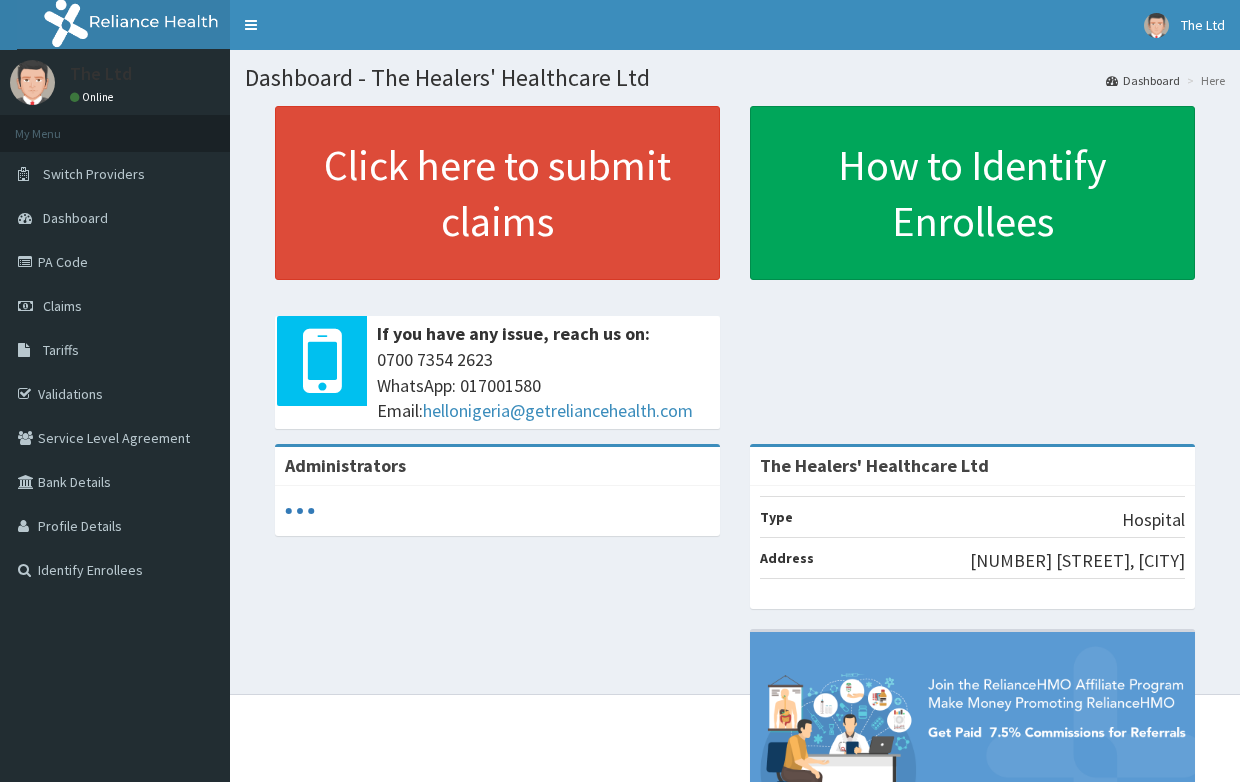 scroll, scrollTop: 0, scrollLeft: 0, axis: both 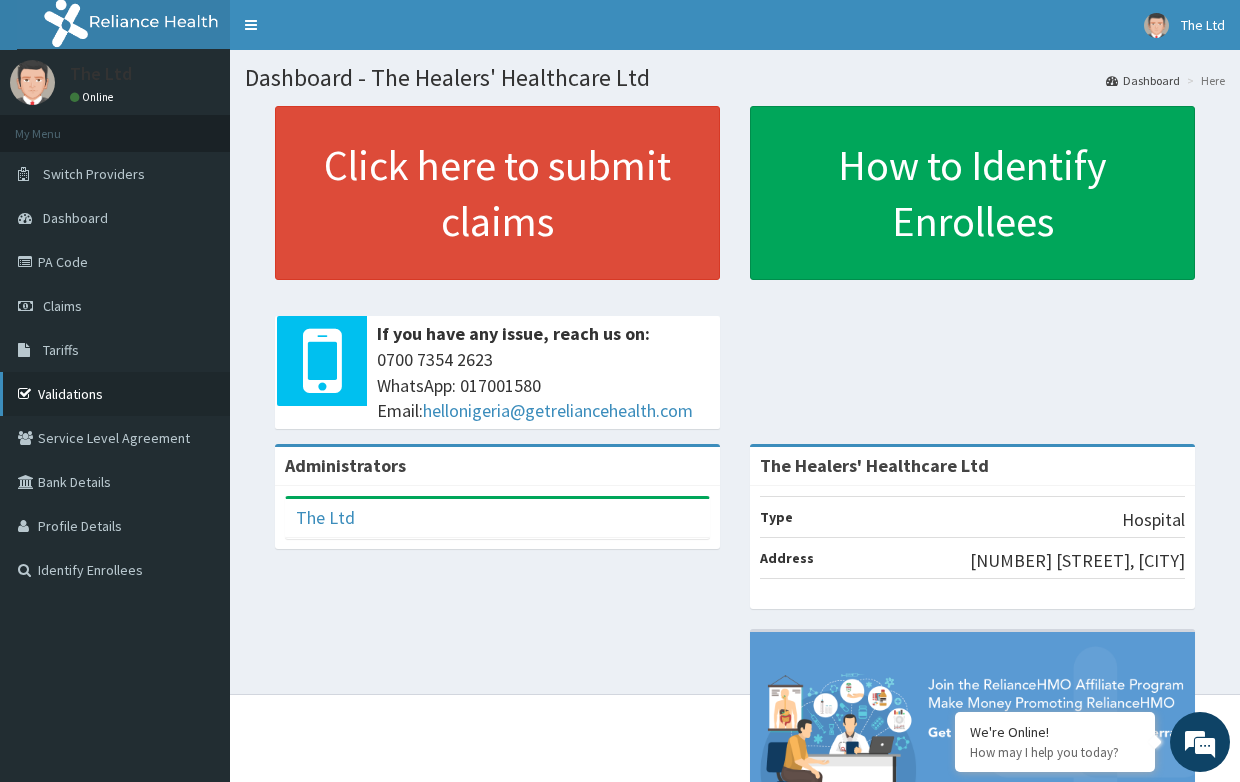 click on "Validations" at bounding box center [115, 394] 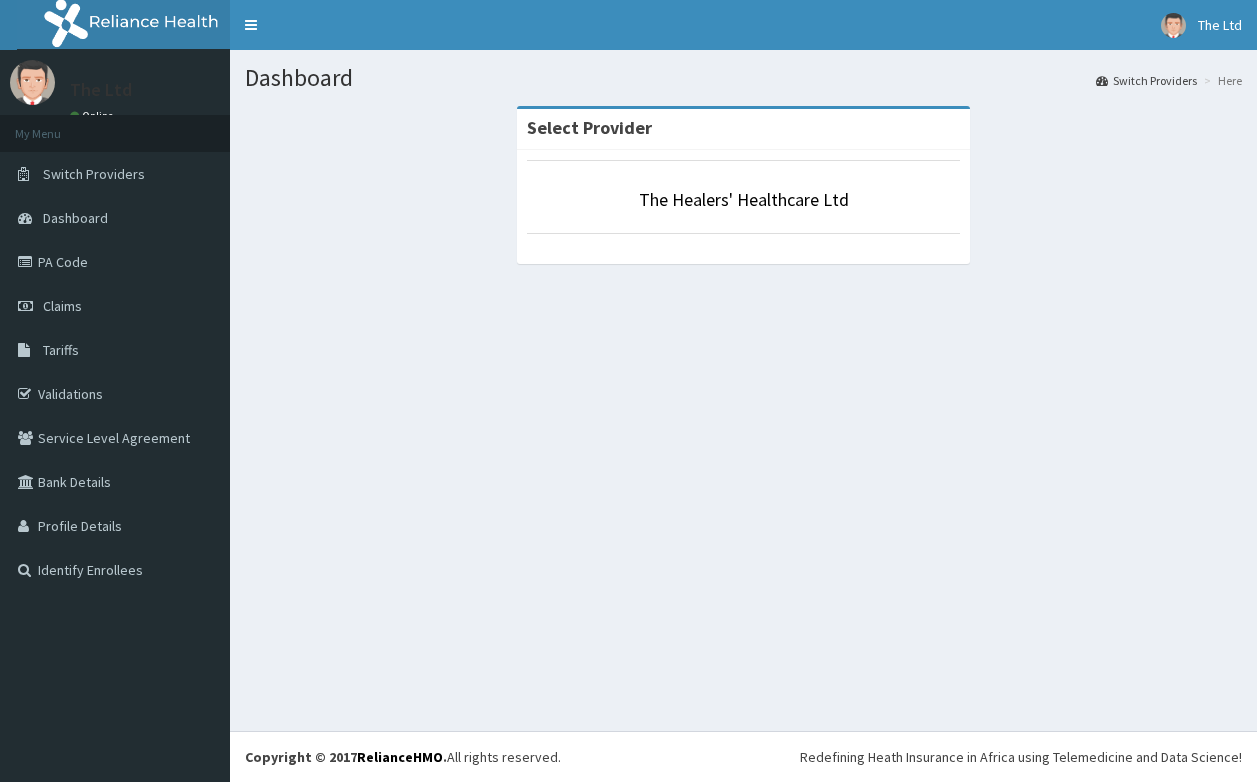 scroll, scrollTop: 0, scrollLeft: 0, axis: both 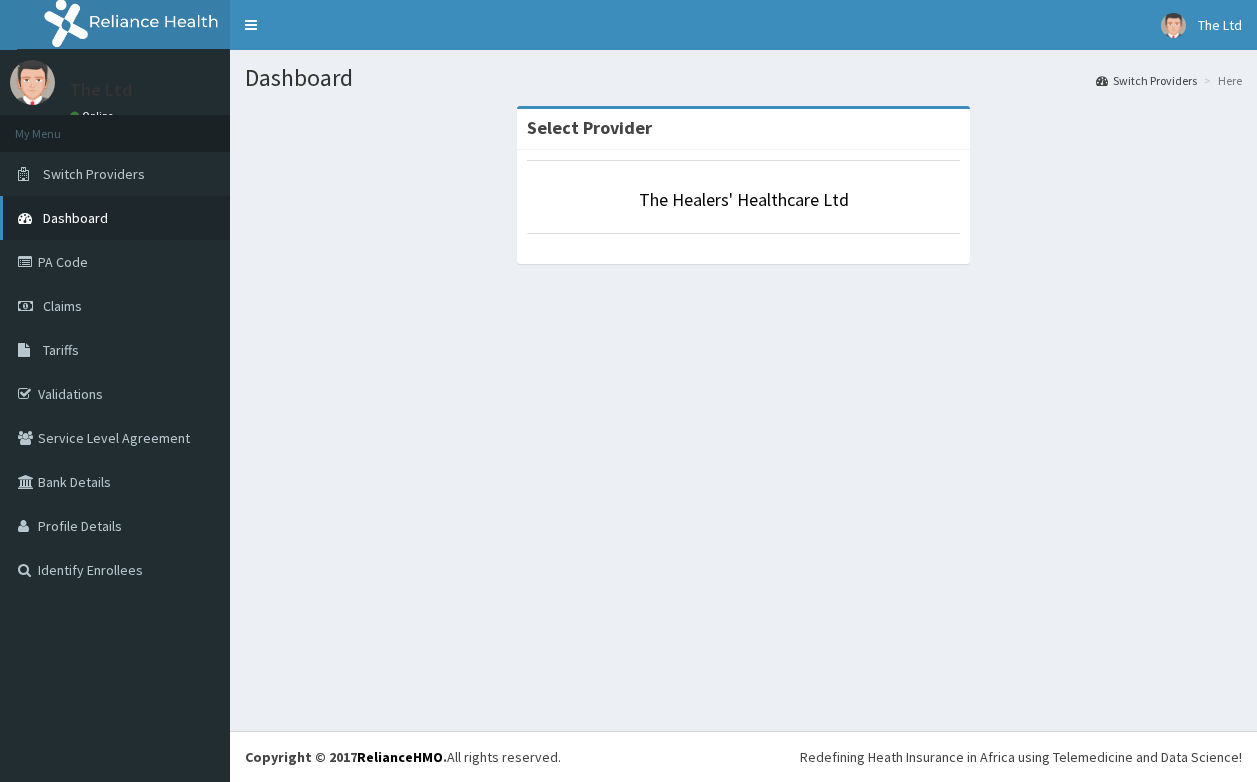 click on "Dashboard" at bounding box center (75, 218) 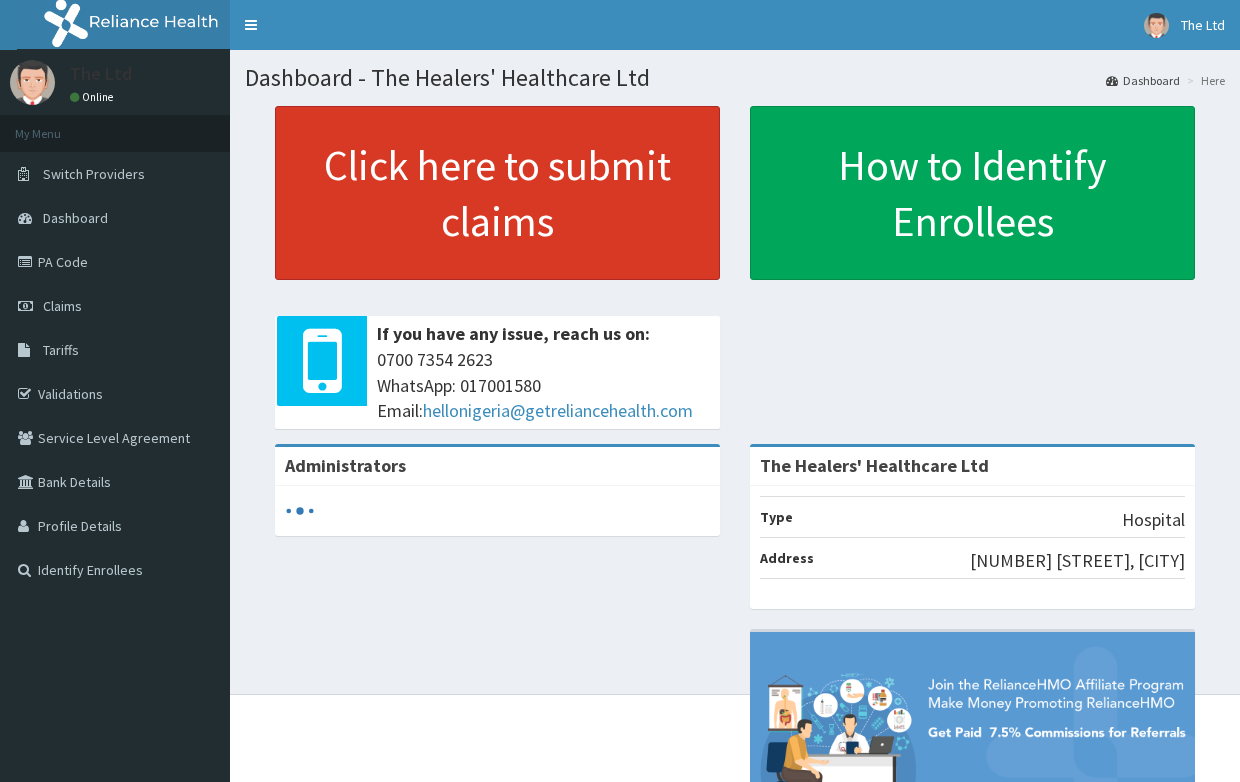 scroll, scrollTop: 0, scrollLeft: 0, axis: both 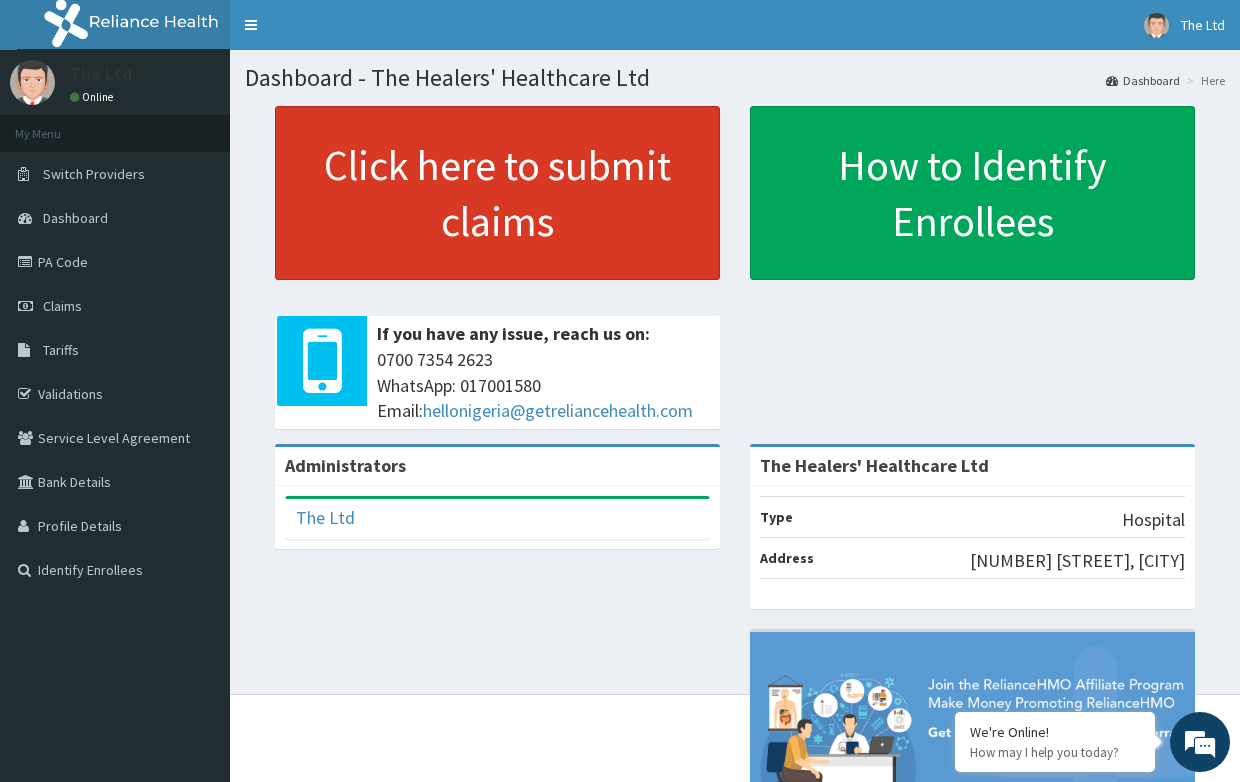click on "Click here to submit claims" at bounding box center [497, 193] 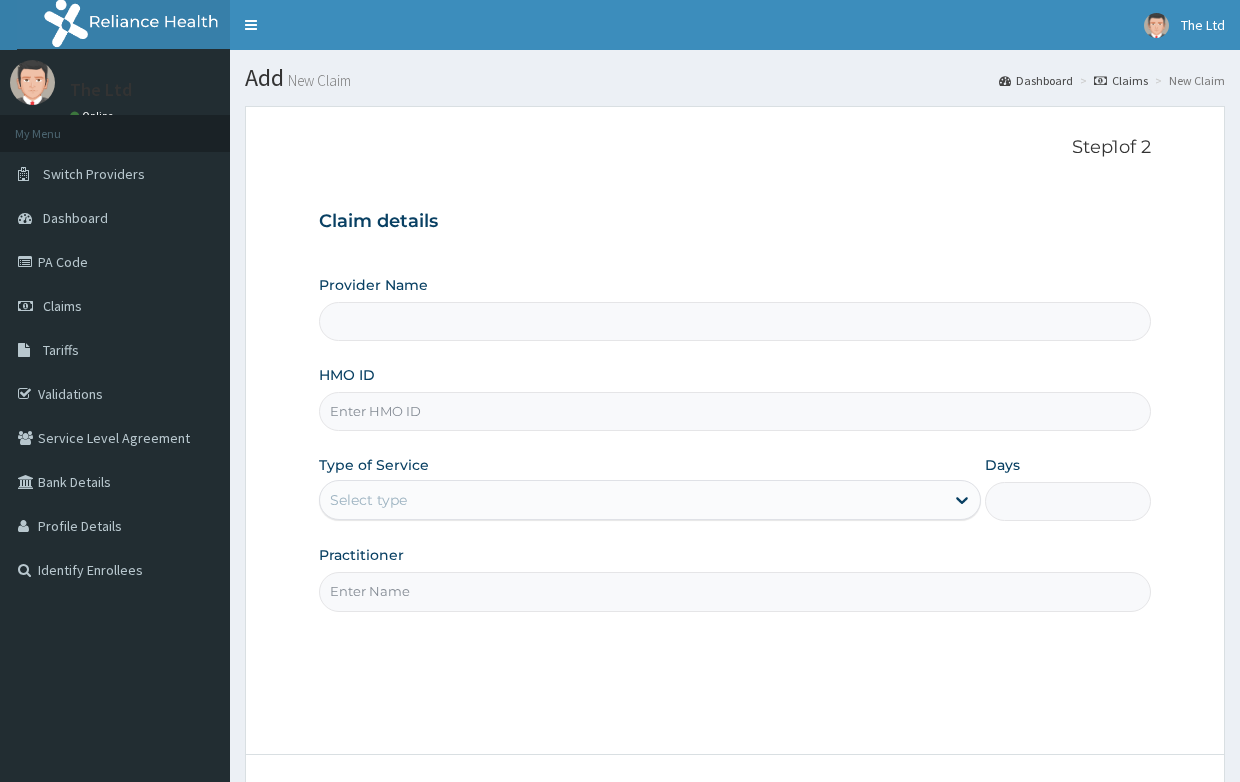scroll, scrollTop: 0, scrollLeft: 0, axis: both 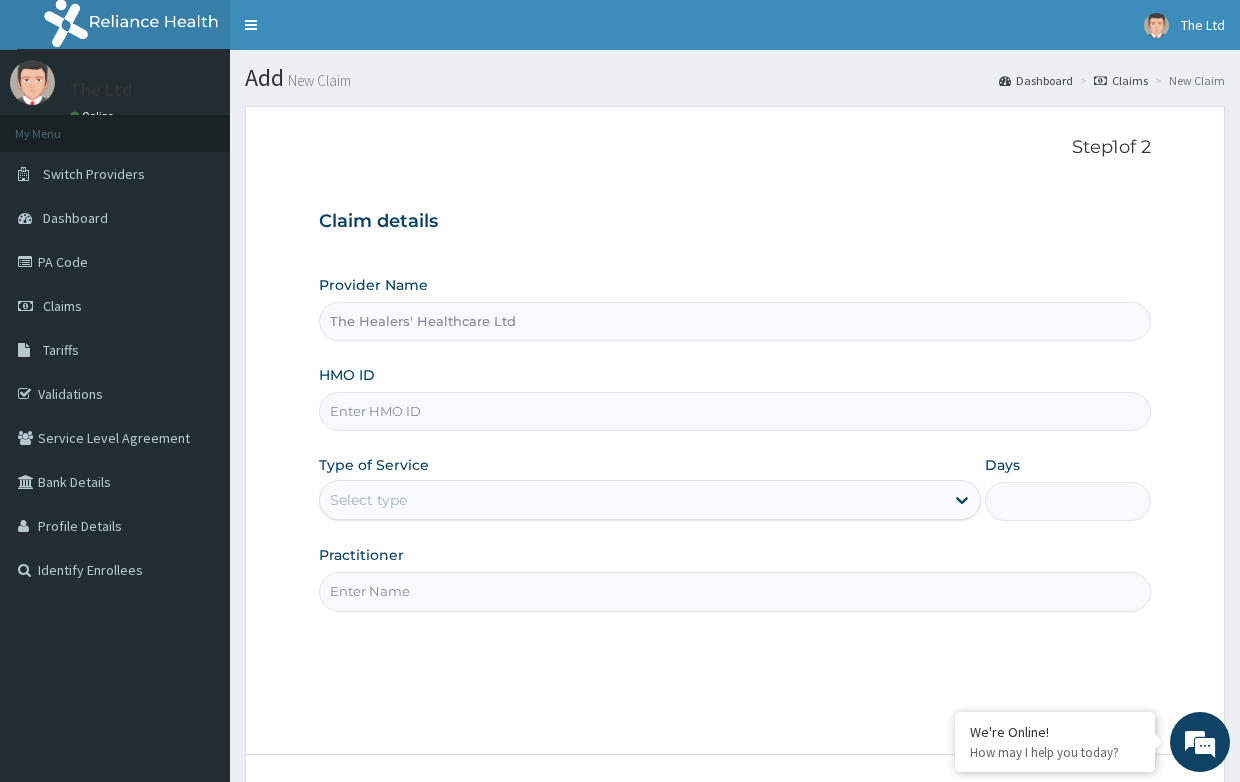 click on "HMO ID" at bounding box center [734, 411] 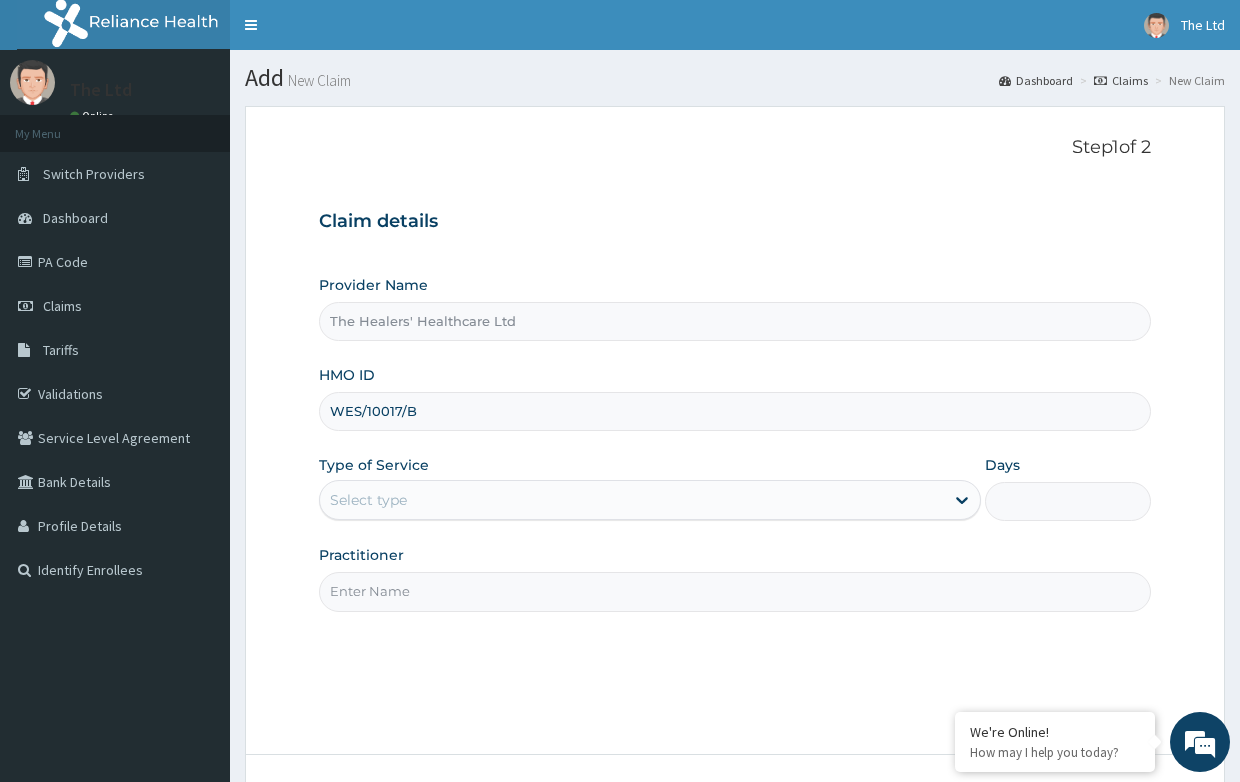 type on "WES/10017/B" 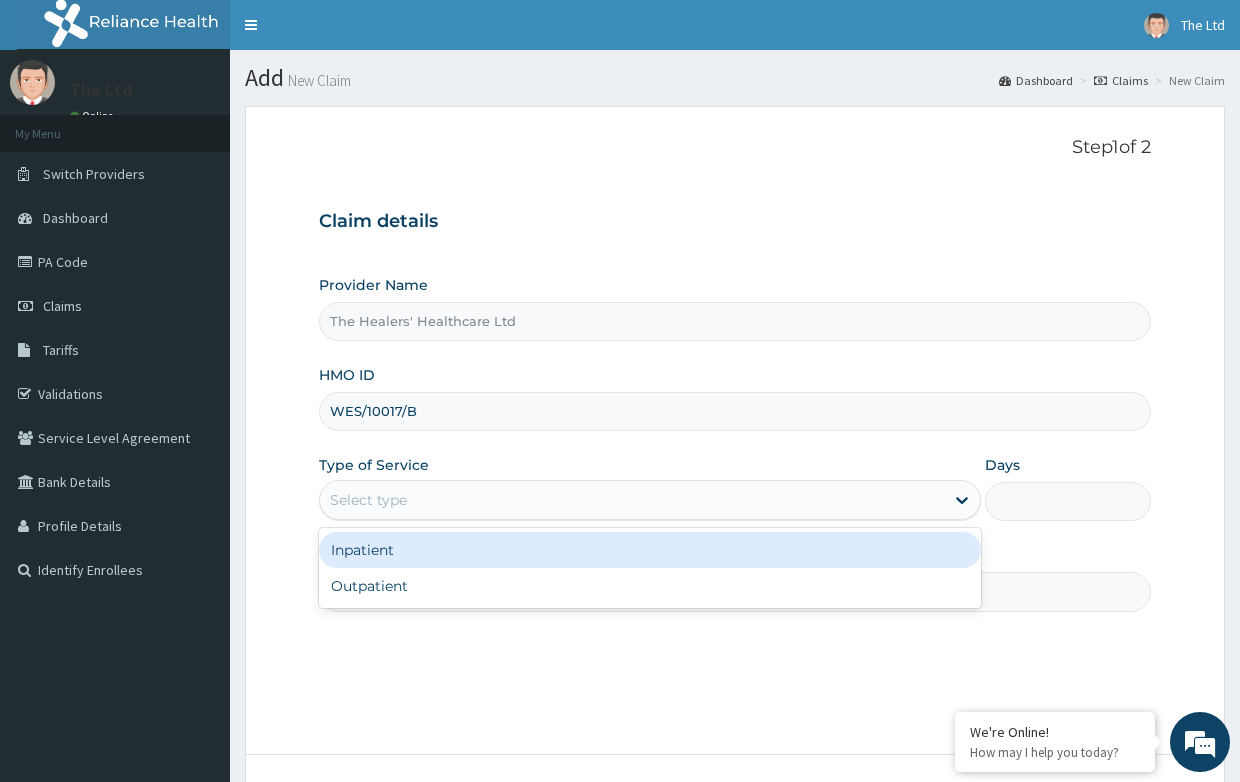 click on "Select type" at bounding box center (632, 500) 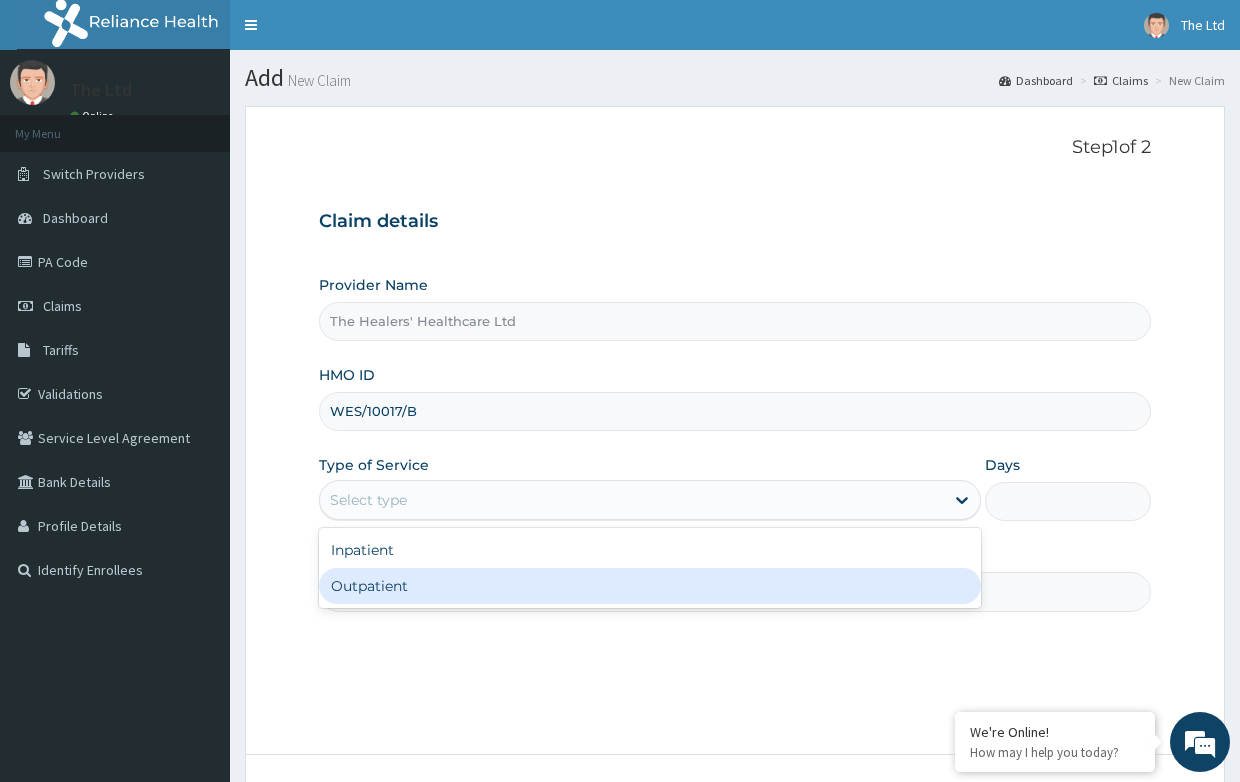 click on "Outpatient" at bounding box center [650, 586] 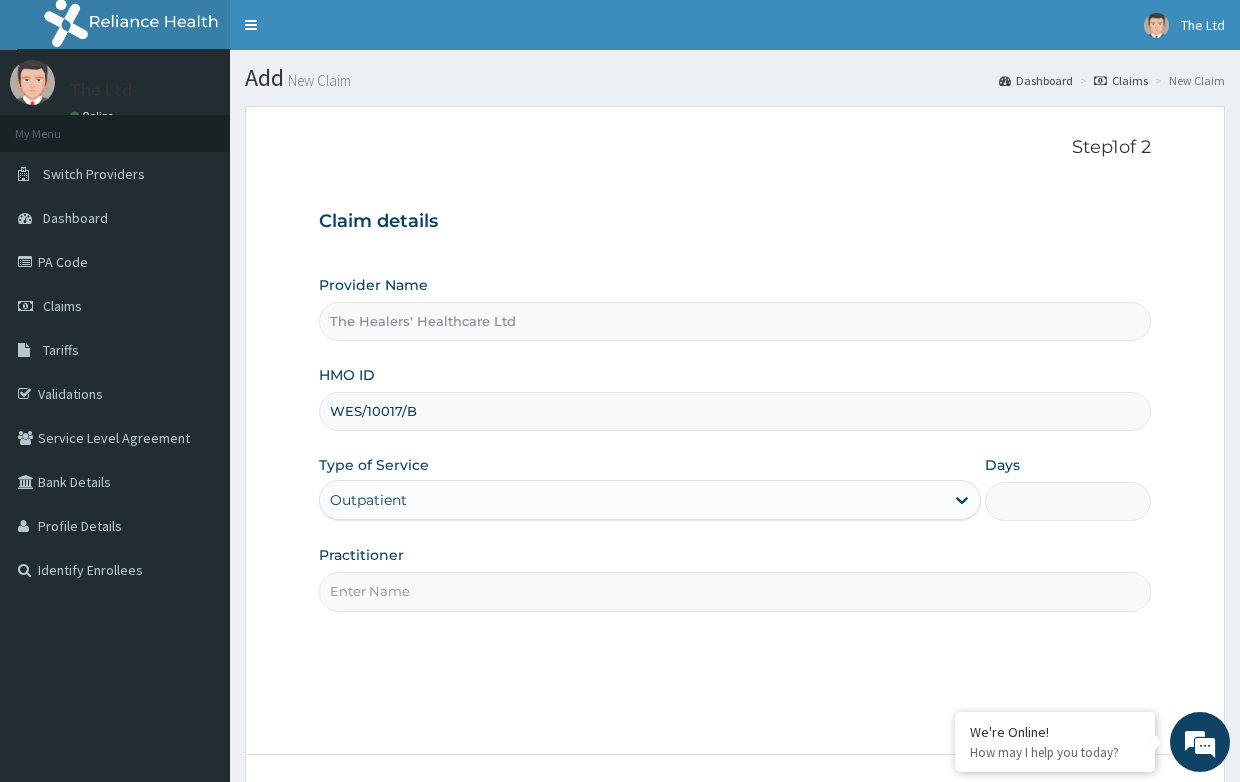 type on "1" 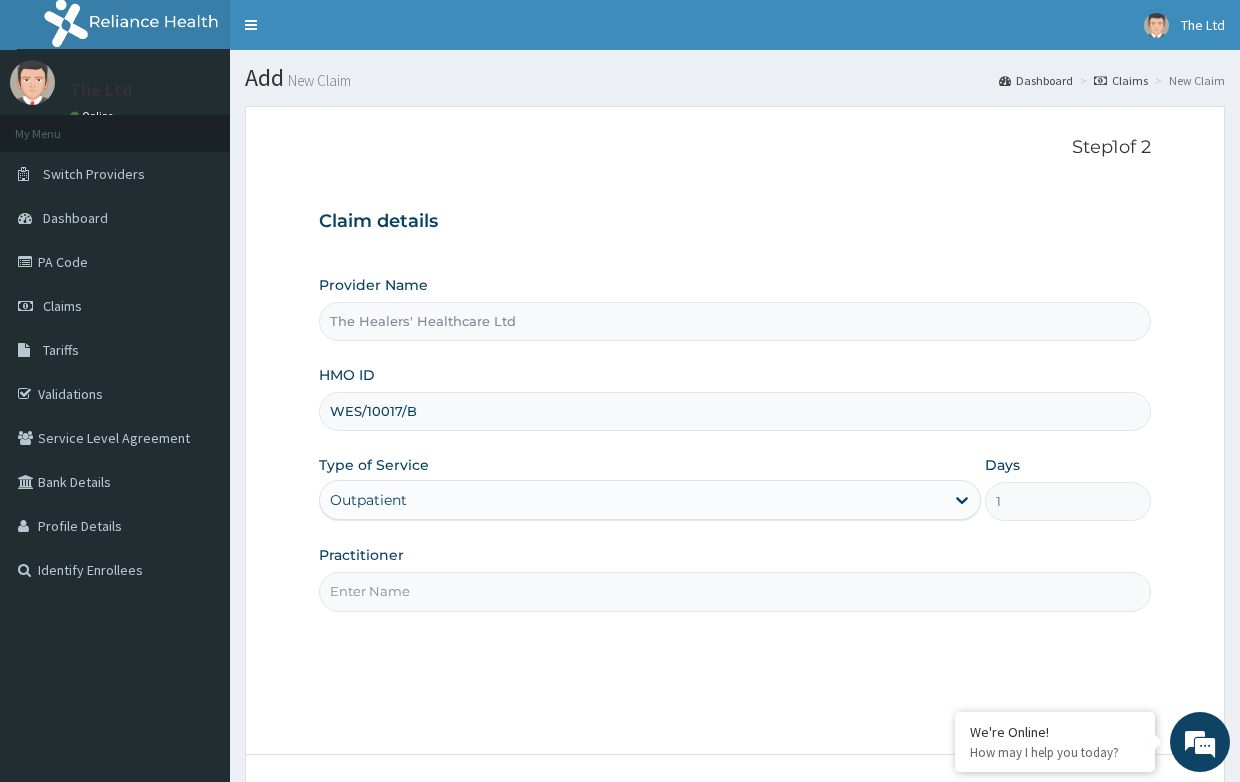 click on "Outpatient" at bounding box center [632, 500] 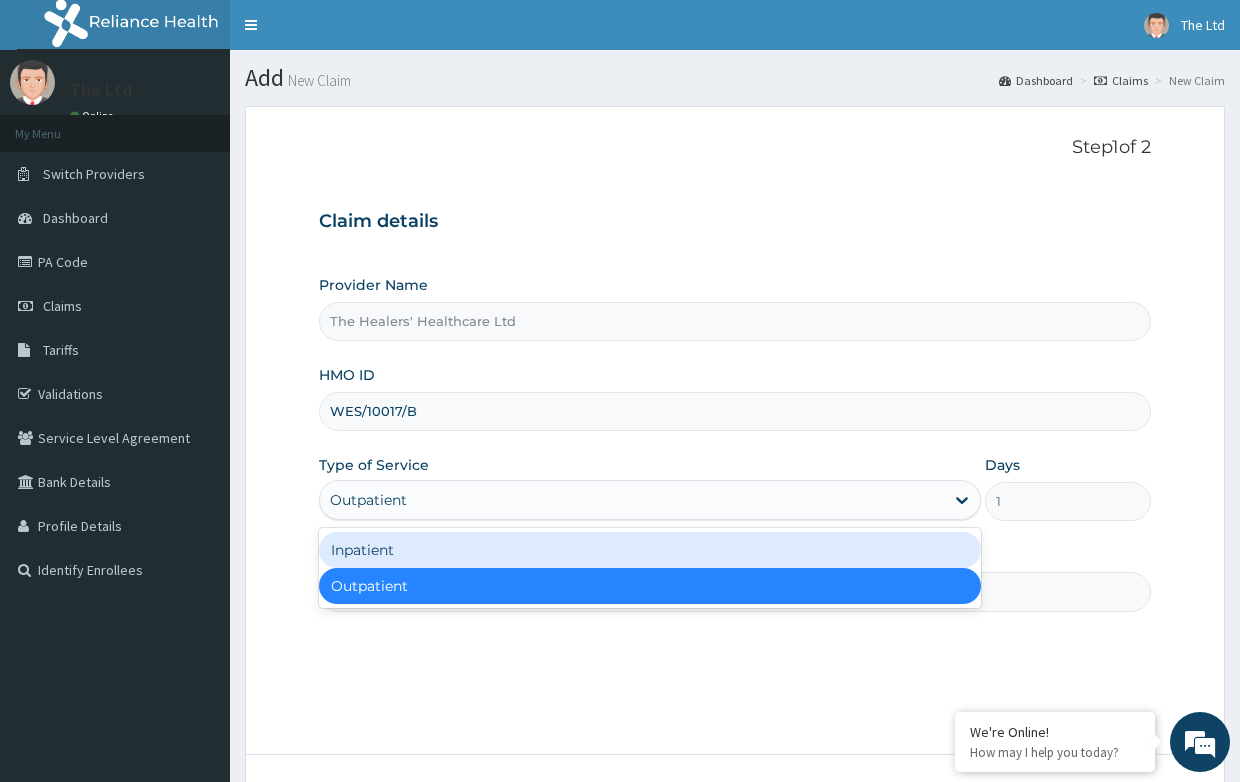 click on "Inpatient" at bounding box center [650, 550] 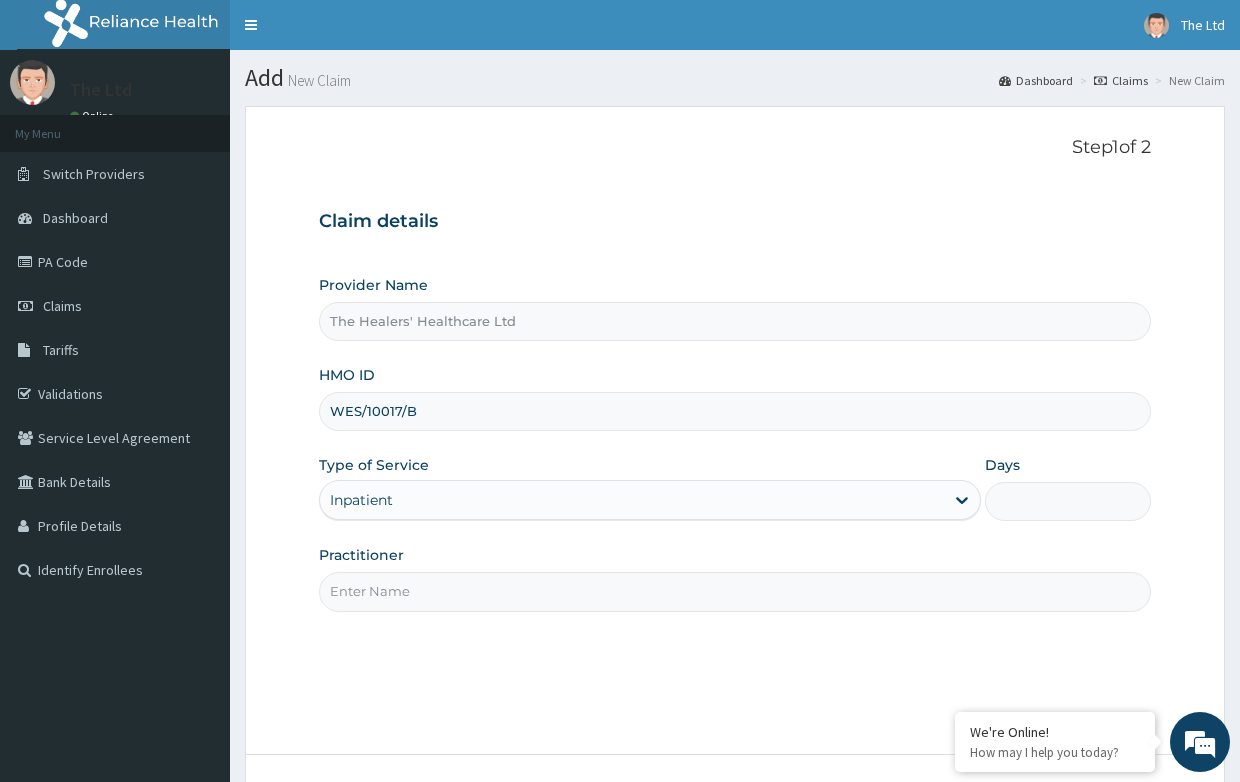 click on "Practitioner" at bounding box center (734, 591) 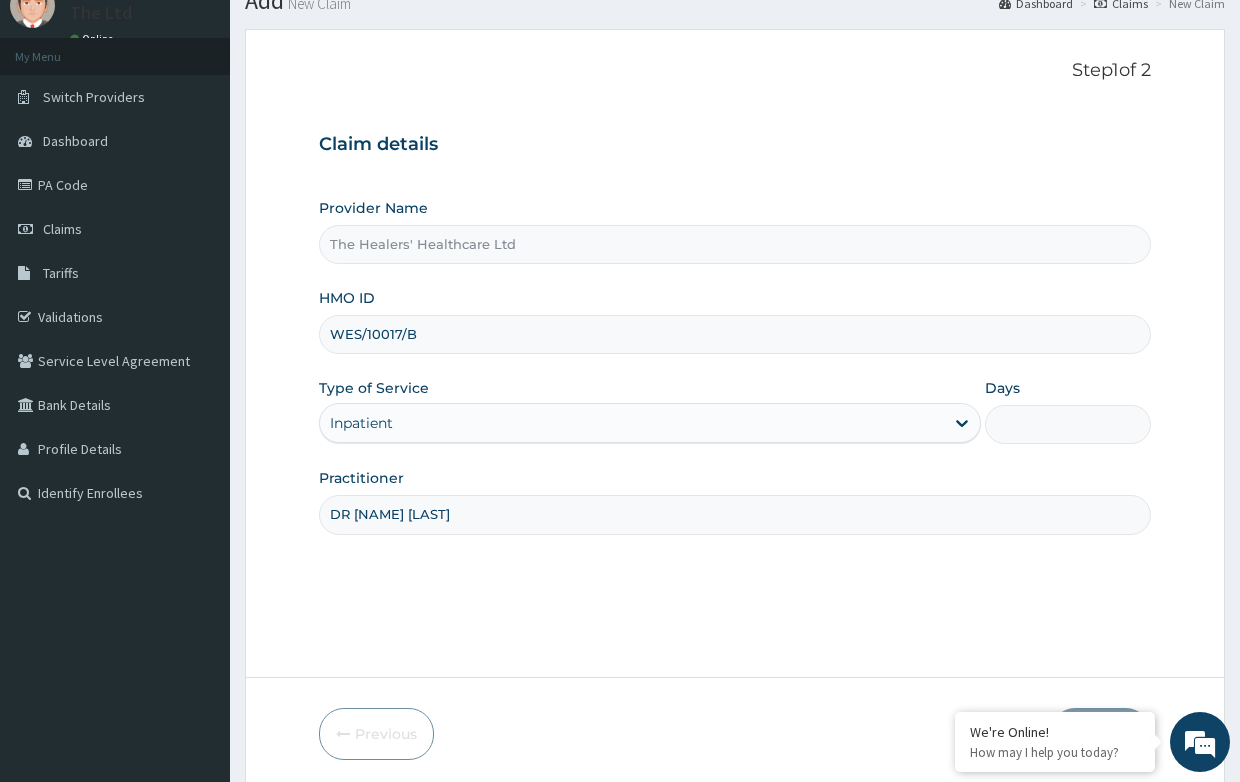 scroll, scrollTop: 0, scrollLeft: 0, axis: both 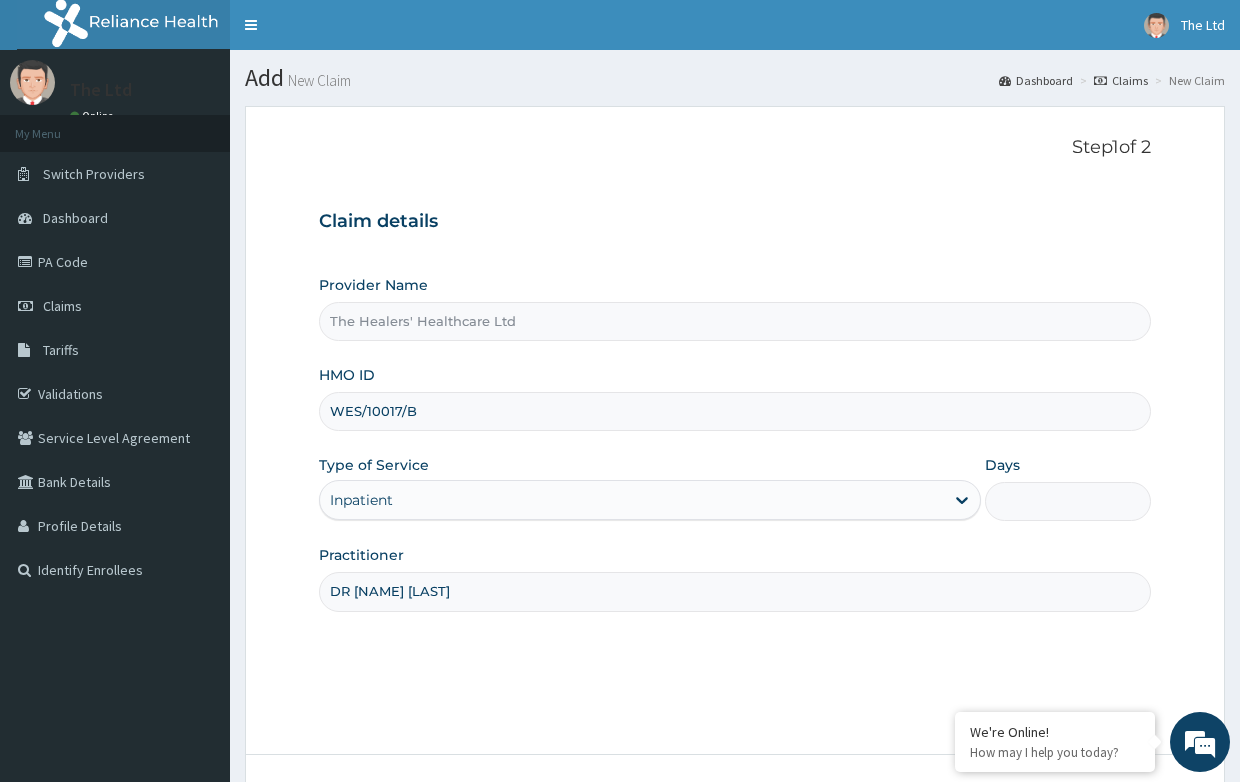 click on "Days" at bounding box center [1067, 501] 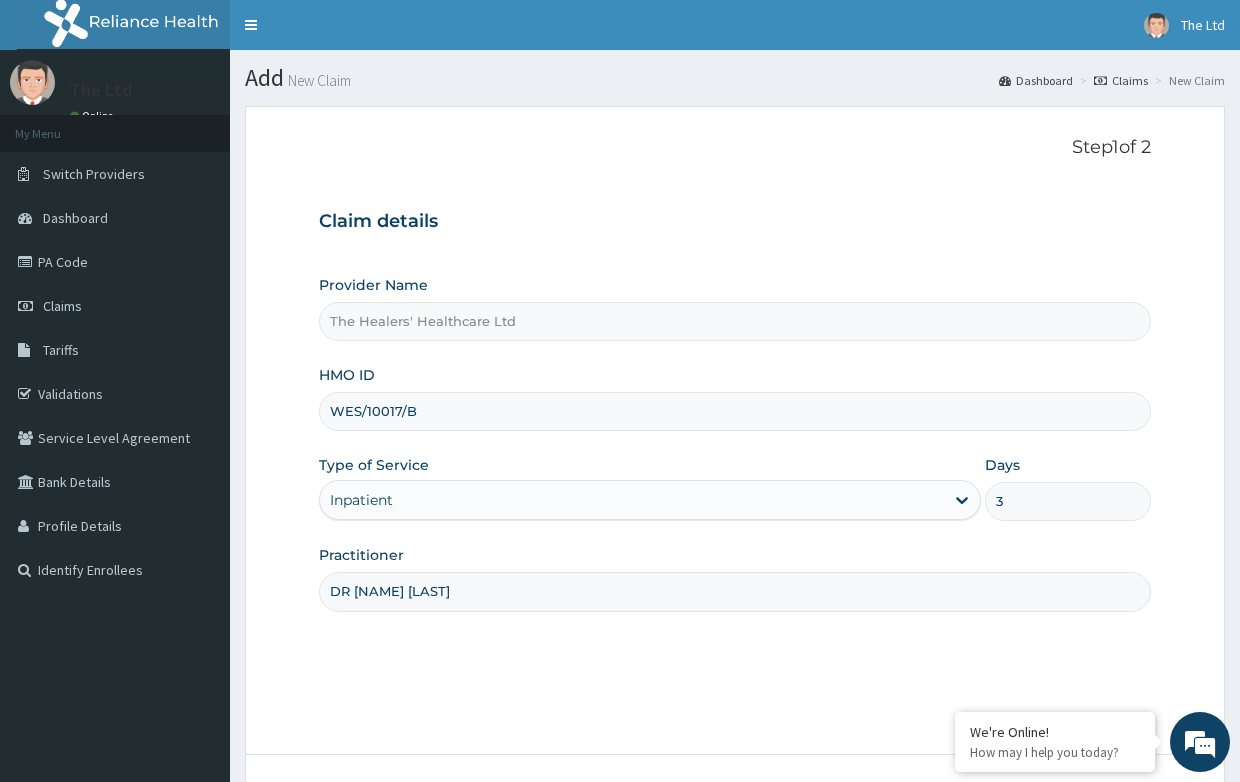 scroll, scrollTop: 152, scrollLeft: 0, axis: vertical 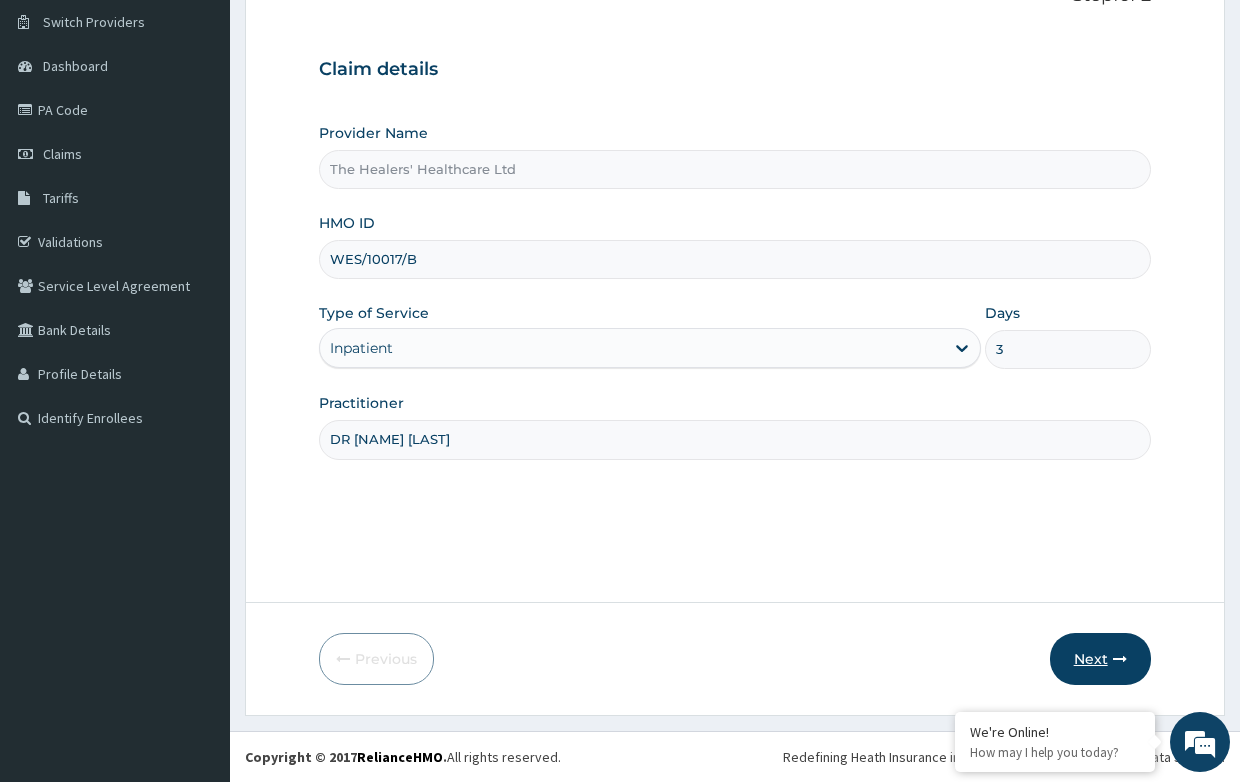 click on "Next" at bounding box center (1100, 659) 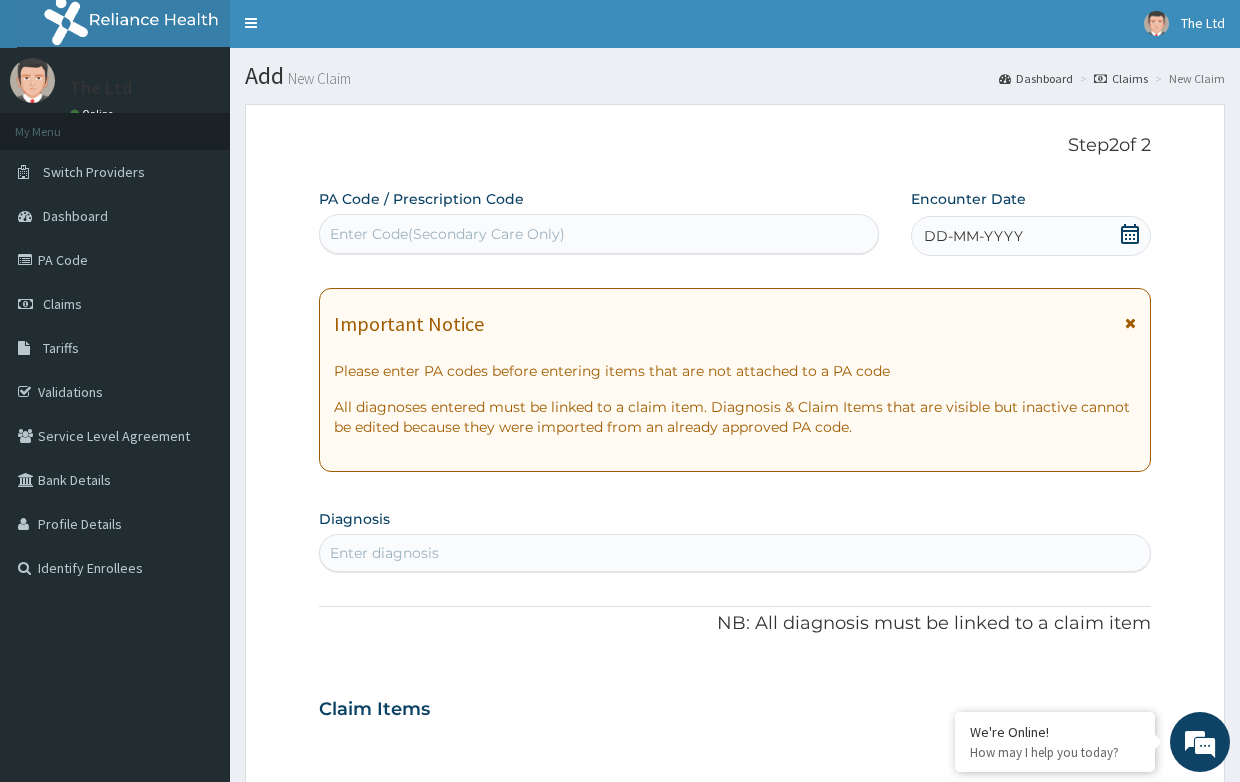 scroll, scrollTop: 0, scrollLeft: 0, axis: both 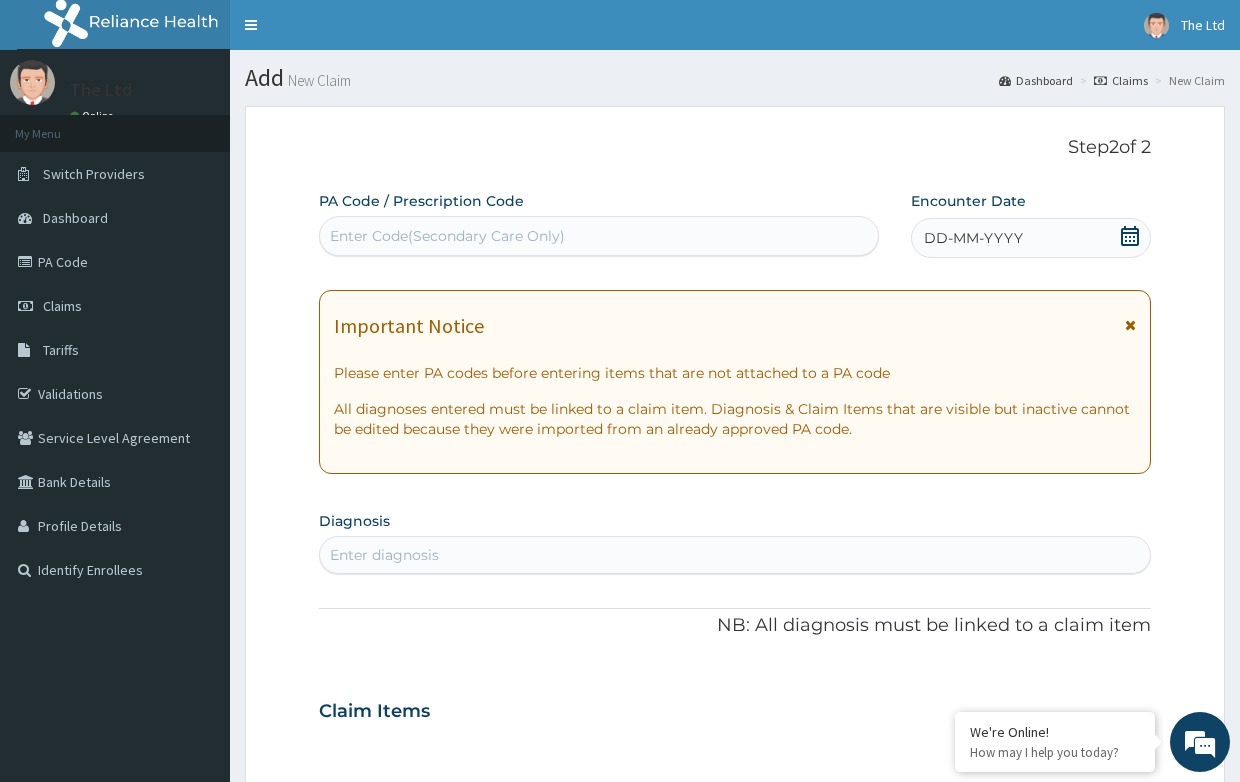 click on "Enter Code(Secondary Care Only)" at bounding box center (599, 236) 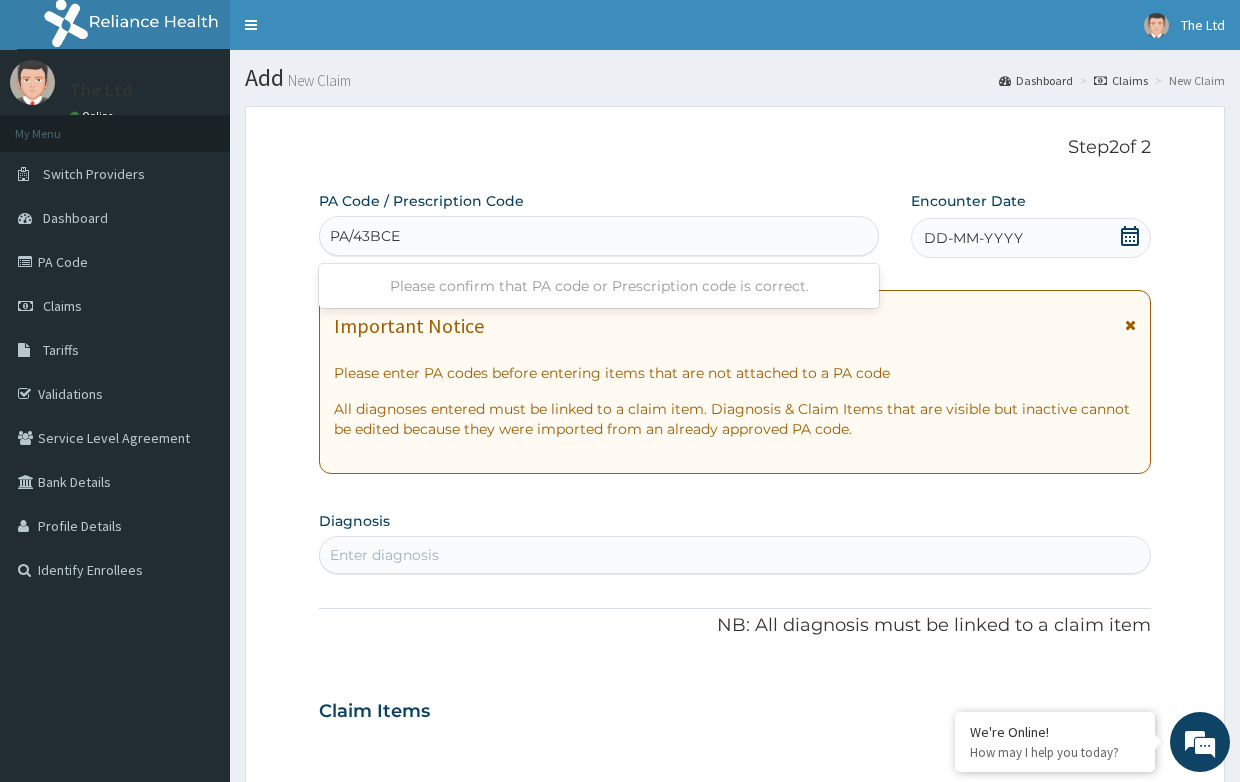type on "PA/43BCEF" 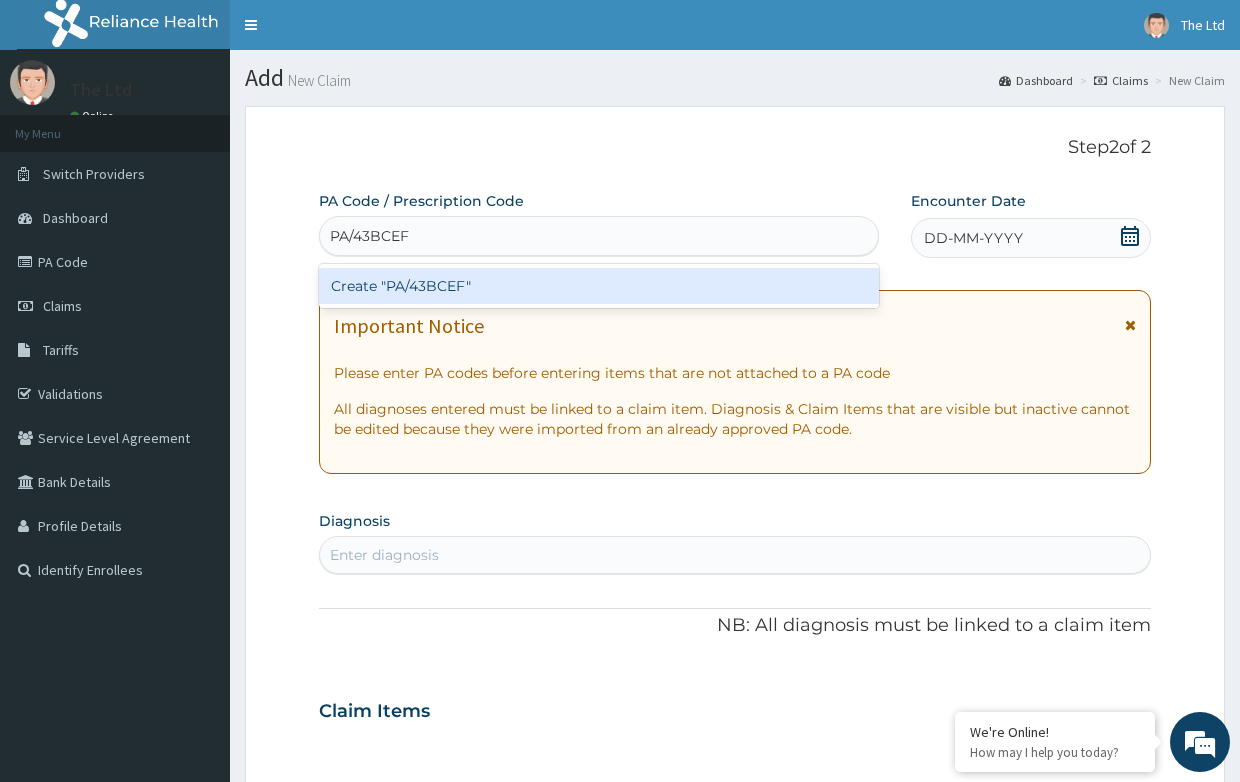 click on "Create "PA/43BCEF"" at bounding box center (599, 286) 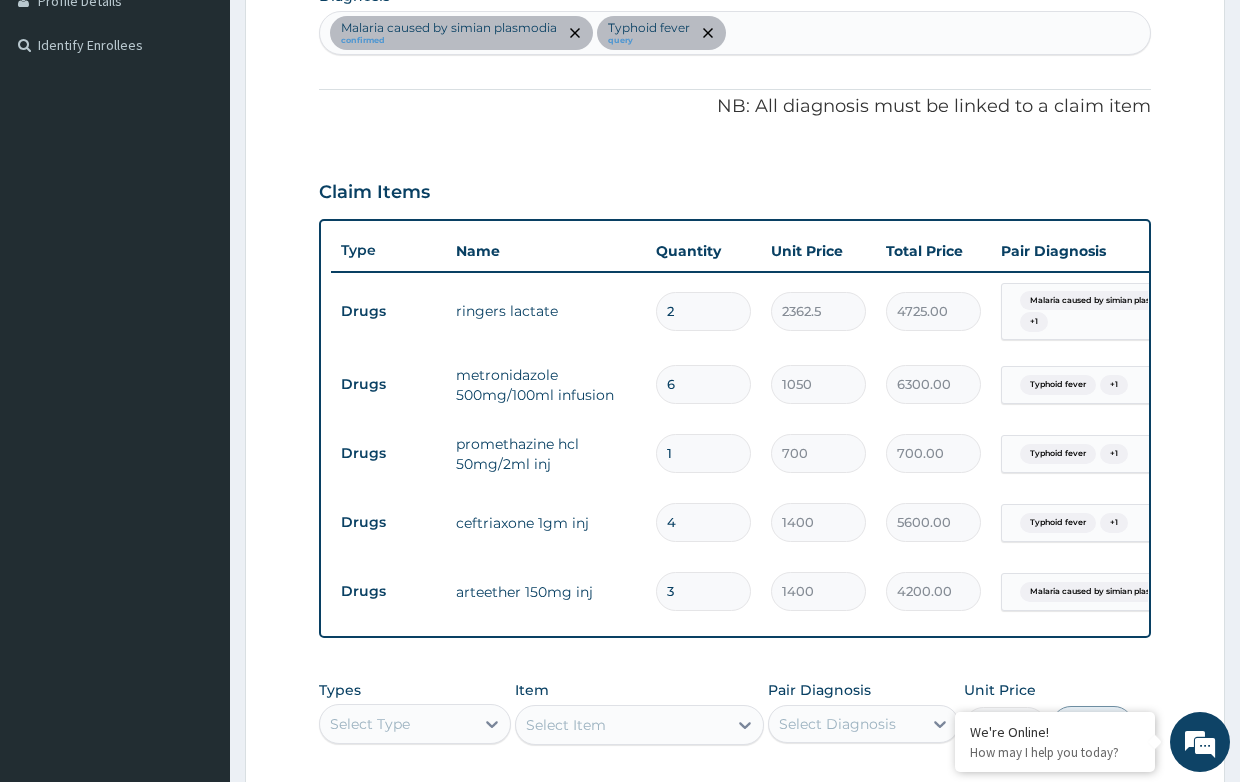 scroll, scrollTop: 825, scrollLeft: 0, axis: vertical 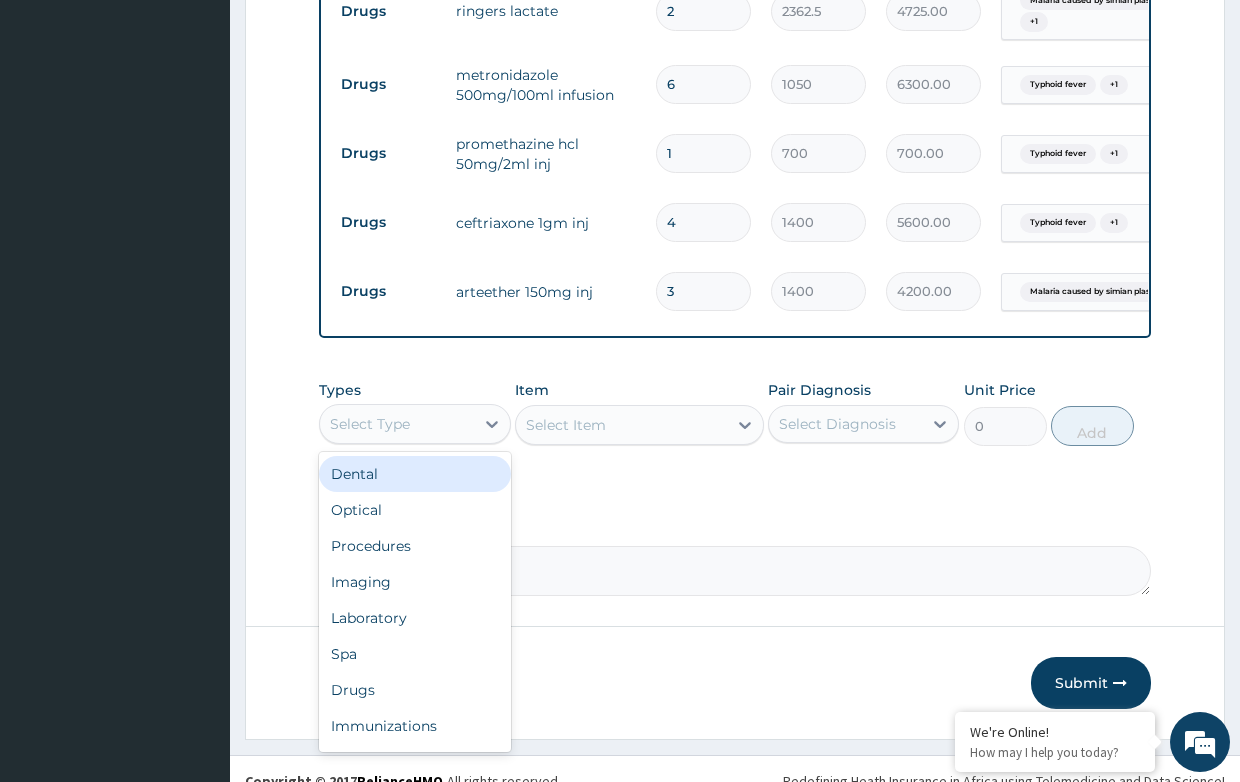 click on "Select Type" at bounding box center (396, 424) 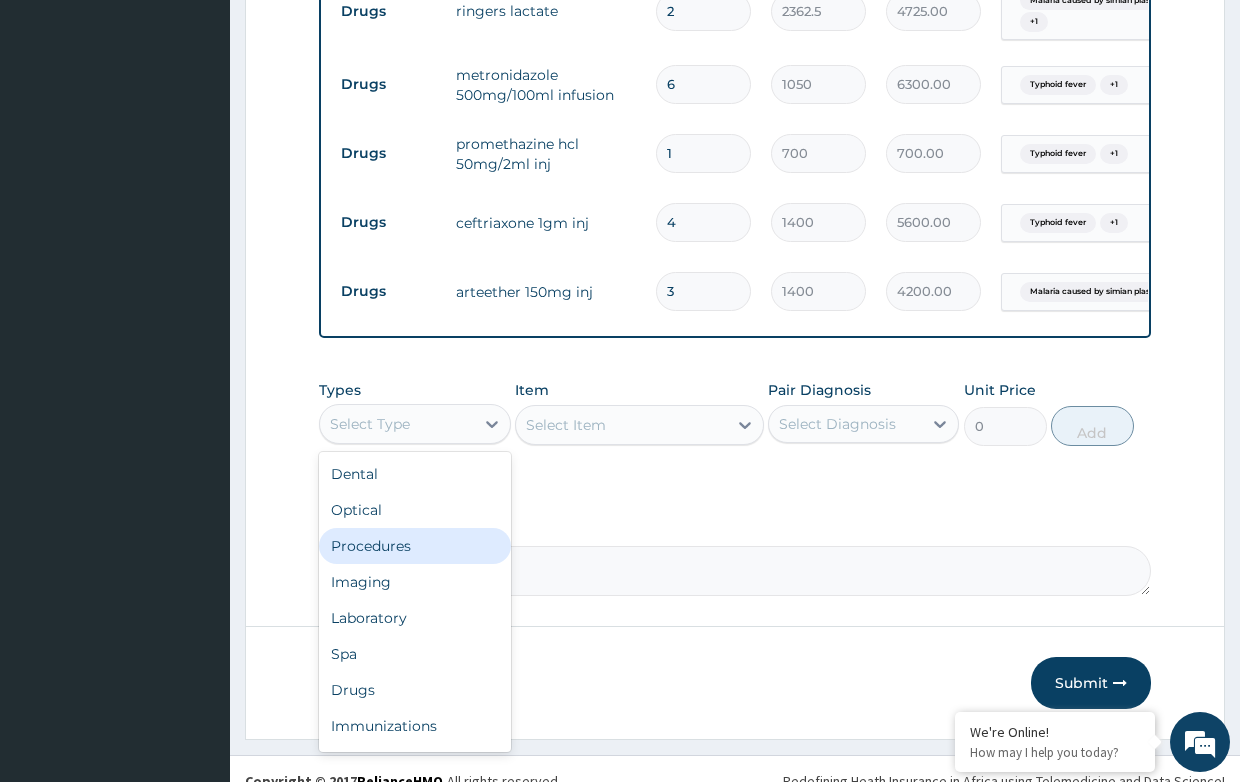 click on "Procedures" at bounding box center [414, 546] 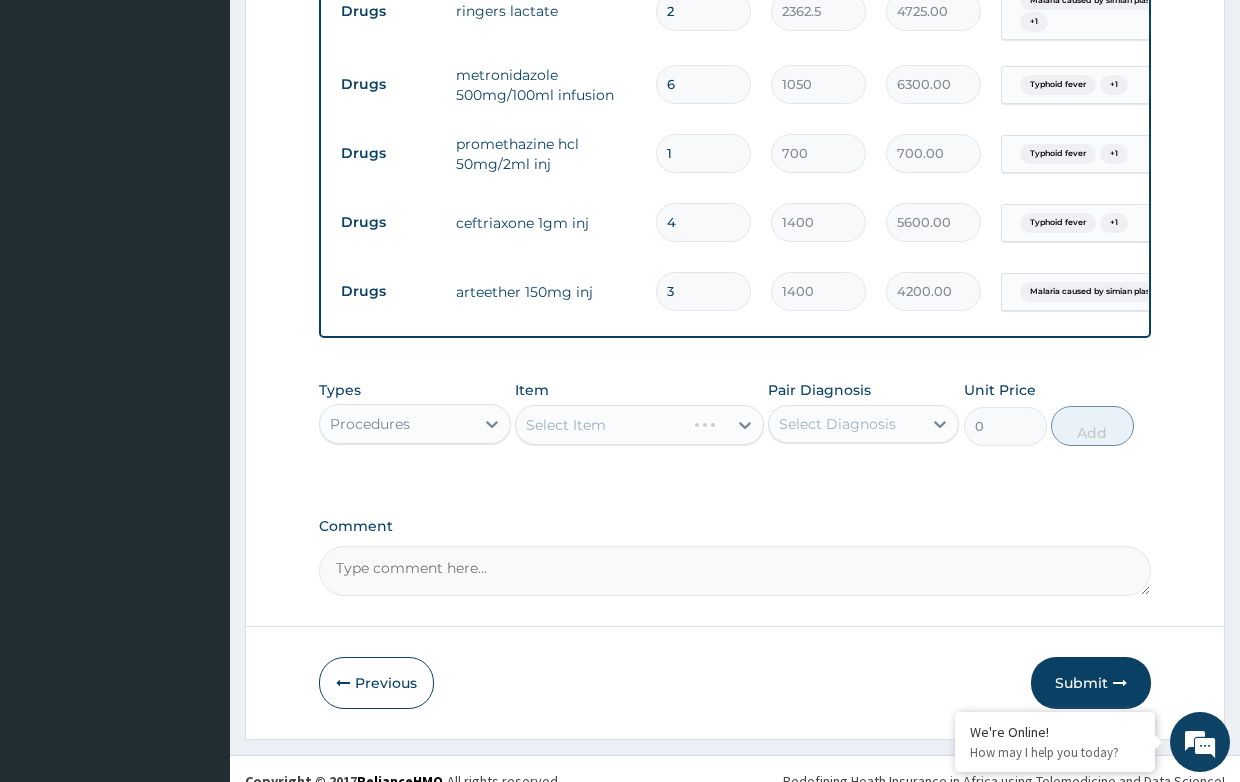 click on "Select Item" at bounding box center (639, 425) 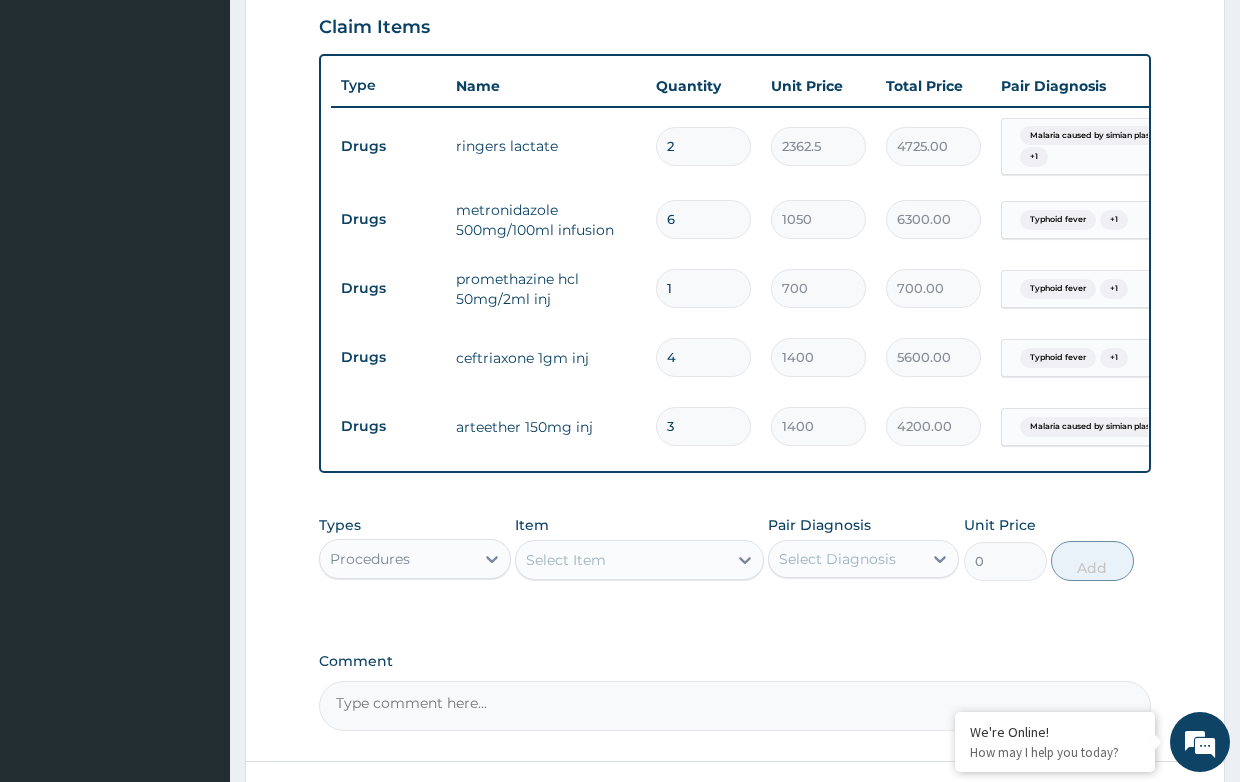 scroll, scrollTop: 725, scrollLeft: 0, axis: vertical 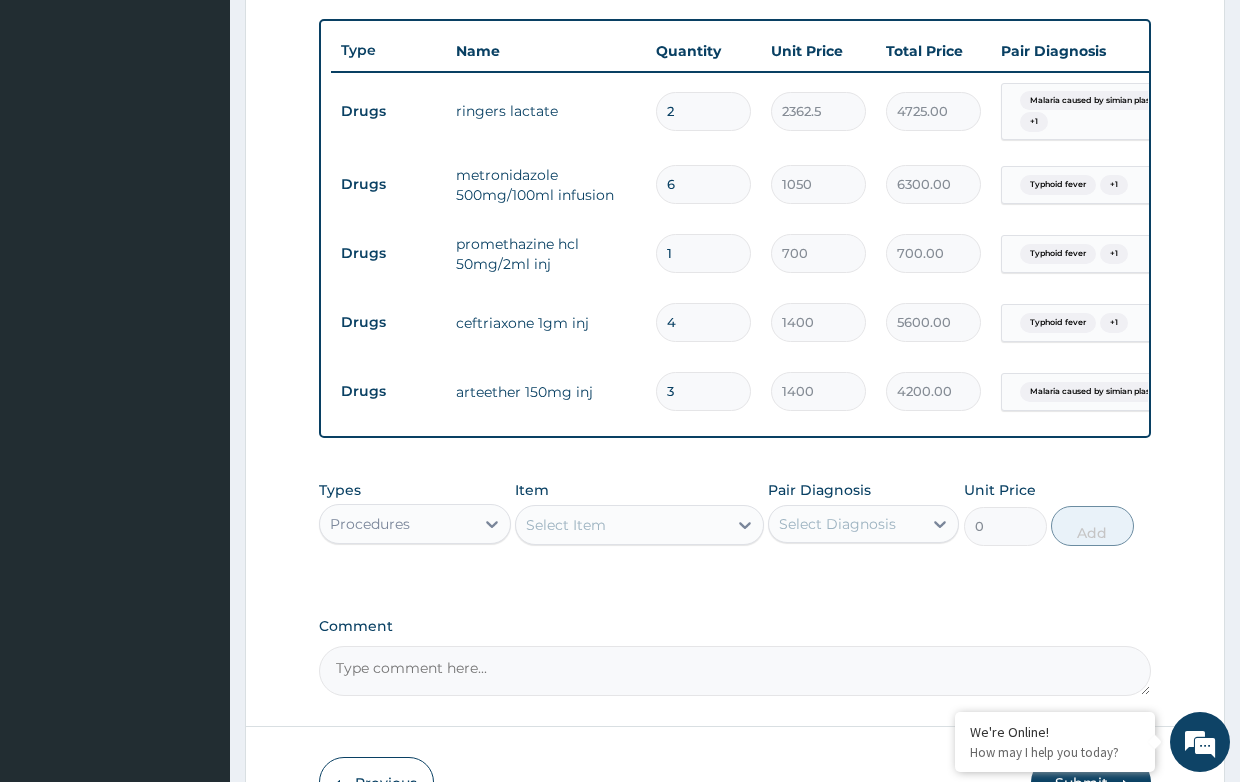 click on "Select Item" at bounding box center (621, 525) 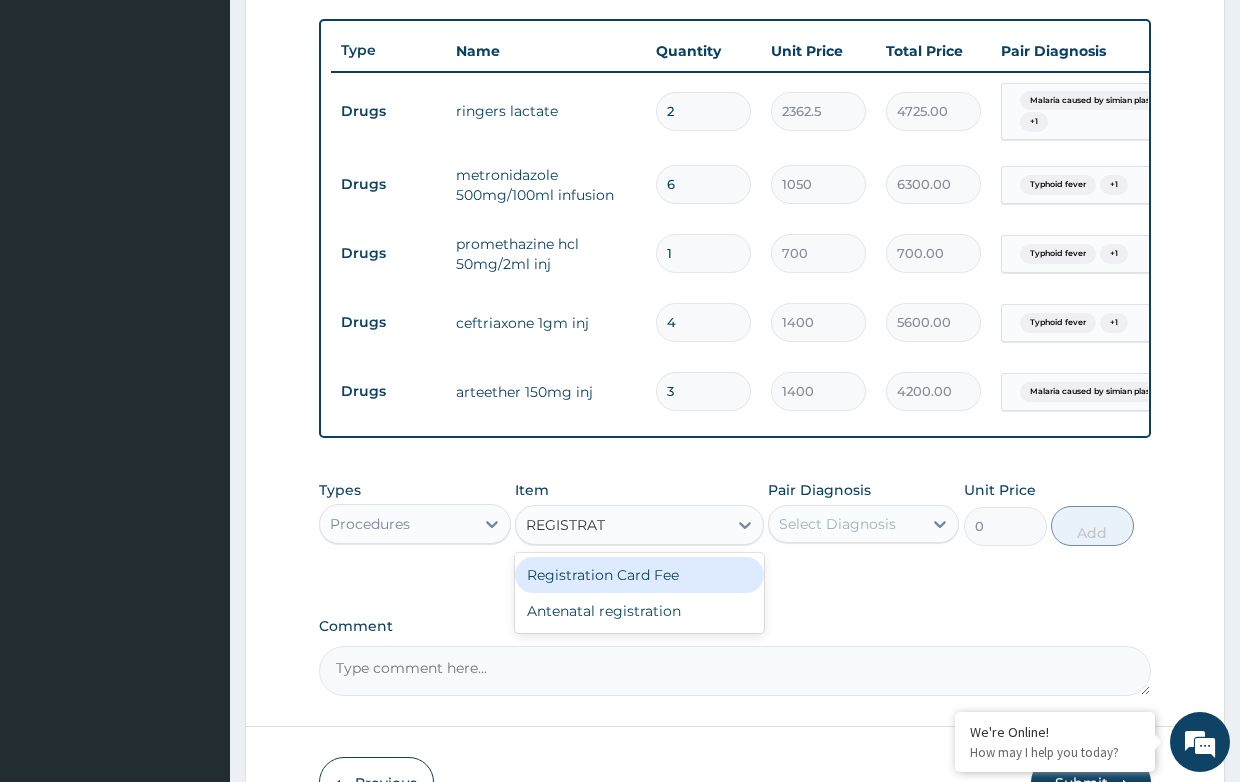 type on "REGISTRATIO" 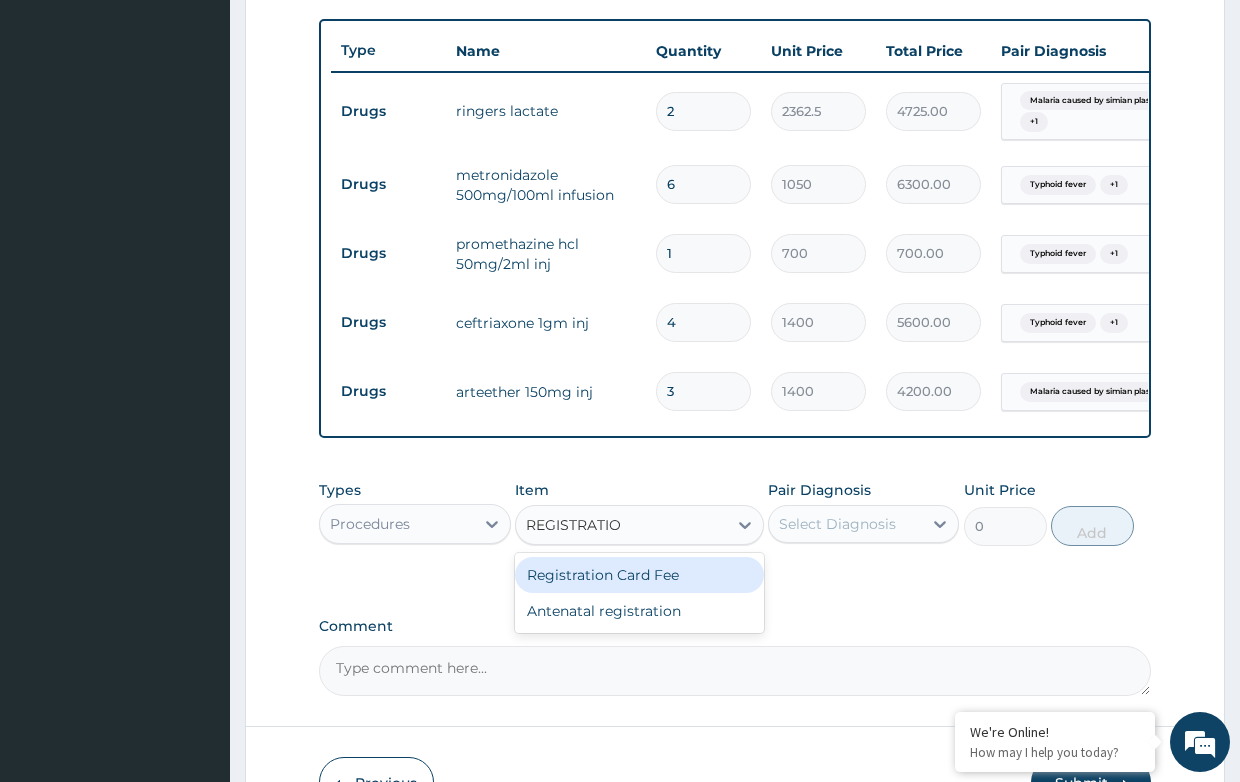 click on "Registration Card Fee" at bounding box center [639, 575] 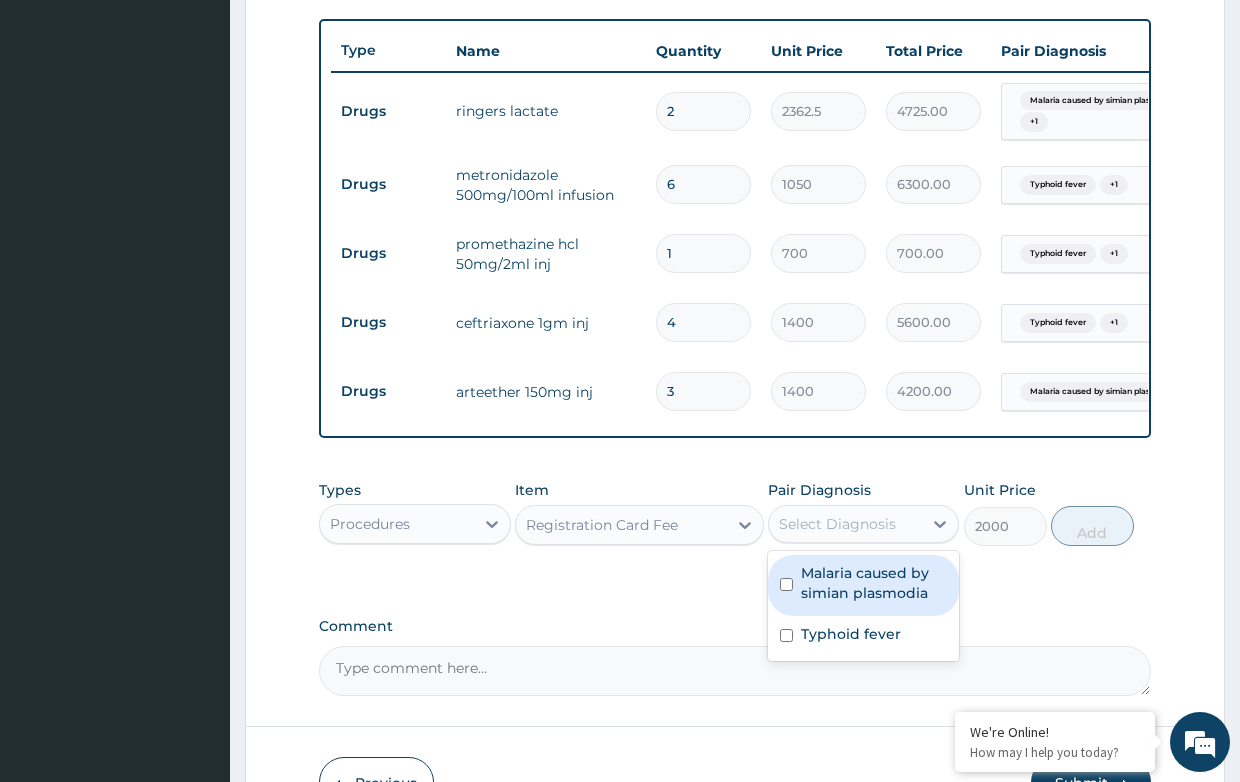 click on "Select Diagnosis" at bounding box center (837, 524) 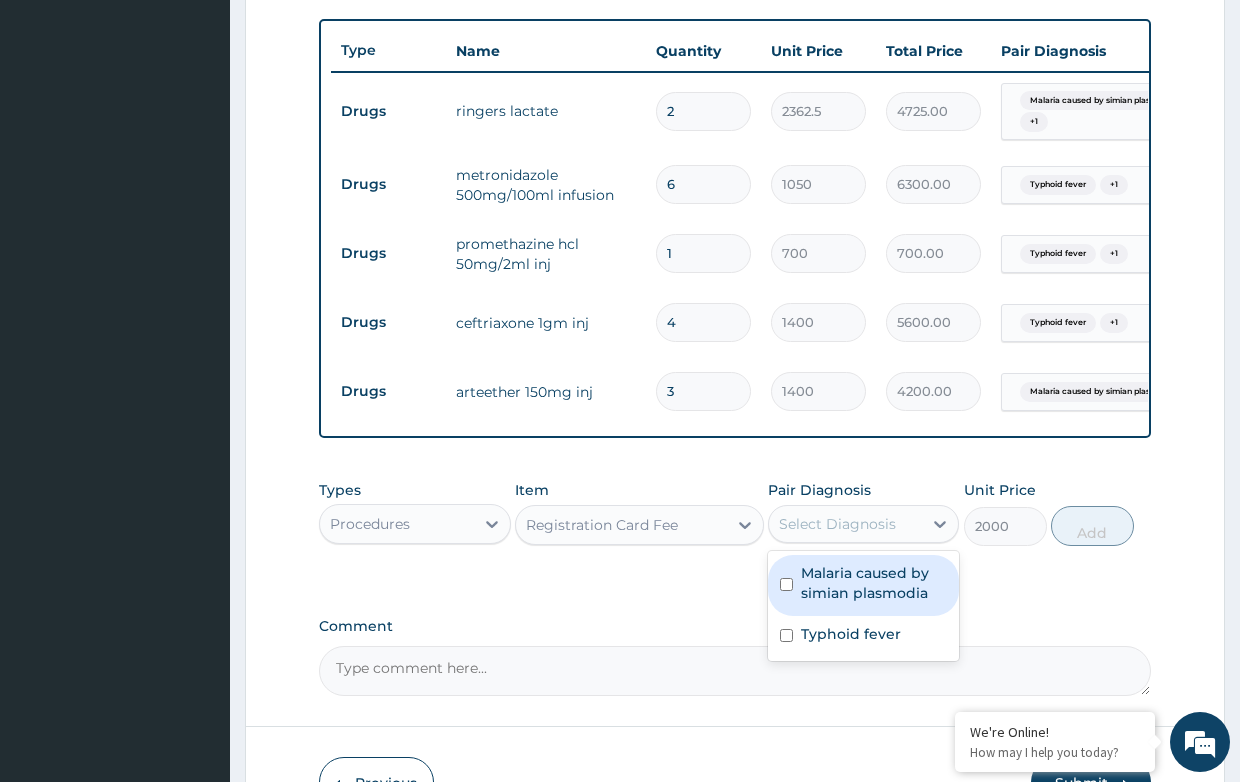 click on "Select Diagnosis" at bounding box center [837, 524] 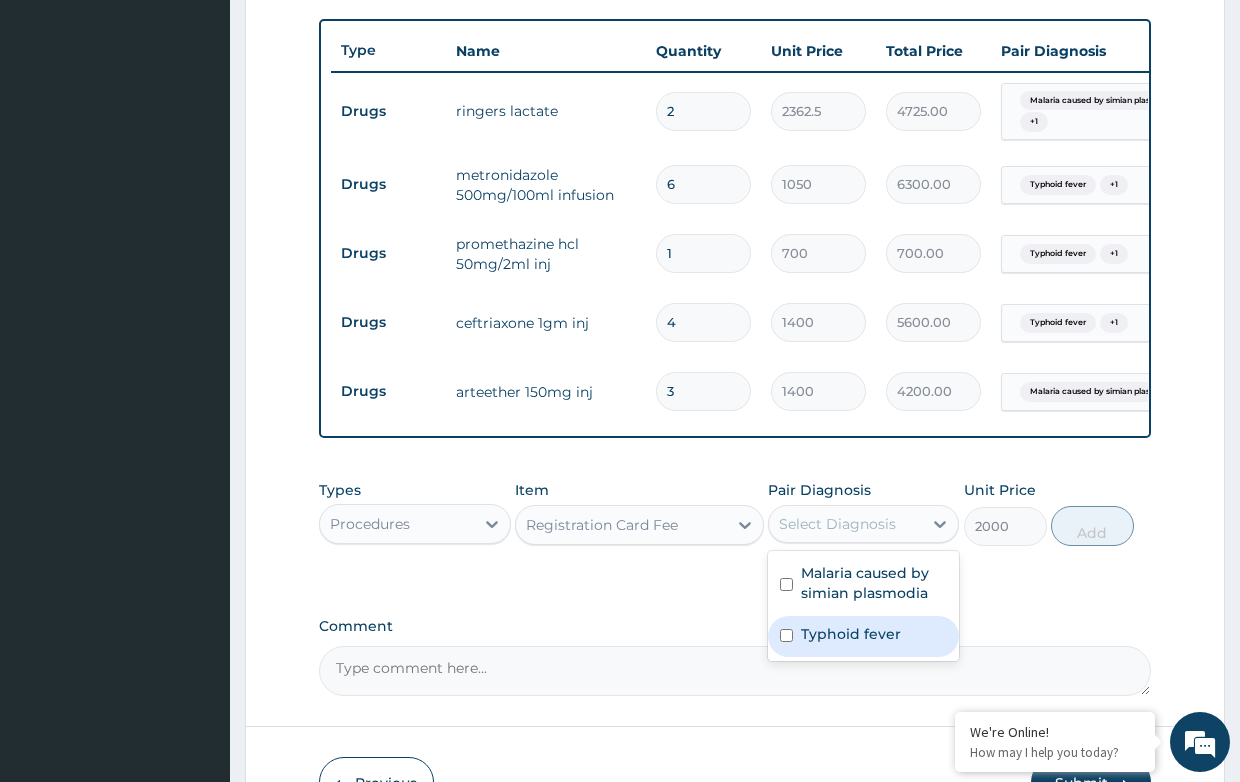 click on "Typhoid fever" at bounding box center (851, 634) 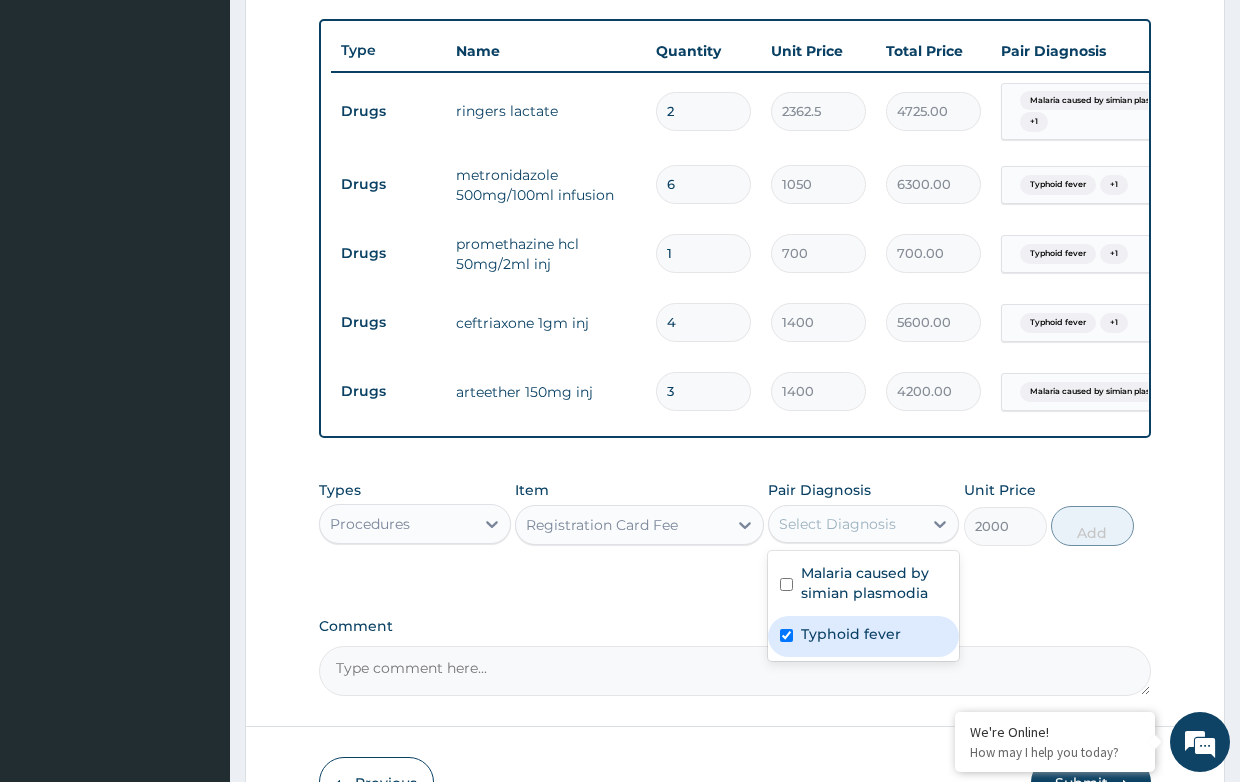 checkbox on "true" 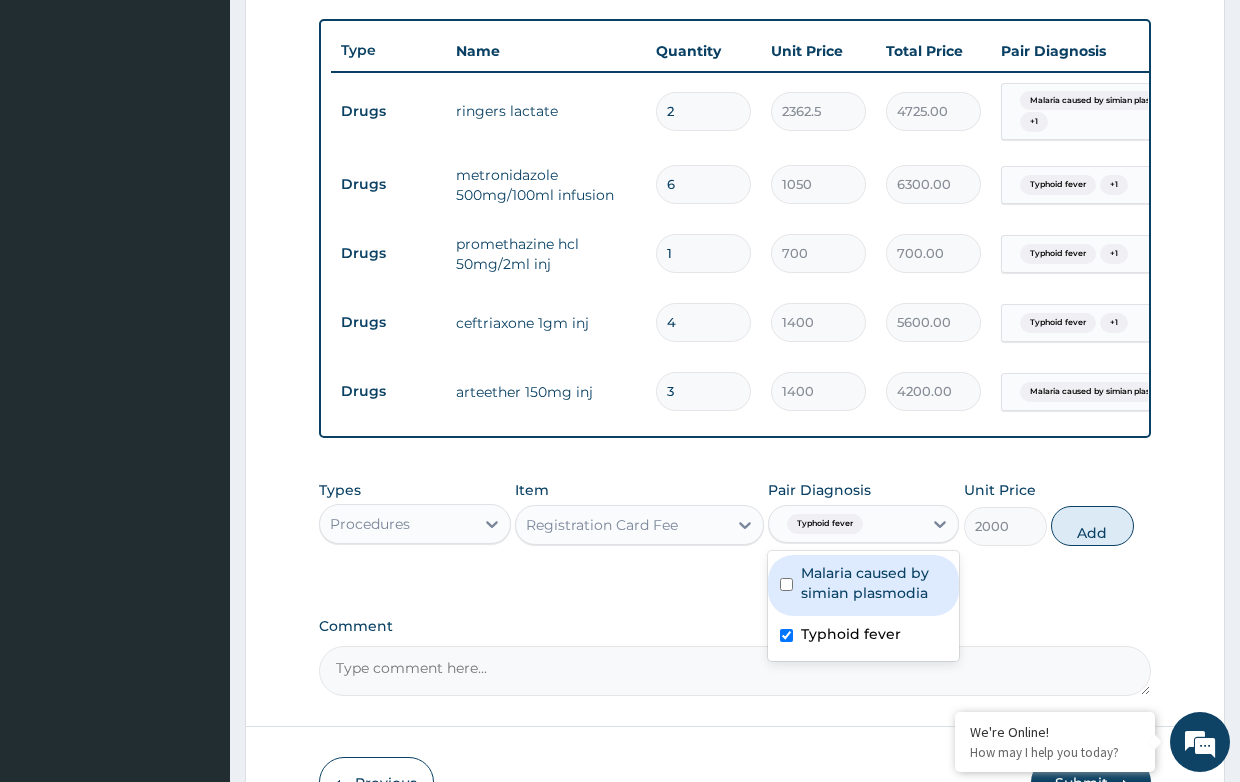 click on "Malaria caused by simian plasmodia" at bounding box center [874, 583] 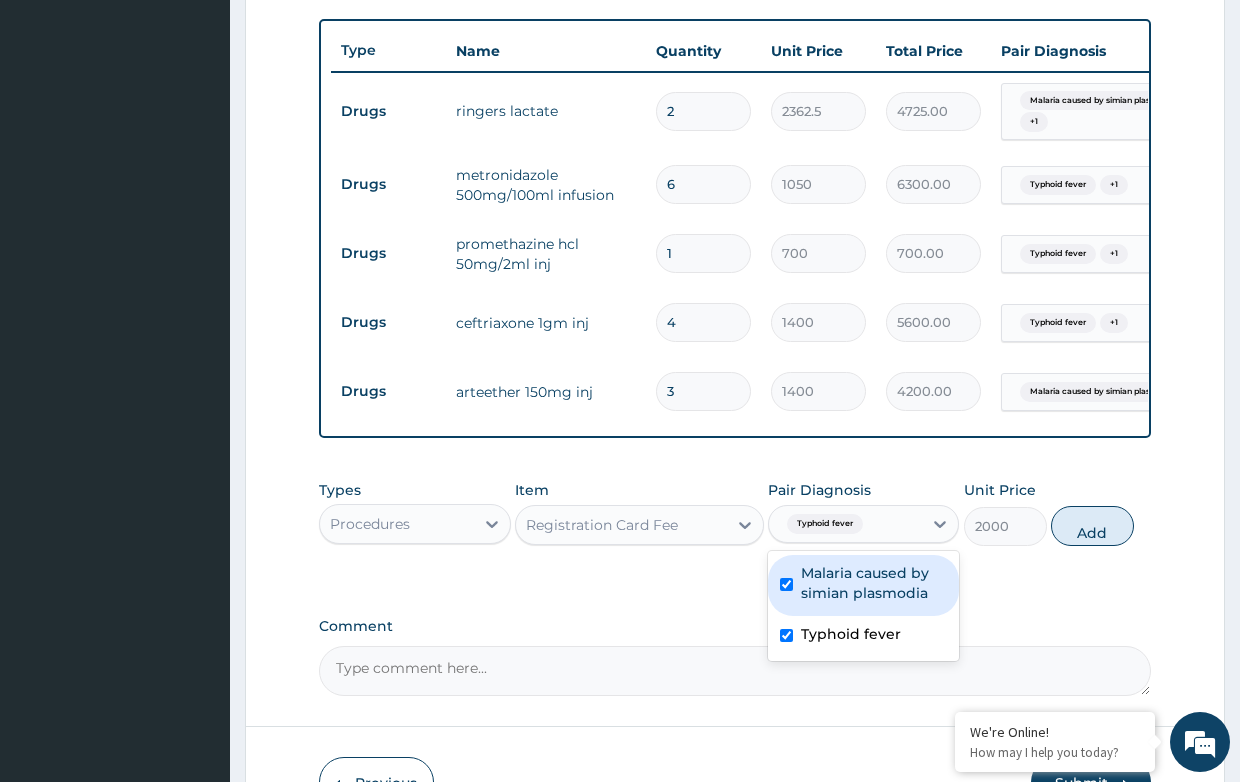 checkbox on "true" 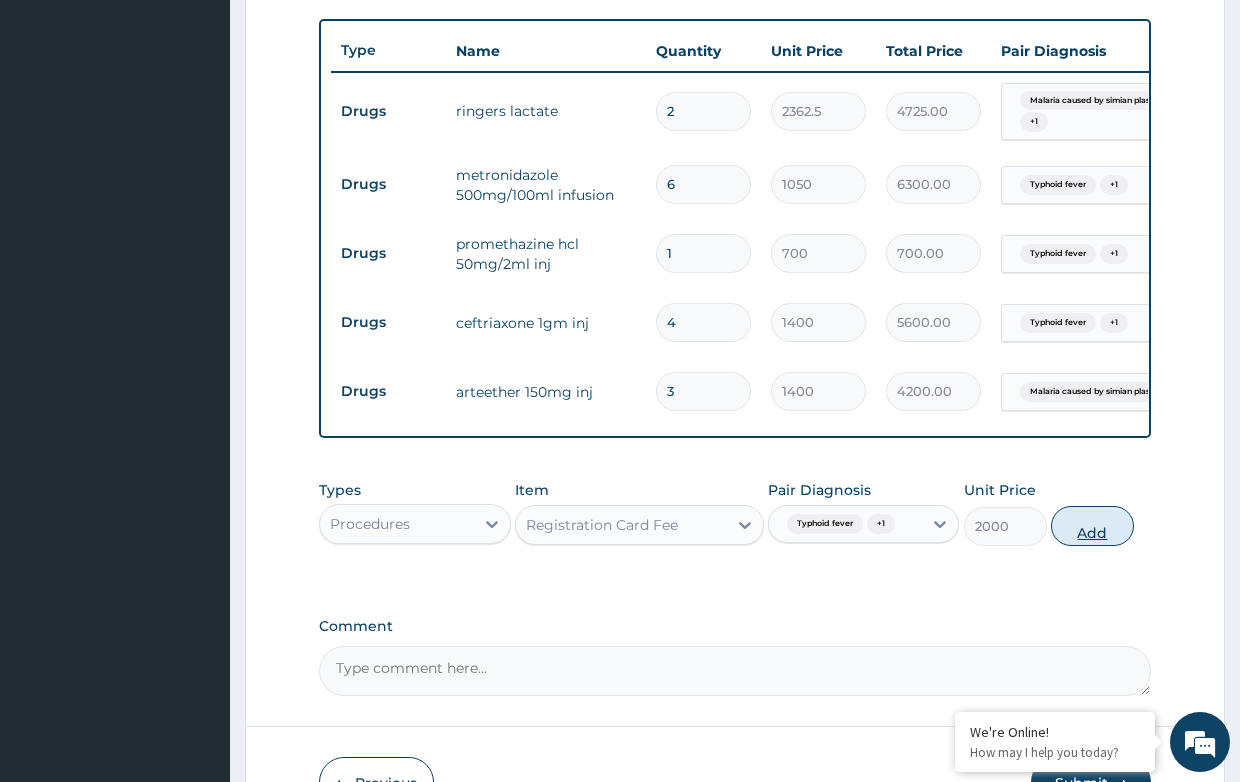 click on "Add" at bounding box center [1092, 526] 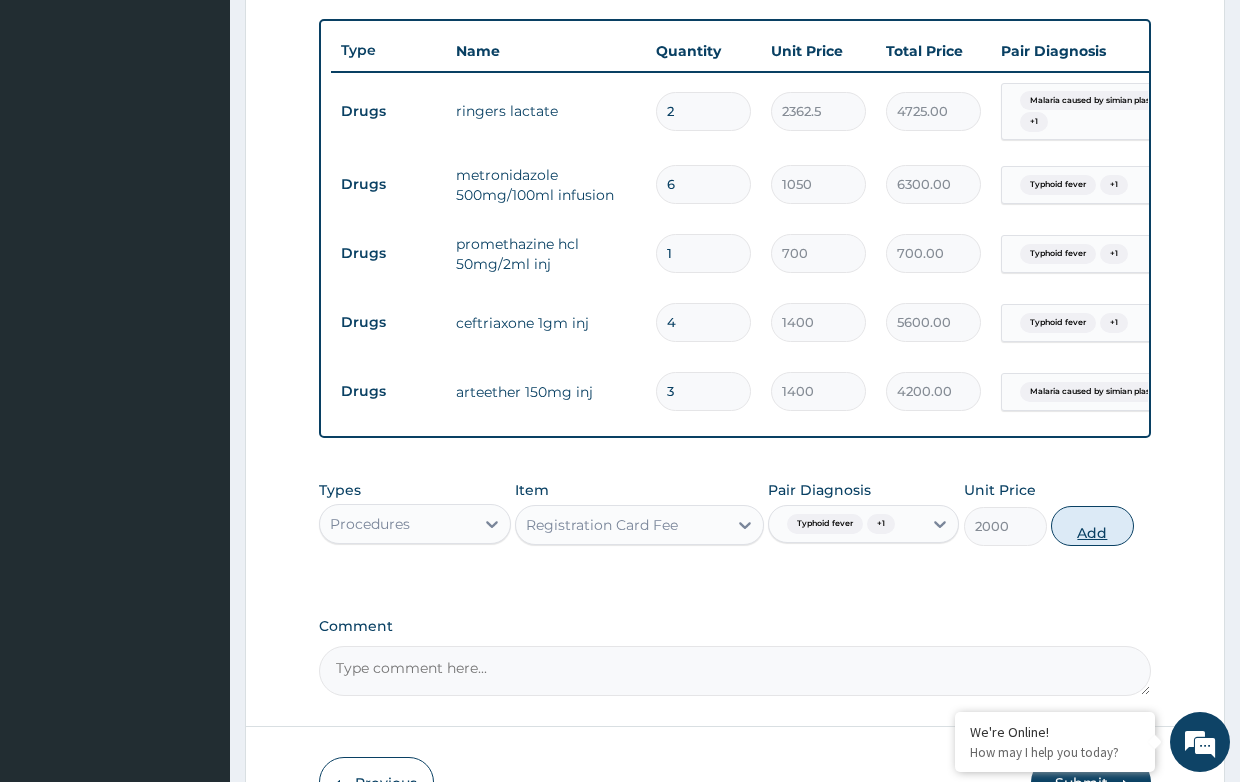 type on "0" 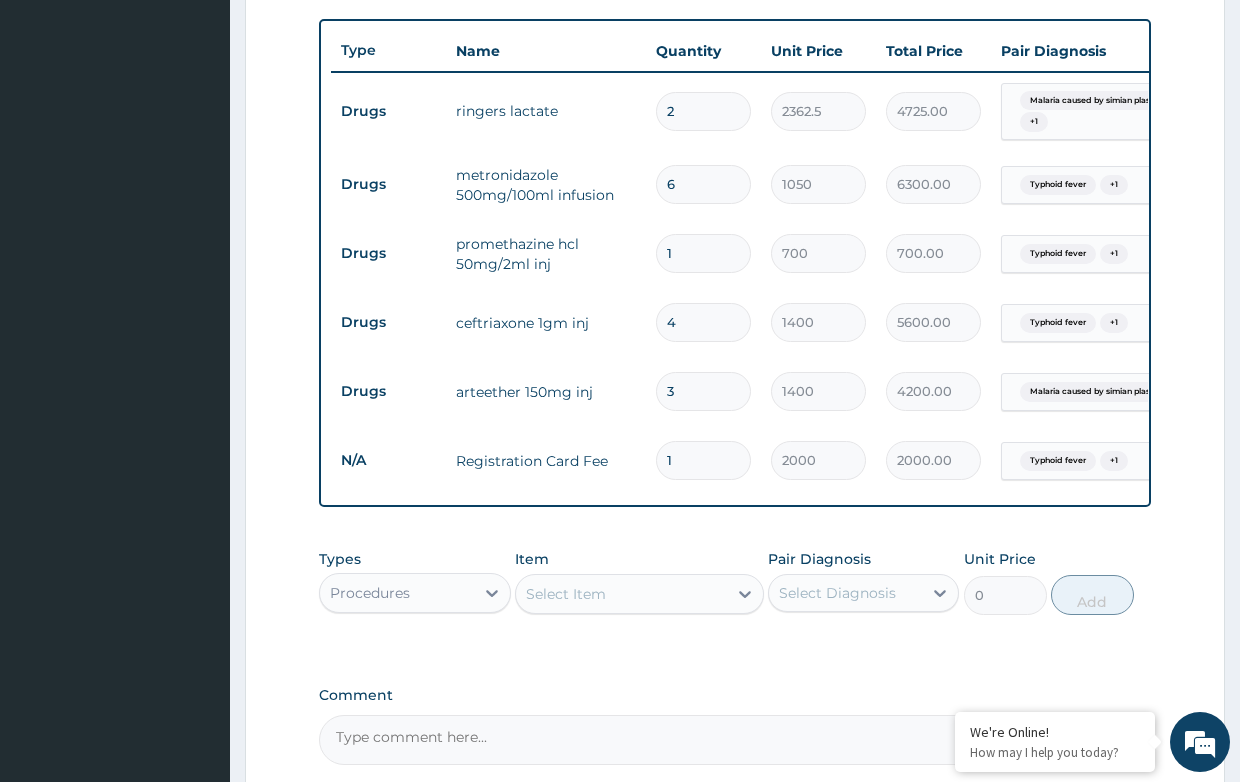 click on "Select Item" at bounding box center (566, 594) 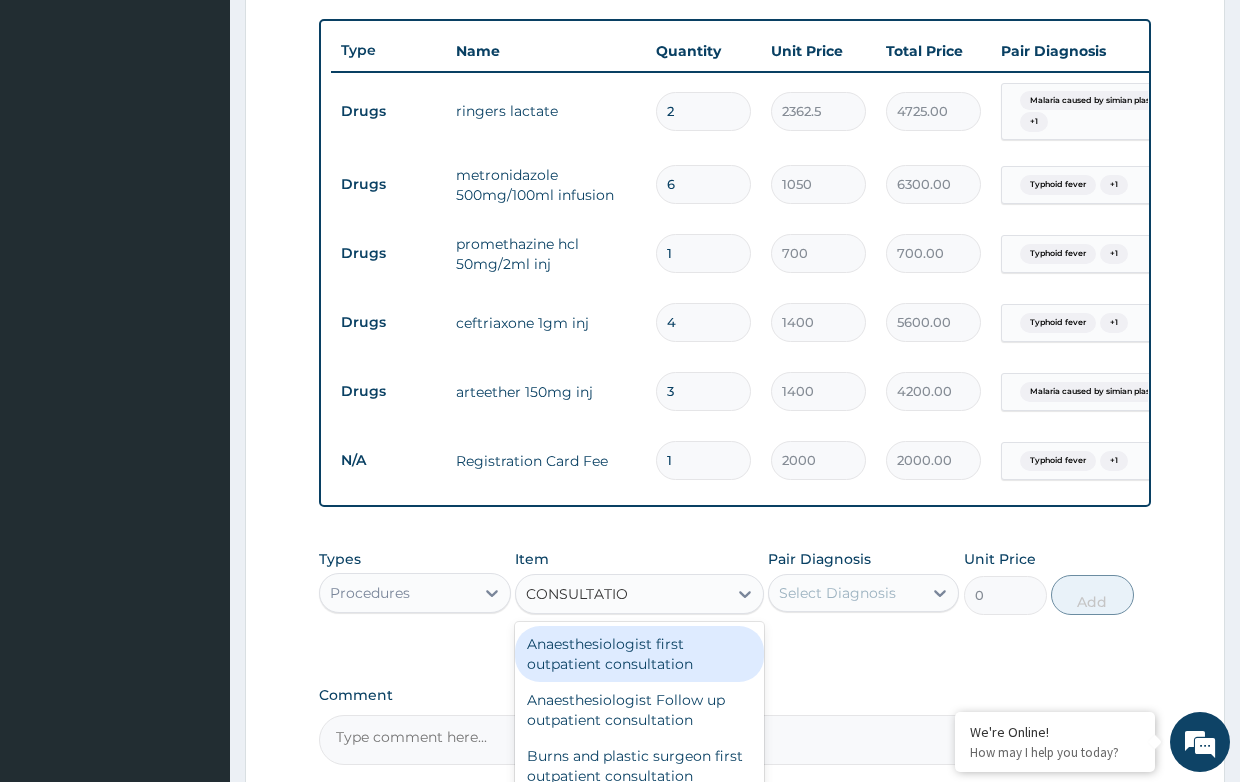 type on "CONSULTATION" 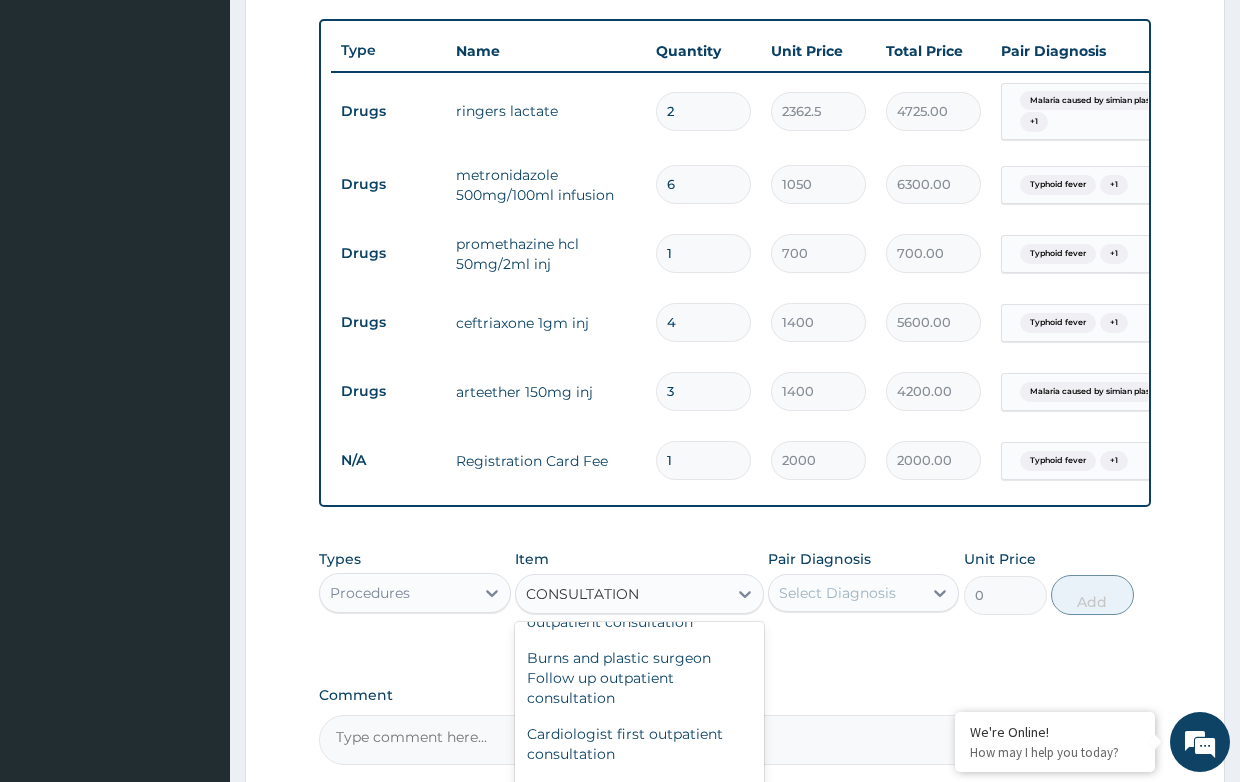 scroll, scrollTop: 200, scrollLeft: 0, axis: vertical 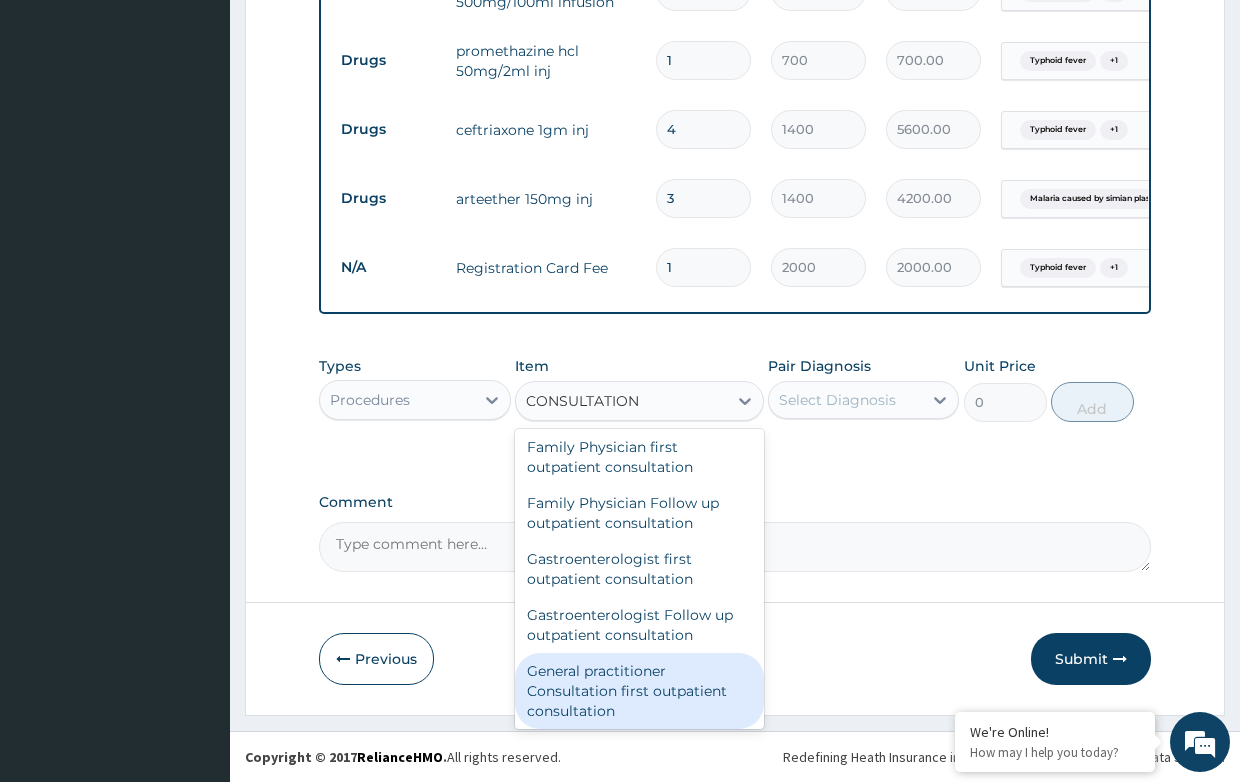 click on "General practitioner Consultation first outpatient consultation" at bounding box center [639, 691] 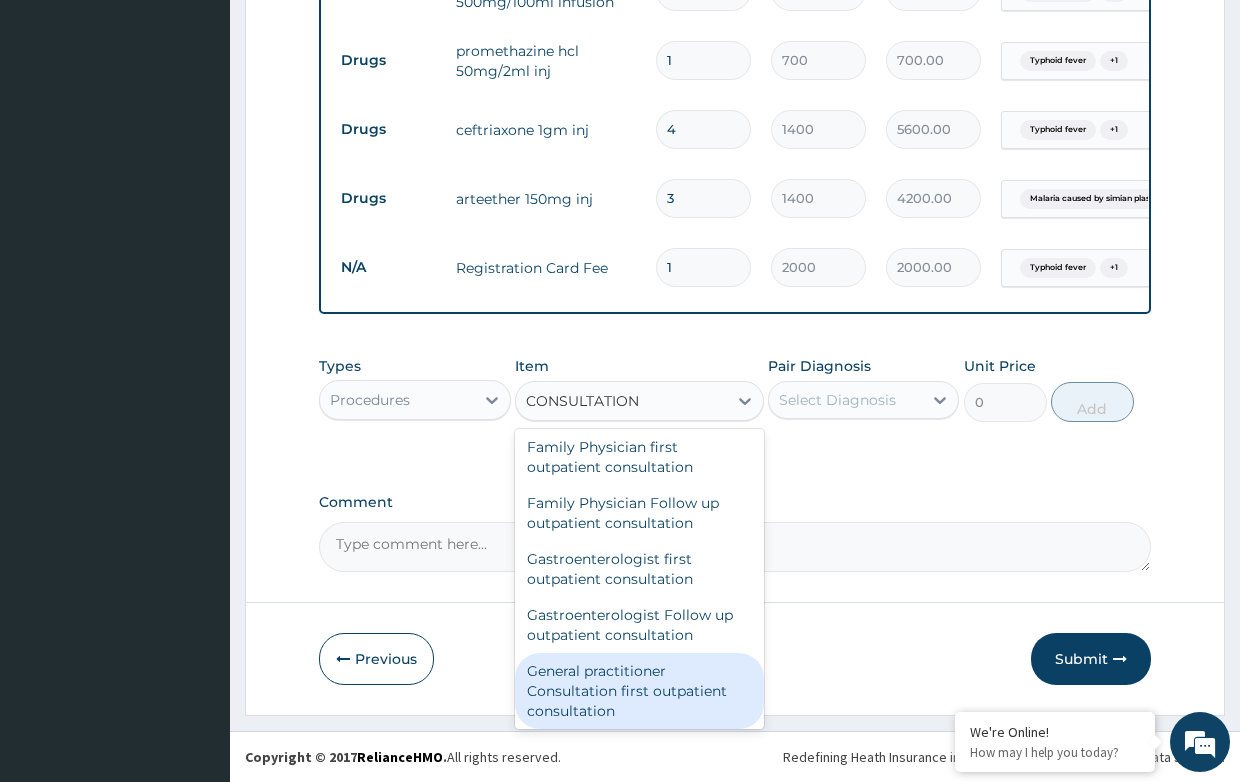 type 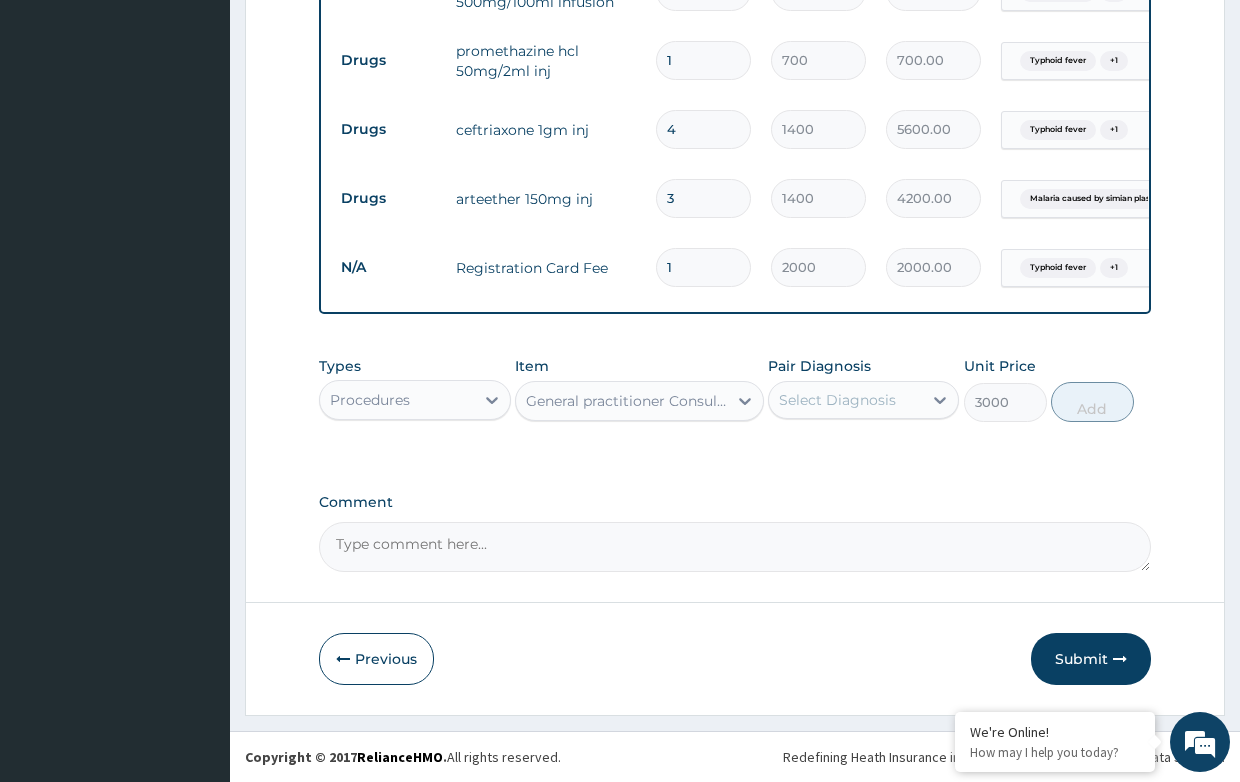 click on "Select Diagnosis" at bounding box center (837, 400) 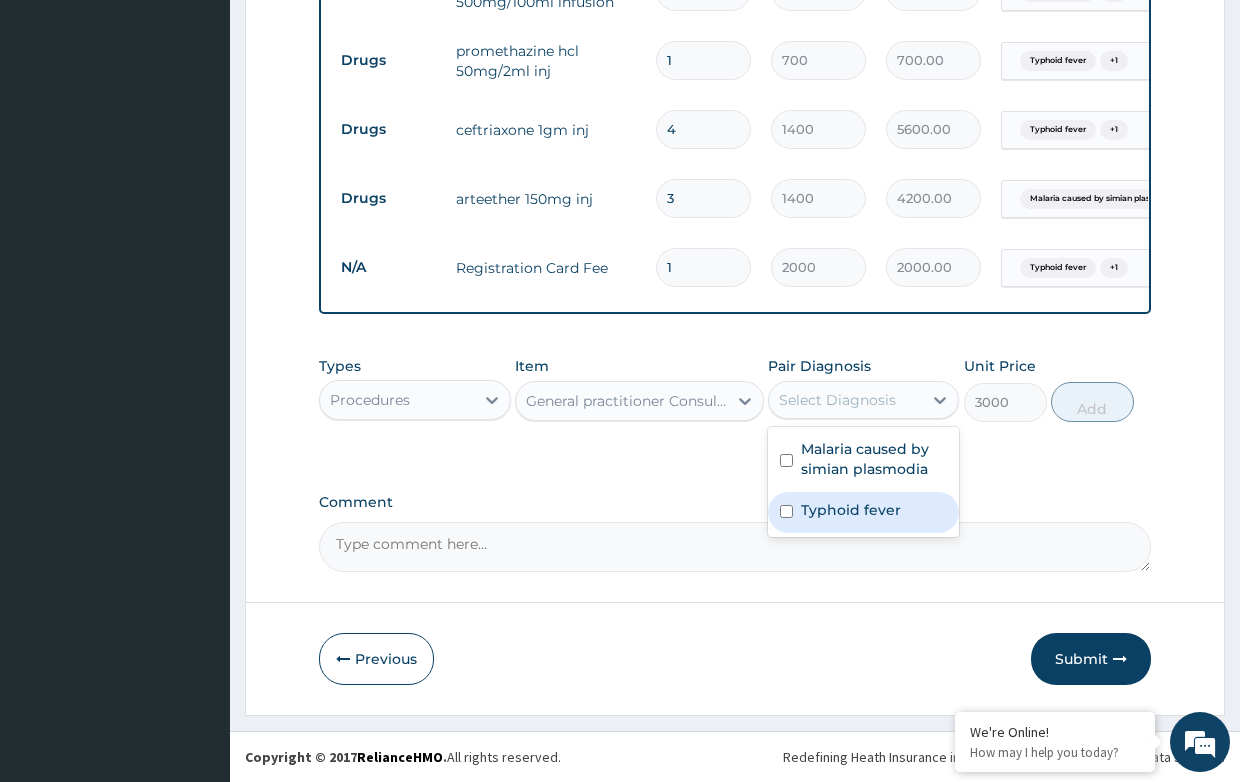 click on "Typhoid fever" at bounding box center [851, 510] 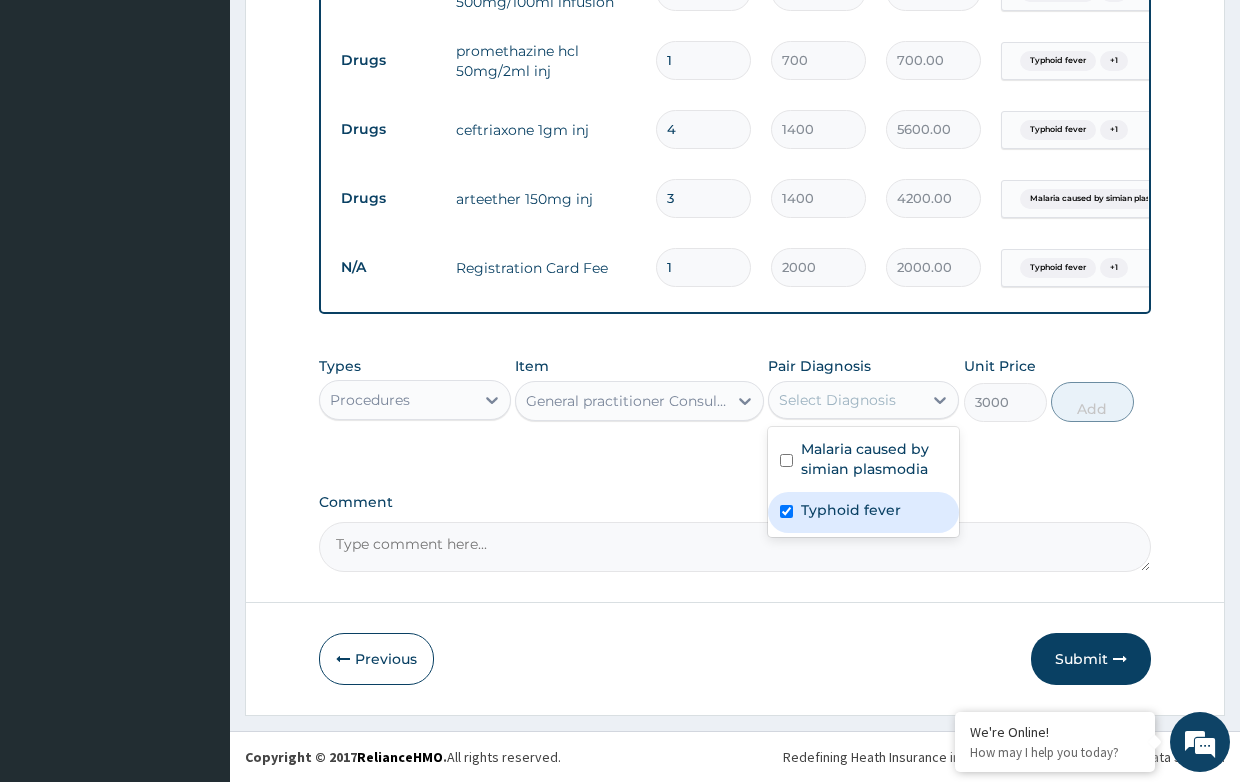 checkbox on "true" 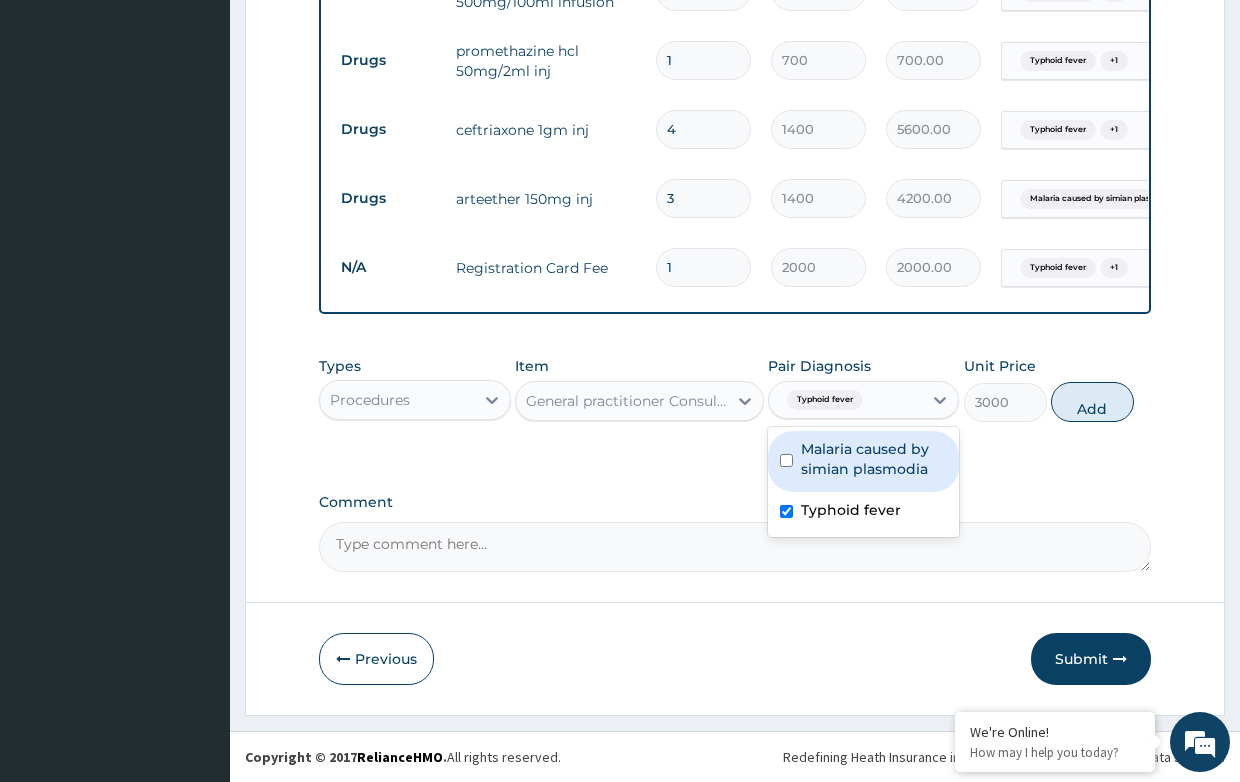 click on "Malaria caused by simian plasmodia" at bounding box center (874, 459) 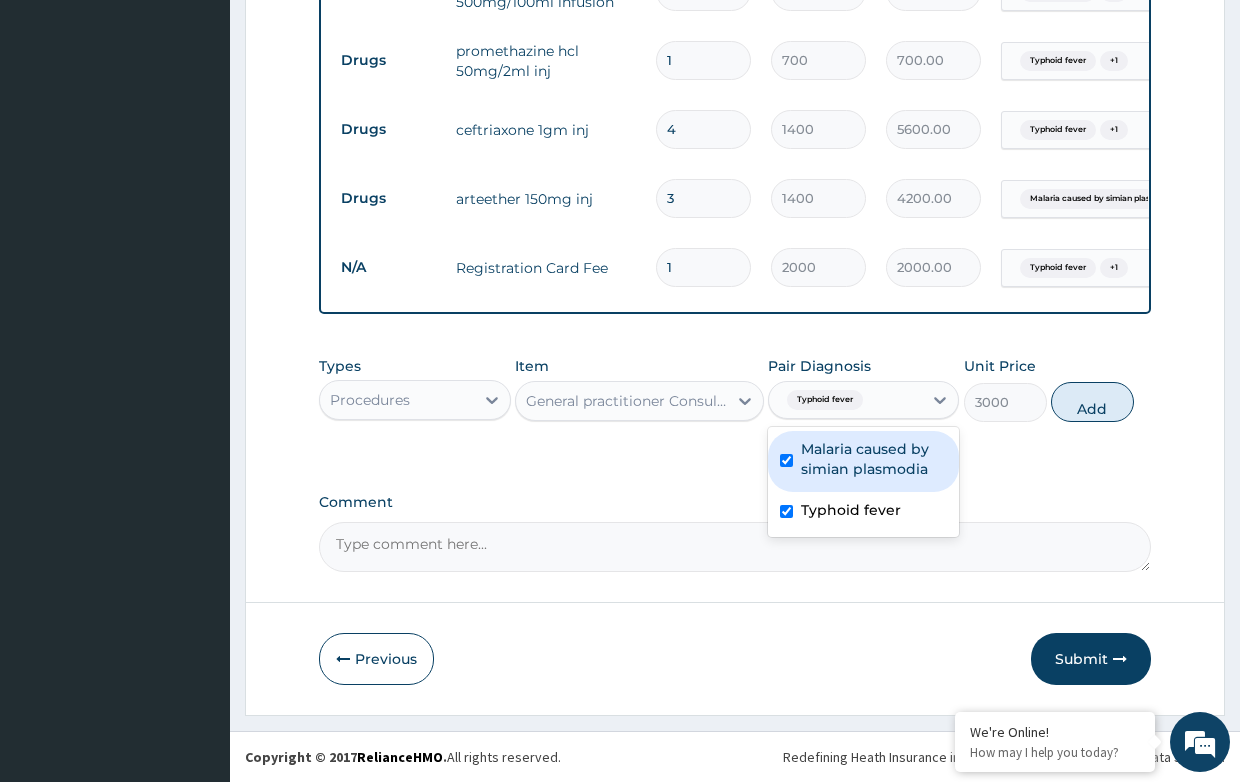 checkbox on "true" 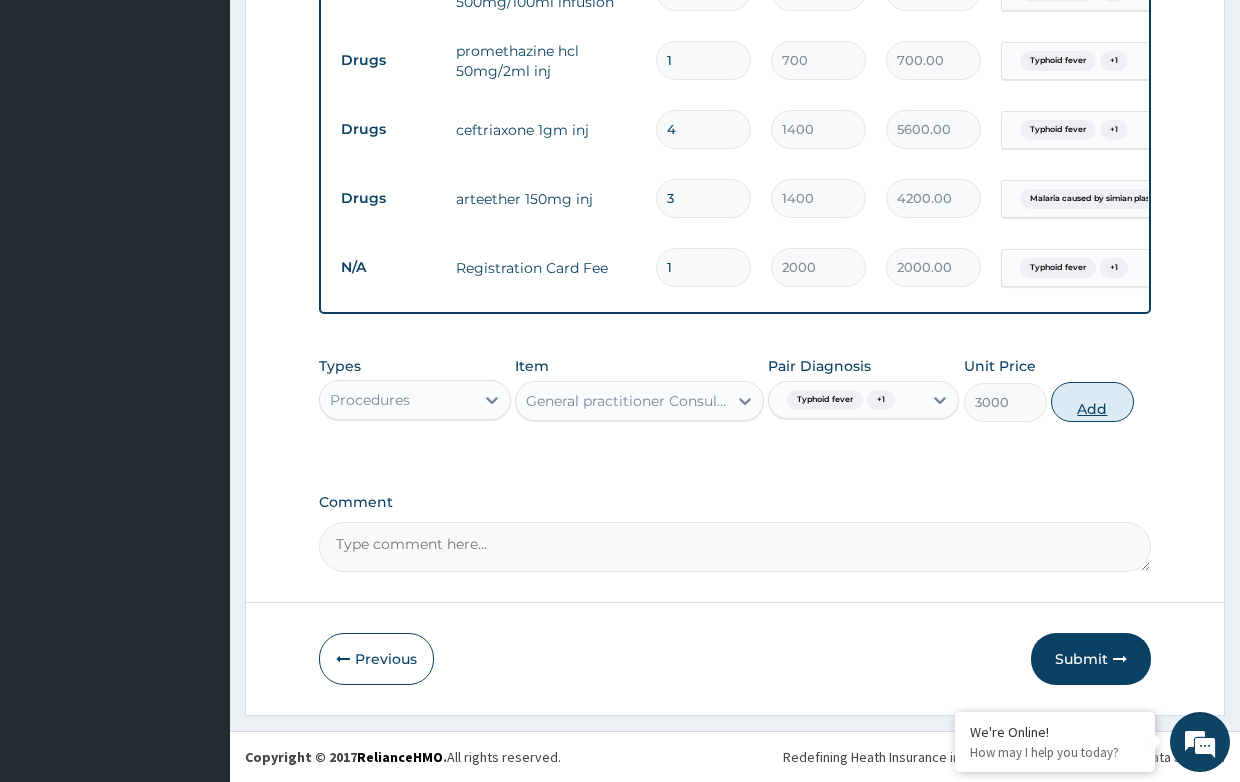 click on "Add" at bounding box center [1092, 402] 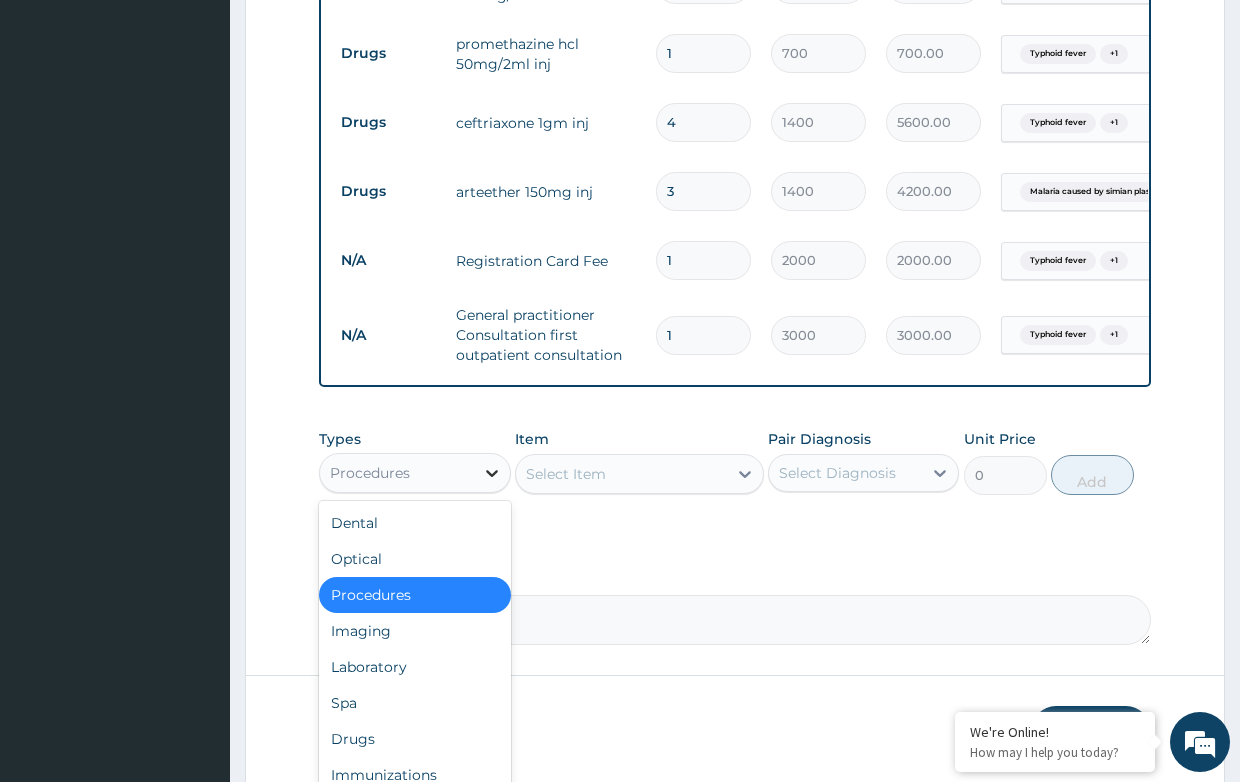 click 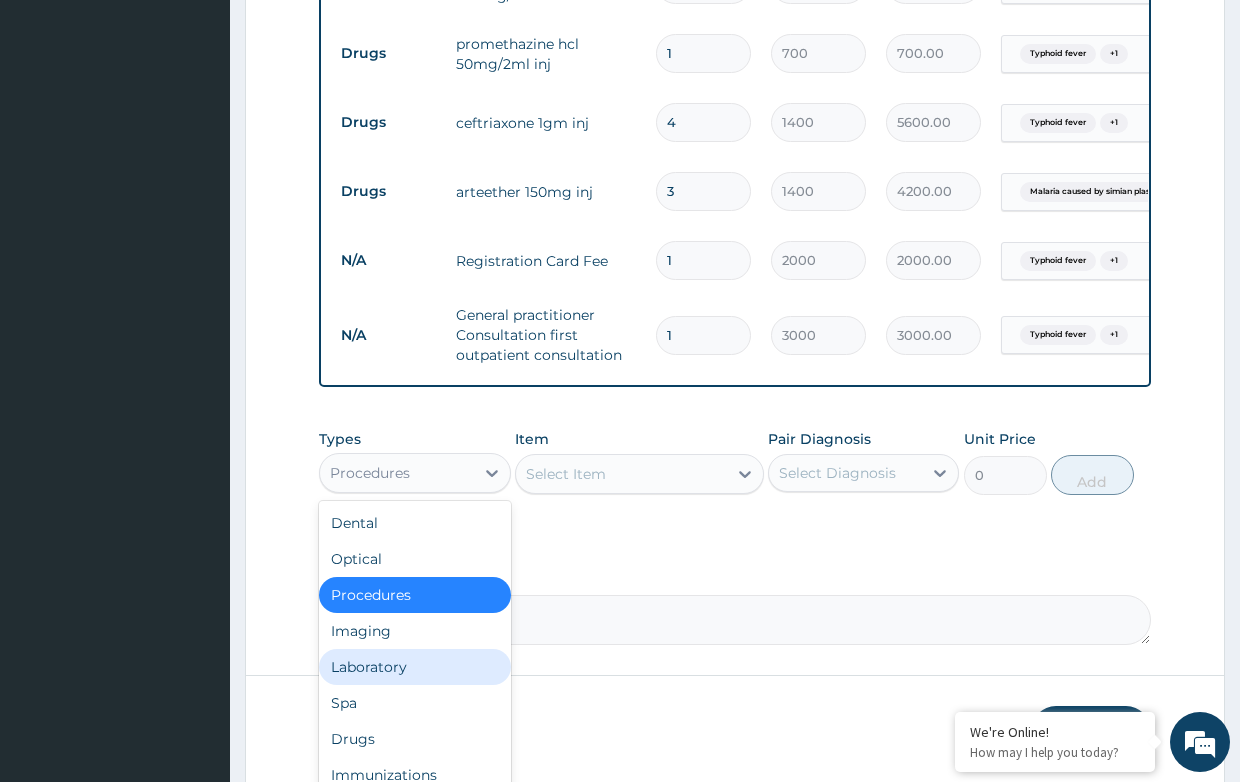 click on "Laboratory" at bounding box center [414, 667] 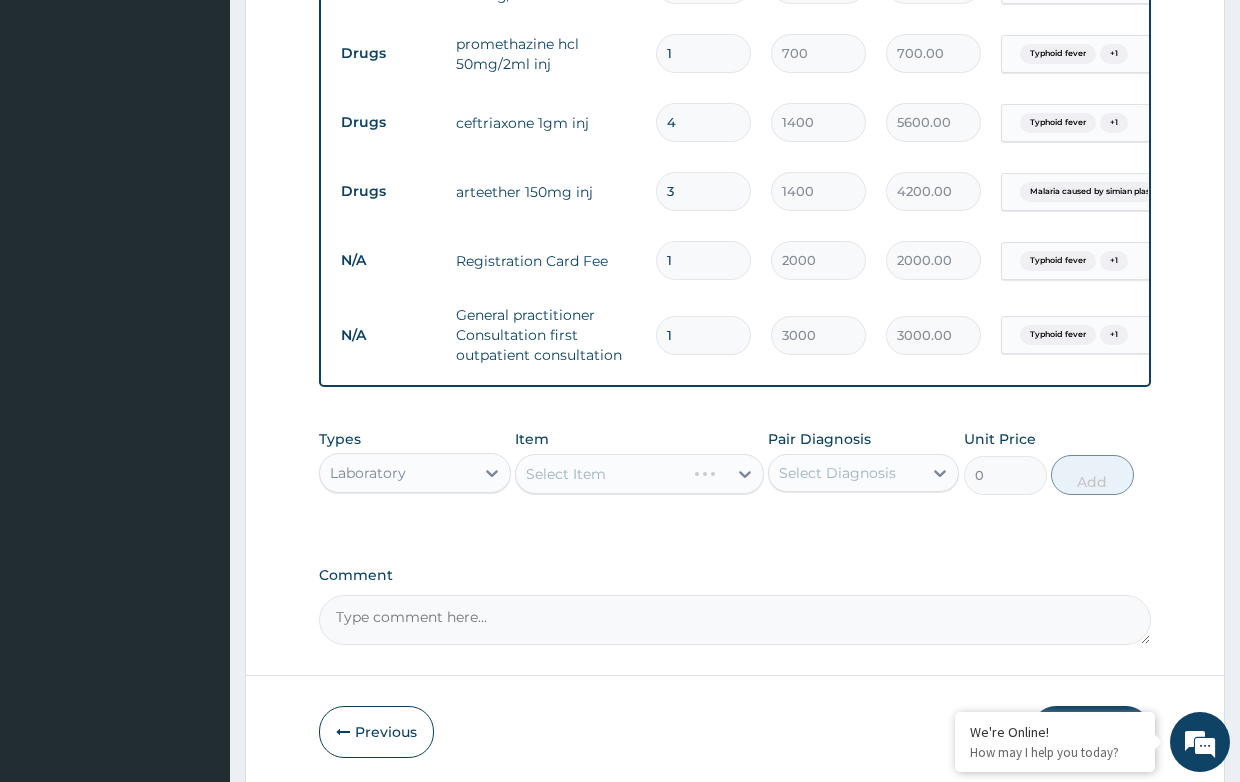click on "Select Item" at bounding box center (639, 474) 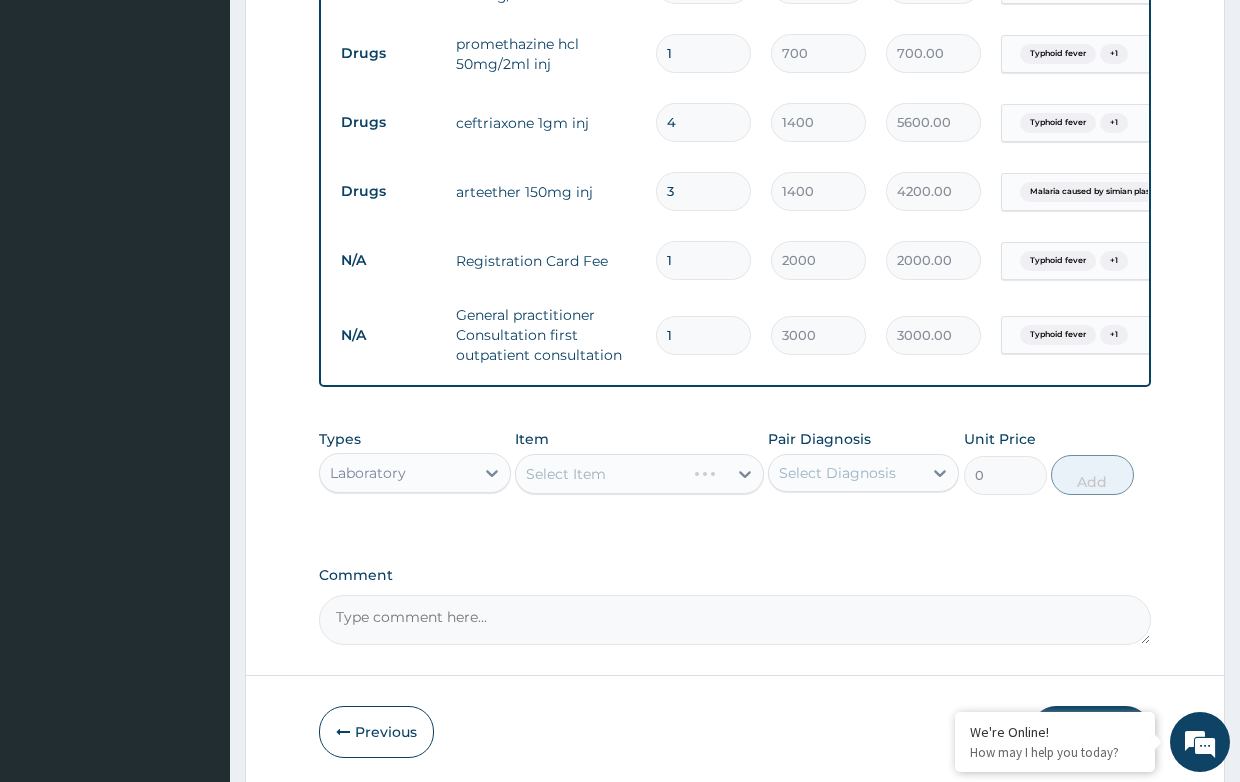 click on "Select Item" at bounding box center [639, 474] 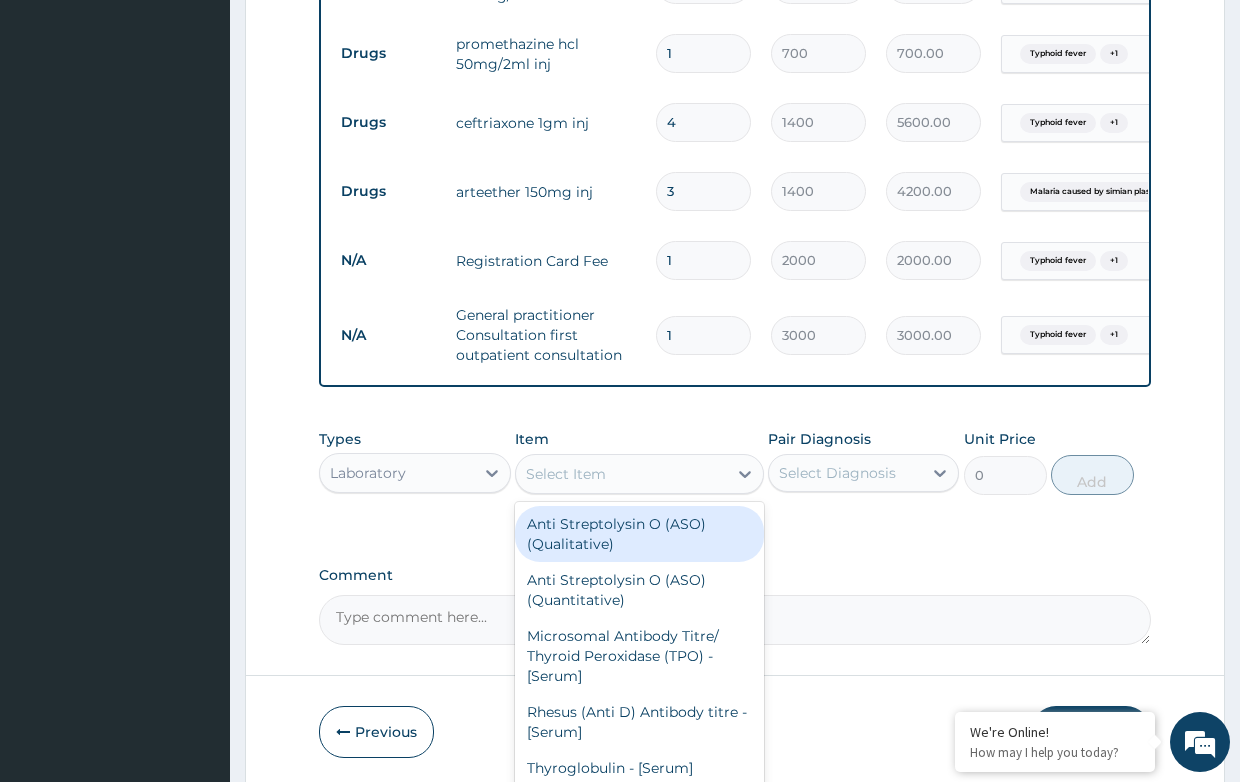 click on "Select Item" at bounding box center [621, 474] 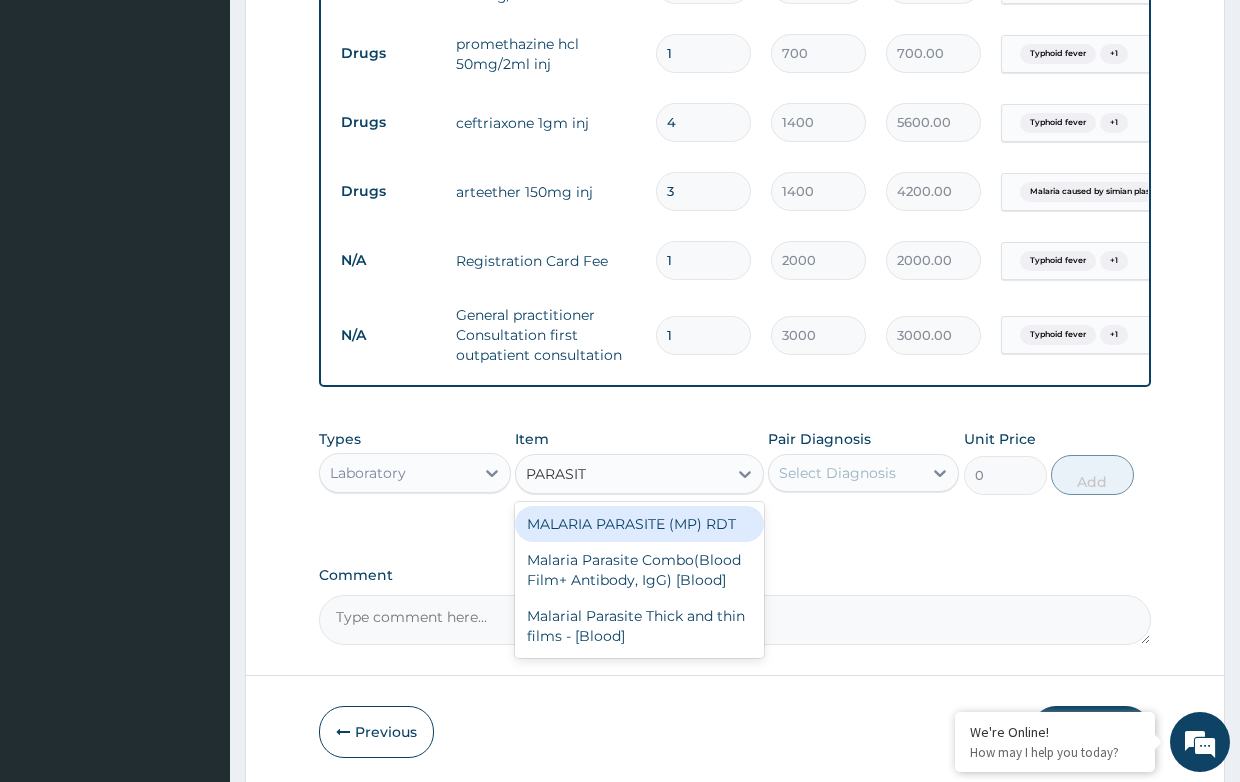 type on "PARASITE" 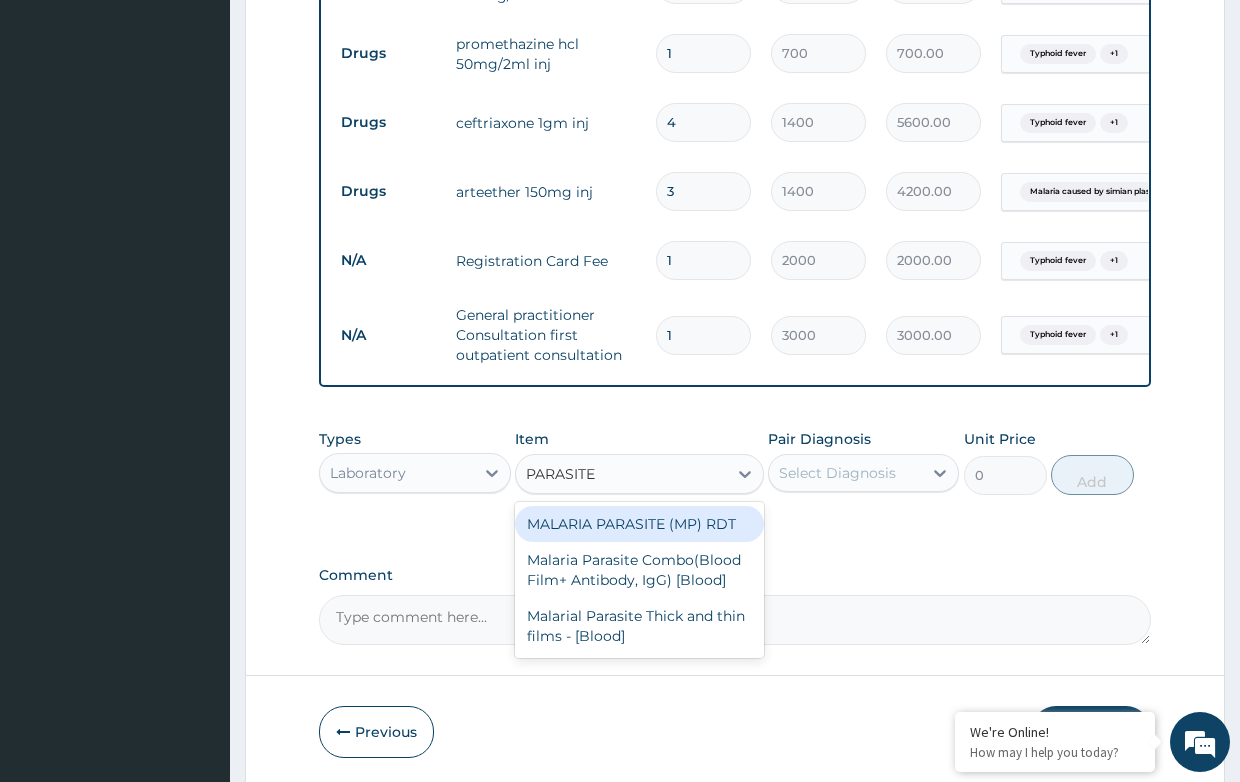 click on "MALARIA PARASITE (MP) RDT" at bounding box center [639, 524] 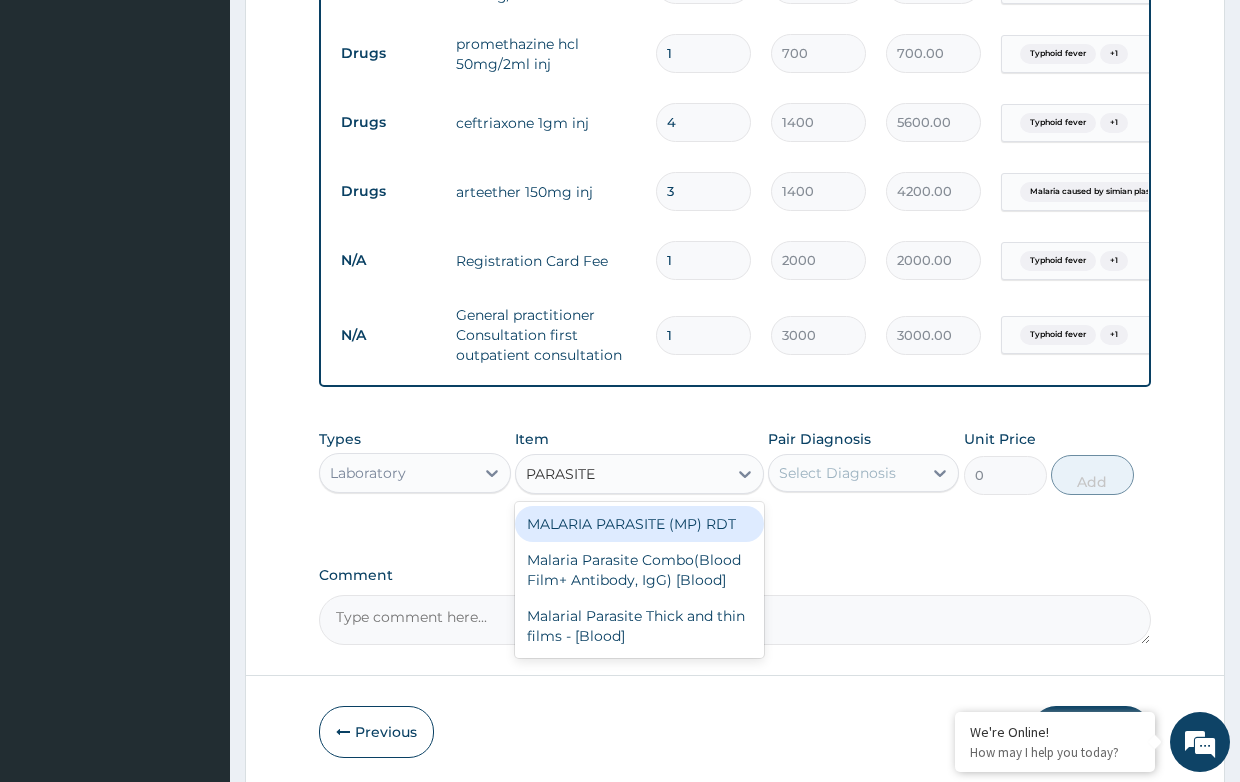 type 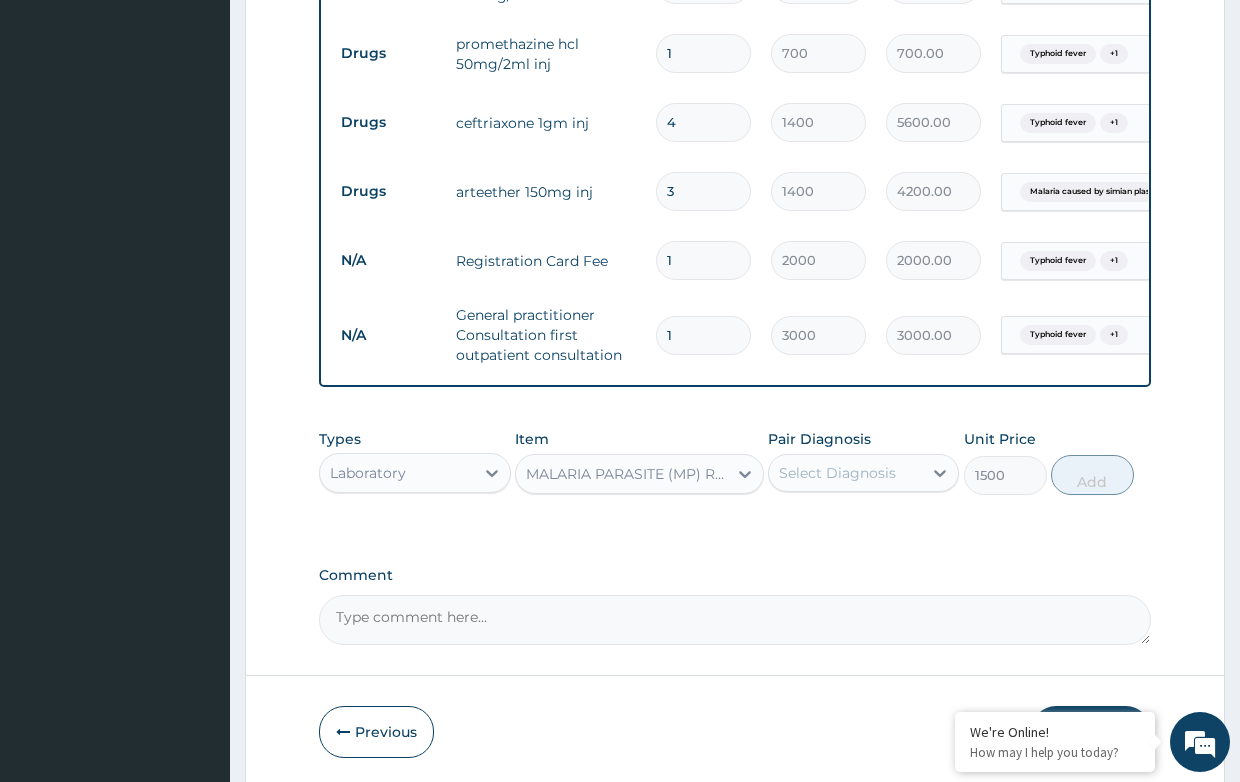 click on "Select Diagnosis" at bounding box center [837, 473] 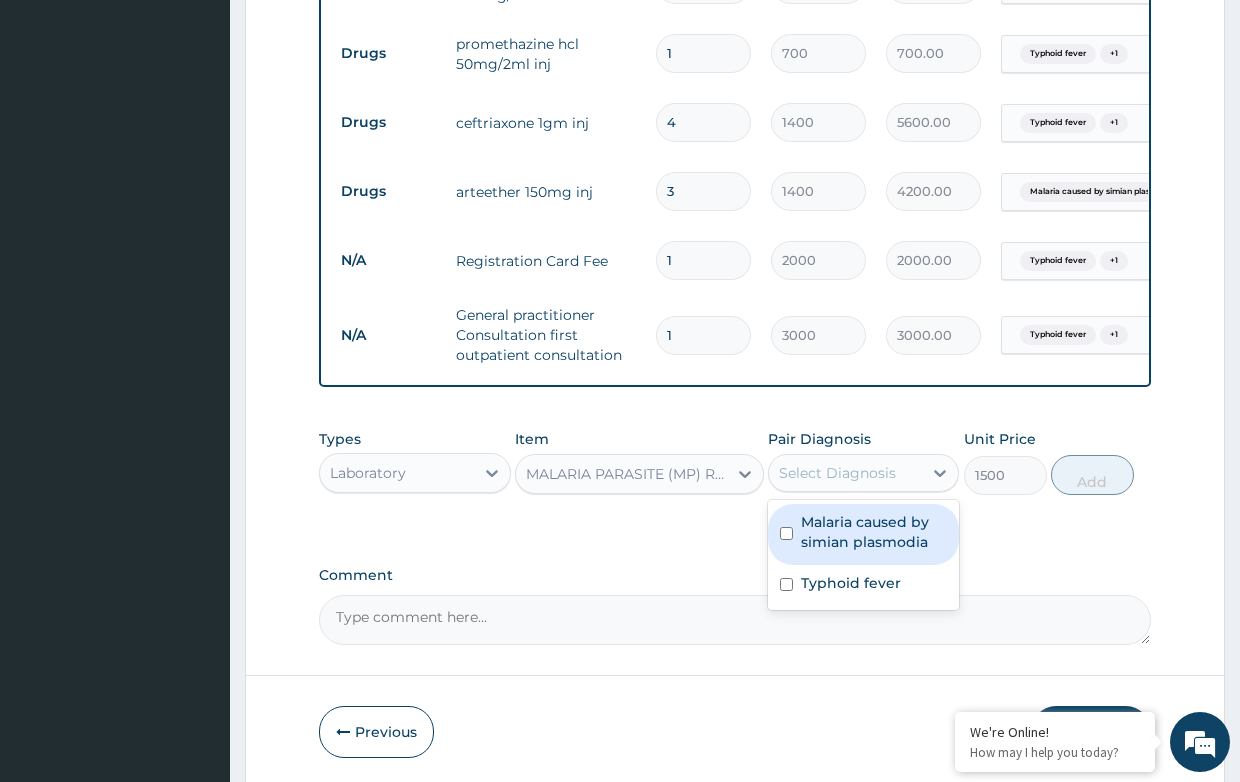 click on "Malaria caused by simian plasmodia" at bounding box center [874, 532] 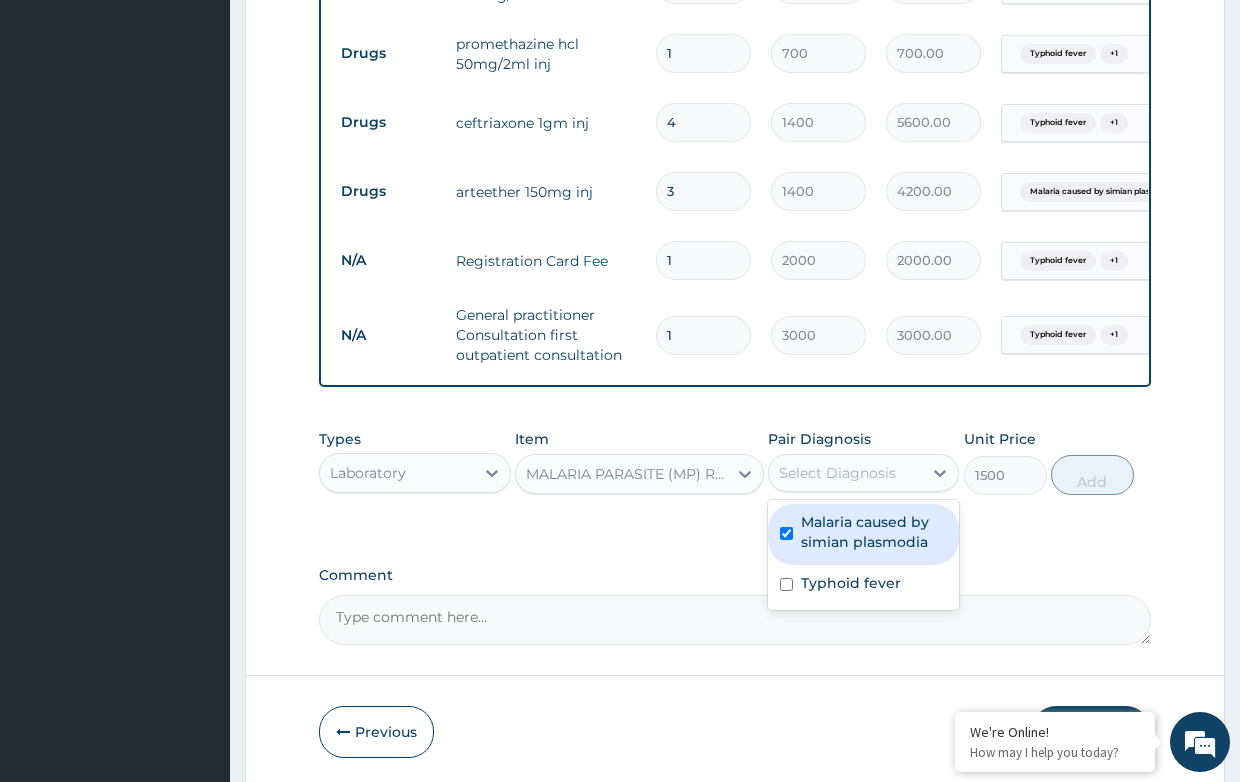 checkbox on "true" 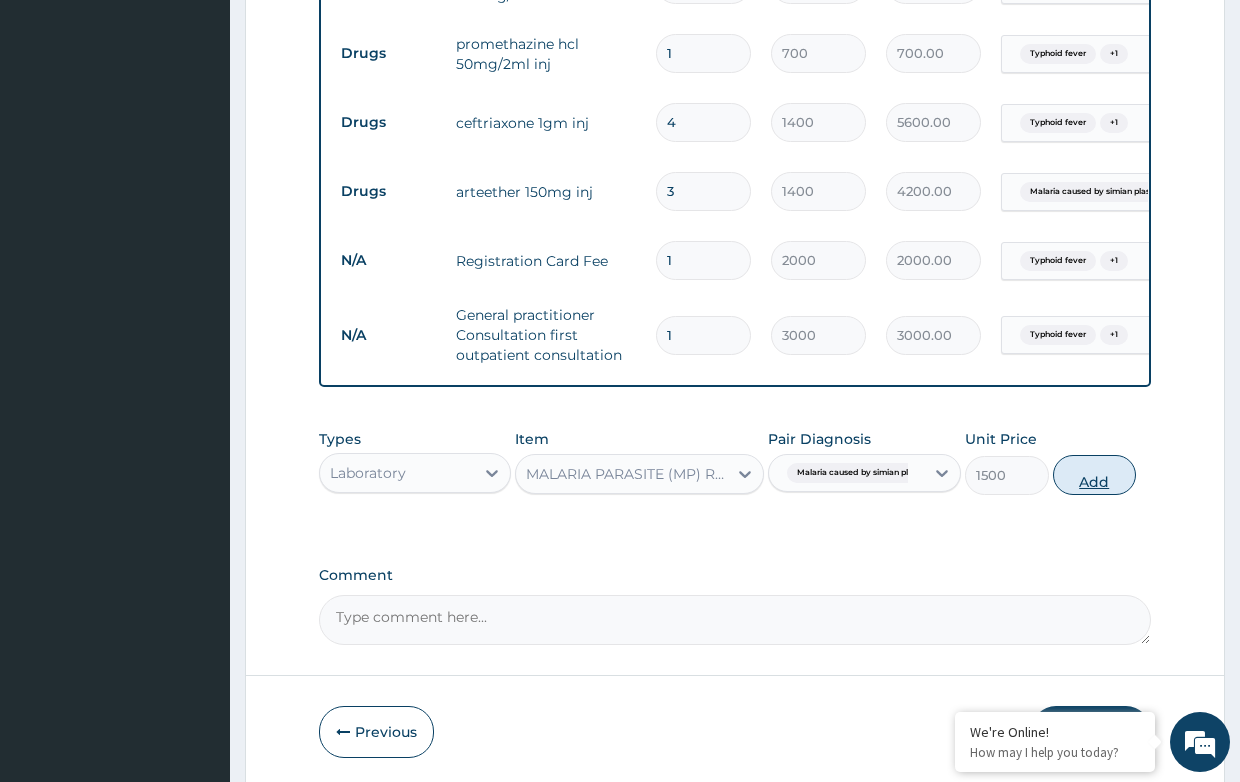 click on "Add" at bounding box center [1094, 475] 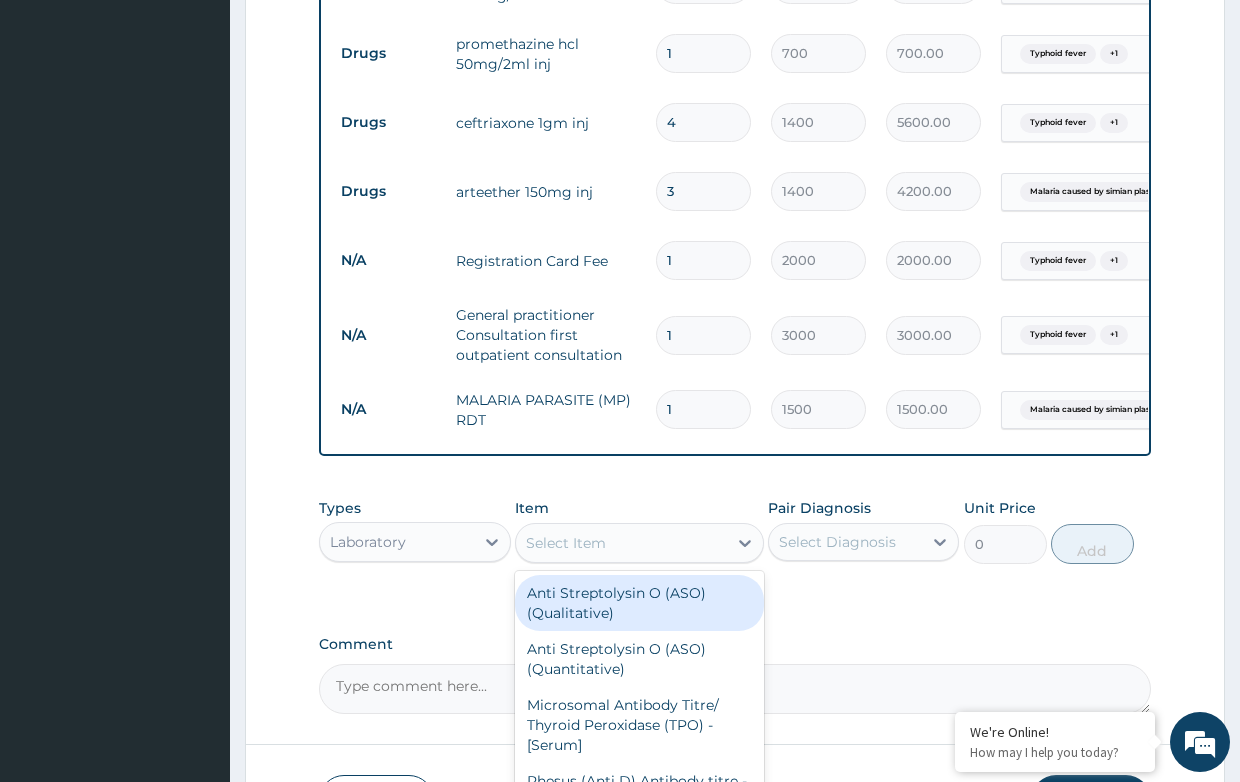 click on "Select Item" at bounding box center (566, 543) 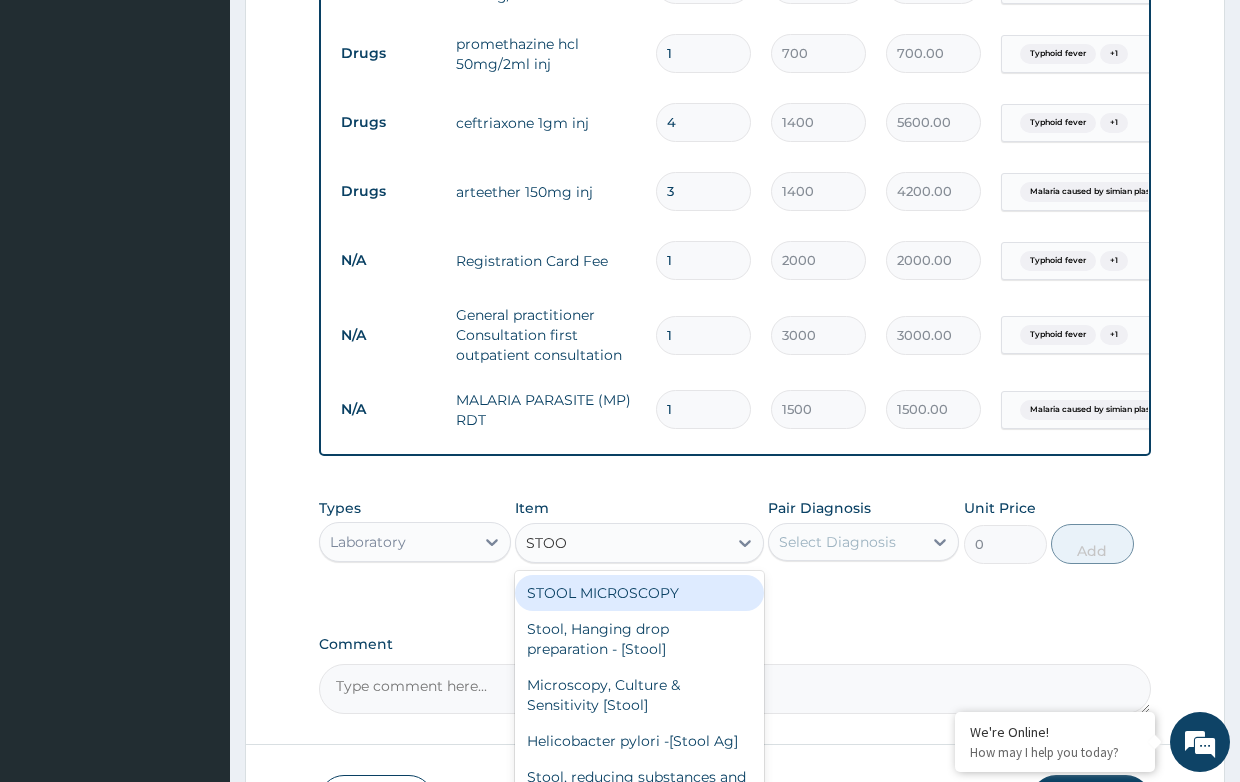 type on "STOOL" 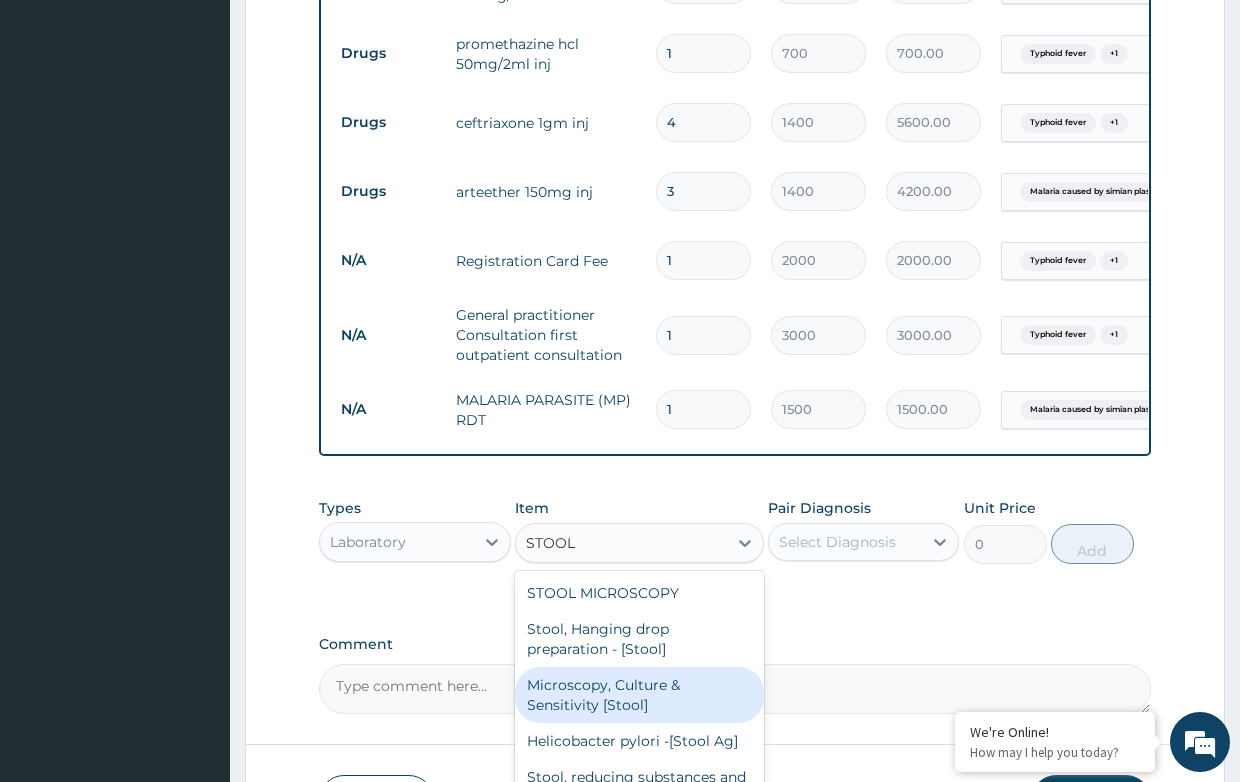 click on "Microscopy, Culture & Sensitivity [Stool]" at bounding box center [639, 695] 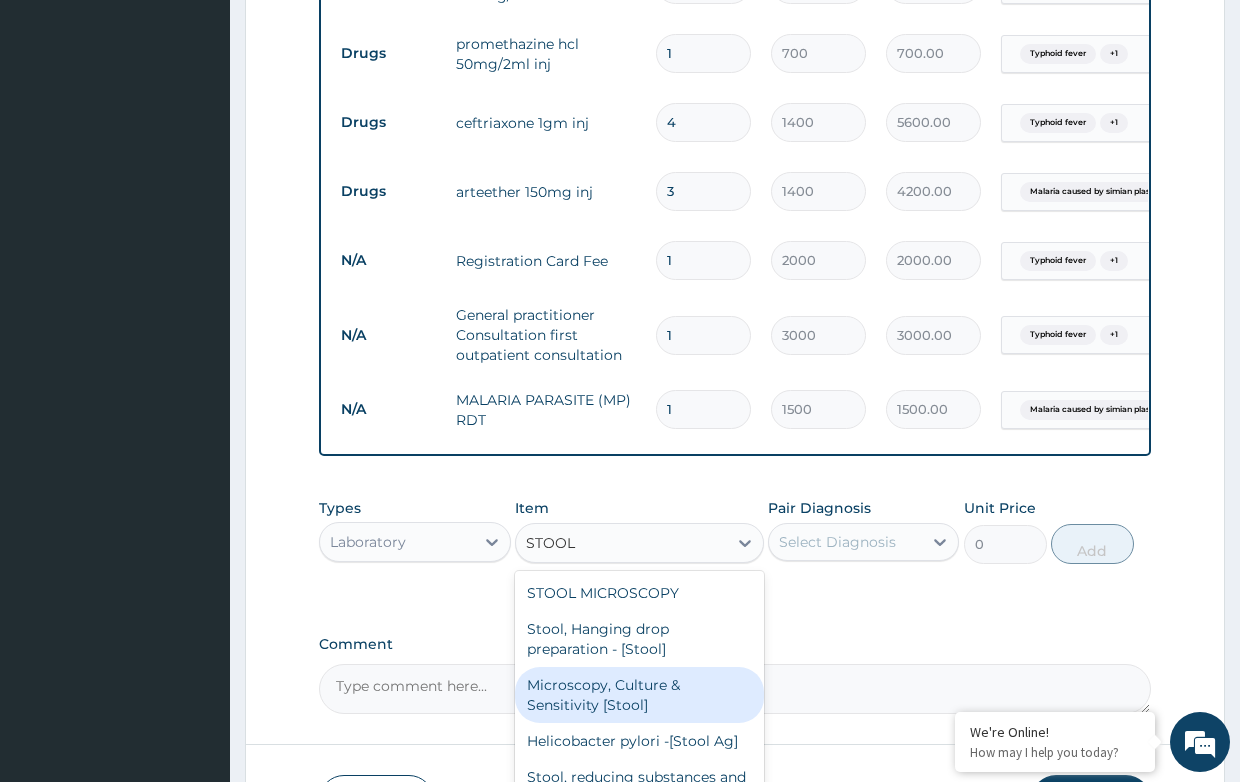 type 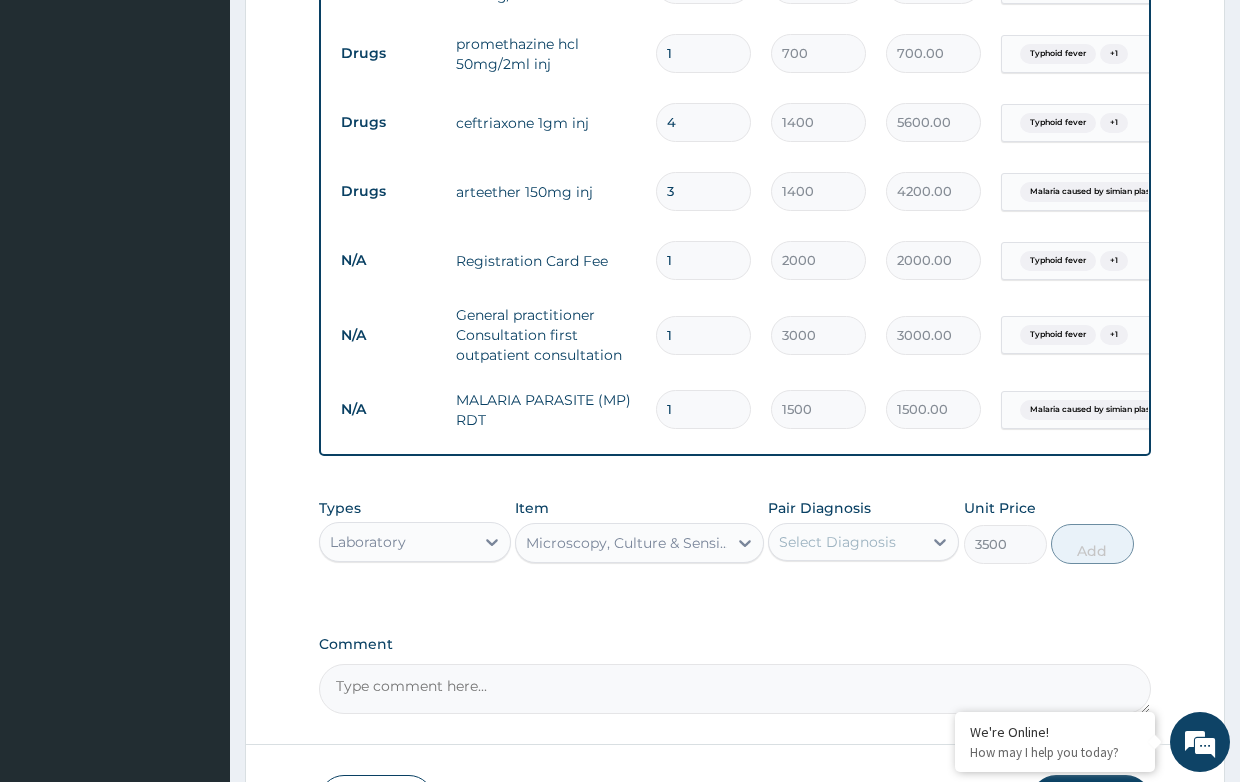 click on "Select Diagnosis" at bounding box center [837, 542] 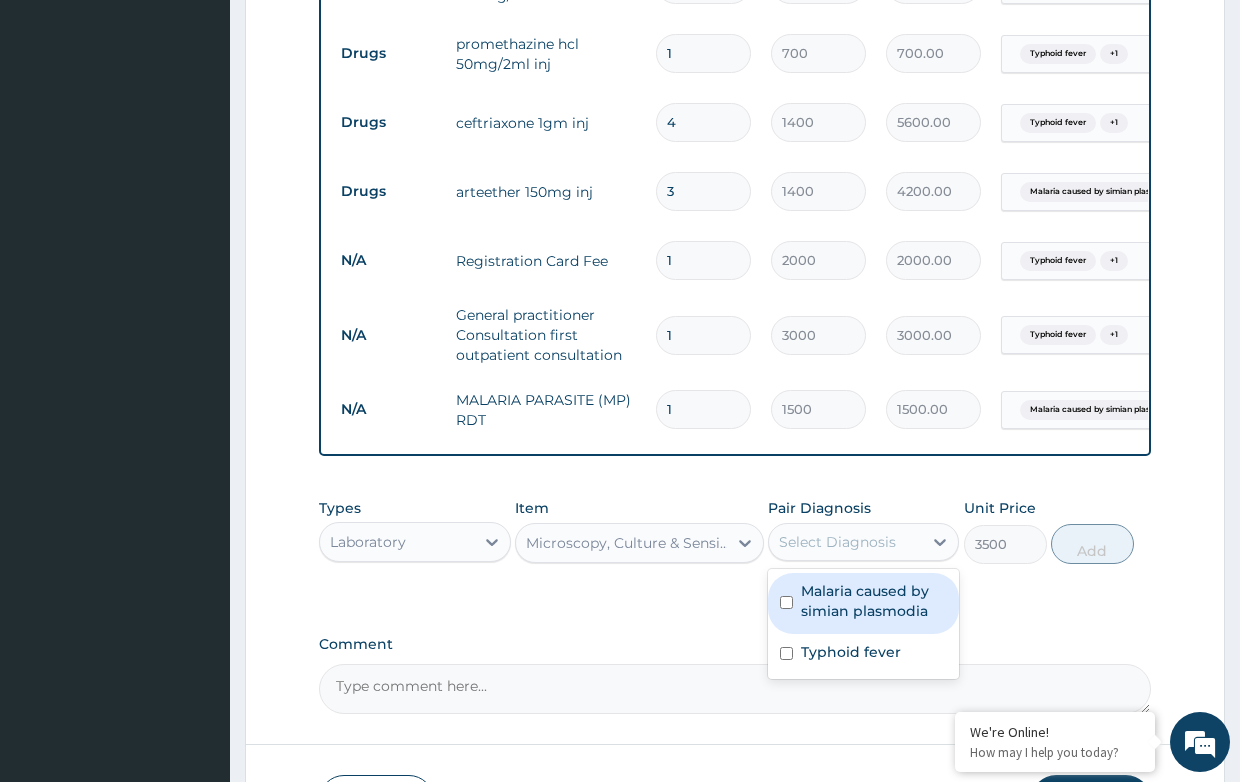 click on "Select Diagnosis" at bounding box center (837, 542) 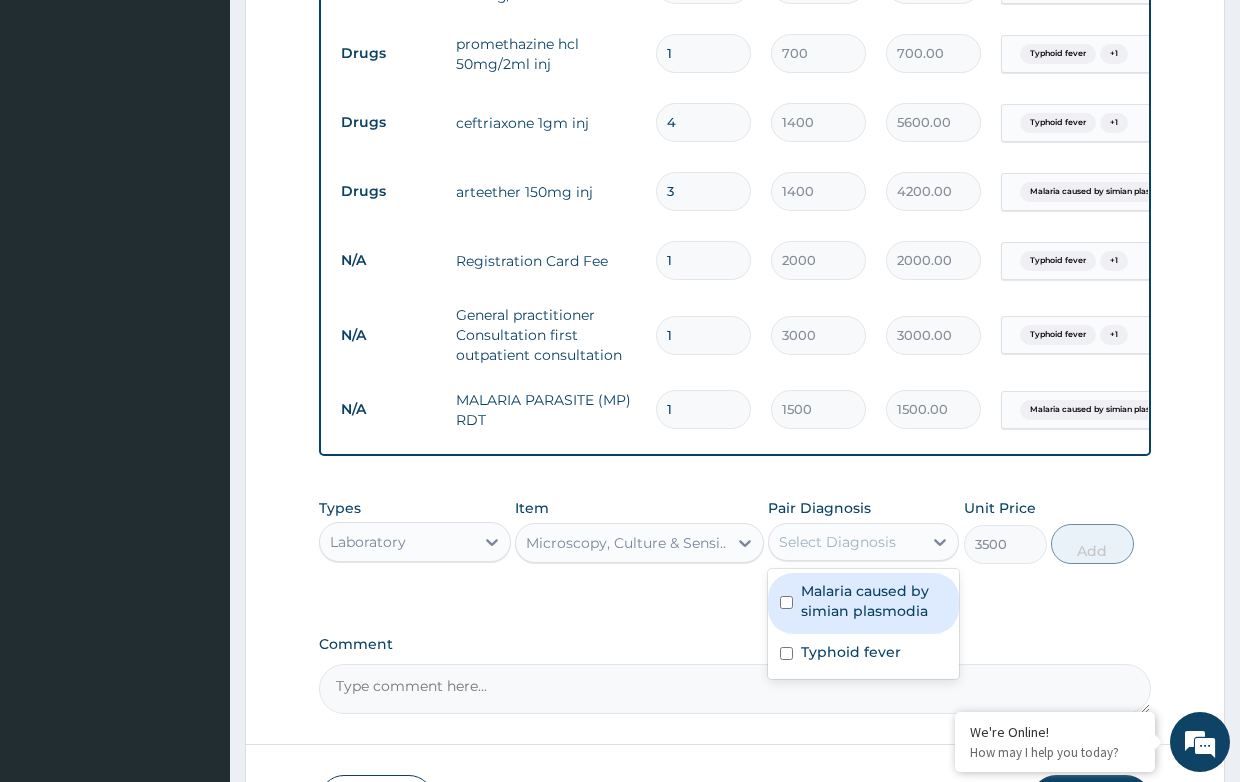click on "Select Diagnosis" at bounding box center (837, 542) 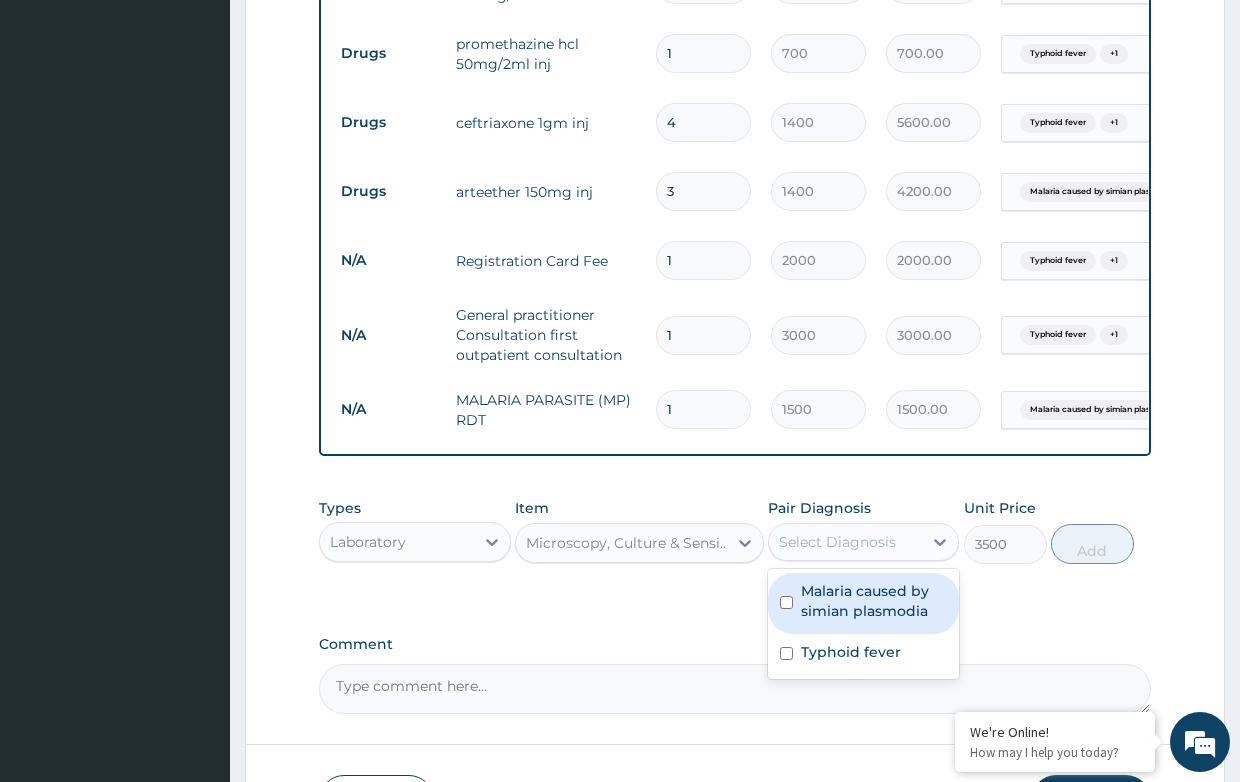 click on "Select Diagnosis" at bounding box center (837, 542) 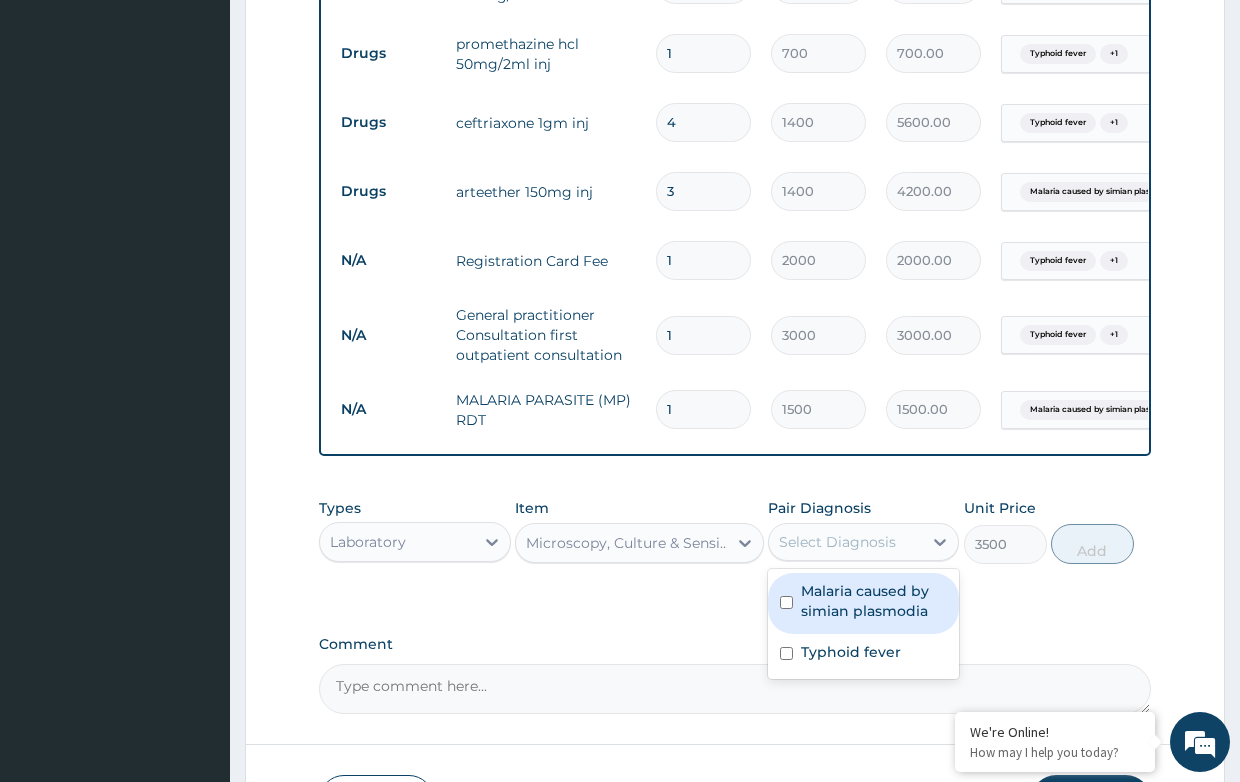 click on "Select Diagnosis" at bounding box center [837, 542] 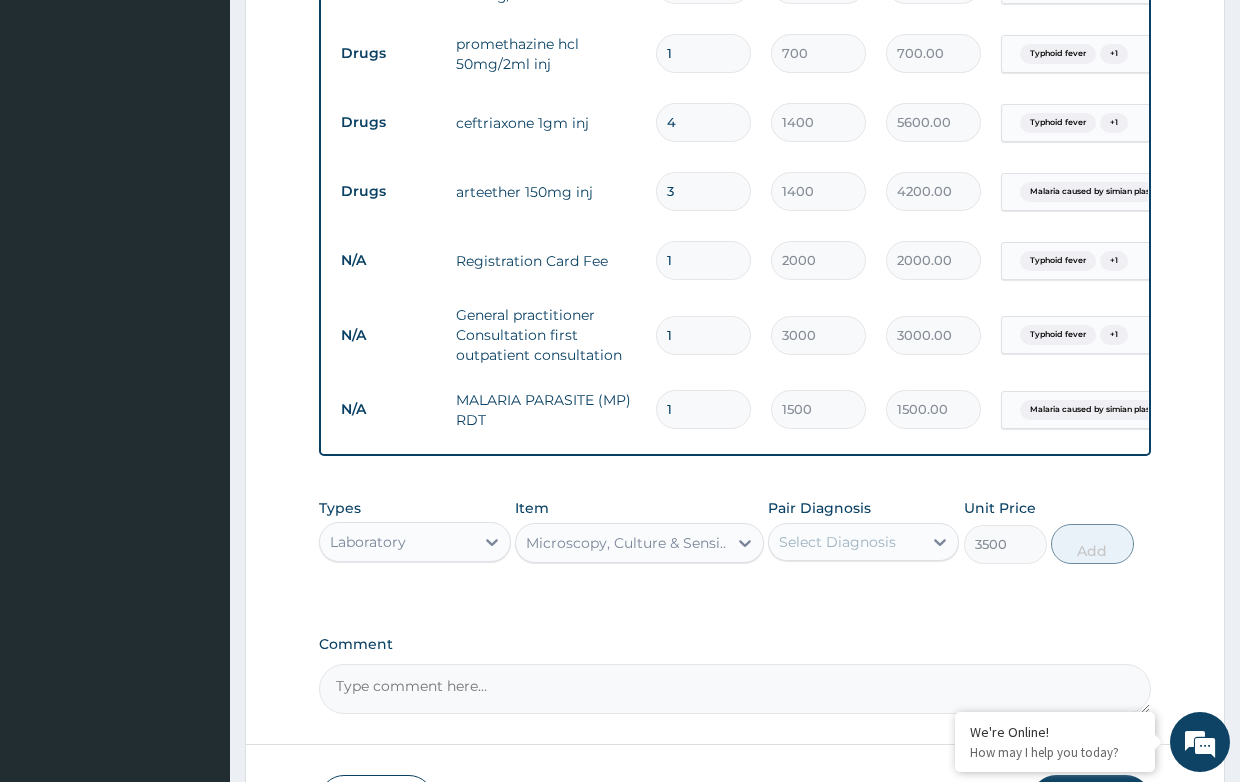 click on "Select Diagnosis" at bounding box center (837, 542) 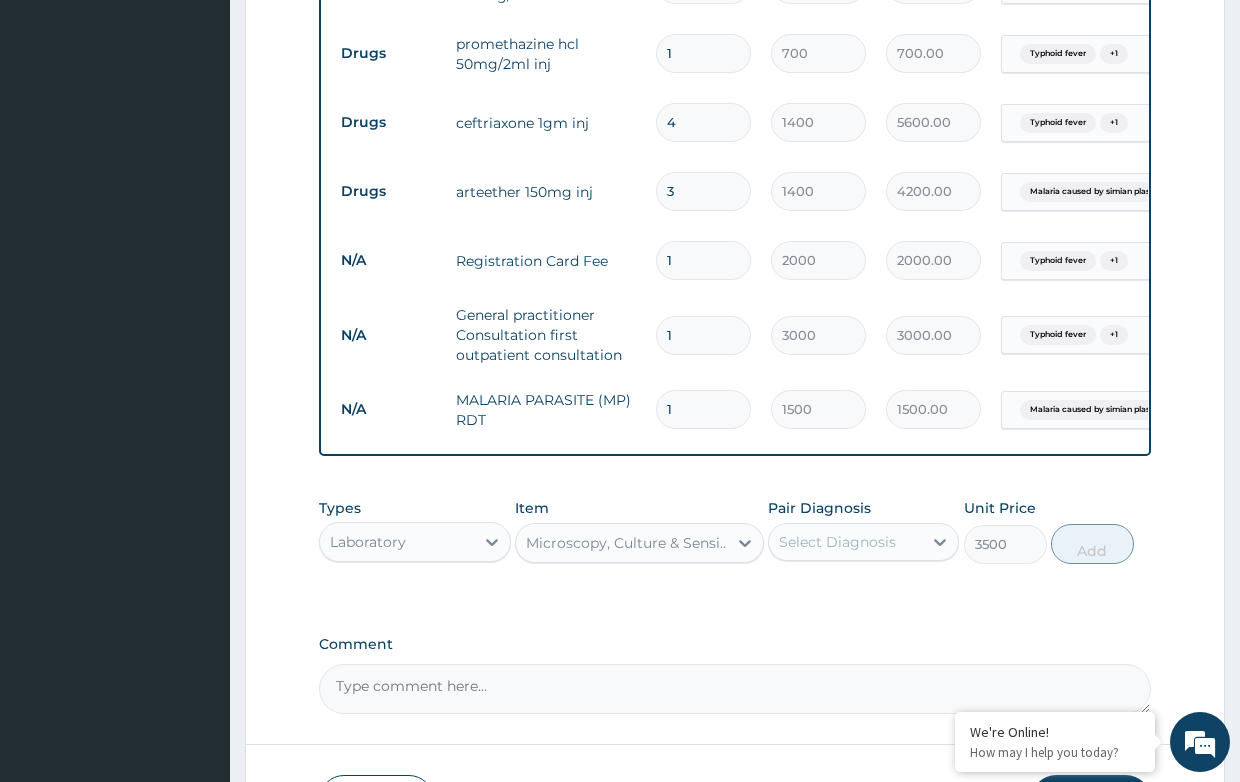 click on "Select Diagnosis" at bounding box center (837, 542) 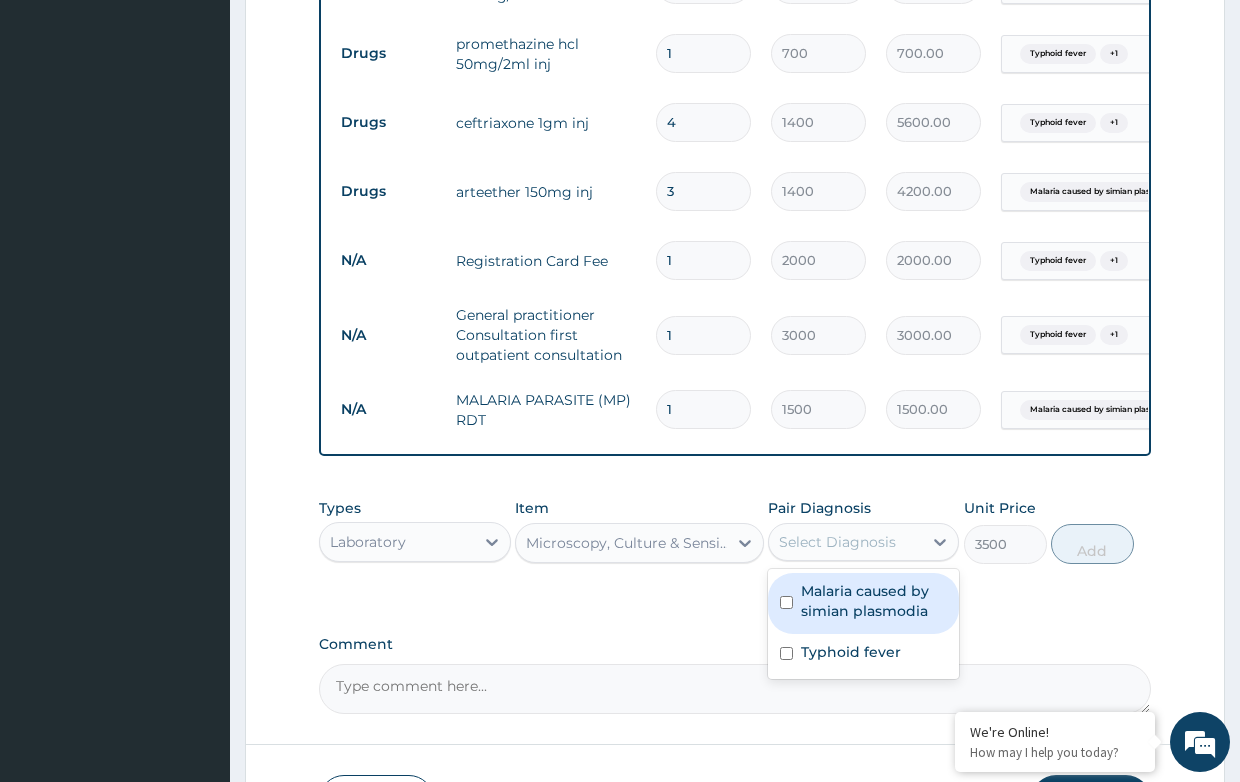 click on "Select Diagnosis" at bounding box center (837, 542) 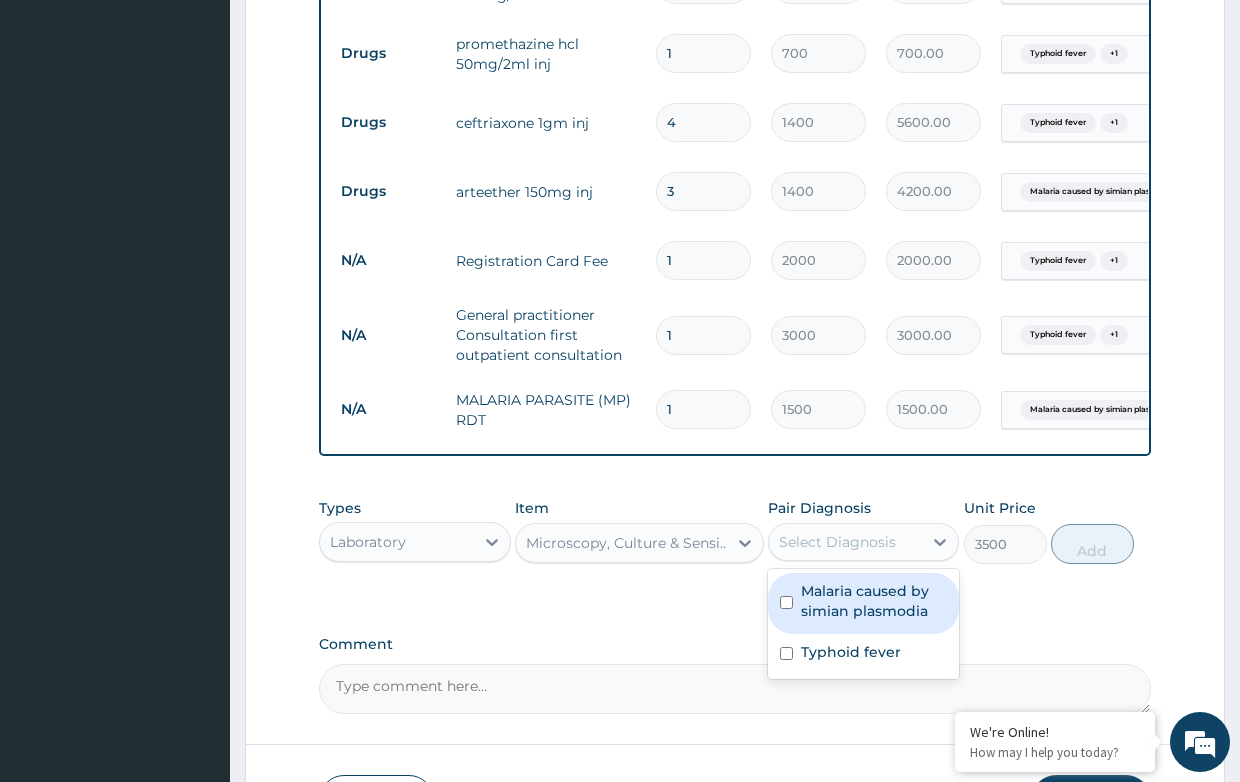 click on "Select Diagnosis" at bounding box center (837, 542) 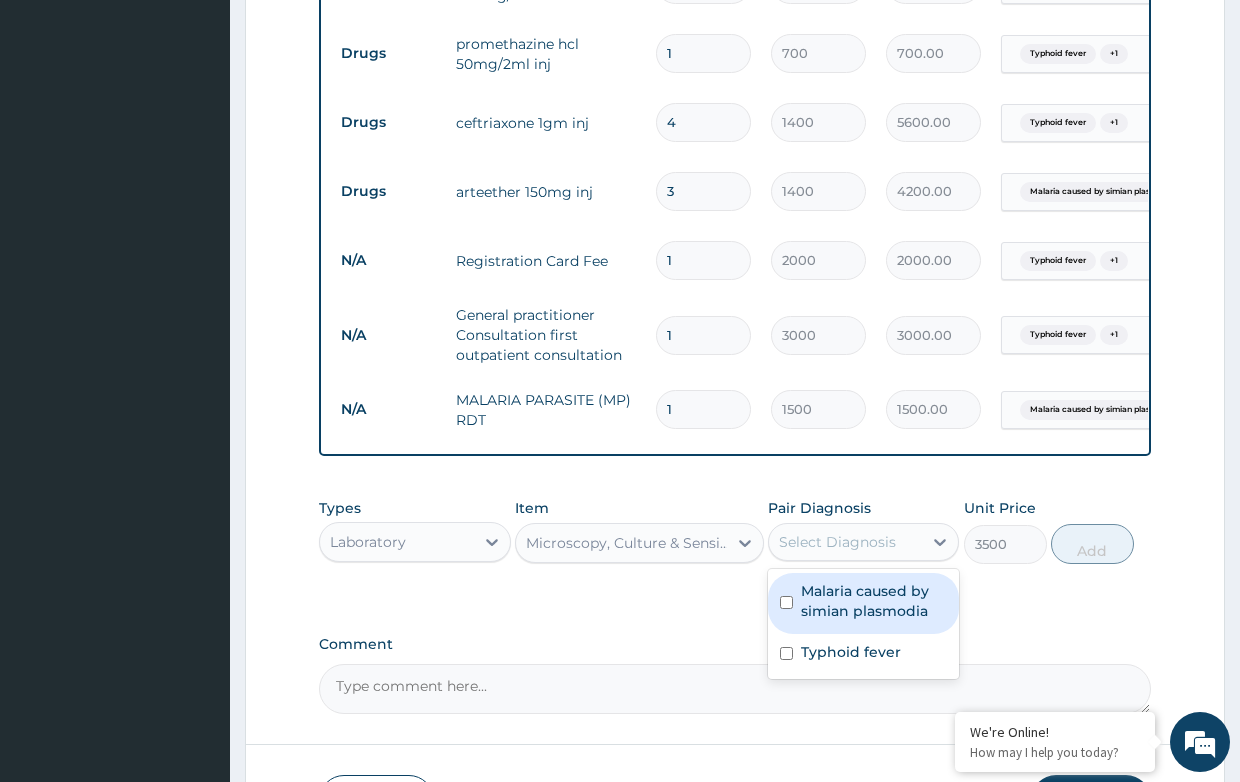 click on "Select Diagnosis" at bounding box center [837, 542] 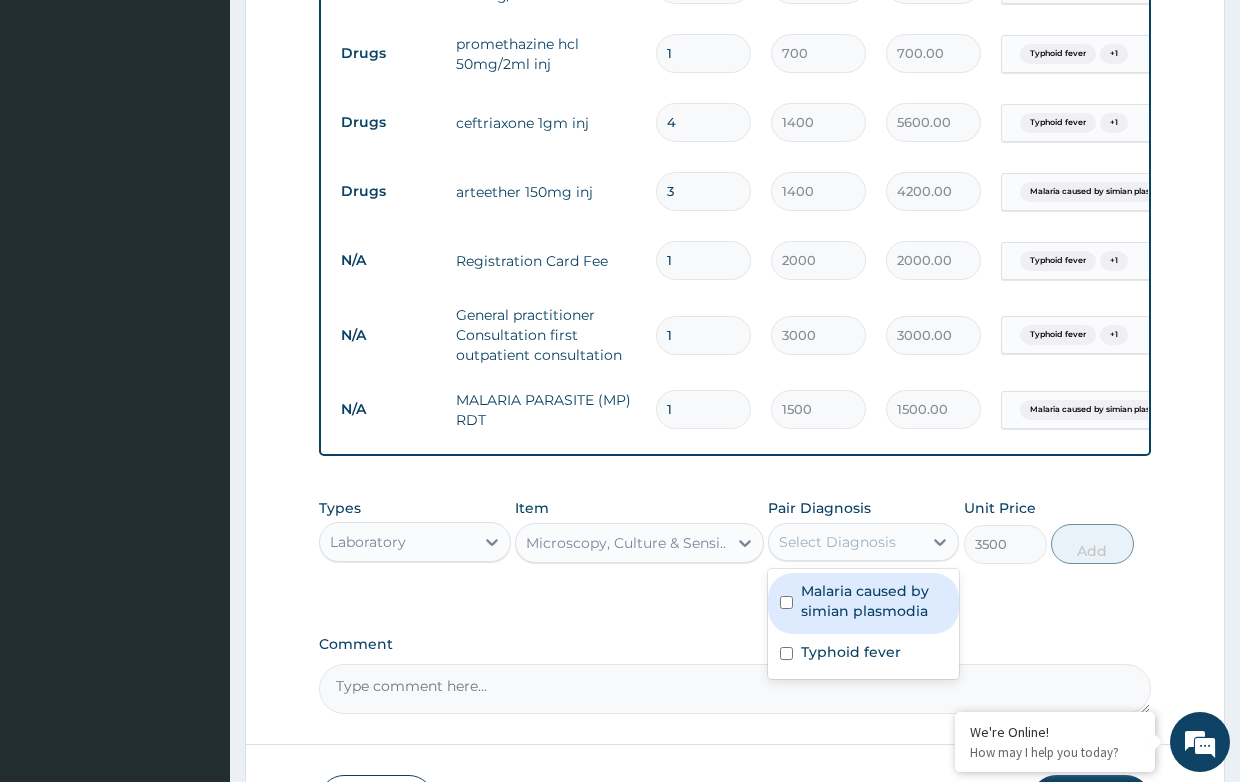 click on "Select Diagnosis" at bounding box center (837, 542) 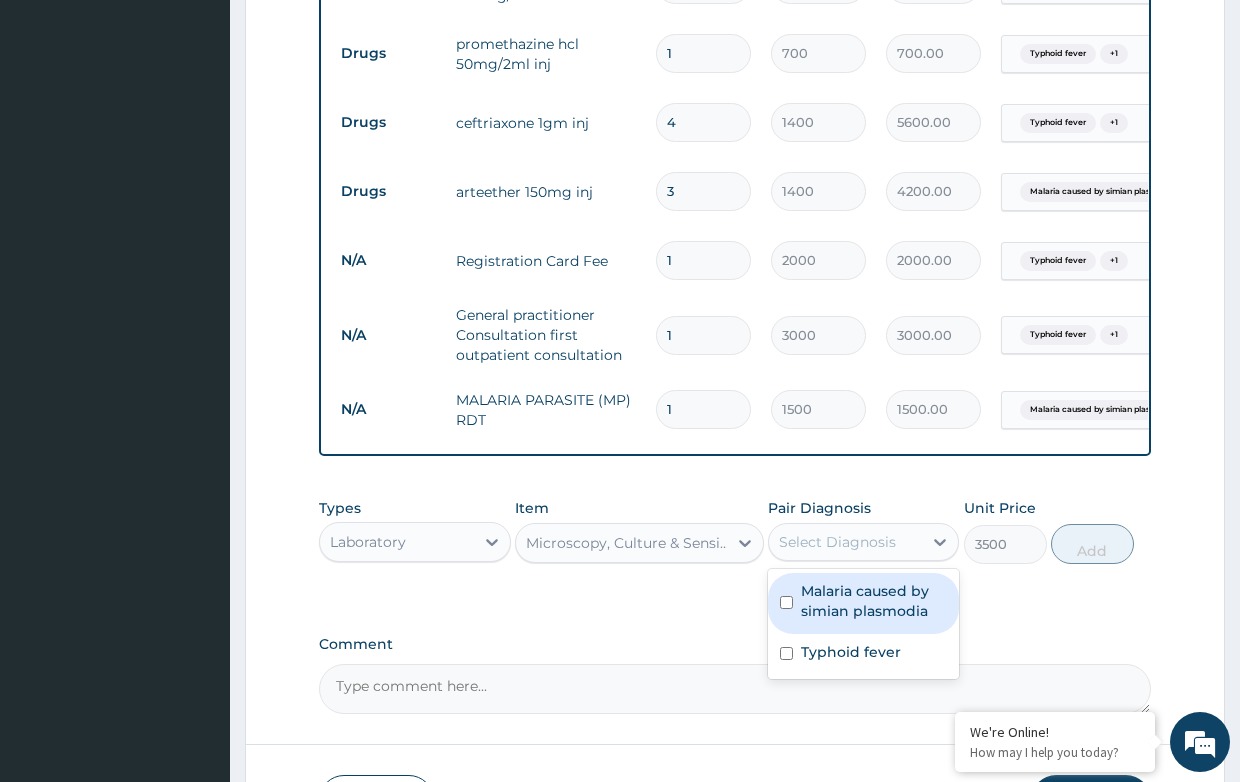click on "Select Diagnosis" at bounding box center [837, 542] 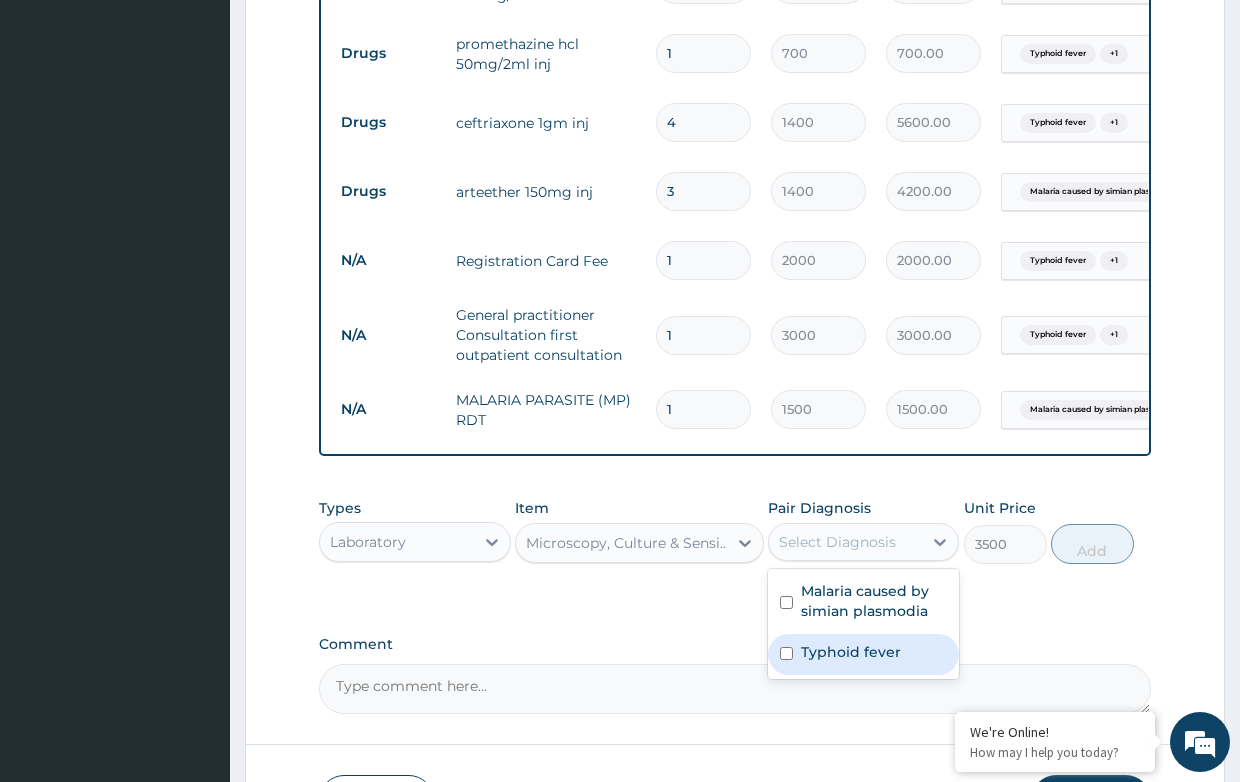 click on "Typhoid fever" at bounding box center [851, 652] 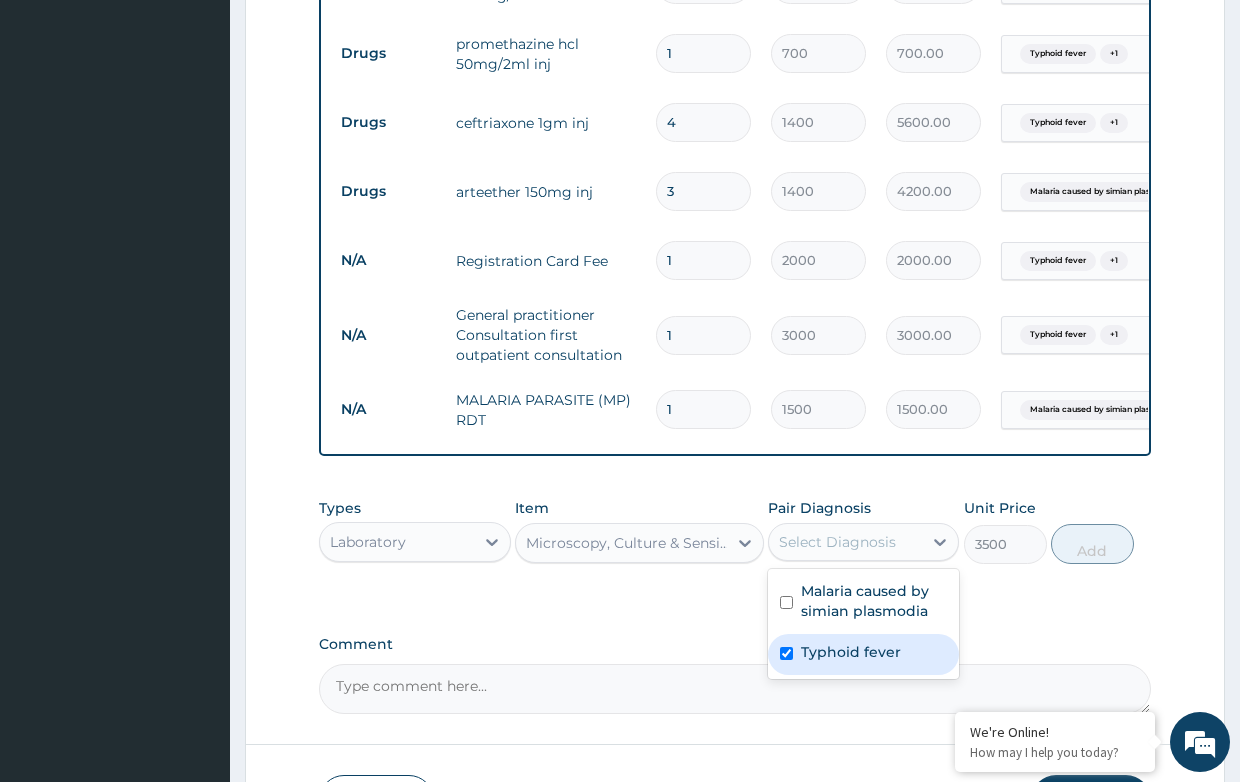 click on "Typhoid fever" at bounding box center (851, 652) 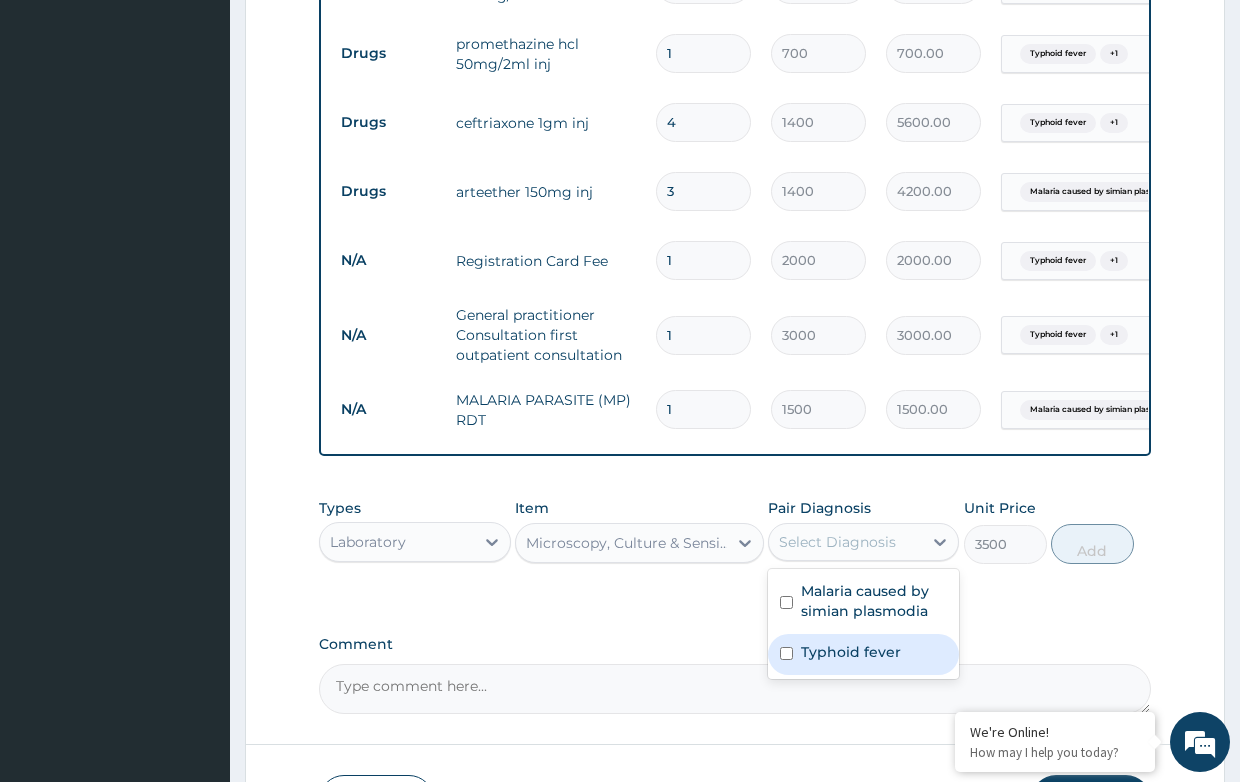 click on "Typhoid fever" at bounding box center [851, 652] 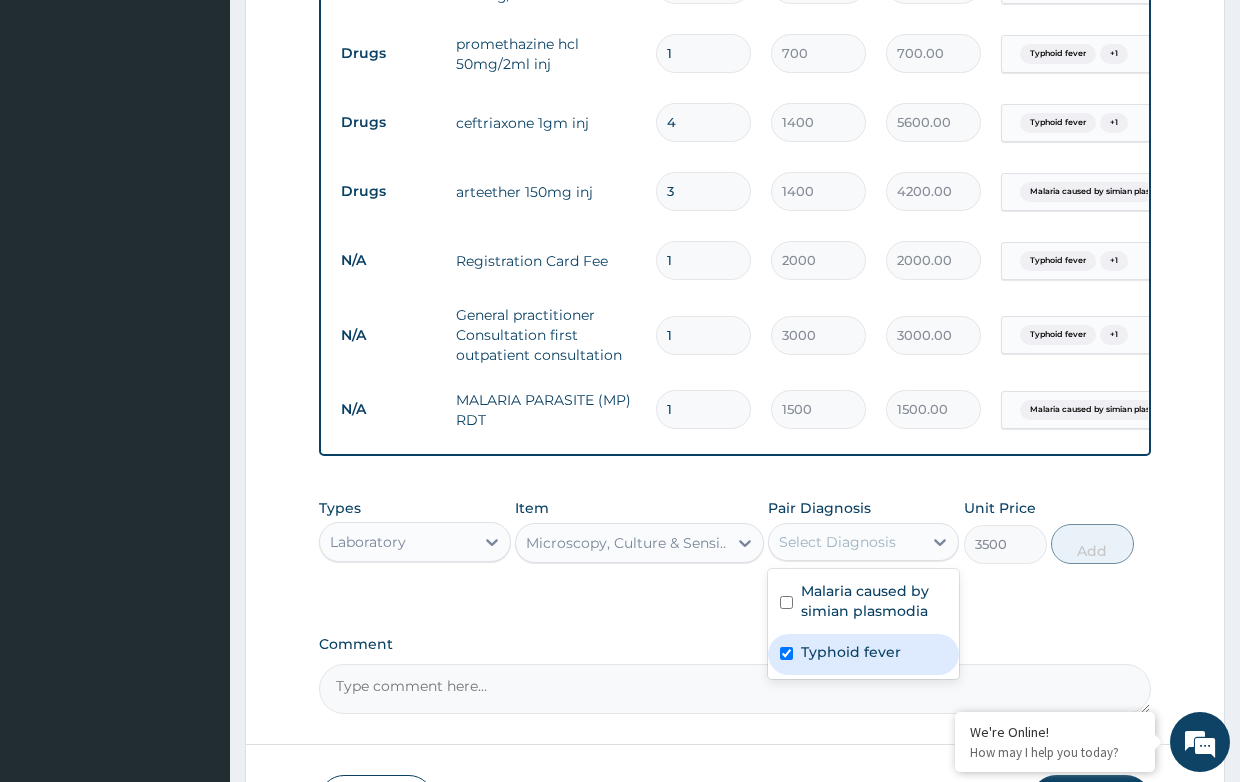 checkbox on "true" 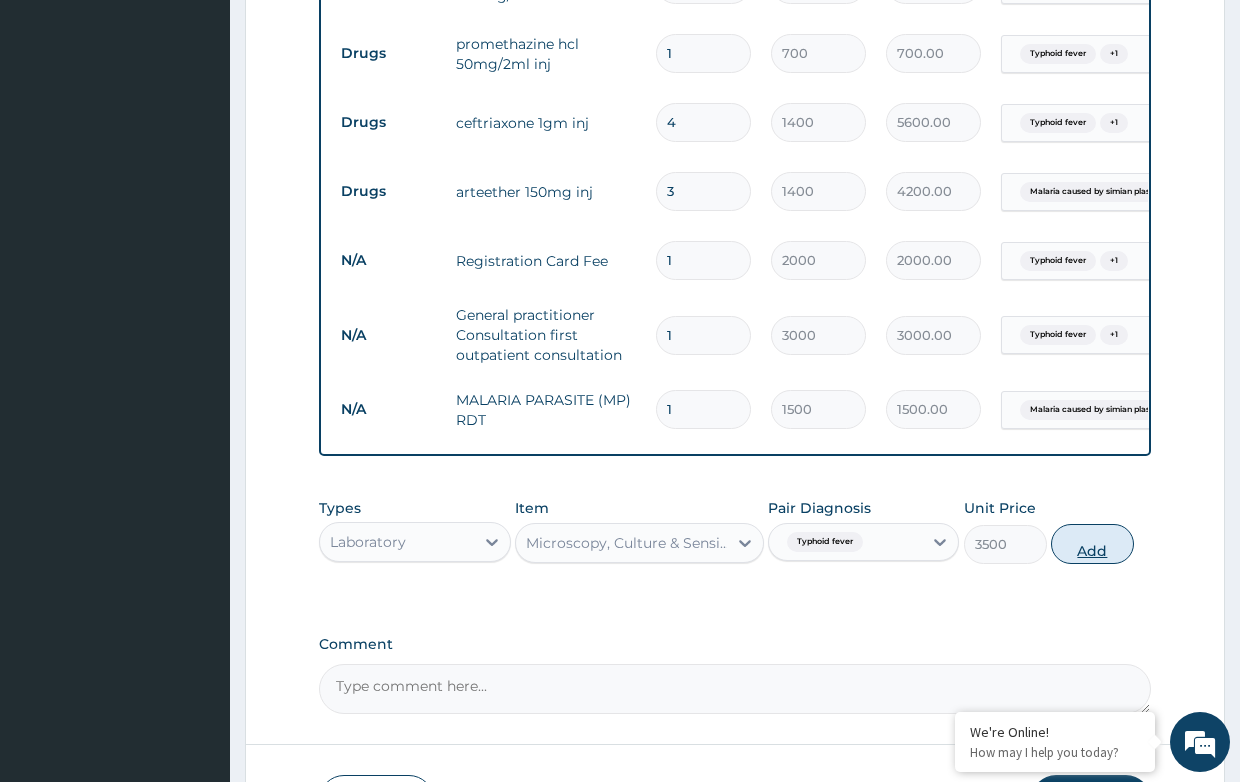 click on "Add" at bounding box center [1092, 544] 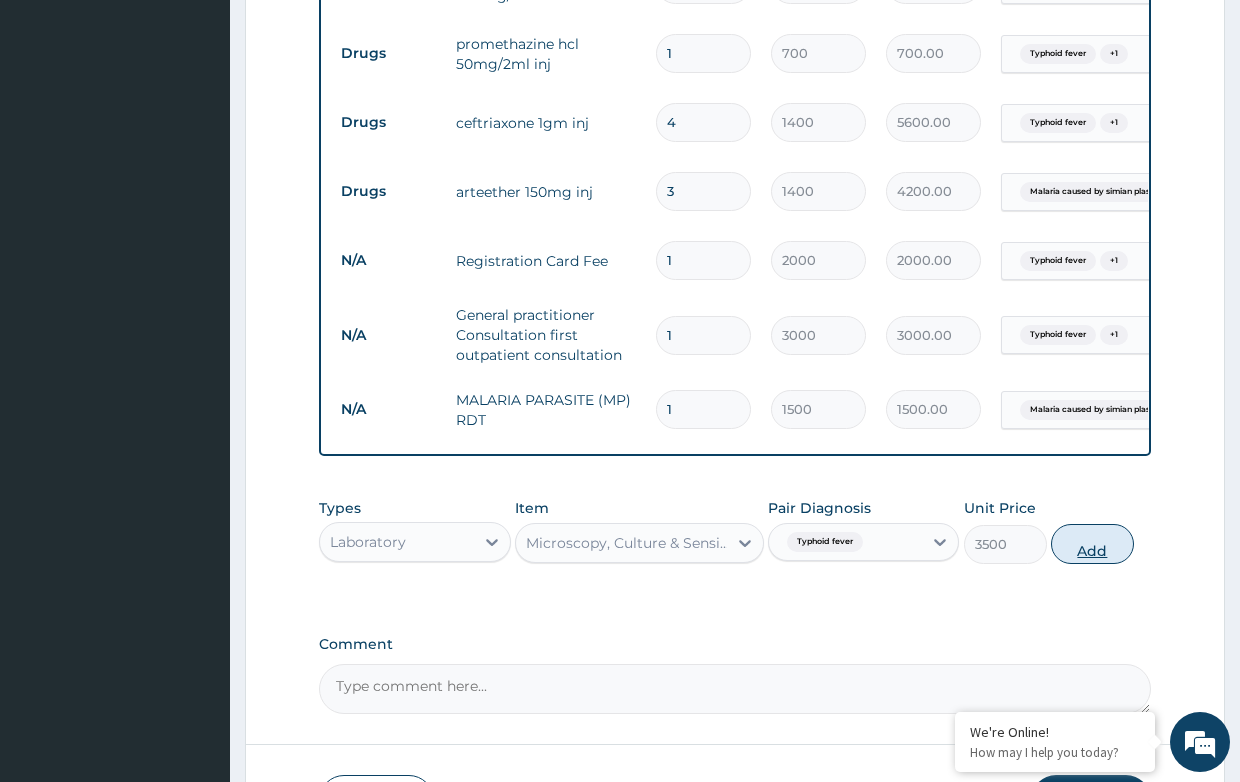 type on "0" 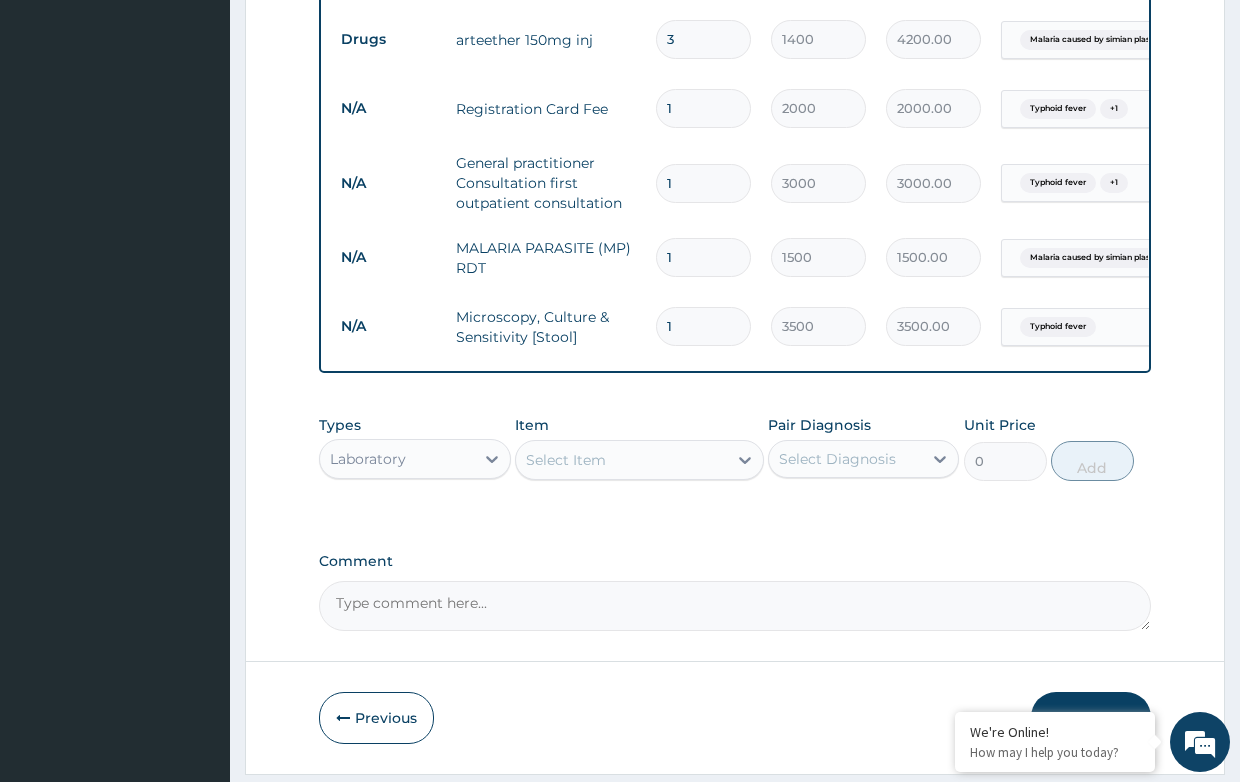 scroll, scrollTop: 1125, scrollLeft: 0, axis: vertical 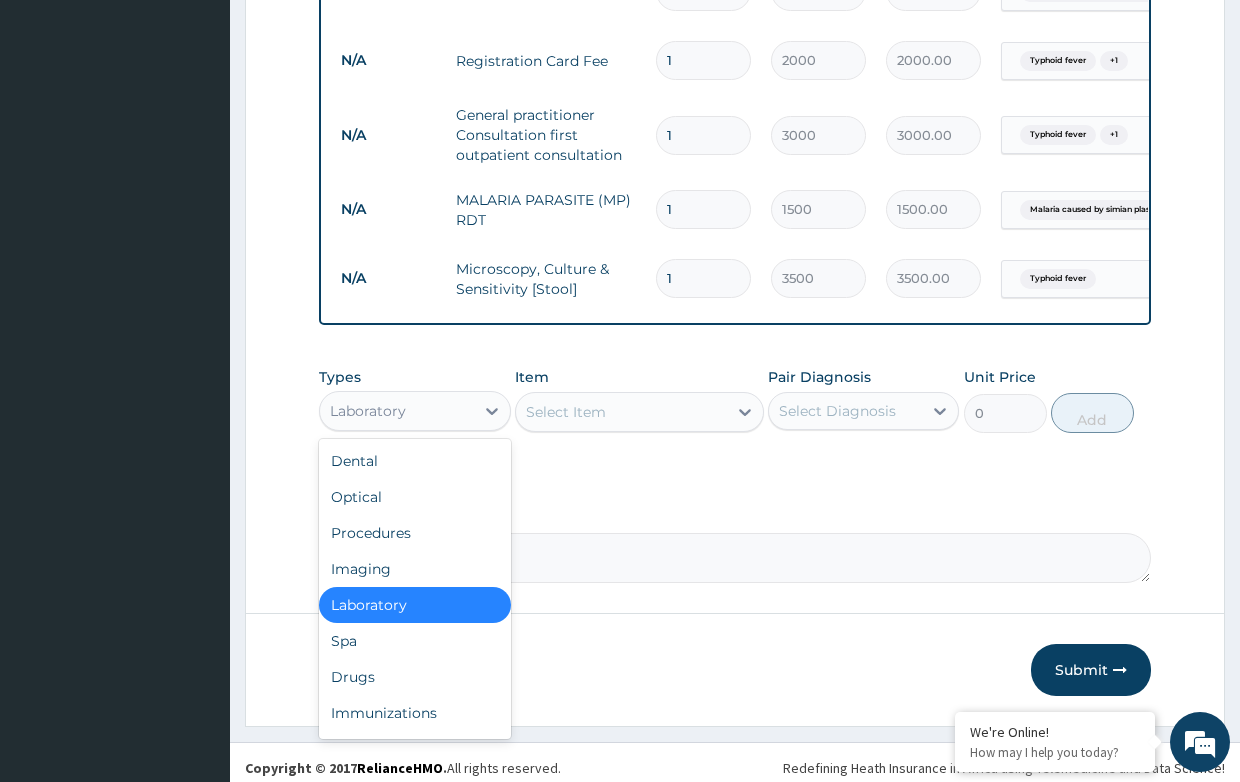 click on "Laboratory" at bounding box center [396, 411] 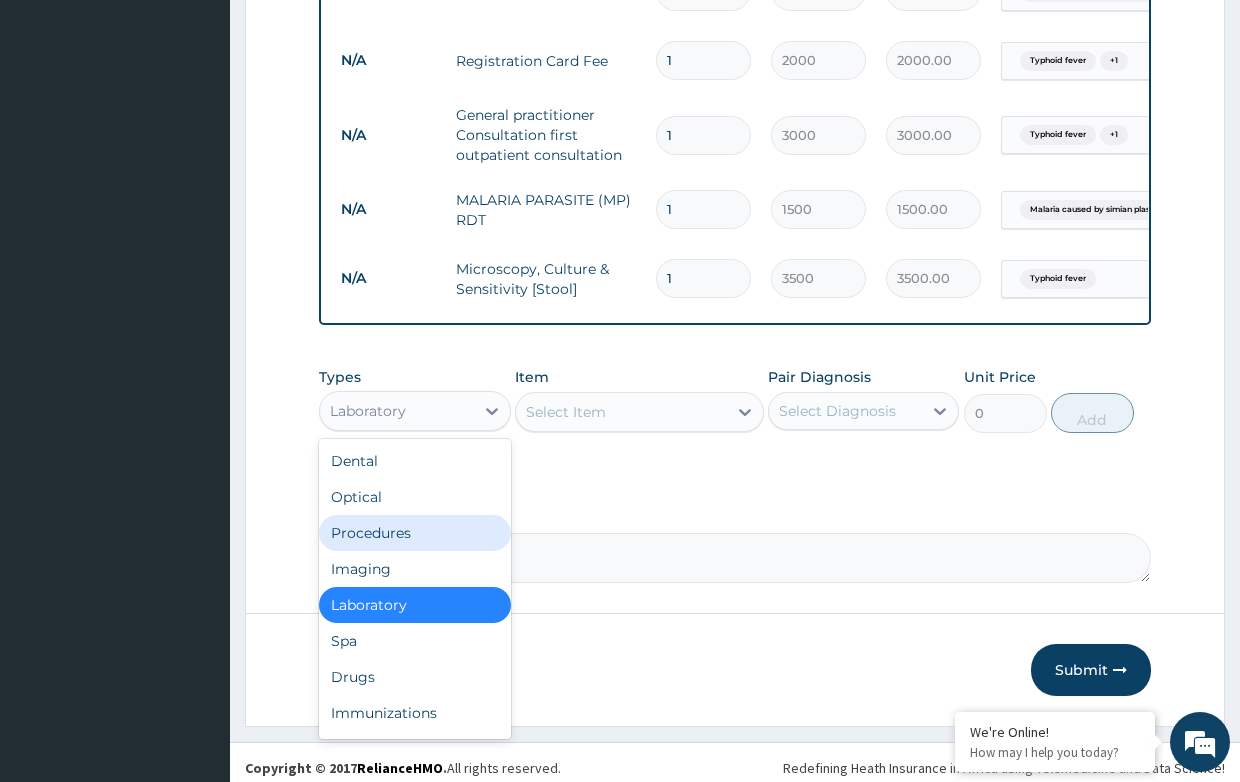 click on "Procedures" at bounding box center [414, 533] 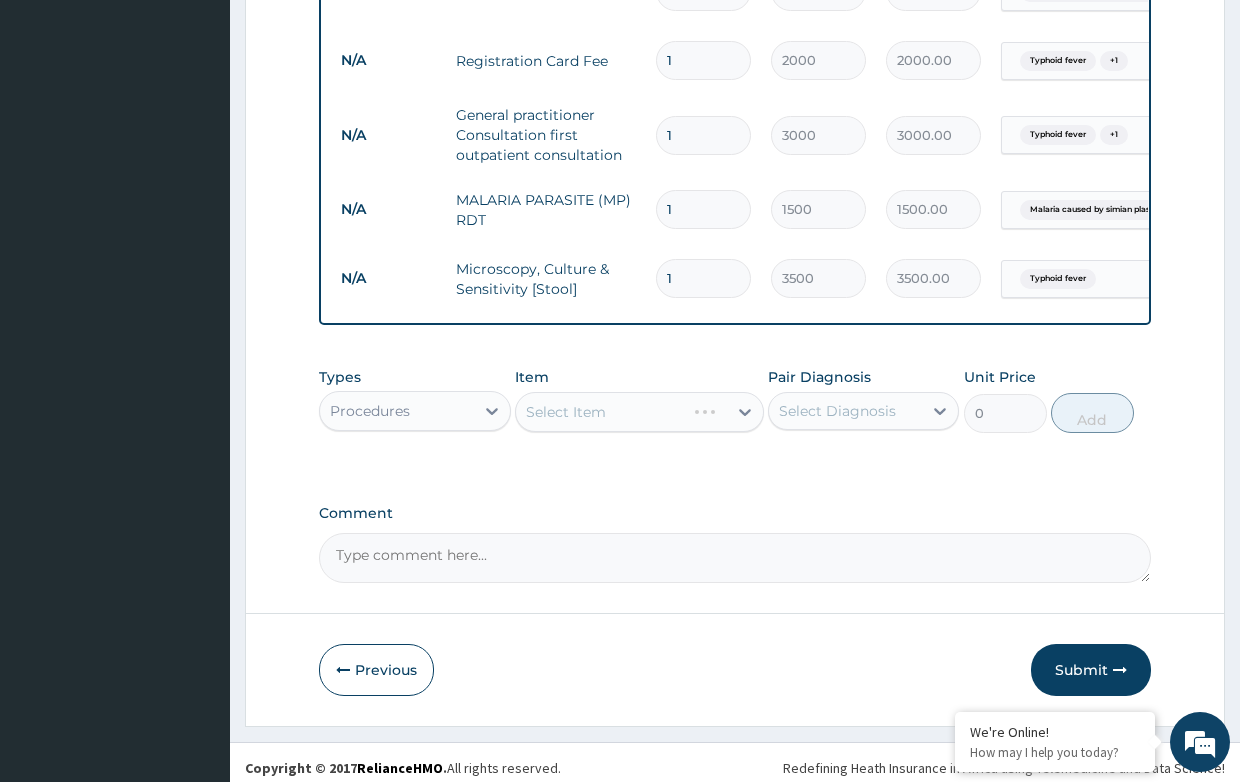 click on "Select Item" at bounding box center (639, 412) 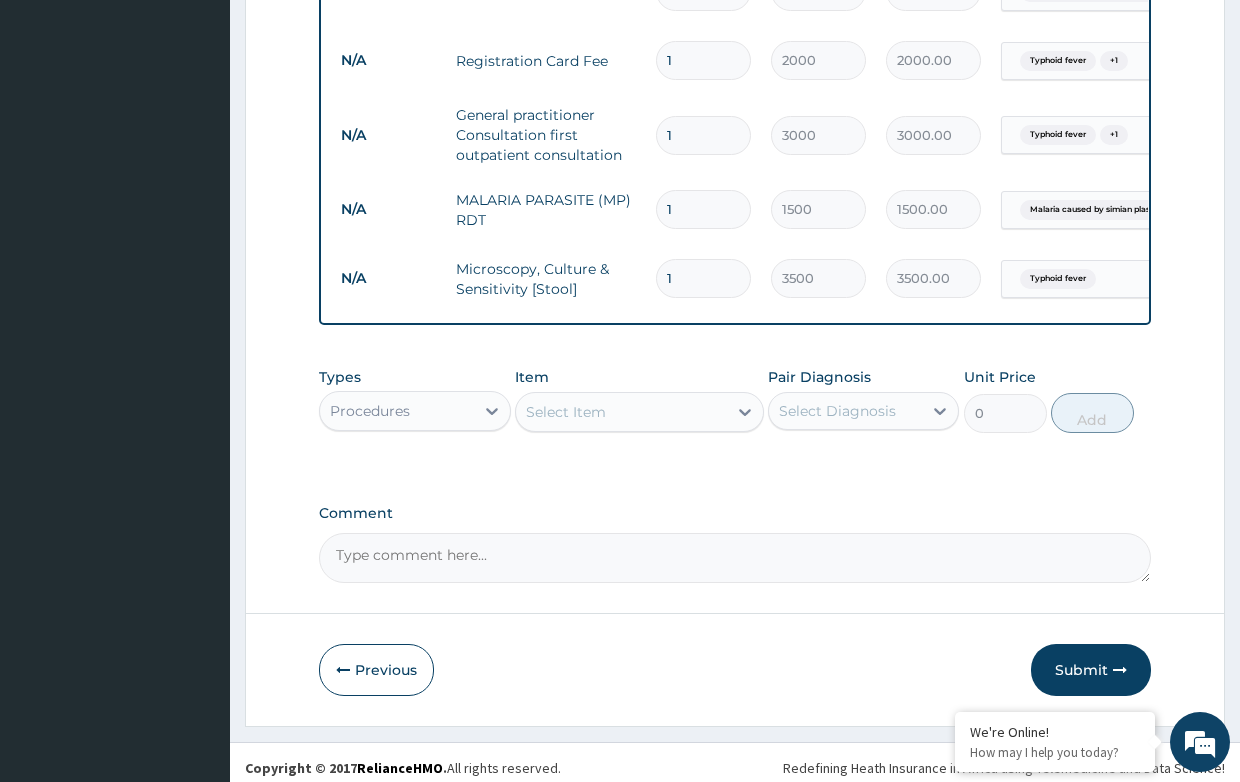 click on "Select Item" at bounding box center (566, 412) 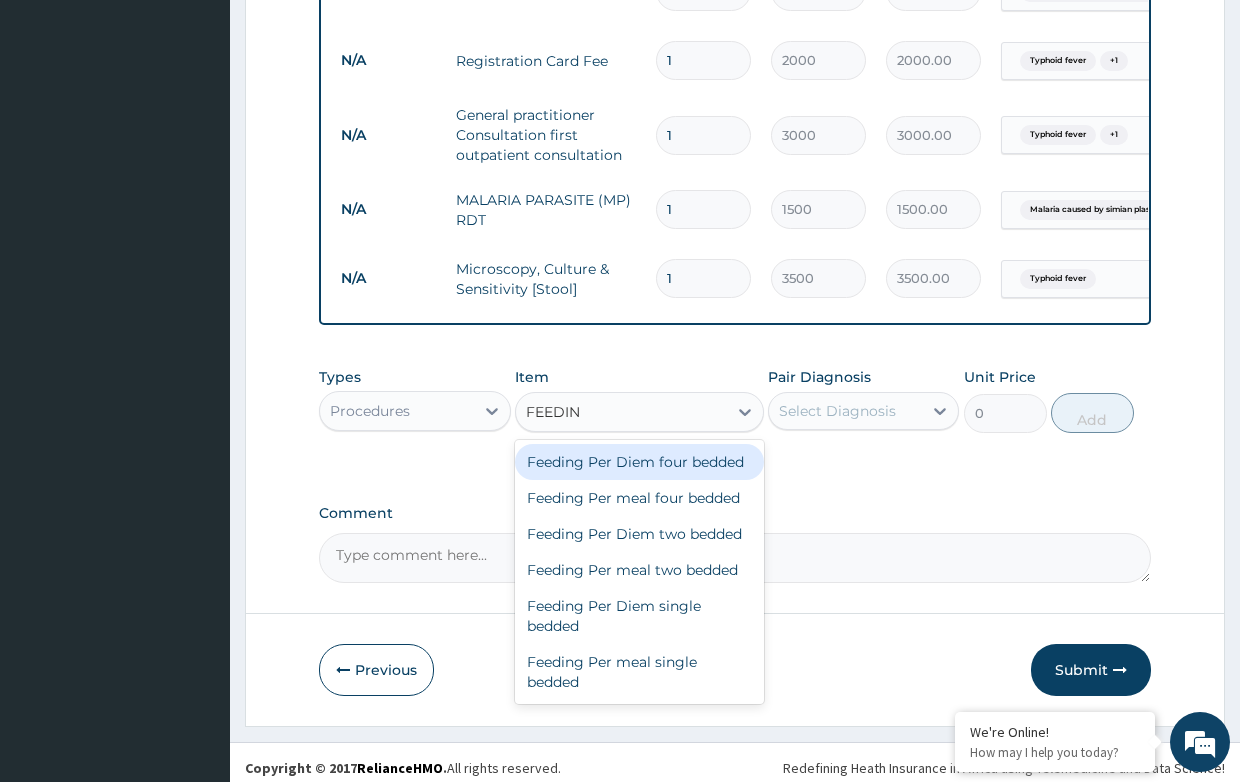 type on "FEEDING" 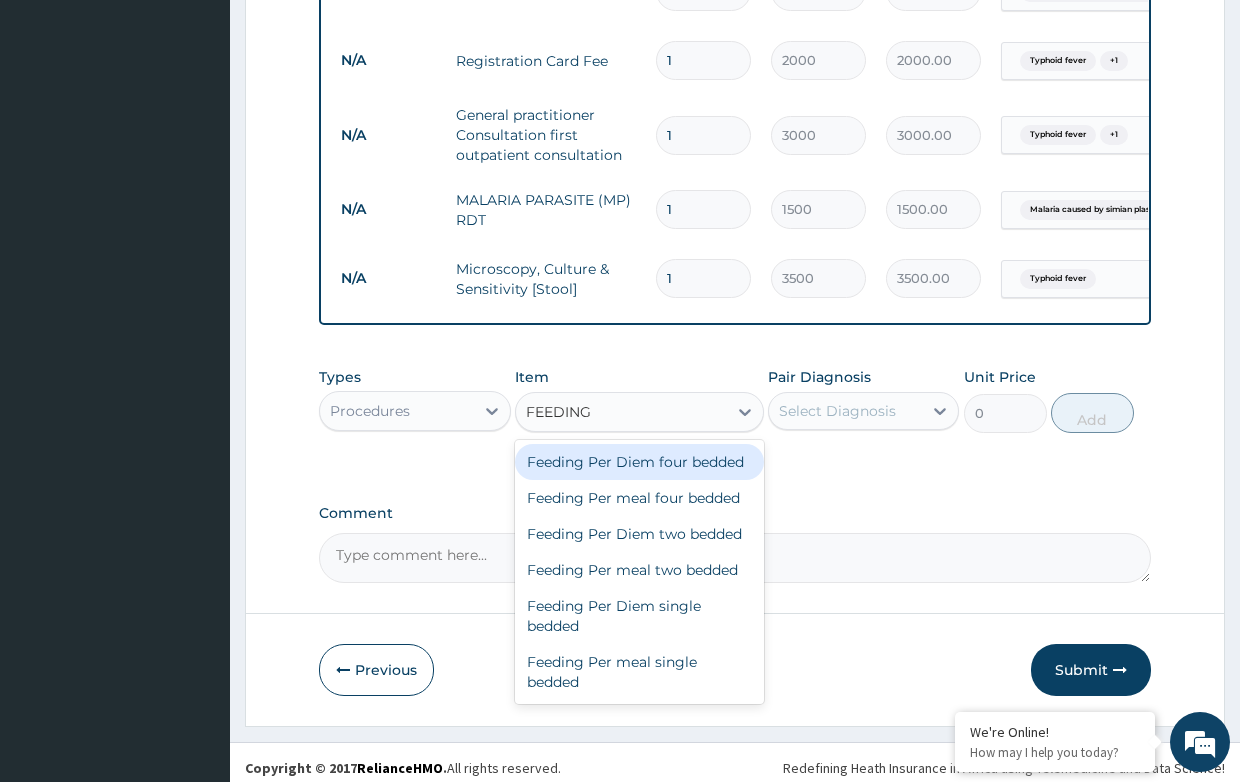click on "Feeding Per Diem four bedded" at bounding box center (639, 462) 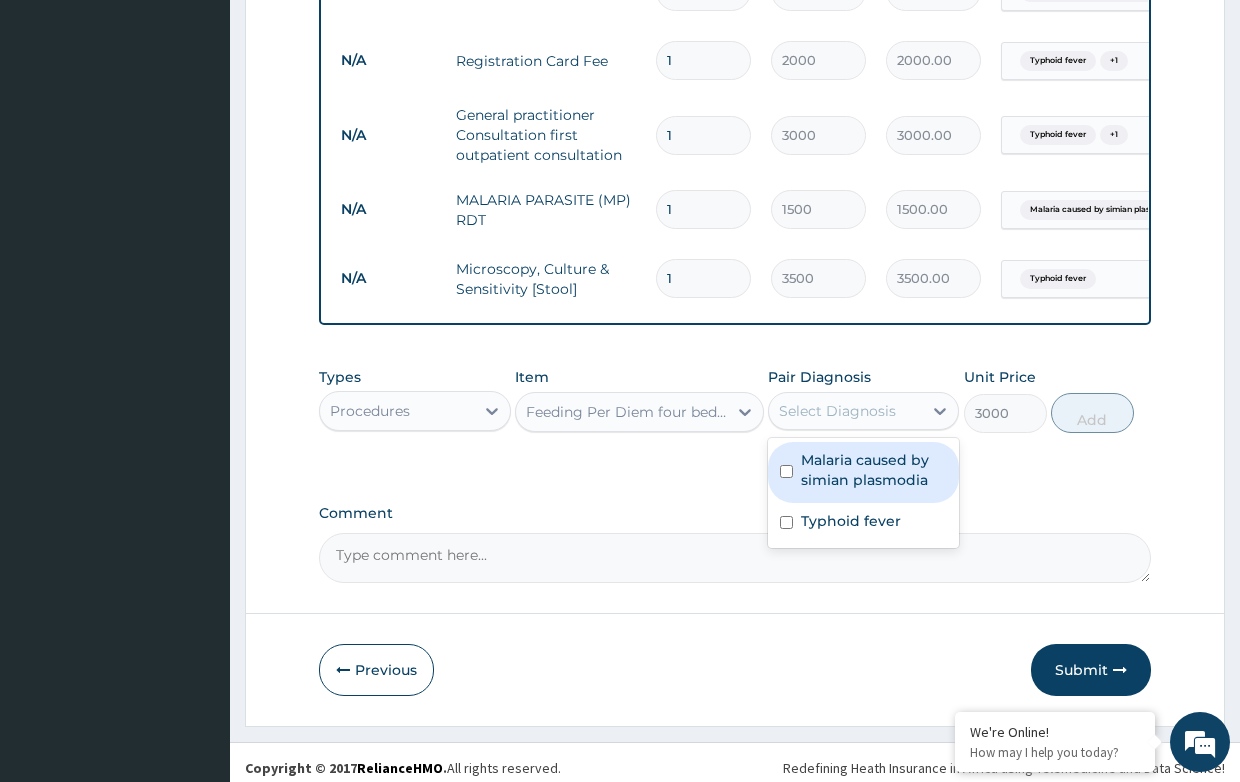 click on "Select Diagnosis" at bounding box center (837, 411) 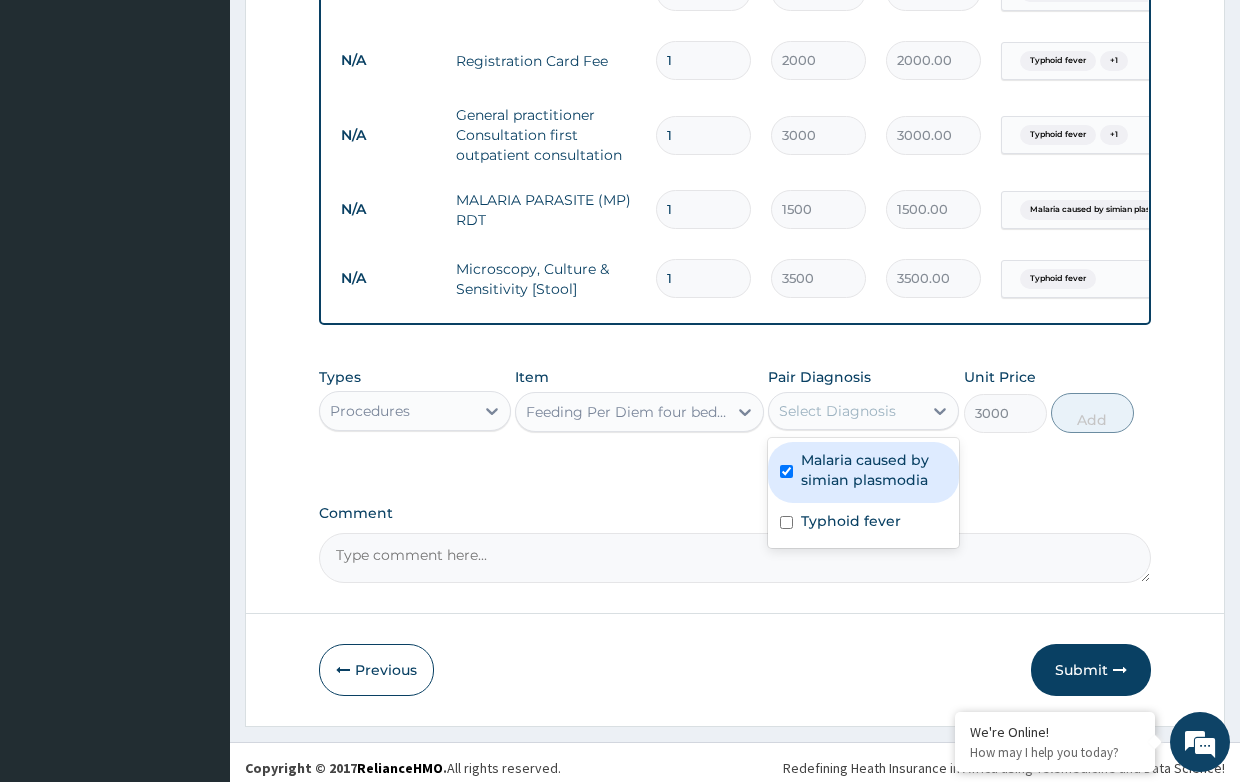checkbox on "true" 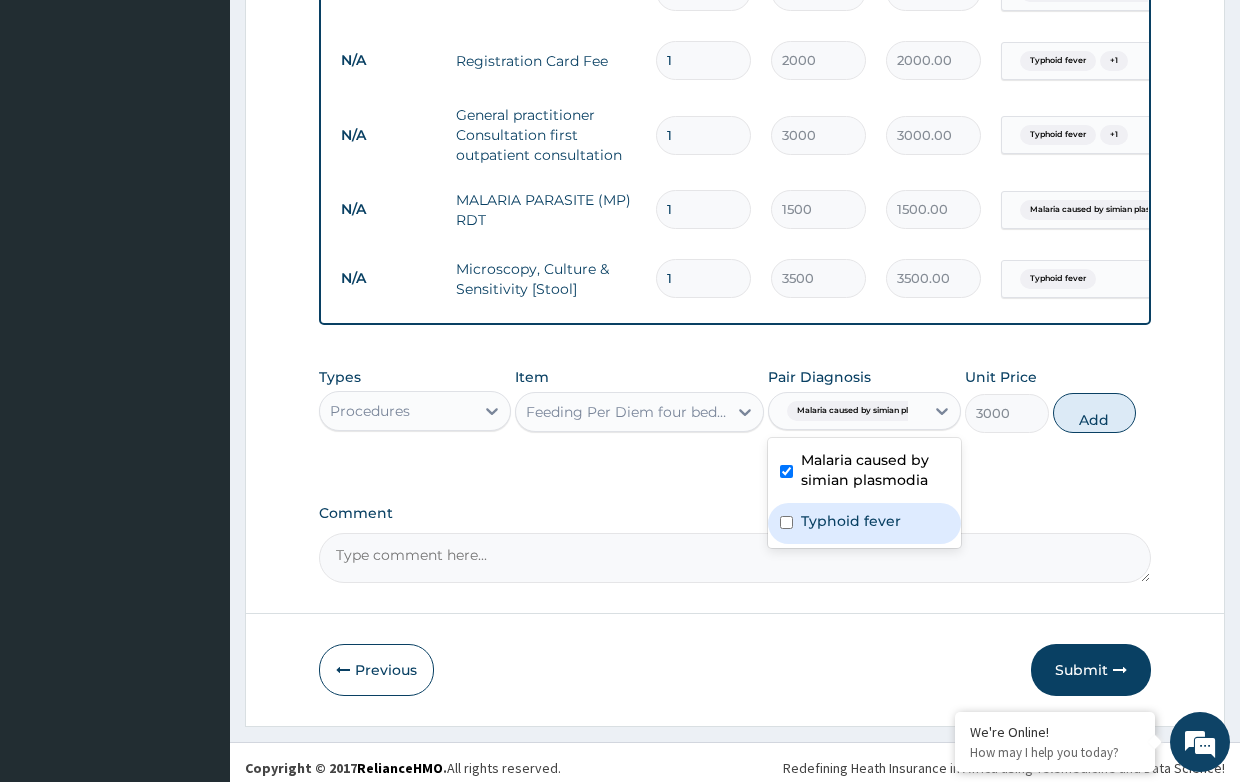 click on "Typhoid fever" at bounding box center [851, 521] 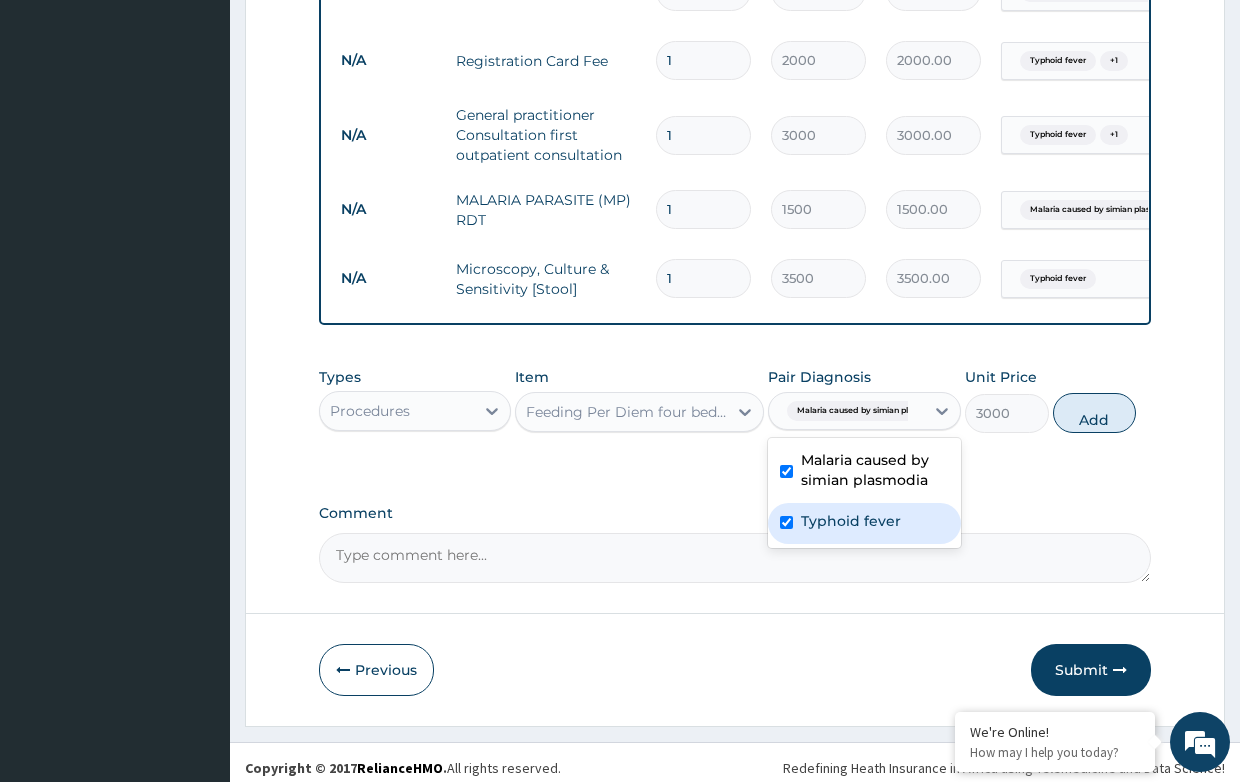 checkbox on "true" 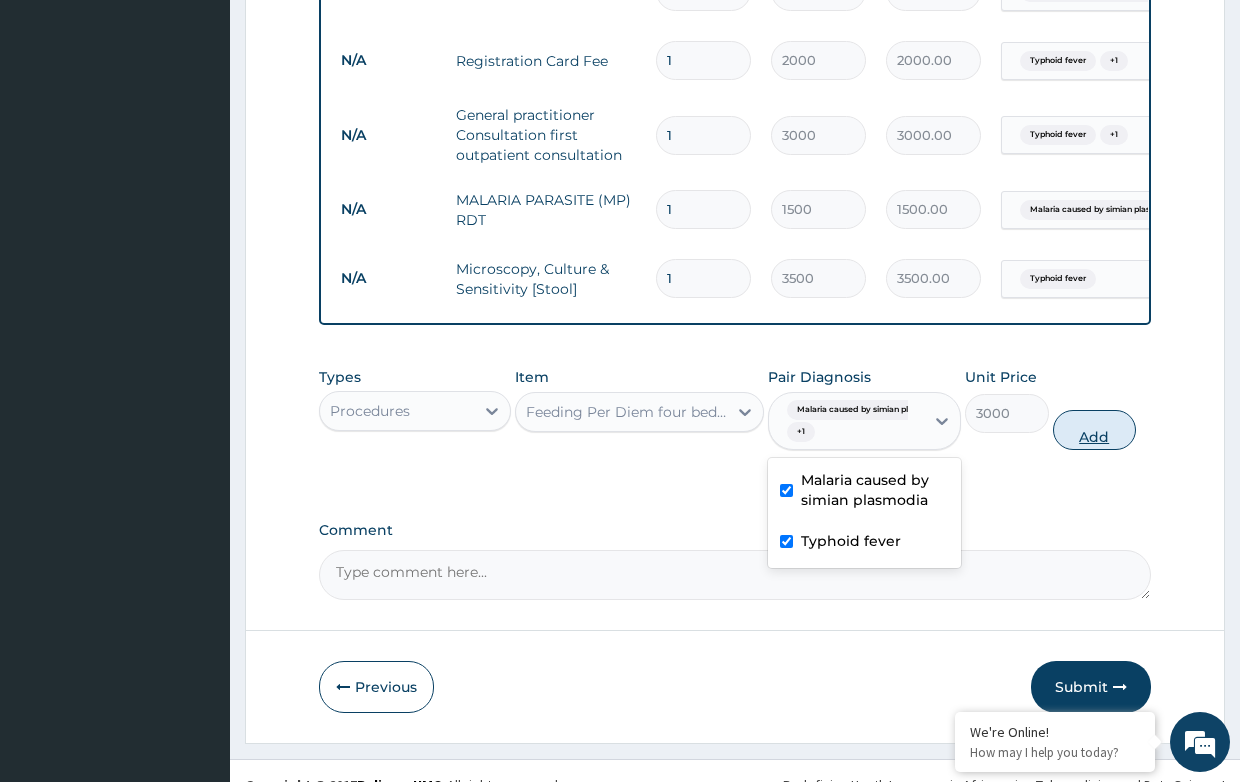 click on "Add" at bounding box center [1094, 430] 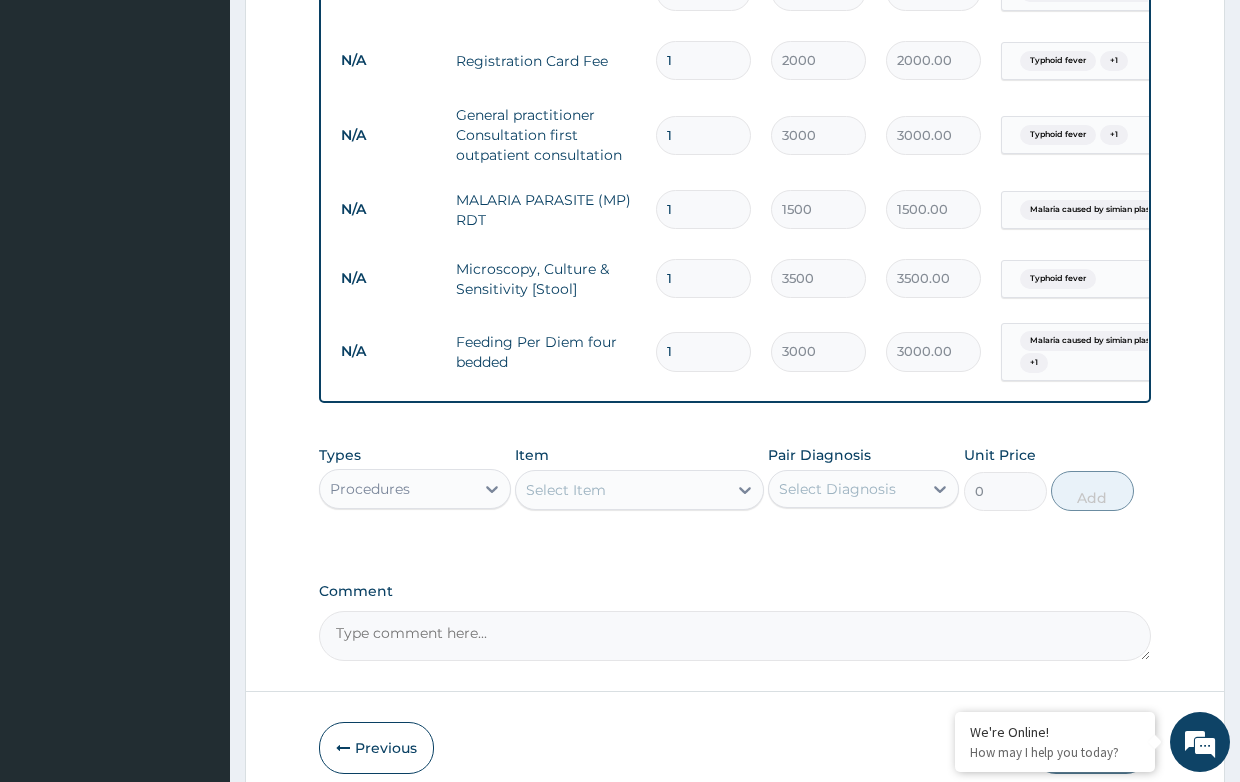 type 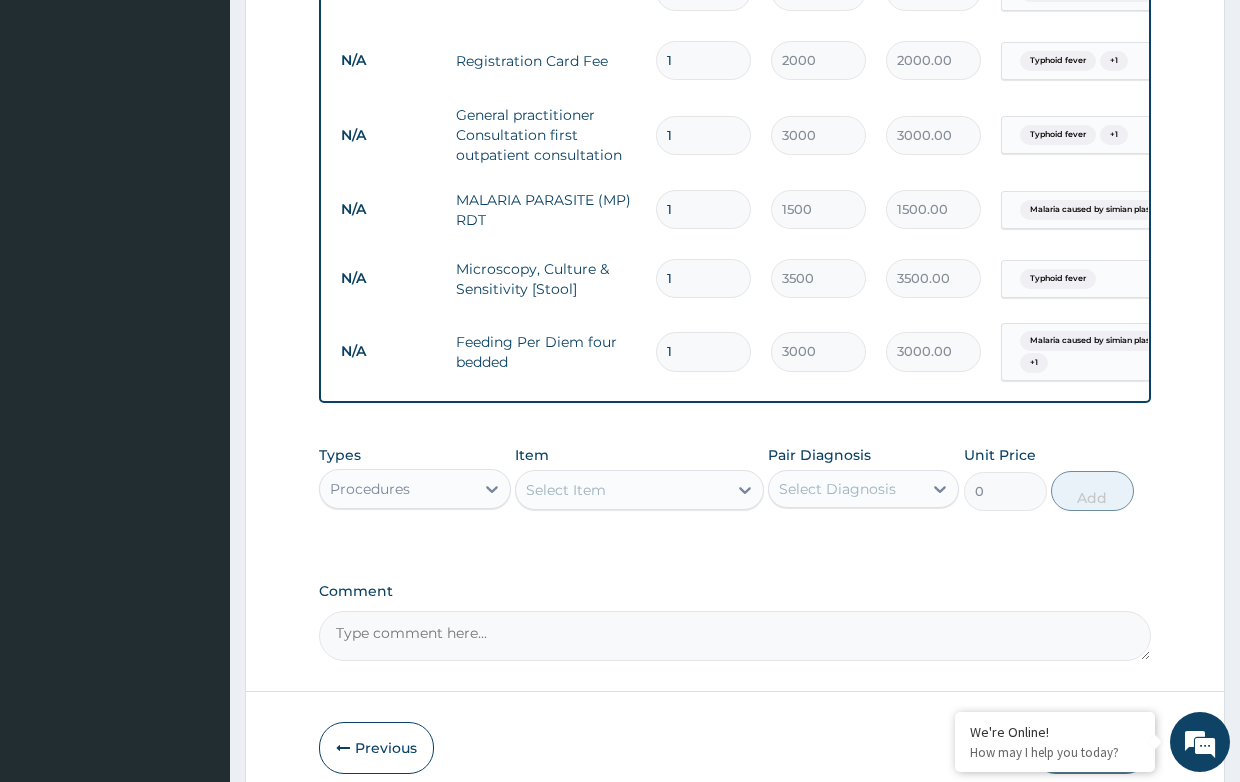 type on "0.00" 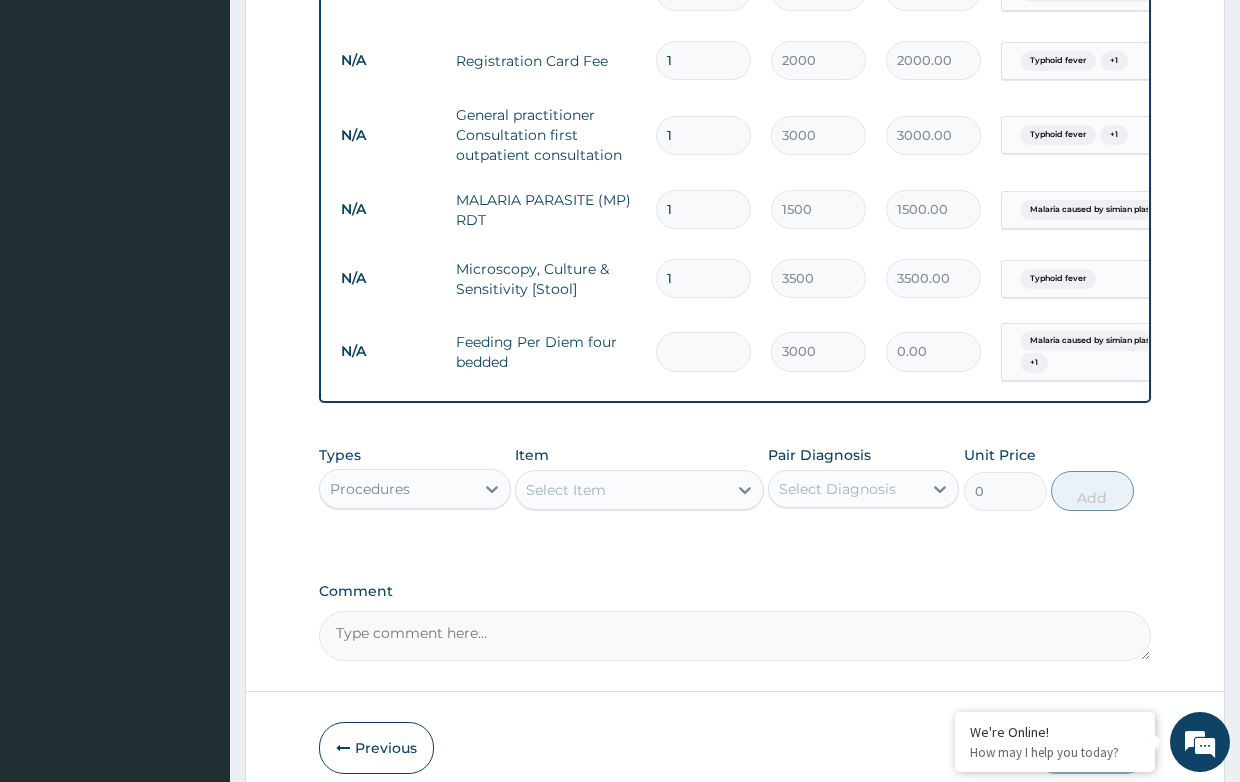 type on "2" 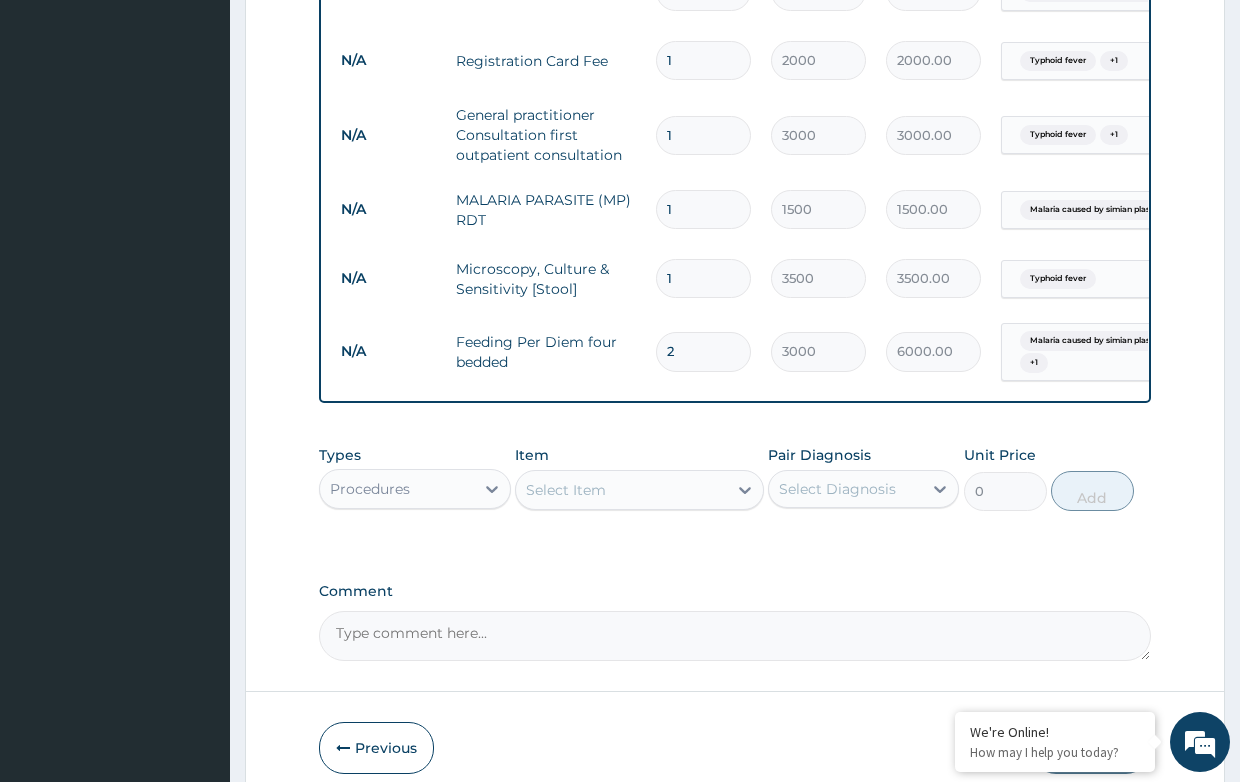 type on "2" 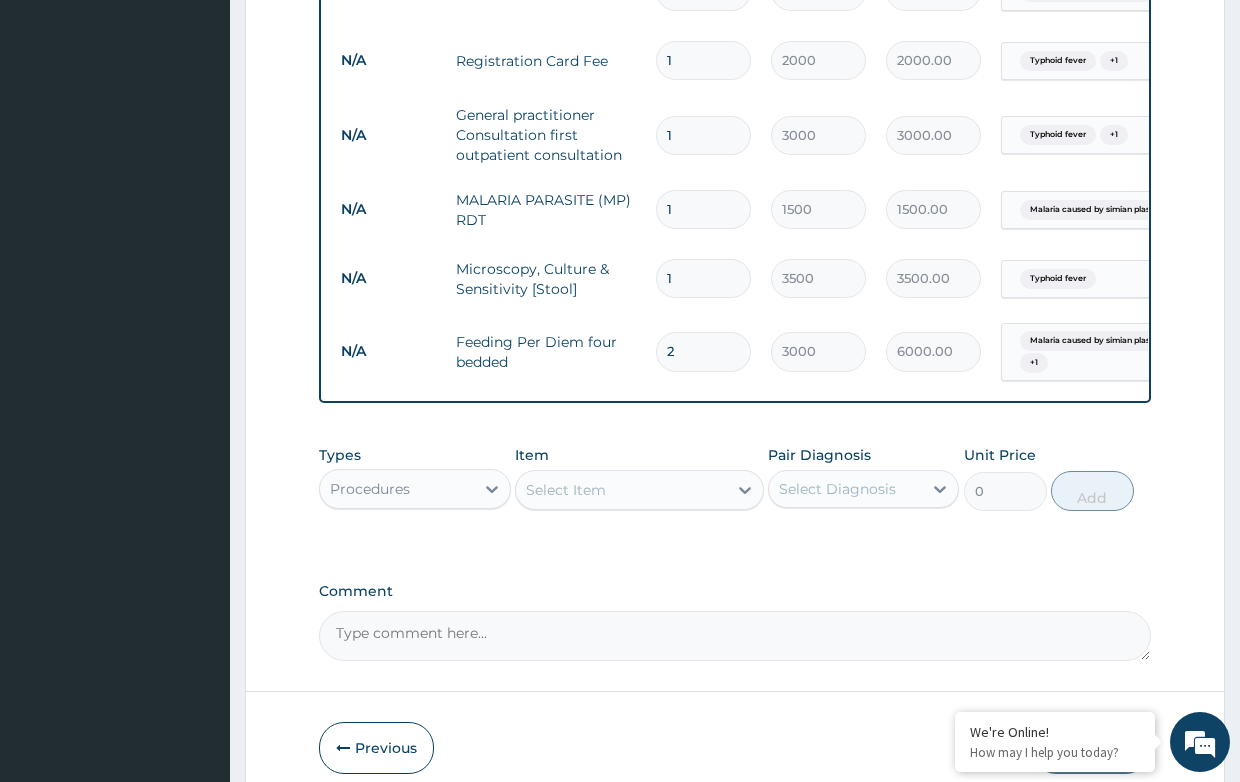 click on "Select Item" at bounding box center (566, 490) 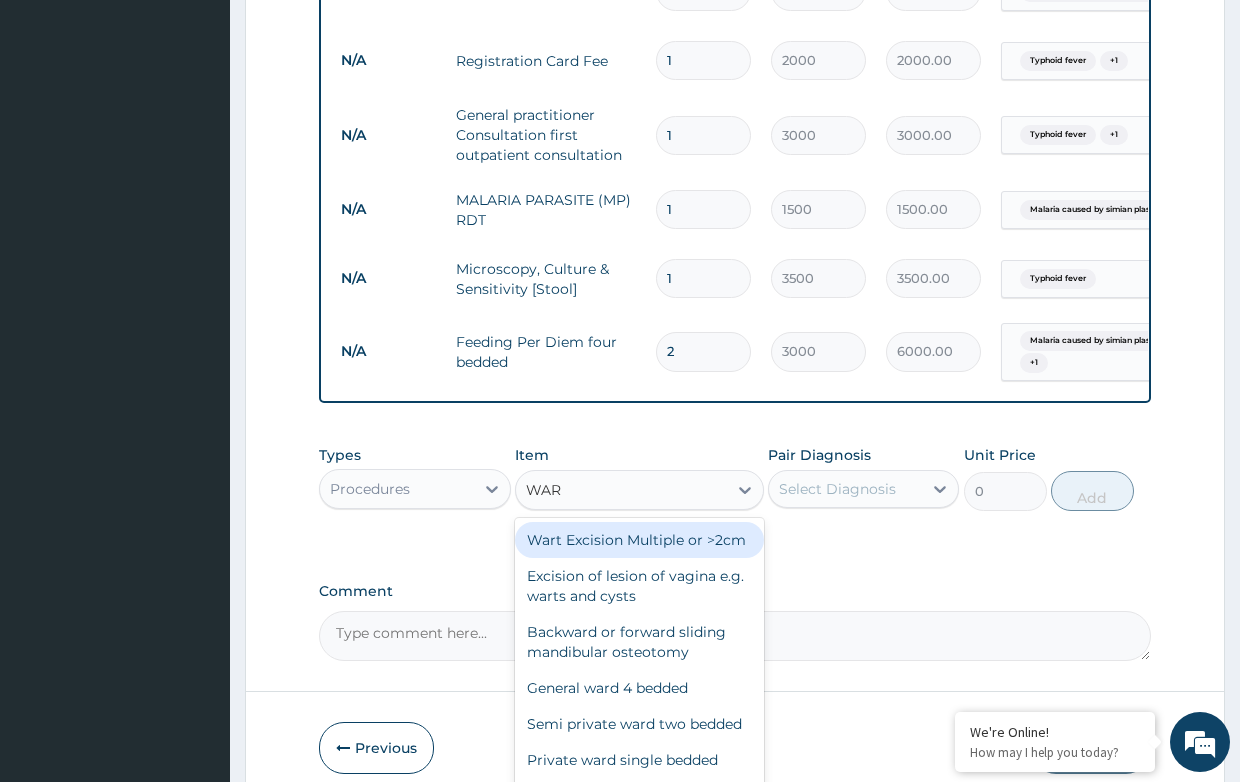 type on "WARD" 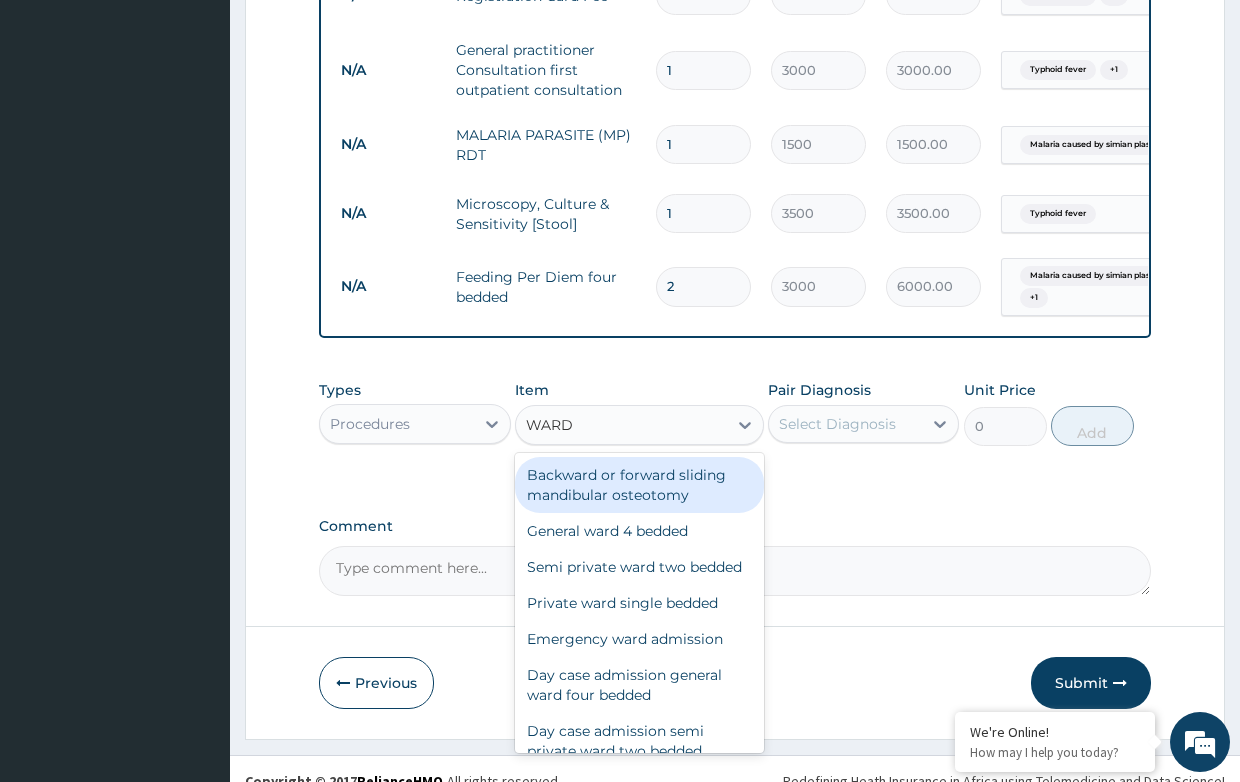 scroll, scrollTop: 1231, scrollLeft: 0, axis: vertical 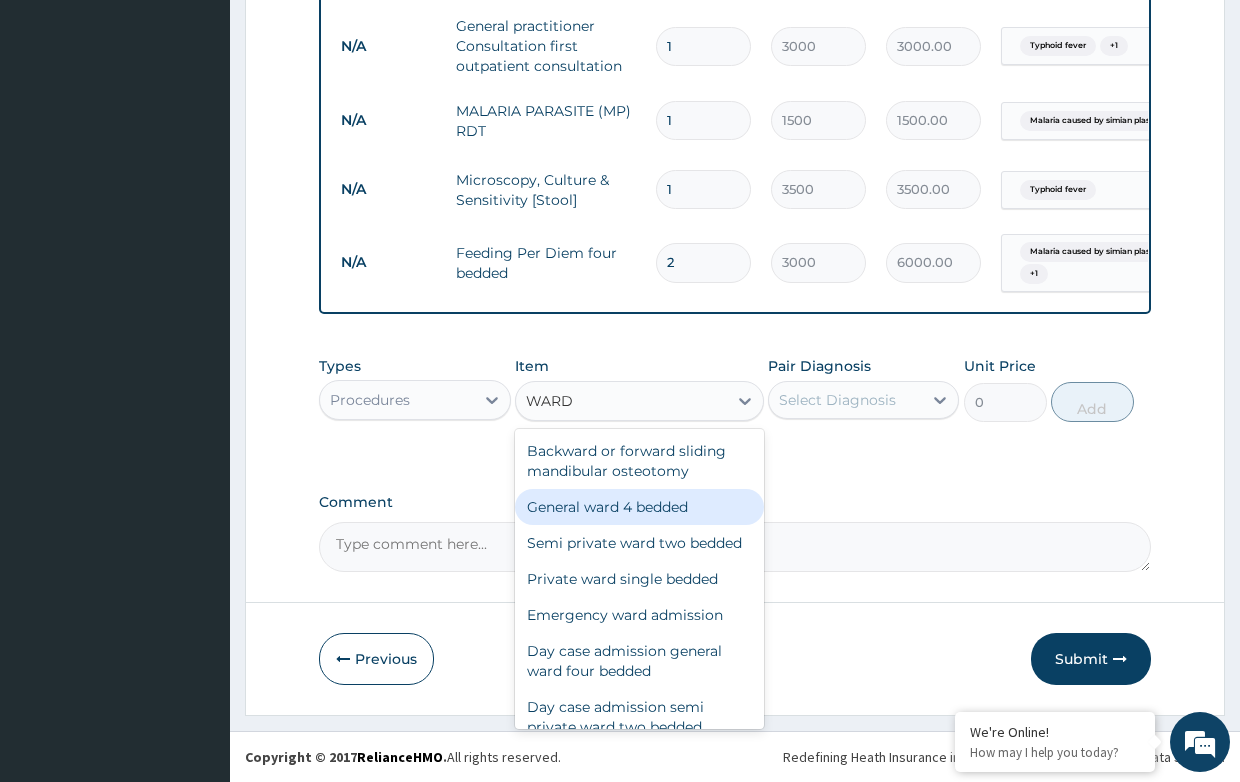 click on "General ward 4 bedded" at bounding box center [639, 507] 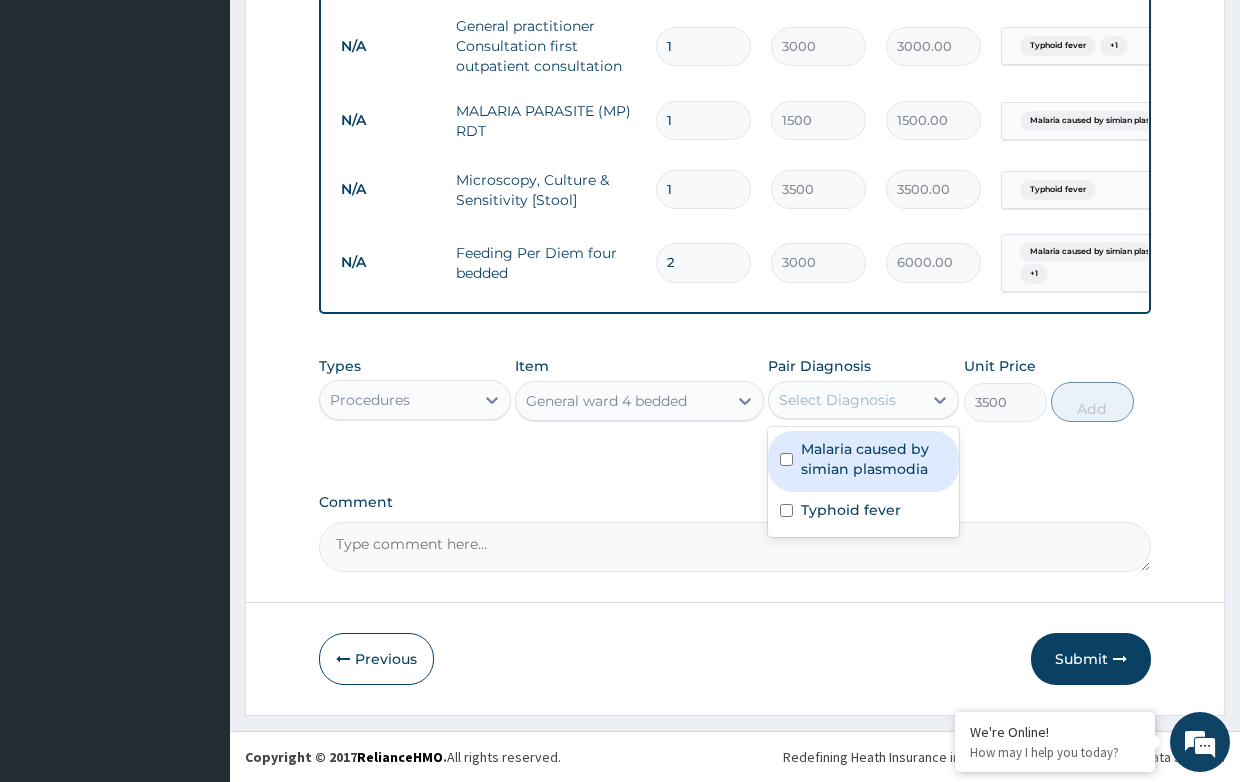 click on "Select Diagnosis" at bounding box center [837, 400] 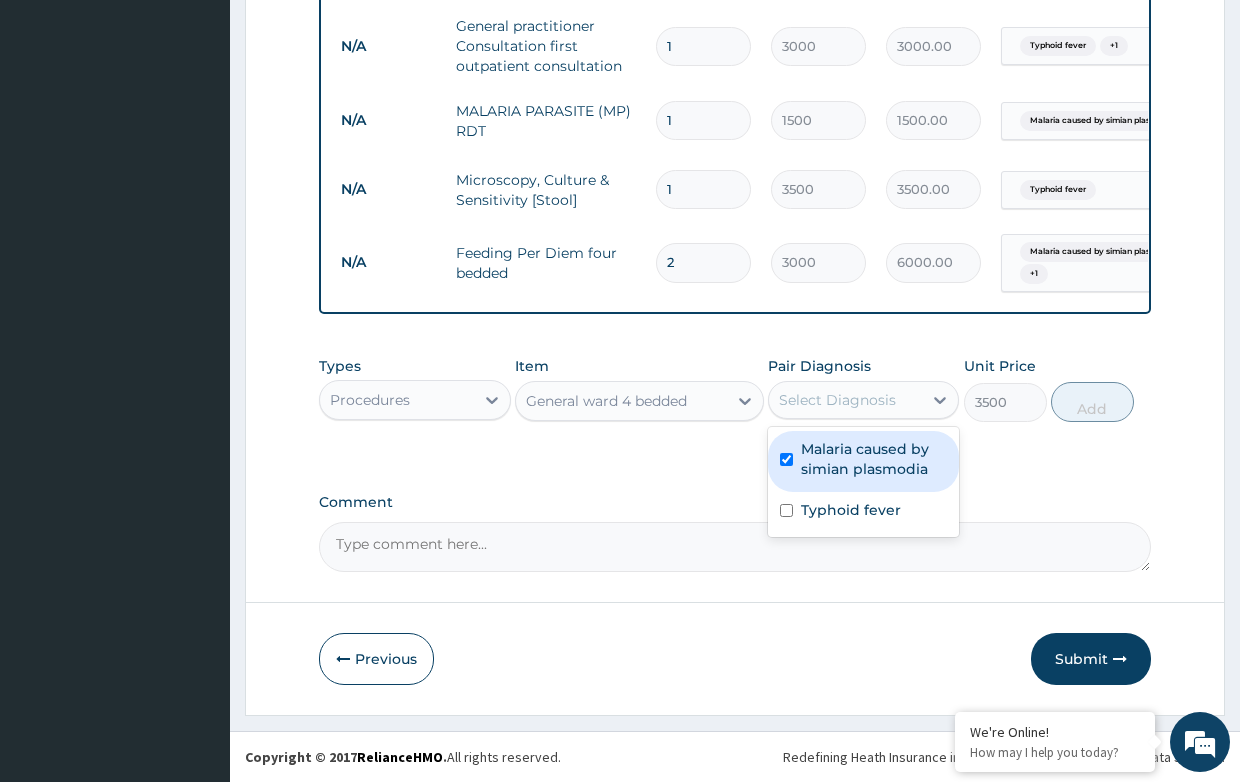 checkbox on "true" 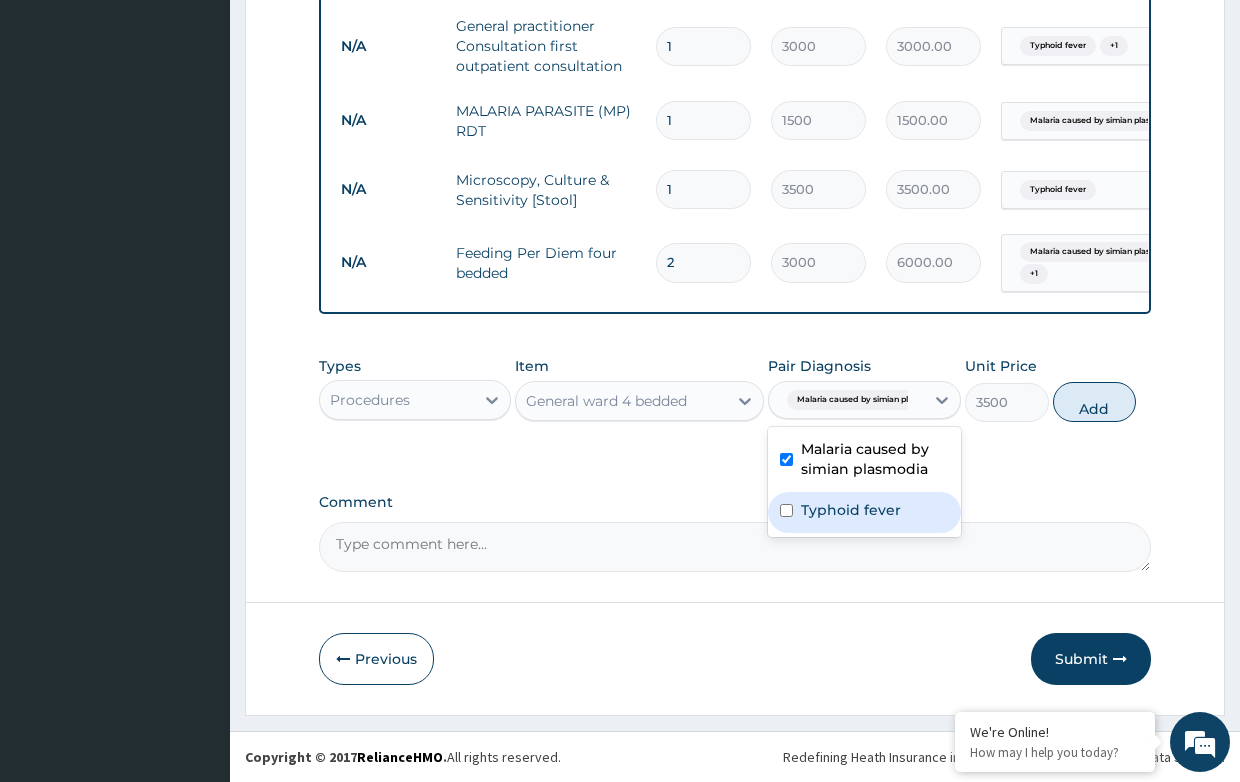 click on "Typhoid fever" at bounding box center (851, 510) 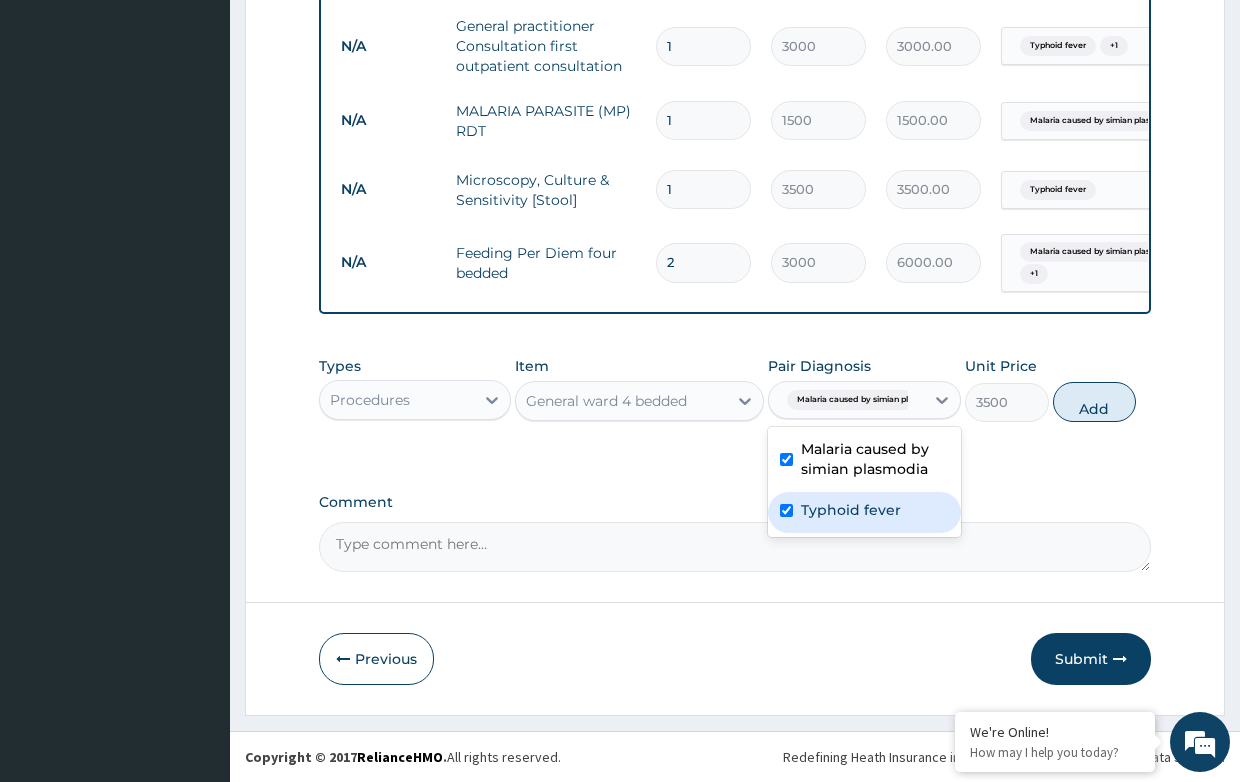 checkbox on "true" 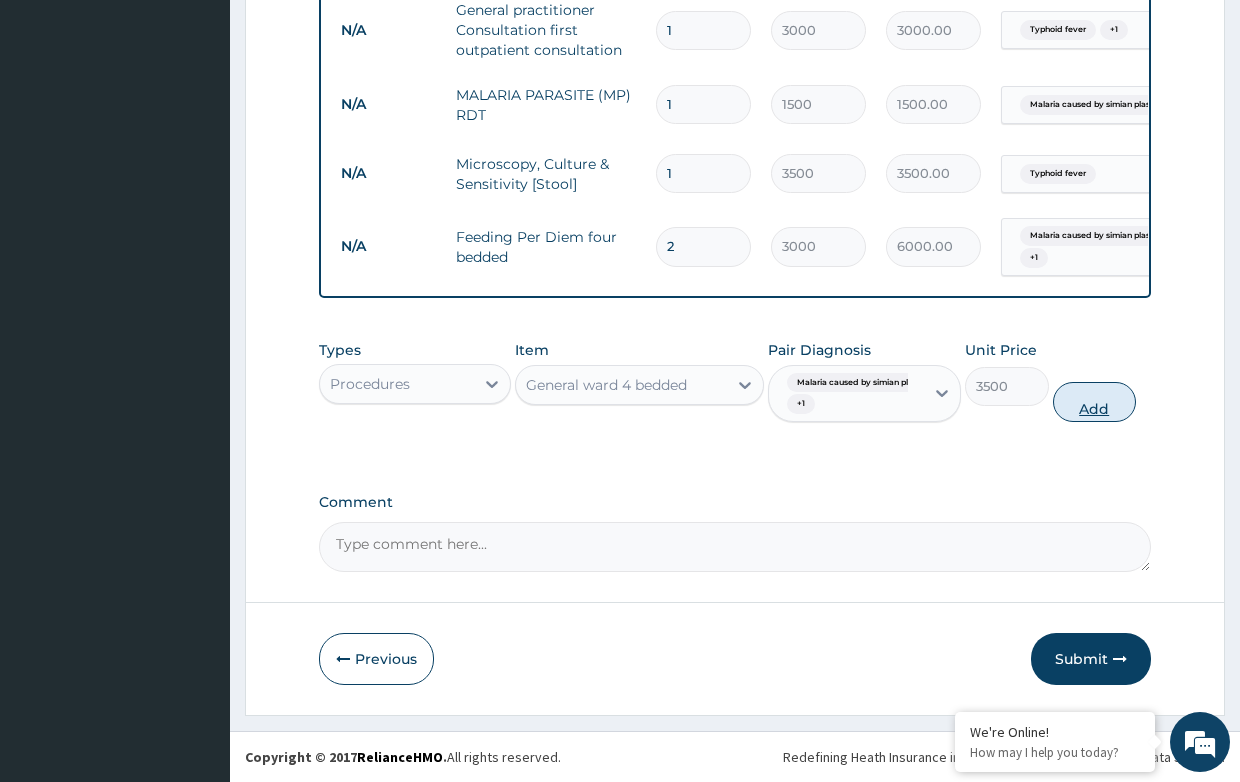 click on "Add" at bounding box center [1094, 402] 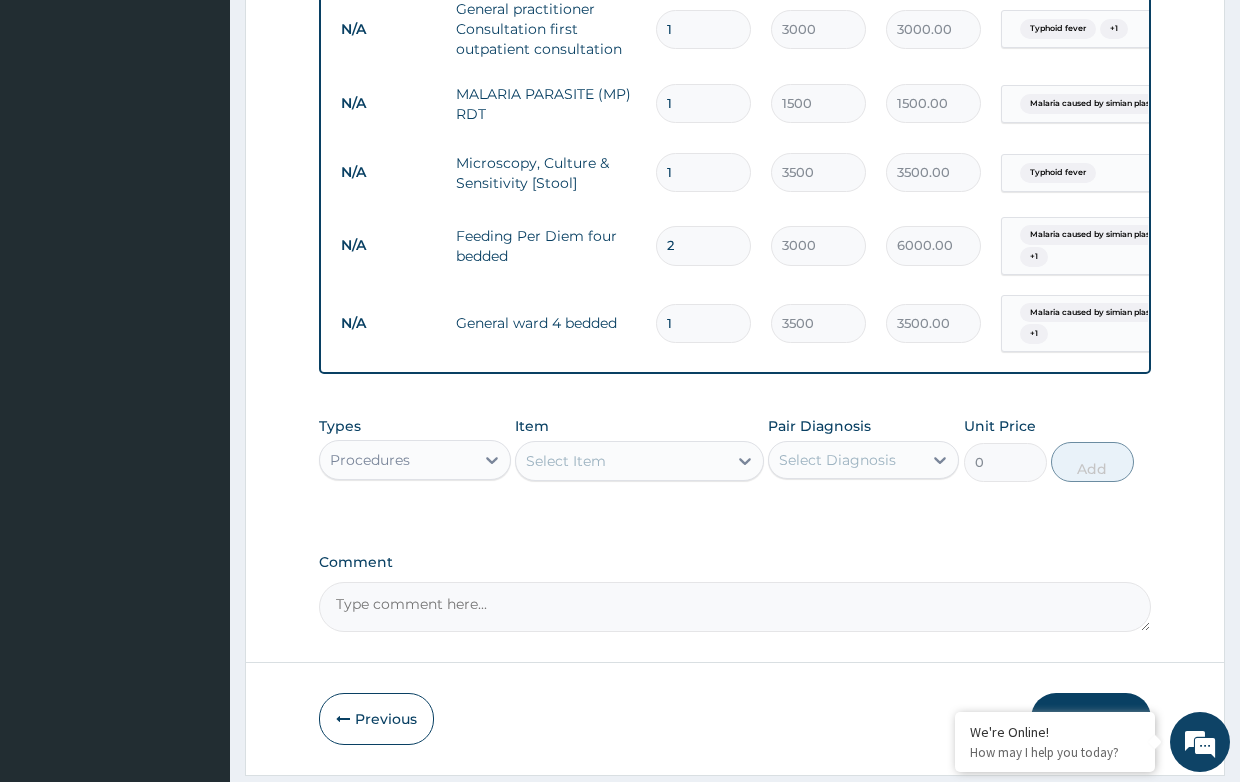 type 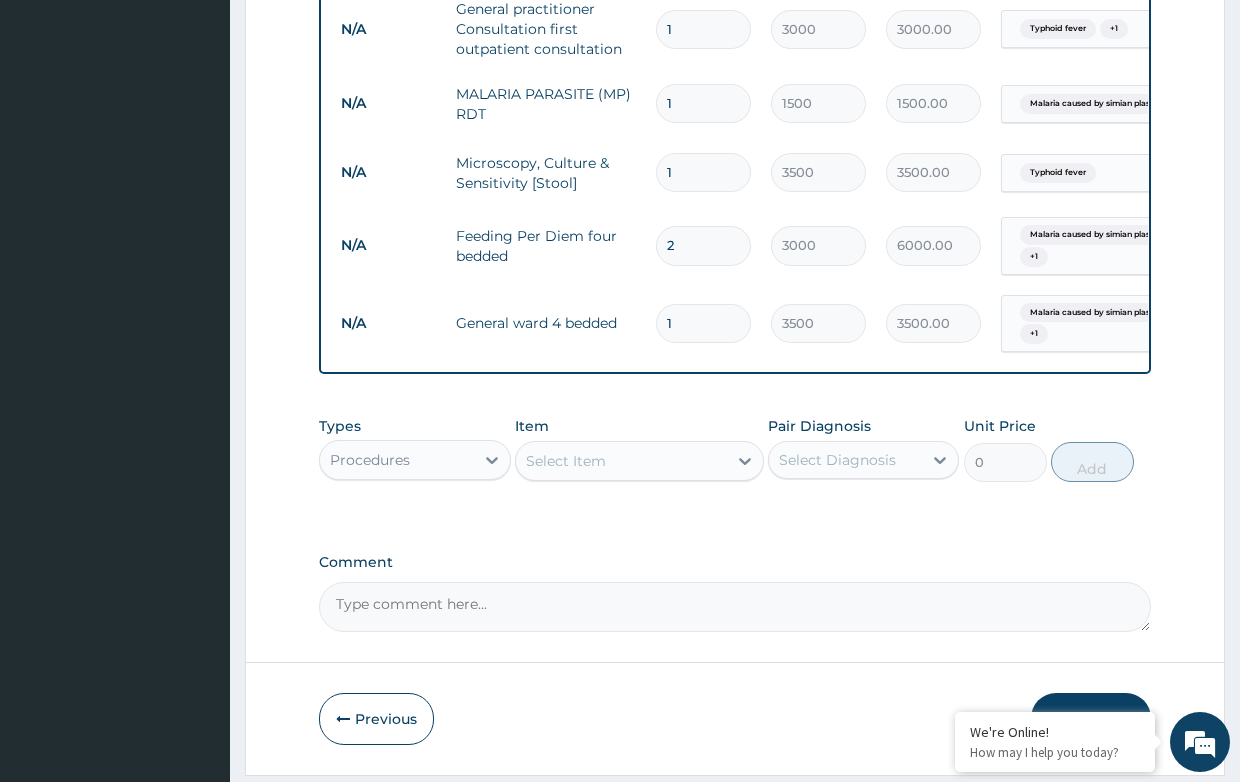type on "0.00" 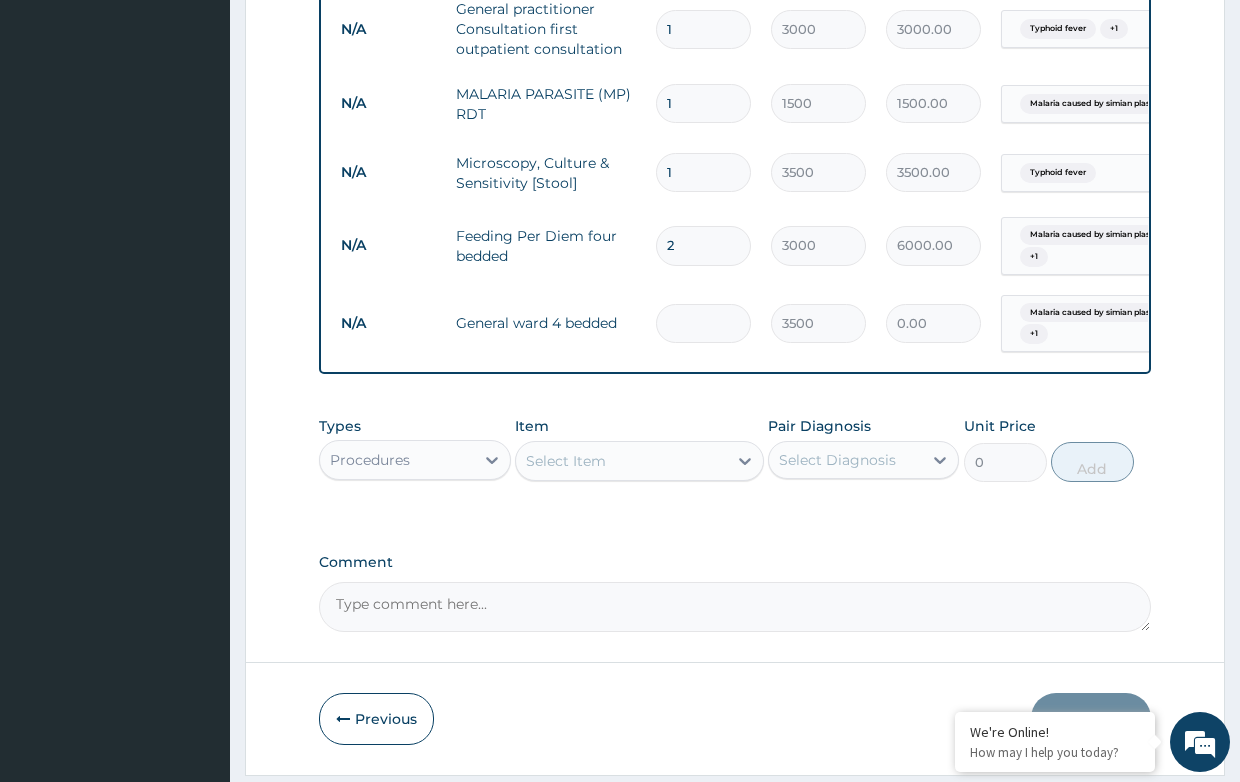 type on "2" 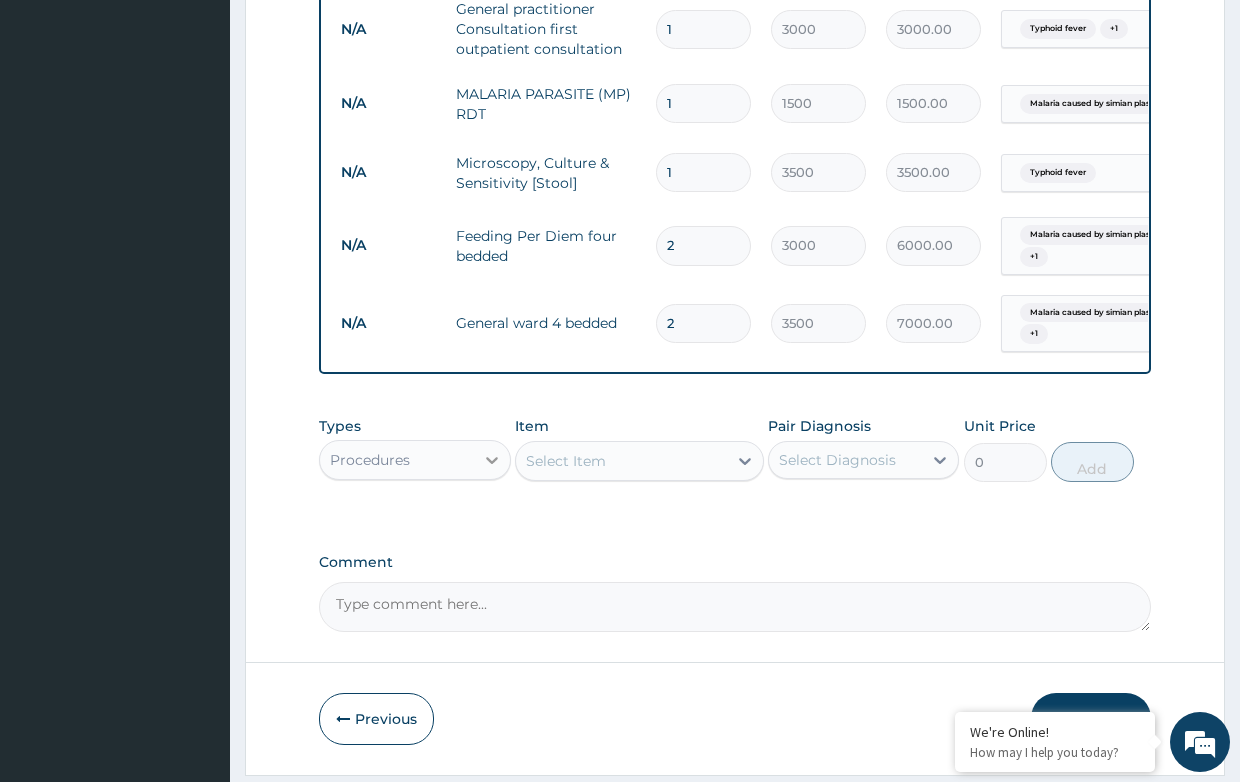 type on "2" 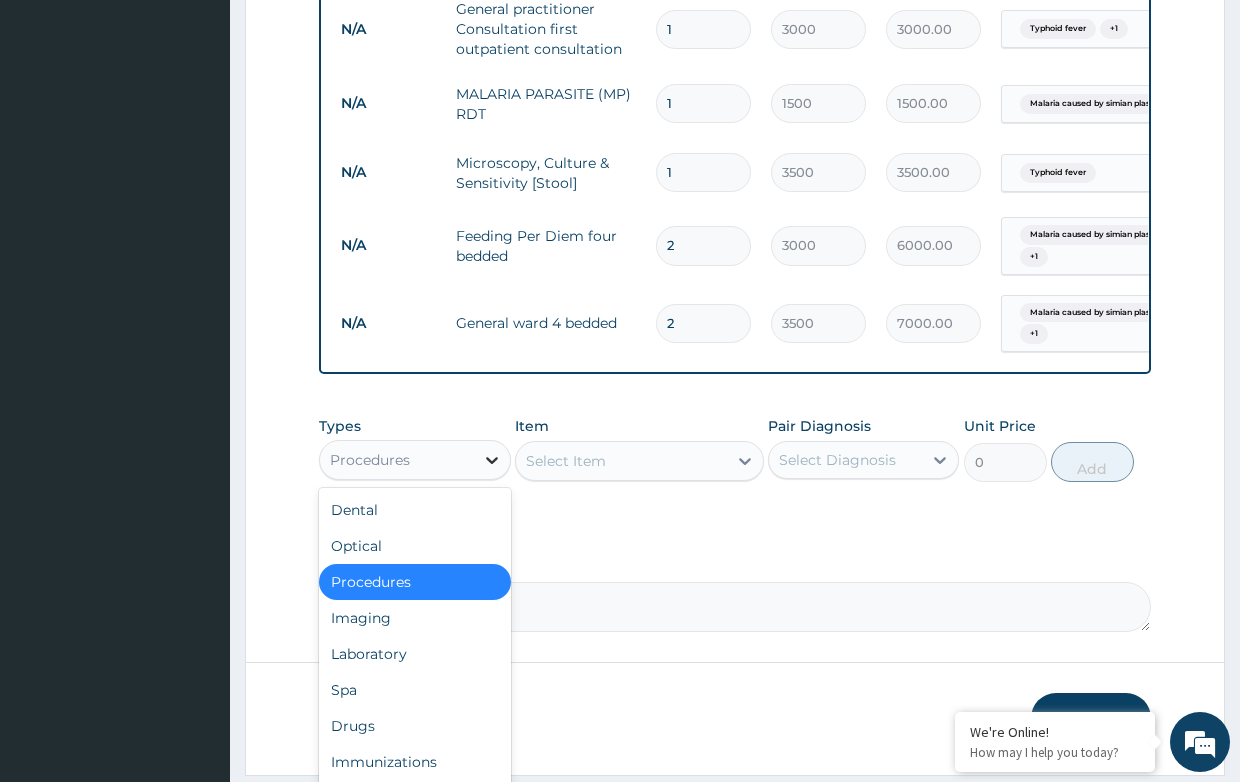click 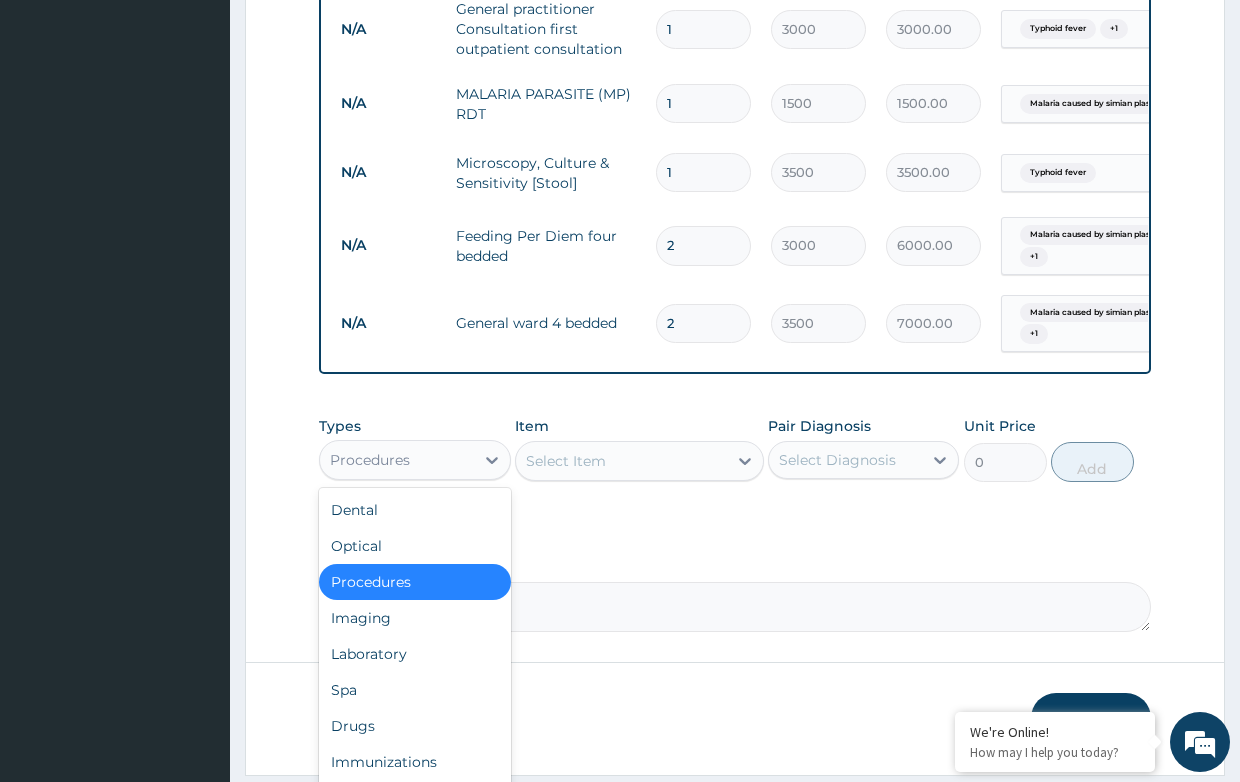 click on "Procedures" at bounding box center (396, 460) 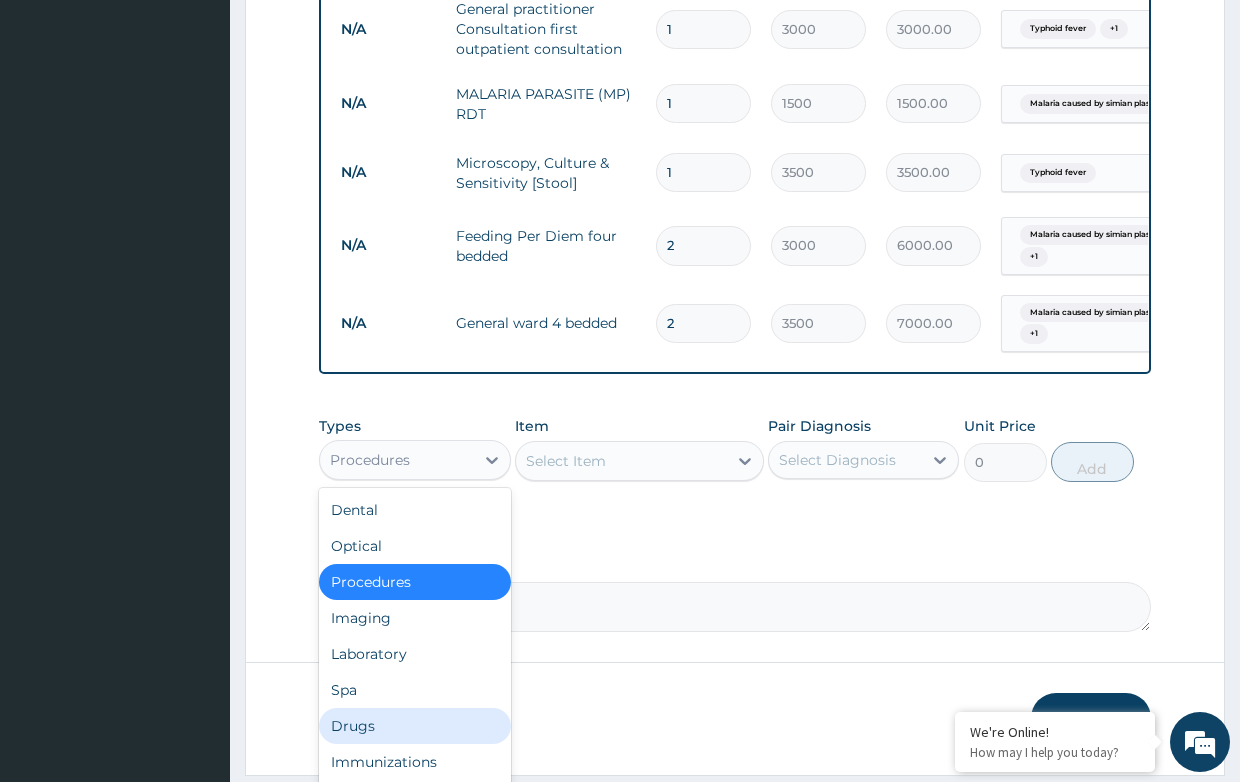 click on "Drugs" at bounding box center [414, 726] 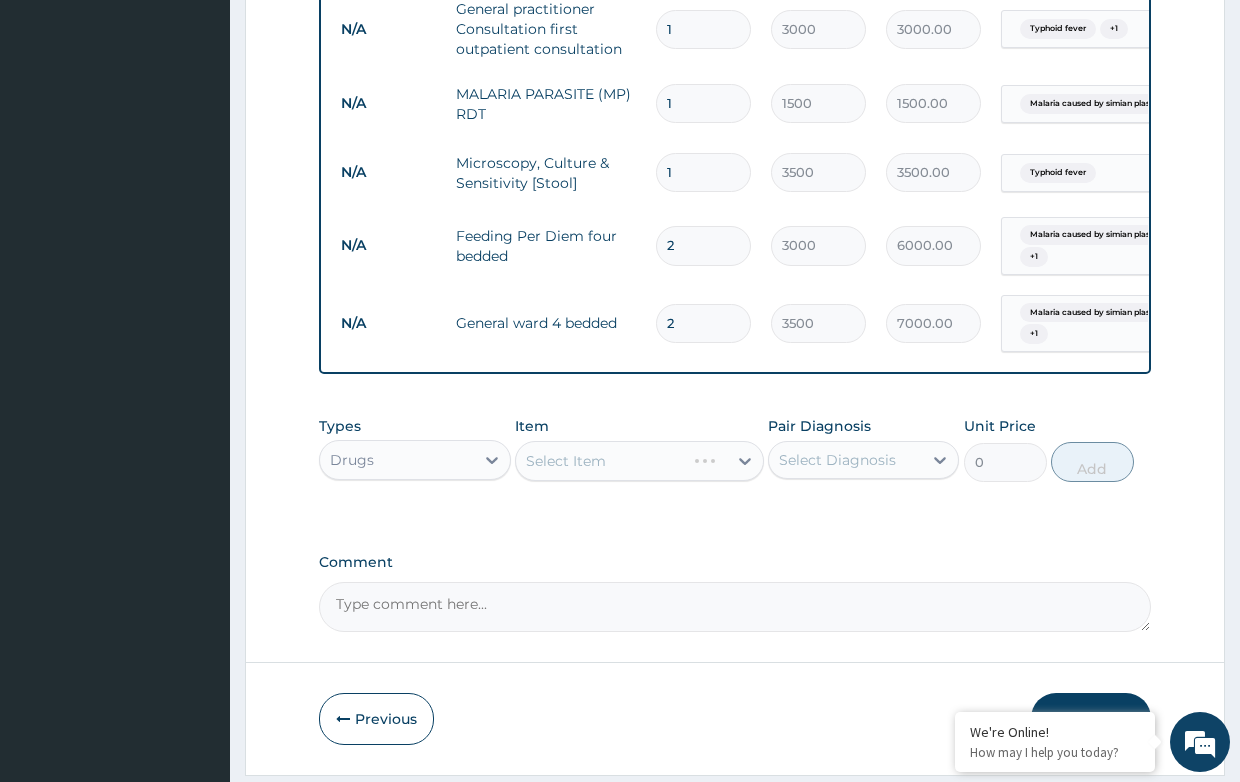 click on "Select Item" at bounding box center (639, 461) 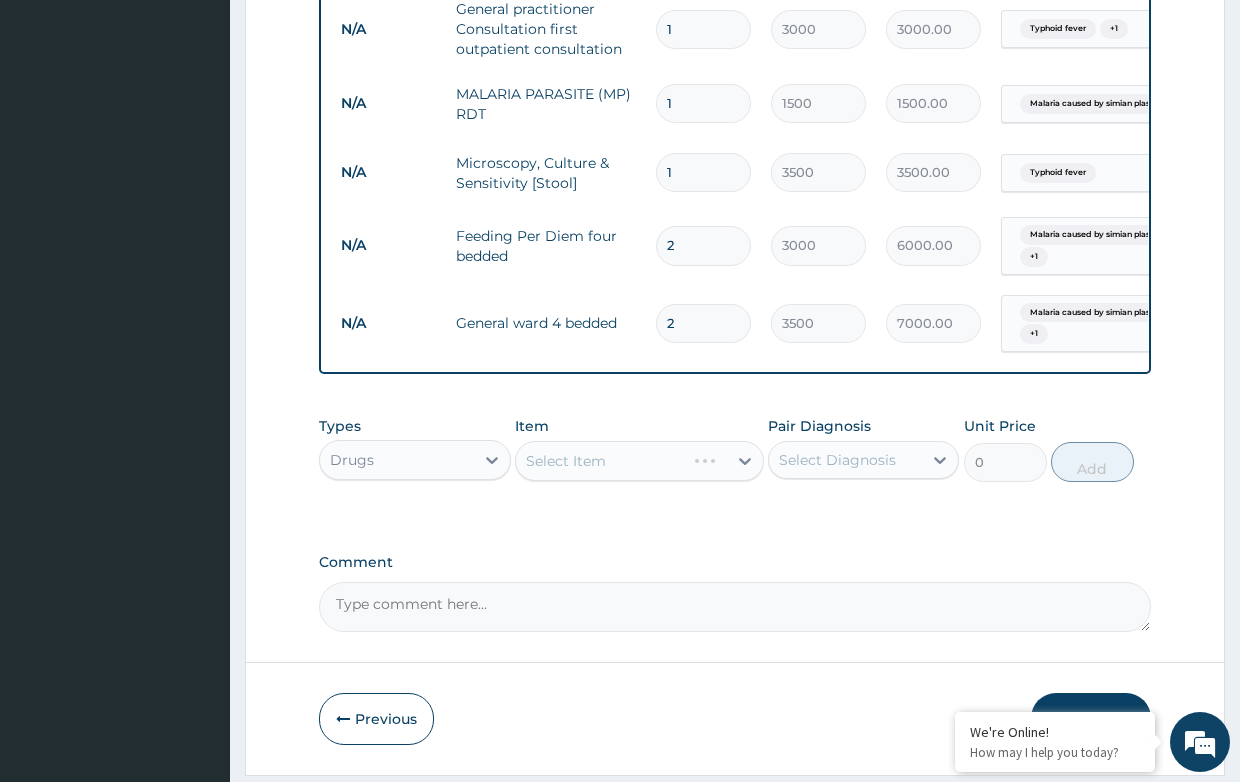 click on "Select Item" at bounding box center [639, 461] 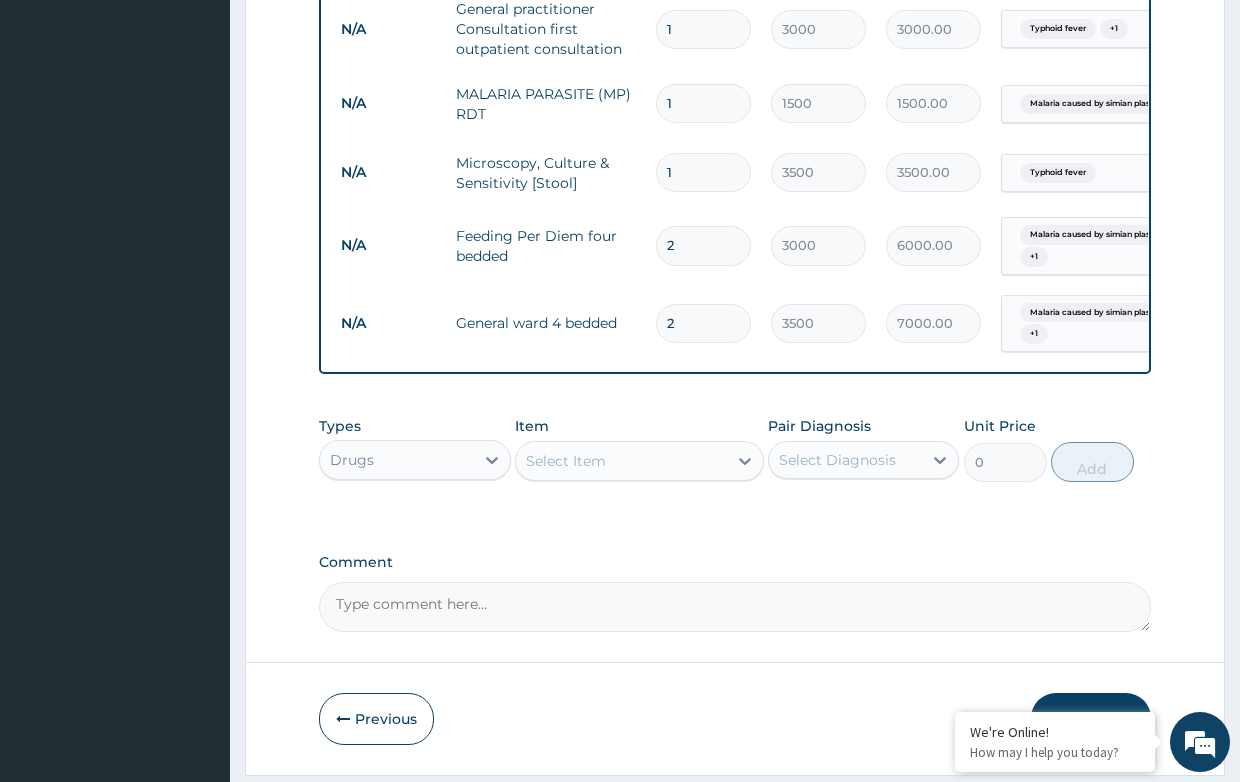 click on "Select Item" at bounding box center (621, 461) 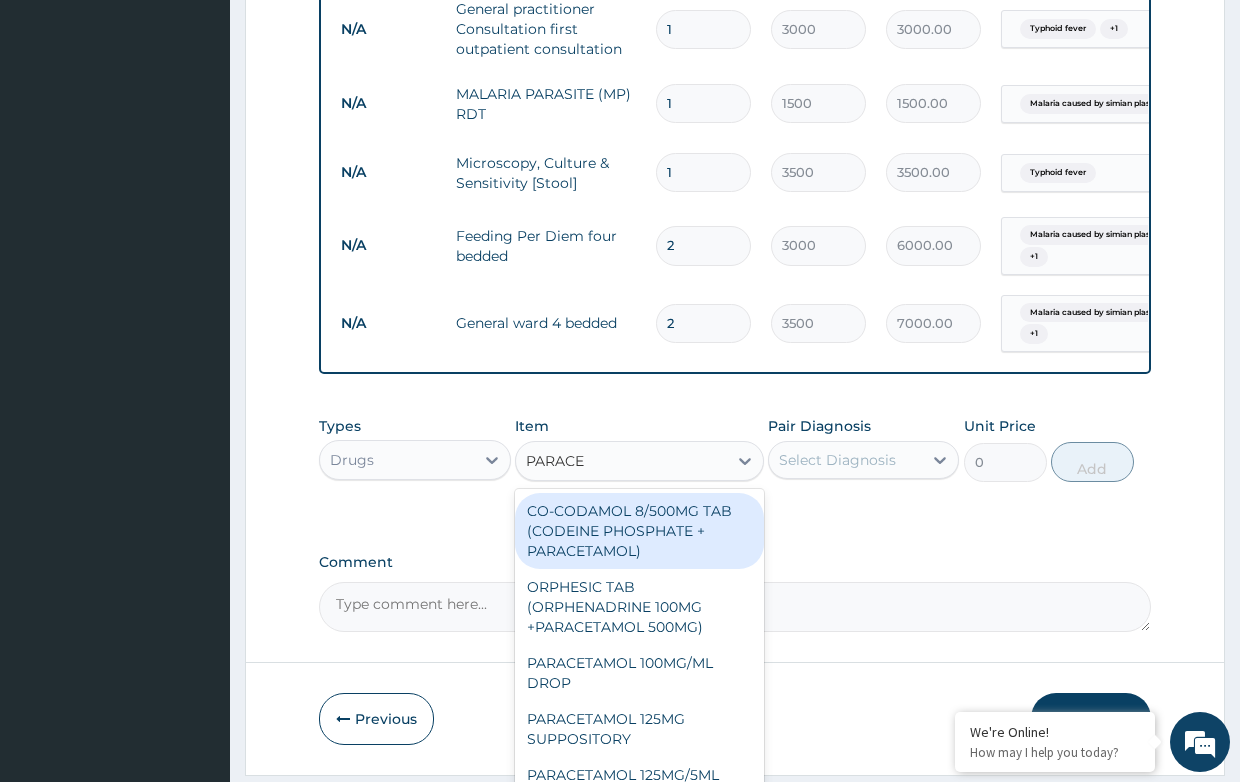 type on "PARACET" 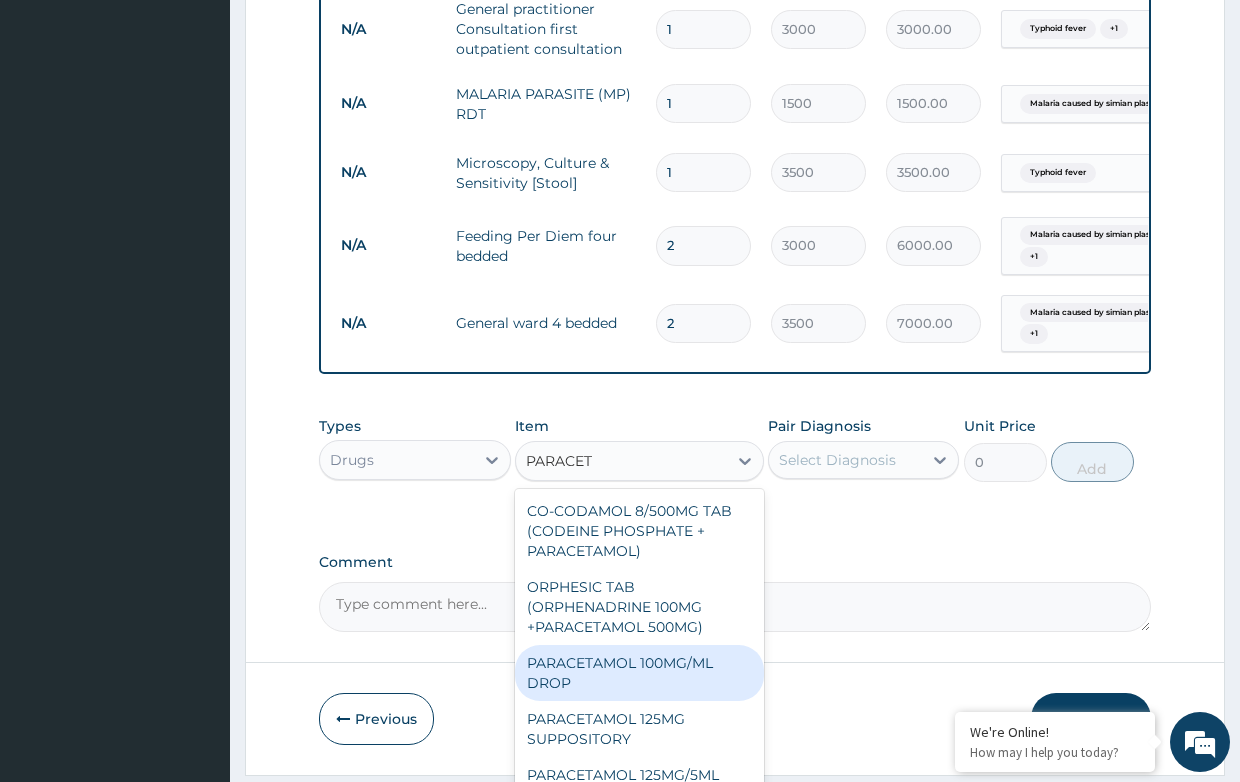 scroll, scrollTop: 1308, scrollLeft: 0, axis: vertical 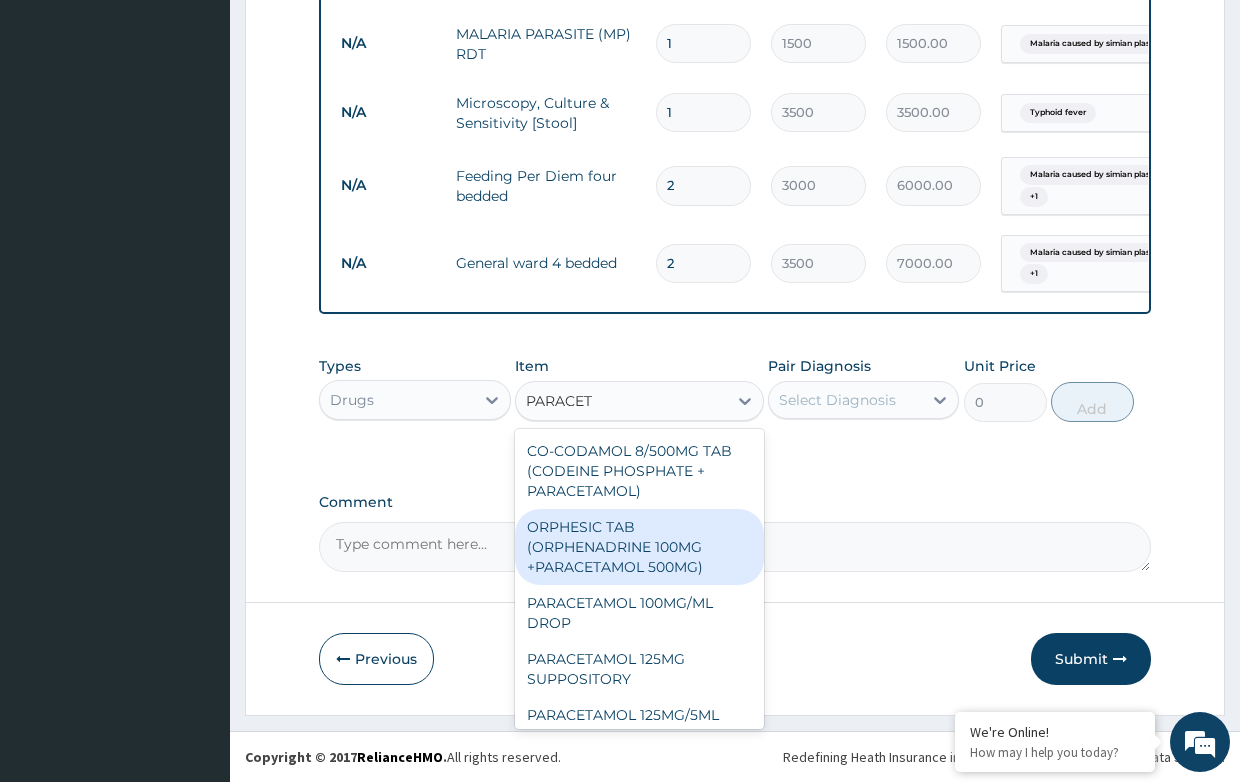 click on "ORPHESIC TAB (ORPHENADRINE 100MG +PARACETAMOL 500MG)" at bounding box center (639, 547) 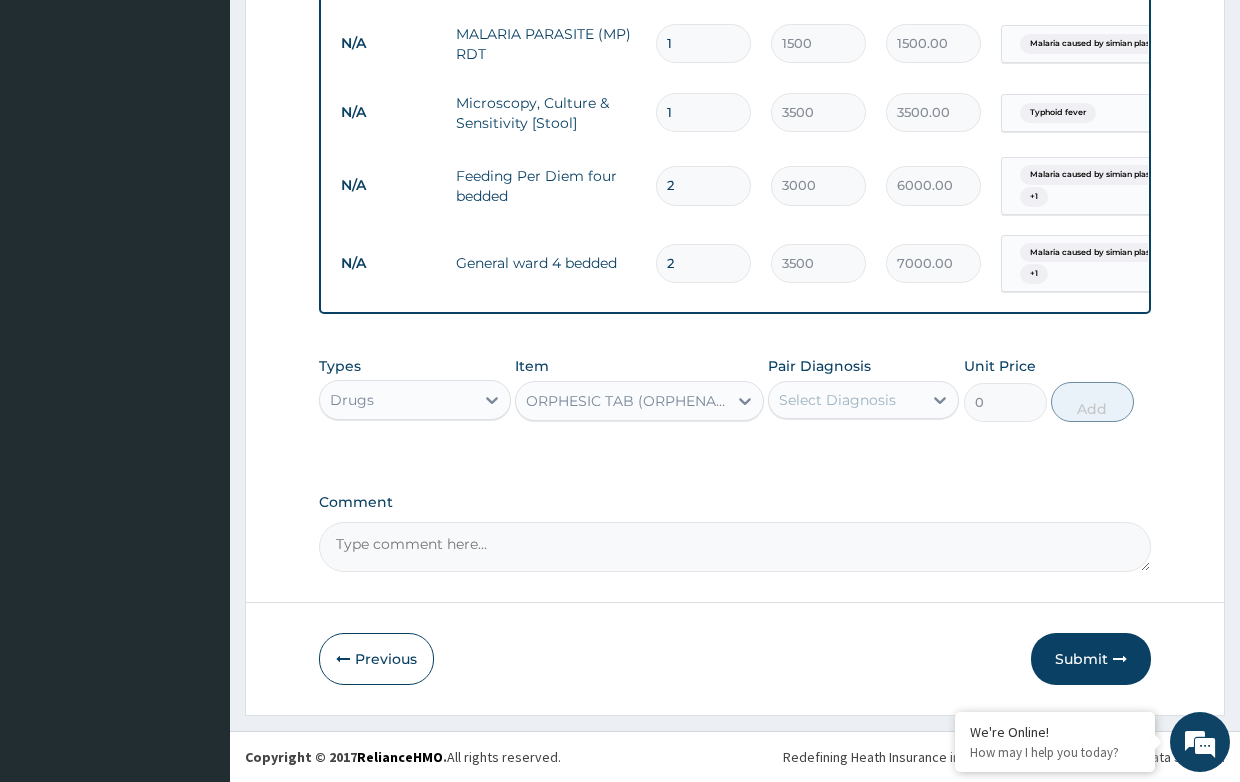 type 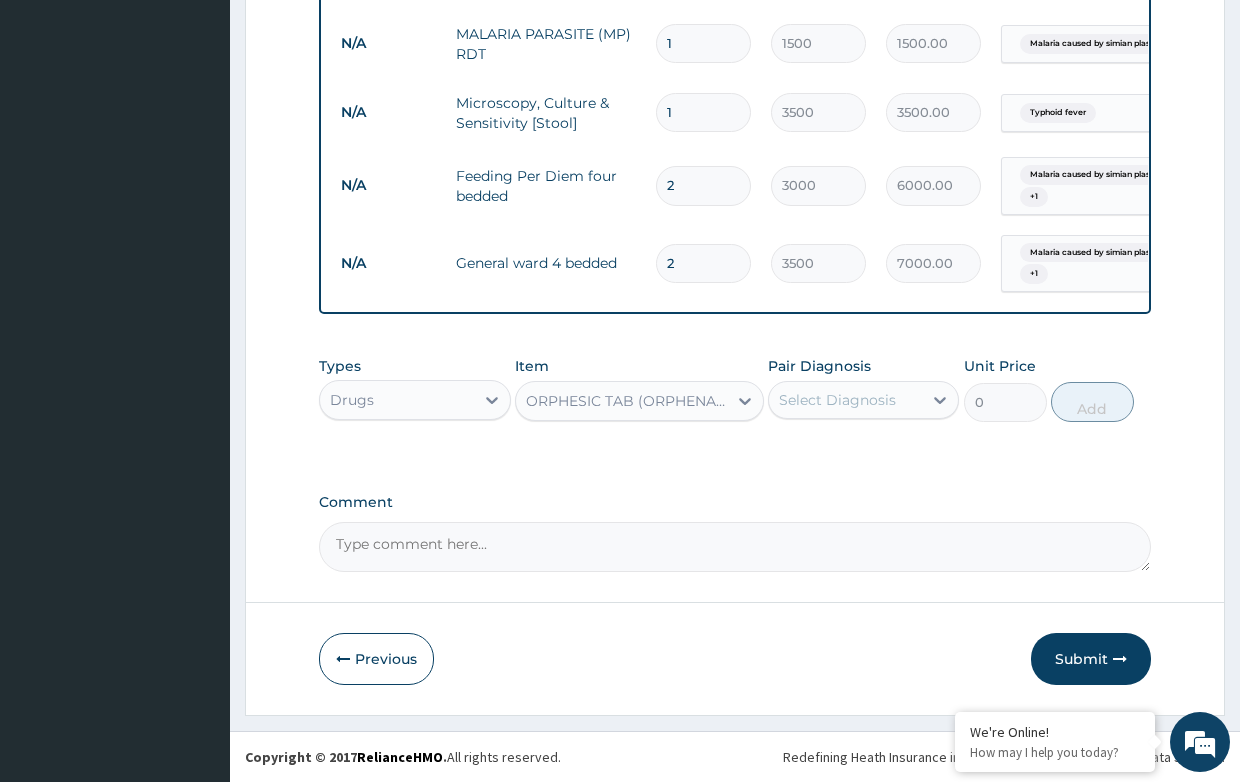 type on "37.8" 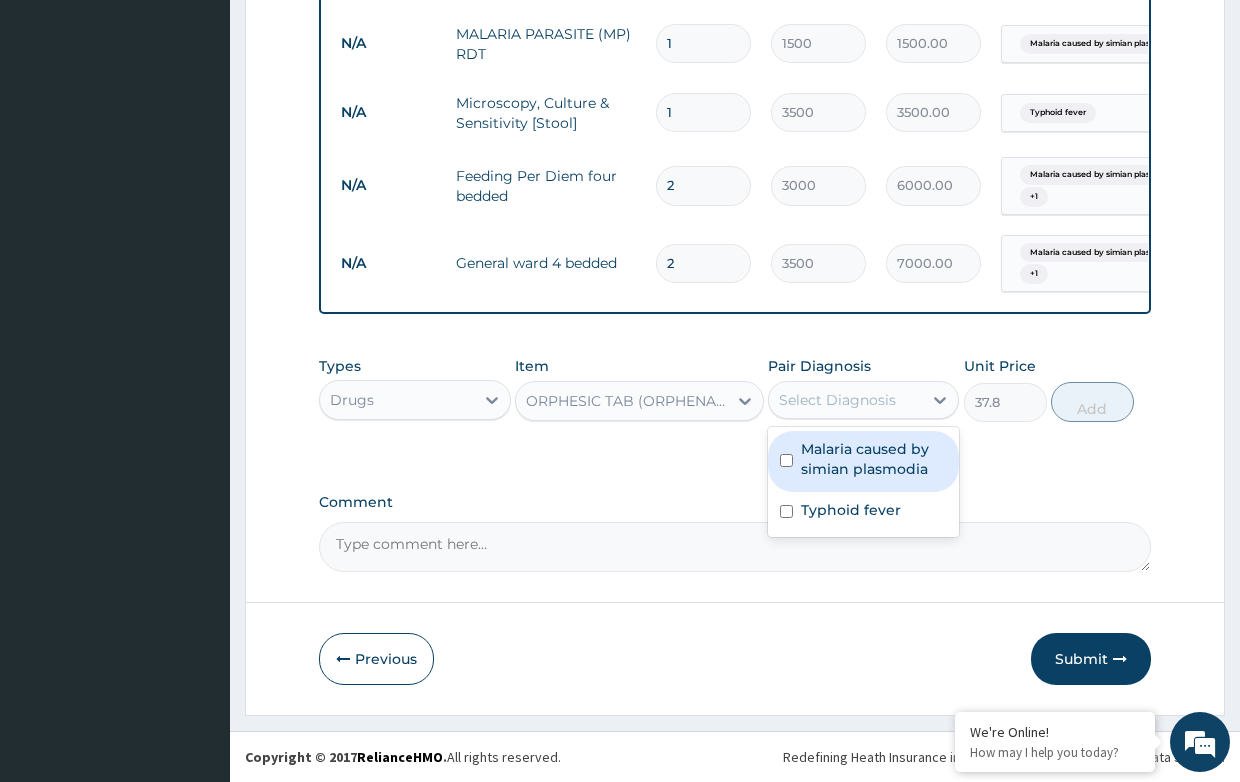 click on "Select Diagnosis" at bounding box center [837, 400] 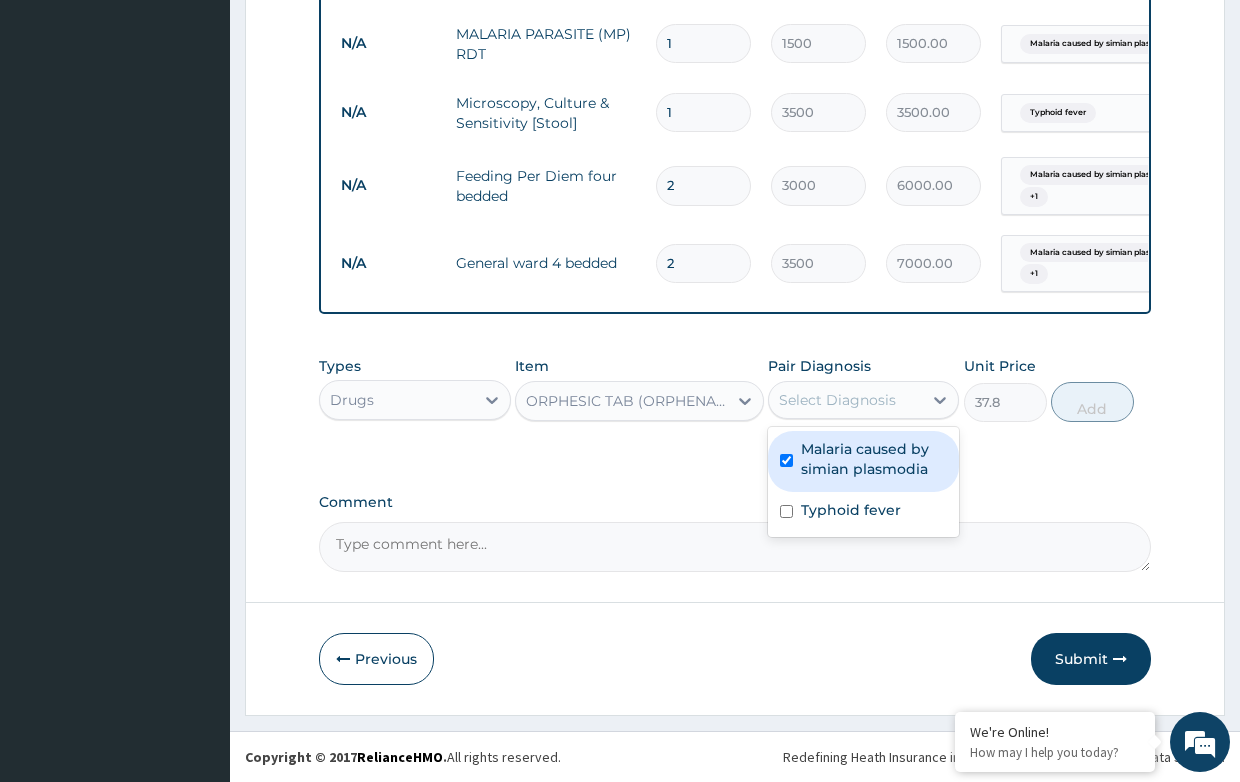 checkbox on "true" 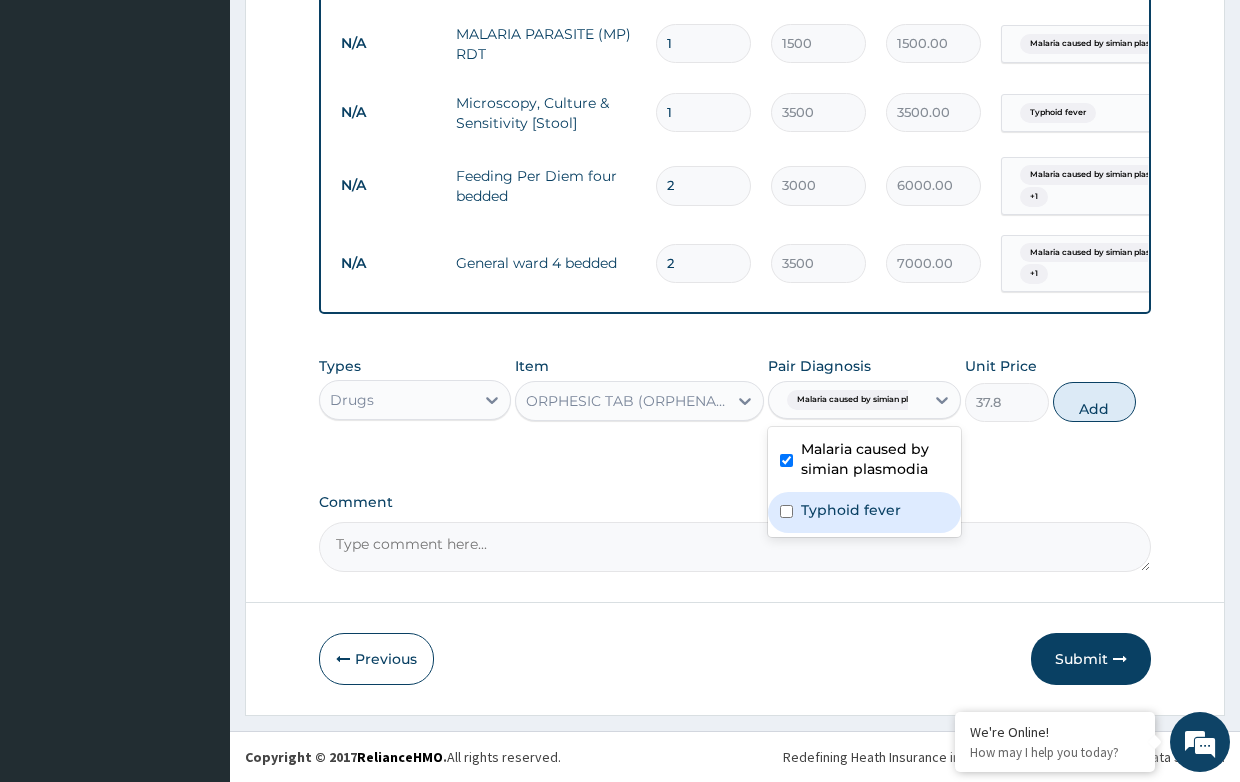 click on "Typhoid fever" at bounding box center [851, 510] 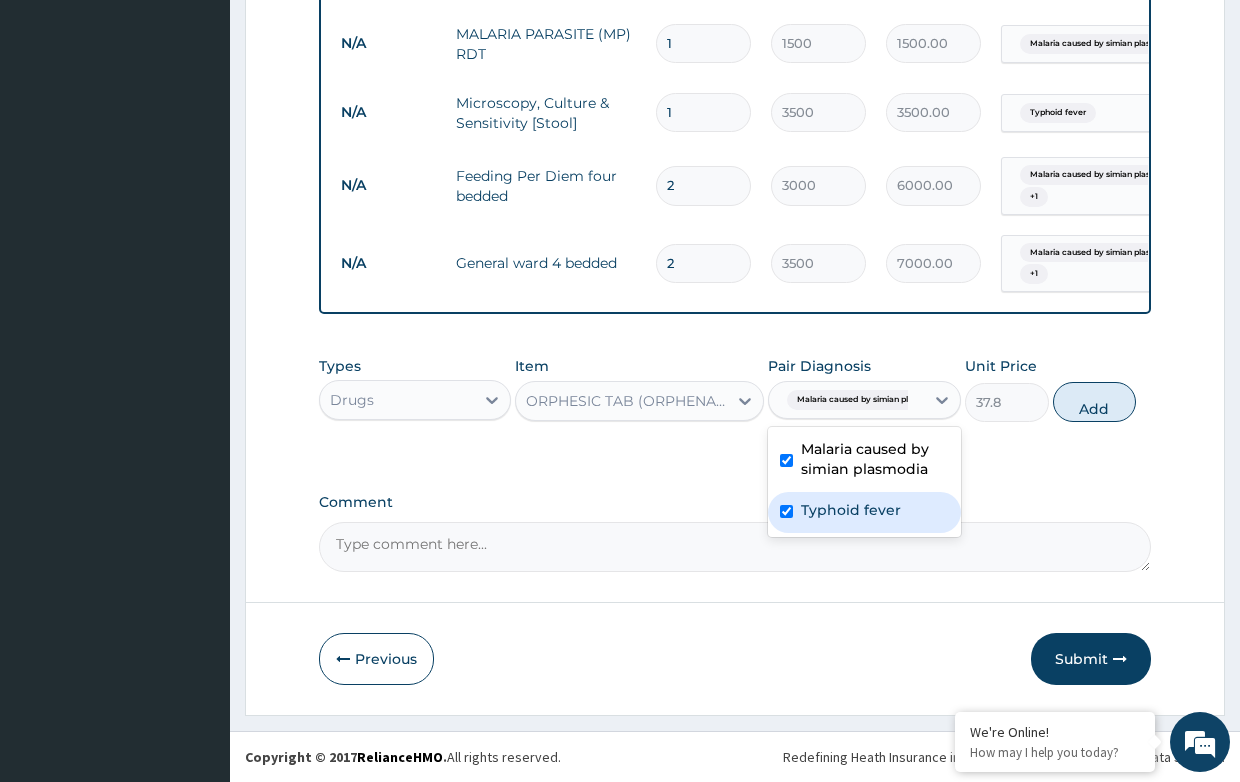 checkbox on "true" 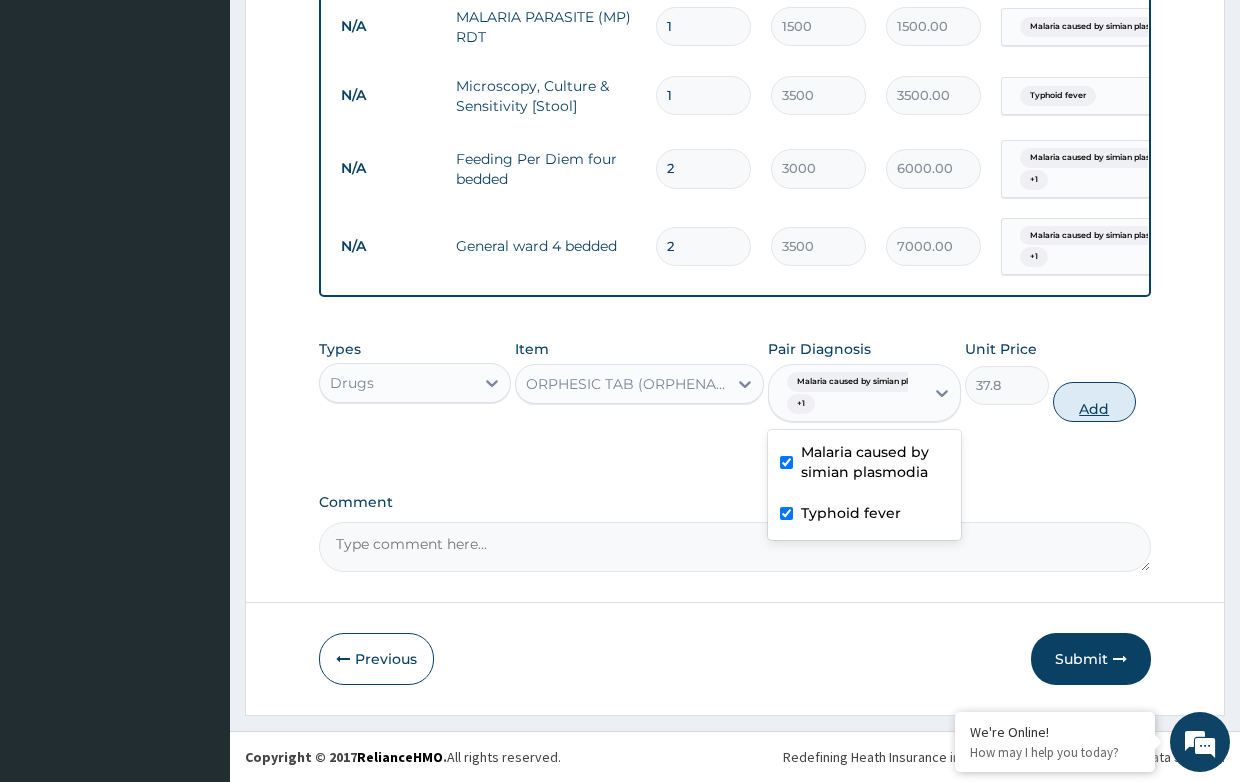 click on "Add" at bounding box center (1094, 402) 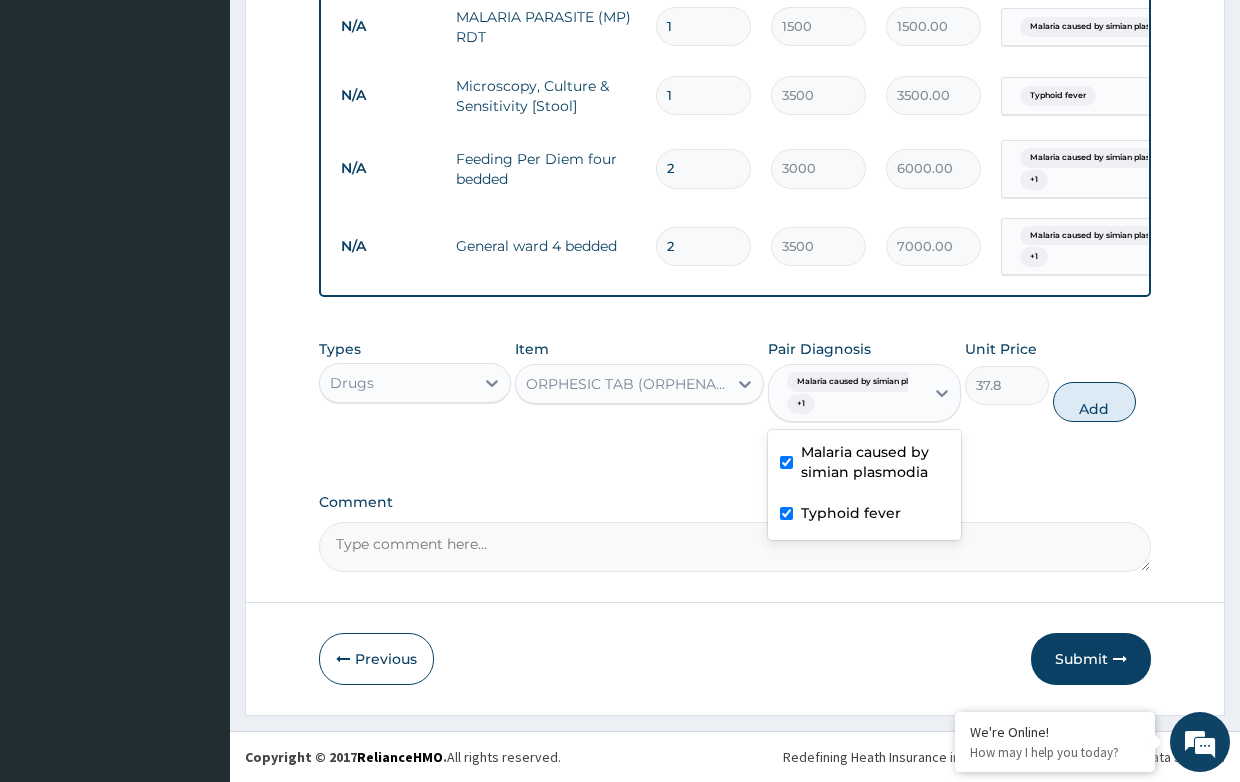type on "0" 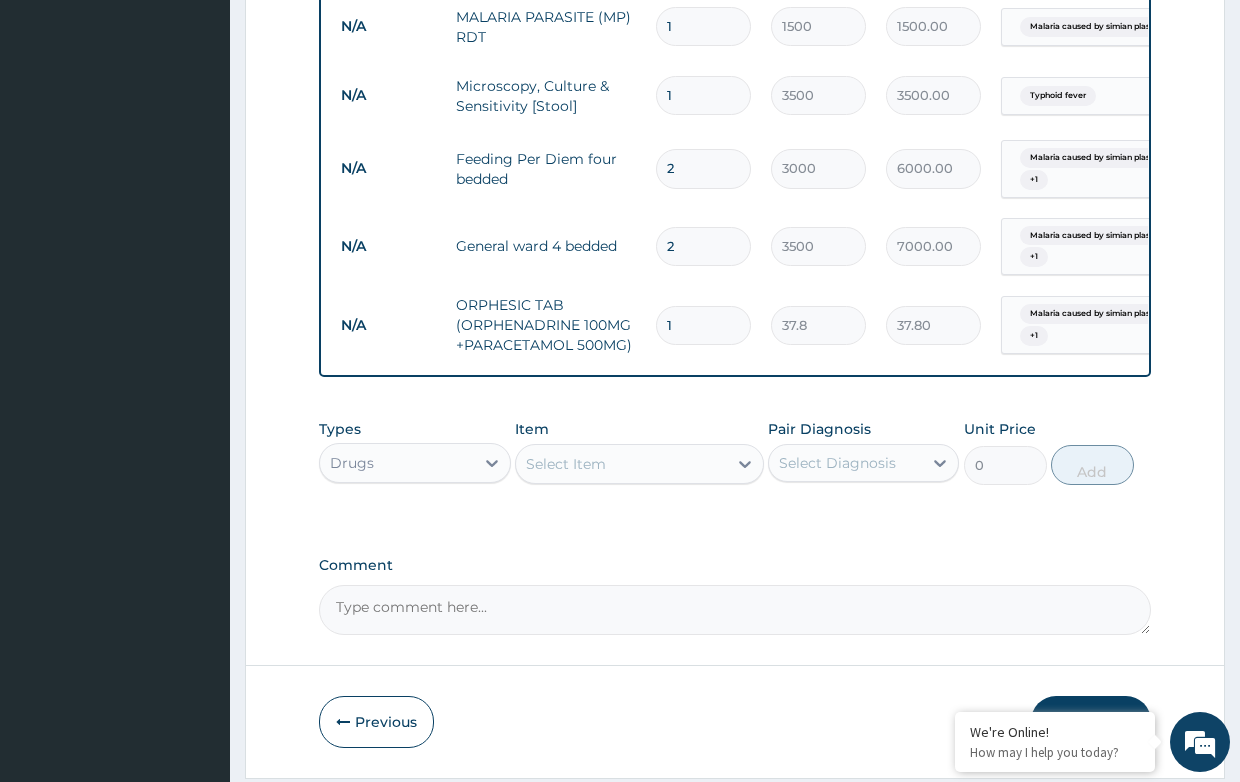 drag, startPoint x: 679, startPoint y: 324, endPoint x: 619, endPoint y: 315, distance: 60.671246 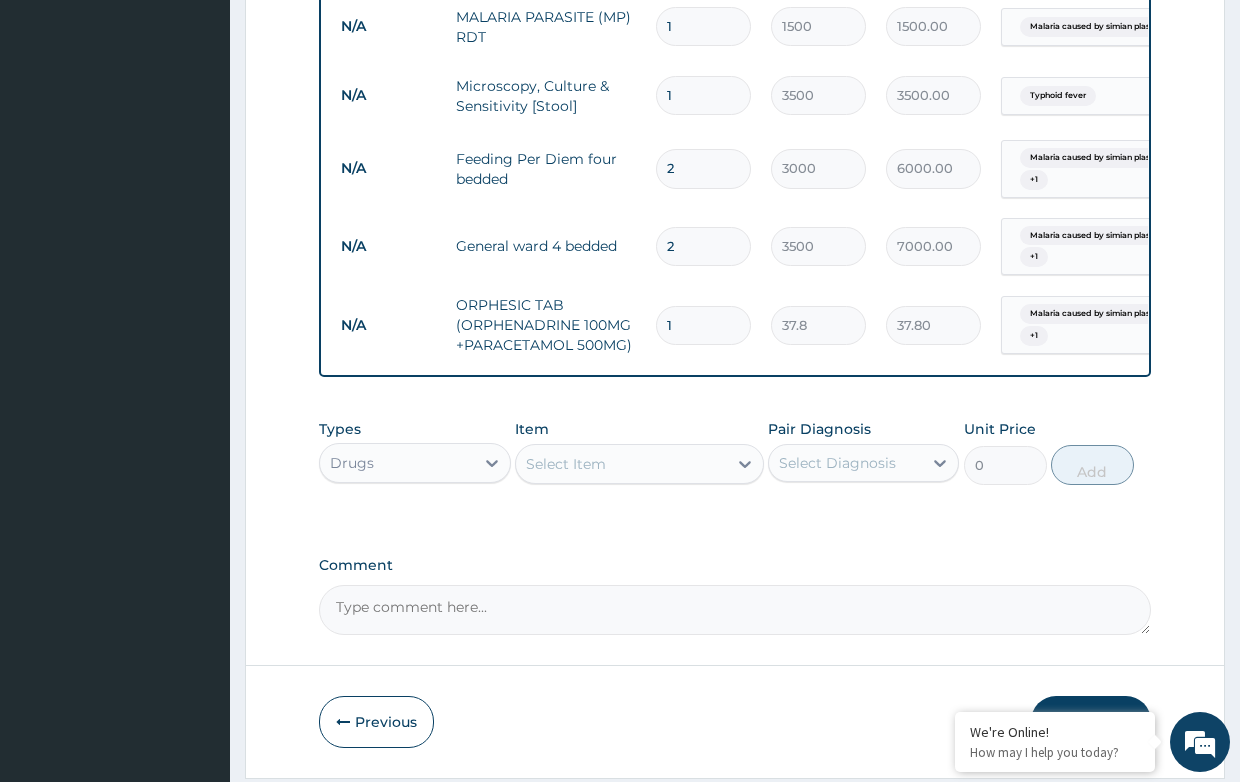 type on "18" 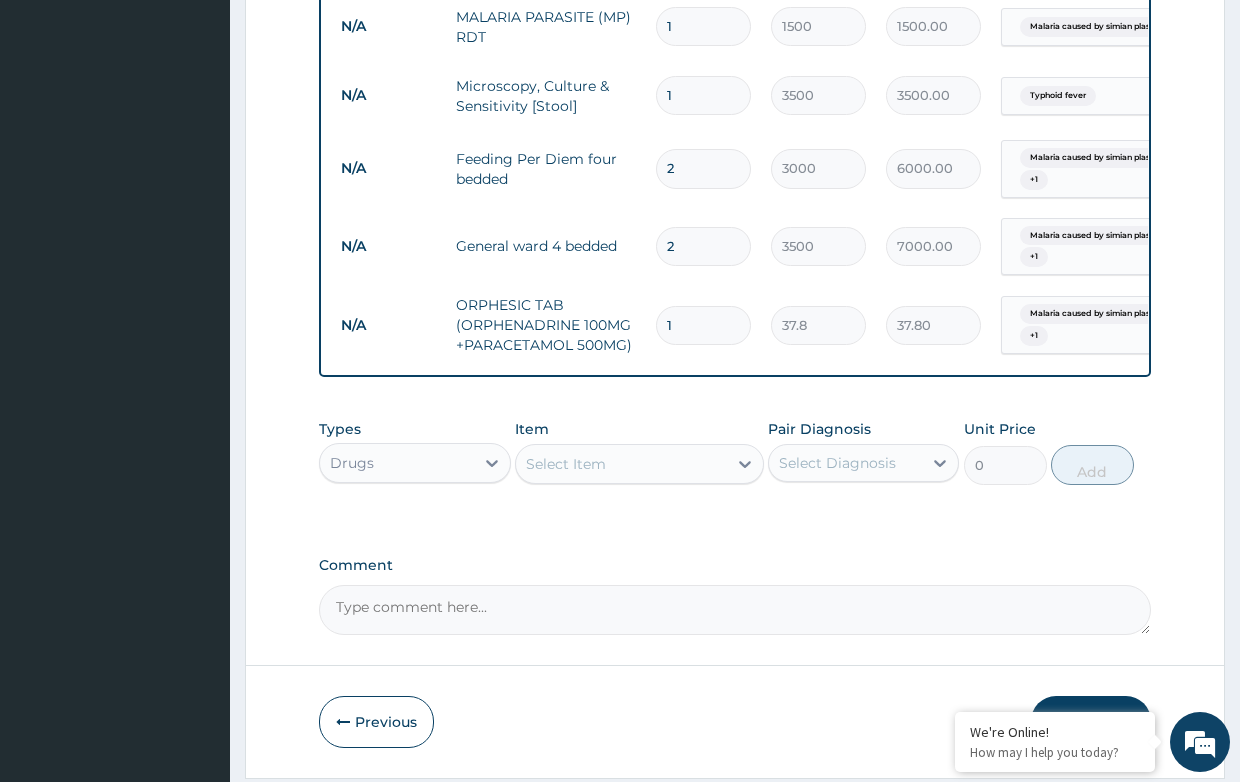 type on "680.40" 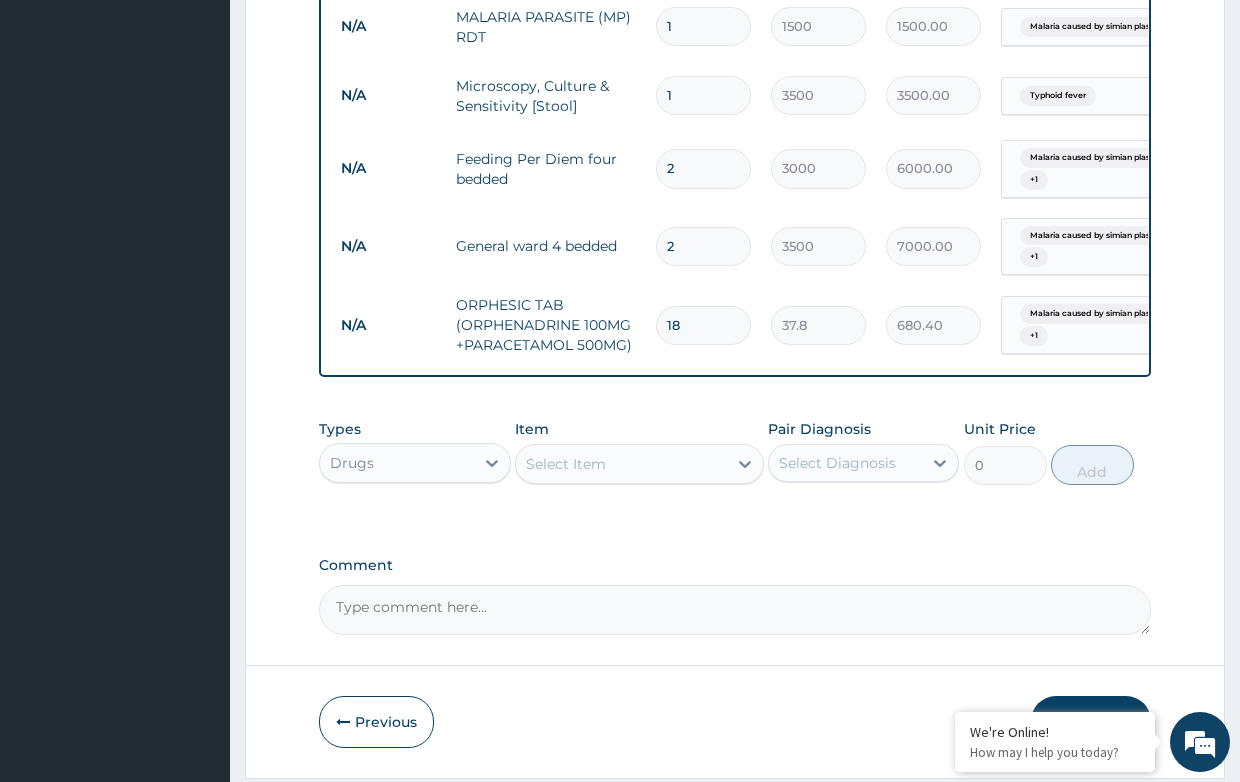 type on "18" 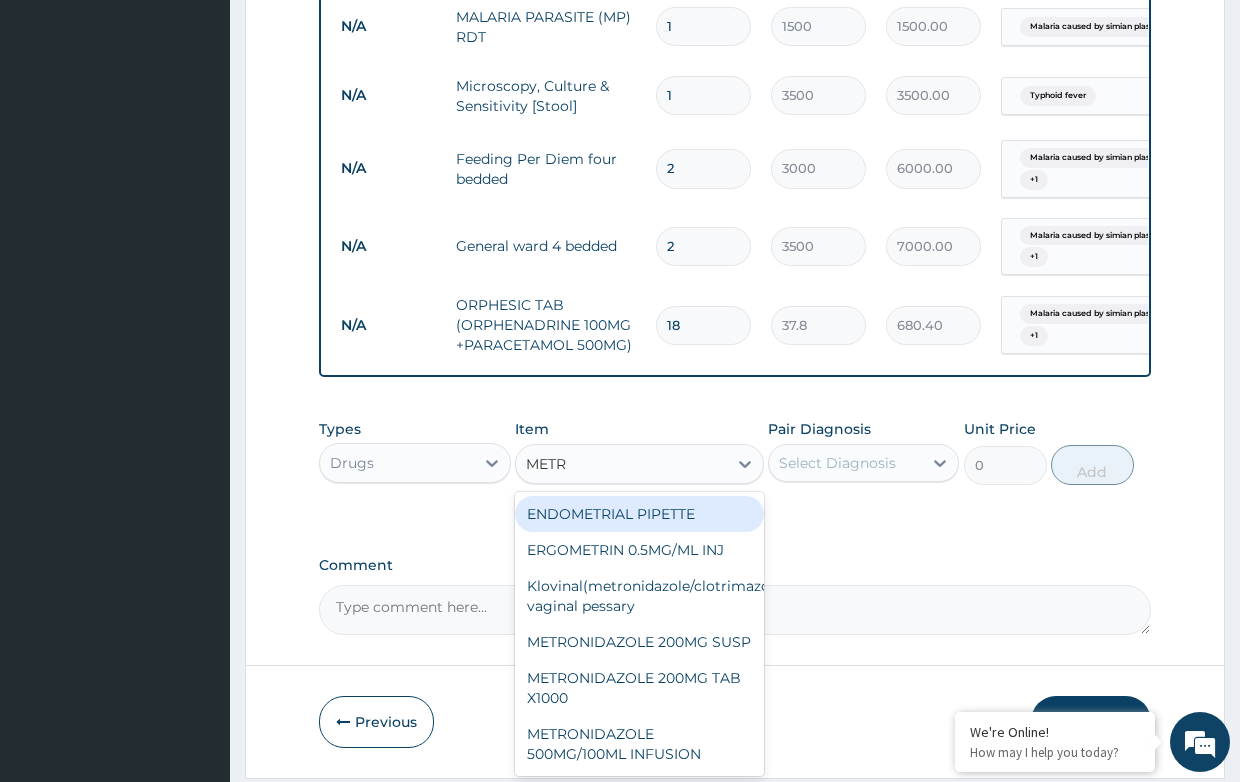 type on "METRO" 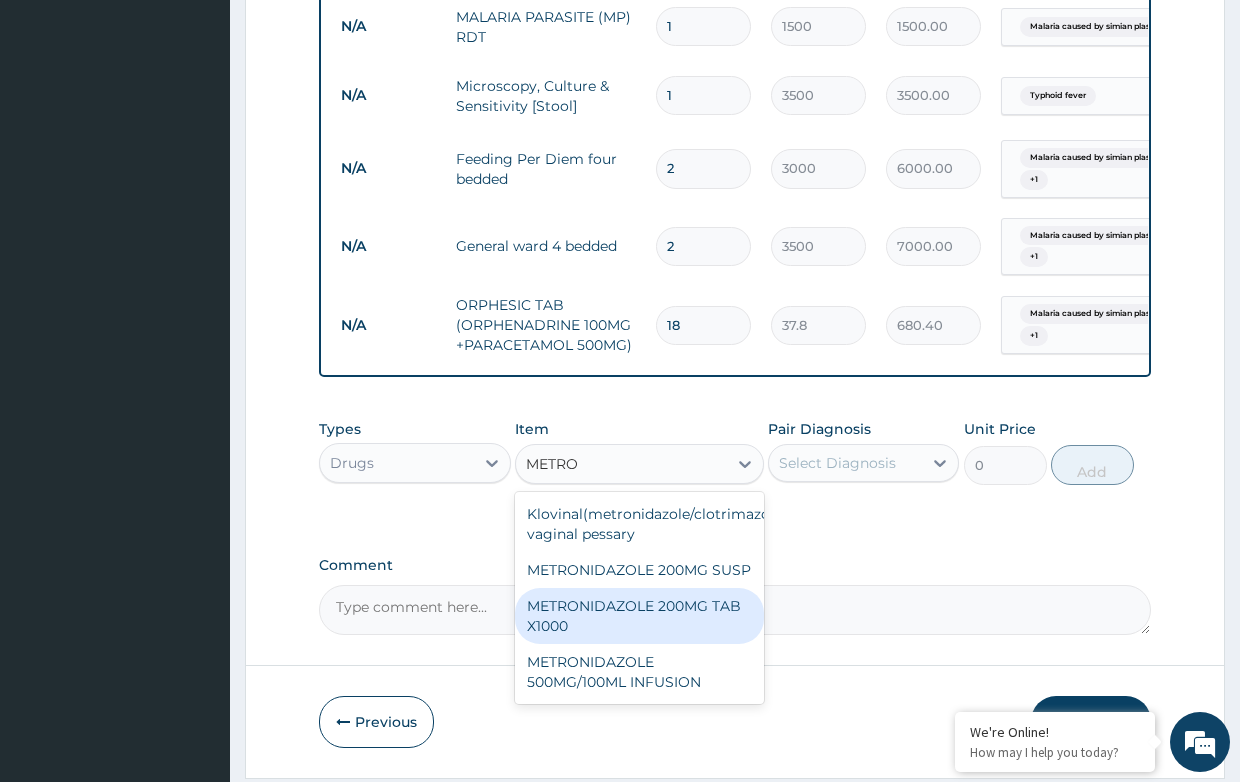 click on "METRONIDAZOLE 200MG TAB X1000" at bounding box center [639, 616] 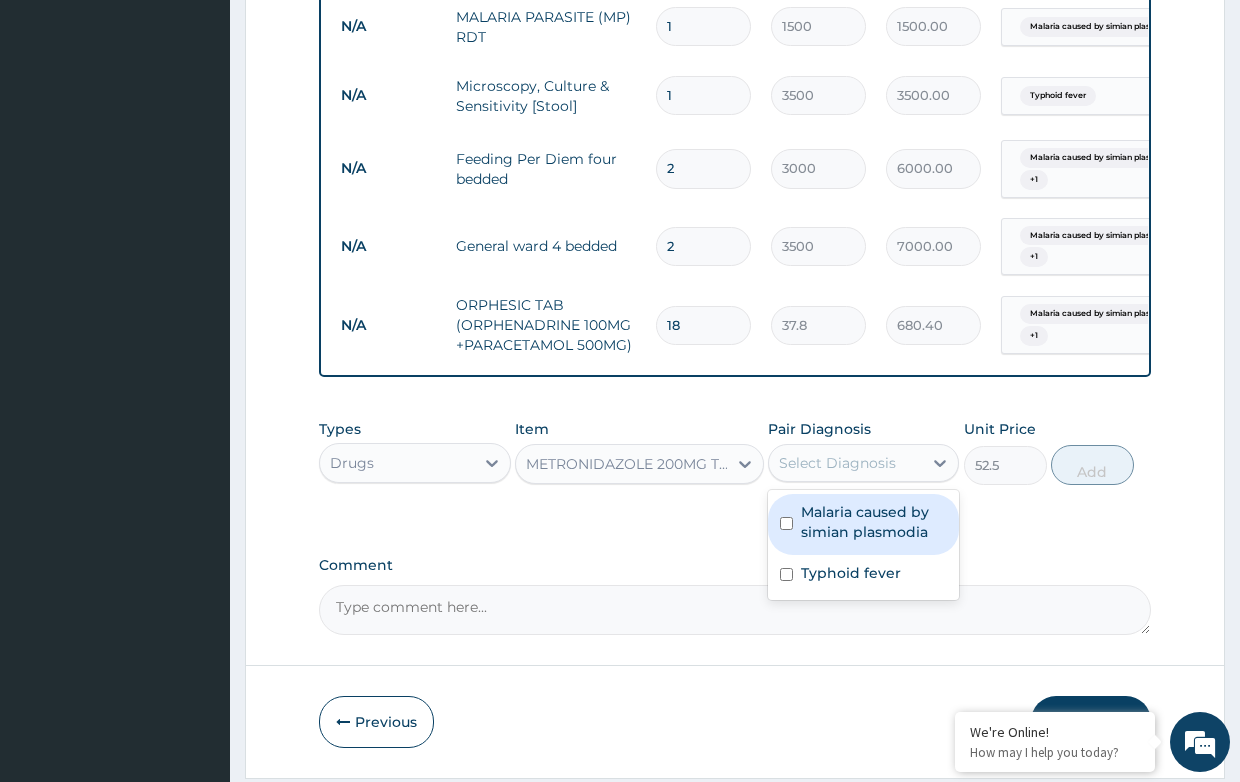 click on "Select Diagnosis" at bounding box center [837, 463] 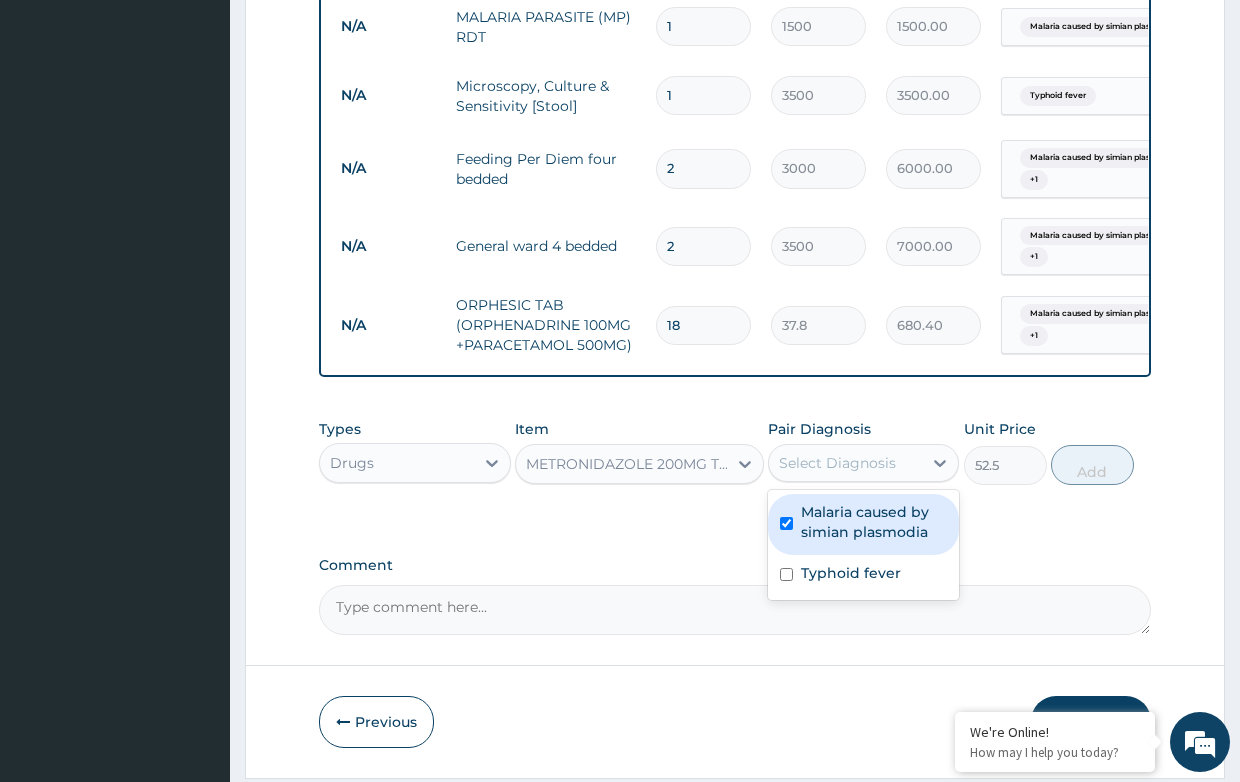 checkbox on "true" 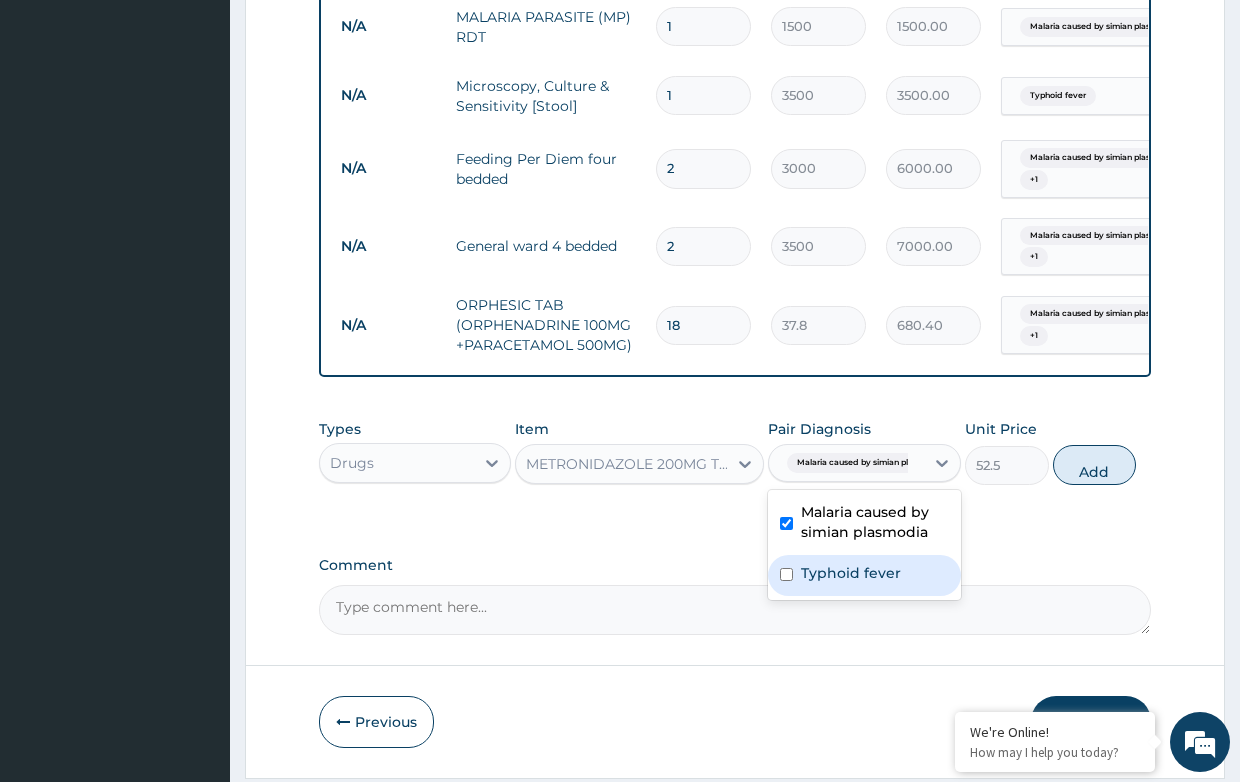 click on "Typhoid fever" at bounding box center [851, 573] 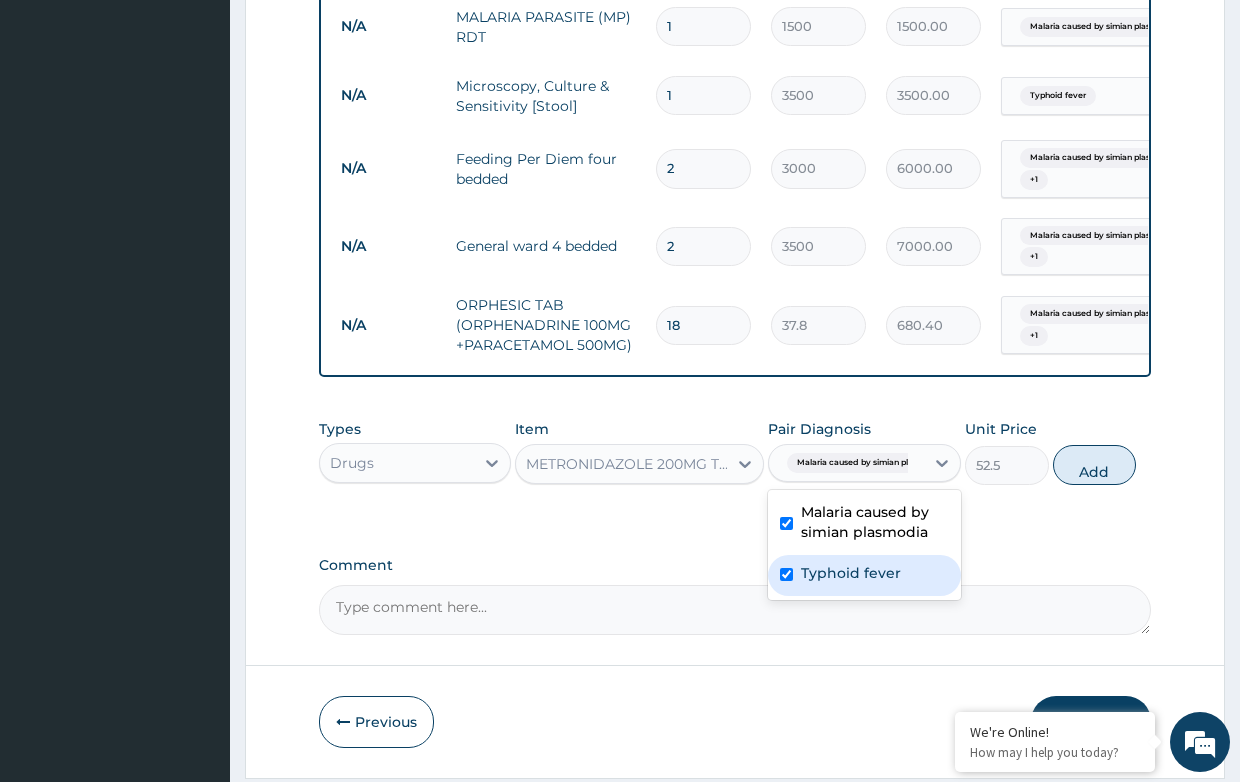 checkbox on "true" 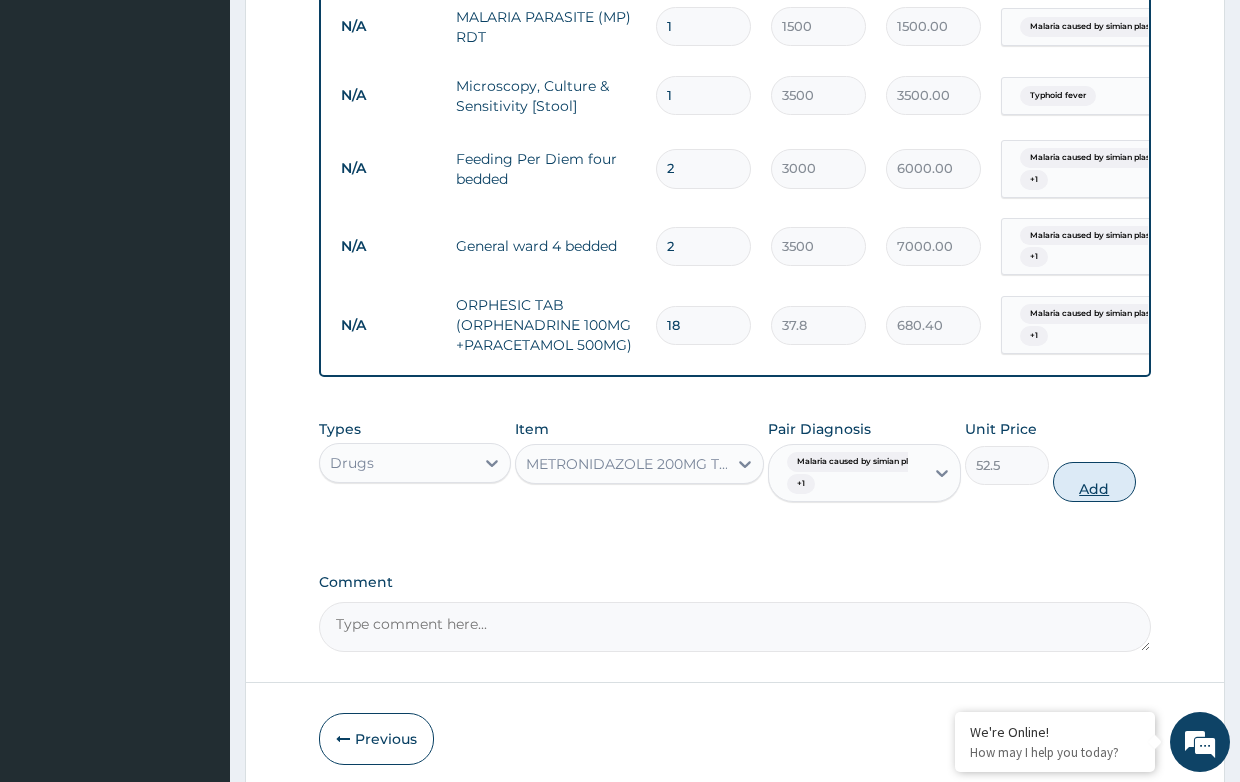 click on "Add" at bounding box center (1094, 482) 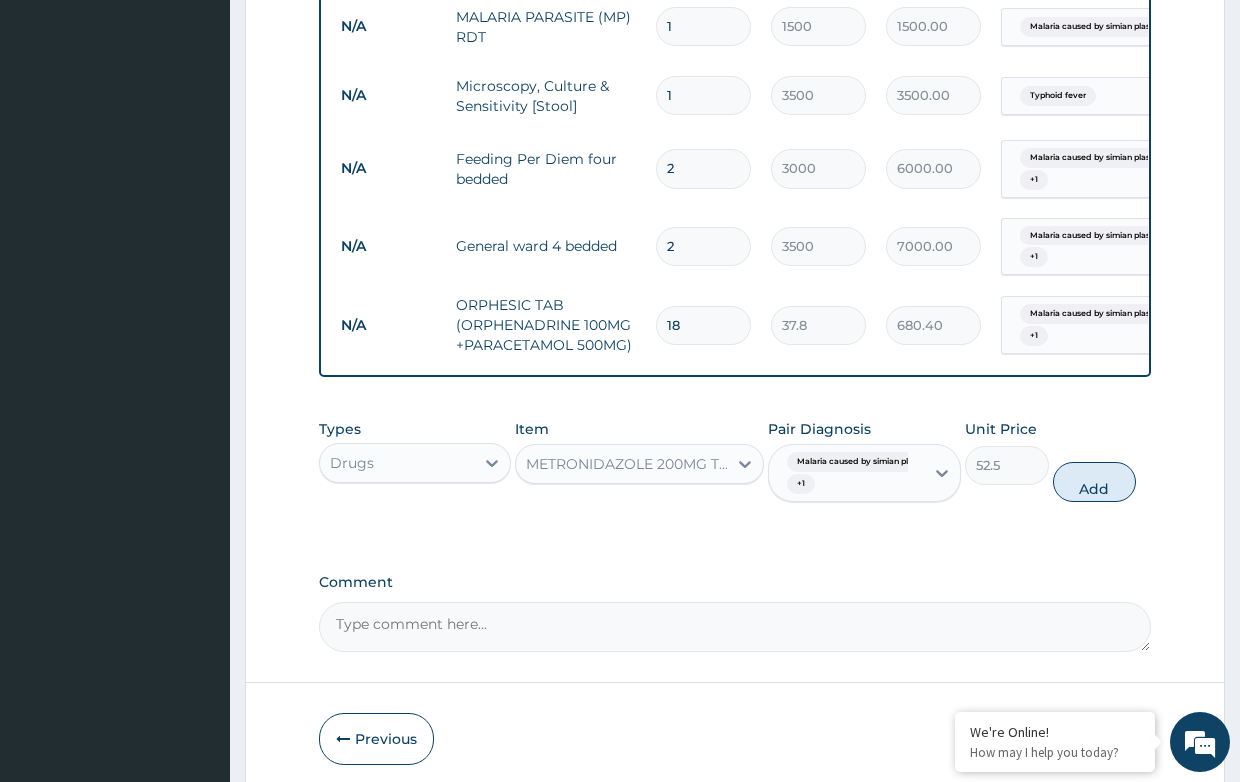 type on "0" 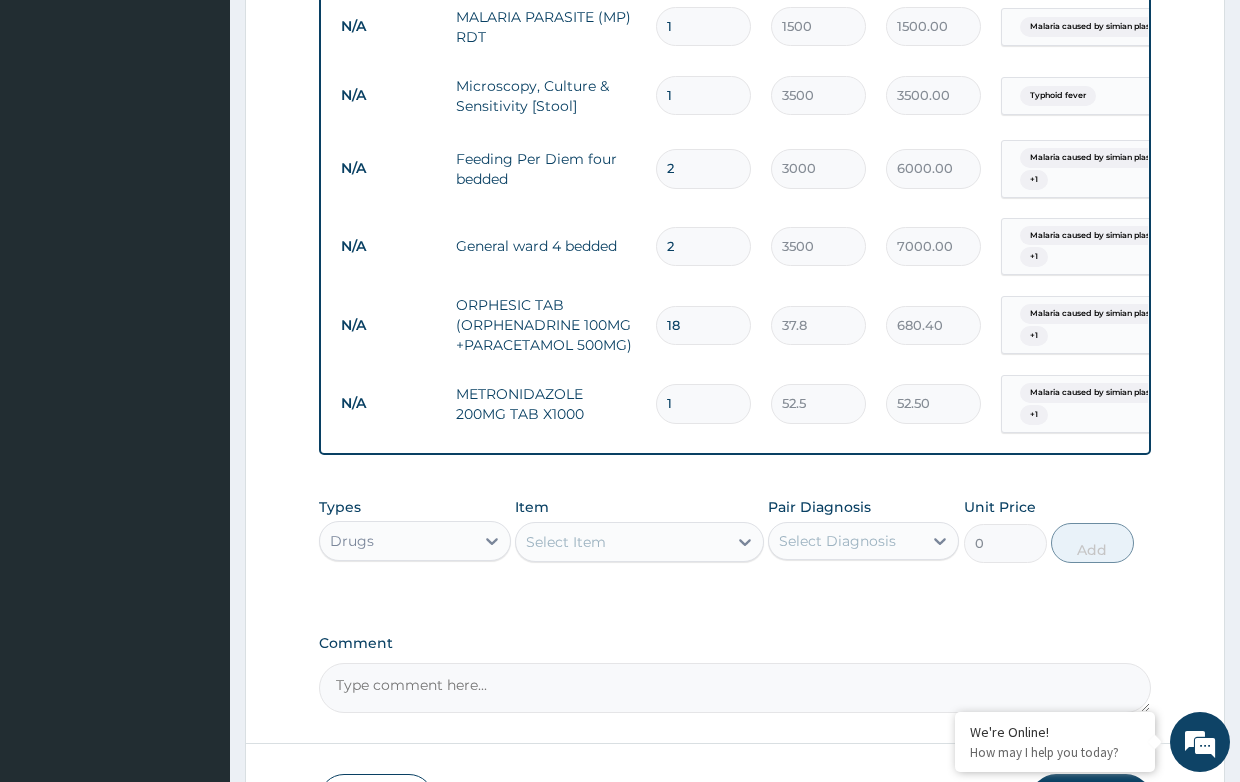 drag, startPoint x: 688, startPoint y: 400, endPoint x: 641, endPoint y: 391, distance: 47.853943 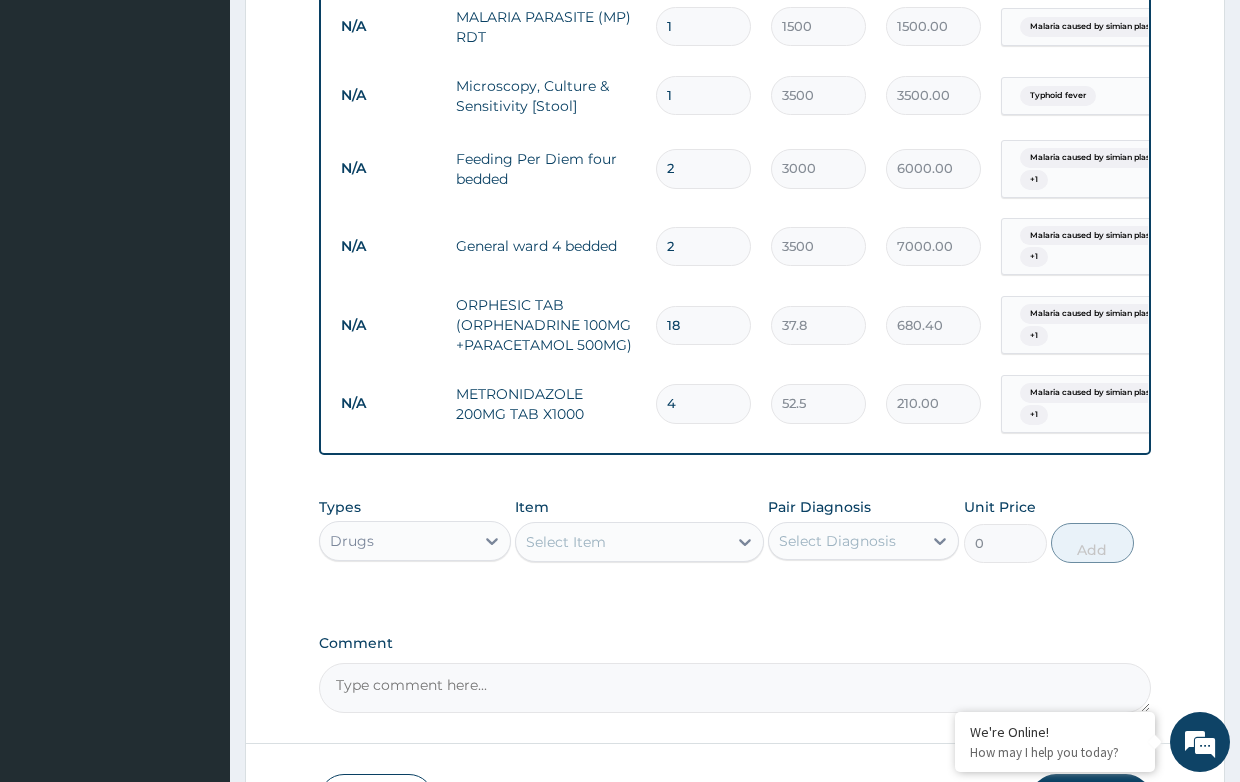 type on "42" 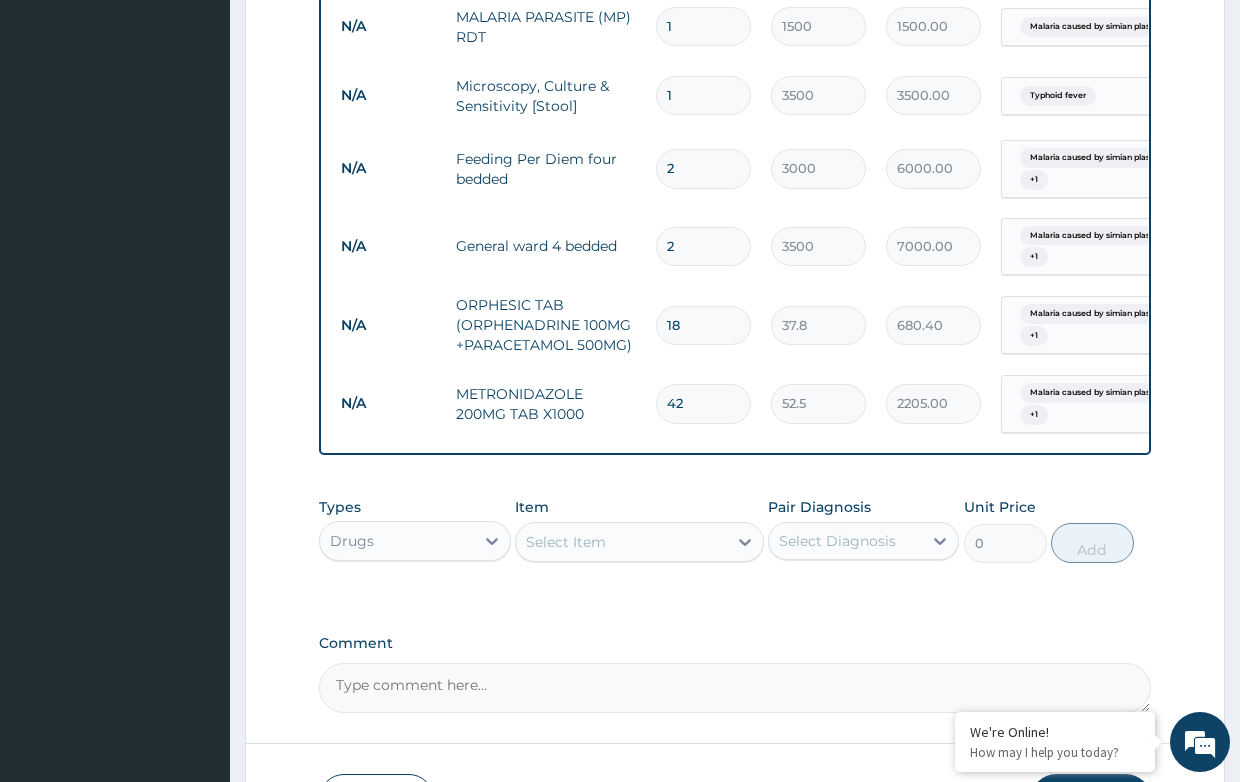 type on "42" 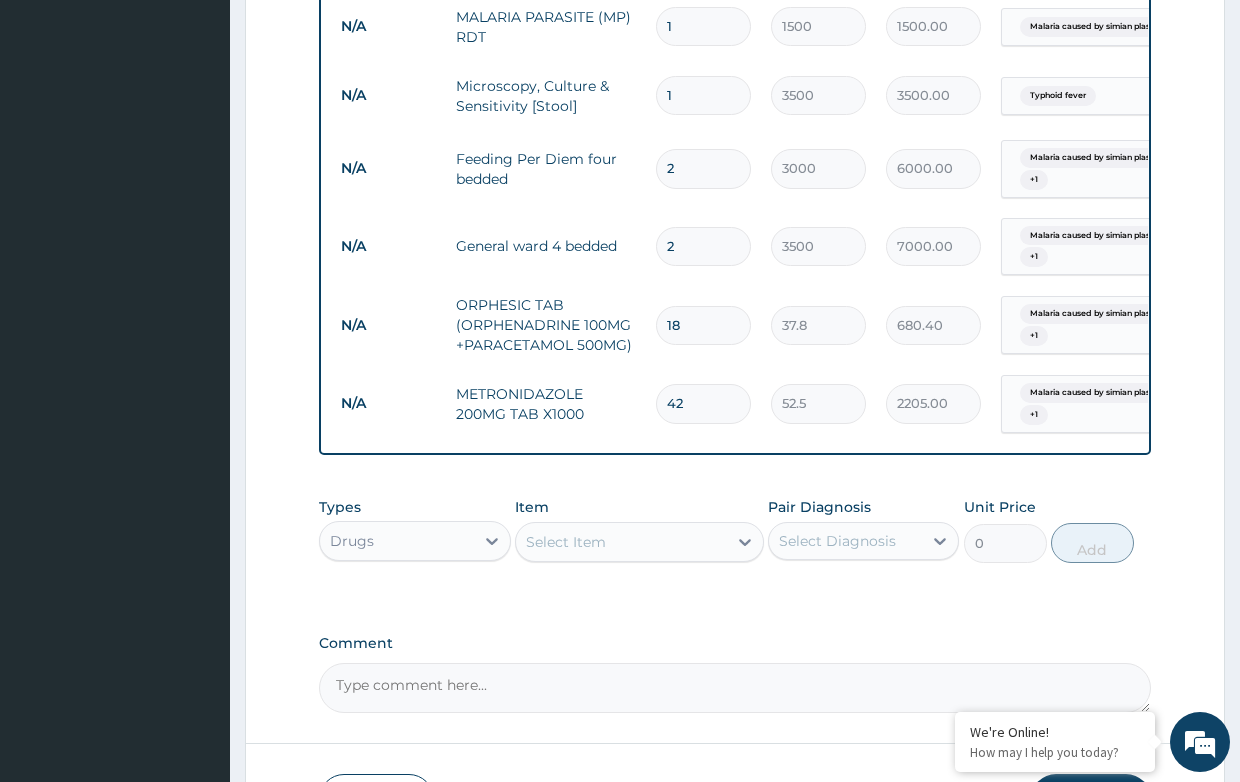 click on "Select Item" at bounding box center [566, 542] 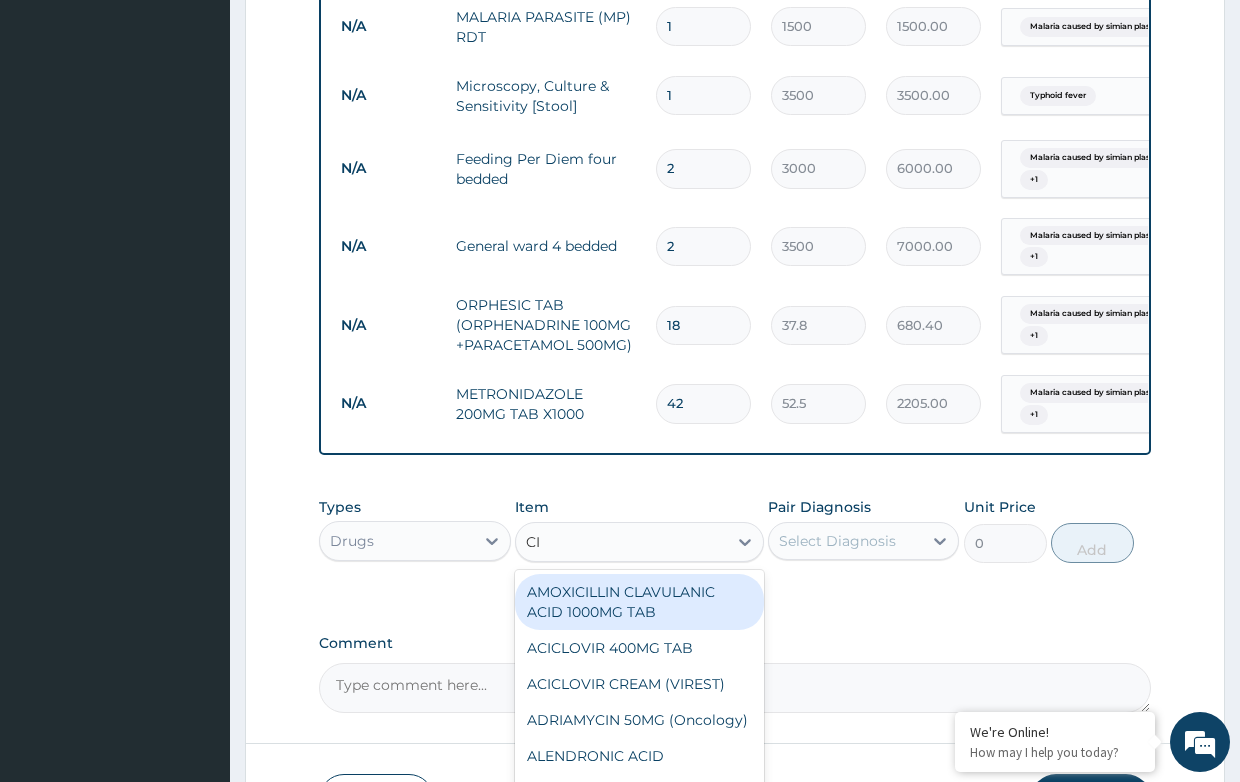 type on "CIP" 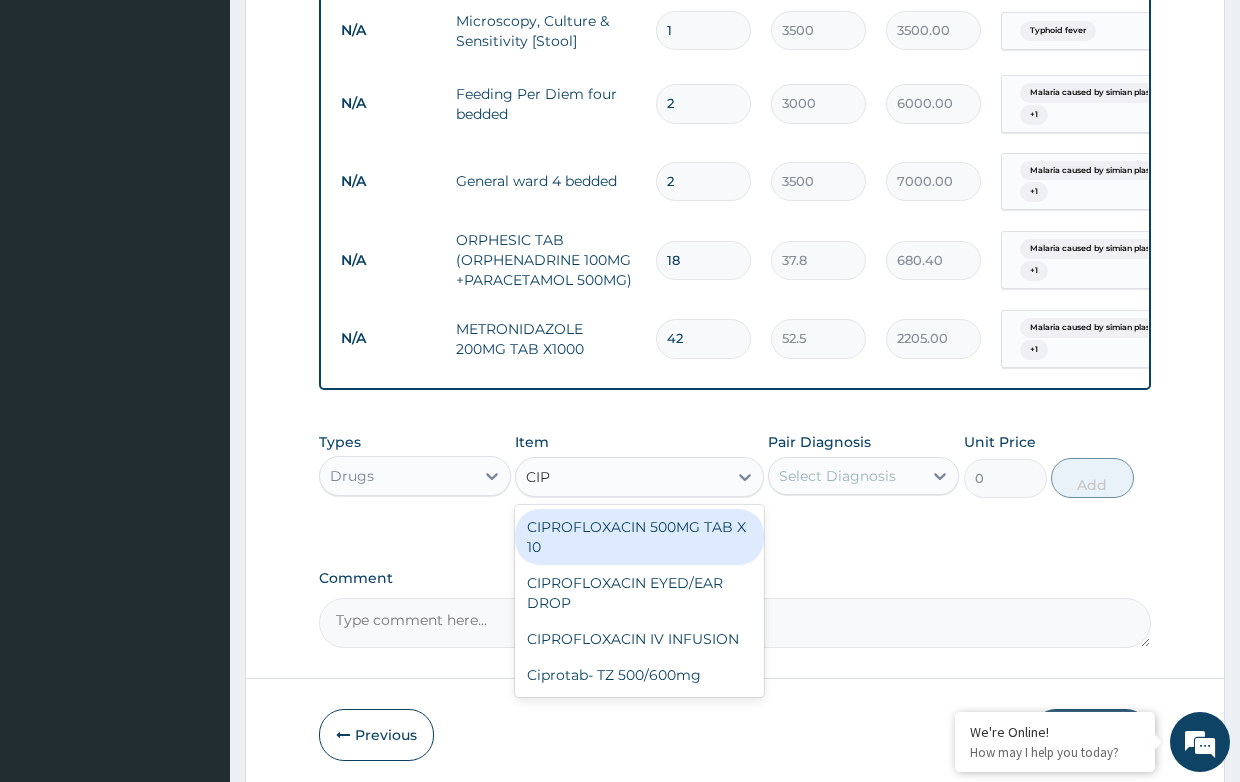 scroll, scrollTop: 1408, scrollLeft: 0, axis: vertical 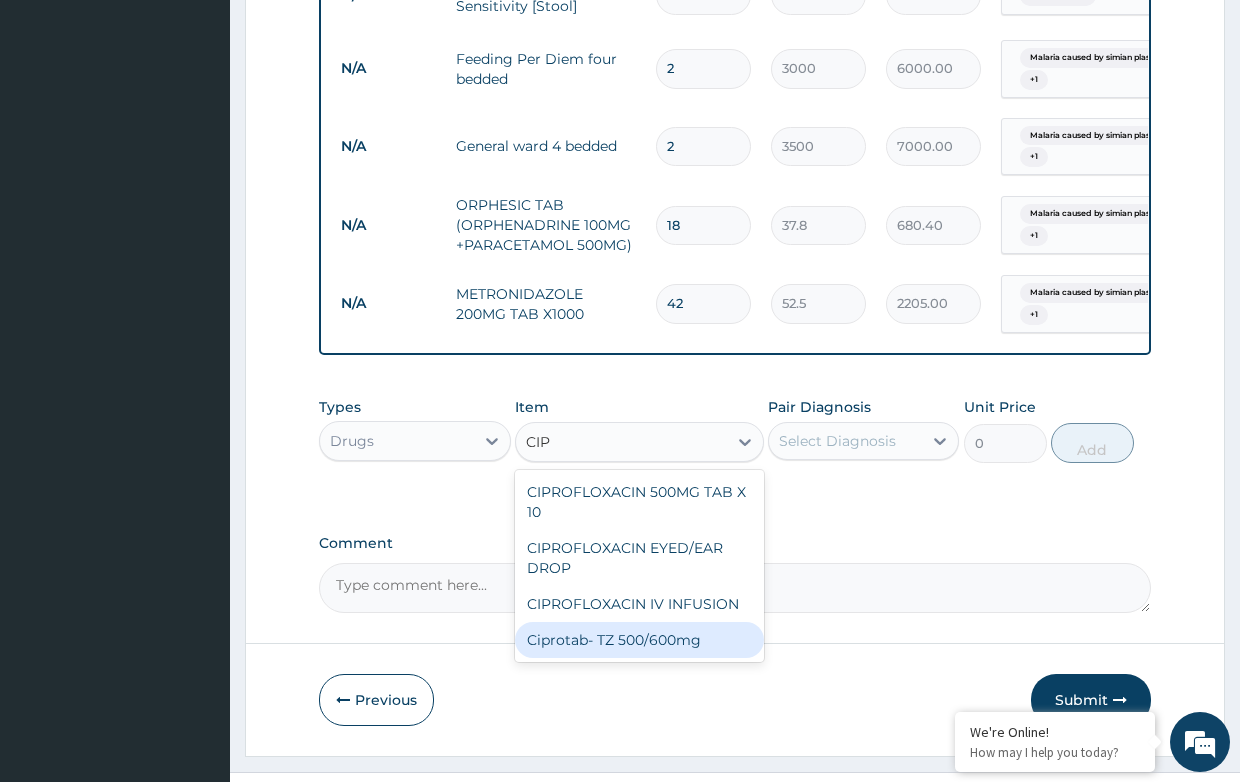 click on "Ciprotab- TZ 500/600mg" at bounding box center (639, 640) 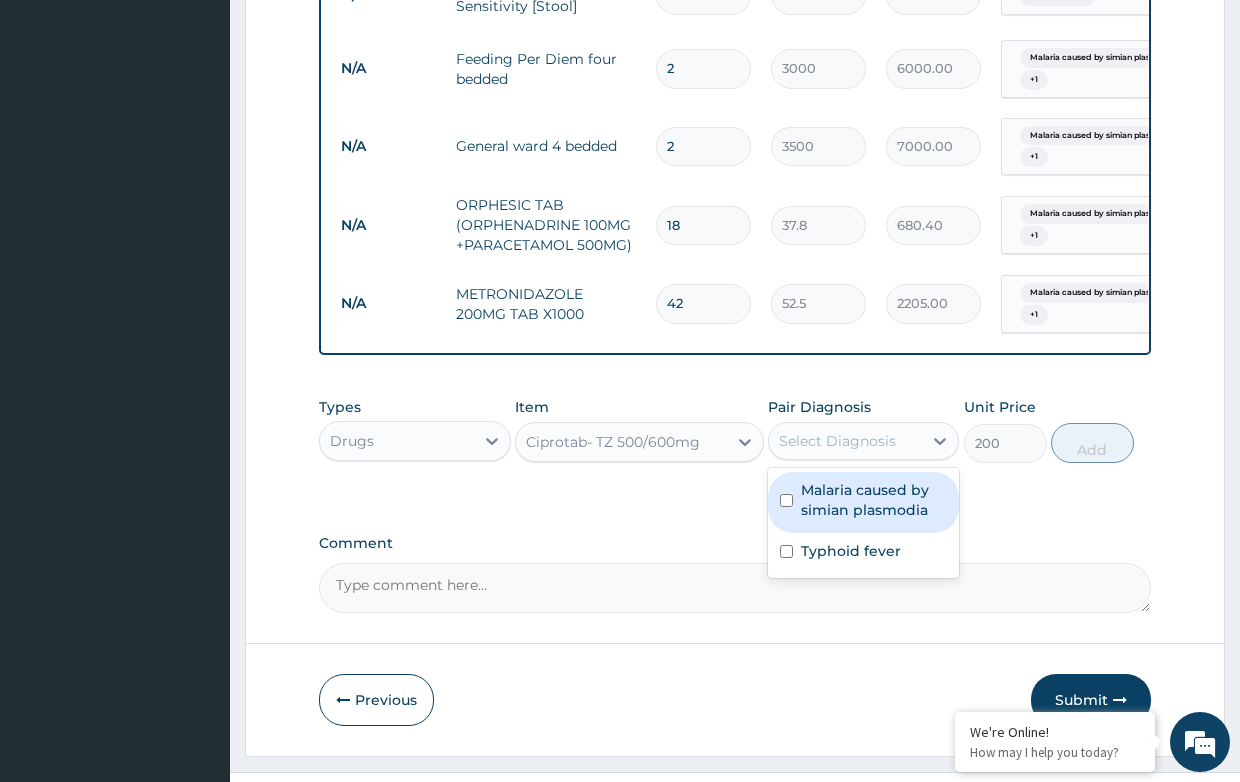 click on "Select Diagnosis" at bounding box center [837, 441] 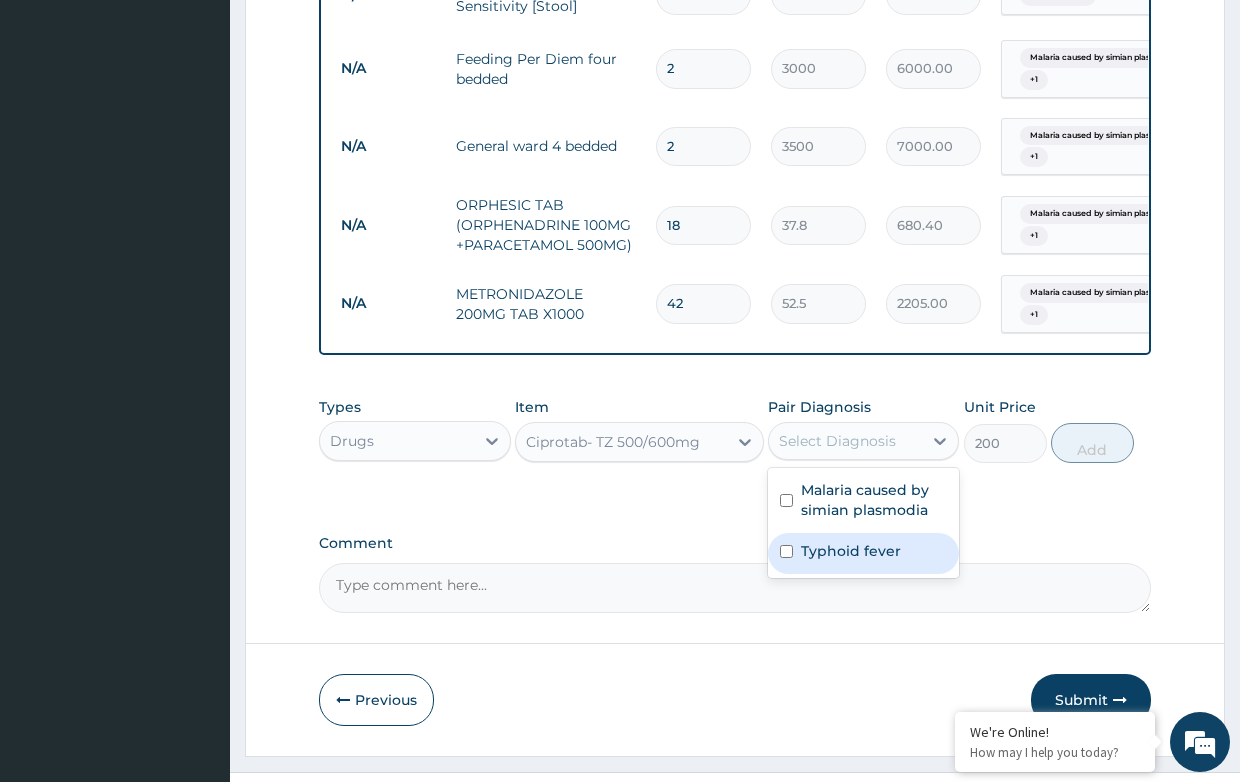 click on "Typhoid fever" at bounding box center [851, 551] 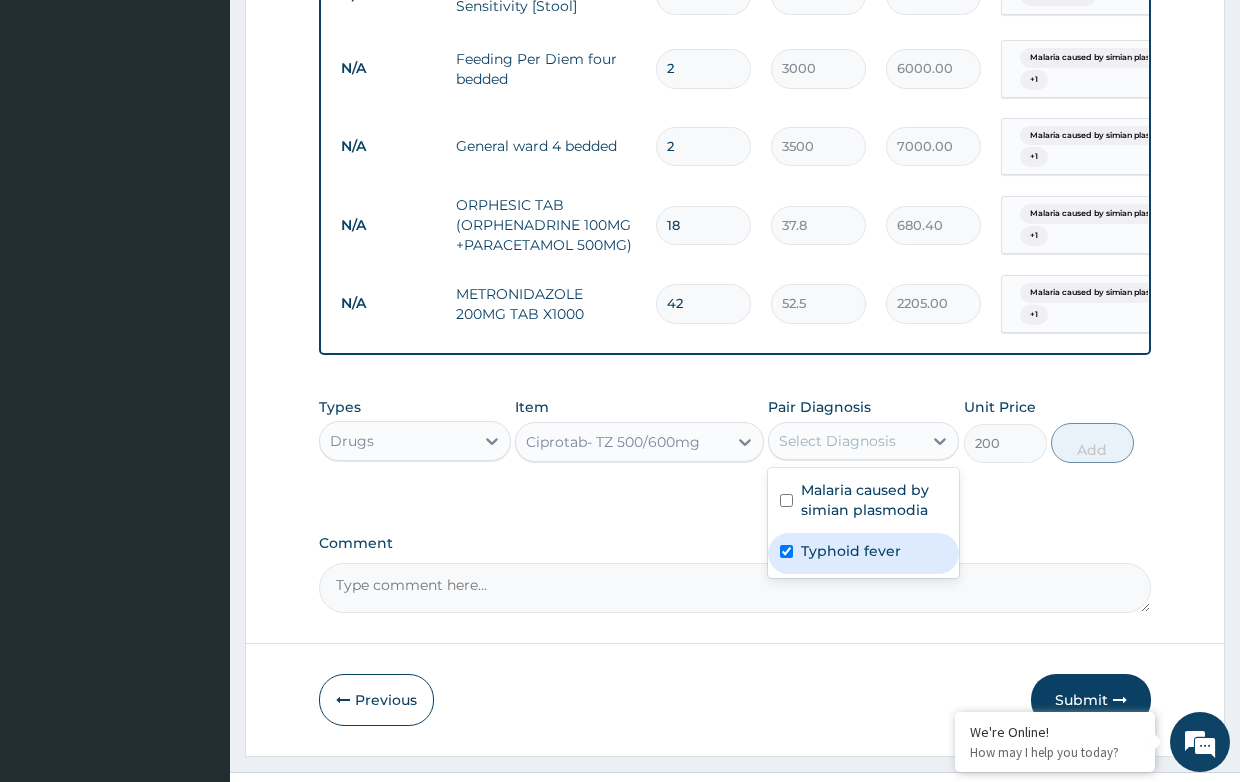 checkbox on "true" 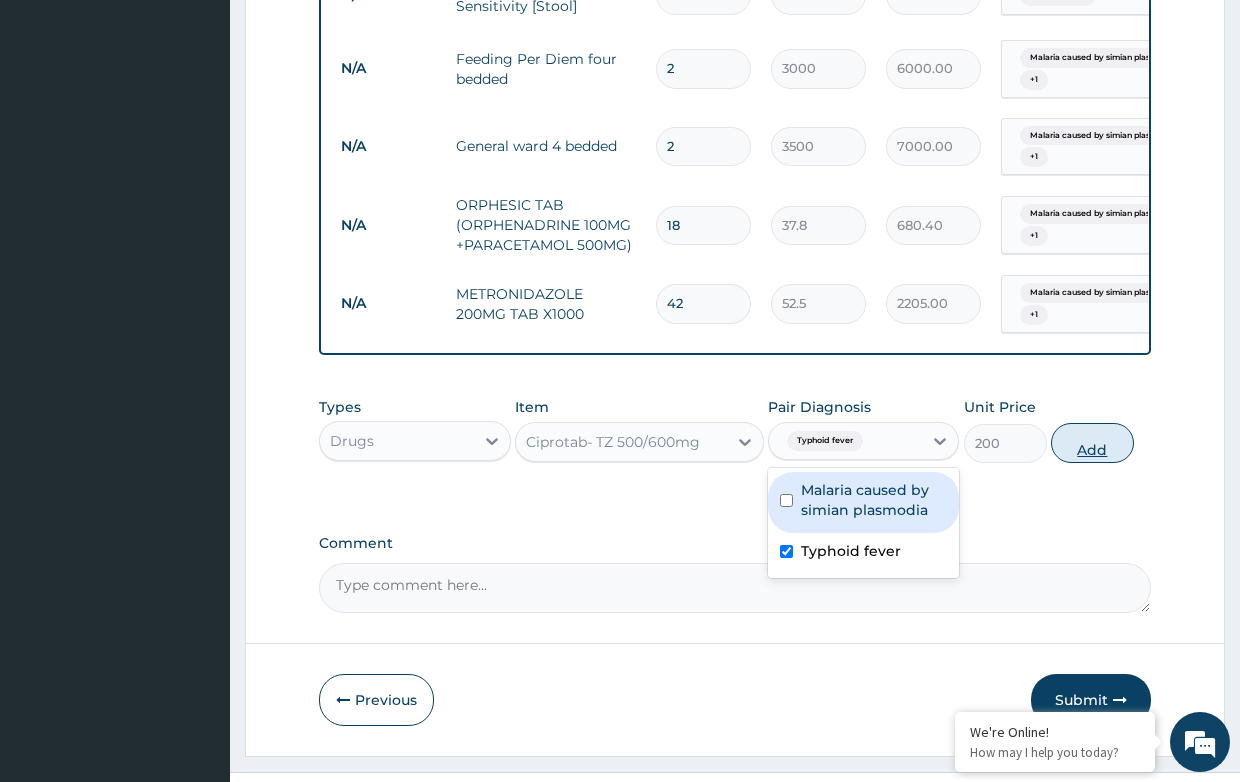 click on "Add" at bounding box center (1092, 443) 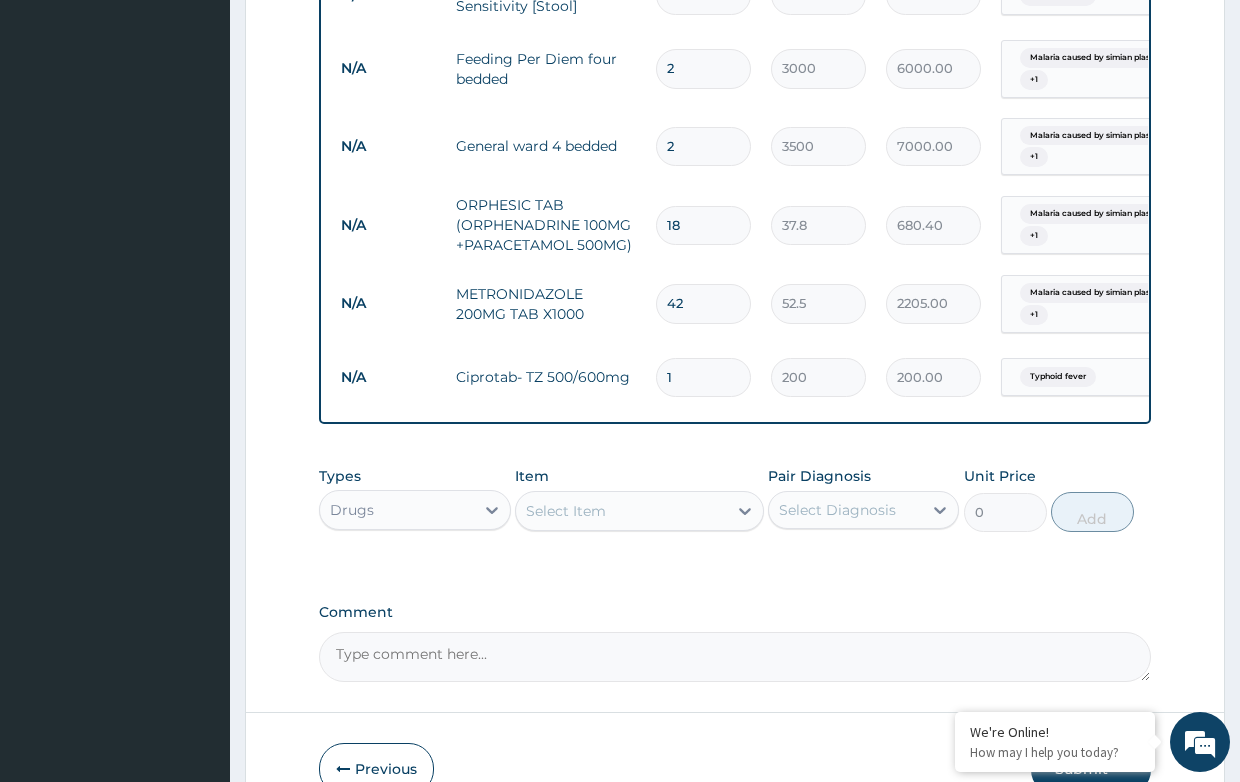 type on "14" 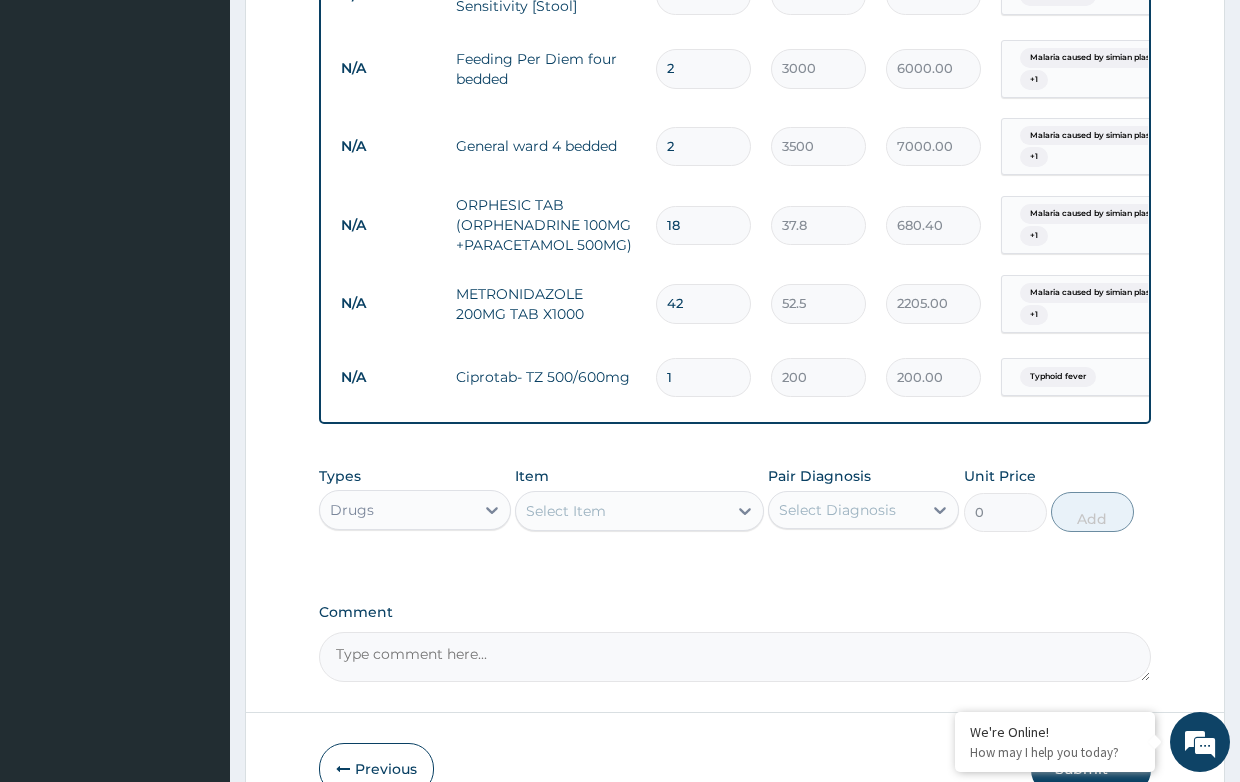 type on "2800.00" 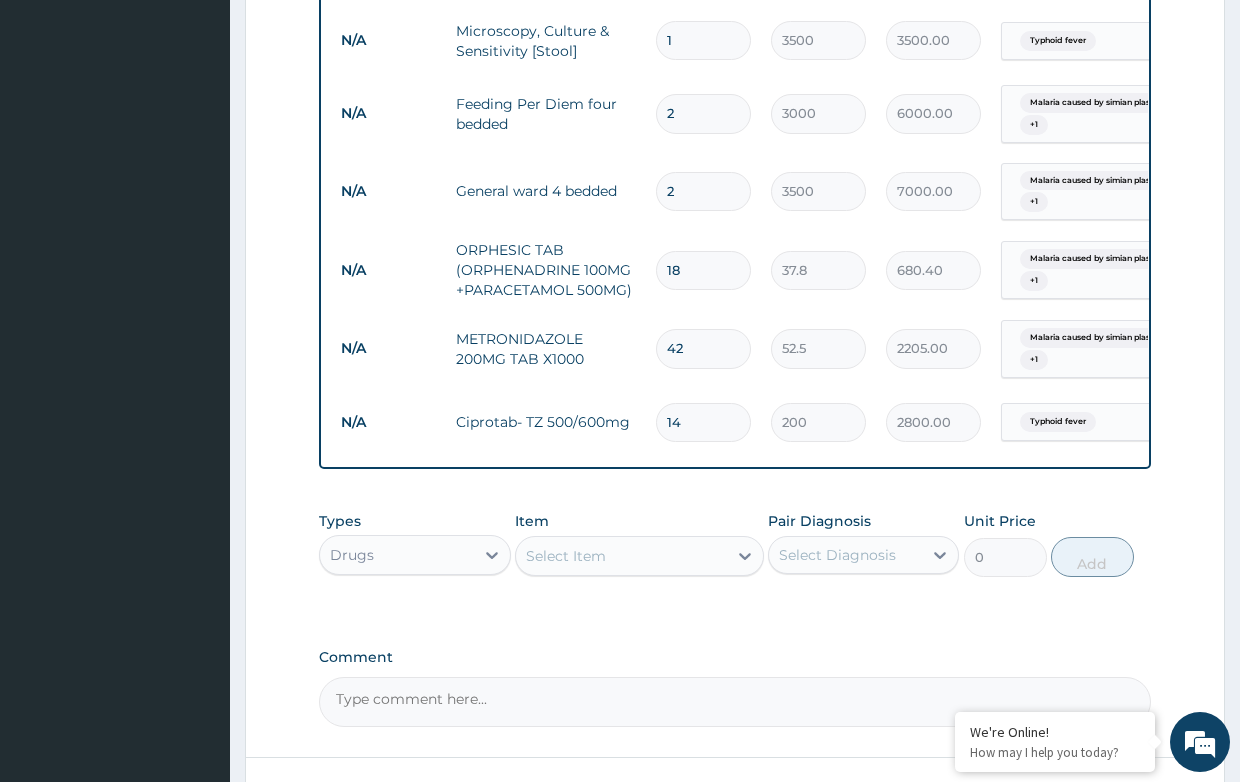 scroll, scrollTop: 1535, scrollLeft: 0, axis: vertical 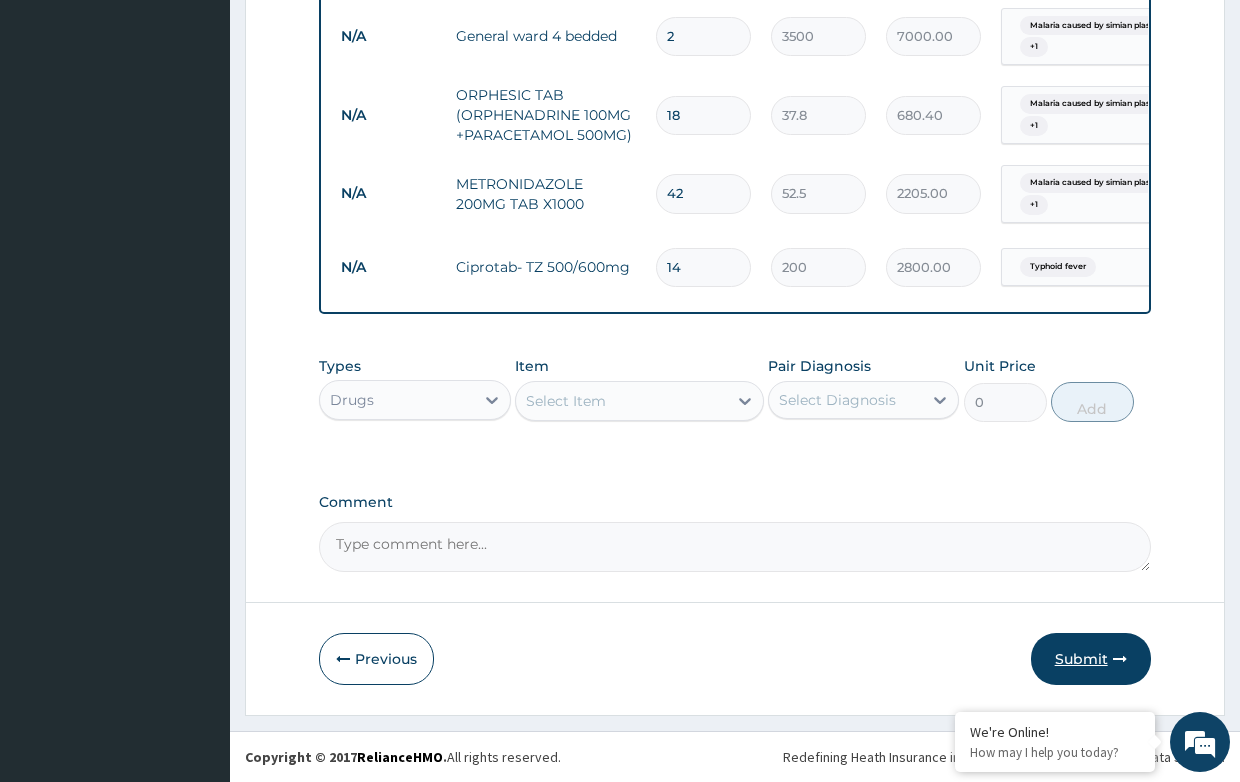 type on "14" 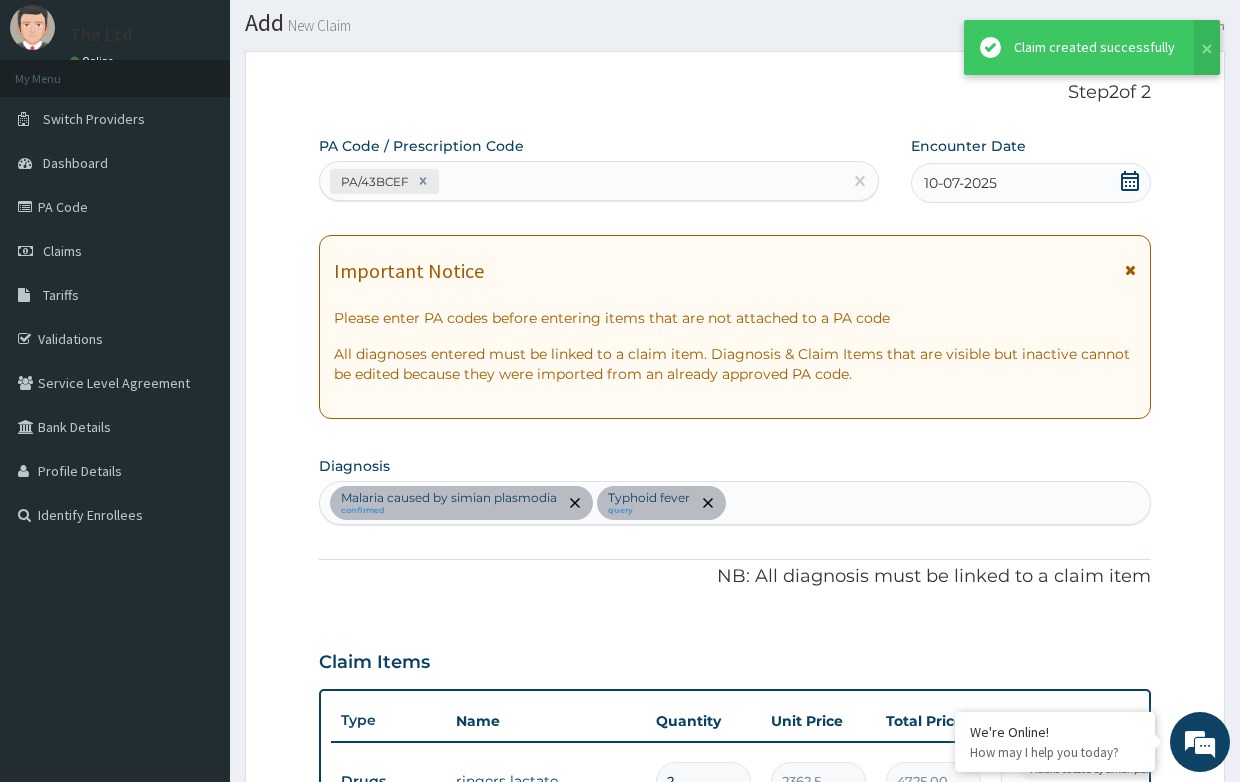scroll, scrollTop: 1535, scrollLeft: 0, axis: vertical 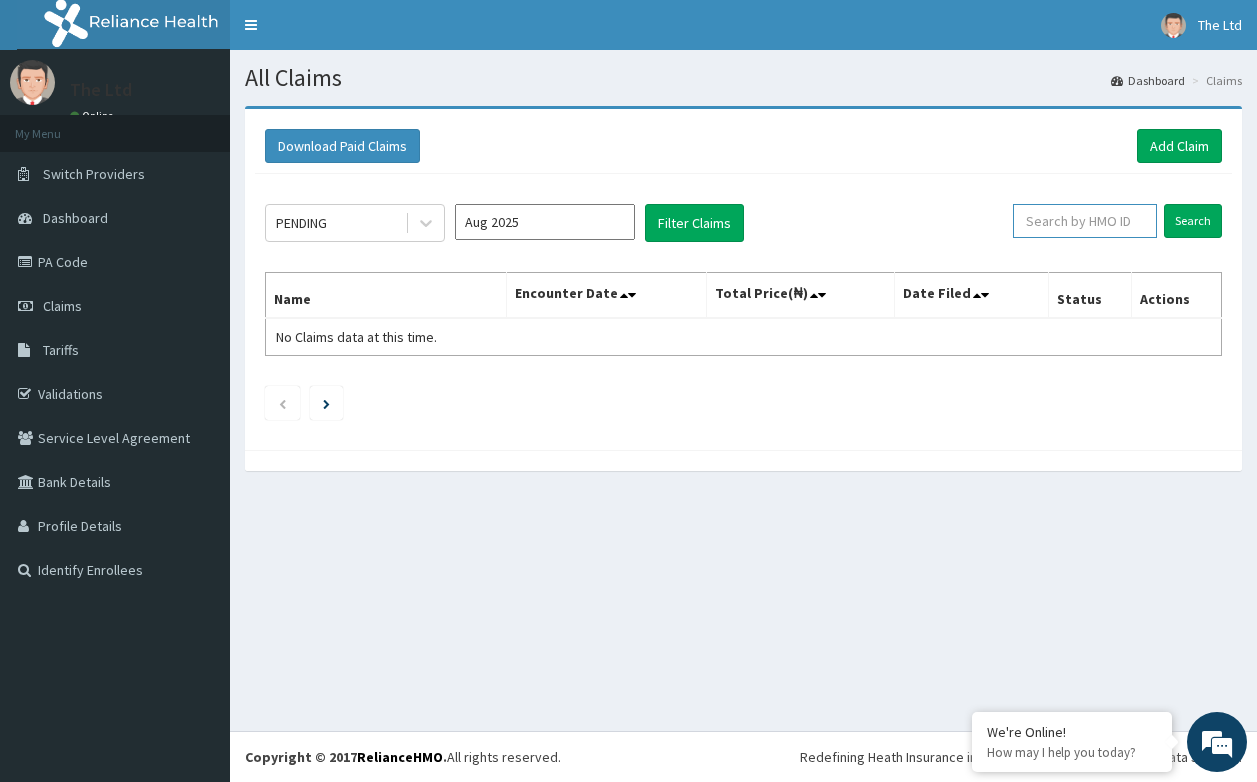 click at bounding box center (1085, 221) 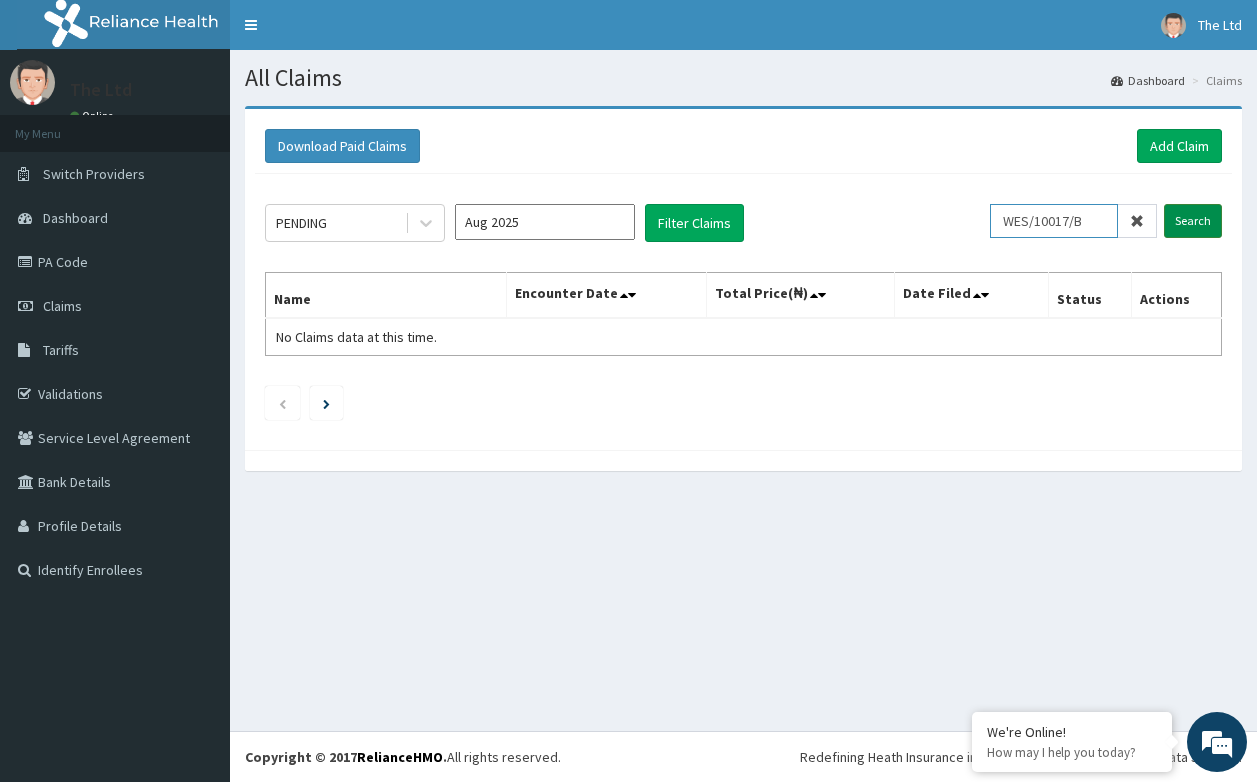 type on "WES/10017/B" 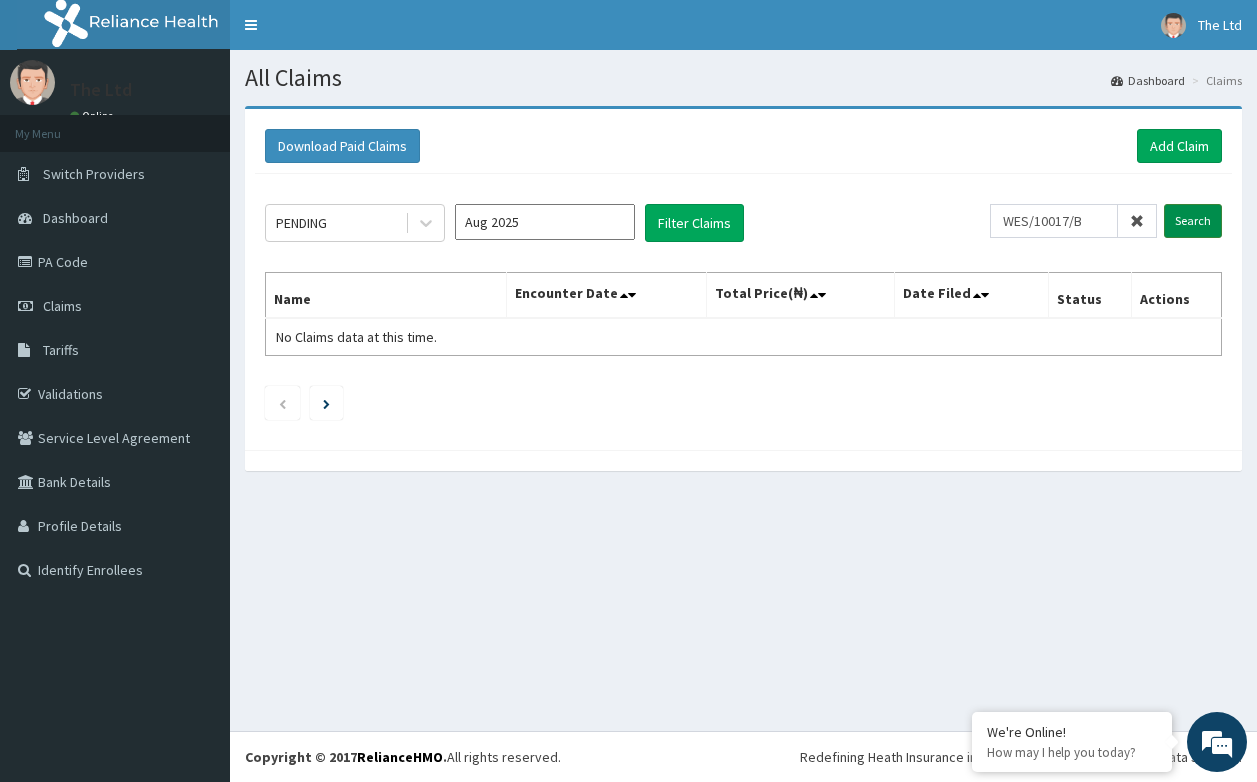 click on "Search" at bounding box center [1193, 221] 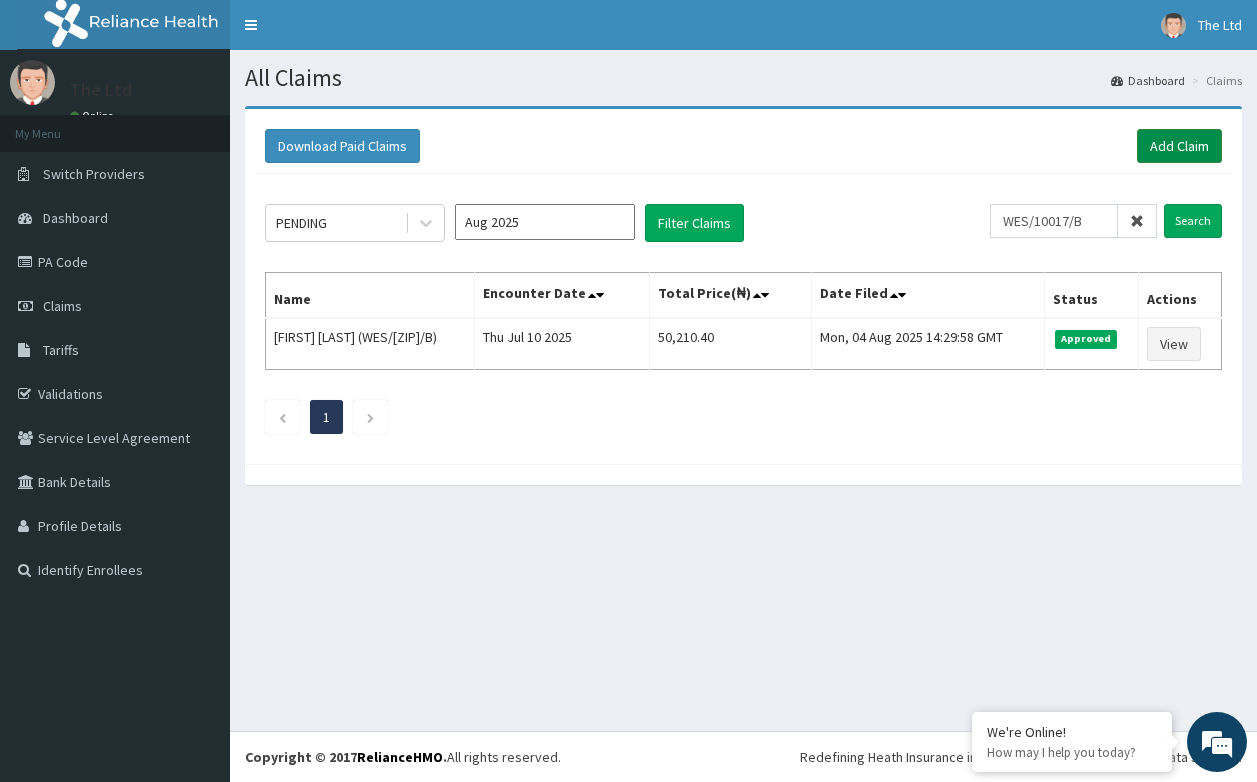 click on "Add Claim" at bounding box center (1179, 146) 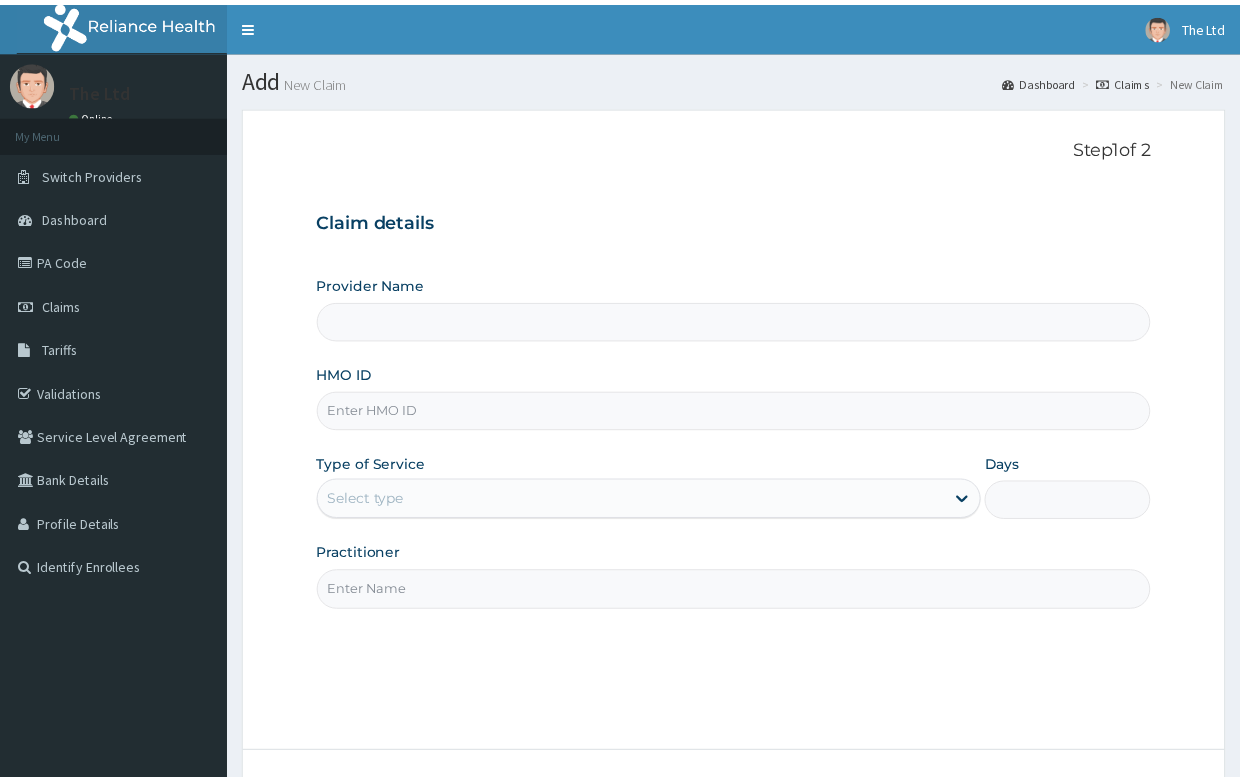 scroll, scrollTop: 0, scrollLeft: 0, axis: both 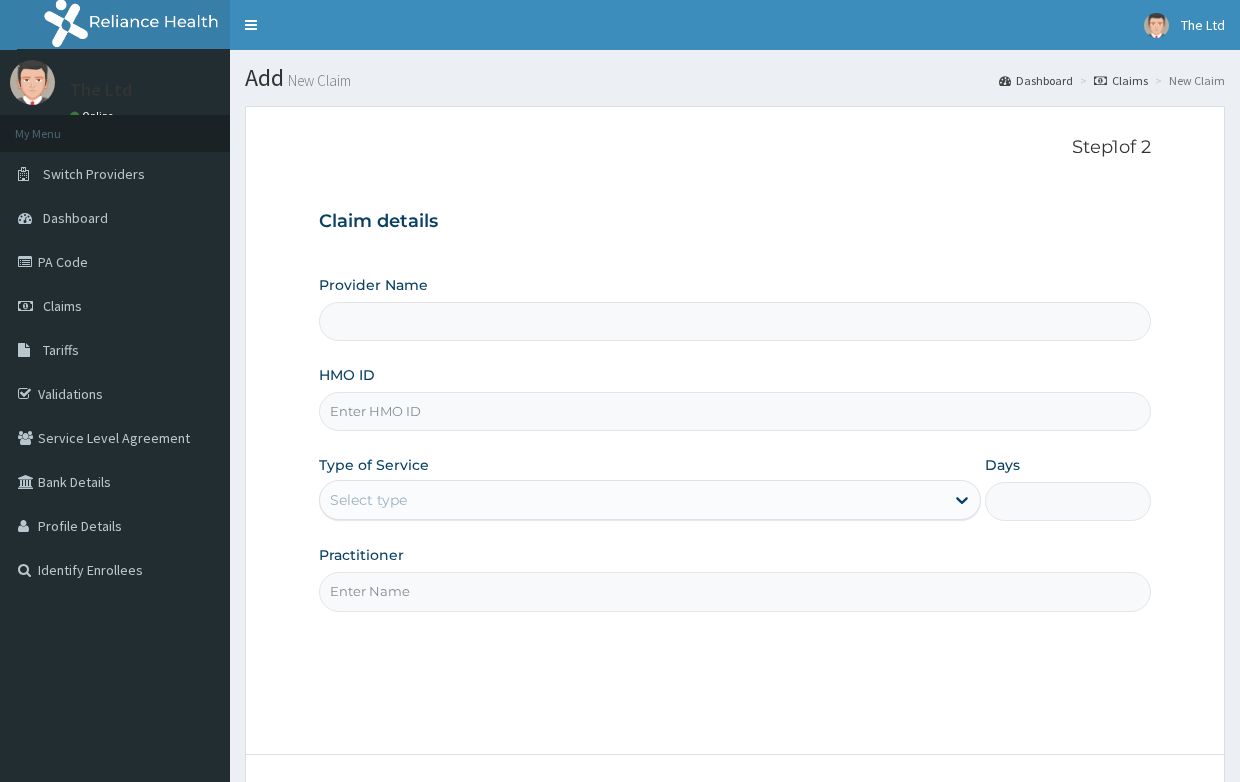 type on "The Healers' Healthcare Ltd" 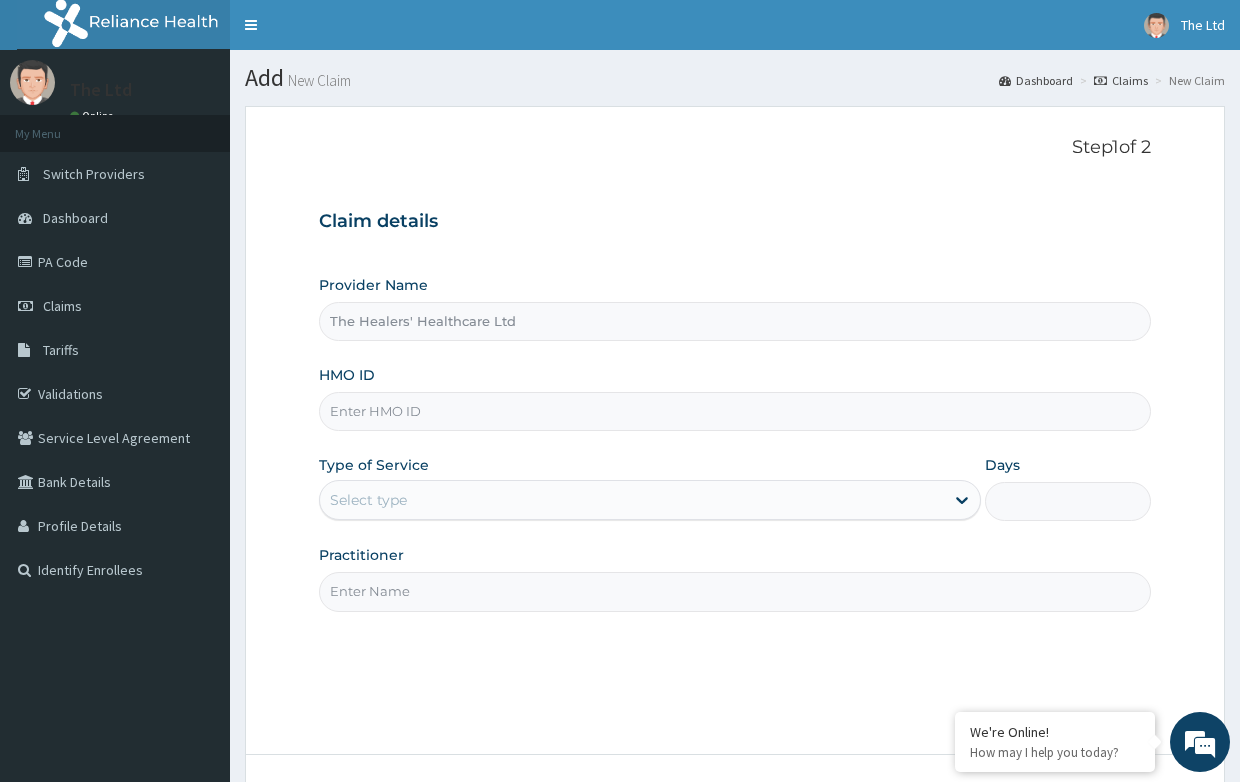 click on "HMO ID" at bounding box center [734, 411] 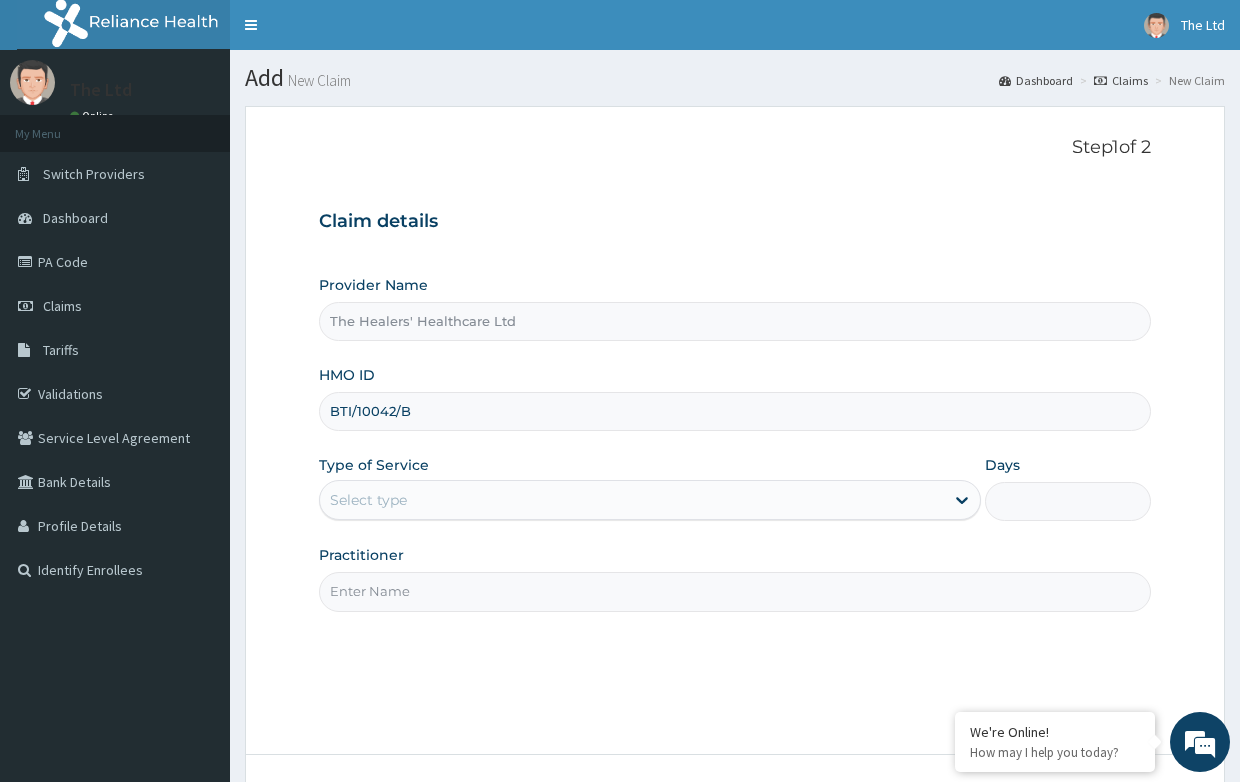 type on "BTI/10042/B" 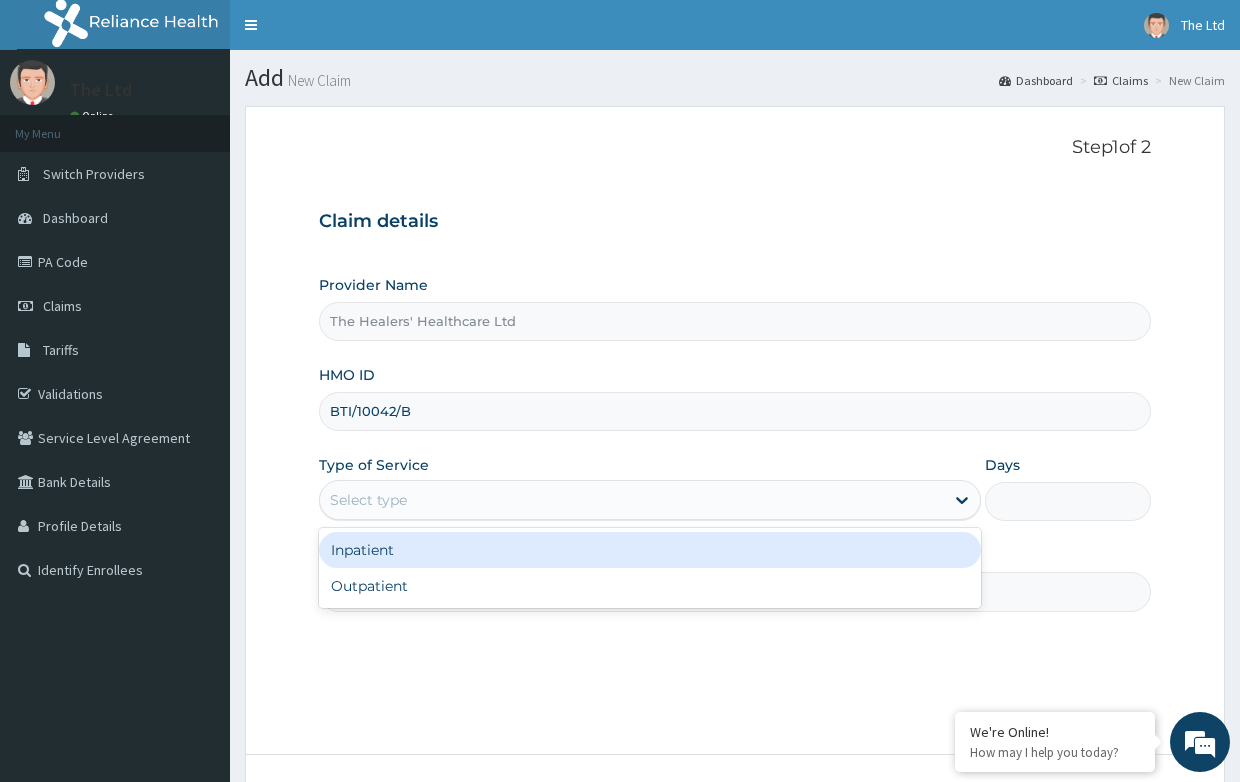 click on "Select type" at bounding box center [632, 500] 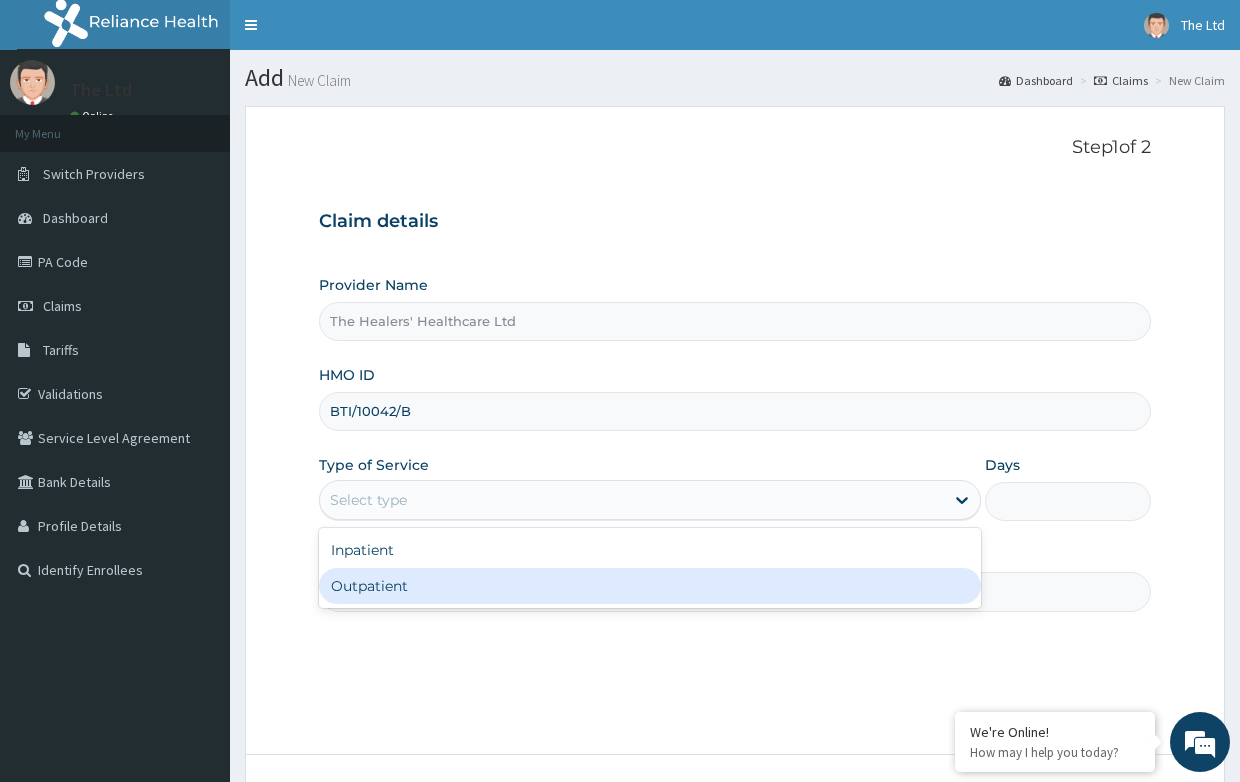 click on "Outpatient" at bounding box center (650, 586) 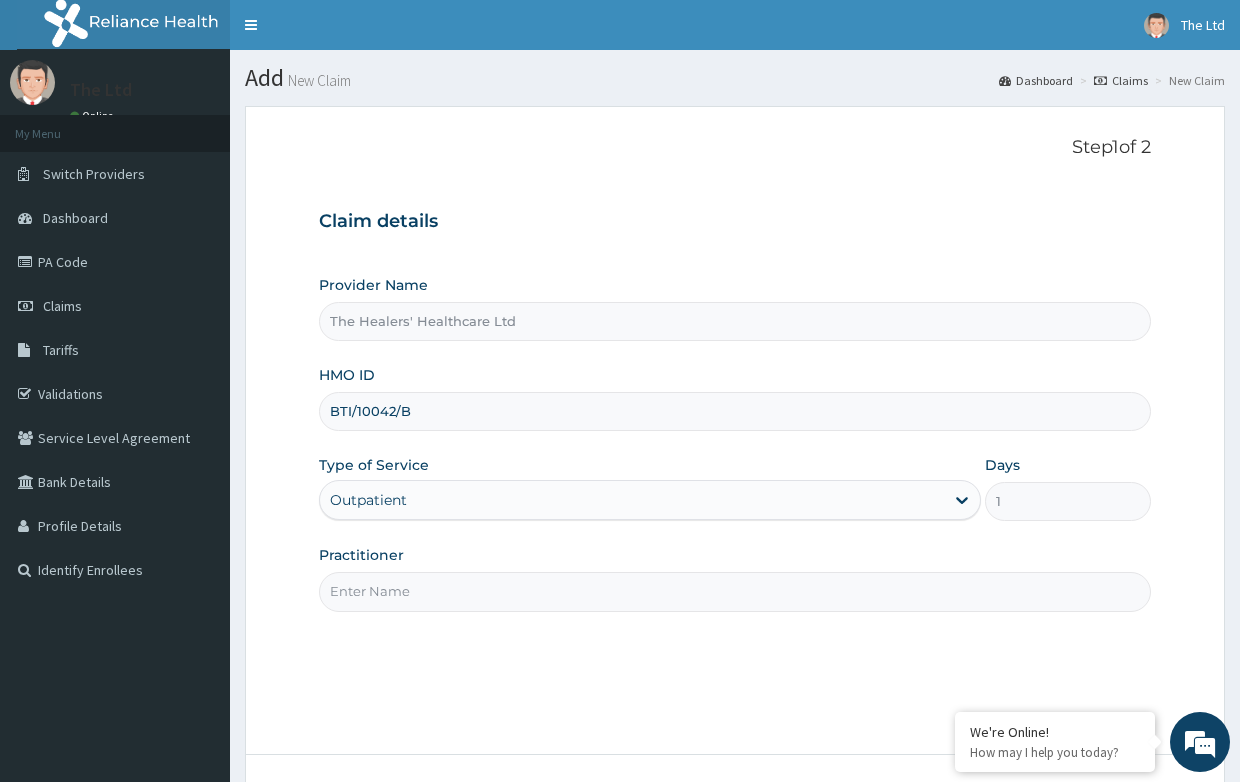 click on "Practitioner" at bounding box center (734, 591) 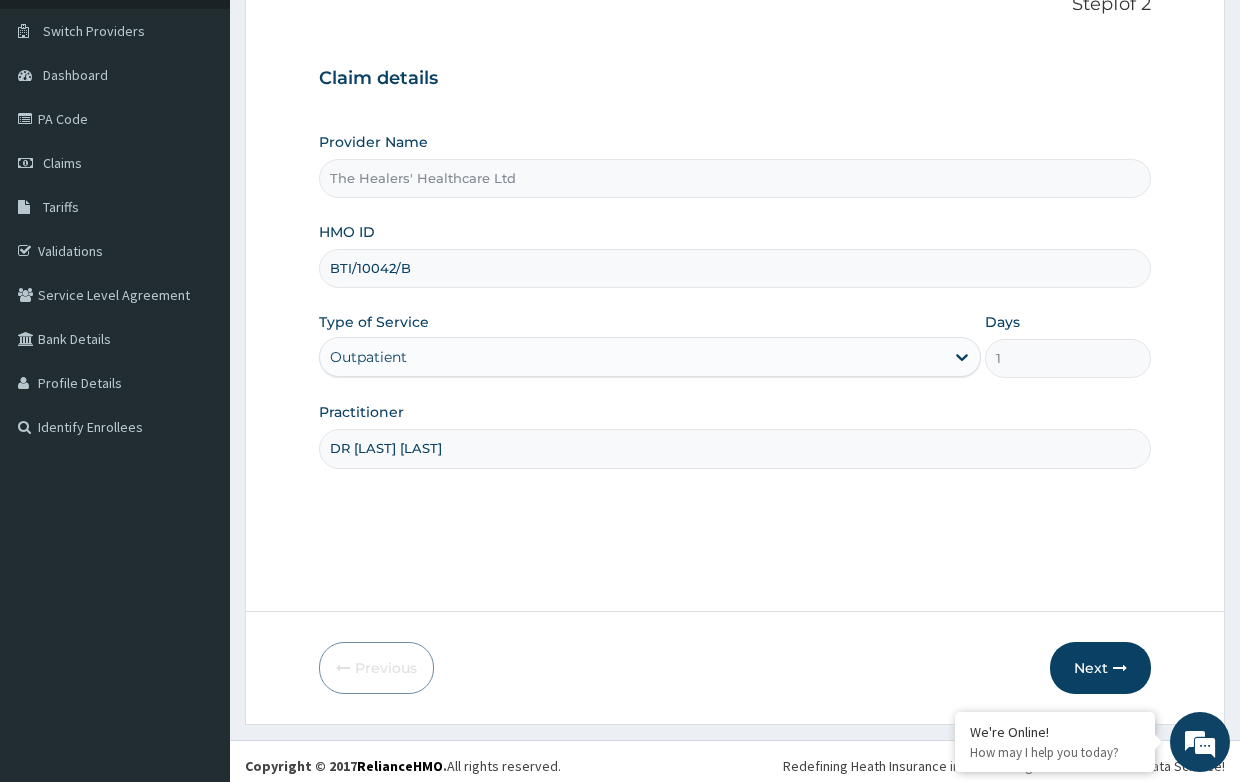scroll, scrollTop: 152, scrollLeft: 0, axis: vertical 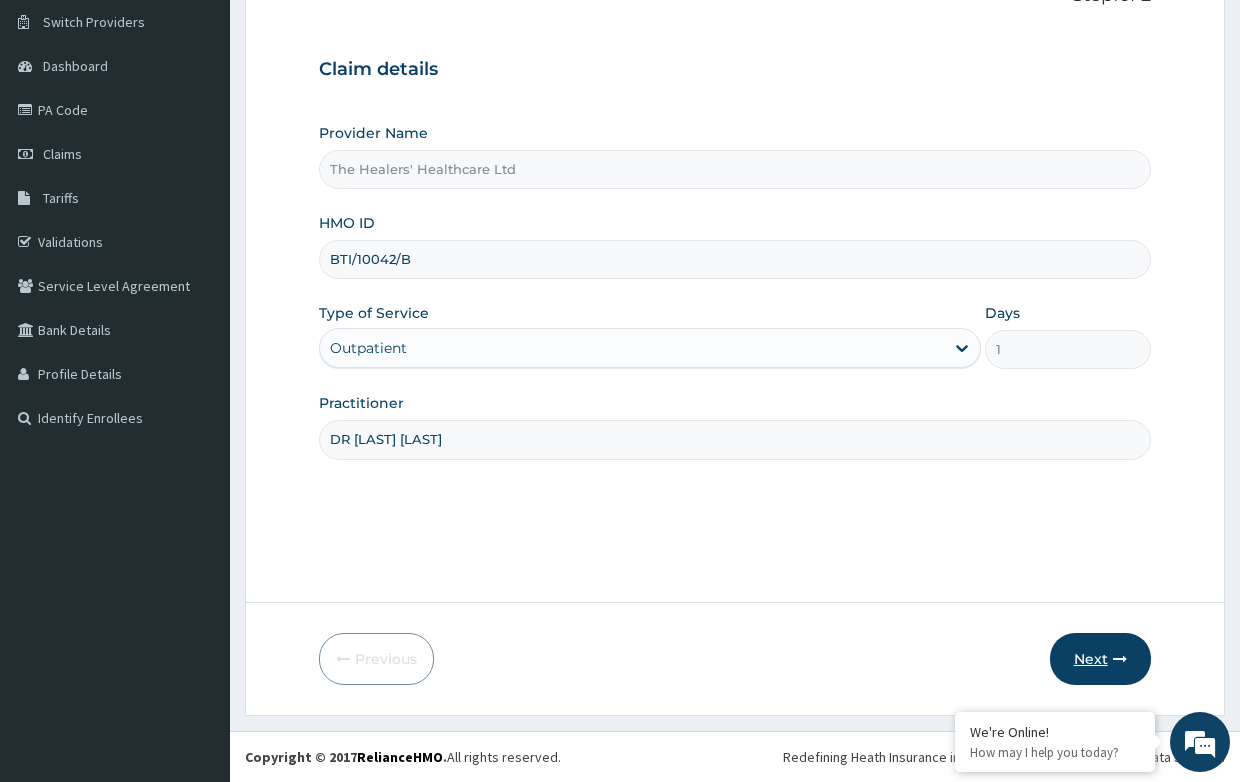 click on "Next" at bounding box center (1100, 659) 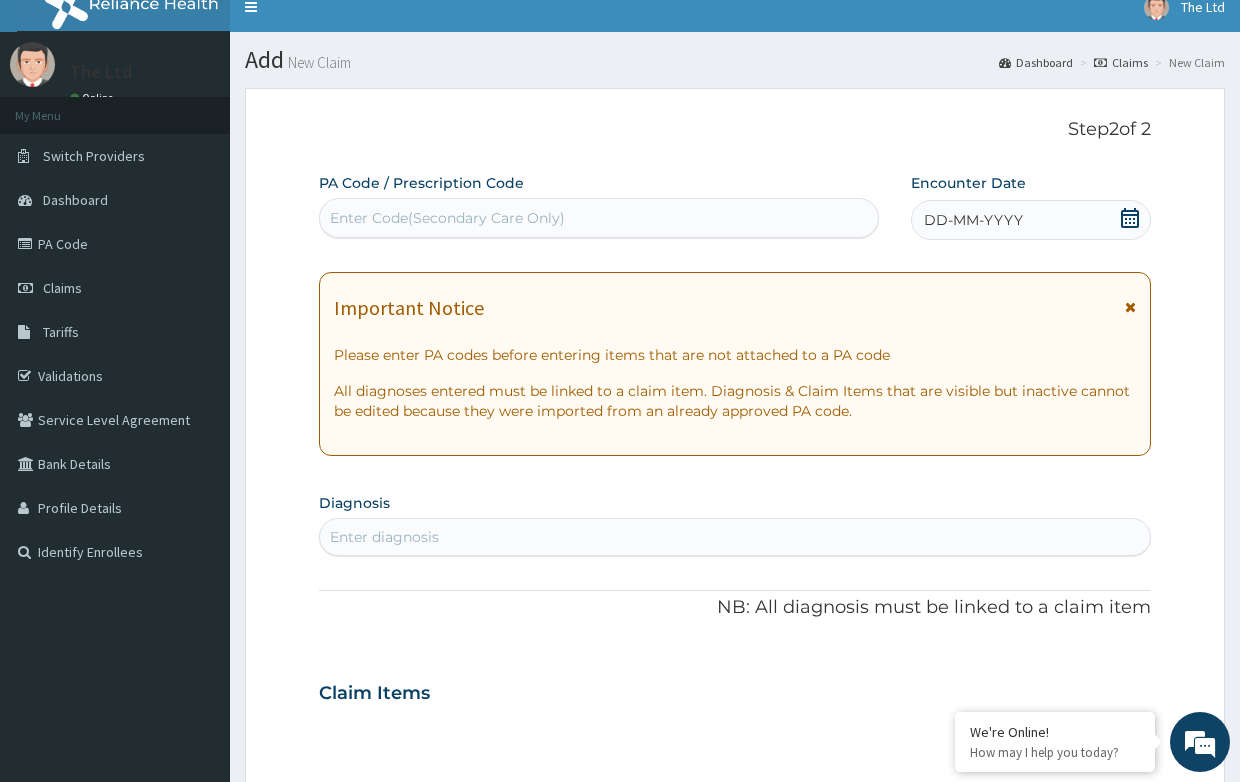 scroll, scrollTop: 0, scrollLeft: 0, axis: both 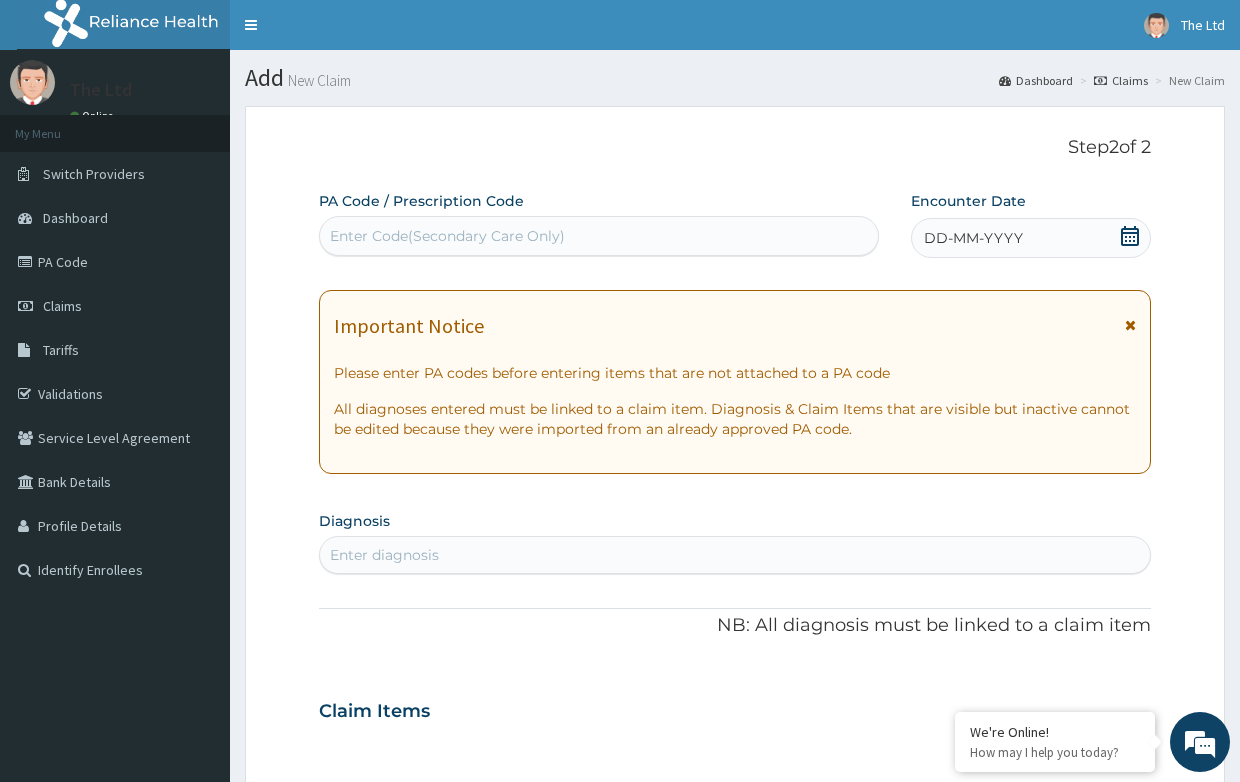 click on "DD-MM-YYYY" at bounding box center [973, 238] 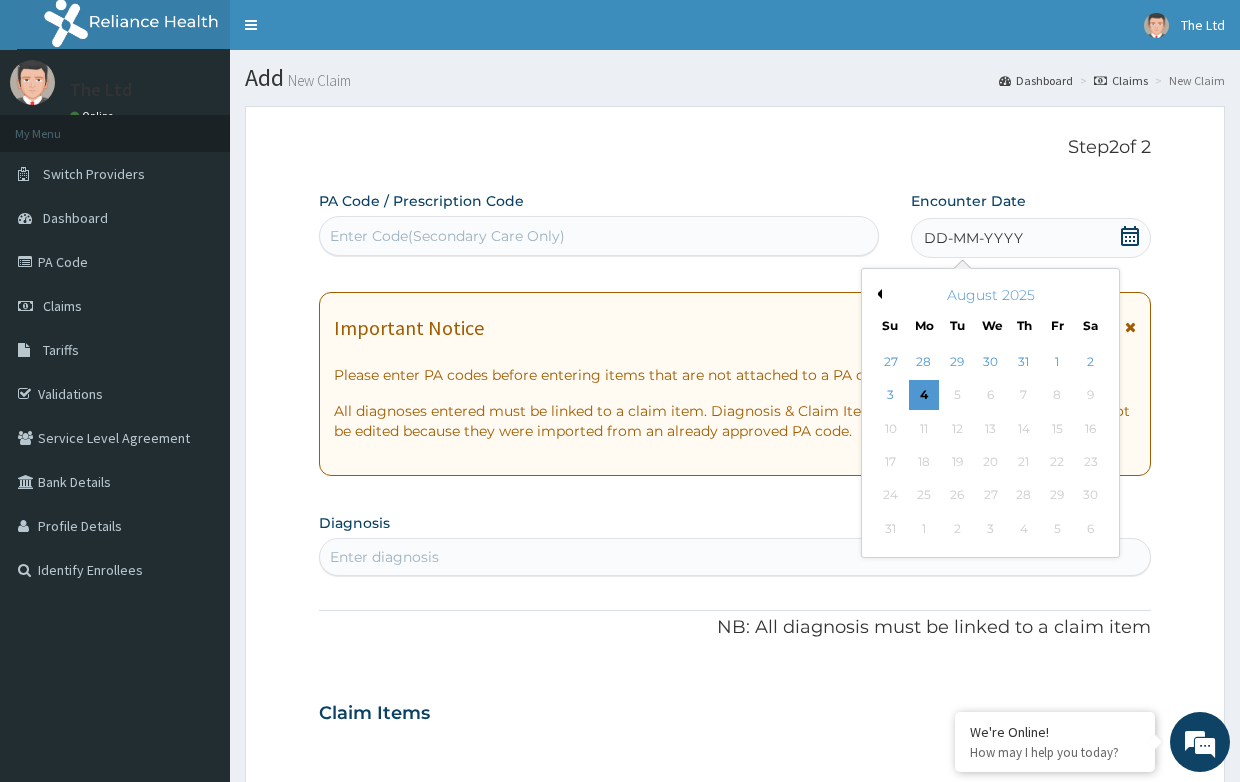 click on "August 2025" at bounding box center [990, 295] 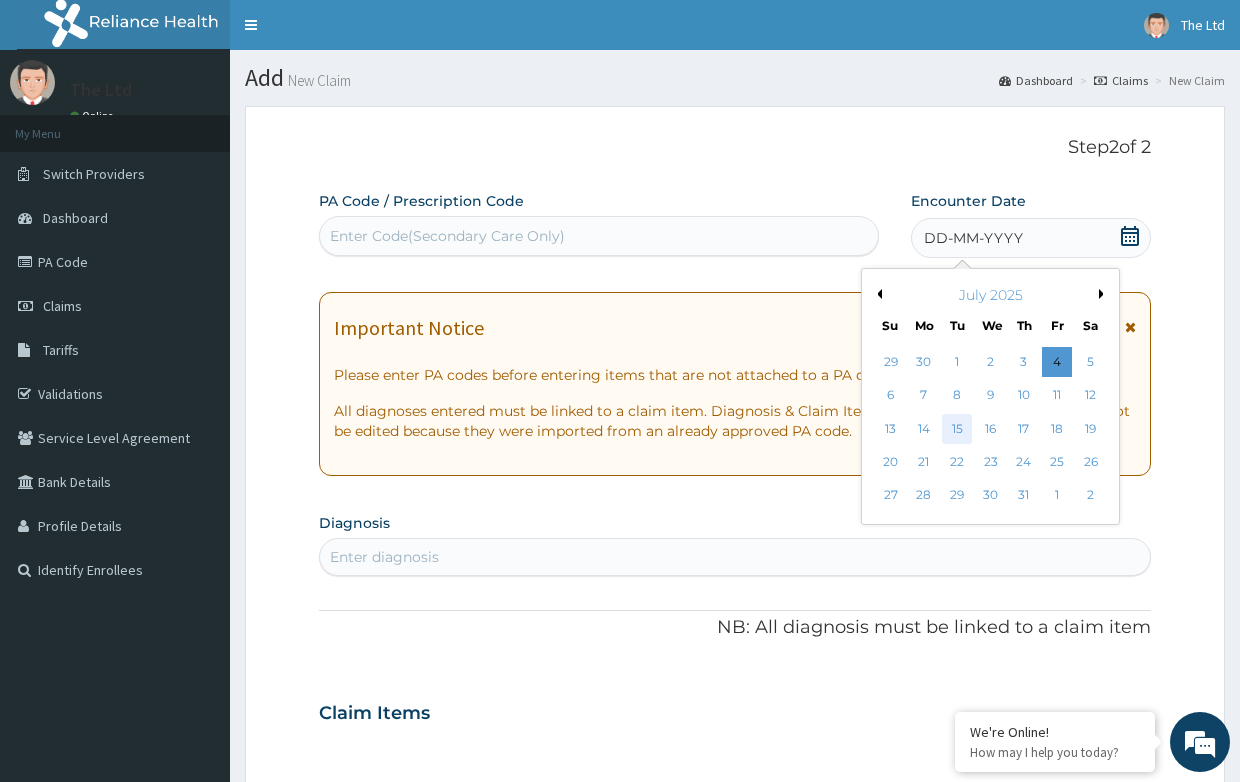 click on "15" at bounding box center (957, 429) 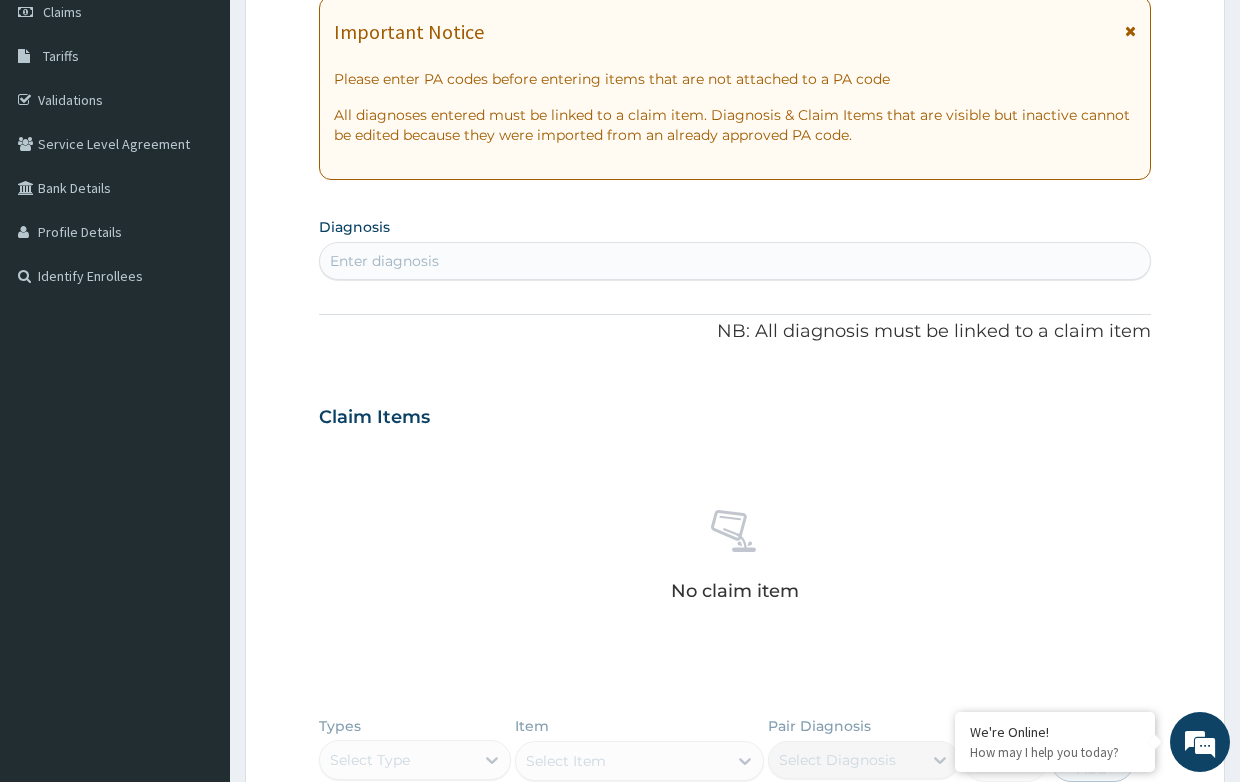 scroll, scrollTop: 300, scrollLeft: 0, axis: vertical 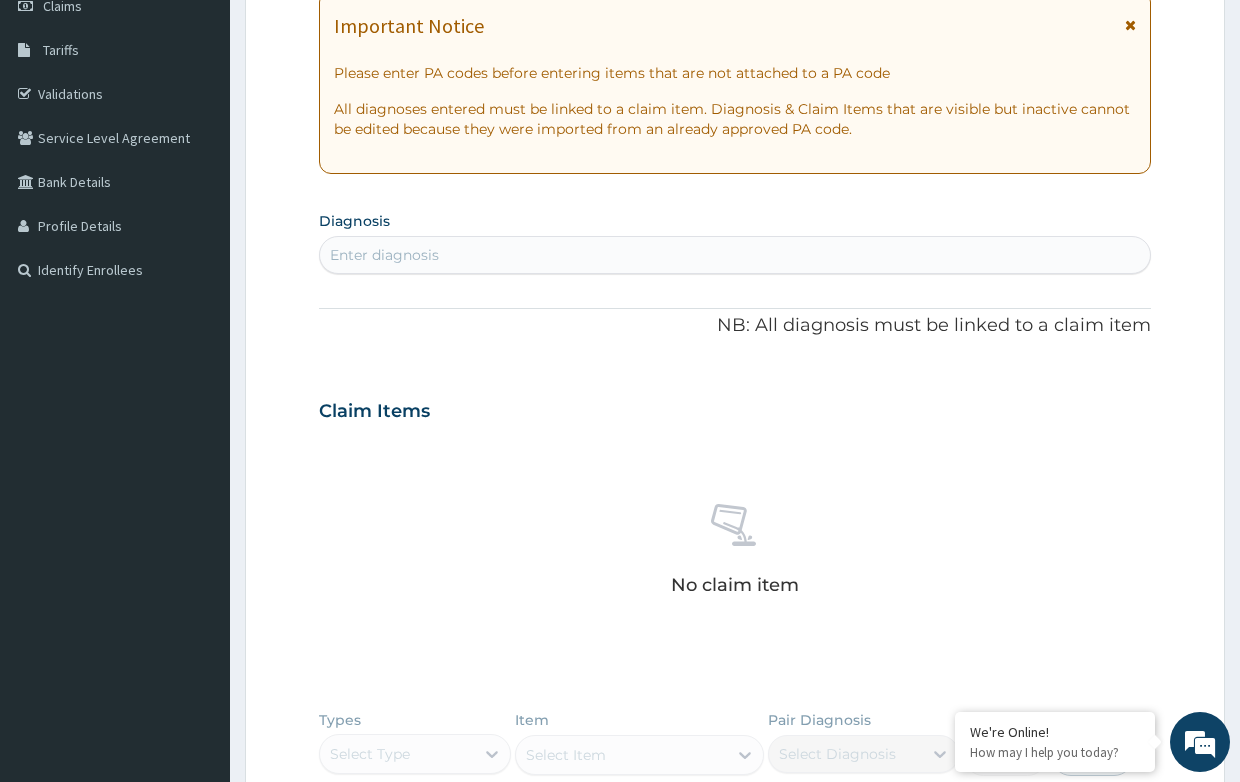 click on "Enter diagnosis" at bounding box center (384, 255) 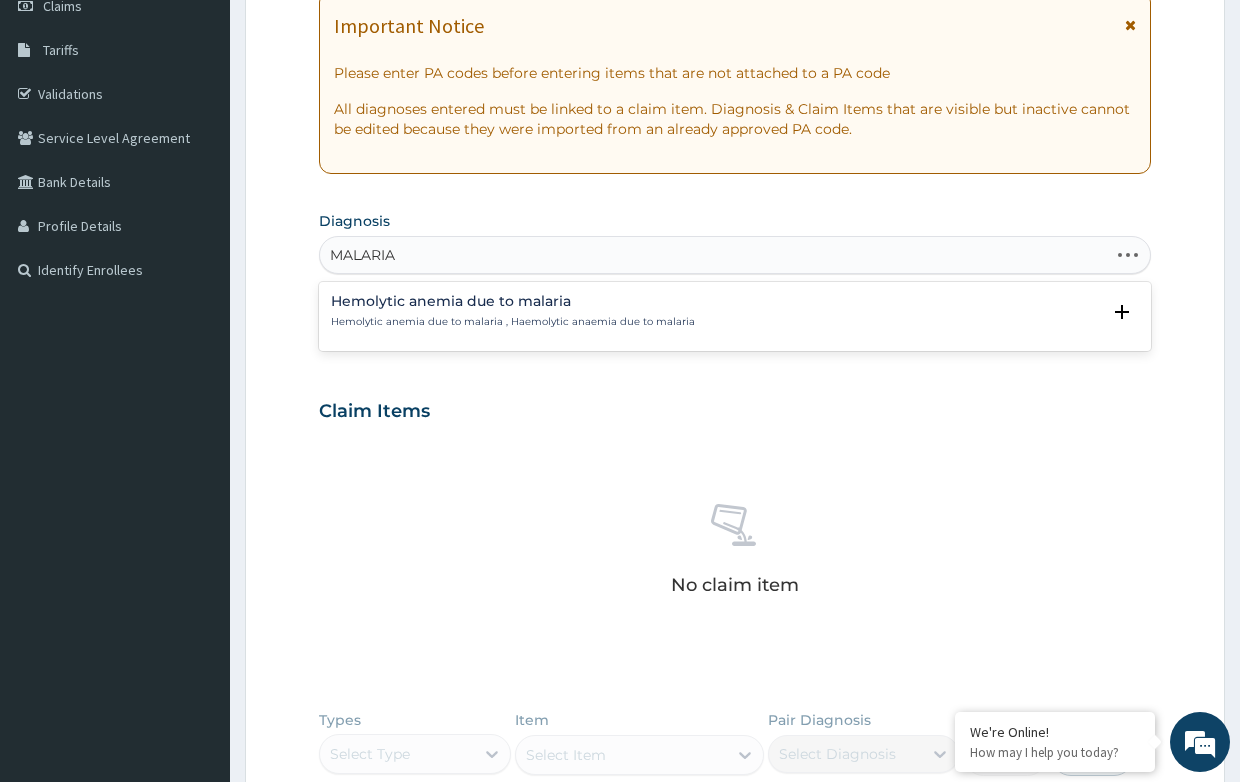 type on "MALARIA" 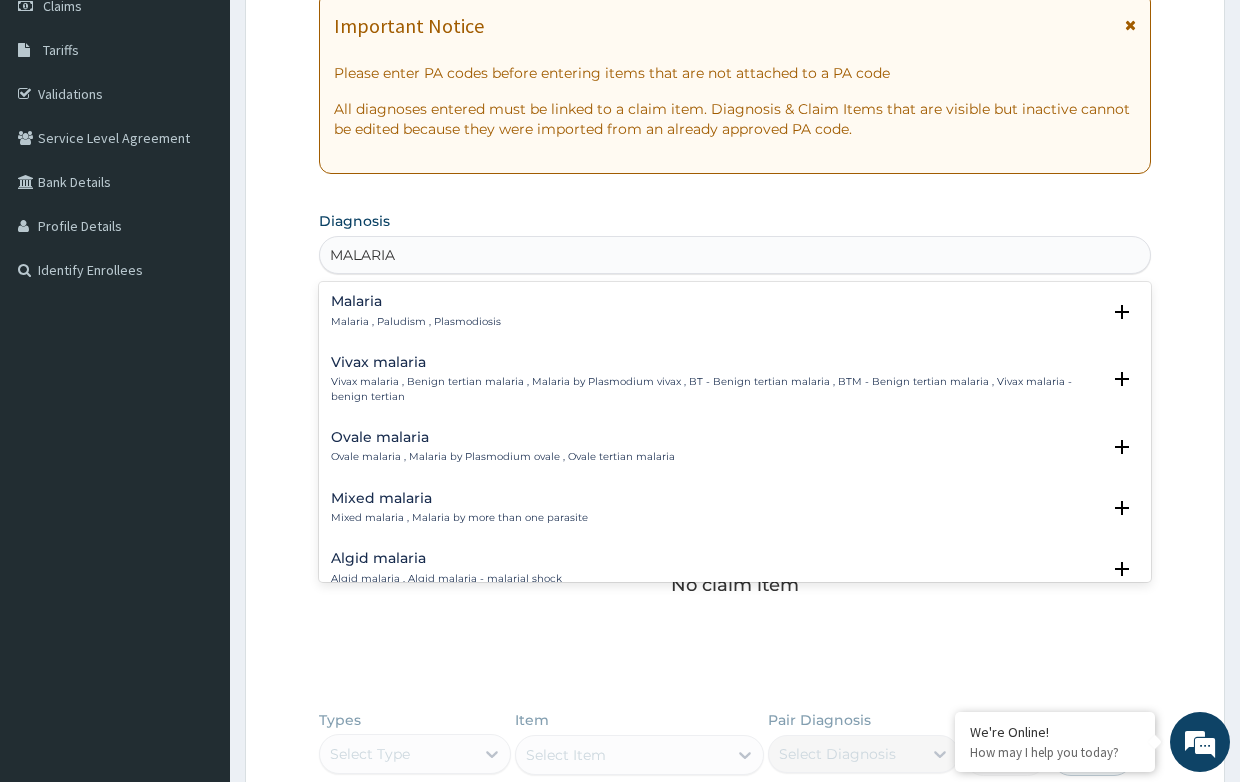 scroll, scrollTop: 100, scrollLeft: 0, axis: vertical 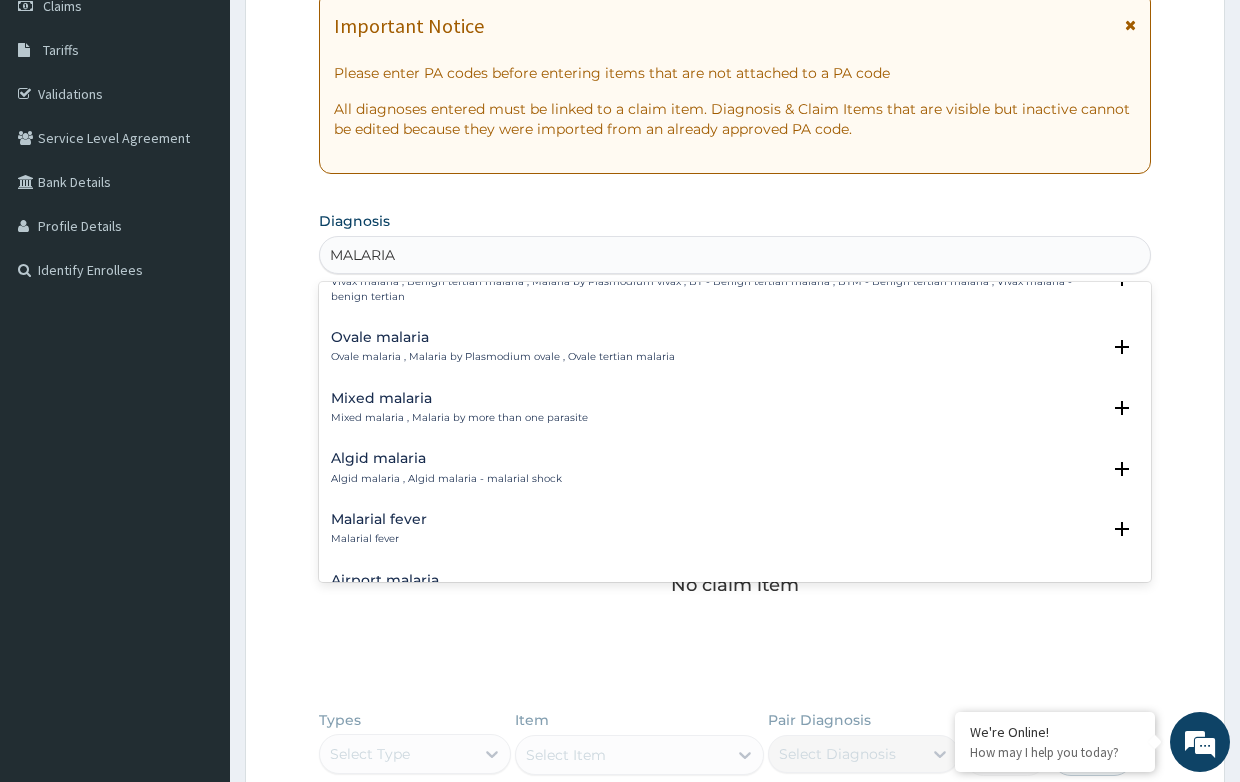 click on "Malarial fever Malarial fever" at bounding box center (379, 529) 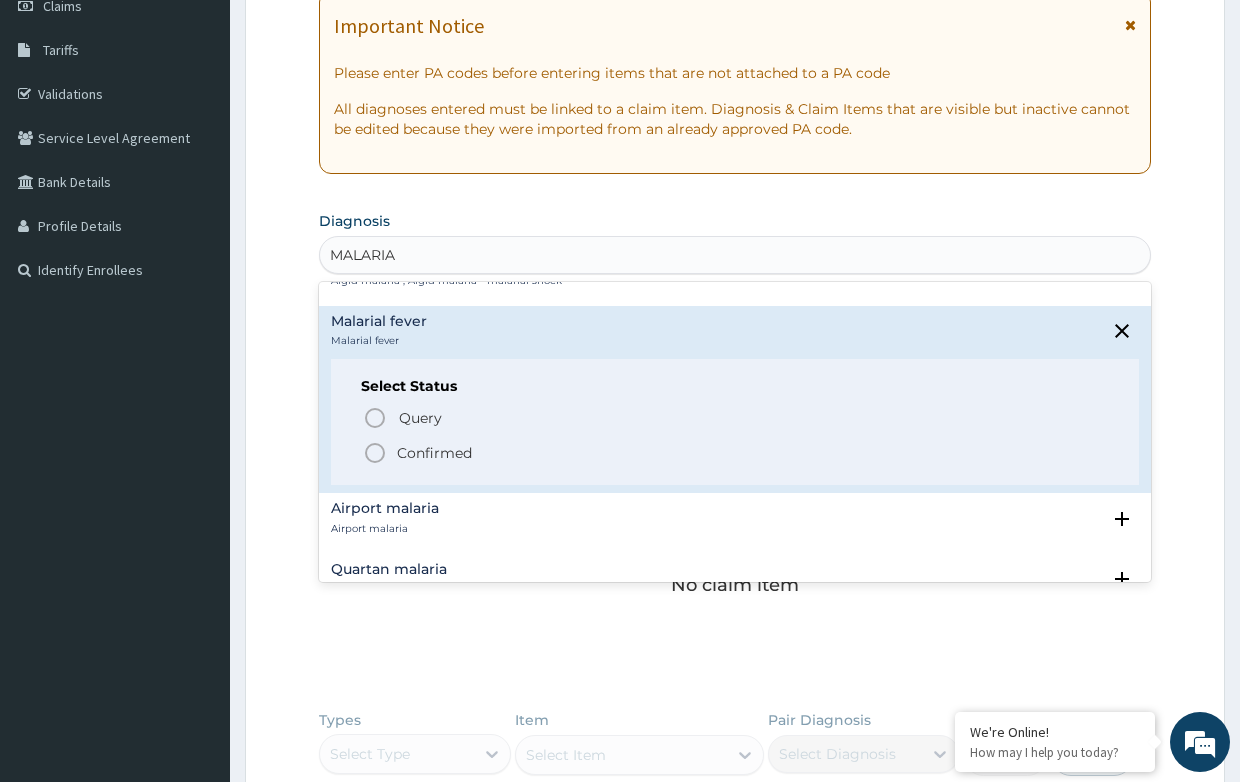 scroll, scrollTop: 300, scrollLeft: 0, axis: vertical 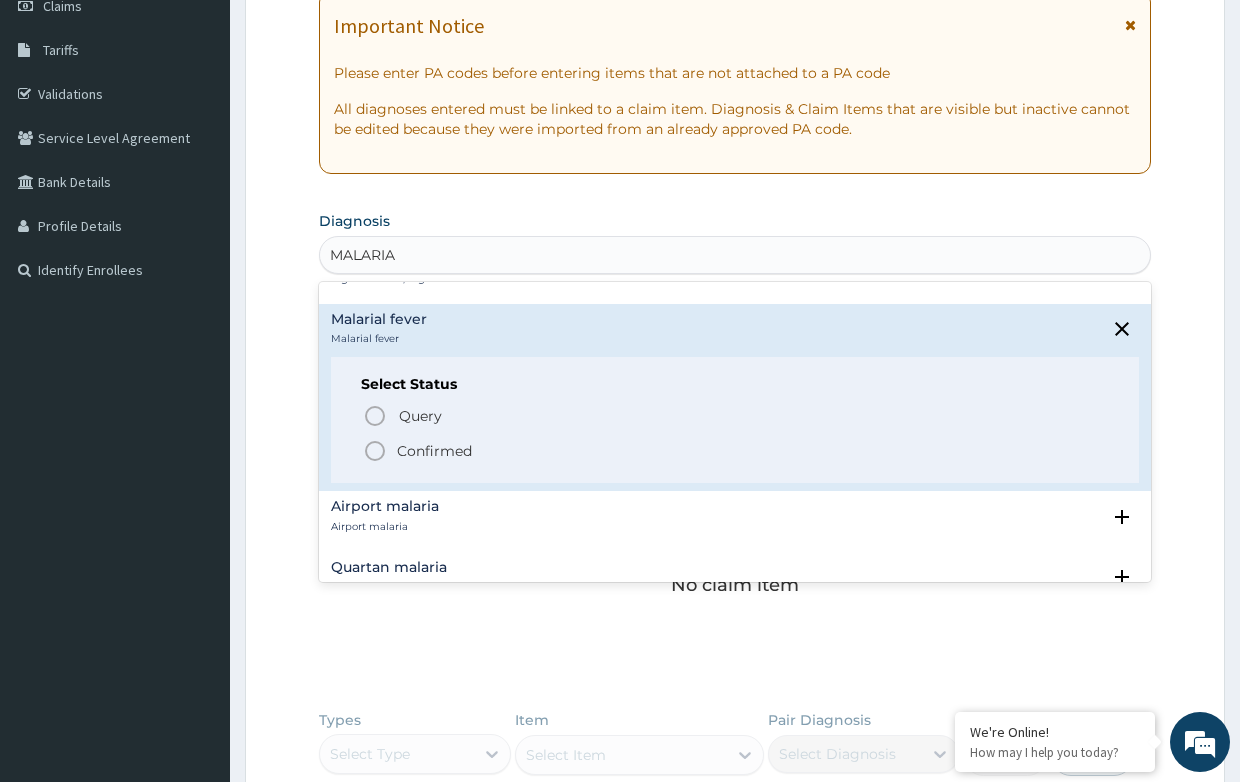 click 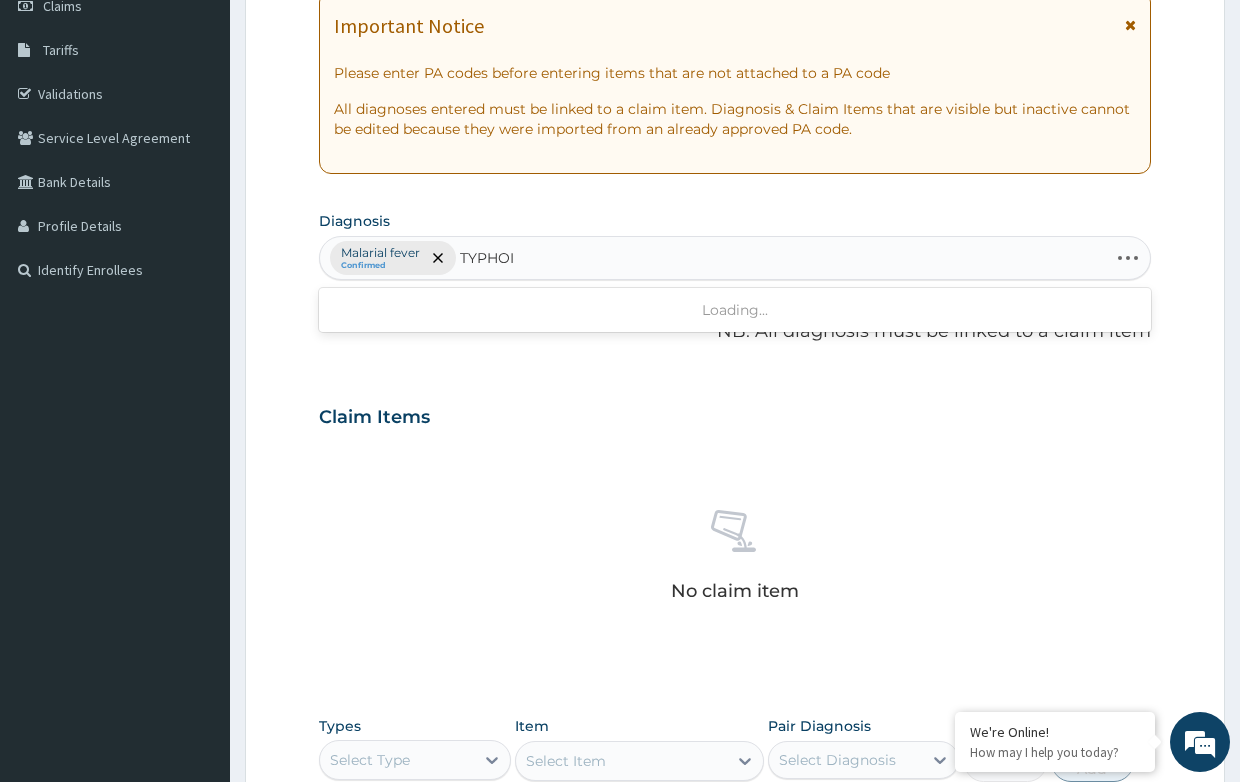 type on "TYPHOID" 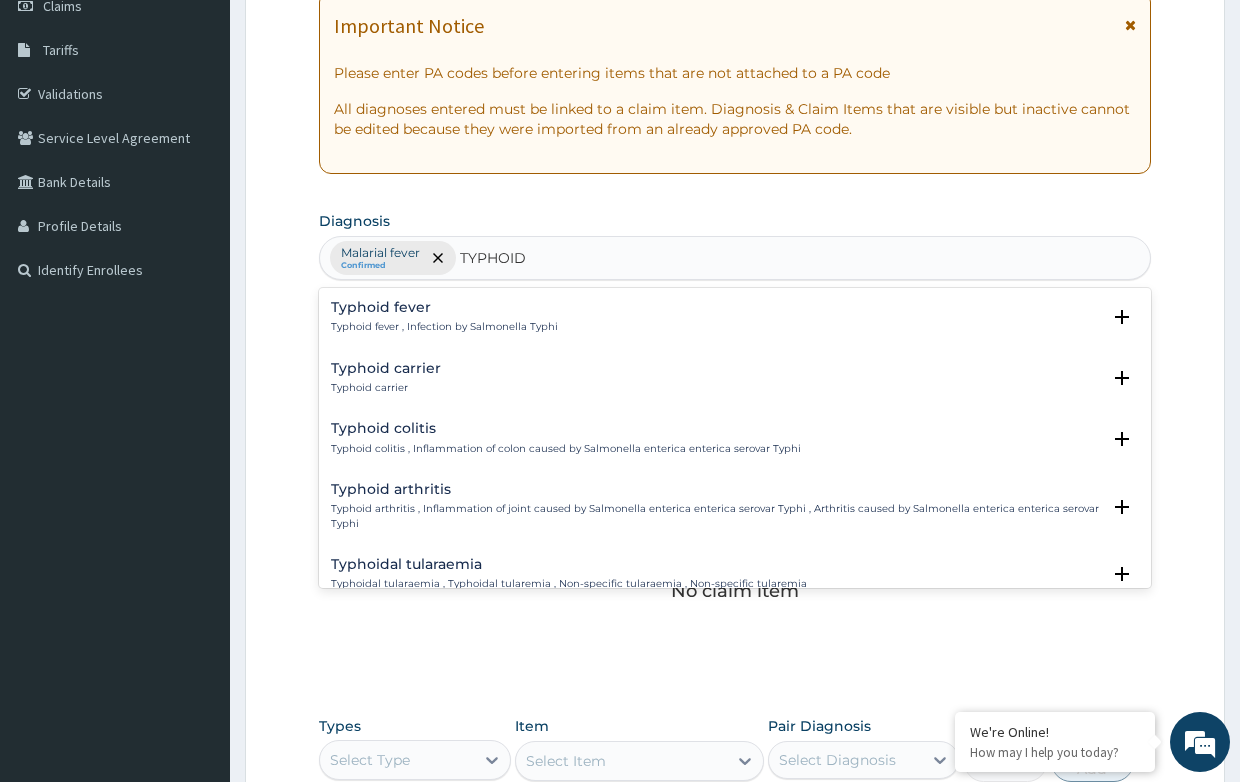 click on "Typhoid fever" at bounding box center [444, 307] 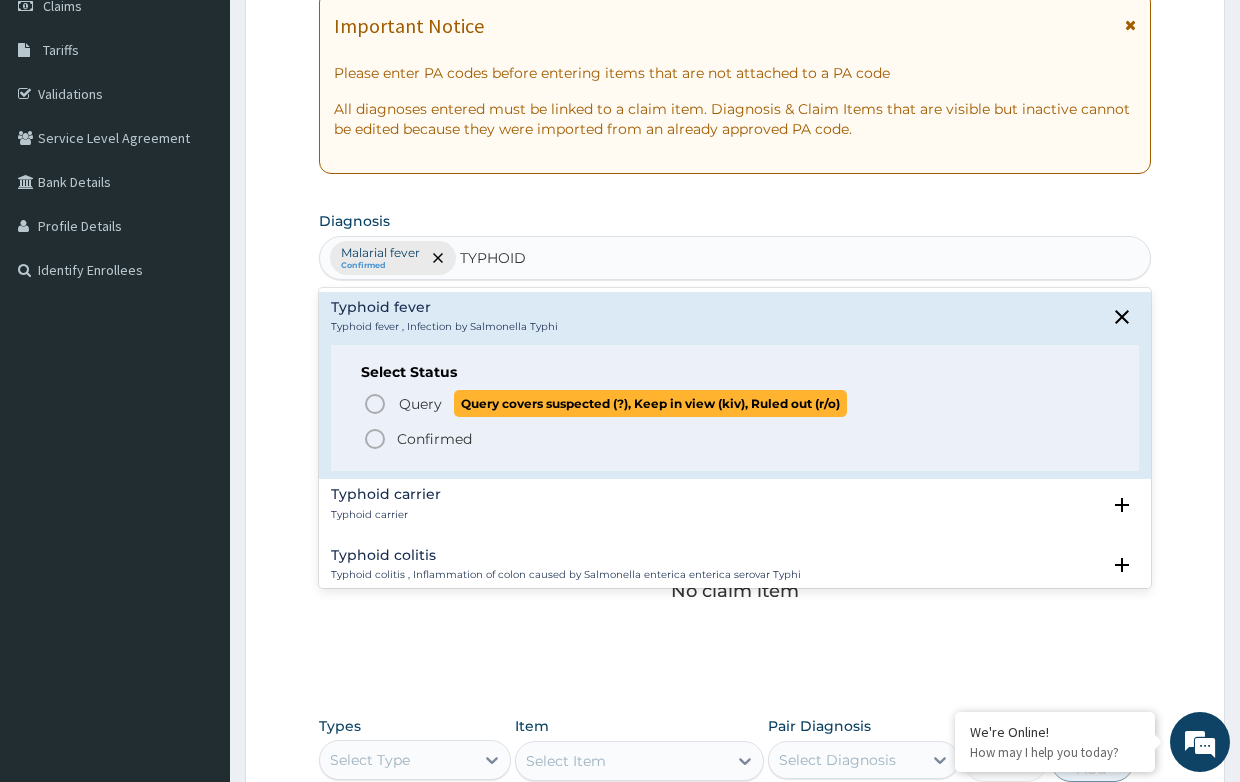 click 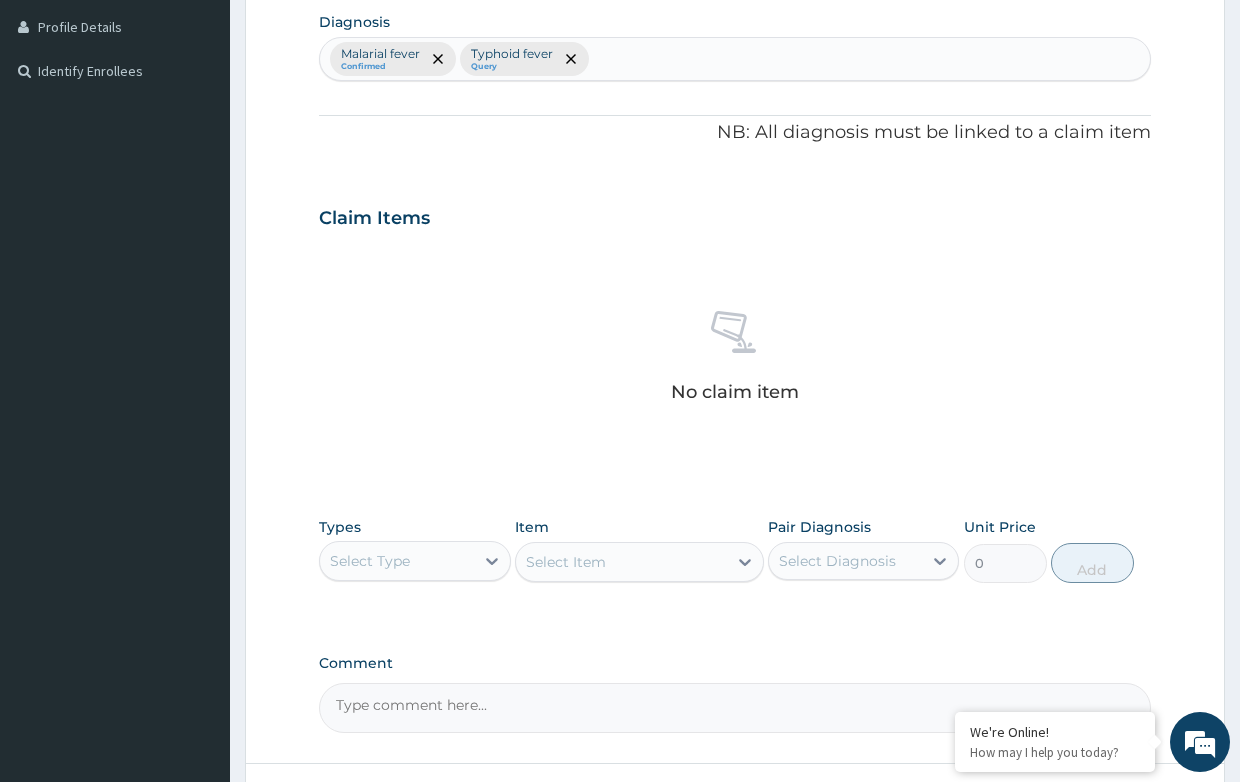 scroll, scrollTop: 500, scrollLeft: 0, axis: vertical 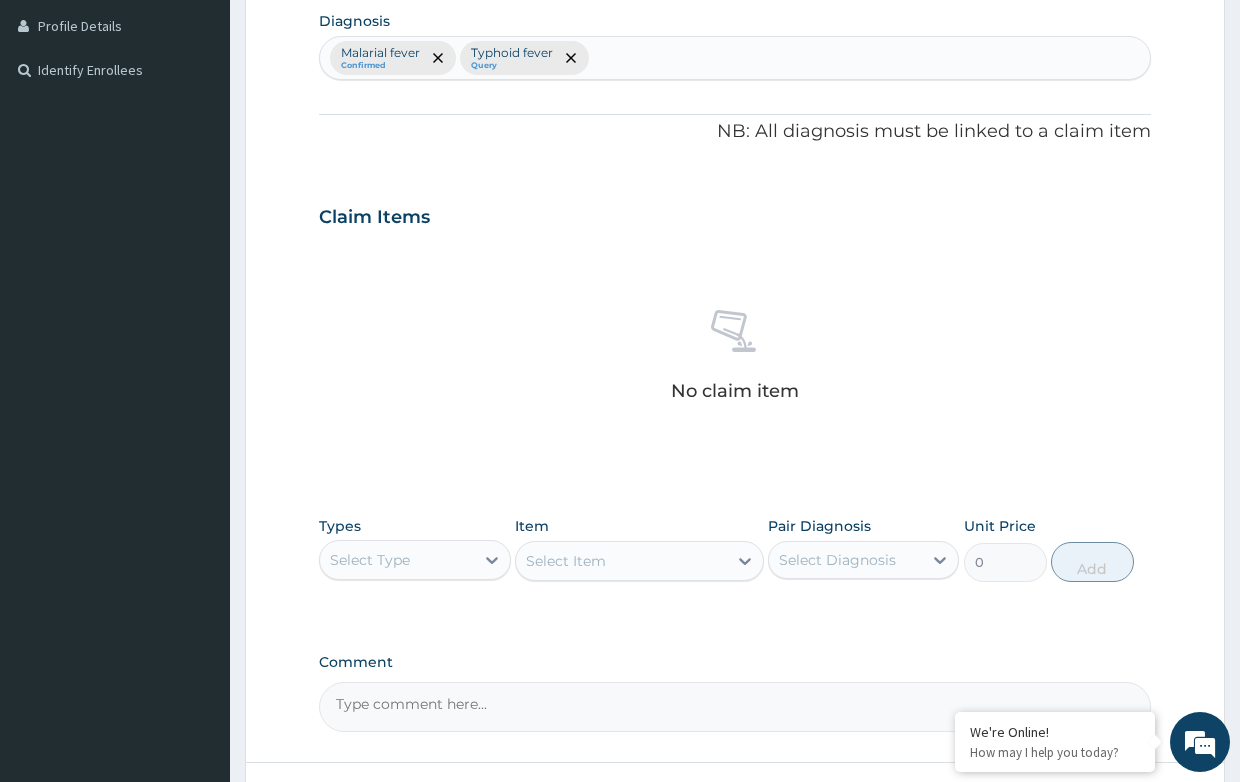 click on "Select Type" at bounding box center (396, 560) 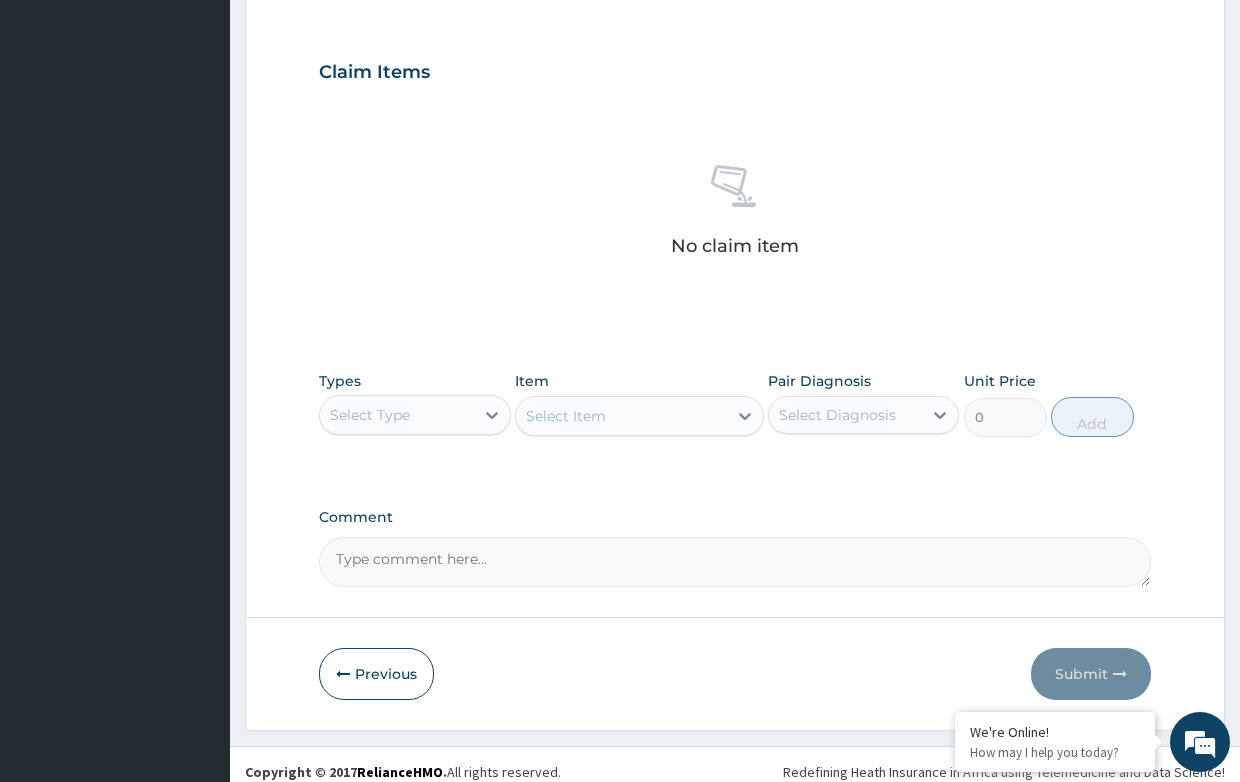 scroll, scrollTop: 660, scrollLeft: 0, axis: vertical 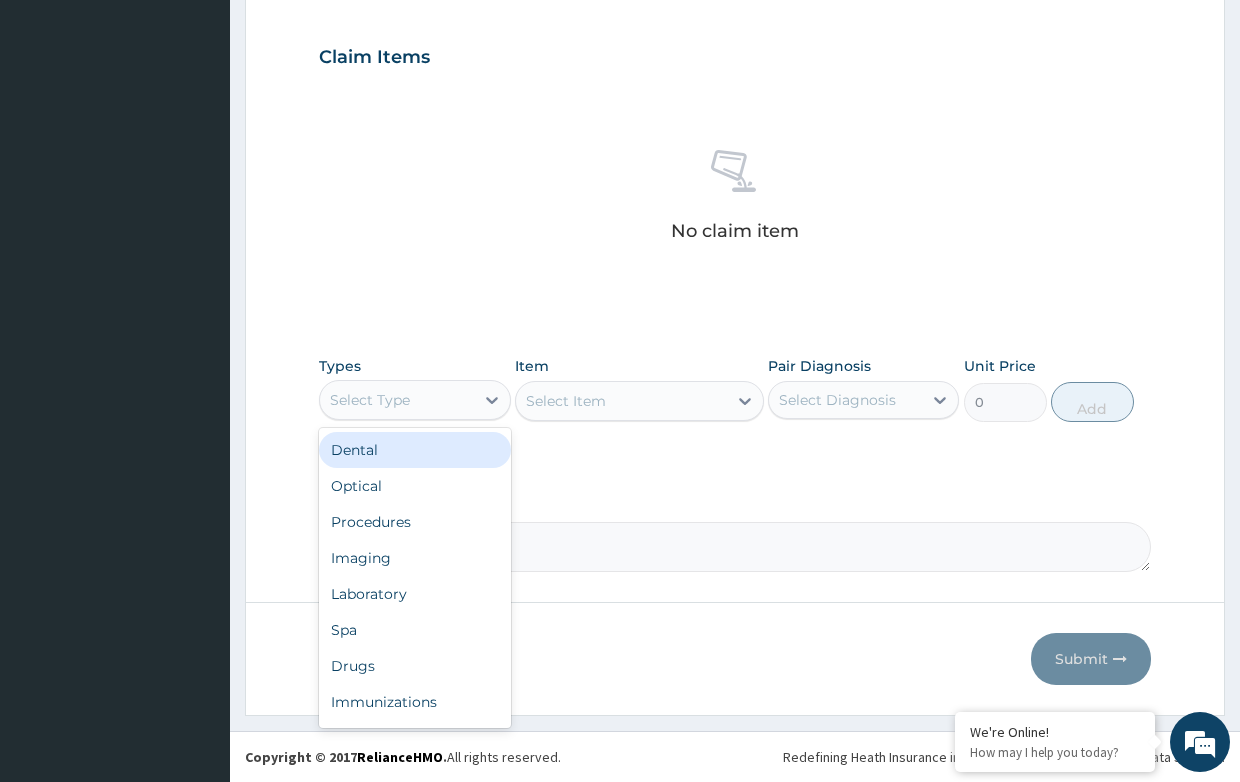 click on "Select Type" at bounding box center (370, 400) 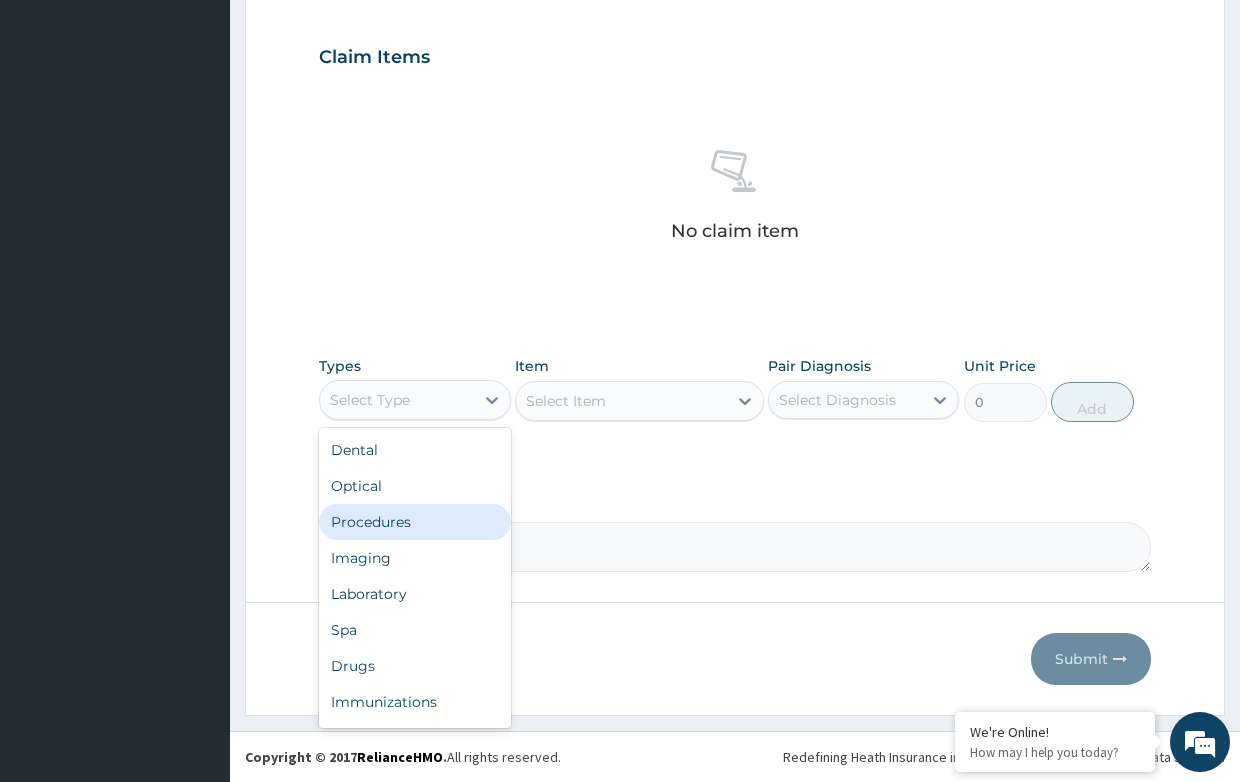 click on "Procedures" at bounding box center [414, 522] 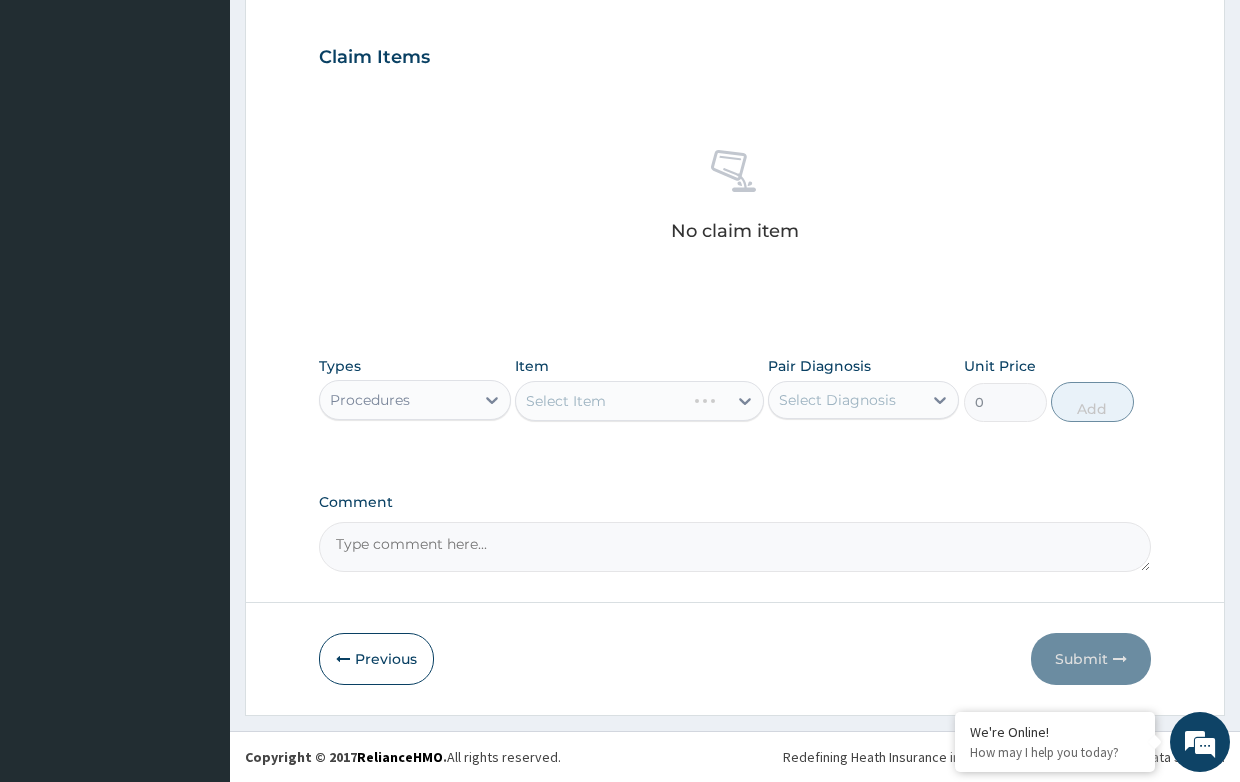 click on "Select Item" at bounding box center (639, 401) 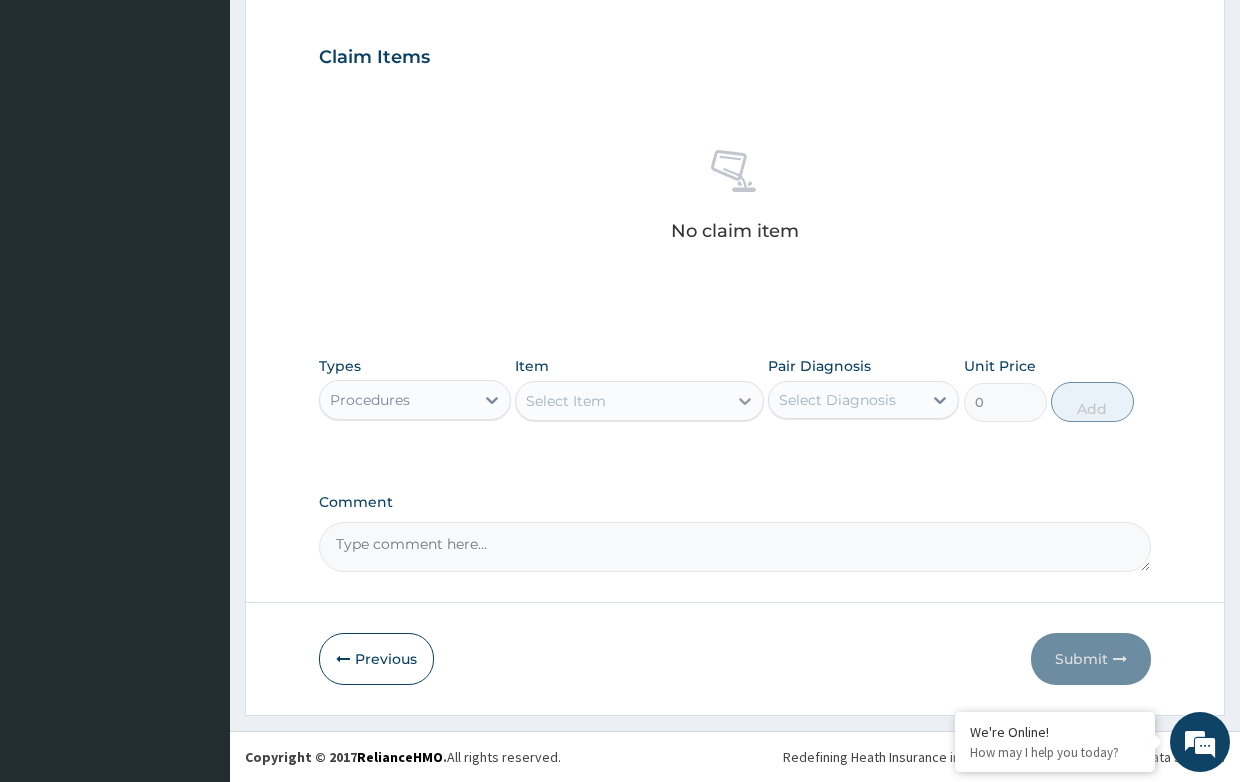 click on "Select Item" at bounding box center (621, 401) 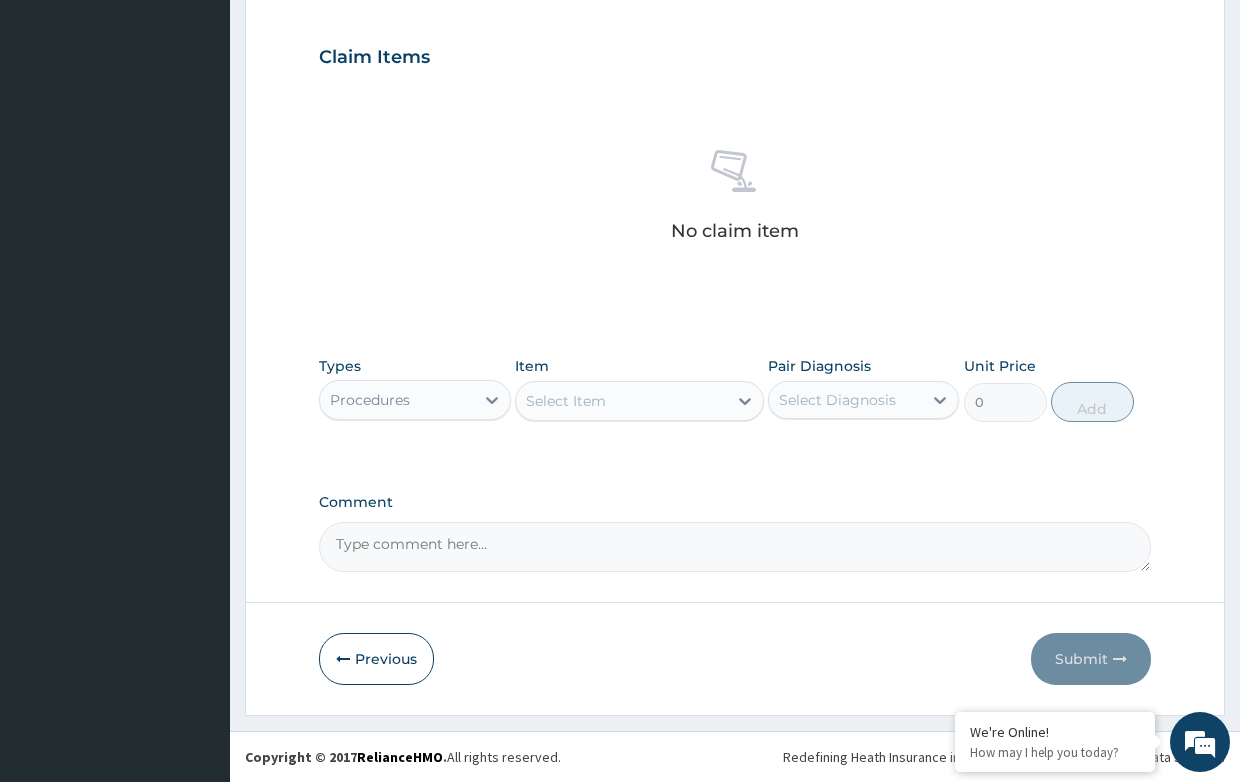 click on "Select Item" at bounding box center (621, 401) 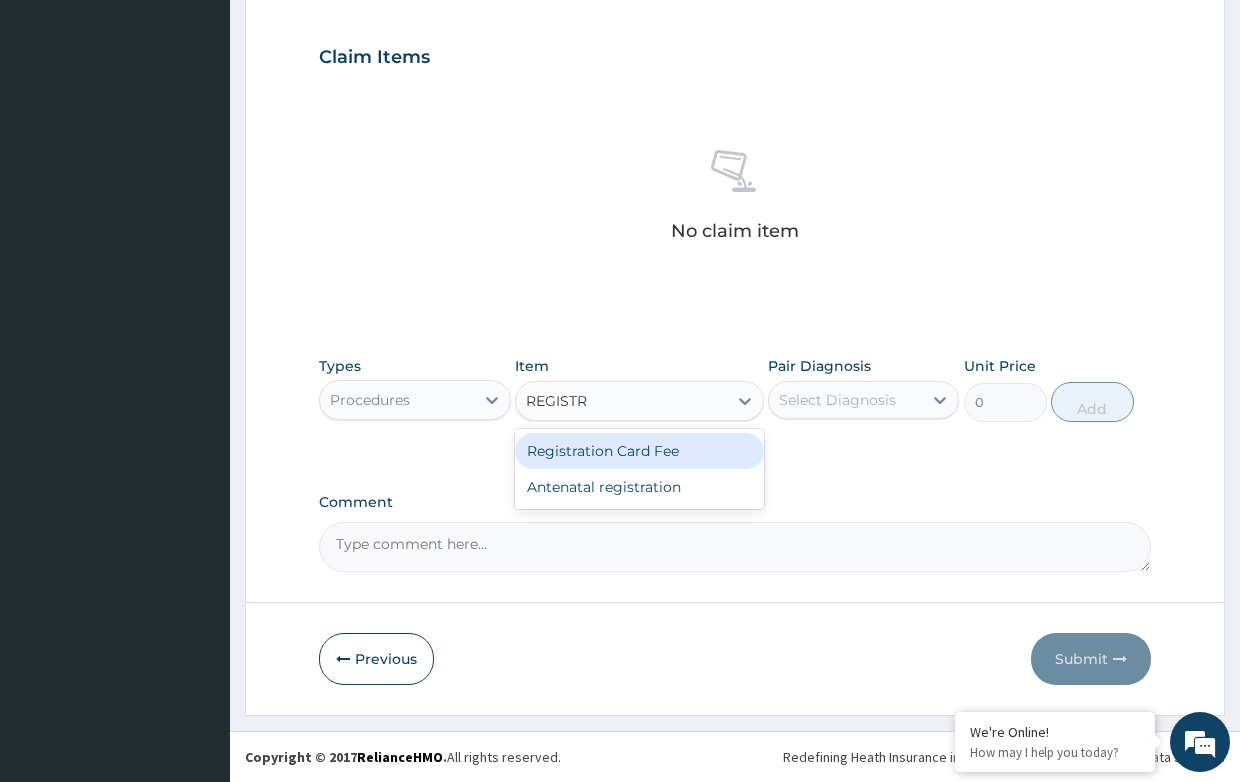 type on "REGISTRA" 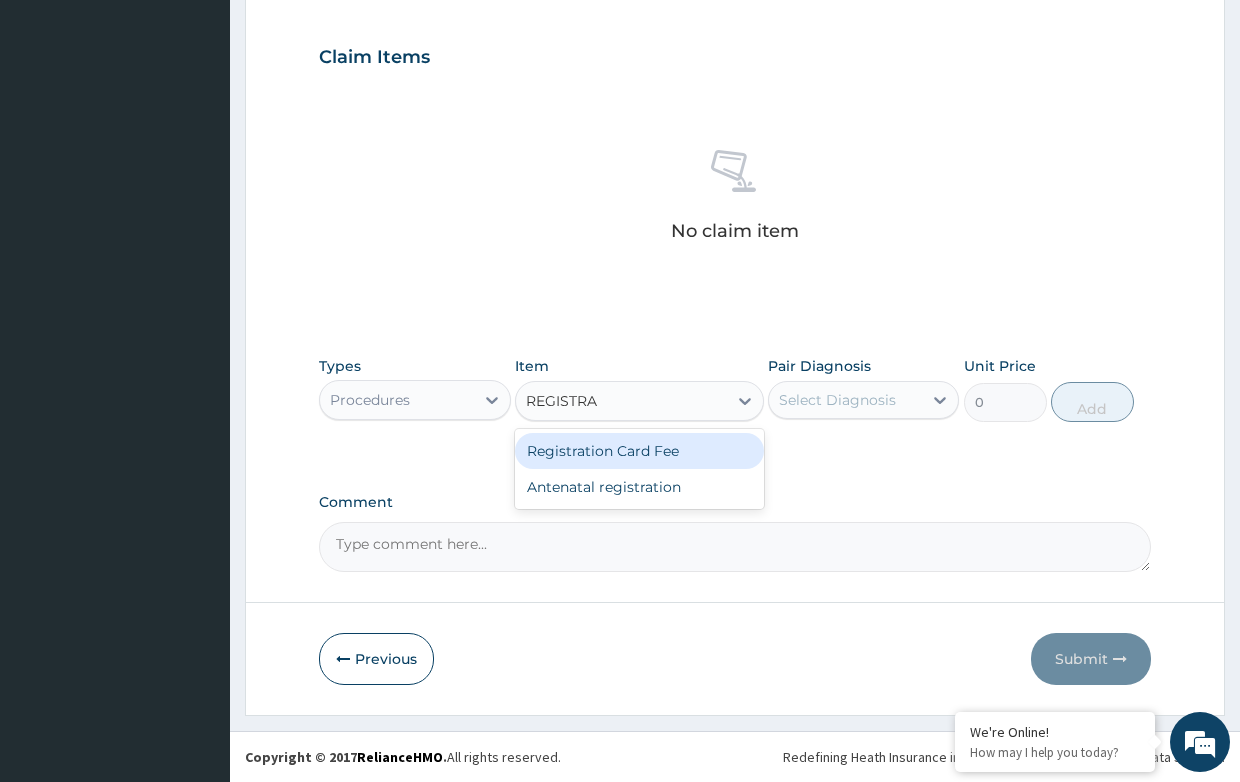 click on "Registration Card Fee" at bounding box center [639, 451] 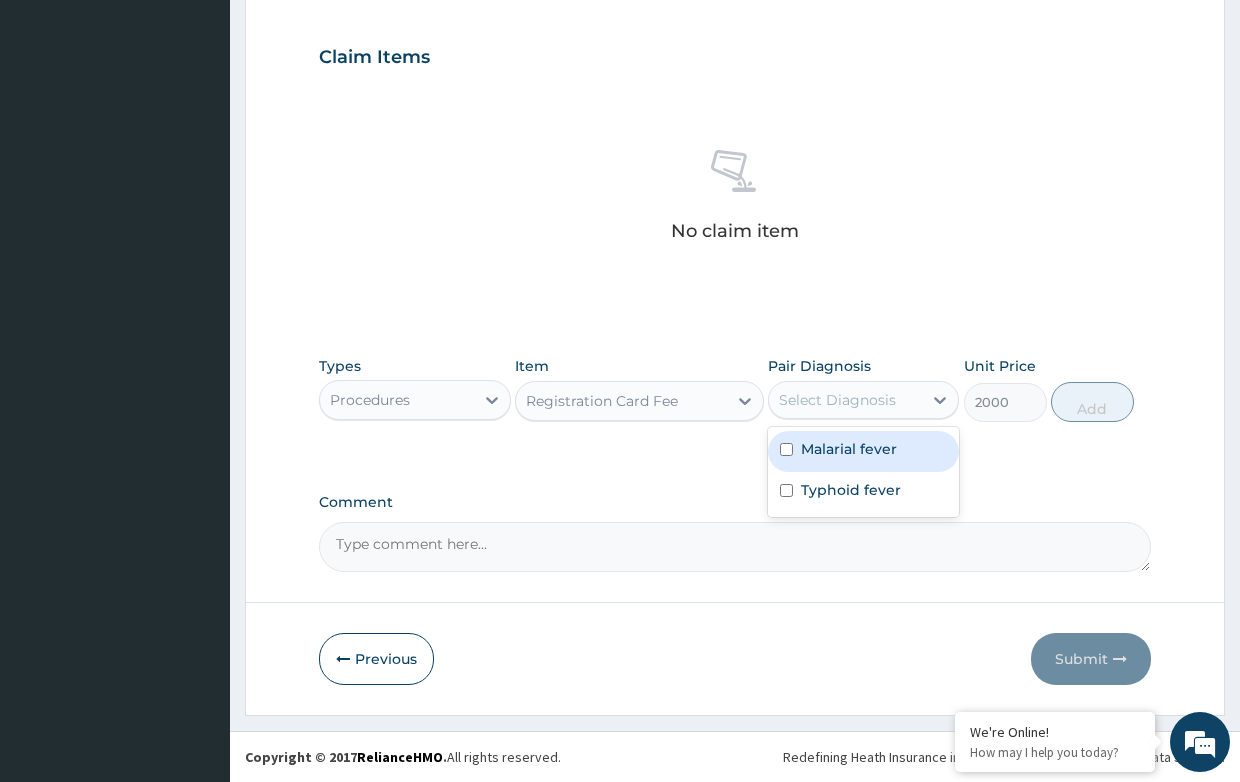 click on "Select Diagnosis" at bounding box center [837, 400] 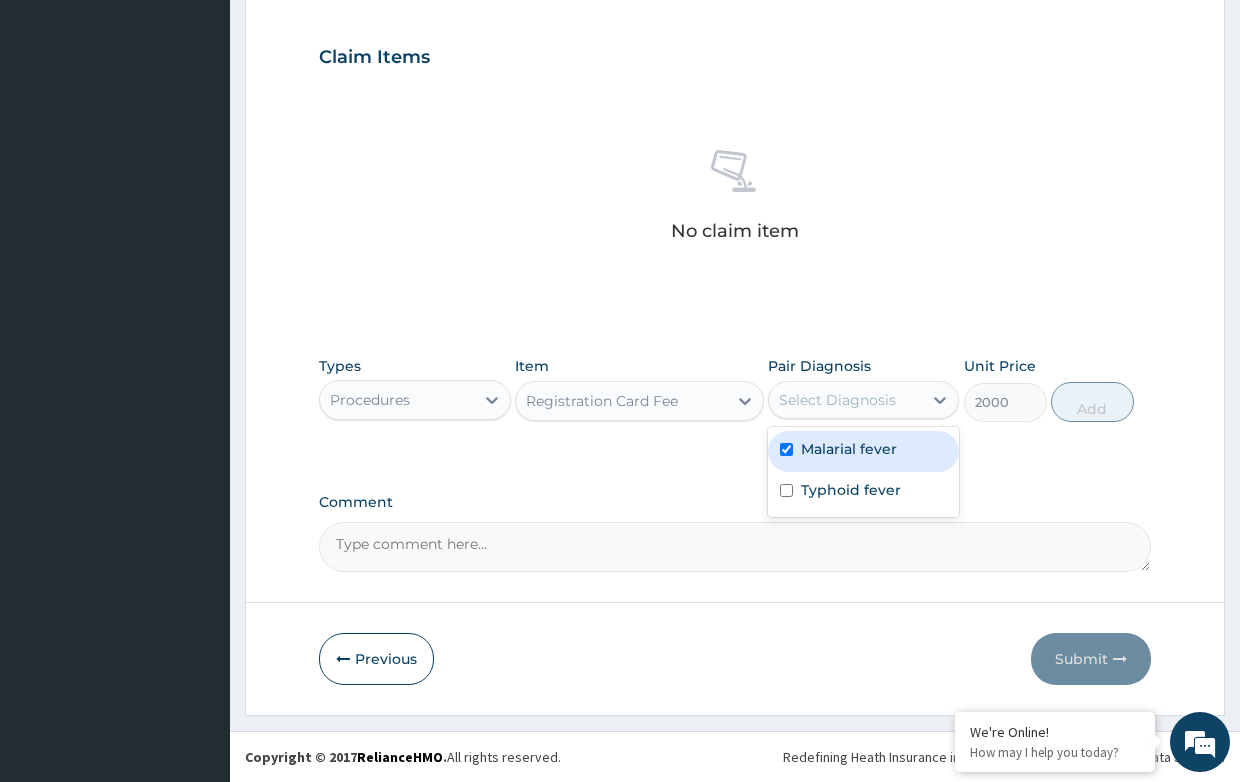checkbox on "true" 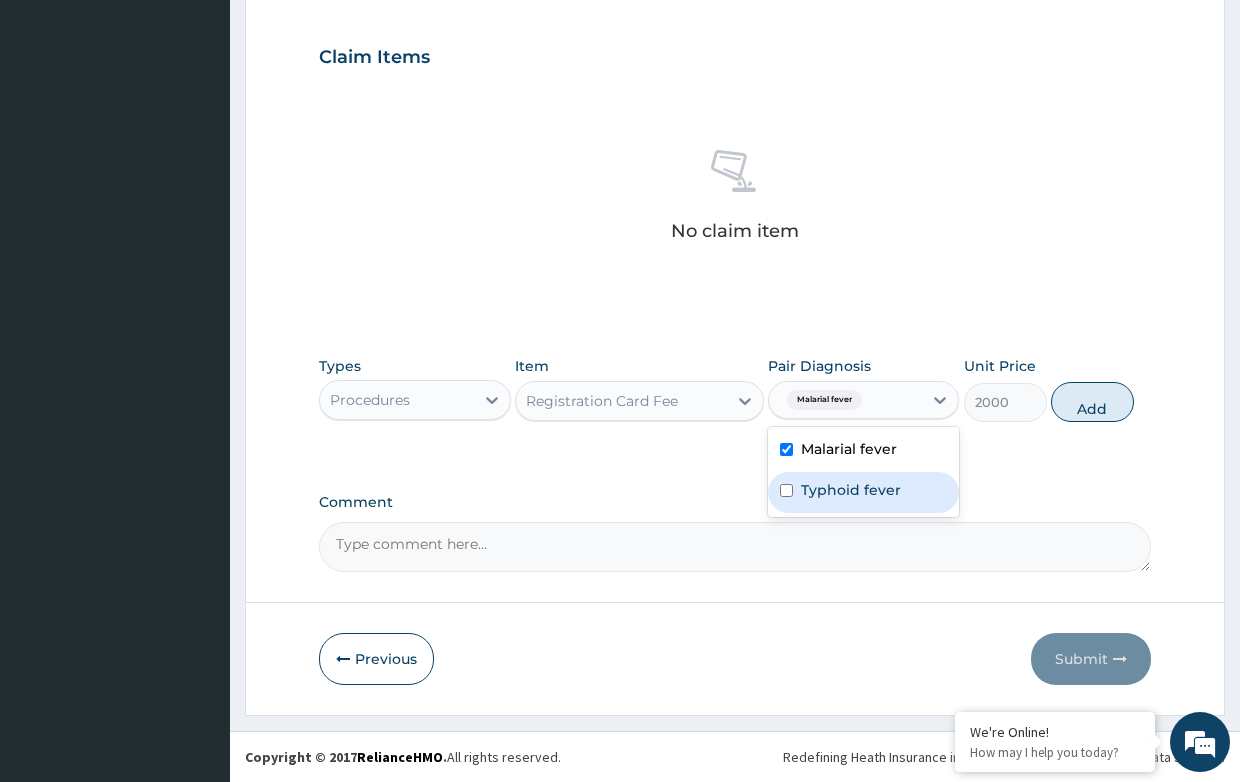 click on "Typhoid fever" at bounding box center [851, 490] 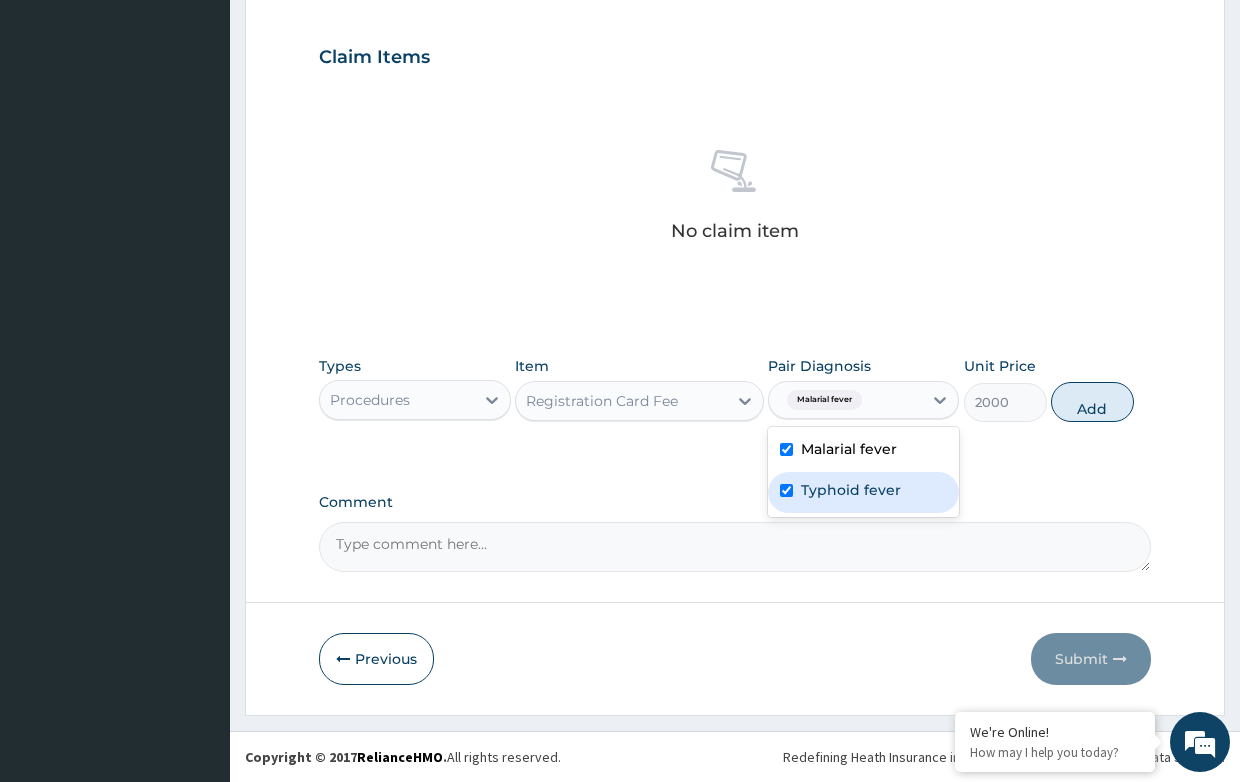 checkbox on "true" 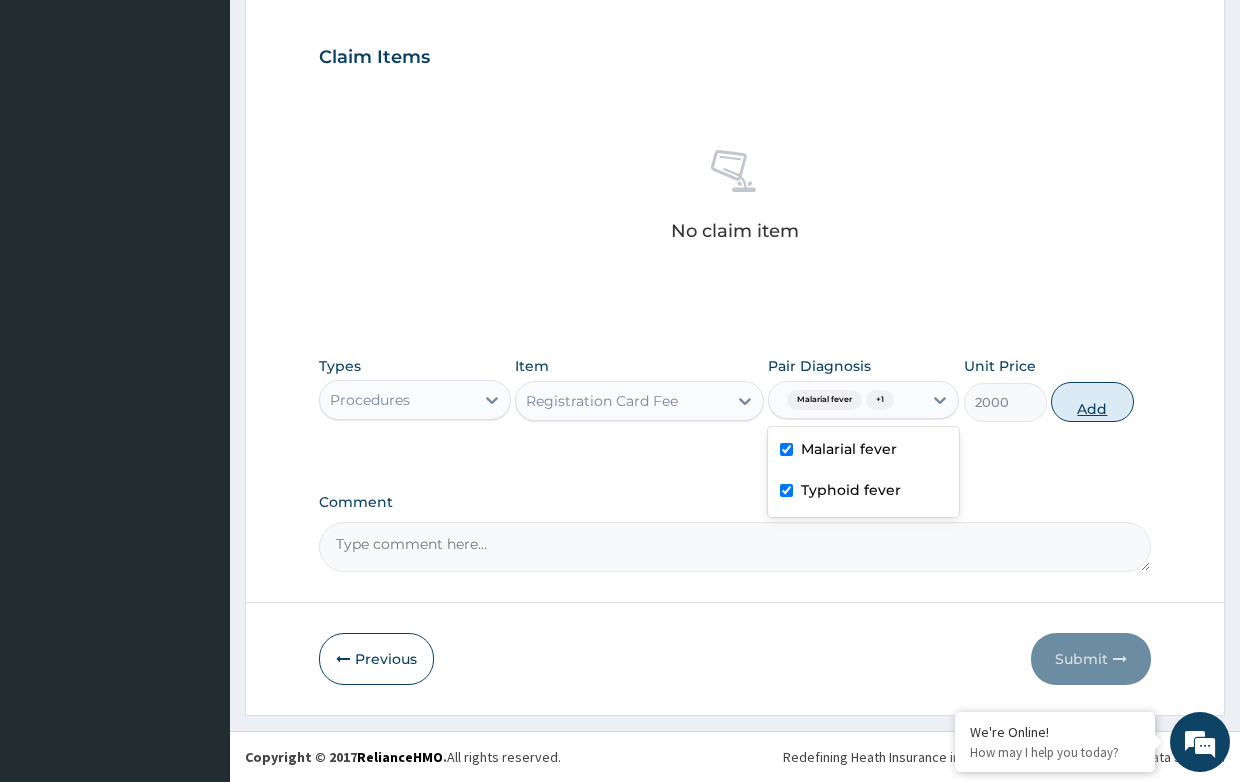 click on "Add" at bounding box center [1092, 402] 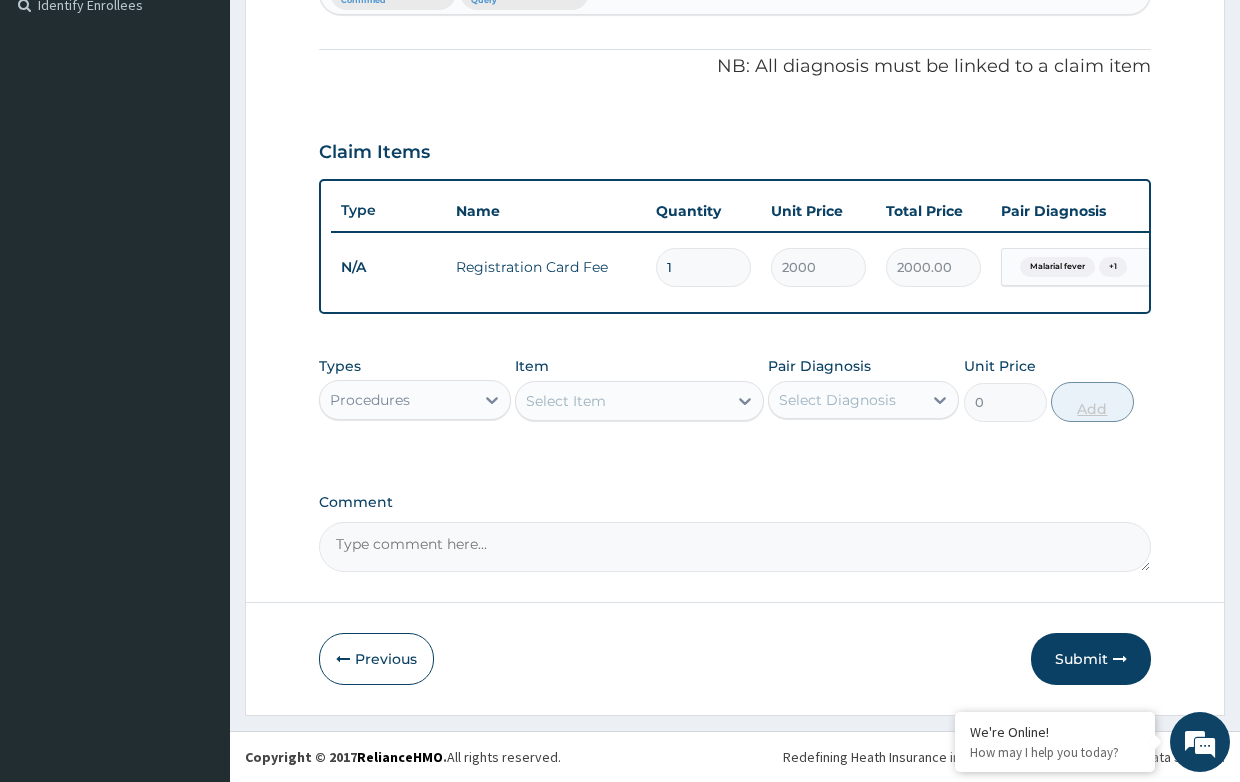 scroll, scrollTop: 582, scrollLeft: 0, axis: vertical 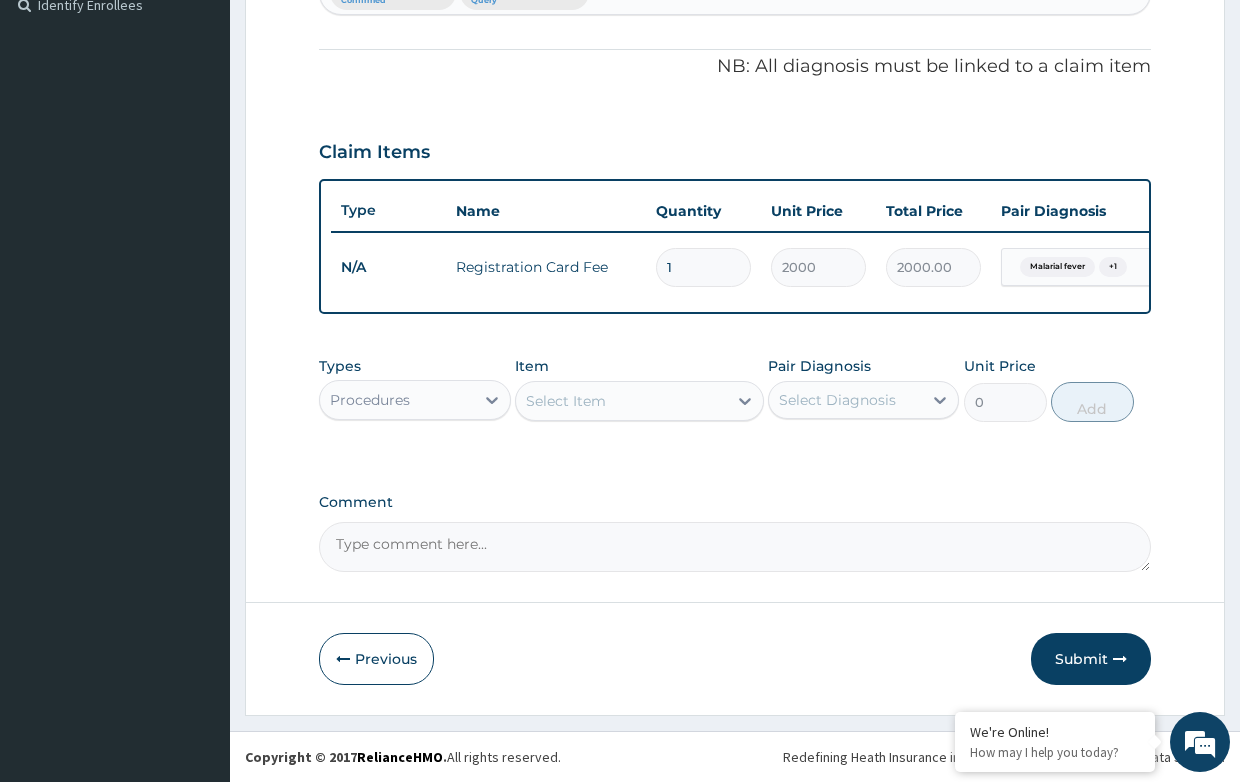 click on "Select Item" at bounding box center [566, 401] 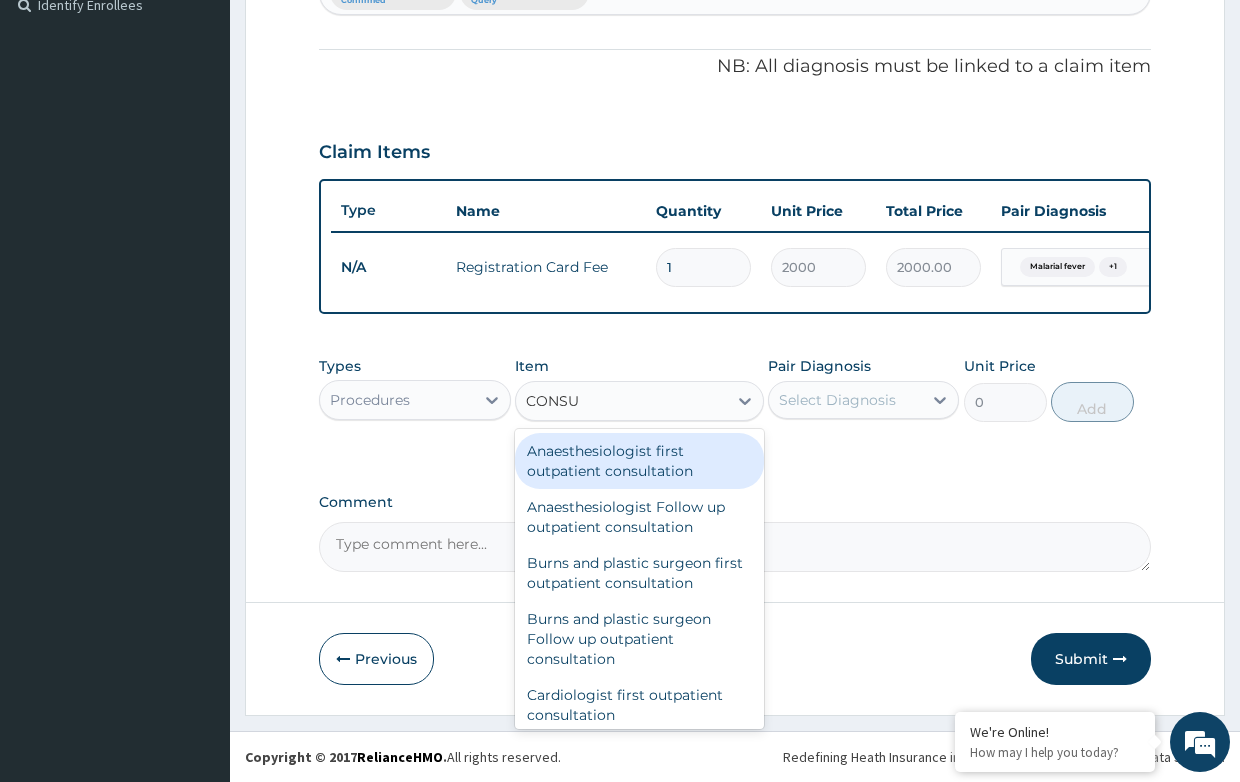 type on "CONSUL" 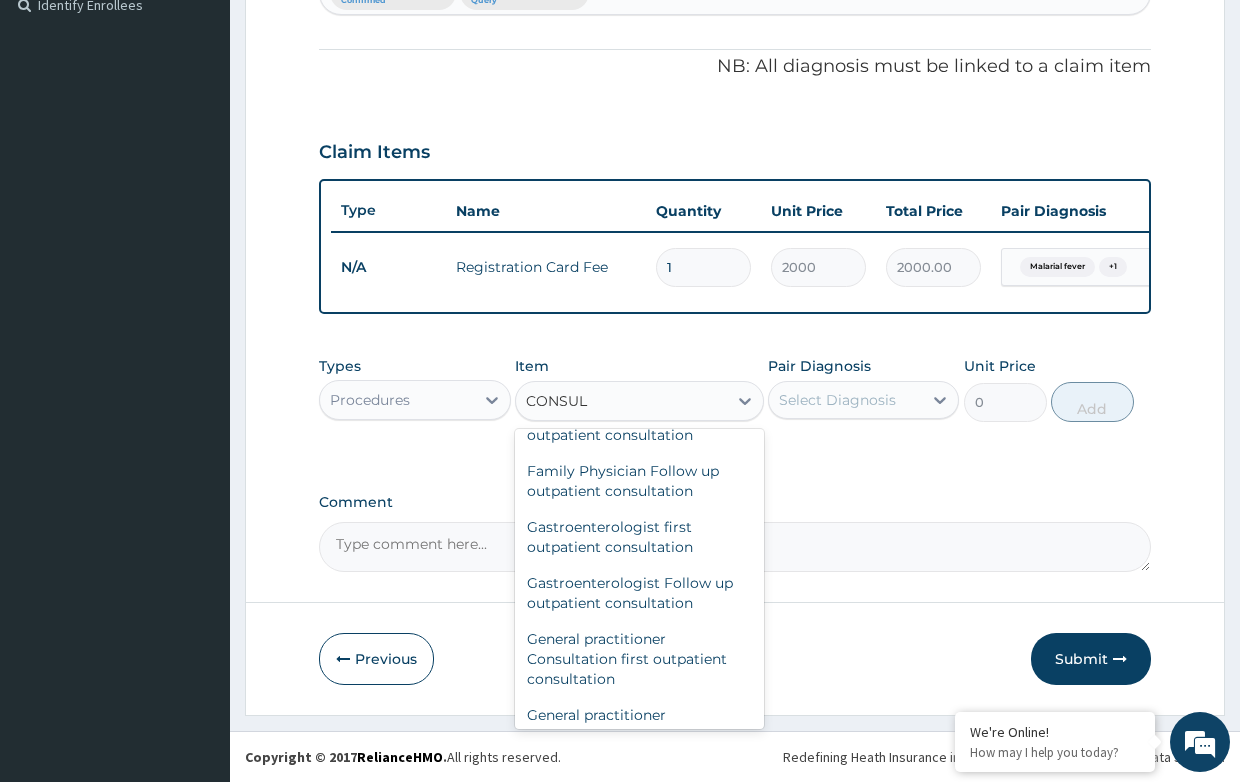 scroll, scrollTop: 1000, scrollLeft: 0, axis: vertical 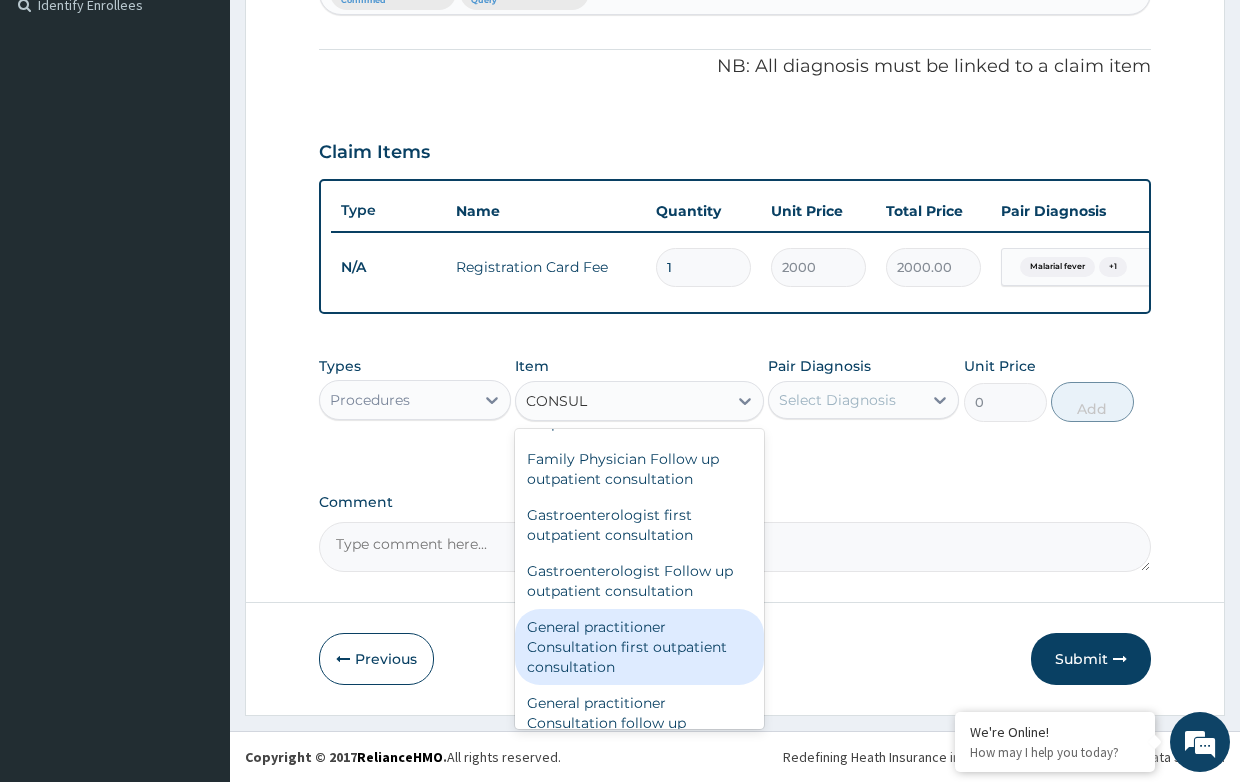 click on "General practitioner Consultation first outpatient consultation" at bounding box center [639, 647] 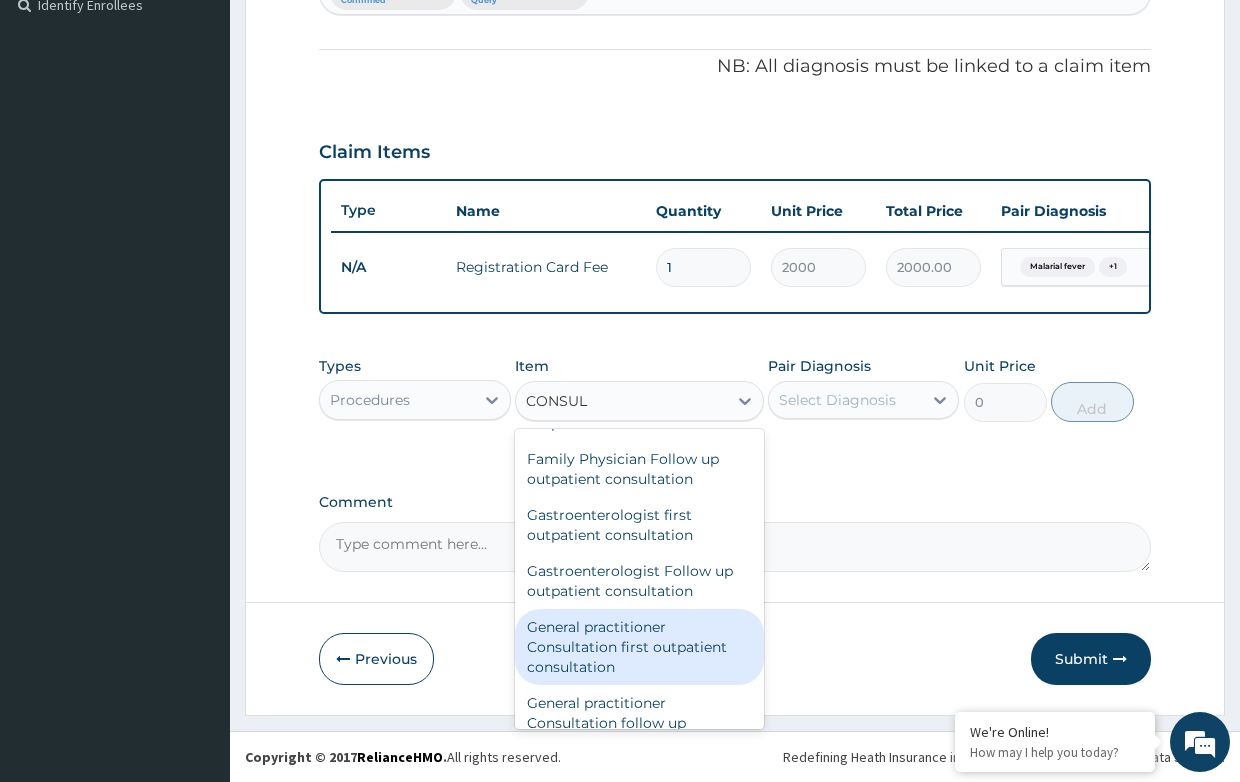 type 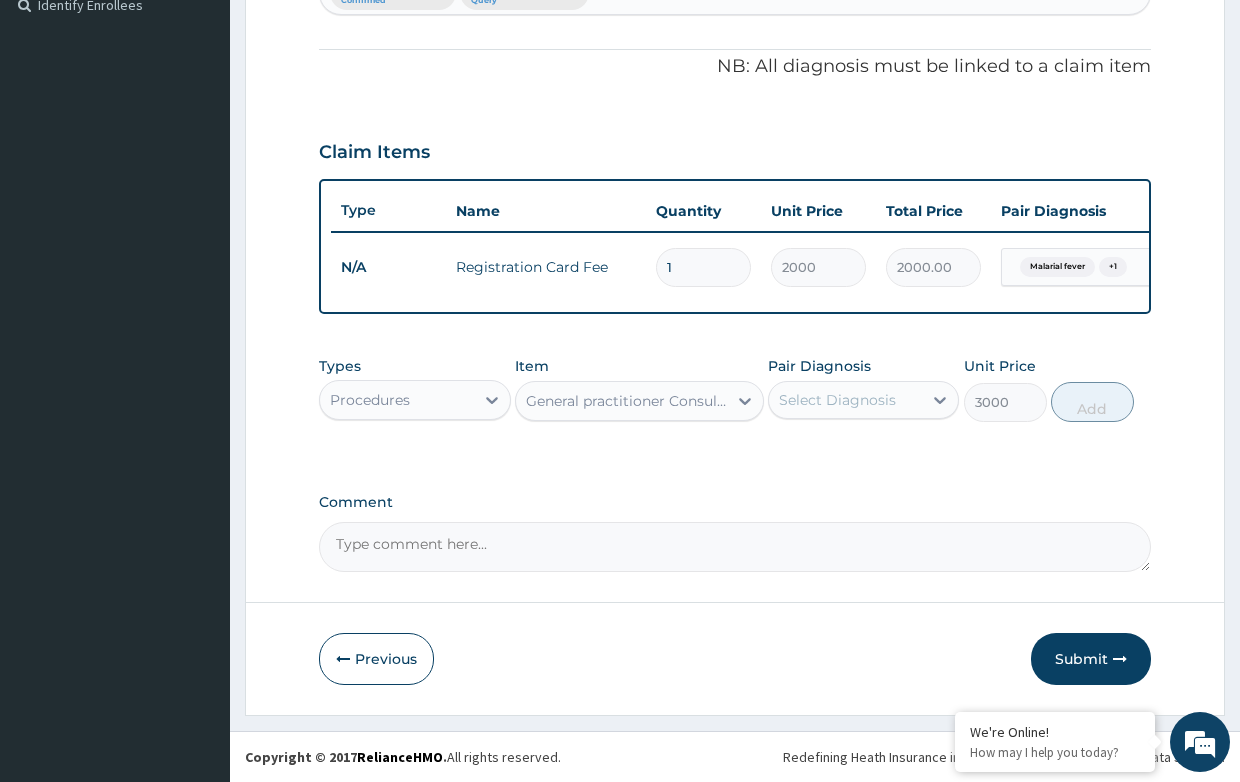 click on "Select Diagnosis" at bounding box center [837, 400] 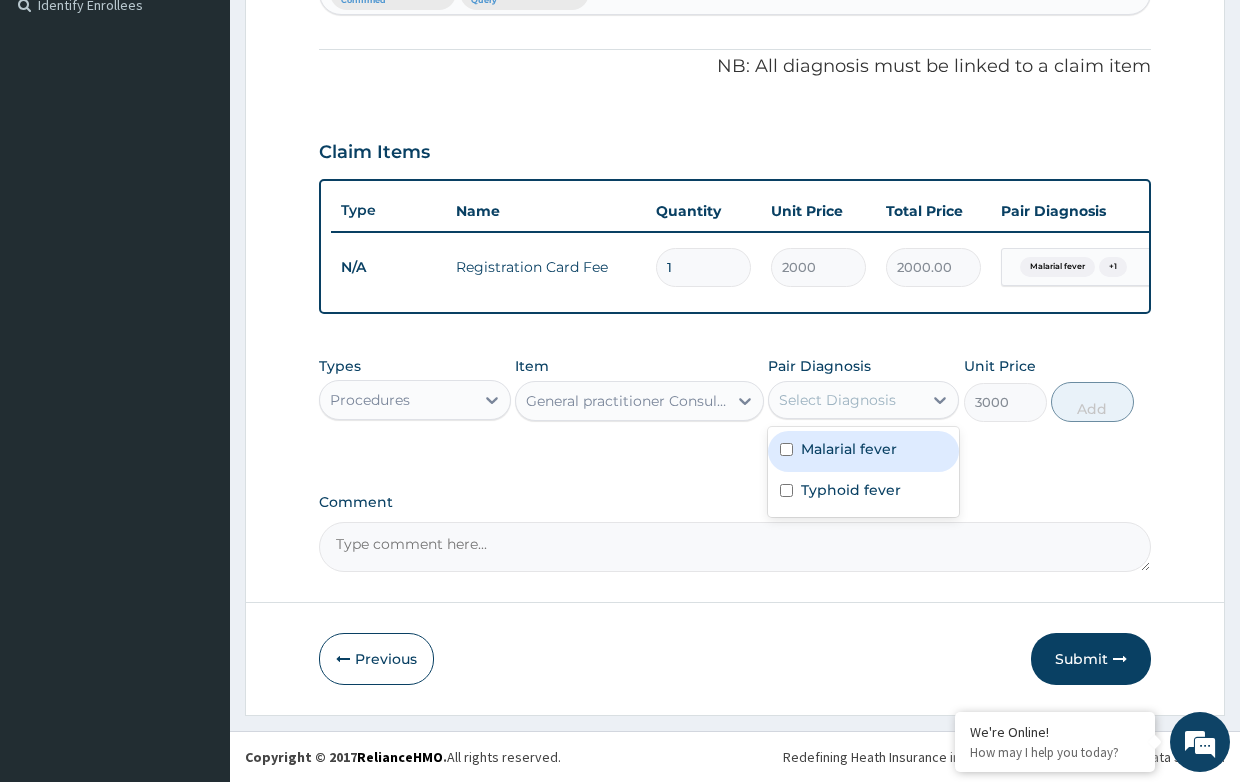 click on "Malarial fever" at bounding box center [849, 449] 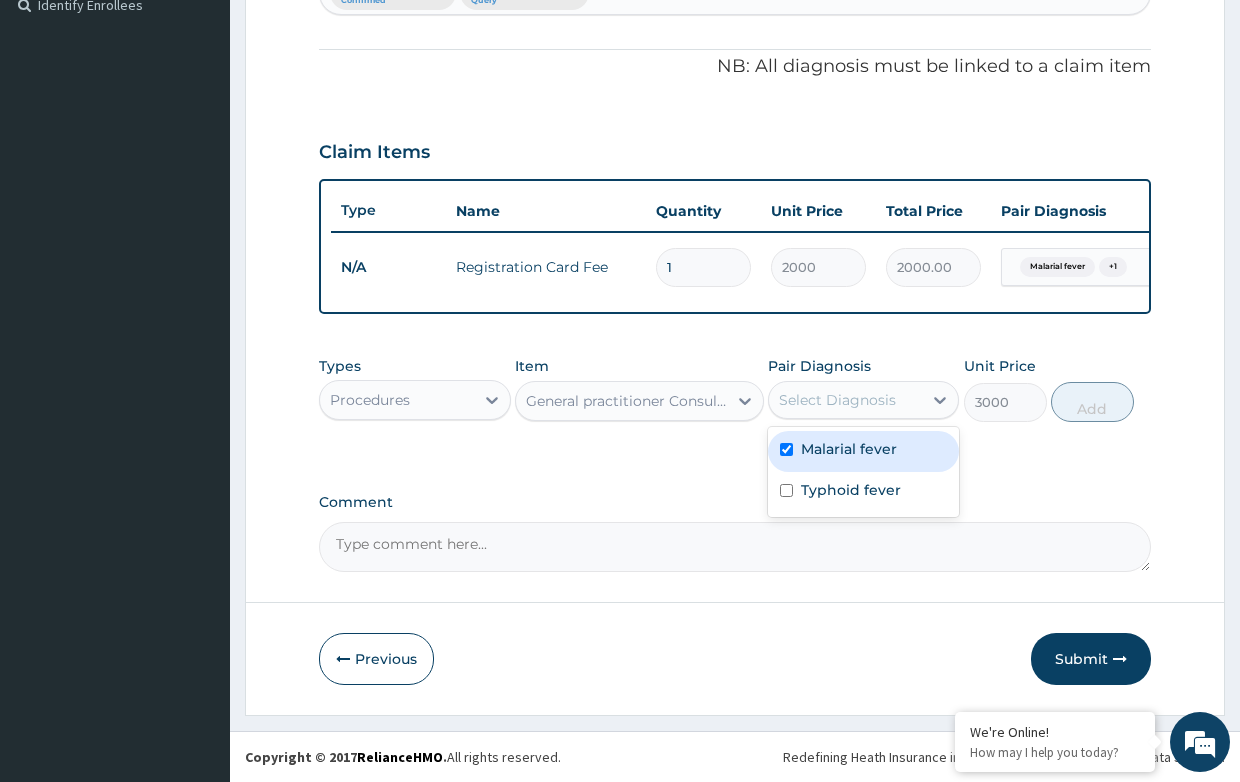 checkbox on "true" 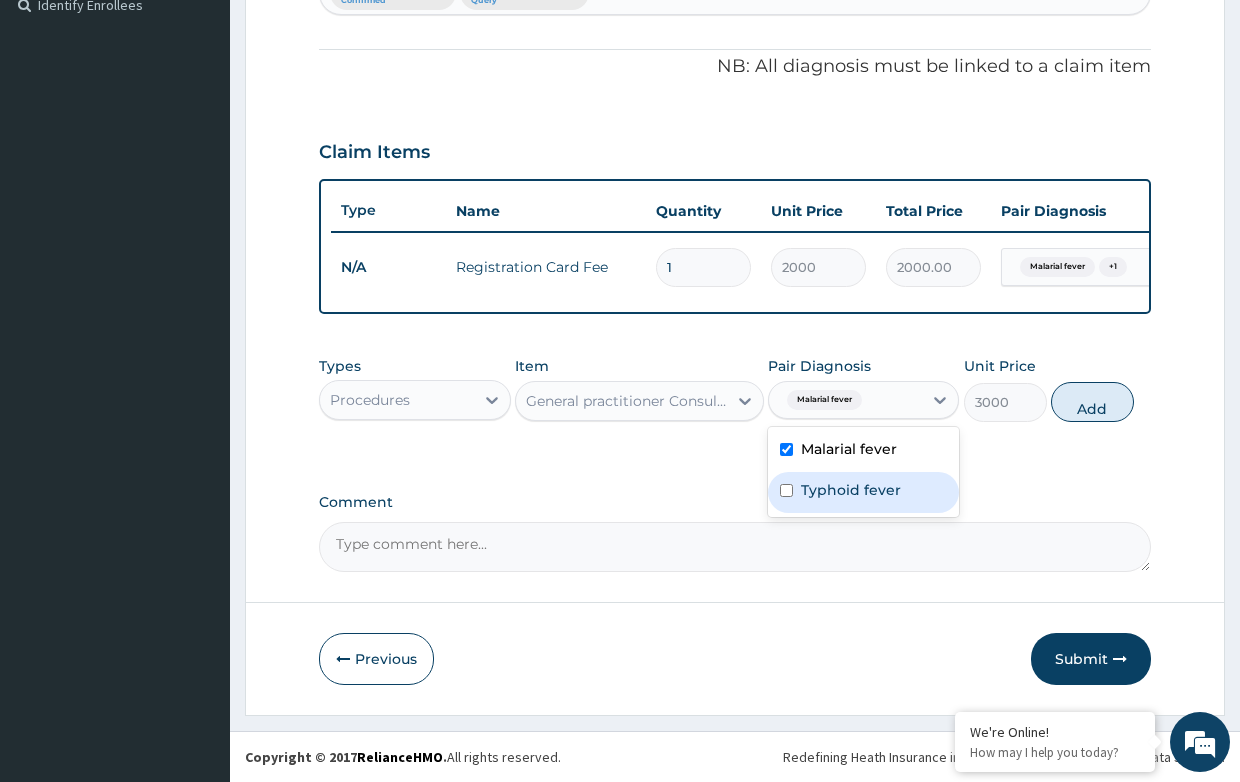 click on "Typhoid fever" at bounding box center (851, 490) 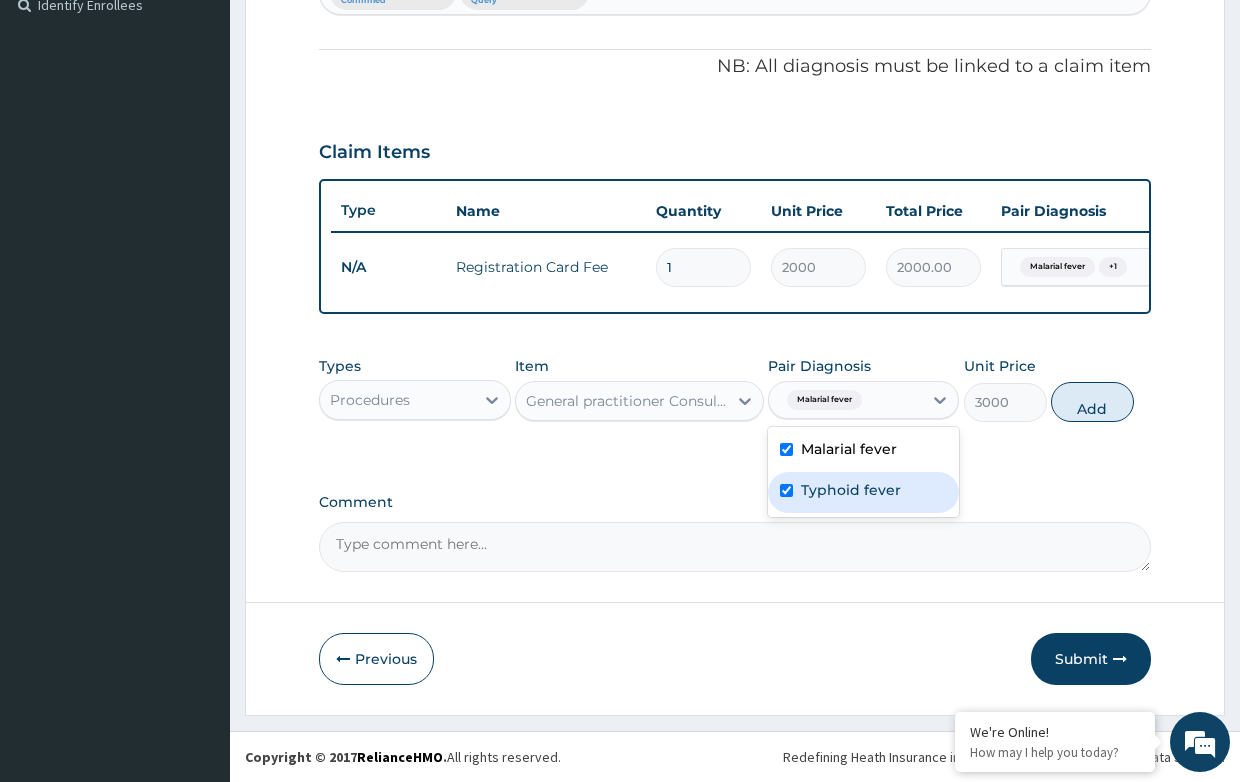 checkbox on "true" 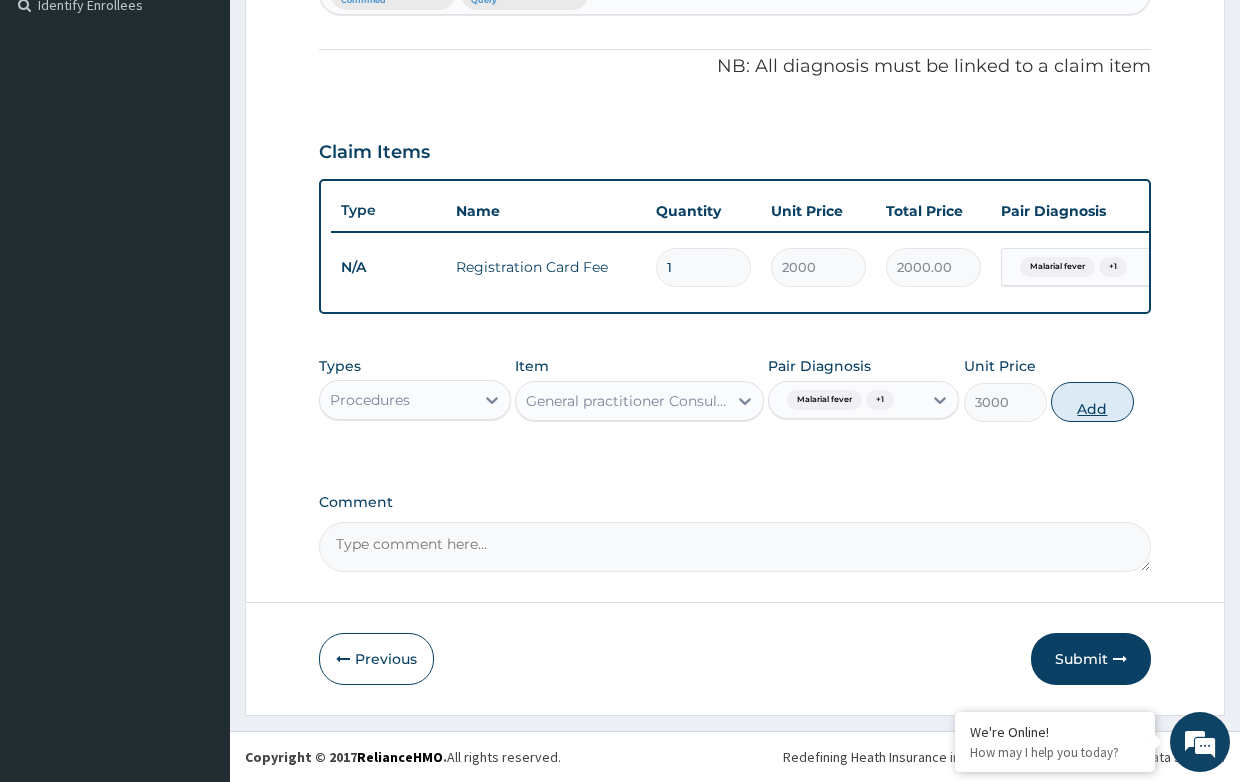 click on "Add" at bounding box center [1092, 402] 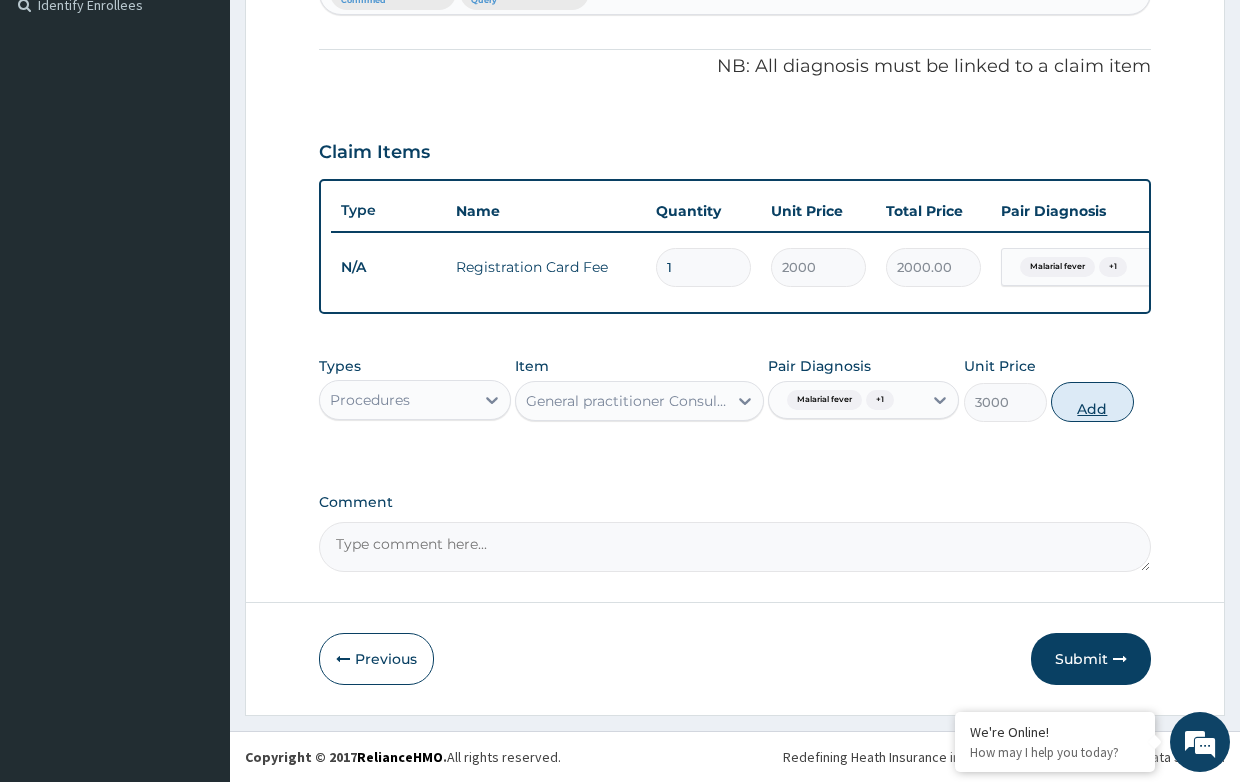 type on "0" 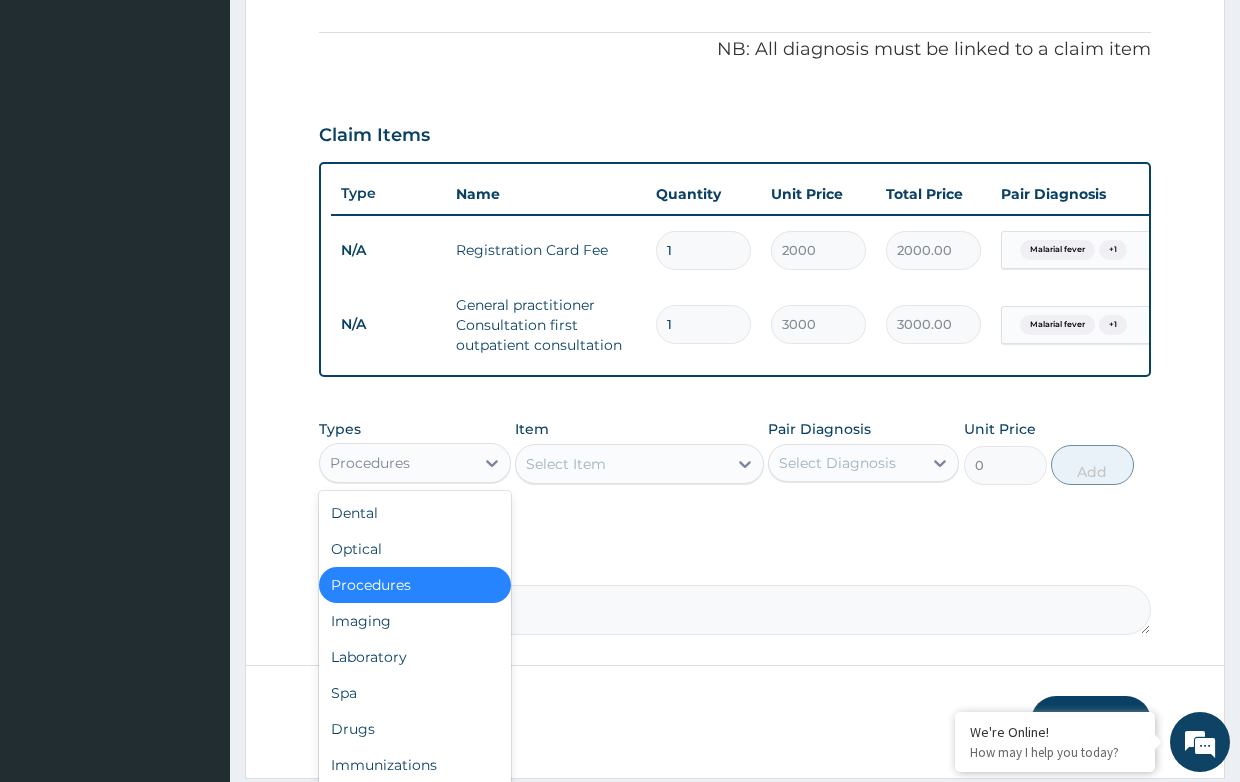 click on "Procedures" at bounding box center (396, 463) 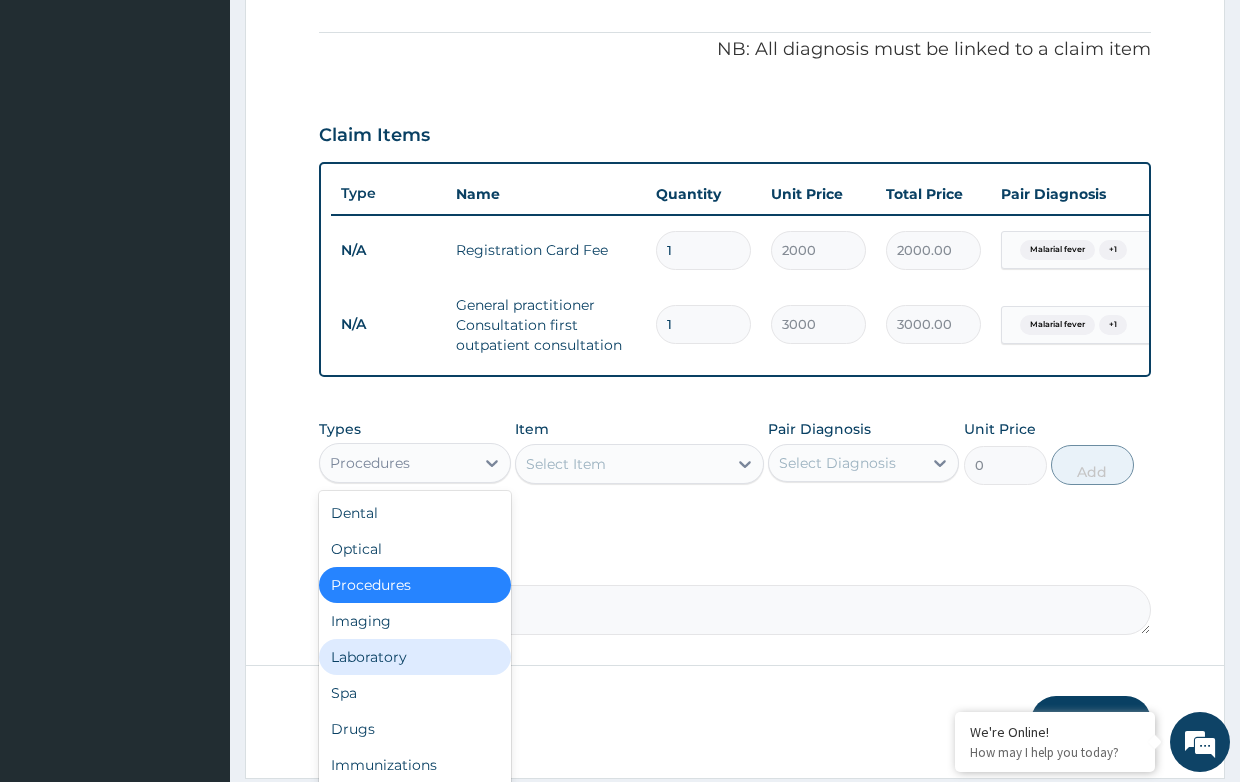 click on "Laboratory" at bounding box center [414, 657] 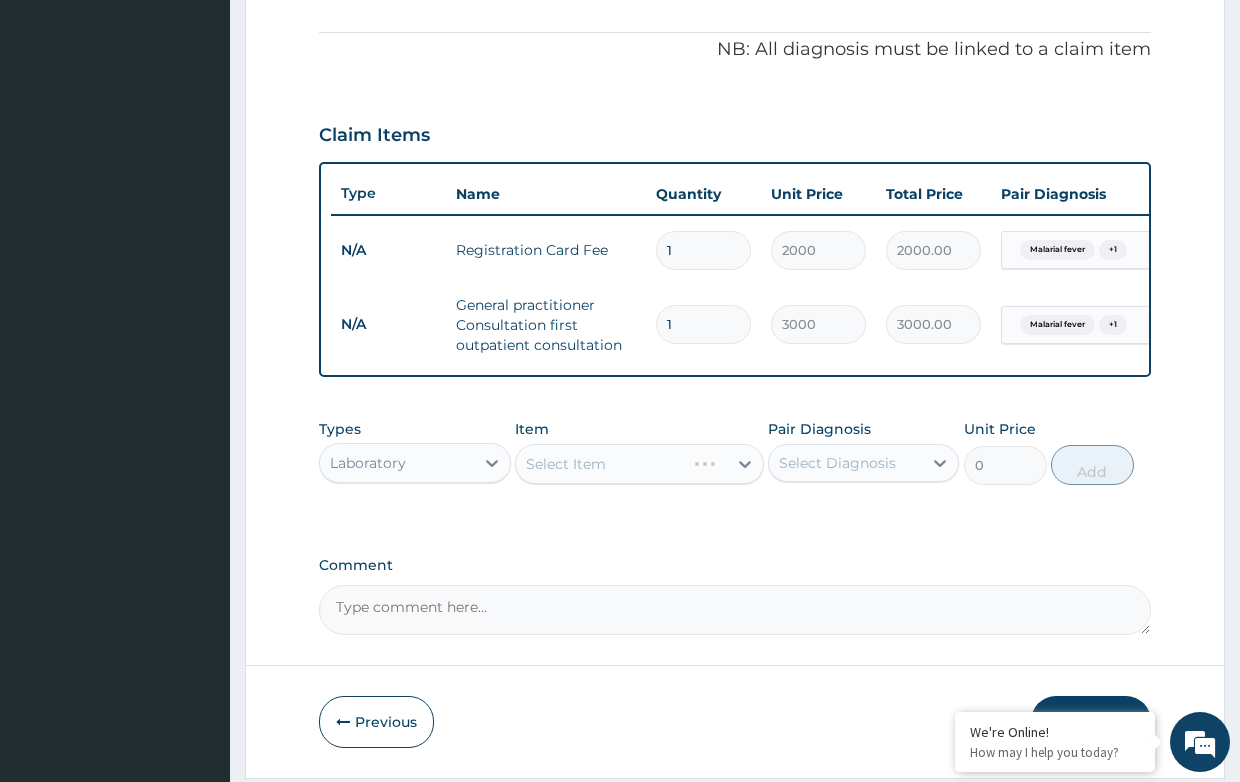 click on "Select Item" at bounding box center [639, 464] 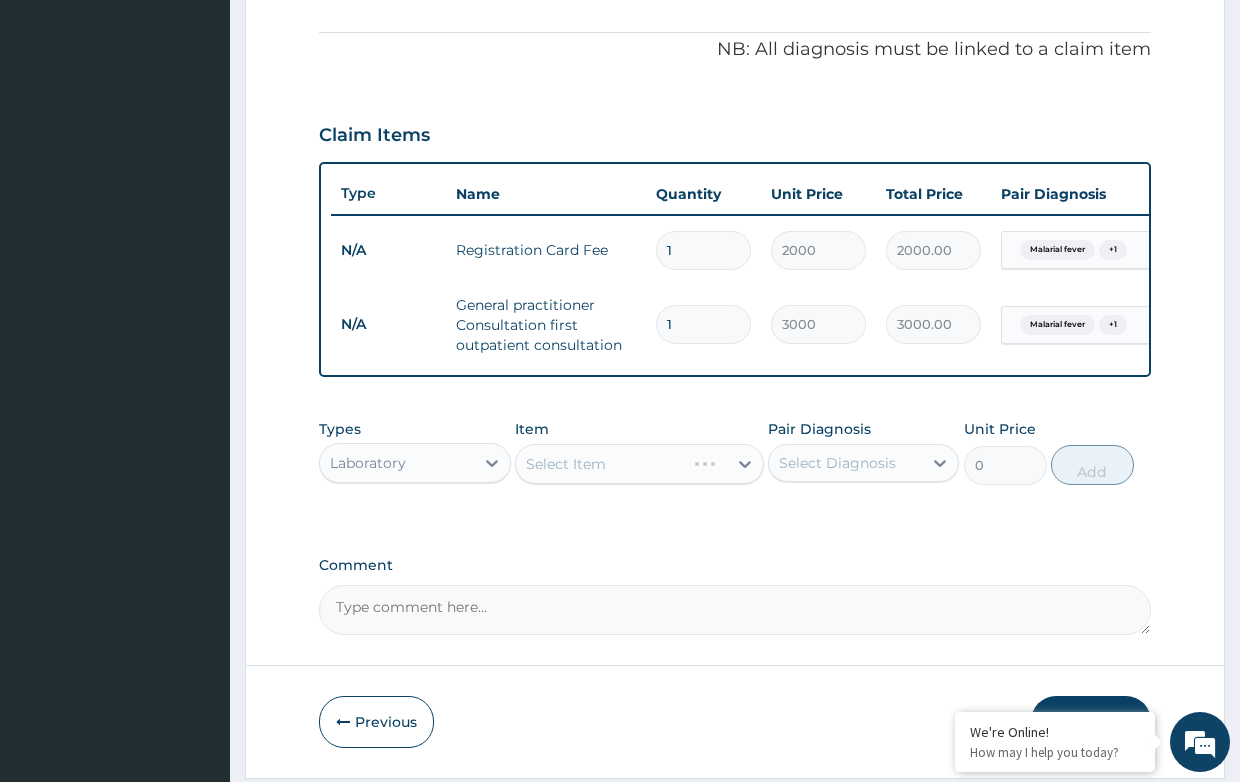 click on "Select Item" at bounding box center [639, 464] 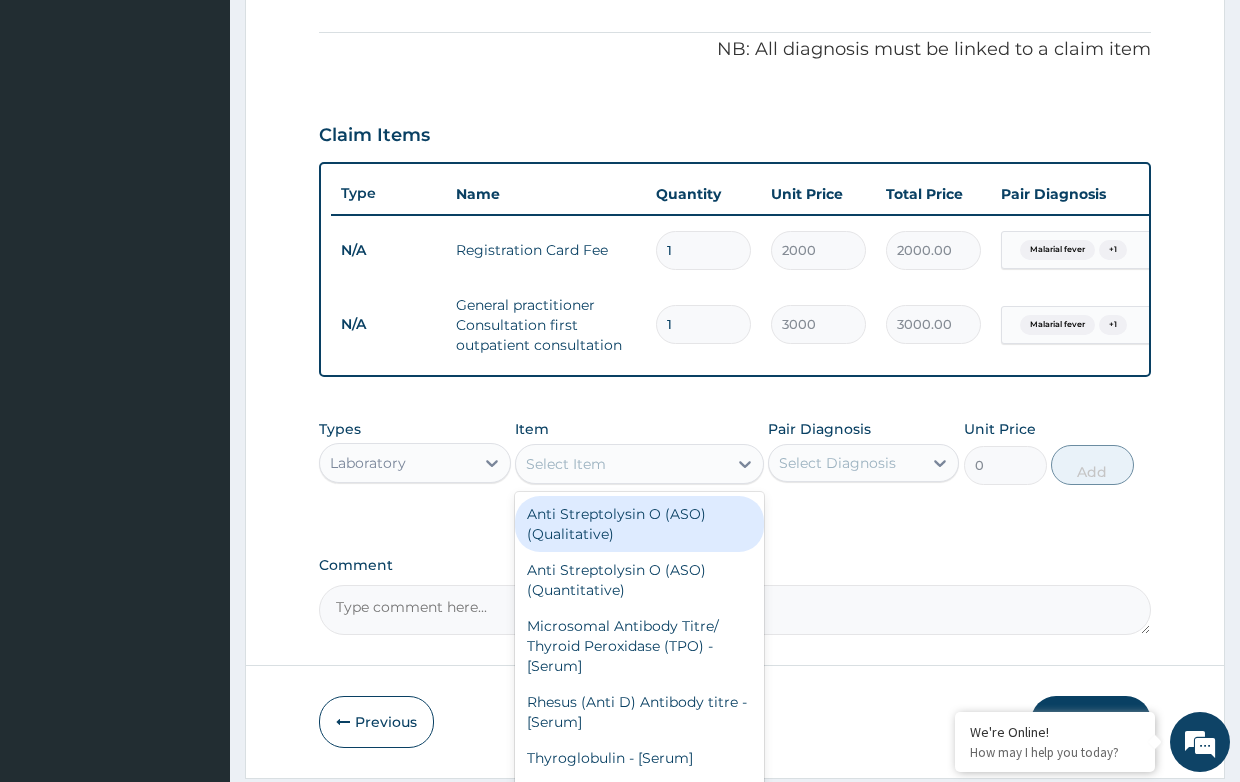 click on "Select Item" at bounding box center (621, 464) 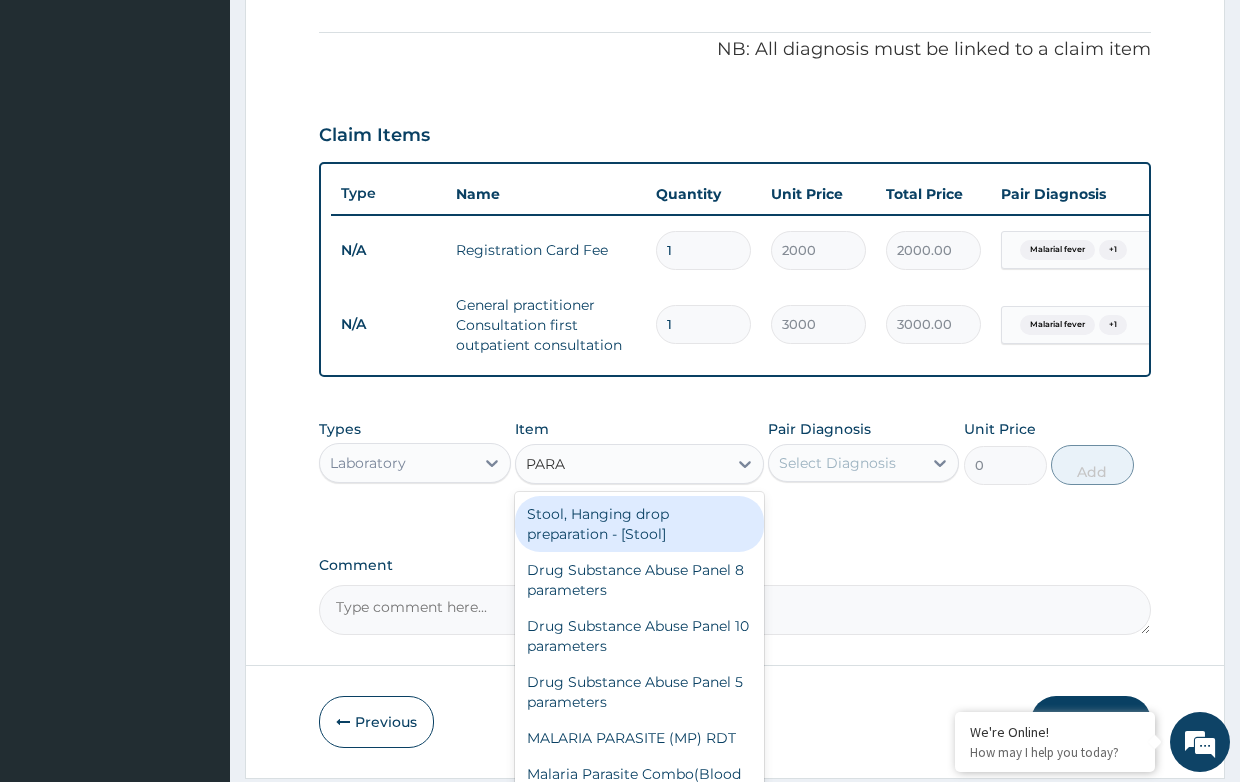 type on "PARAS" 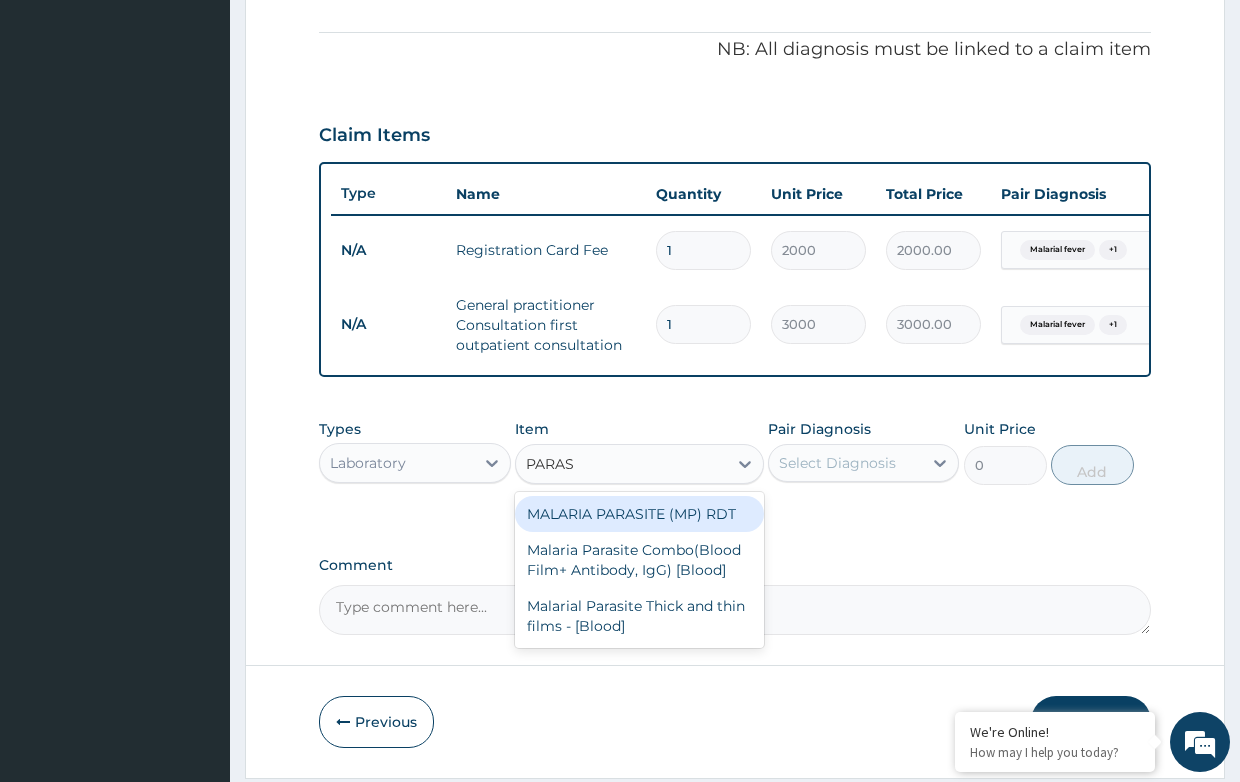 click on "MALARIA PARASITE (MP) RDT" at bounding box center (639, 514) 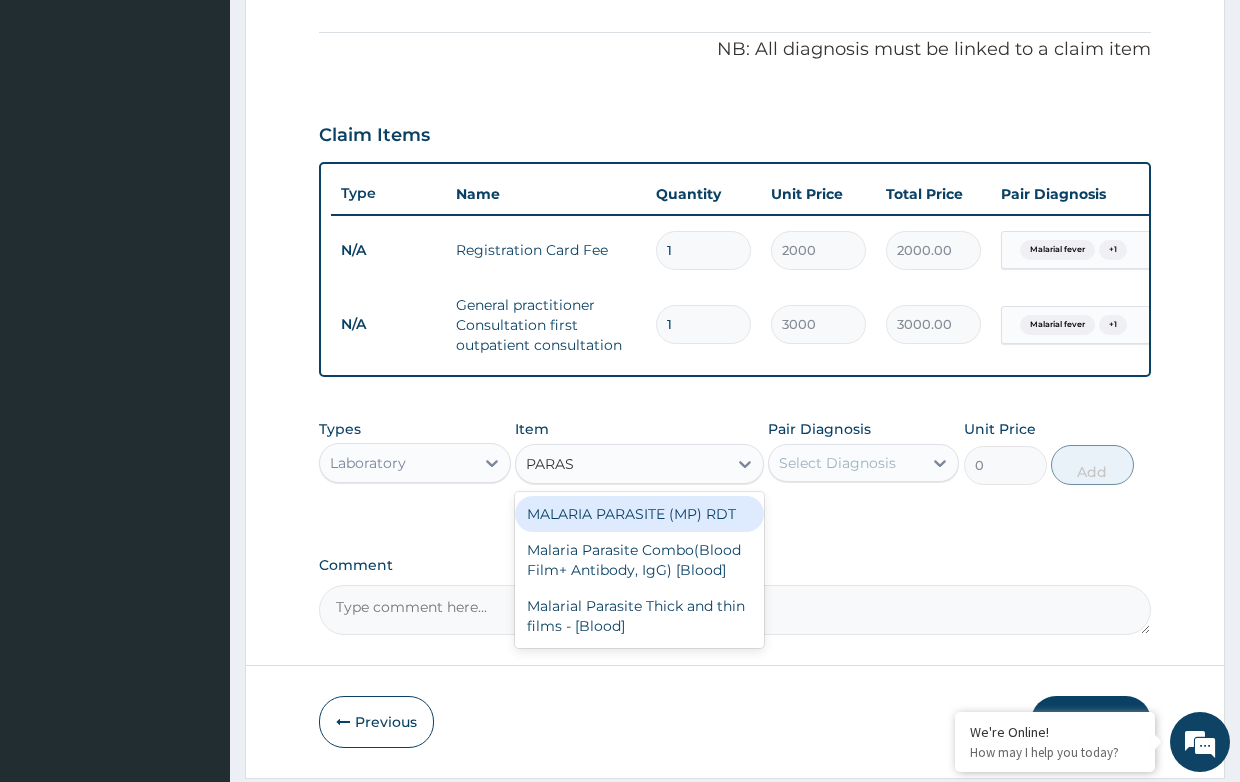 type 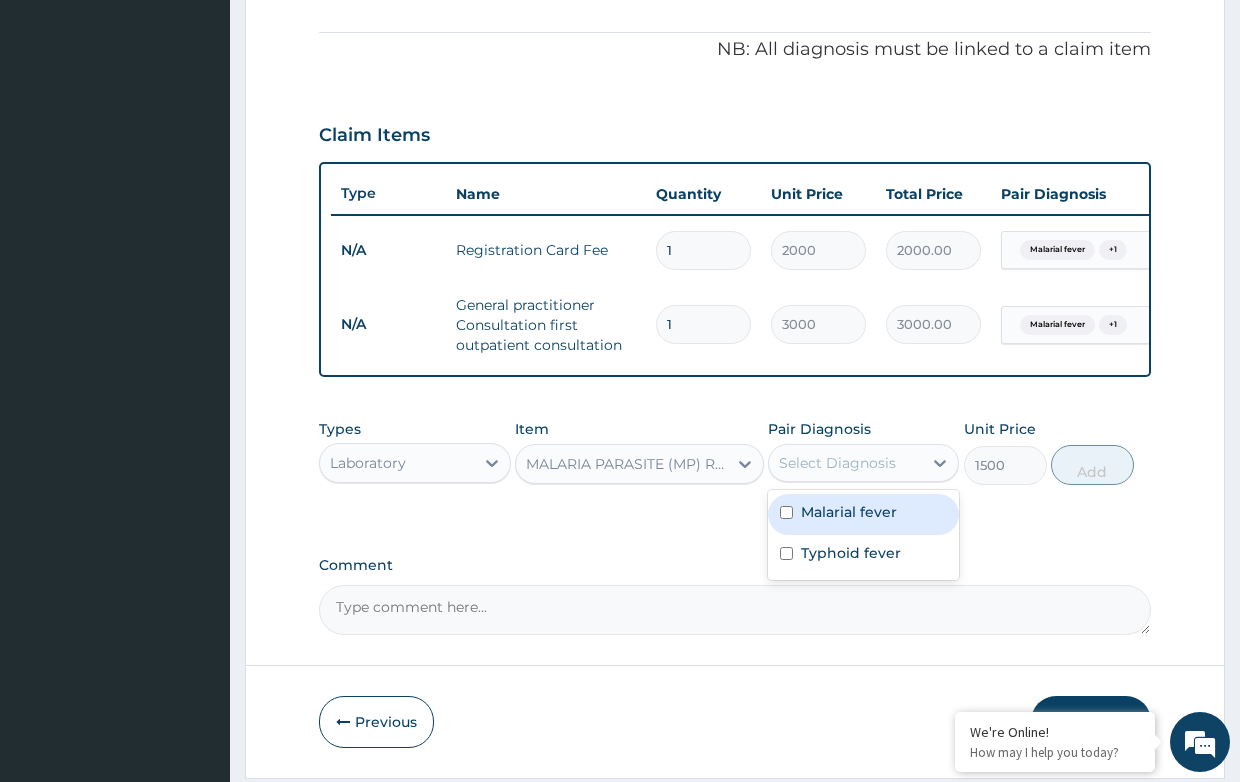 click on "Select Diagnosis" at bounding box center (837, 463) 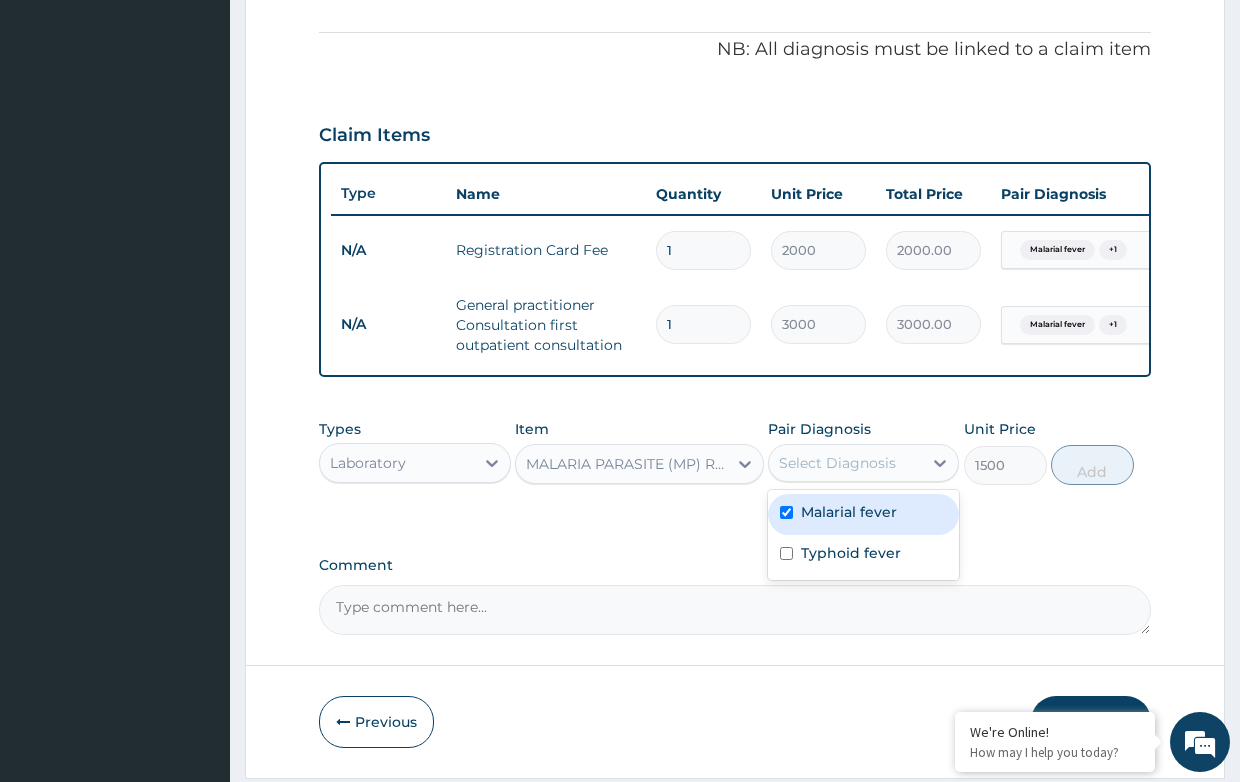 checkbox on "true" 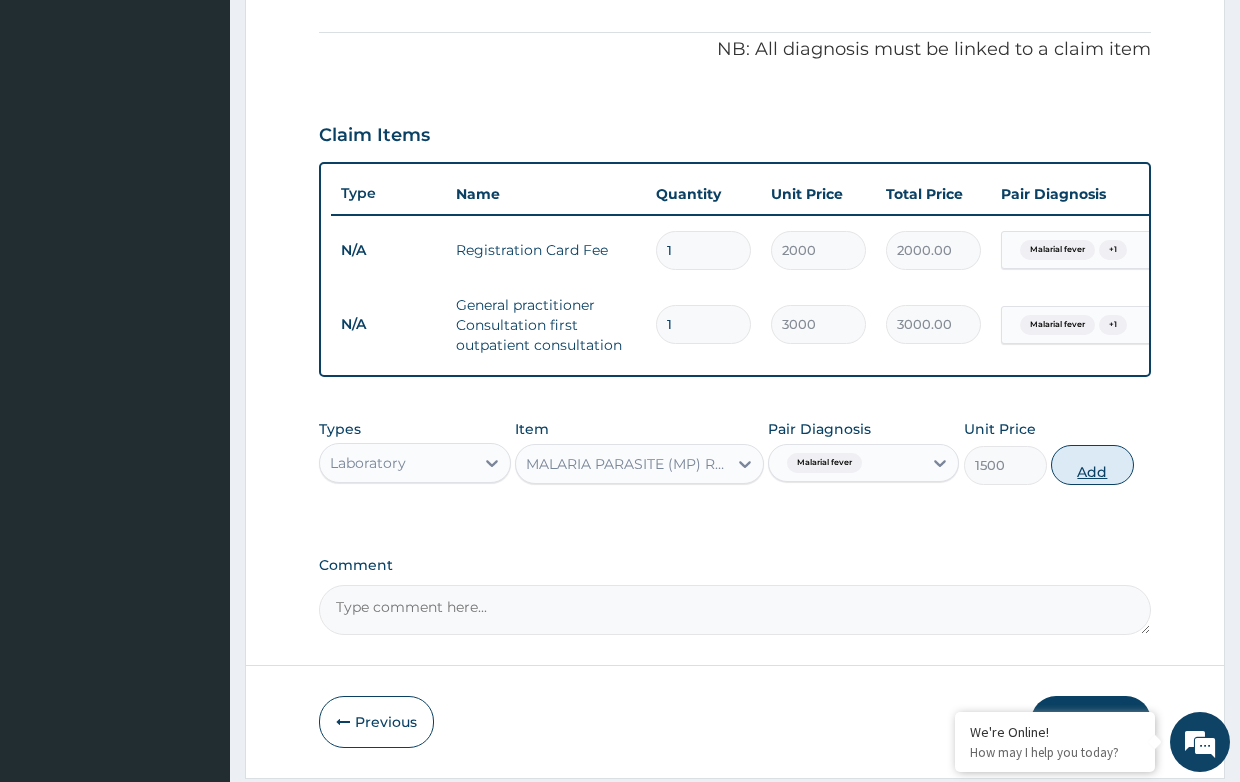 click on "Add" at bounding box center [1092, 465] 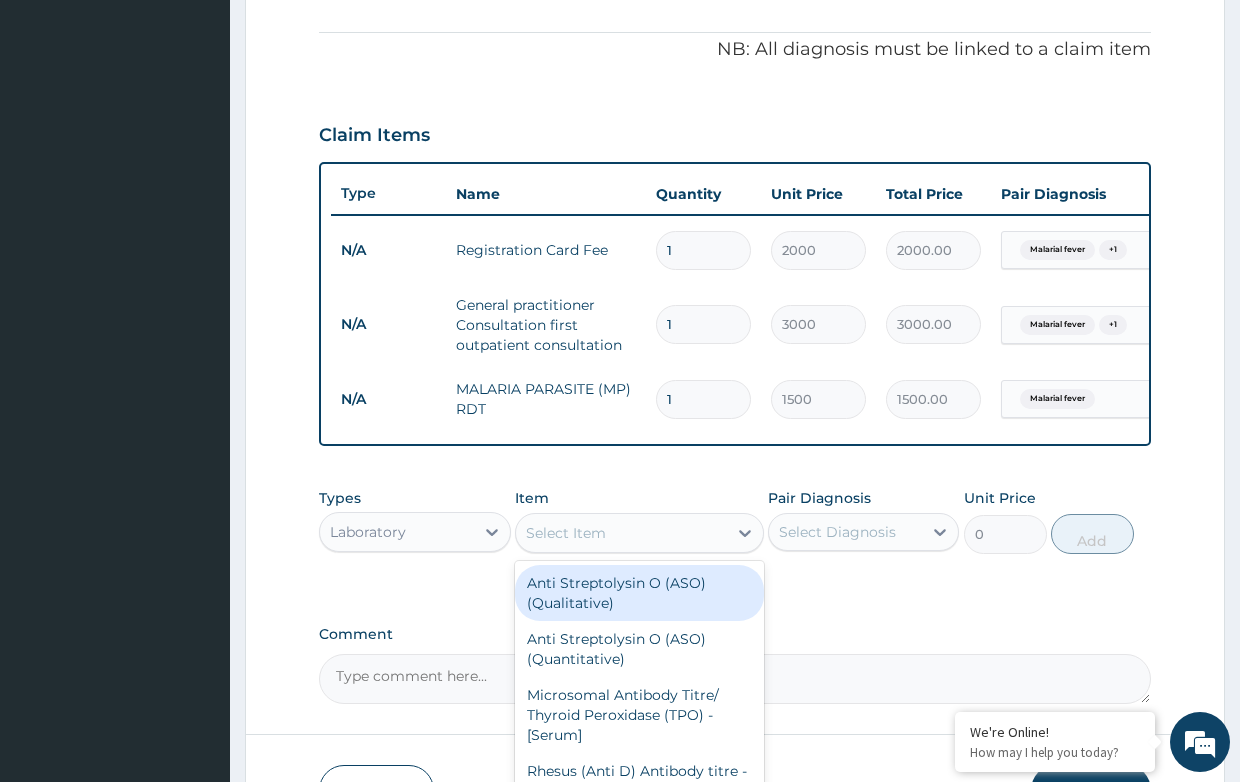 click on "Select Item" at bounding box center (566, 533) 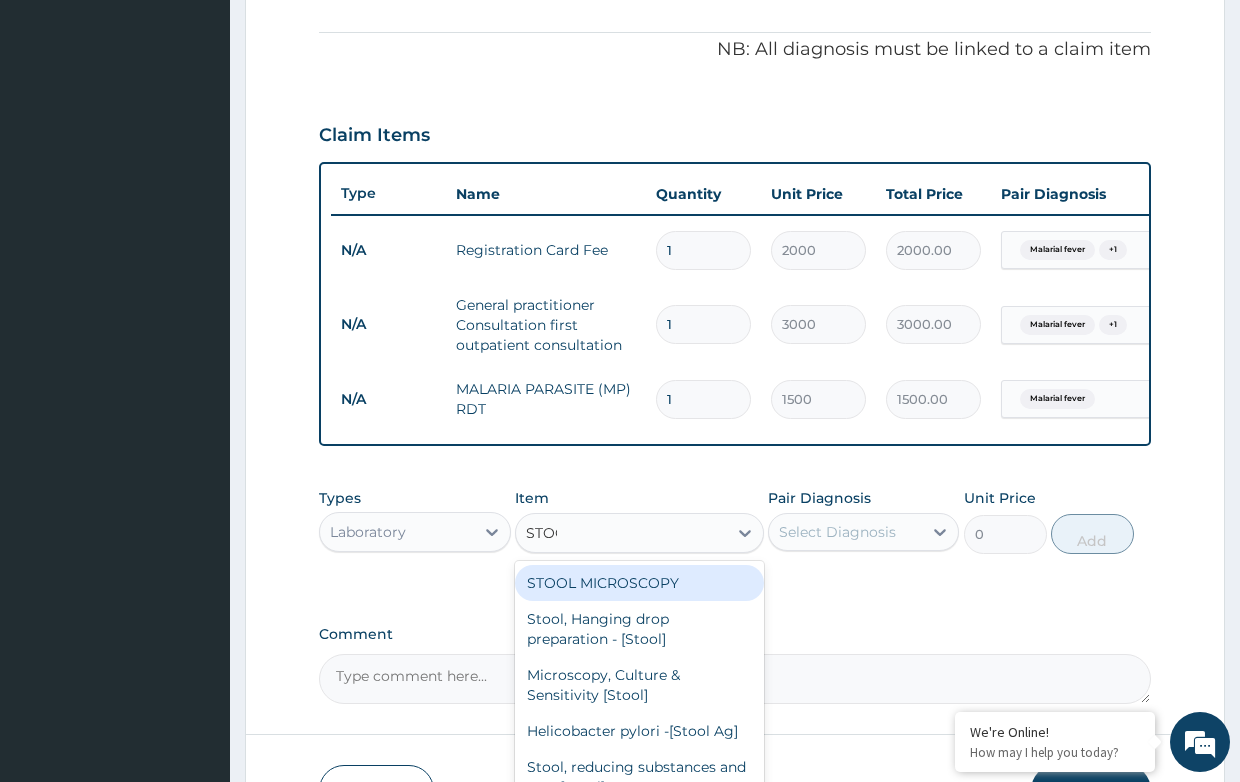 type on "STOOL" 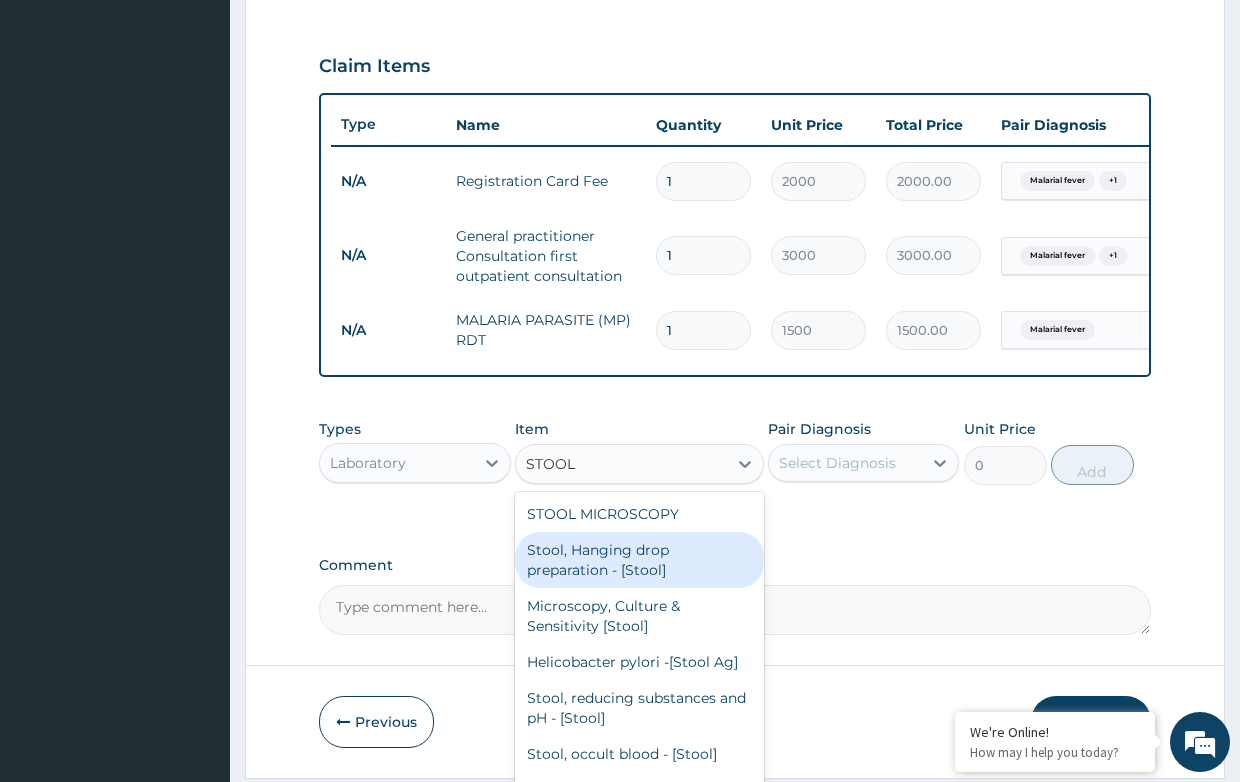 scroll, scrollTop: 731, scrollLeft: 0, axis: vertical 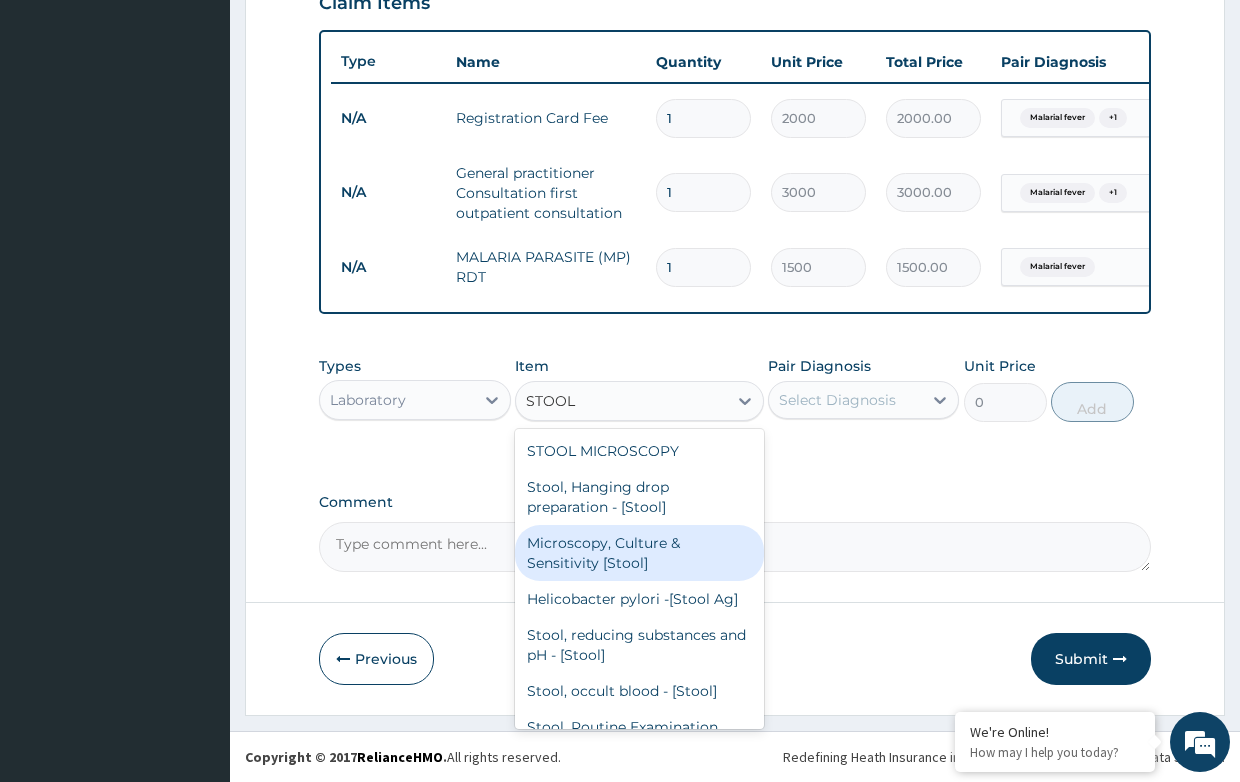click on "Microscopy, Culture & Sensitivity [Stool]" at bounding box center (639, 553) 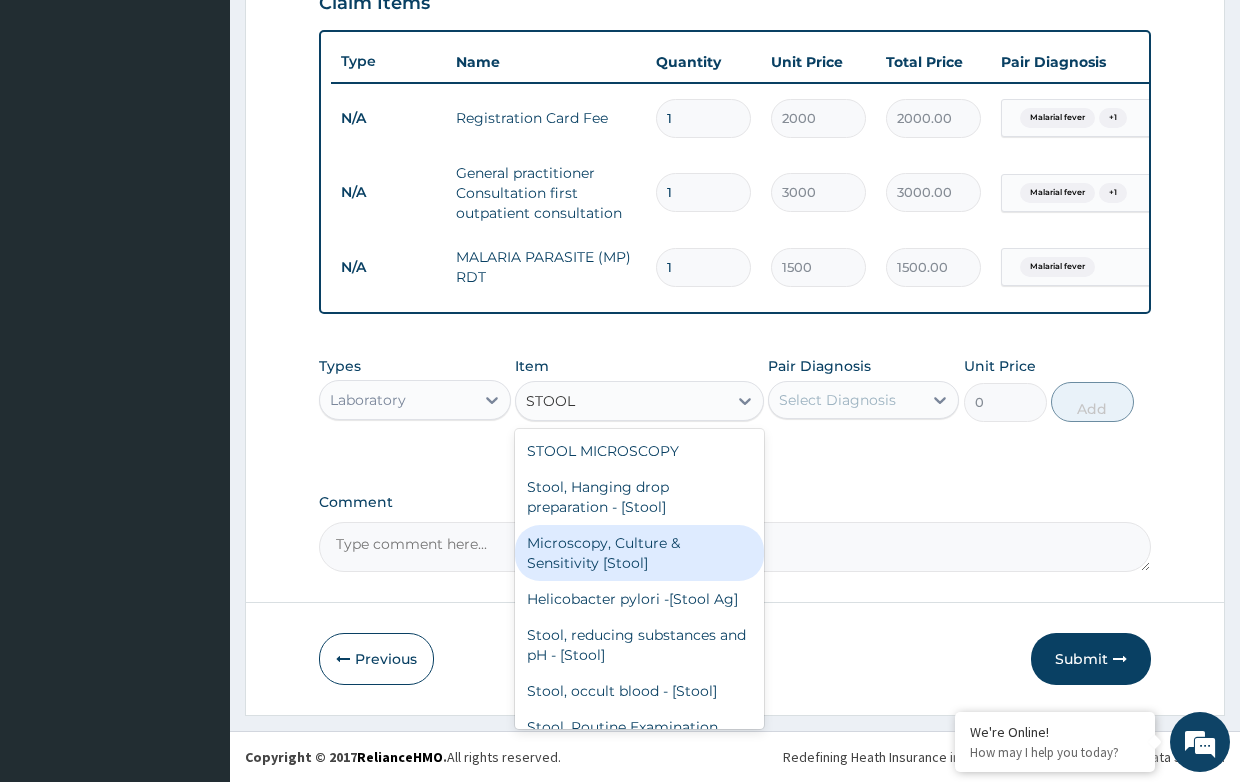 type 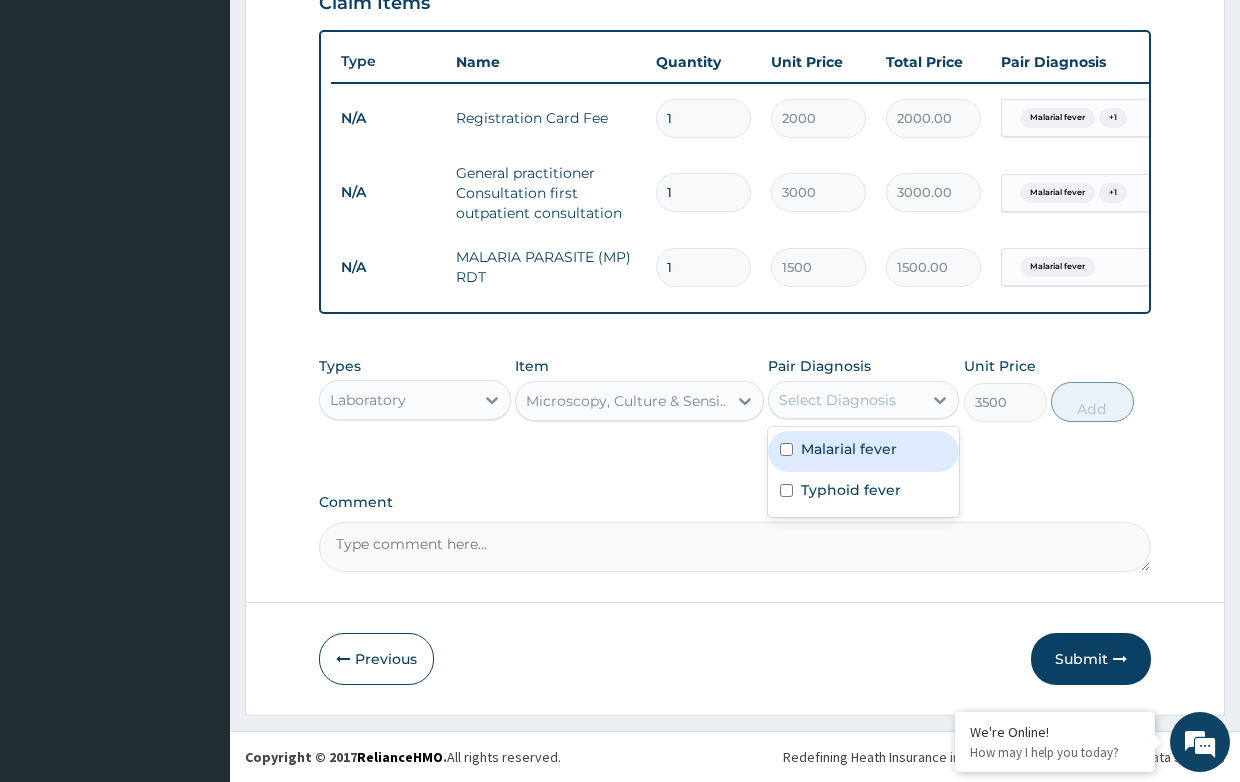 click on "Select Diagnosis" at bounding box center [837, 400] 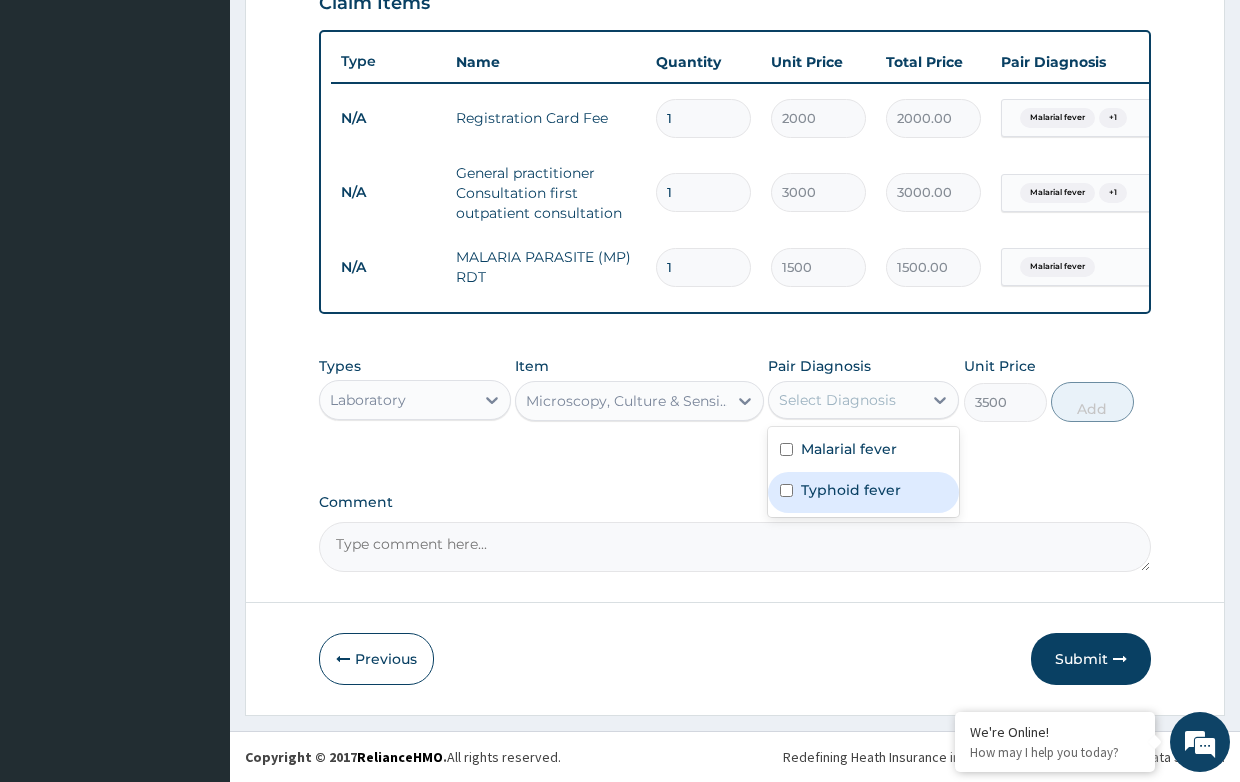 click on "Typhoid fever" at bounding box center (851, 490) 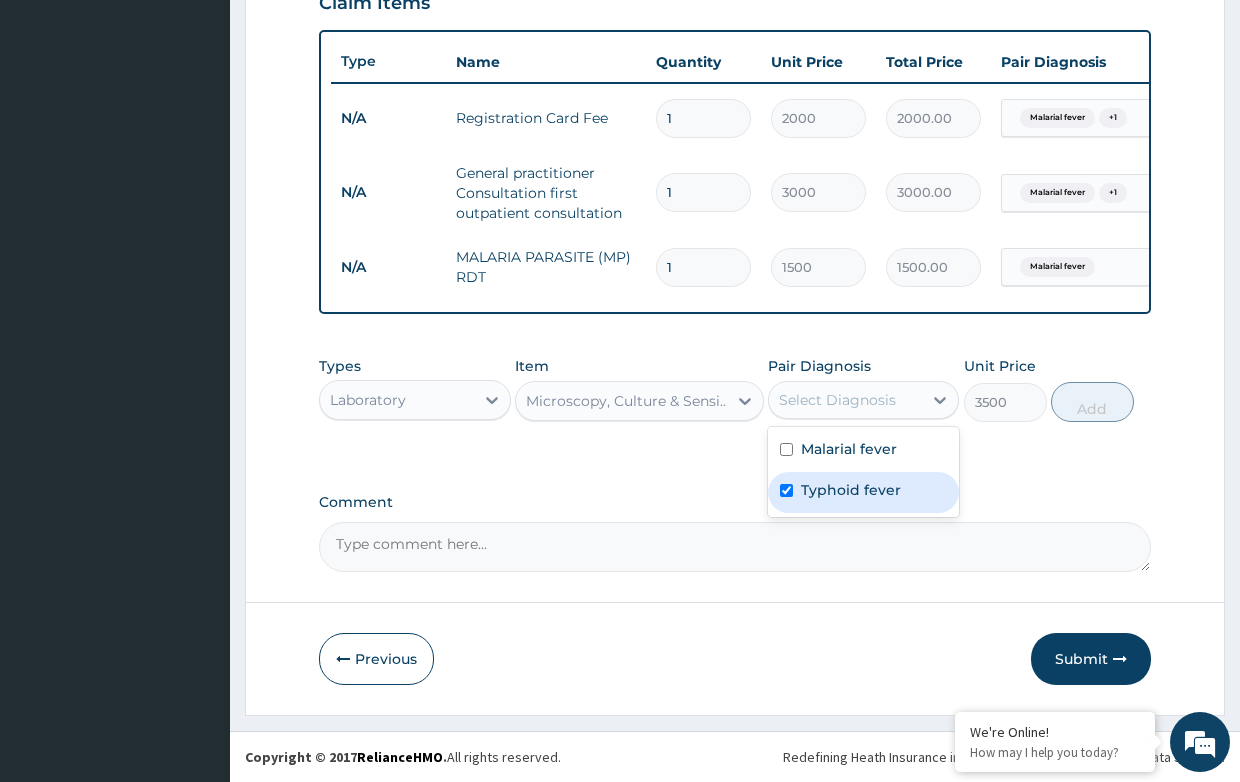 checkbox on "true" 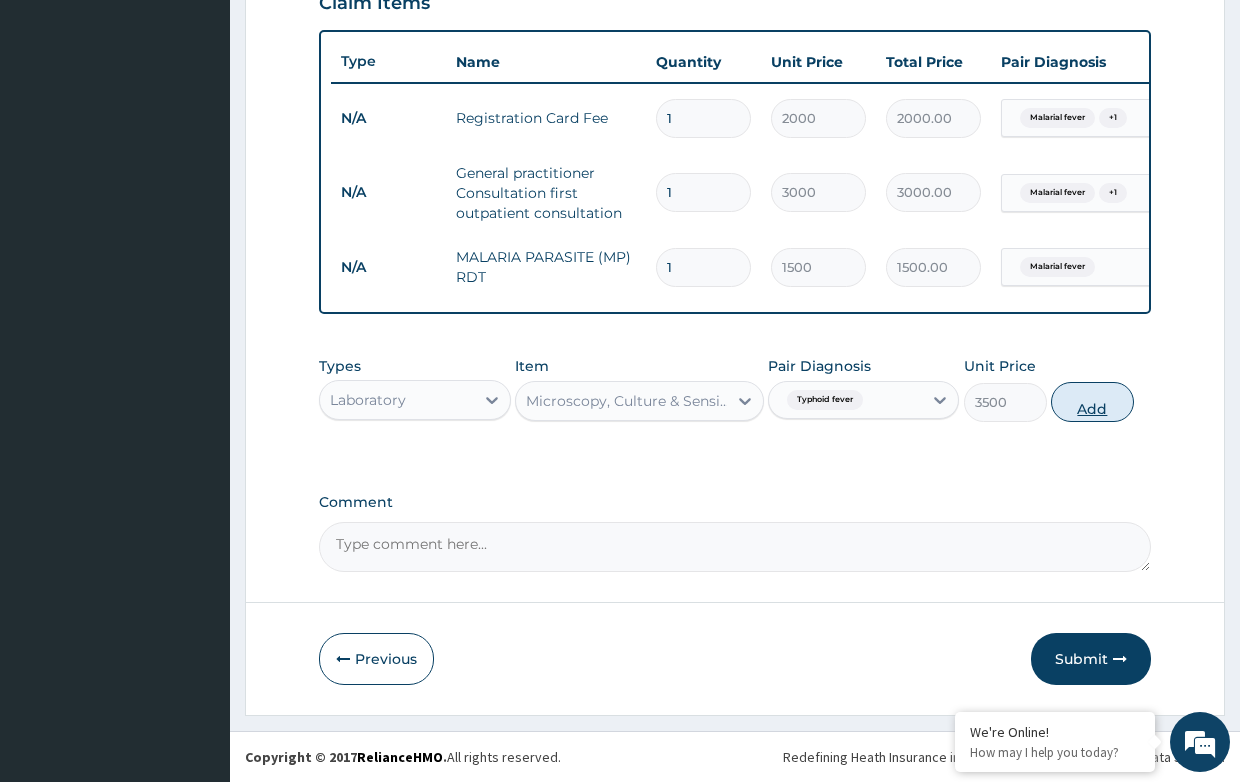 click on "Add" at bounding box center (1092, 402) 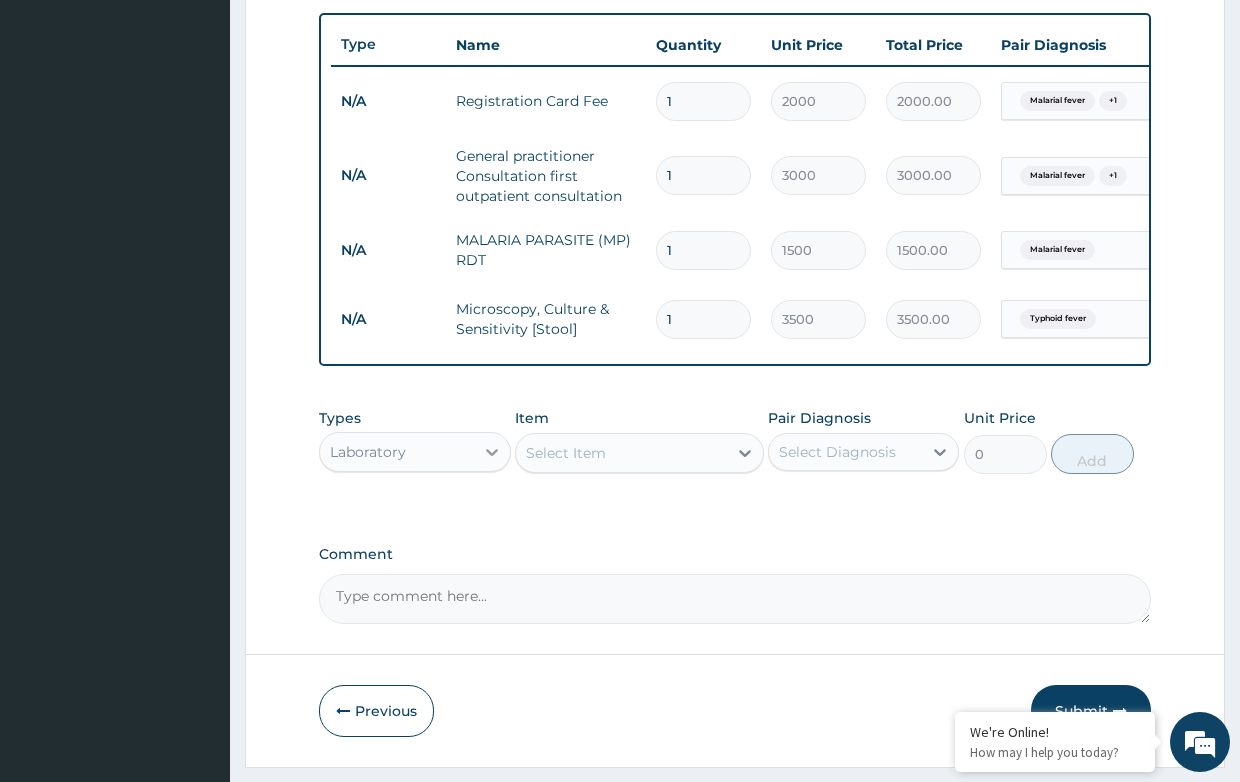 click 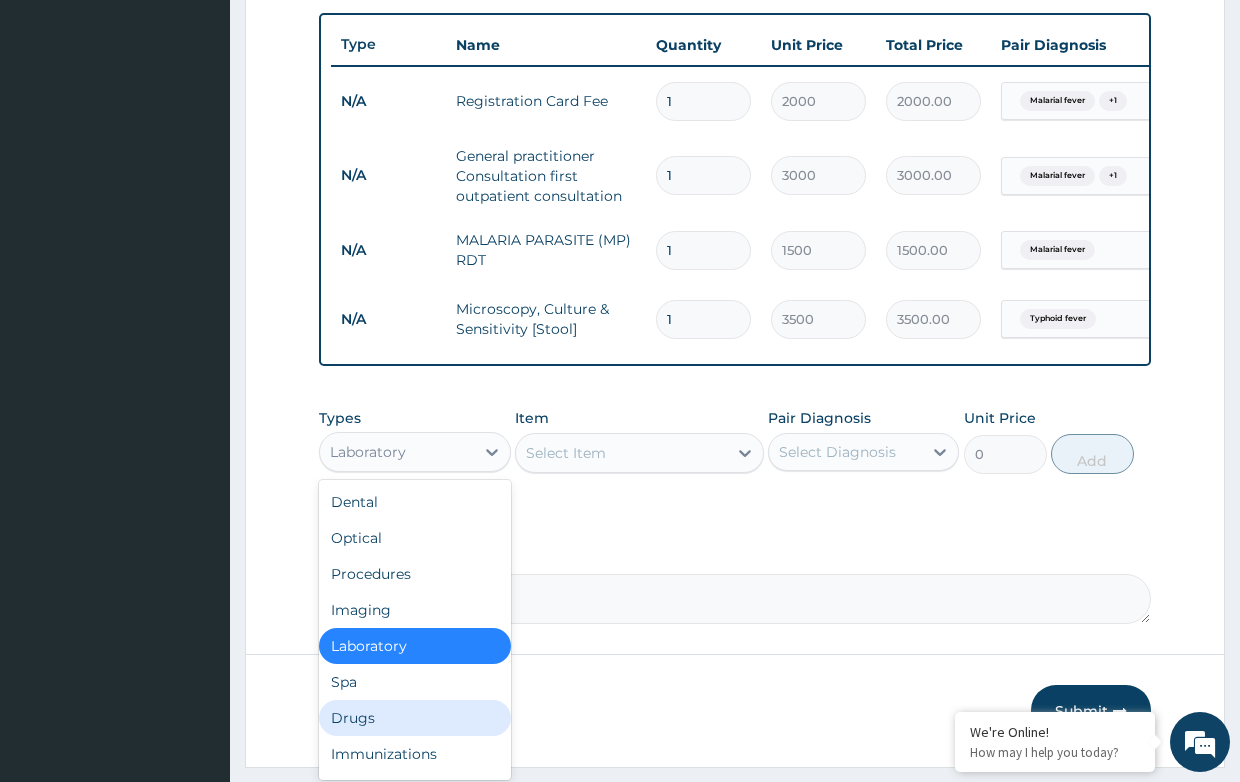 click on "Drugs" at bounding box center (414, 718) 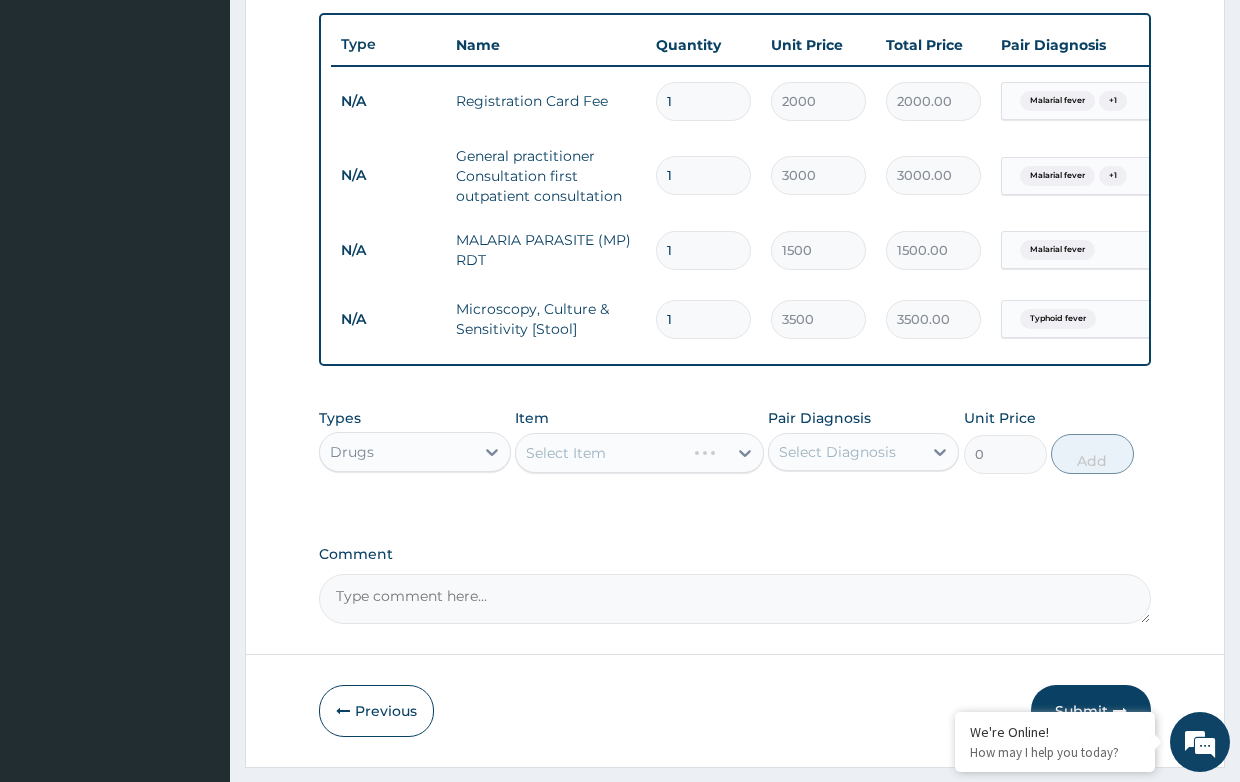 click on "Select Item" at bounding box center [639, 453] 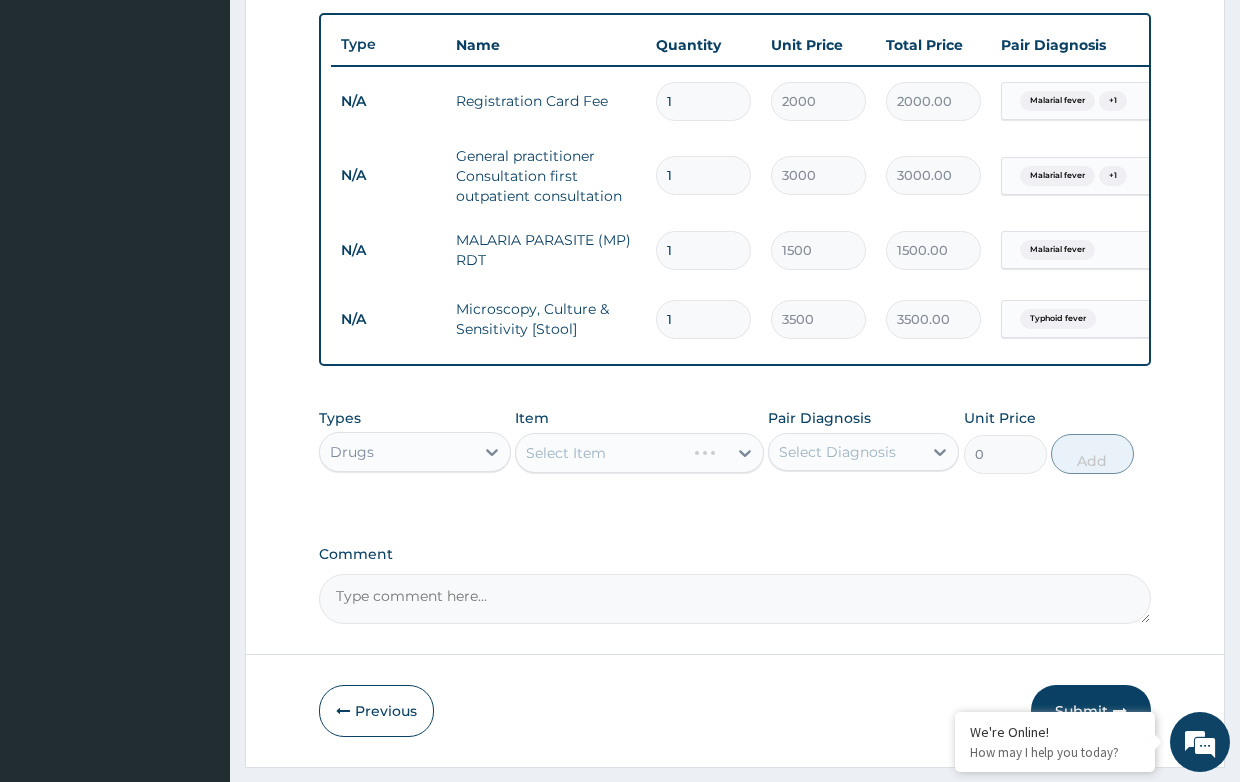 click on "Select Item" at bounding box center (639, 453) 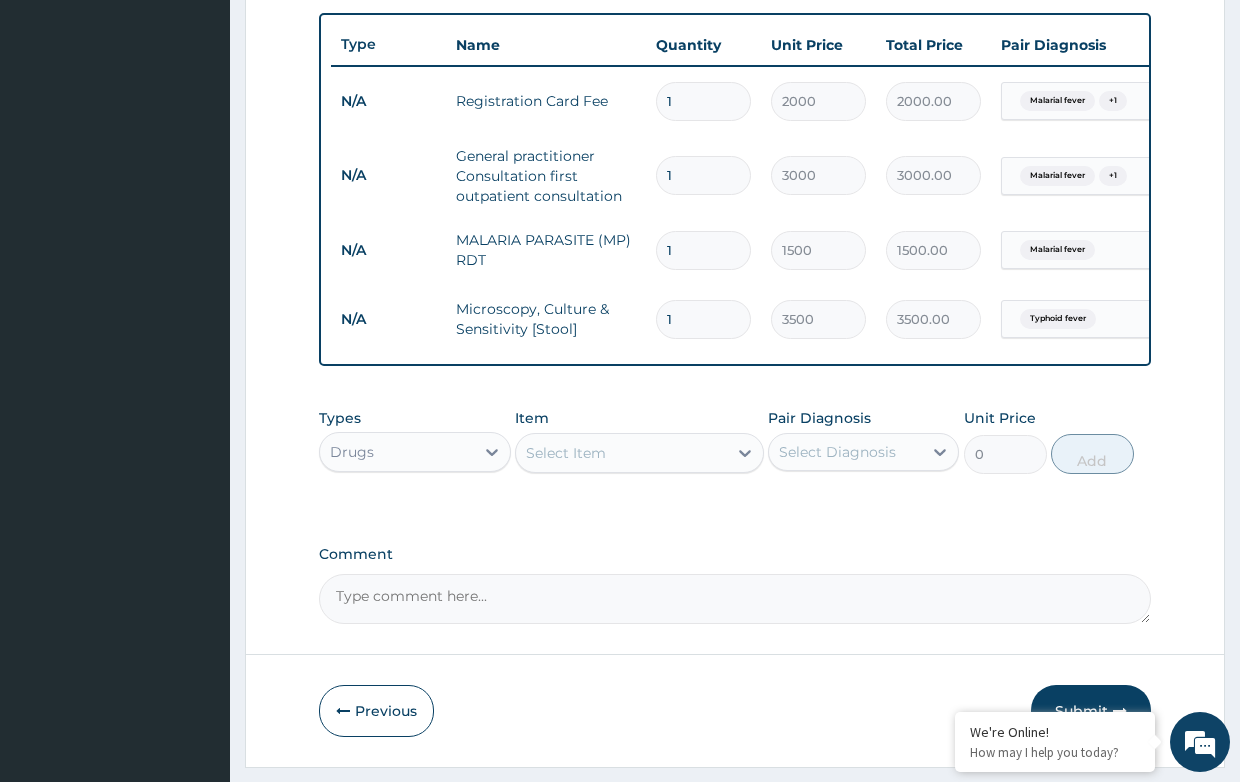 click on "Select Item" at bounding box center (566, 453) 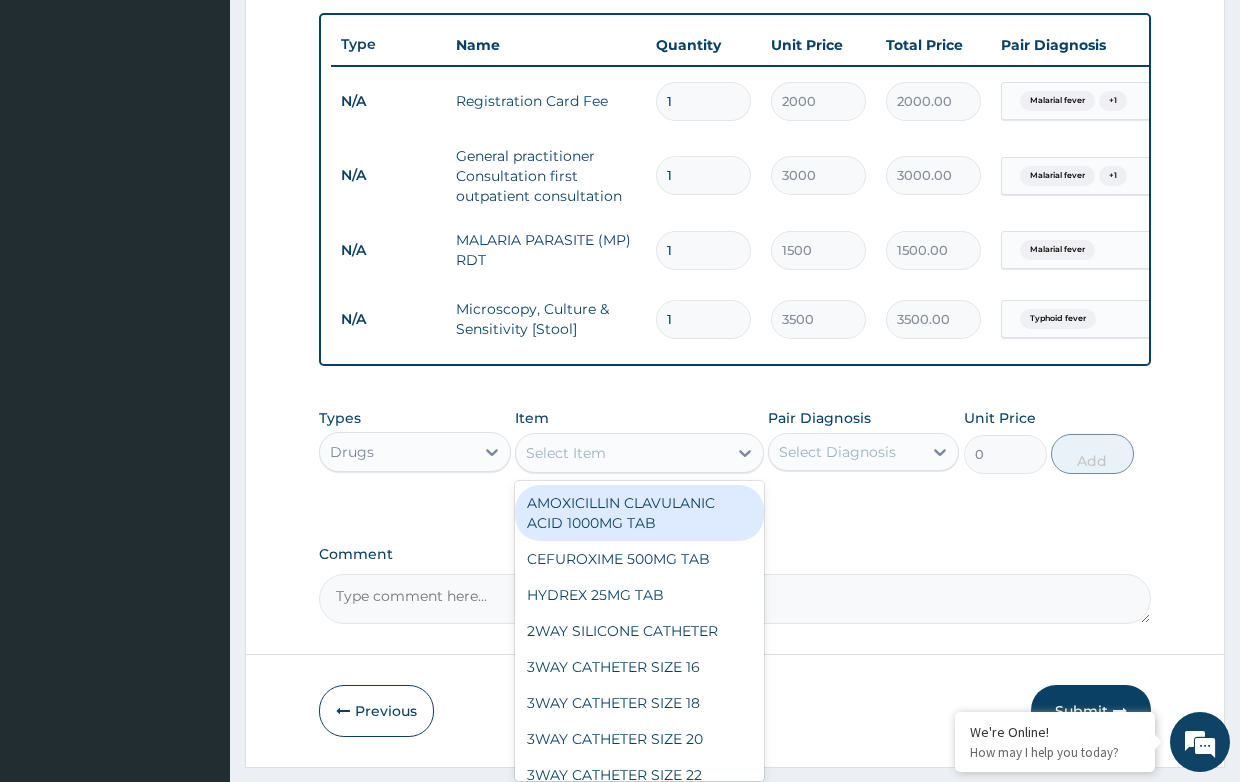 click on "Select Item" at bounding box center [566, 453] 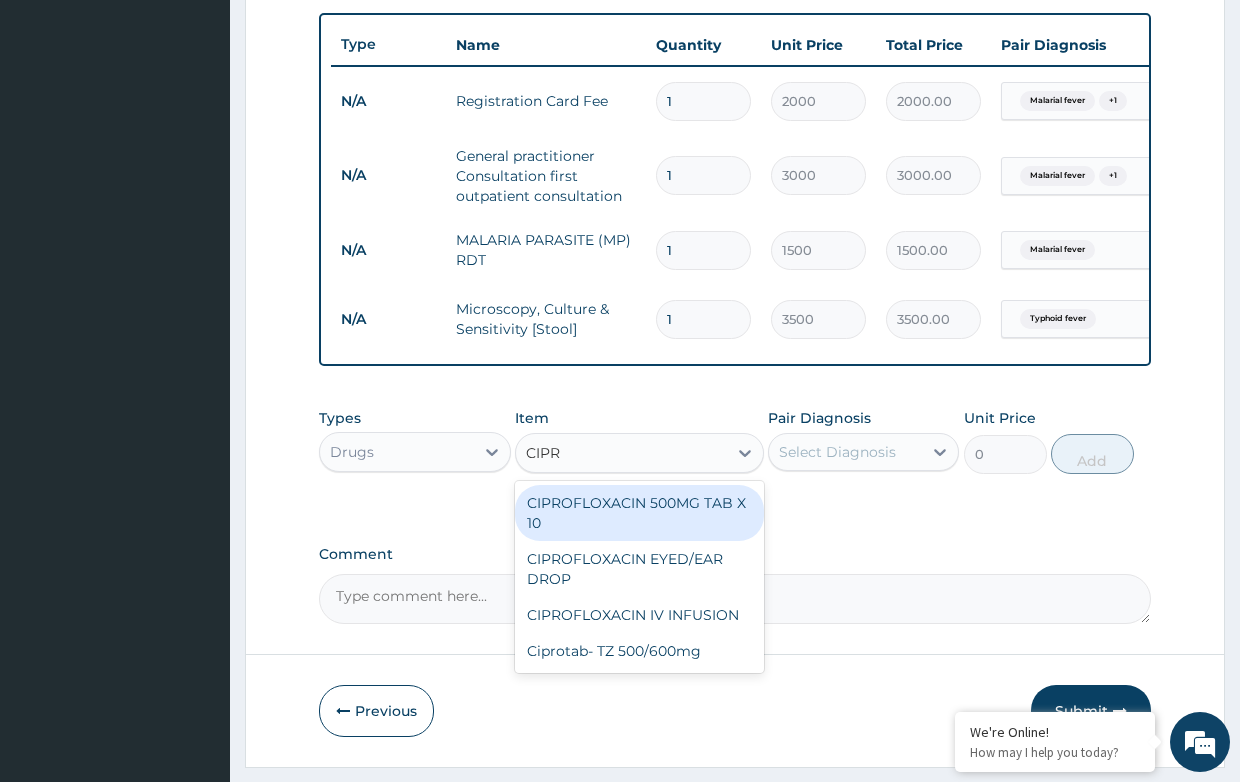 type on "CIPRO" 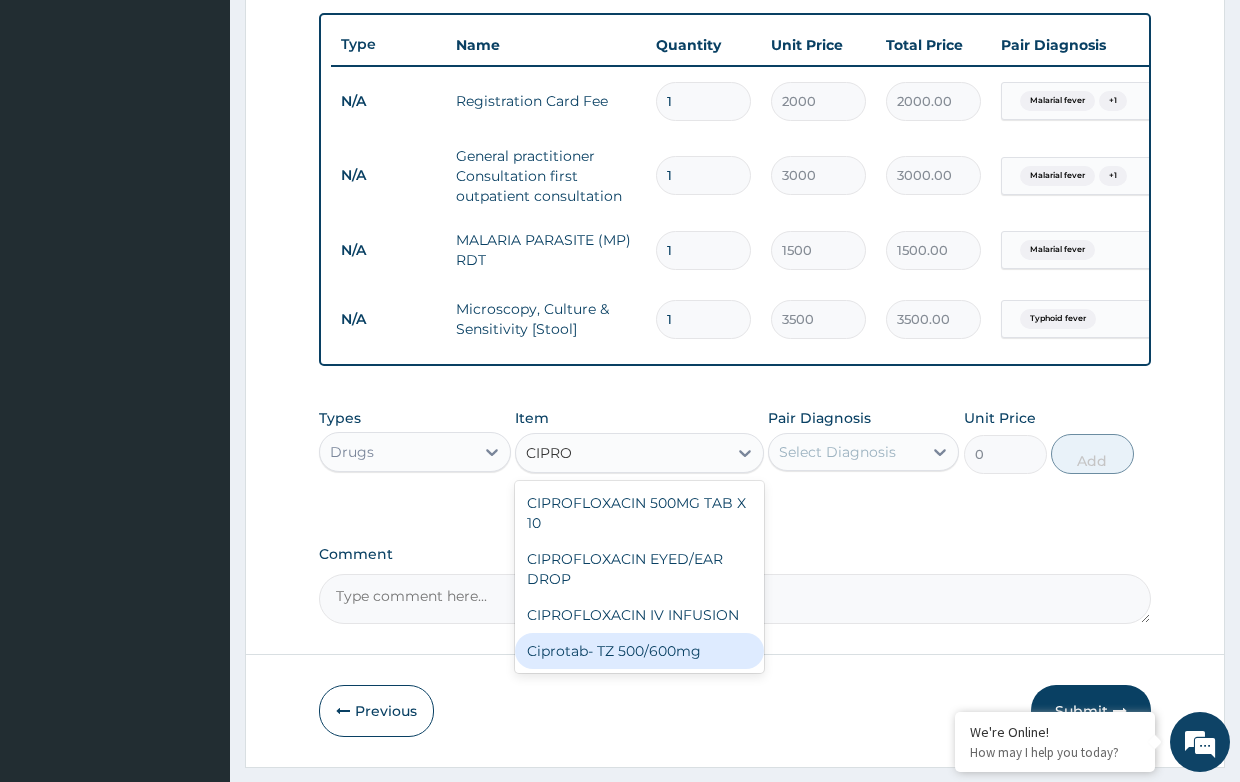 click on "Ciprotab- TZ 500/600mg" at bounding box center (639, 651) 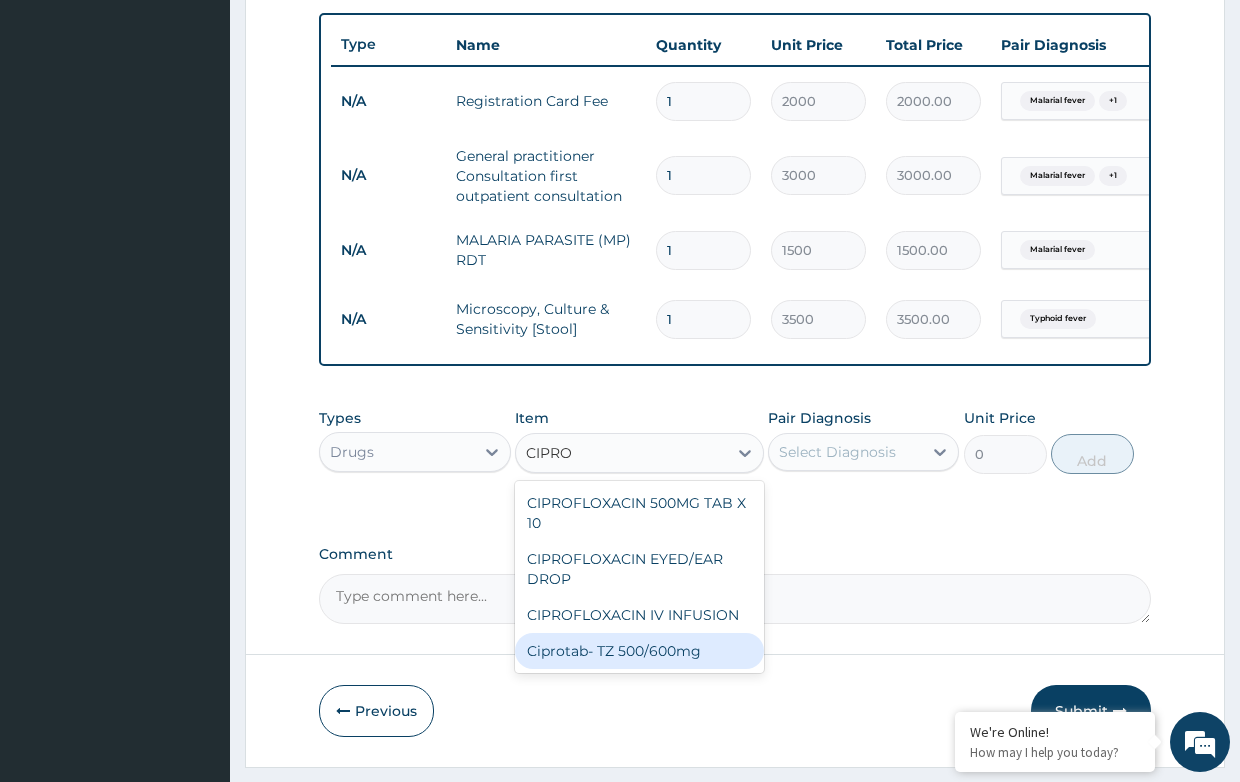 type 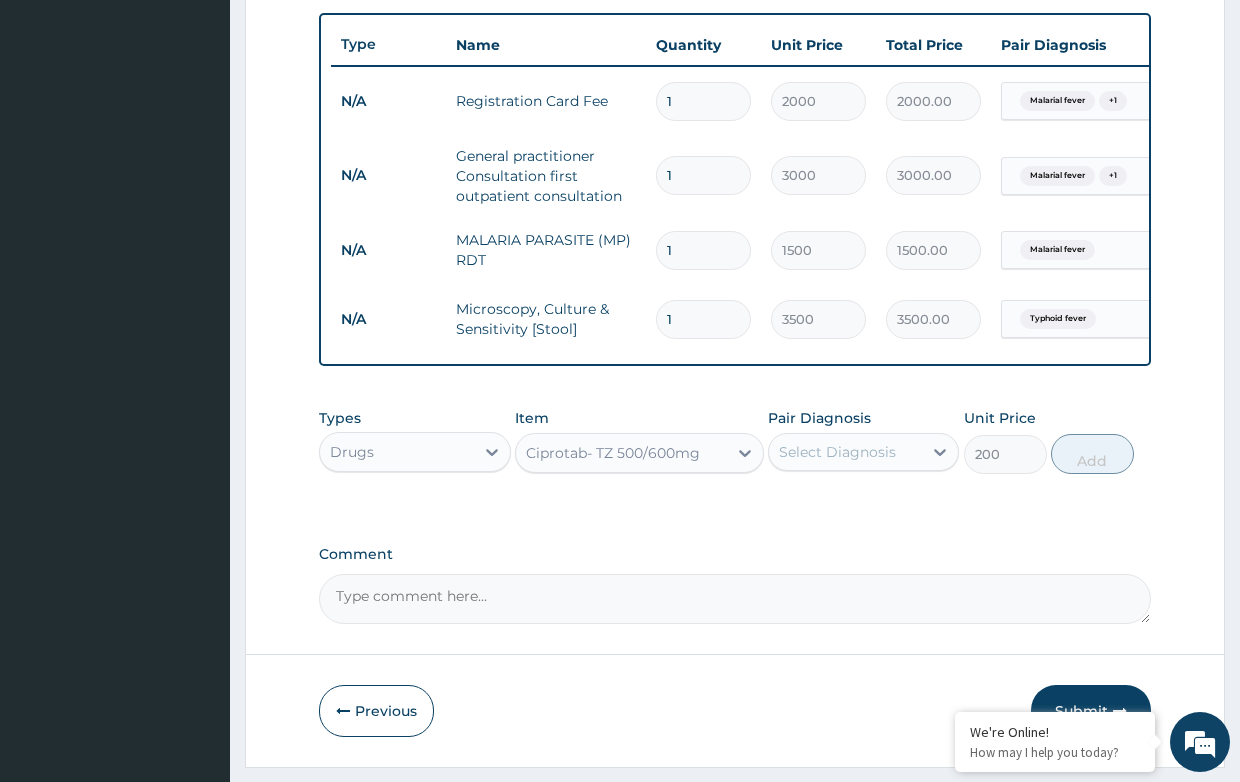 click on "Select Diagnosis" at bounding box center (845, 452) 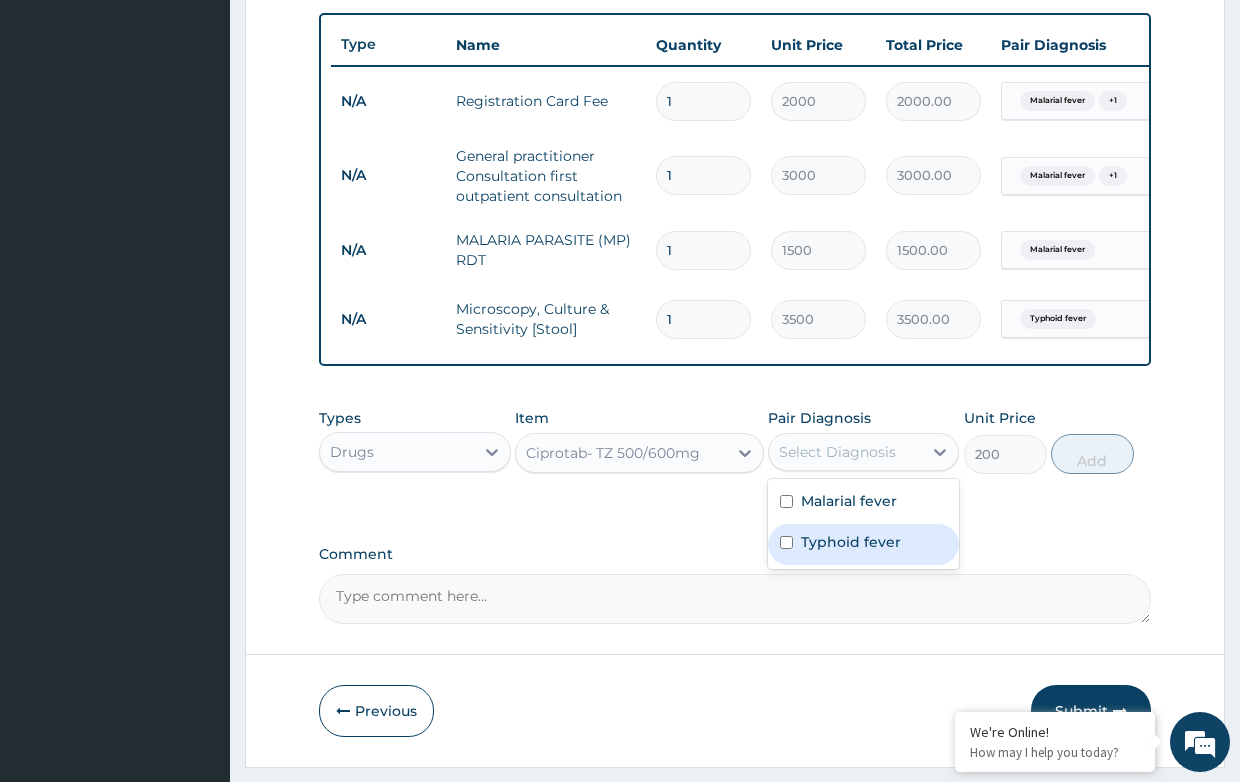 click on "Typhoid fever" at bounding box center [851, 542] 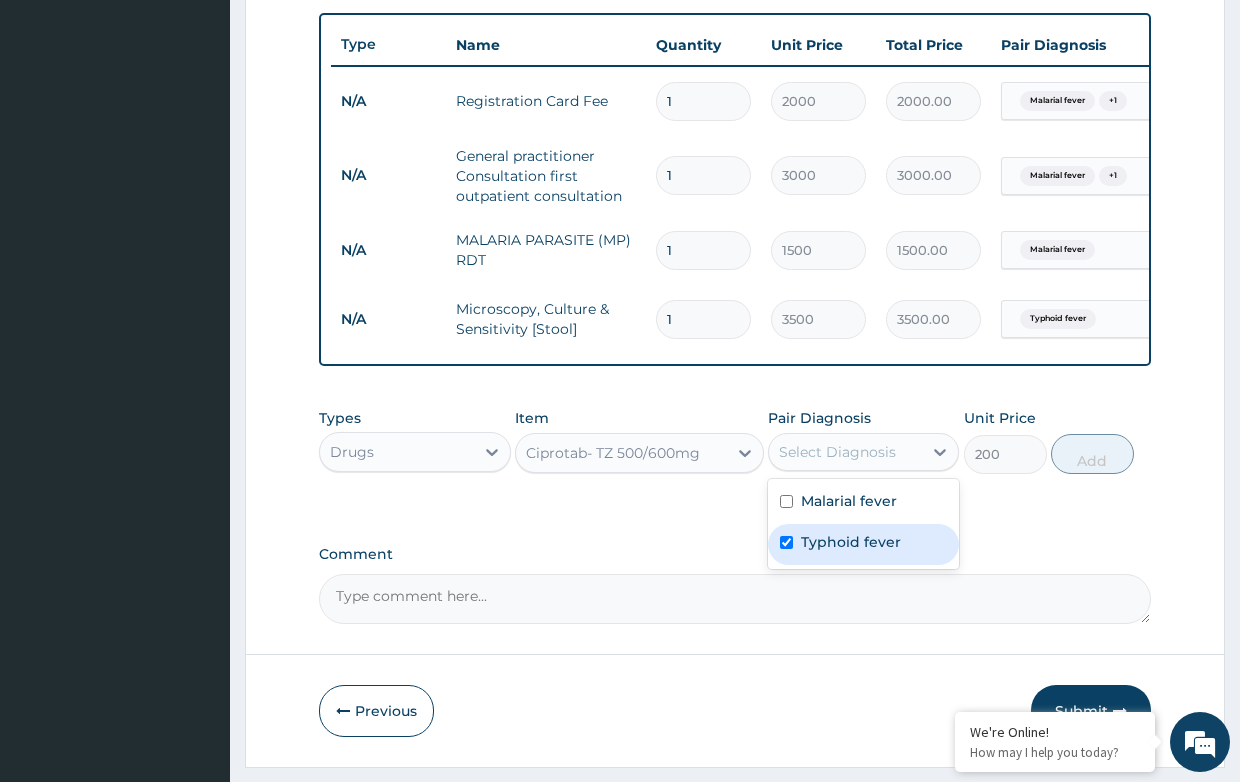 checkbox on "true" 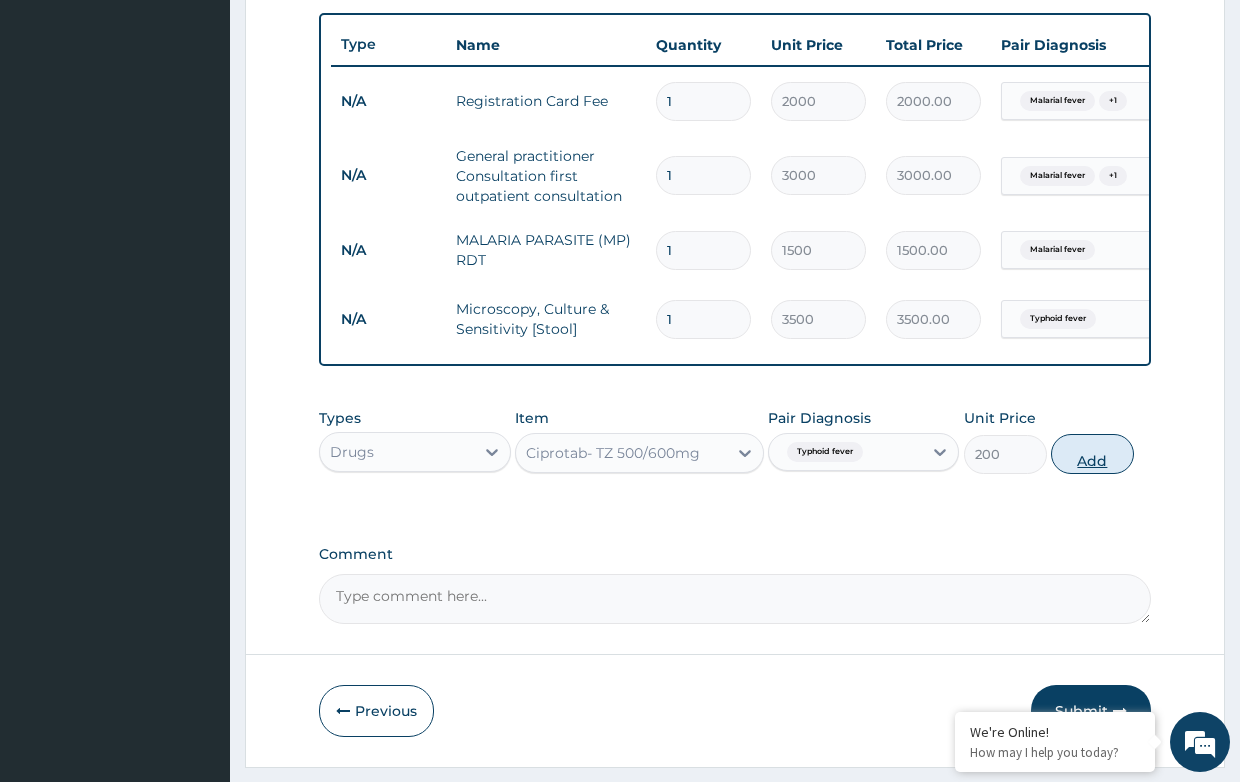 click on "Add" at bounding box center [1092, 454] 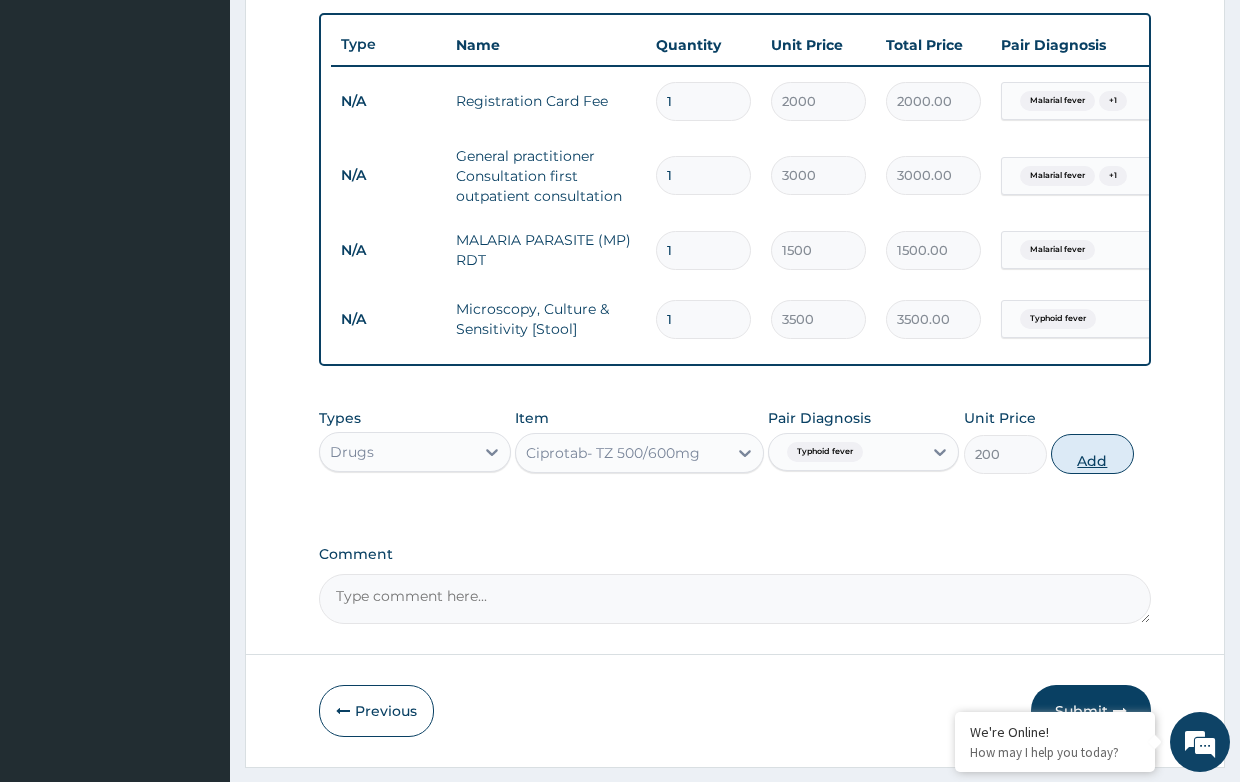 type on "0" 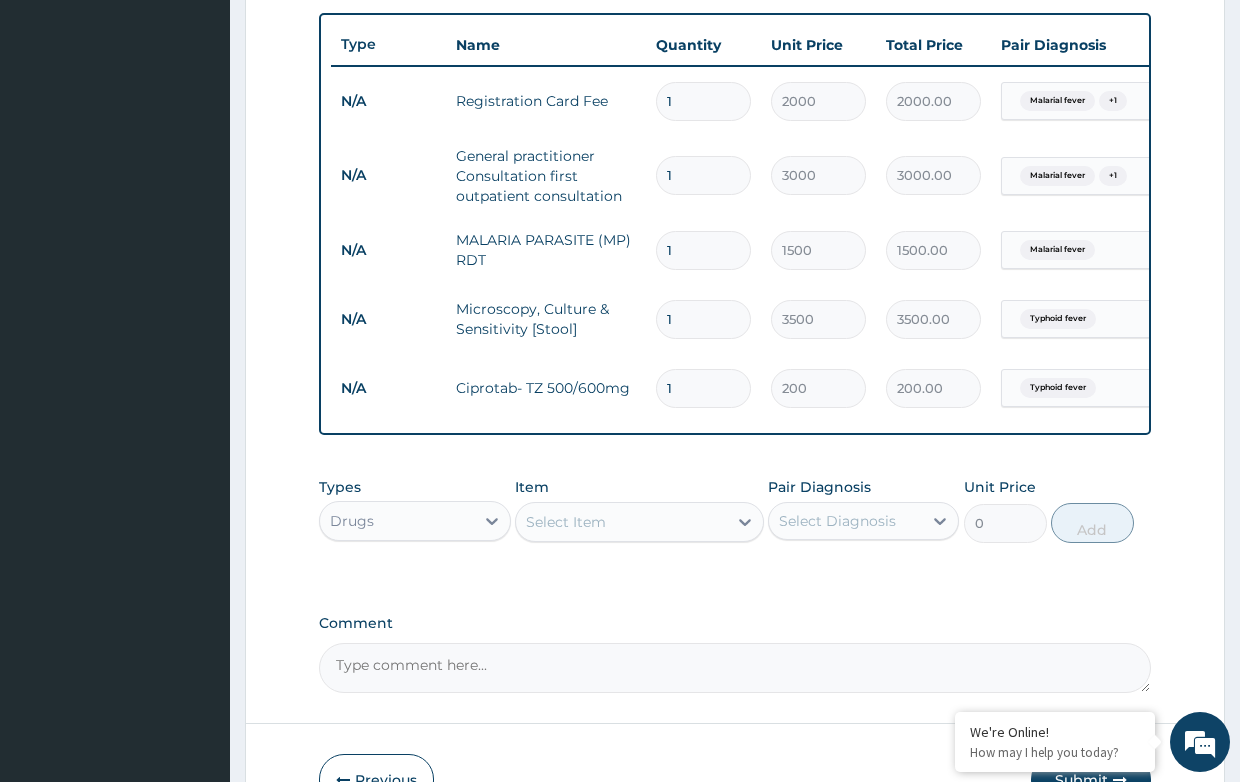 type on "14" 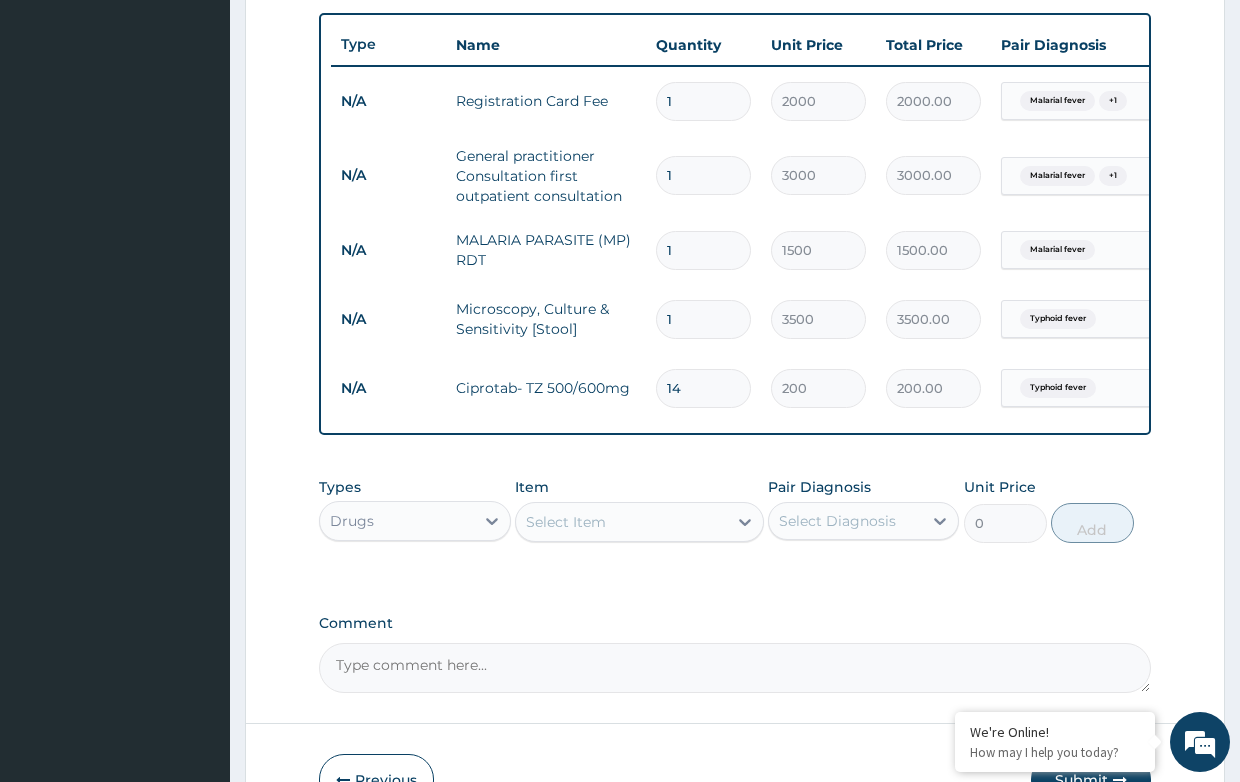 type on "2800.00" 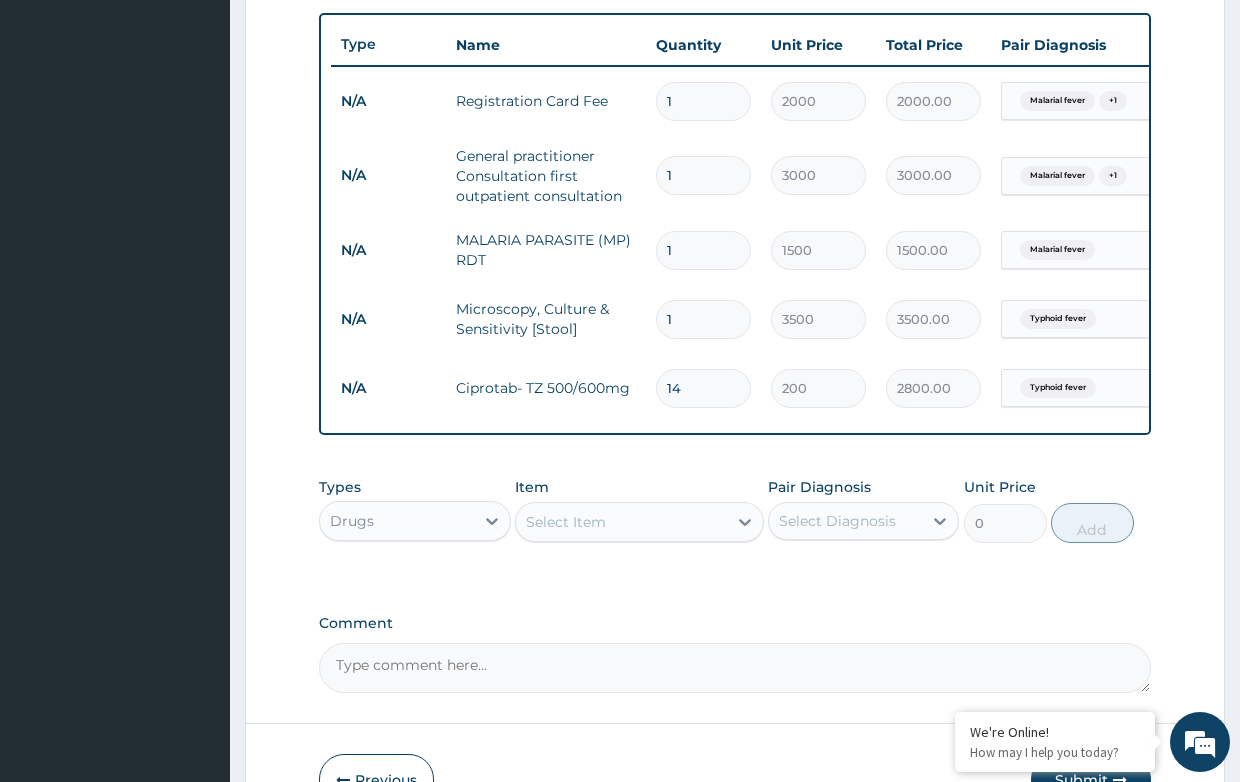 type on "14" 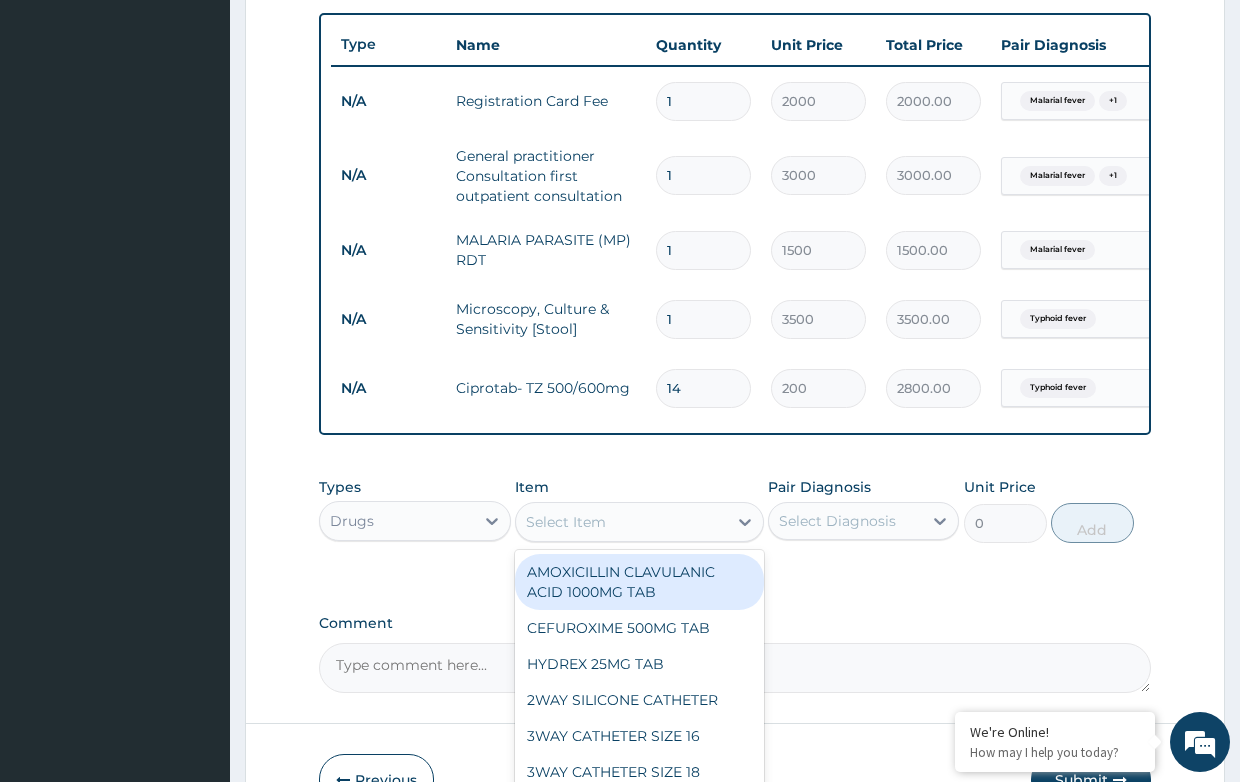 click on "Select Item" at bounding box center [566, 522] 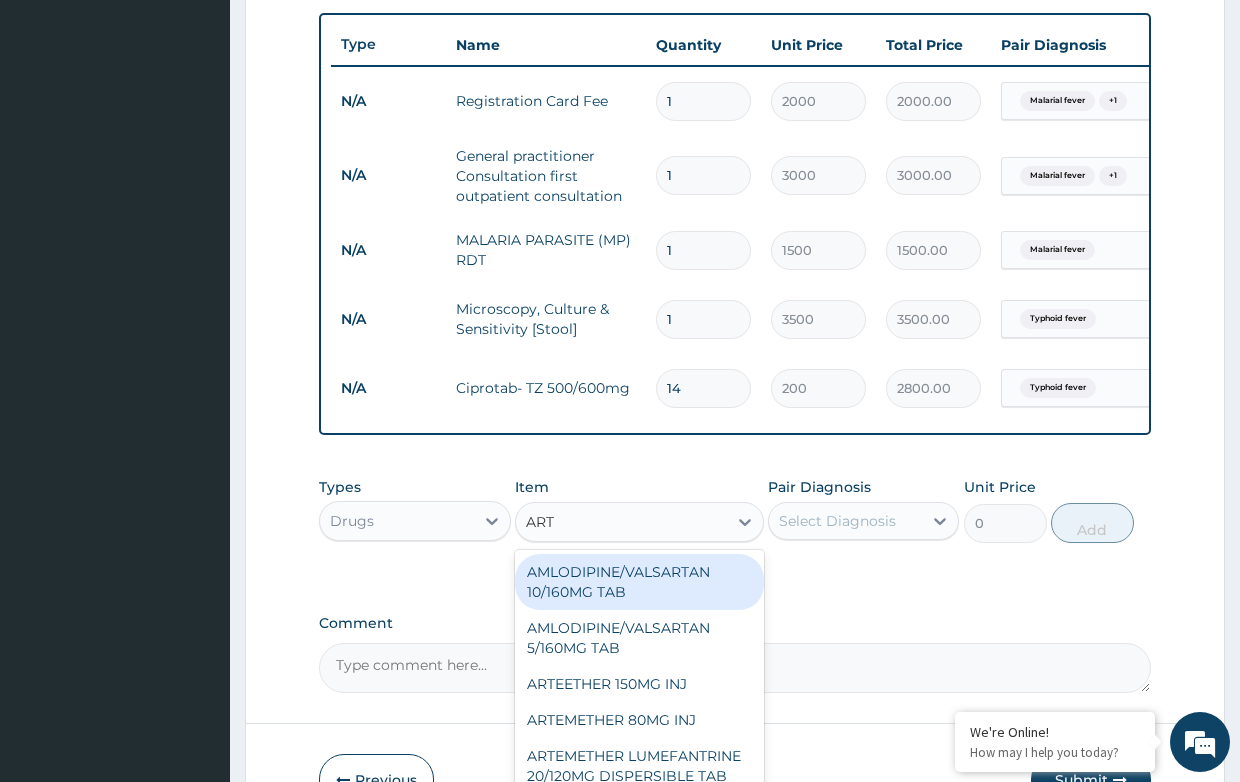 type on "ARTE" 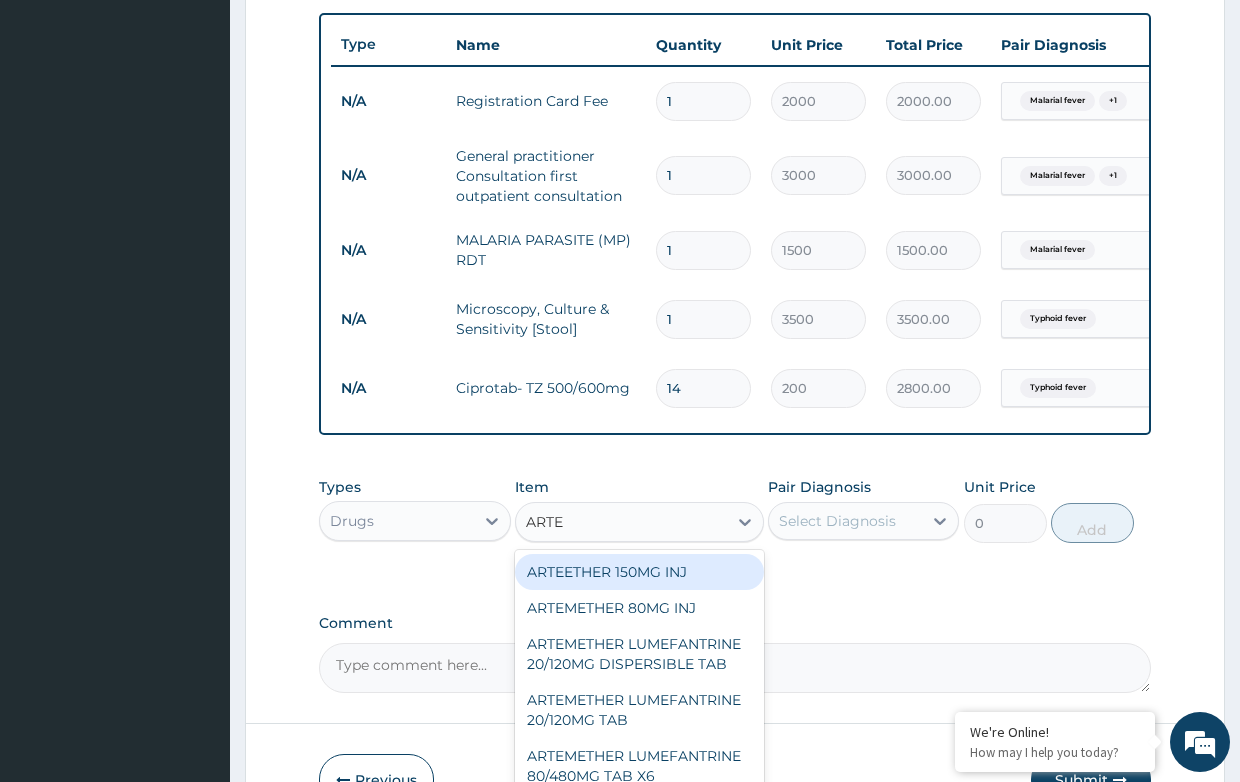 click on "ARTEETHER 150MG INJ" at bounding box center (639, 572) 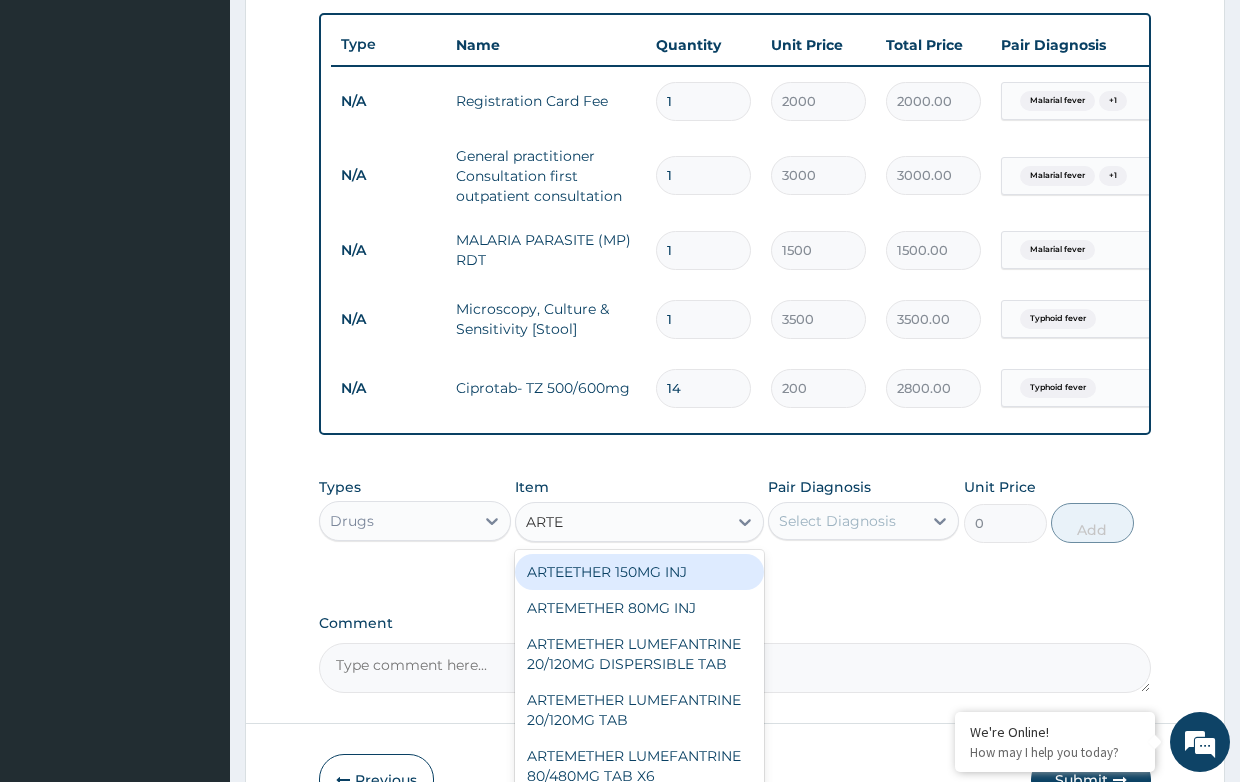 type 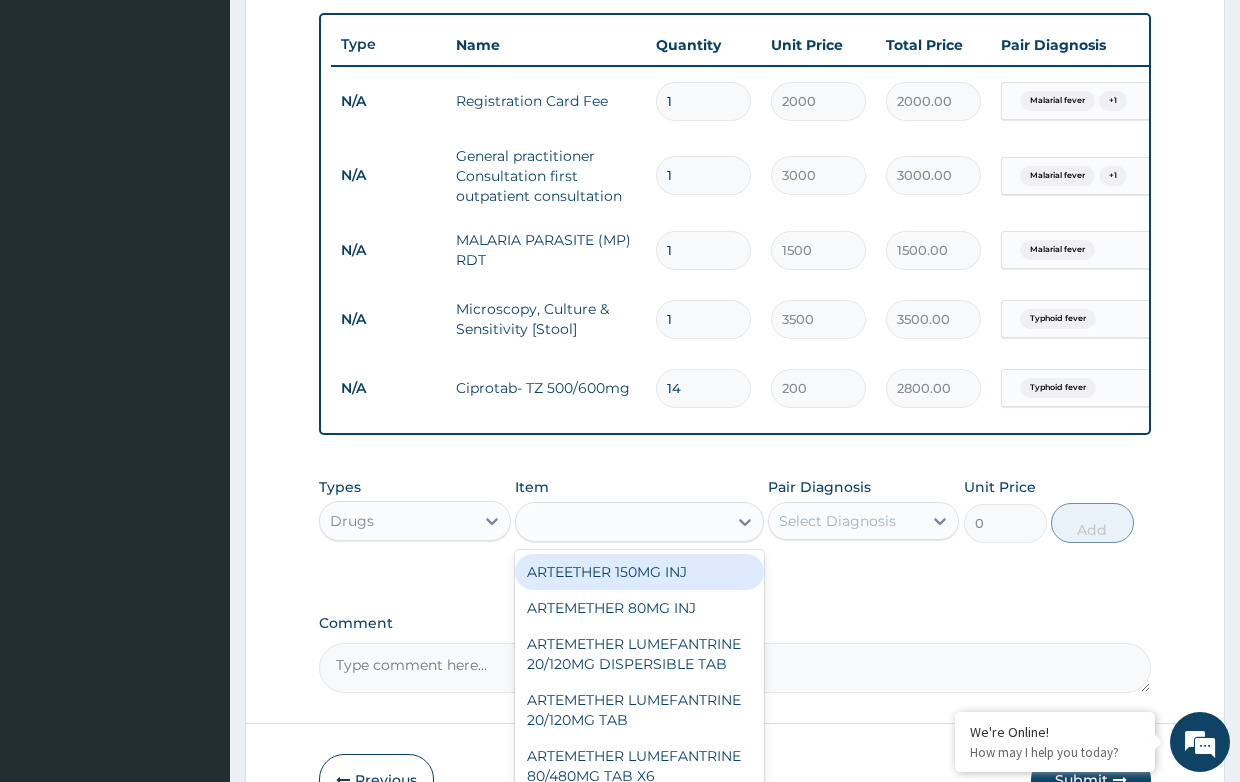 type on "1400" 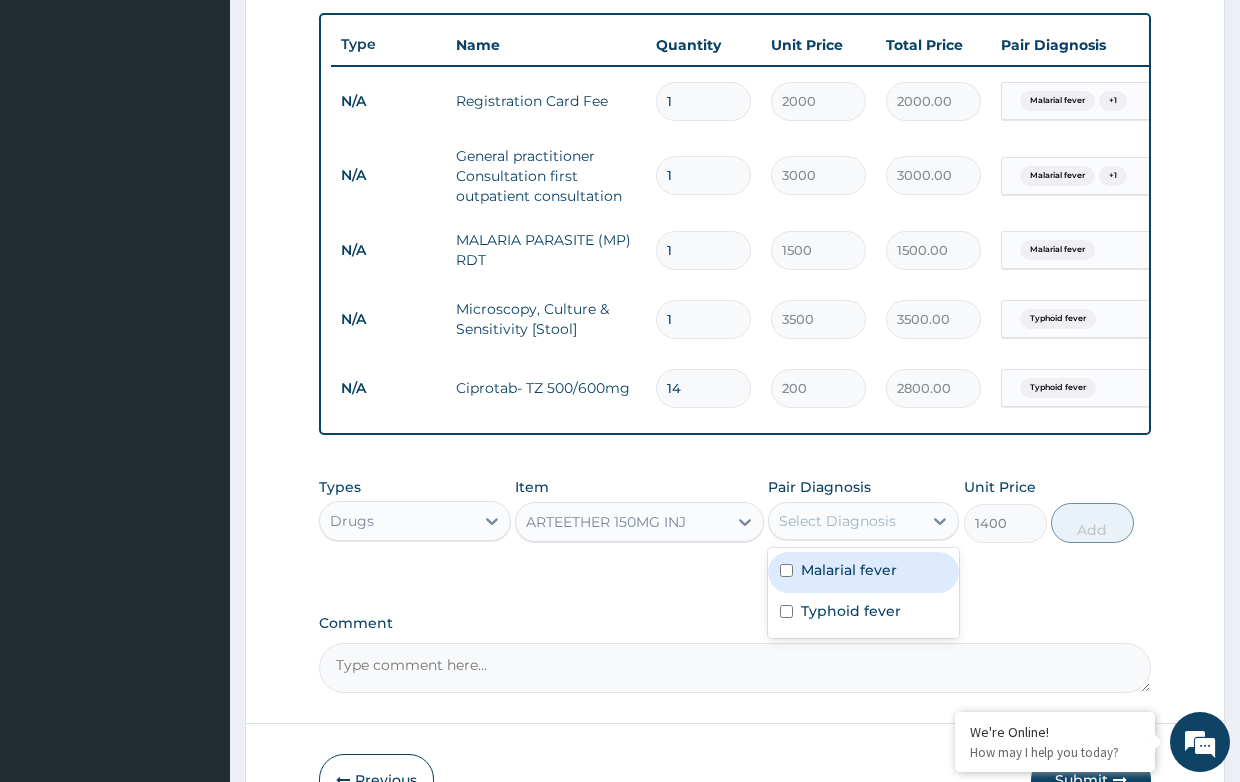 click on "Select Diagnosis" at bounding box center (837, 521) 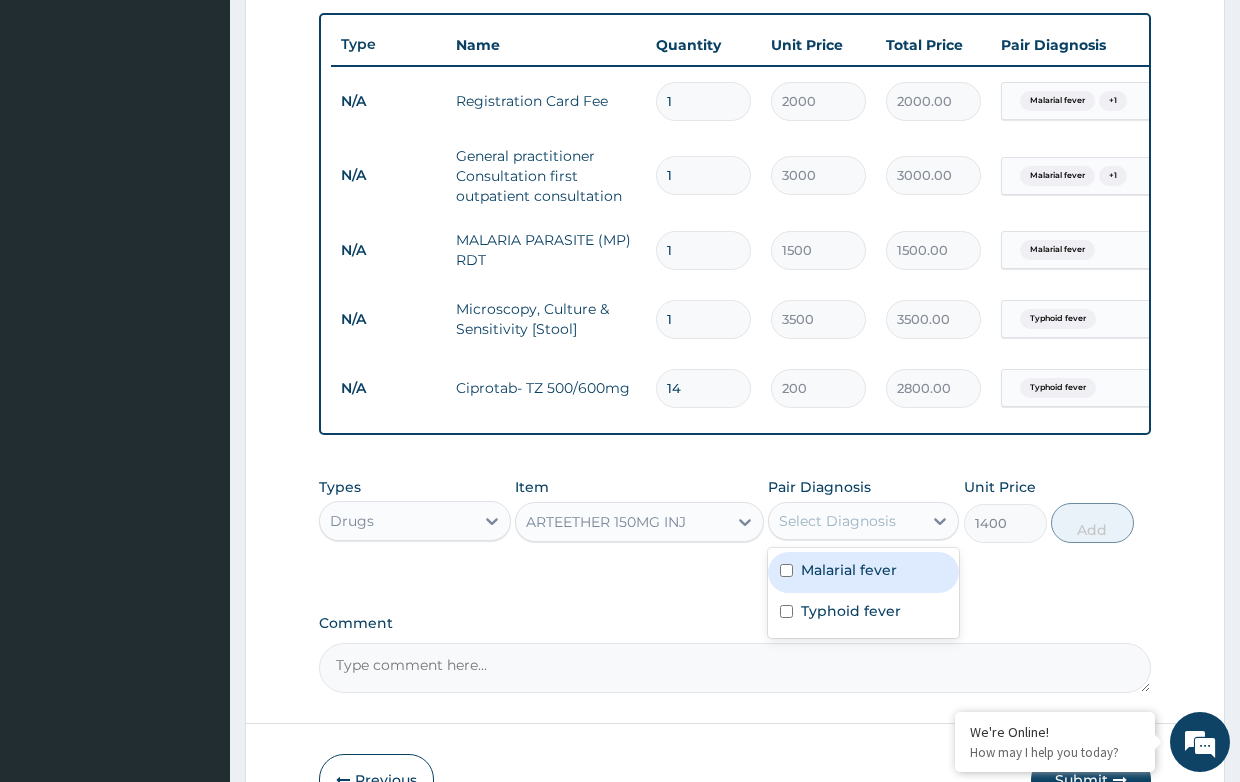 click on "Malarial fever" at bounding box center (849, 570) 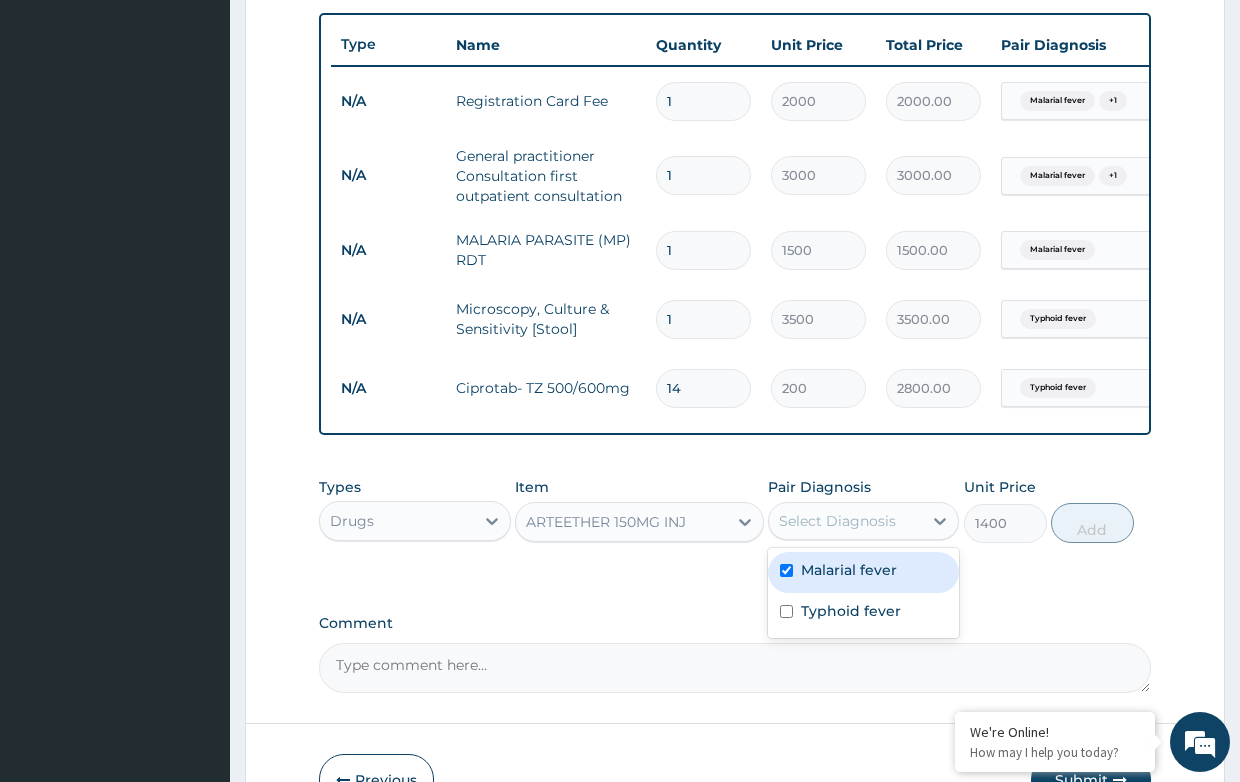 checkbox on "true" 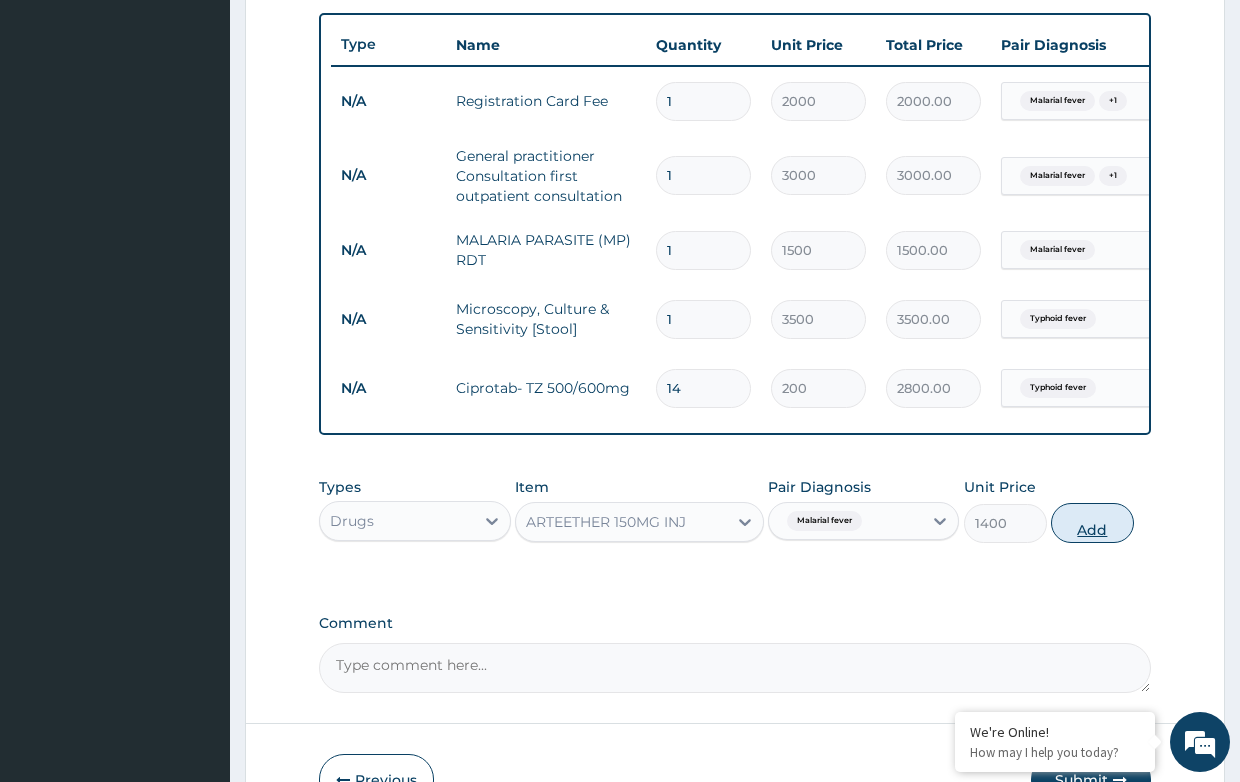 click on "Add" at bounding box center (1092, 523) 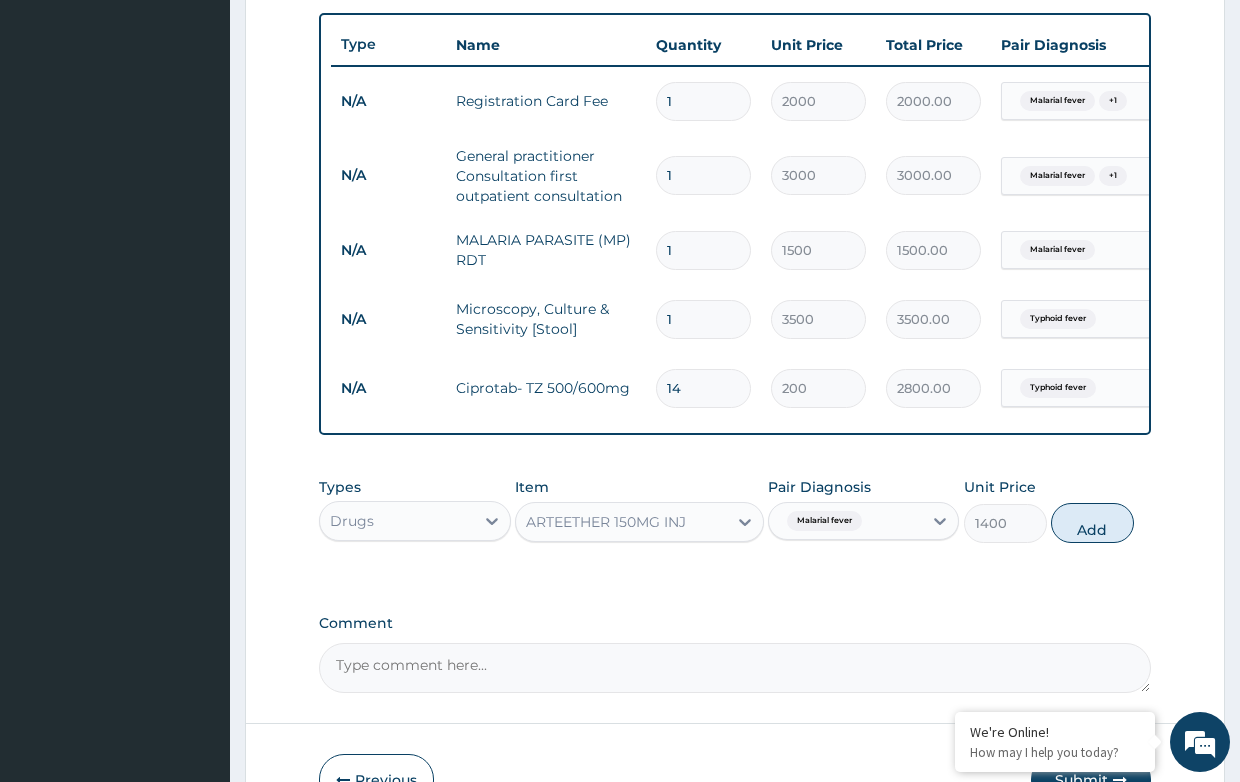 type on "0" 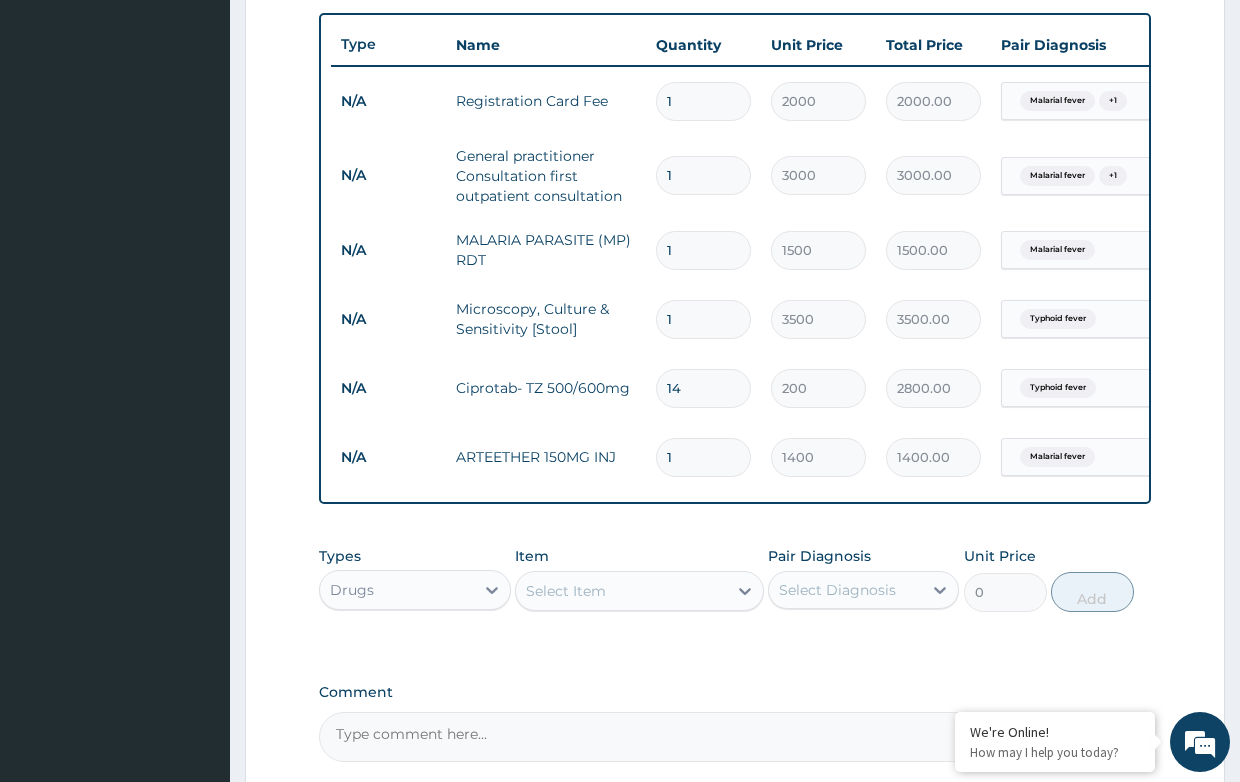 drag, startPoint x: 674, startPoint y: 461, endPoint x: 616, endPoint y: 450, distance: 59.03389 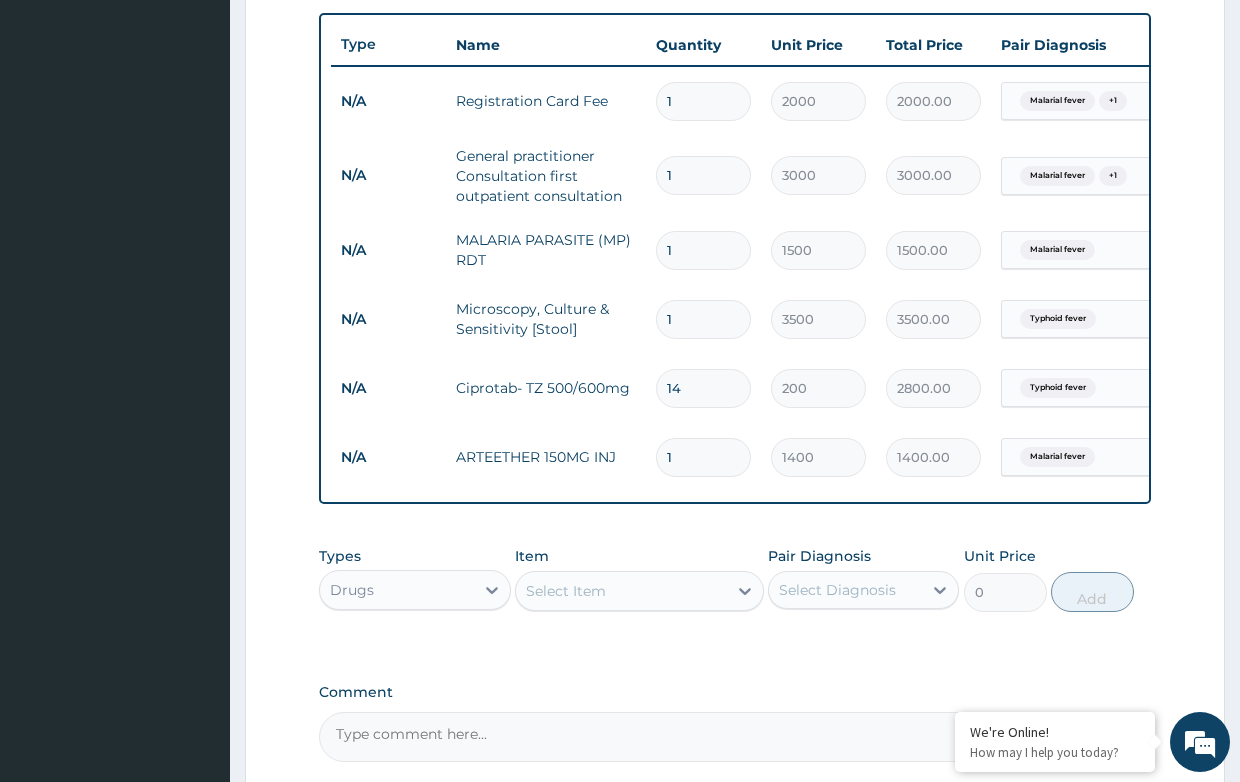 click on "N/A ARTEETHER 150MG INJ 1 1400 1400.00 Malarial fever Delete" at bounding box center [821, 457] 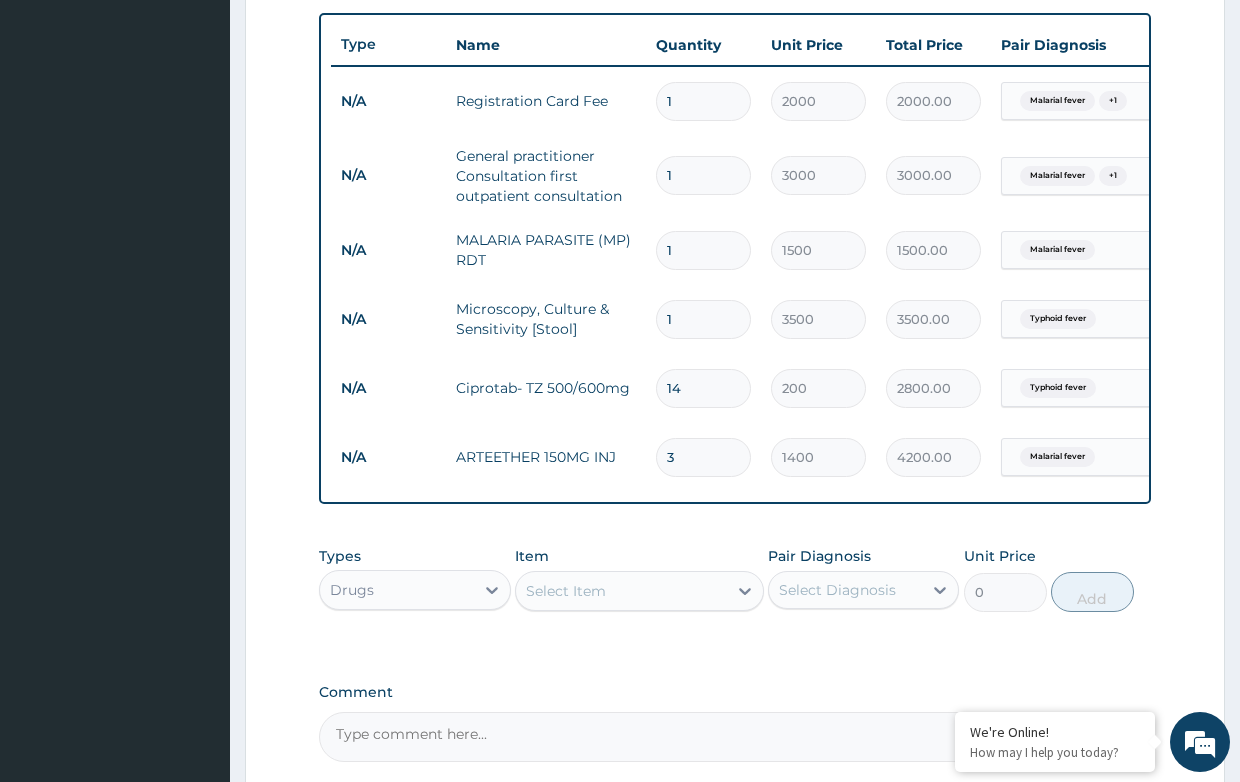 type on "3" 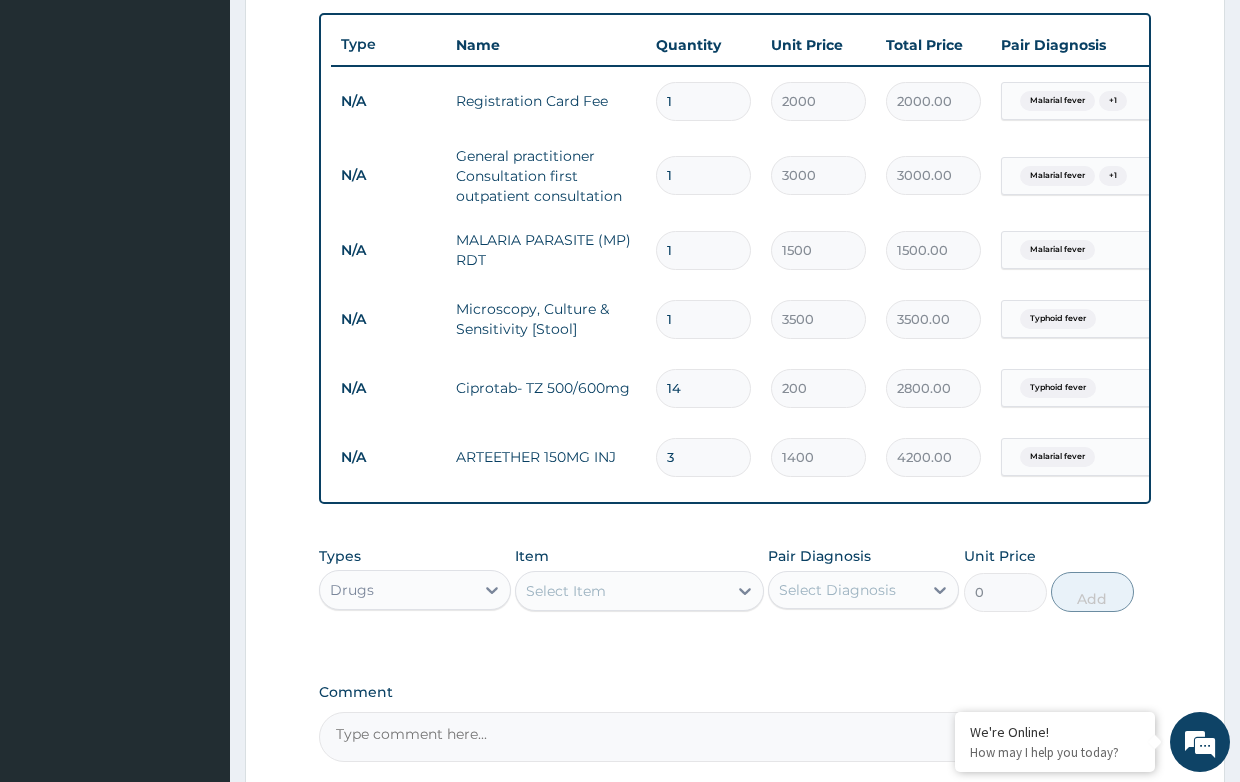 click on "Select Item" at bounding box center (621, 591) 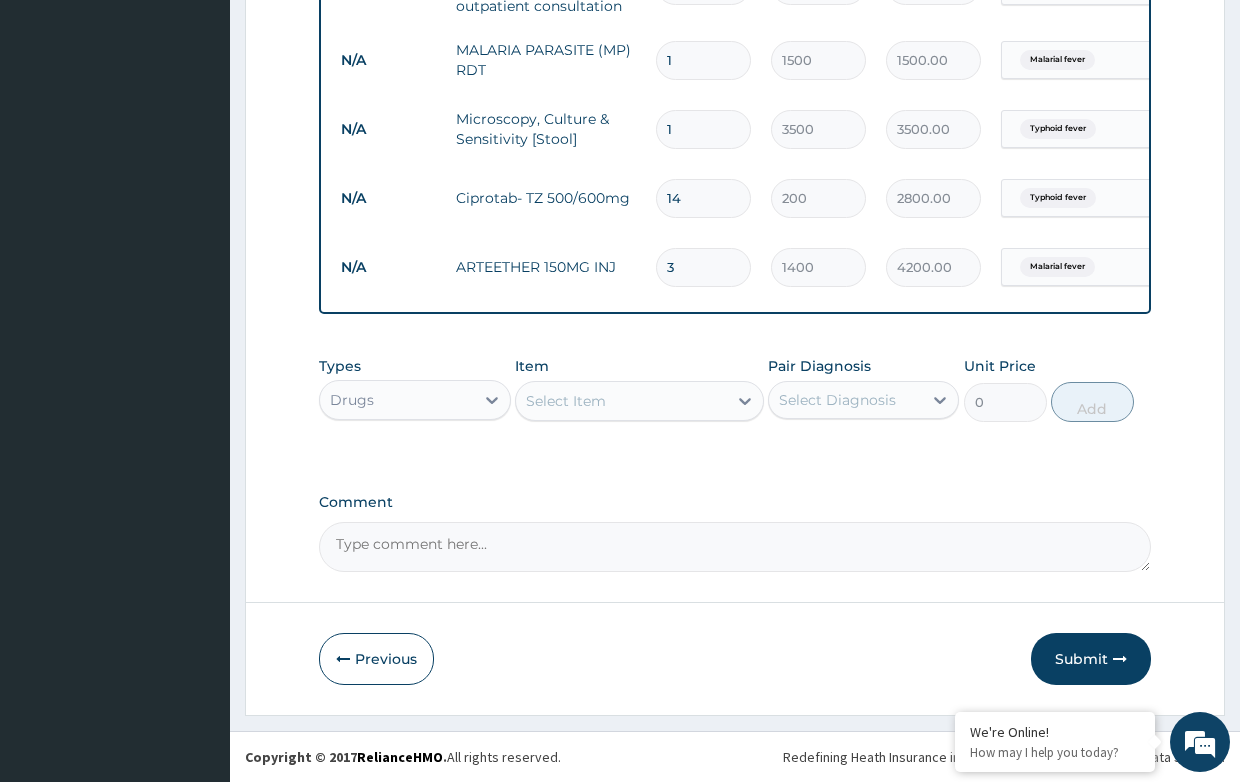 scroll, scrollTop: 931, scrollLeft: 0, axis: vertical 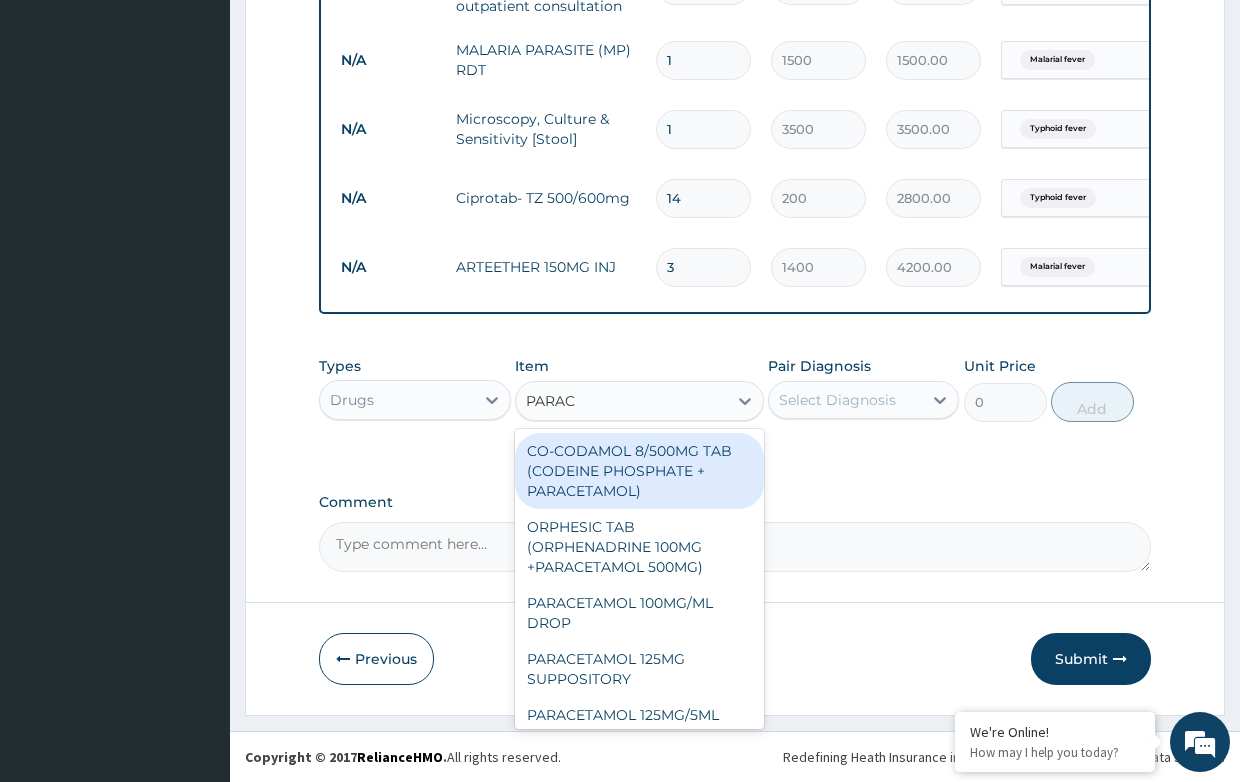 type on "PARACE" 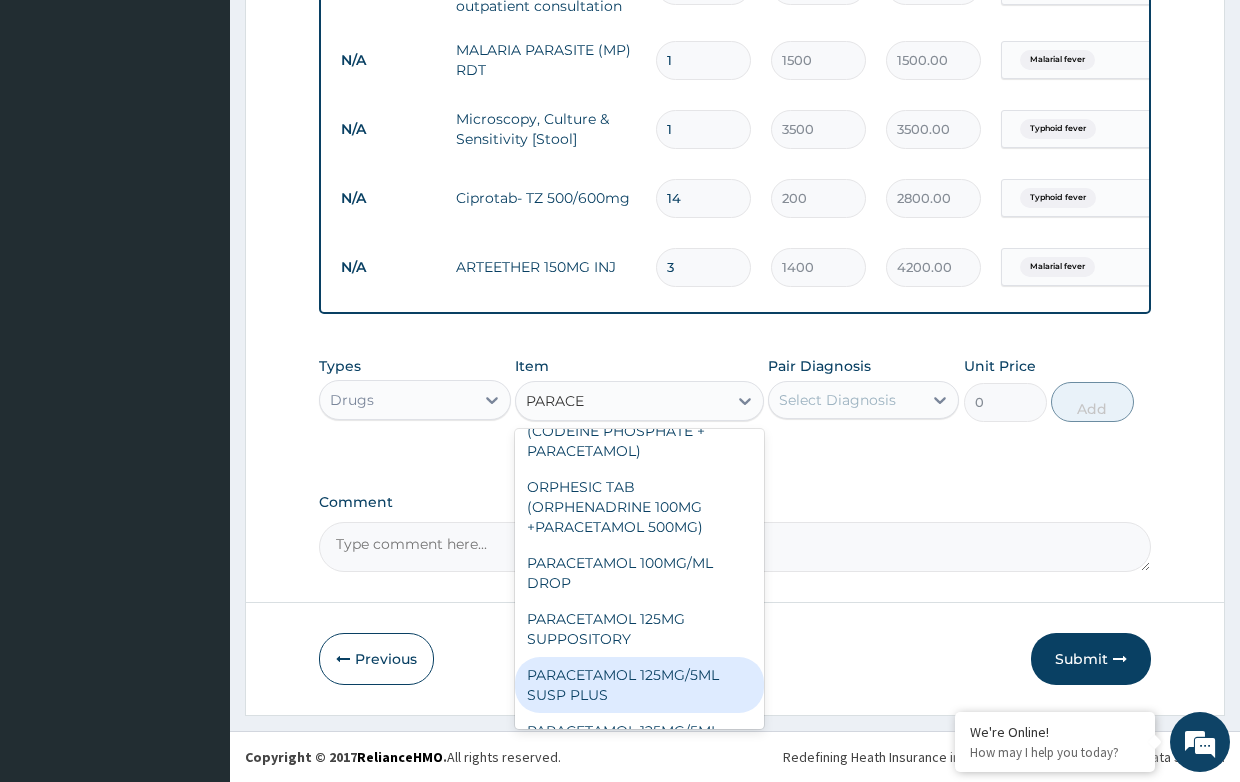 scroll, scrollTop: 0, scrollLeft: 0, axis: both 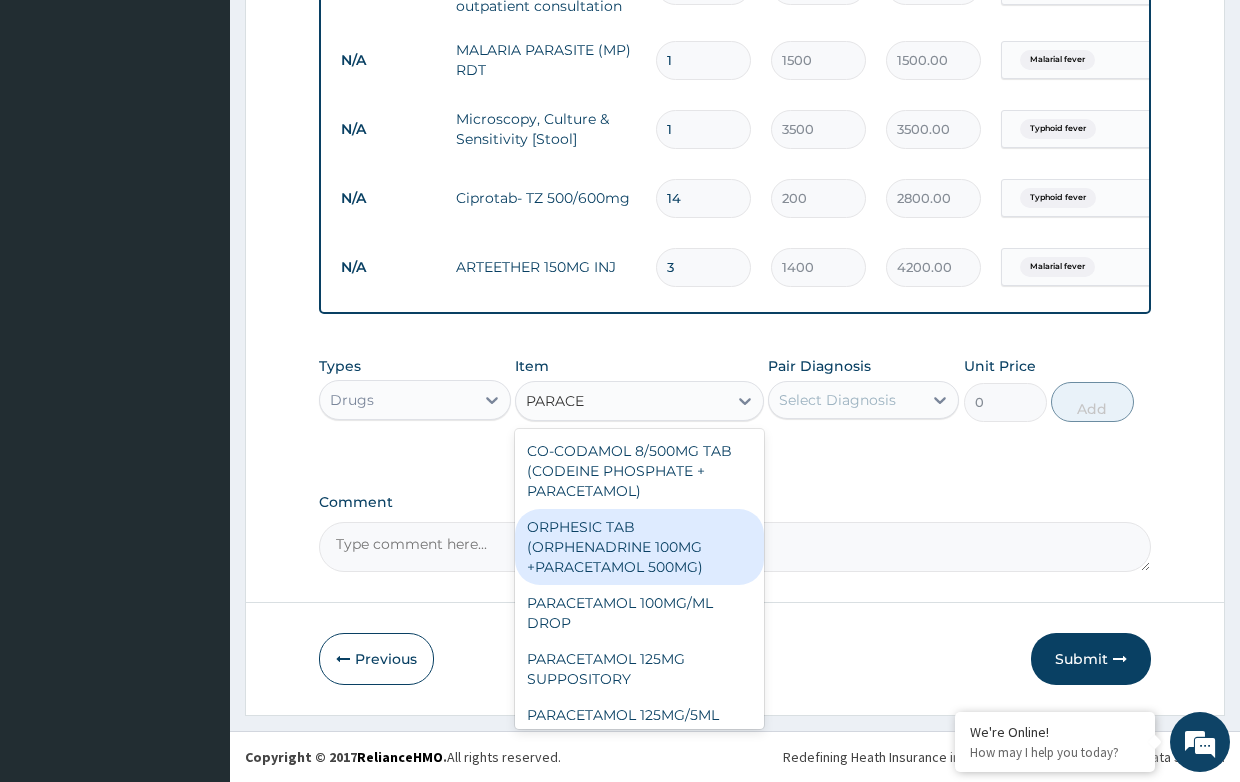 click on "ORPHESIC TAB (ORPHENADRINE 100MG +PARACETAMOL 500MG)" at bounding box center [639, 547] 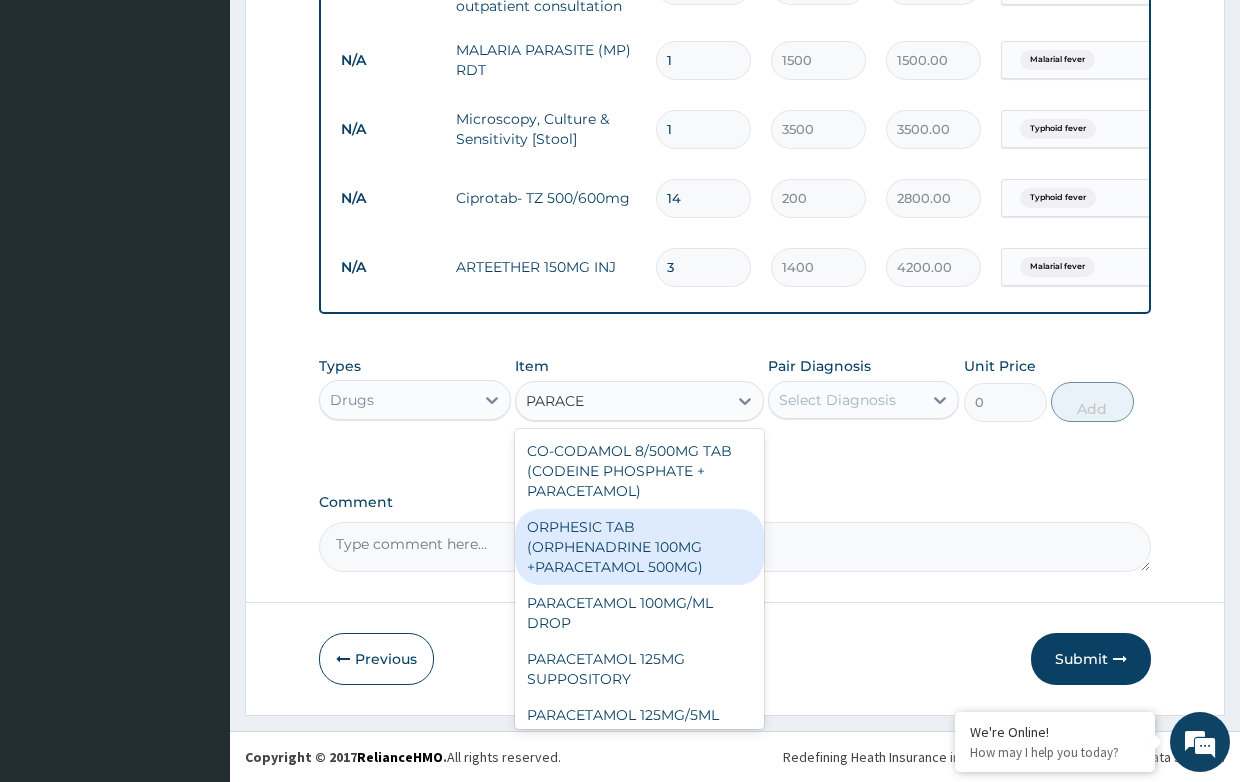 type 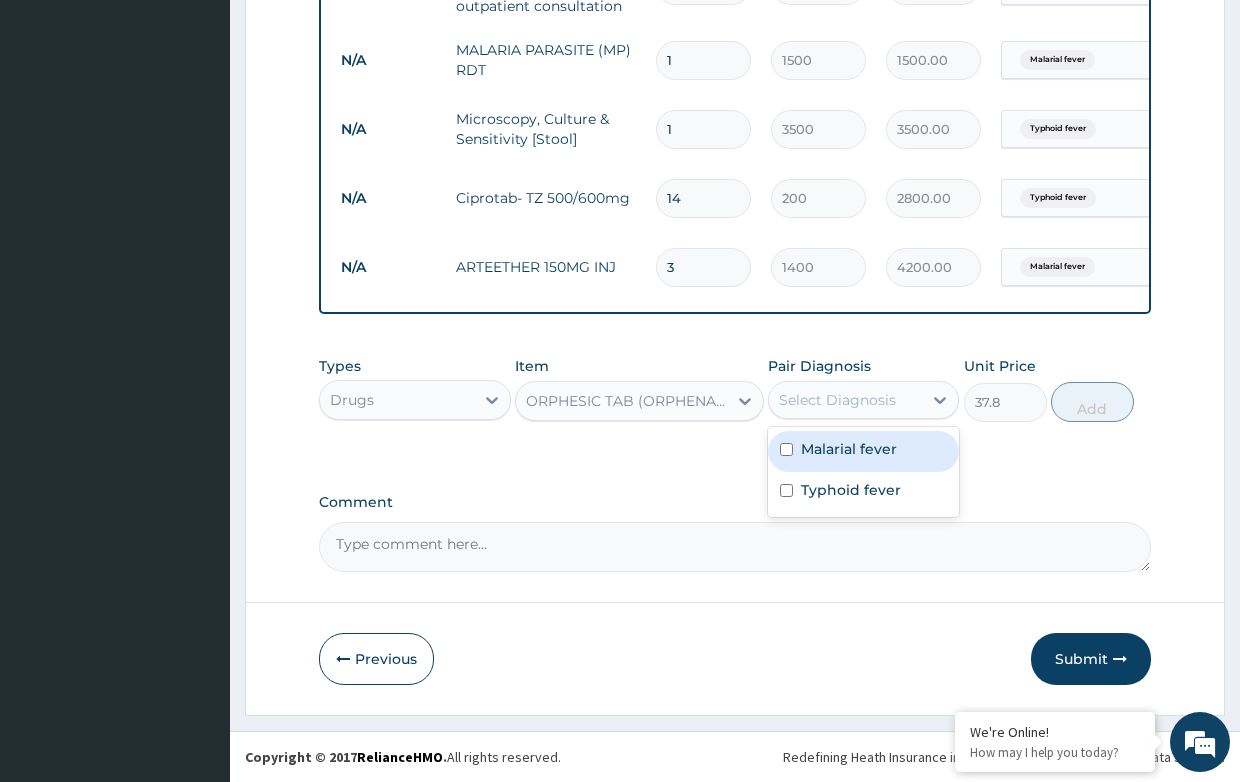 click on "Select Diagnosis" at bounding box center (837, 400) 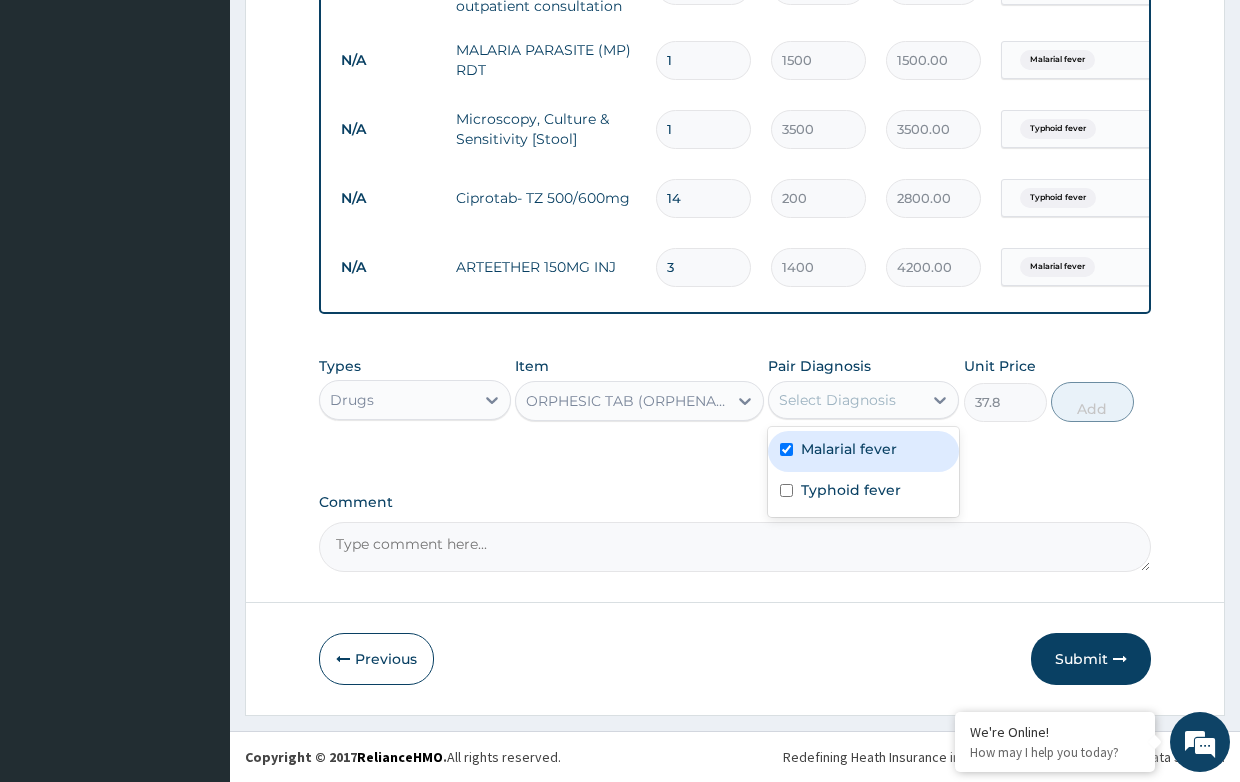 checkbox on "true" 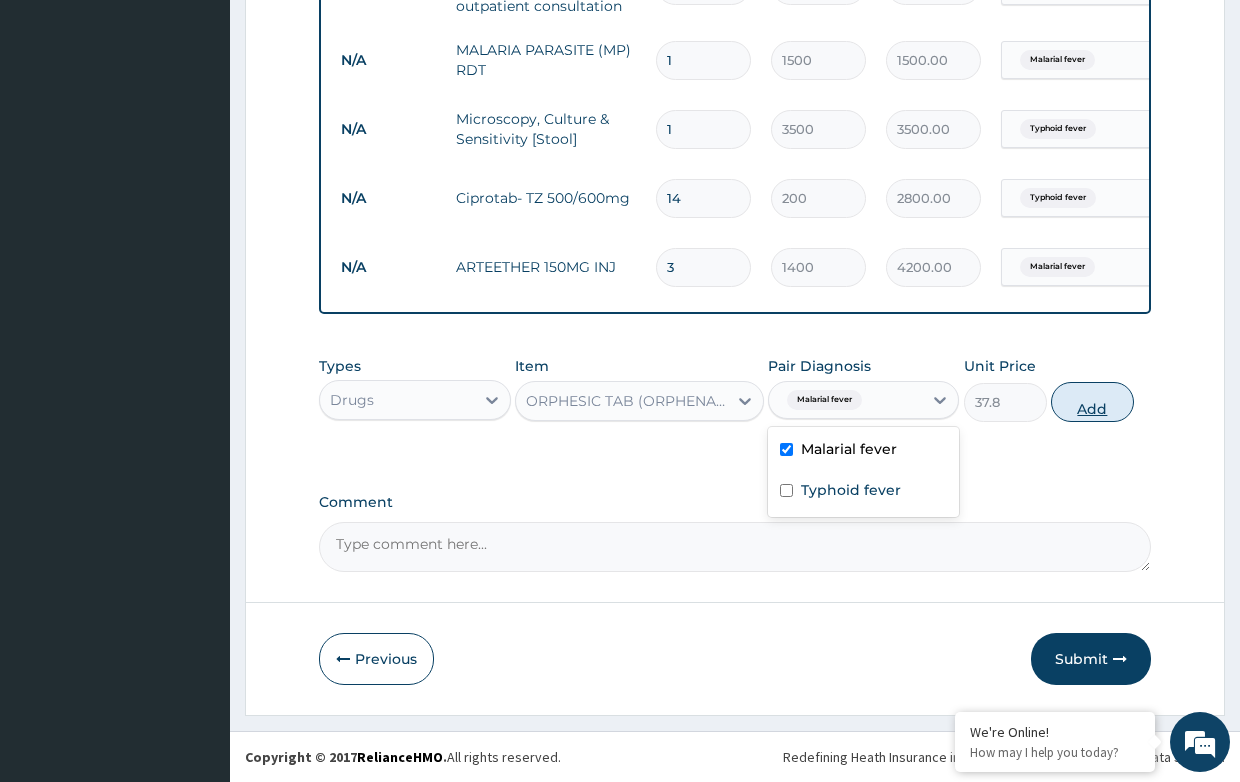 click on "Add" at bounding box center (1092, 402) 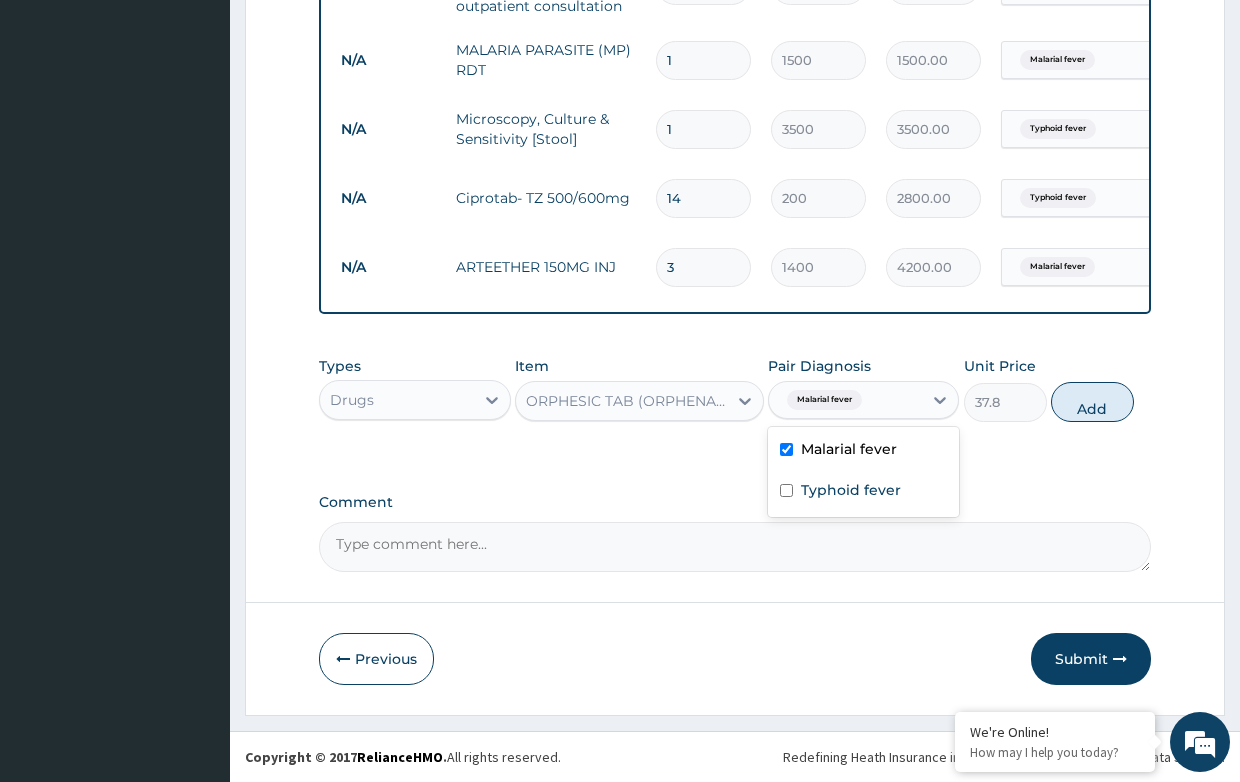 type on "0" 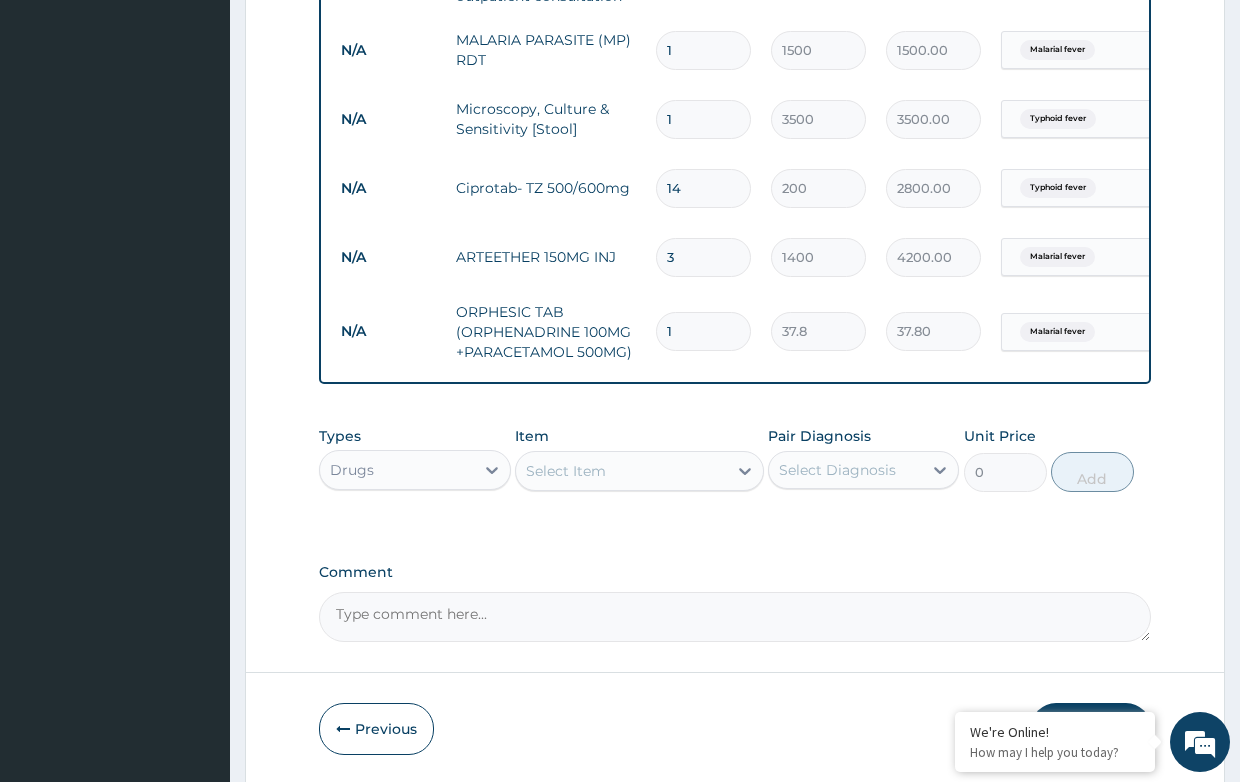 type on "18" 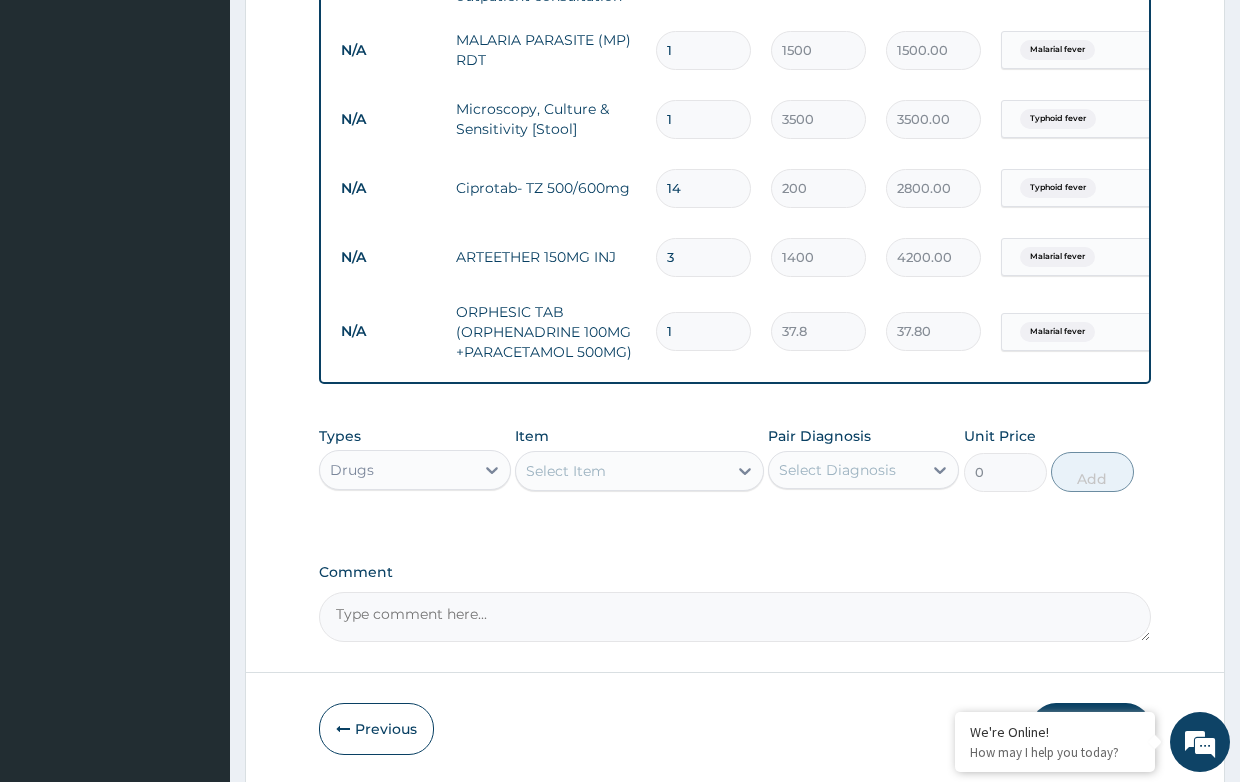 type on "680.40" 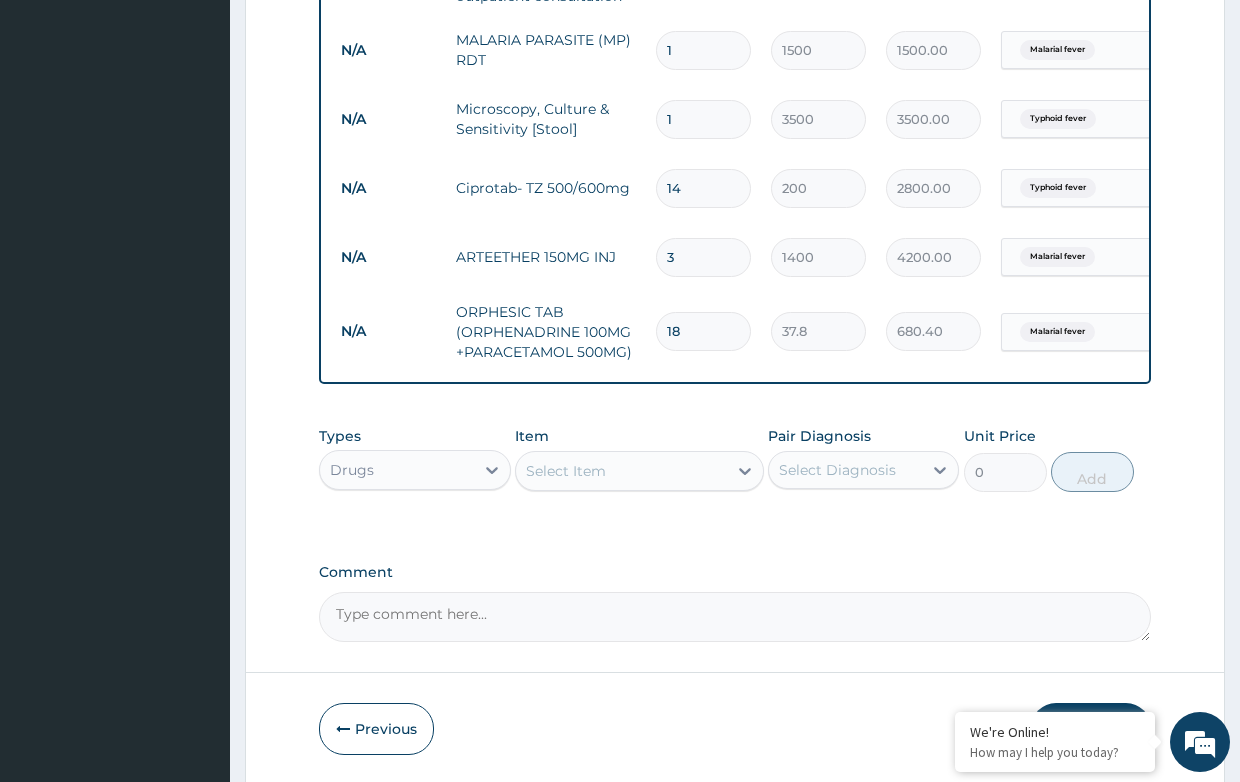 type on "18" 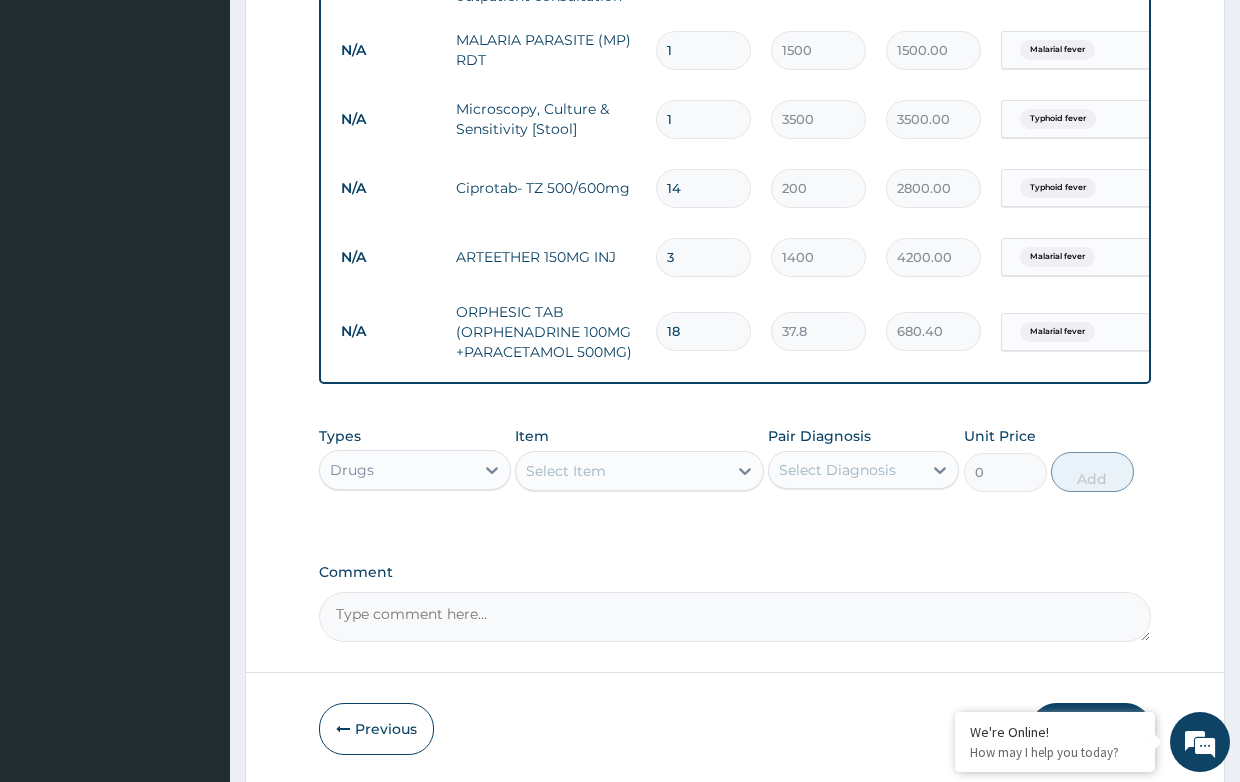 click on "Select Item" at bounding box center (566, 471) 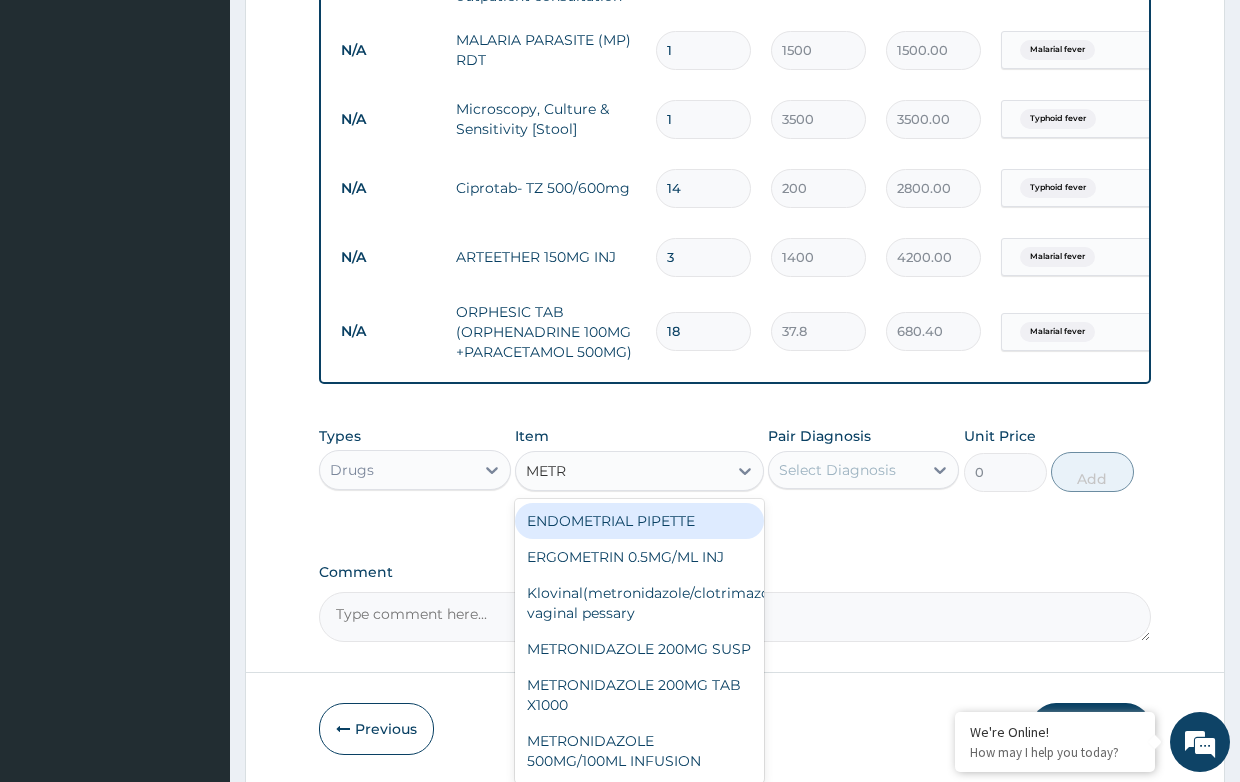 type on "METRO" 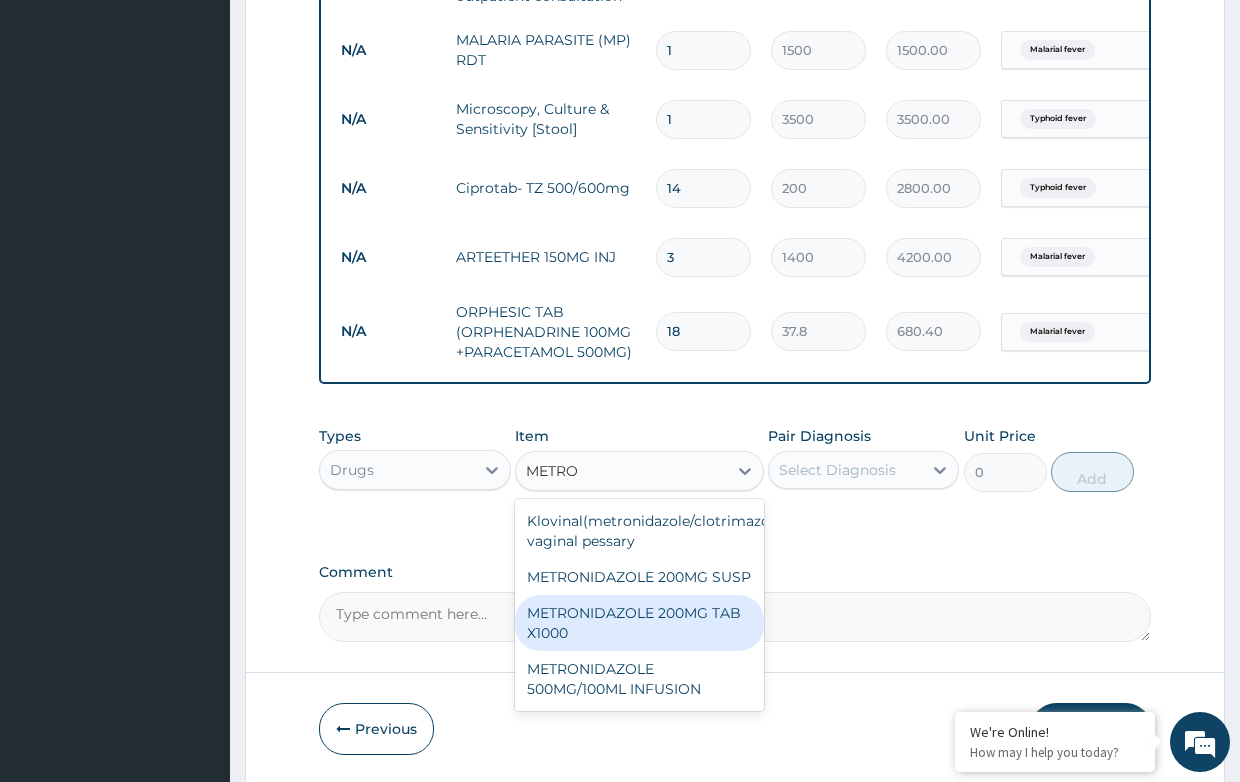 click on "METRONIDAZOLE 200MG TAB X1000" at bounding box center [639, 623] 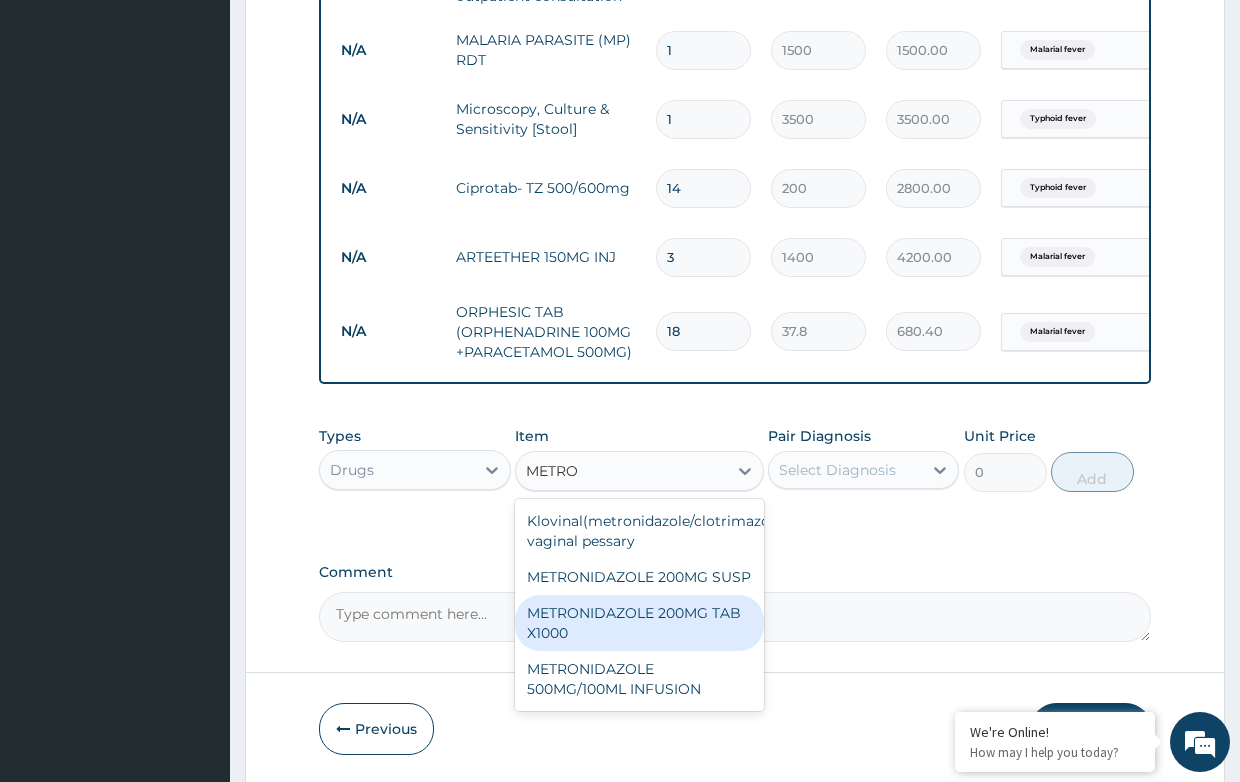 type 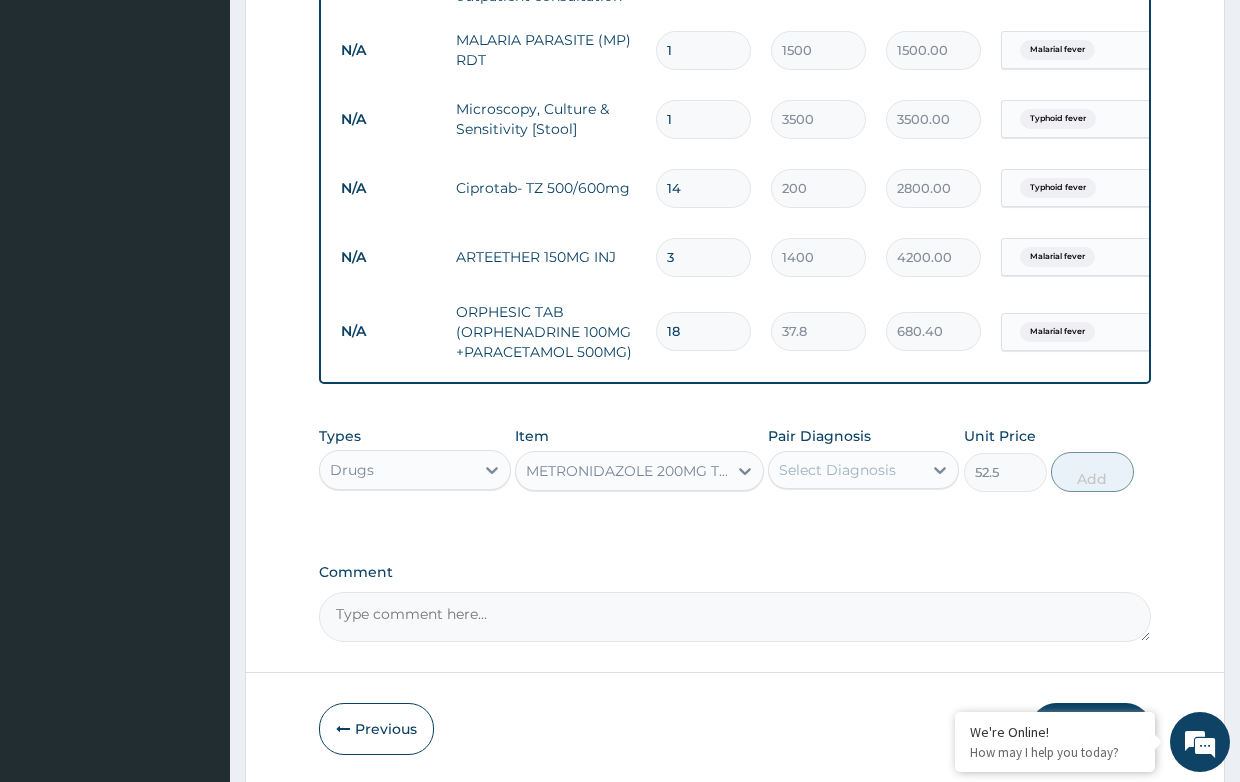 click on "Select Diagnosis" at bounding box center (845, 470) 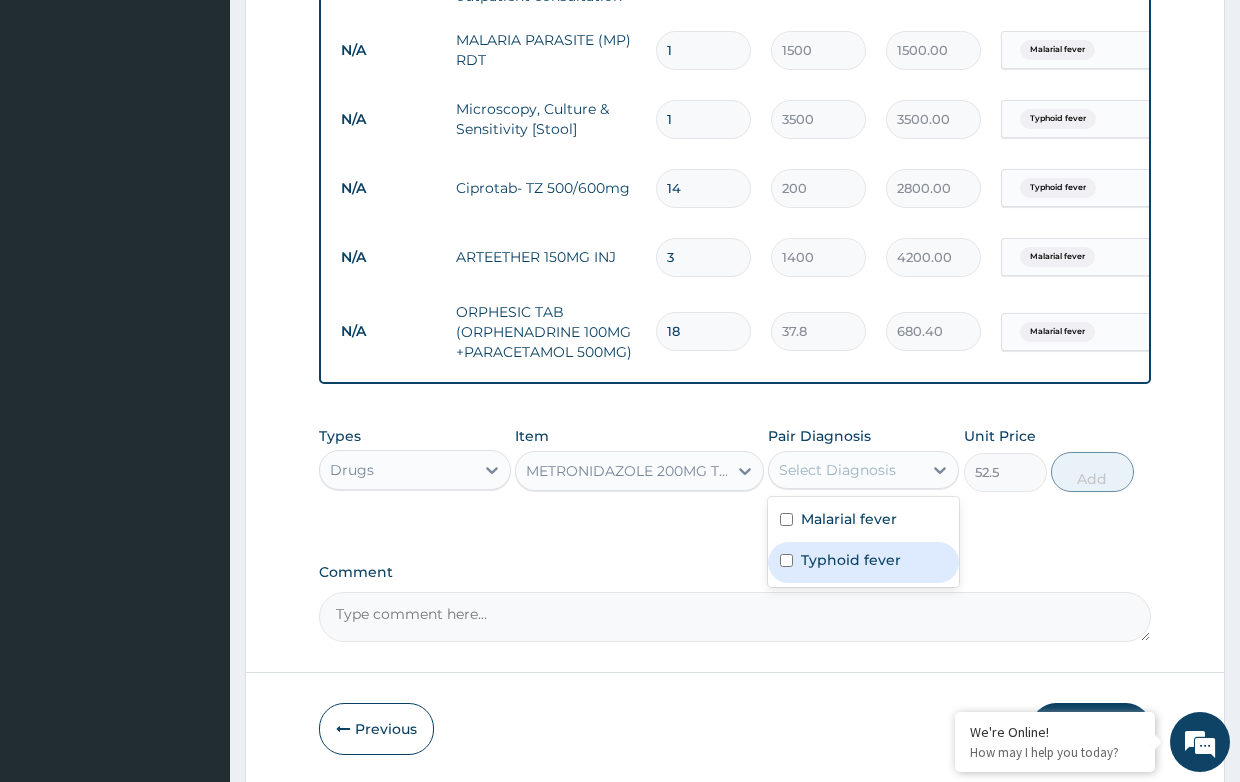 click on "Typhoid fever" at bounding box center (851, 560) 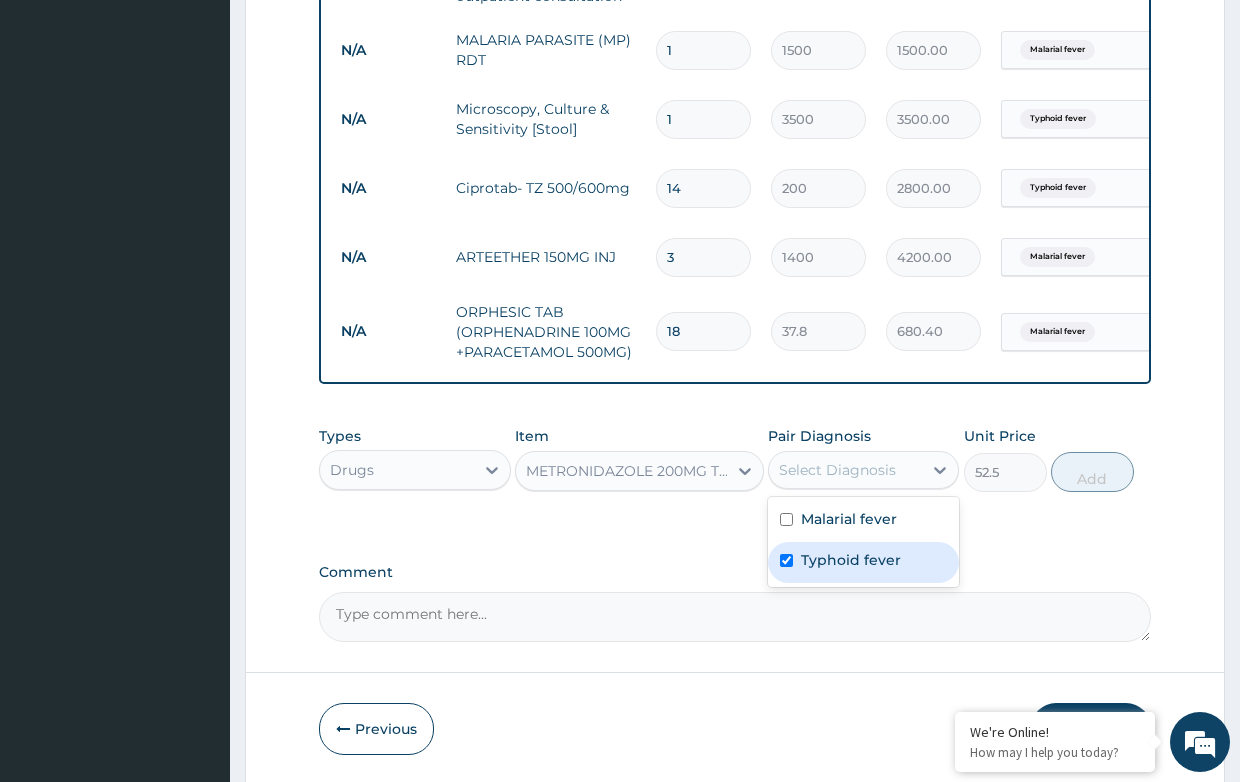 checkbox on "true" 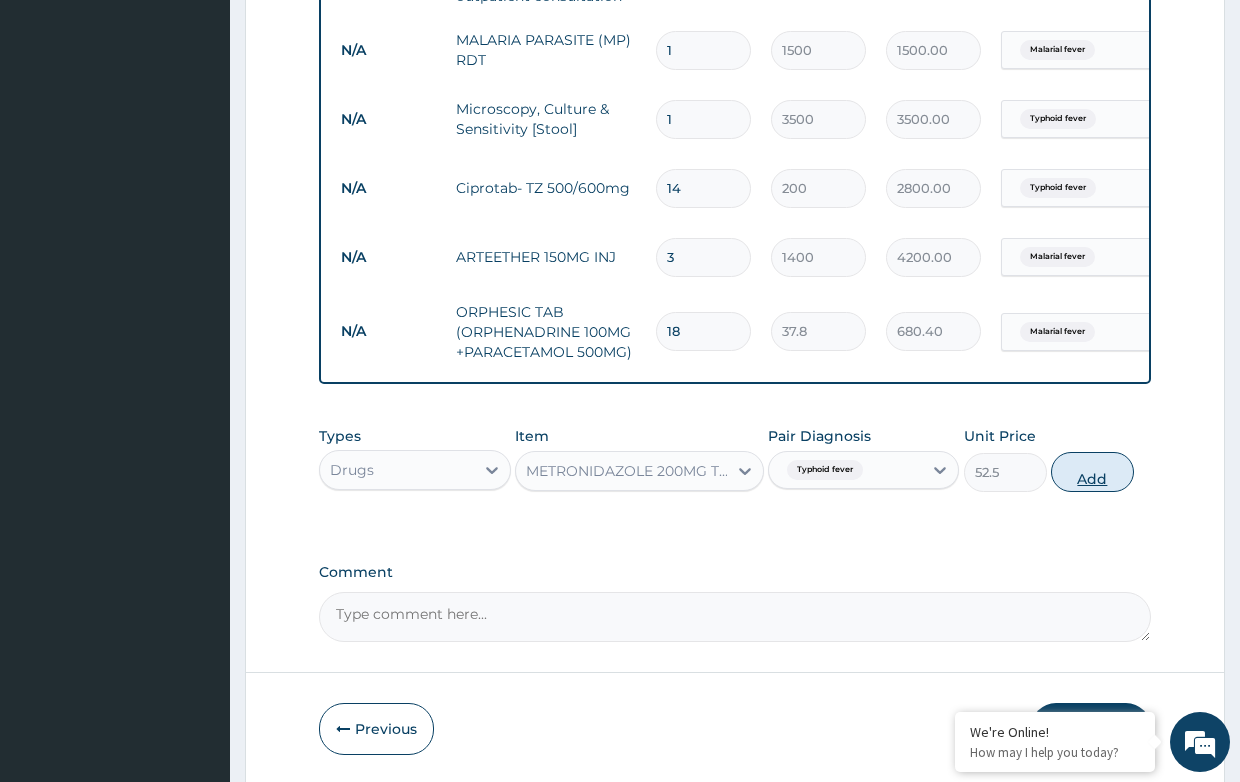 click on "Add" at bounding box center (1092, 472) 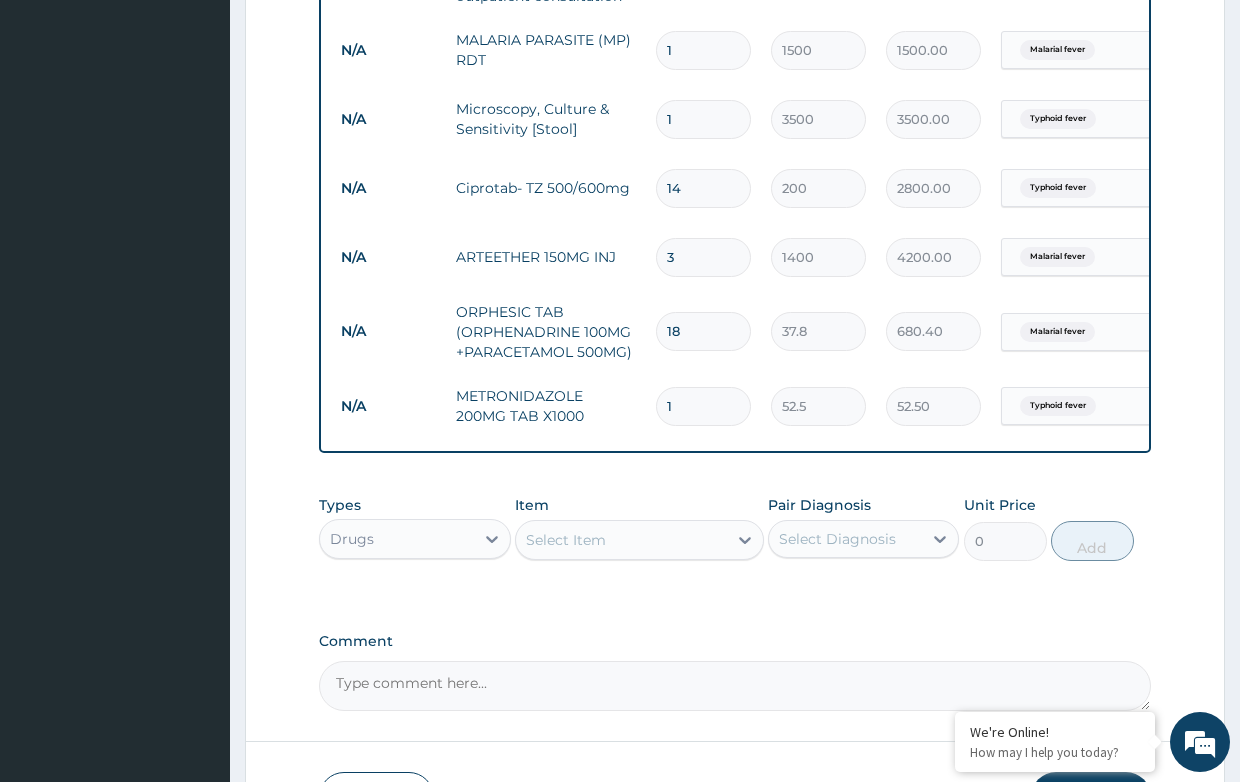 drag, startPoint x: 682, startPoint y: 404, endPoint x: 611, endPoint y: 396, distance: 71.44928 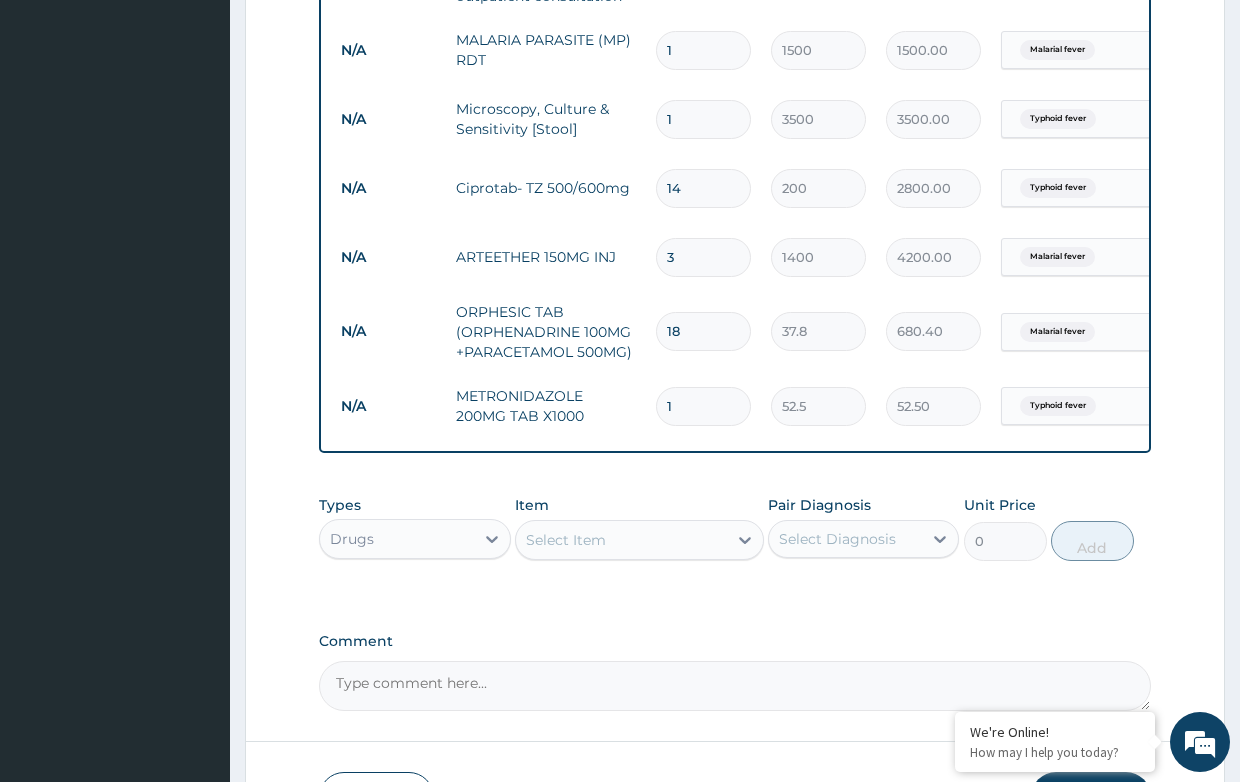 click on "N/A METRONIDAZOLE 200MG TAB X1000 1 52.5 52.50 Typhoid fever Delete" at bounding box center [821, 406] 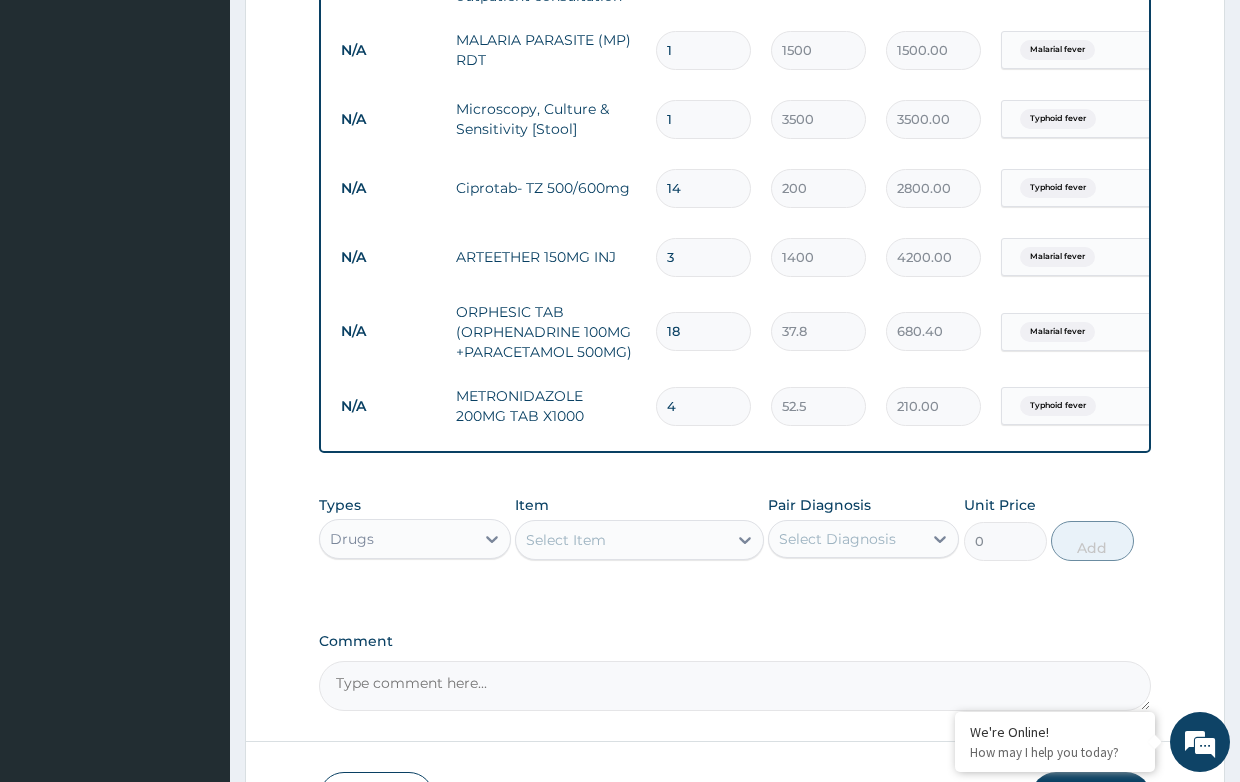 type on "42" 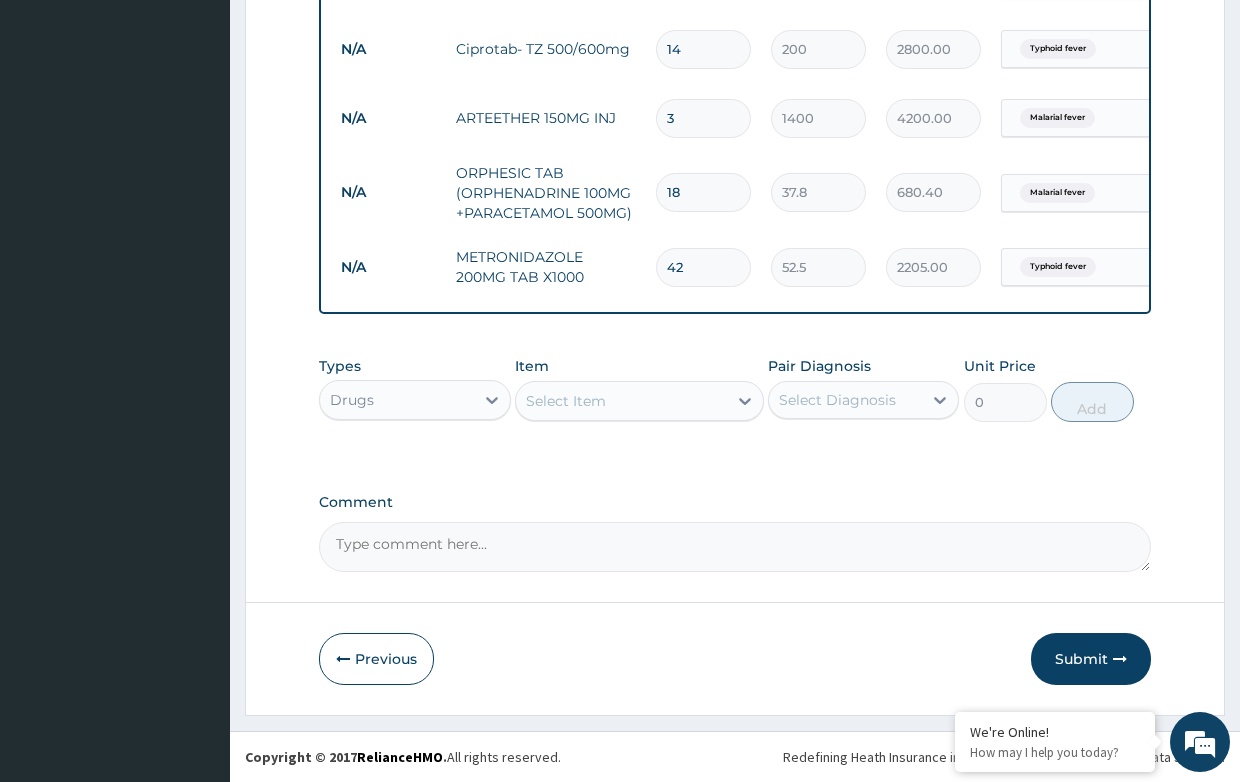 scroll, scrollTop: 1087, scrollLeft: 0, axis: vertical 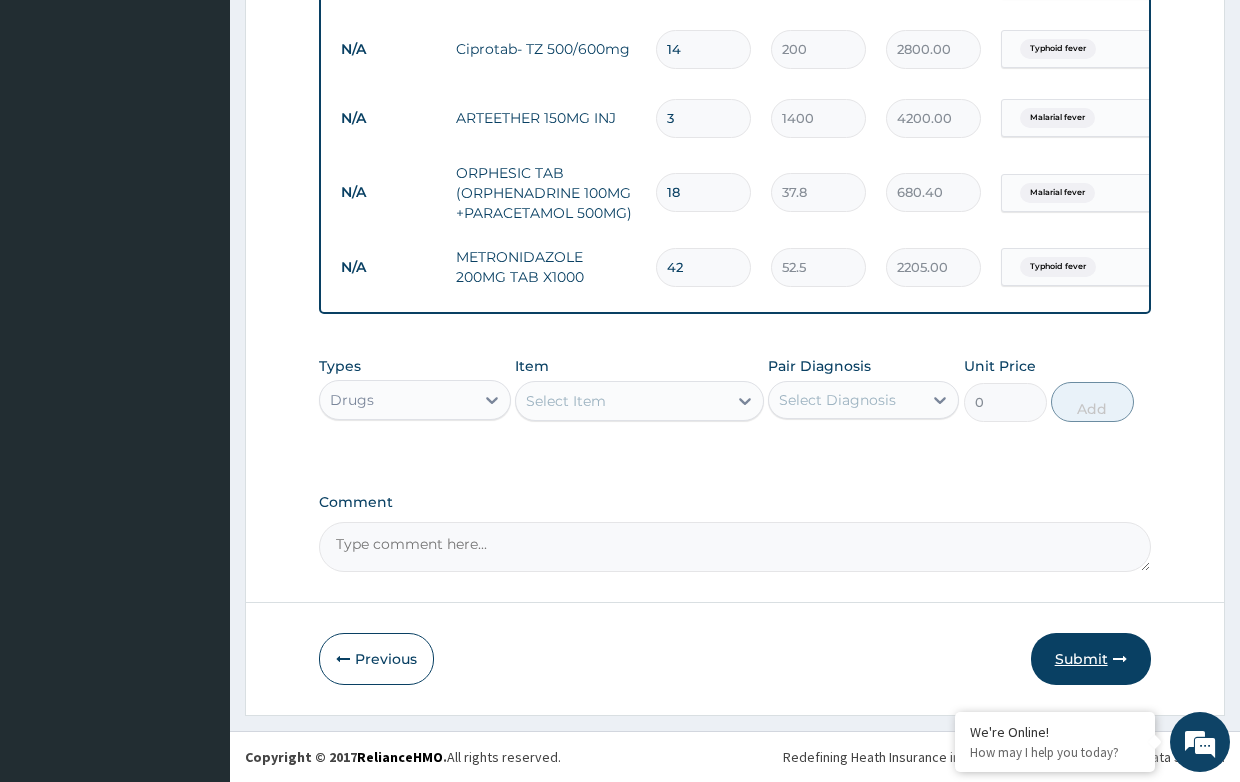 type on "42" 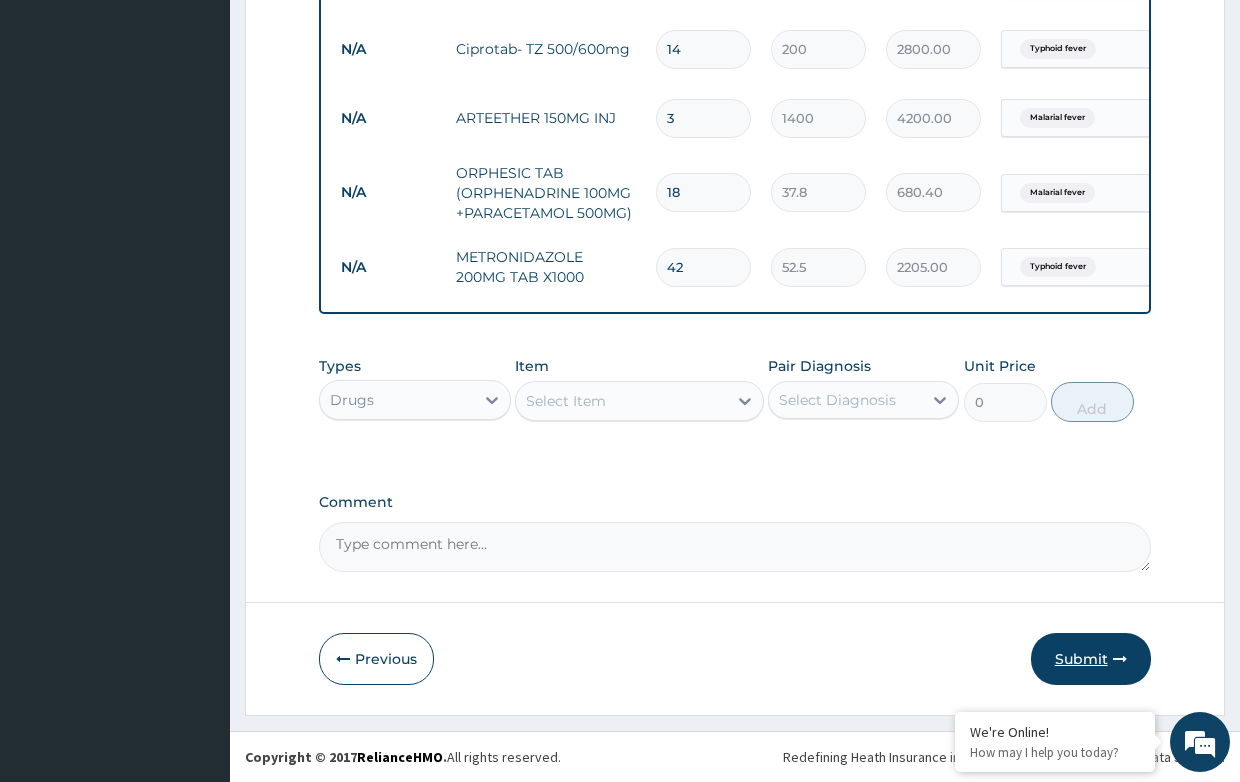 click on "Submit" at bounding box center [1091, 659] 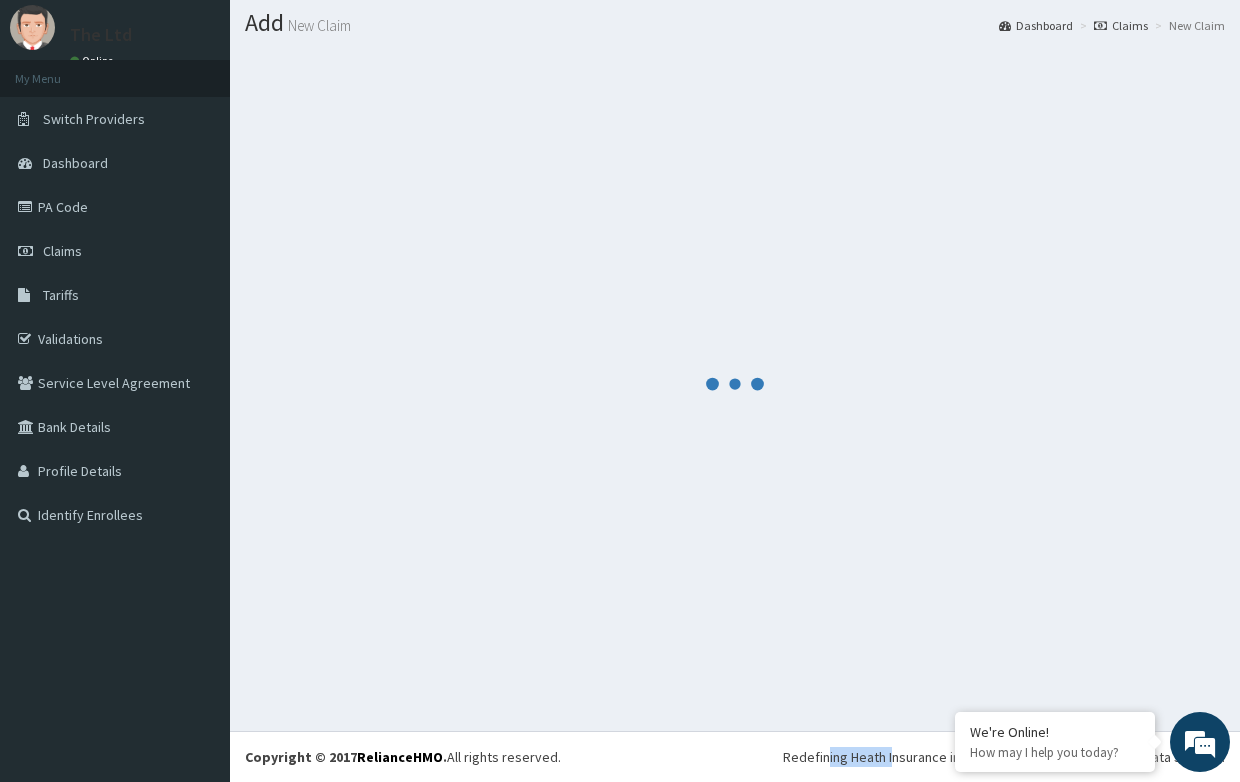 scroll, scrollTop: 1087, scrollLeft: 0, axis: vertical 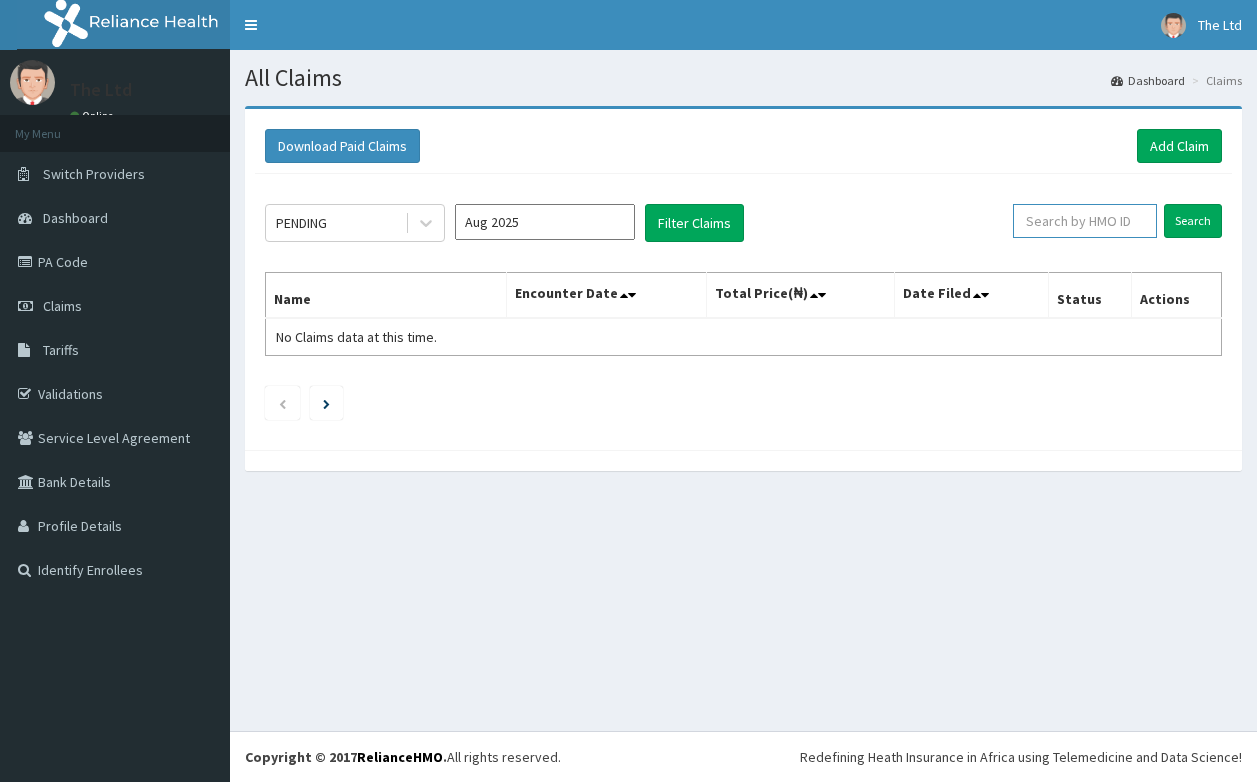 click at bounding box center (1085, 221) 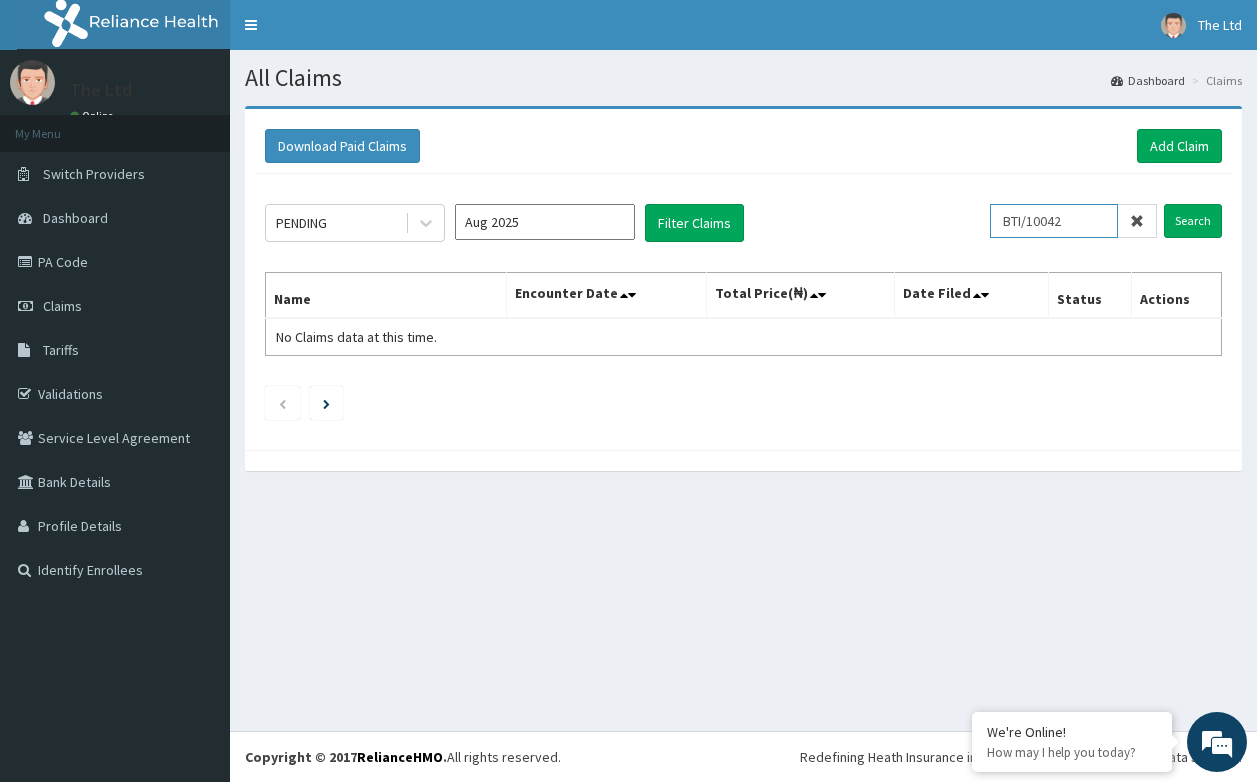 scroll, scrollTop: 0, scrollLeft: 0, axis: both 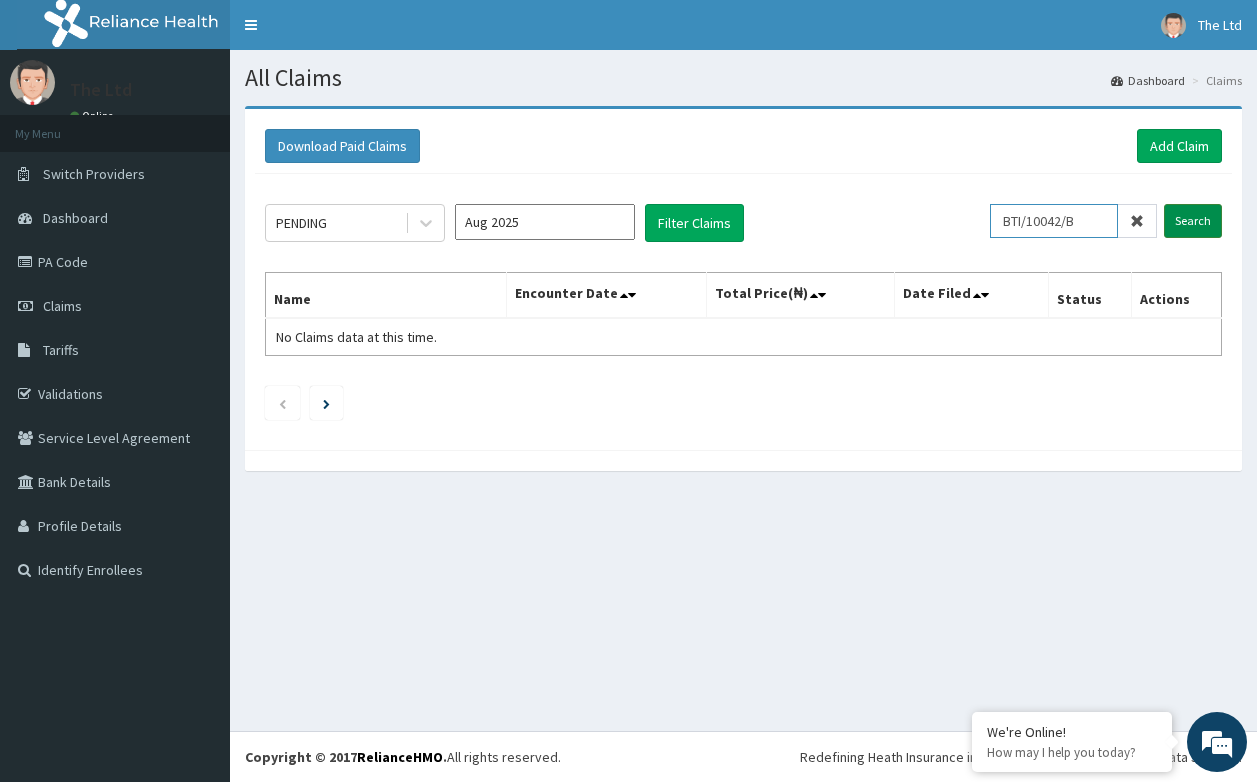 type on "BTI/10042/B" 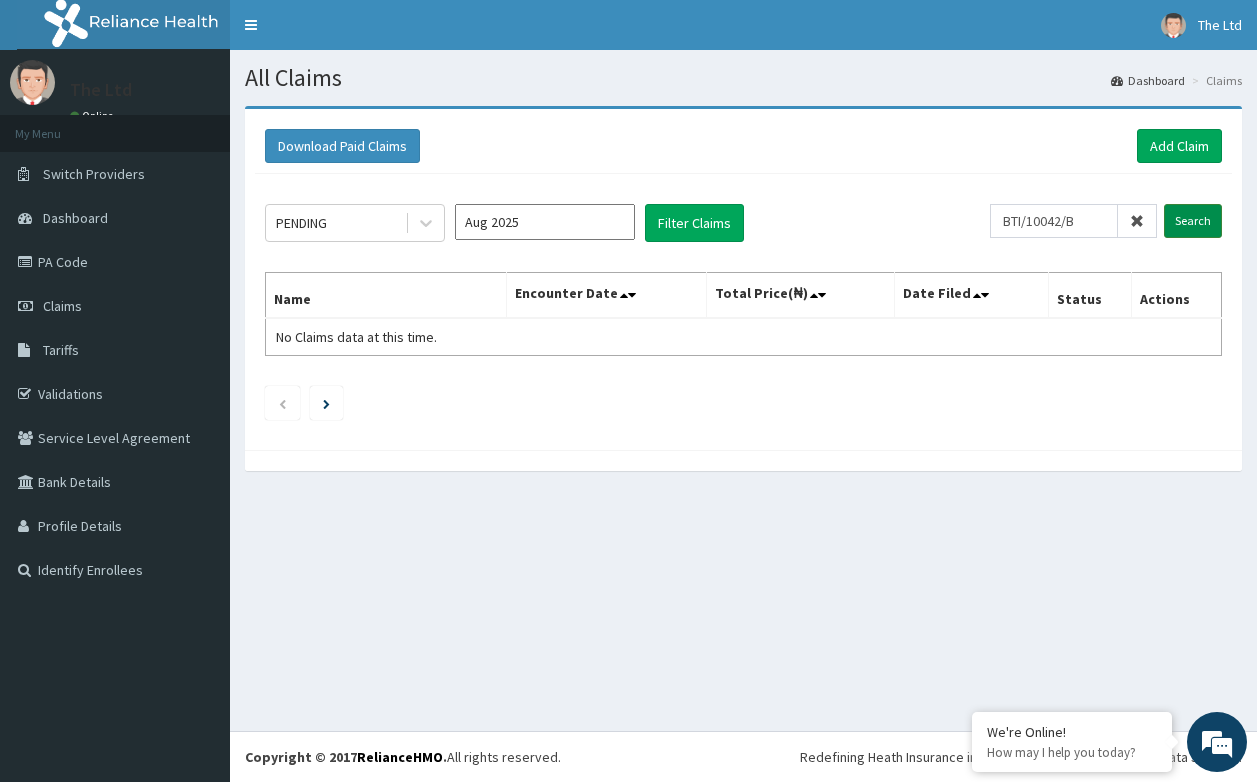 click on "Search" at bounding box center (1193, 221) 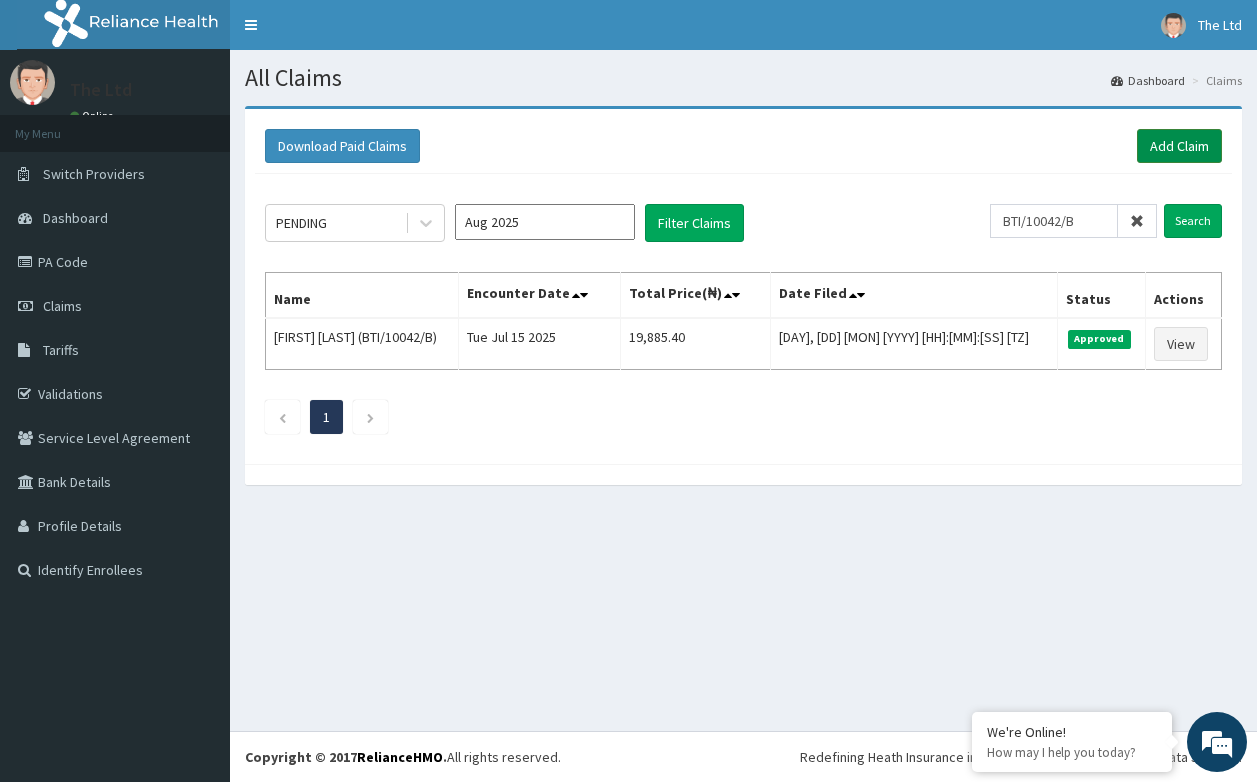 click on "Add Claim" at bounding box center (1179, 146) 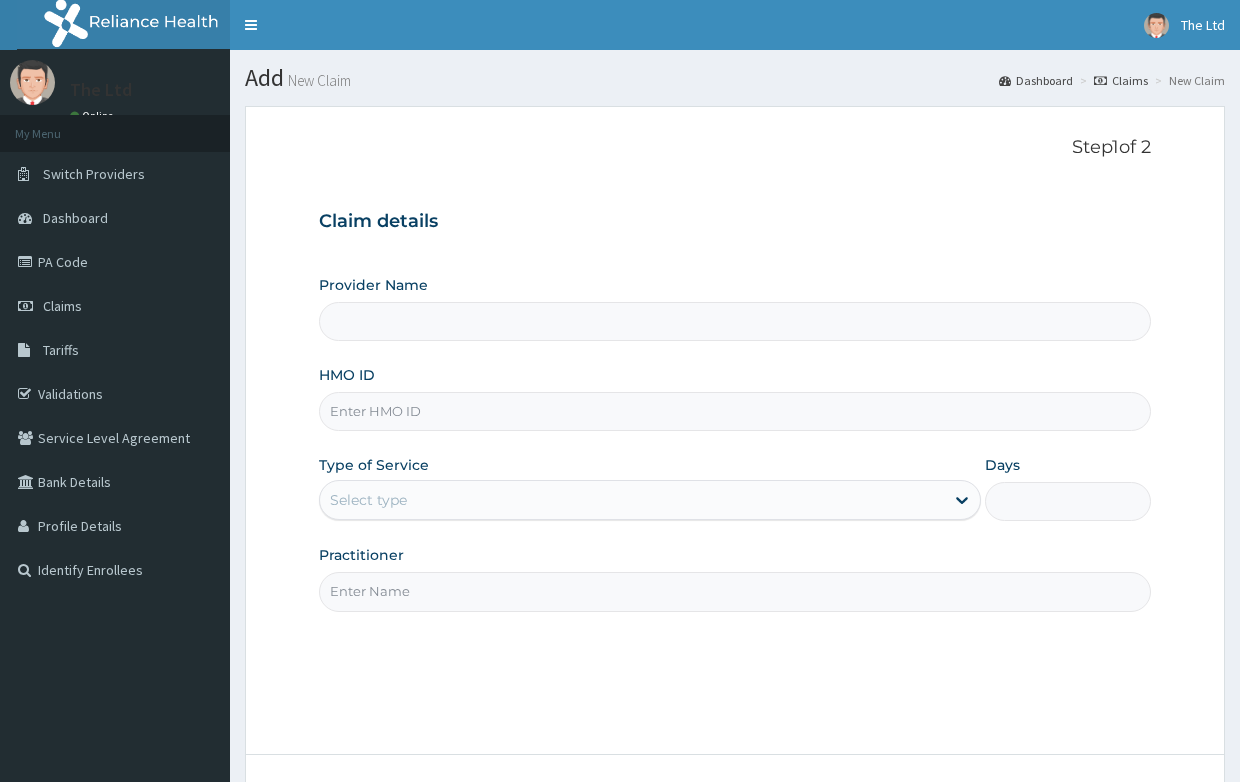 scroll, scrollTop: 0, scrollLeft: 0, axis: both 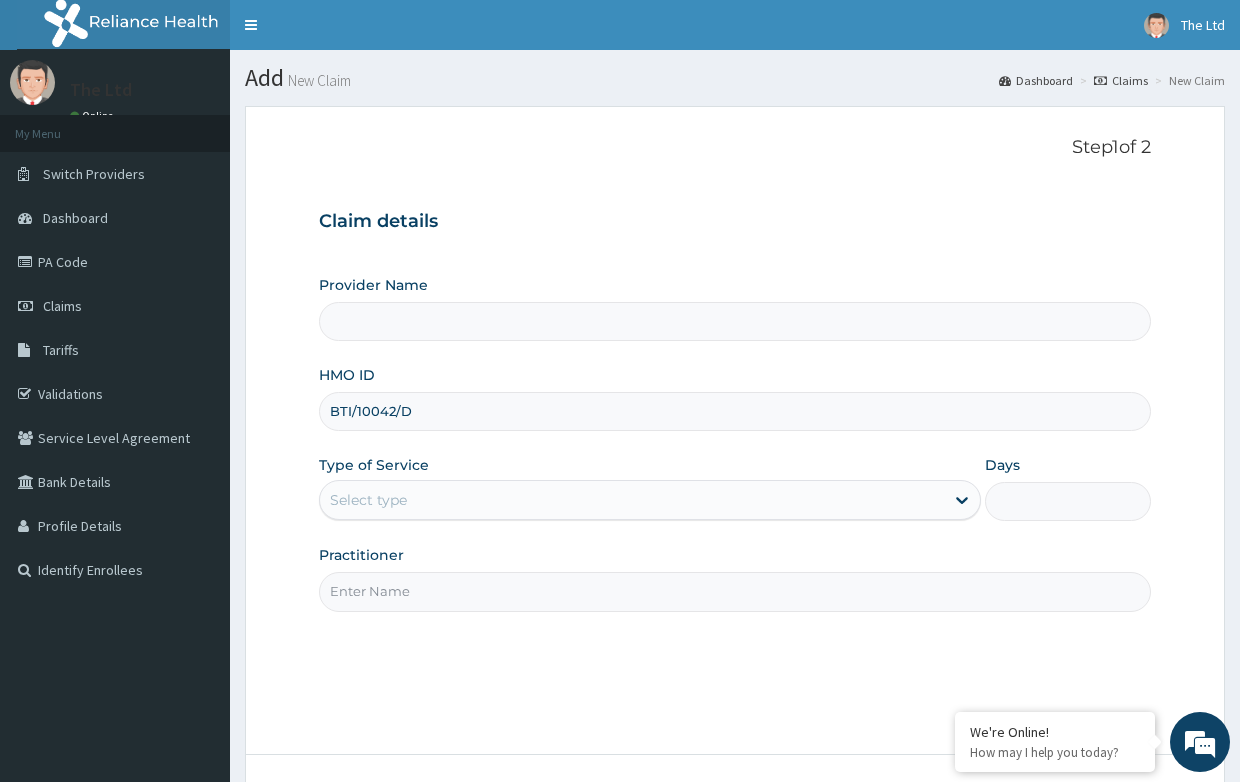 type on "BTI/10042/D" 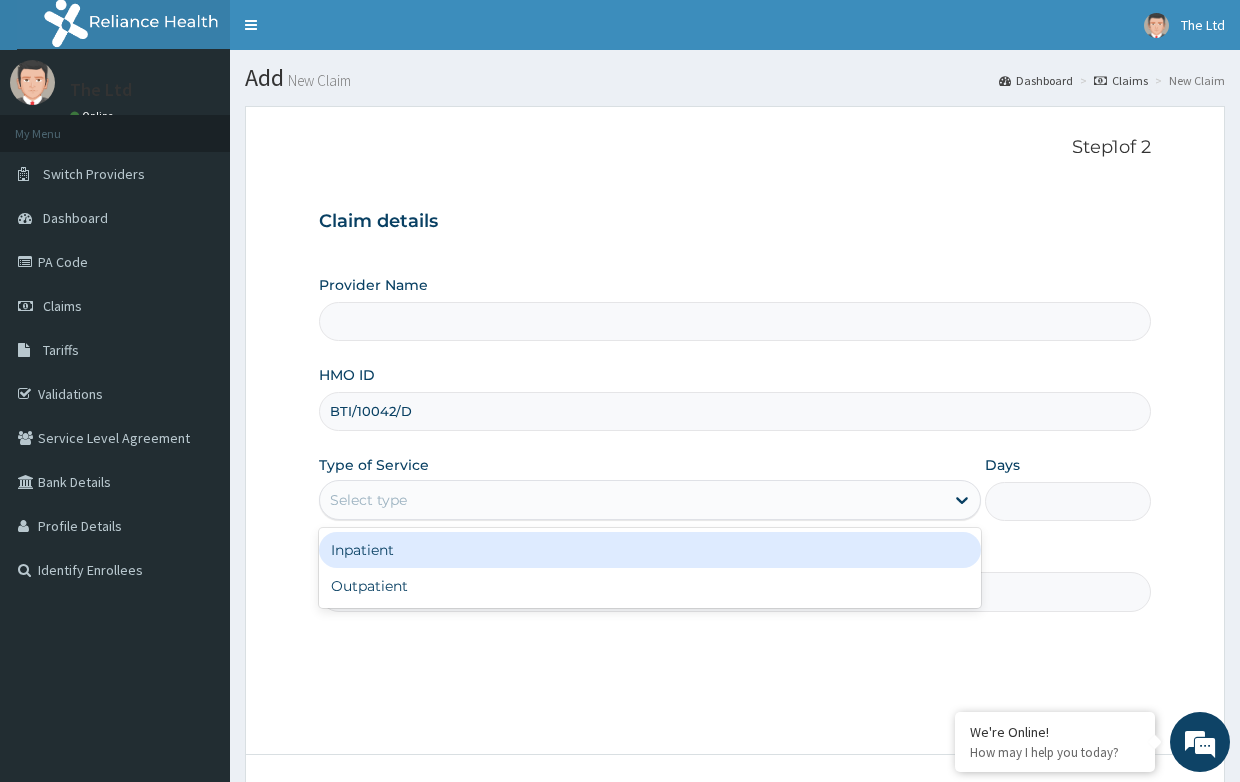 click on "Select type" at bounding box center [632, 500] 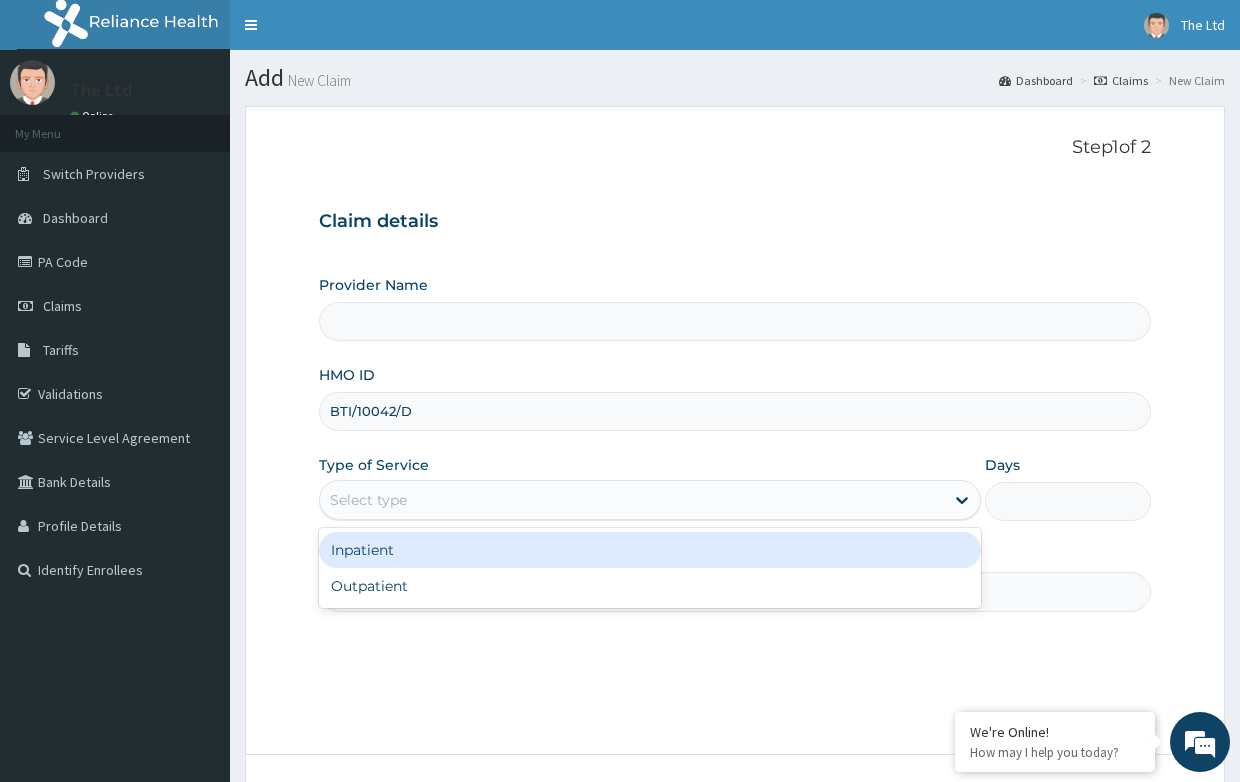 click on "Select type" at bounding box center [368, 500] 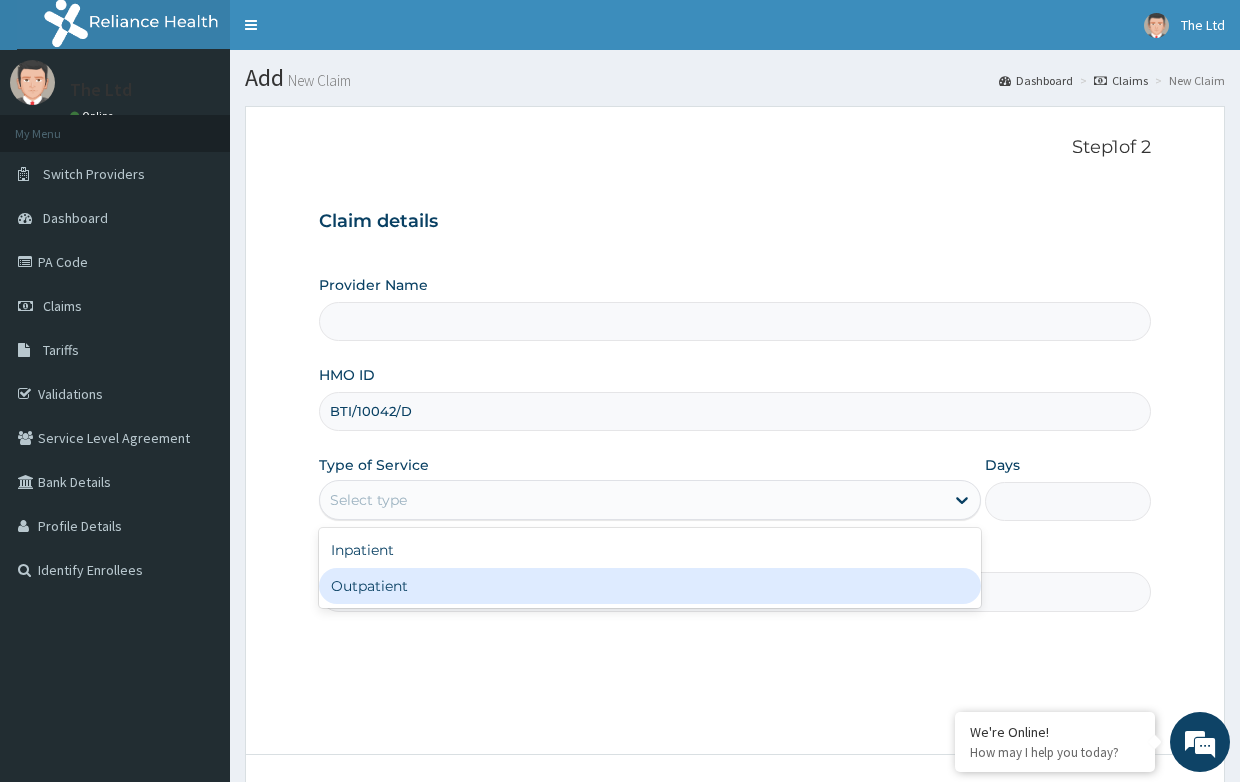 click on "Outpatient" at bounding box center [650, 586] 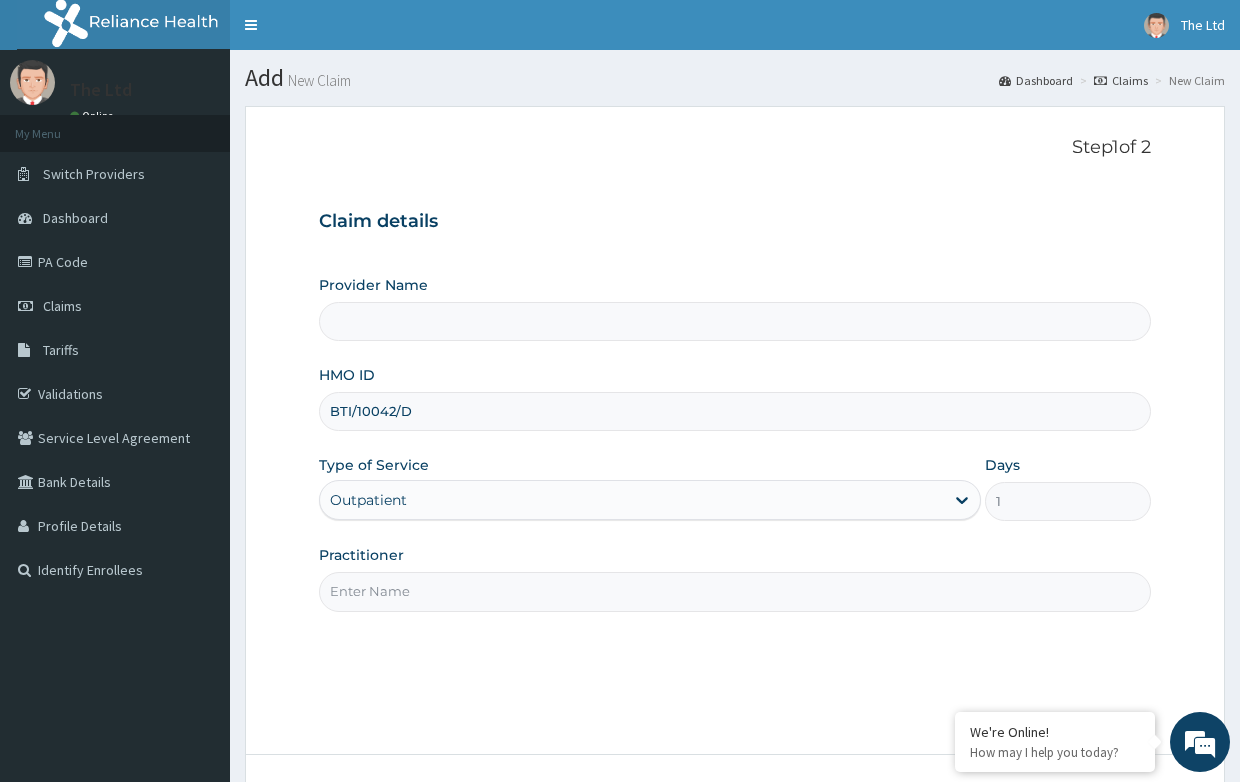click on "Practitioner" at bounding box center [734, 591] 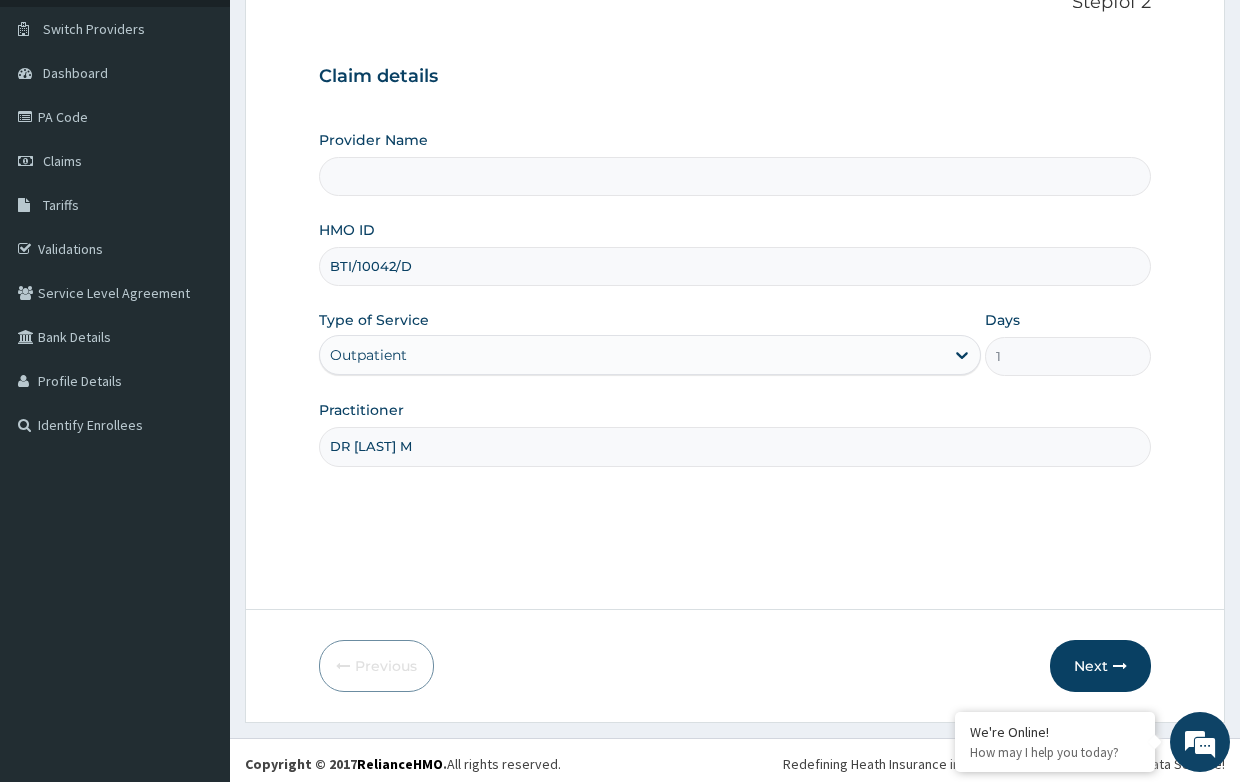 scroll, scrollTop: 152, scrollLeft: 0, axis: vertical 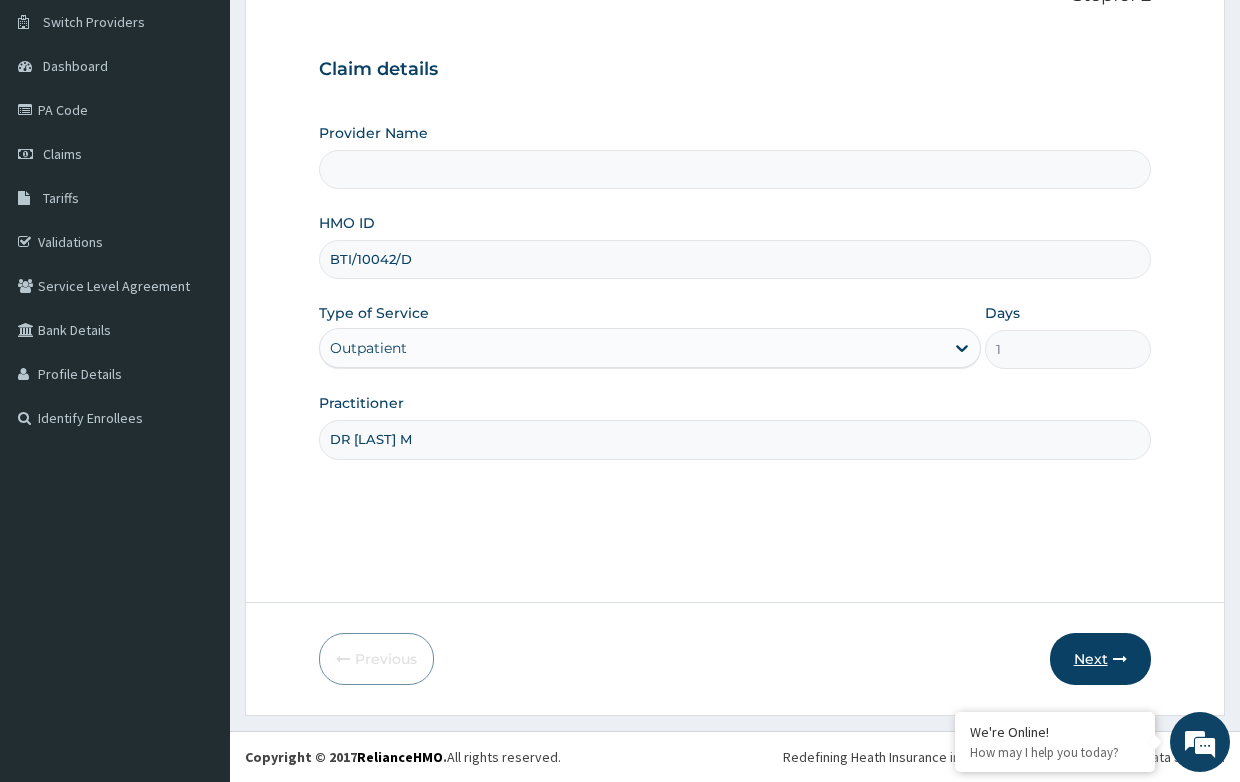 click on "Next" at bounding box center [1100, 659] 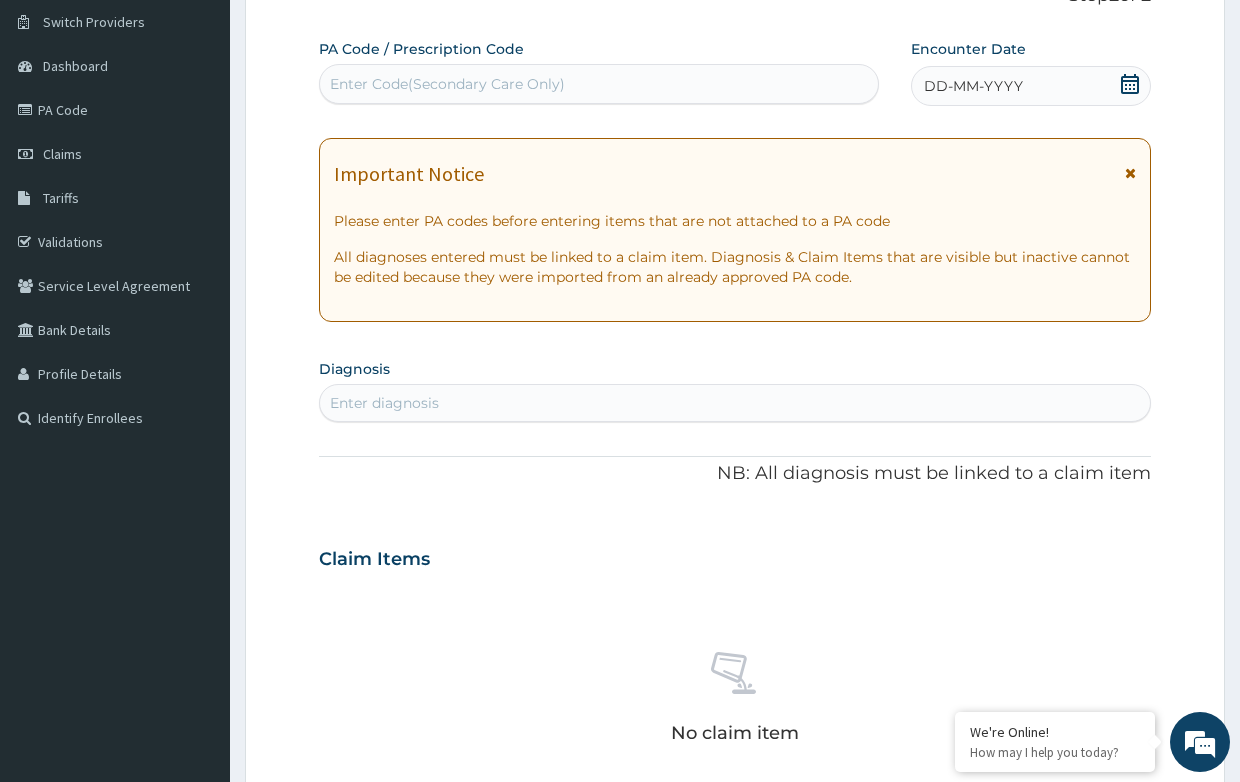 click on "DD-MM-YYYY" at bounding box center (973, 86) 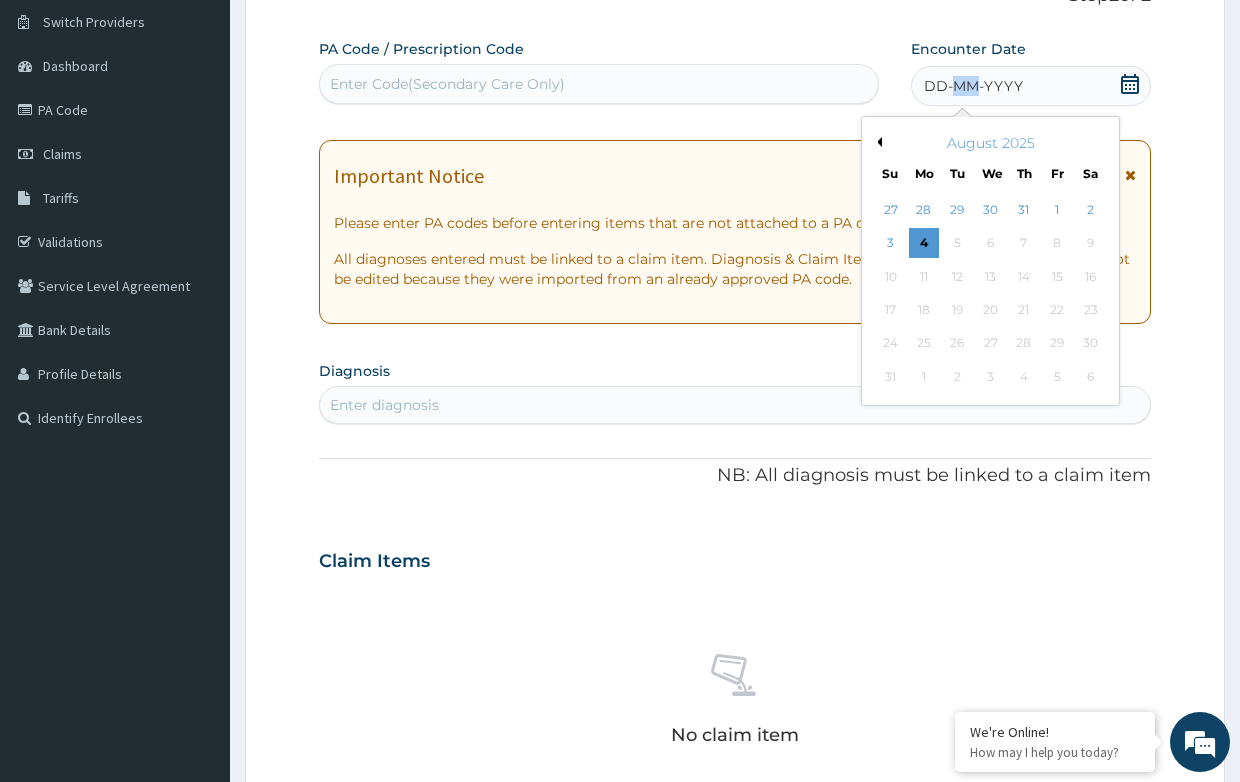 click on "Previous Month" at bounding box center [877, 142] 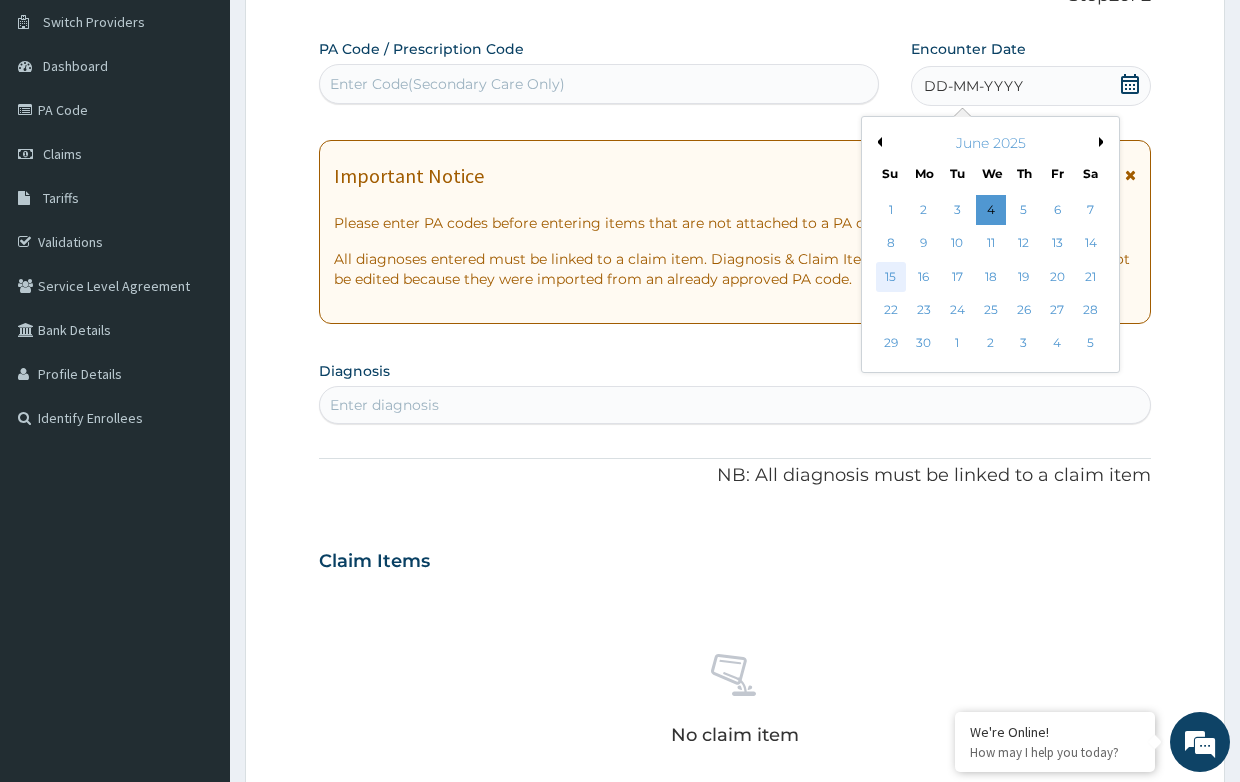 click on "15" at bounding box center (891, 277) 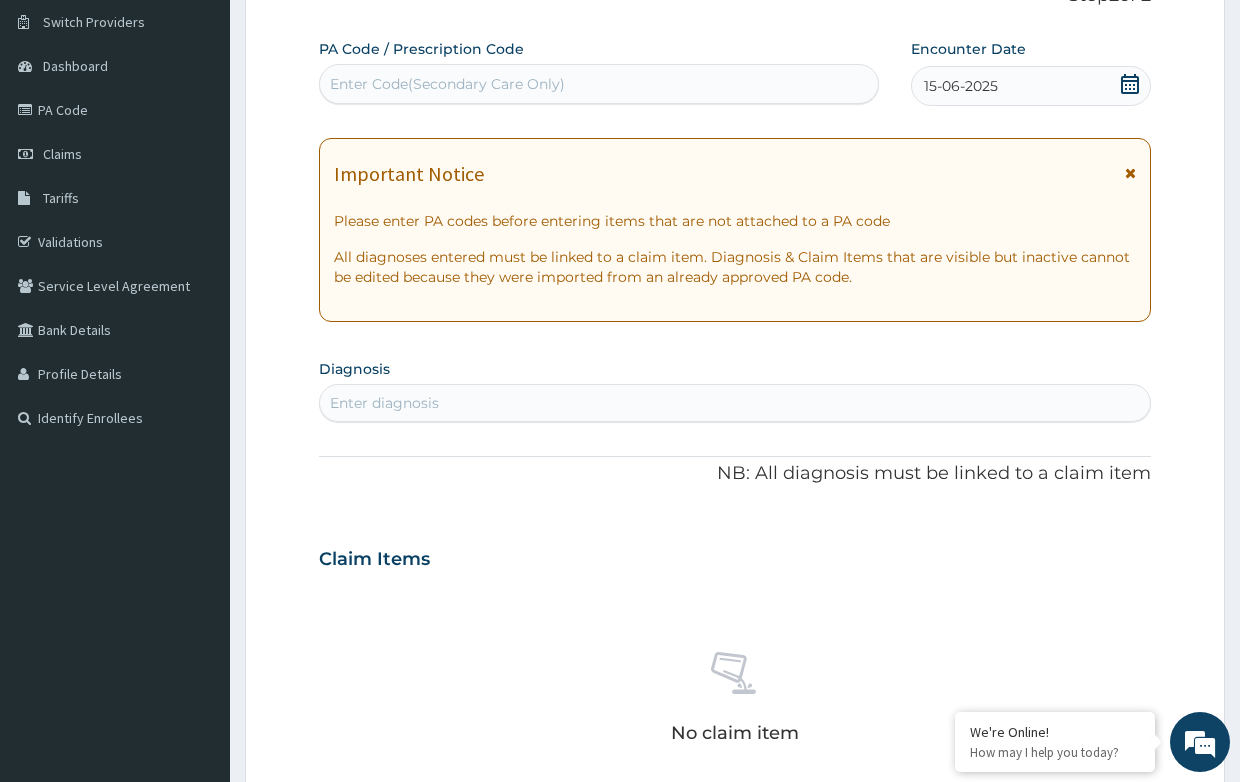 click on "Enter diagnosis" at bounding box center [734, 403] 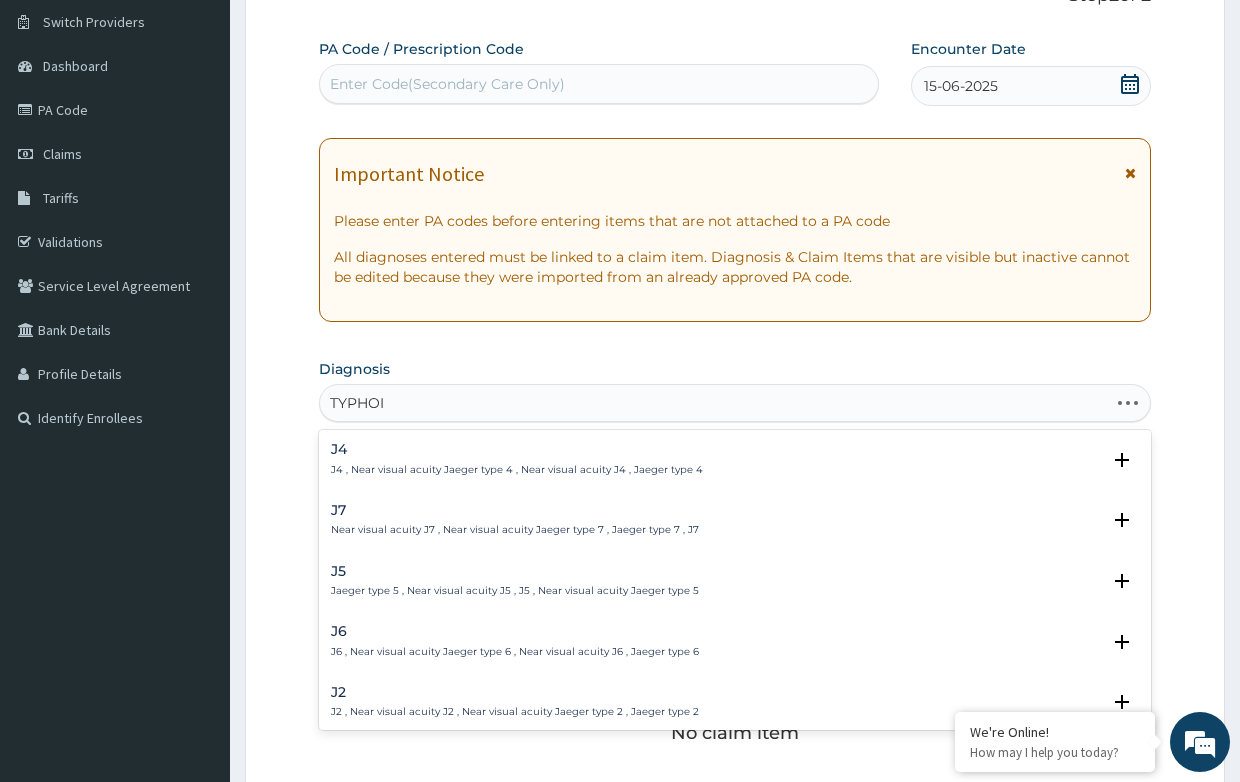 type on "TYPHOID" 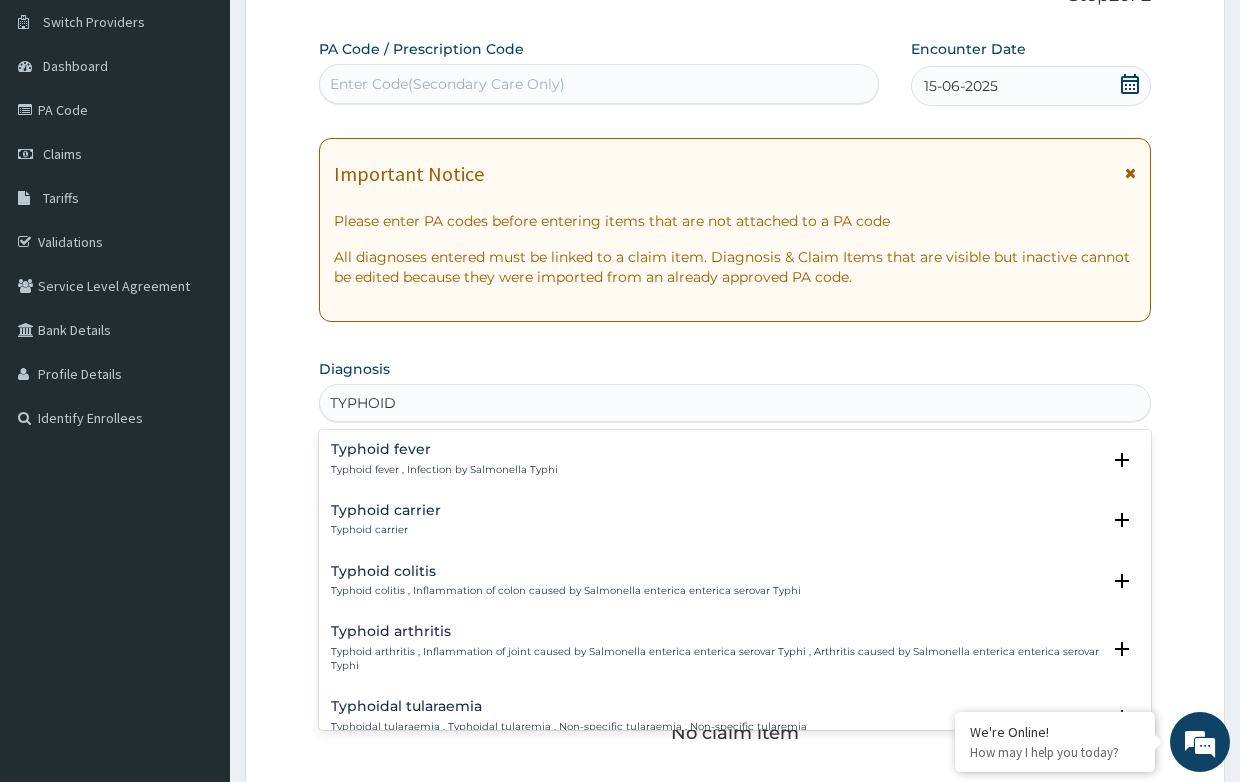 click on "Typhoid fever" at bounding box center [444, 449] 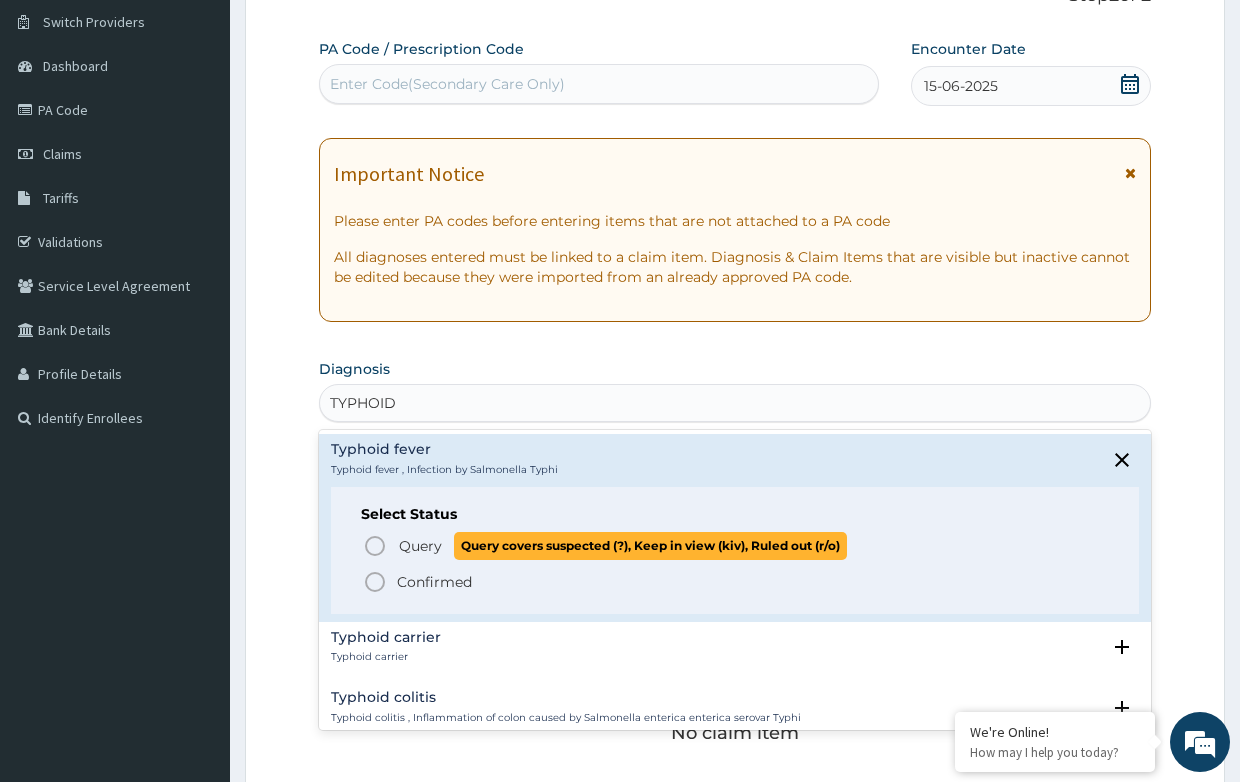 click 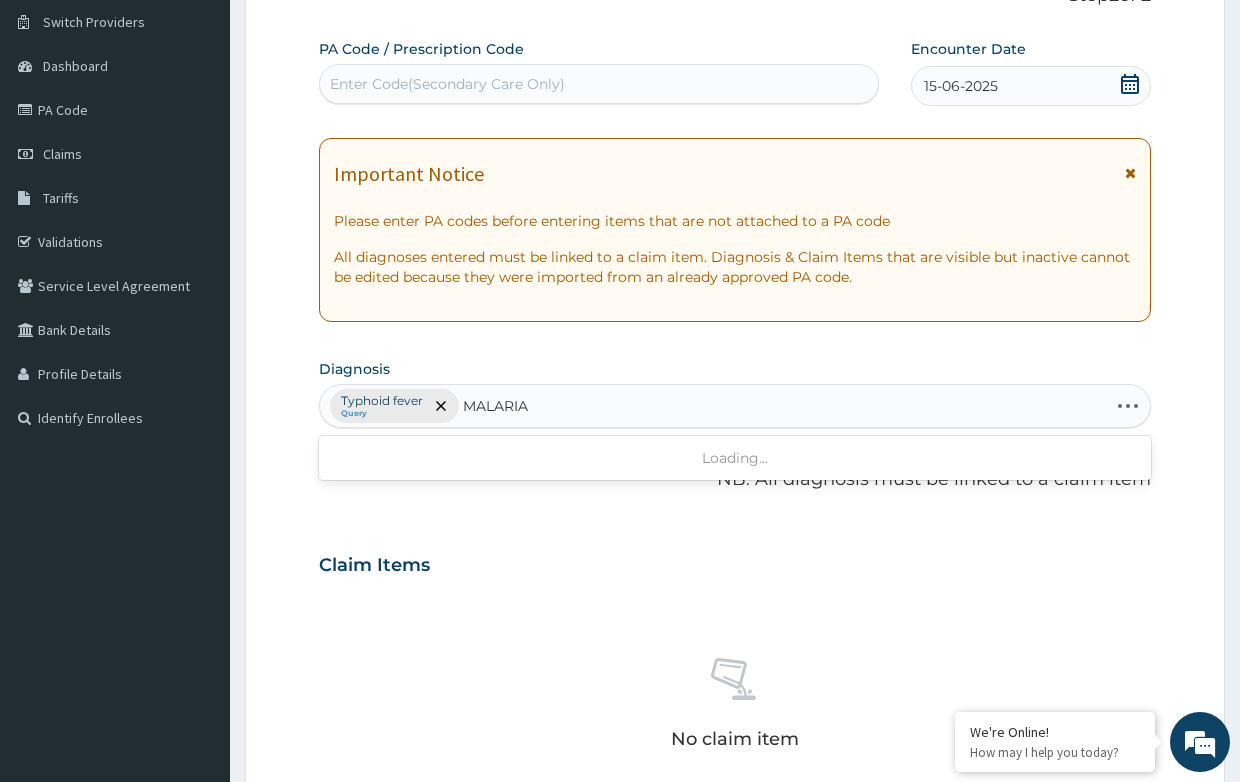 type on "MALARI" 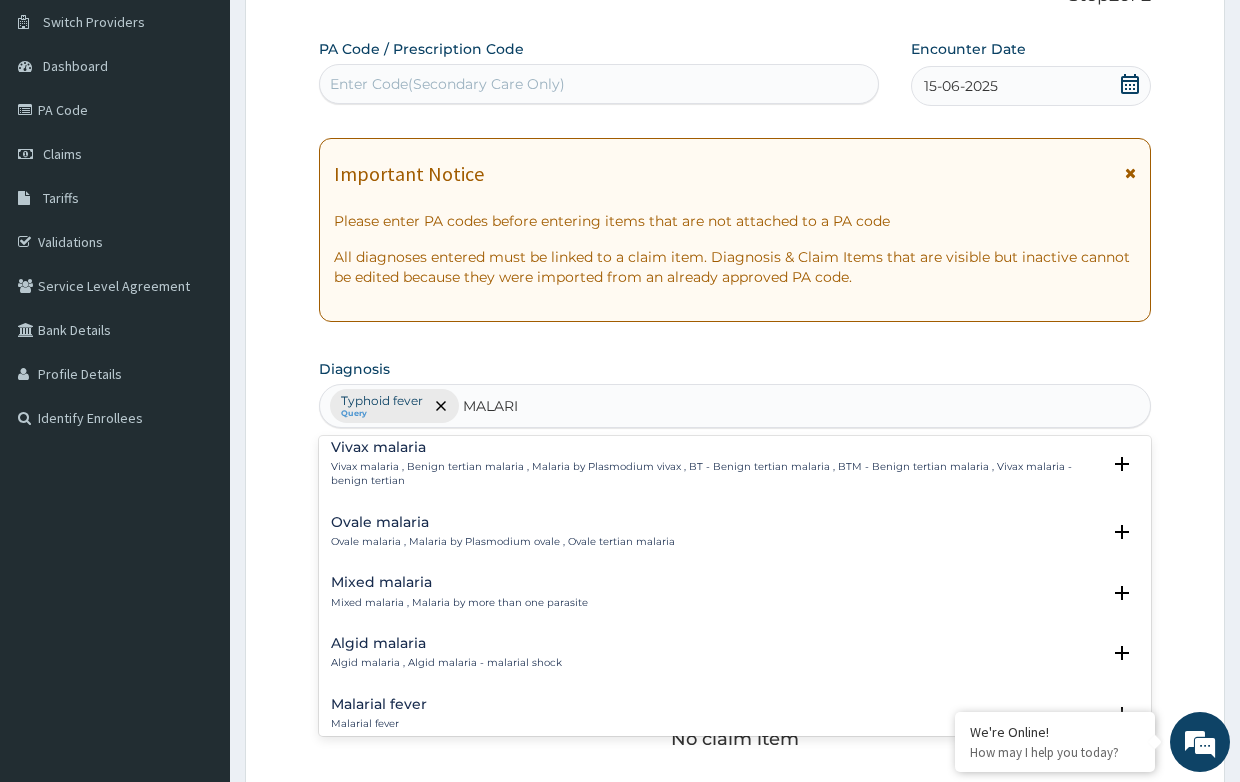 scroll, scrollTop: 100, scrollLeft: 0, axis: vertical 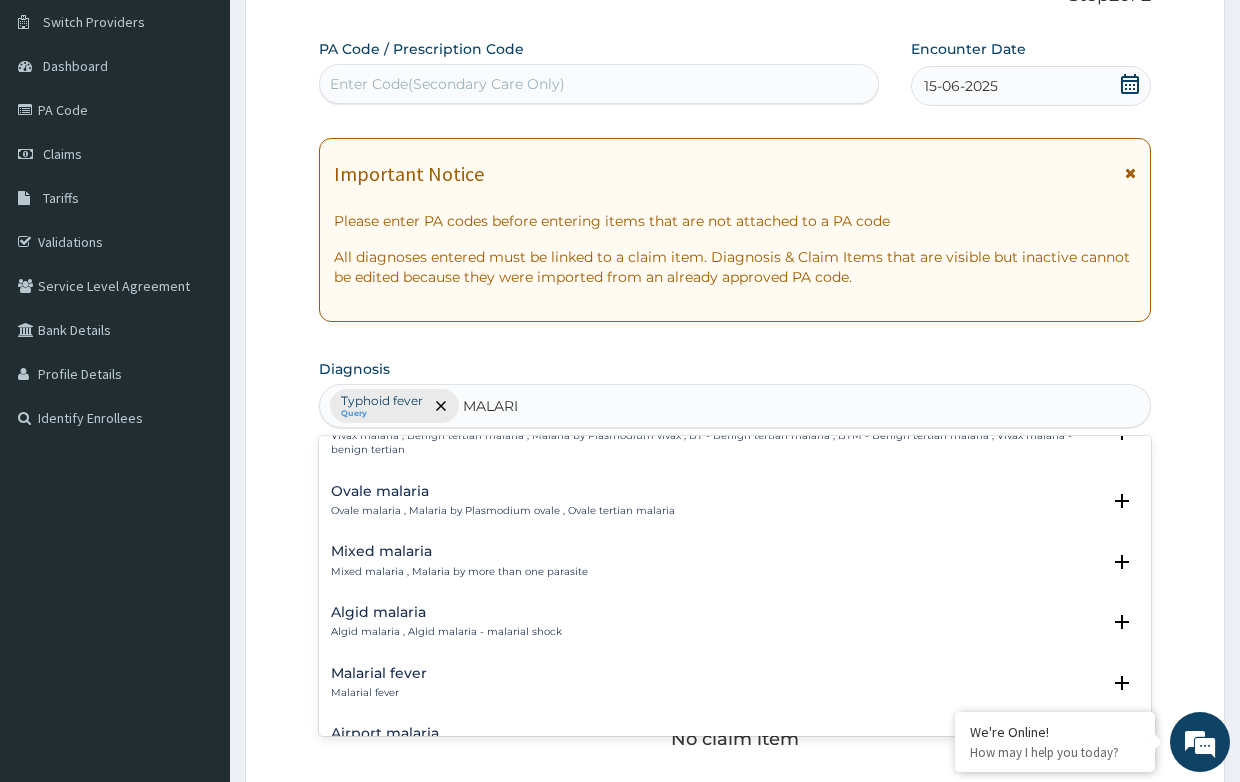 click on "Malarial fever" at bounding box center [379, 673] 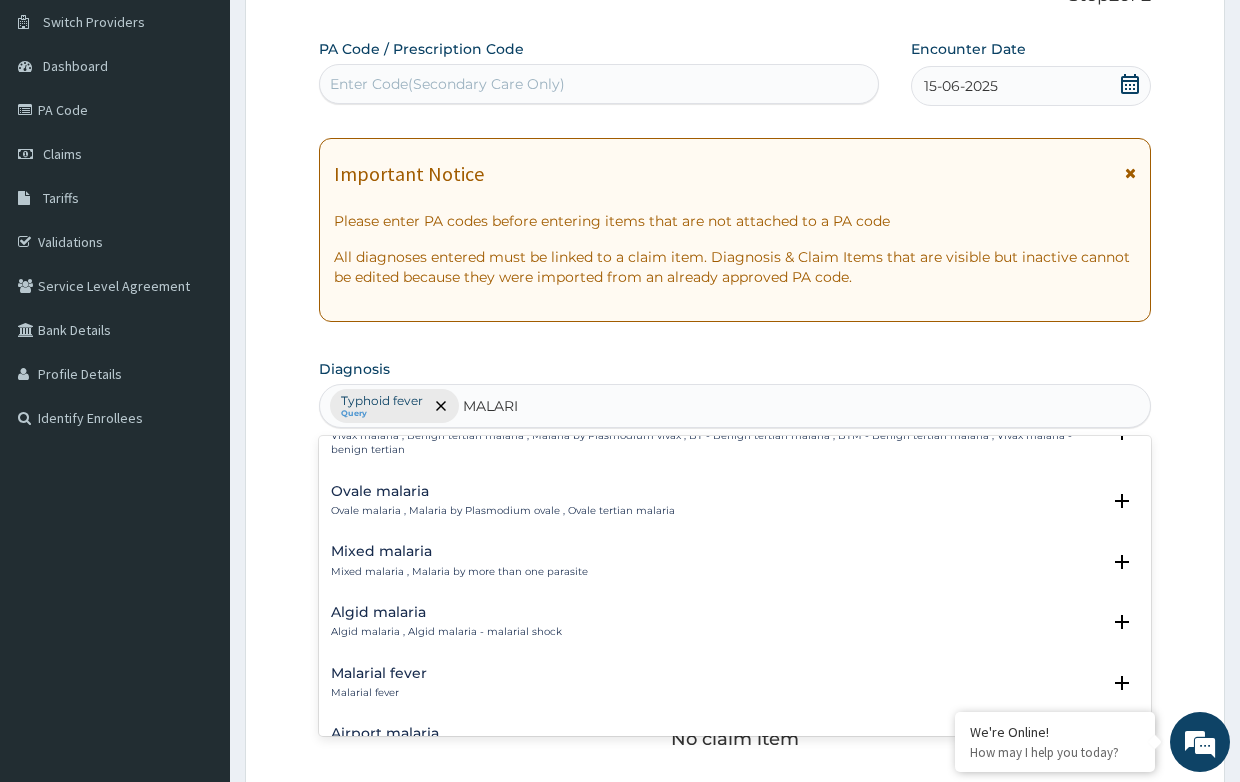 click on "Malarial fever" at bounding box center [379, 673] 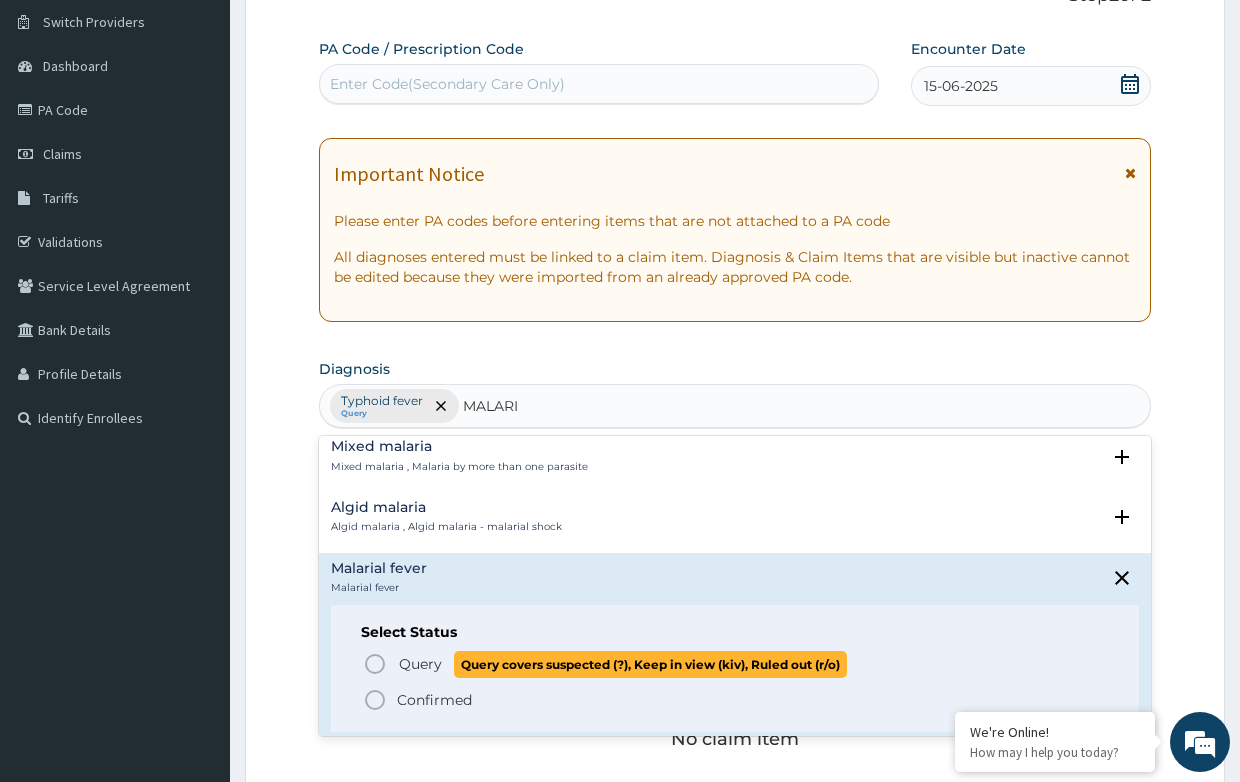 scroll, scrollTop: 300, scrollLeft: 0, axis: vertical 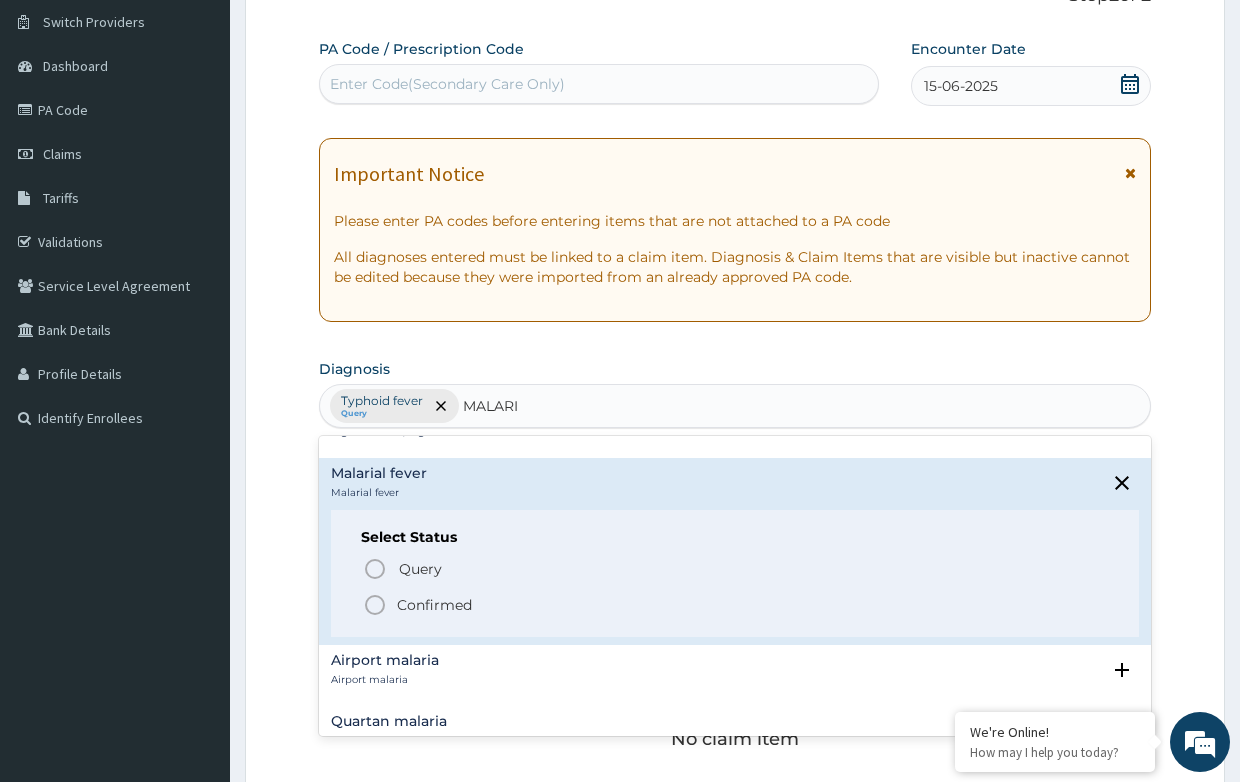 click 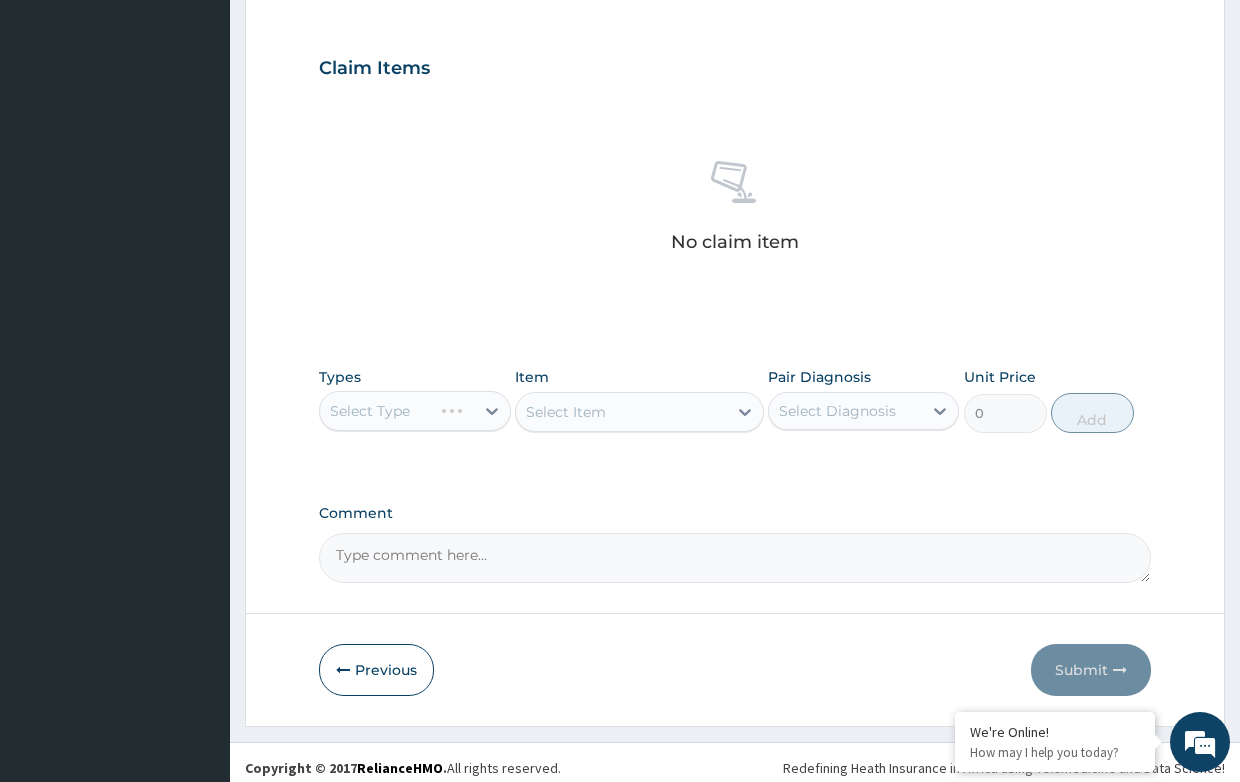 scroll, scrollTop: 652, scrollLeft: 0, axis: vertical 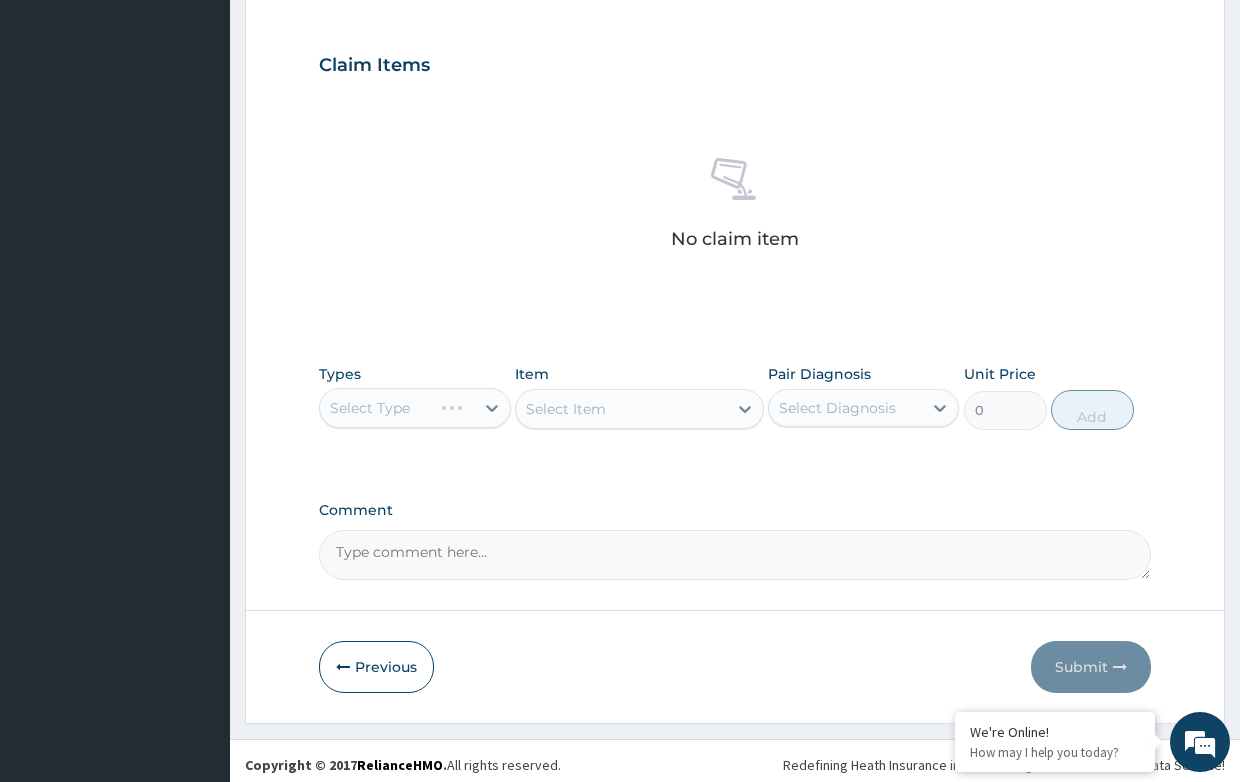 click on "Select Type" at bounding box center [414, 408] 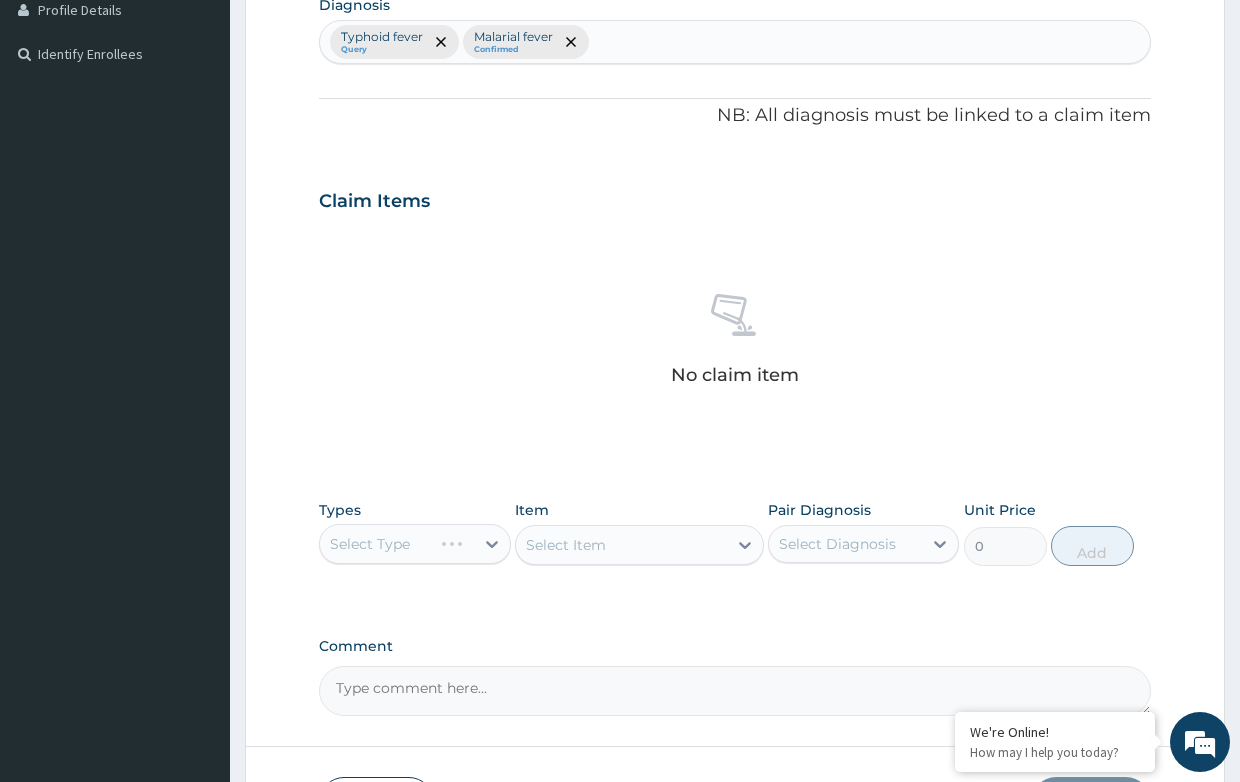scroll, scrollTop: 552, scrollLeft: 0, axis: vertical 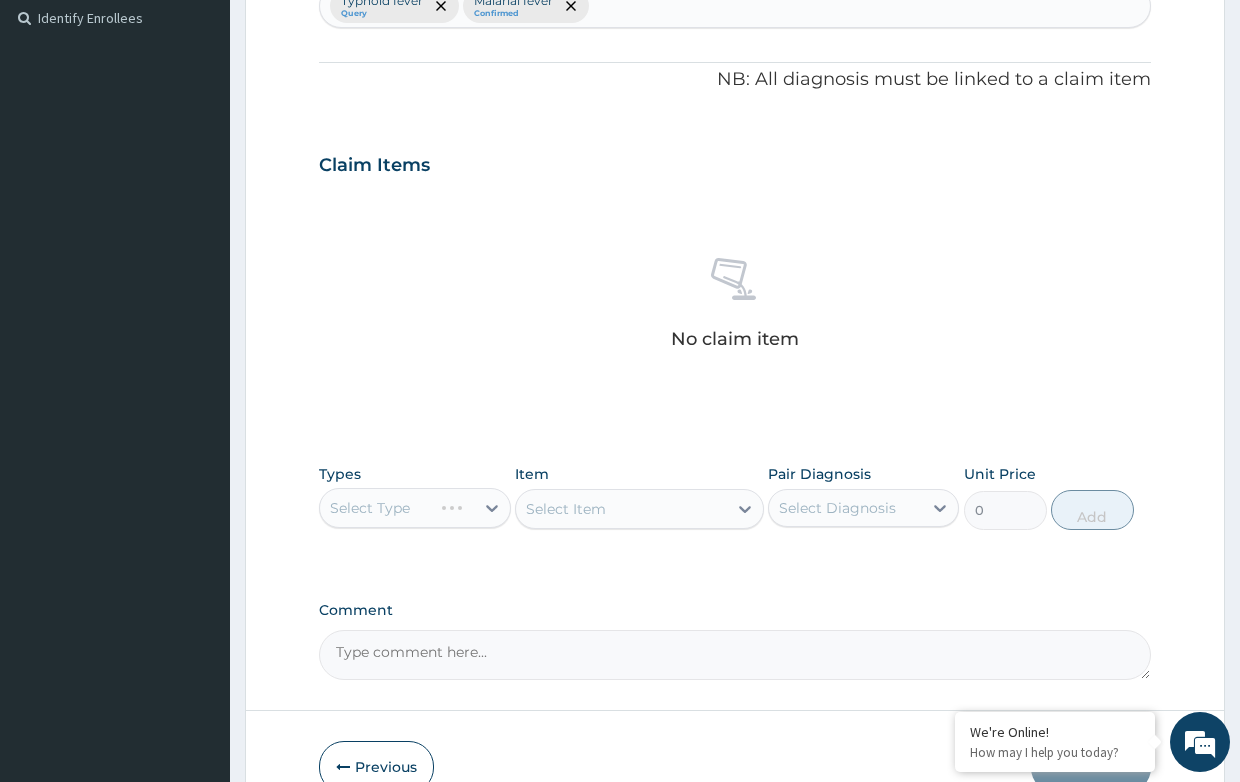 click on "Select Type" at bounding box center [414, 508] 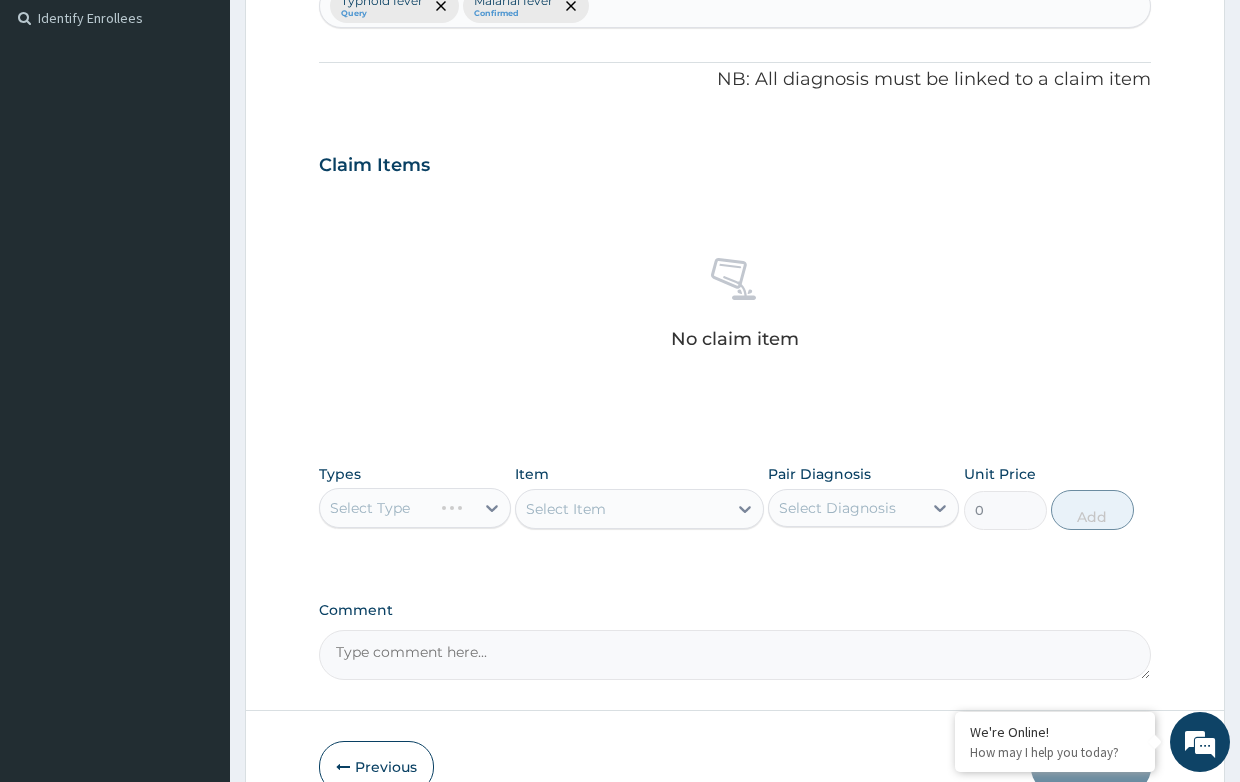 click on "Select Type" at bounding box center (414, 508) 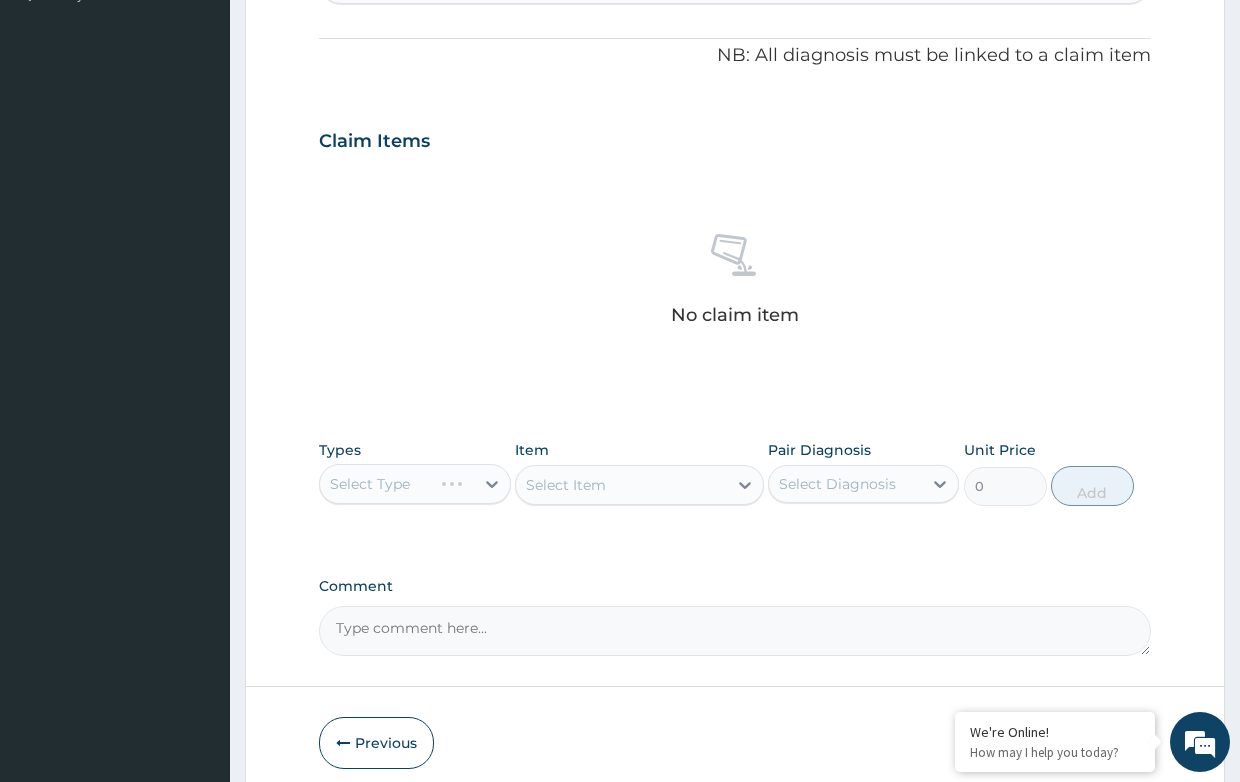 scroll, scrollTop: 600, scrollLeft: 0, axis: vertical 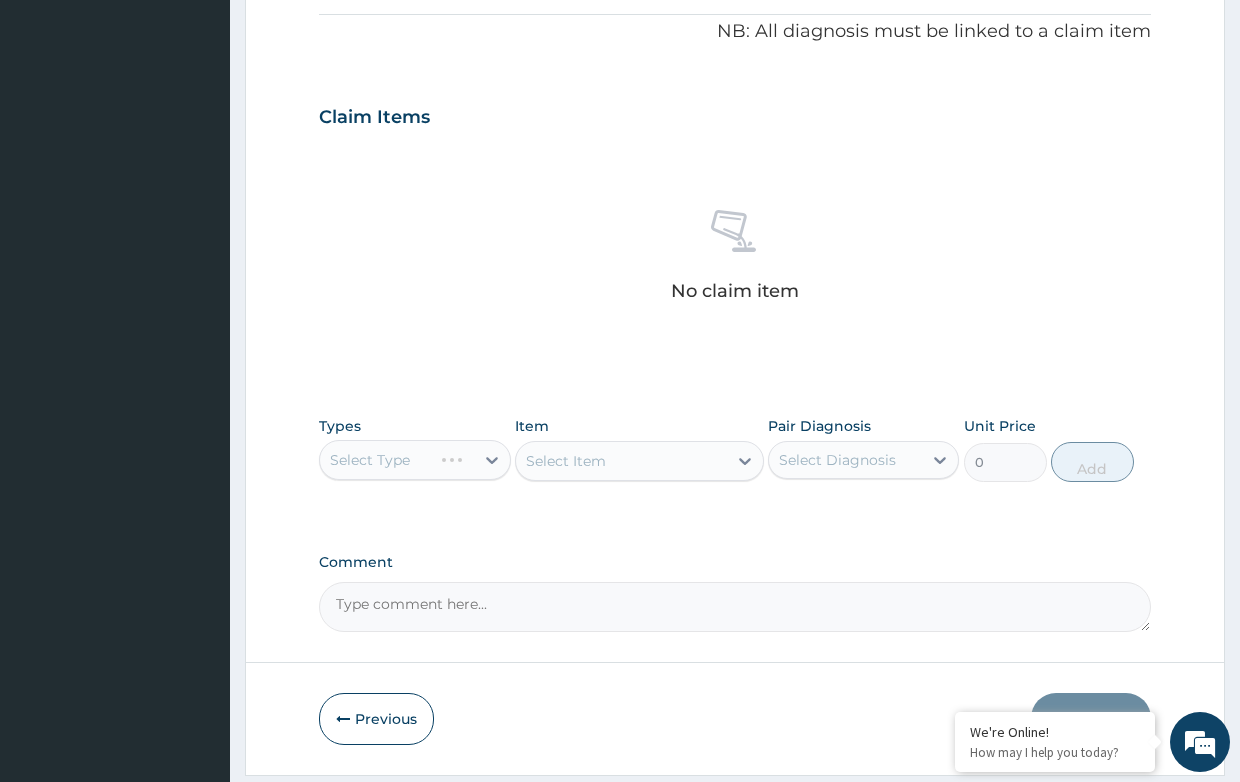 click on "Select Type" at bounding box center (414, 460) 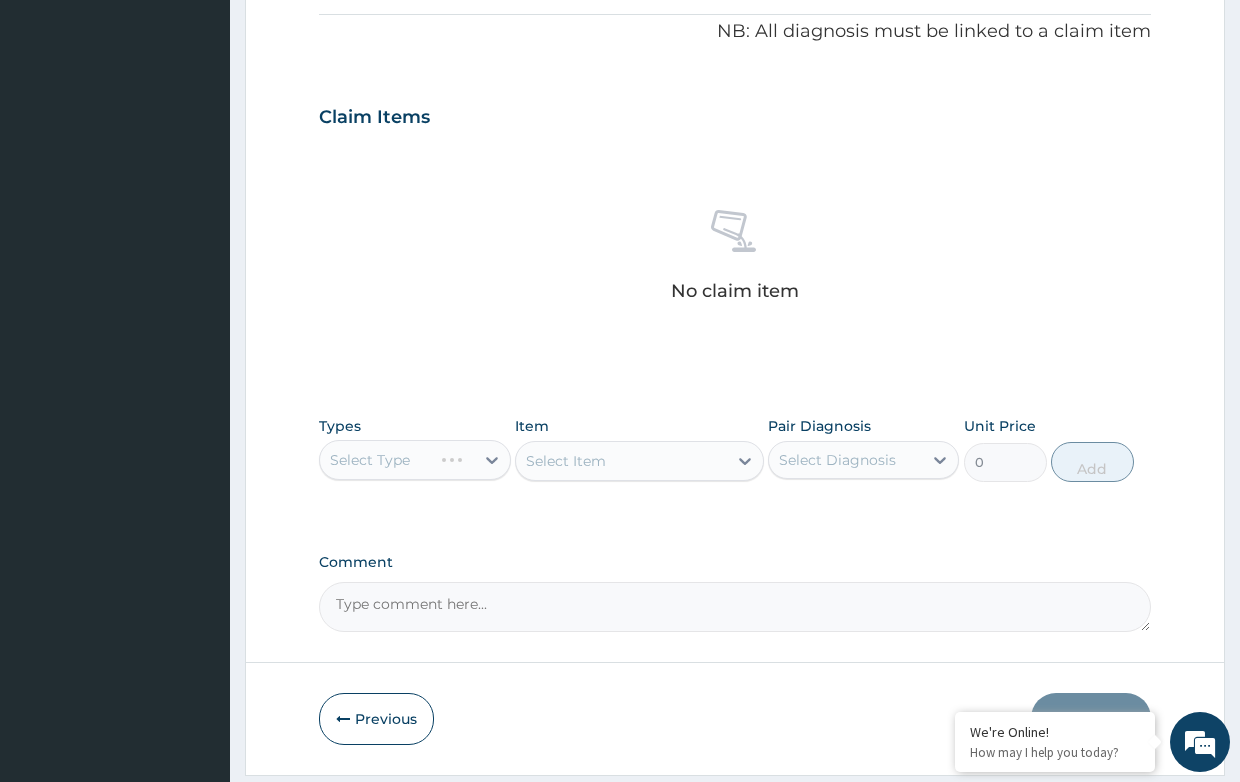 click on "Select Item" at bounding box center [639, 461] 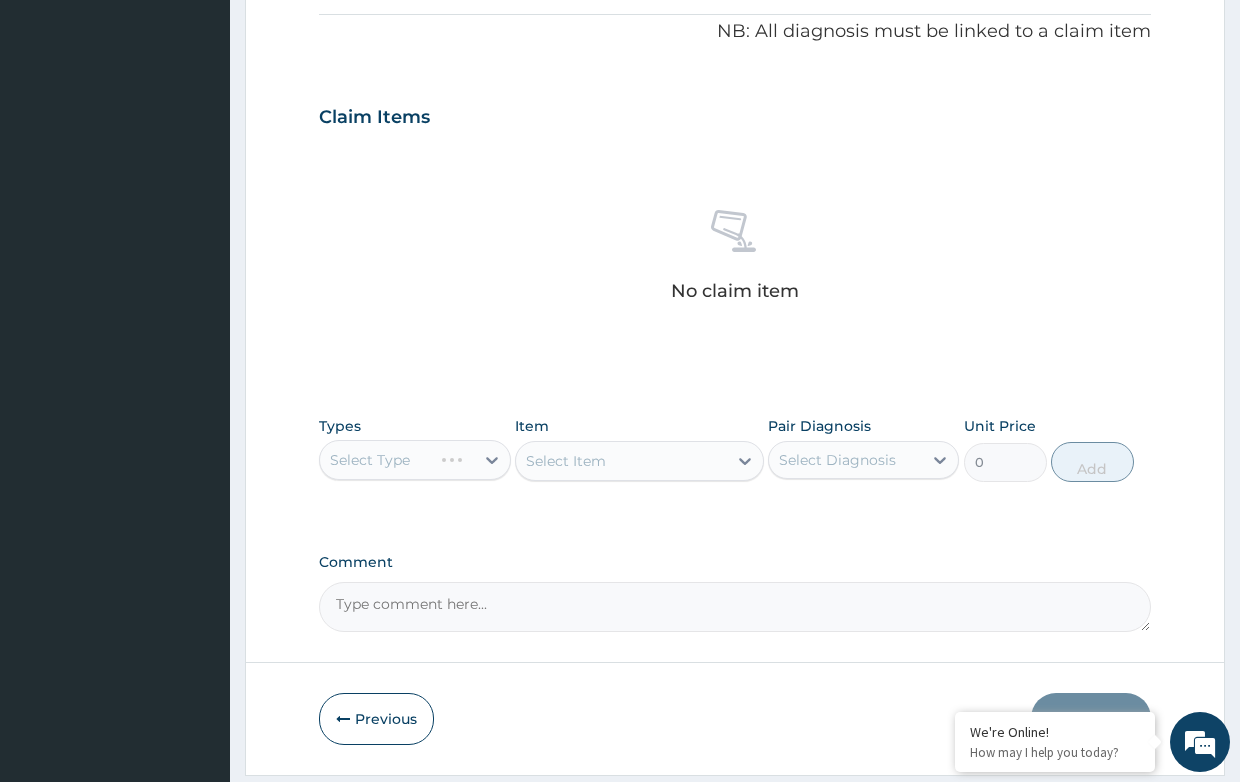 click on "Select Item" at bounding box center [639, 461] 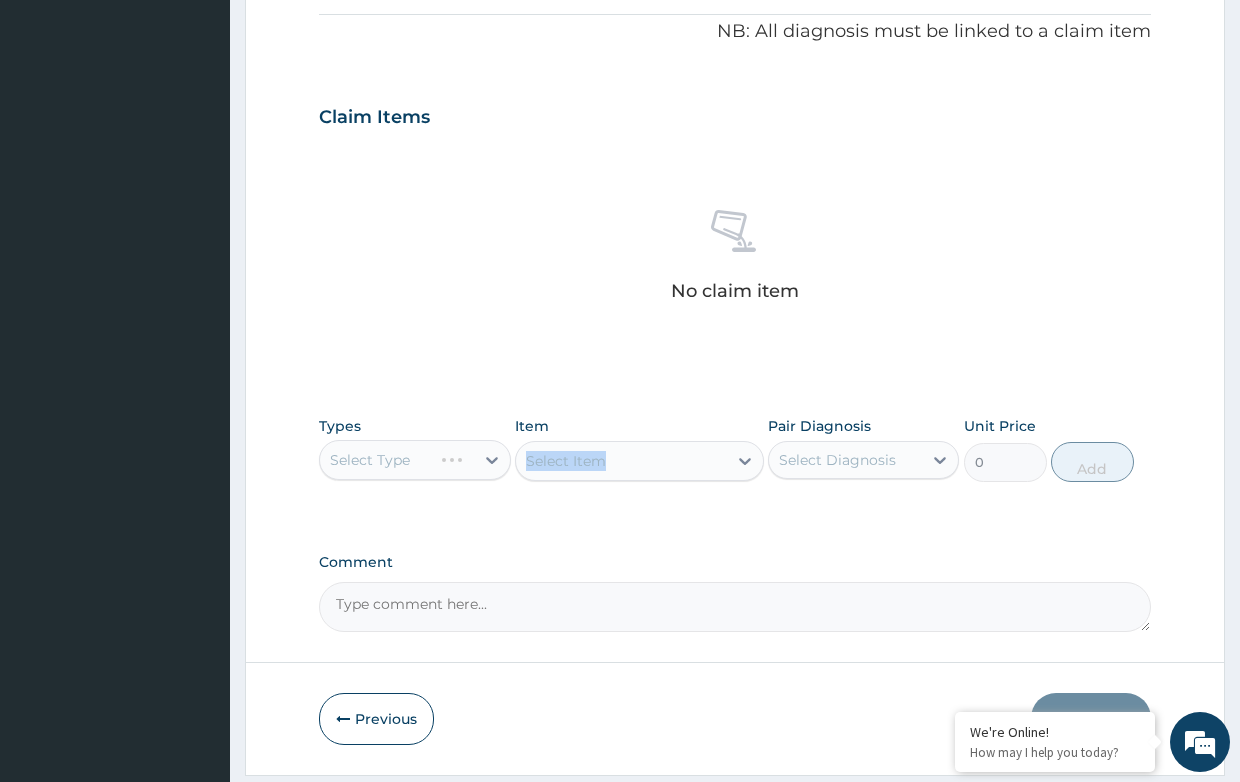 click on "Select Item" at bounding box center [639, 461] 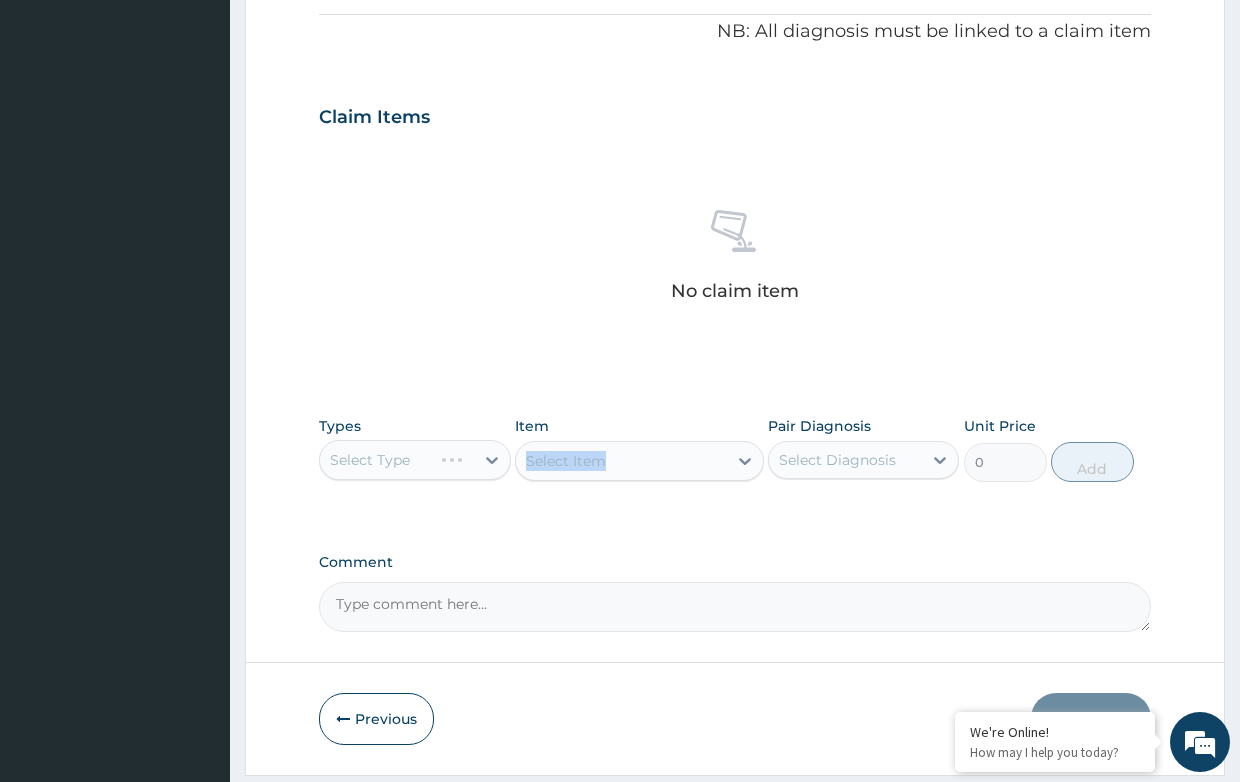 click on "Select Item" at bounding box center [639, 461] 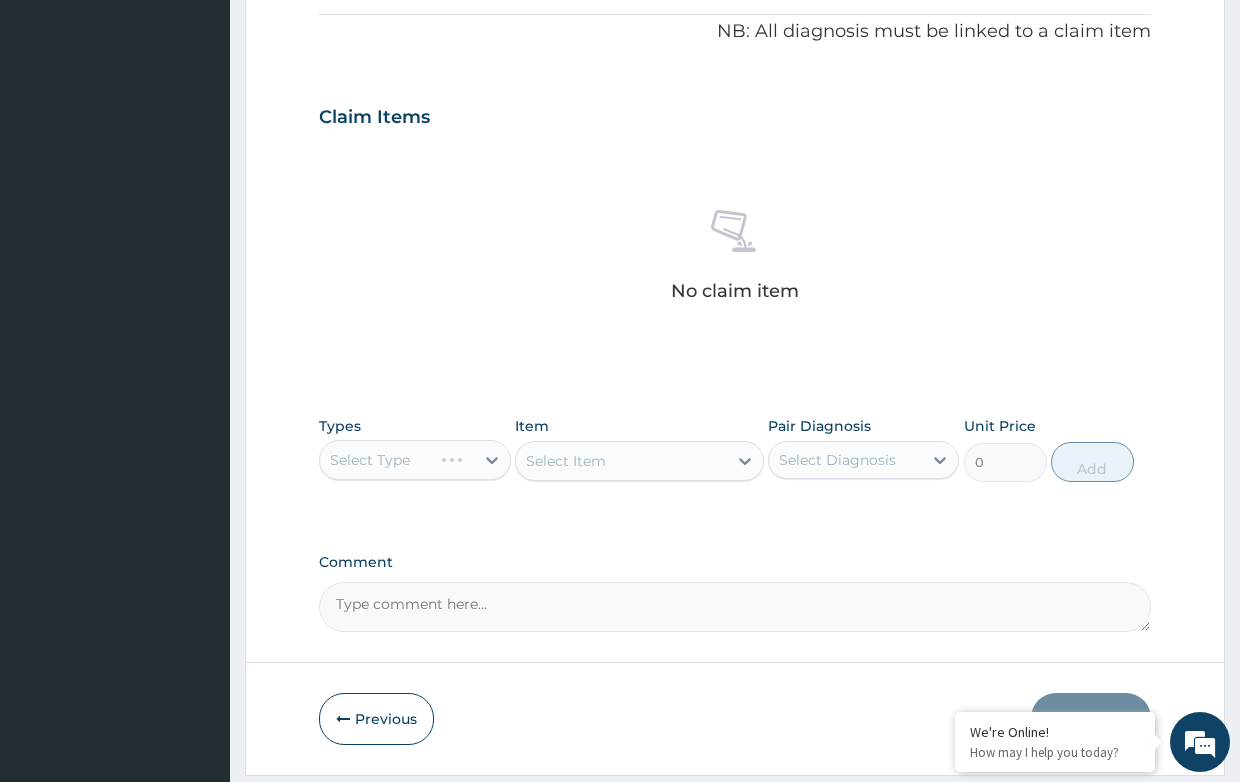 click on "Select Item" at bounding box center [639, 461] 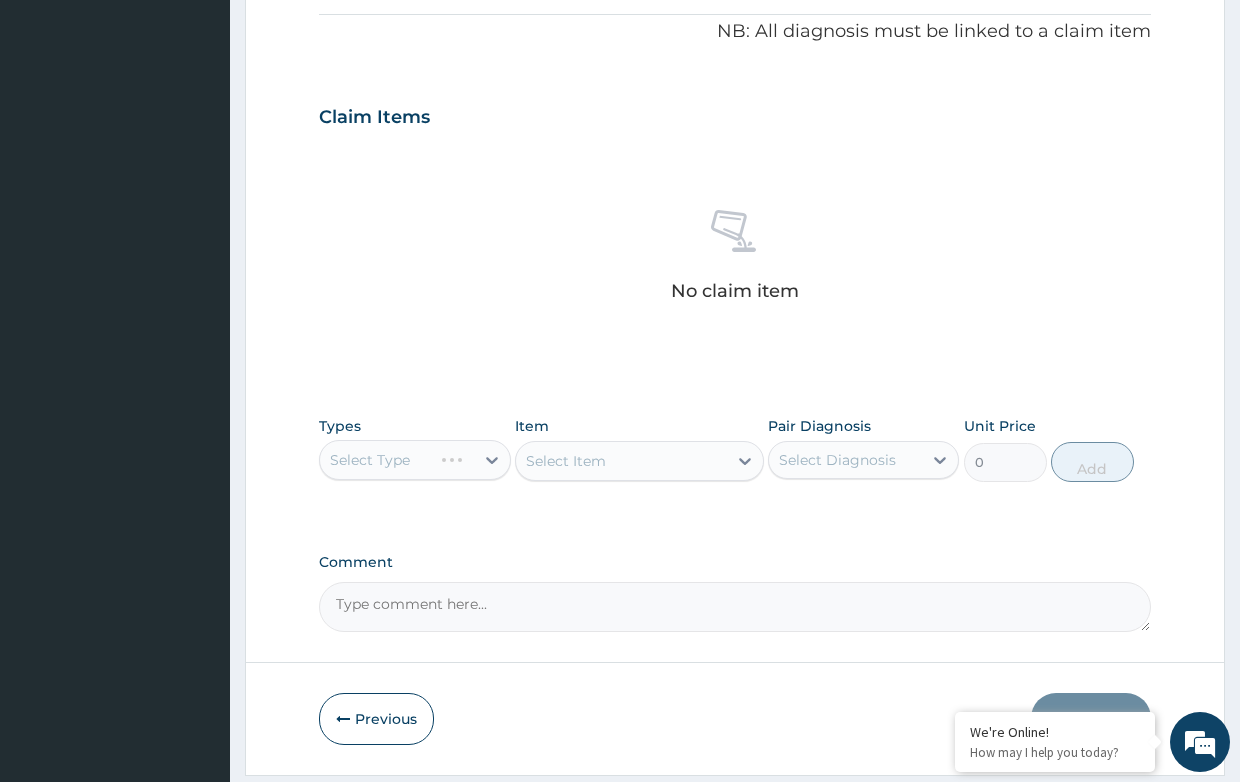 click on "Select Type" at bounding box center (414, 460) 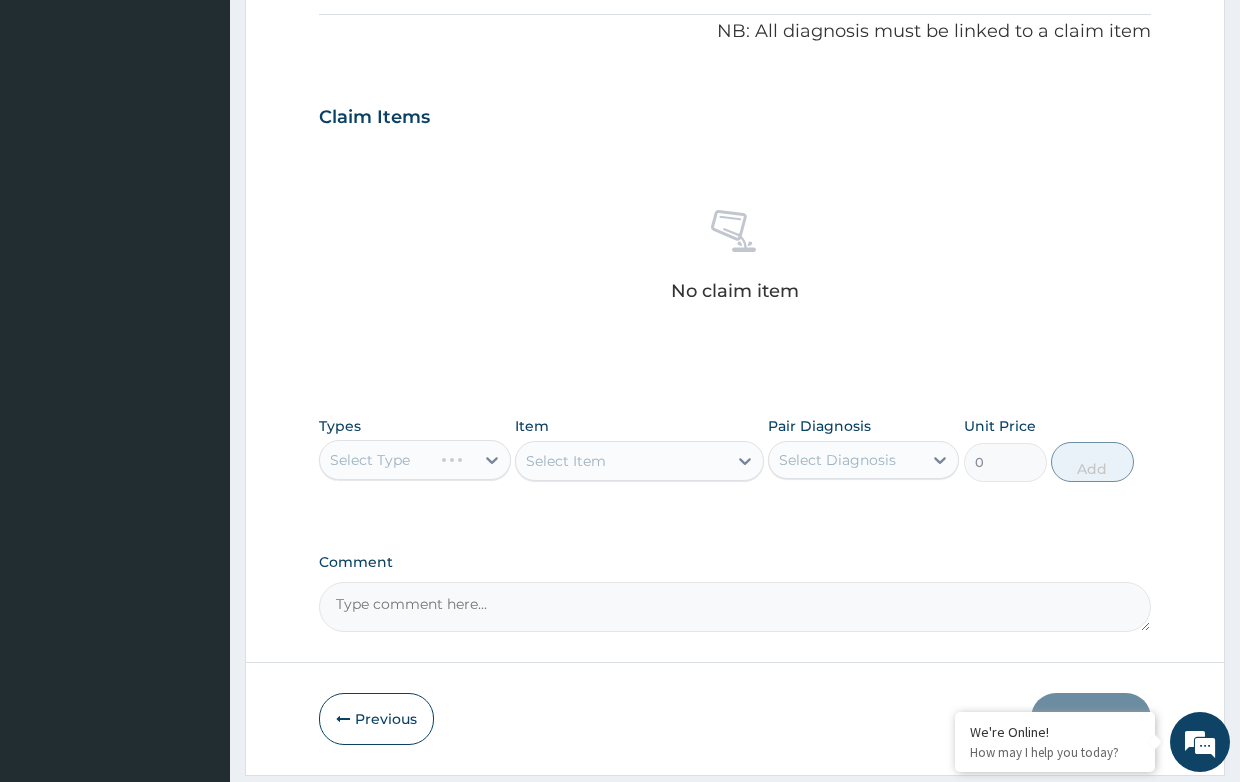 click on "Select Type" at bounding box center (414, 460) 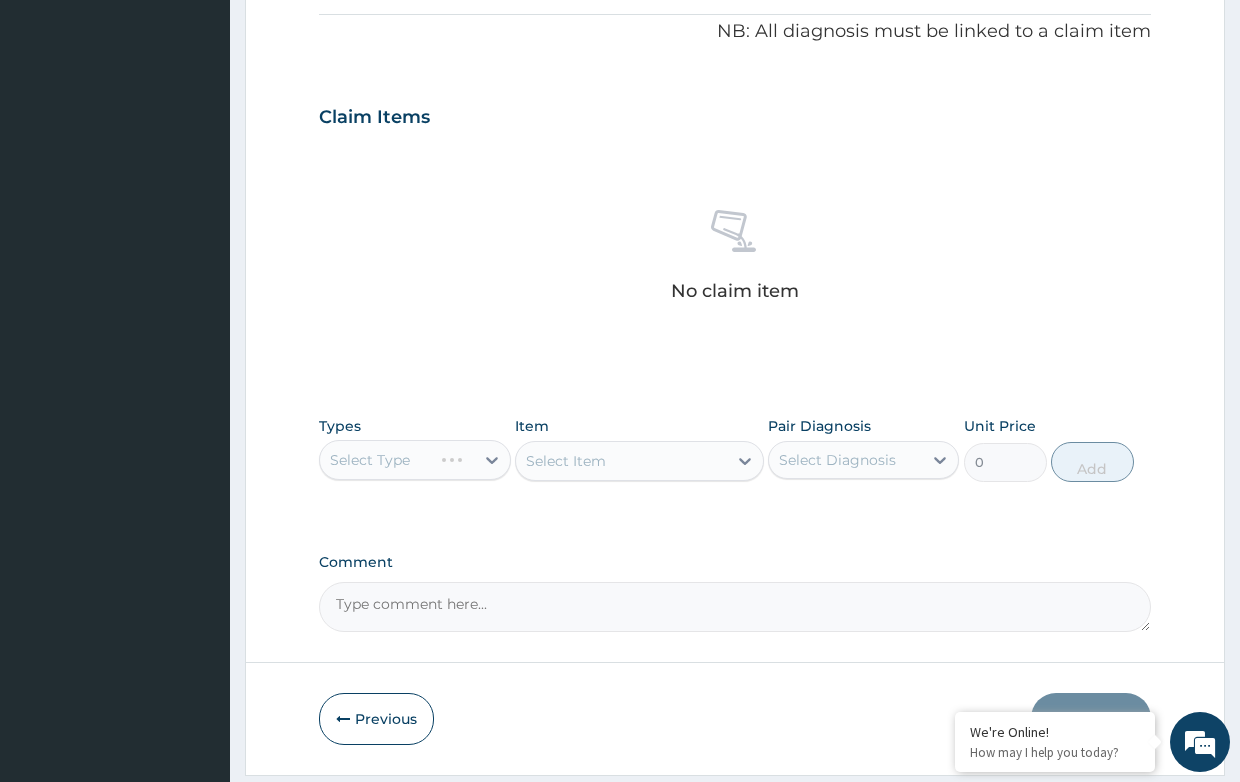 click on "Select Type" at bounding box center (414, 460) 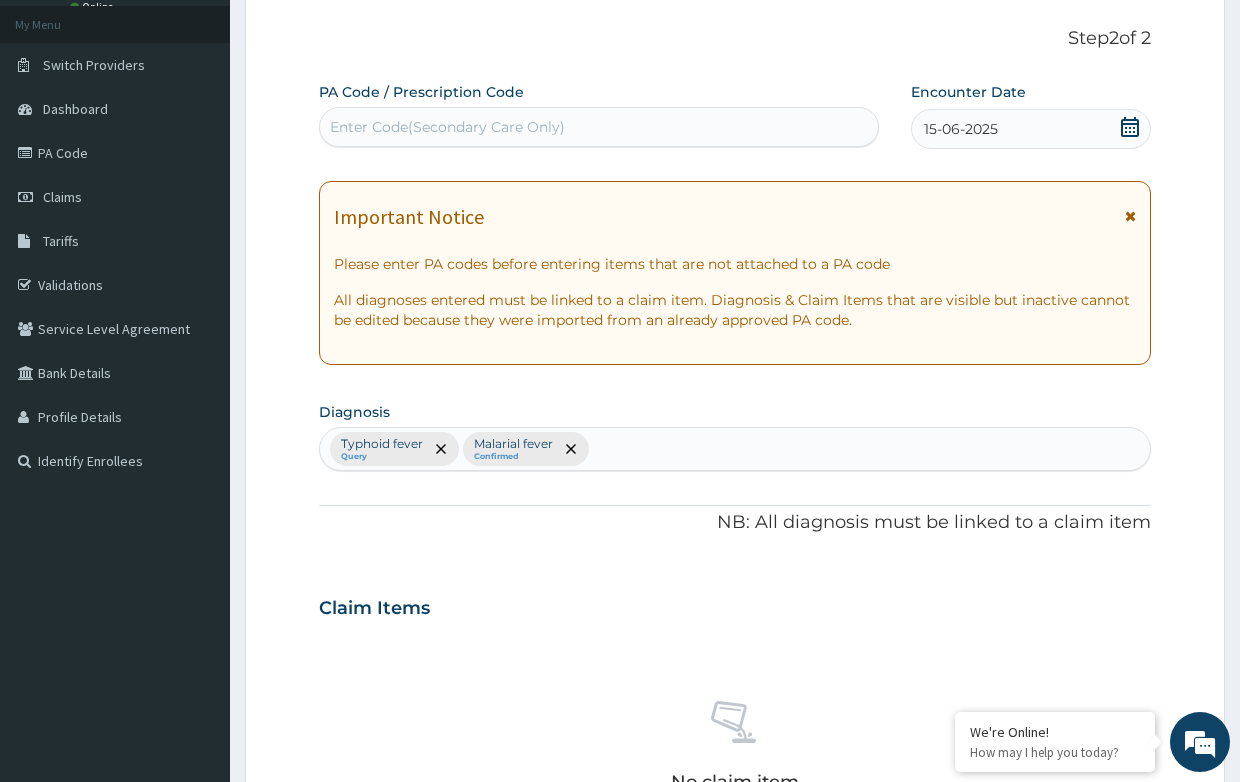 scroll, scrollTop: 0, scrollLeft: 0, axis: both 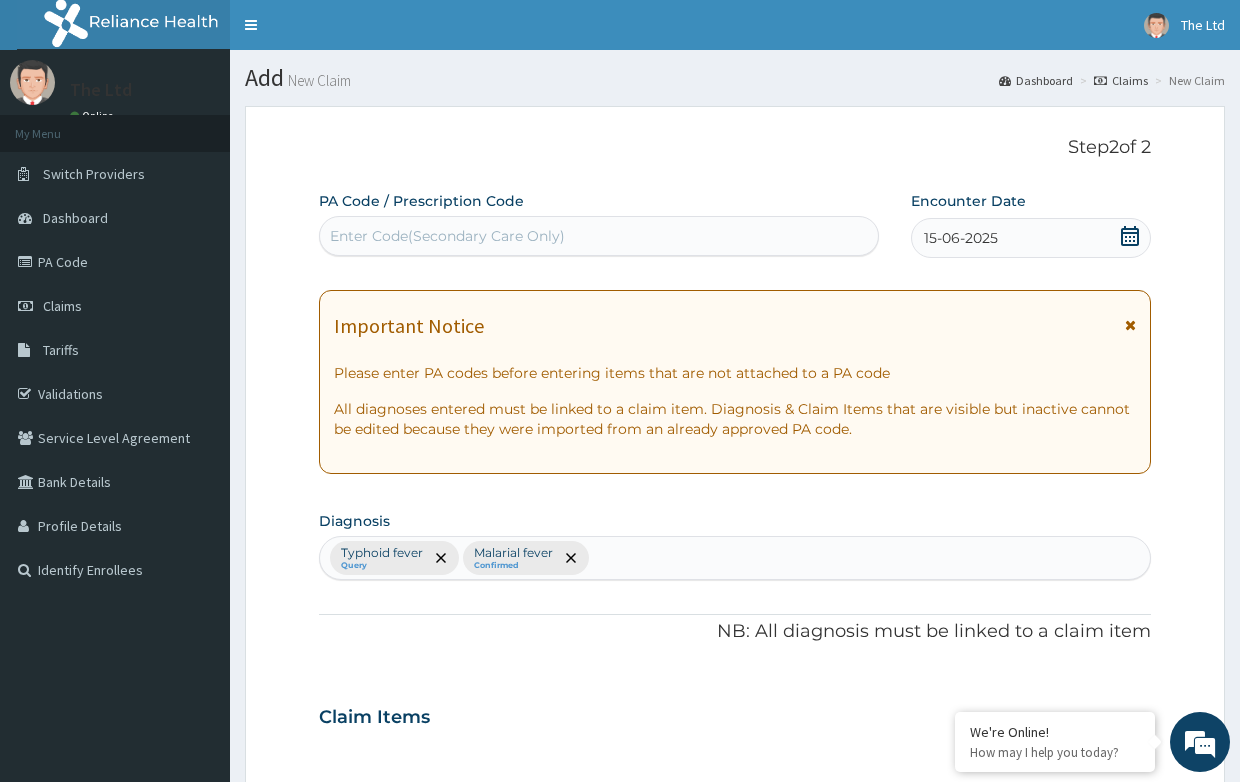 click on "Typhoid fever Query Malarial fever Confirmed" at bounding box center (734, 558) 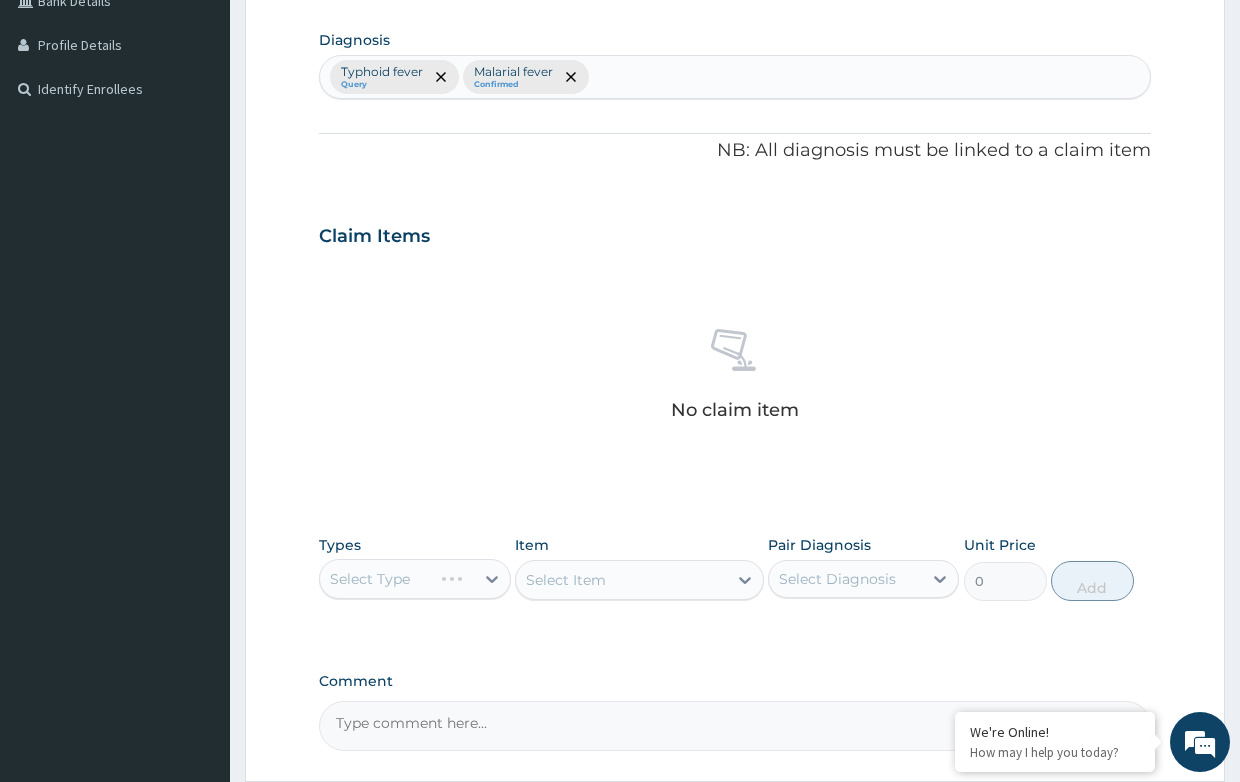 scroll, scrollTop: 600, scrollLeft: 0, axis: vertical 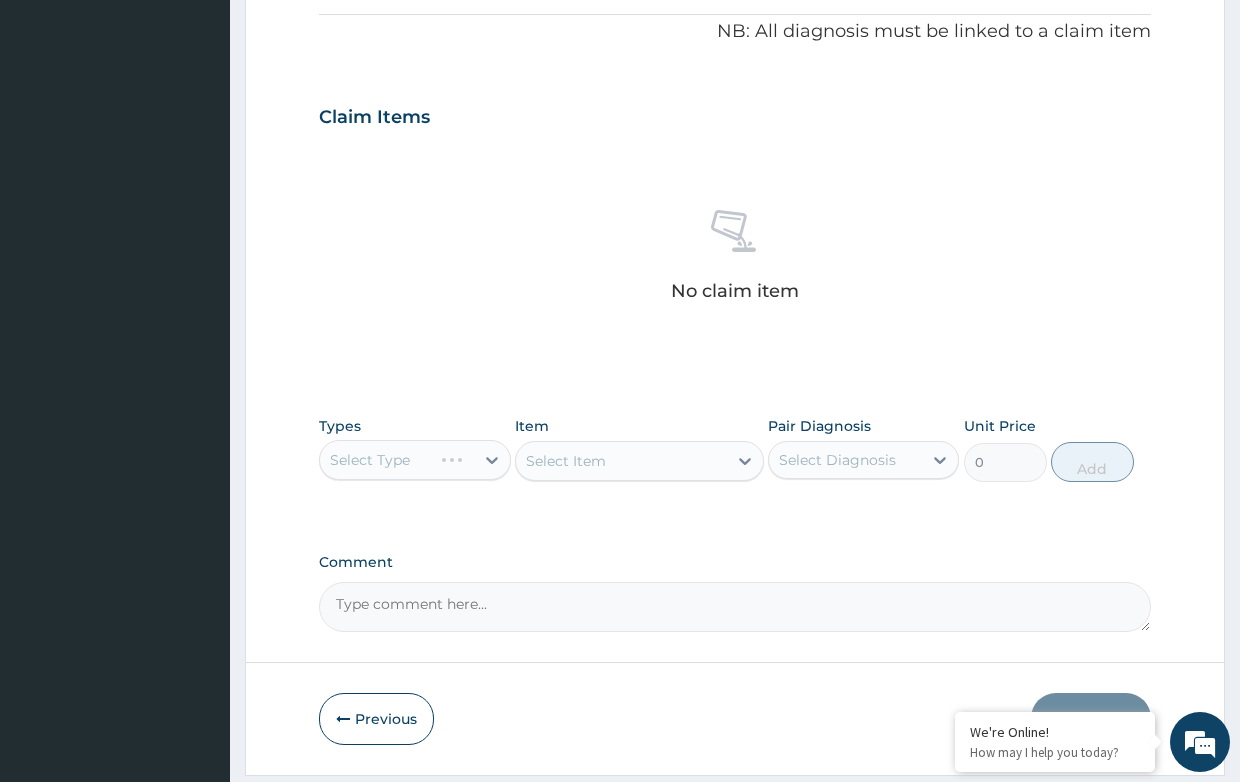 click on "Select Type" at bounding box center (414, 460) 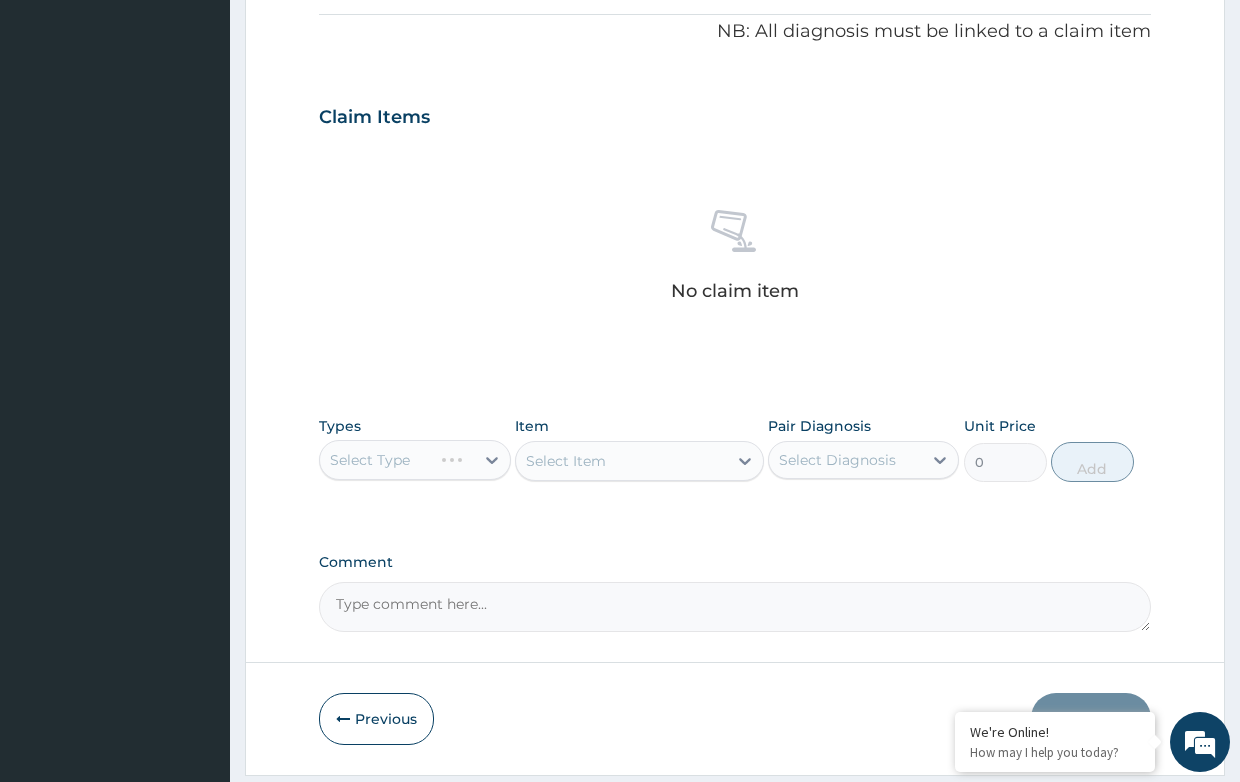click on "Select Type" at bounding box center [414, 460] 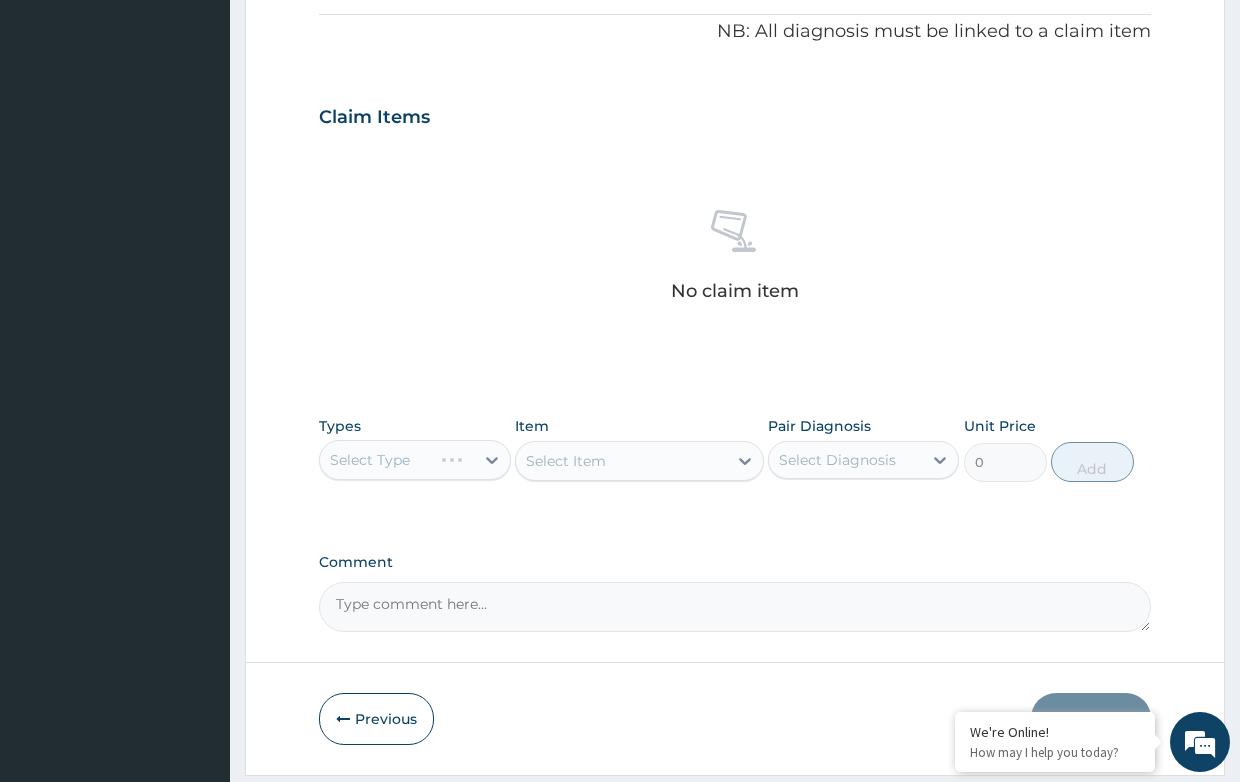 click on "Select Type" at bounding box center [414, 460] 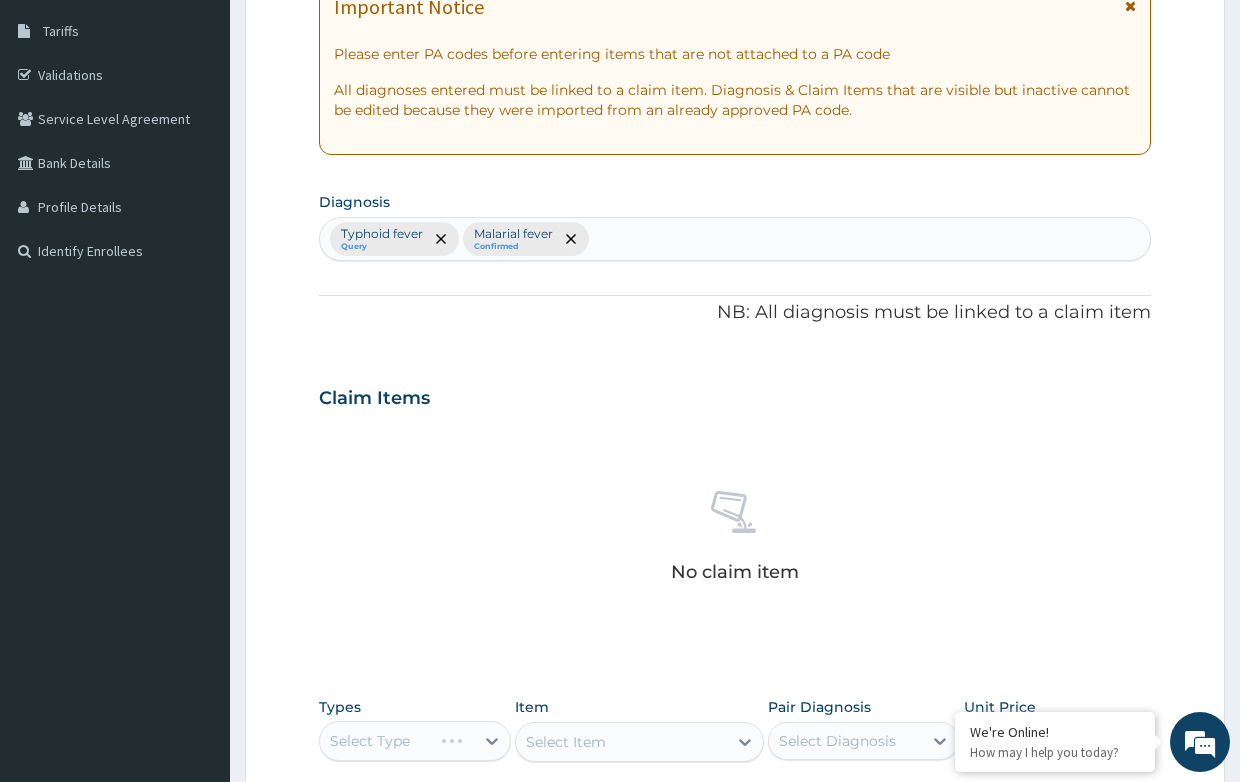 scroll, scrollTop: 300, scrollLeft: 0, axis: vertical 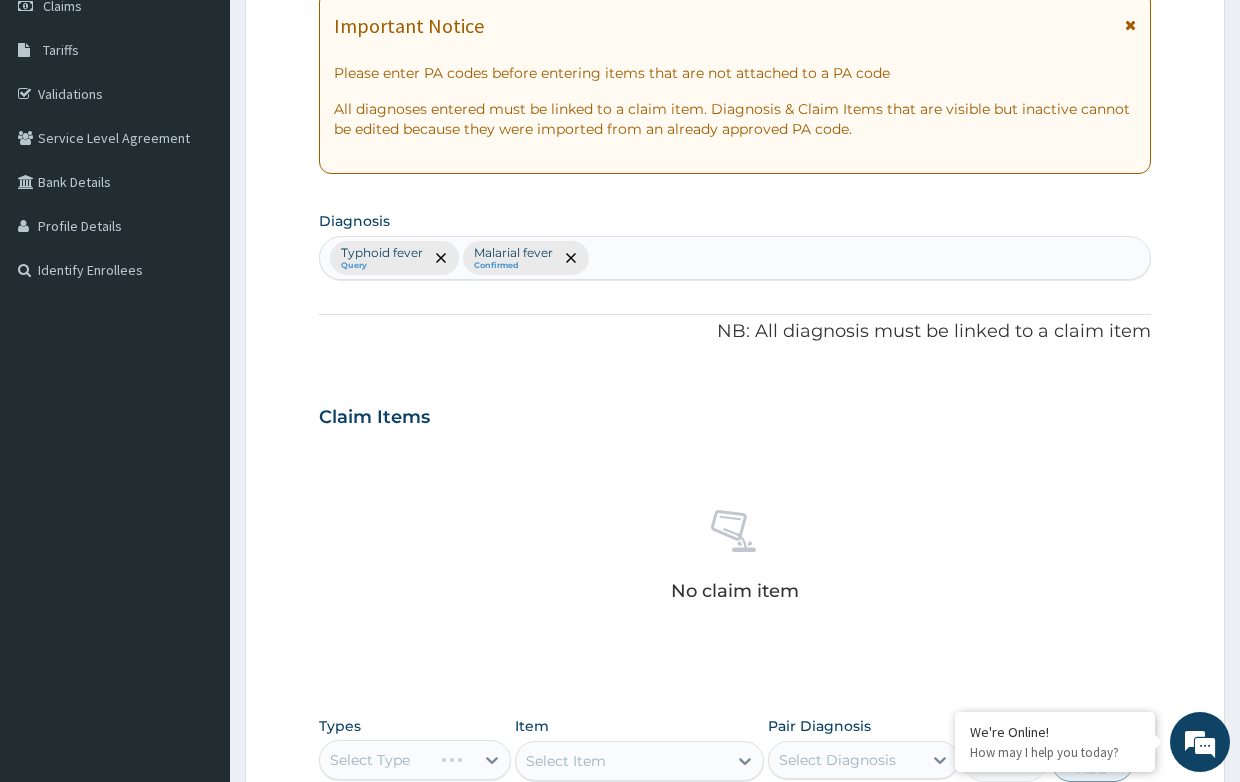 click on "Typhoid fever Query Malarial fever Confirmed" at bounding box center (734, 258) 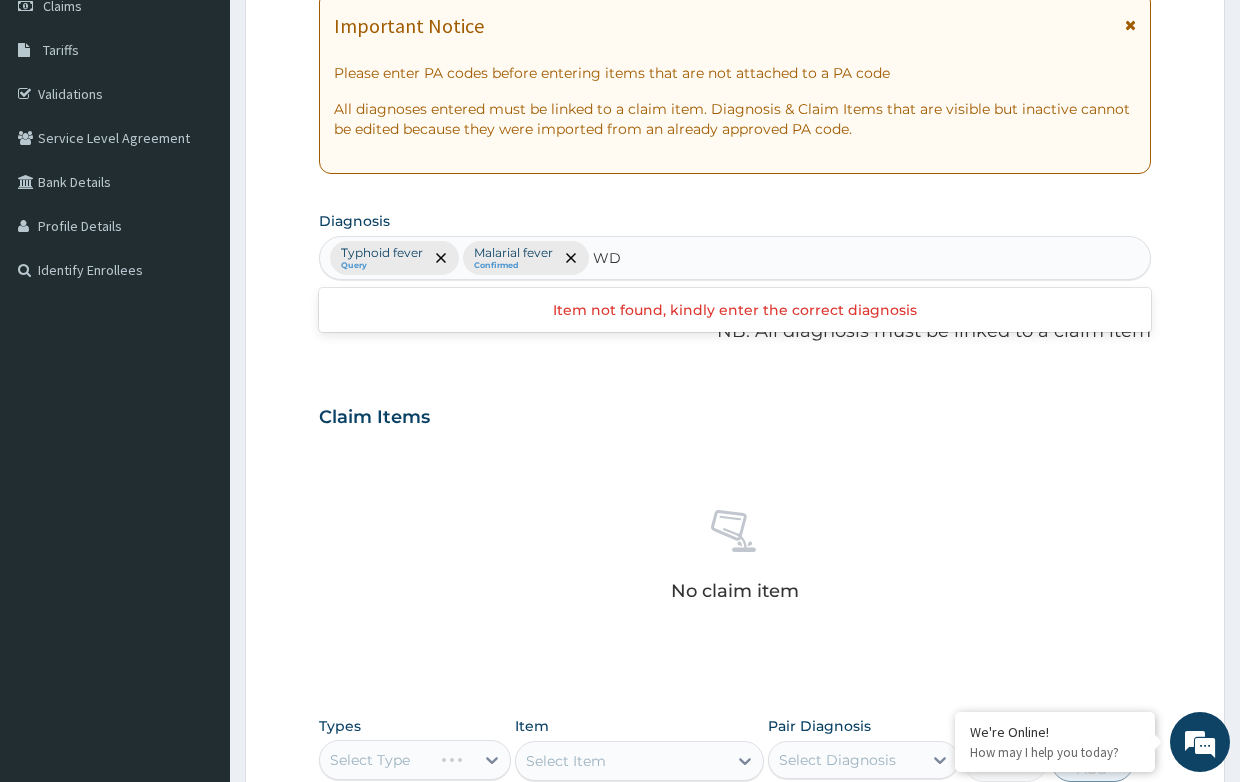 type on "W" 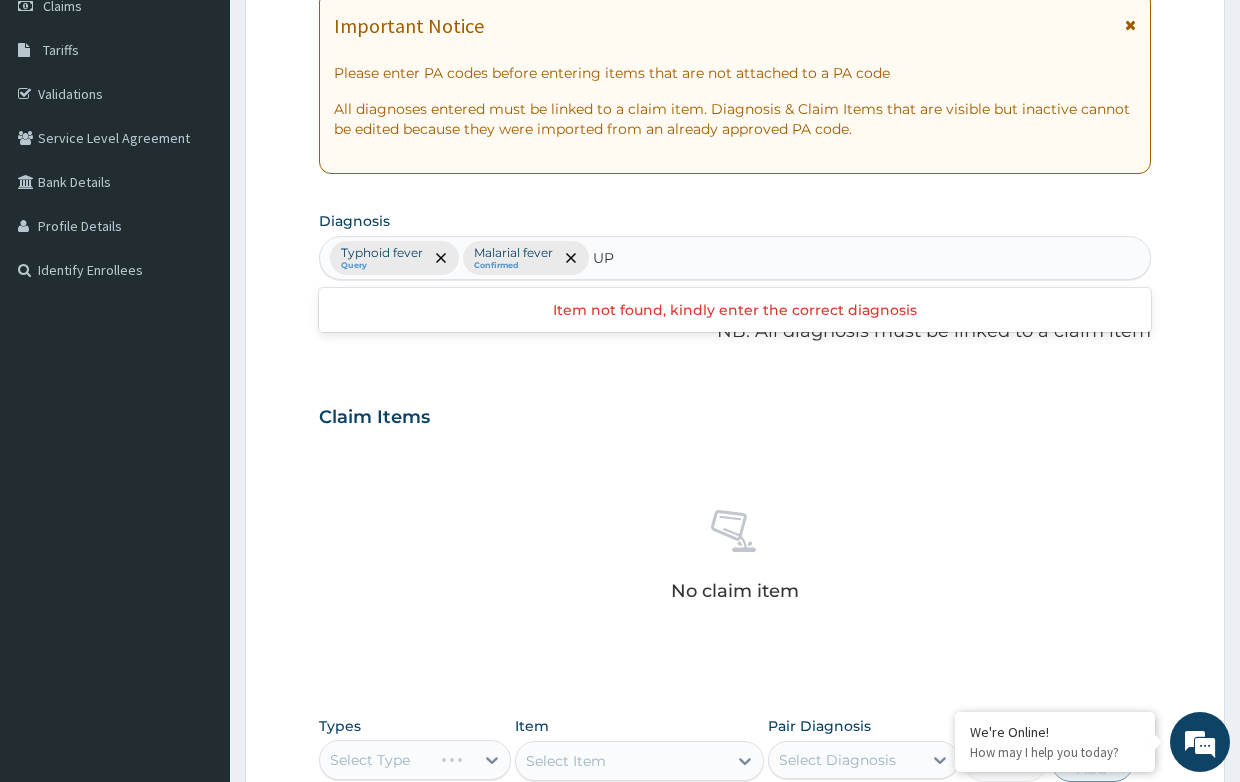 type on "U" 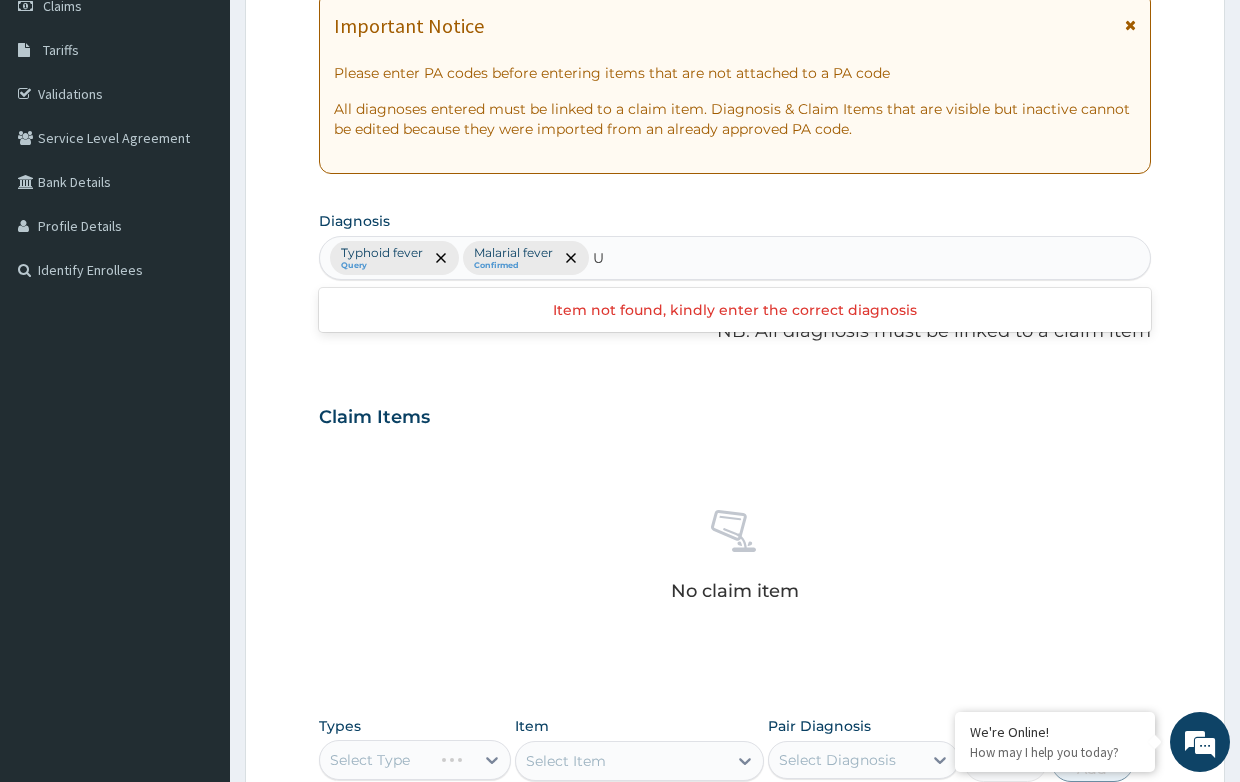 type 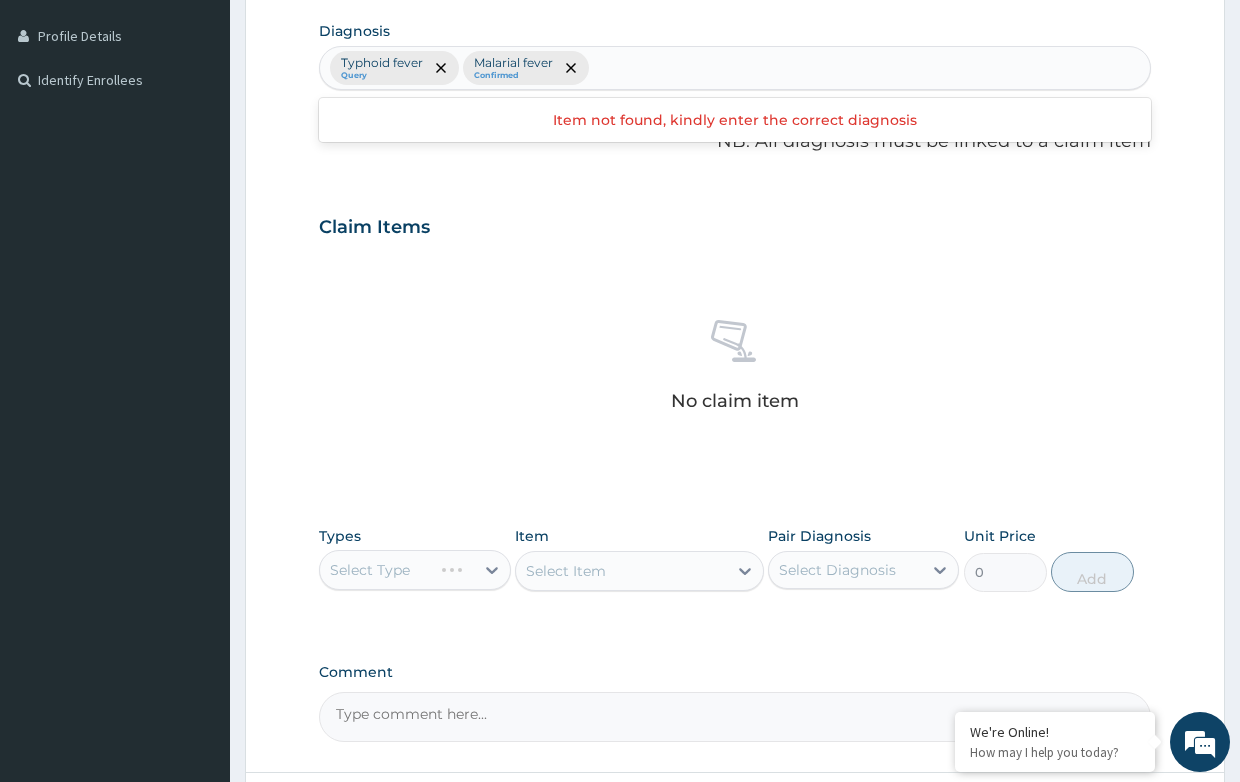 scroll, scrollTop: 500, scrollLeft: 0, axis: vertical 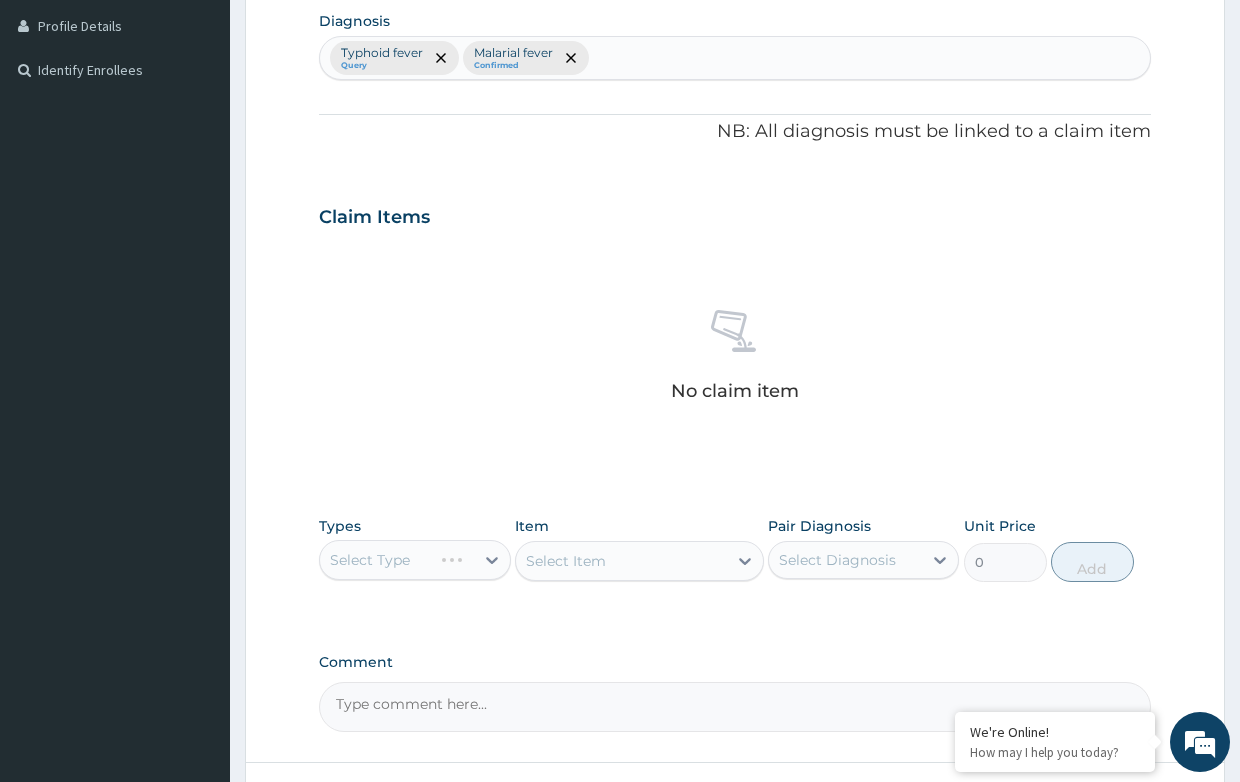 click on "Select Type" at bounding box center [414, 560] 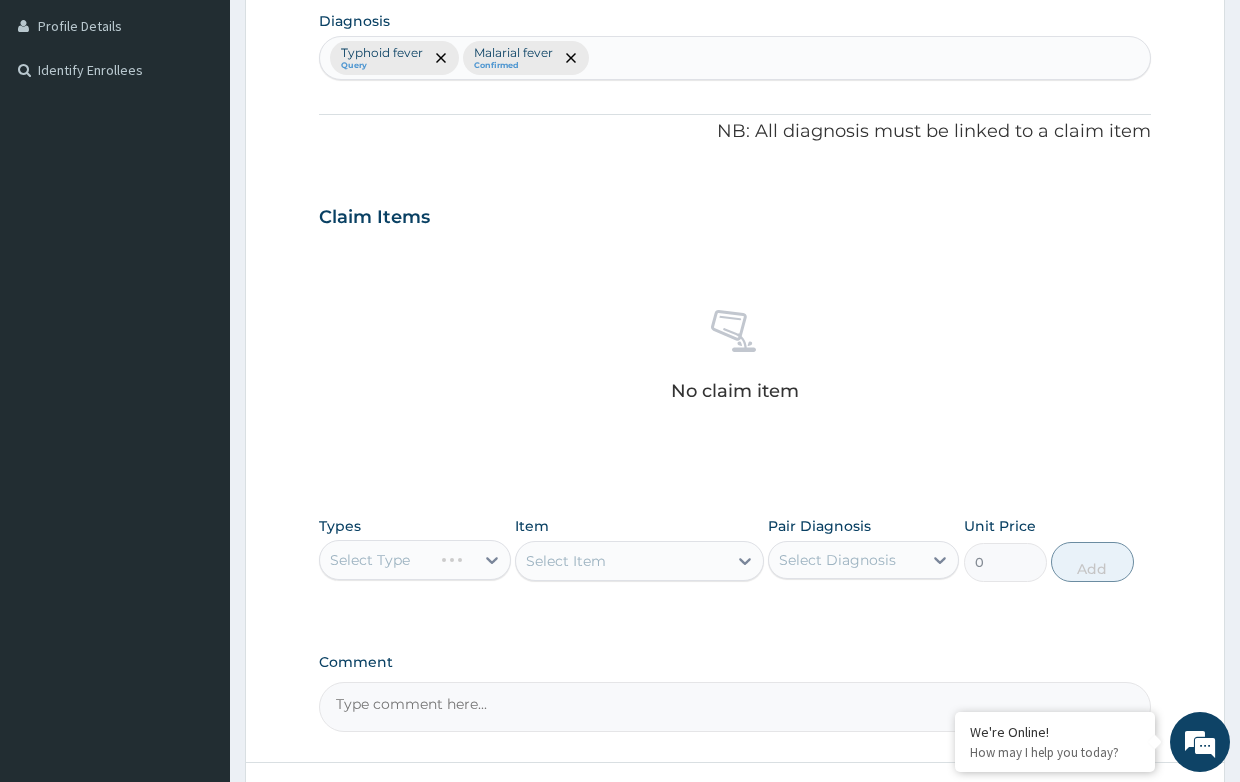click on "Select Type" at bounding box center (414, 560) 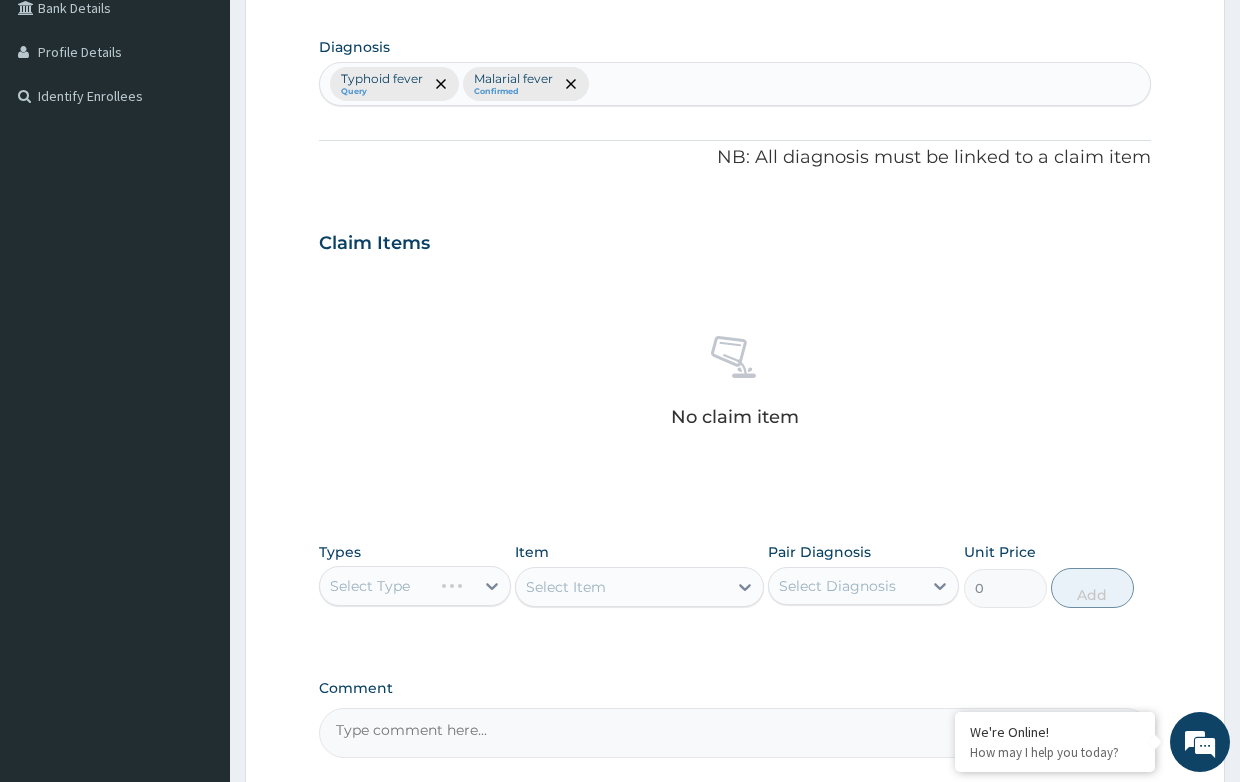 scroll, scrollTop: 500, scrollLeft: 0, axis: vertical 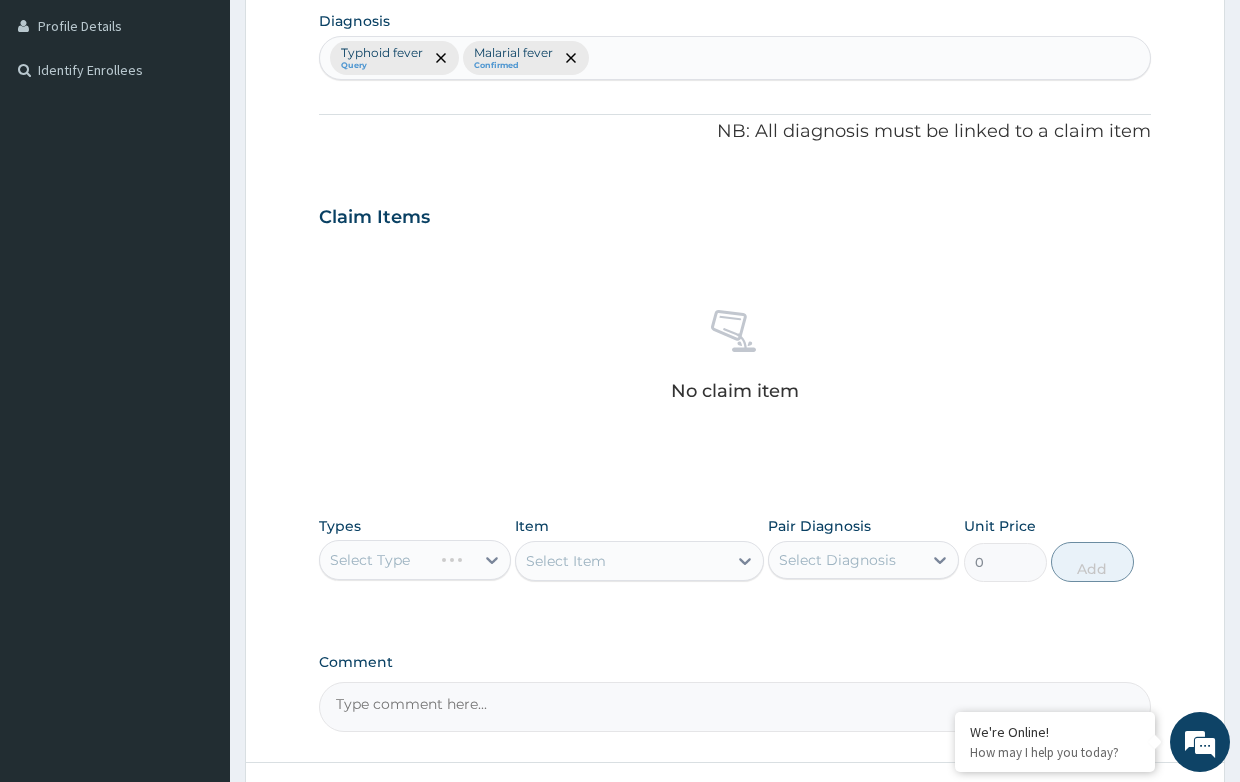 click on "Select Type" at bounding box center (414, 560) 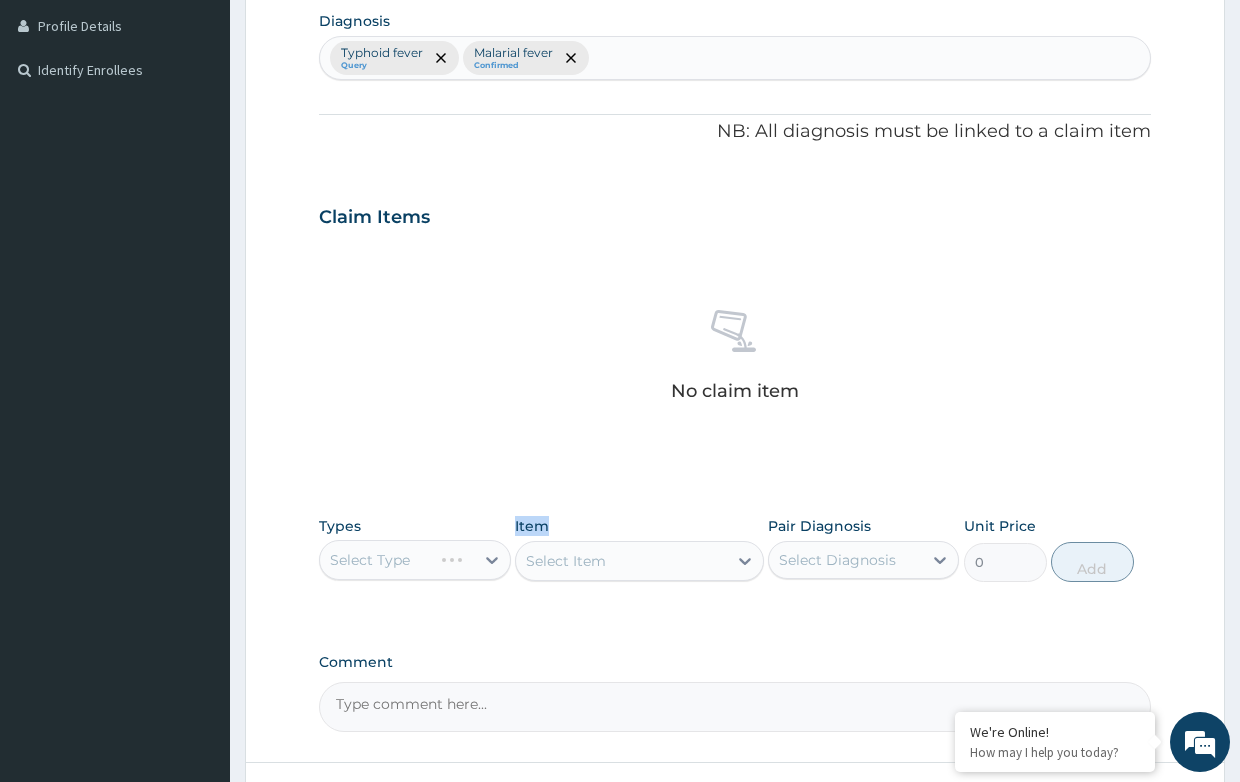 click on "Select Type" at bounding box center [414, 560] 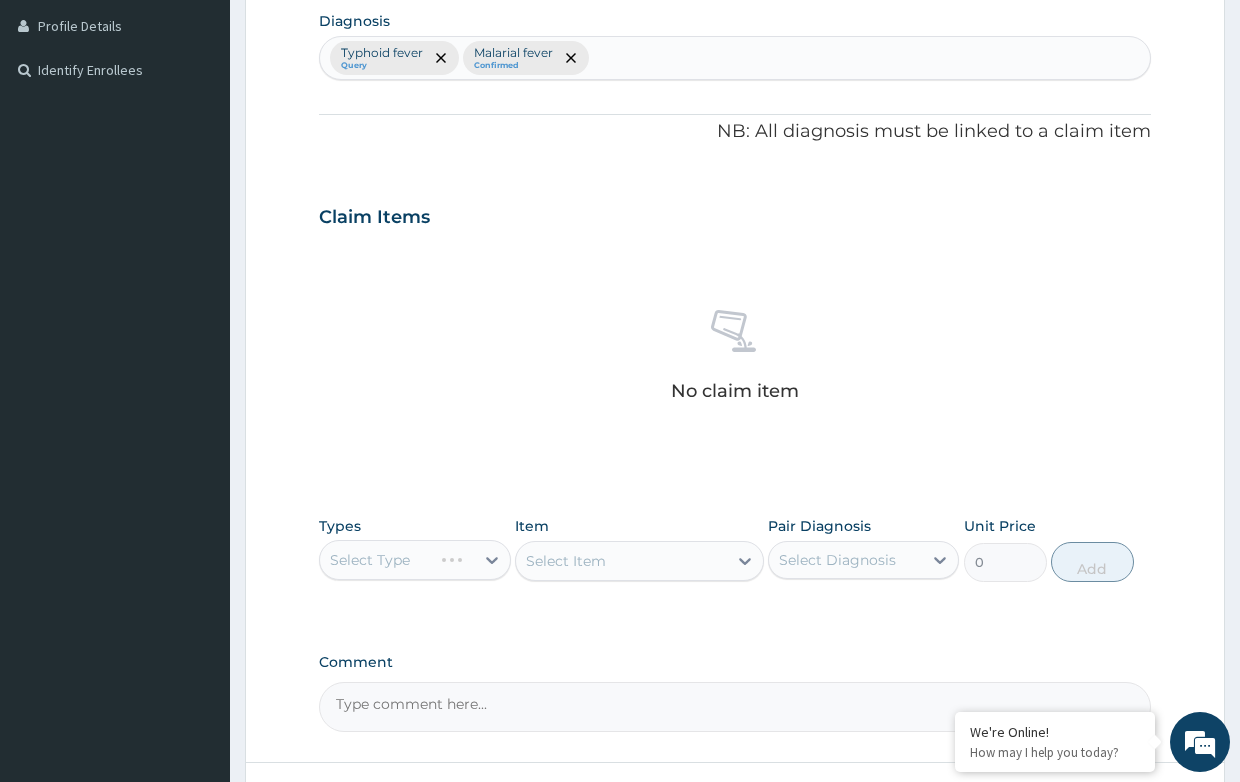 click on "No claim item" at bounding box center [734, 359] 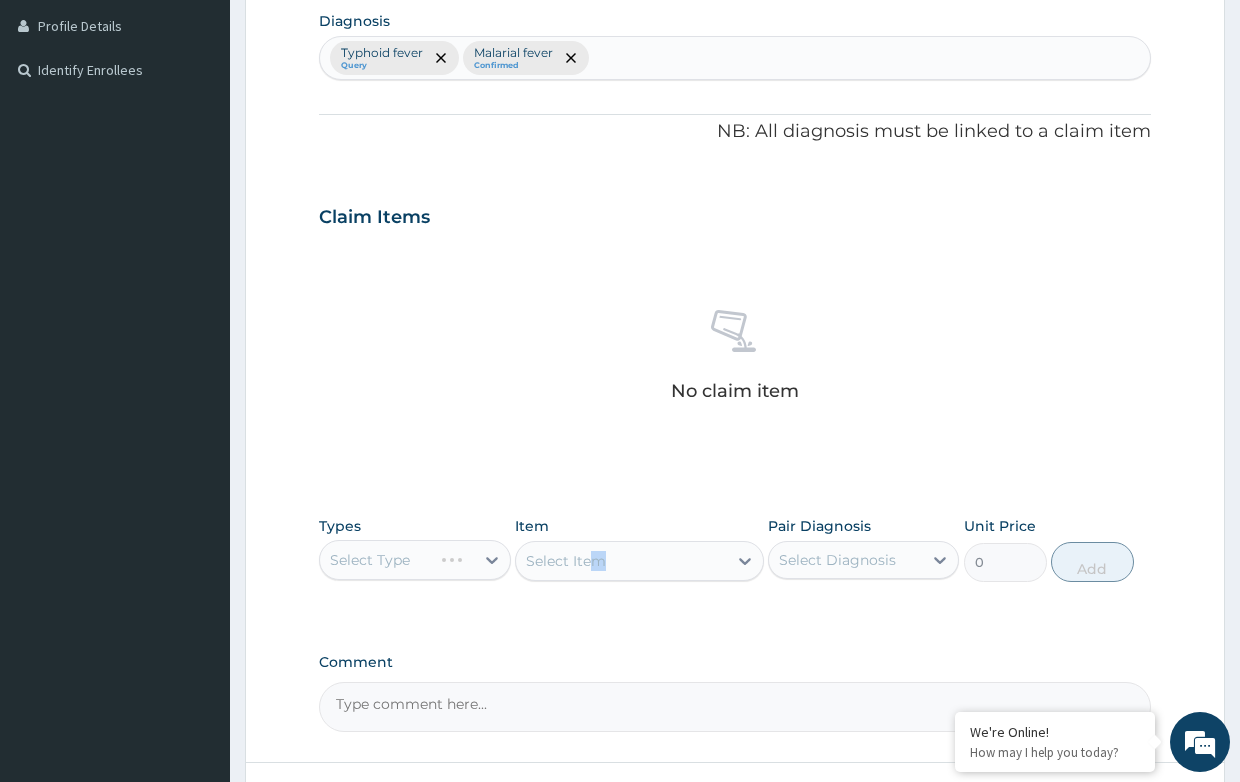 click on "Select Item" at bounding box center (639, 561) 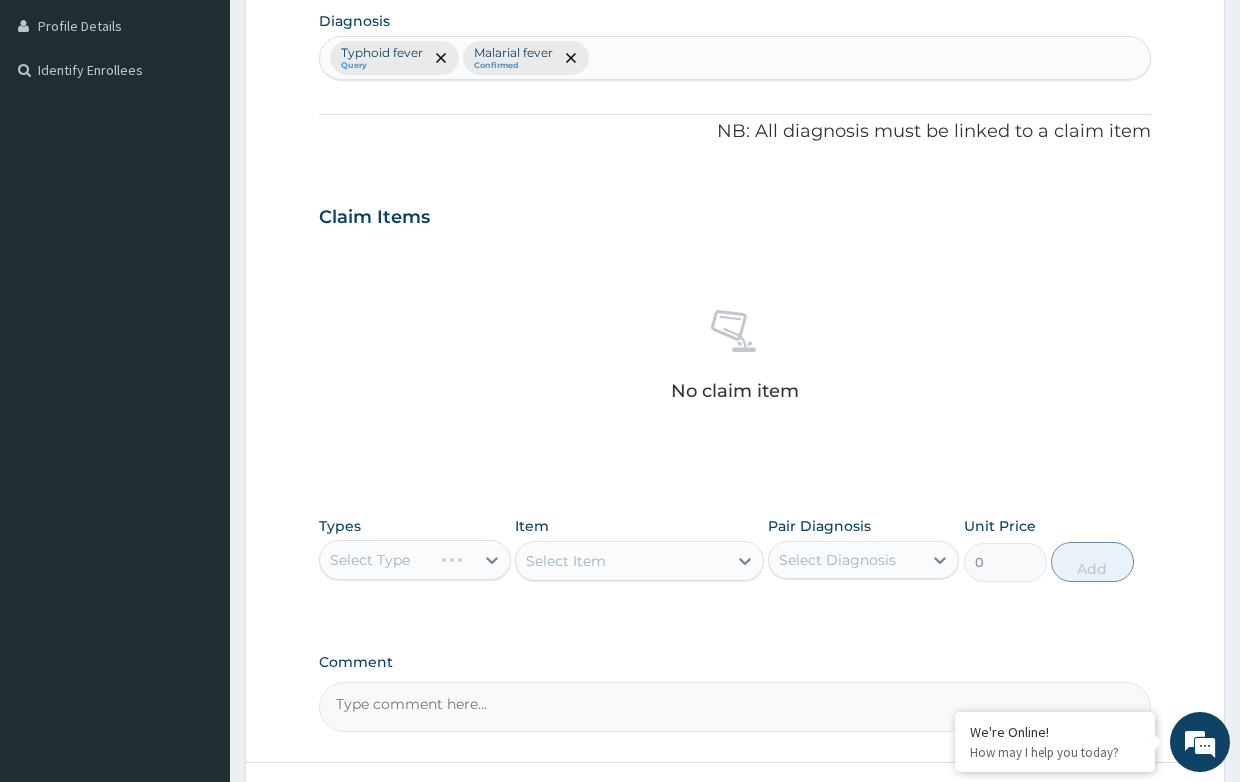 click on "Select Item" at bounding box center (639, 561) 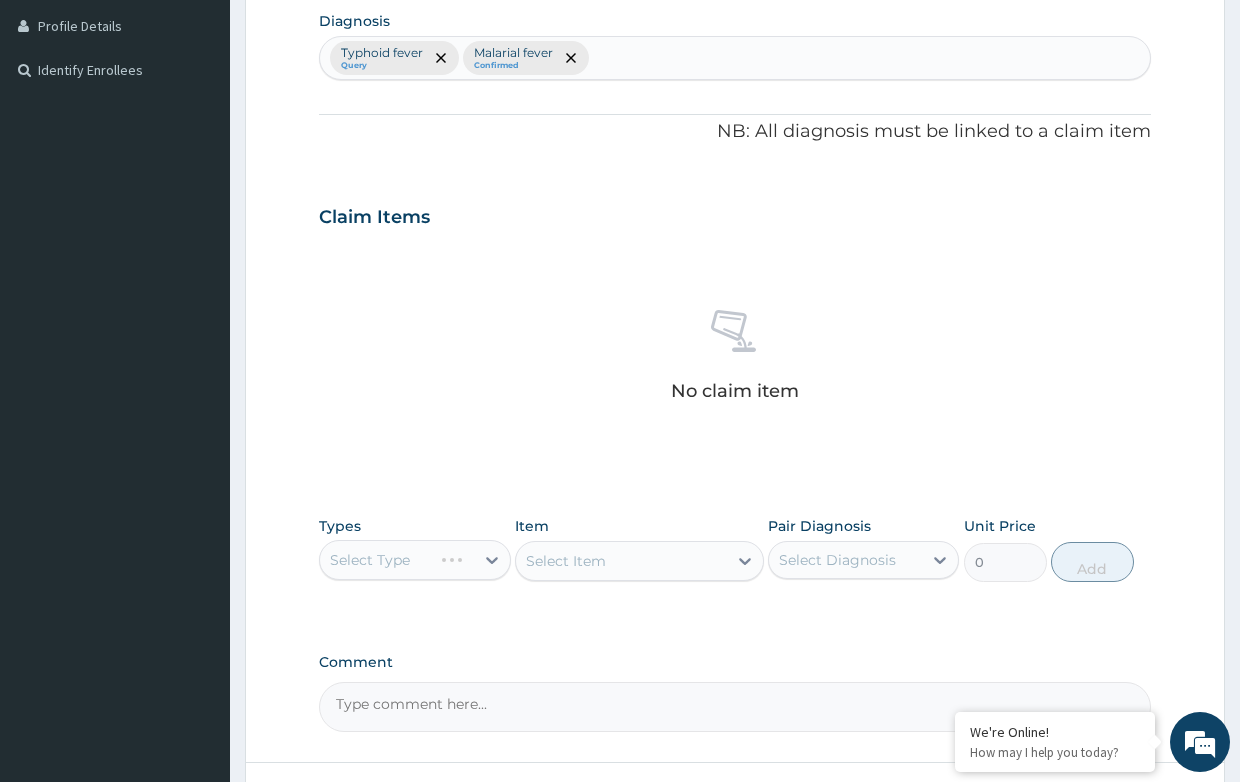 click on "Select Type" at bounding box center [414, 560] 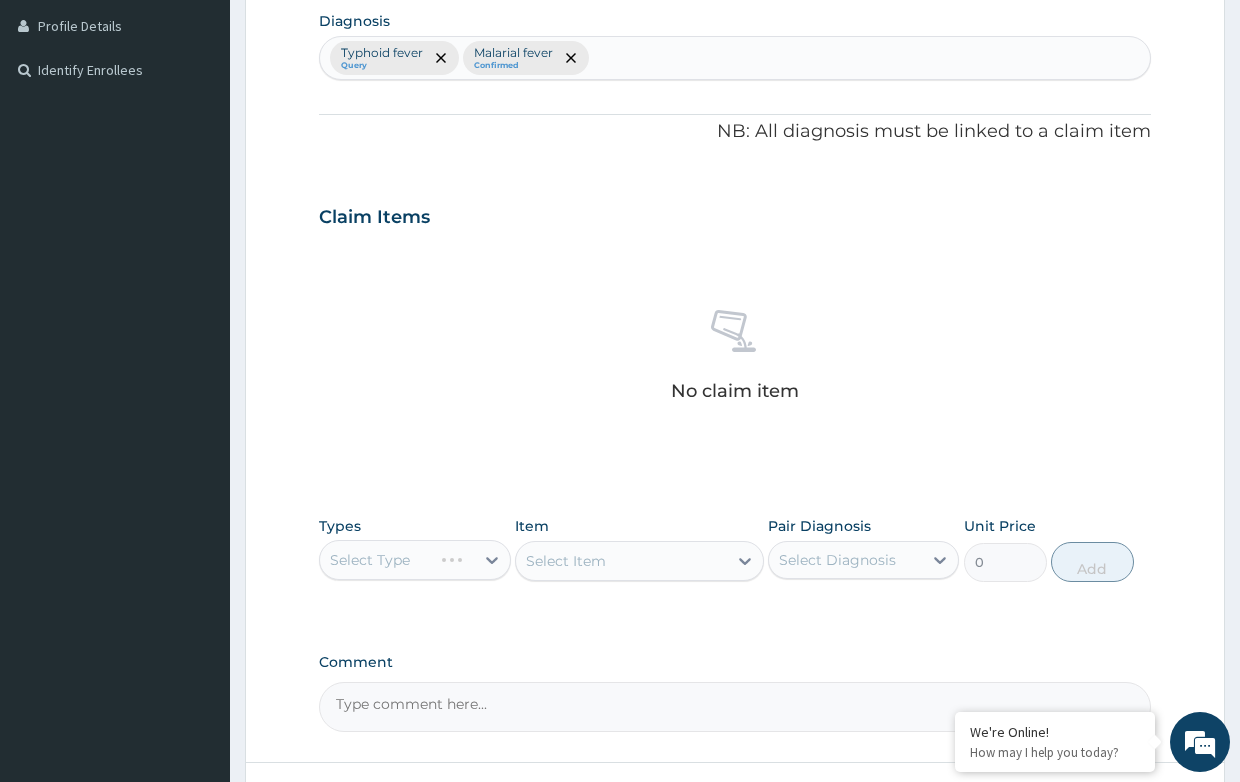 click on "Select Type" at bounding box center (414, 560) 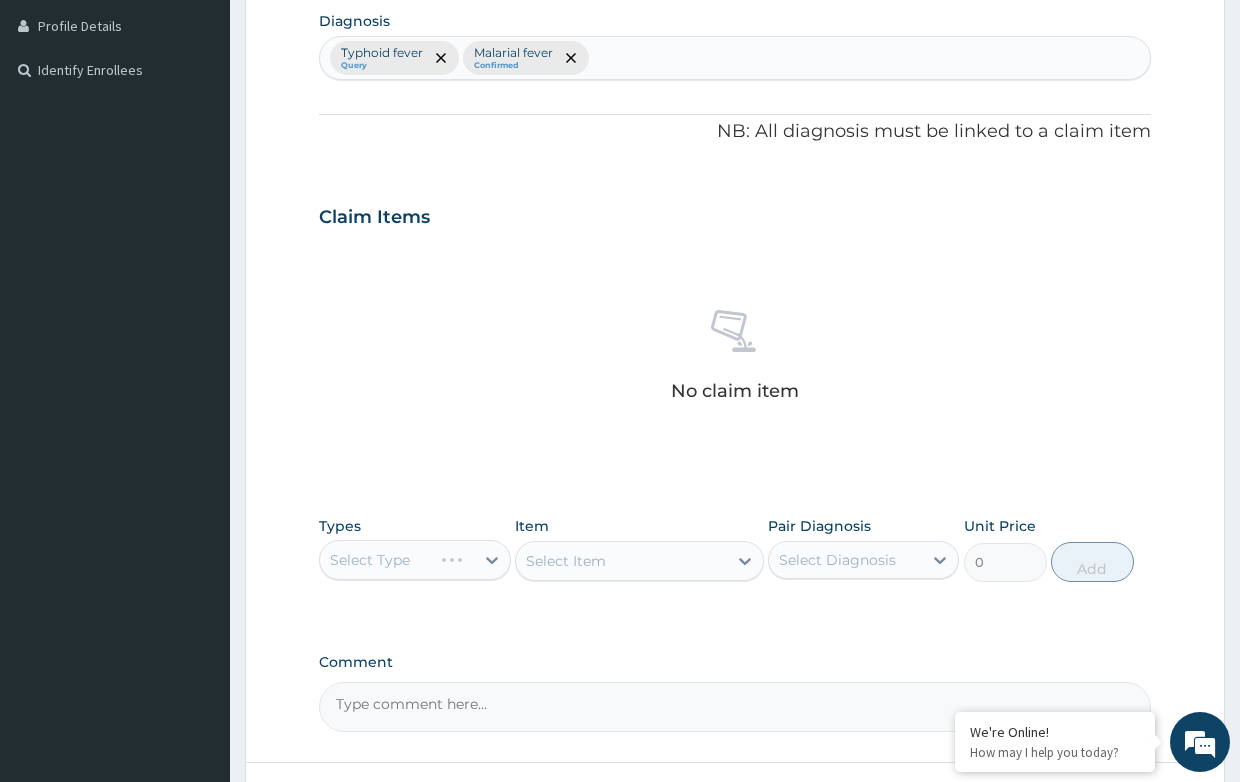 click on "Select Type" at bounding box center (414, 560) 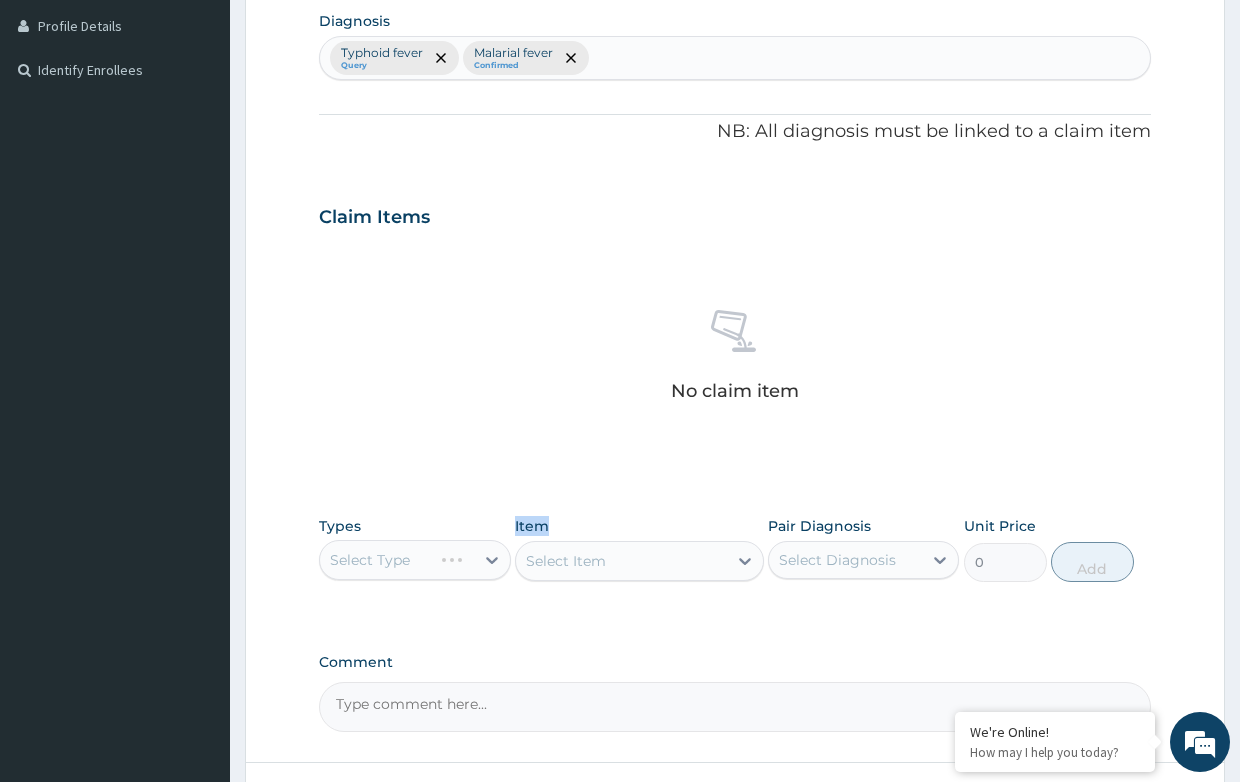 click on "Select Type" at bounding box center (414, 560) 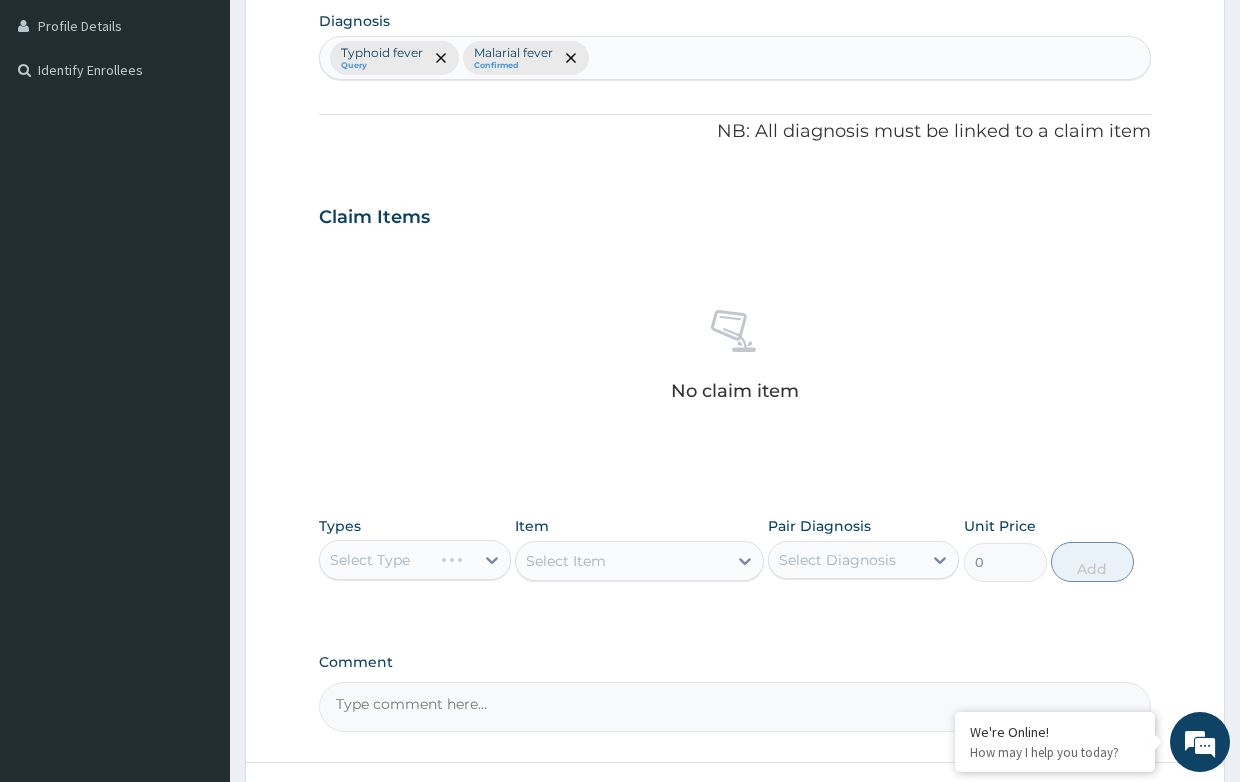 click on "Select Type" at bounding box center [414, 560] 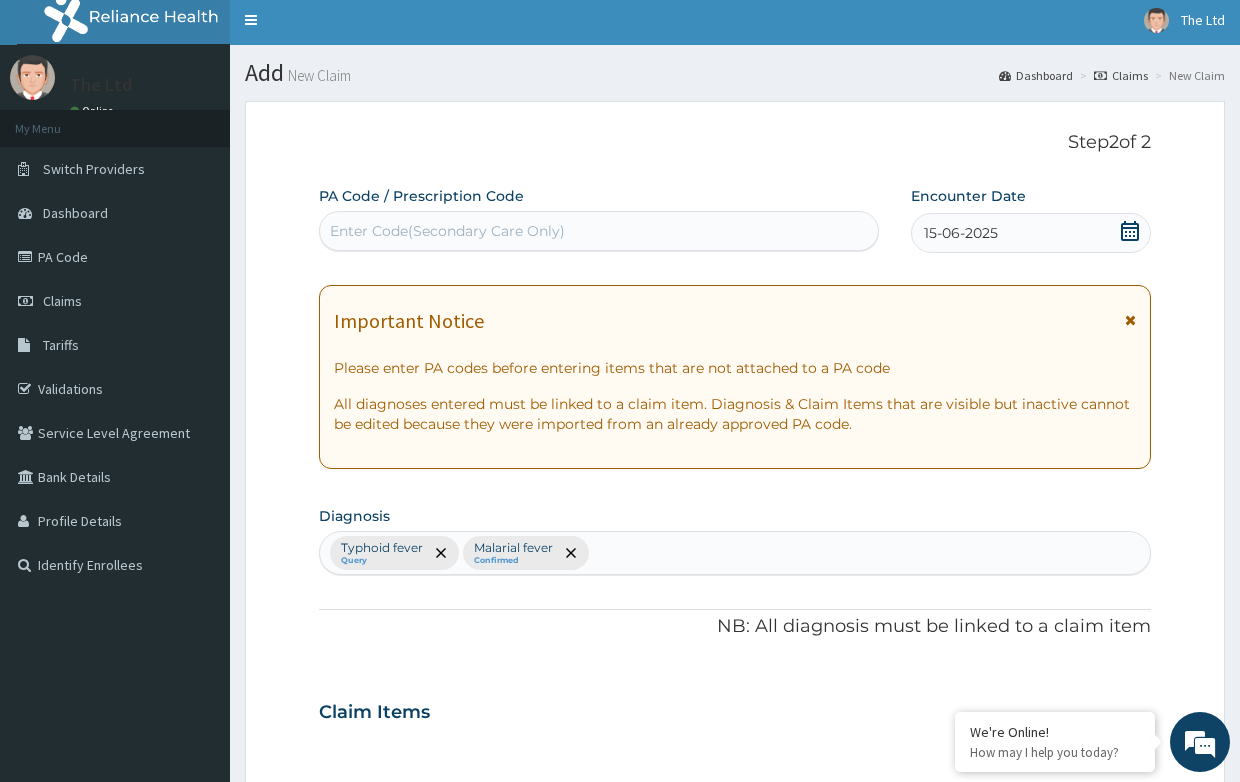 scroll, scrollTop: 0, scrollLeft: 0, axis: both 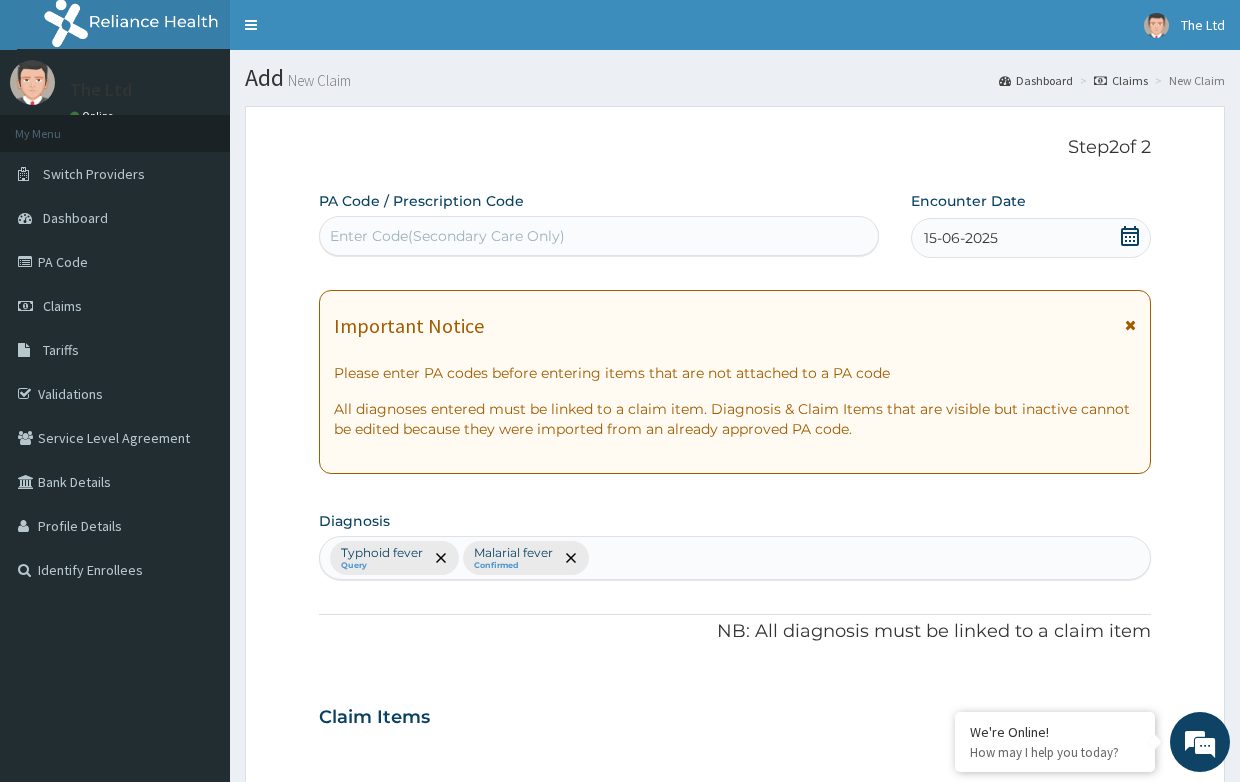 click on "Typhoid fever Query Malarial fever Confirmed" at bounding box center (734, 558) 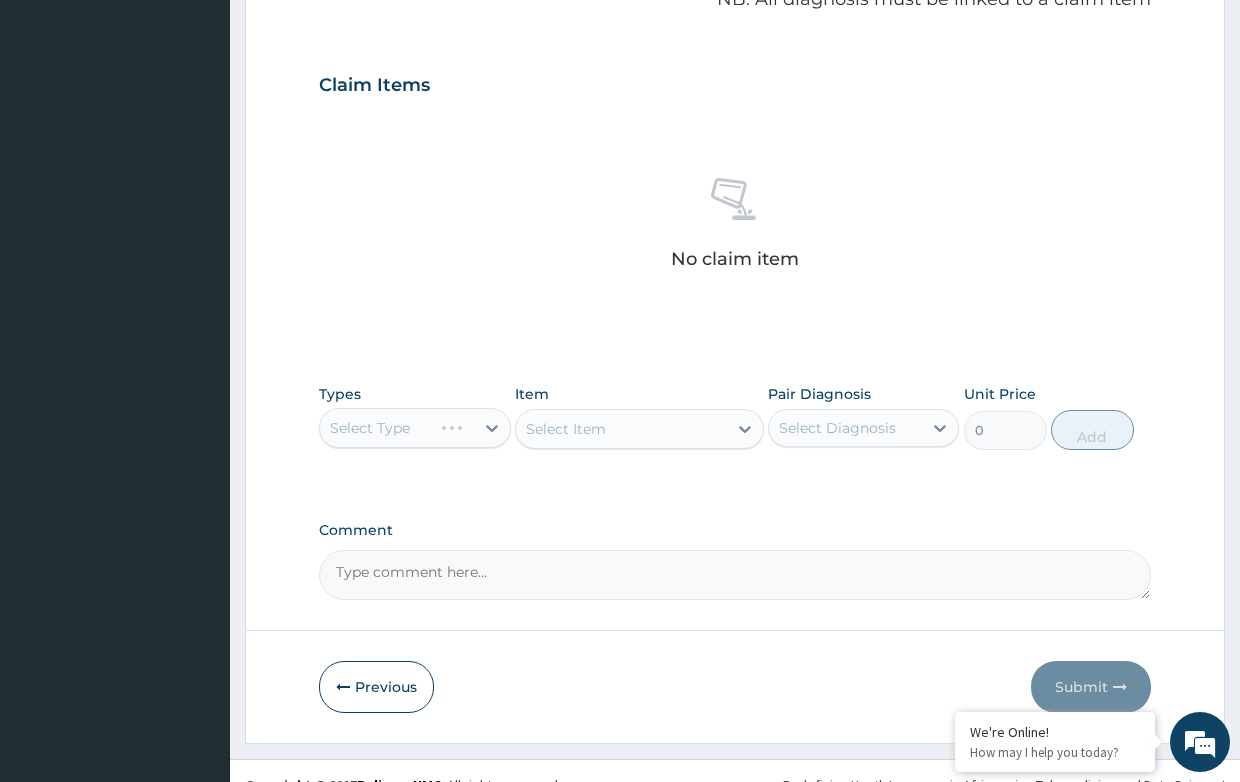 scroll, scrollTop: 660, scrollLeft: 0, axis: vertical 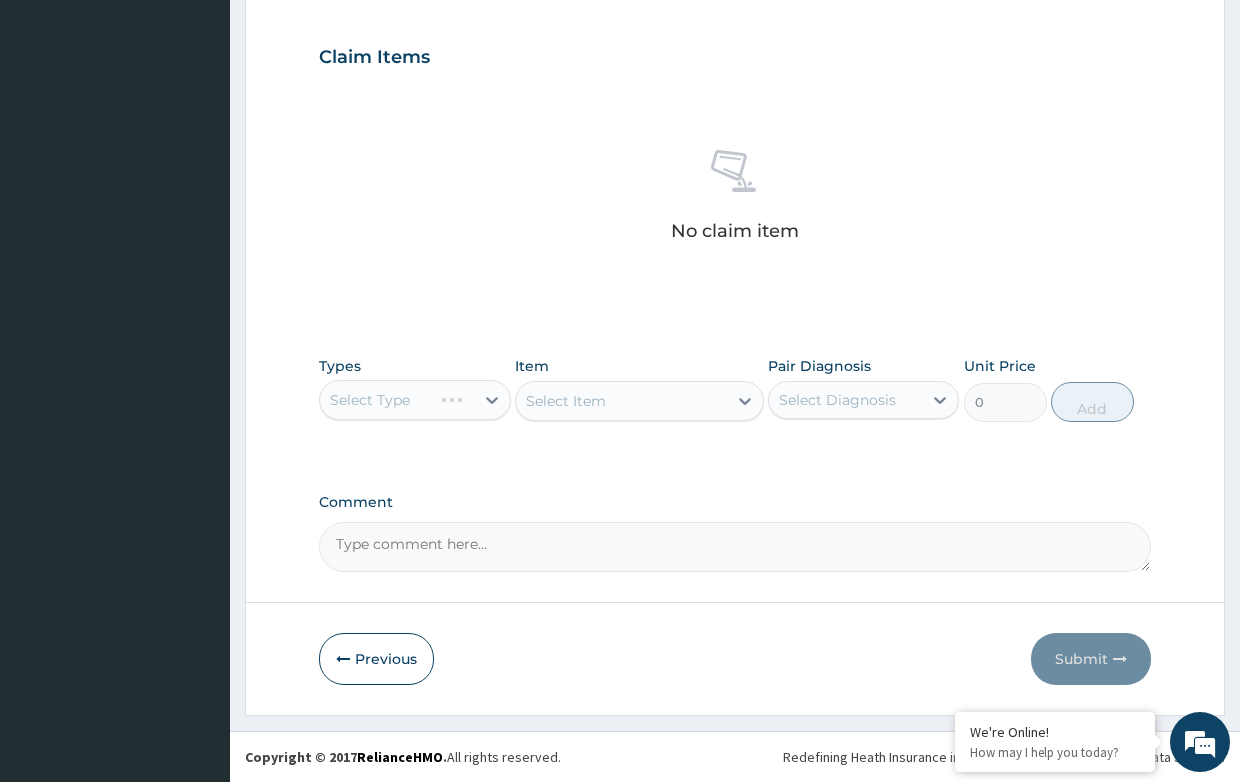 click on "Select Type" at bounding box center (414, 400) 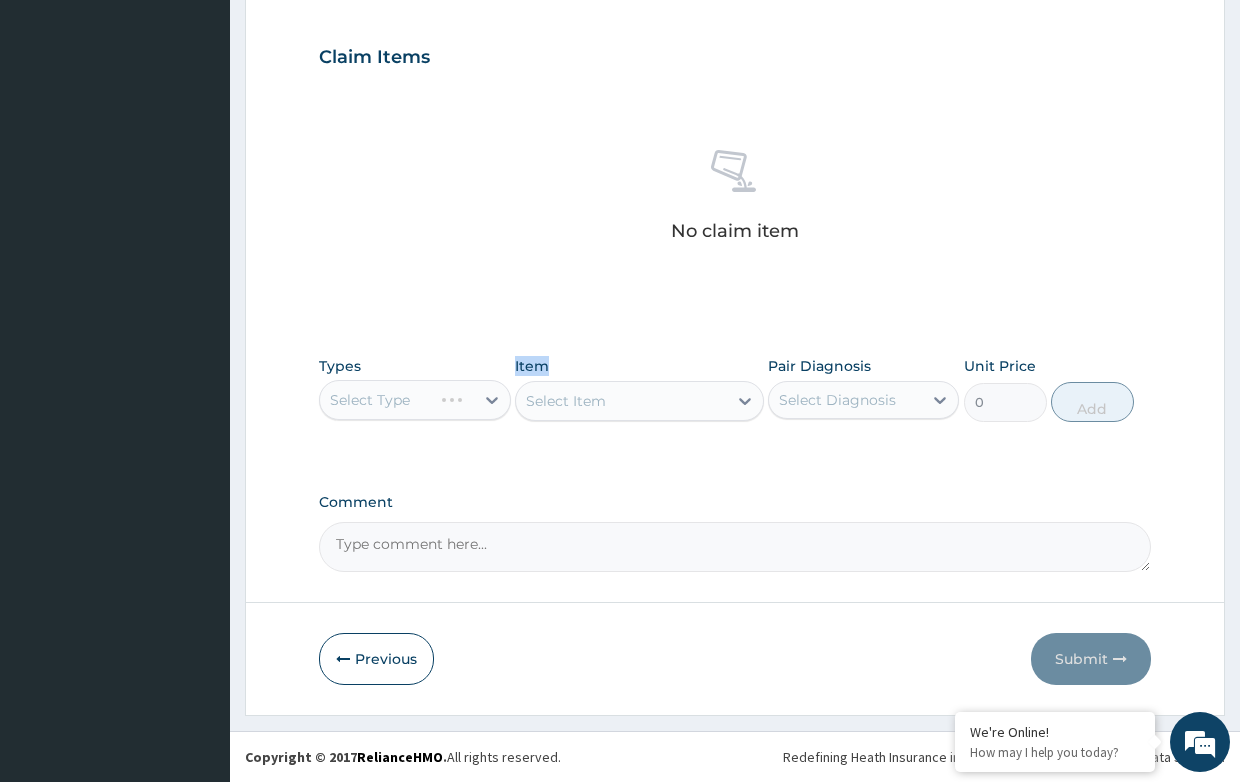 click on "Select Type" at bounding box center [414, 400] 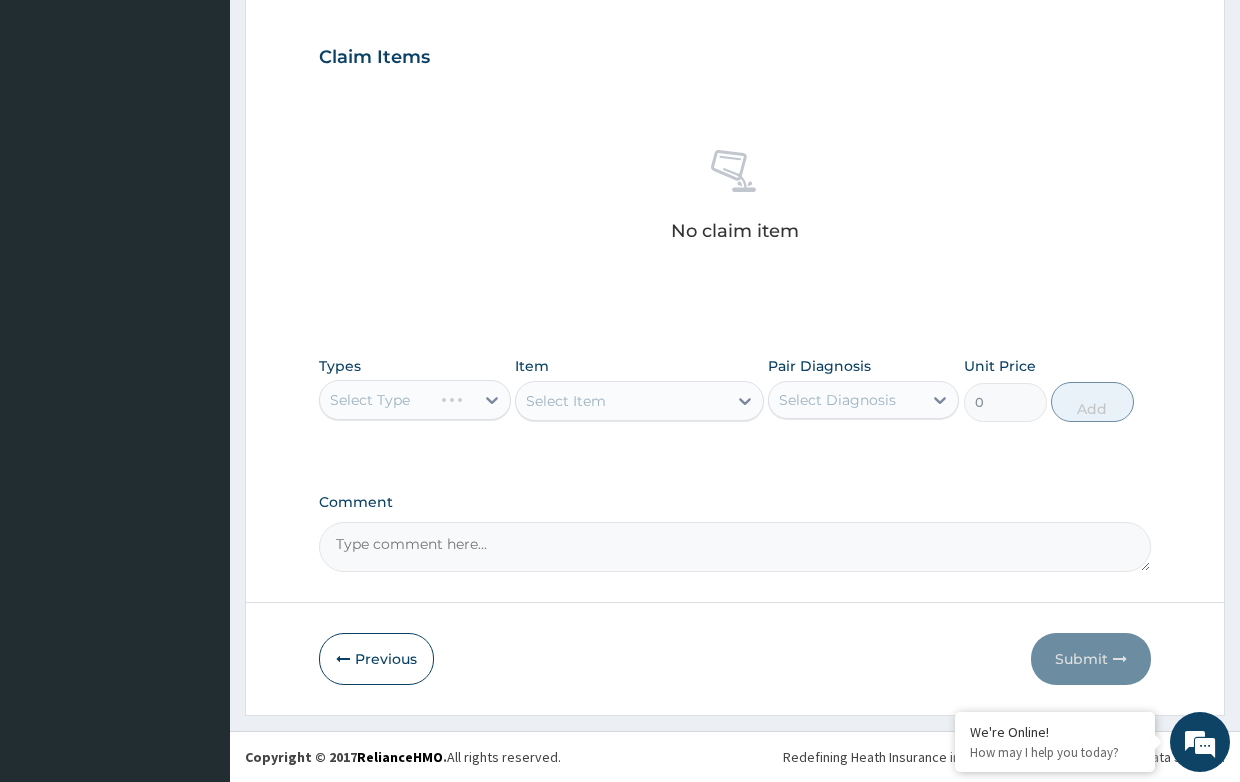 click on "Select Item" at bounding box center [639, 401] 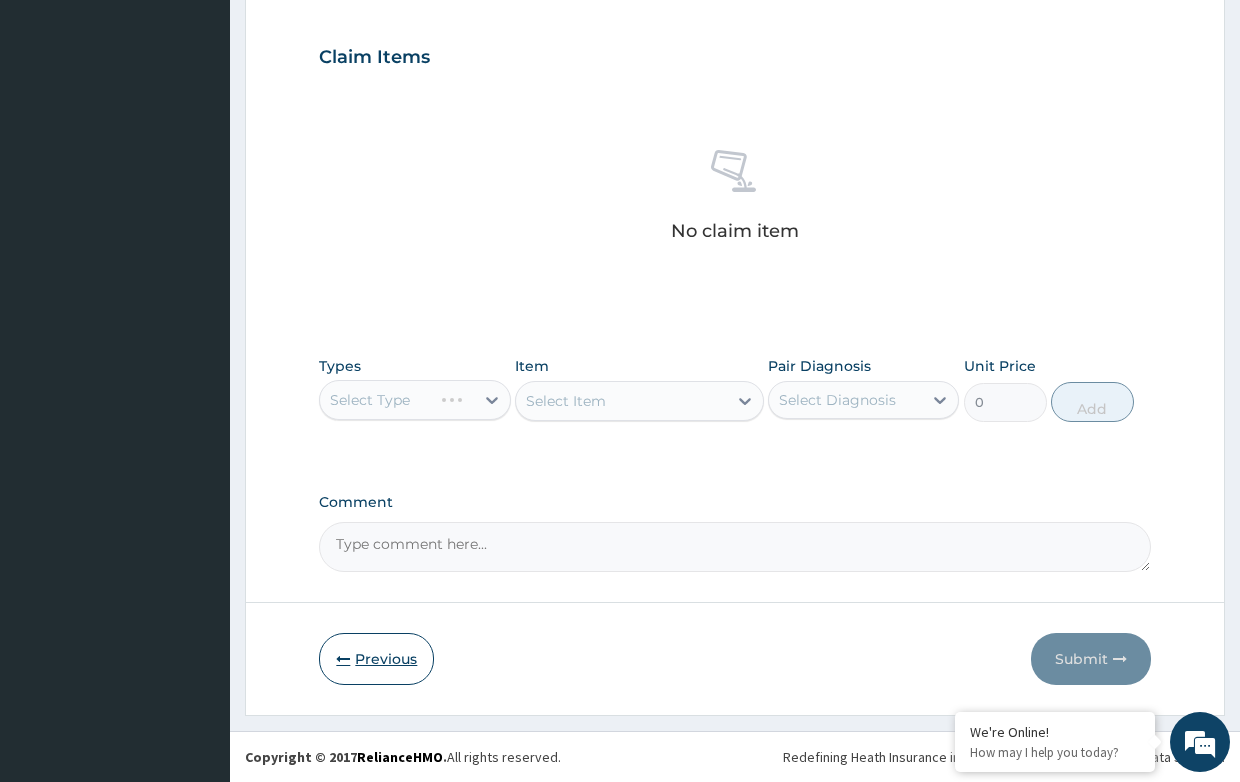 click on "Previous" at bounding box center [376, 659] 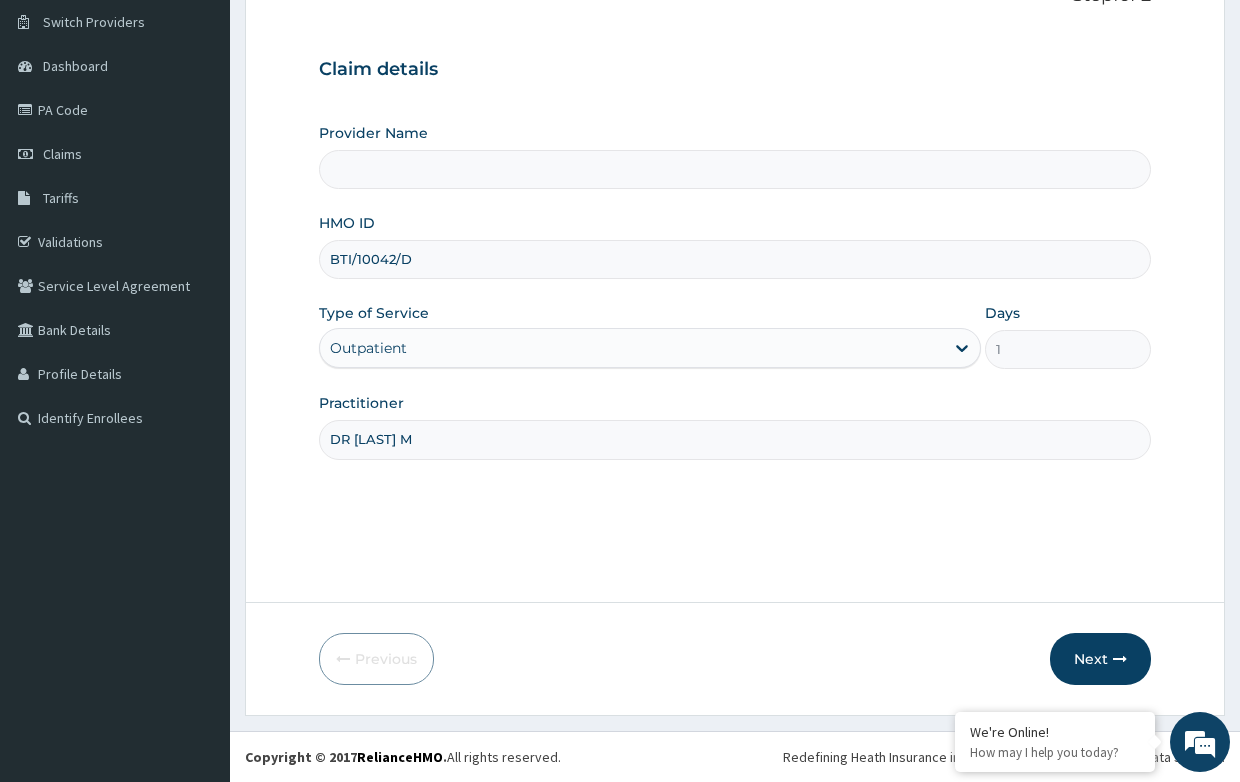 click on "Provider Name" at bounding box center [734, 169] 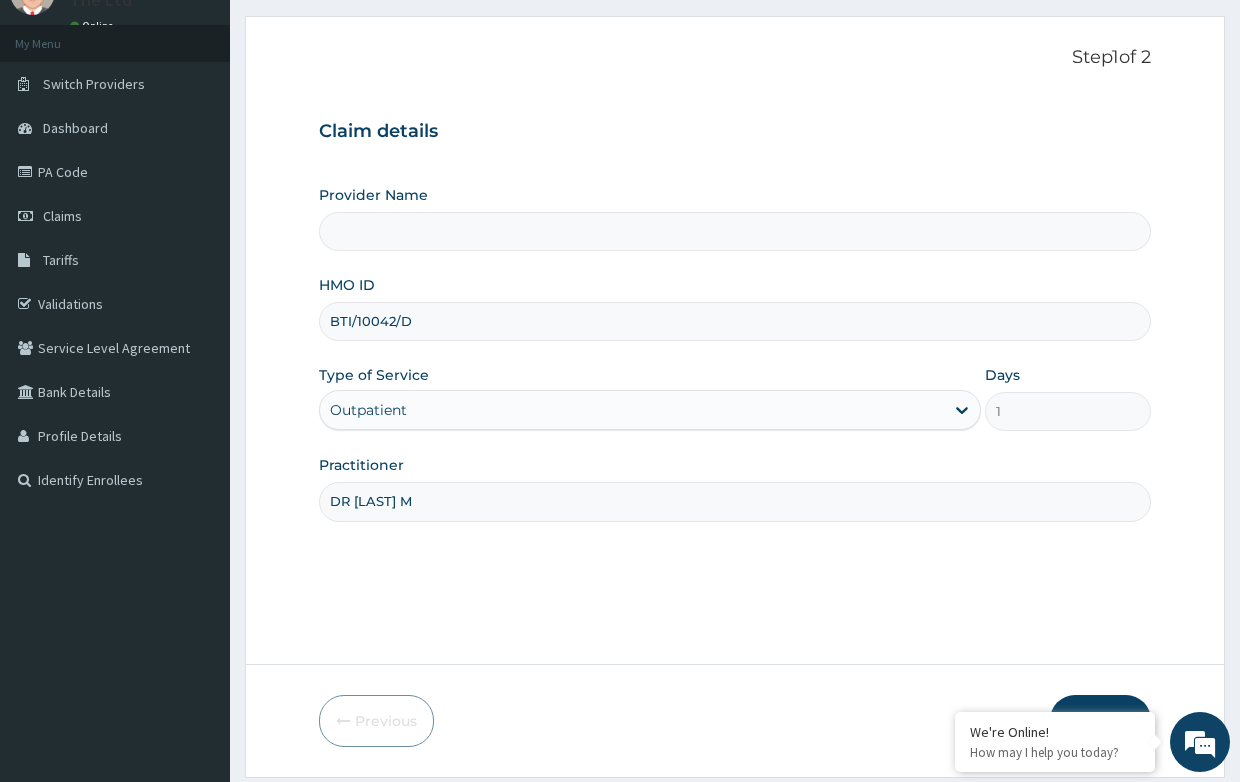 scroll, scrollTop: 0, scrollLeft: 0, axis: both 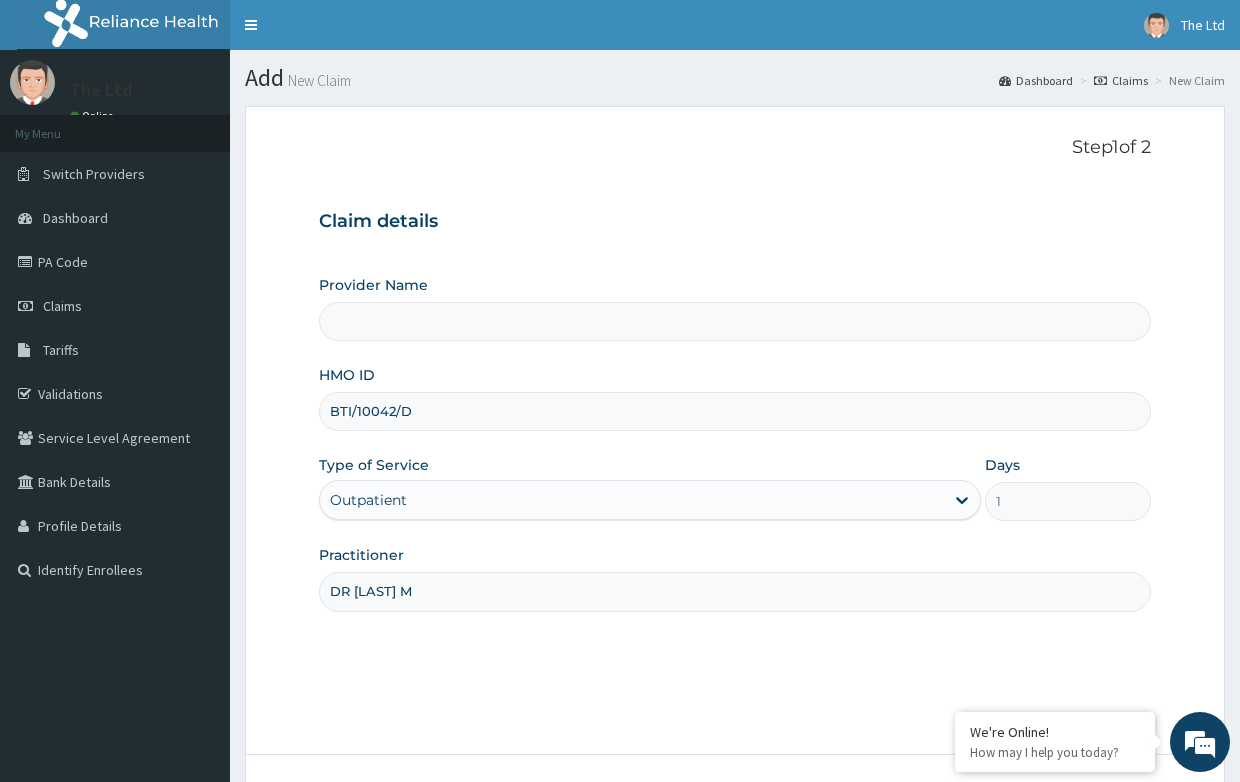 click on "Provider Name" at bounding box center [734, 321] 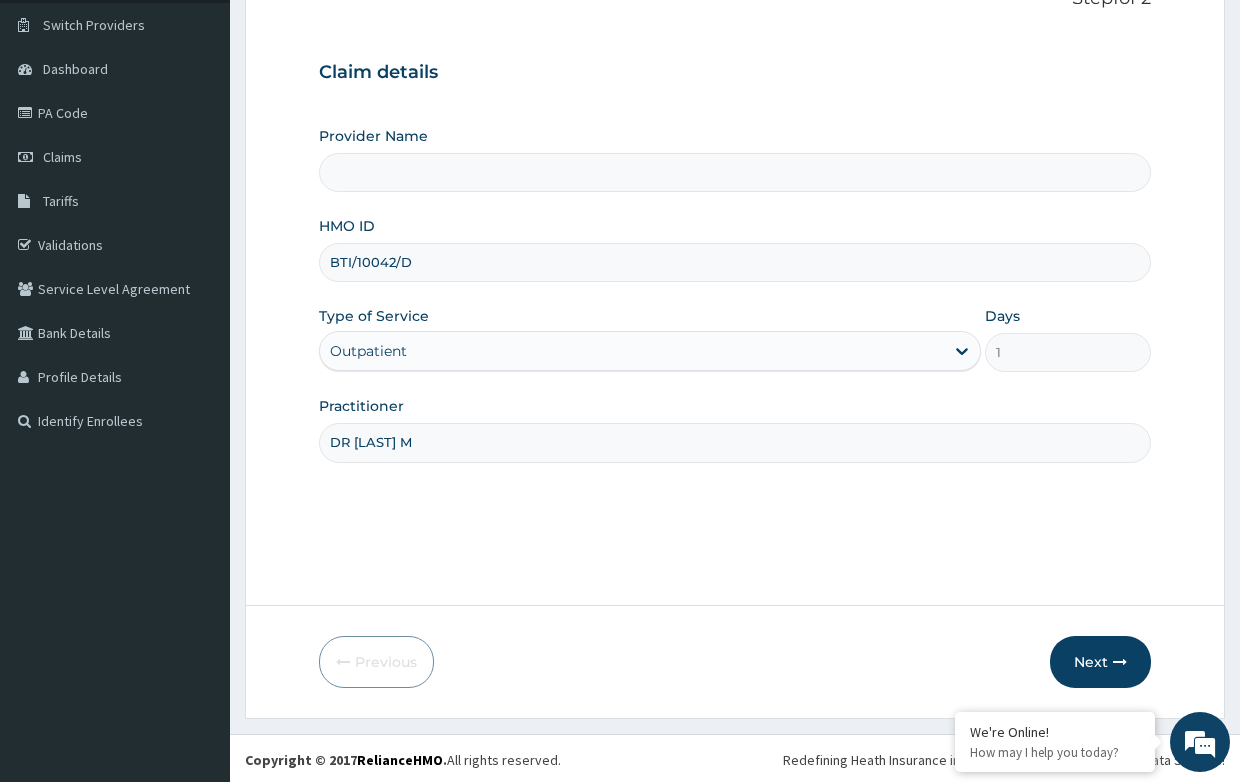 scroll, scrollTop: 152, scrollLeft: 0, axis: vertical 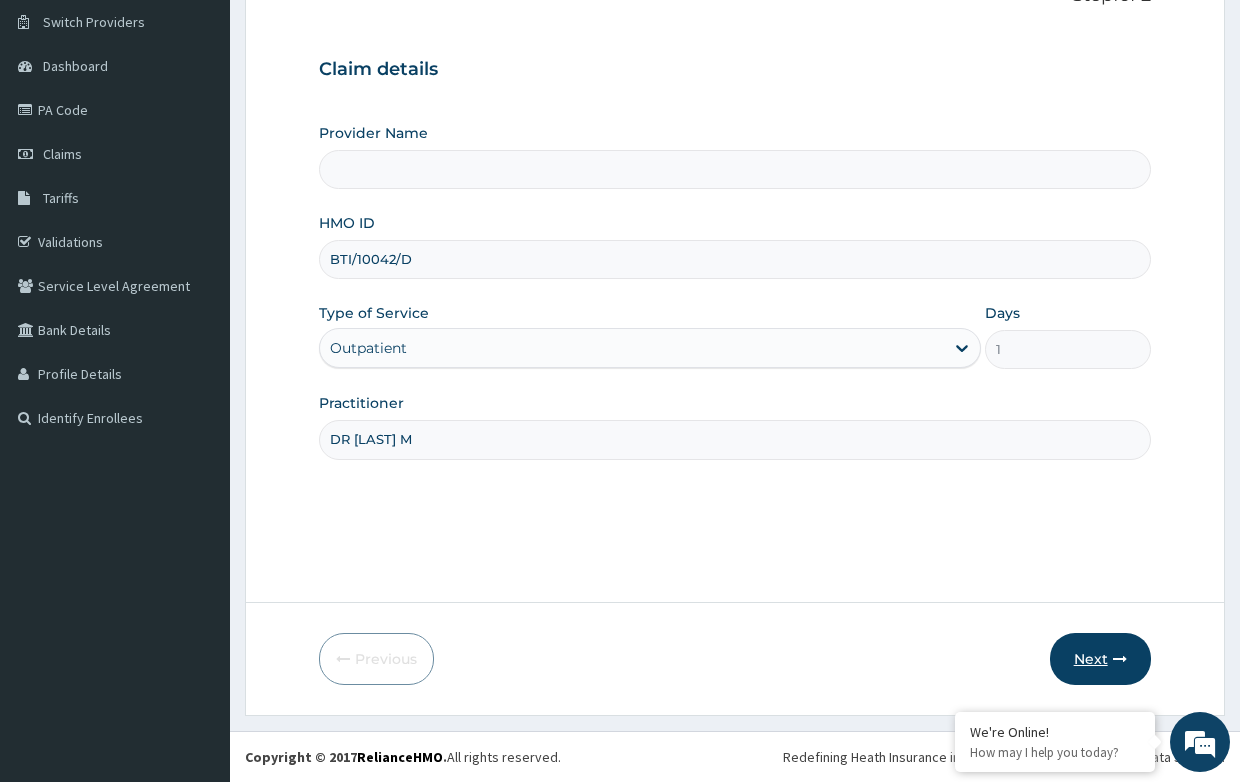 click on "Next" at bounding box center [1100, 659] 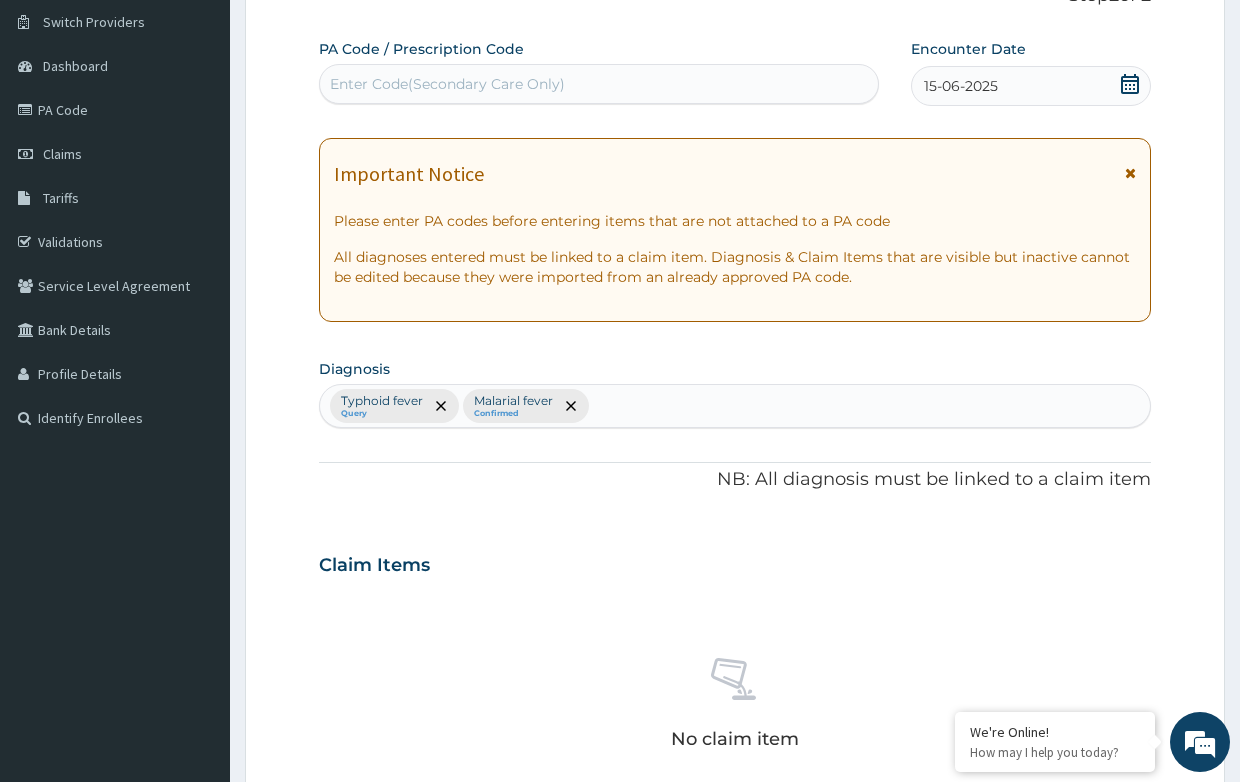 click on "No claim item" at bounding box center (734, 707) 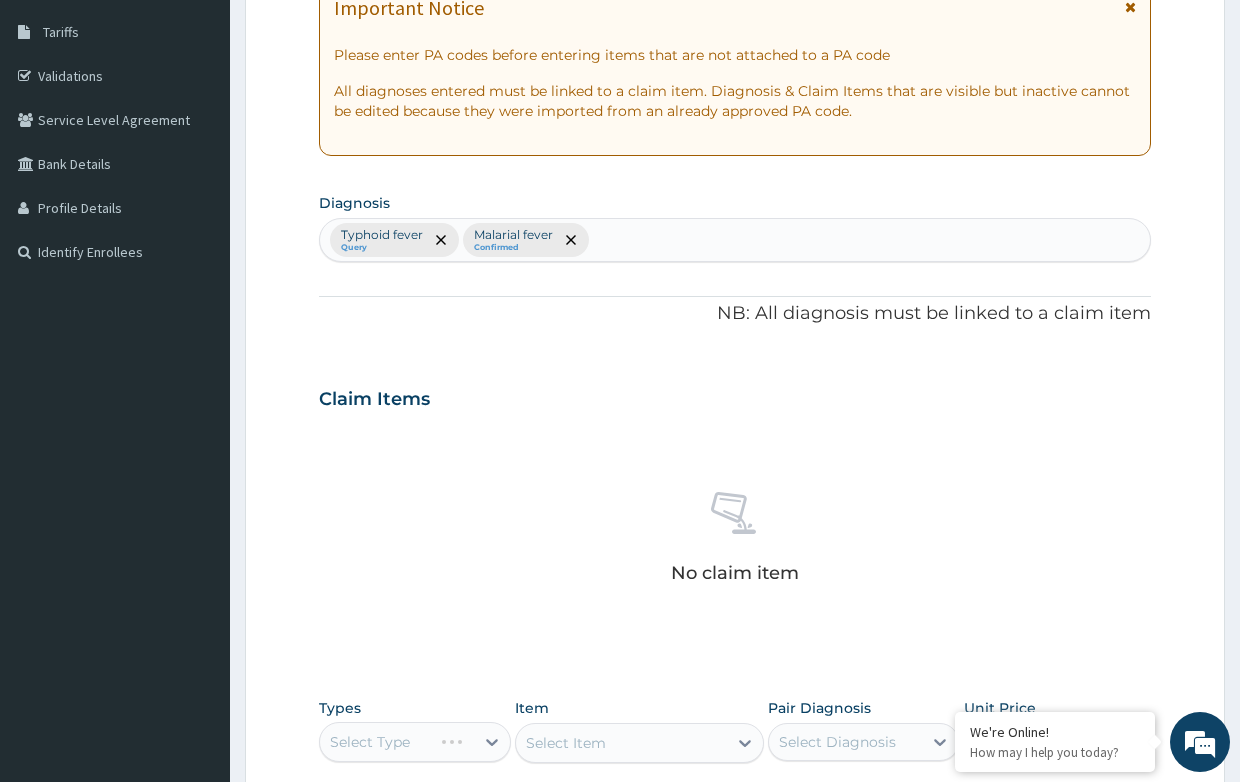 scroll, scrollTop: 652, scrollLeft: 0, axis: vertical 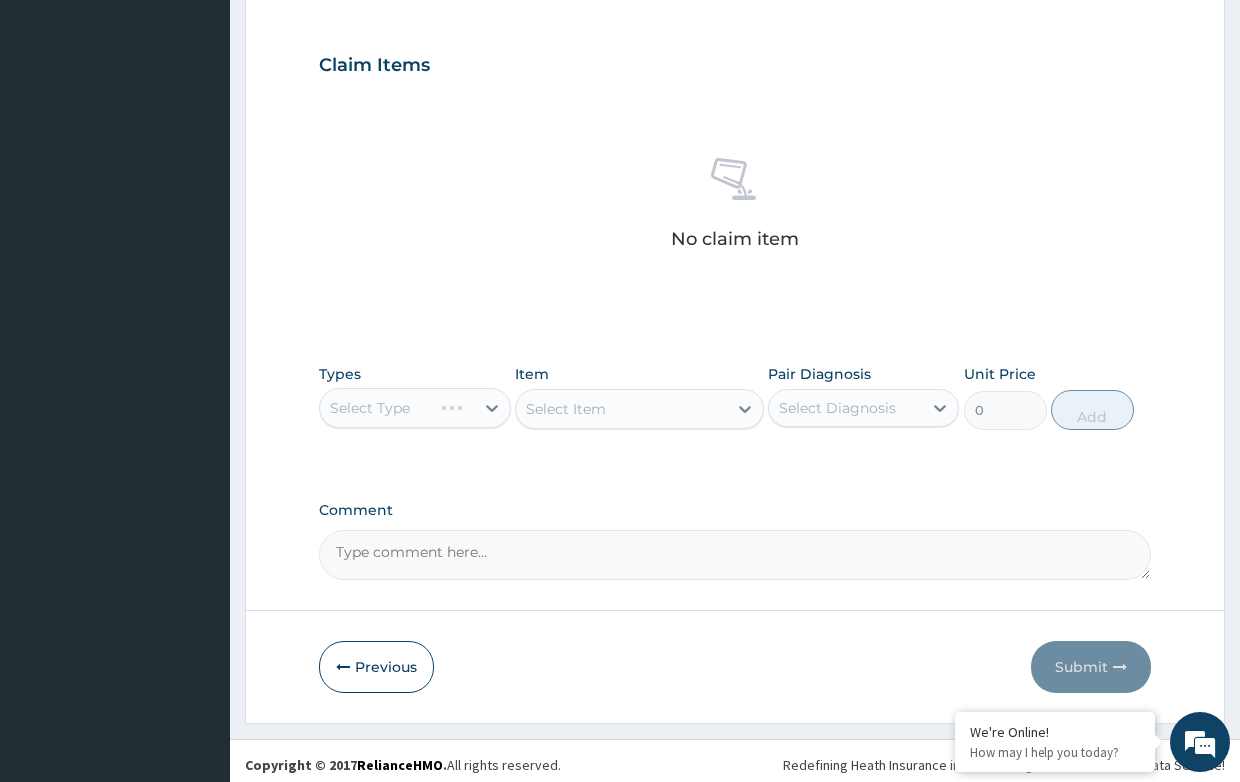 click on "Select Type" at bounding box center (414, 408) 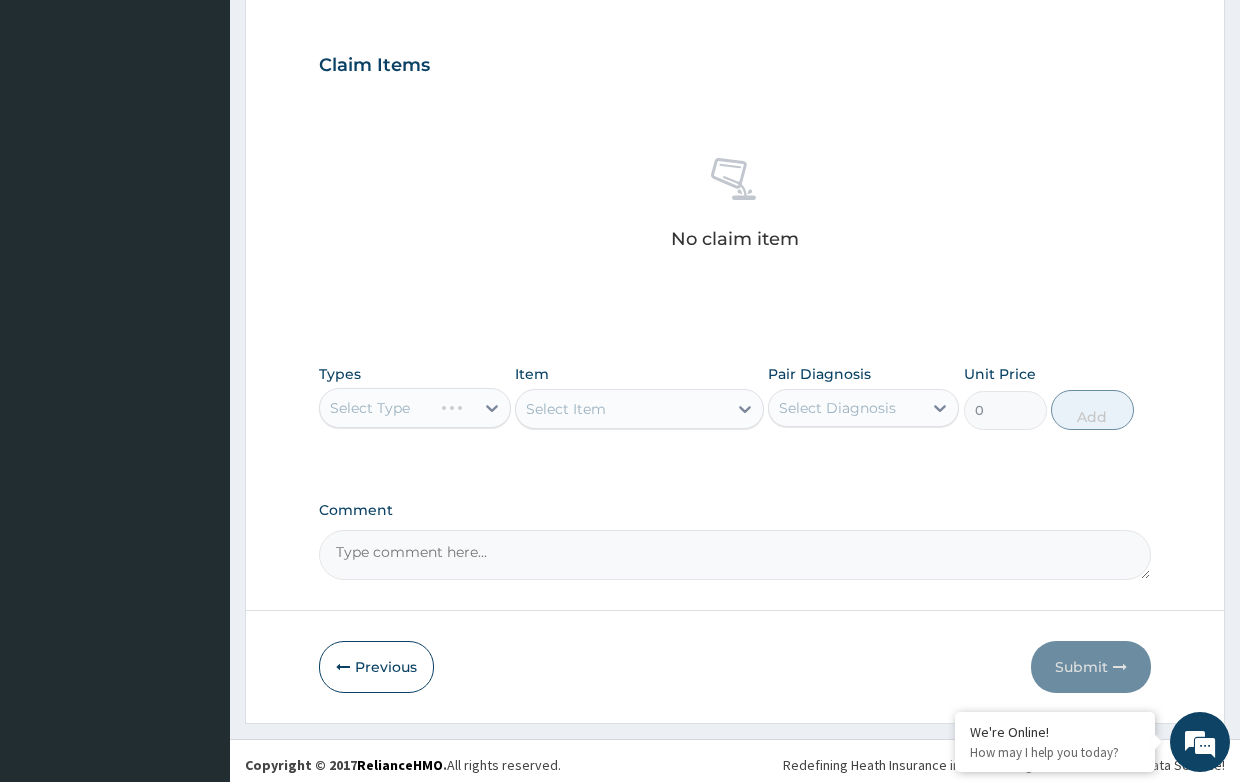 click on "Select Type" at bounding box center (414, 408) 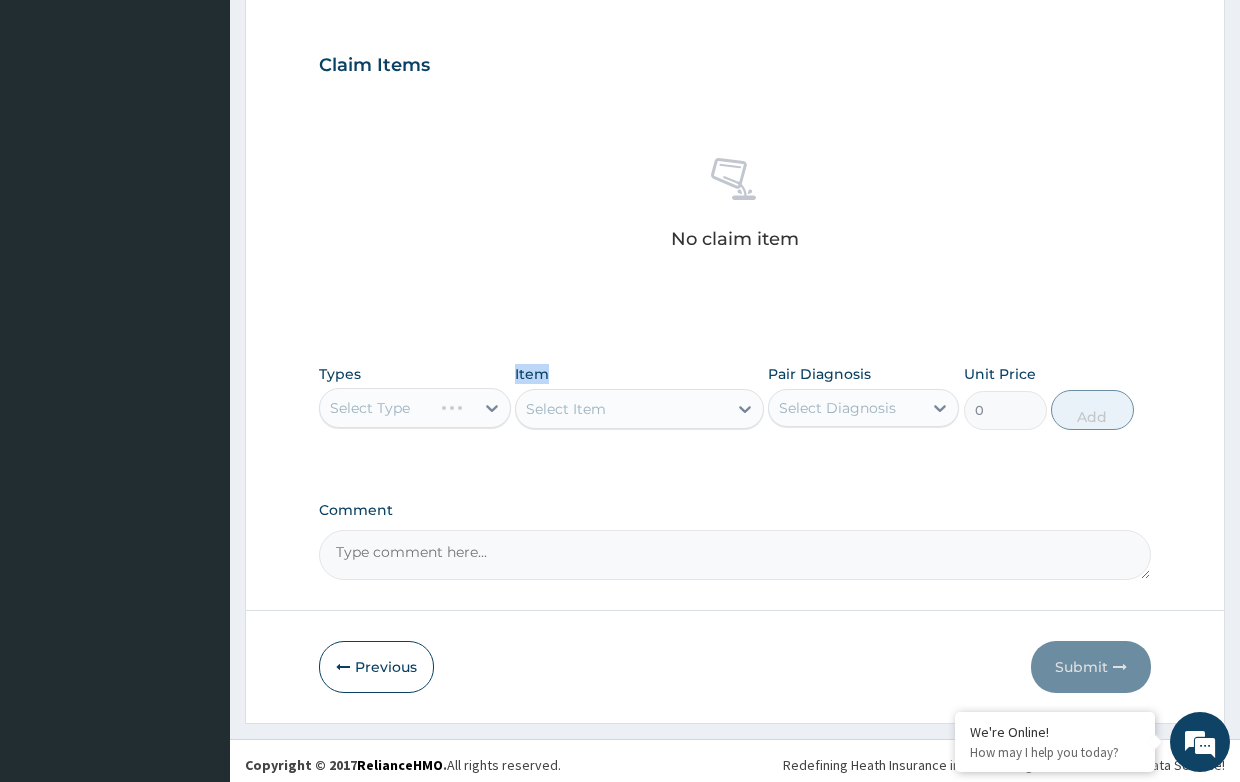click on "Select Type" at bounding box center [414, 408] 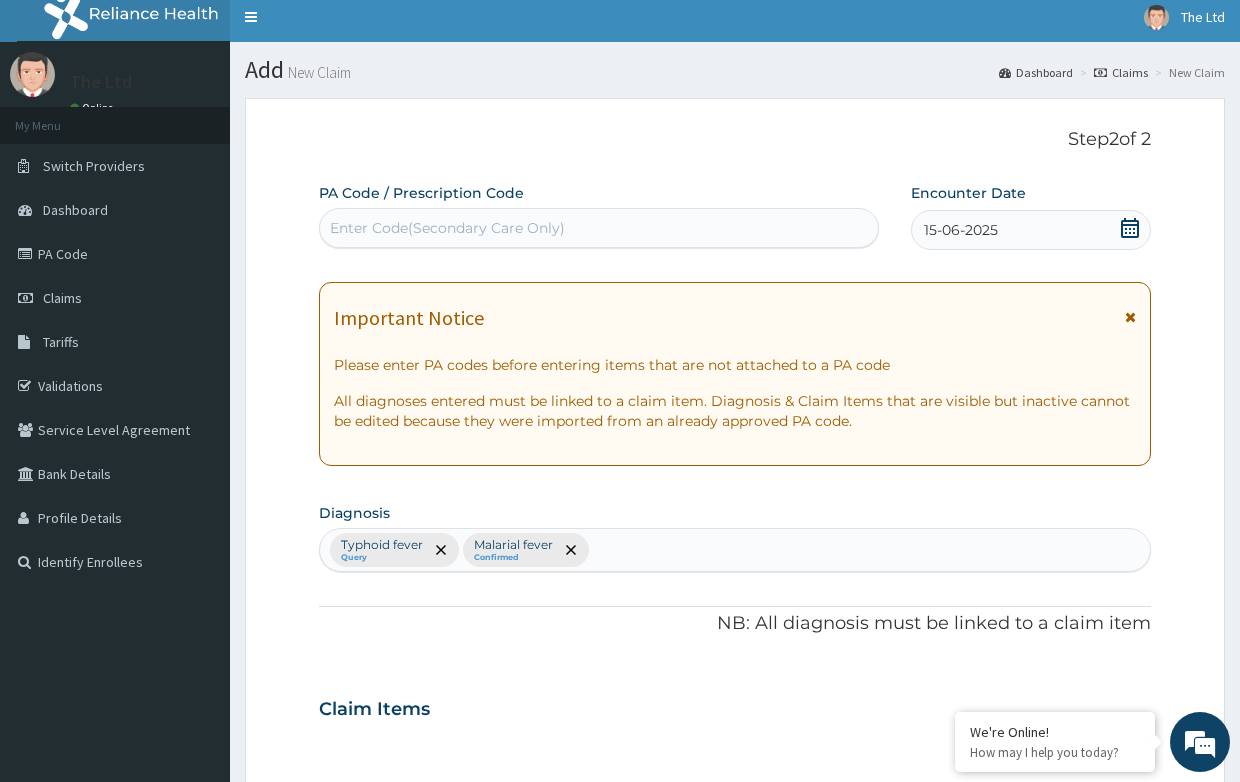 scroll, scrollTop: 0, scrollLeft: 0, axis: both 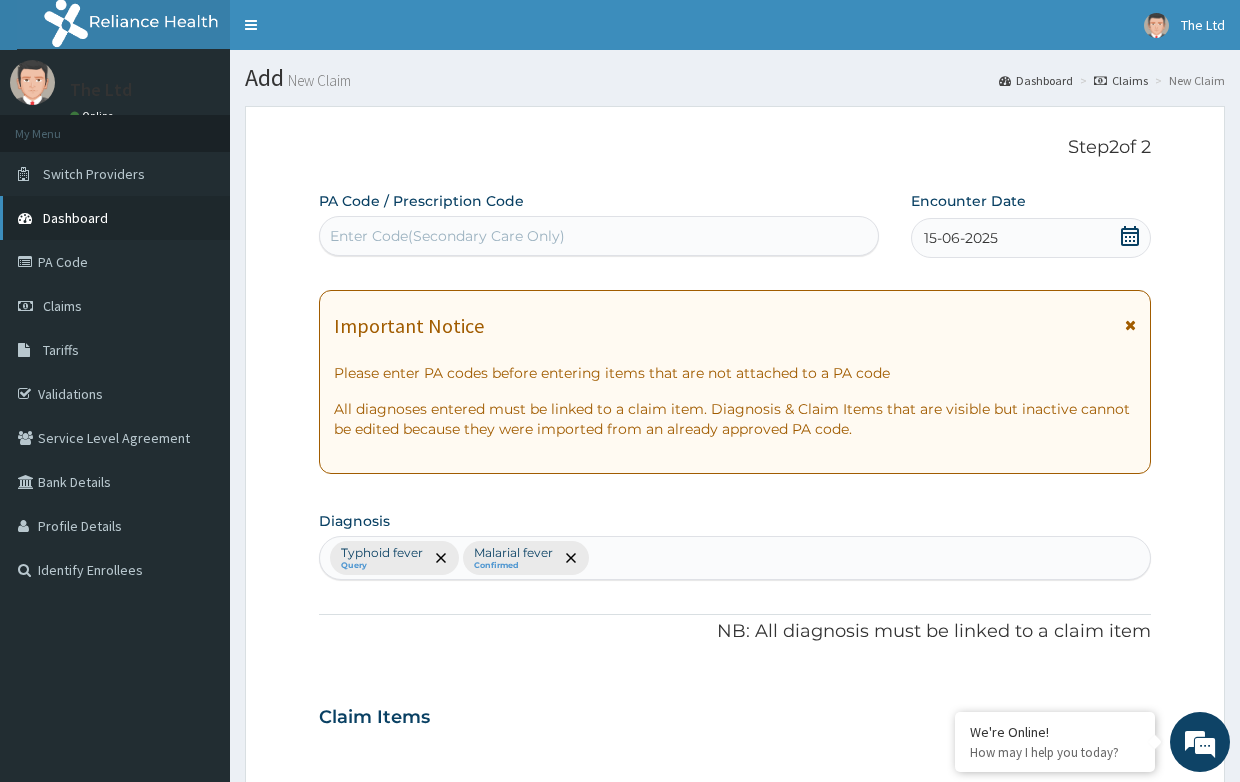 click on "Dashboard" at bounding box center (75, 218) 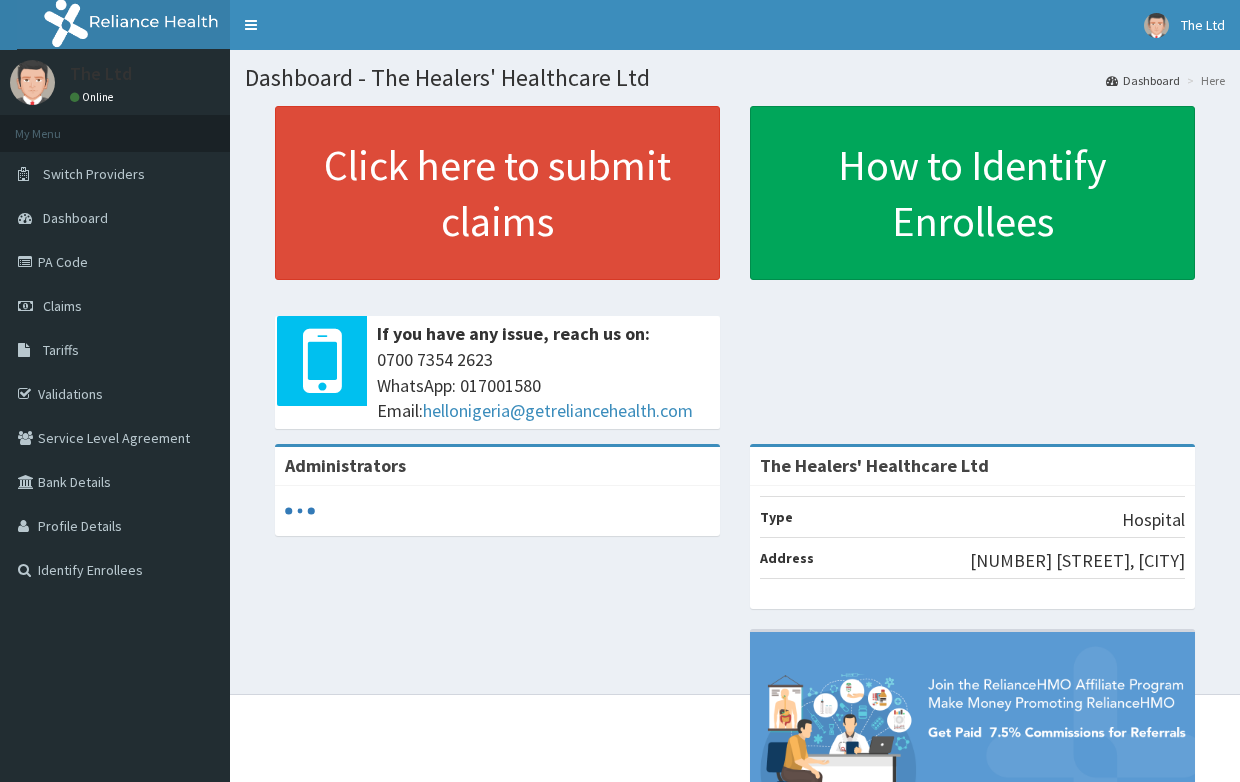 scroll, scrollTop: 0, scrollLeft: 0, axis: both 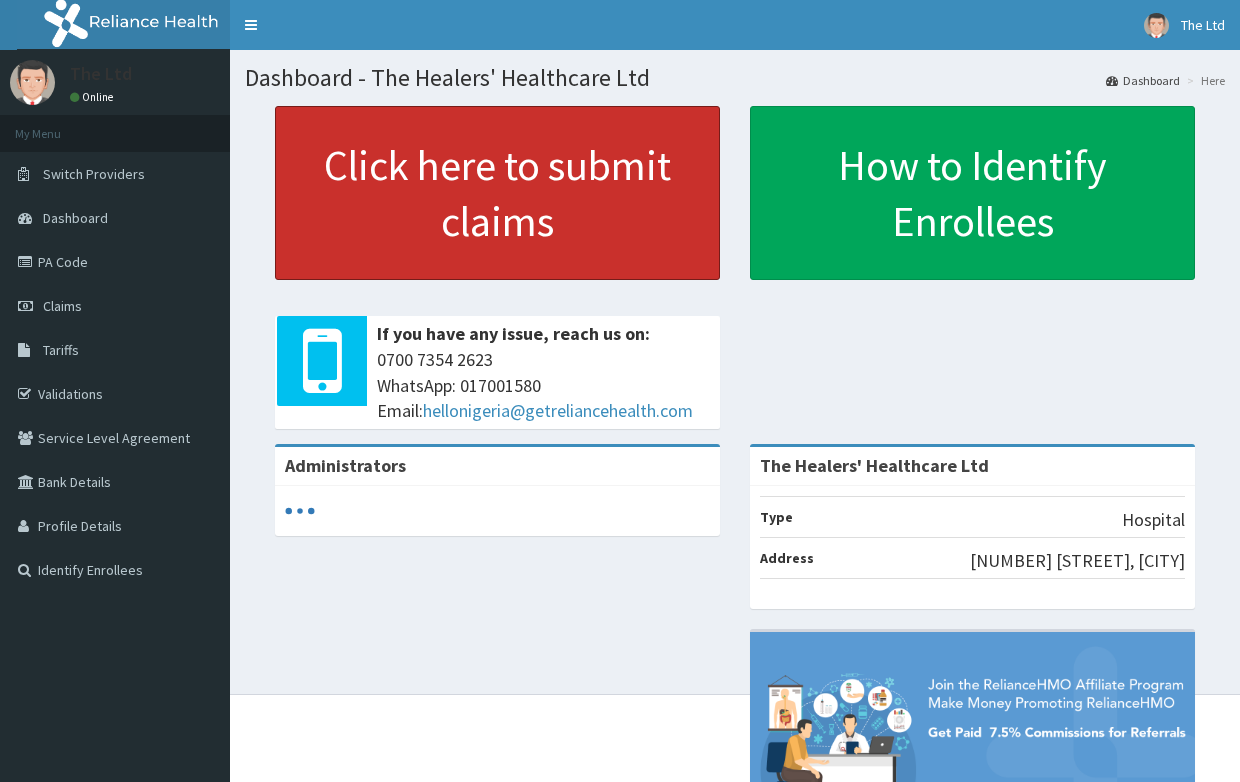 click on "Click here to submit claims" at bounding box center [497, 193] 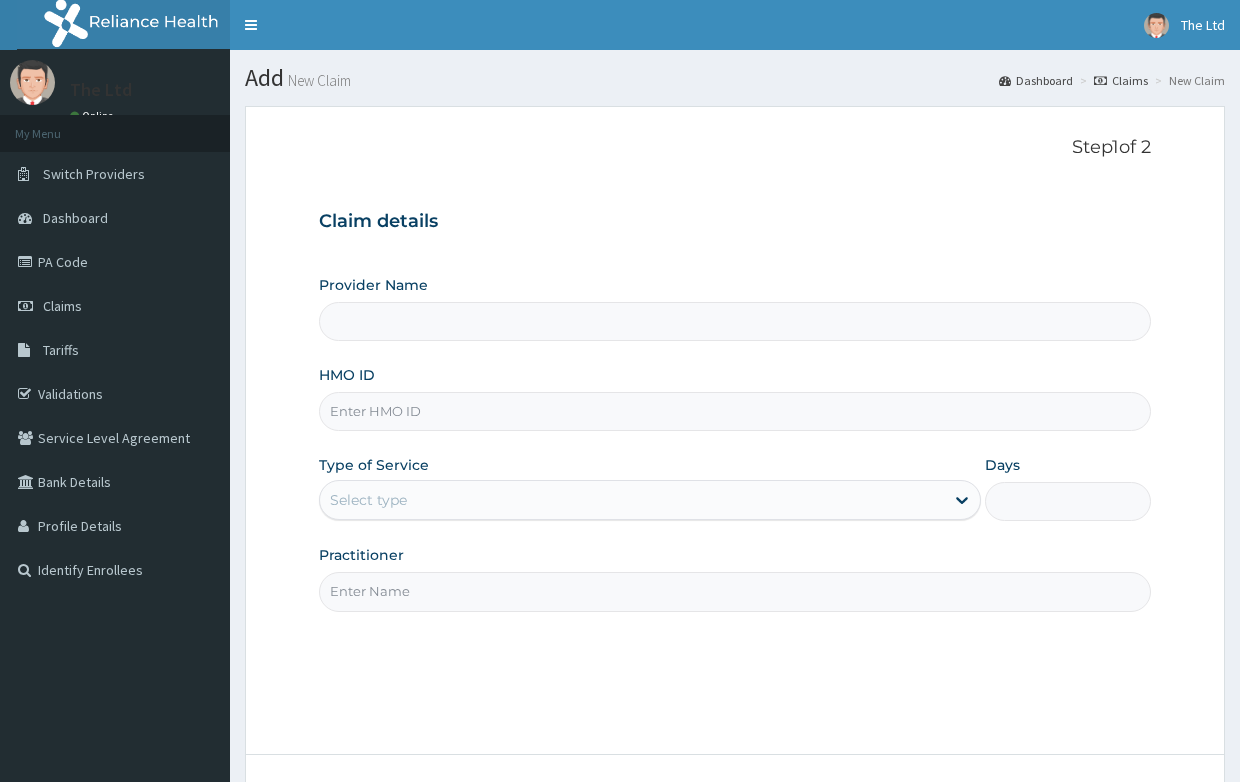 scroll, scrollTop: 0, scrollLeft: 0, axis: both 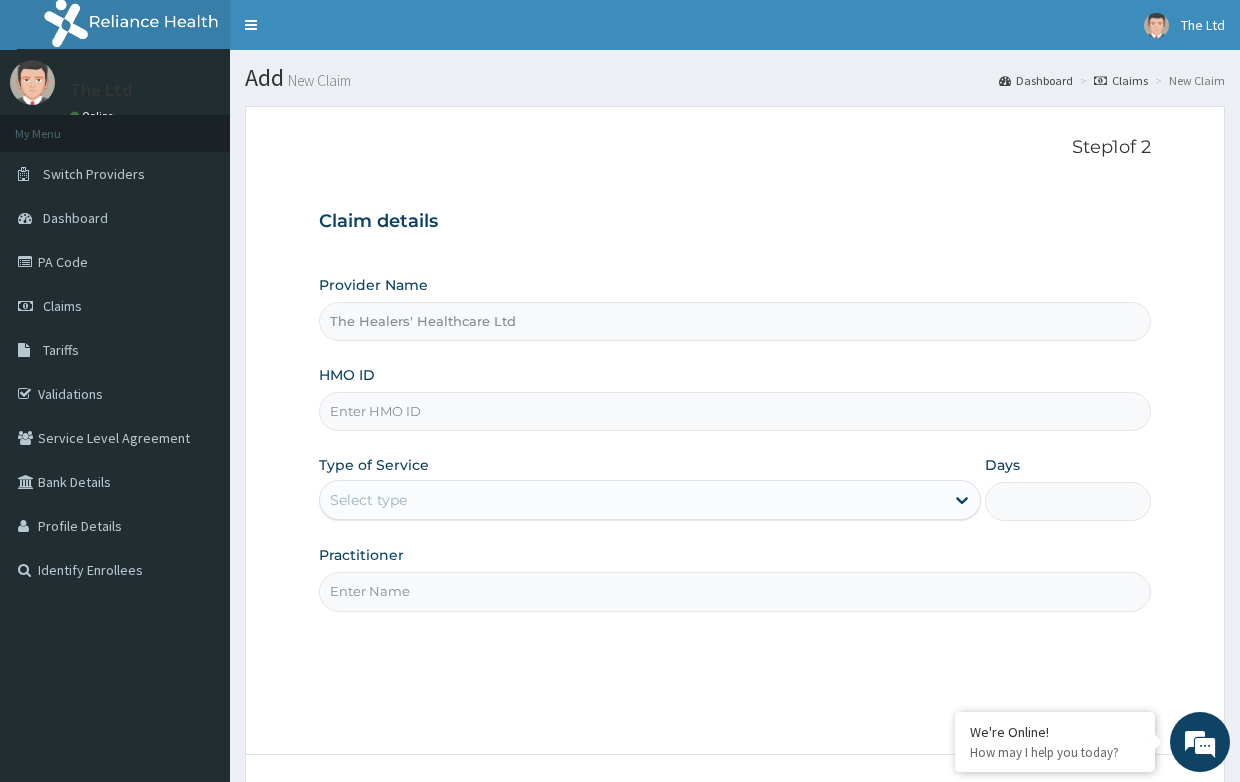 click on "HMO ID" at bounding box center [734, 411] 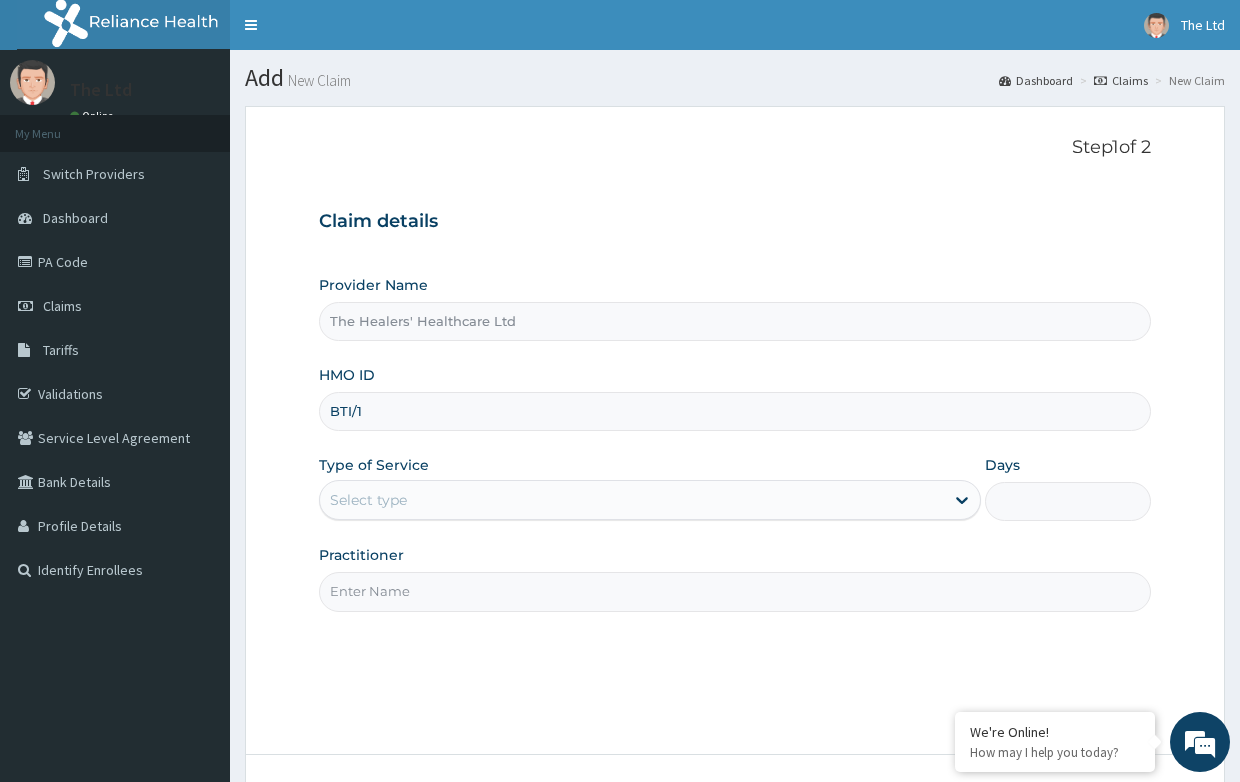 scroll, scrollTop: 0, scrollLeft: 0, axis: both 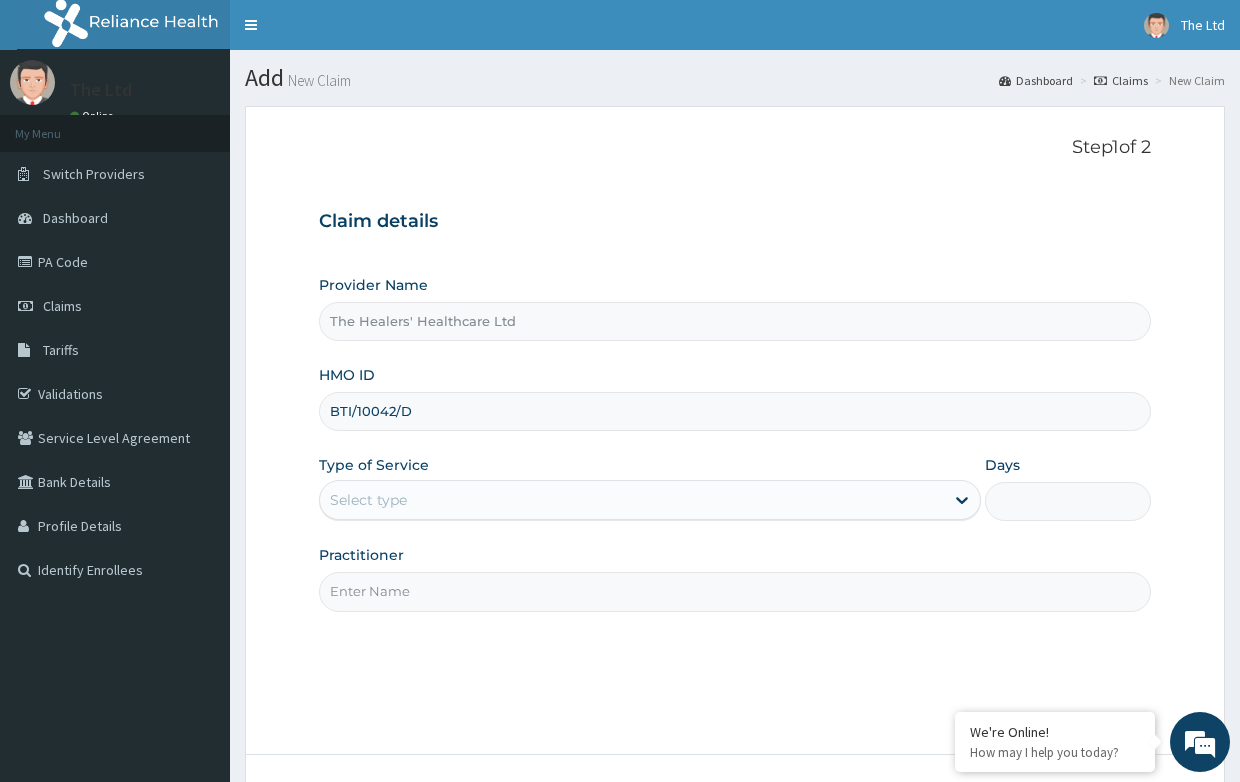 type on "BTI/10042/D" 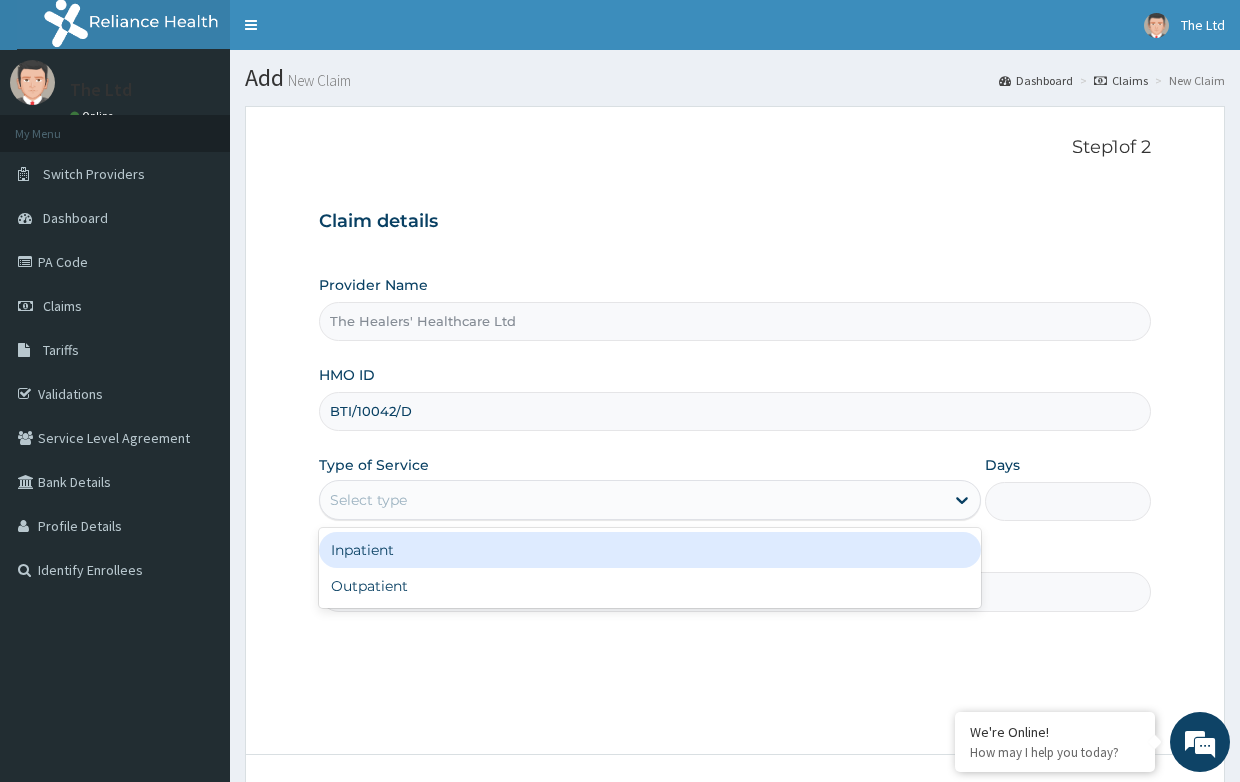 click on "Select type" at bounding box center (368, 500) 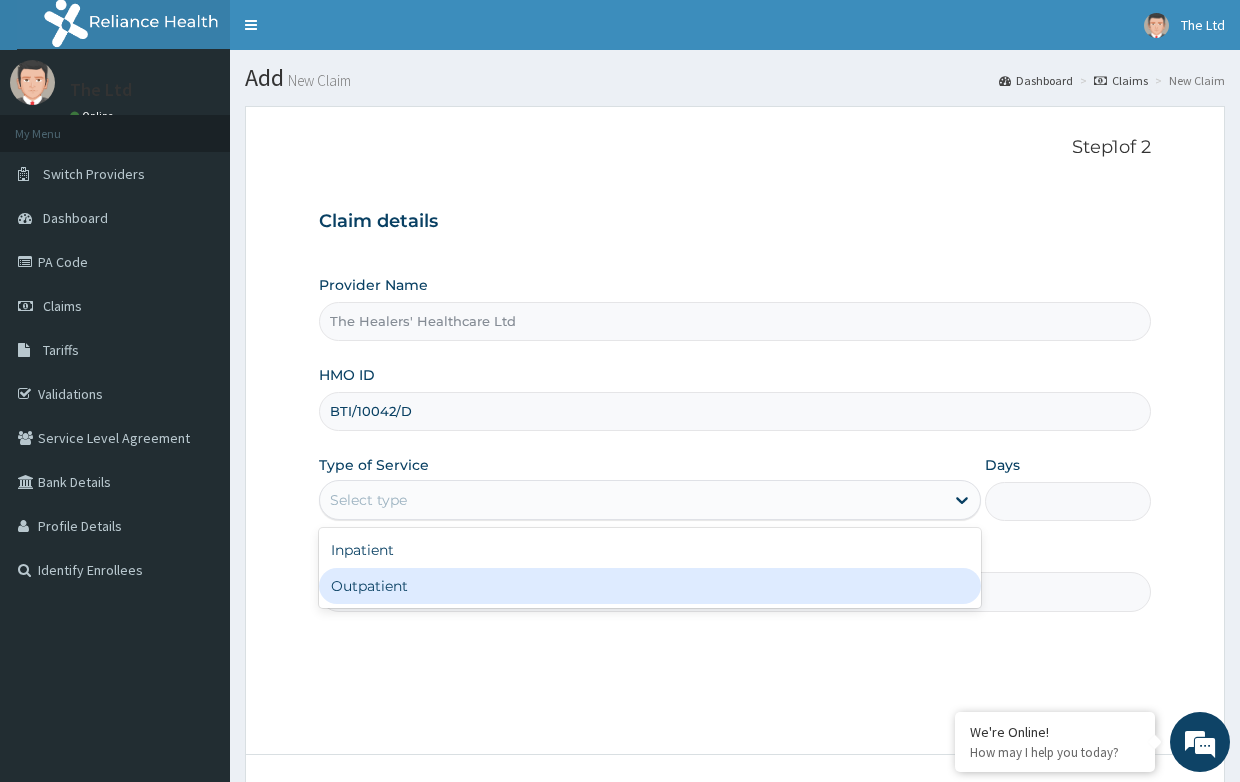 click on "Outpatient" at bounding box center [650, 586] 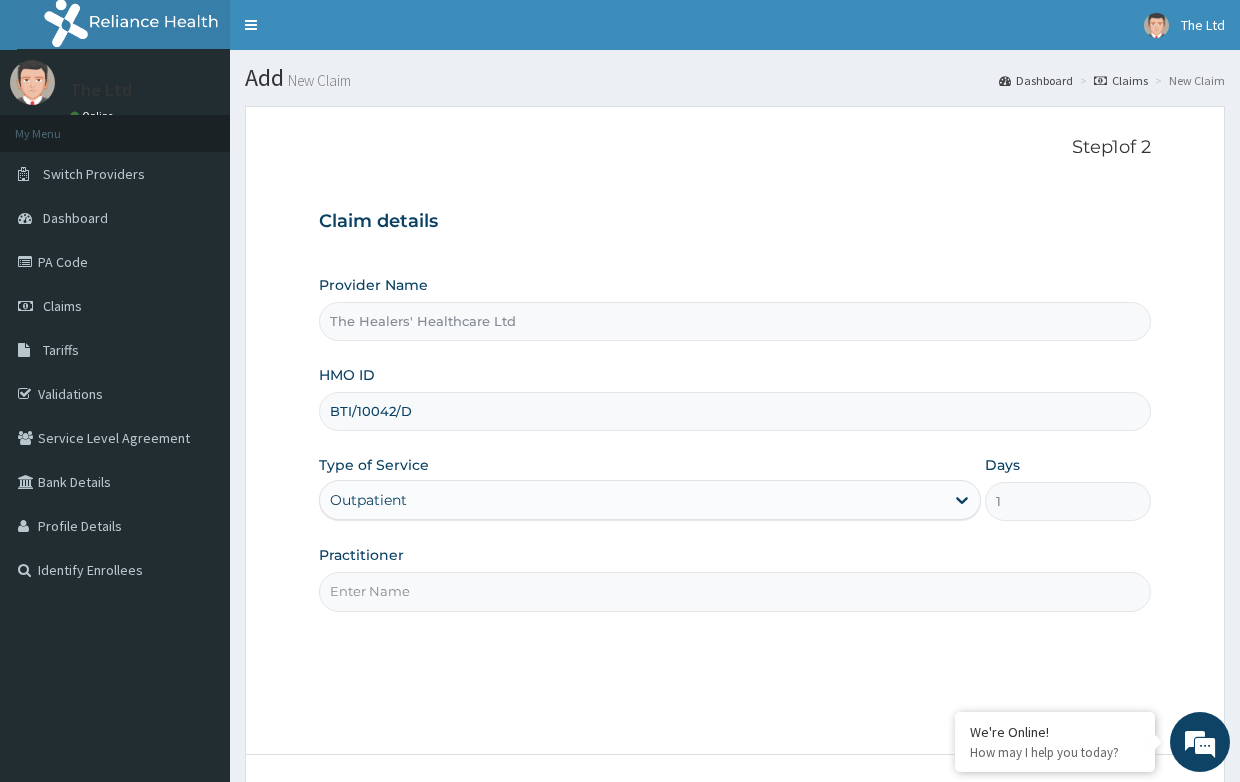 click on "Practitioner" at bounding box center (734, 591) 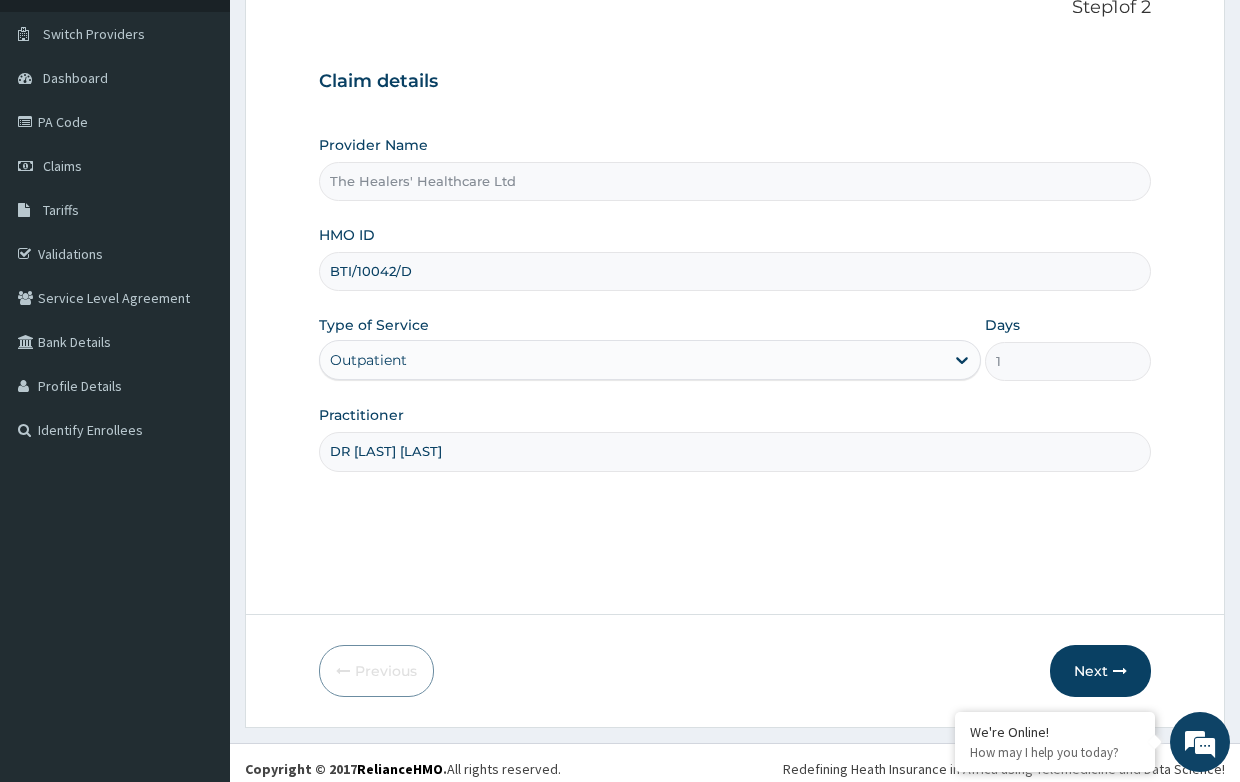 scroll, scrollTop: 152, scrollLeft: 0, axis: vertical 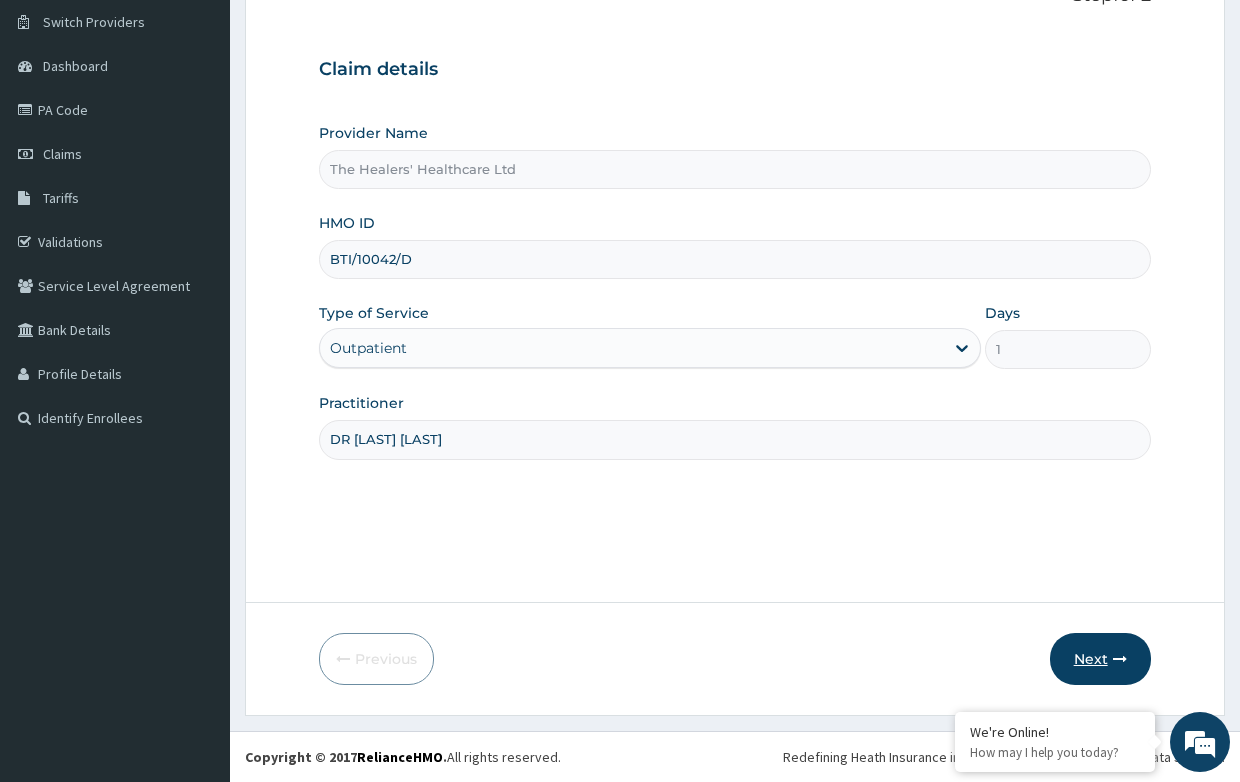 click on "Next" at bounding box center [1100, 659] 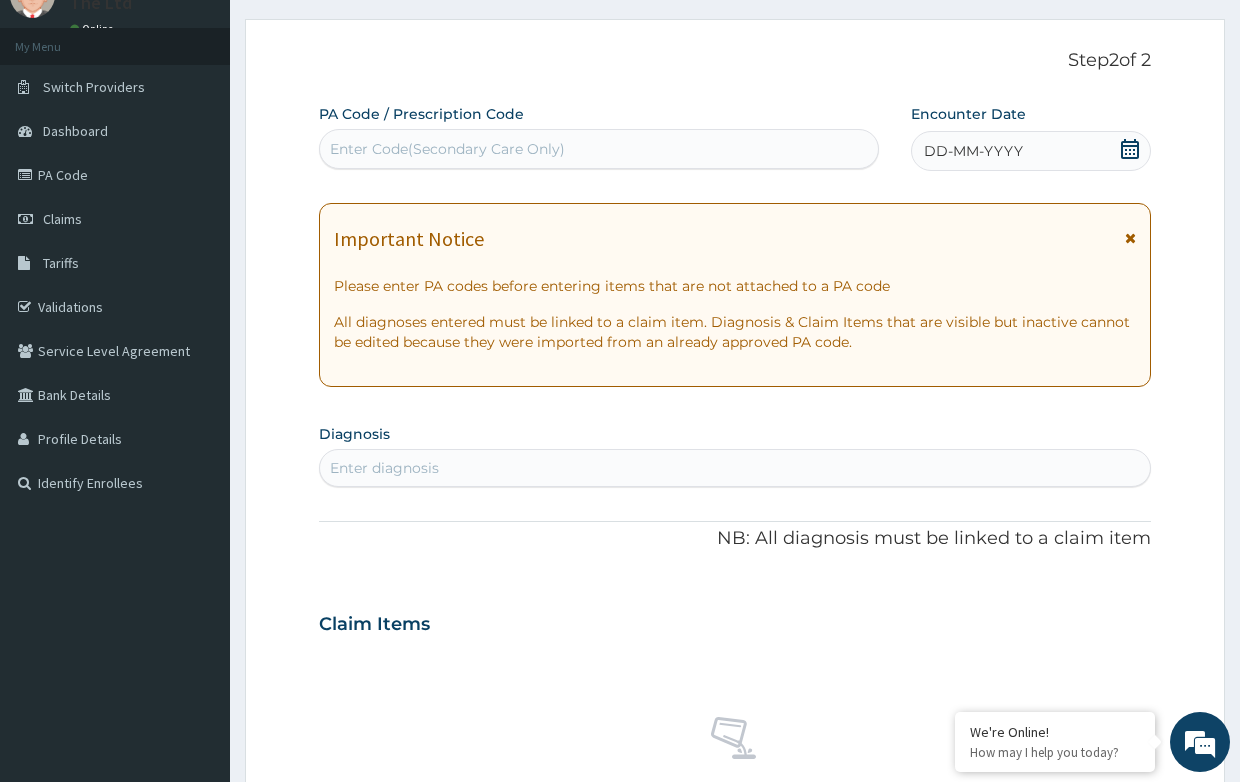 scroll, scrollTop: 0, scrollLeft: 0, axis: both 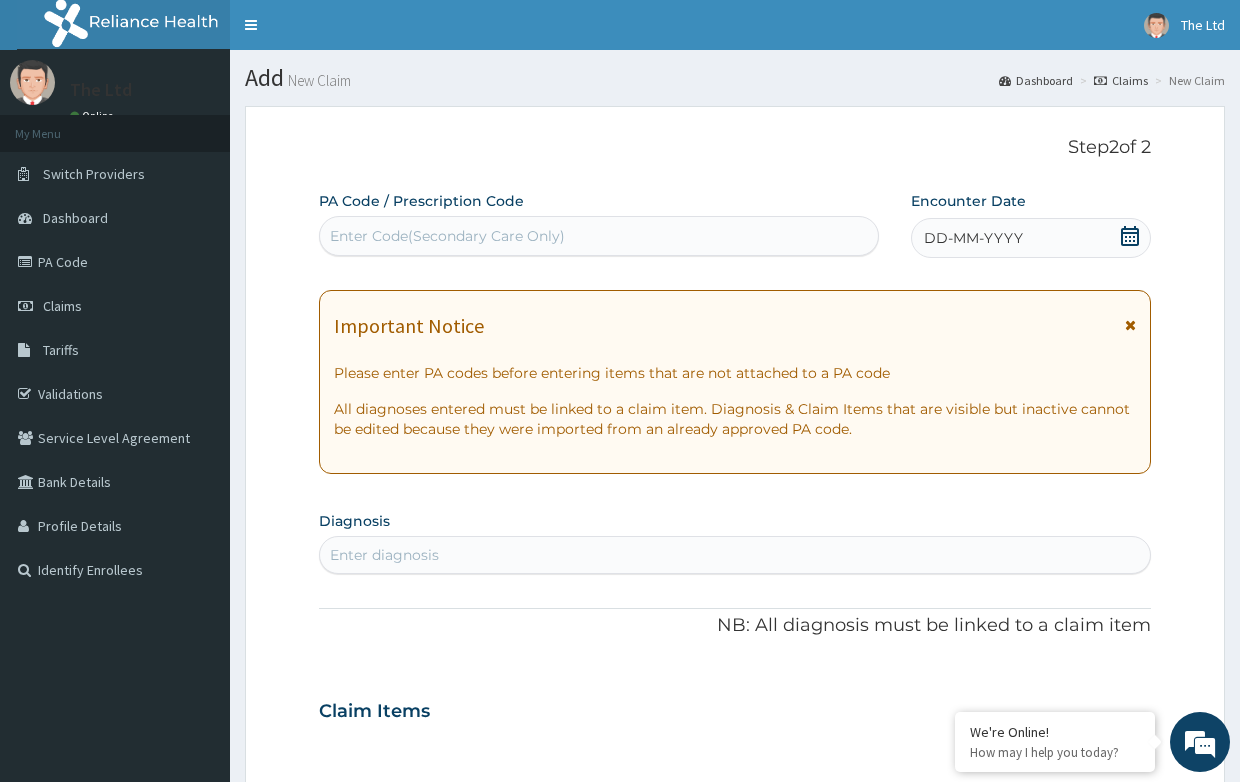 click on "DD-MM-YYYY" at bounding box center (973, 238) 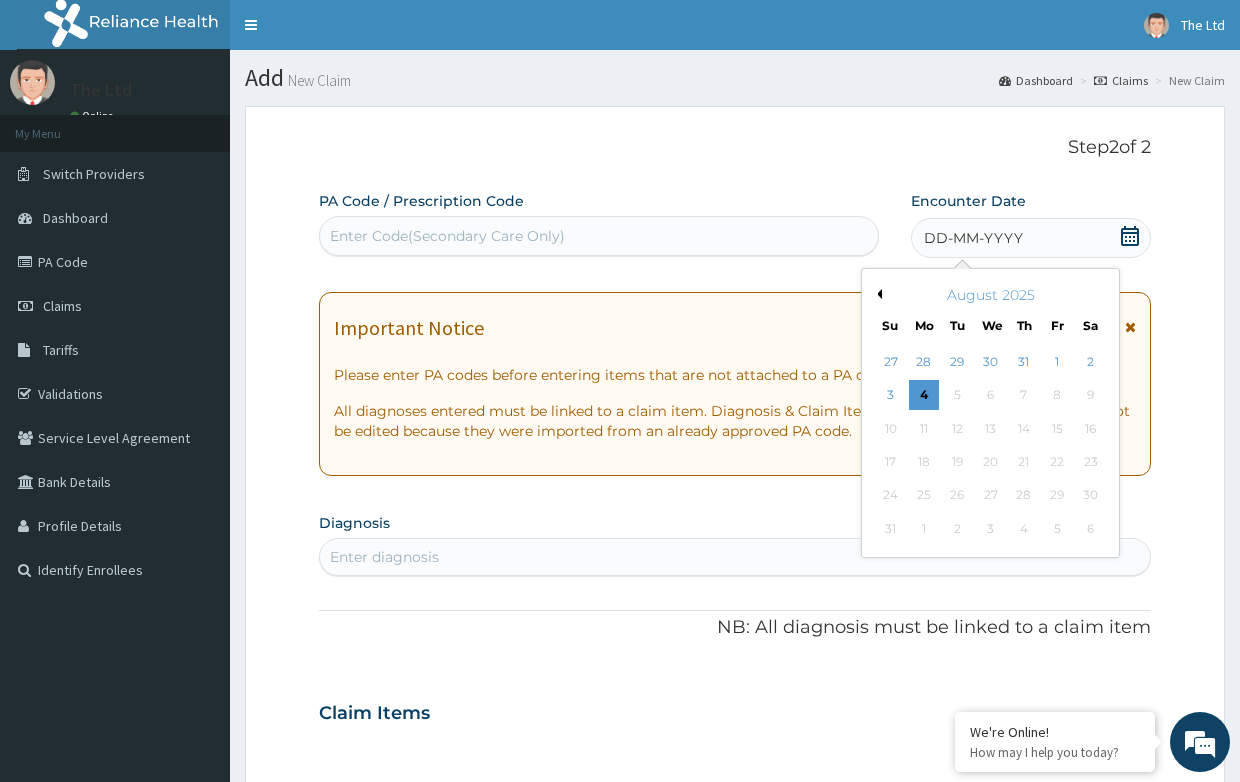 click on "August 2025" at bounding box center (990, 295) 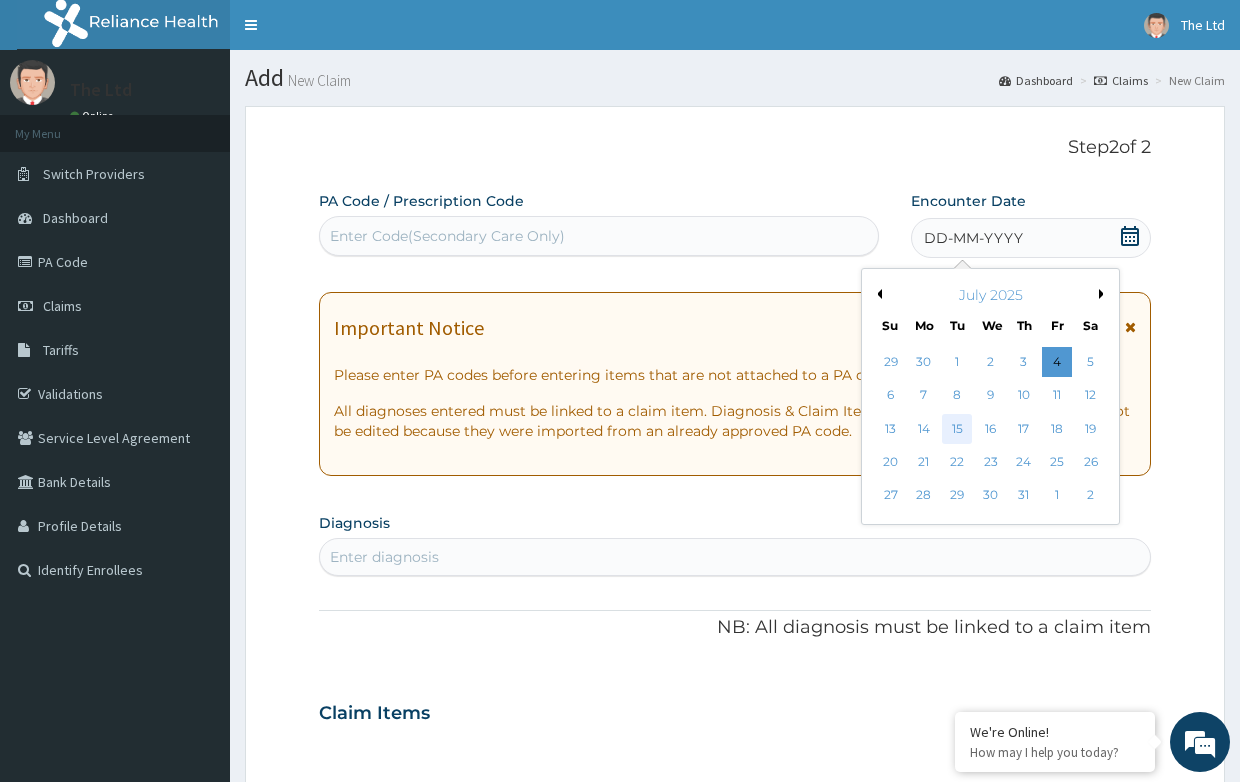 click on "15" at bounding box center [957, 429] 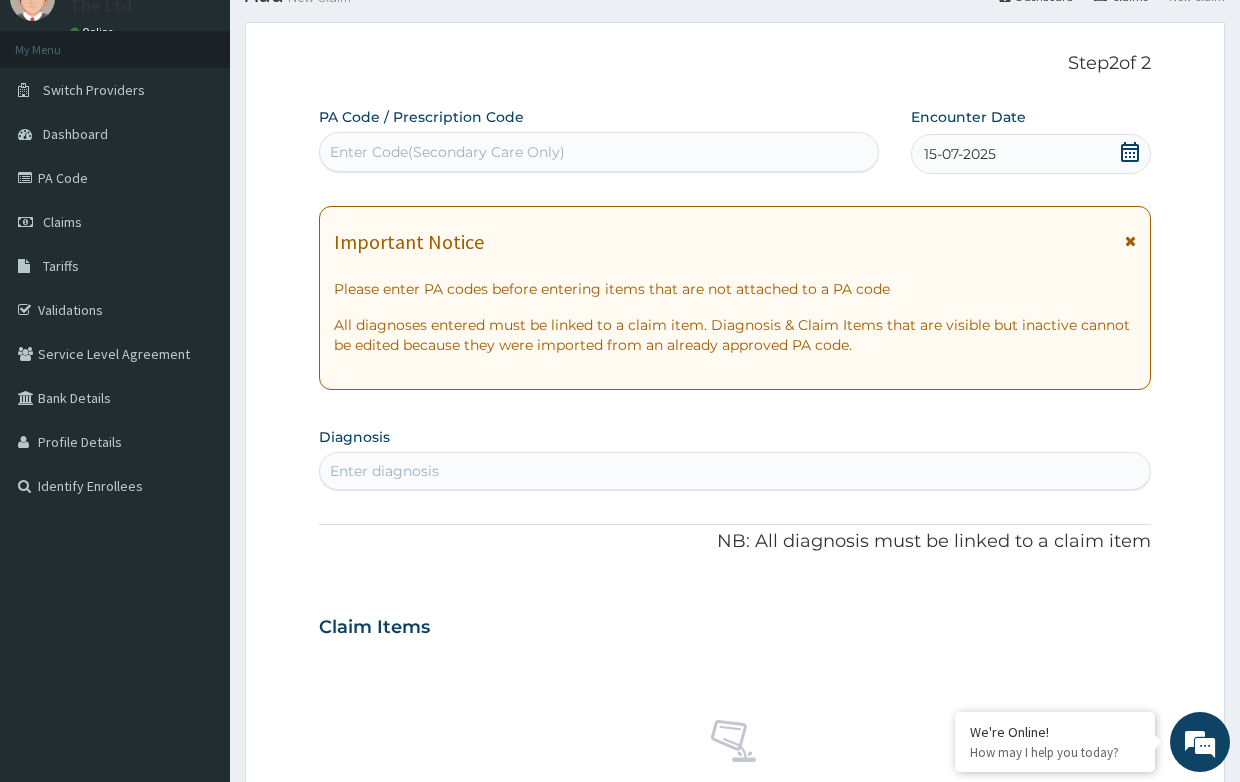 scroll, scrollTop: 200, scrollLeft: 0, axis: vertical 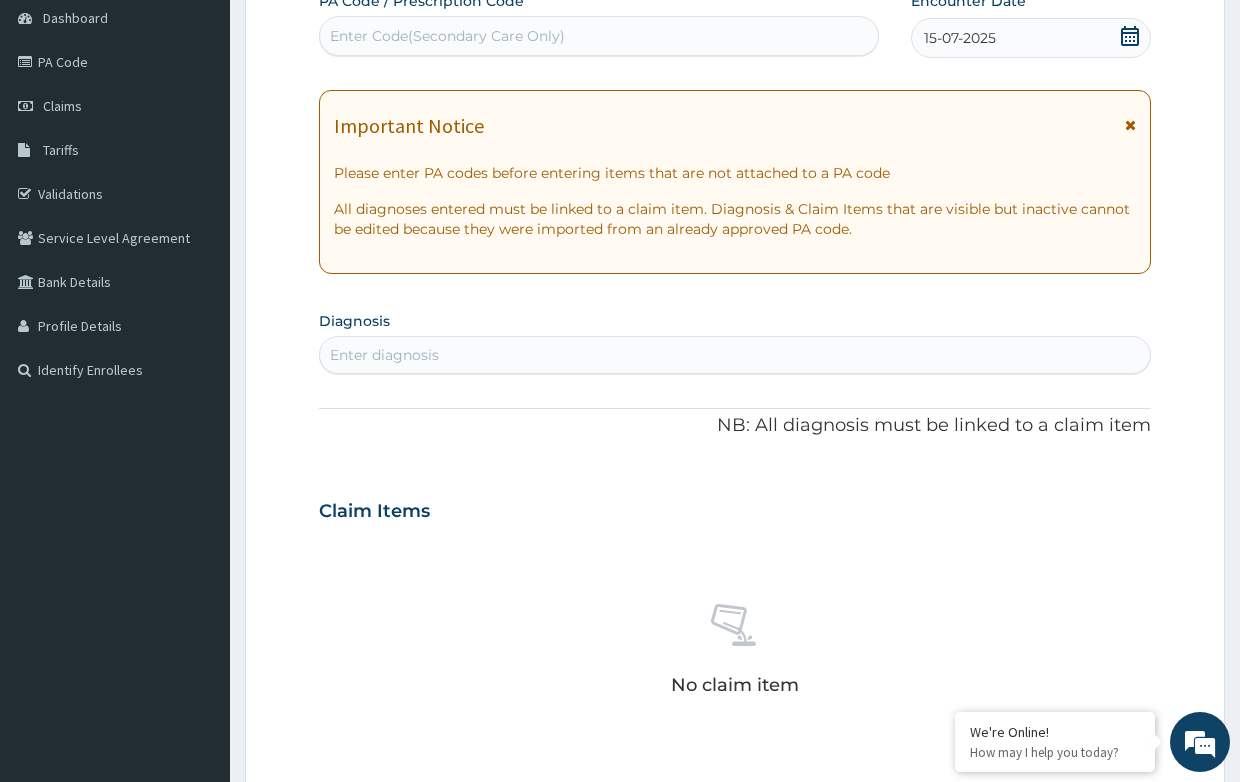 click on "Enter diagnosis" at bounding box center (384, 355) 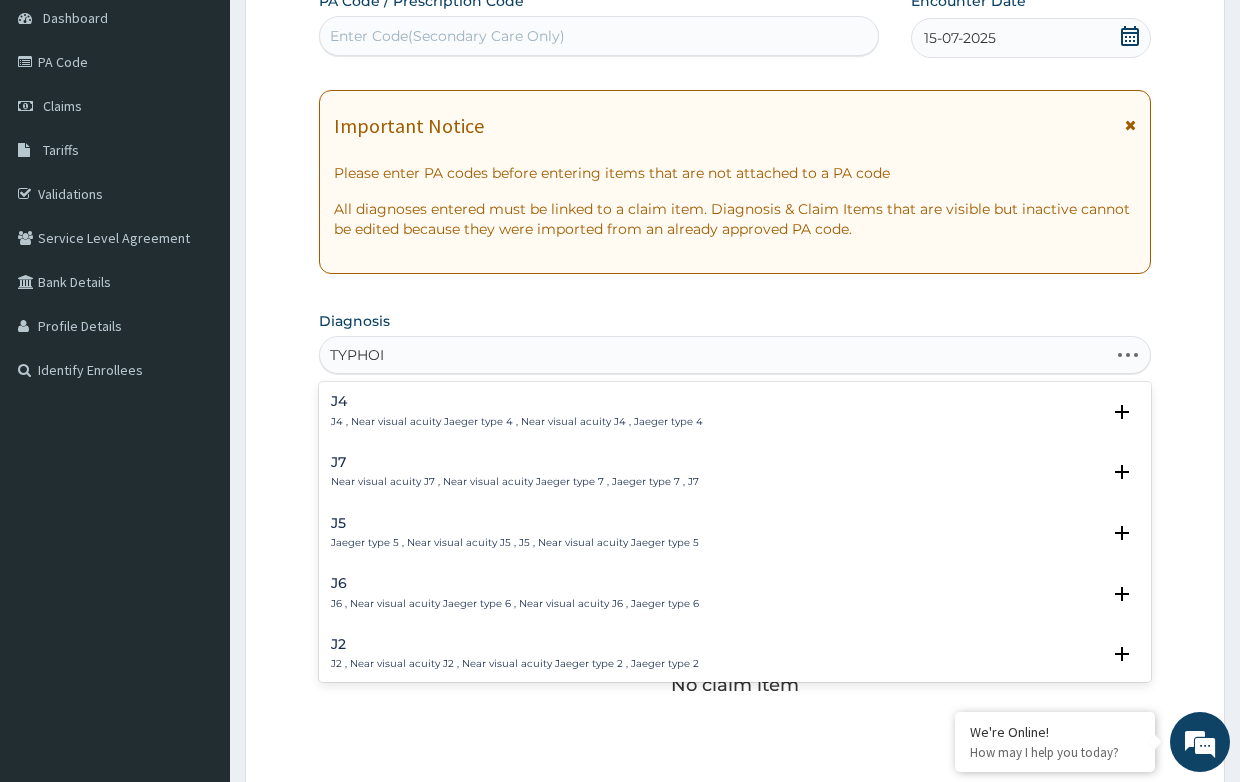 type on "TYPHOID" 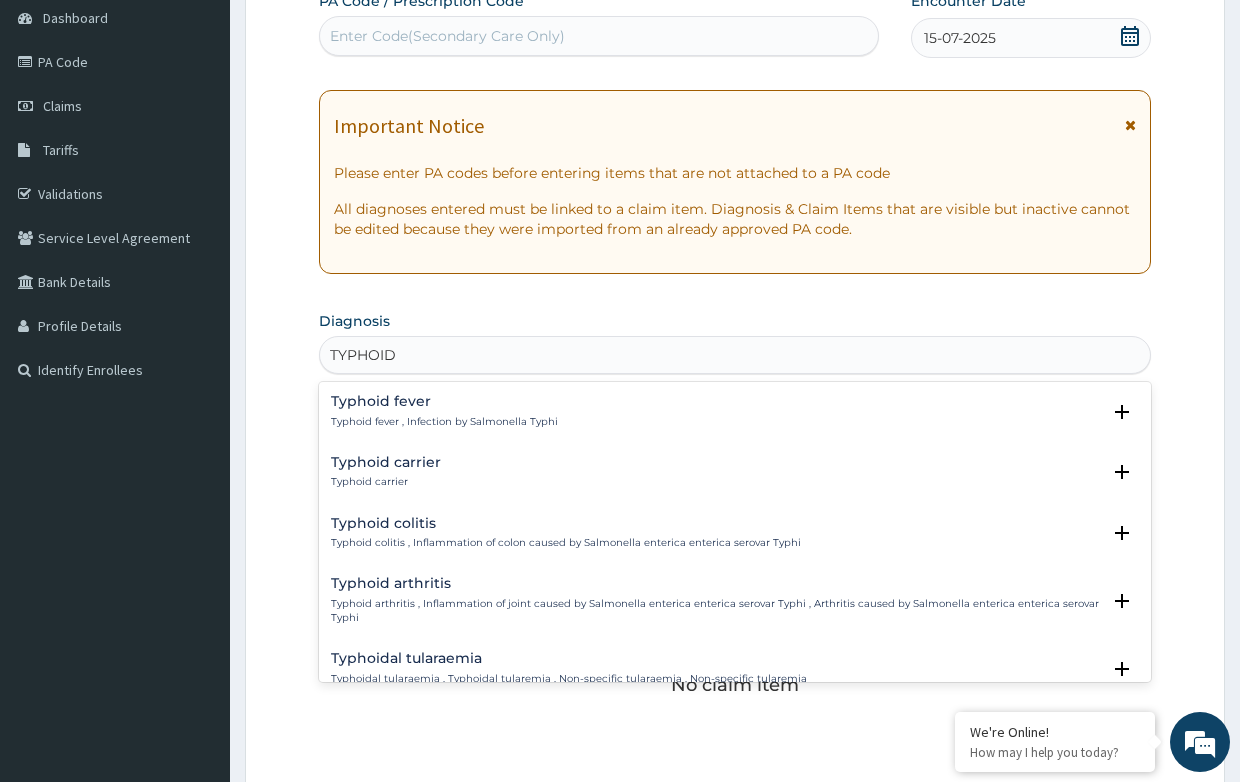 click on "Typhoid fever Typhoid fever , Infection by Salmonella Typhi" at bounding box center (444, 411) 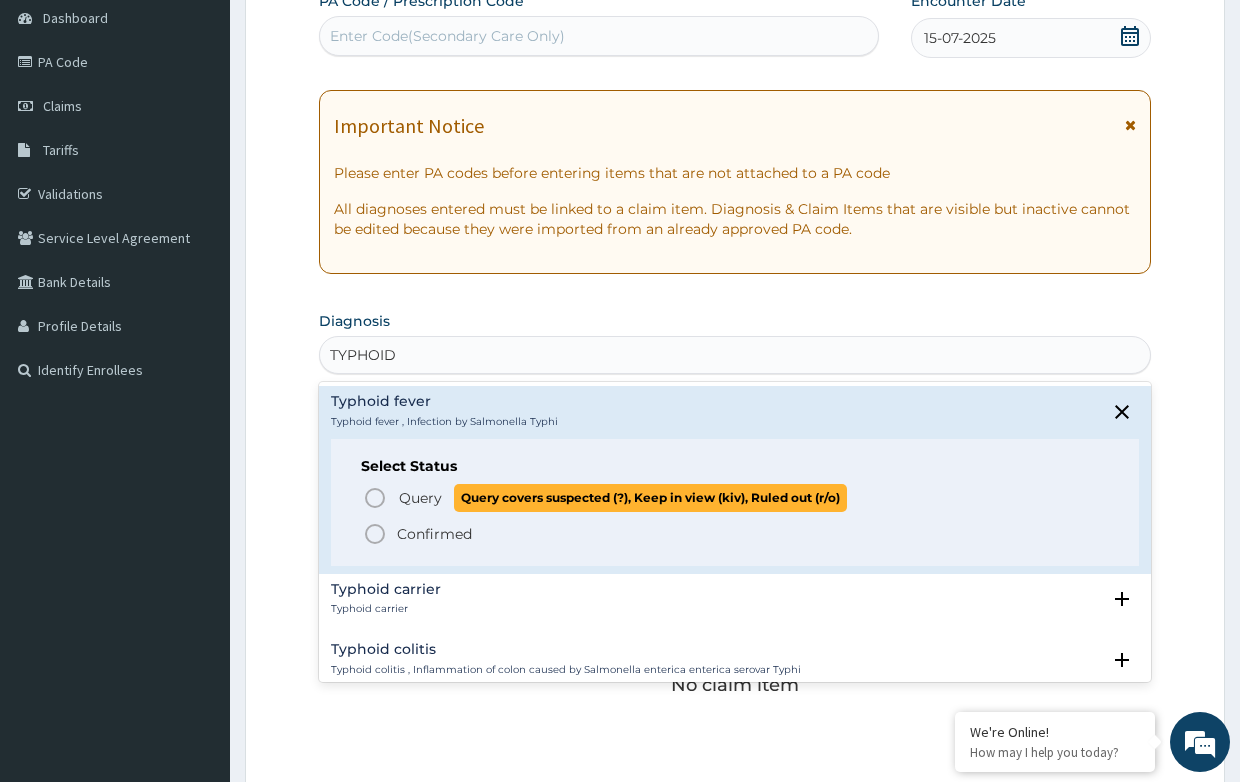 click 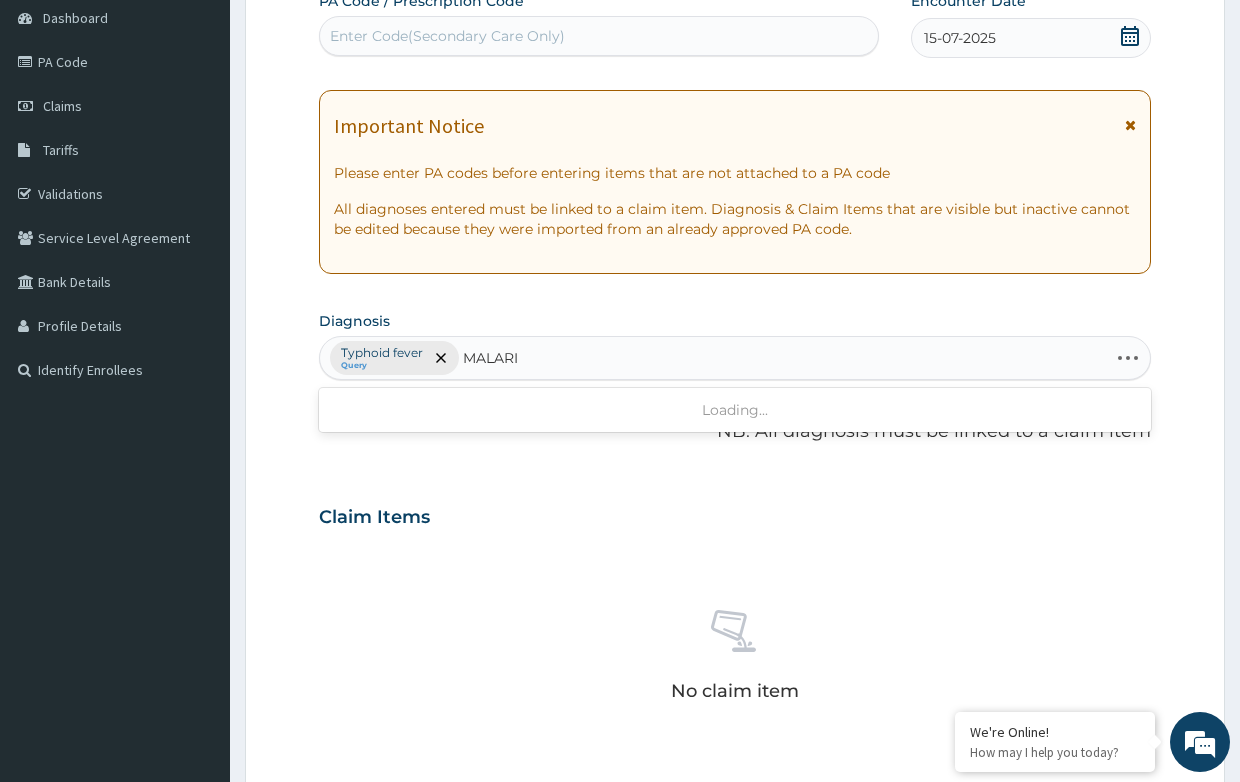 type on "MALARIA" 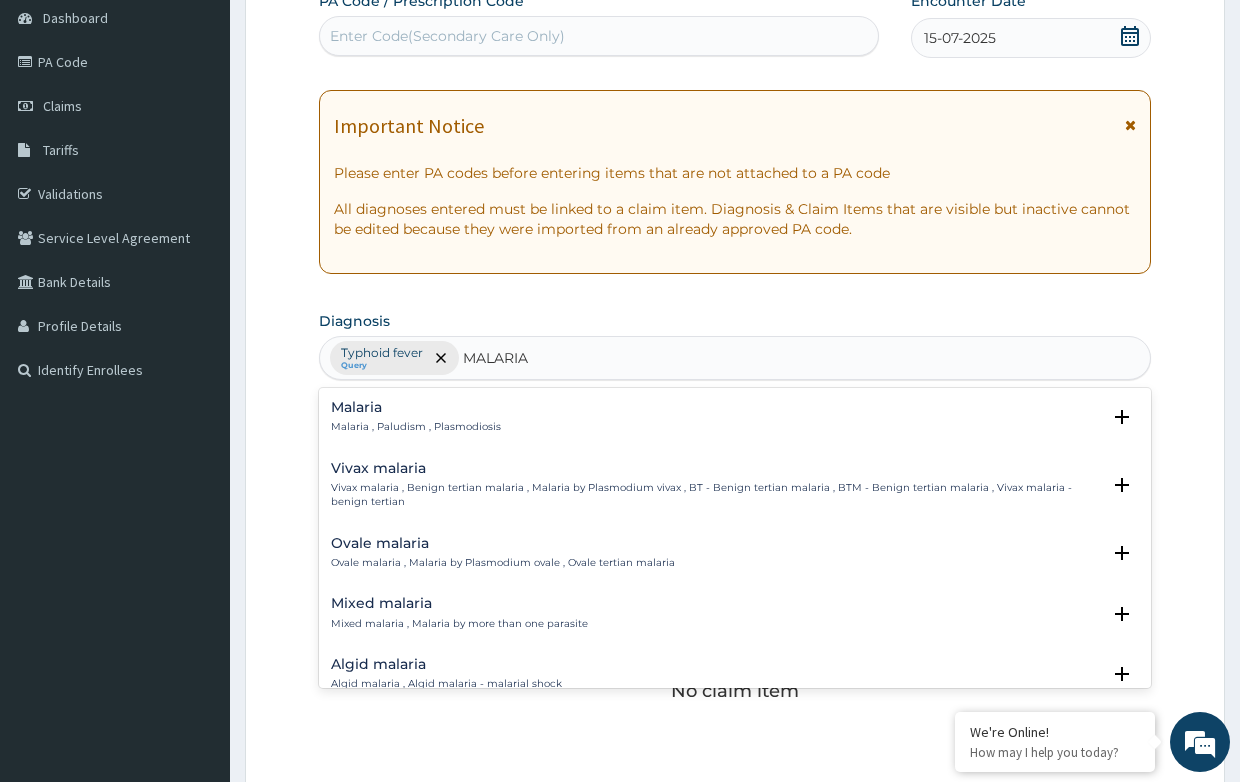 scroll, scrollTop: 200, scrollLeft: 0, axis: vertical 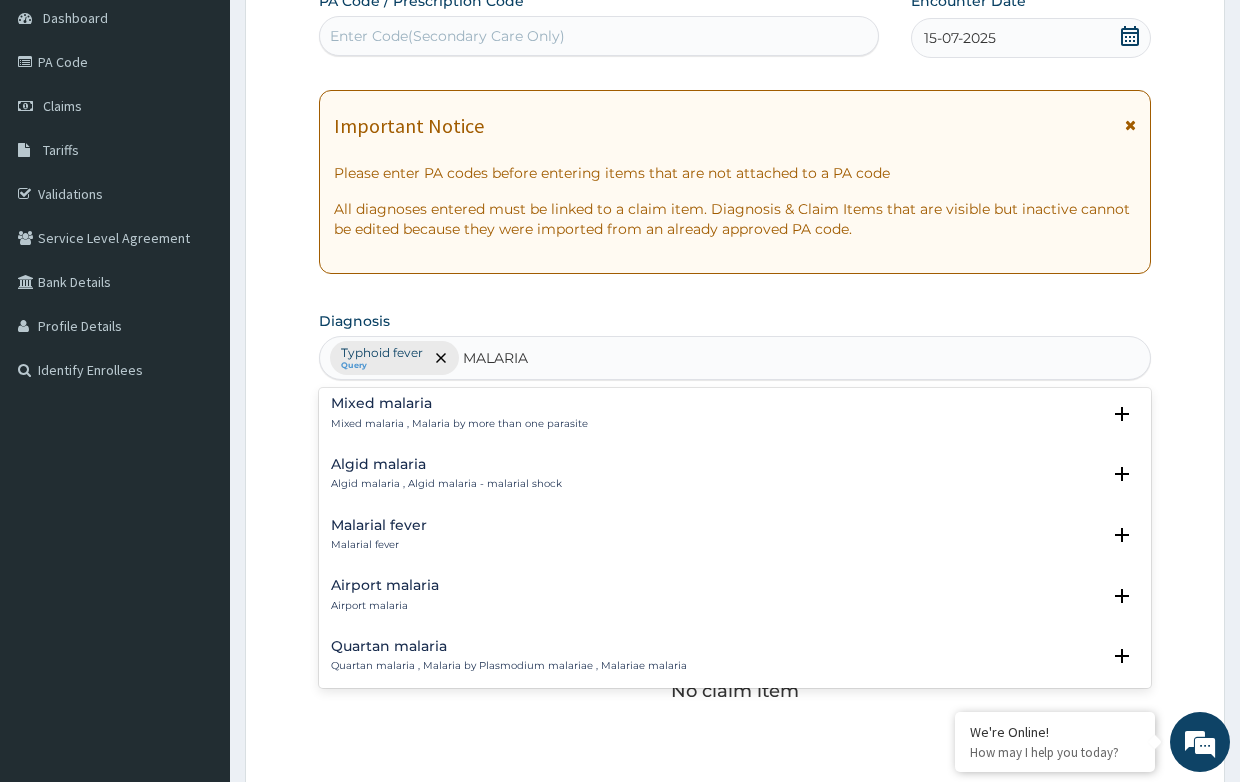 click on "Malarial fever" at bounding box center [379, 525] 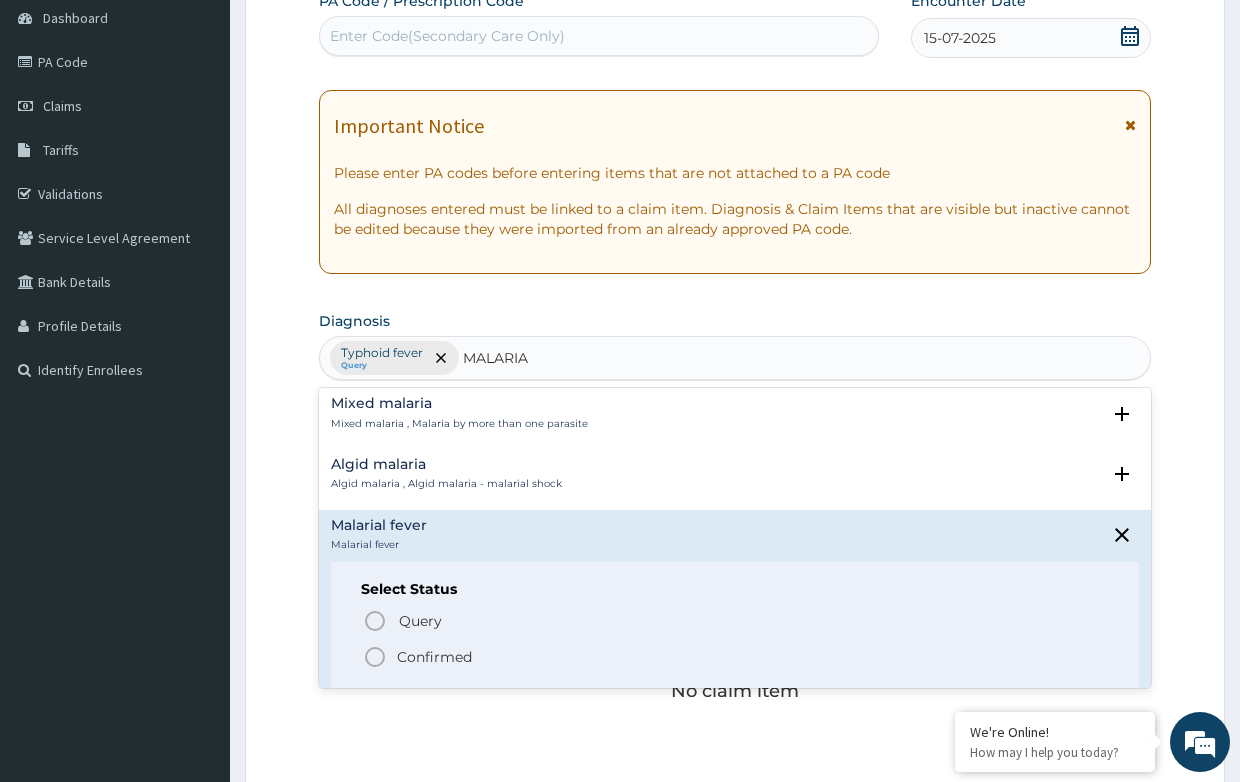 click 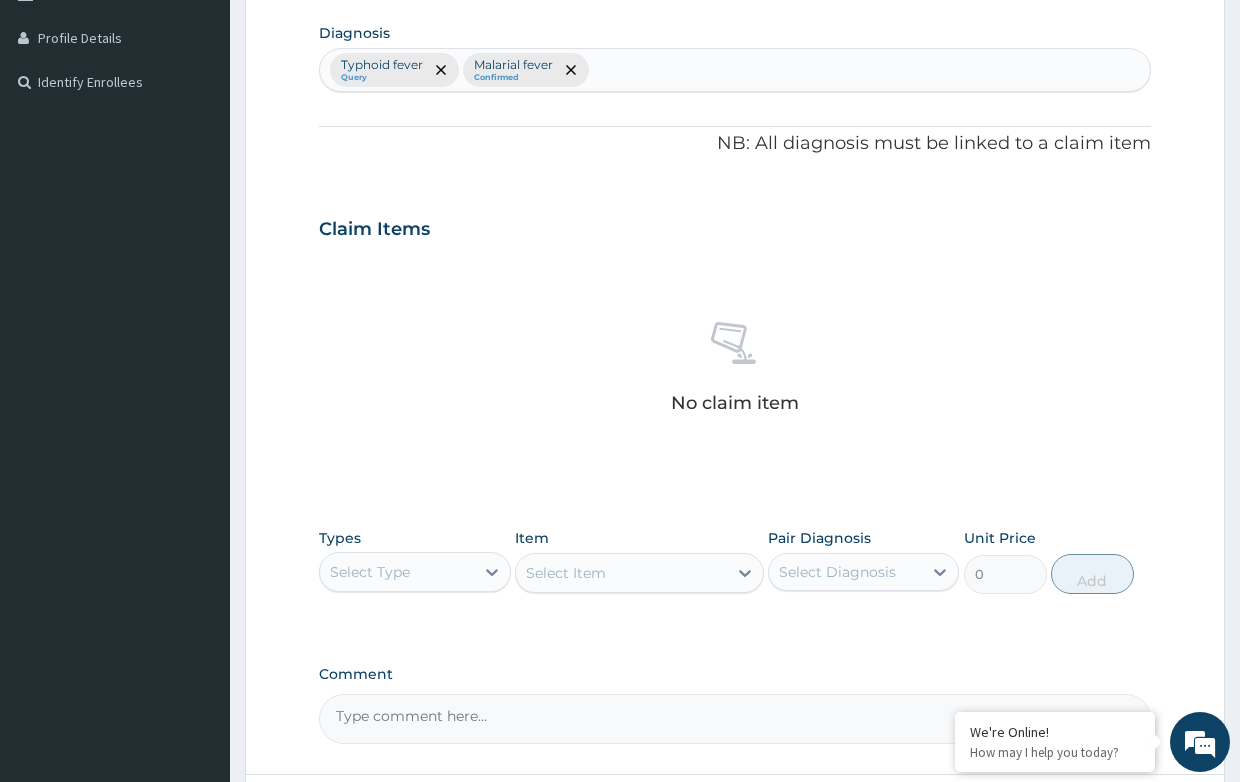 scroll, scrollTop: 500, scrollLeft: 0, axis: vertical 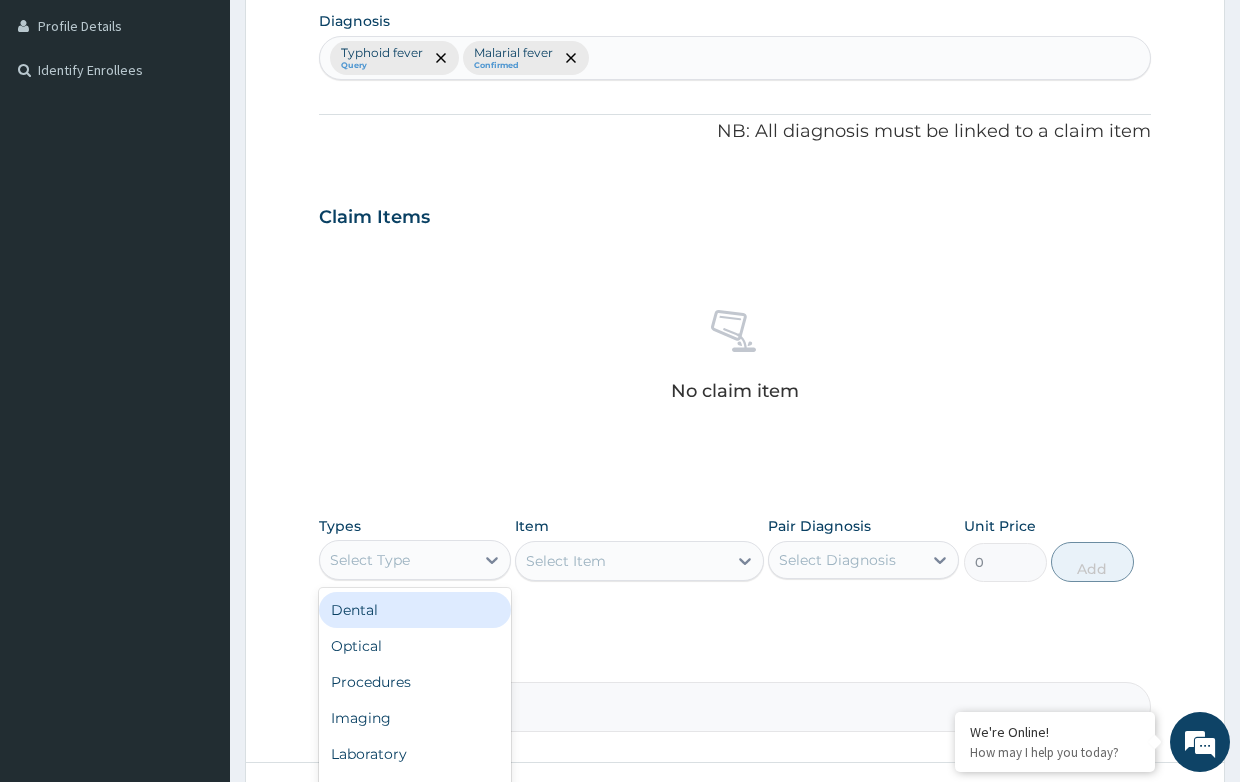 click on "Select Type" at bounding box center (396, 560) 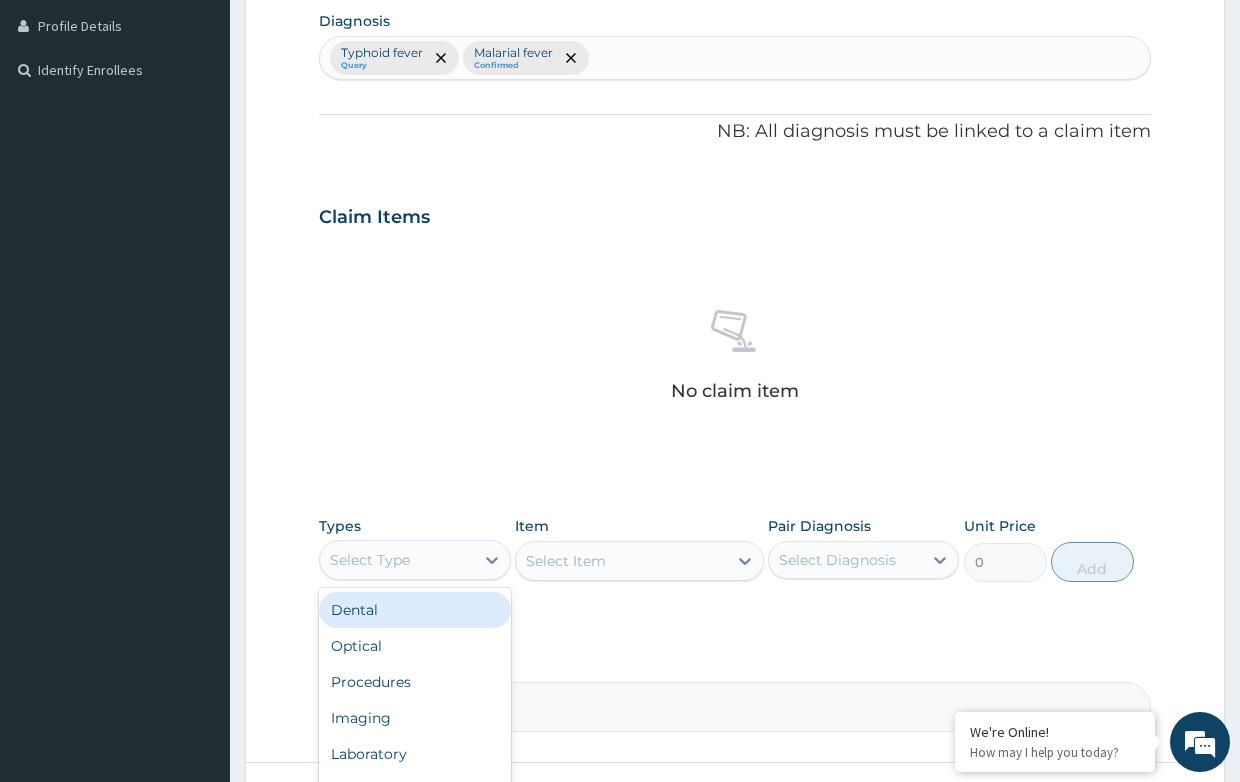 click on "Select Type" at bounding box center (396, 560) 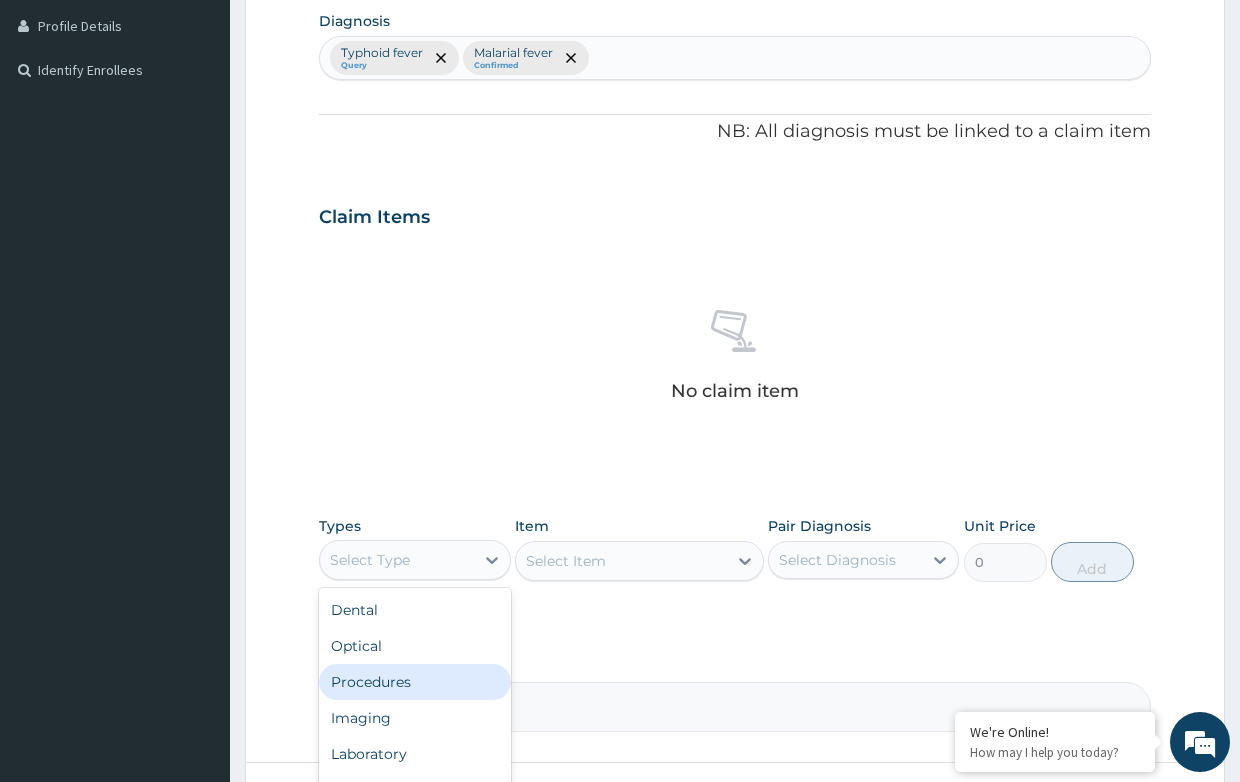 click on "Procedures" at bounding box center [414, 682] 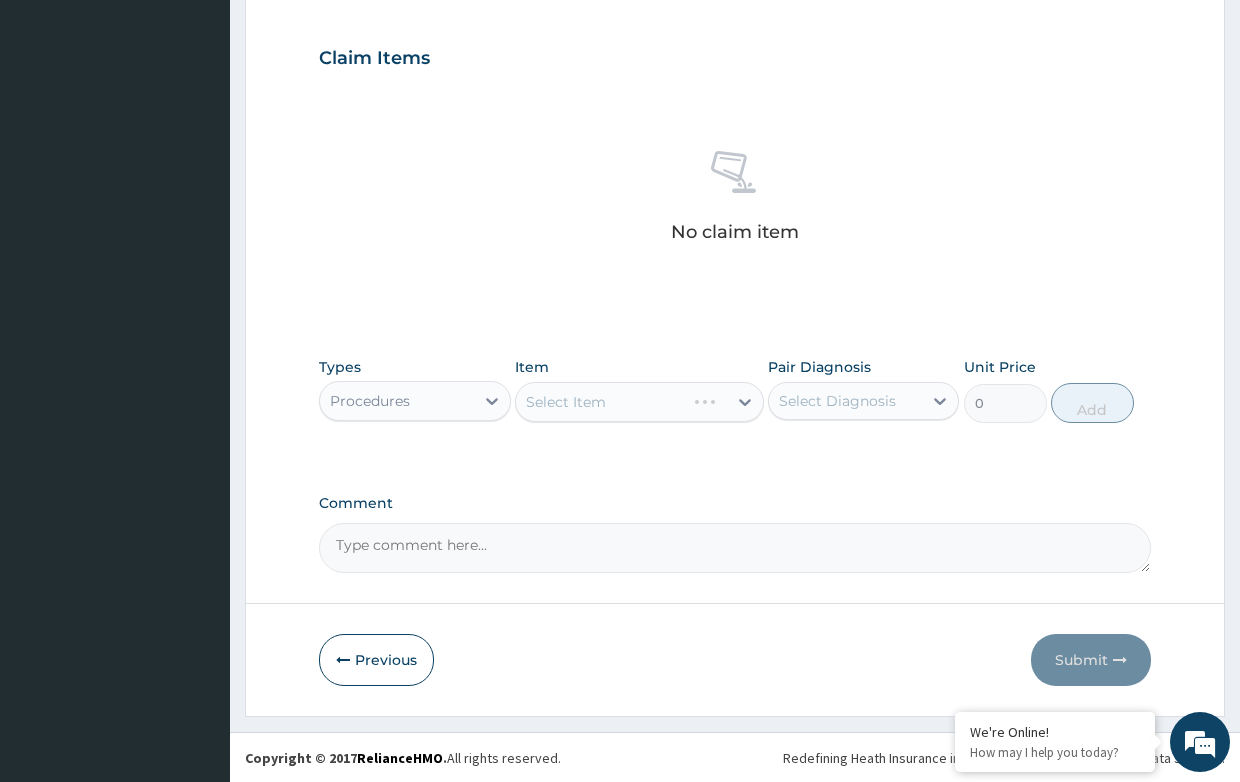 scroll, scrollTop: 660, scrollLeft: 0, axis: vertical 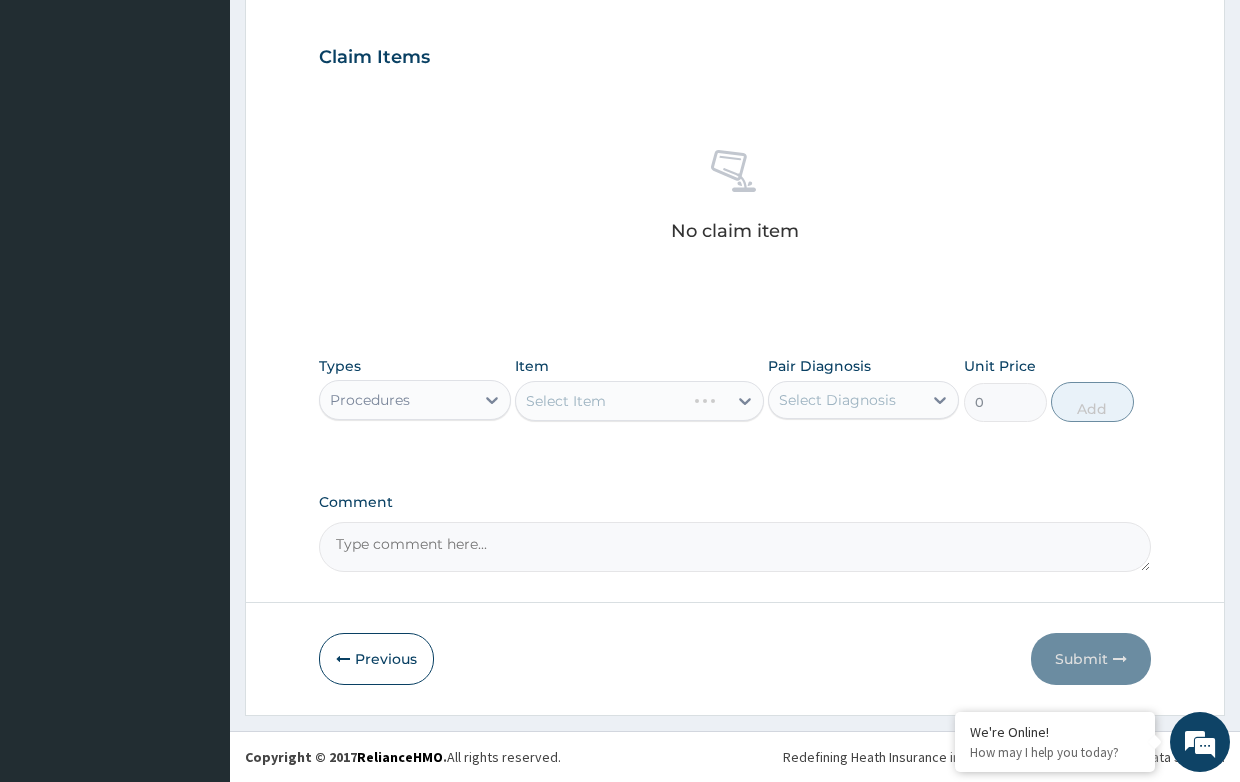 click on "Select Item" at bounding box center [639, 401] 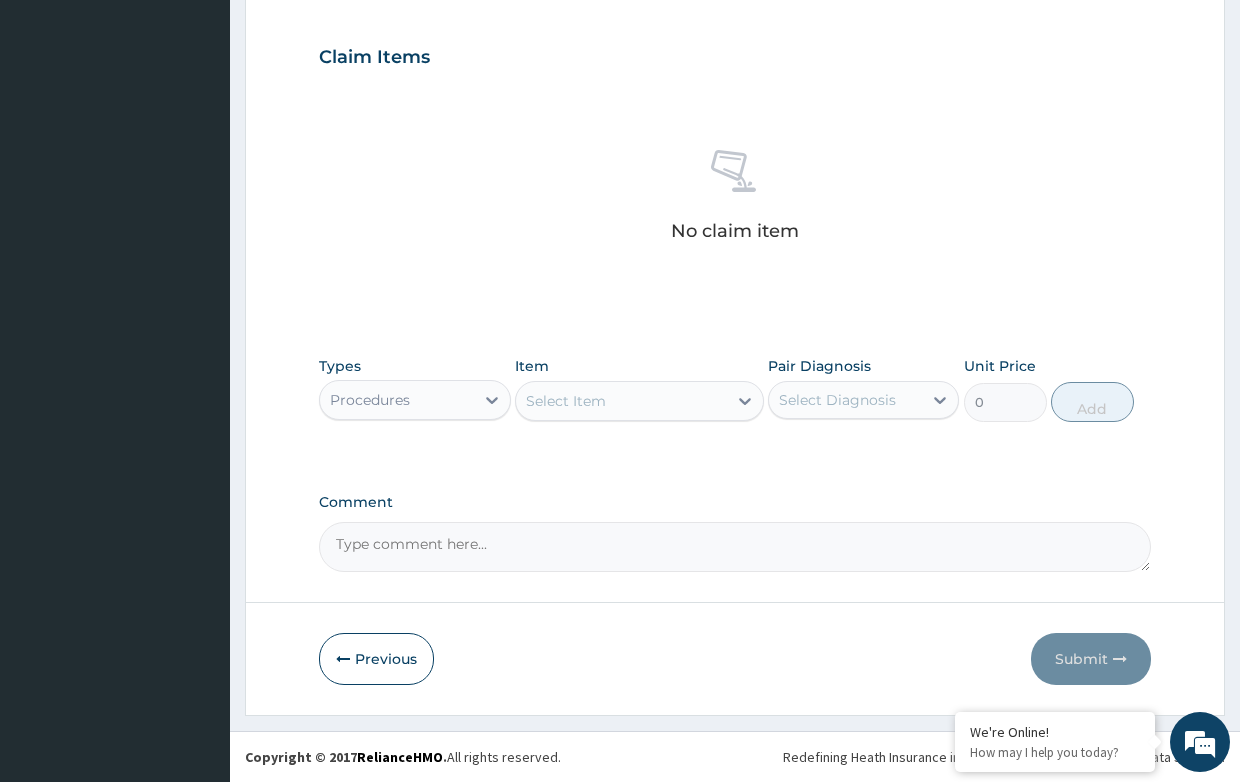 click on "Select Item" at bounding box center [621, 401] 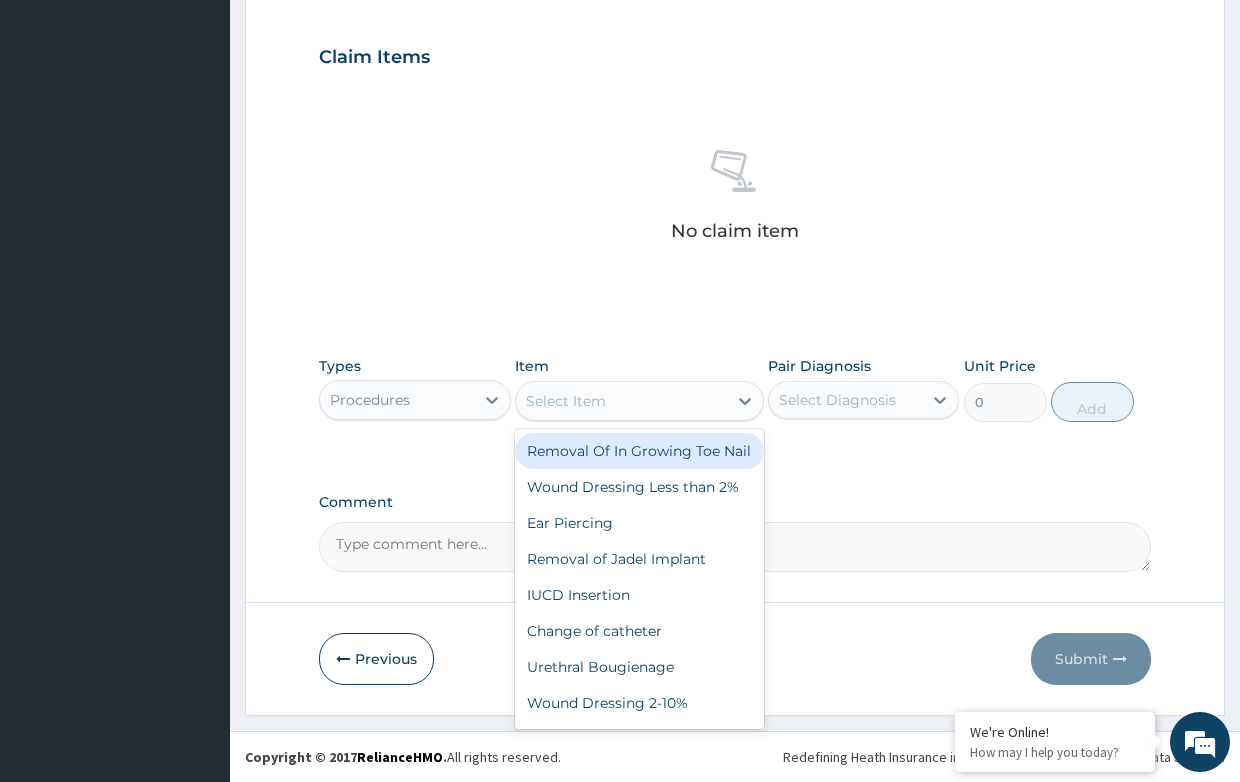 click on "Select Item" at bounding box center (566, 401) 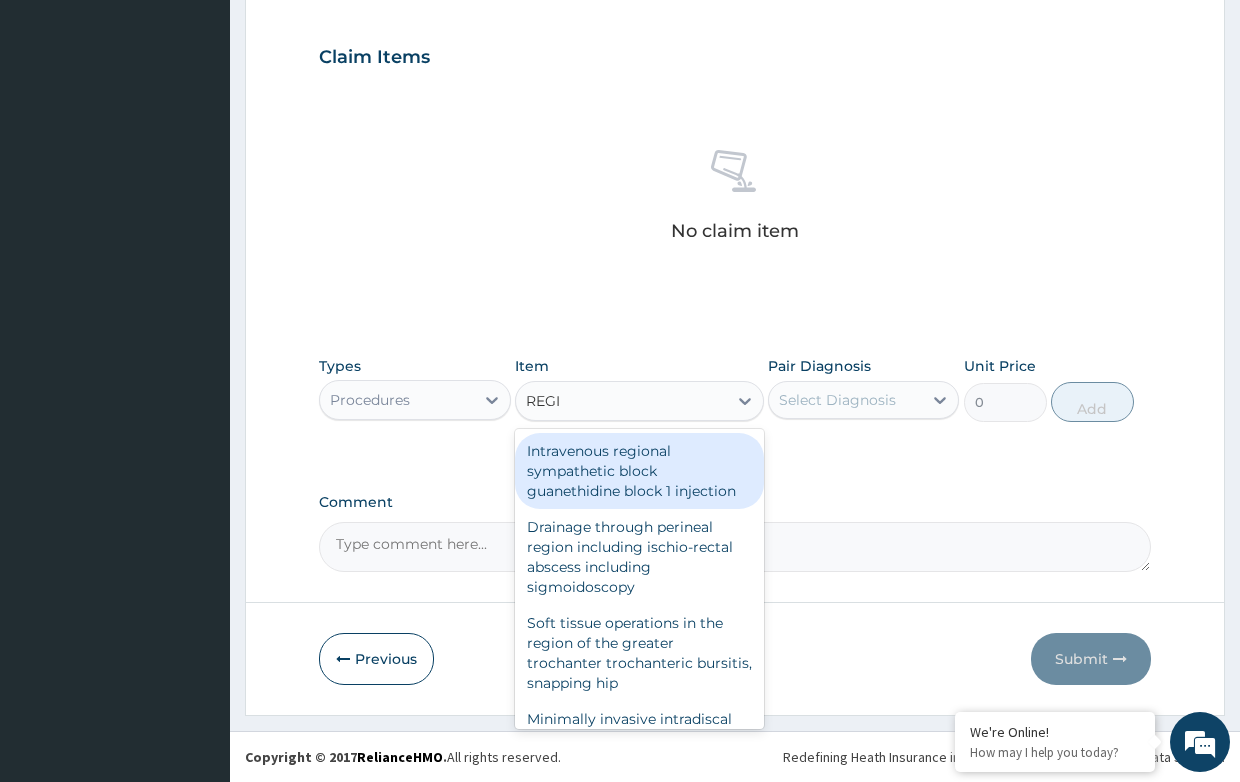 type on "REGIS" 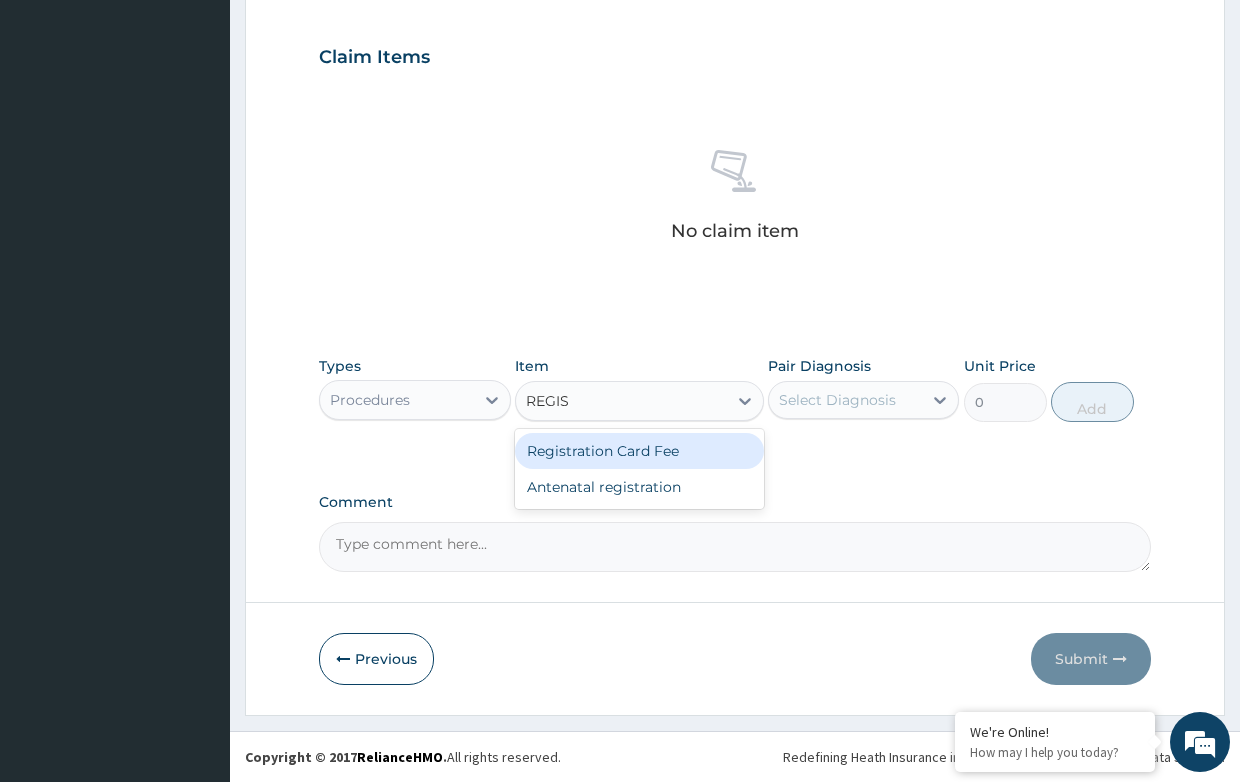 click on "Registration Card Fee" at bounding box center (639, 451) 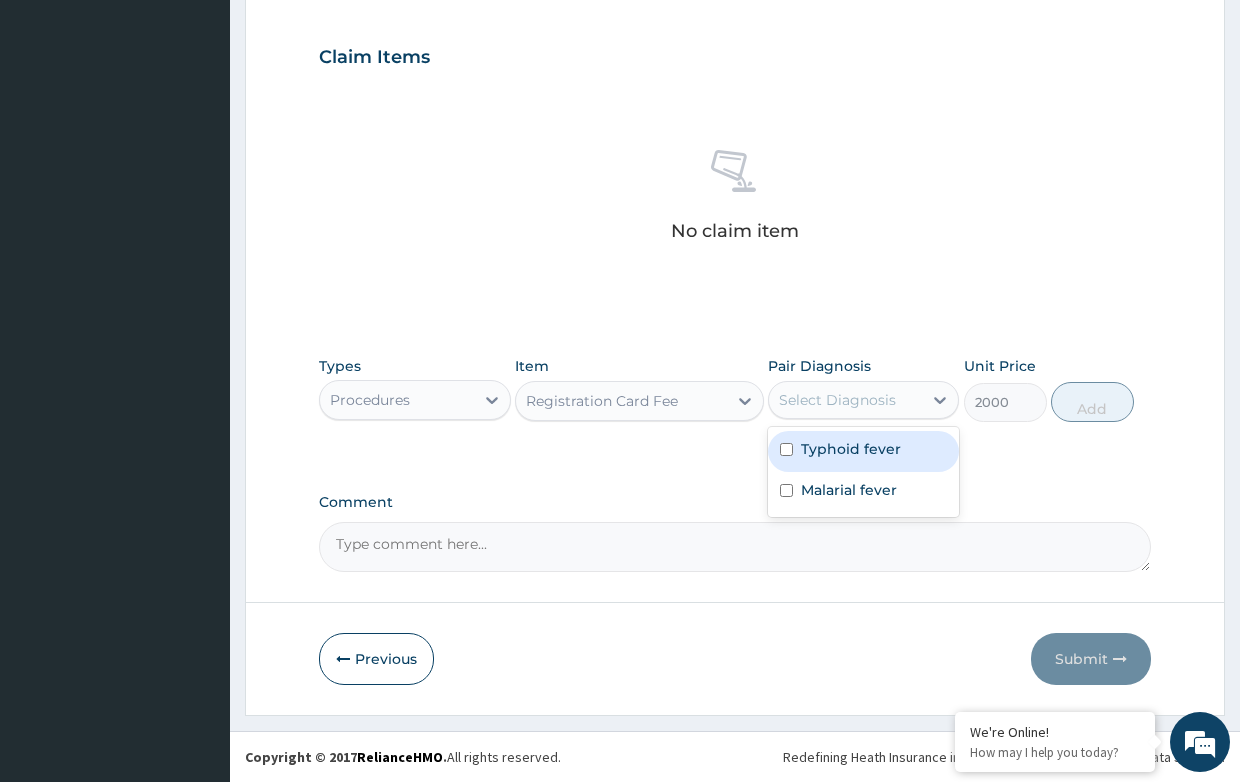 click on "Select Diagnosis" at bounding box center (837, 400) 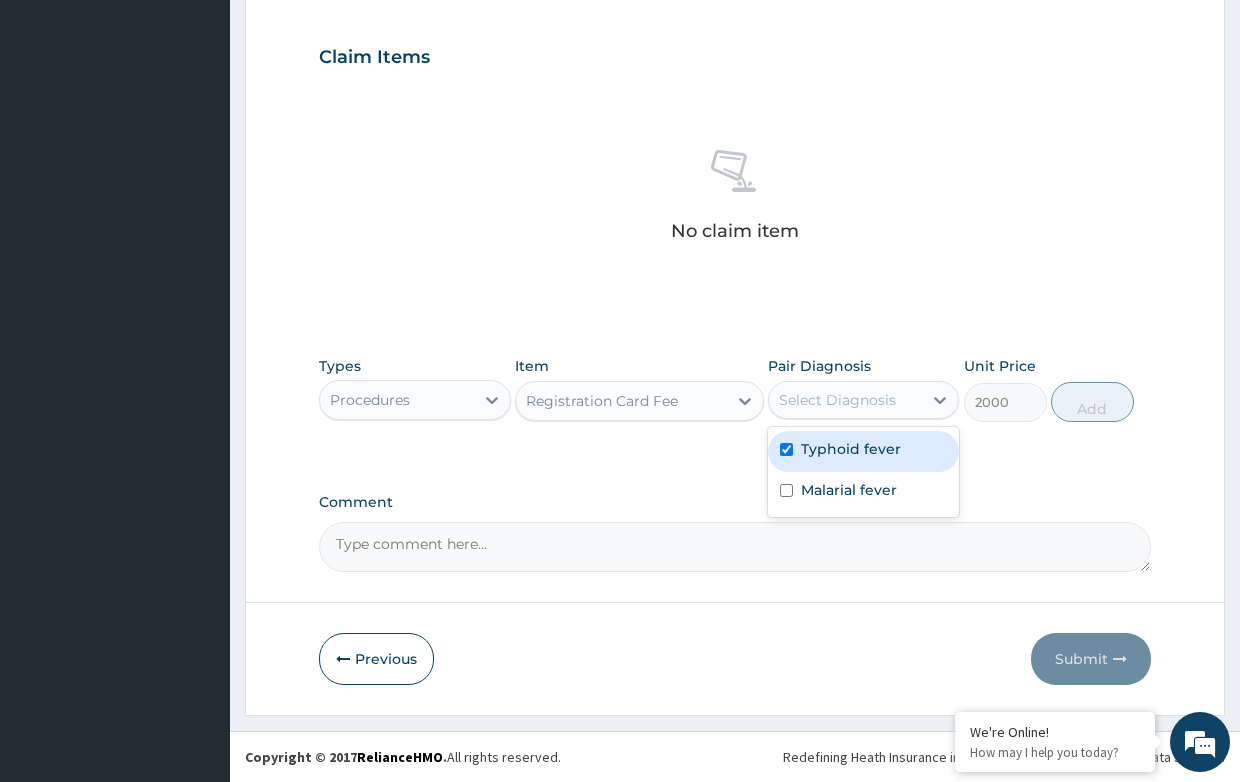 checkbox on "true" 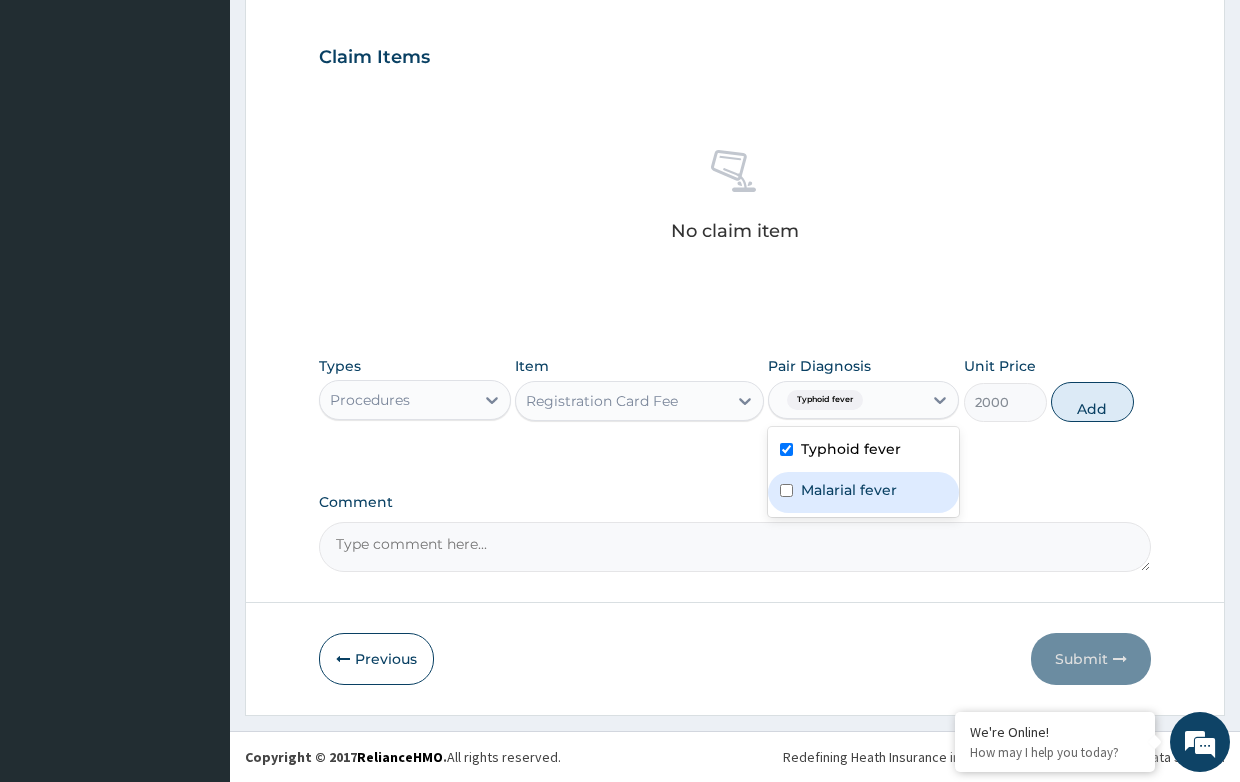 click on "Malarial fever" at bounding box center [849, 490] 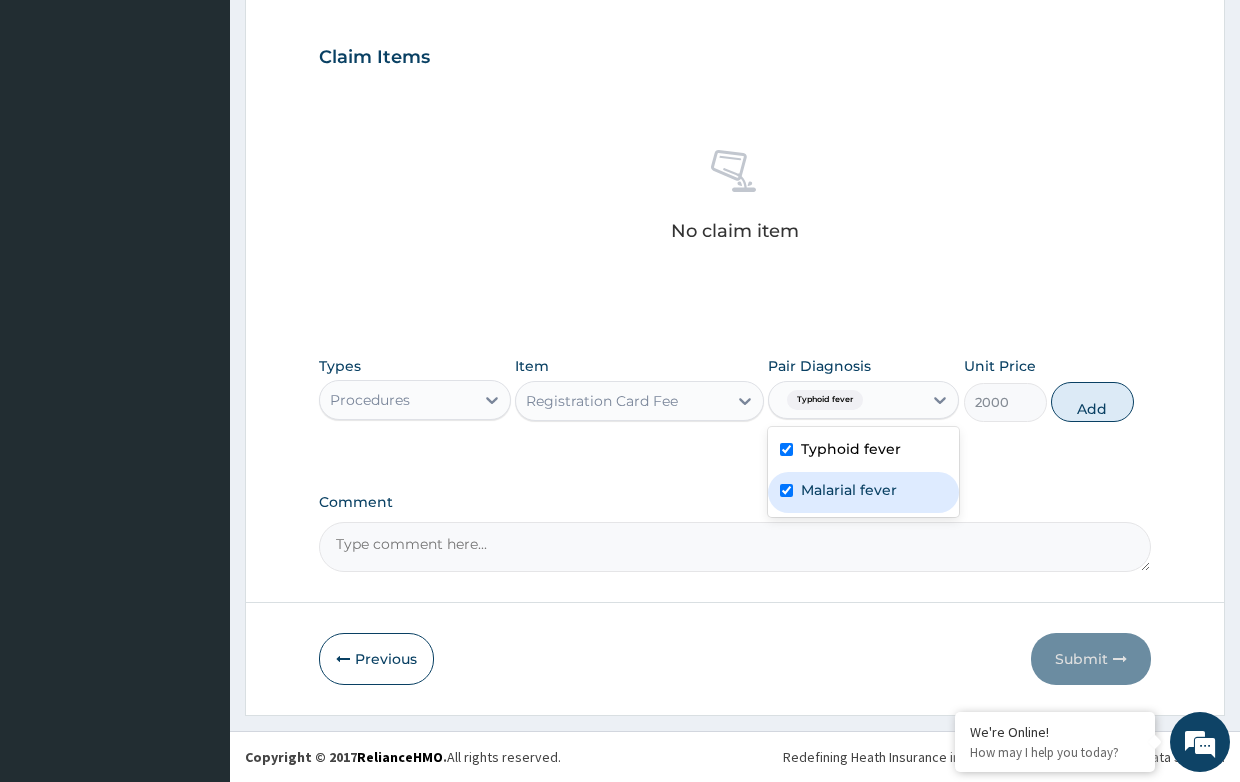 checkbox on "true" 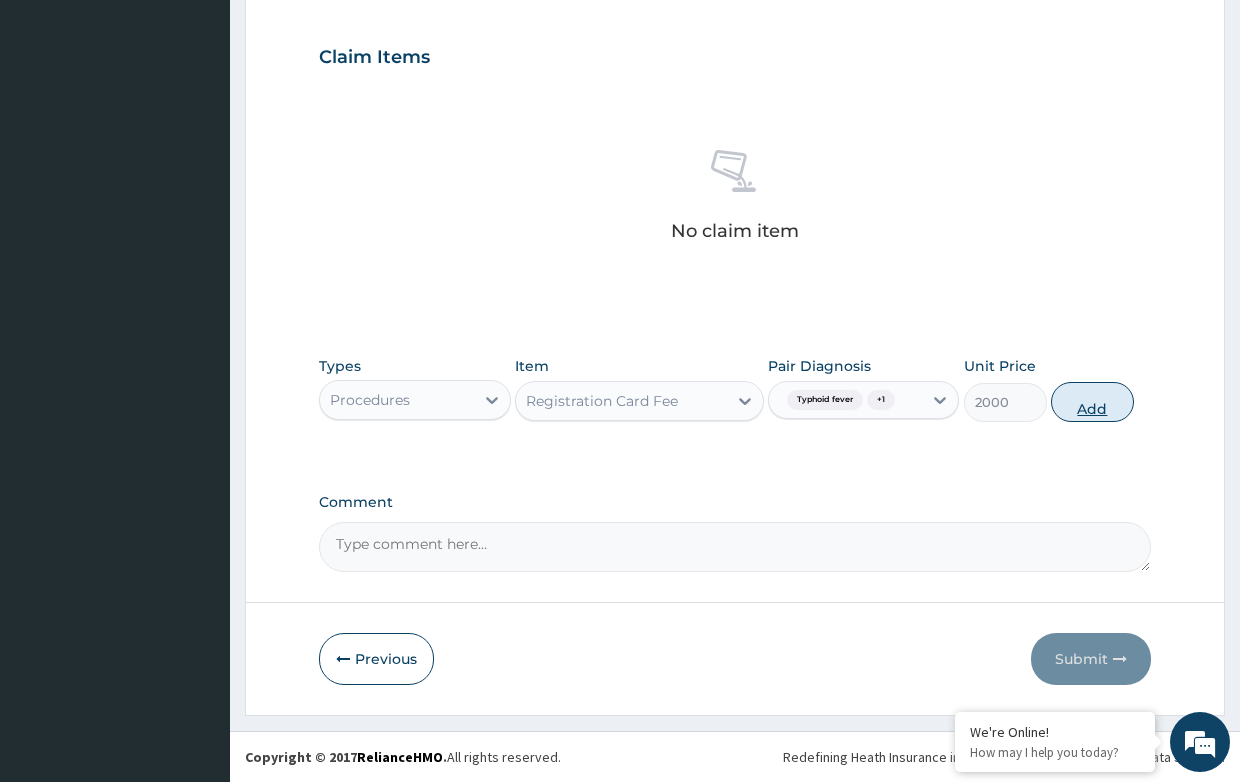 click on "Add" at bounding box center (1092, 402) 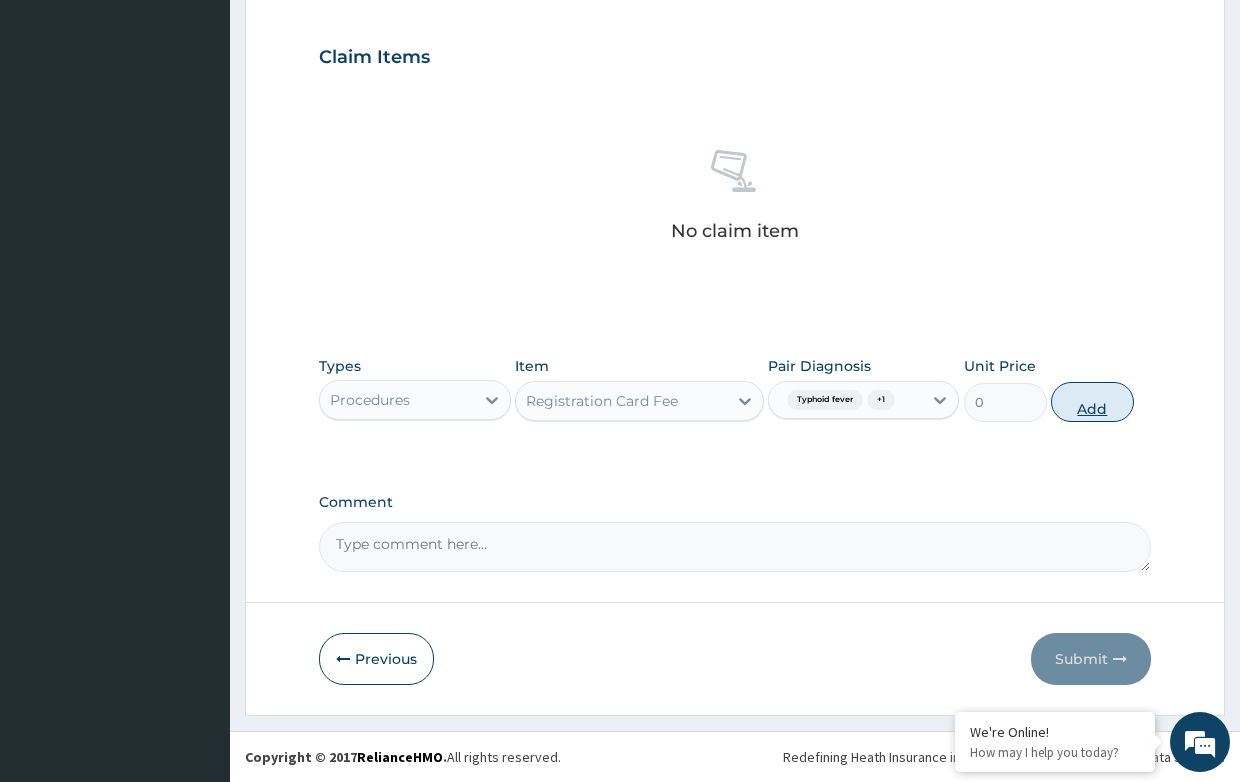 scroll, scrollTop: 582, scrollLeft: 0, axis: vertical 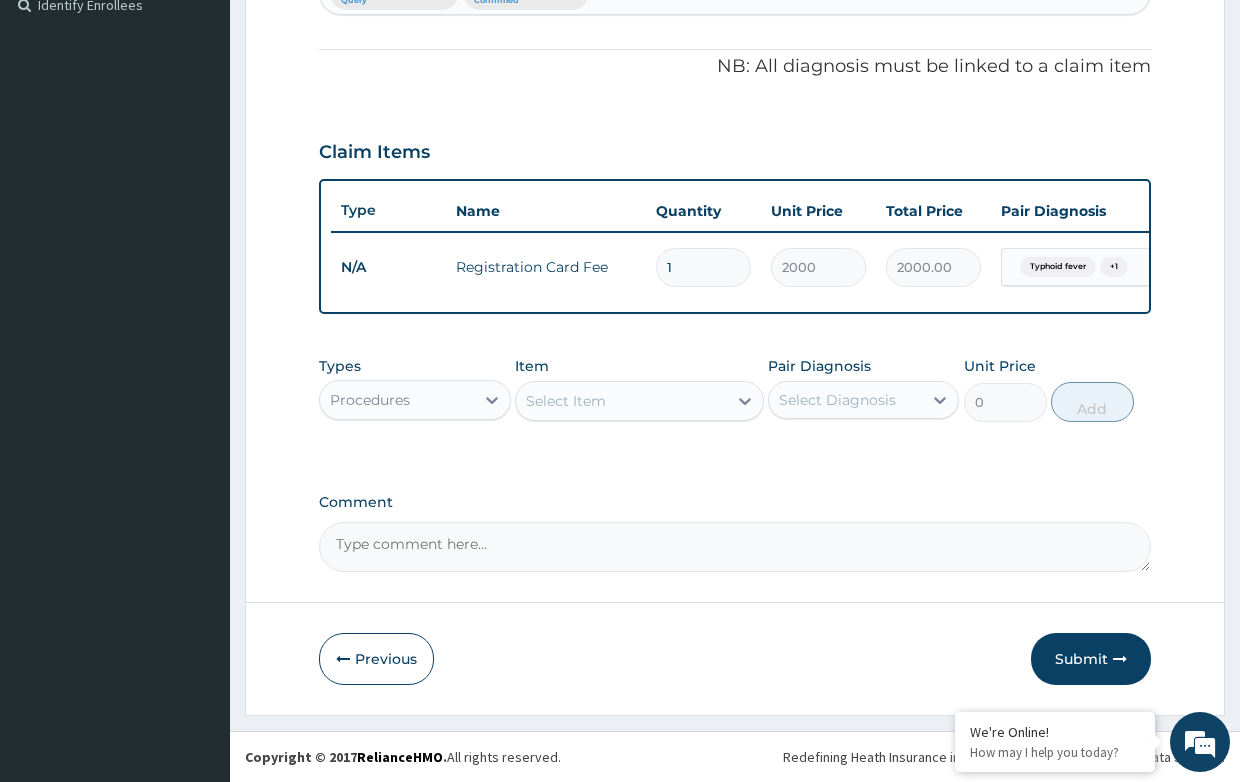 click on "Select Item" at bounding box center (621, 401) 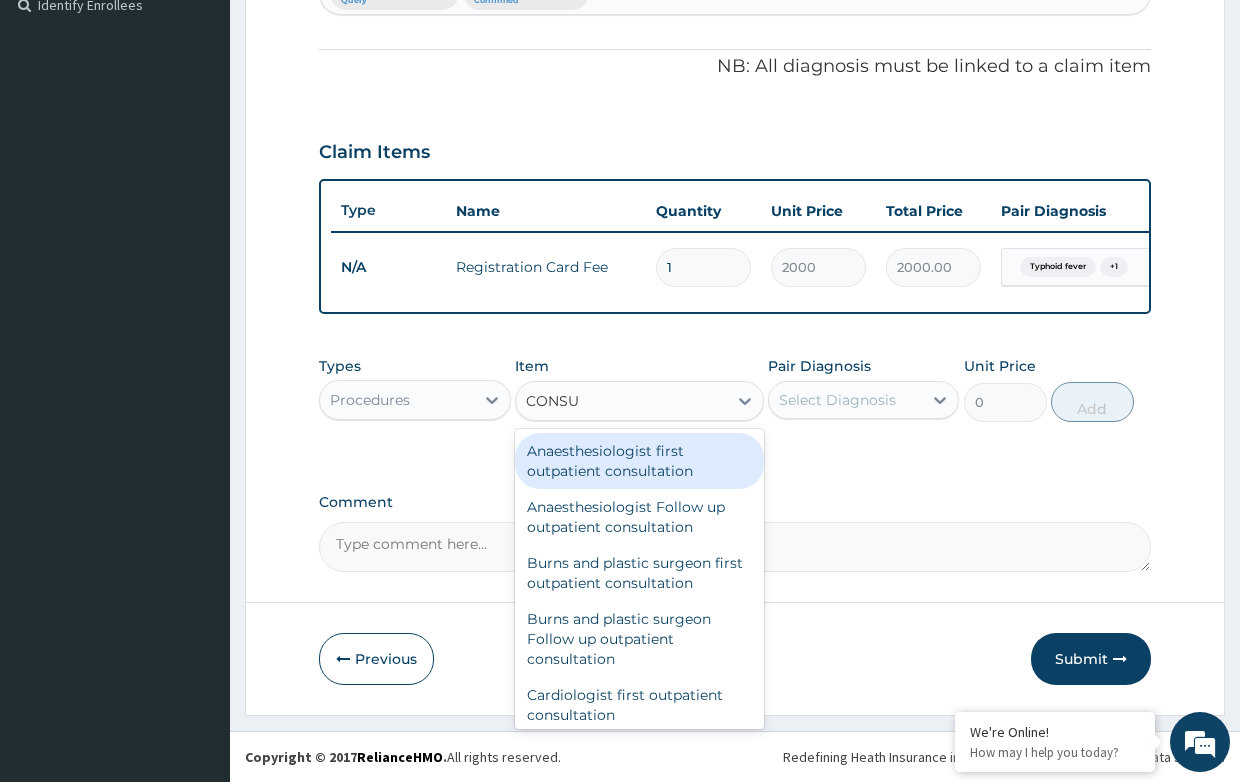 type on "CONSUL" 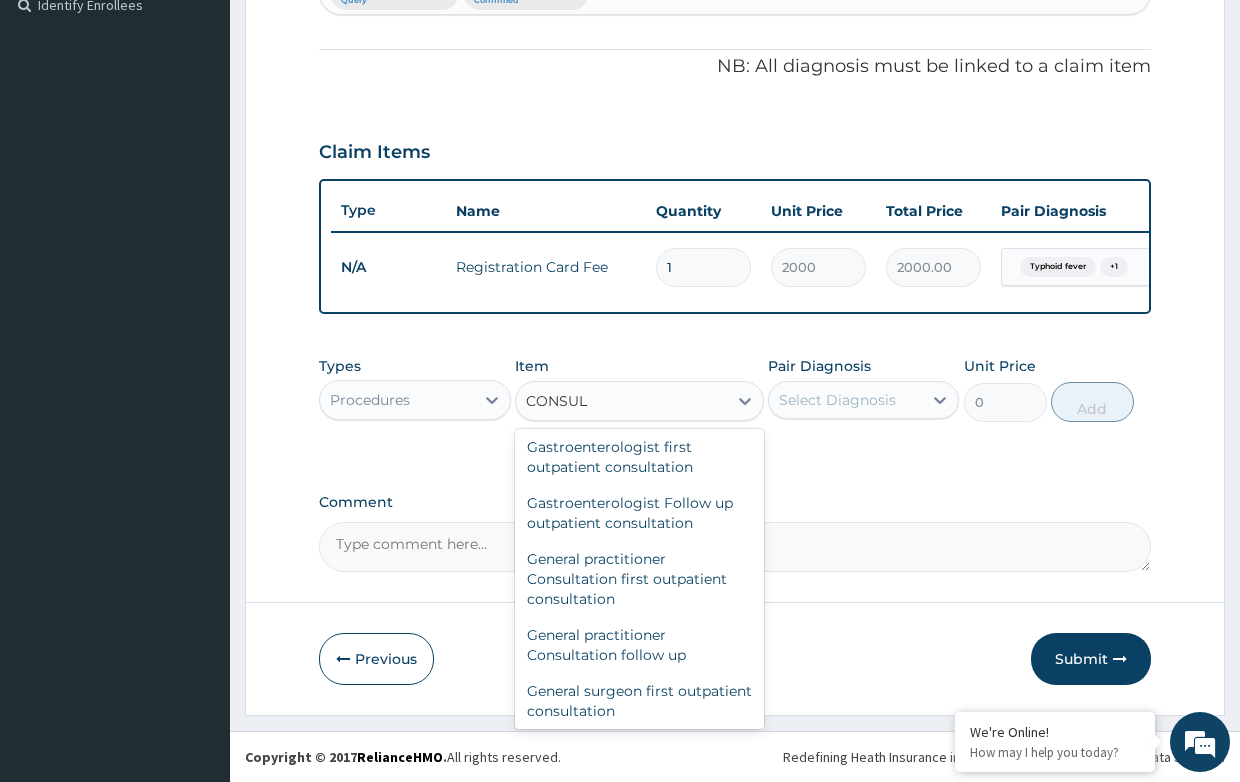 scroll, scrollTop: 1080, scrollLeft: 0, axis: vertical 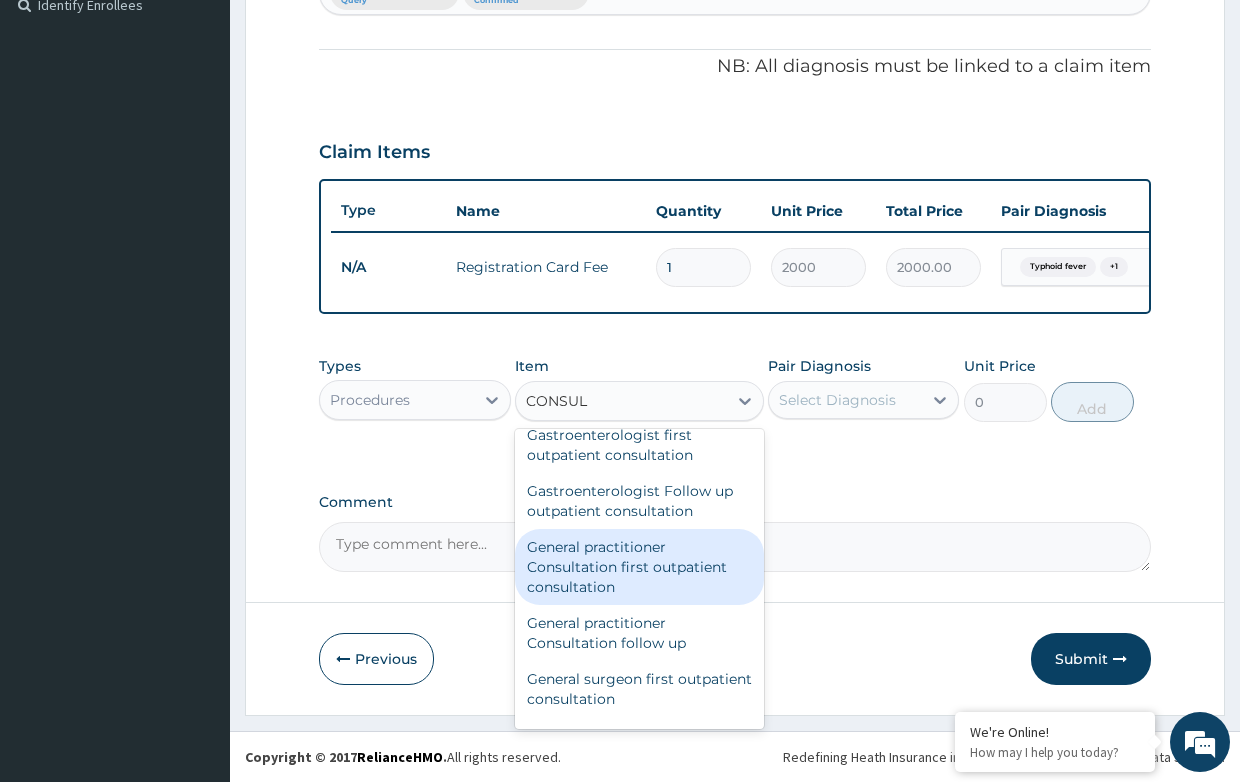 click on "General practitioner Consultation first outpatient consultation" at bounding box center (639, 567) 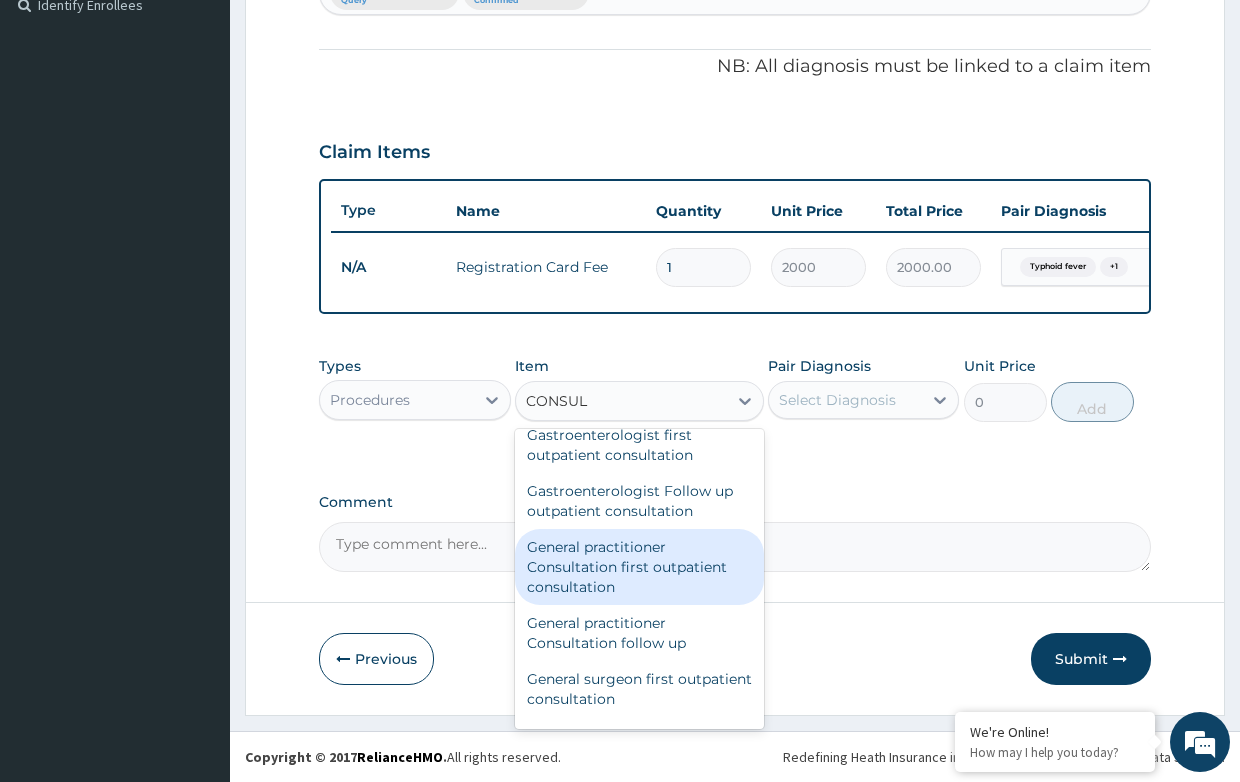 type 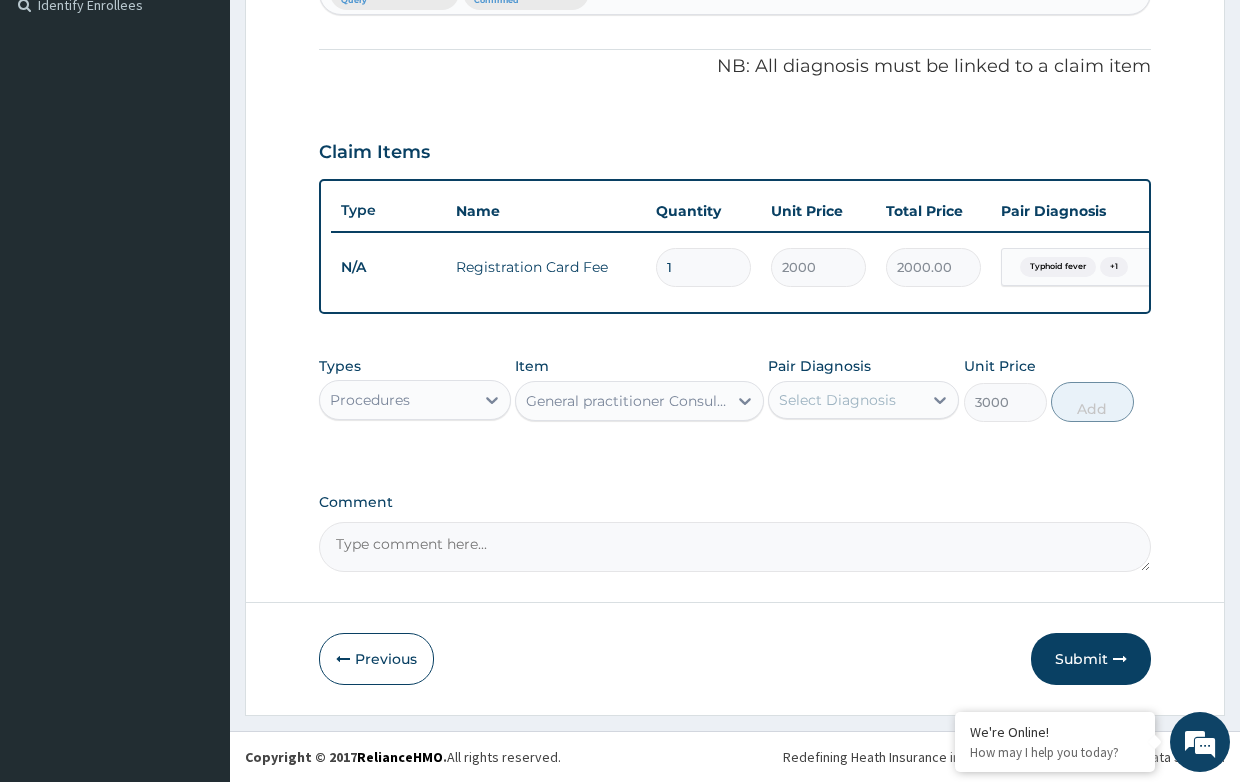 click on "Select Diagnosis" at bounding box center (837, 400) 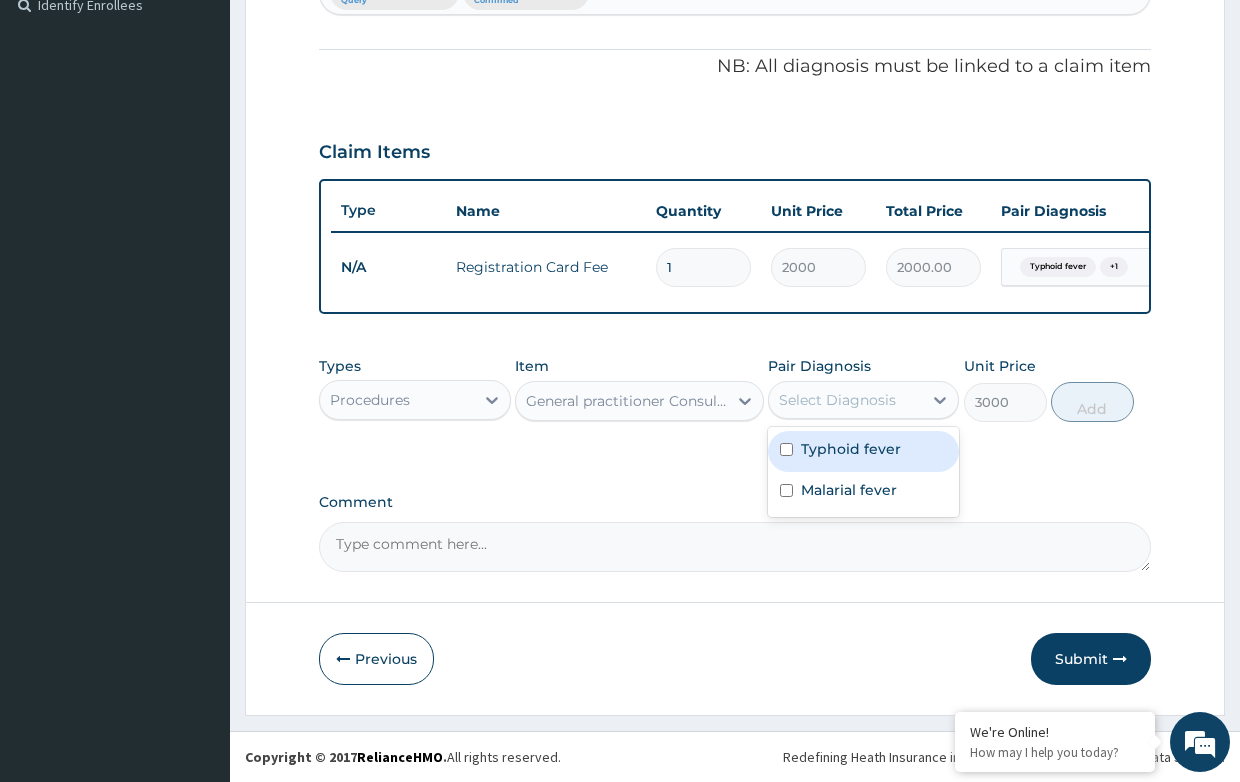 click on "Typhoid fever" at bounding box center [851, 449] 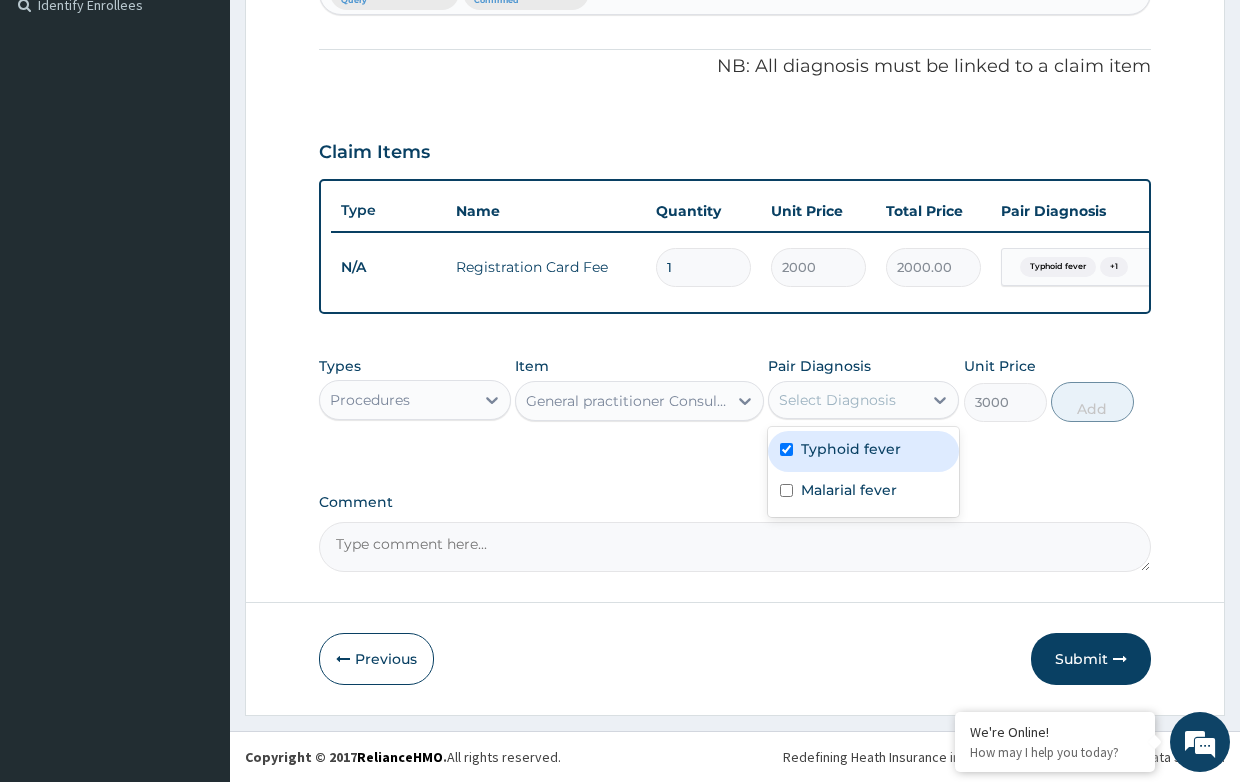 checkbox on "true" 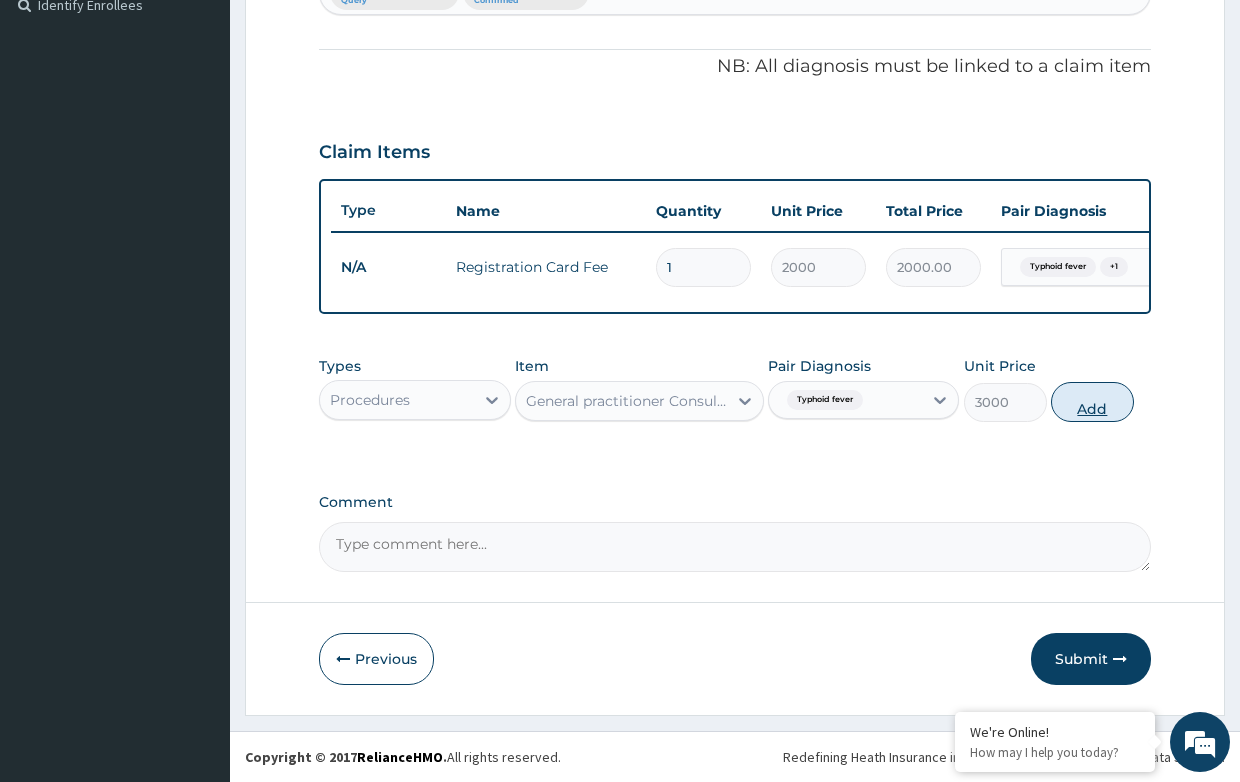 click on "Add" at bounding box center [1092, 402] 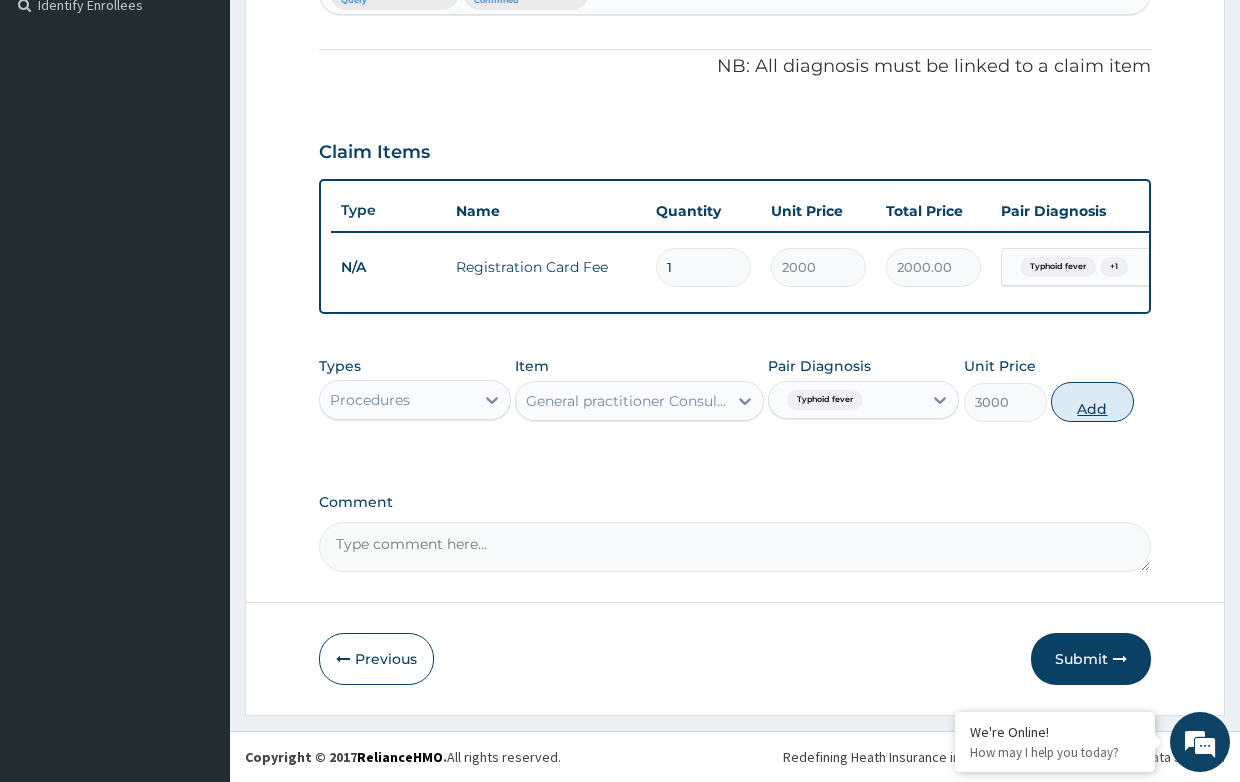 type on "0" 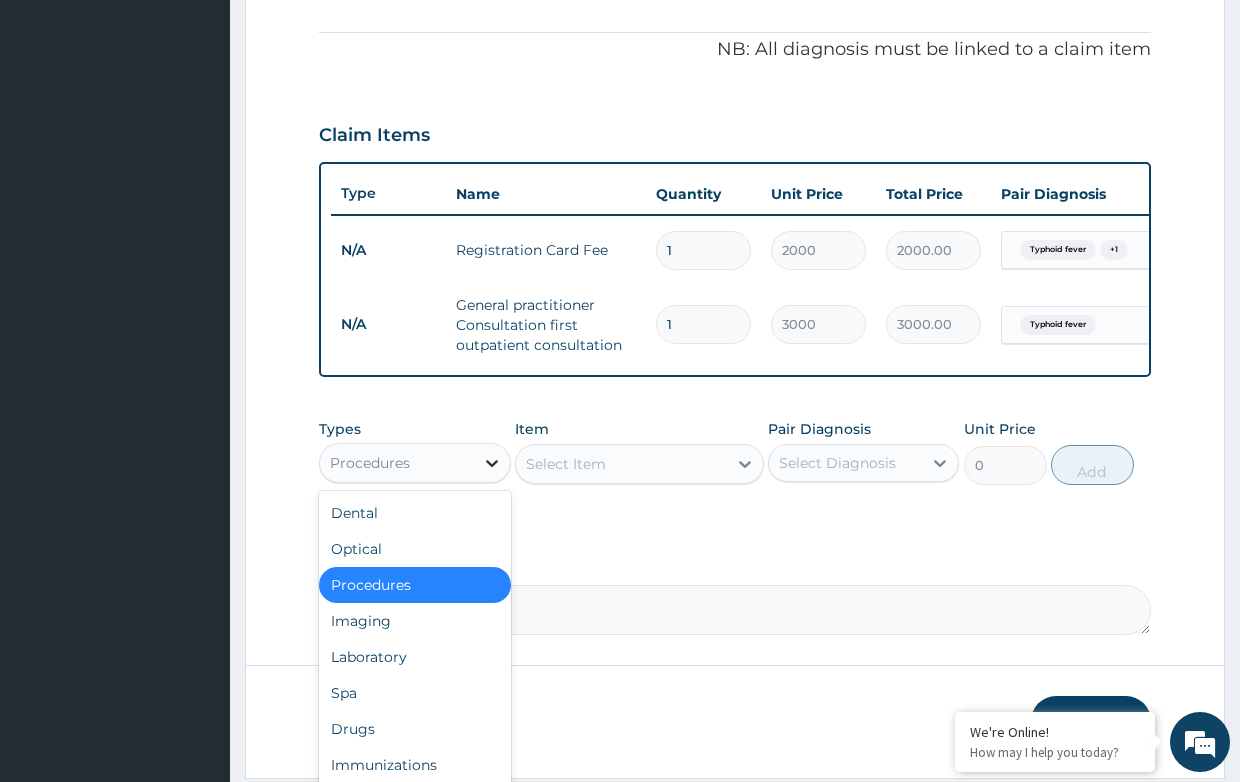 click at bounding box center [492, 463] 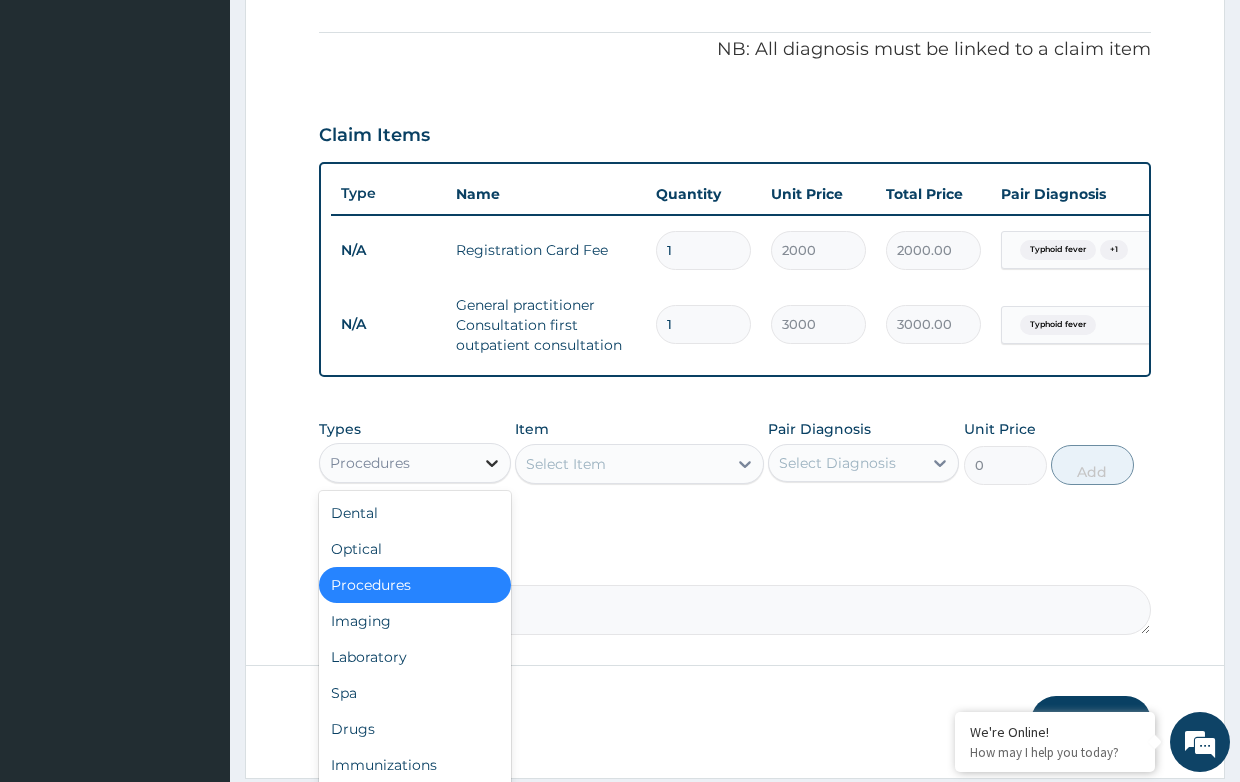 click at bounding box center [492, 463] 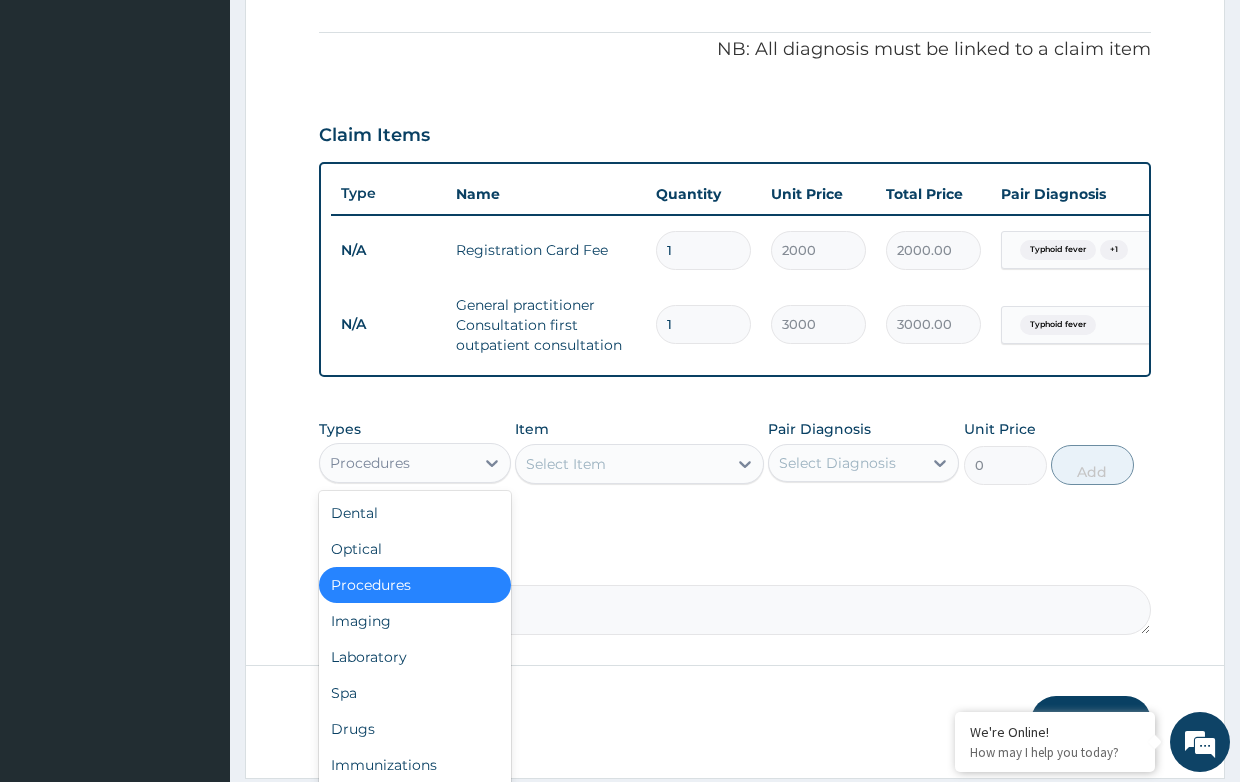 click on "Procedures" at bounding box center (396, 463) 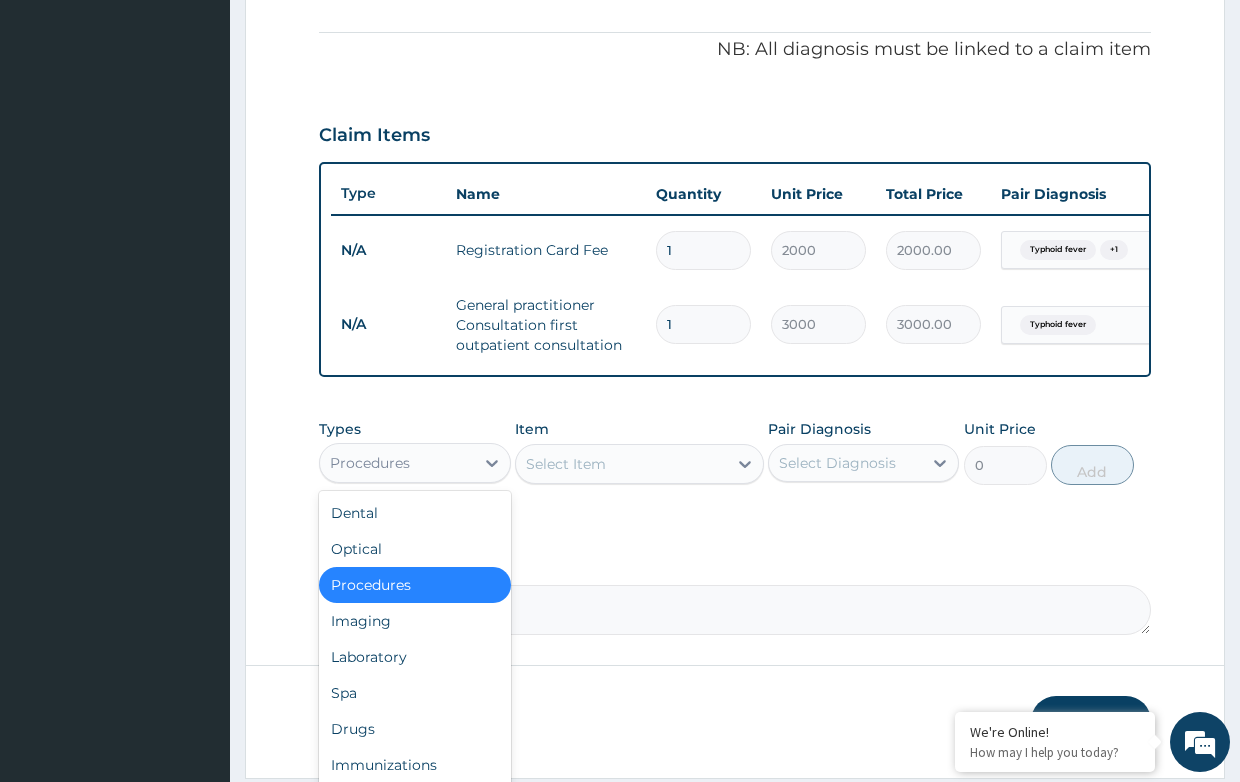click on "Procedures" at bounding box center (396, 463) 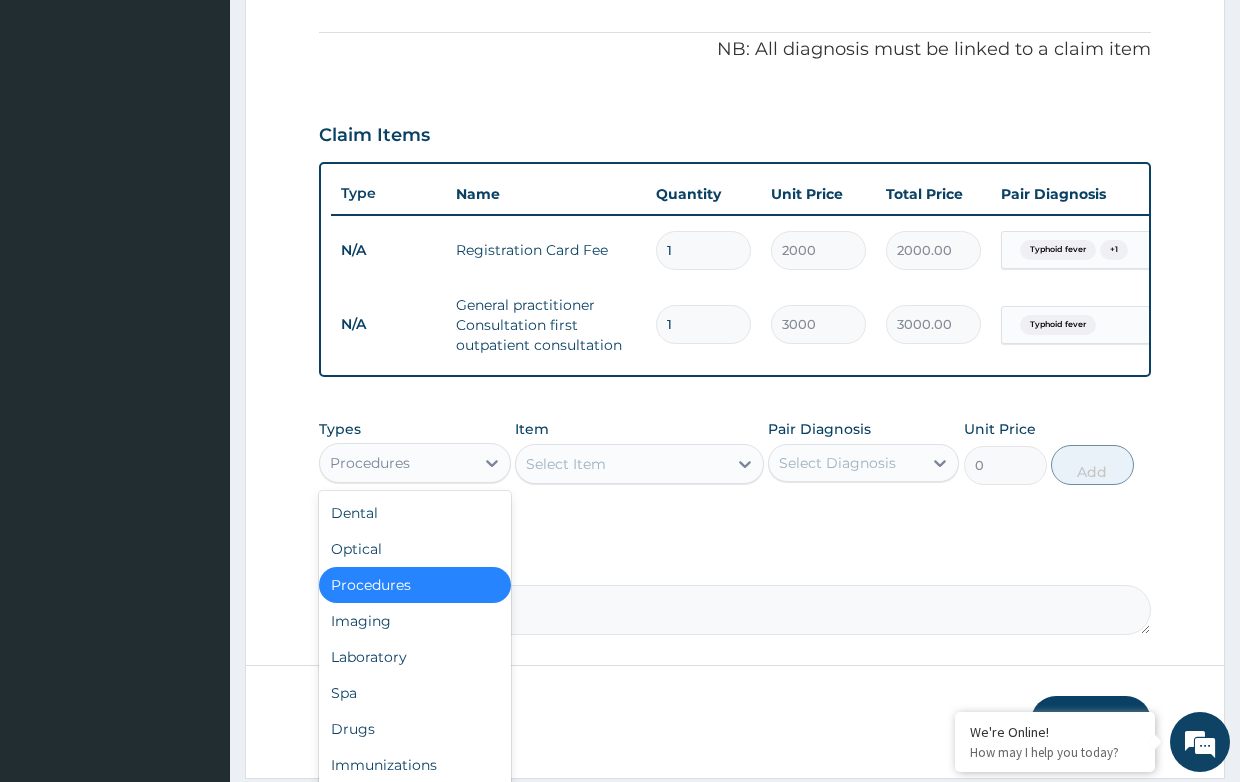 click on "Procedures" at bounding box center [396, 463] 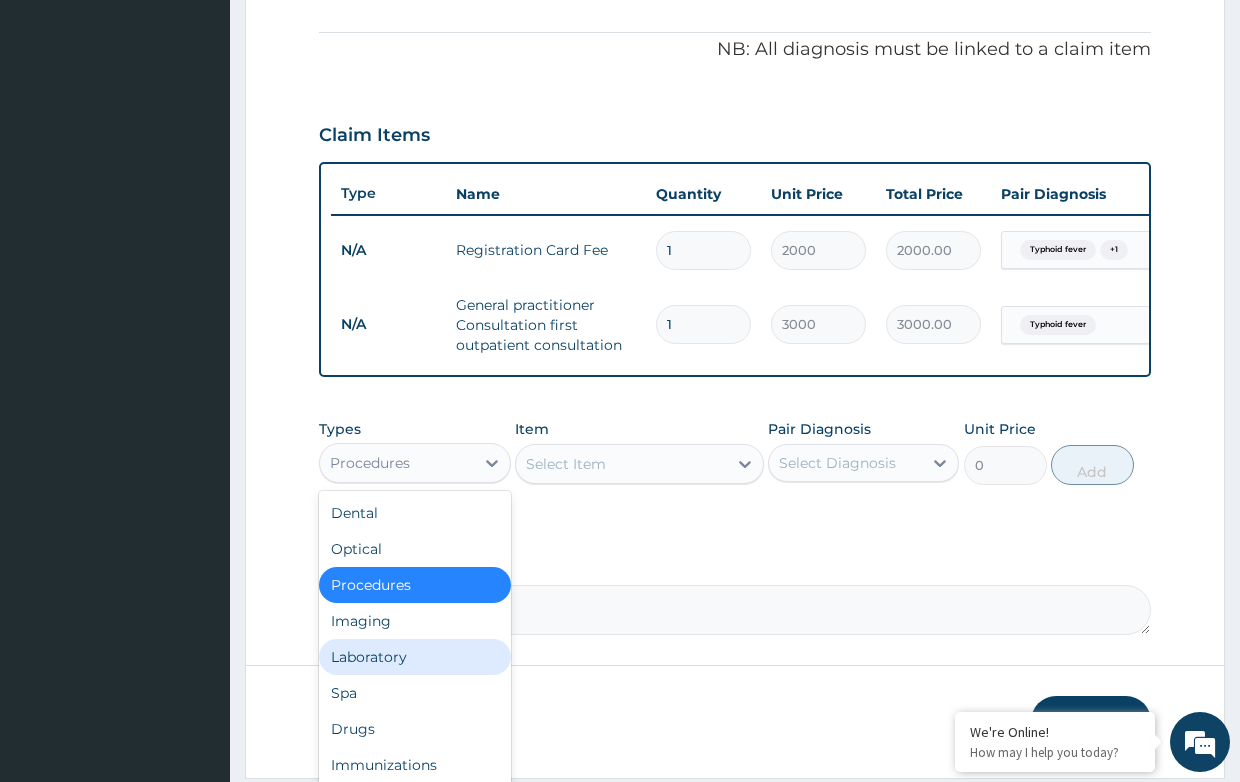click on "Laboratory" at bounding box center [414, 657] 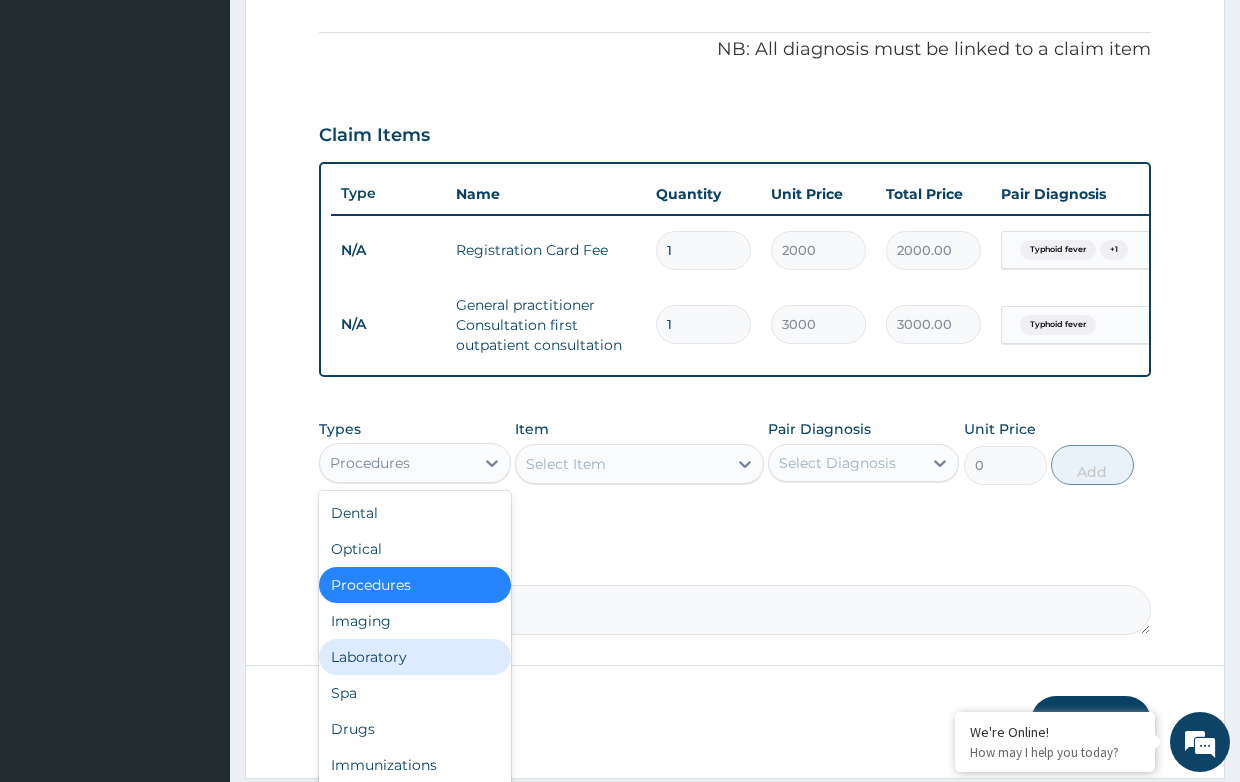 click on "Step  2  of 2 PA Code / Prescription Code Enter Code(Secondary Care Only) Encounter Date [DATE] Important Notice Please enter PA codes before entering items that are not attached to a PA code   All diagnoses entered must be linked to a claim item. Diagnosis & Claim Items that are visible but inactive cannot be edited because they were imported from an already approved PA code. Diagnosis Typhoid fever Query Malarial fever Confirmed NB: All diagnosis must be linked to a claim item Claim Items Type Name Quantity Unit Price Total Price Pair Diagnosis Actions N/A Registration Card Fee 1 2000 2000.00 Typhoid fever  + 1 Delete N/A General practitioner Consultation first outpatient consultation 1 3000 3000.00 Typhoid fever Delete Types option Procedures, selected. option Laboratory focused, 5 of 10. 10 results available. Use Up and Down to choose options, press Enter to select the currently focused option, press Escape to exit the menu, press Tab to select the option and exit the menu. Procedures Dental Optical 0" at bounding box center [735, 151] 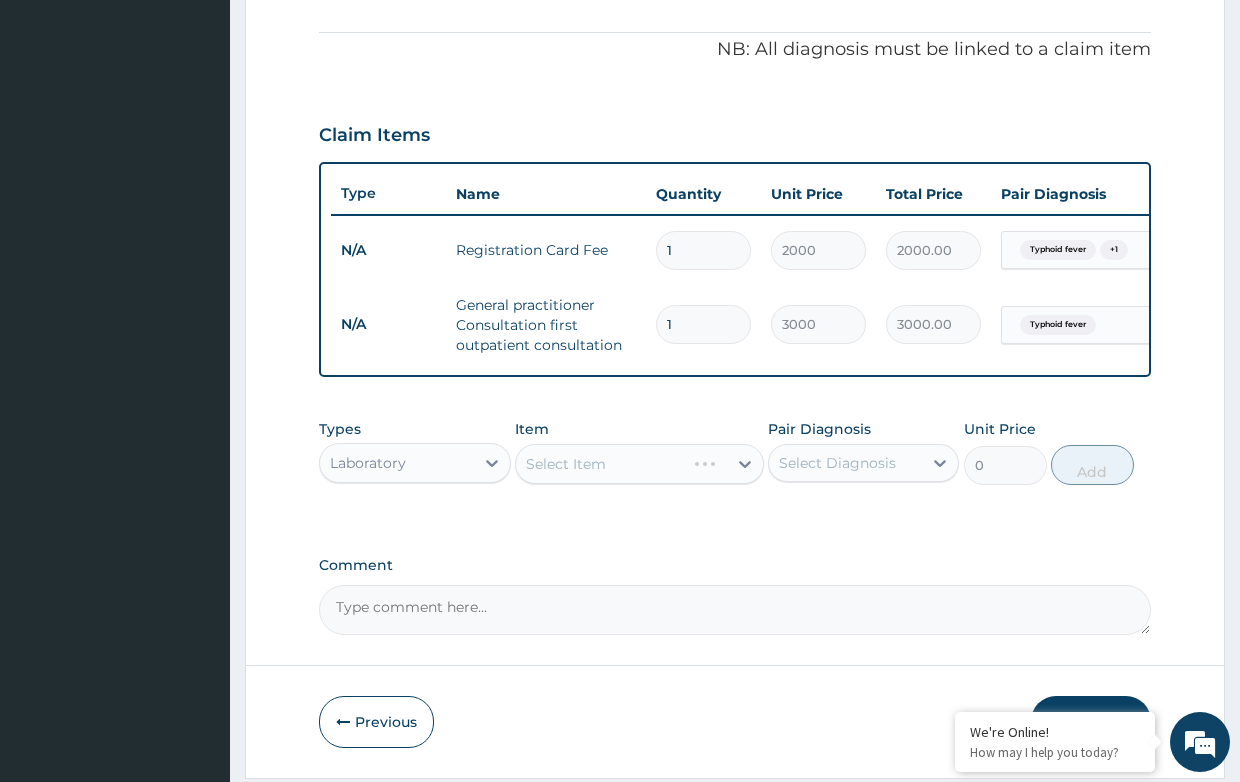 click on "Select Item" at bounding box center [639, 464] 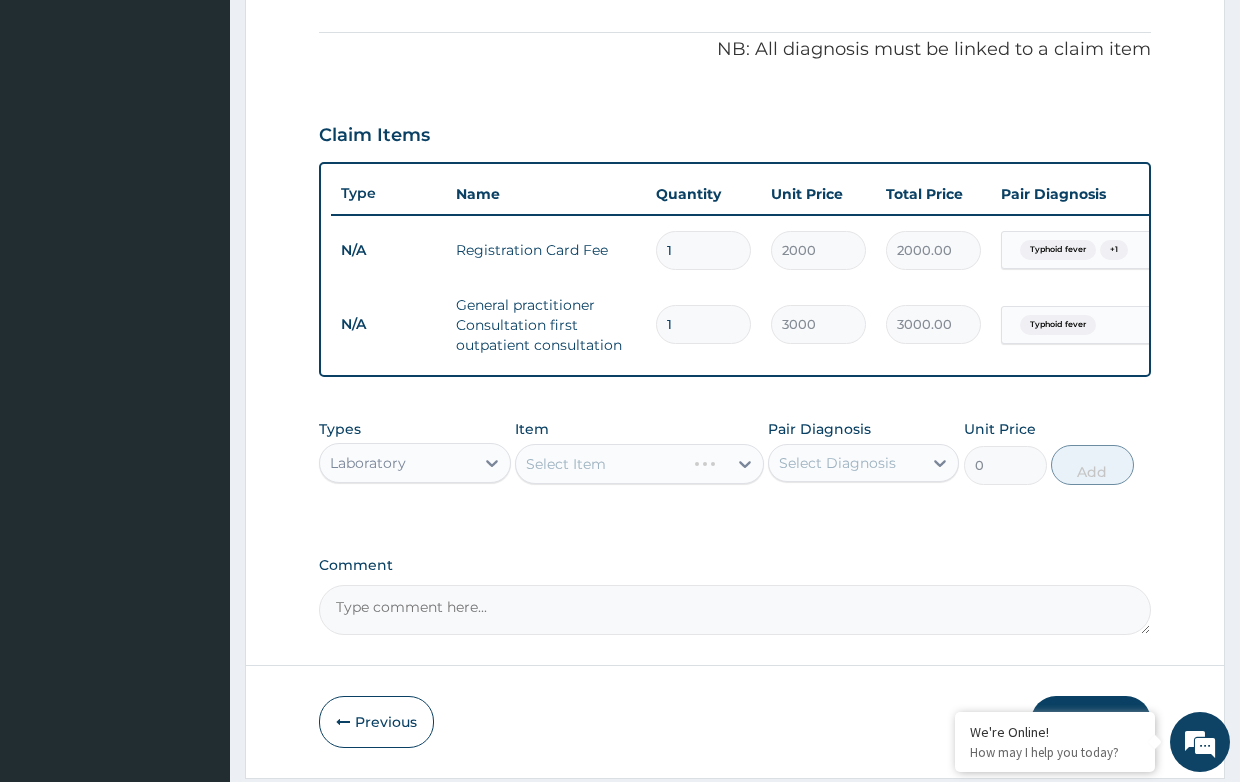 click on "Select Item" at bounding box center [639, 464] 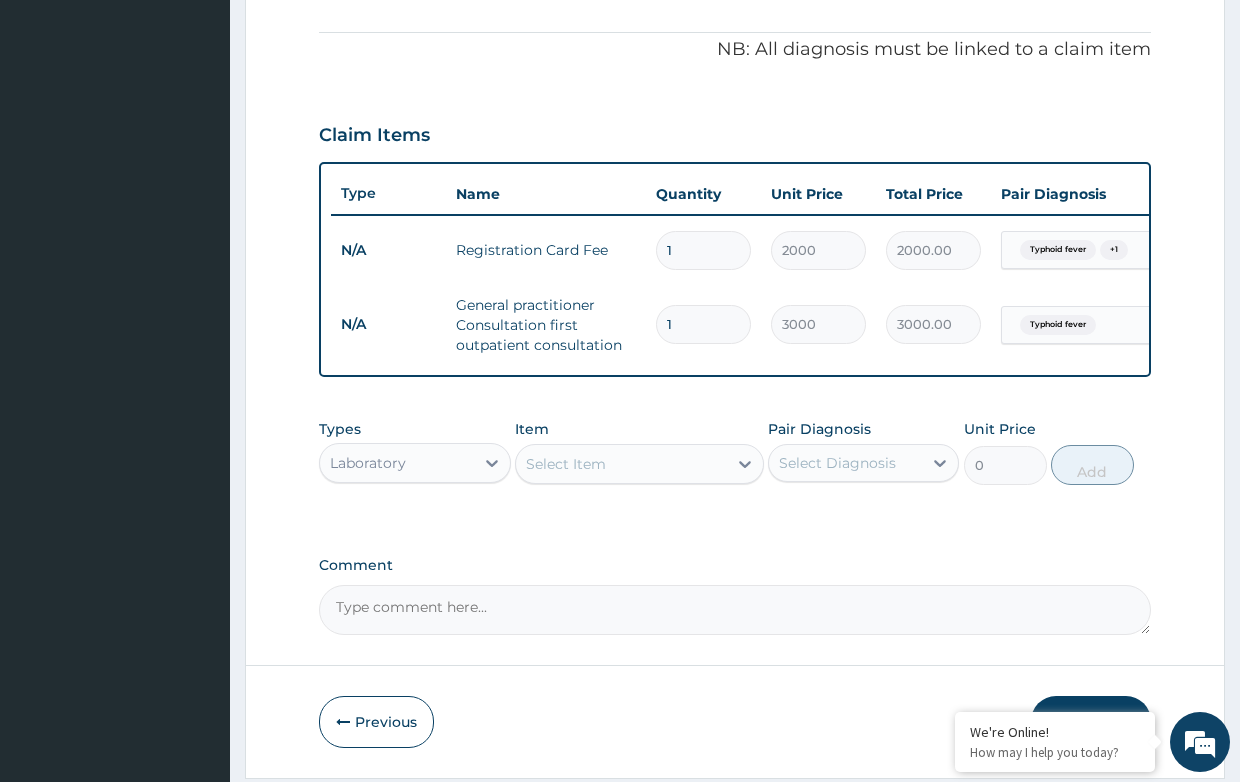 click on "Select Item" at bounding box center [639, 464] 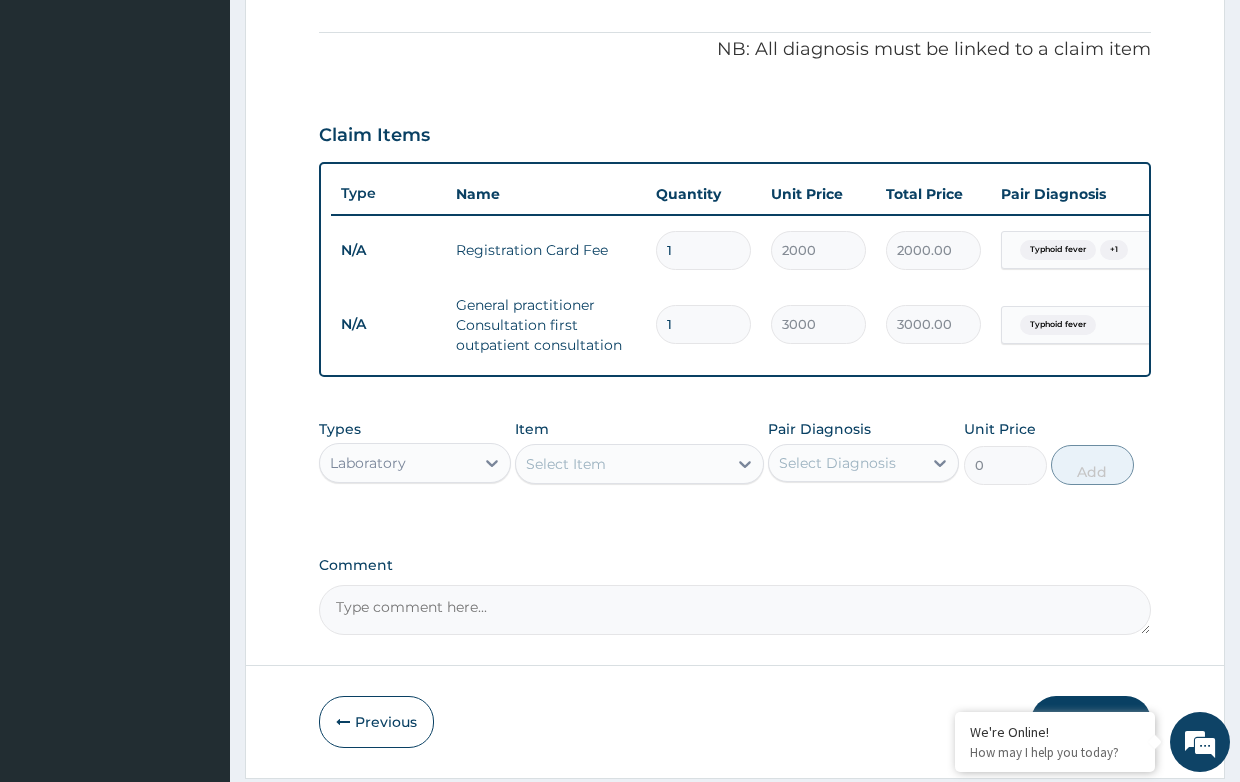 click on "Select Item" at bounding box center [566, 464] 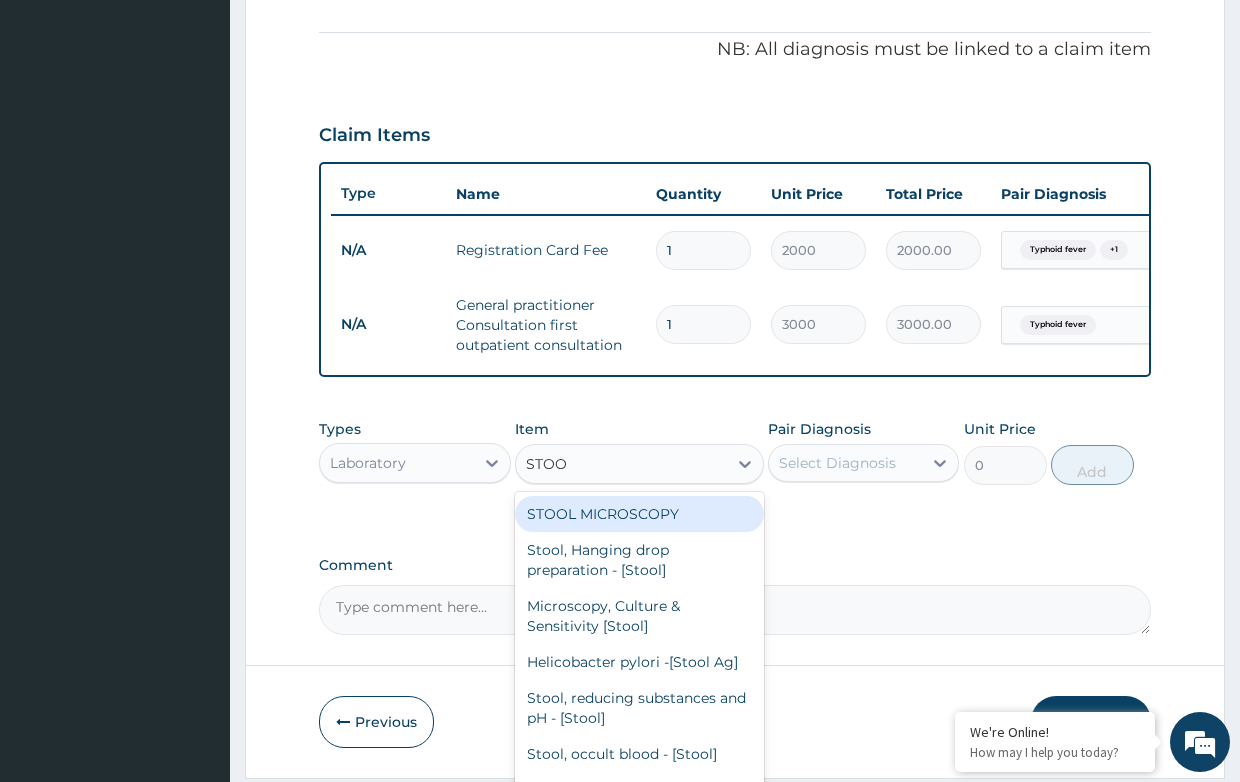 type on "STOOL" 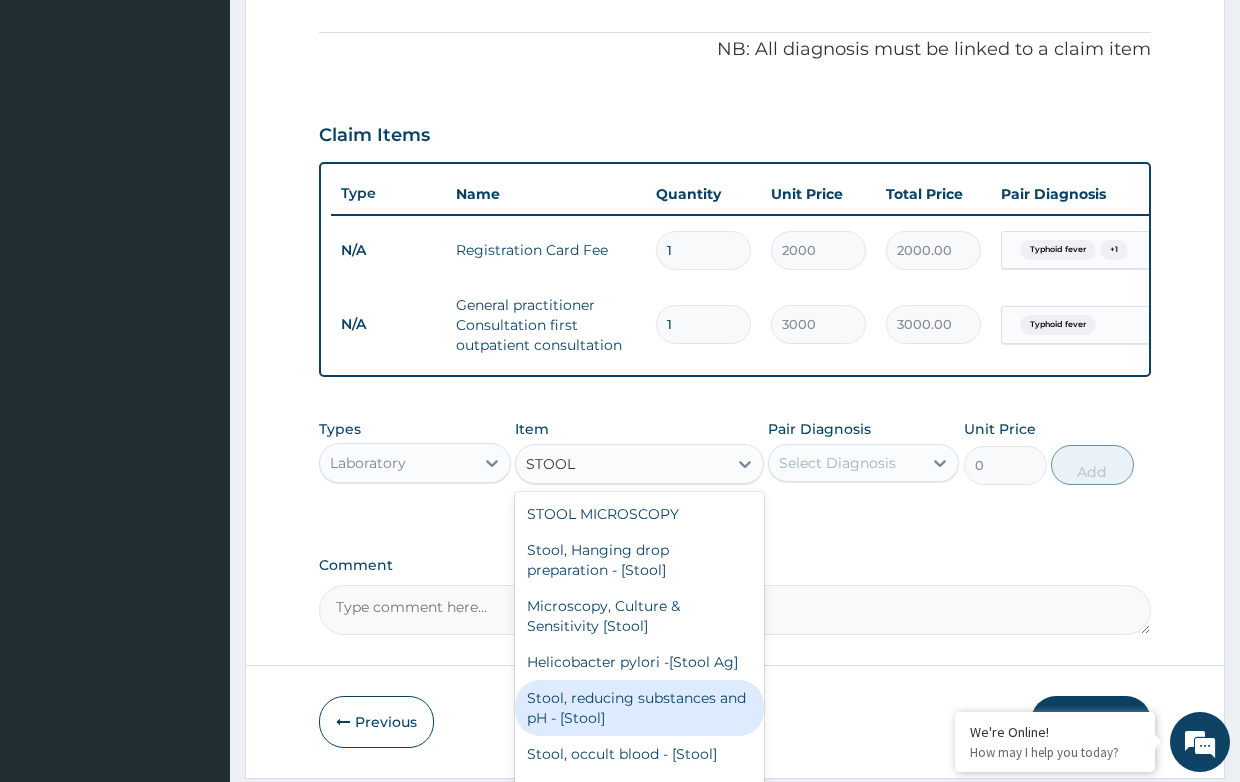 scroll, scrollTop: 60, scrollLeft: 0, axis: vertical 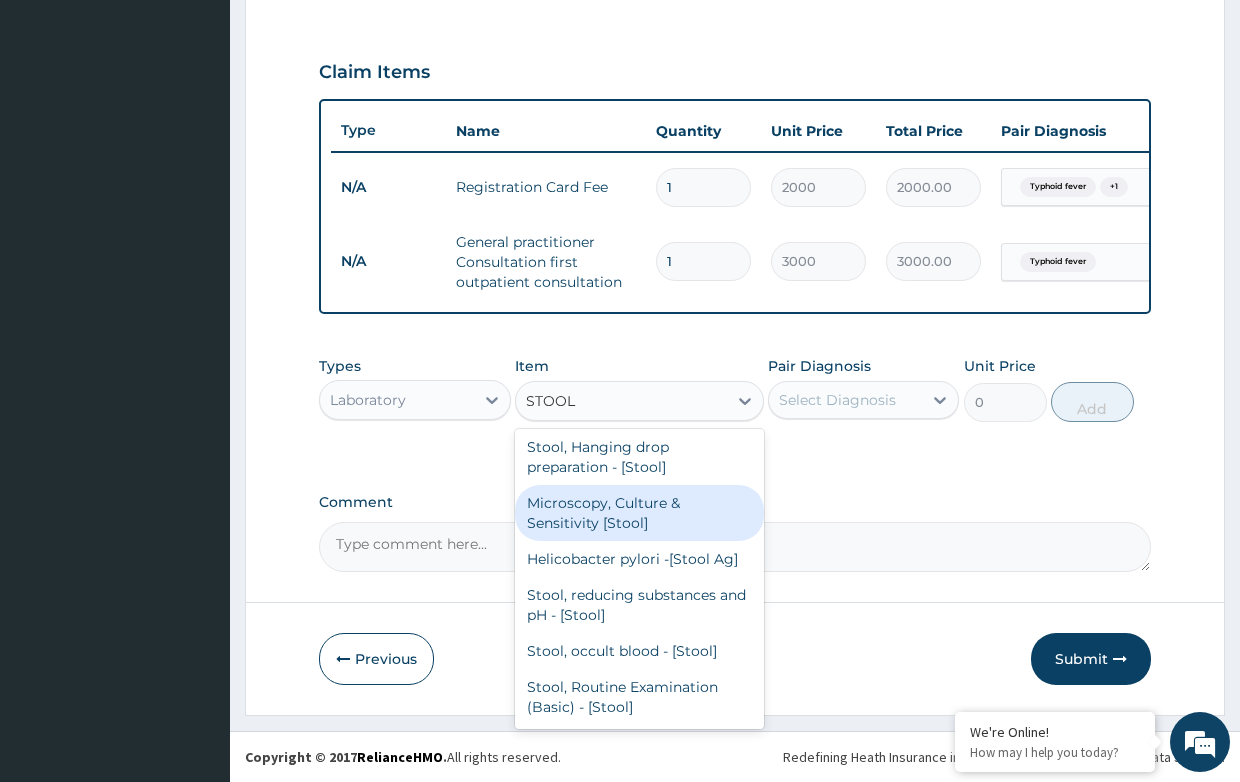 click on "Microscopy, Culture & Sensitivity [Stool]" at bounding box center (639, 513) 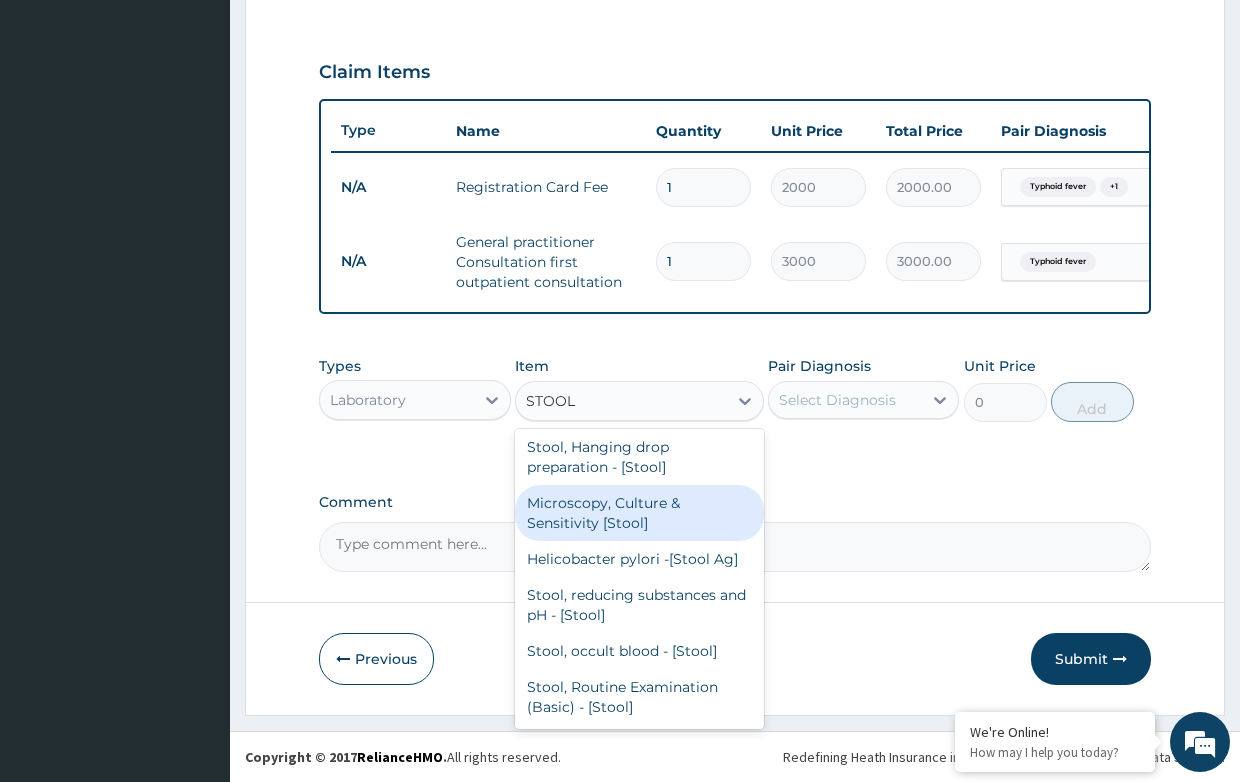 type 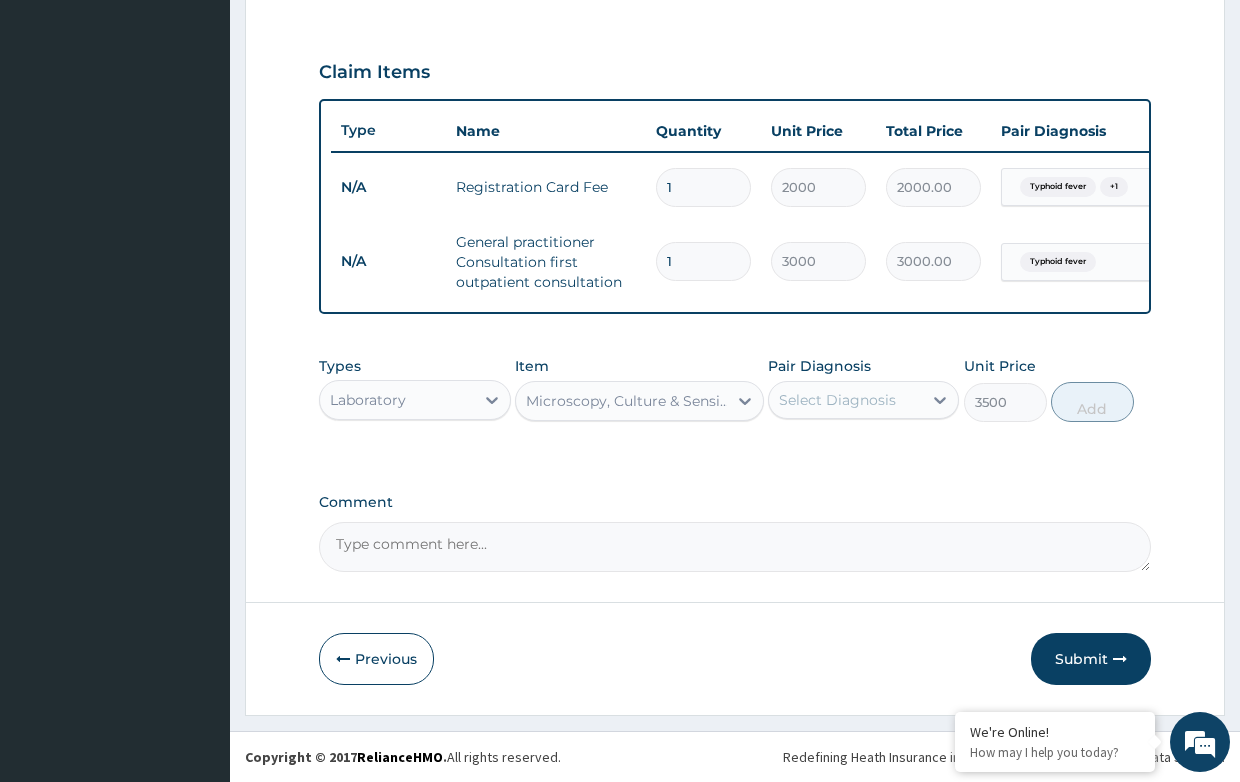 click on "Select Diagnosis" at bounding box center (837, 400) 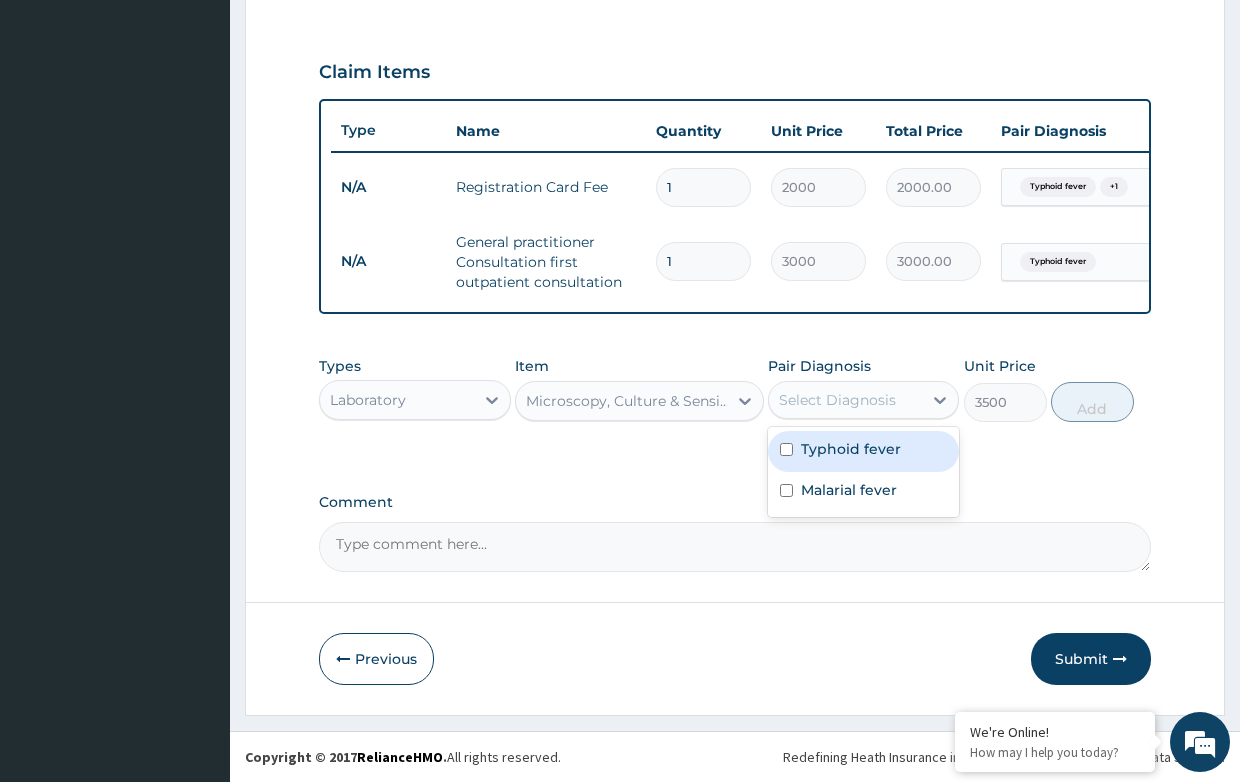 click on "Typhoid fever" at bounding box center [851, 449] 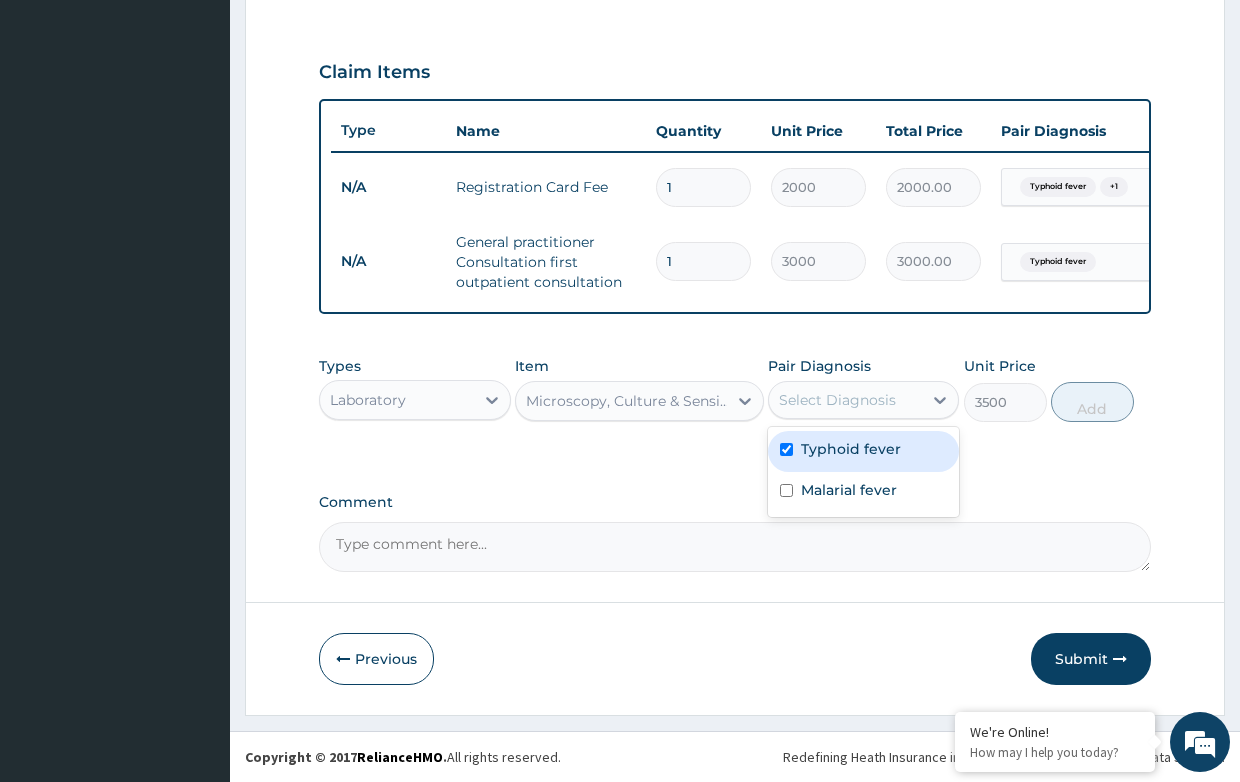 checkbox on "true" 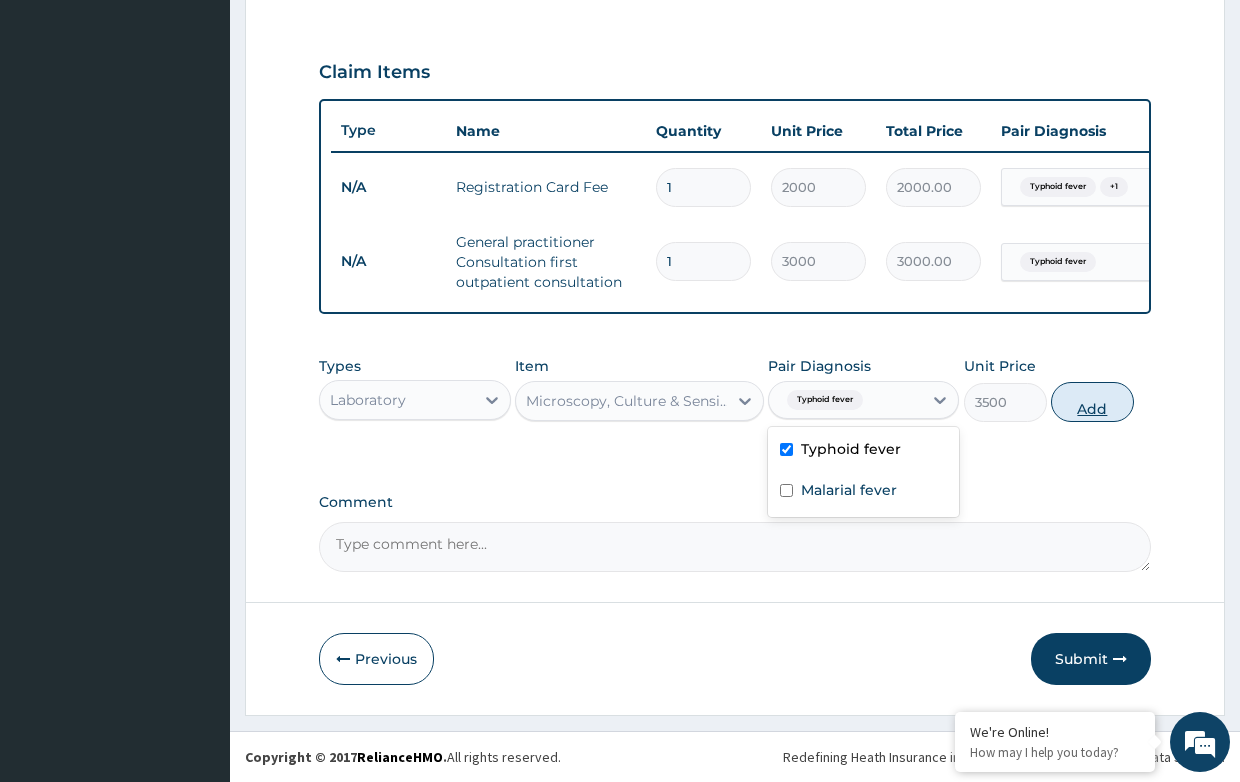 click on "Add" at bounding box center [1092, 402] 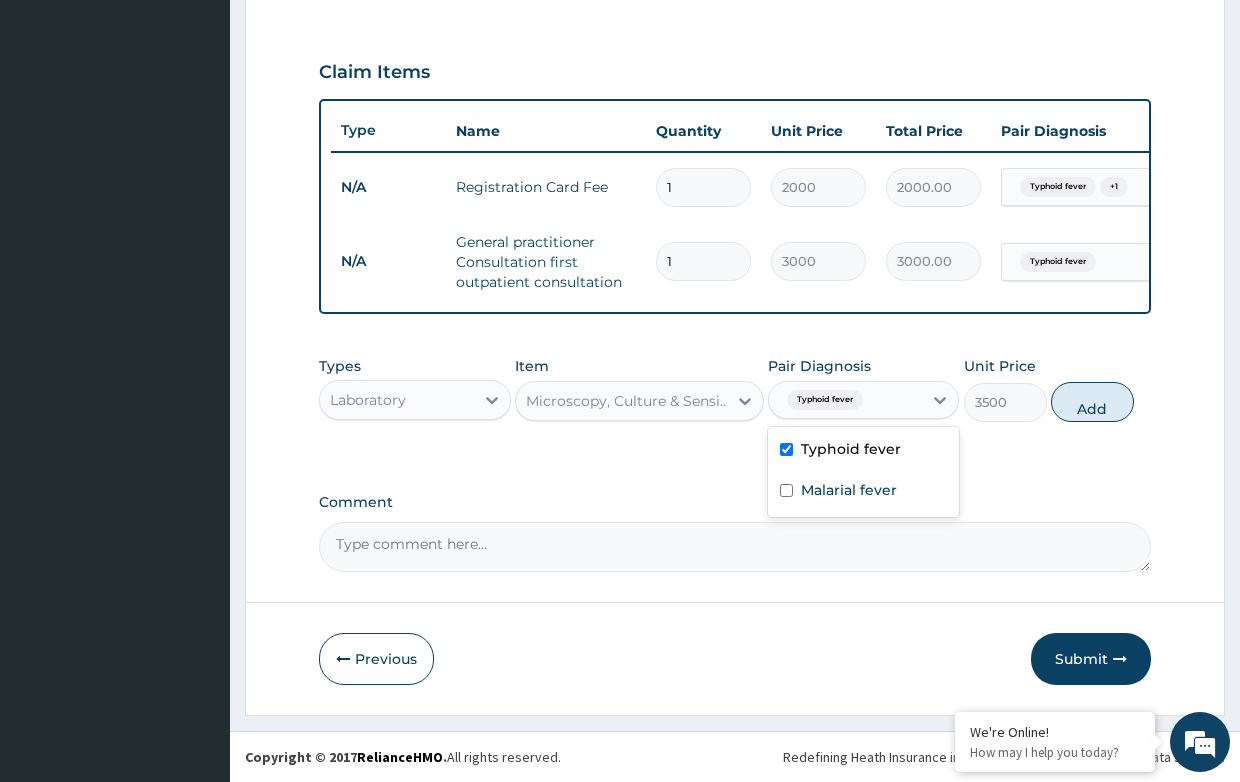 type on "0" 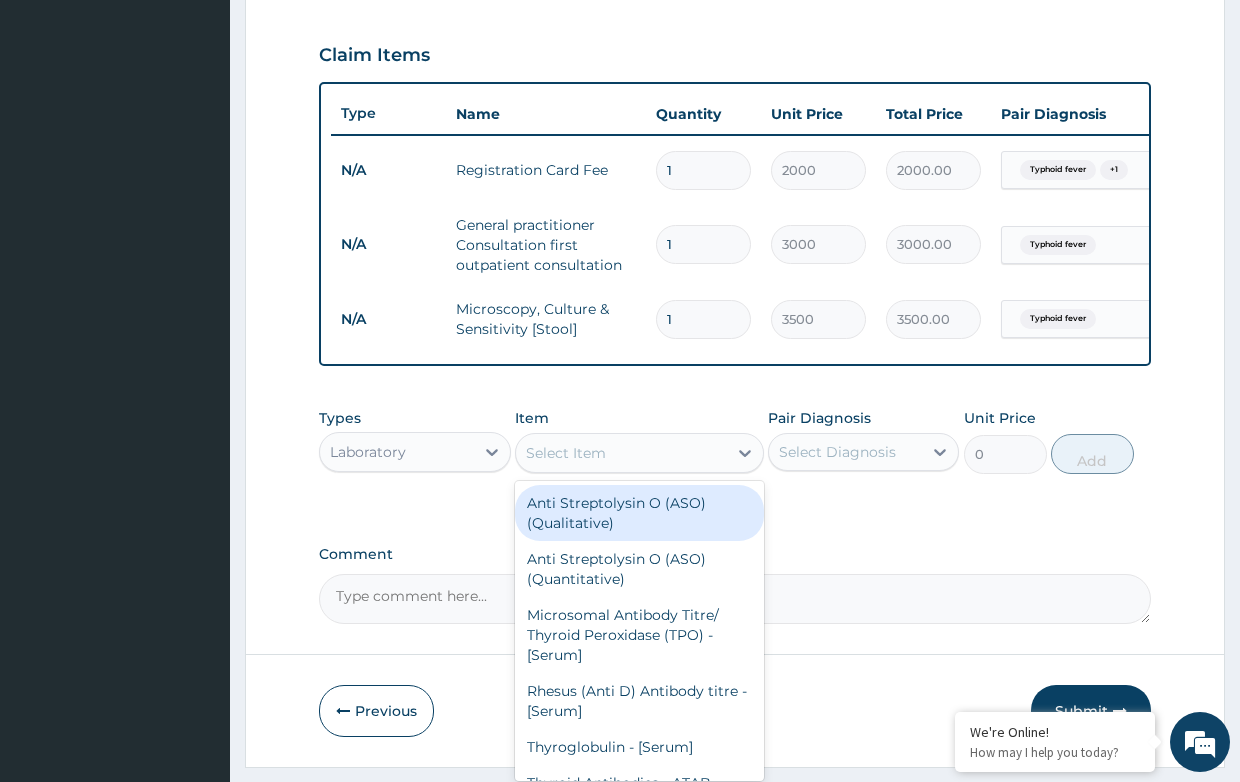 click on "Select Item" at bounding box center (566, 453) 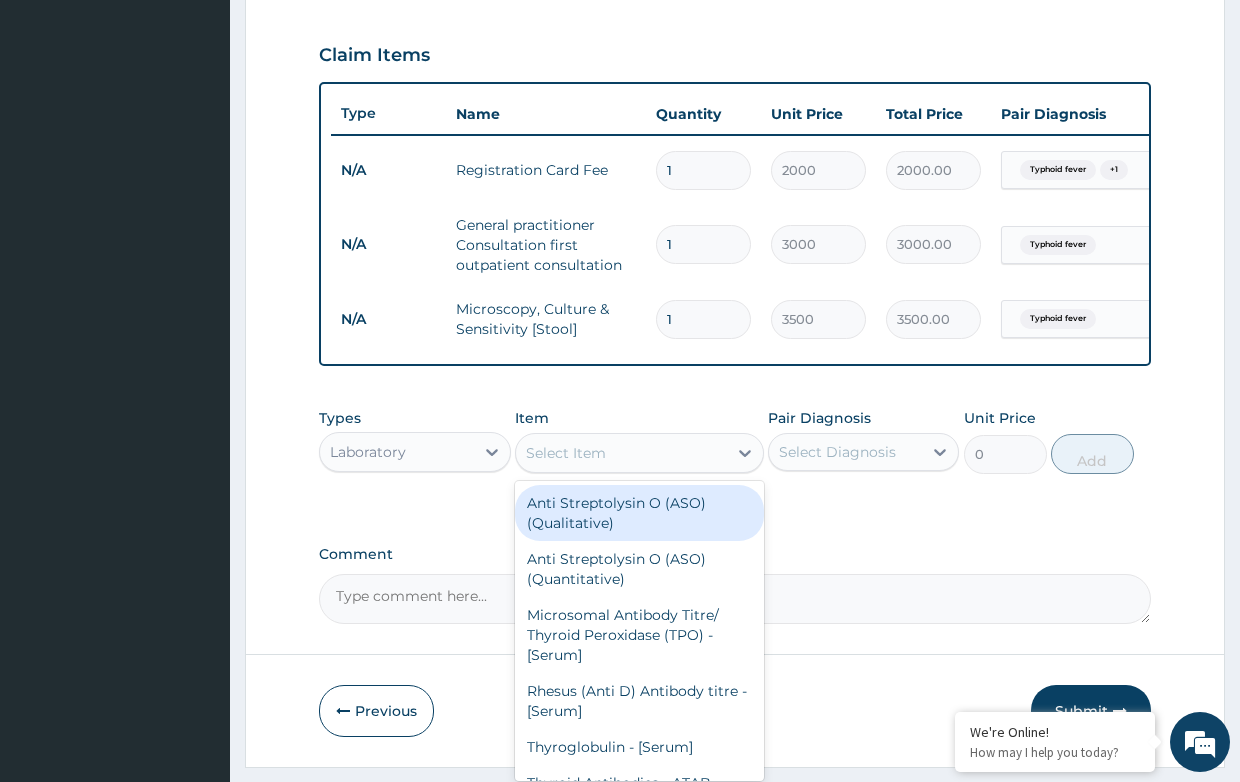 type on "S" 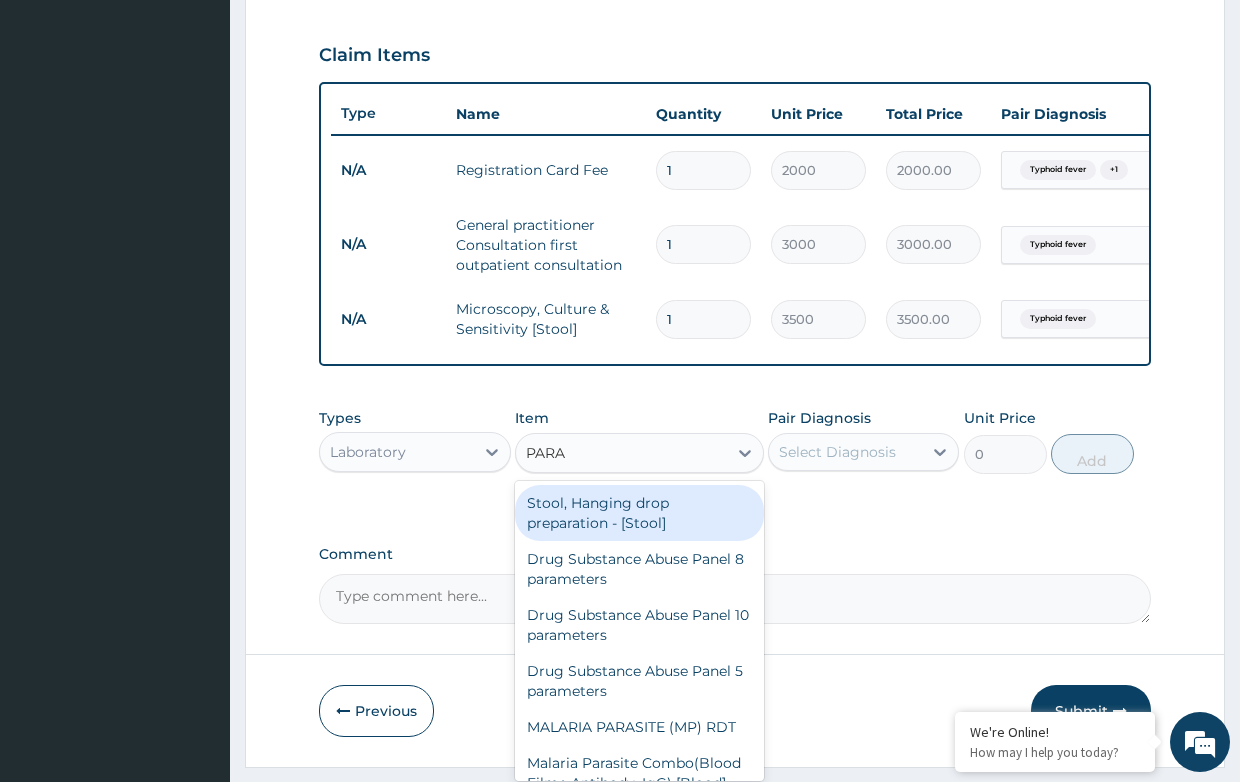 type on "PARAS" 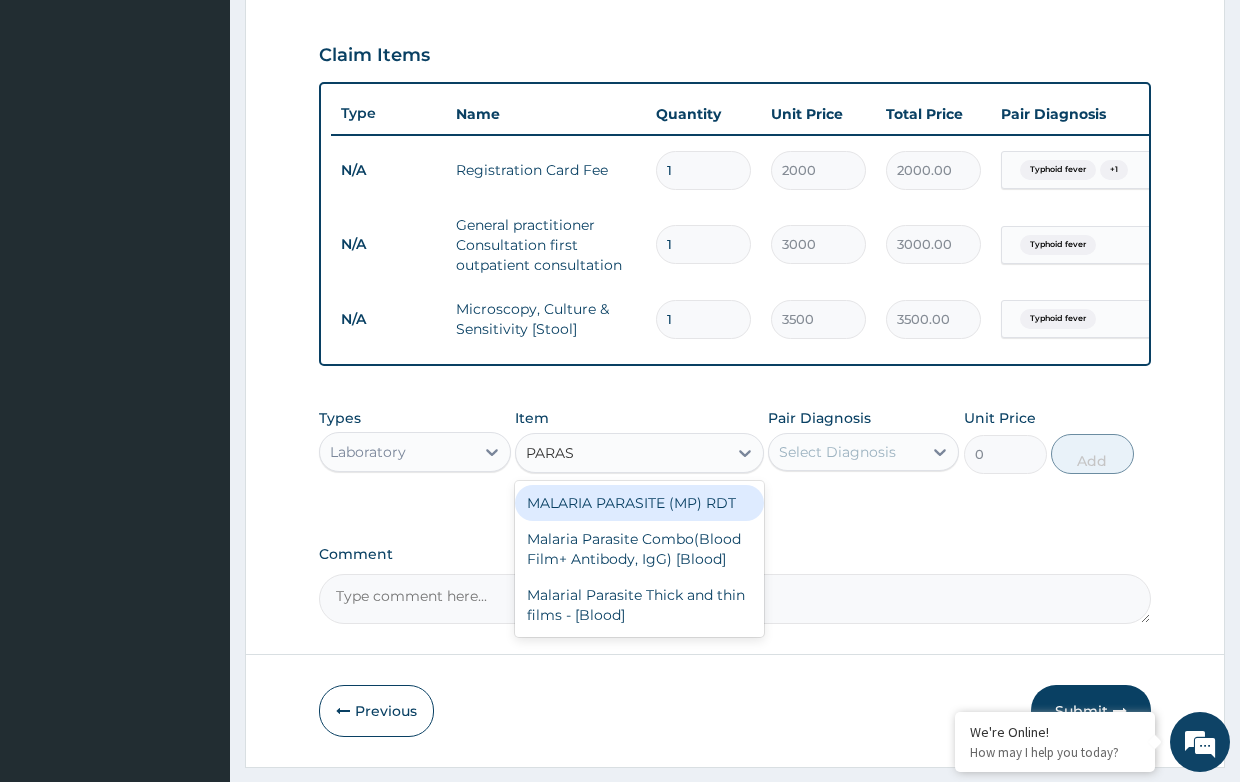 click on "MALARIA PARASITE (MP) RDT" at bounding box center (639, 503) 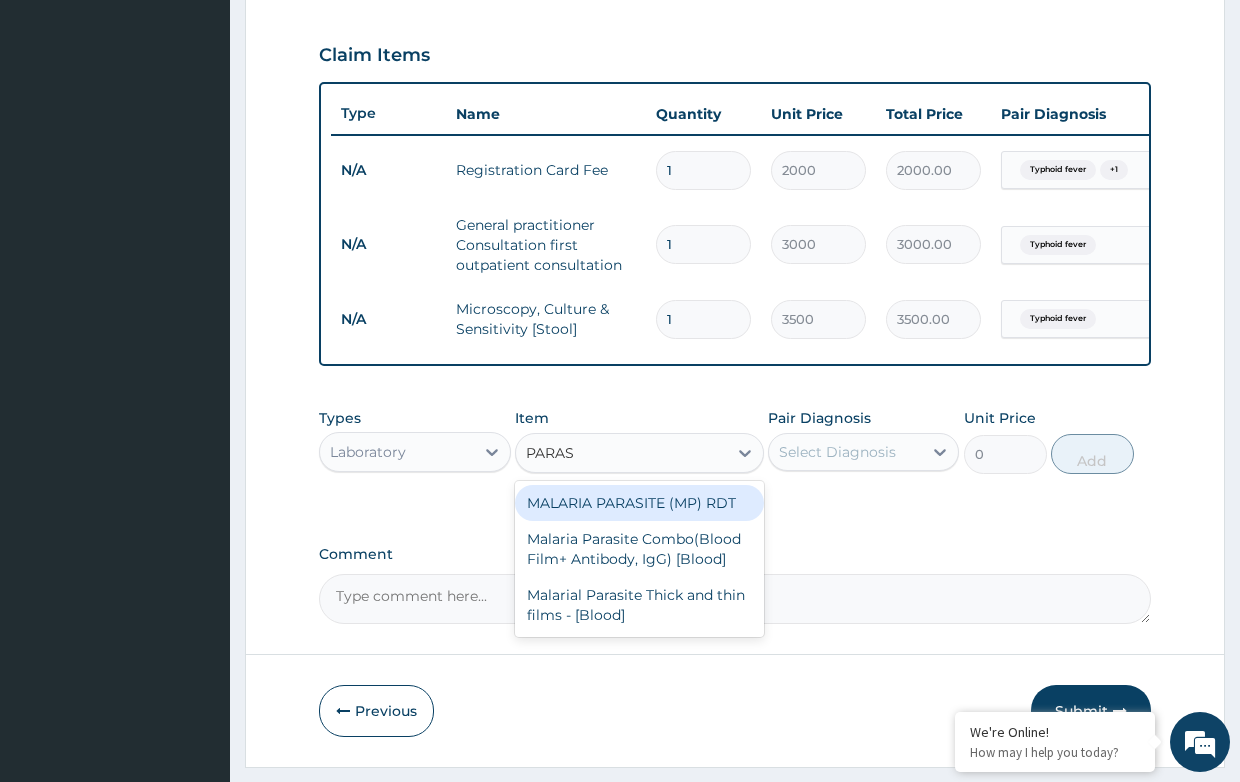 click on "Types Laboratory Item option Microscopy, Culture & Sensitivity [Stool], selected. option MALARIA PARASITE (MP) RDT focused, 331 of 444. 3 results available for search term PARAS. Use Up and Down to choose options, press Enter to select the currently focused option, press Escape to exit the menu, press Tab to select the option and exit the menu. PARAS PARAS MALARIA PARASITE (MP) RDT Malaria Parasite Combo(Blood Film+ Antibody, IgG) [Blood] Malarial Parasite Thick and thin films - [Blood] Pair Diagnosis Select Diagnosis Unit Price 0 Add" at bounding box center (734, 456) 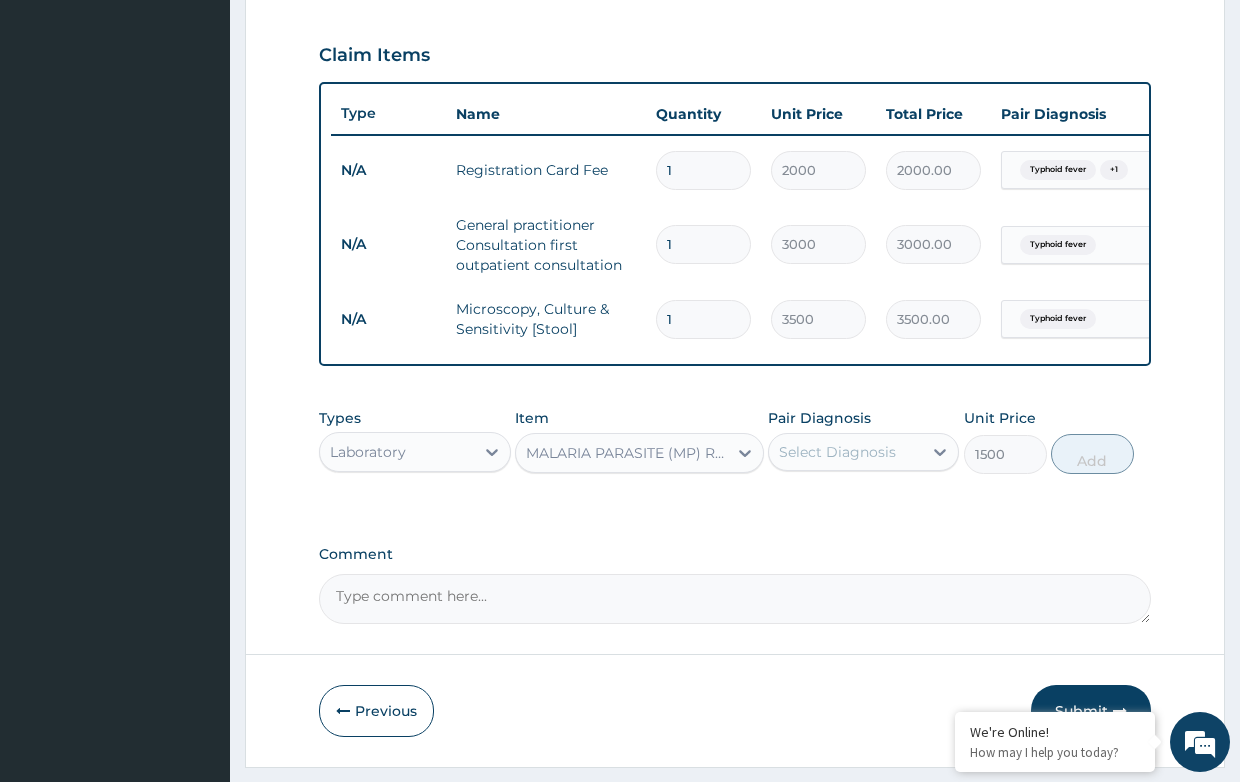 click on "Select Diagnosis" at bounding box center (845, 452) 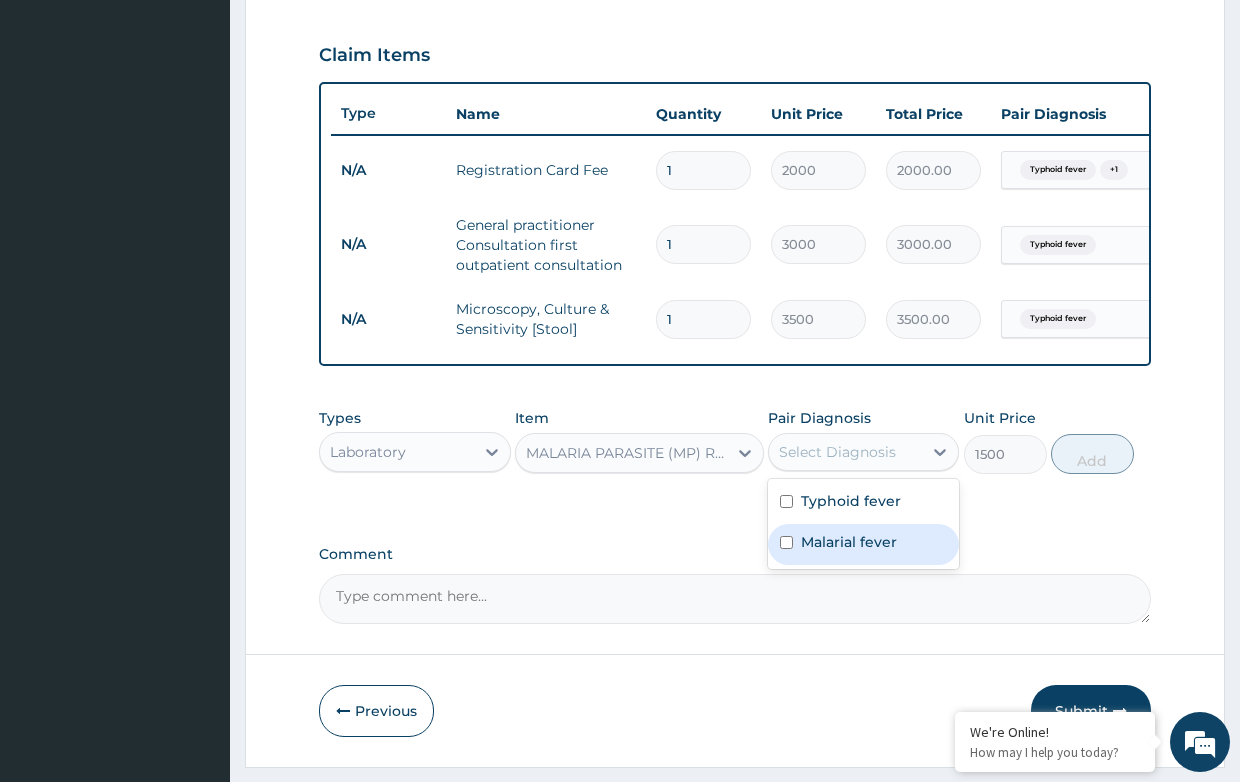 click on "Malarial fever" at bounding box center (849, 542) 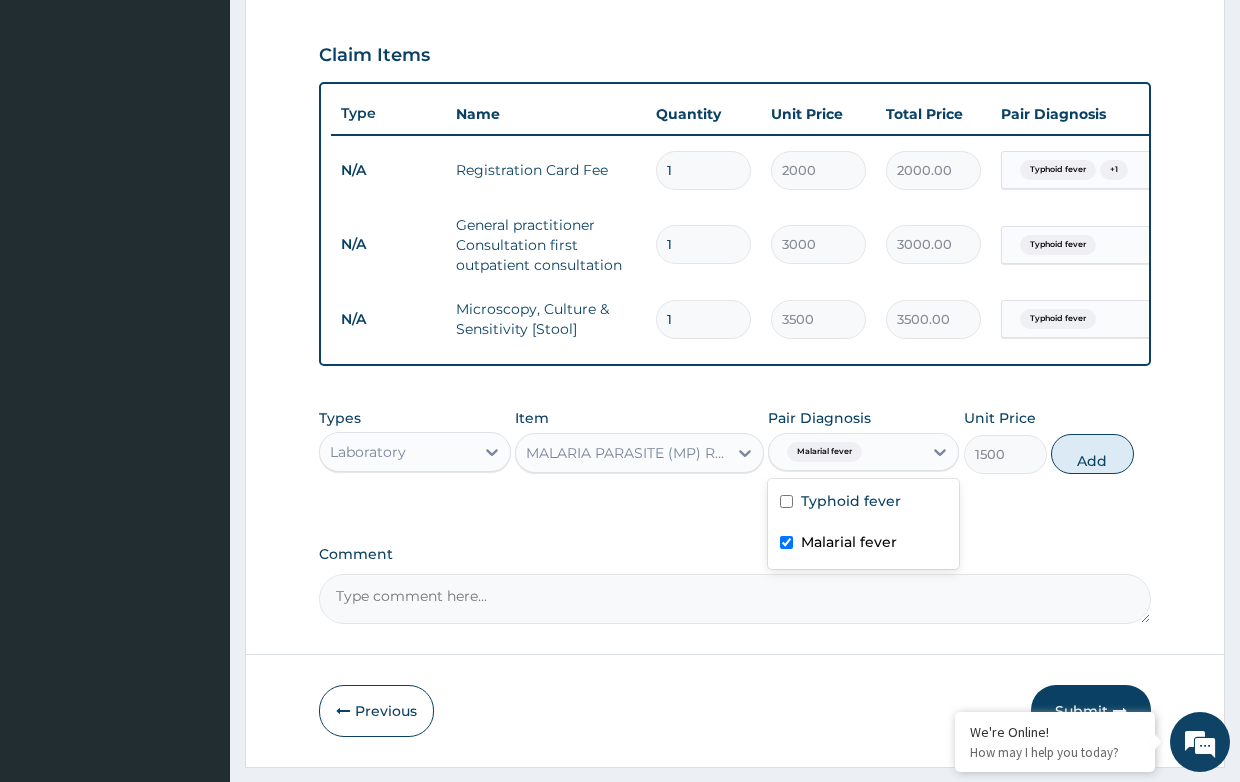 checkbox on "true" 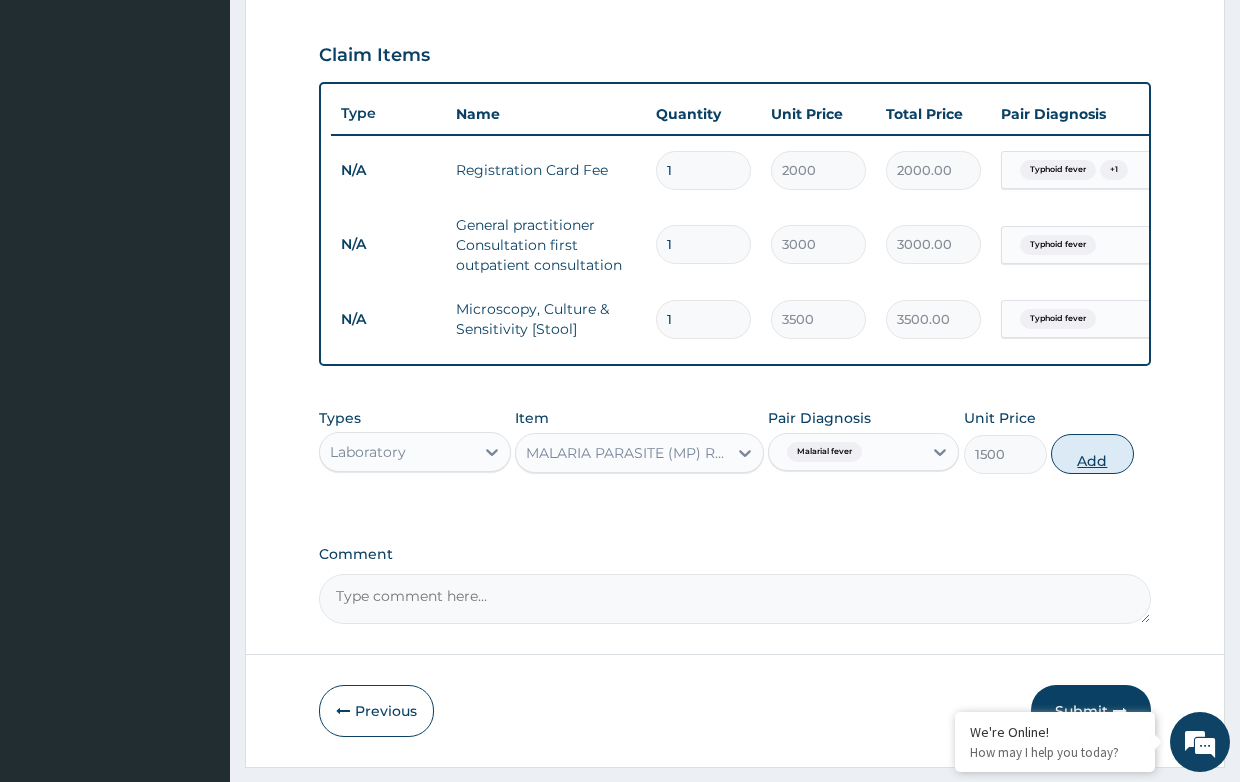 click on "Add" at bounding box center (1092, 454) 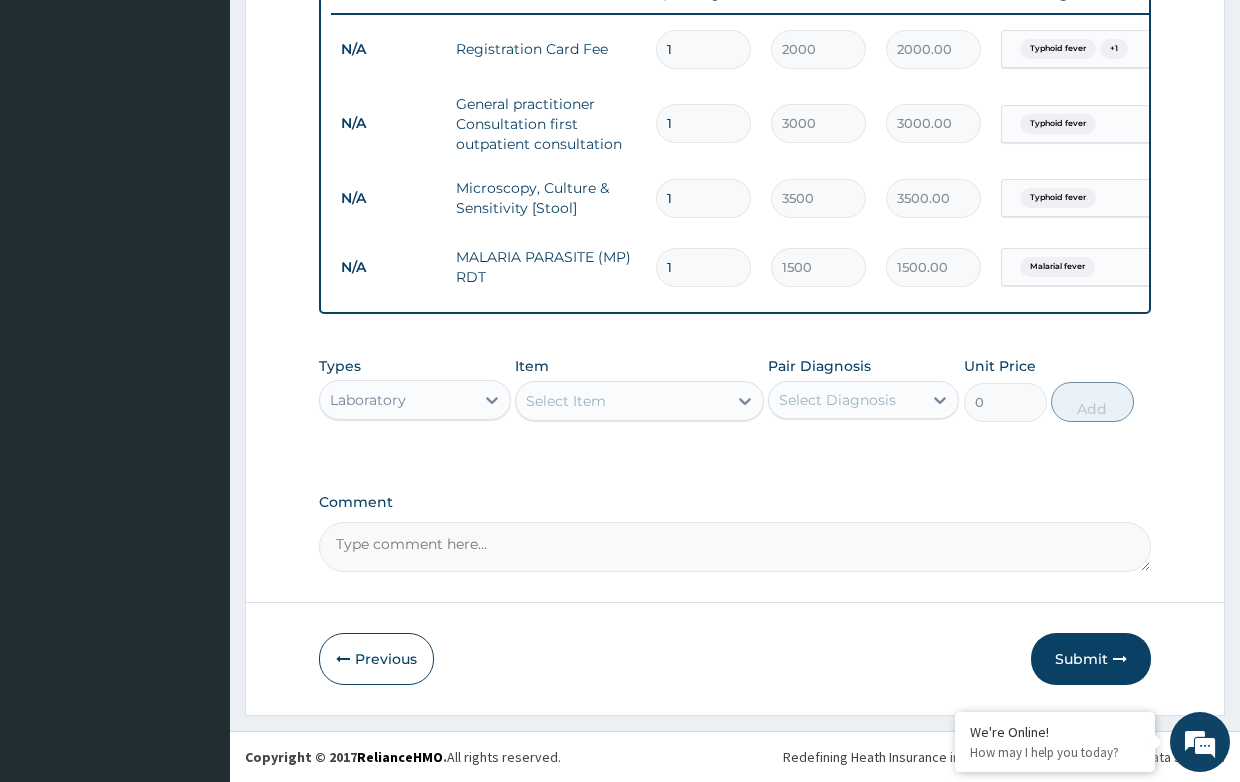 scroll, scrollTop: 800, scrollLeft: 0, axis: vertical 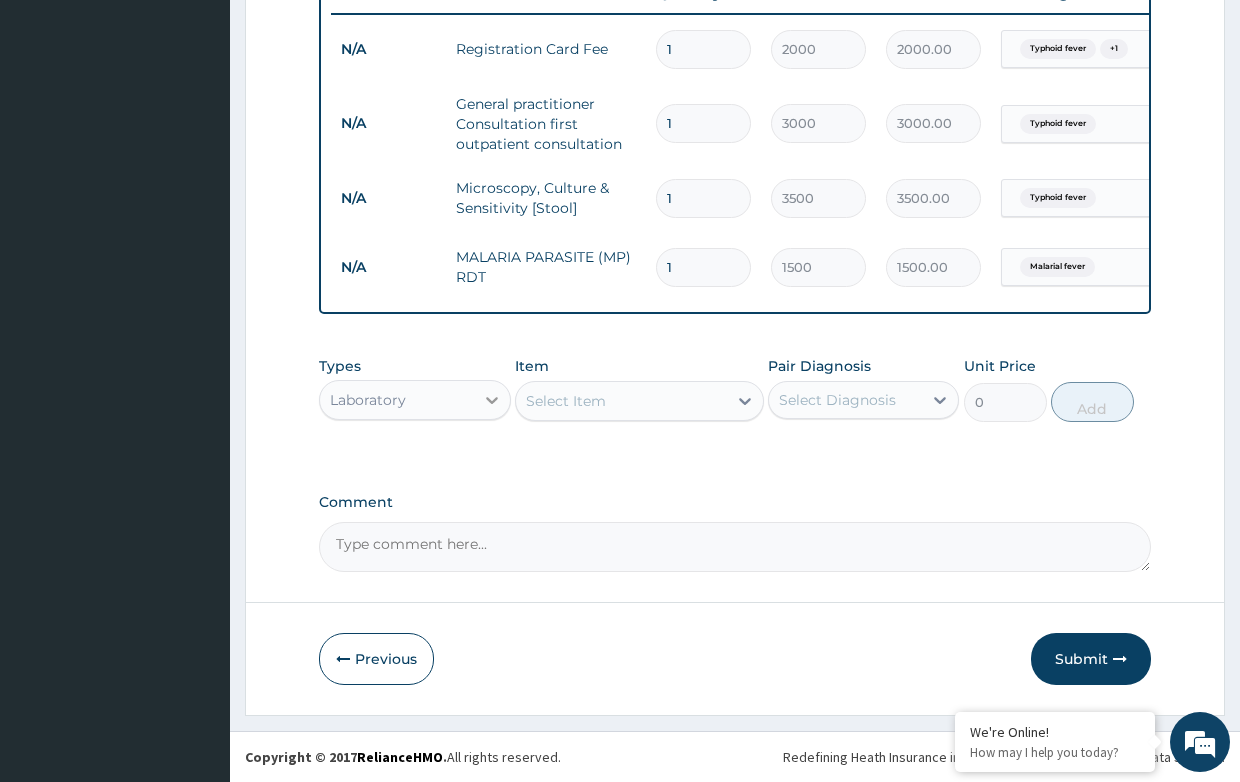 click 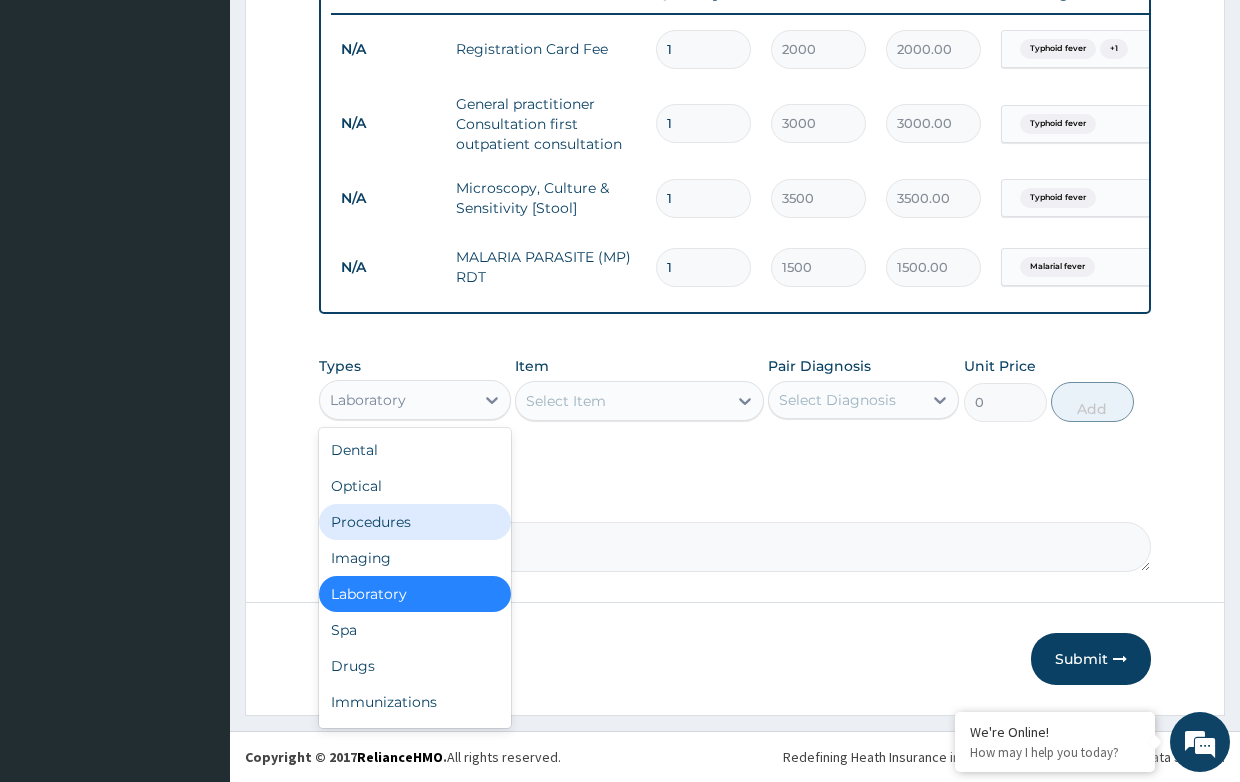 click on "Procedures" at bounding box center (414, 522) 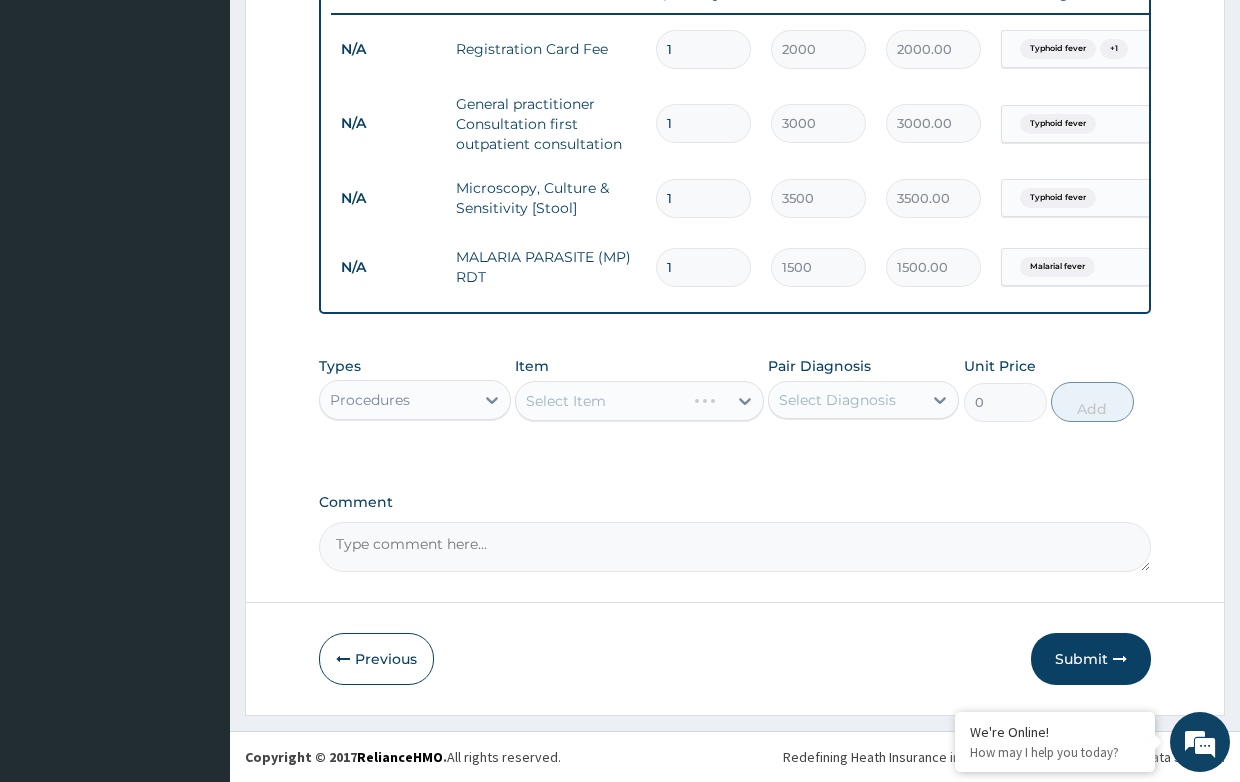 click on "Select Item" at bounding box center (639, 401) 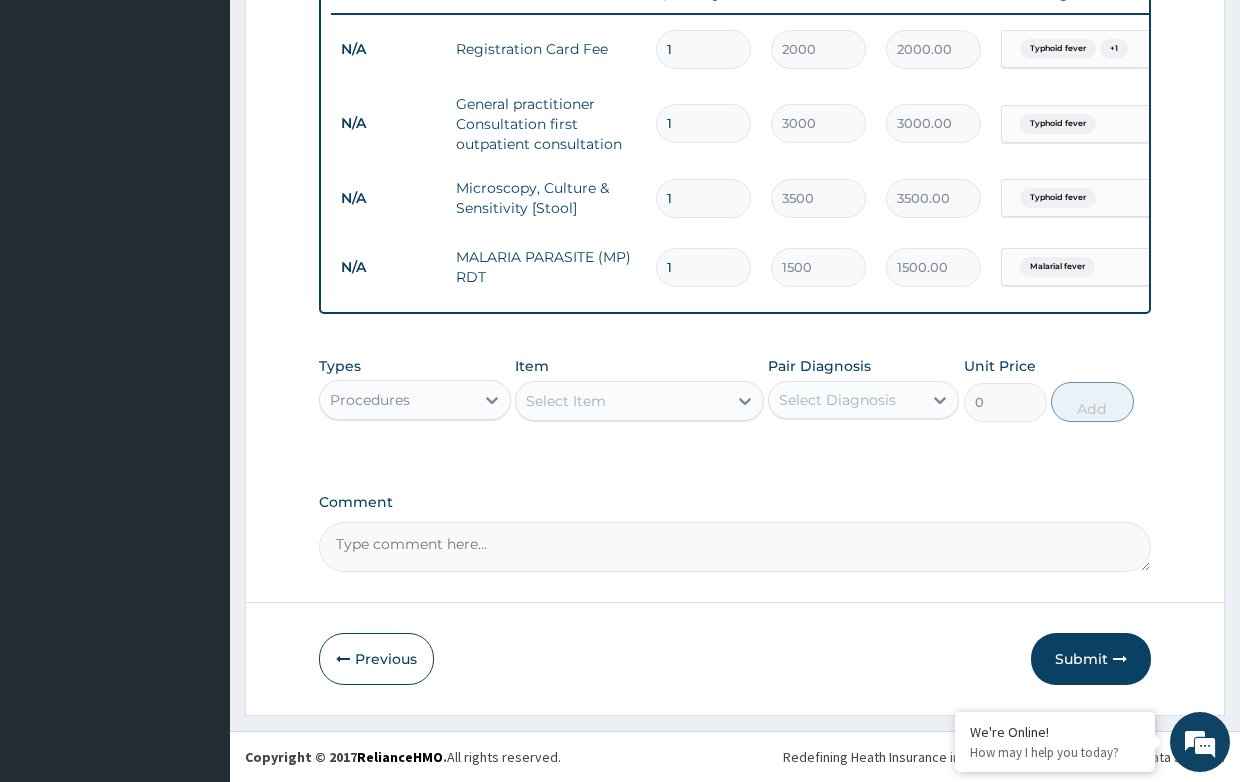 click on "Select Item" at bounding box center (621, 401) 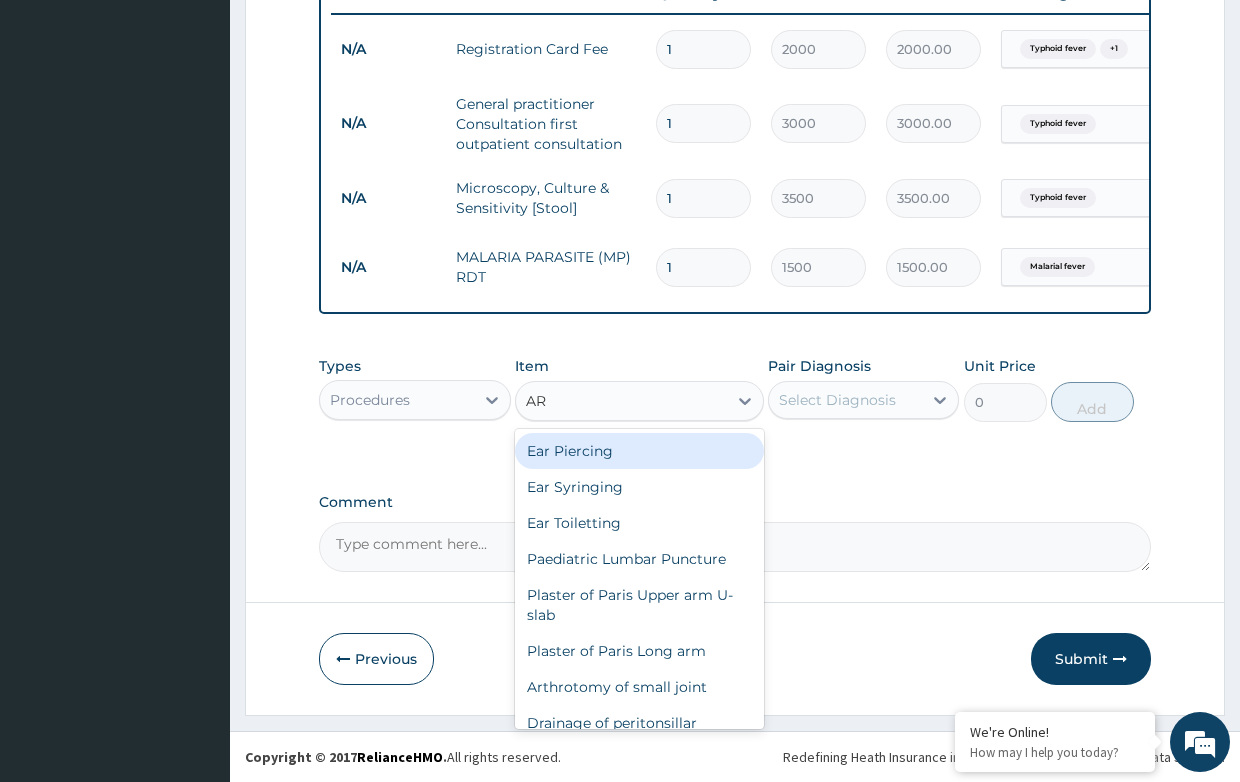 type on "A" 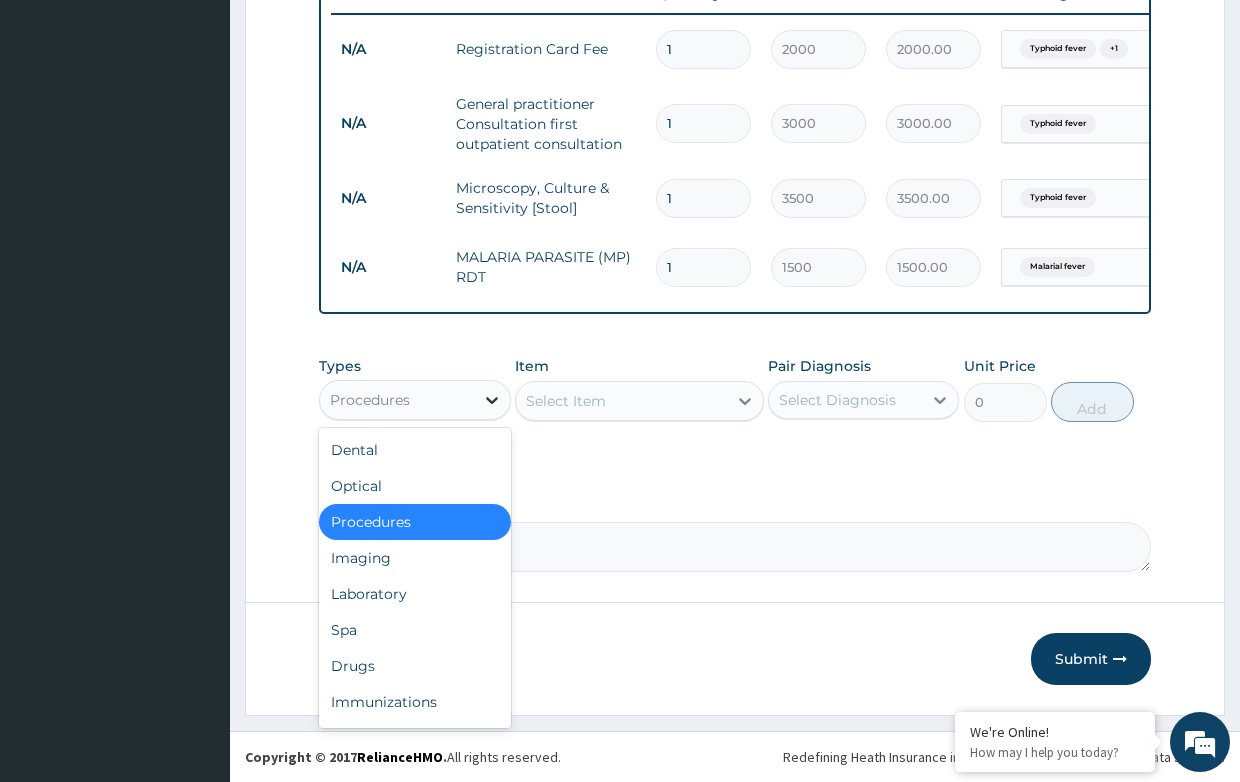 click 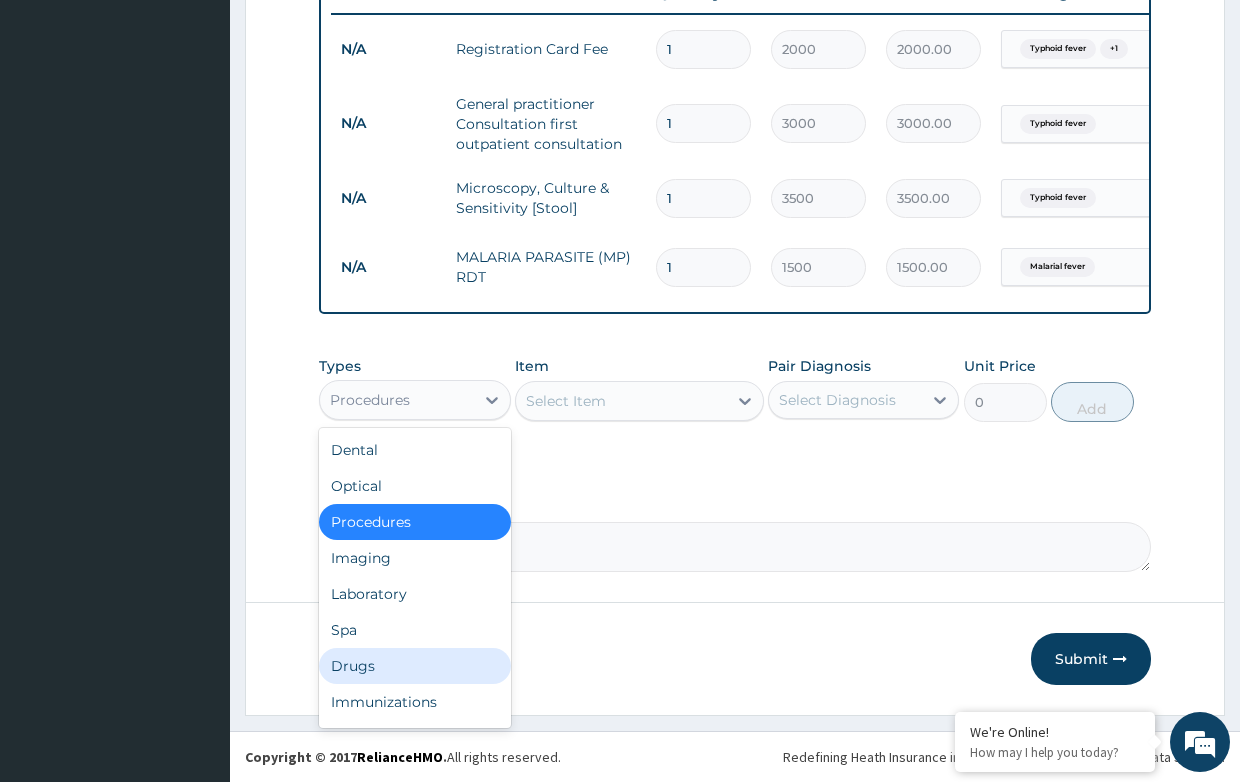click on "Drugs" at bounding box center (414, 666) 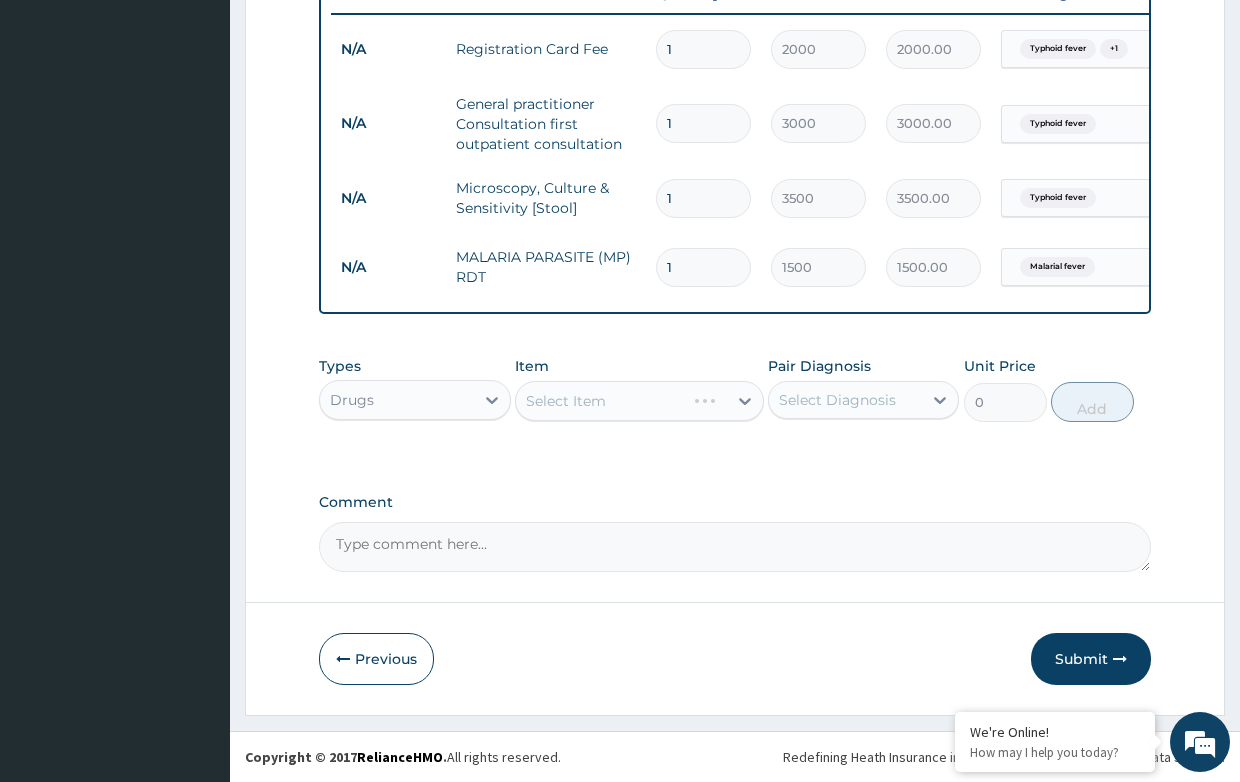 click on "Select Item" at bounding box center [639, 401] 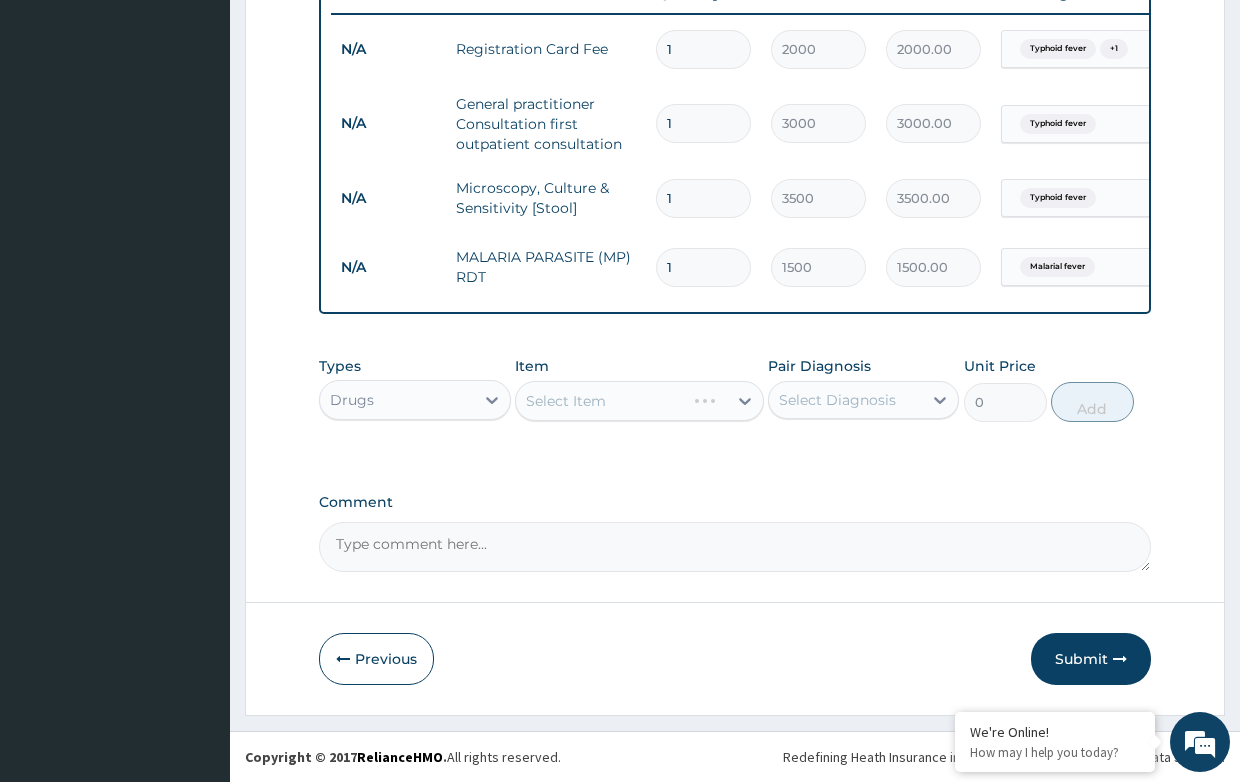 click on "Select Item" at bounding box center [639, 401] 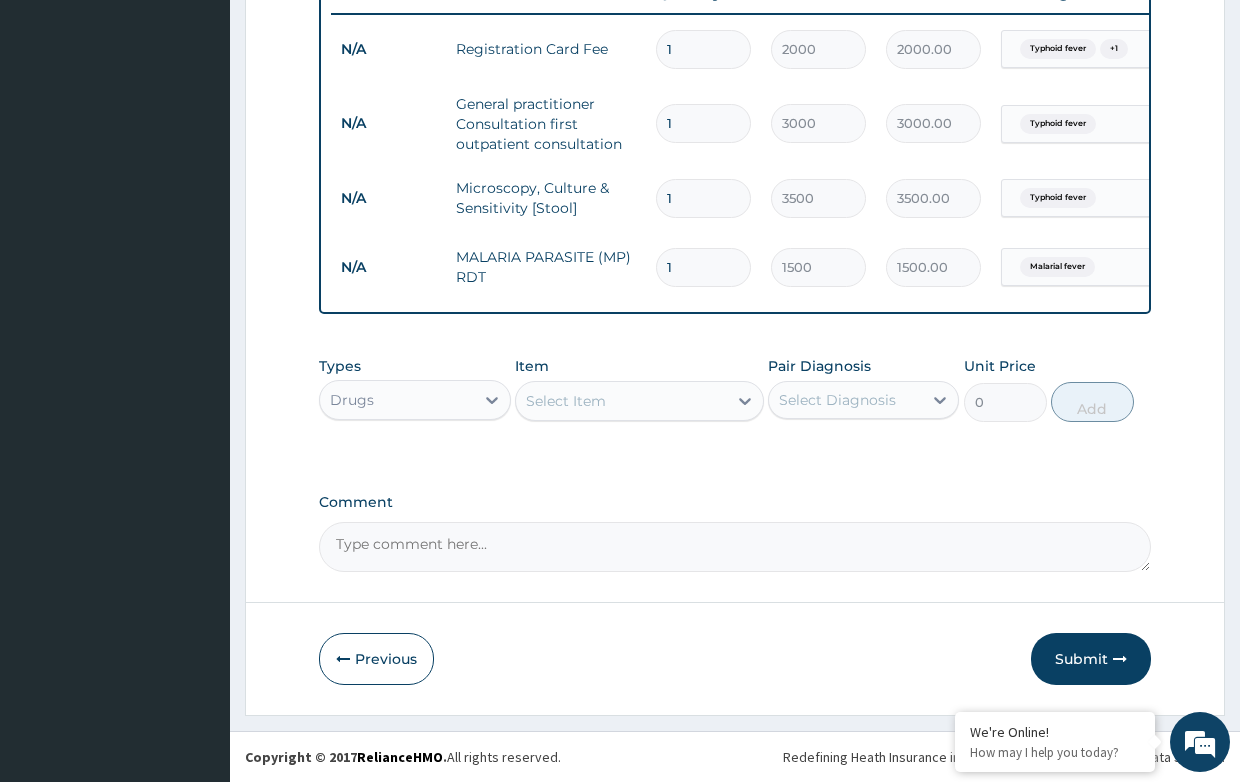 click on "Select Item" at bounding box center [621, 401] 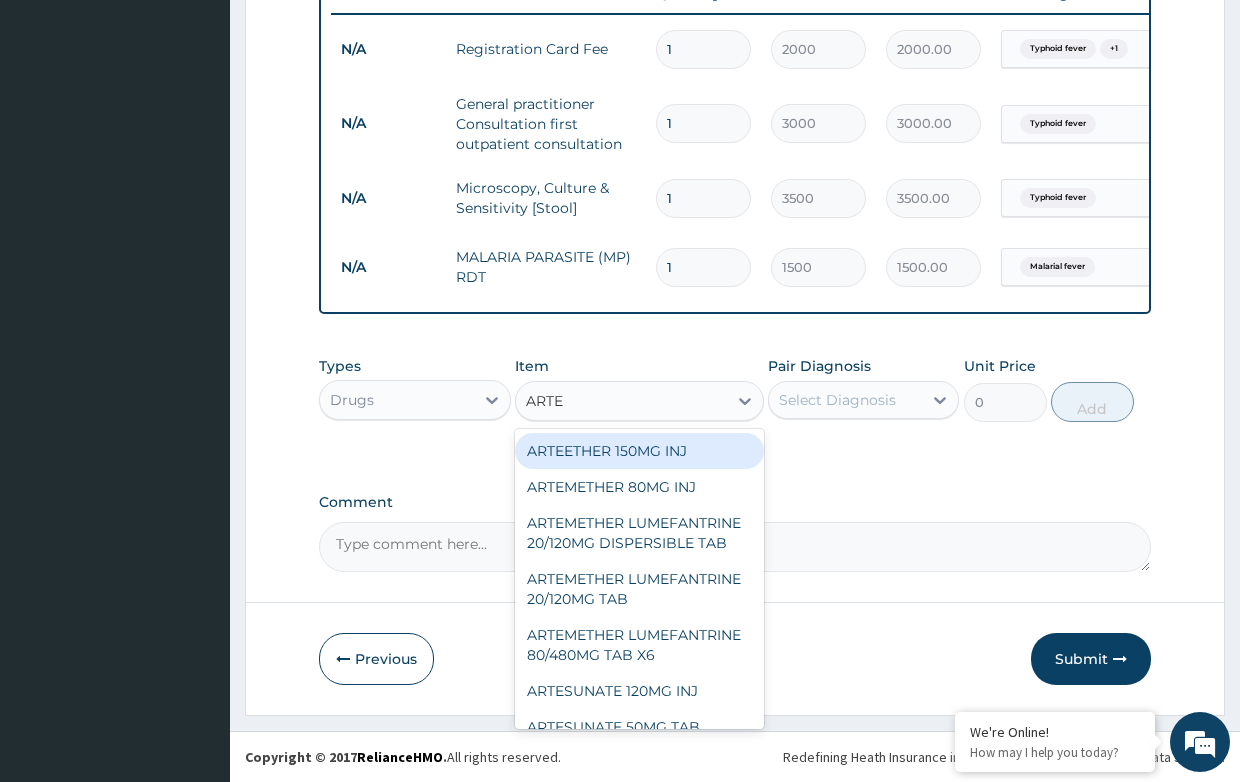 type on "ARTEE" 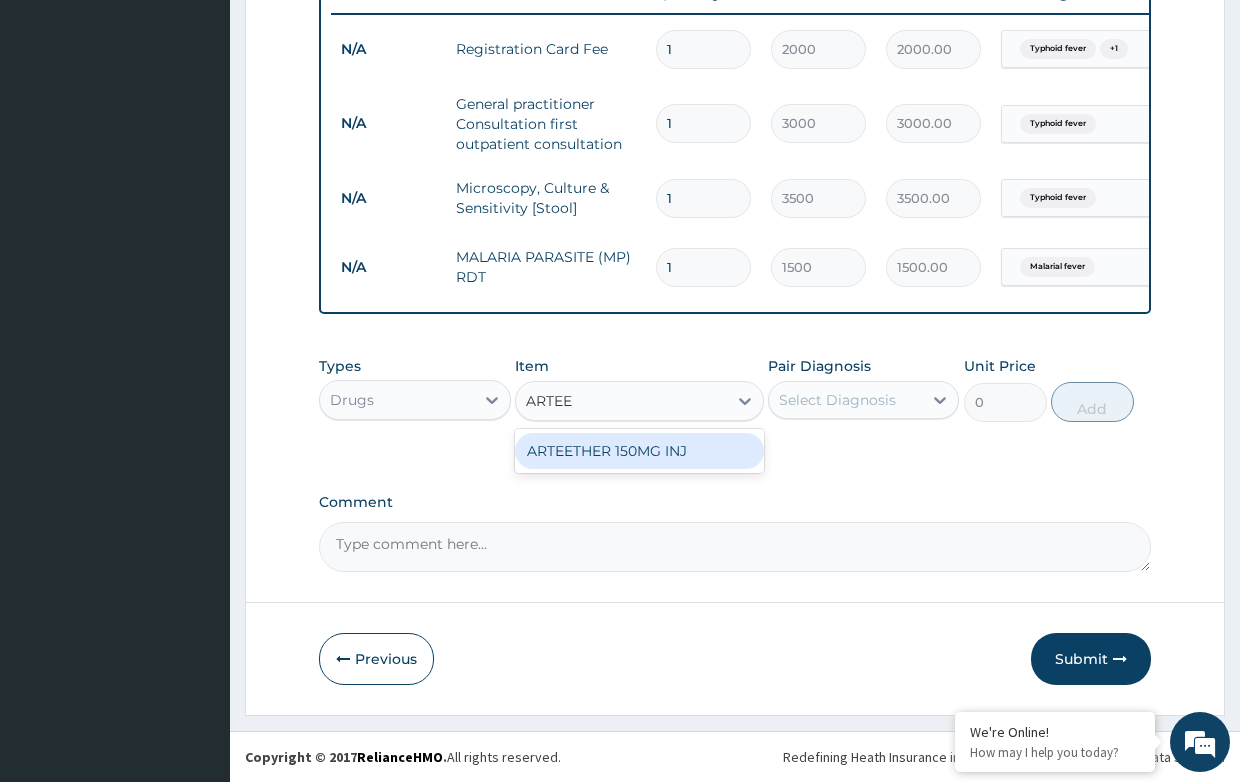 click on "ARTEETHER 150MG INJ" at bounding box center (639, 451) 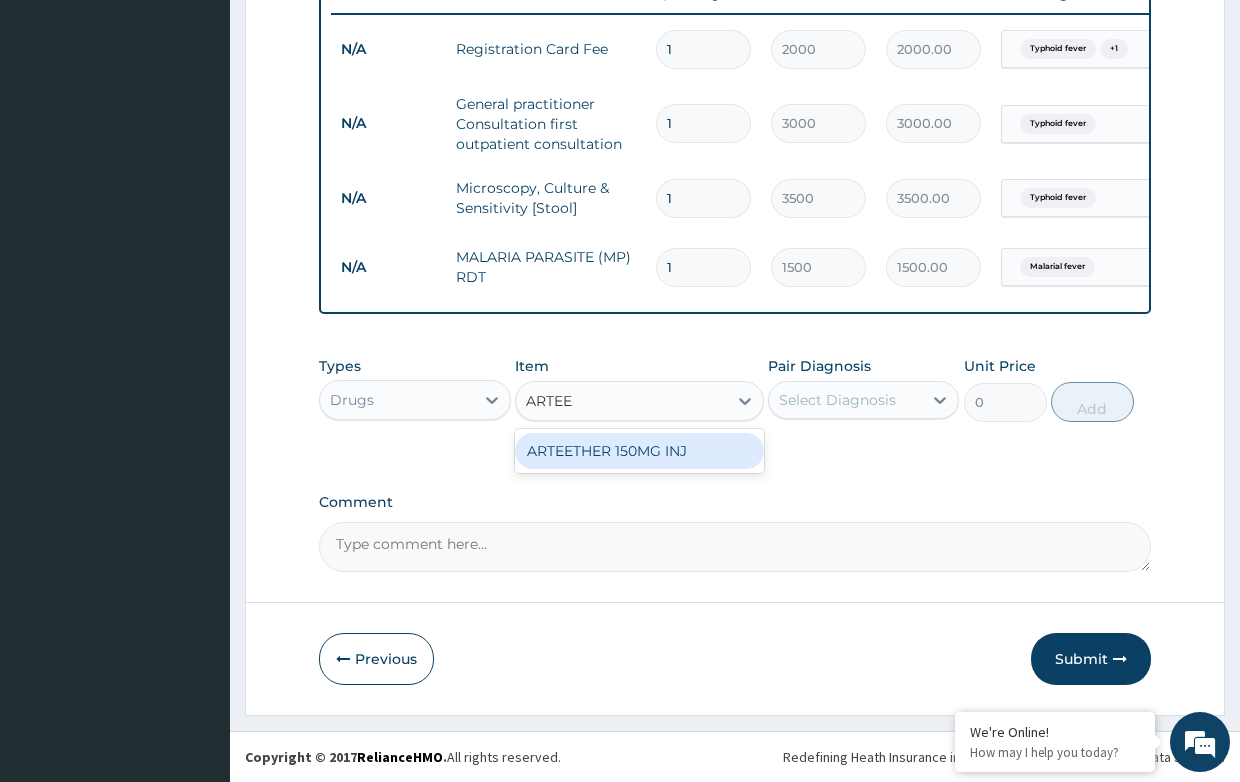 type 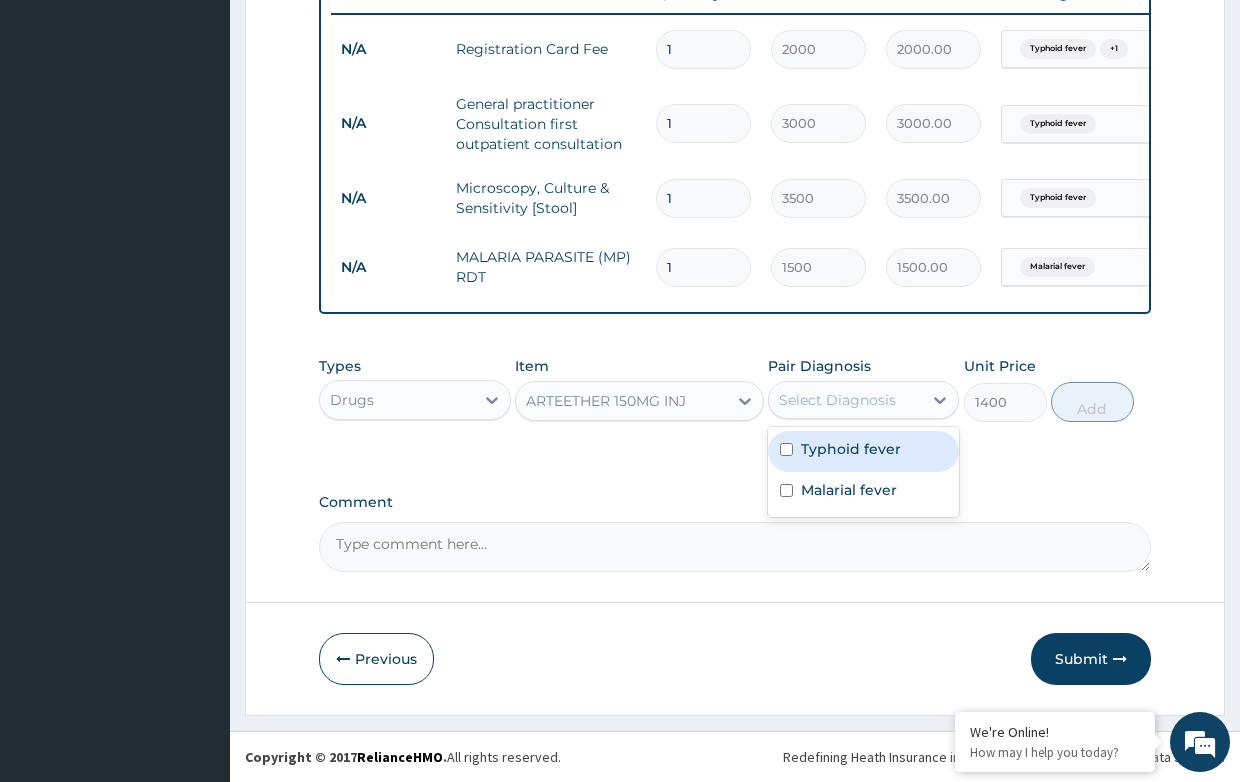 click on "Select Diagnosis" at bounding box center [837, 400] 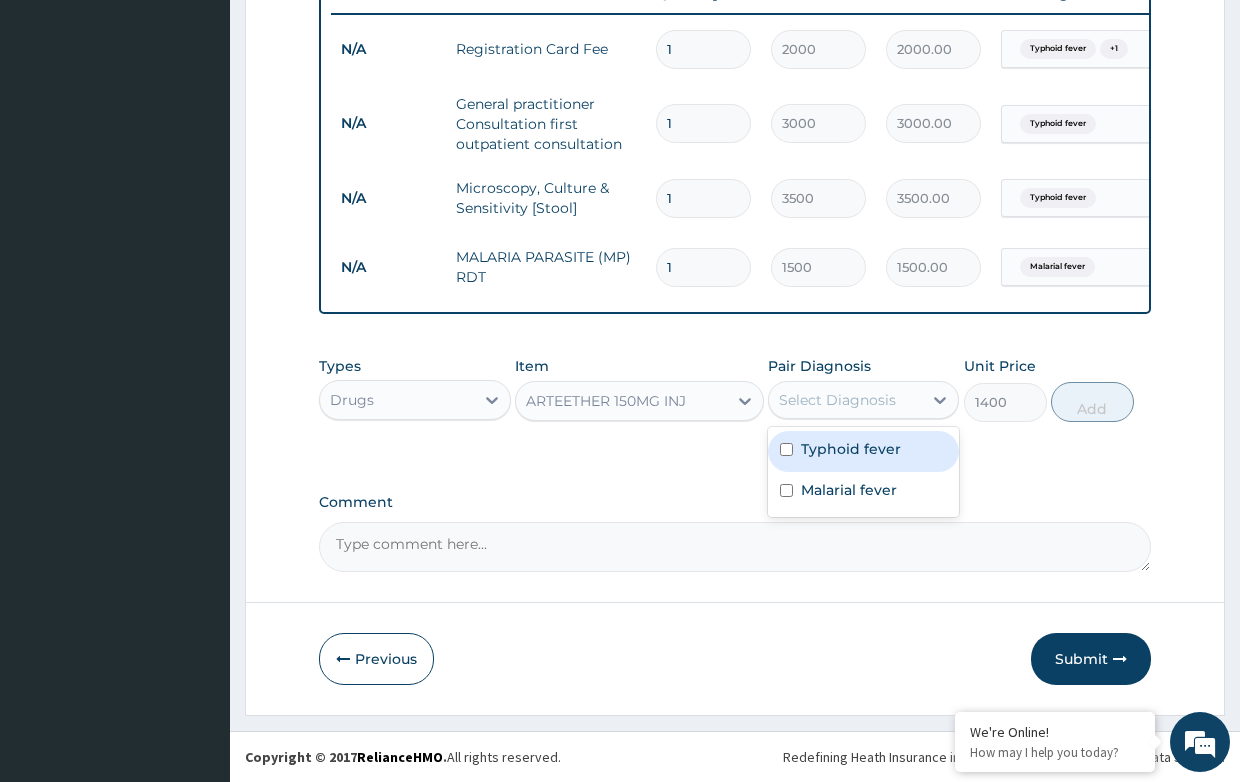 click on "Typhoid fever" at bounding box center (851, 449) 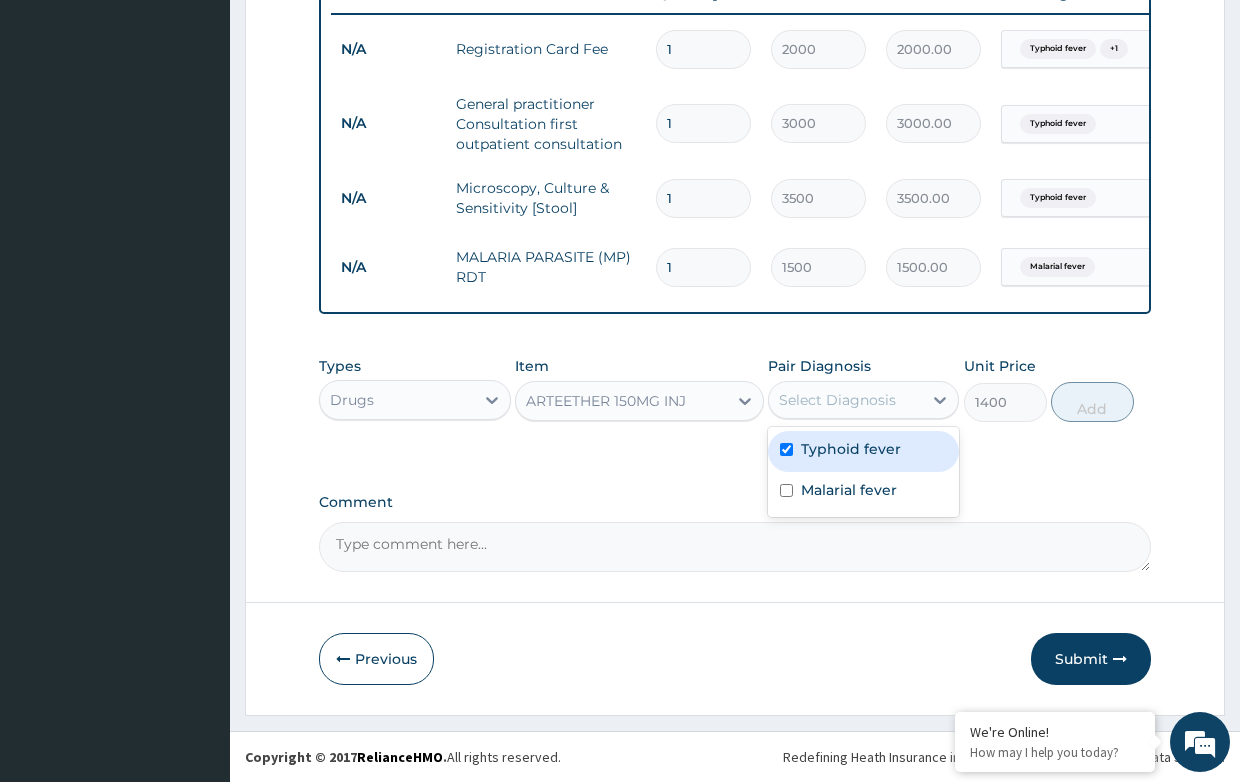 checkbox on "true" 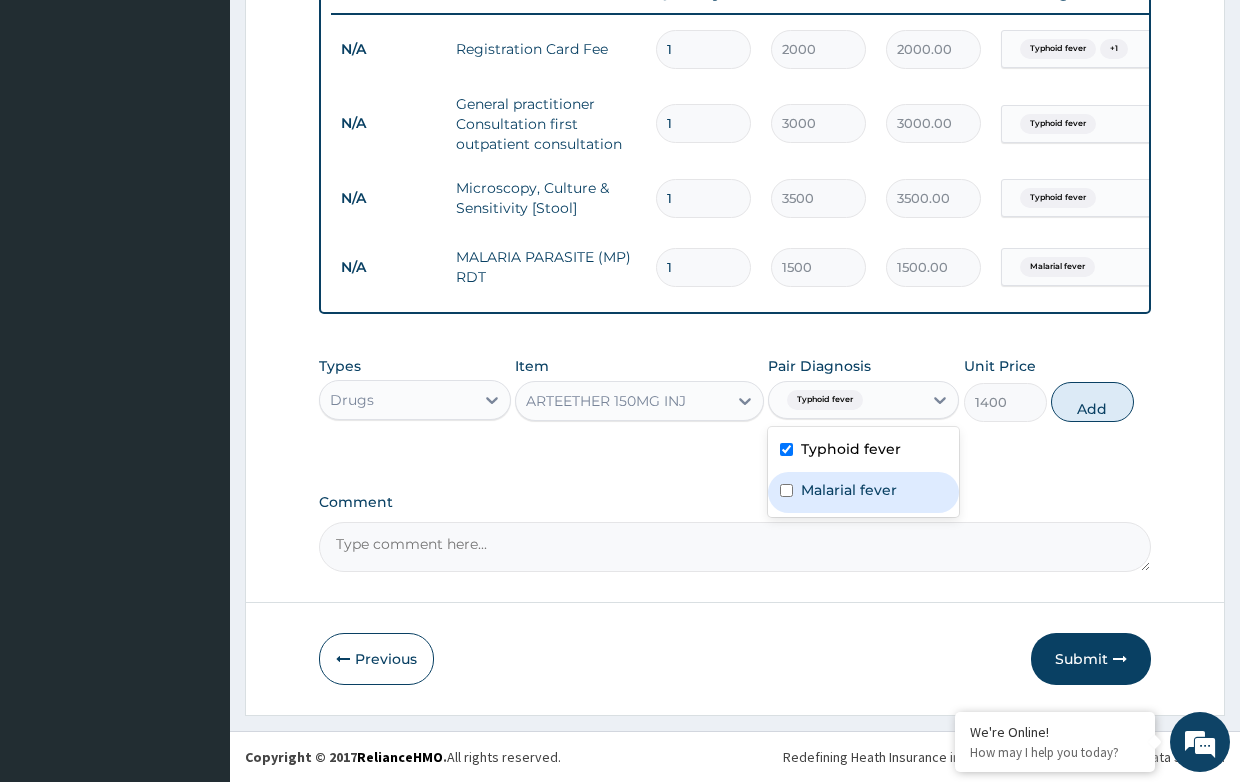 click on "Malarial fever" at bounding box center (849, 490) 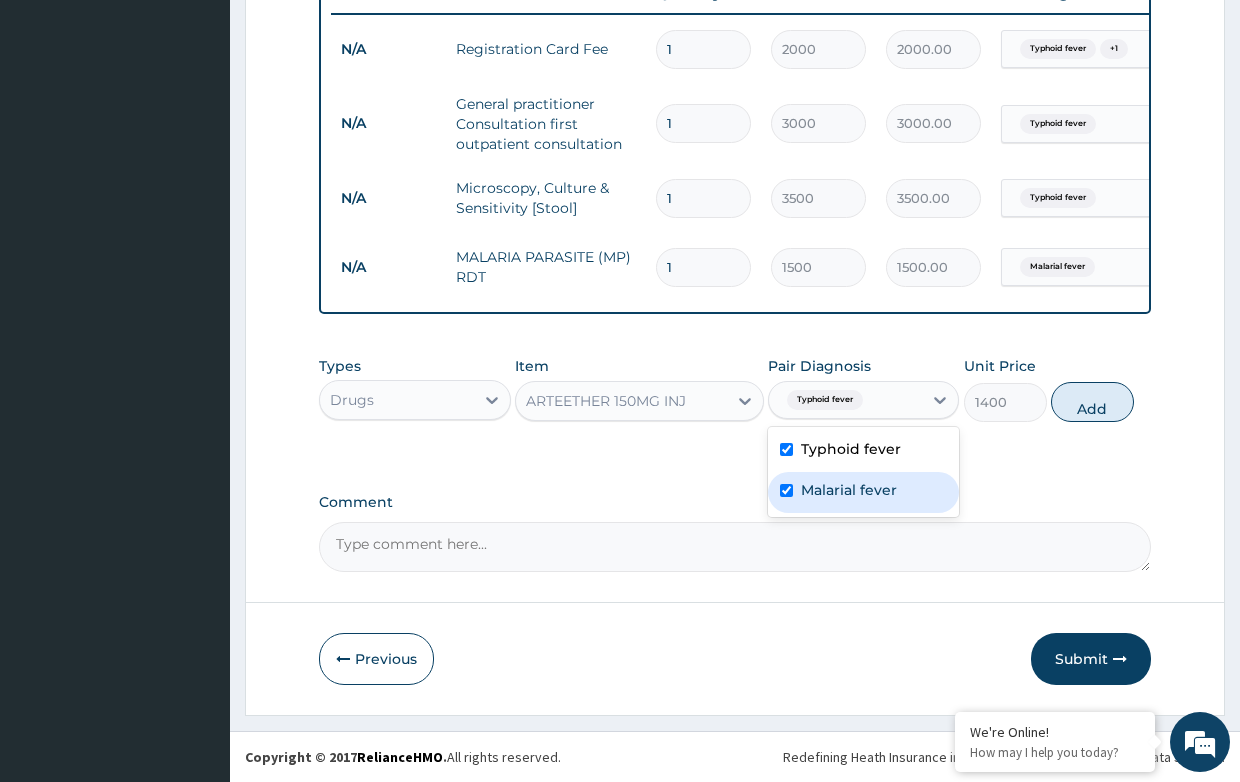 checkbox on "true" 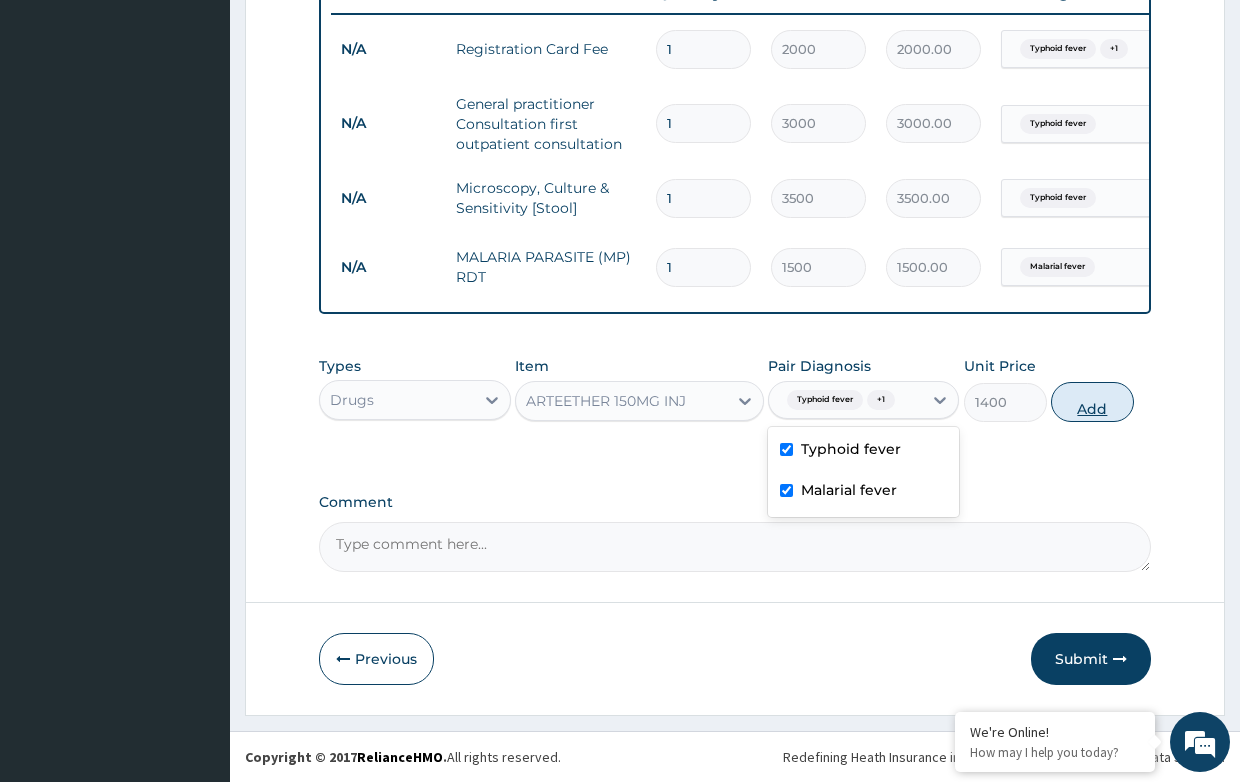 click on "Add" at bounding box center [1092, 402] 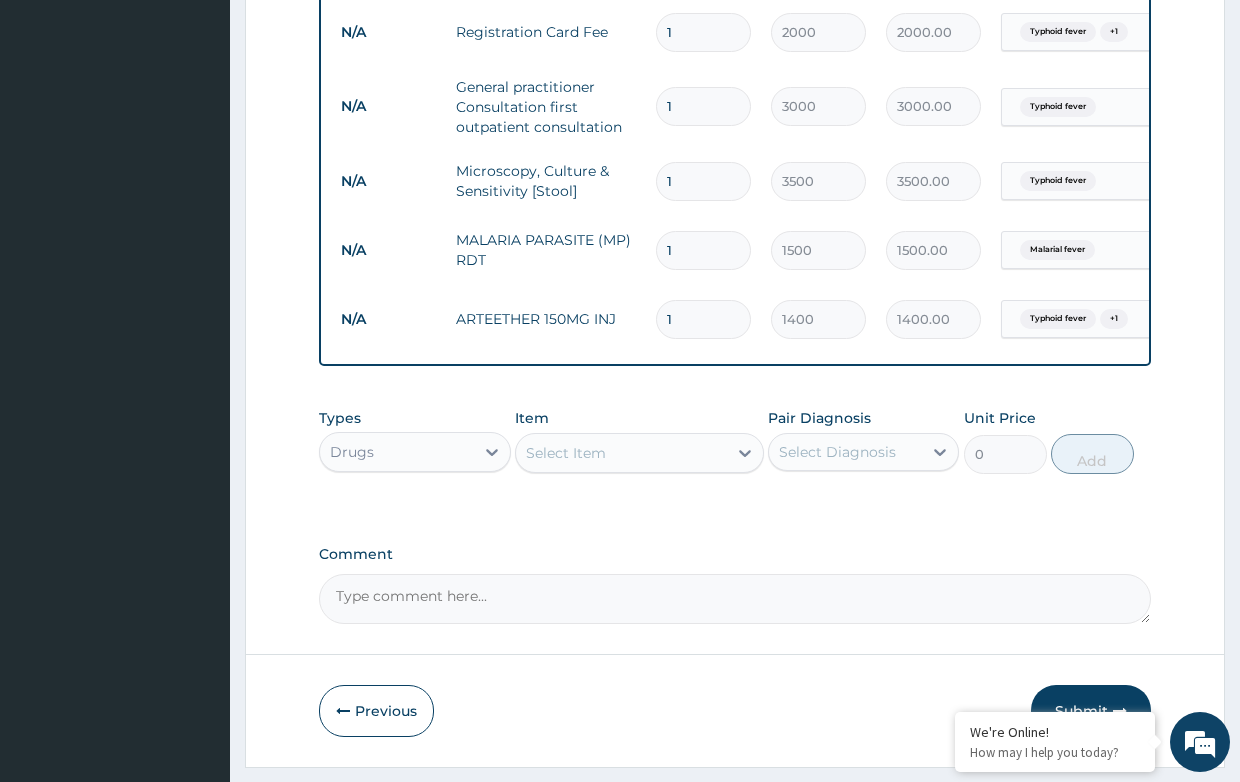 drag, startPoint x: 685, startPoint y: 322, endPoint x: 632, endPoint y: 316, distance: 53.338543 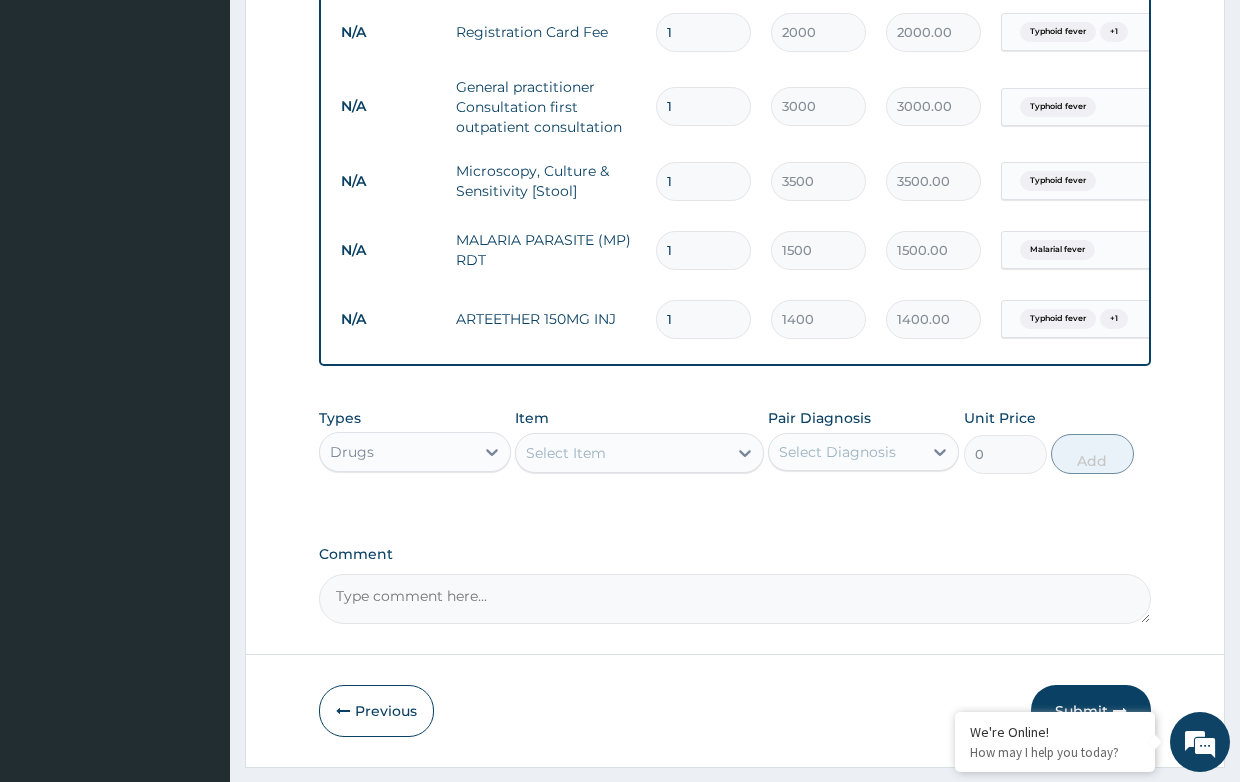 click on "N/A ARTEETHER 150MG INJ 1 1400 1400.00 Typhoid fever  + 1 Delete" at bounding box center (821, 319) 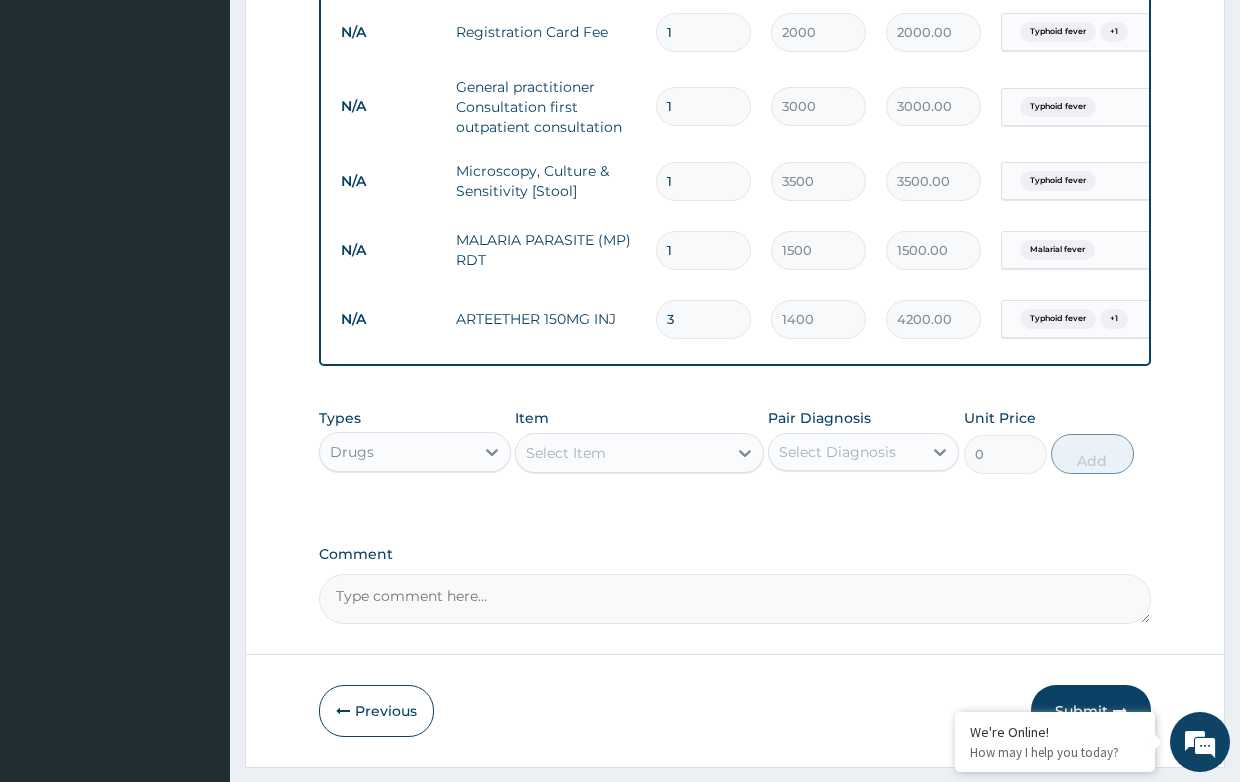 type on "3" 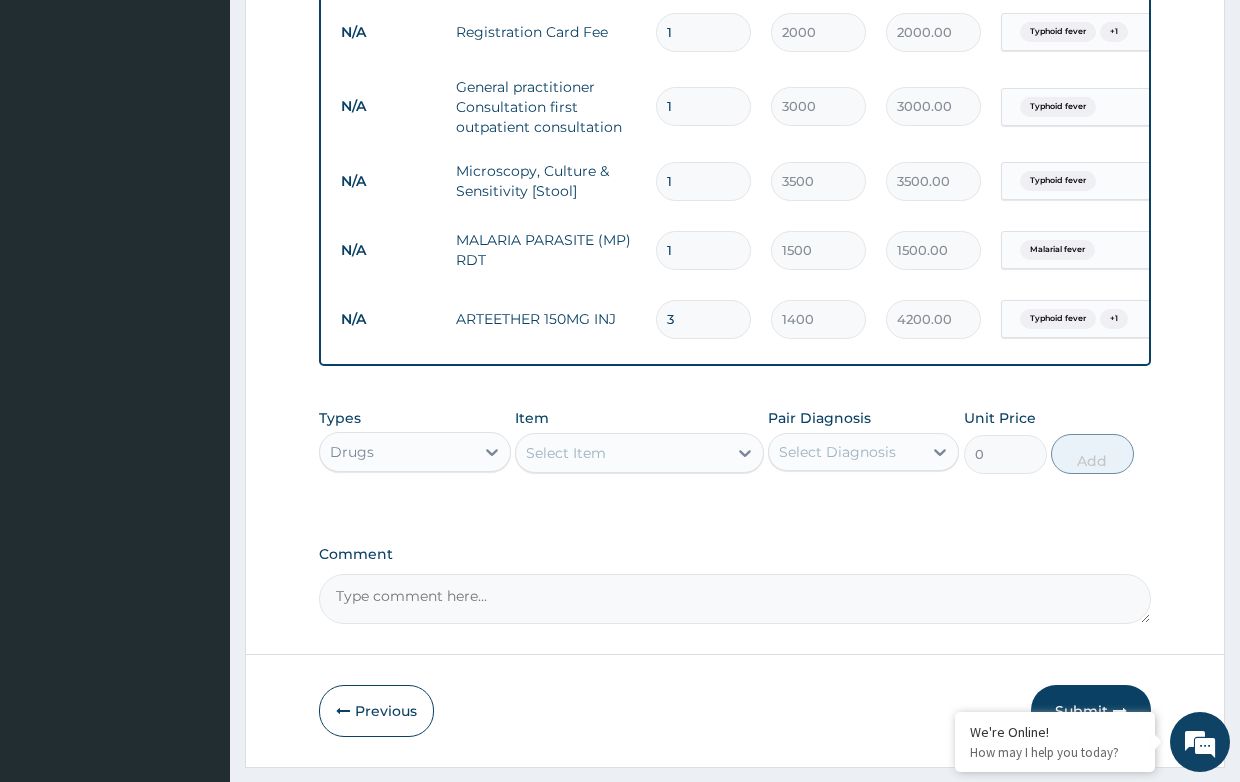 click on "Select Item" at bounding box center (621, 453) 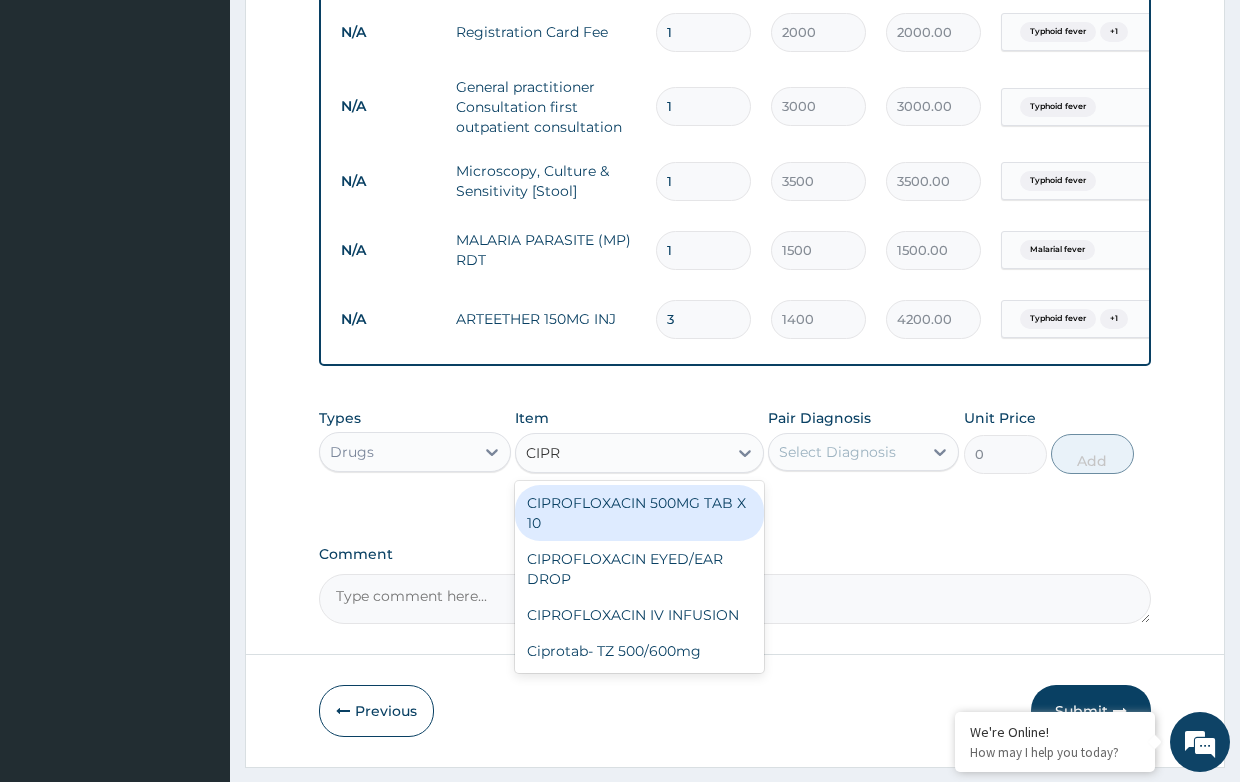 type on "CIPRO" 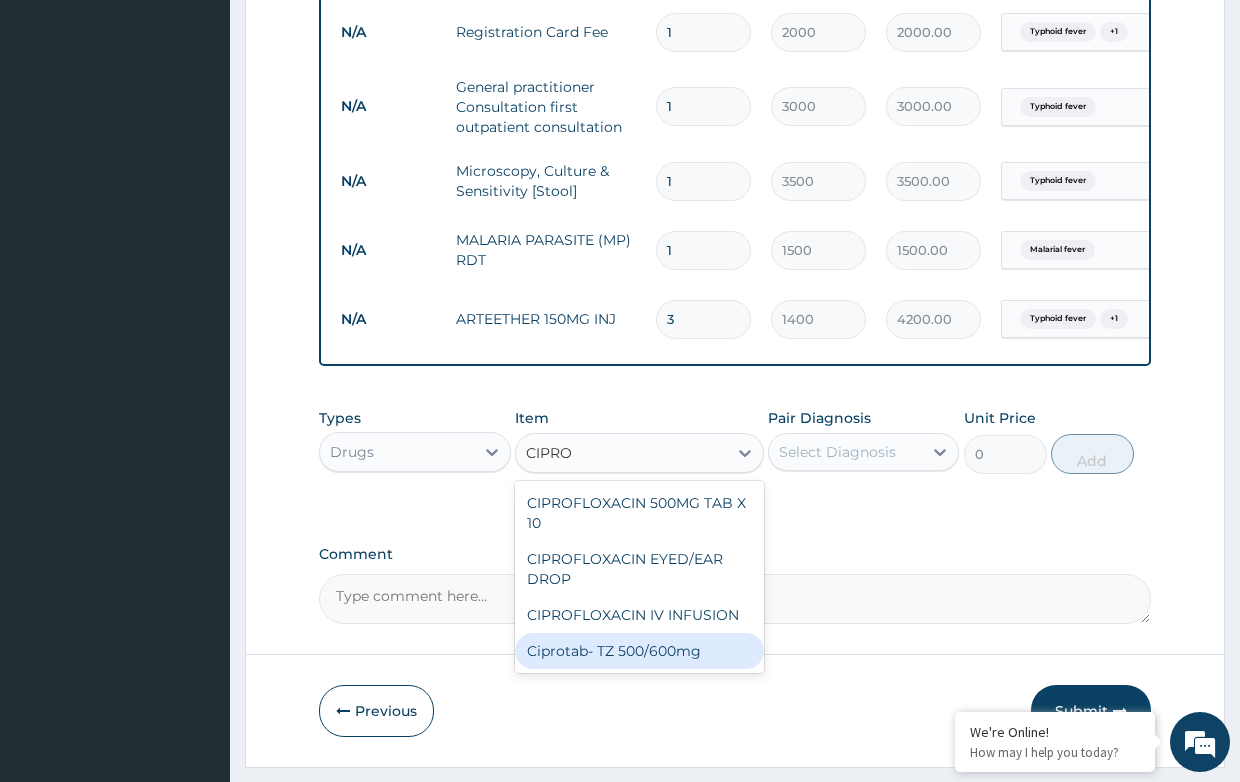 click on "Ciprotab- TZ 500/600mg" at bounding box center (639, 651) 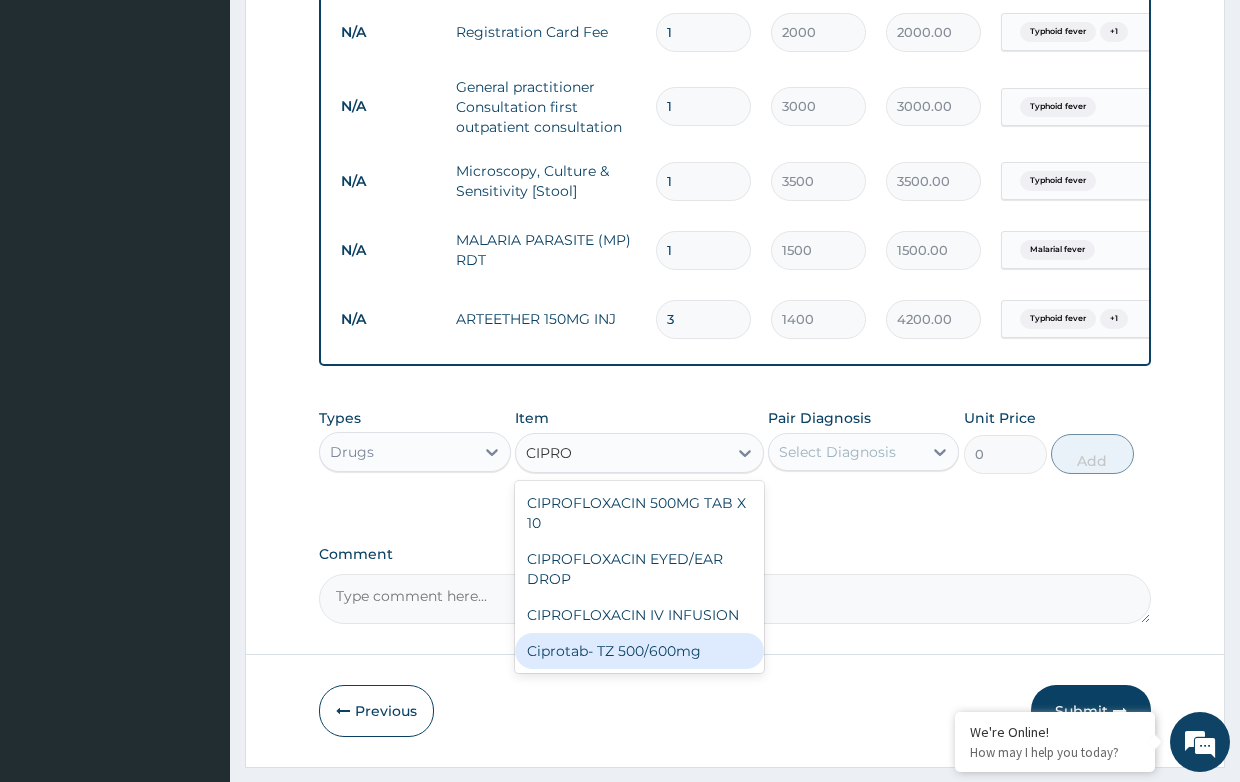 type 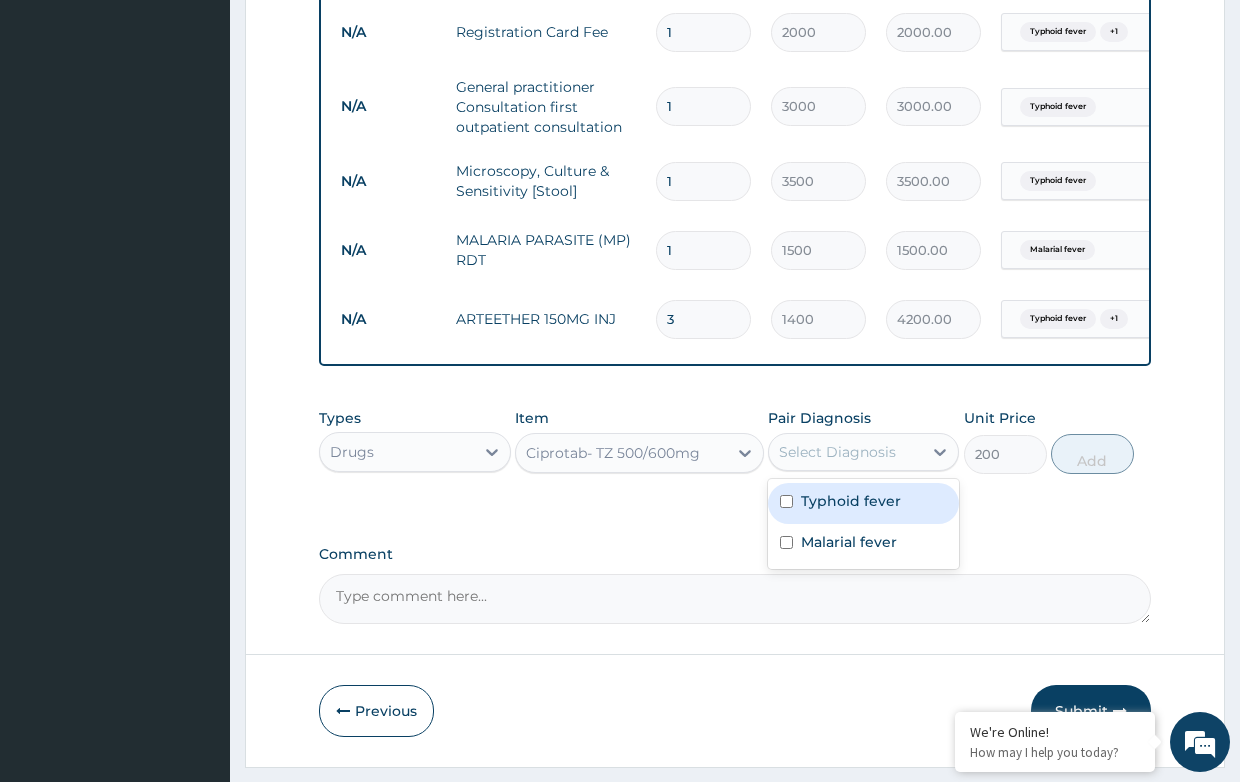 click on "Select Diagnosis" at bounding box center (837, 452) 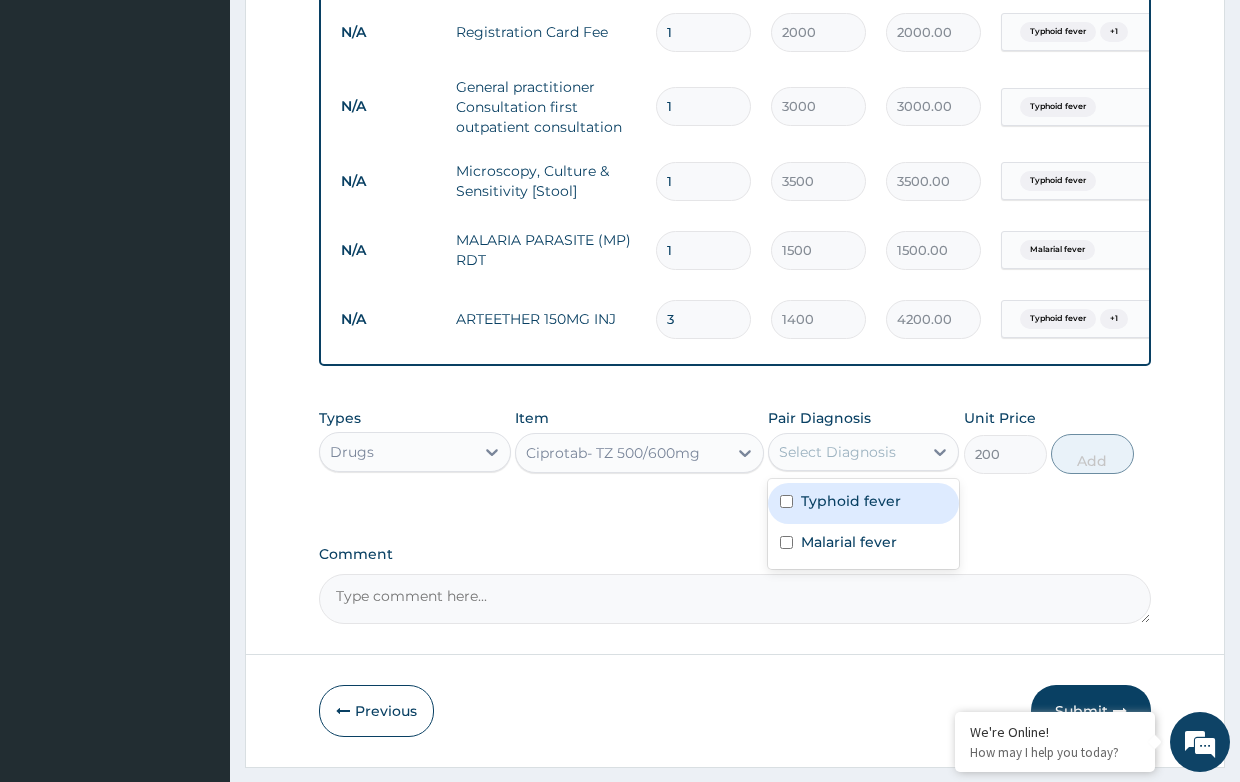 click on "Typhoid fever" at bounding box center [851, 501] 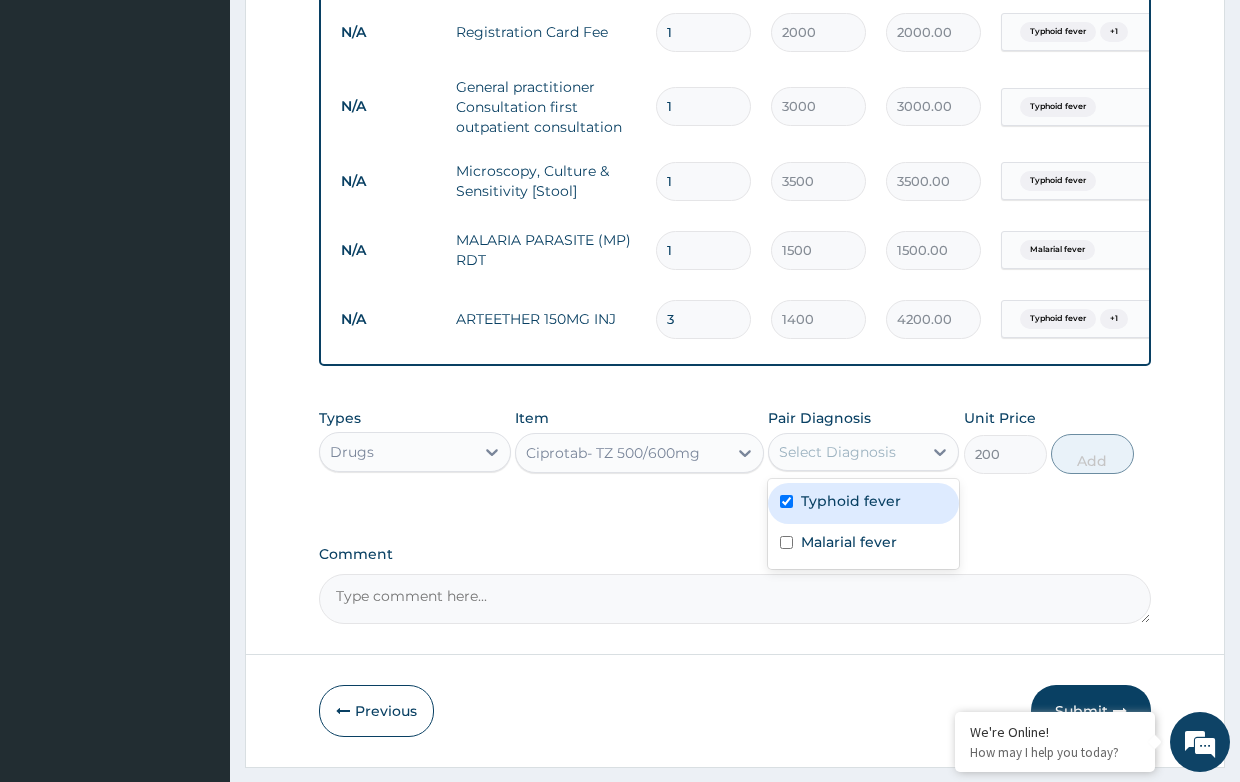 checkbox on "true" 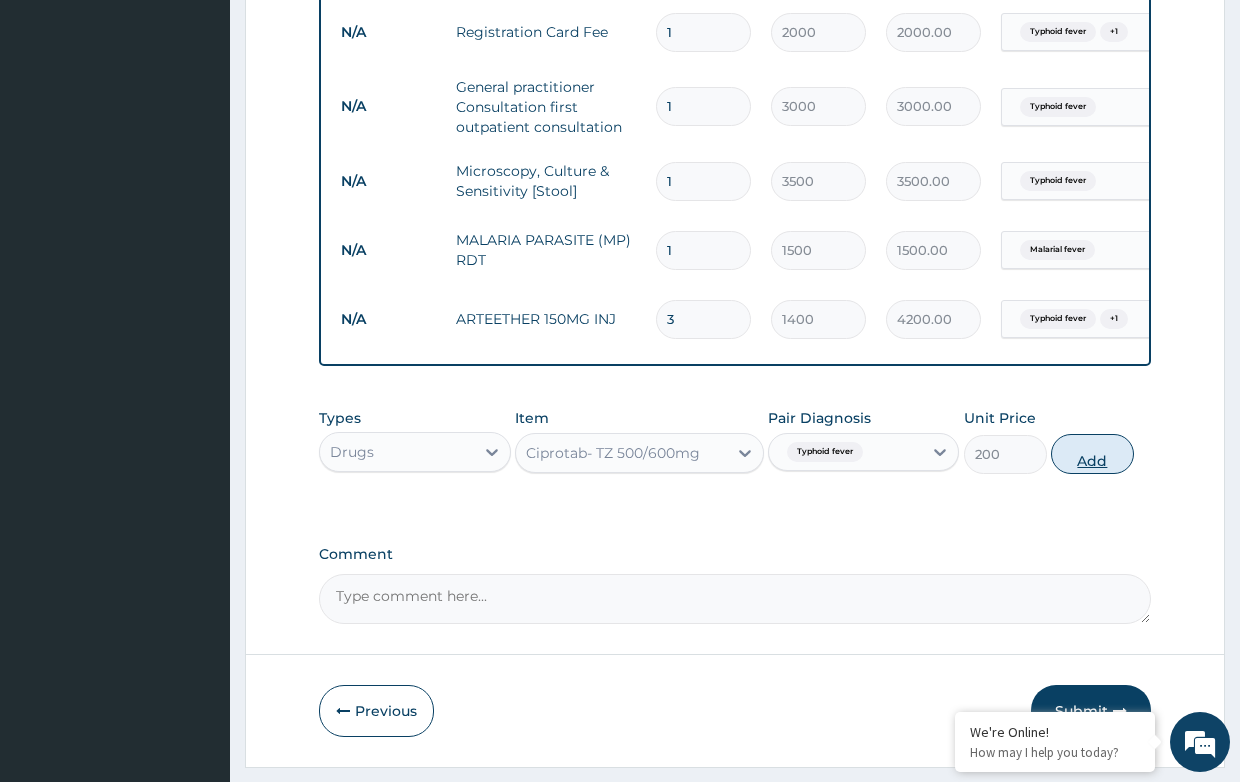 click on "Add" at bounding box center [1092, 454] 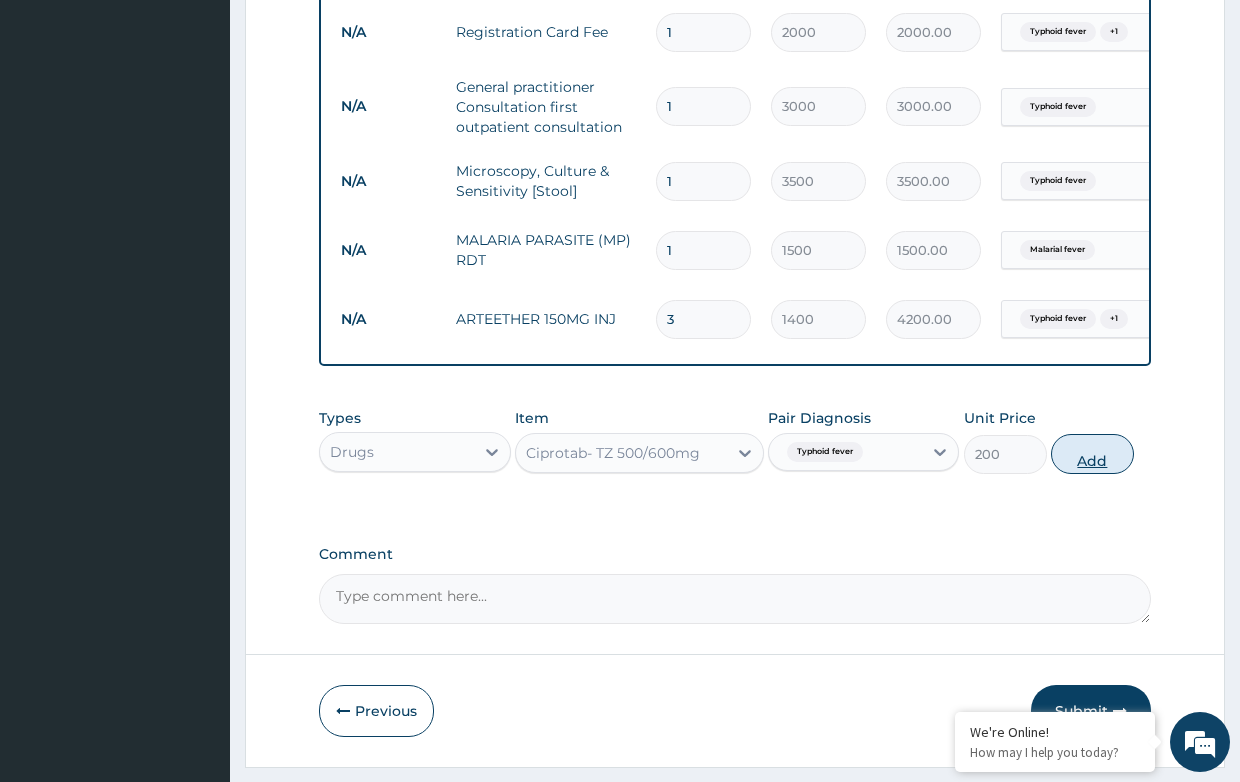 type on "0" 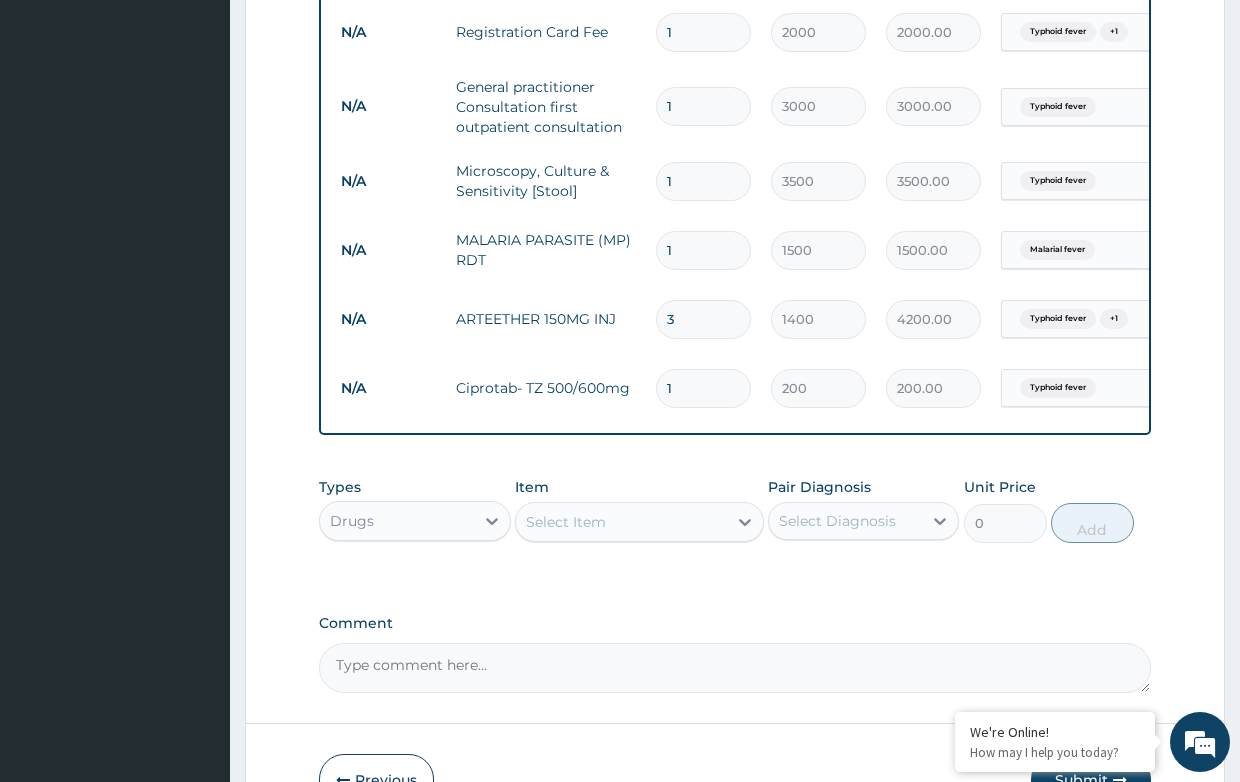 type on "14" 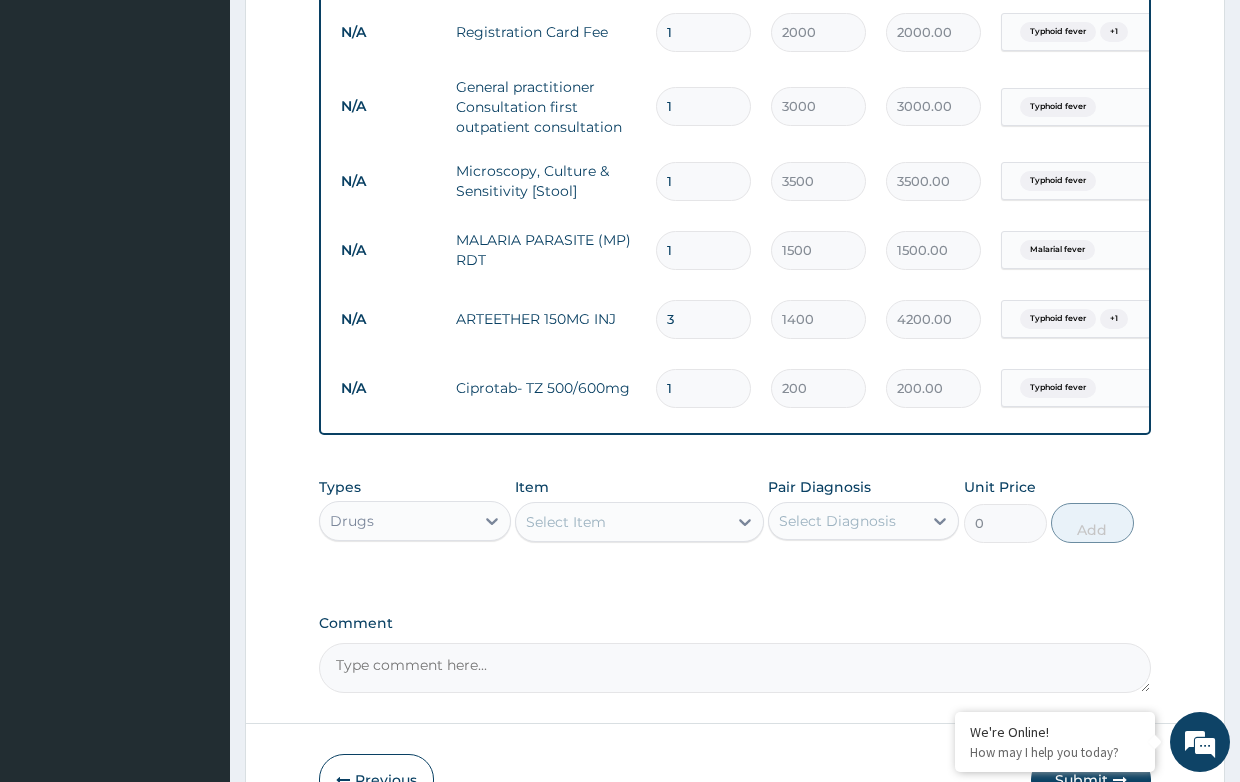 type on "2800.00" 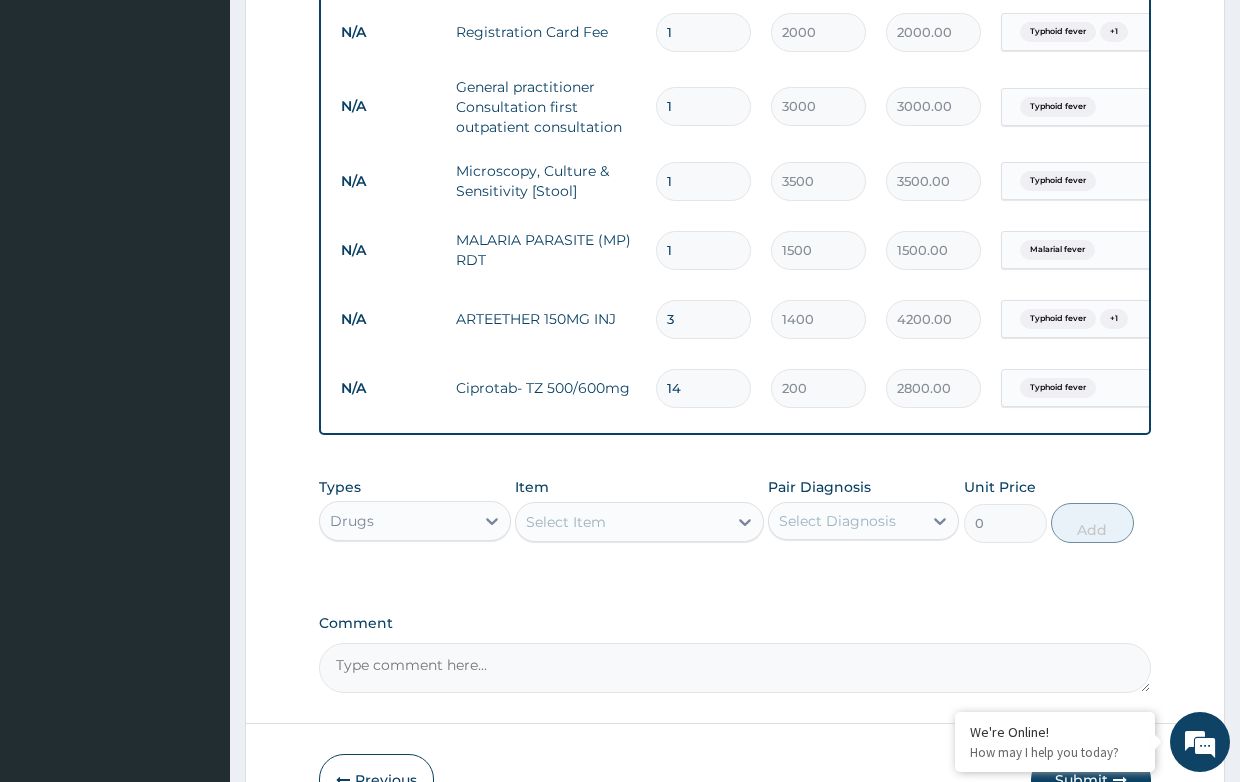 type on "14" 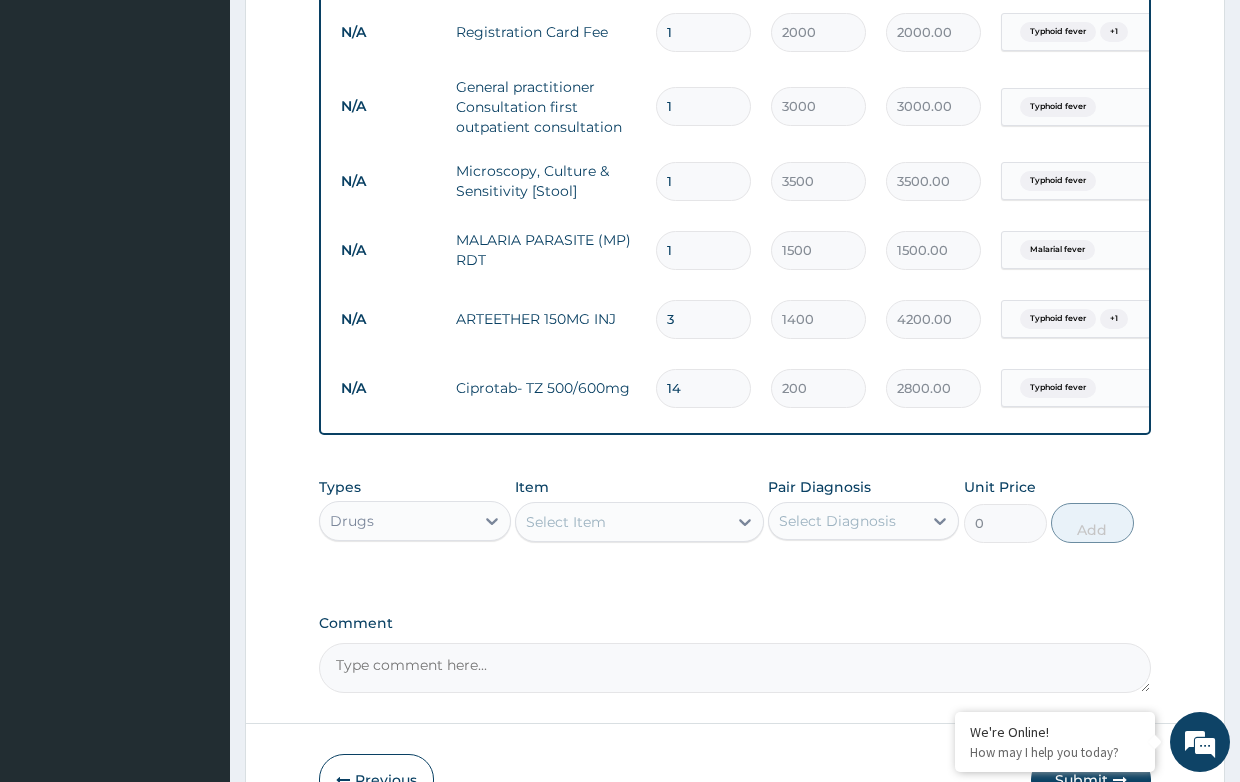 click on "Select Item" at bounding box center (566, 522) 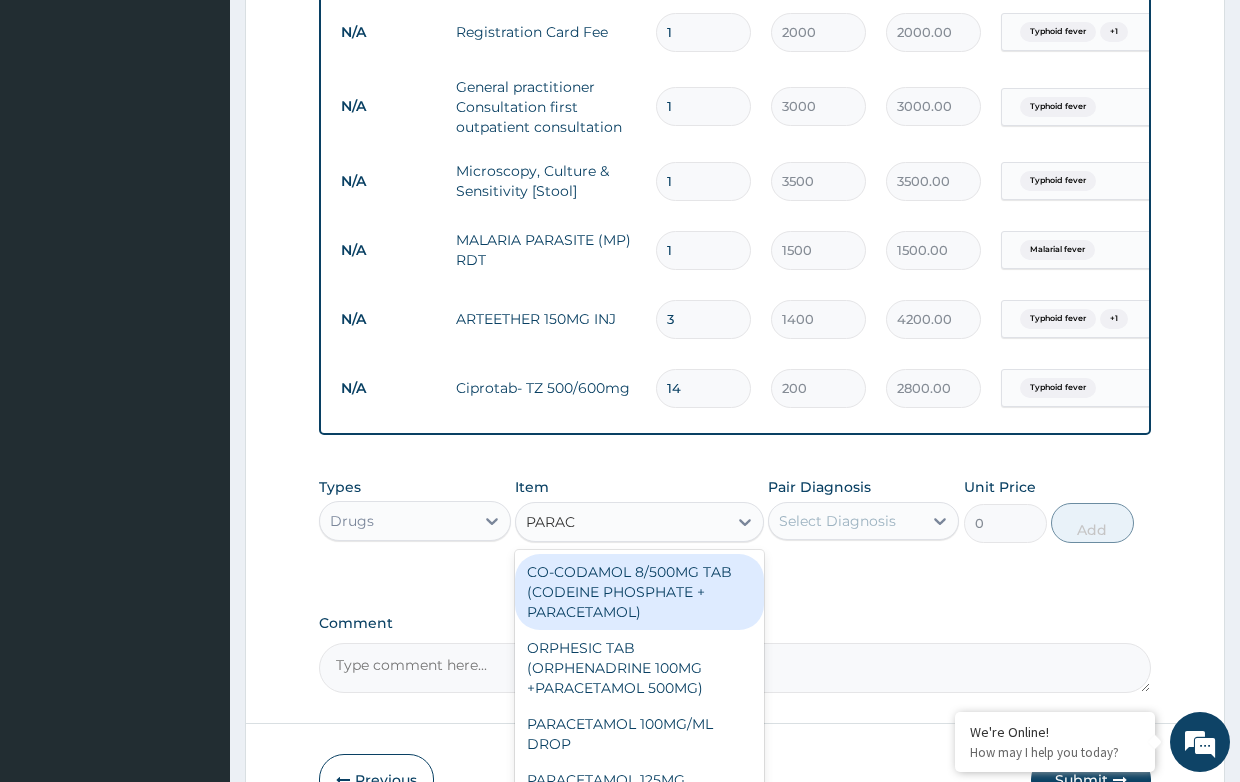 type on "PARACE" 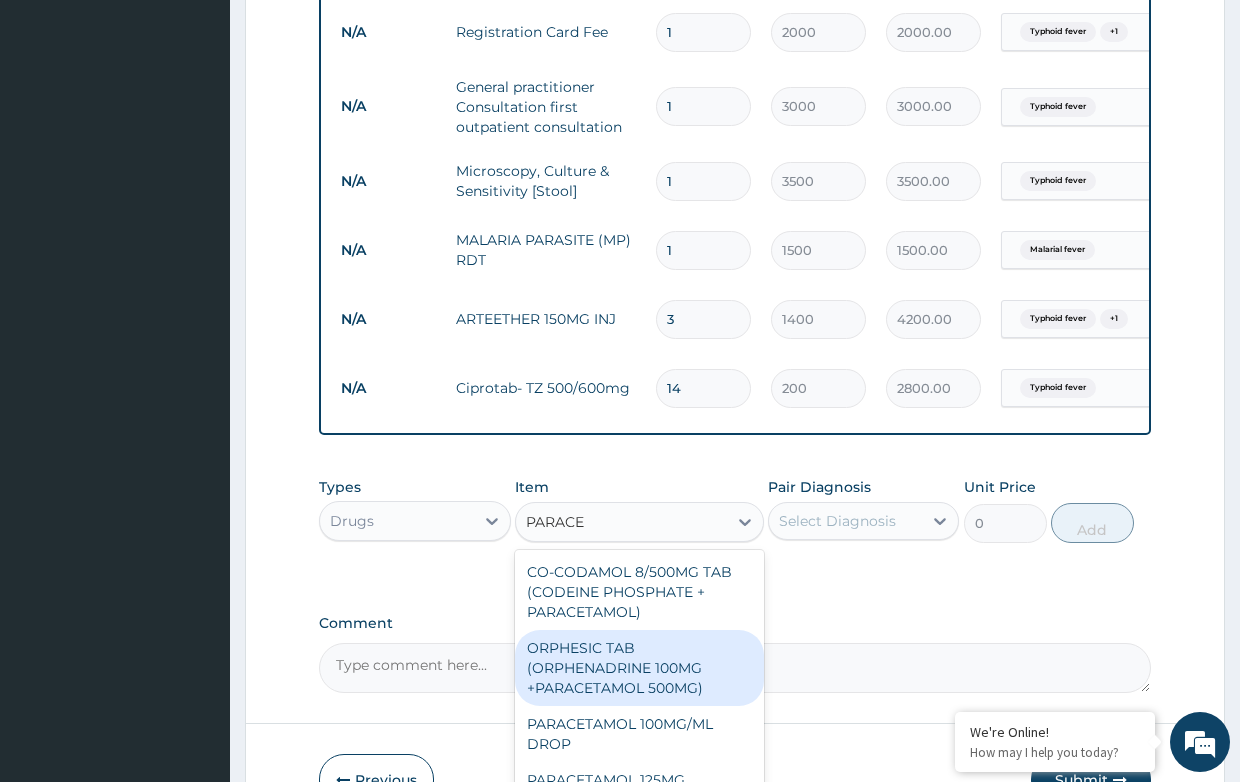 click on "ORPHESIC TAB (ORPHENADRINE 100MG +PARACETAMOL 500MG)" at bounding box center (639, 668) 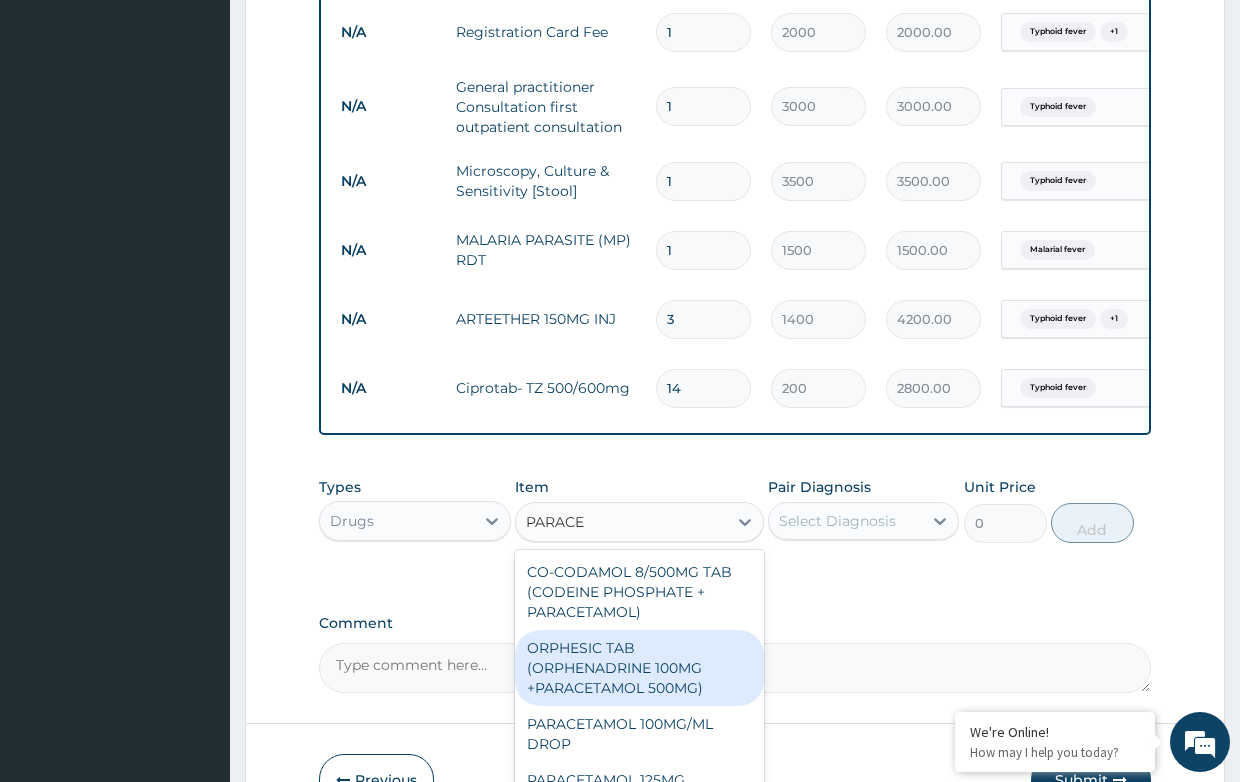 type 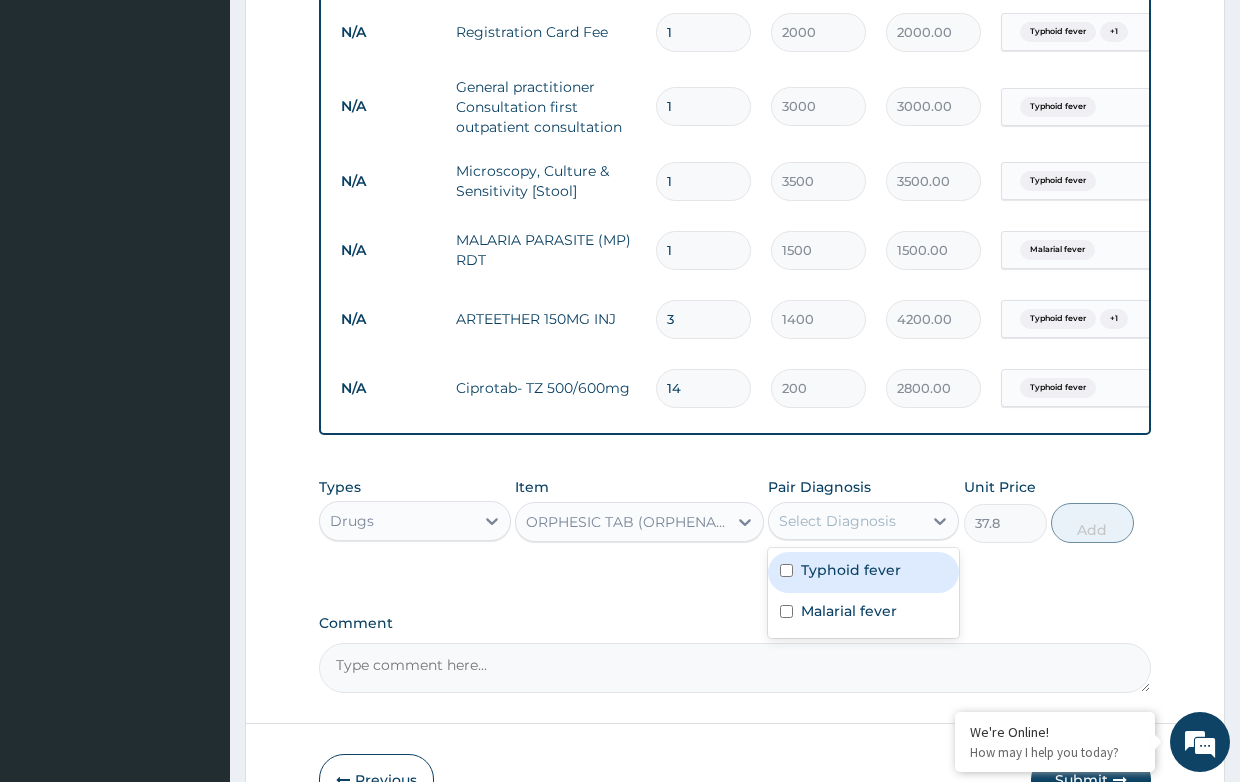 click on "Select Diagnosis" at bounding box center [837, 521] 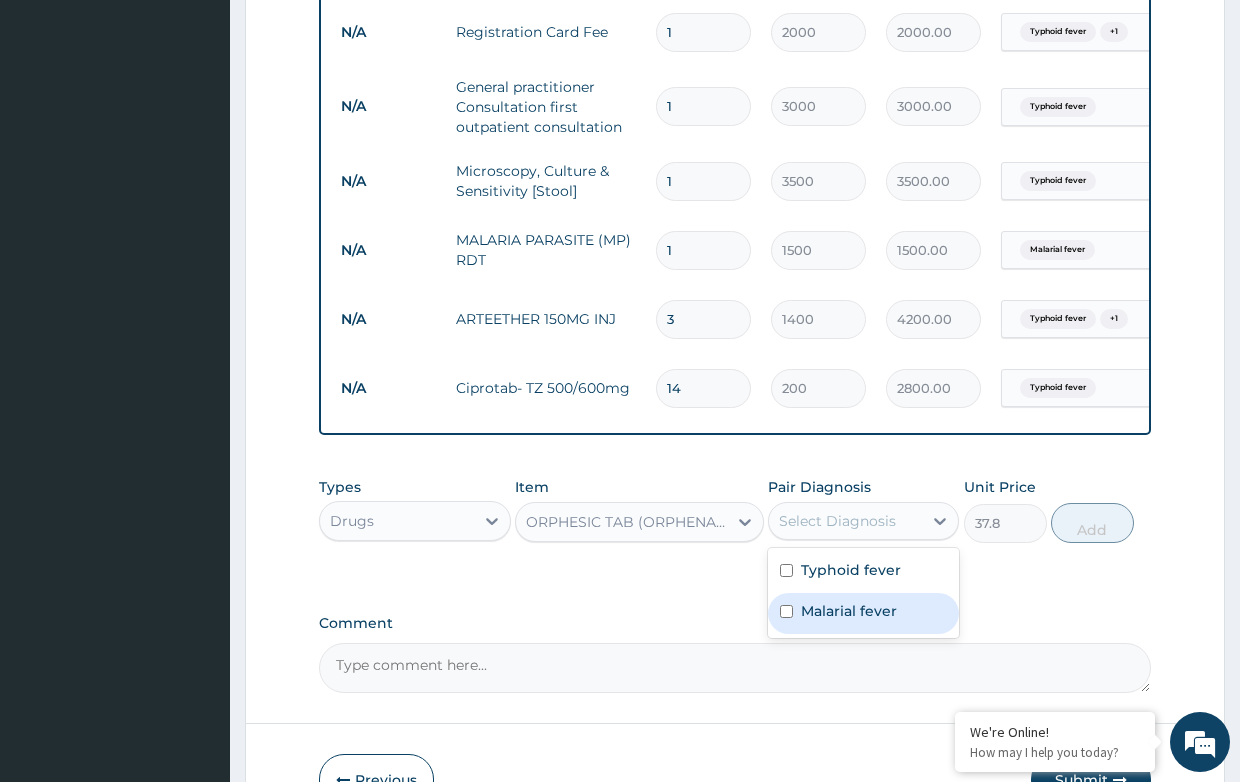click on "Malarial fever" at bounding box center [849, 611] 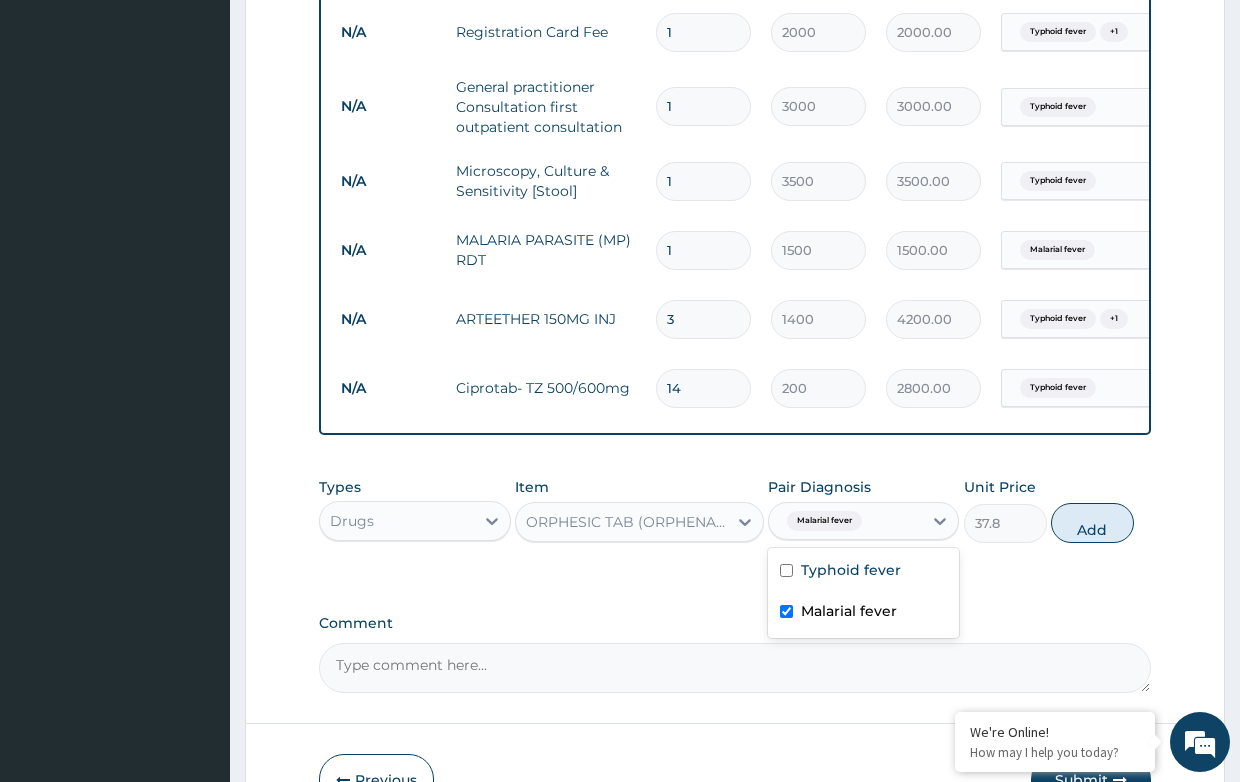 checkbox on "true" 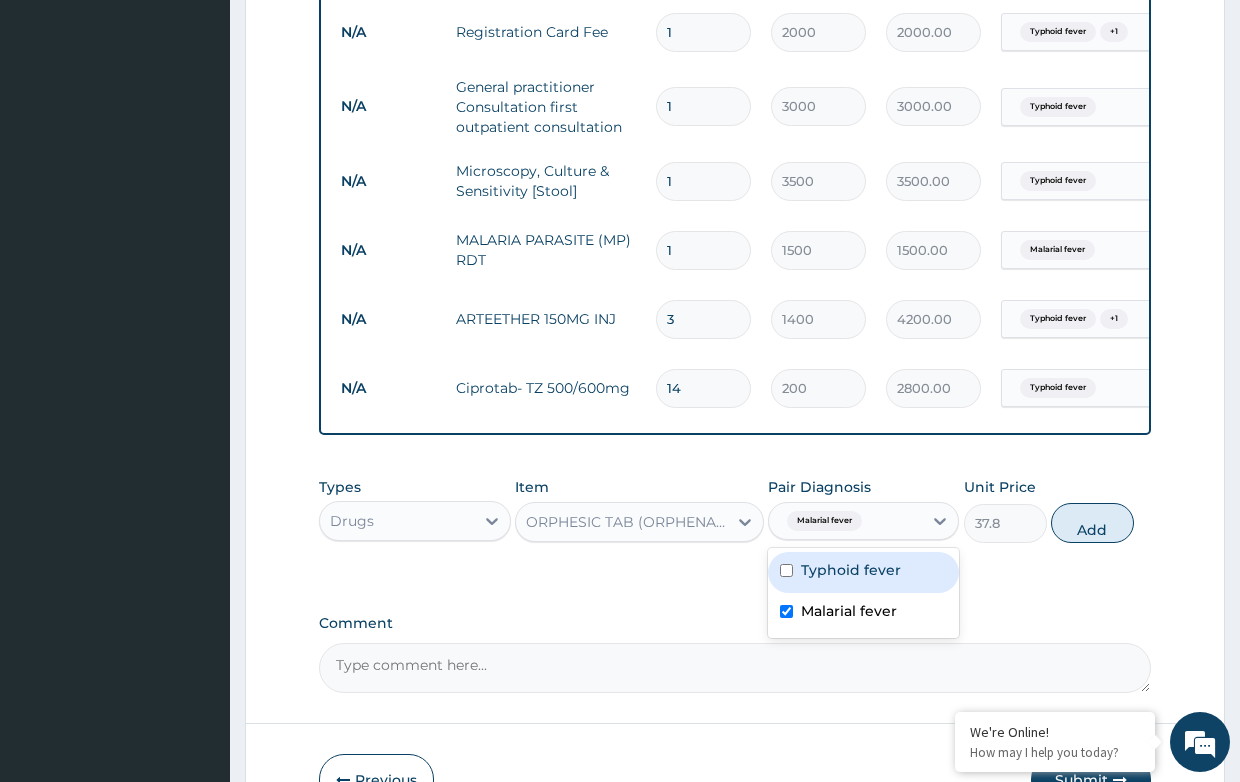 click on "Typhoid fever" at bounding box center [851, 570] 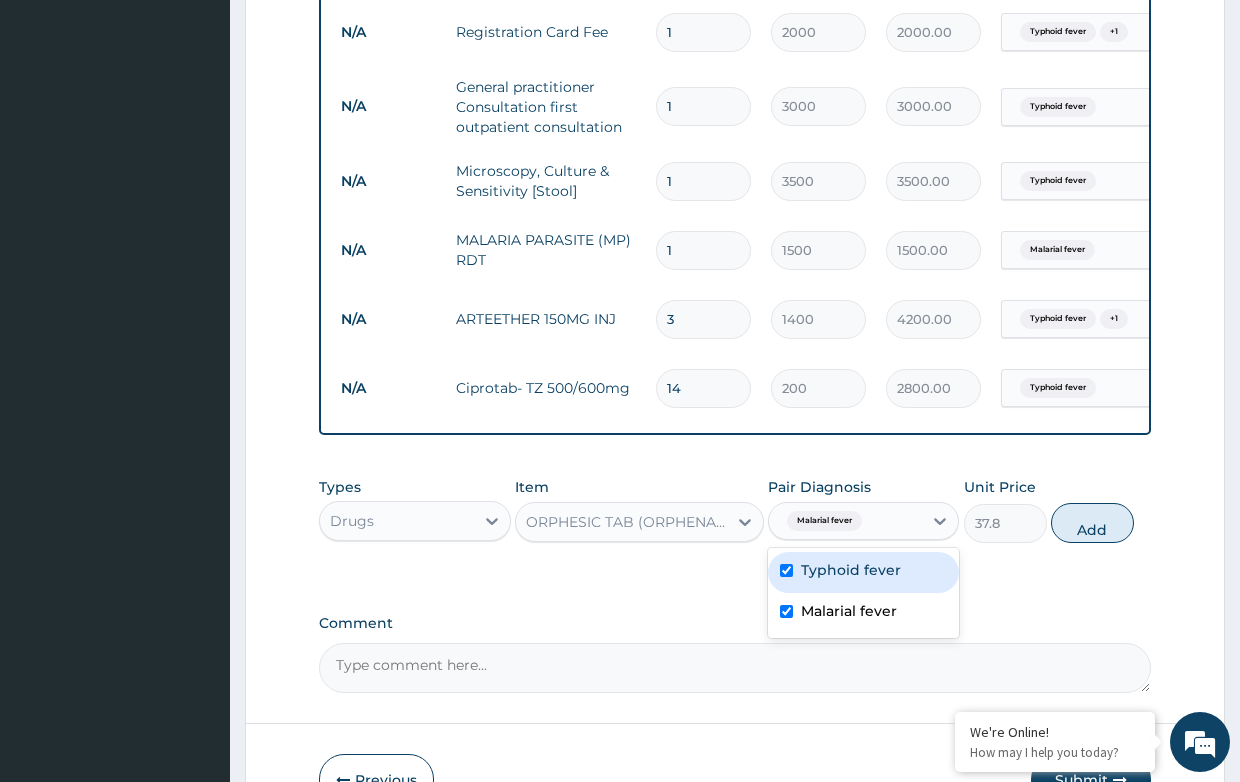 checkbox on "true" 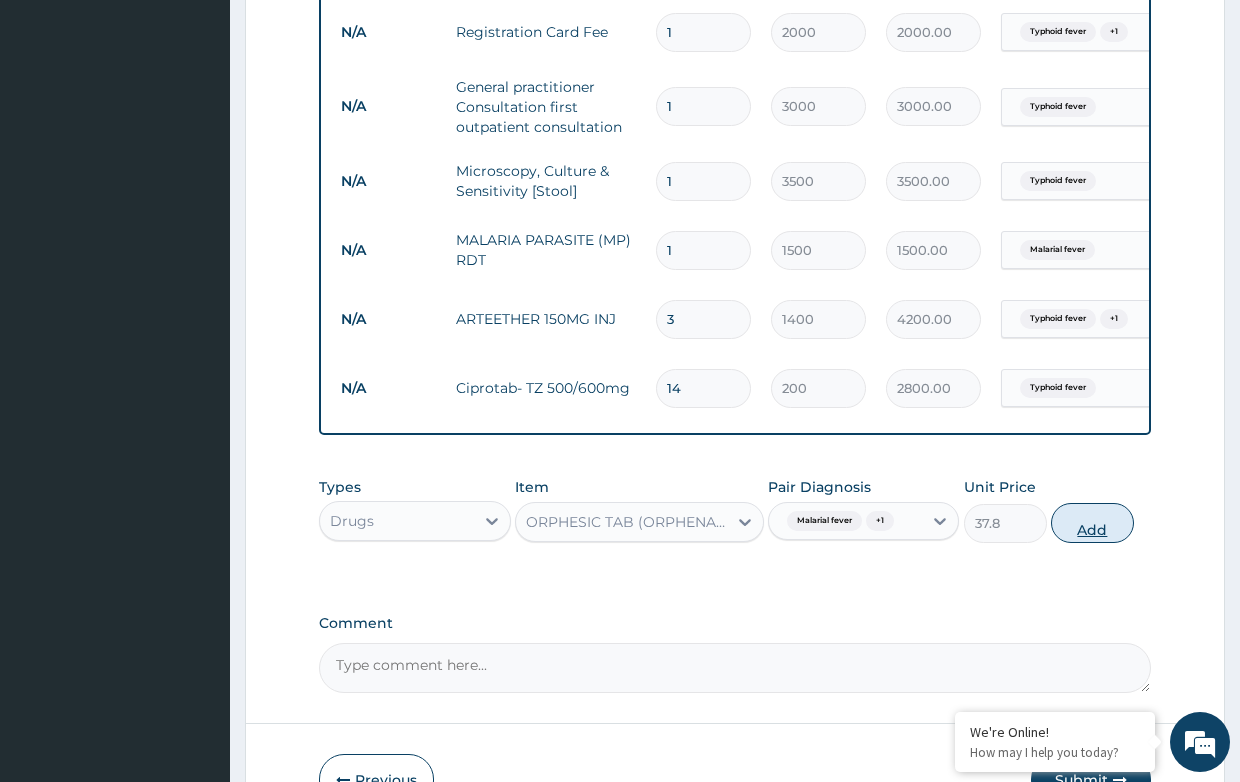 click on "Add" at bounding box center (1092, 523) 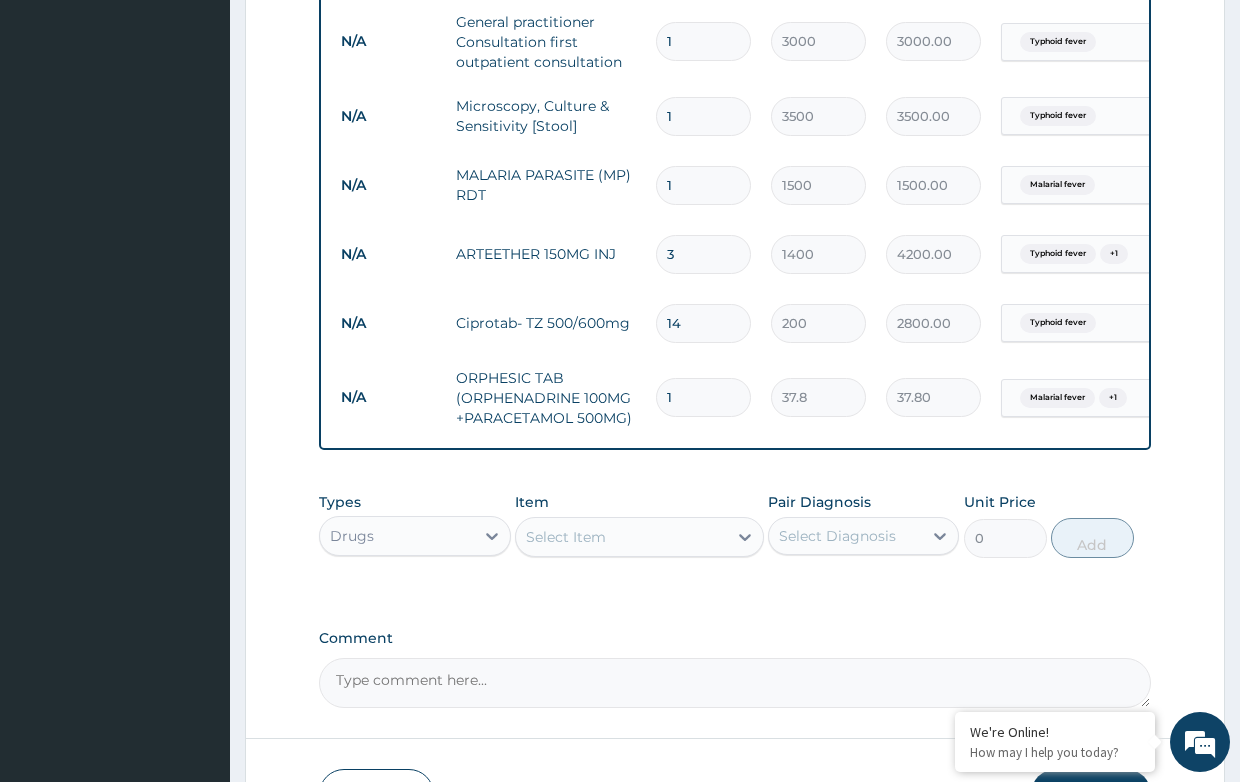 scroll, scrollTop: 900, scrollLeft: 0, axis: vertical 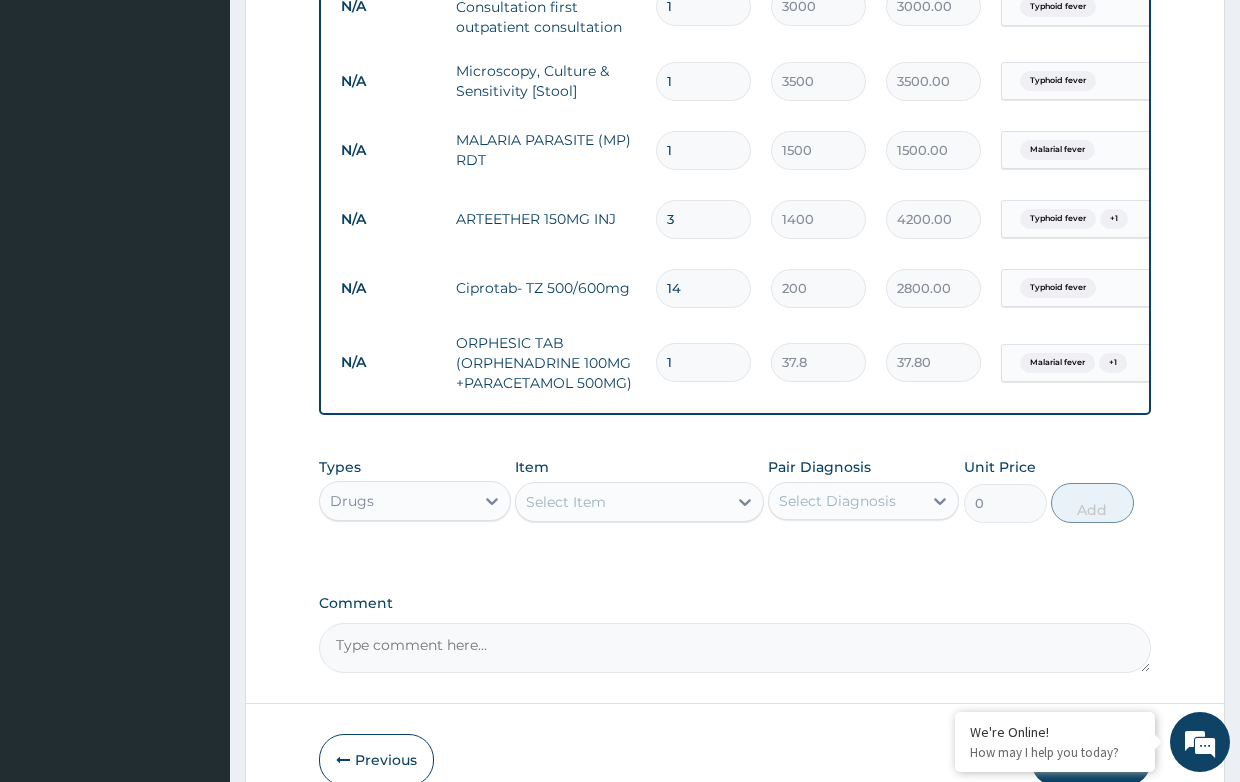 type on "18" 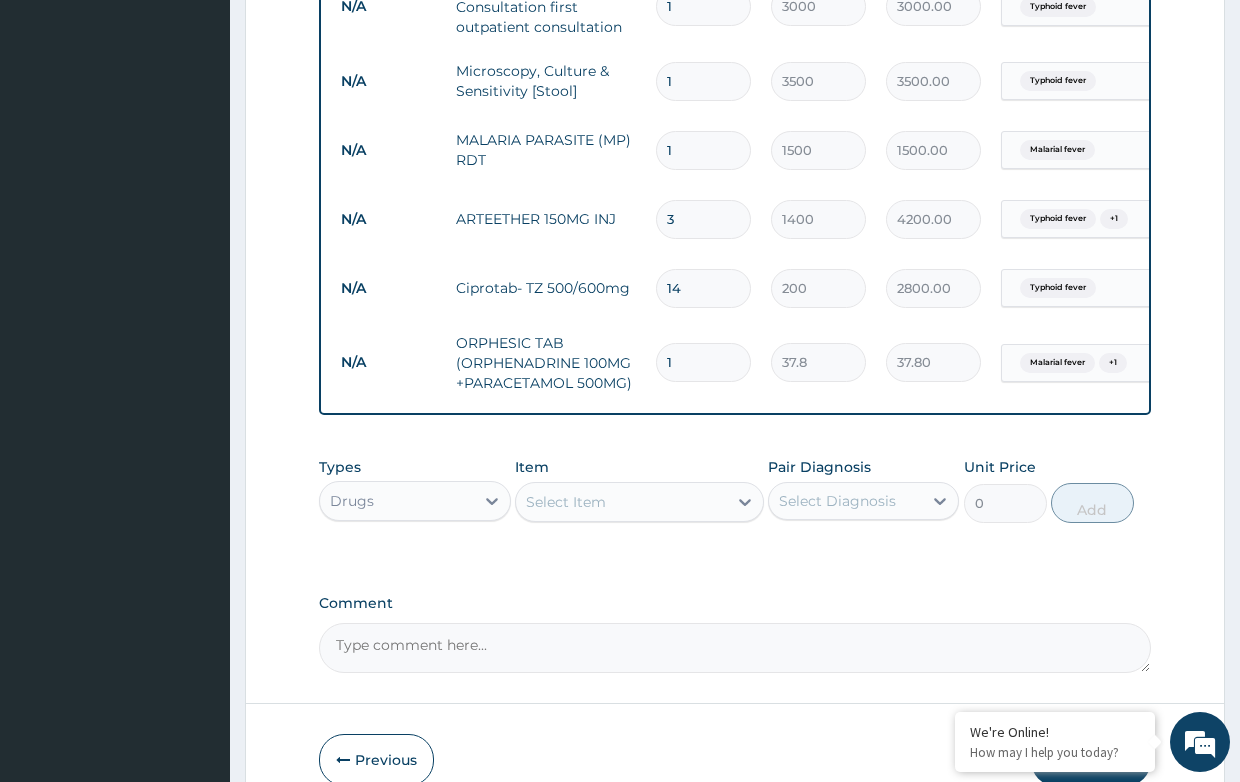 type on "680.40" 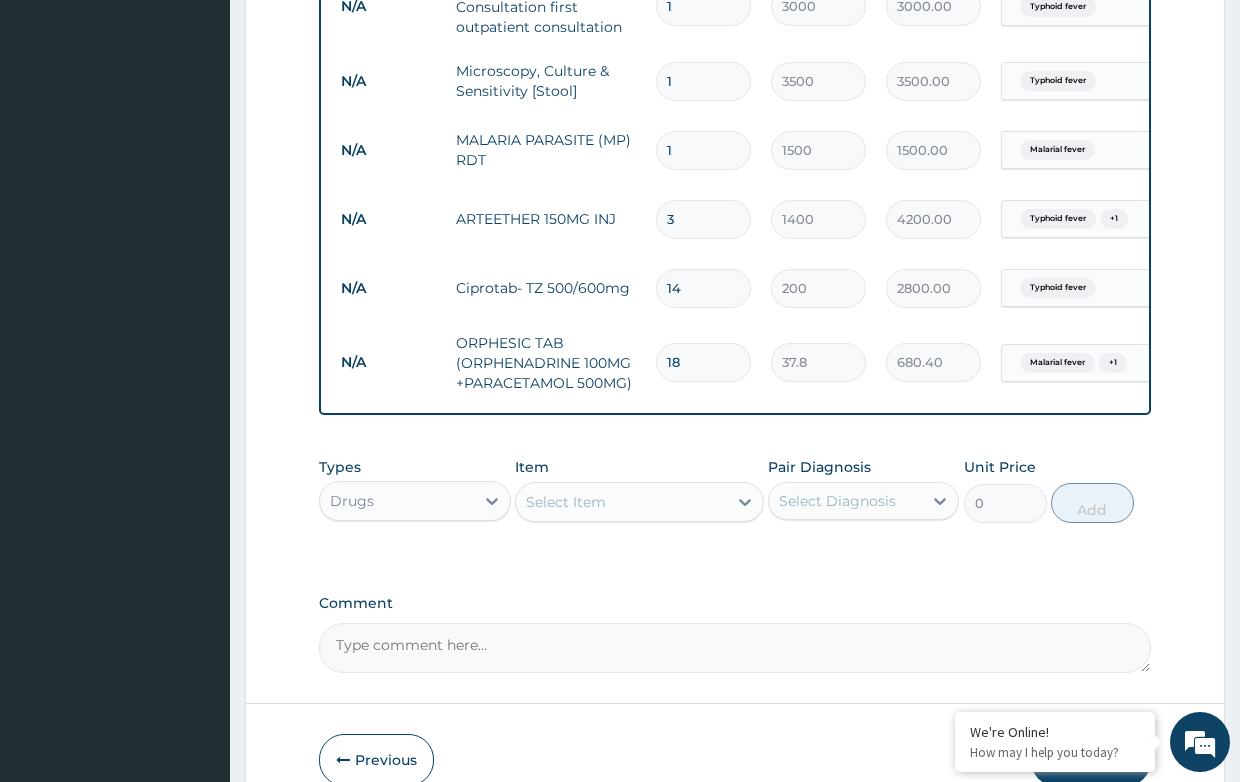 type on "17" 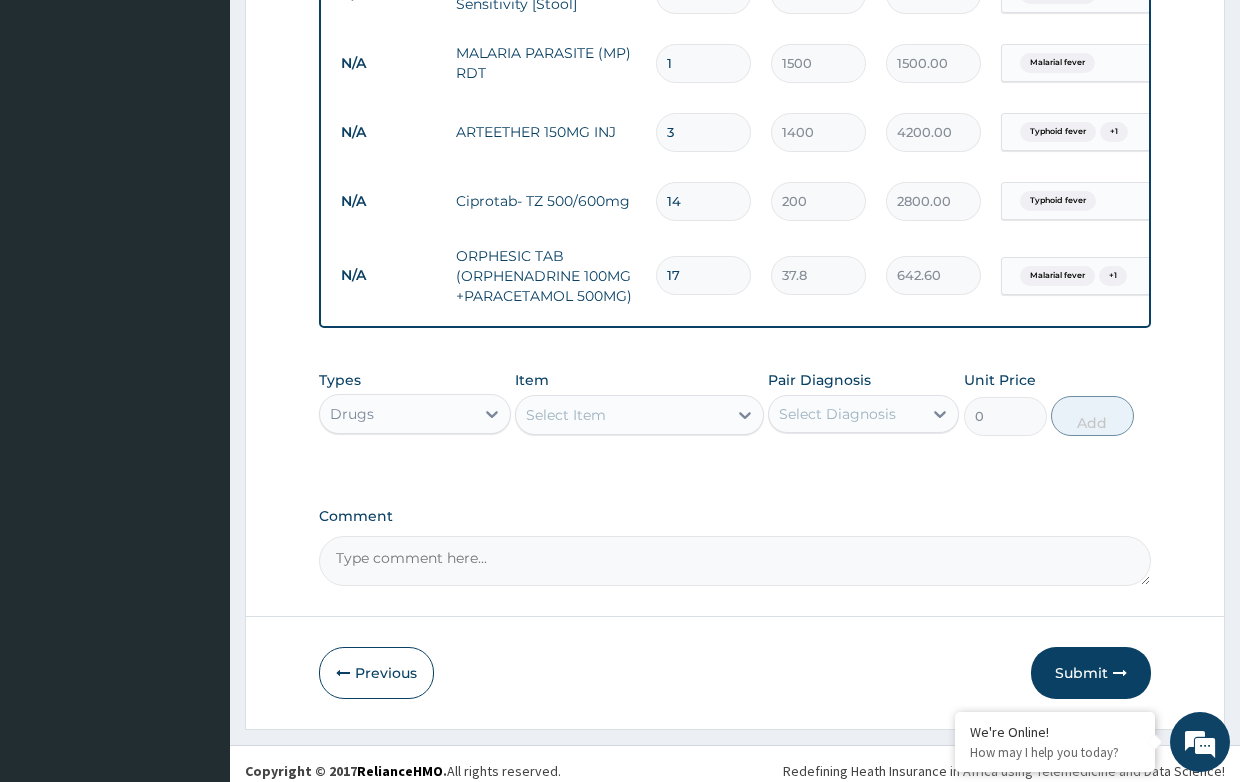 scroll, scrollTop: 1018, scrollLeft: 0, axis: vertical 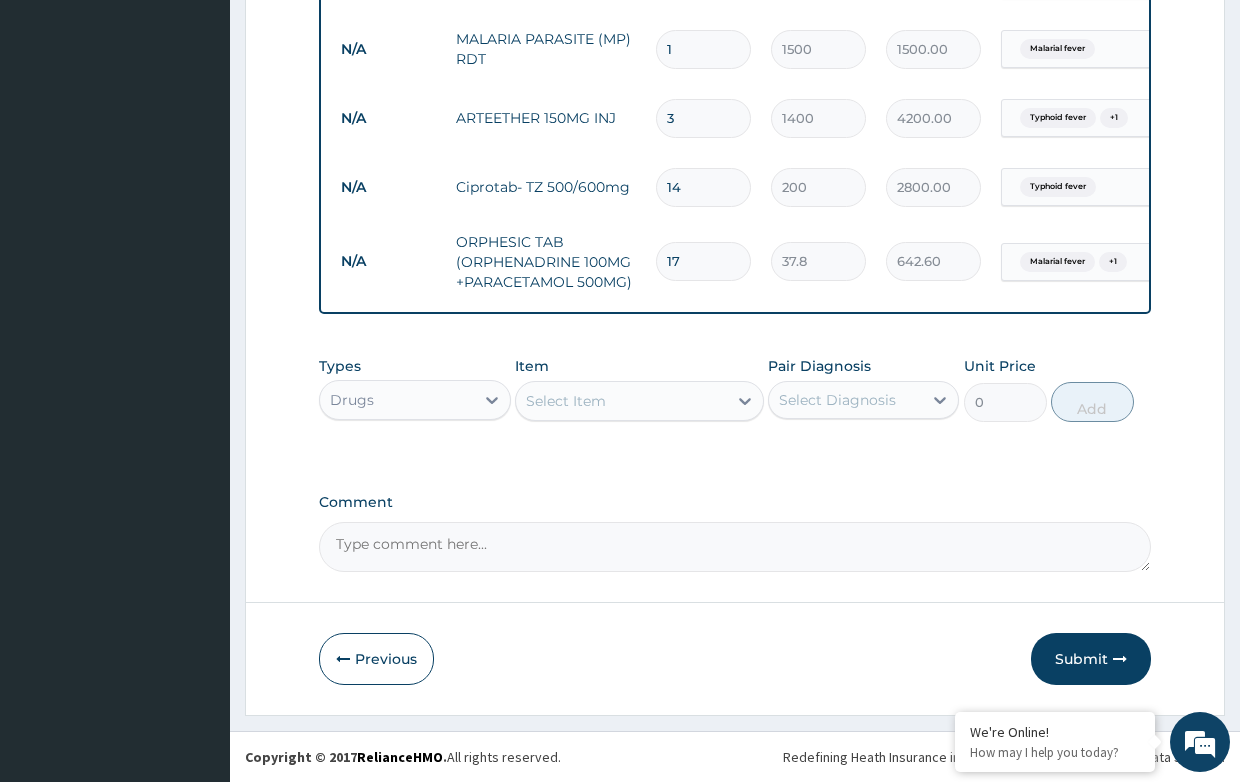 type on "17" 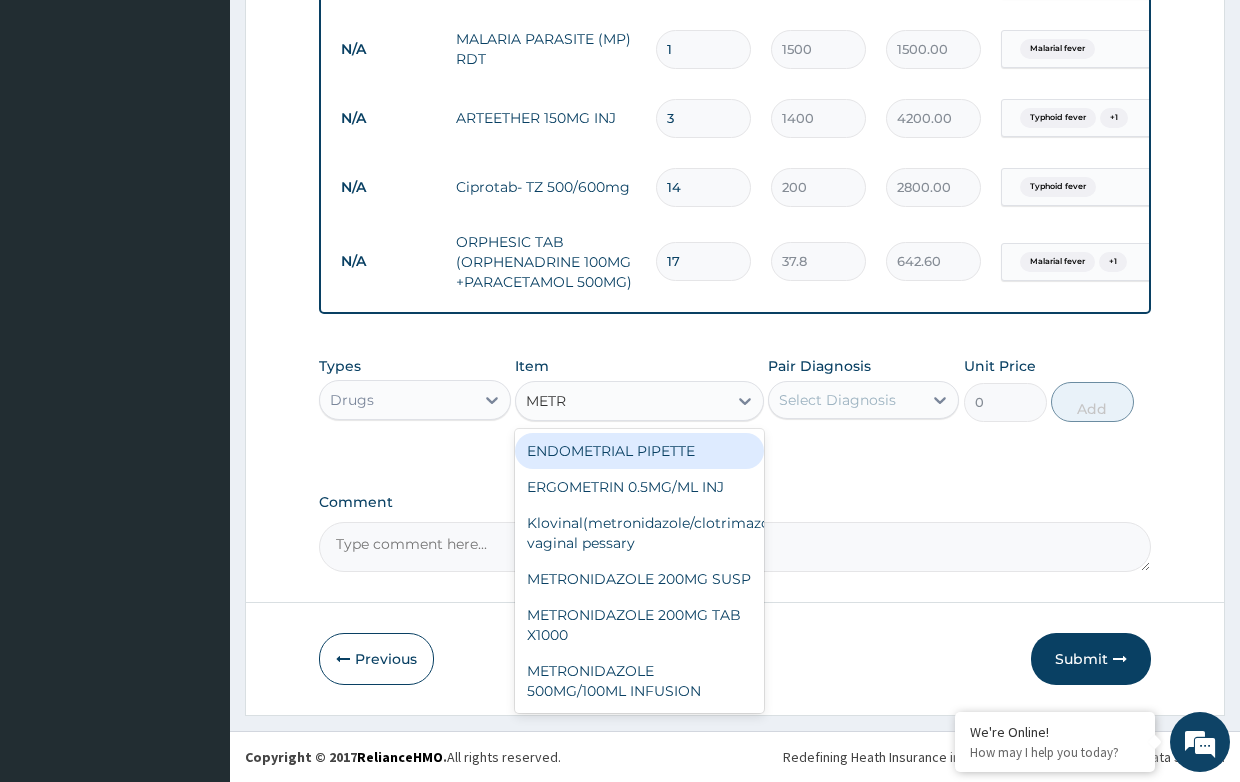 type on "METRO" 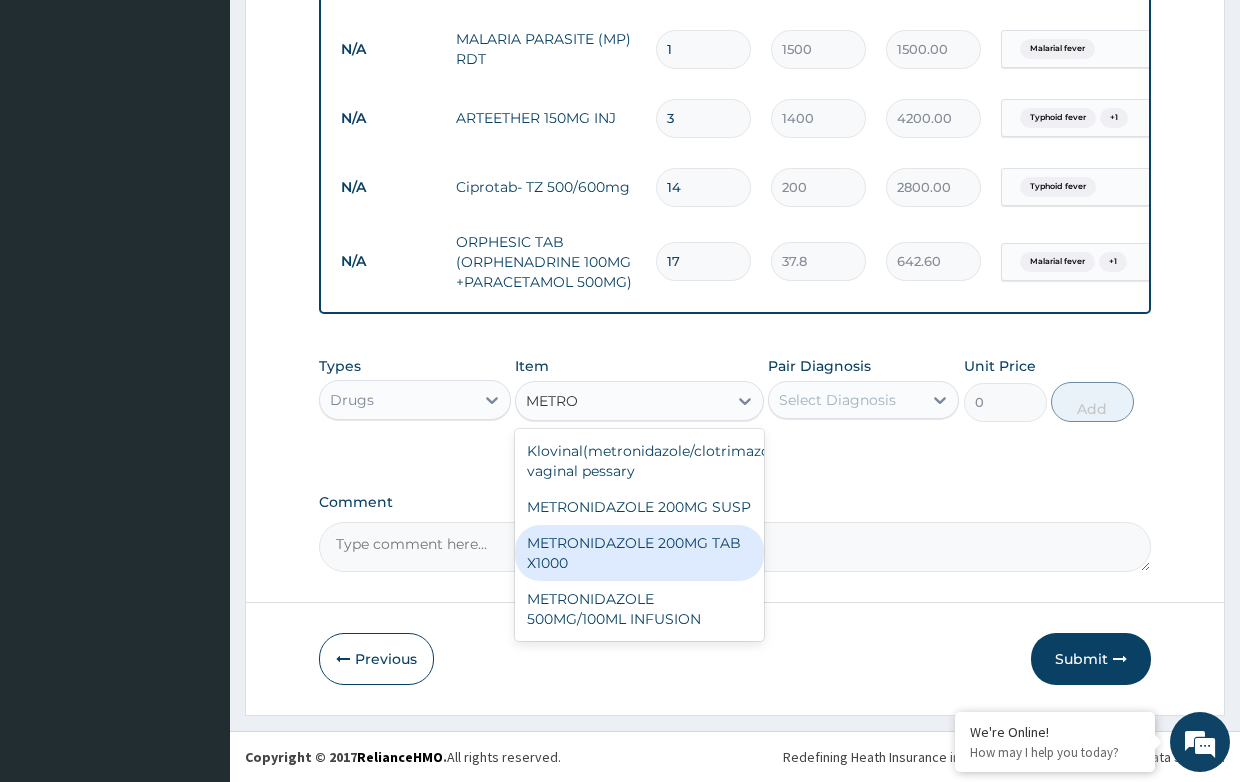 click on "METRONIDAZOLE 200MG TAB X1000" at bounding box center (639, 553) 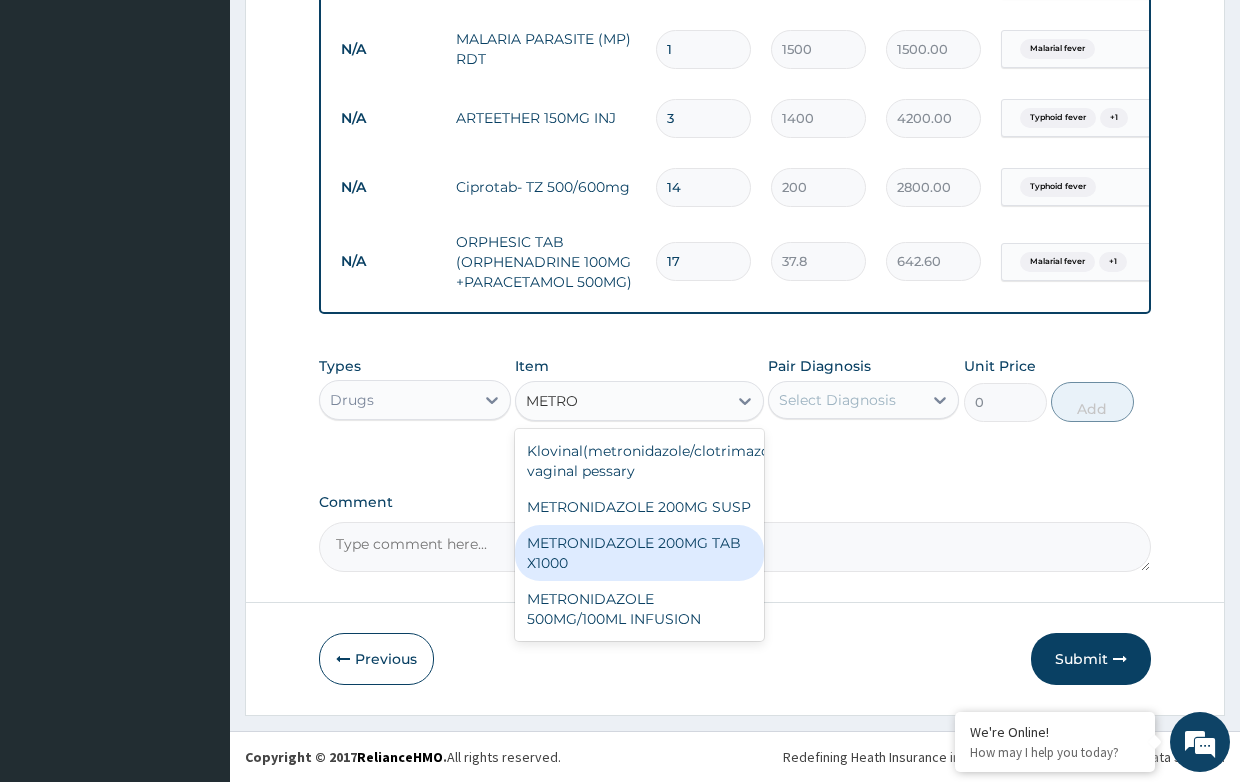 type 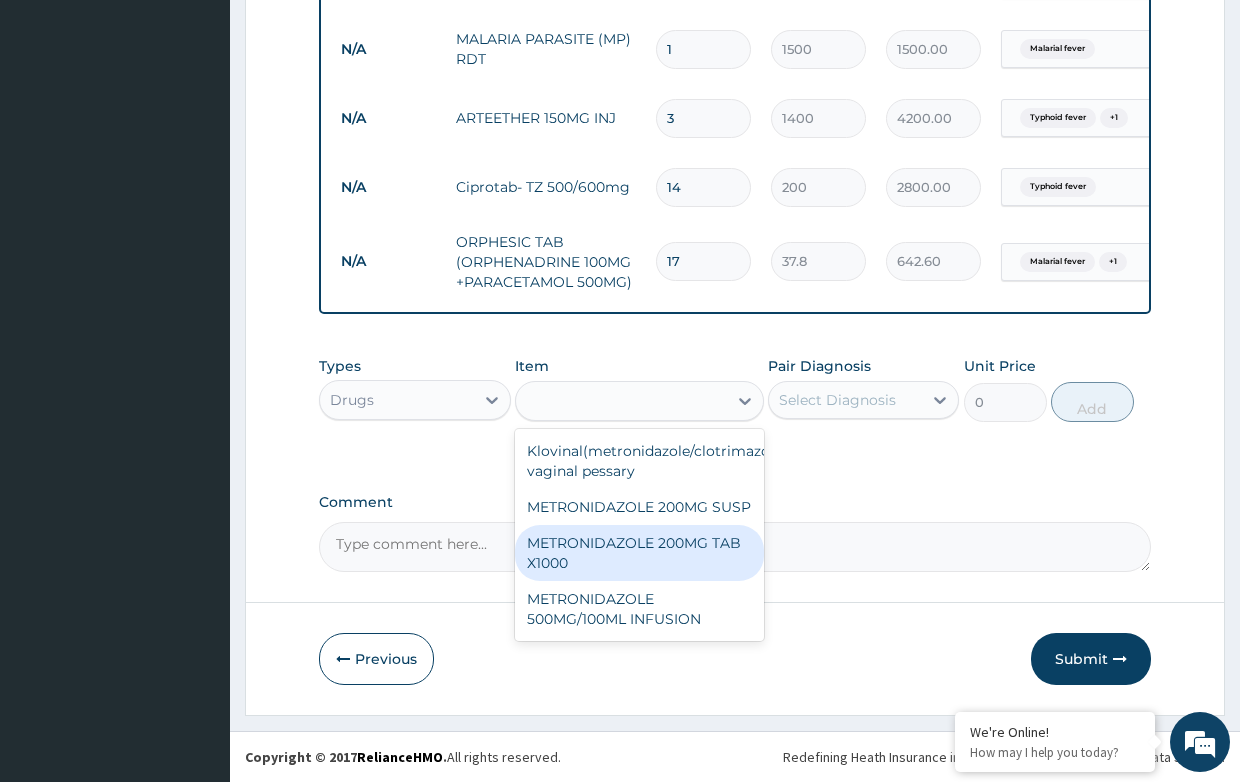 type on "52.5" 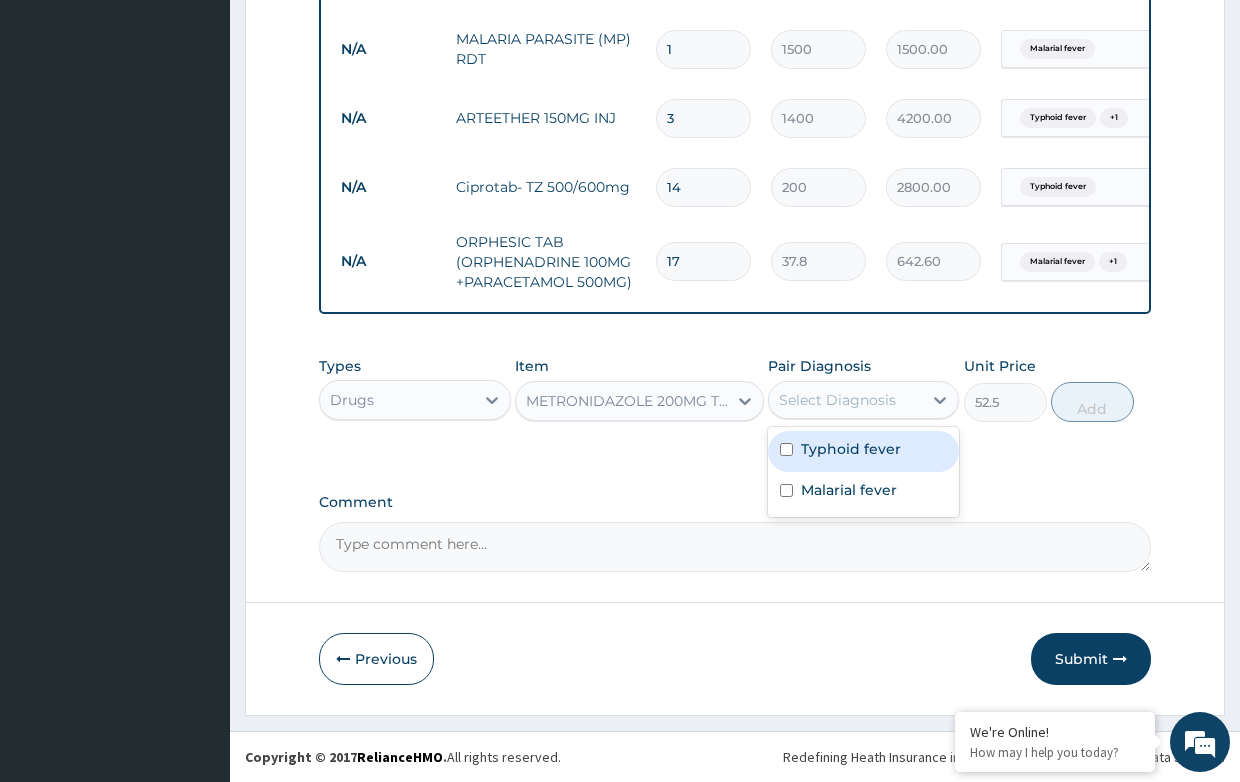 click on "Select Diagnosis" at bounding box center (837, 400) 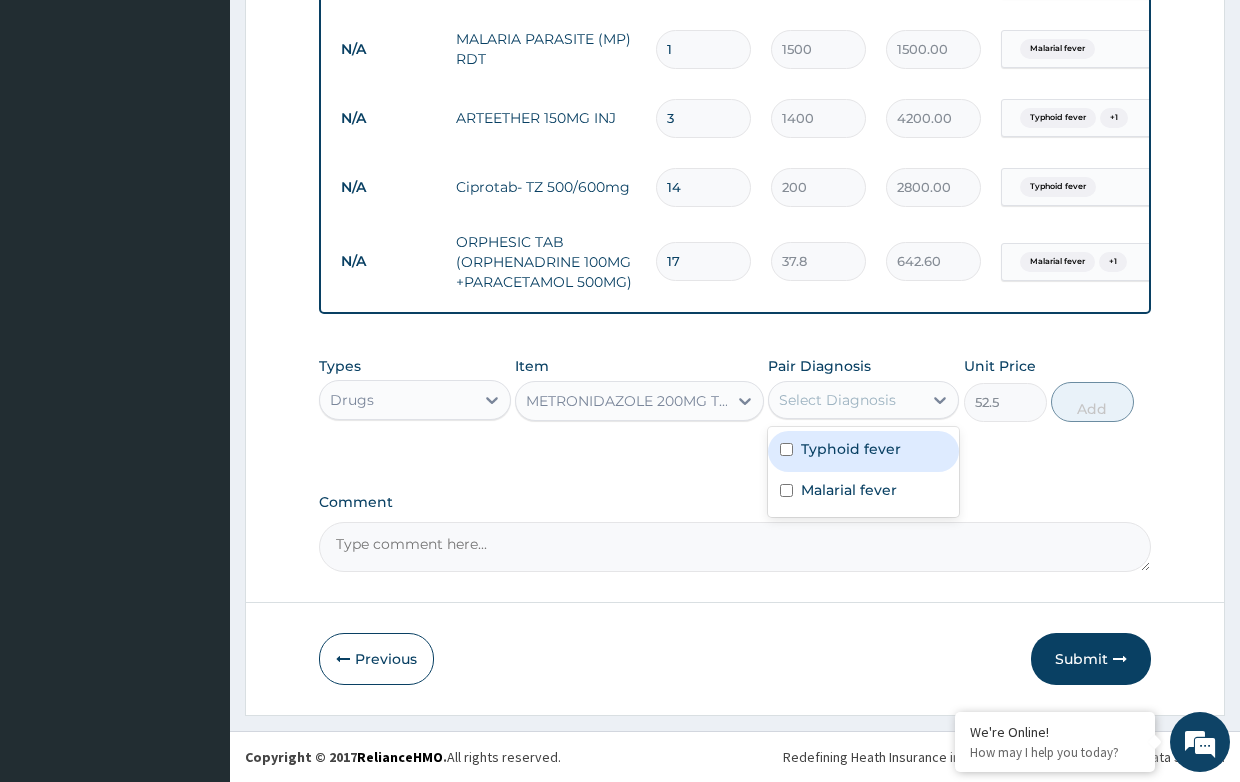 click on "Typhoid fever" at bounding box center [851, 449] 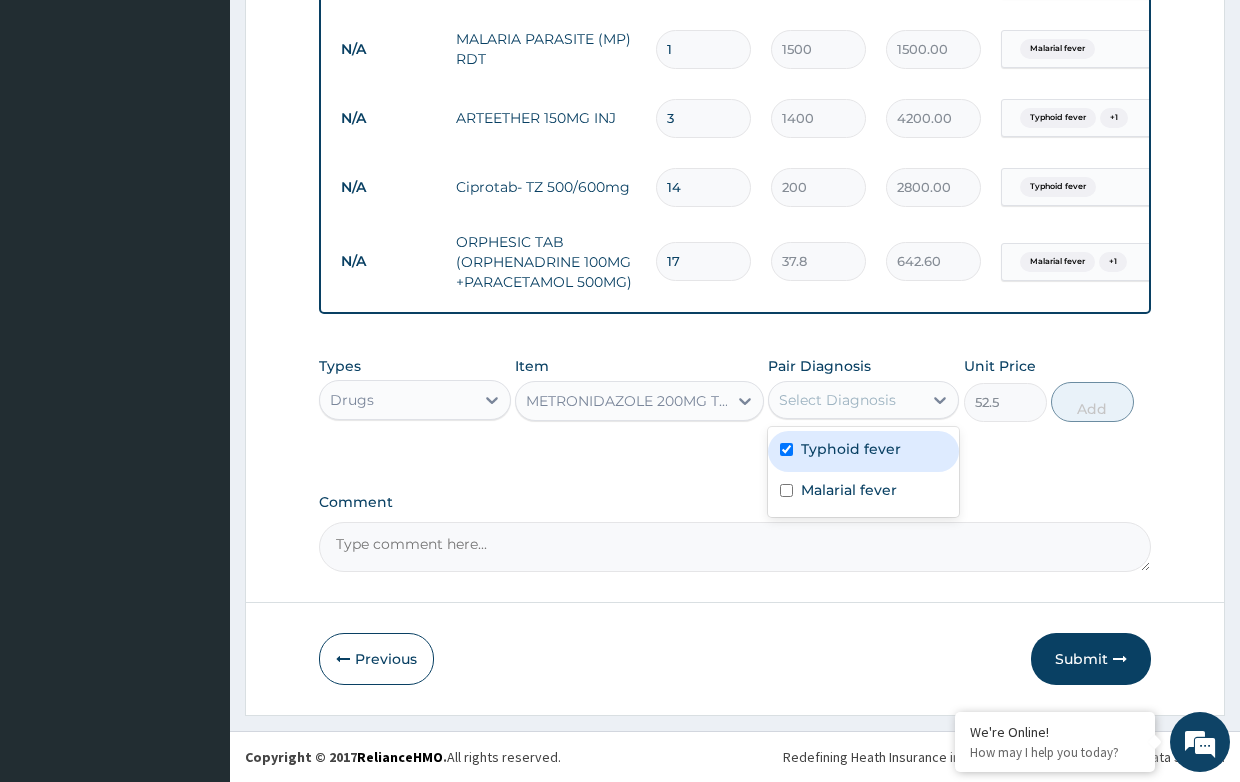 checkbox on "true" 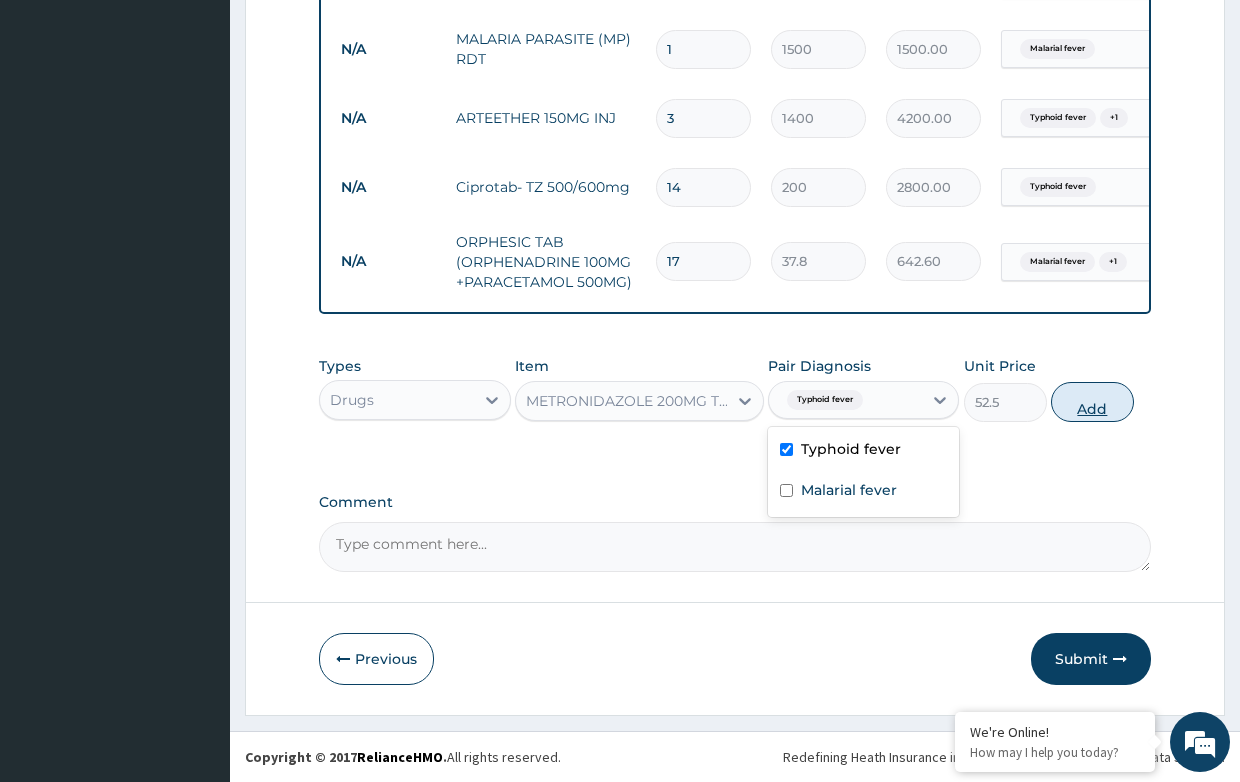 click on "Add" at bounding box center [1092, 402] 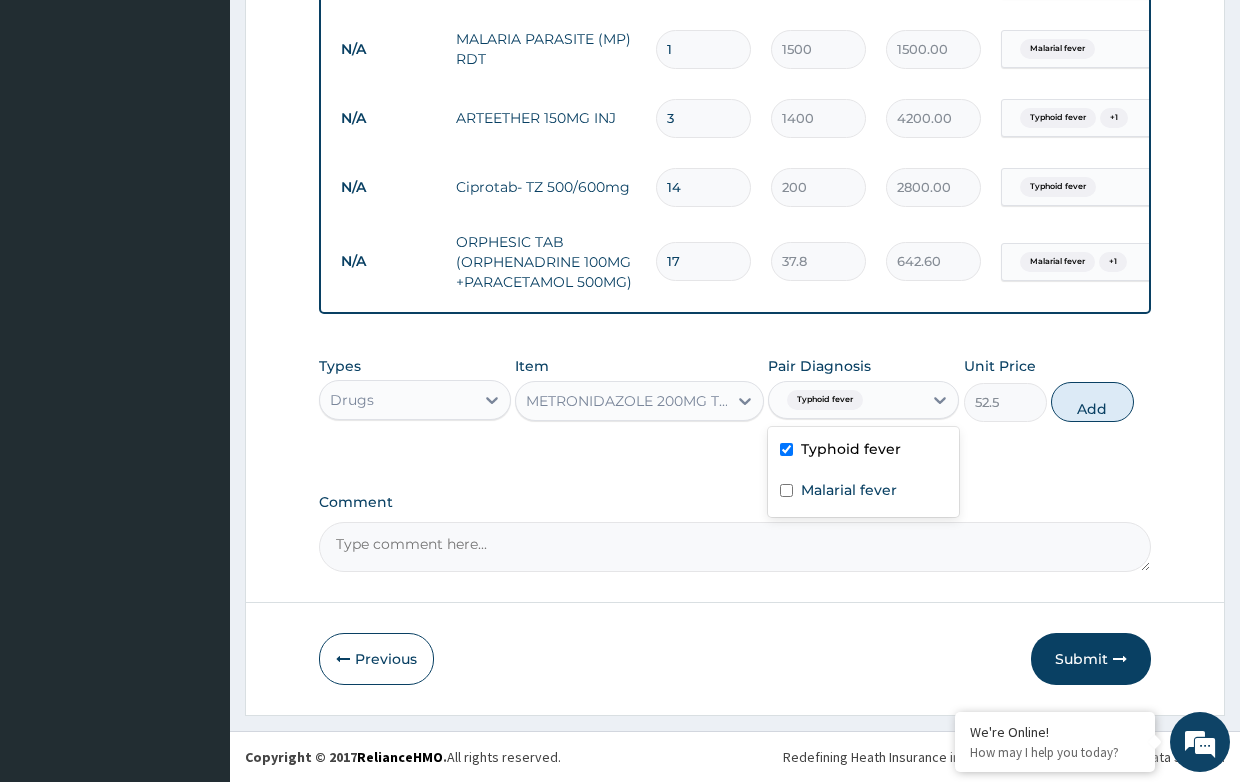type on "0" 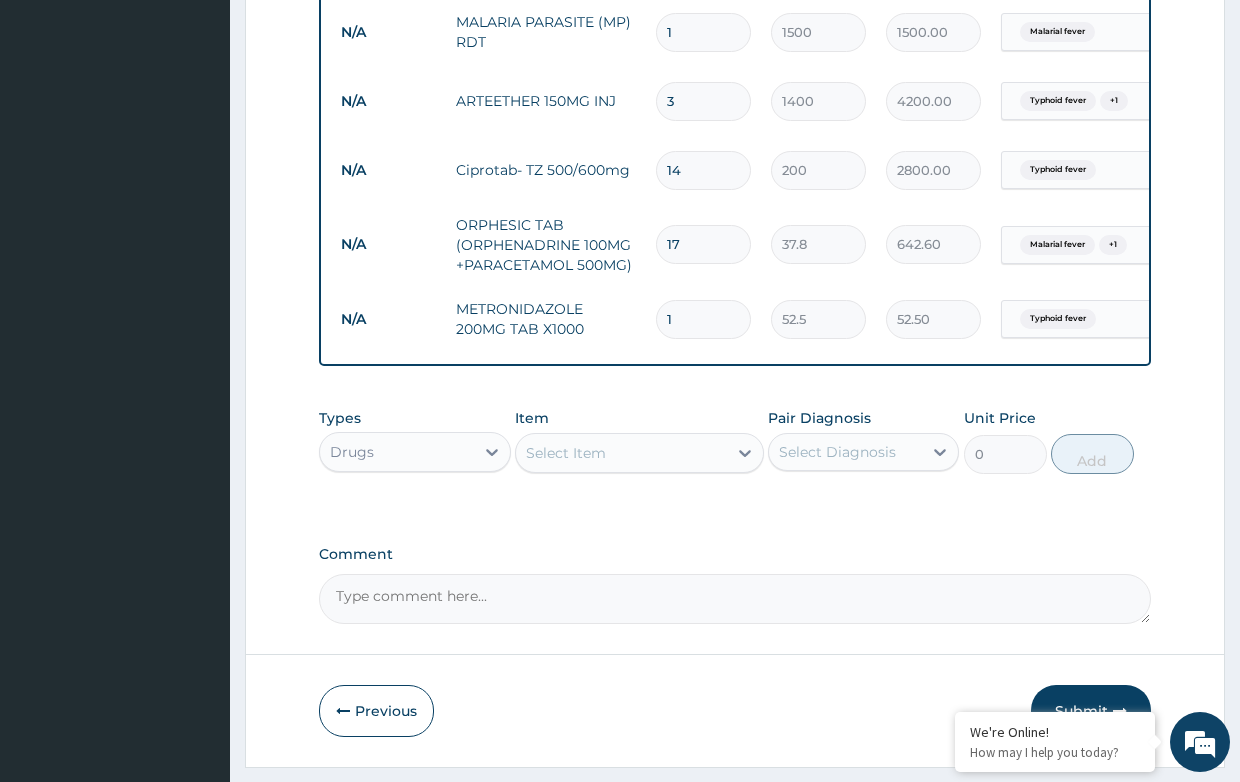 click on "N/A METRONIDAZOLE 200MG TAB X1000 1 52.5 52.50 Typhoid fever Delete" at bounding box center (821, 319) 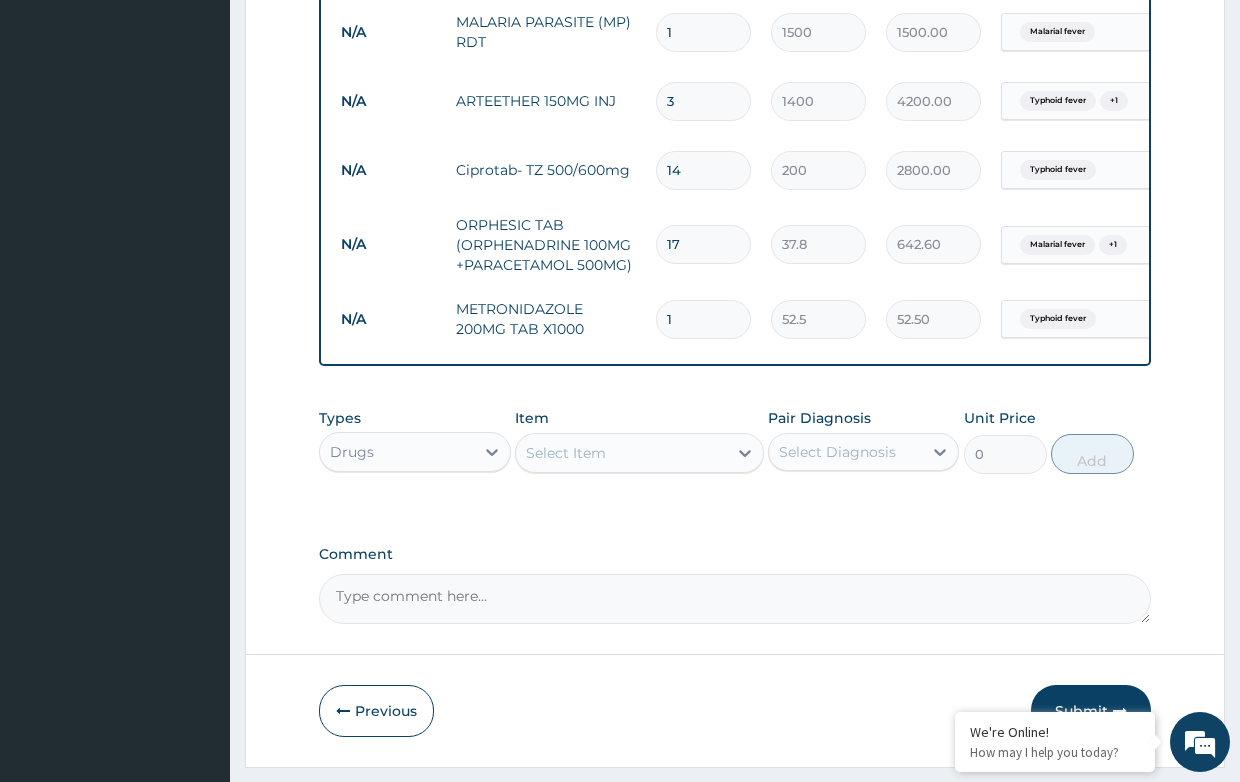 type on "210.00" 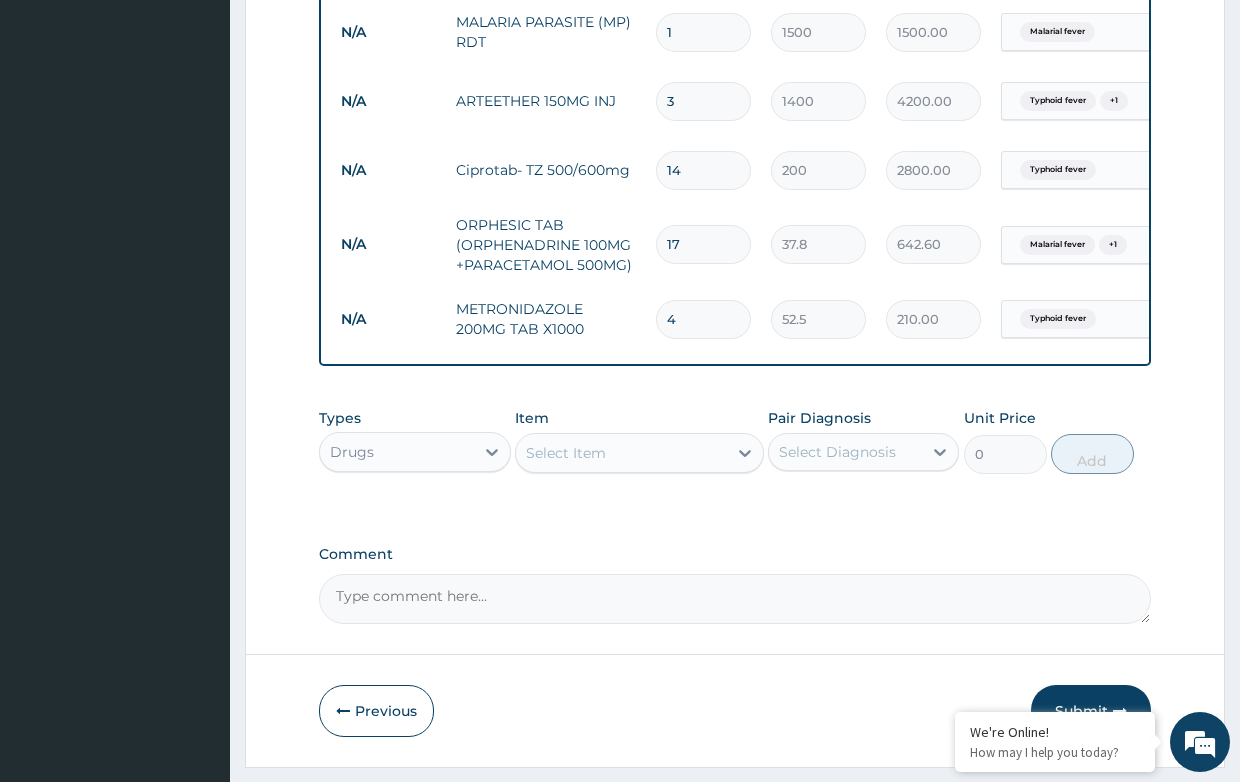 type on "42" 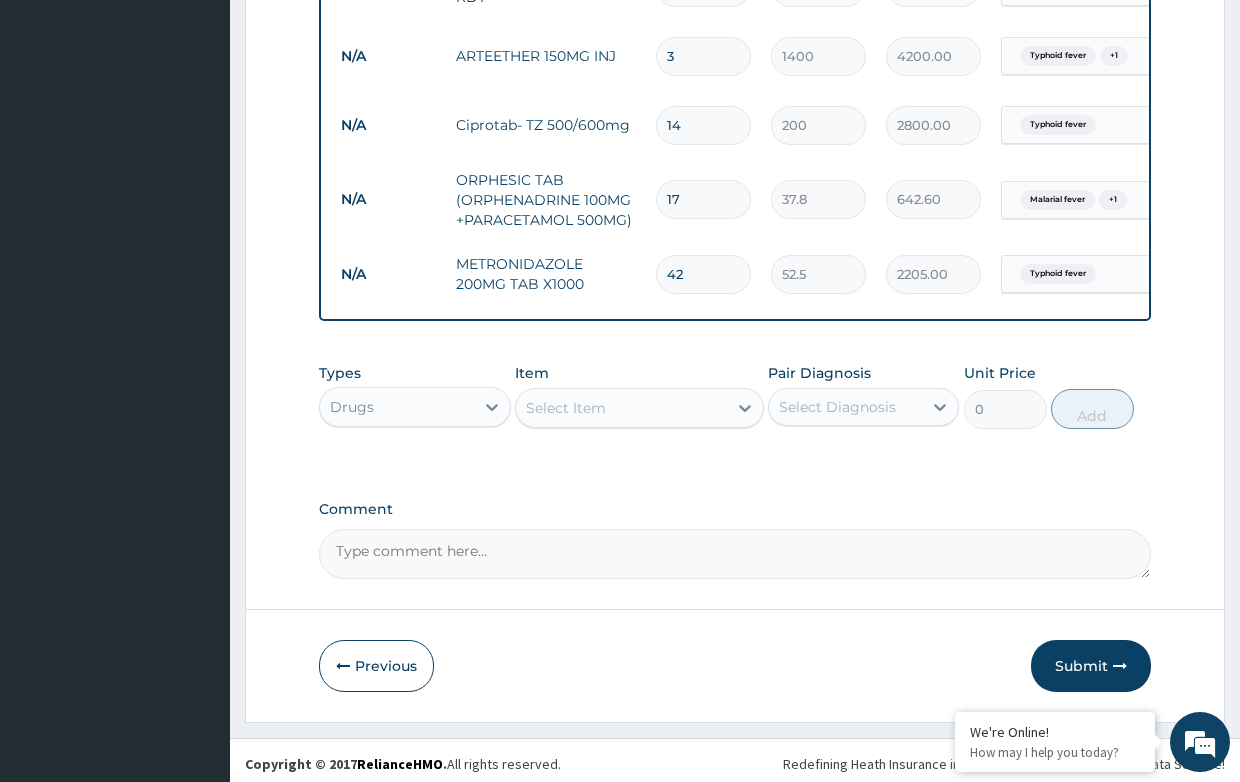 scroll, scrollTop: 1087, scrollLeft: 0, axis: vertical 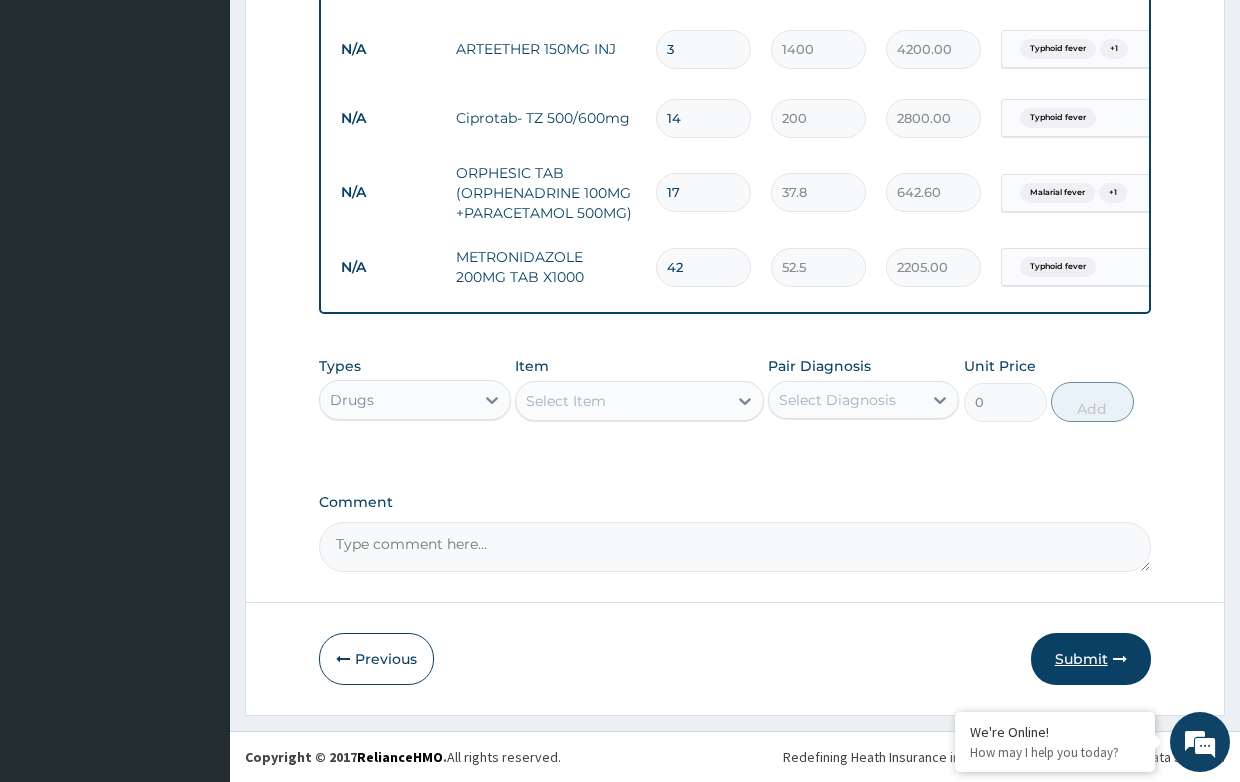 type on "42" 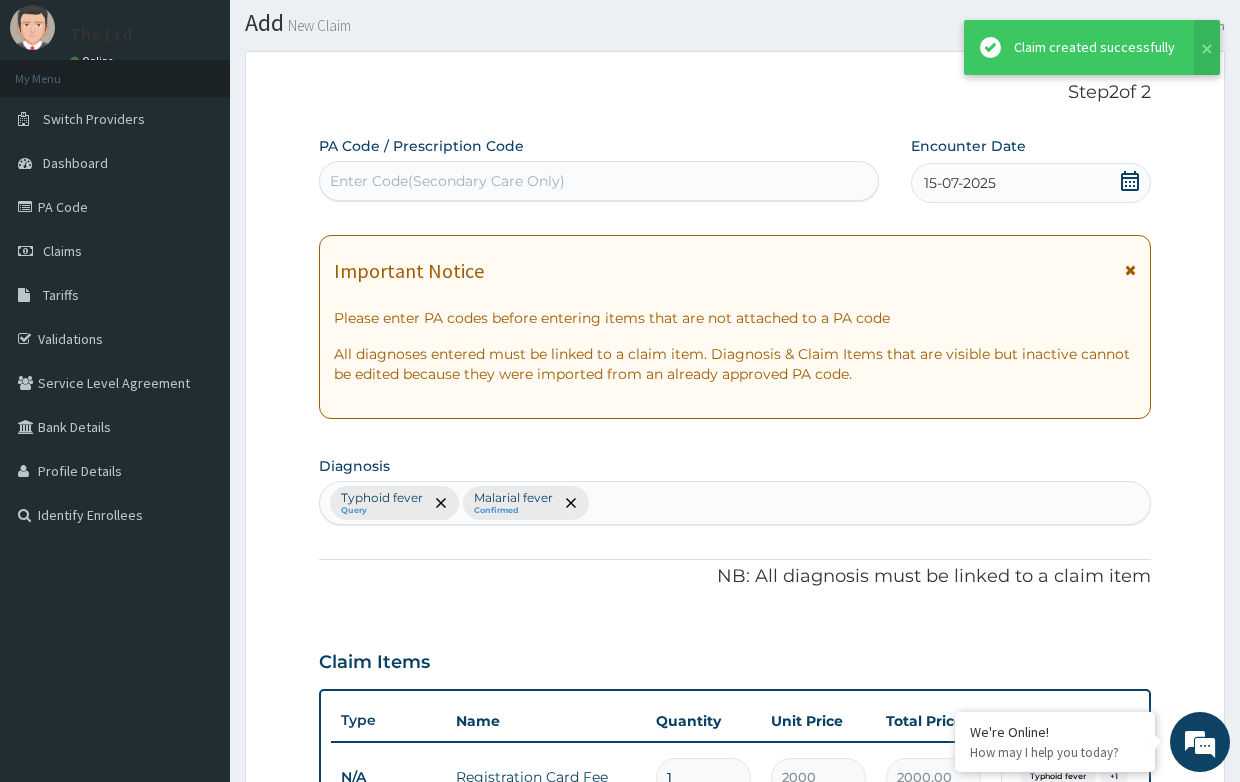 scroll, scrollTop: 1087, scrollLeft: 0, axis: vertical 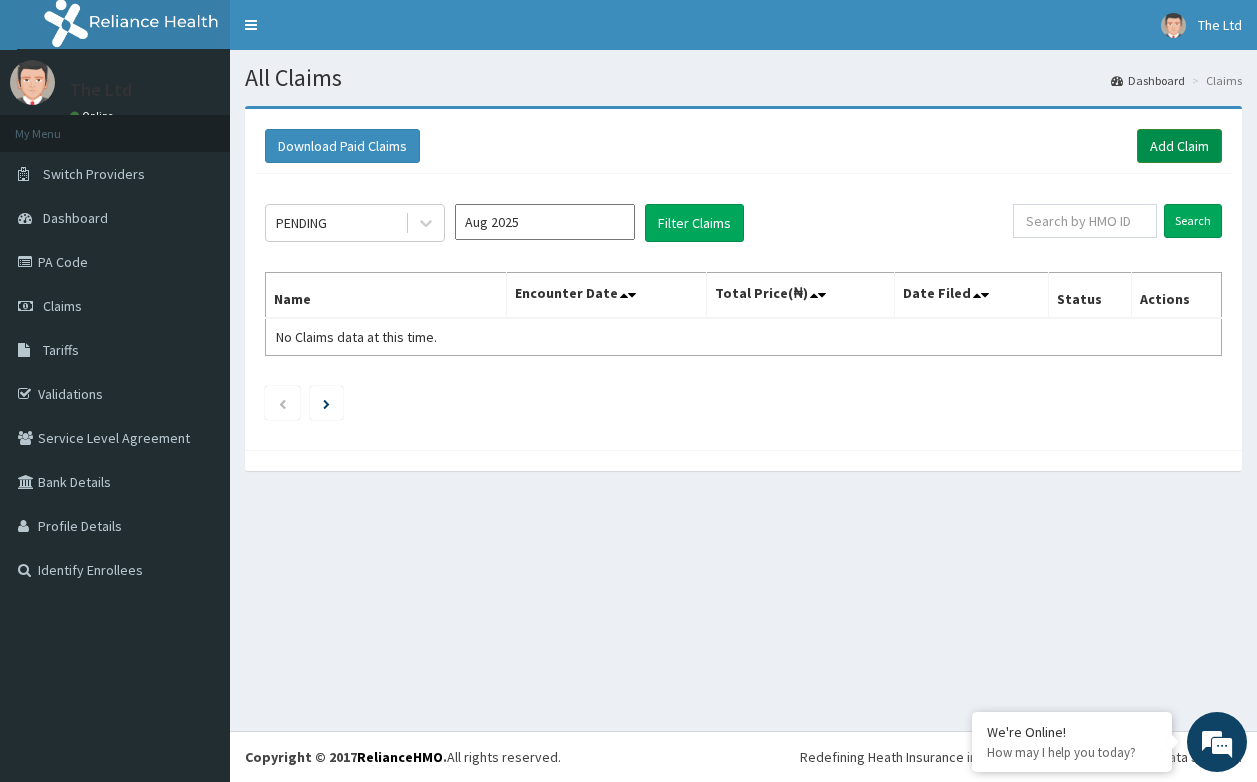click on "Add Claim" at bounding box center [1179, 146] 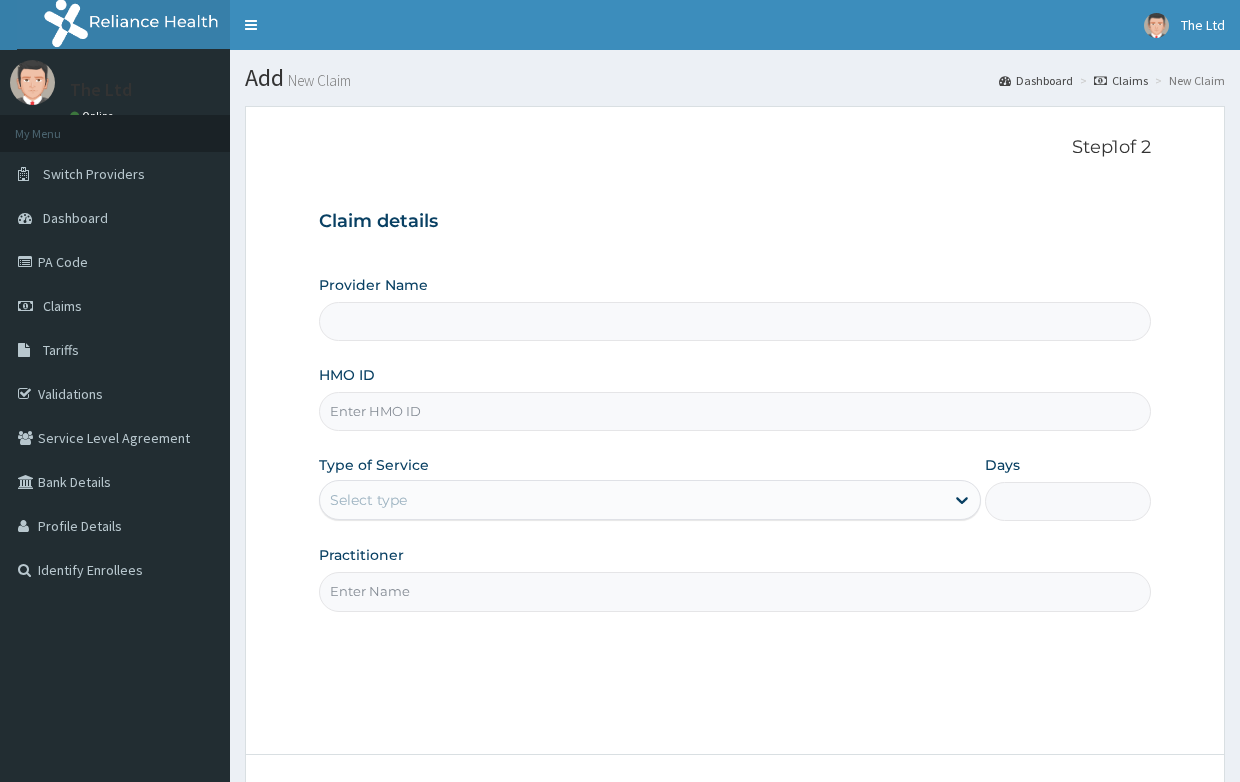 scroll, scrollTop: 0, scrollLeft: 0, axis: both 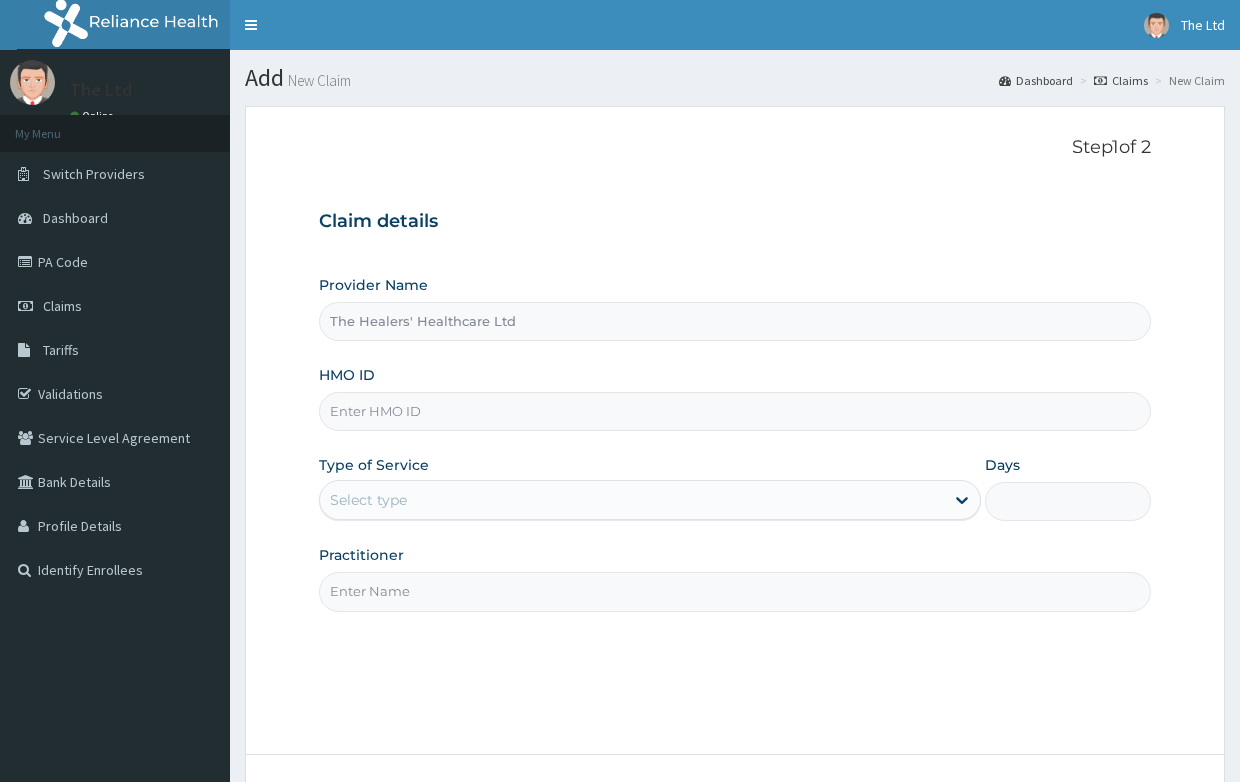 type on "The Healers' Healthcare Ltd" 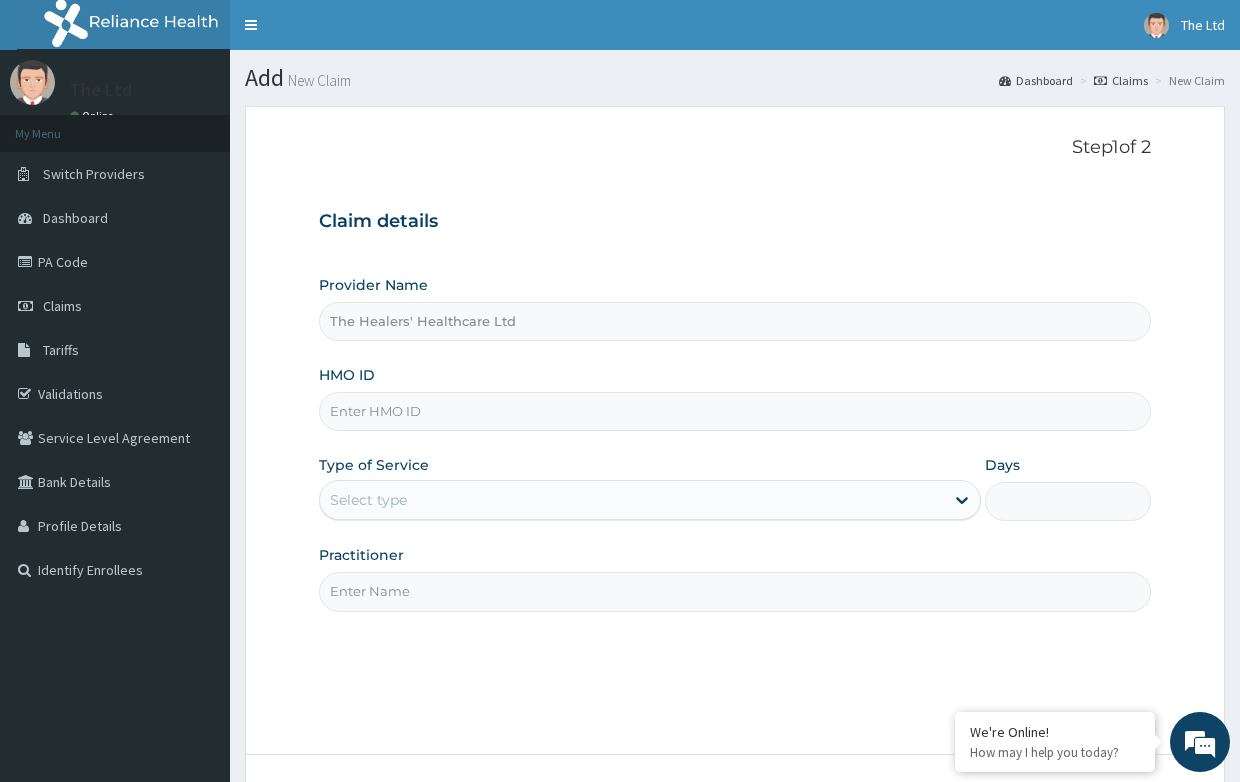 click on "HMO ID" at bounding box center (734, 411) 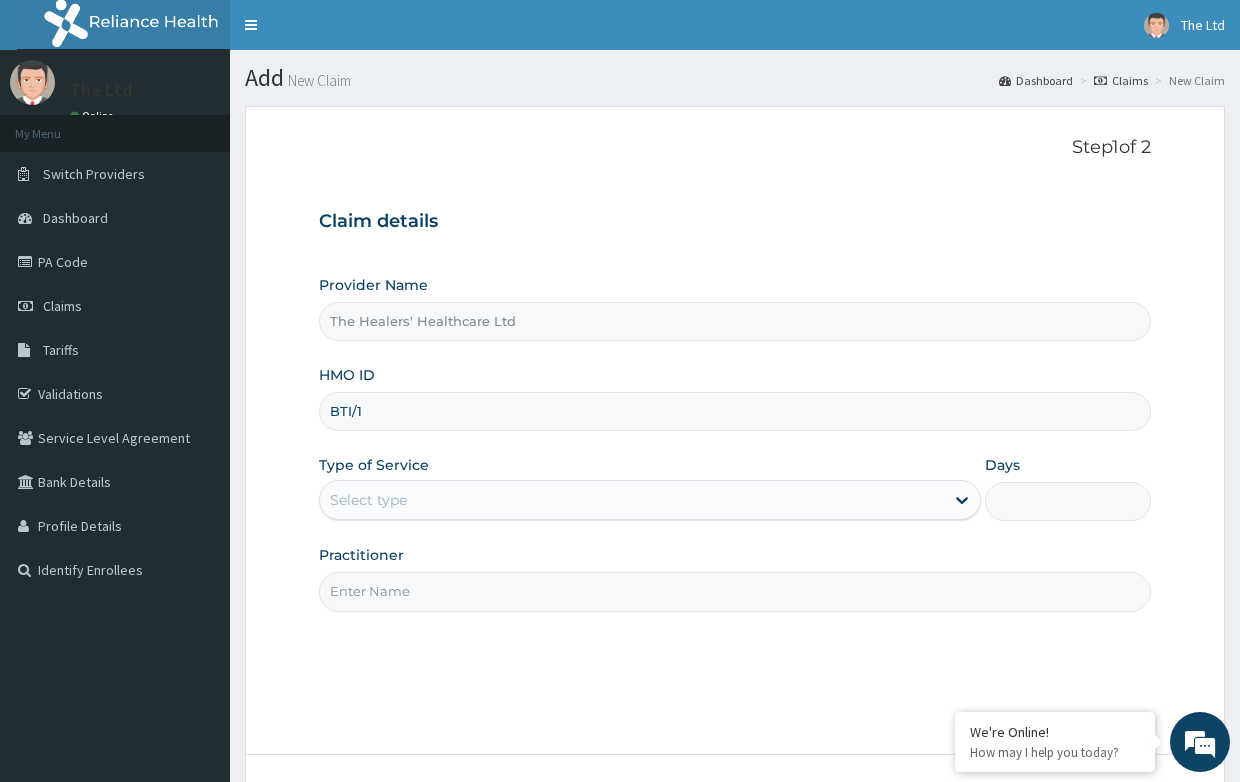scroll, scrollTop: 0, scrollLeft: 0, axis: both 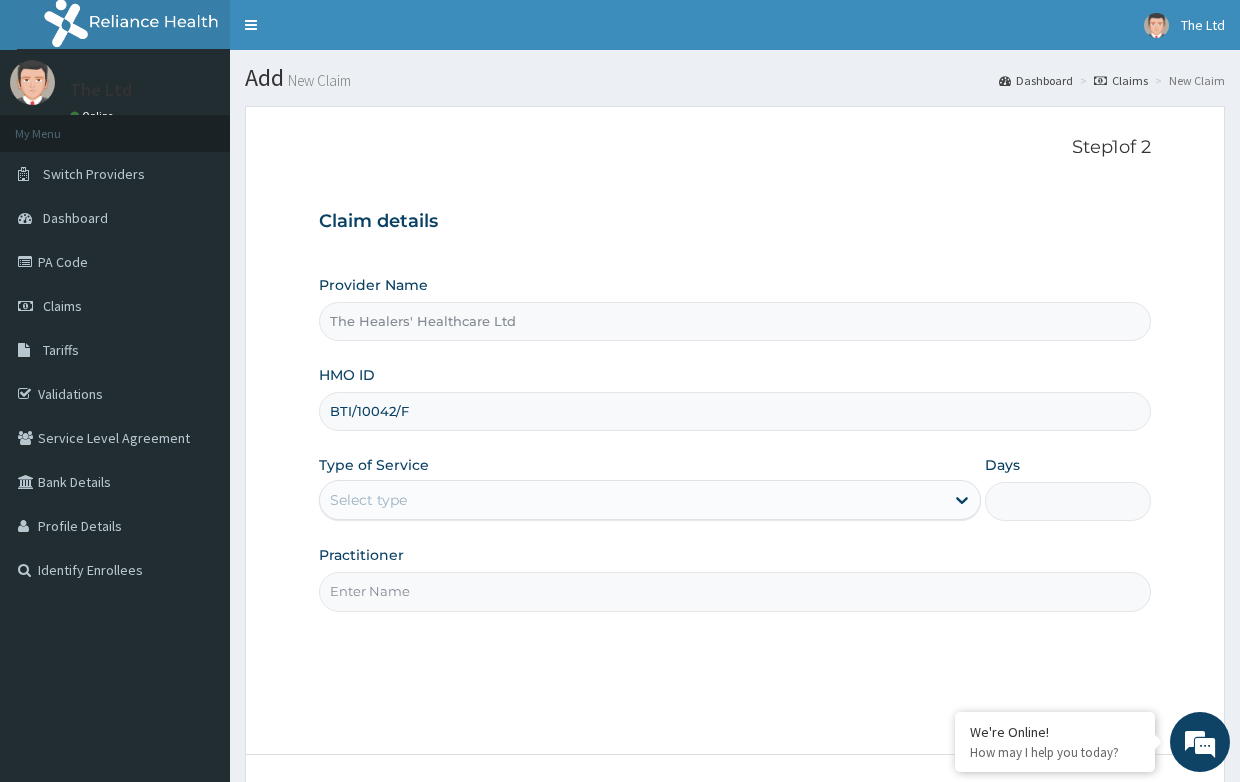 type on "BTI/10042/F" 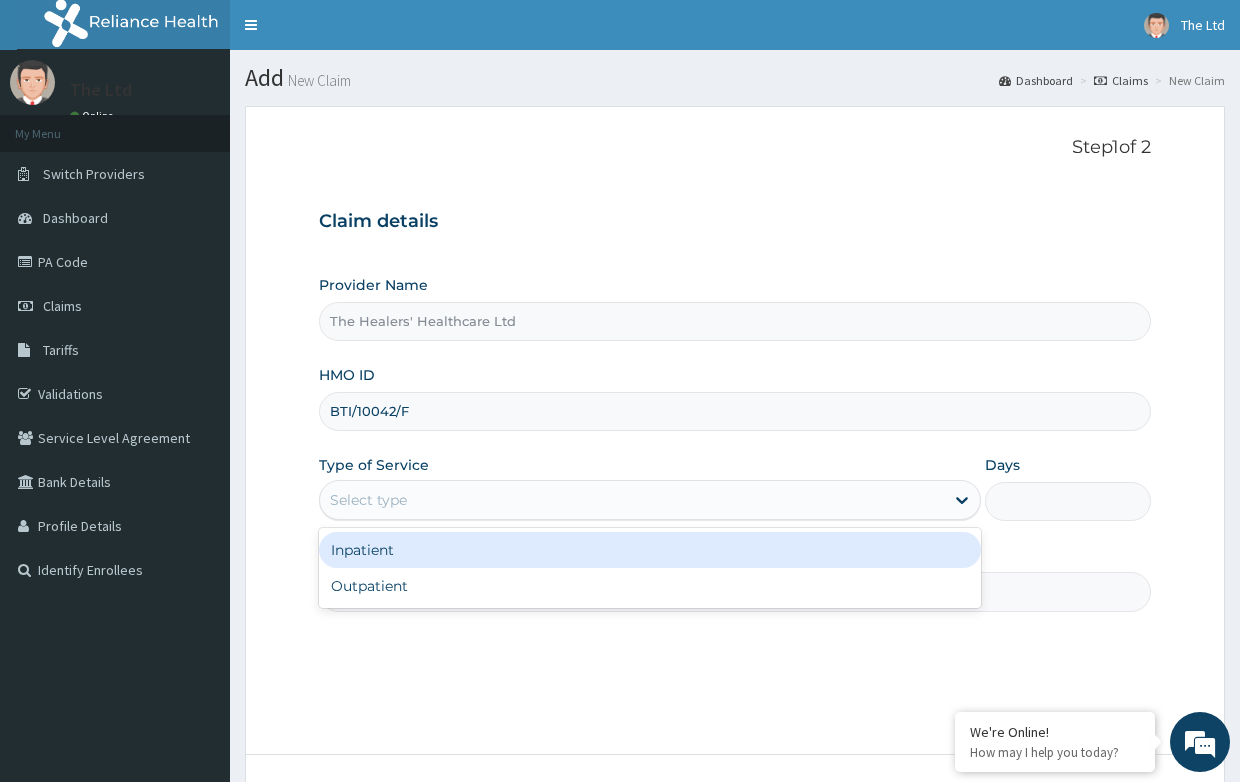 click on "Select type" at bounding box center (632, 500) 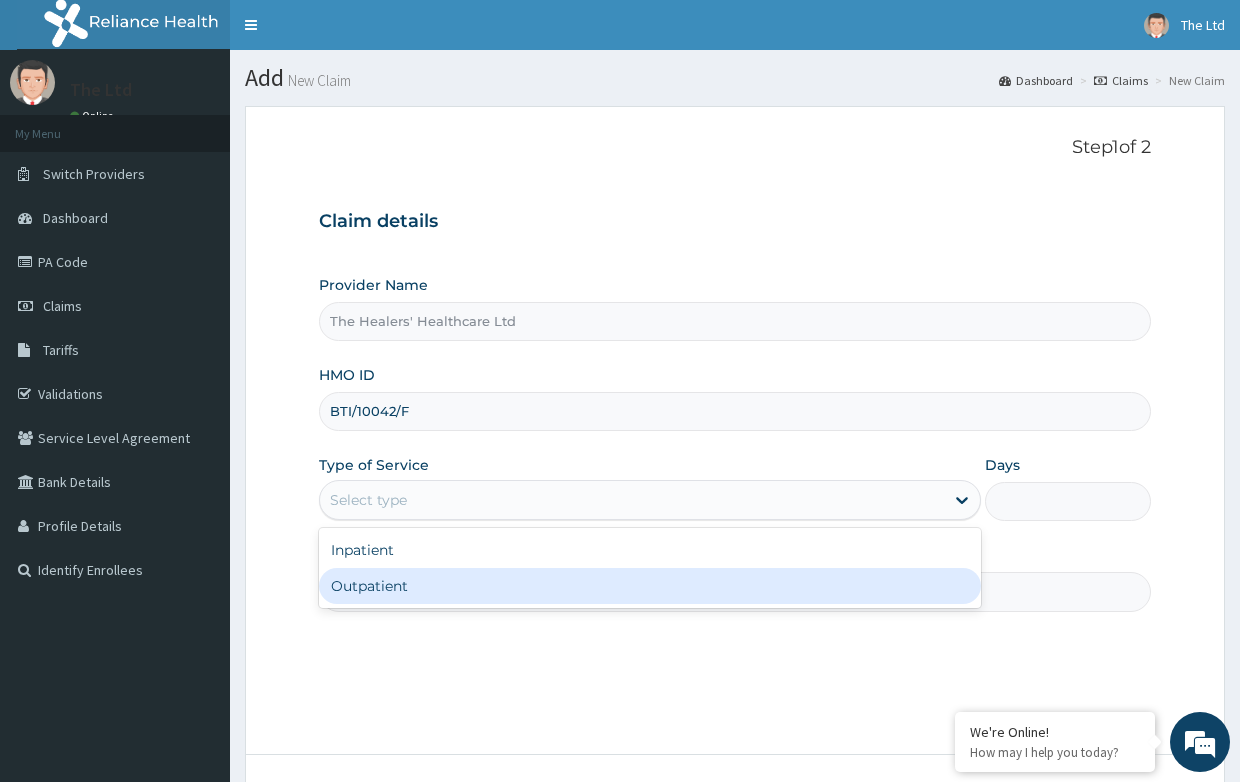 click on "Outpatient" at bounding box center (650, 586) 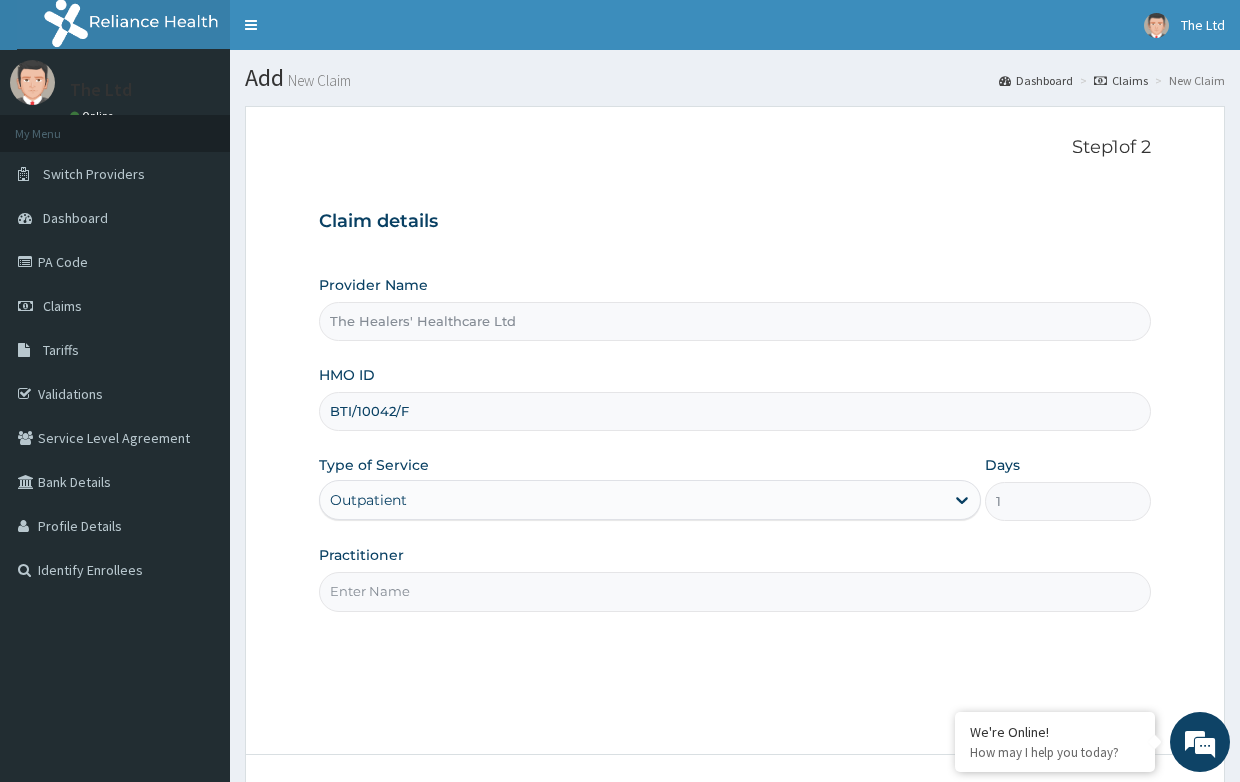 click on "Practitioner" at bounding box center (734, 591) 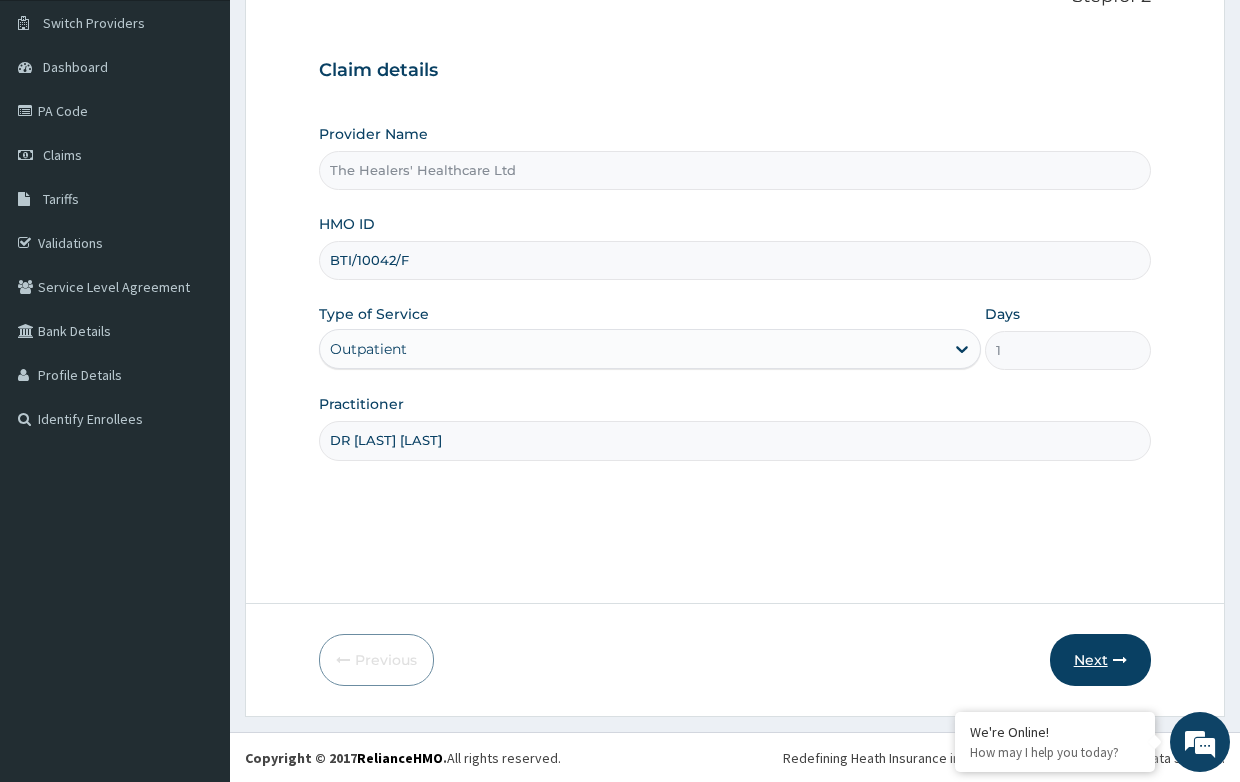 scroll, scrollTop: 152, scrollLeft: 0, axis: vertical 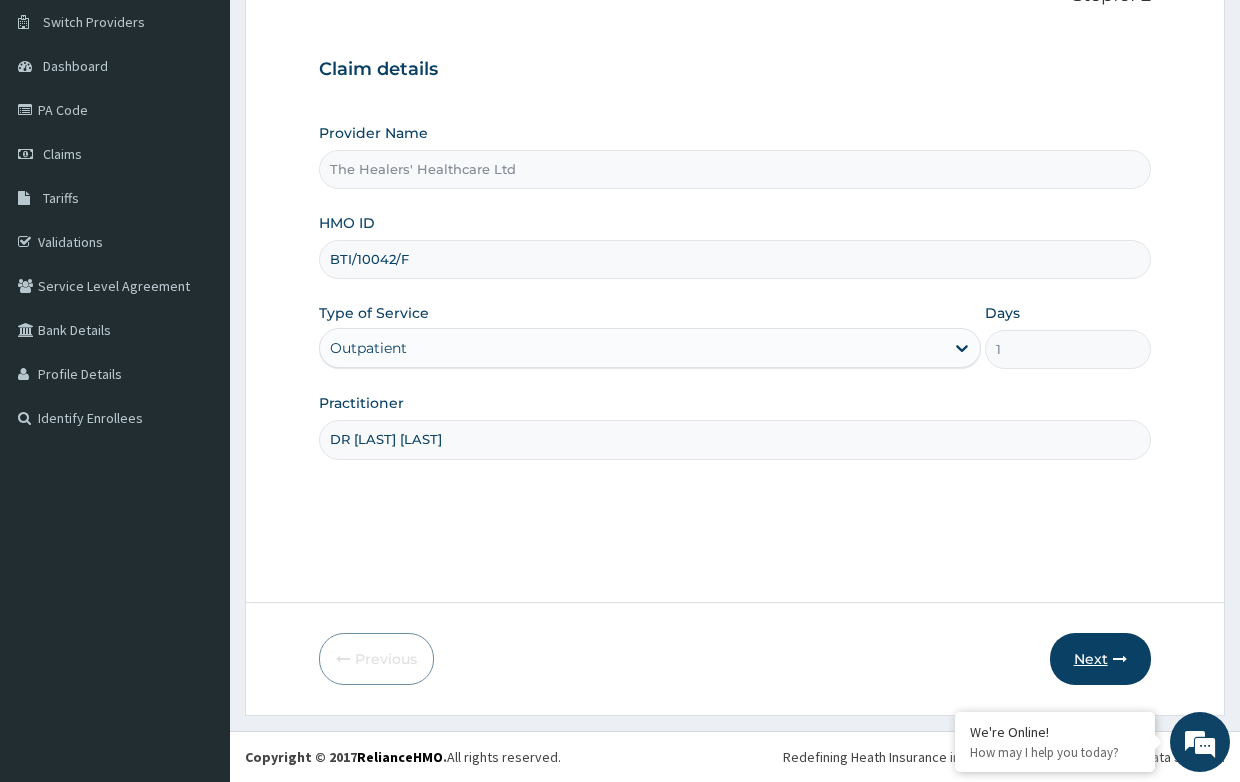 click on "Next" at bounding box center (1100, 659) 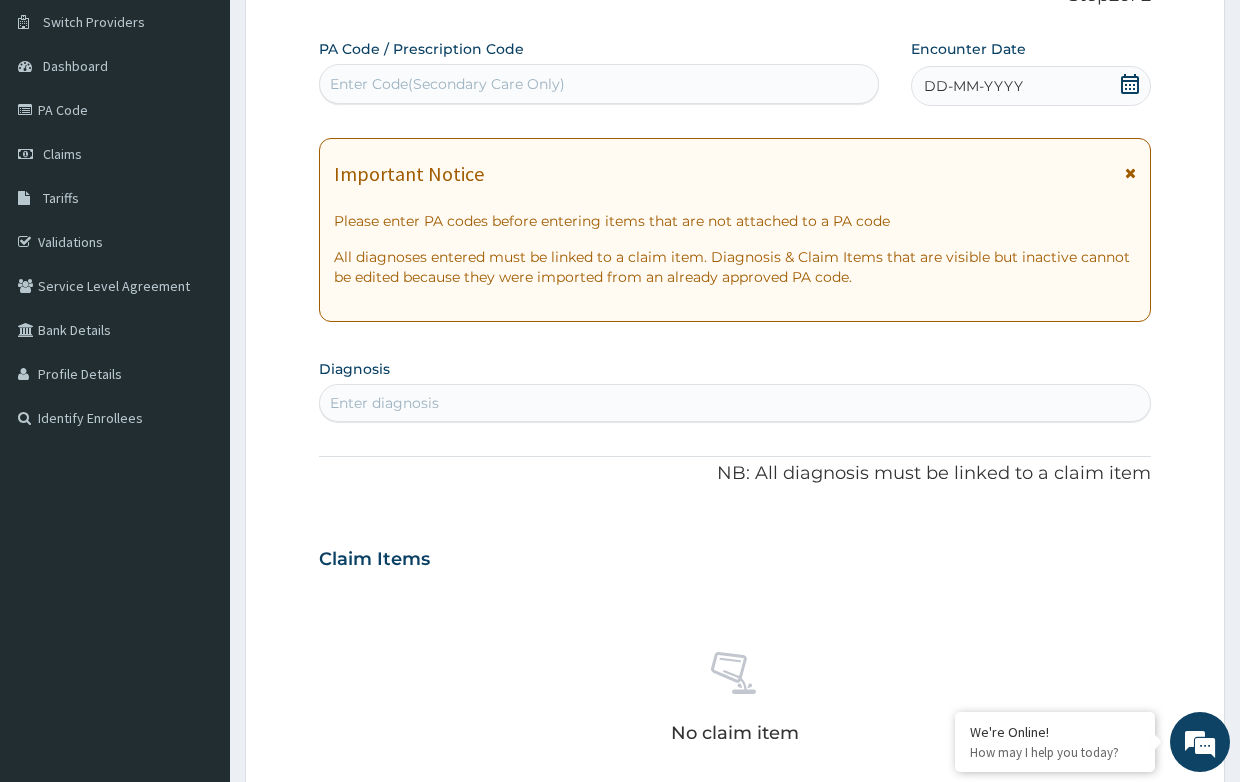 click on "DD-MM-YYYY" at bounding box center (1031, 86) 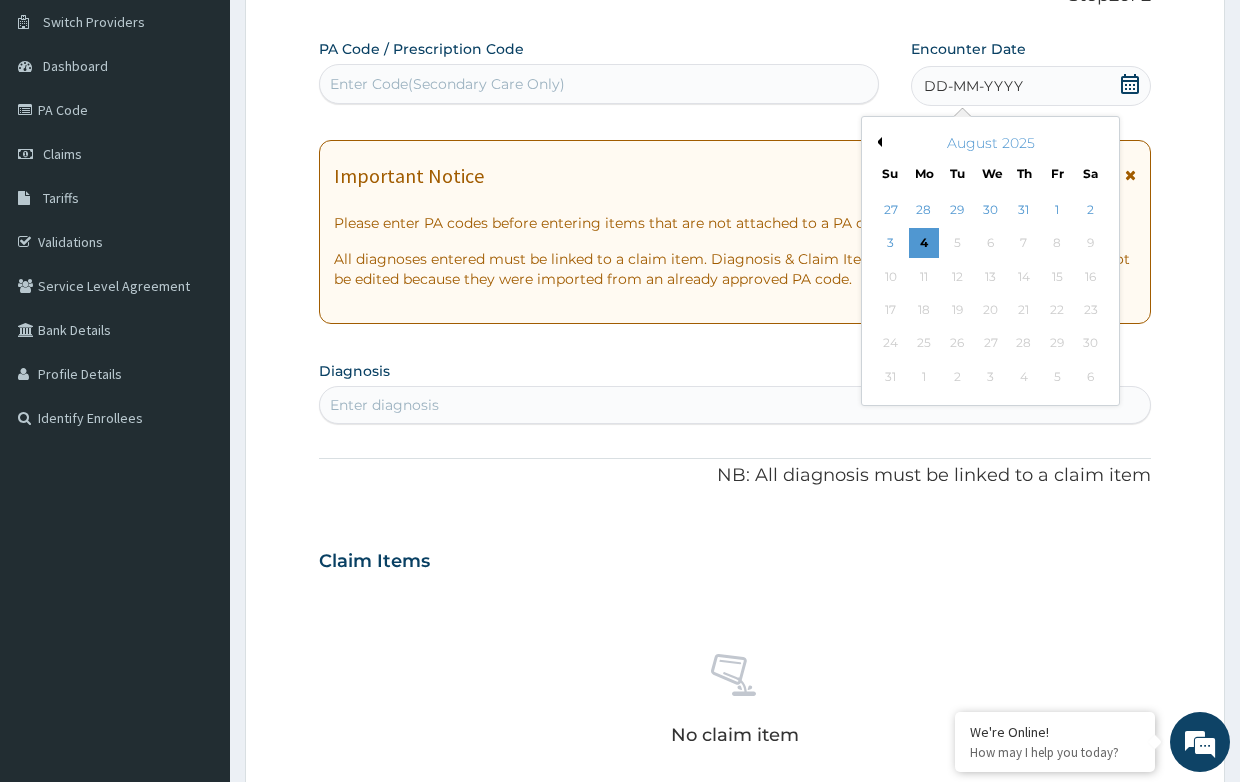 click on "August 2025" at bounding box center [990, 143] 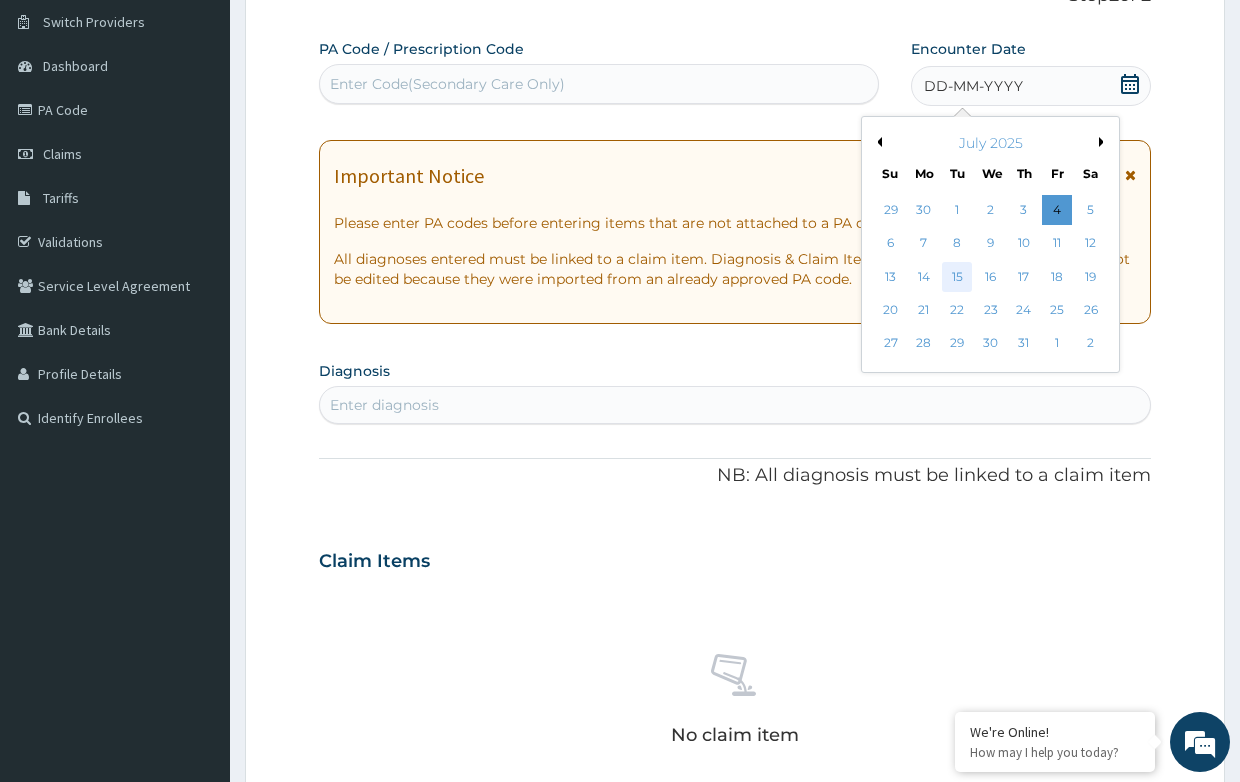 click on "15" at bounding box center (957, 277) 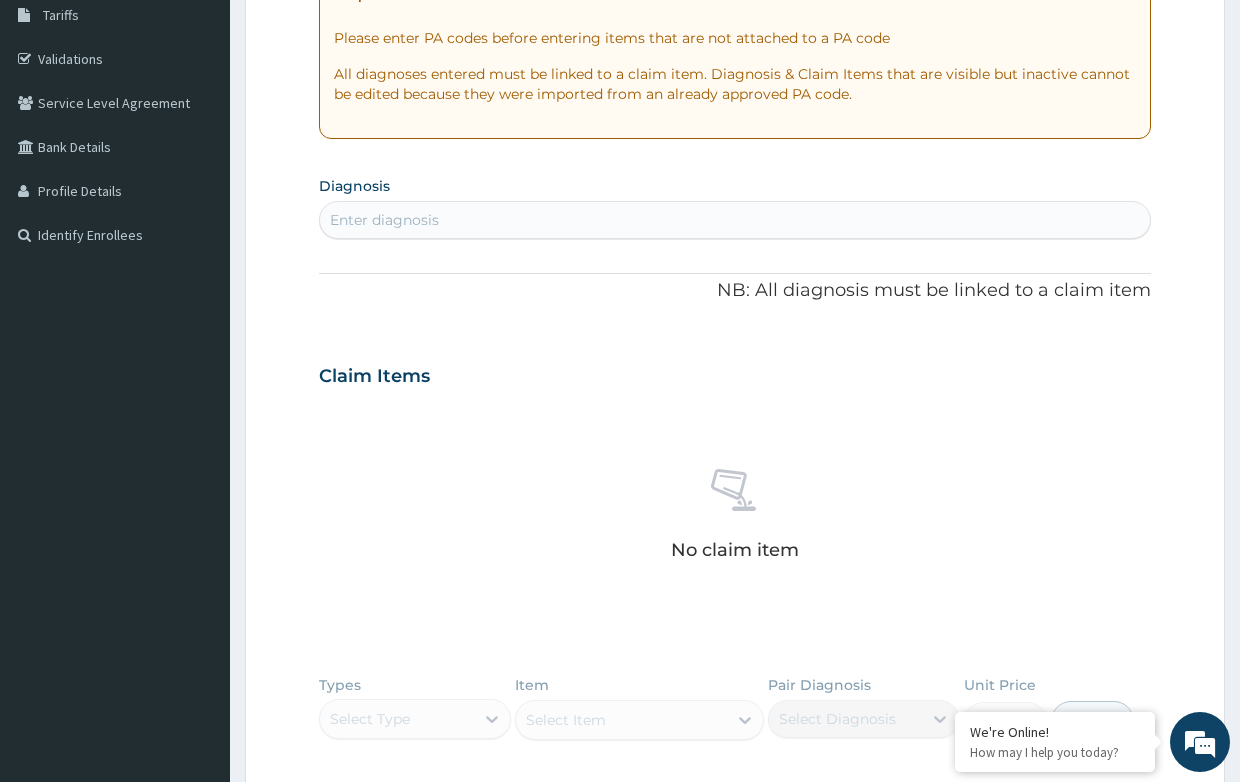 scroll, scrollTop: 352, scrollLeft: 0, axis: vertical 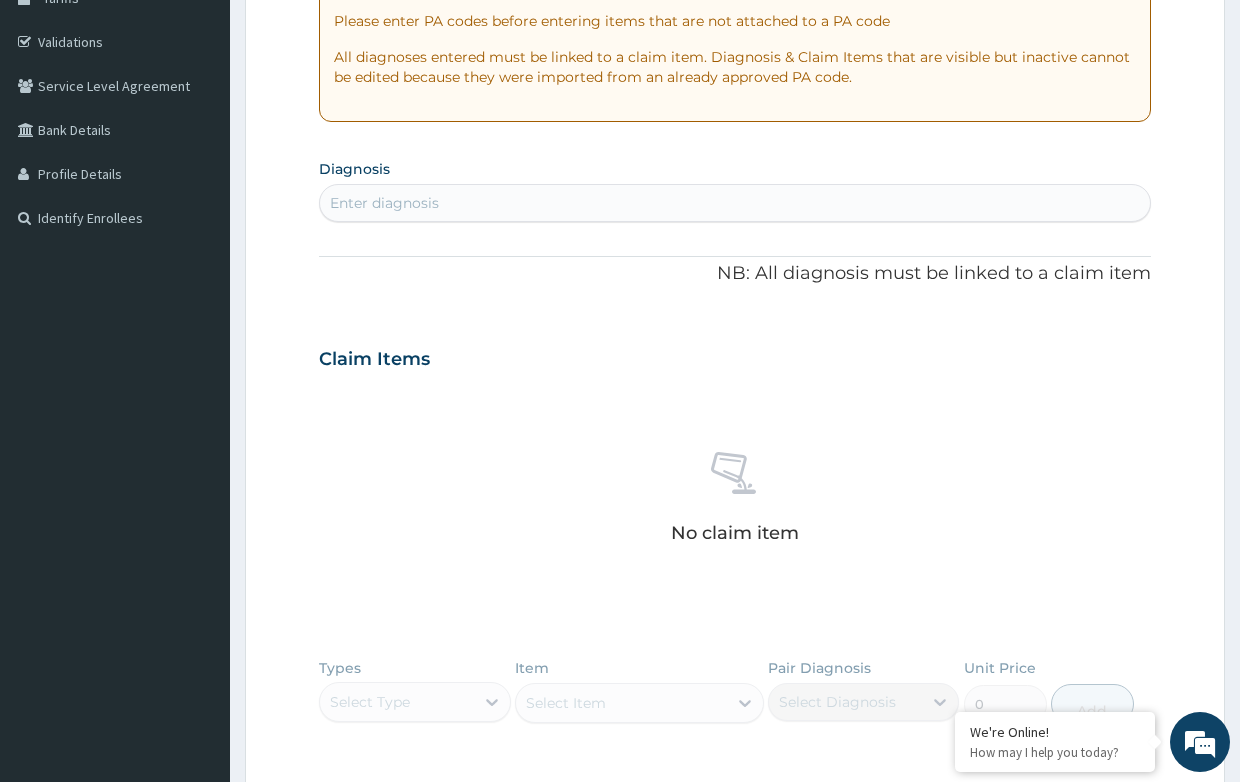 click on "Enter diagnosis" at bounding box center (384, 203) 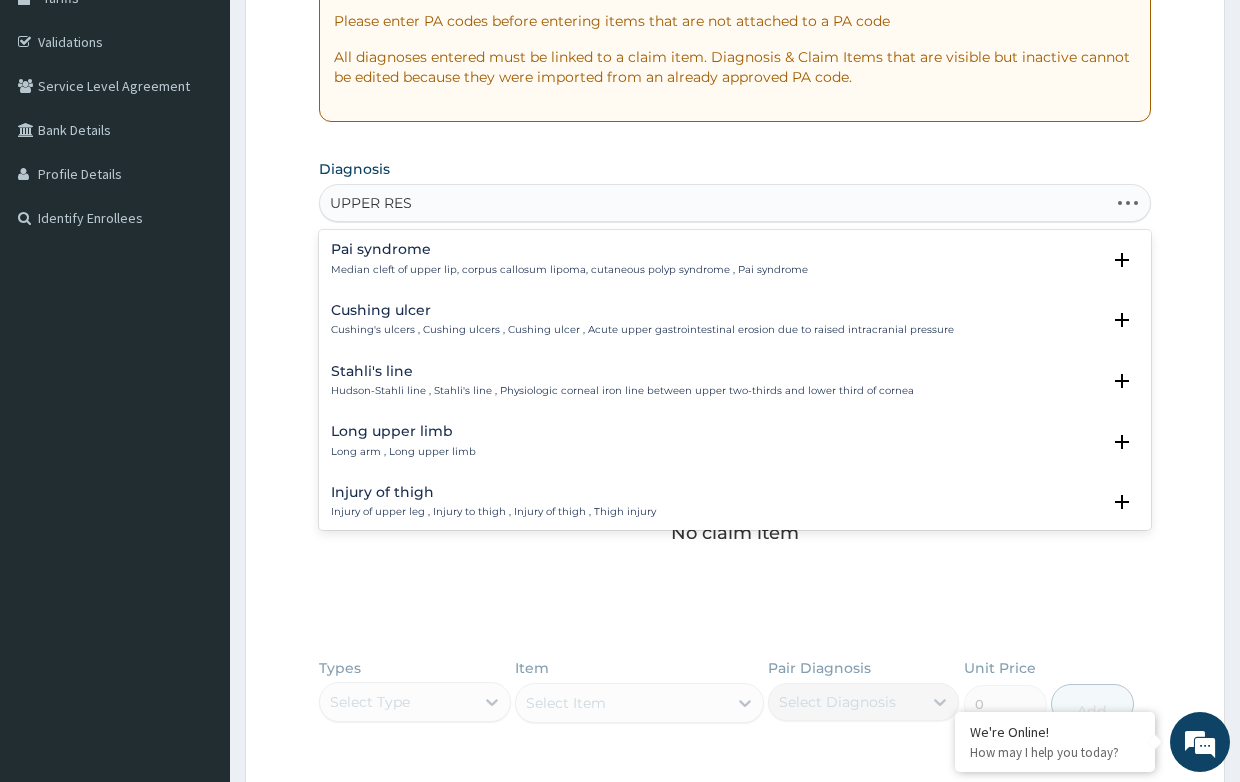 type on "UPPER RESP" 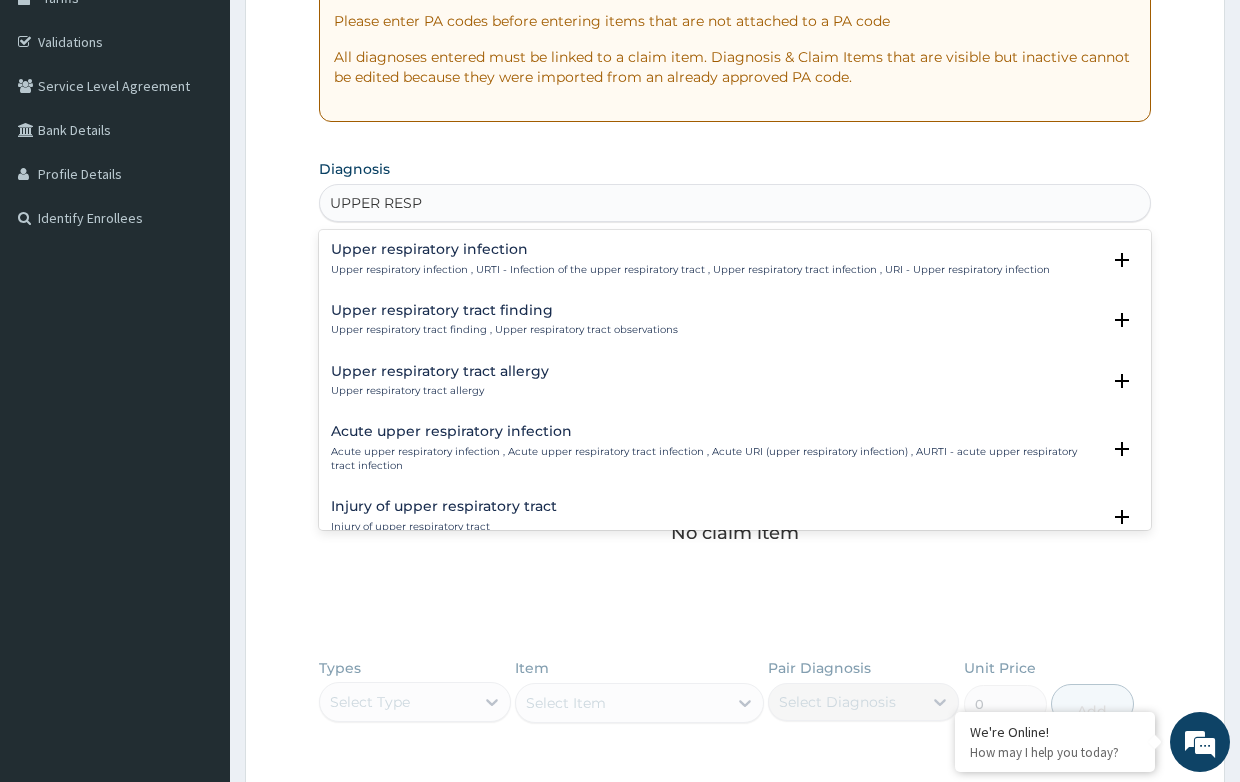 click on "Upper respiratory infection" at bounding box center (690, 249) 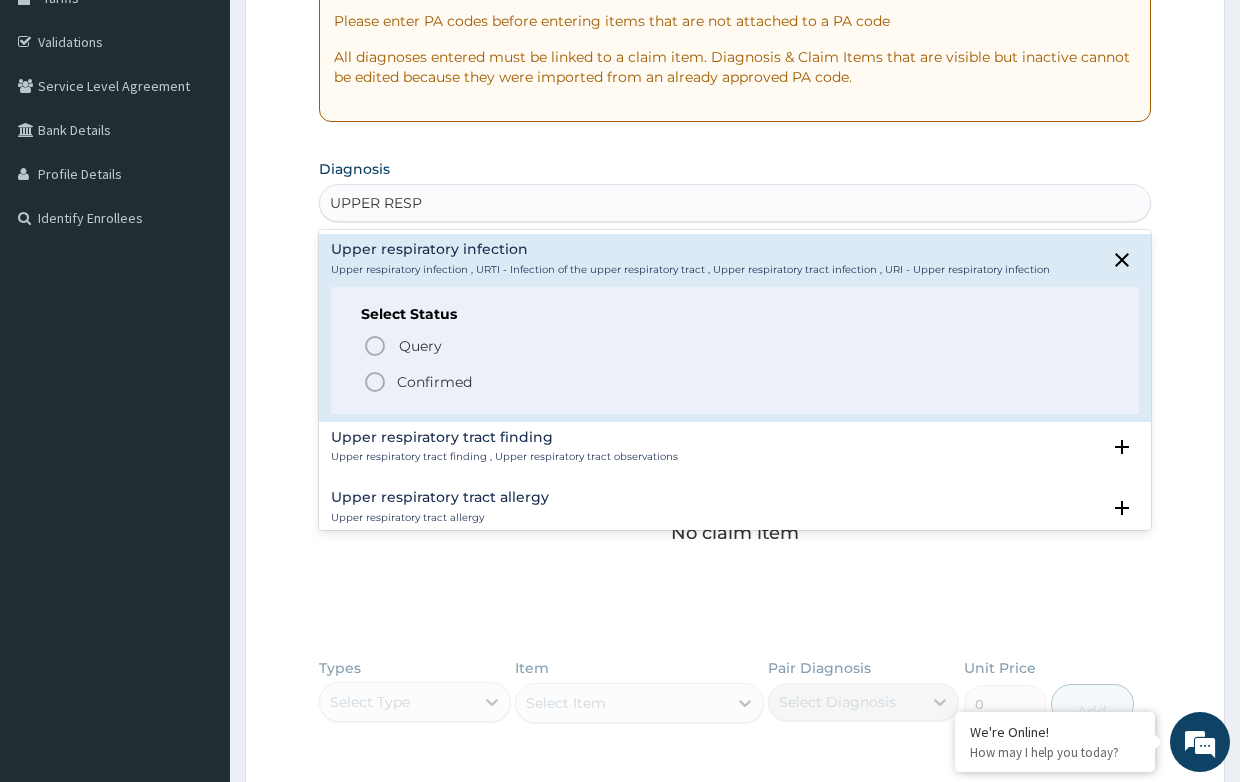 click 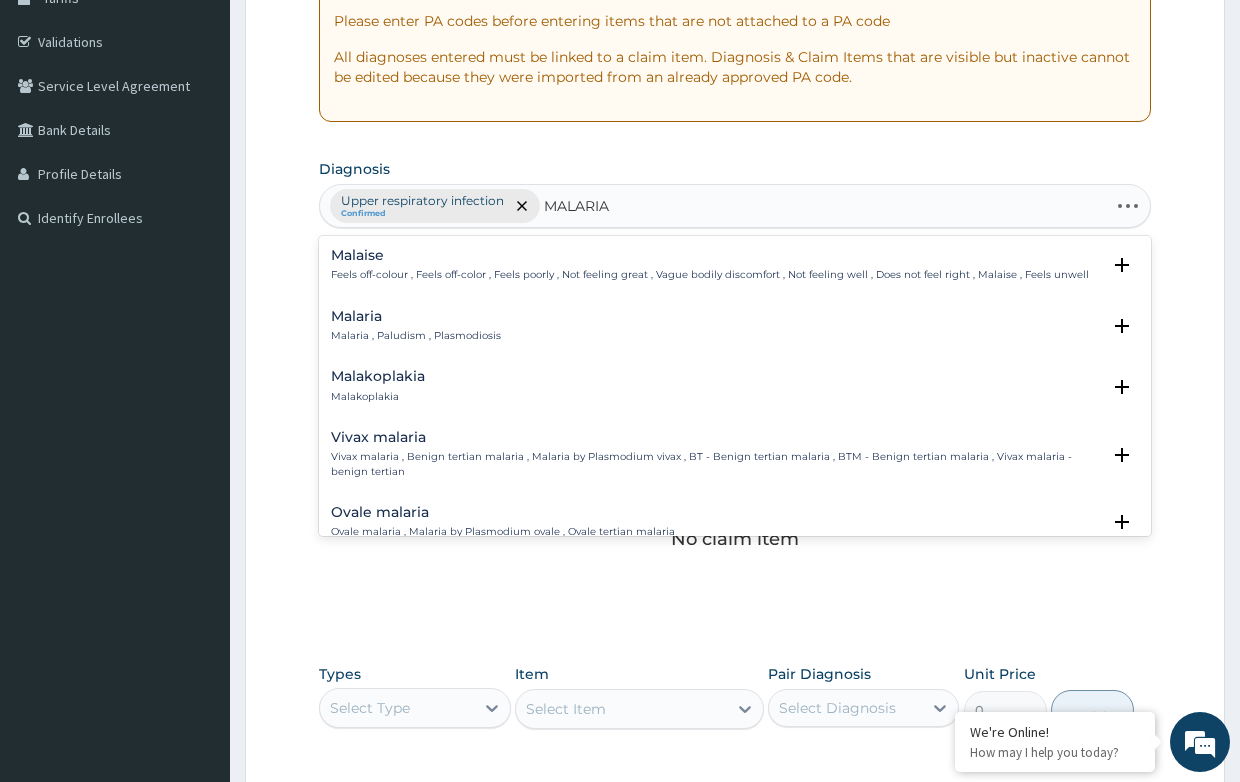 type on "MALARIA" 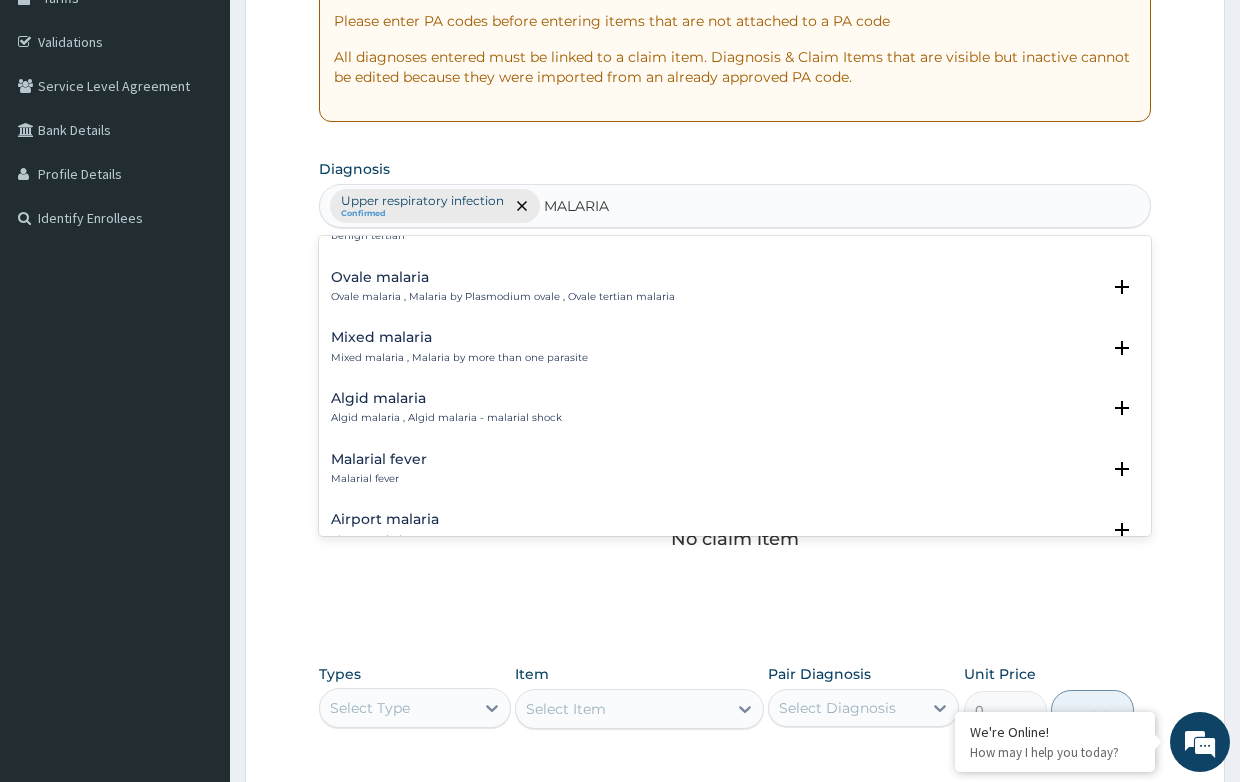 scroll, scrollTop: 200, scrollLeft: 0, axis: vertical 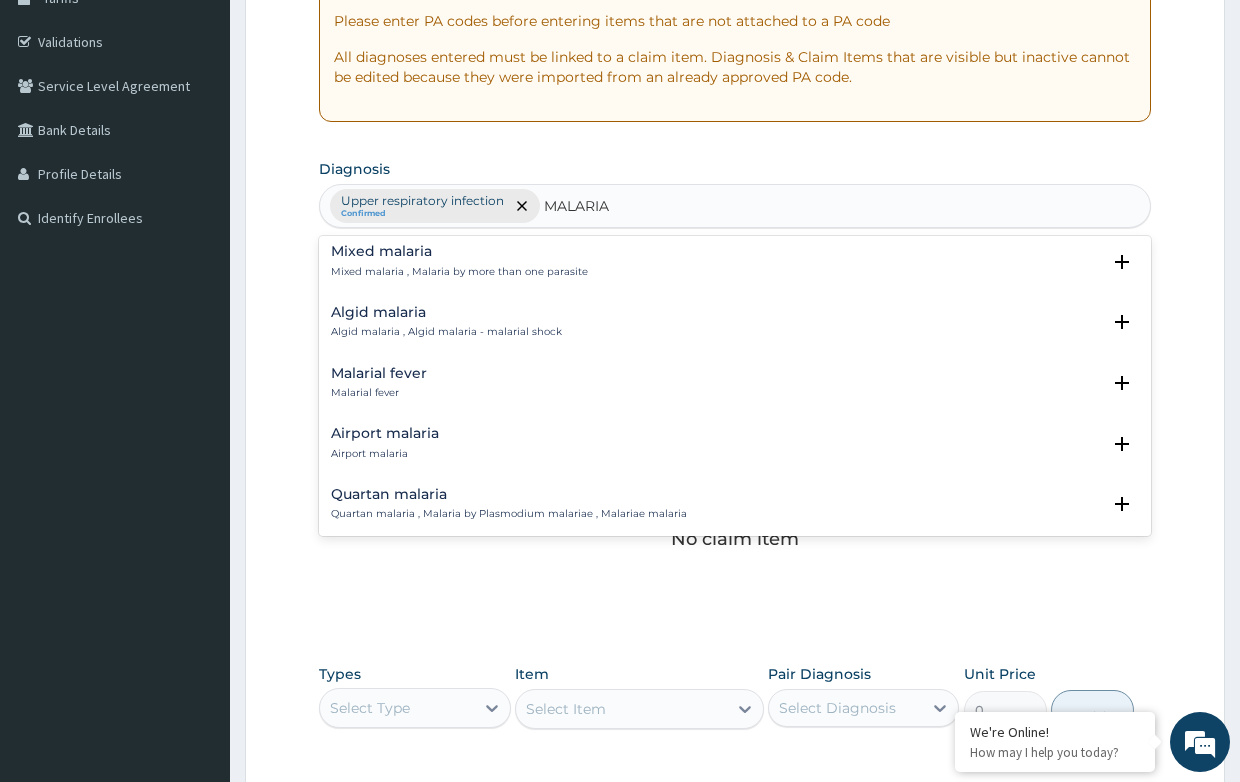 click on "Malarial fever" at bounding box center (379, 373) 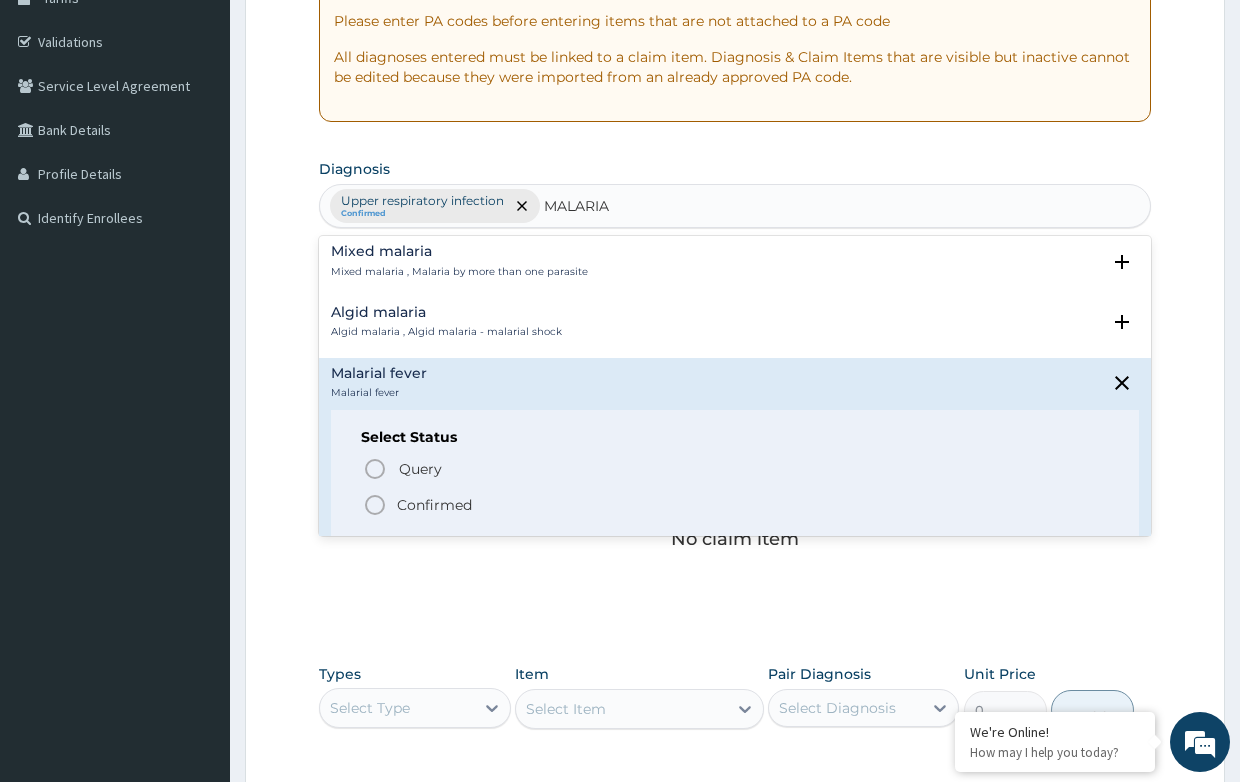 drag, startPoint x: 372, startPoint y: 507, endPoint x: 380, endPoint y: 500, distance: 10.630146 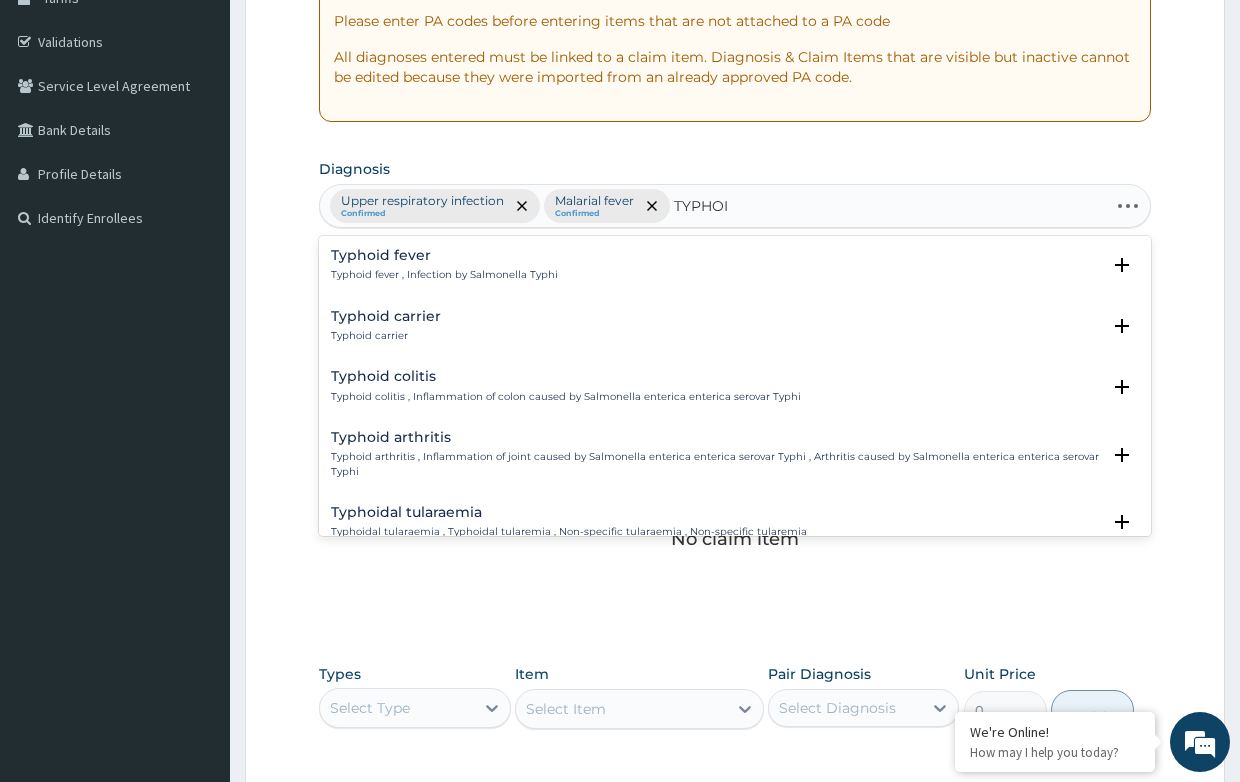 type on "TYPHOID" 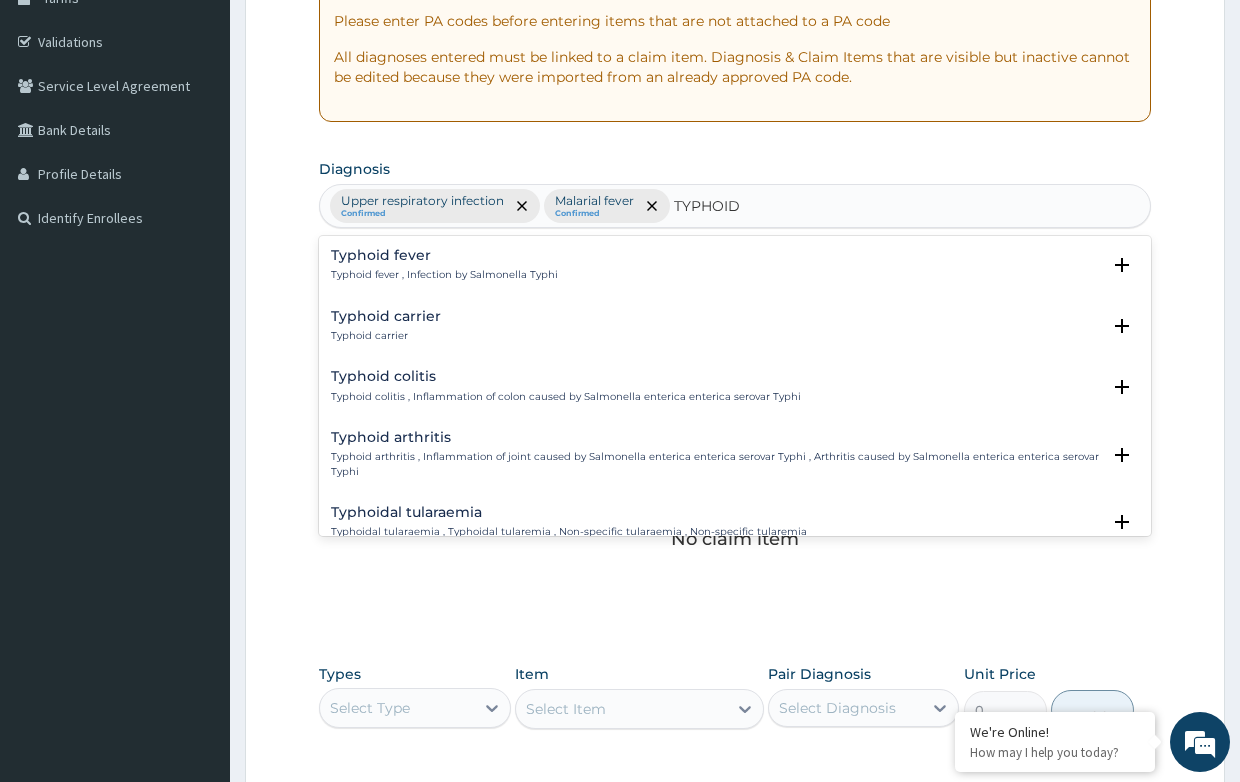 click on "Typhoid fever" at bounding box center [444, 255] 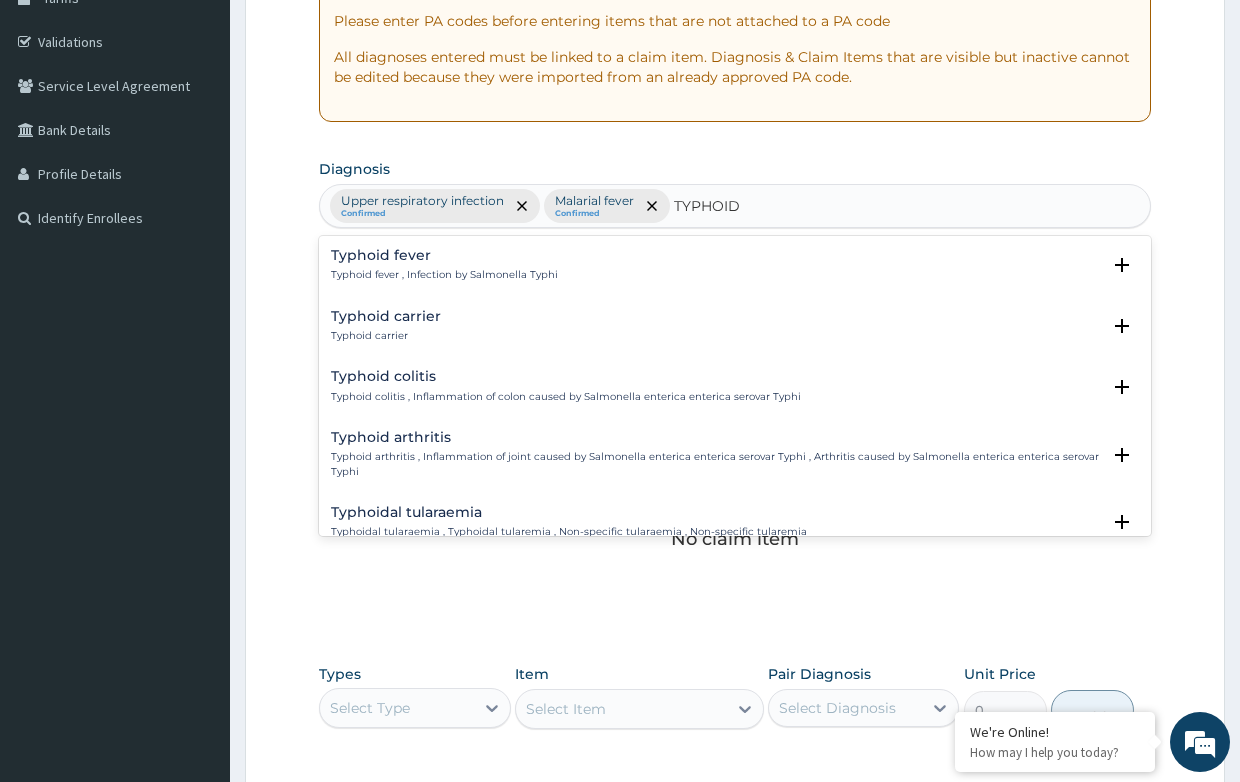 click on "Typhoid fever" at bounding box center [444, 255] 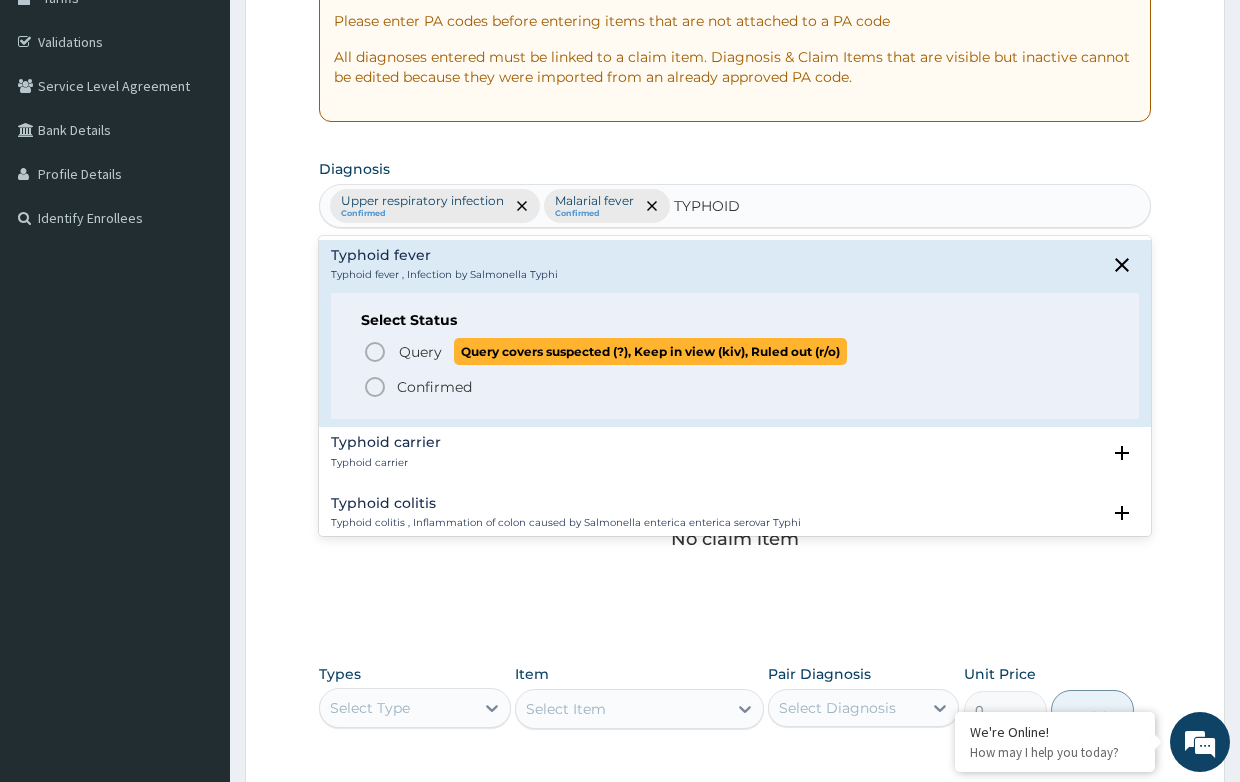 click 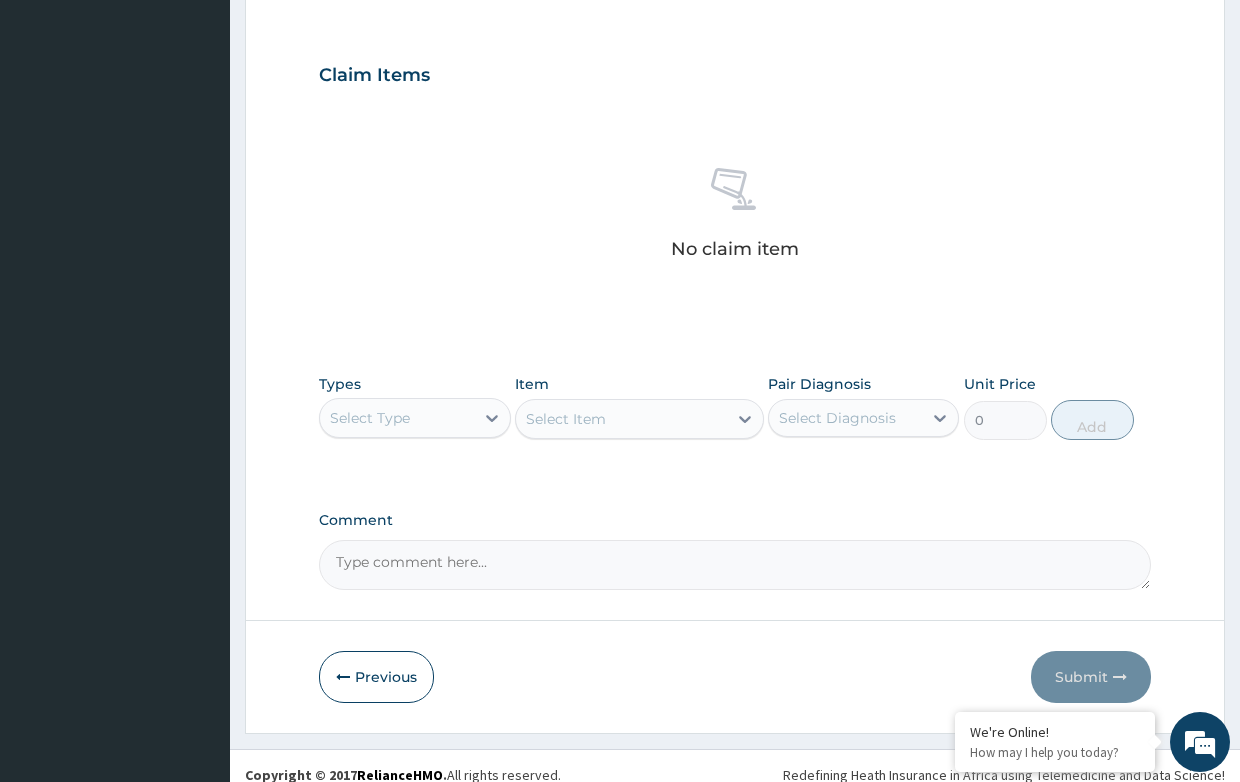 scroll, scrollTop: 660, scrollLeft: 0, axis: vertical 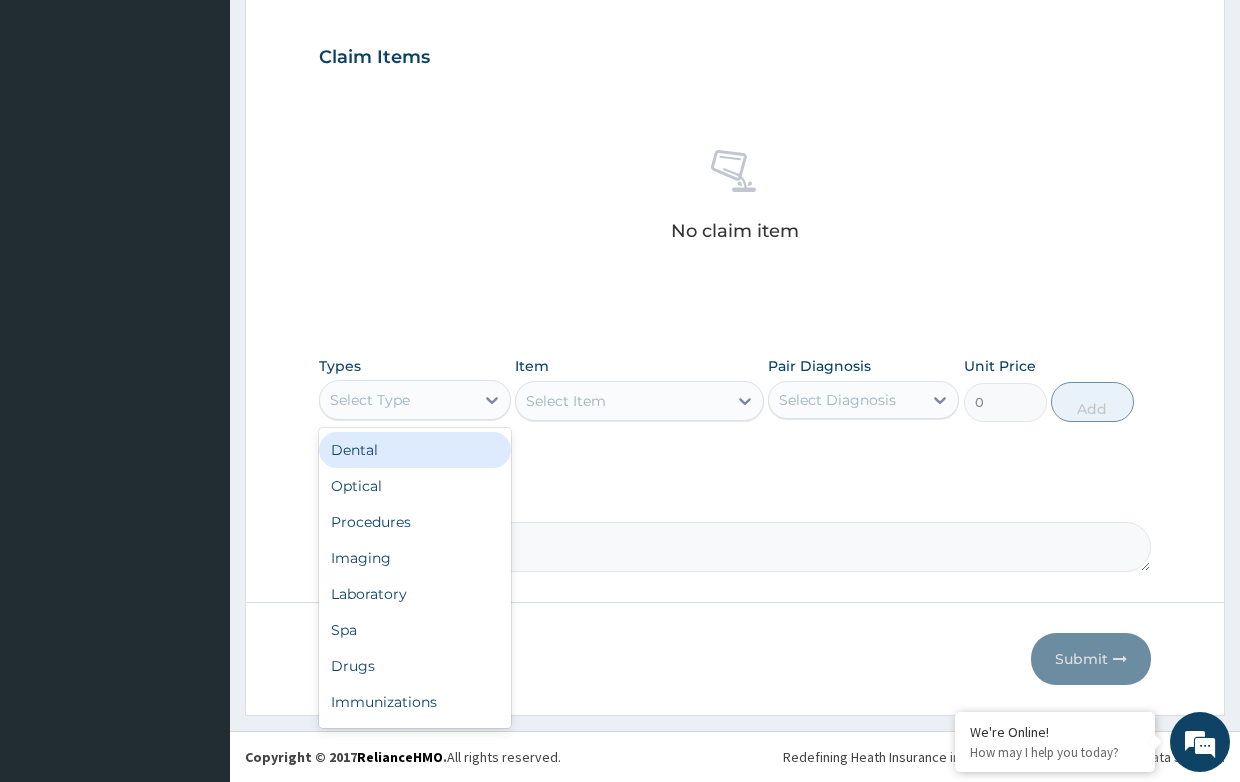 click on "Select Type" at bounding box center (396, 400) 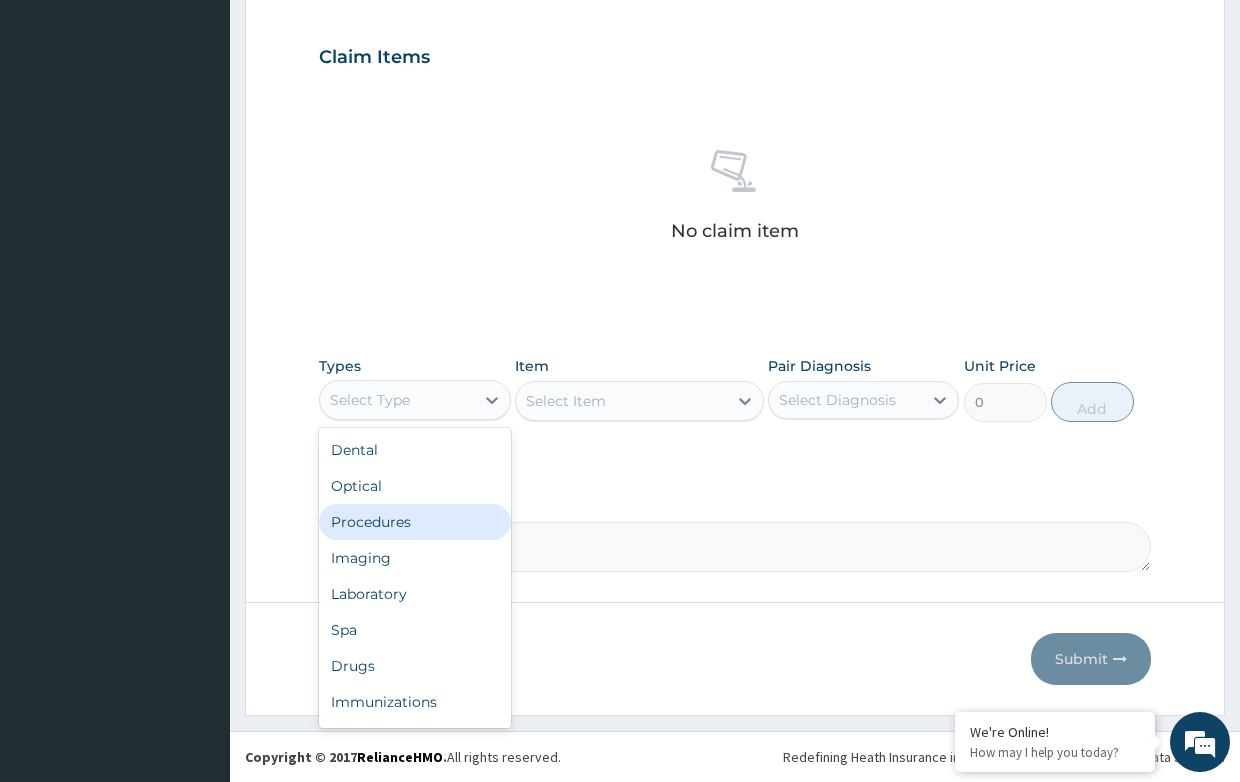 click on "Procedures" at bounding box center (414, 522) 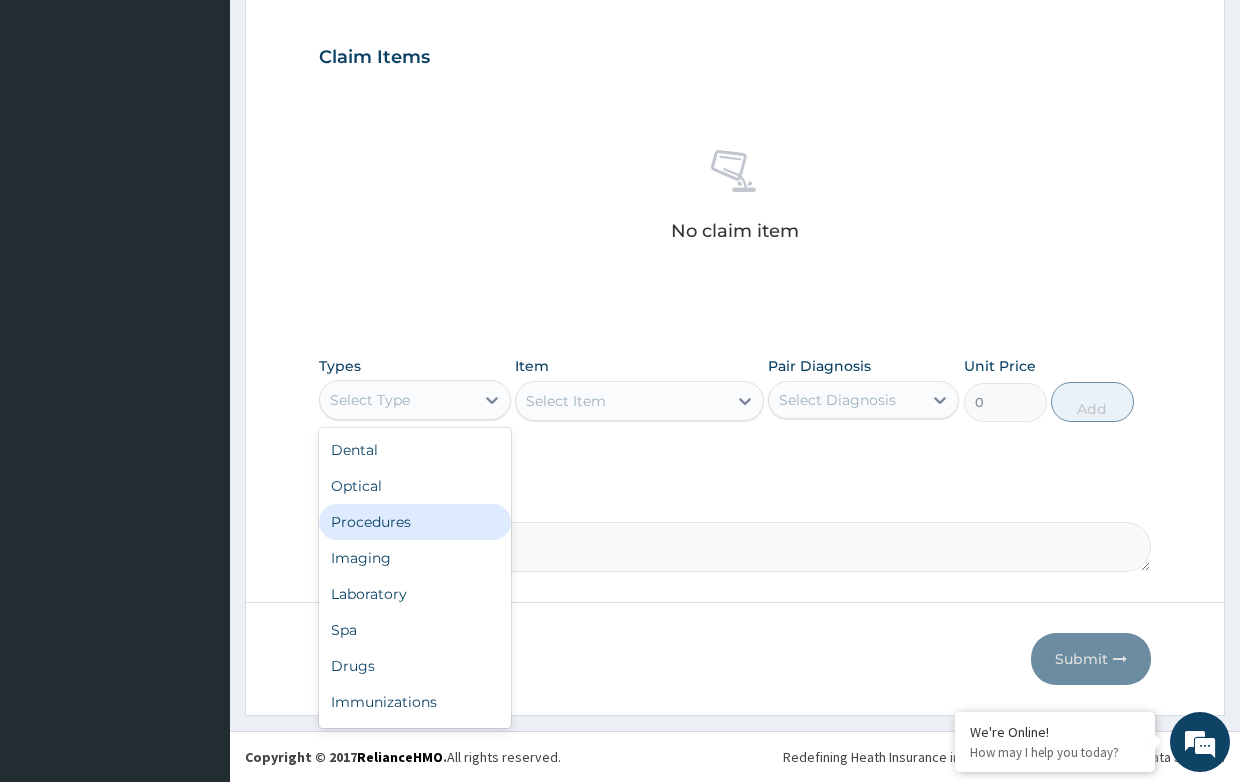 click on "Comment" at bounding box center [734, 533] 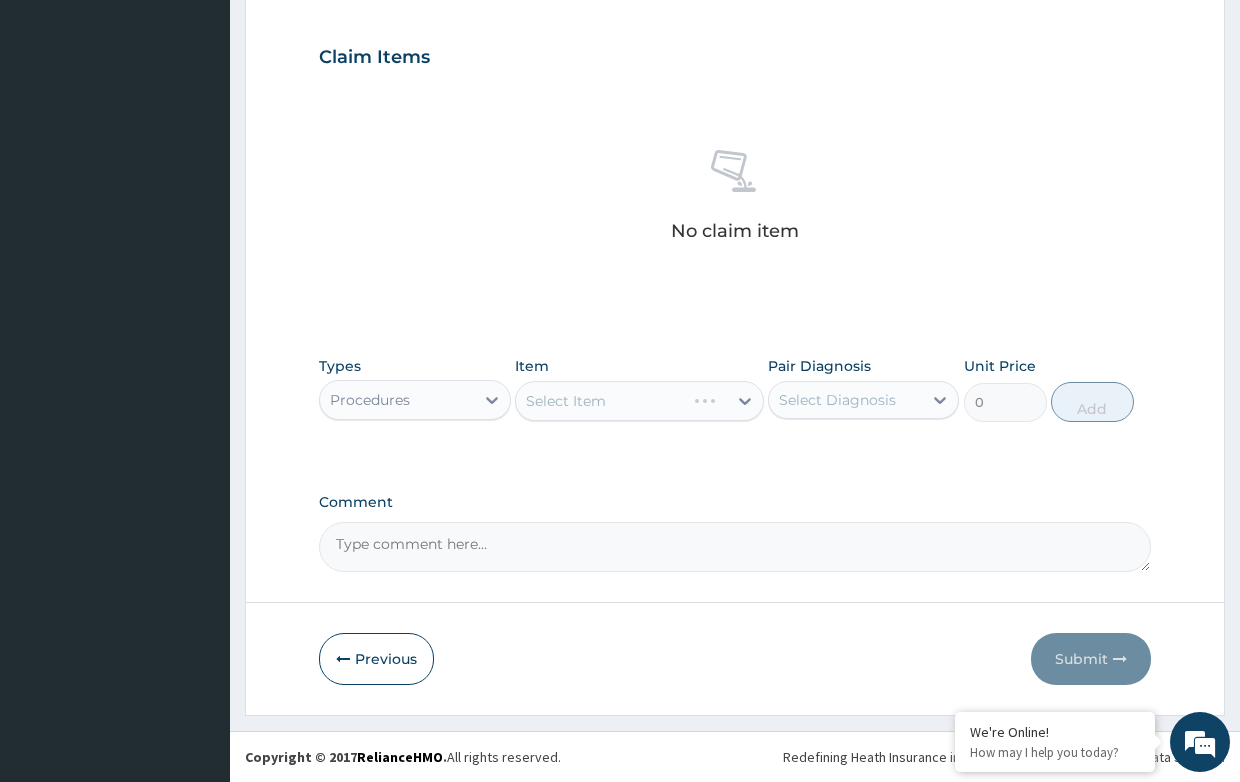 click on "Select Item" at bounding box center [639, 401] 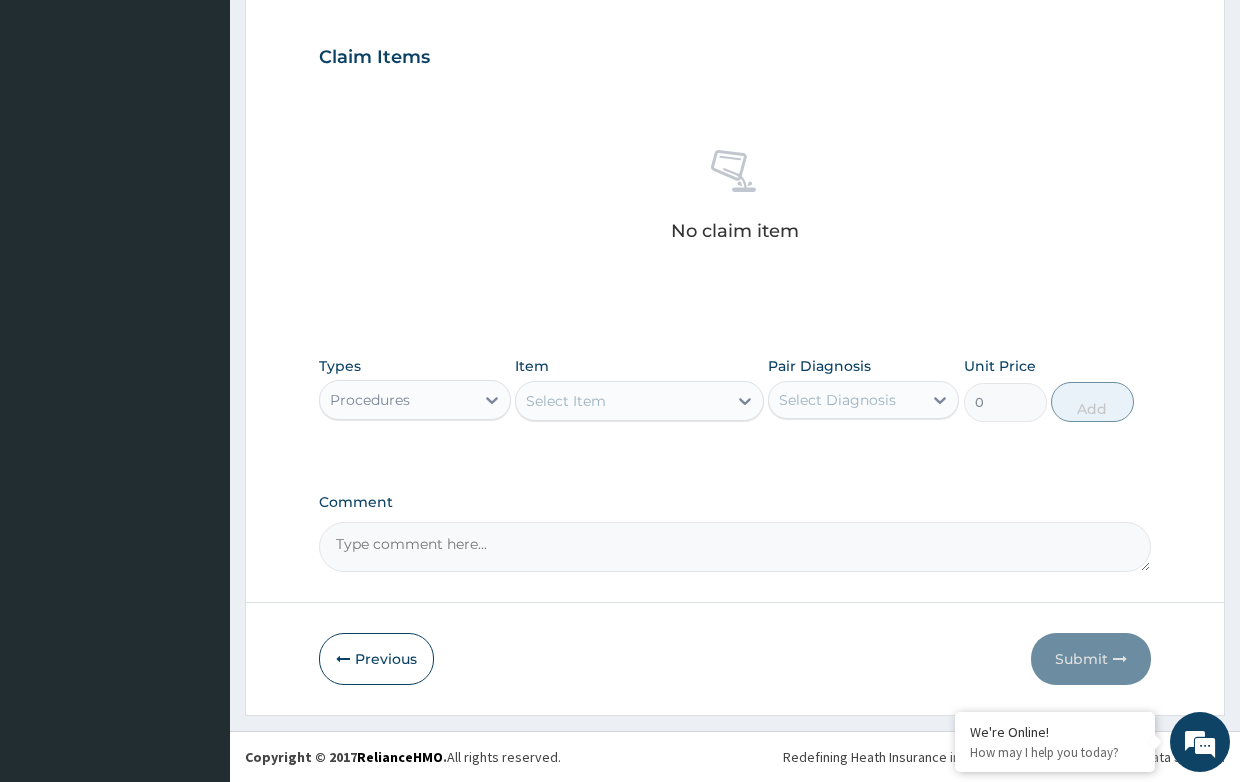 click on "Select Item" at bounding box center [639, 401] 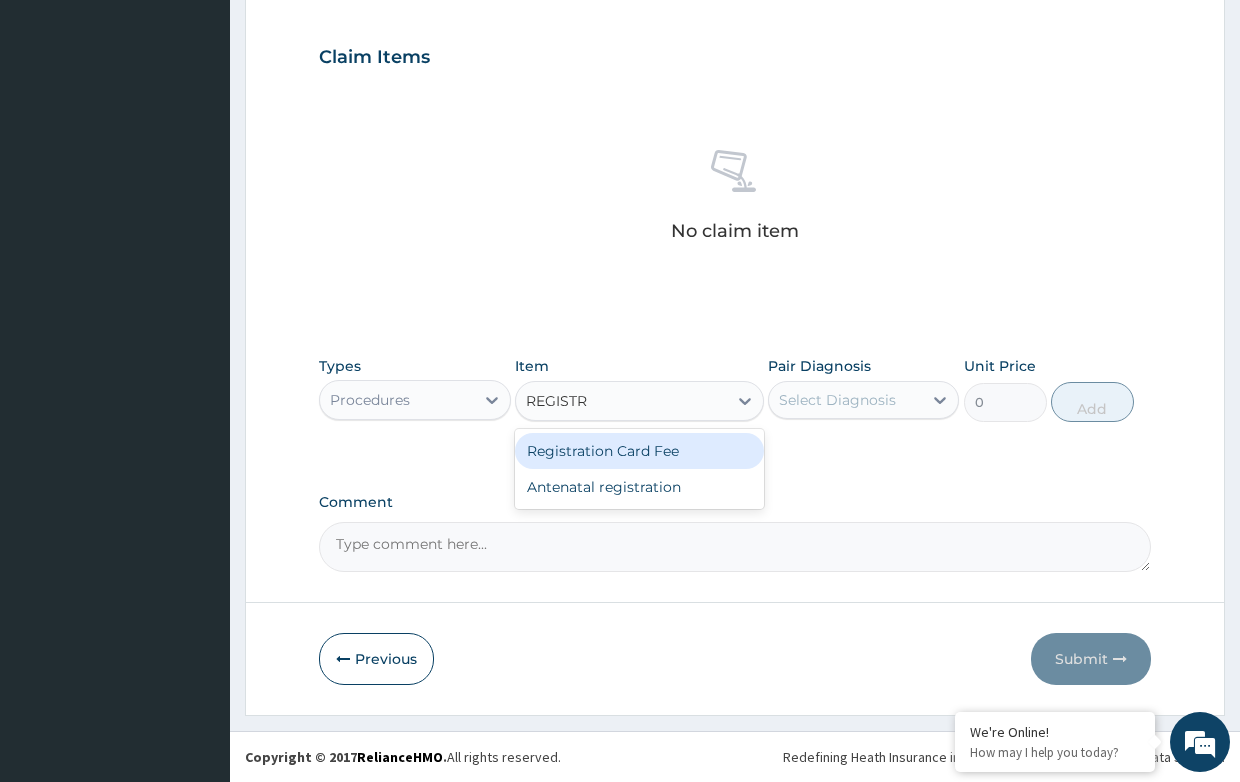type on "REGISTRA" 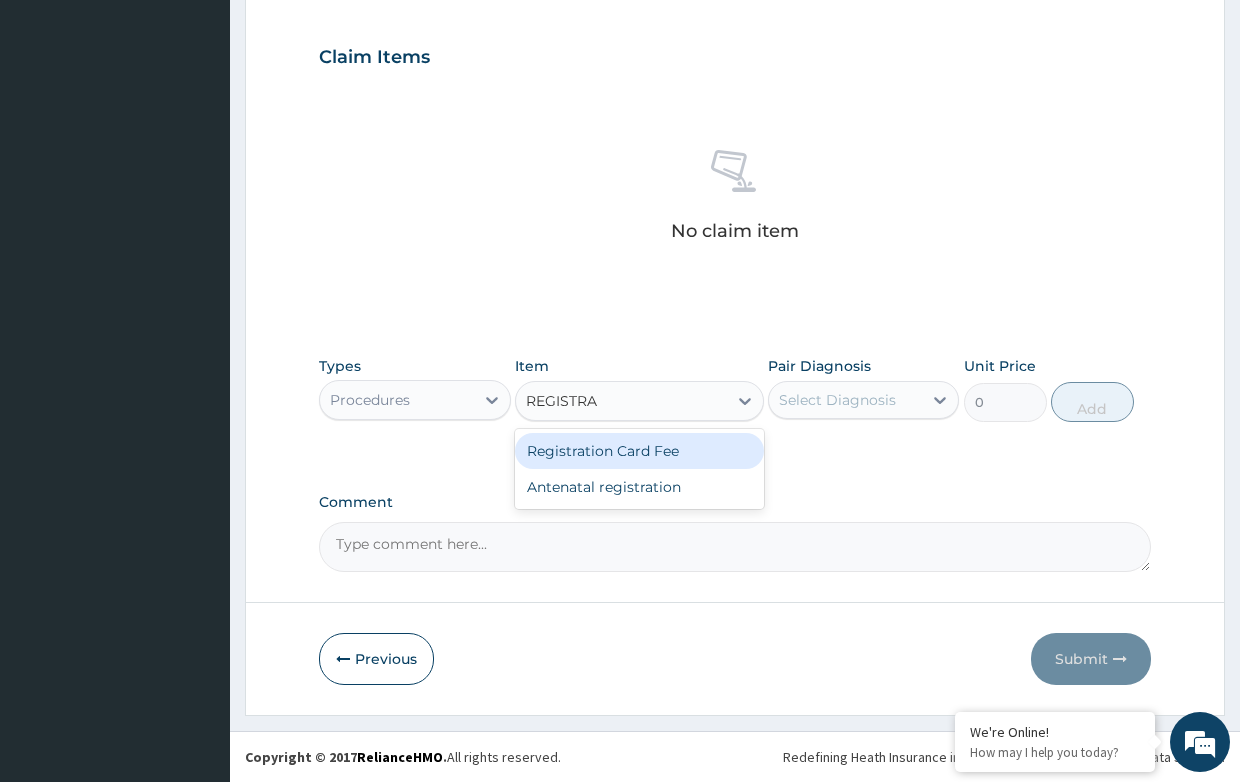 click on "Registration Card Fee" at bounding box center (639, 451) 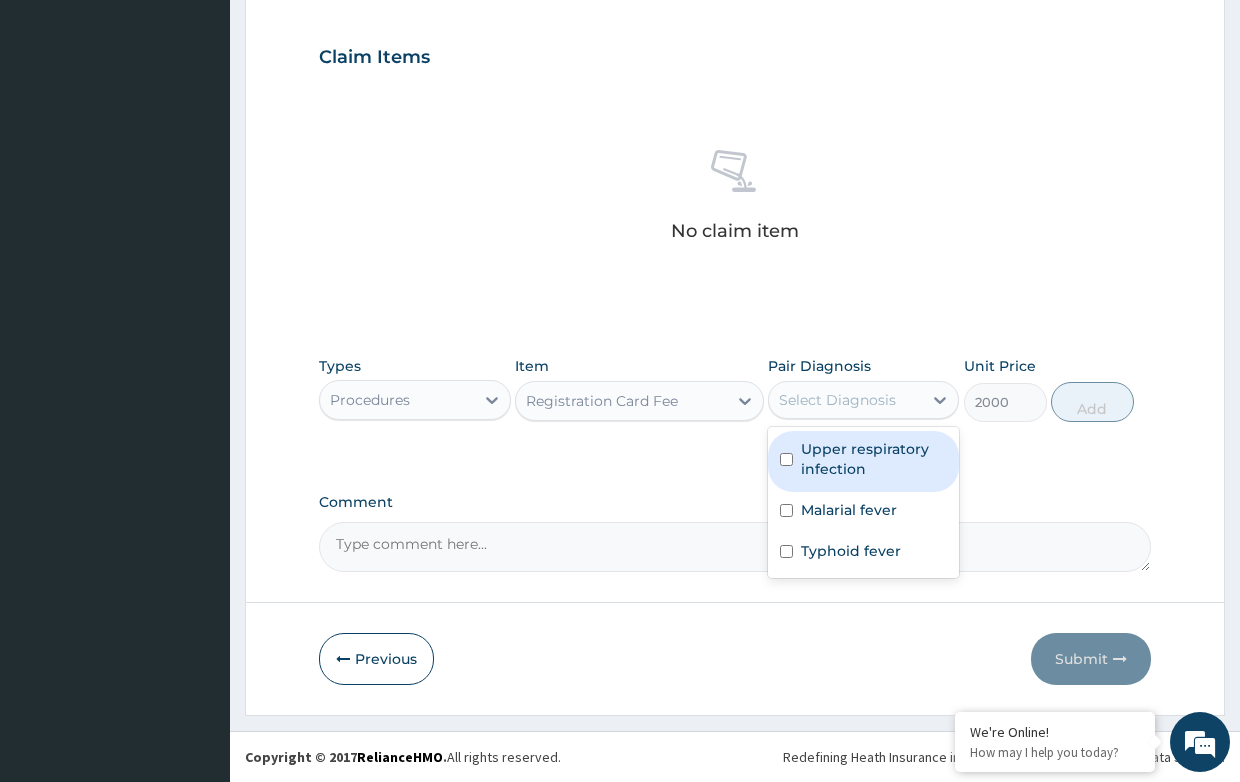 click on "Select Diagnosis" at bounding box center (837, 400) 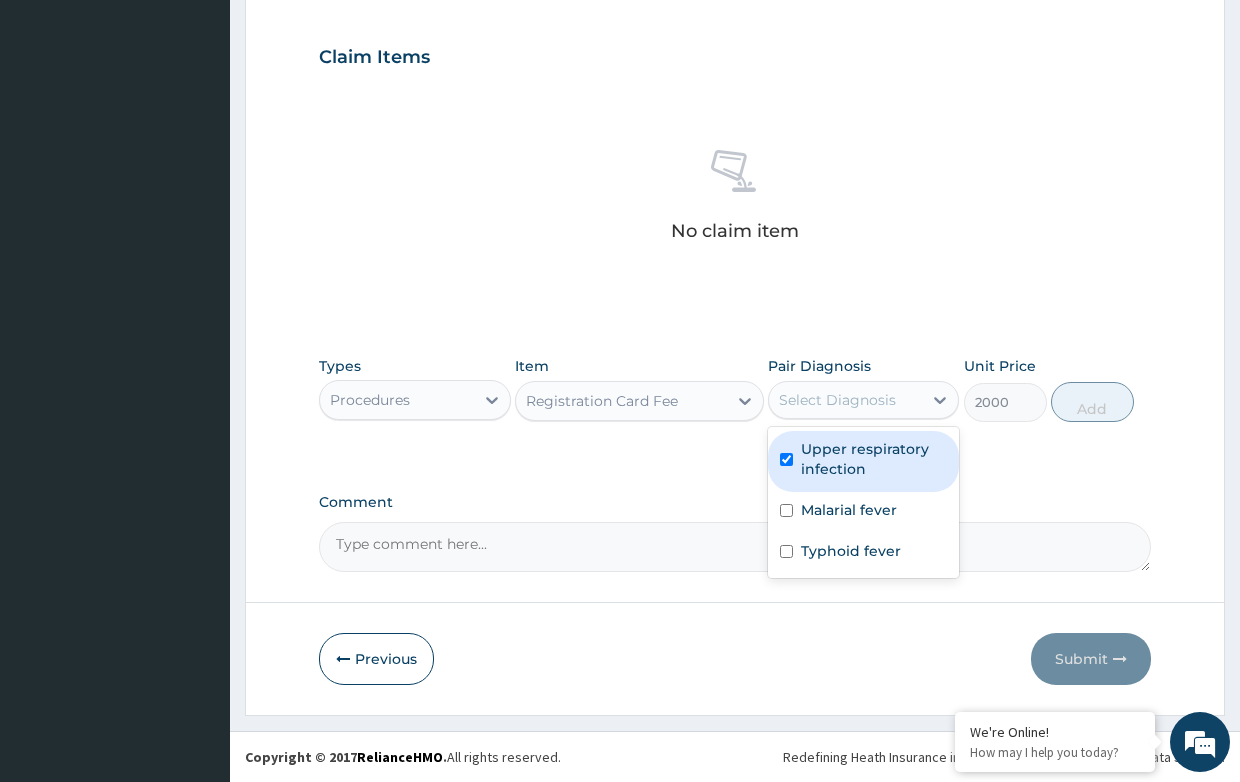 checkbox on "true" 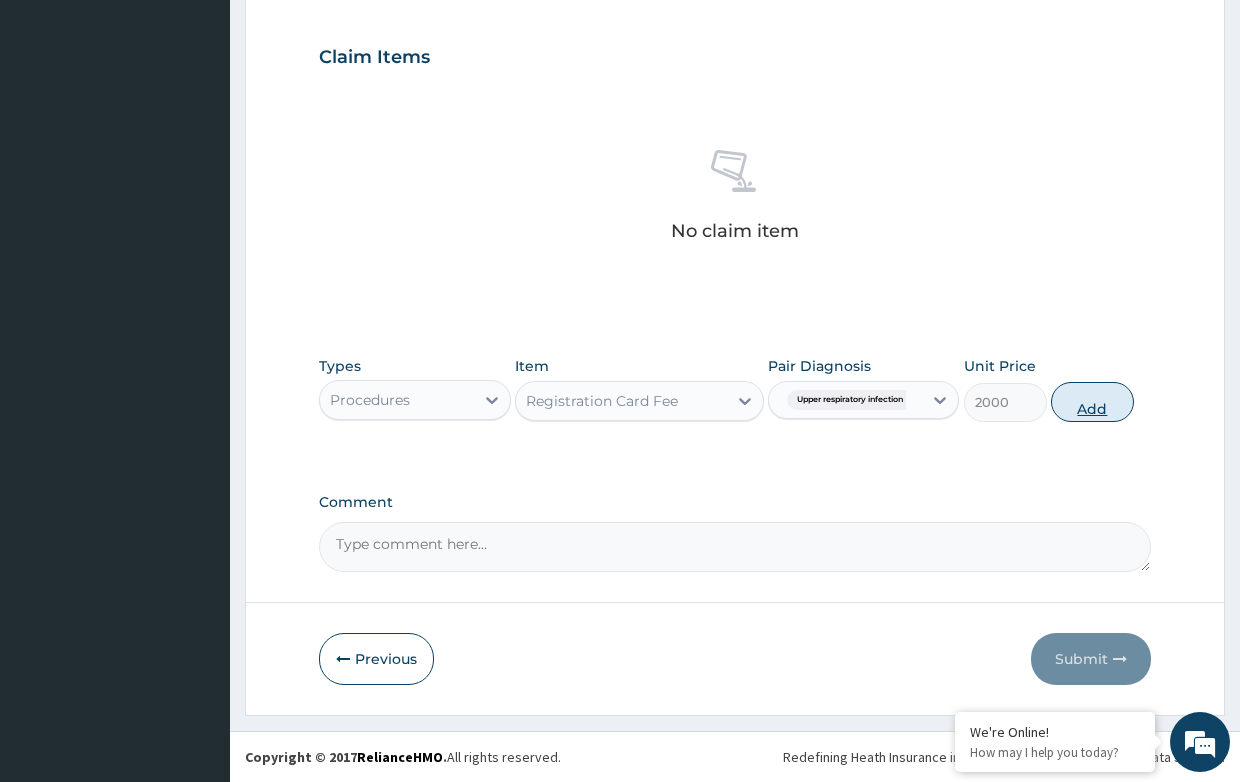 click on "Add" at bounding box center [1092, 402] 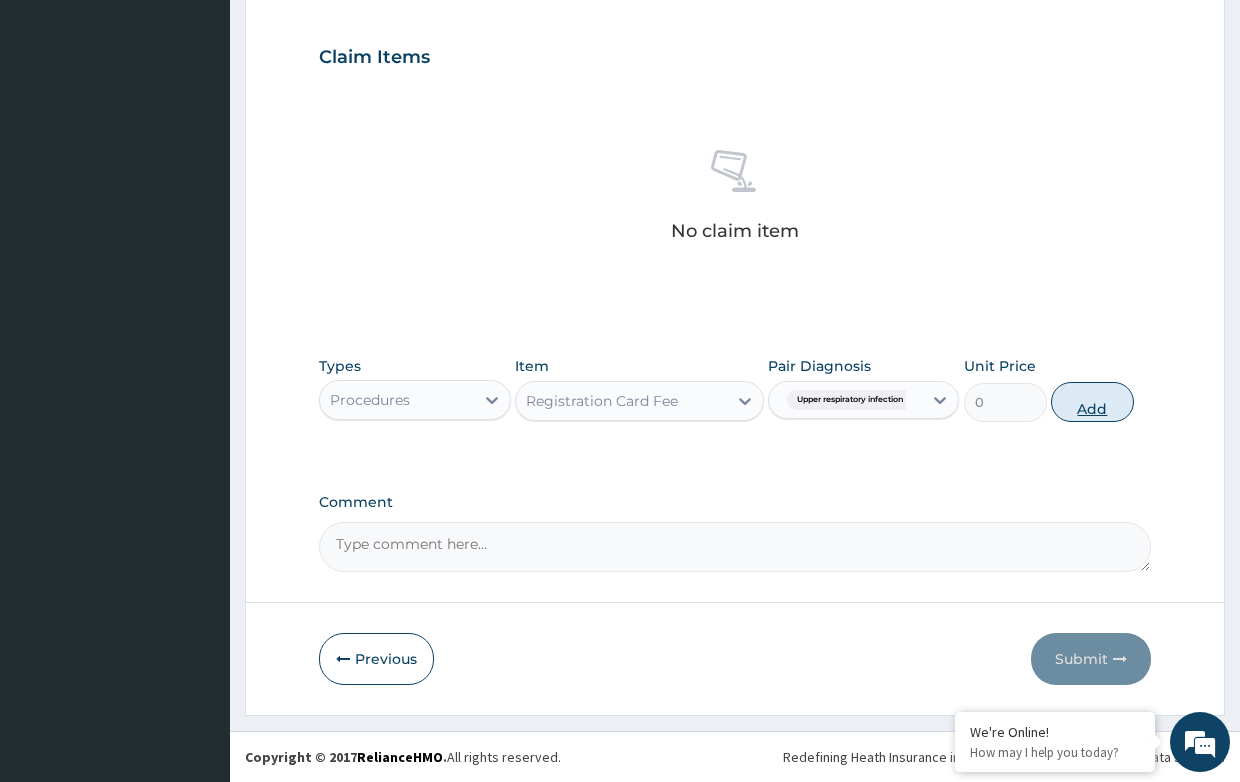 scroll, scrollTop: 582, scrollLeft: 0, axis: vertical 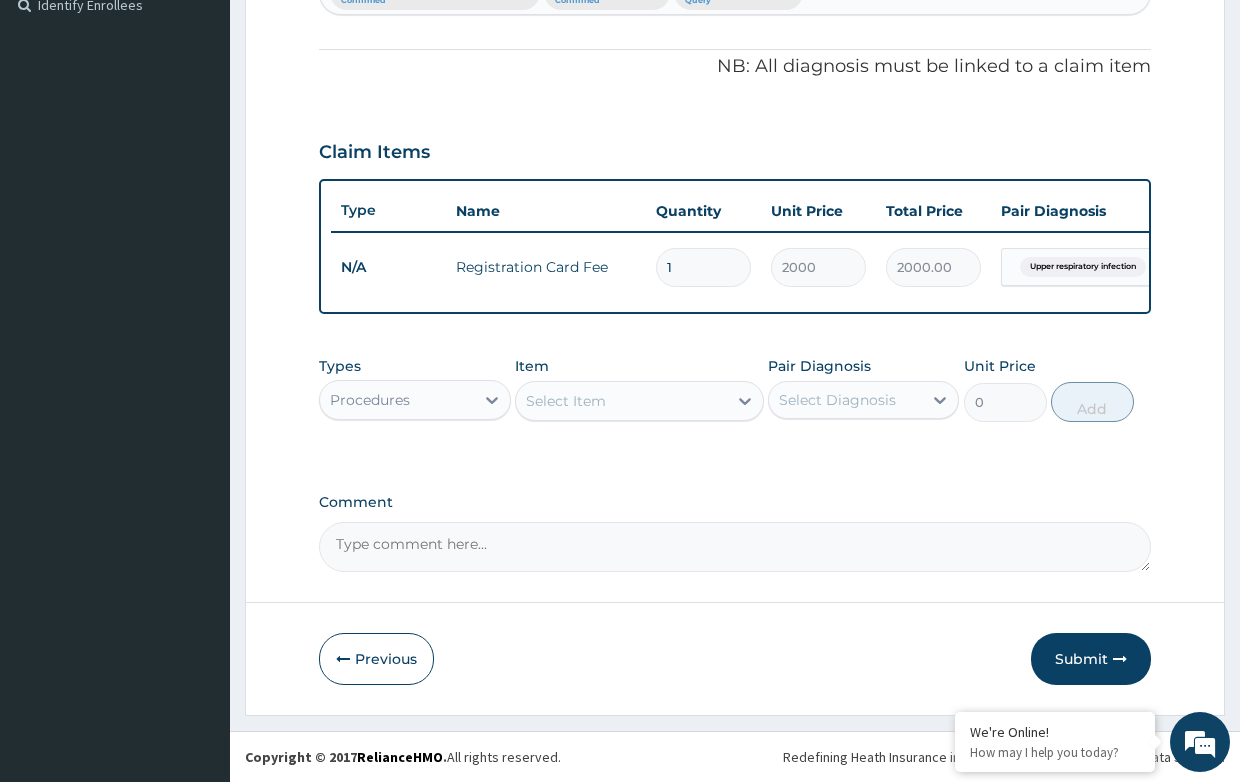 click on "Select Item" at bounding box center (566, 401) 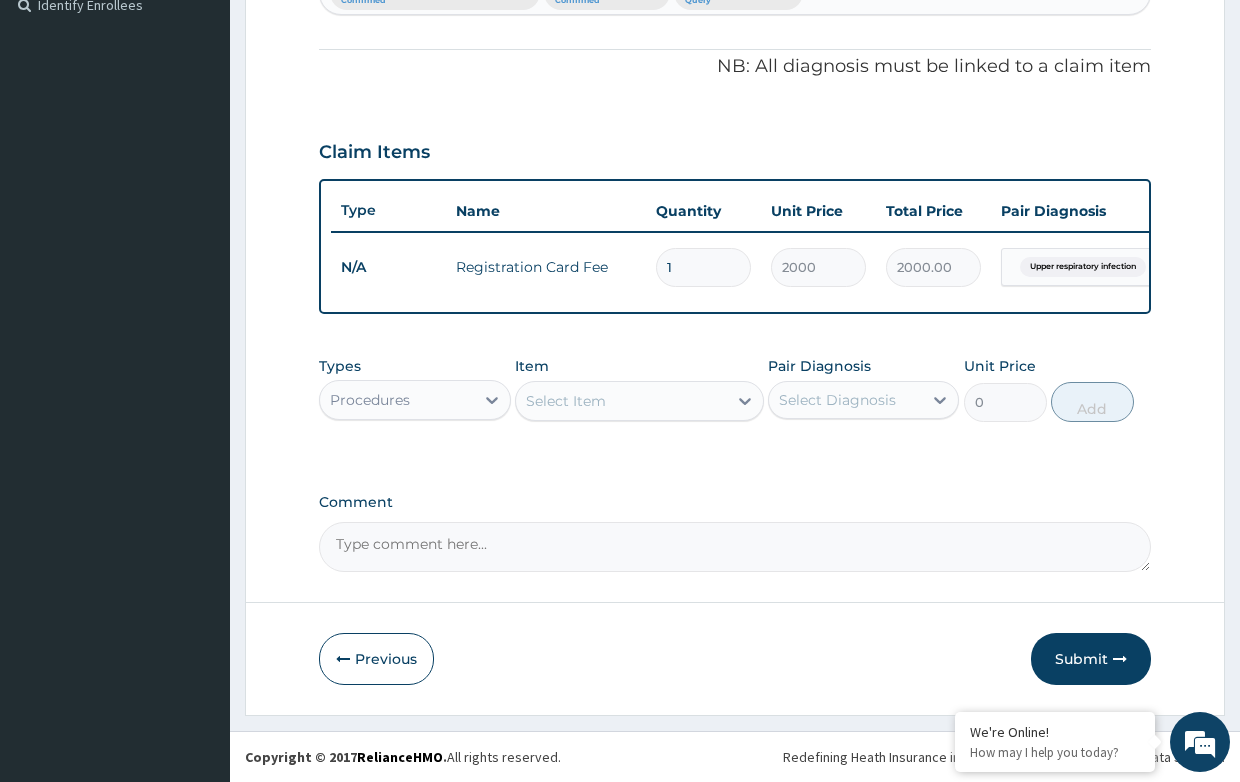 type on "M" 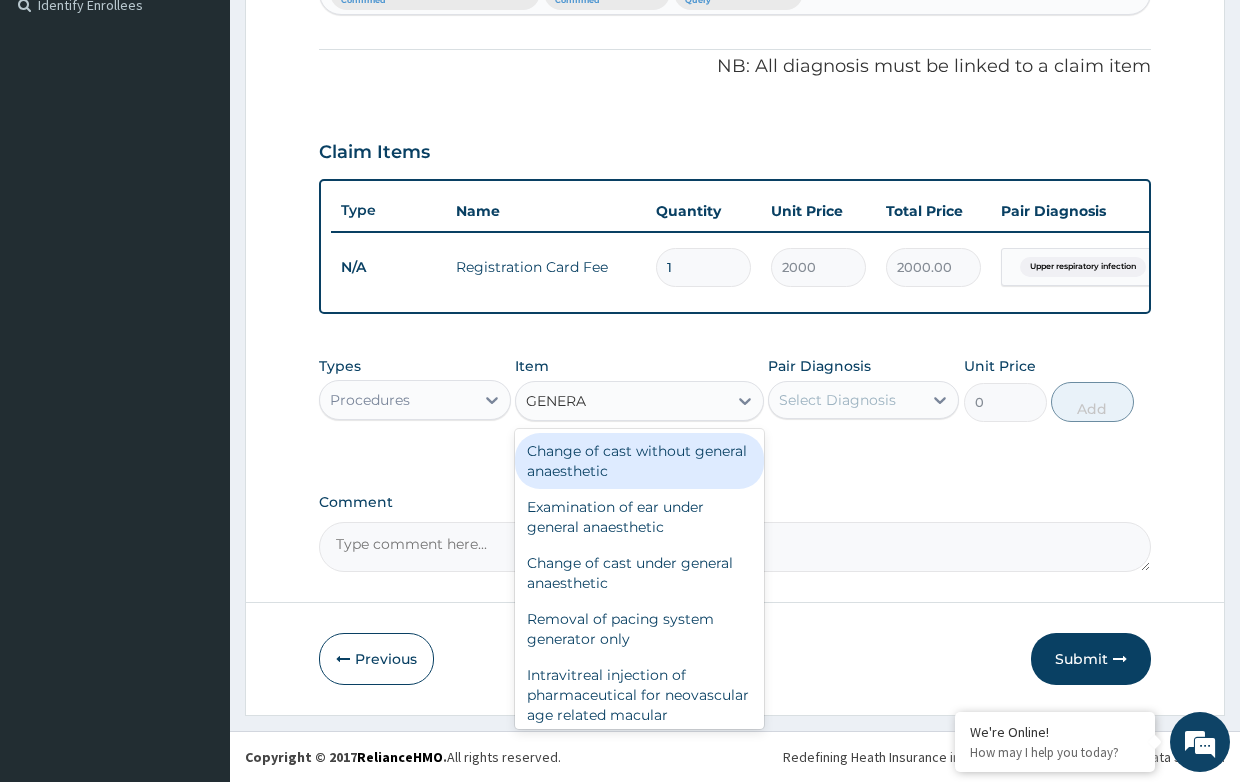 type on "GENERAL" 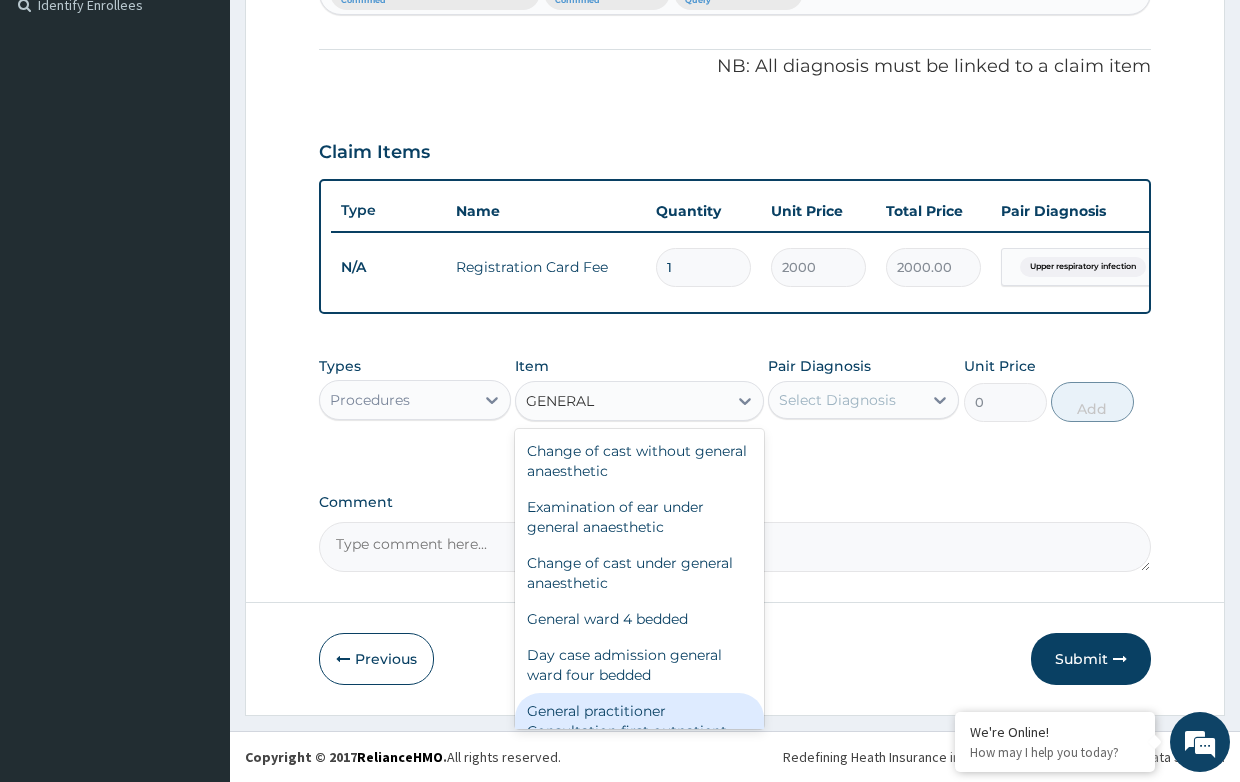 scroll, scrollTop: 40, scrollLeft: 0, axis: vertical 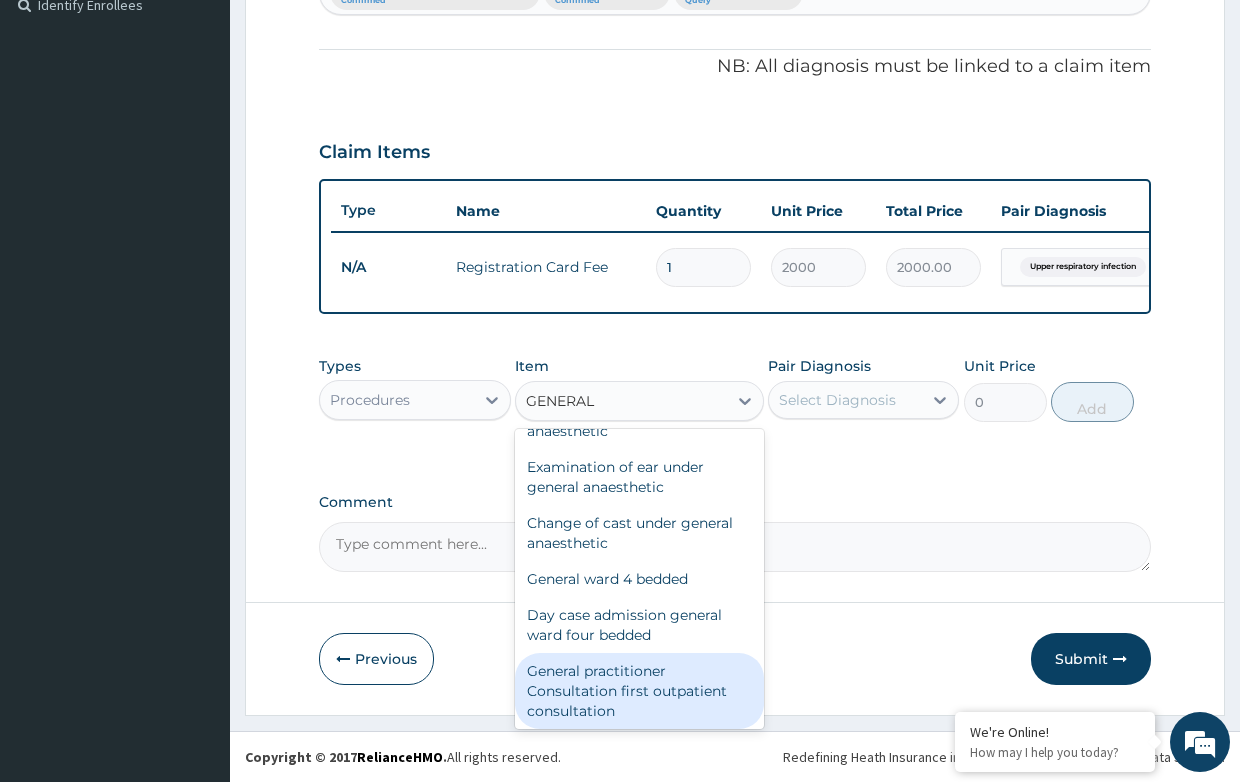 click on "General practitioner Consultation first outpatient consultation" at bounding box center (639, 691) 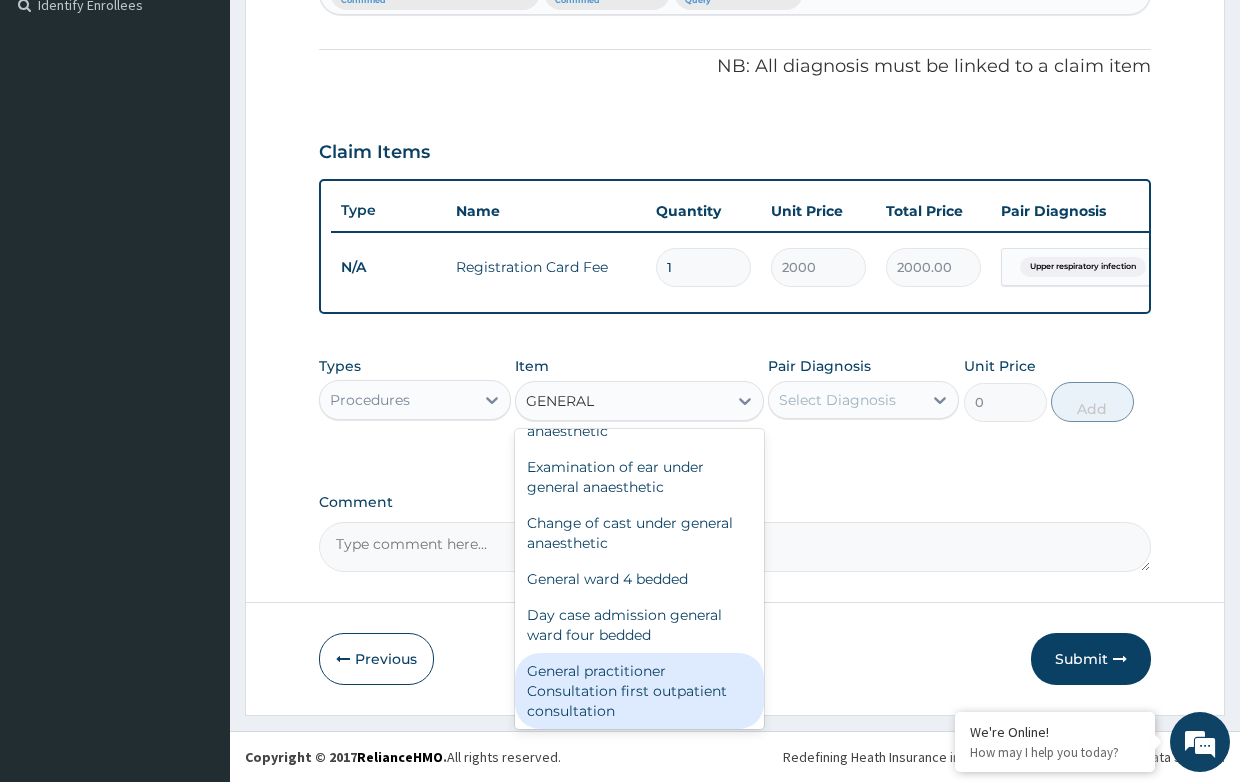 type 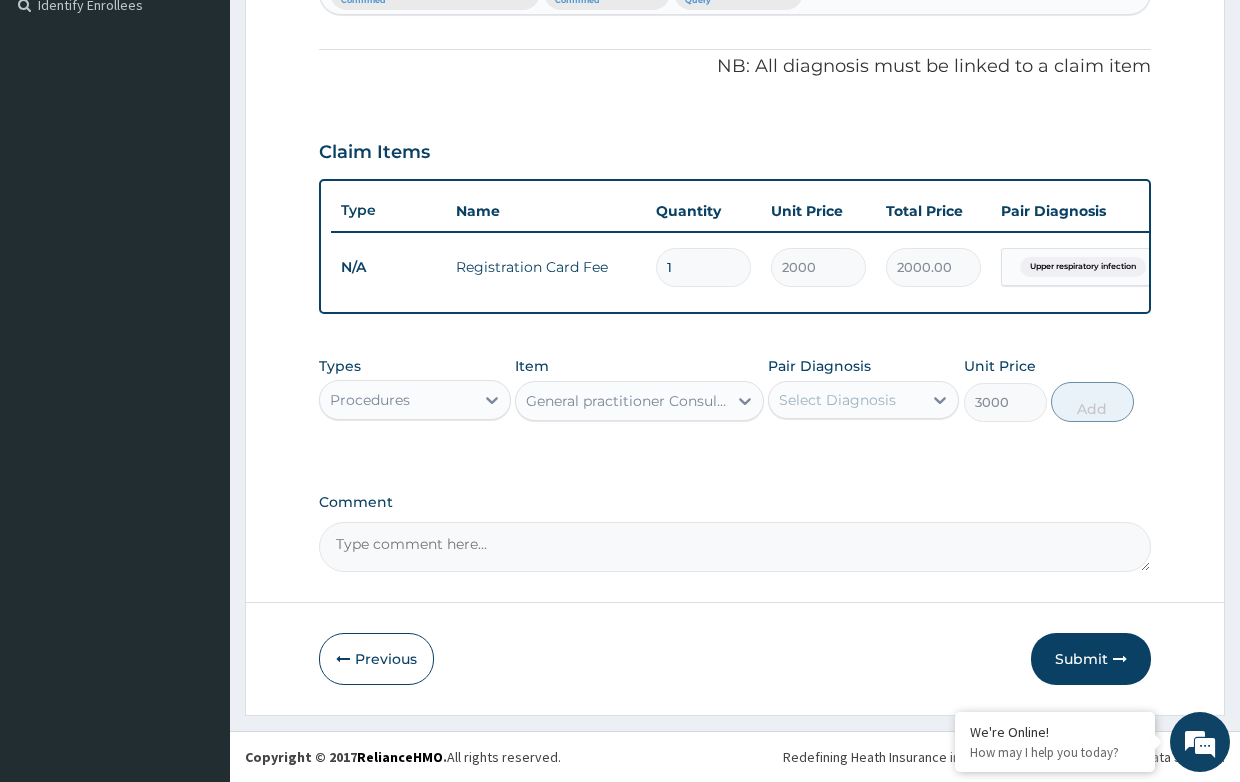 click on "Select Diagnosis" at bounding box center [837, 400] 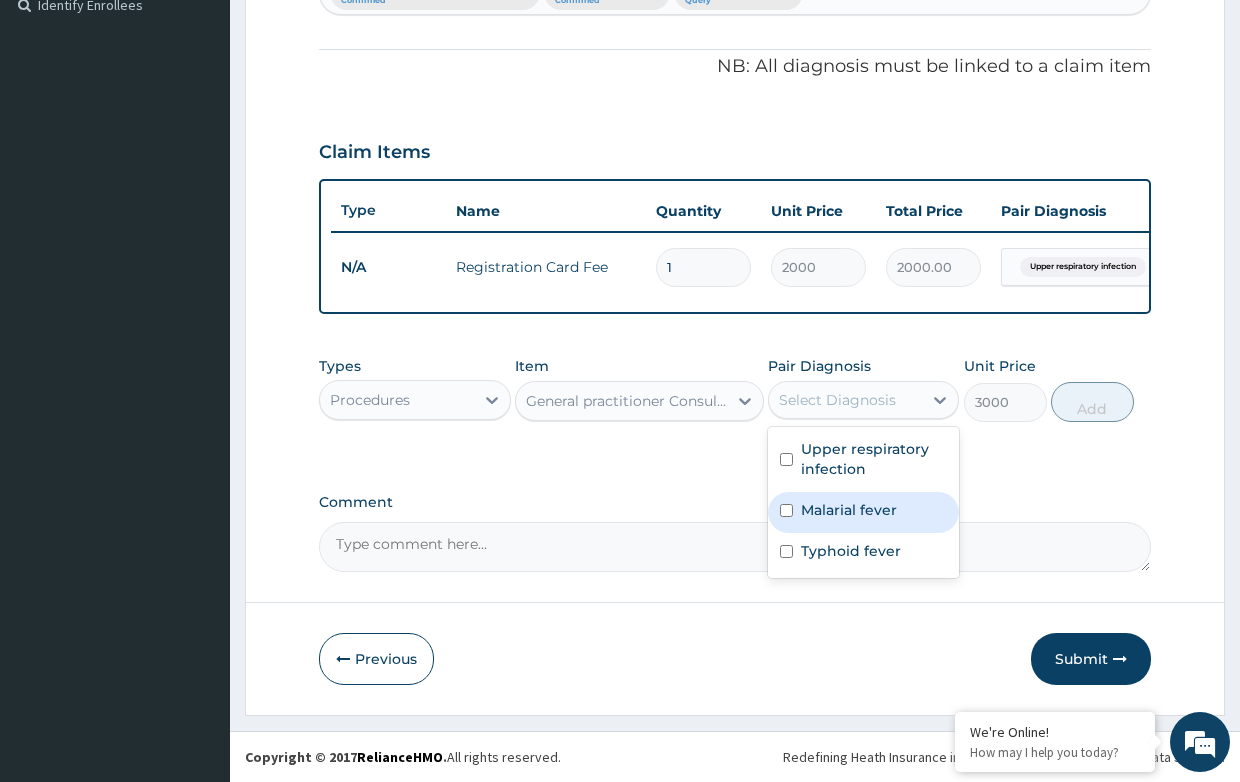 click on "Malarial fever" at bounding box center [849, 510] 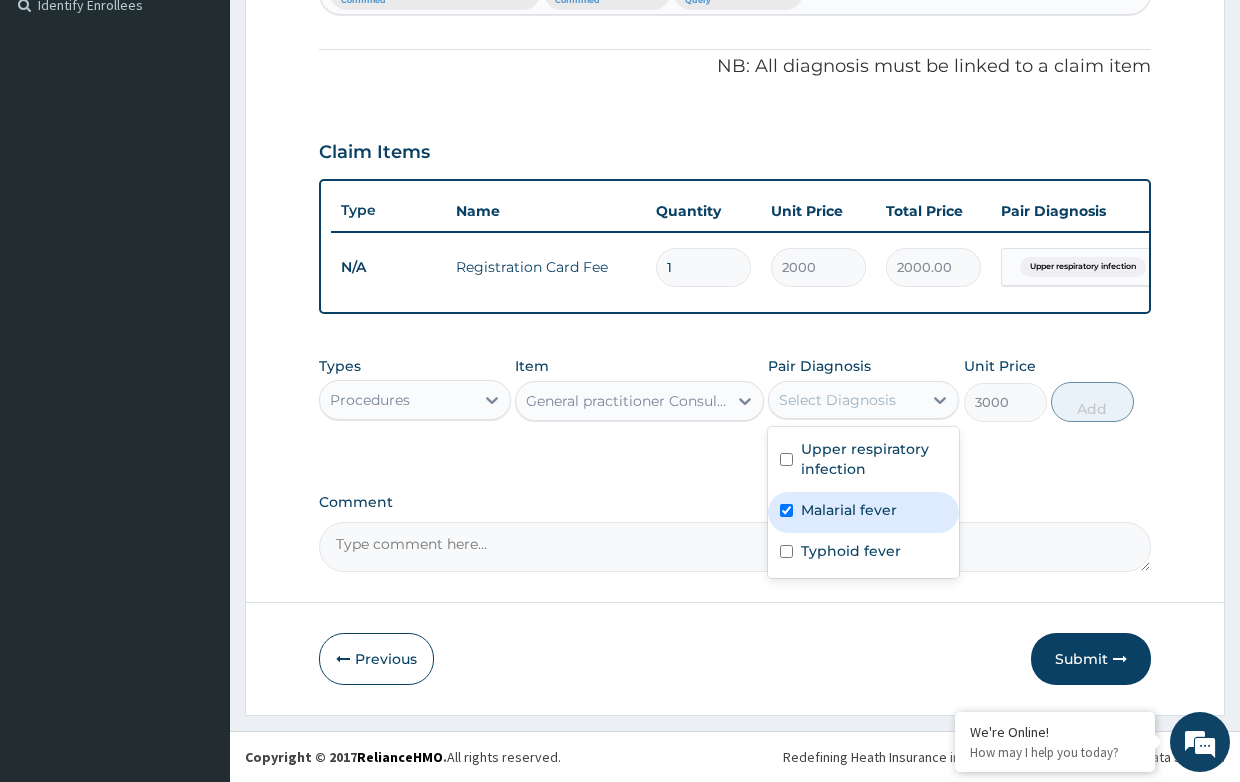 checkbox on "true" 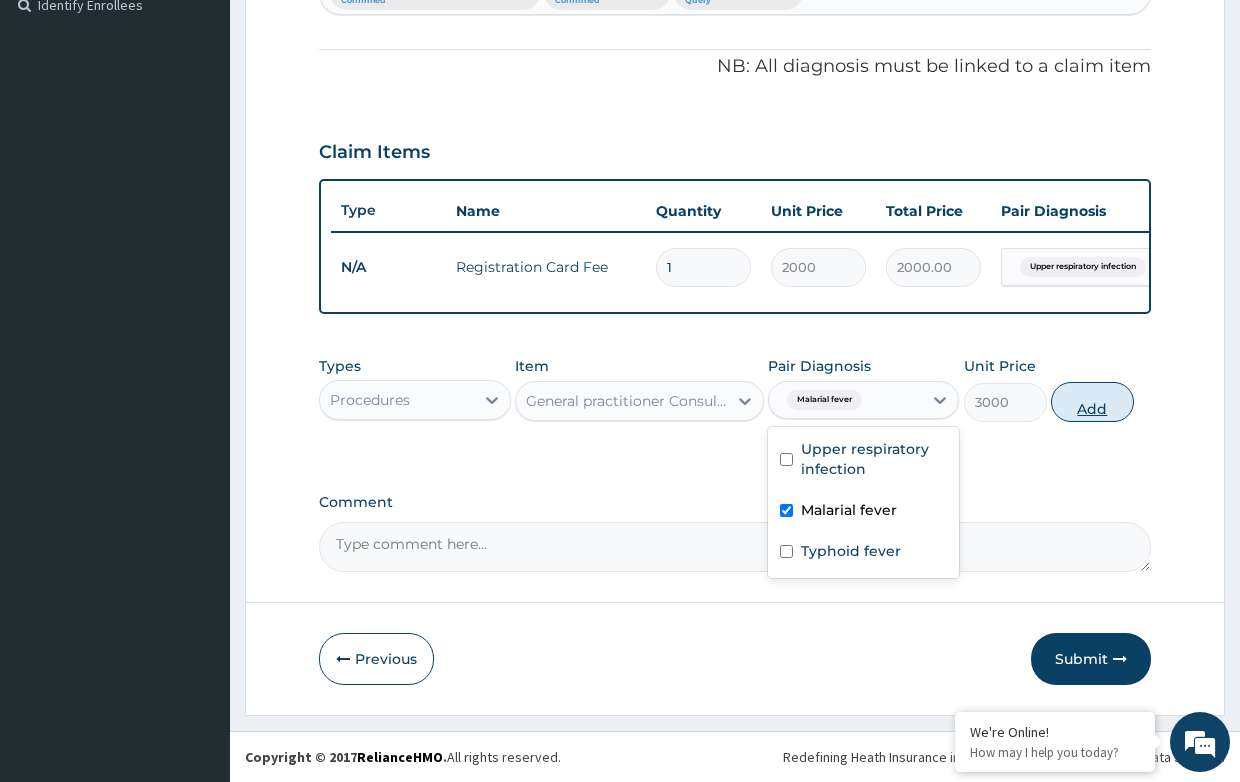click on "Add" at bounding box center [1092, 402] 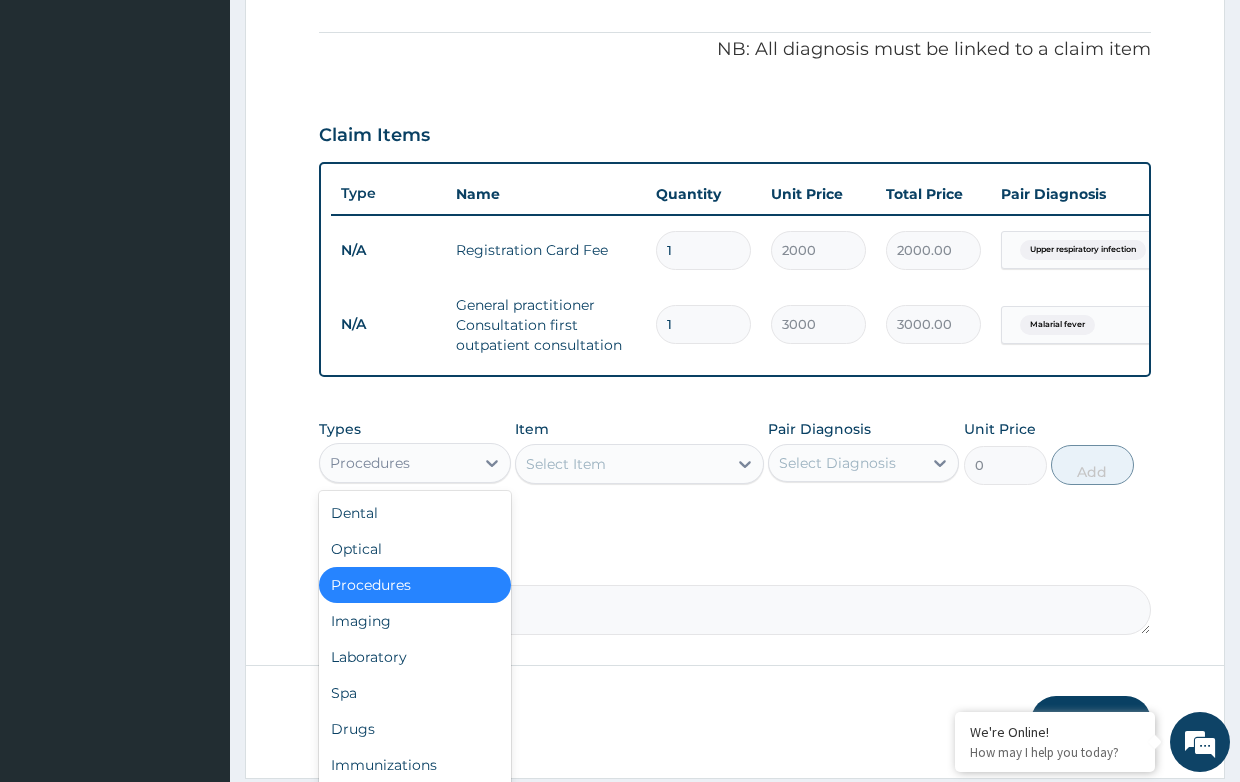 click on "Procedures" at bounding box center [396, 463] 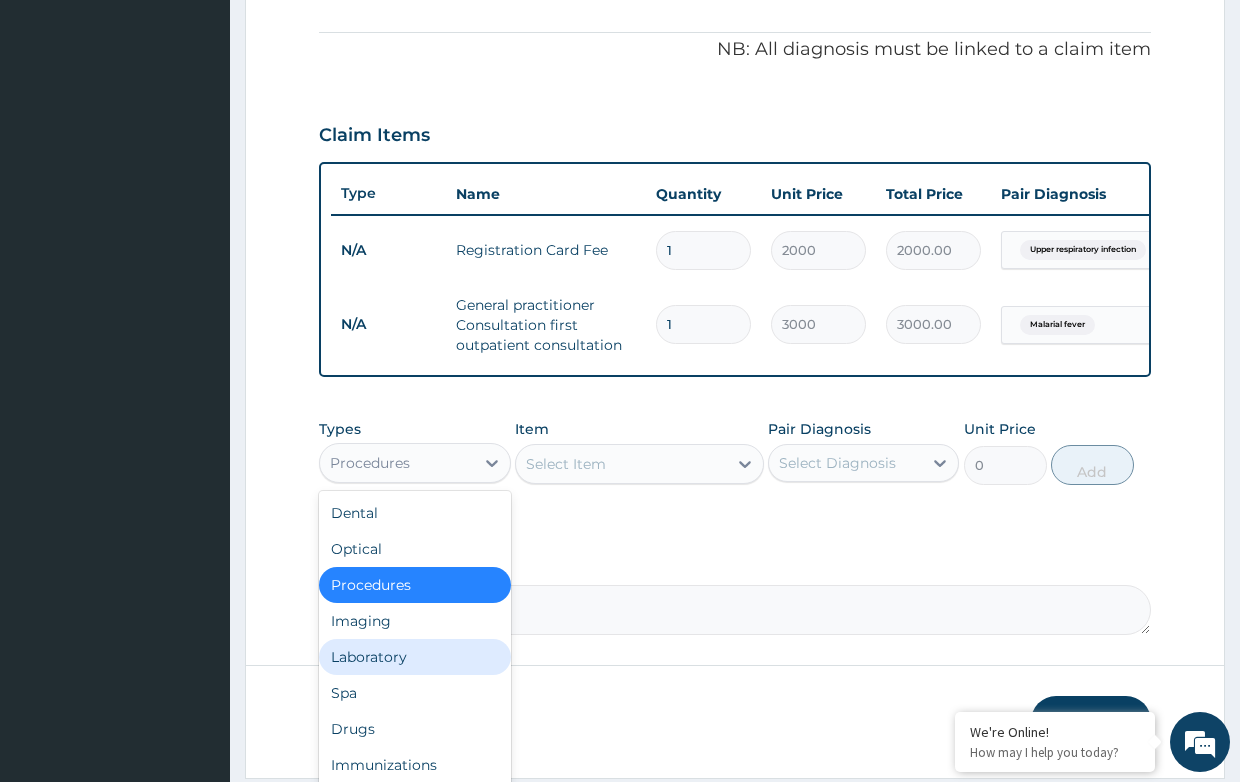 click on "Laboratory" at bounding box center [414, 657] 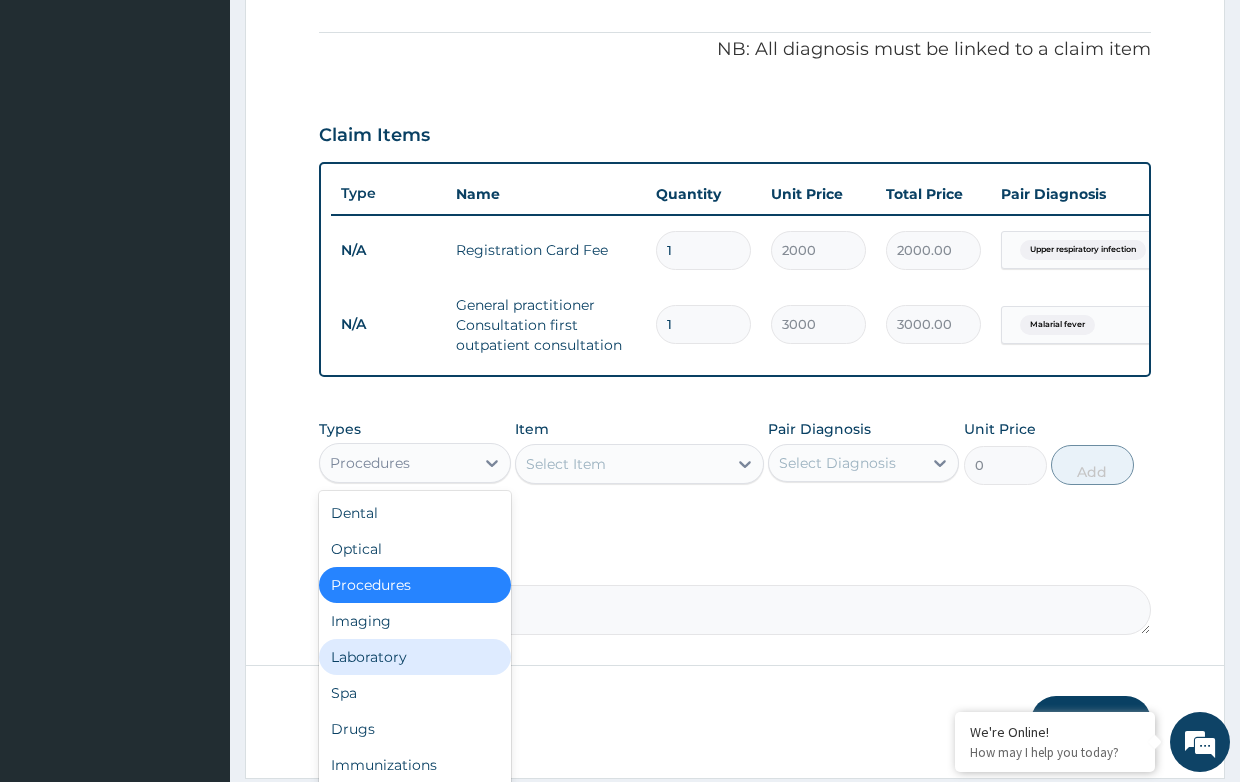 click on "Step  2  of 2 PA Code / Prescription Code Enter Code(Secondary Care Only) Encounter Date 15-07-2025 Important Notice Please enter PA codes before entering items that are not attached to a PA code   All diagnoses entered must be linked to a claim item. Diagnosis & Claim Items that are visible but inactive cannot be edited because they were imported from an already approved PA code. Diagnosis Upper respiratory infection Confirmed Malarial fever Confirmed Typhoid fever Query NB: All diagnosis must be linked to a claim item Claim Items Type Name Quantity Unit Price Total Price Pair Diagnosis Actions N/A Registration Card Fee 1 2000 2000.00 Upper respiratory infection Delete N/A General practitioner Consultation first outpatient consultation 1 3000 3000.00 Malarial fever Delete Types option Procedures, selected. Procedures Dental Optical Procedures Imaging Laboratory Spa Drugs Immunizations Others Gym Item Select Item Pair Diagnosis Select Diagnosis Unit Price 0 Add Comment     Previous   Submit" at bounding box center (735, 151) 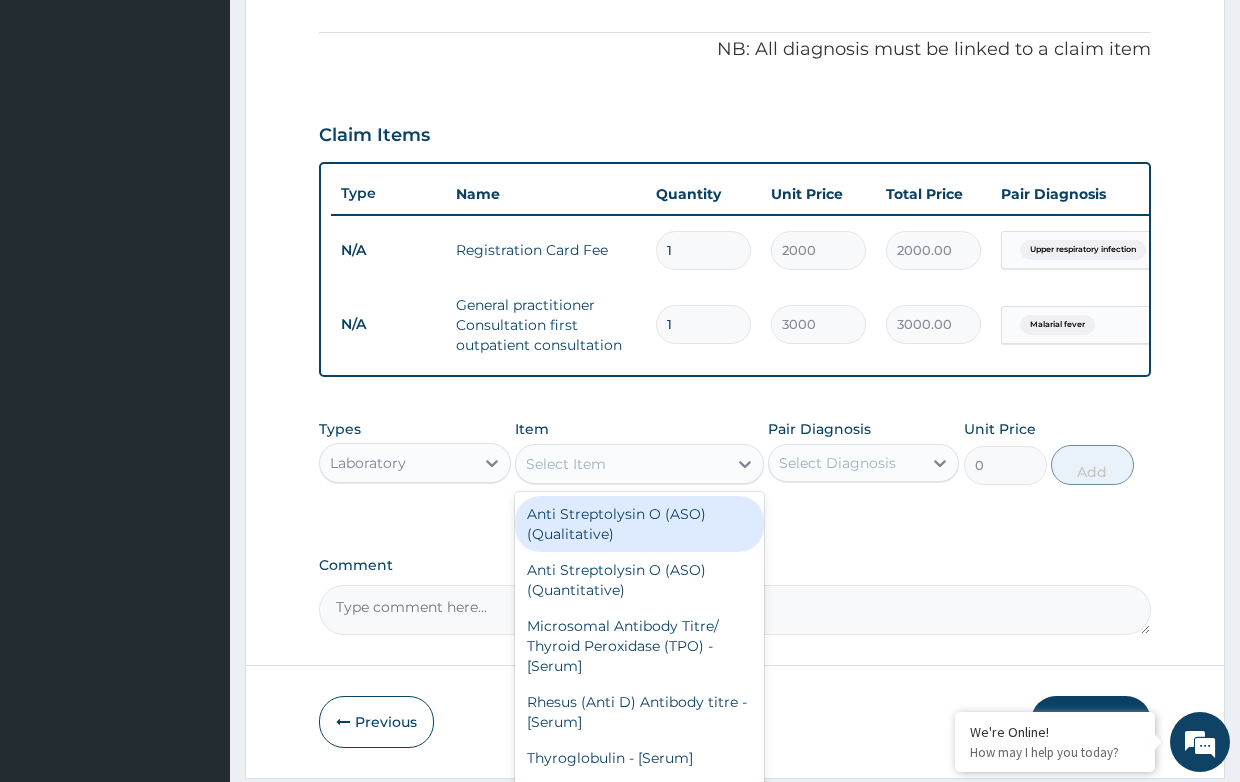 click on "Select Item" at bounding box center (566, 464) 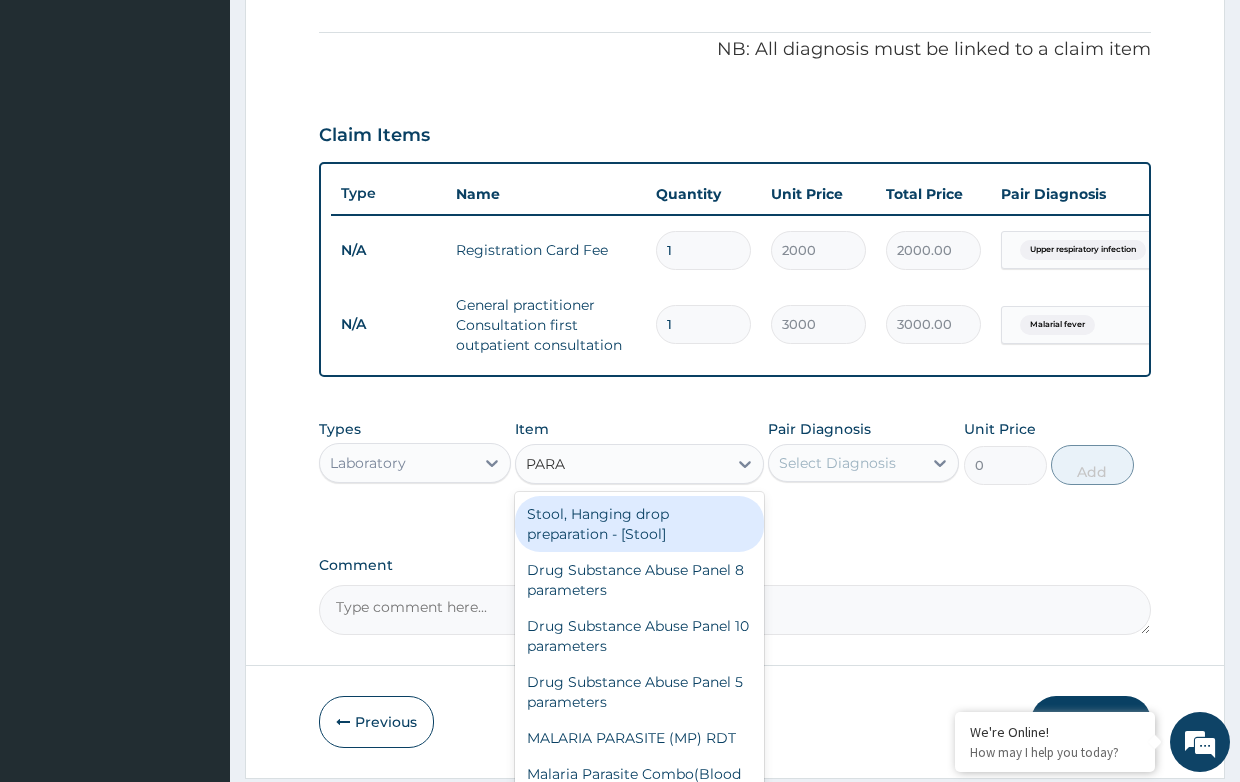 type on "PARAS" 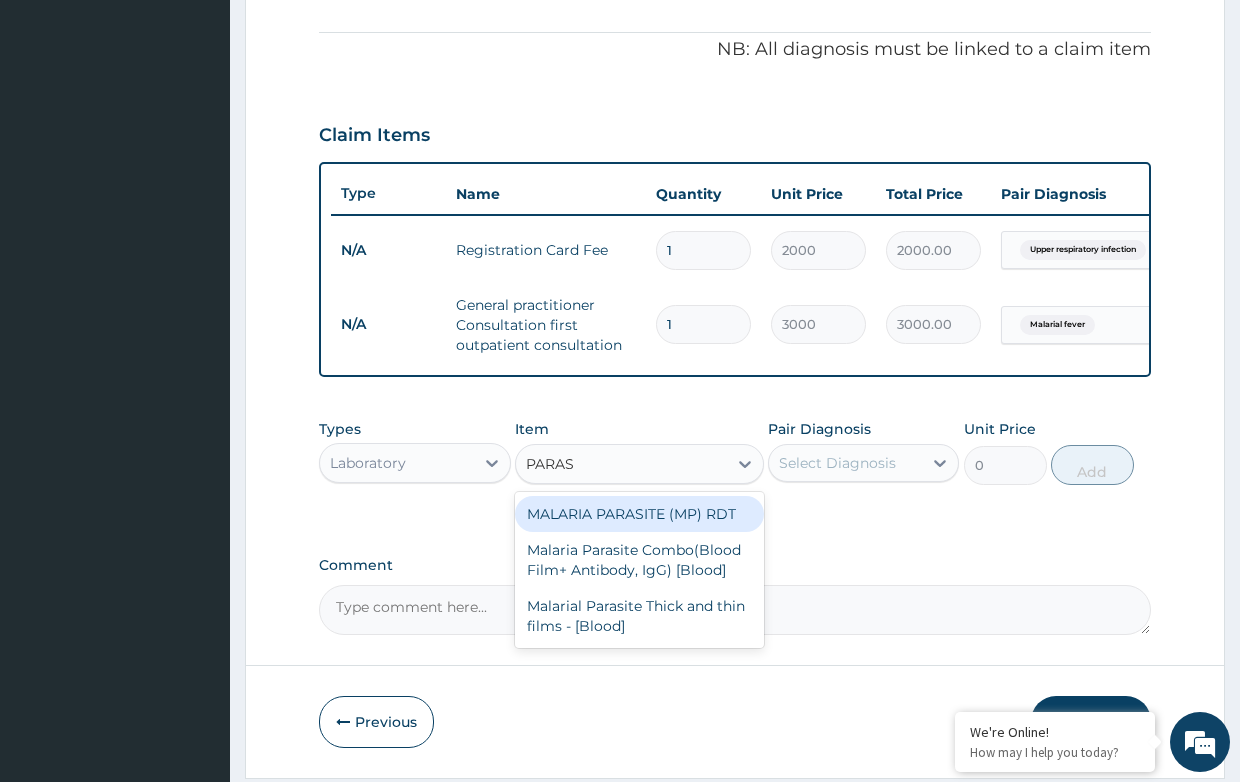 click on "MALARIA PARASITE (MP) RDT" at bounding box center [639, 514] 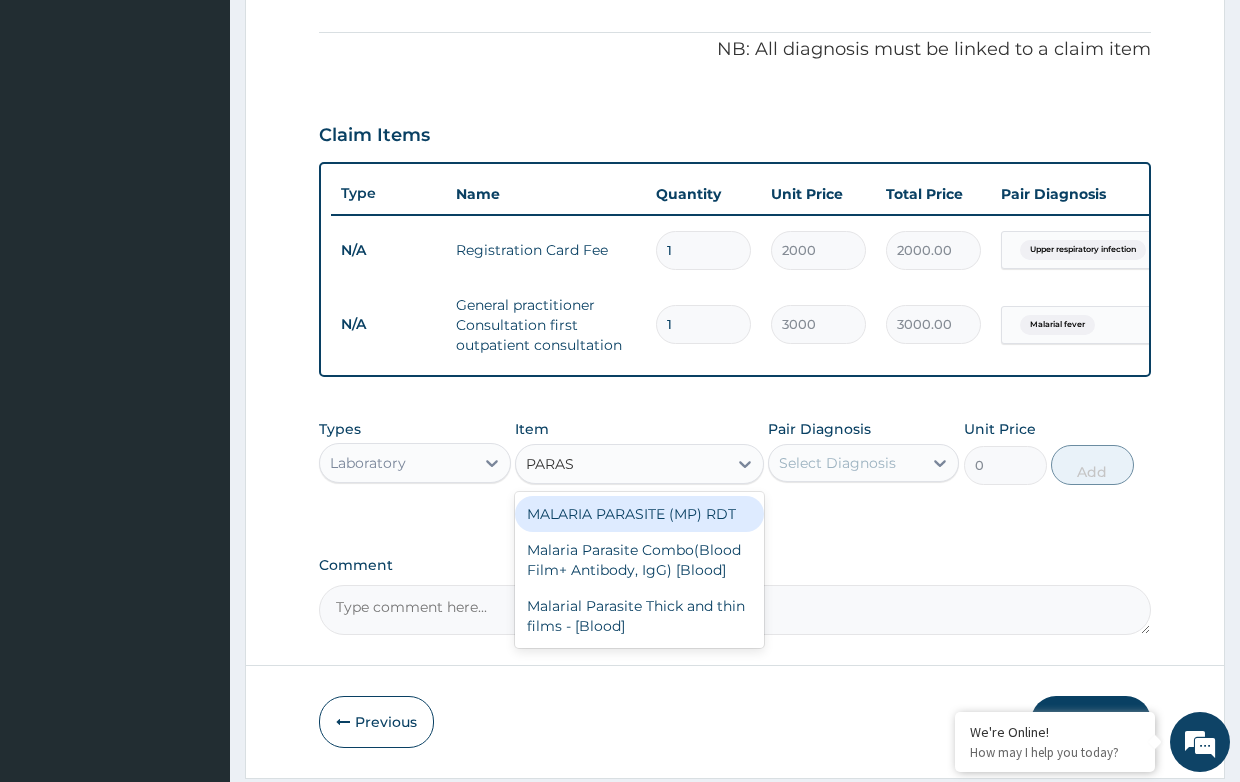 type 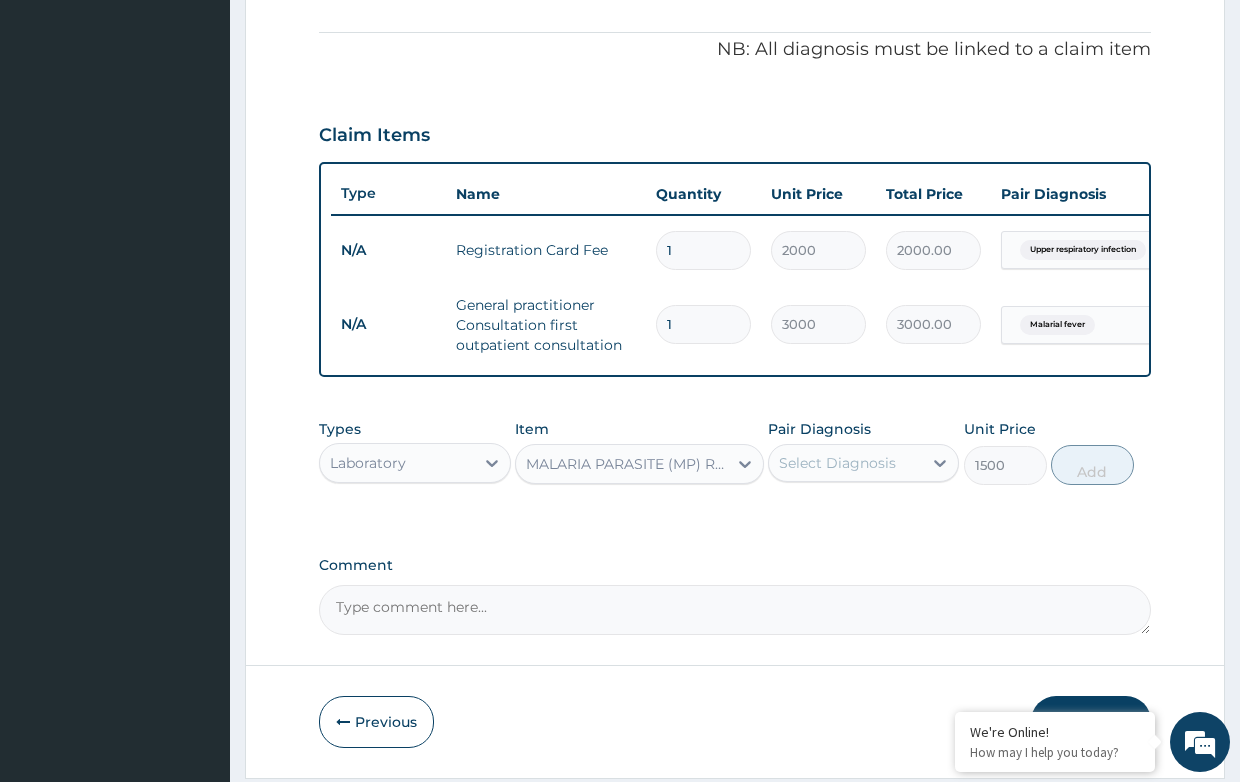 click on "Select Diagnosis" at bounding box center [837, 463] 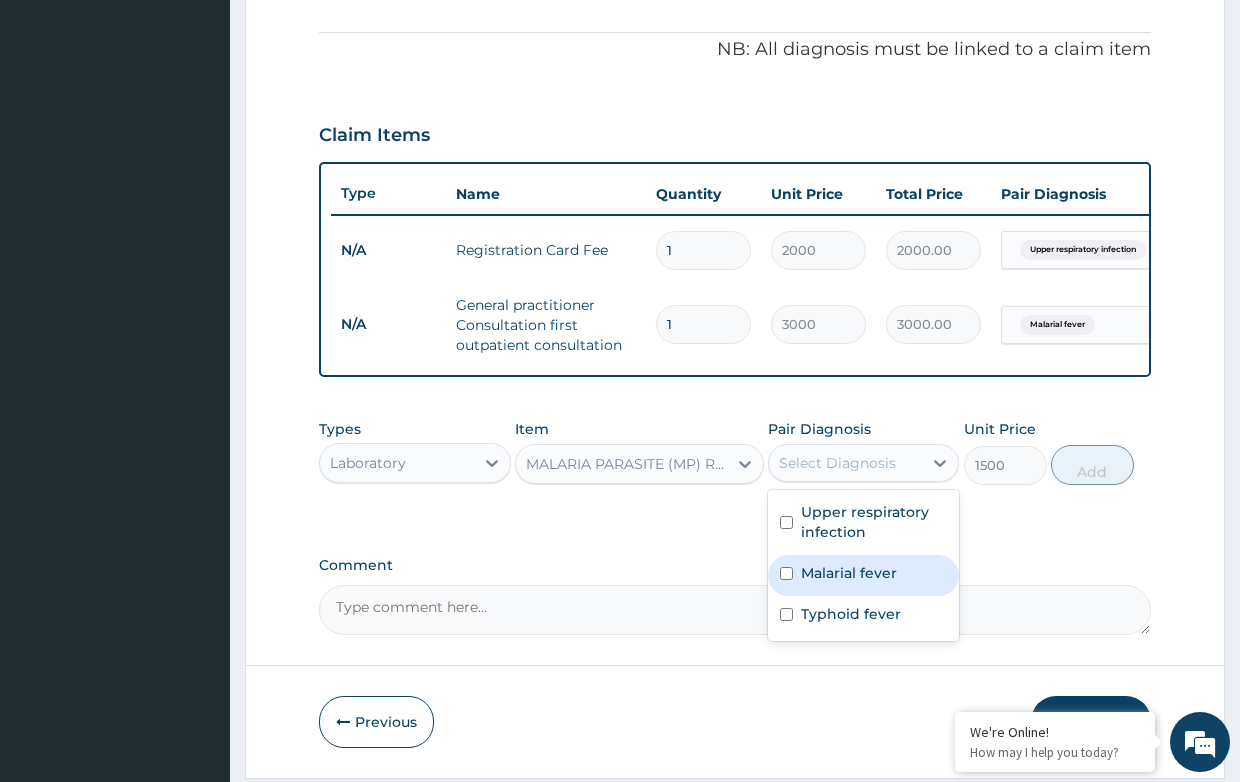 click on "Malarial fever" at bounding box center [849, 573] 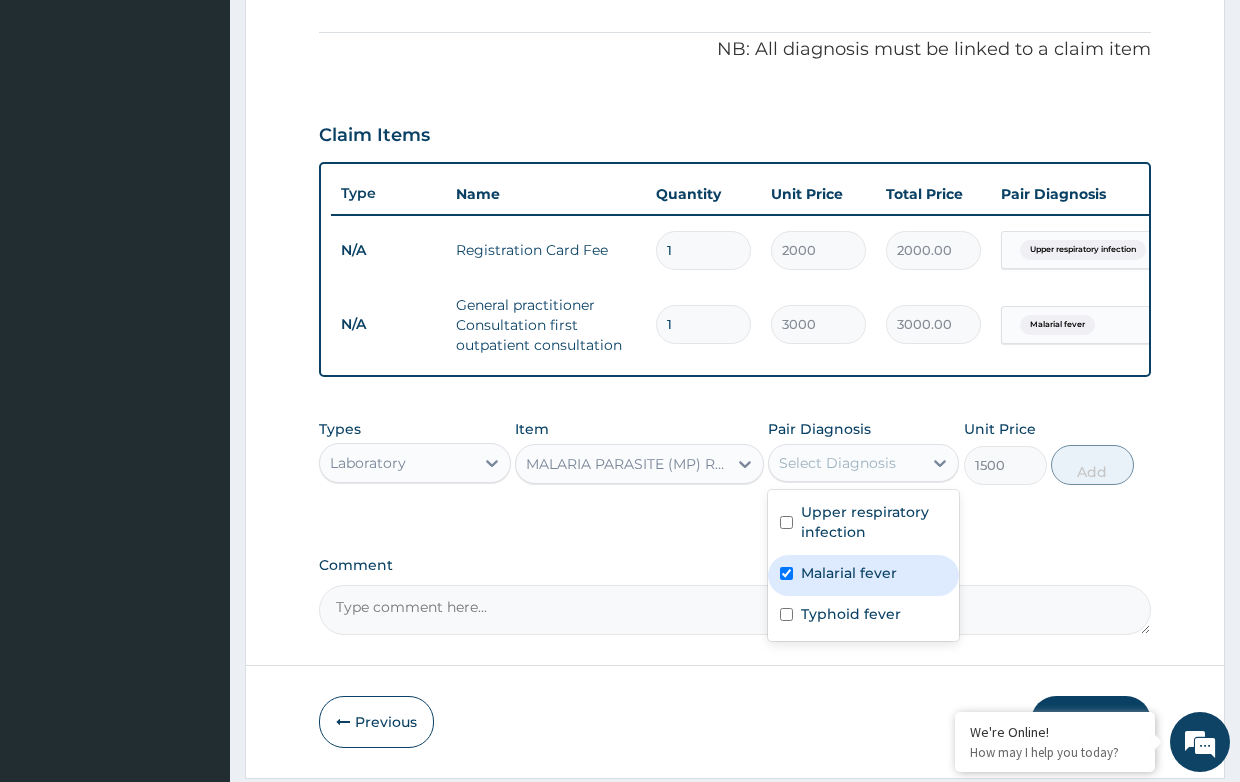 checkbox on "true" 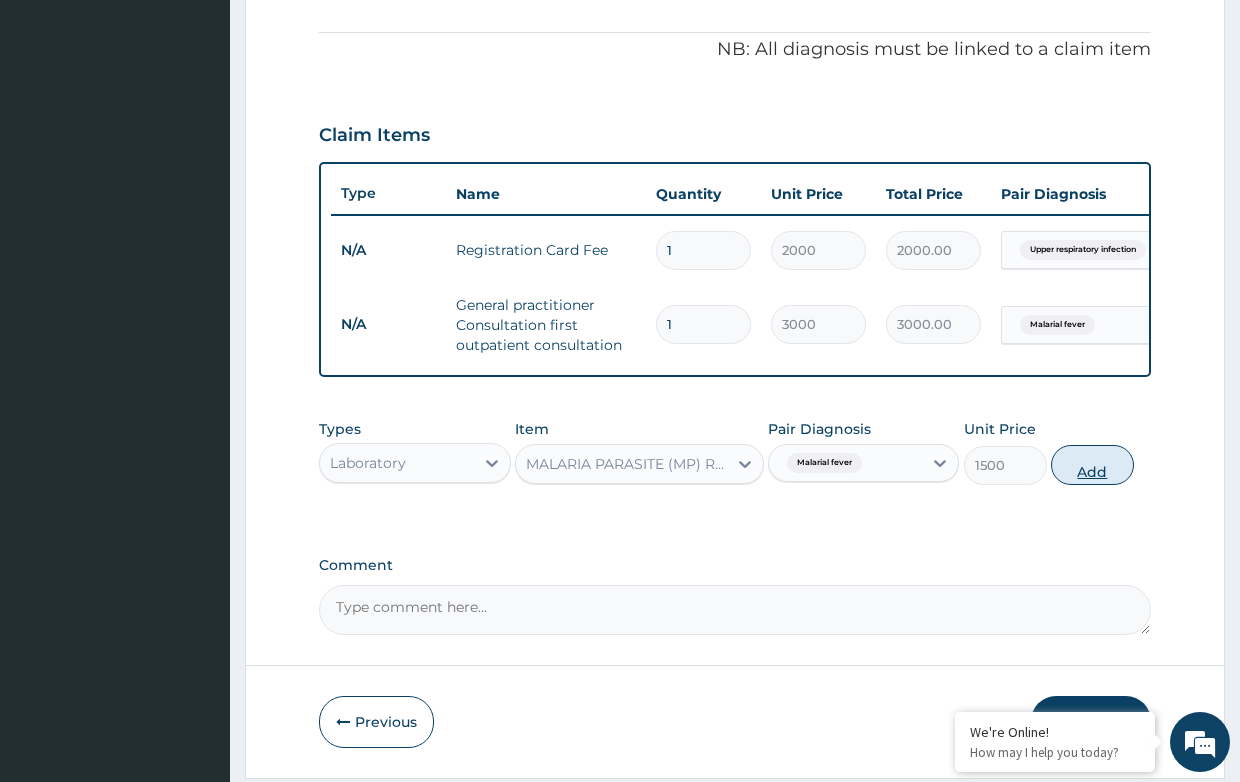 click on "Add" at bounding box center (1092, 465) 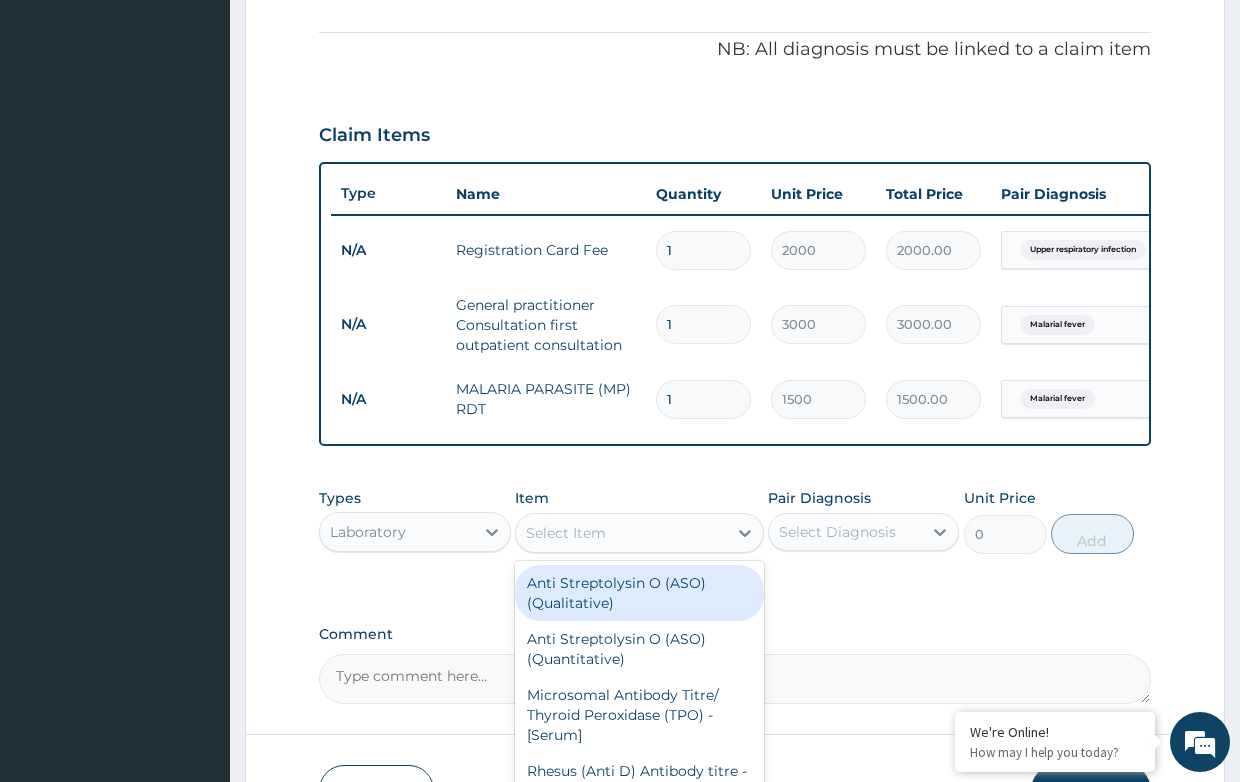 drag, startPoint x: 557, startPoint y: 540, endPoint x: 570, endPoint y: 553, distance: 18.384777 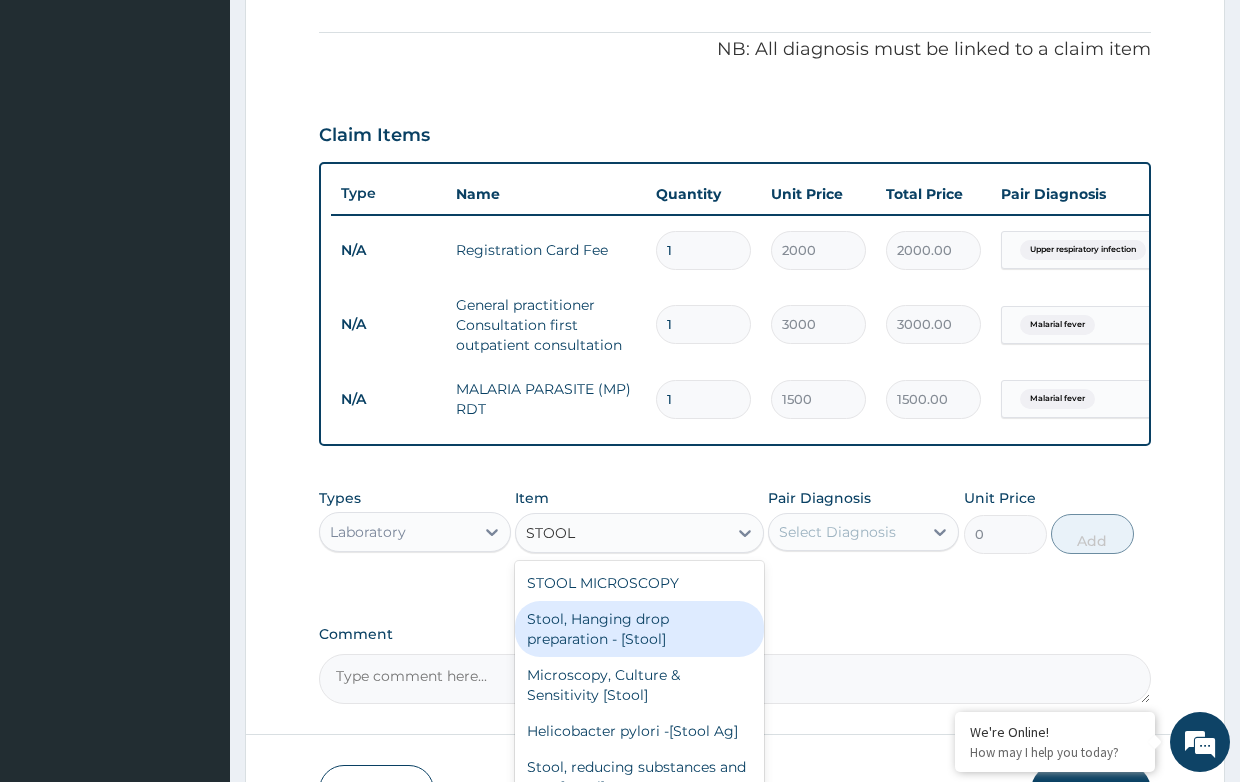 type on "STOOL" 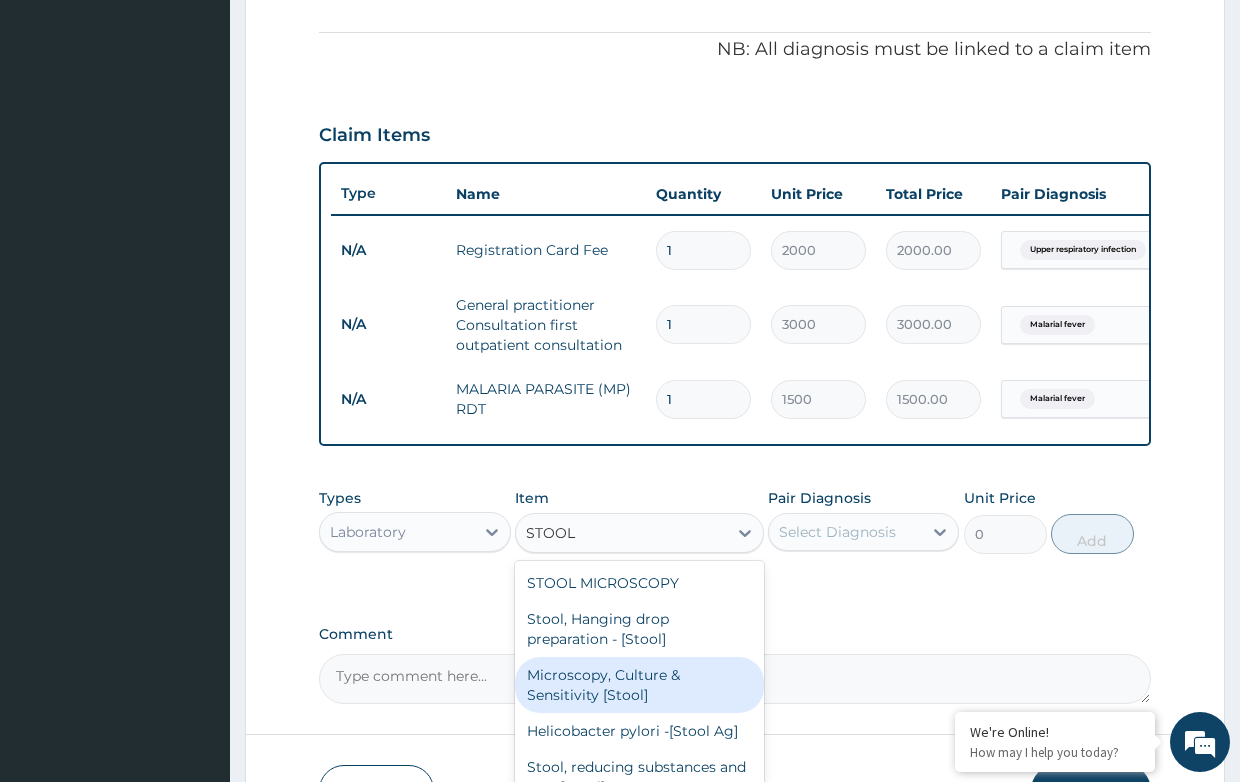 click on "Microscopy, Culture & Sensitivity [Stool]" at bounding box center [639, 685] 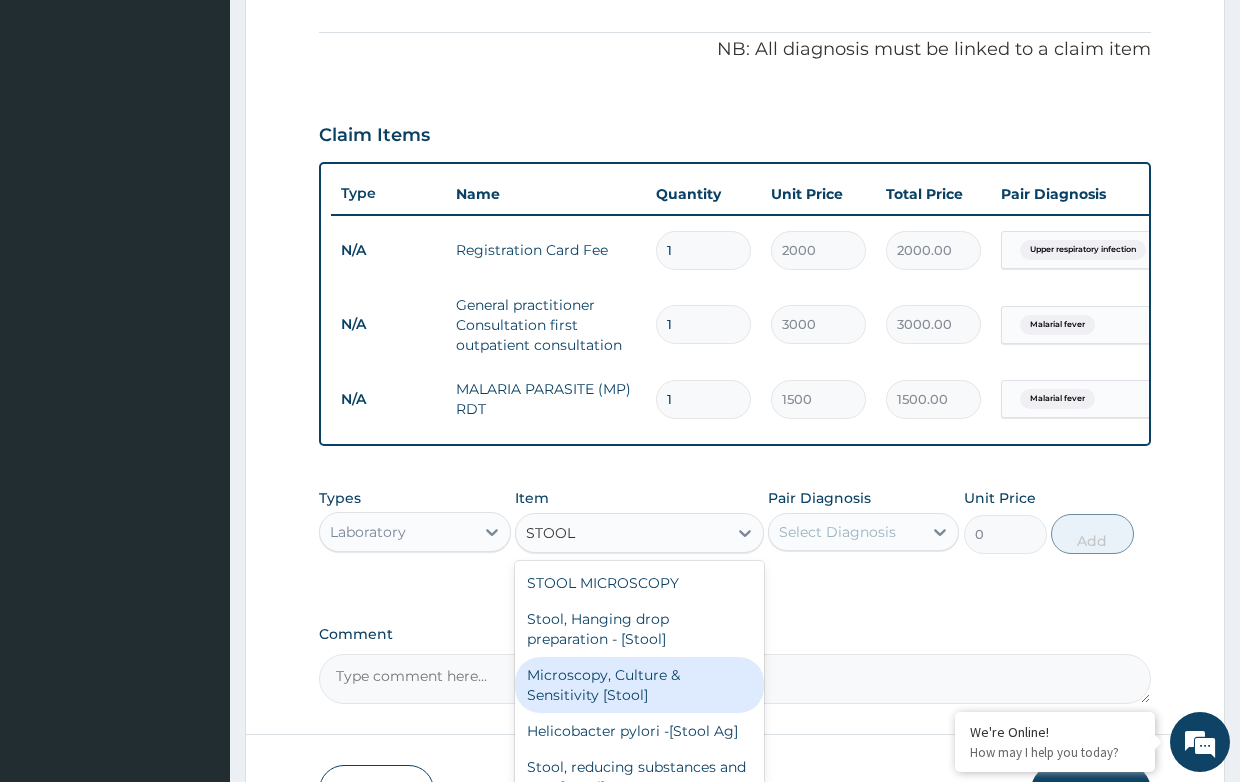 type 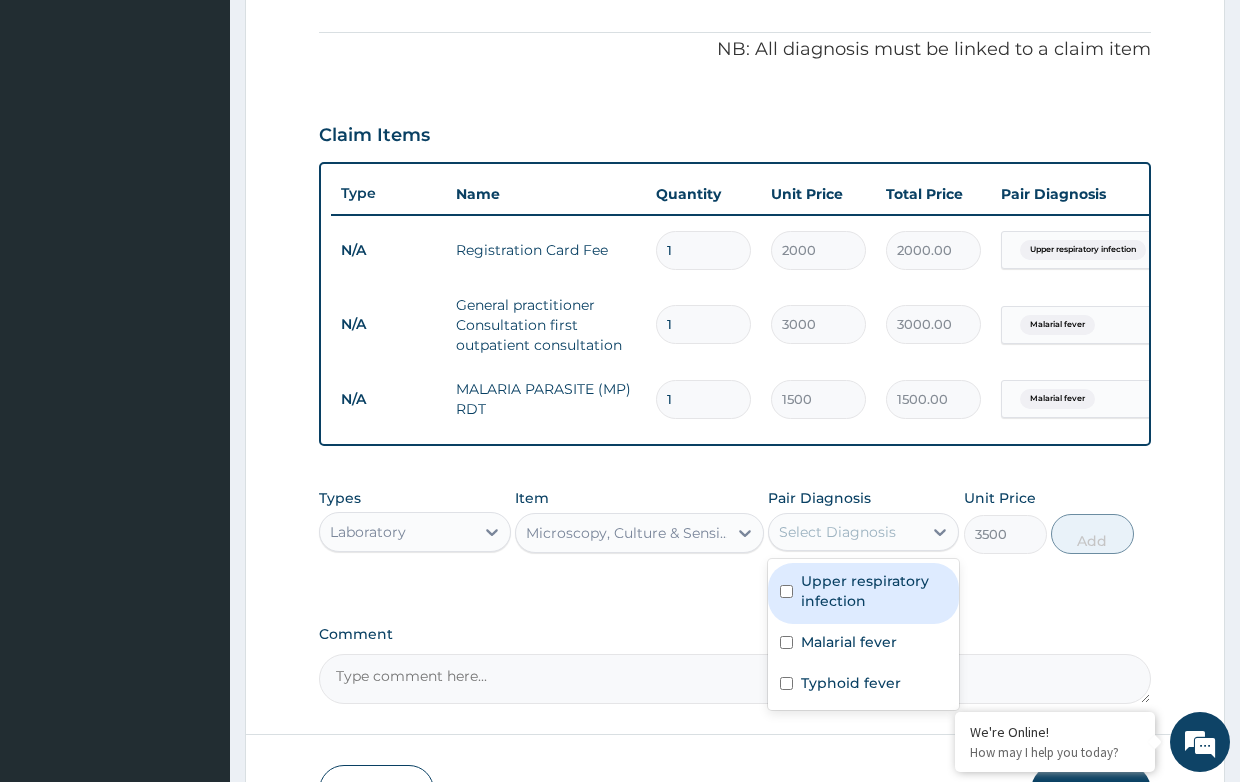 click on "Select Diagnosis" at bounding box center (837, 532) 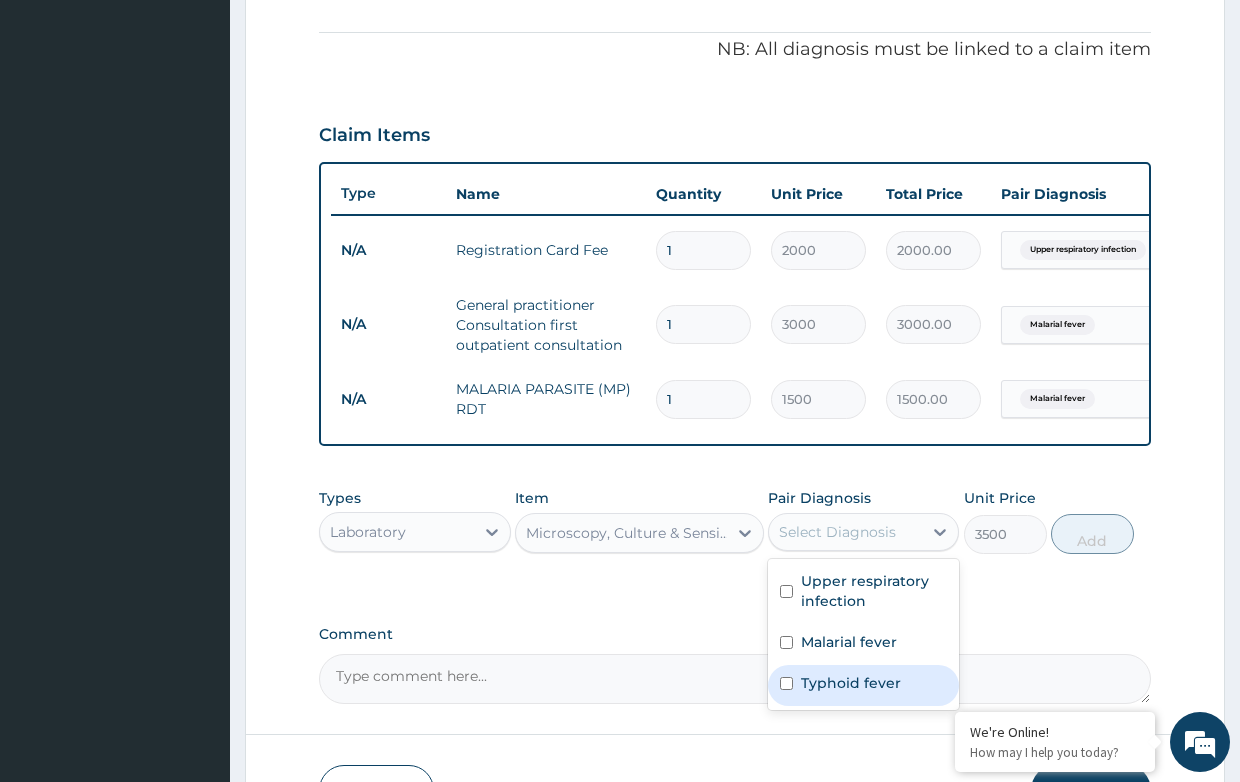 click on "Typhoid fever" at bounding box center (851, 683) 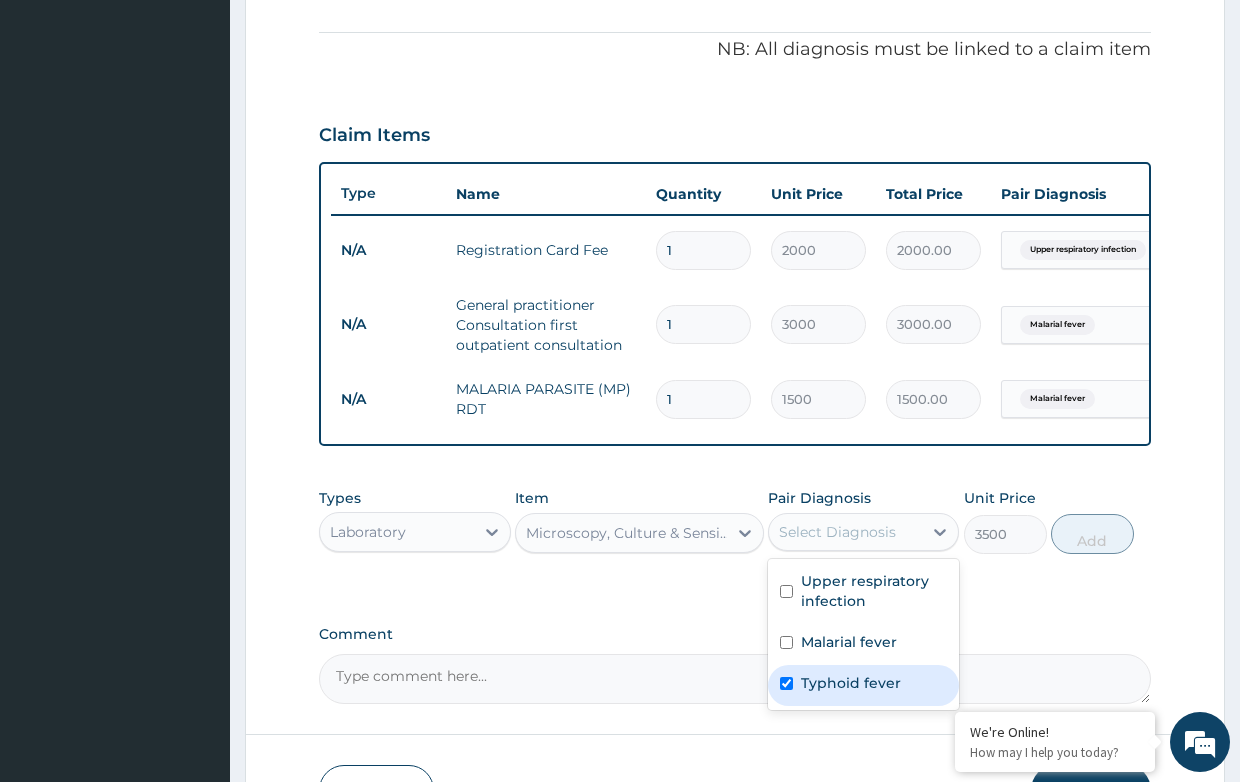 checkbox on "true" 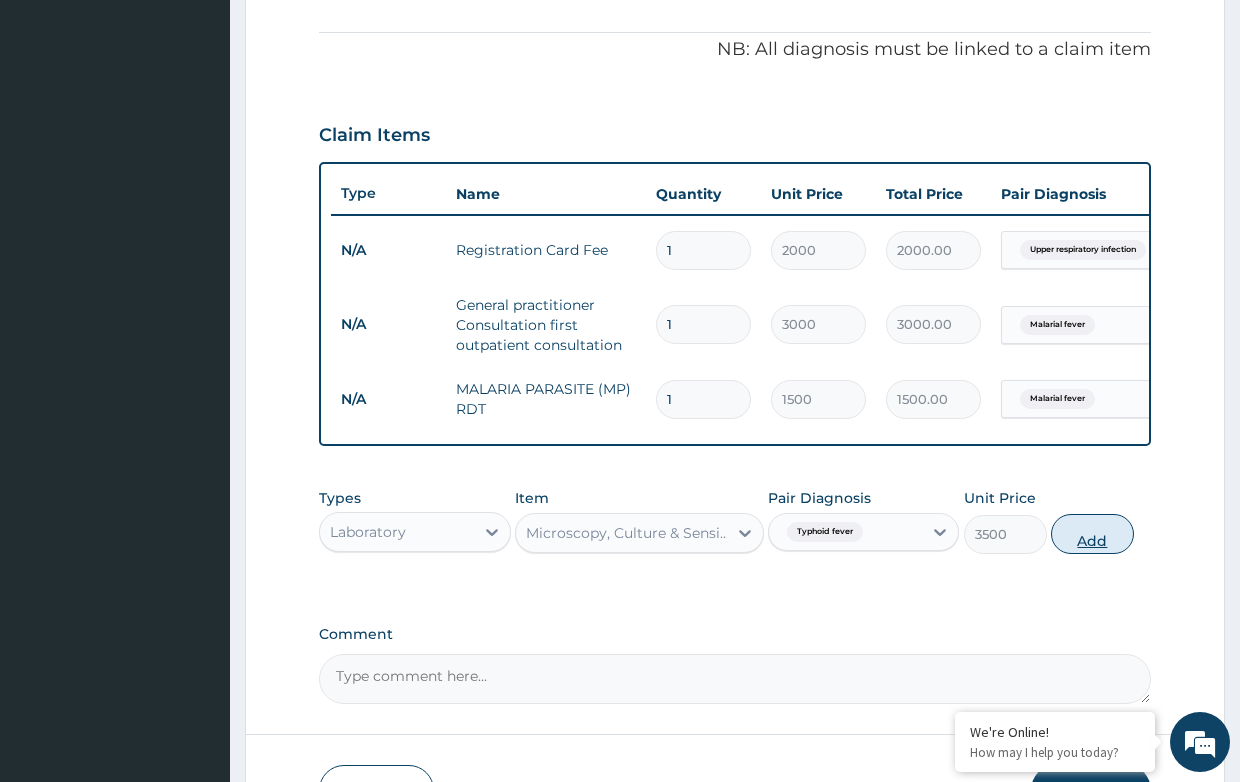 click on "Add" at bounding box center [1092, 534] 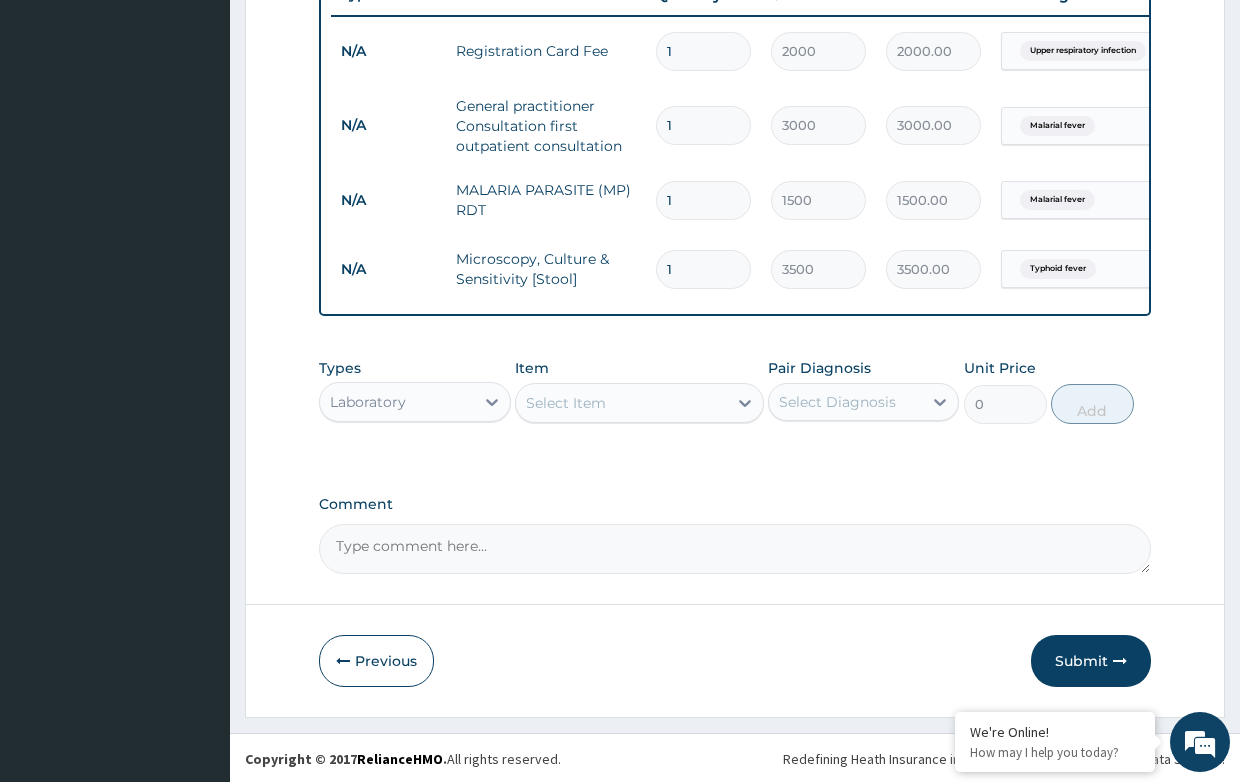 scroll, scrollTop: 800, scrollLeft: 0, axis: vertical 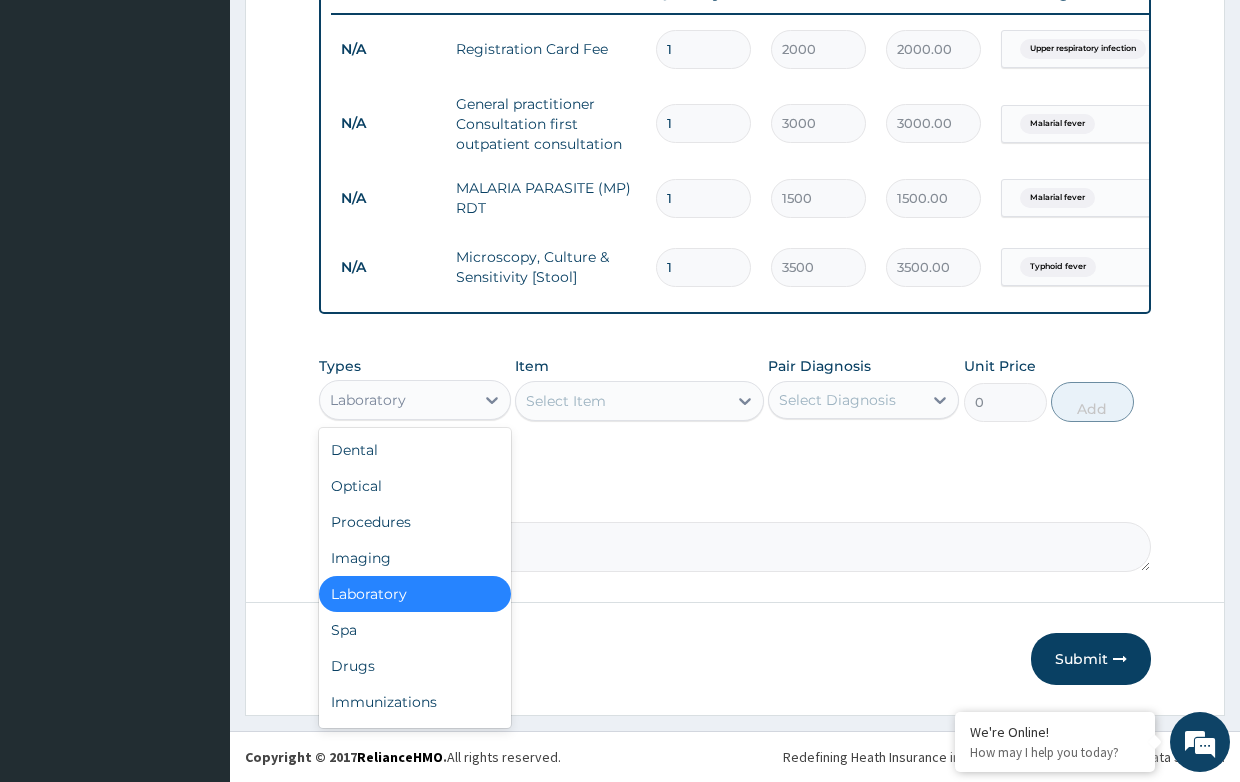 click on "Laboratory" at bounding box center (396, 400) 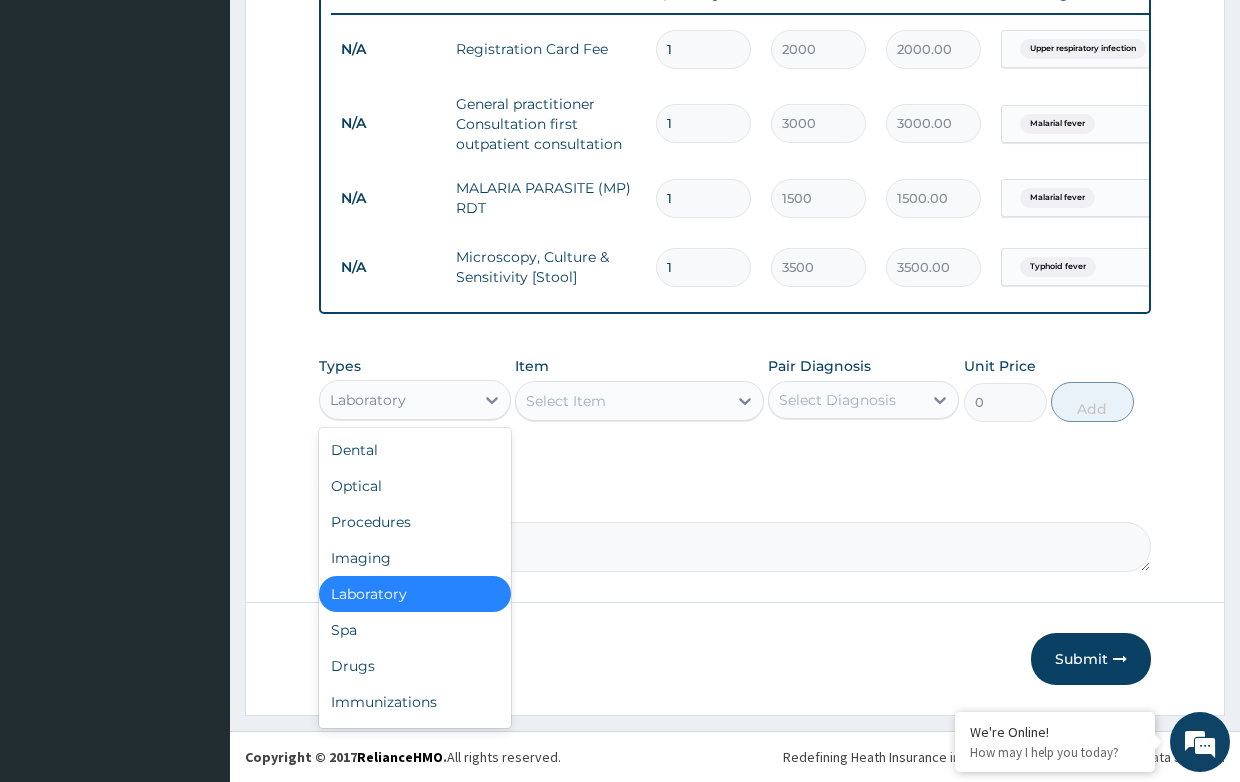 click on "Laboratory" at bounding box center [396, 400] 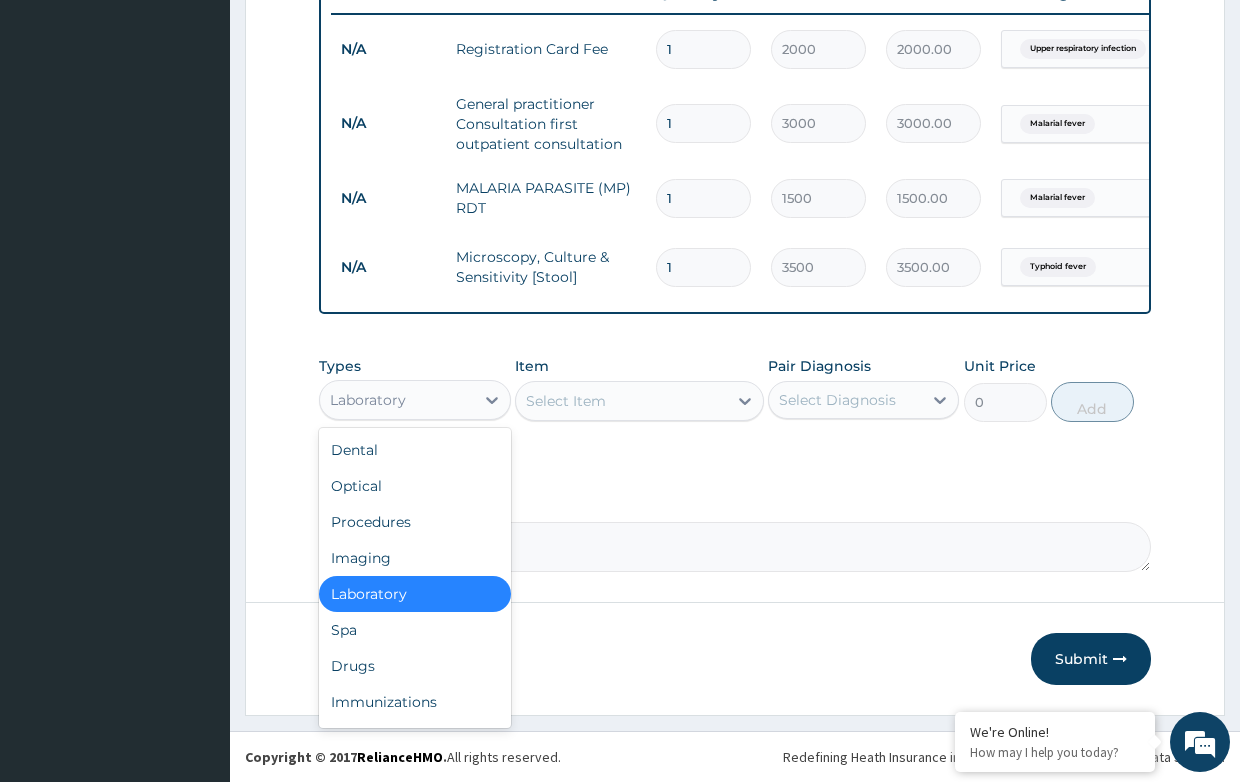 click on "Laboratory" at bounding box center (368, 400) 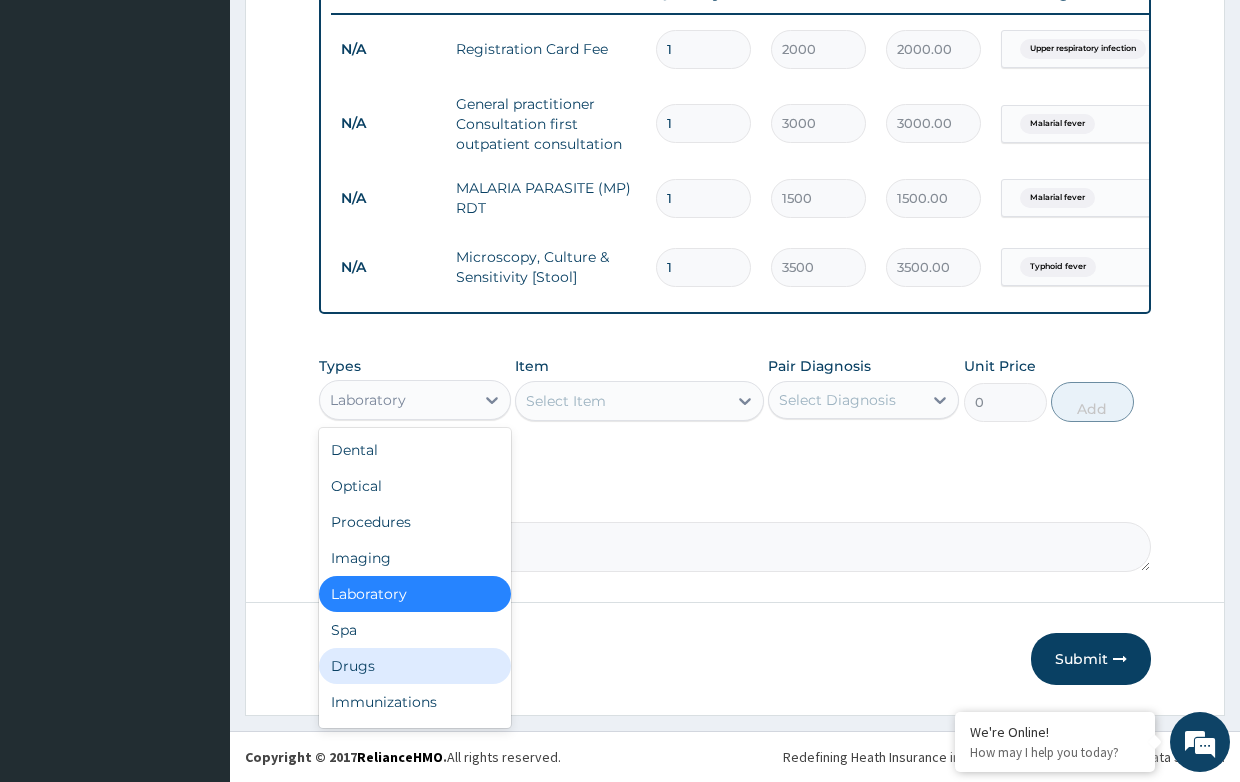 click on "Drugs" at bounding box center [414, 666] 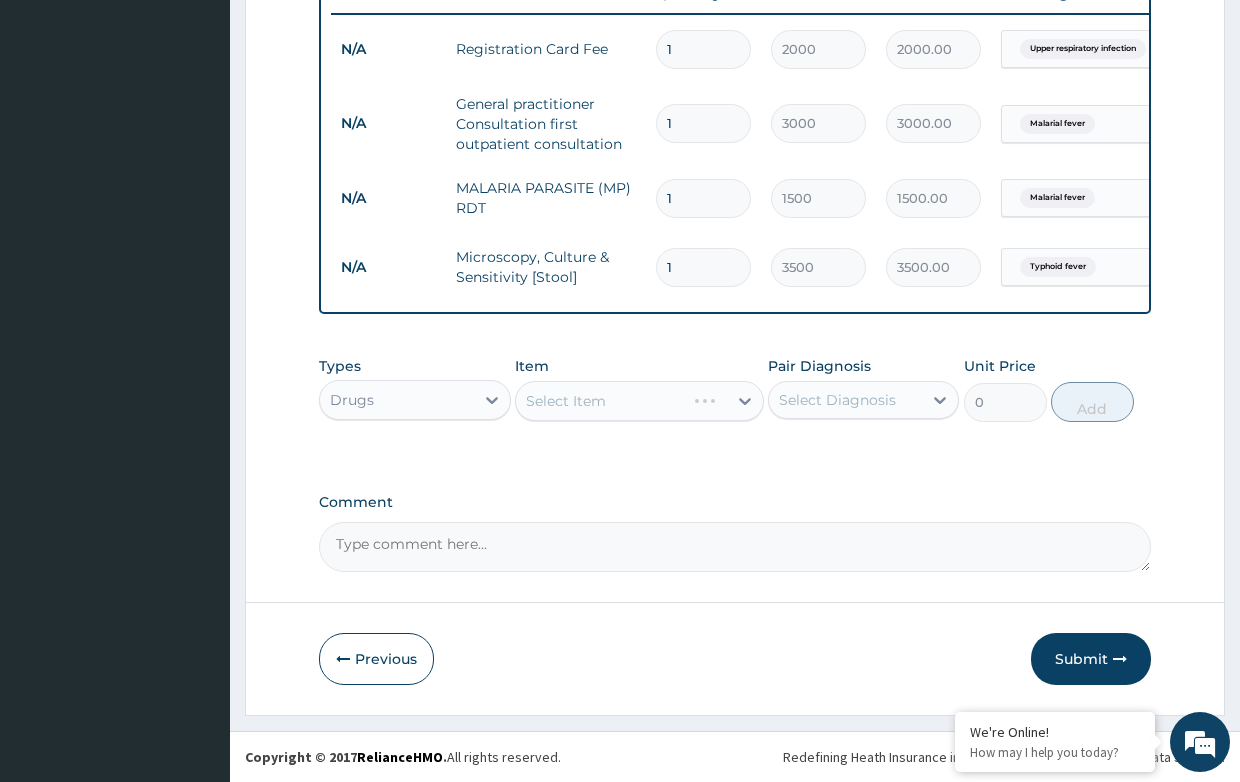 click on "Select Item" at bounding box center (639, 401) 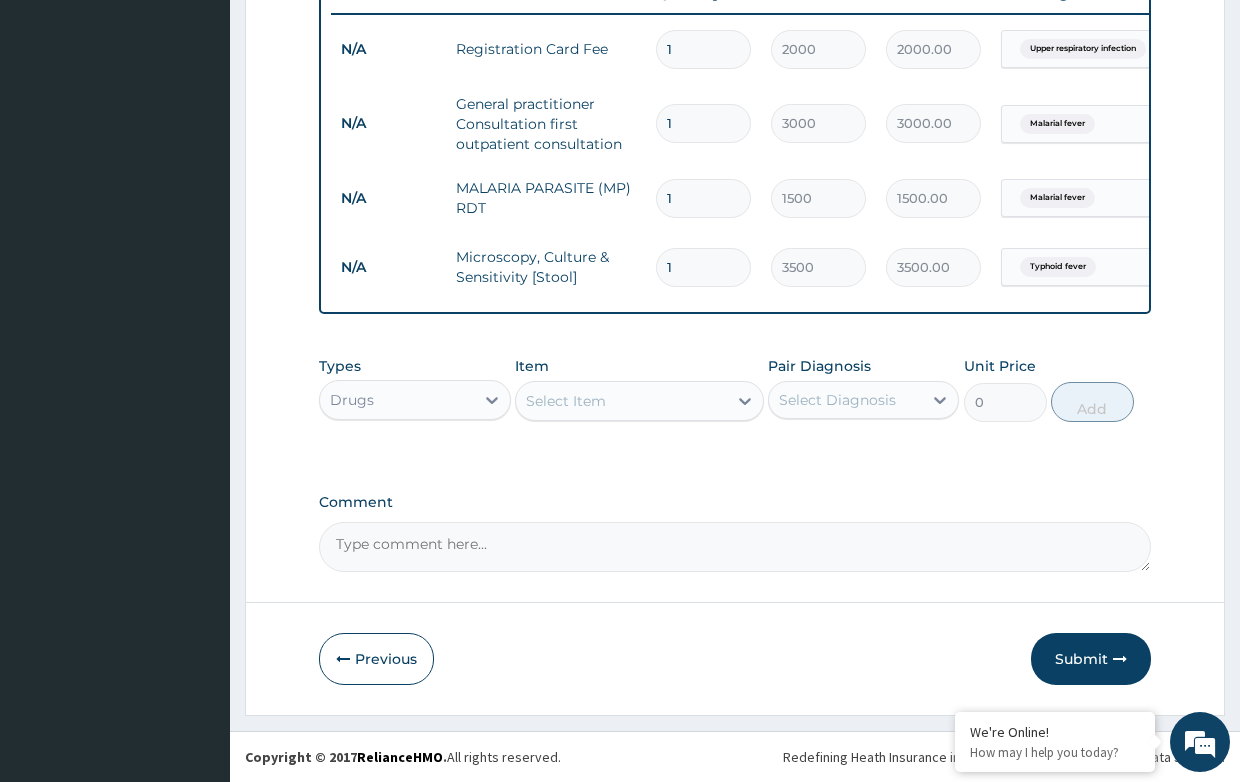 click on "Select Item" at bounding box center [566, 401] 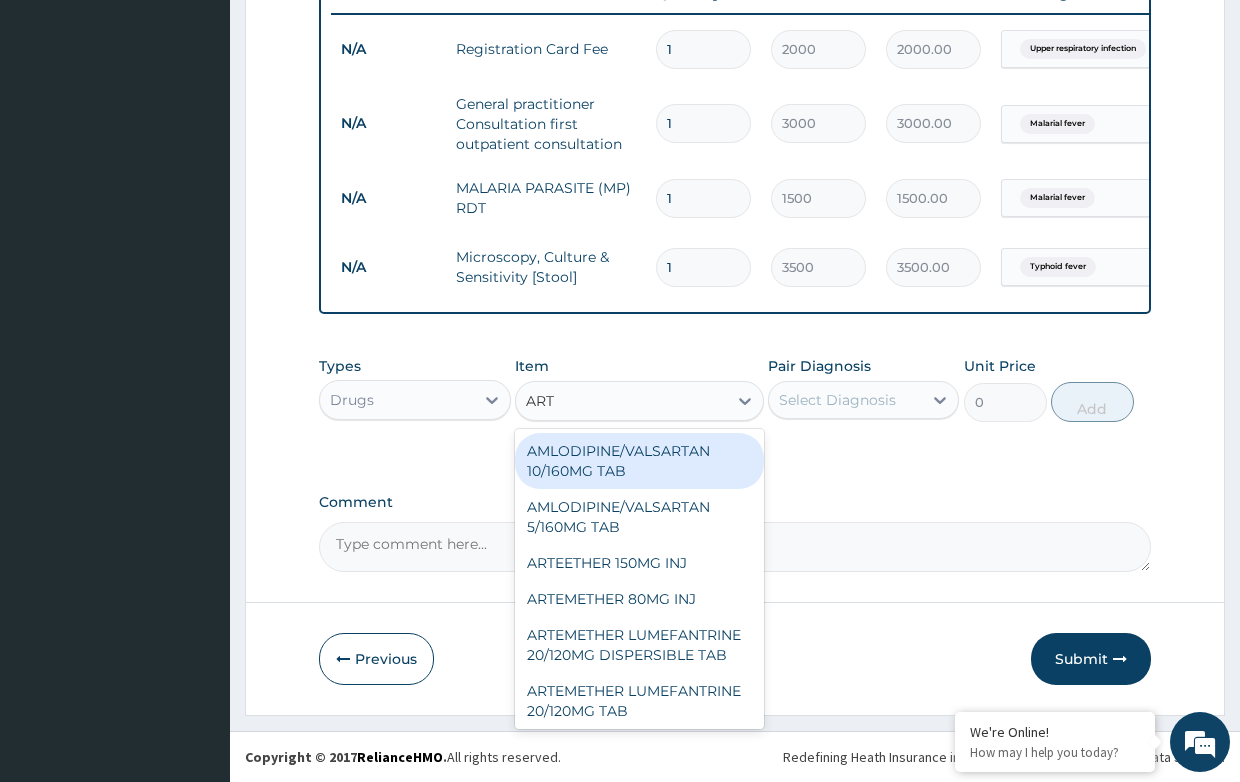 type on "ARTE" 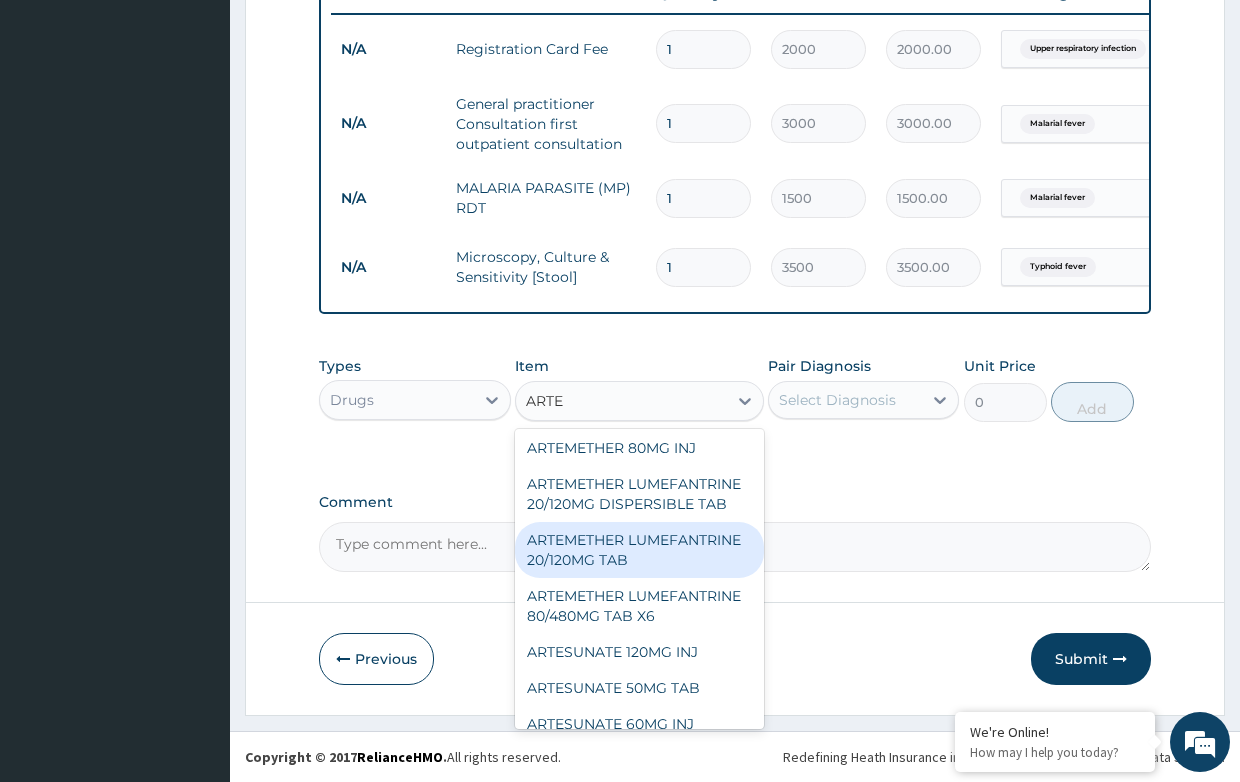 scroll, scrollTop: 0, scrollLeft: 0, axis: both 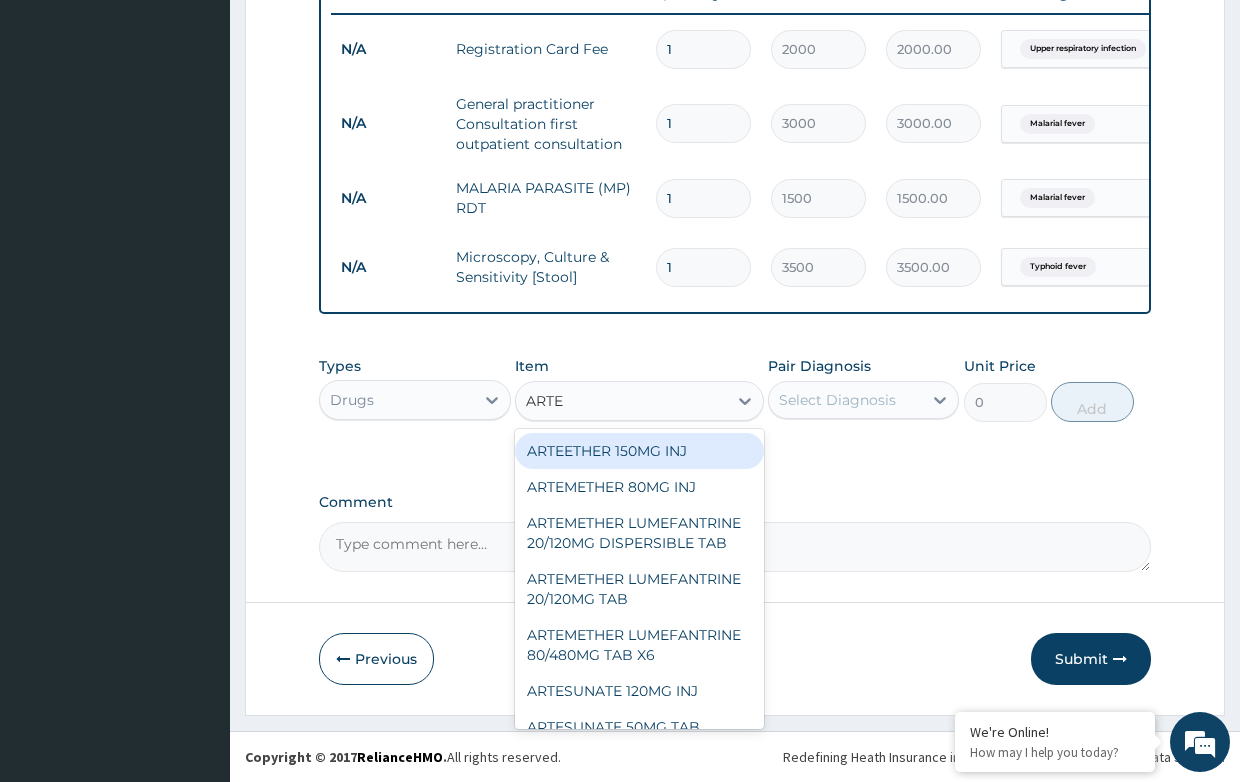 click on "ARTEETHER 150MG INJ" at bounding box center (639, 451) 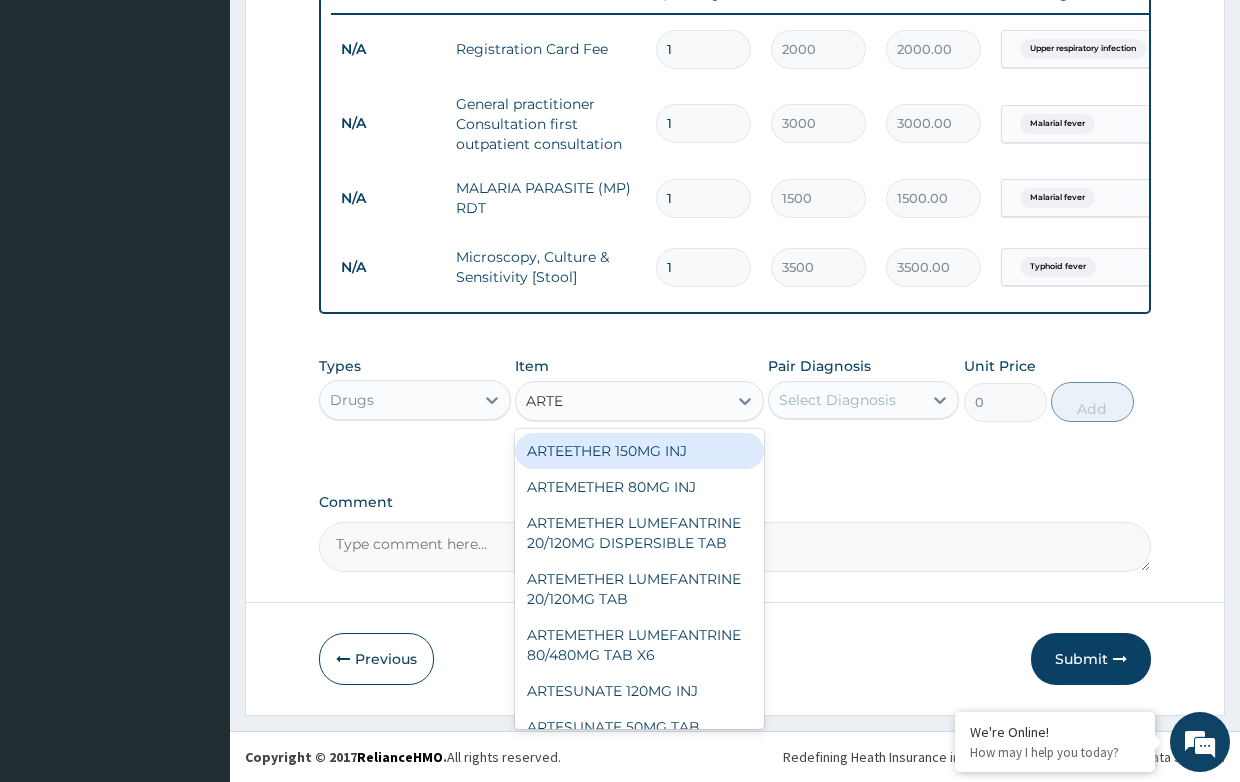 type 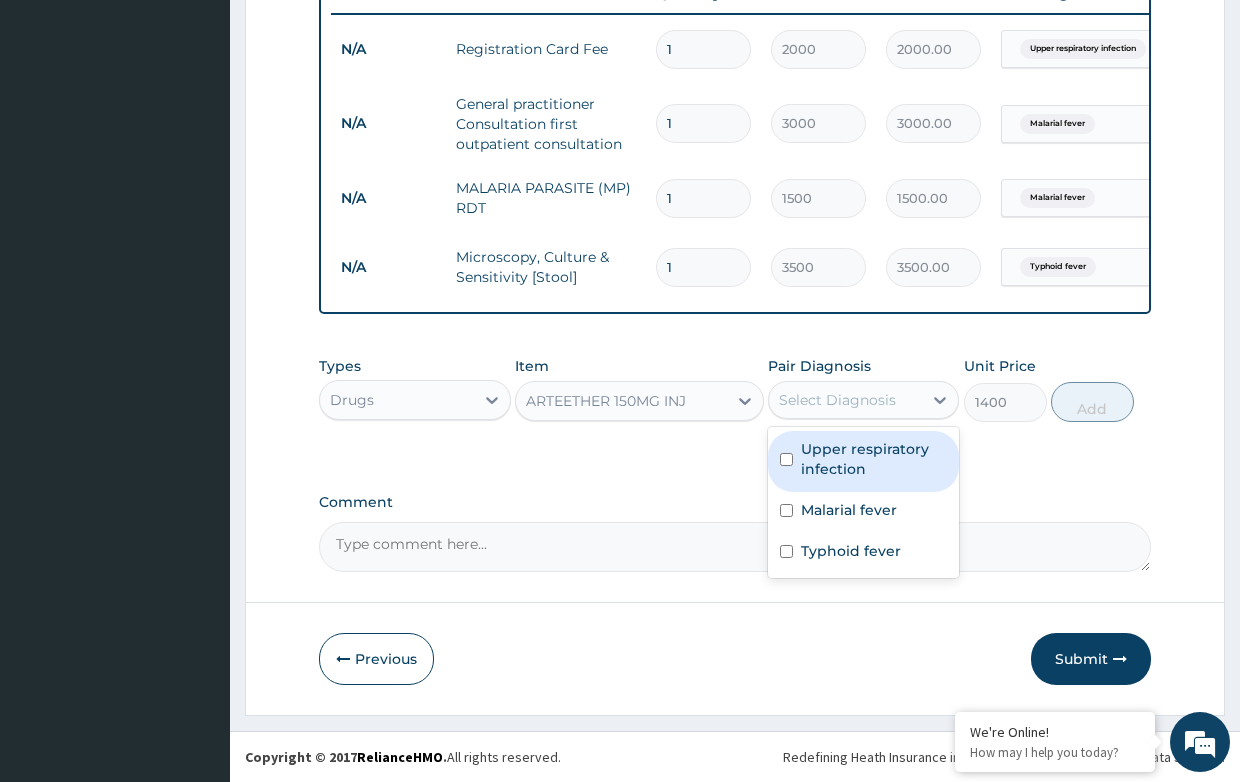 click on "Select Diagnosis" at bounding box center [837, 400] 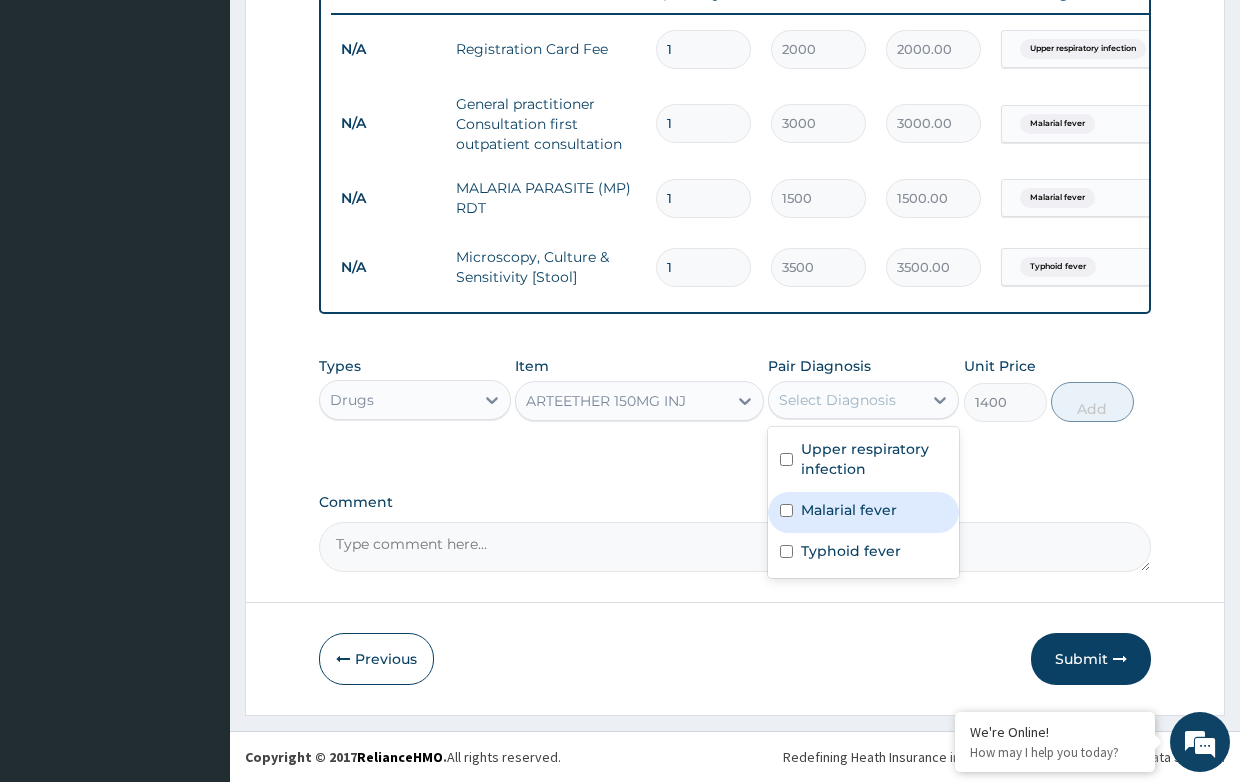 click on "Malarial fever" at bounding box center (849, 510) 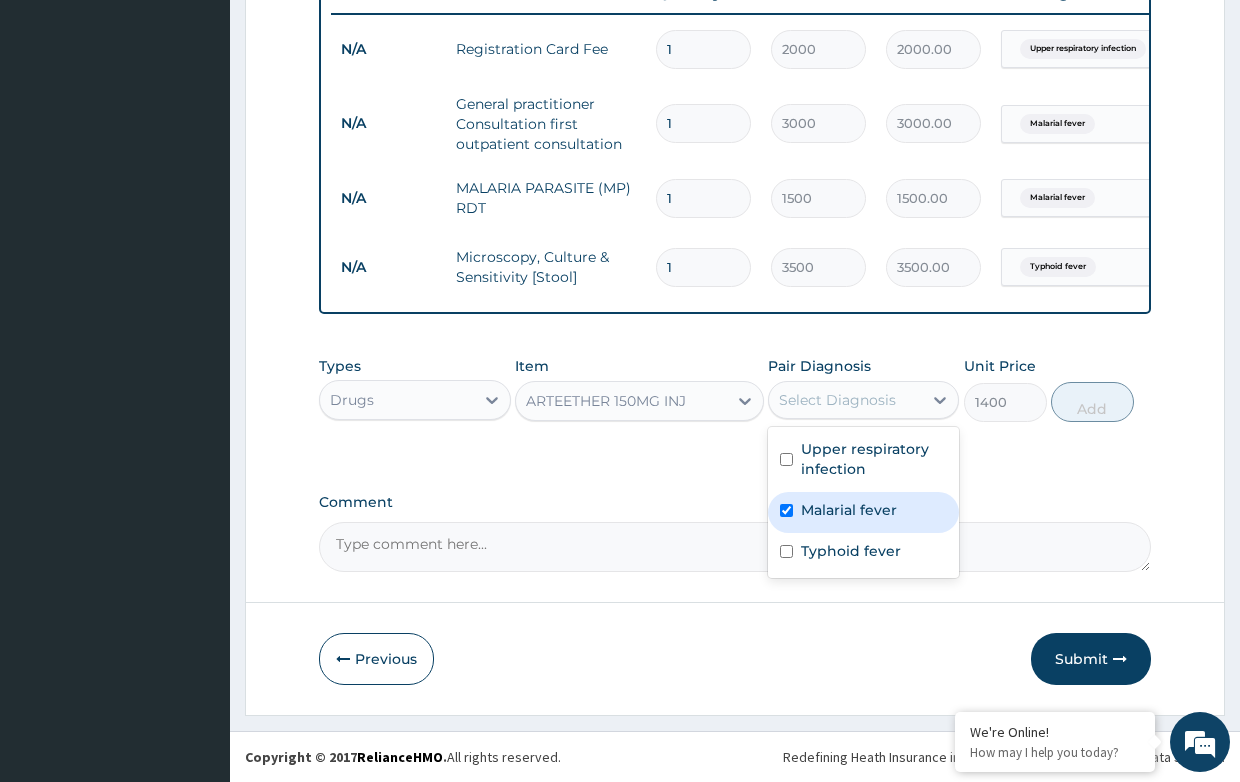 checkbox on "true" 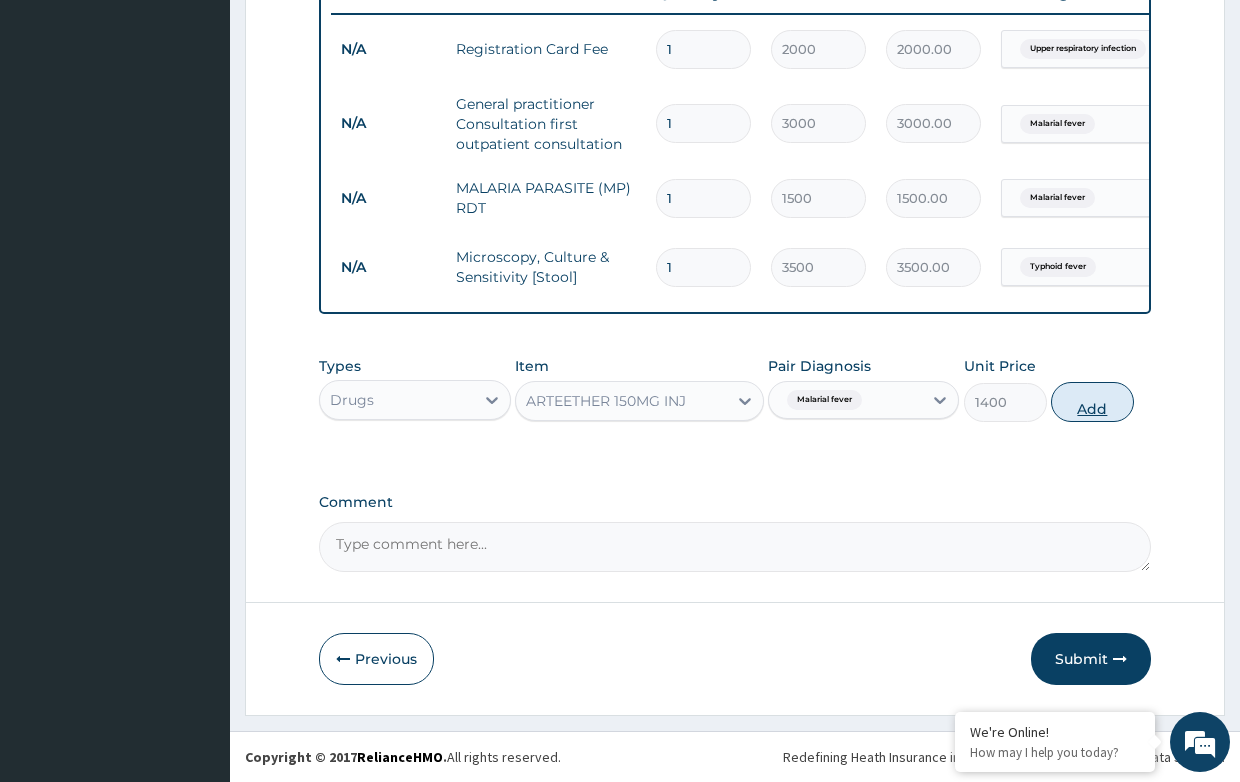 click on "Add" at bounding box center (1092, 402) 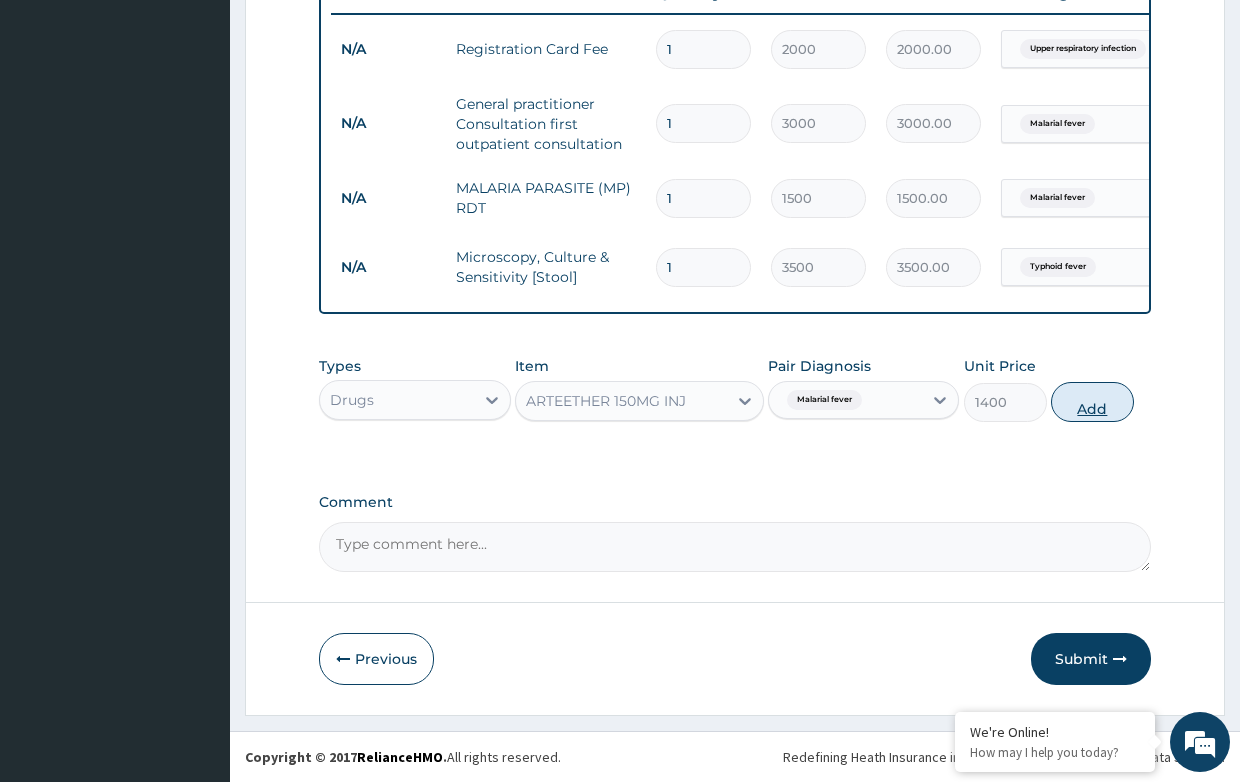 type on "0" 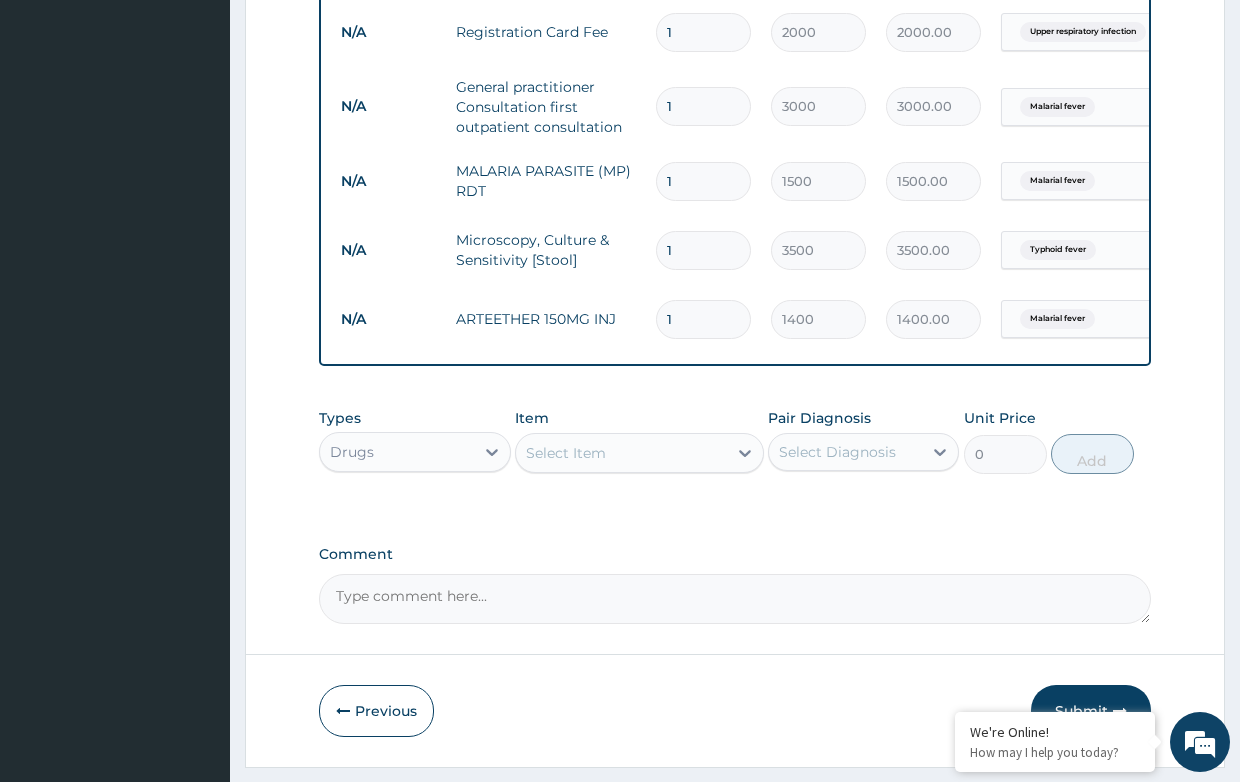 click on "Select Item" at bounding box center (566, 453) 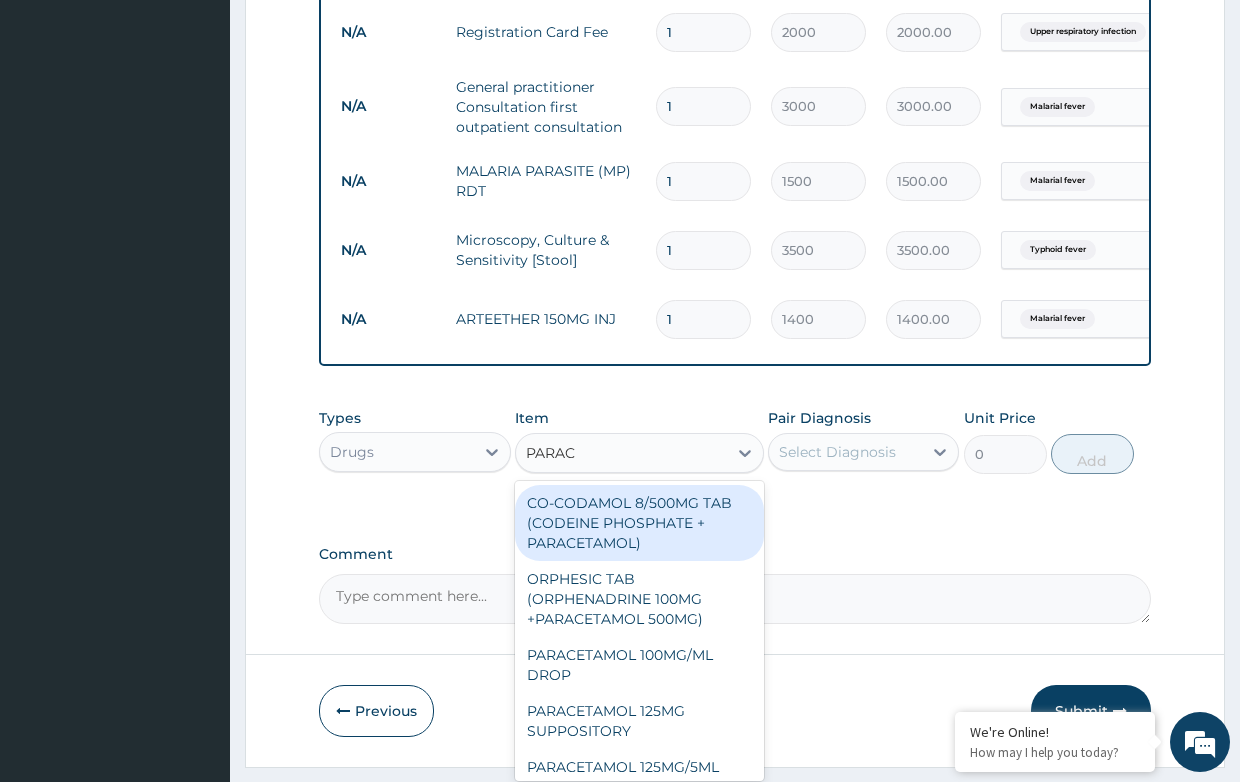 type on "PARACE" 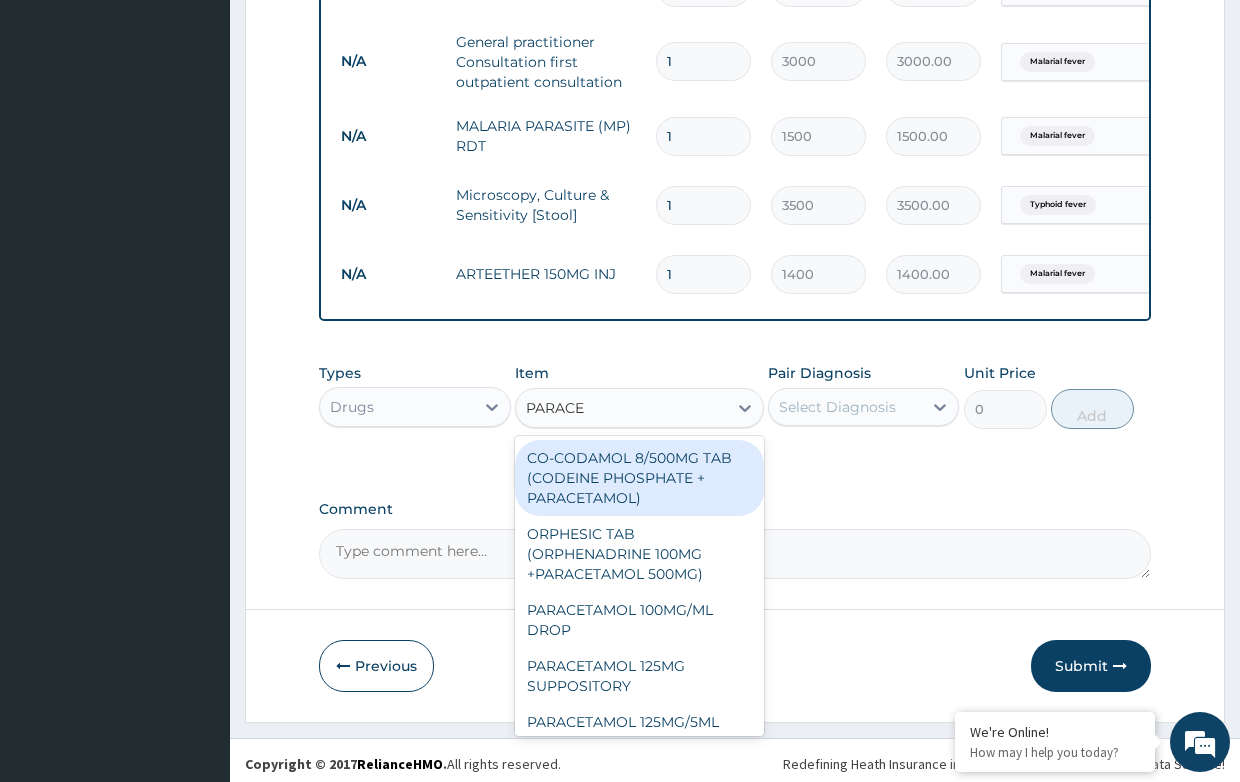 scroll, scrollTop: 869, scrollLeft: 0, axis: vertical 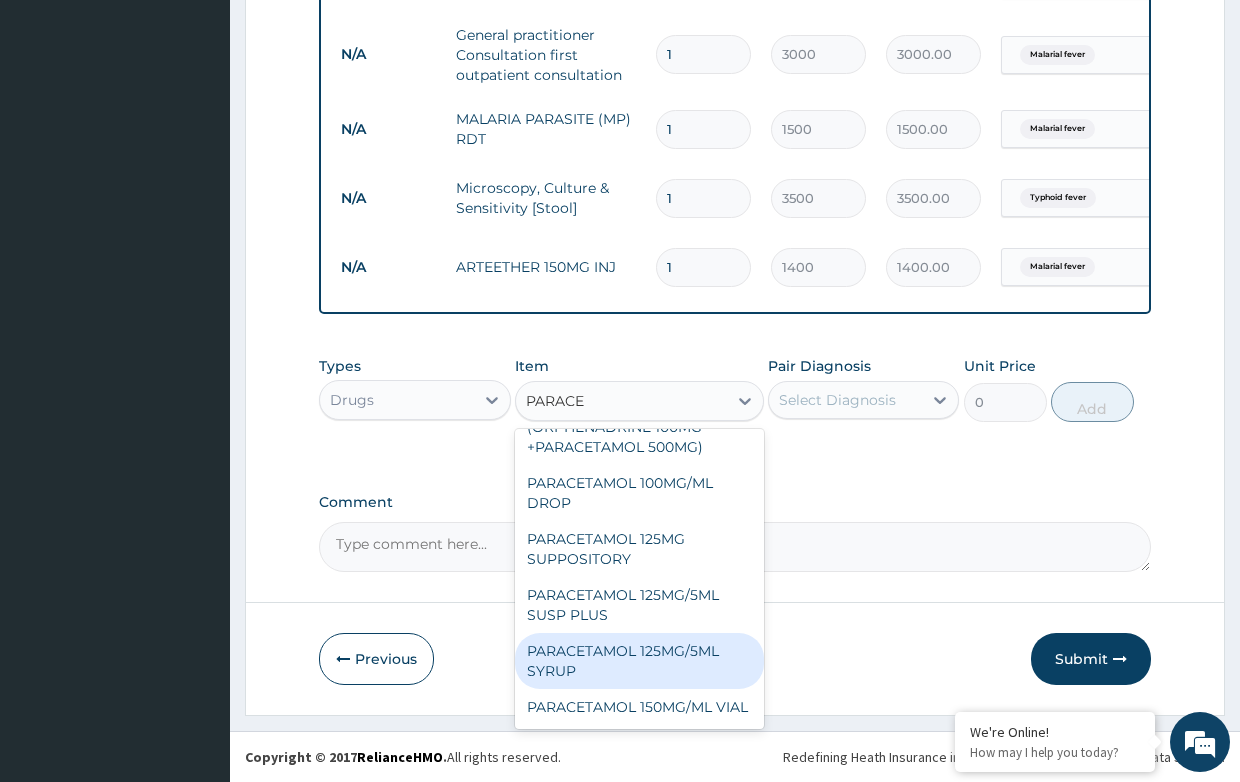 click on "PARACETAMOL 125MG/5ML SYRUP" at bounding box center [639, 661] 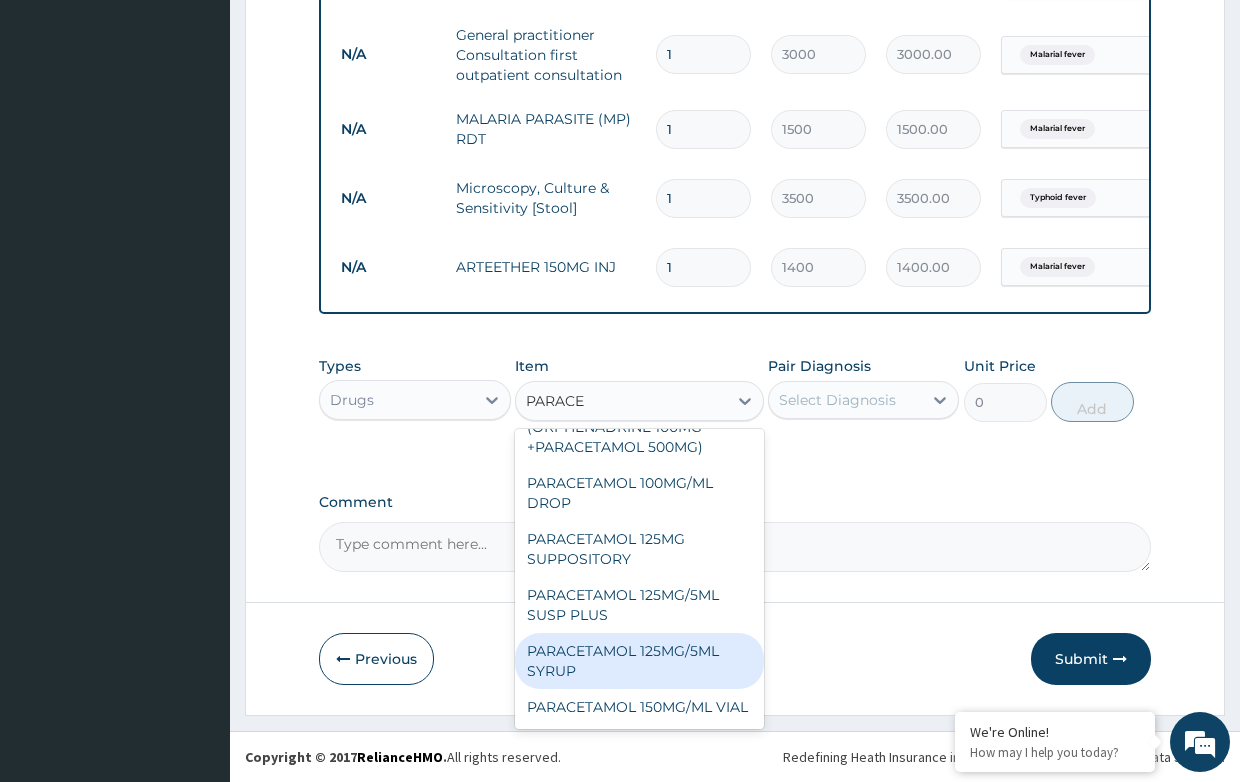 type 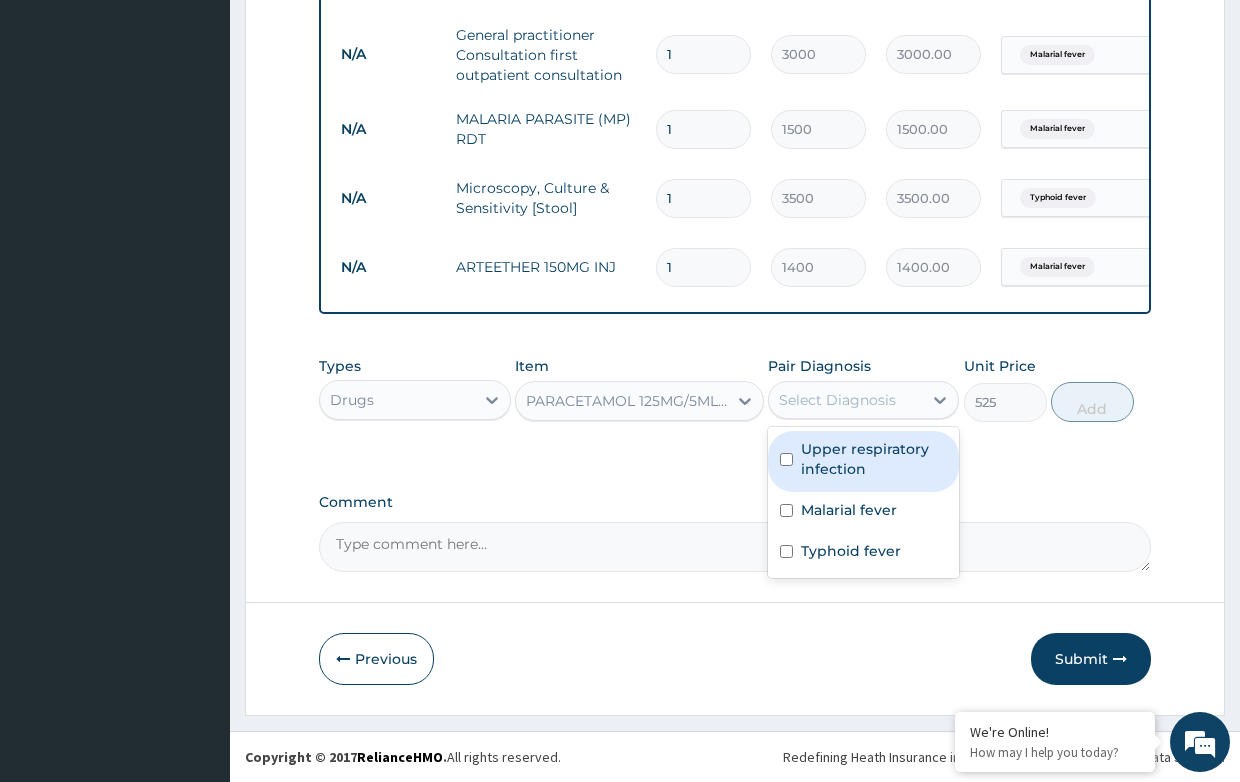 click on "Select Diagnosis" at bounding box center [837, 400] 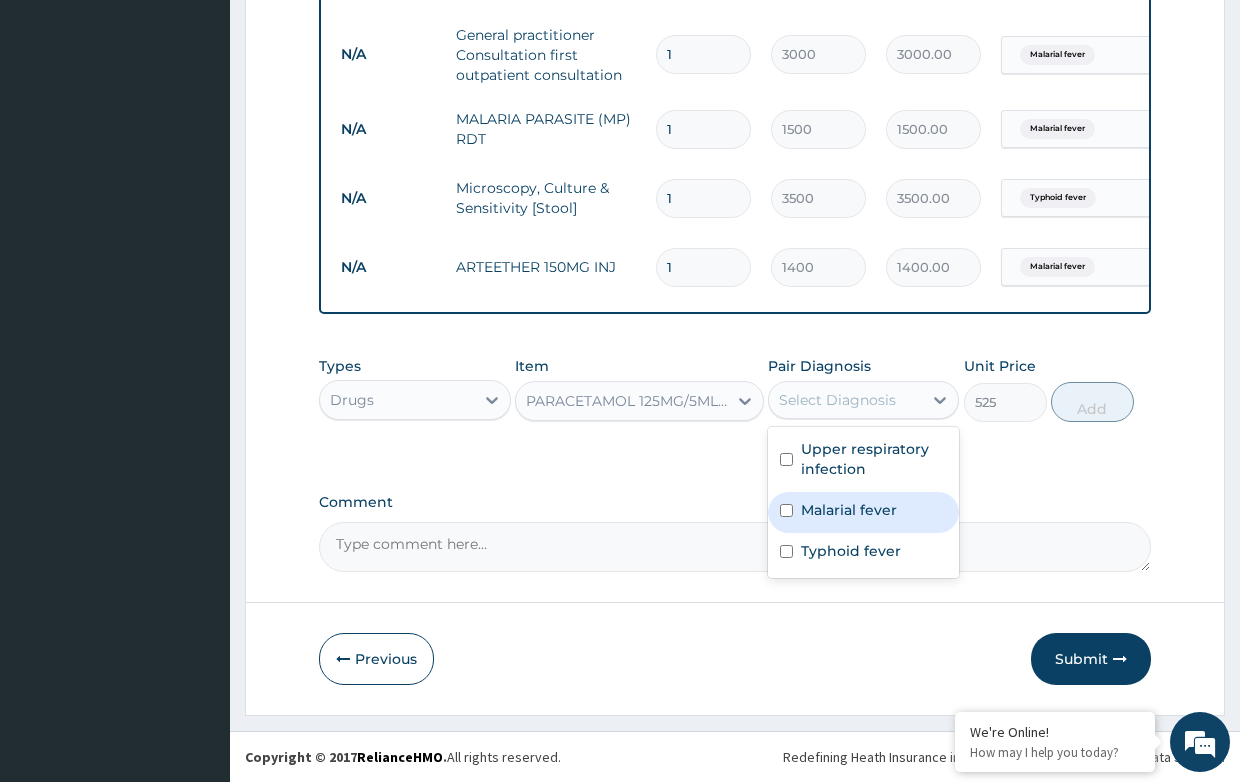 click on "Malarial fever" at bounding box center [849, 510] 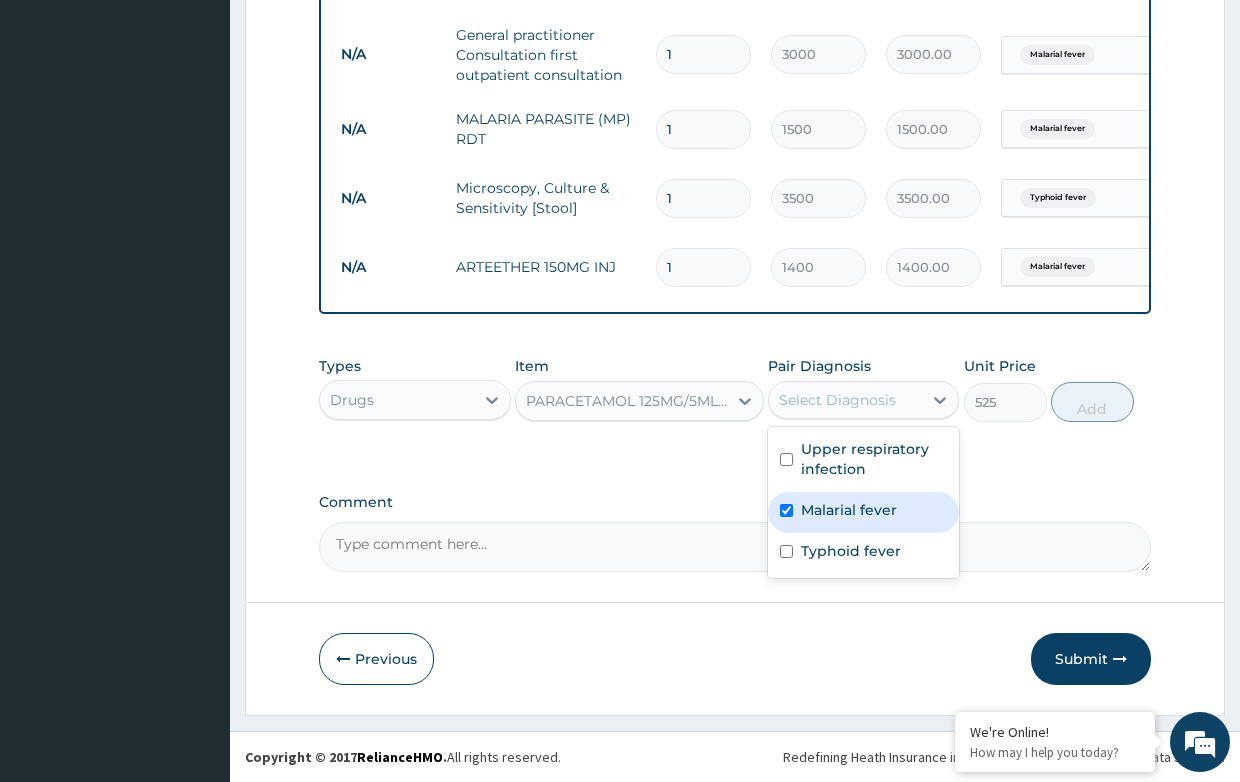 checkbox on "true" 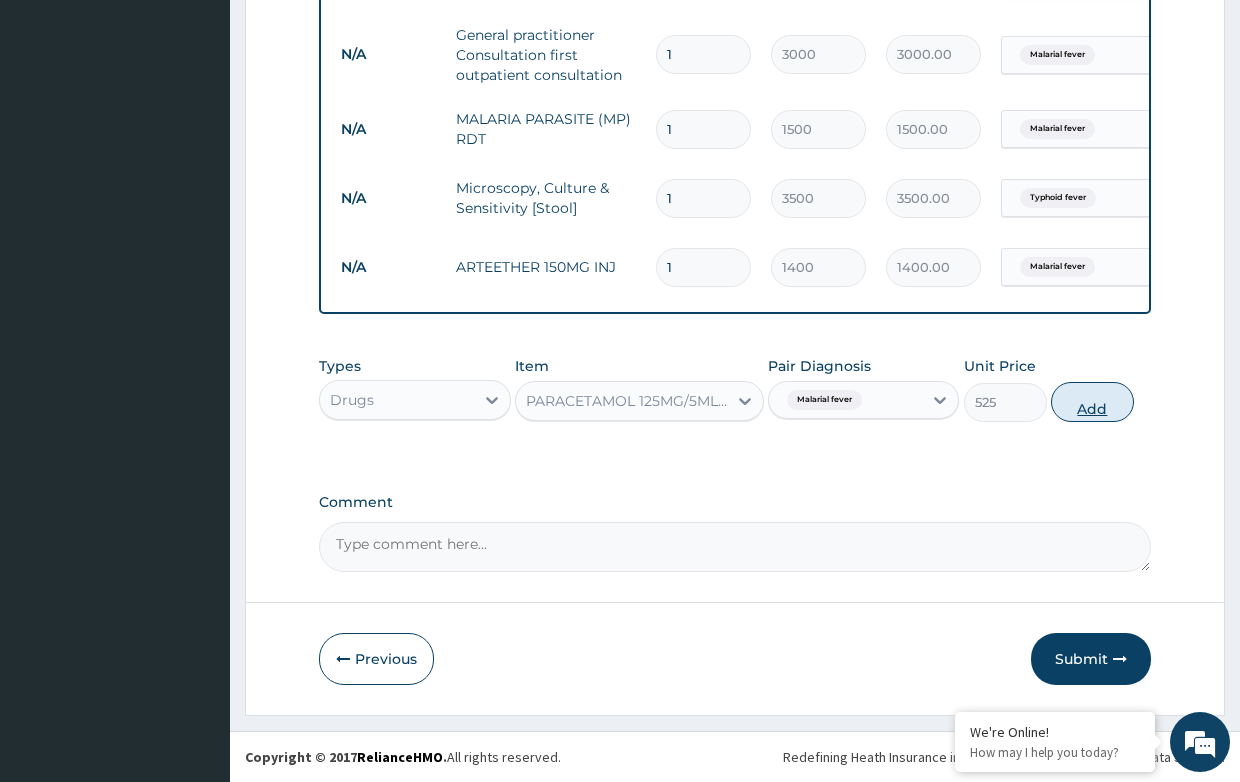 click on "Add" at bounding box center [1092, 402] 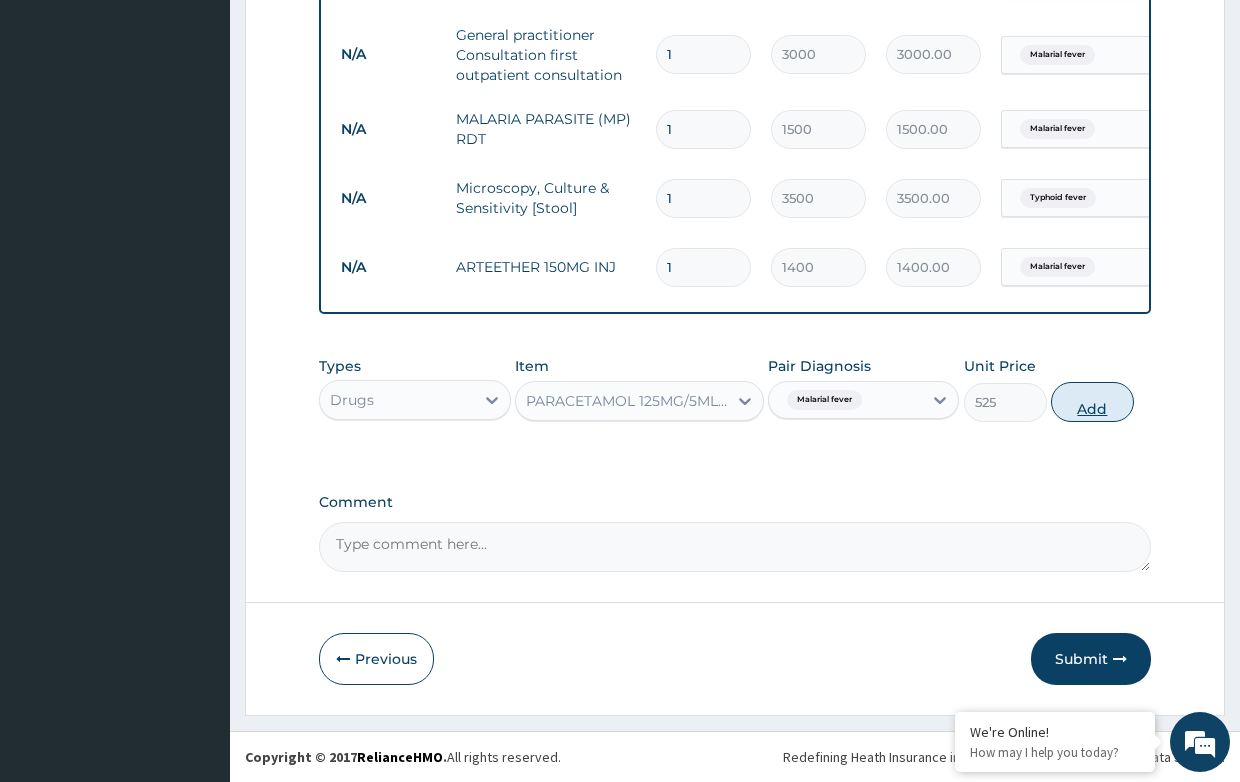 type on "0" 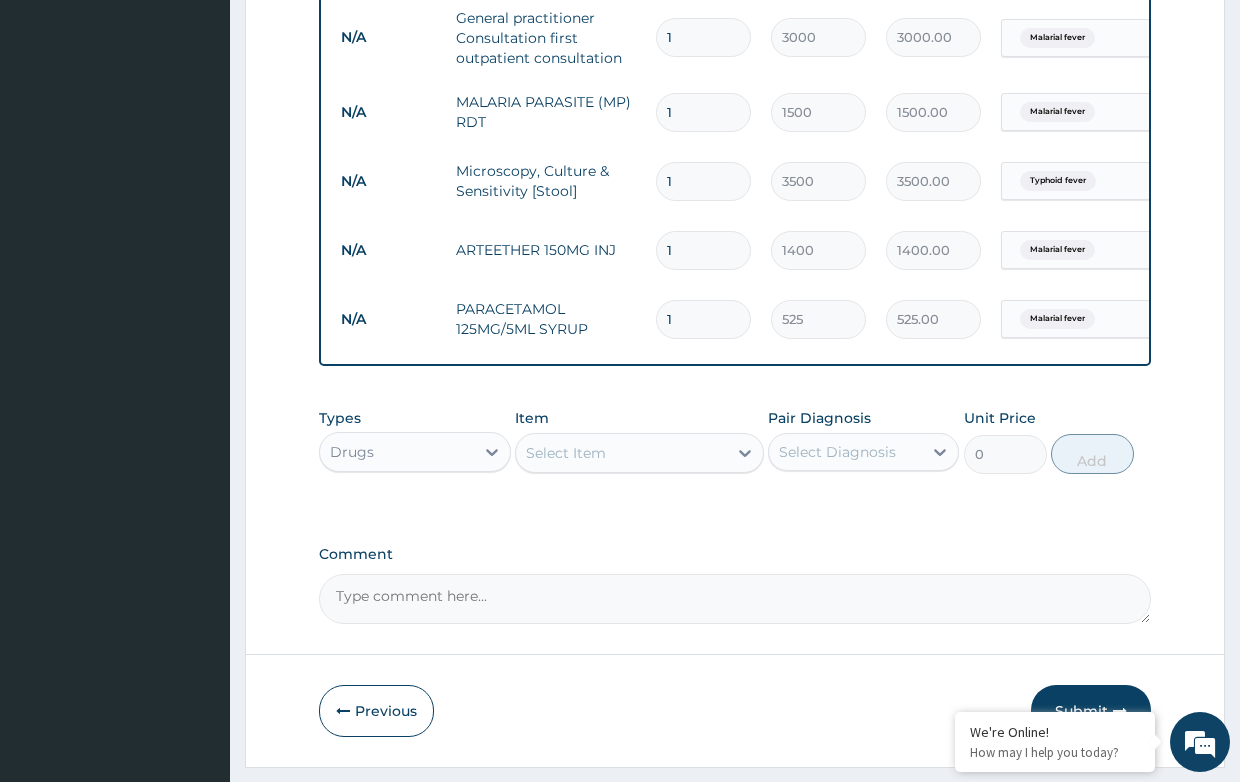 click on "Select Item" at bounding box center [566, 453] 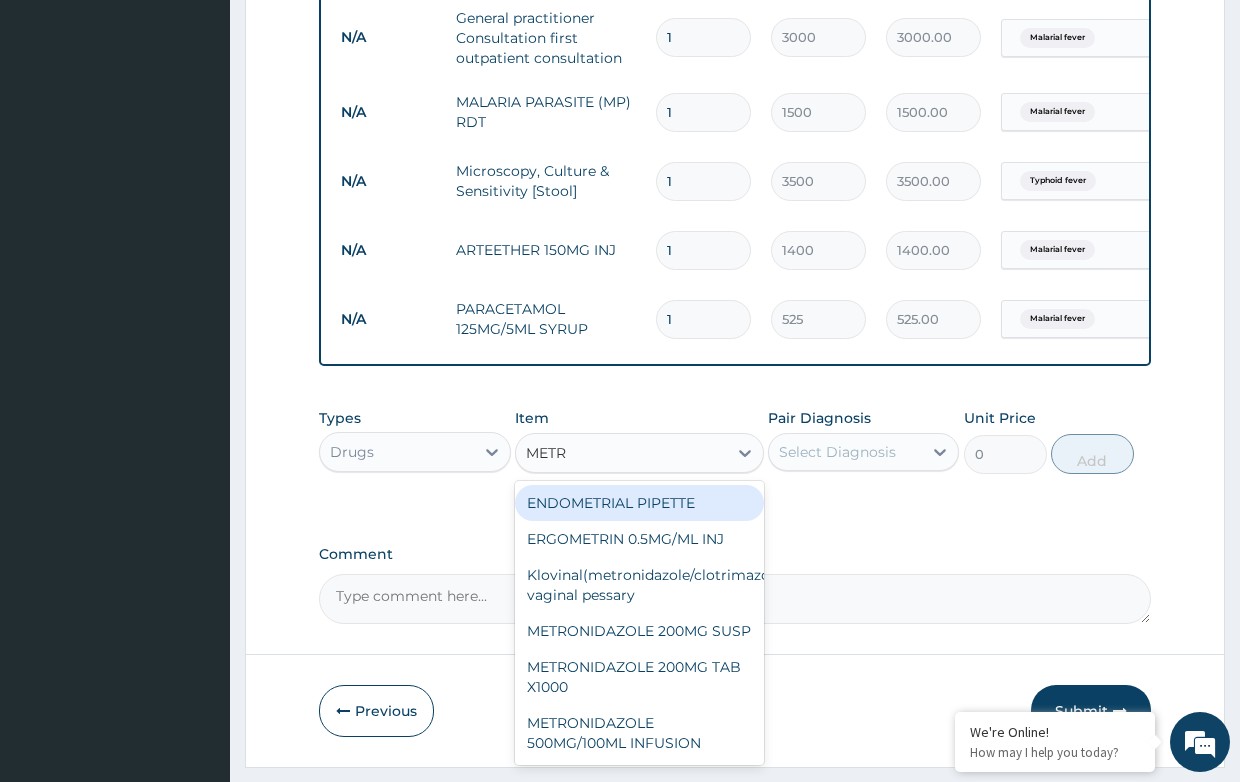 type on "METRO" 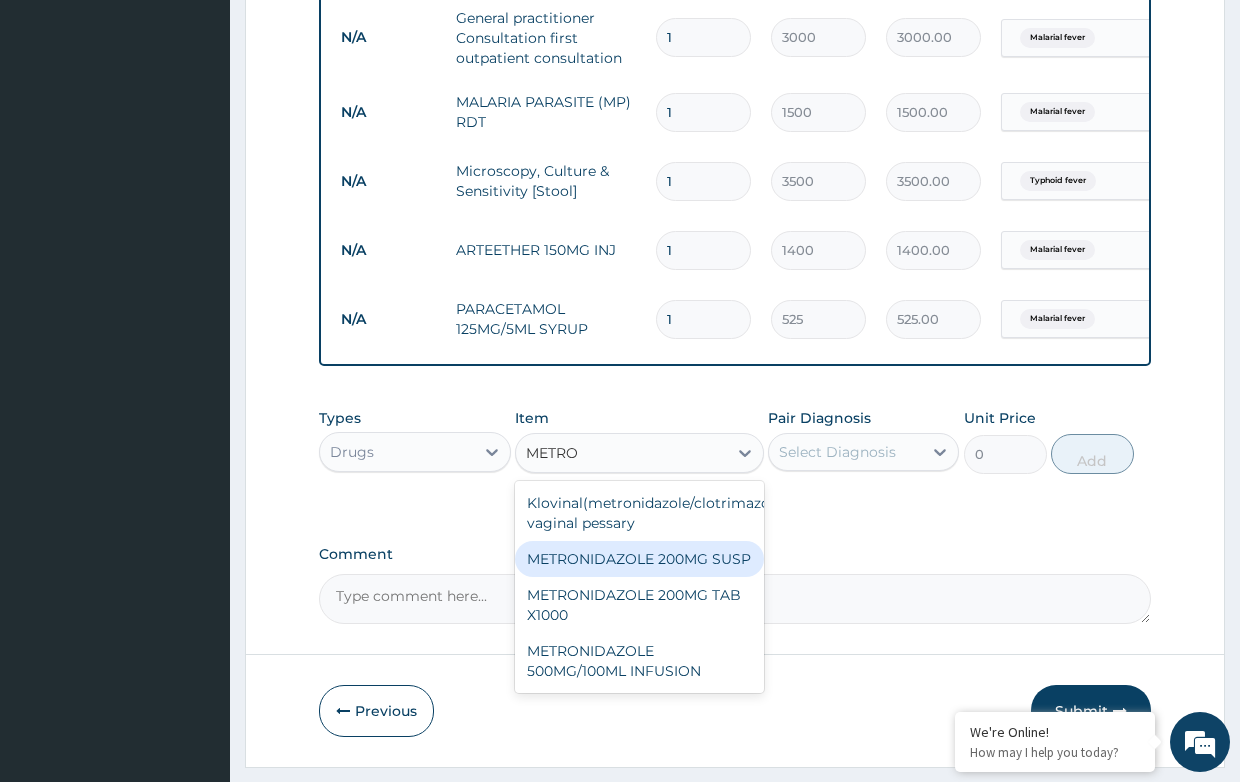 click on "METRONIDAZOLE 200MG SUSP" at bounding box center (639, 559) 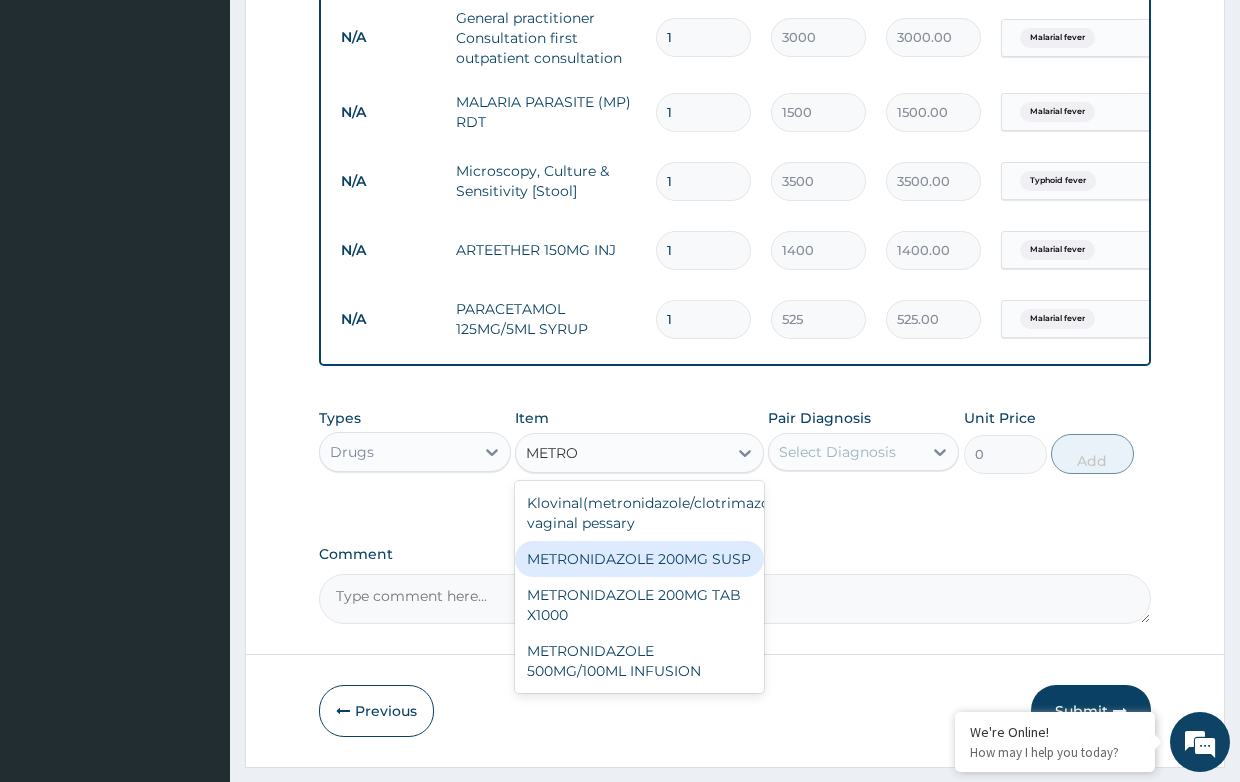 type 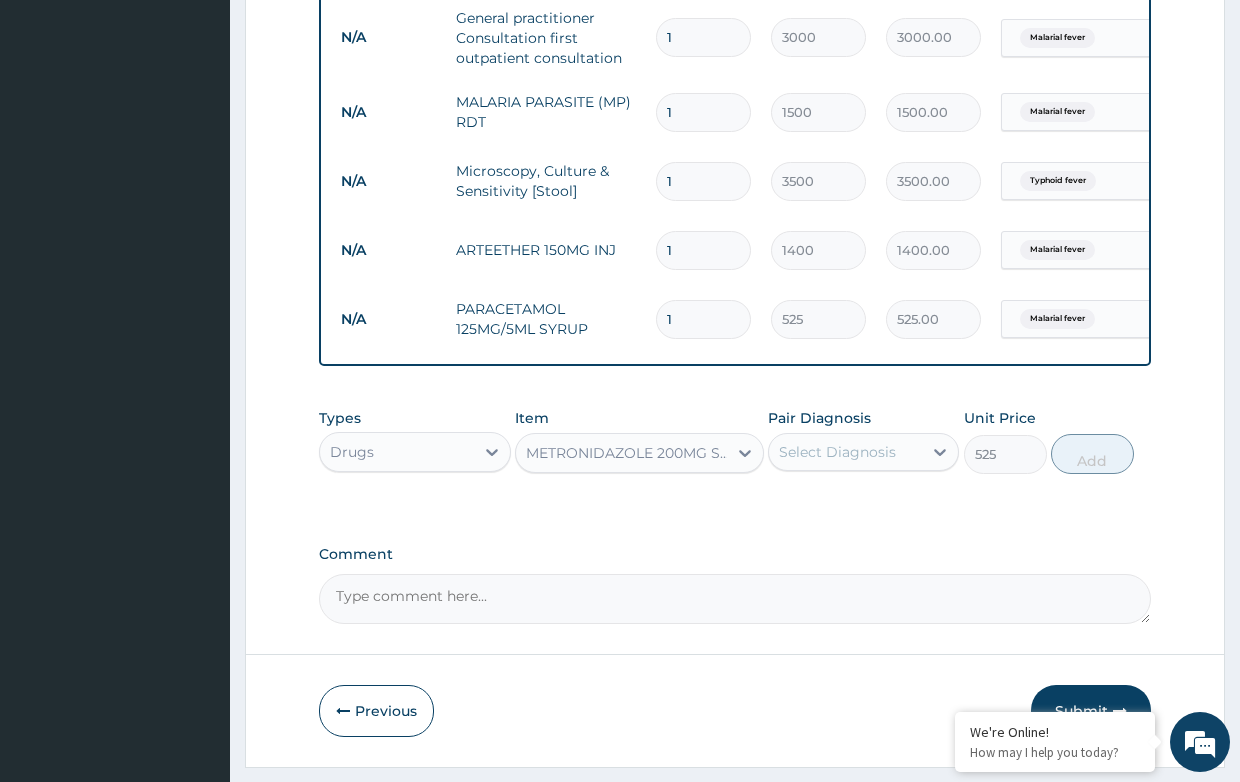 click on "Select Diagnosis" at bounding box center (837, 452) 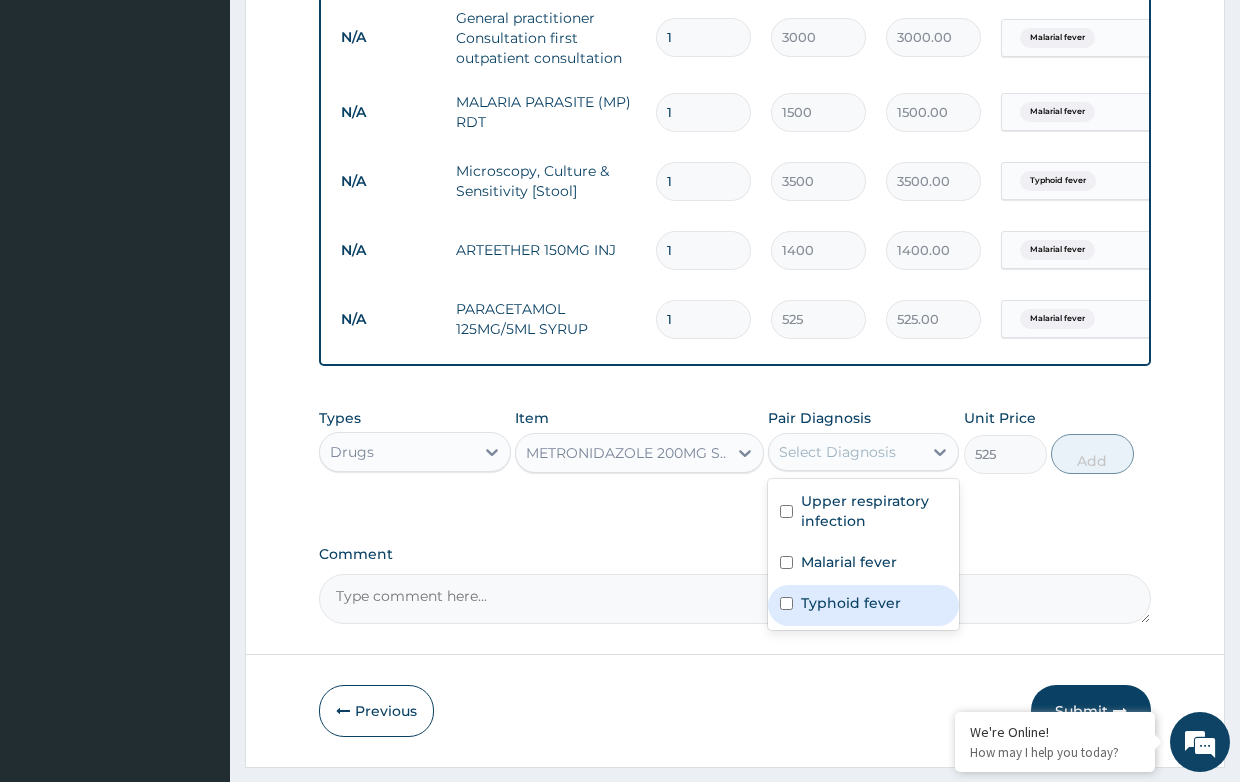 click on "Typhoid fever" at bounding box center (851, 603) 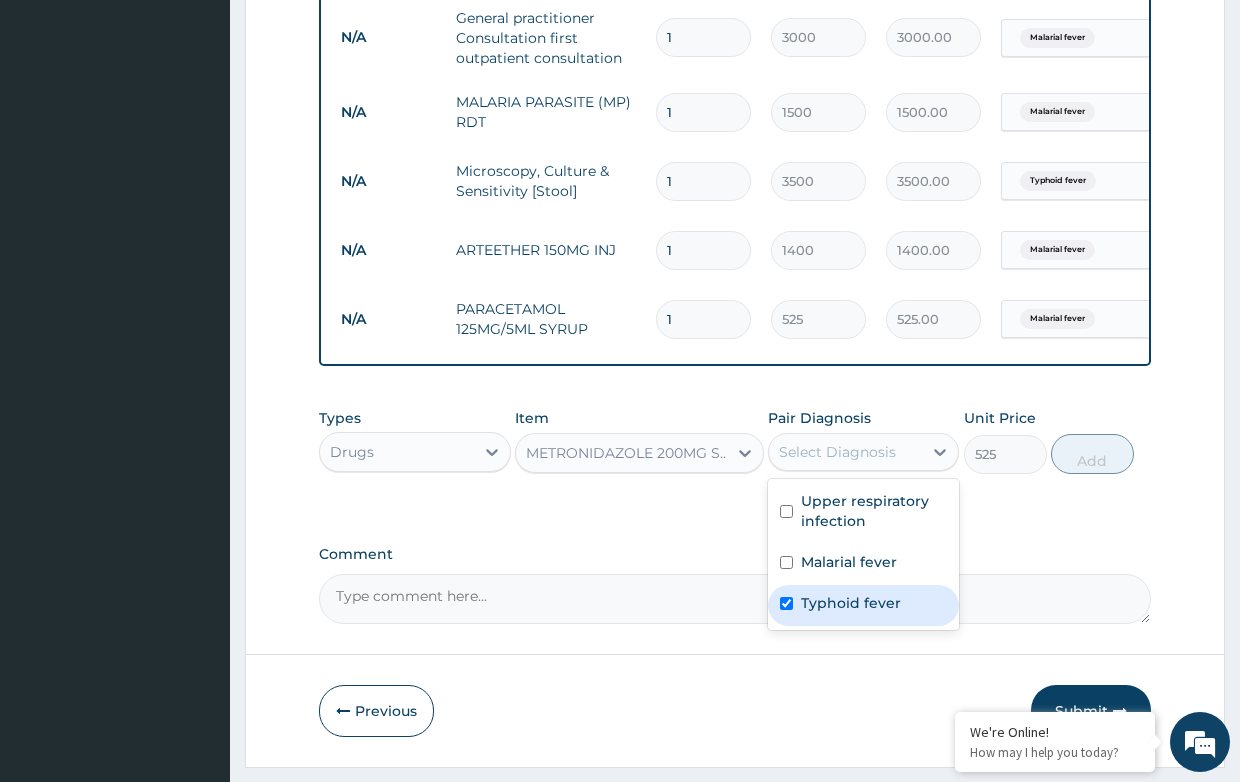checkbox on "true" 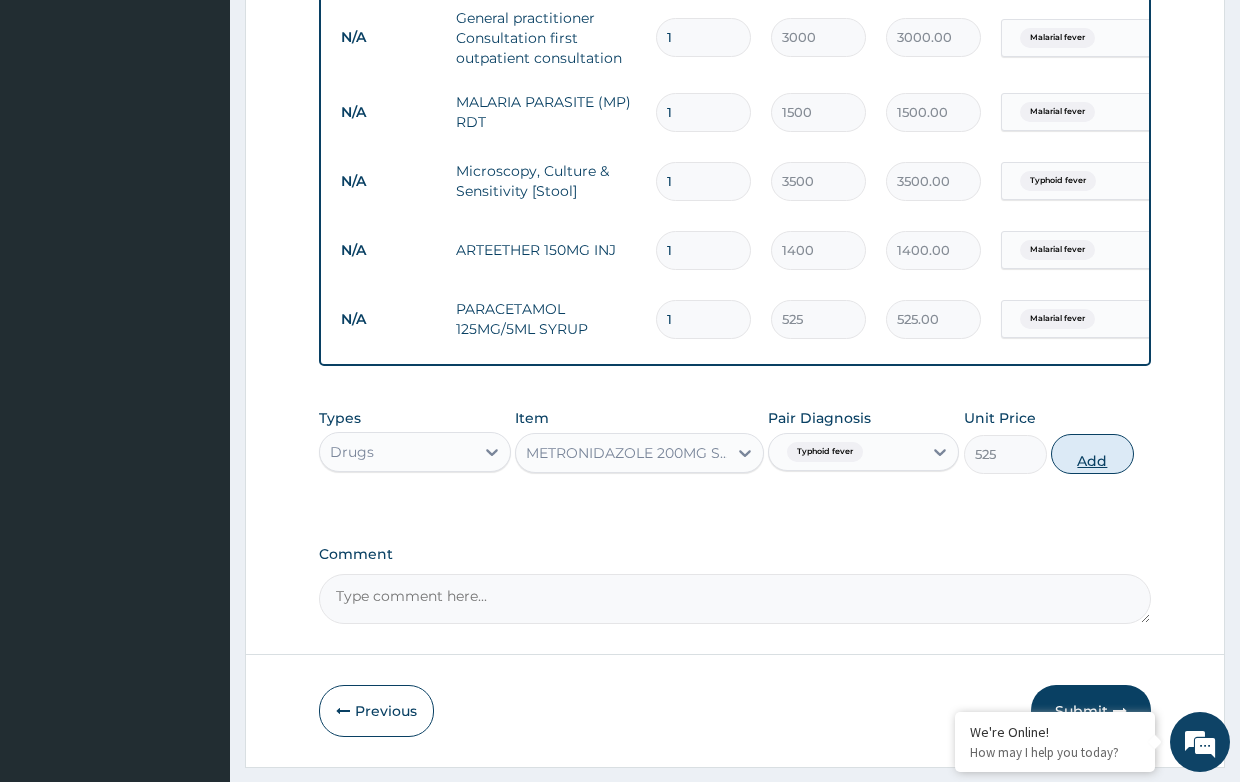 click on "Add" at bounding box center [1092, 454] 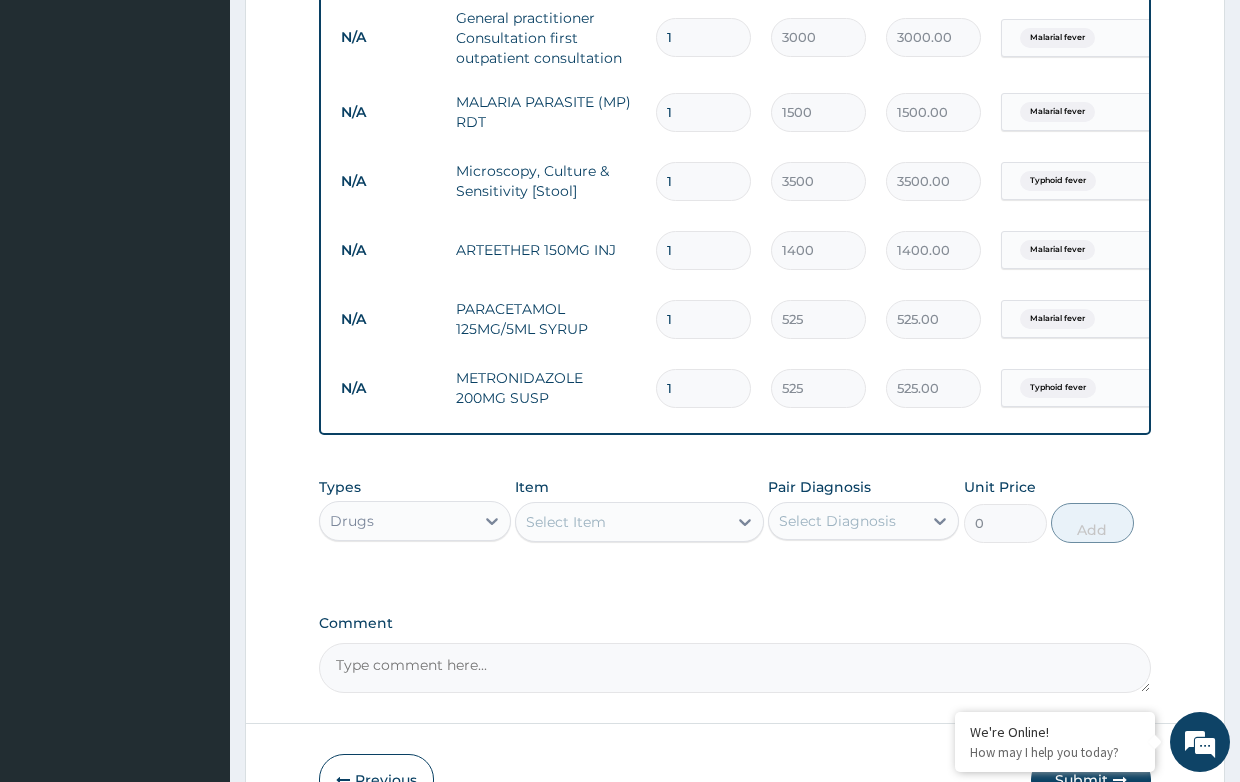 click on "Select Item" at bounding box center (621, 522) 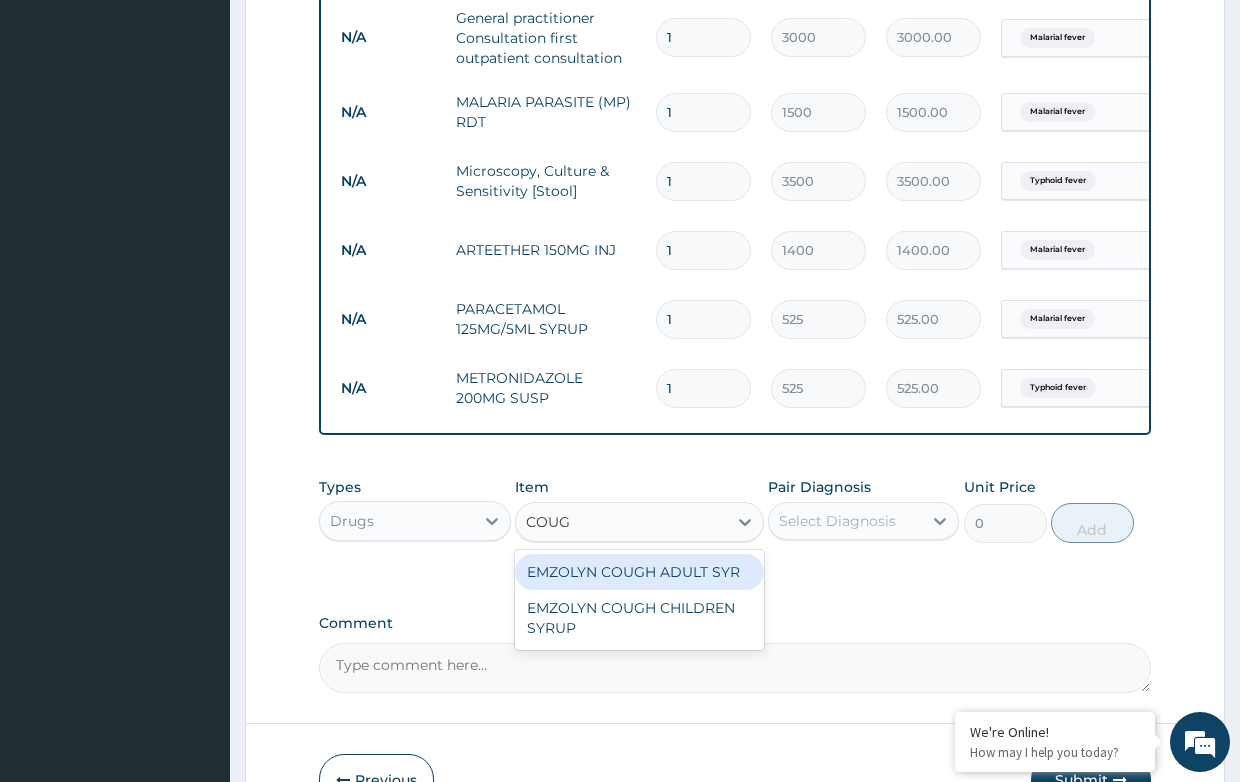 type on "COUGH" 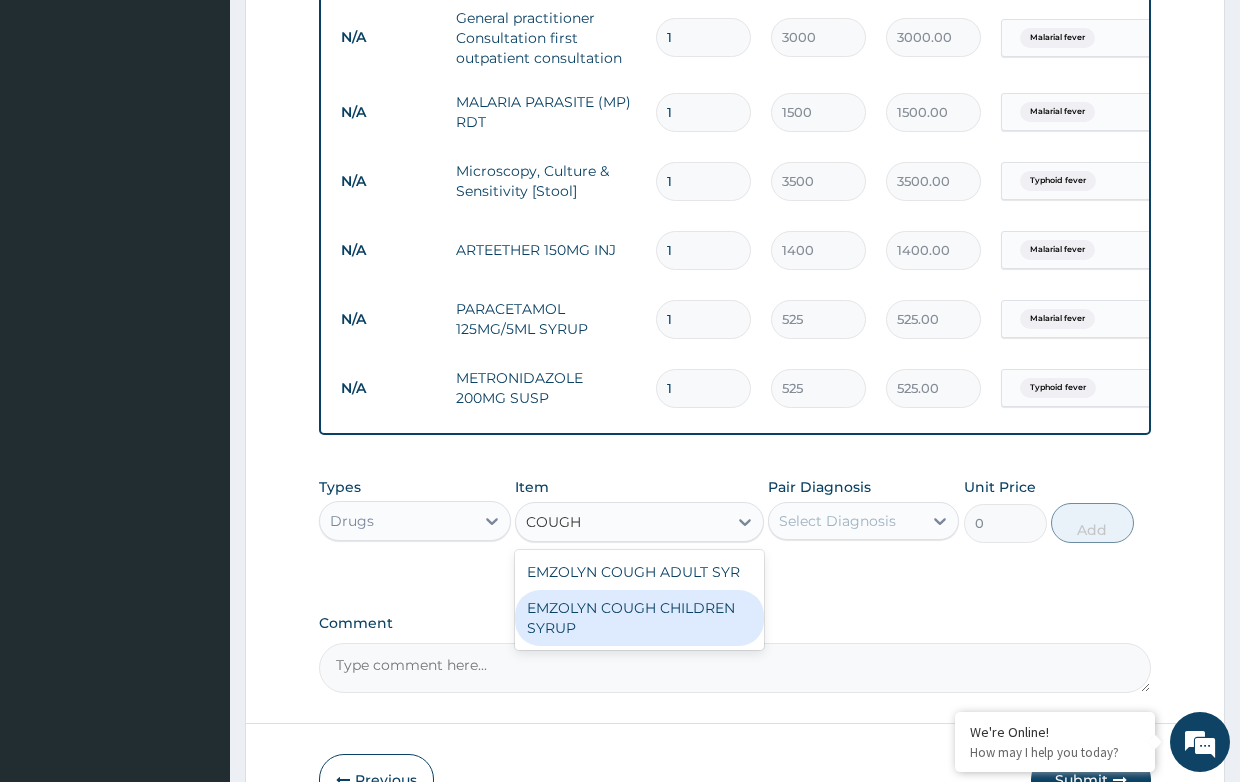 click on "EMZOLYN COUGH CHILDREN SYRUP" at bounding box center (639, 618) 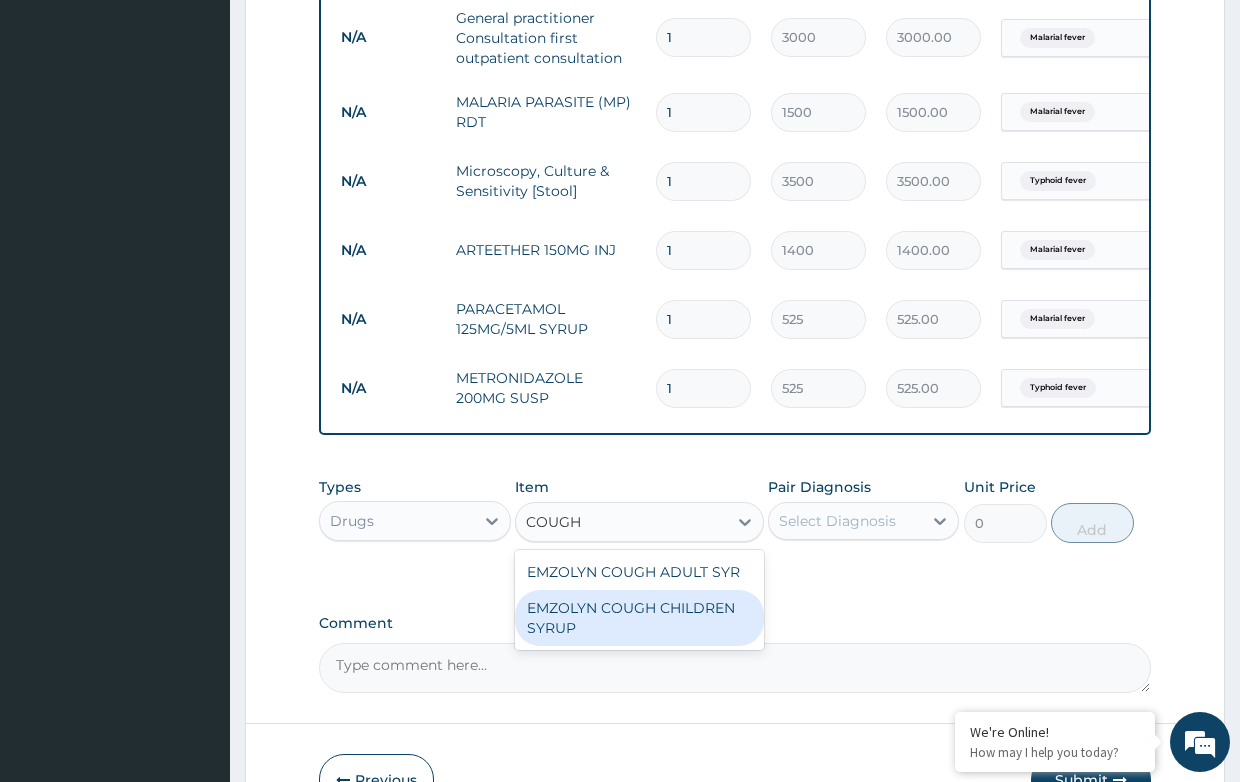type 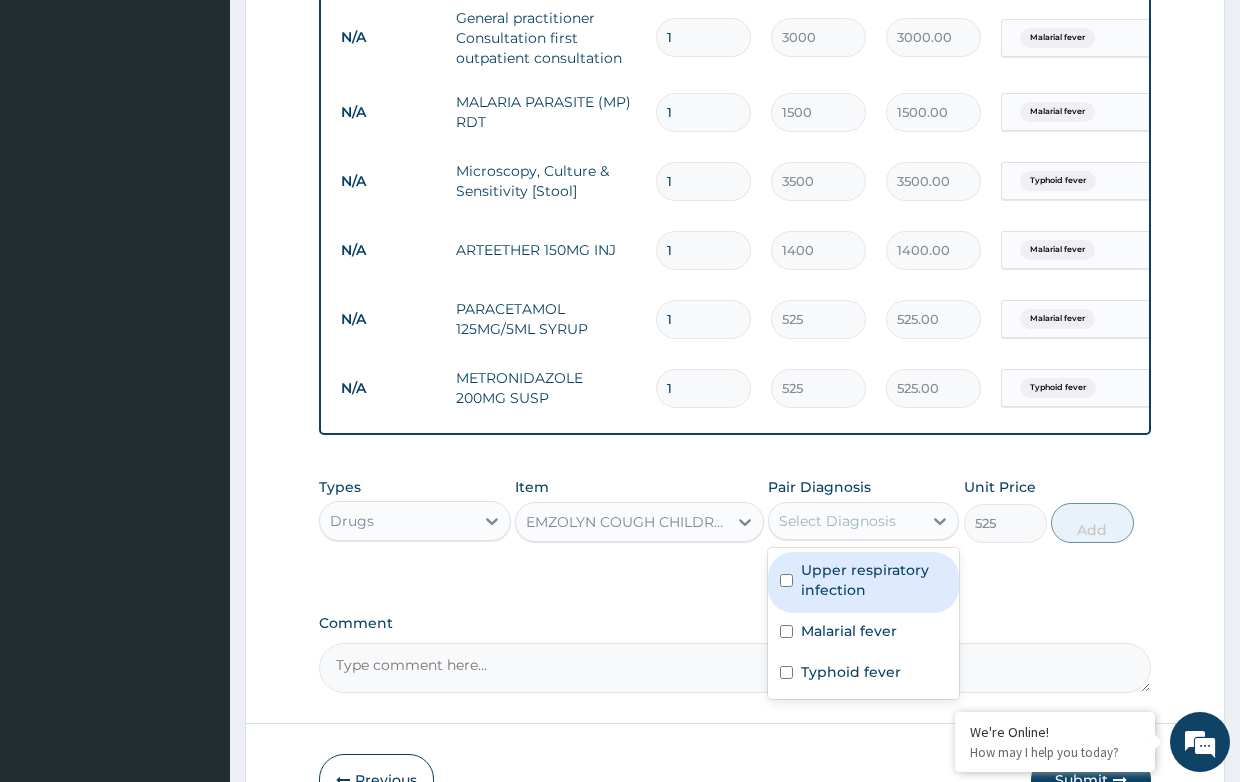 click on "Select Diagnosis" at bounding box center [837, 521] 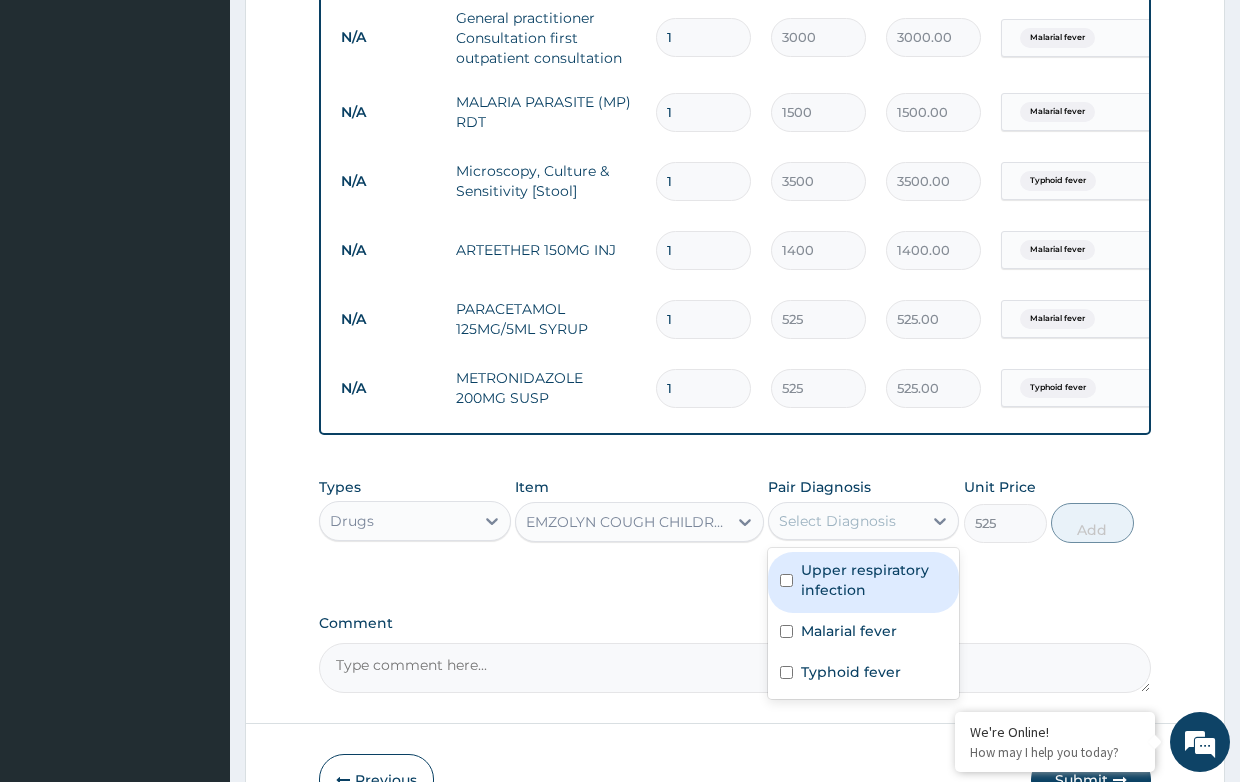 click on "Upper respiratory infection" at bounding box center (874, 580) 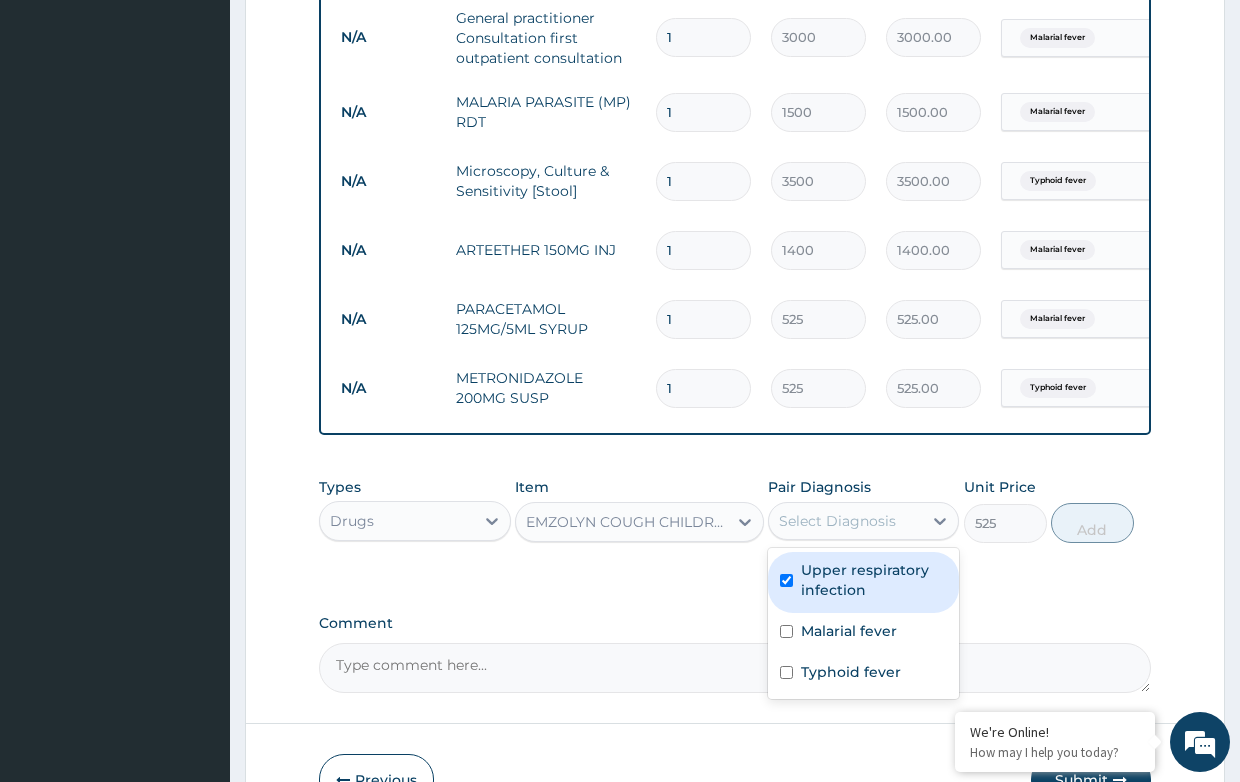checkbox on "true" 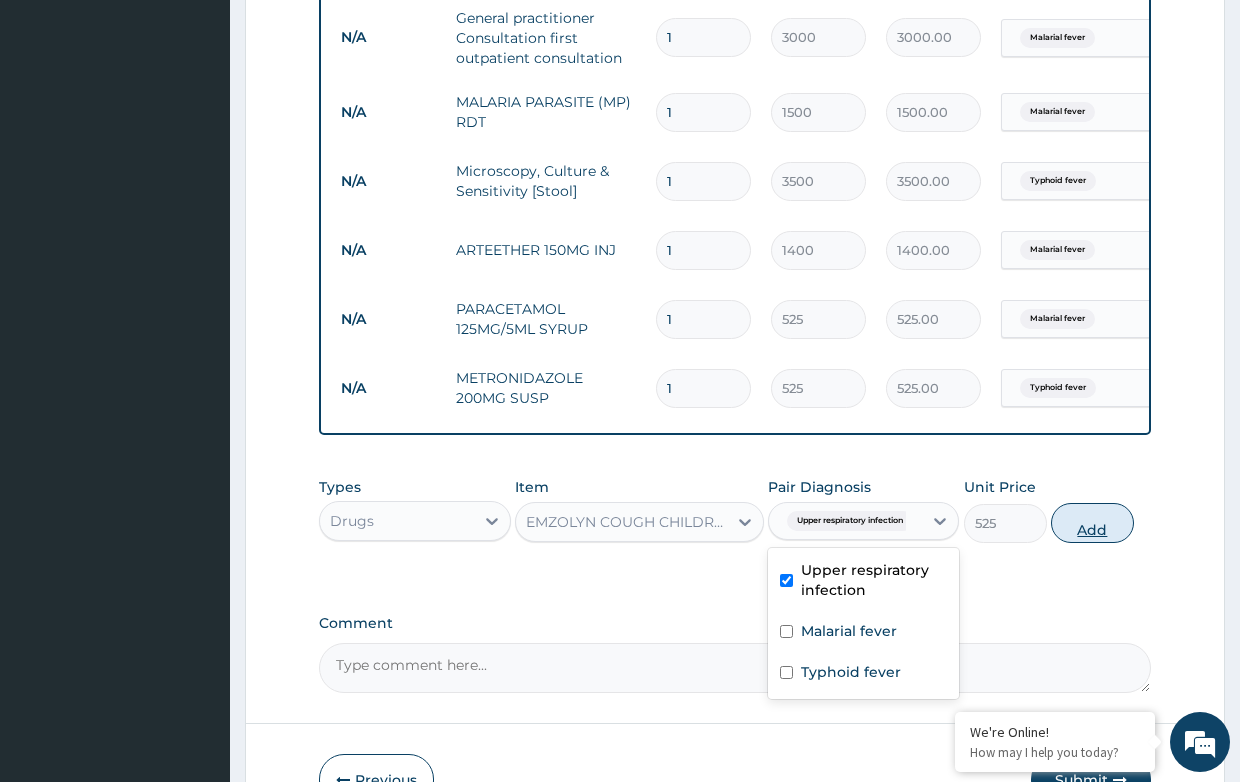 click on "Add" at bounding box center [1092, 523] 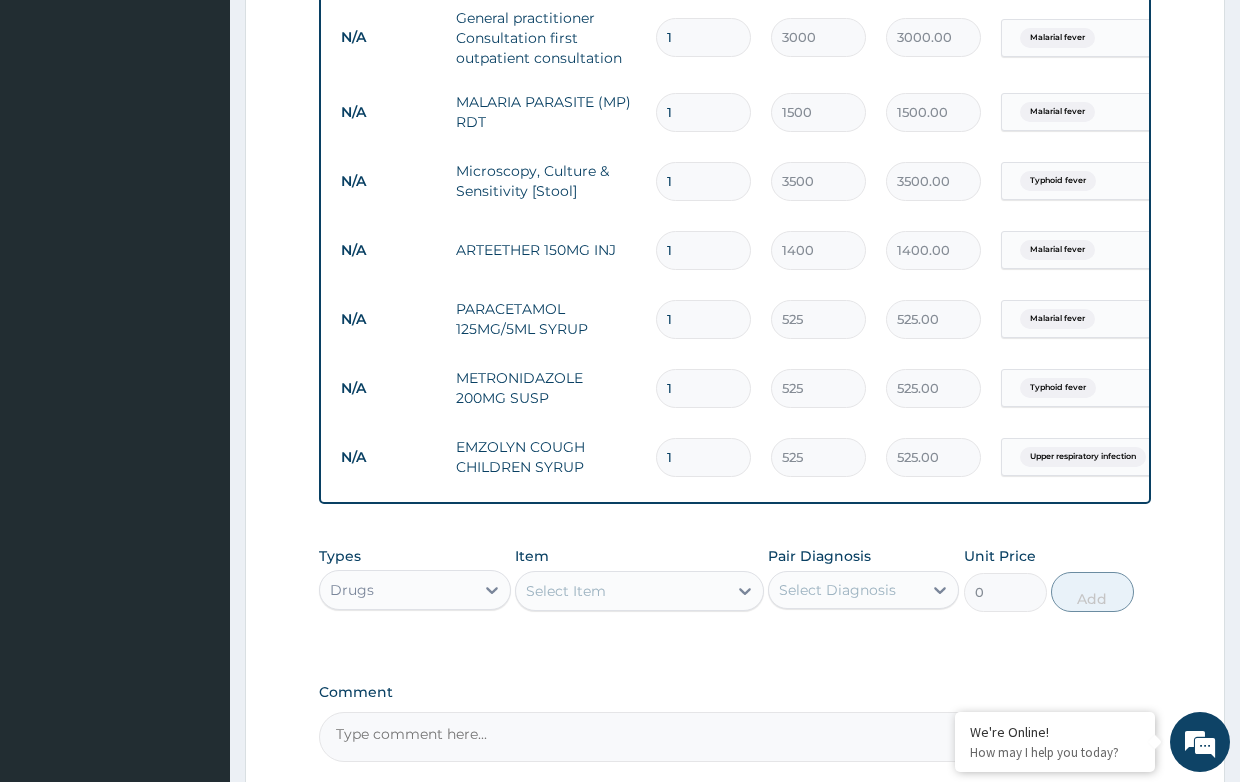 click on "Select Item" at bounding box center [621, 591] 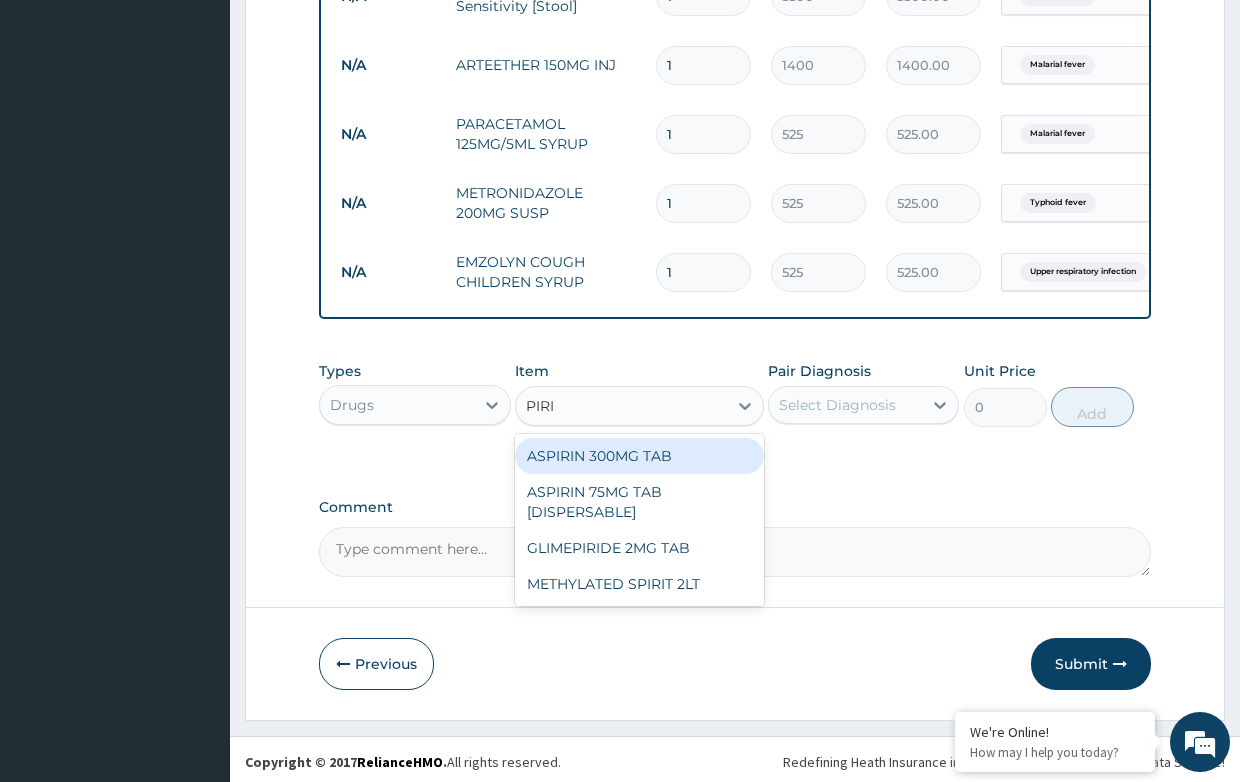 scroll, scrollTop: 1069, scrollLeft: 0, axis: vertical 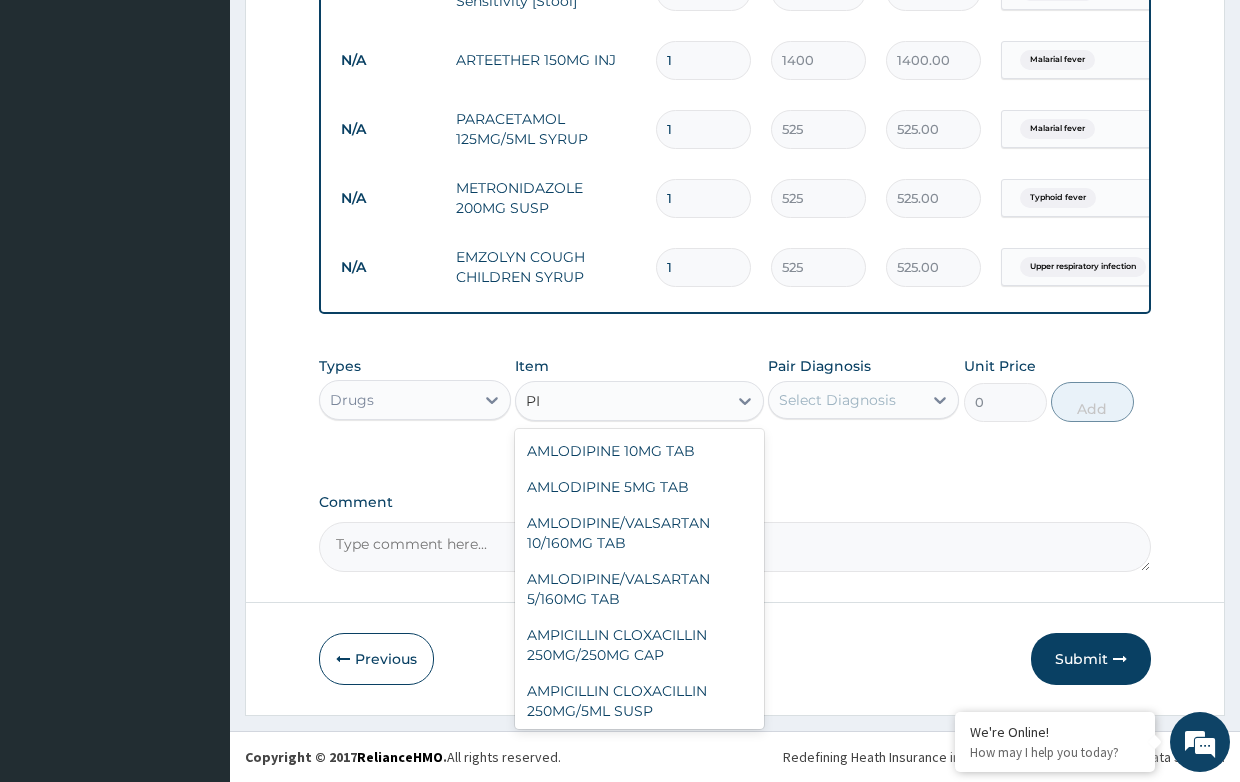 type on "P" 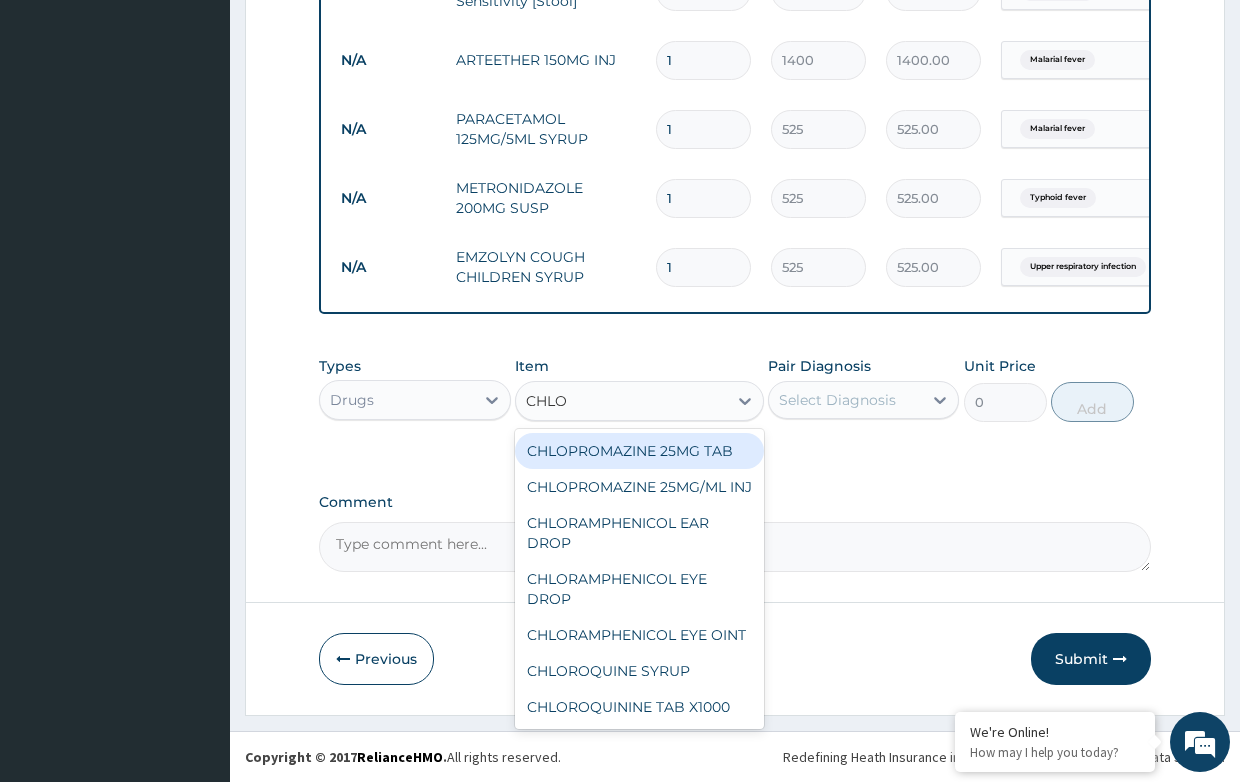 type on "CHLOR" 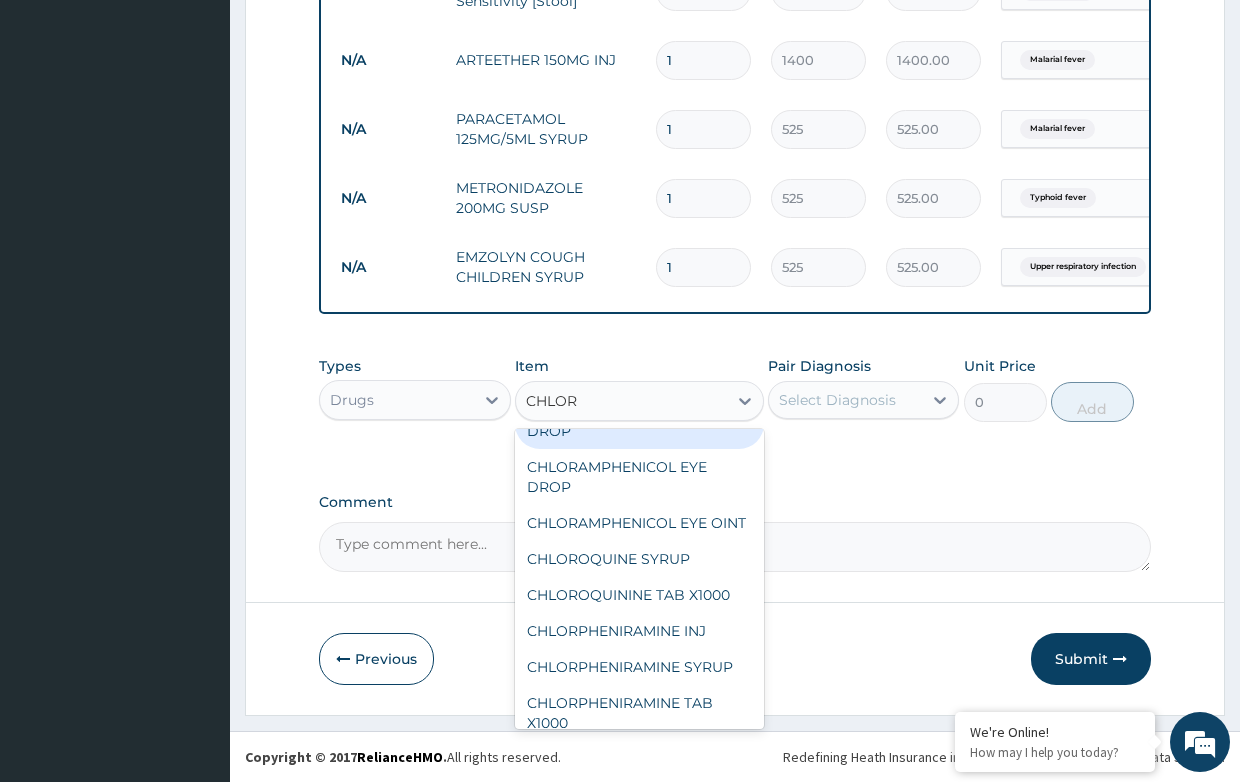 scroll, scrollTop: 80, scrollLeft: 0, axis: vertical 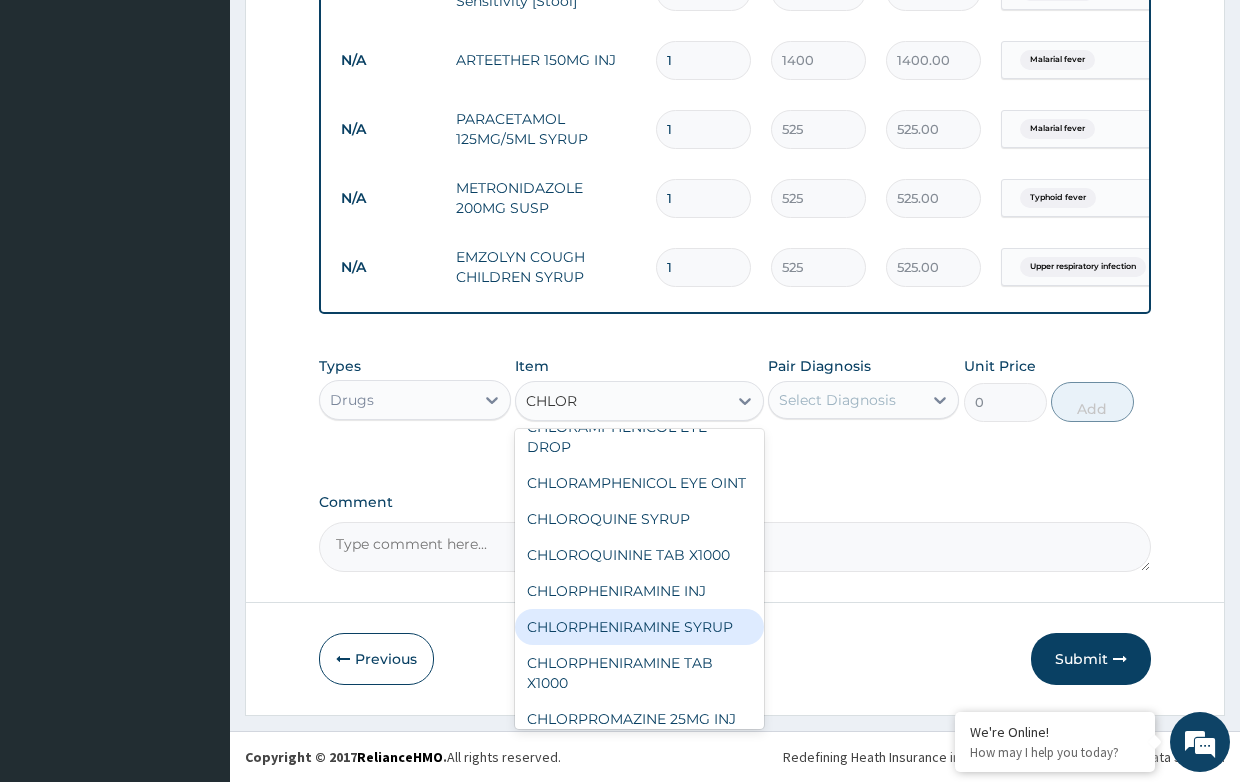 click on "CHLORPHENIRAMINE SYRUP" at bounding box center (639, 627) 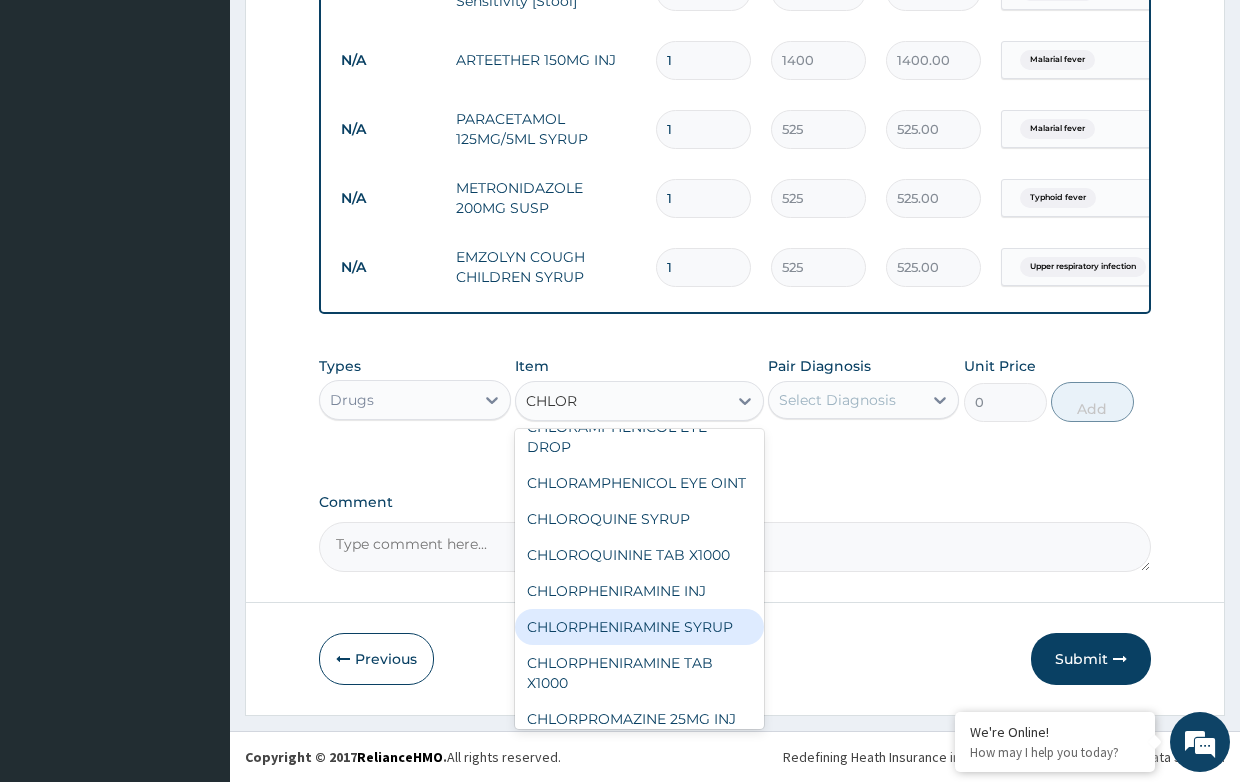type 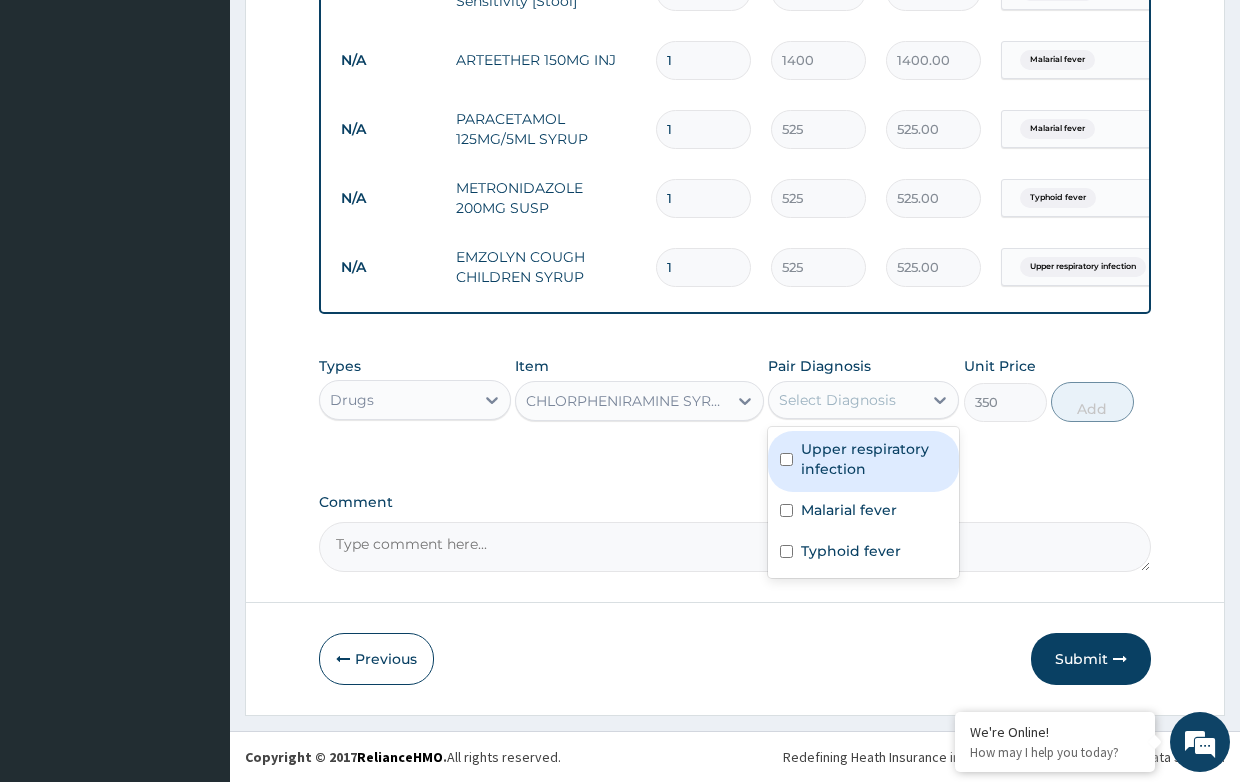 click on "Select Diagnosis" at bounding box center [837, 400] 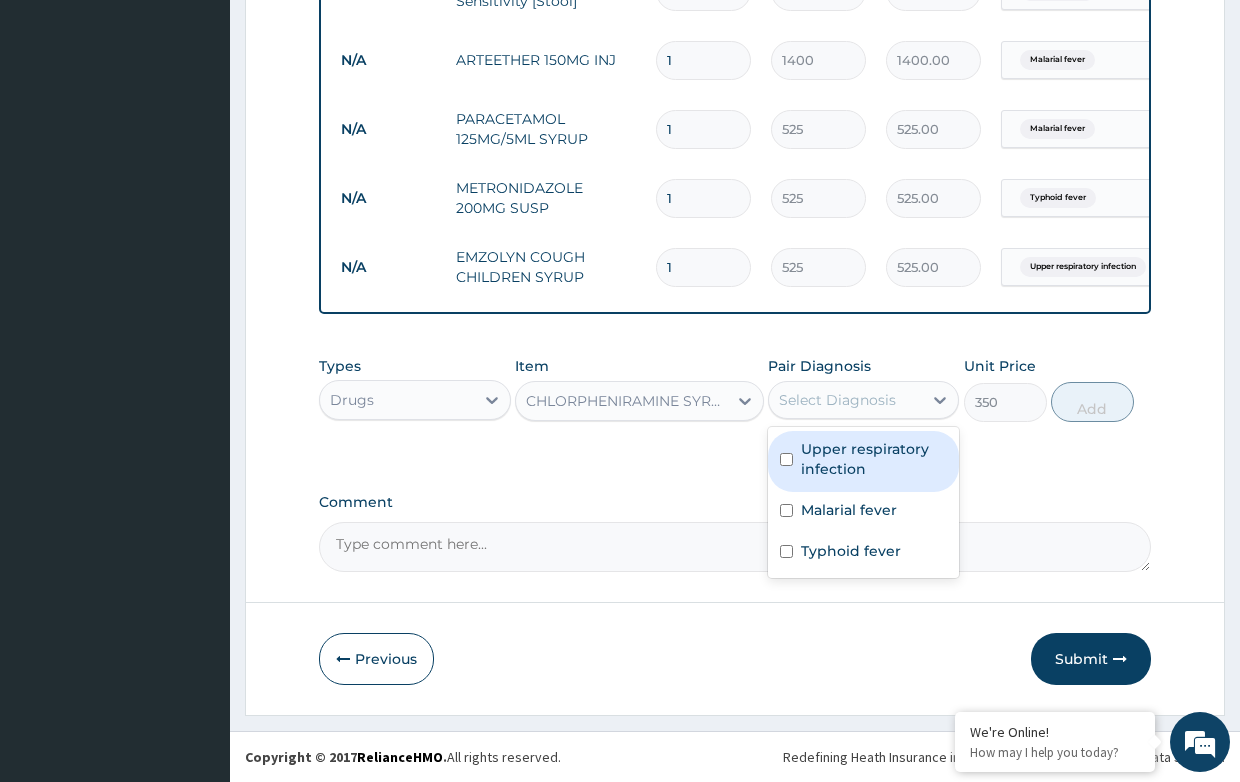 click on "Upper respiratory infection" at bounding box center [874, 459] 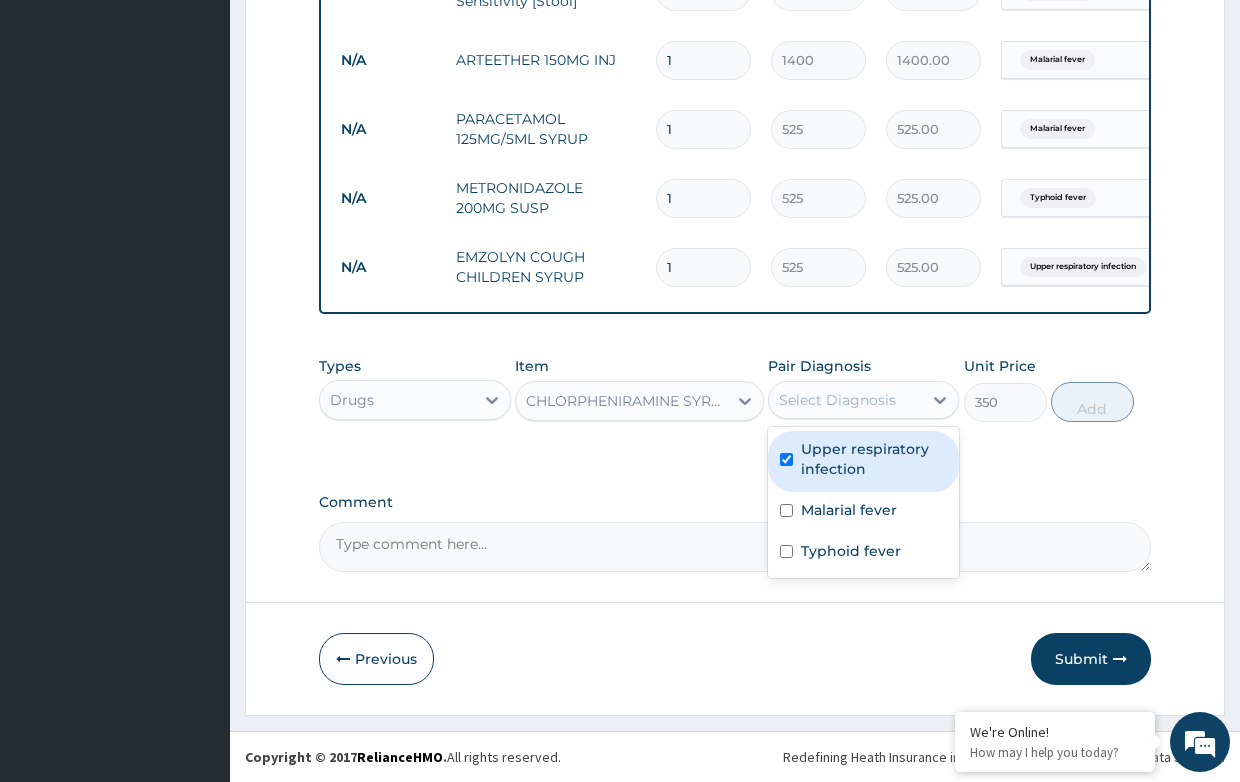 checkbox on "true" 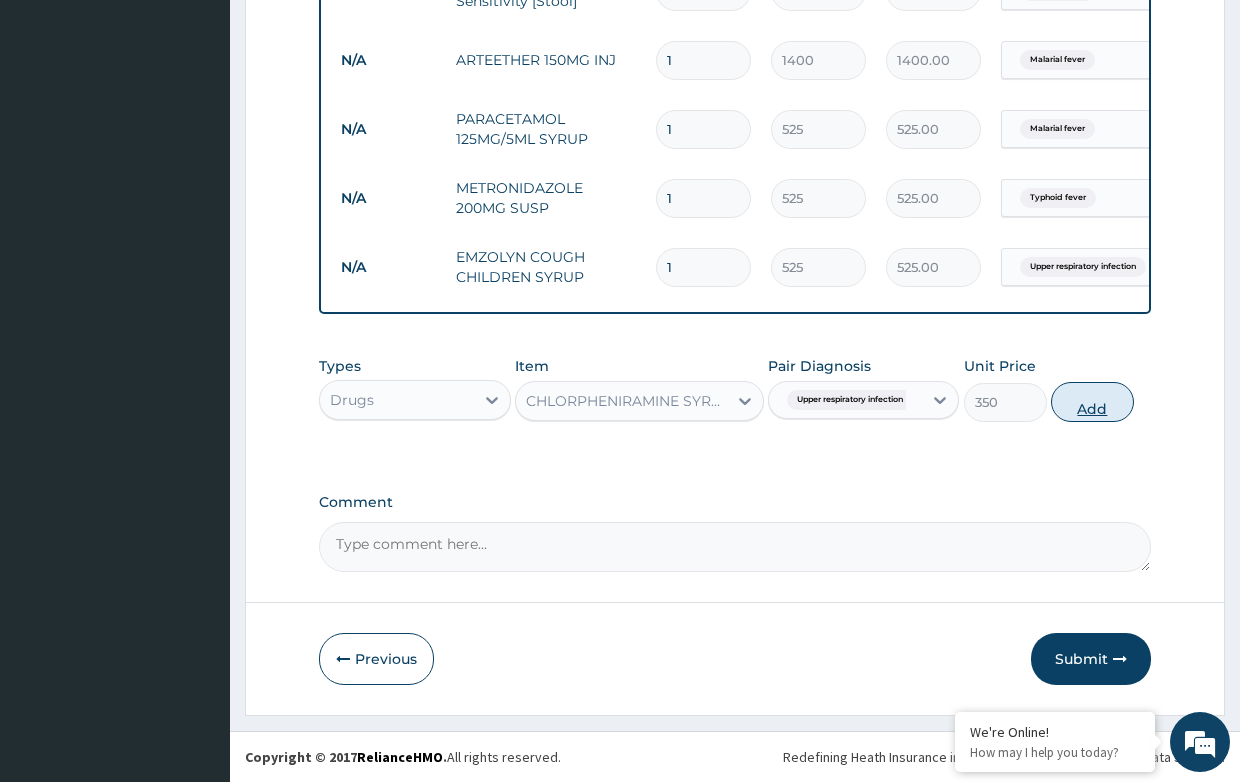 click on "Add" at bounding box center [1092, 402] 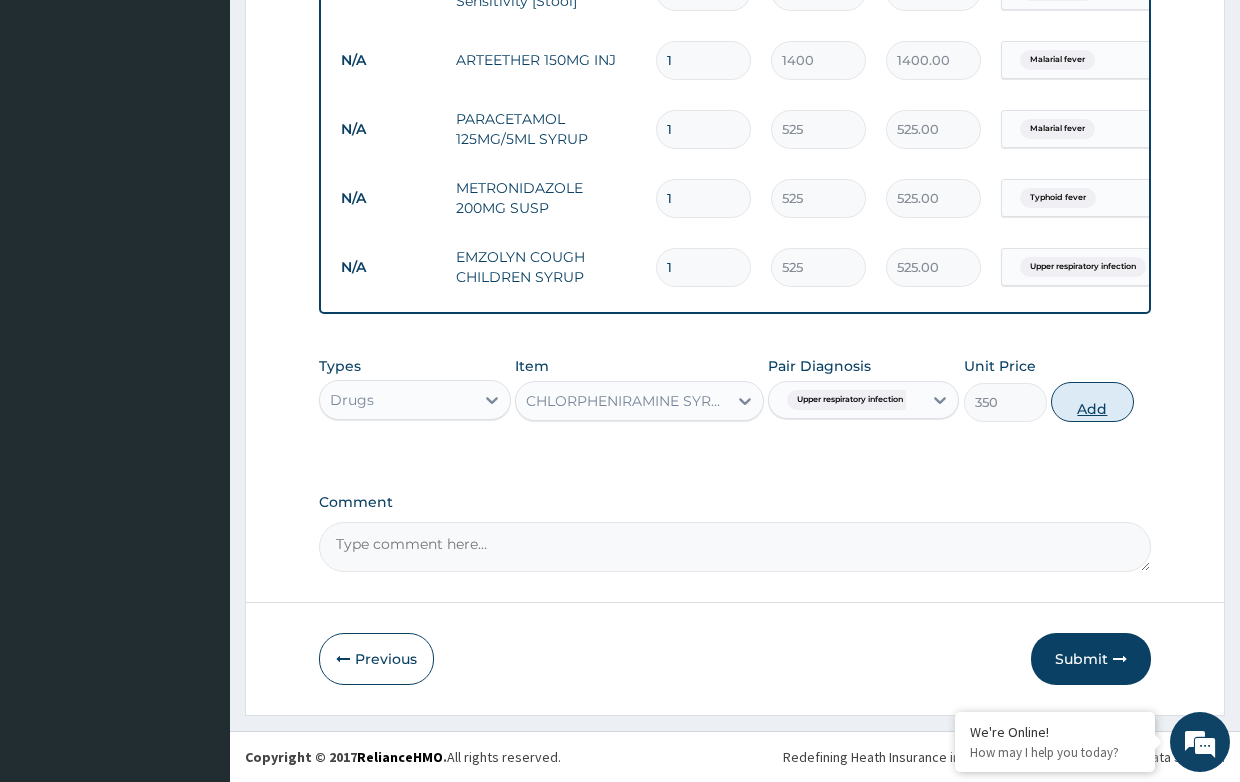 type on "0" 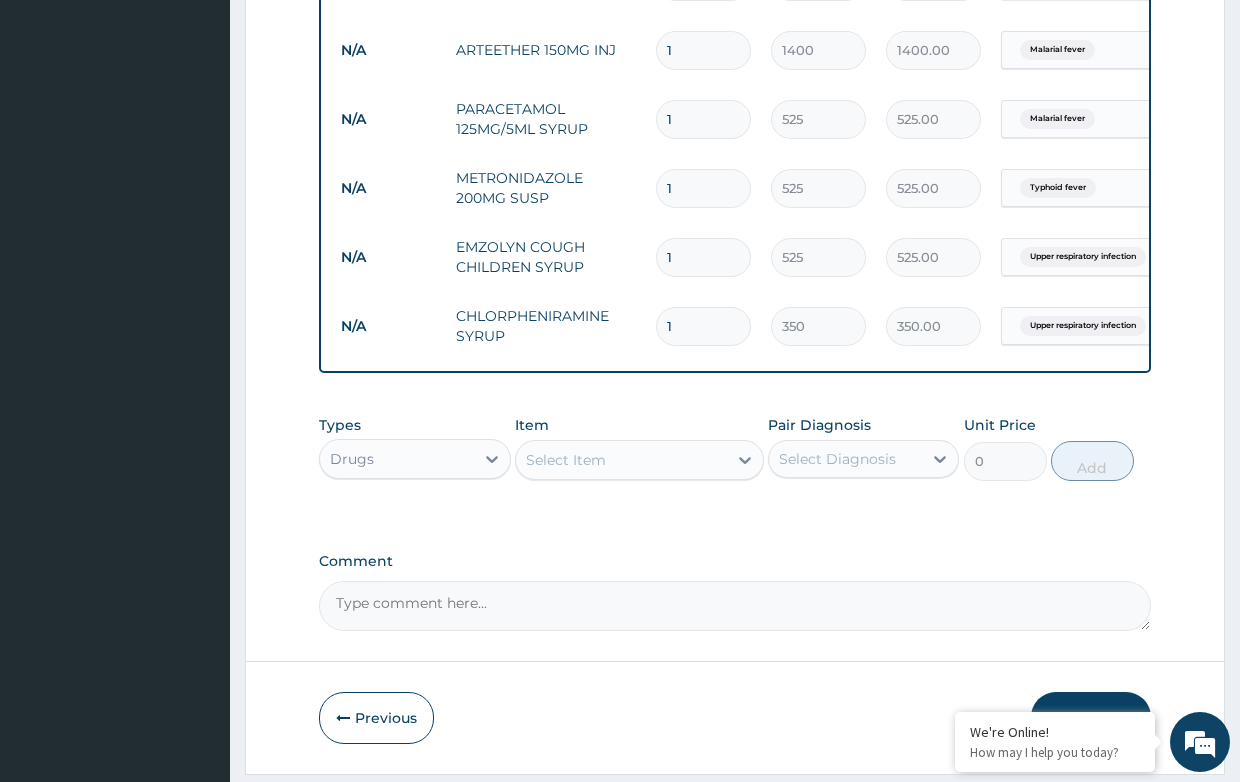 click on "Select Item" at bounding box center [566, 460] 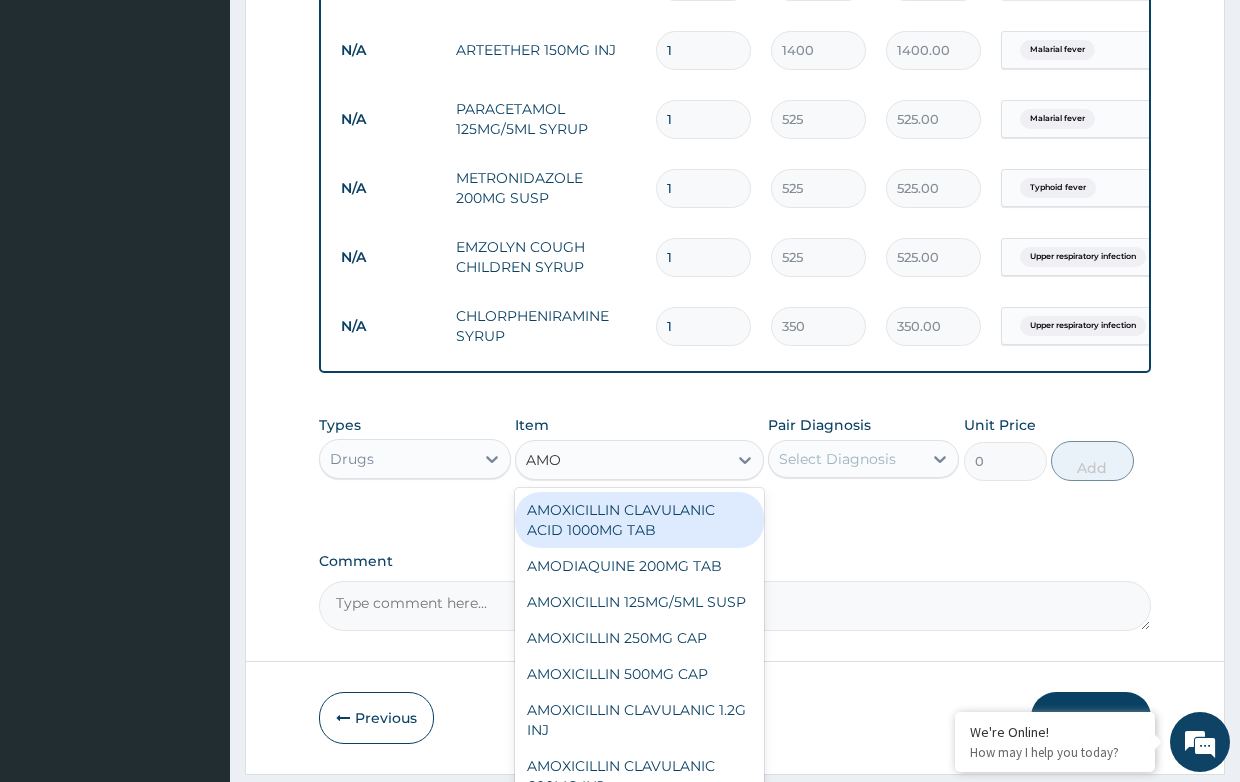 type on "AMOX" 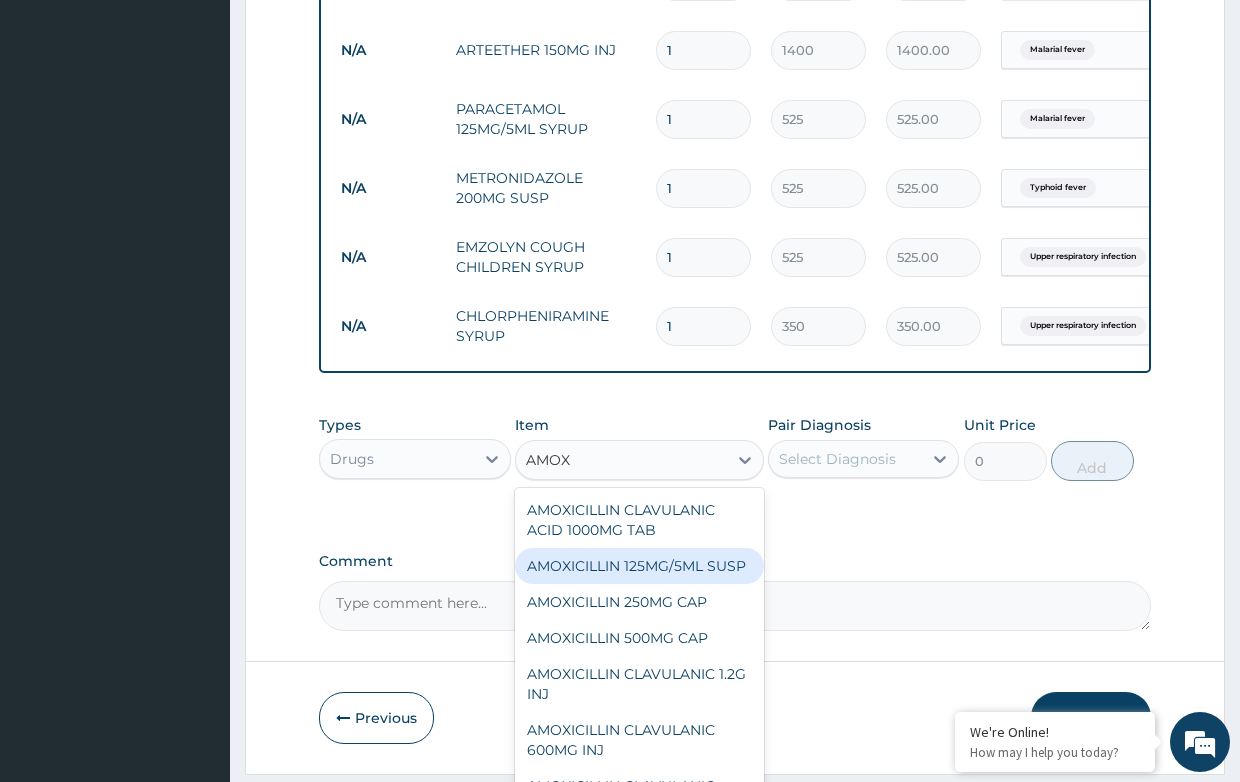 click on "AMOXICILLIN 125MG/5ML SUSP" at bounding box center [639, 566] 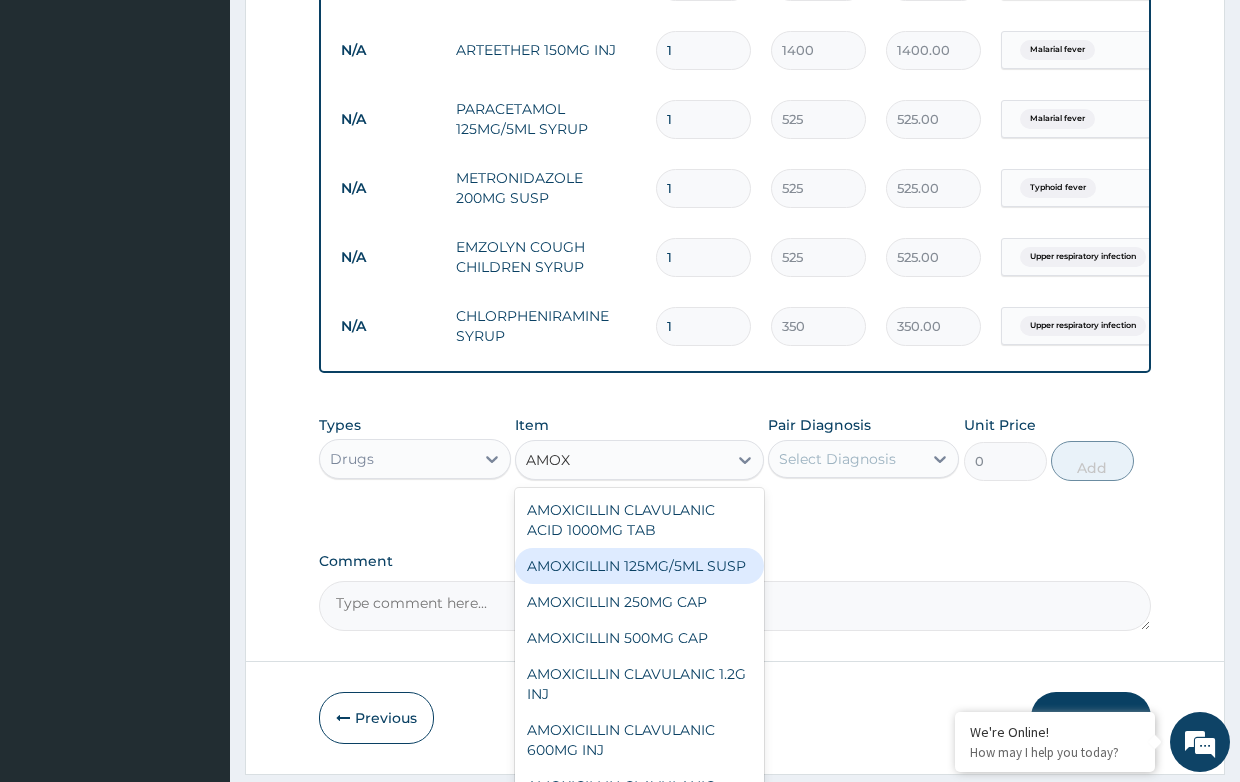 type 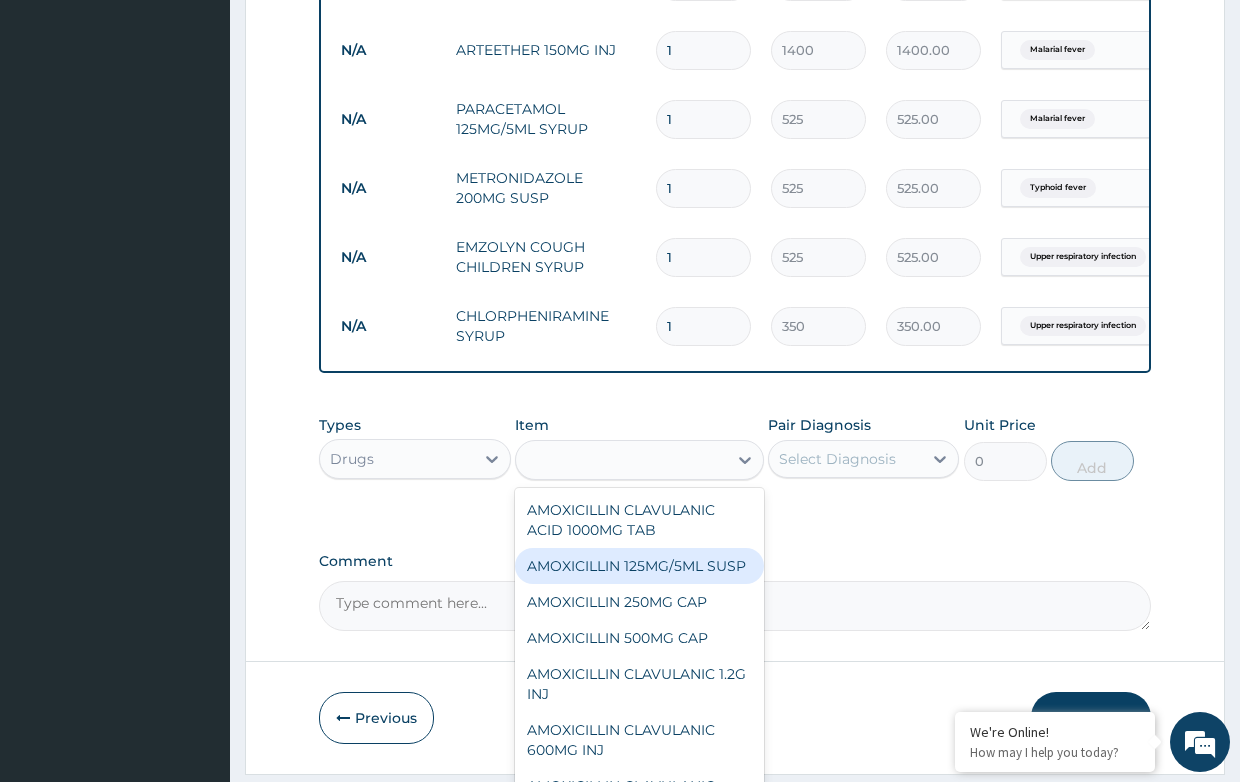 type on "840" 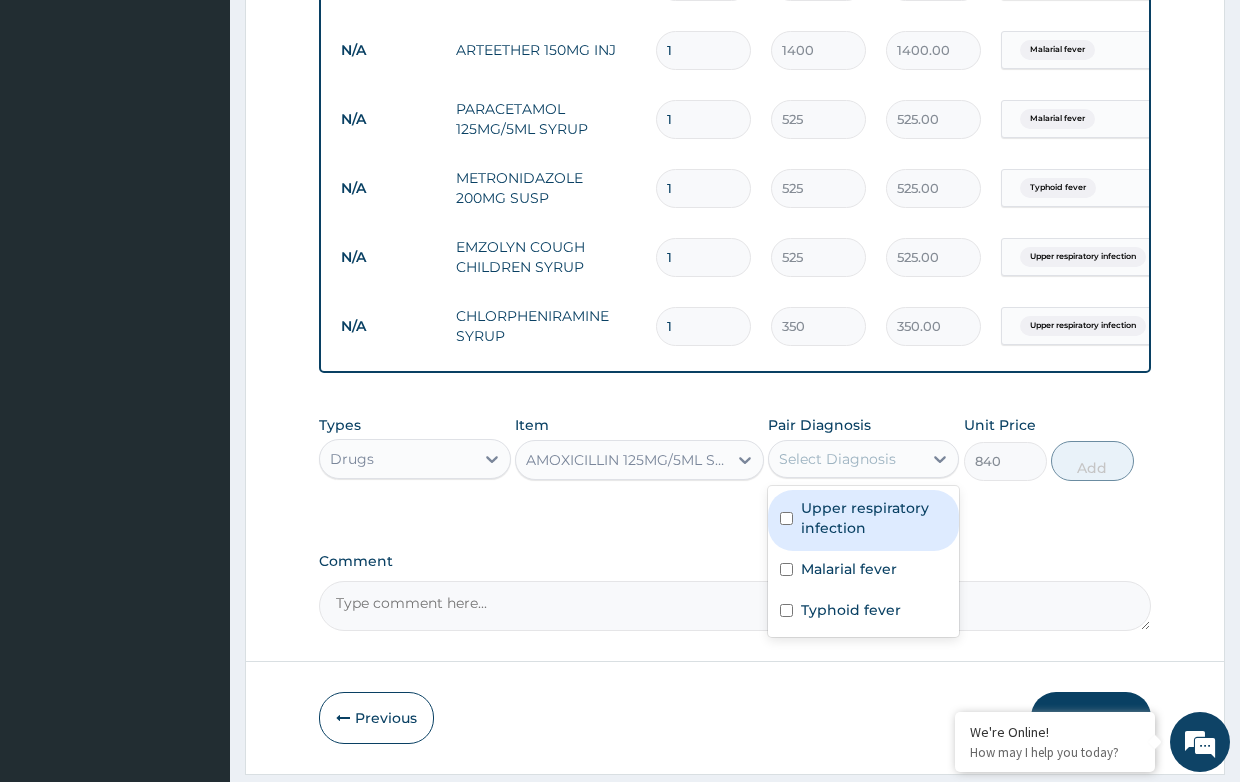 click on "Select Diagnosis" at bounding box center (837, 459) 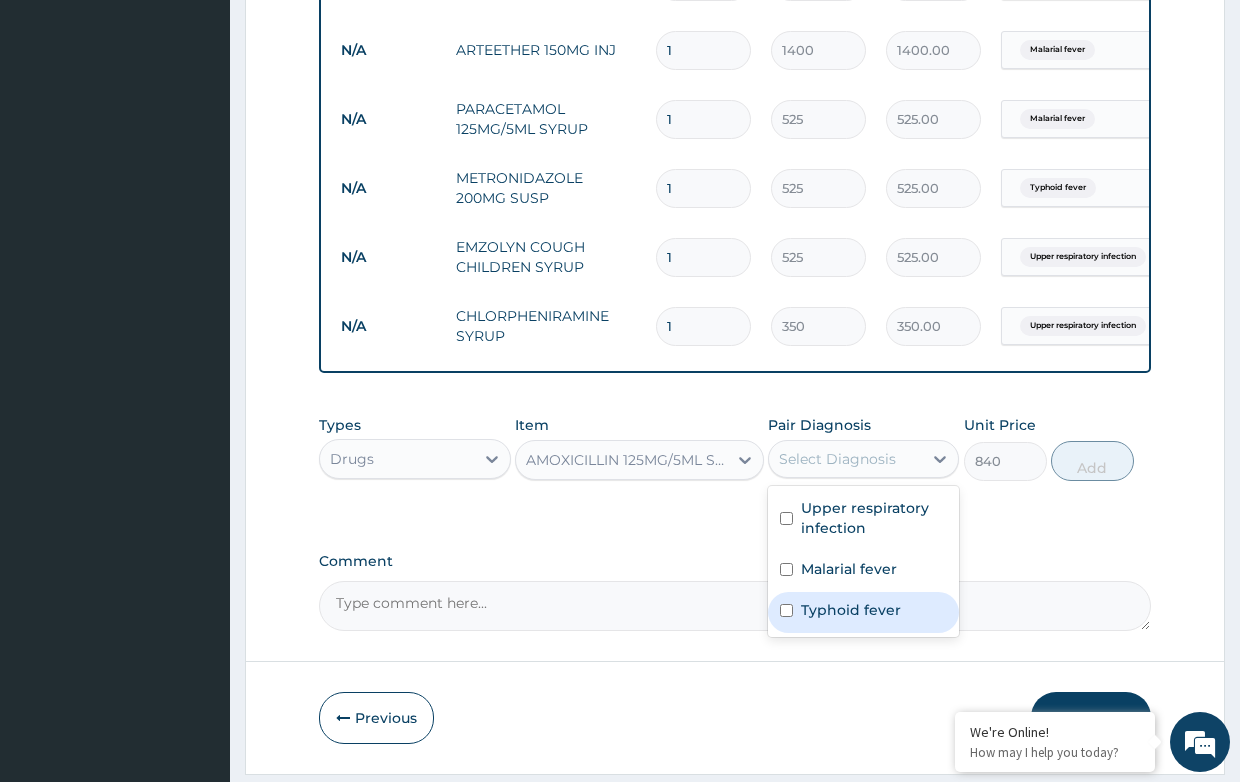 click on "Typhoid fever" at bounding box center [851, 610] 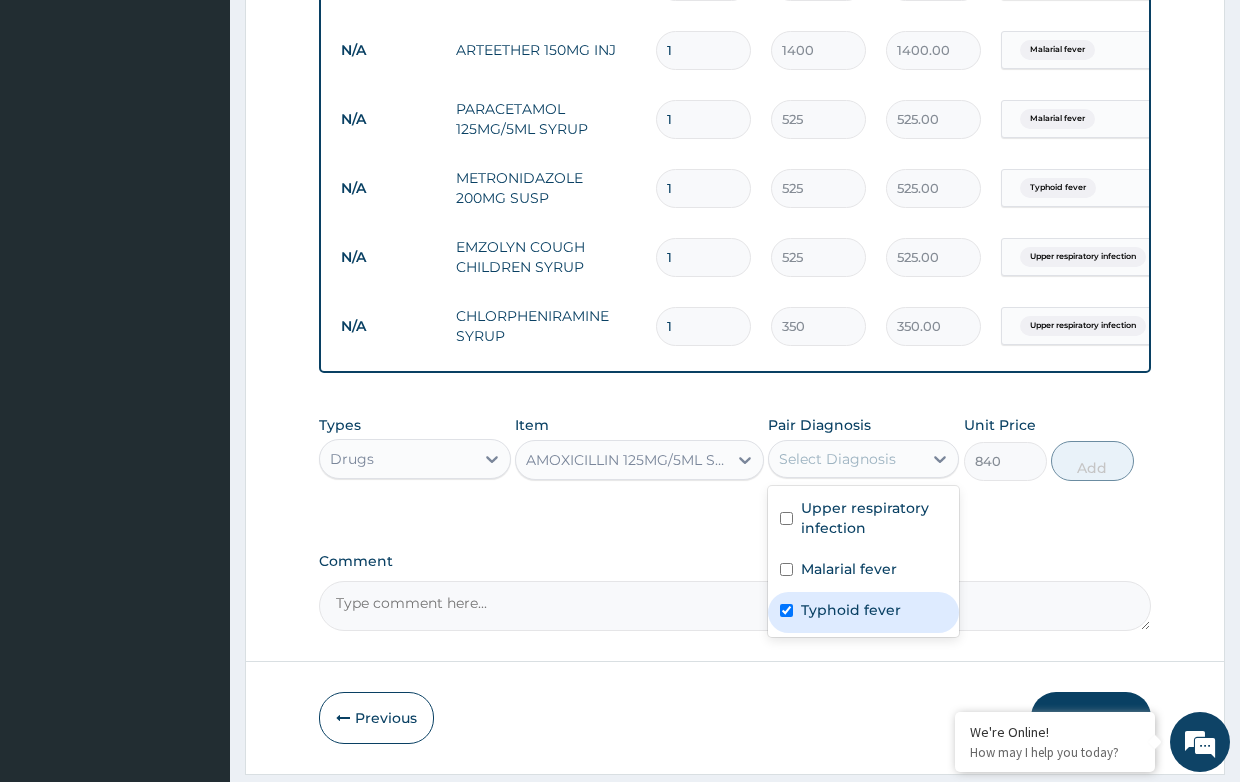 checkbox on "true" 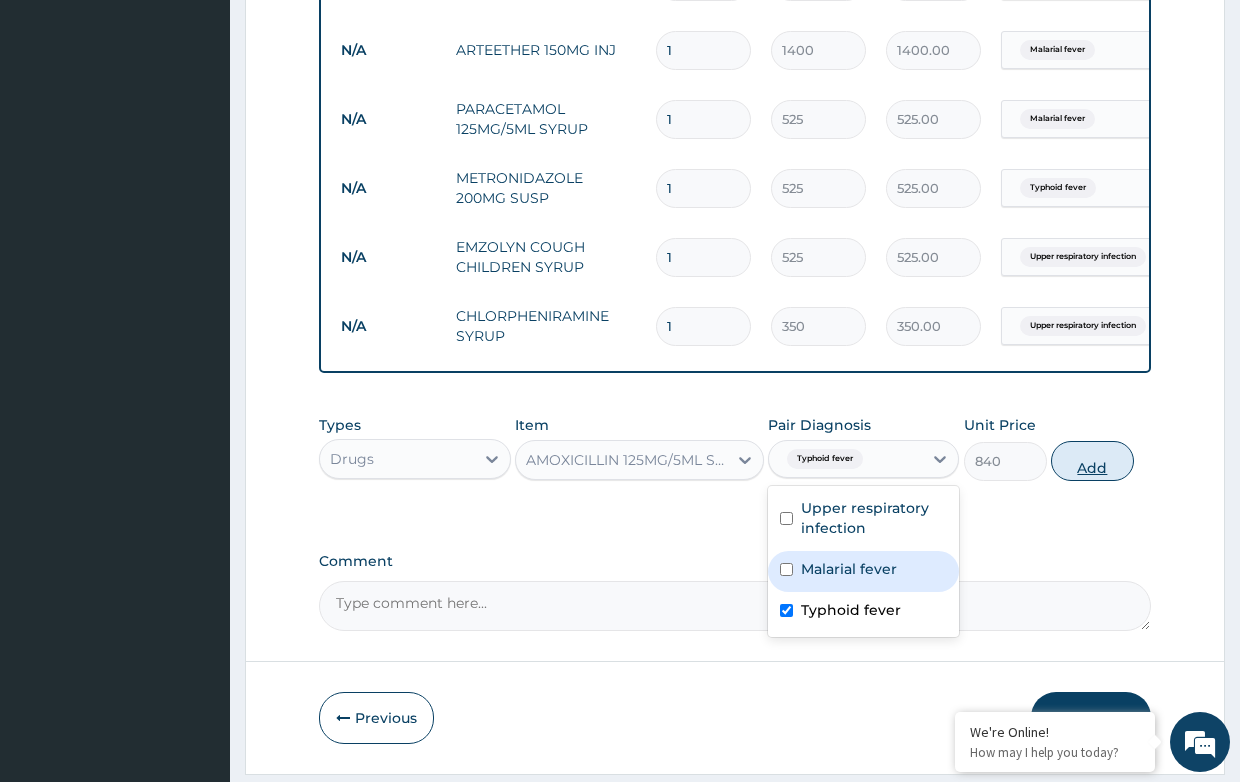 click on "Add" at bounding box center [1092, 461] 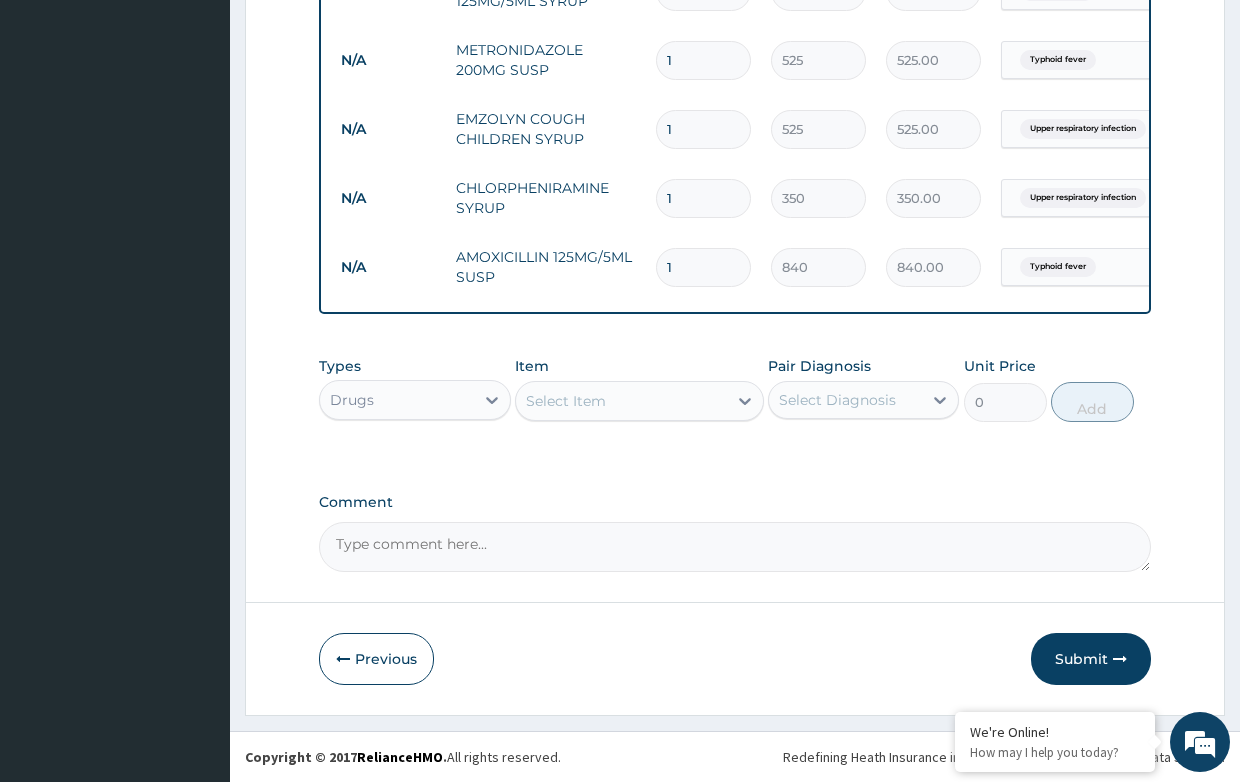 scroll, scrollTop: 1214, scrollLeft: 0, axis: vertical 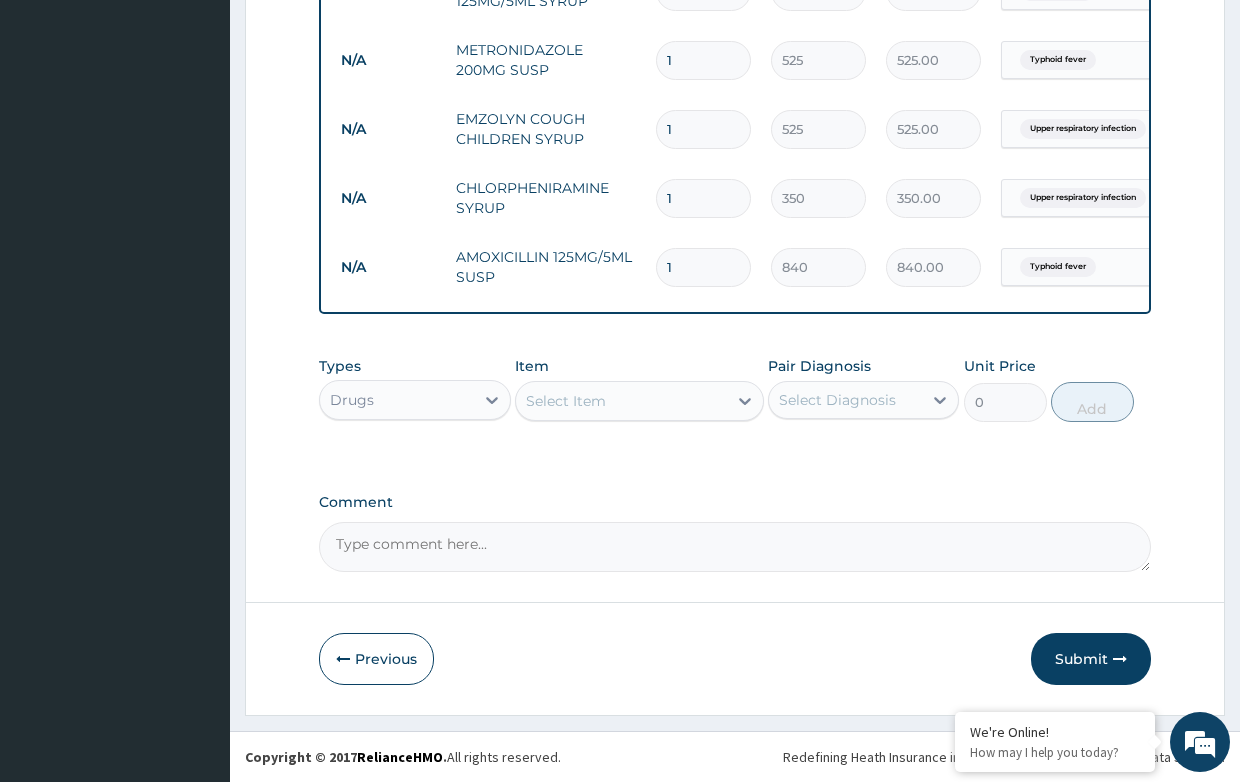 click on "Submit" at bounding box center [1091, 659] 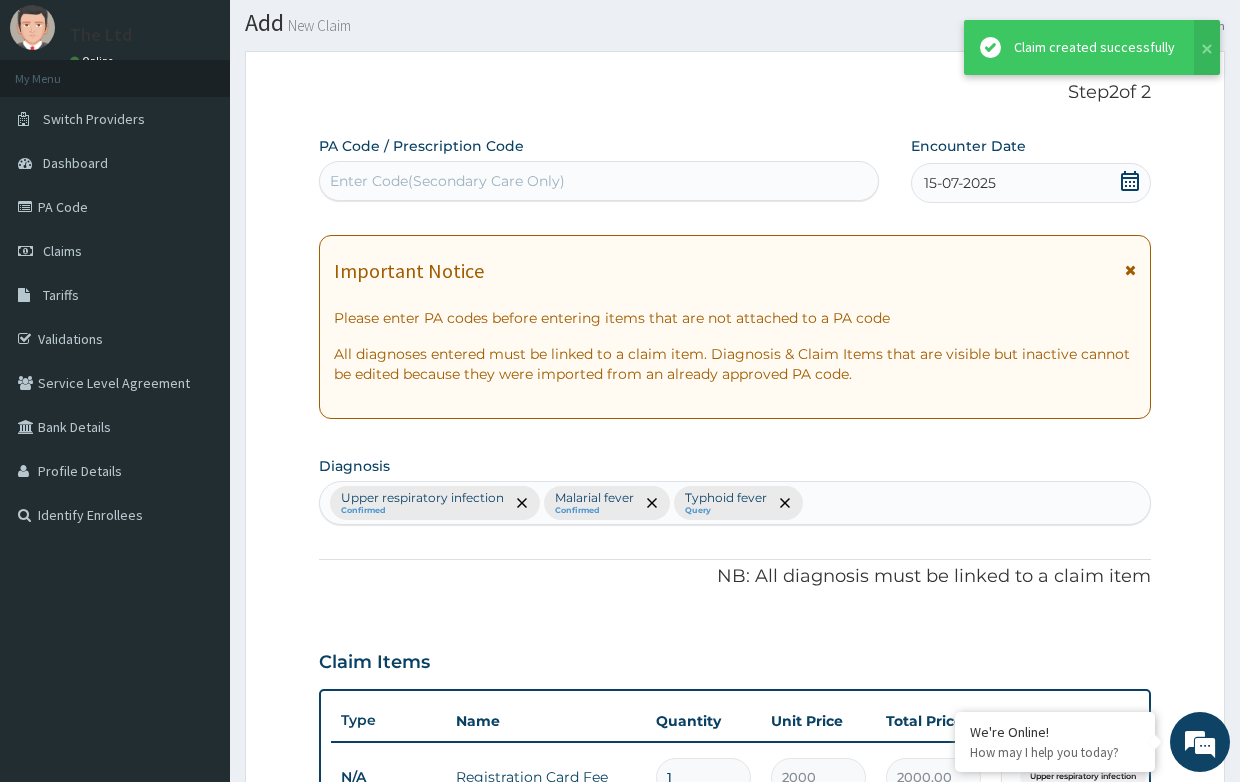 scroll, scrollTop: 1214, scrollLeft: 0, axis: vertical 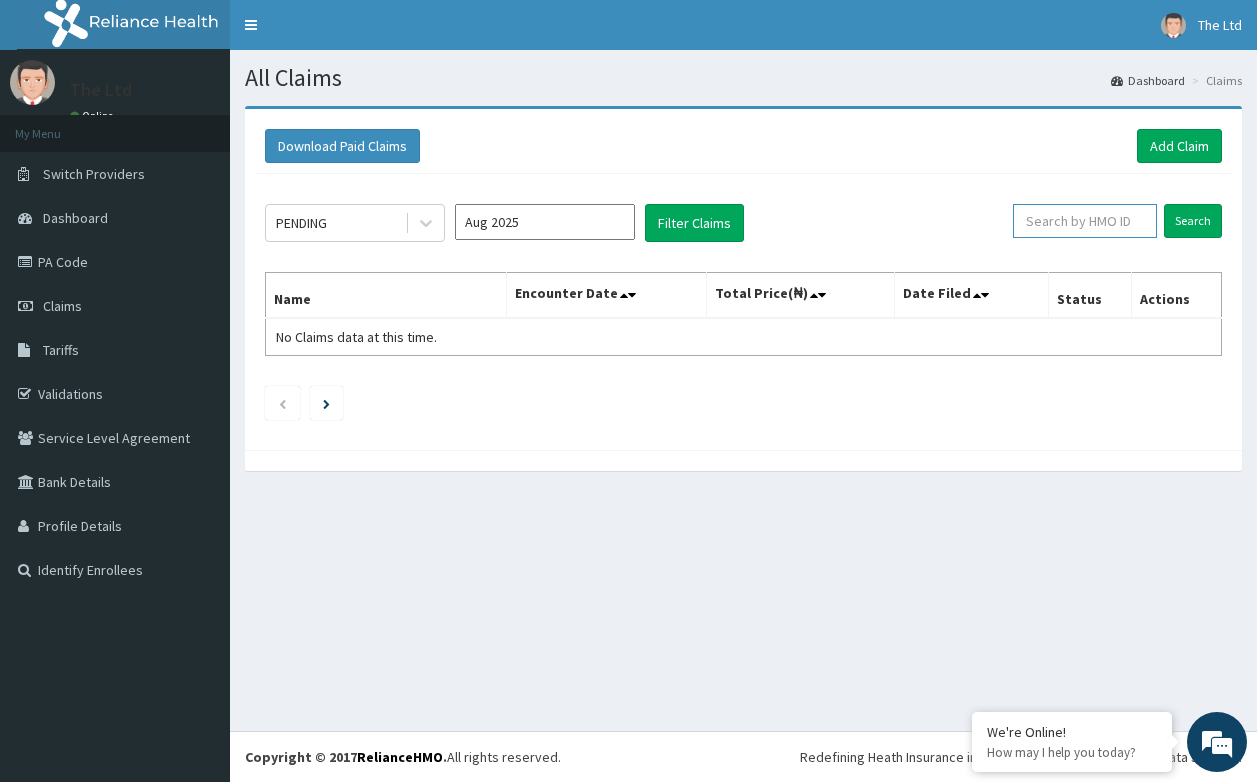 click at bounding box center [1085, 221] 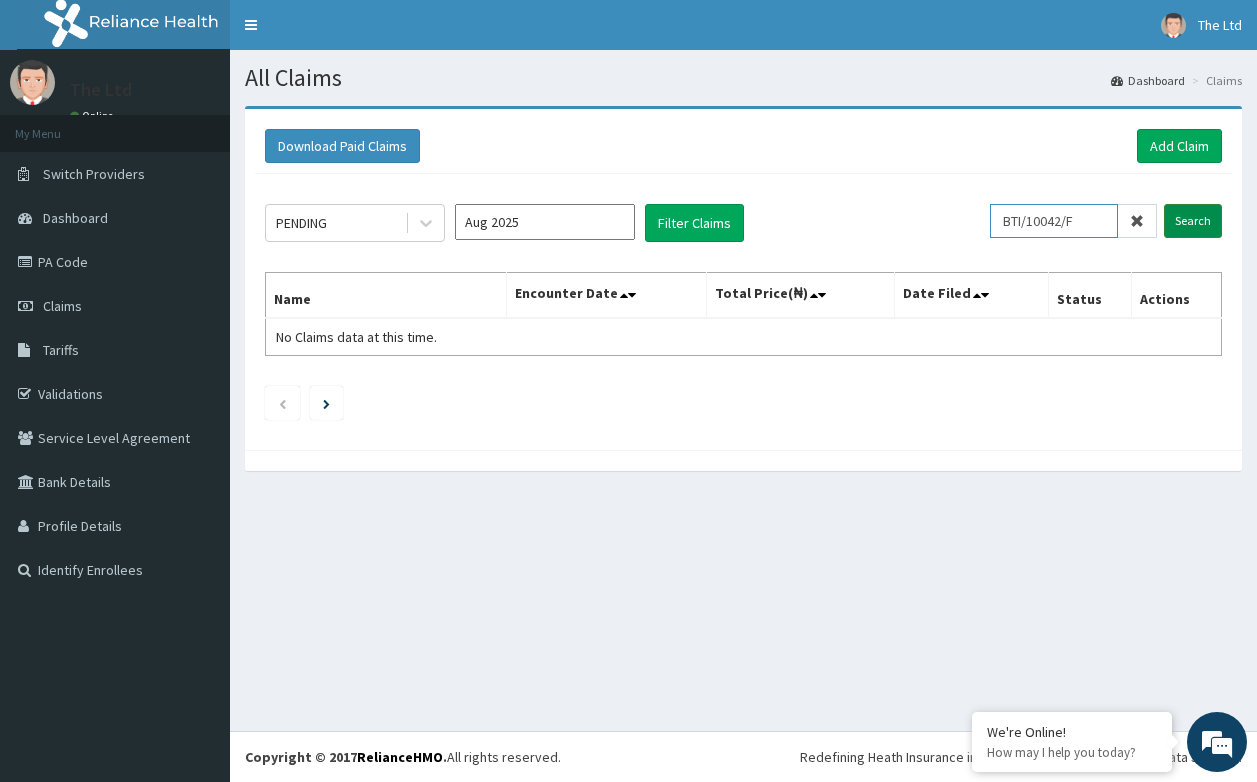 type on "BTI/10042/F" 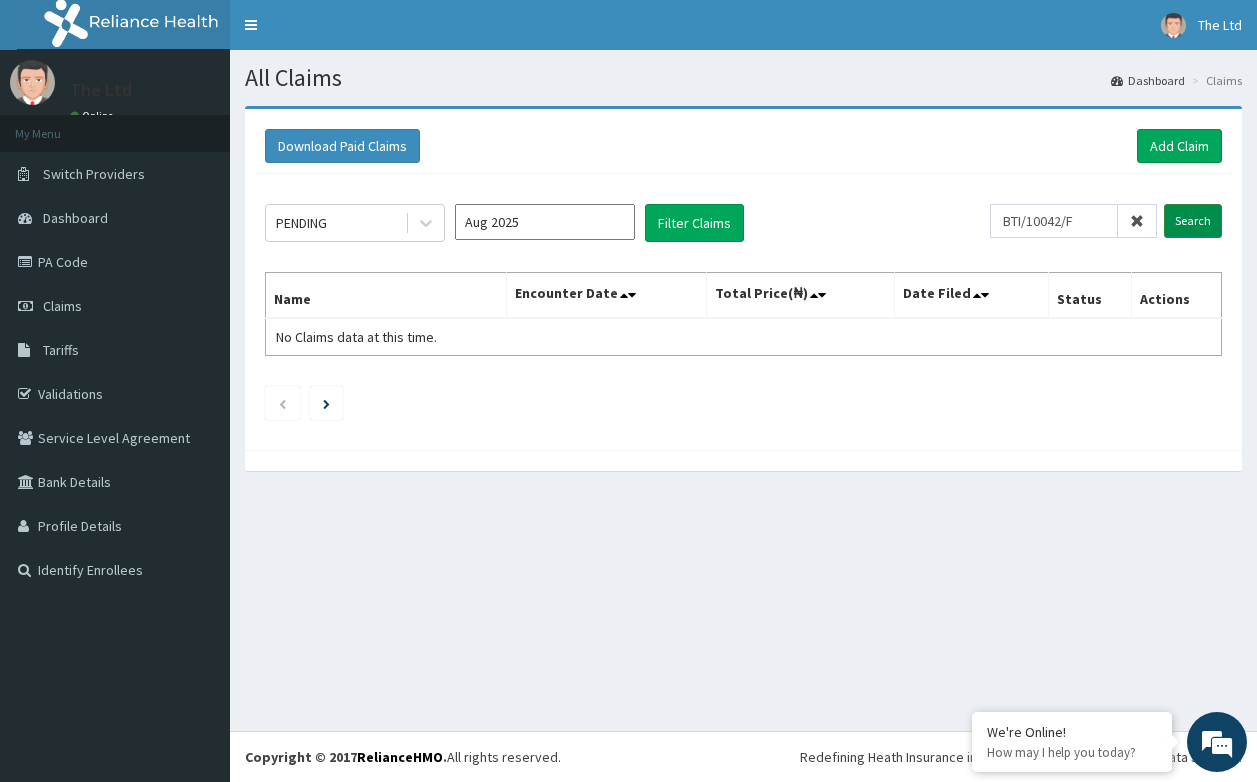 click on "Search" at bounding box center (1193, 221) 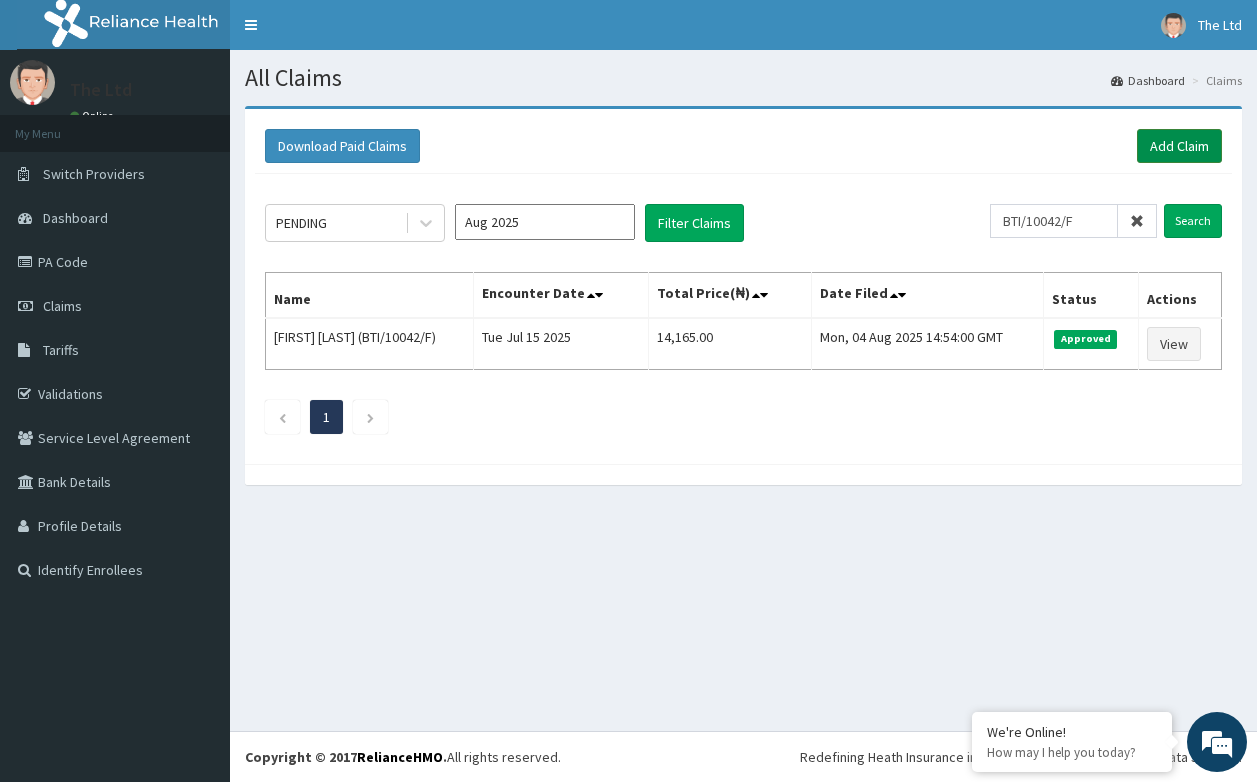 click on "Add Claim" at bounding box center (1179, 146) 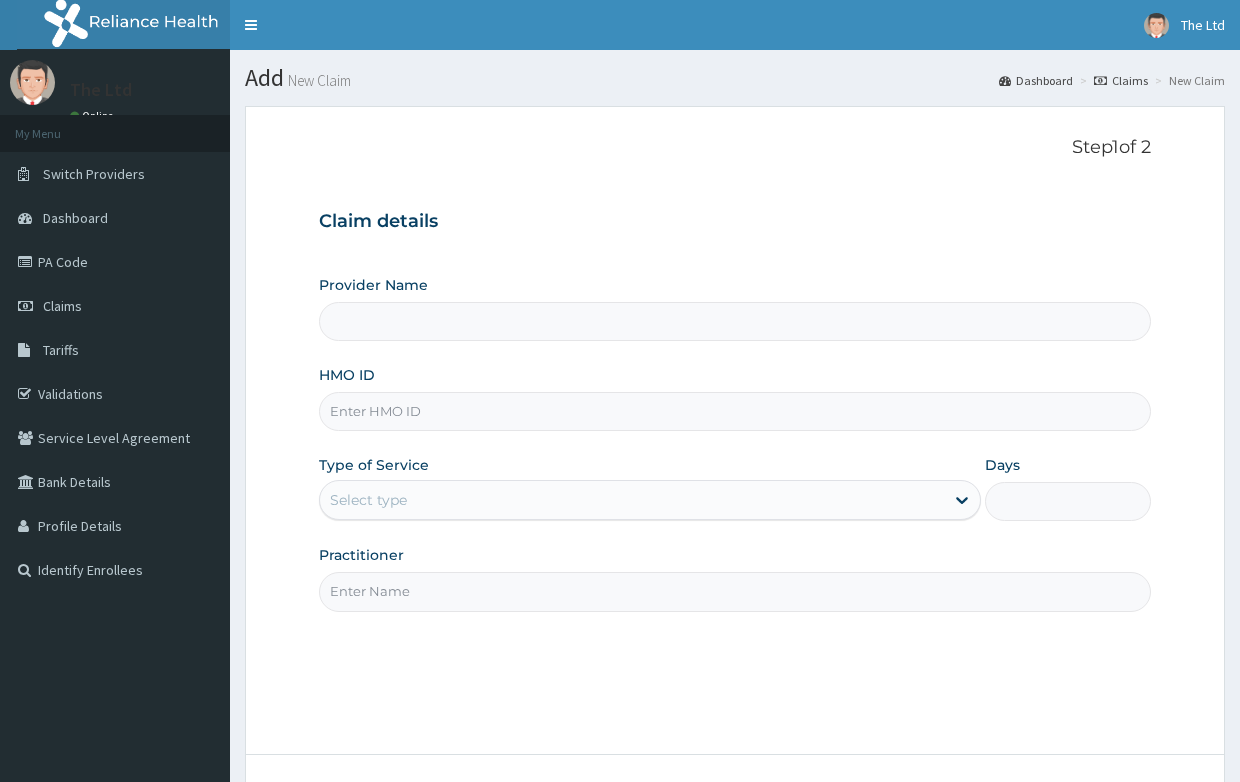 scroll, scrollTop: 0, scrollLeft: 0, axis: both 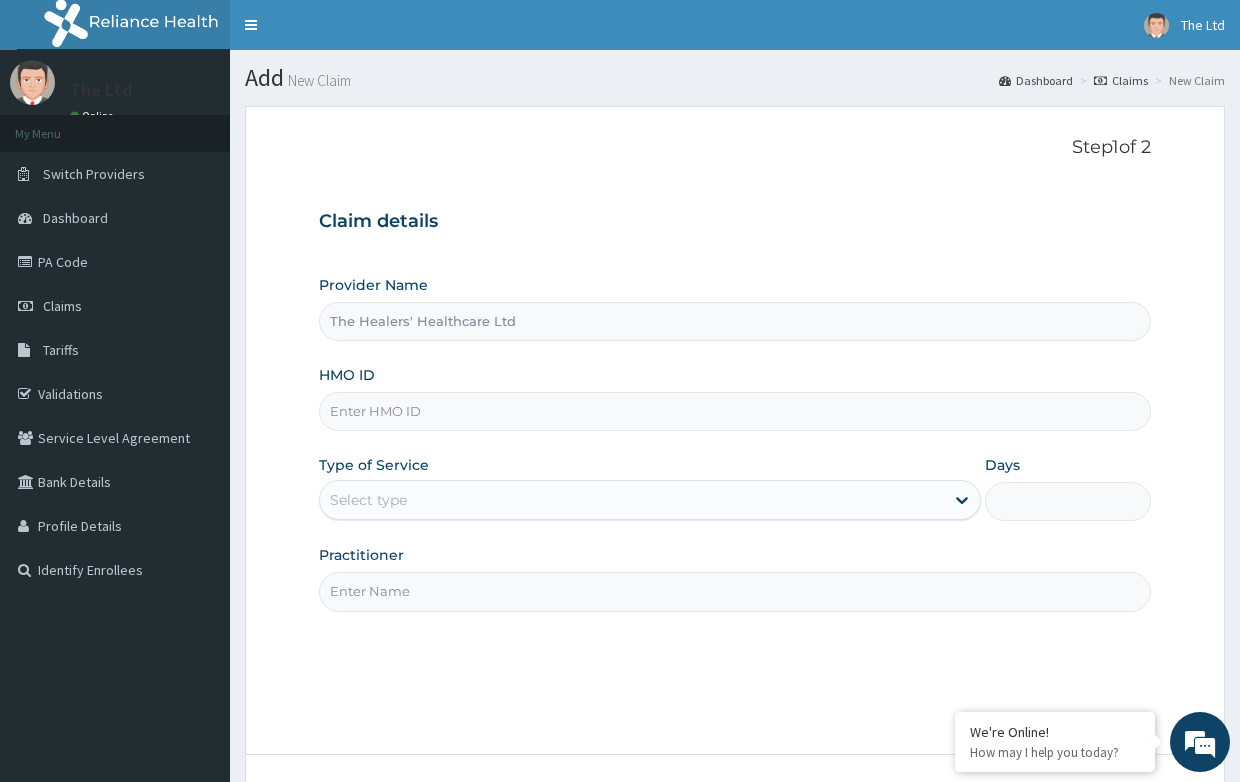 click on "HMO ID" at bounding box center (734, 411) 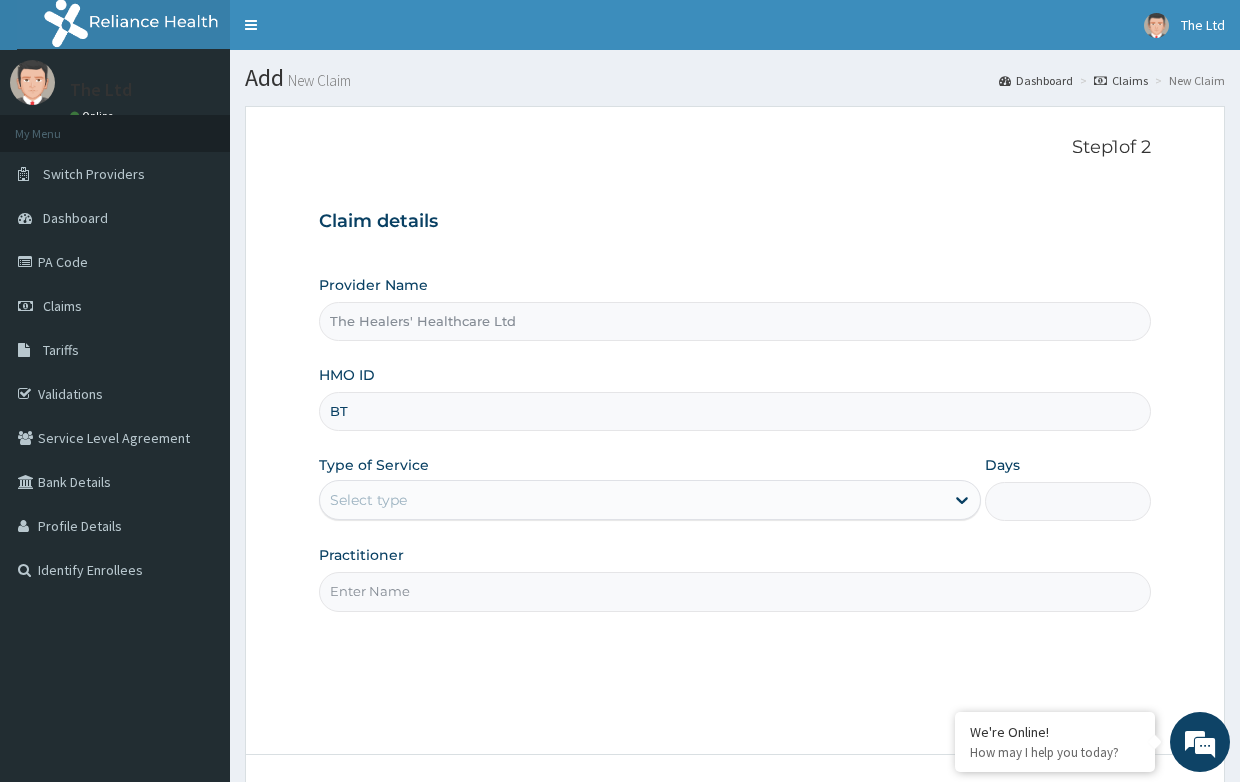 scroll, scrollTop: 0, scrollLeft: 0, axis: both 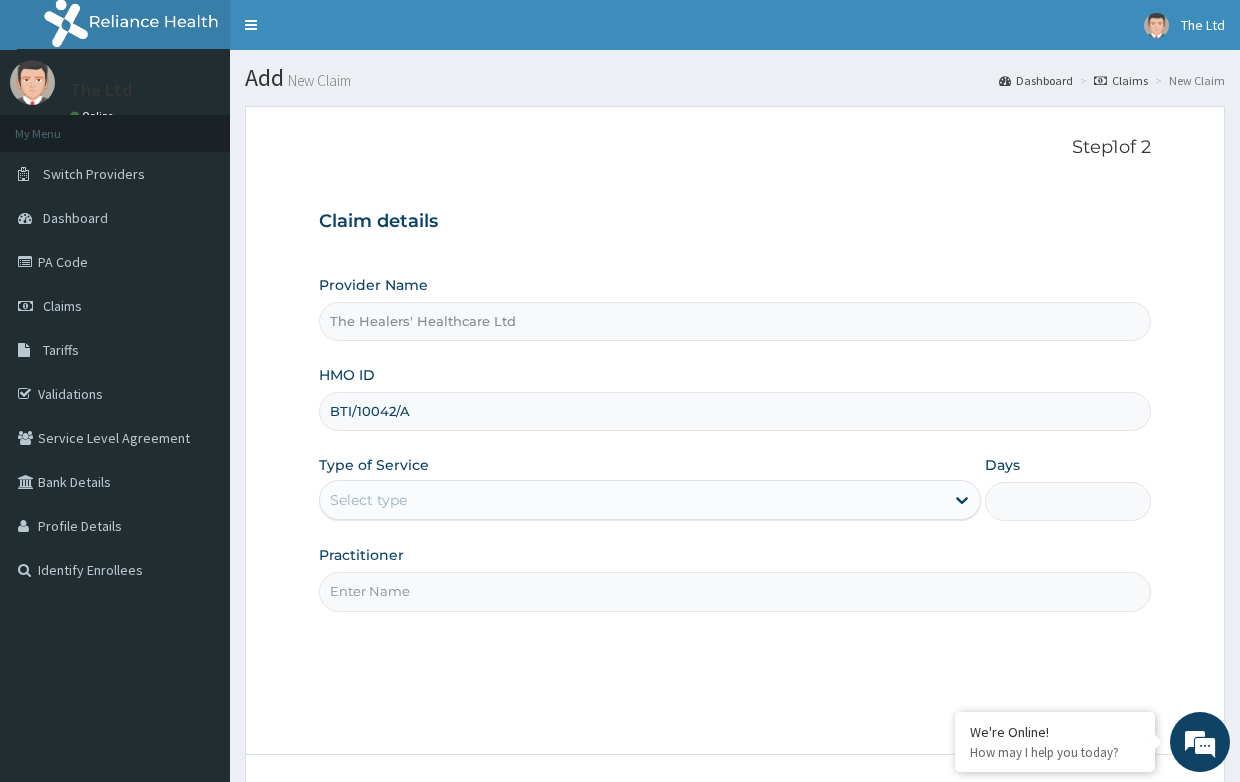 type on "BTI/10042/A" 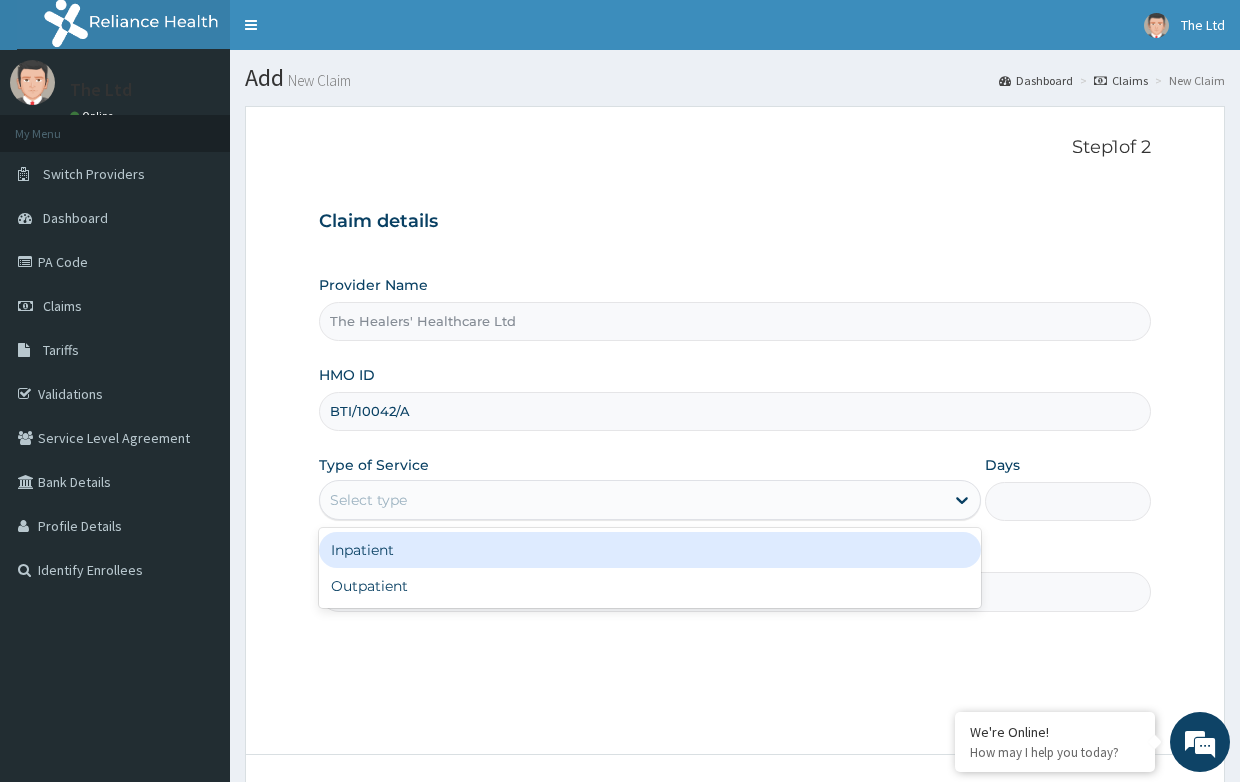 click on "Select type" at bounding box center [632, 500] 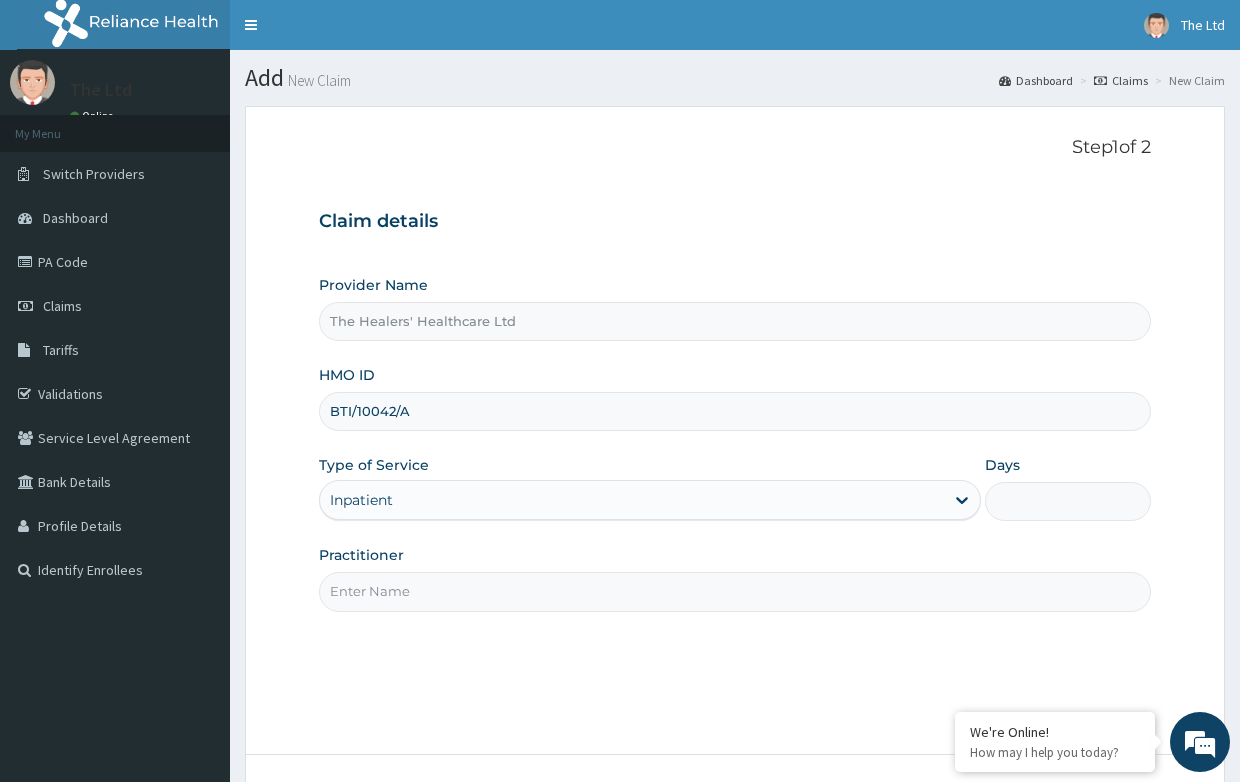 click on "Practitioner" at bounding box center [734, 591] 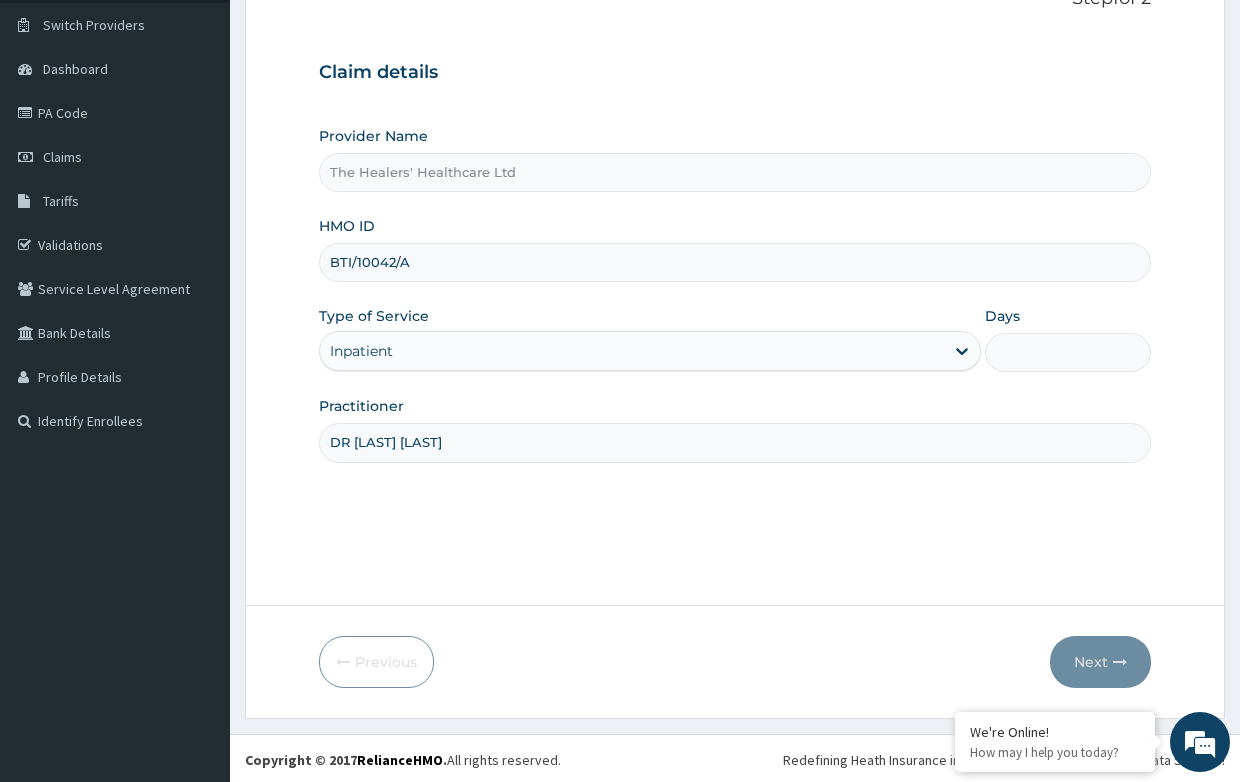 scroll, scrollTop: 152, scrollLeft: 0, axis: vertical 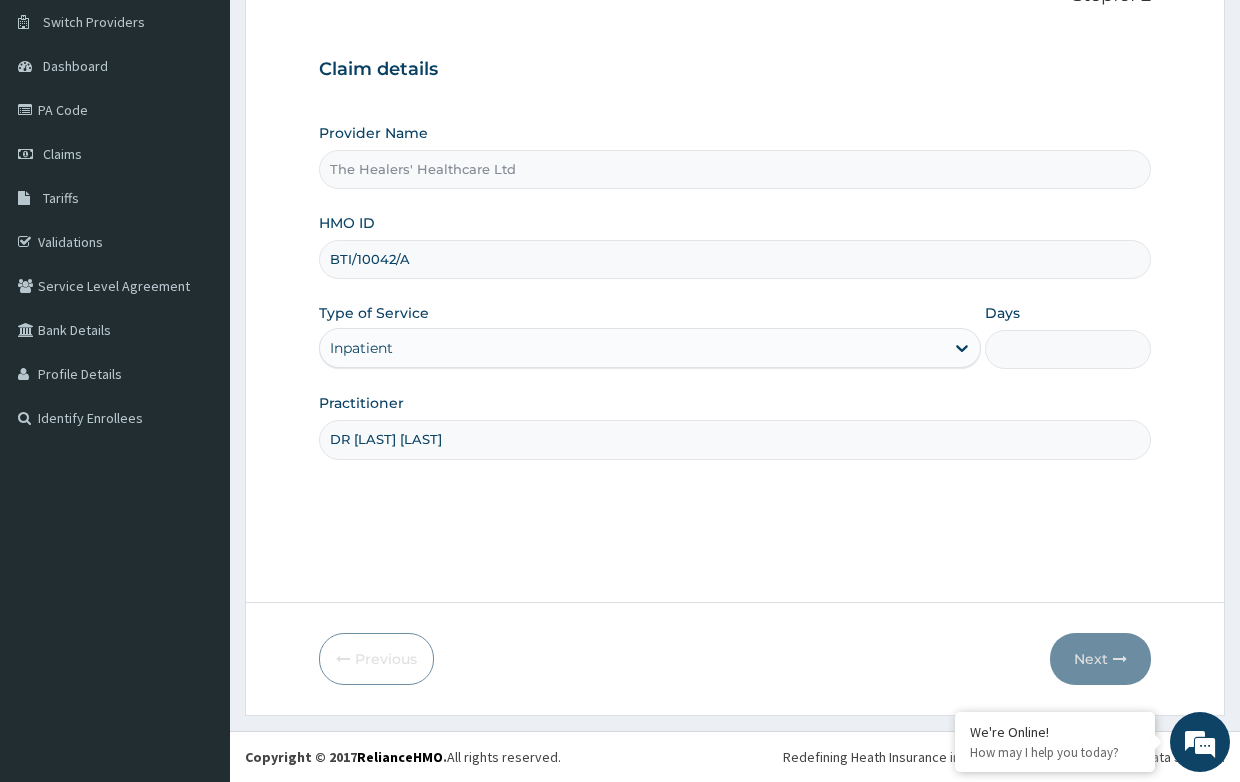 click on "Days" at bounding box center (1067, 349) 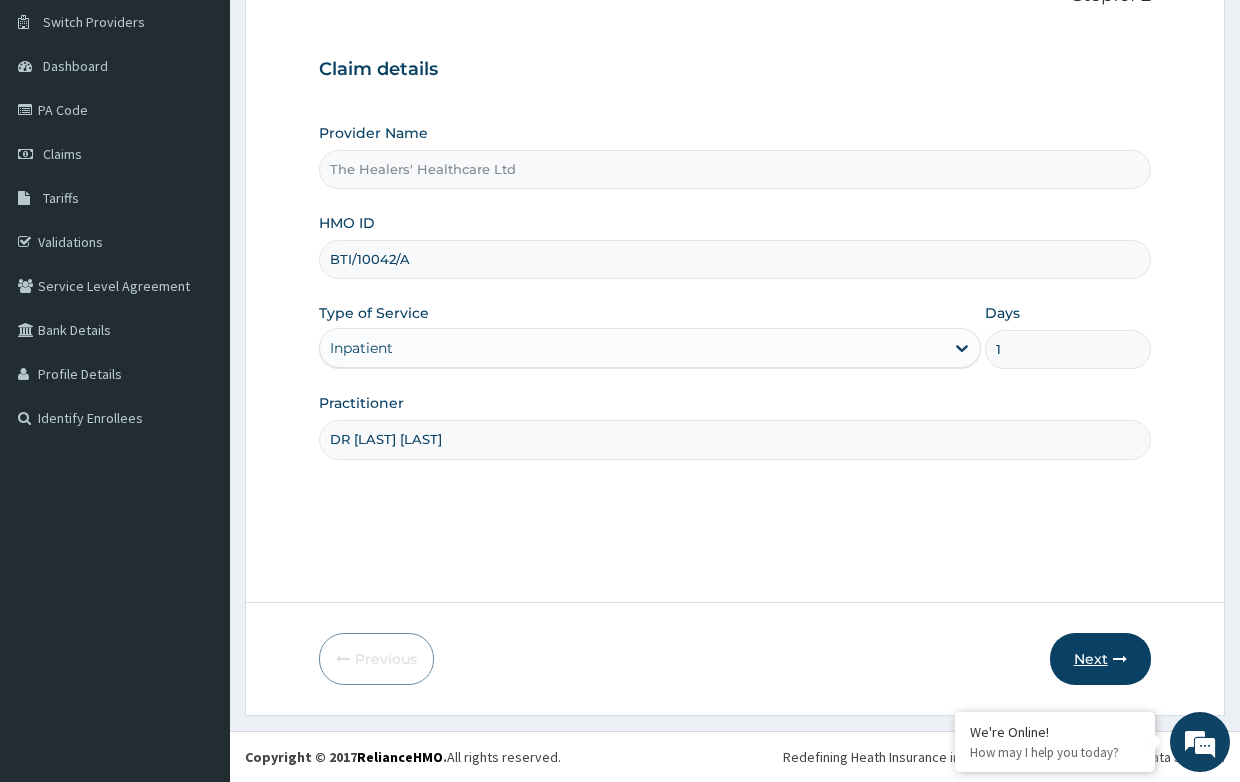 type on "1" 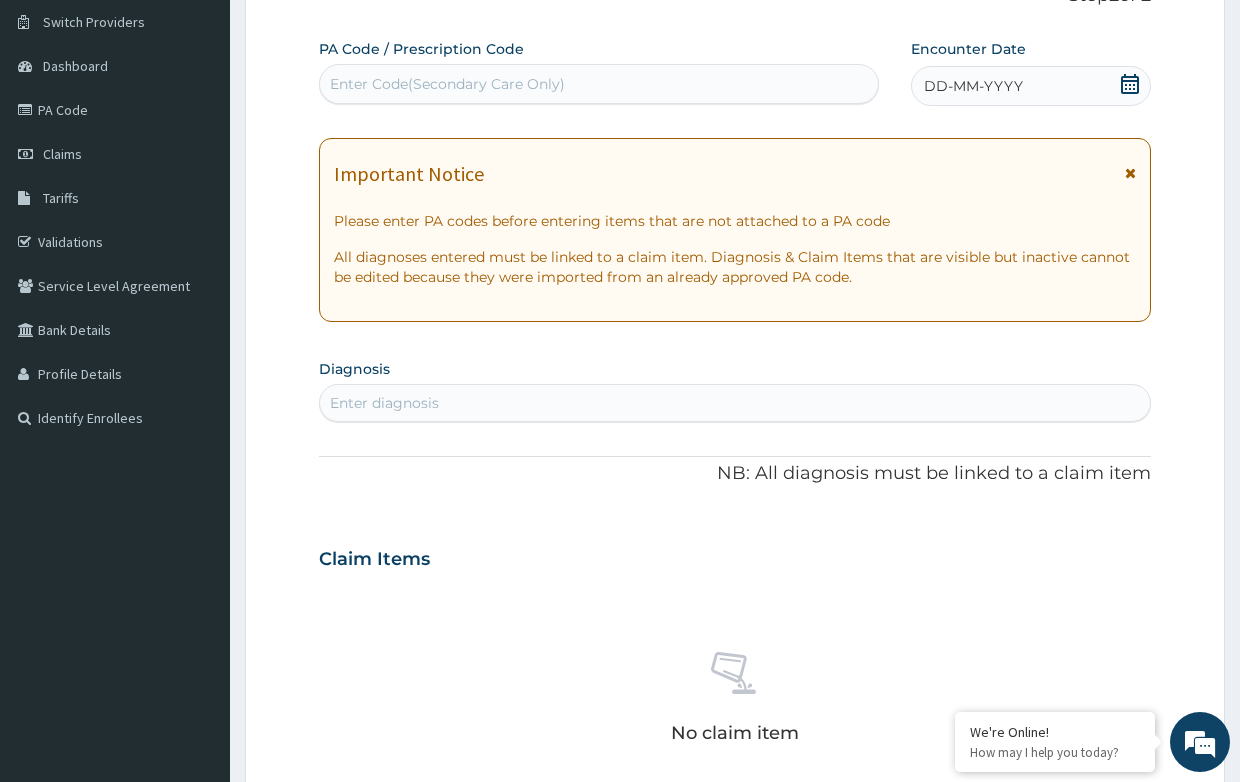 scroll, scrollTop: 0, scrollLeft: 0, axis: both 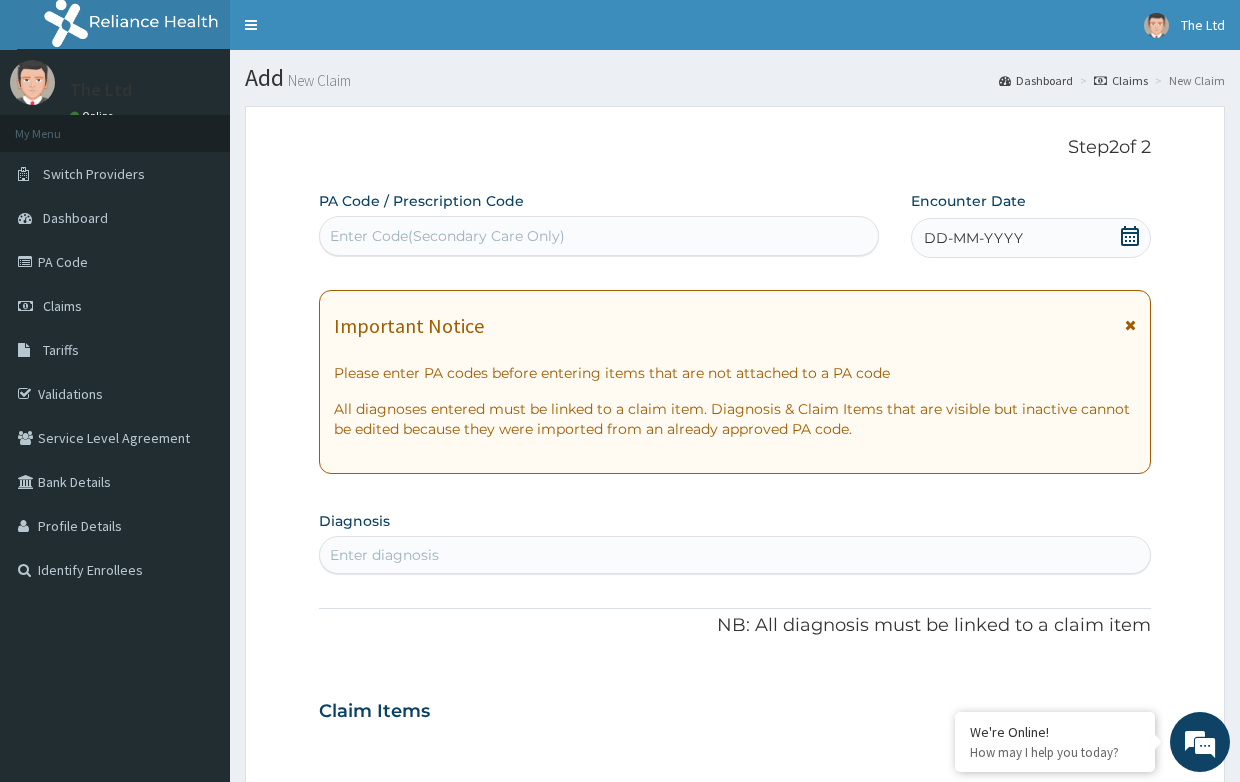 click on "Enter Code(Secondary Care Only)" at bounding box center [447, 236] 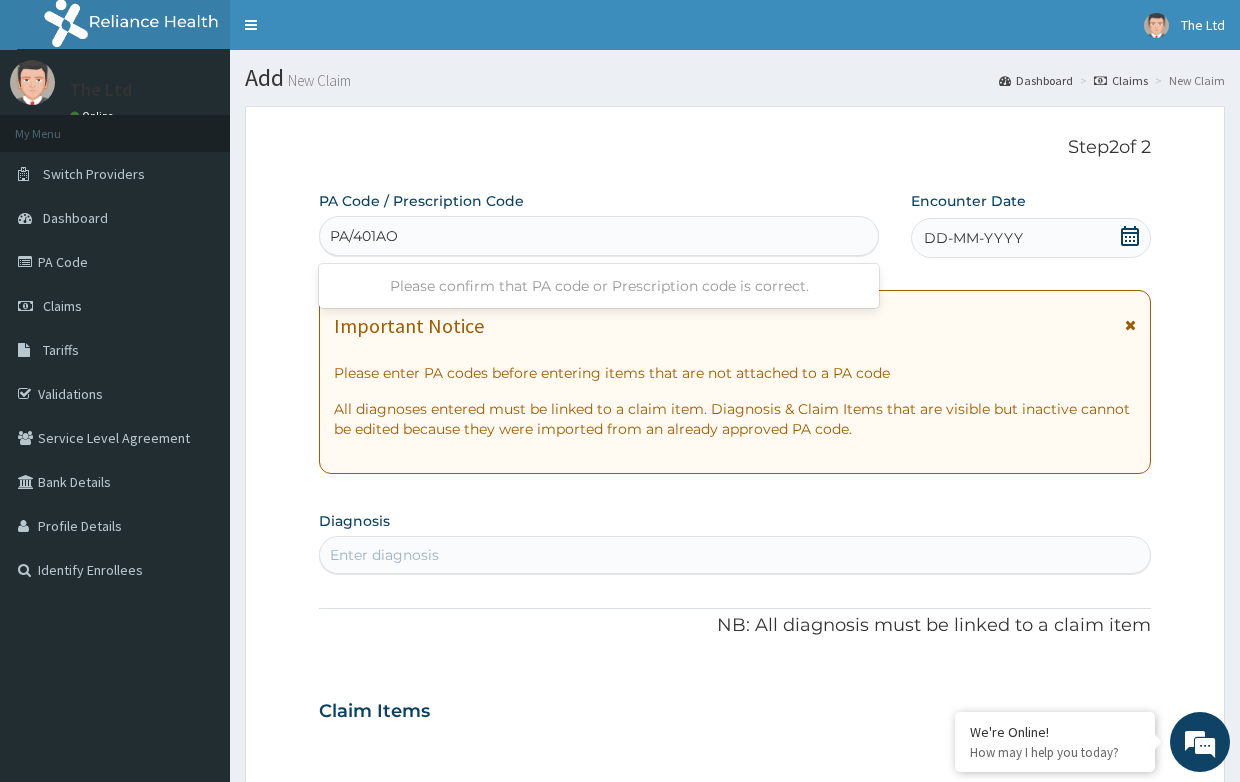type on "PA/401AOB" 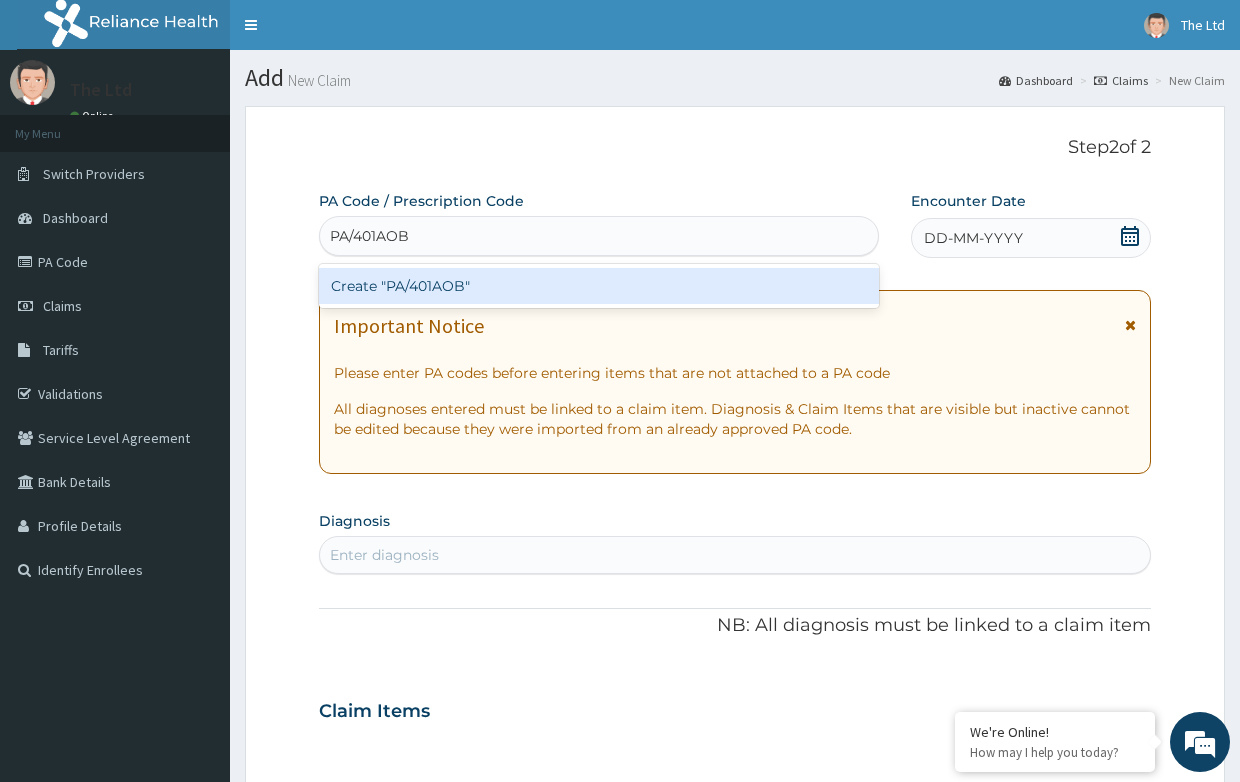 click on "Create "PA/401AOB"" at bounding box center [599, 286] 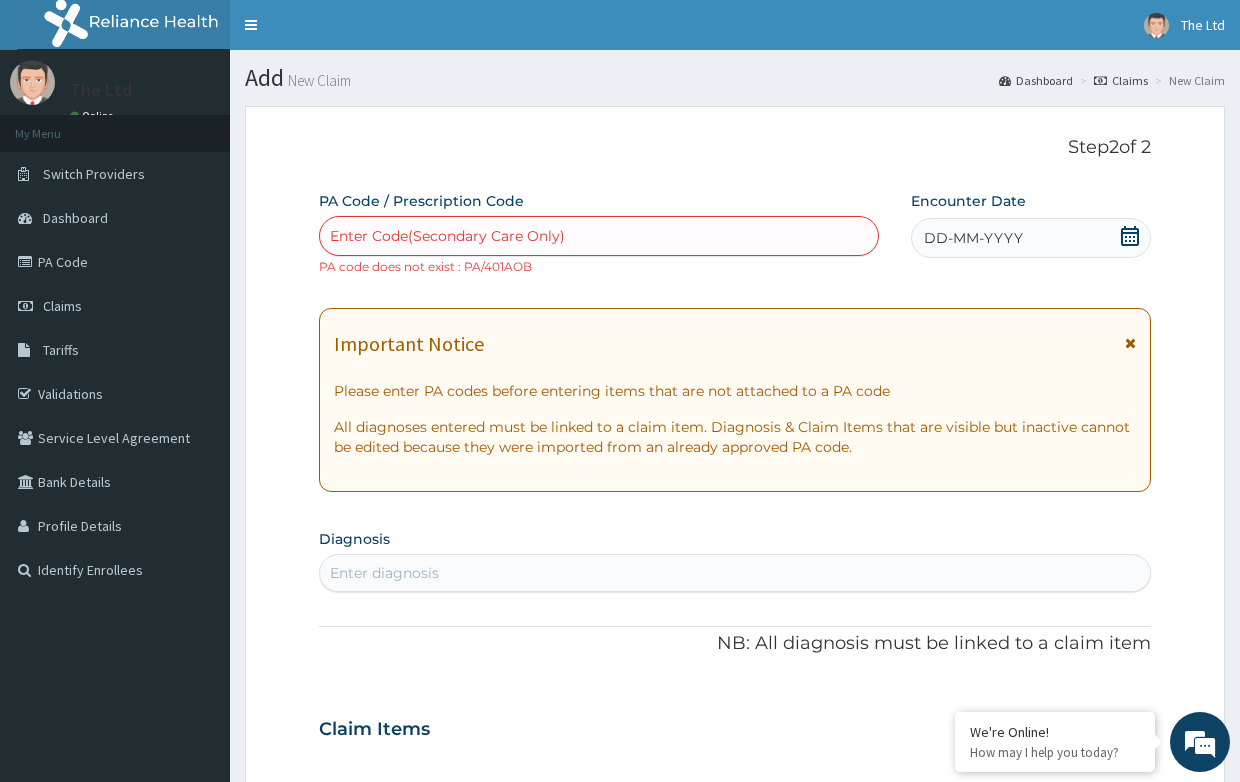 click on "Enter Code(Secondary Care Only)" at bounding box center [447, 236] 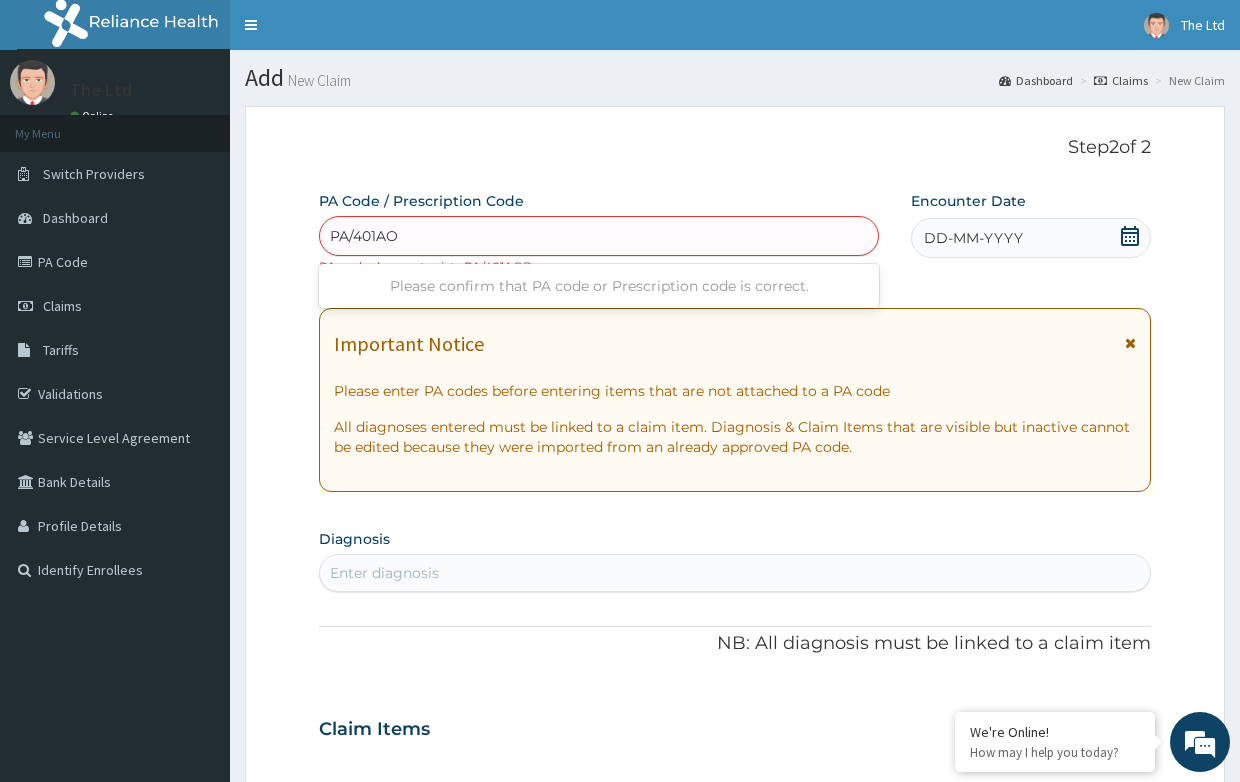 type on "PA/401AOB" 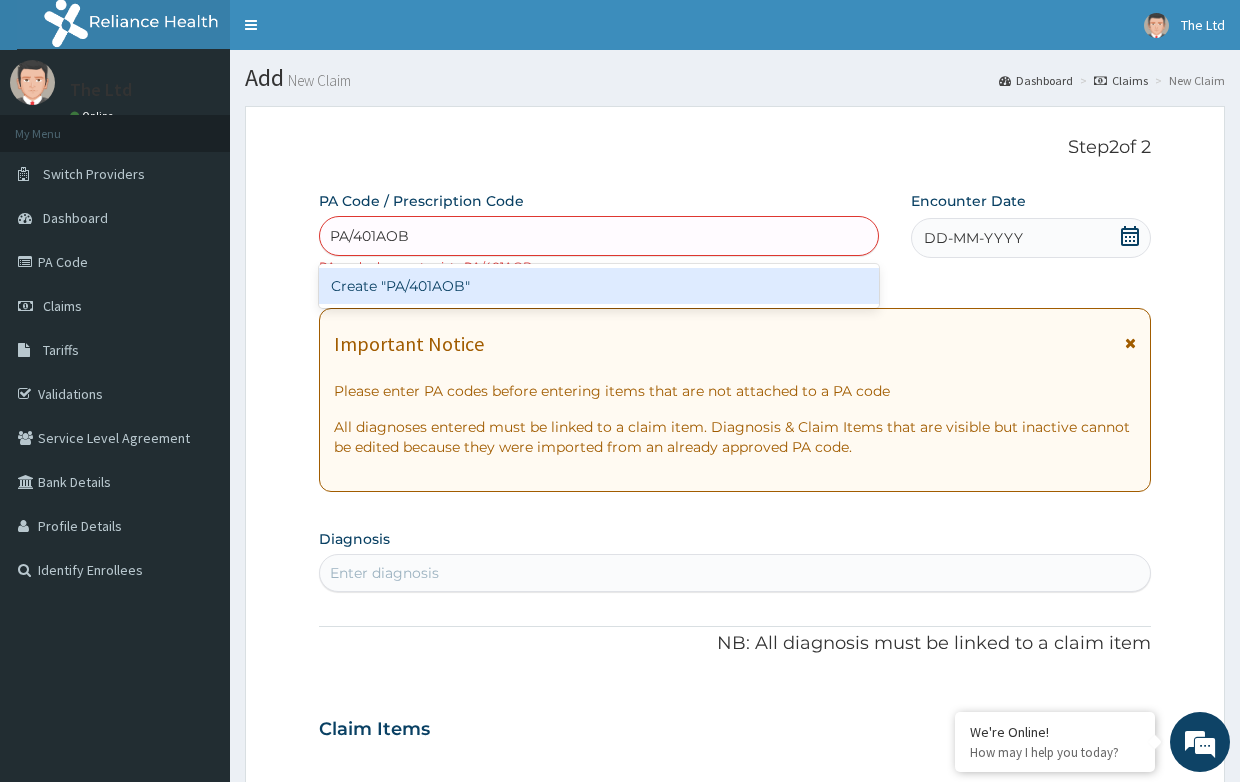 click on "Create "PA/401AOB"" at bounding box center [599, 286] 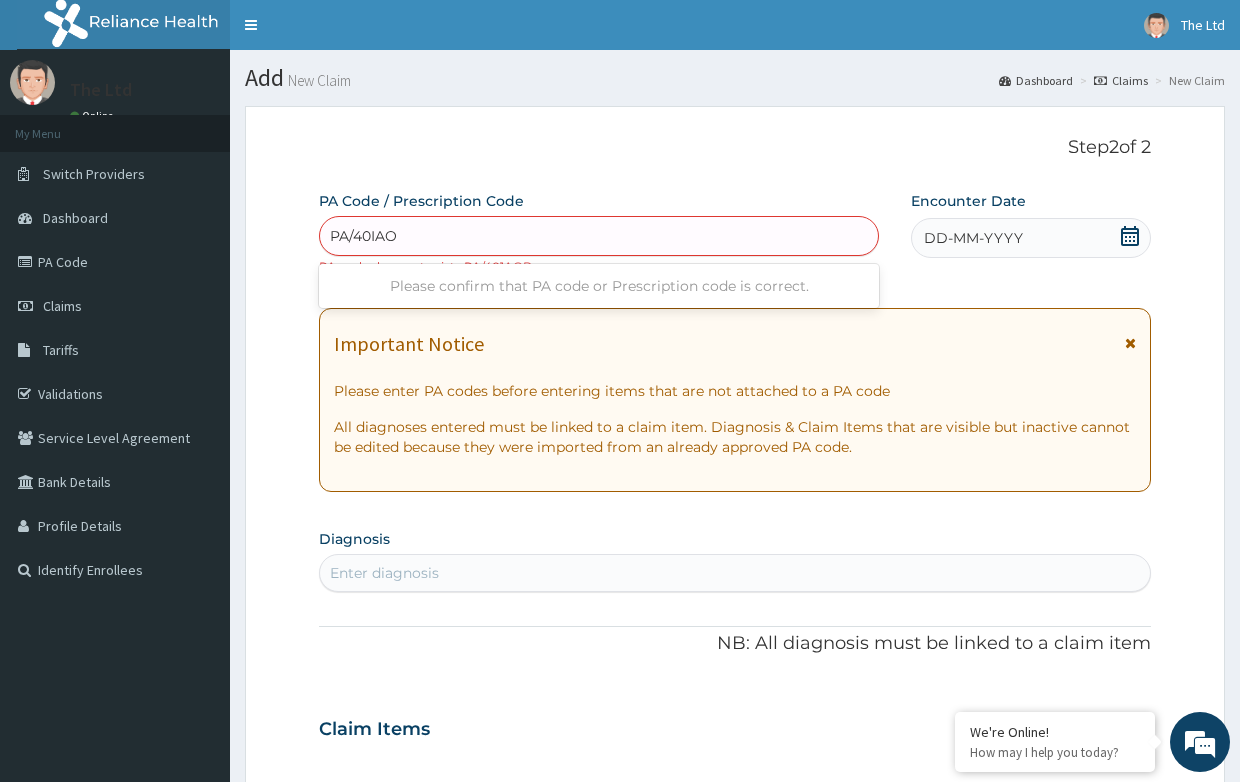 type on "PA/40IAOB" 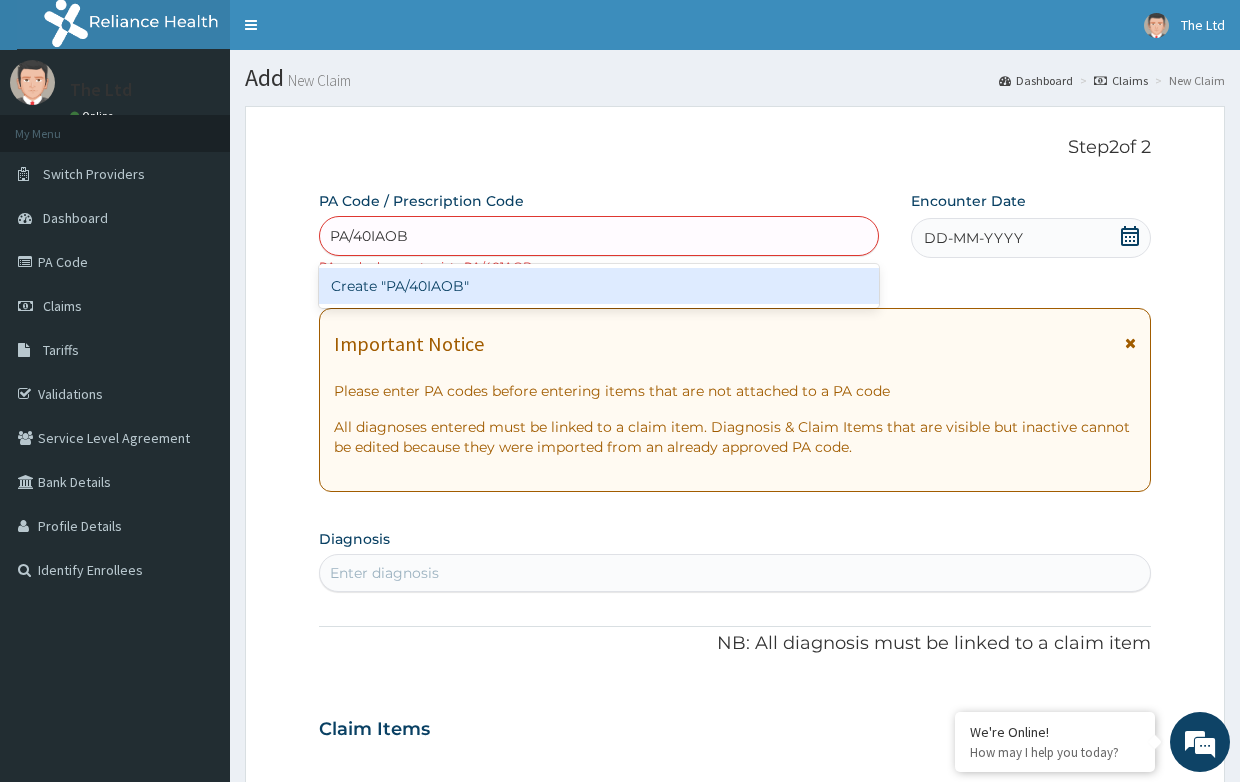 click on "Create "PA/40IAOB"" at bounding box center (599, 286) 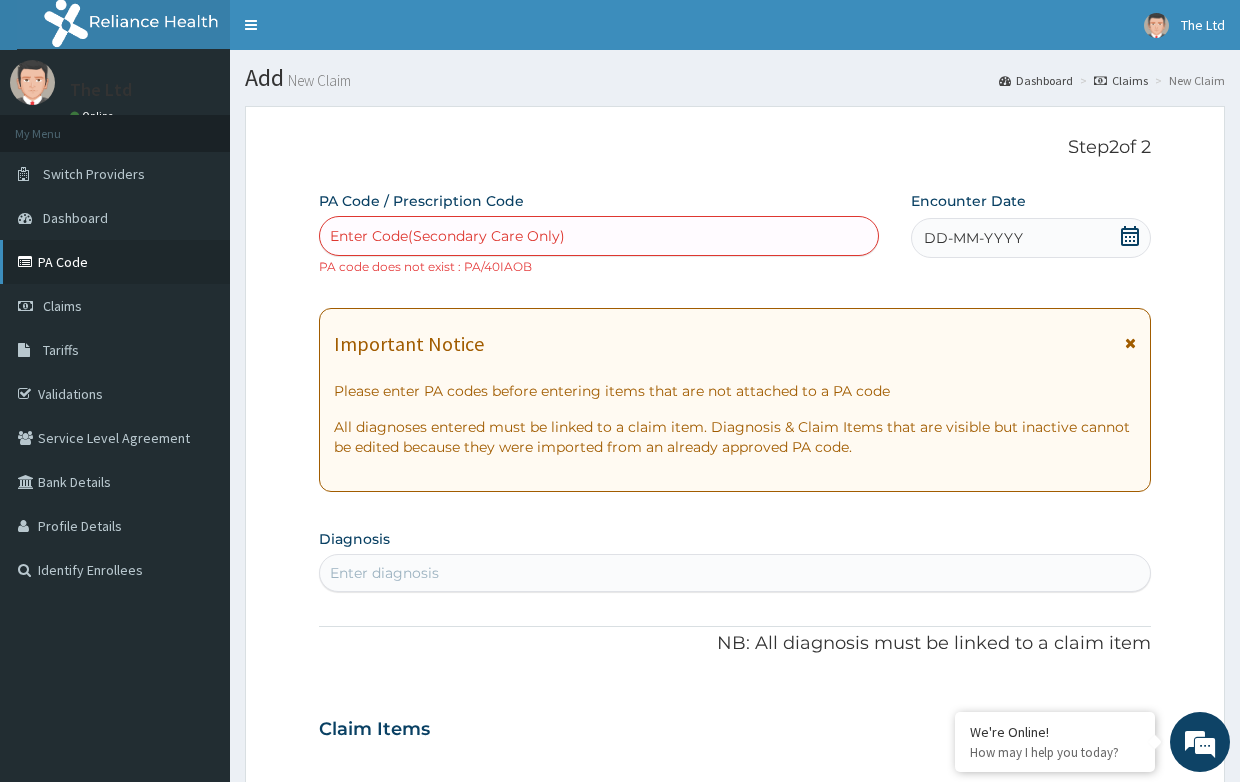 click on "PA Code" at bounding box center (115, 262) 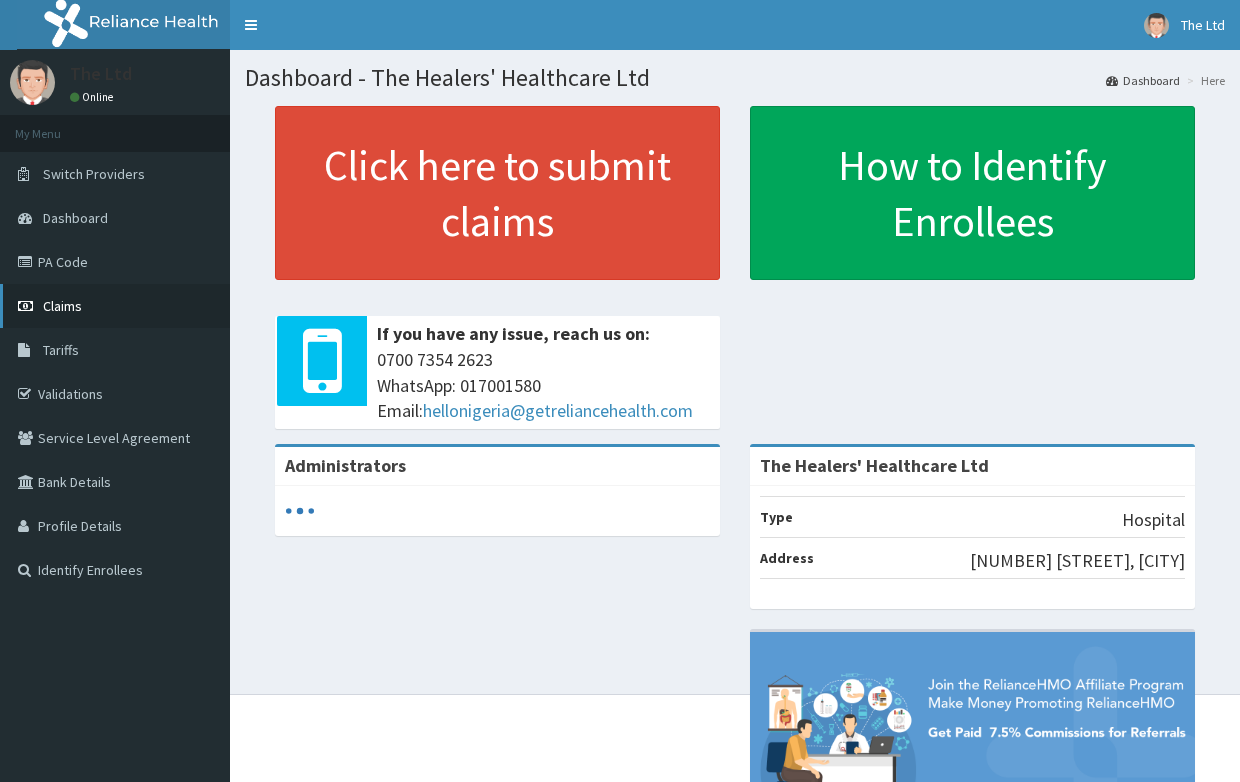 scroll, scrollTop: 0, scrollLeft: 0, axis: both 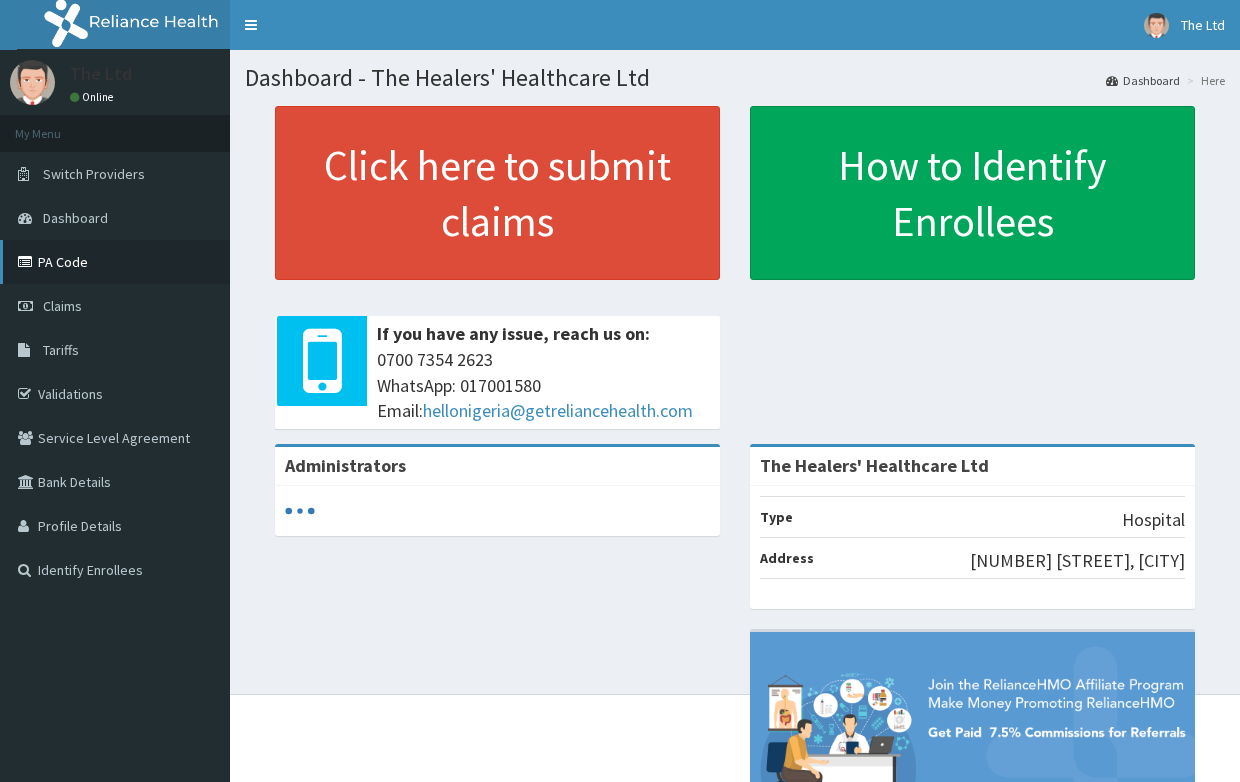 click on "PA Code" at bounding box center (115, 262) 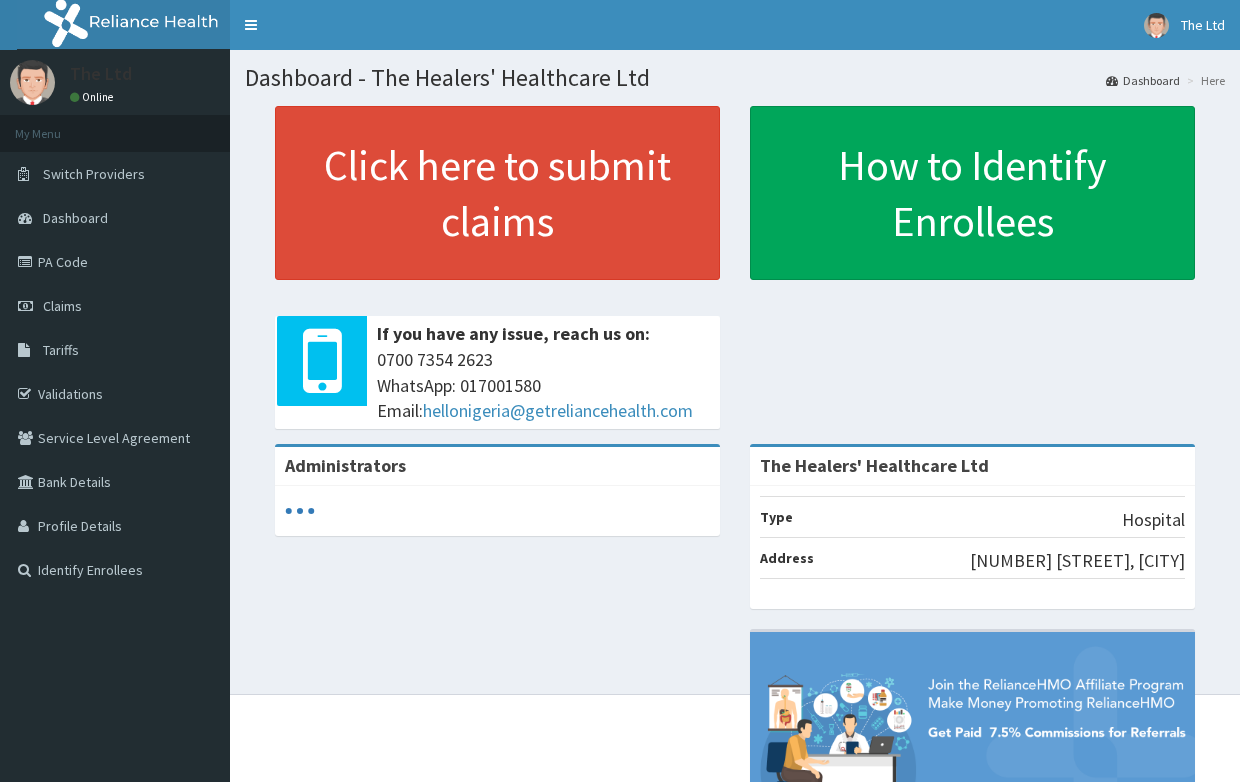 scroll, scrollTop: 0, scrollLeft: 0, axis: both 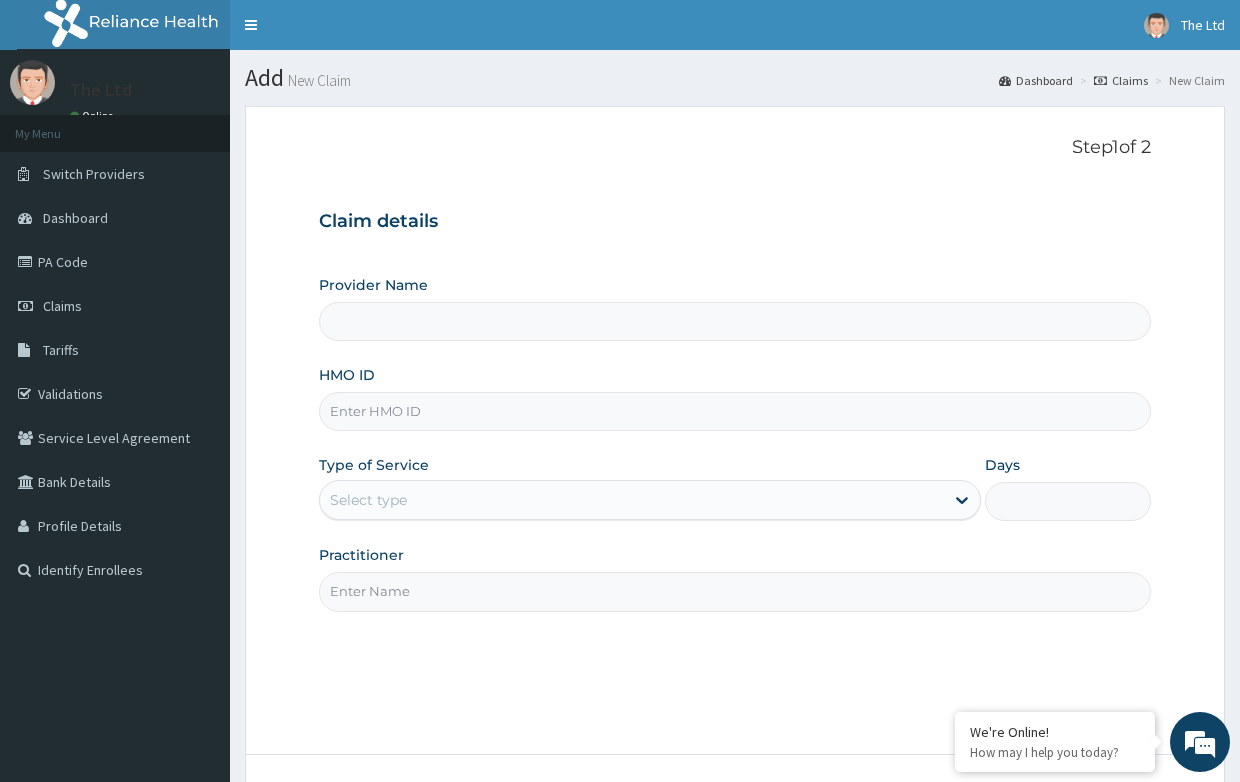 type on "The Healers' Healthcare Ltd" 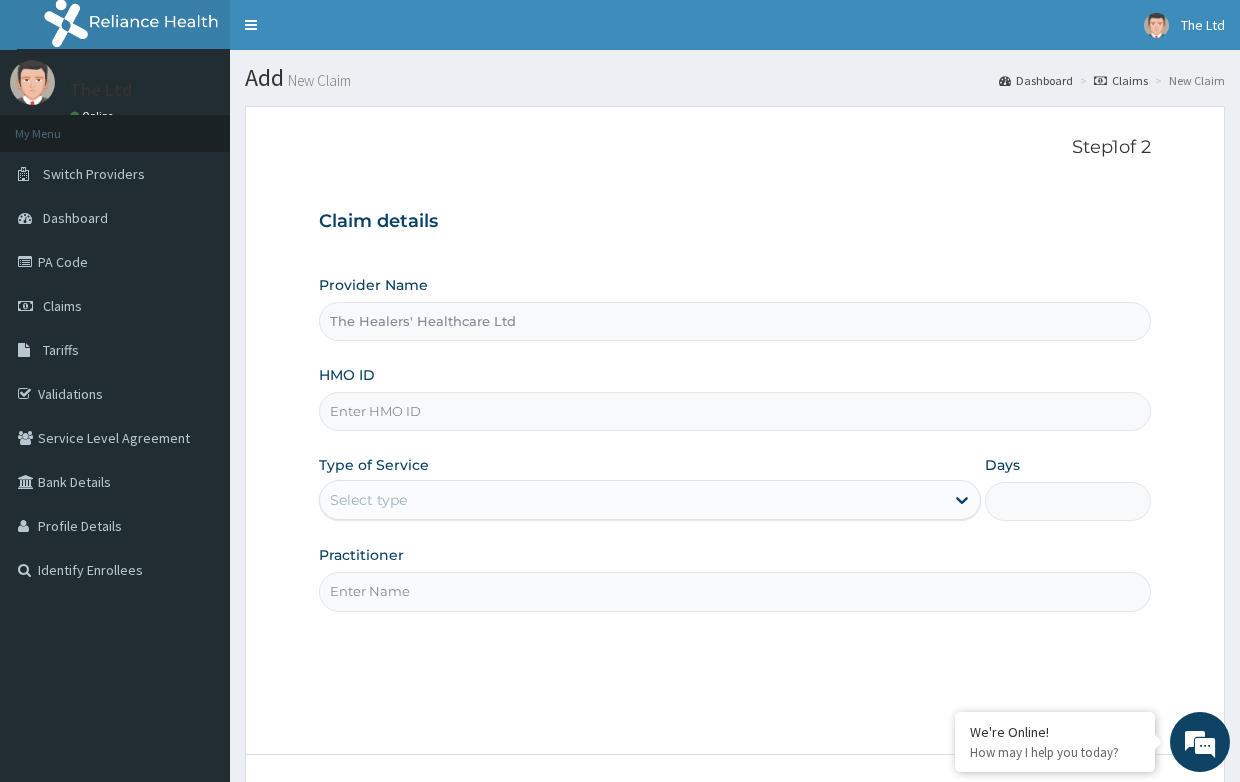 scroll, scrollTop: 0, scrollLeft: 0, axis: both 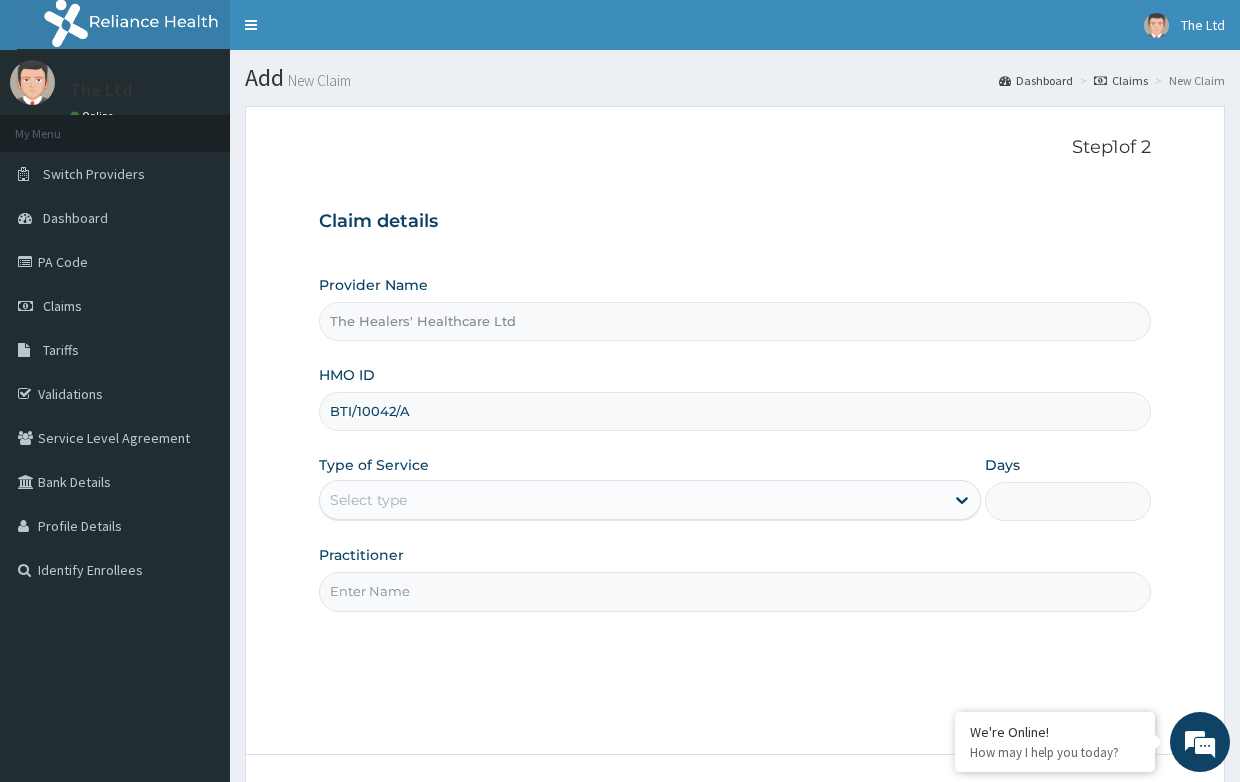 type on "BTI/10042/A" 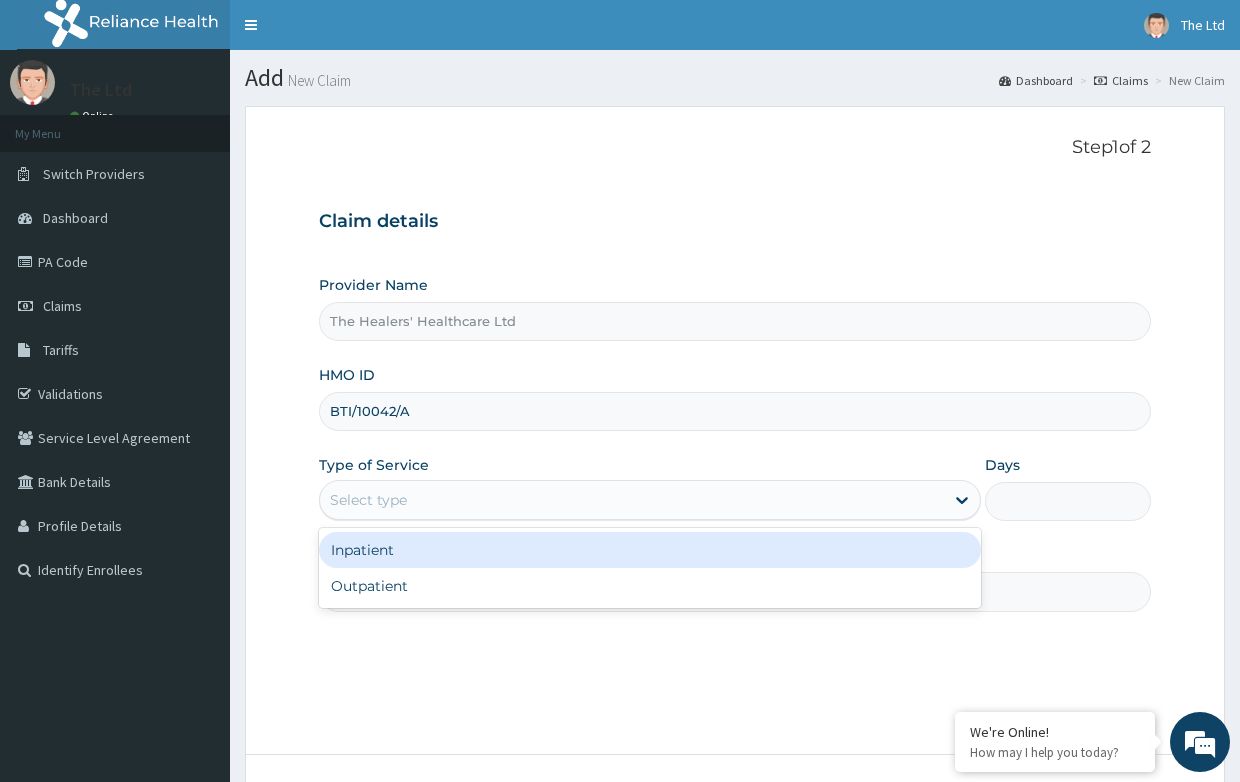 click on "Select type" at bounding box center (368, 500) 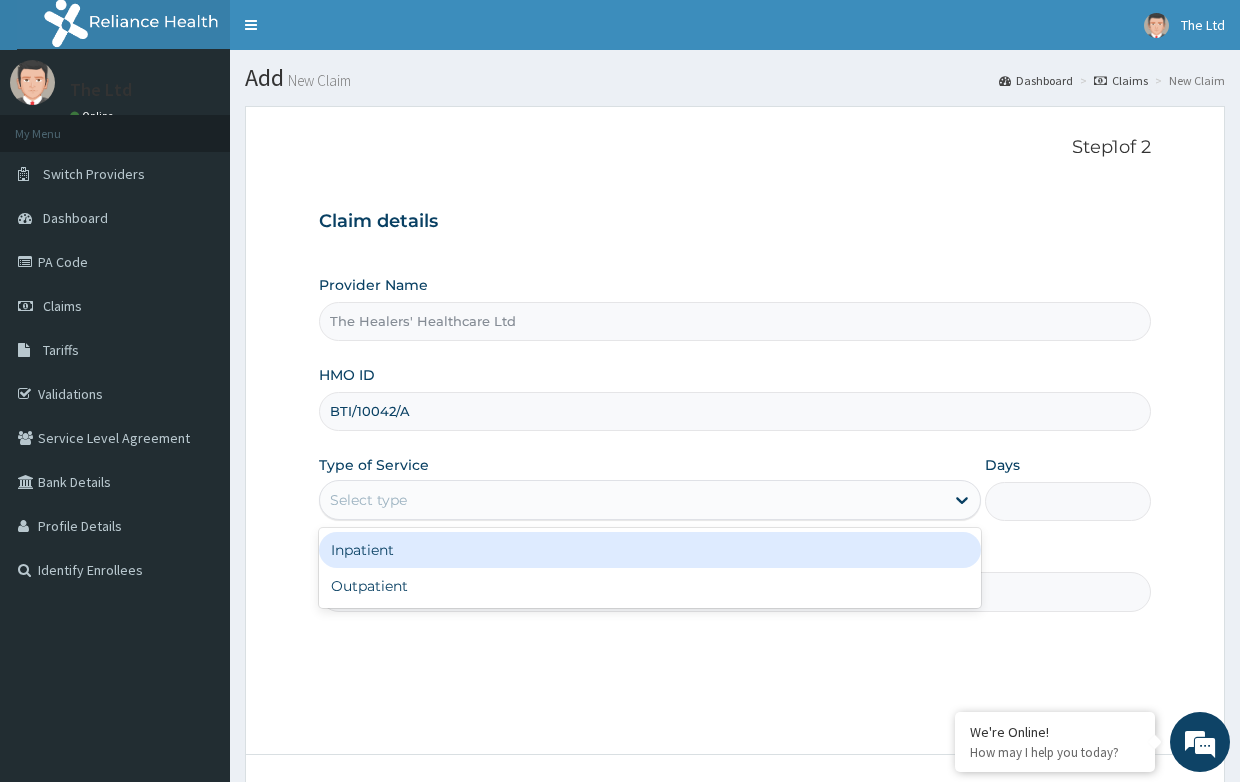 click on "Inpatient" at bounding box center [650, 550] 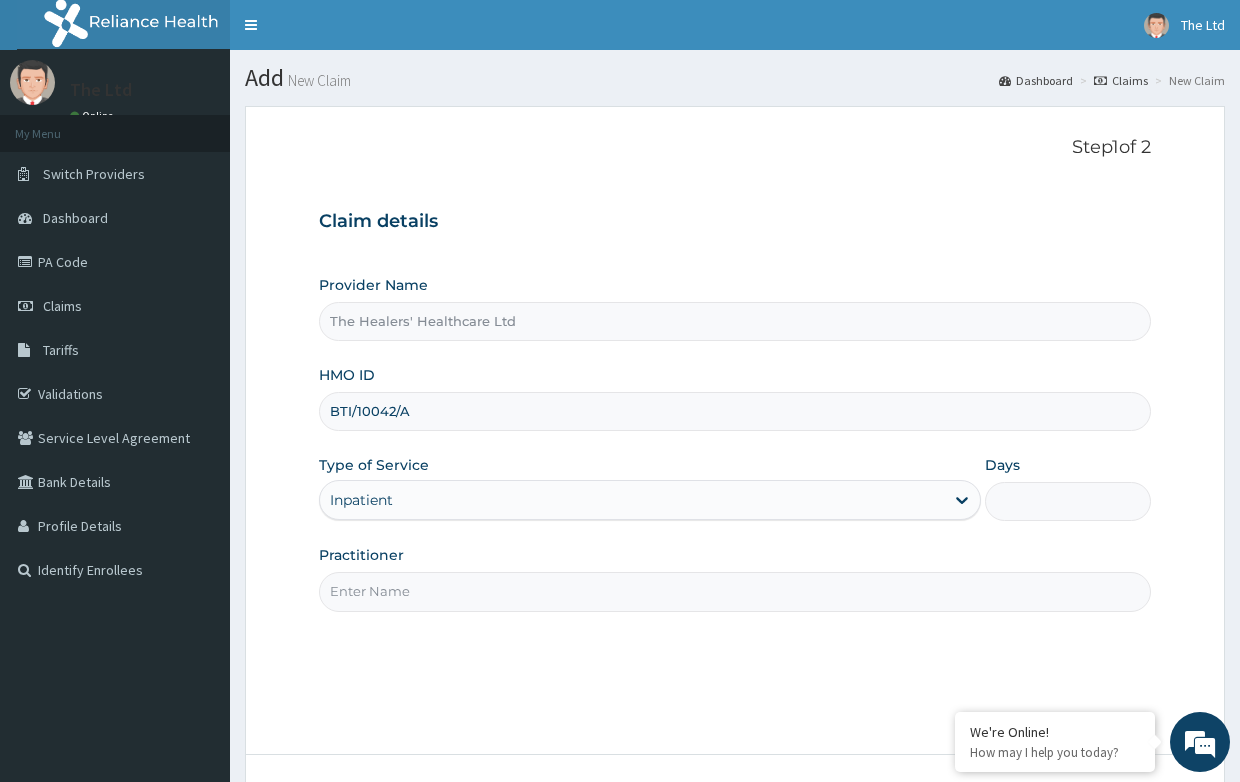 click on "Practitioner" at bounding box center (734, 591) 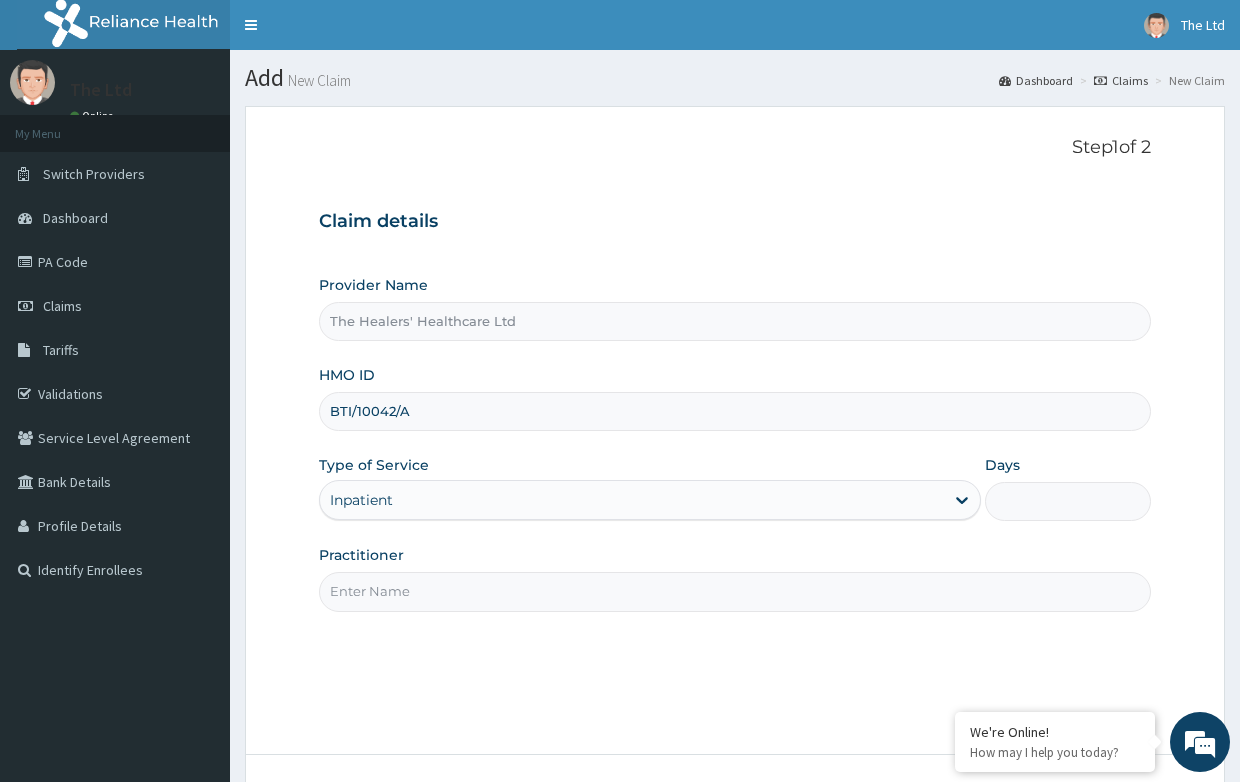 type on "DR EZEUGWU M" 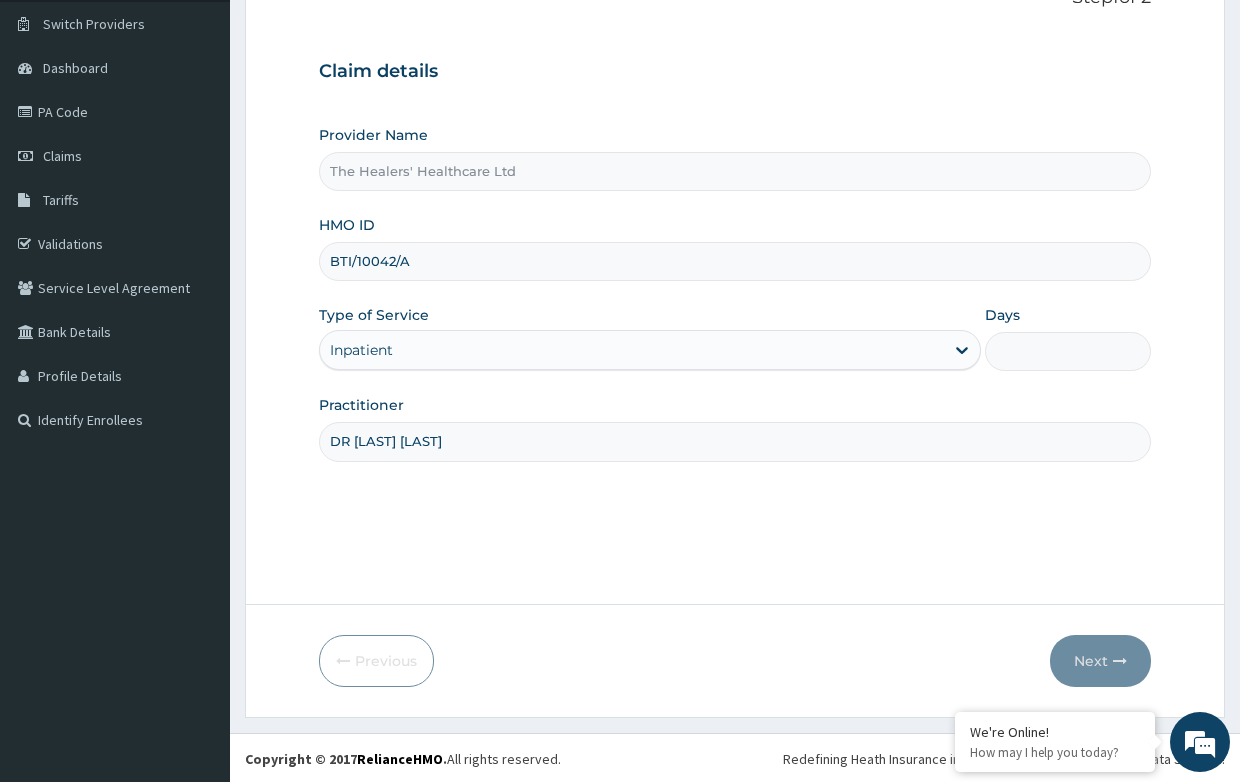 scroll, scrollTop: 152, scrollLeft: 0, axis: vertical 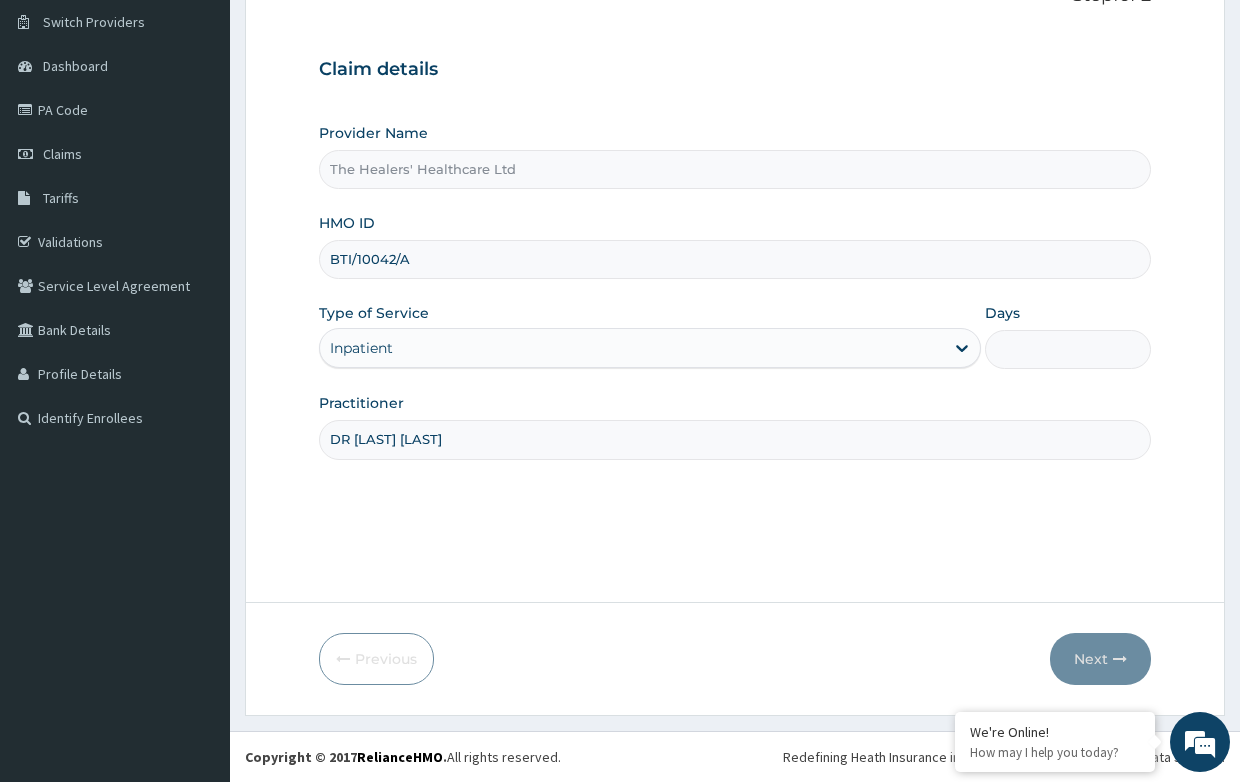 click on "Days" at bounding box center (1067, 349) 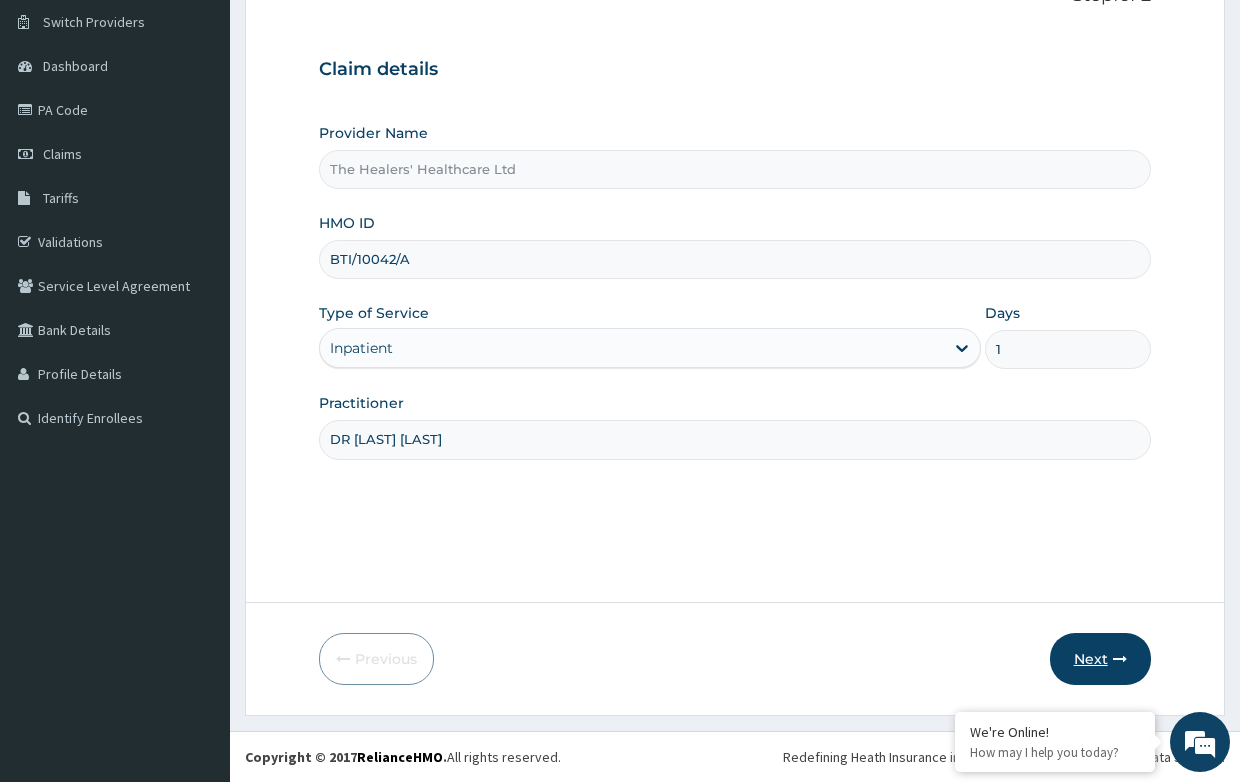 type on "1" 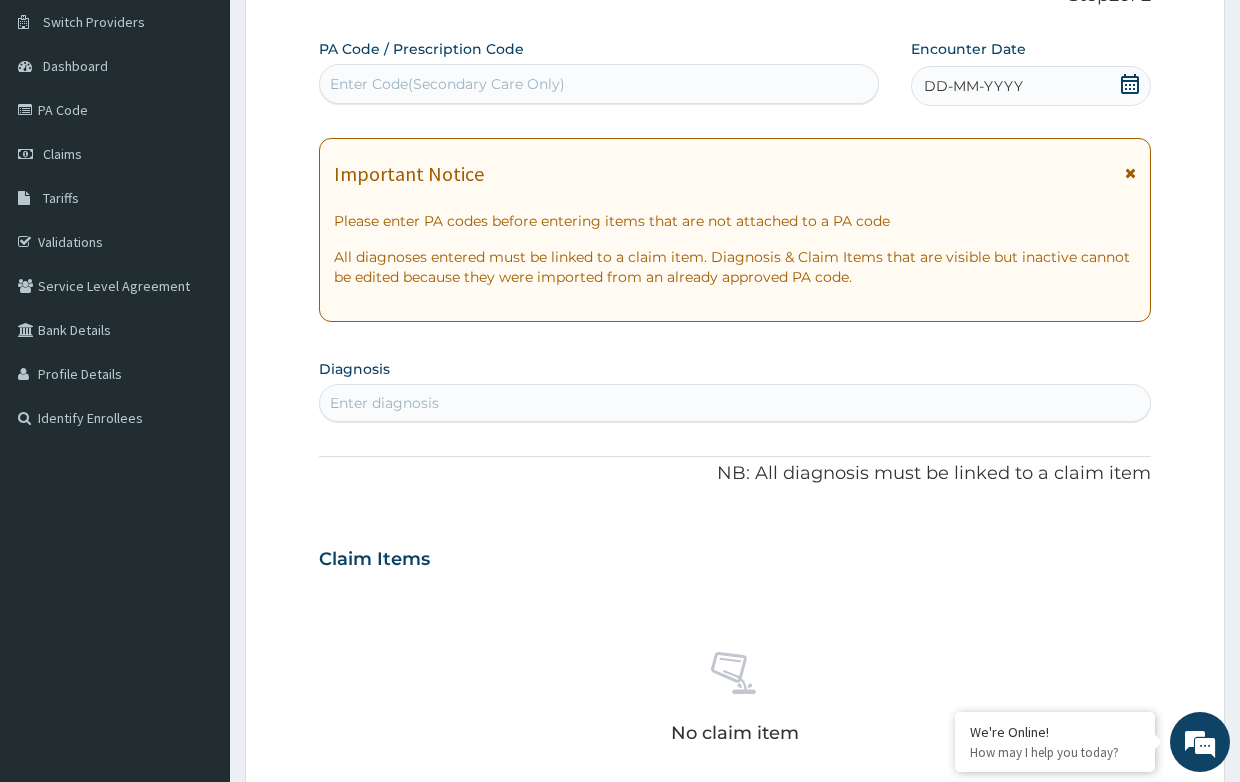 click on "Enter Code(Secondary Care Only)" at bounding box center (447, 84) 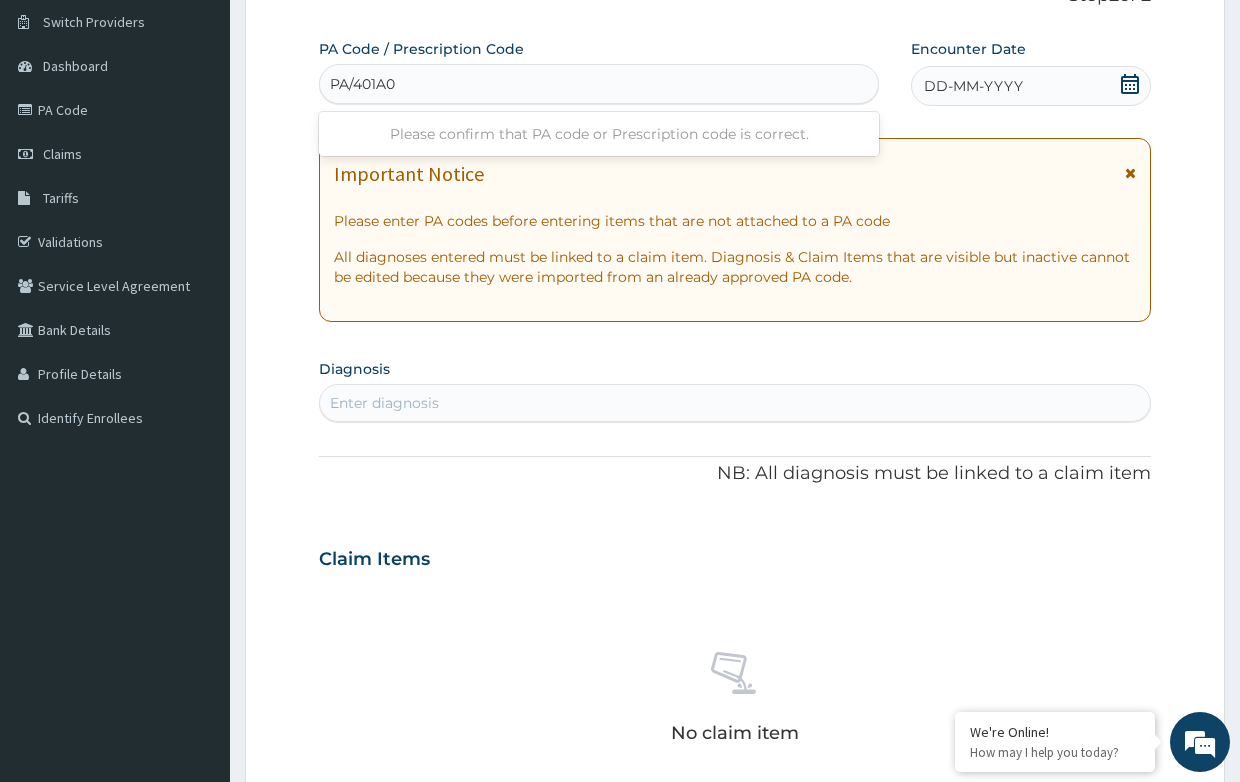 type on "PA/401A08" 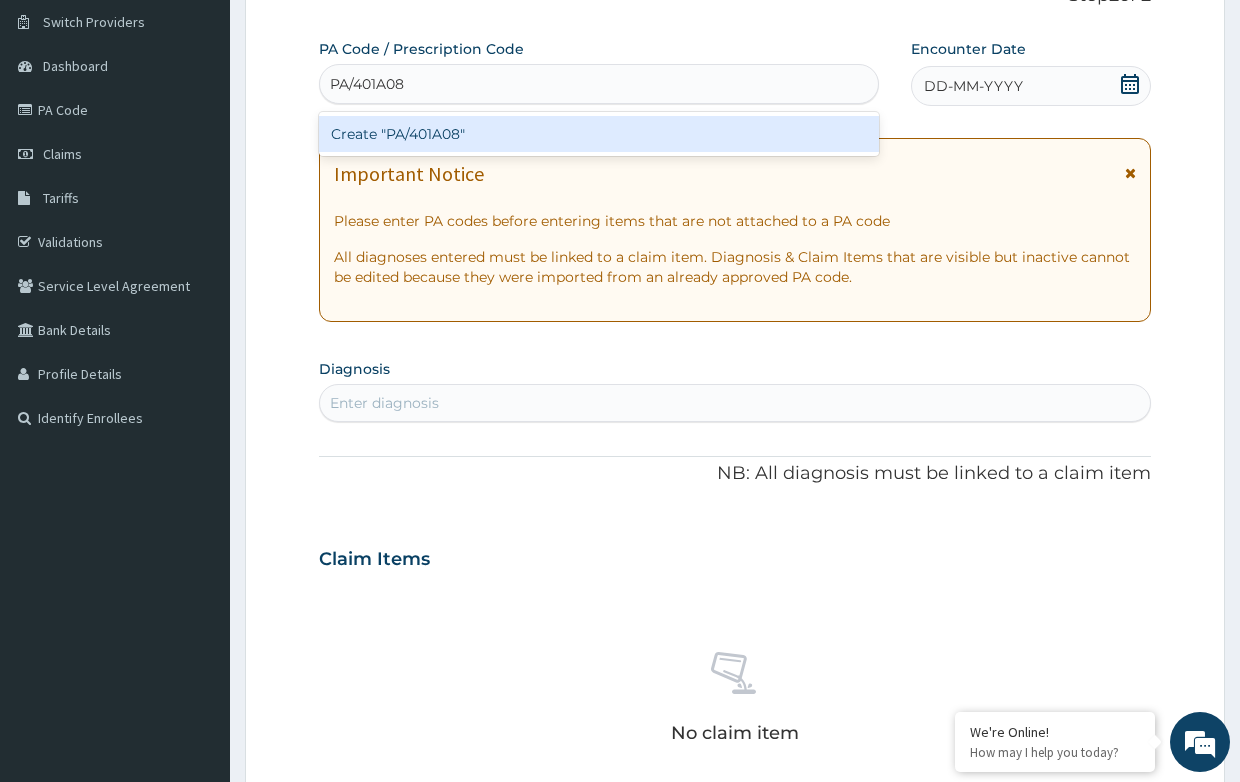 click on "Create "PA/401A08"" at bounding box center (599, 134) 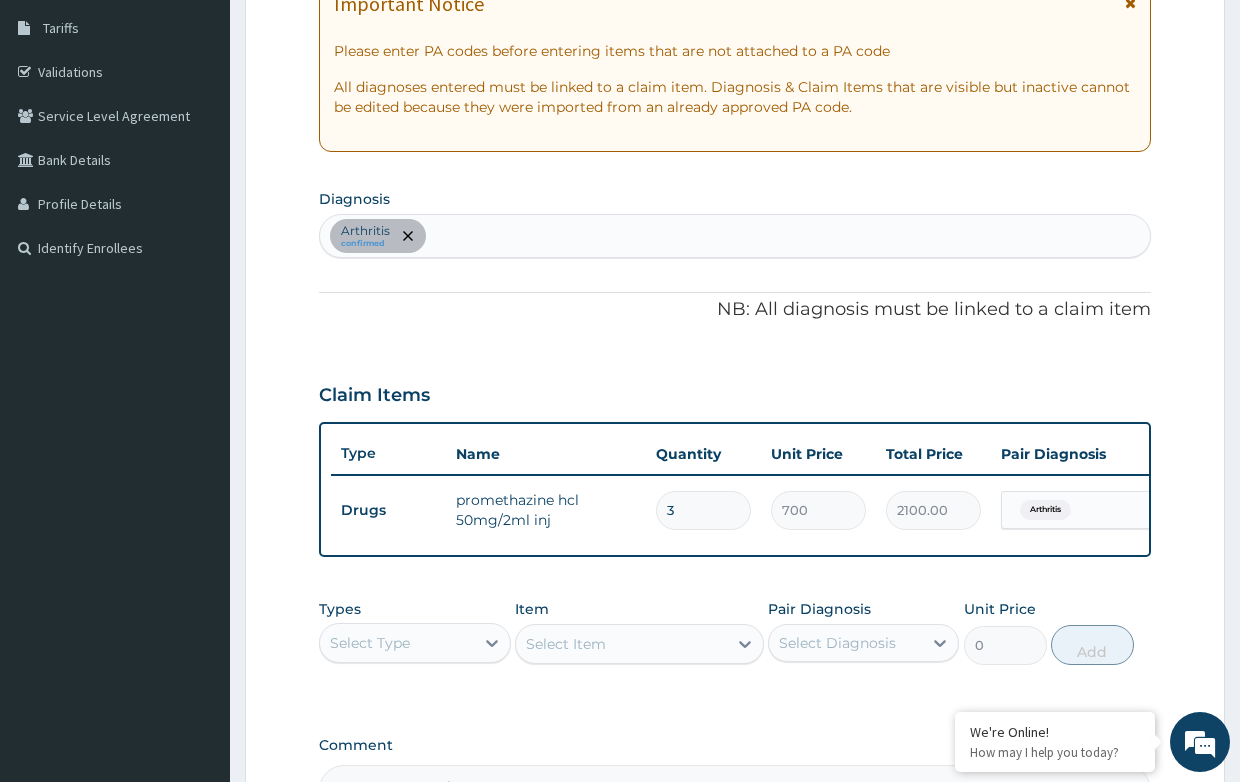 scroll, scrollTop: 452, scrollLeft: 0, axis: vertical 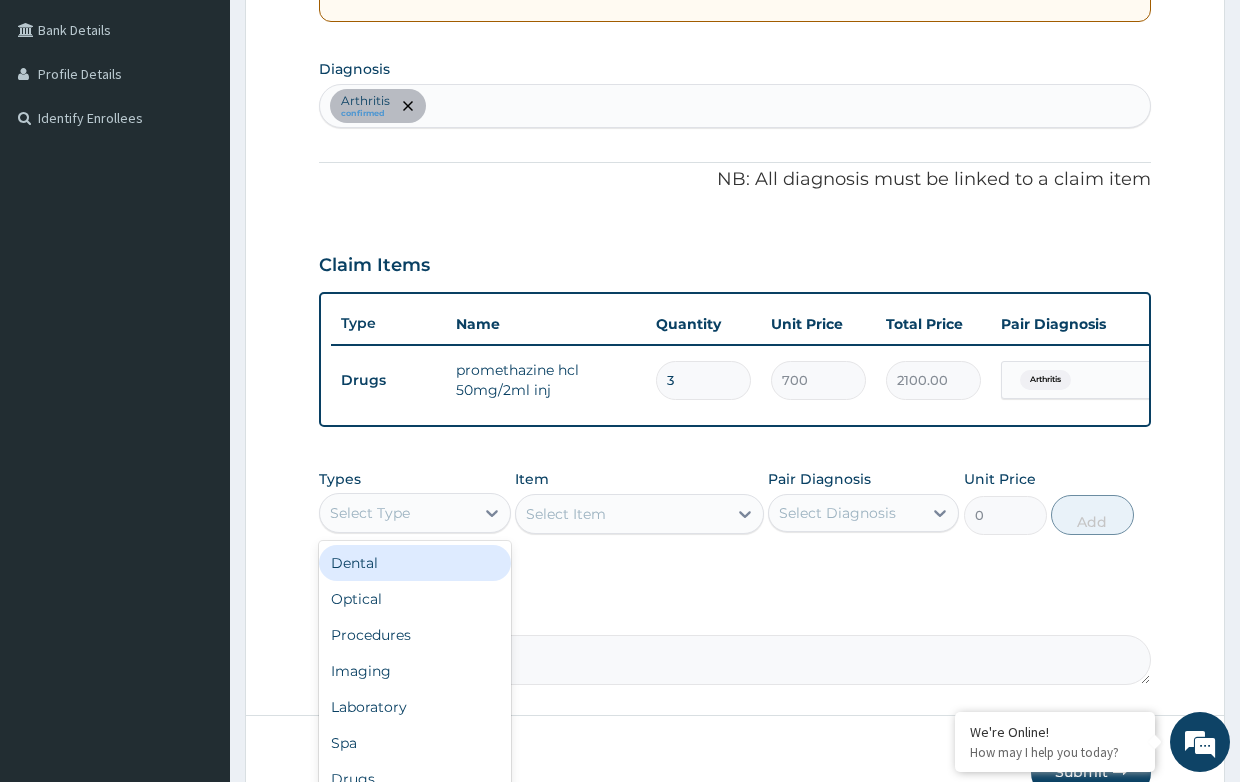click on "Select Type" at bounding box center [396, 513] 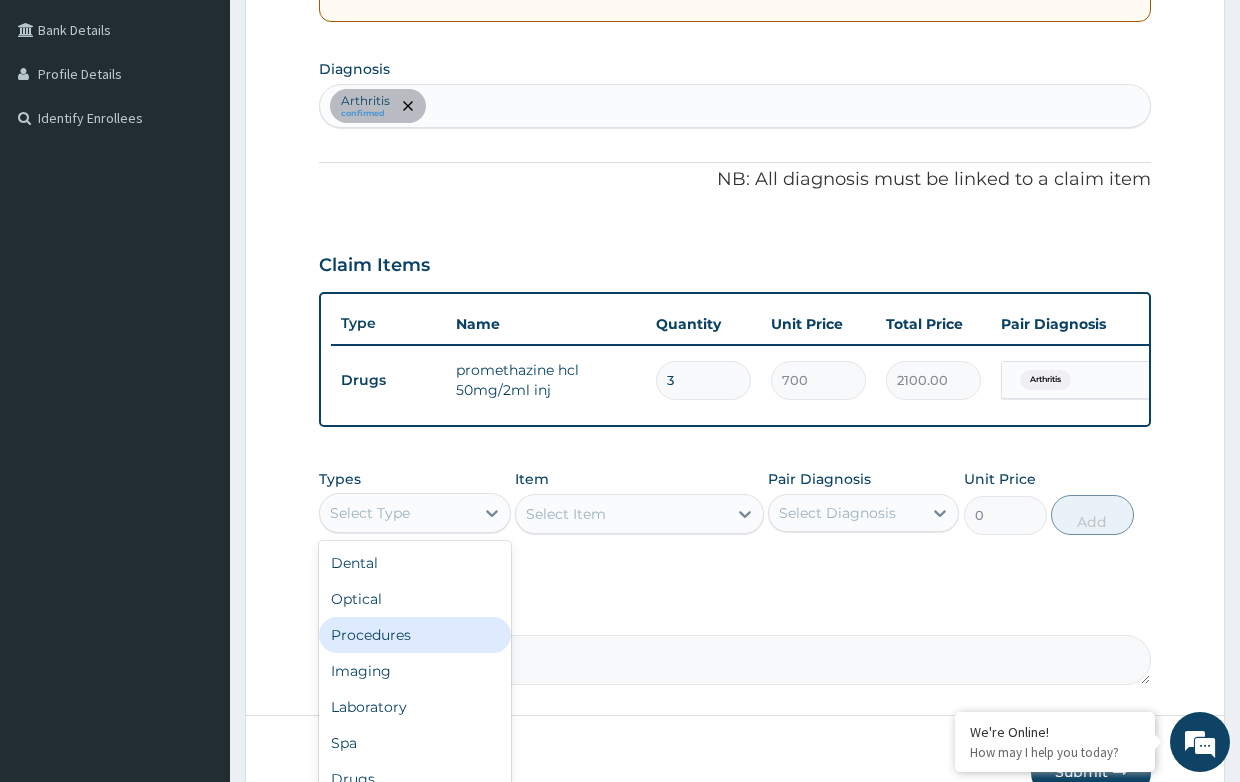 click on "Procedures" at bounding box center [414, 635] 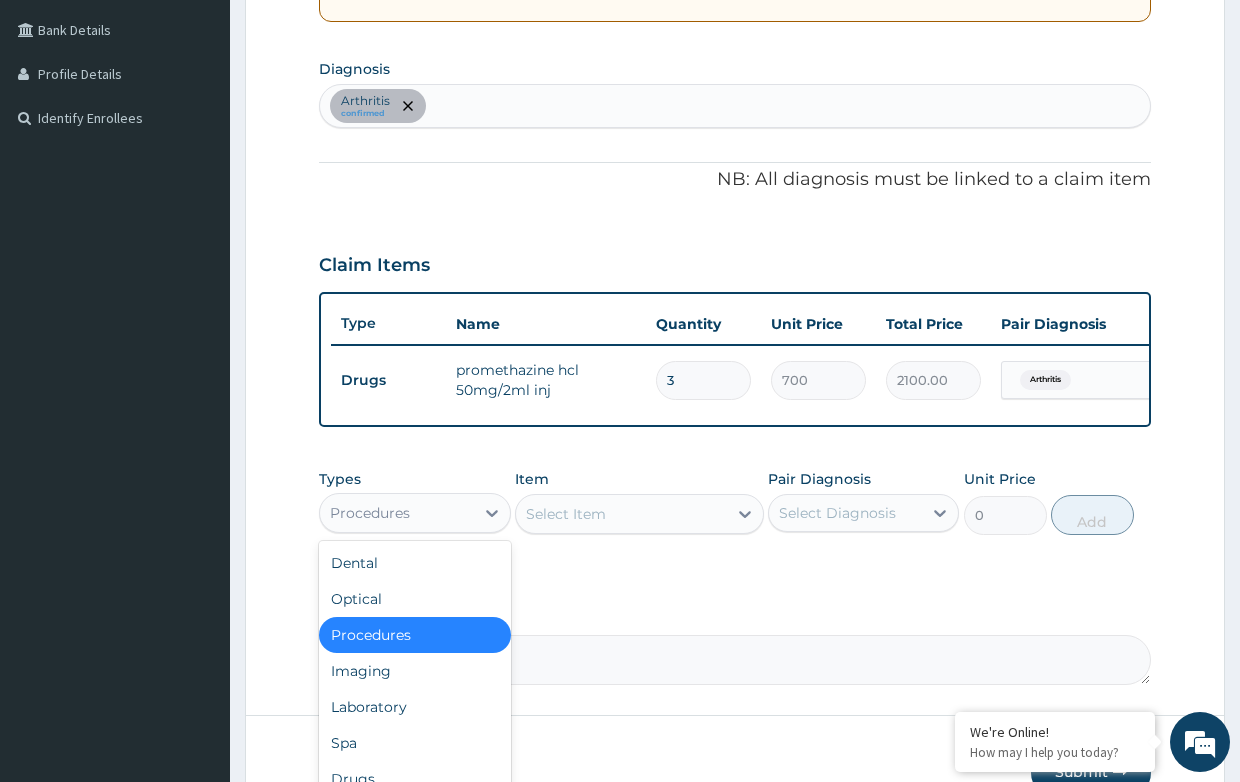 click on "Procedures" at bounding box center (396, 513) 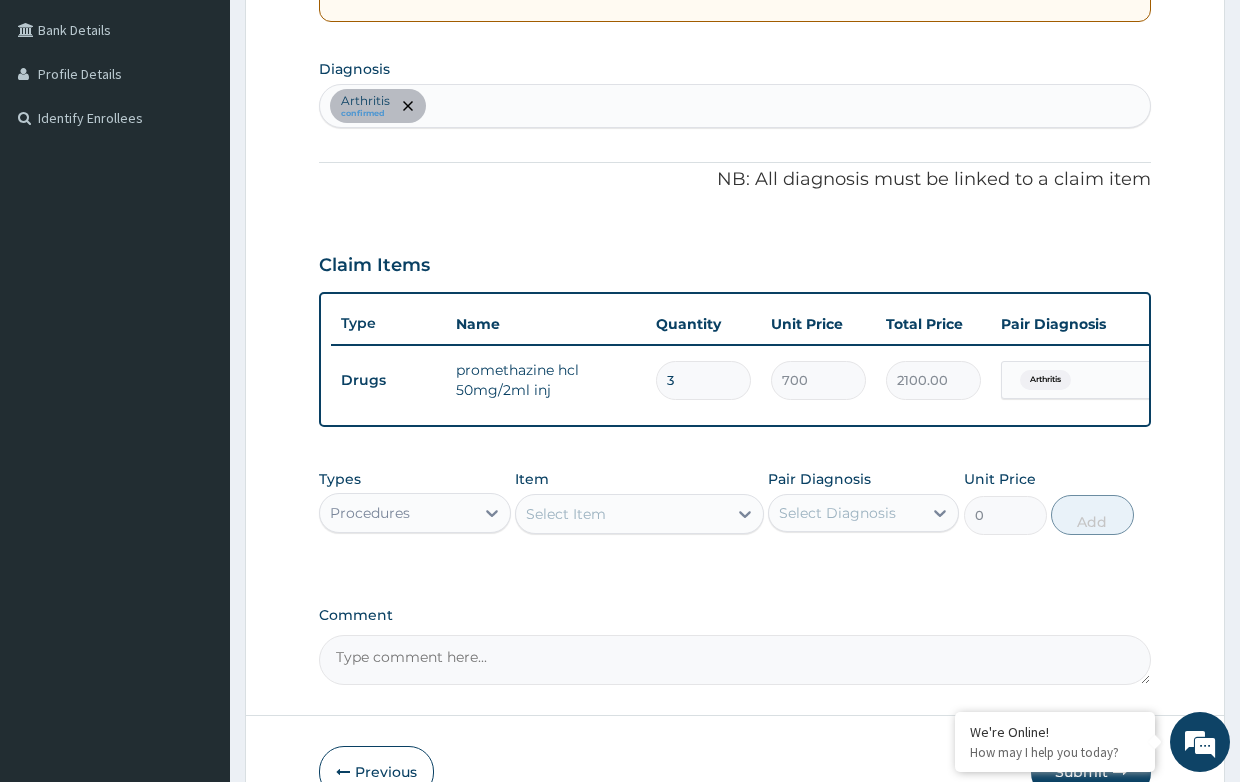 click on "Procedures" at bounding box center (396, 513) 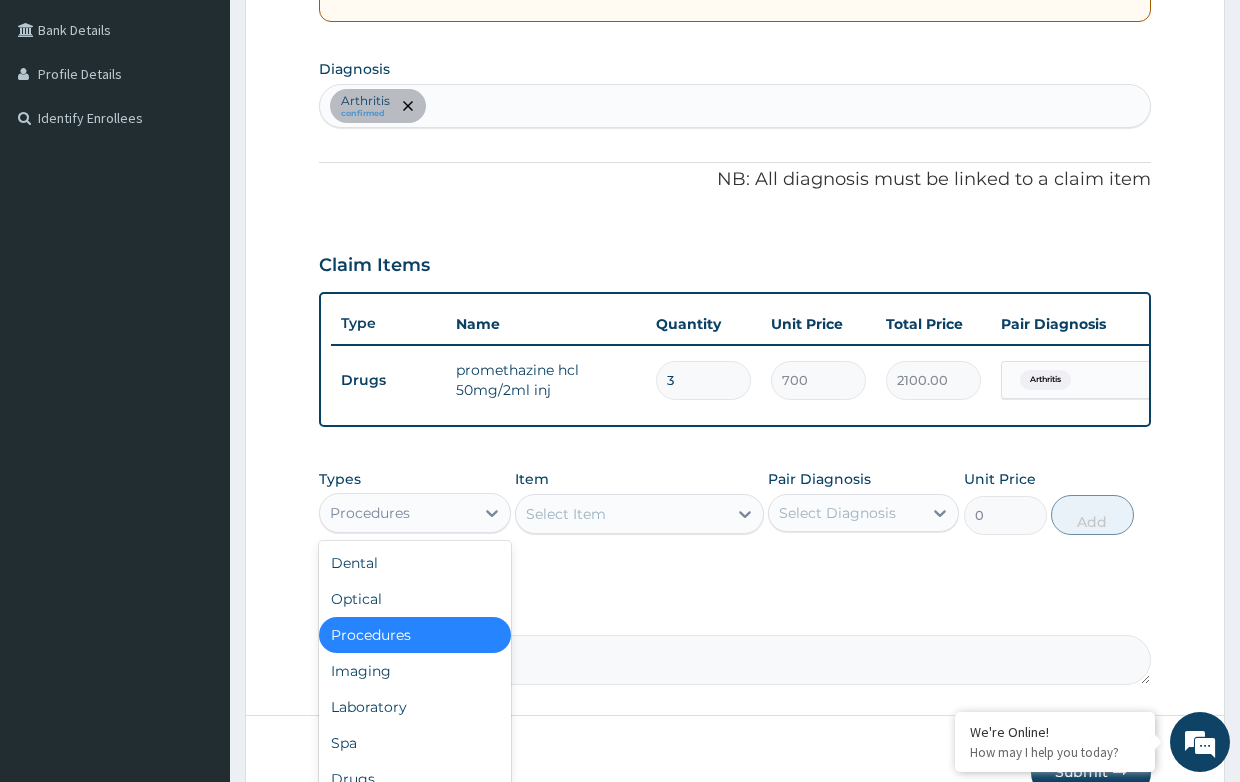 click on "Procedures" at bounding box center (396, 513) 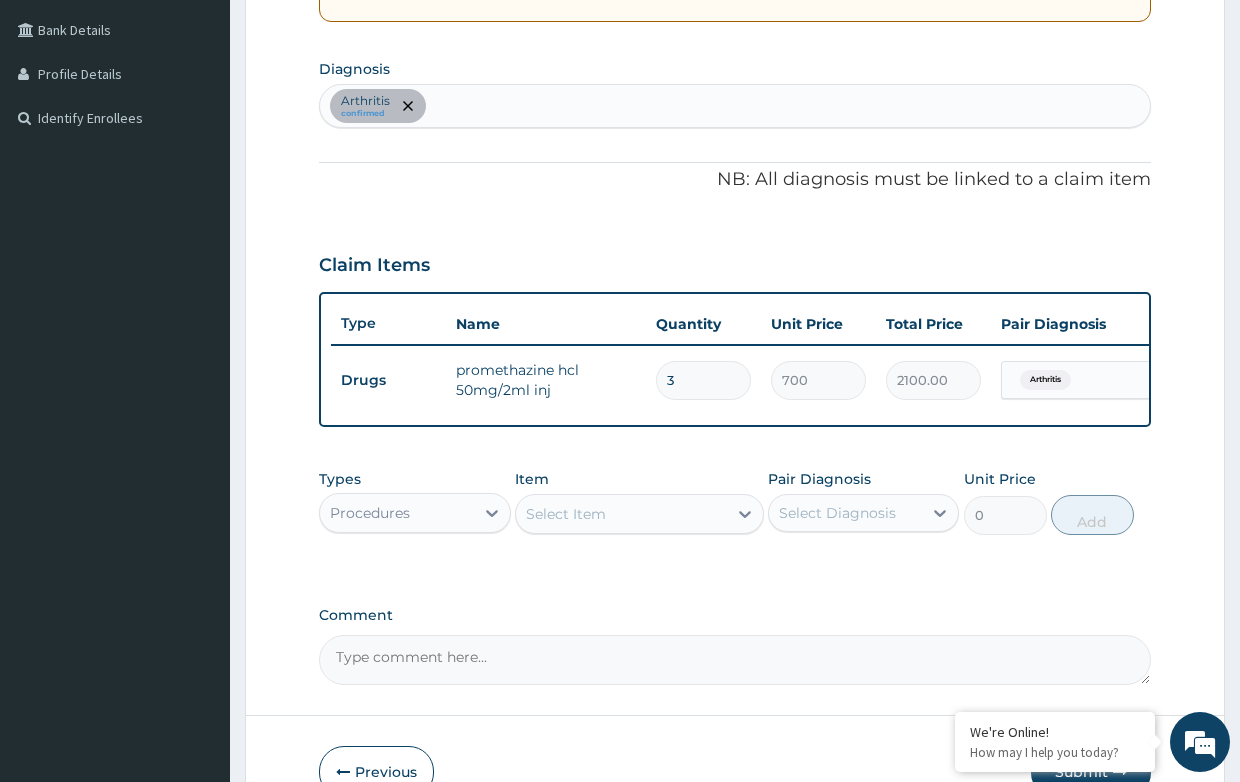 click on "Select Item" at bounding box center [566, 514] 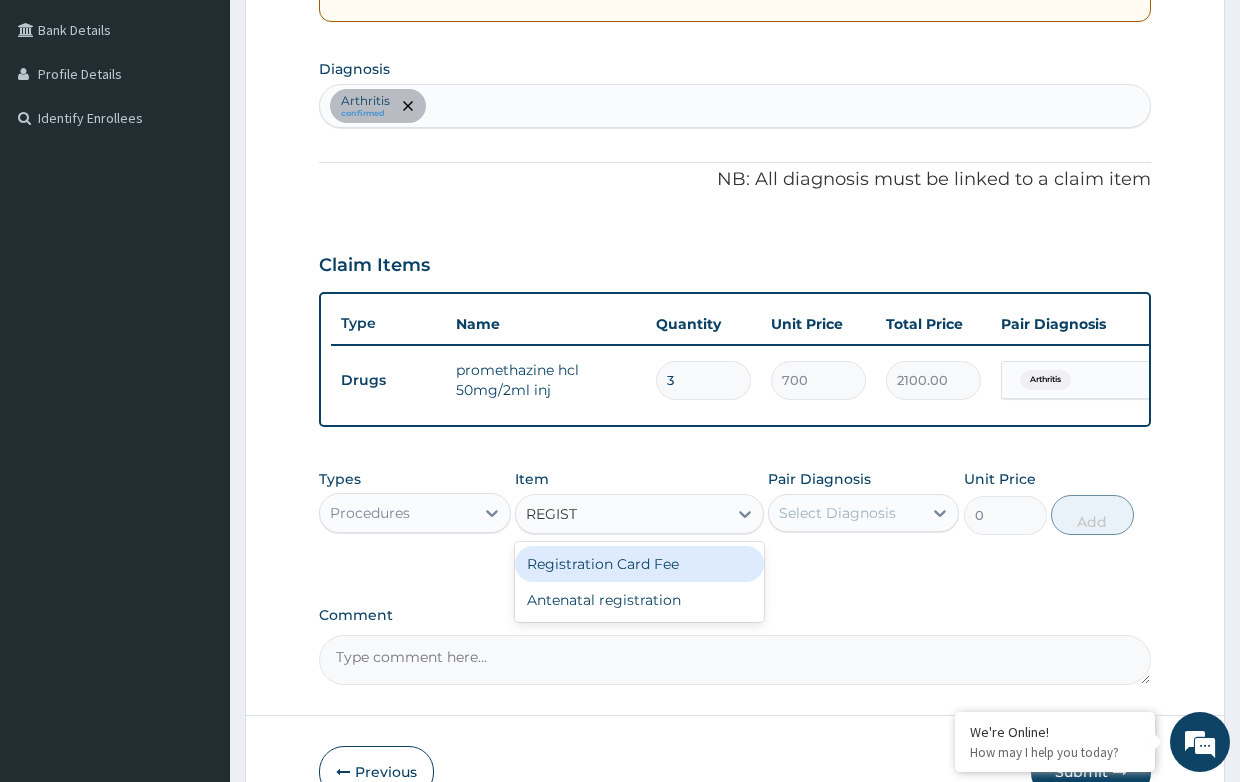 type on "REGISTR" 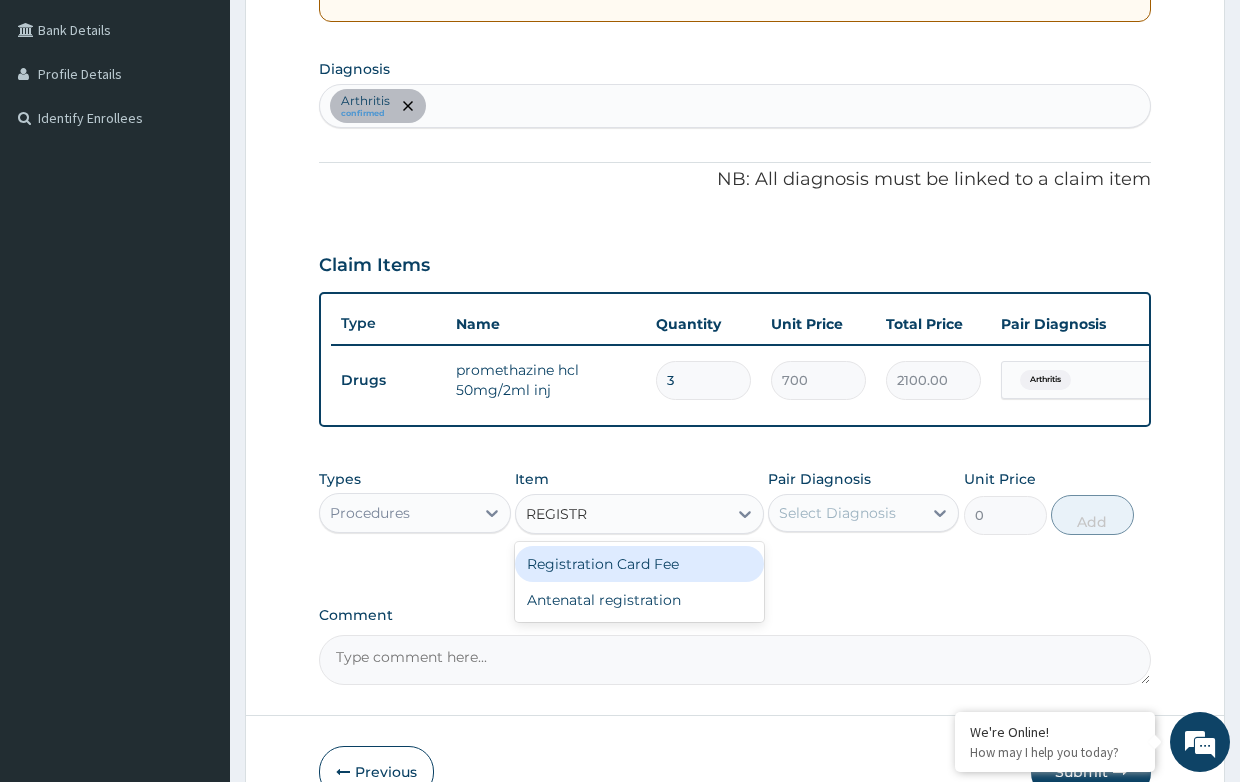 click on "Registration Card Fee" at bounding box center (639, 564) 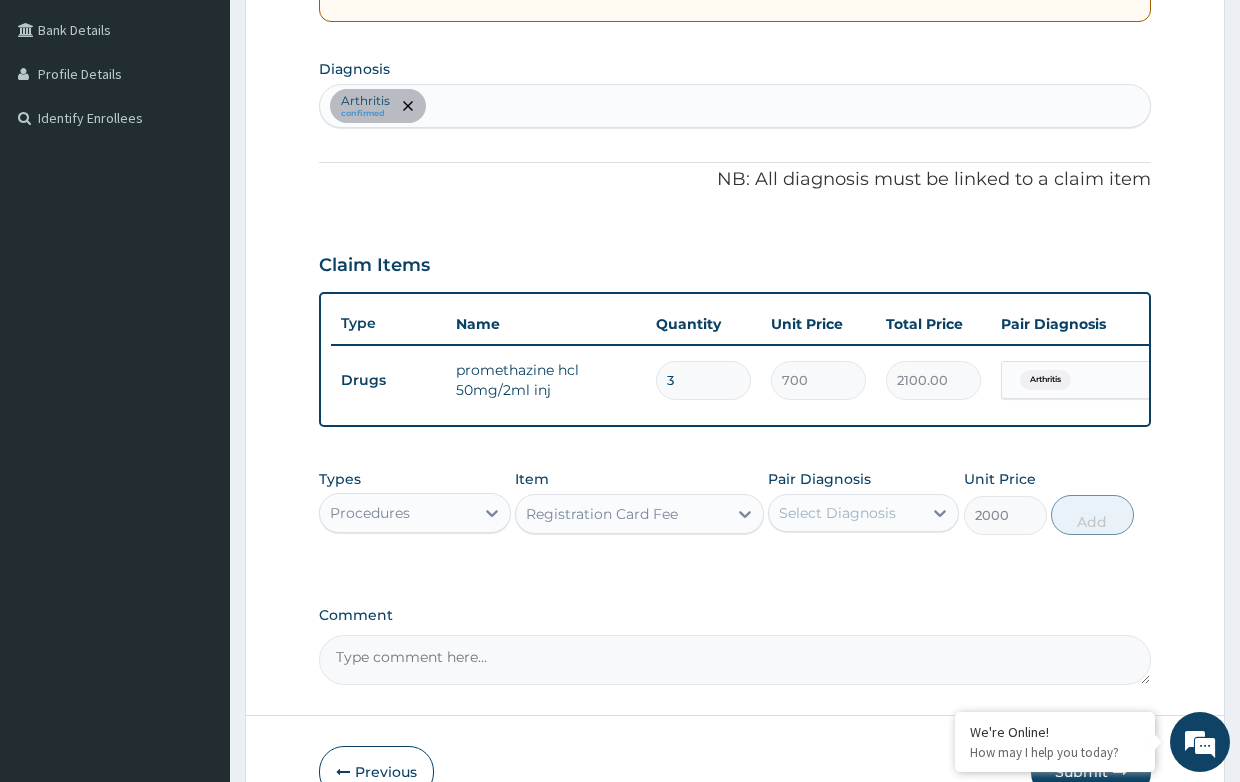 click on "Select Diagnosis" at bounding box center [837, 513] 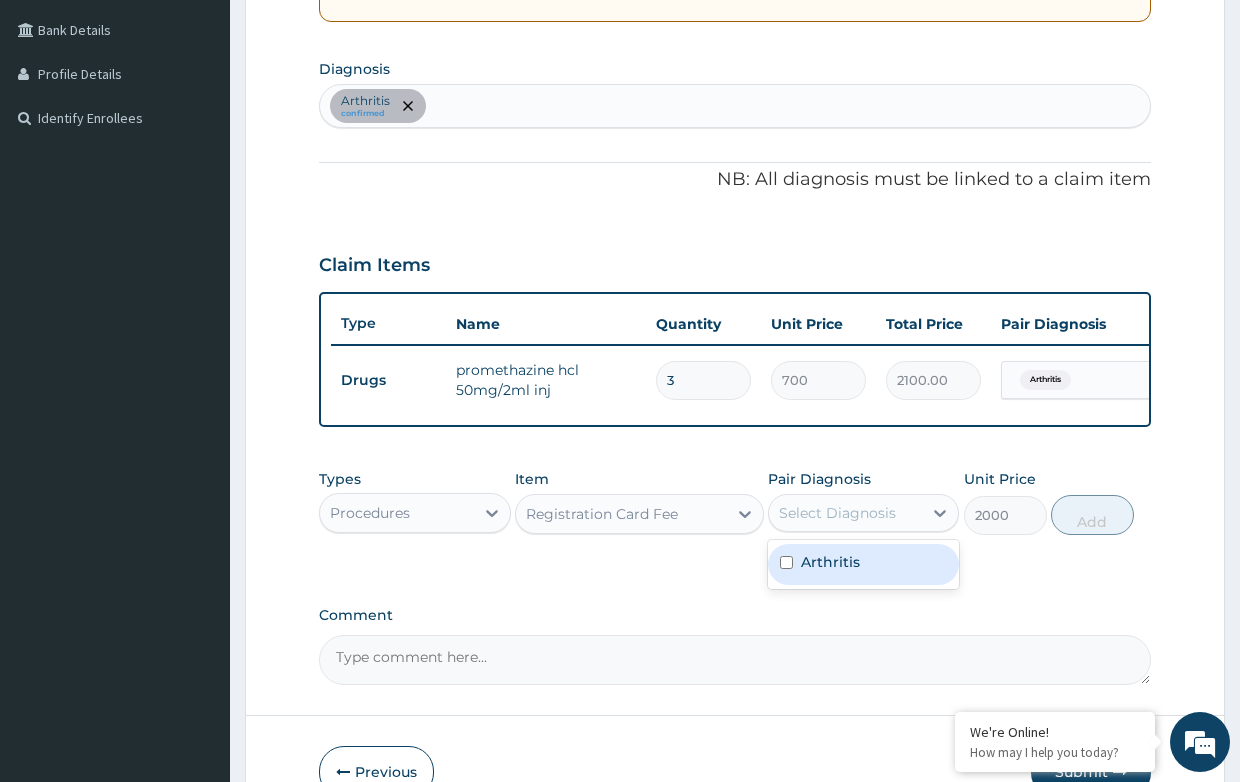 click on "Arthritis" at bounding box center (830, 562) 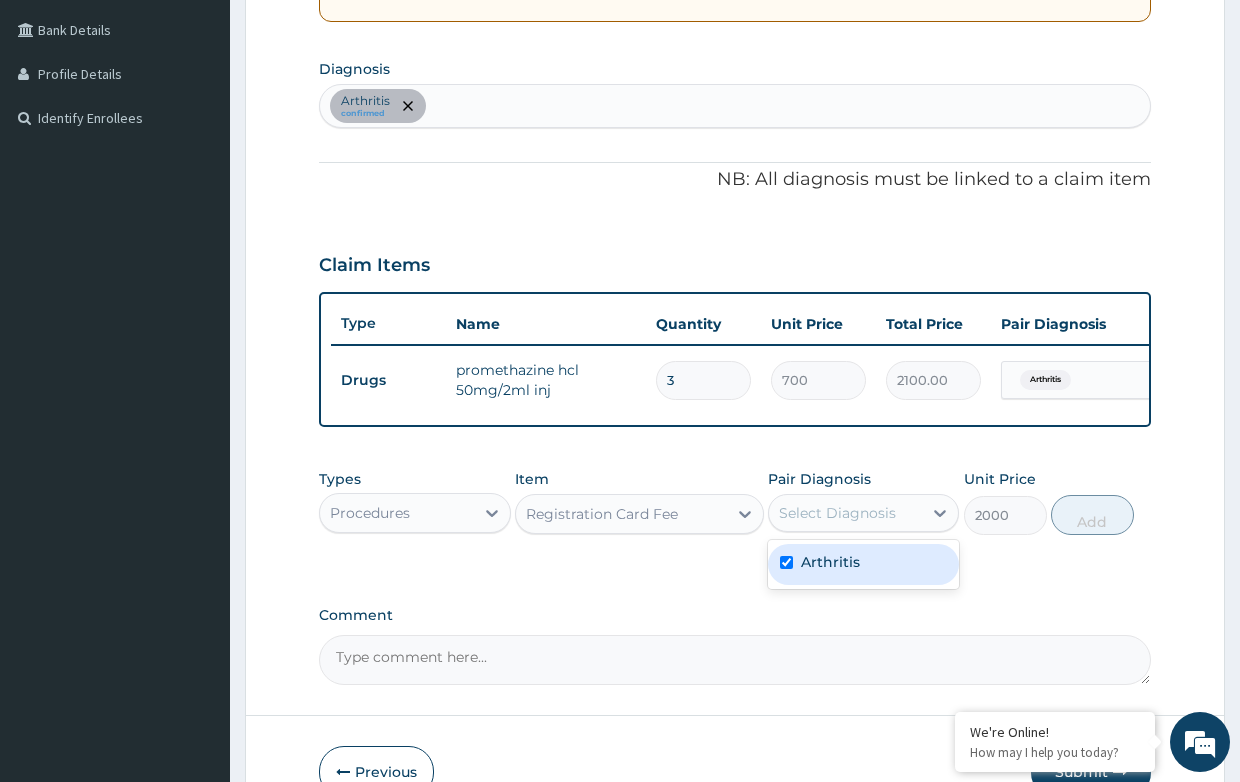 checkbox on "true" 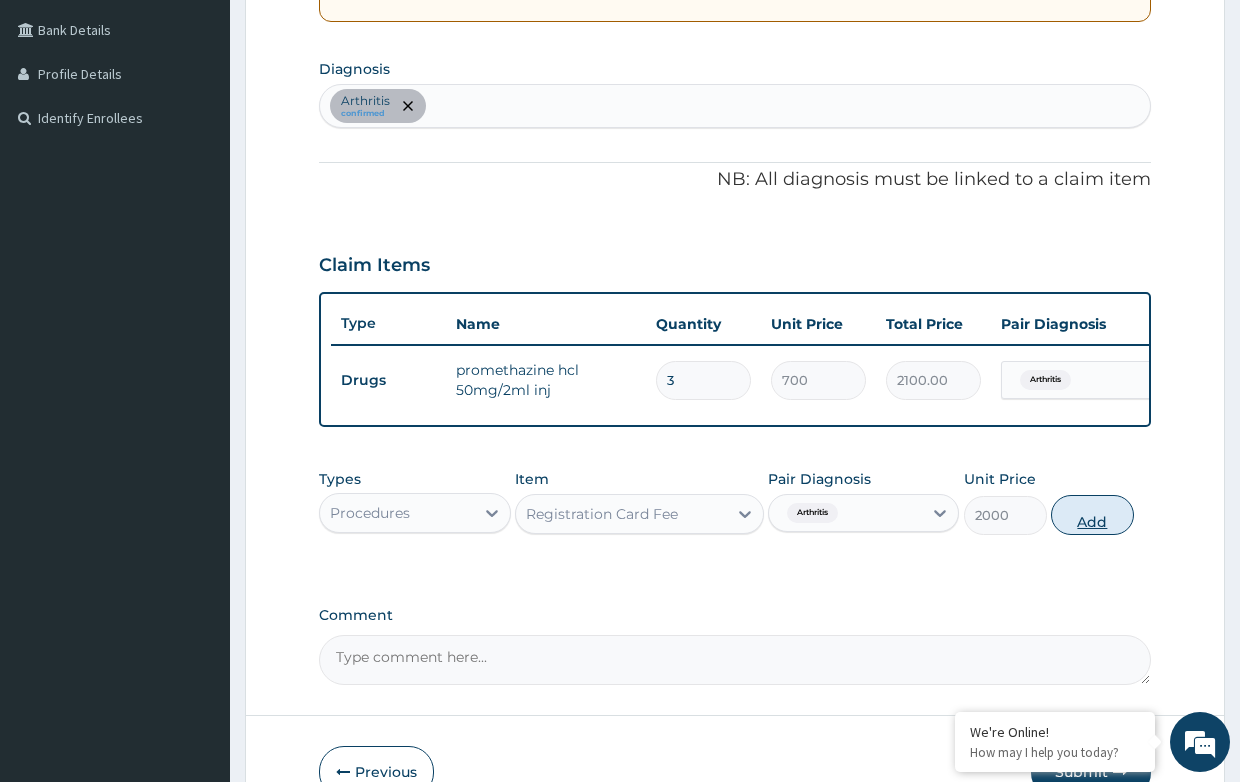 click on "Add" at bounding box center (1092, 515) 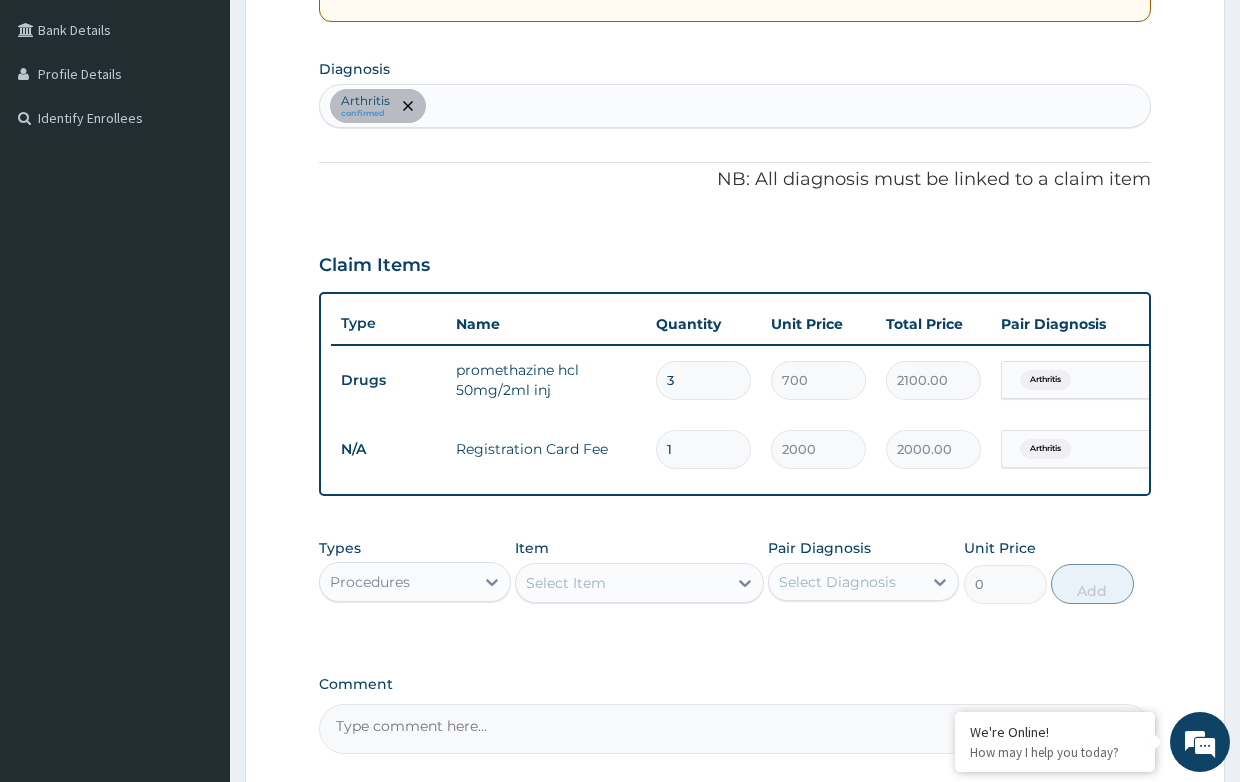 click on "Arthritis confirmed" at bounding box center (734, 106) 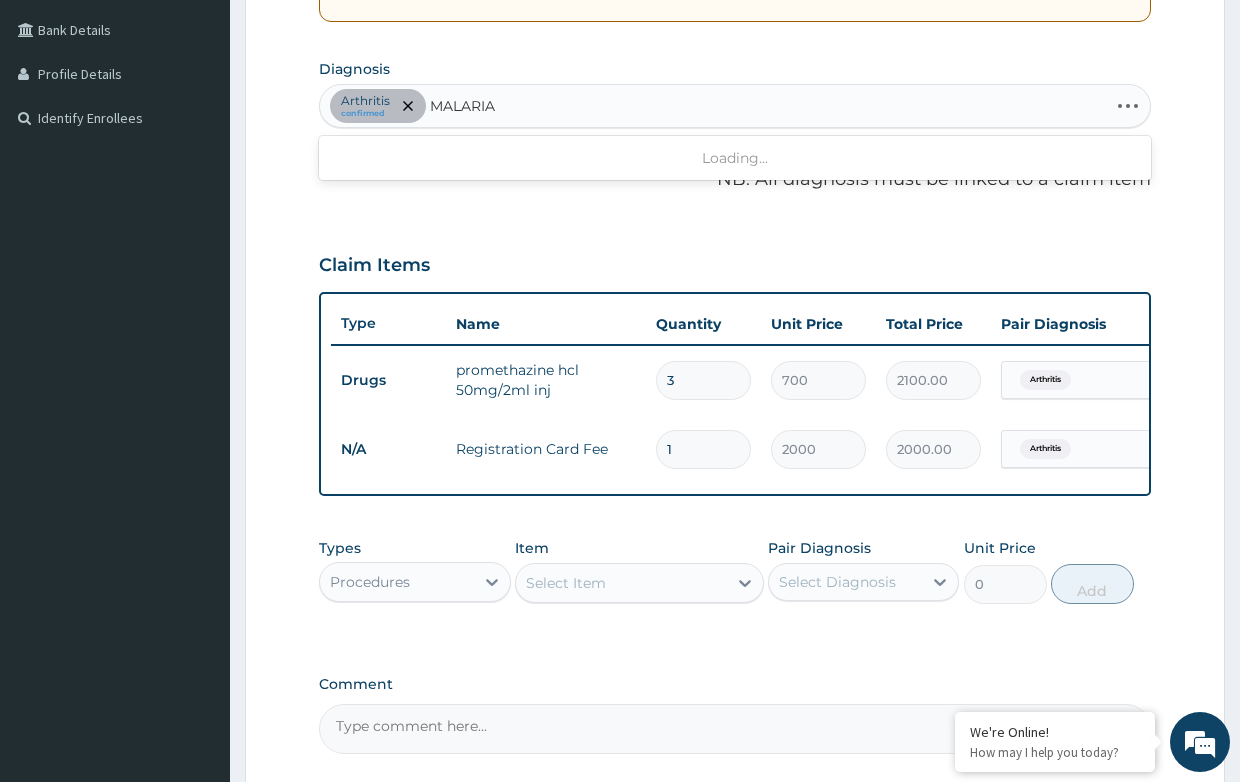 type on "MALARIA" 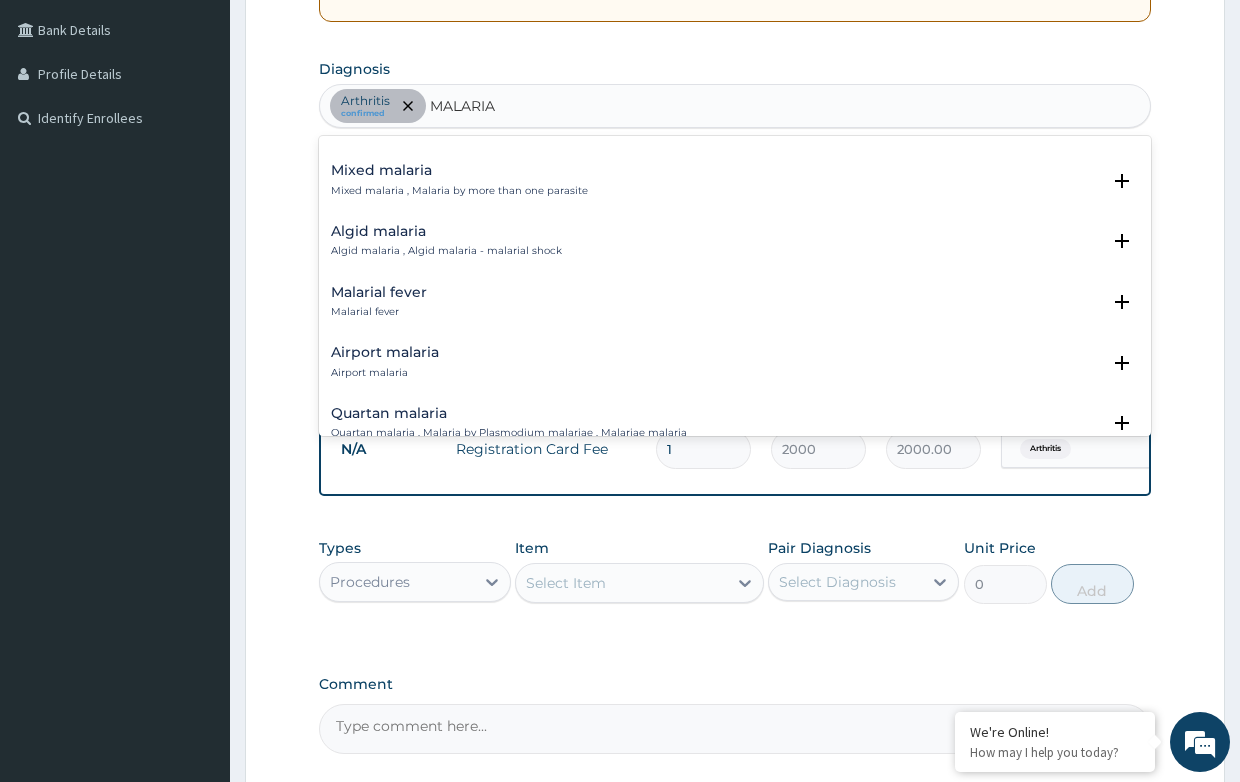 scroll, scrollTop: 200, scrollLeft: 0, axis: vertical 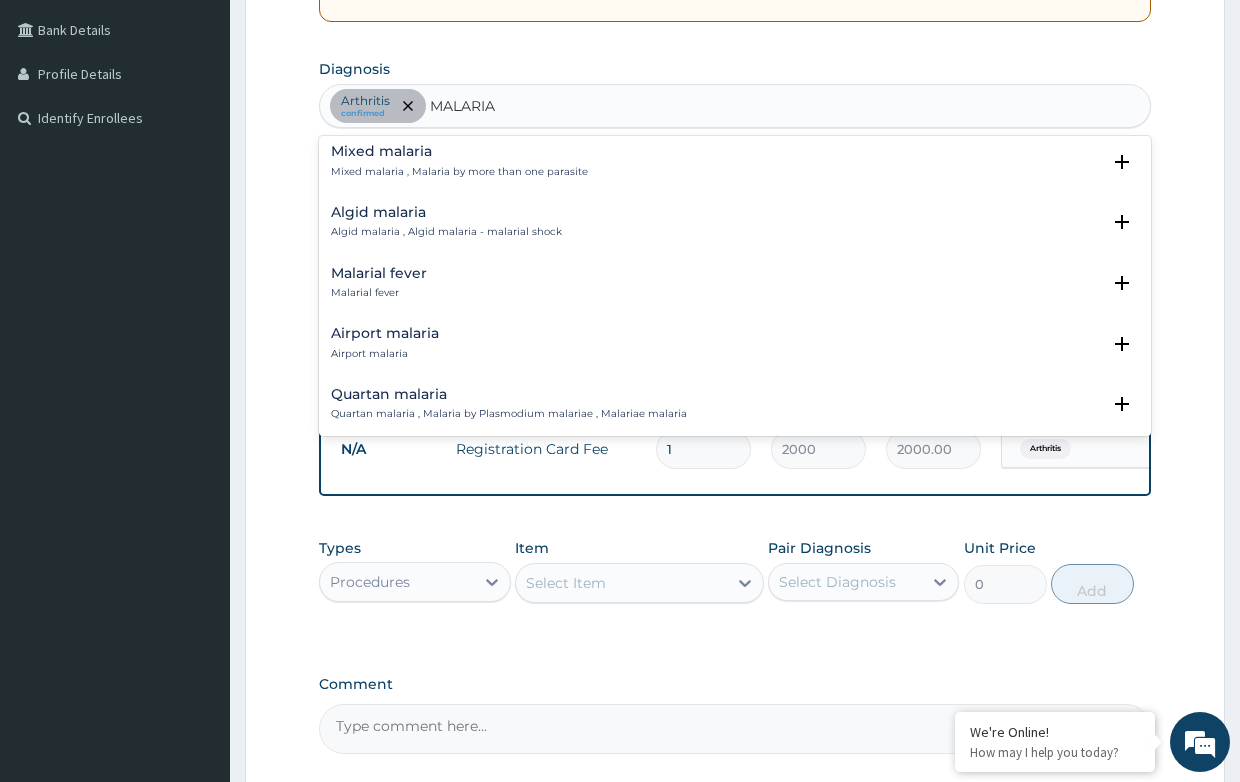 click on "Malarial fever" at bounding box center (379, 273) 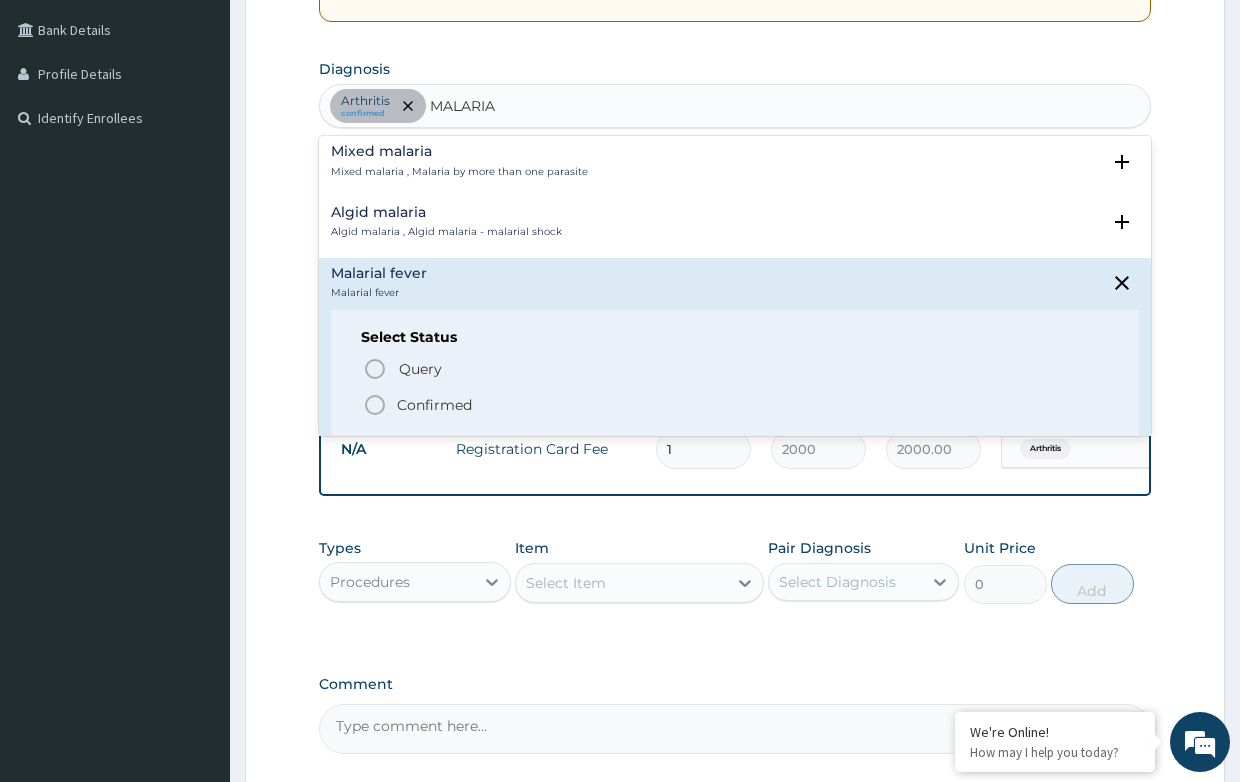 click 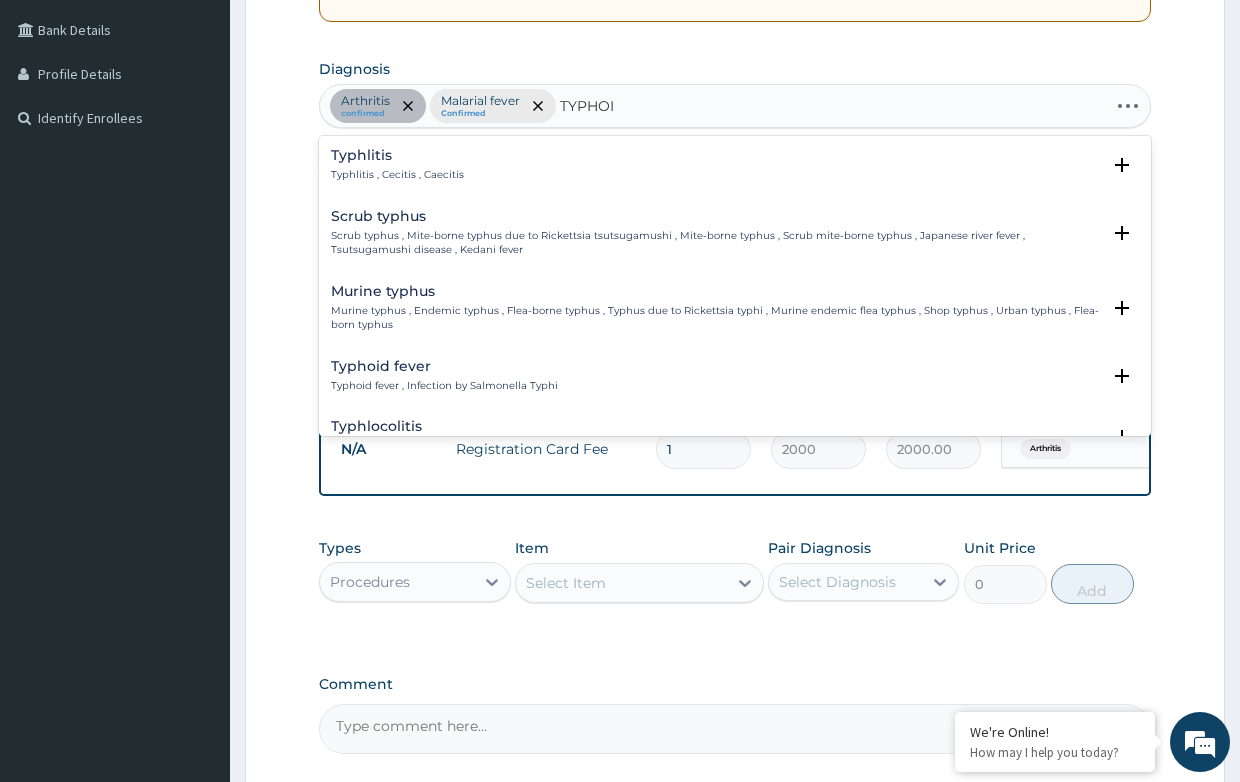 type on "TYPHOID" 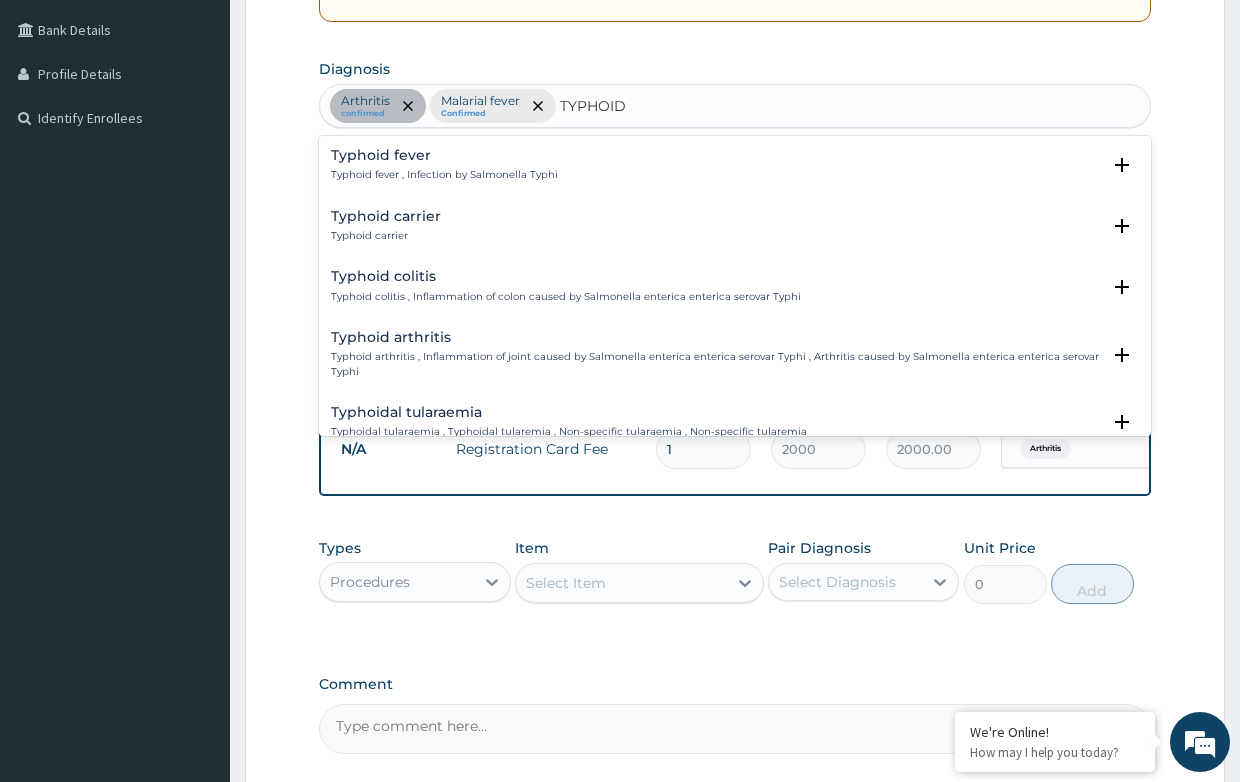 click on "Typhoid fever" at bounding box center [444, 155] 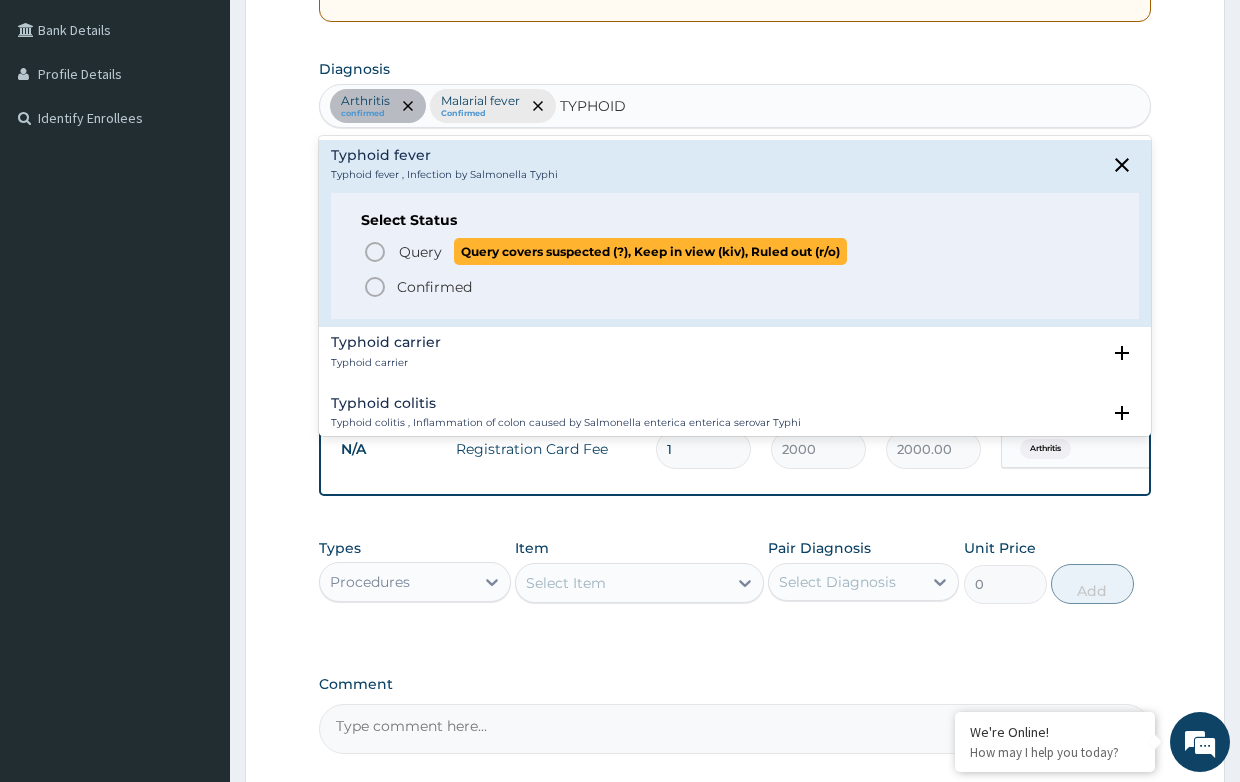 click 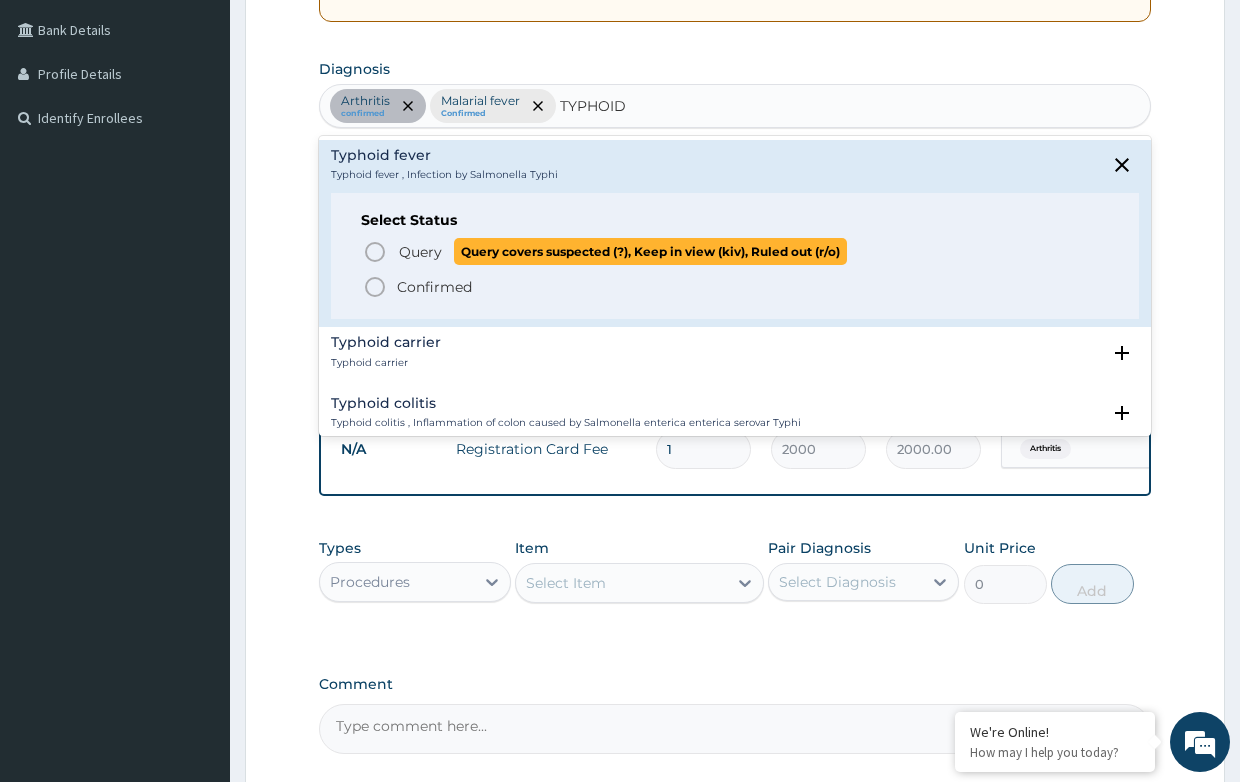 type 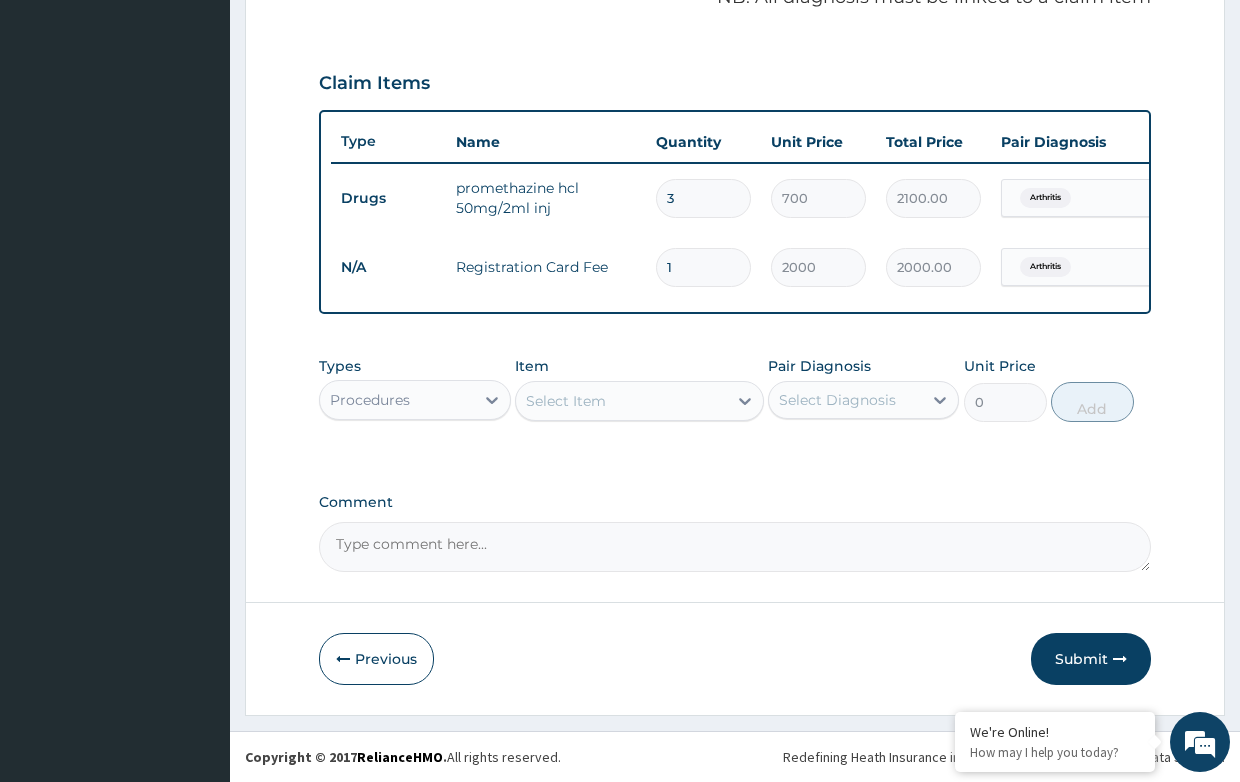 scroll, scrollTop: 651, scrollLeft: 0, axis: vertical 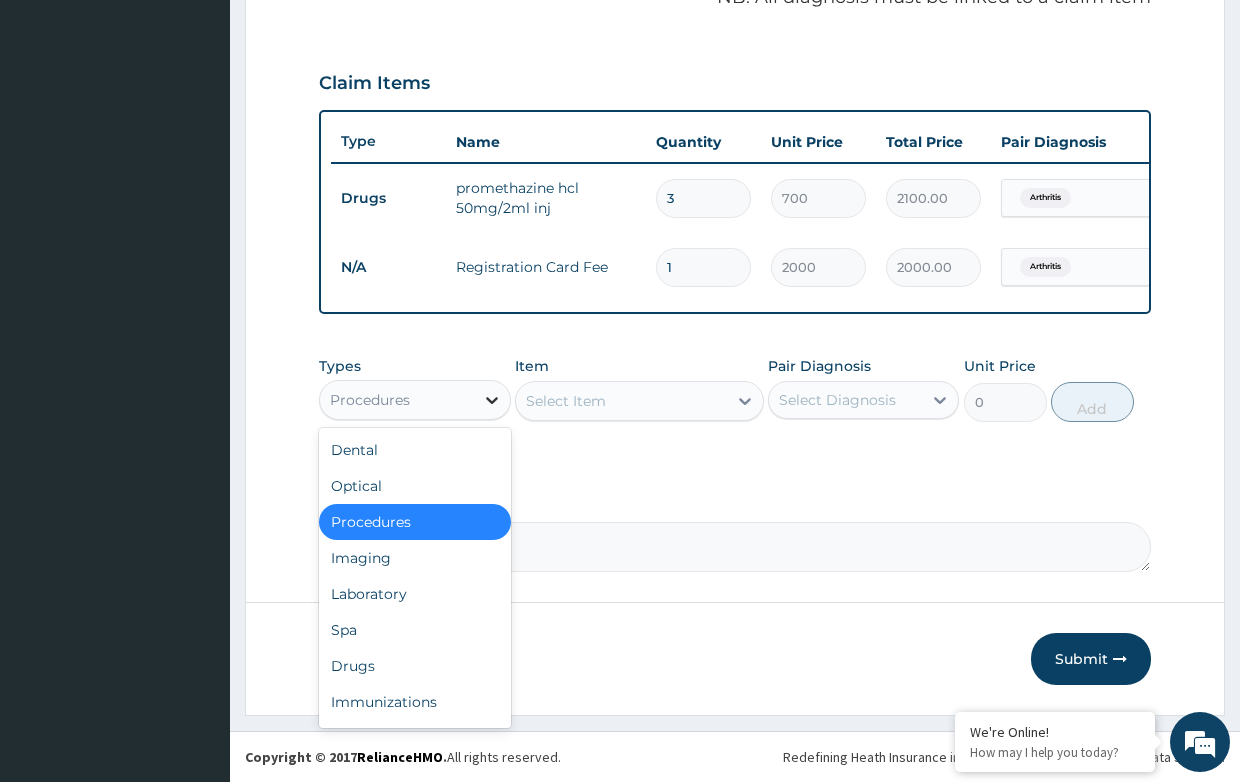 click at bounding box center [492, 400] 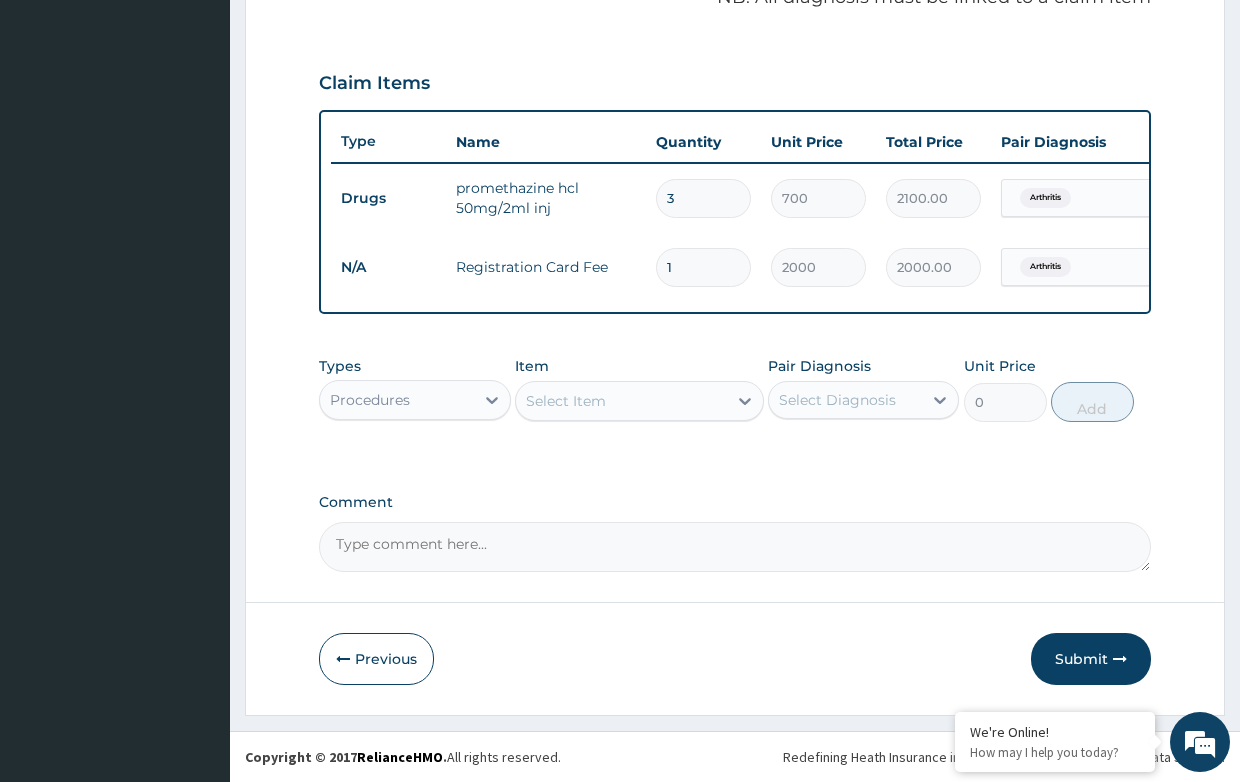 click on "Select Item" at bounding box center [566, 401] 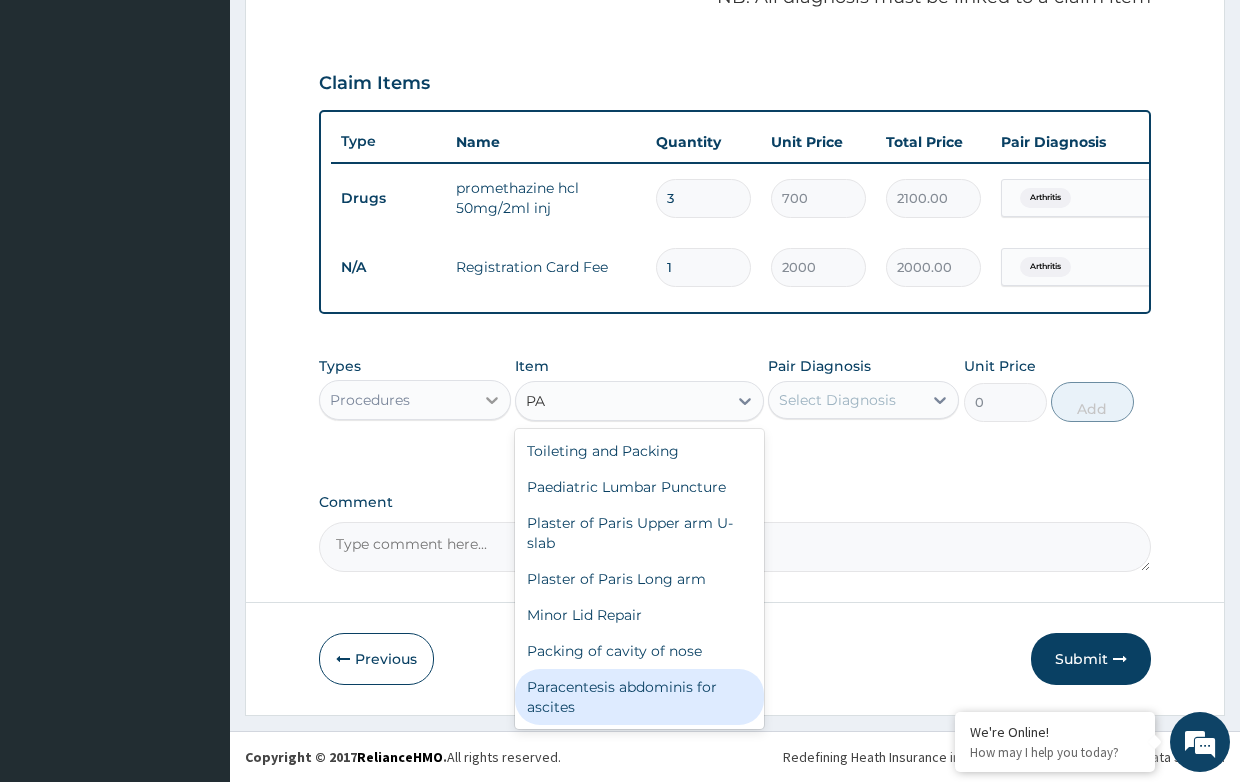 type on "P" 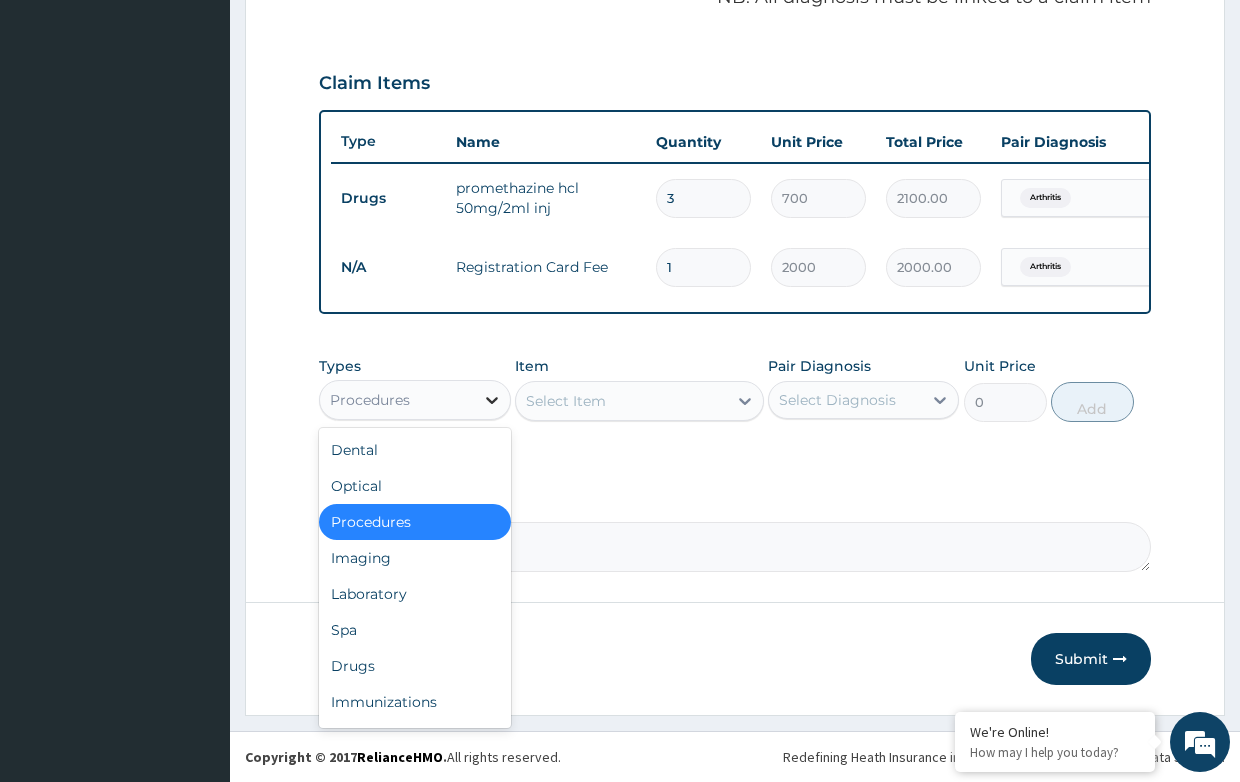 click 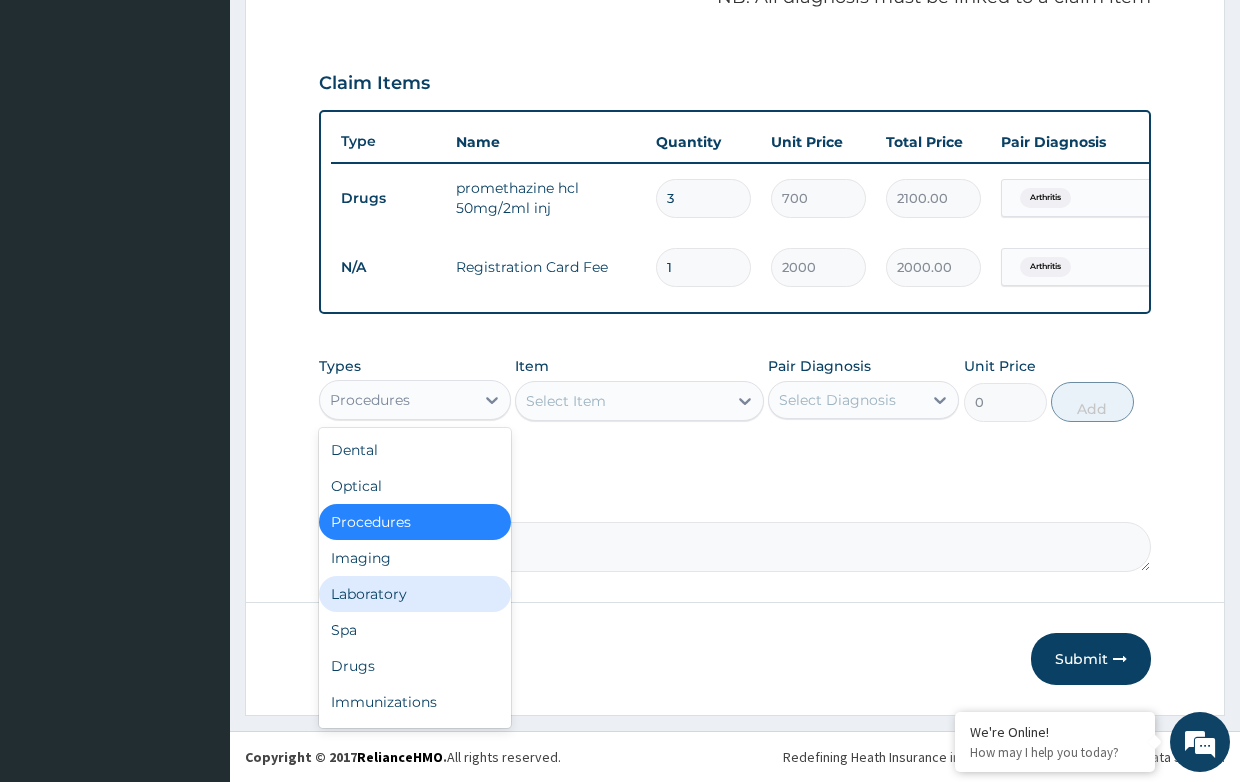 click on "Laboratory" at bounding box center [414, 594] 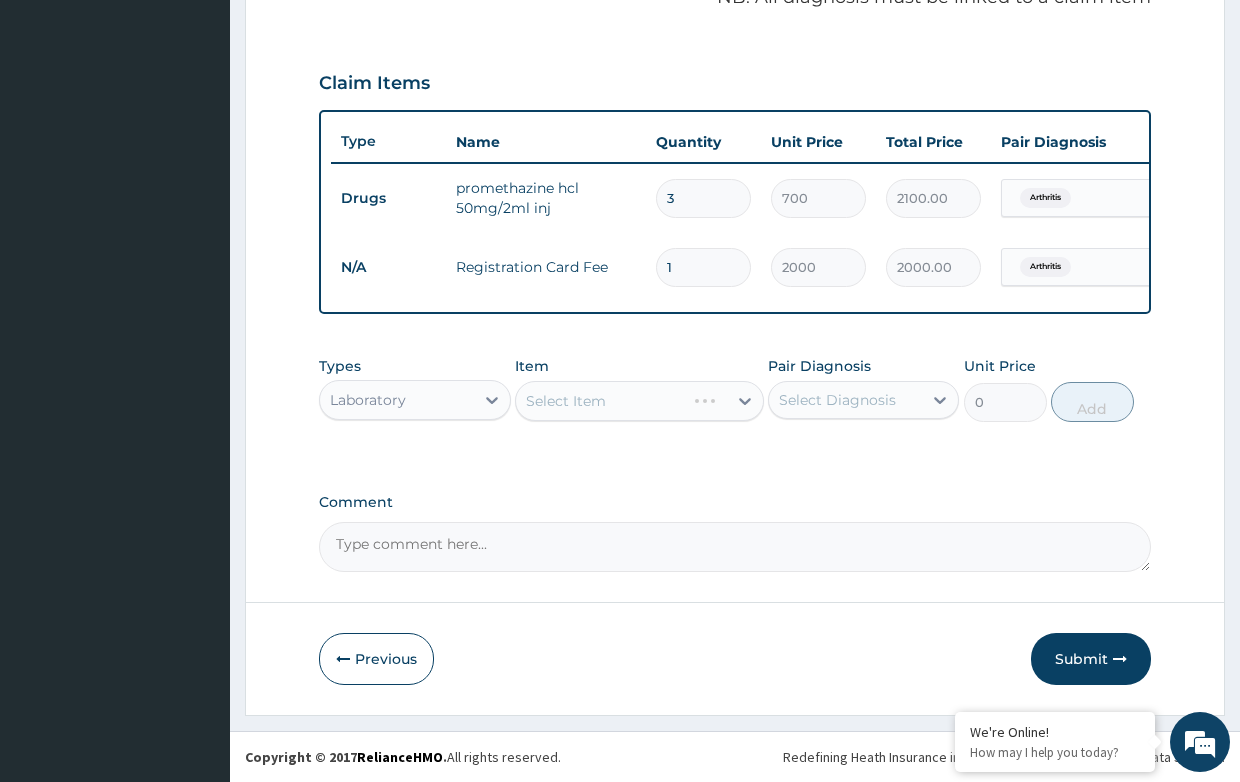 click on "Select Item" at bounding box center (639, 401) 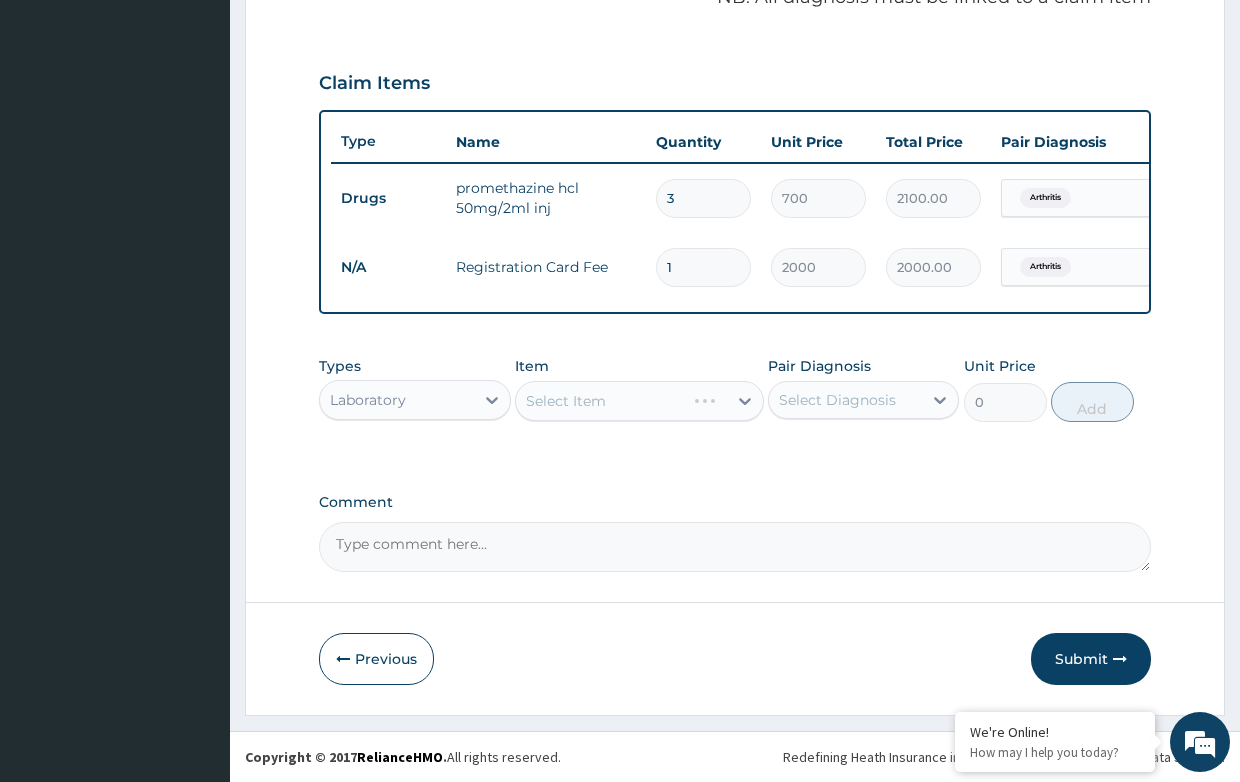 drag, startPoint x: 529, startPoint y: 399, endPoint x: 563, endPoint y: 391, distance: 34.928497 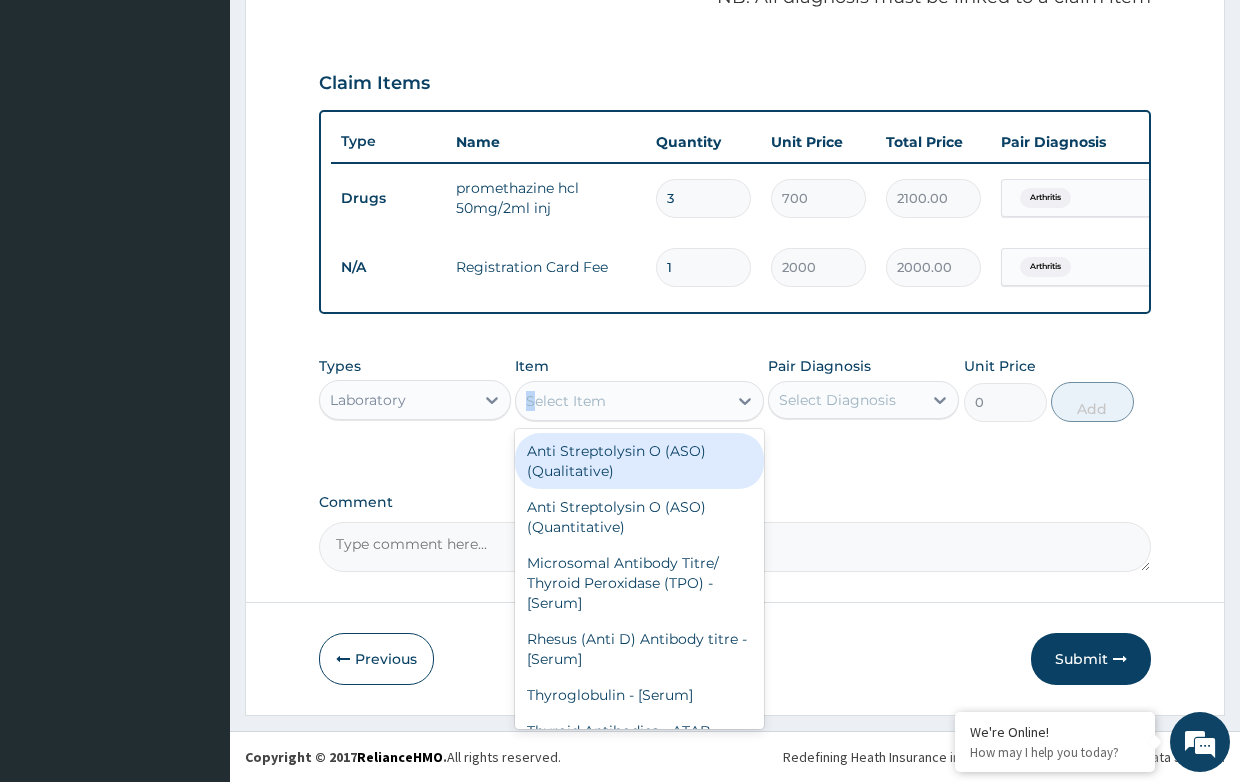 click on "Select Item" at bounding box center (566, 401) 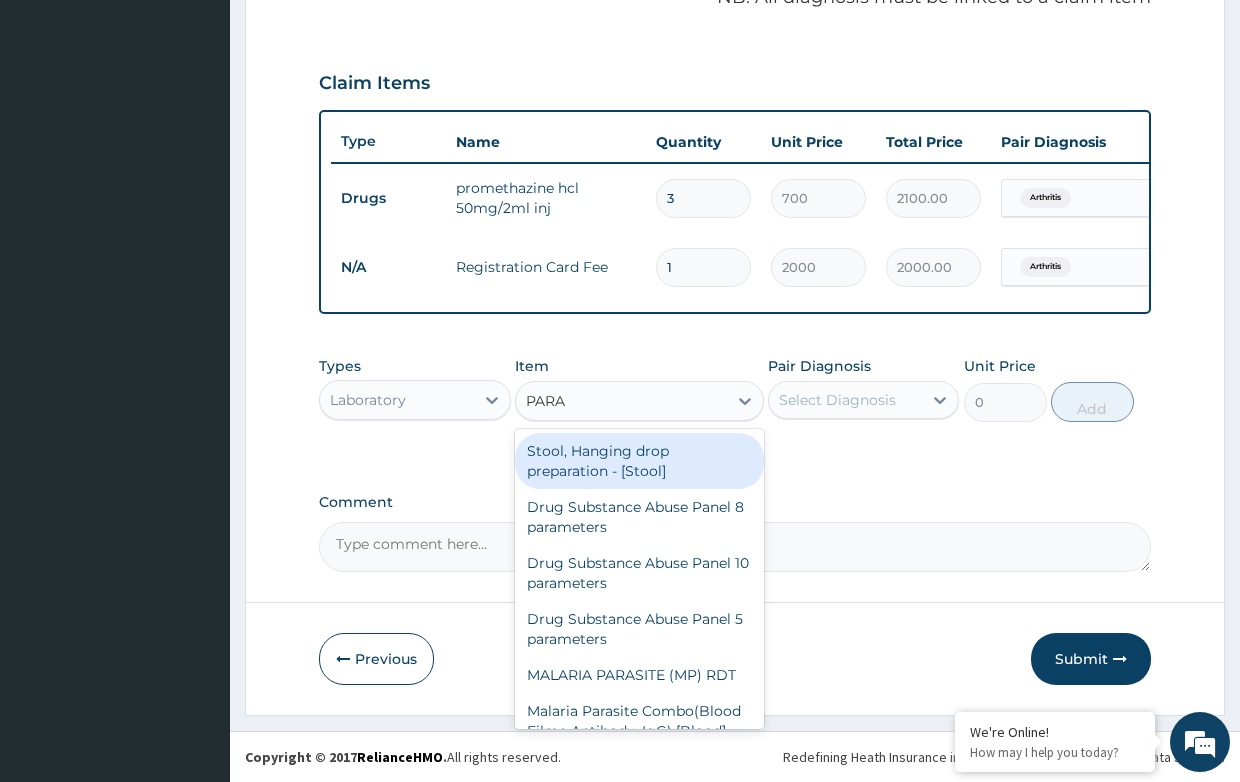 type on "PARAS" 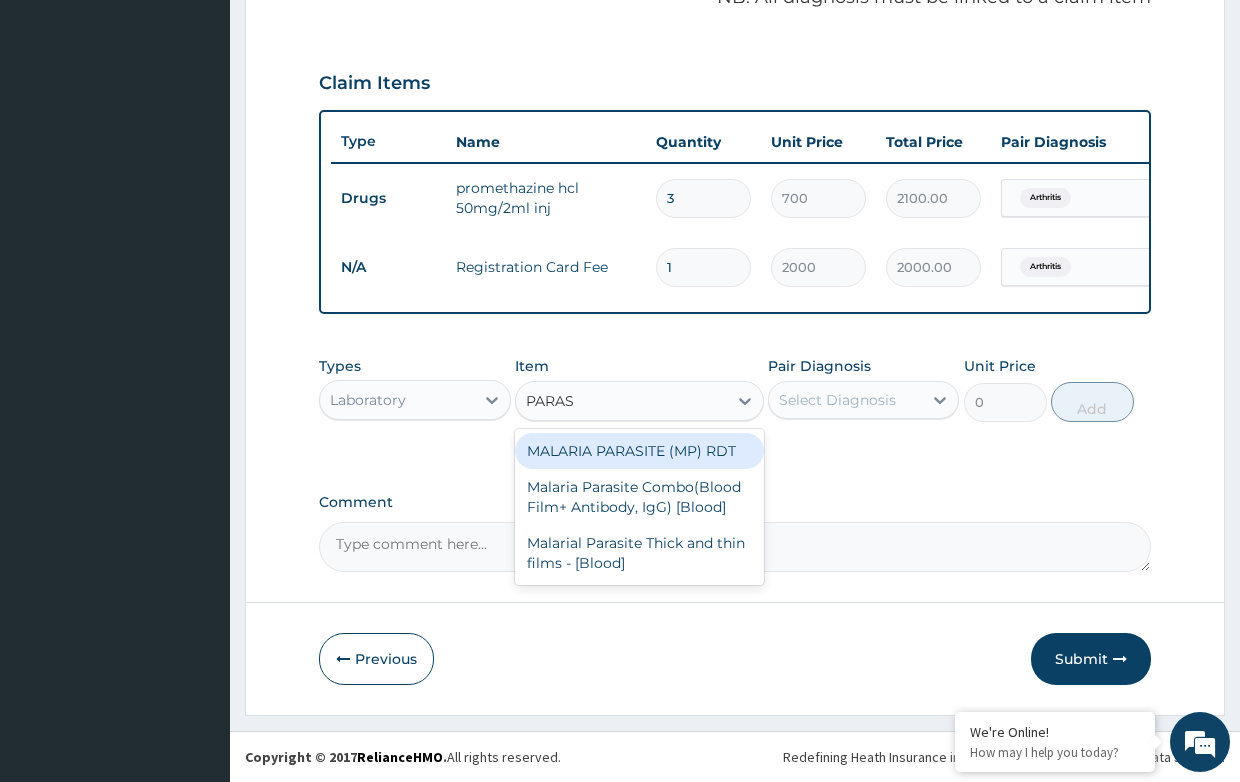 click on "MALARIA PARASITE (MP) RDT" at bounding box center [639, 451] 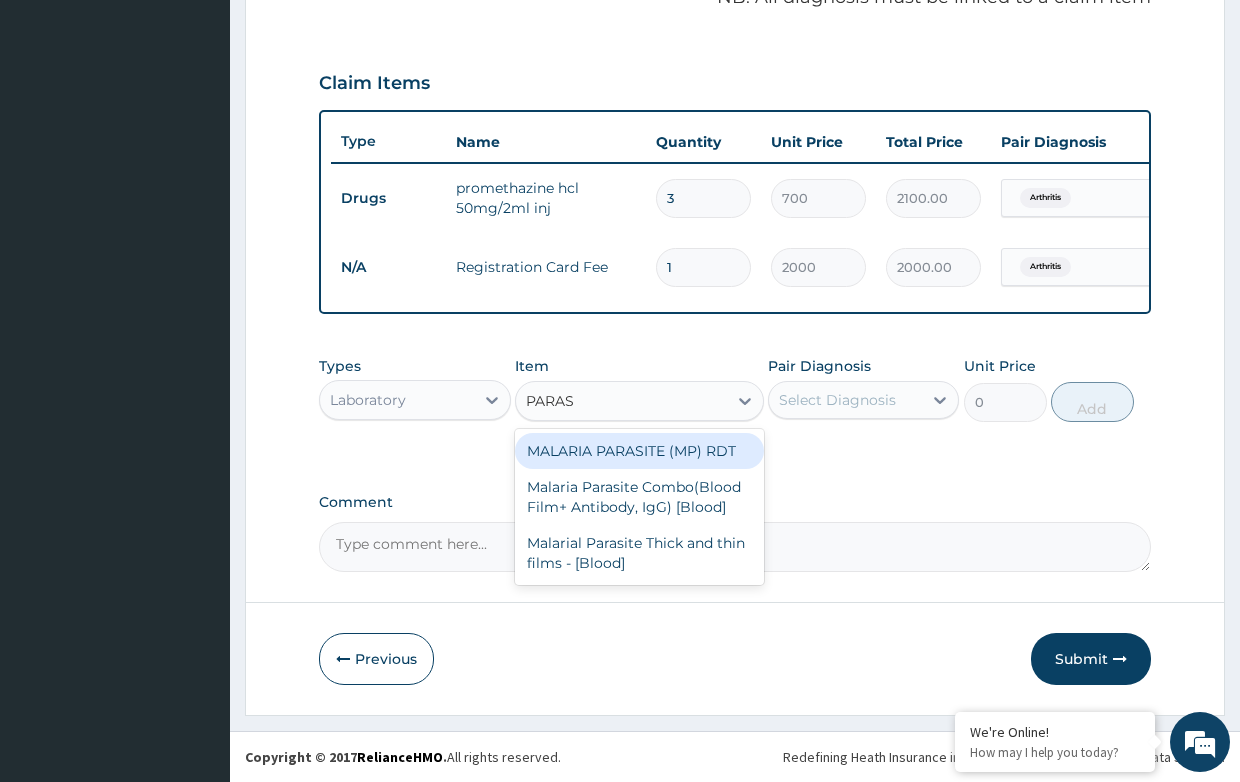 type 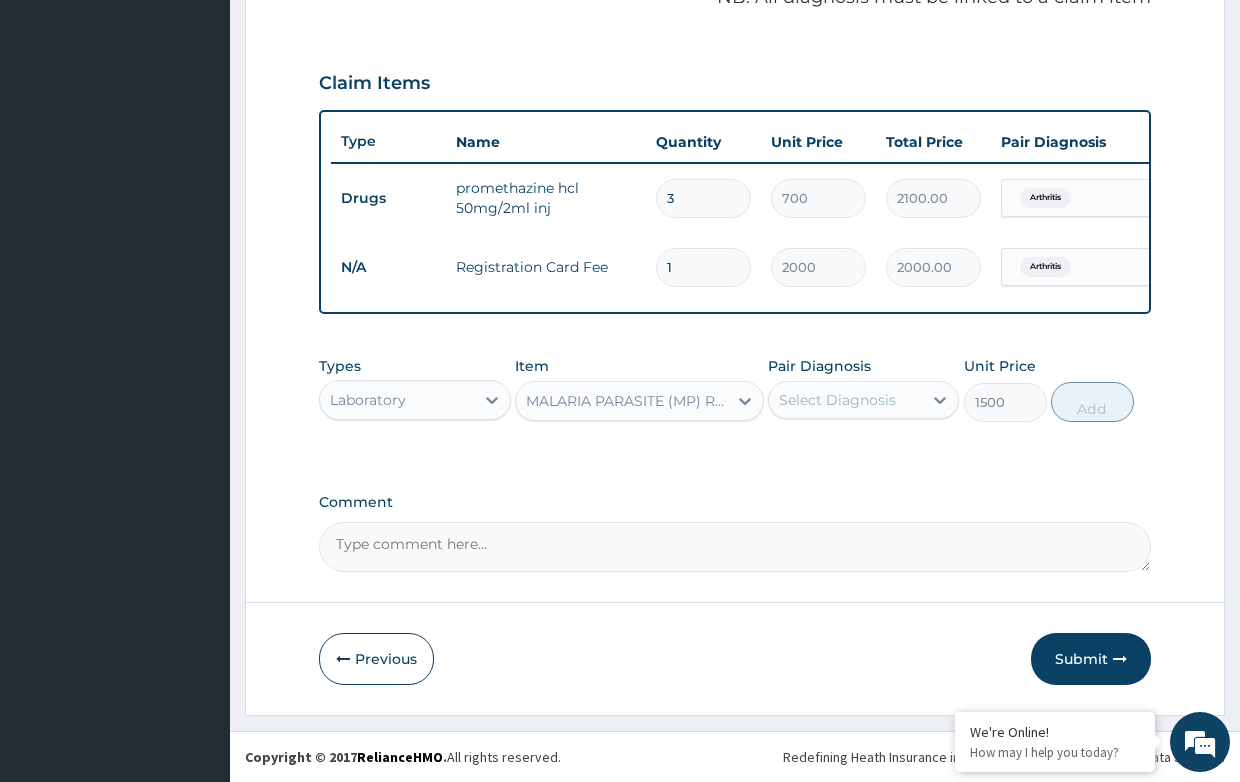 click on "Select Diagnosis" at bounding box center [837, 400] 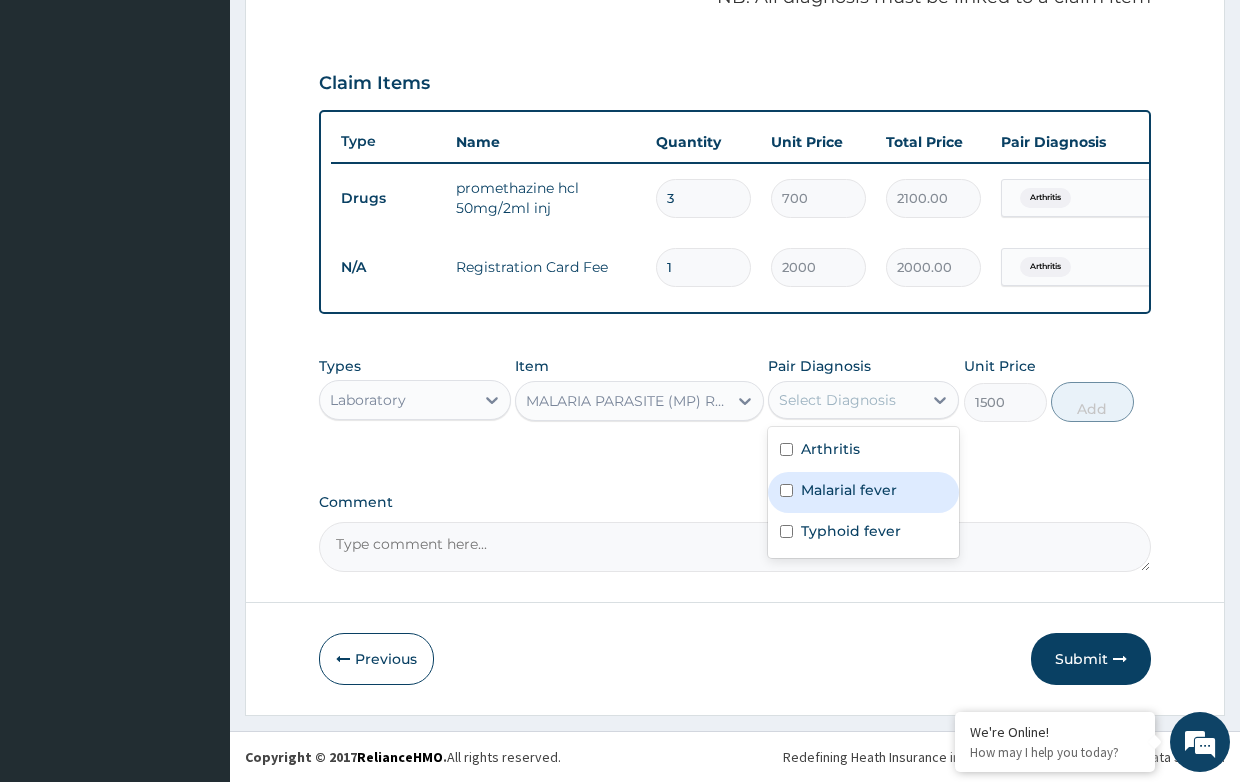 click on "Malarial fever" at bounding box center (849, 490) 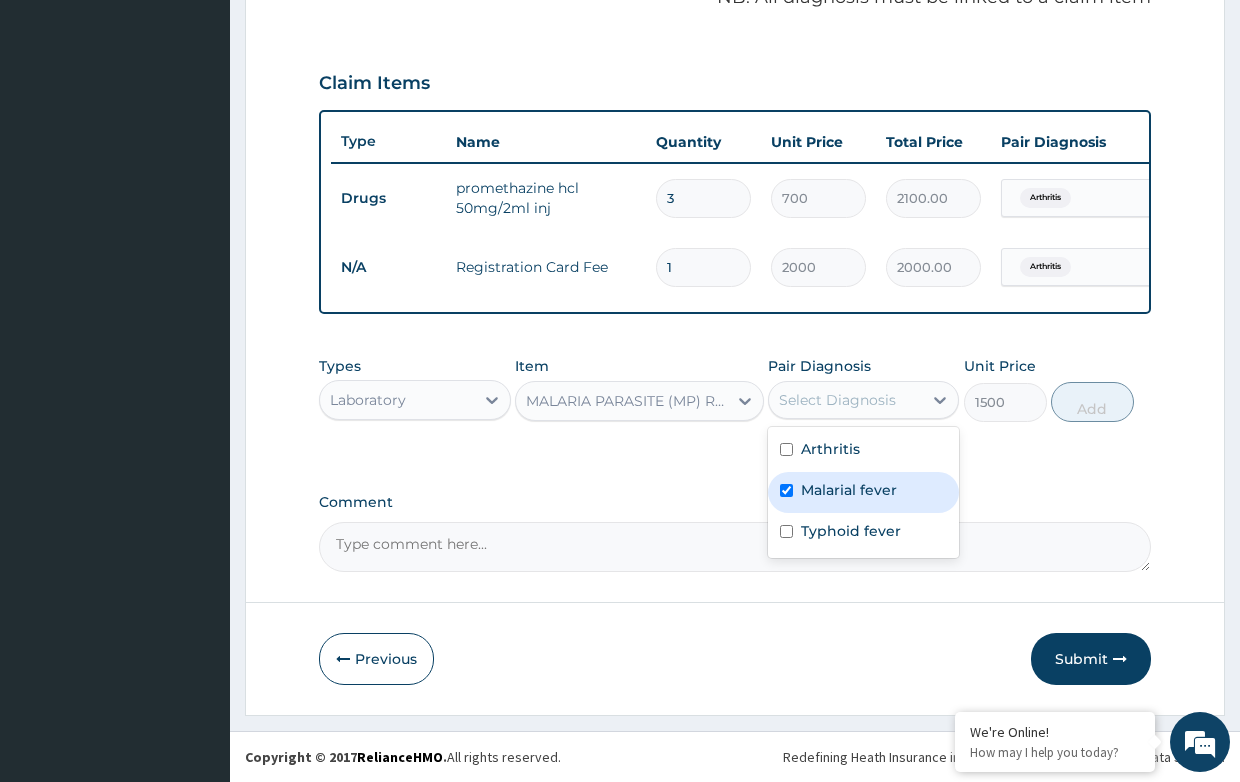 checkbox on "true" 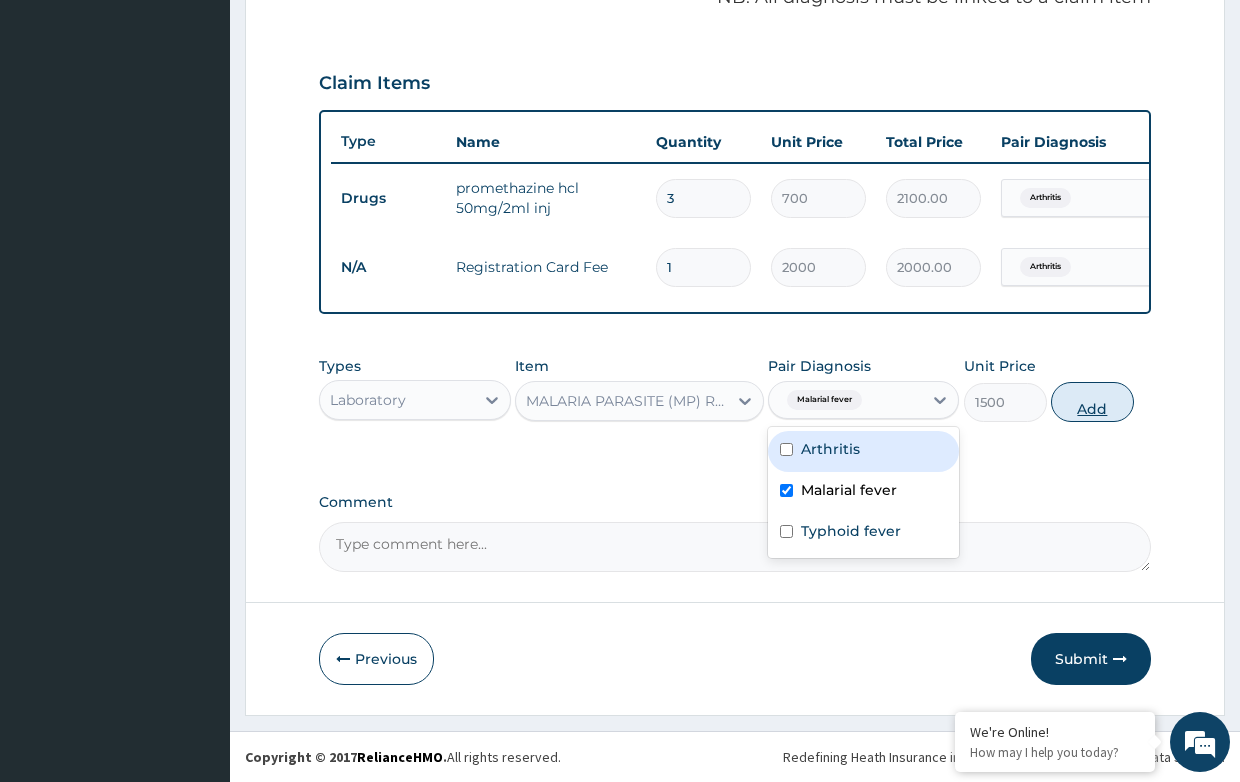 click on "Add" at bounding box center [1092, 402] 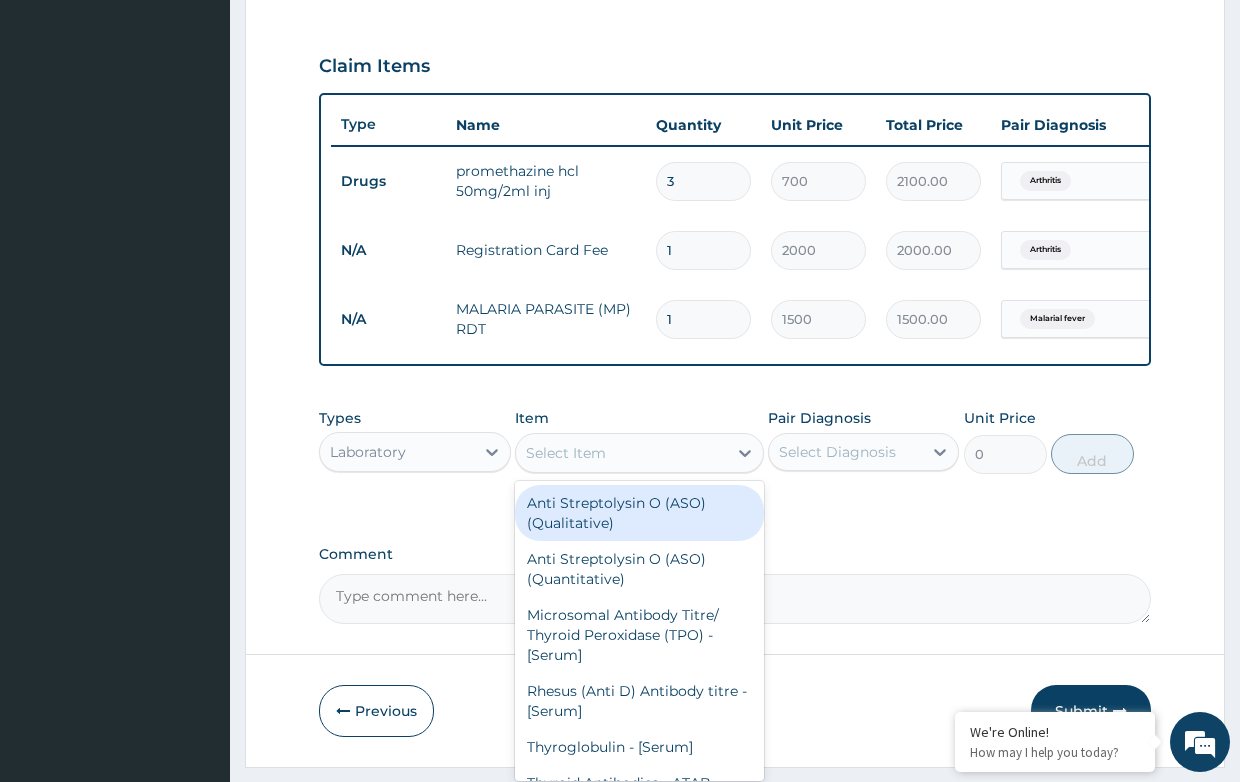 click on "Select Item" at bounding box center (621, 453) 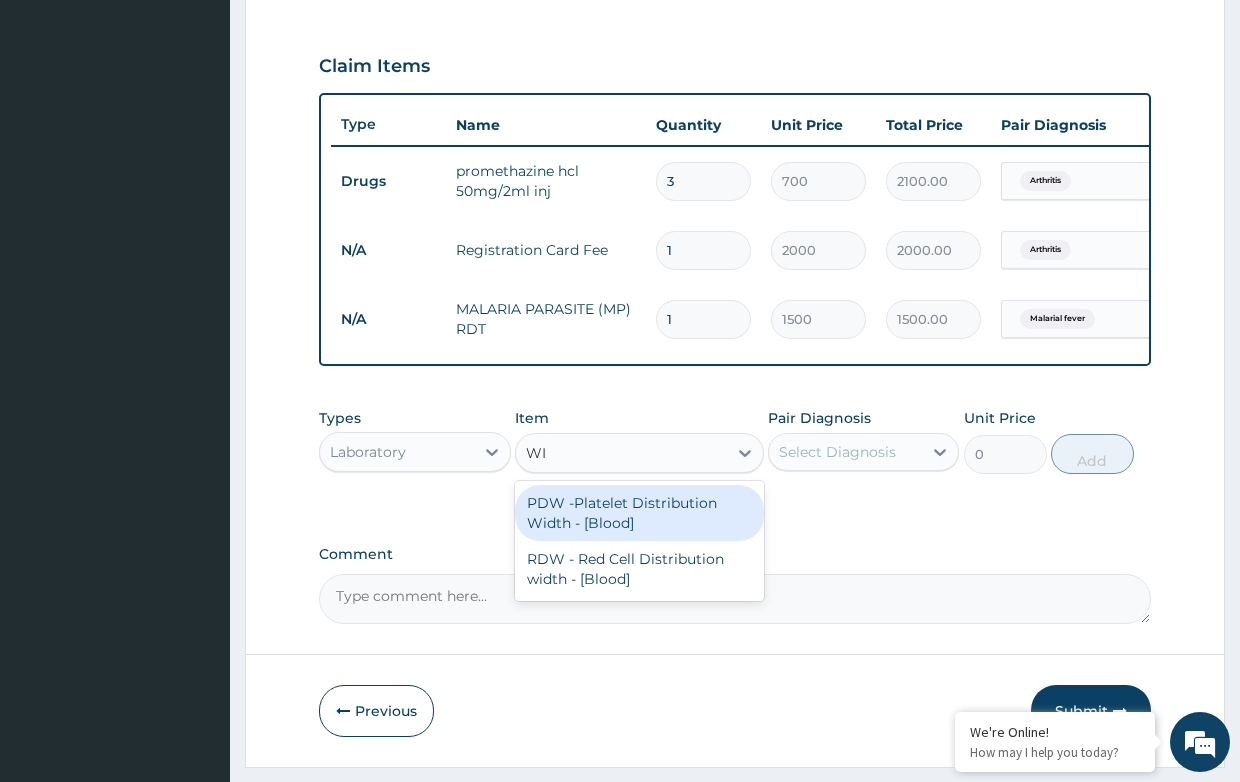 type on "W" 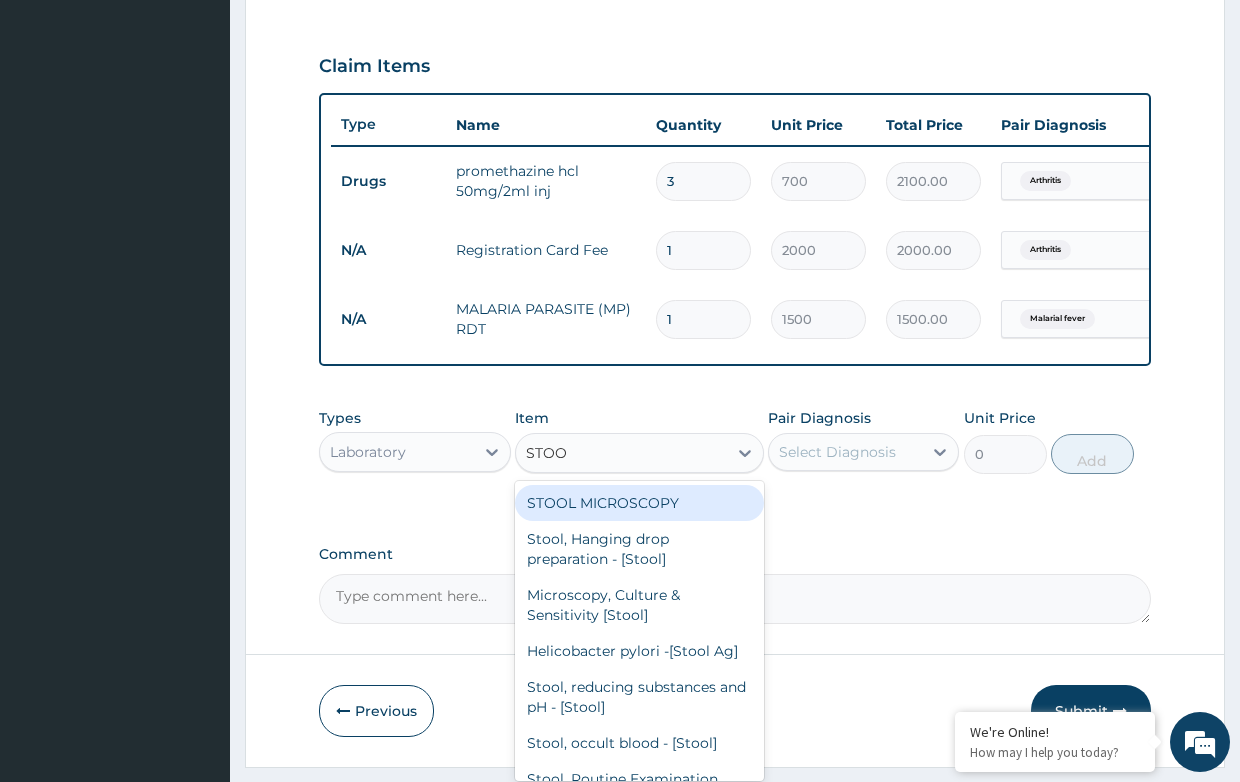 type on "STOOL" 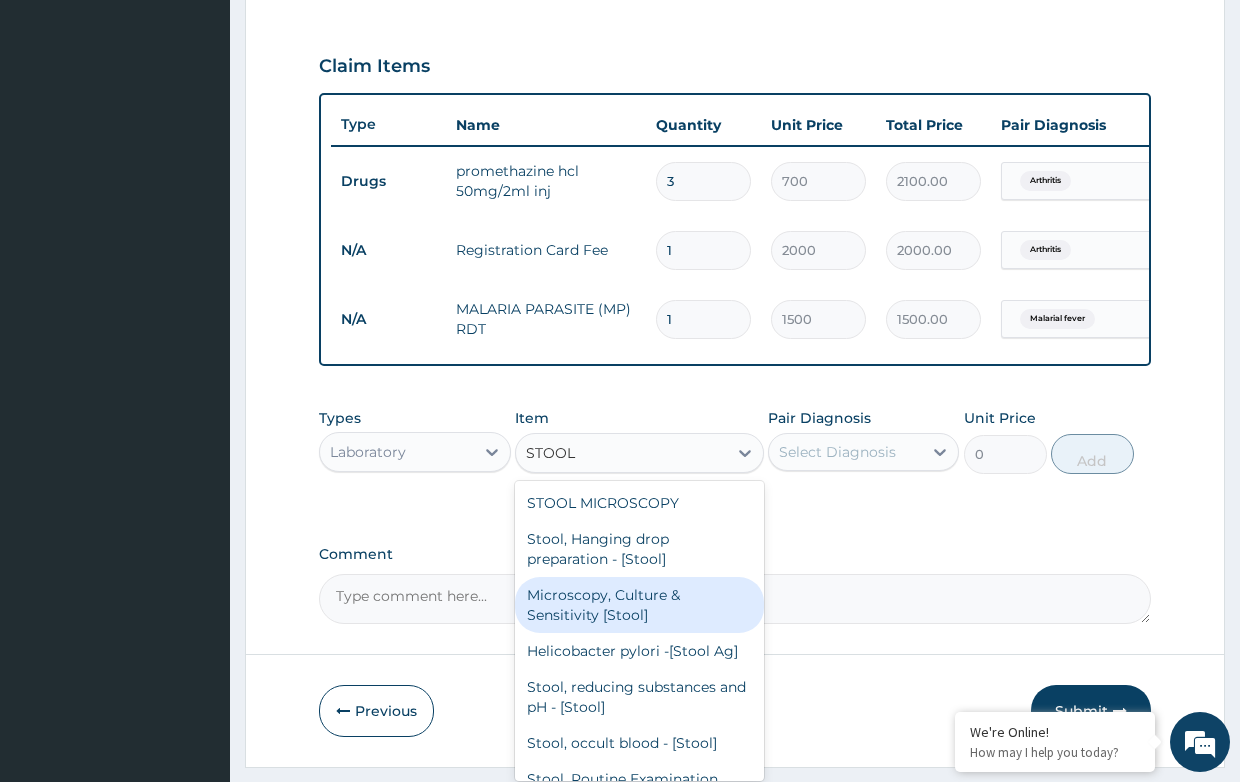 click on "Microscopy, Culture & Sensitivity [Stool]" at bounding box center [639, 605] 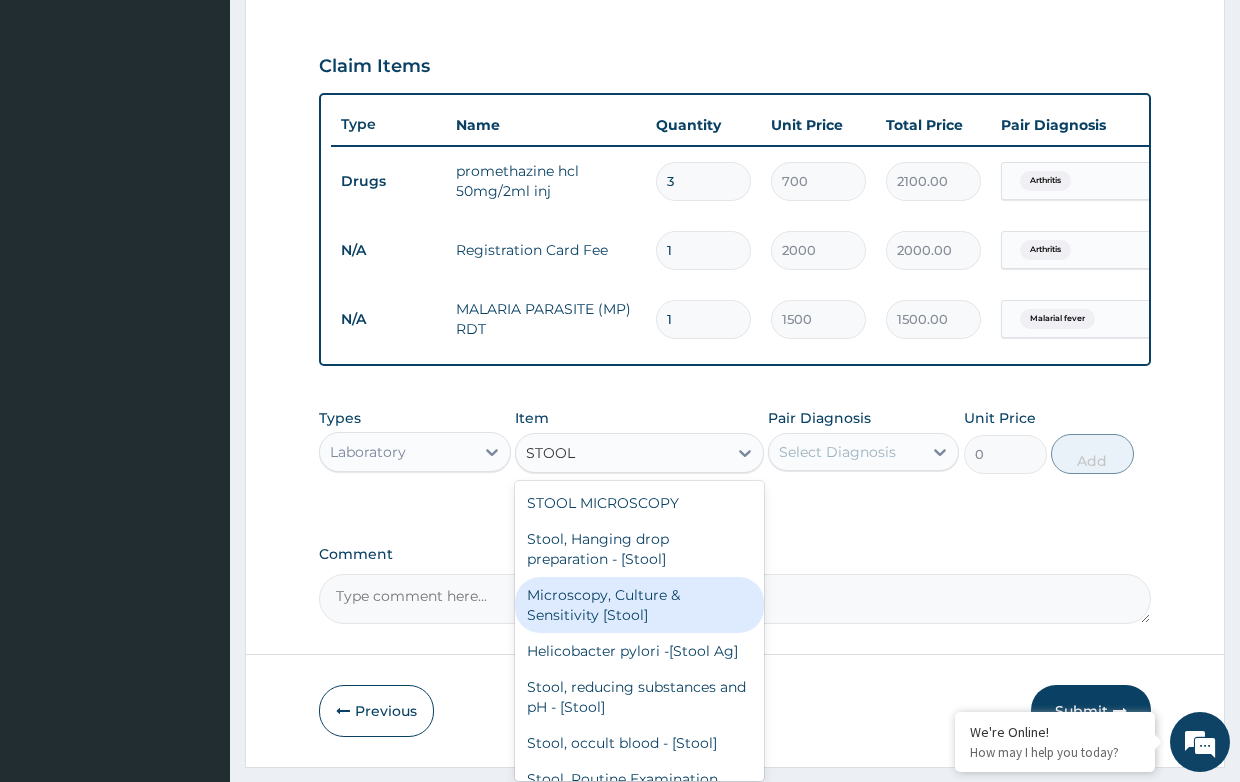 click on "Comment" at bounding box center (734, 599) 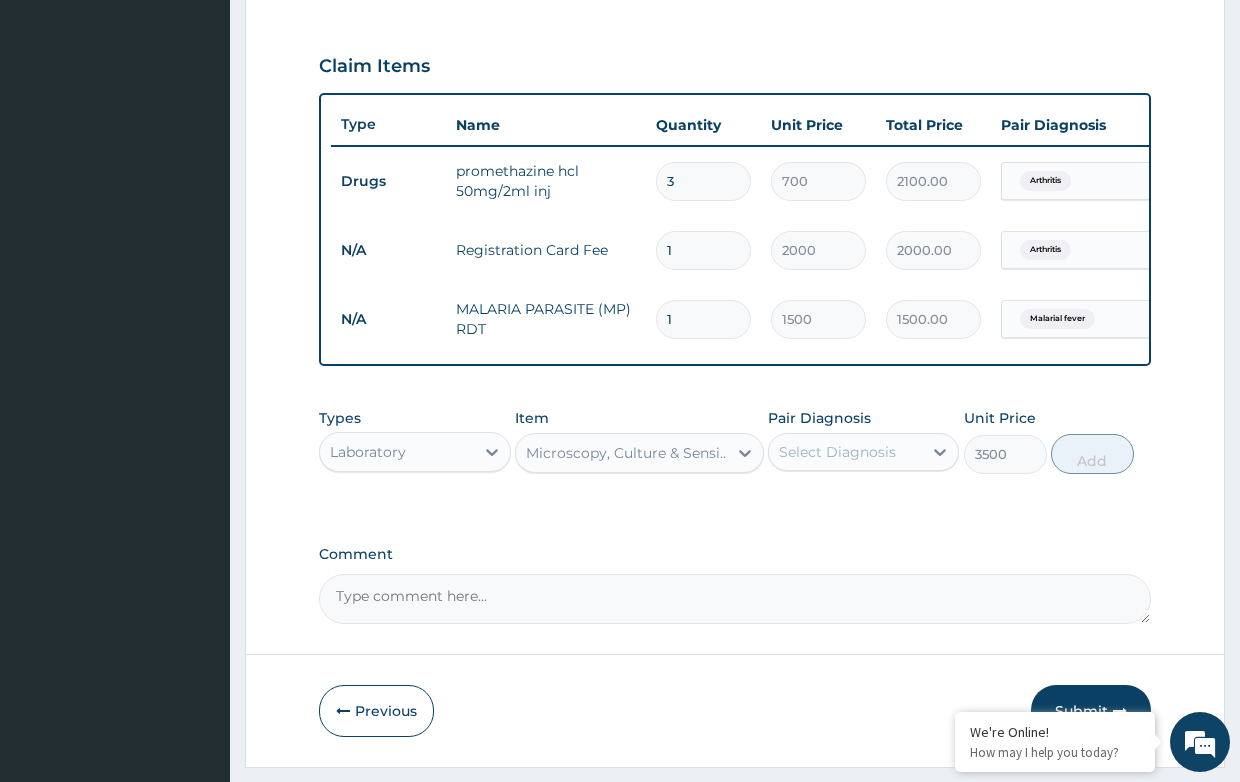 click on "Select Diagnosis" at bounding box center (837, 452) 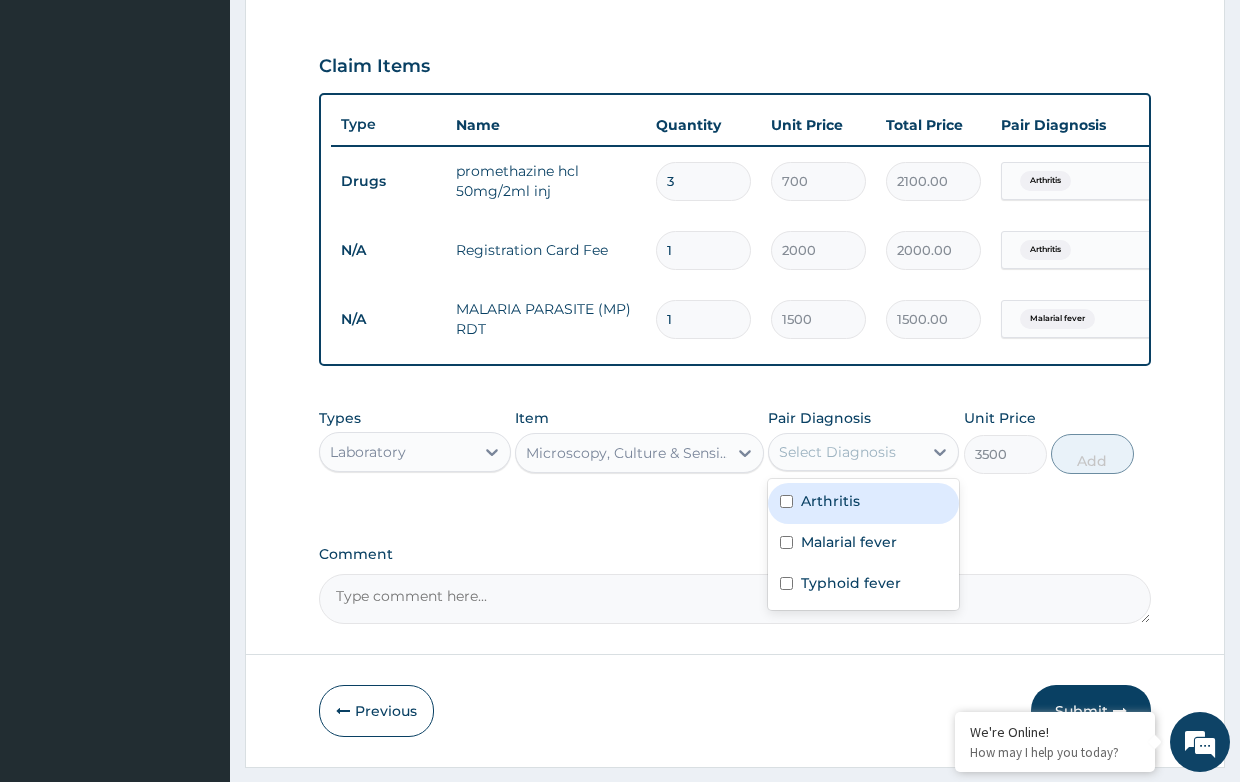 click on "Arthritis" at bounding box center [863, 503] 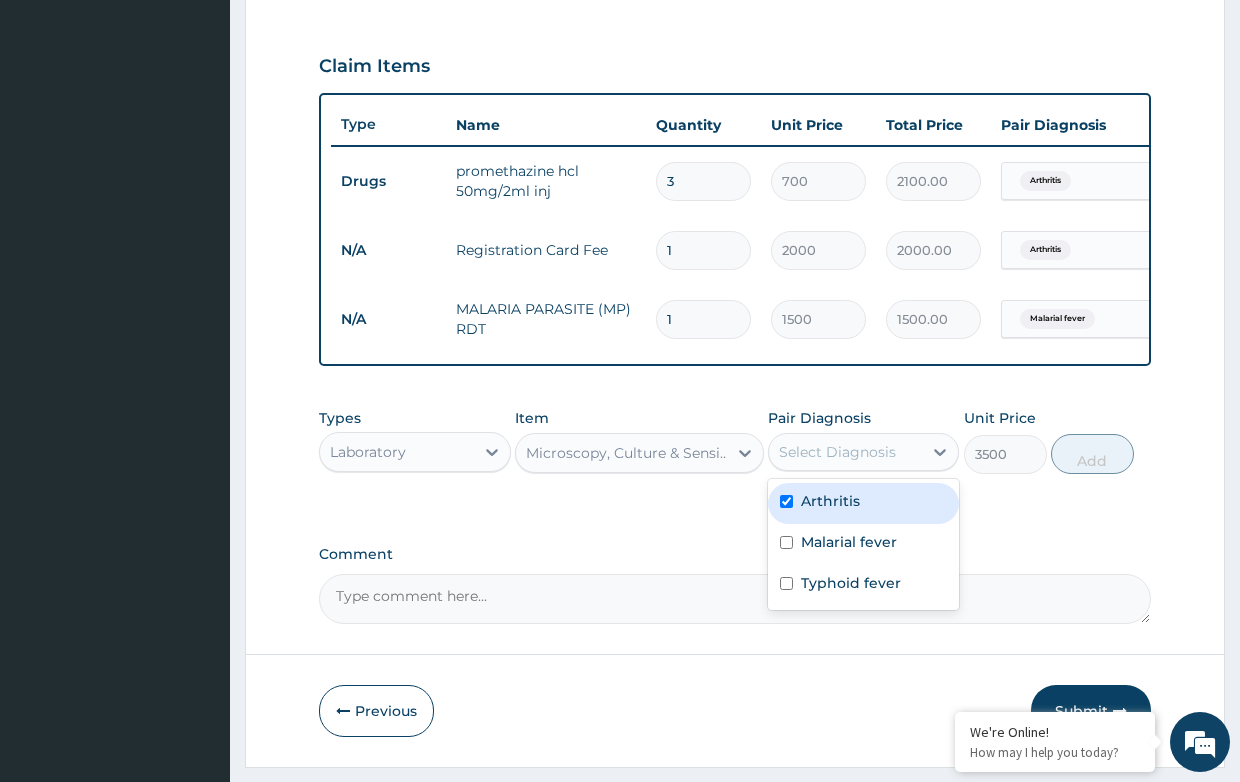checkbox on "true" 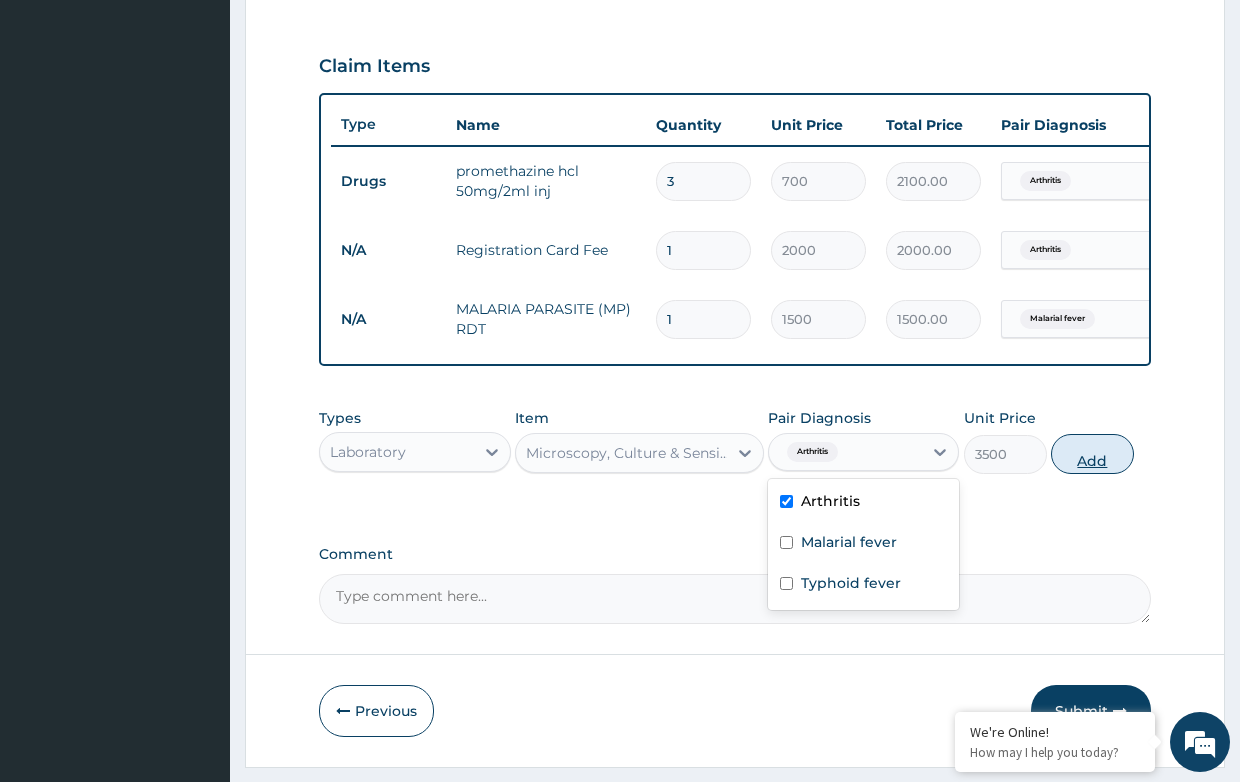 click on "Add" at bounding box center (1092, 454) 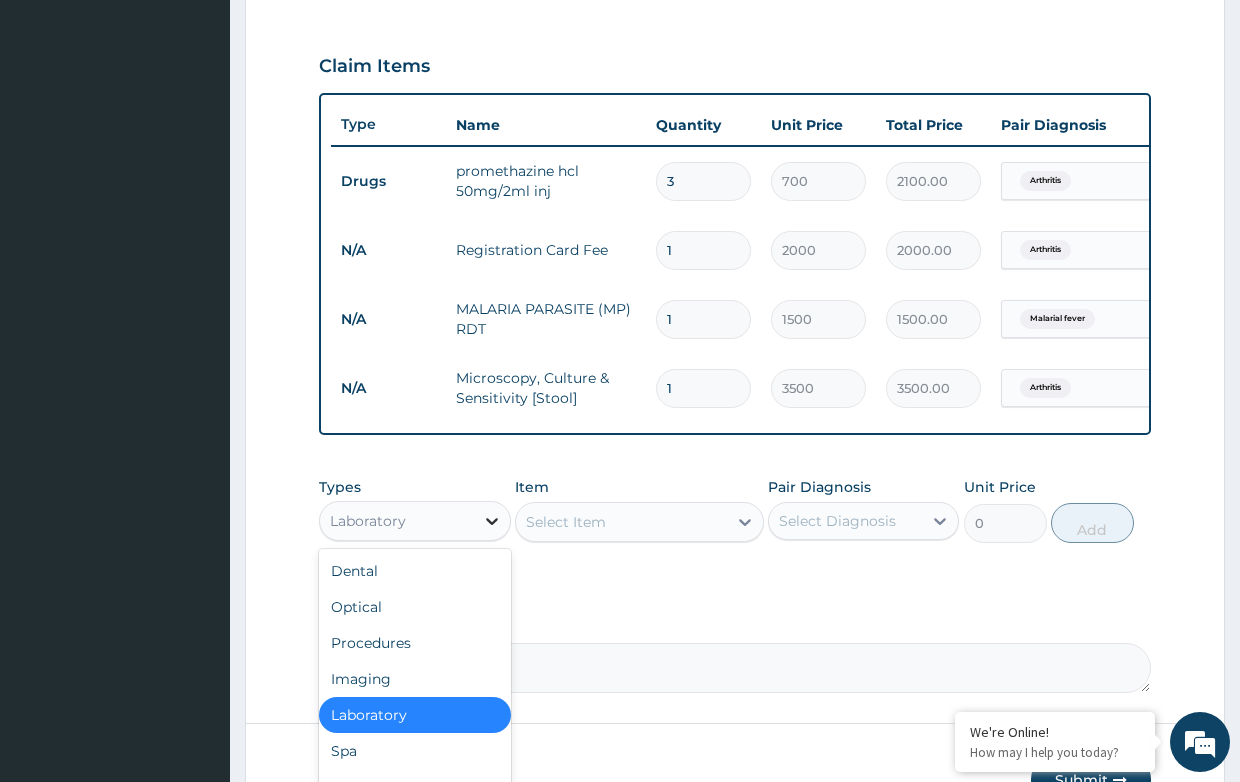 click at bounding box center [492, 521] 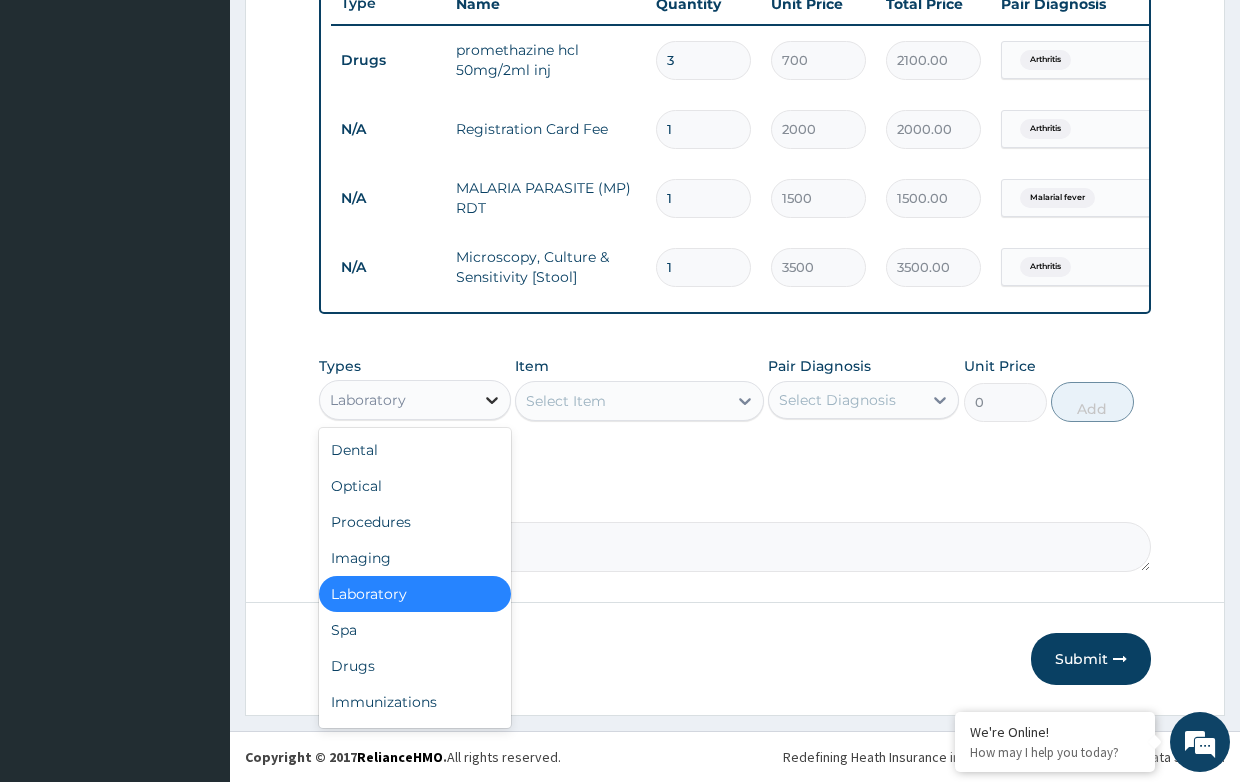 scroll, scrollTop: 789, scrollLeft: 0, axis: vertical 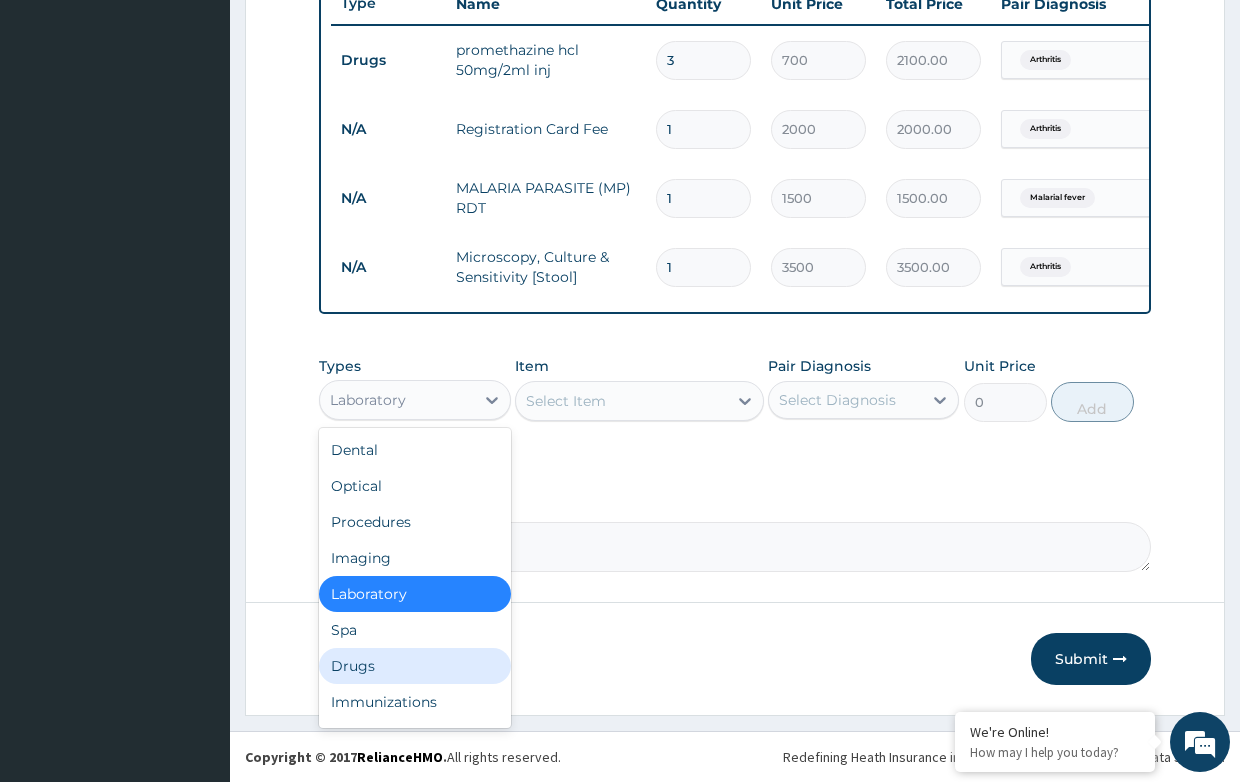 click on "Drugs" at bounding box center (414, 666) 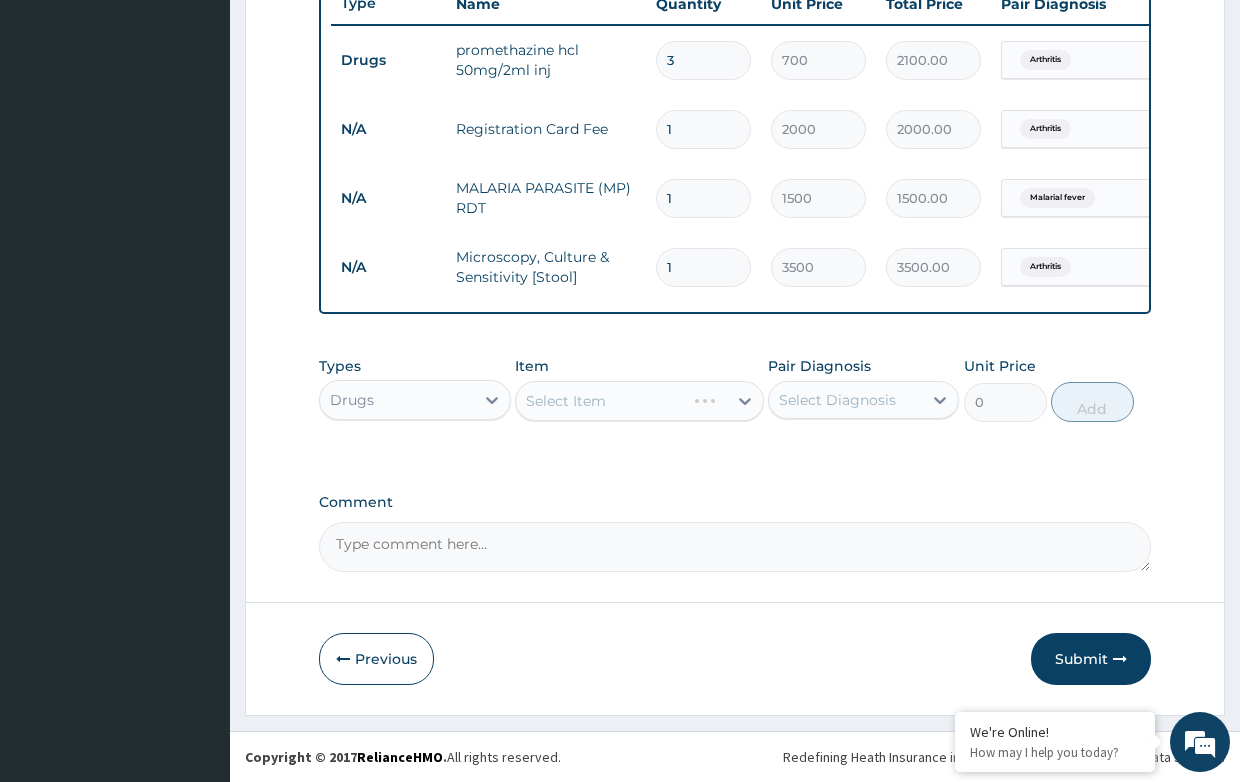 click on "Select Item" at bounding box center [639, 401] 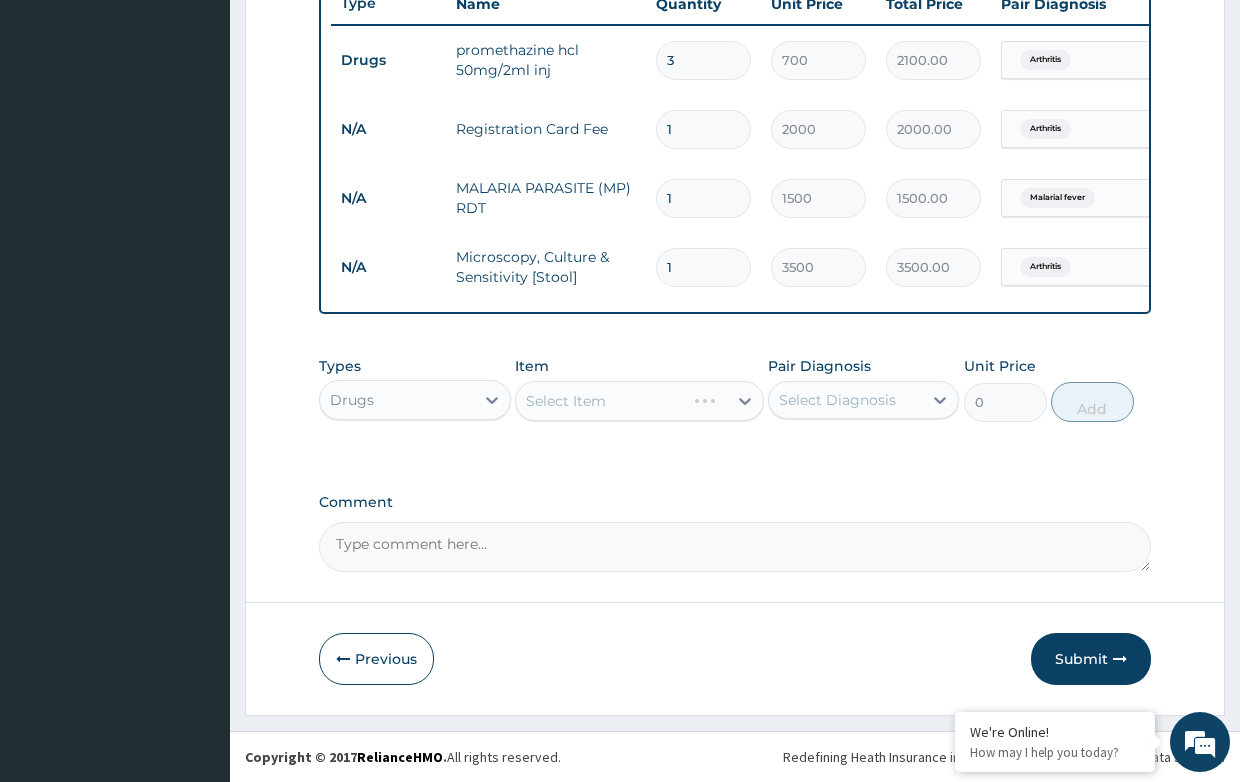 click on "Select Item" at bounding box center [639, 401] 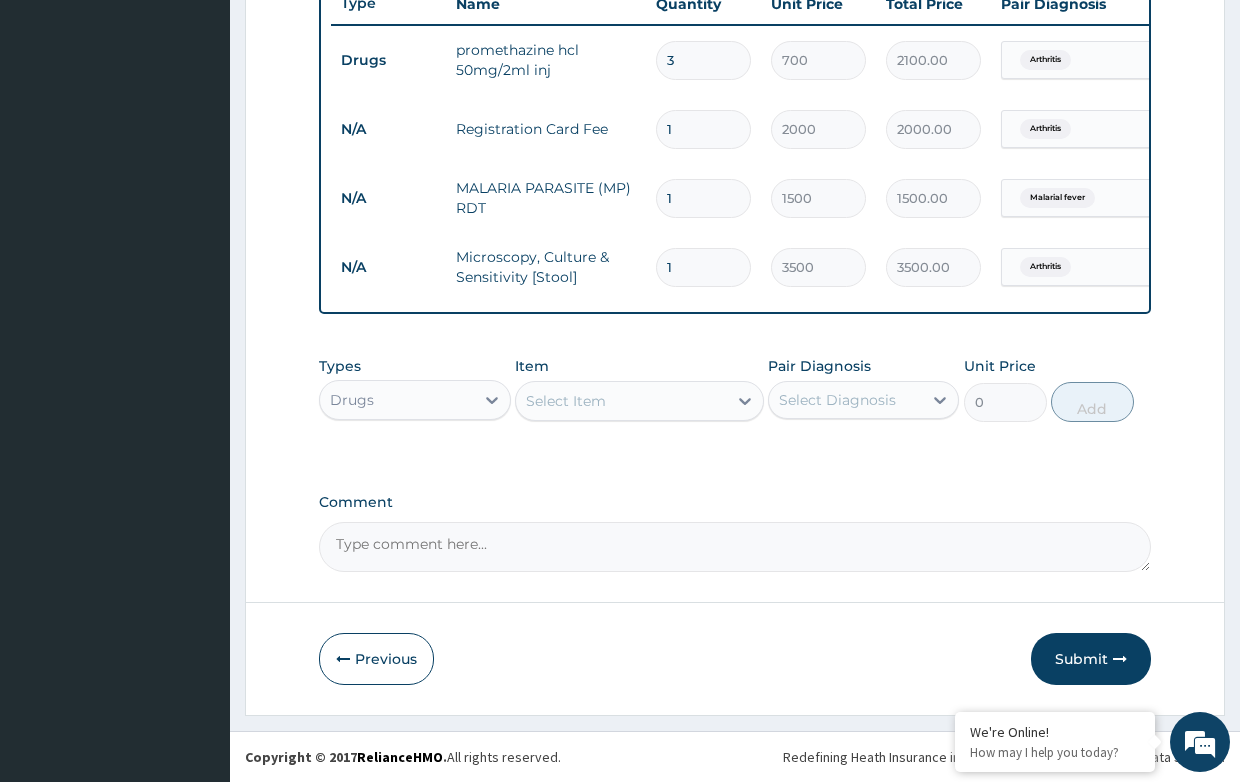 click on "Select Item" at bounding box center [566, 401] 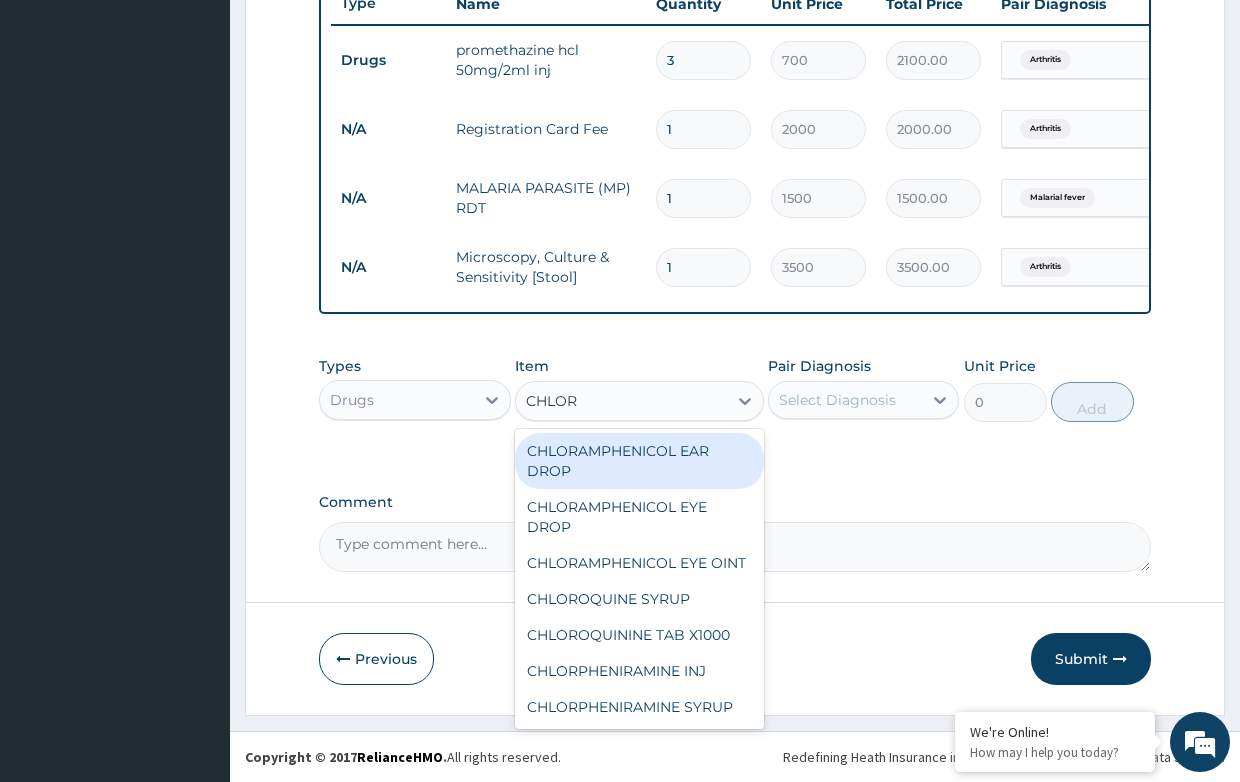 type on "CHLORO" 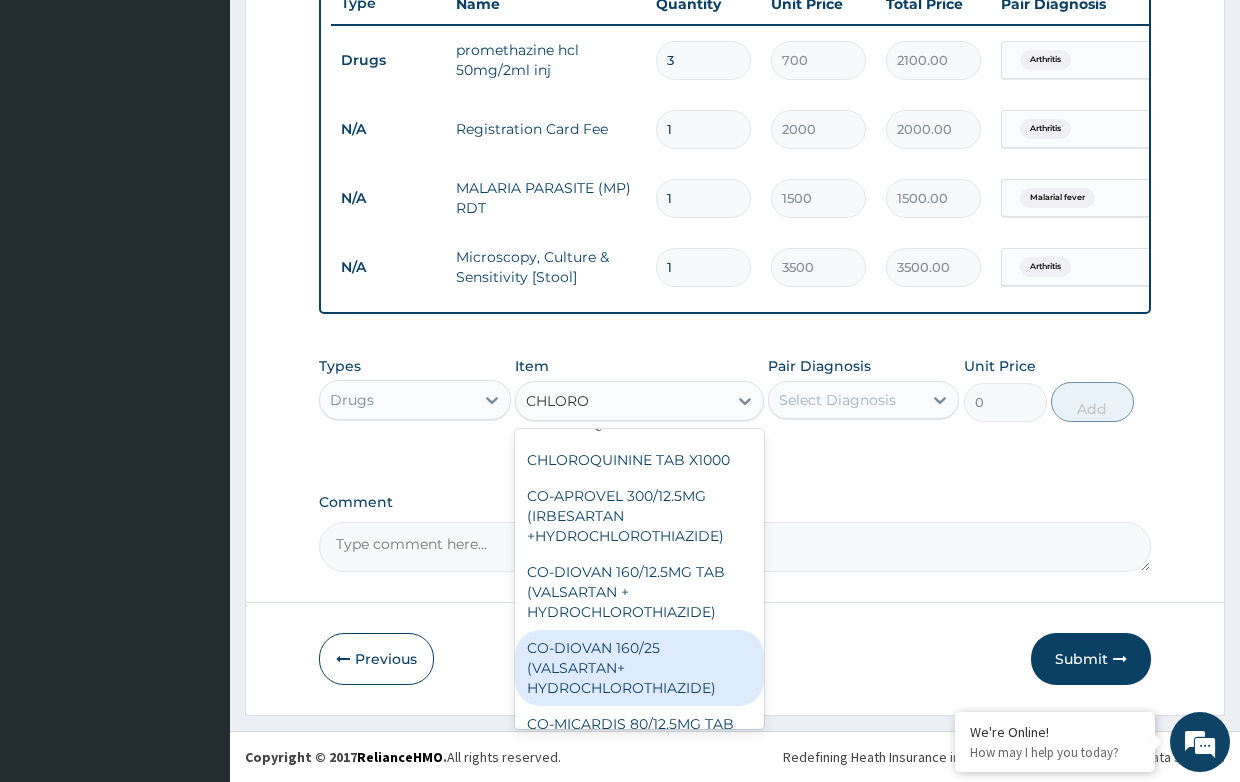 scroll, scrollTop: 40, scrollLeft: 0, axis: vertical 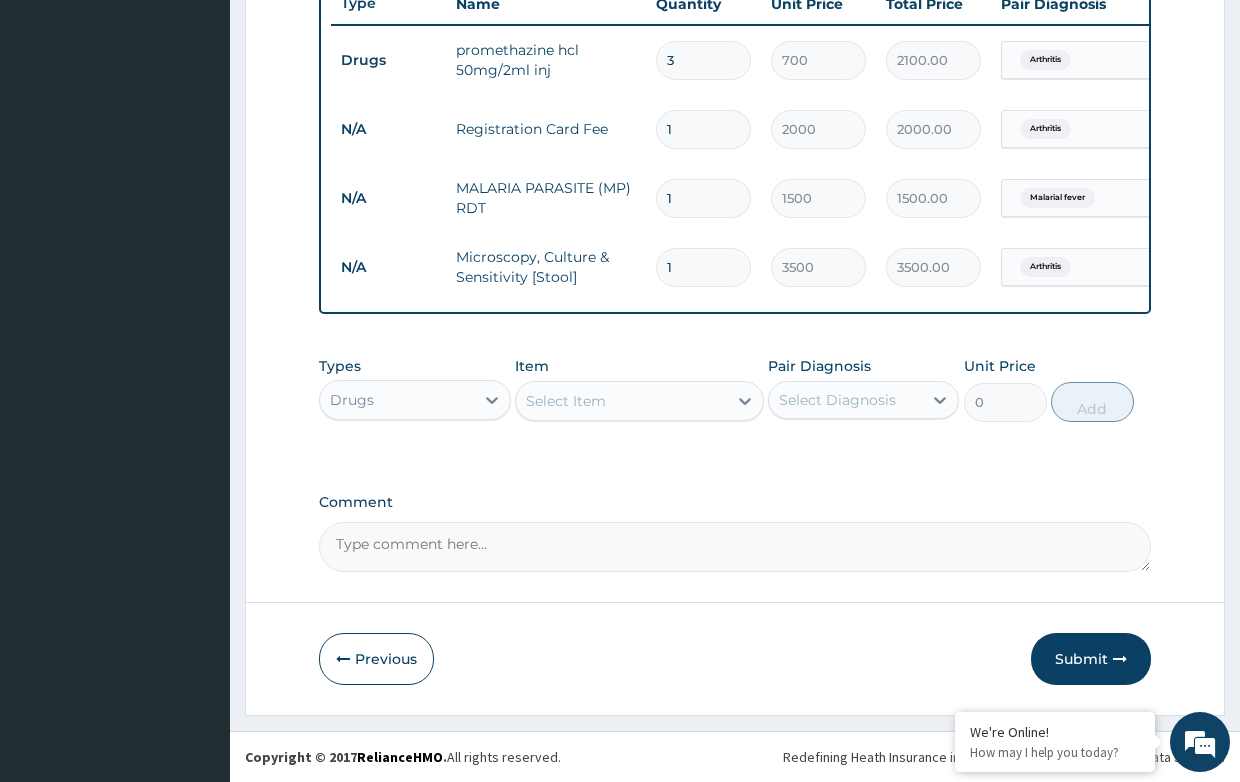 drag, startPoint x: 606, startPoint y: 391, endPoint x: 528, endPoint y: 398, distance: 78.31347 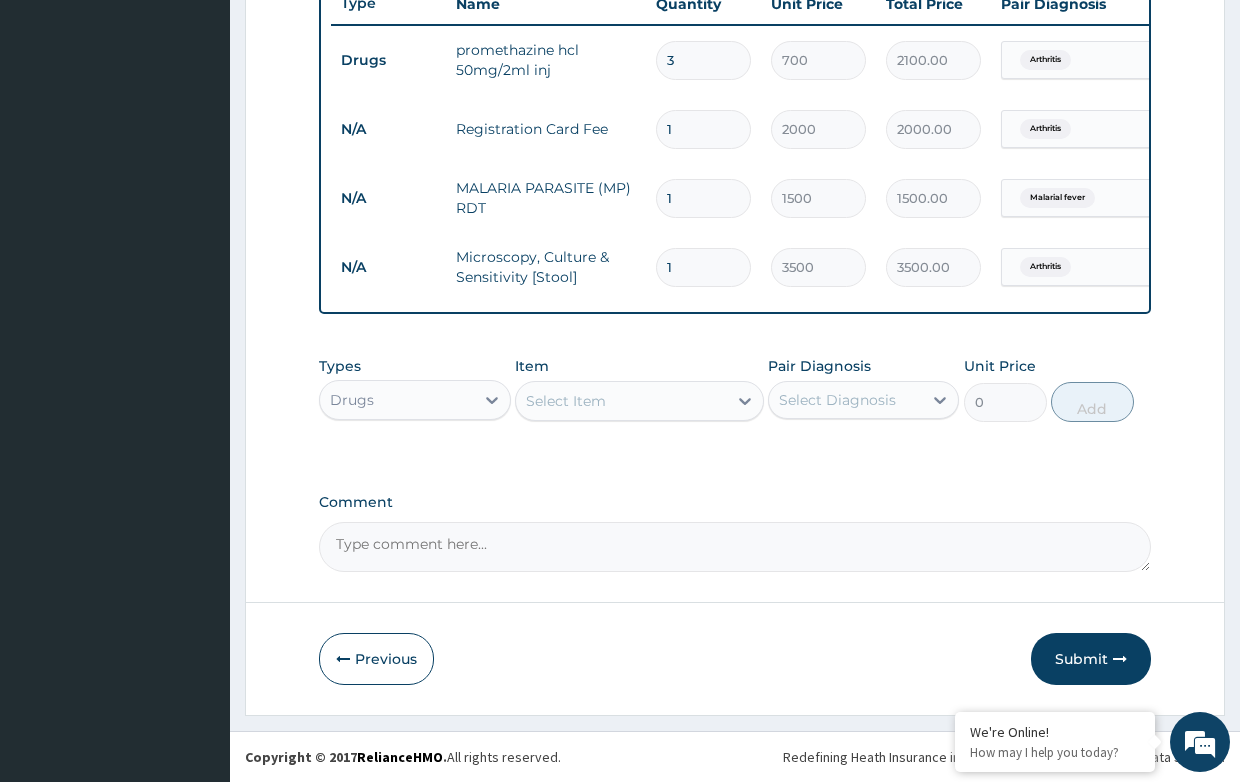click on "Select Item" at bounding box center [621, 401] 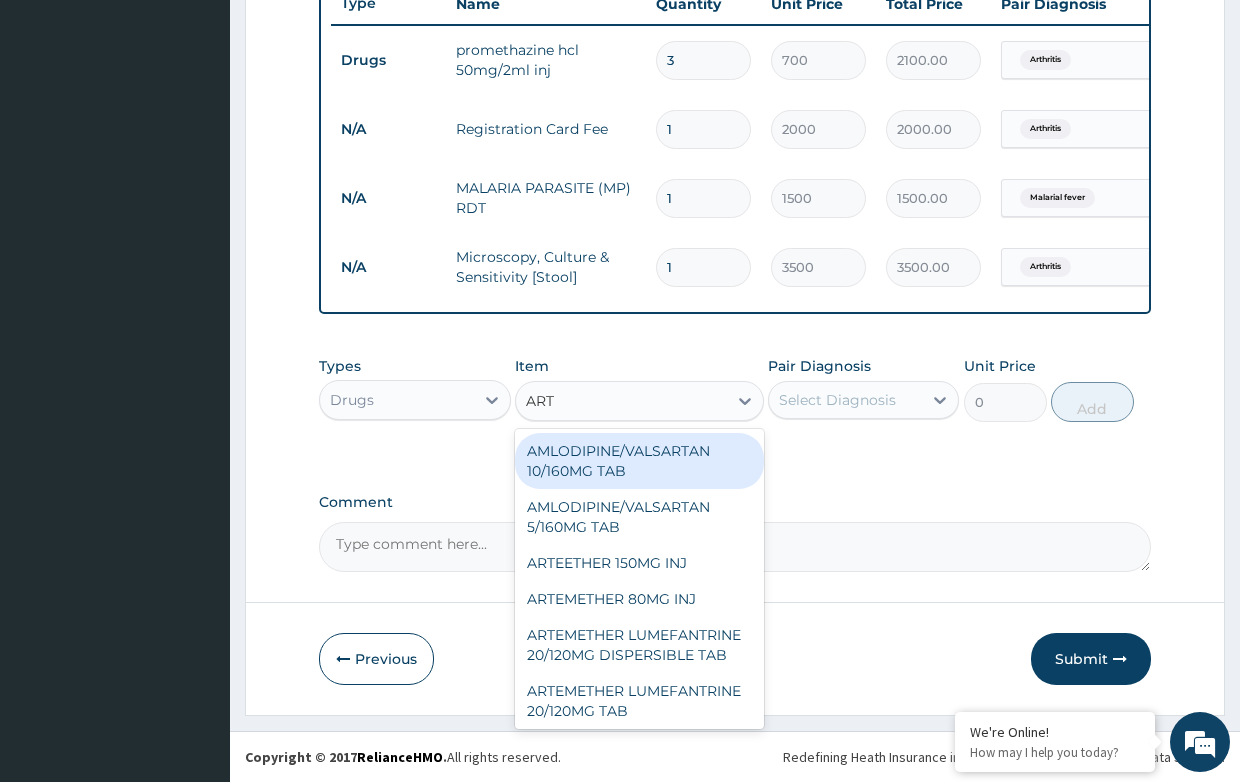 type on "ARTE" 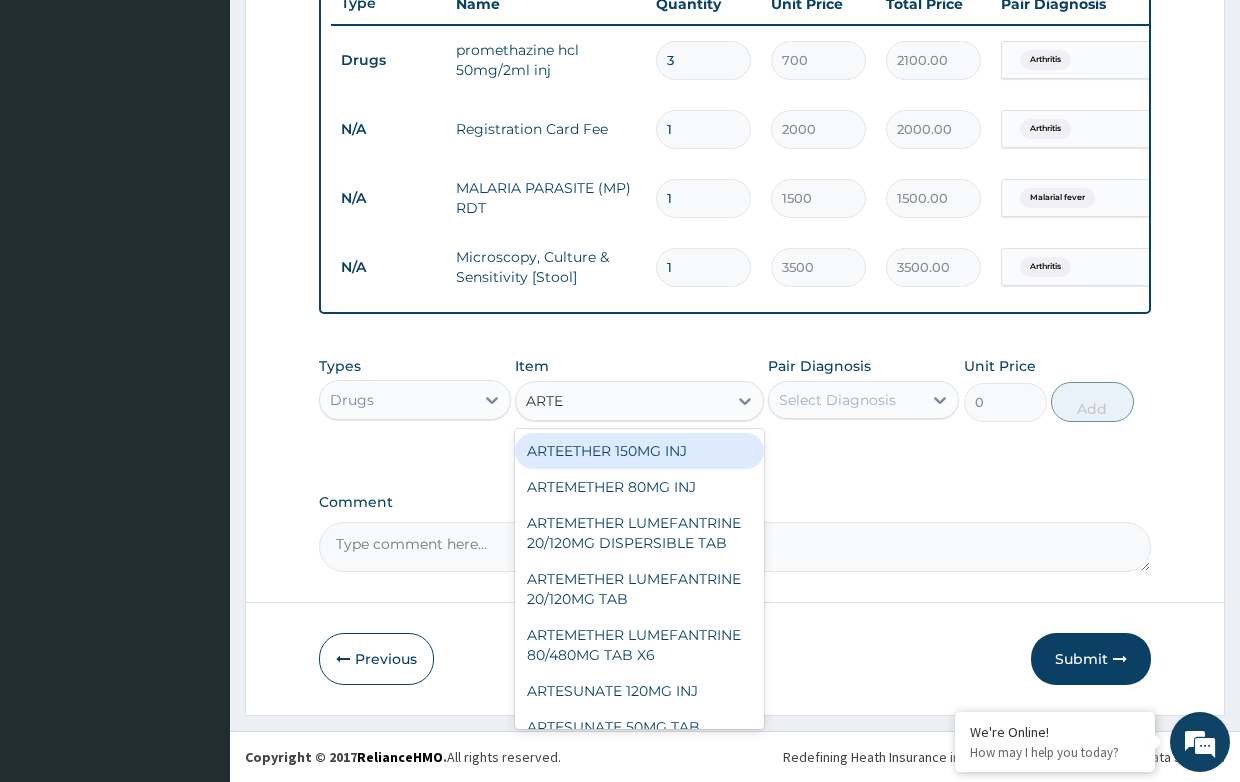 click on "ARTEETHER 150MG INJ" at bounding box center [639, 451] 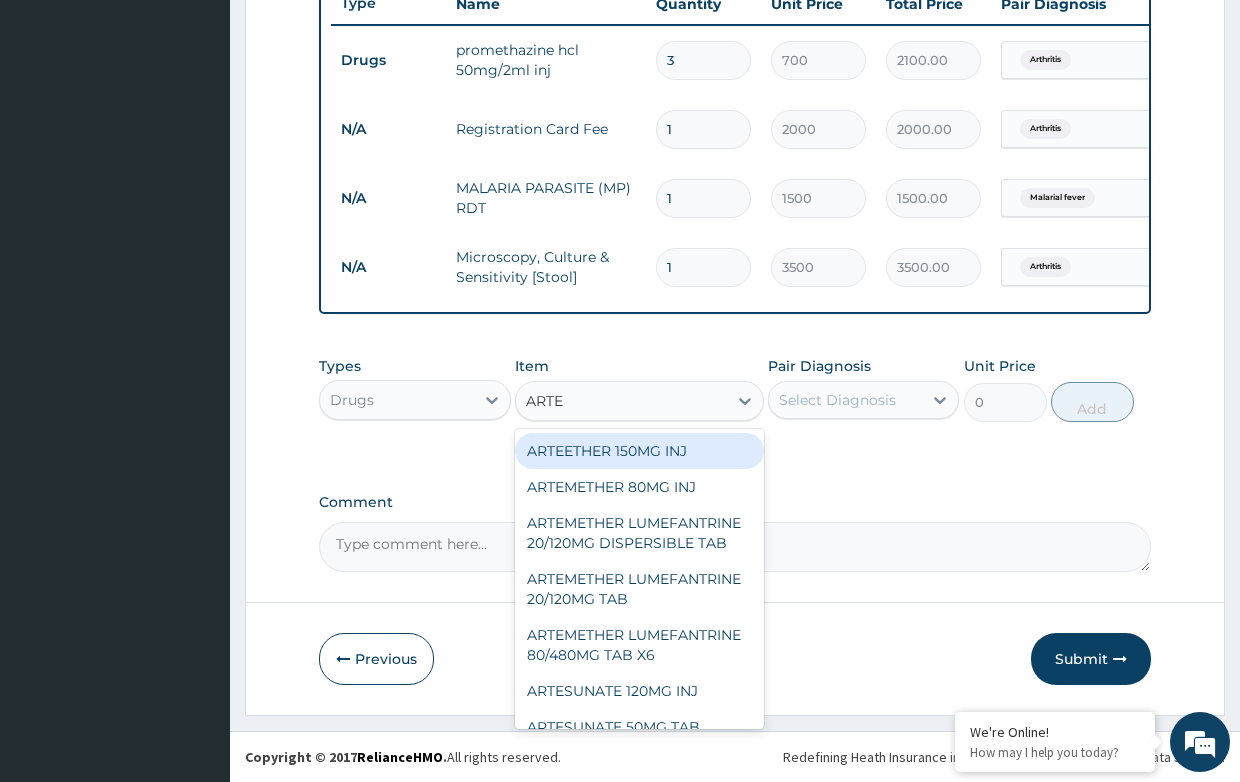type 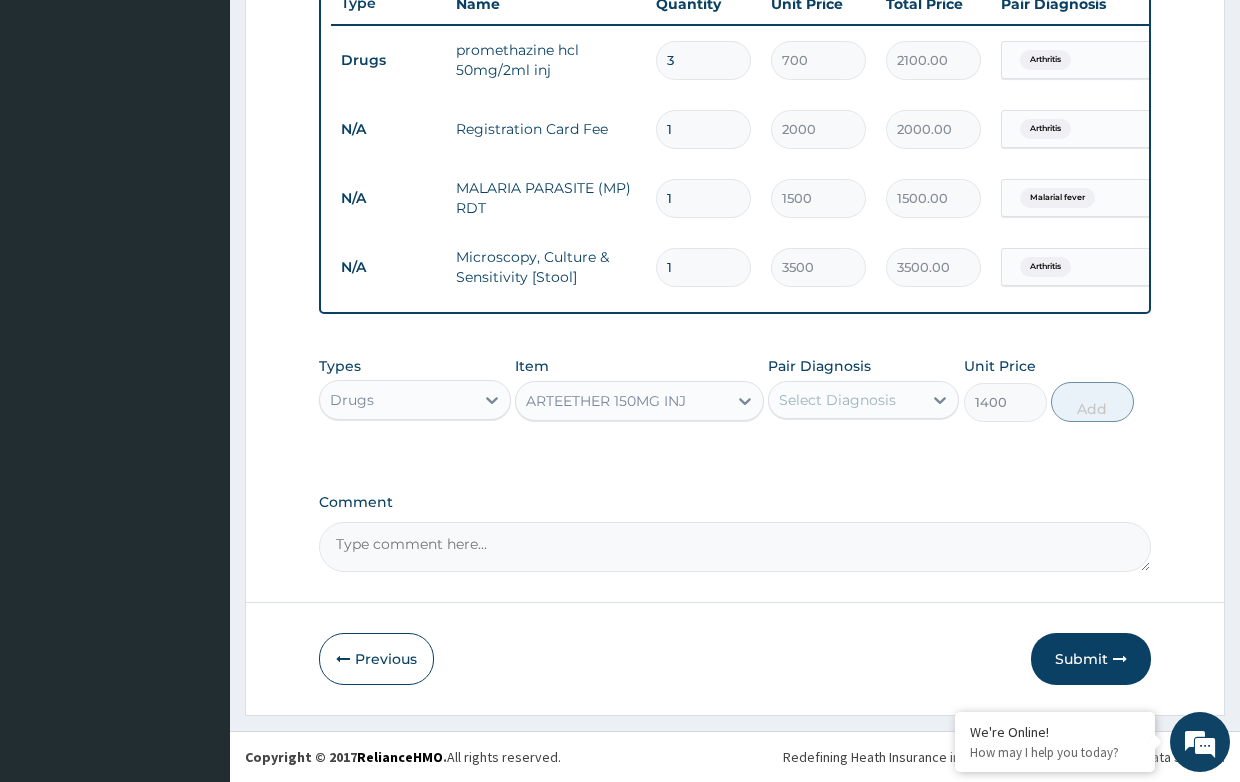 click on "Select Diagnosis" at bounding box center [837, 400] 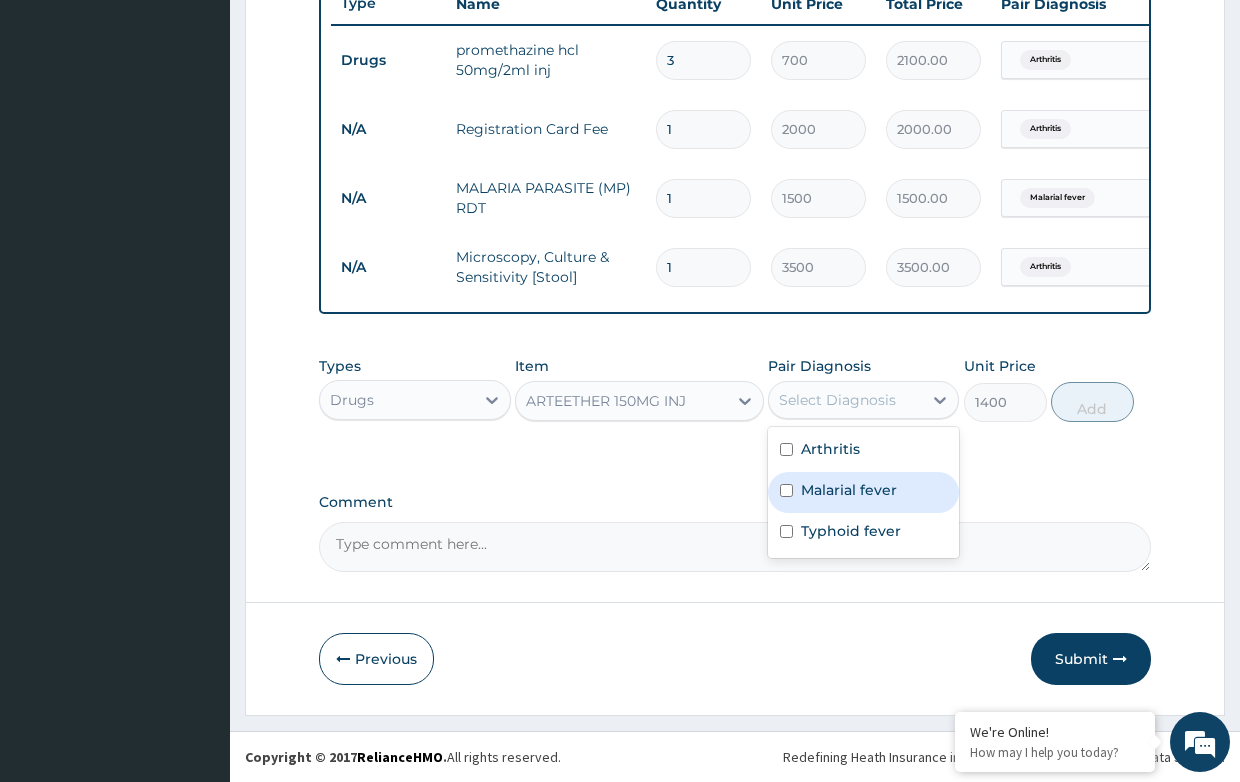 click on "Malarial fever" at bounding box center [849, 490] 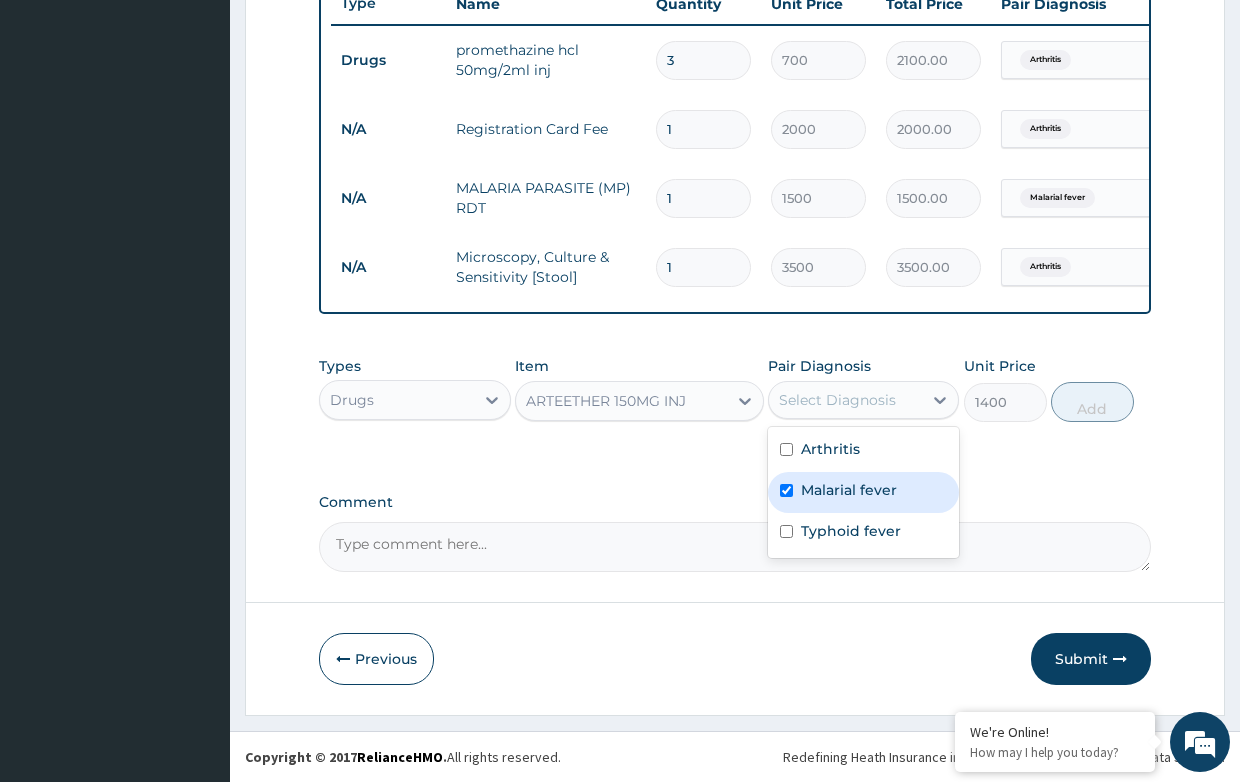 checkbox on "true" 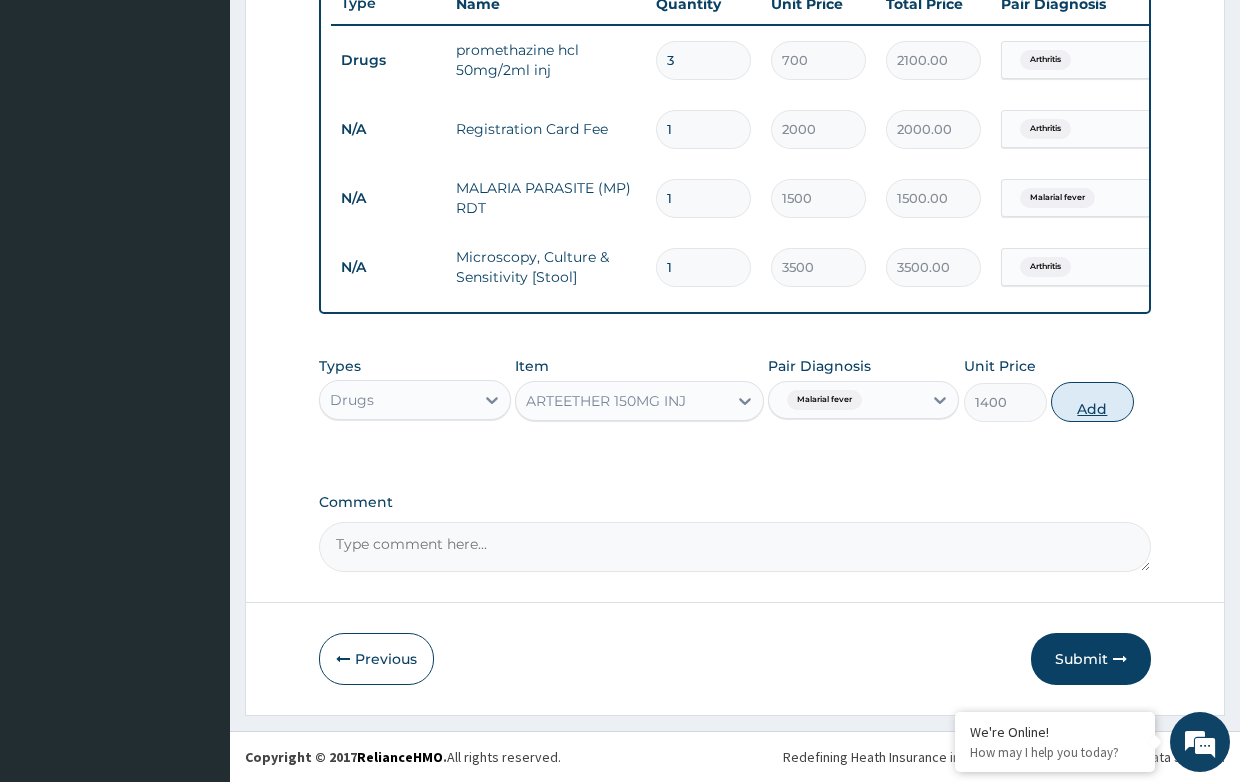 click on "Add" at bounding box center (1092, 402) 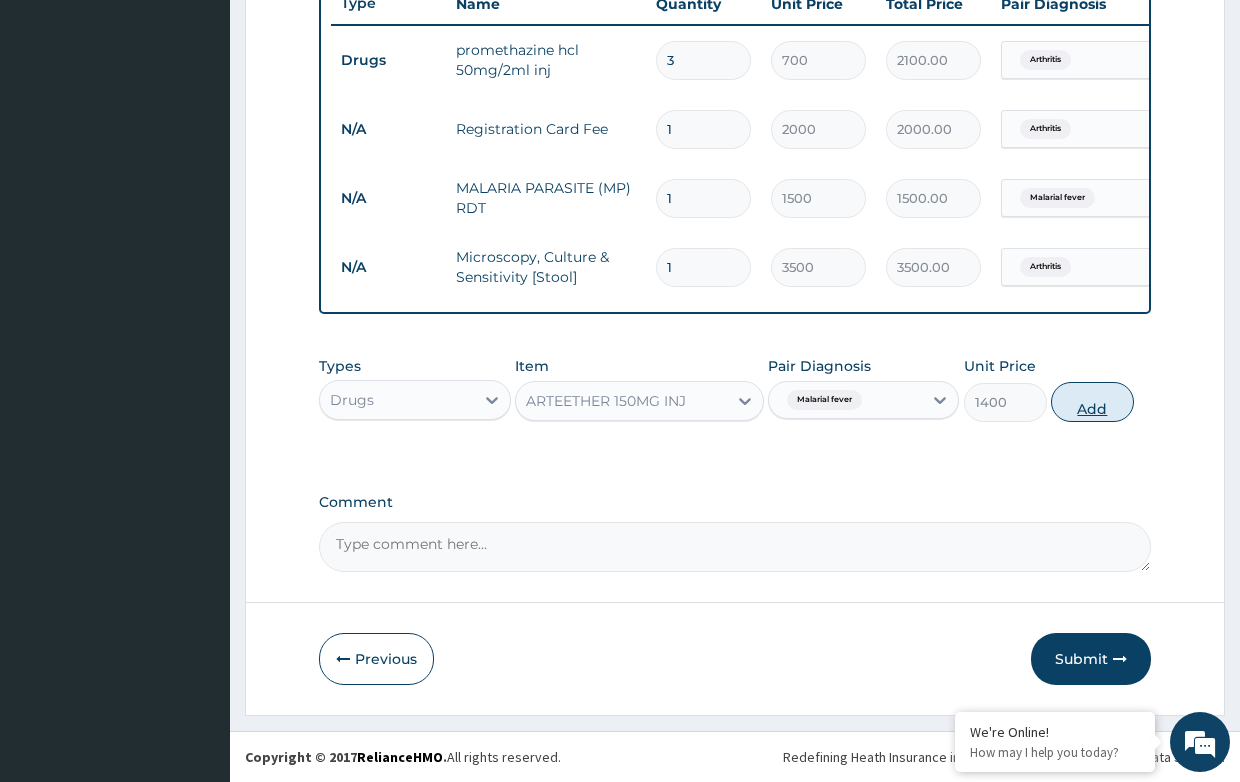 type on "0" 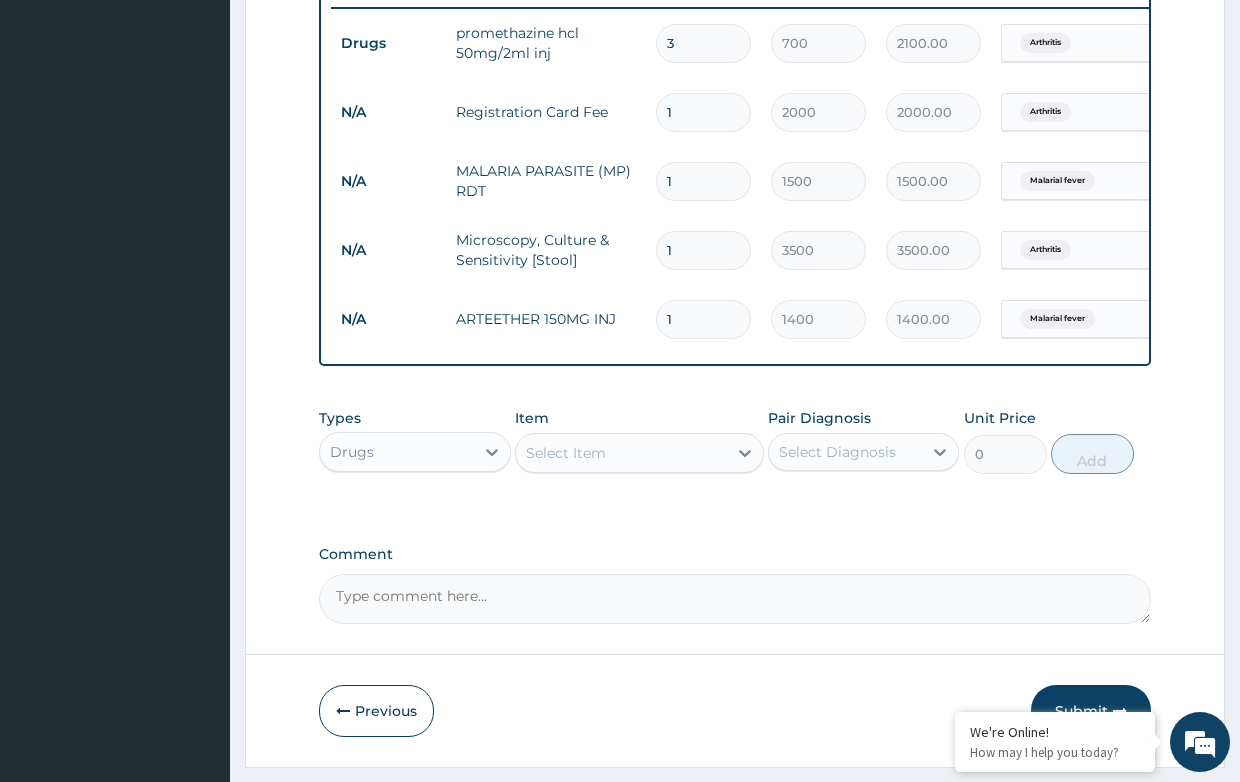 drag, startPoint x: 681, startPoint y: 319, endPoint x: 593, endPoint y: 307, distance: 88.814415 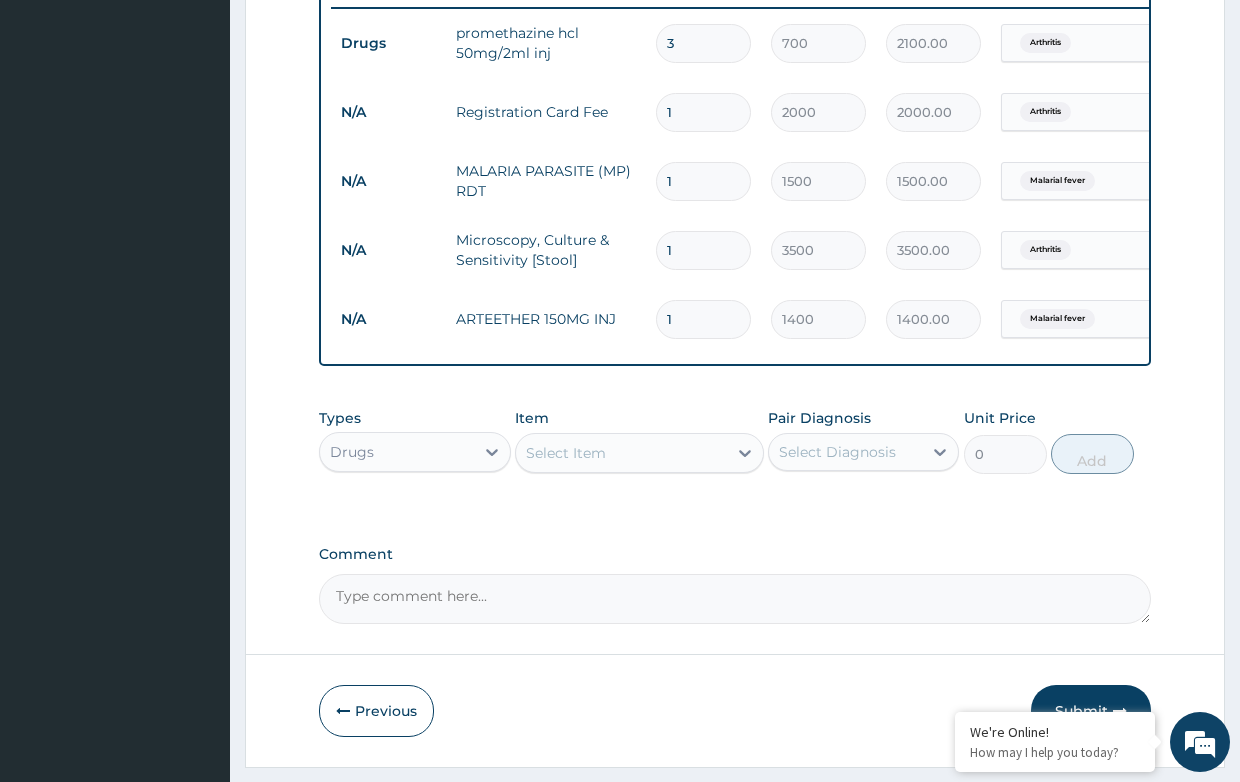 click on "N/A ARTEETHER 150MG INJ 1 1400 1400.00 Malarial fever Delete" at bounding box center (821, 319) 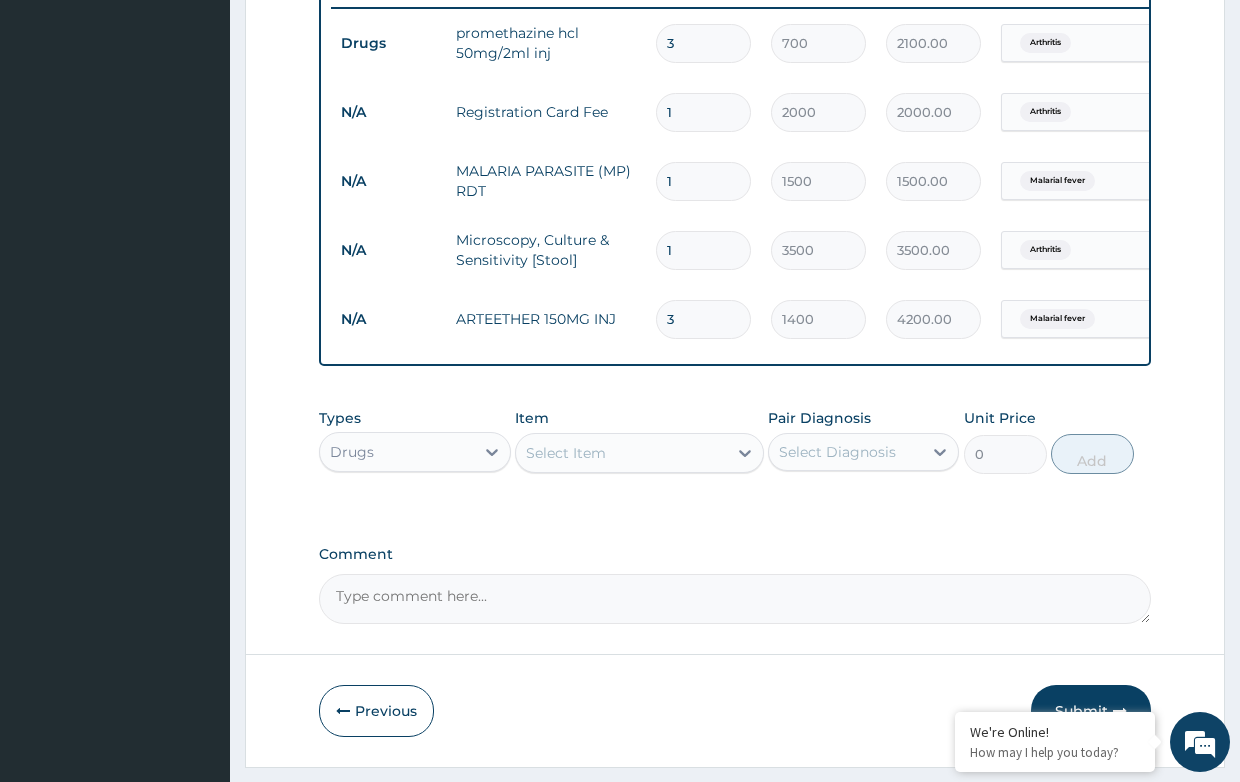type on "3" 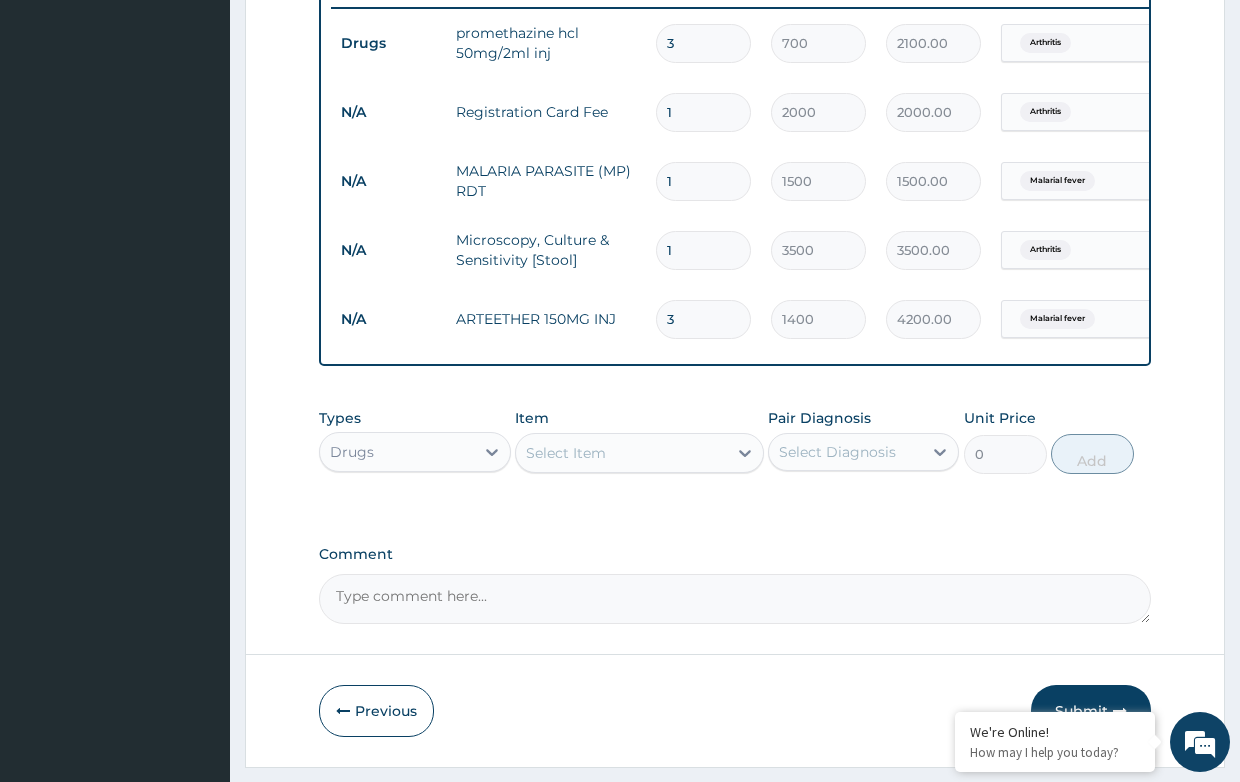 click on "Select Item" at bounding box center (621, 453) 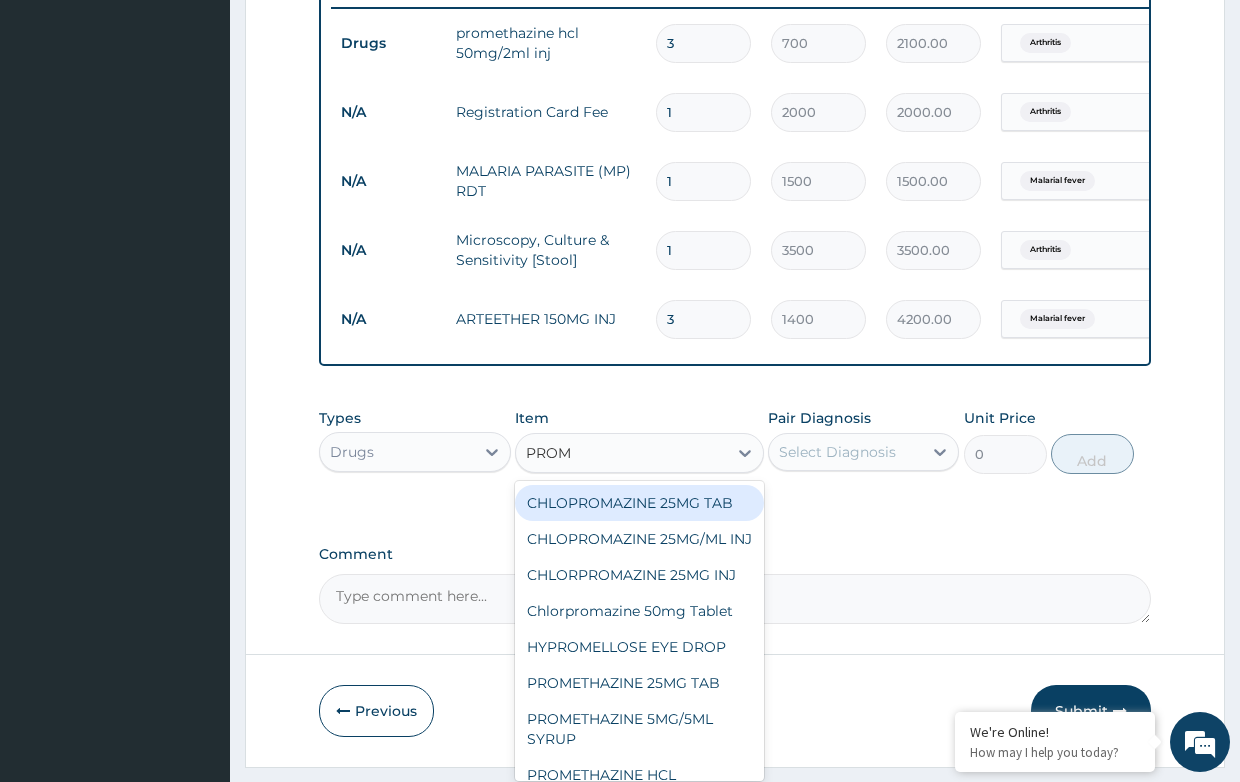 type on "PROME" 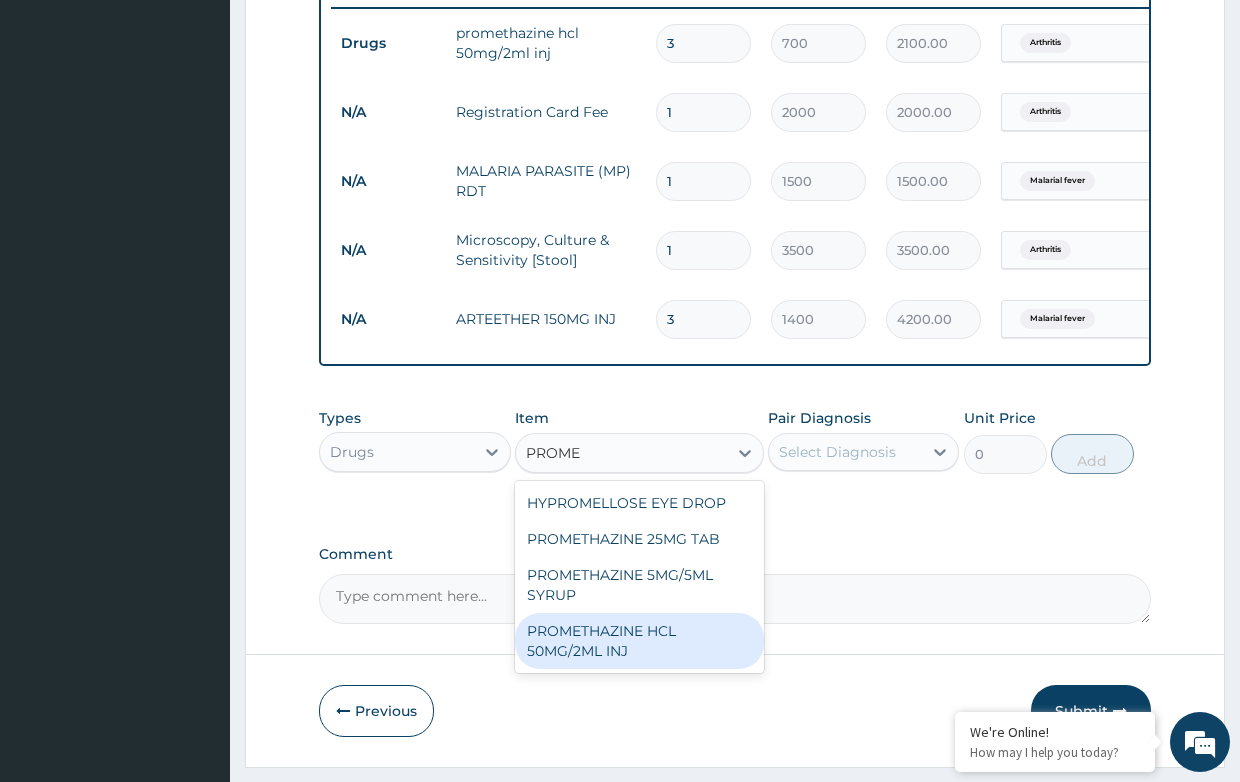 click on "PROMETHAZINE HCL 50MG/2ML INJ" at bounding box center [639, 641] 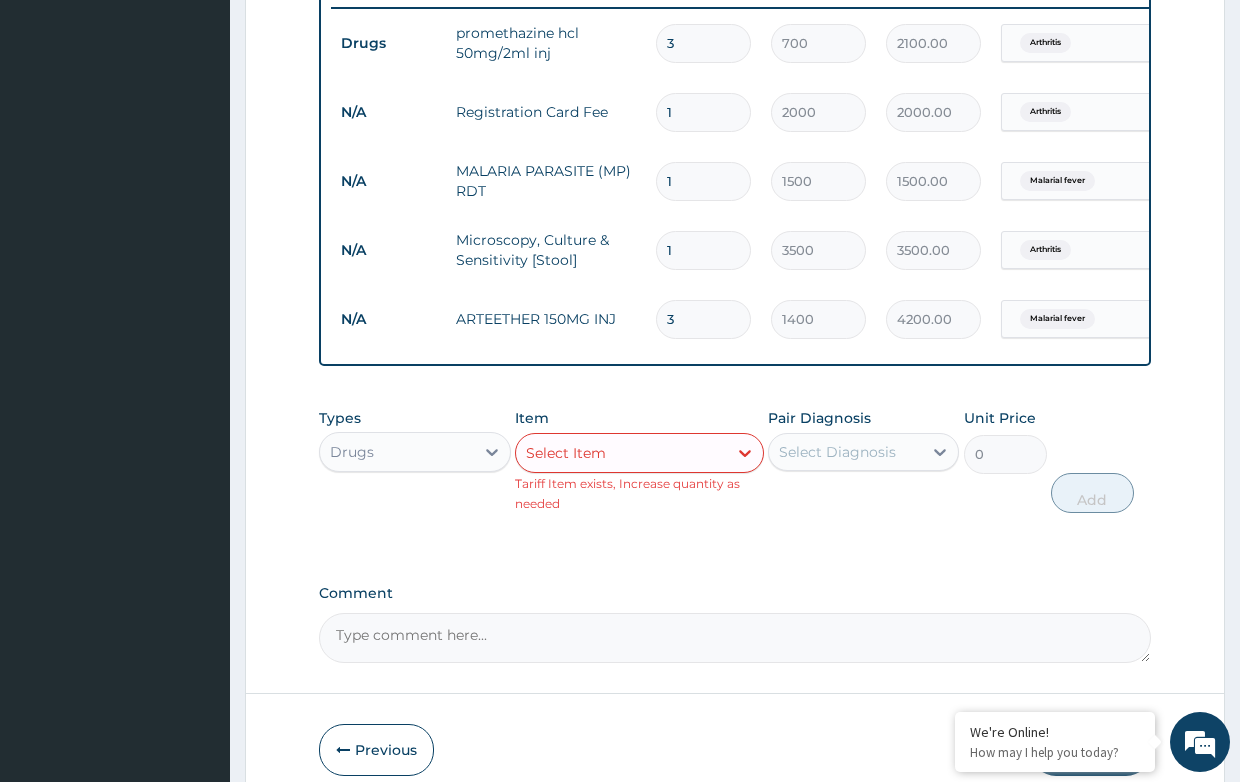click on "Select Item" at bounding box center [621, 453] 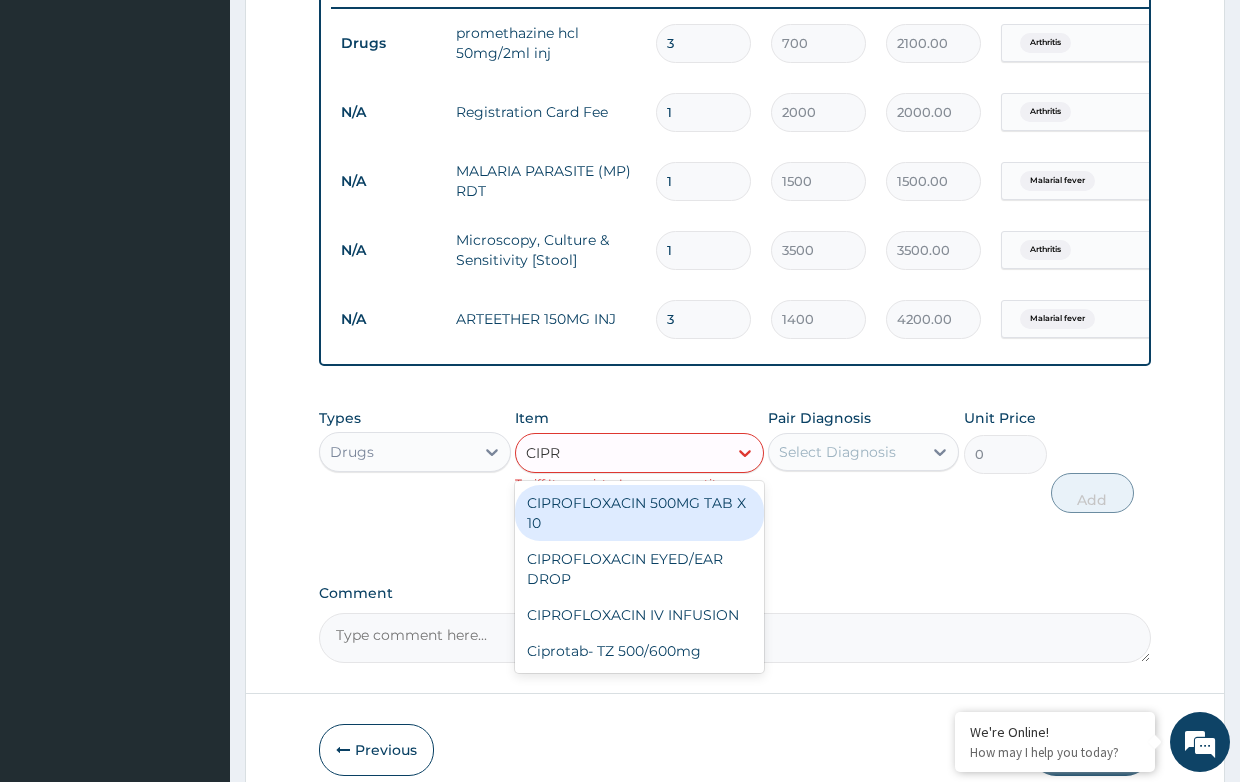 type on "CIPRO" 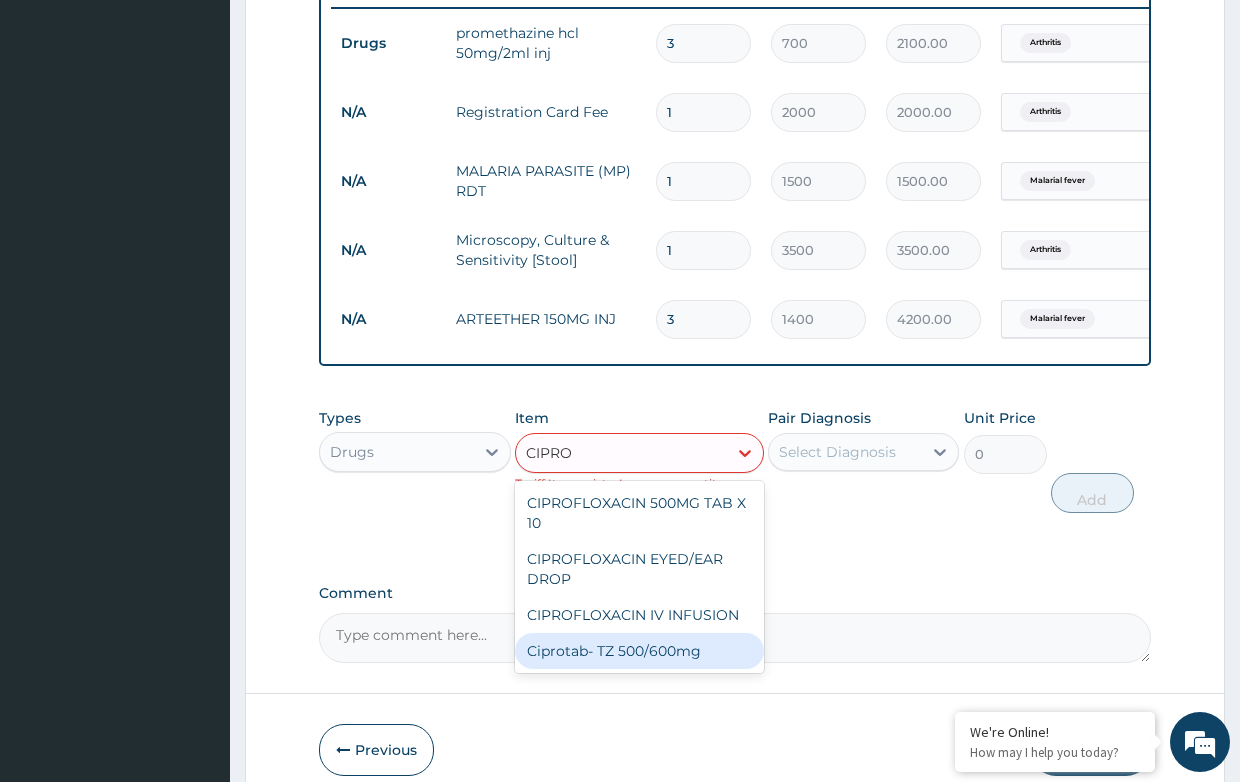 click on "Ciprotab- TZ 500/600mg" at bounding box center (639, 651) 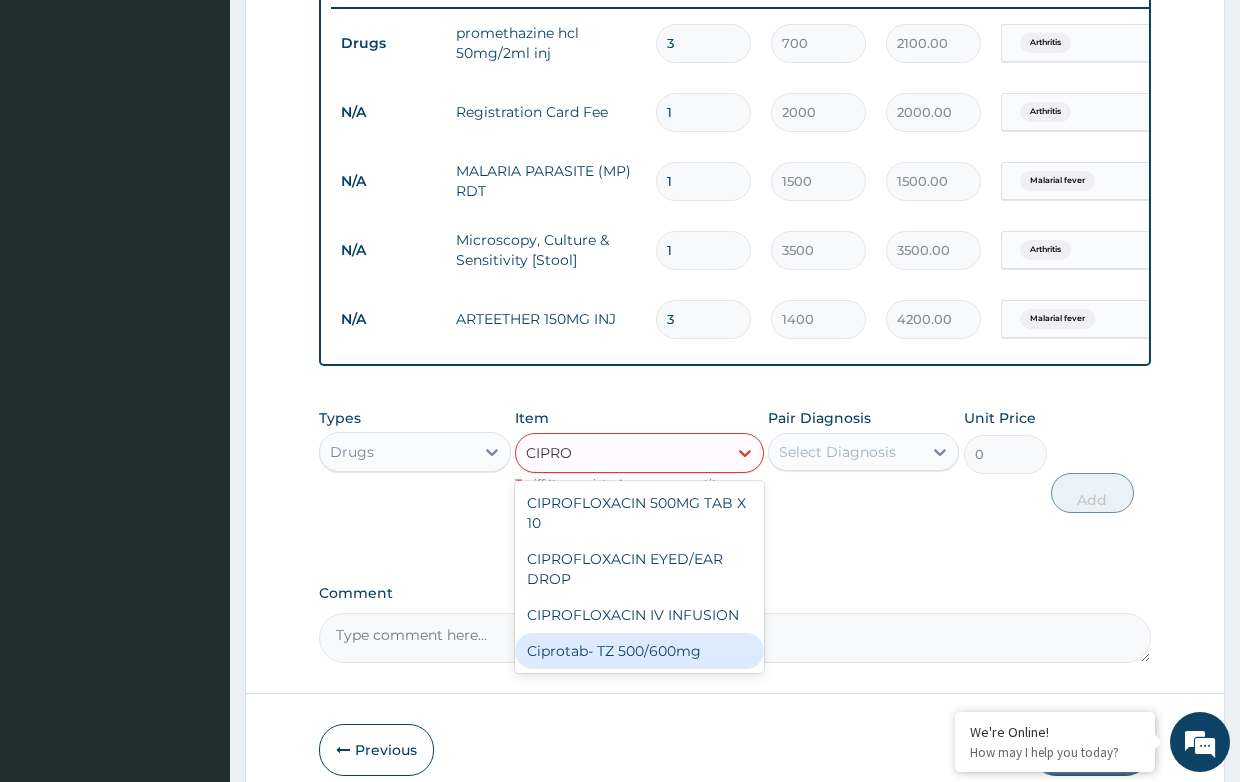 type 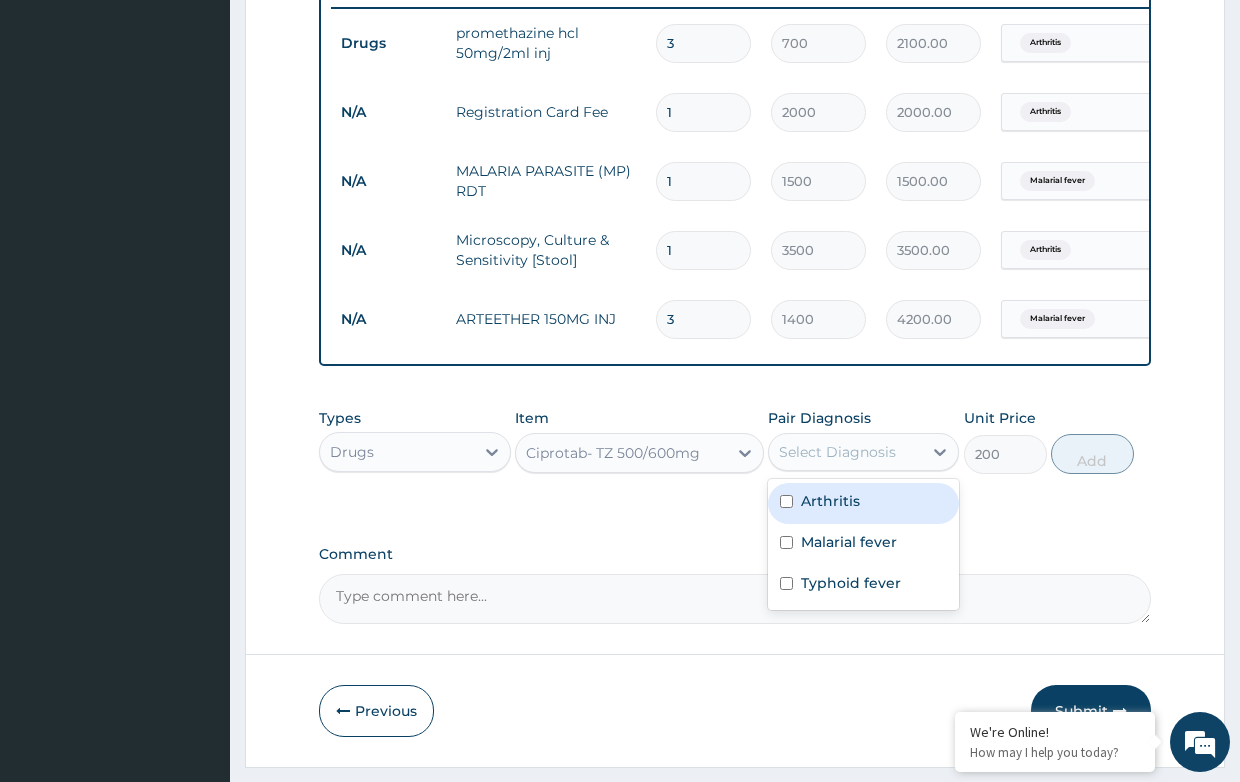 click on "Select Diagnosis" at bounding box center [837, 452] 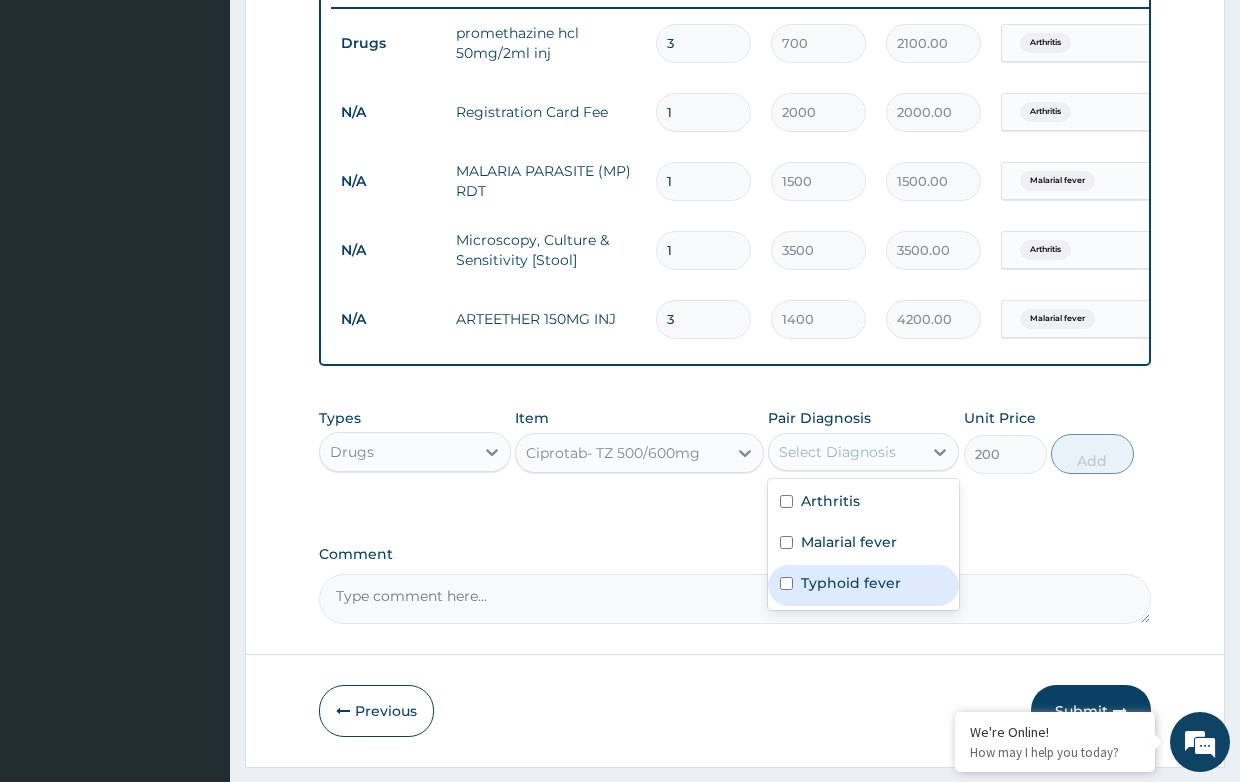 click on "Typhoid fever" at bounding box center [851, 583] 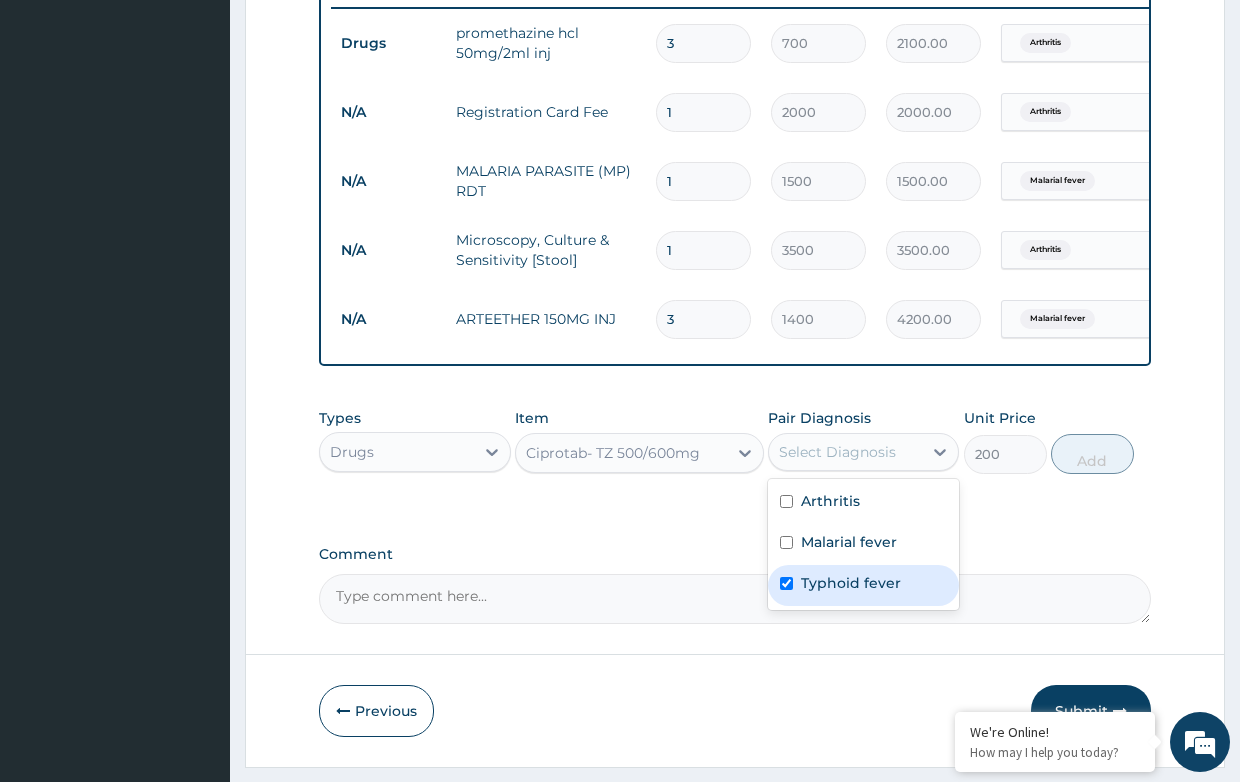 checkbox on "true" 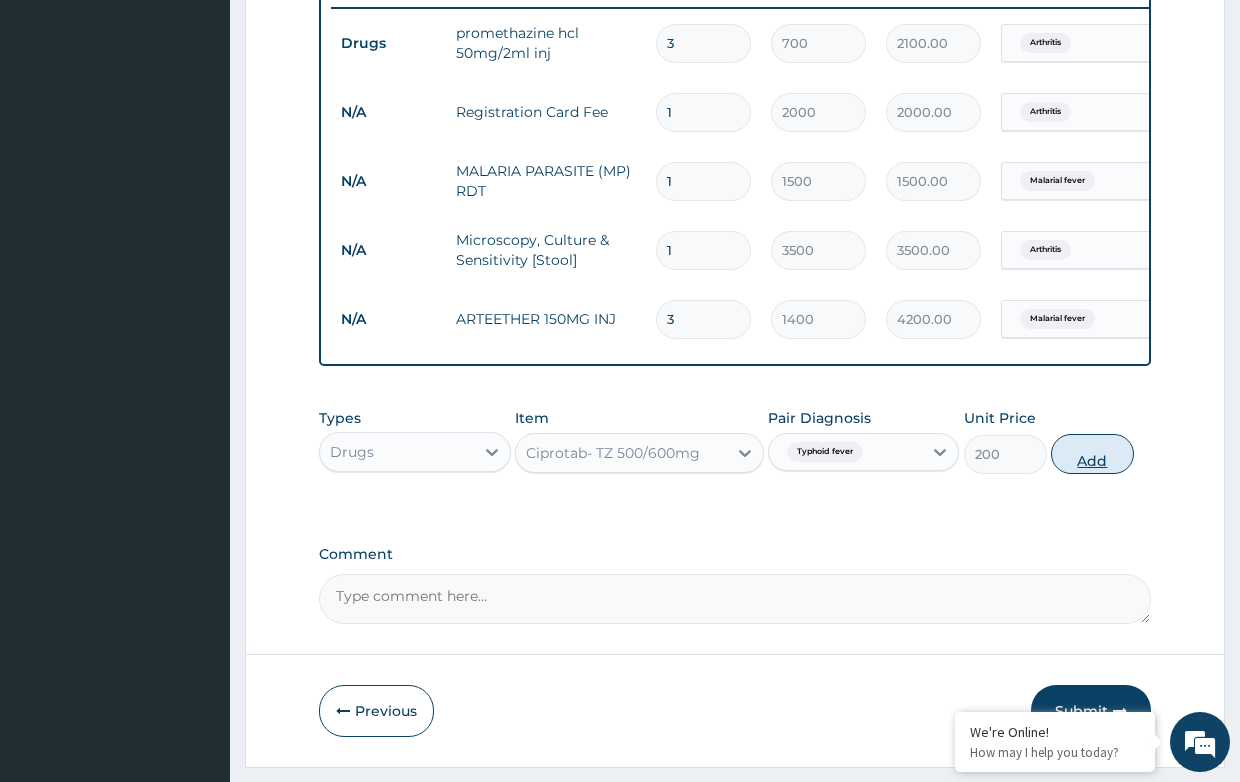 click on "Add" at bounding box center [1092, 454] 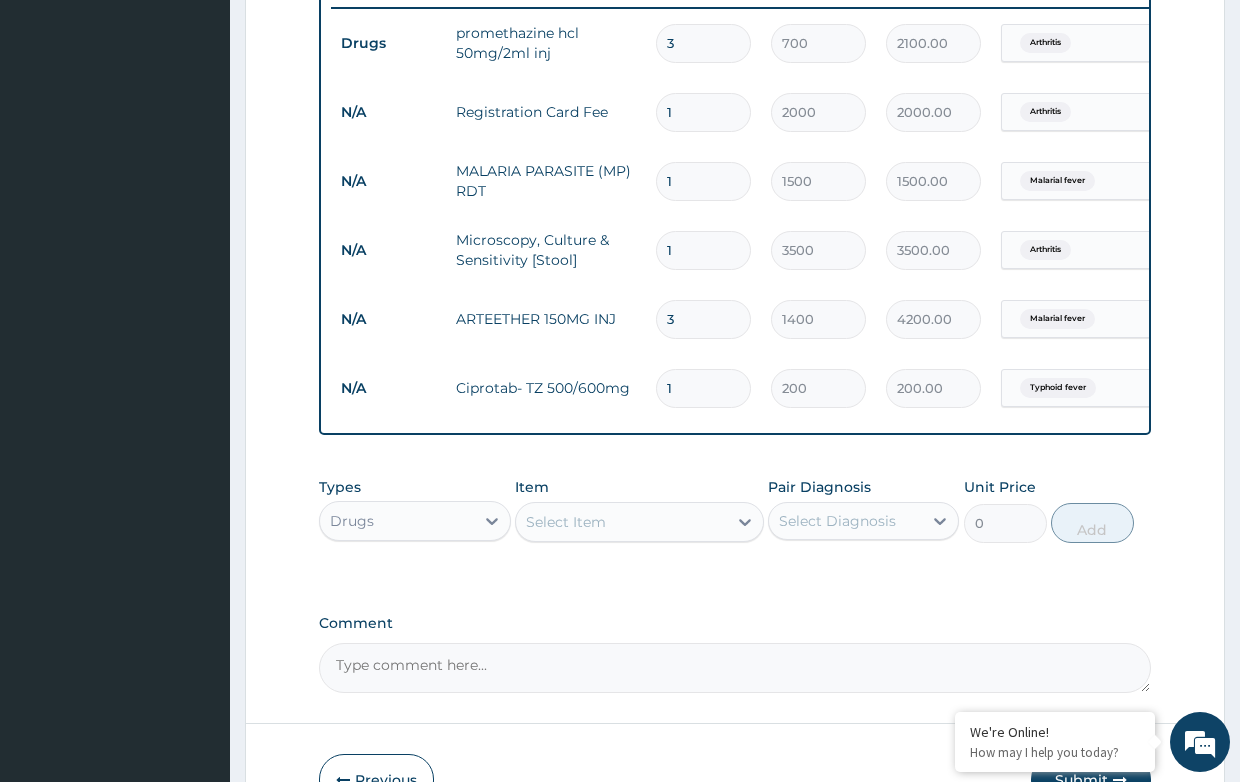 type on "14" 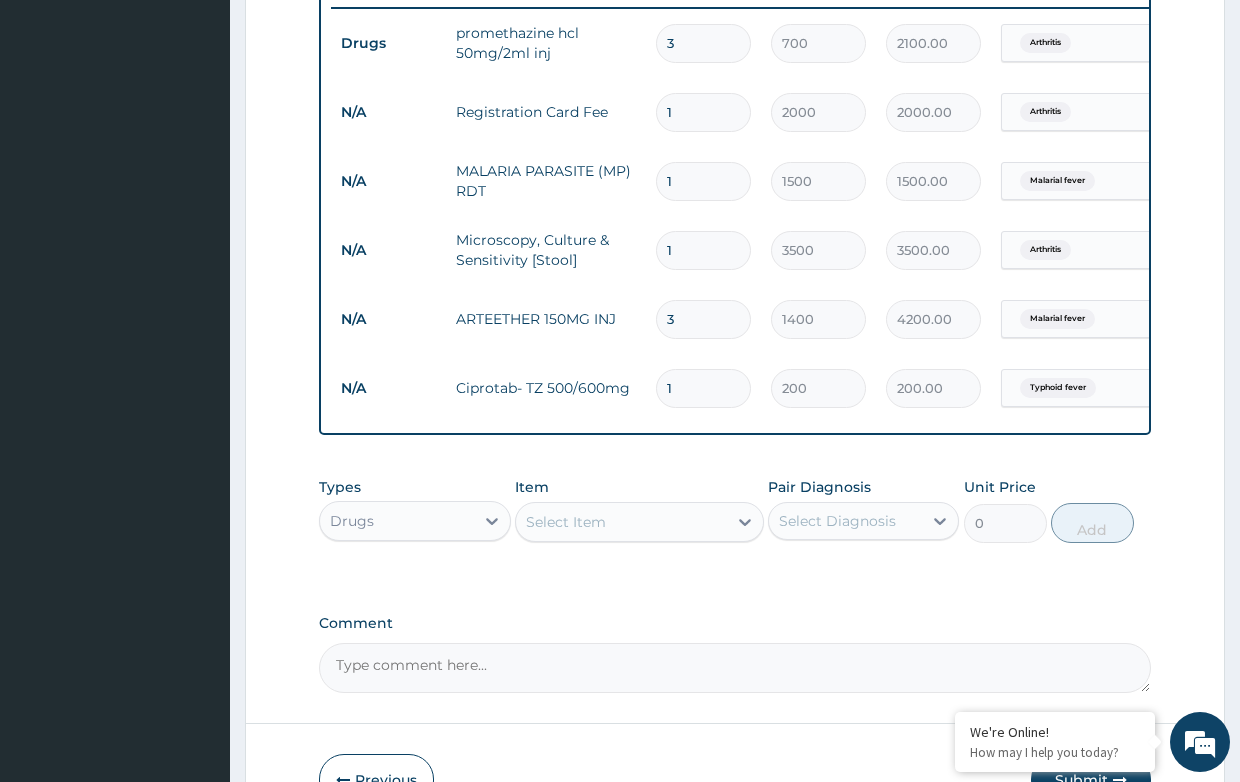 type on "2800.00" 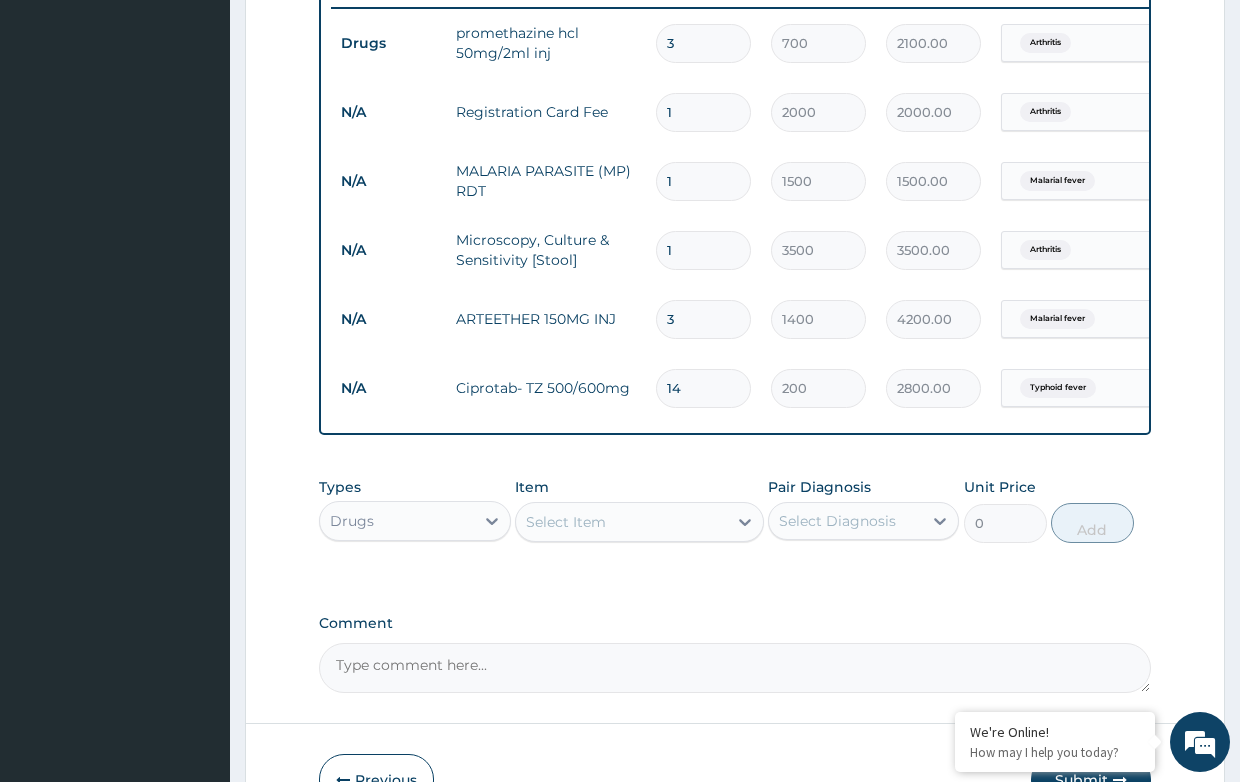 type on "14" 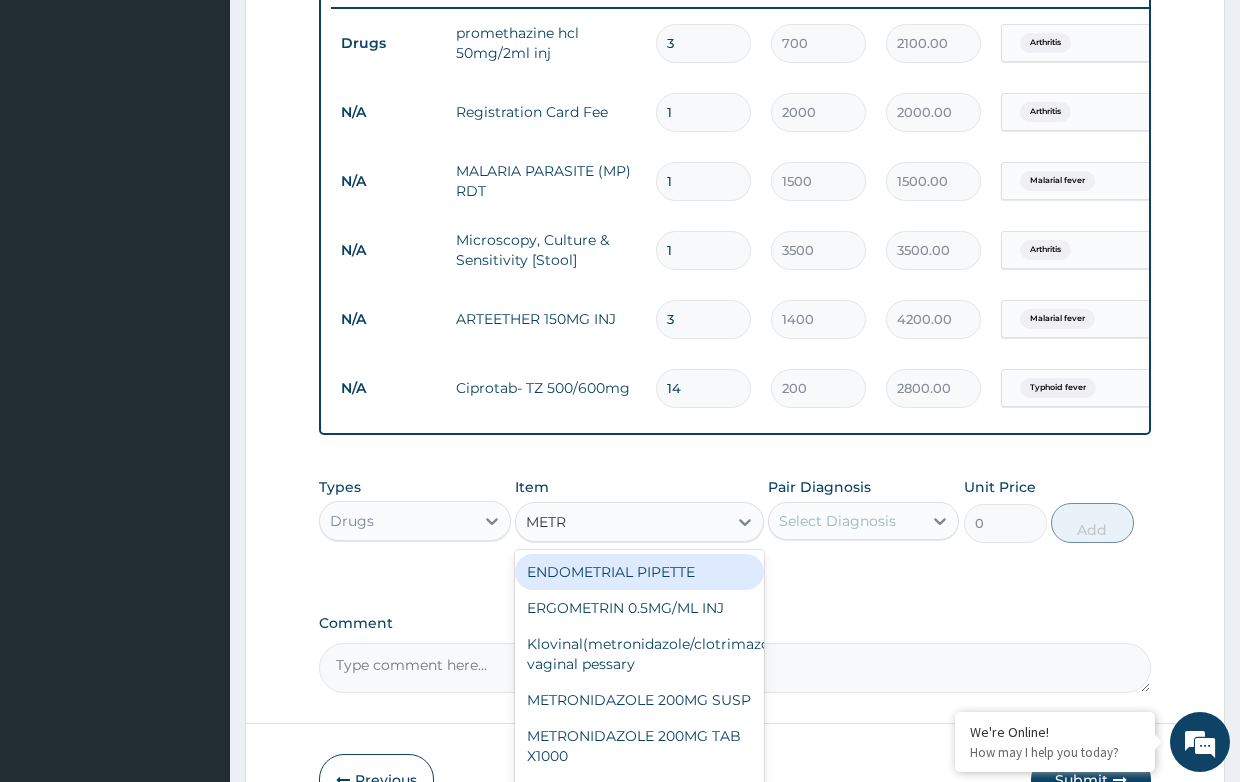 type on "METRO" 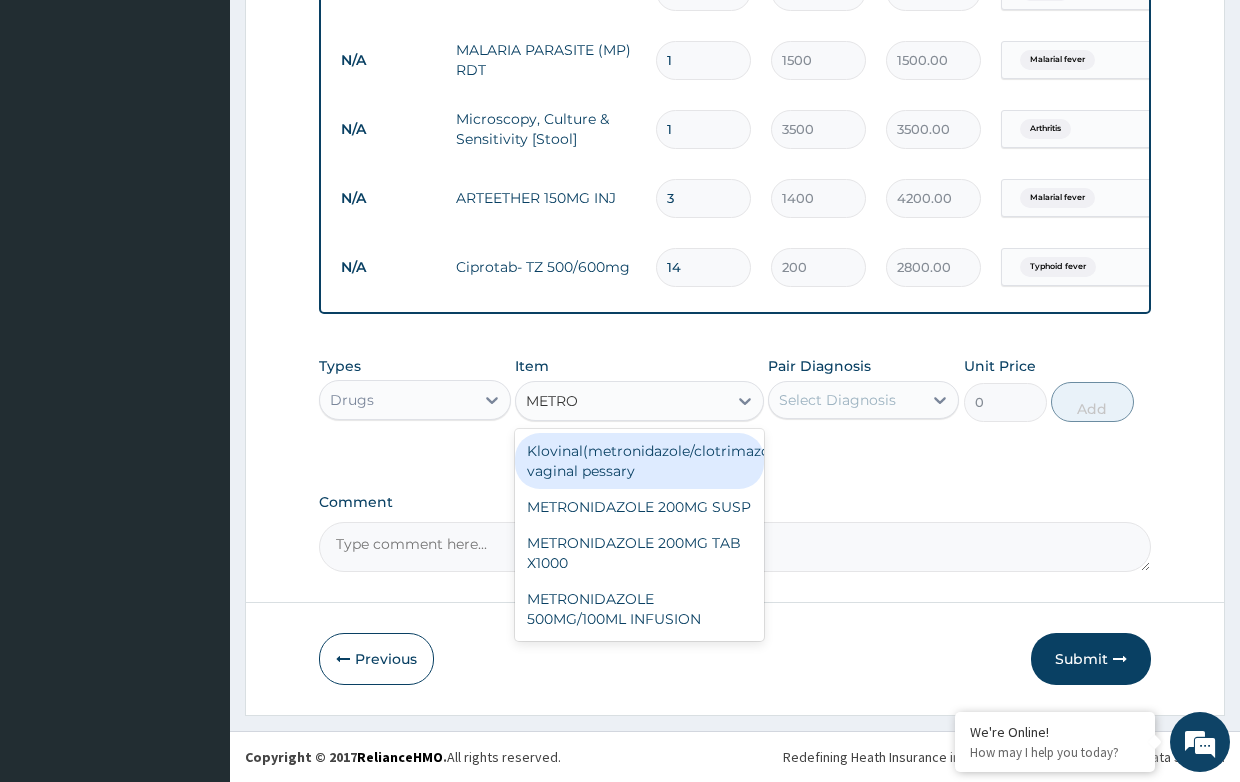 scroll, scrollTop: 927, scrollLeft: 0, axis: vertical 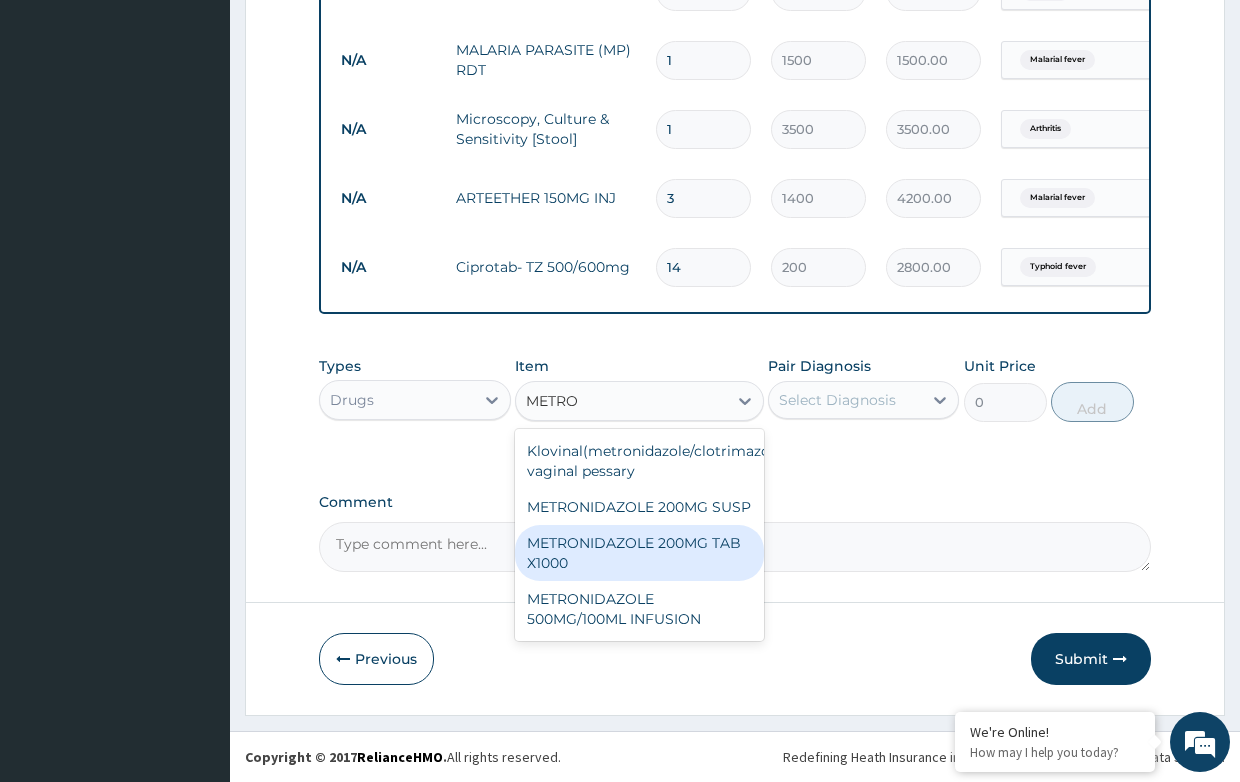 click on "METRONIDAZOLE 200MG TAB X1000" at bounding box center (639, 553) 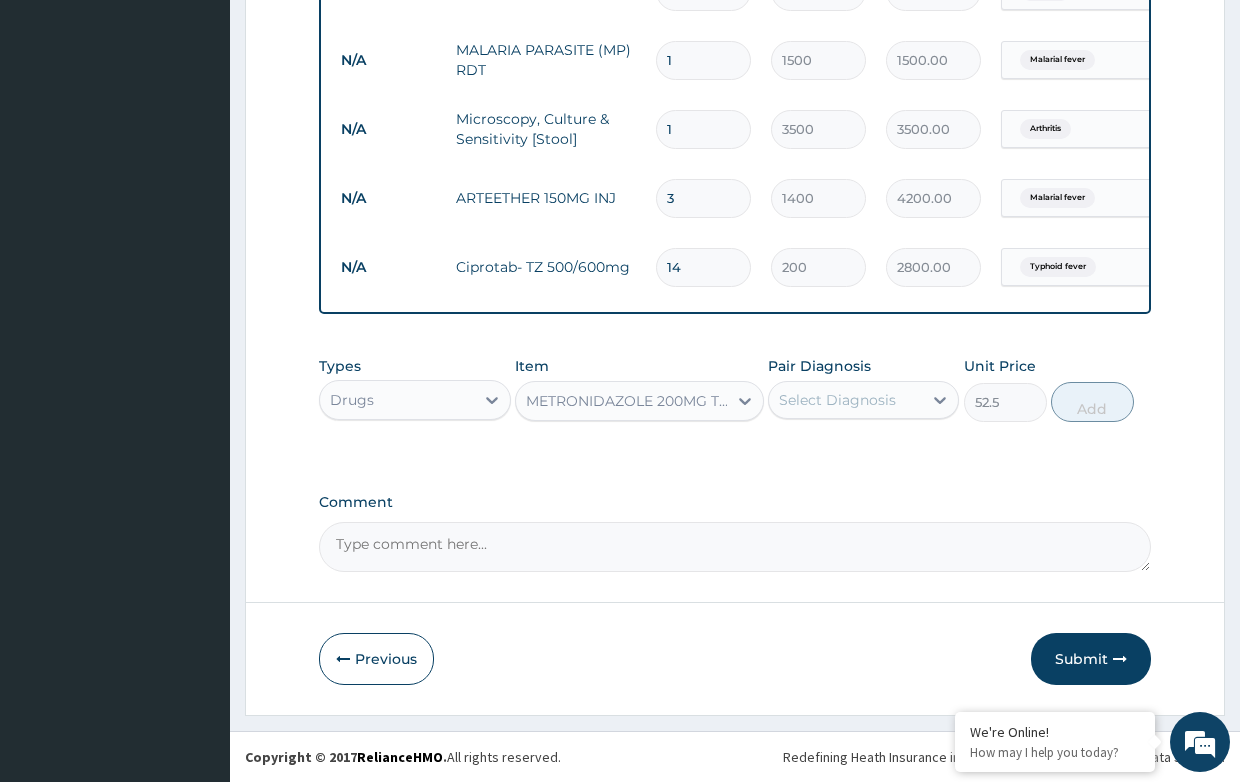 click on "Select Diagnosis" at bounding box center [837, 400] 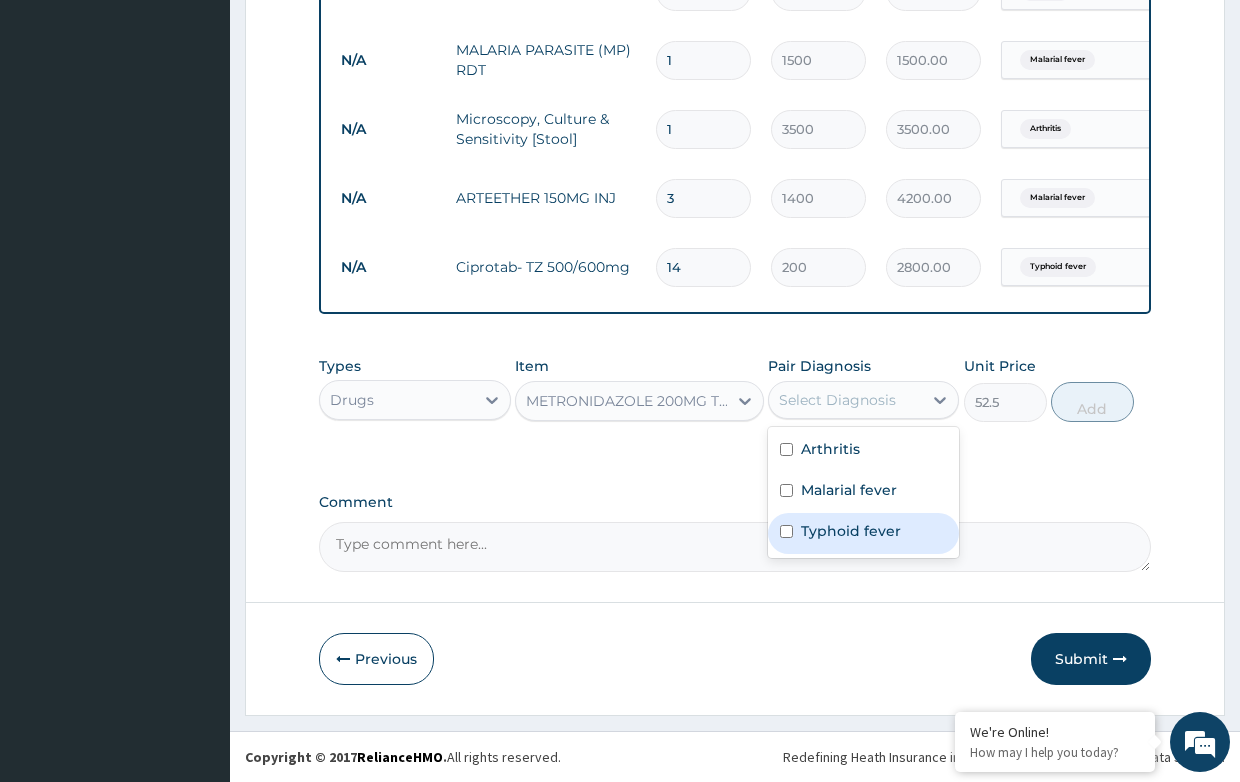 click on "Typhoid fever" at bounding box center (851, 531) 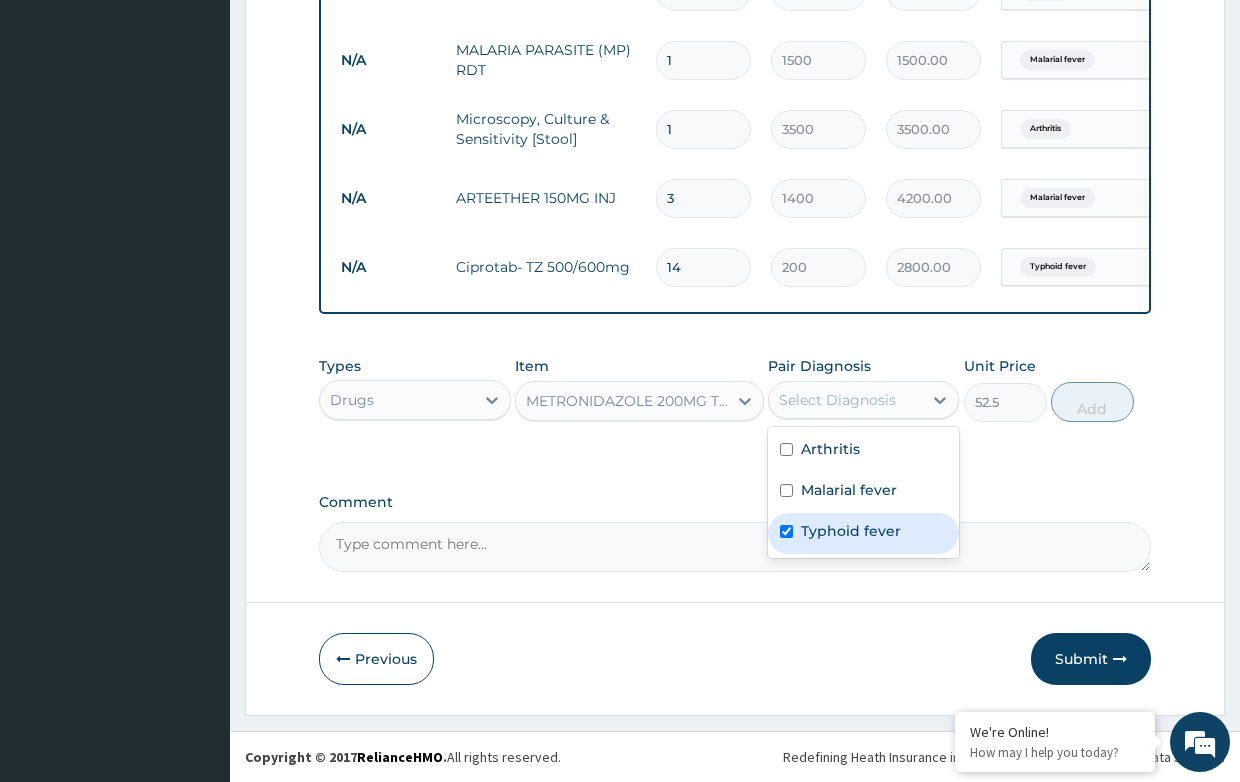 checkbox on "true" 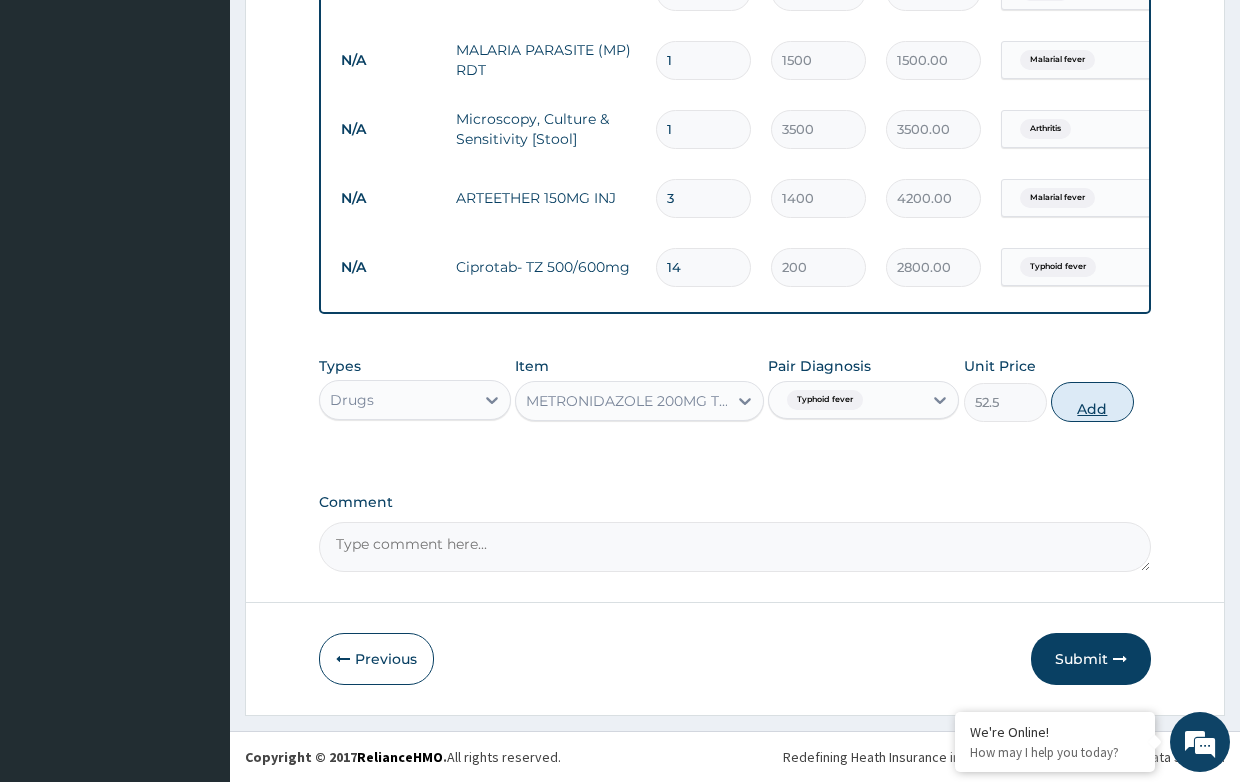 click on "Add" at bounding box center [1092, 402] 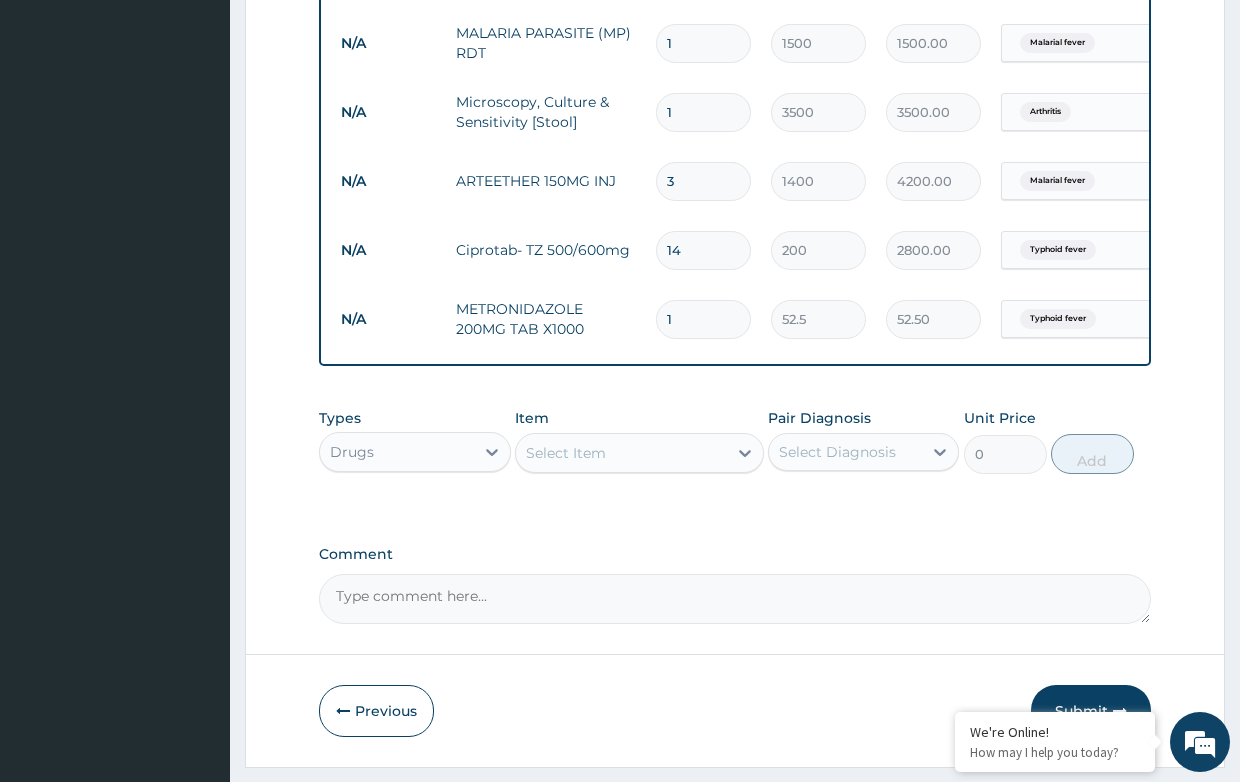 drag, startPoint x: 678, startPoint y: 320, endPoint x: 627, endPoint y: 317, distance: 51.088158 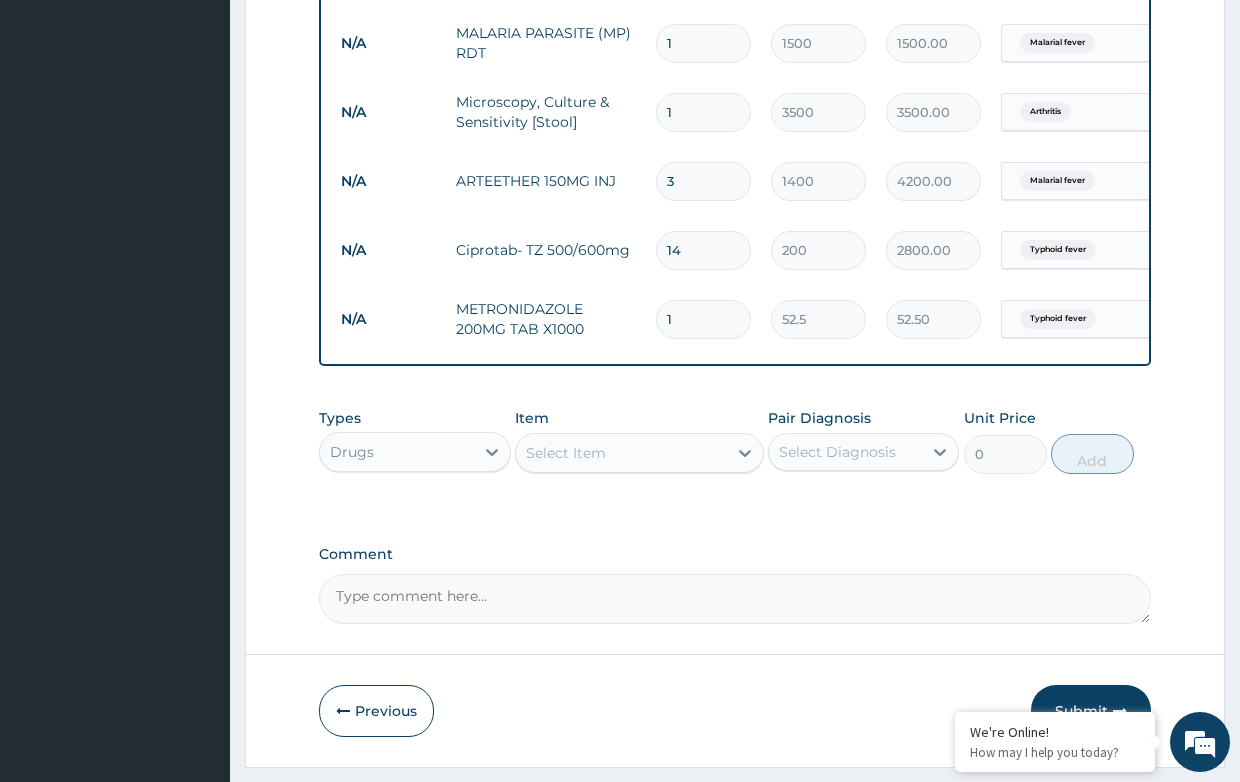 type on "4" 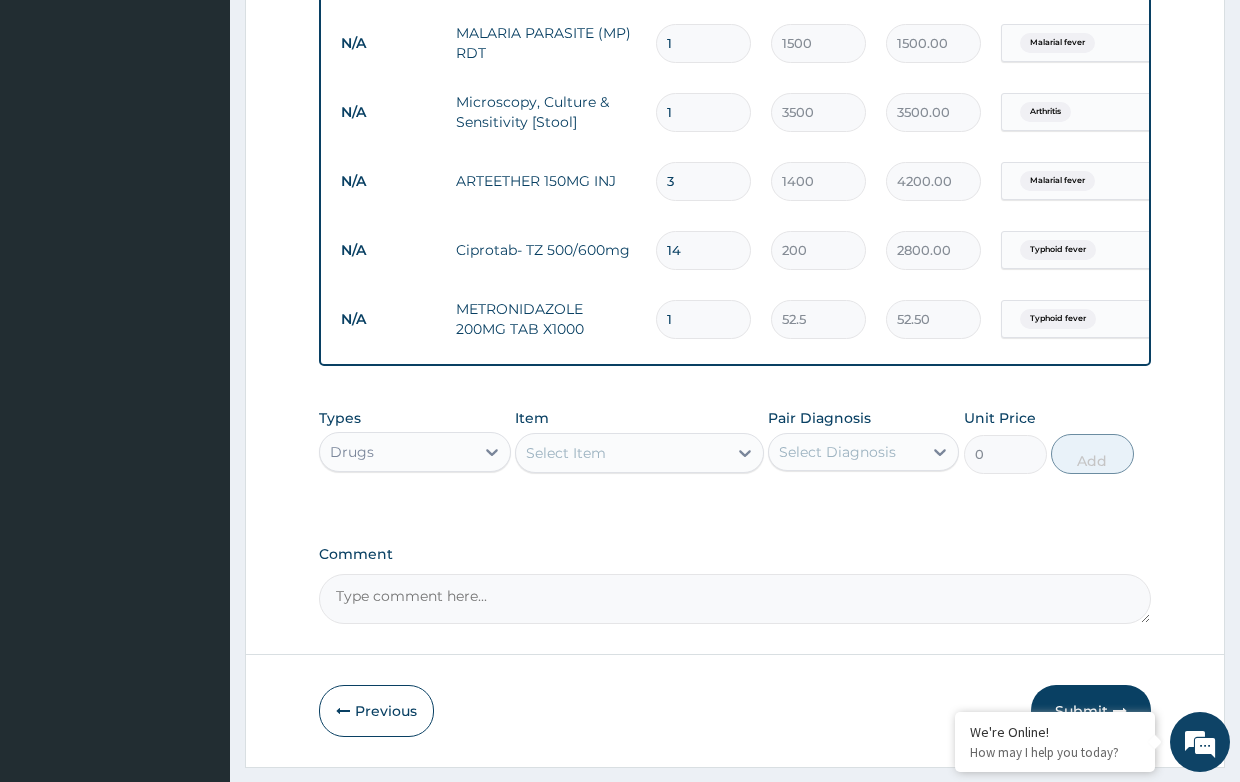 type on "210.00" 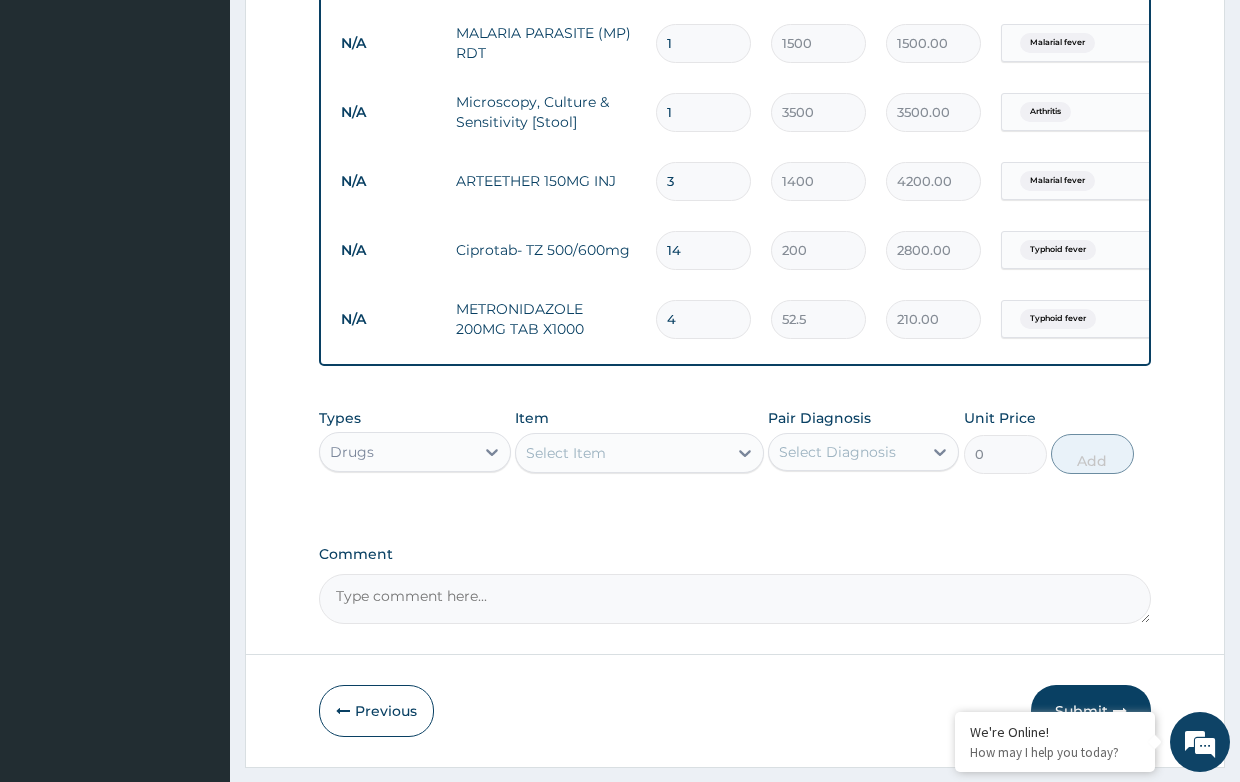 type on "42" 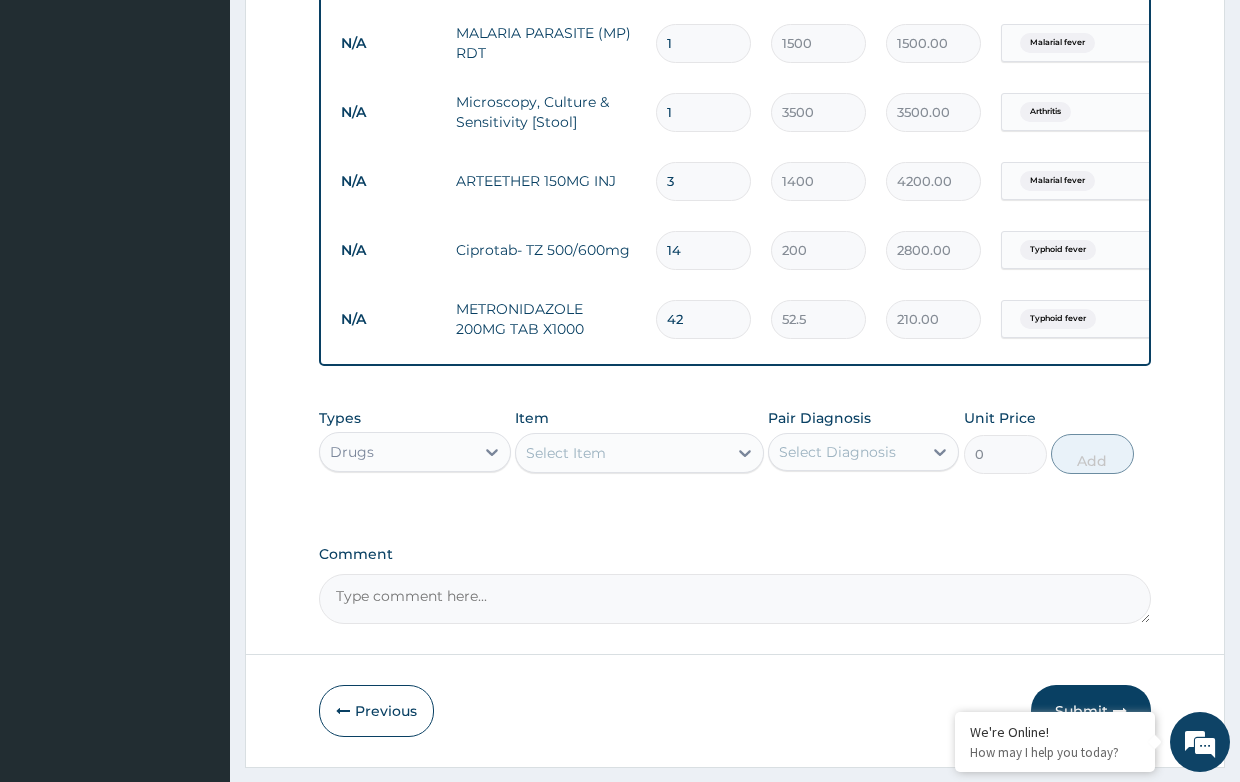 type on "2205.00" 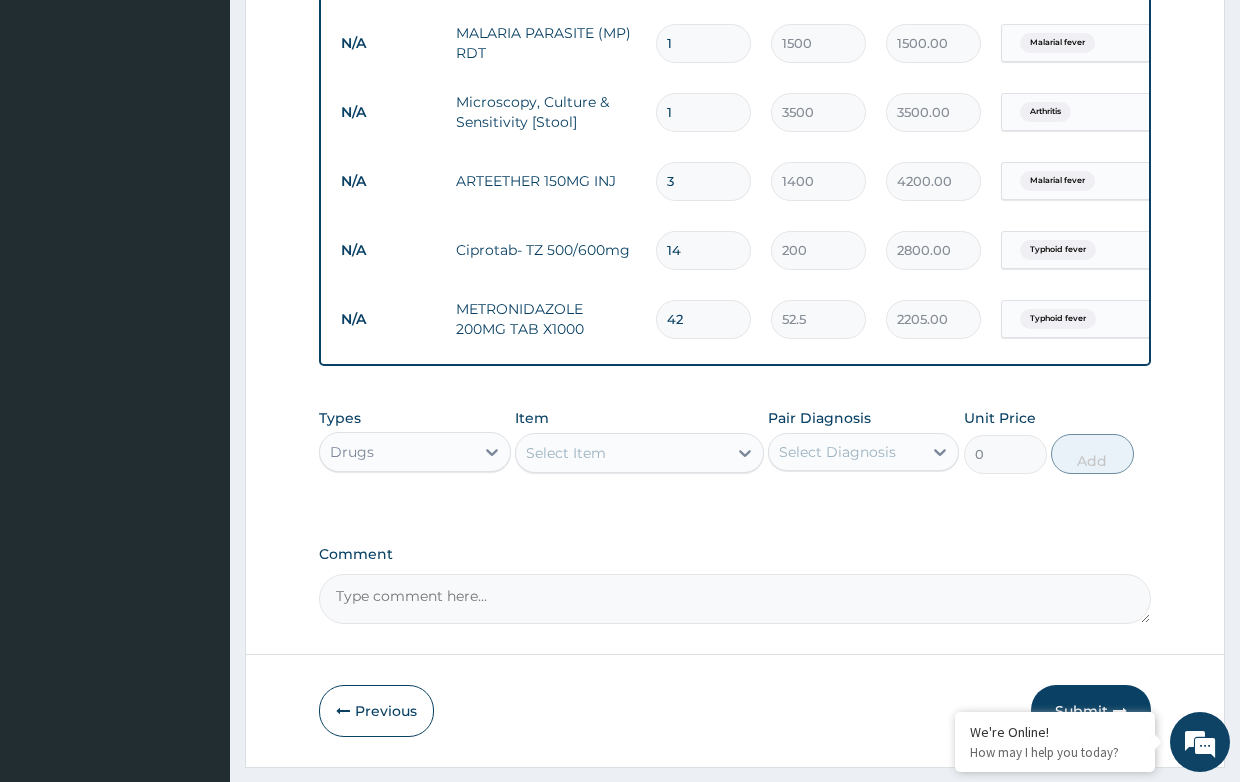 type on "42" 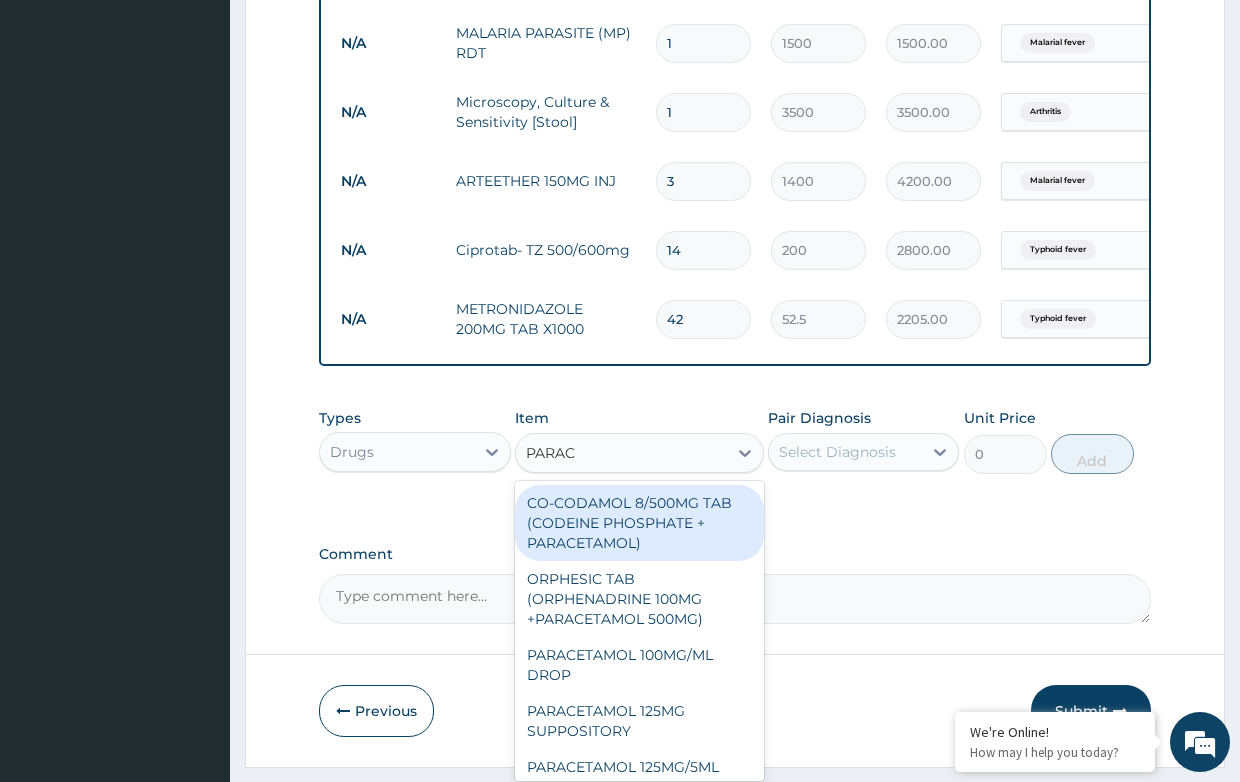 type on "PARACE" 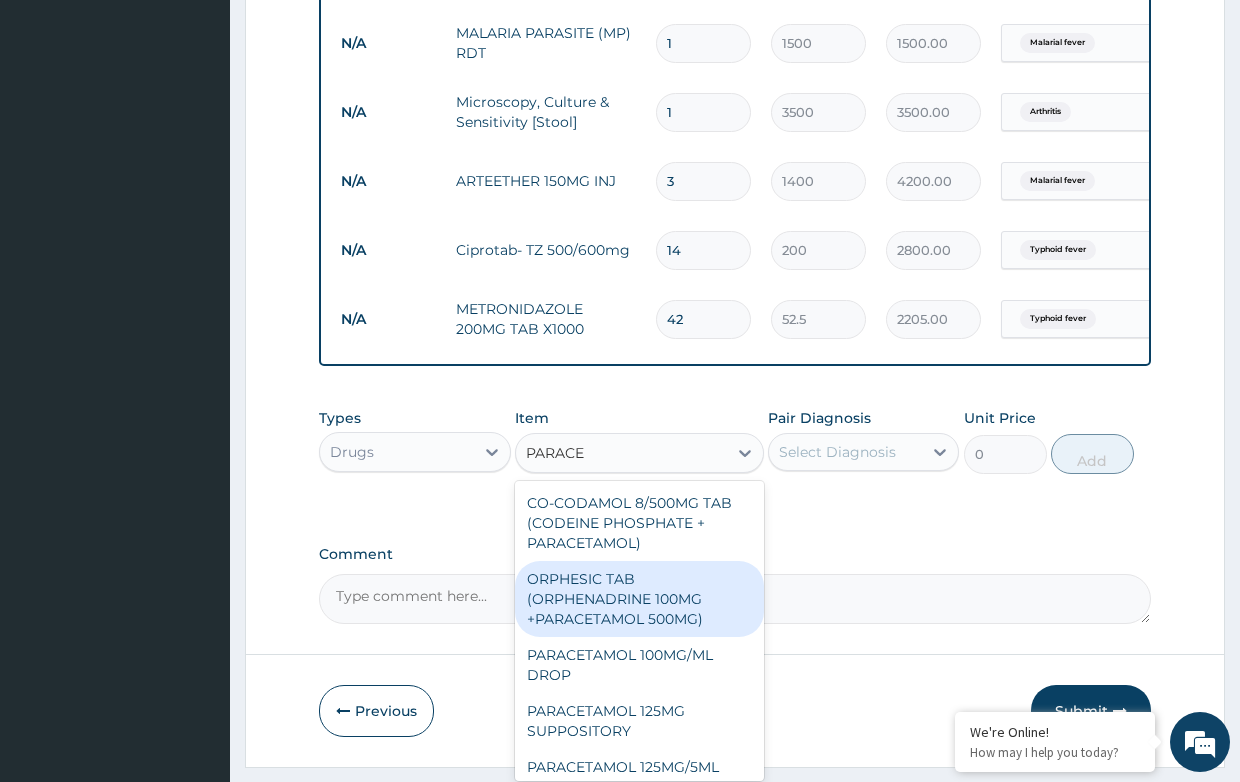 click on "ORPHESIC TAB (ORPHENADRINE 100MG +PARACETAMOL 500MG)" at bounding box center [639, 599] 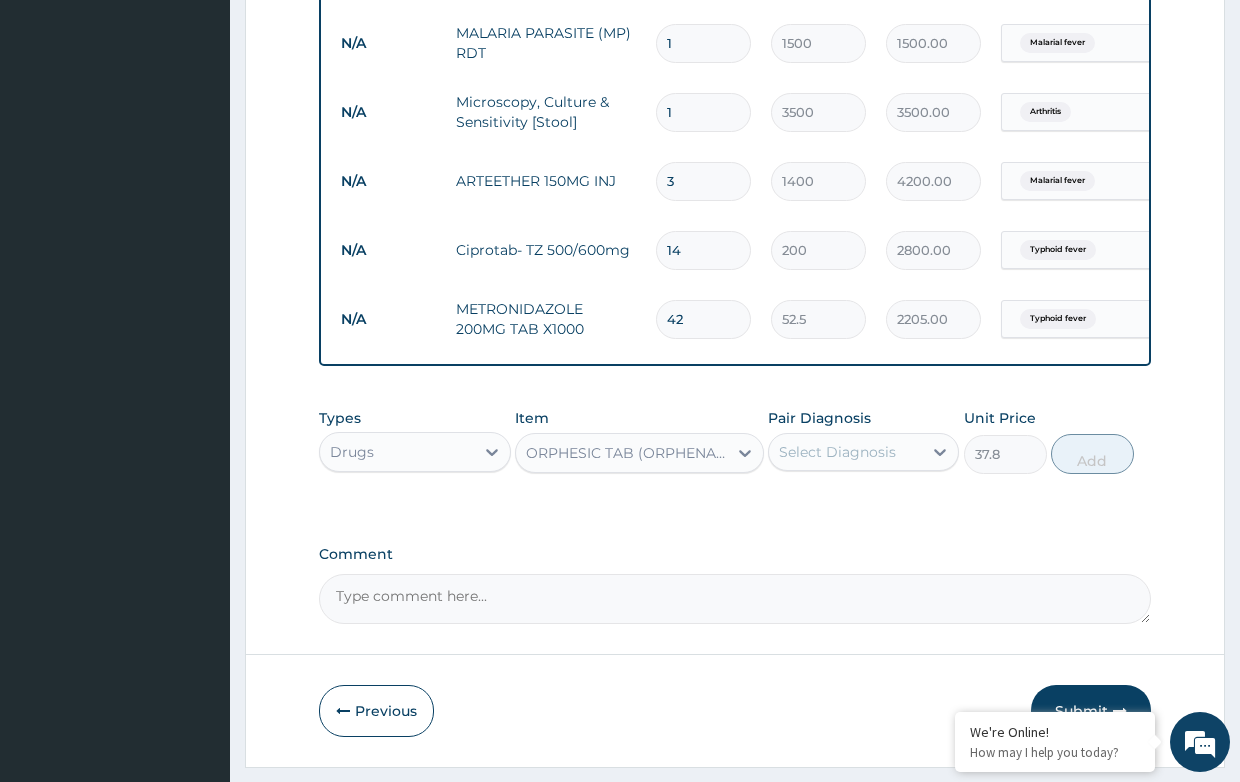 click on "Select Diagnosis" at bounding box center [837, 452] 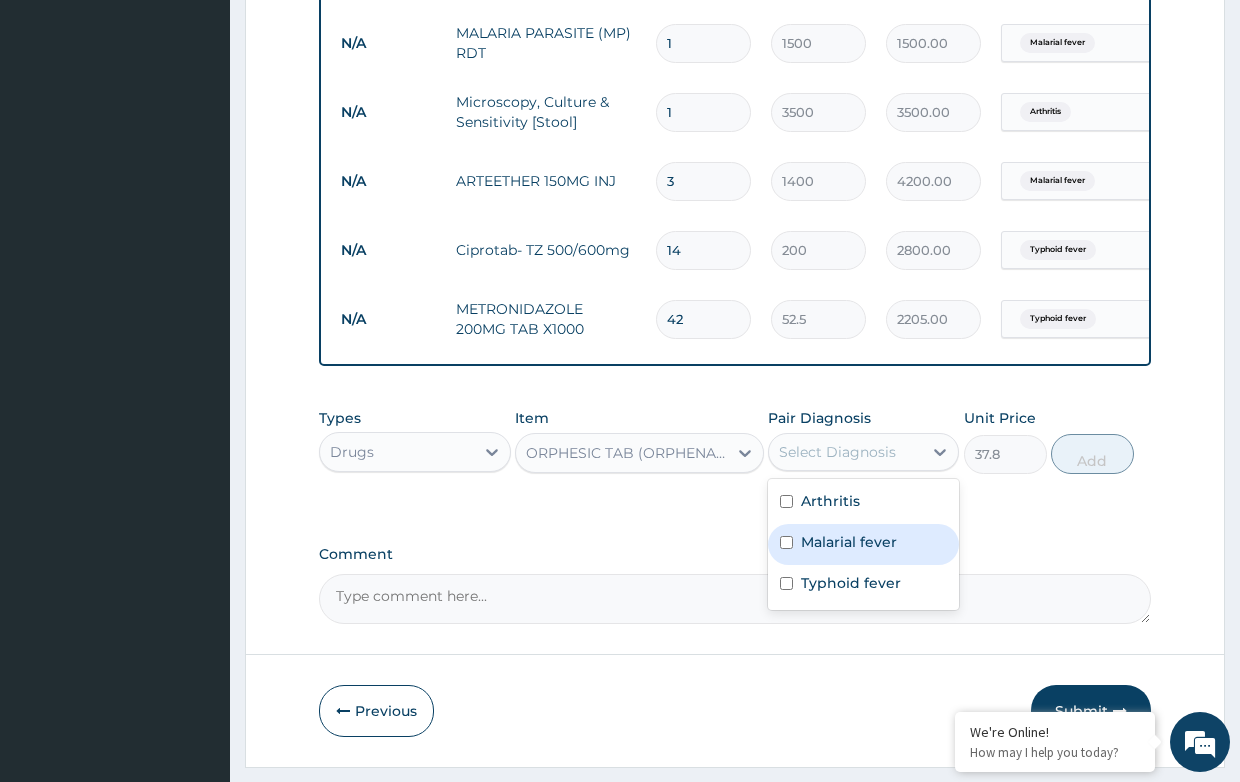 click on "Malarial fever" at bounding box center (849, 542) 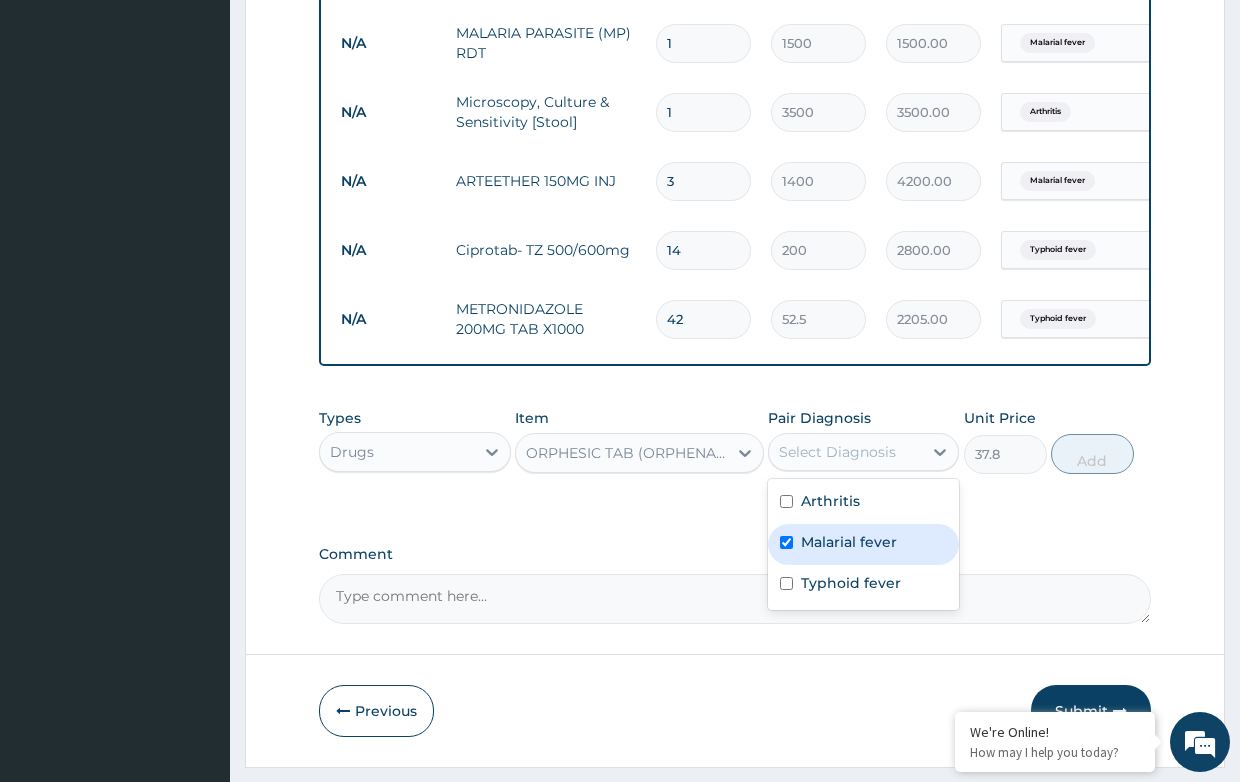 checkbox on "true" 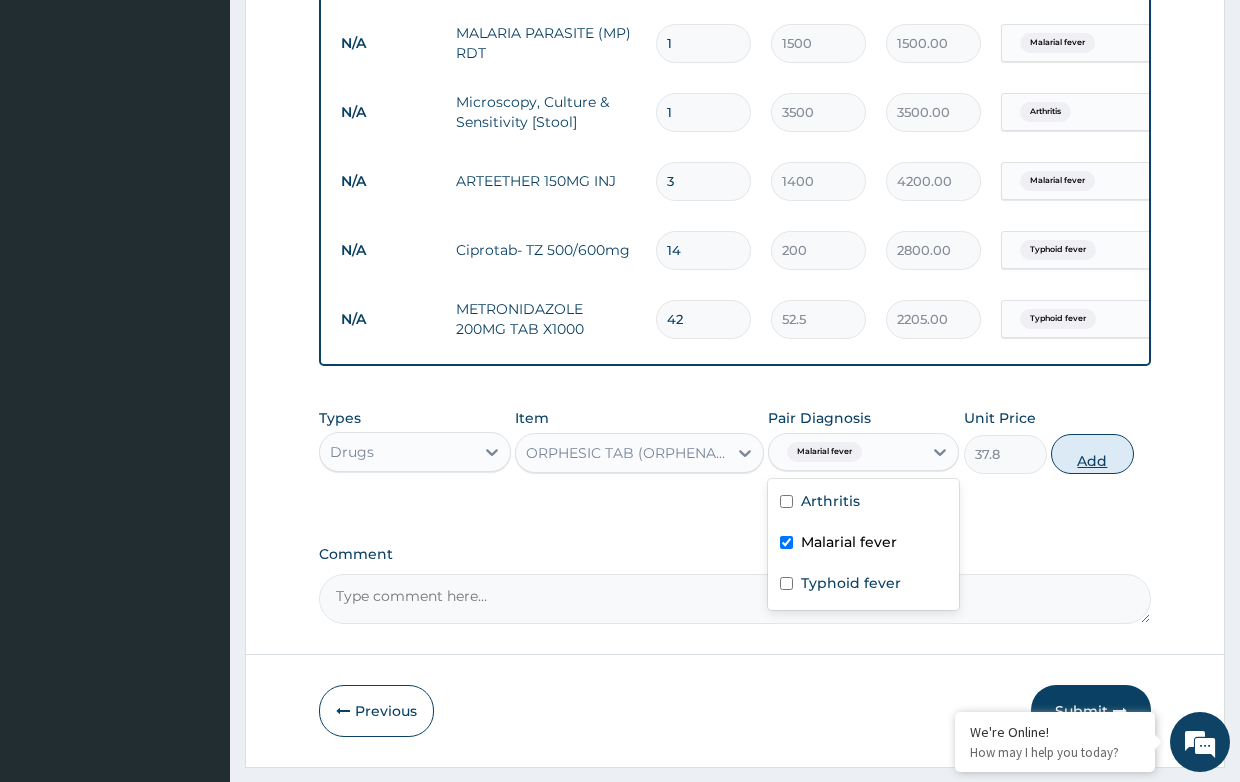 click on "Add" at bounding box center (1092, 454) 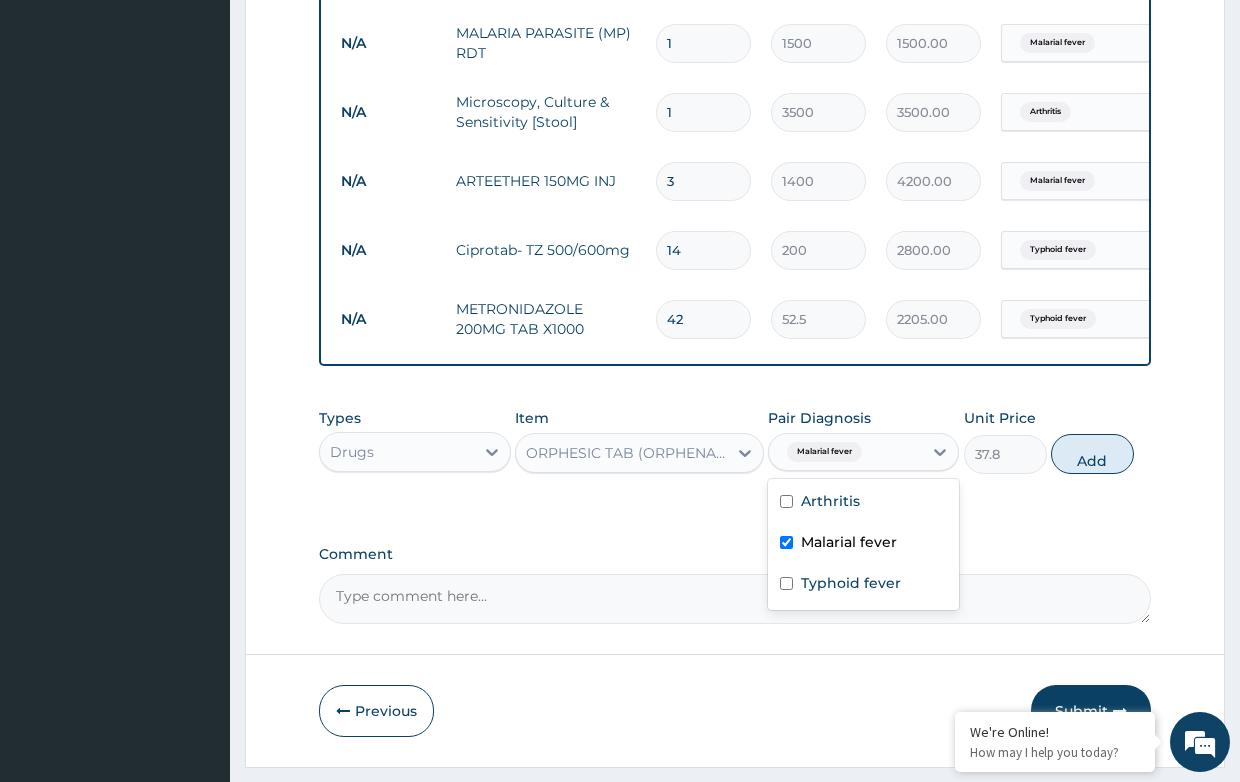 type on "0" 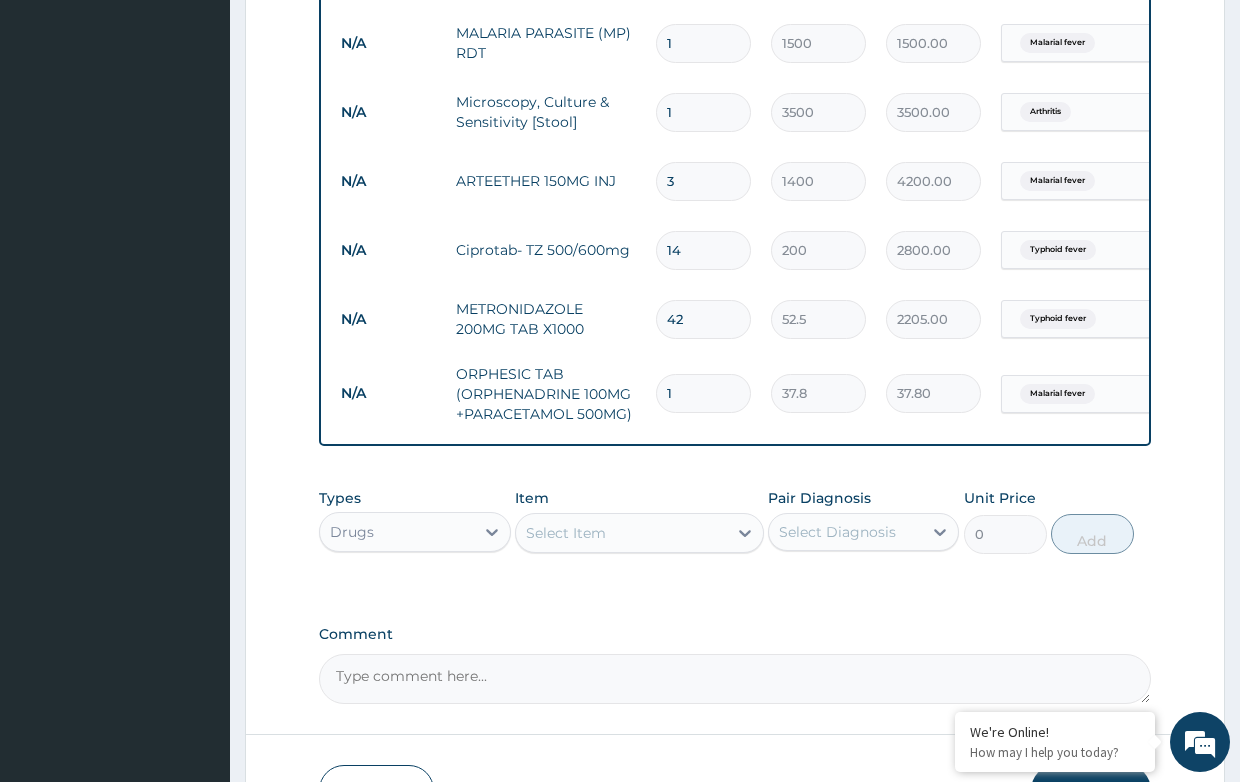 type on "18" 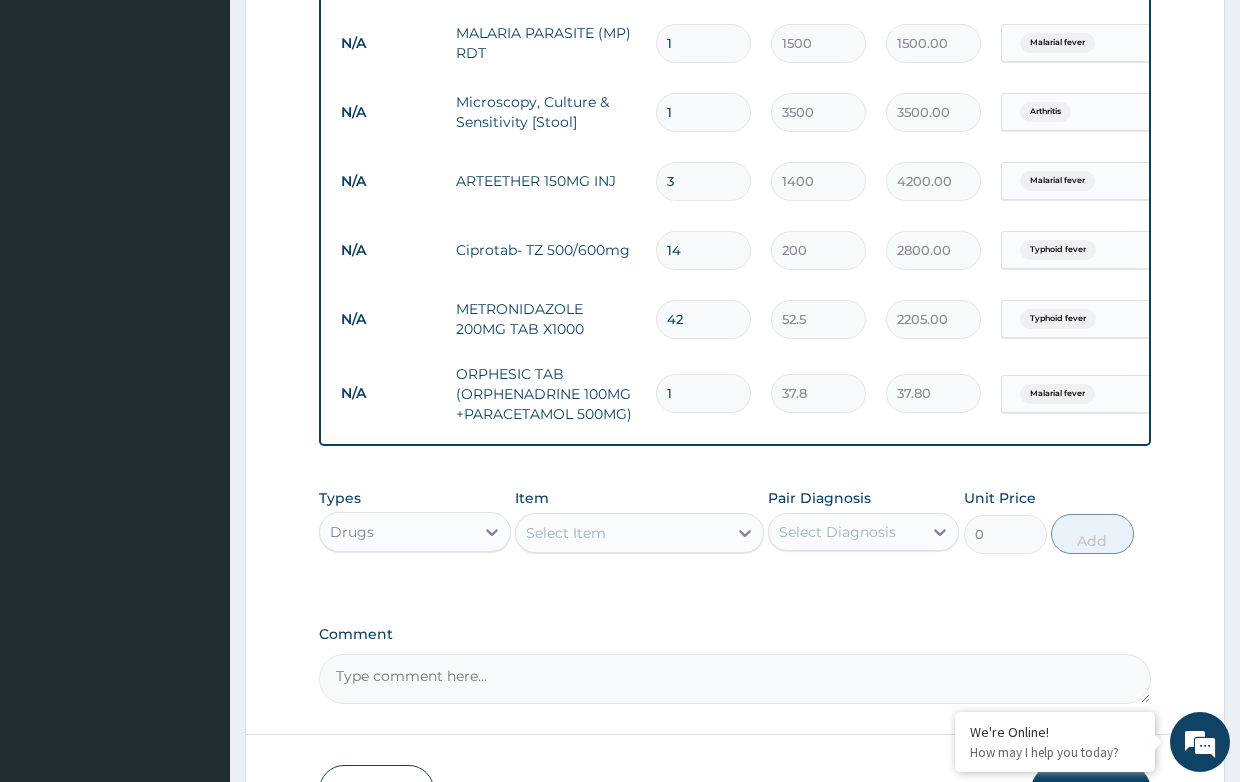 type on "680.40" 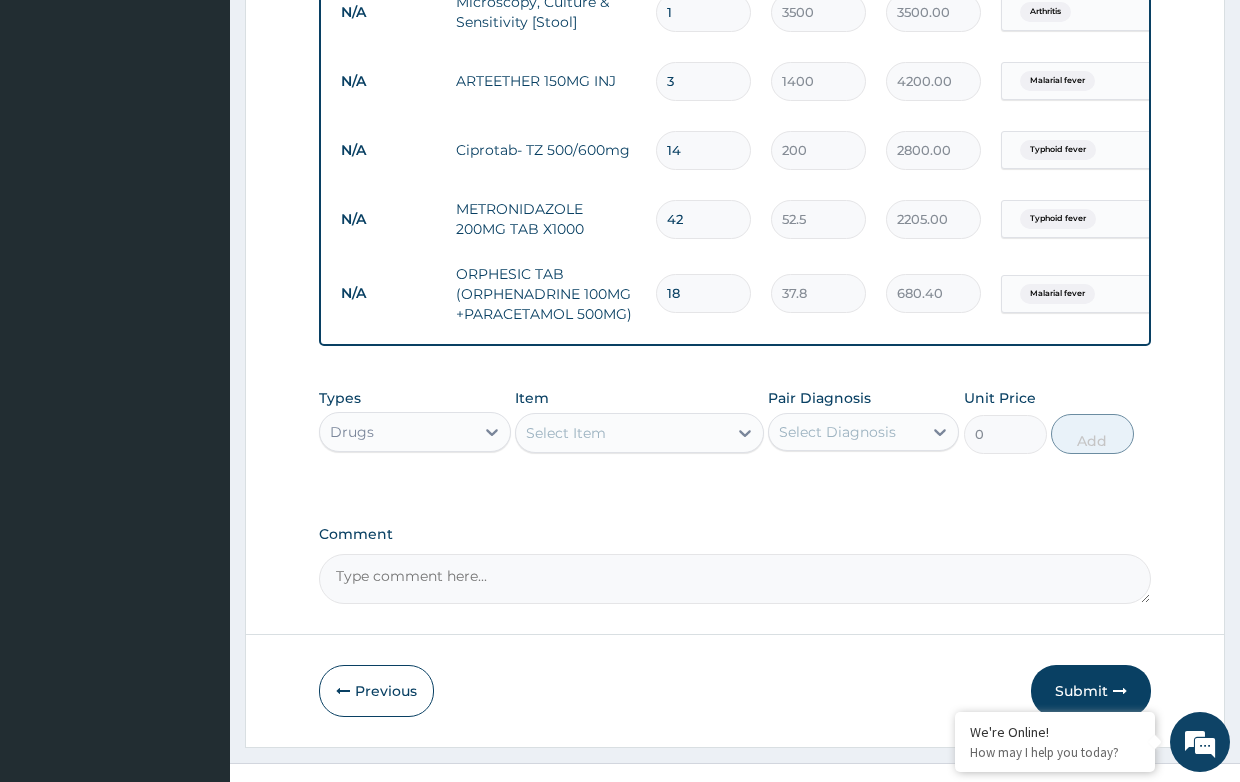 scroll, scrollTop: 1076, scrollLeft: 0, axis: vertical 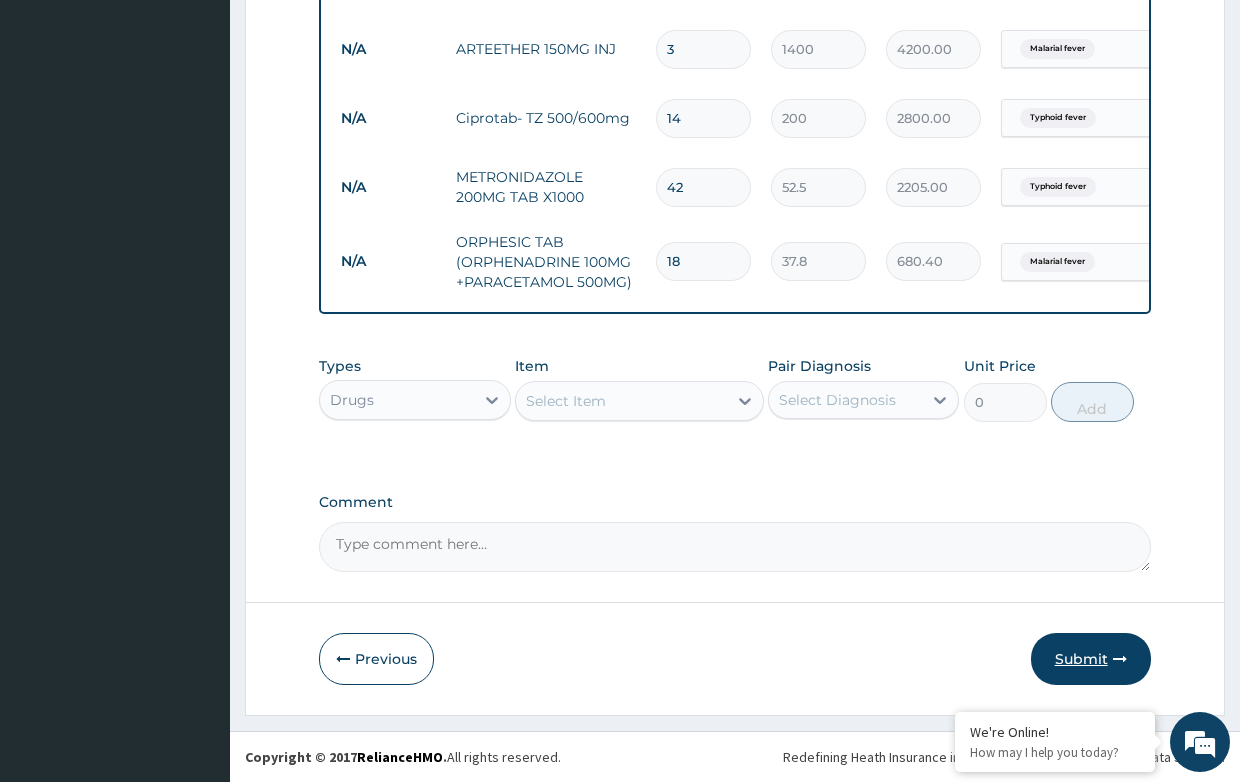 type on "18" 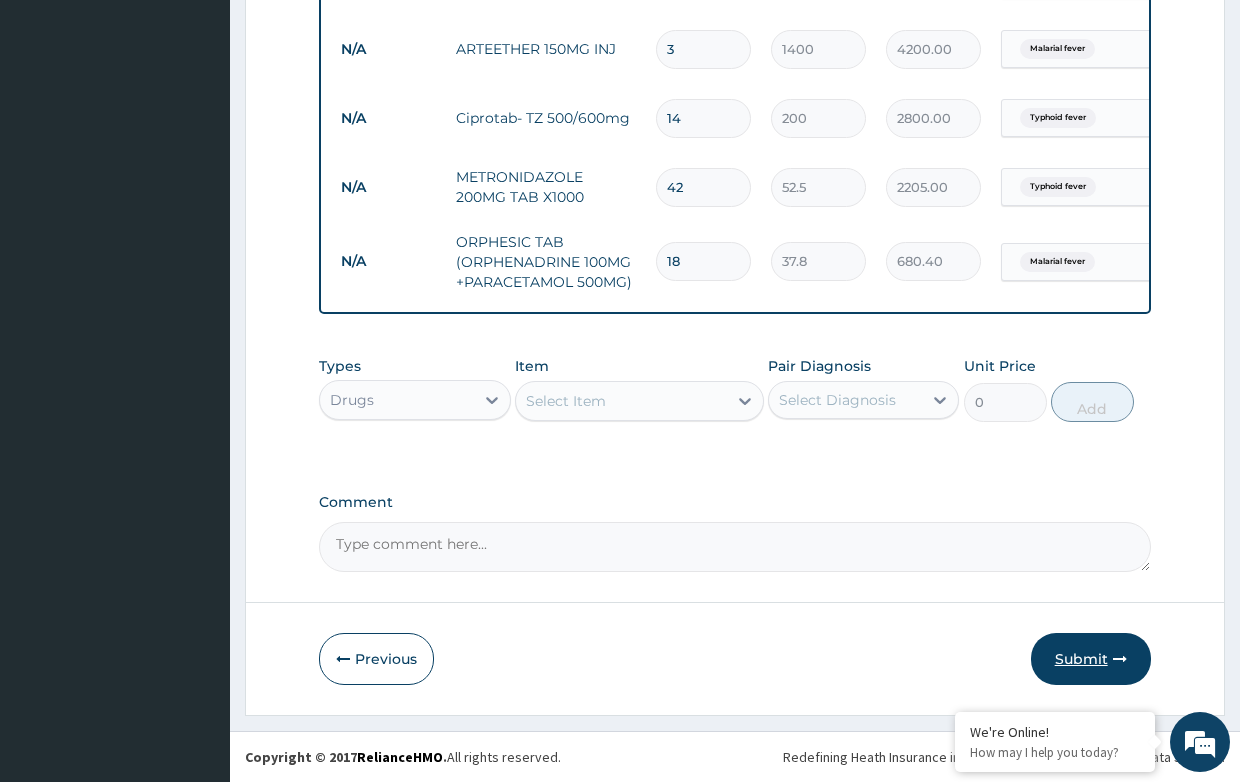 click on "Submit" at bounding box center [1091, 659] 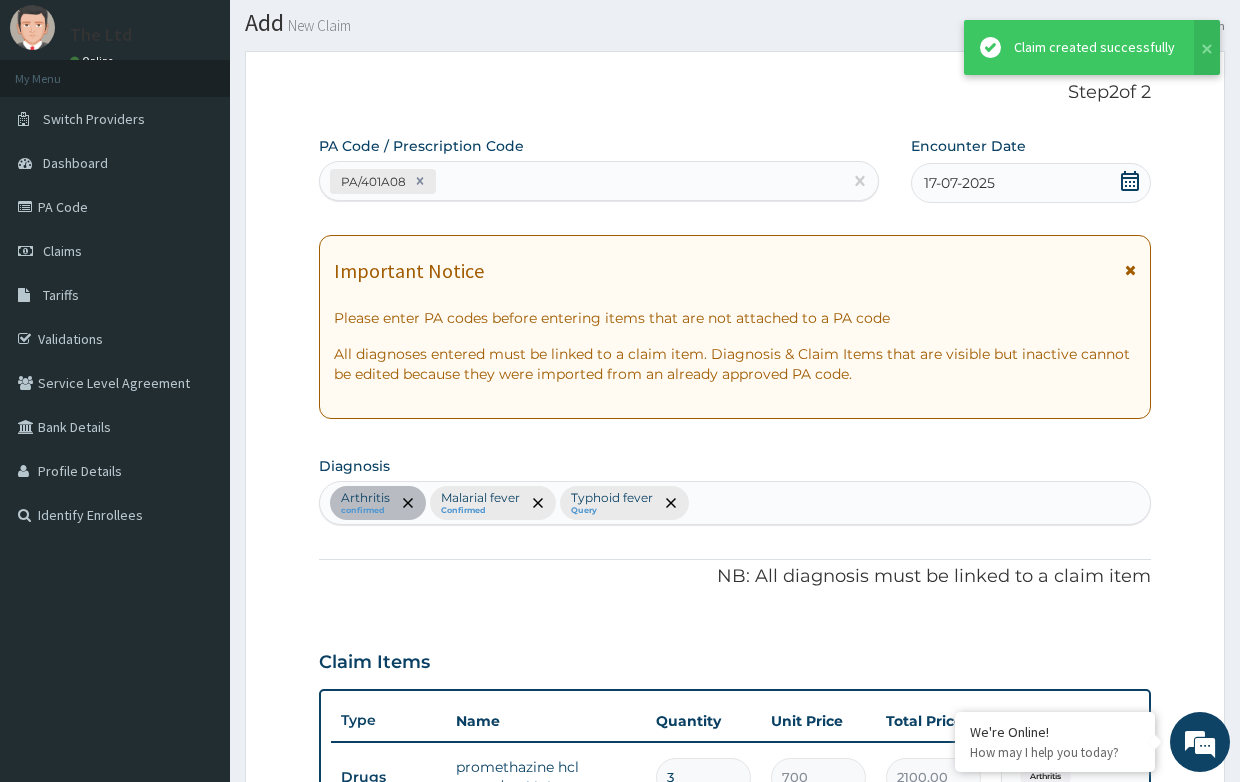 scroll, scrollTop: 1076, scrollLeft: 0, axis: vertical 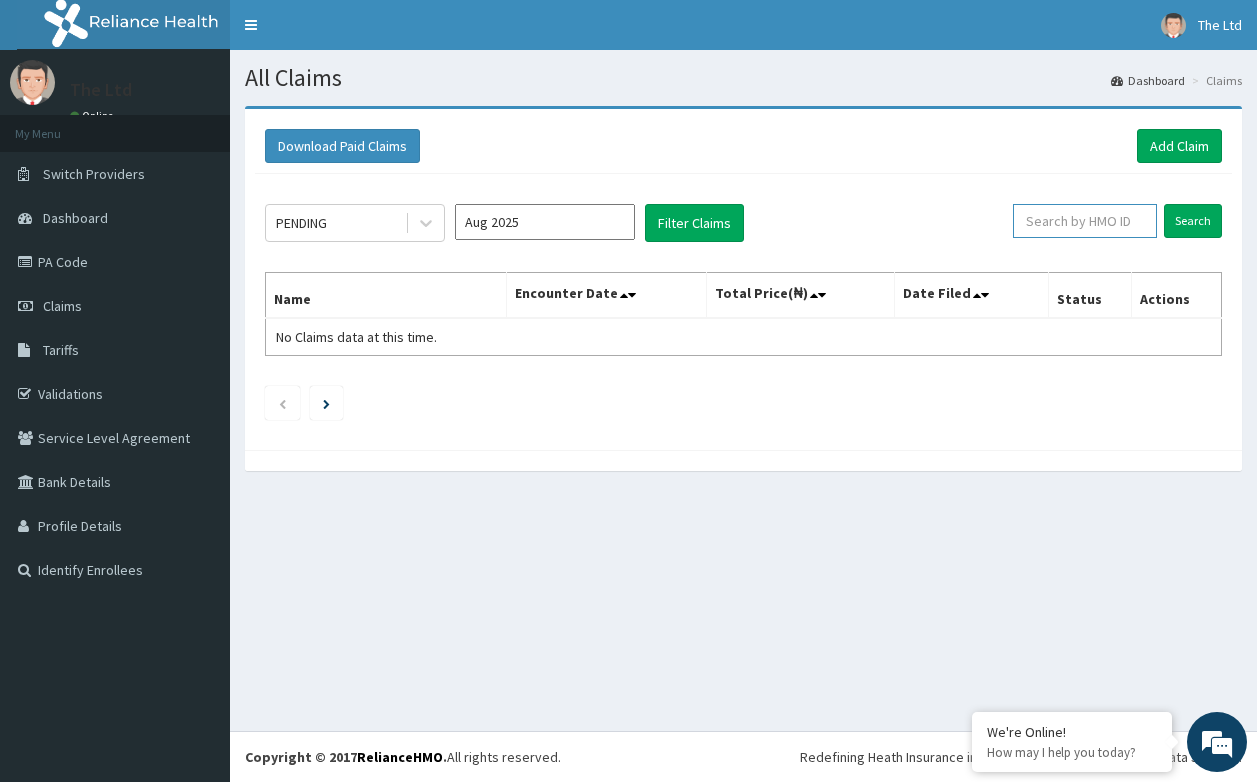 click at bounding box center [1085, 221] 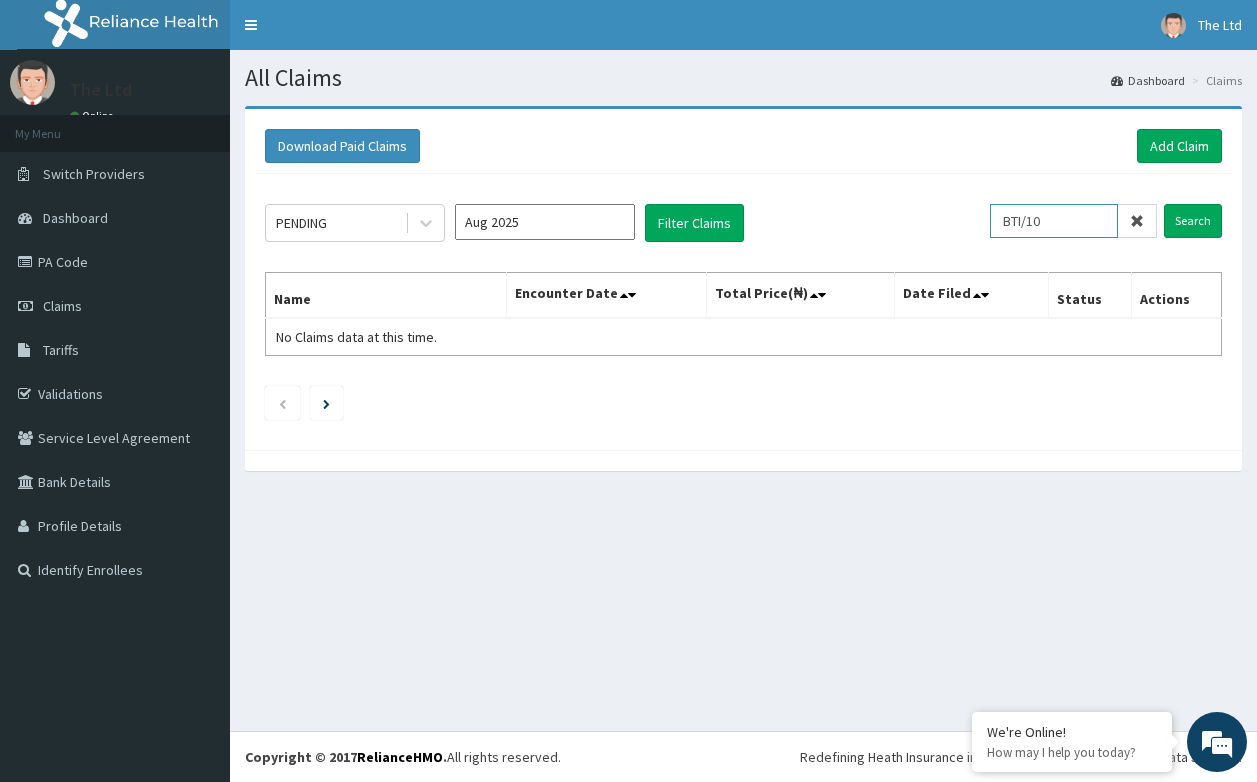 scroll, scrollTop: 0, scrollLeft: 0, axis: both 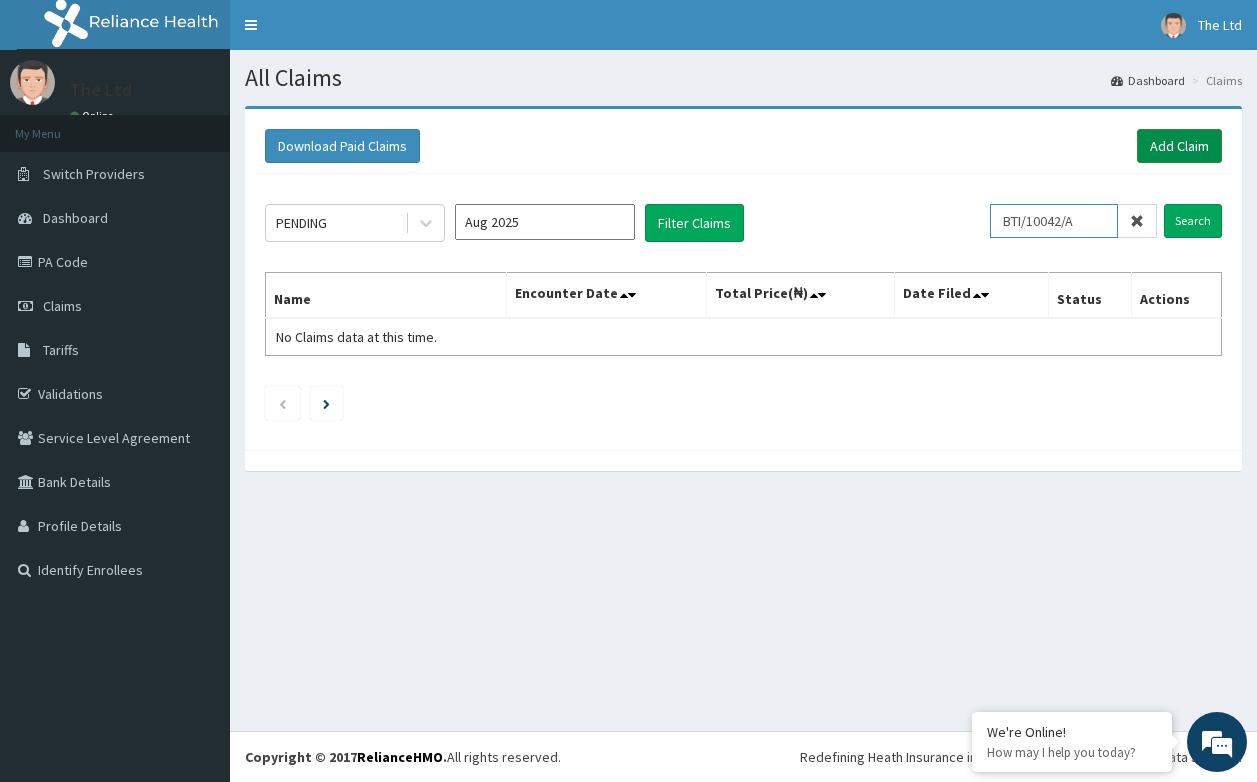 type on "BTI/10042/A" 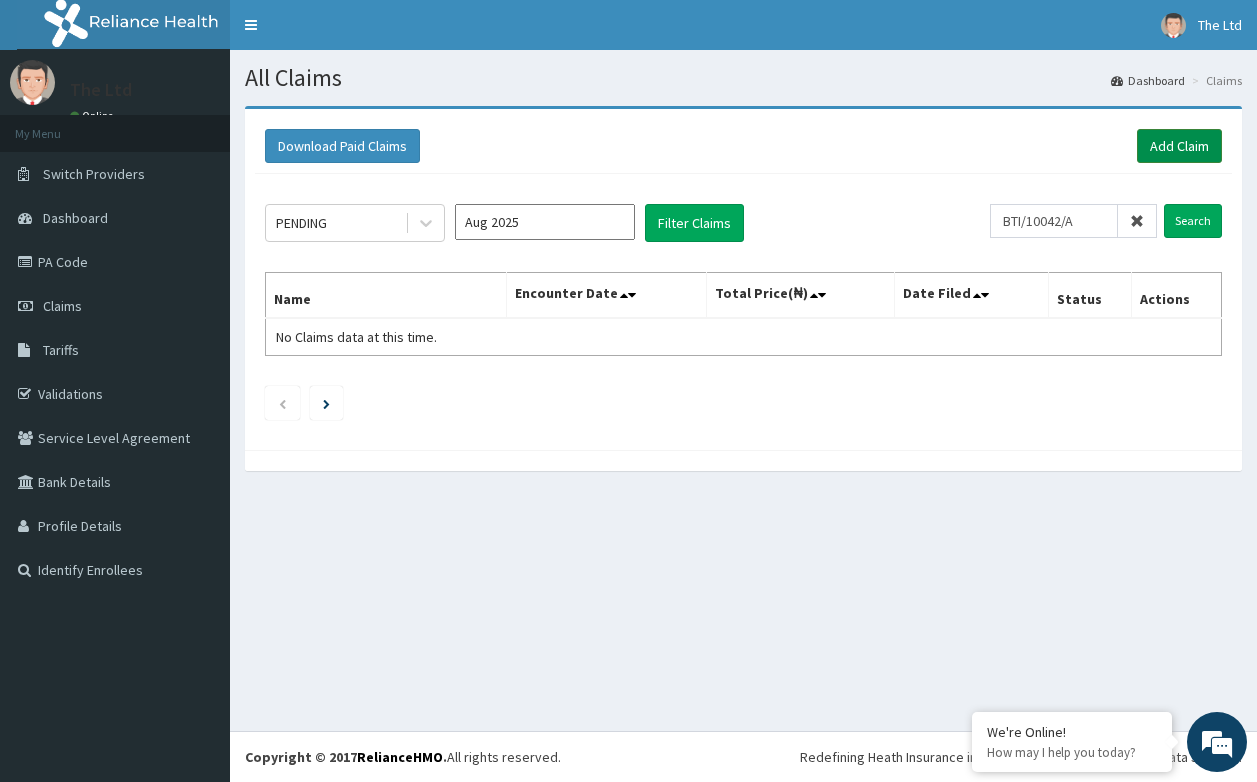 click on "Add Claim" at bounding box center [1179, 146] 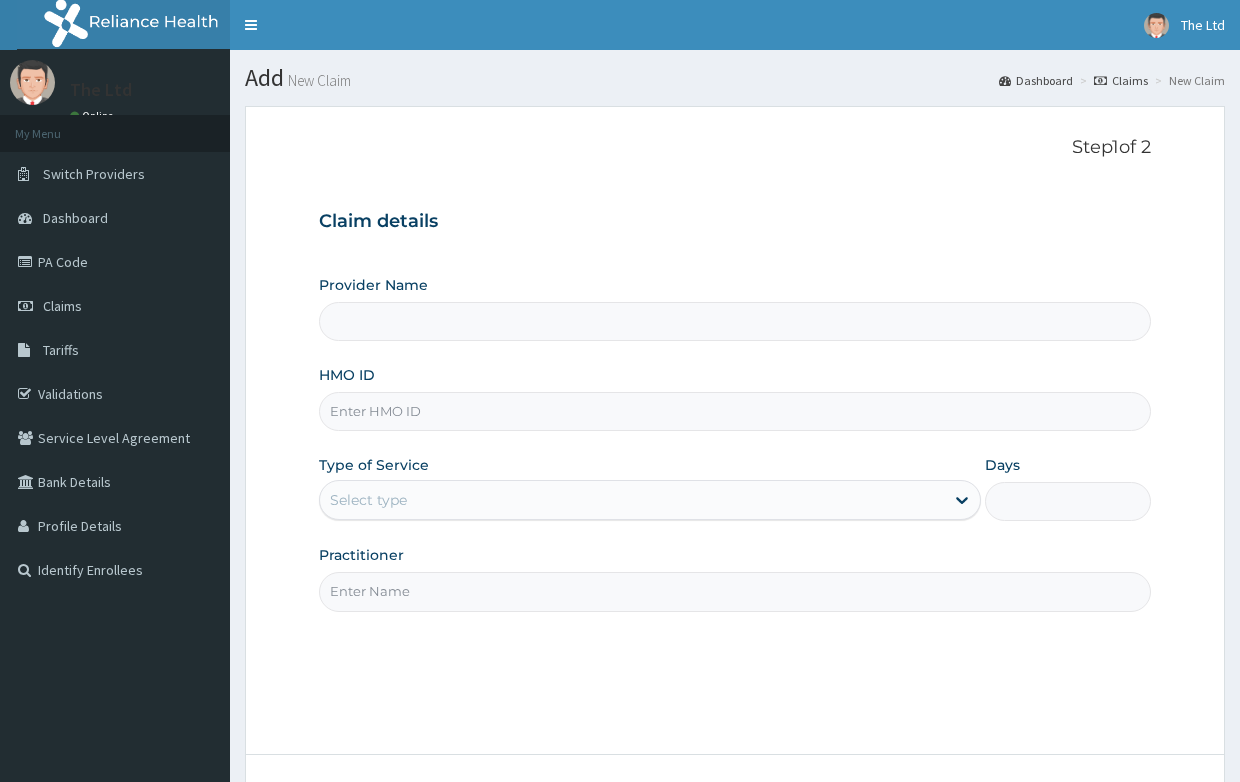 scroll, scrollTop: 0, scrollLeft: 0, axis: both 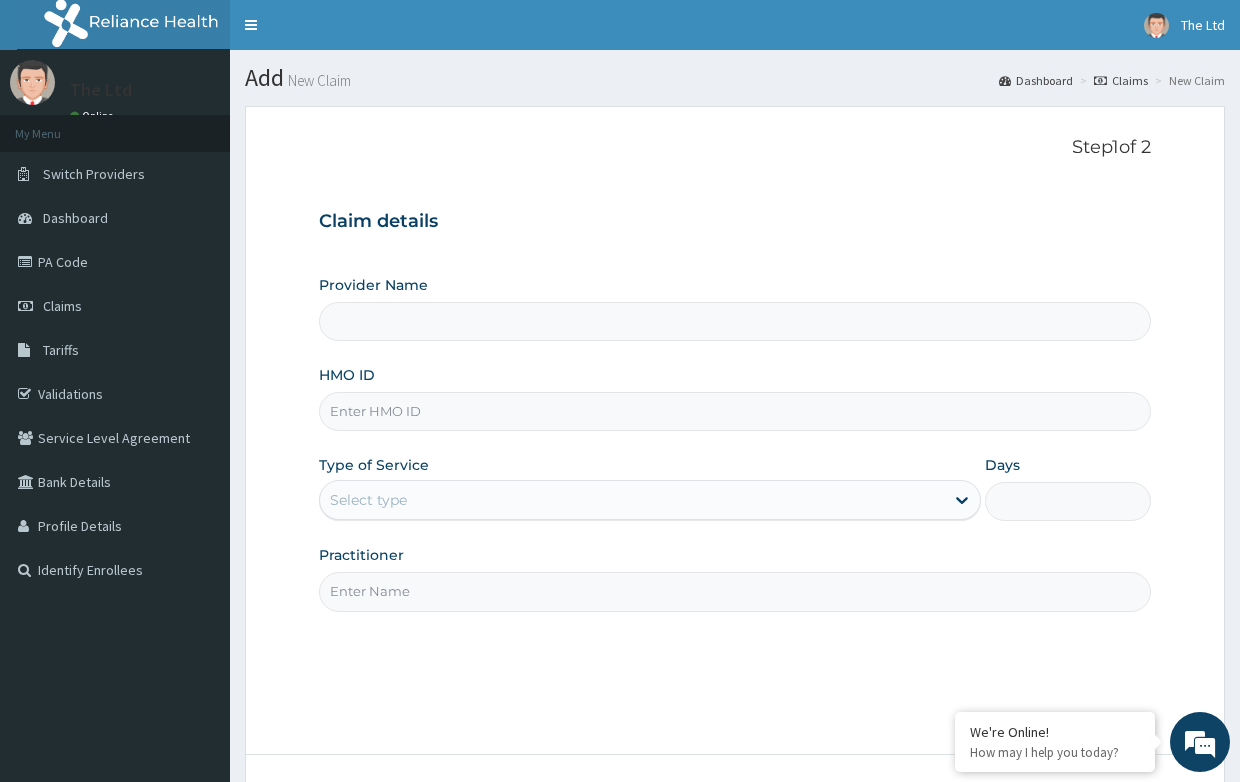 type on "The Healers' Healthcare Ltd" 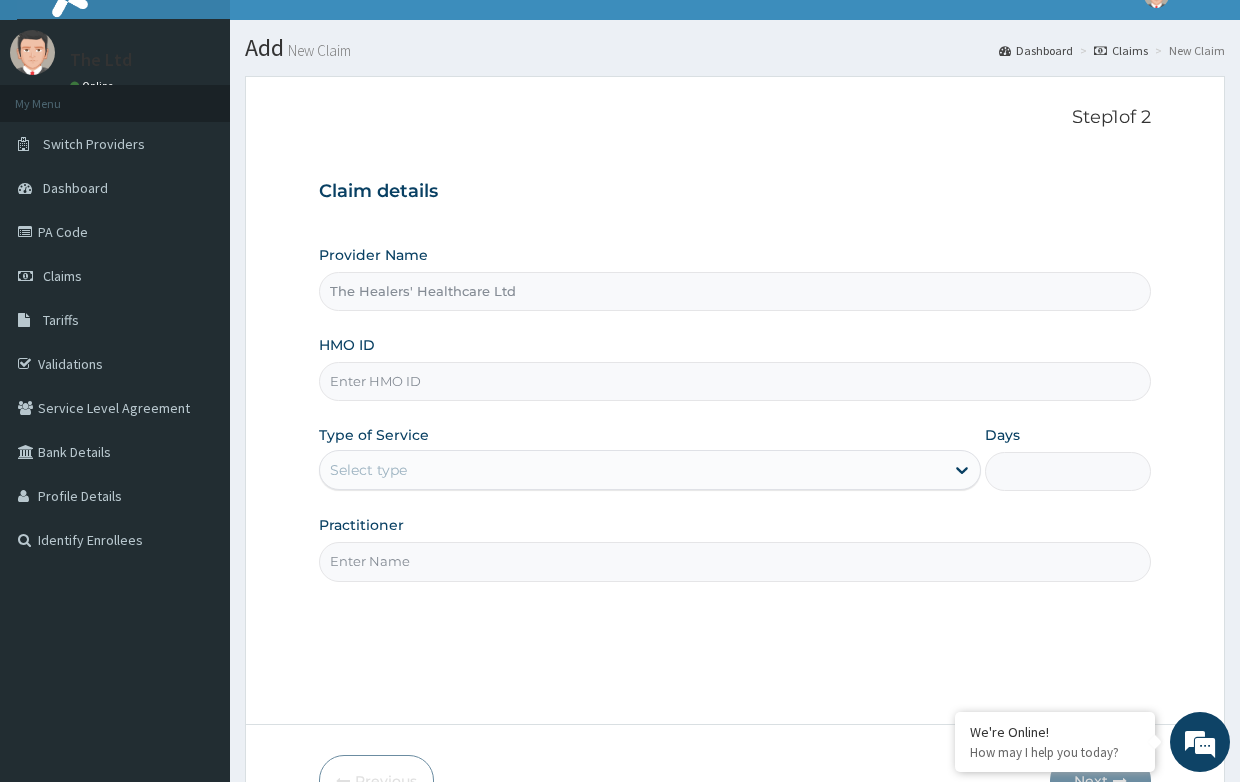 scroll, scrollTop: 0, scrollLeft: 0, axis: both 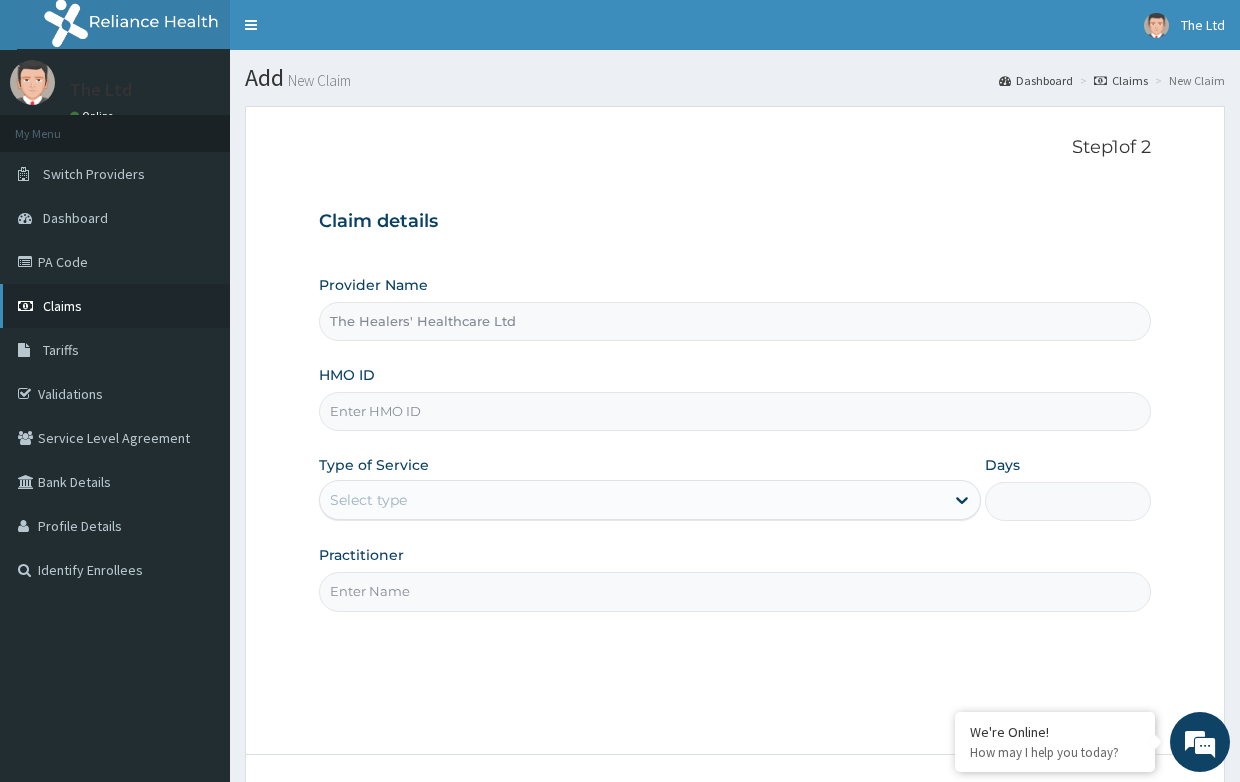 click on "Claims" at bounding box center [62, 306] 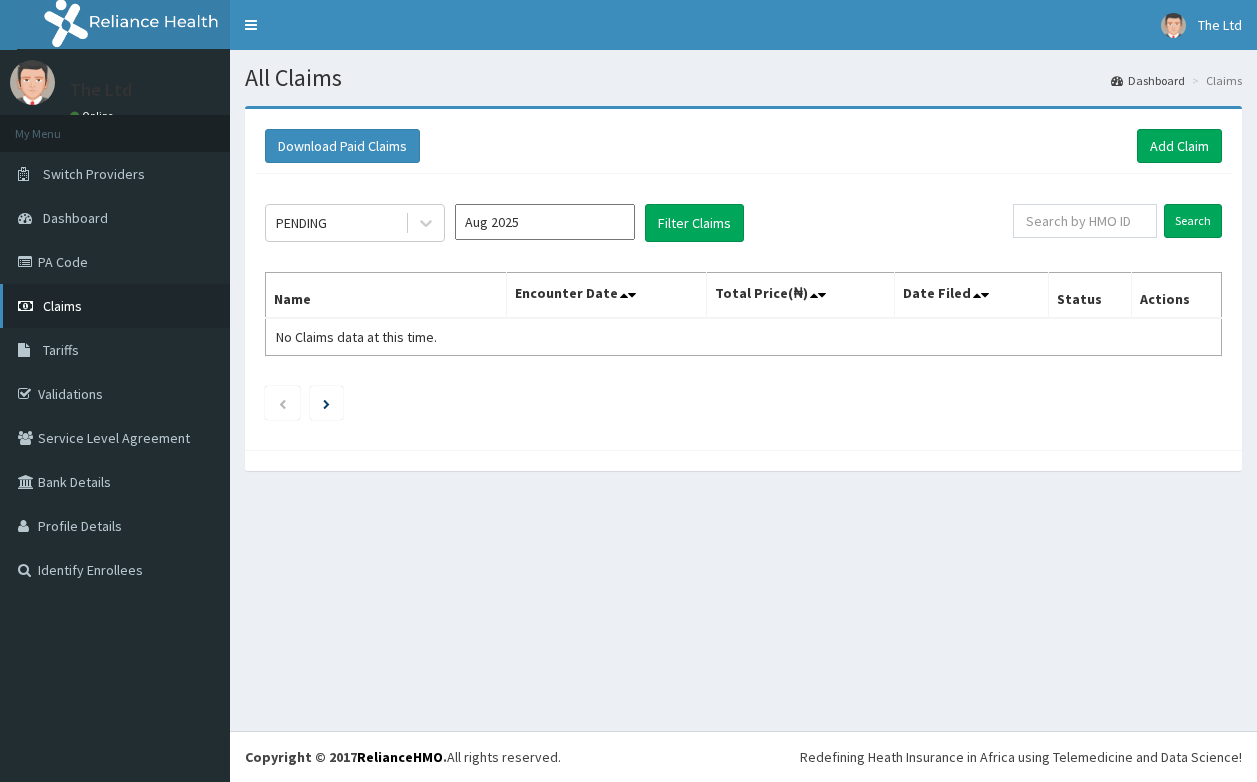 scroll, scrollTop: 0, scrollLeft: 0, axis: both 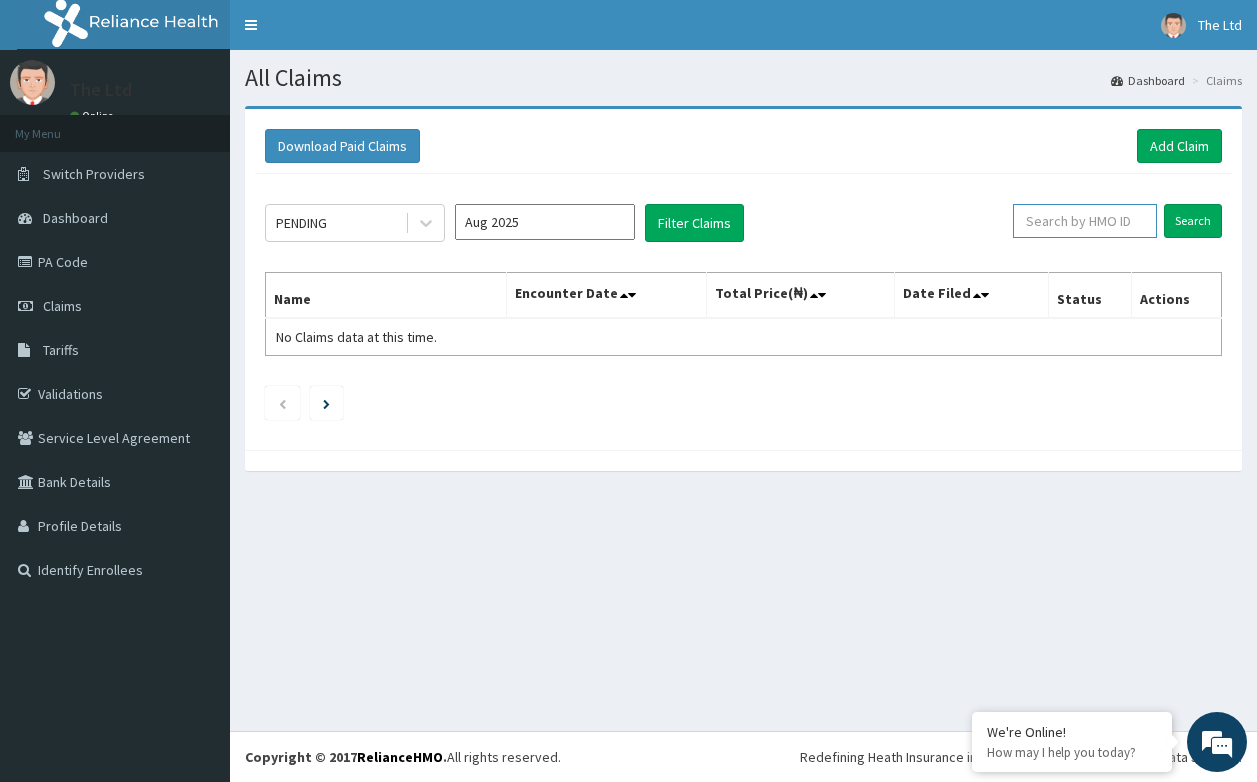 click at bounding box center [1085, 221] 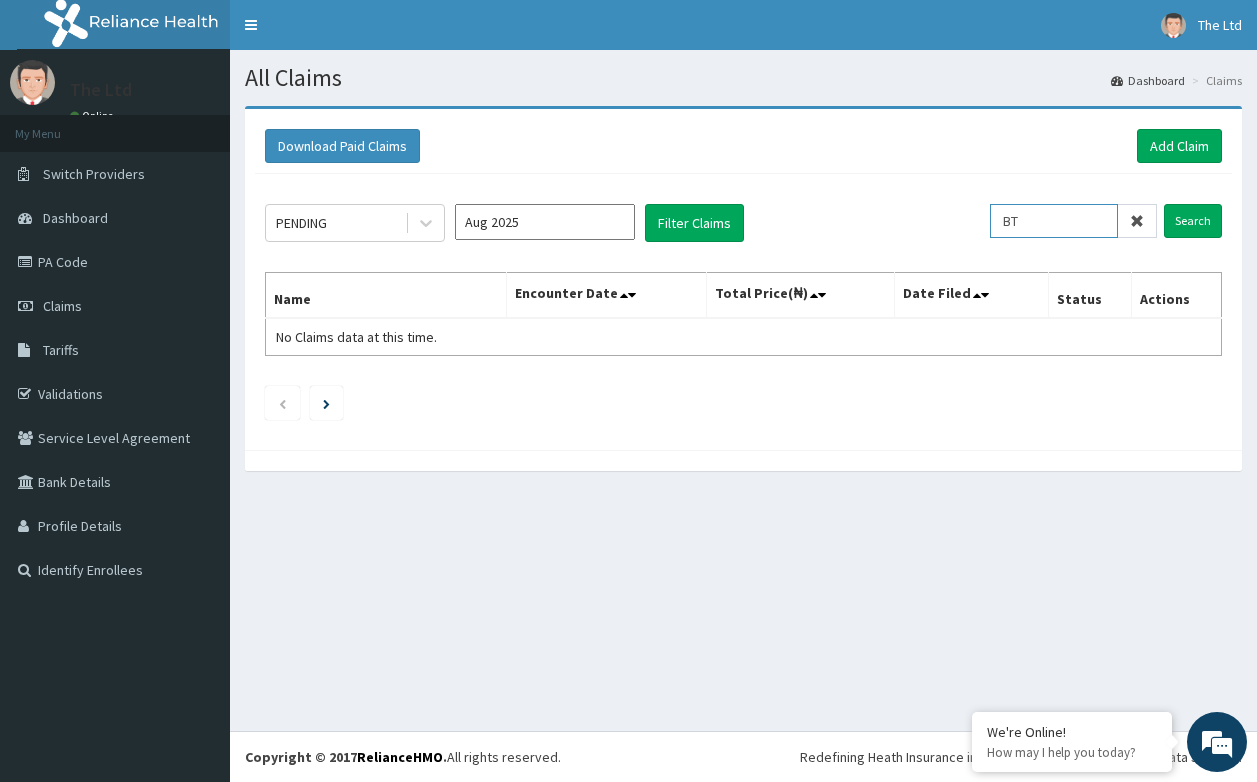 scroll, scrollTop: 0, scrollLeft: 0, axis: both 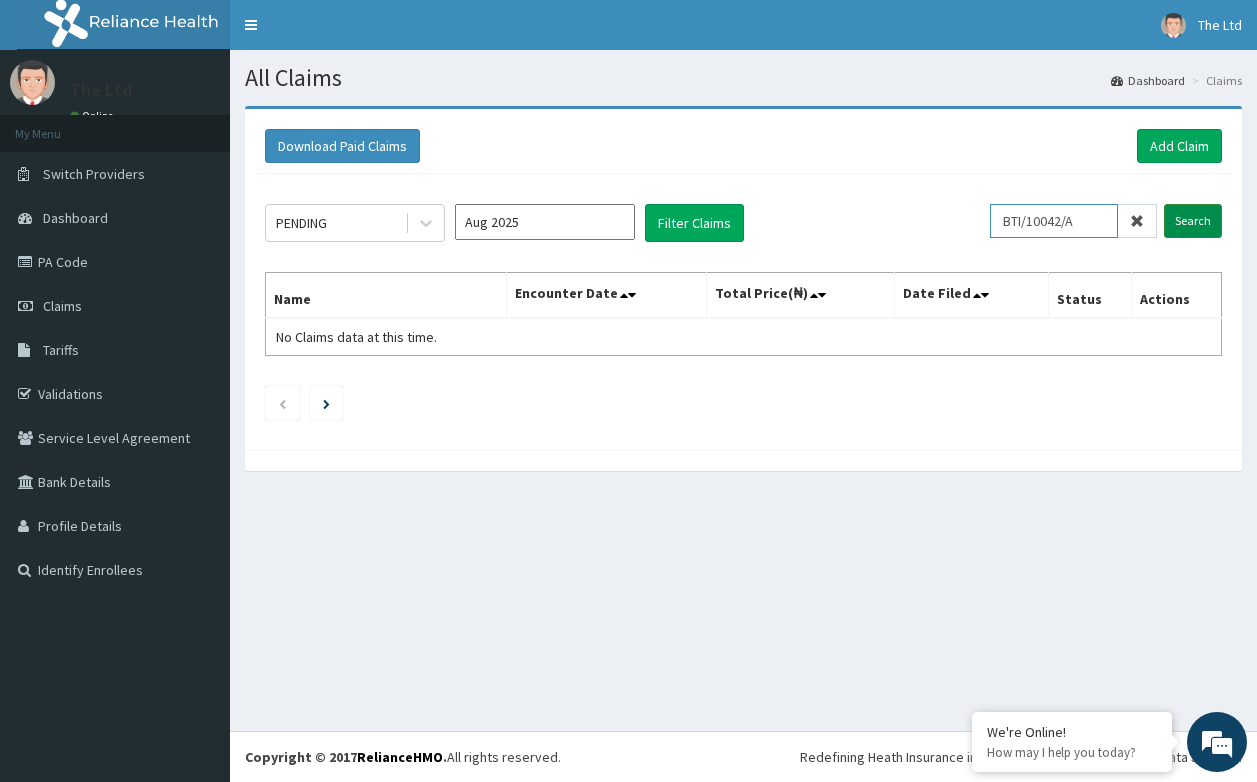 type on "BTI/10042/A" 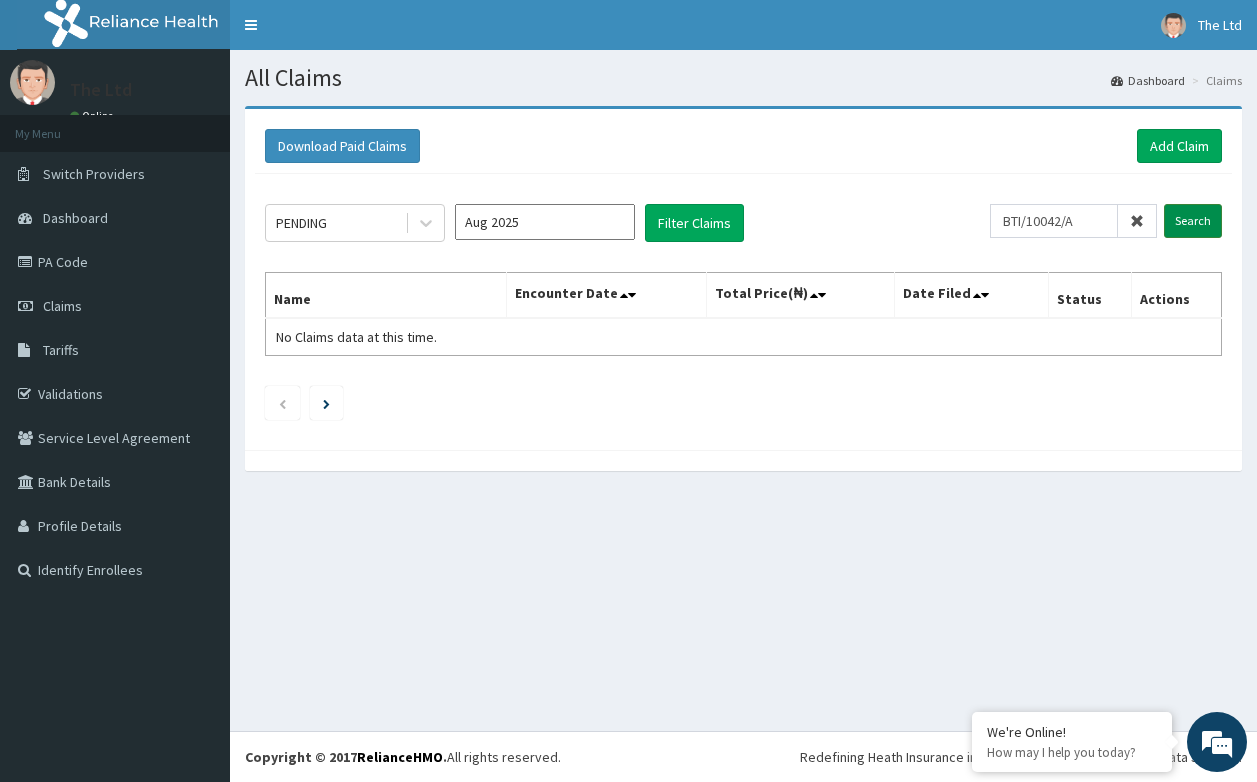 click on "Search" at bounding box center (1193, 221) 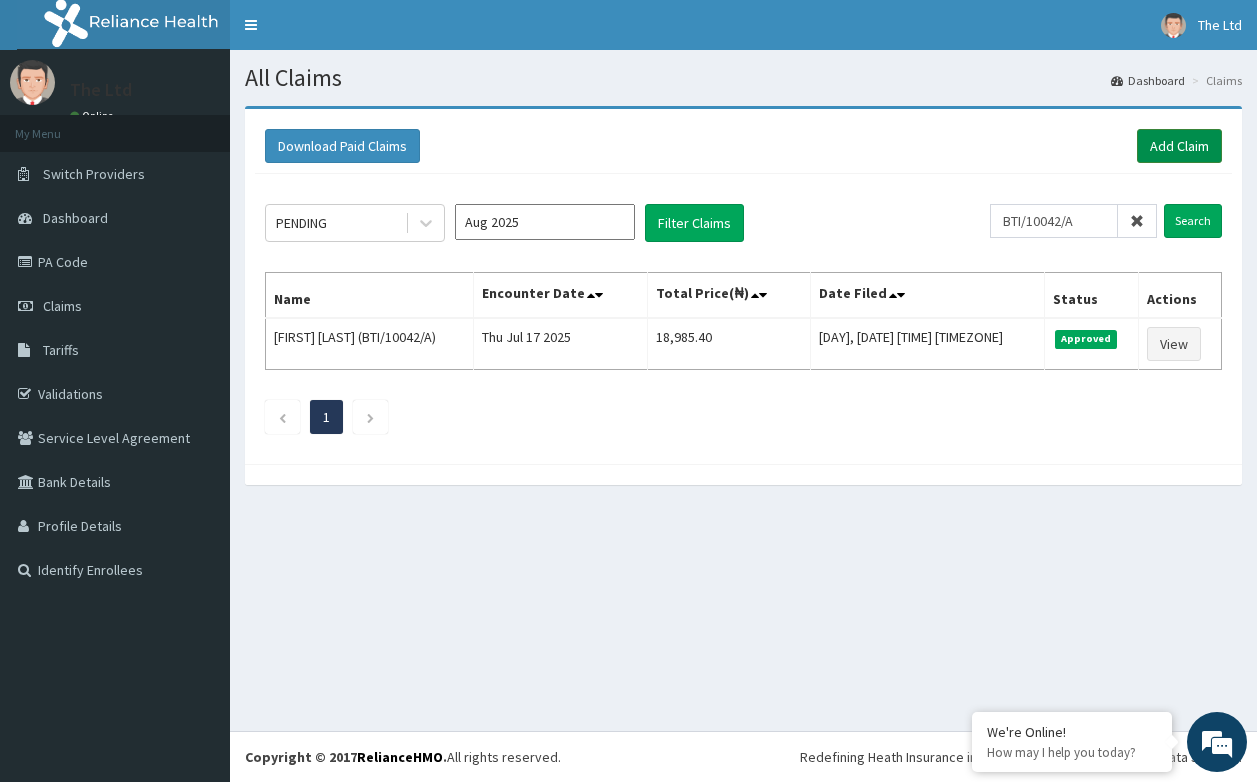 click on "Add Claim" at bounding box center (1179, 146) 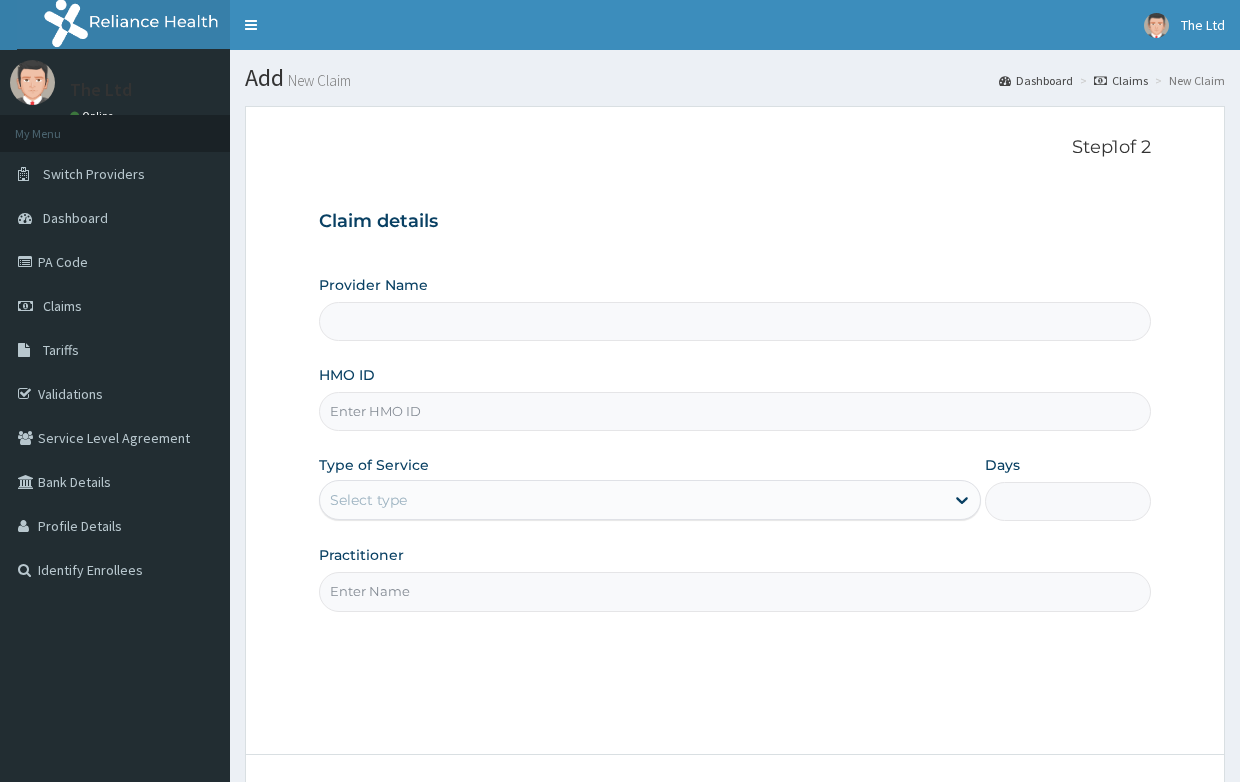 scroll, scrollTop: 0, scrollLeft: 0, axis: both 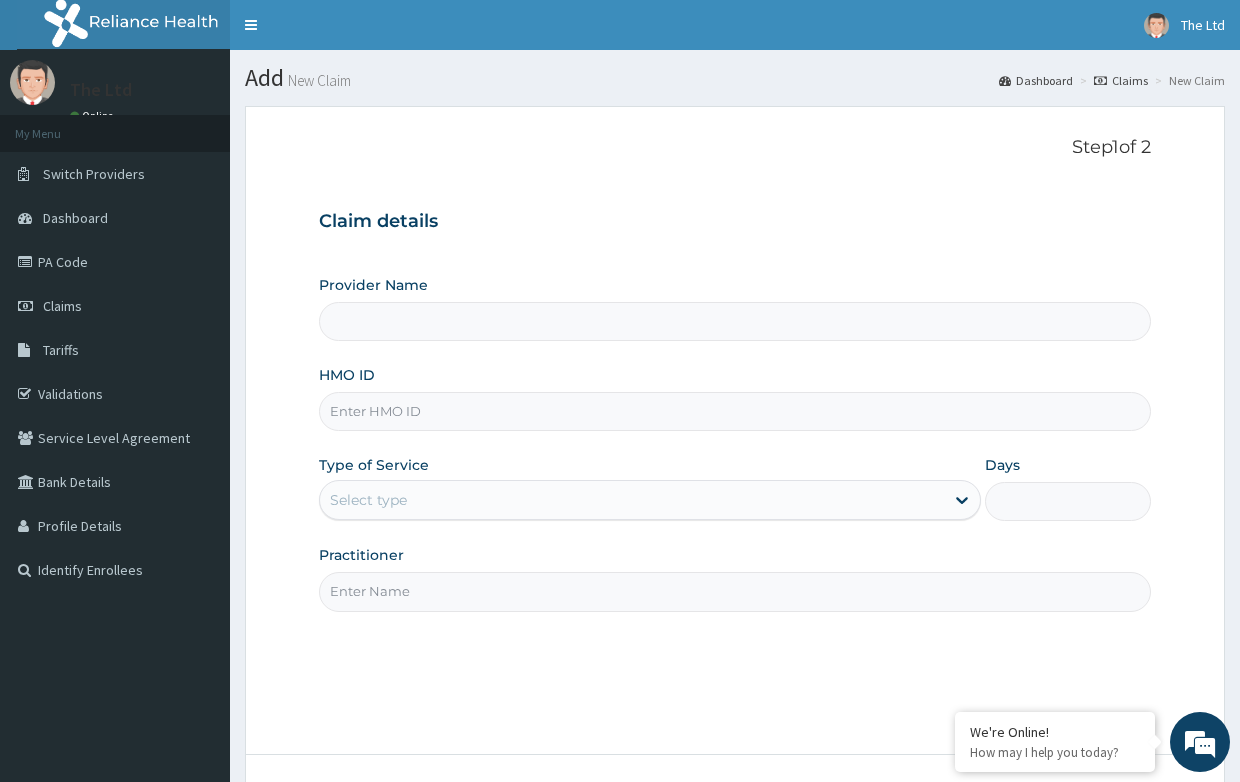 click on "HMO ID" at bounding box center (734, 411) 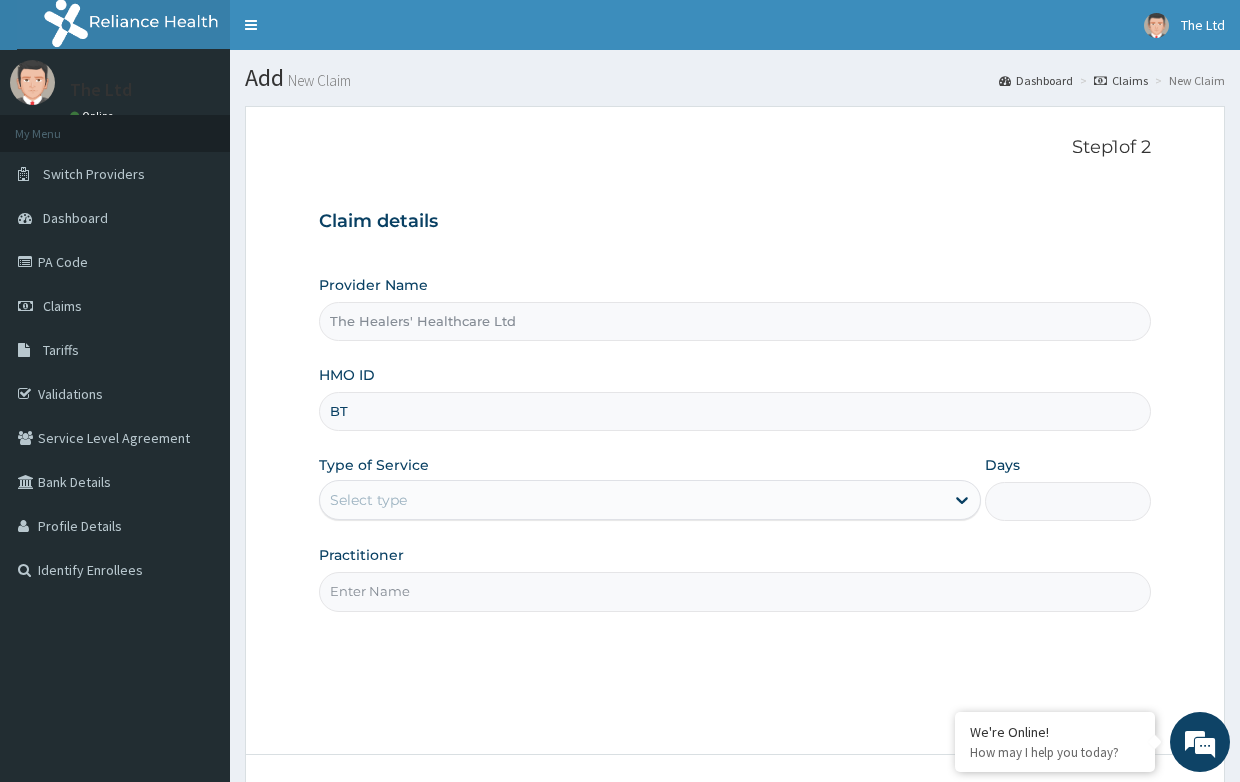 scroll, scrollTop: 0, scrollLeft: 0, axis: both 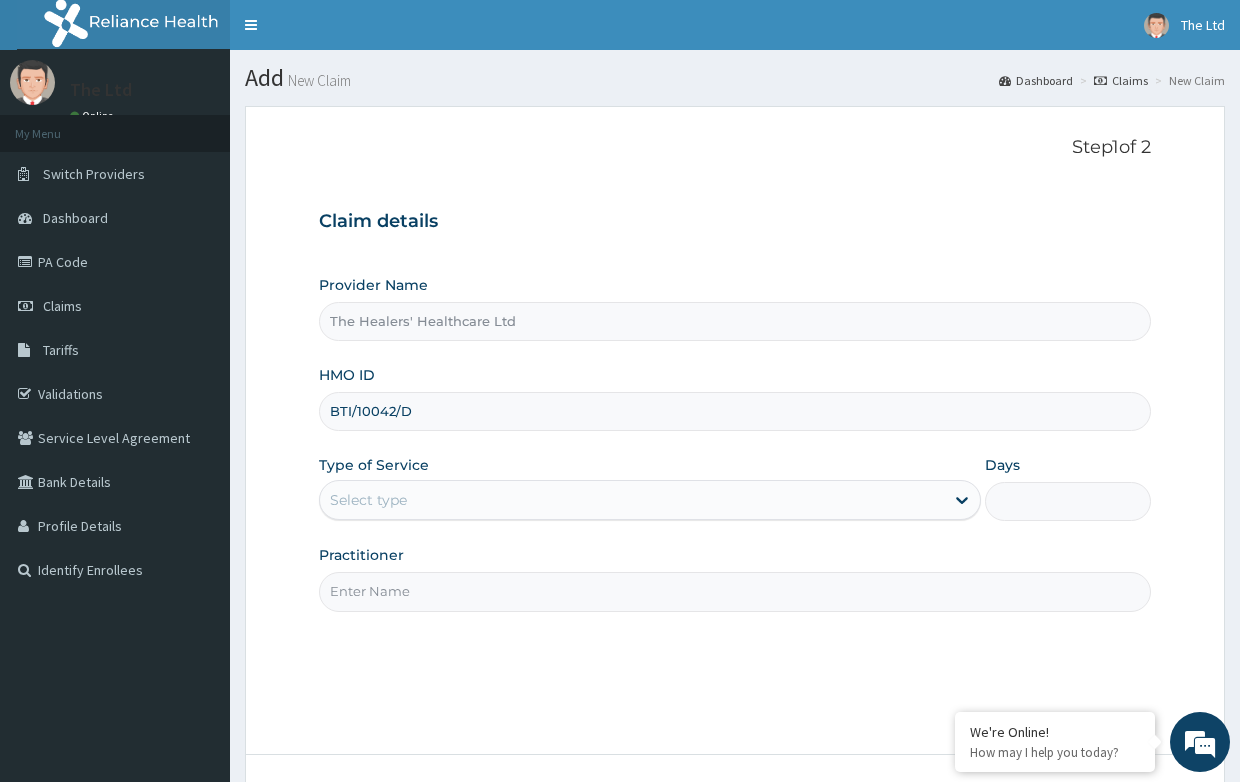 type on "BTI/10042/D" 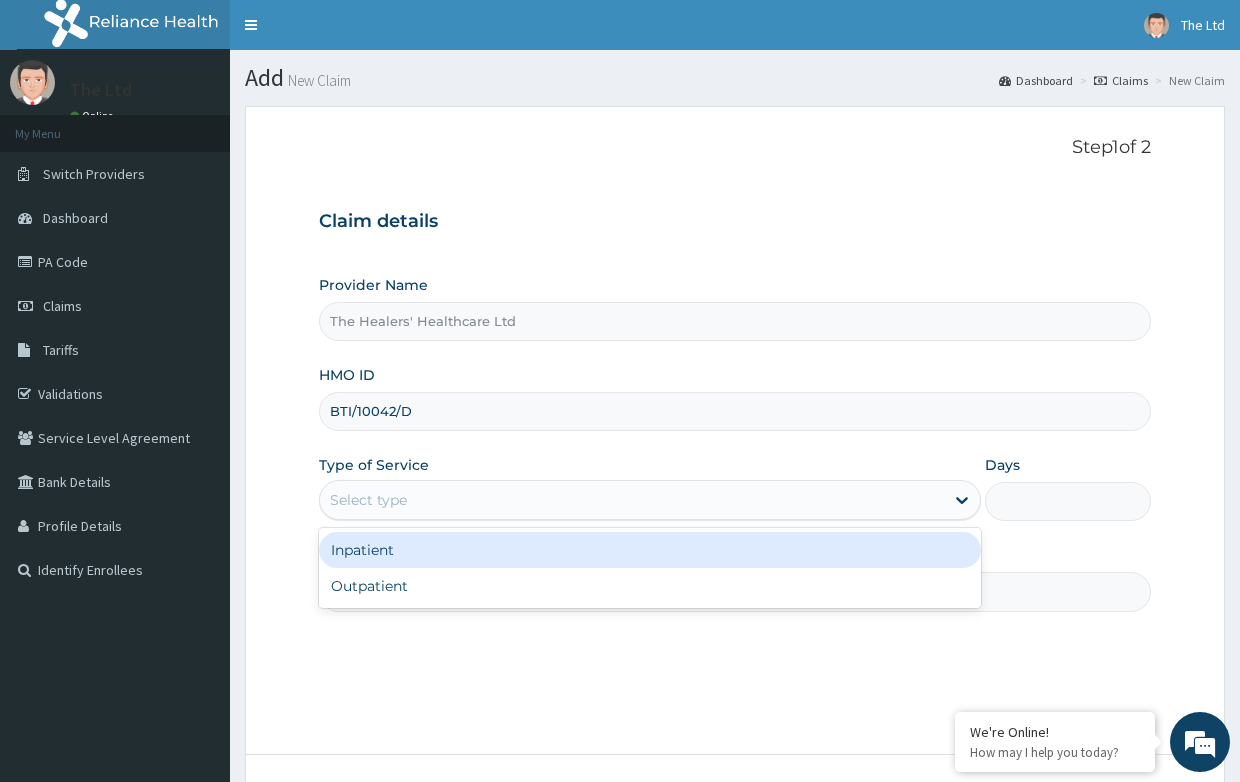 click on "Inpatient" at bounding box center [650, 550] 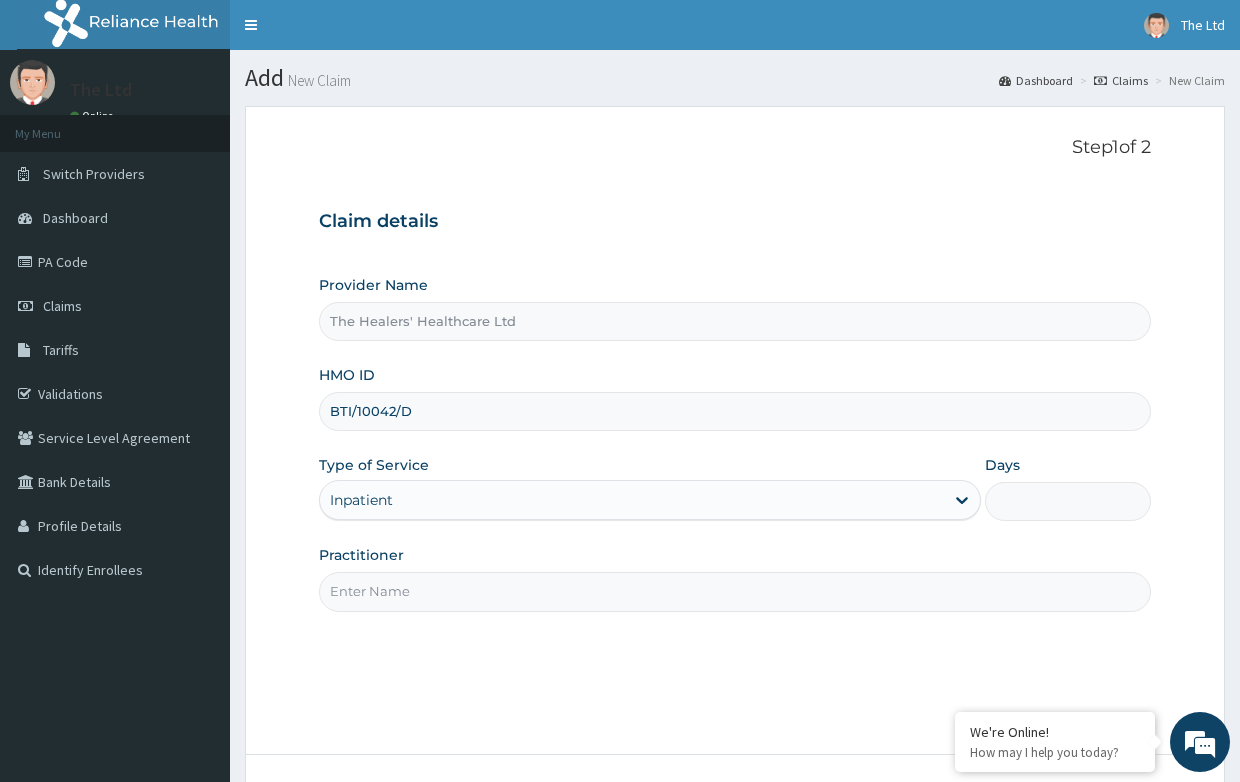 click on "Practitioner" at bounding box center [734, 591] 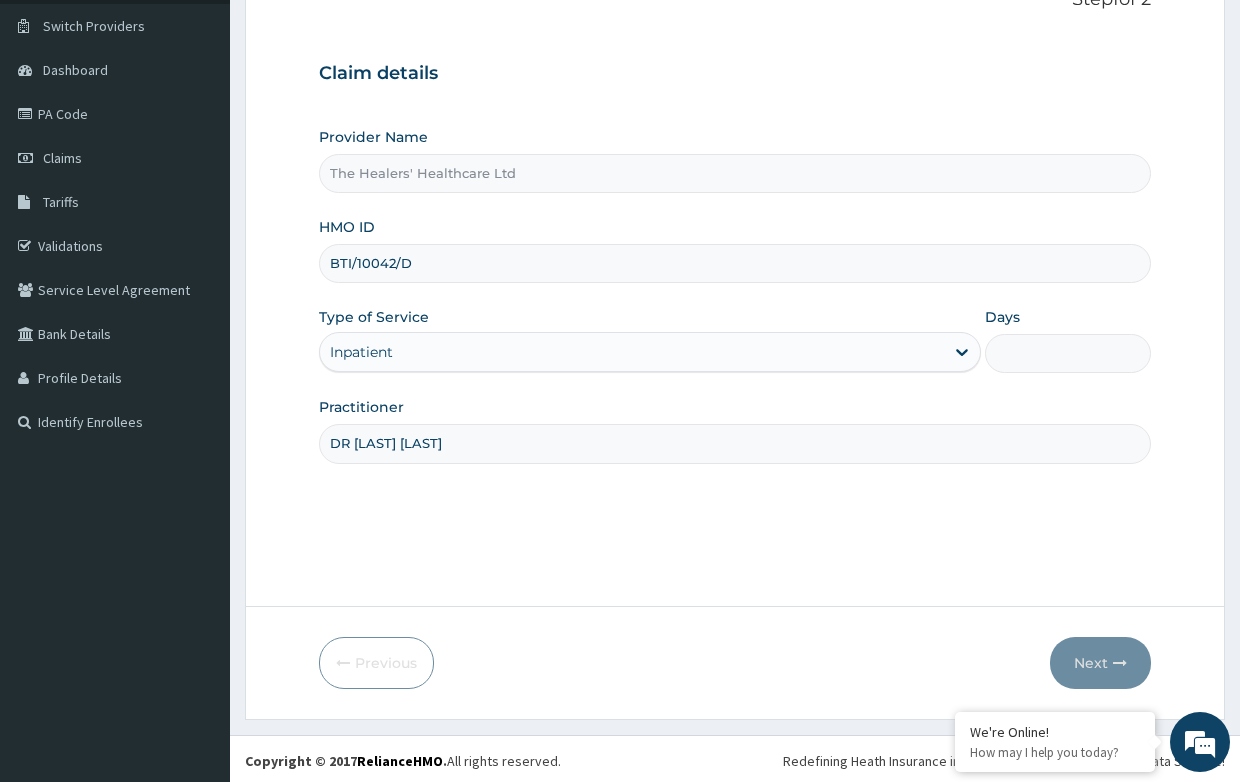 scroll, scrollTop: 152, scrollLeft: 0, axis: vertical 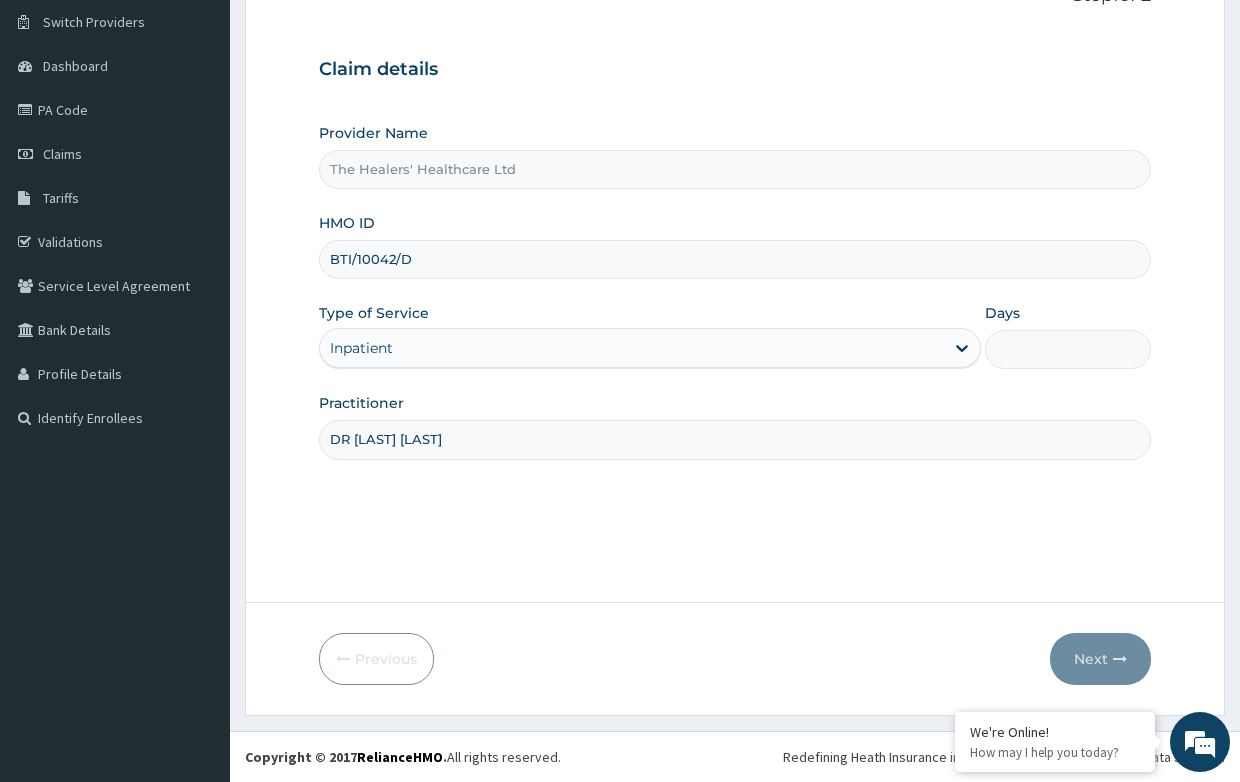 click on "Days" at bounding box center (1067, 349) 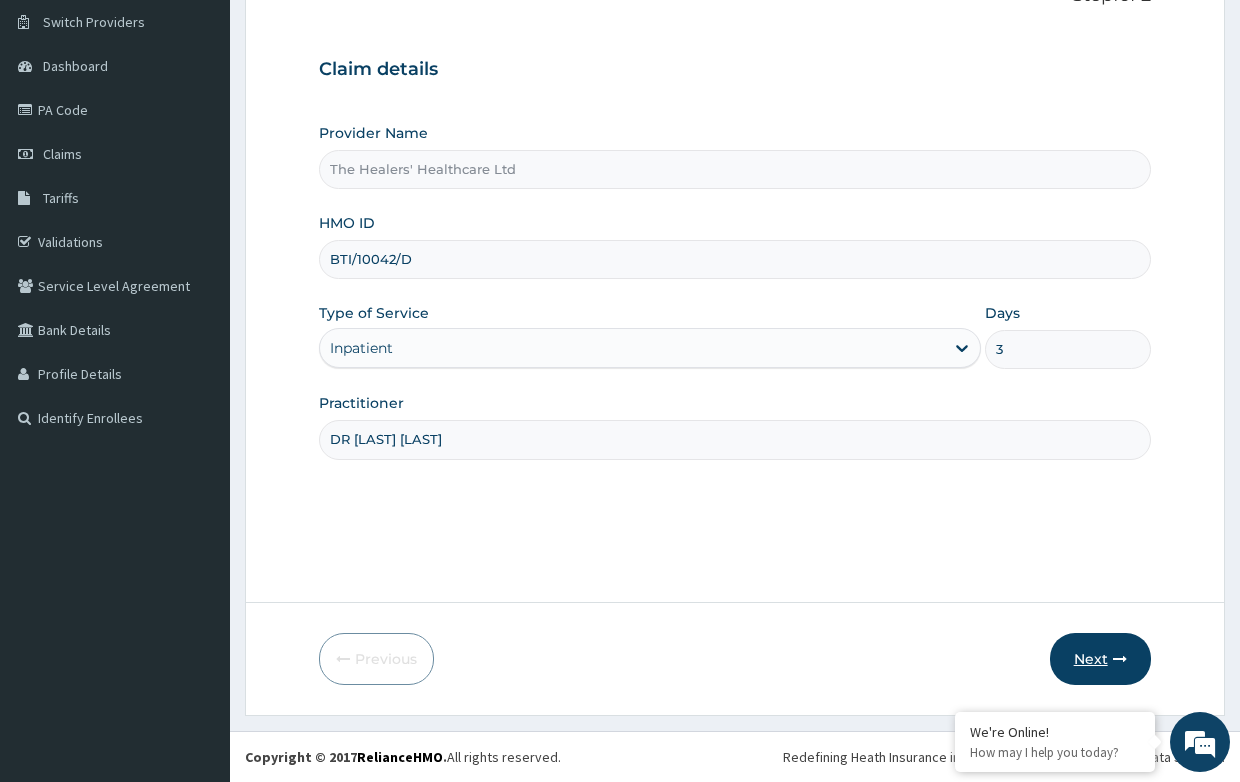click on "Next" at bounding box center [1100, 659] 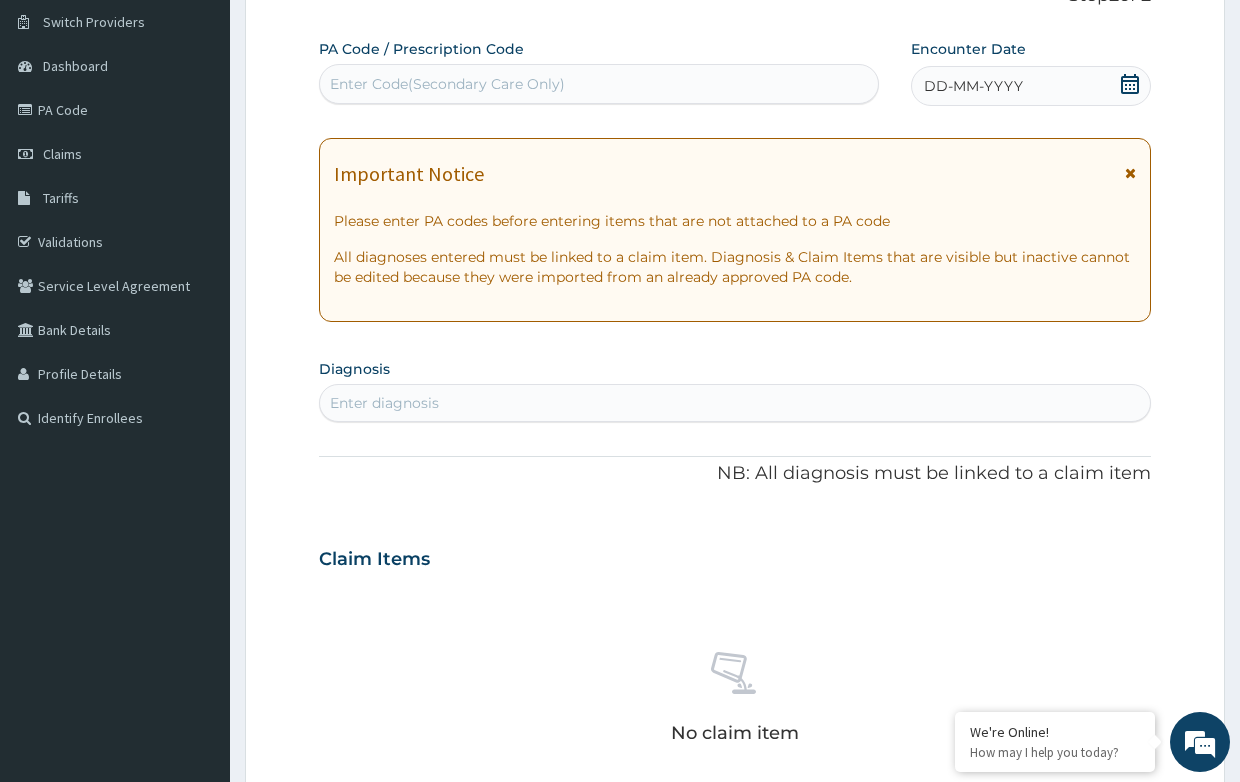click on "Enter Code(Secondary Care Only)" at bounding box center (447, 84) 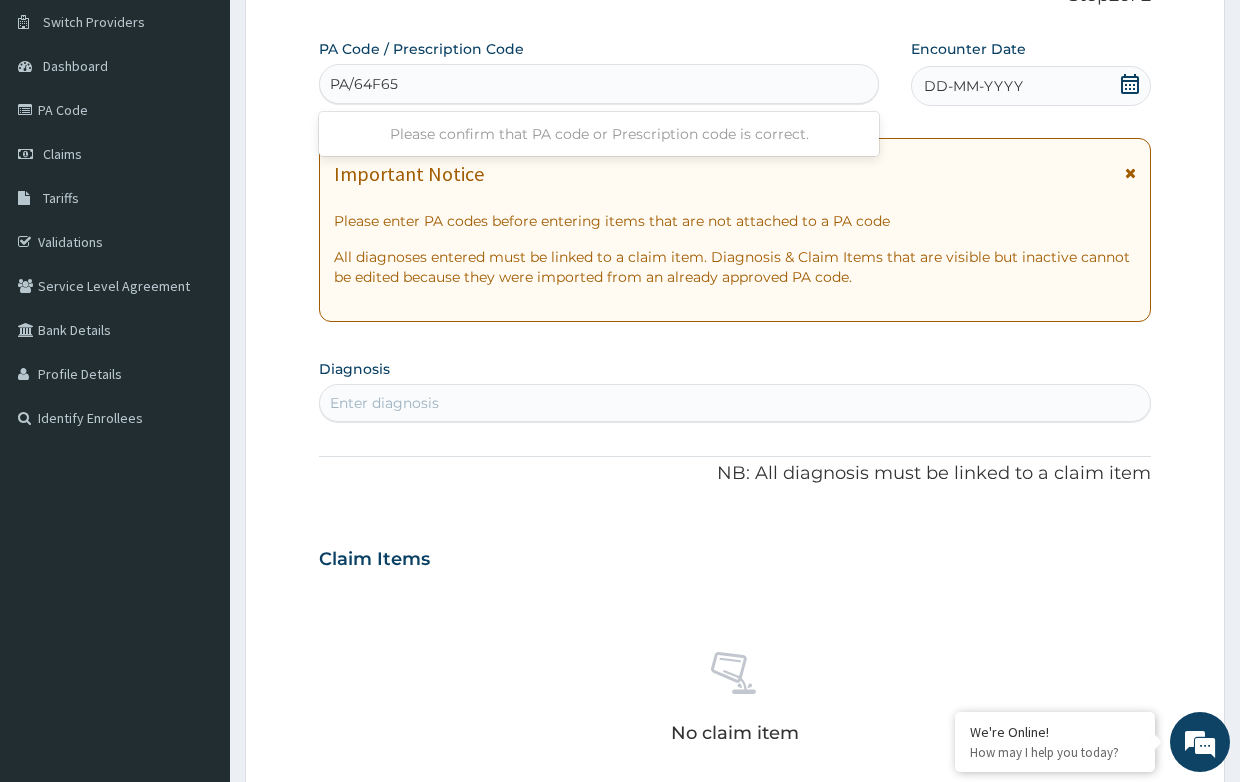 type on "PA/64F65E" 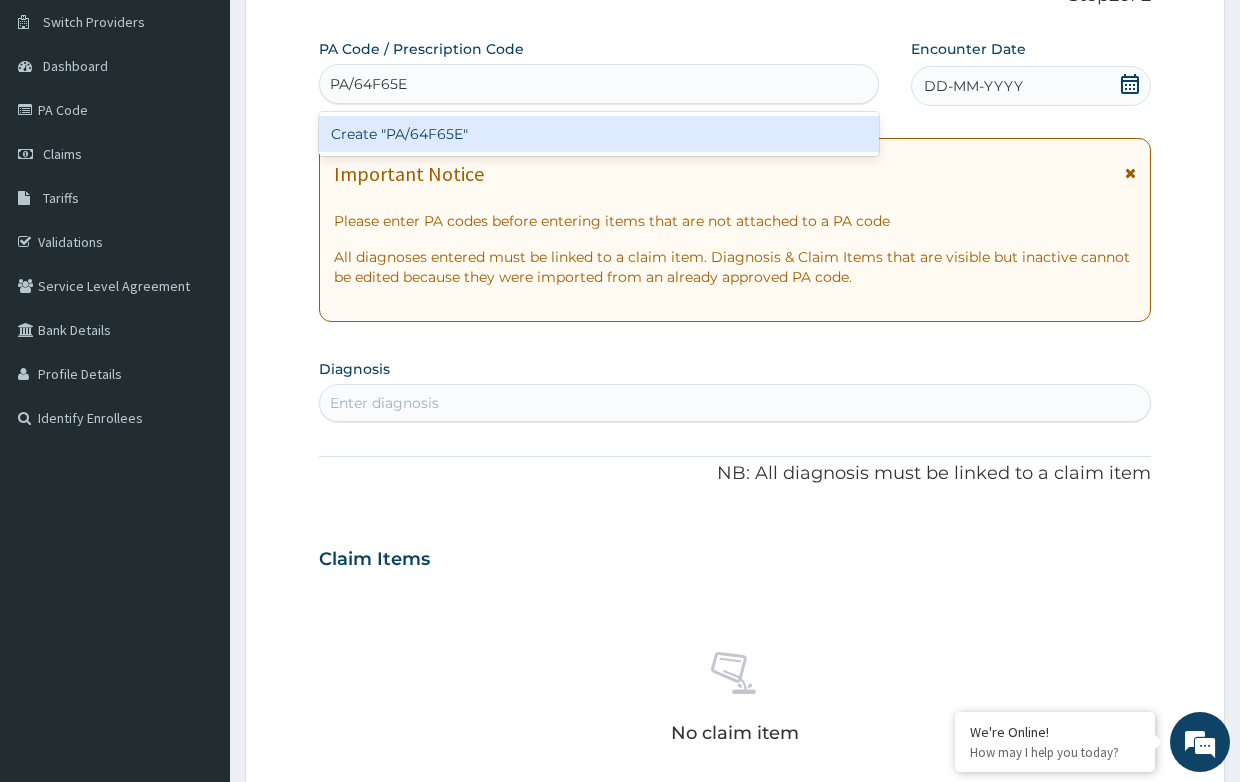 click on "Create "PA/64F65E"" at bounding box center [599, 134] 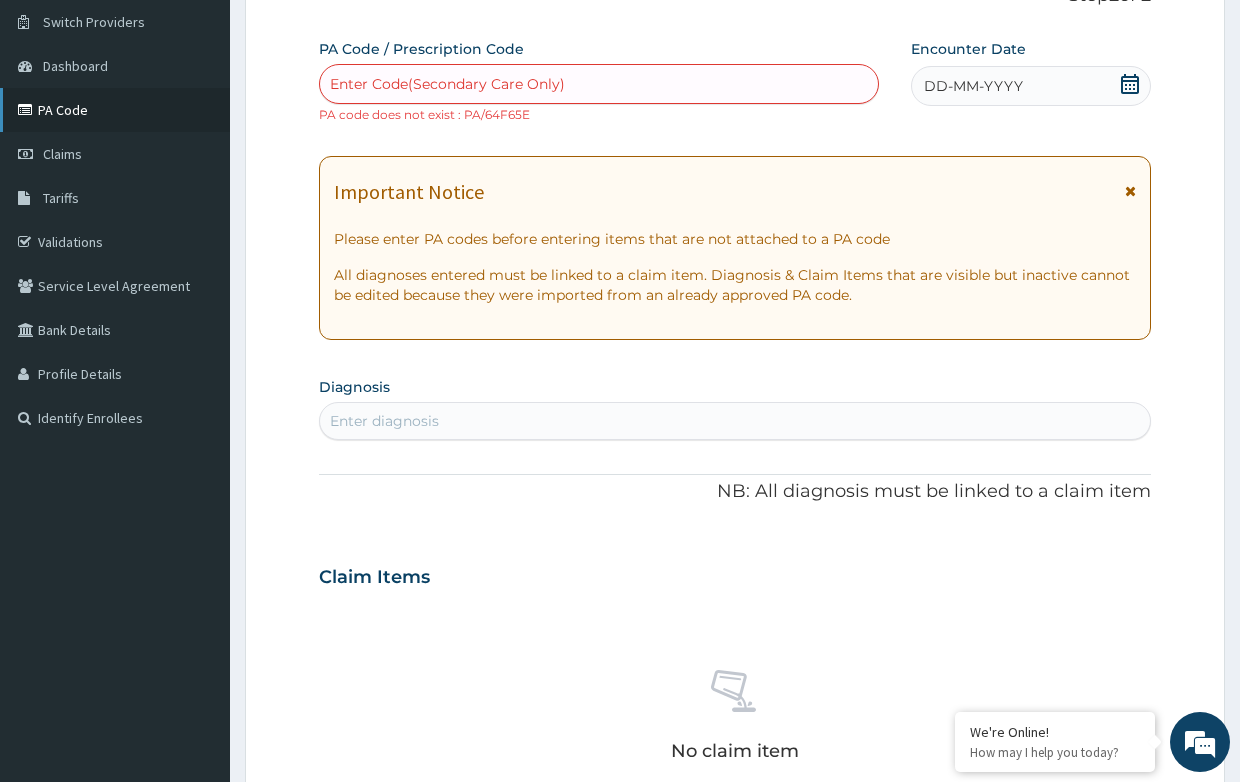 click on "PA Code" at bounding box center [115, 110] 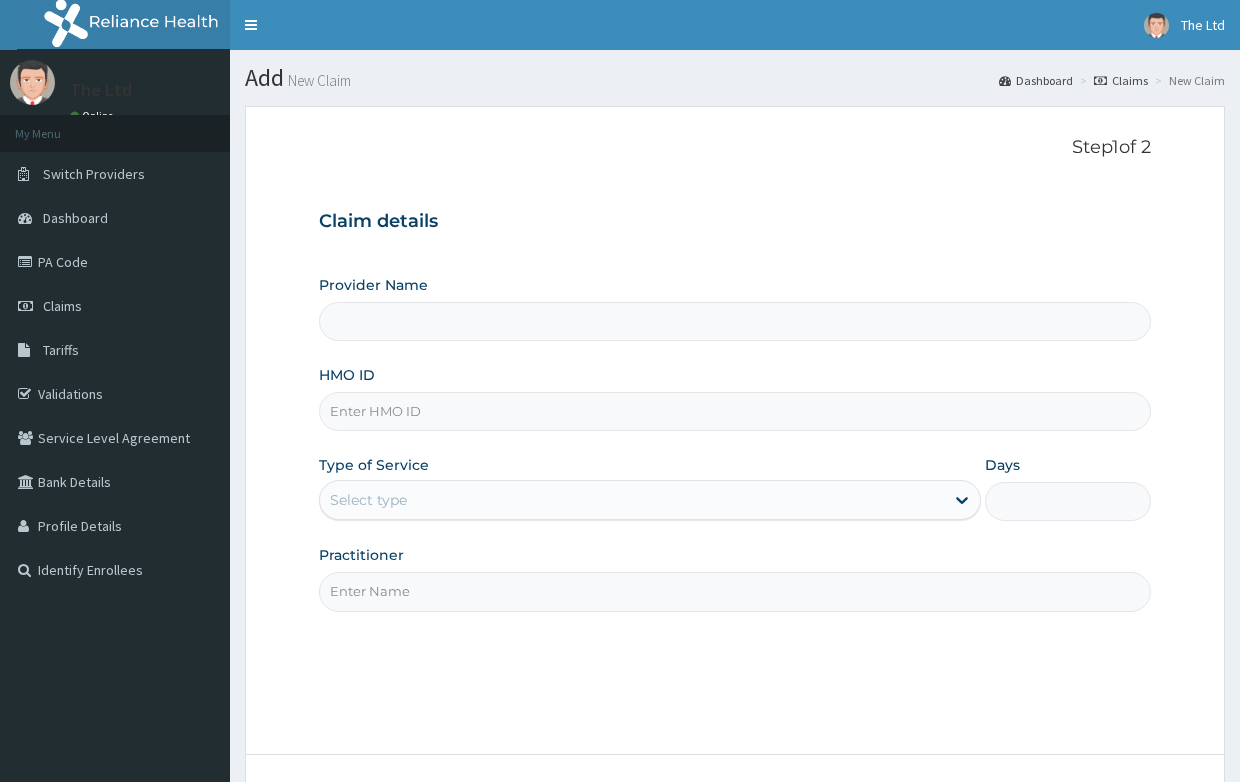scroll, scrollTop: 0, scrollLeft: 0, axis: both 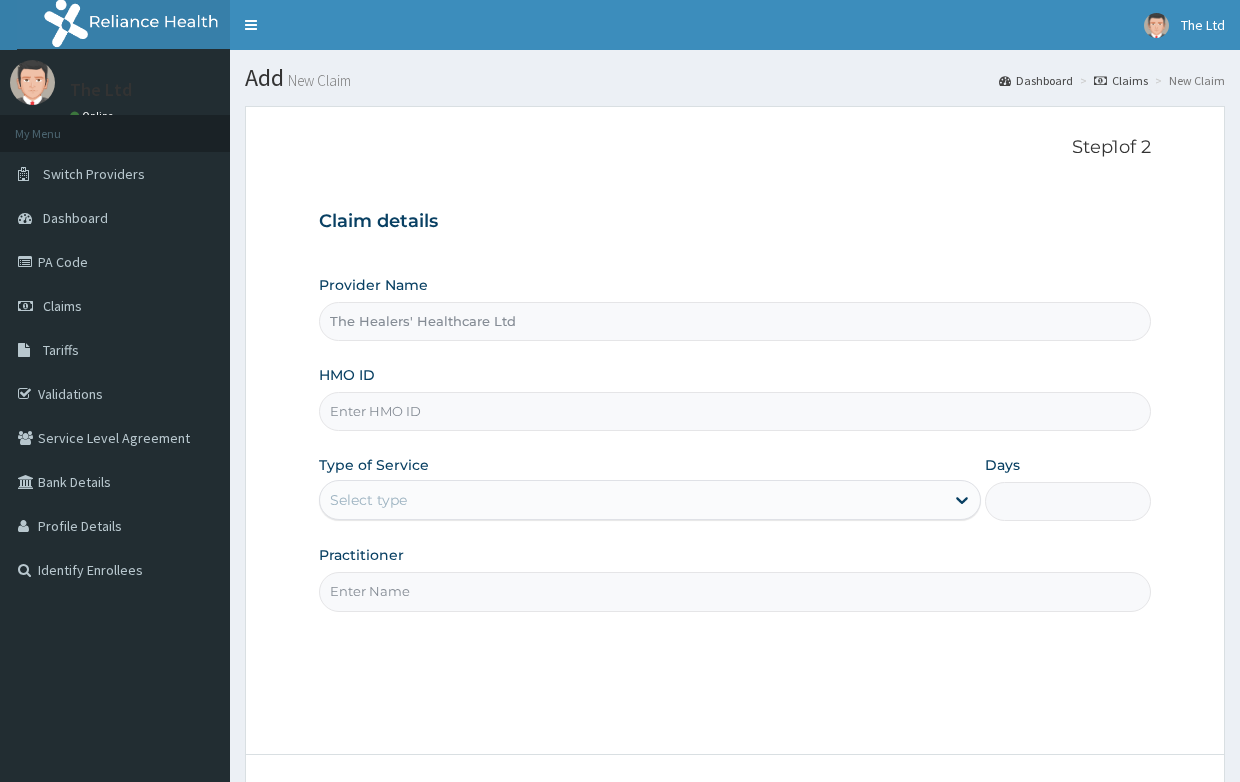 drag, startPoint x: 0, startPoint y: 0, endPoint x: 420, endPoint y: 408, distance: 585.5459 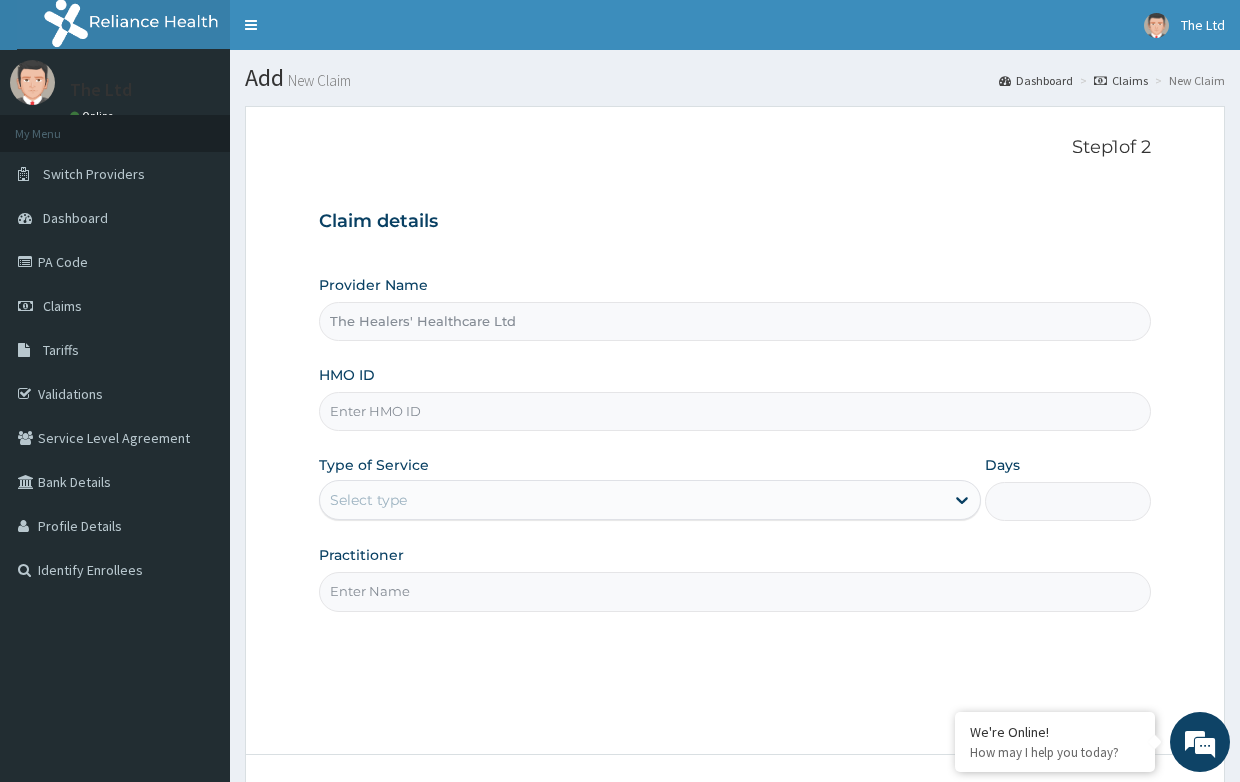 scroll, scrollTop: 0, scrollLeft: 0, axis: both 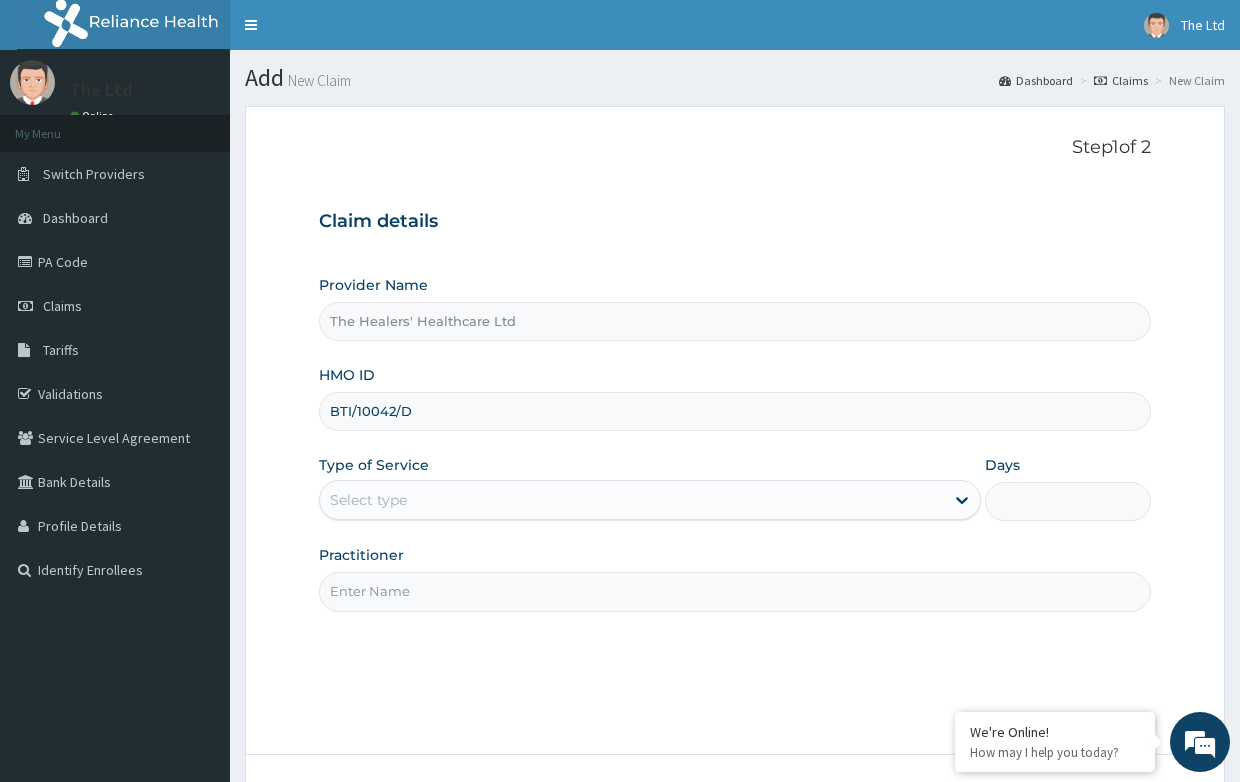 type on "BTI/10042/D" 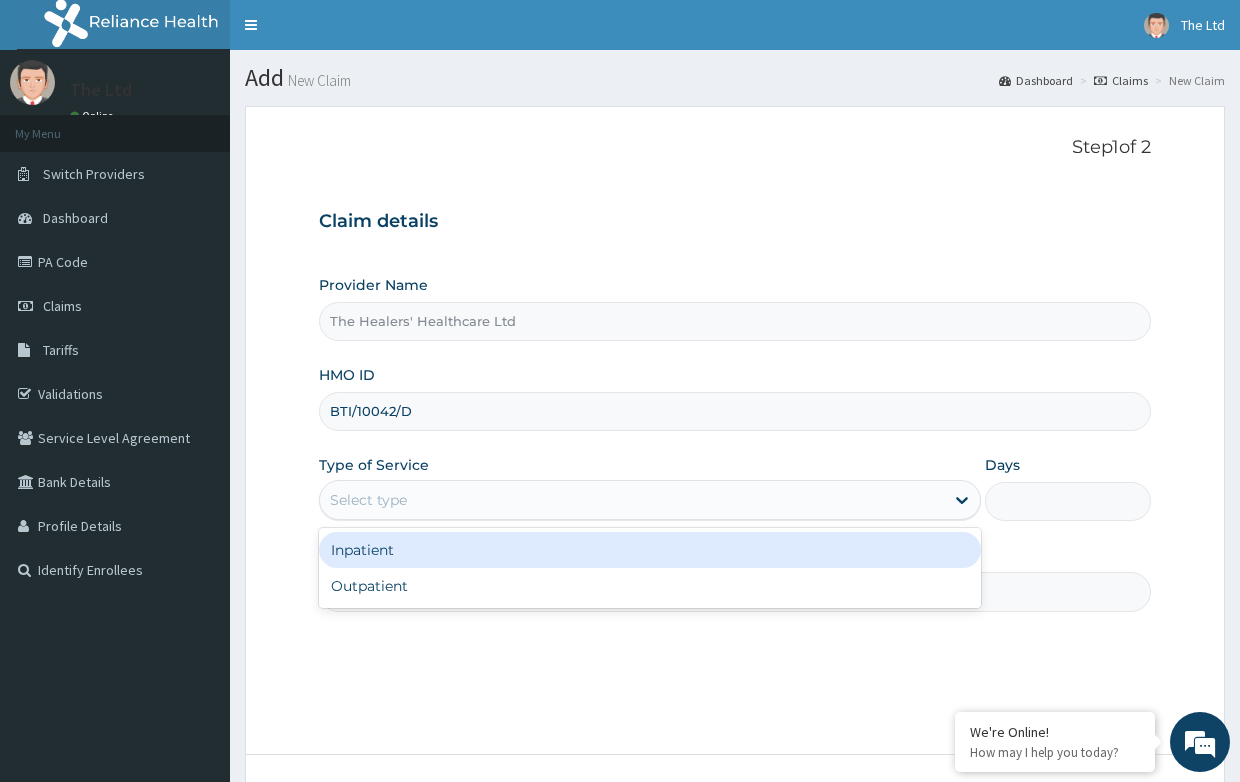 click on "Select type" at bounding box center [632, 500] 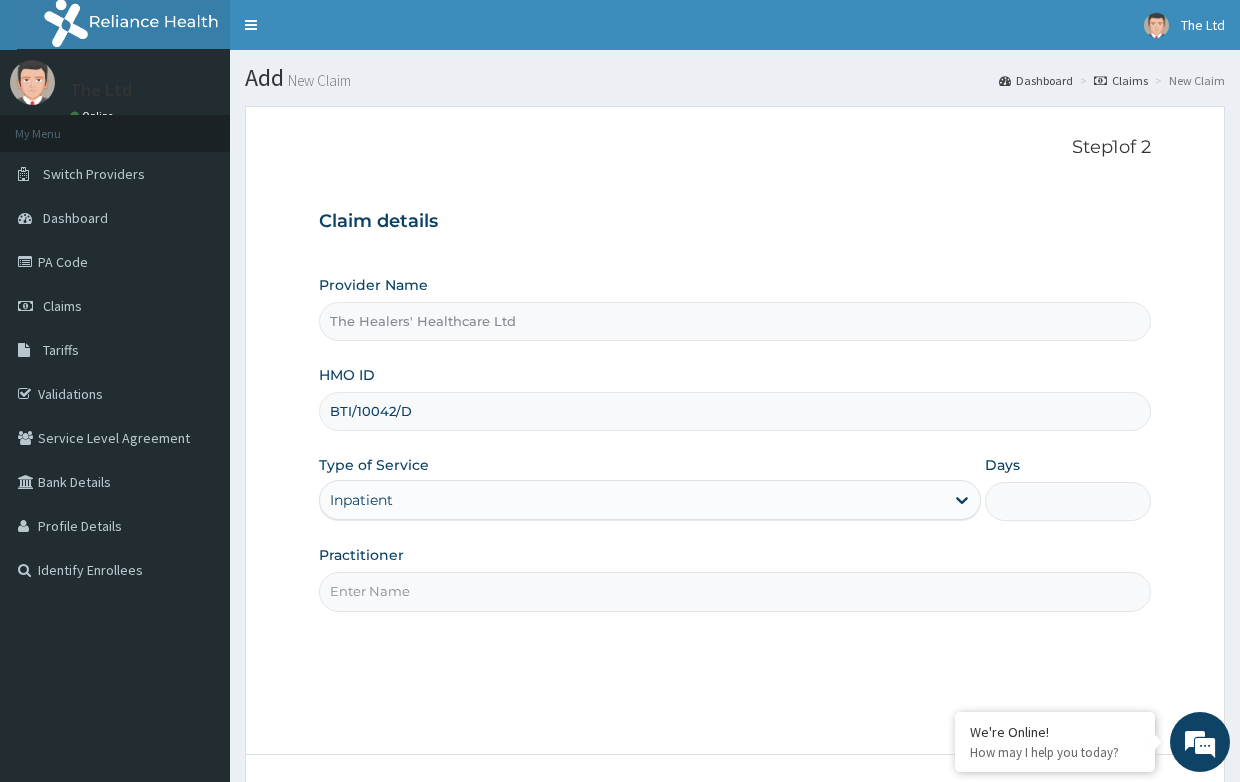 click on "Practitioner" at bounding box center [734, 591] 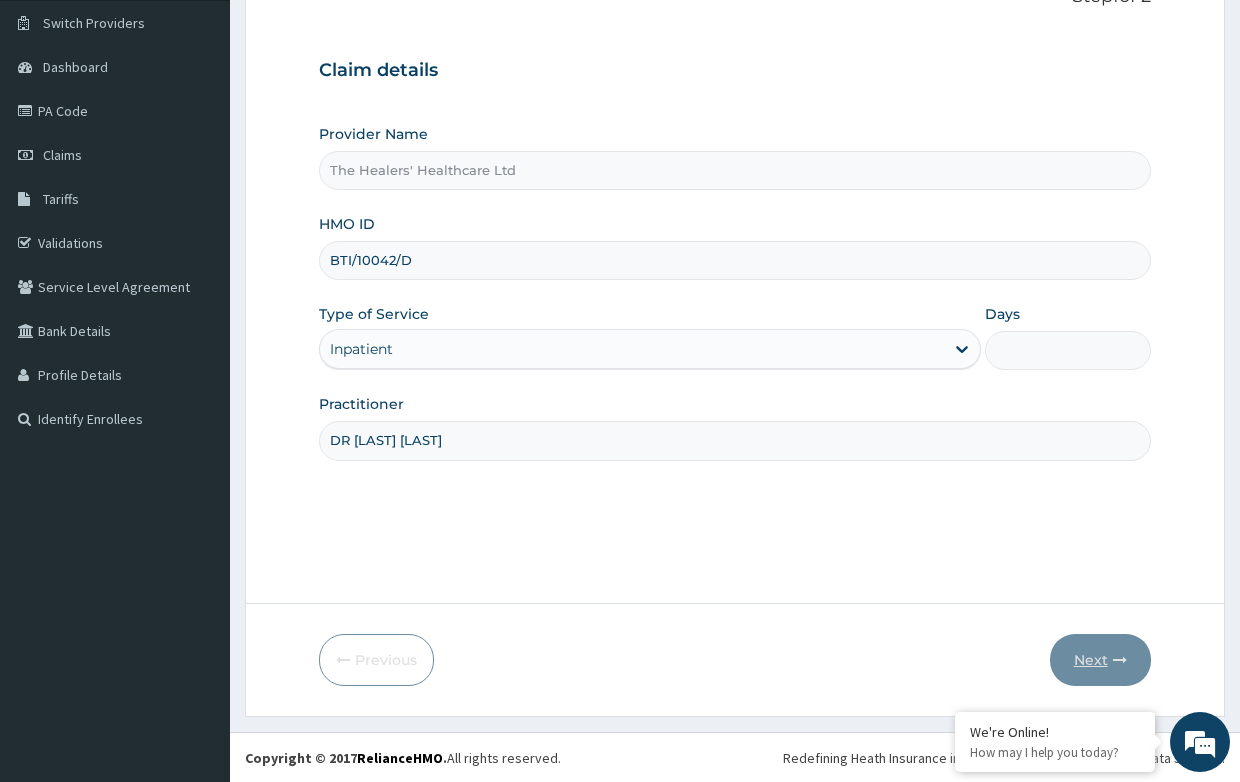 scroll, scrollTop: 152, scrollLeft: 0, axis: vertical 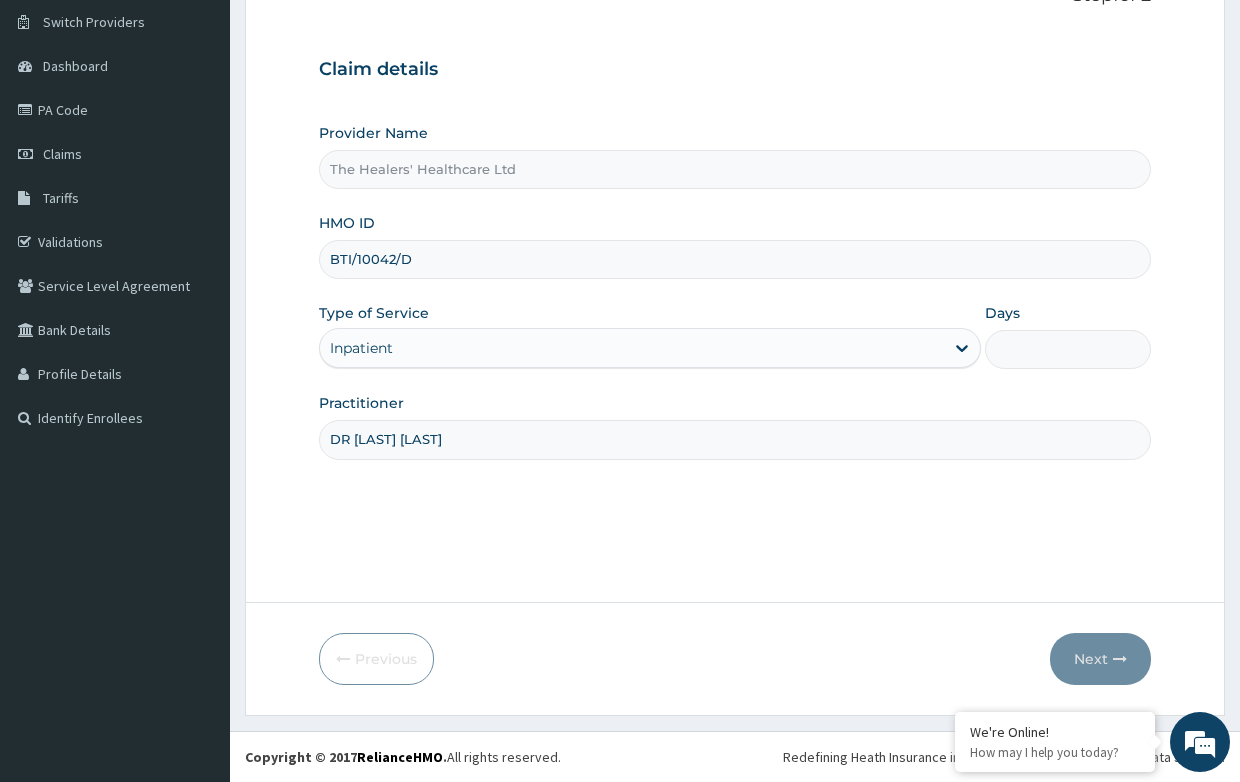 click on "Days" at bounding box center (1067, 349) 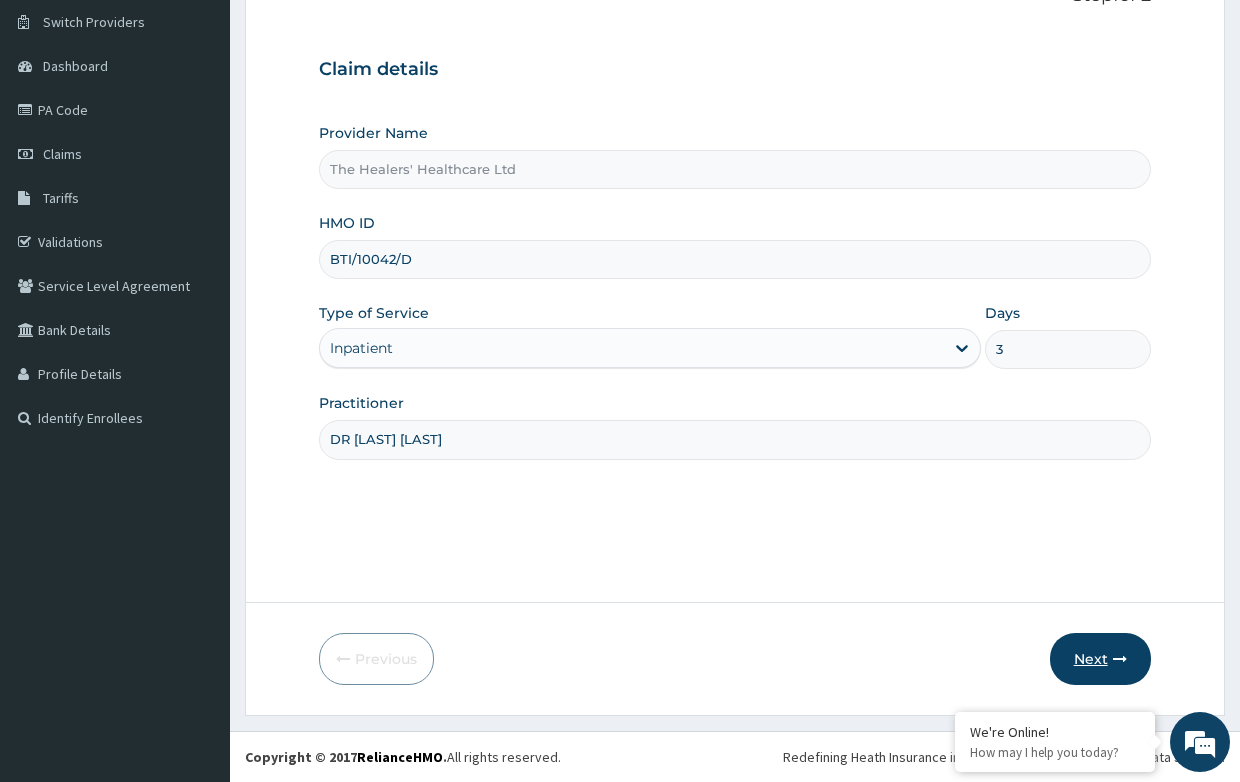 click on "Next" at bounding box center (1100, 659) 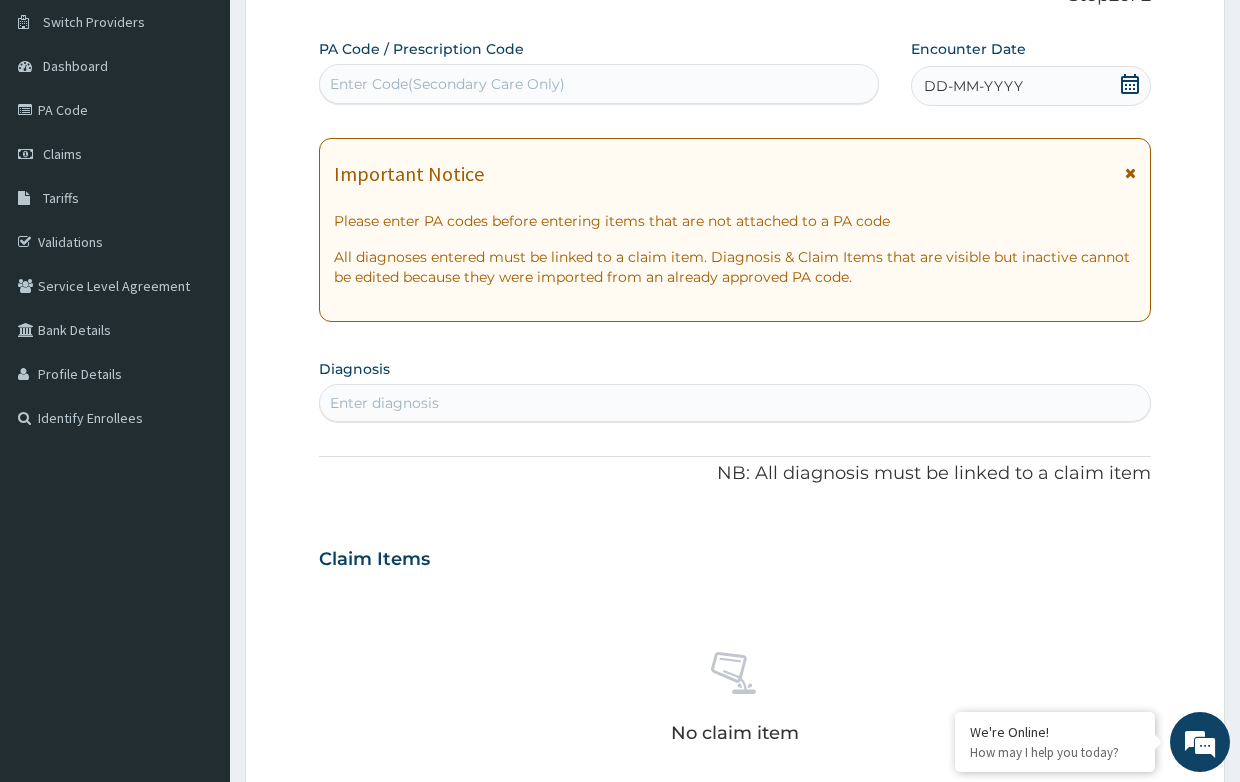 drag, startPoint x: 453, startPoint y: 74, endPoint x: 410, endPoint y: 116, distance: 60.108234 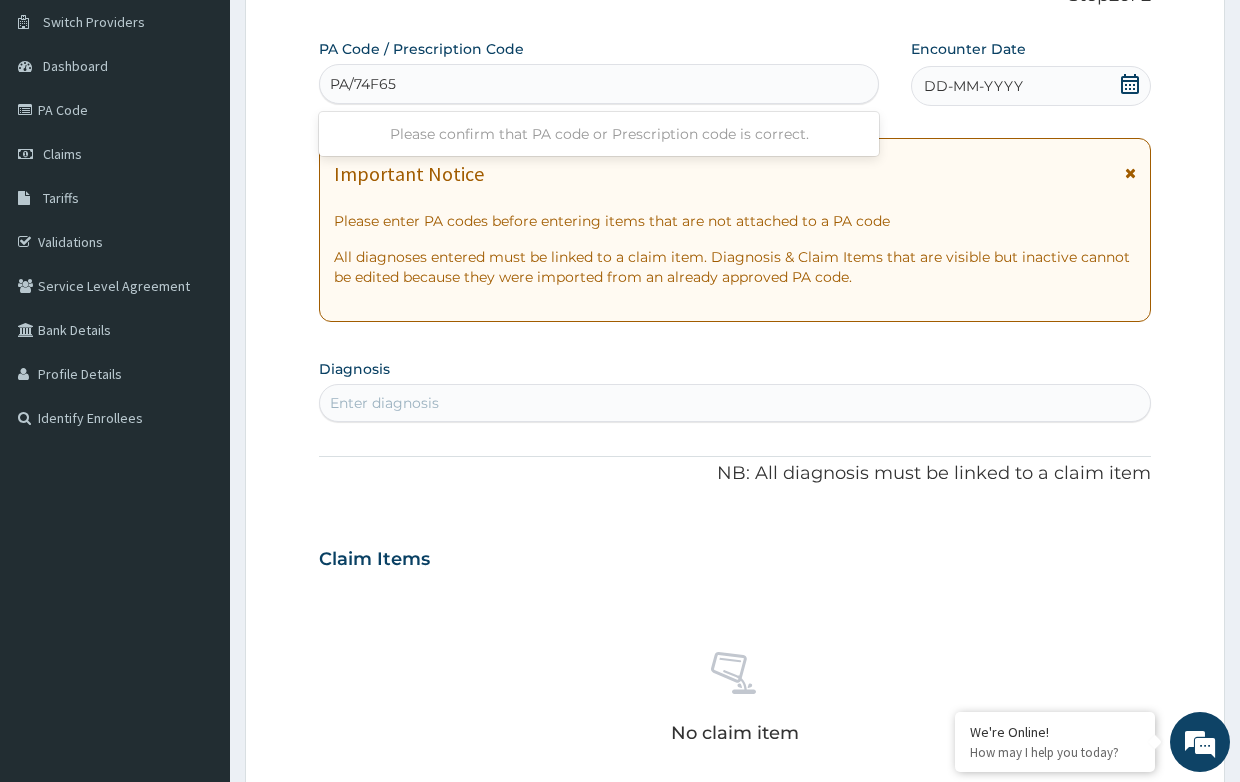 type on "PA/74F65E" 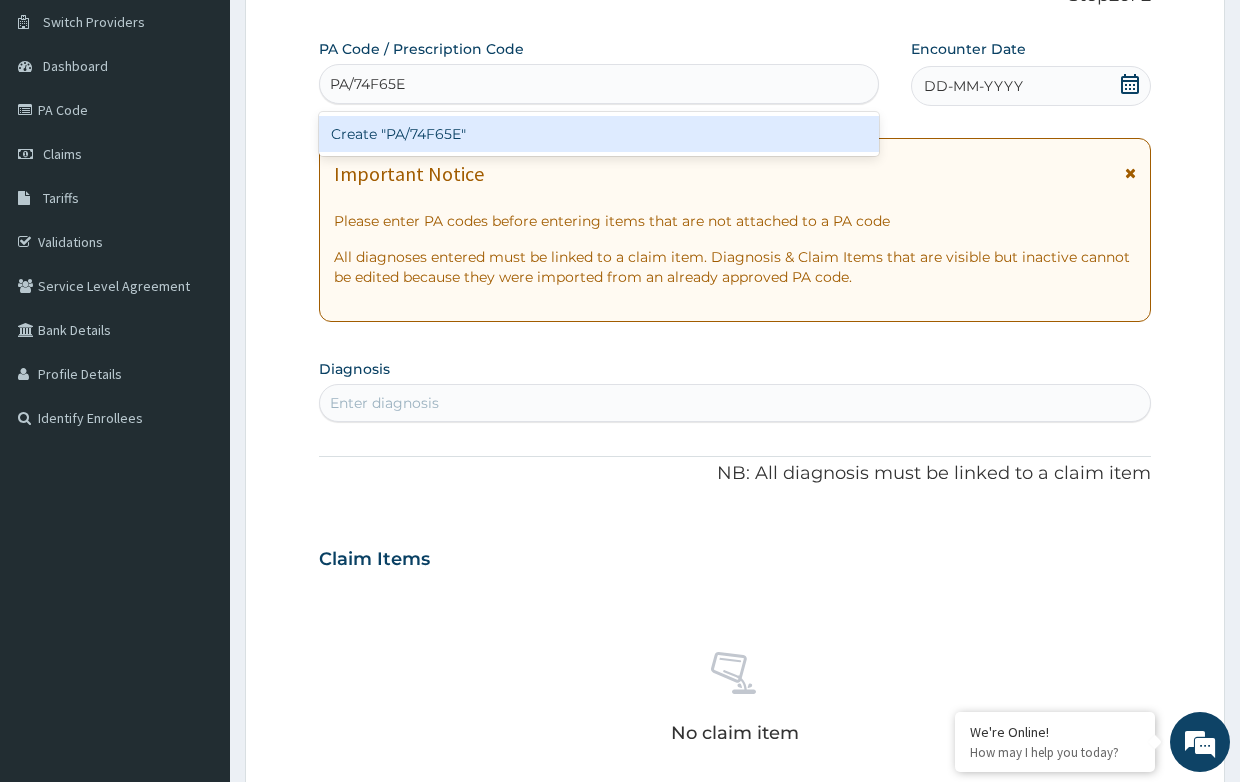 click on "Create "PA/74F65E"" at bounding box center [599, 134] 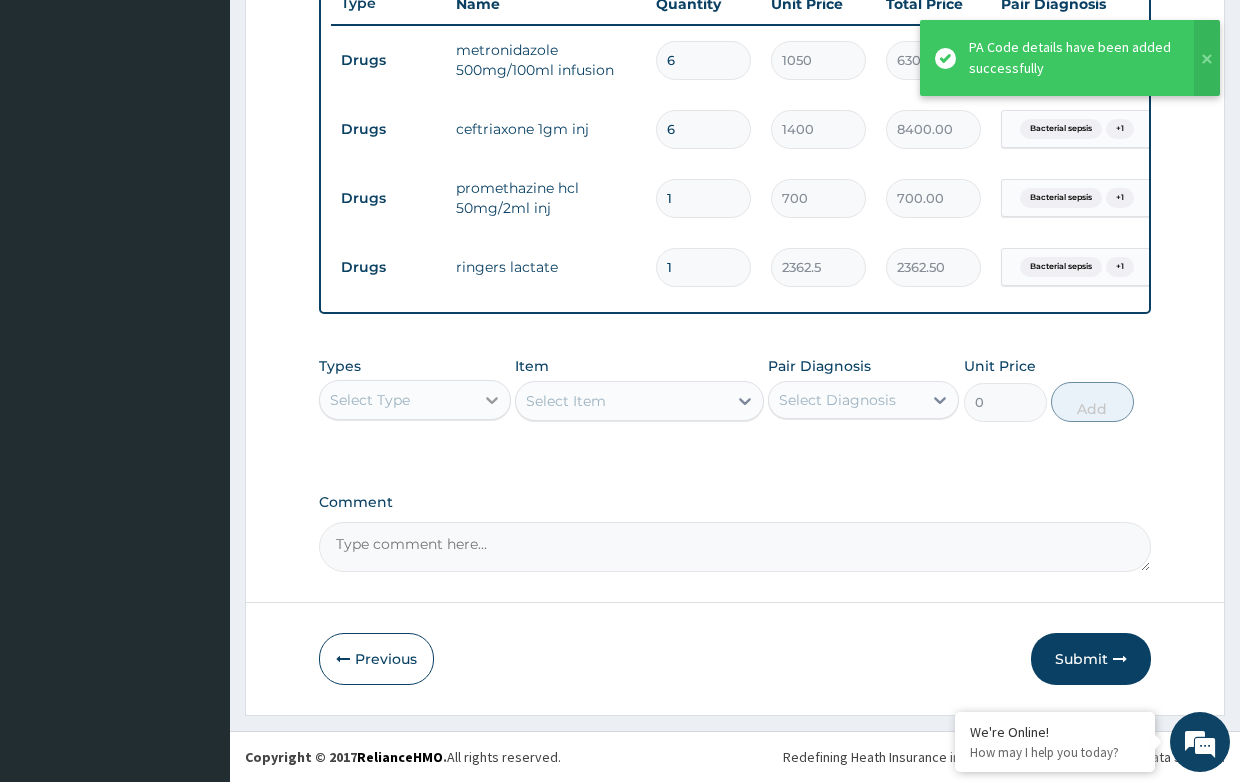 scroll, scrollTop: 789, scrollLeft: 0, axis: vertical 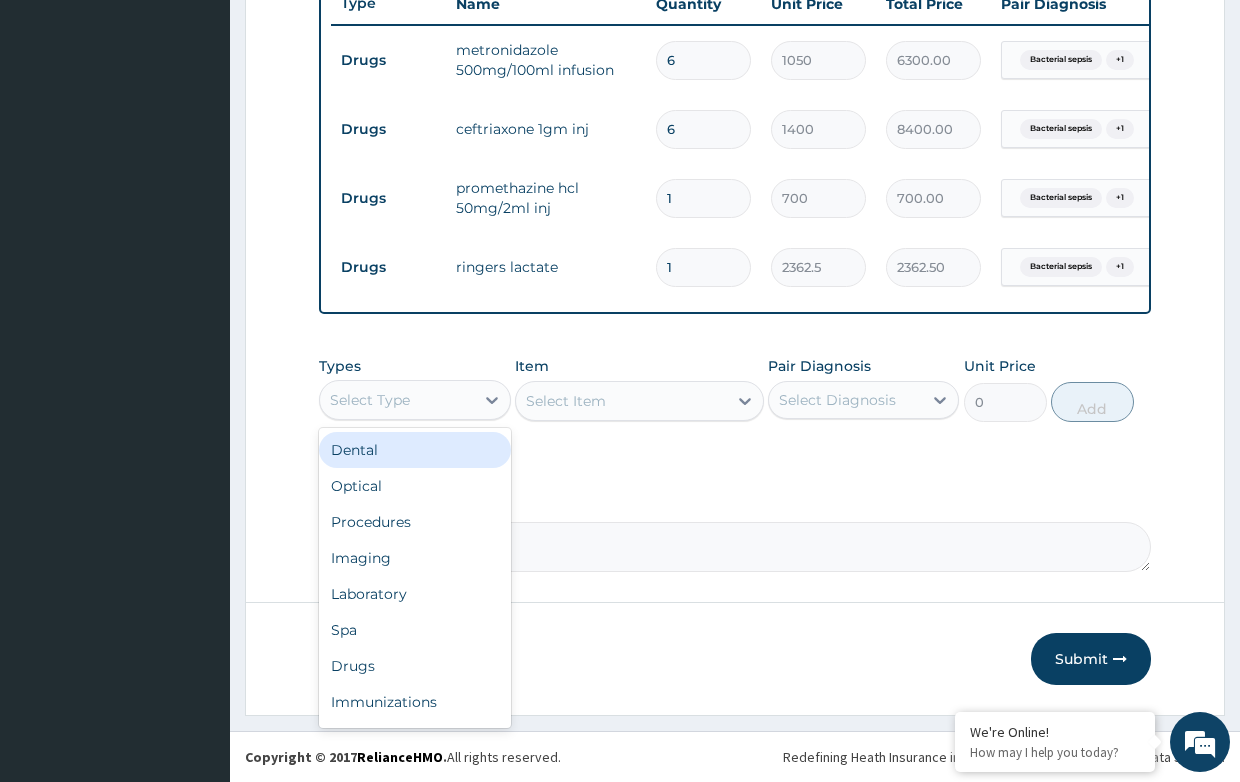 click on "Select Type" at bounding box center (396, 400) 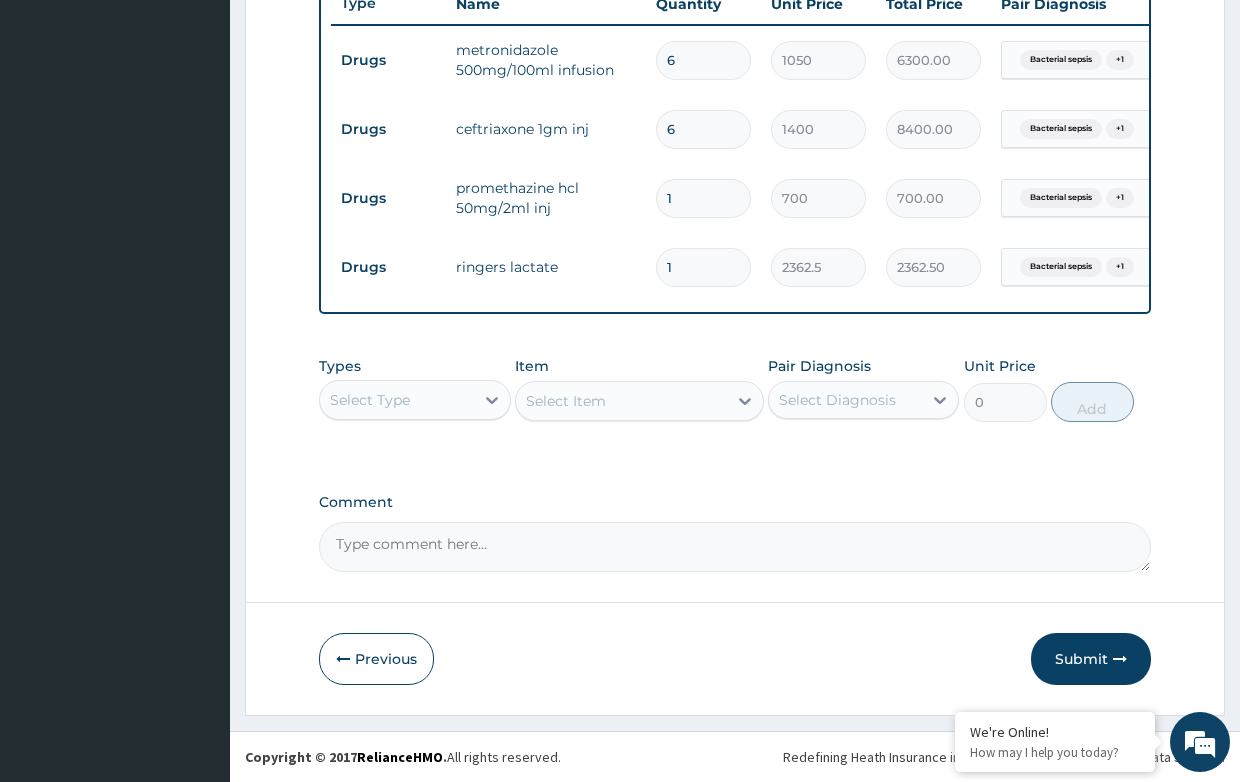 click on "Select Type" at bounding box center (396, 400) 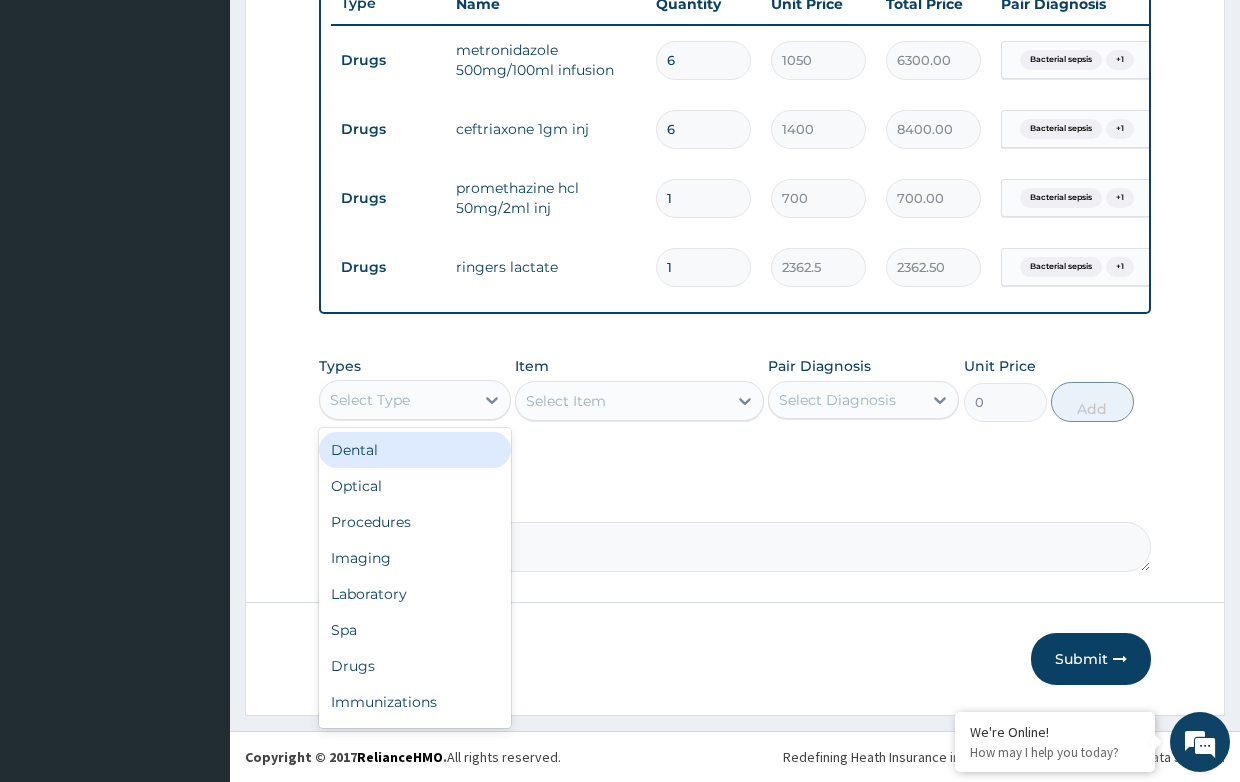 click on "Select Type" at bounding box center [396, 400] 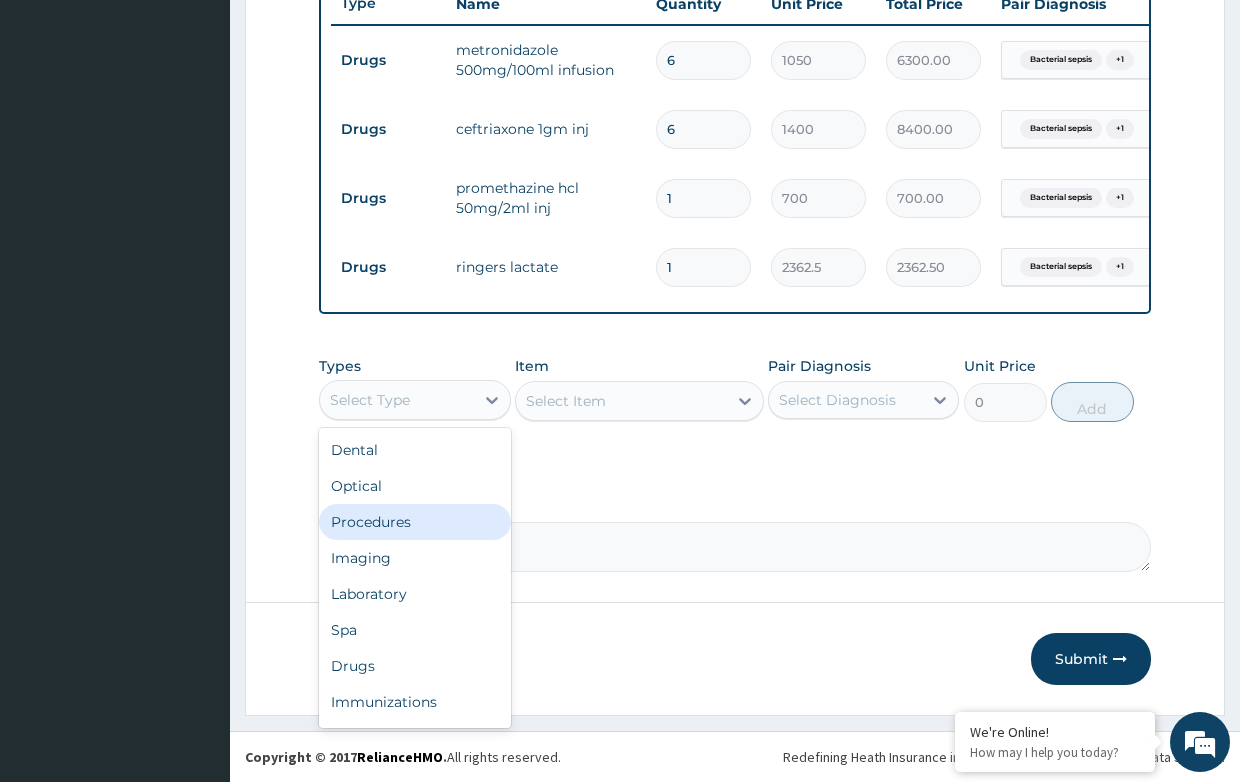 click on "Procedures" at bounding box center [414, 522] 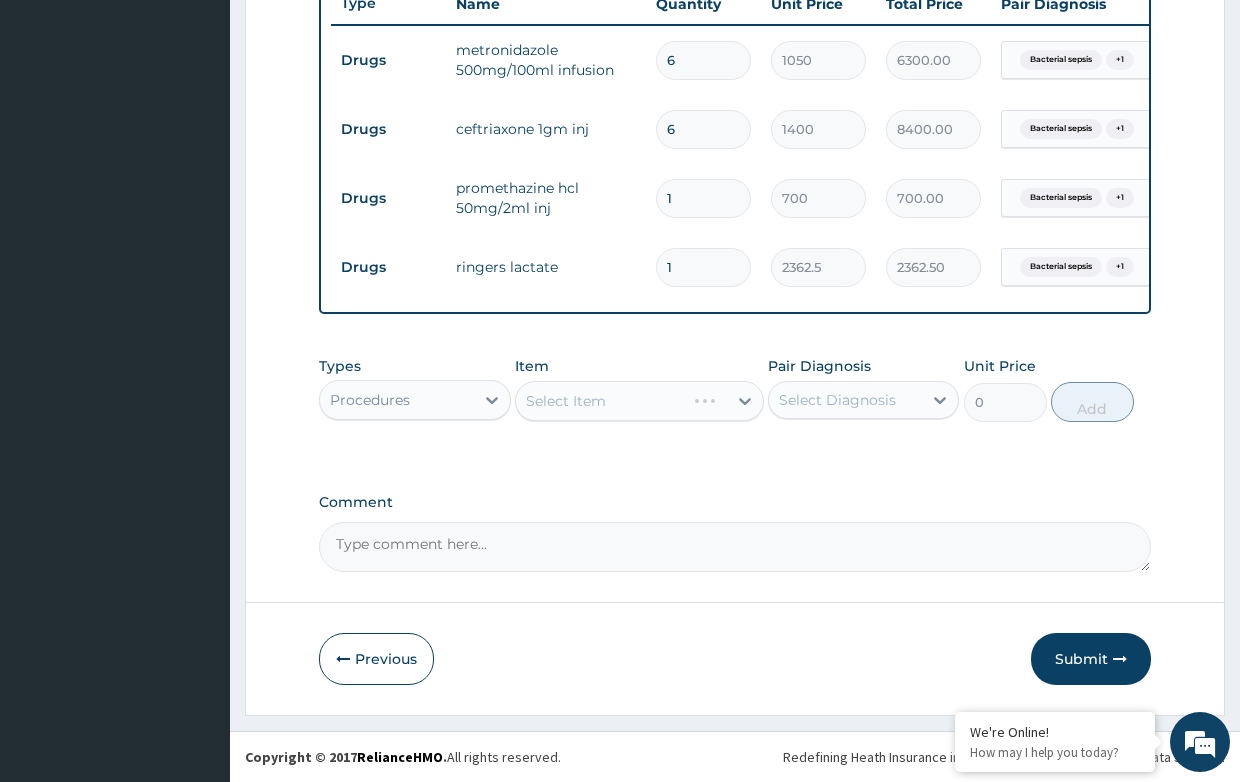 click on "Select Item" at bounding box center (639, 401) 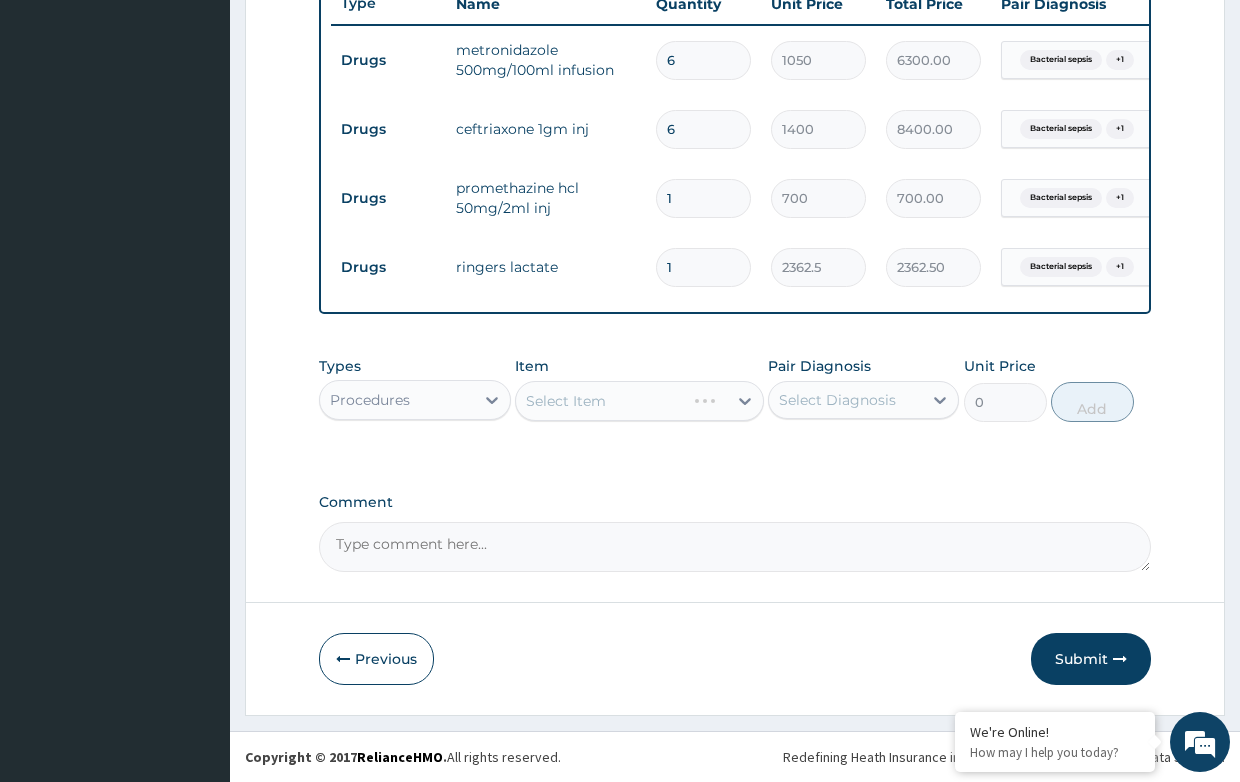 click on "Select Item" at bounding box center [639, 401] 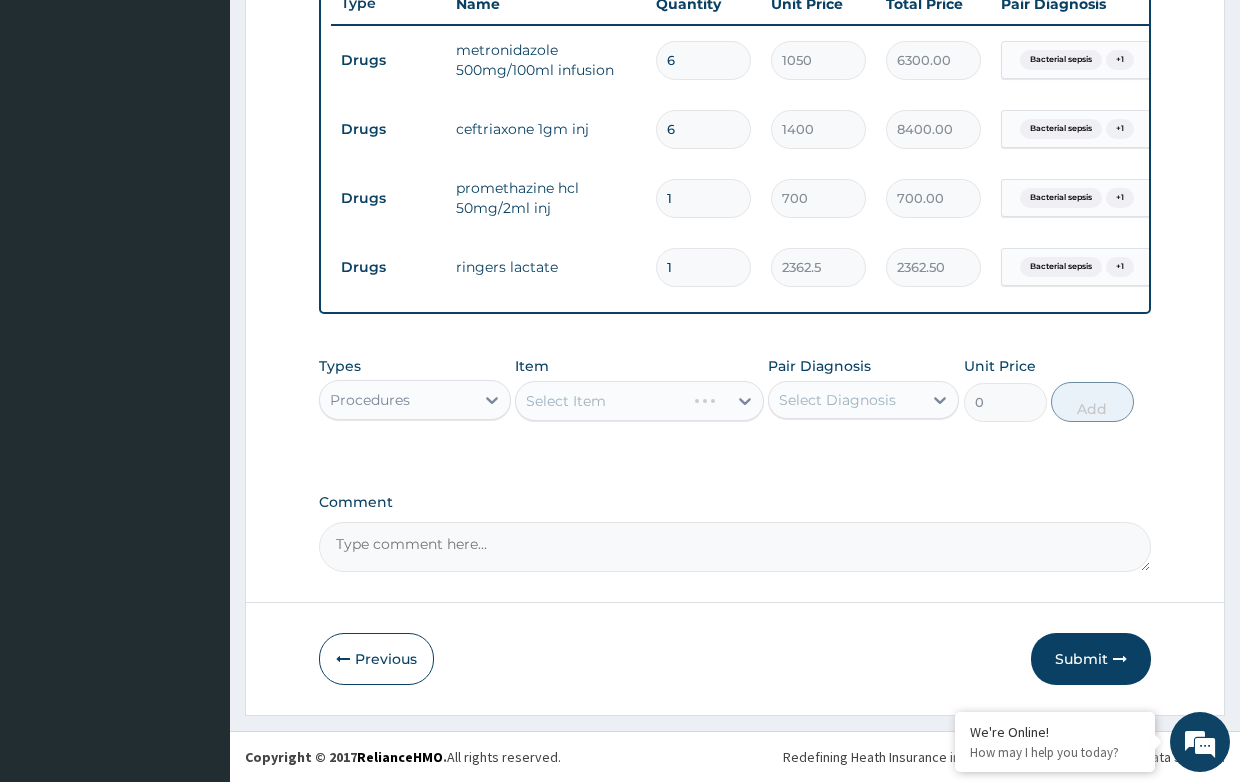 click on "Select Item" at bounding box center [639, 401] 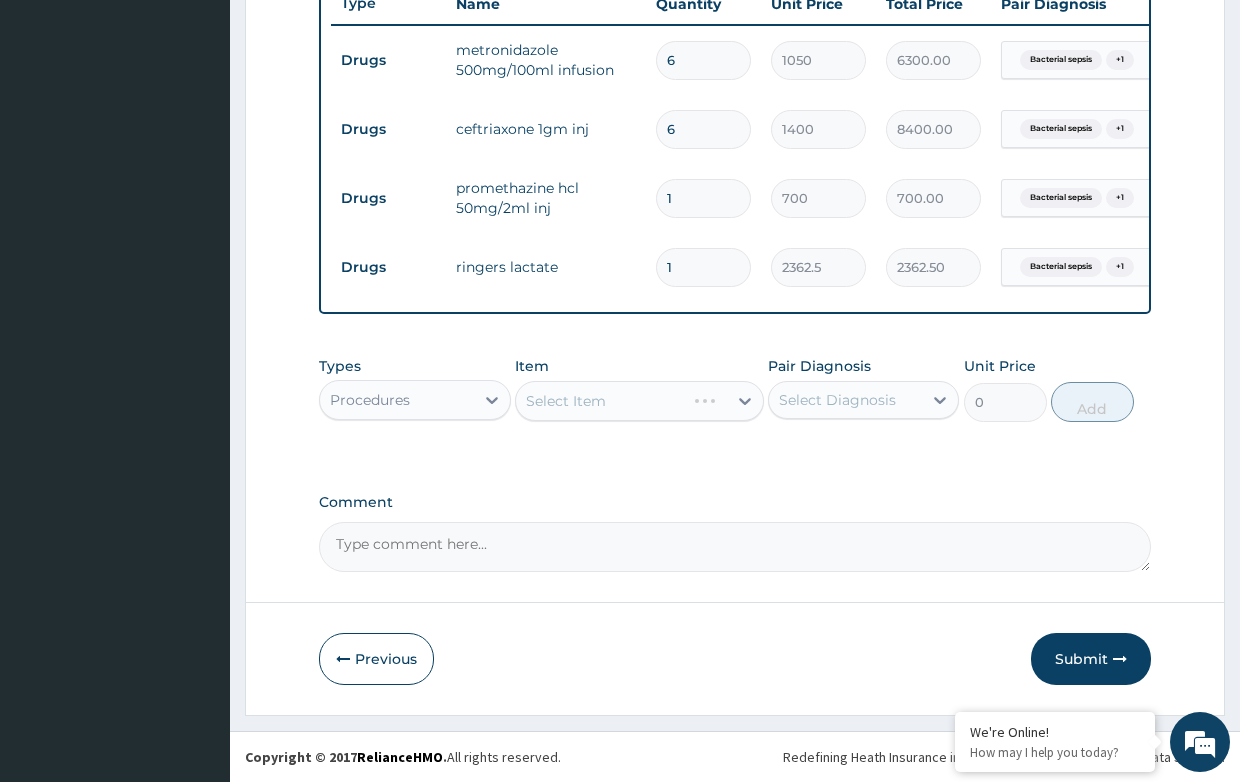 drag, startPoint x: 556, startPoint y: 394, endPoint x: 530, endPoint y: 418, distance: 35.383614 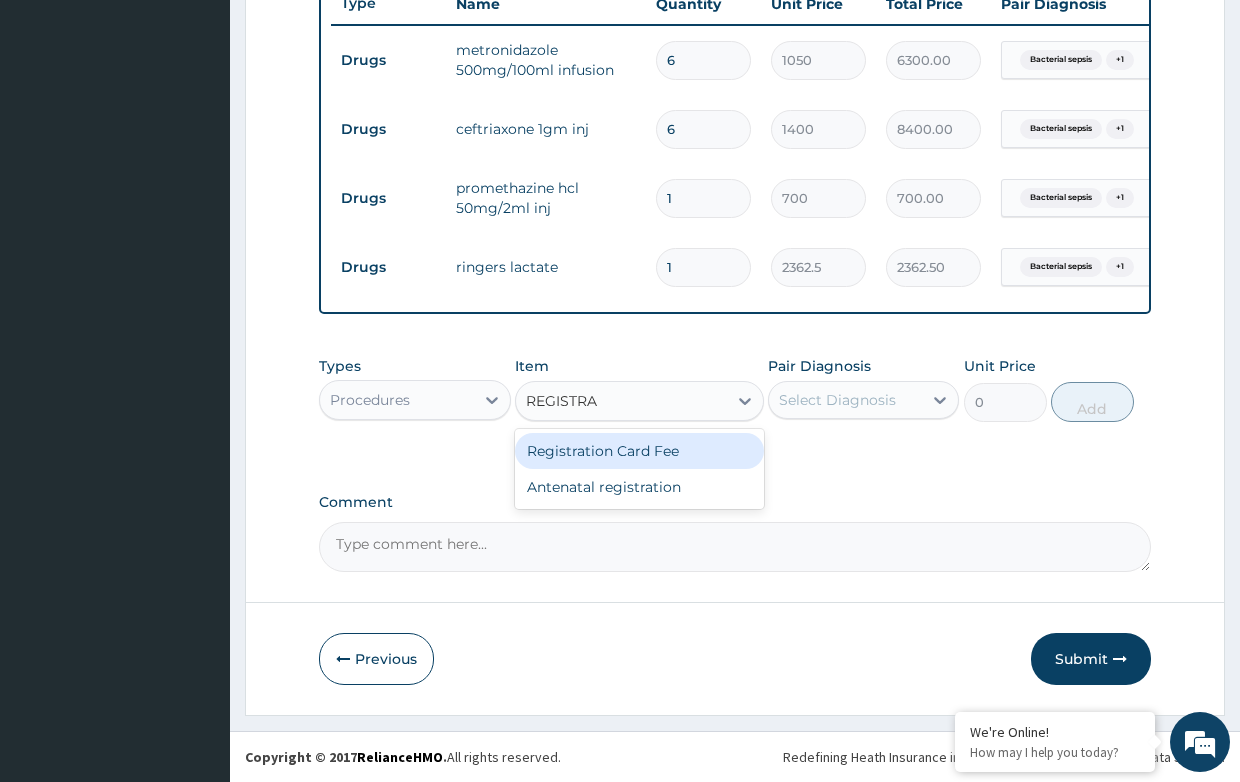 type on "REGISTRAT" 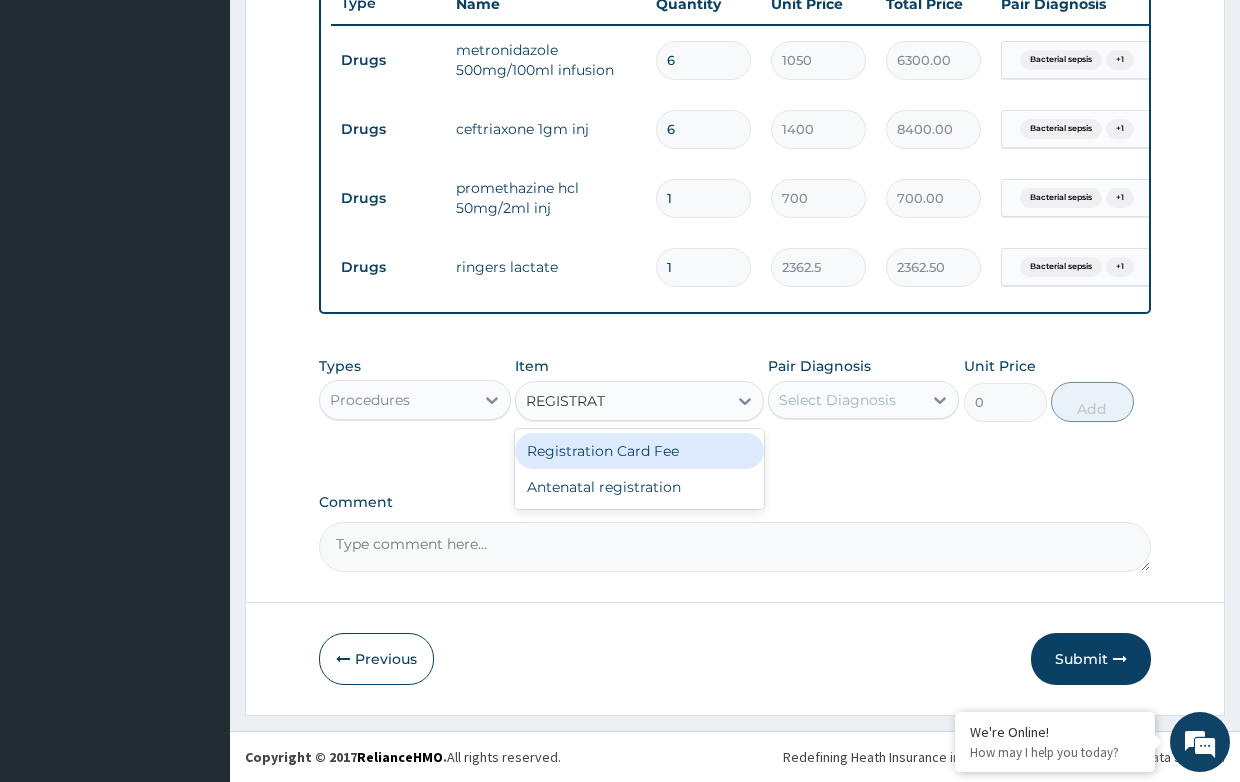 click on "Registration Card Fee" at bounding box center [639, 451] 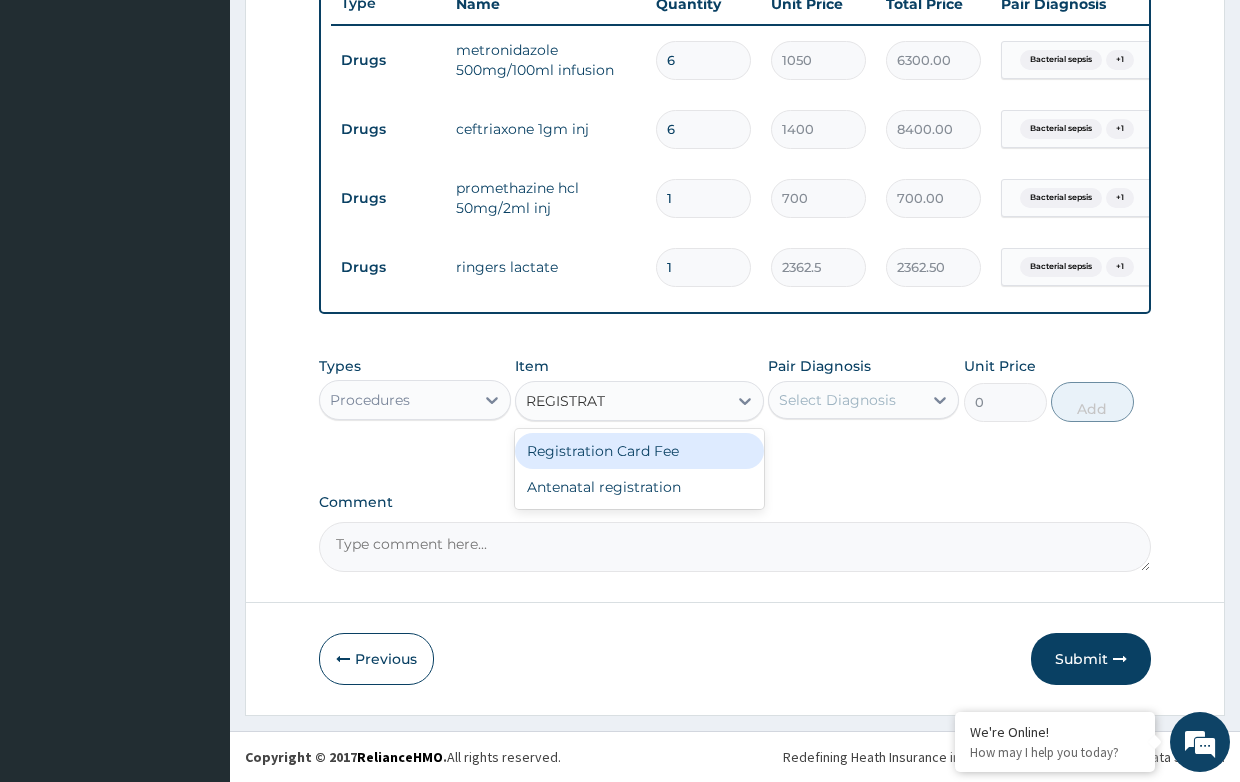type 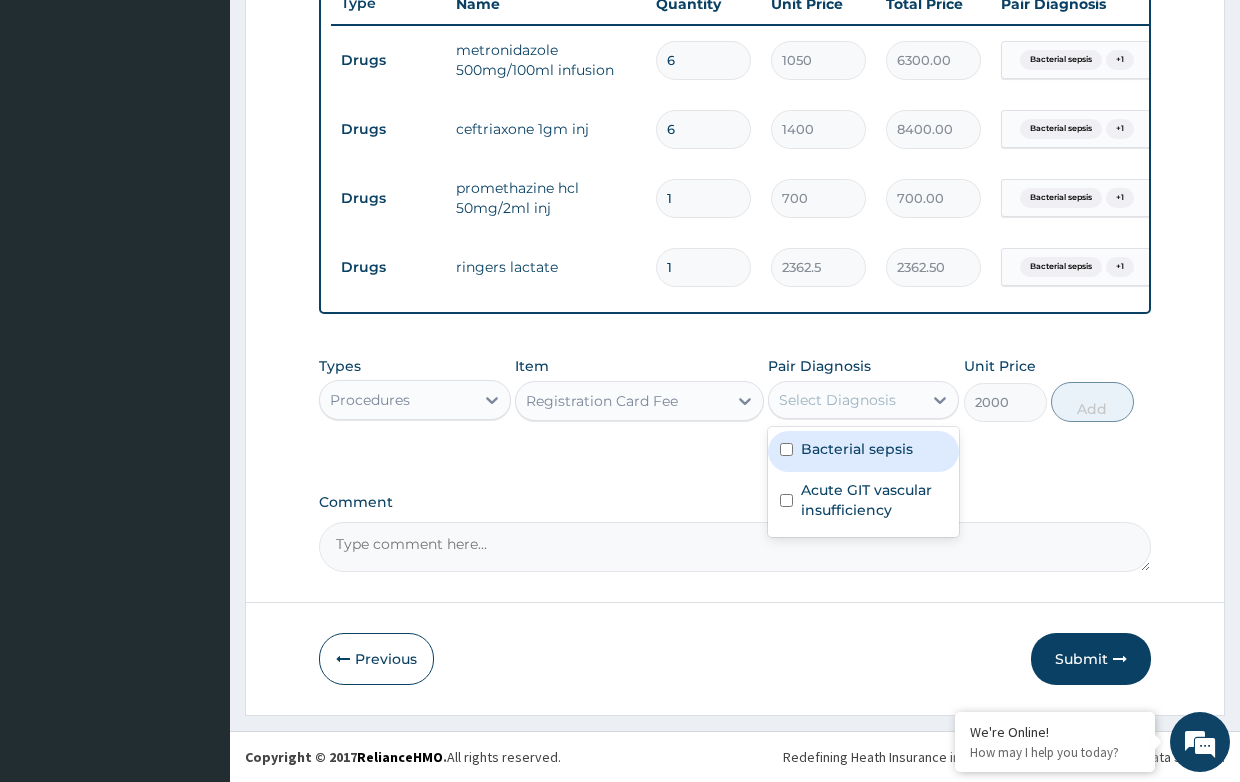 click on "Select Diagnosis" at bounding box center [837, 400] 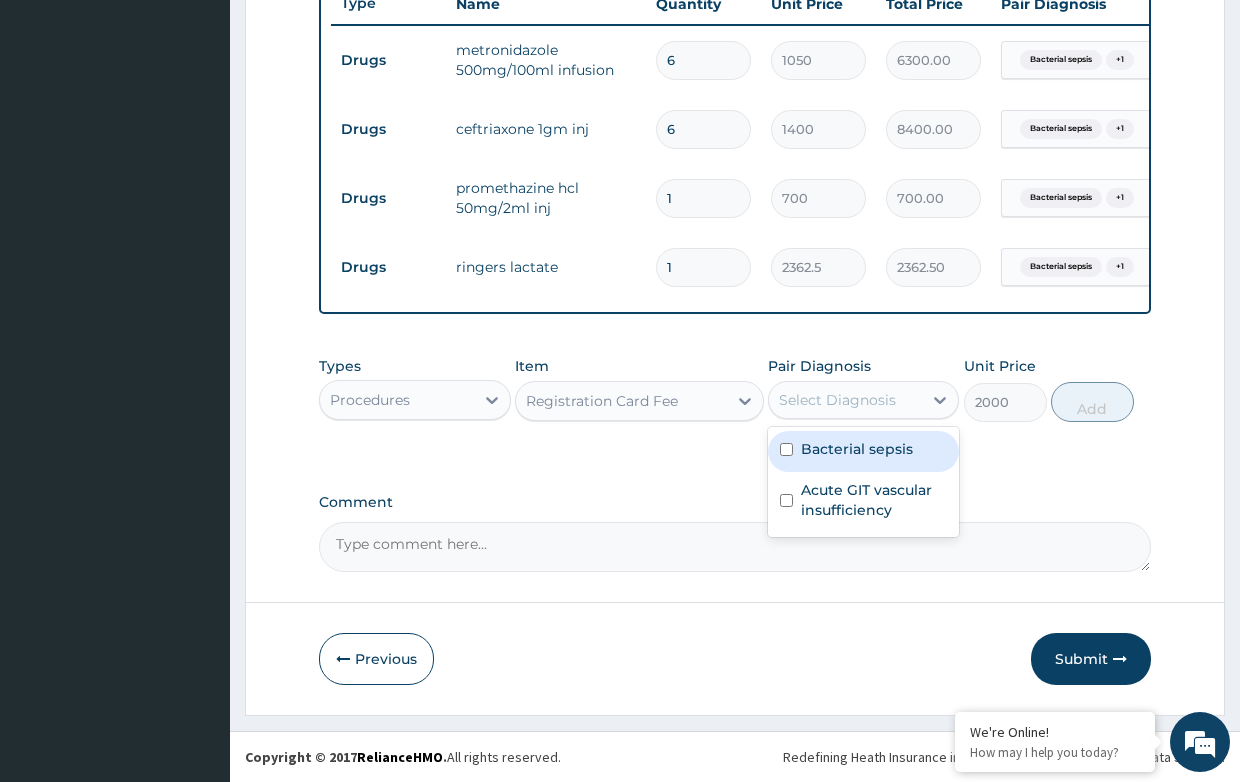 click on "Bacterial sepsis" at bounding box center [857, 449] 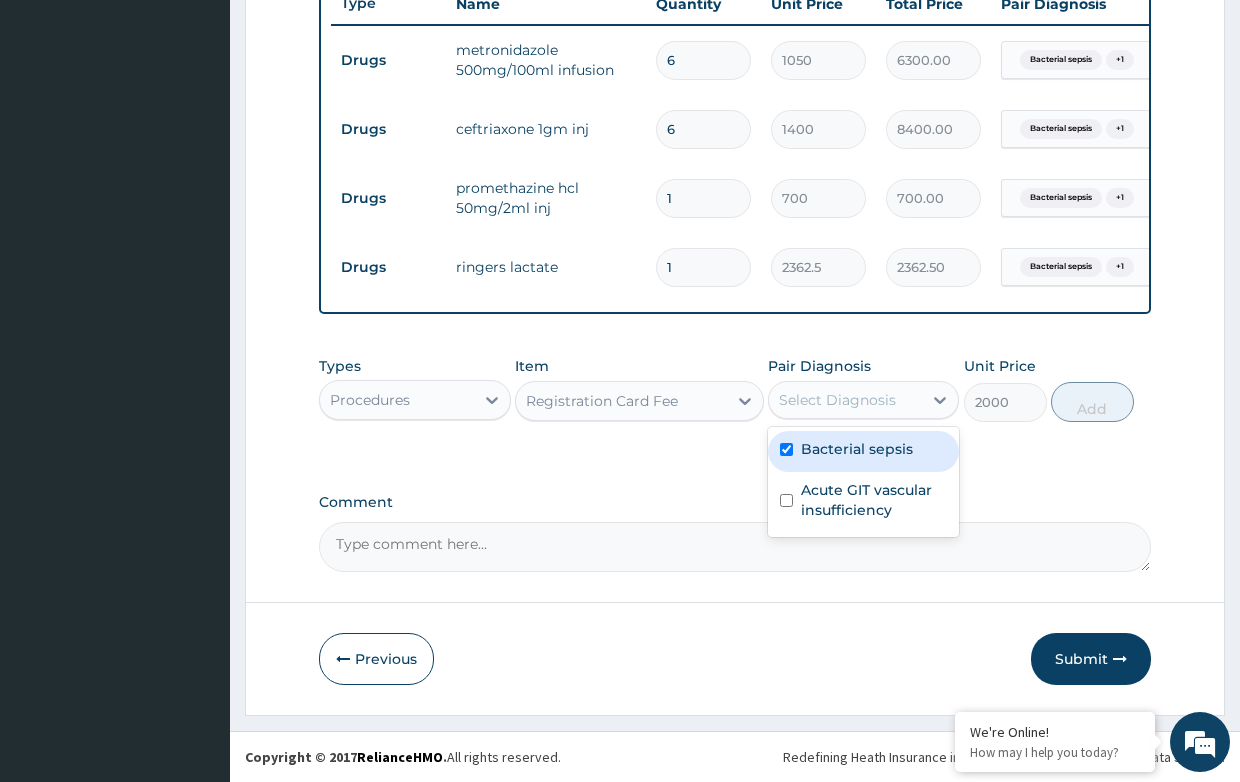 checkbox on "true" 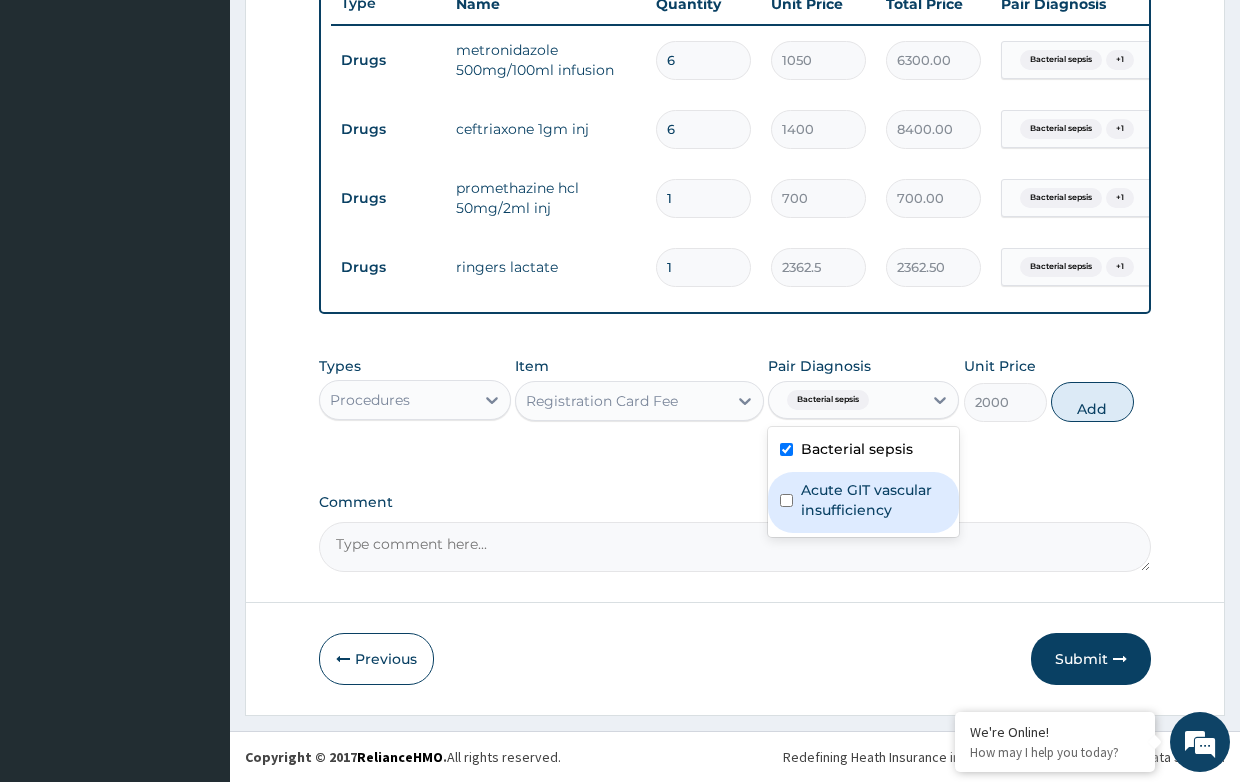 click on "Acute GIT vascular insufficiency" at bounding box center [874, 500] 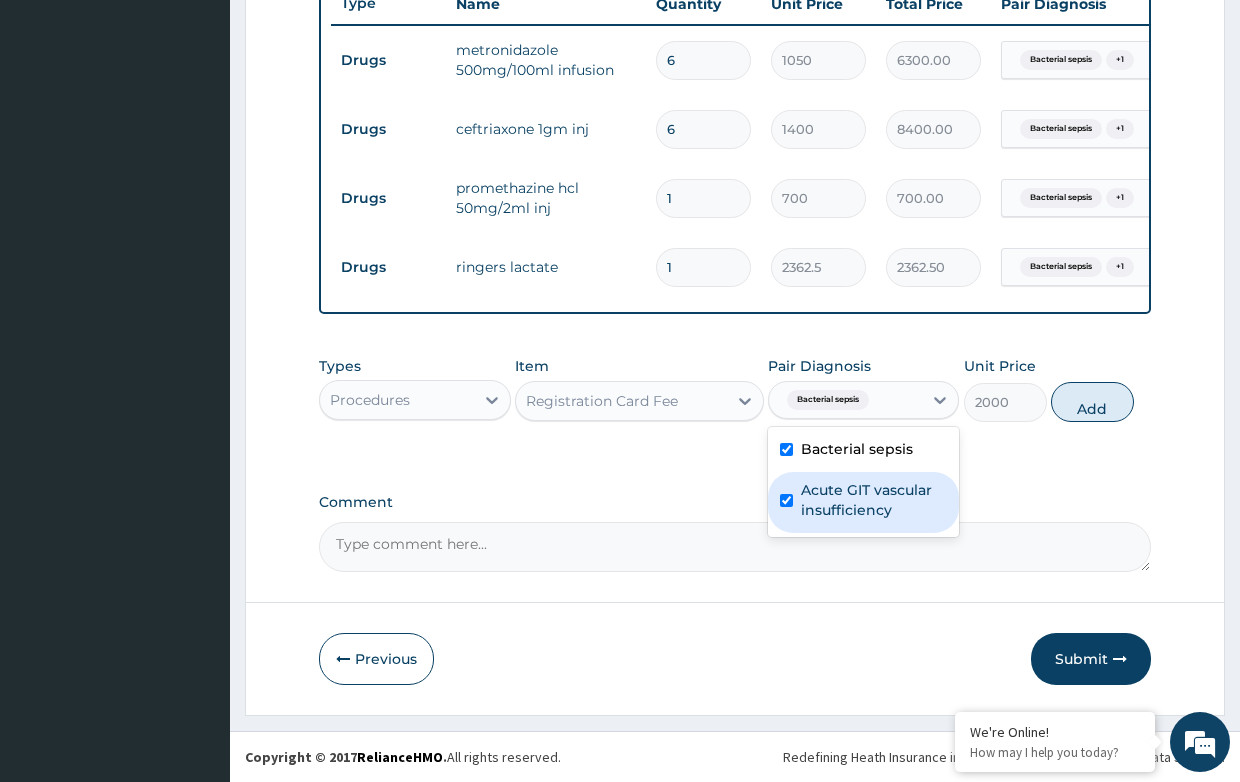 checkbox on "true" 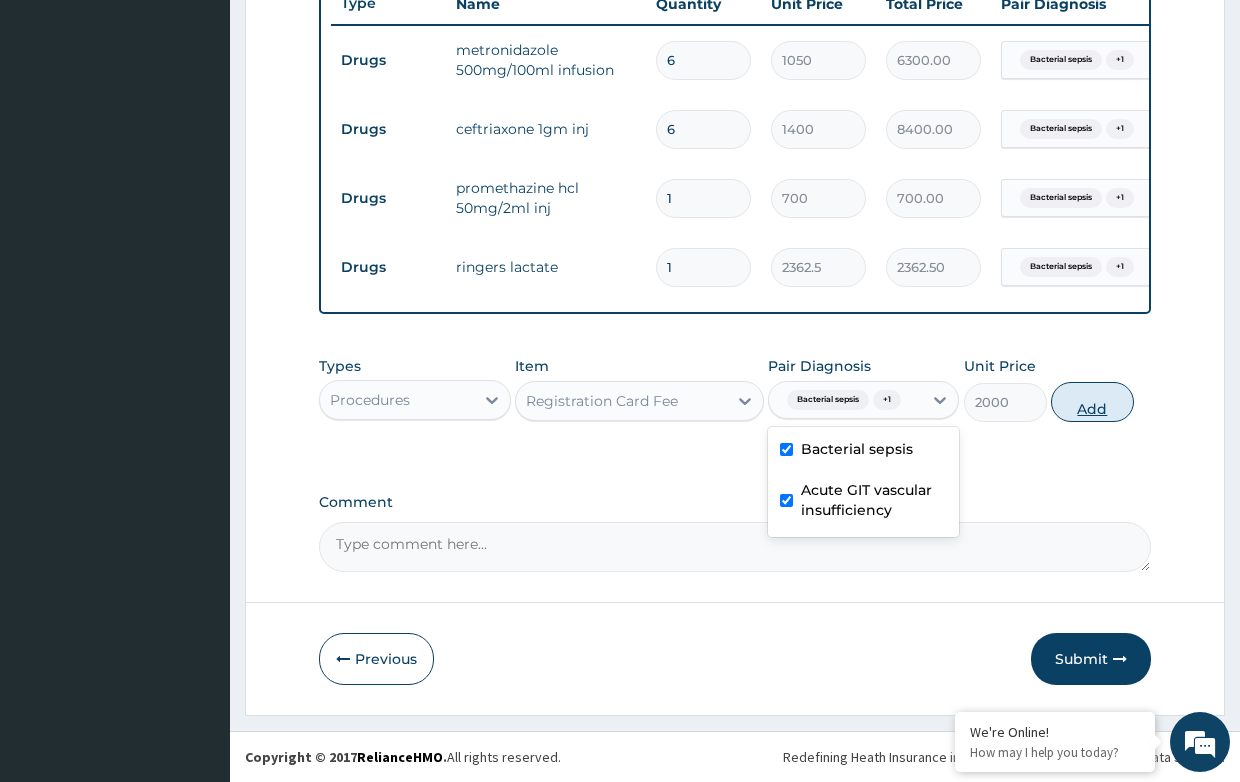 click on "Add" at bounding box center (1092, 402) 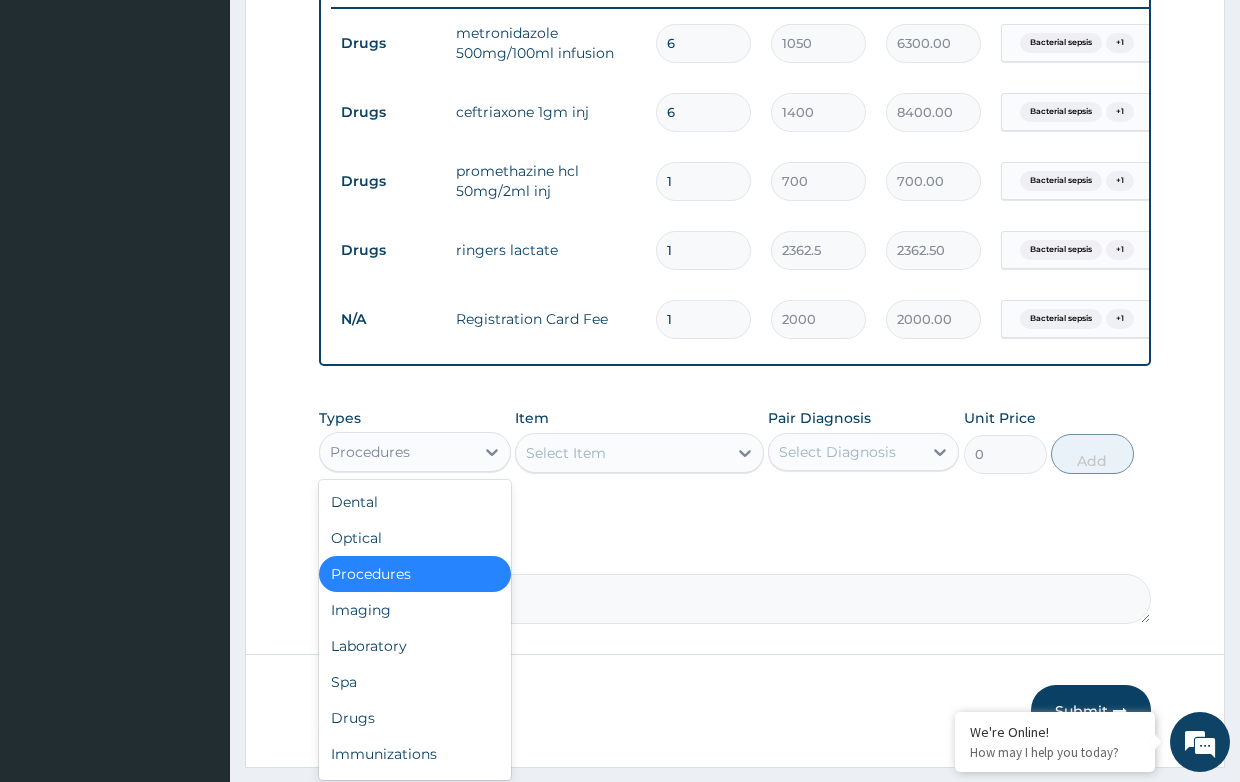 click on "Procedures" at bounding box center (396, 452) 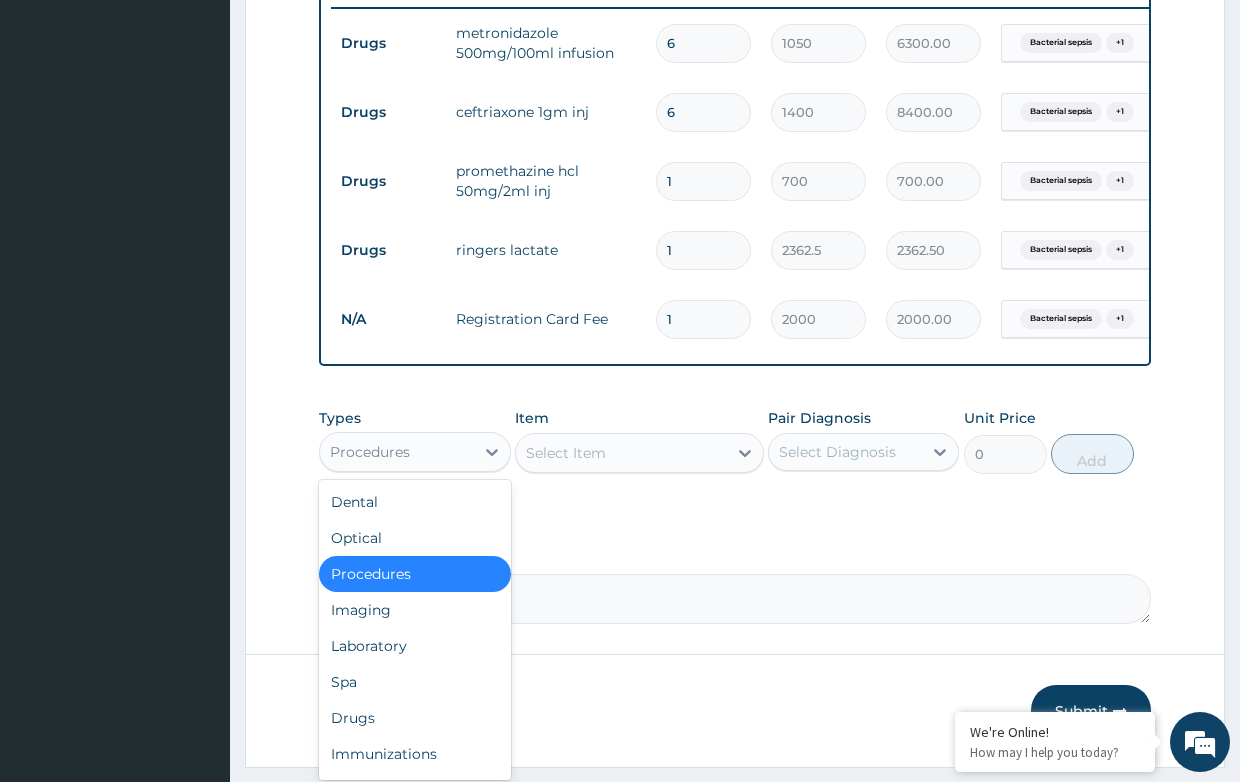 click on "Procedures" at bounding box center (396, 452) 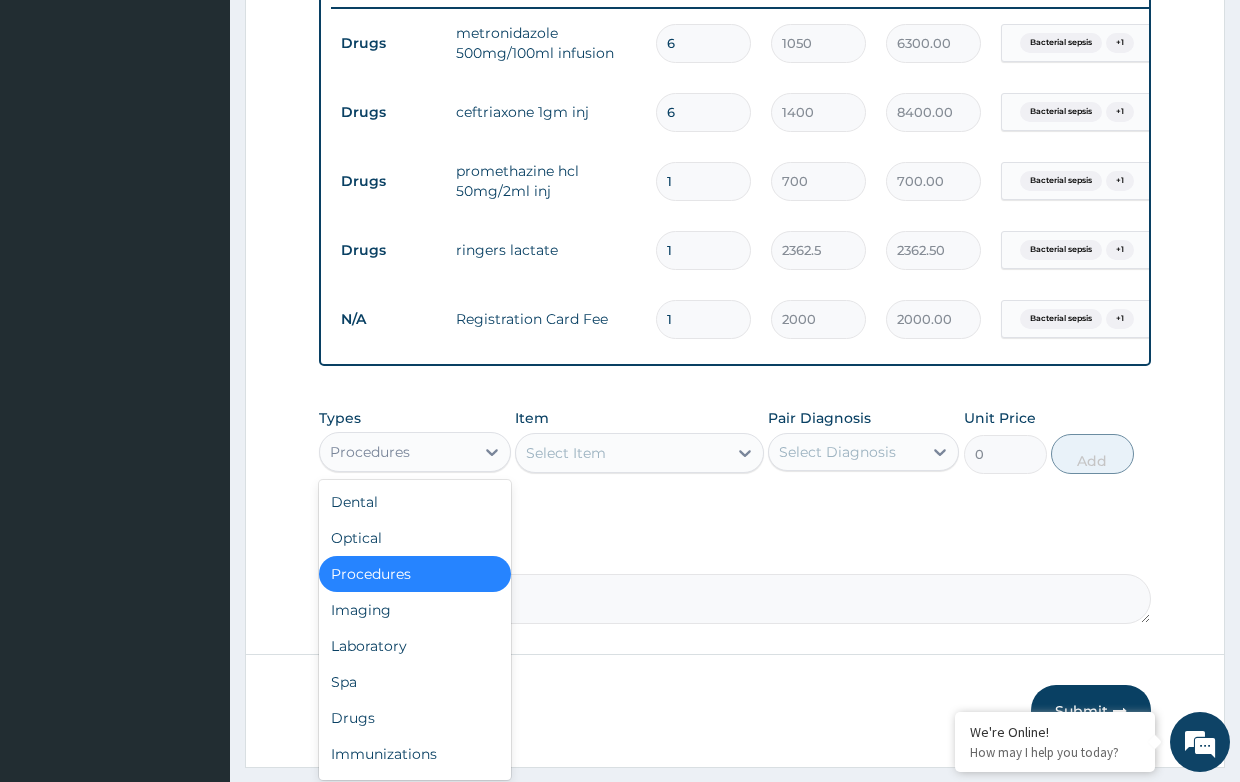 click on "Procedures" at bounding box center [396, 452] 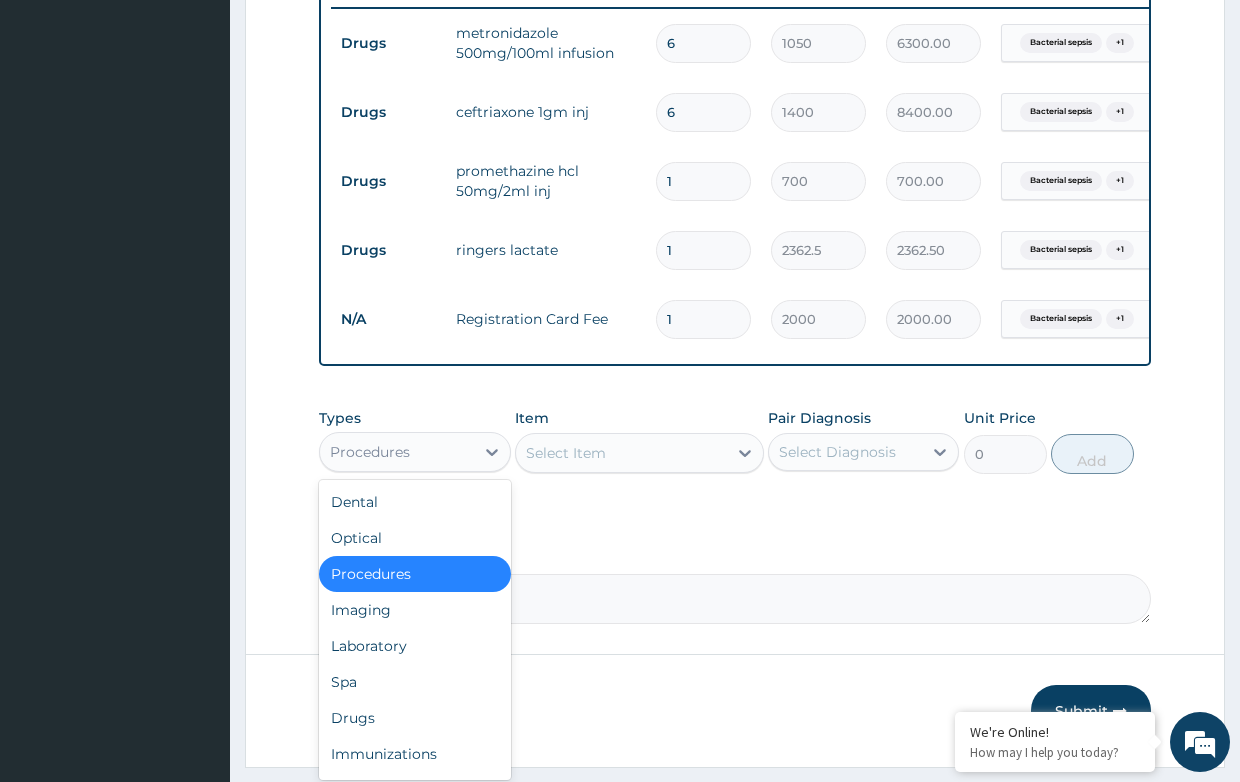 click on "Select Item" at bounding box center (566, 453) 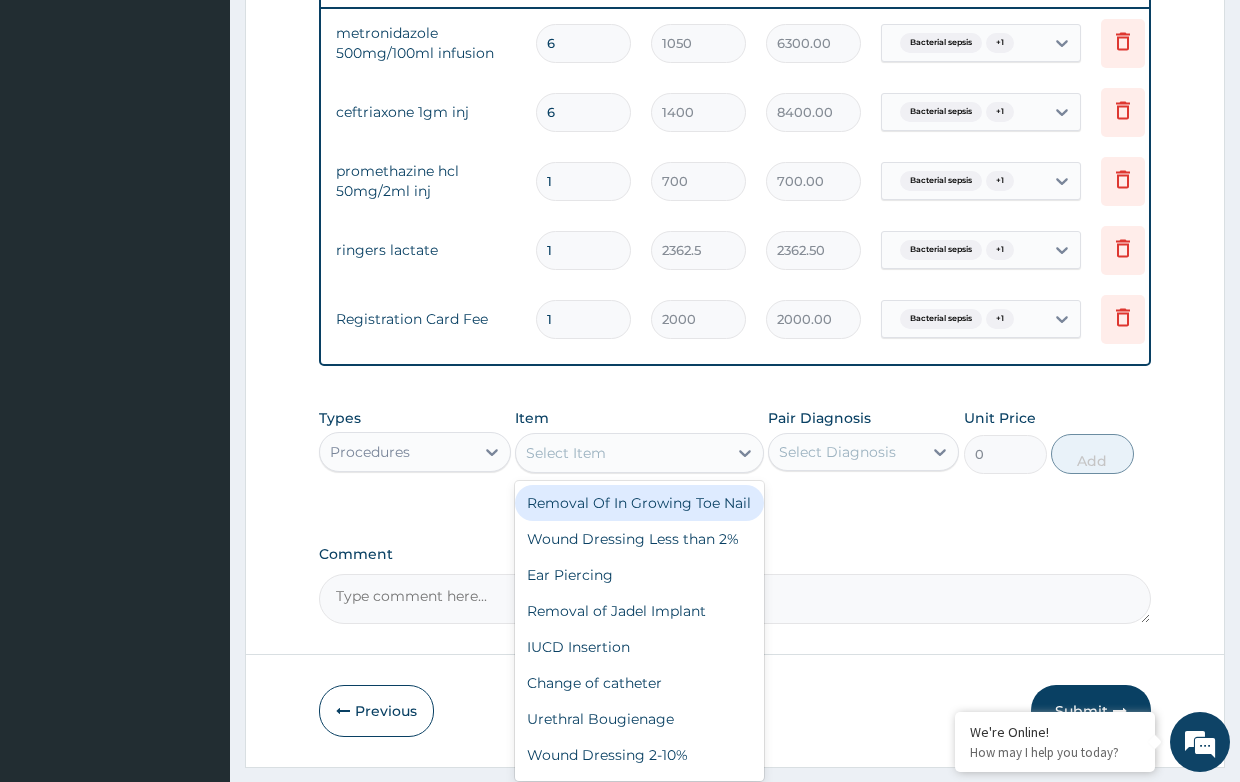scroll, scrollTop: 0, scrollLeft: 160, axis: horizontal 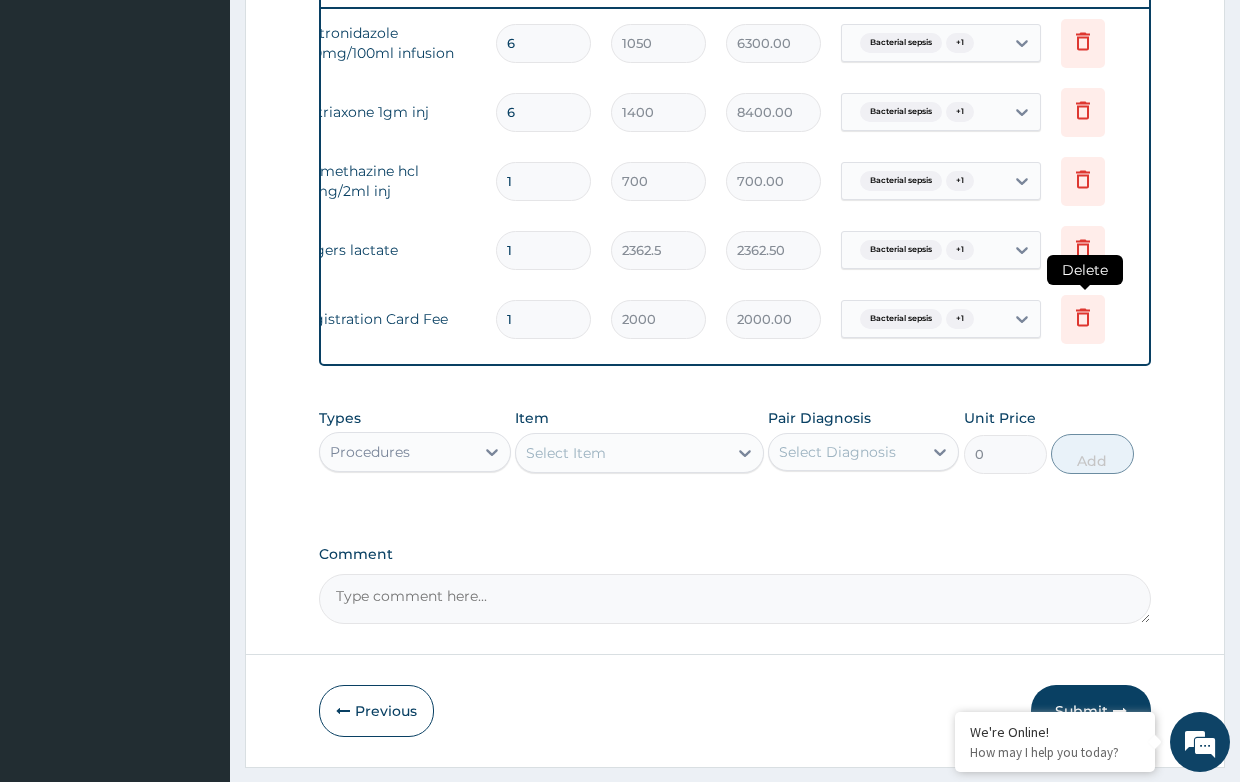 click 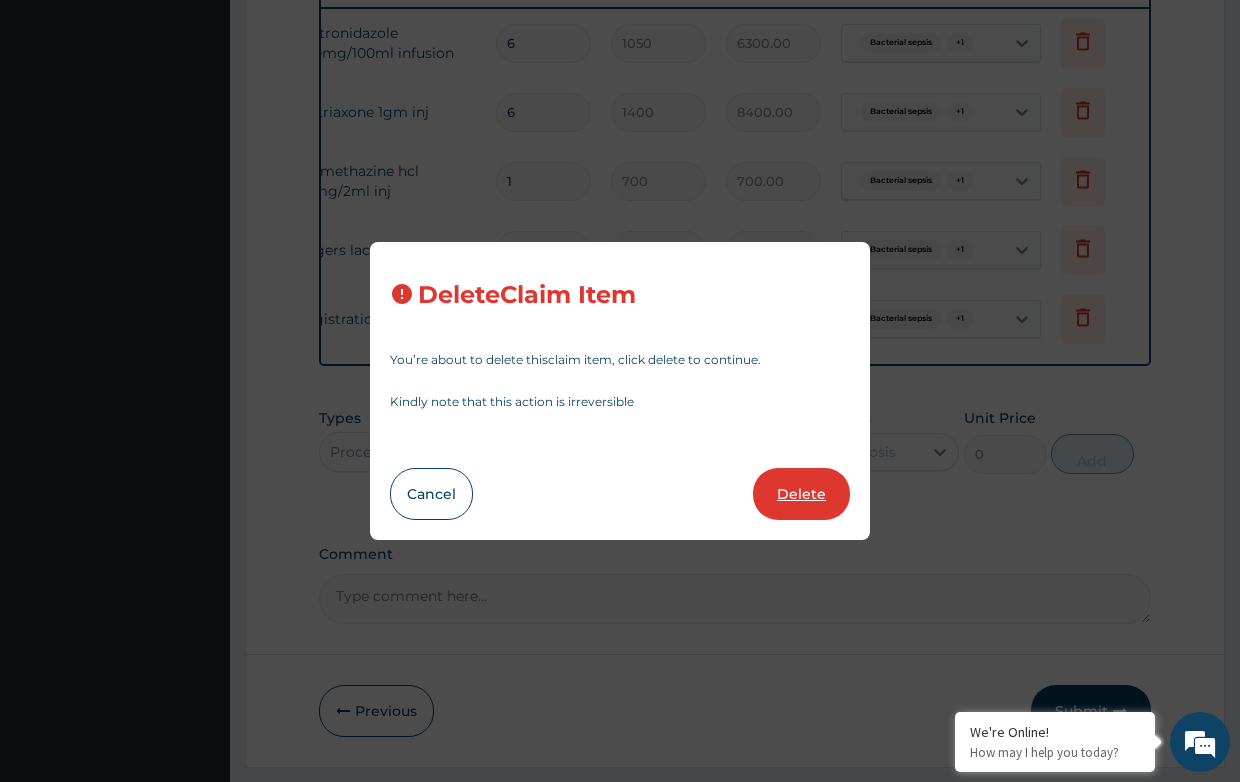 click on "Delete" at bounding box center (801, 494) 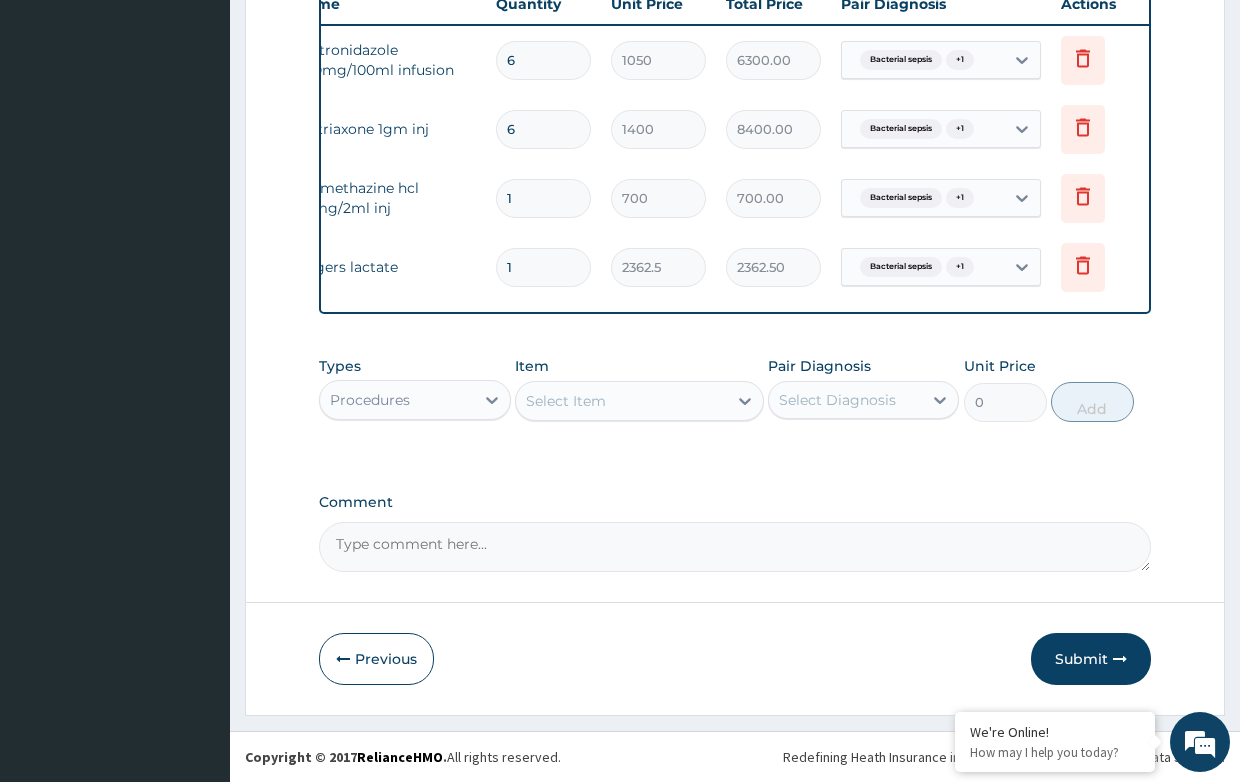 click on "Select Item" at bounding box center [566, 401] 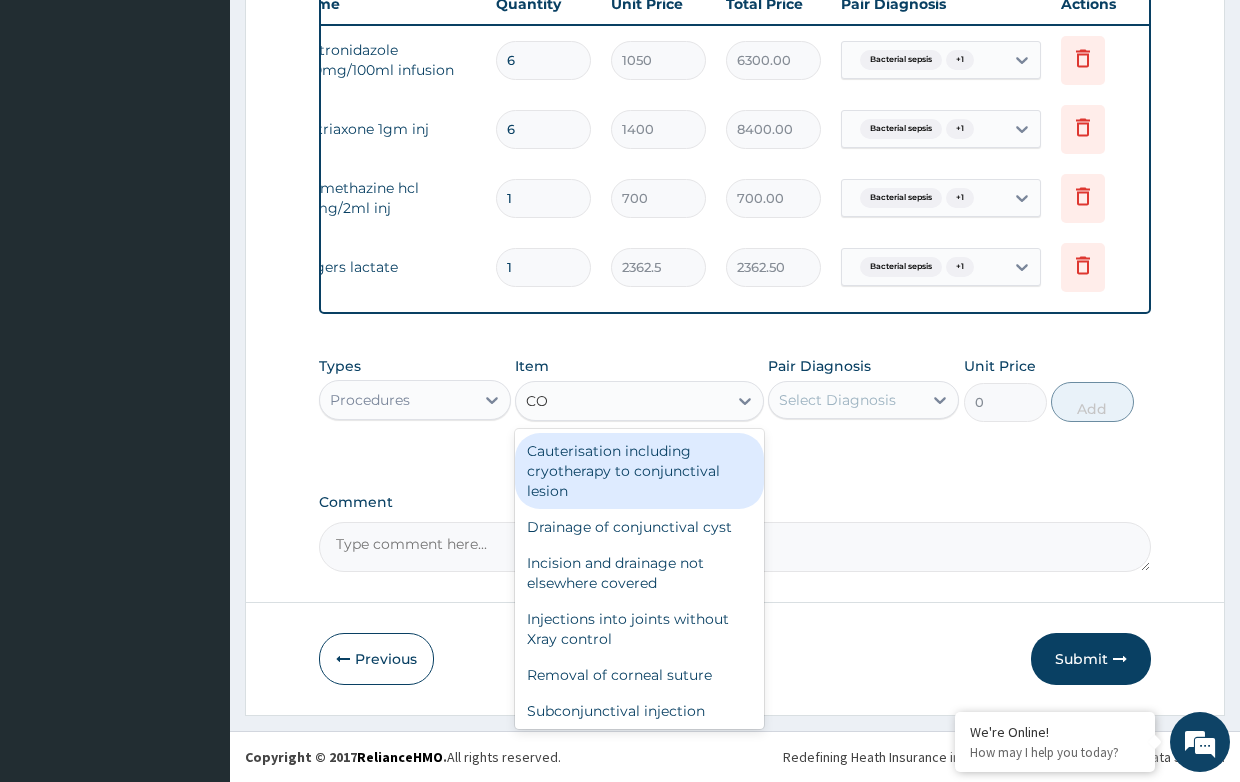 type on "C" 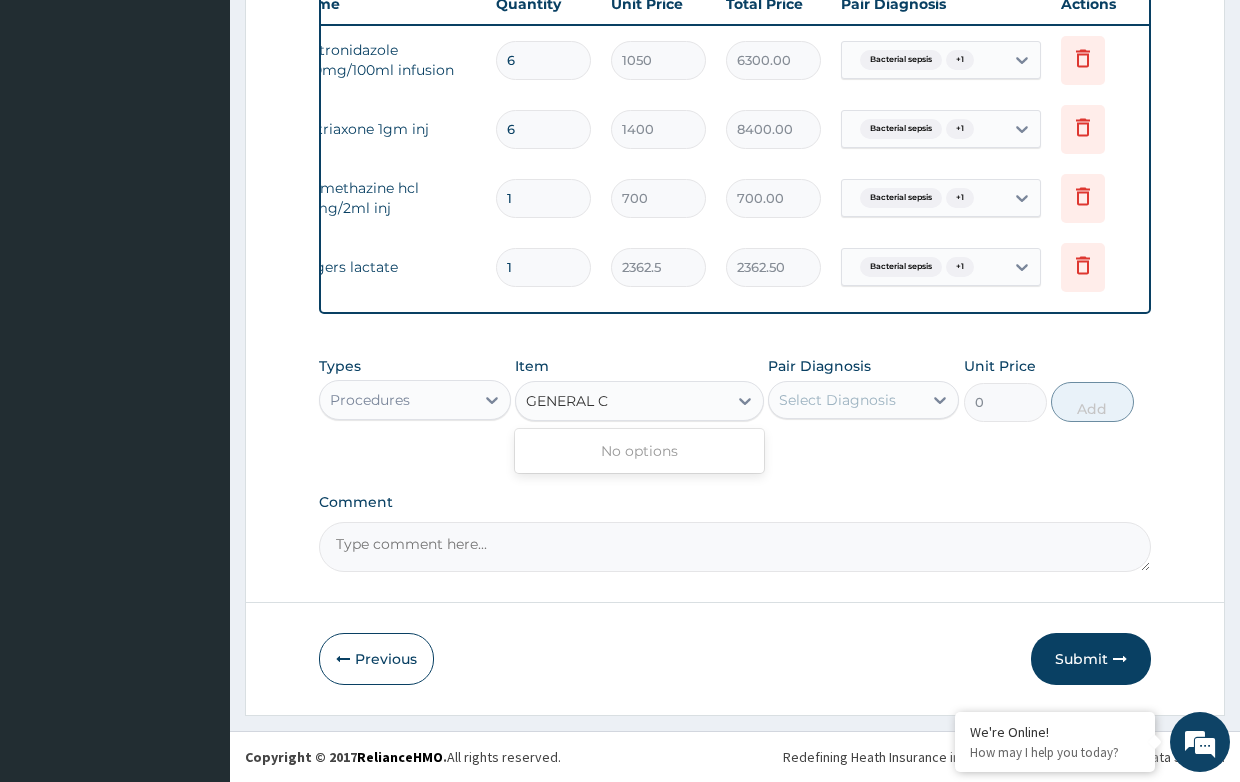 type on "GENERAL" 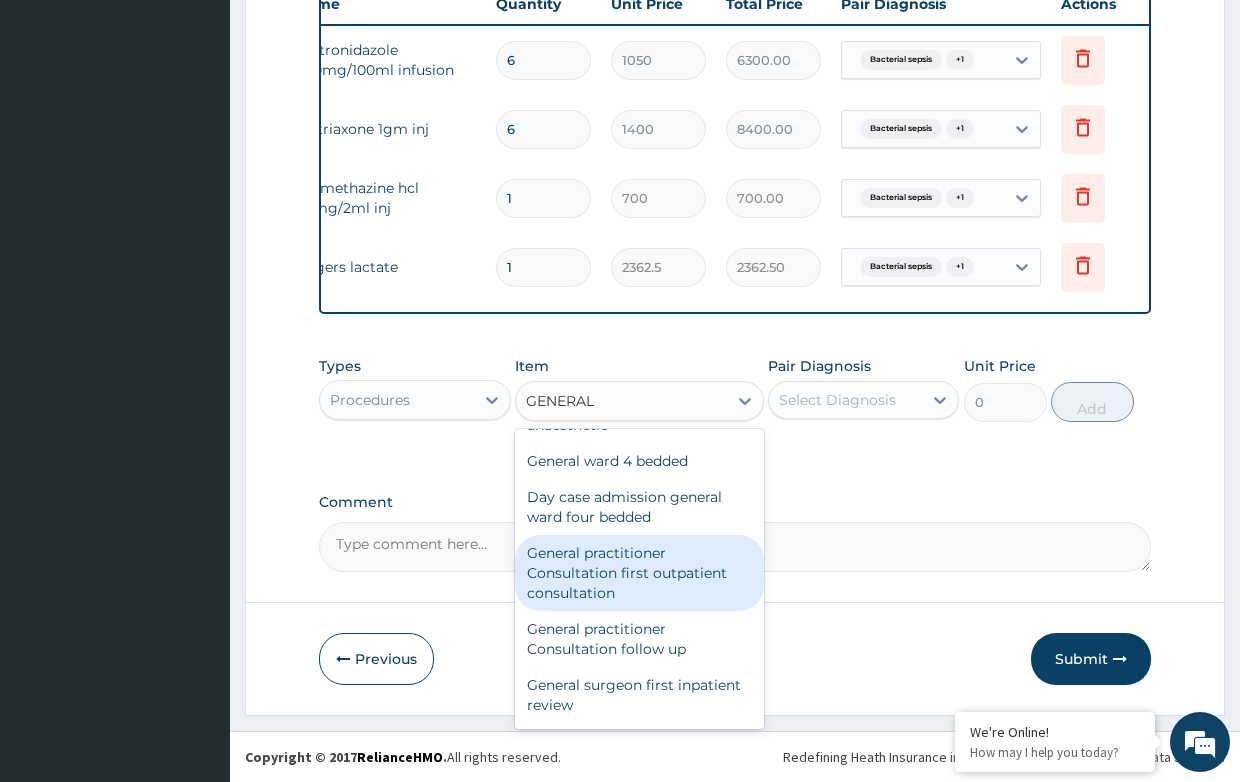 scroll, scrollTop: 160, scrollLeft: 0, axis: vertical 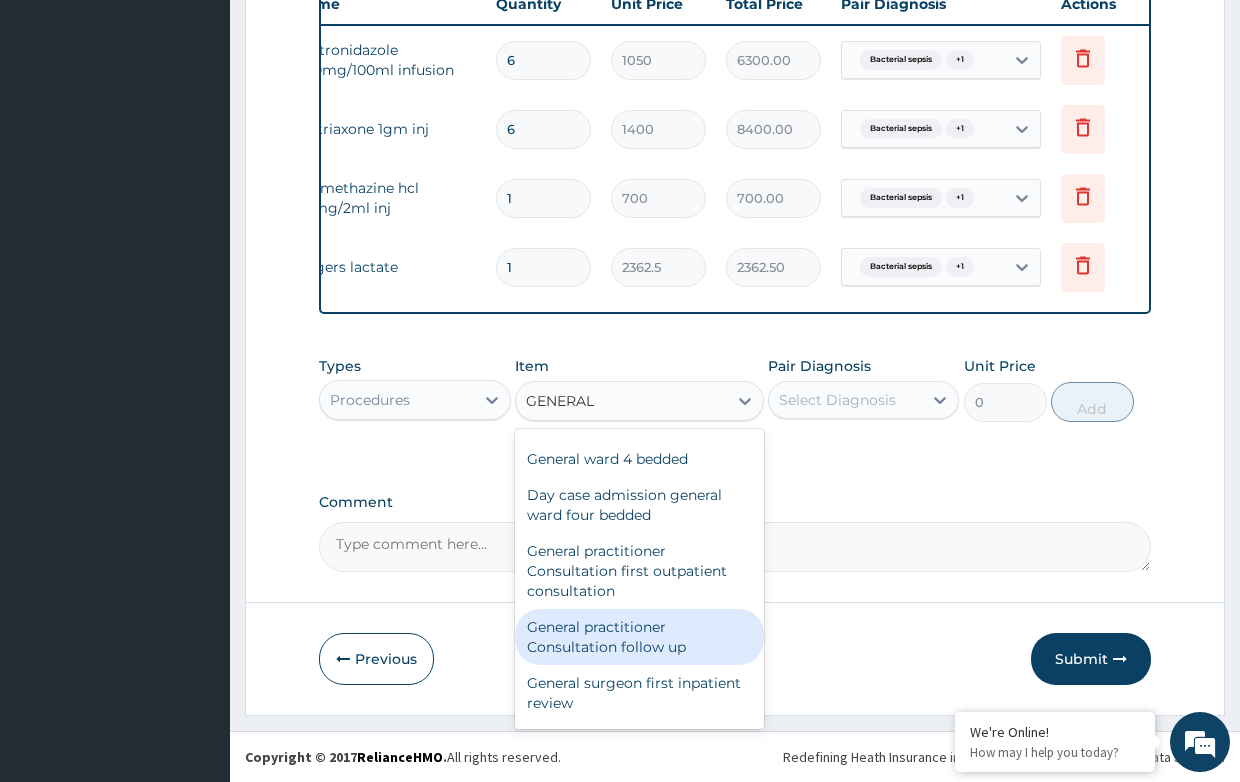 click on "General practitioner Consultation follow up" at bounding box center (639, 637) 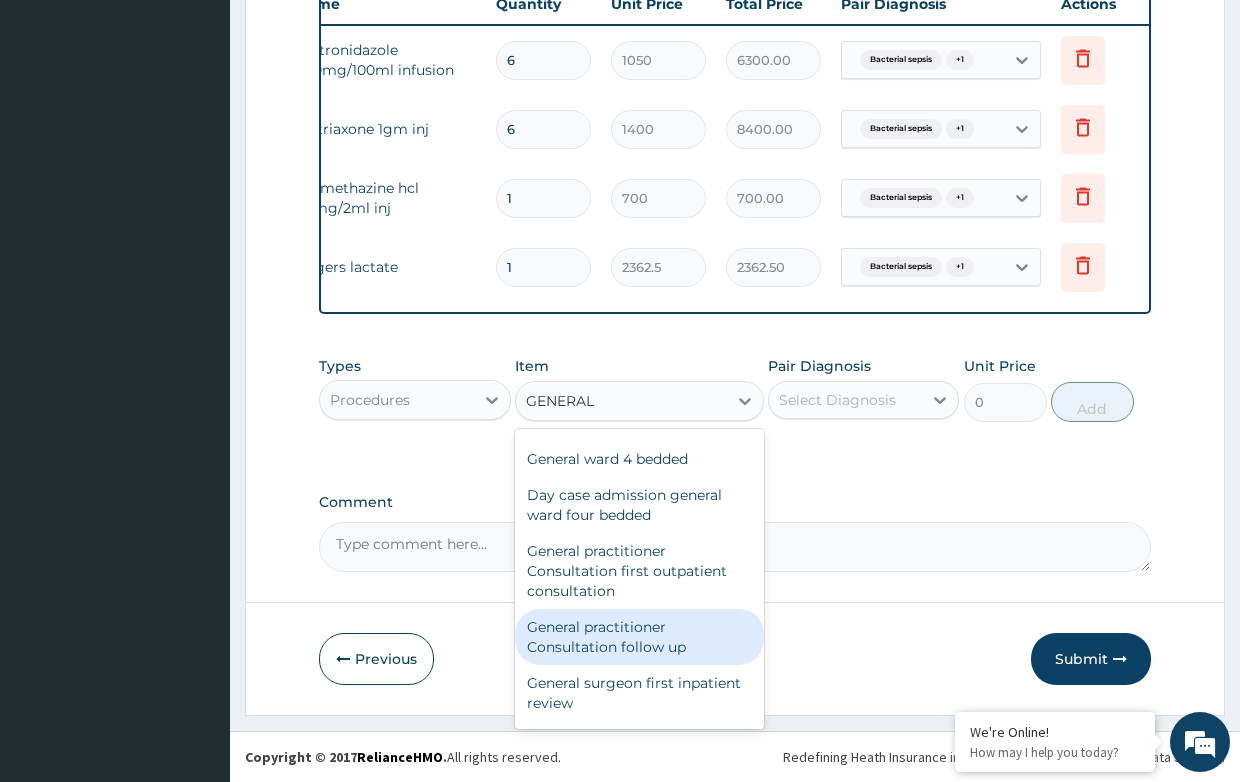 type 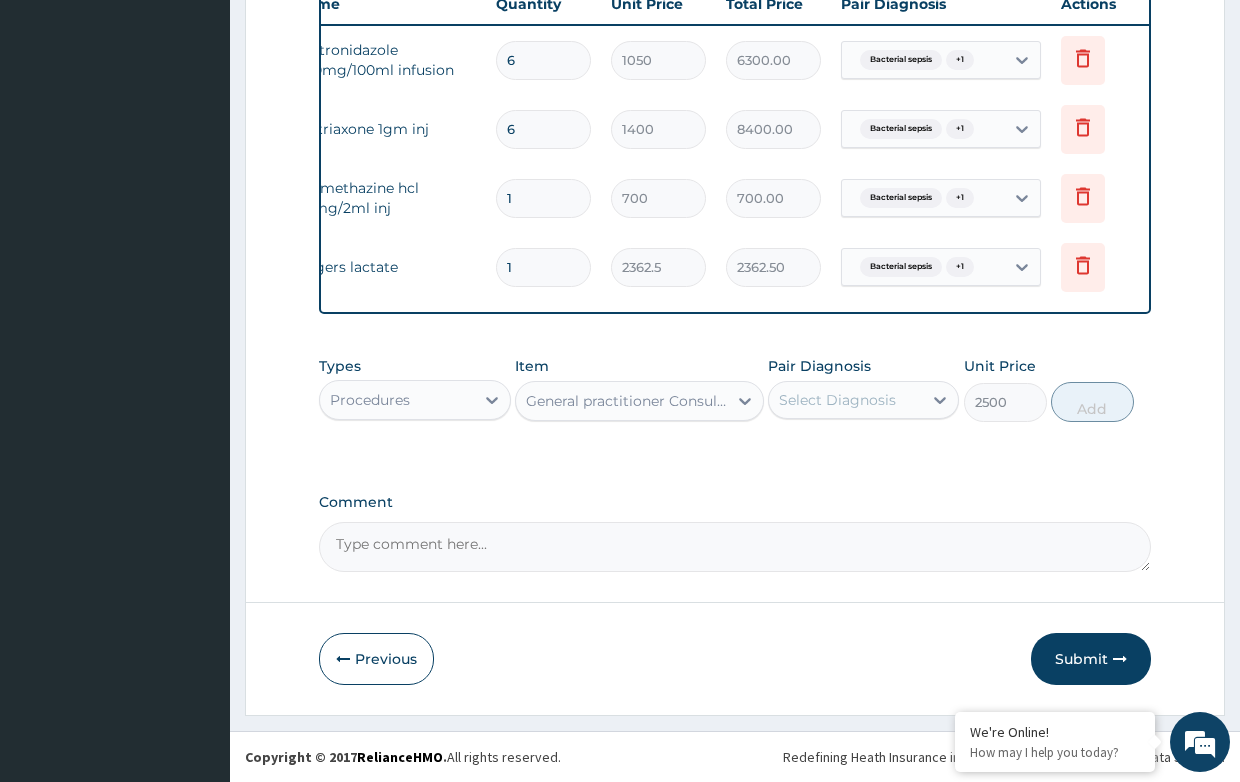 click on "Select Diagnosis" at bounding box center (837, 400) 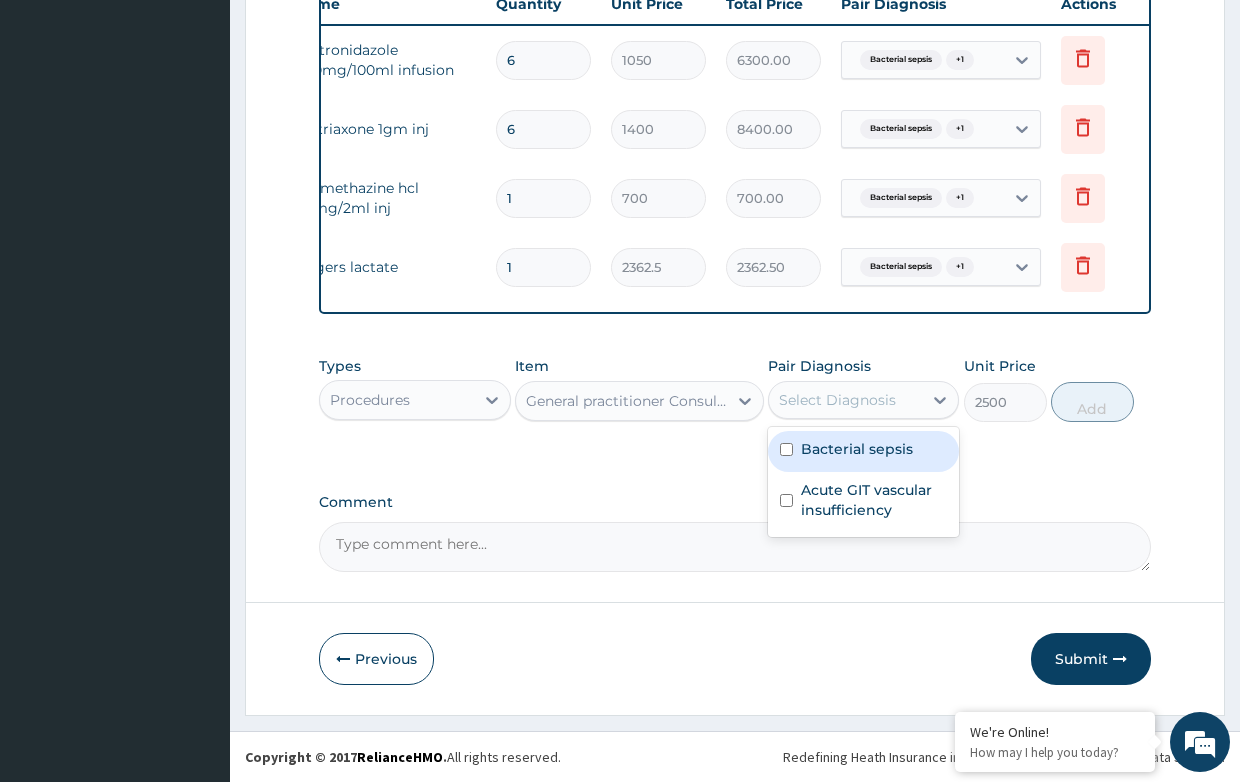 click on "Bacterial sepsis" at bounding box center [857, 449] 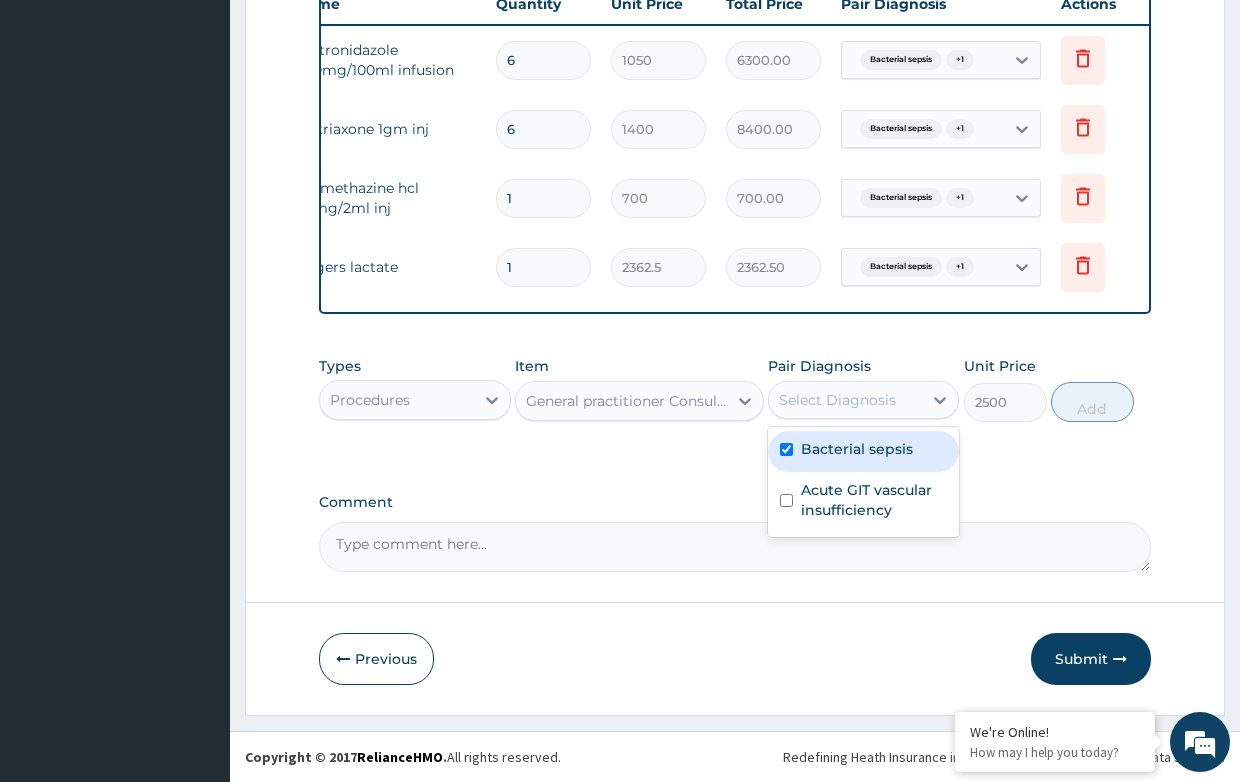 checkbox on "true" 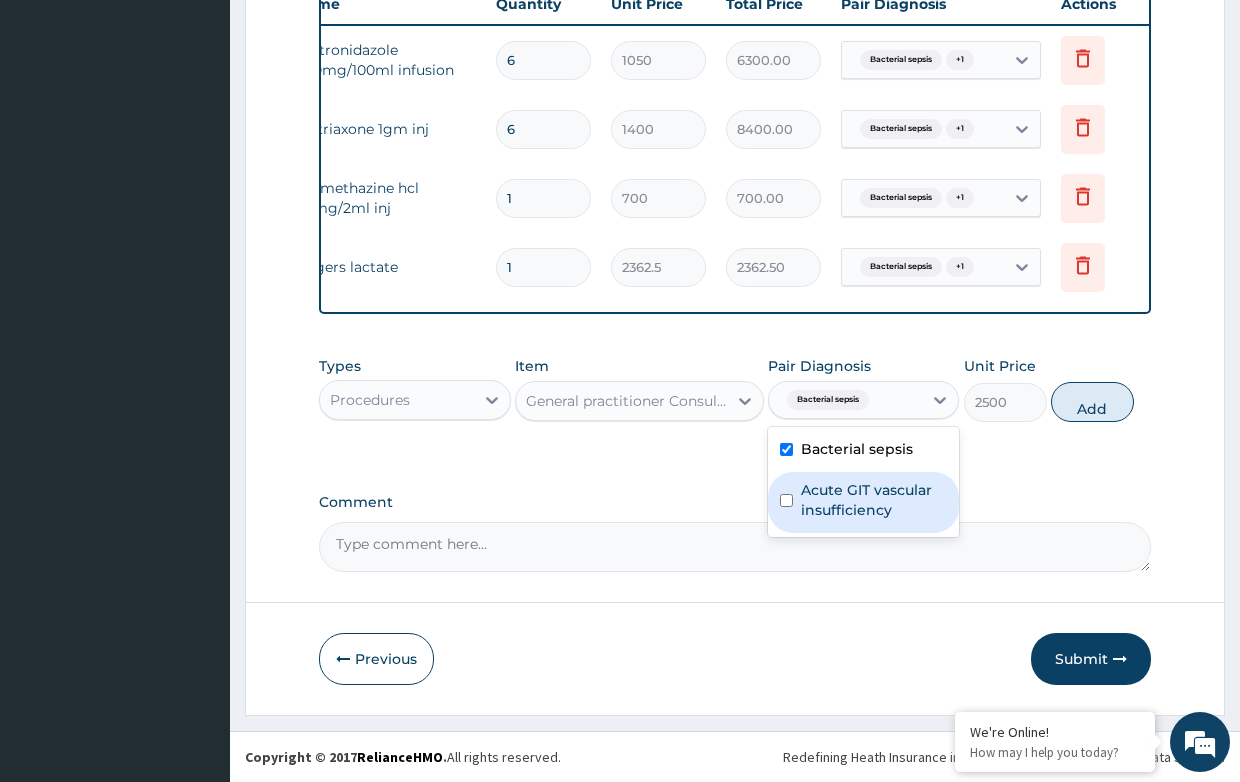 click on "Acute GIT vascular insufficiency" at bounding box center (874, 500) 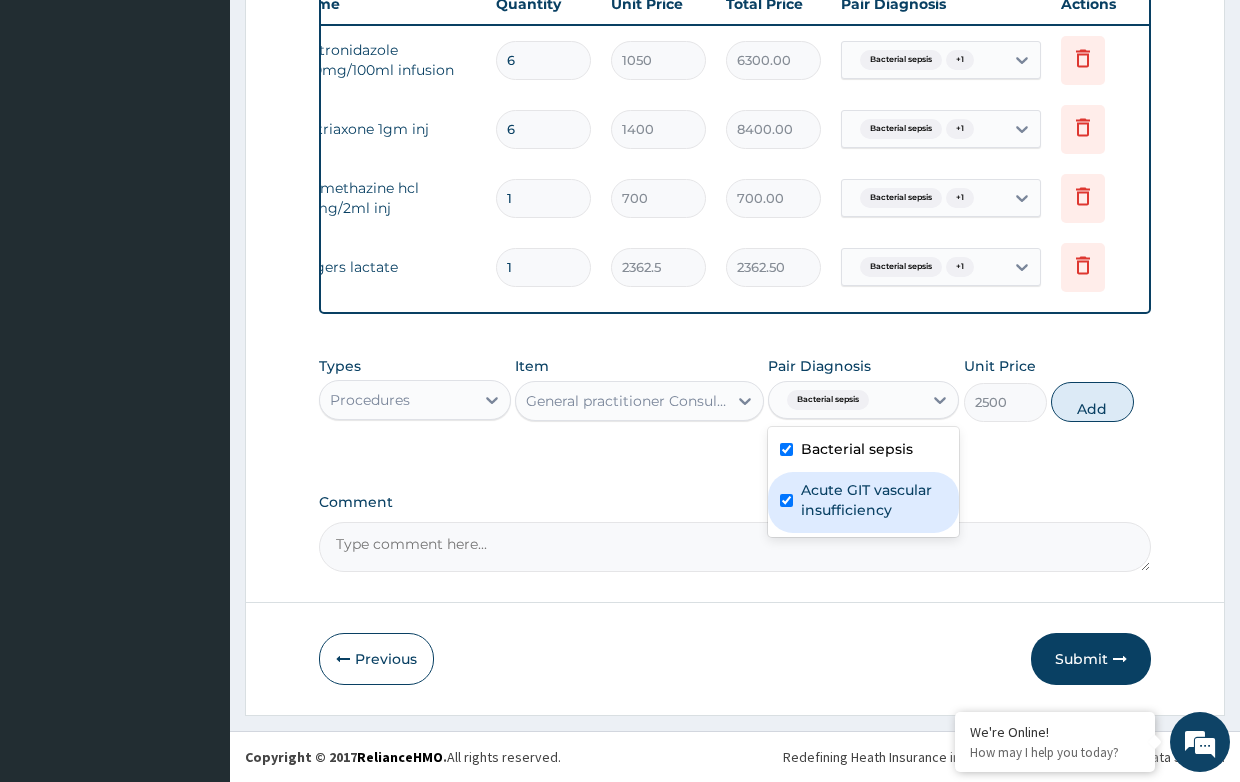 checkbox on "true" 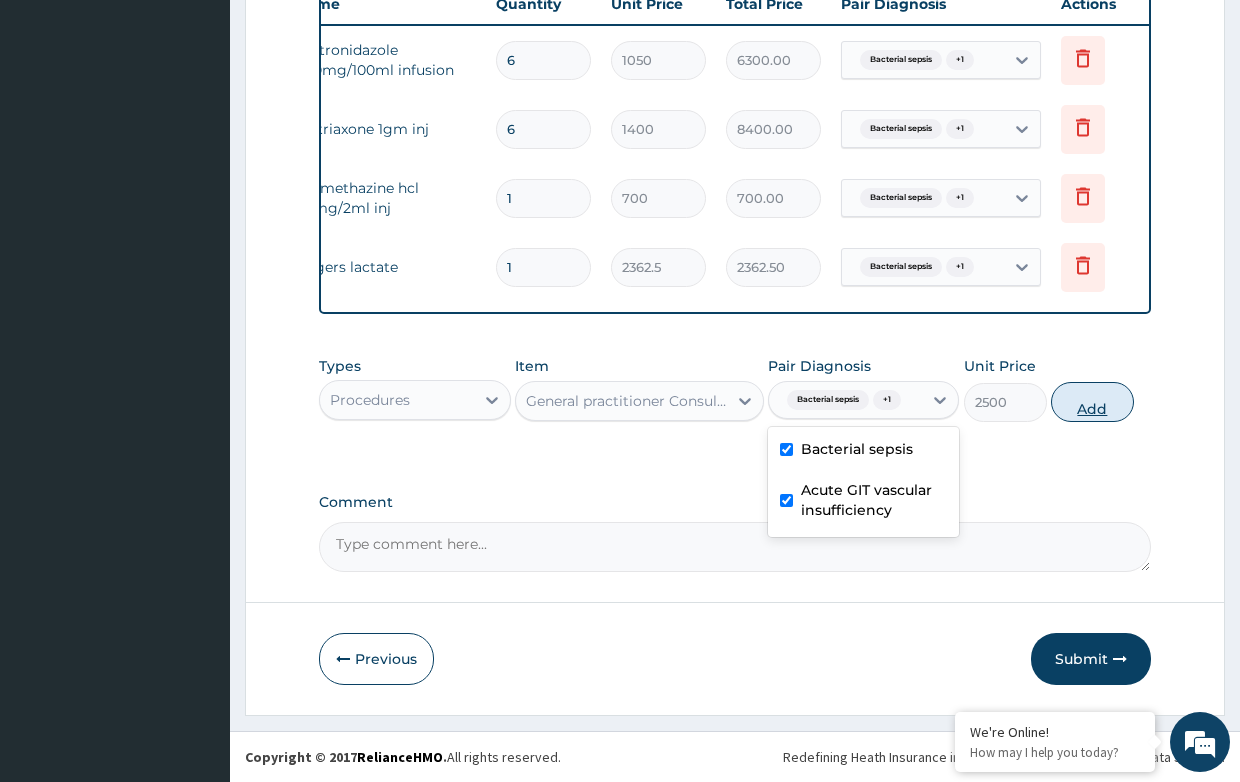click on "Add" at bounding box center (1092, 402) 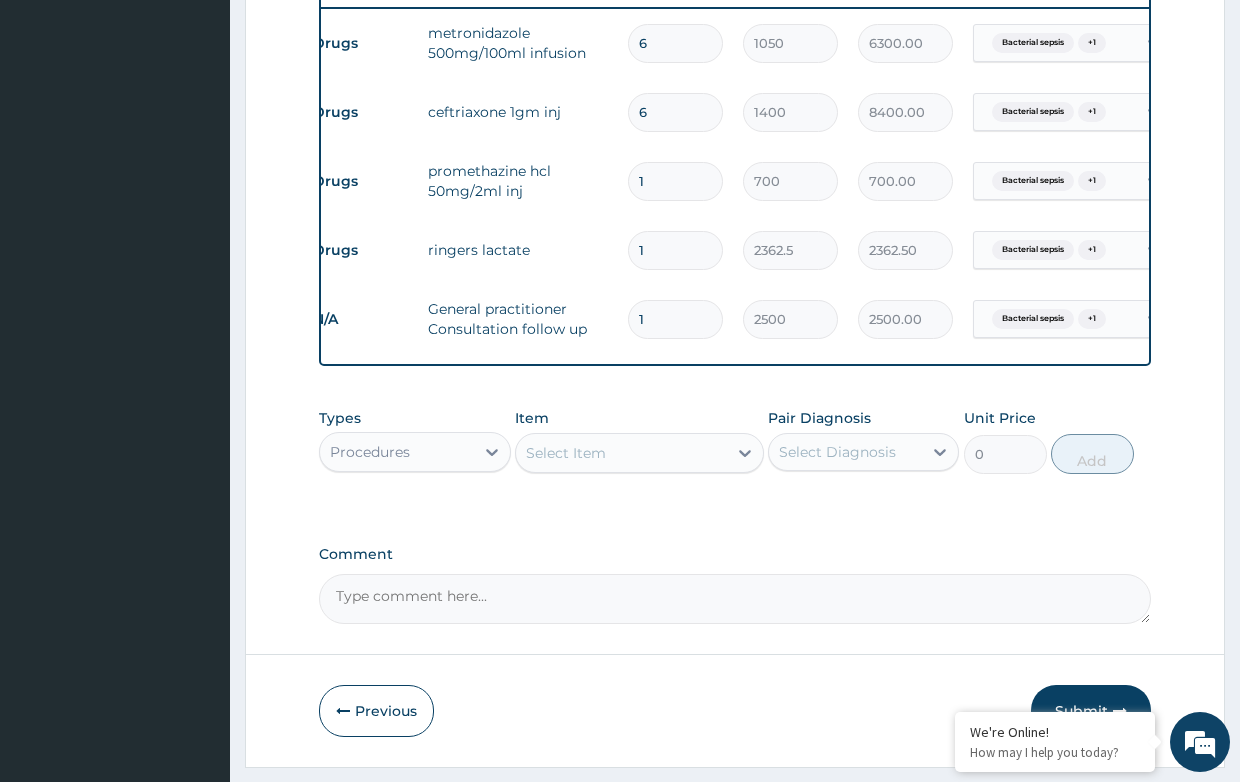 scroll, scrollTop: 0, scrollLeft: 0, axis: both 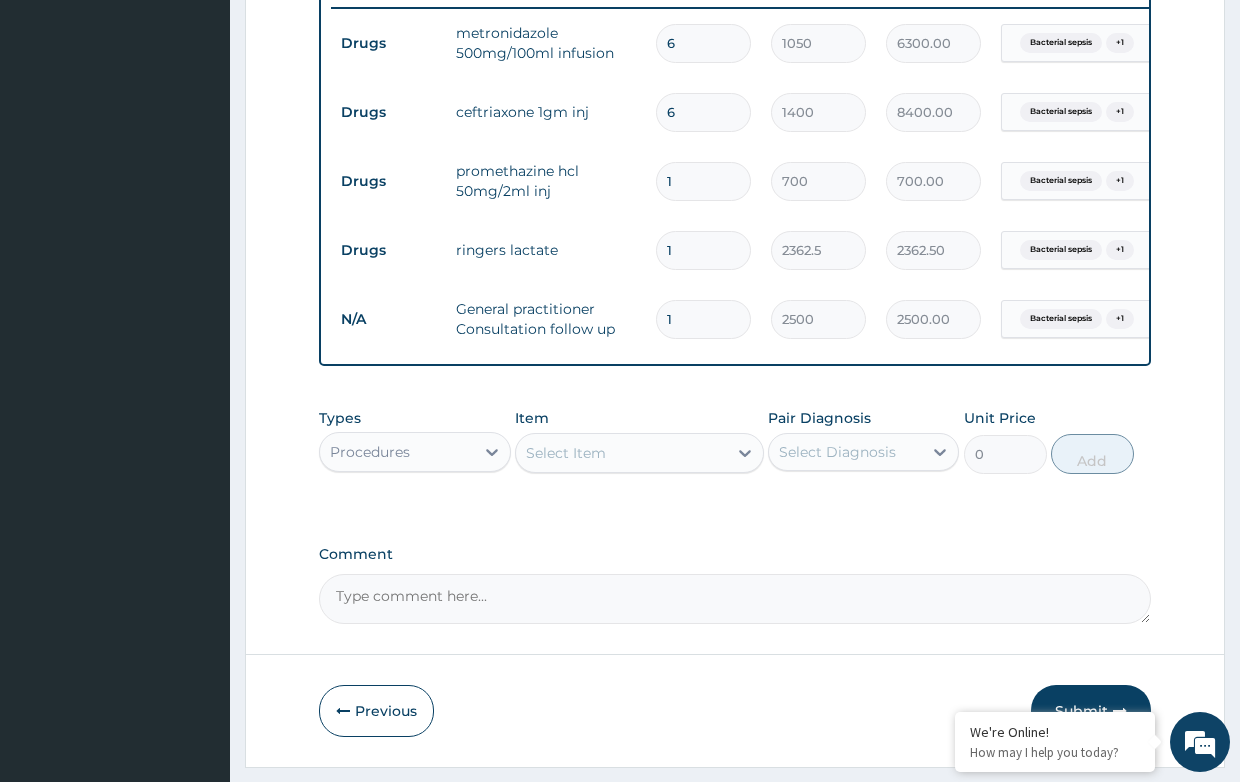 click on "Procedures" at bounding box center [396, 452] 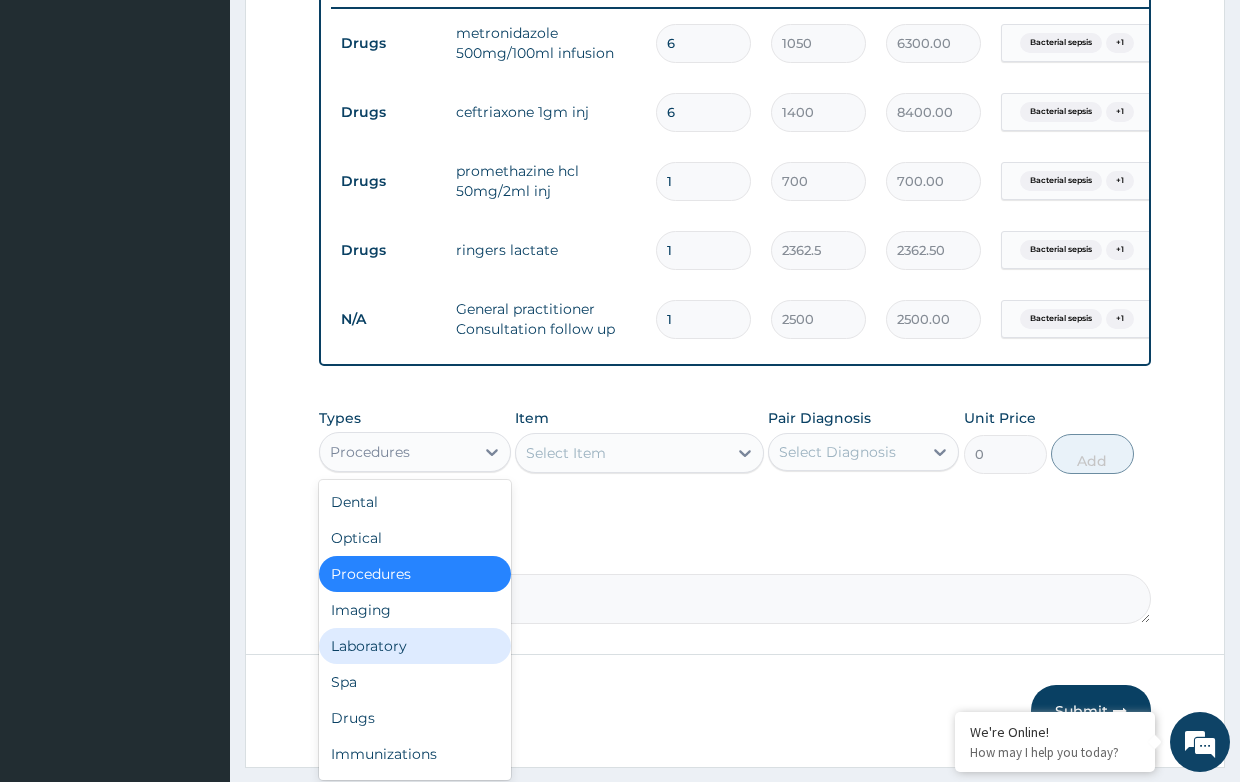 click on "Laboratory" at bounding box center (414, 646) 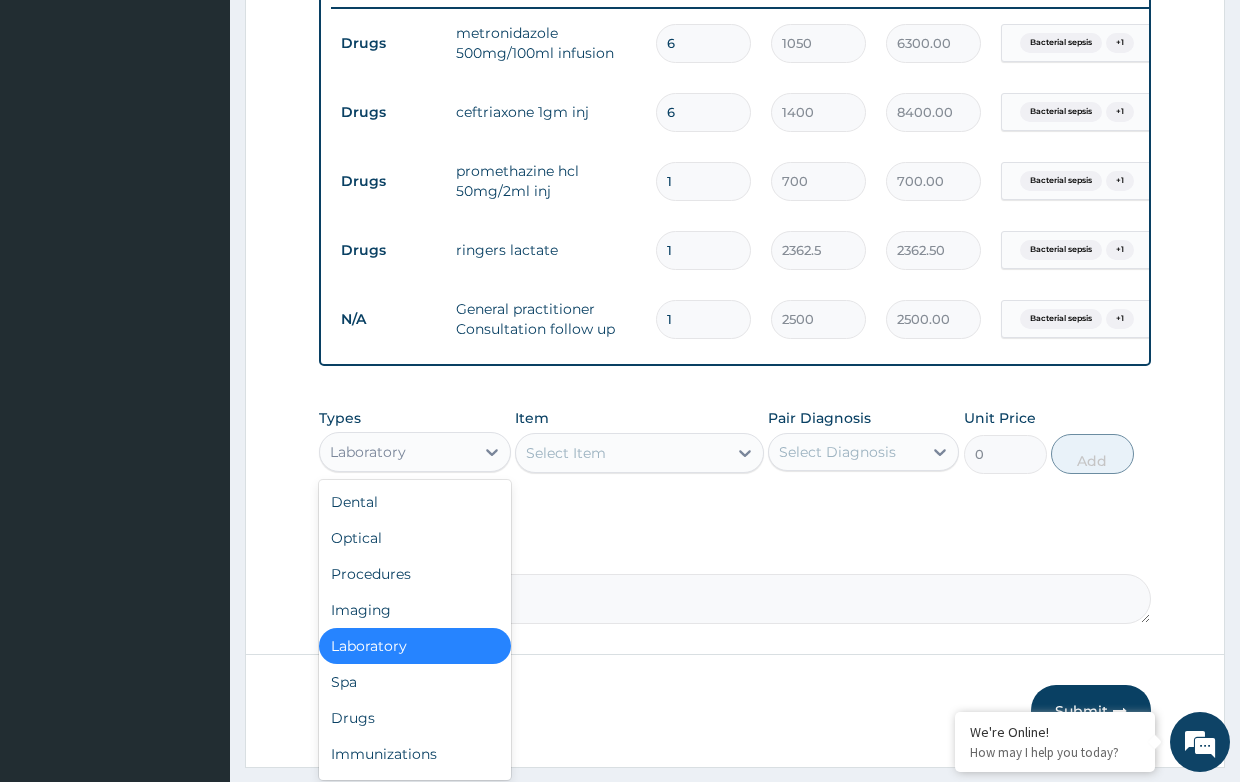 click on "Laboratory" at bounding box center [396, 452] 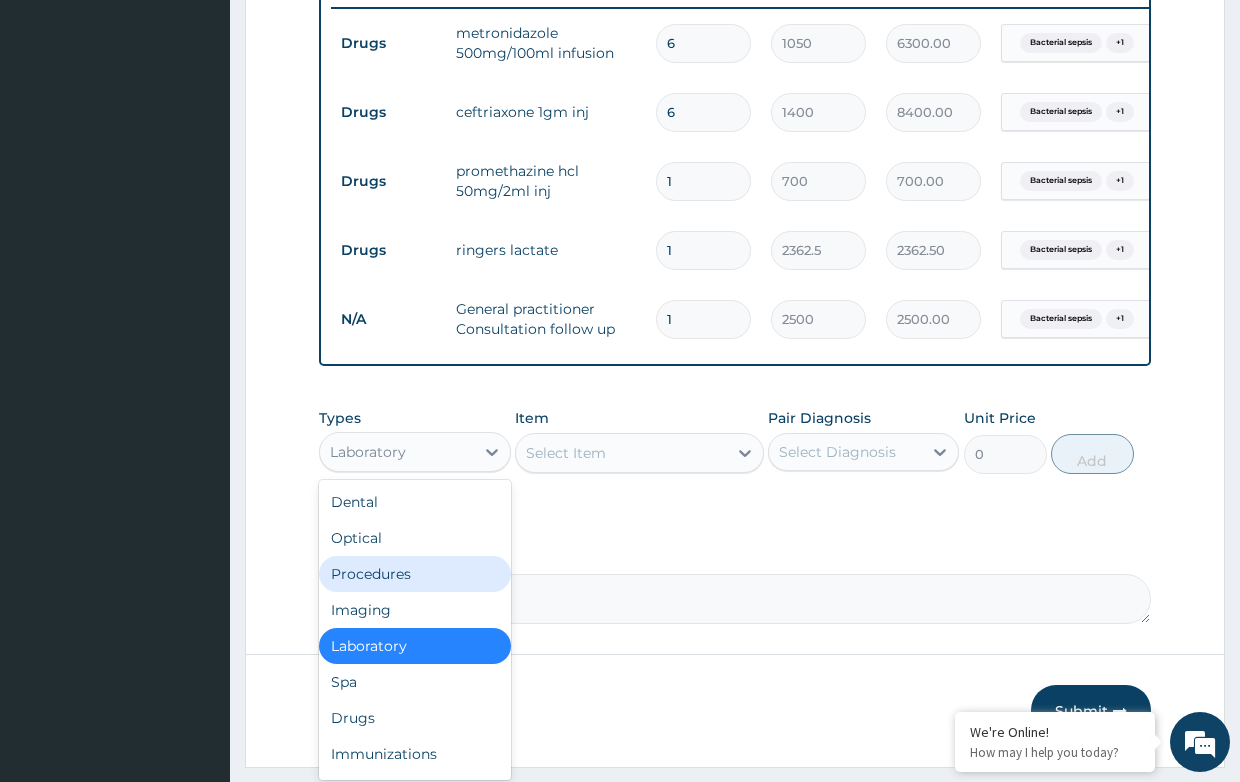click on "Procedures" at bounding box center [414, 574] 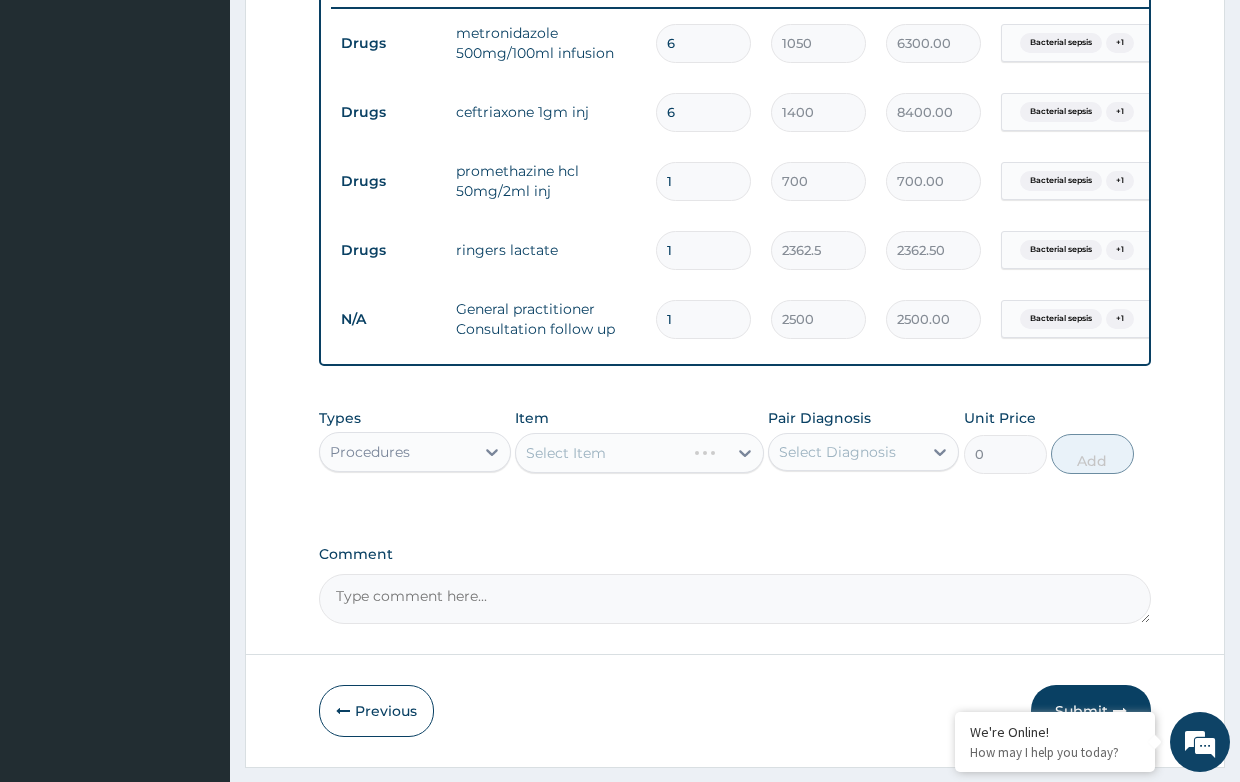 click on "Select Item" at bounding box center (639, 453) 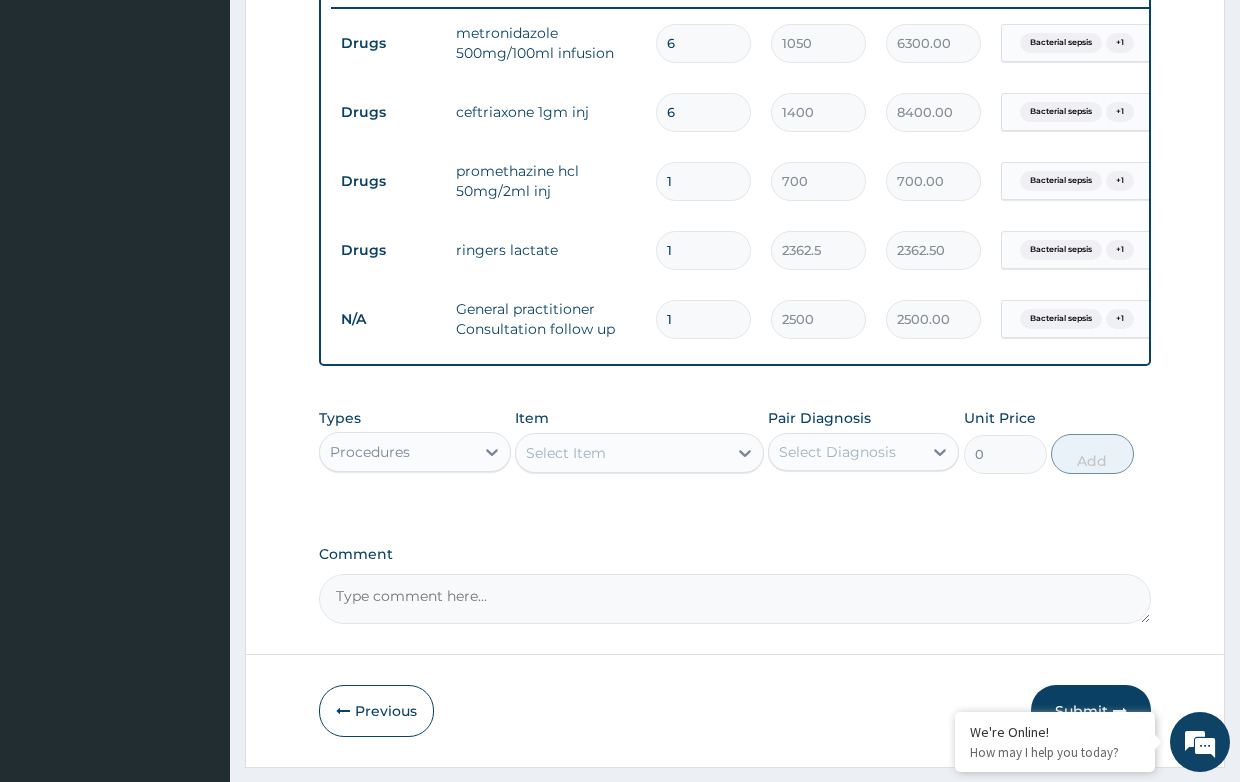 drag, startPoint x: 666, startPoint y: 474, endPoint x: 720, endPoint y: 468, distance: 54.33231 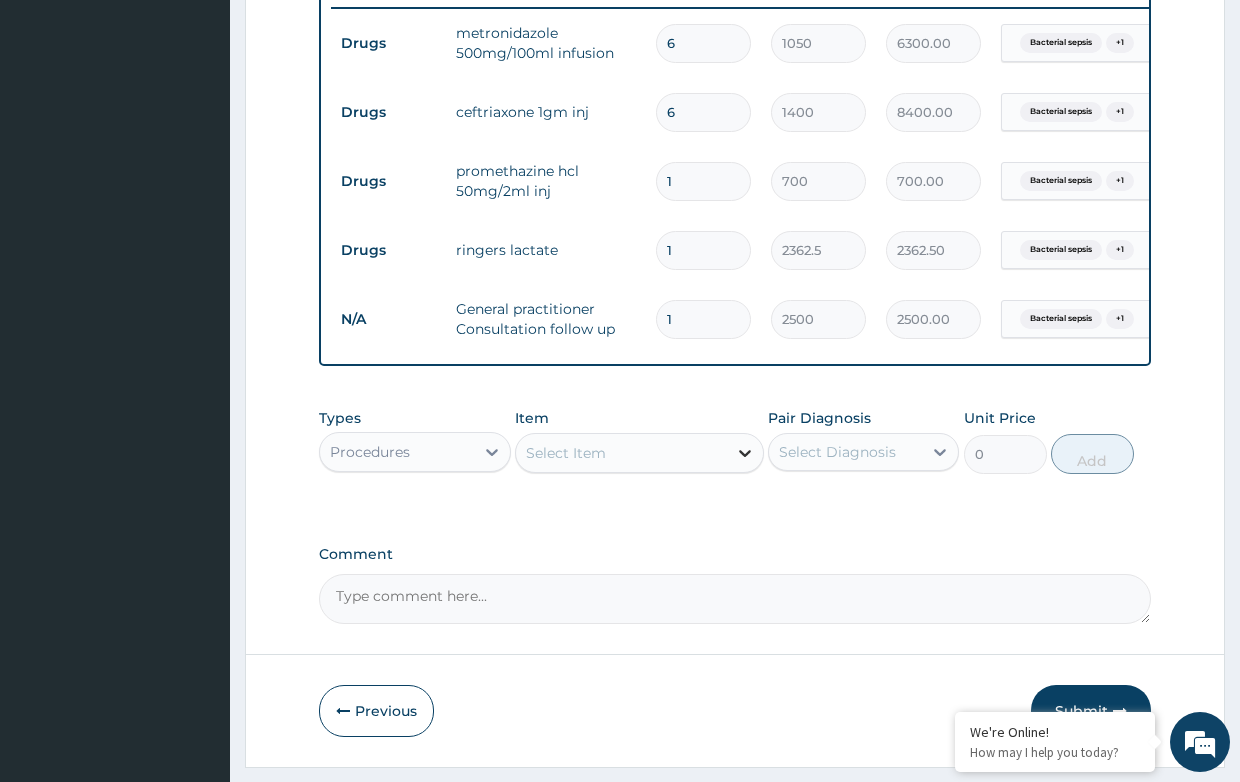 drag, startPoint x: 720, startPoint y: 468, endPoint x: 753, endPoint y: 463, distance: 33.37664 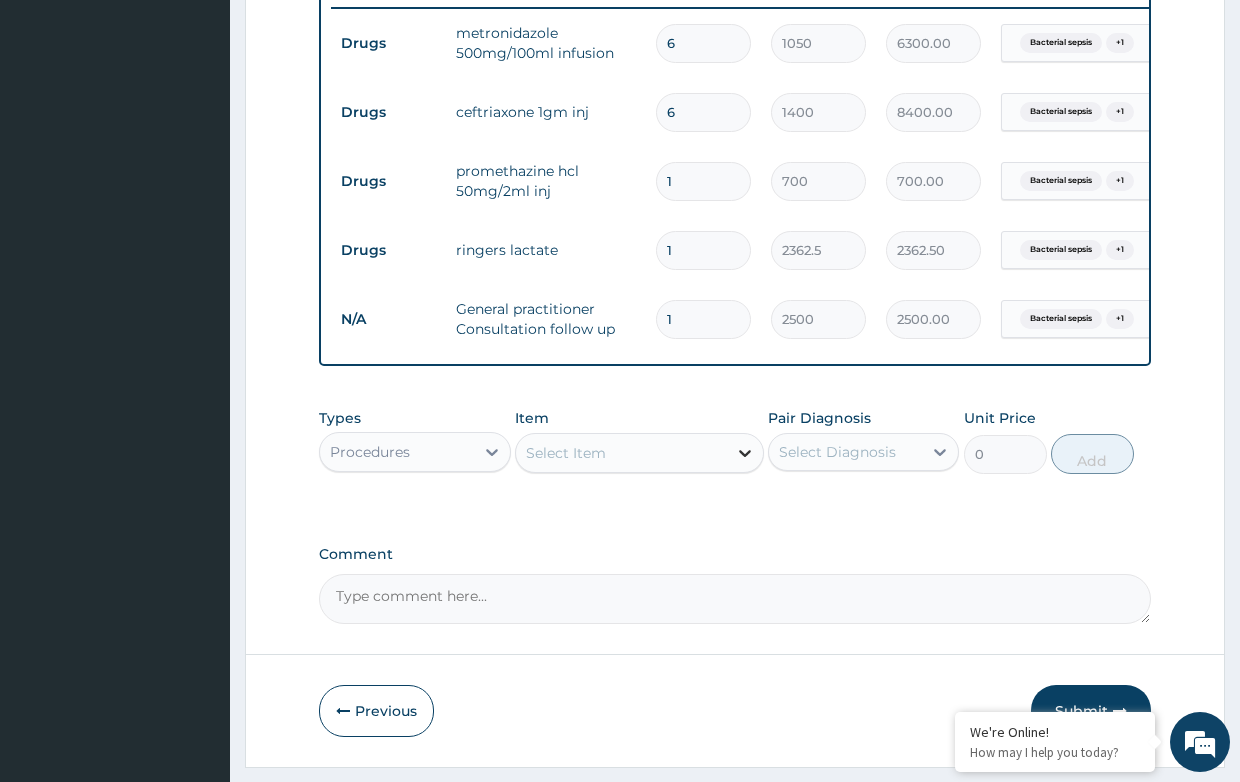 click on "Select Item" at bounding box center [639, 453] 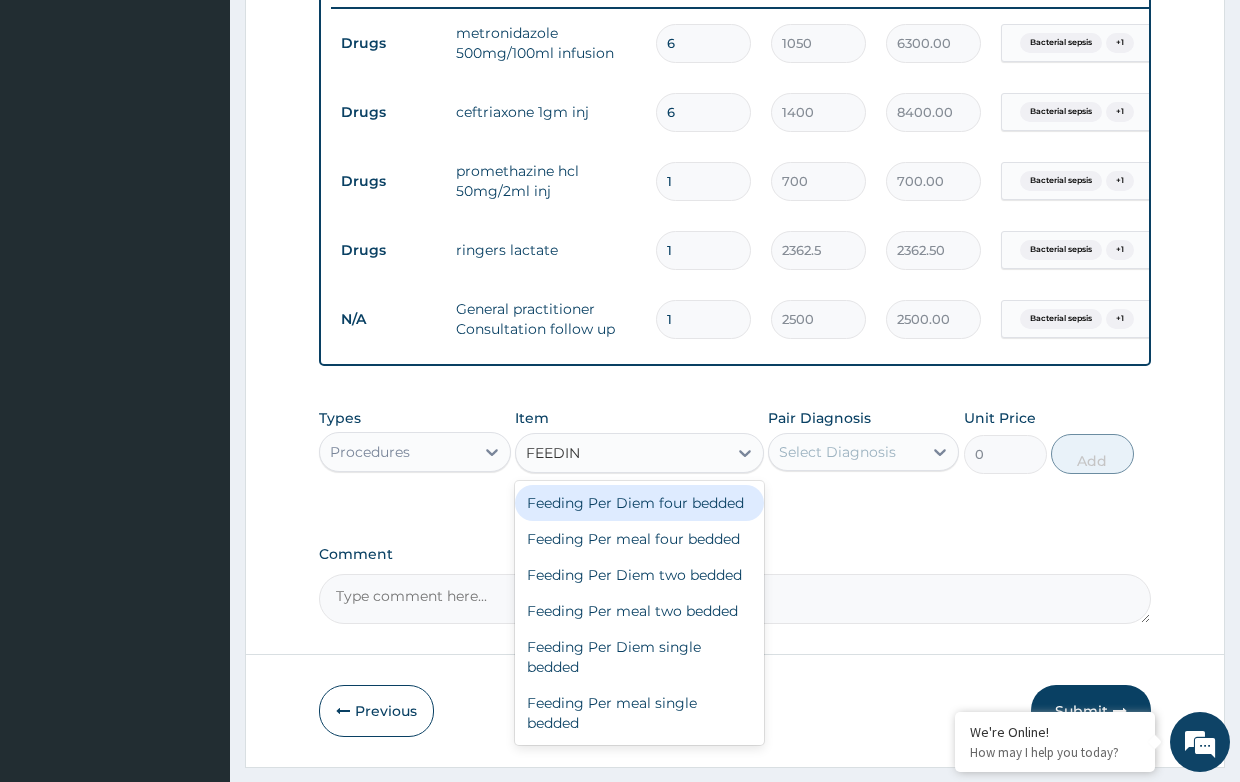 type on "FEEDING" 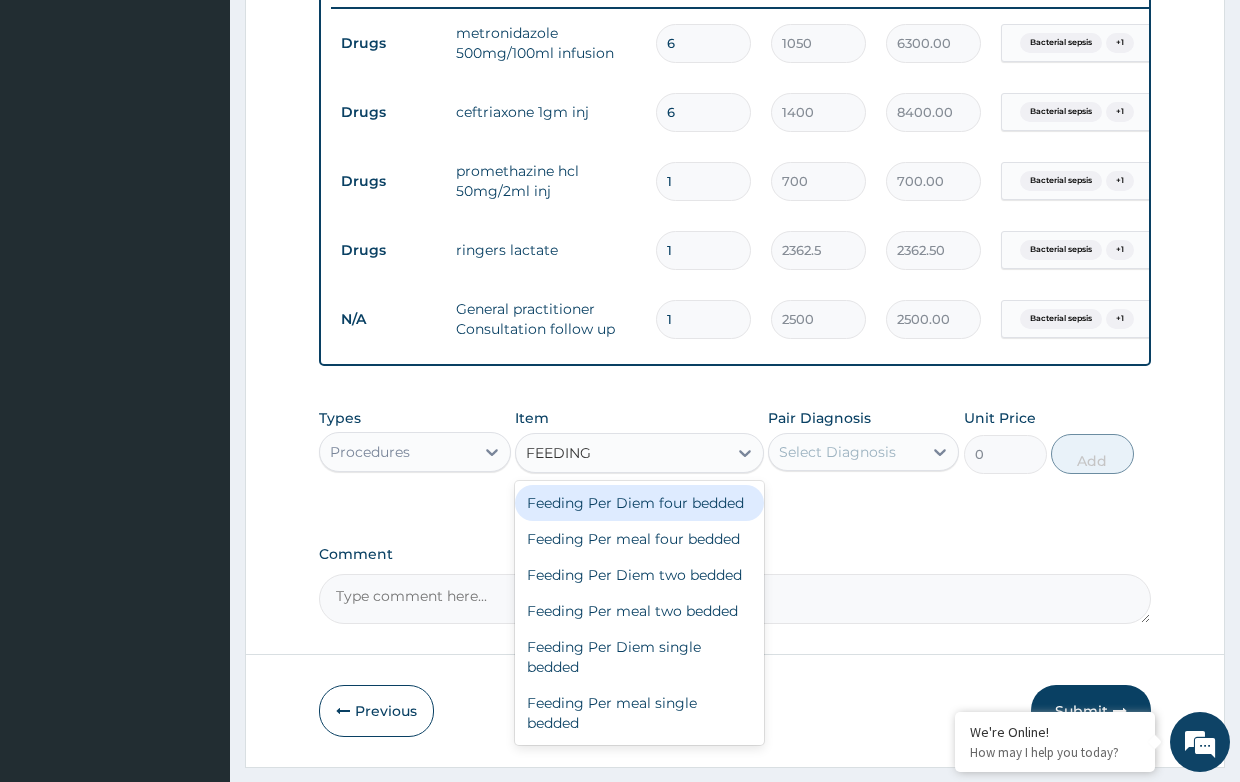 click on "Feeding Per Diem four bedded" at bounding box center (639, 503) 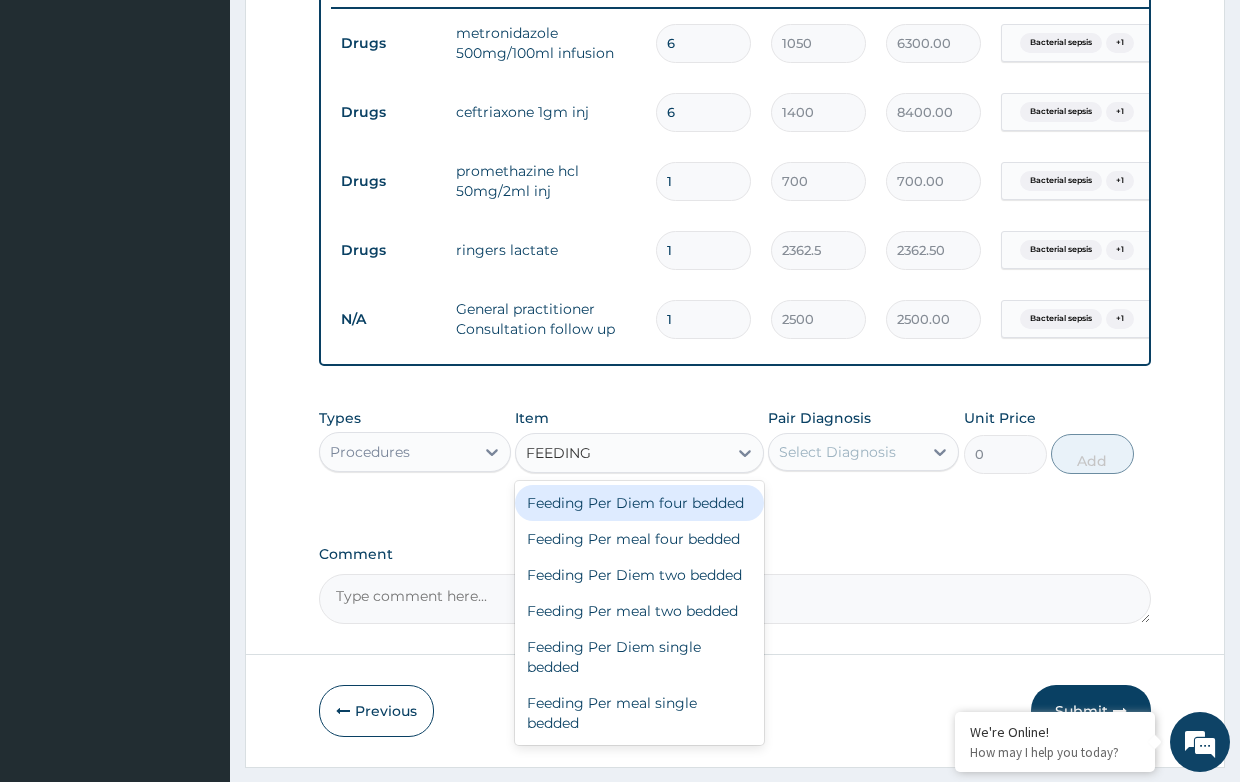 type 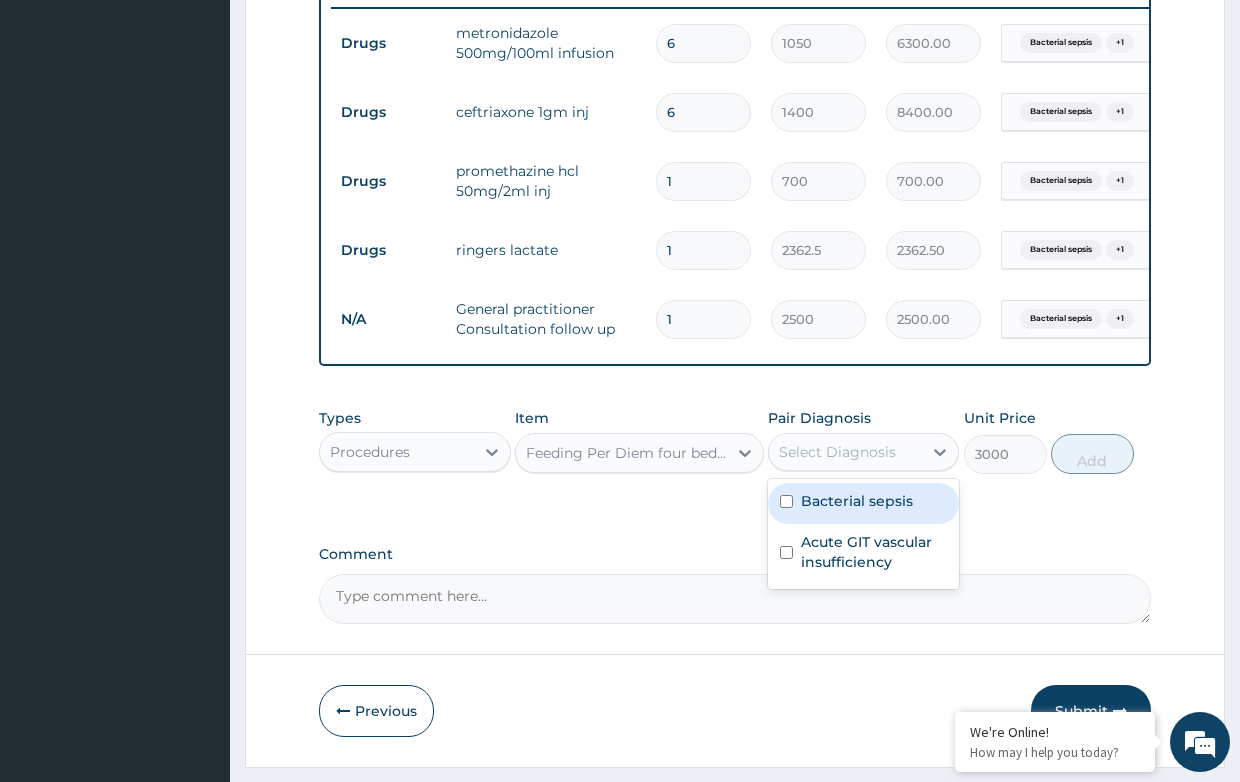 click on "Select Diagnosis" at bounding box center (837, 452) 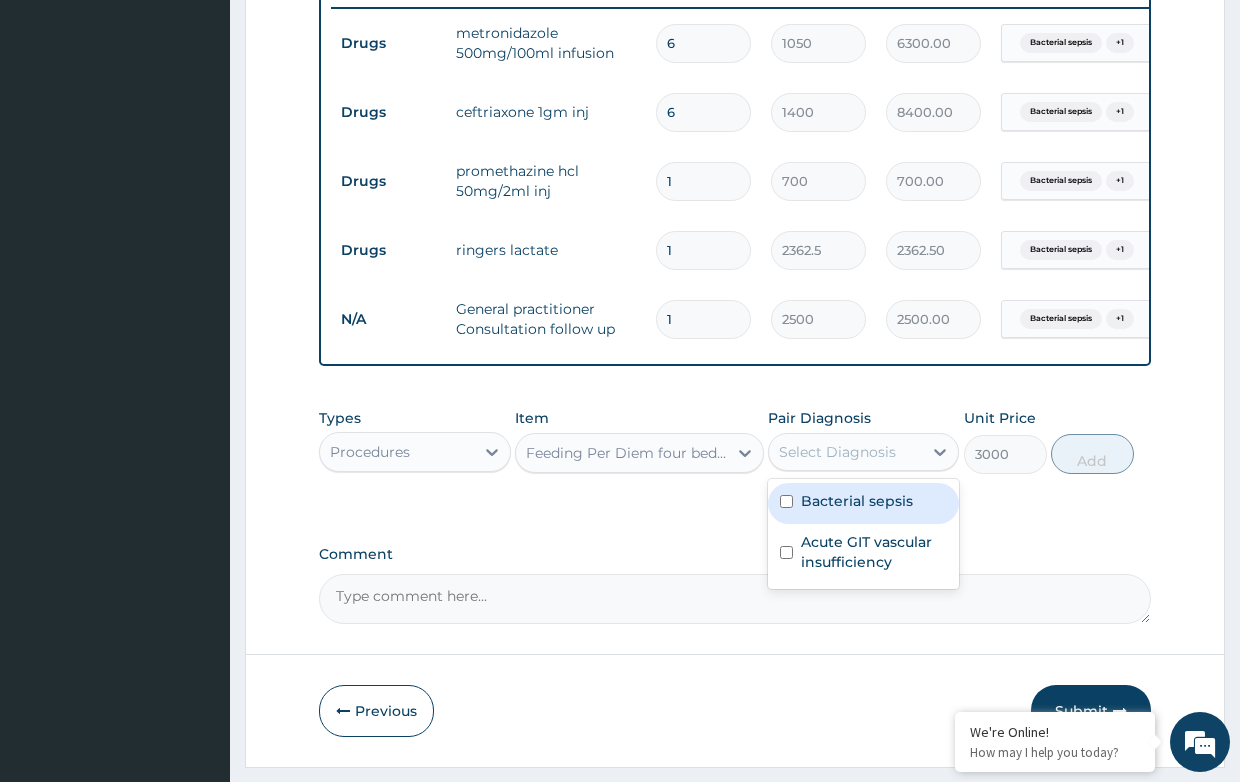 click on "Bacterial sepsis" at bounding box center (857, 501) 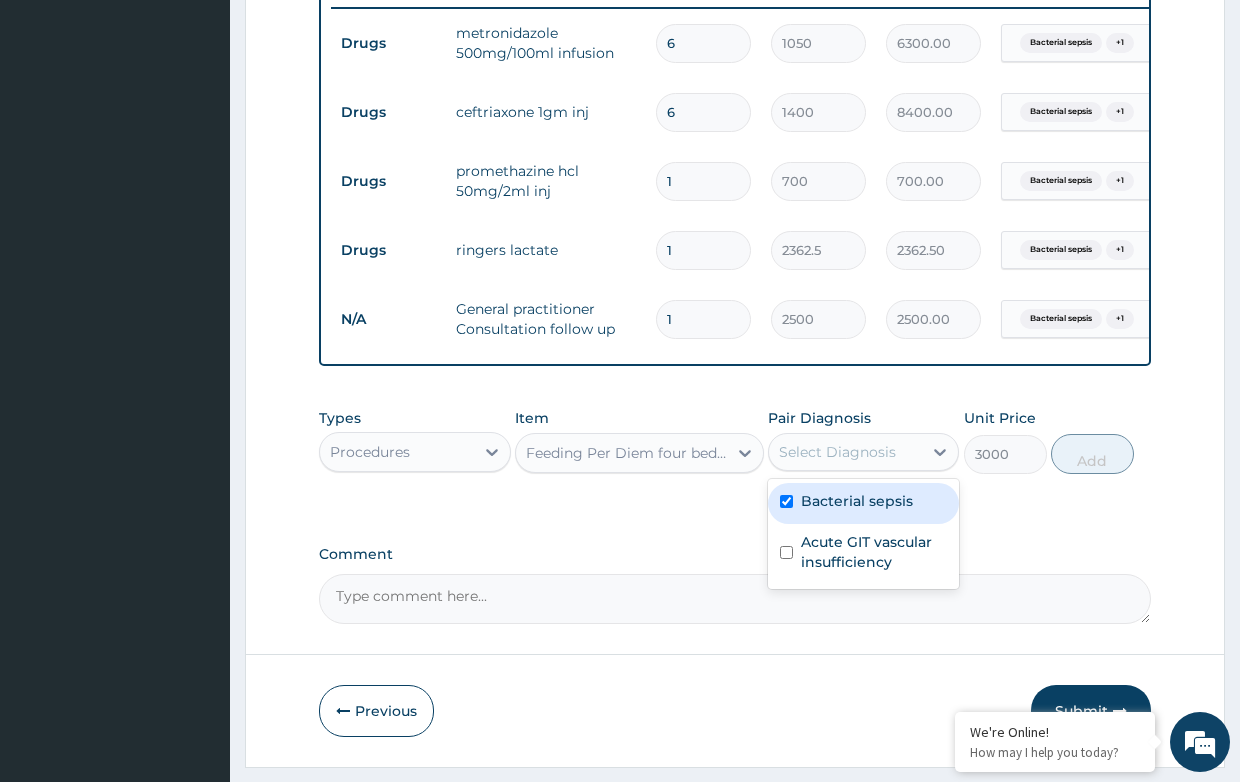 checkbox on "true" 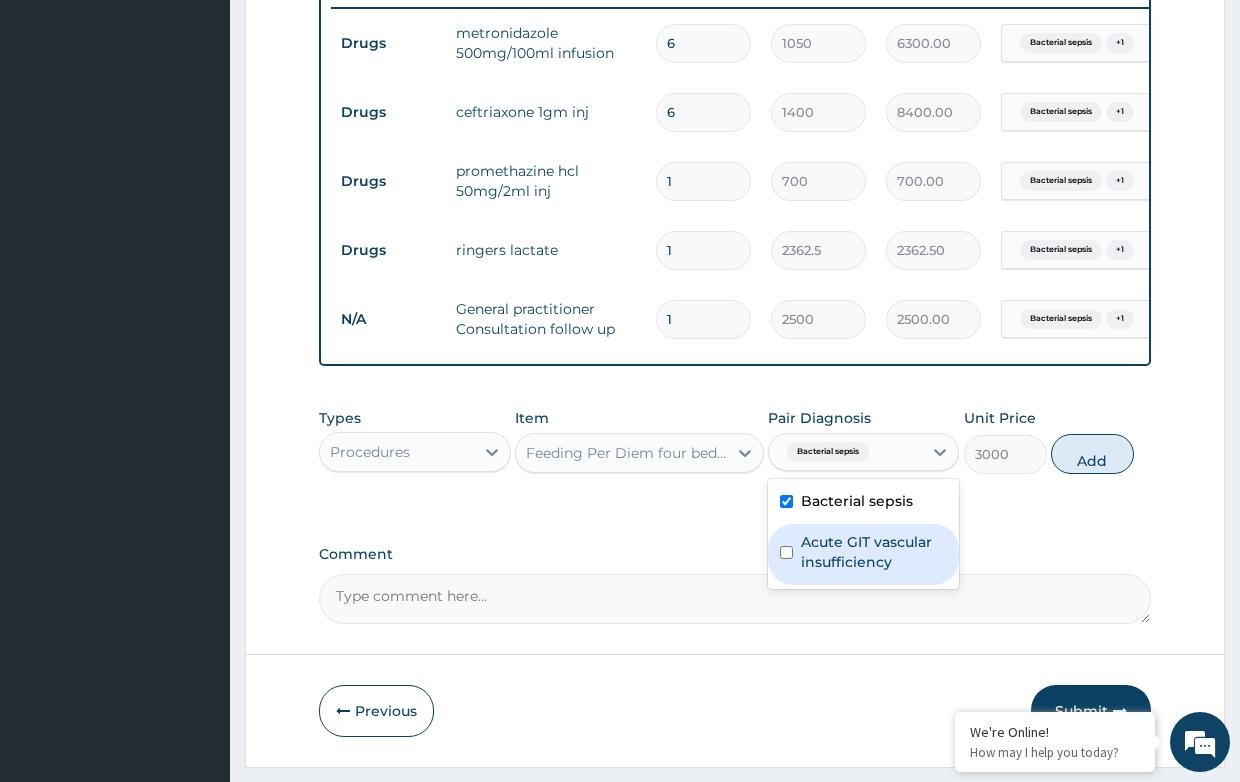 click on "Acute GIT vascular insufficiency" at bounding box center (874, 552) 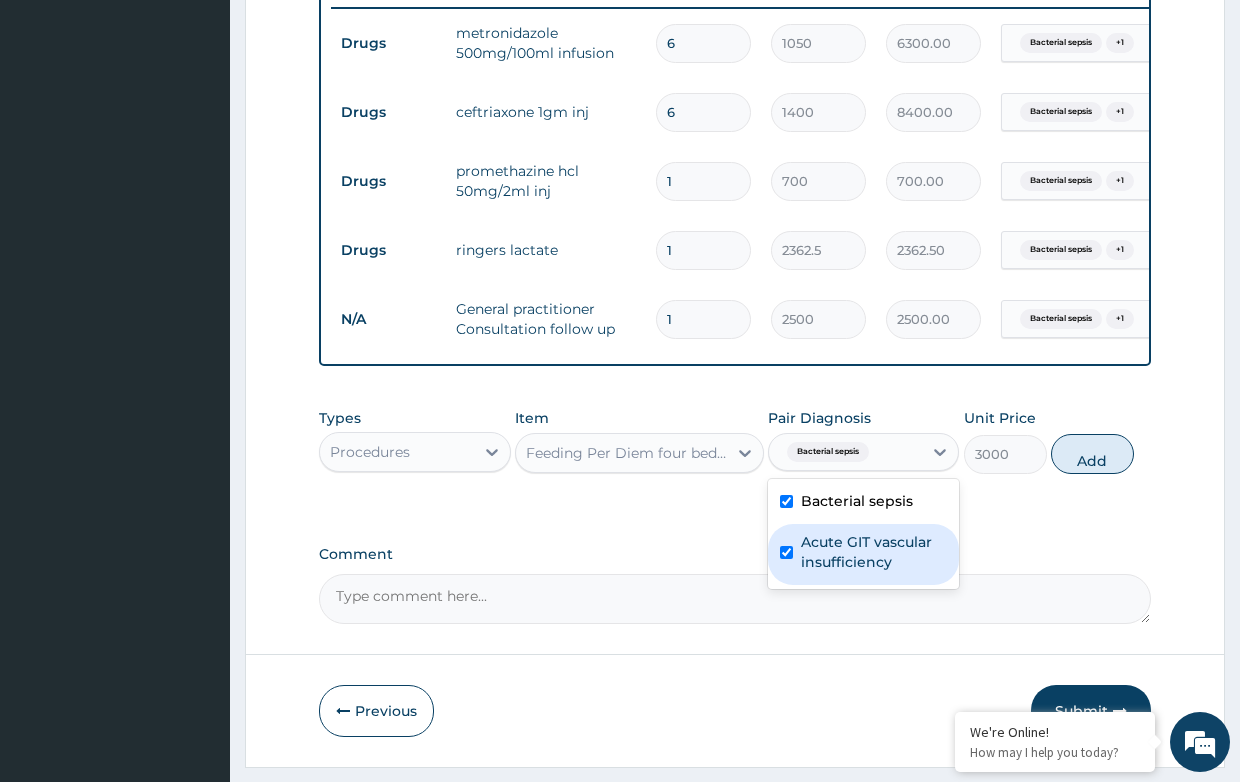 checkbox on "true" 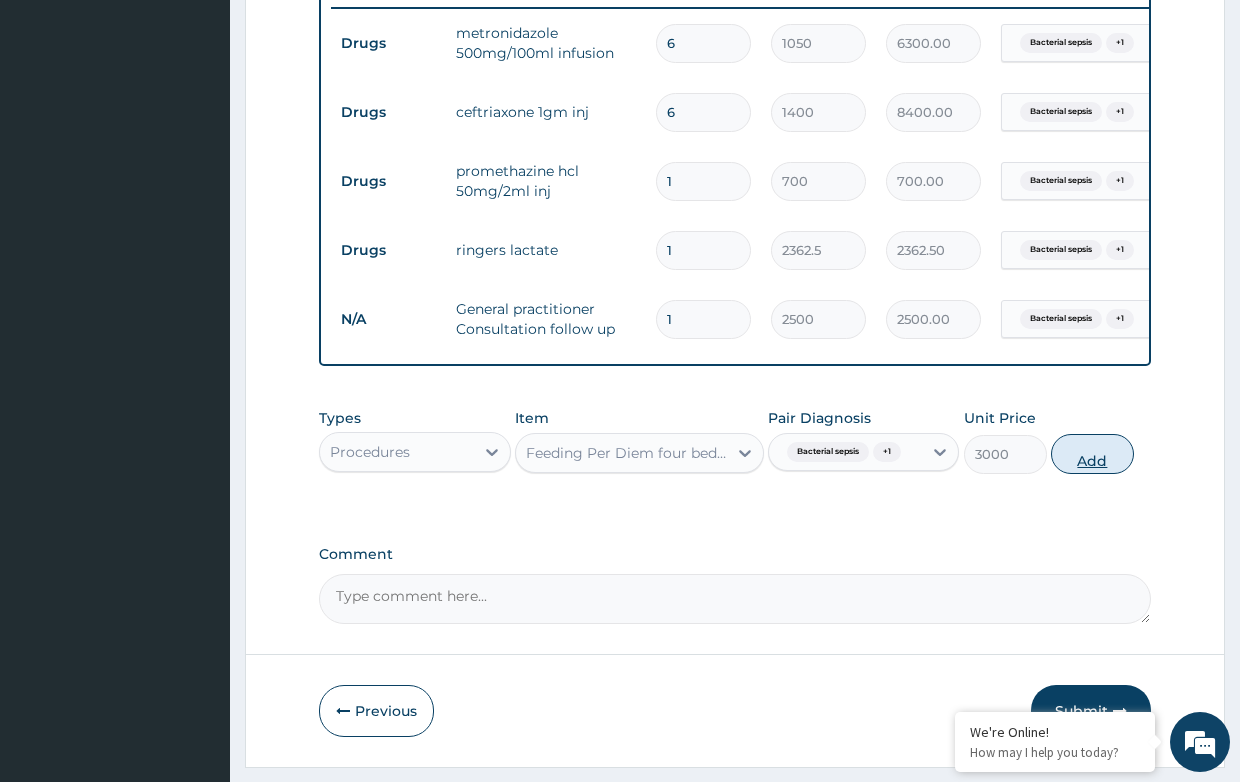 click on "Add" at bounding box center (1092, 454) 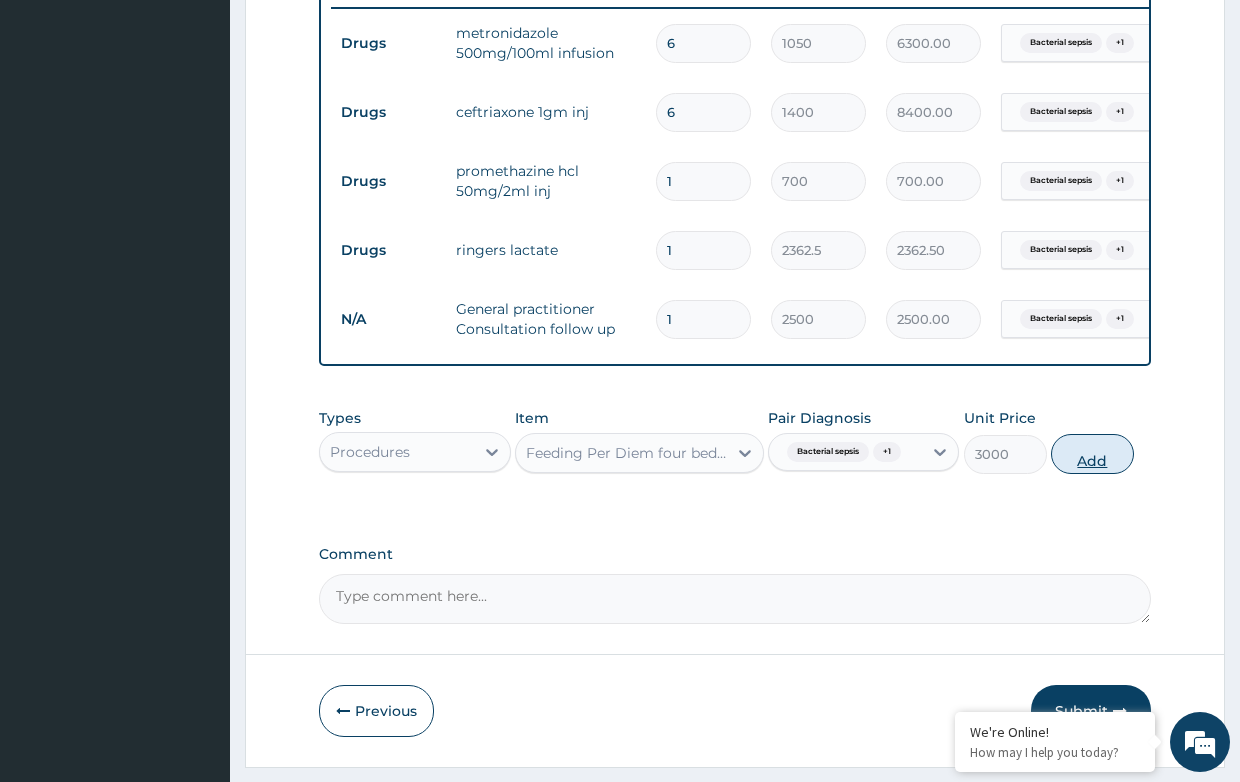 type on "0" 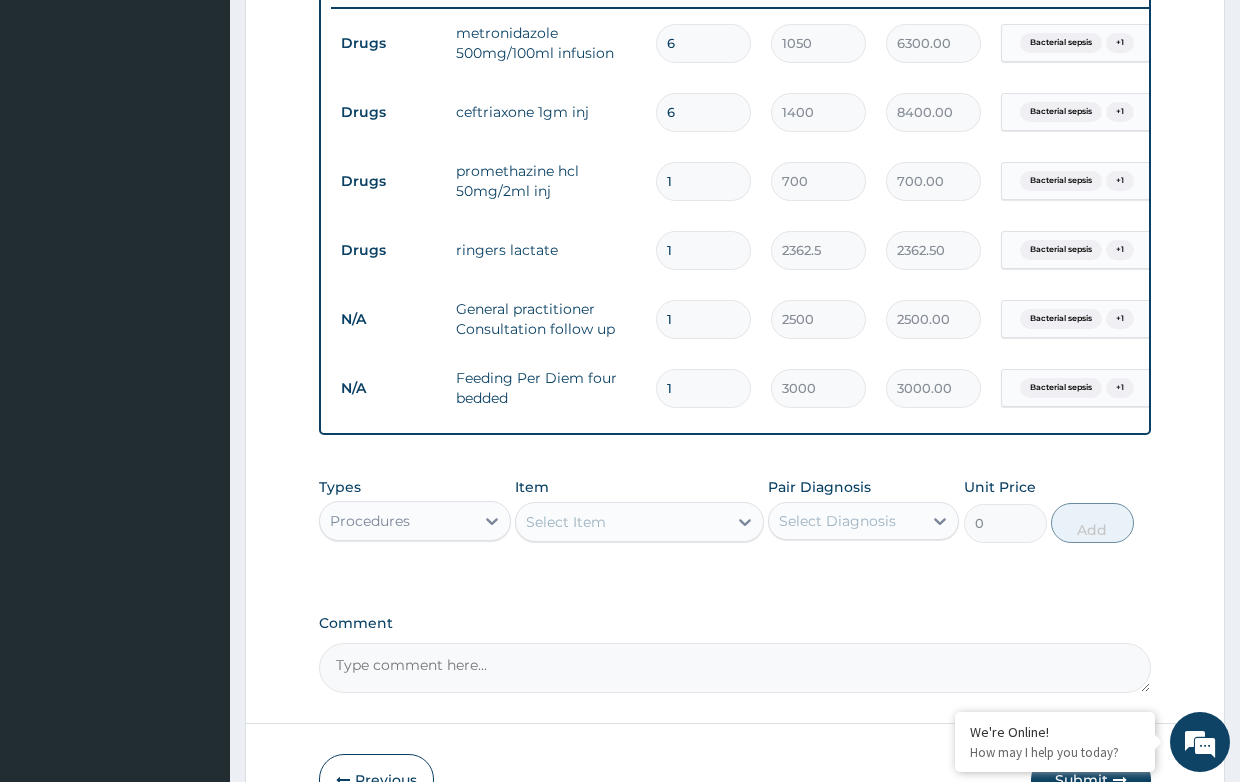 drag, startPoint x: 677, startPoint y: 391, endPoint x: 633, endPoint y: 386, distance: 44.28318 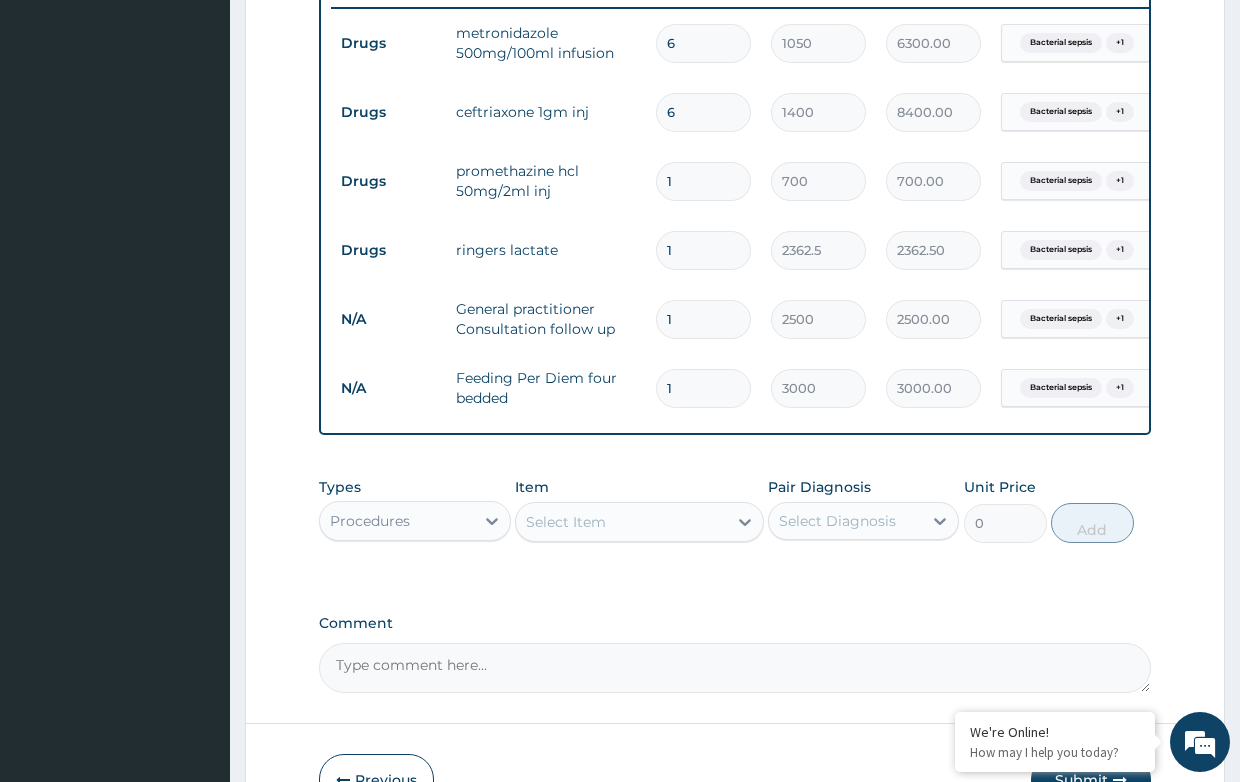 click on "N/A Feeding Per Diem four bedded 1 3000 3000.00 Bacterial sepsis  + 1 Delete" at bounding box center [821, 388] 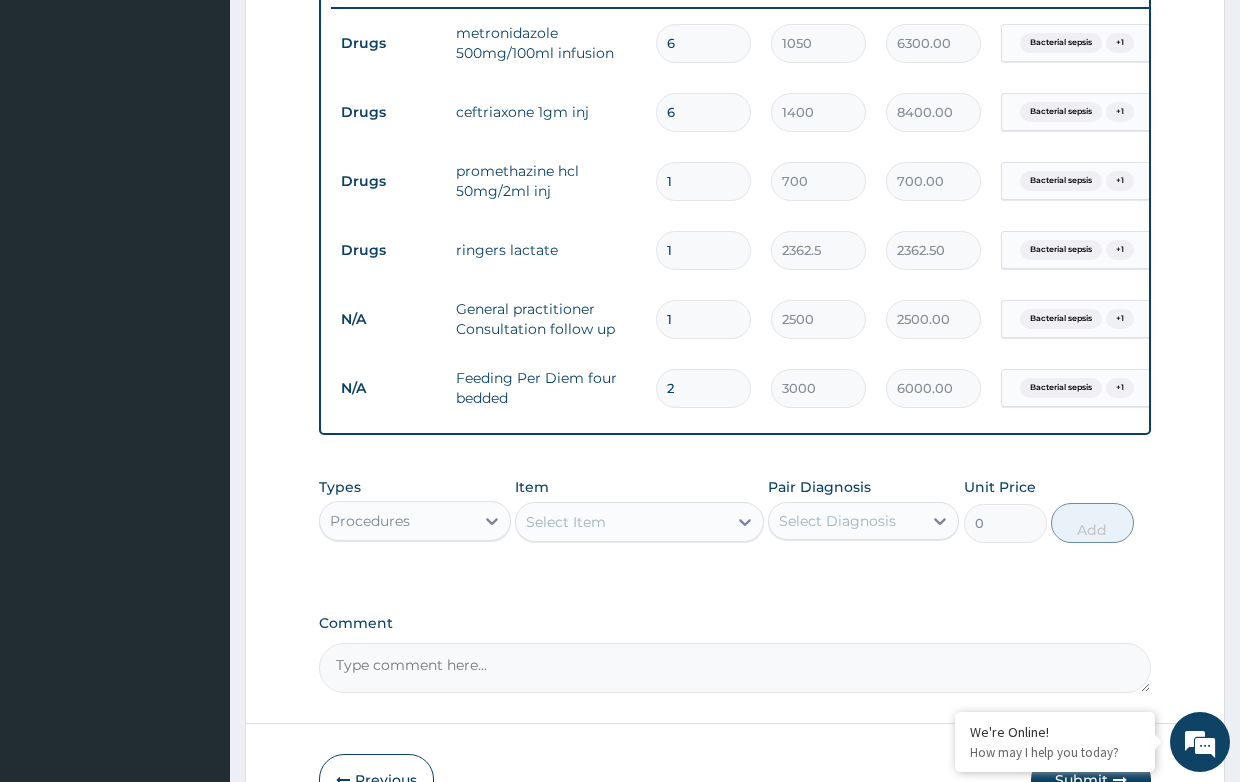 type on "2" 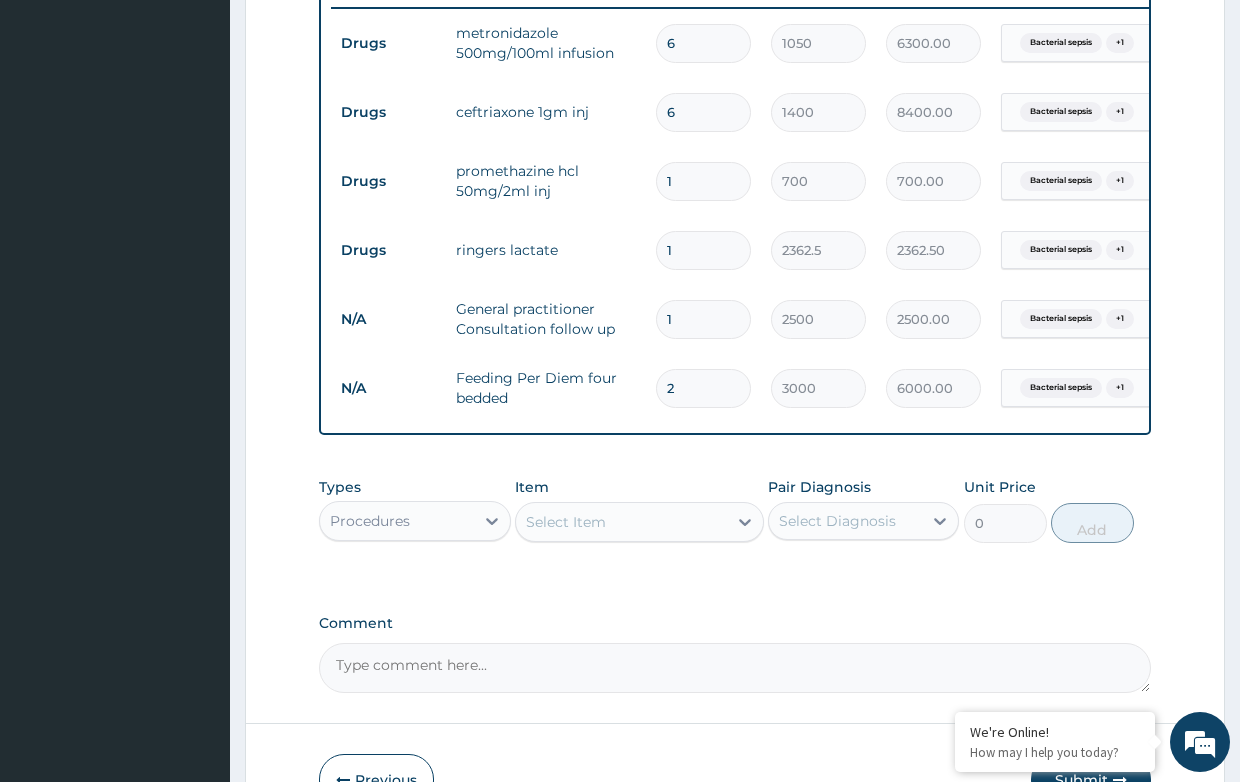 click on "Select Item" at bounding box center [621, 522] 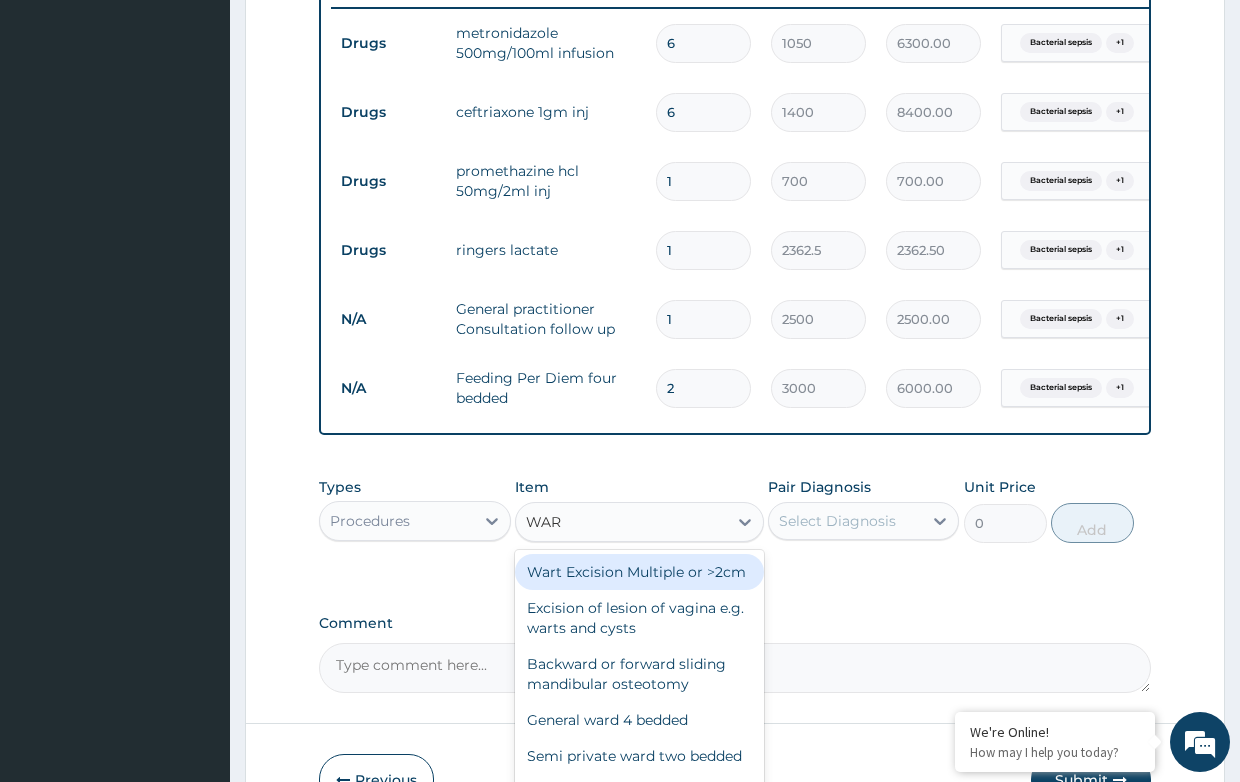 type on "WARD" 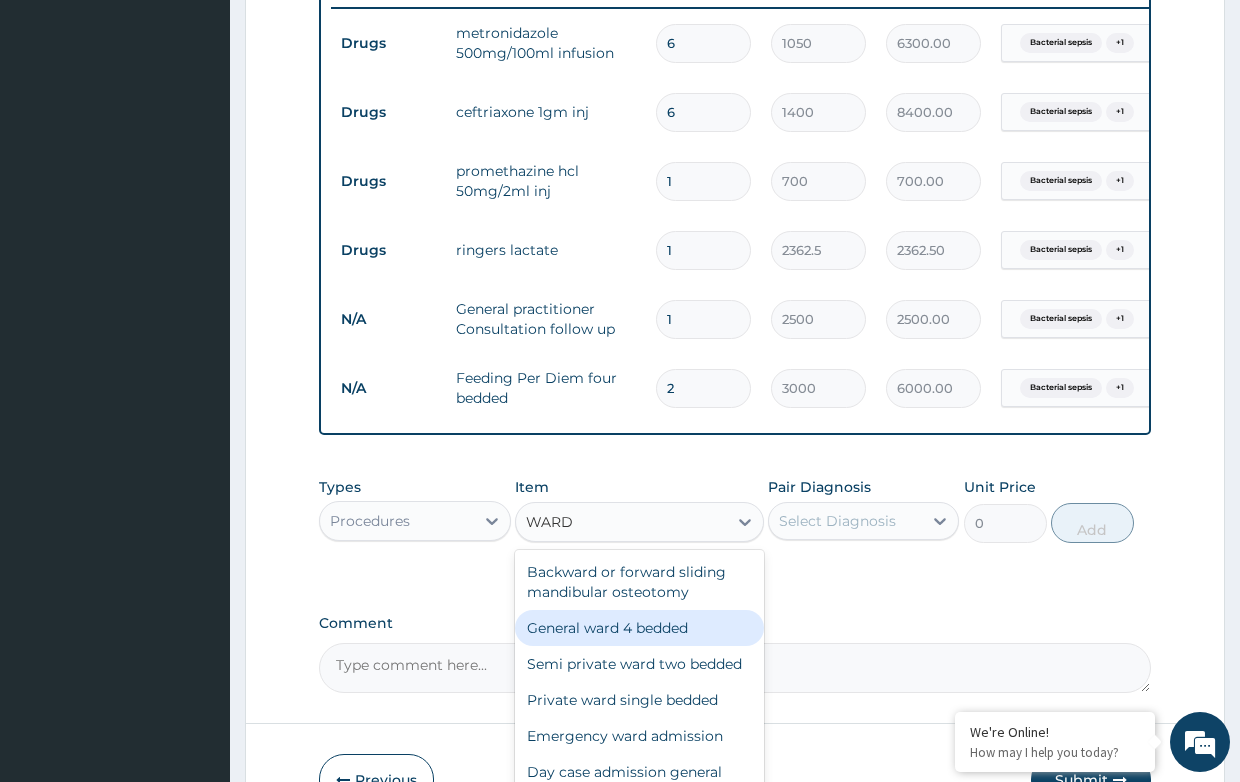 click on "General ward 4 bedded" at bounding box center [639, 628] 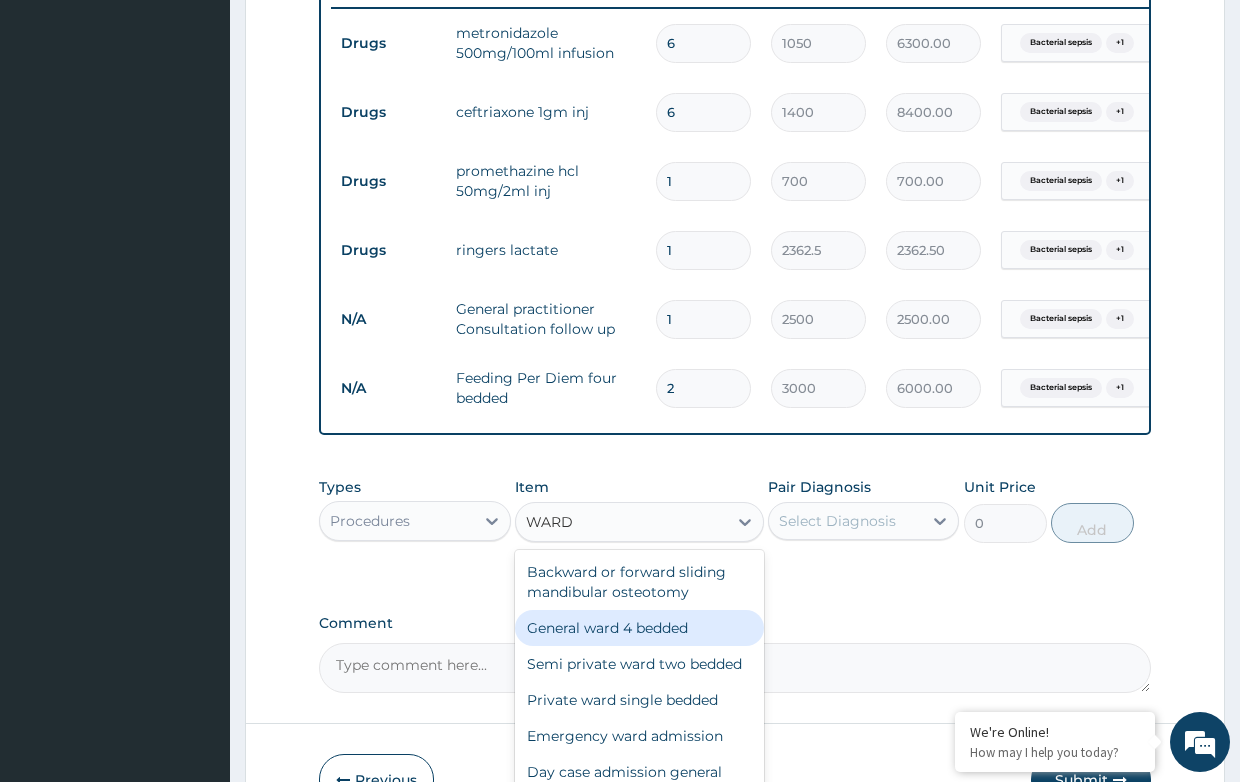 type 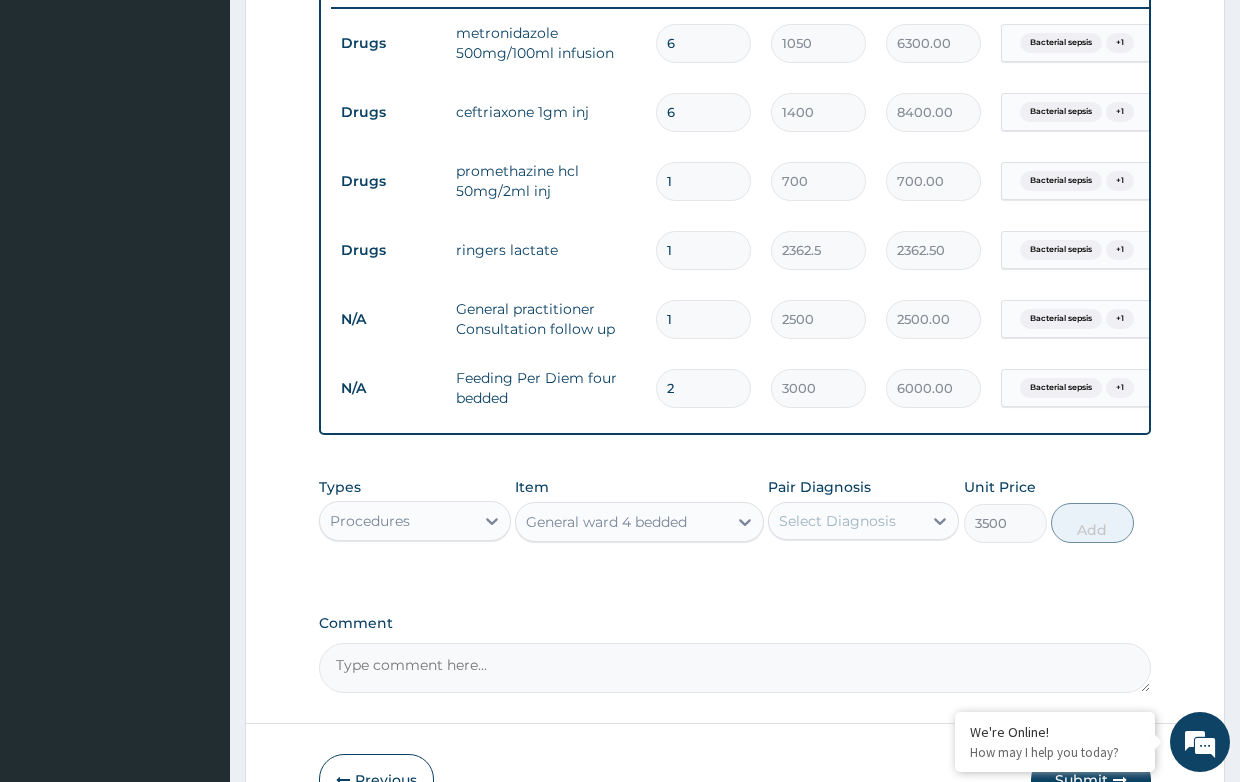 click on "Select Diagnosis" at bounding box center (837, 521) 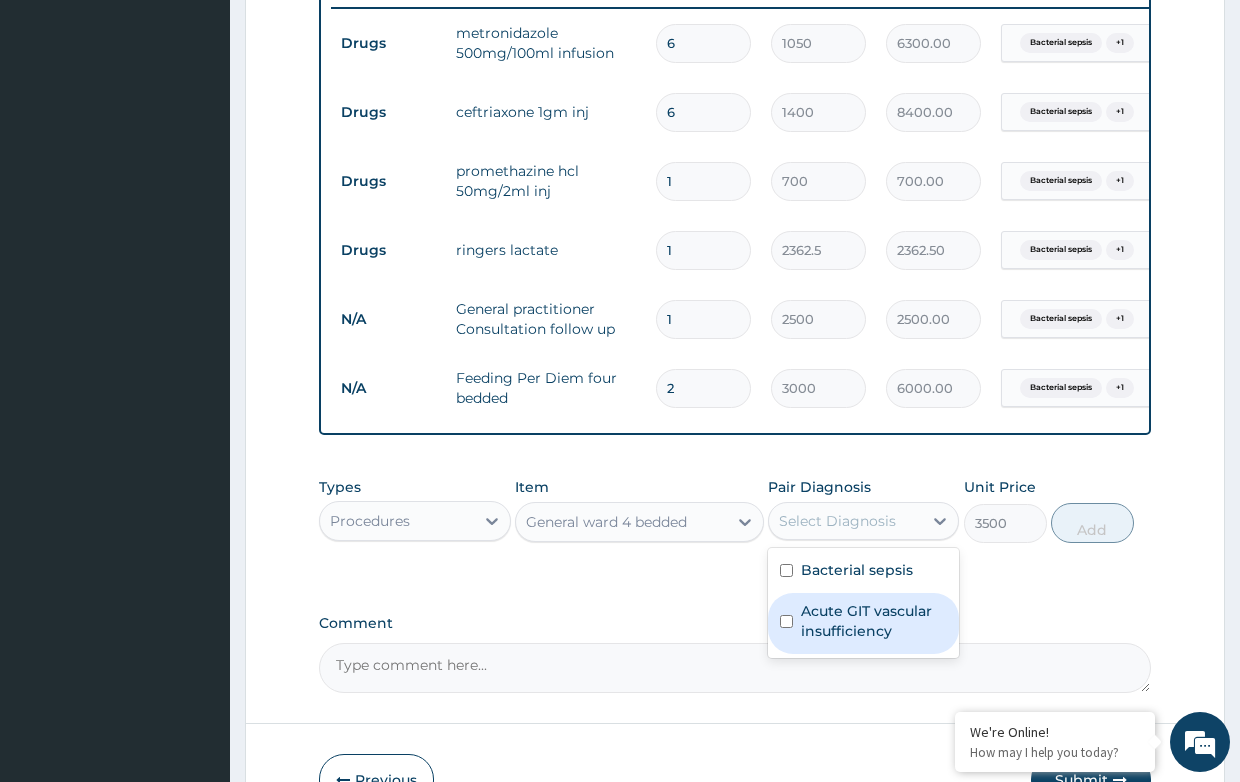click on "Acute GIT vascular insufficiency" at bounding box center [874, 621] 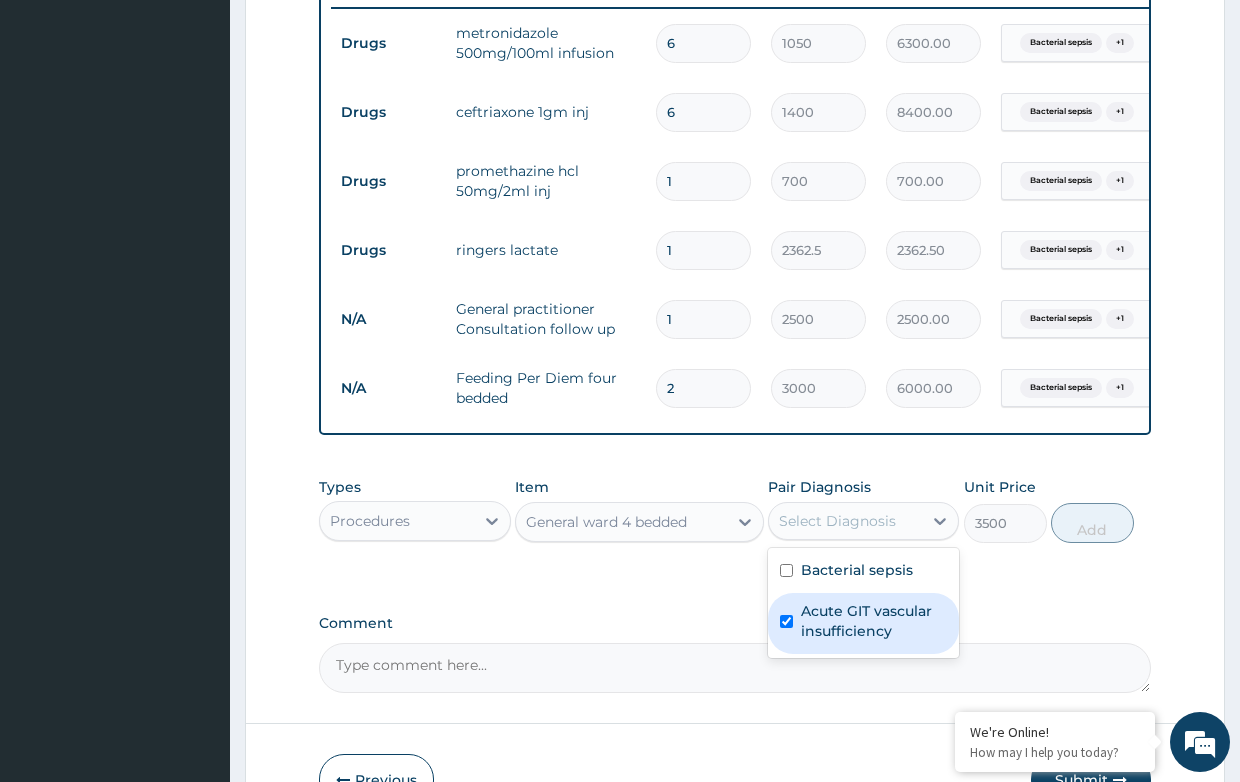checkbox on "true" 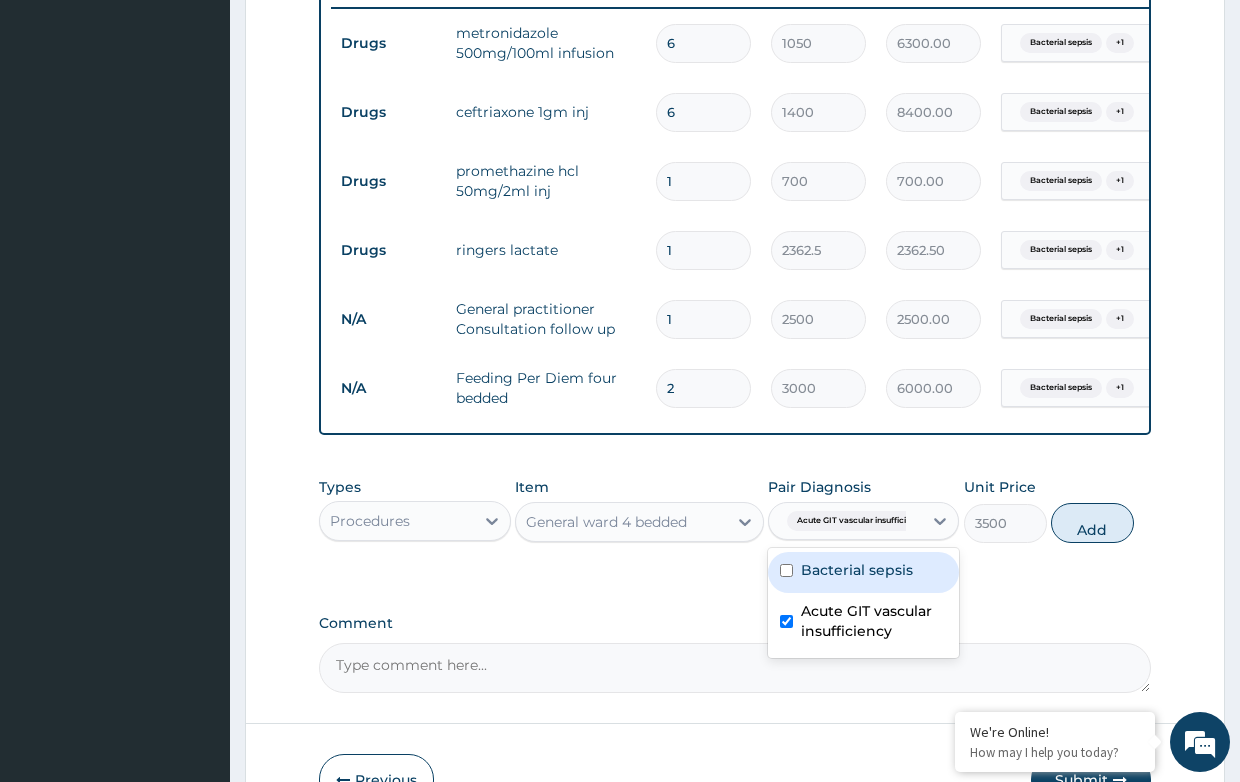 click on "Bacterial sepsis" at bounding box center (857, 570) 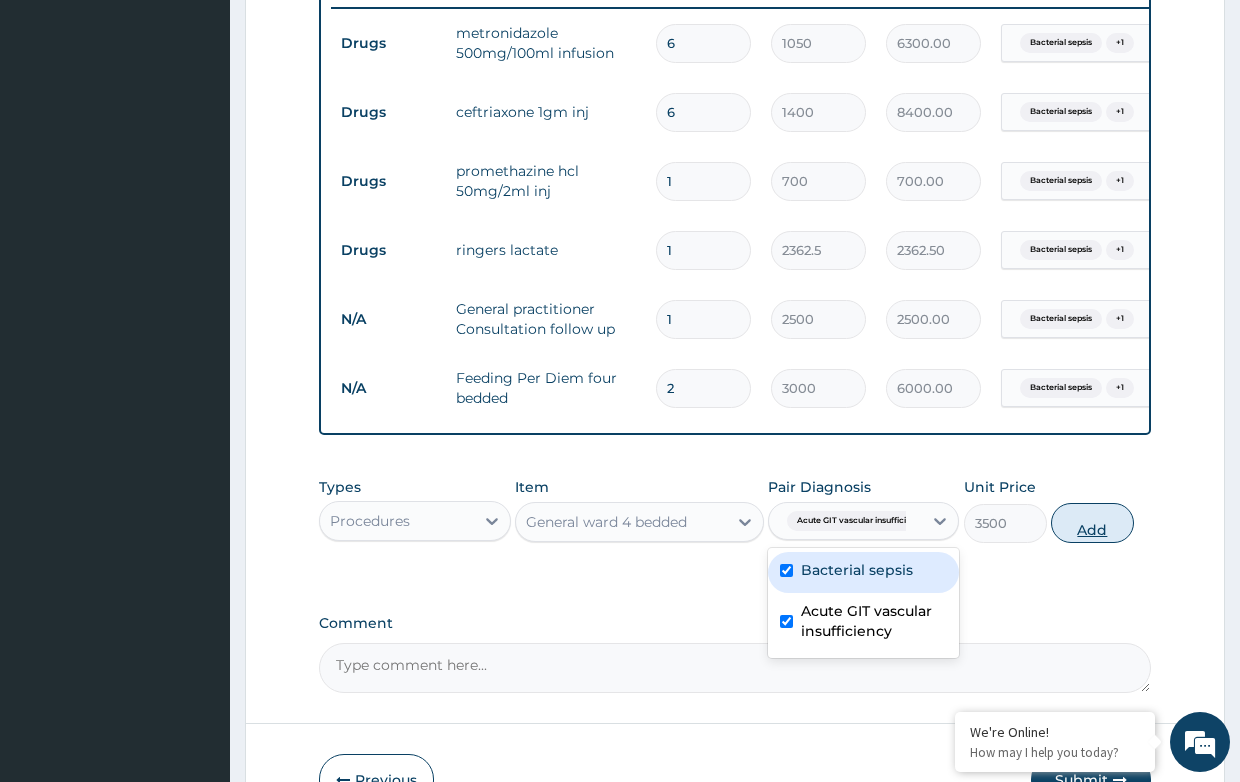 checkbox on "true" 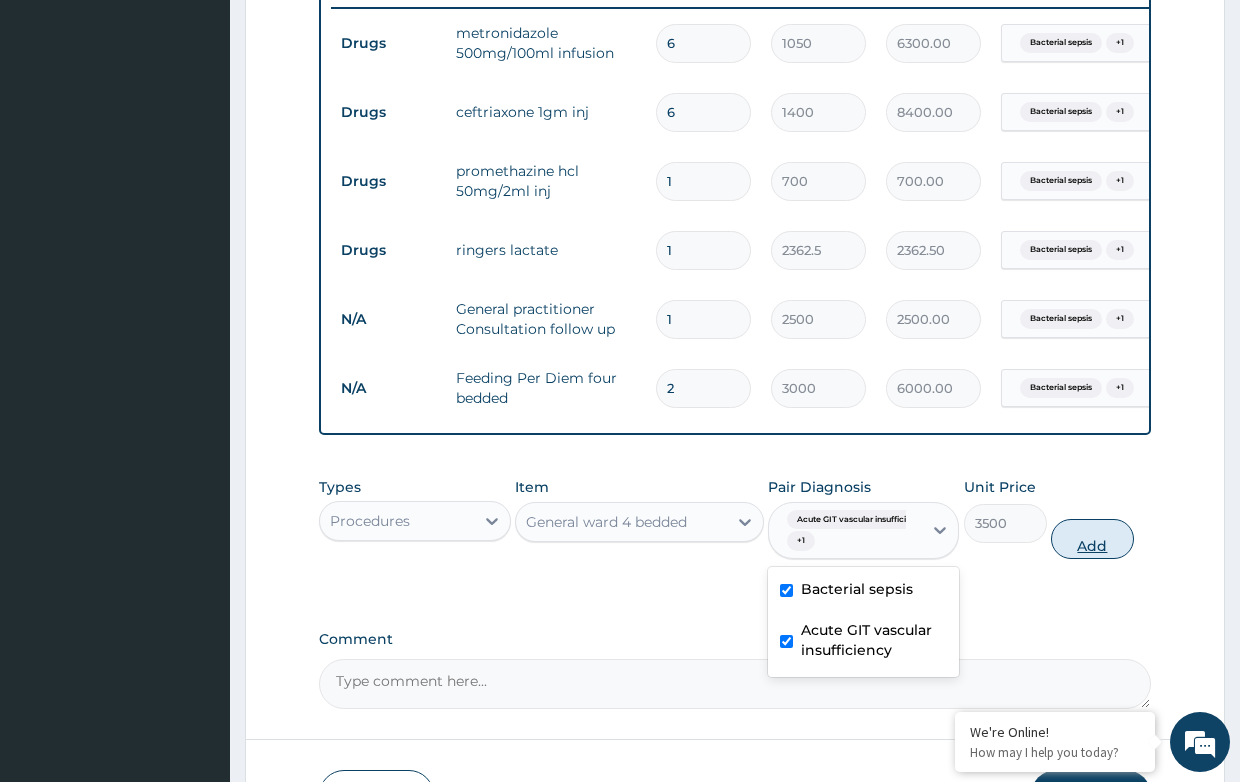 click on "Add" at bounding box center [1092, 539] 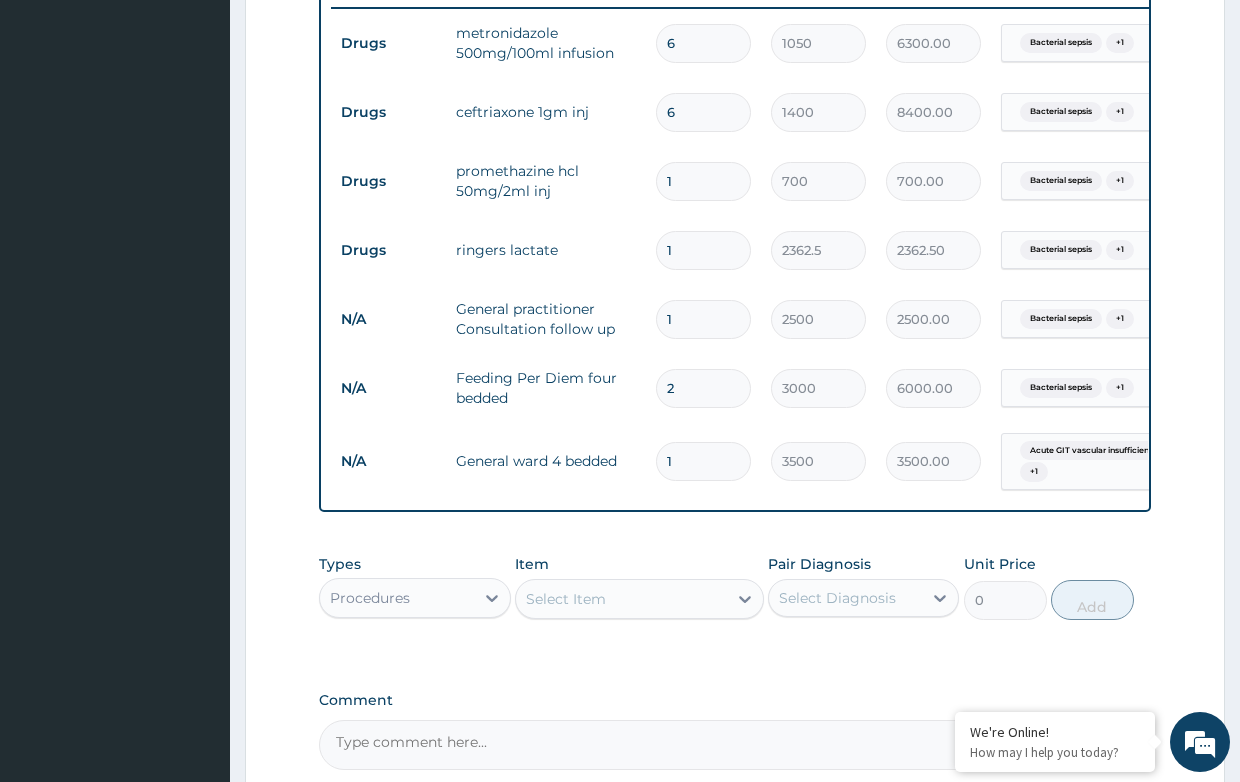 drag, startPoint x: 676, startPoint y: 458, endPoint x: 619, endPoint y: 438, distance: 60.40695 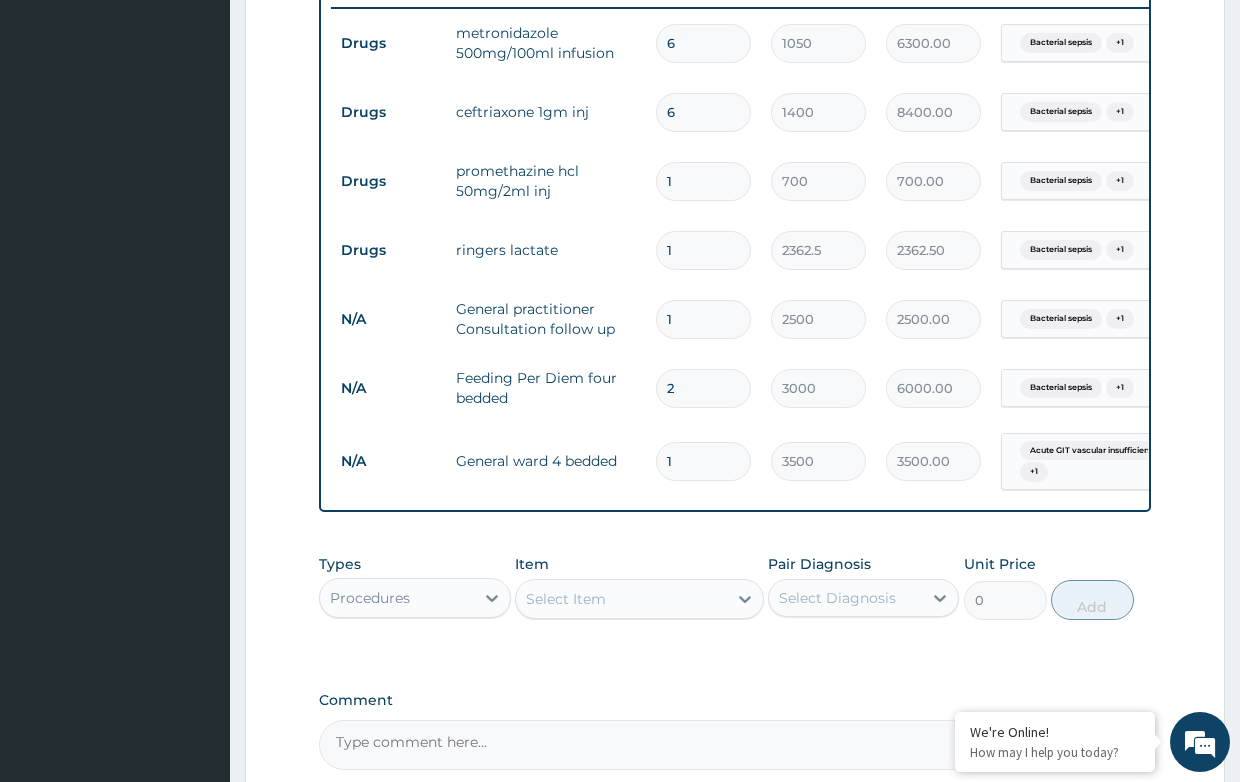 click on "N/A General ward 4 bedded 1 3500 3500.00 Acute GIT vascular insufficien...  + 1 Delete" at bounding box center (821, 462) 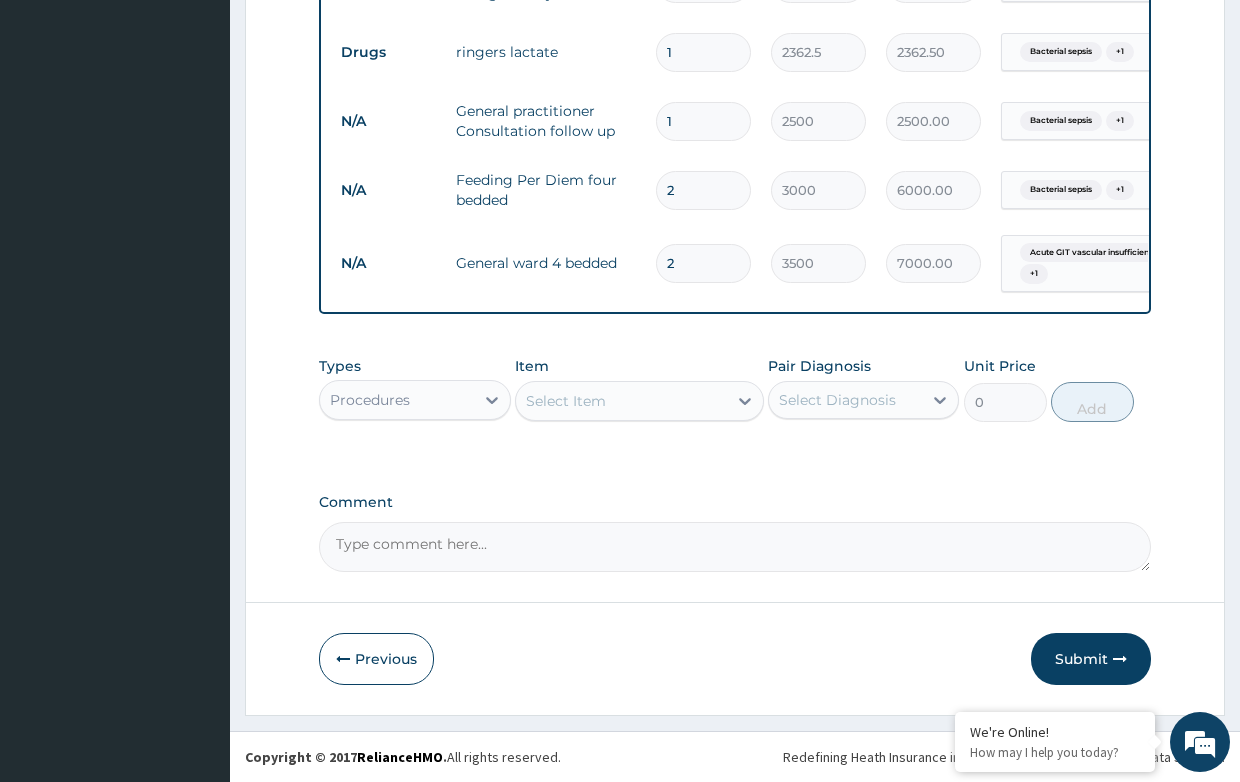 scroll, scrollTop: 989, scrollLeft: 0, axis: vertical 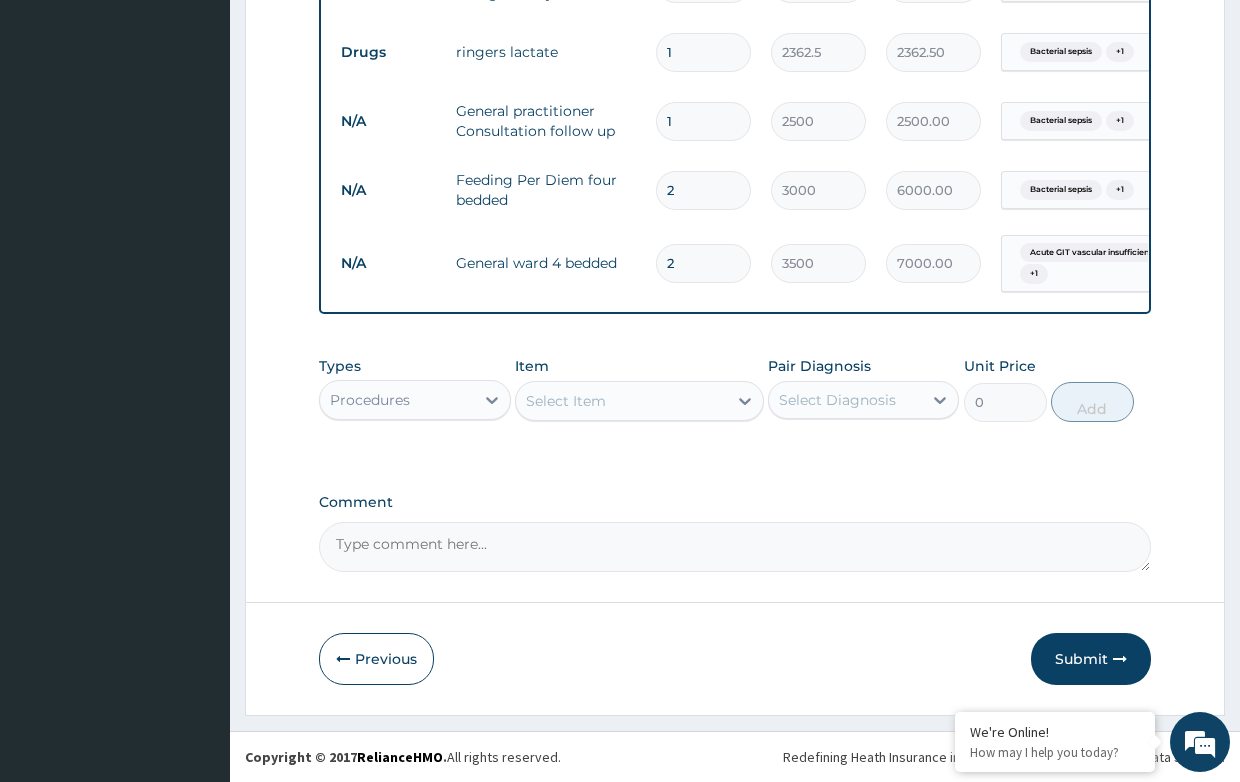 type on "2" 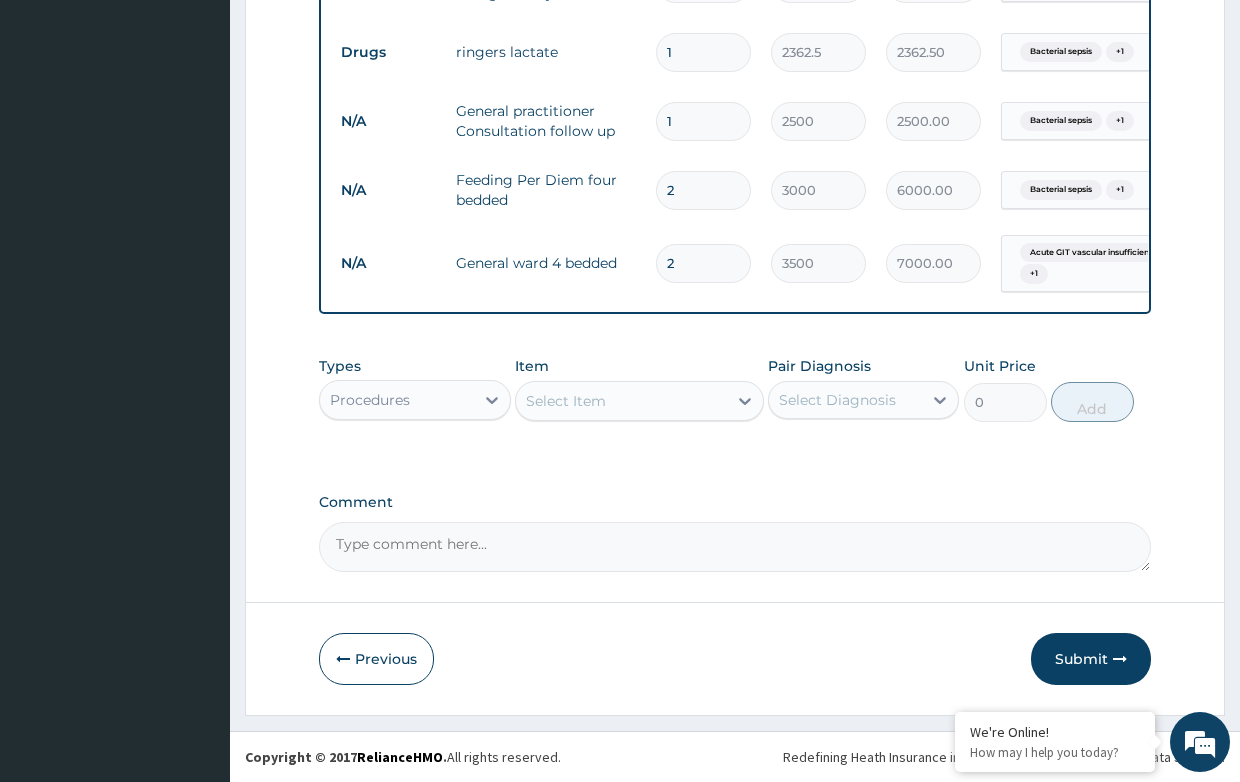 scroll, scrollTop: 989, scrollLeft: 0, axis: vertical 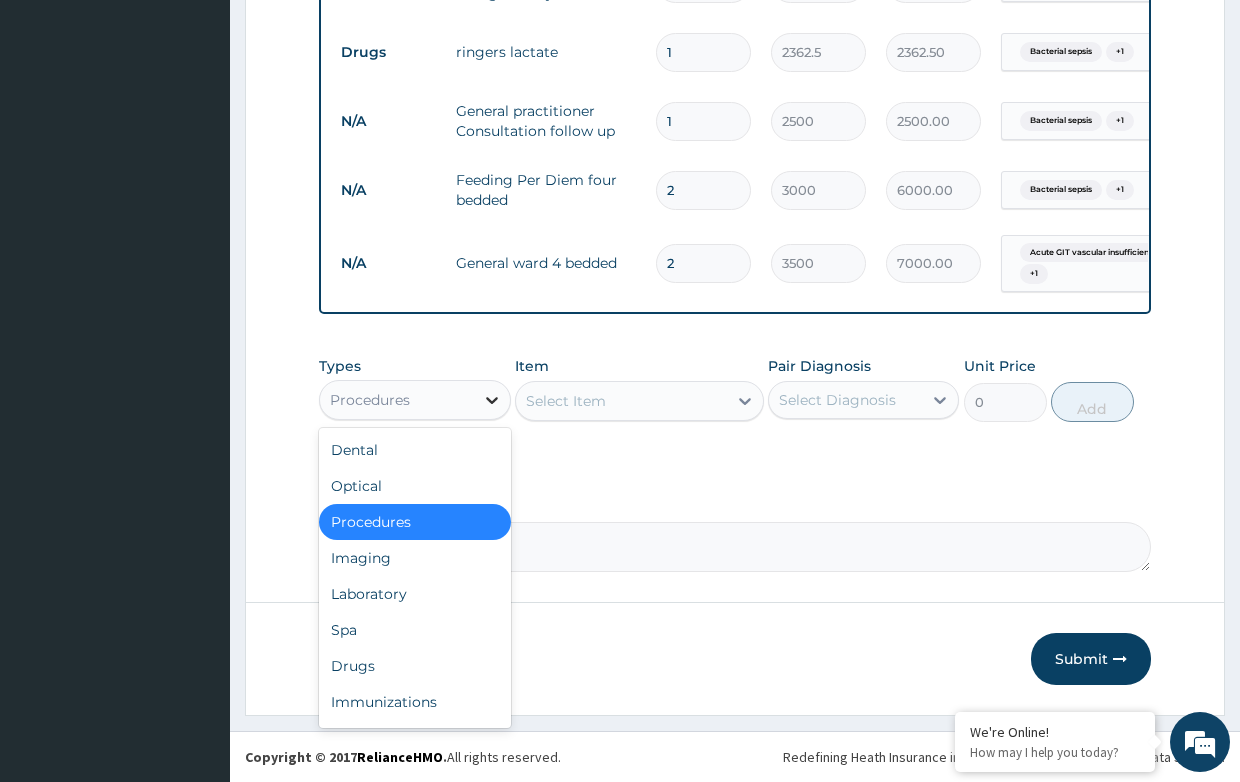 click 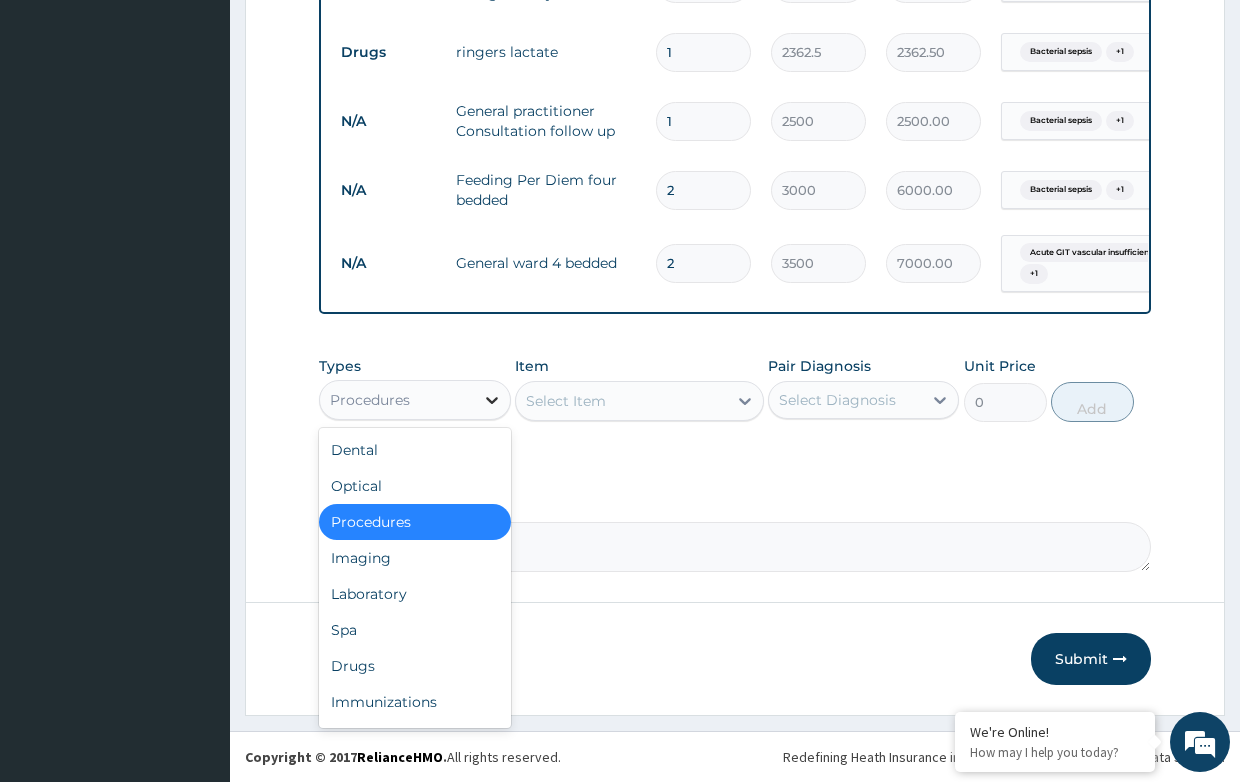 click 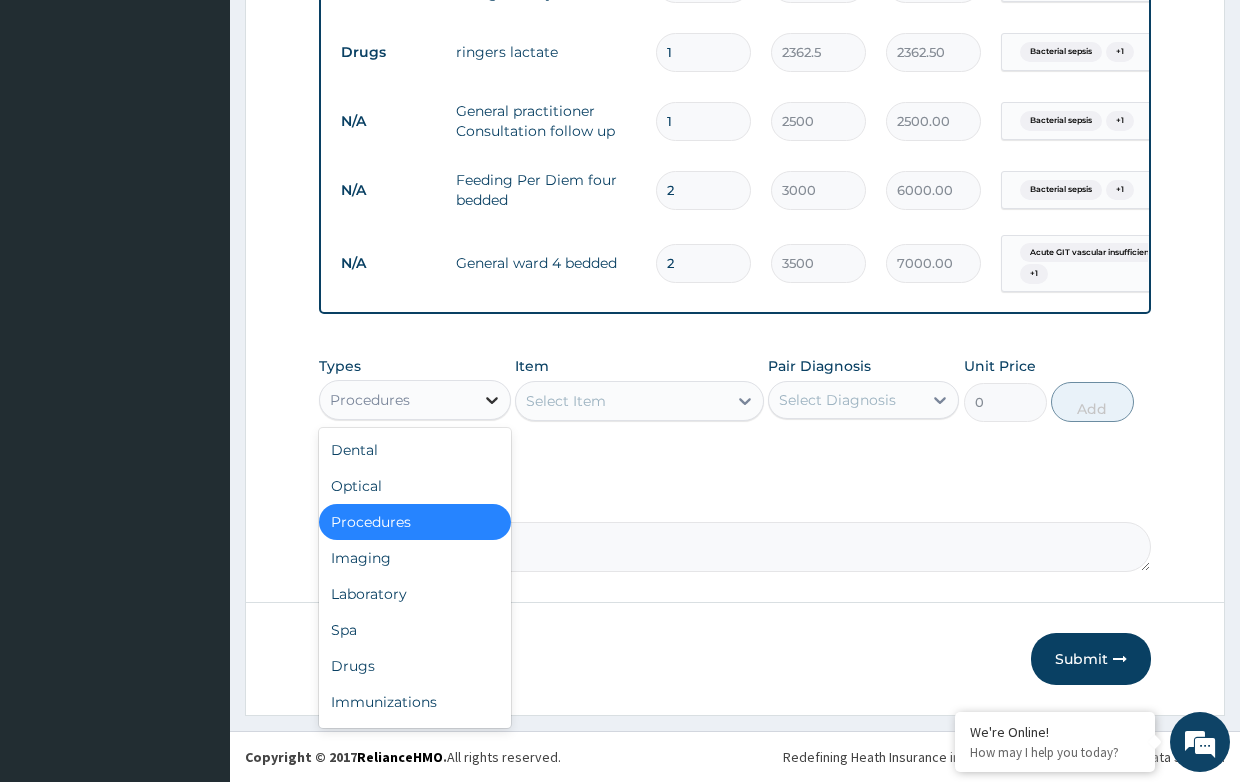 click 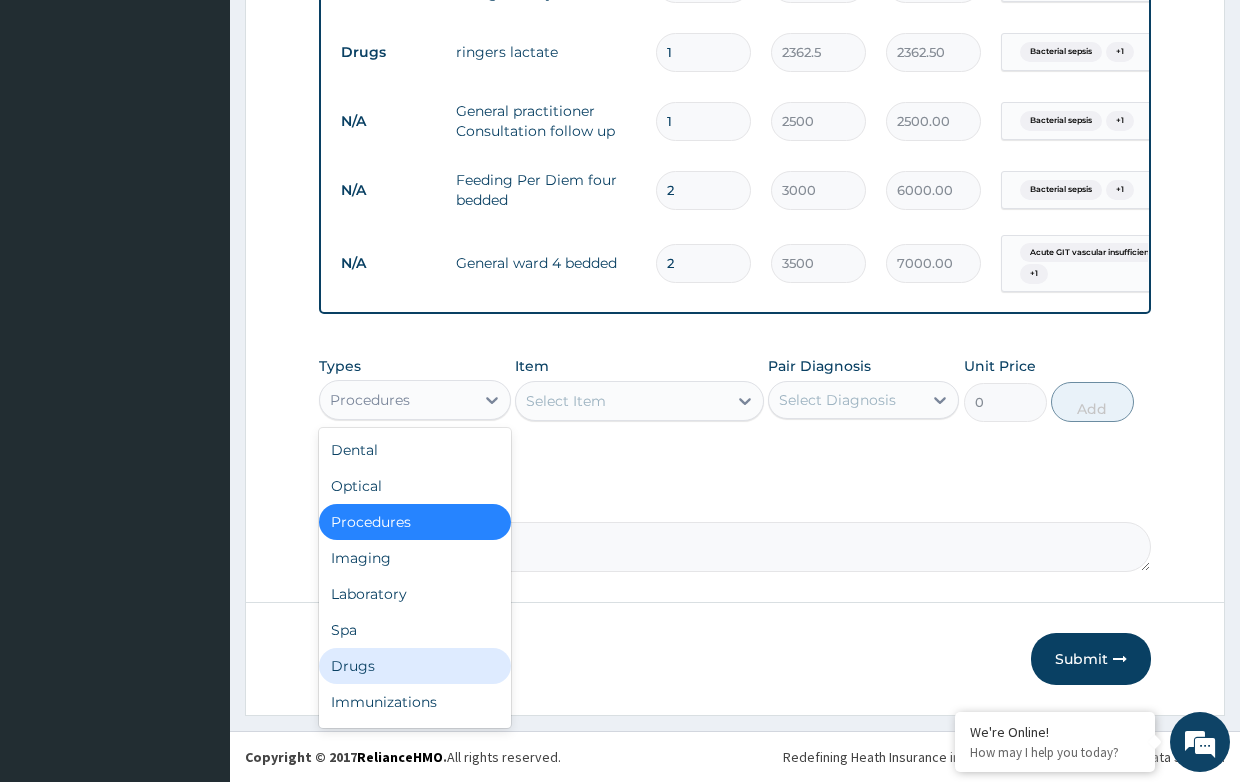 click on "Drugs" at bounding box center [414, 666] 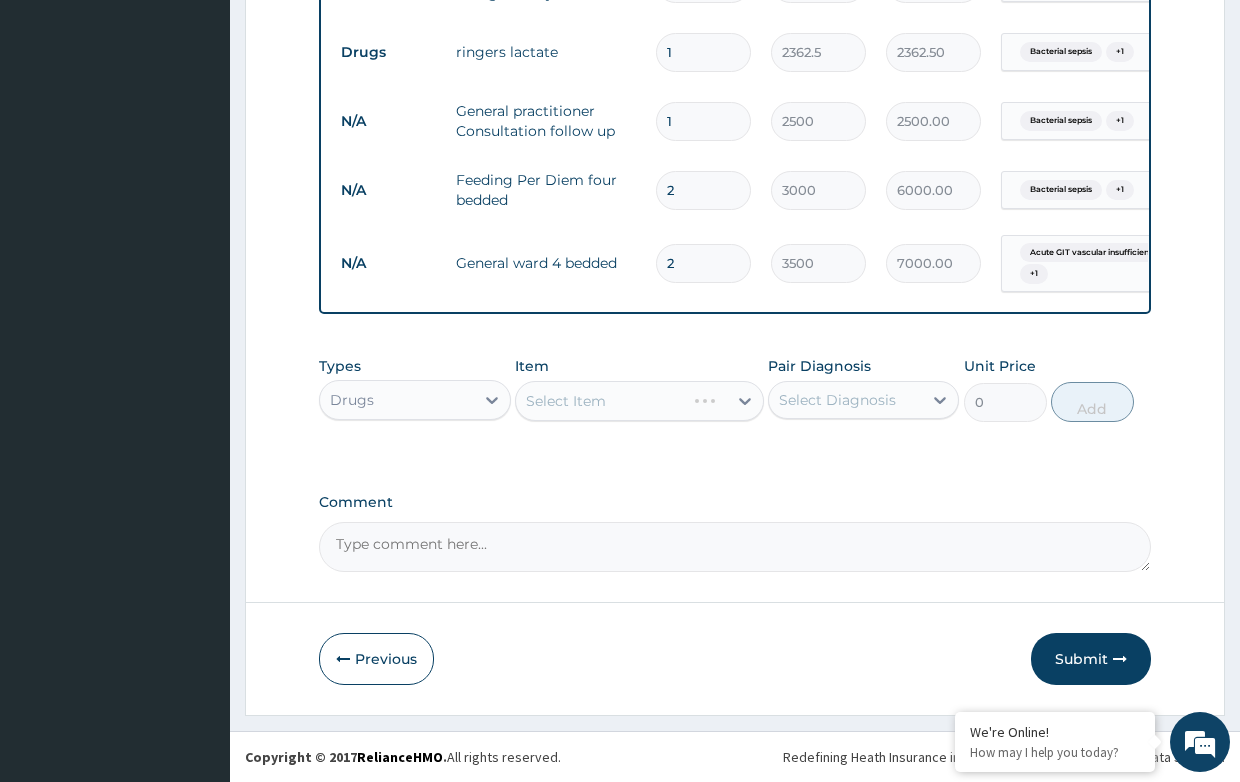 click on "Select Item" at bounding box center [639, 401] 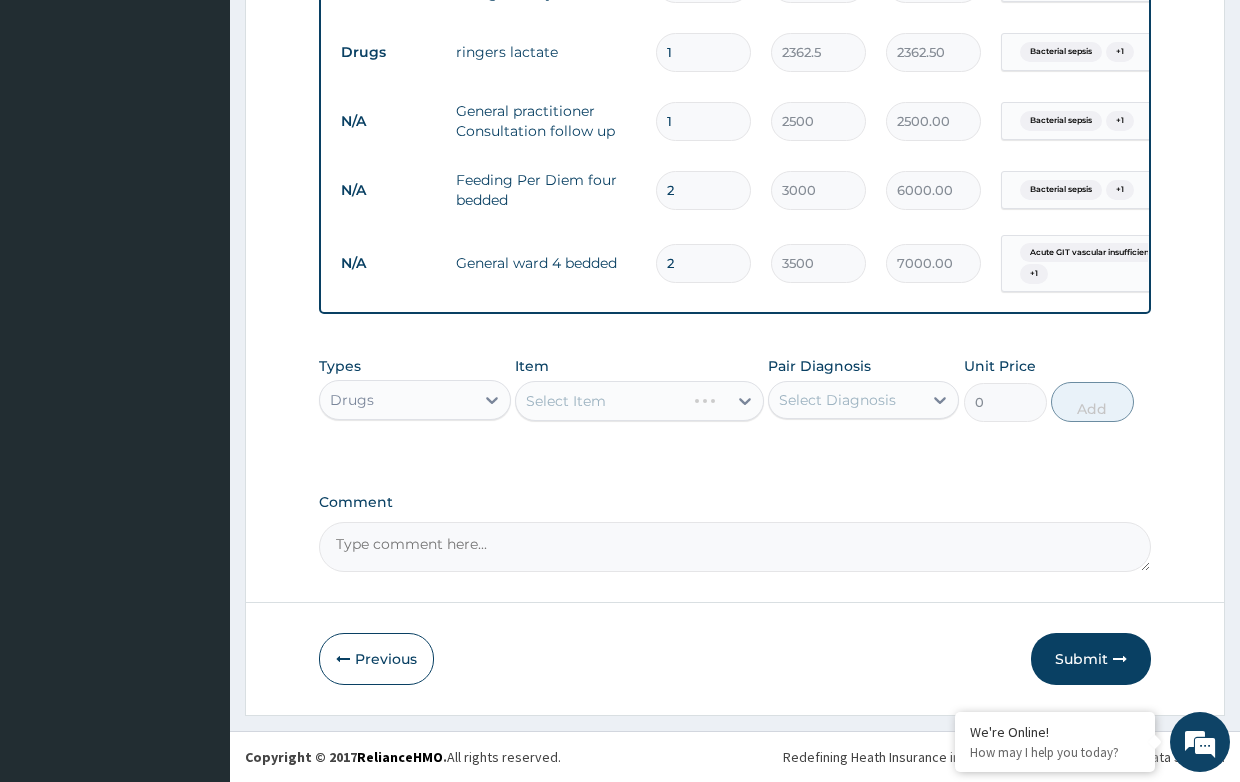 click on "Select Item" at bounding box center (639, 401) 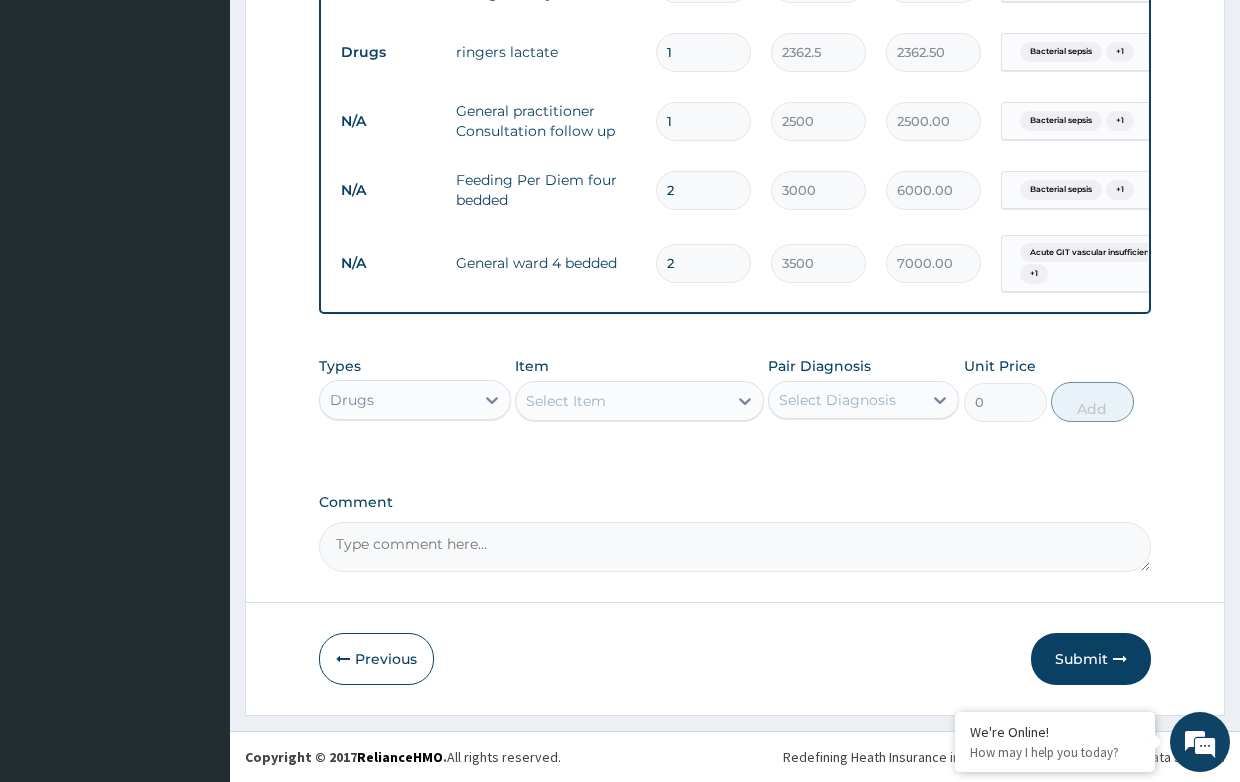 click on "Select Item" at bounding box center [621, 401] 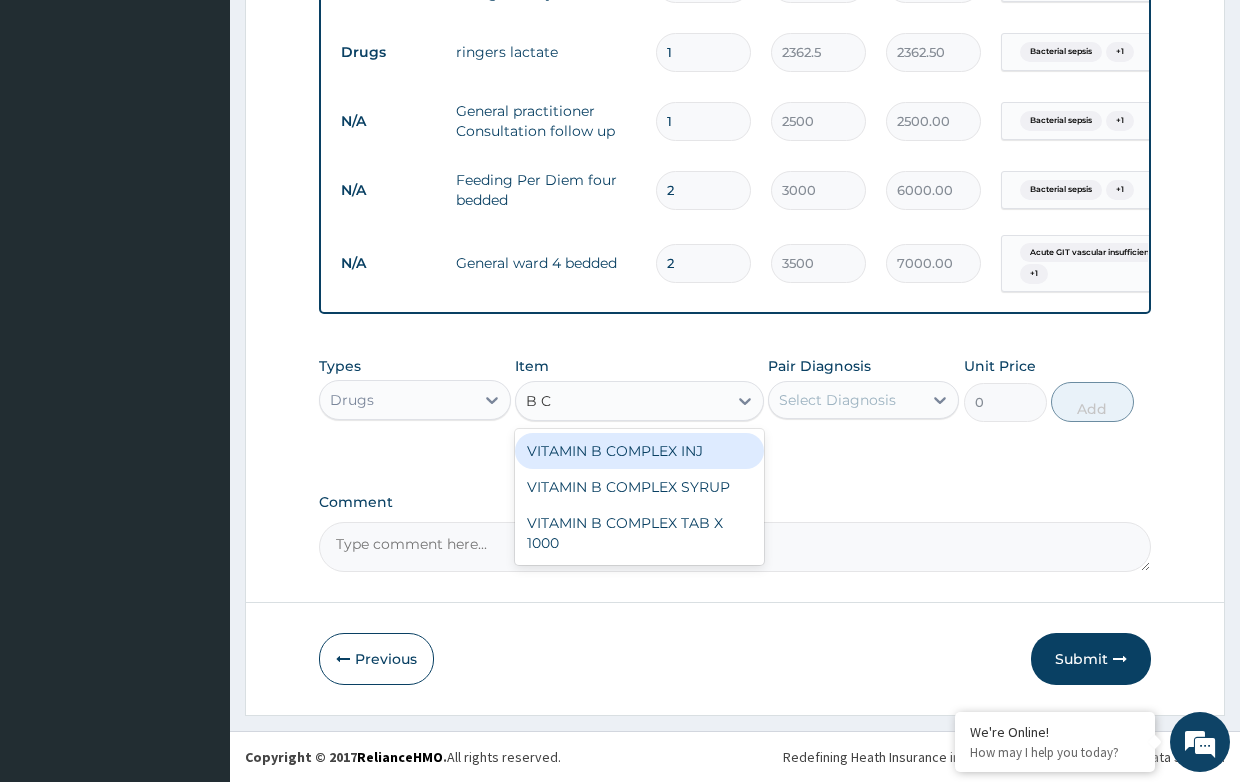 type on "B CO" 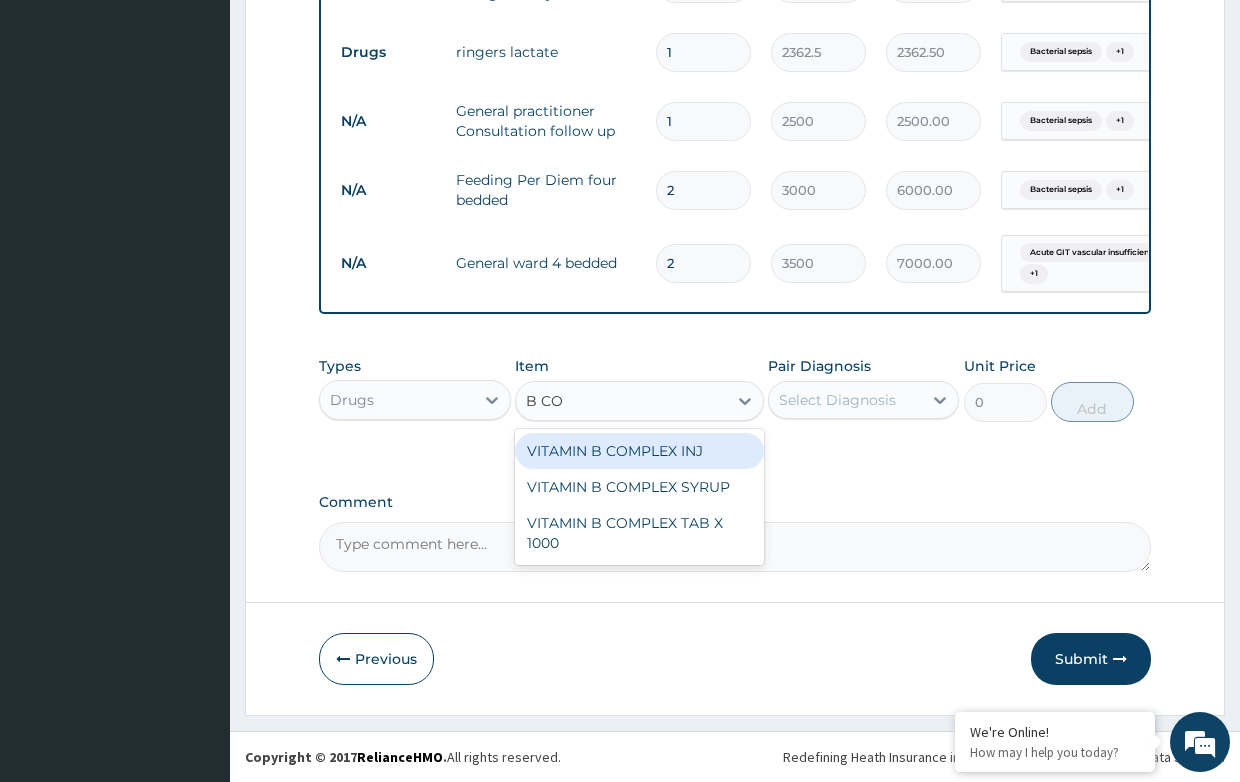 click on "VITAMIN B COMPLEX INJ" at bounding box center [639, 451] 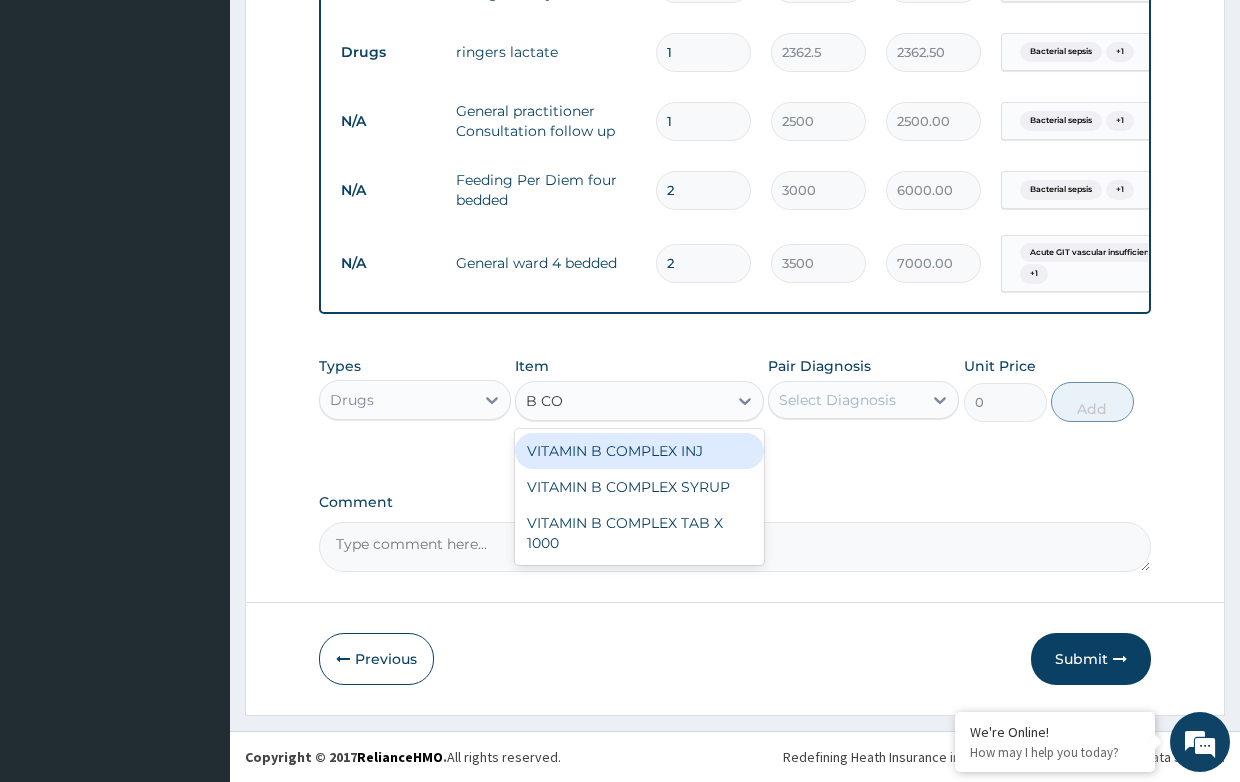 type 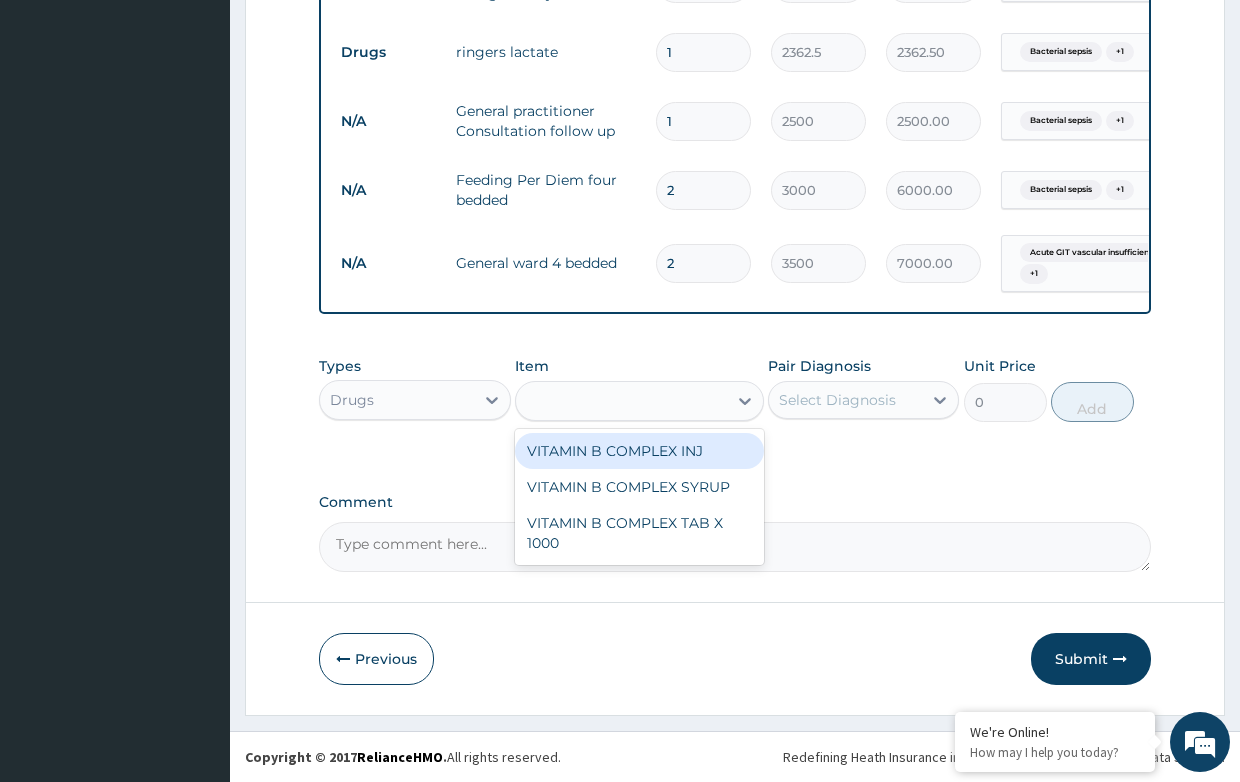 type on "700" 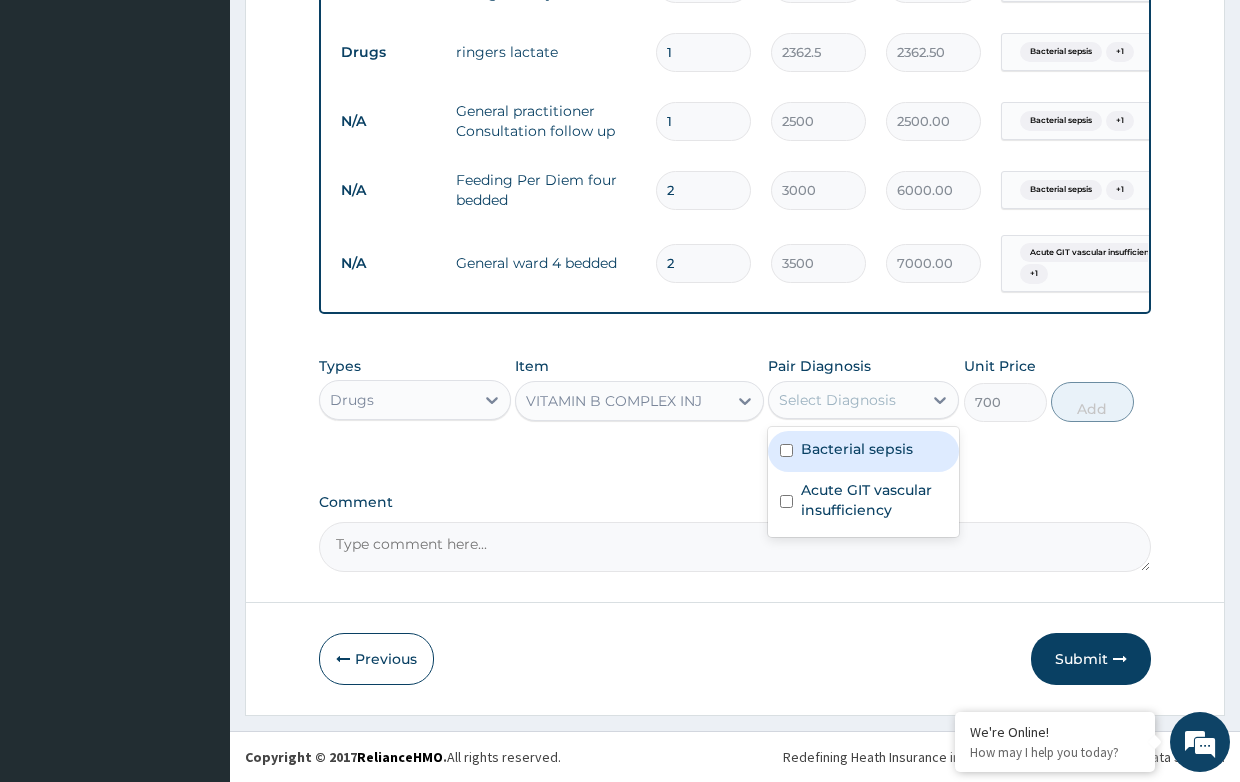 click on "Select Diagnosis" at bounding box center (837, 400) 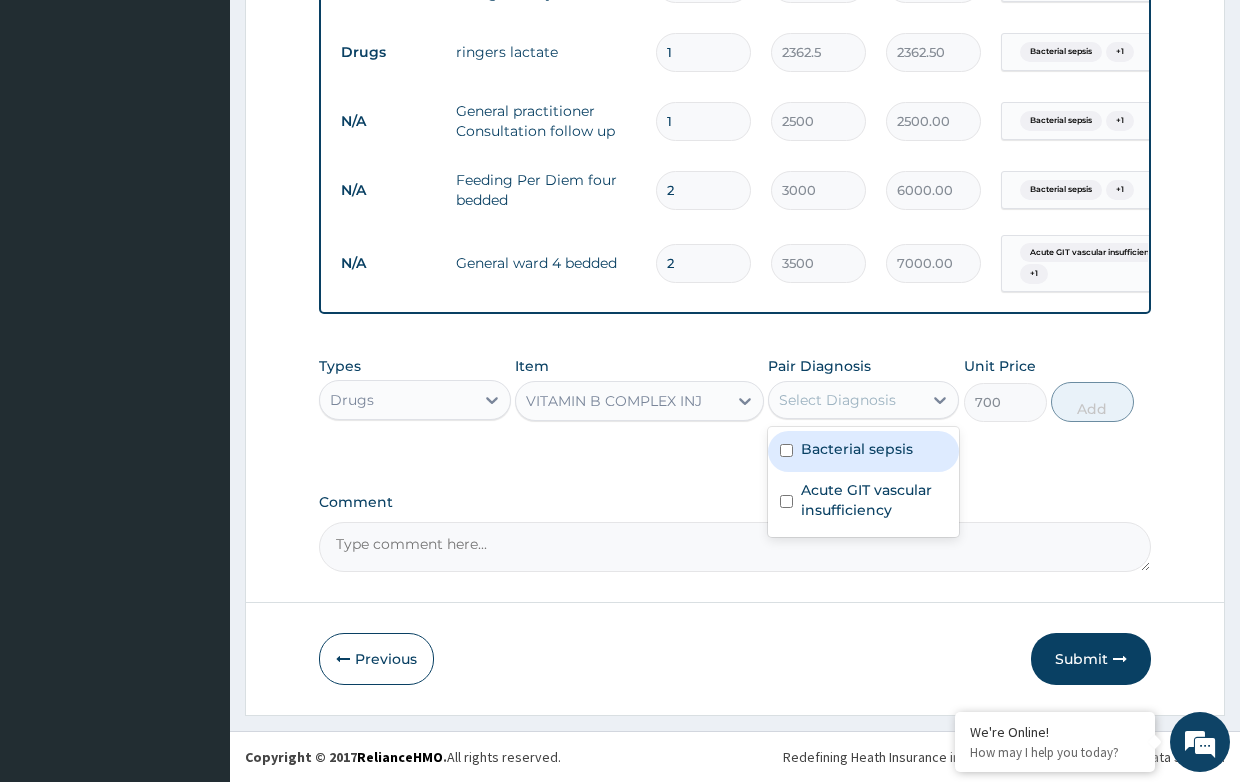 click on "Bacterial sepsis" at bounding box center [857, 449] 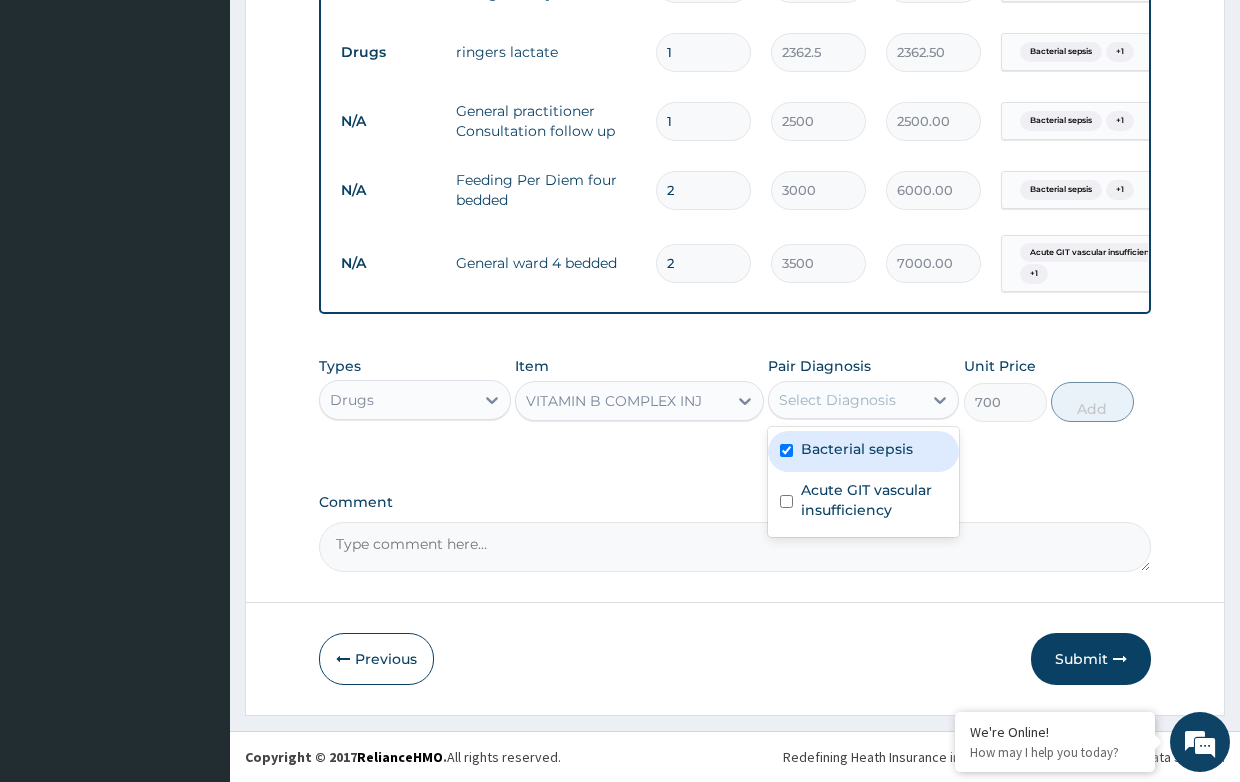 checkbox on "true" 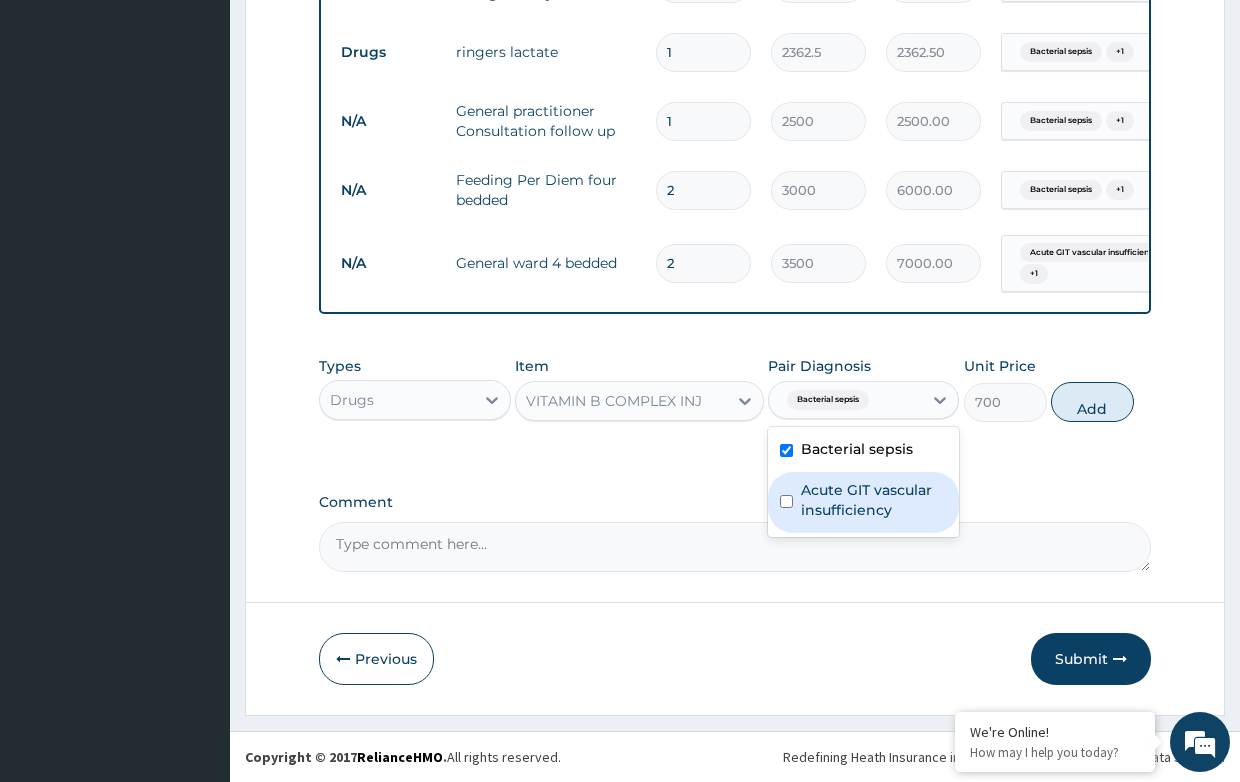 click on "Acute GIT vascular insufficiency" at bounding box center (874, 500) 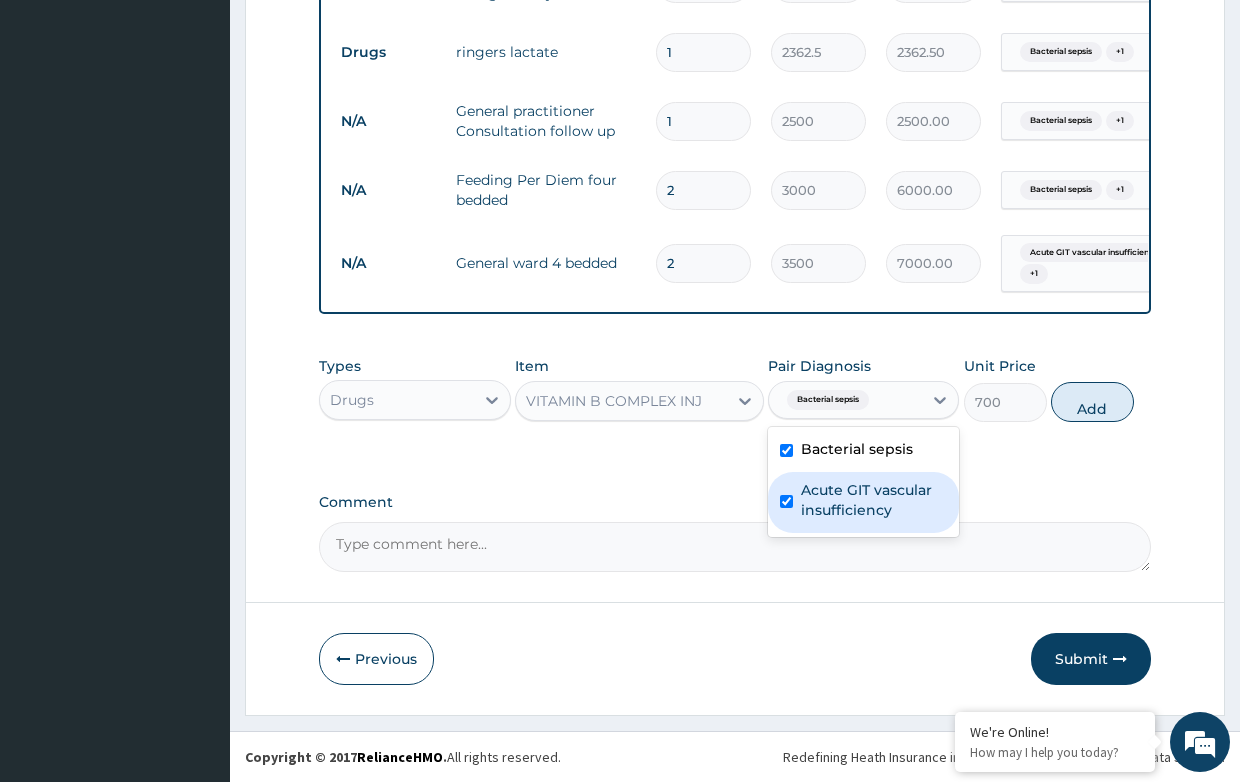 checkbox on "true" 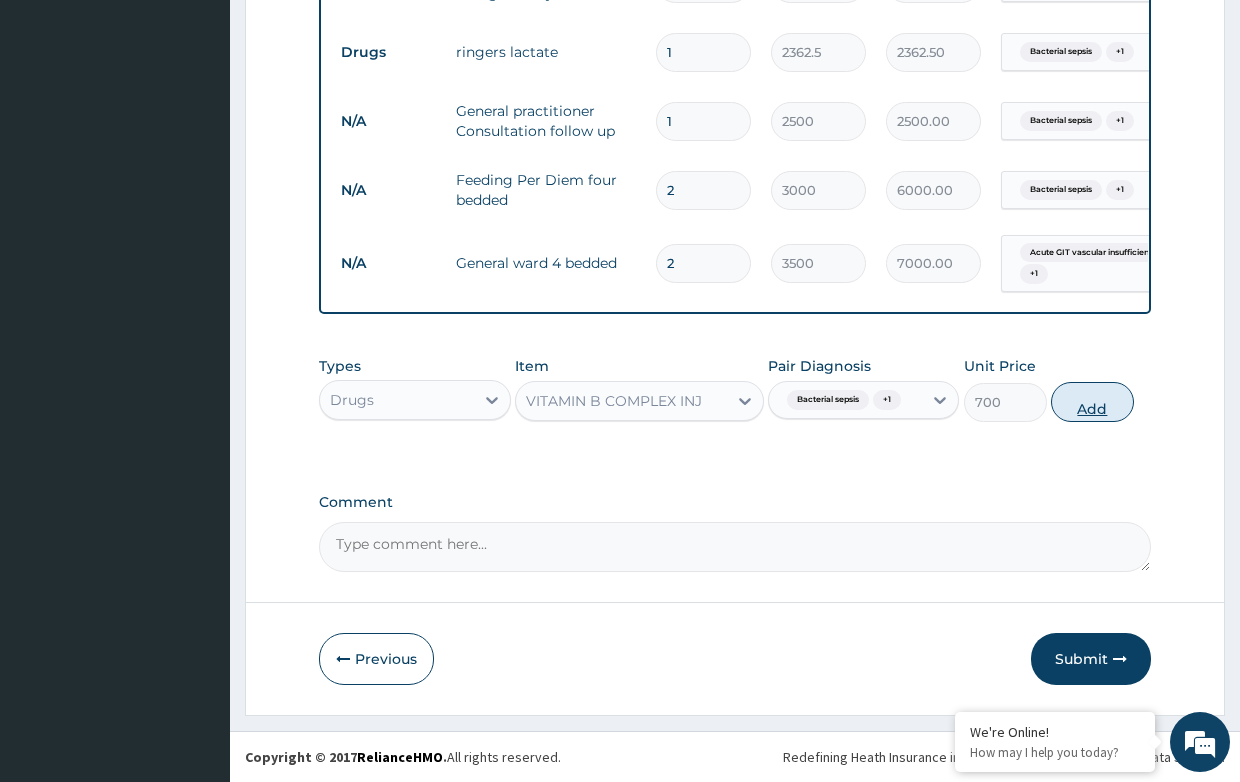 click on "Add" at bounding box center (1092, 402) 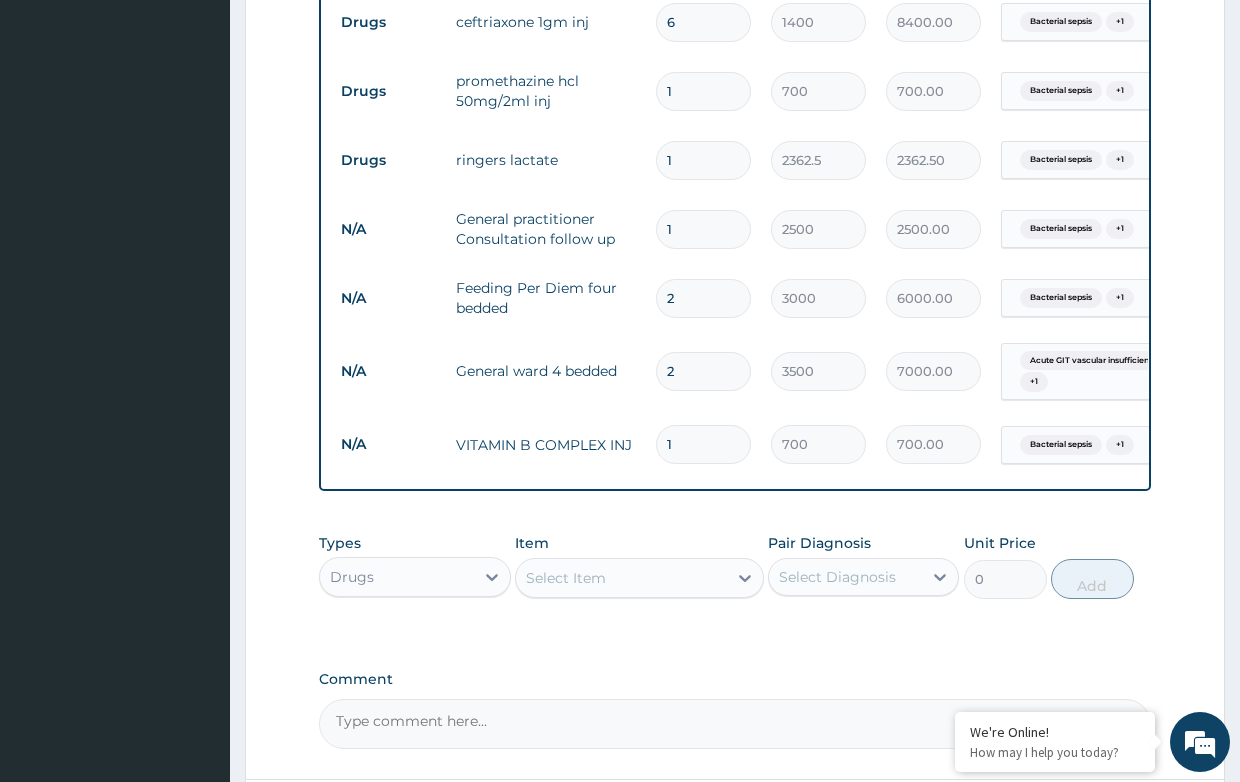 scroll, scrollTop: 889, scrollLeft: 0, axis: vertical 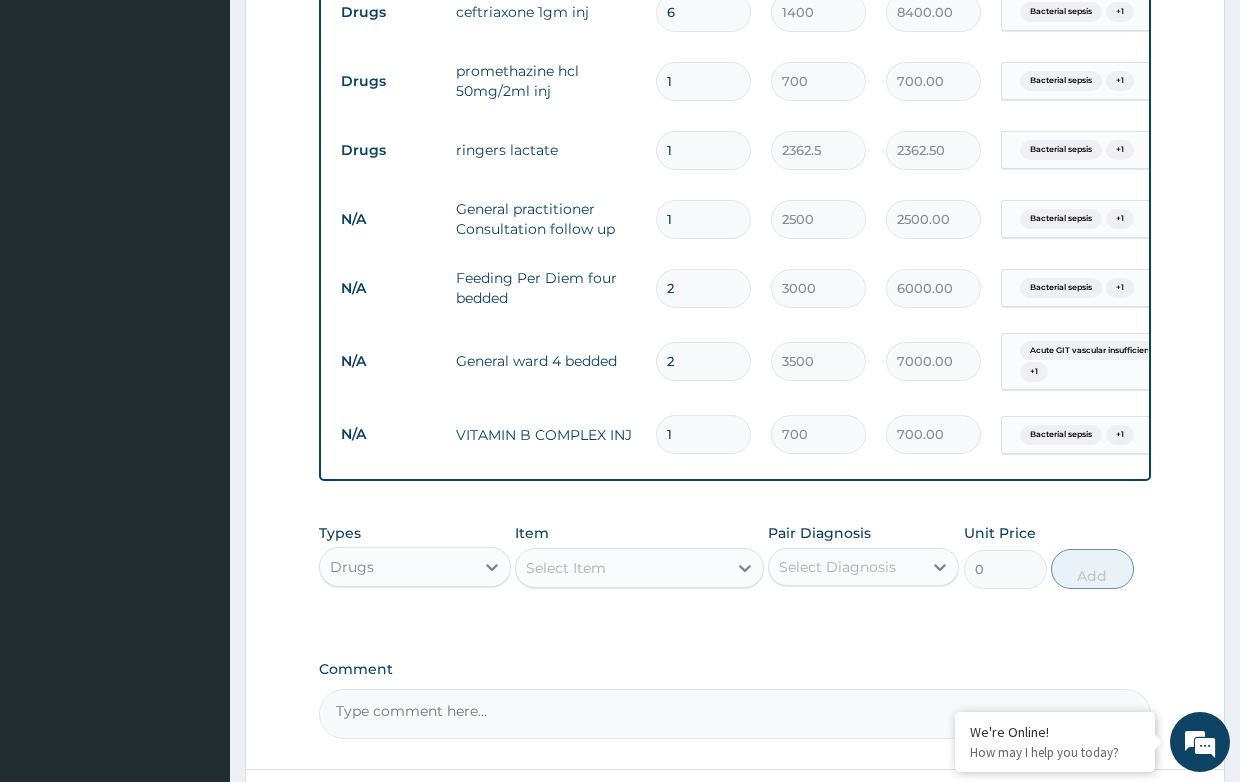click on "Select Item" at bounding box center [566, 568] 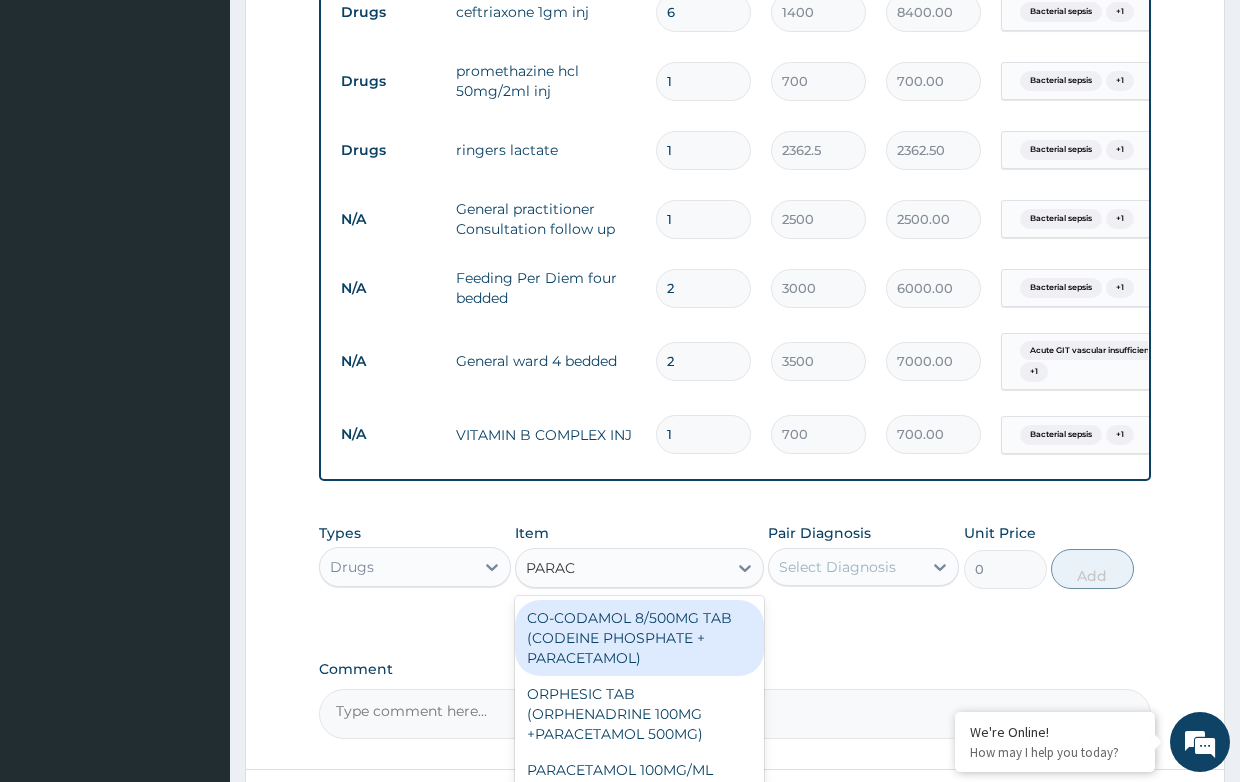 type on "PARACE" 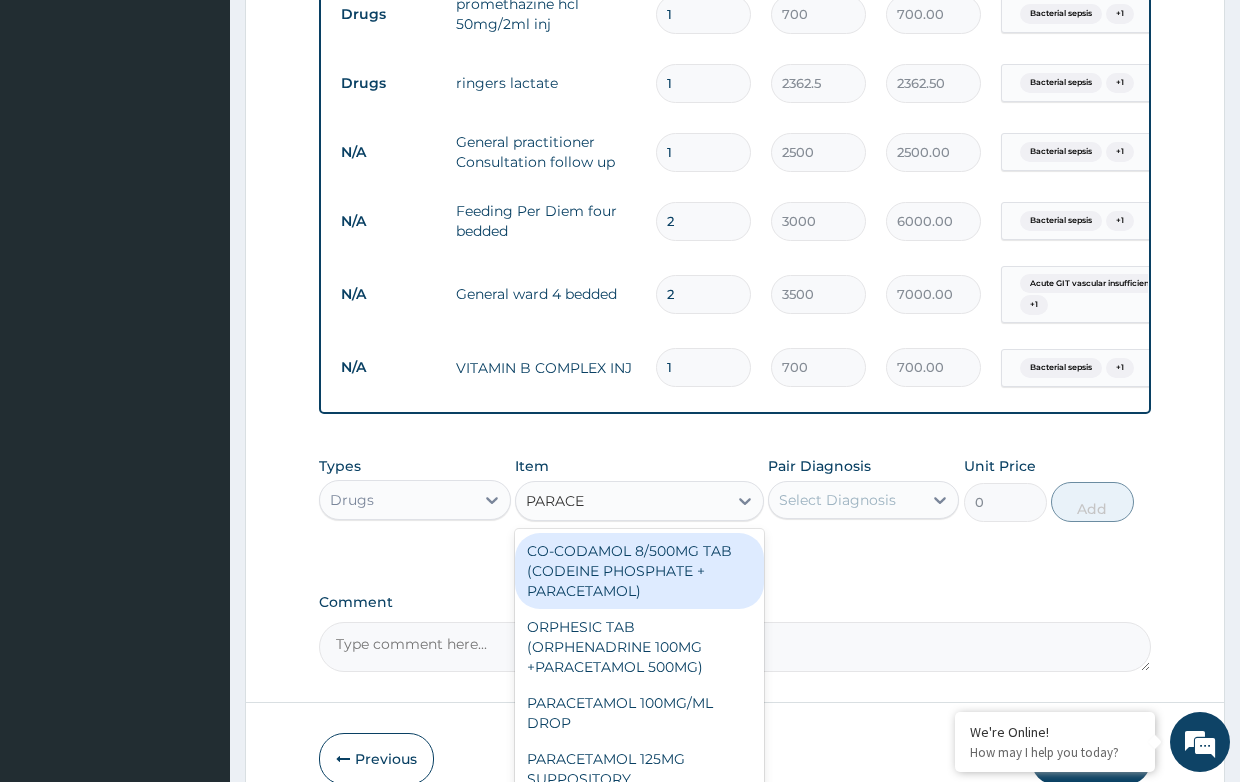 scroll, scrollTop: 1073, scrollLeft: 0, axis: vertical 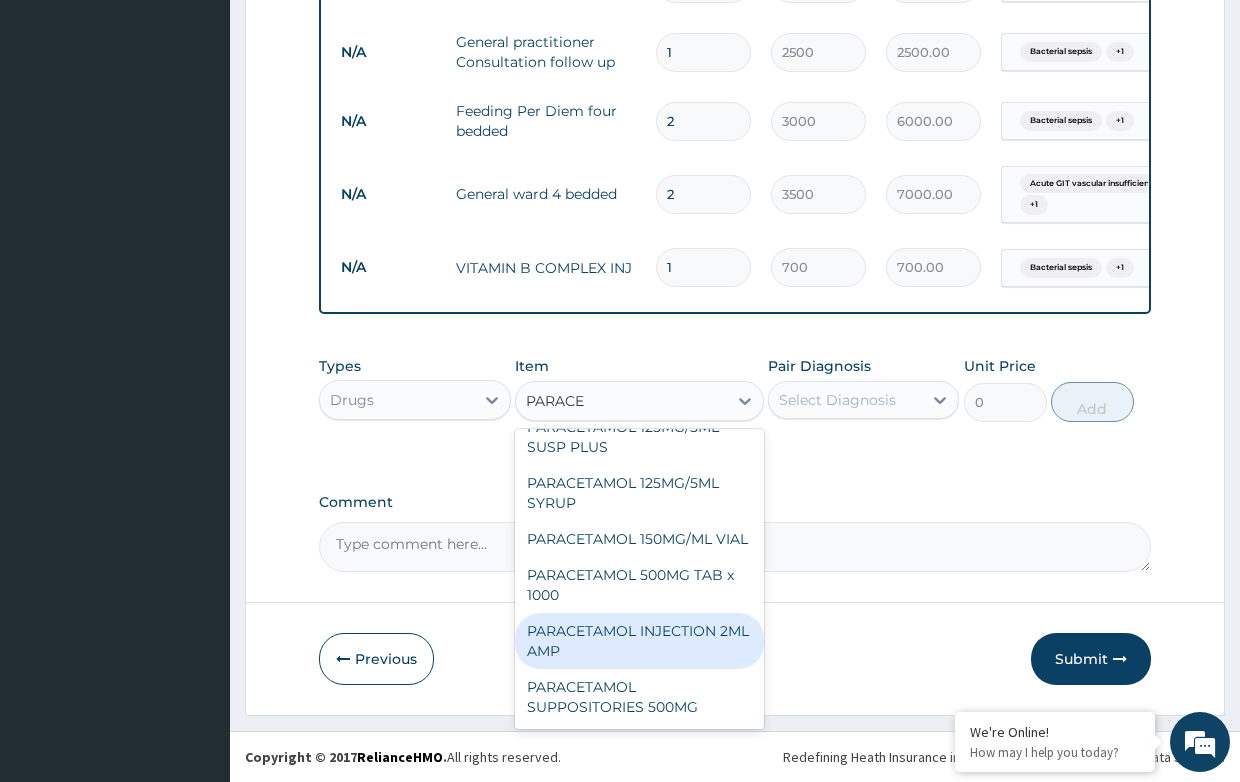 click on "PARACETAMOL INJECTION 2ML AMP" at bounding box center (639, 641) 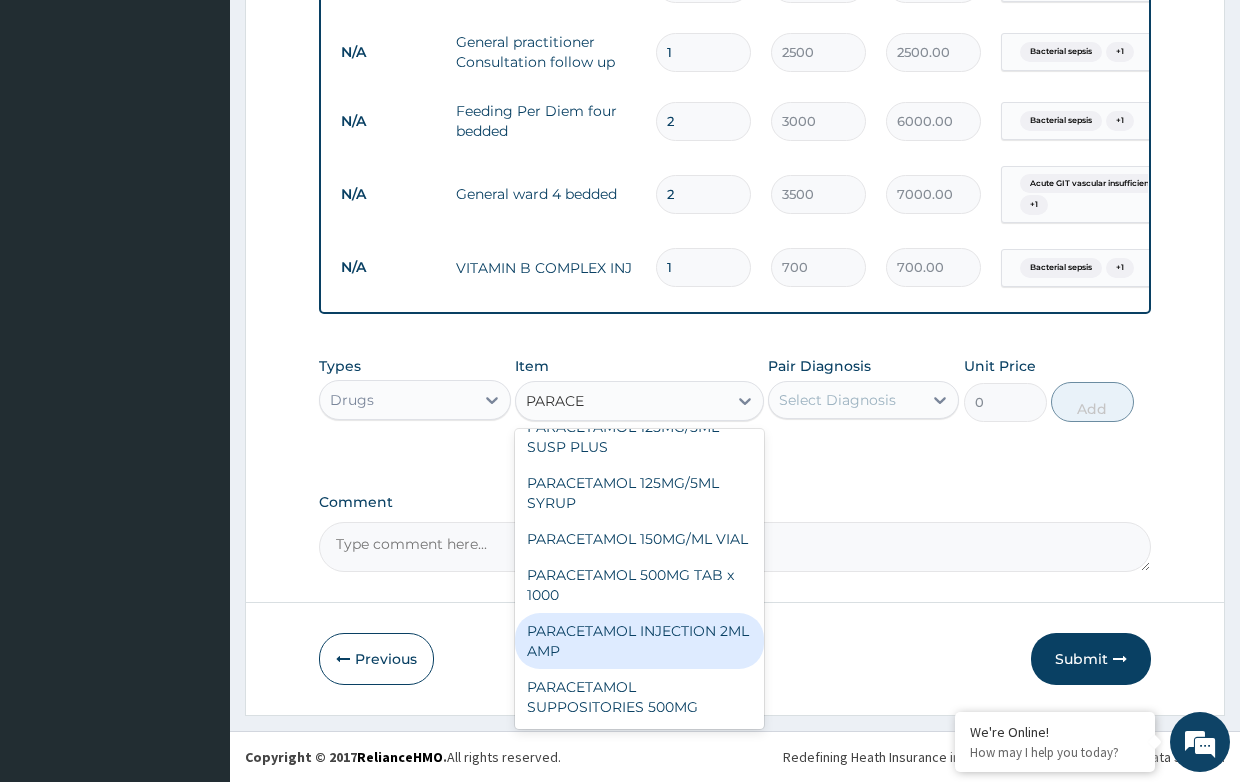 type 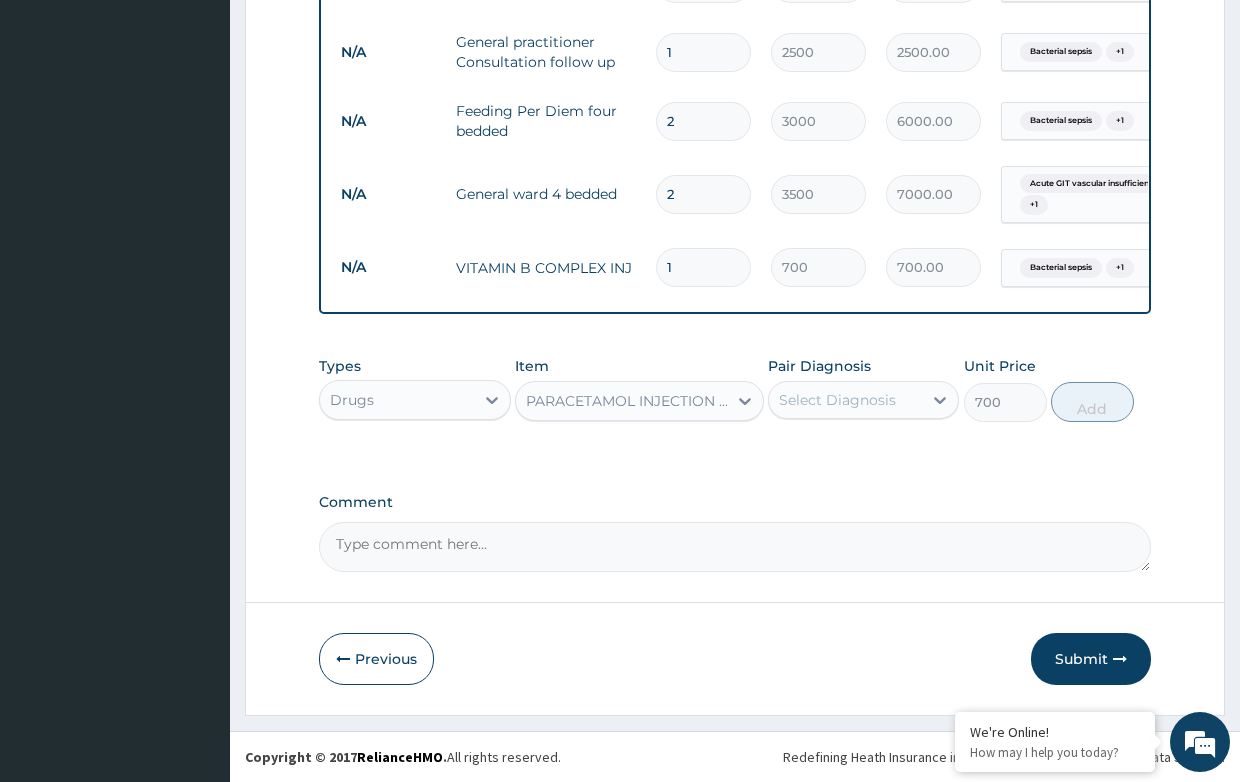 click on "Select Diagnosis" at bounding box center (837, 400) 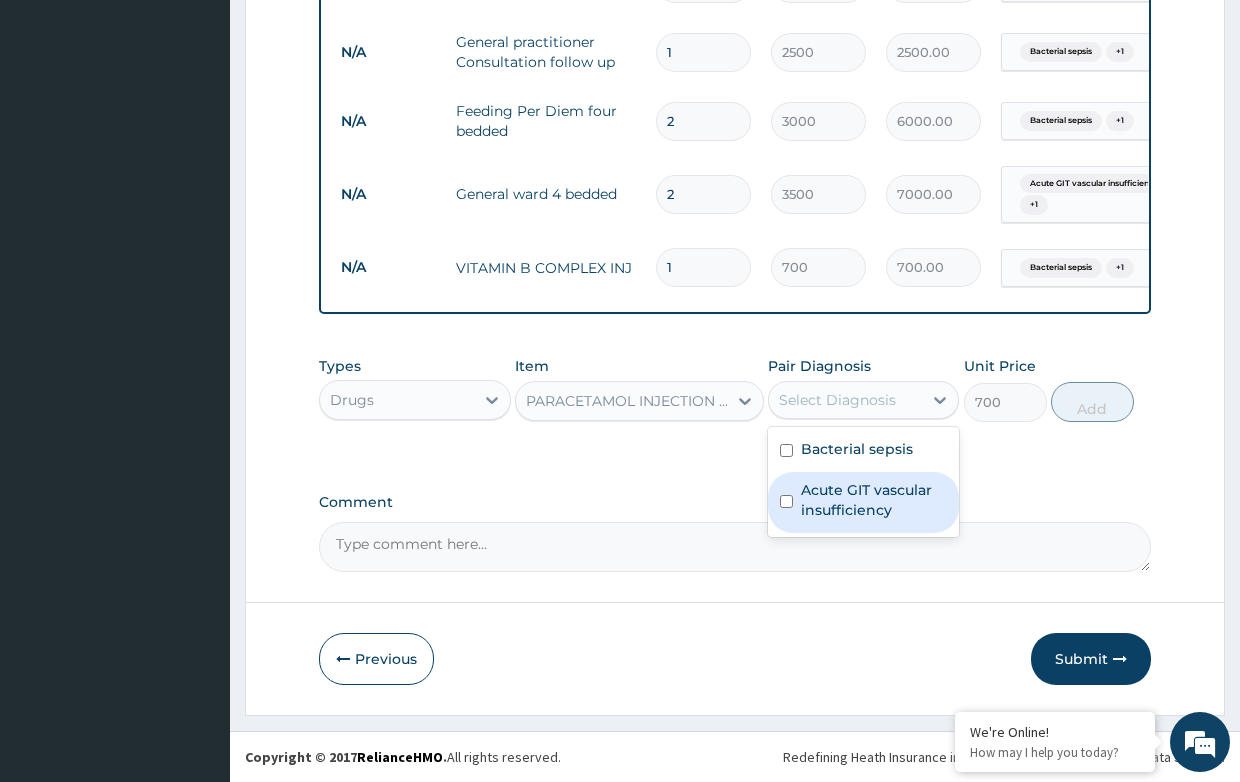 click on "Acute GIT vascular insufficiency" at bounding box center (874, 500) 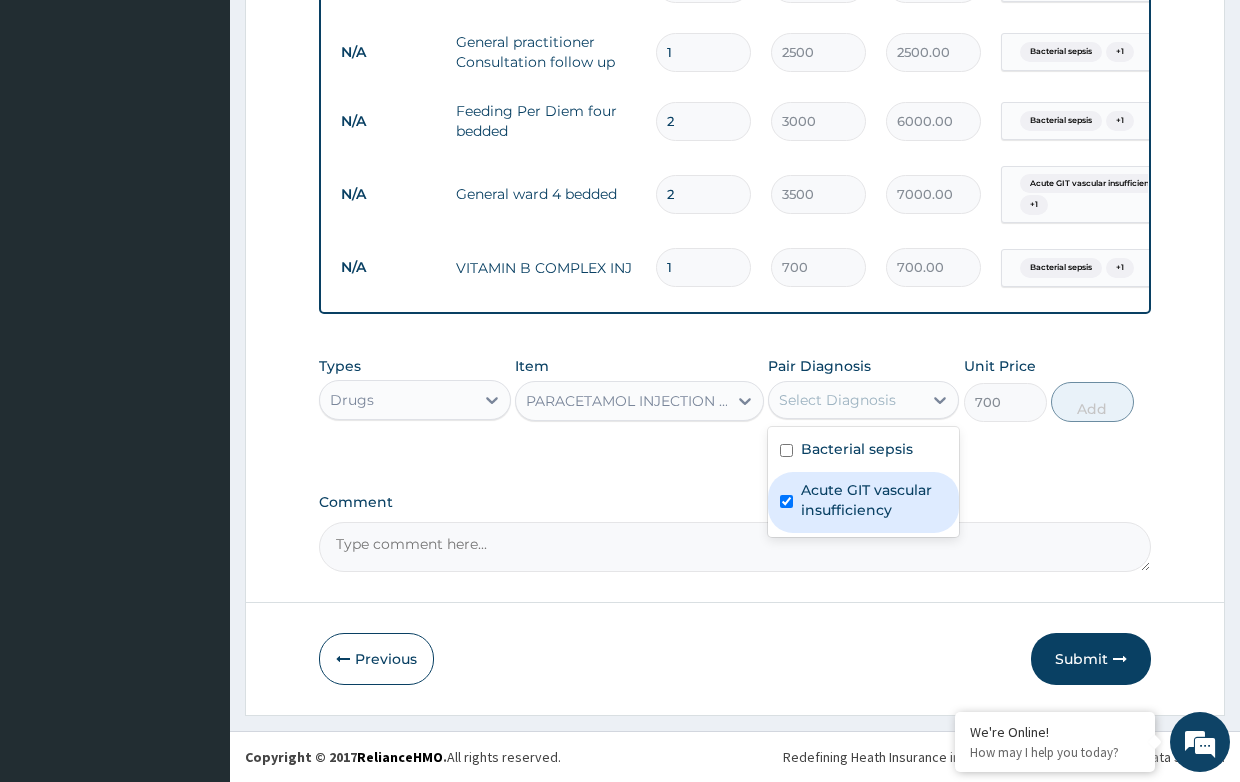 checkbox on "true" 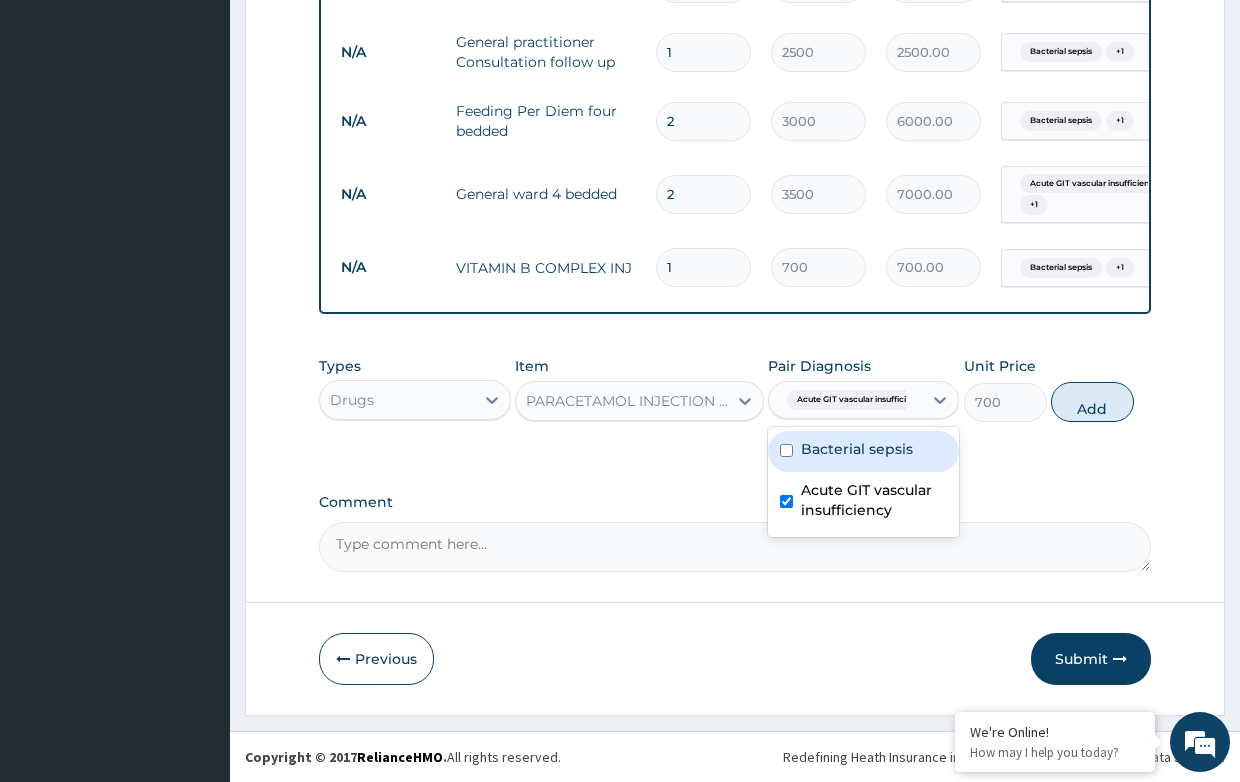 click on "Bacterial sepsis" at bounding box center [857, 449] 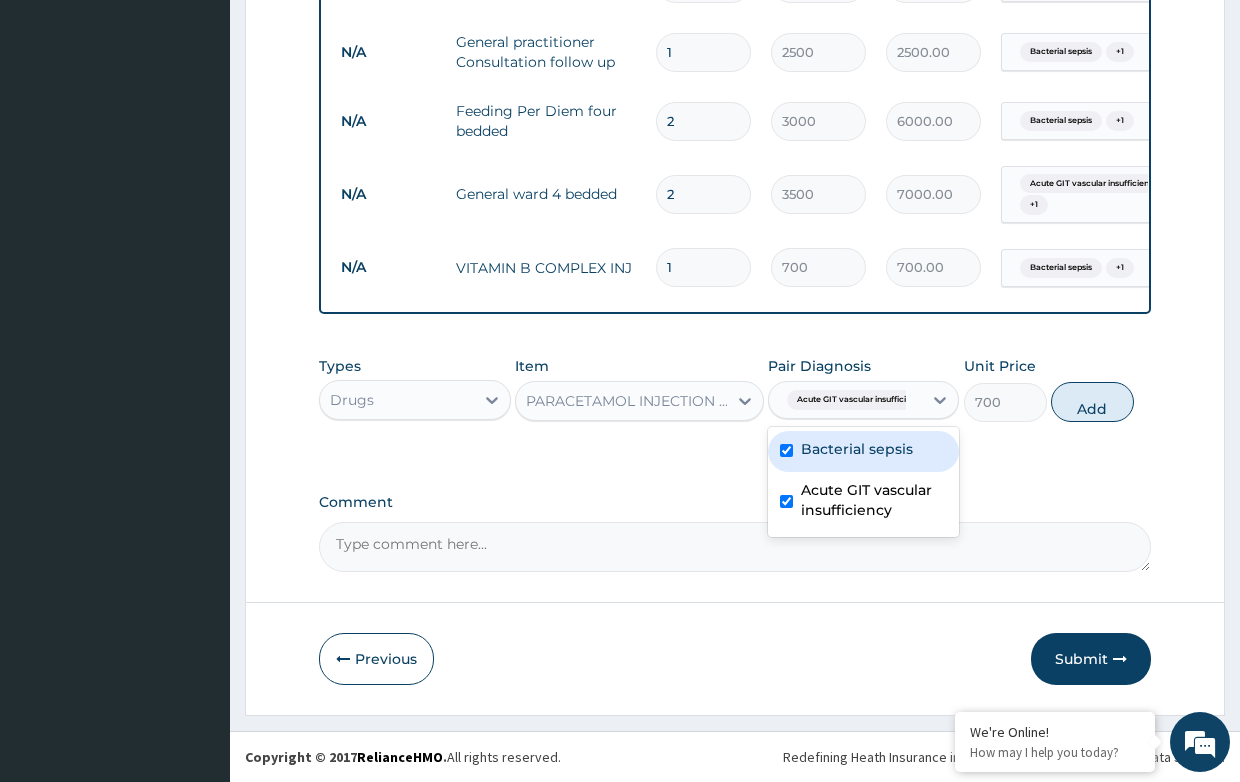 checkbox on "true" 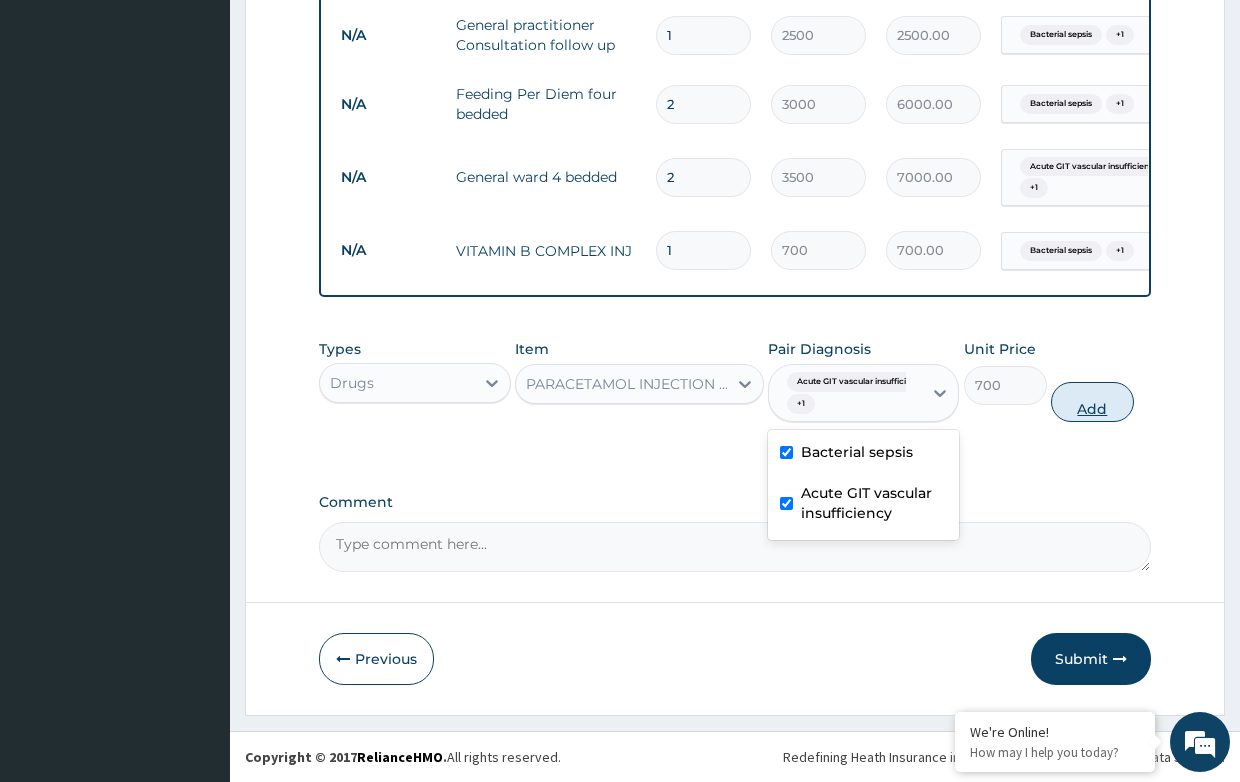click on "Add" at bounding box center (1092, 402) 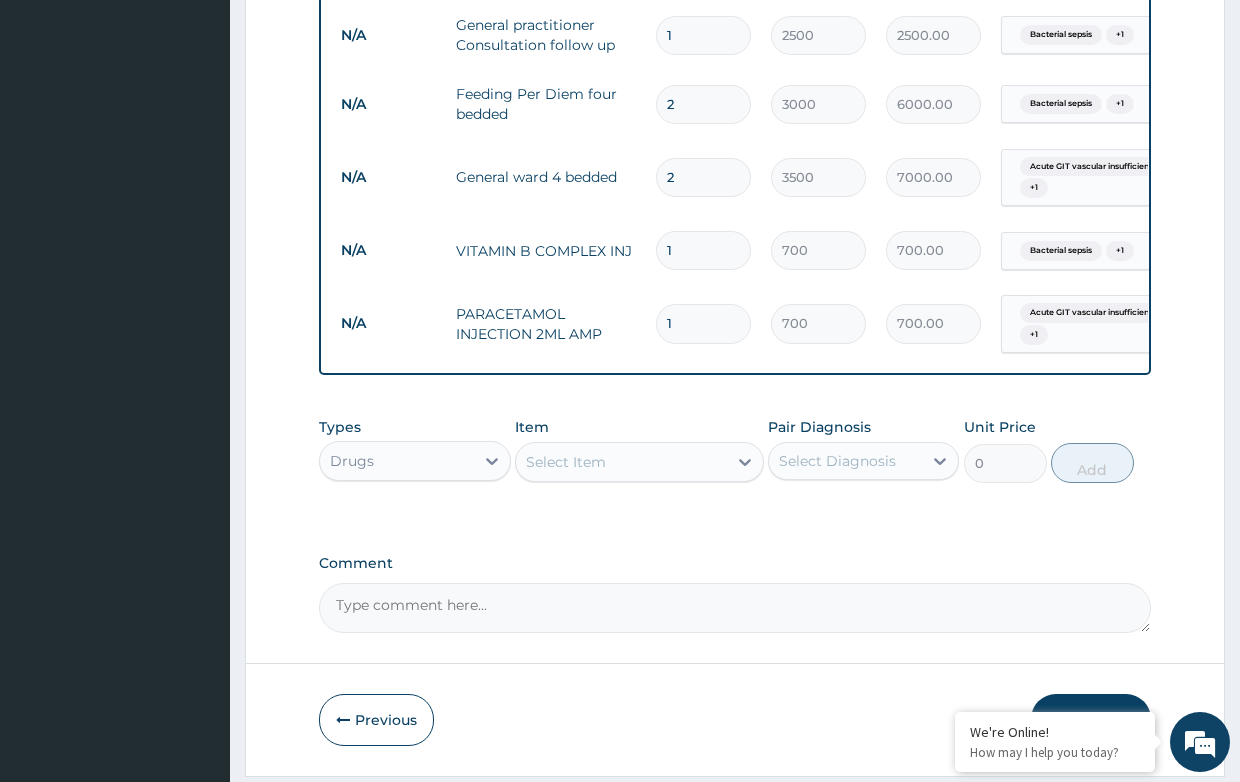 click on "Select Item" at bounding box center [621, 462] 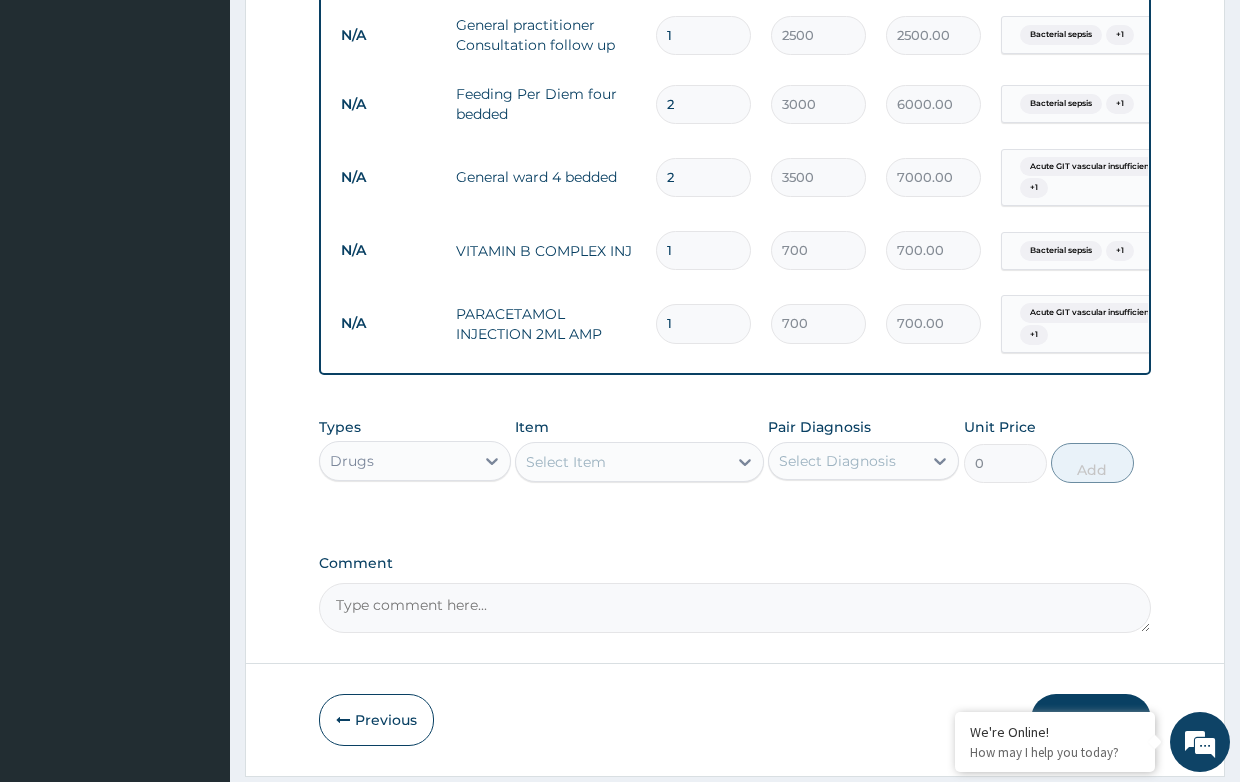 click on "PA Code / Prescription Code PA/74F65E Encounter Date 18-07-2025 Important Notice Please enter PA codes before entering items that are not attached to a PA code   All diagnoses entered must be linked to a claim item. Diagnosis & Claim Items that are visible but inactive cannot be edited because they were imported from an already approved PA code. Diagnosis Bacterial sepsis confirmed Acute GIT vascular insufficiency confirmed NB: All diagnosis must be linked to a claim item Claim Items Type Name Quantity Unit Price Total Price Pair Diagnosis Actions Drugs metronidazole 500mg/100ml infusion   6 1050 6300.00 Bacterial sepsis  + 1 Delete Drugs ceftriaxone 1gm inj 6 1400 8400.00 Bacterial sepsis  + 1 Delete Drugs promethazine hcl 50mg/2ml inj 1 700 700.00 Bacterial sepsis  + 1 Delete Drugs ringers lactate  1 2362.5 2362.50 Bacterial sepsis  + 1 Delete N/A General practitioner Consultation follow up 1 2500 2500.00 Bacterial sepsis  + 1 Delete N/A Feeding Per Diem four bedded 2 3000 6000.00 Bacterial sepsis  + 1 N/A" at bounding box center [734, -125] 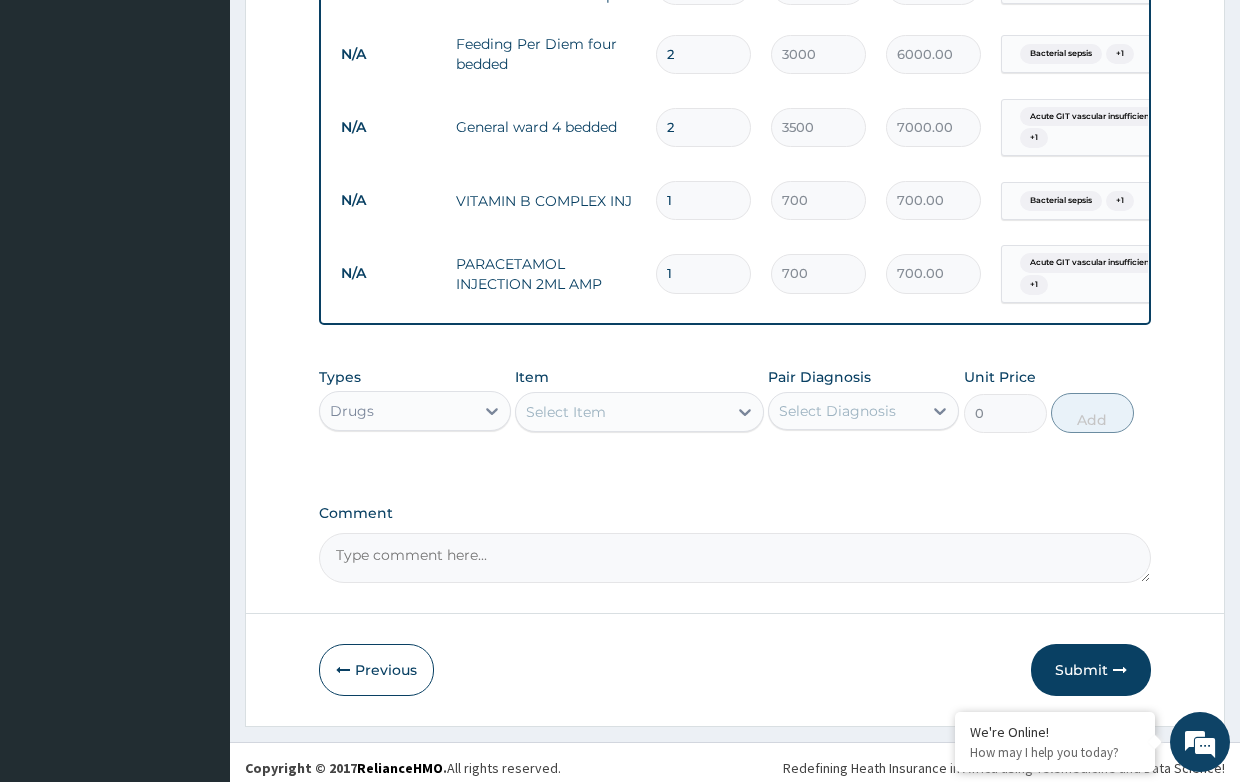 scroll, scrollTop: 1151, scrollLeft: 0, axis: vertical 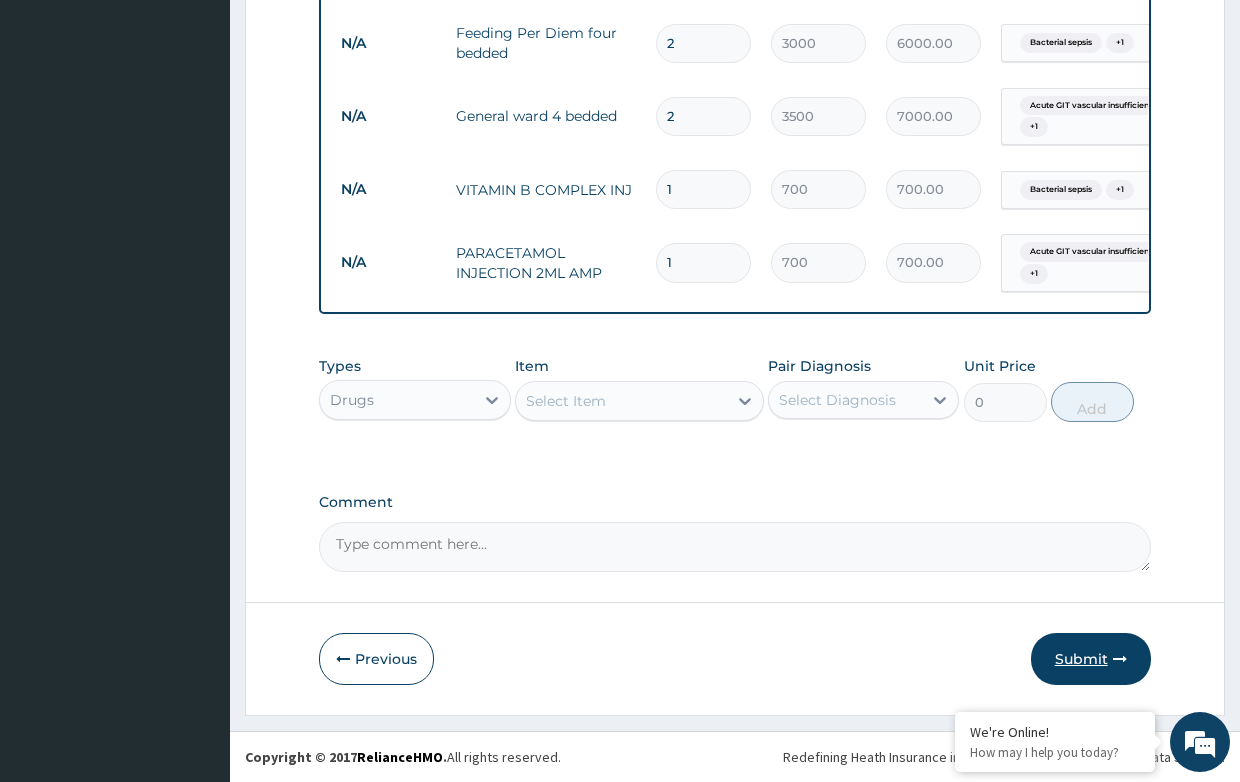click on "Submit" at bounding box center [1091, 659] 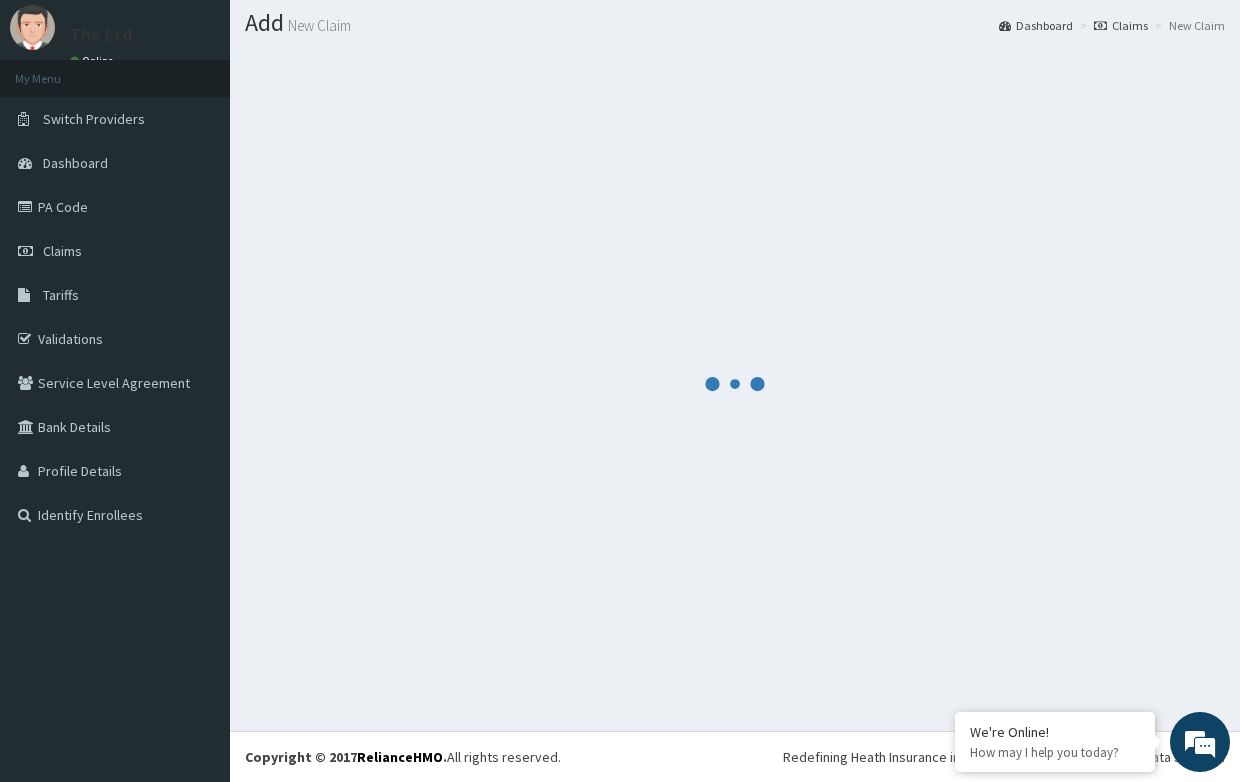 scroll, scrollTop: 1151, scrollLeft: 0, axis: vertical 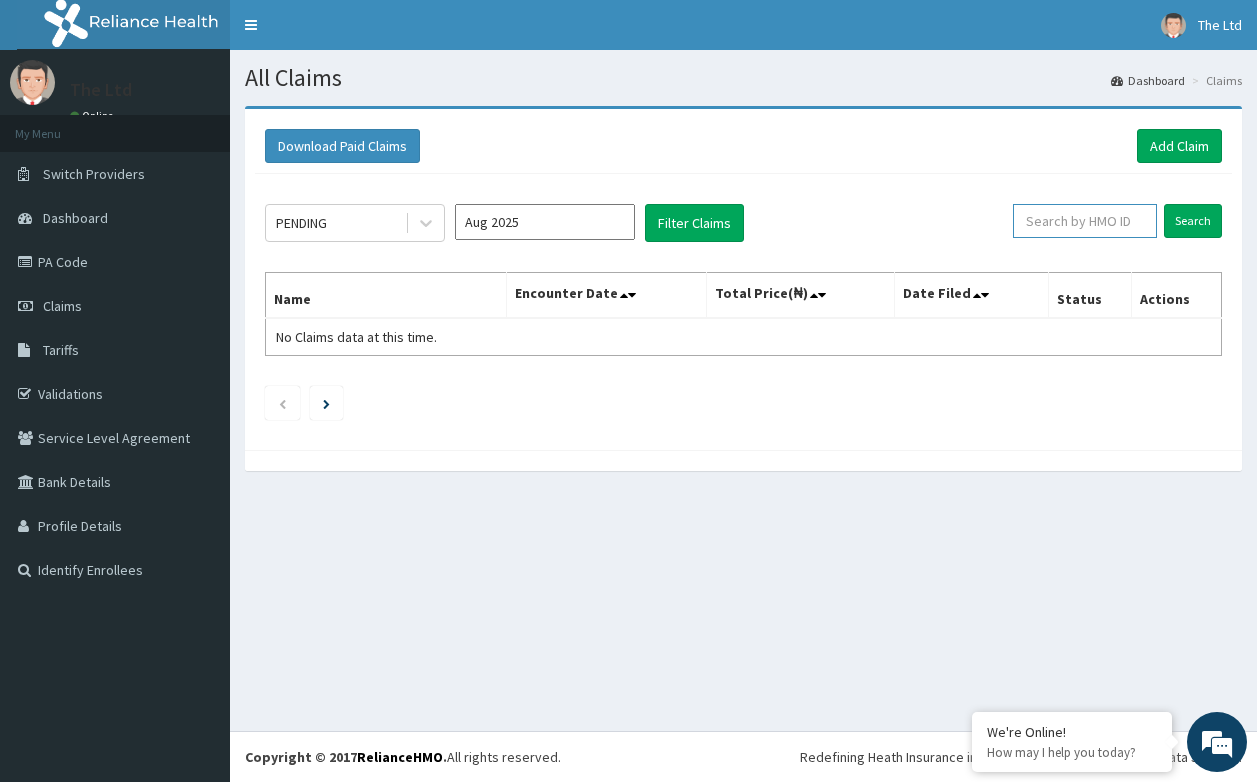 click at bounding box center (1085, 221) 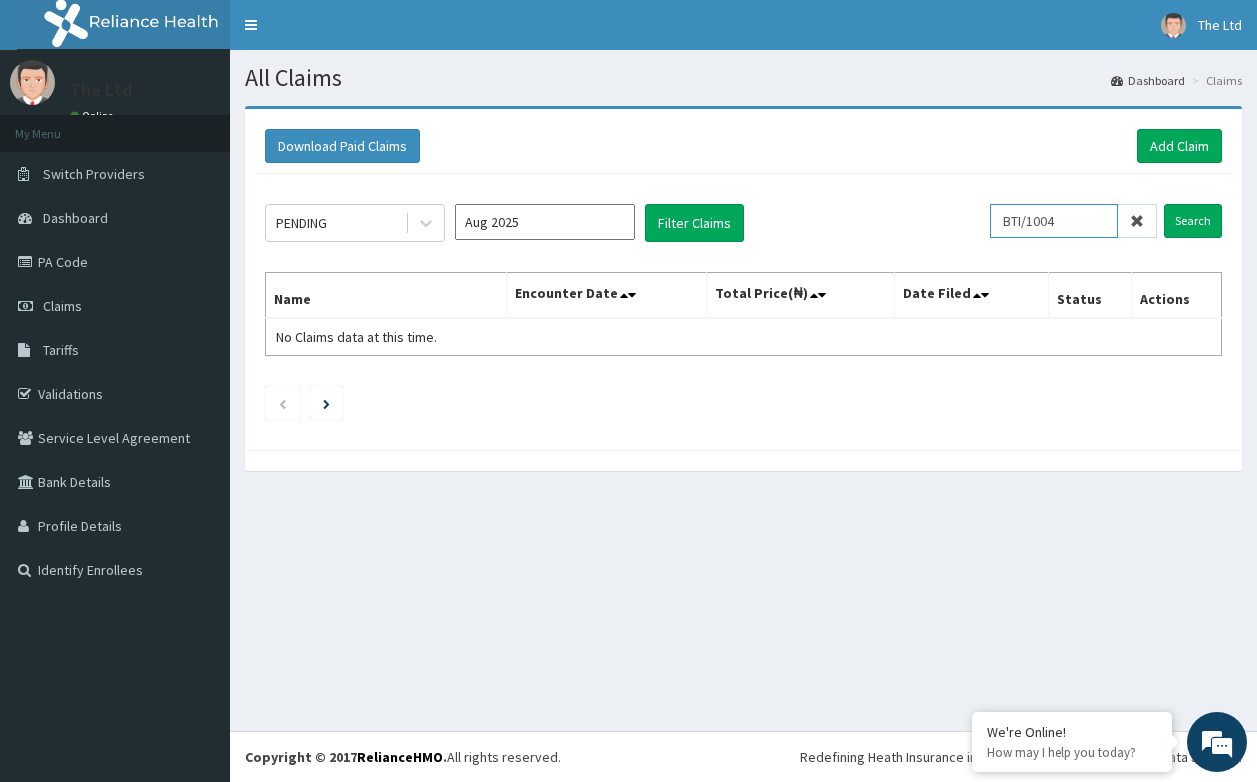 scroll, scrollTop: 0, scrollLeft: 0, axis: both 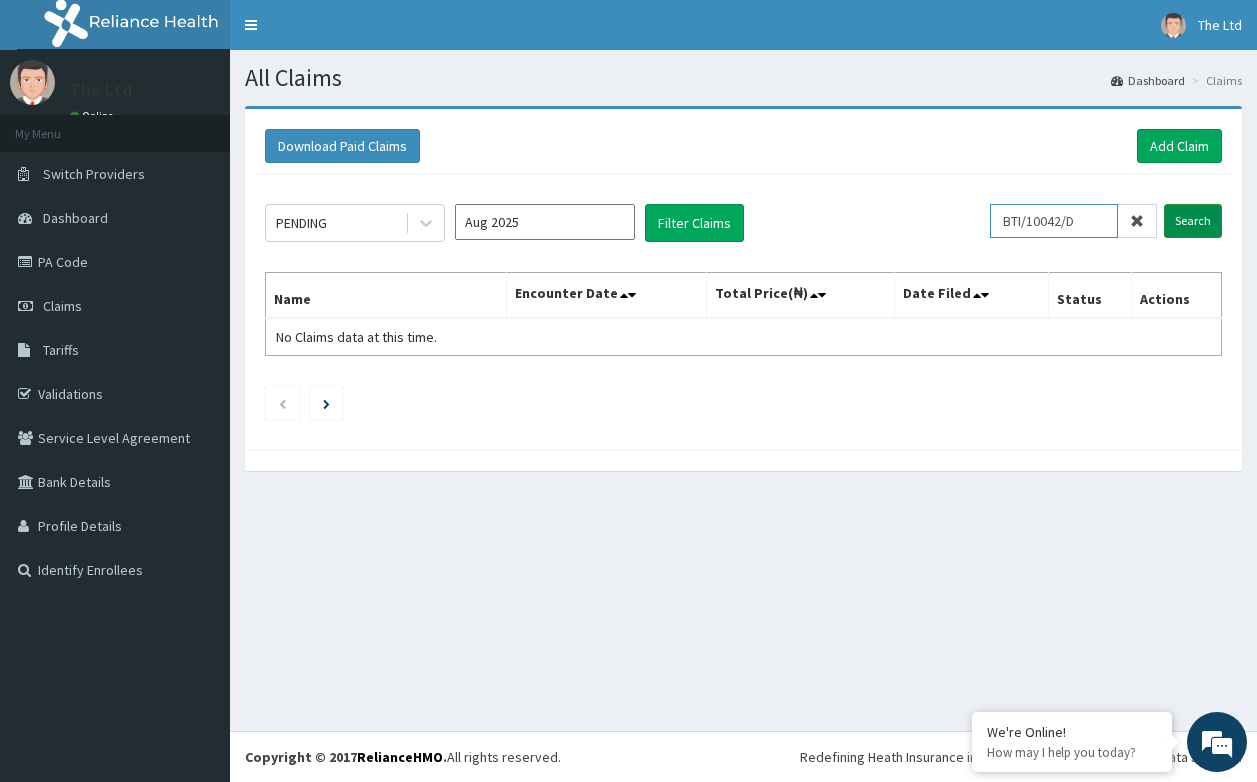 type on "BTI/10042/D" 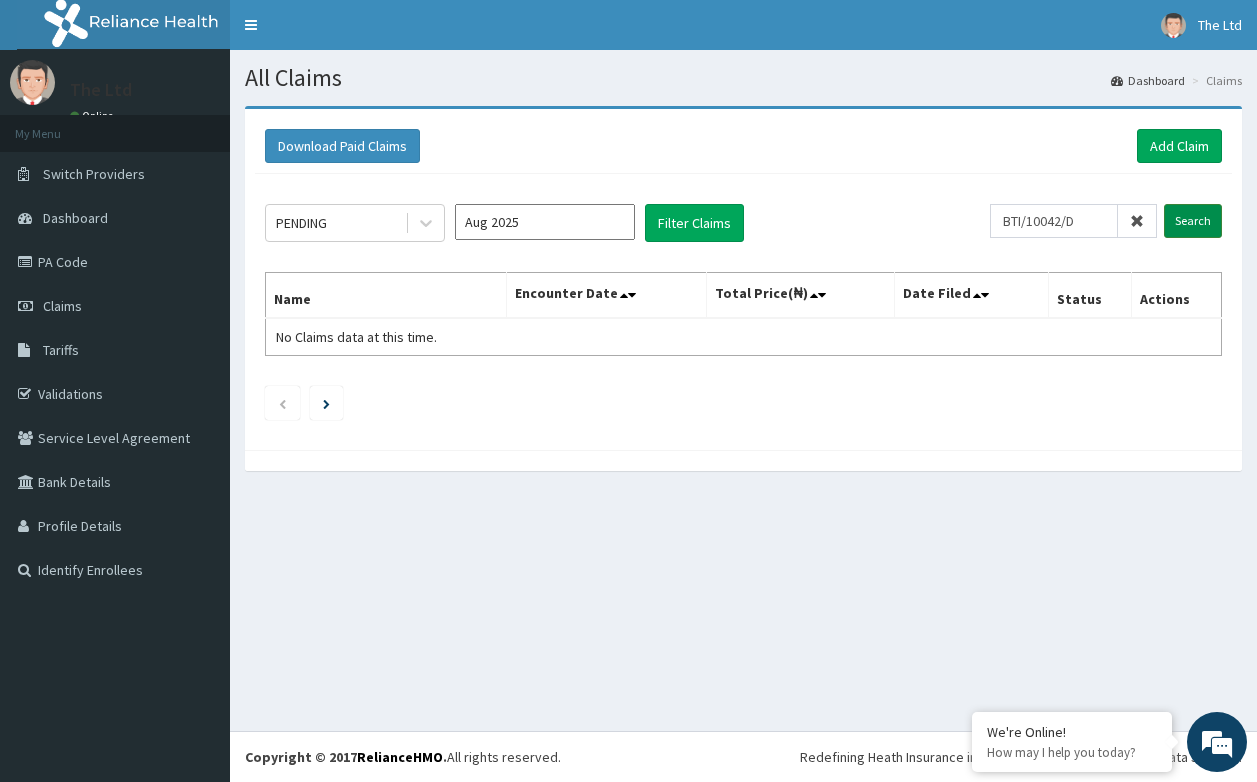 click on "Search" at bounding box center [1193, 221] 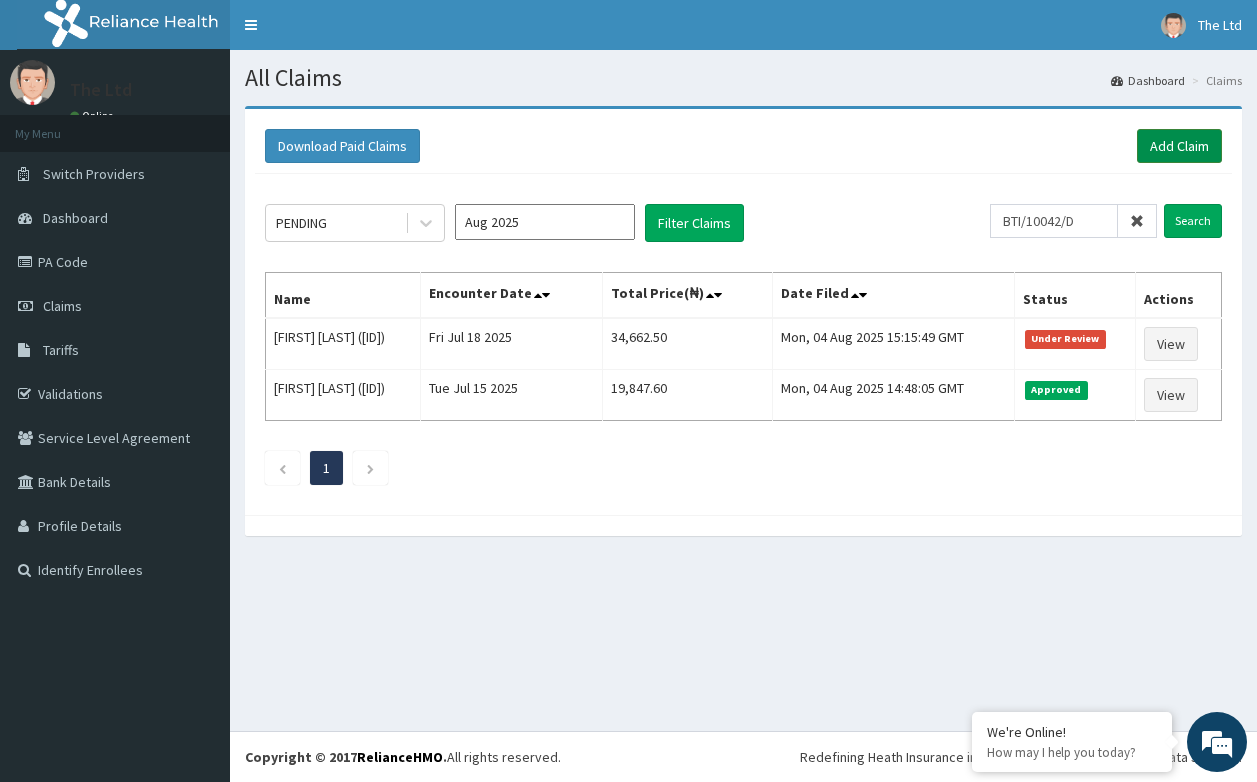 click on "Add Claim" at bounding box center (1179, 146) 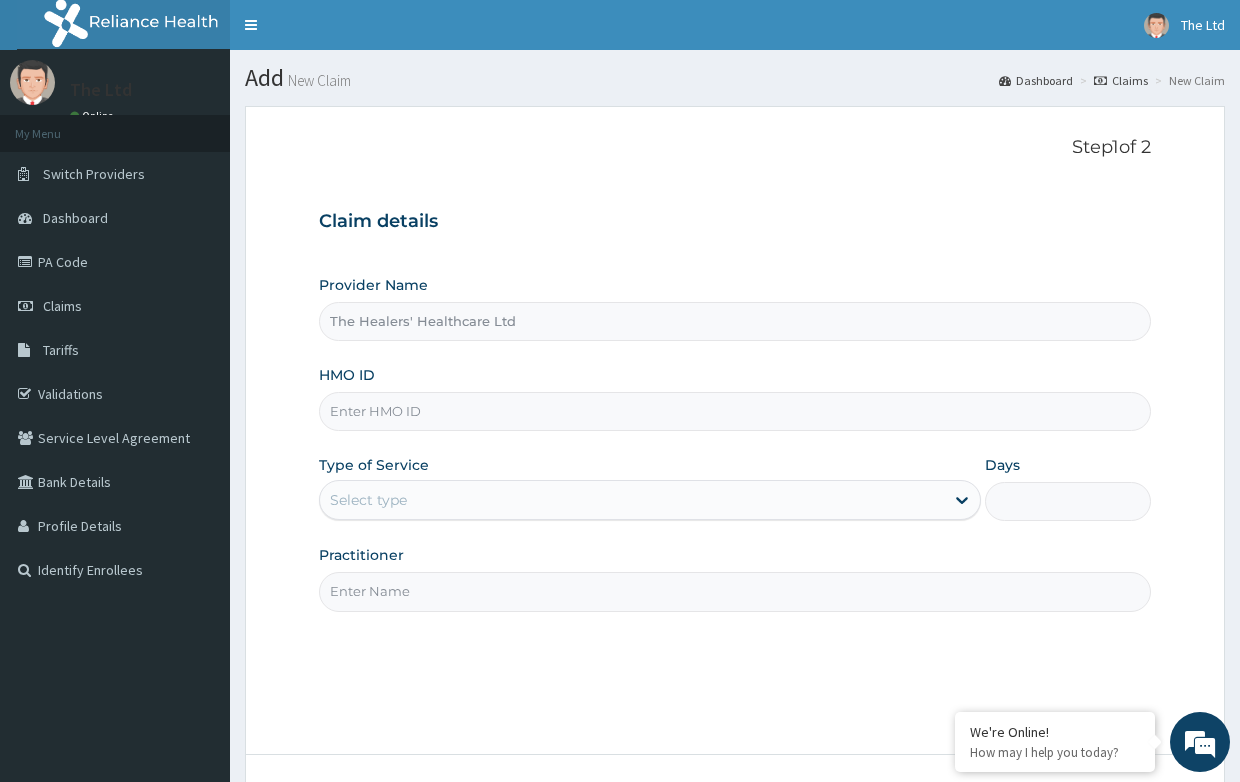 scroll, scrollTop: 0, scrollLeft: 0, axis: both 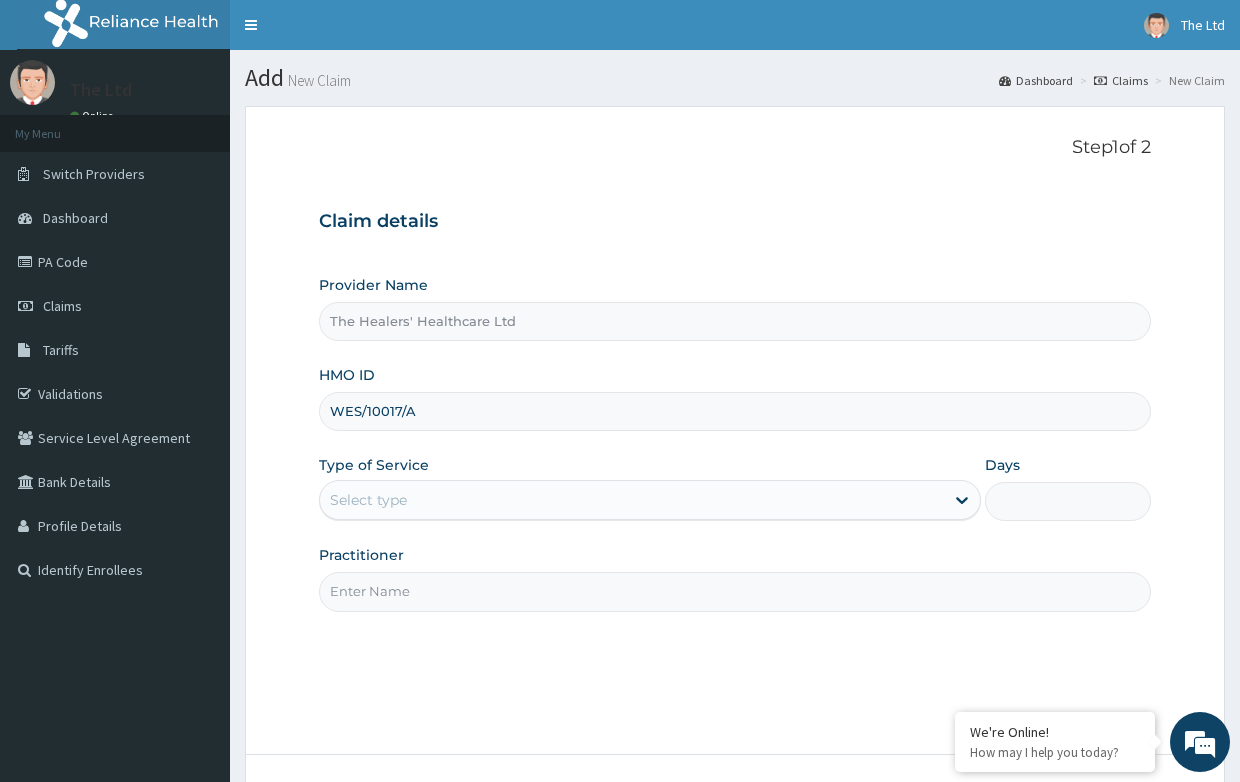 type on "WES/10017/A" 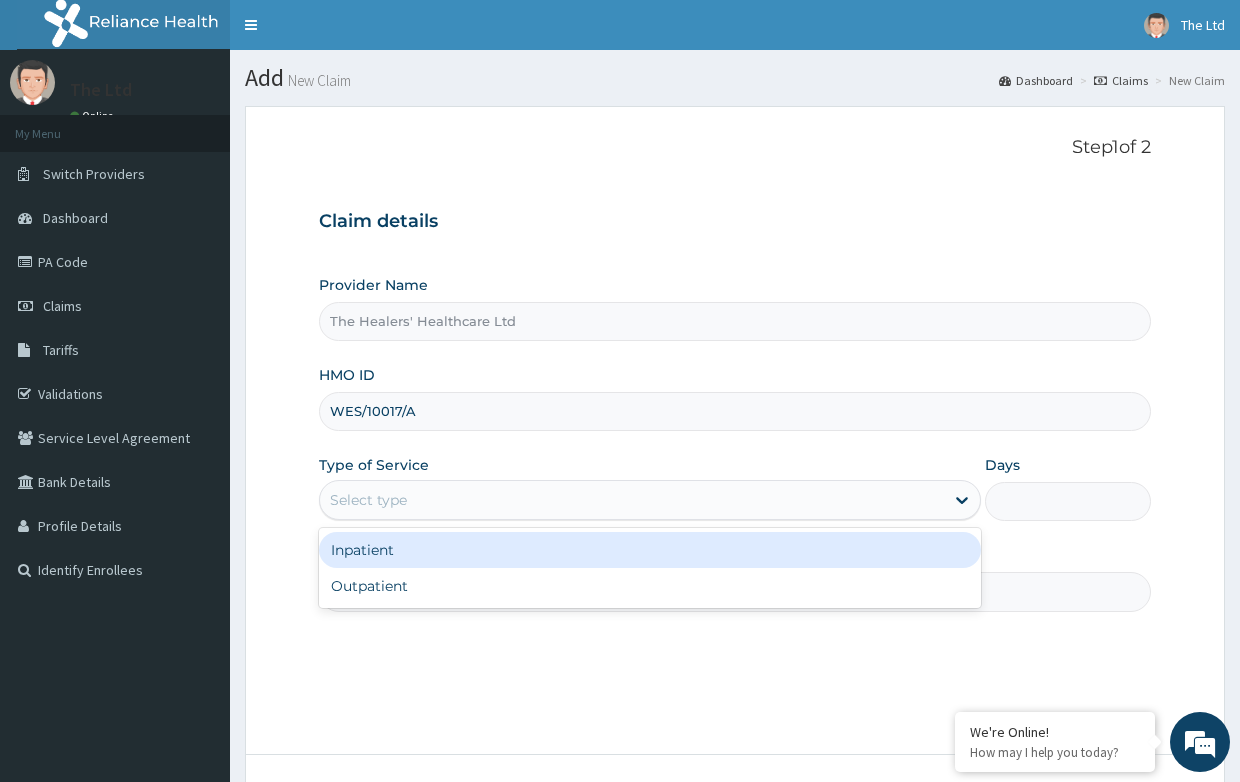 click on "Select type" at bounding box center [632, 500] 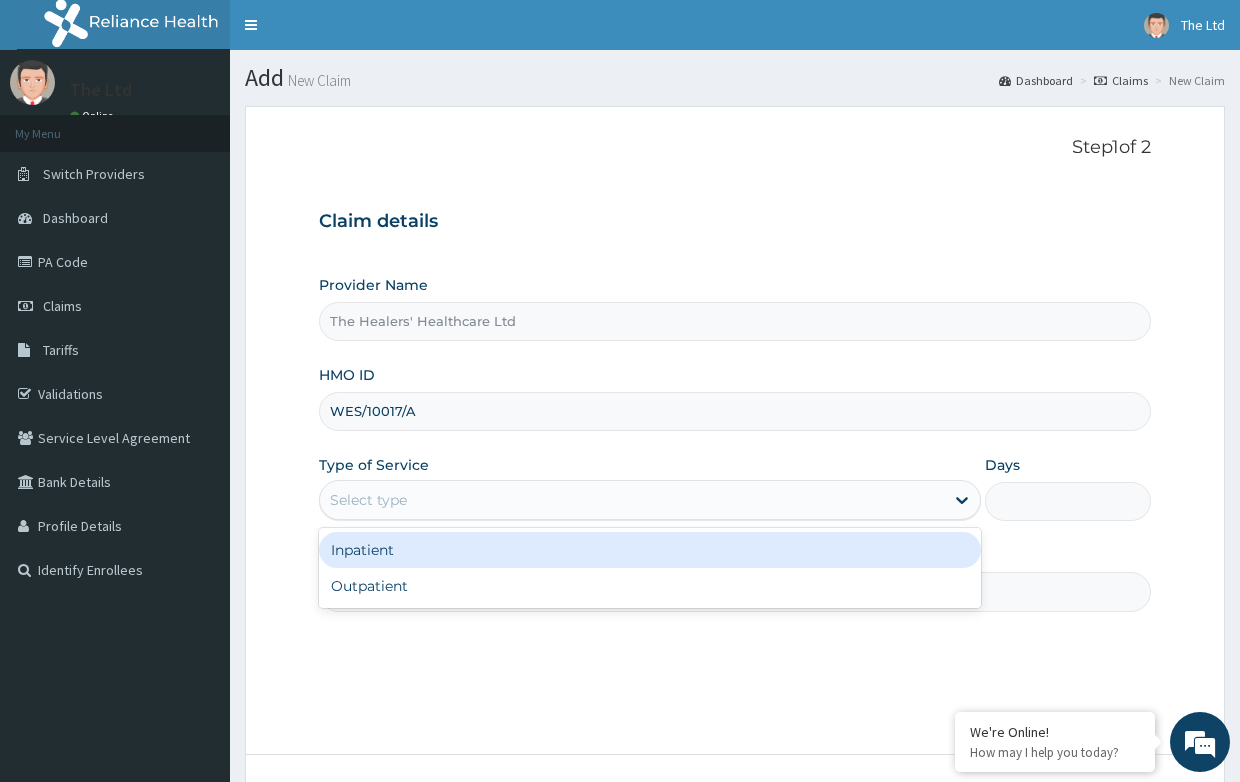 click on "Inpatient" at bounding box center (650, 550) 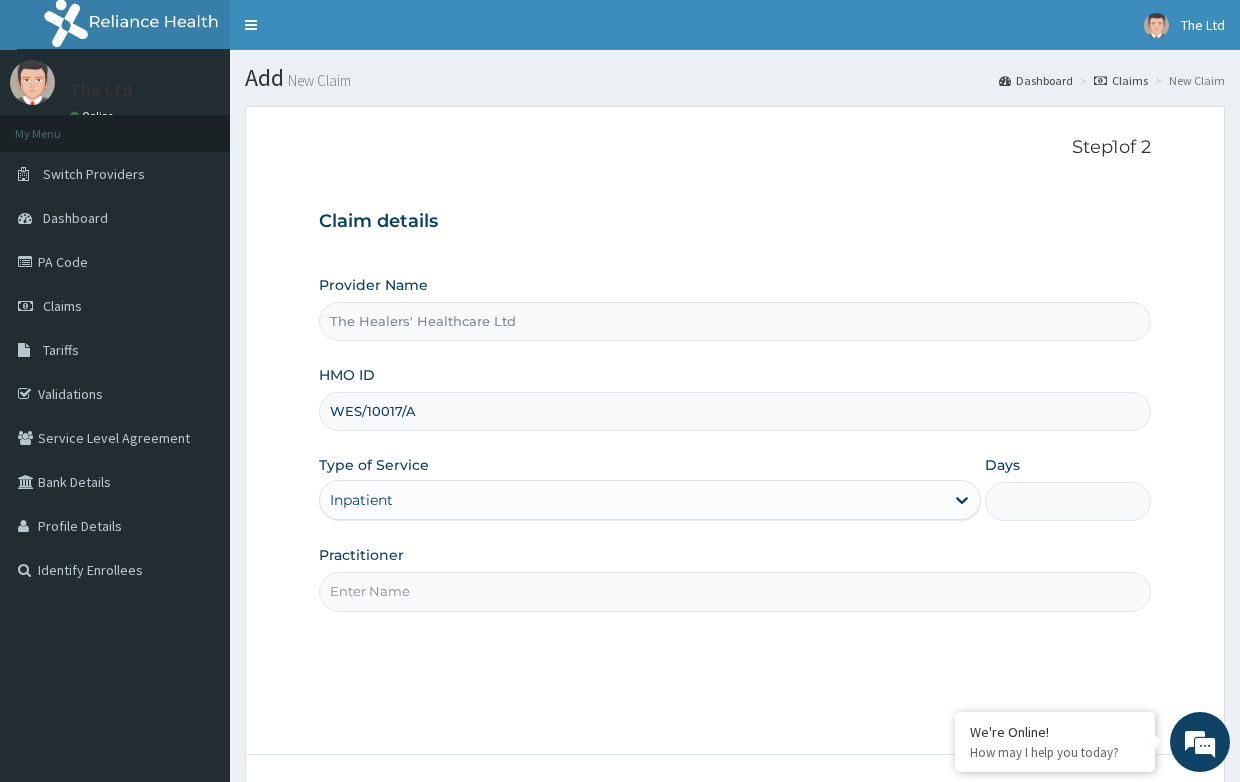 click on "Practitioner" at bounding box center (734, 591) 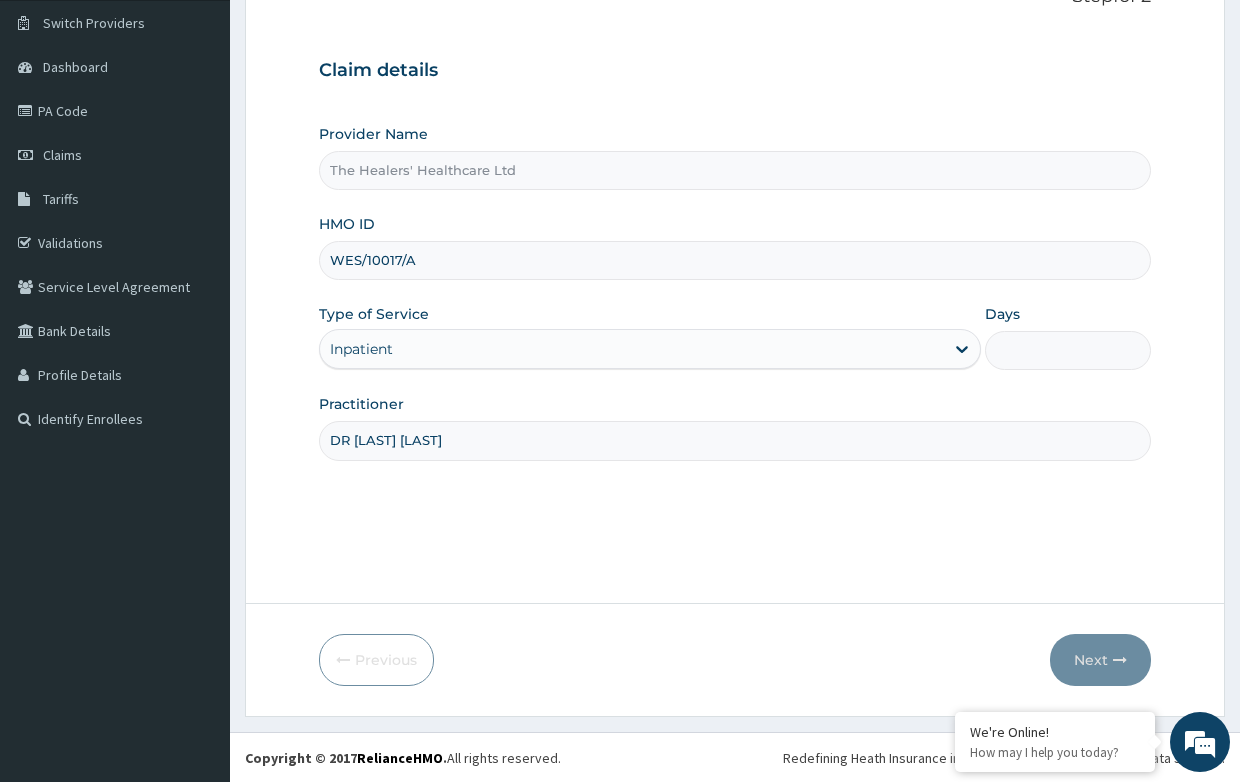 scroll, scrollTop: 152, scrollLeft: 0, axis: vertical 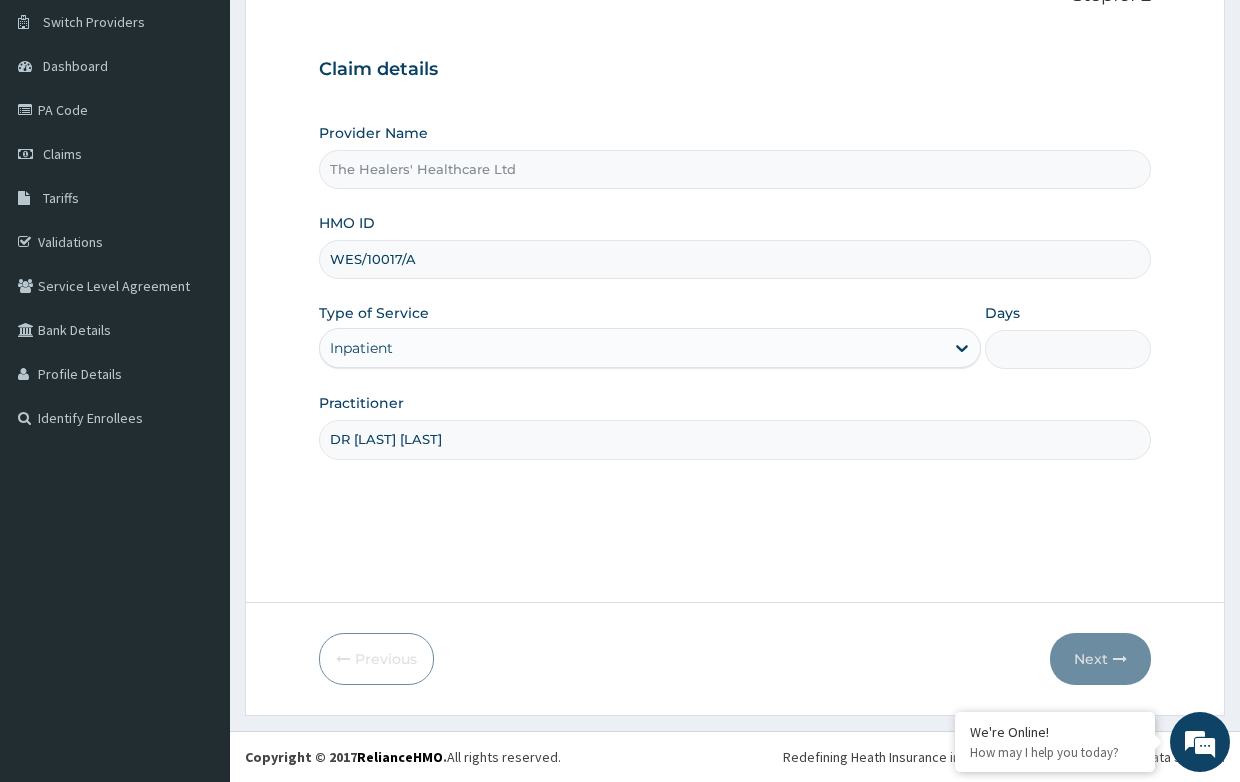 click on "Days" at bounding box center (1067, 349) 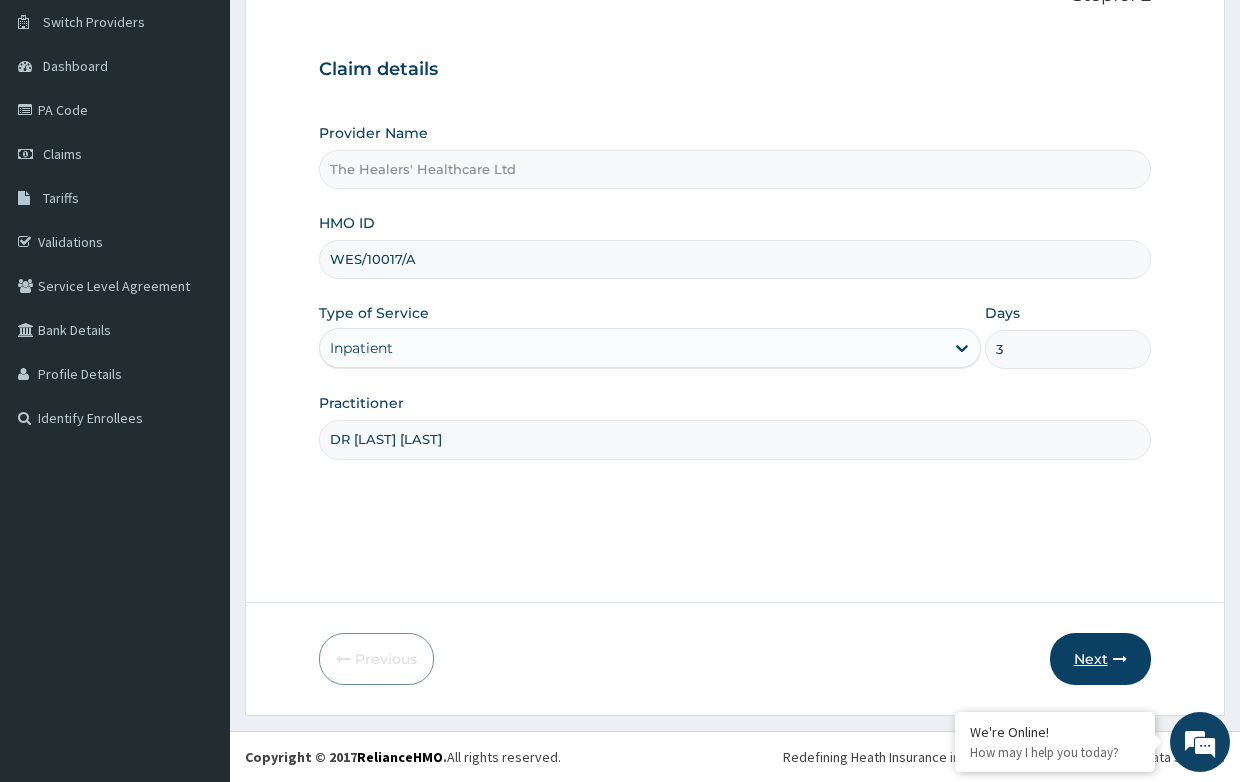 click on "Next" at bounding box center [1100, 659] 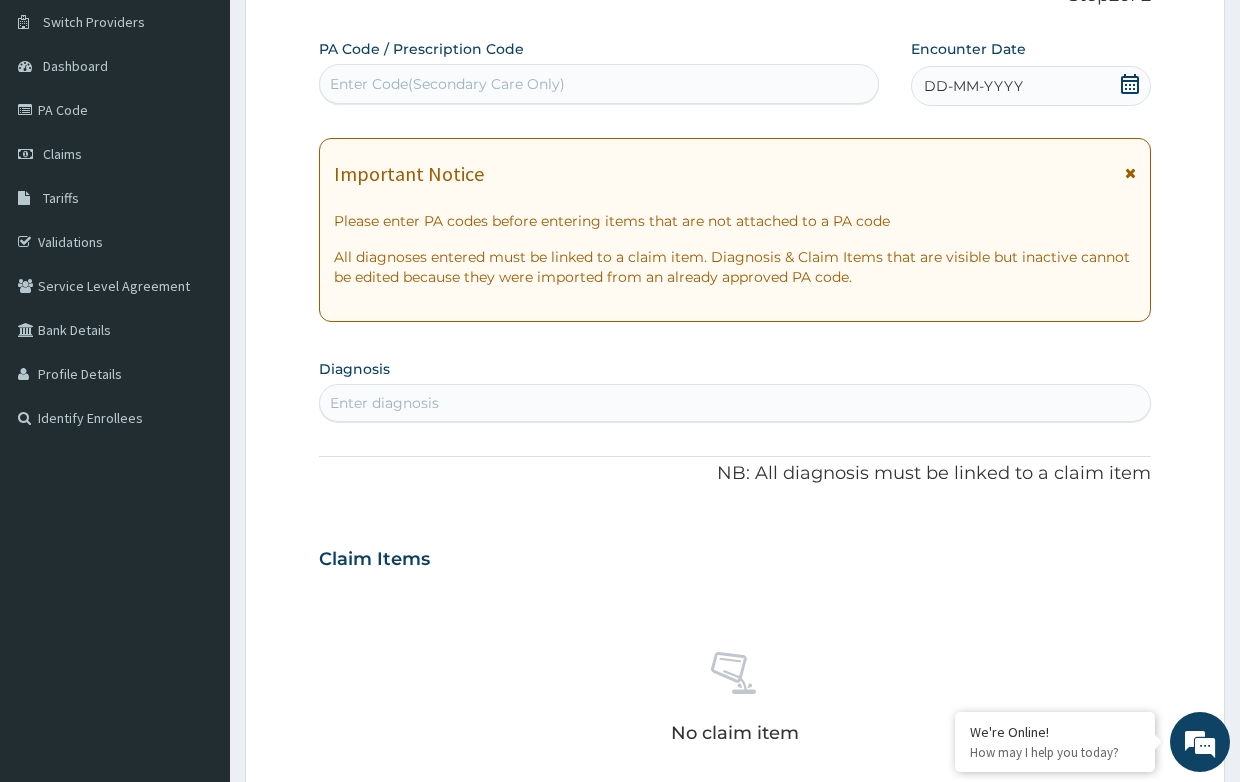click on "Enter Code(Secondary Care Only)" at bounding box center [447, 84] 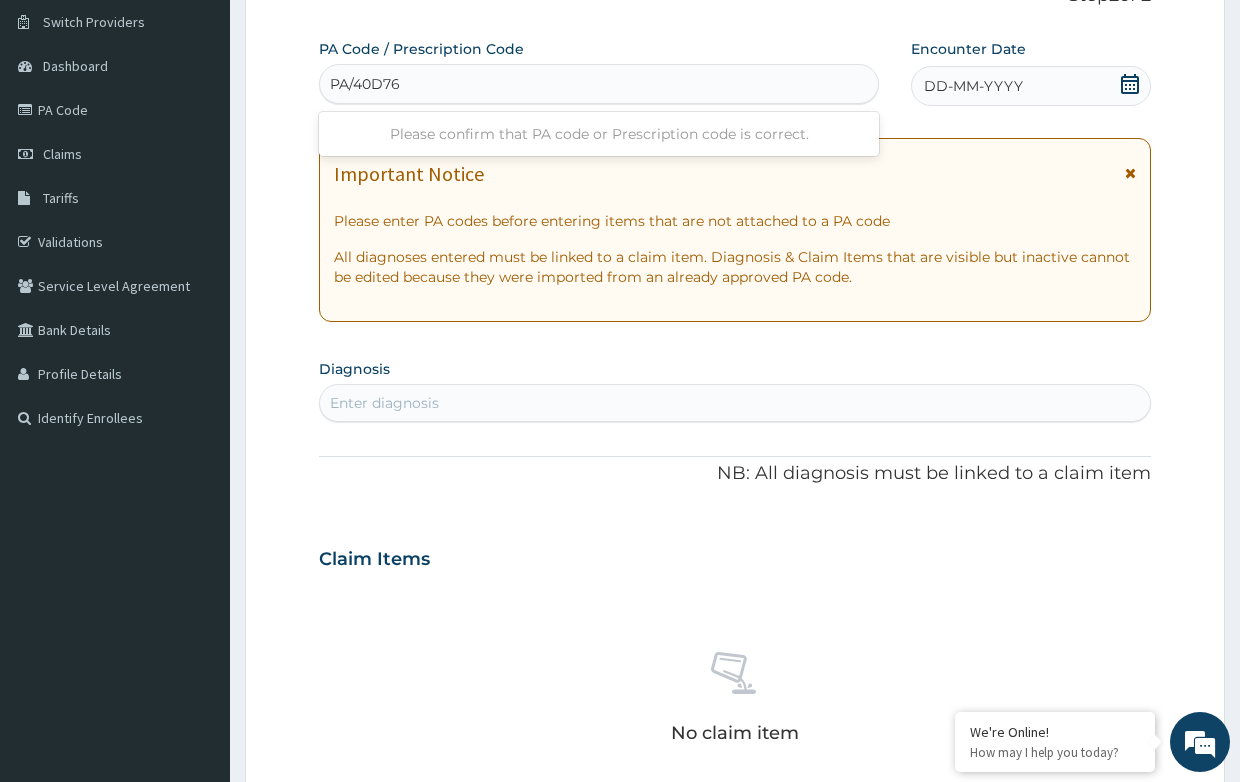 type on "PA/40D760" 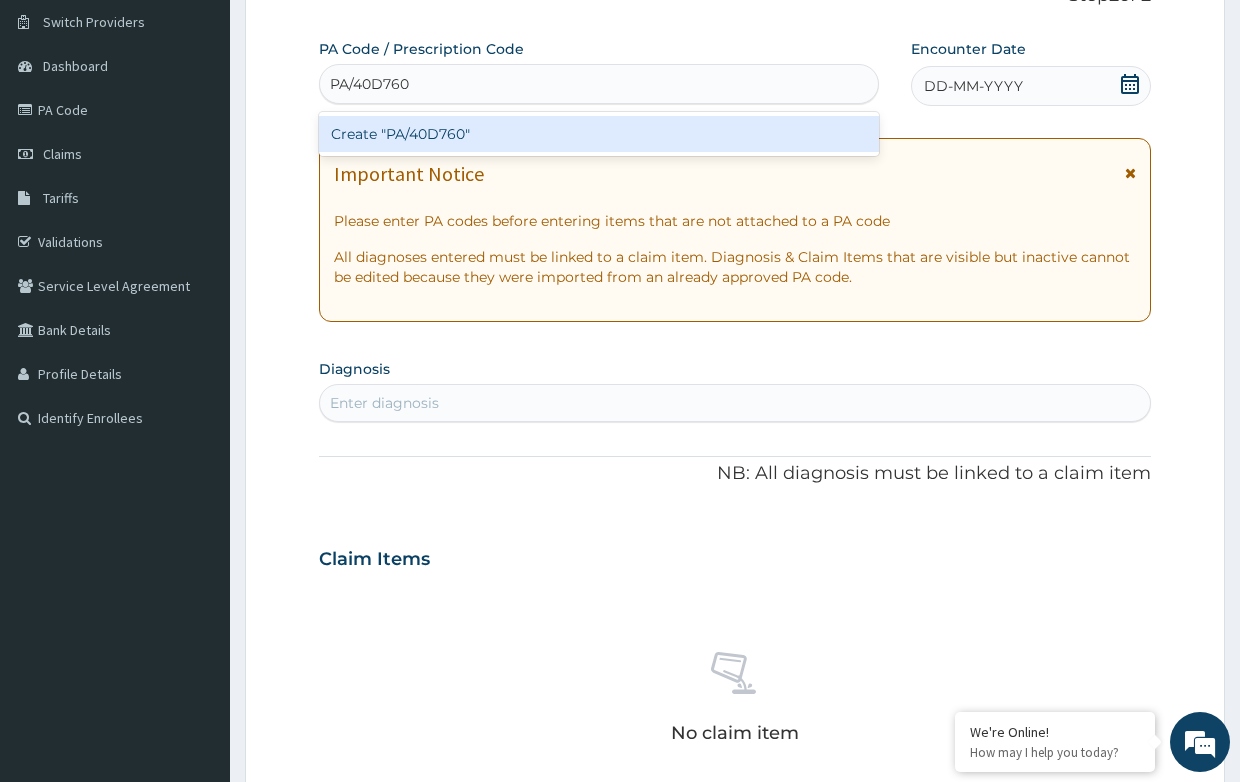 click on "Create "PA/40D760"" at bounding box center [599, 134] 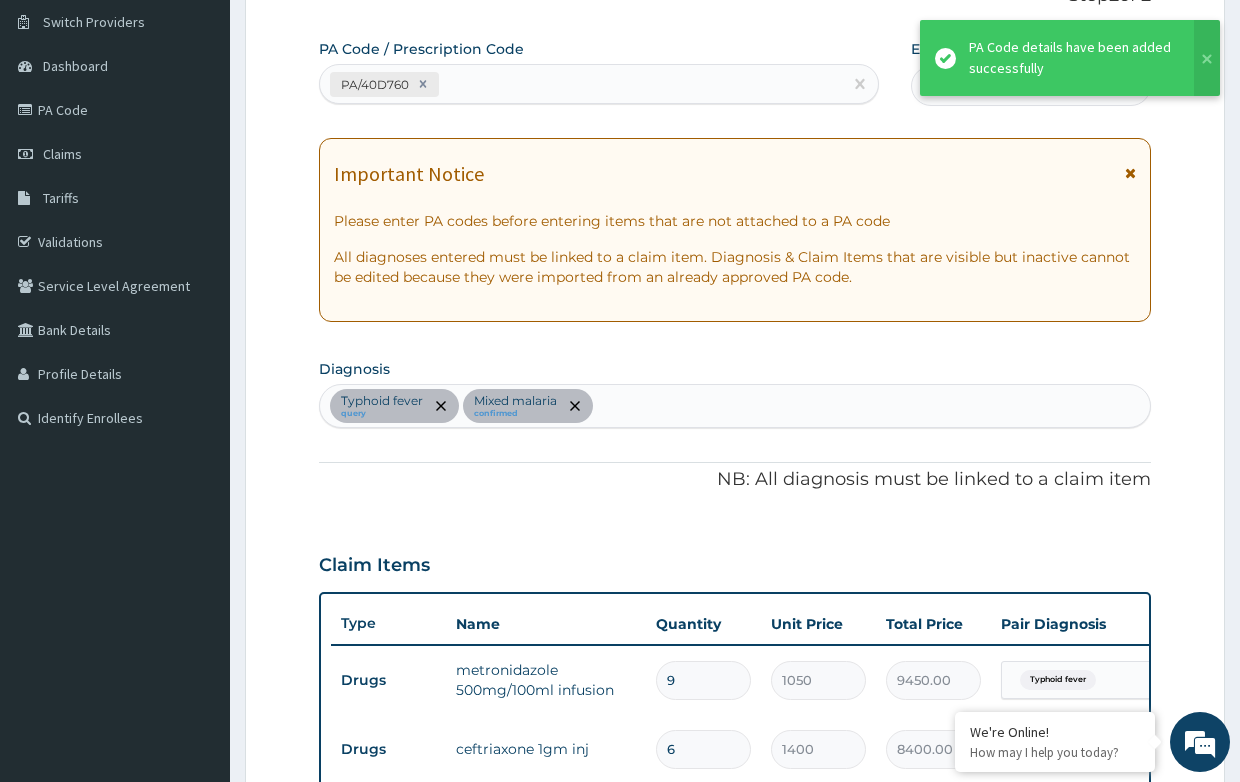 scroll, scrollTop: 648, scrollLeft: 0, axis: vertical 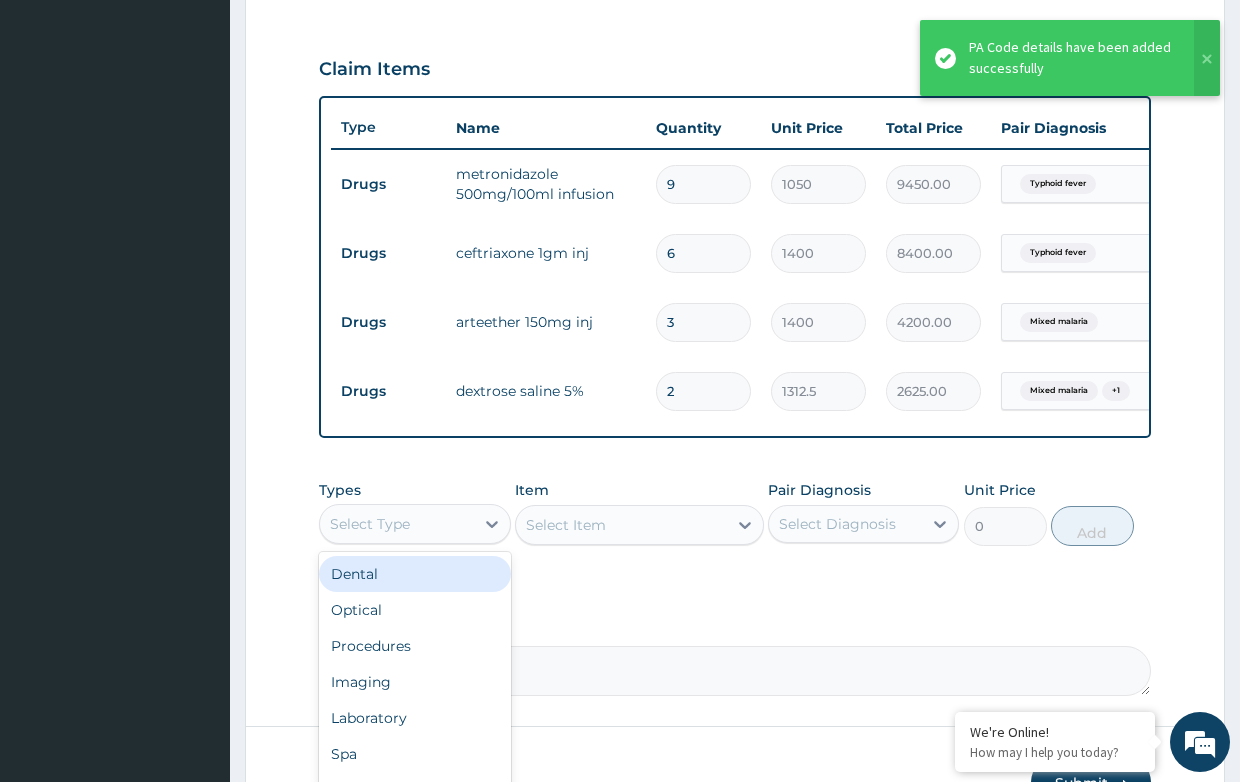 click on "Select Type" at bounding box center [396, 524] 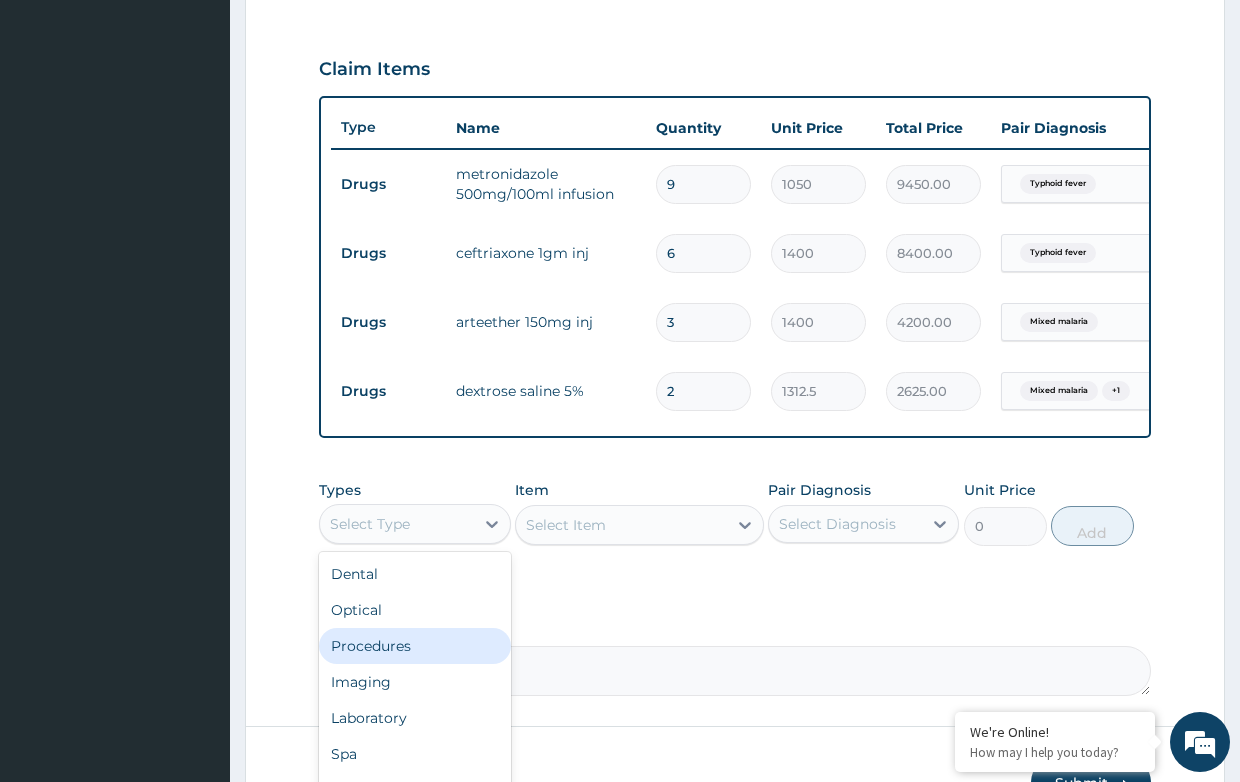 click on "Procedures" at bounding box center [414, 646] 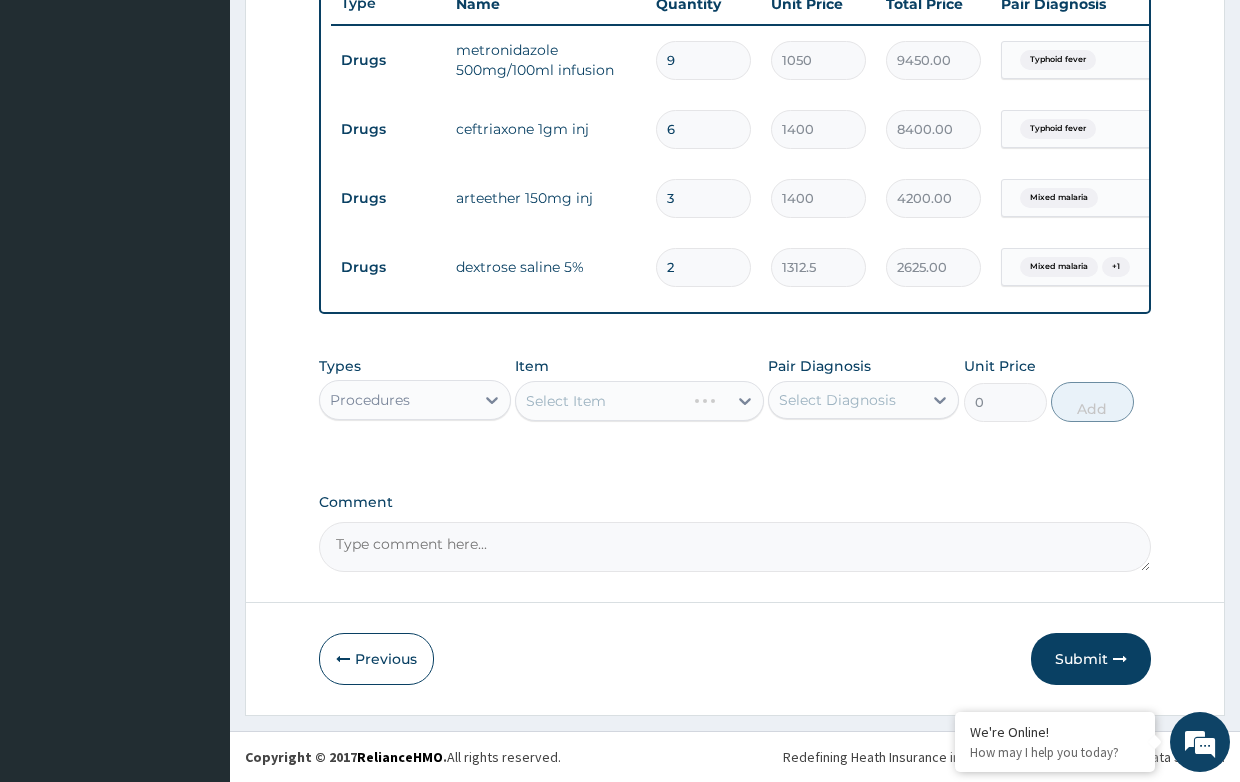 scroll, scrollTop: 789, scrollLeft: 0, axis: vertical 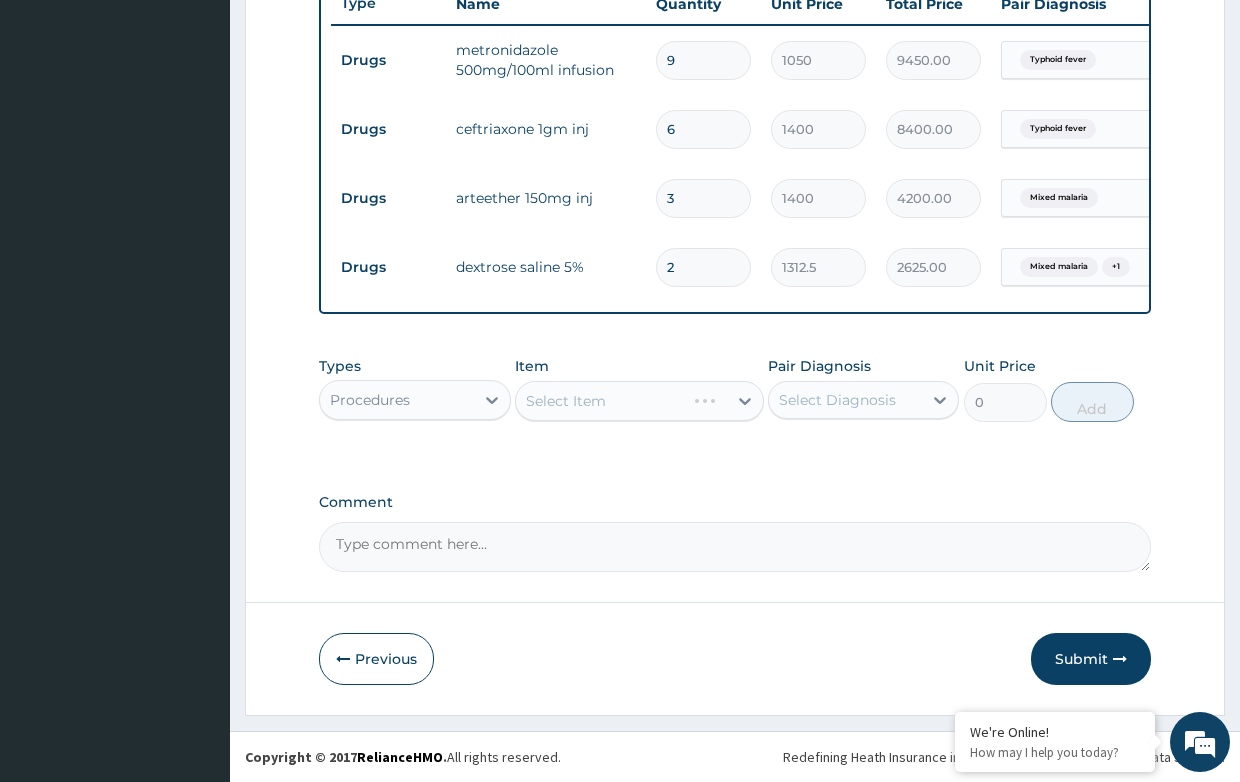 click on "Select Item" at bounding box center (639, 401) 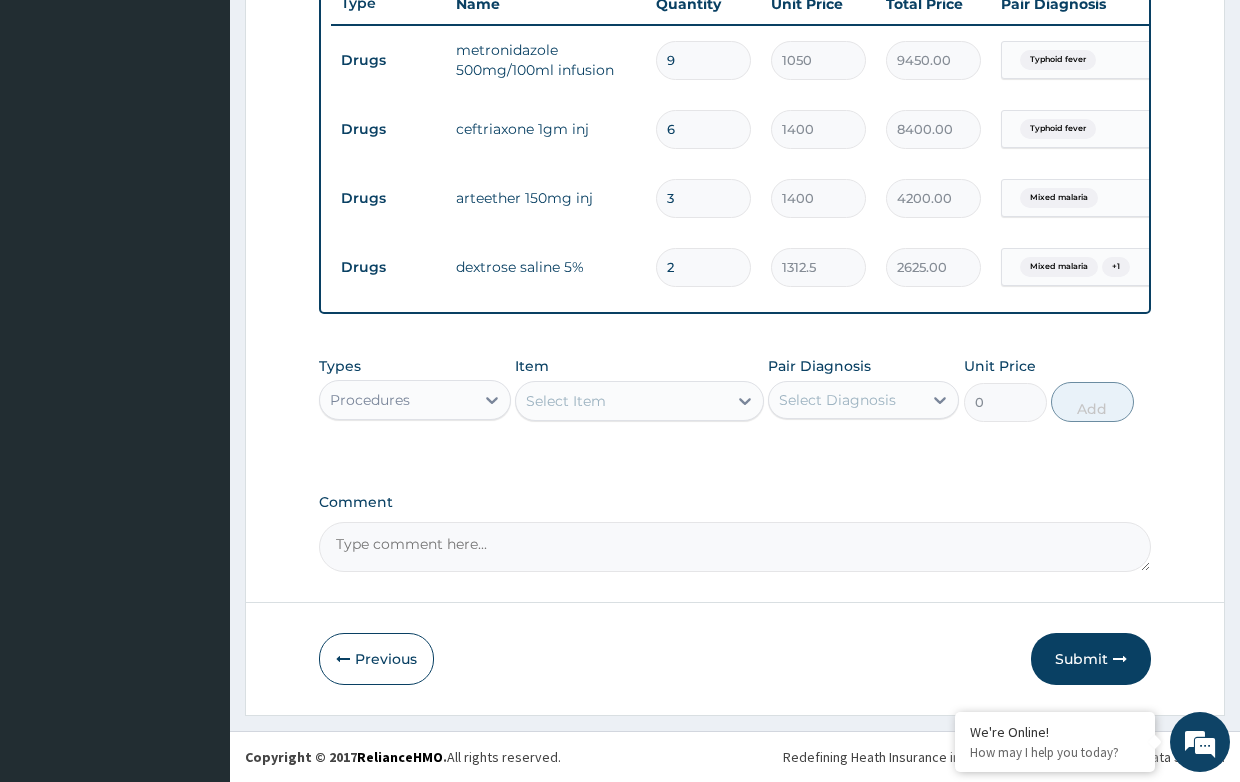 click on "Select Item" at bounding box center (566, 401) 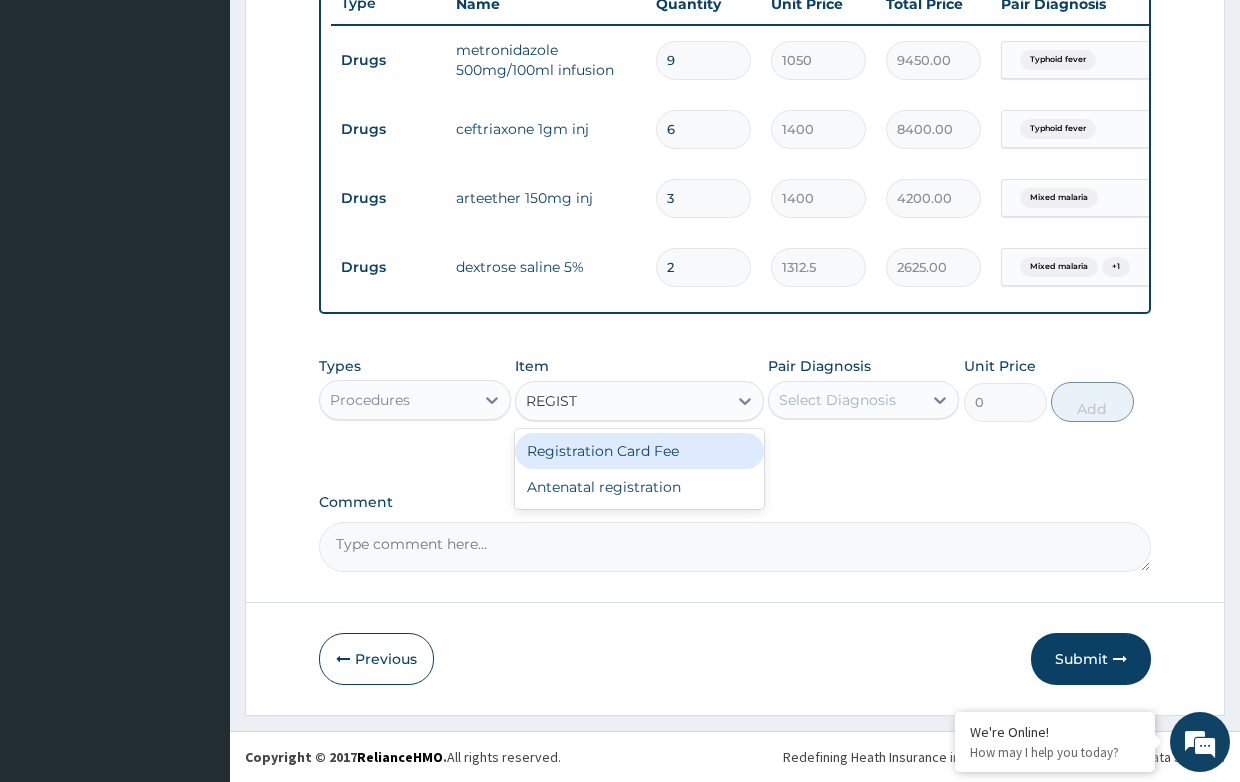 type on "REGISTR" 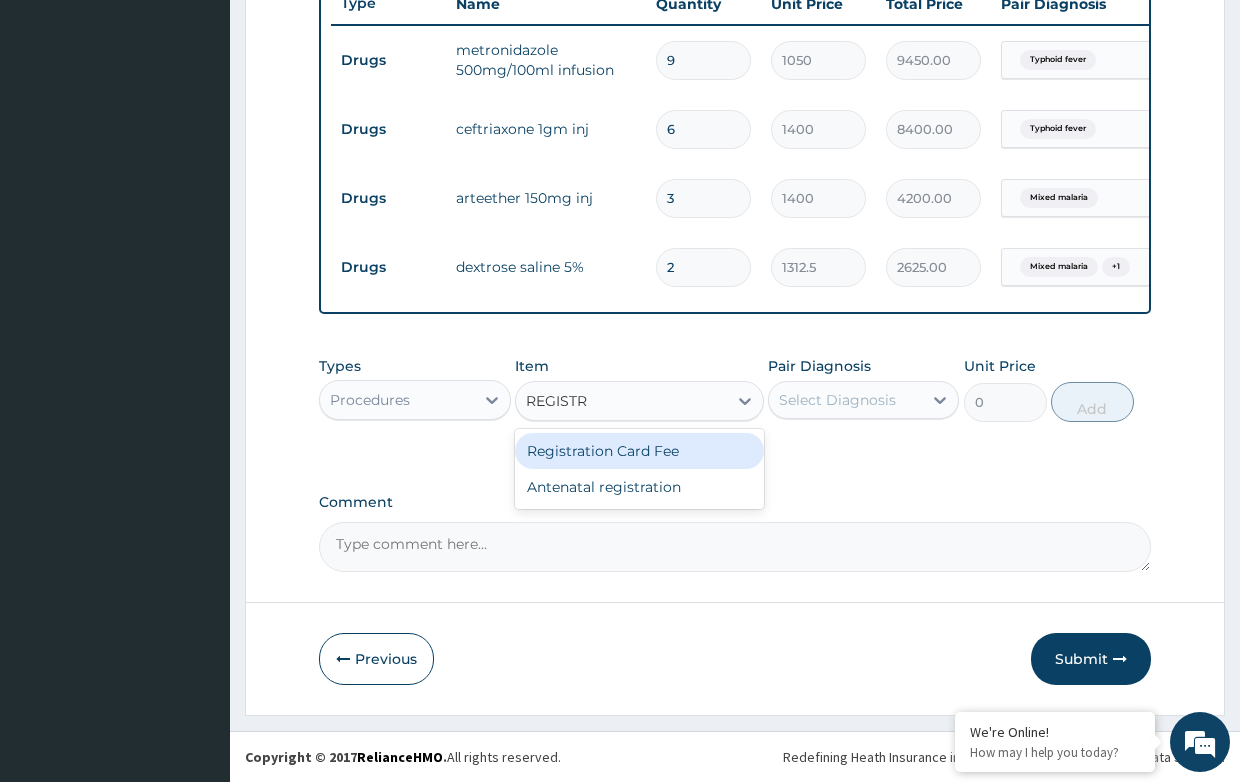 click on "Registration Card Fee" at bounding box center [639, 451] 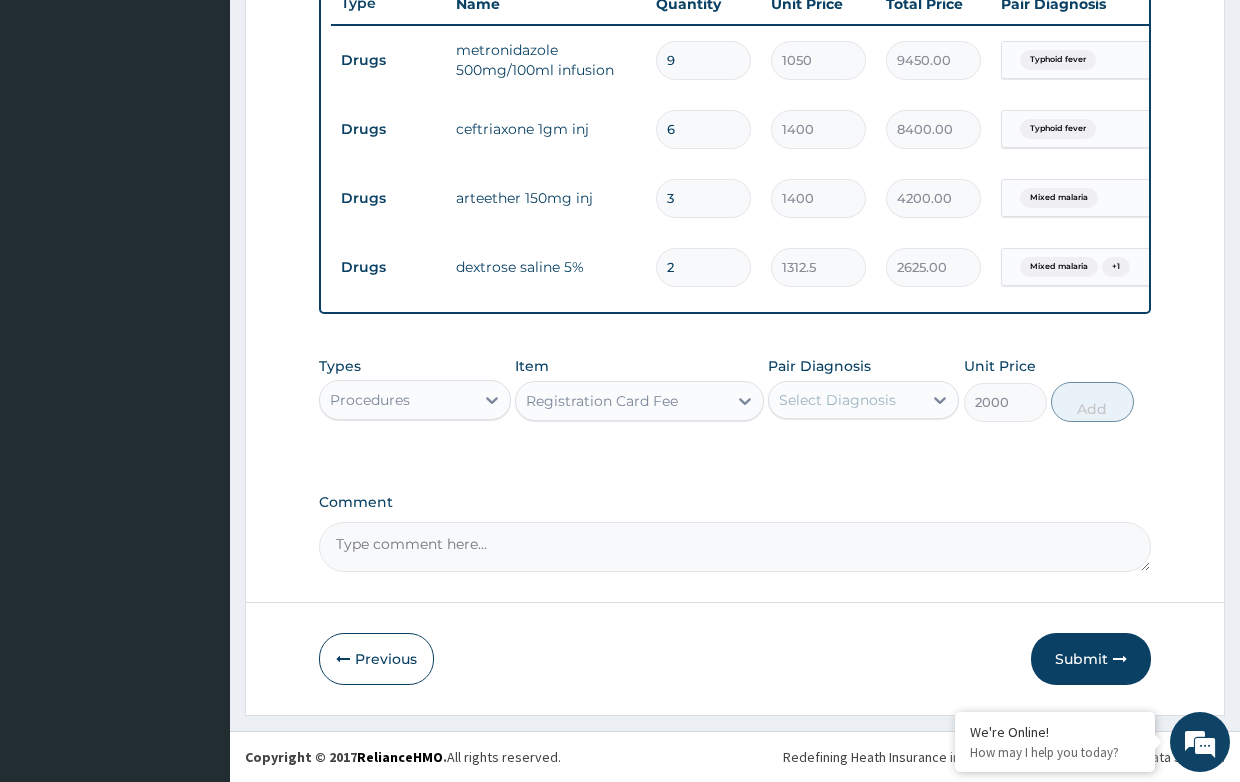 click on "Select Diagnosis" at bounding box center [837, 400] 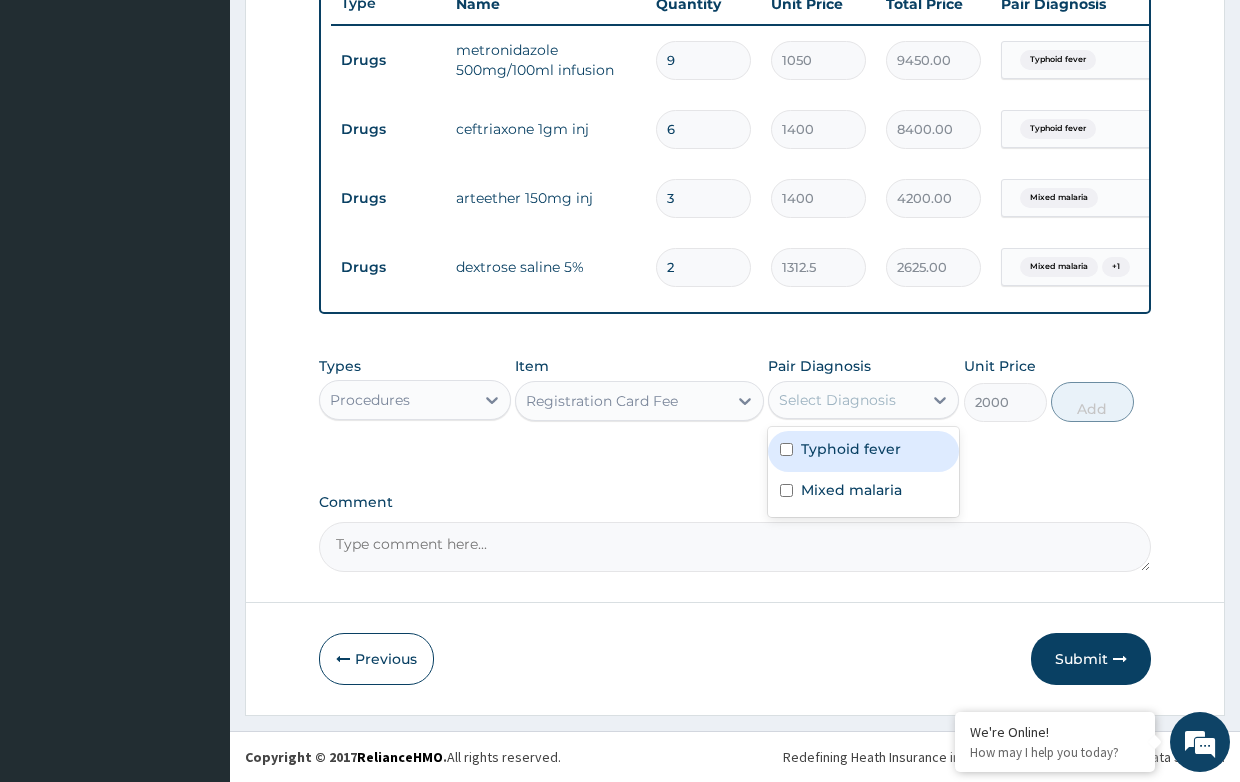 click on "Typhoid fever" at bounding box center [851, 449] 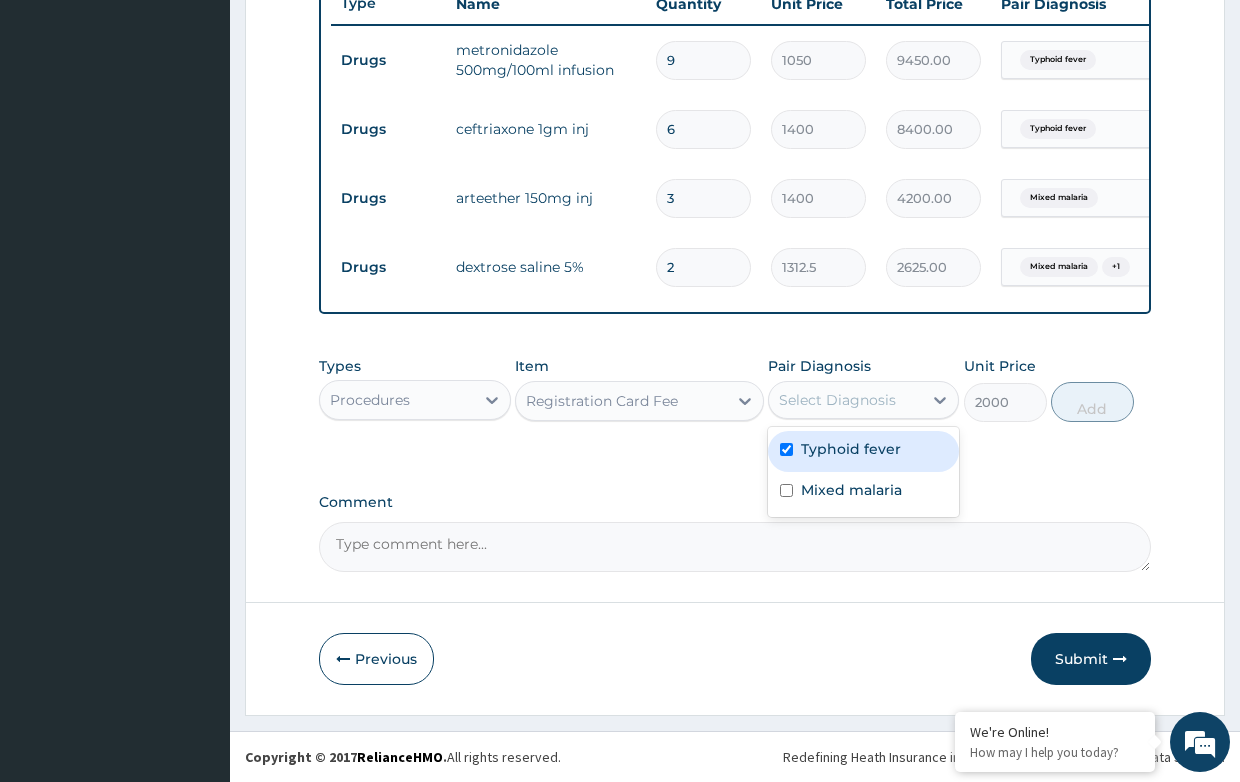 checkbox on "true" 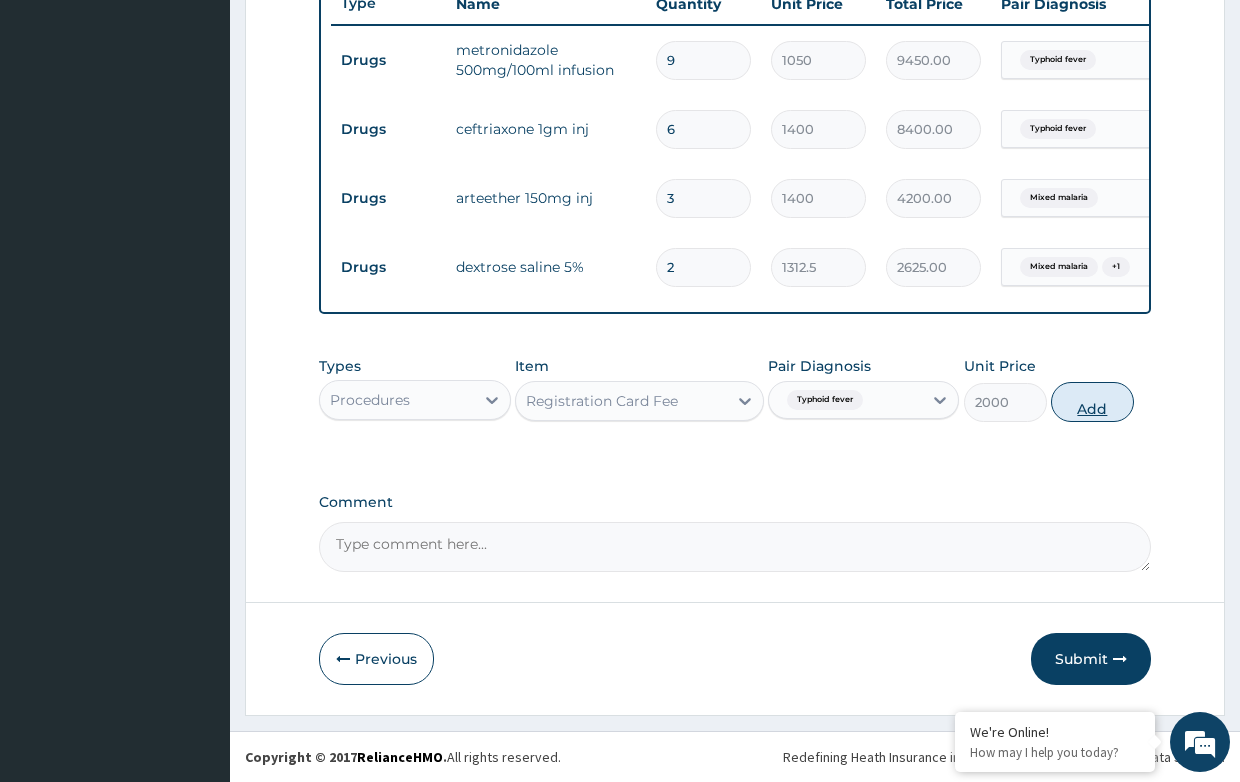 click on "Add" at bounding box center (1092, 402) 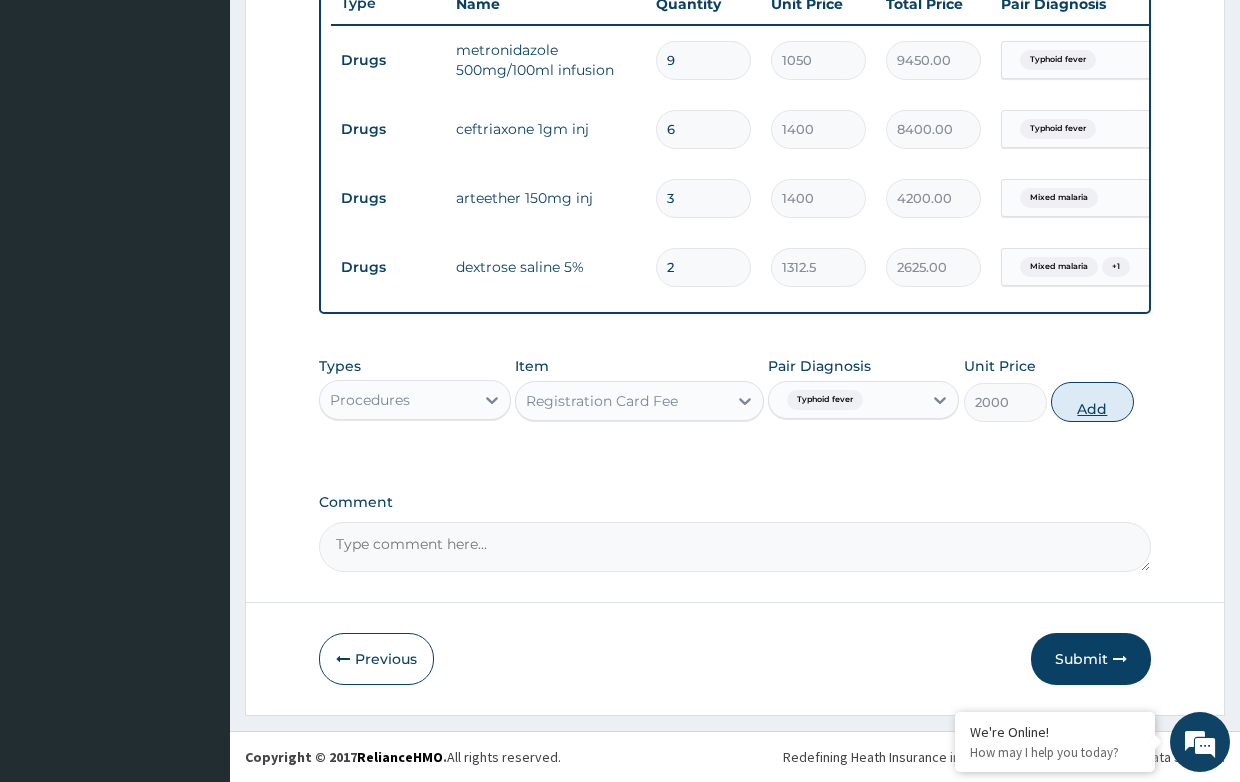 type on "0" 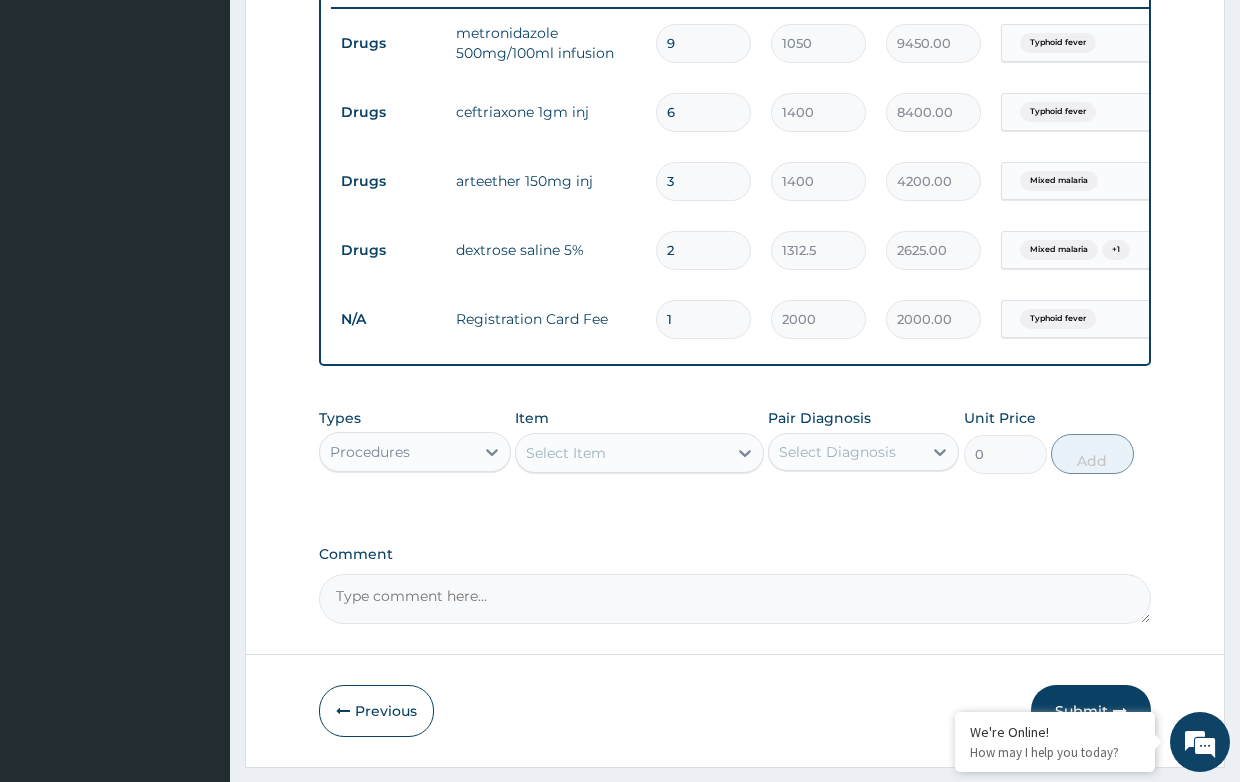 drag, startPoint x: 603, startPoint y: 468, endPoint x: 587, endPoint y: 468, distance: 16 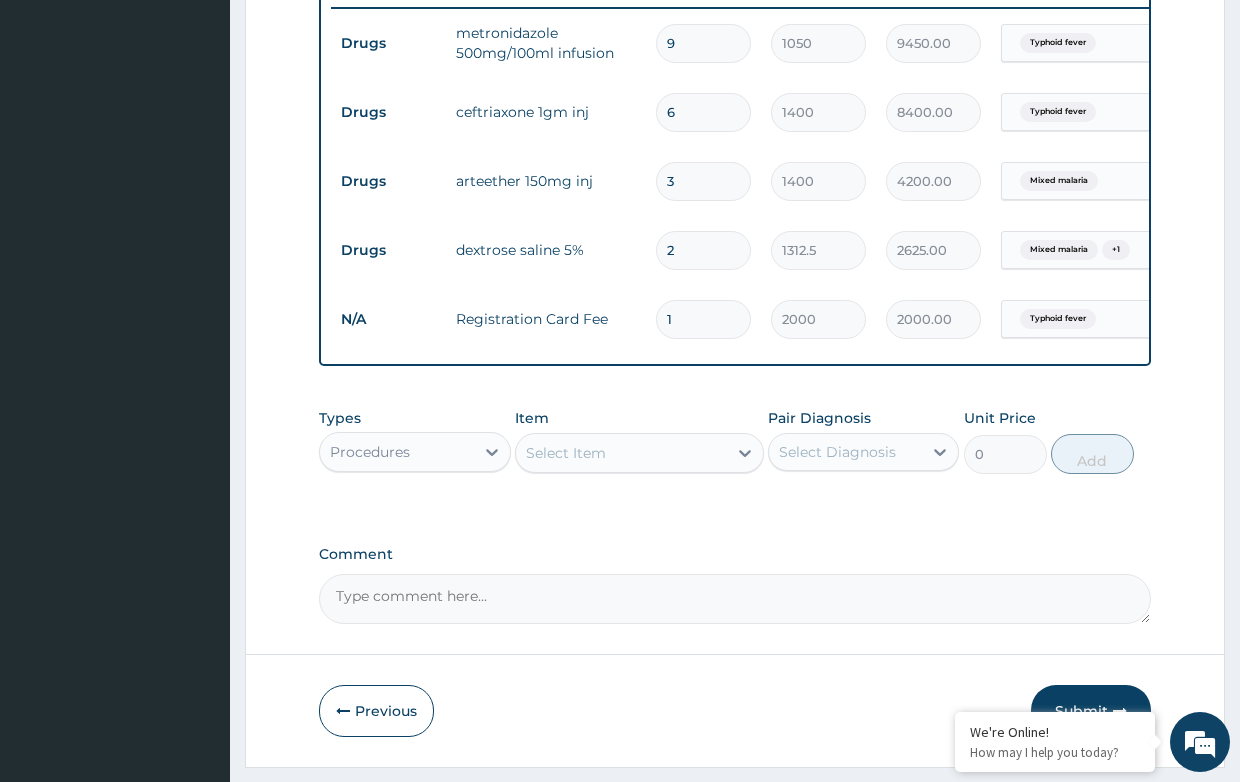 click on "Select Item" at bounding box center (566, 453) 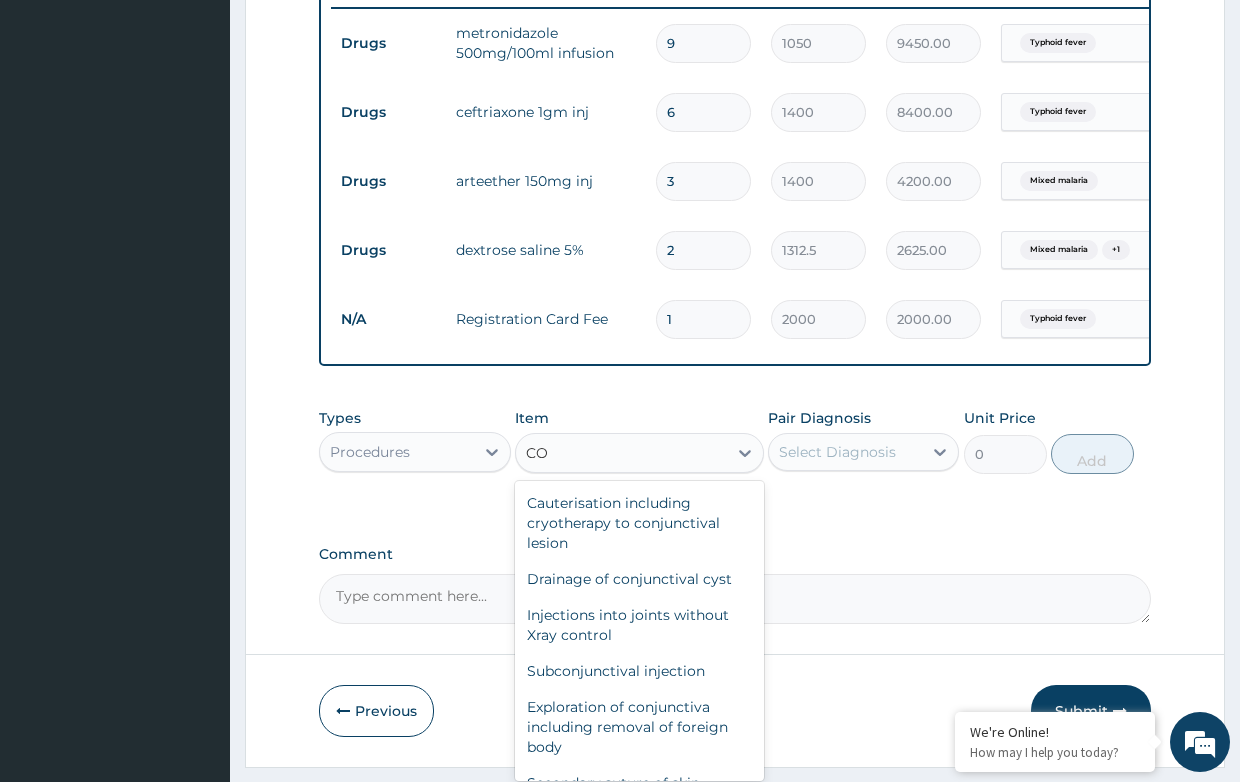 type on "C" 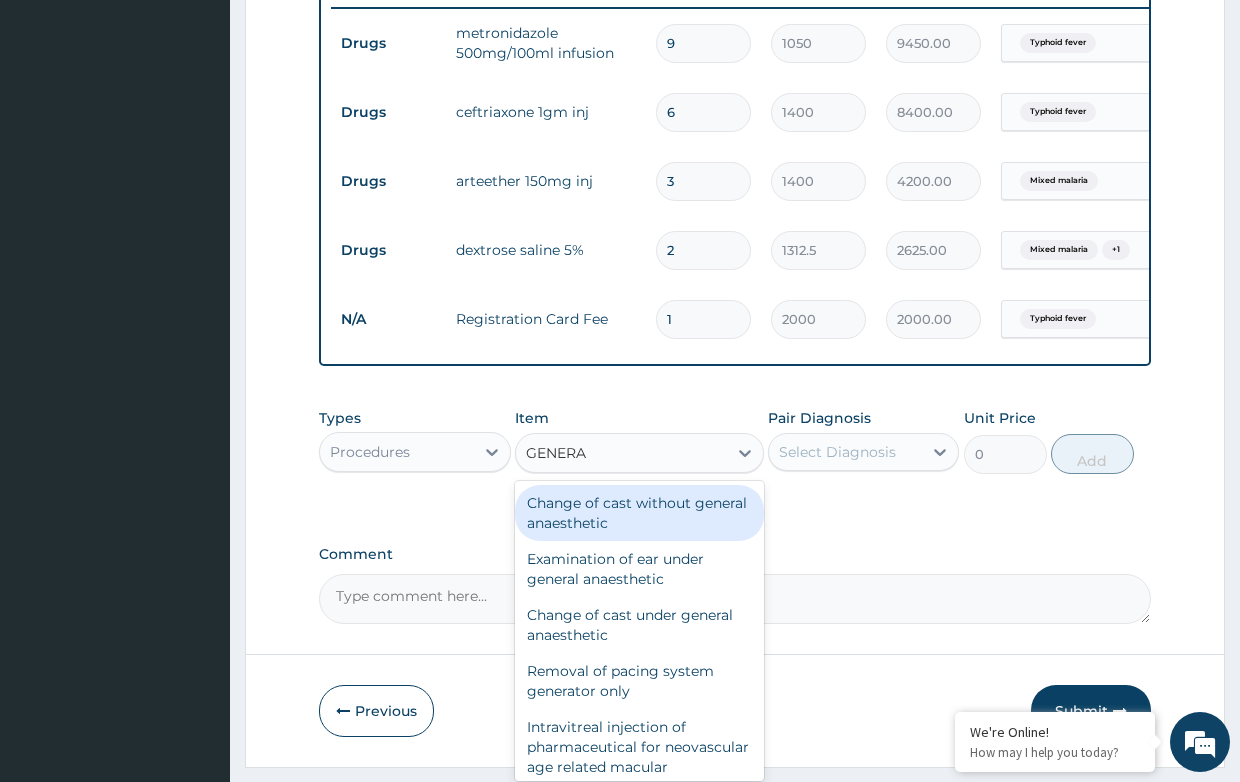 type on "GENERAL" 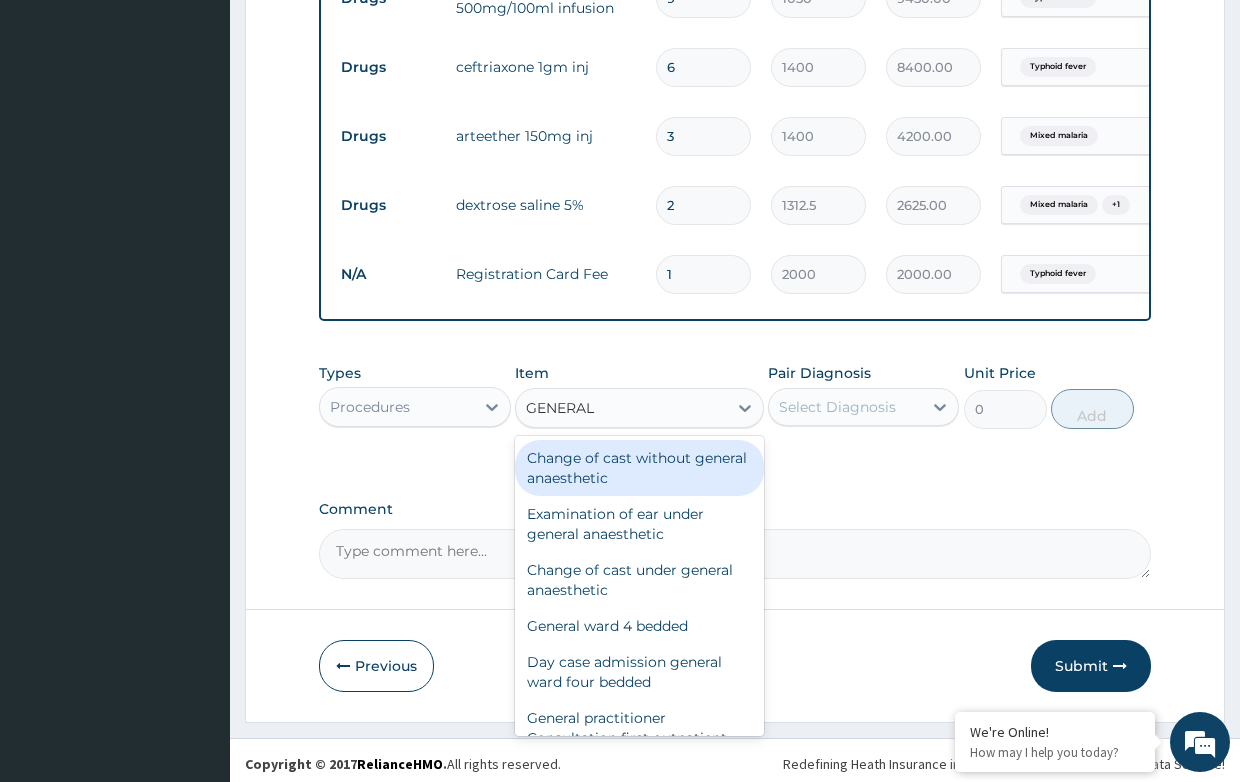 scroll, scrollTop: 858, scrollLeft: 0, axis: vertical 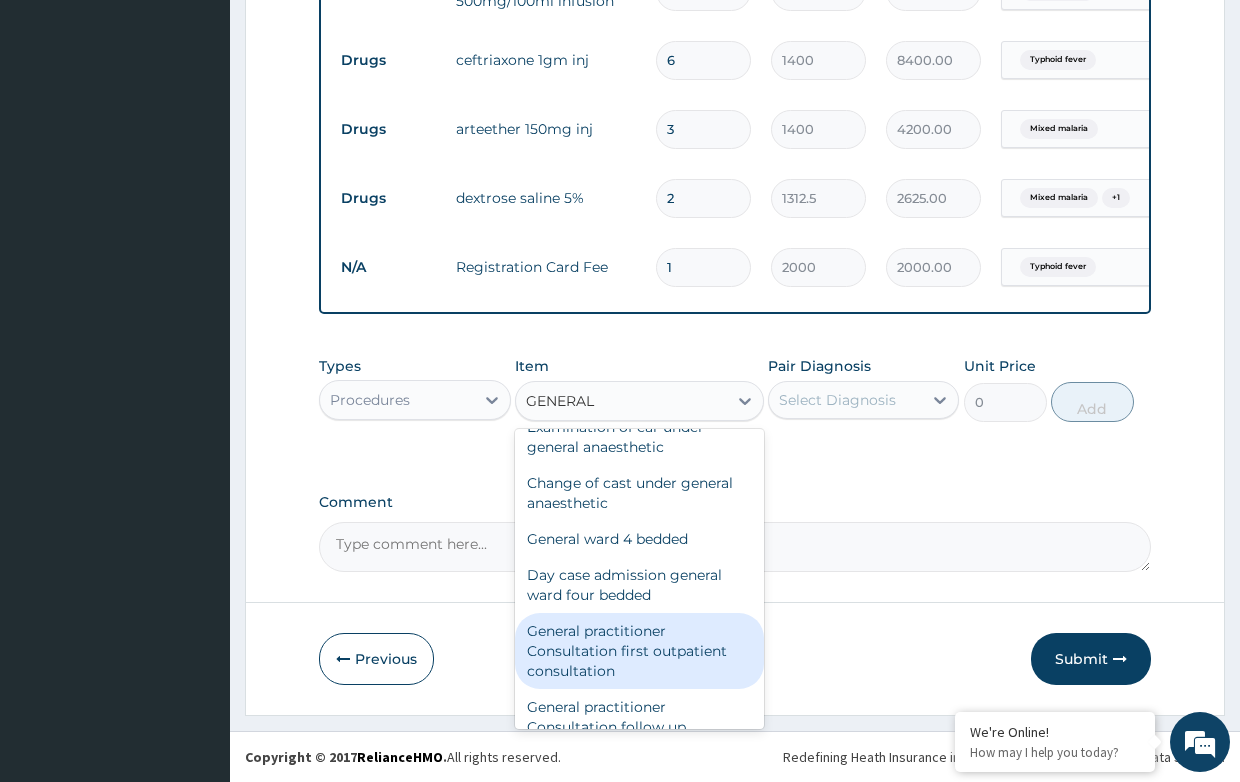 click on "General practitioner Consultation first outpatient consultation" at bounding box center [639, 651] 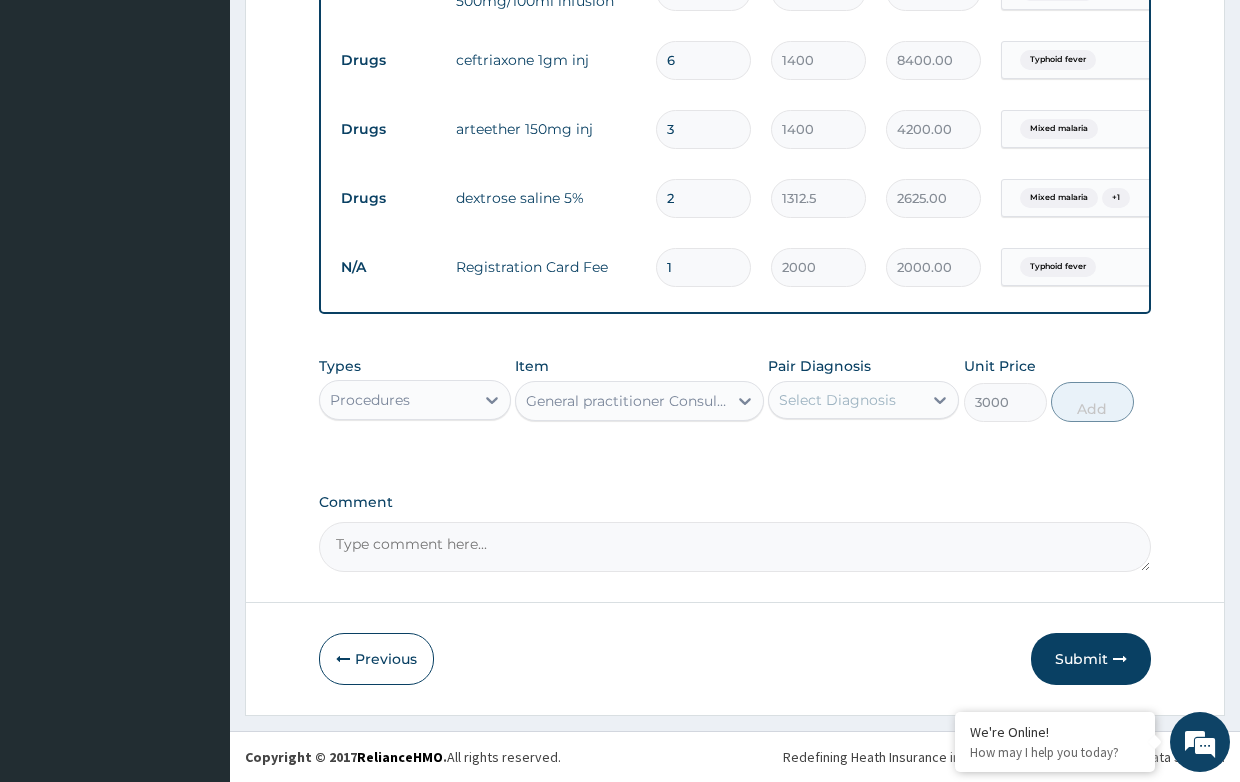 click on "Select Diagnosis" at bounding box center [837, 400] 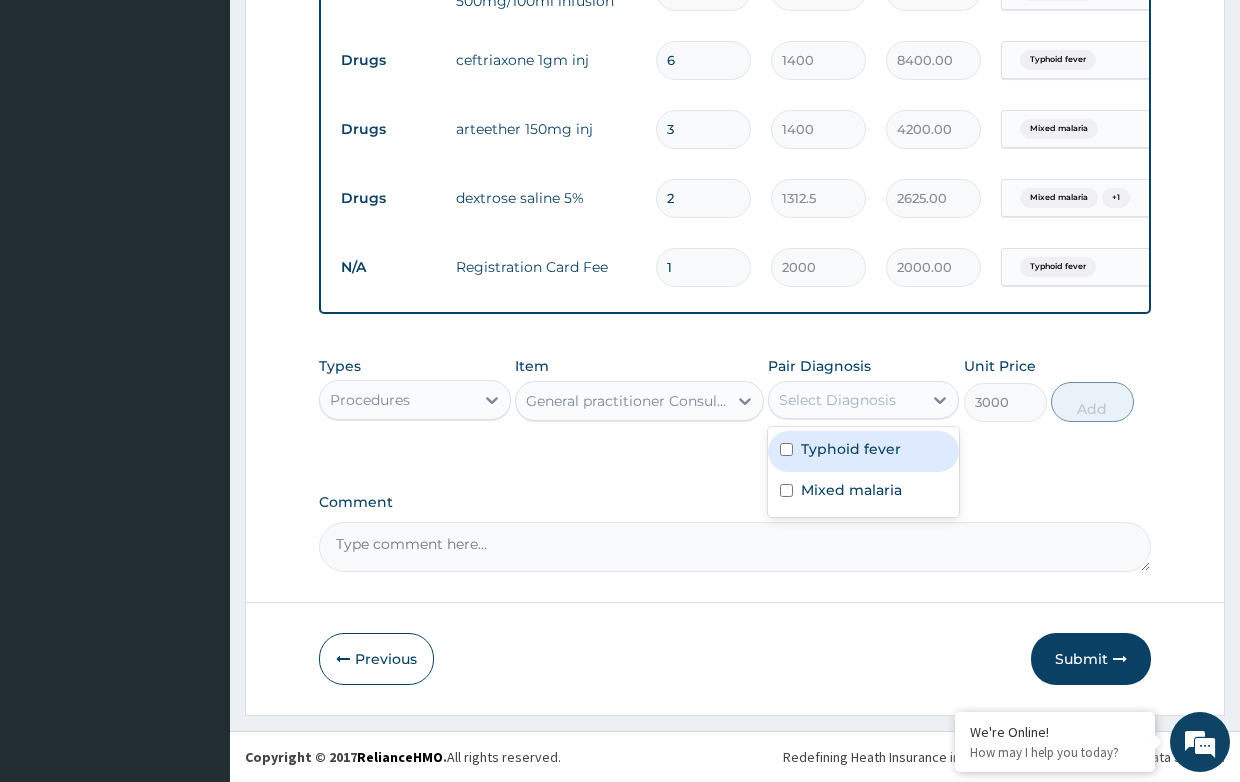 click on "Typhoid fever" at bounding box center [851, 449] 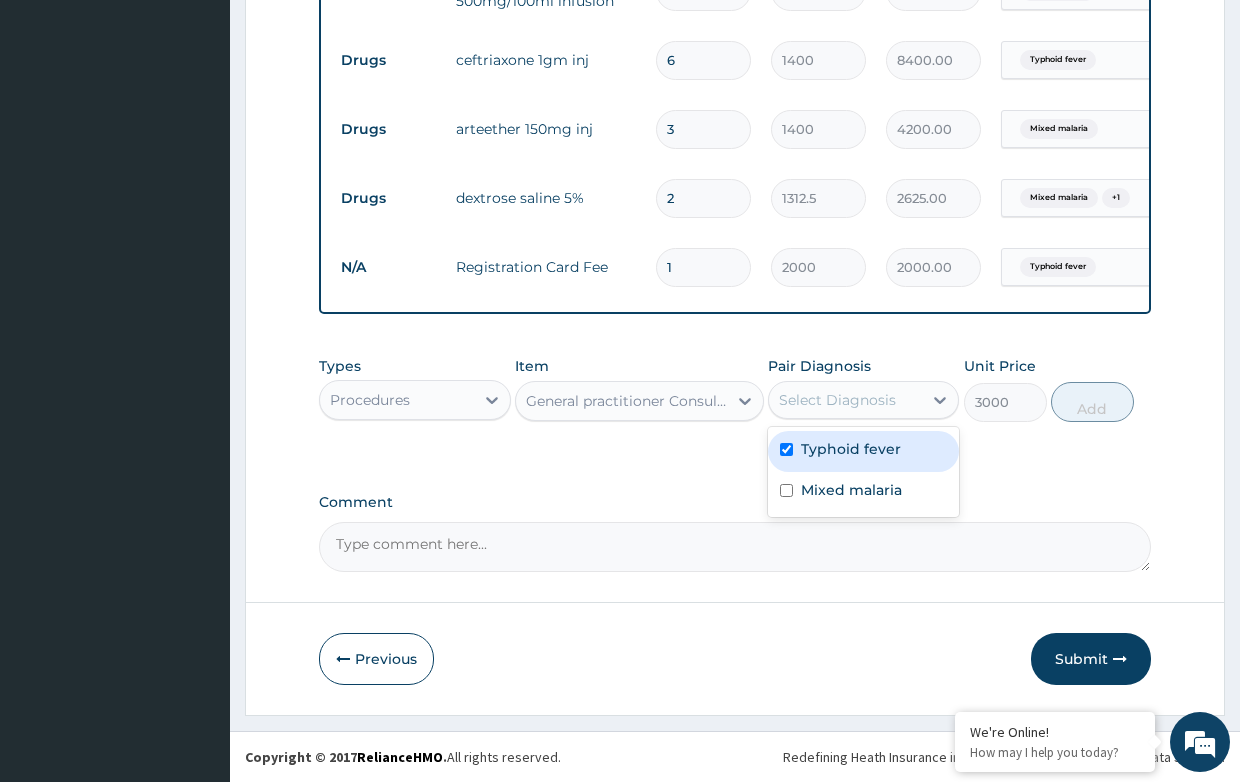 checkbox on "true" 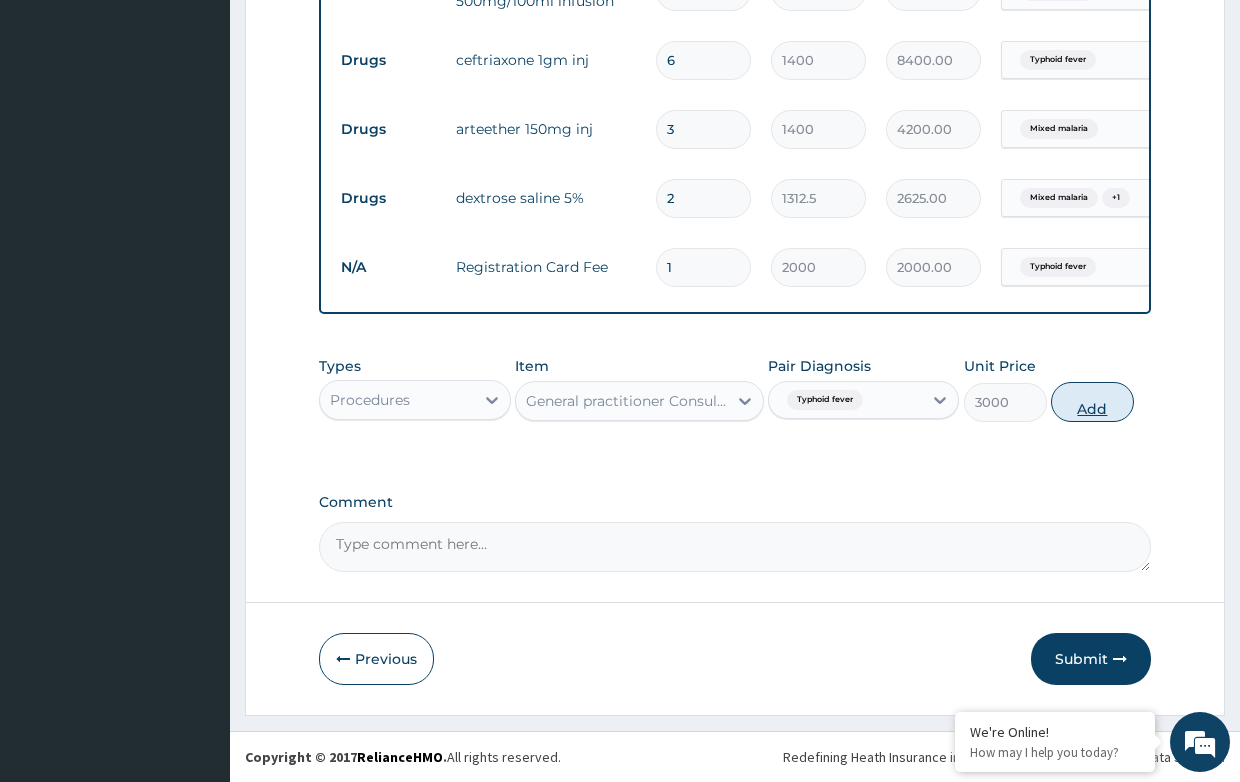 click on "Add" at bounding box center [1092, 402] 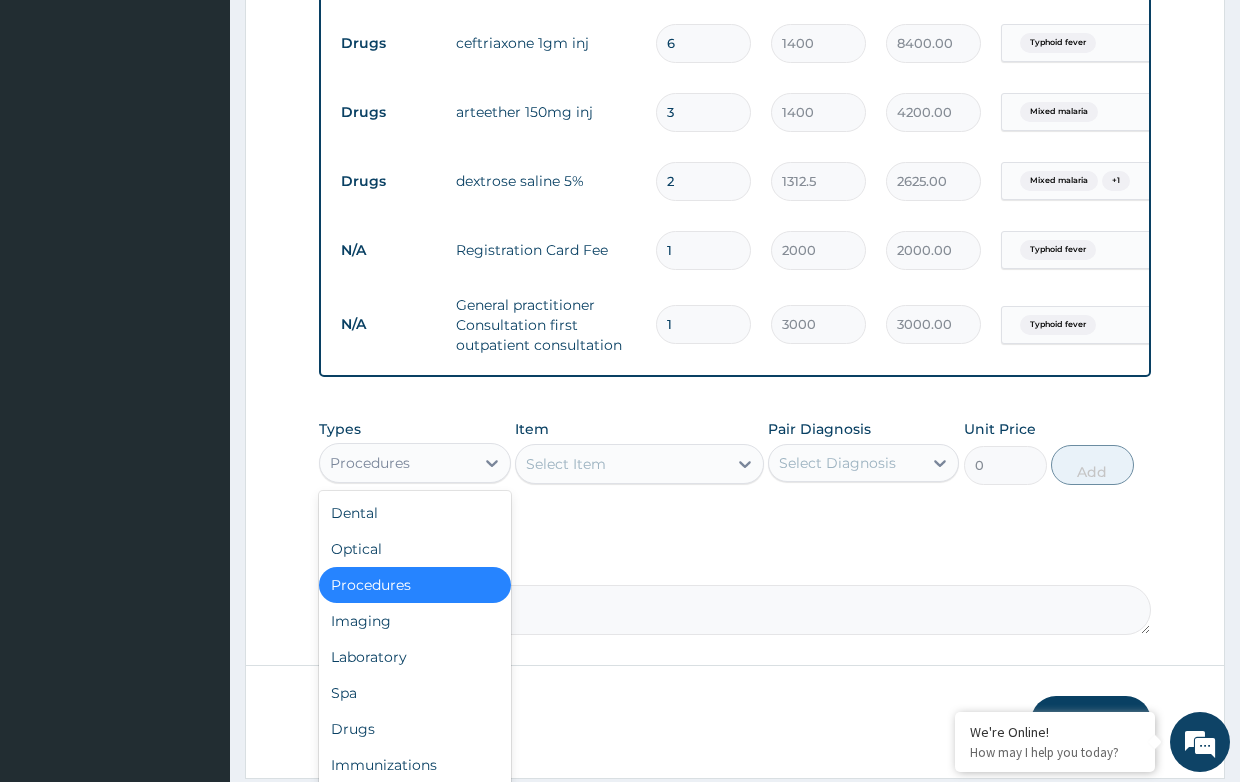 click on "Procedures" at bounding box center [396, 463] 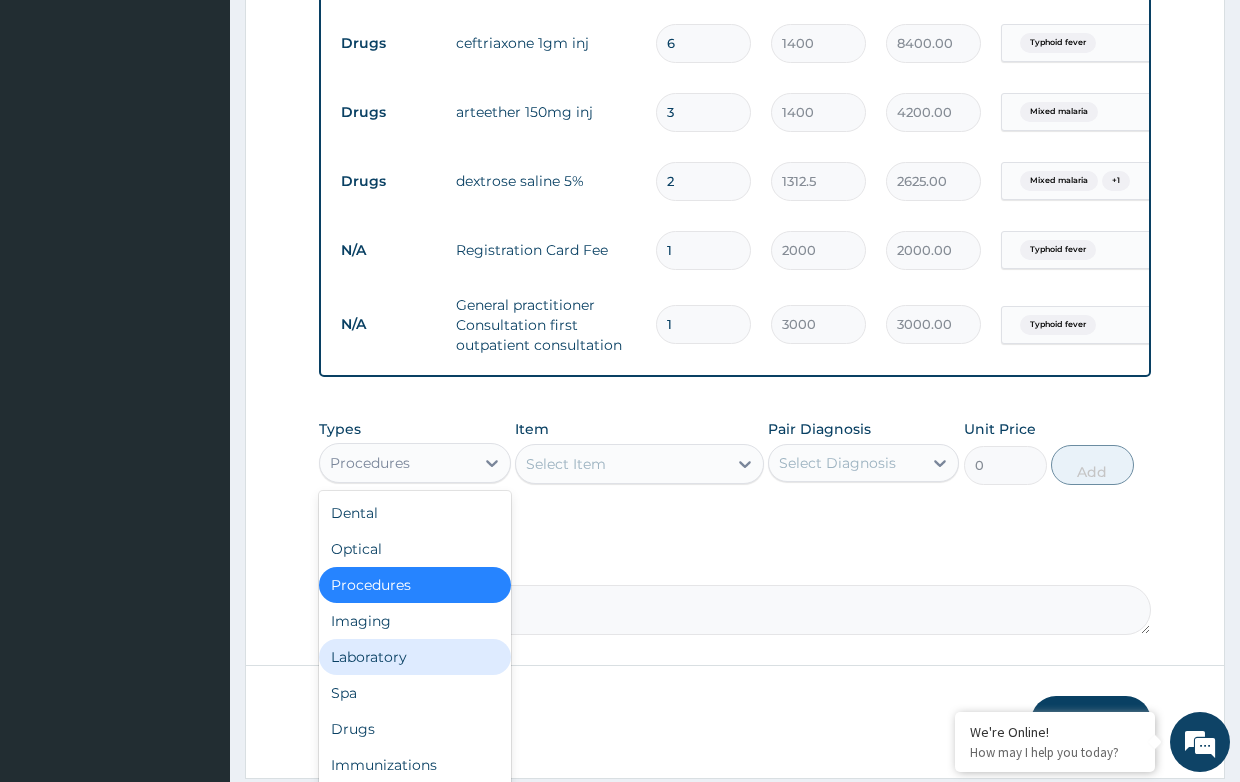 click on "Laboratory" at bounding box center (414, 657) 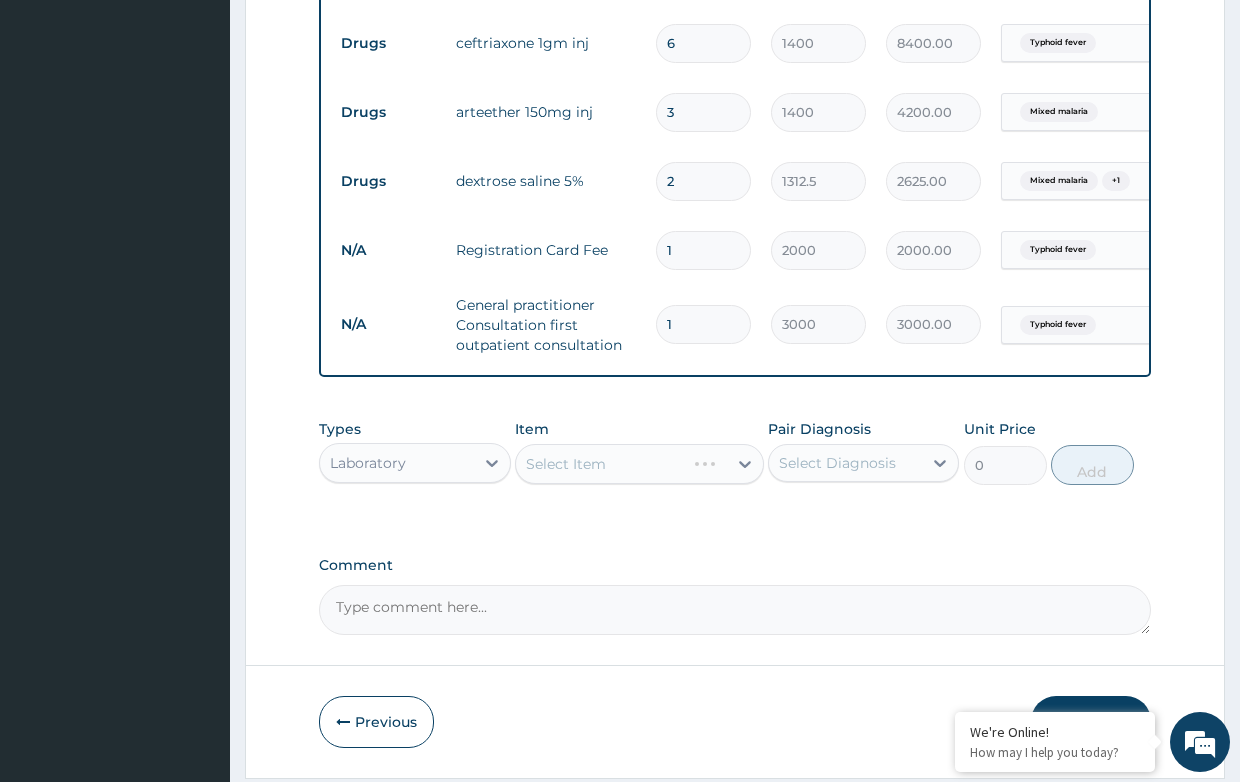 click on "Select Item" at bounding box center [639, 464] 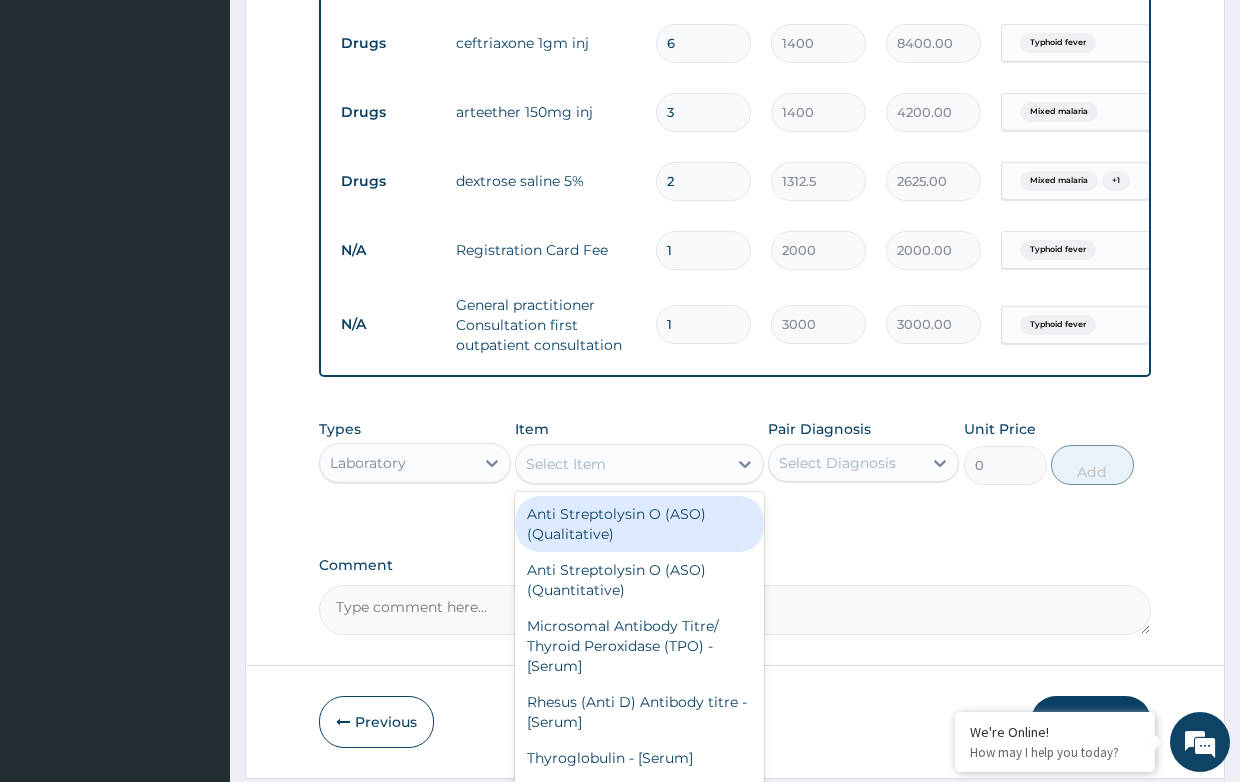click on "Select Item" at bounding box center [566, 464] 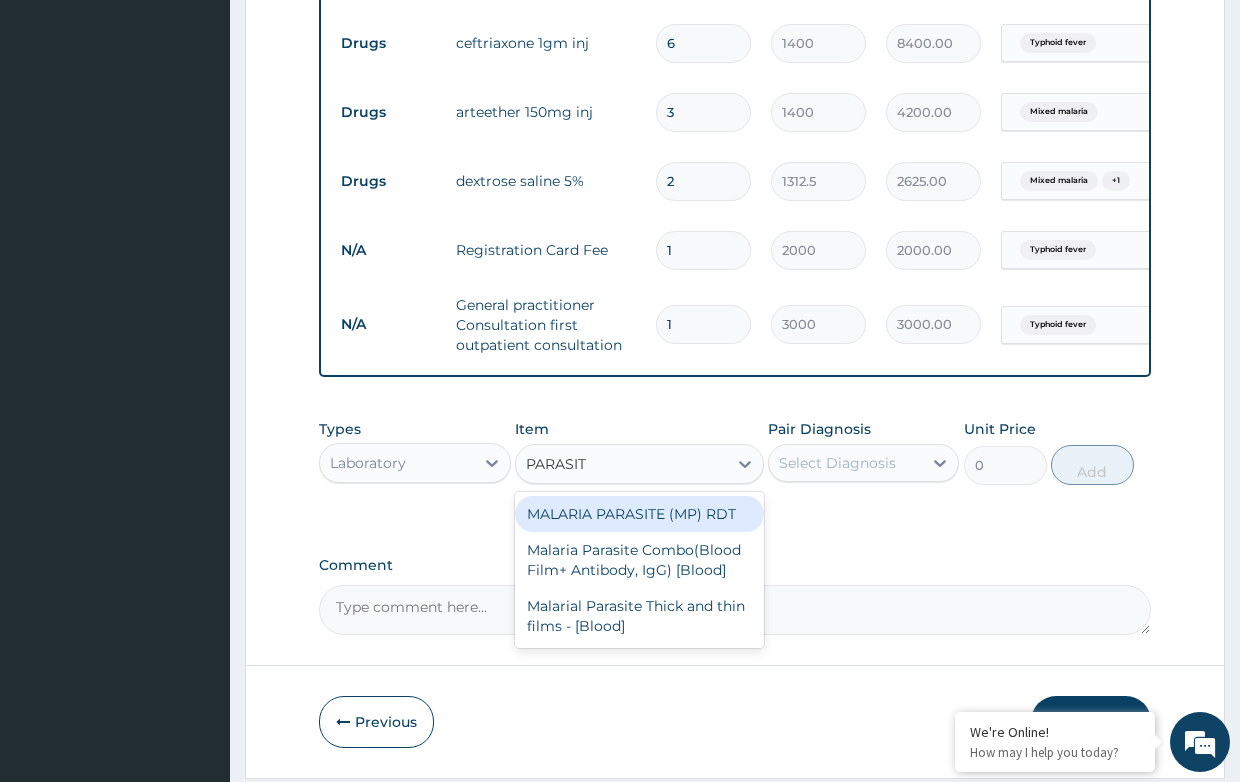 type on "PARASITE" 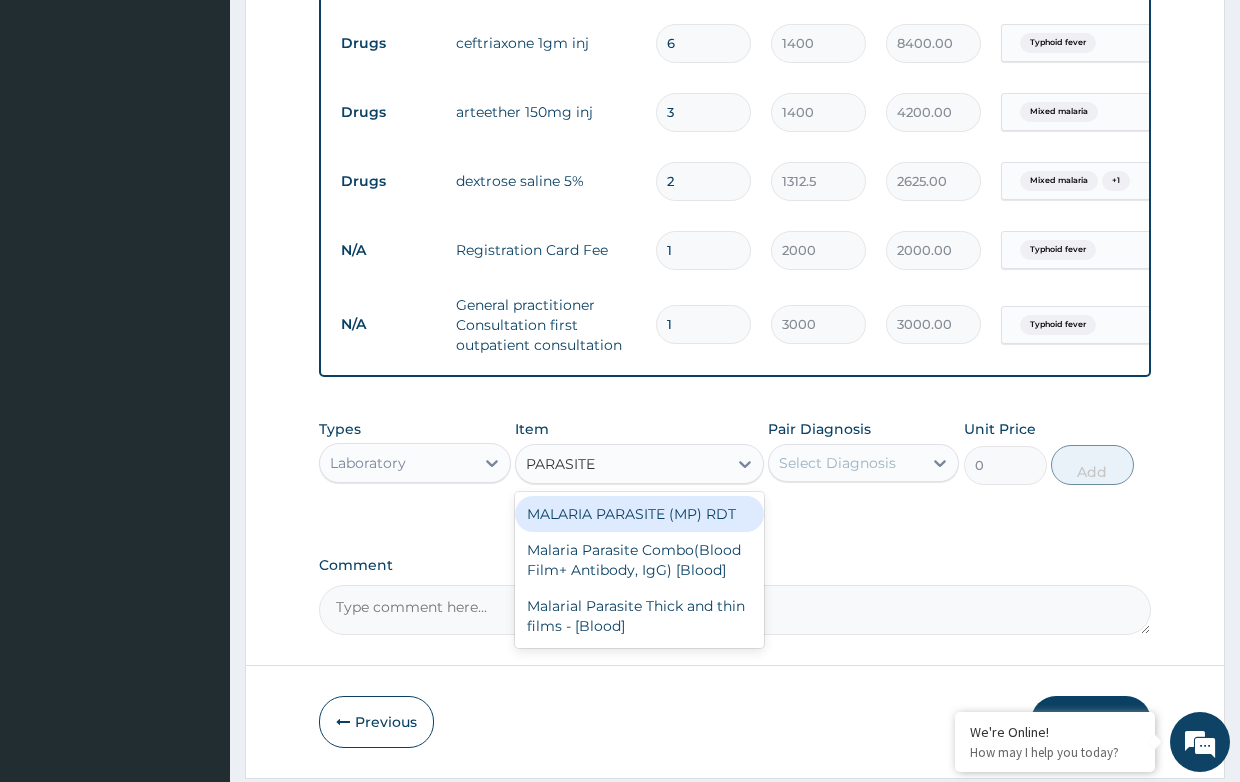 click on "MALARIA PARASITE (MP) RDT" at bounding box center [639, 514] 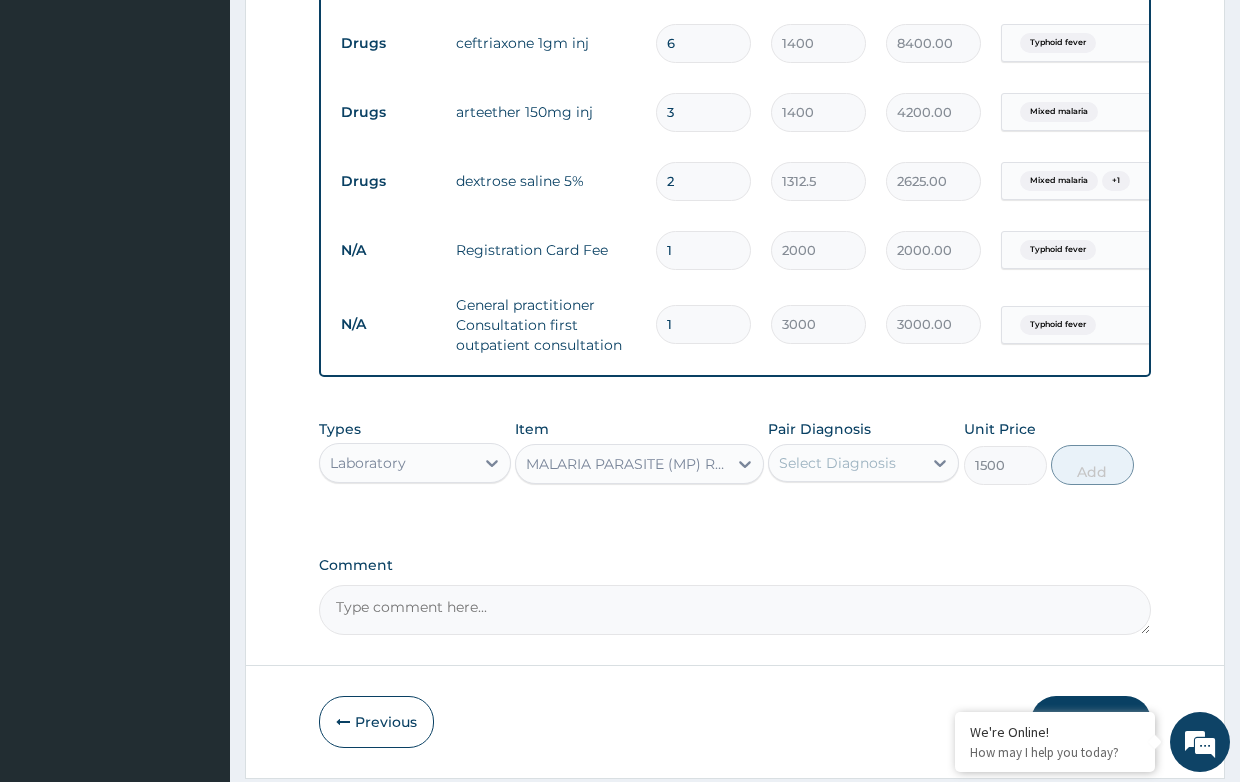 click on "Select Diagnosis" at bounding box center [837, 463] 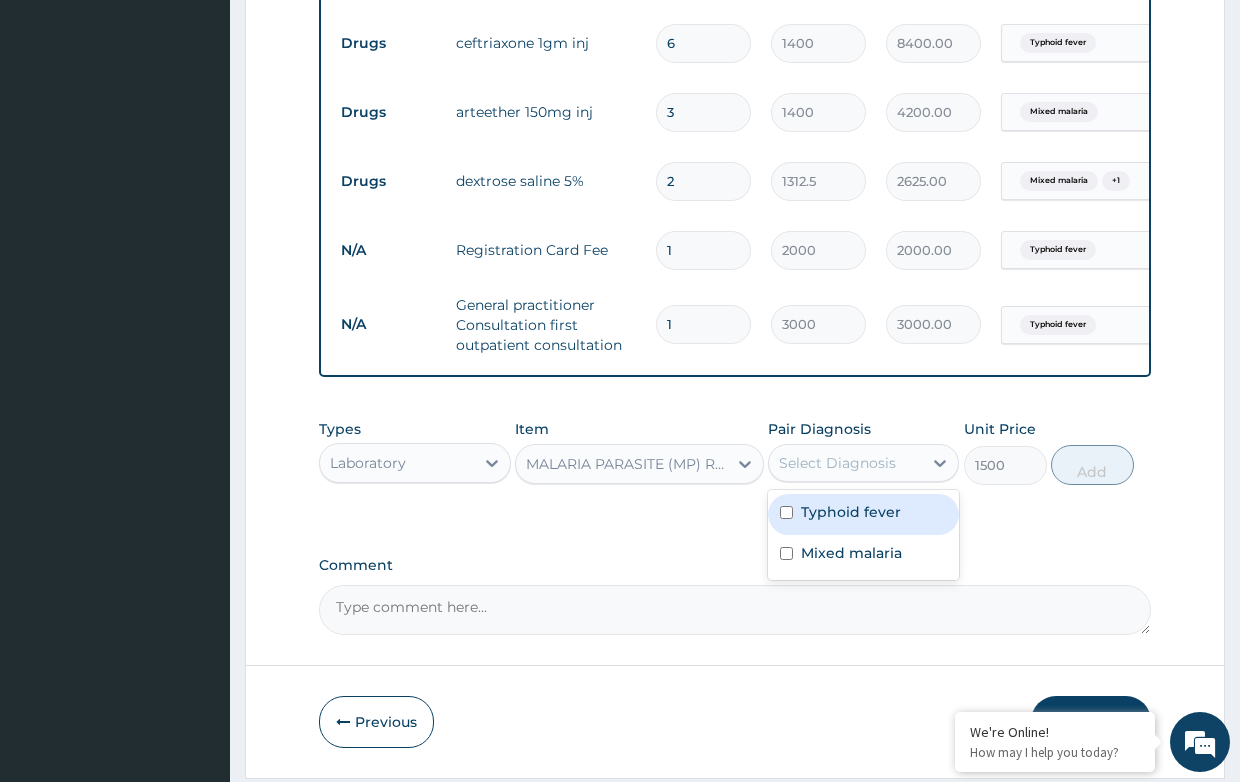 click on "Typhoid fever" at bounding box center (851, 512) 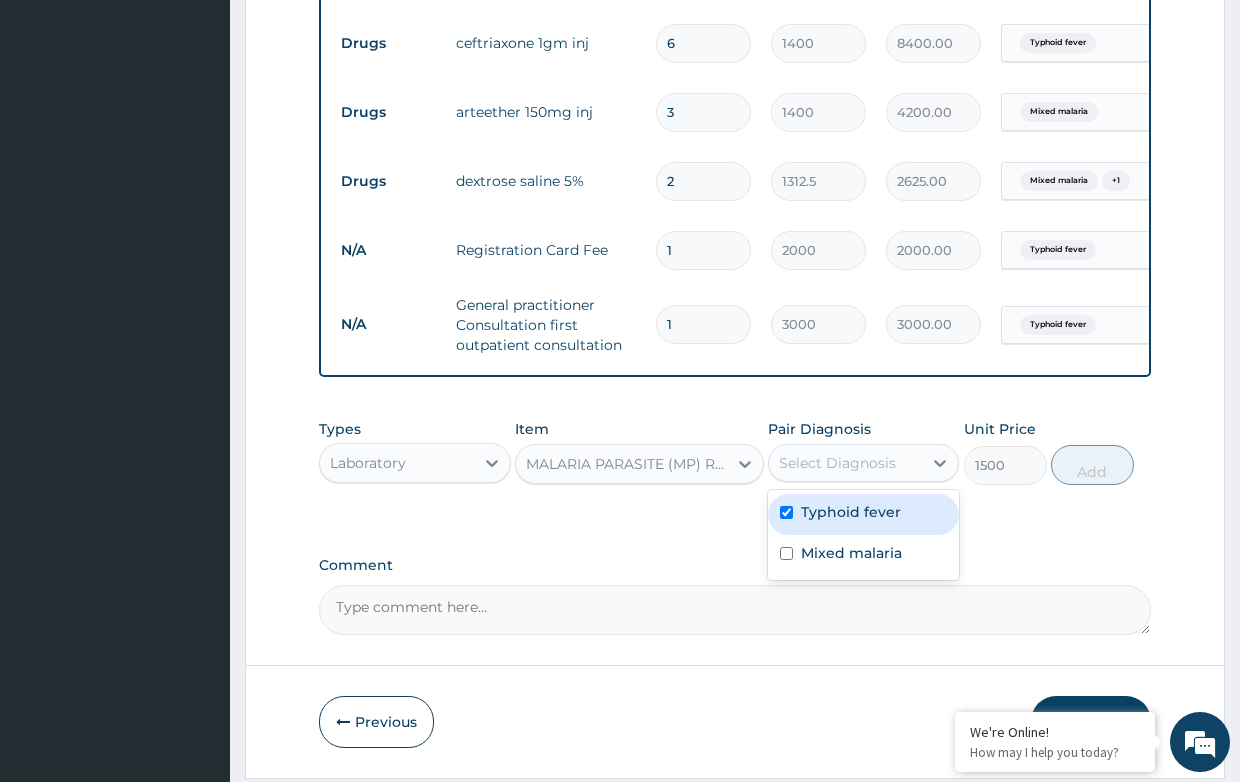 checkbox on "true" 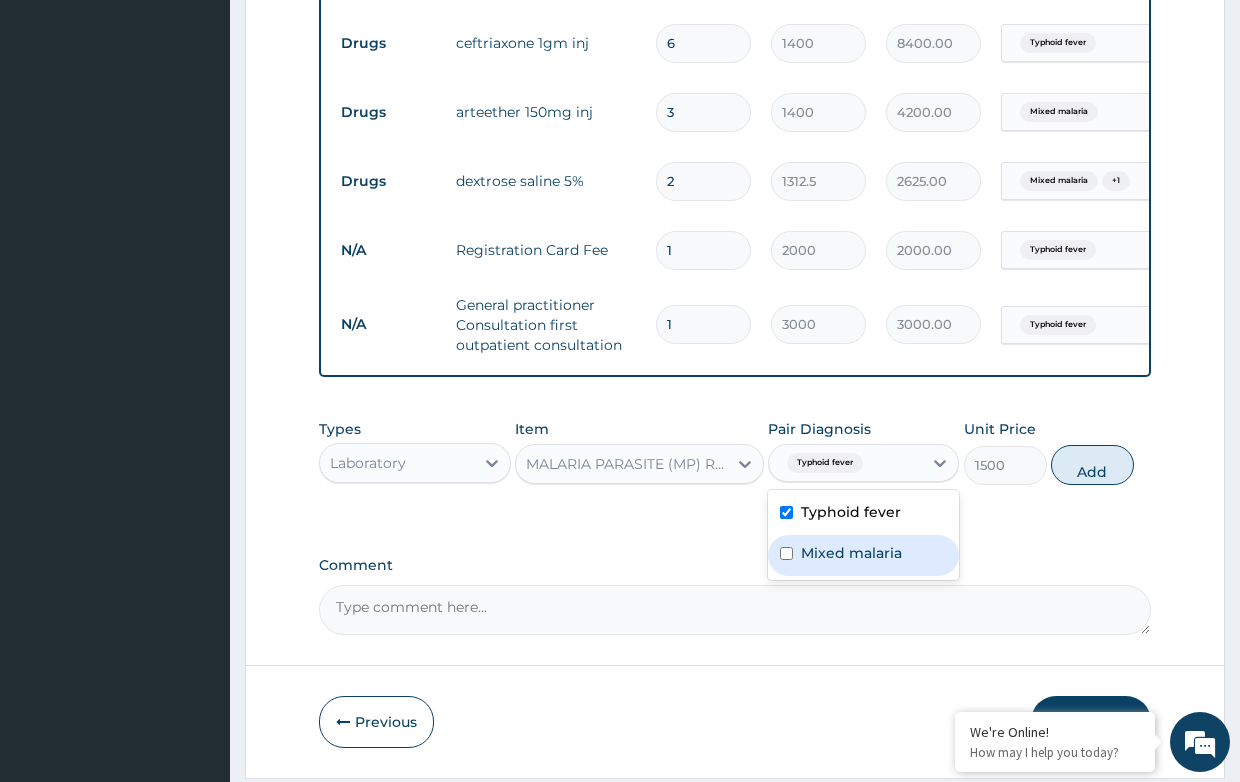 click on "Mixed malaria" at bounding box center (863, 555) 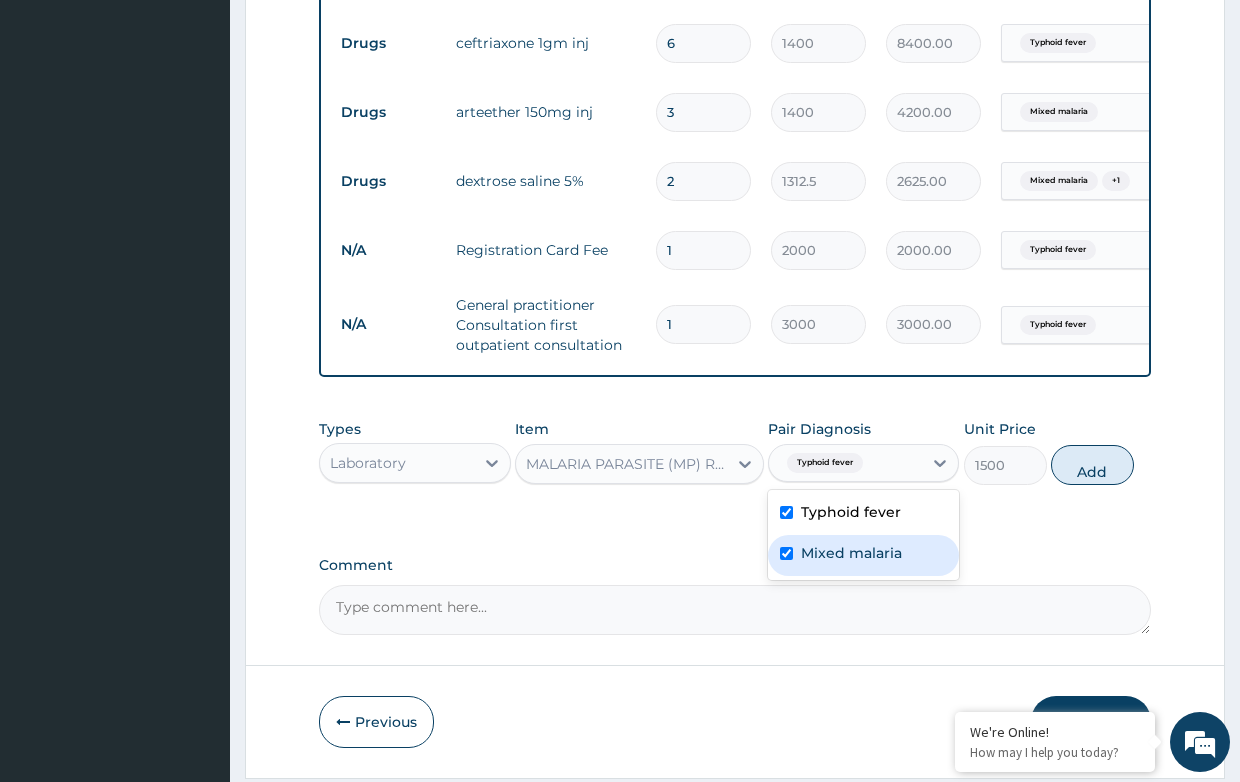 checkbox on "true" 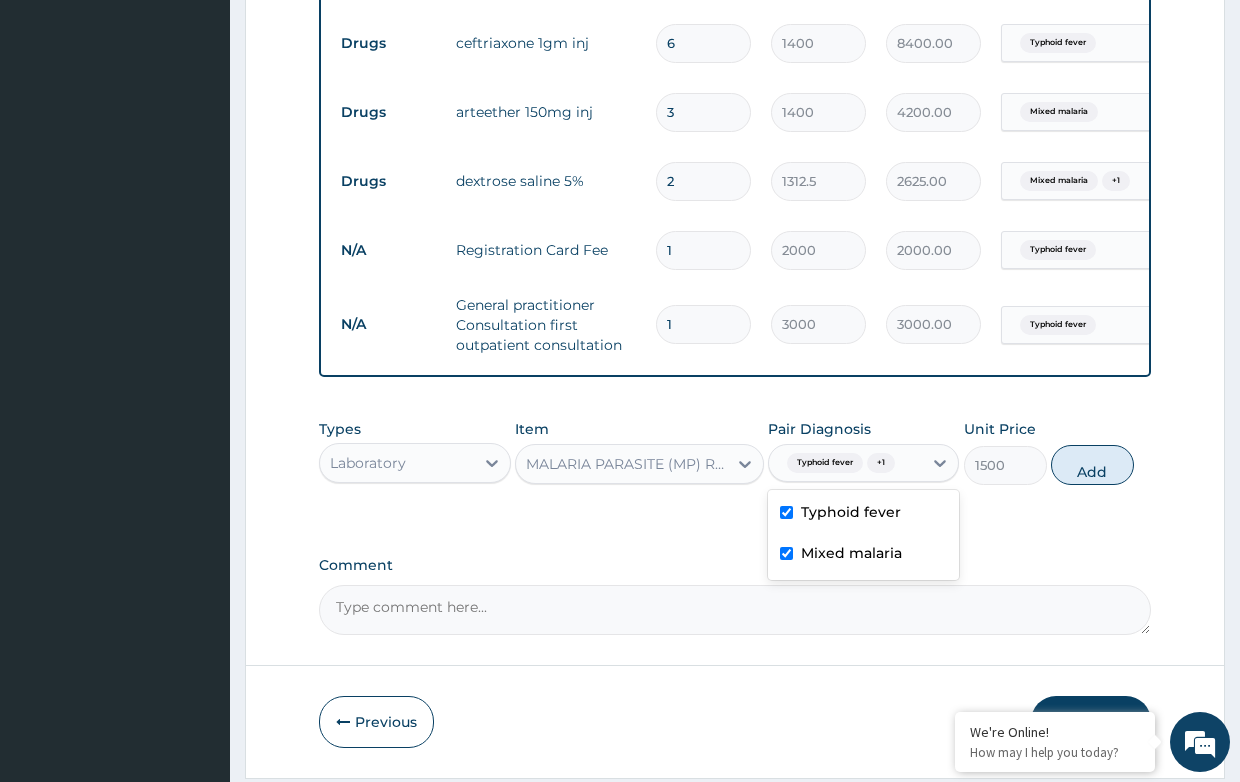 click on "Typhoid fever" at bounding box center (851, 512) 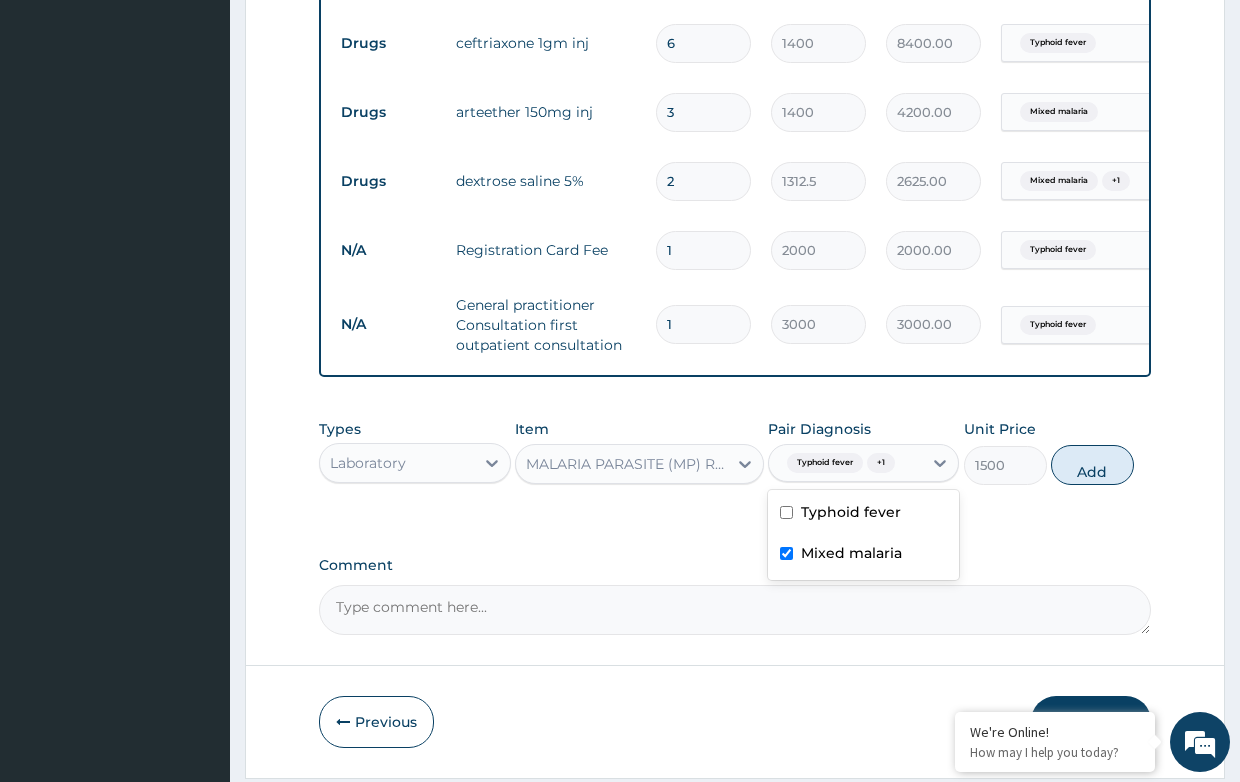 checkbox on "false" 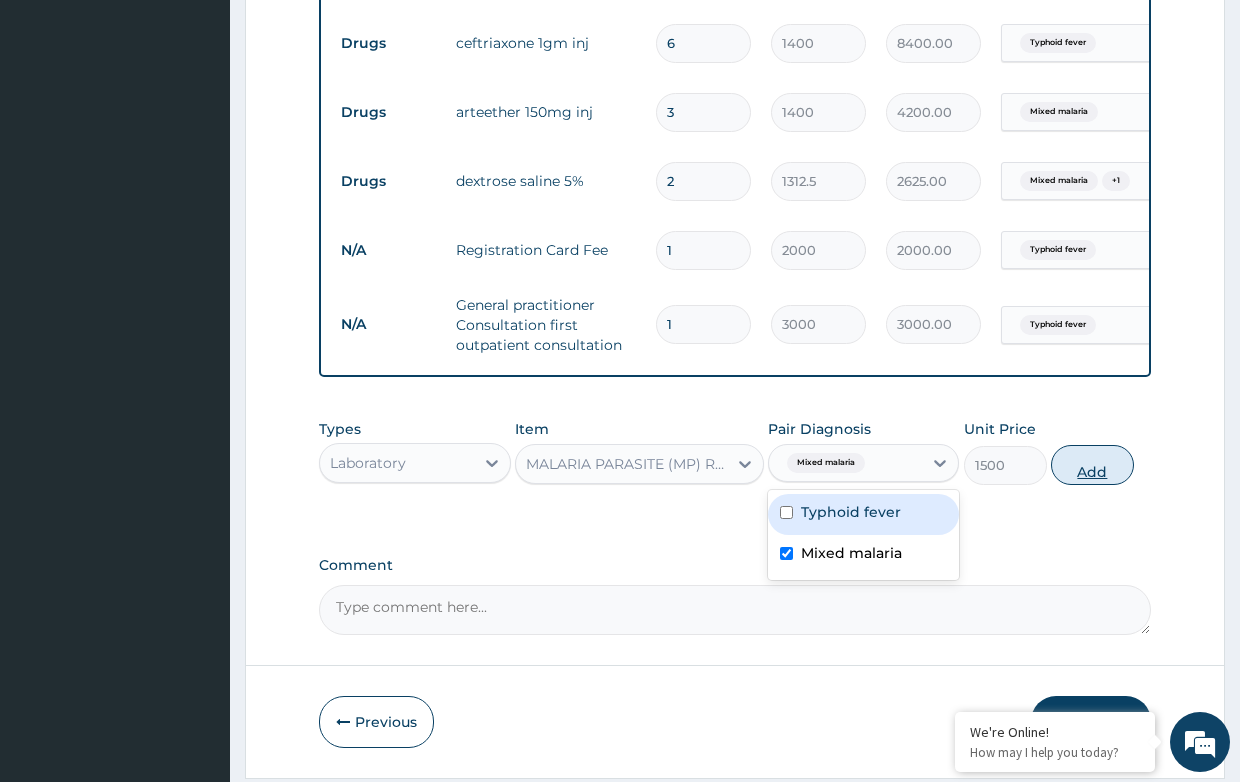 click on "Add" at bounding box center (1092, 465) 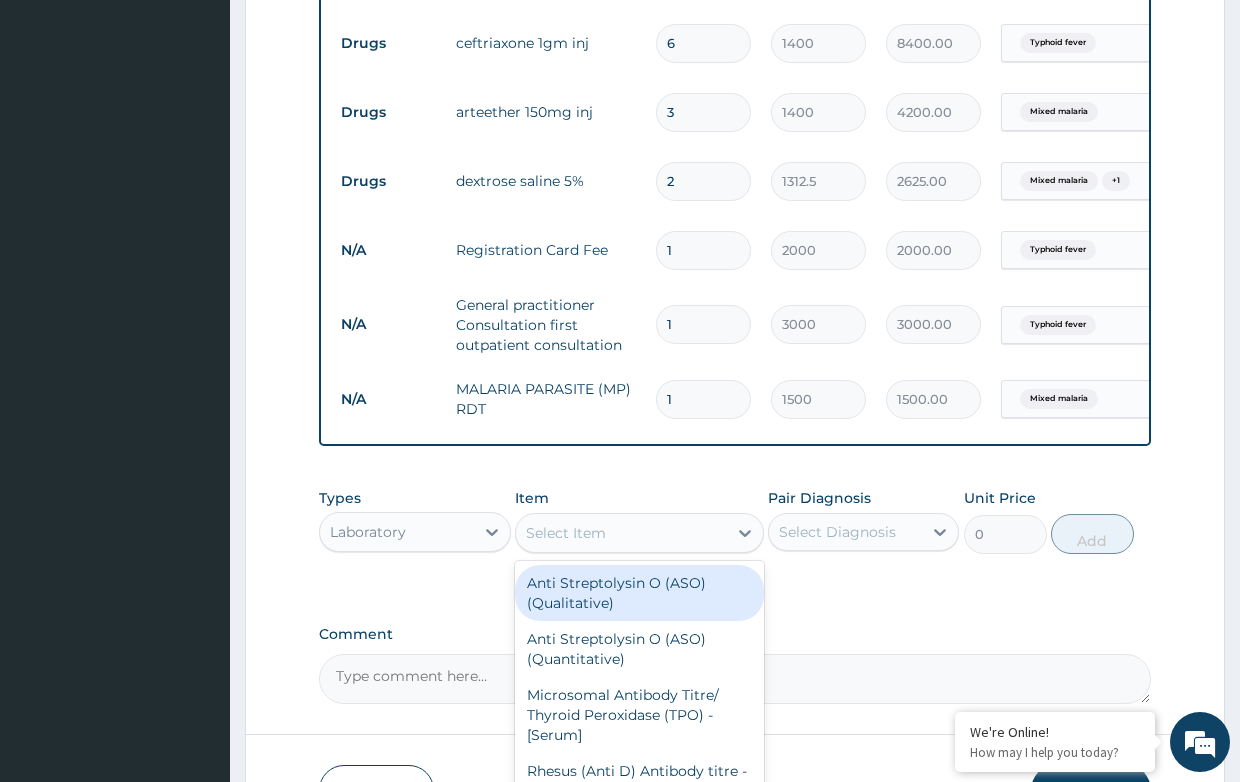 click on "Select Item" at bounding box center [566, 533] 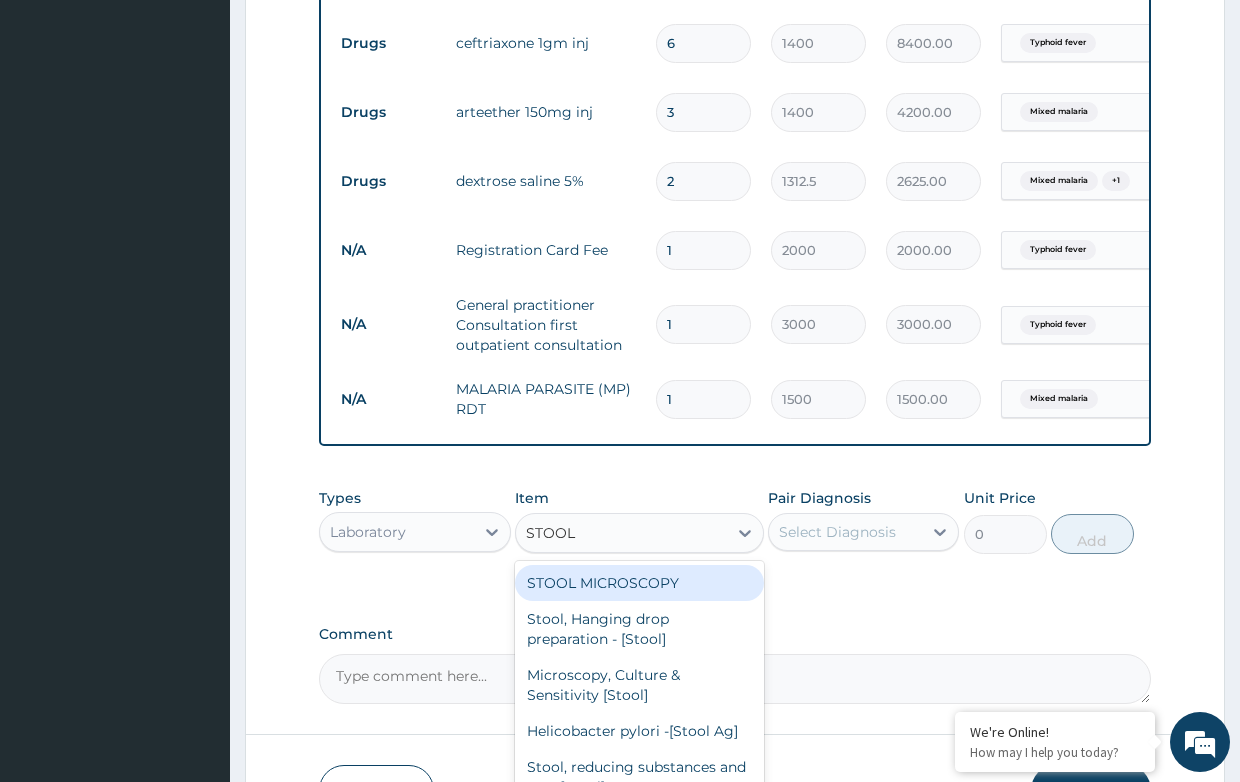 type on "STOOL" 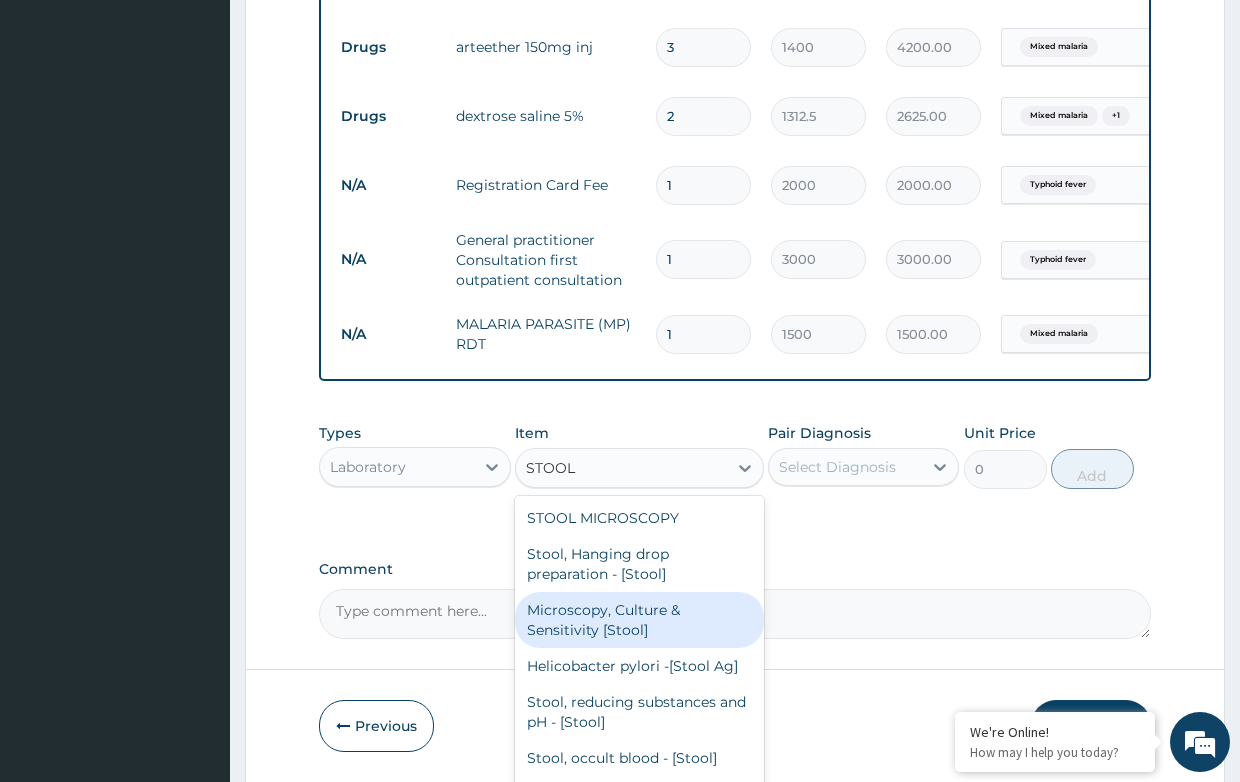 scroll, scrollTop: 958, scrollLeft: 0, axis: vertical 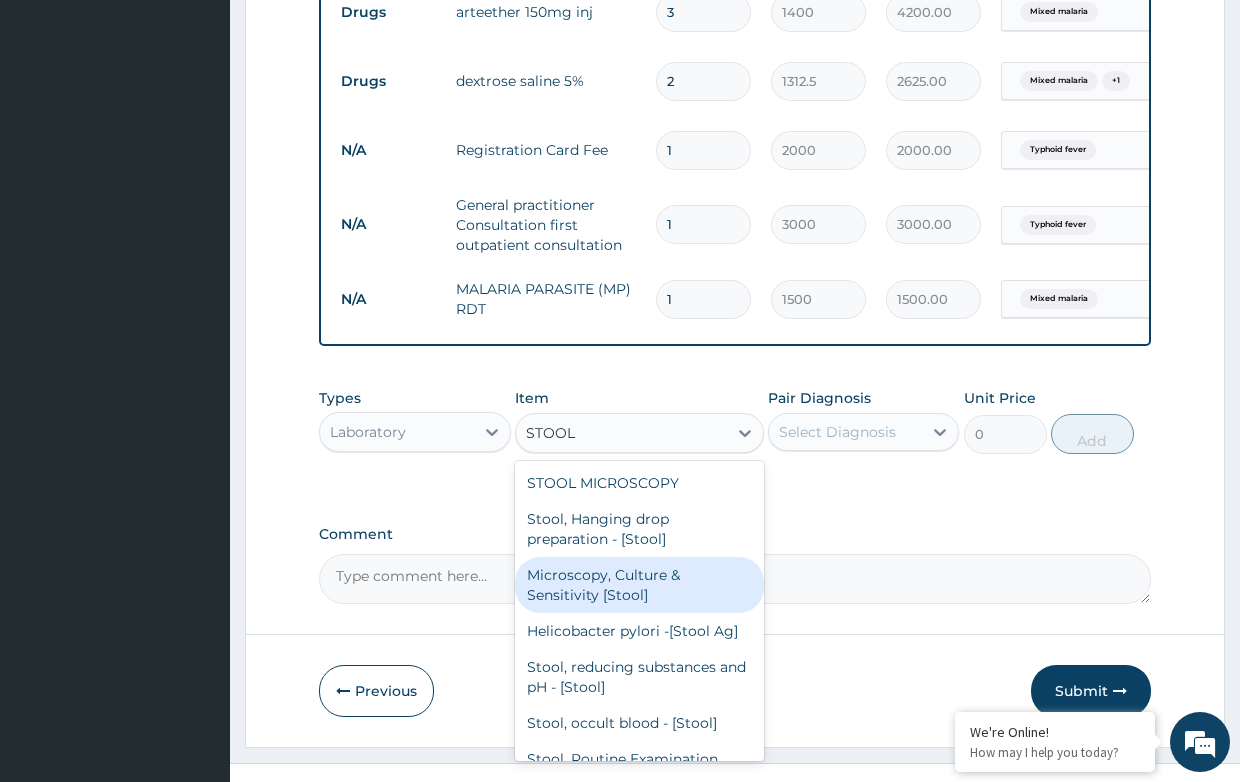 click on "Microscopy, Culture & Sensitivity [Stool]" at bounding box center [639, 585] 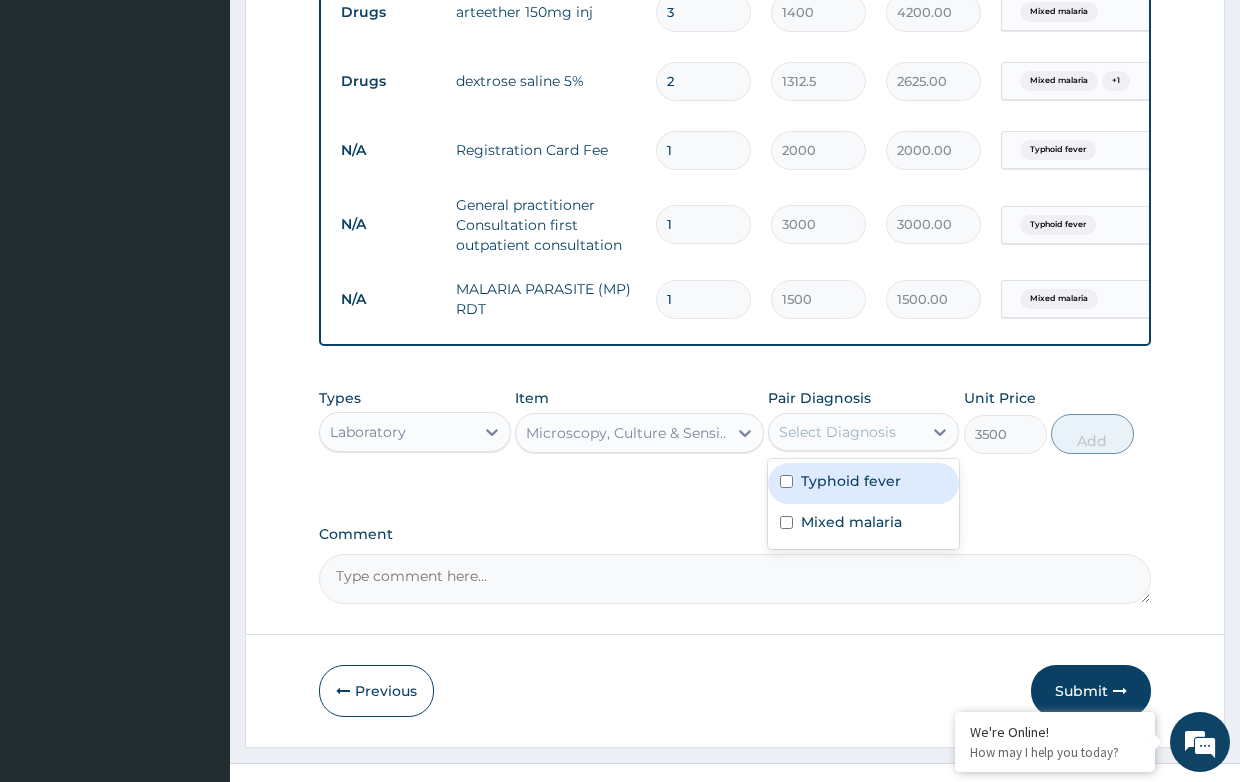 click on "Select Diagnosis" at bounding box center (837, 432) 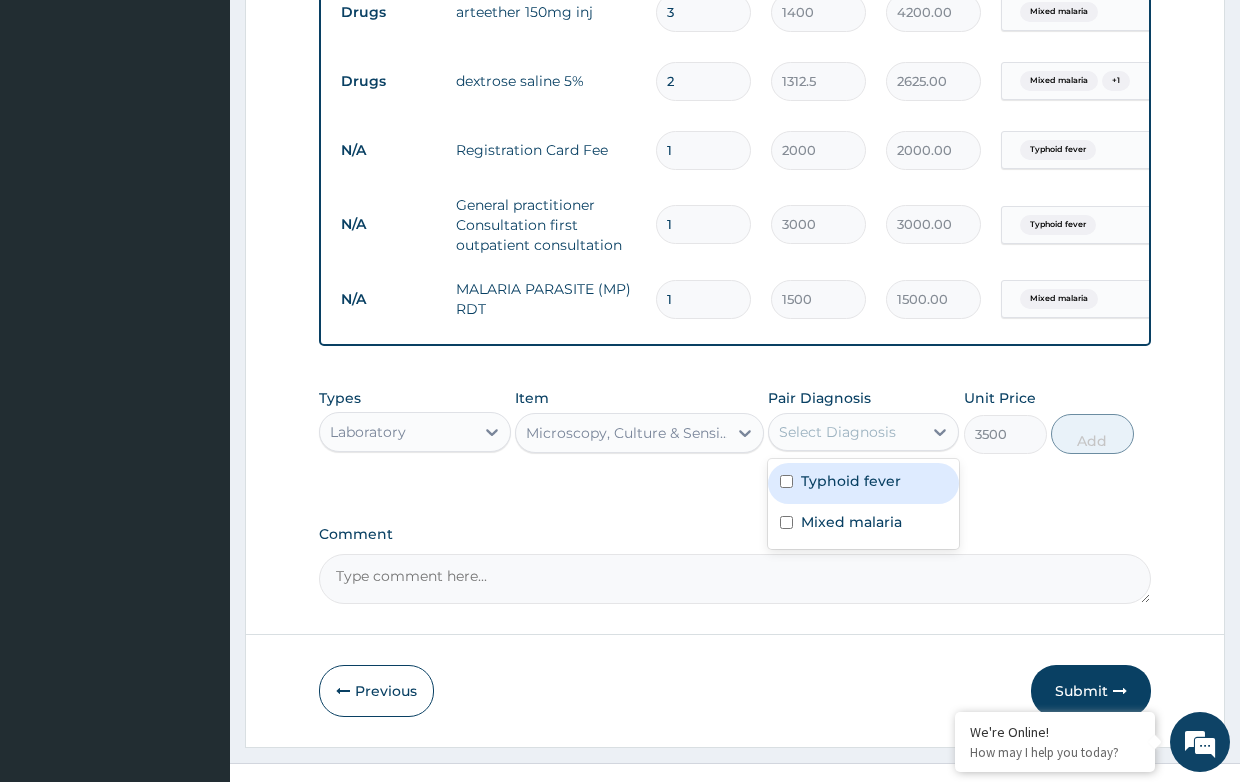 click on "Typhoid fever" at bounding box center [851, 481] 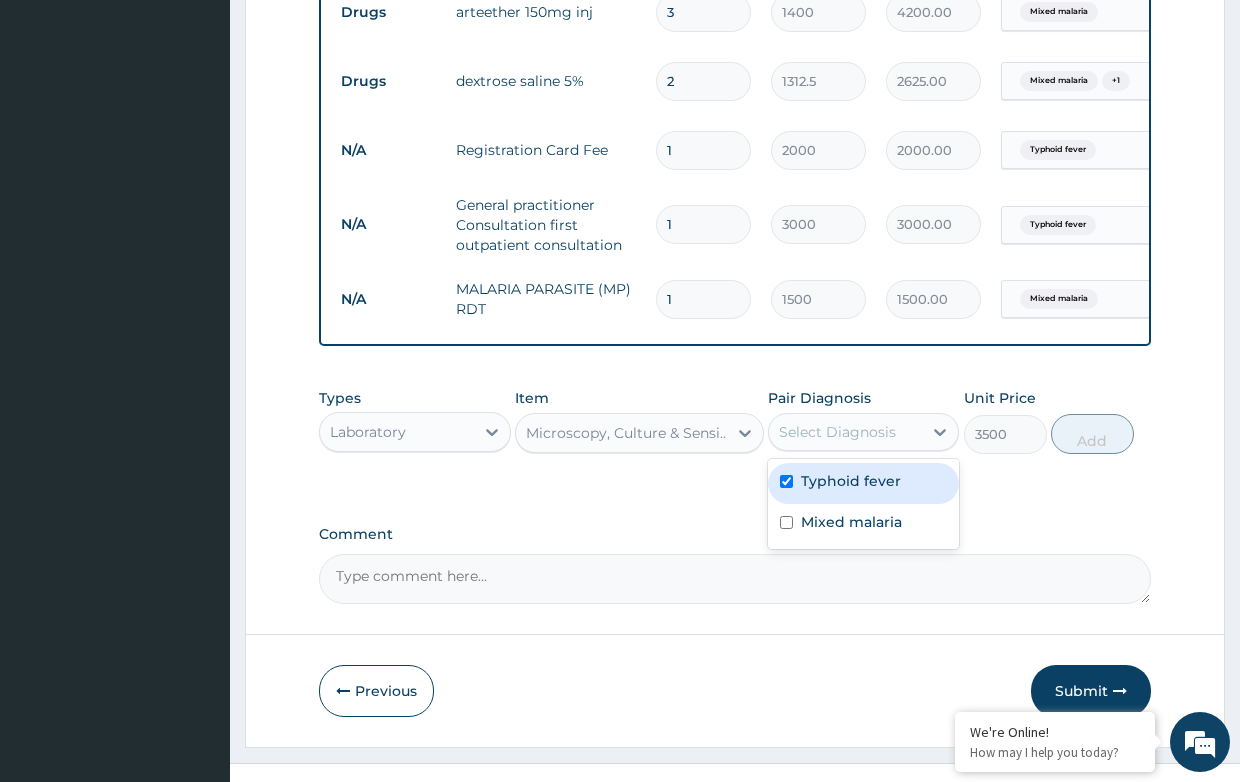 checkbox on "true" 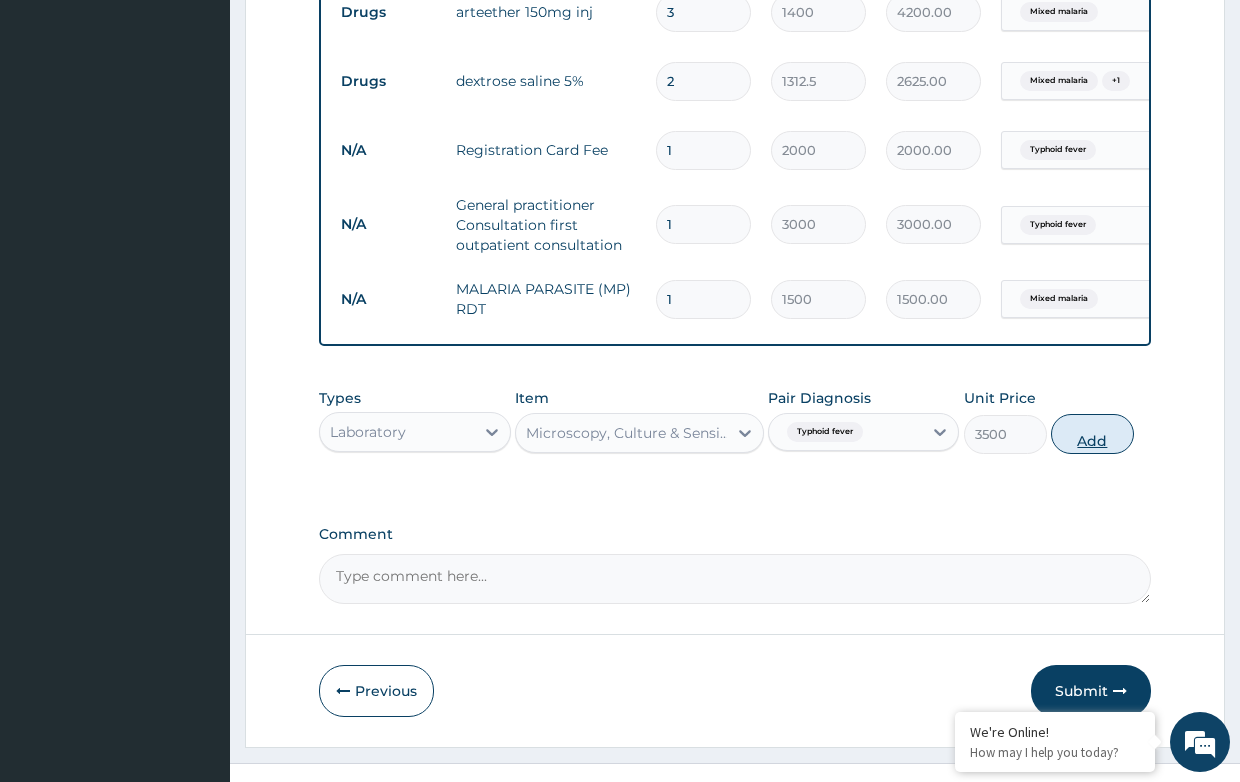 click on "Add" at bounding box center (1092, 434) 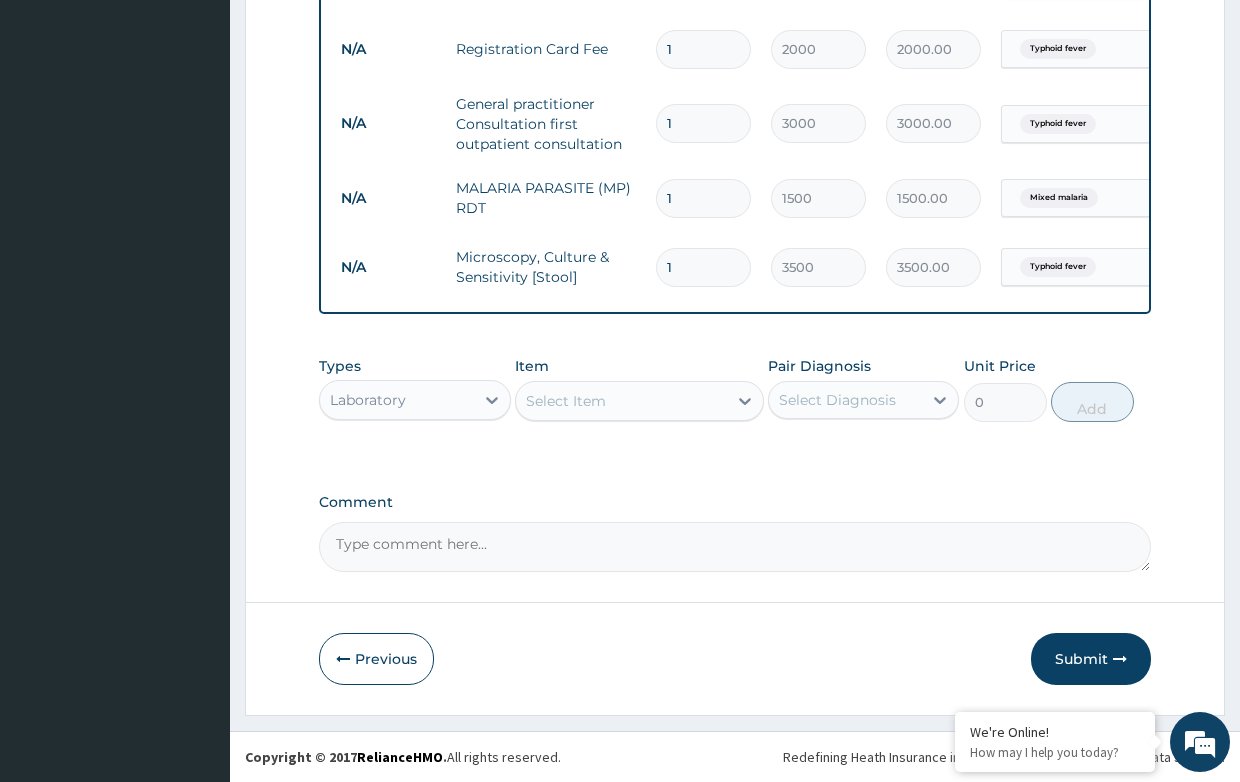 scroll, scrollTop: 1076, scrollLeft: 0, axis: vertical 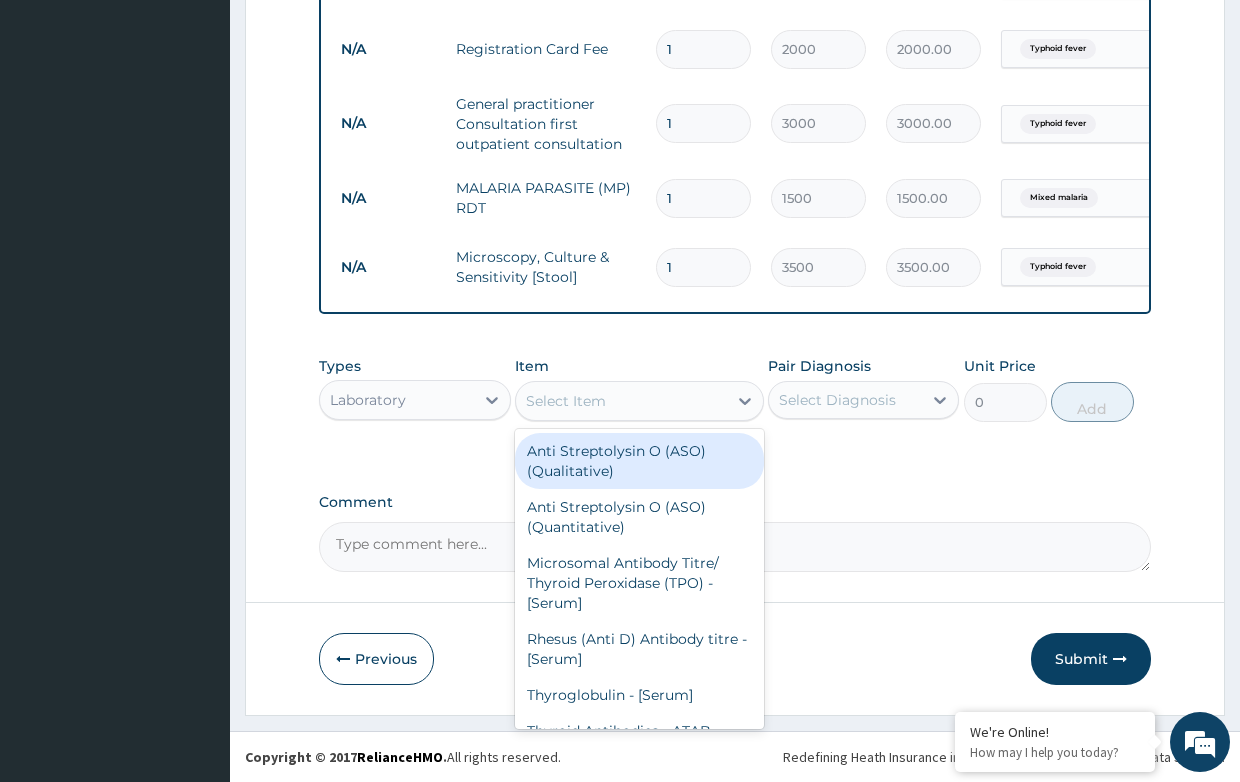 click on "Select Item" at bounding box center [566, 401] 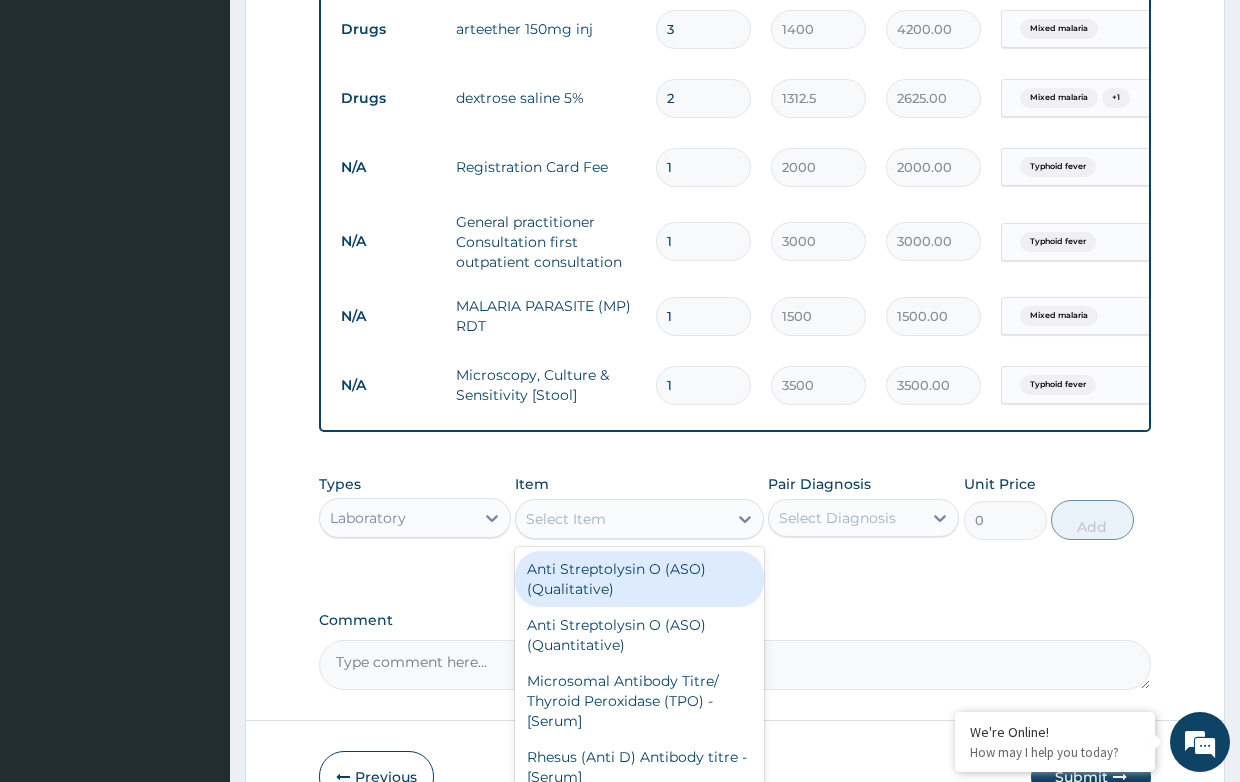scroll, scrollTop: 976, scrollLeft: 0, axis: vertical 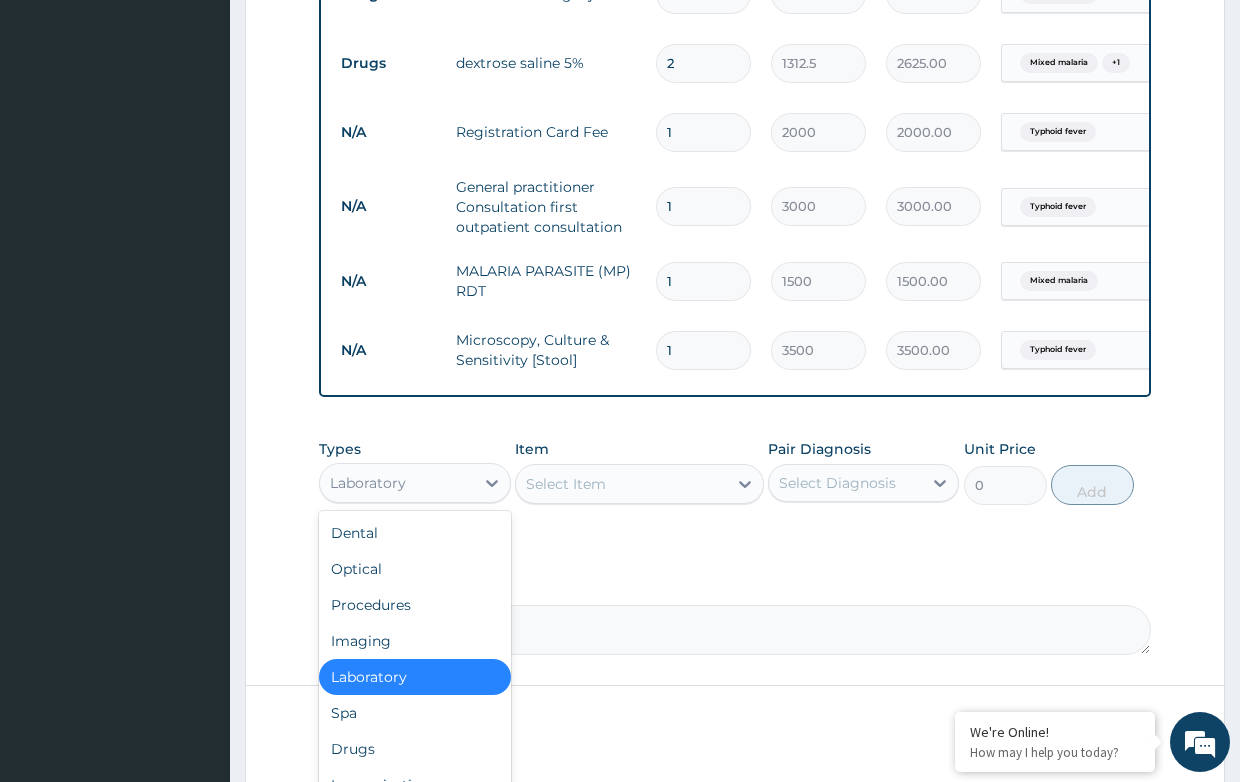 click on "Laboratory" at bounding box center (396, 483) 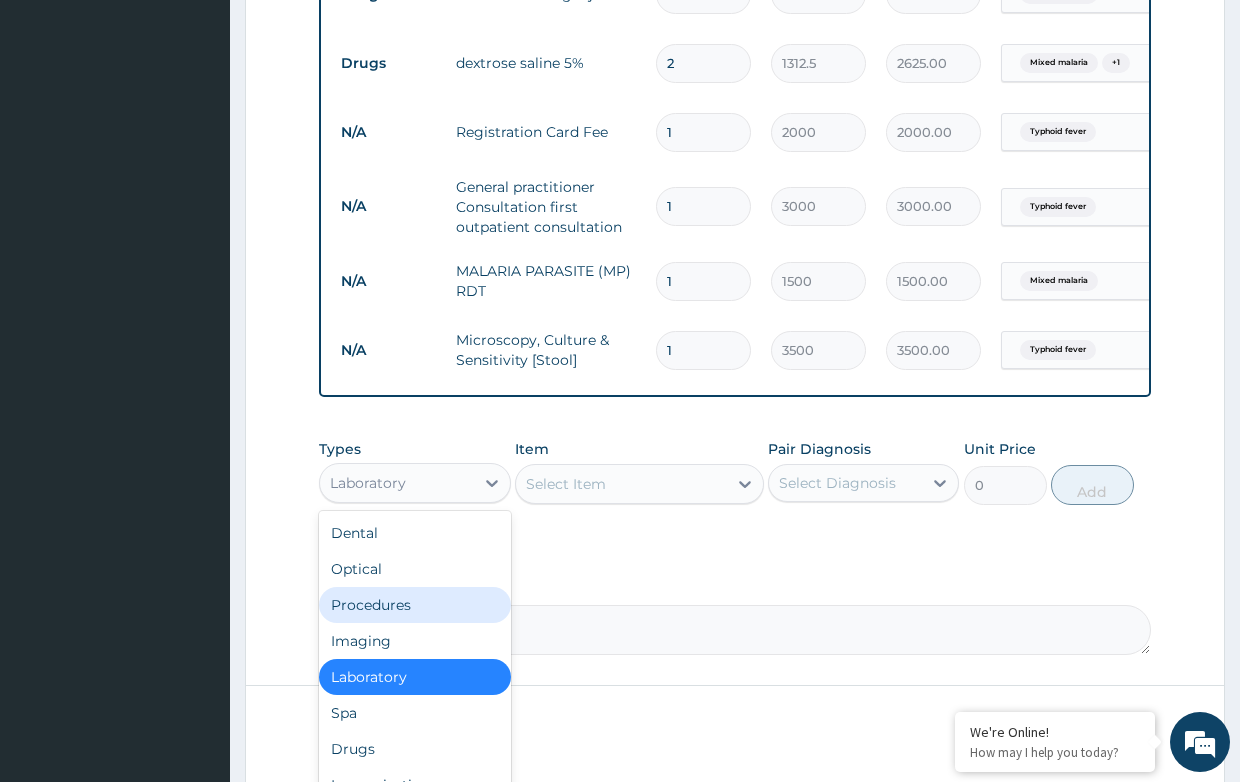 click on "Procedures" at bounding box center (414, 605) 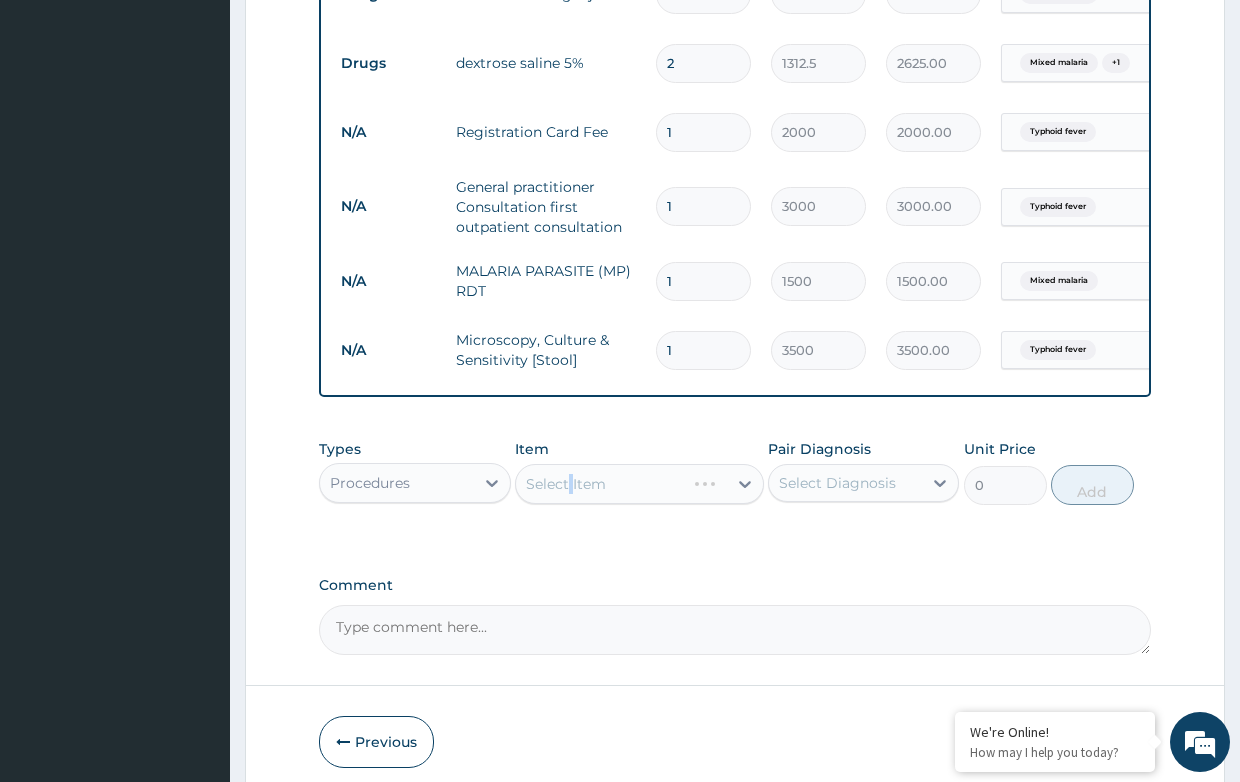 click on "Select Item" at bounding box center [639, 484] 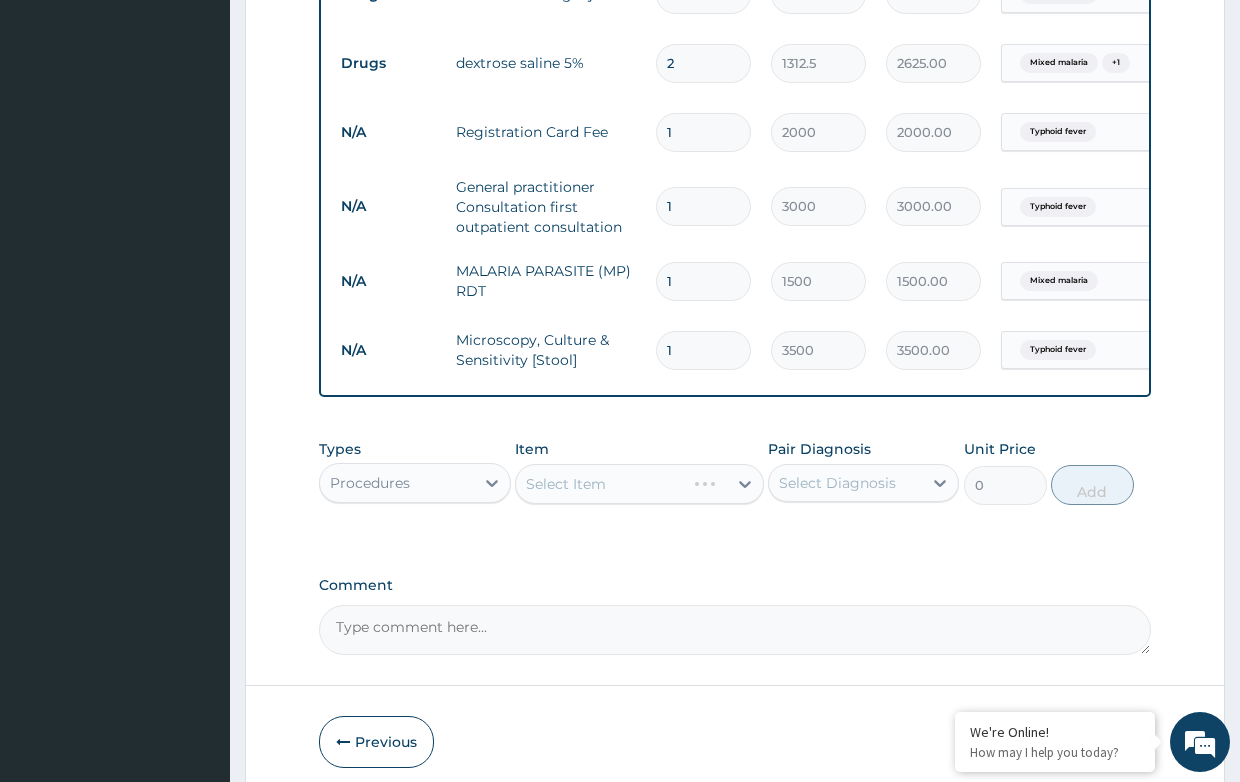 click on "Select Item" at bounding box center (639, 484) 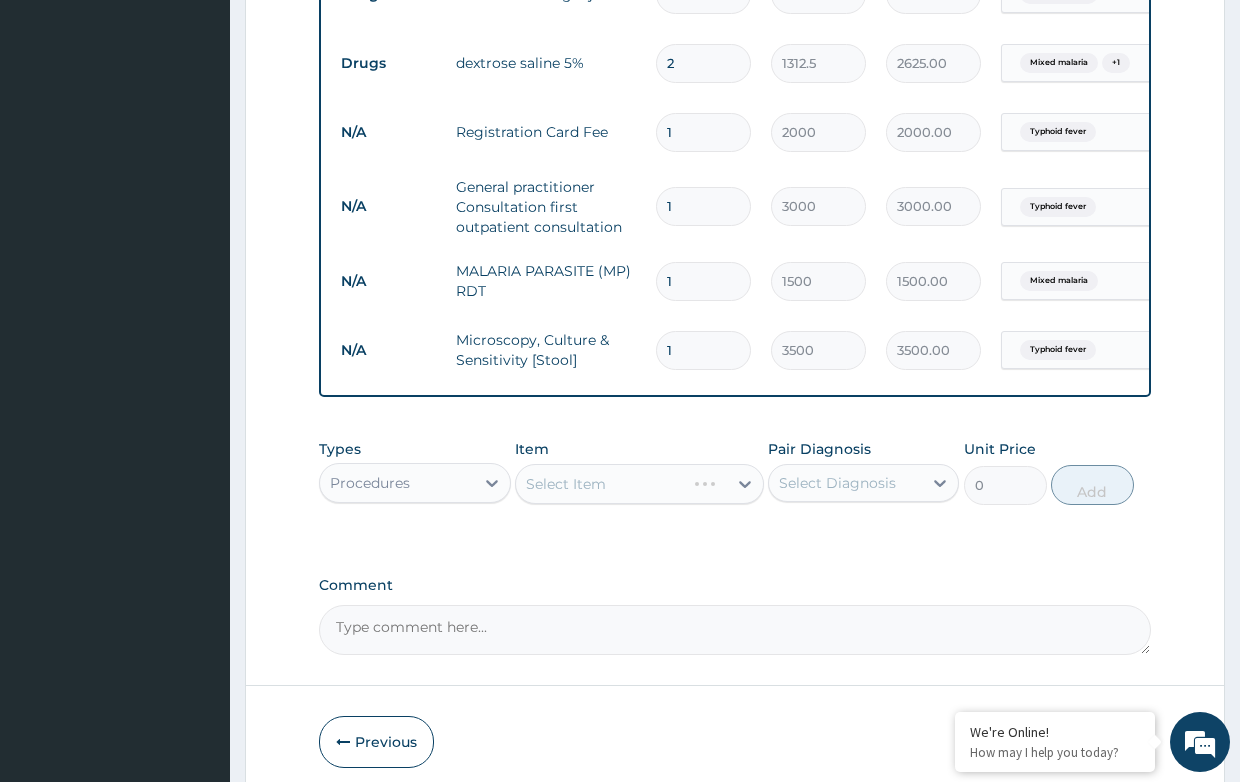 click on "Select Item" at bounding box center [639, 484] 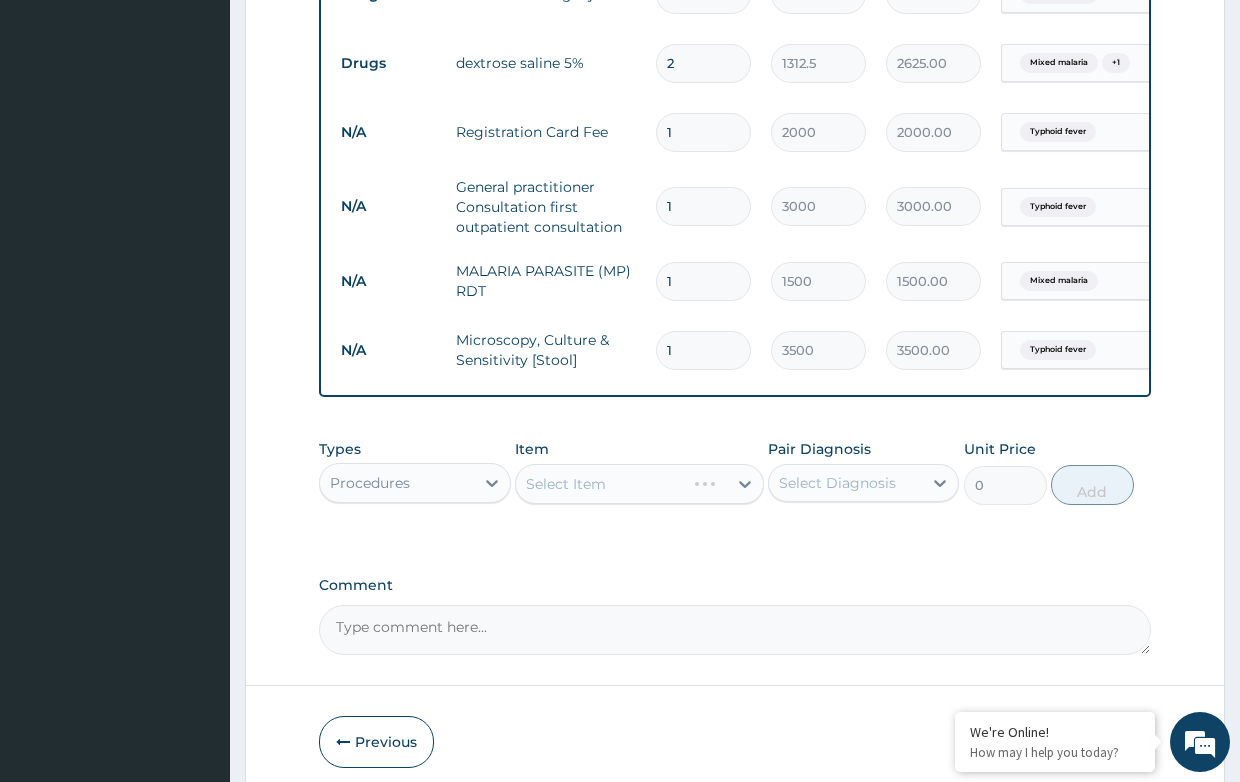 scroll, scrollTop: 1076, scrollLeft: 0, axis: vertical 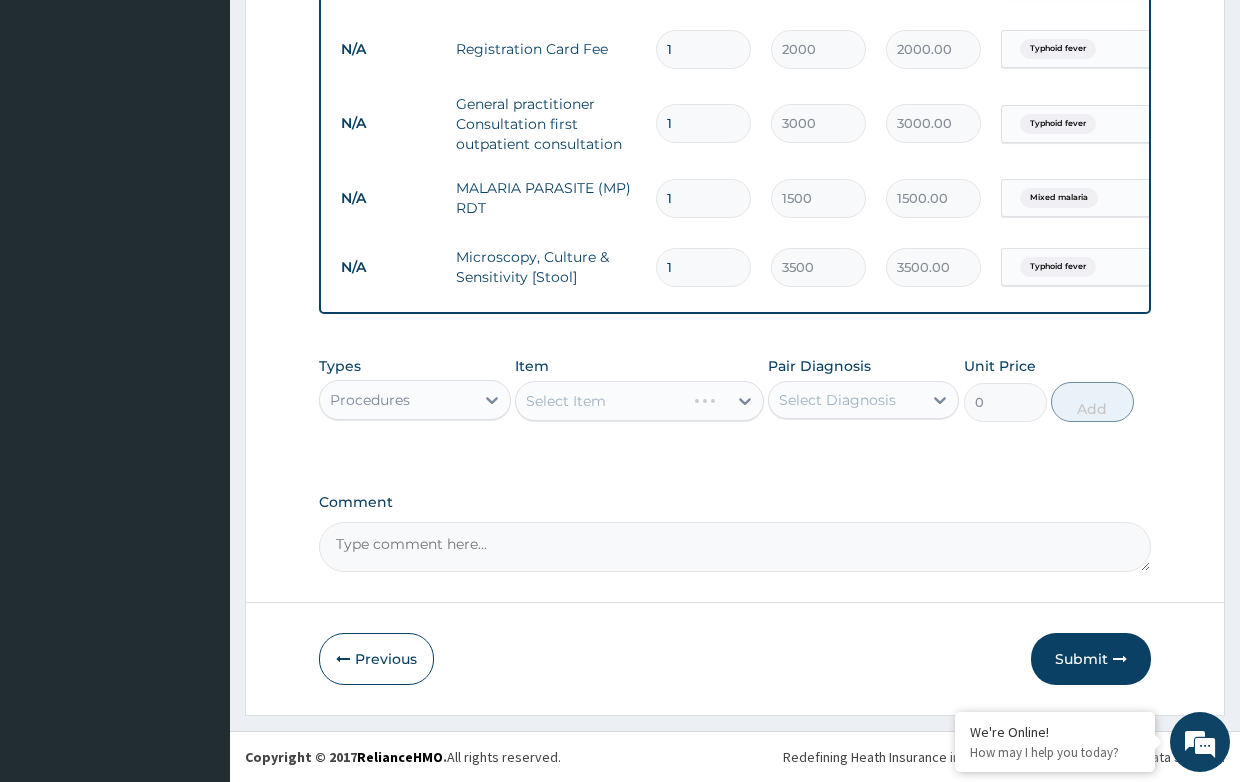 click on "Select Item" at bounding box center (566, 401) 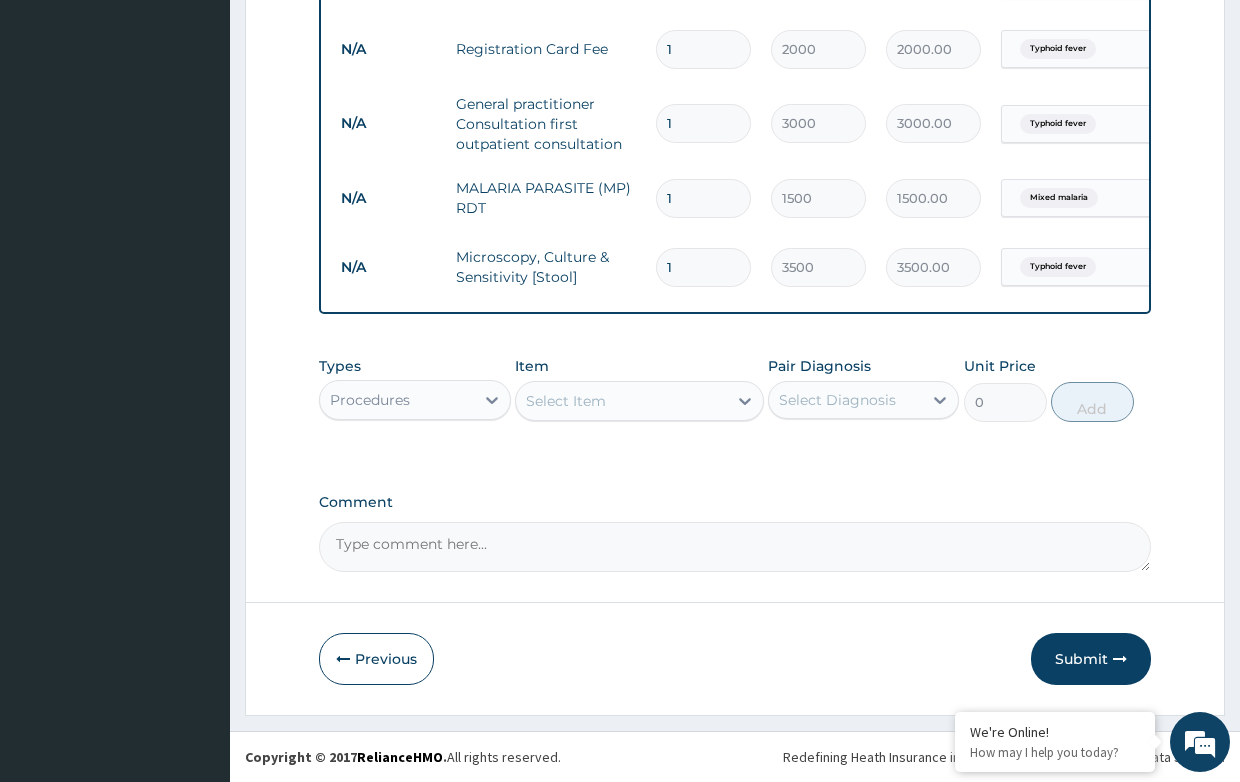 click on "Select Item" at bounding box center (566, 401) 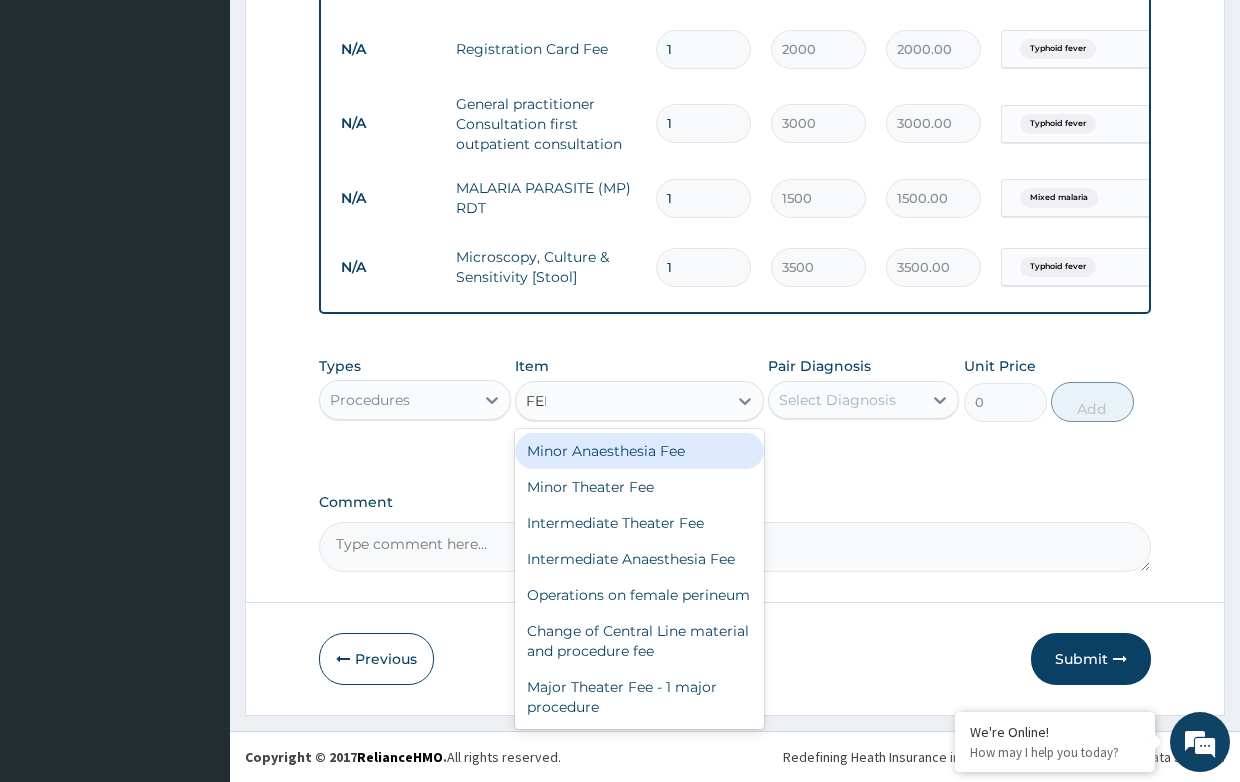type on "FEED" 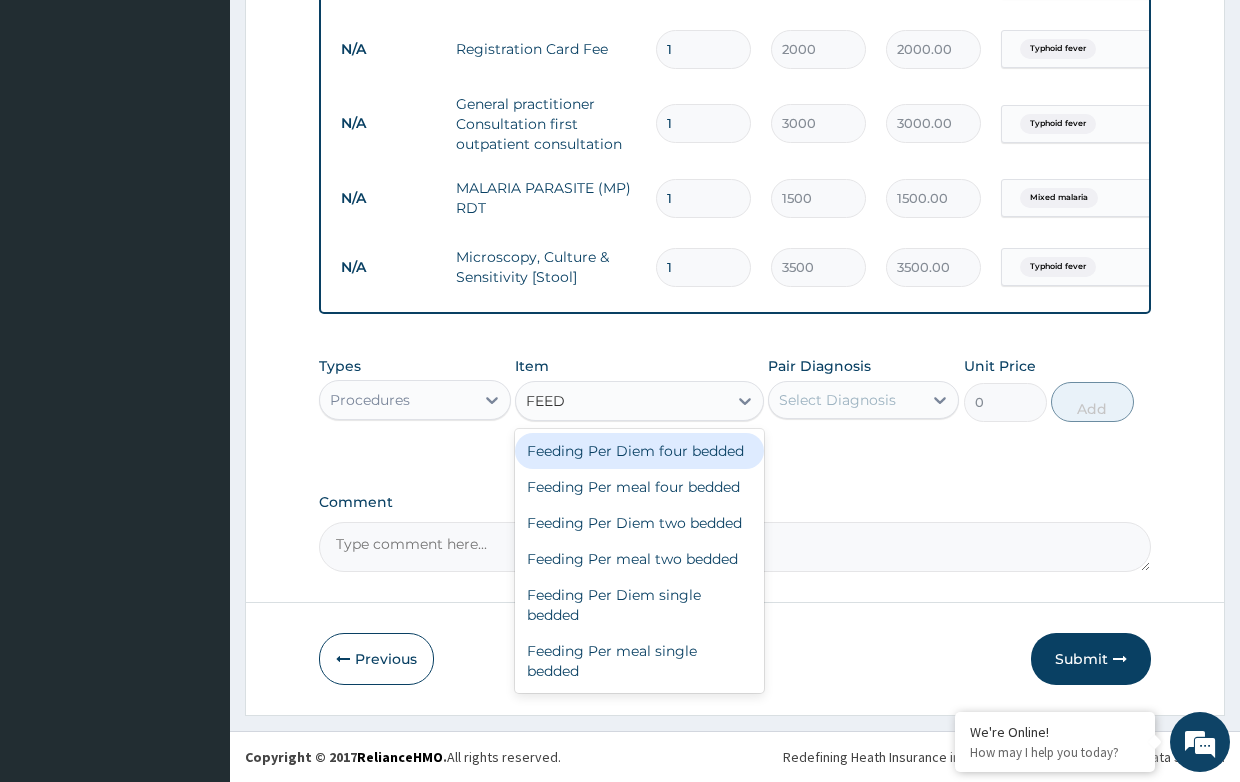 click on "Feeding Per Diem four bedded" at bounding box center [639, 451] 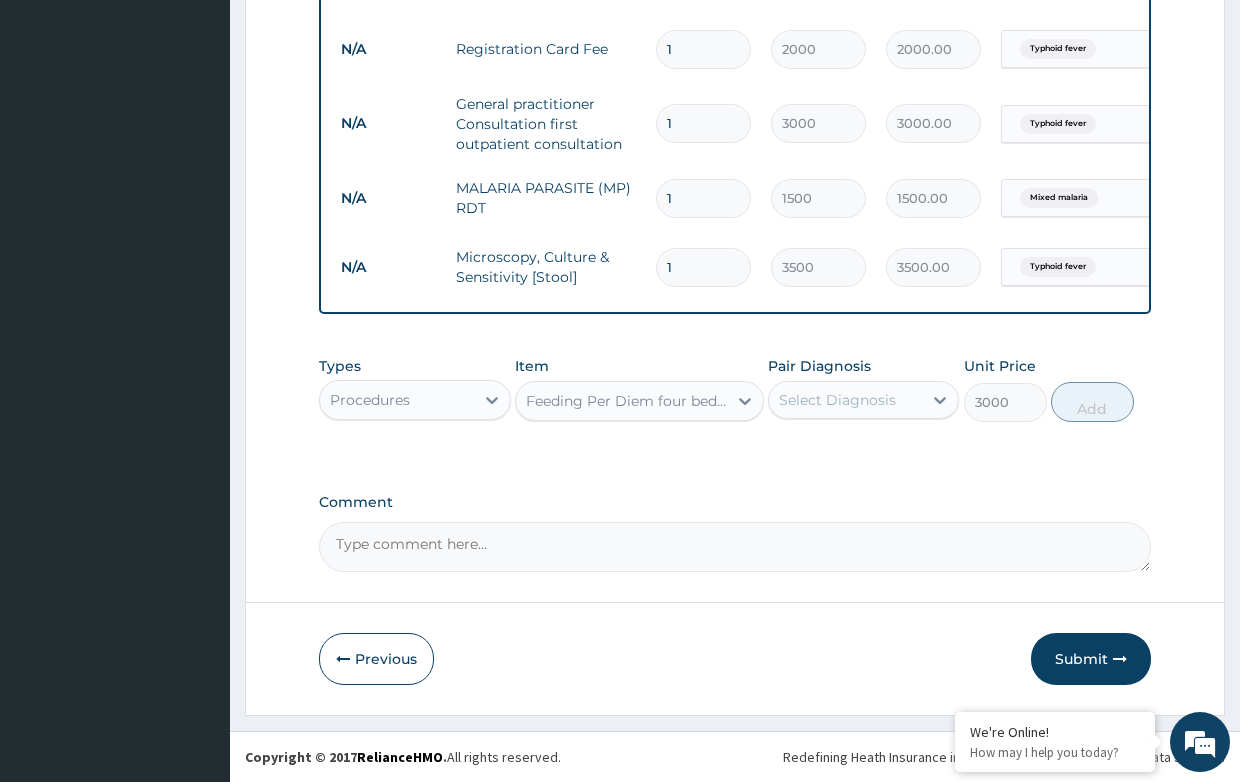 click on "Select Diagnosis" at bounding box center [837, 400] 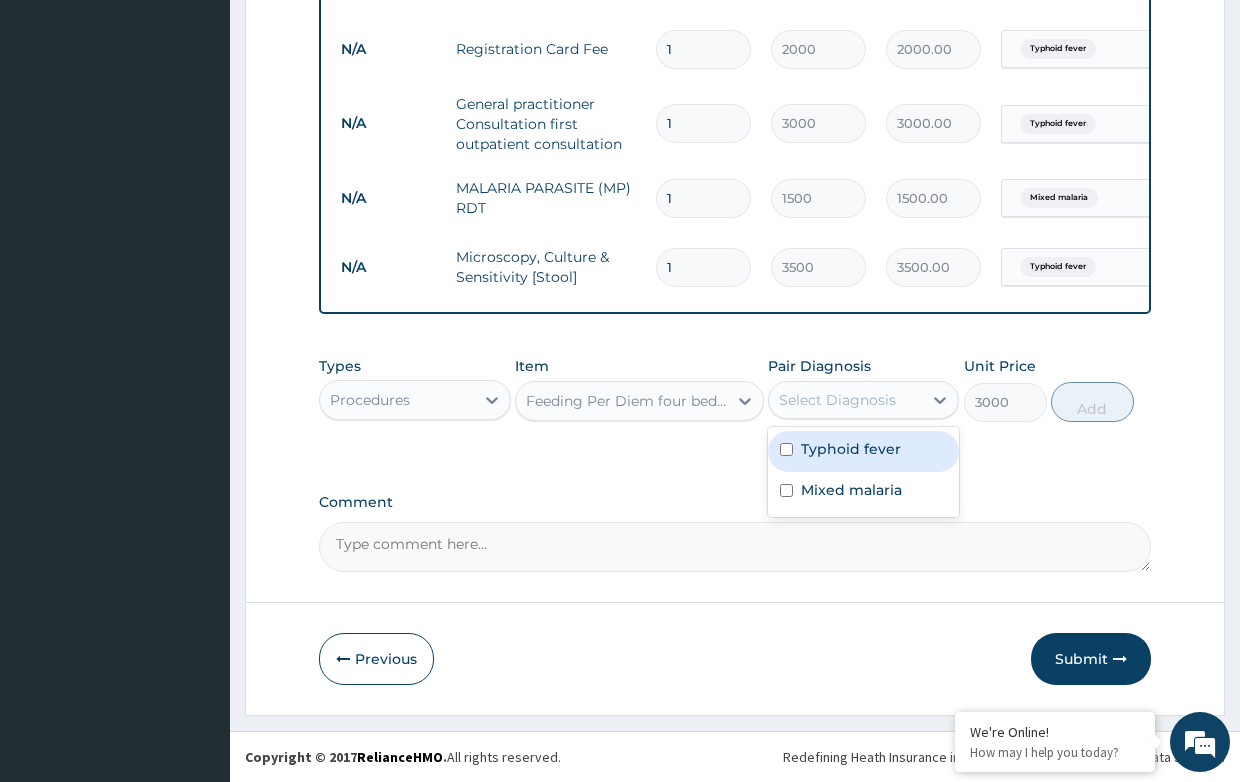 click on "Typhoid fever" at bounding box center [851, 449] 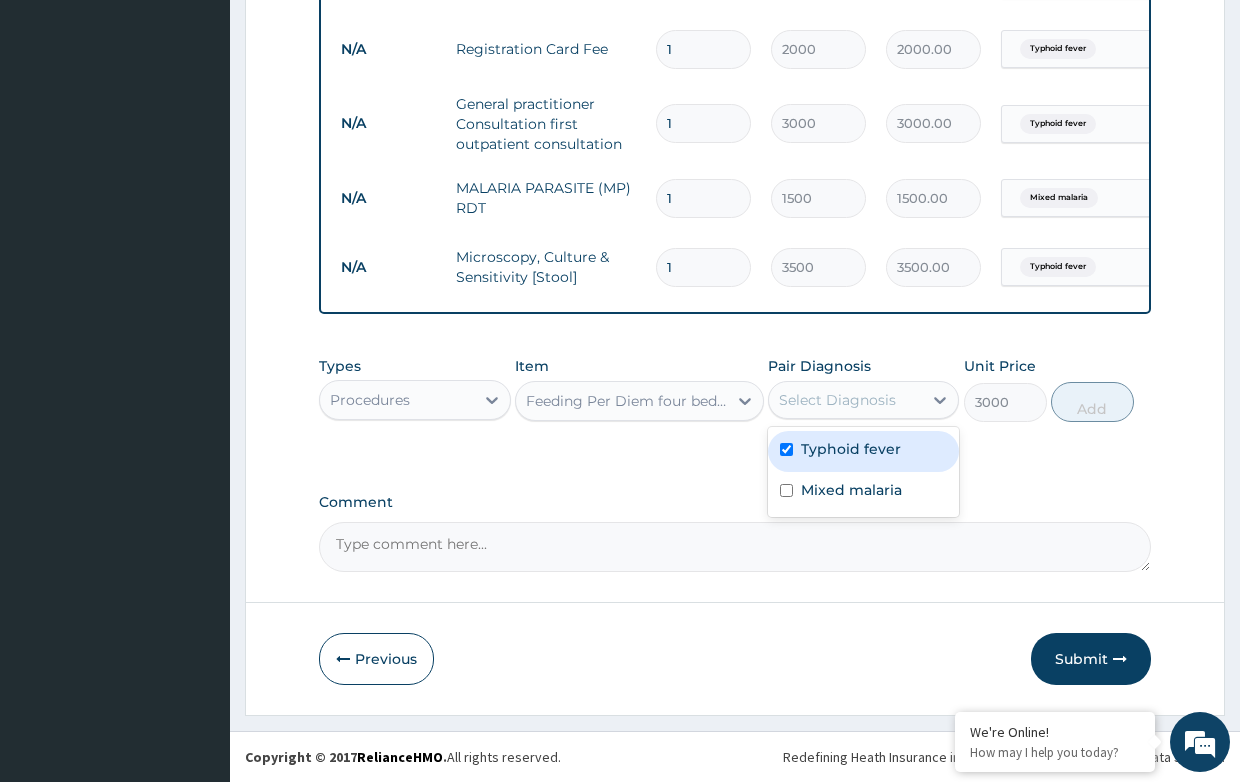 checkbox on "true" 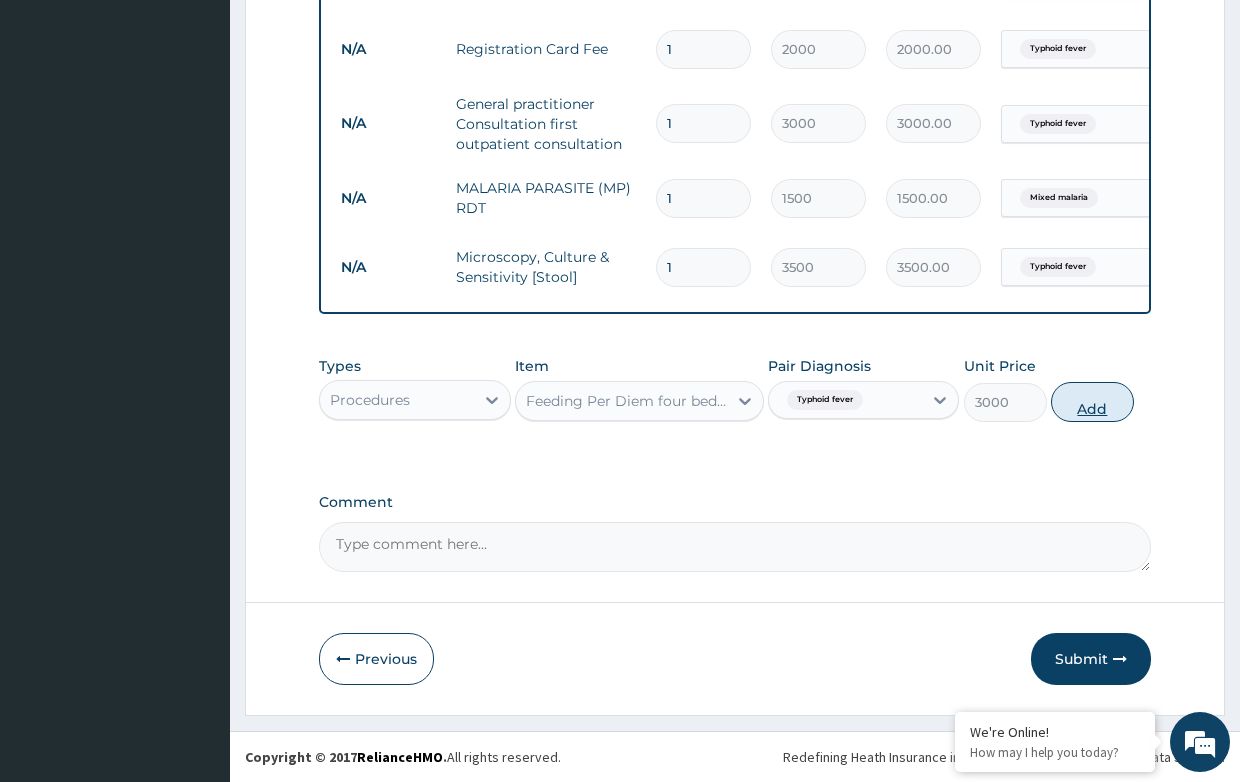 click on "Add" at bounding box center [1092, 402] 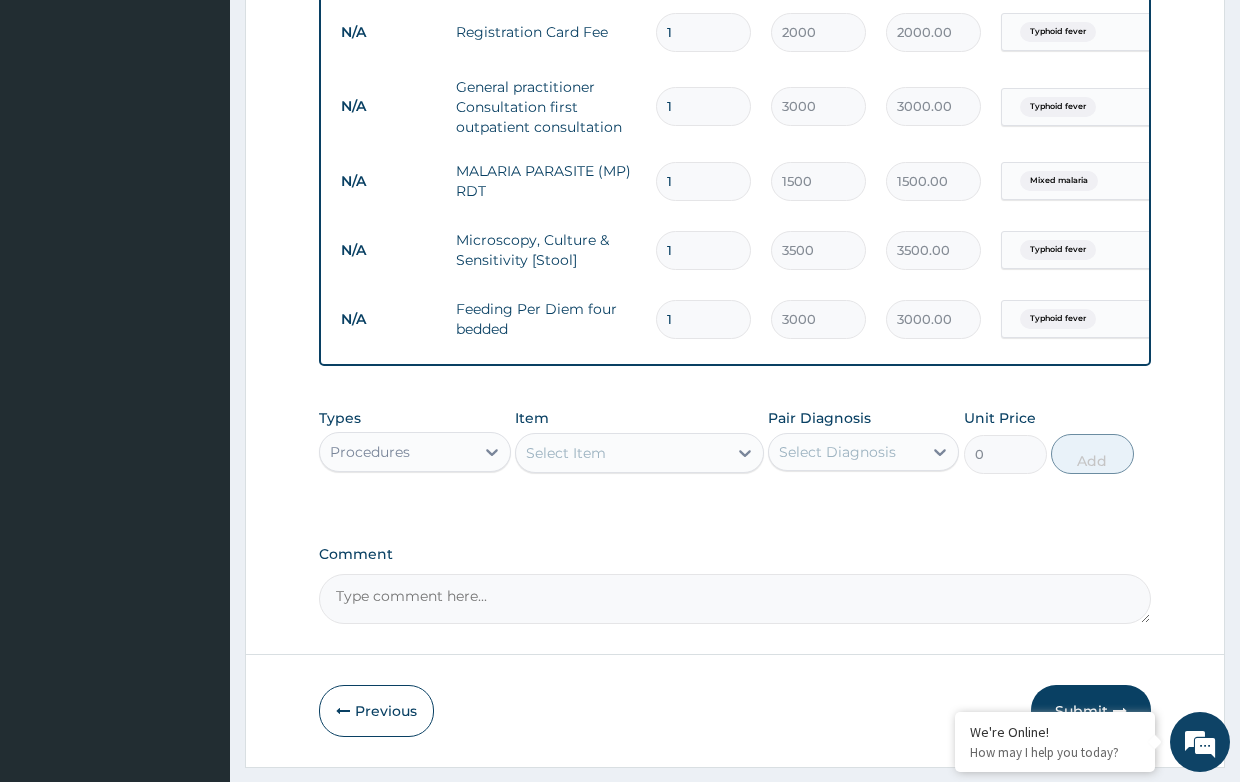 drag, startPoint x: 677, startPoint y: 321, endPoint x: 640, endPoint y: 311, distance: 38.327538 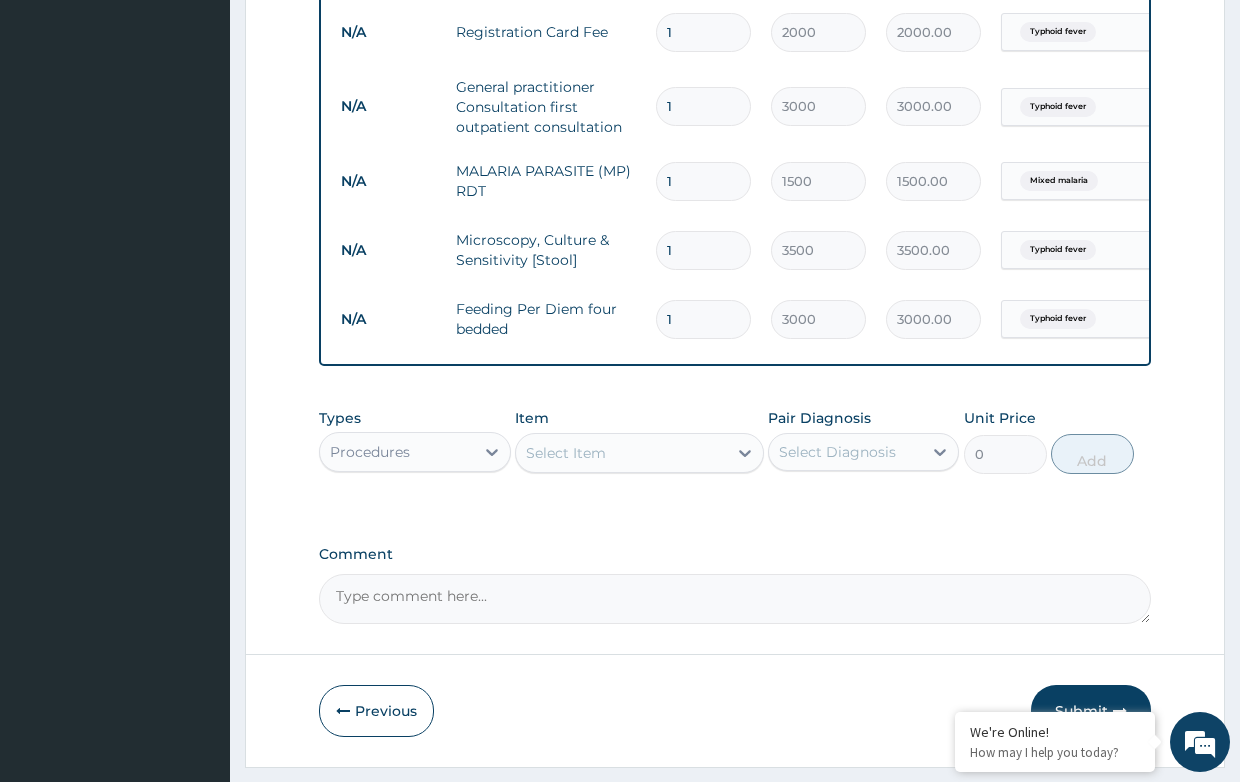 type on "3" 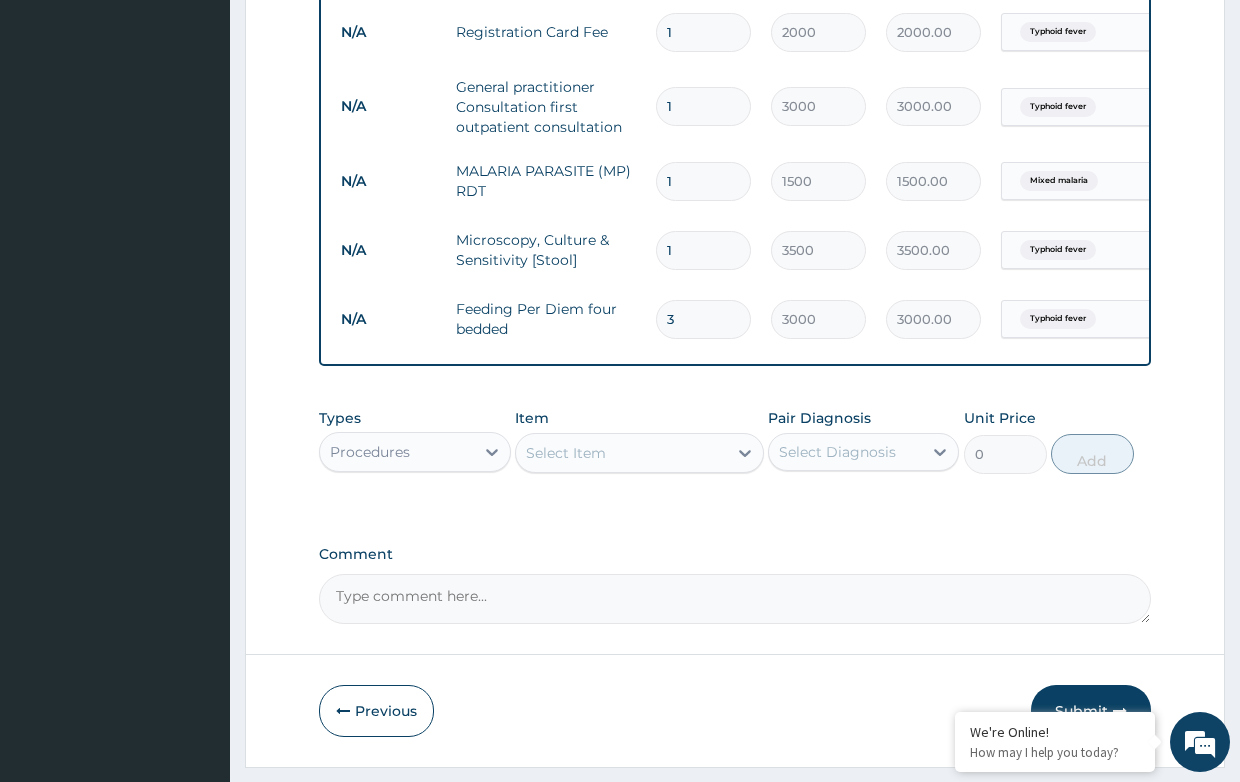 type on "9000.00" 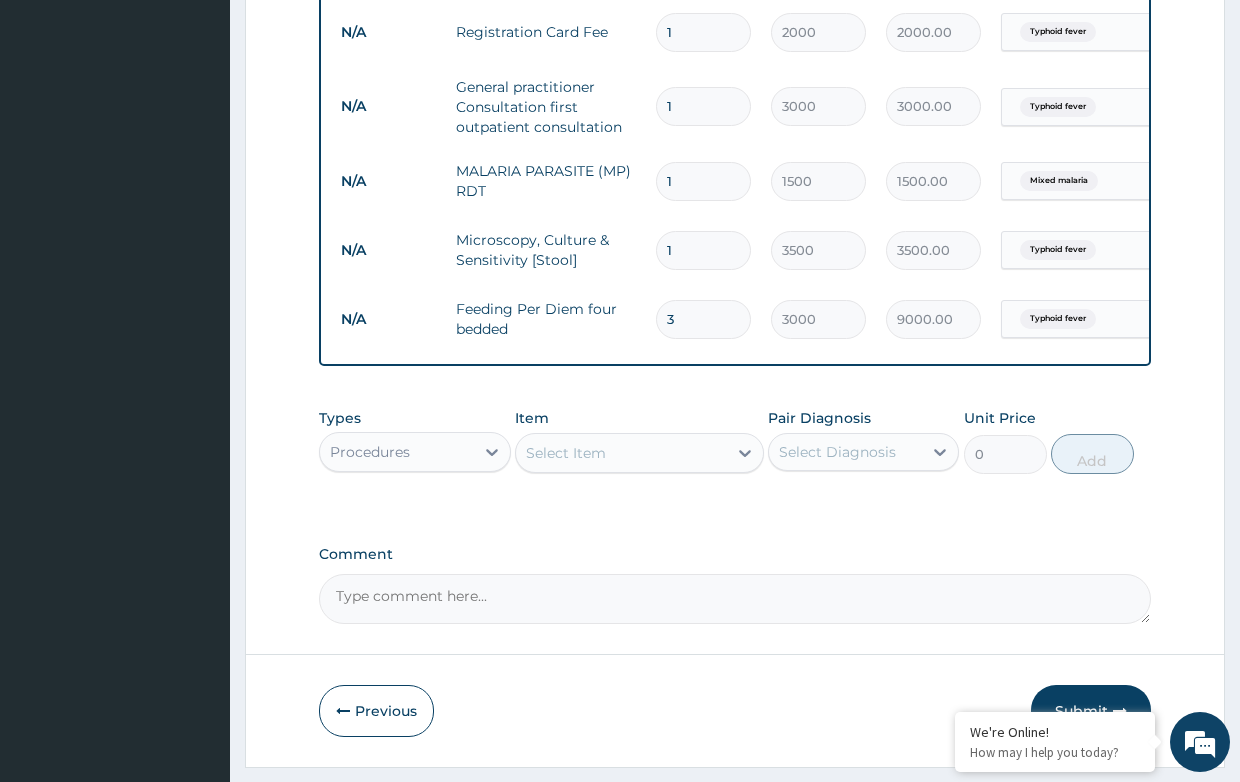 type on "3" 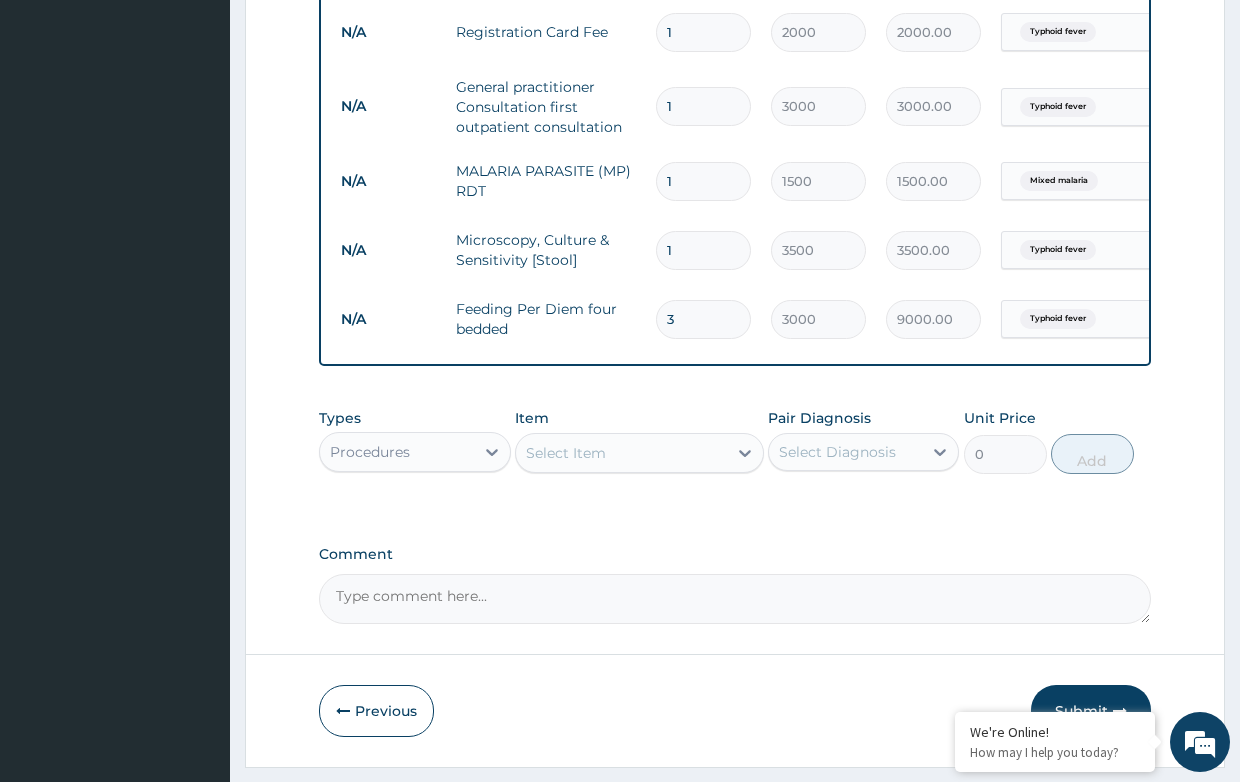click on "Select Item" at bounding box center (621, 453) 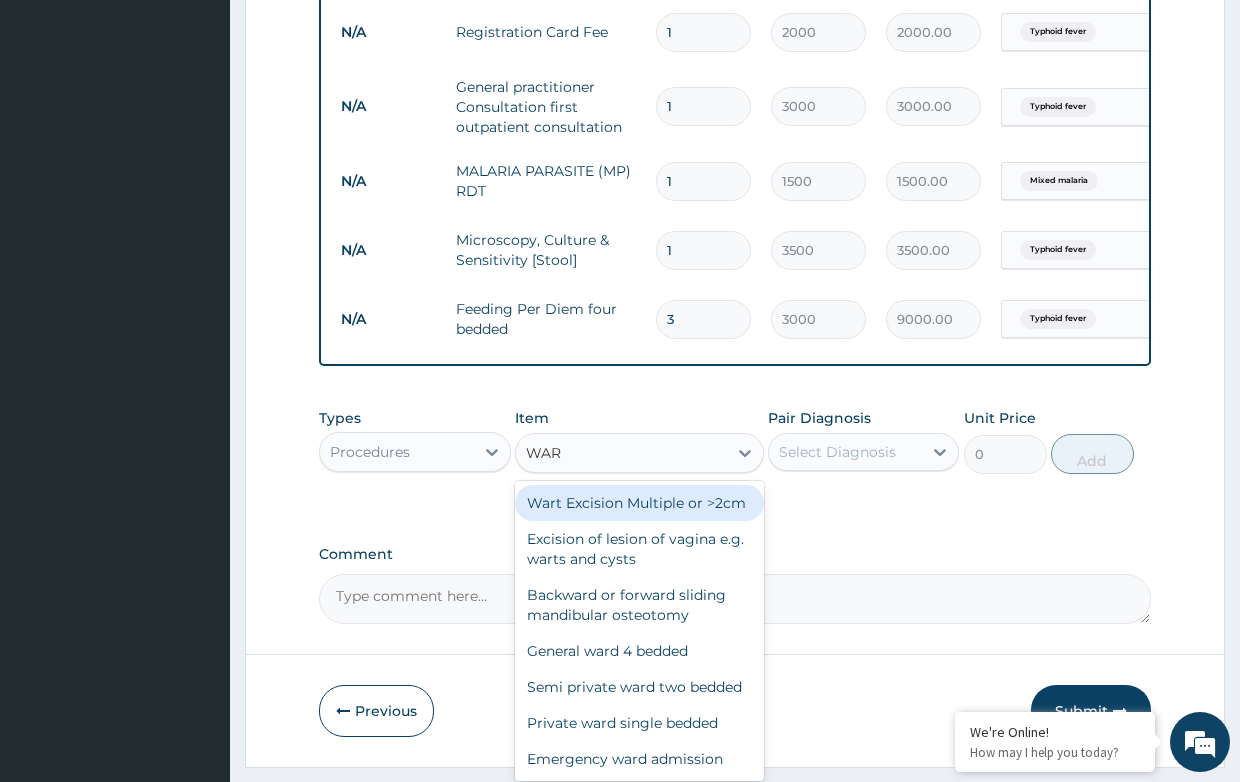 type on "WARD" 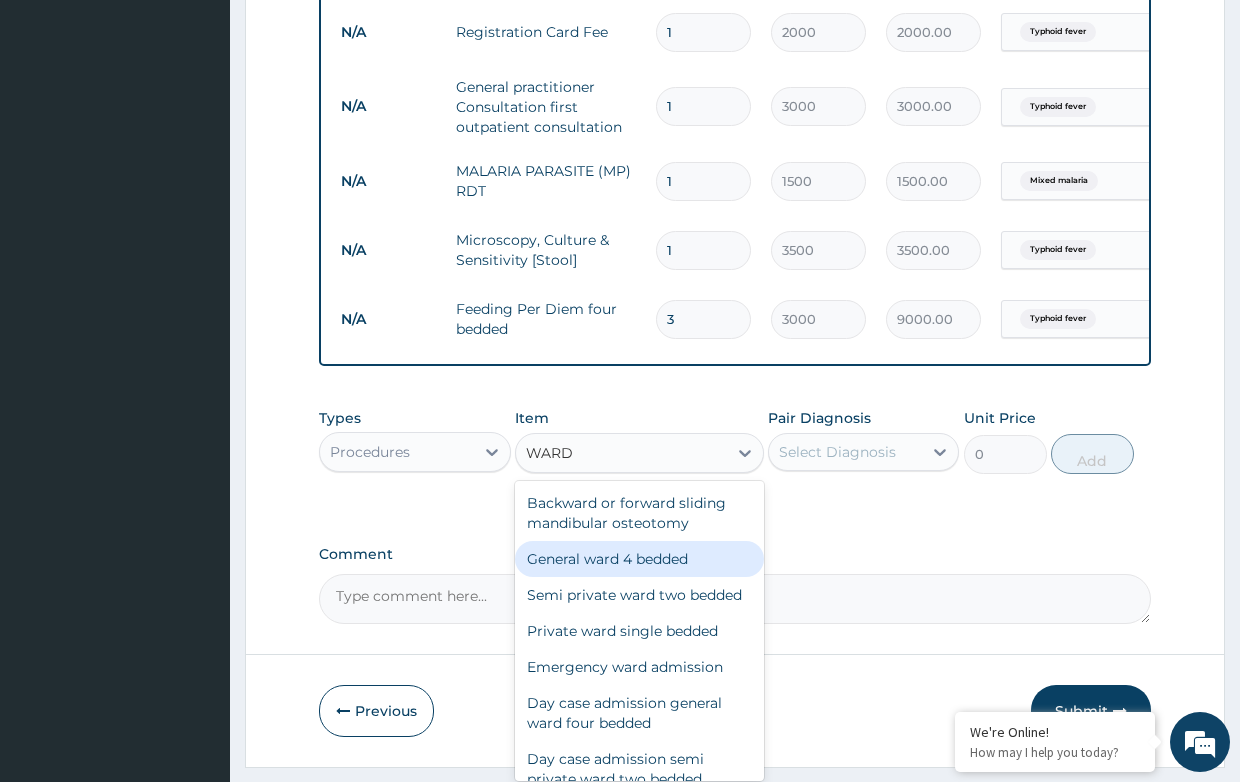 click on "General ward 4 bedded" at bounding box center [639, 559] 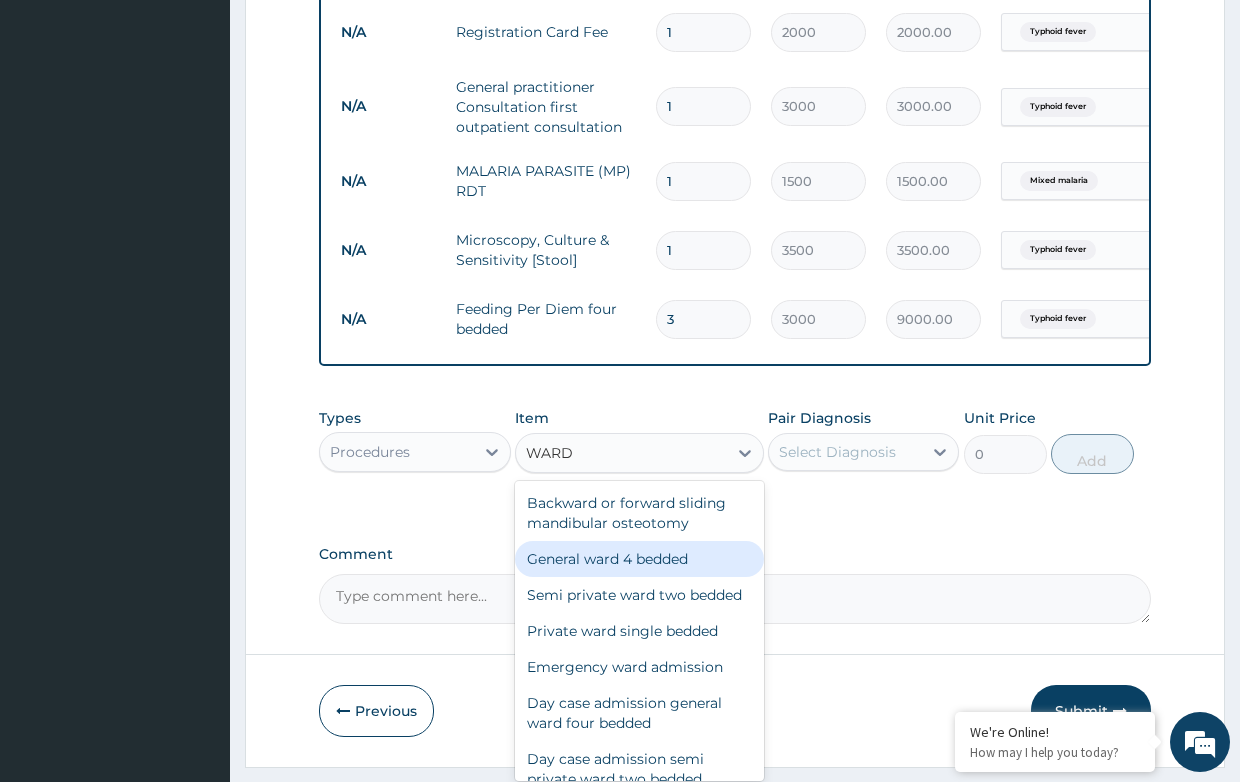 type 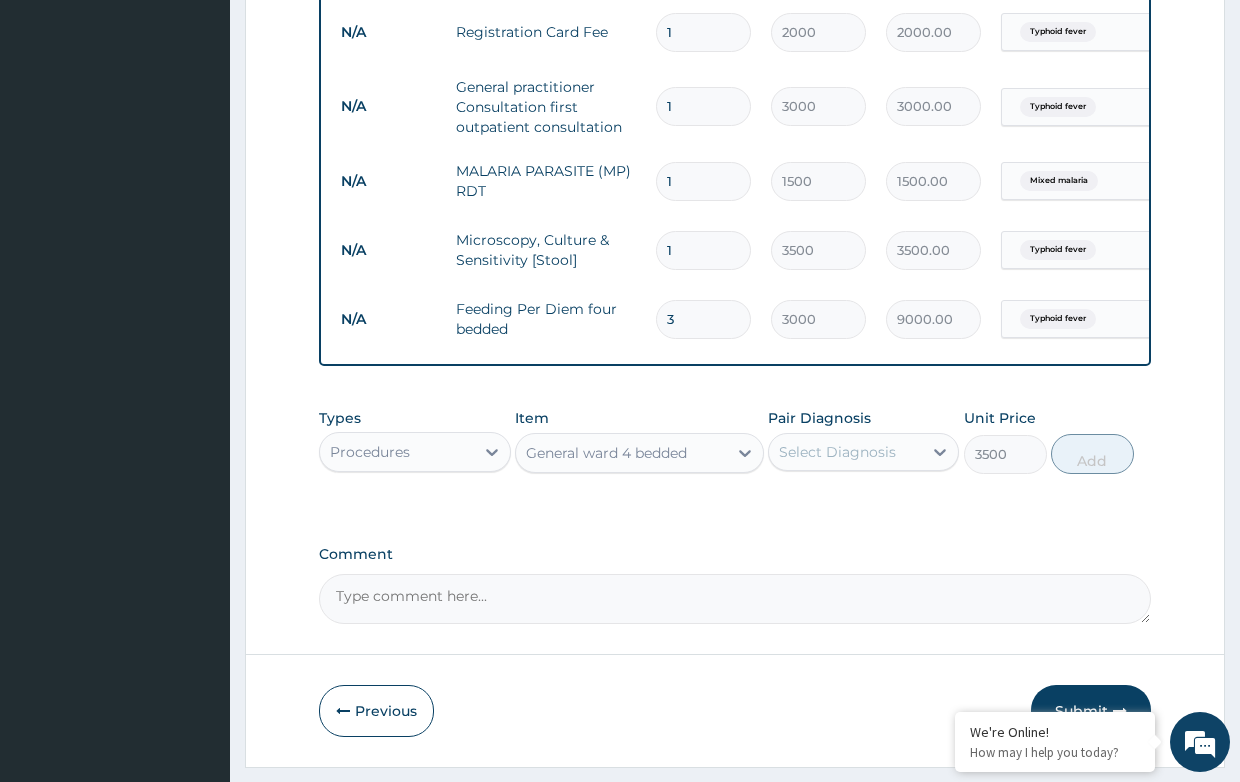 click on "Select Diagnosis" at bounding box center (837, 452) 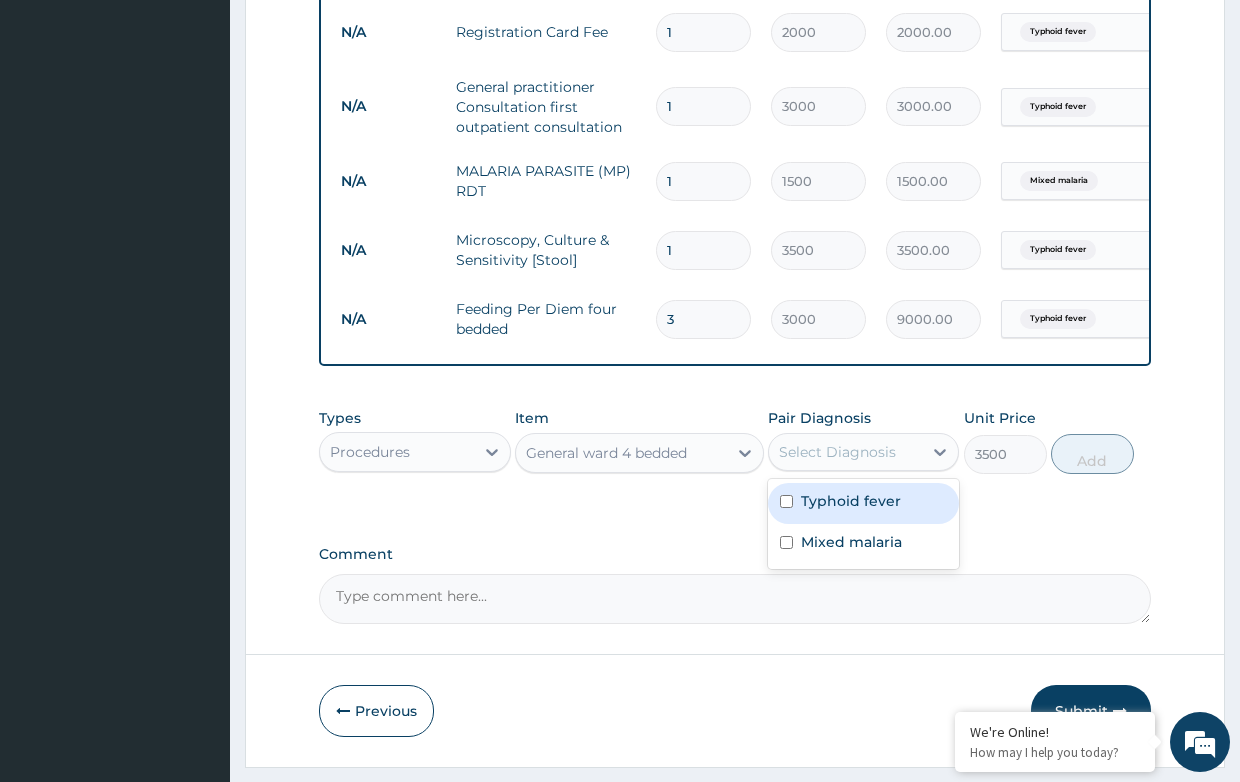 click on "Typhoid fever" at bounding box center (851, 501) 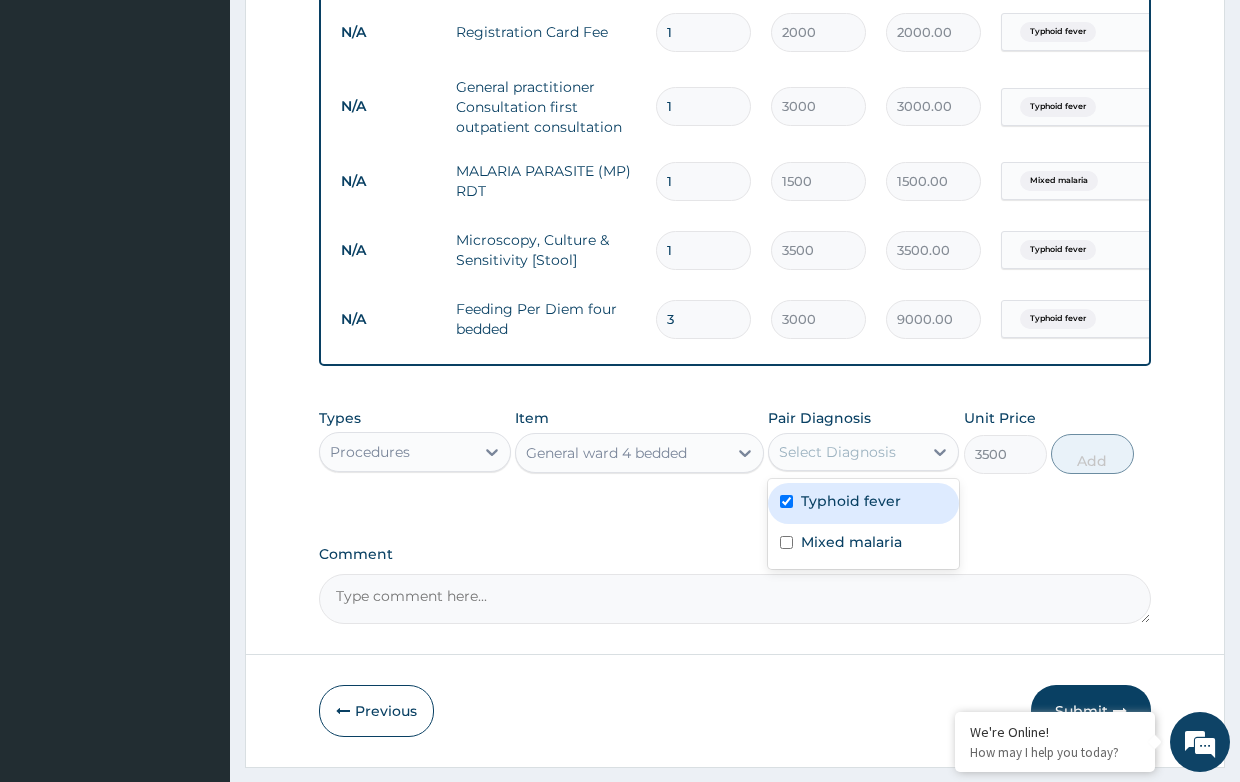 checkbox on "true" 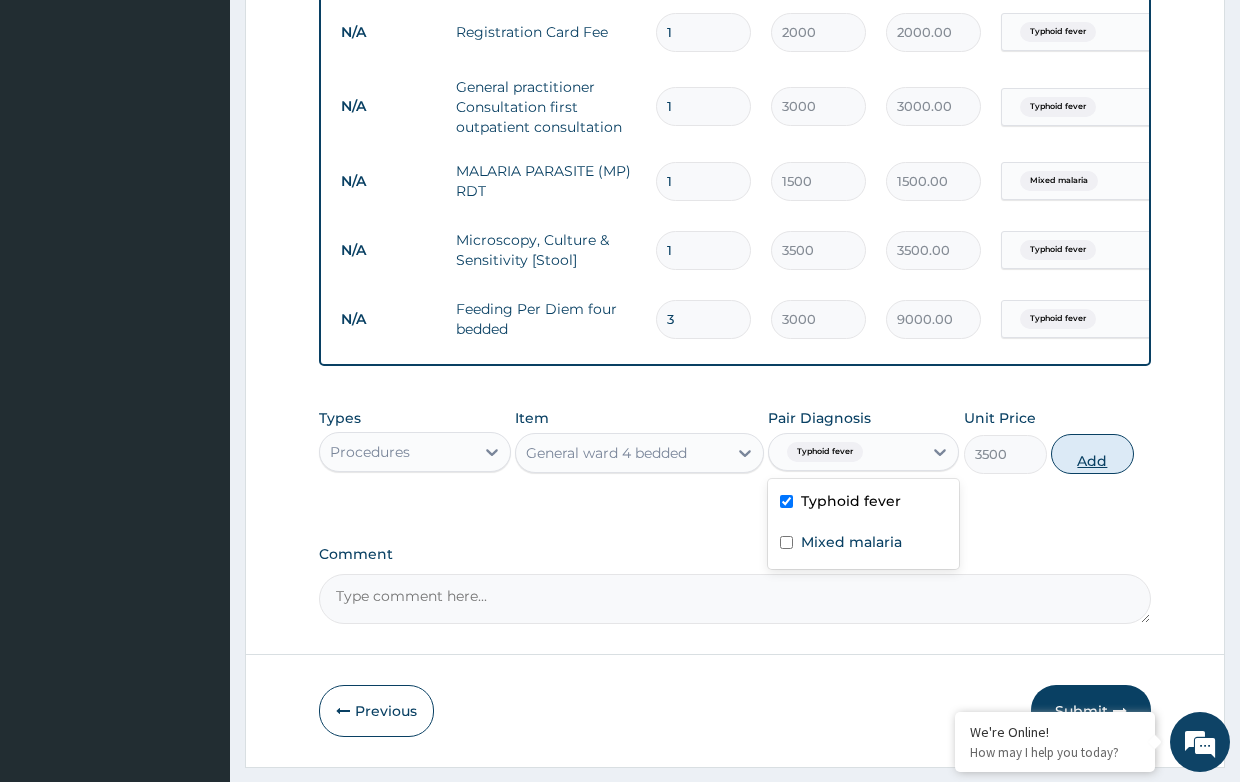 click on "Add" at bounding box center (1092, 454) 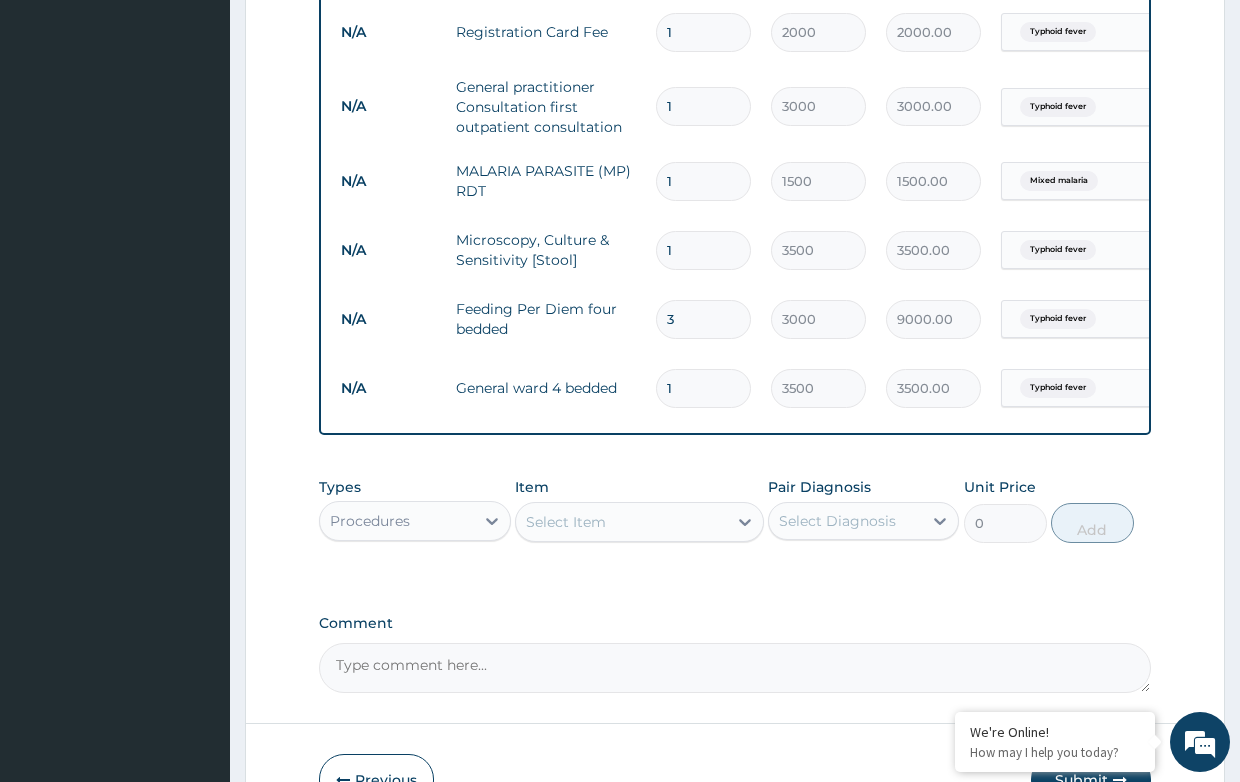 drag, startPoint x: 678, startPoint y: 380, endPoint x: 625, endPoint y: 377, distance: 53.08484 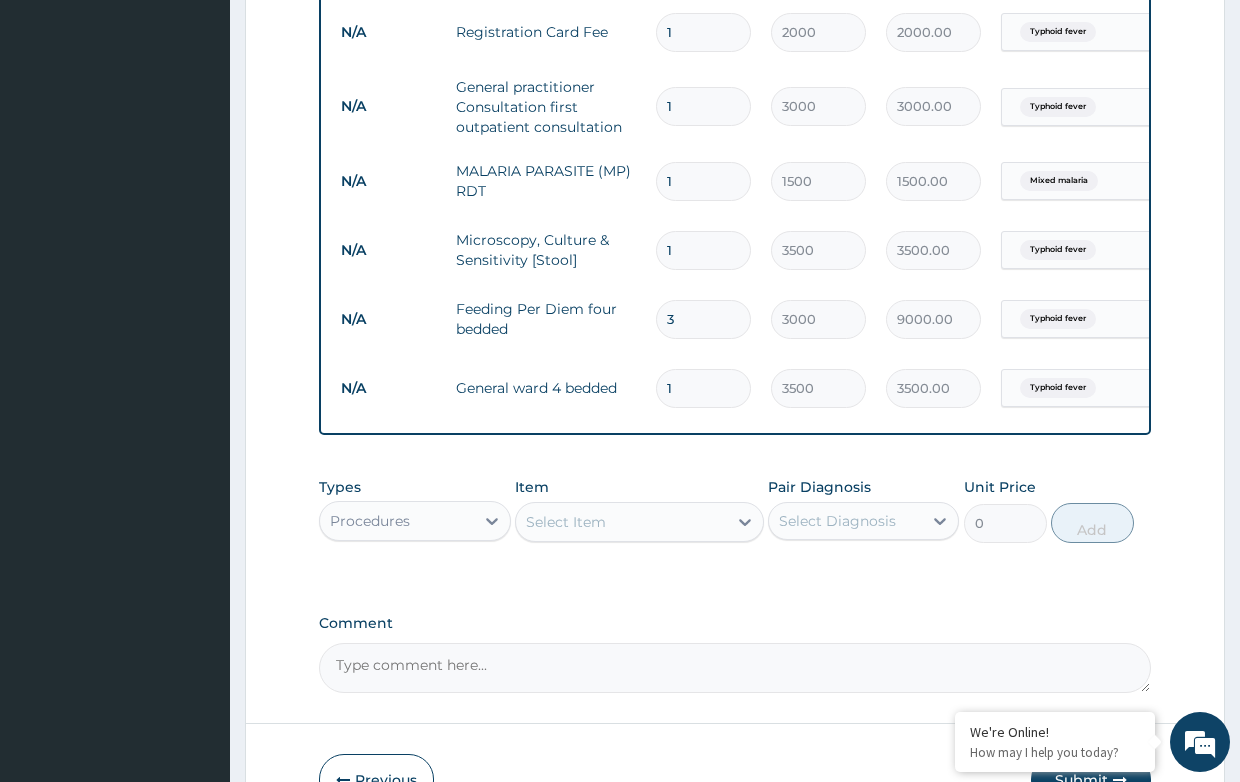 click on "N/A General ward 4 bedded 1 3500 3500.00 Typhoid fever Delete" at bounding box center [821, 388] 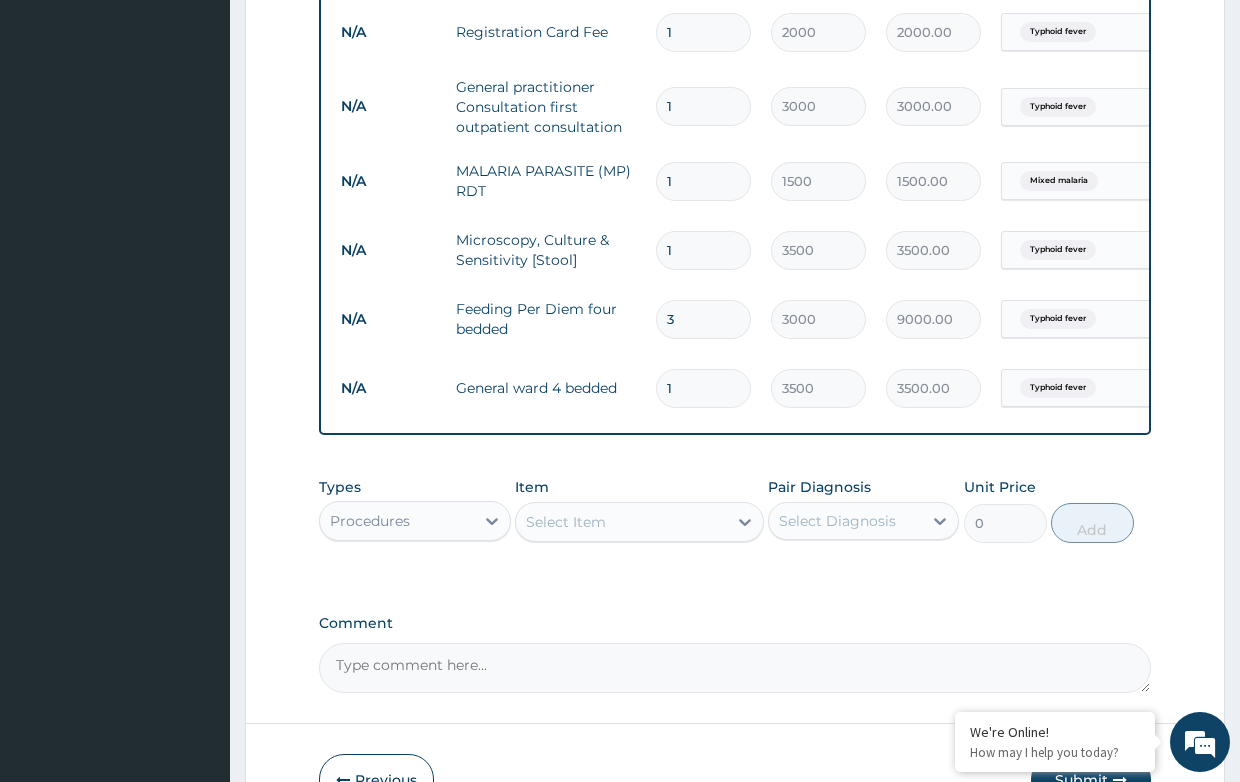 type on "3" 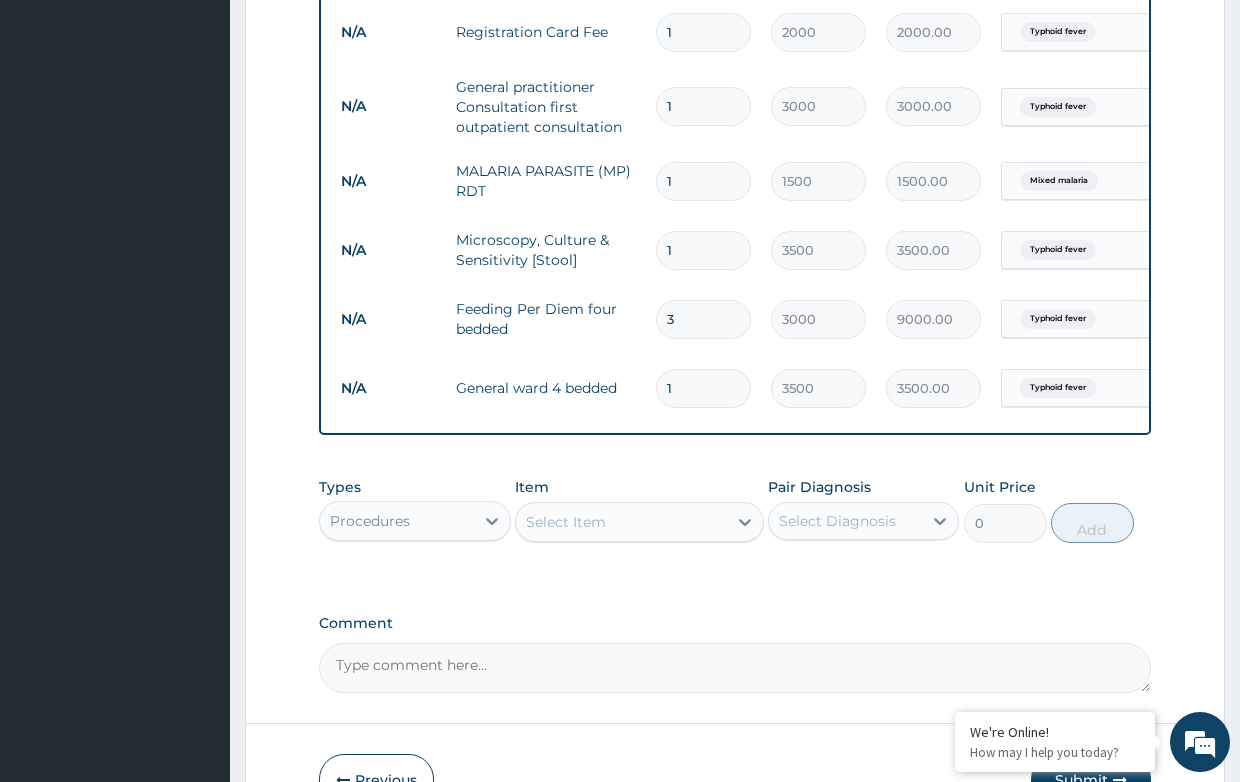 type on "10500.00" 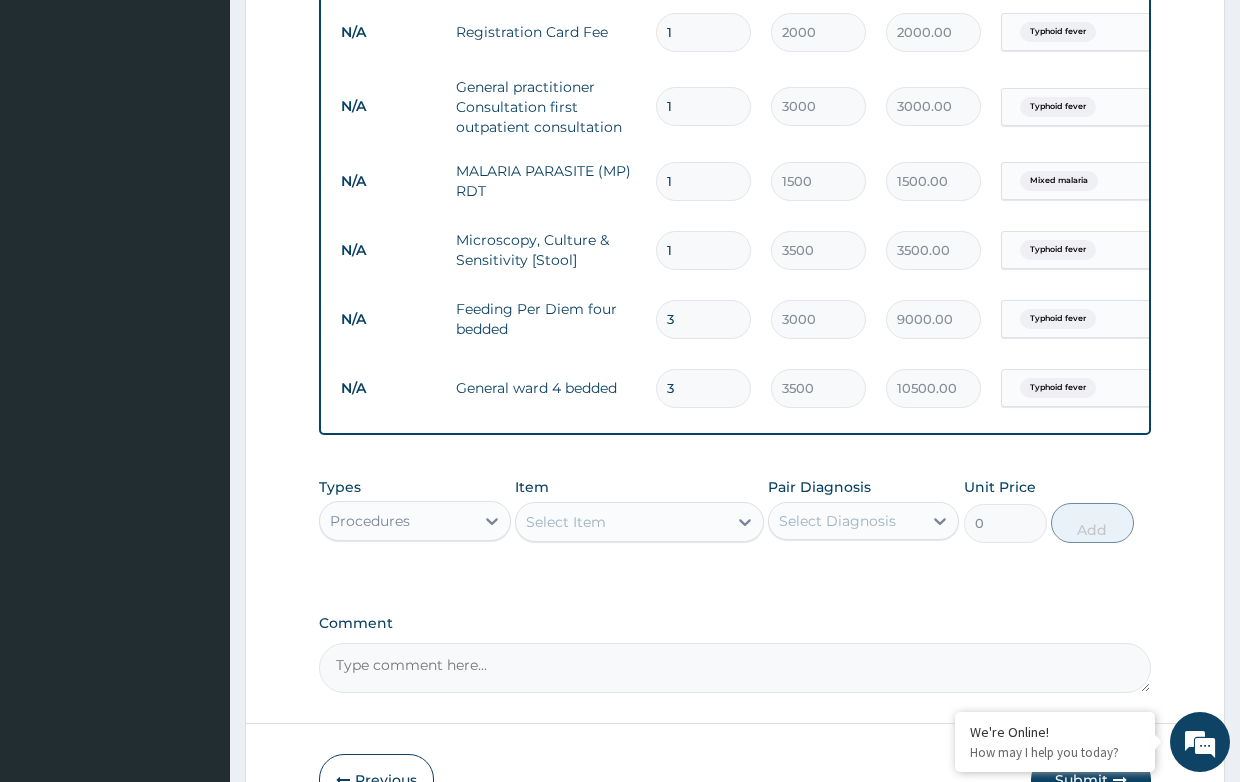 type on "3" 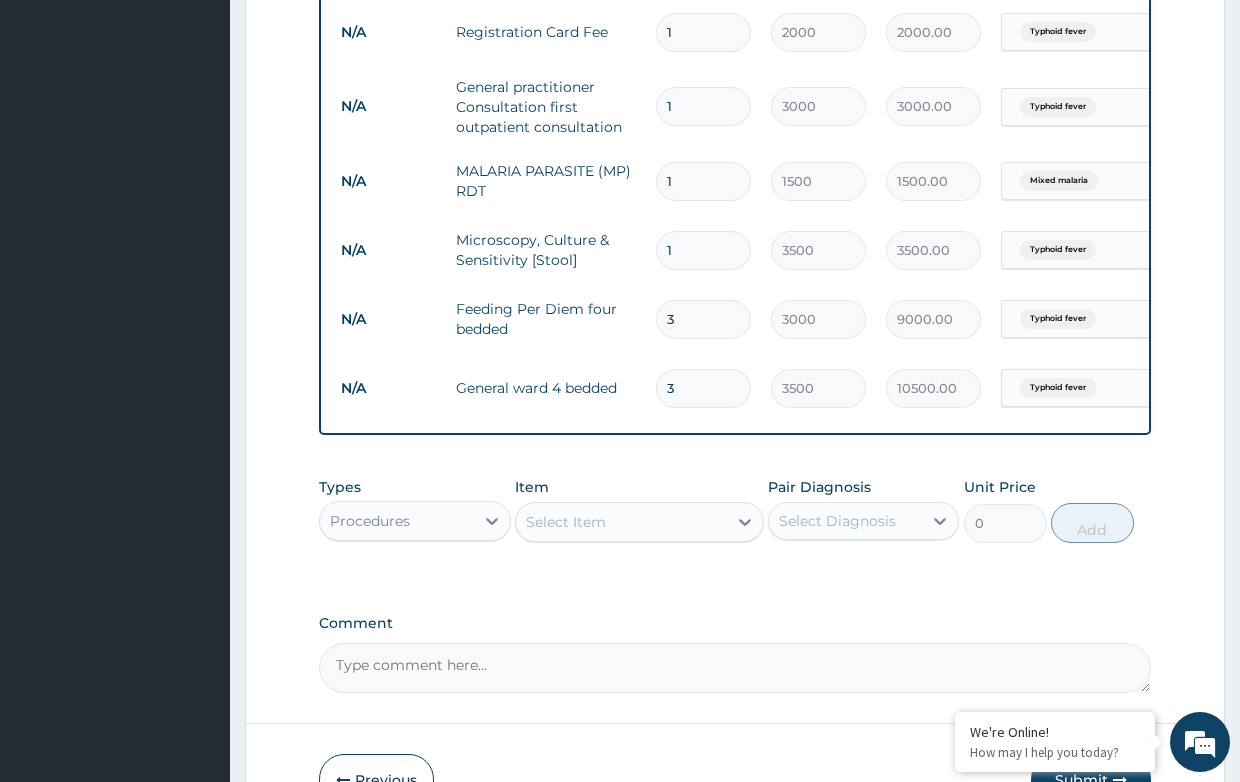 click on "Select Item" at bounding box center [621, 522] 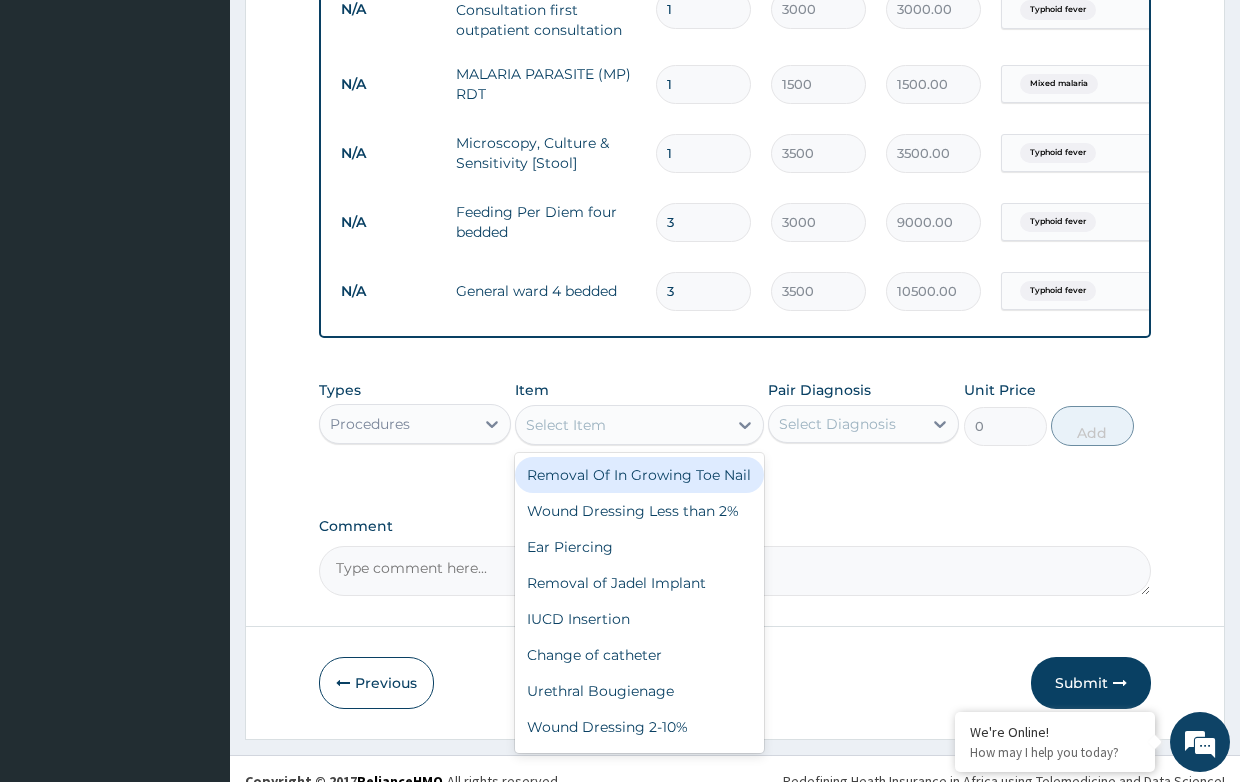 scroll, scrollTop: 1176, scrollLeft: 0, axis: vertical 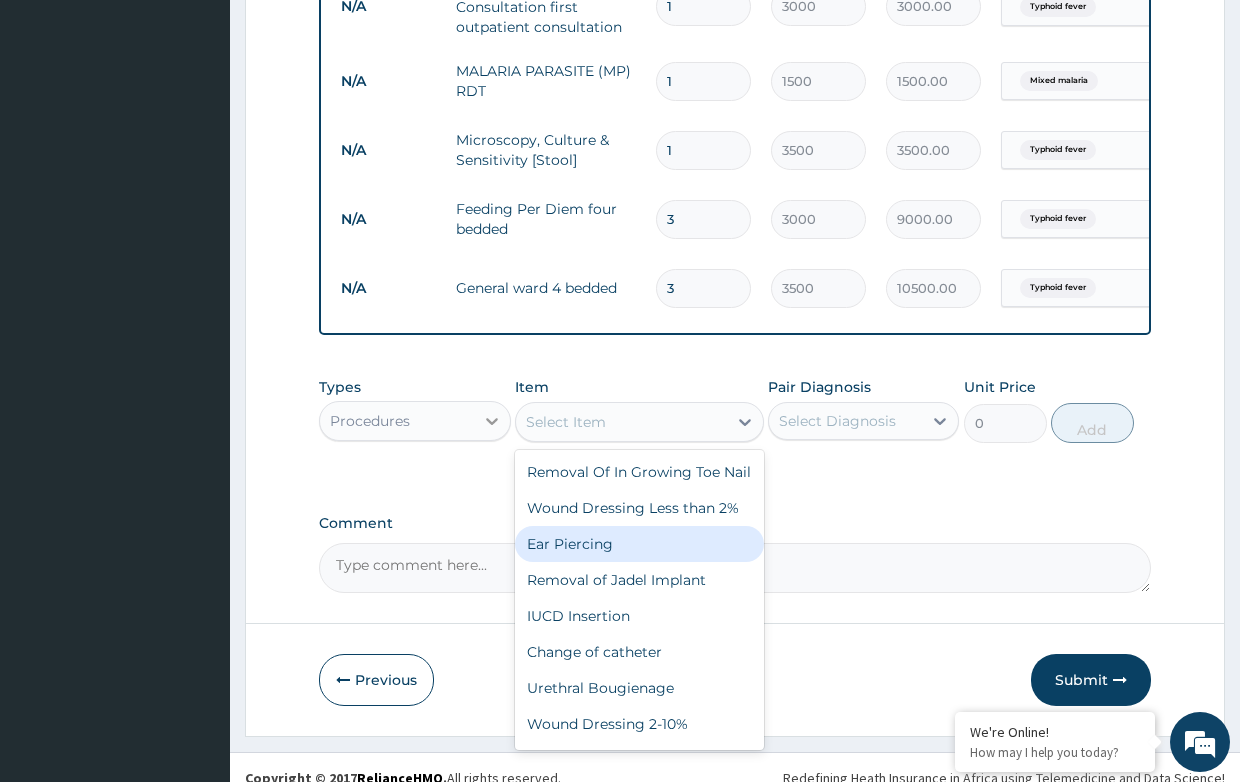 click at bounding box center [492, 421] 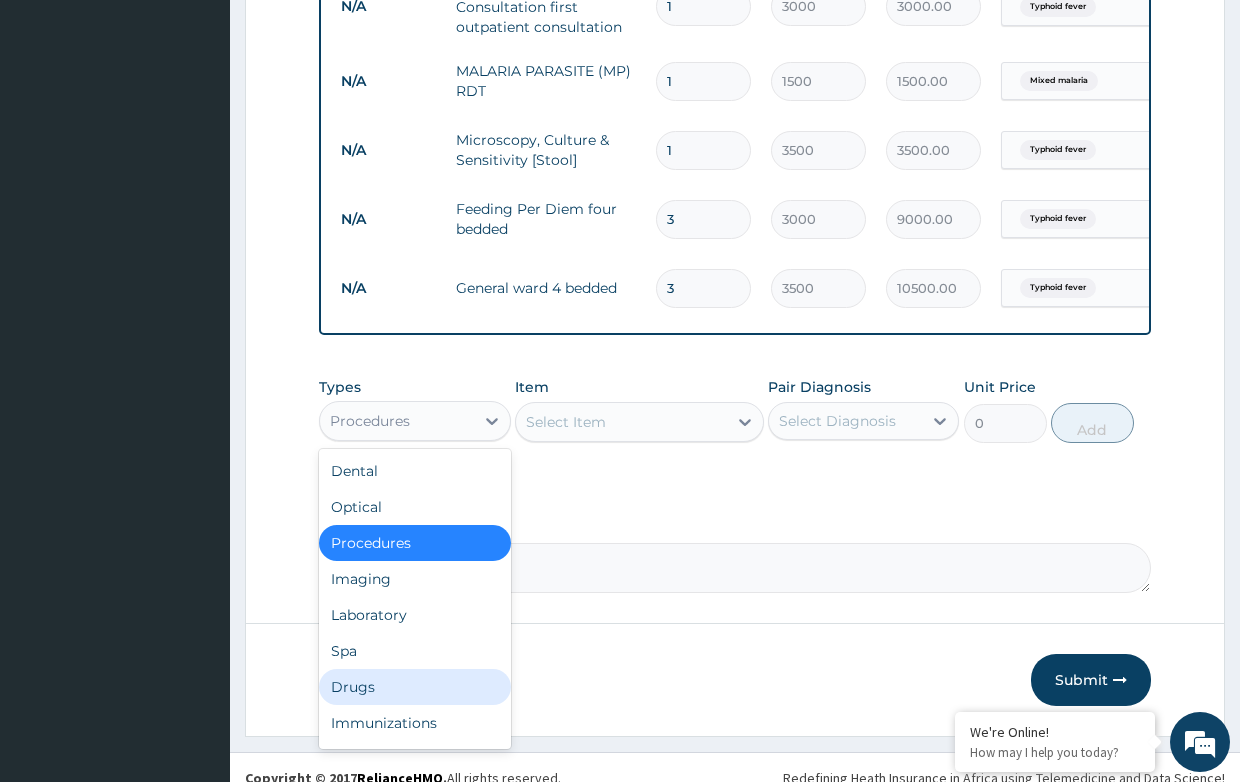 click on "Drugs" at bounding box center [414, 687] 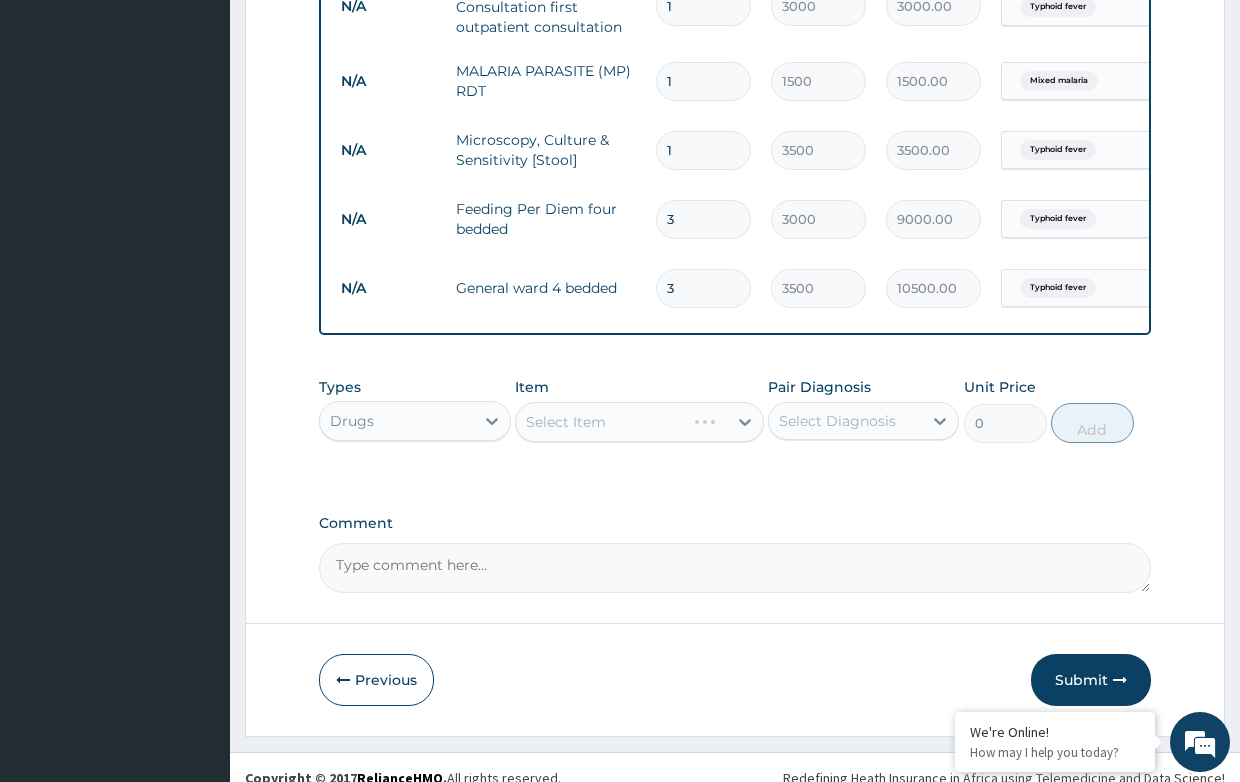 click on "Select Item" at bounding box center [639, 422] 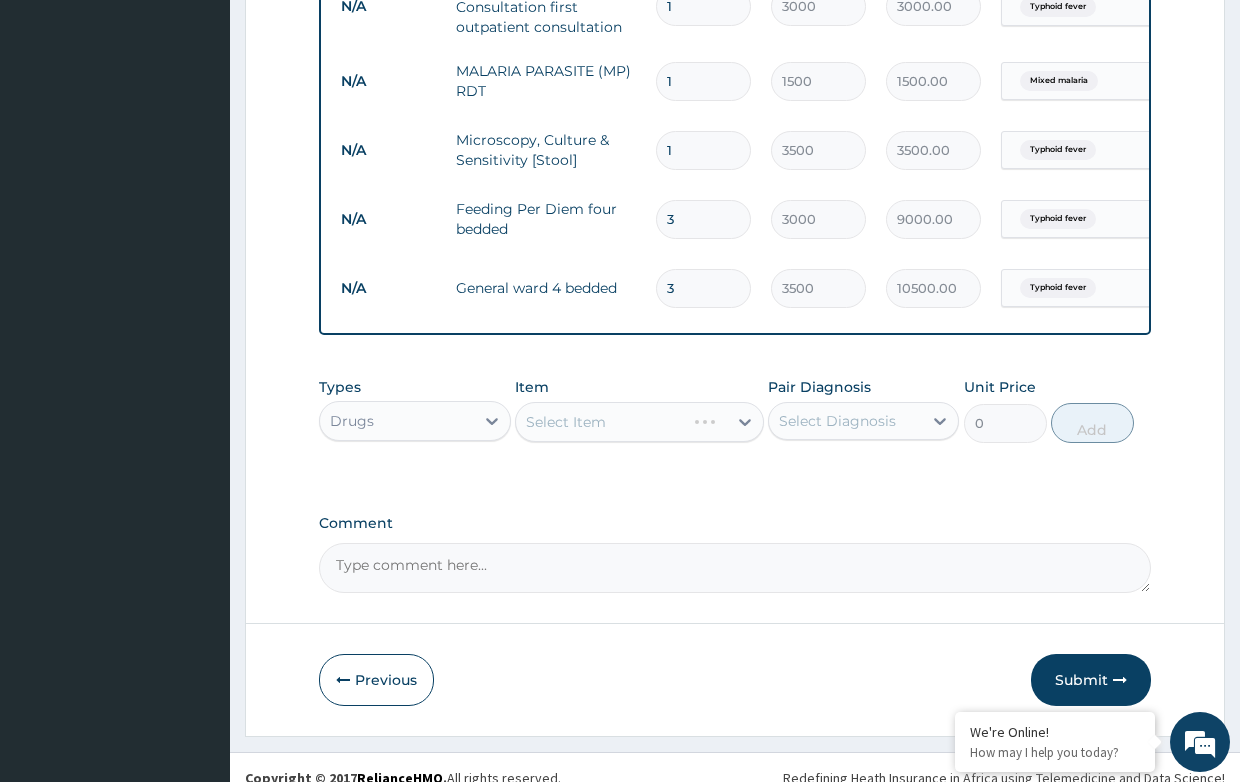 click on "Select Item" at bounding box center (639, 422) 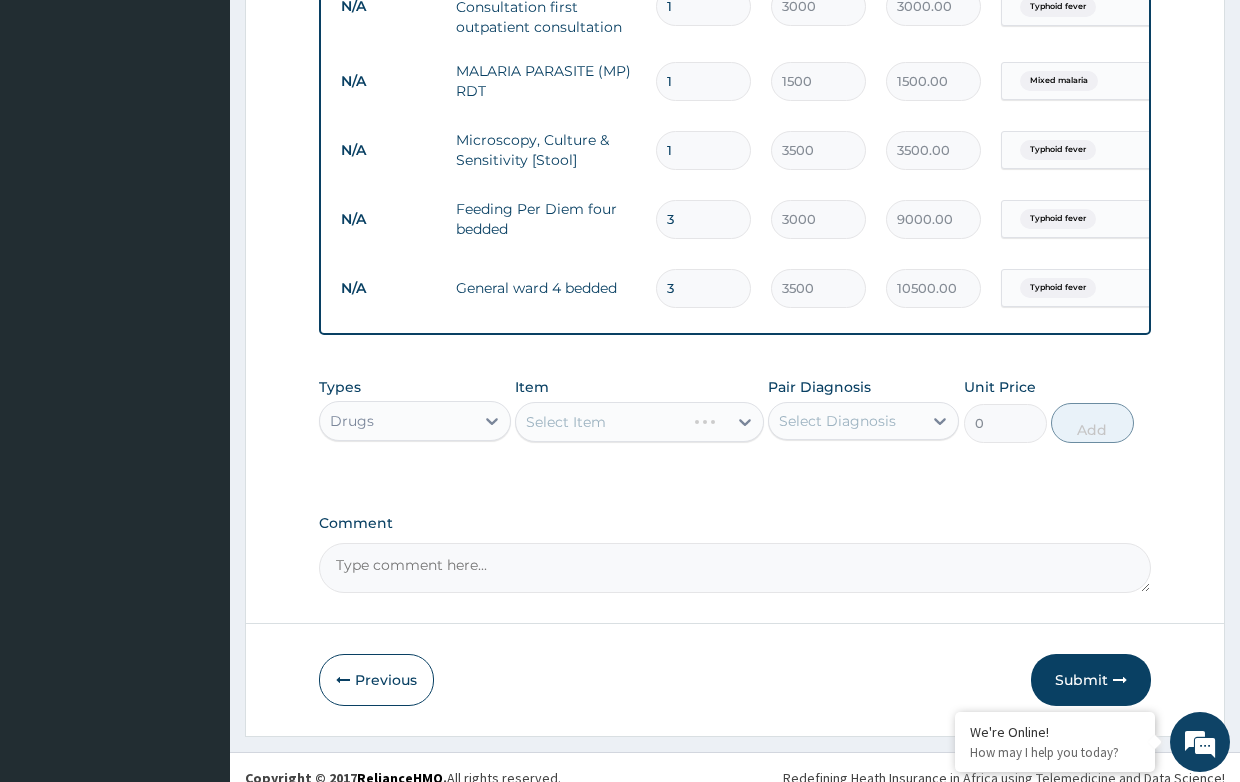 click on "Select Item" at bounding box center (639, 422) 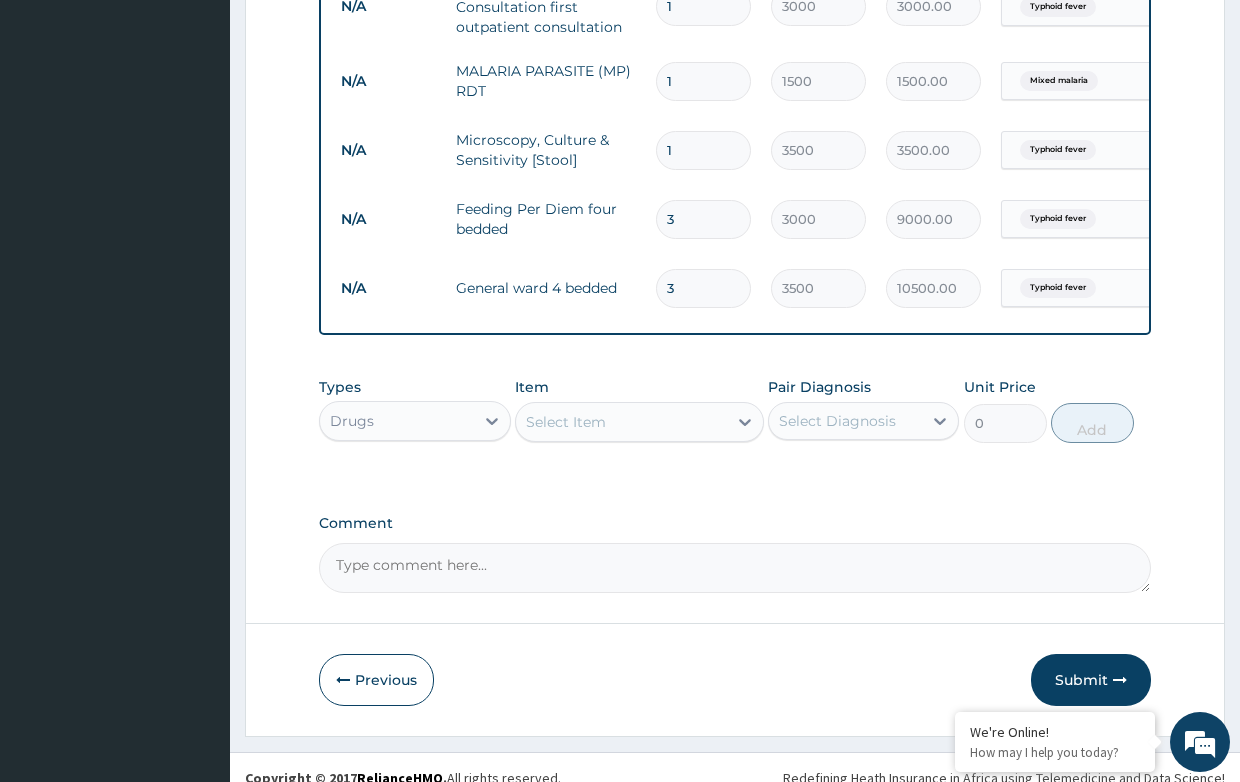 click on "Select Item" at bounding box center [566, 422] 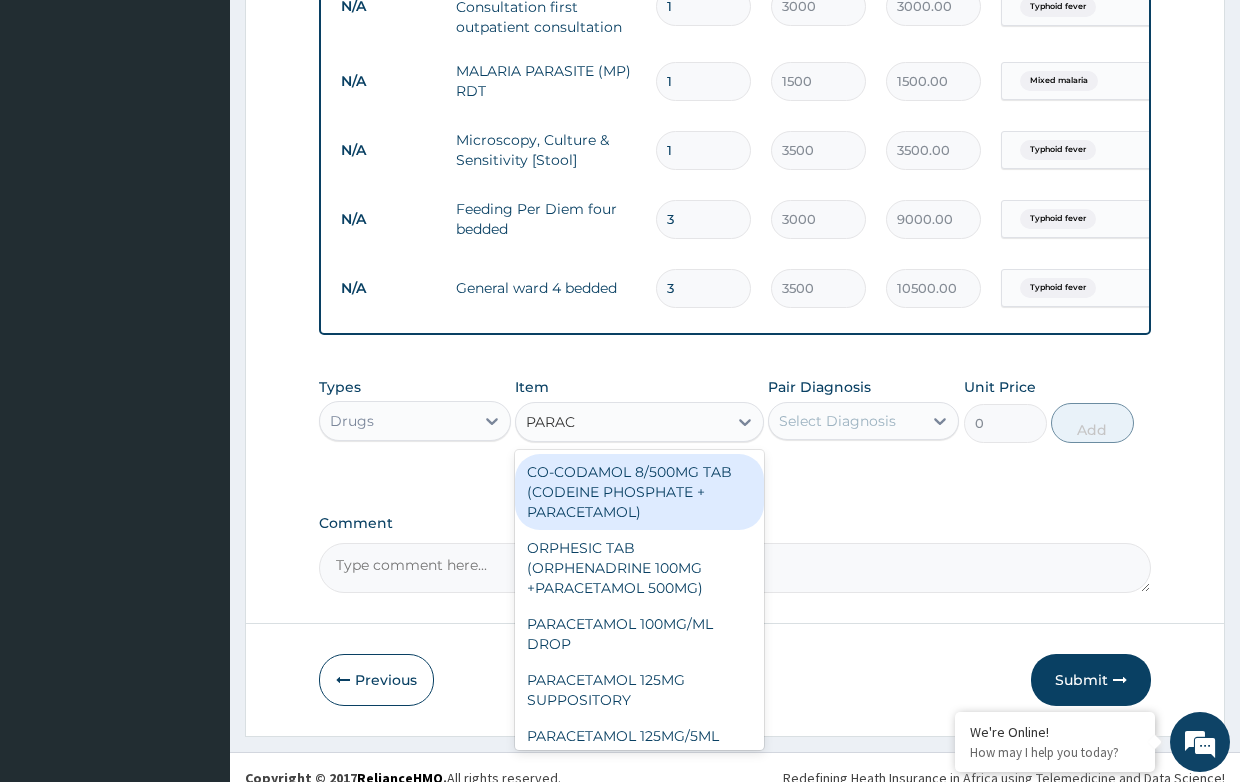 type on "PARACE" 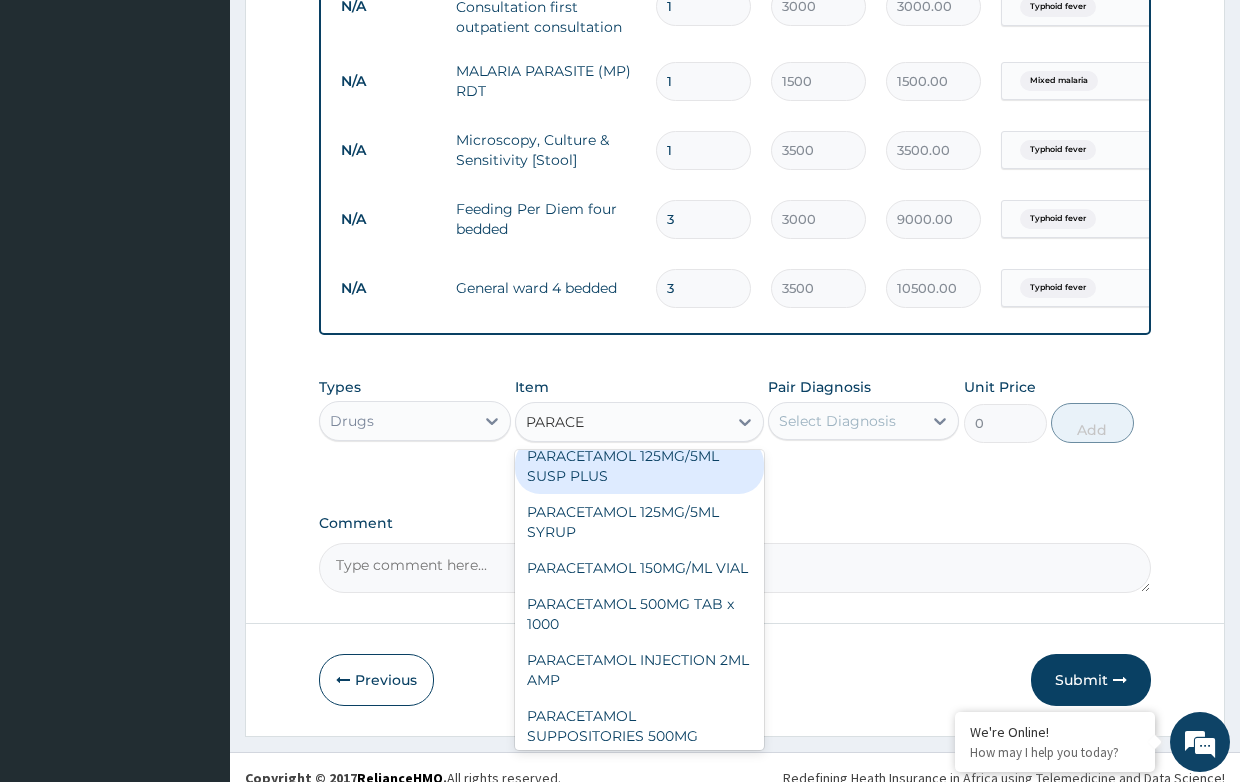 scroll, scrollTop: 308, scrollLeft: 0, axis: vertical 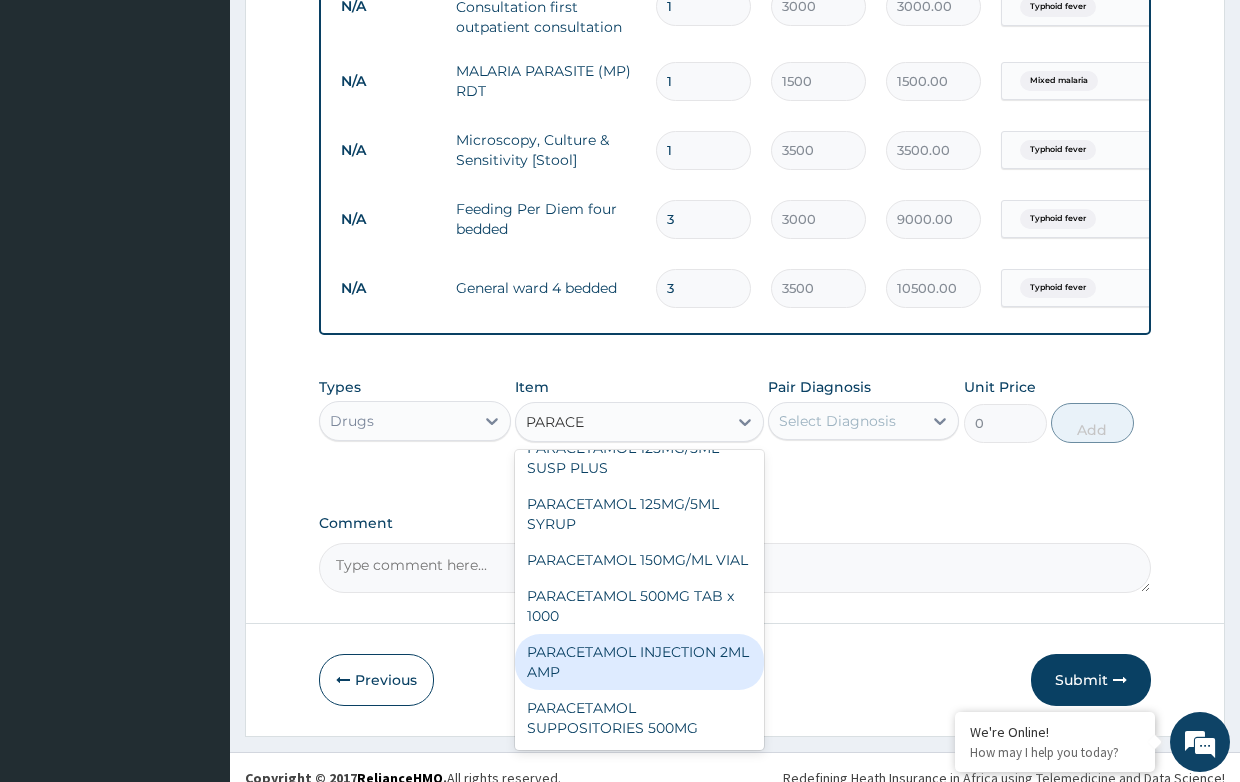 click on "PARACETAMOL INJECTION 2ML AMP" at bounding box center [639, 662] 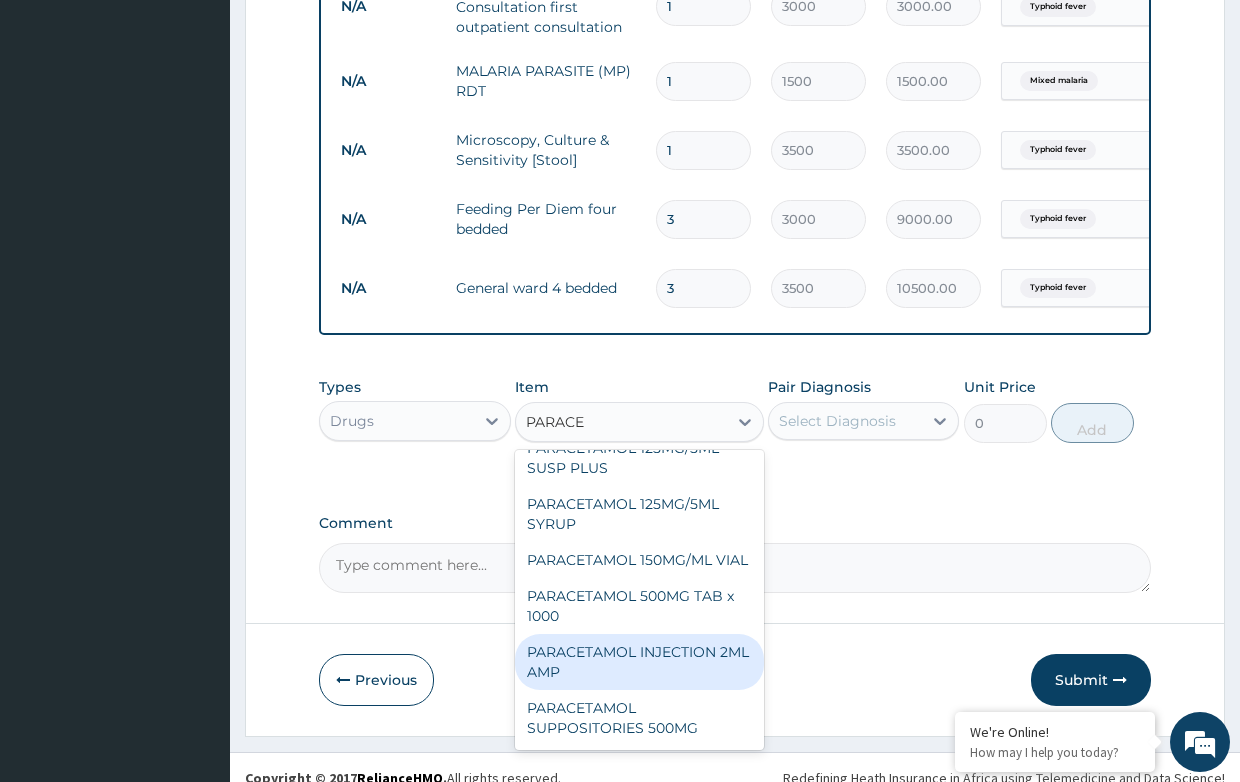 type 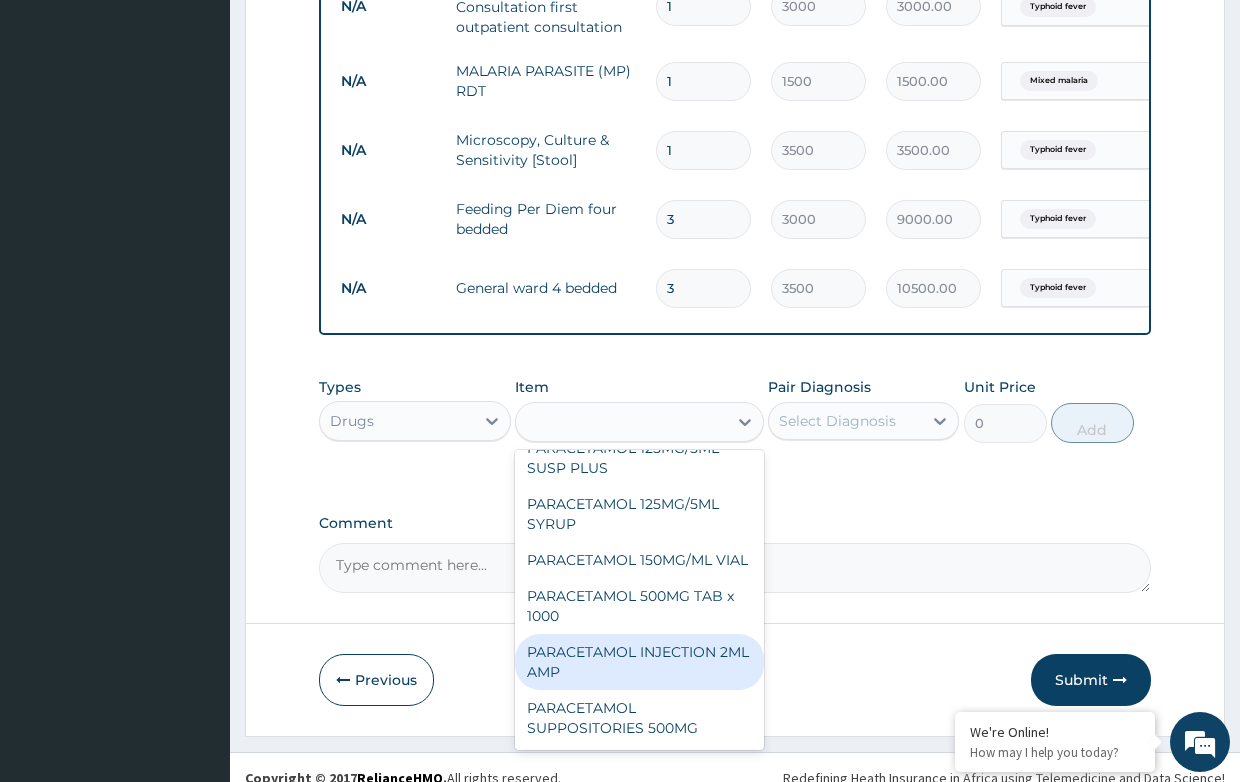 type on "700" 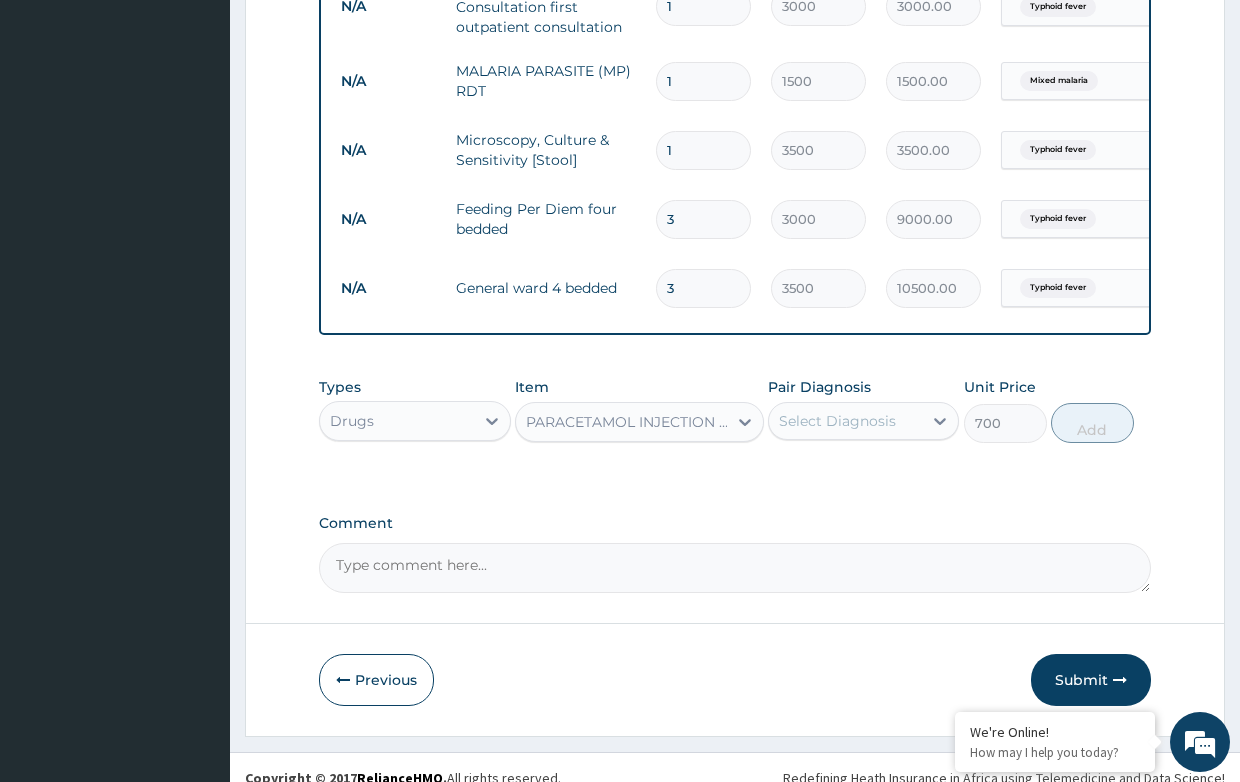 click on "Select Diagnosis" at bounding box center [837, 421] 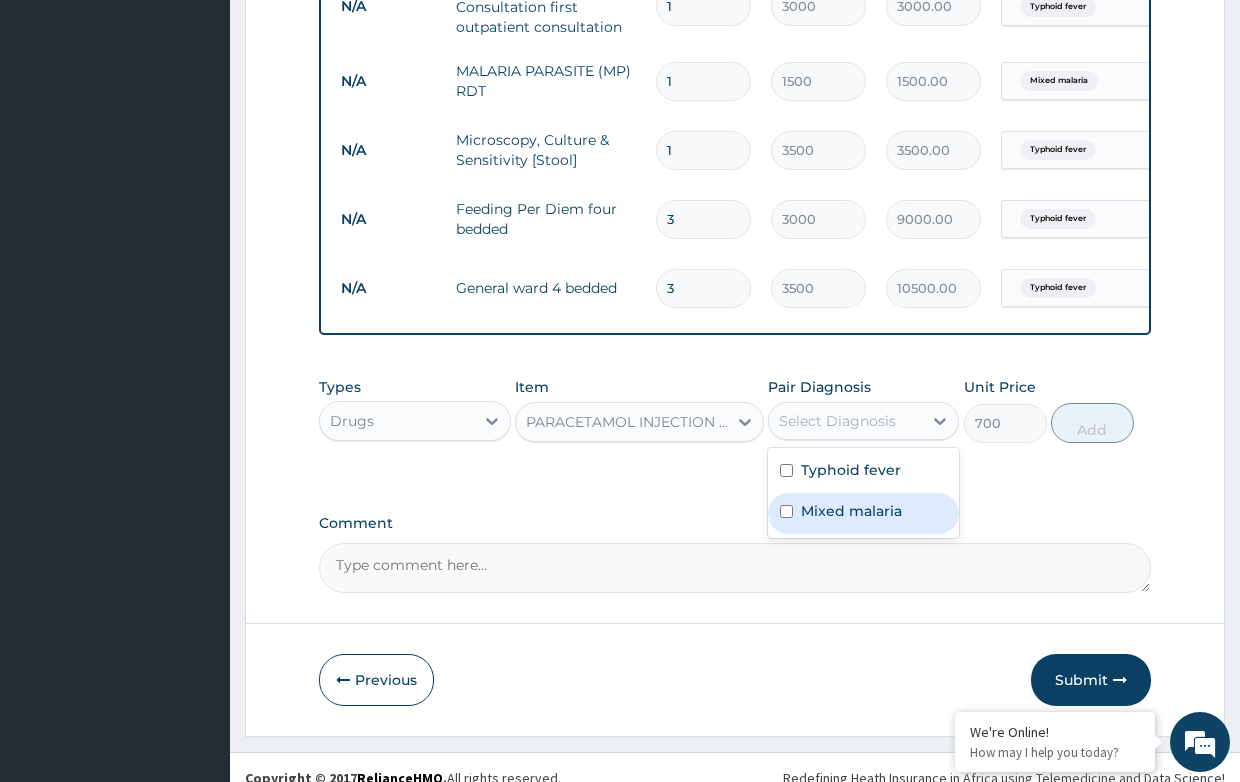click on "Mixed malaria" at bounding box center (863, 513) 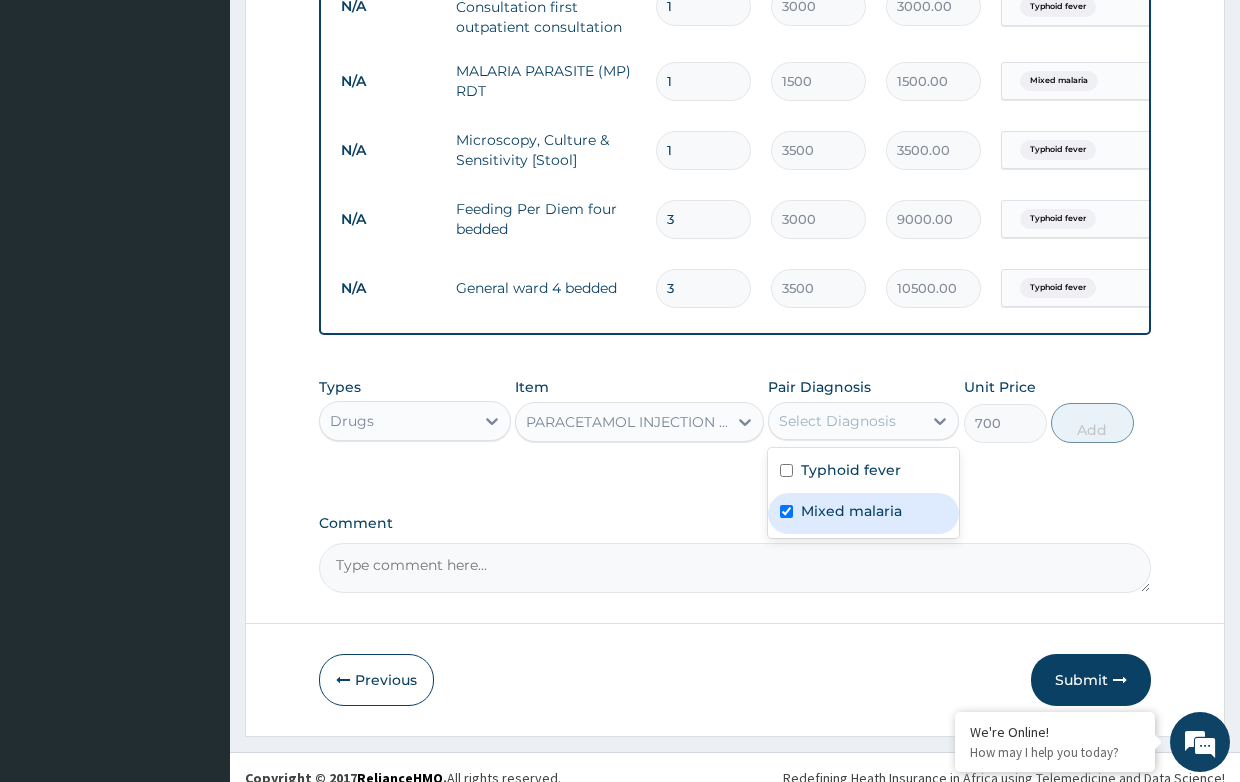 checkbox on "true" 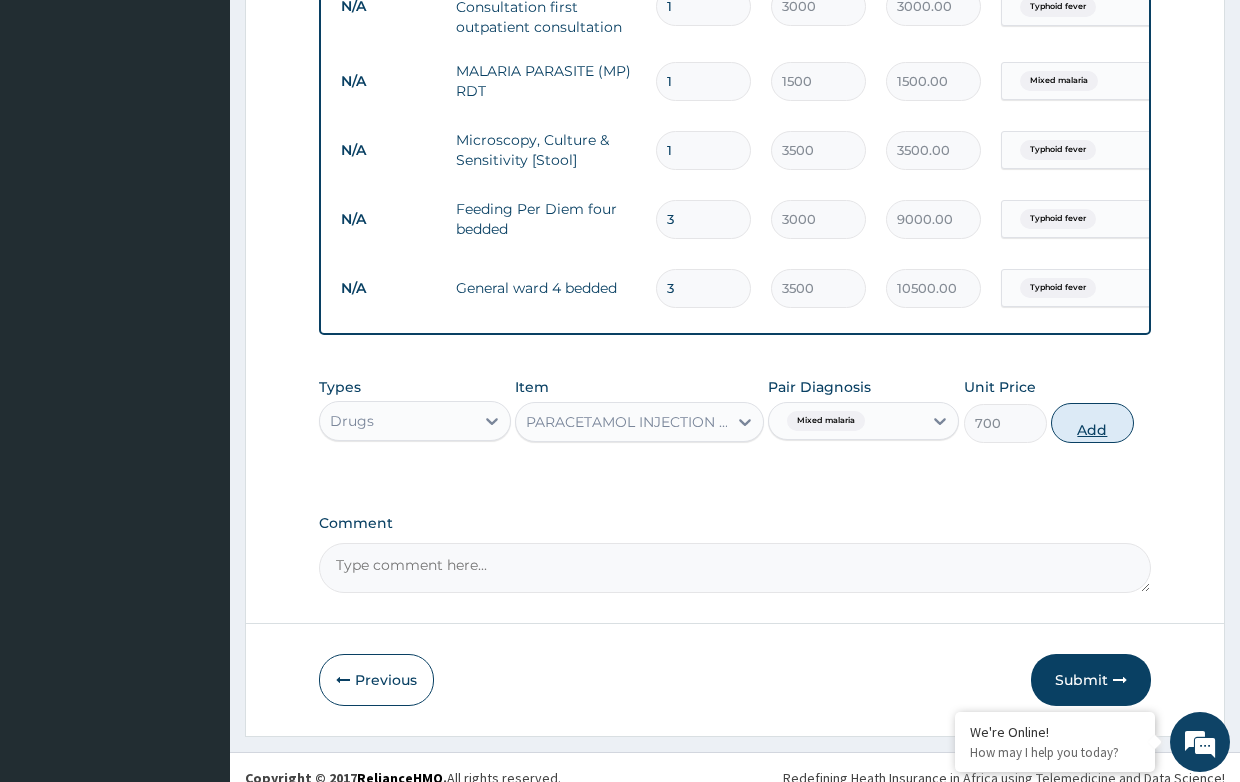 click on "Add" at bounding box center (1092, 423) 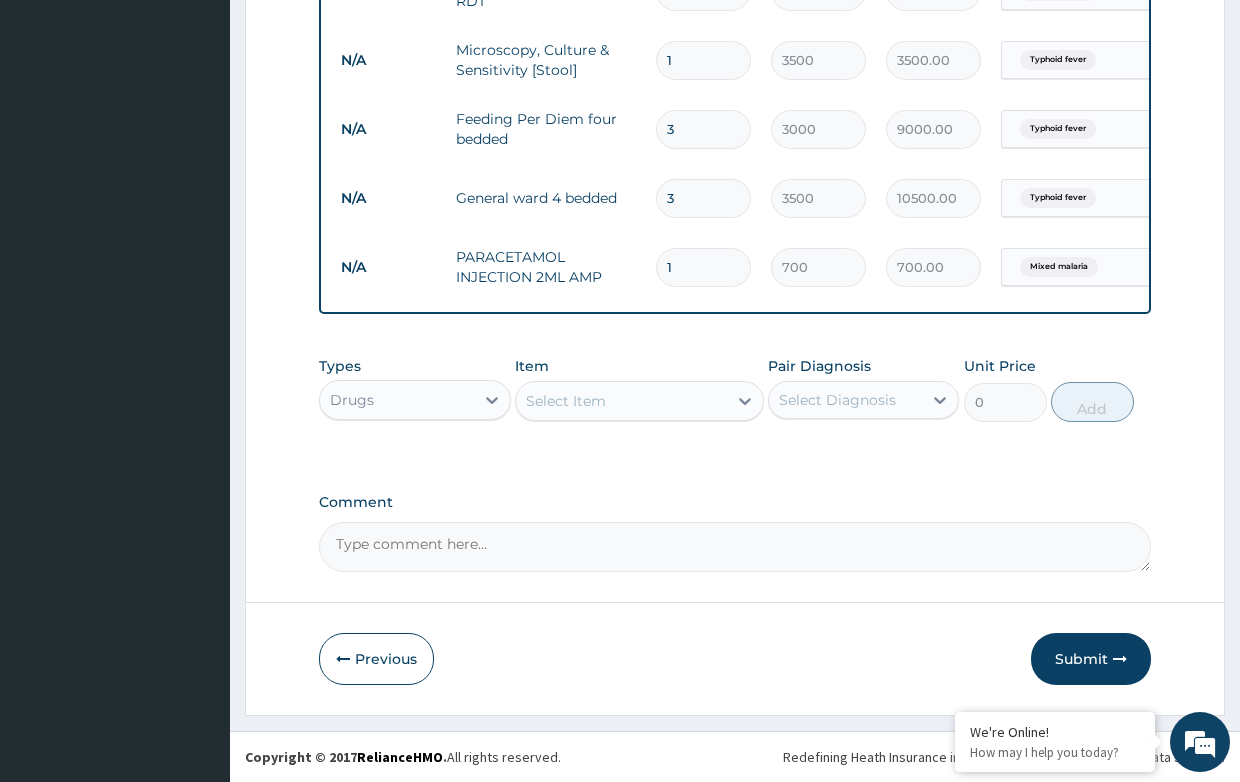 scroll, scrollTop: 1283, scrollLeft: 0, axis: vertical 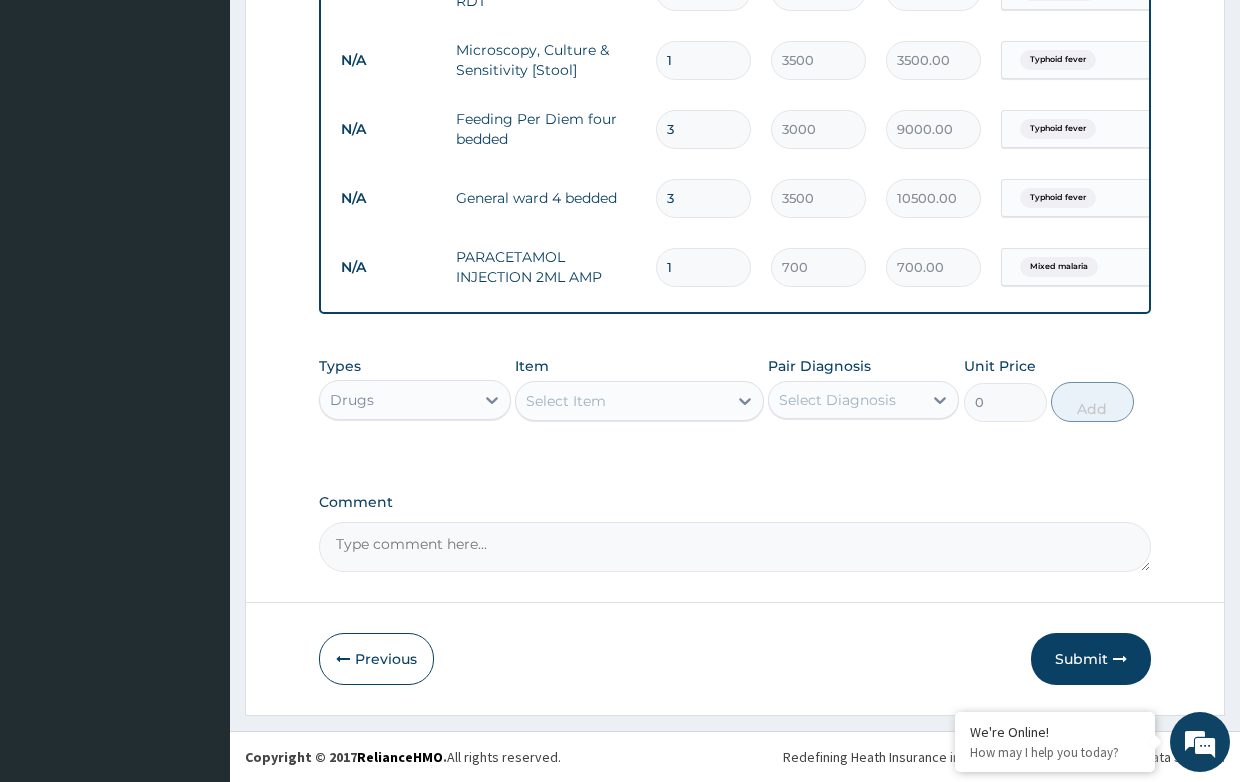 click on "Select Item" at bounding box center [566, 401] 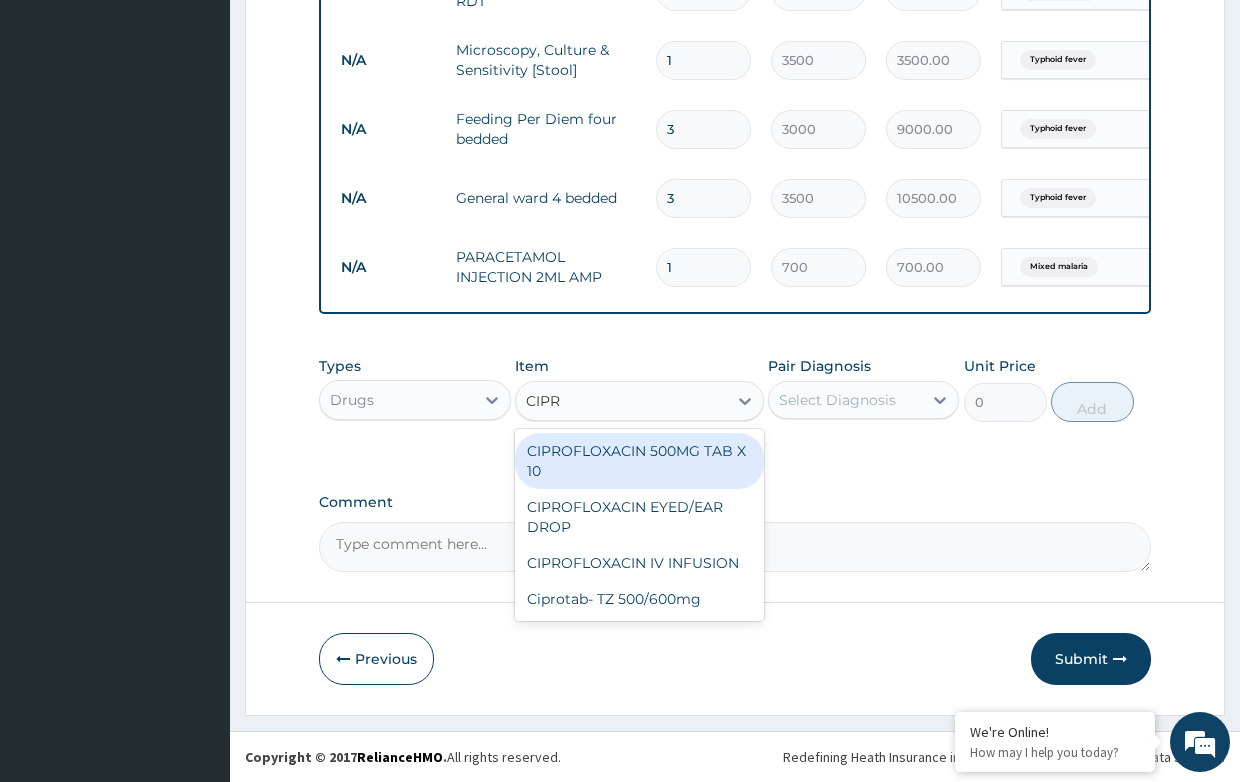 type on "CIPRO" 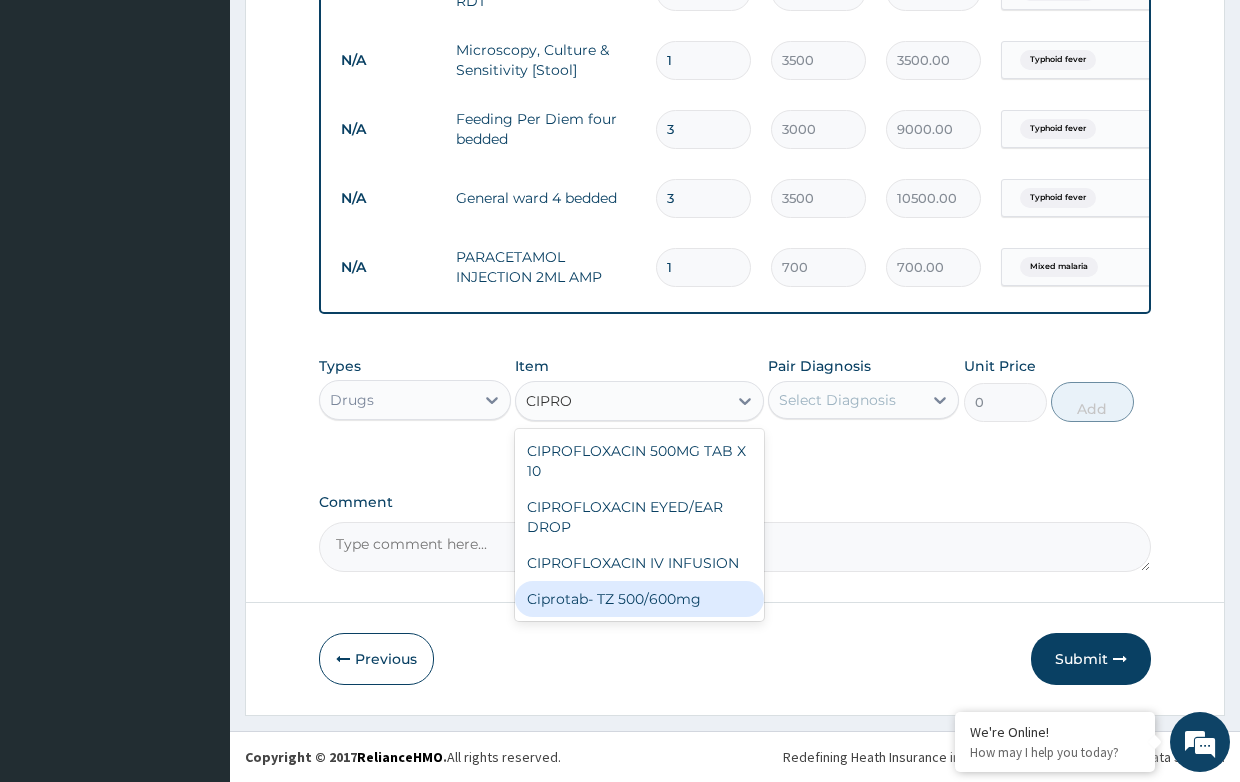 click on "Ciprotab- TZ 500/600mg" at bounding box center [639, 599] 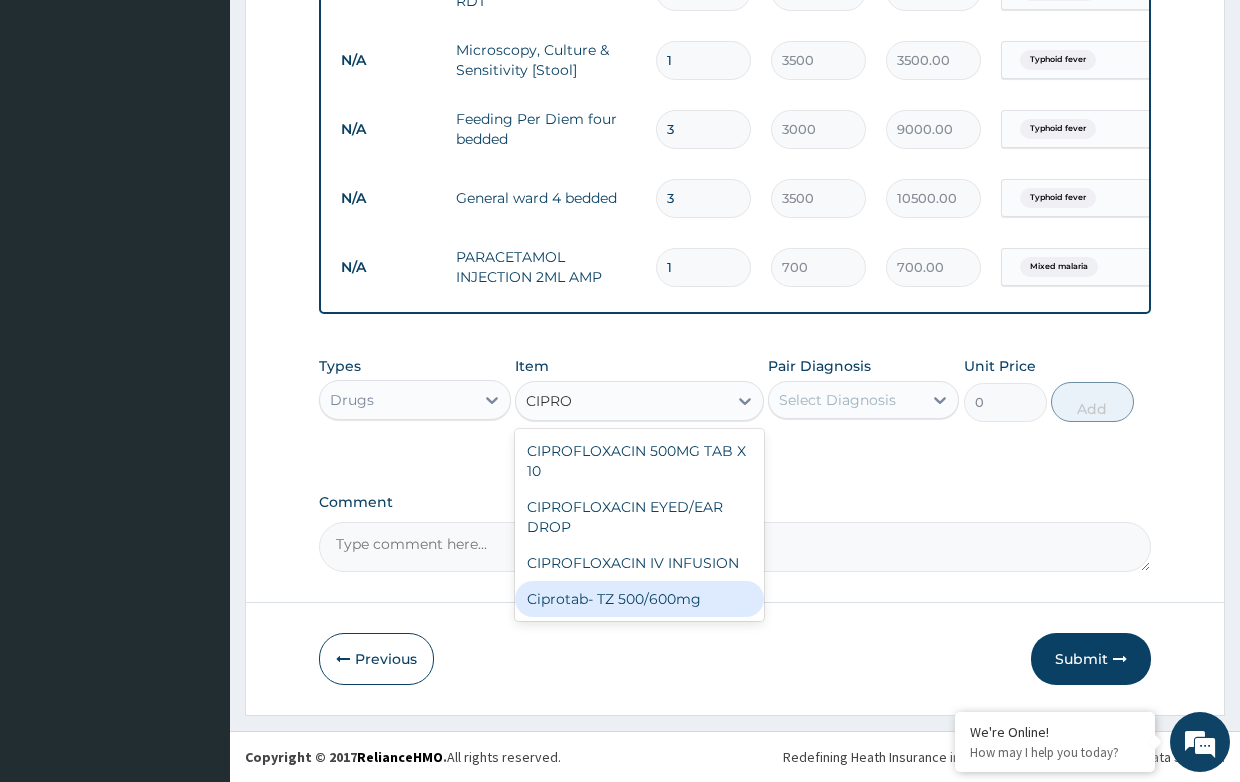 type 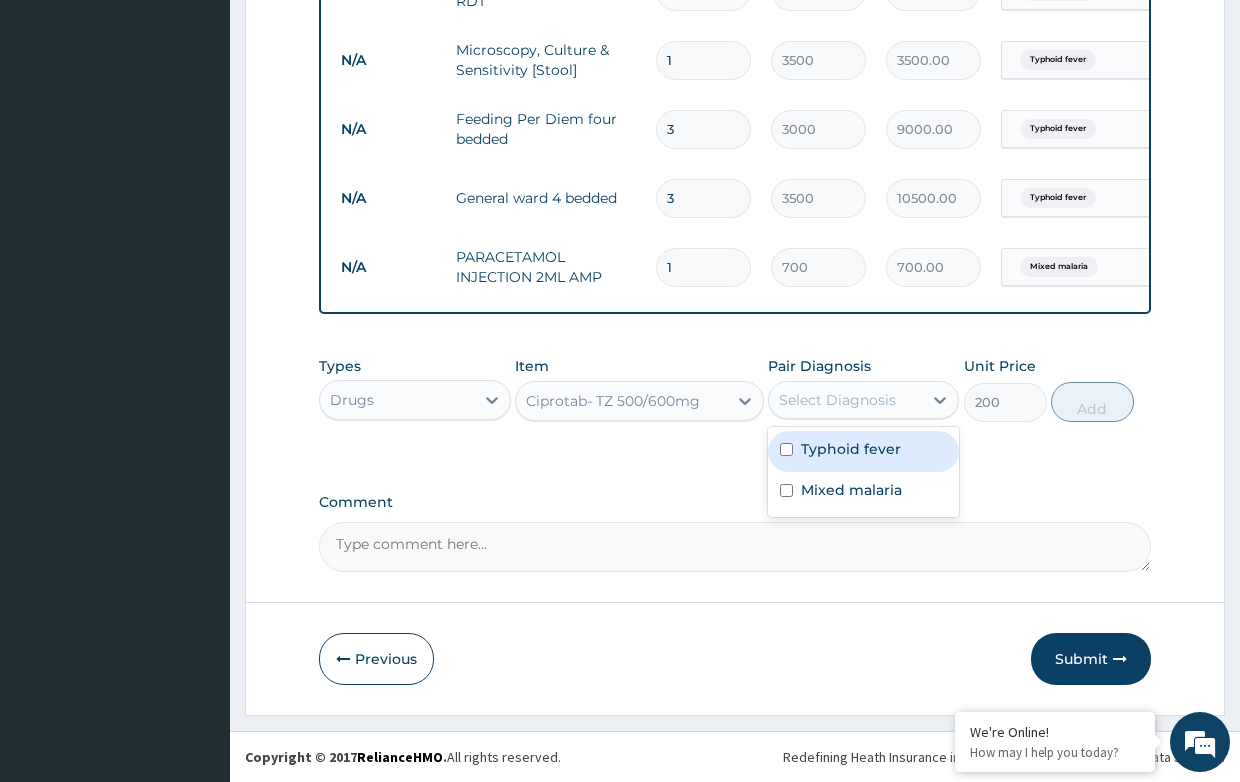 click on "Select Diagnosis" at bounding box center (837, 400) 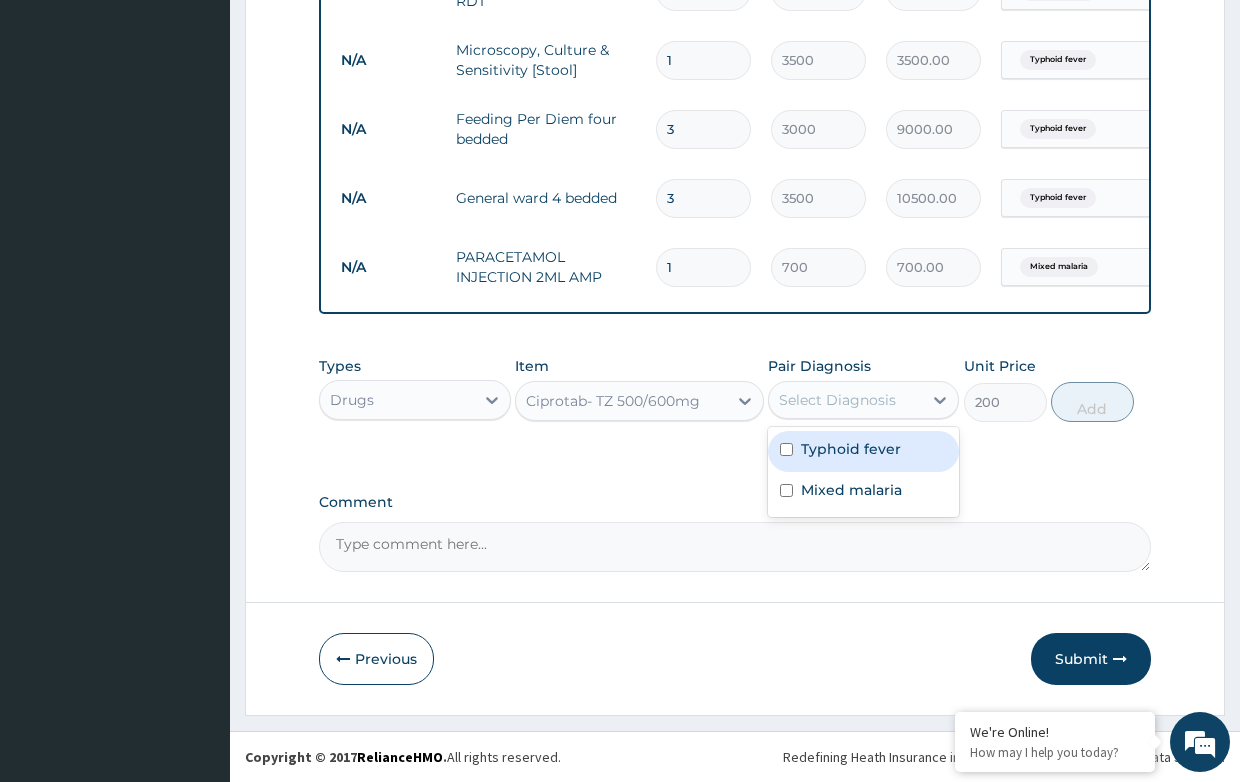 click on "Typhoid fever" at bounding box center (851, 449) 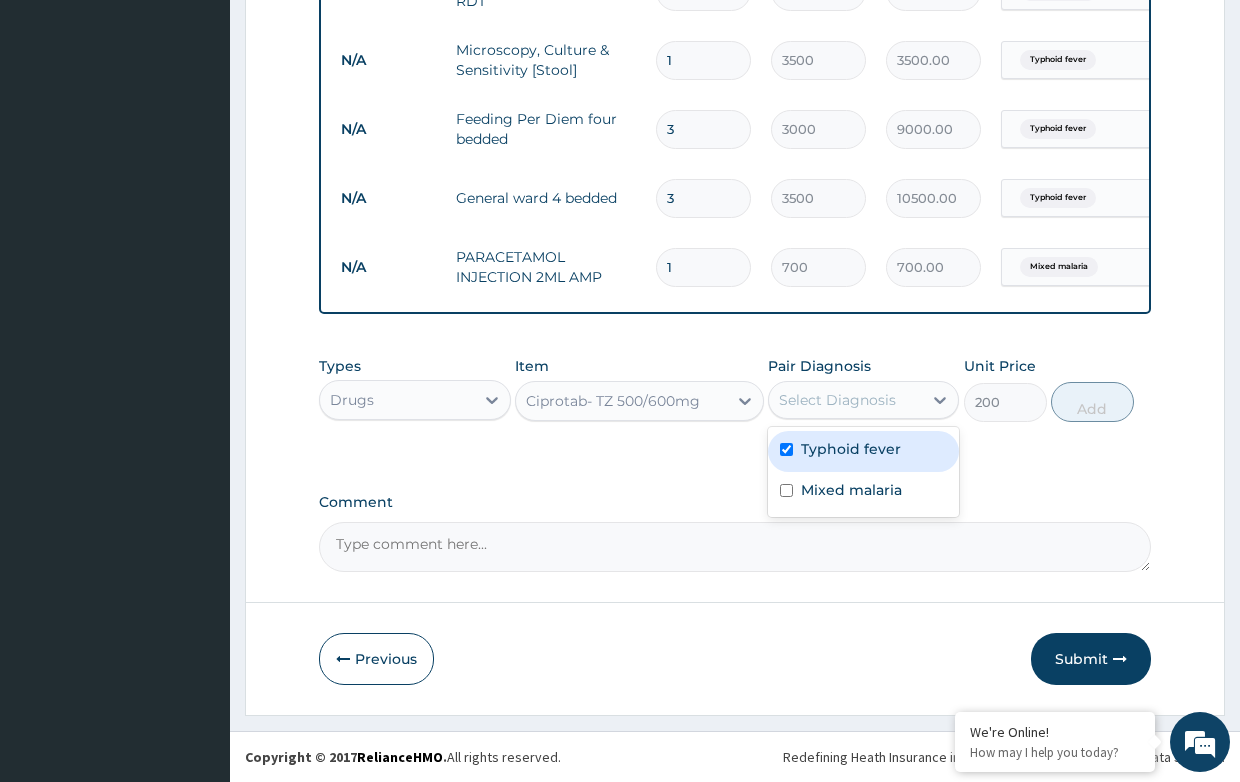 checkbox on "true" 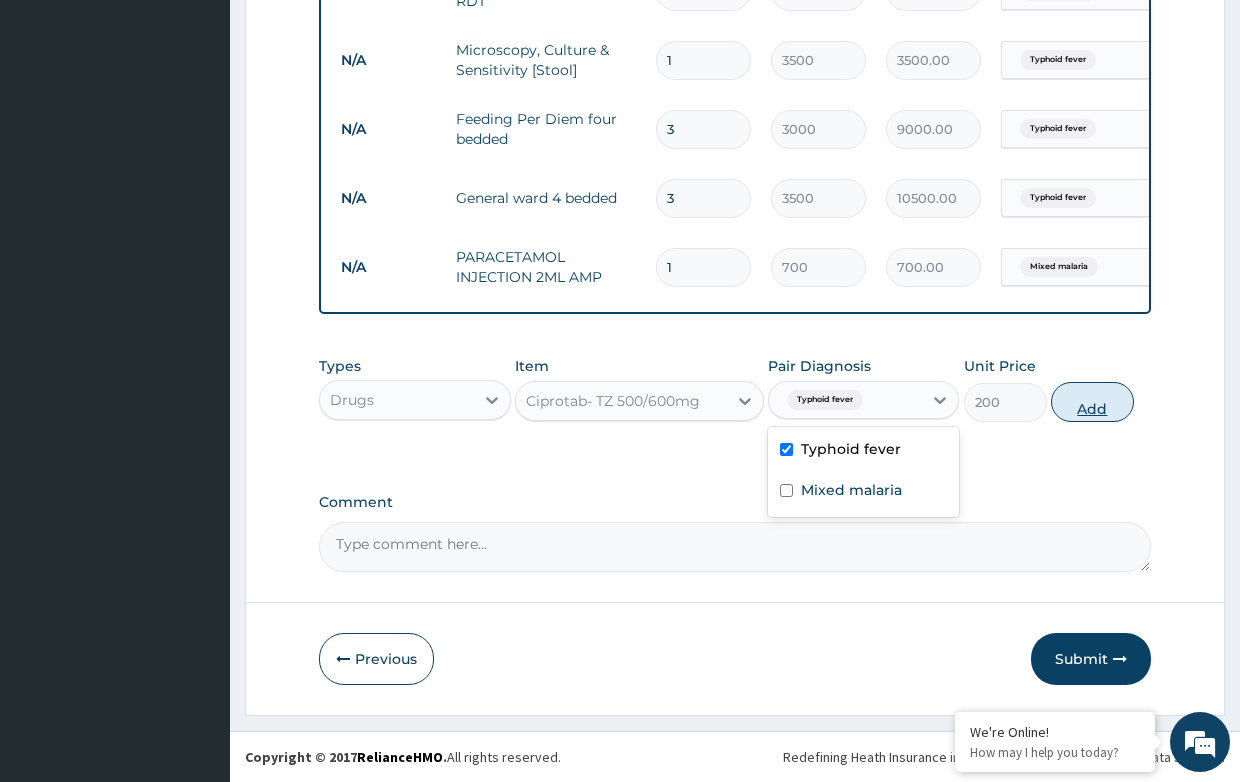 click on "Add" at bounding box center [1092, 402] 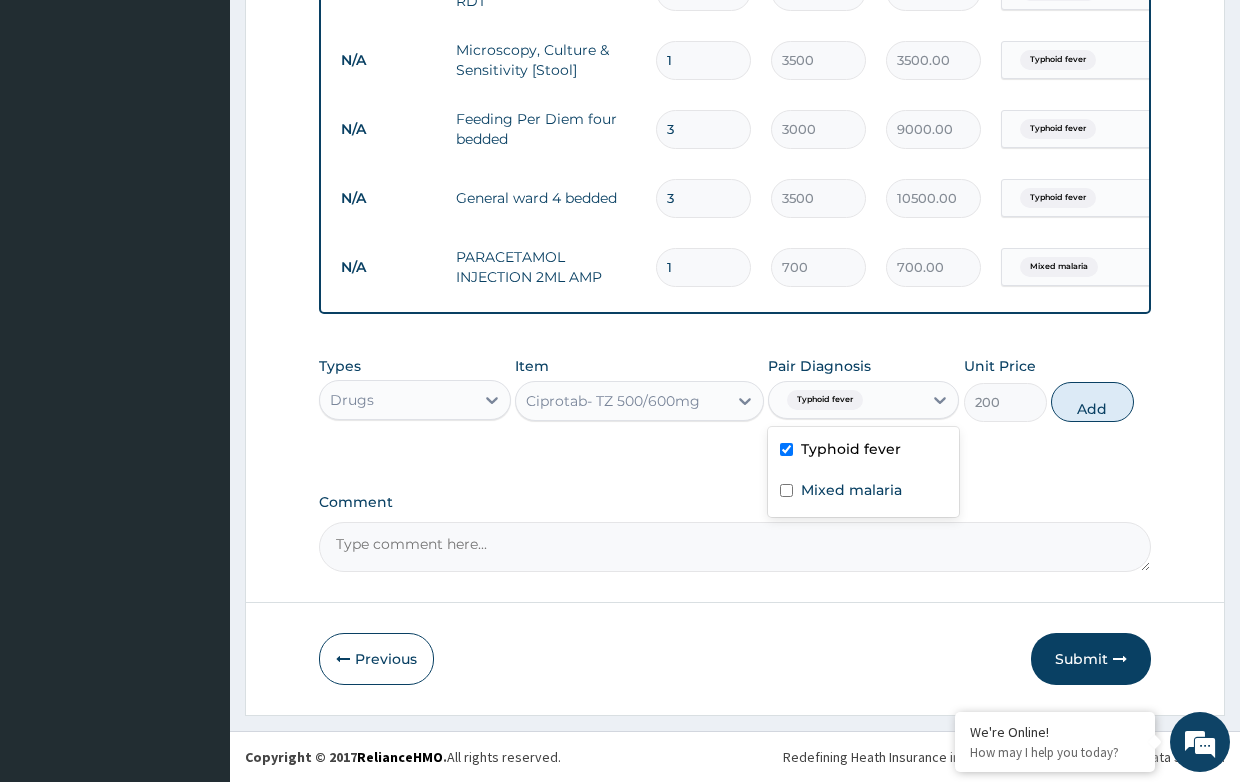 type on "0" 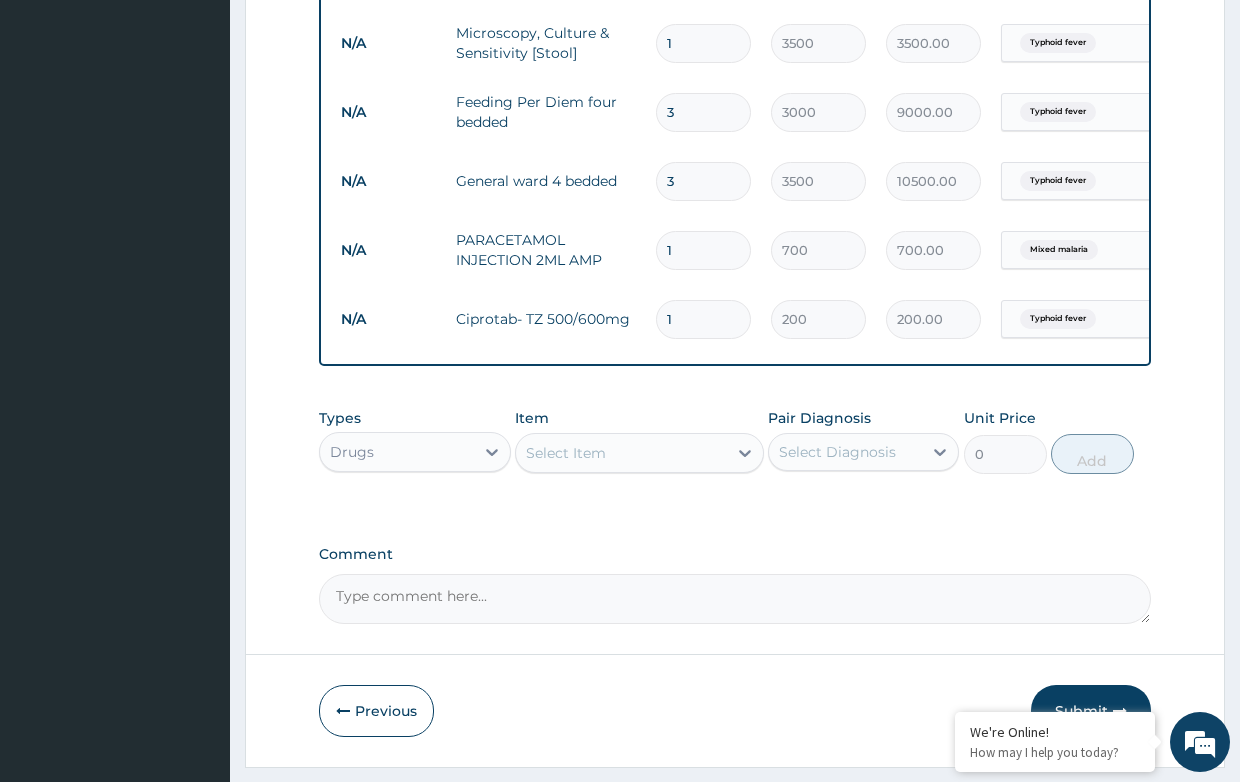 type on "14" 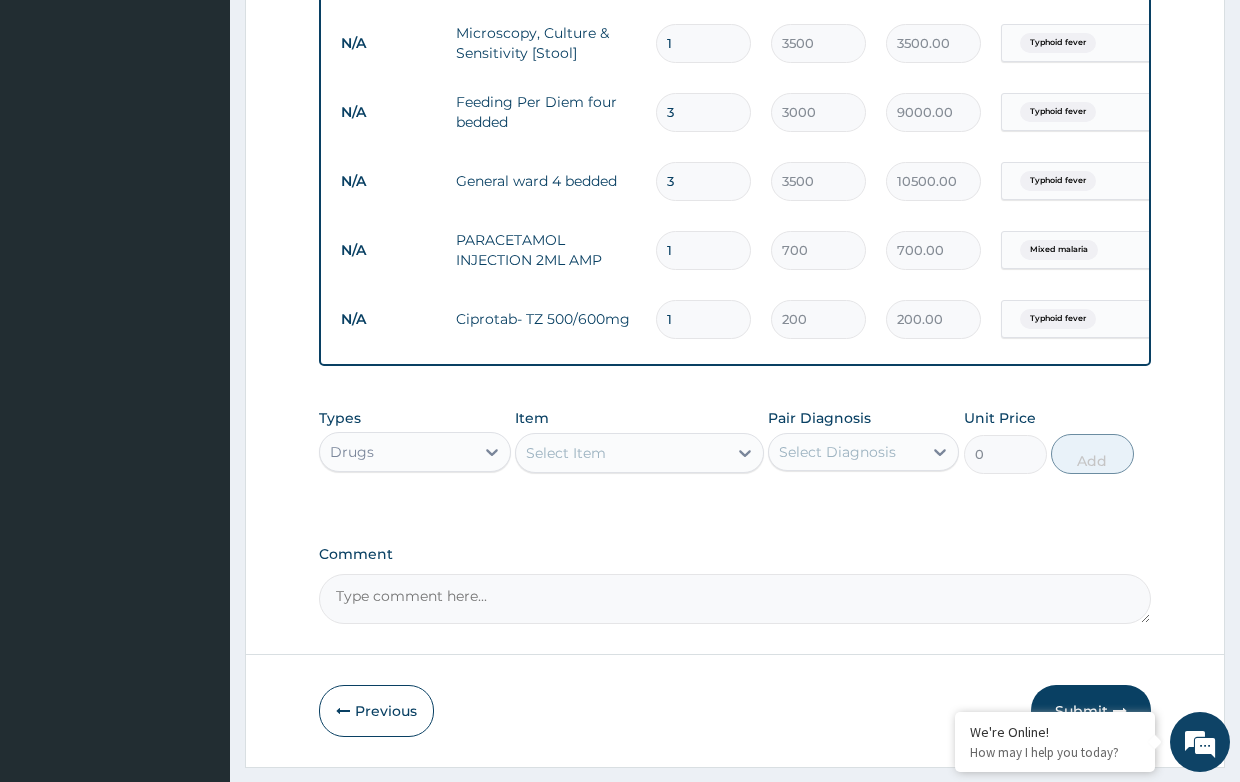 type on "2800.00" 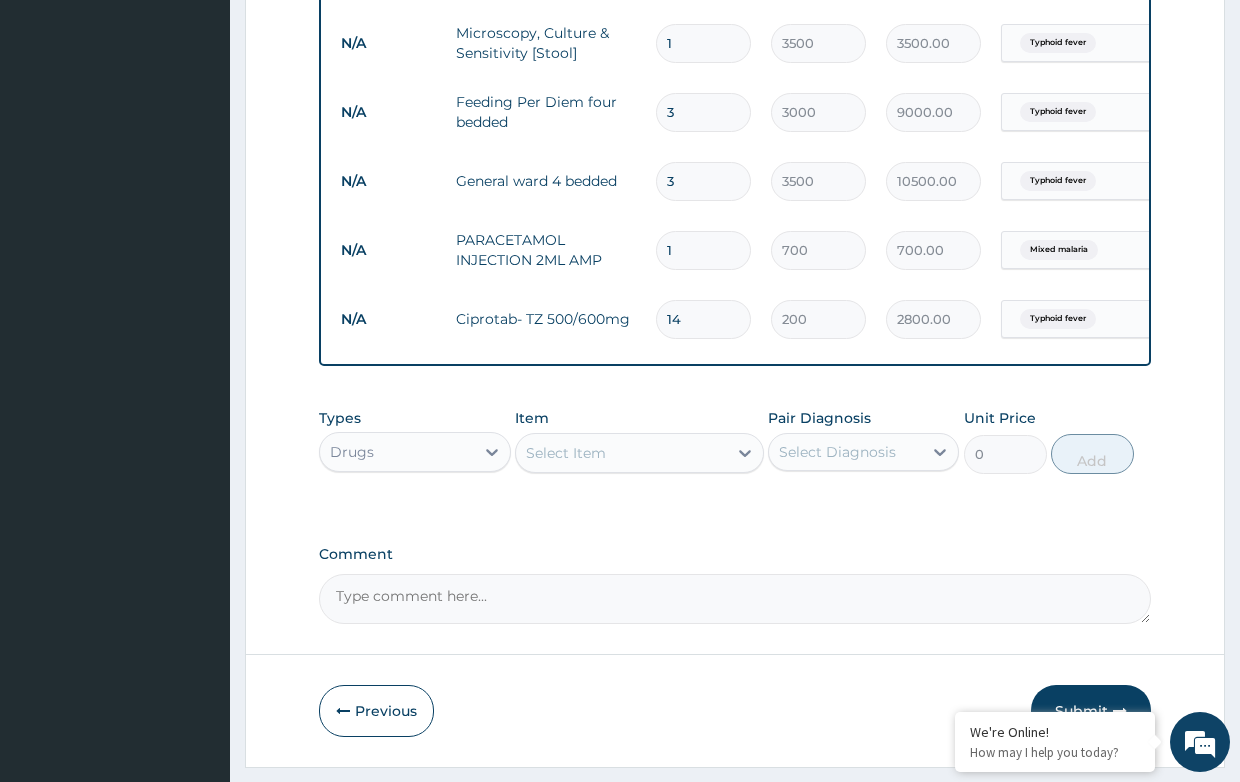 type on "14" 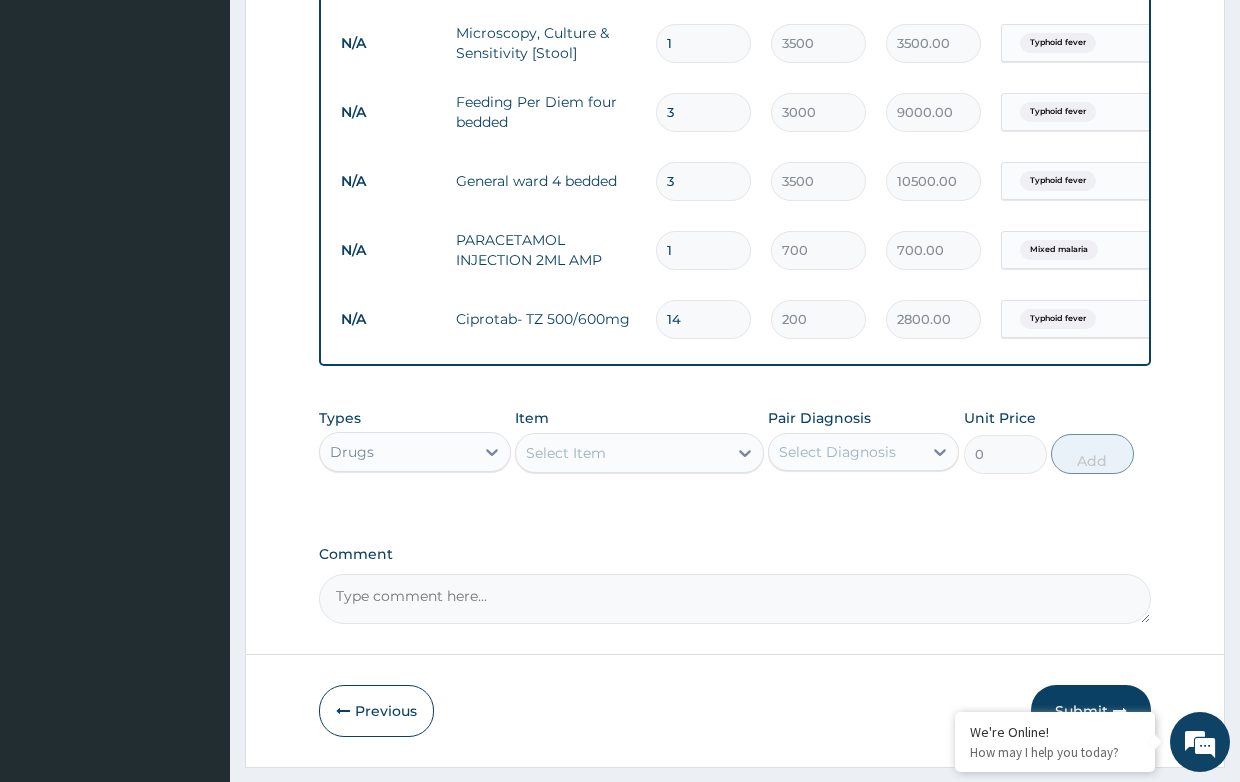 click on "Select Item" at bounding box center (566, 453) 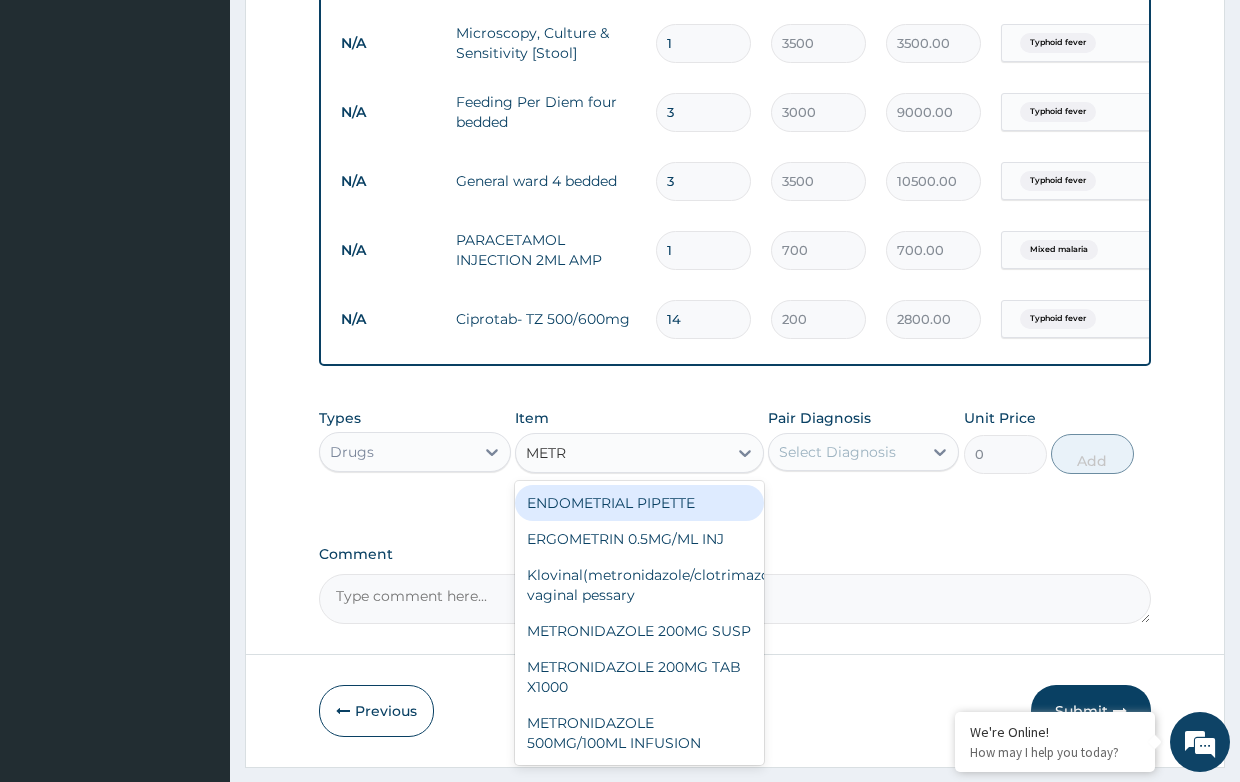 type on "METRO" 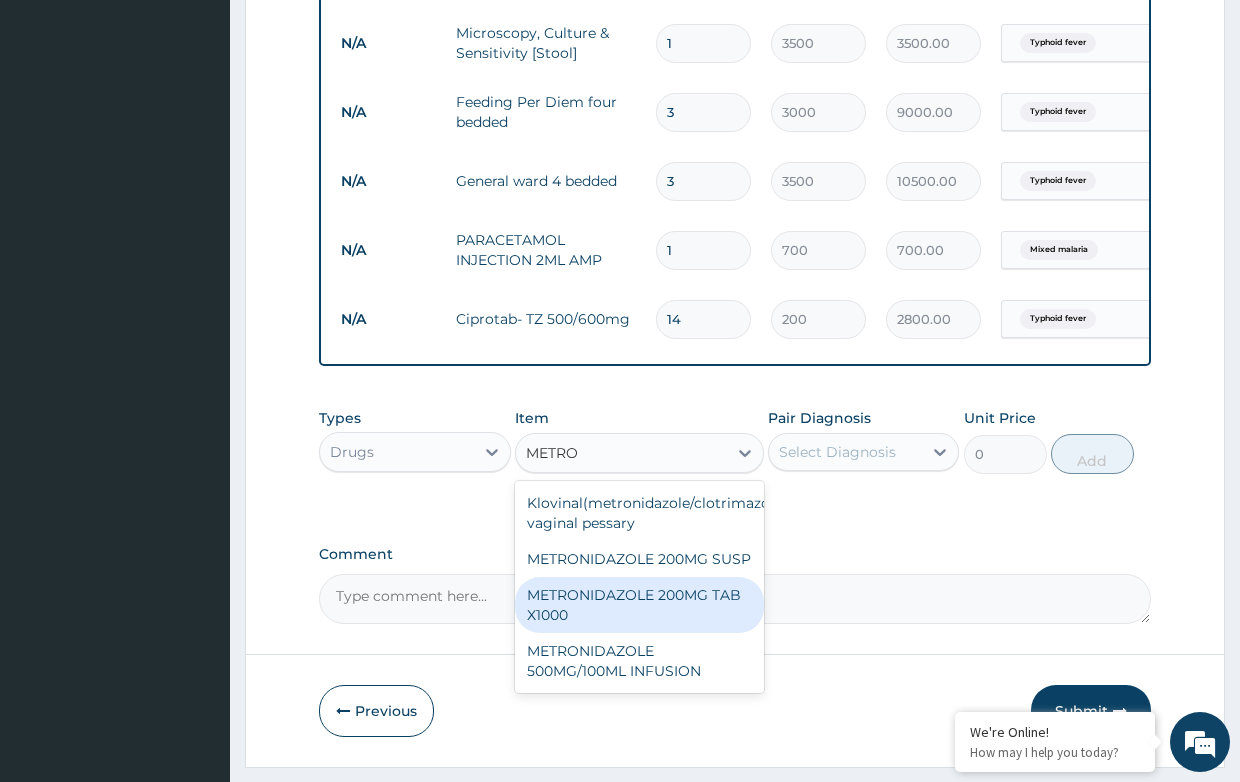 click on "METRONIDAZOLE 200MG TAB X1000" at bounding box center [639, 605] 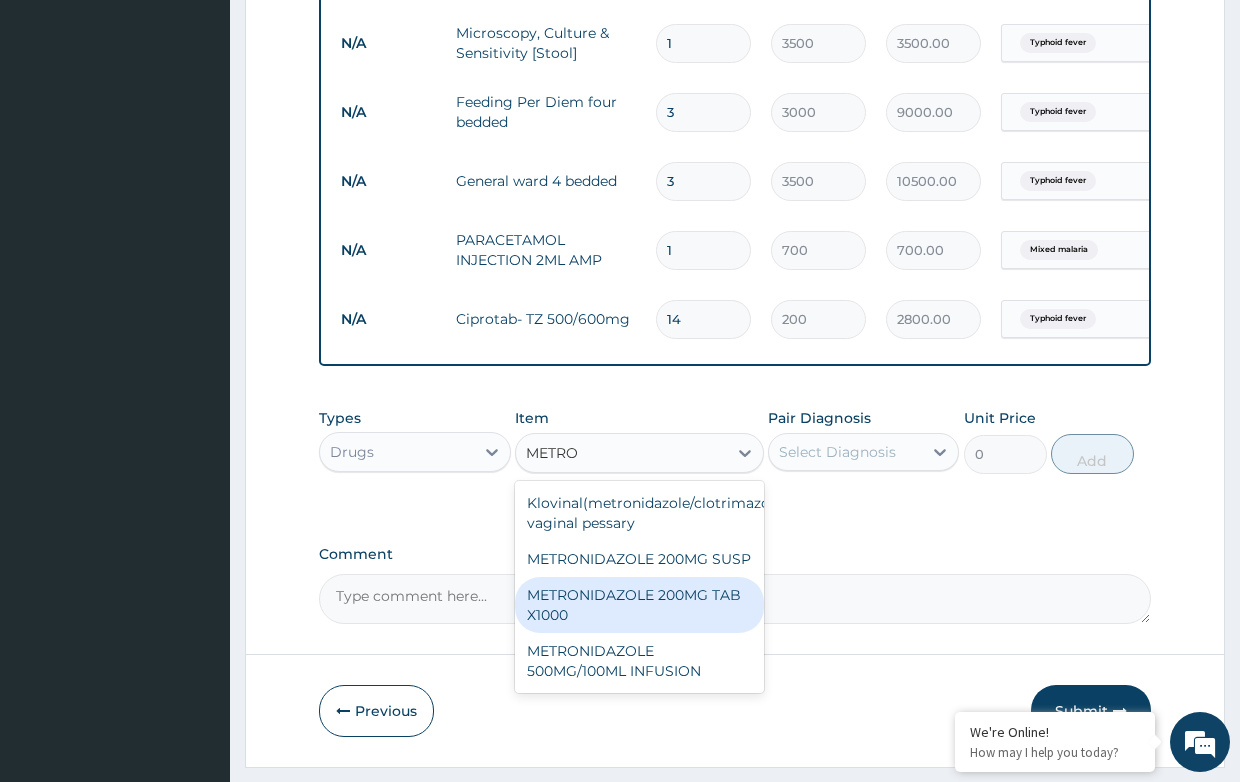 type 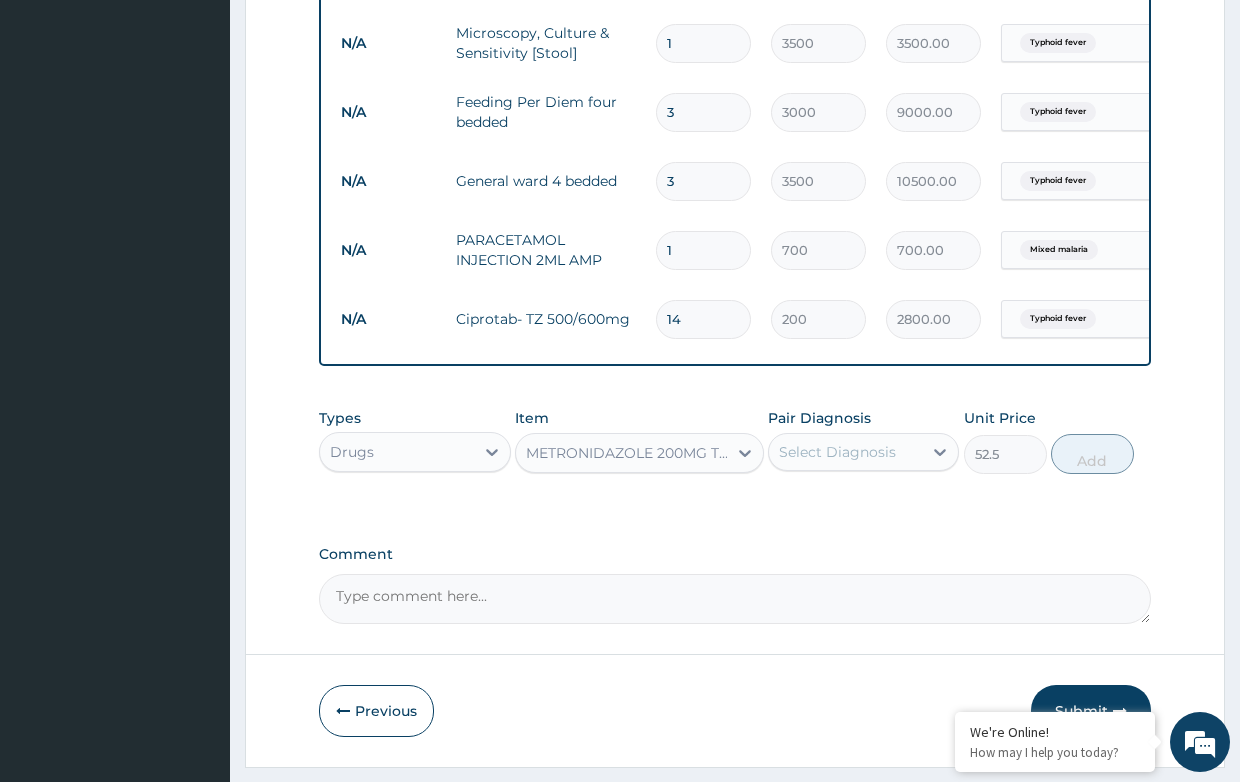 click on "Select Diagnosis" at bounding box center (837, 452) 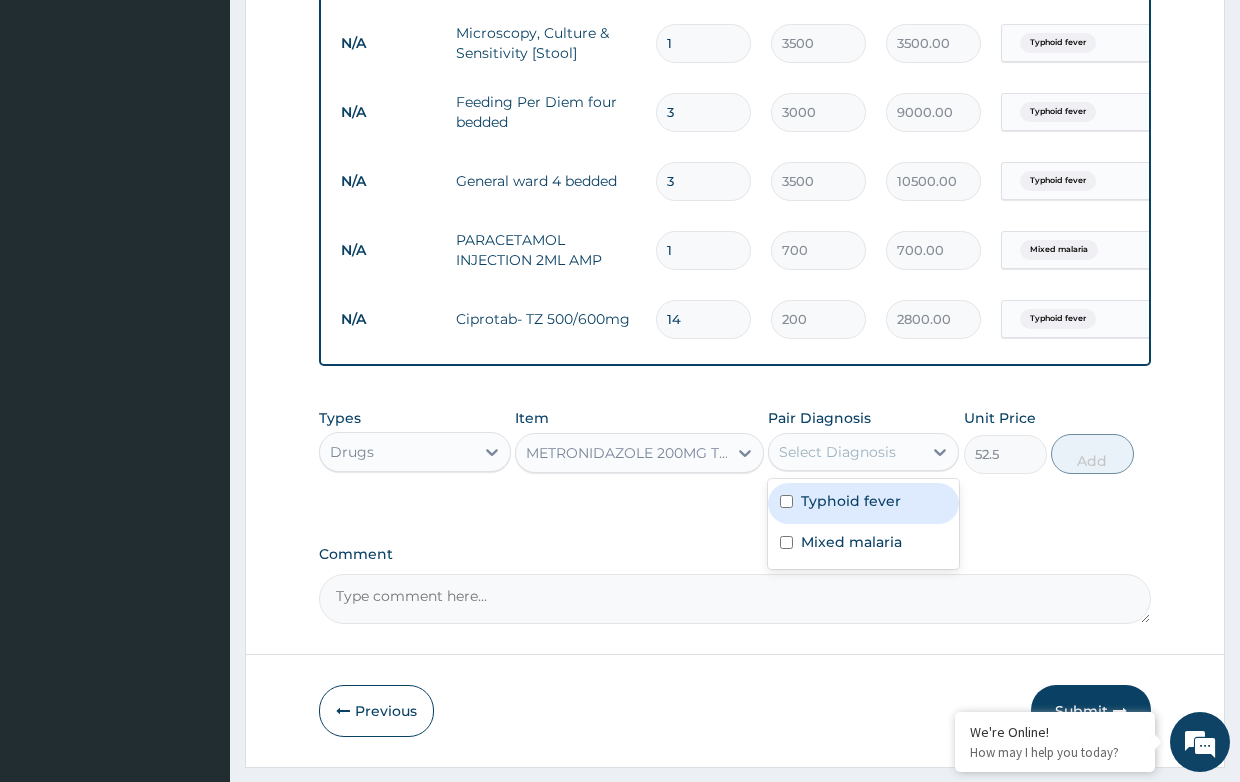click on "Typhoid fever" at bounding box center [851, 501] 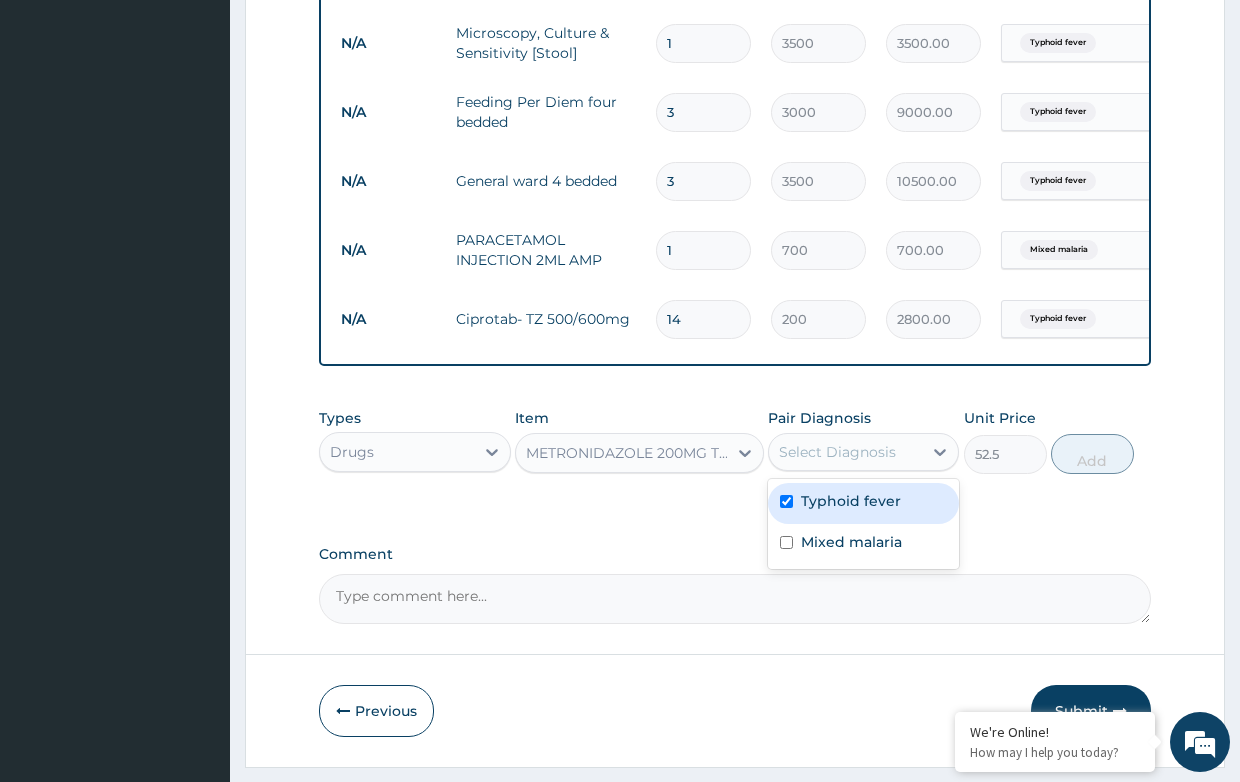 checkbox on "true" 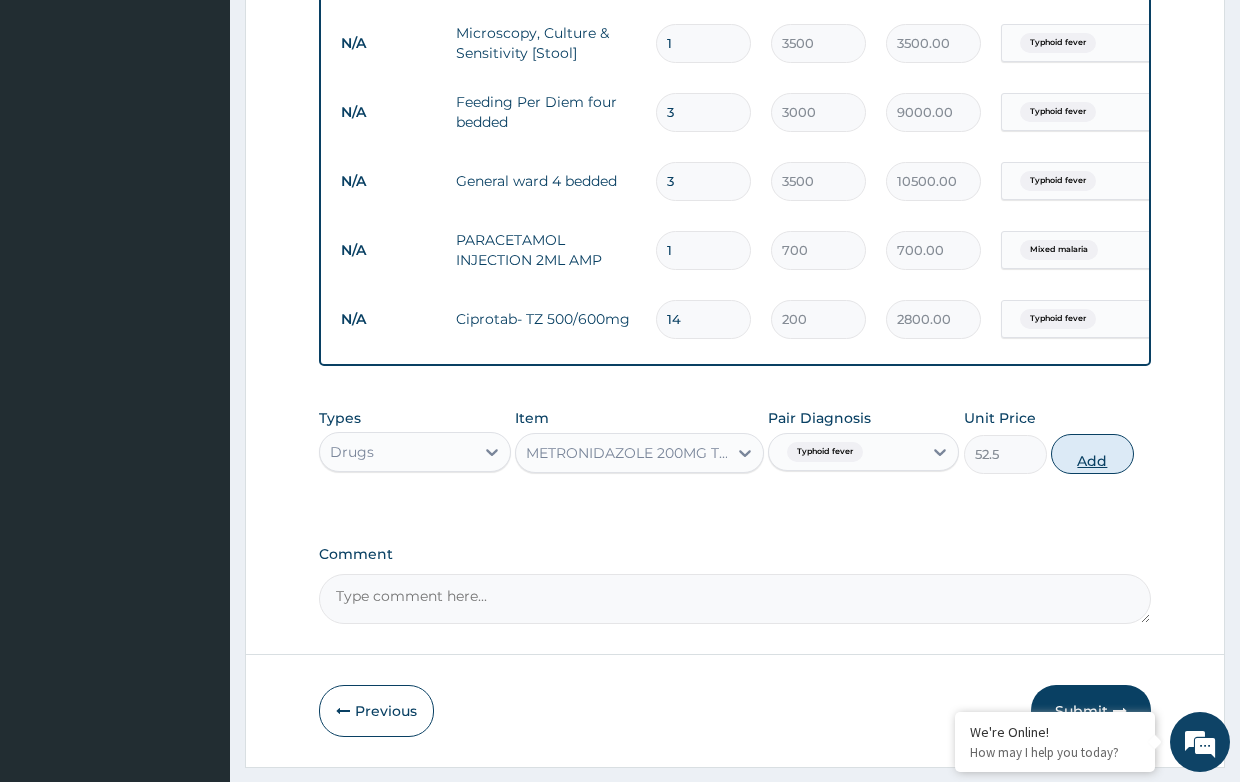 click on "Add" at bounding box center [1092, 454] 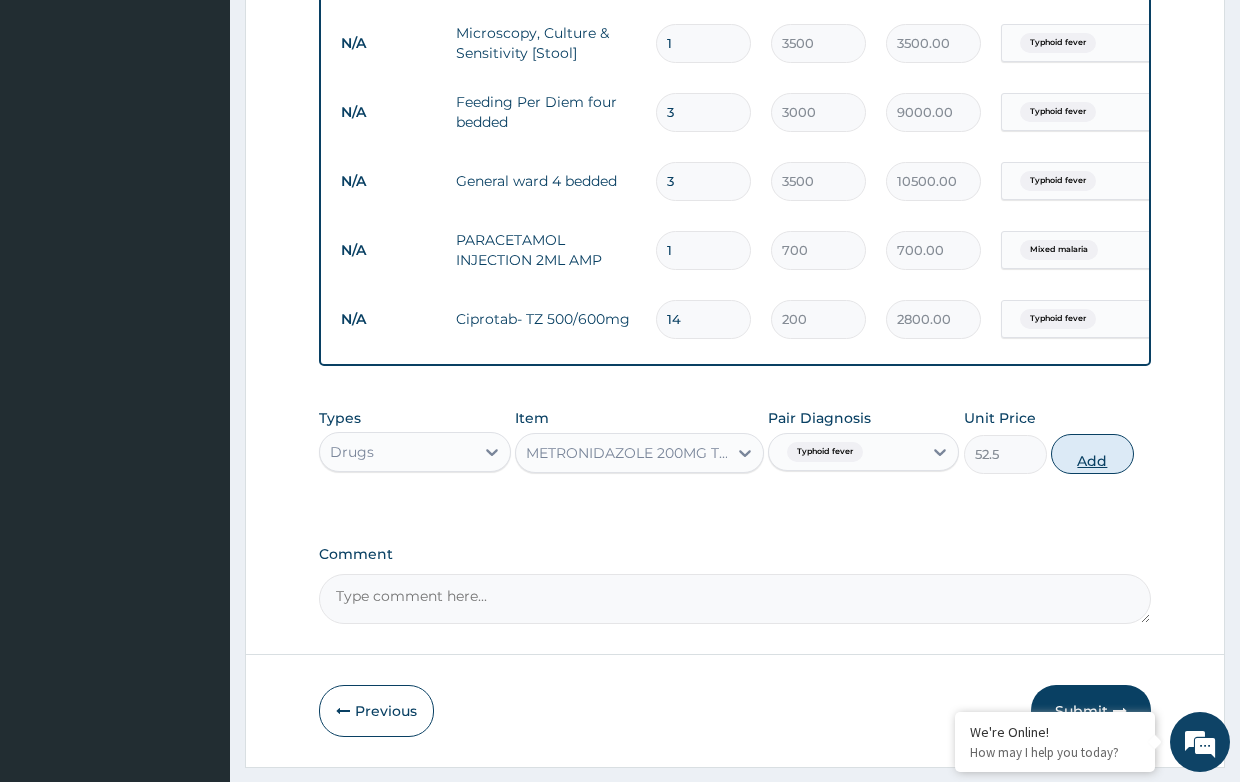 type on "0" 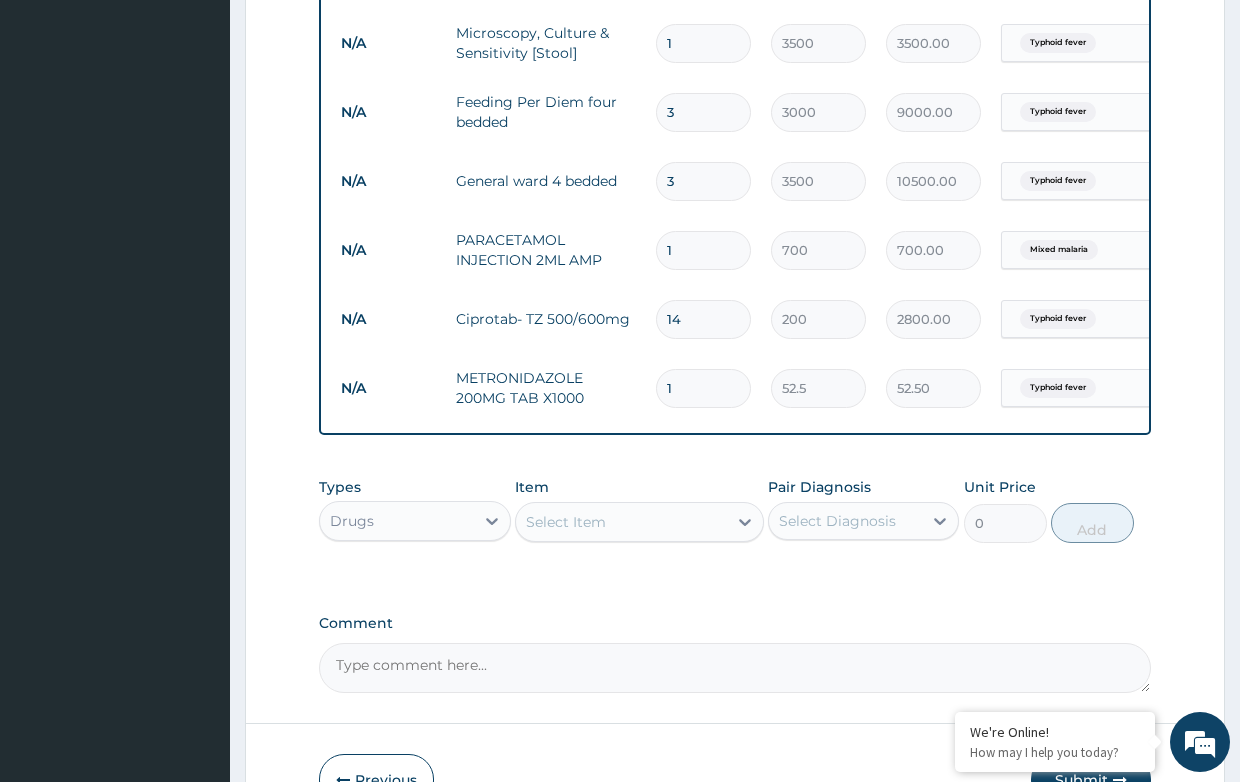 drag, startPoint x: 673, startPoint y: 386, endPoint x: 626, endPoint y: 383, distance: 47.095646 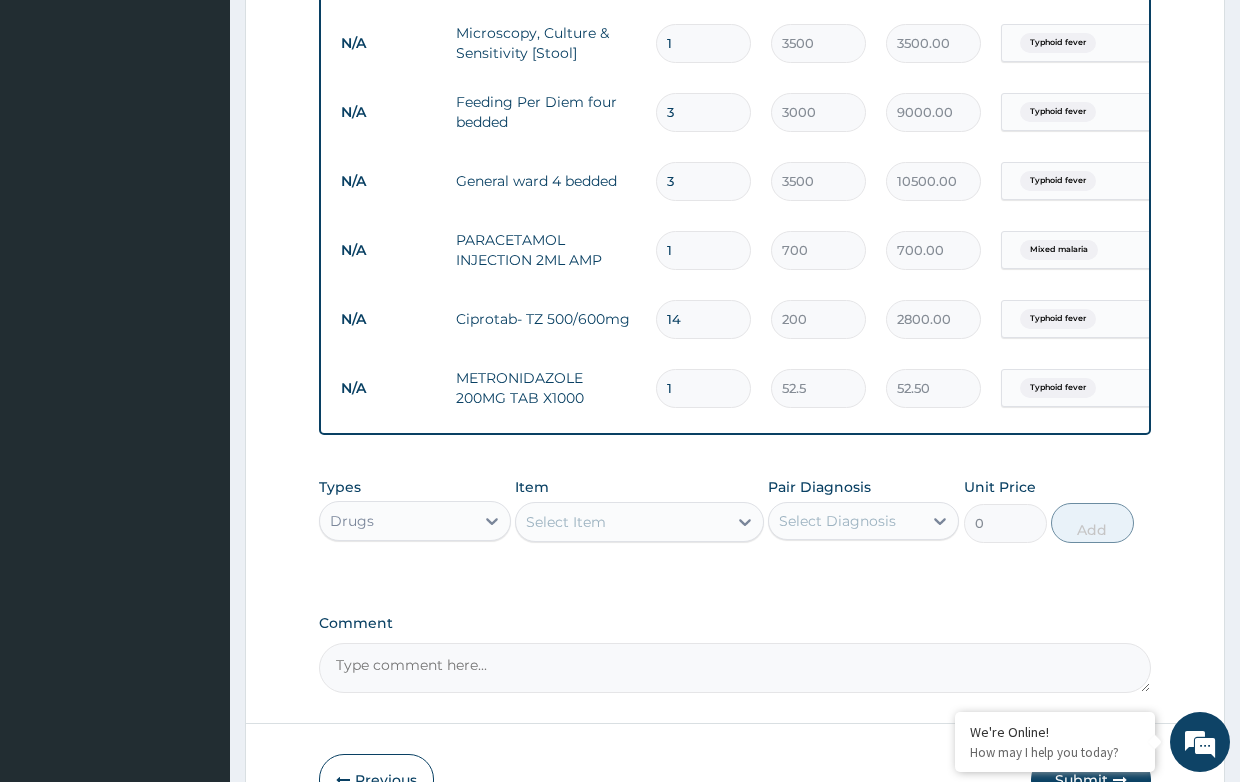 click on "N/A METRONIDAZOLE 200MG TAB X1000 1 52.5 52.50 Typhoid fever Delete" at bounding box center [821, 388] 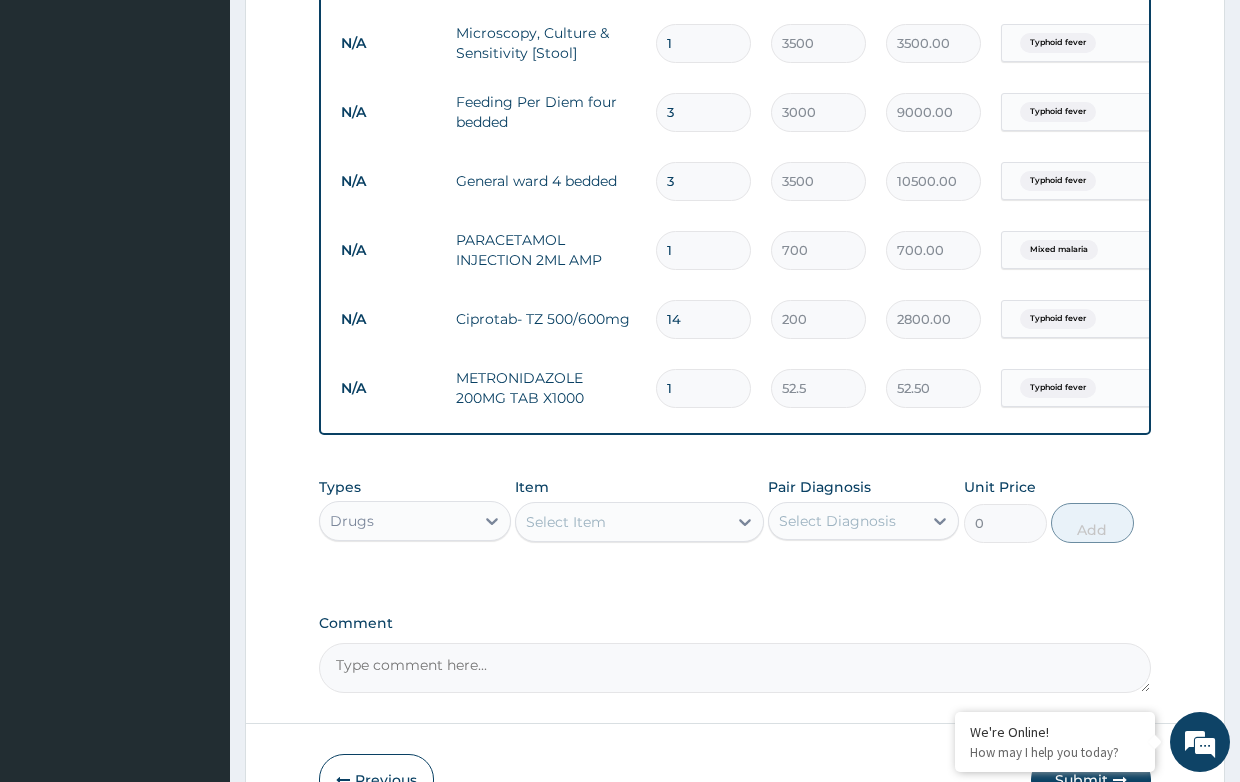 type on "4" 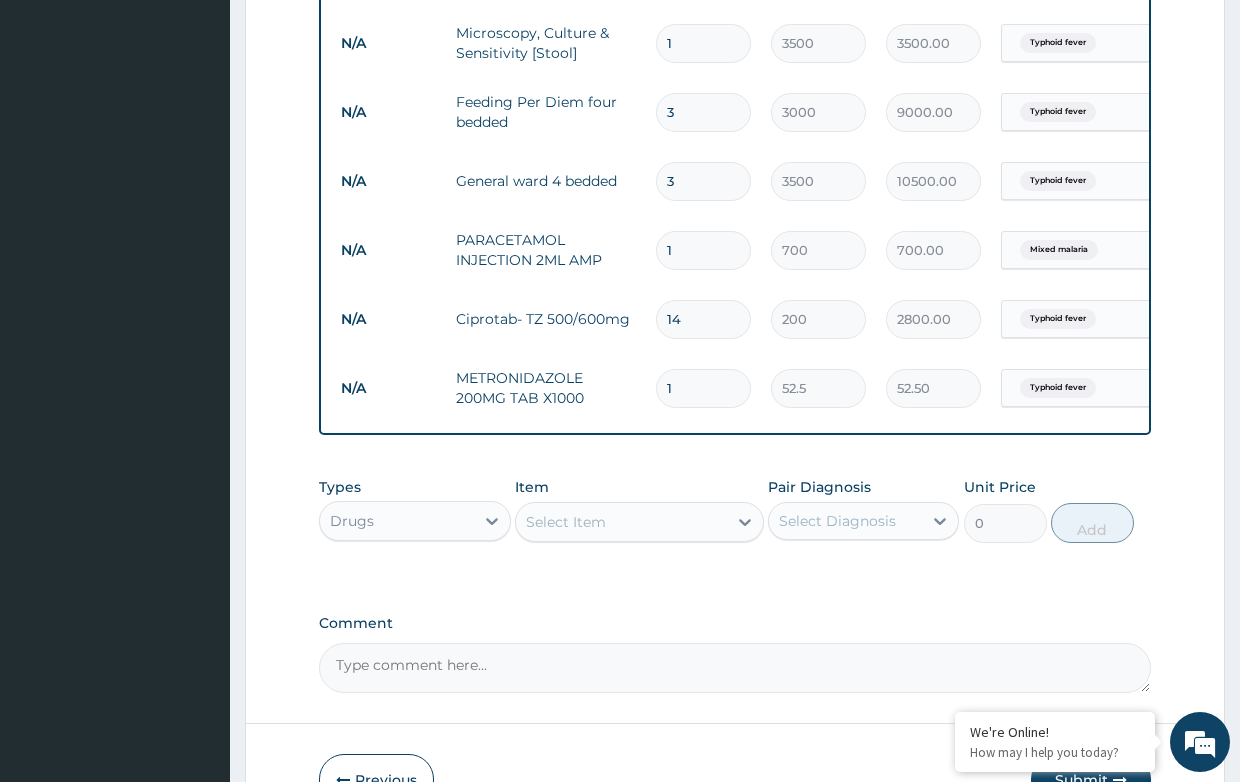 type on "210.00" 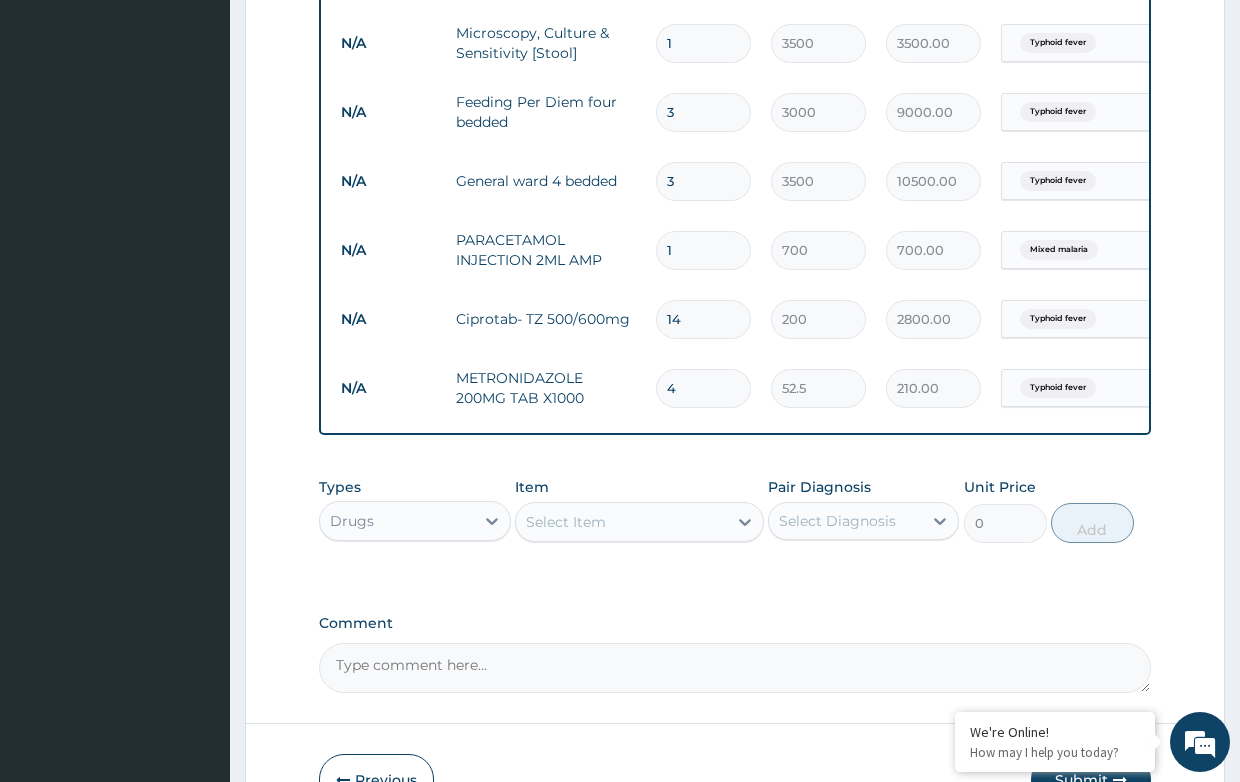 type on "42" 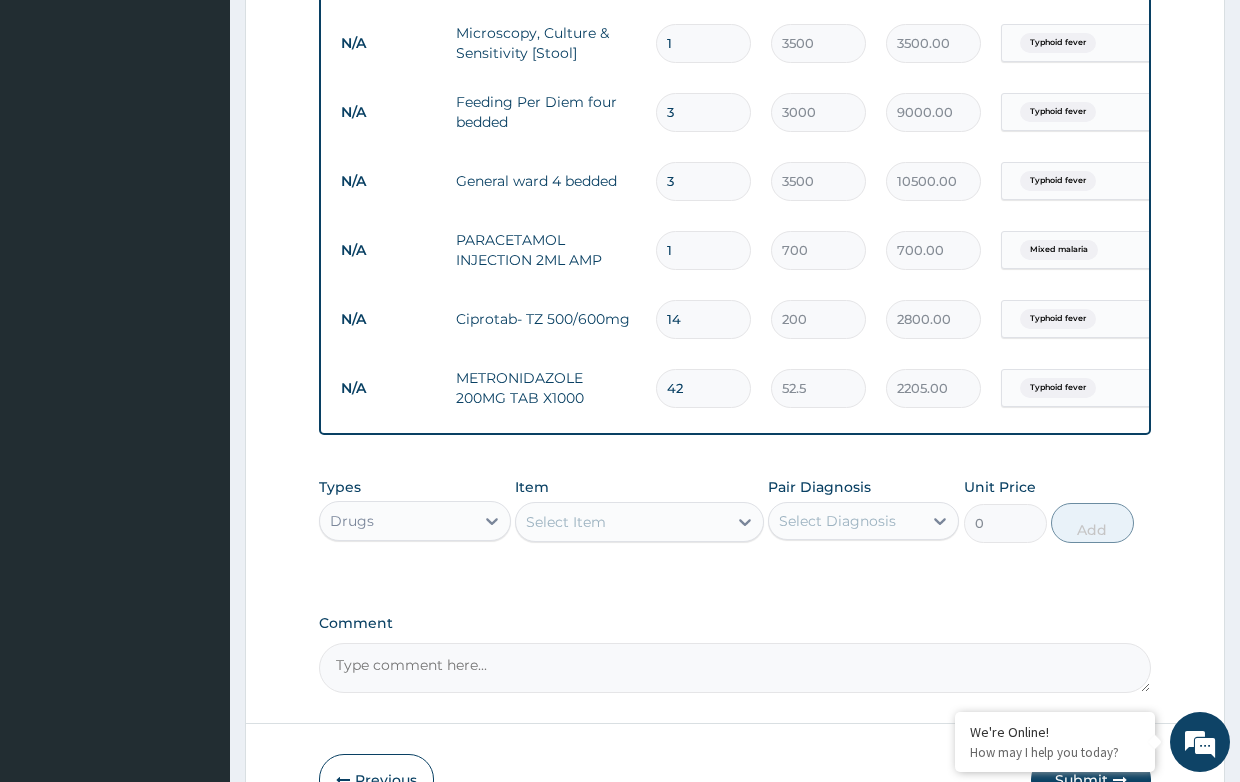 type on "42" 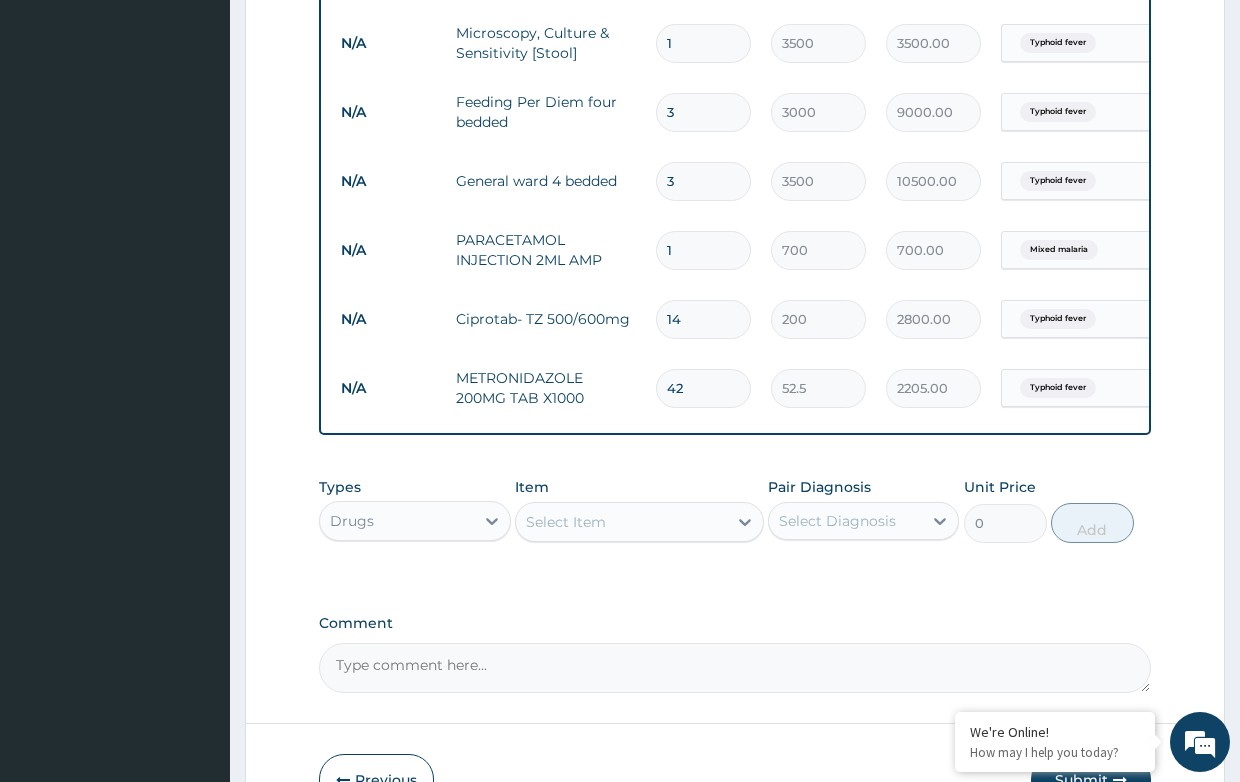 click on "Select Item" at bounding box center [566, 522] 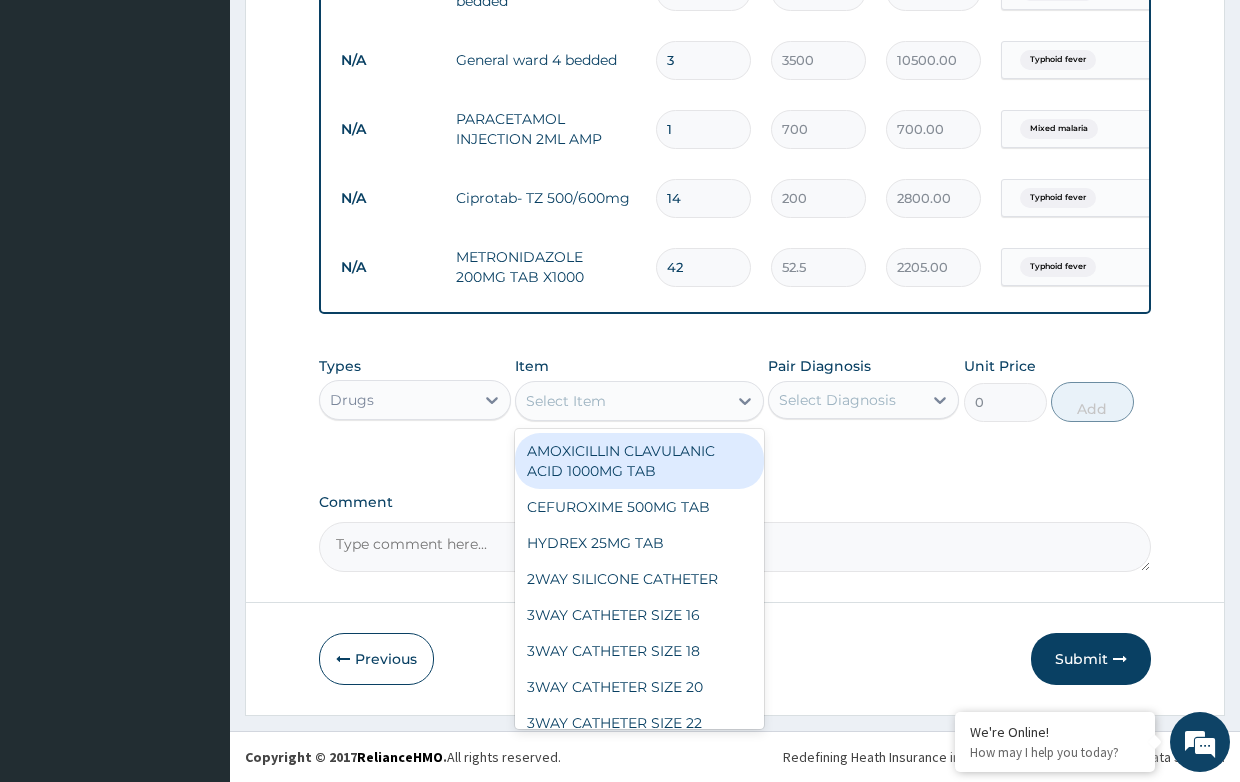 scroll, scrollTop: 1421, scrollLeft: 0, axis: vertical 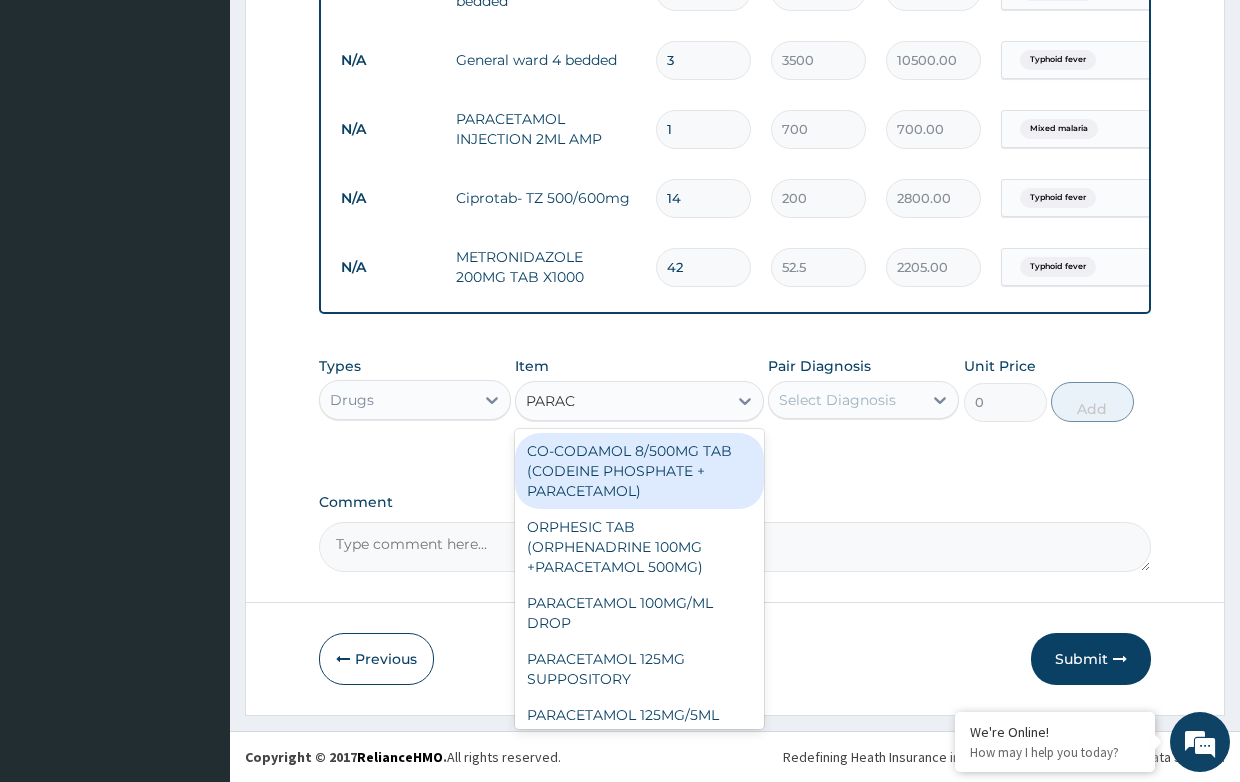 type on "PARACE" 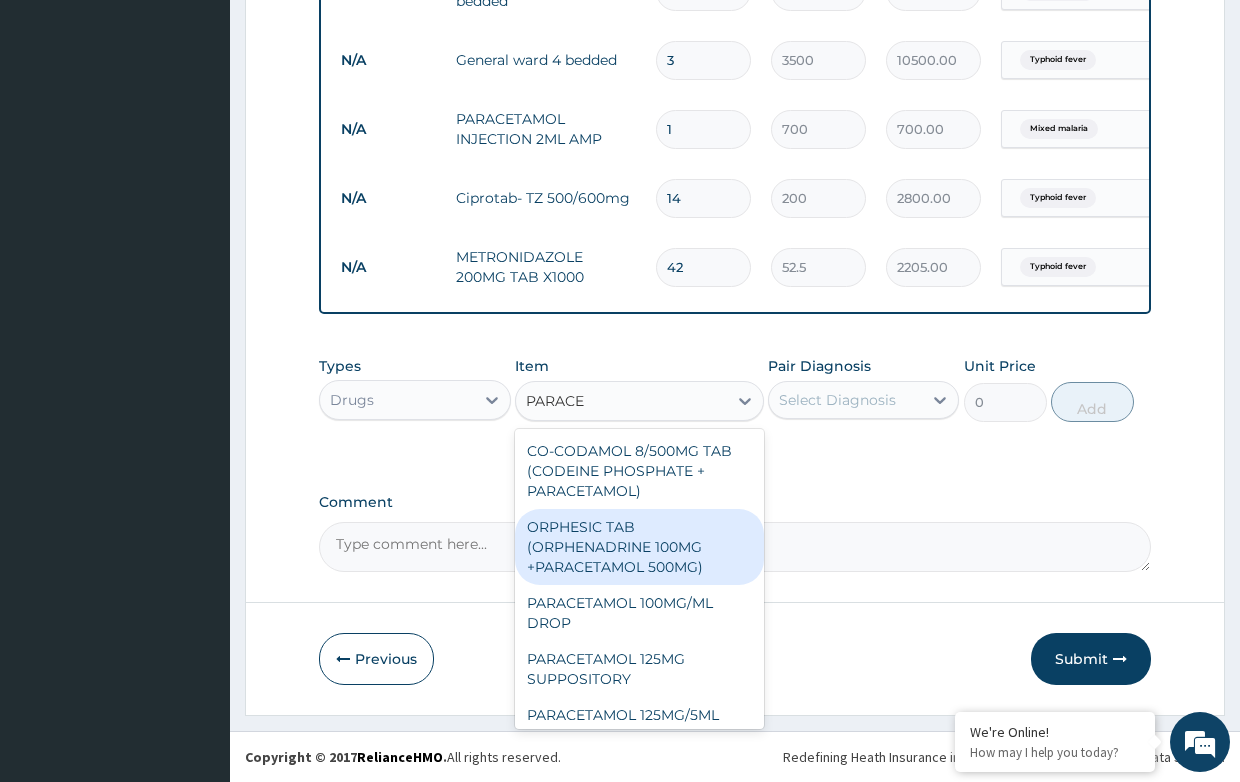 click on "ORPHESIC TAB (ORPHENADRINE 100MG +PARACETAMOL 500MG)" at bounding box center (639, 547) 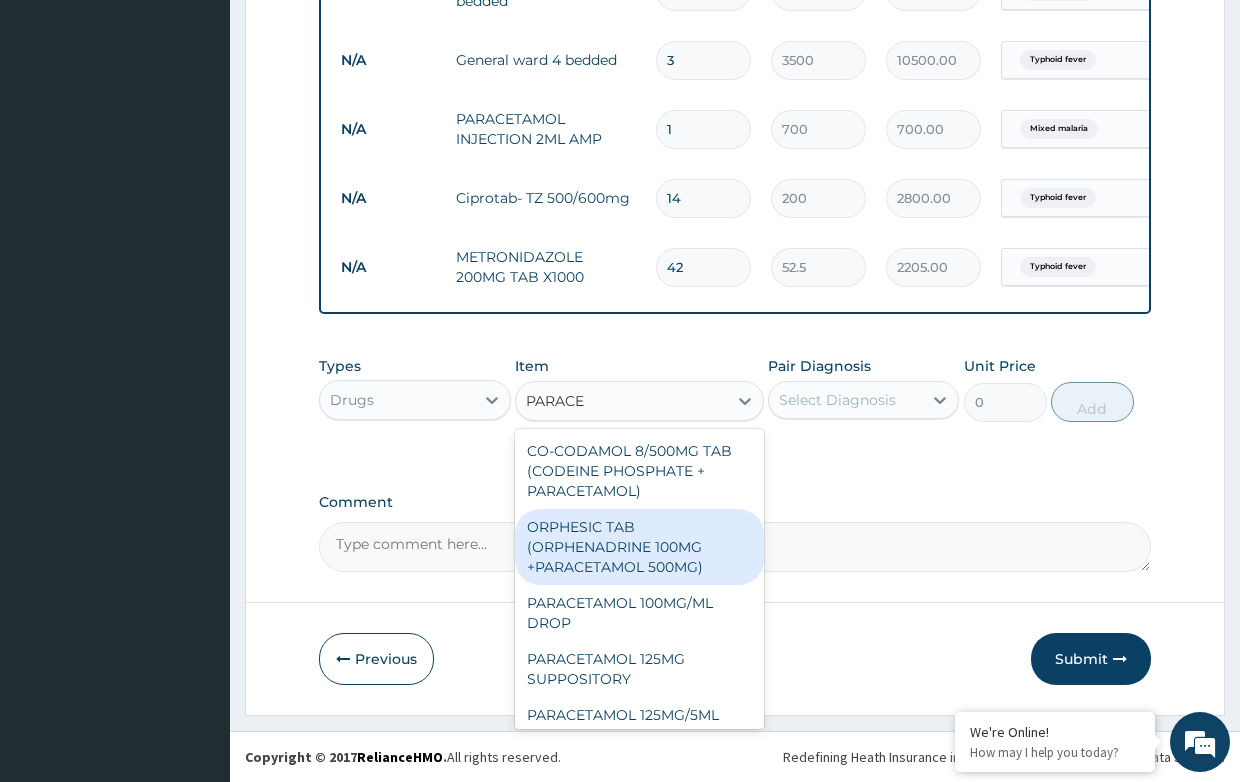 type 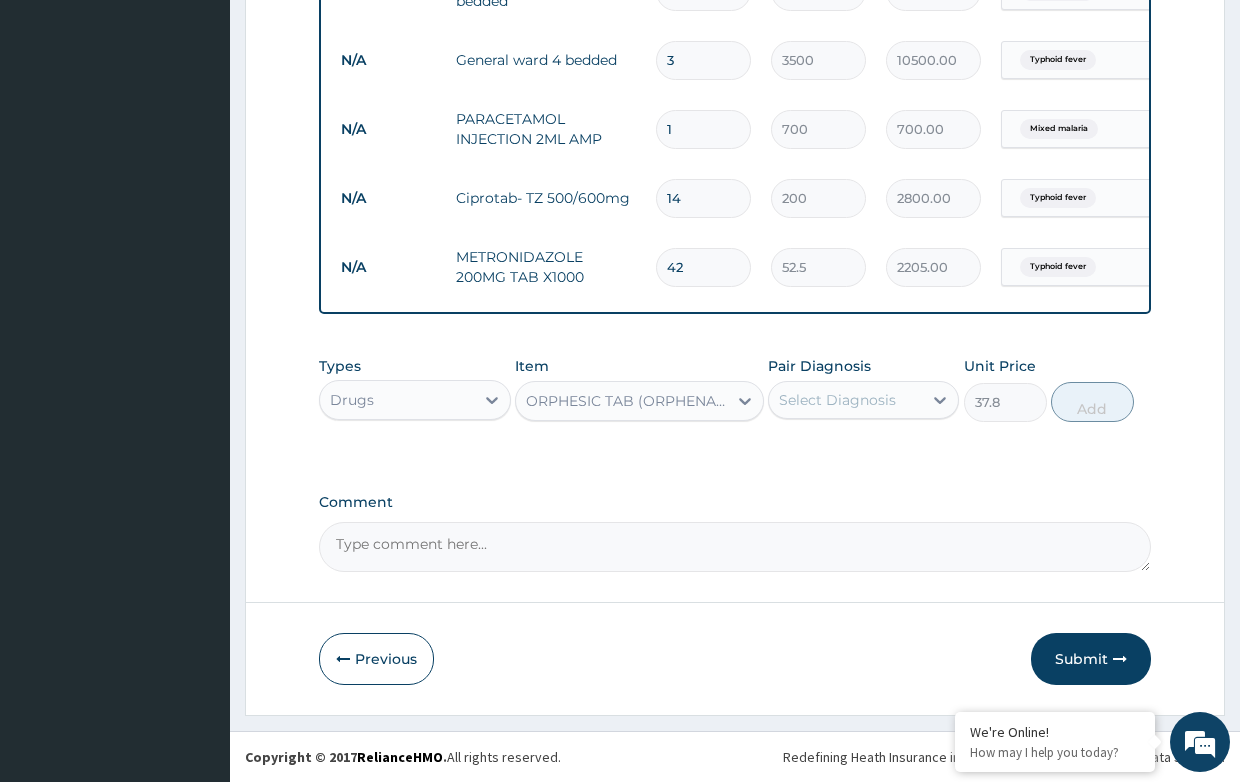 click on "Select Diagnosis" at bounding box center [837, 400] 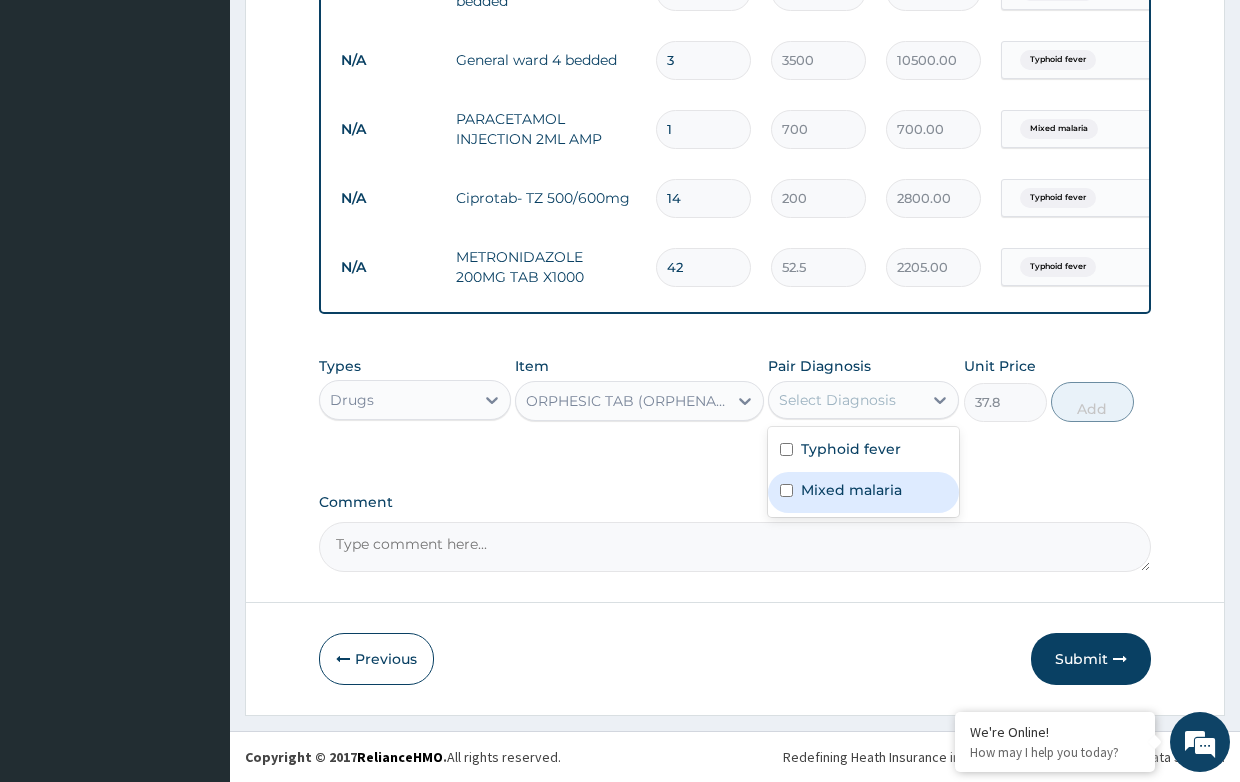 click on "Mixed malaria" at bounding box center [851, 490] 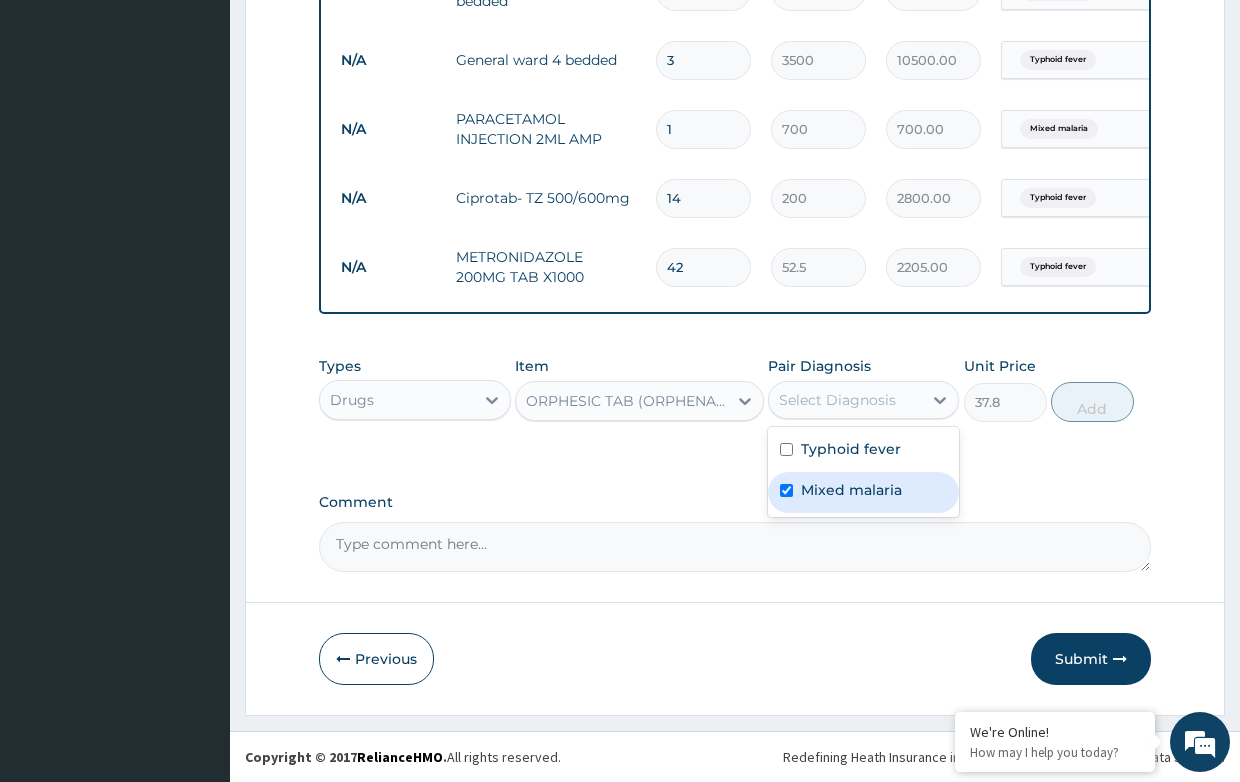 checkbox on "true" 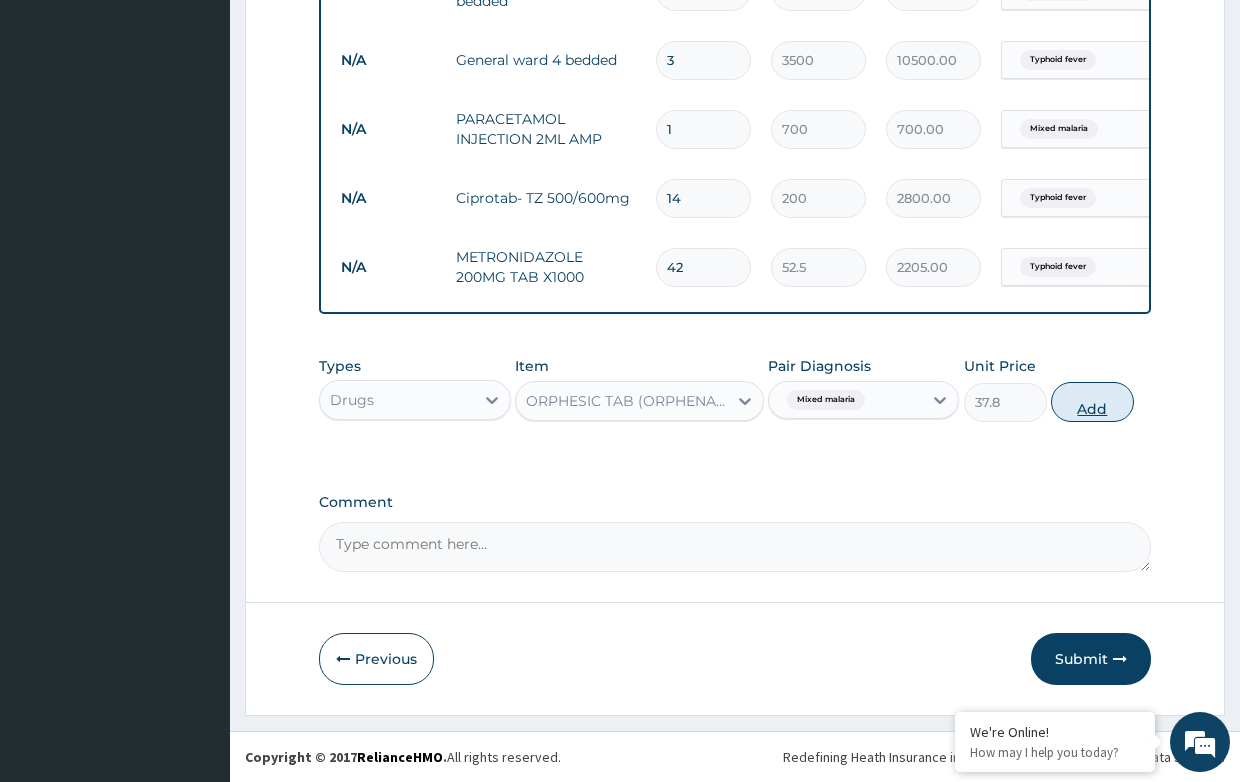 click on "Add" at bounding box center (1092, 402) 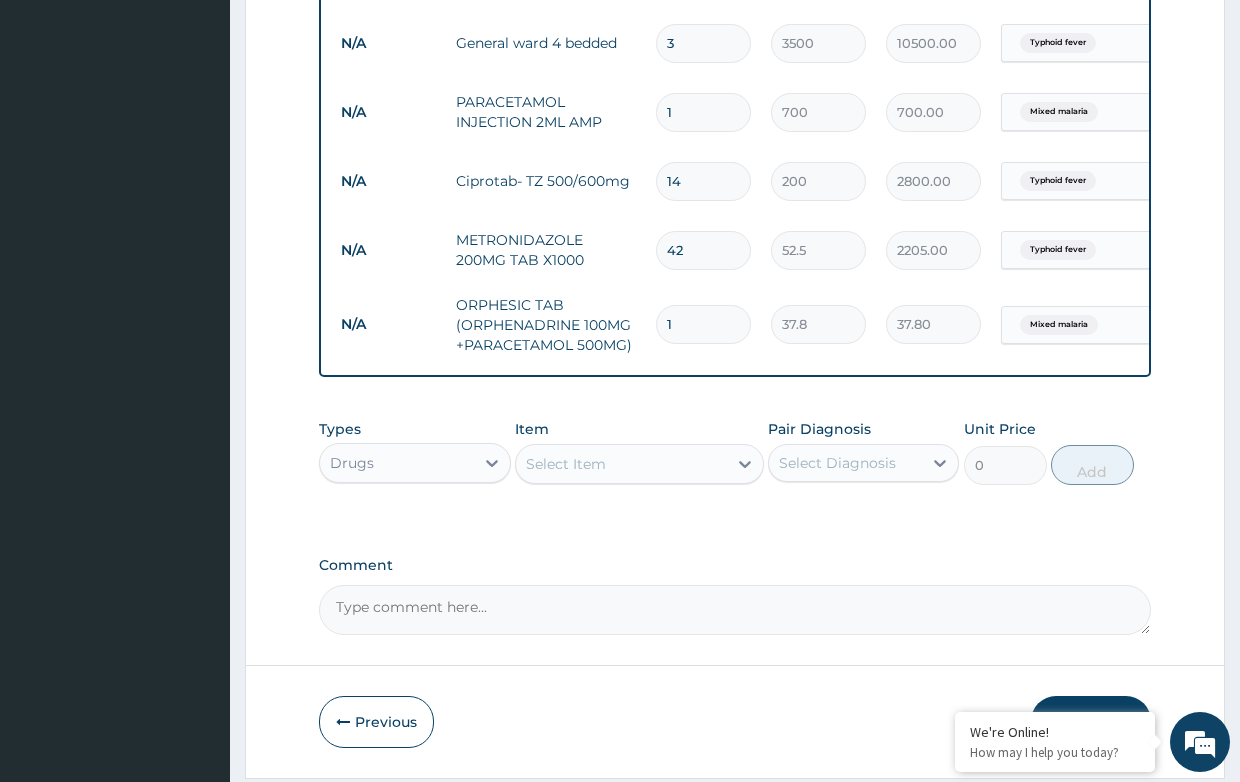 type on "18" 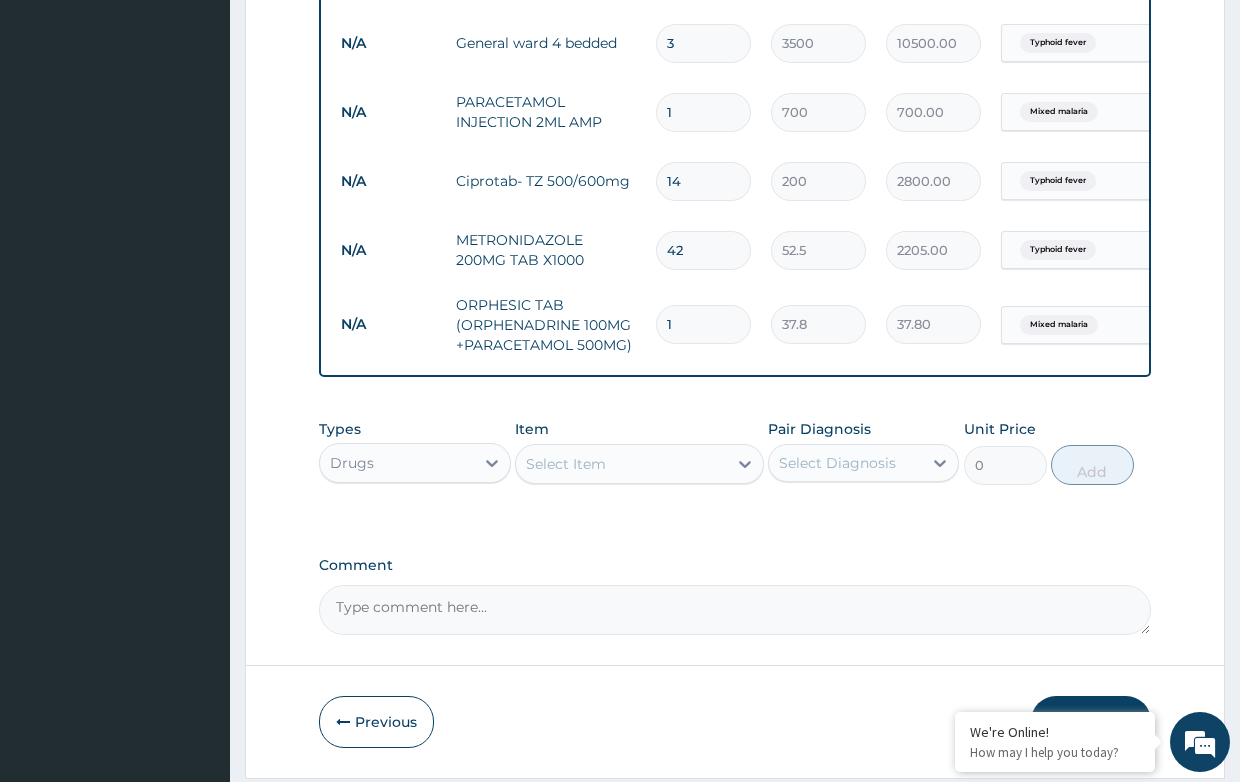 type on "680.40" 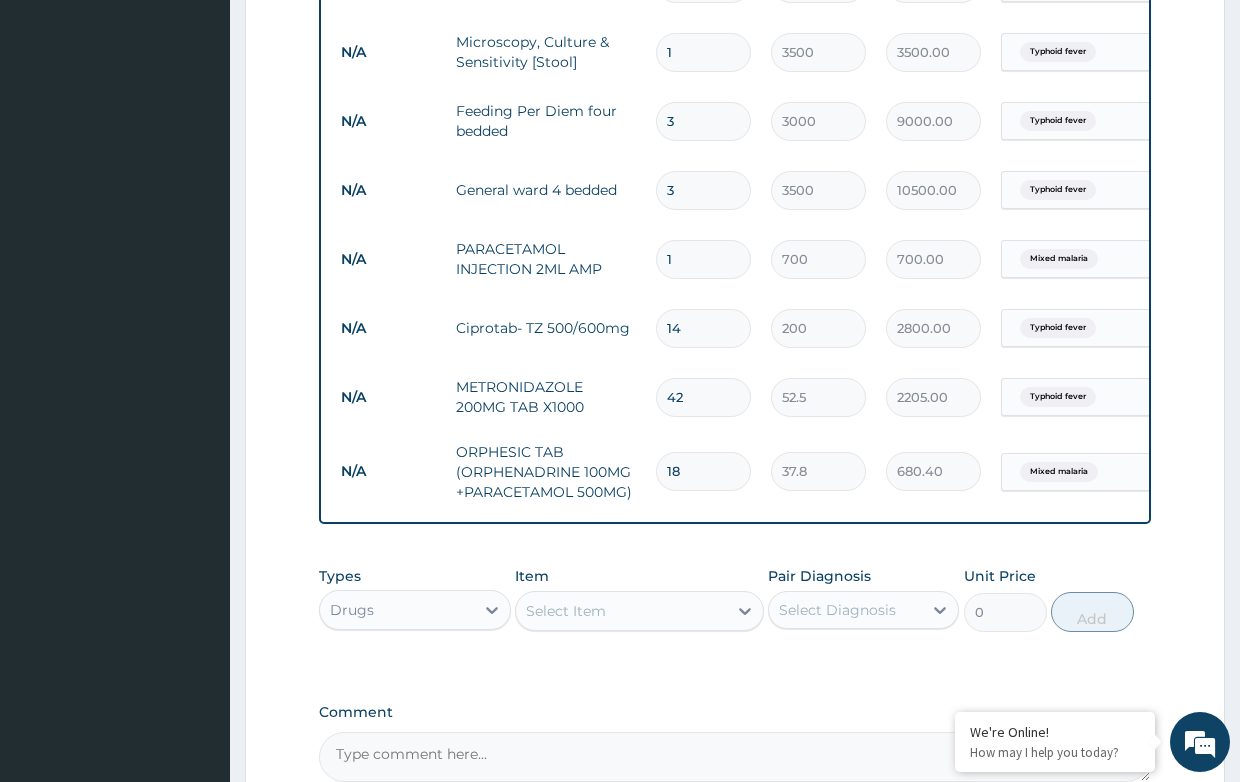 scroll, scrollTop: 1501, scrollLeft: 0, axis: vertical 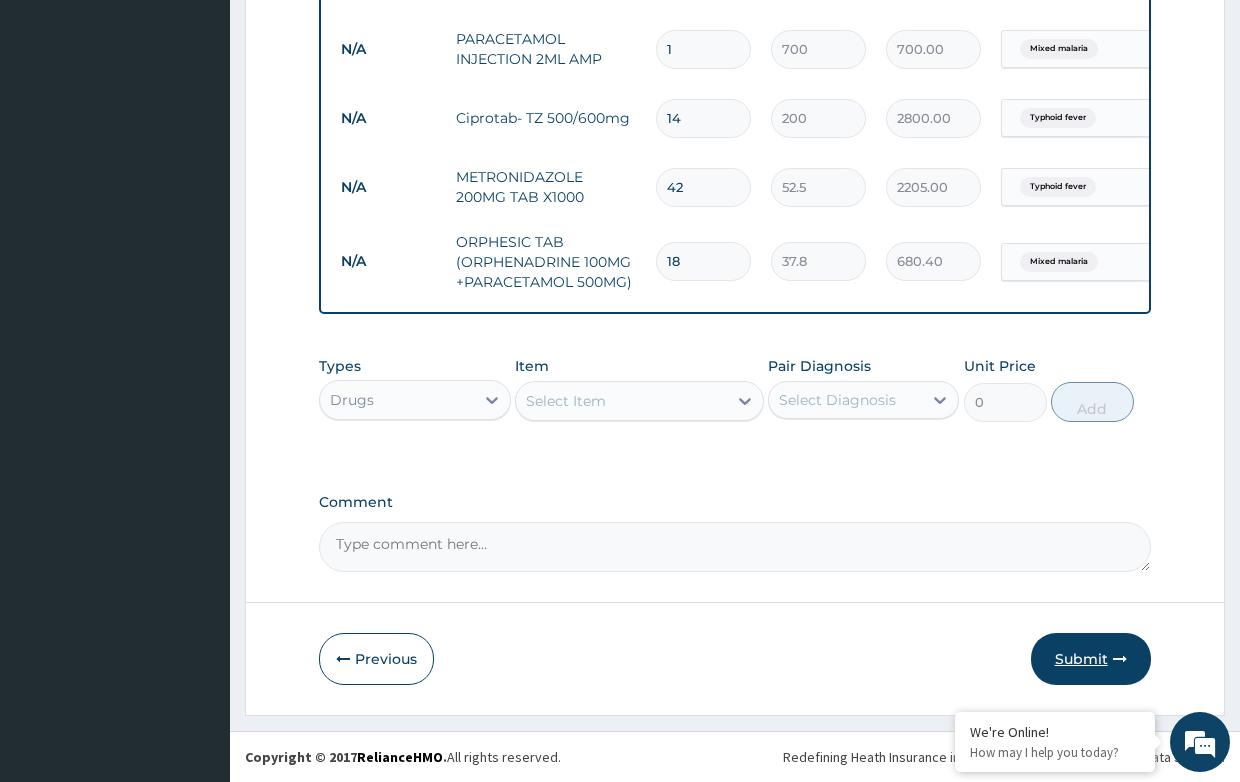 type on "18" 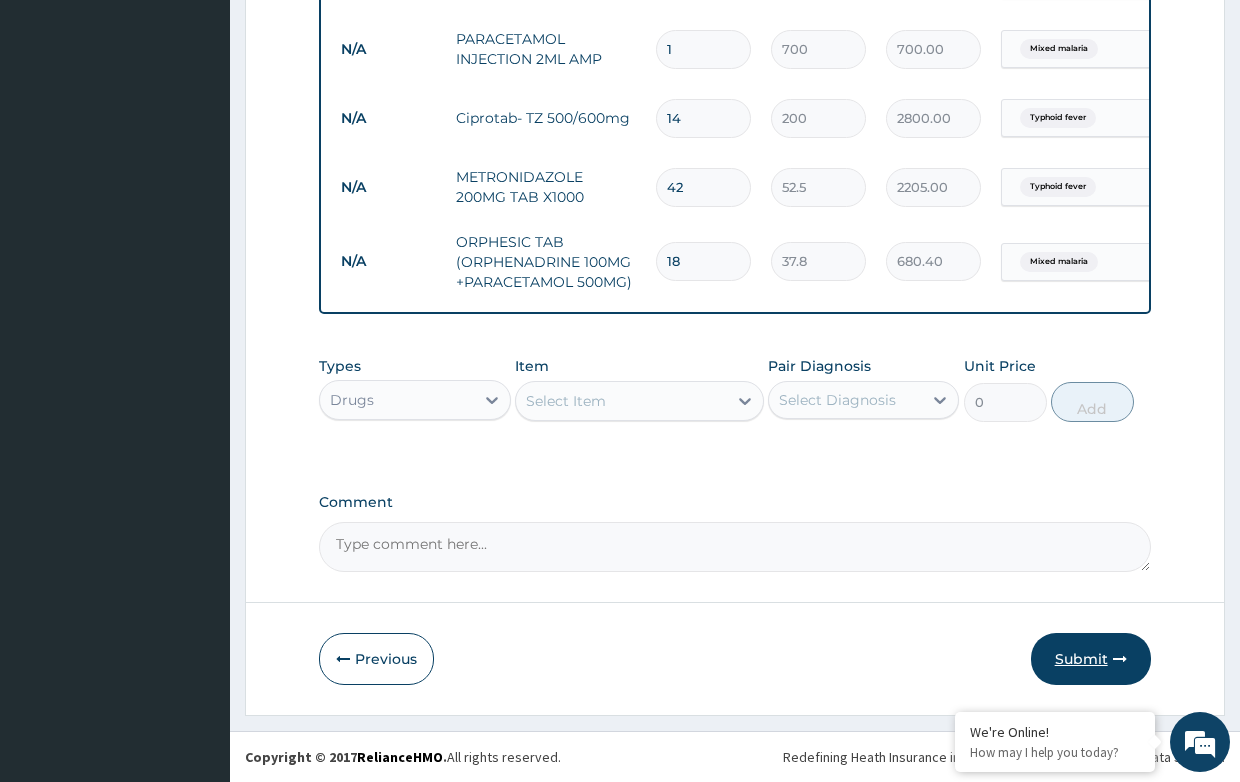 click on "Submit" at bounding box center (1091, 659) 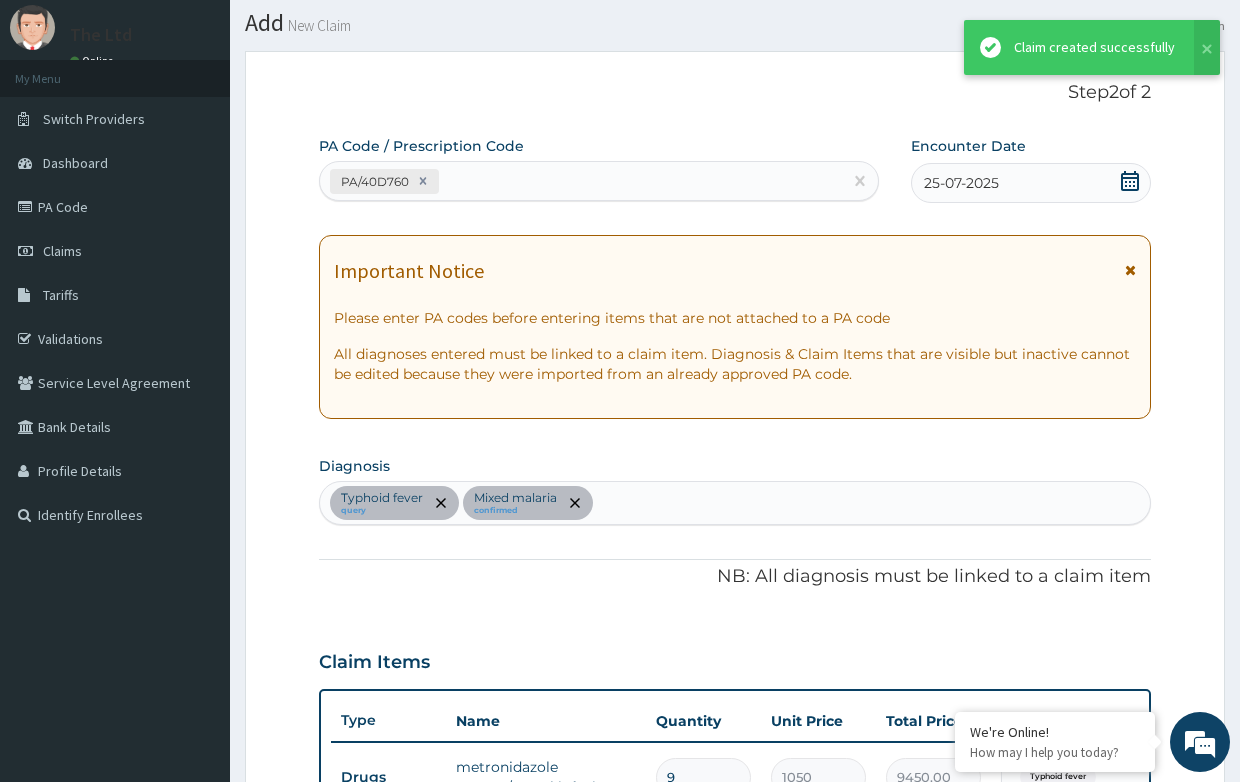 scroll, scrollTop: 1501, scrollLeft: 0, axis: vertical 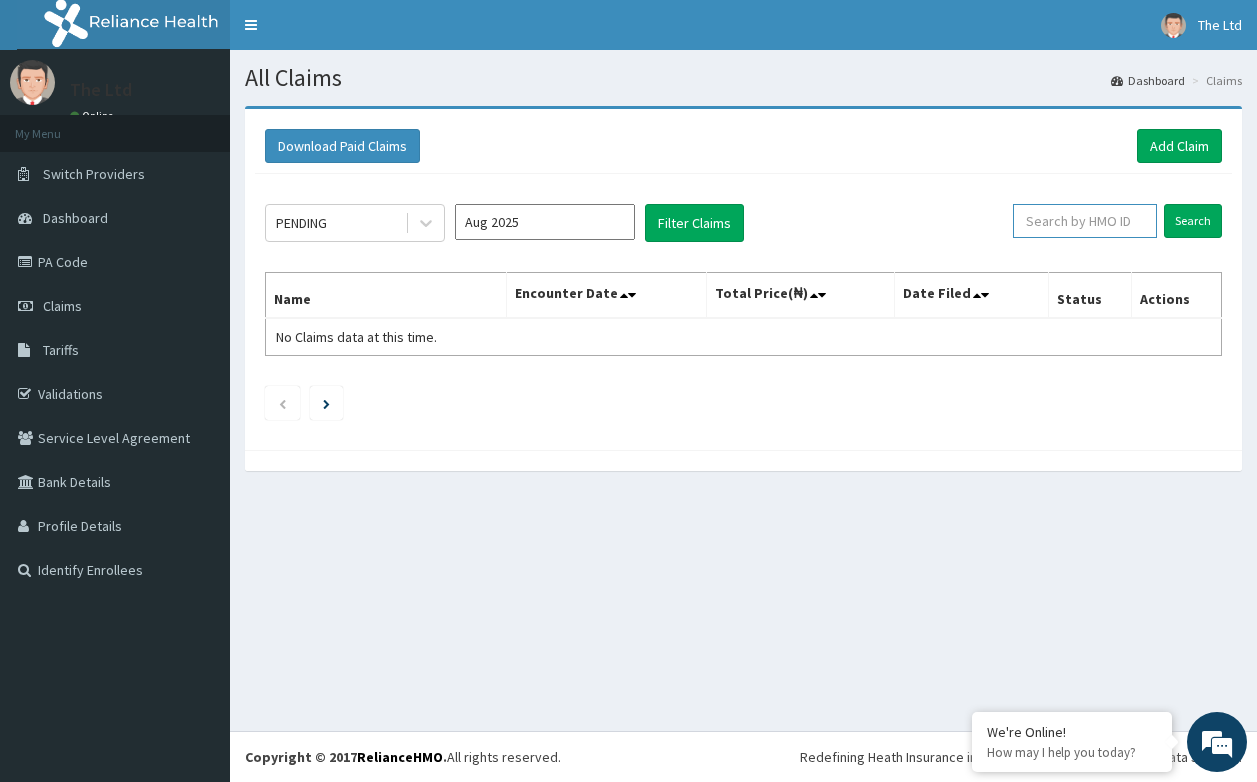 click at bounding box center [1085, 221] 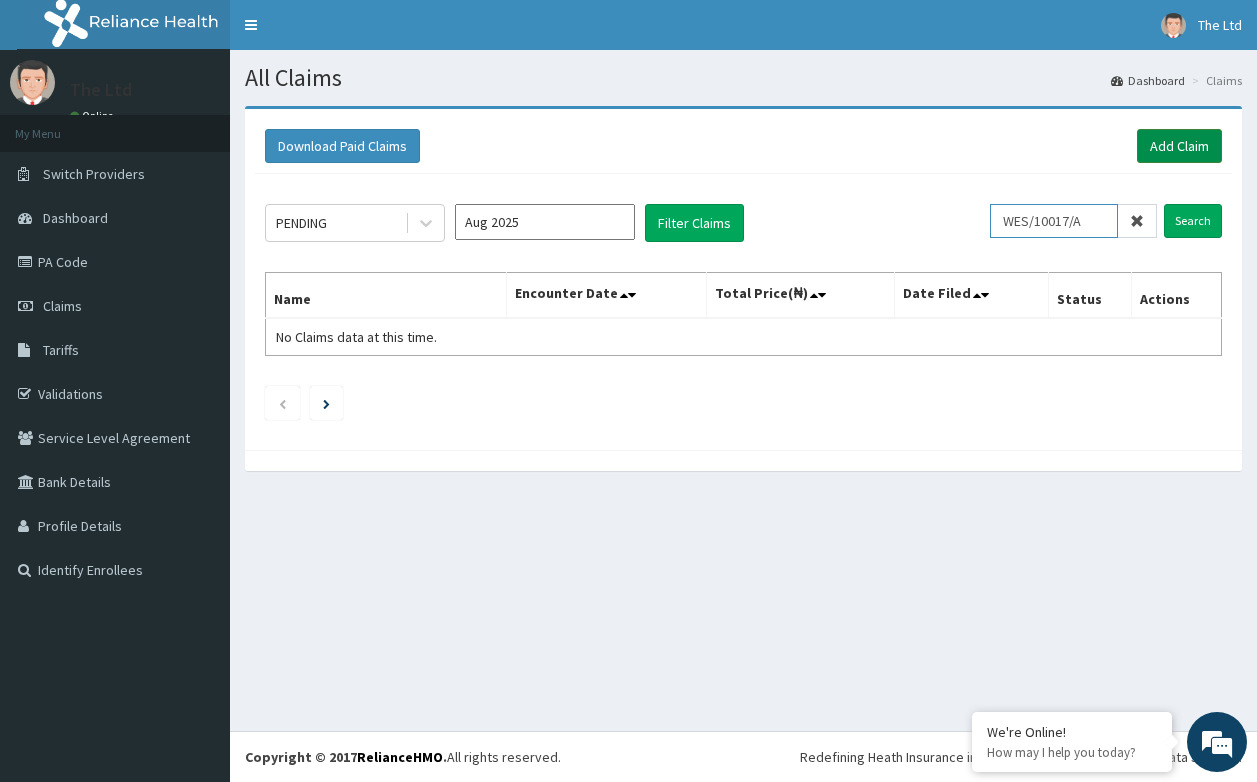 scroll, scrollTop: 0, scrollLeft: 0, axis: both 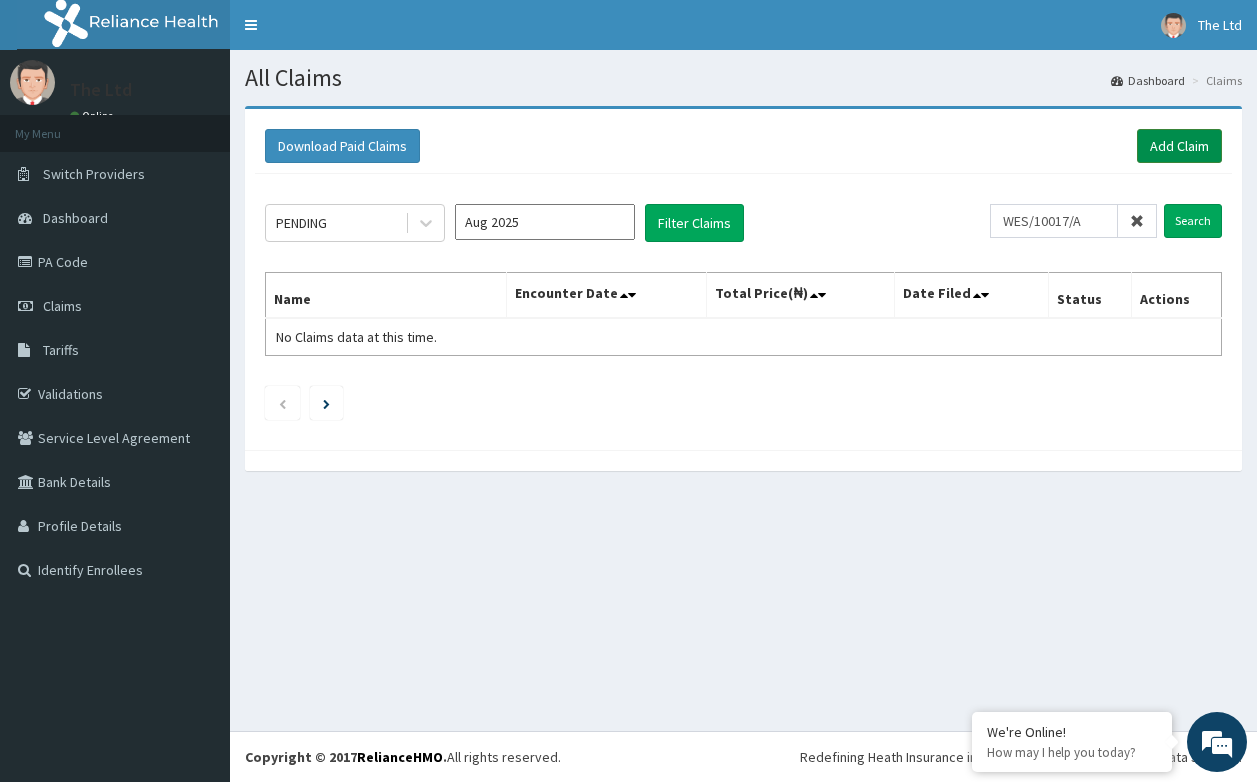 click on "Add Claim" at bounding box center [1179, 146] 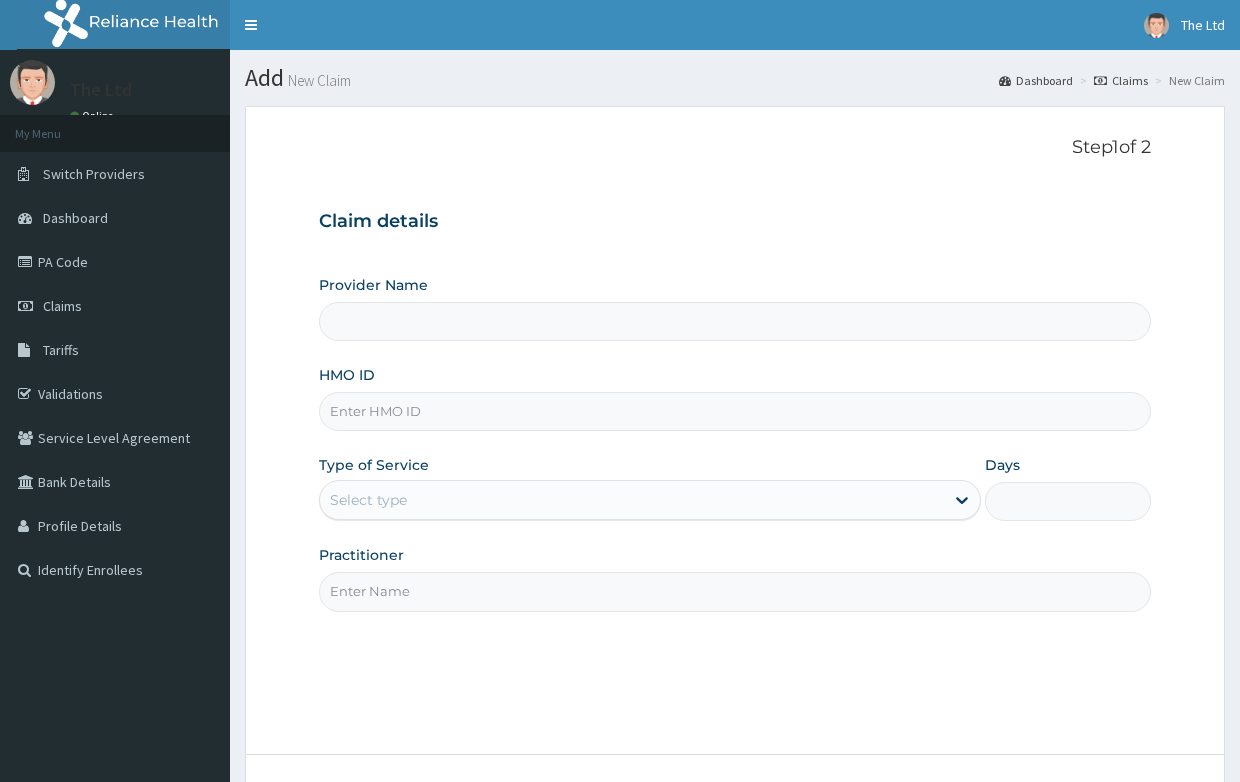 scroll, scrollTop: 0, scrollLeft: 0, axis: both 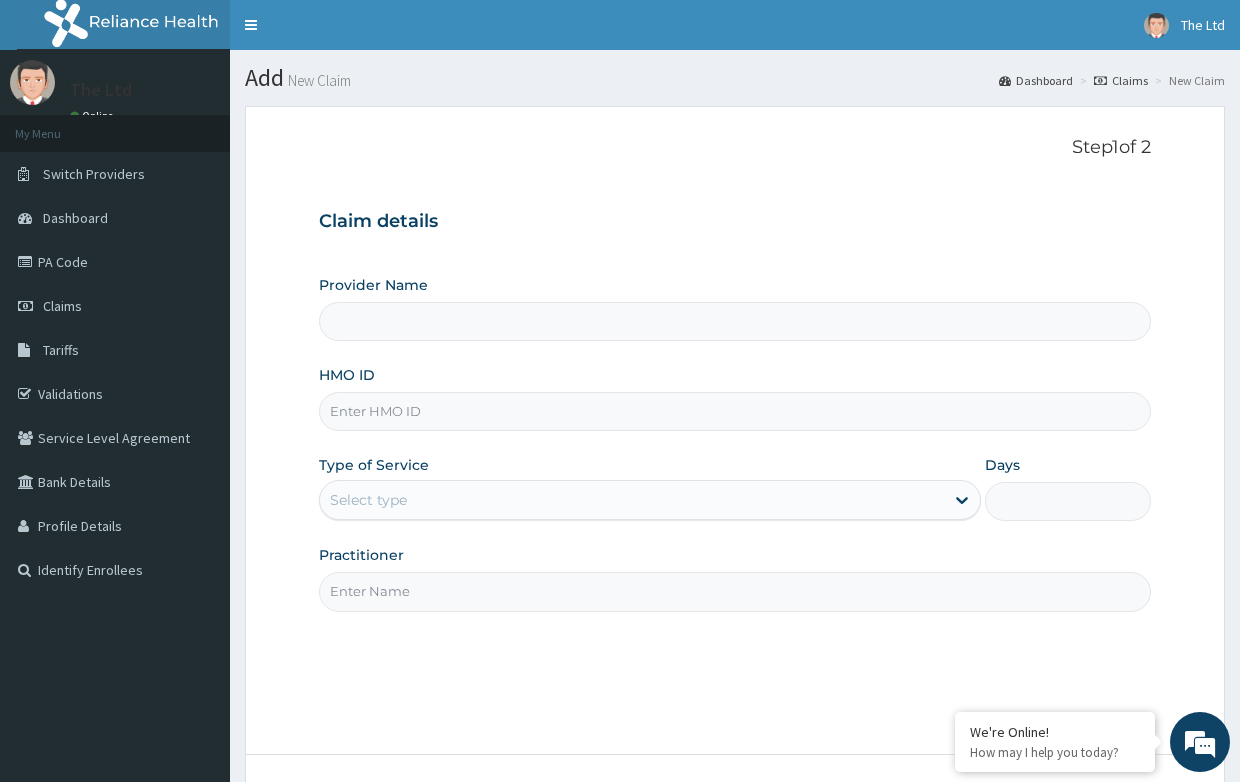 type on "The Healers' Healthcare Ltd" 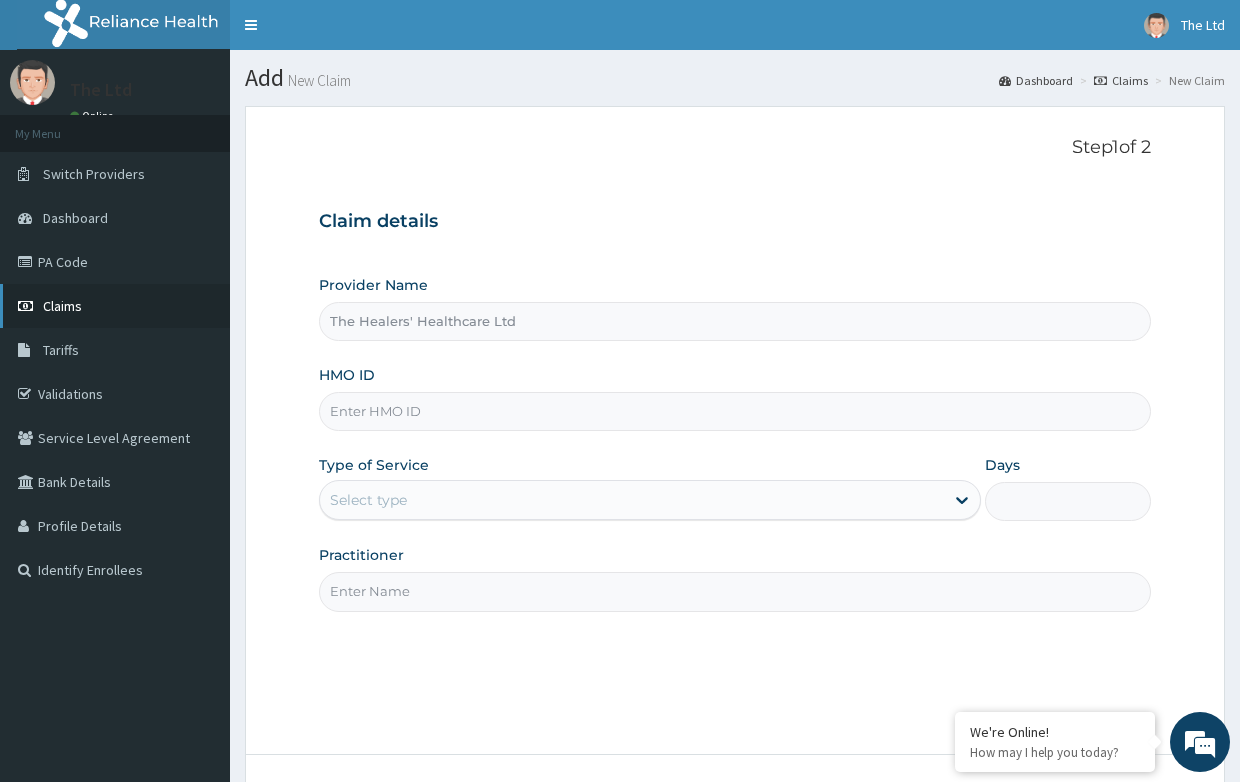 click on "Claims" at bounding box center (62, 306) 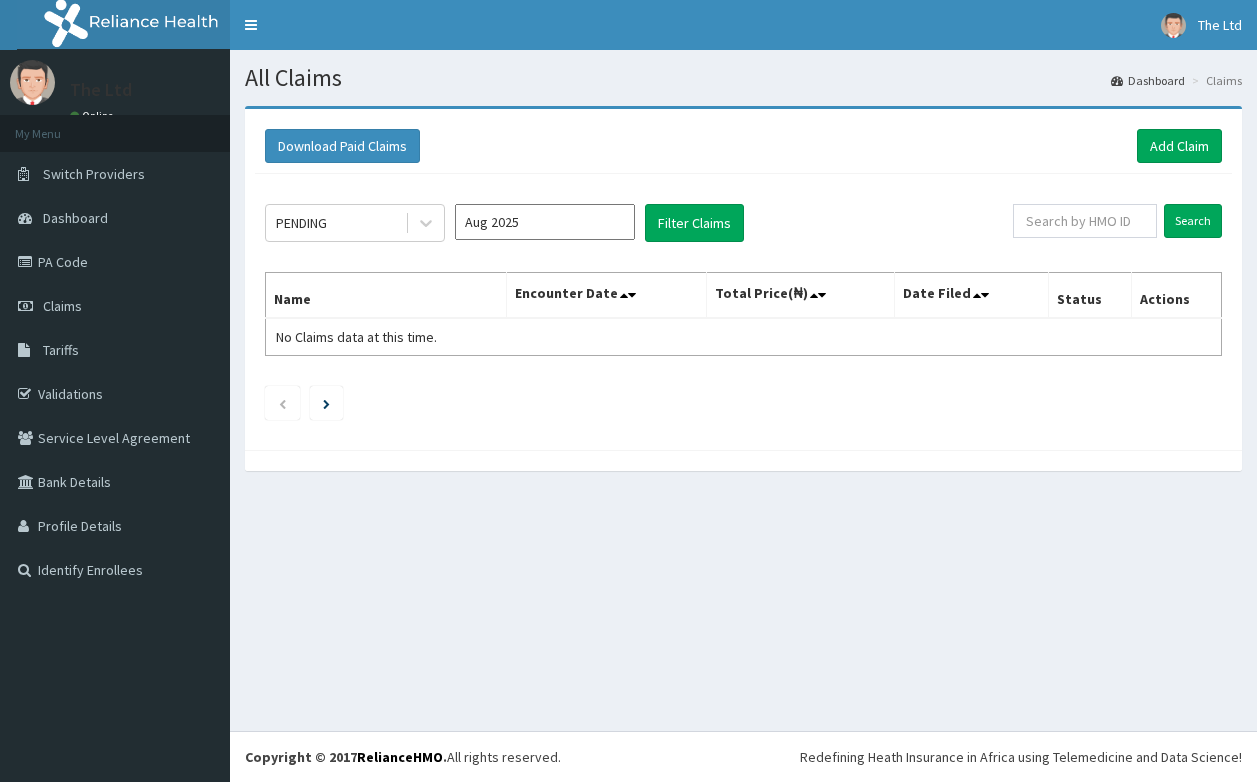 scroll, scrollTop: 0, scrollLeft: 0, axis: both 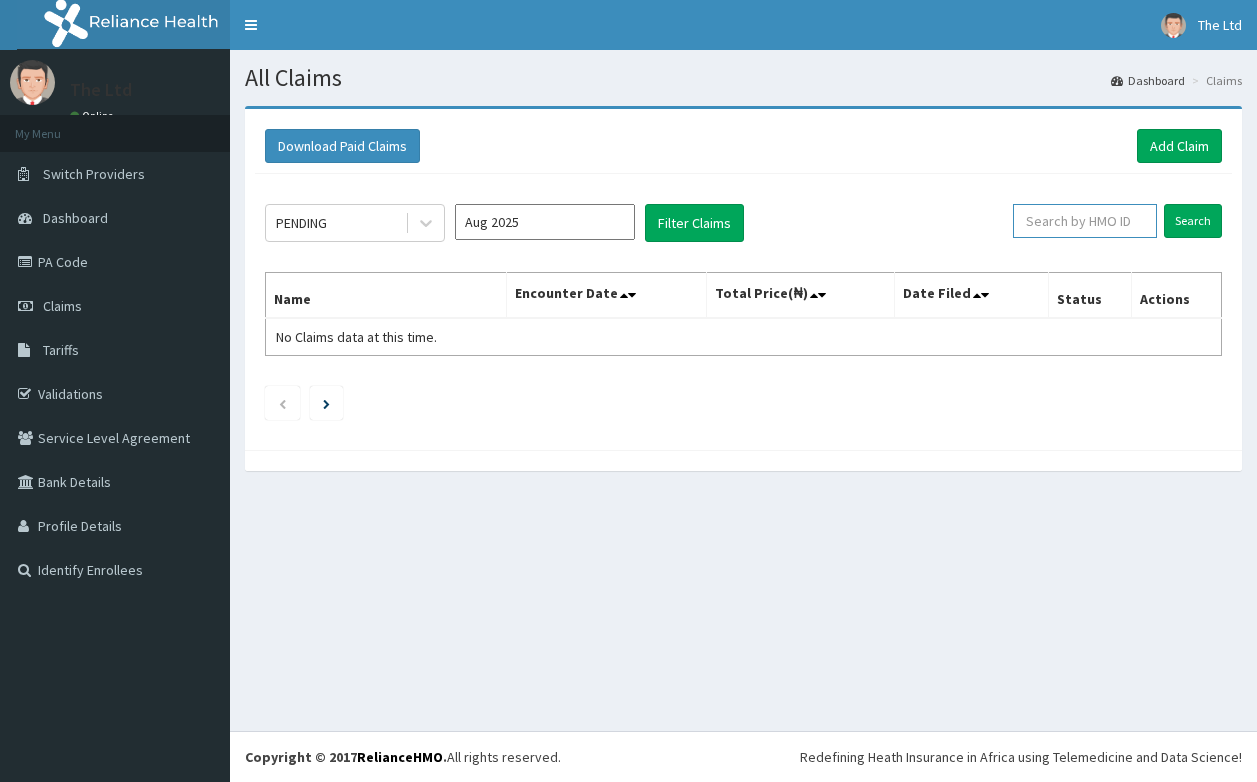 click at bounding box center (1085, 221) 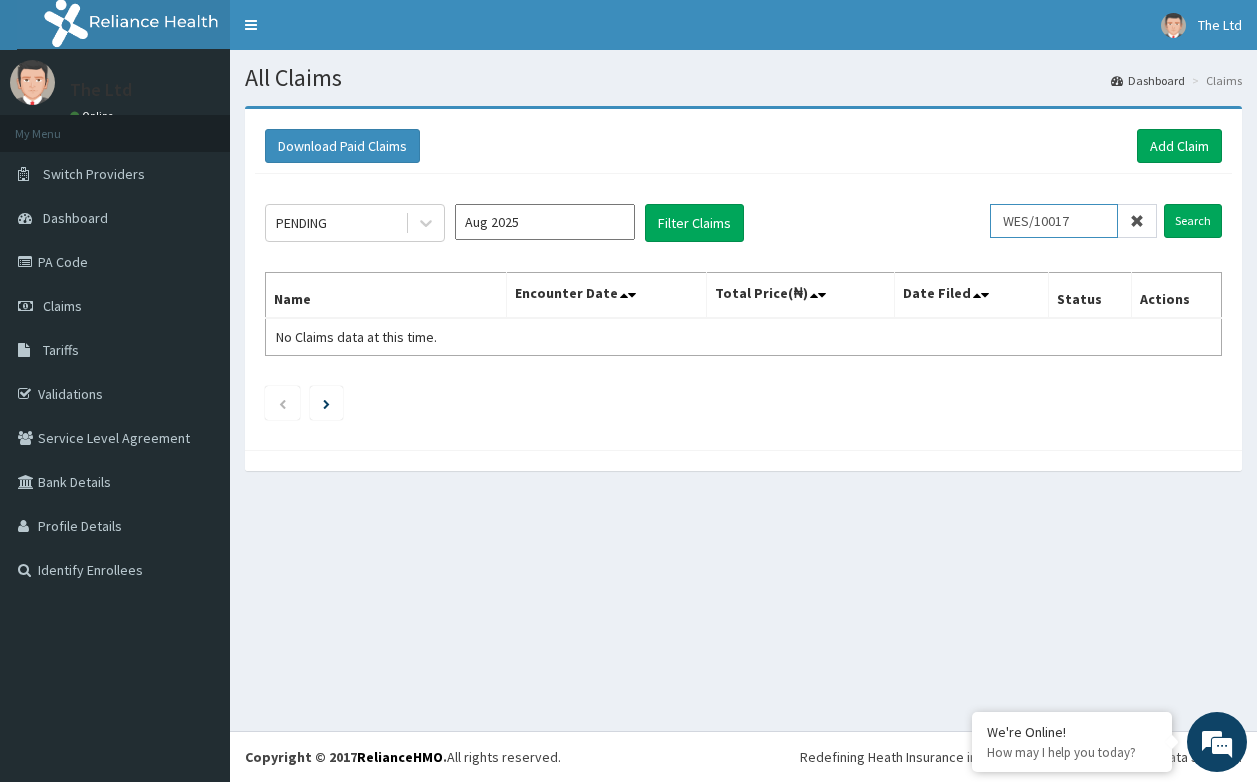 scroll, scrollTop: 0, scrollLeft: 0, axis: both 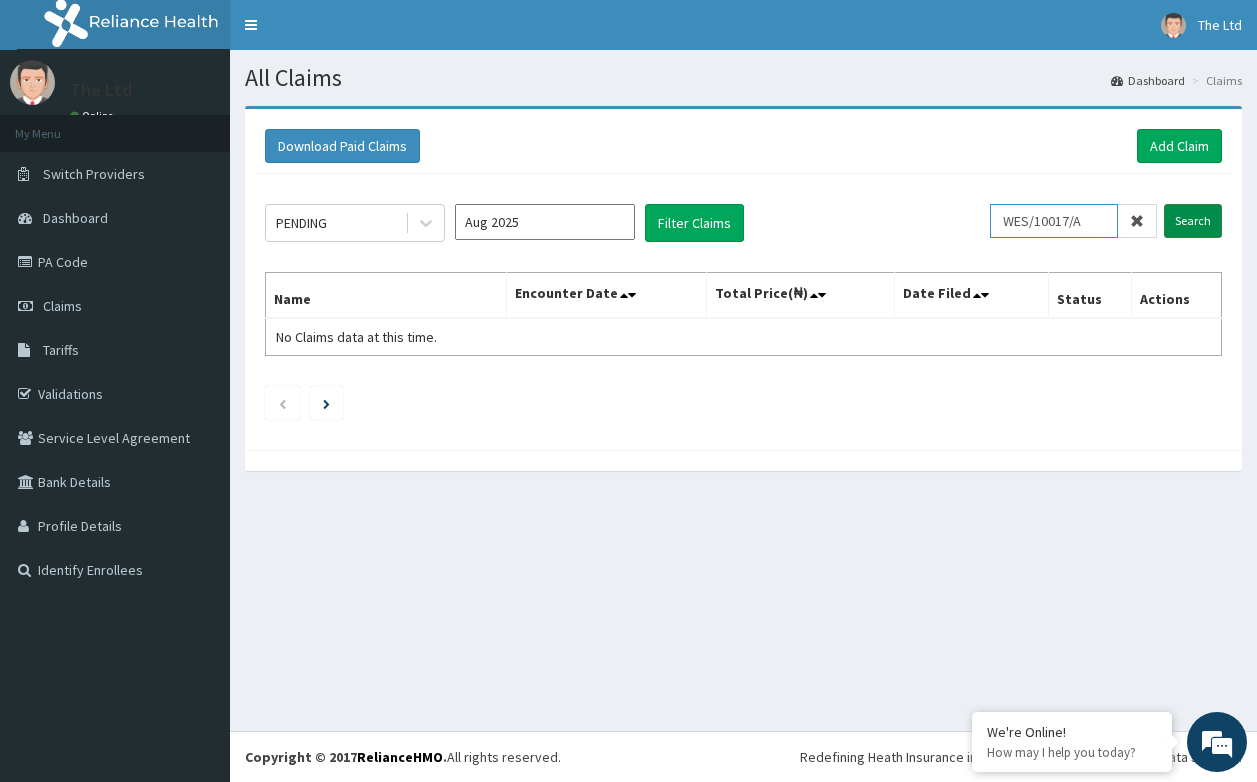 type on "WES/10017/A" 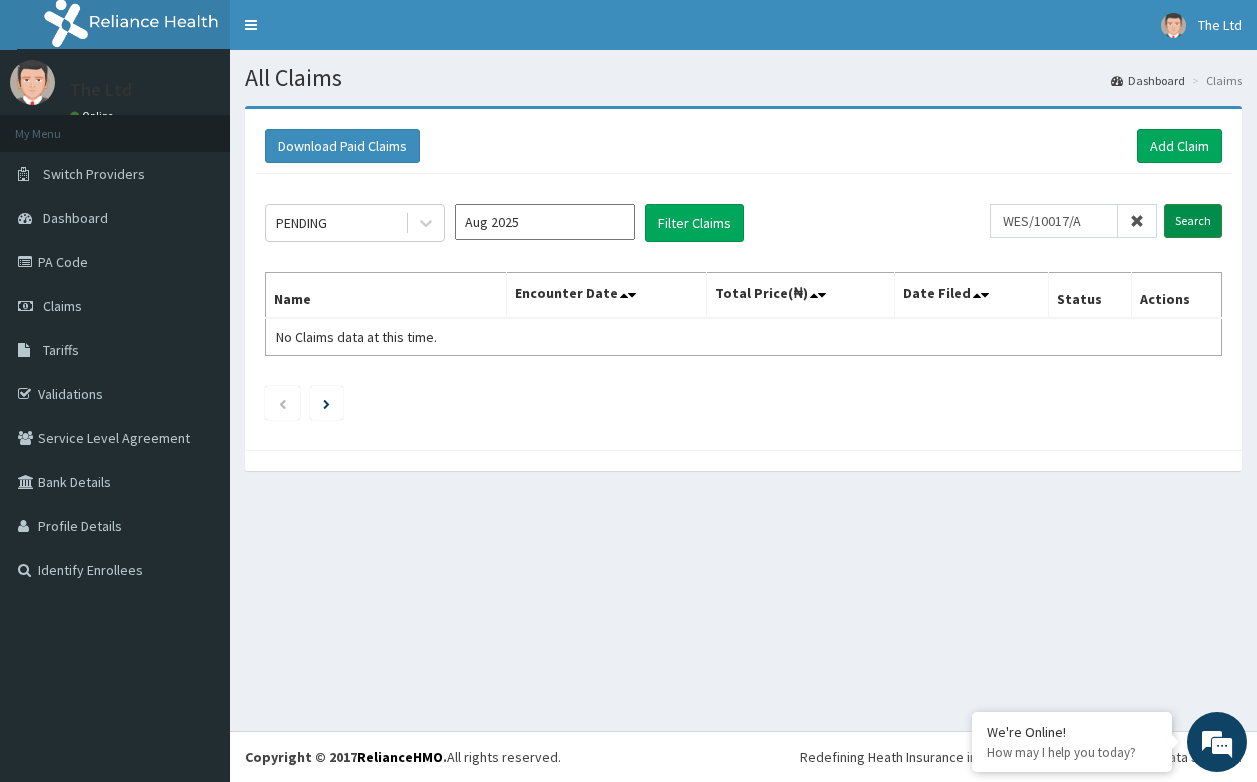click on "Search" at bounding box center (1193, 221) 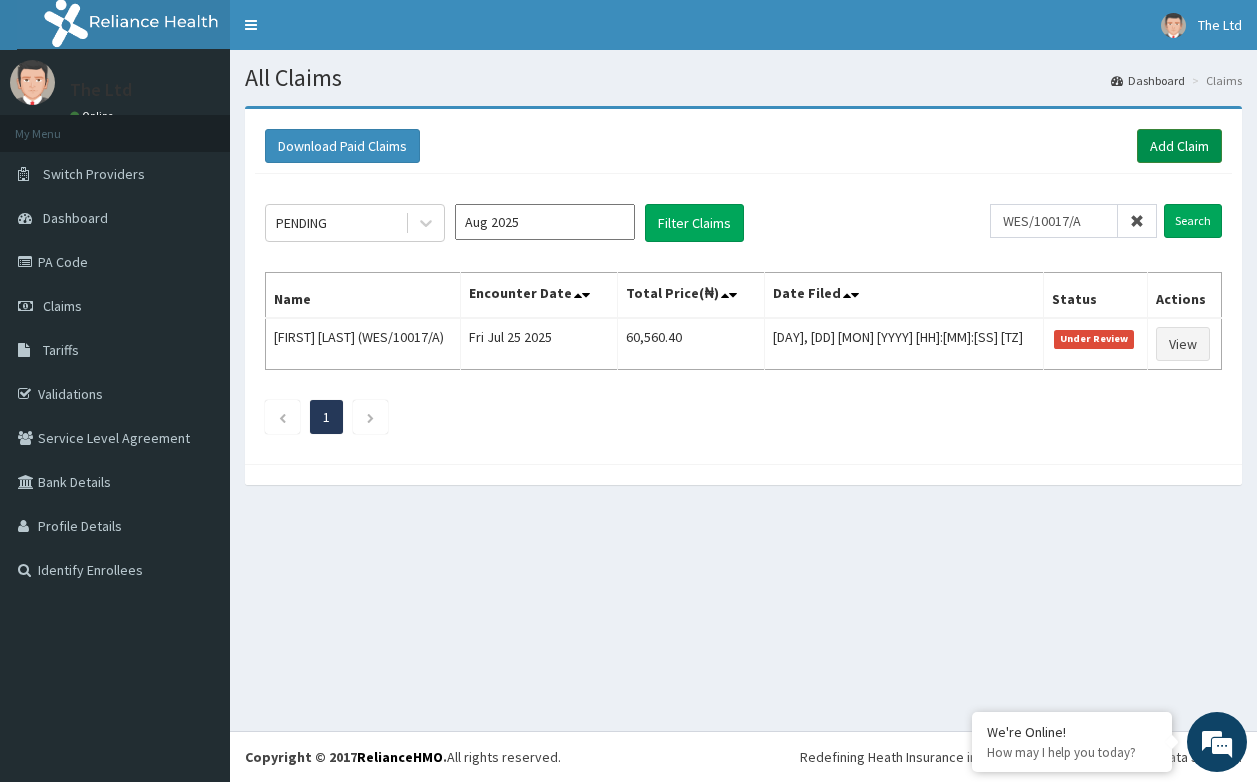 click on "Add Claim" at bounding box center [1179, 146] 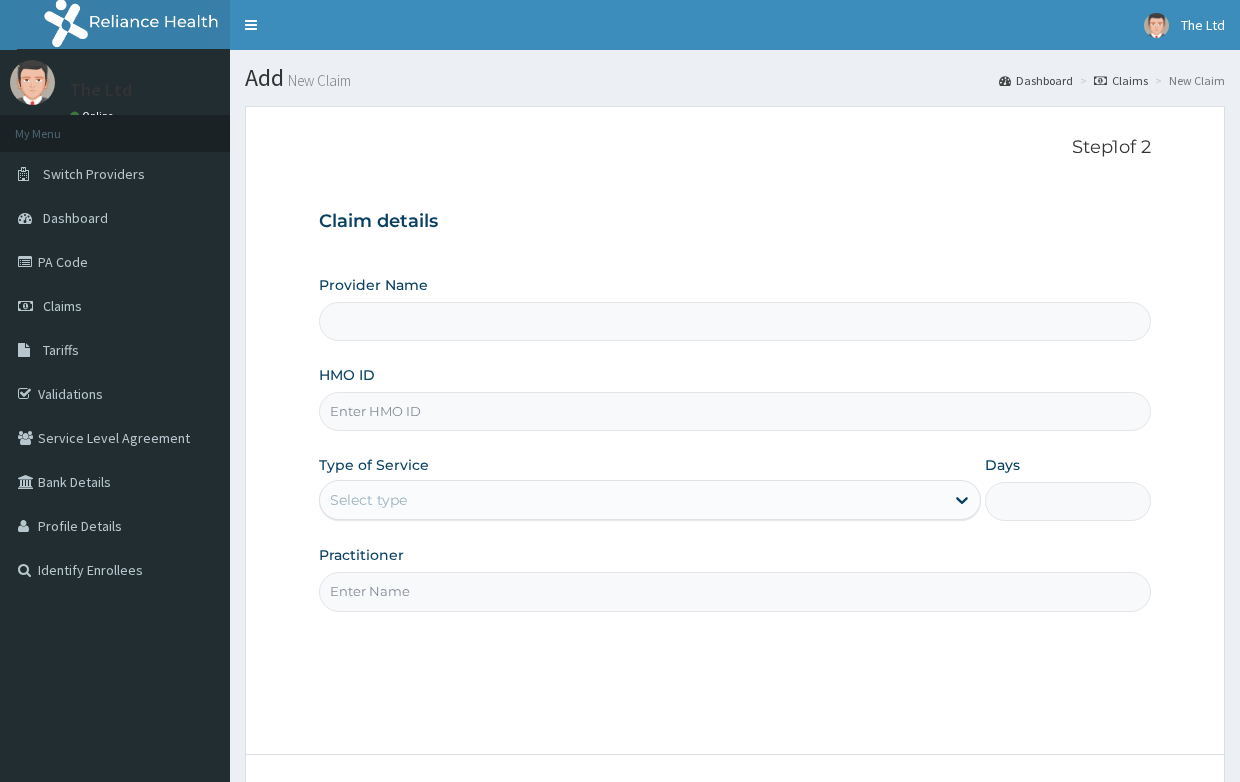 scroll, scrollTop: 0, scrollLeft: 0, axis: both 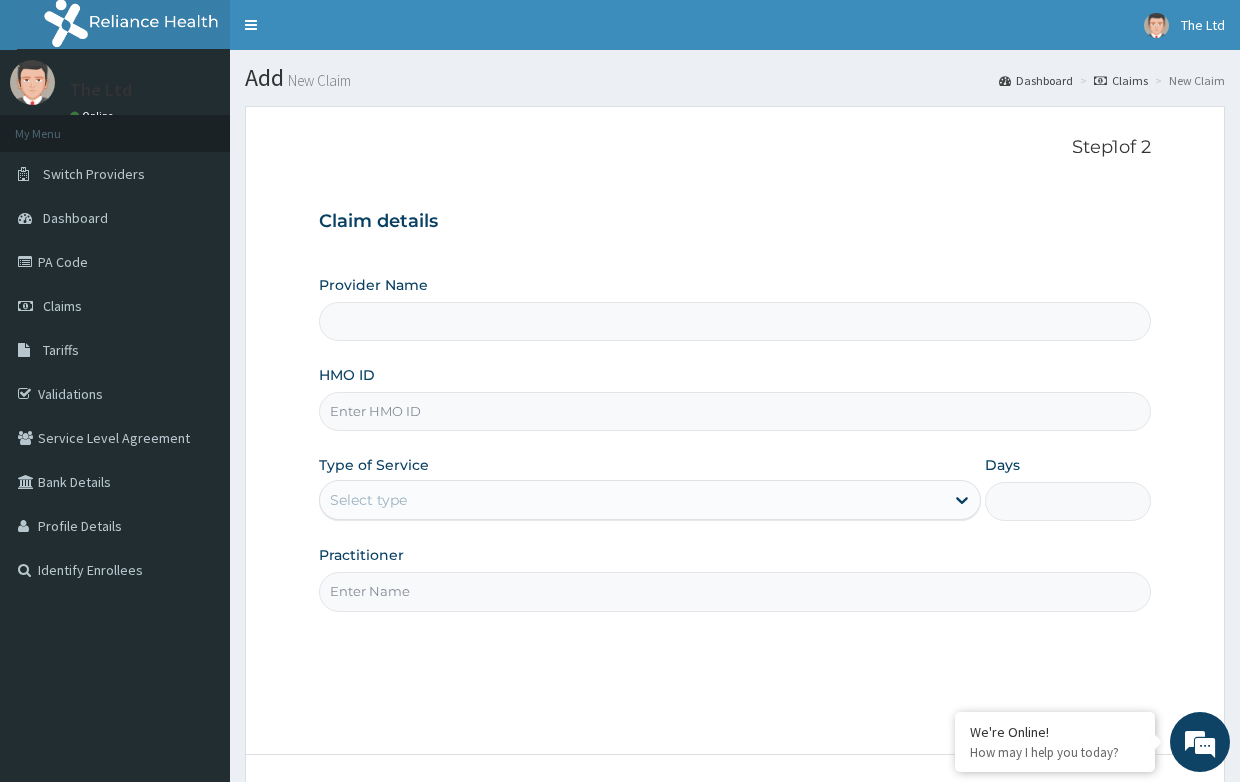 click on "HMO ID" at bounding box center [734, 411] 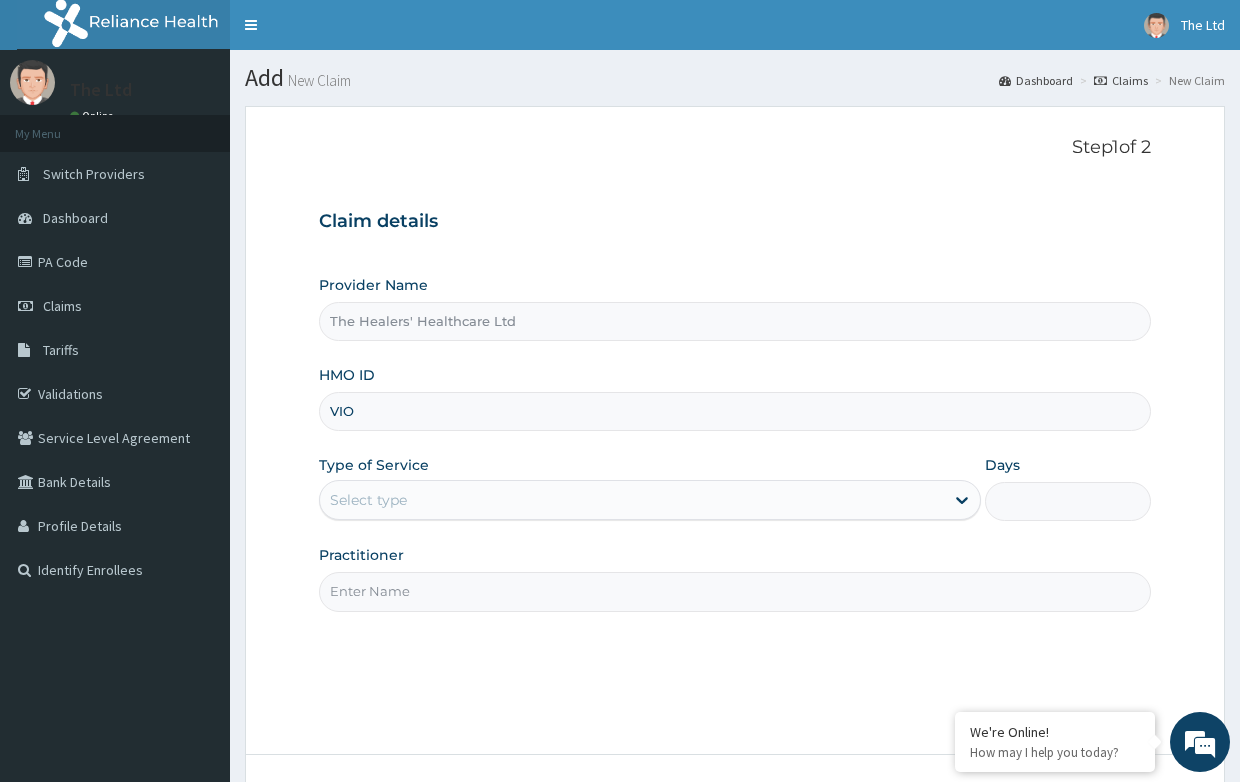 scroll, scrollTop: 0, scrollLeft: 0, axis: both 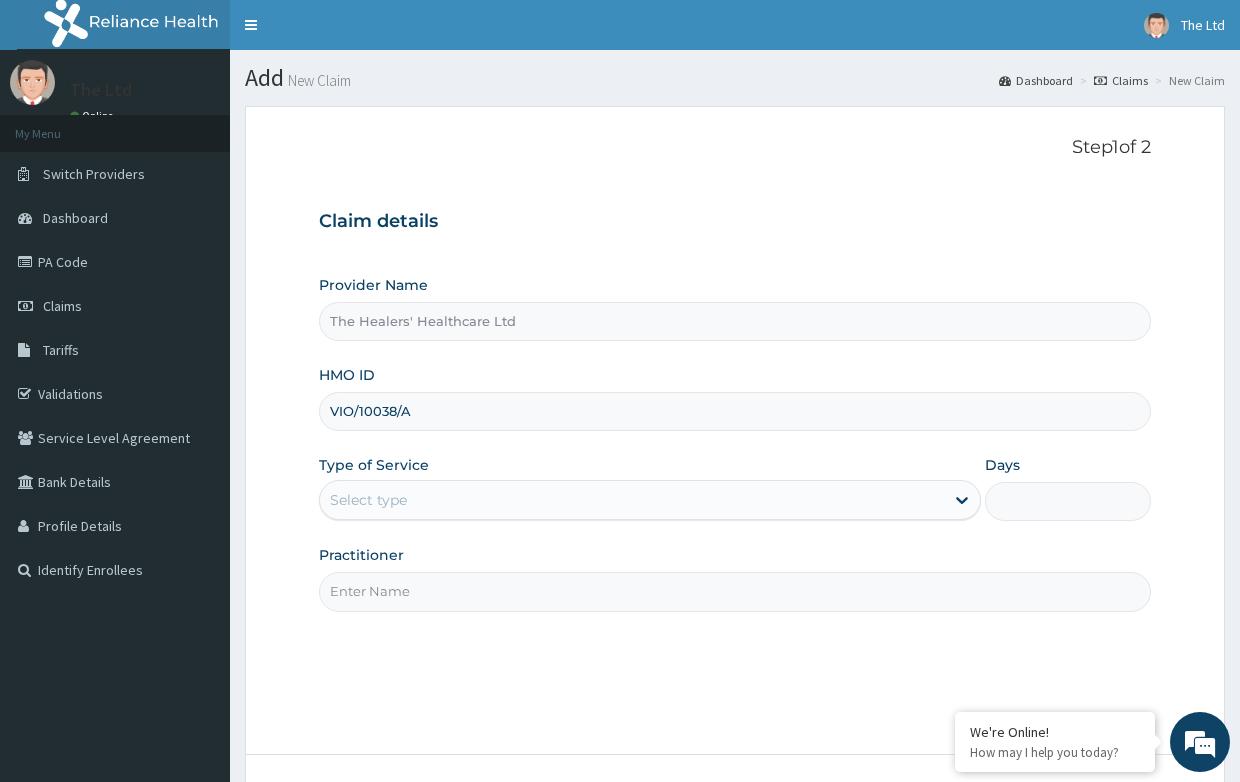type on "VIO/10038/A" 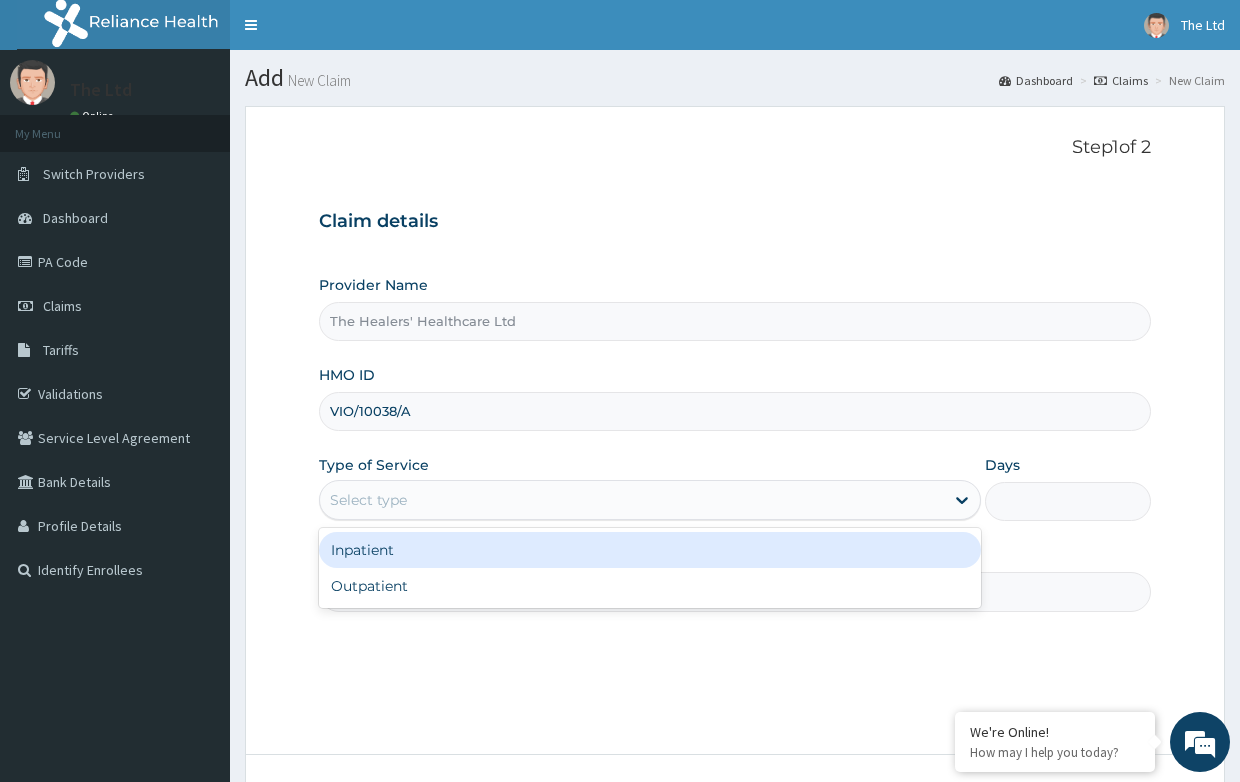 click on "Select type" at bounding box center (632, 500) 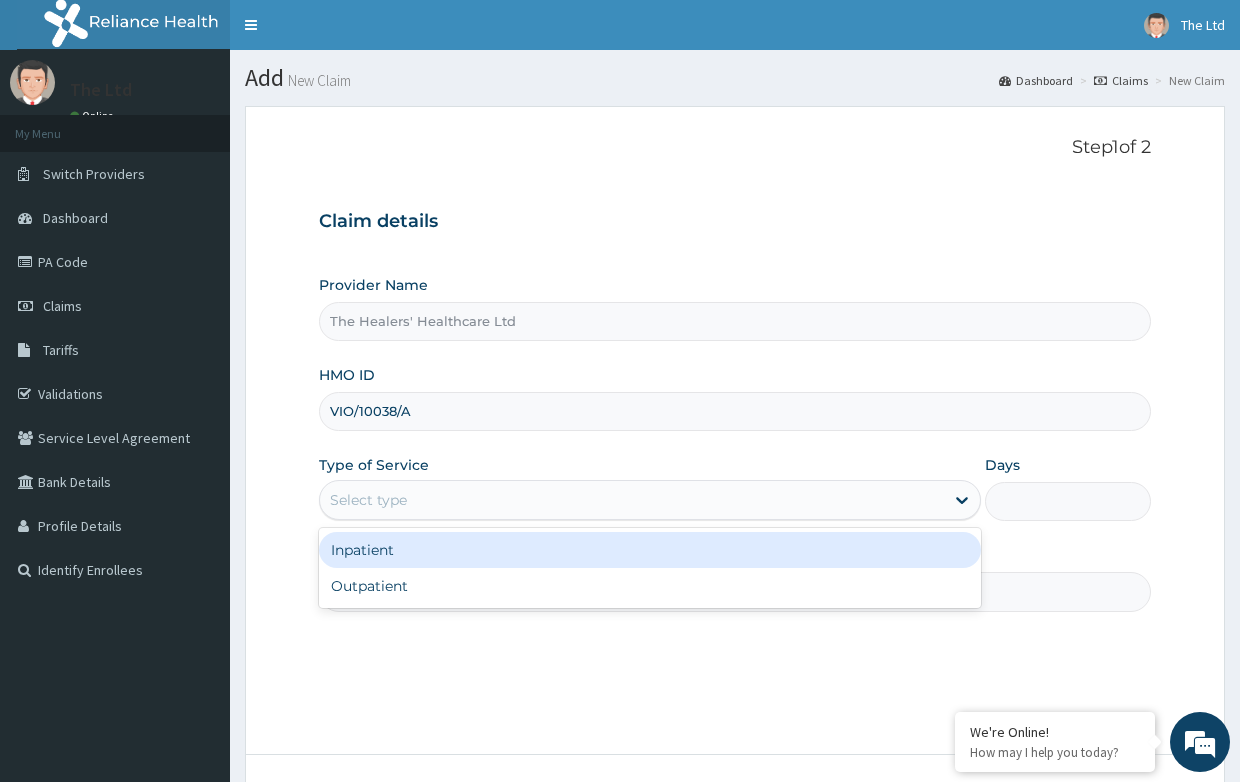 click on "Inpatient" at bounding box center [650, 550] 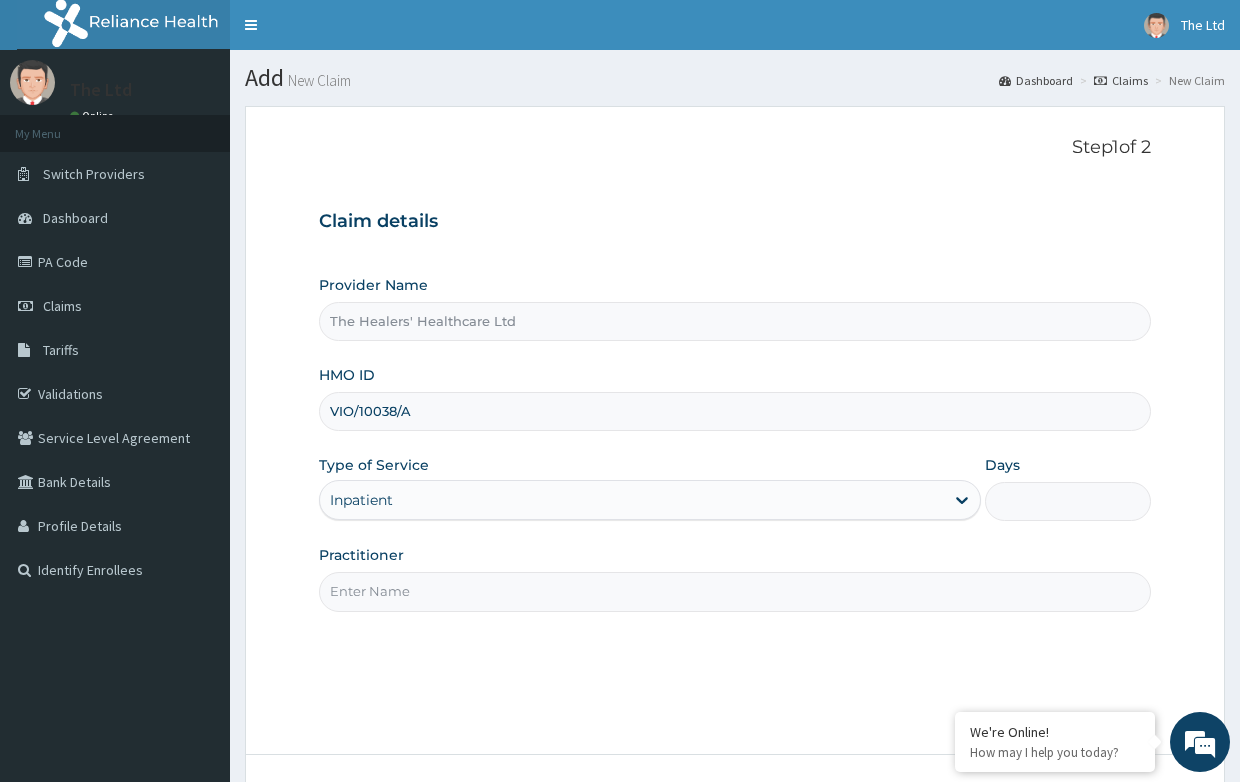 click on "Practitioner" at bounding box center [734, 591] 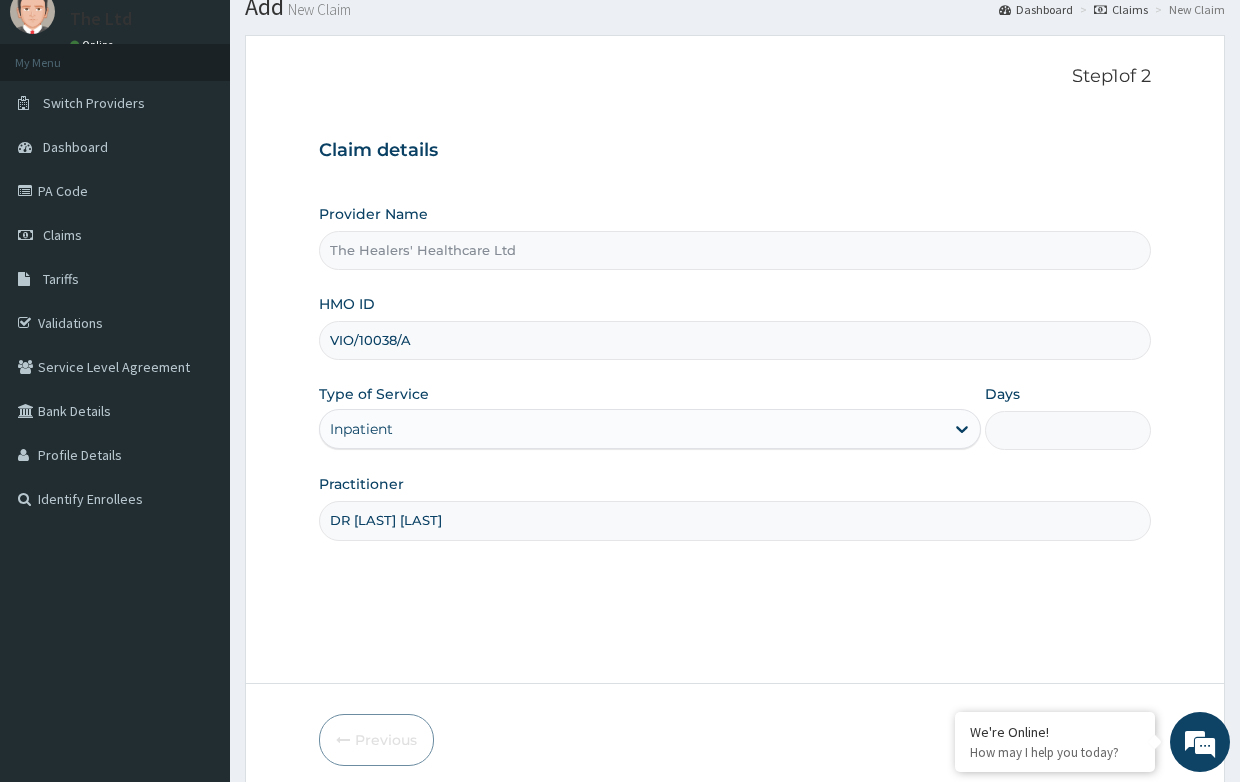 scroll, scrollTop: 152, scrollLeft: 0, axis: vertical 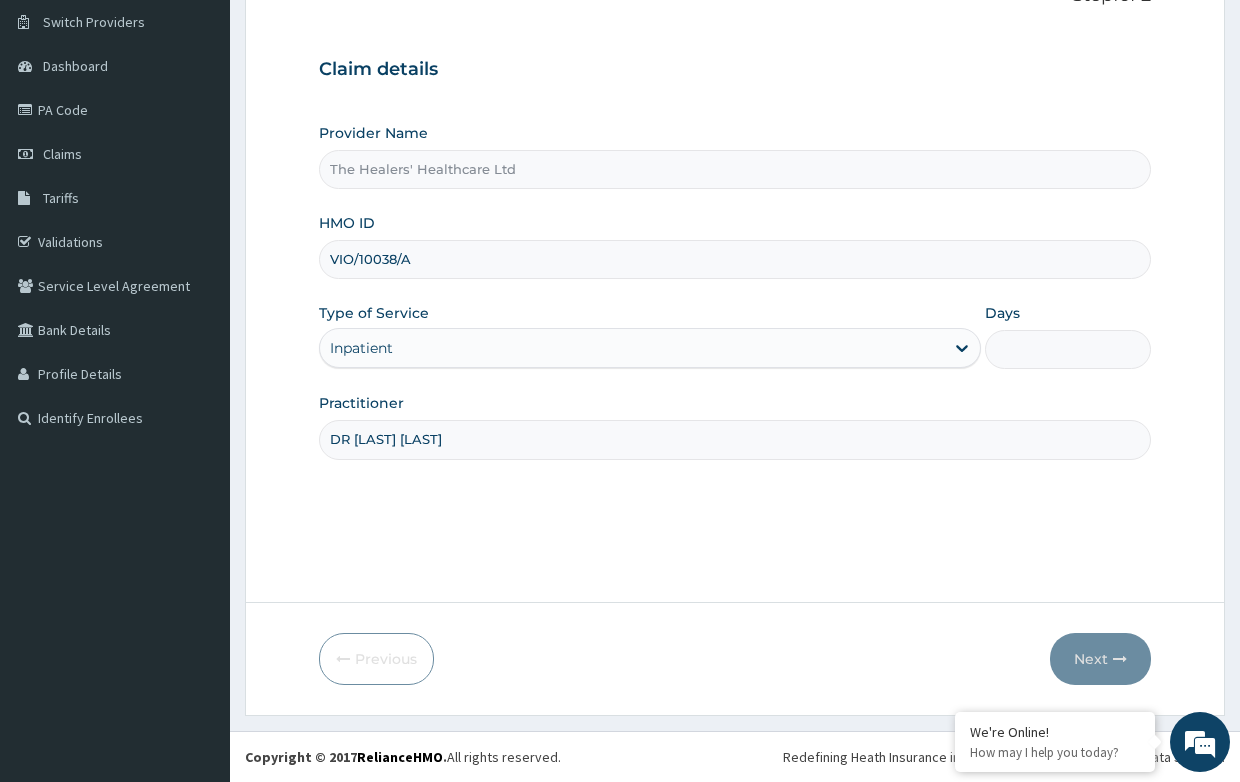 click on "Days" at bounding box center (1067, 349) 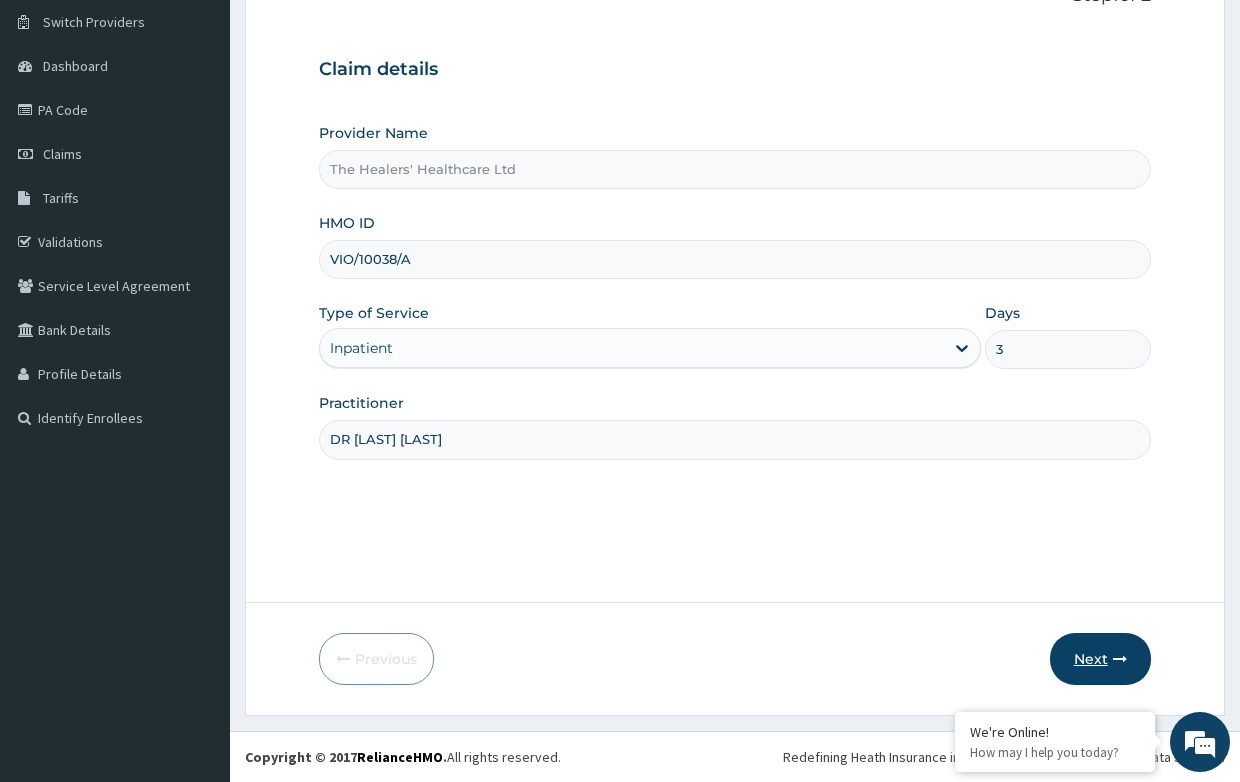 type on "3" 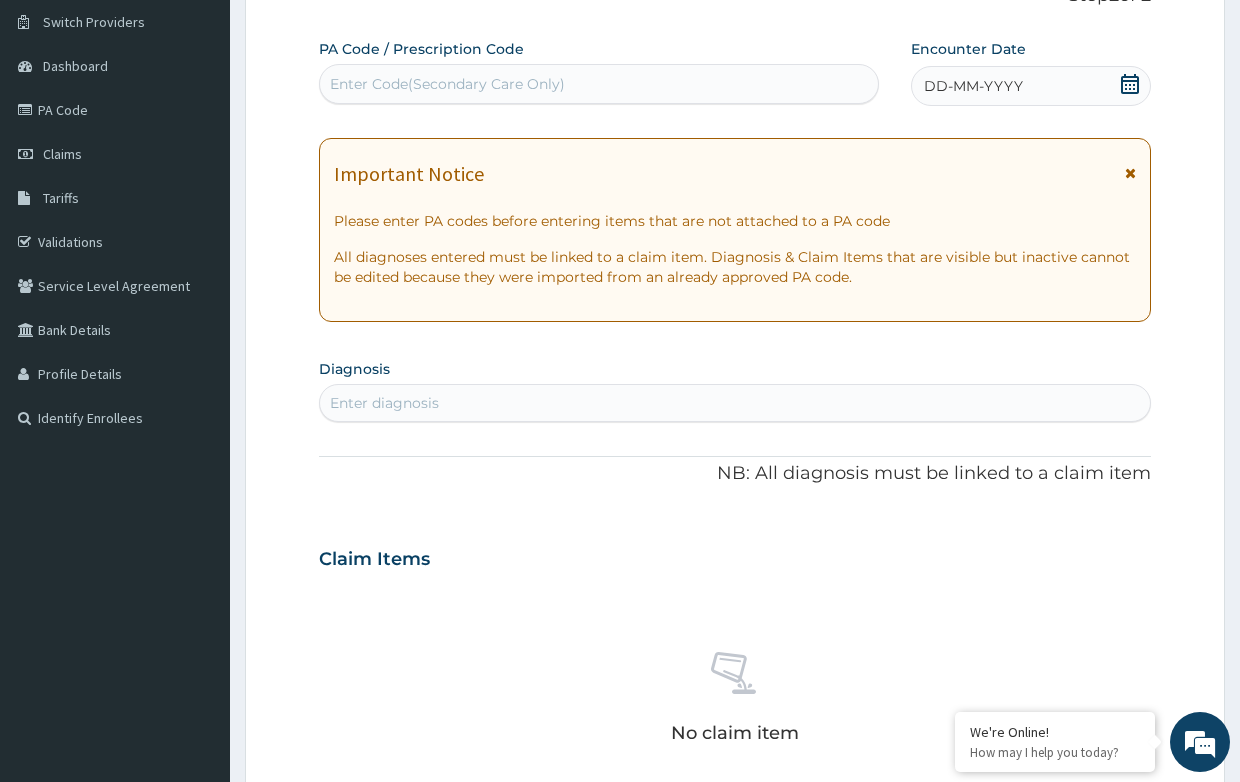 click on "Enter Code(Secondary Care Only)" at bounding box center [447, 84] 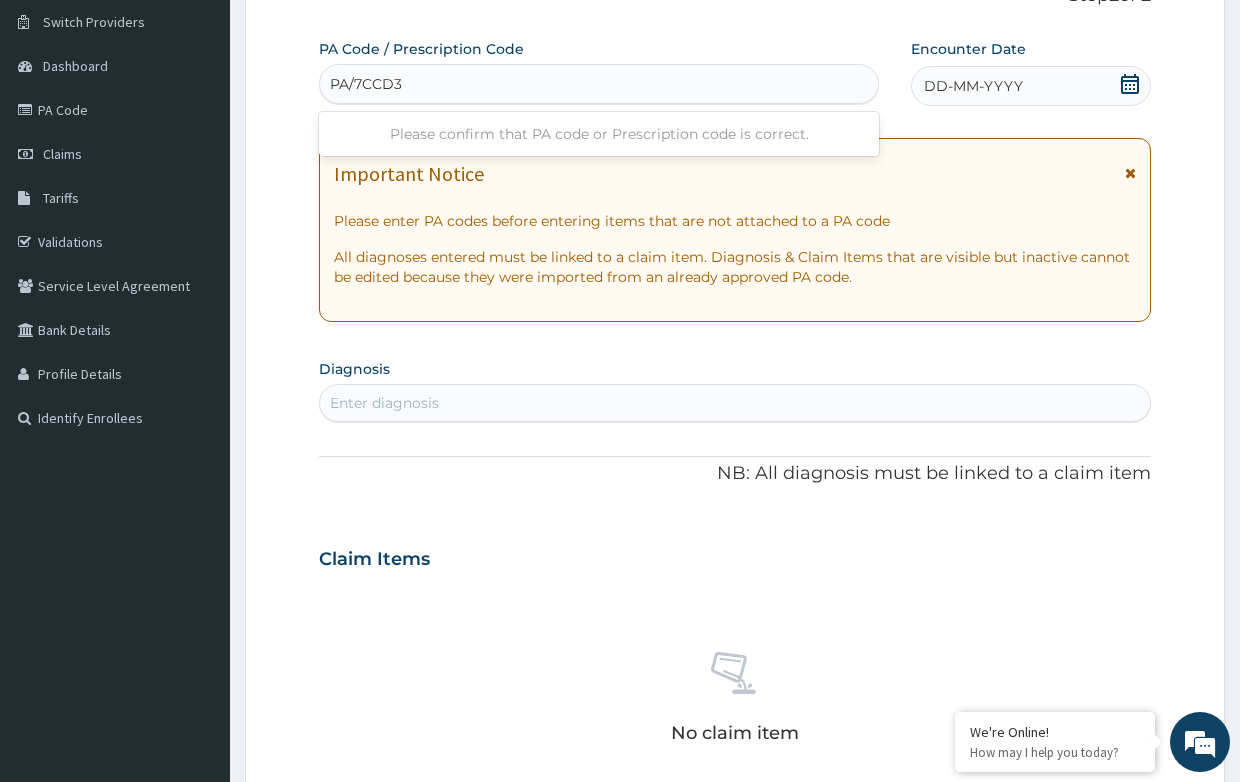 type on "PA/7CCD32" 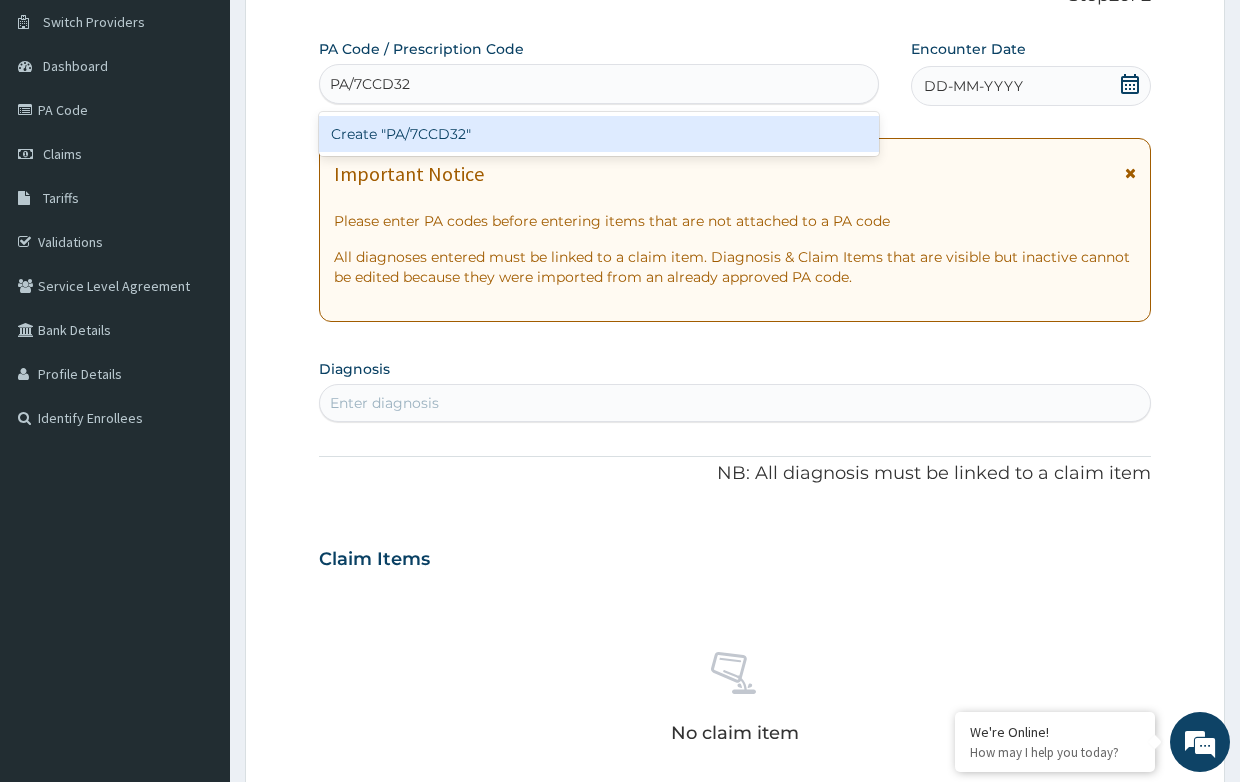click on "Create "PA/7CCD32"" at bounding box center [599, 134] 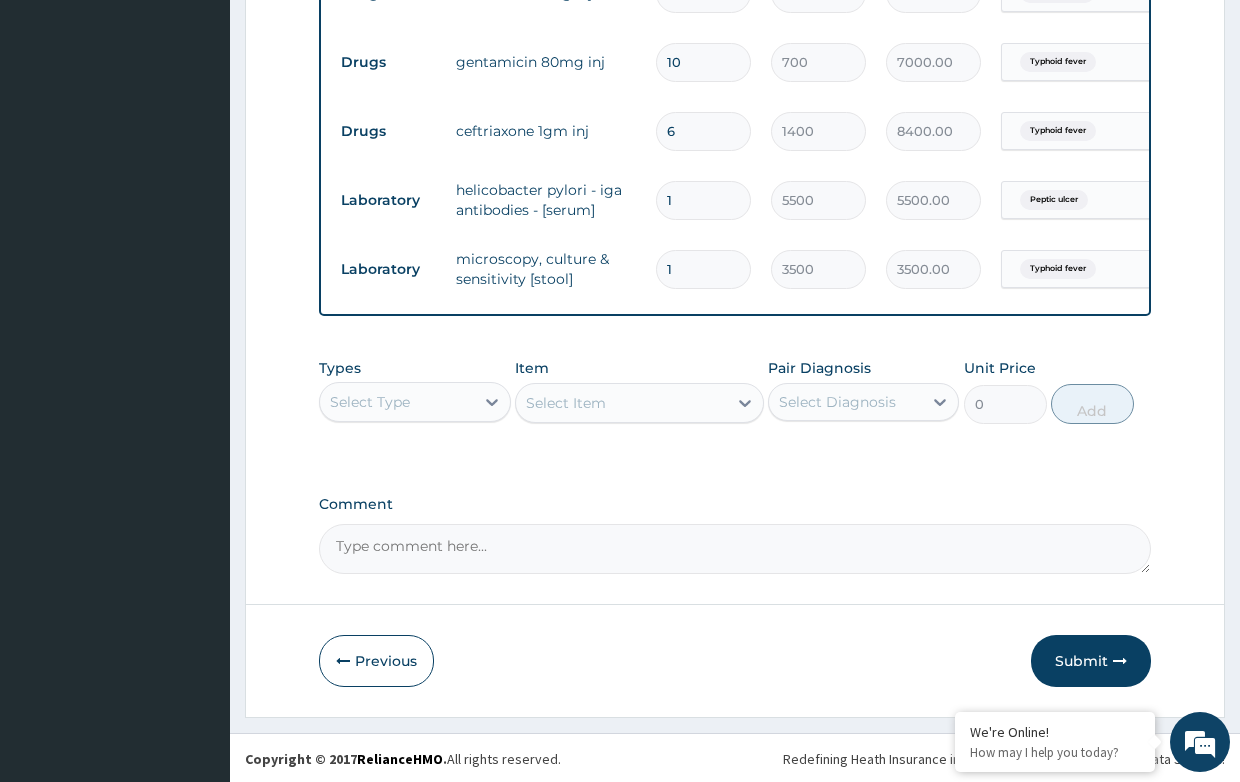 scroll, scrollTop: 996, scrollLeft: 0, axis: vertical 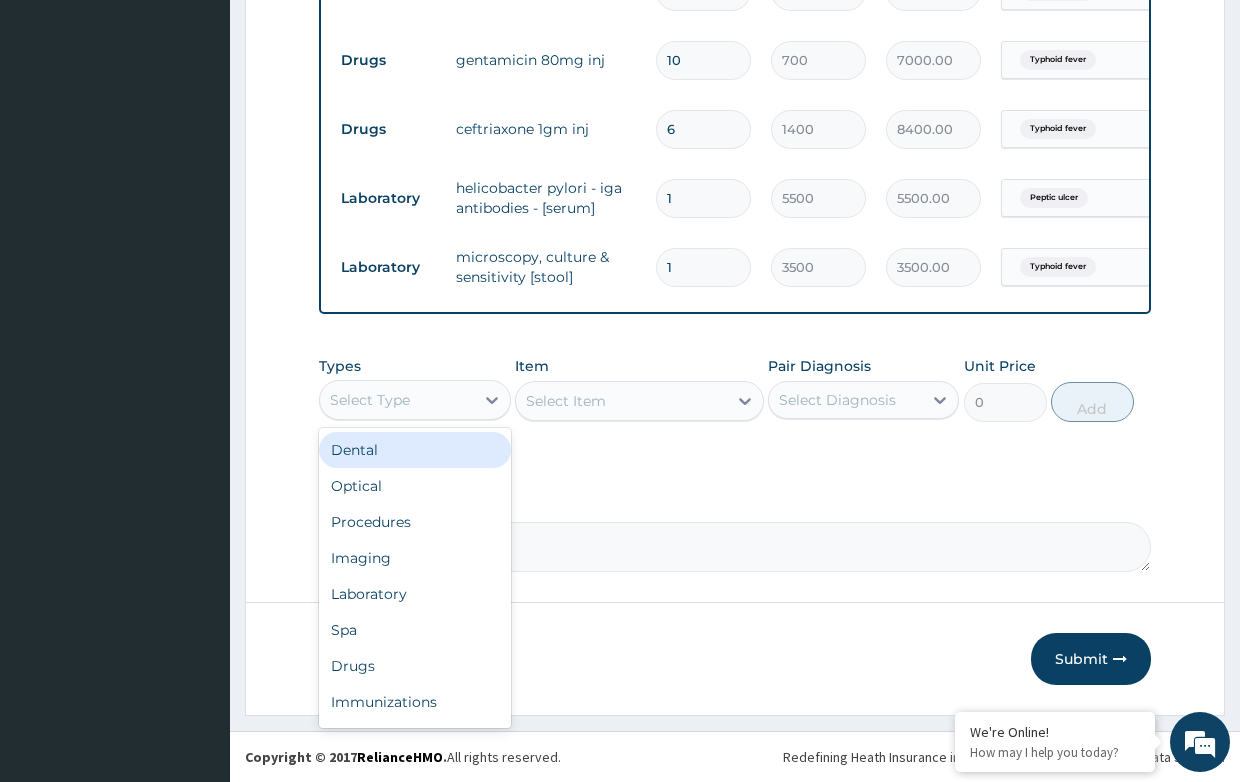 click on "Select Type" at bounding box center (396, 400) 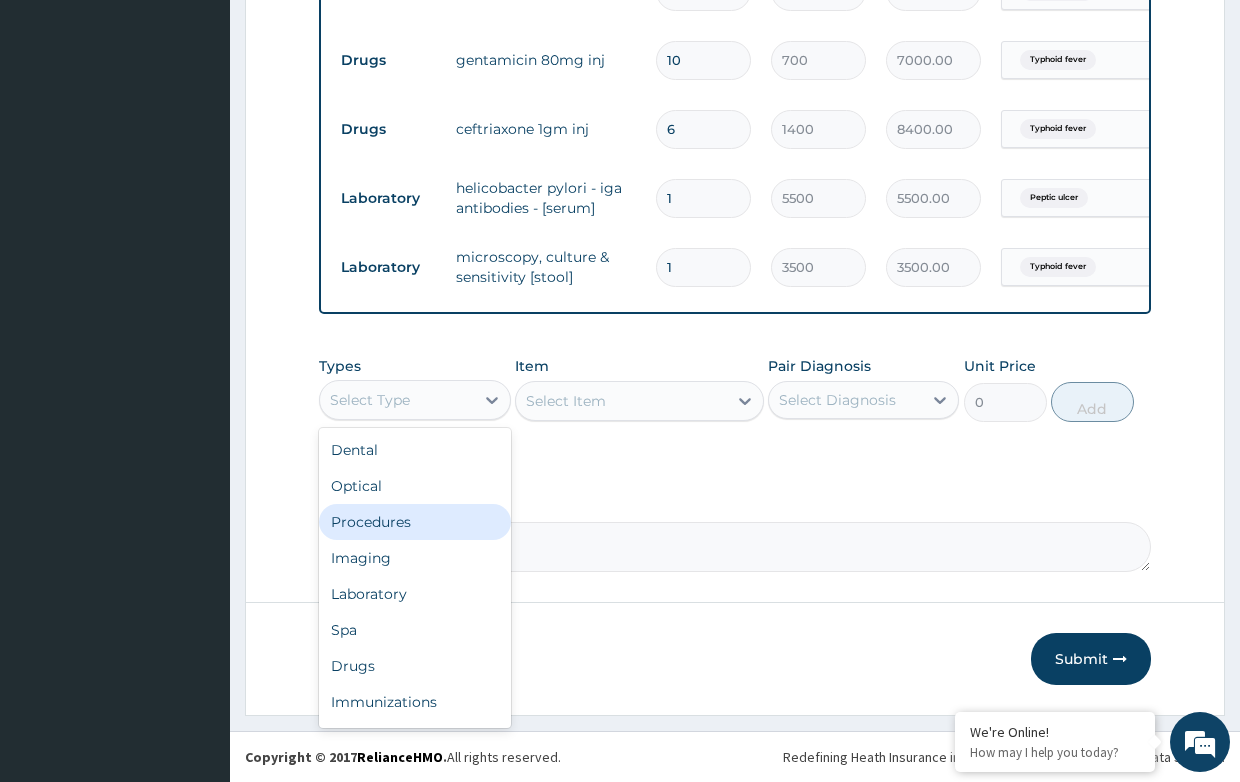 click on "Procedures" at bounding box center [414, 522] 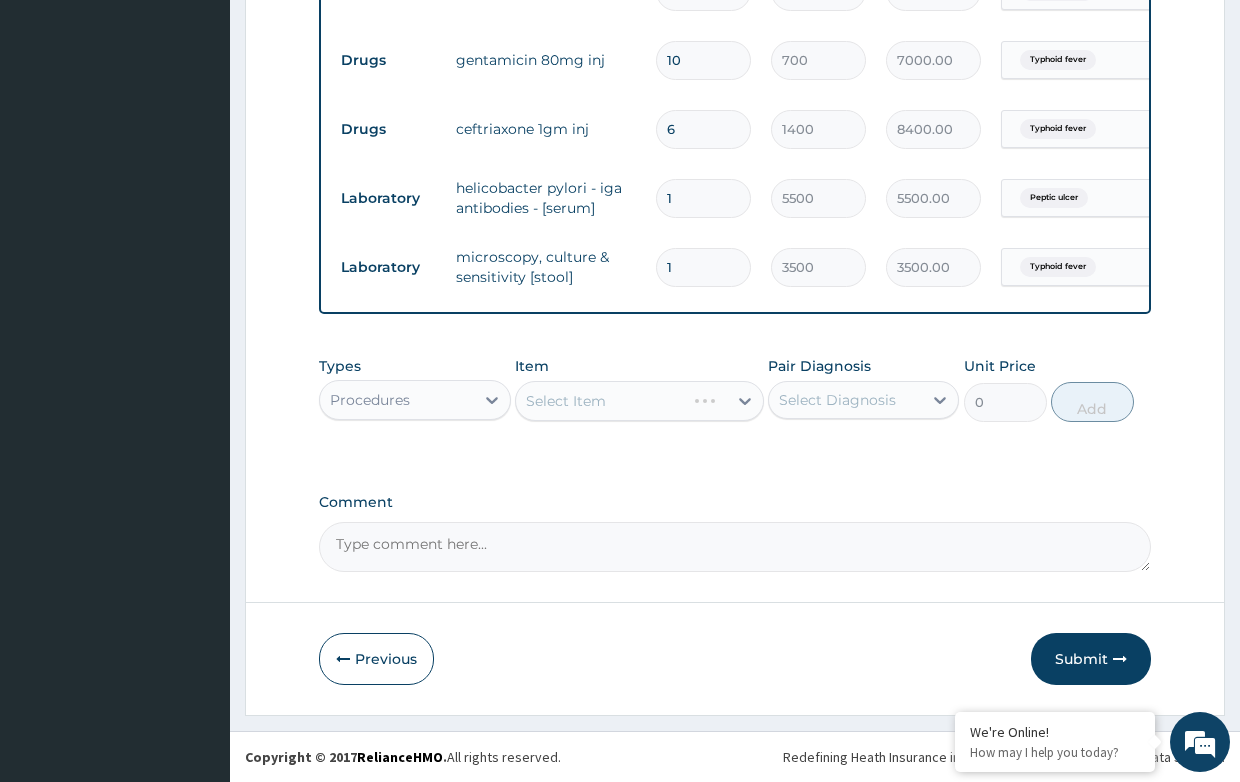 click on "Select Item" at bounding box center [639, 401] 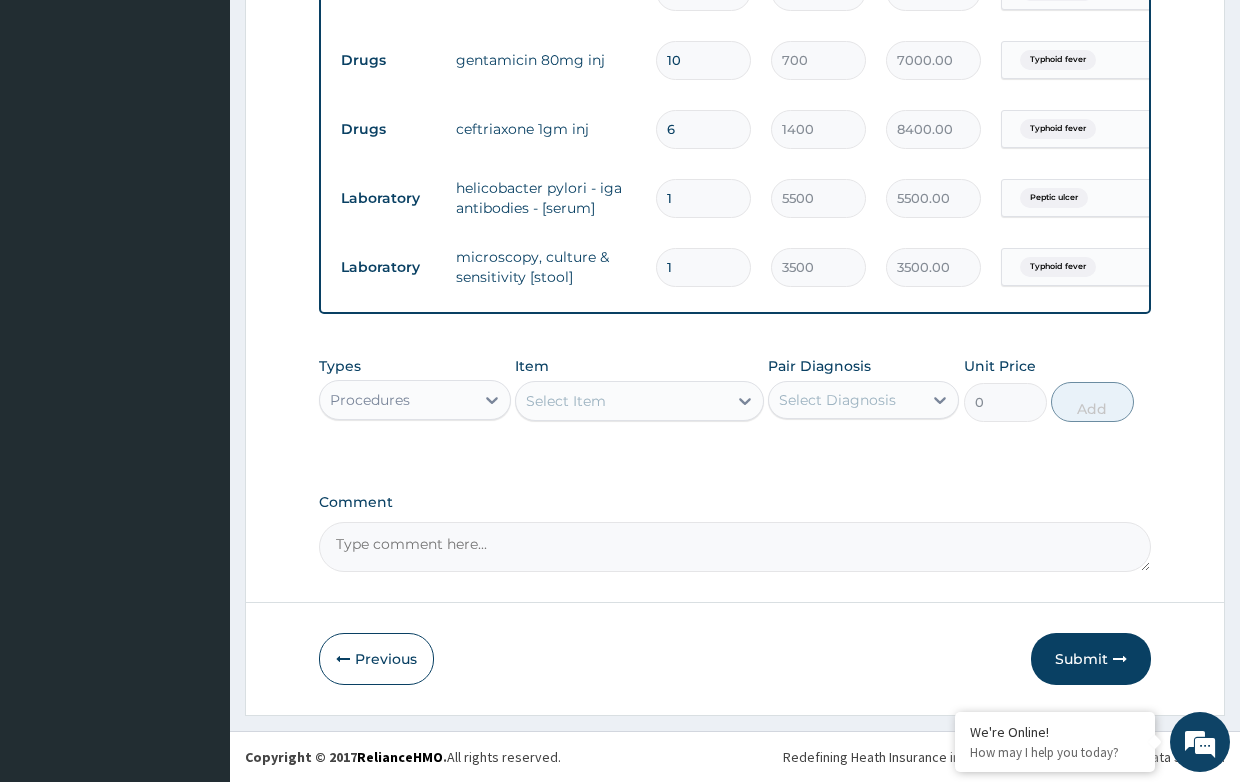 click on "Select Item" at bounding box center (621, 401) 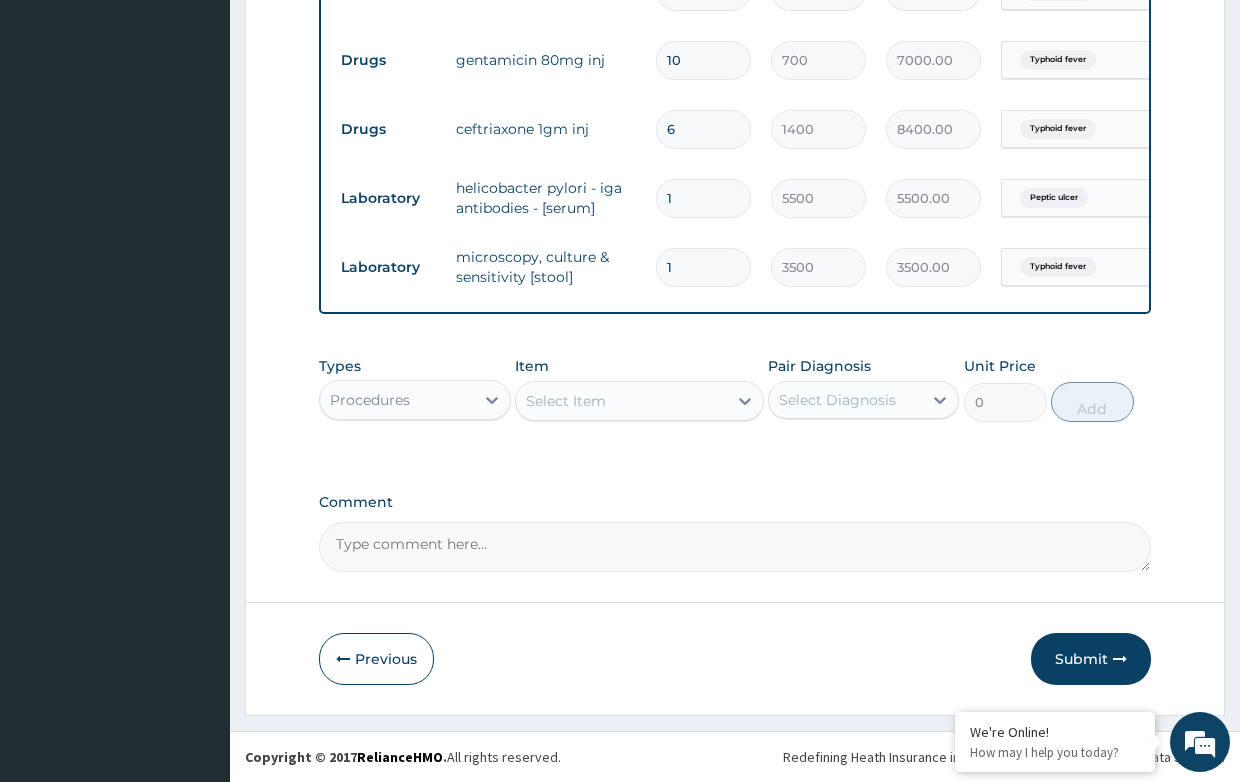 click on "Select Item" at bounding box center [566, 401] 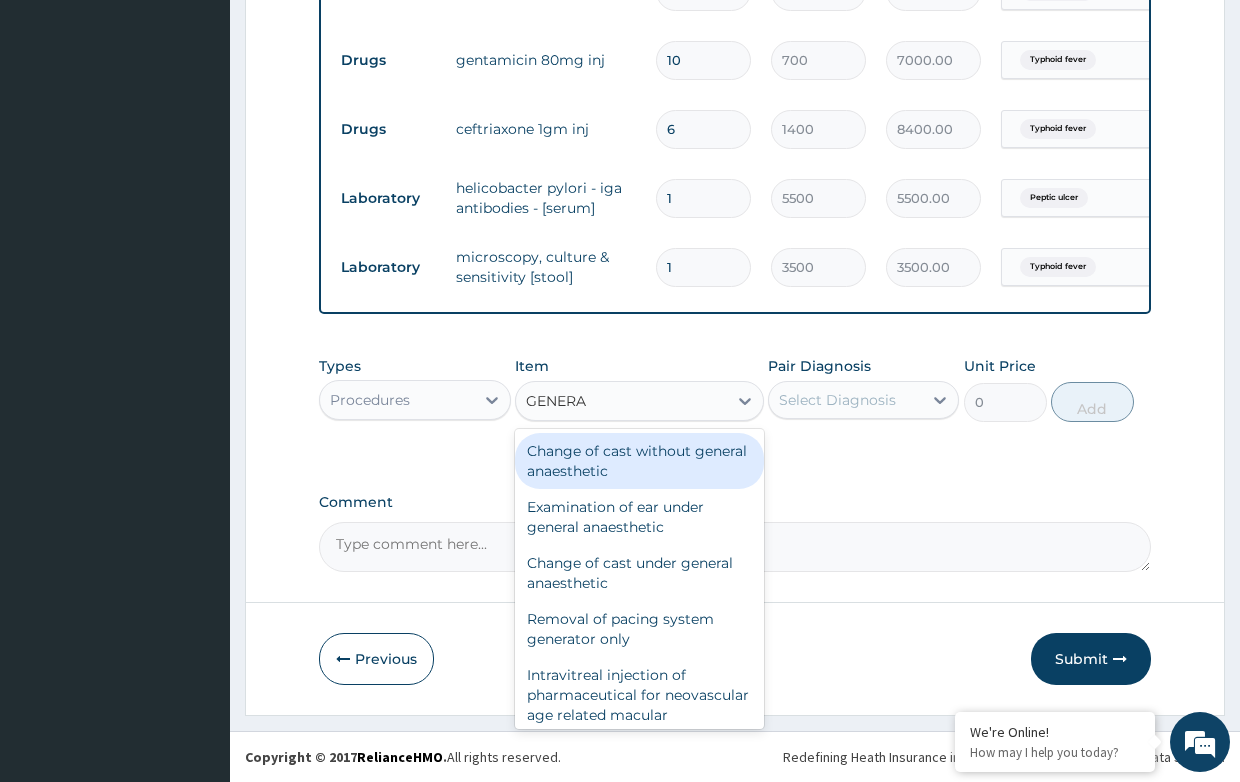 type on "GENERAL" 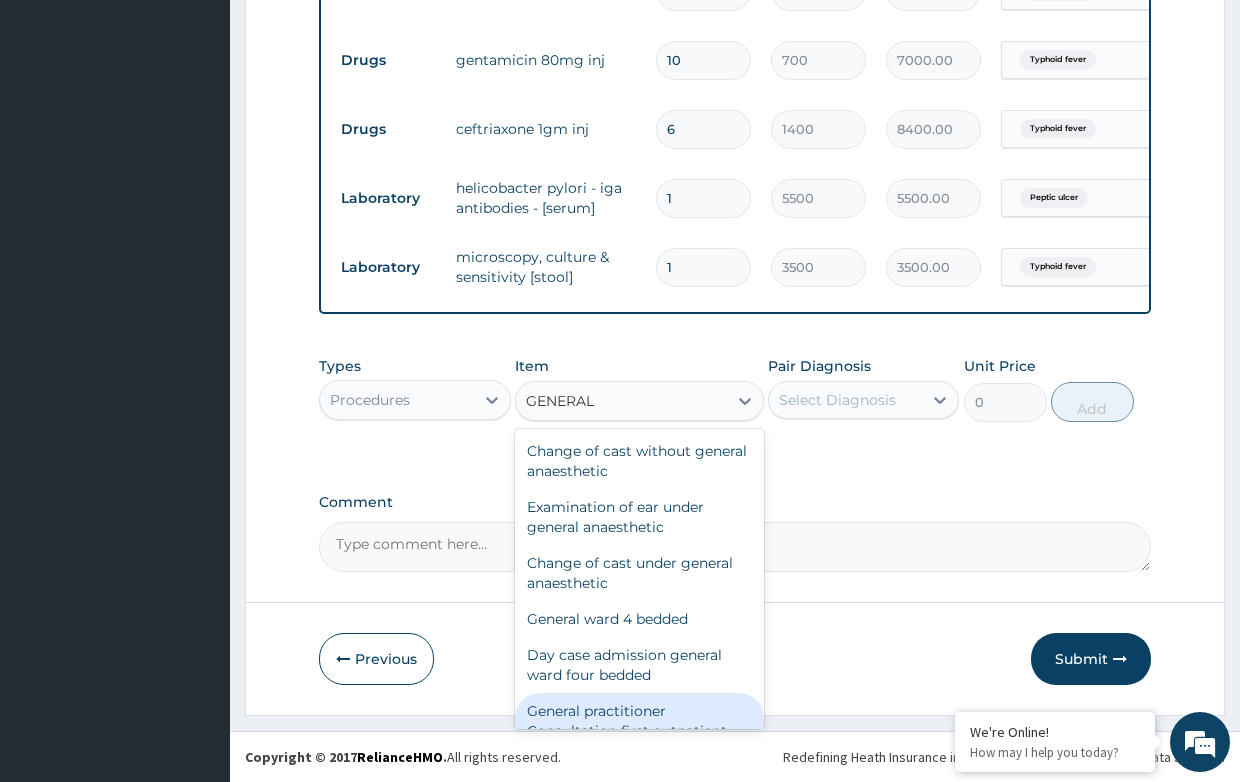 scroll, scrollTop: 40, scrollLeft: 0, axis: vertical 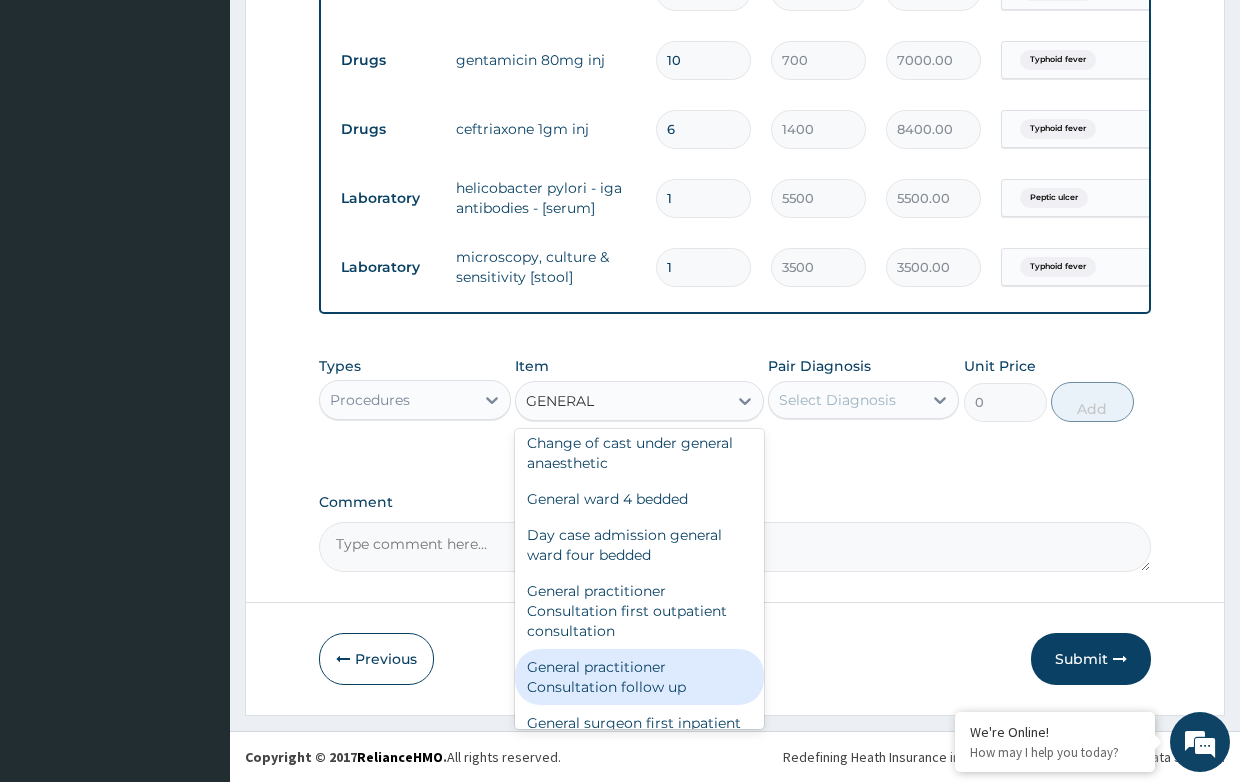 click on "General practitioner Consultation follow up" at bounding box center [639, 677] 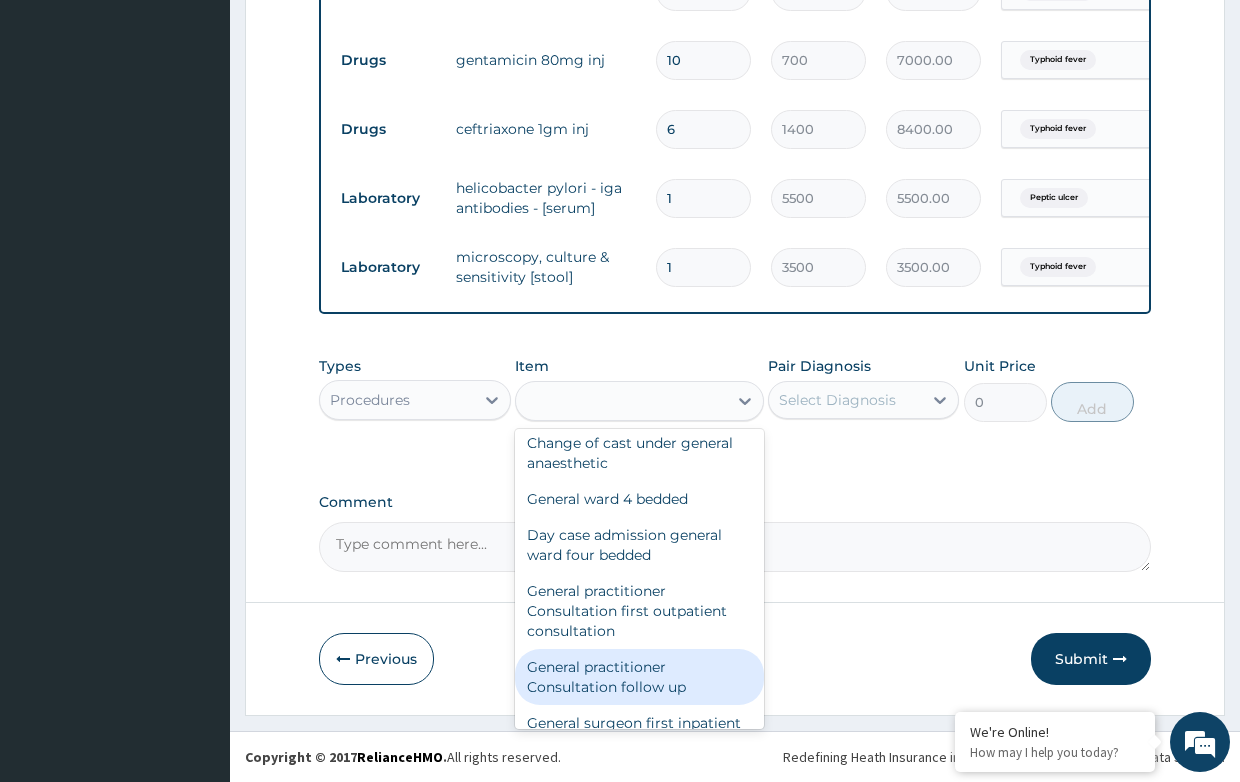 type on "2500" 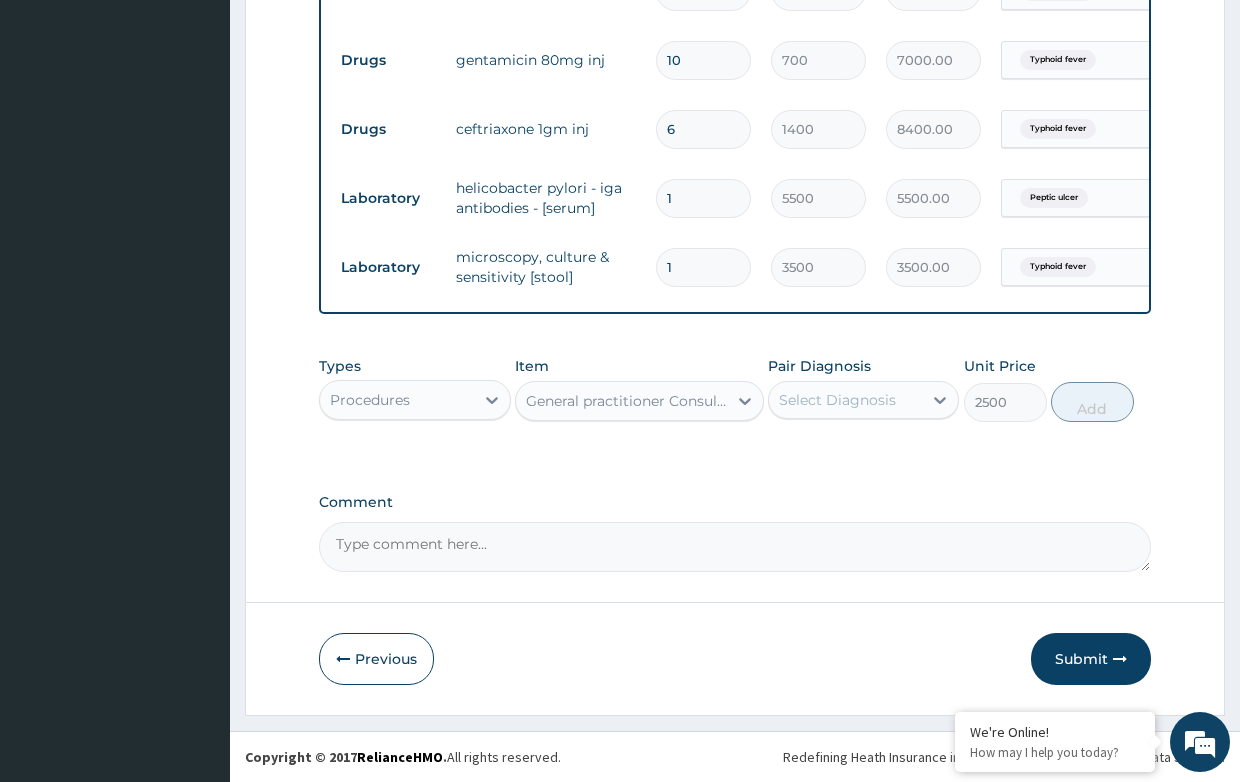 click on "Select Diagnosis" at bounding box center [845, 400] 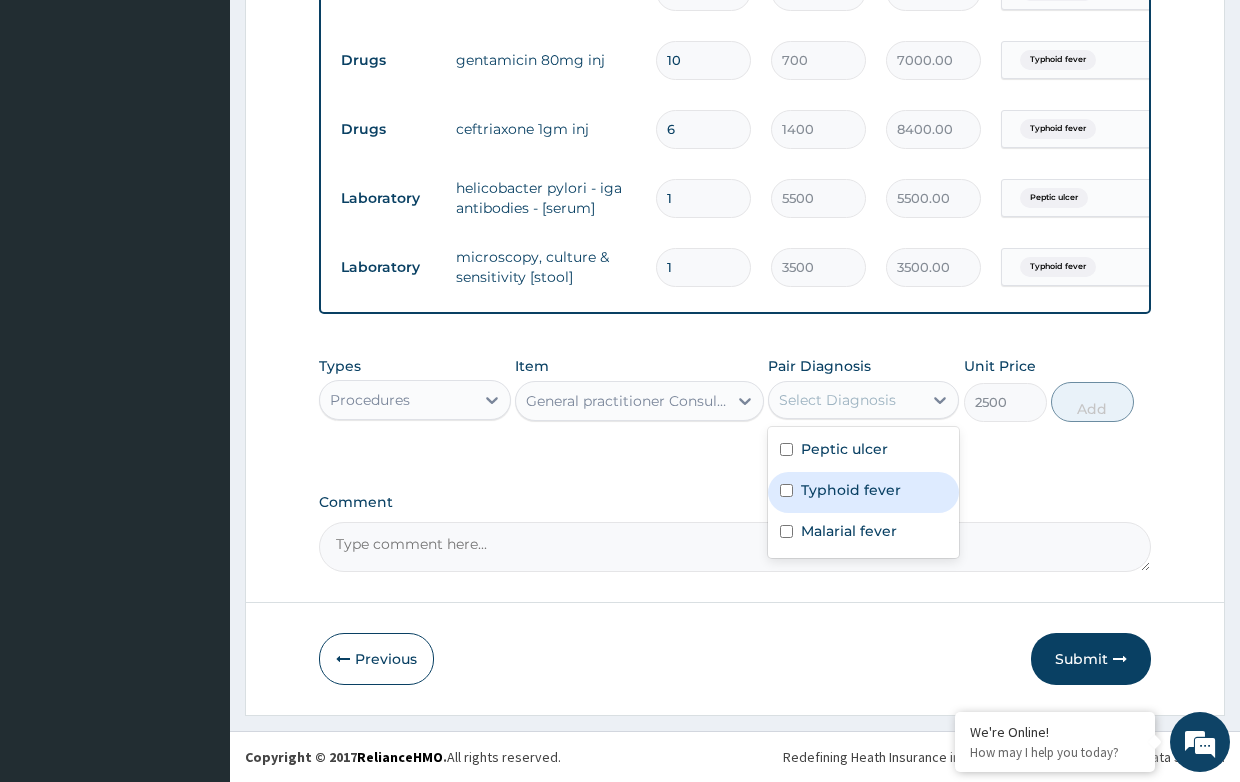 click on "Typhoid fever" at bounding box center (851, 490) 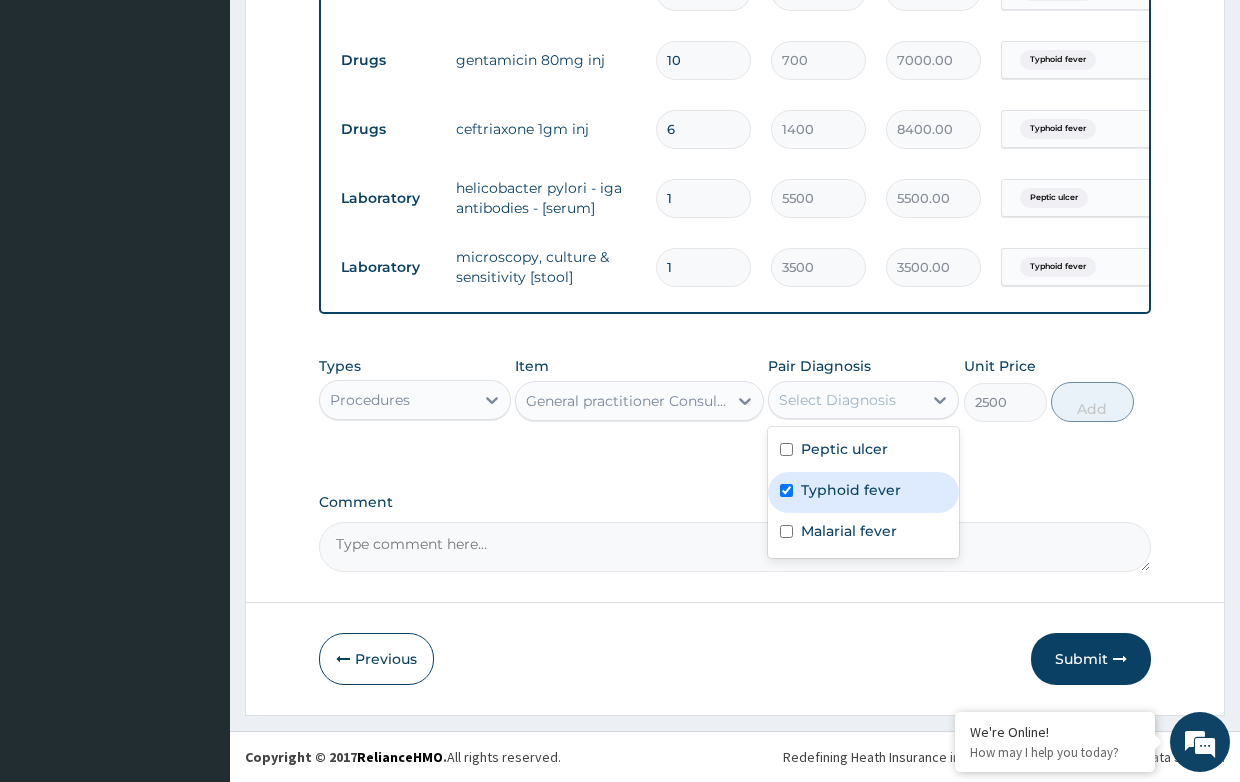 checkbox on "true" 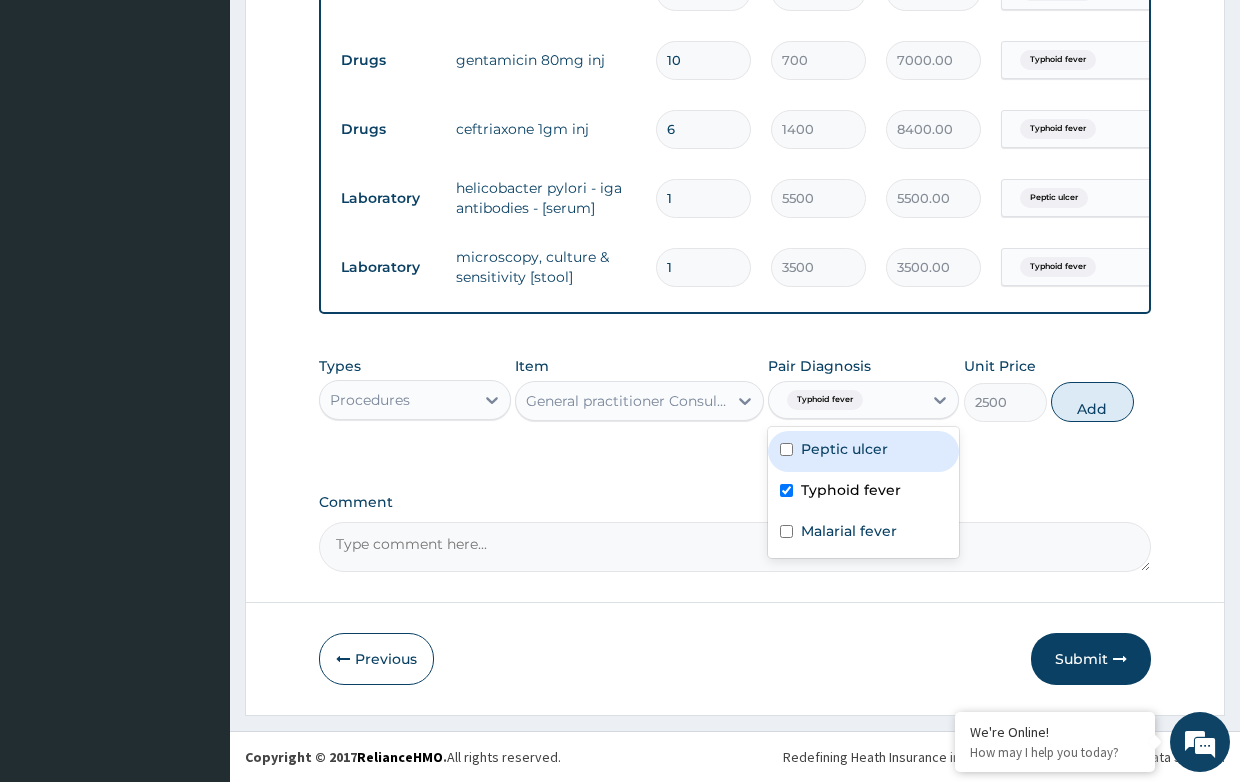 click on "Peptic ulcer" at bounding box center [844, 449] 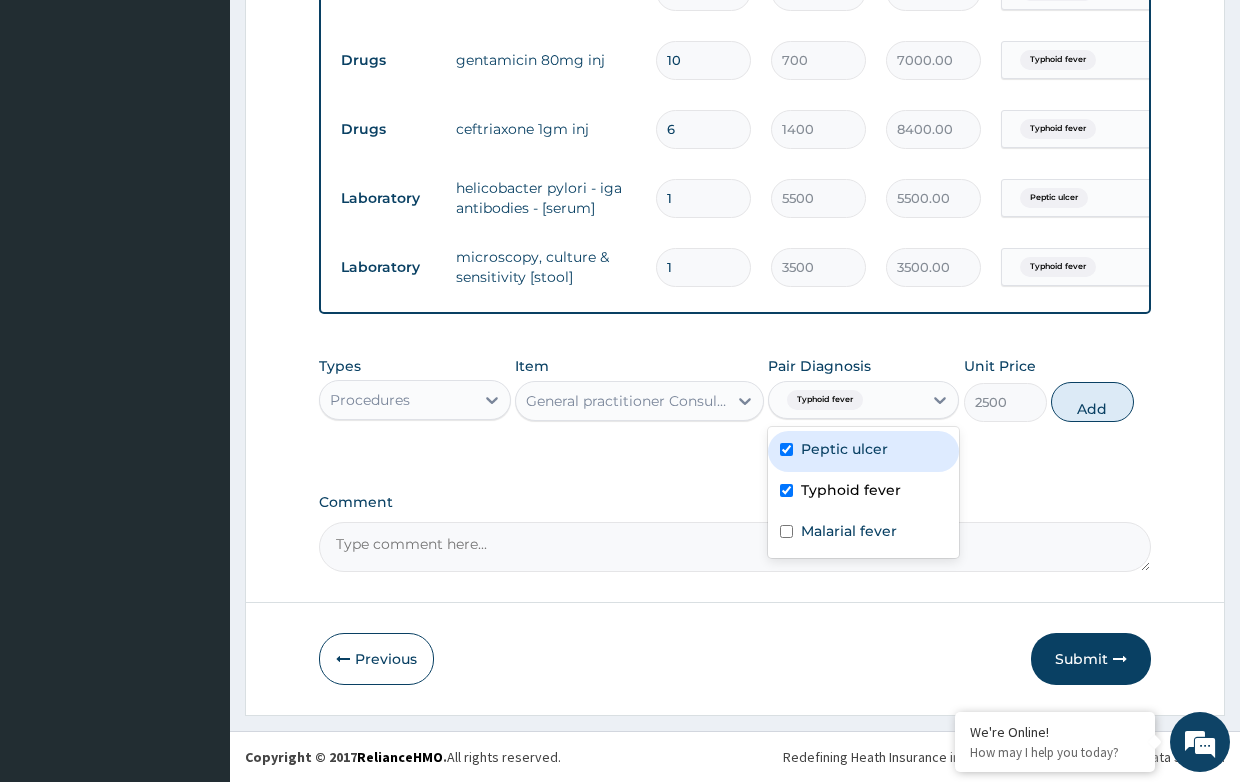 checkbox on "true" 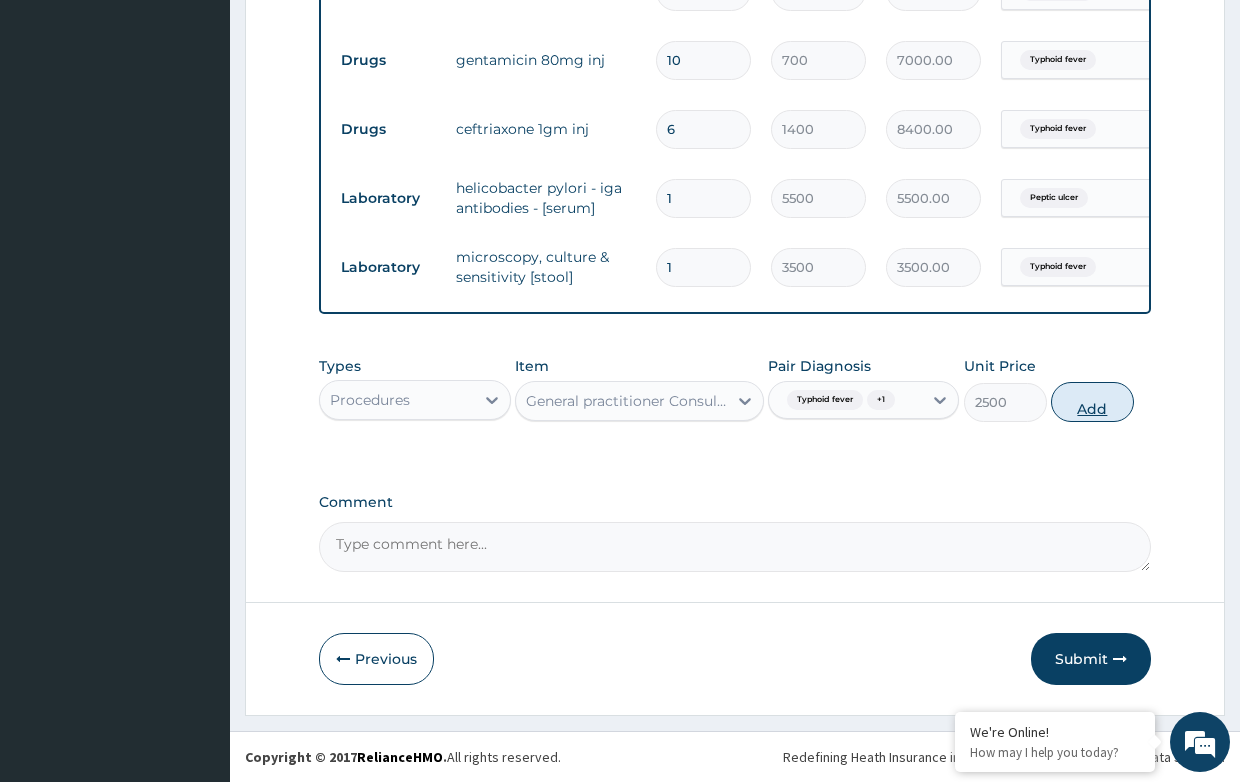 click on "Add" at bounding box center [1092, 402] 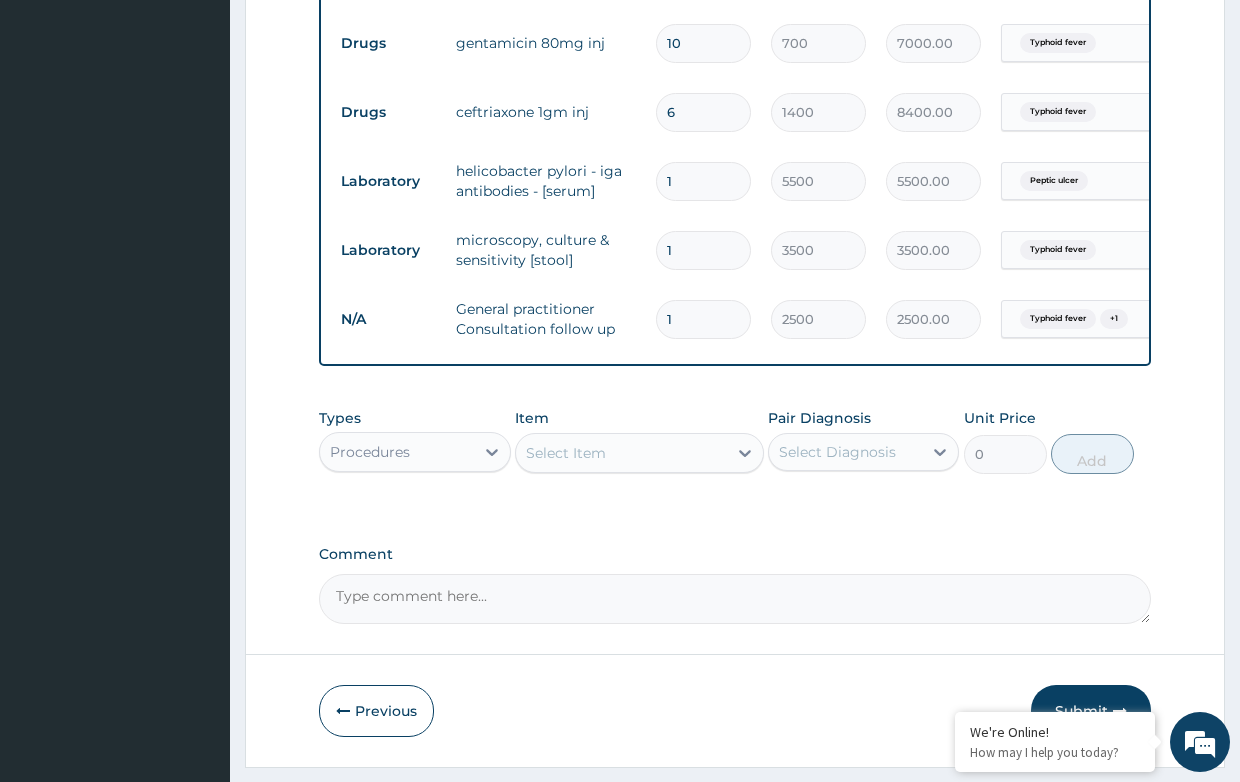 click on "Select Item" at bounding box center [566, 453] 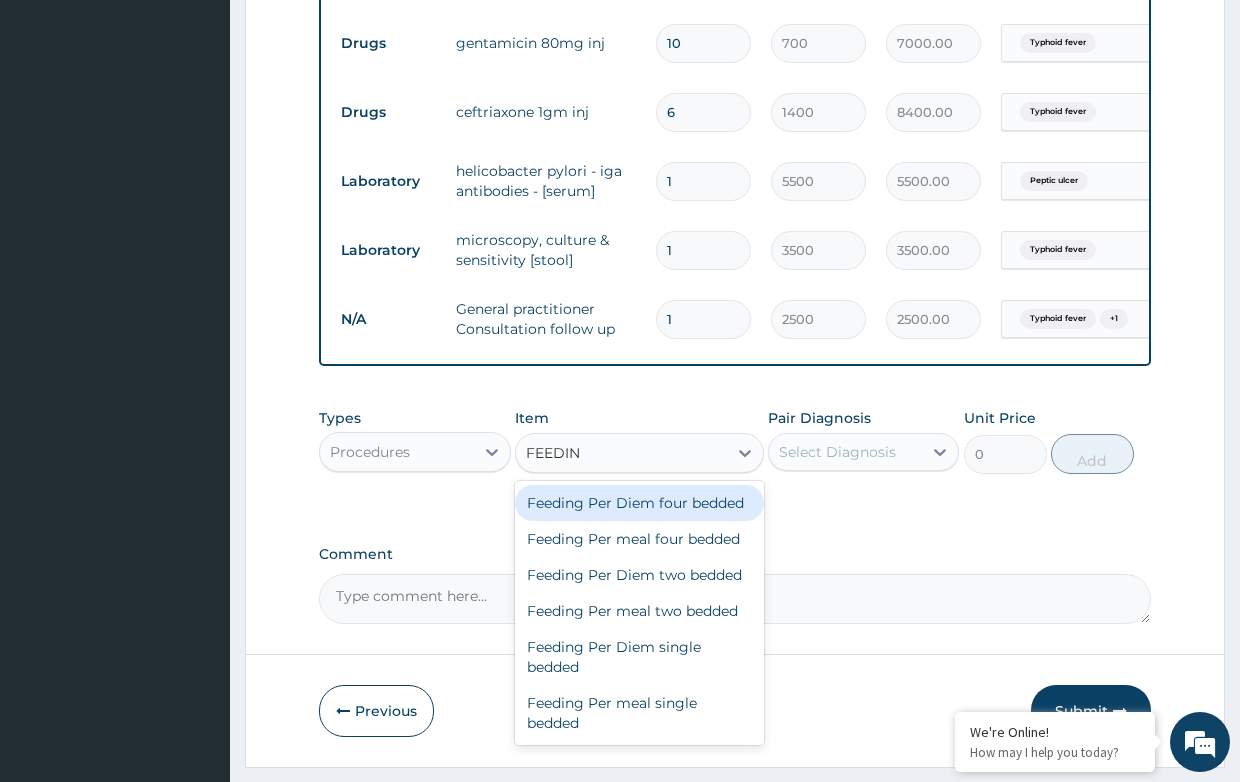 type on "FEEDING" 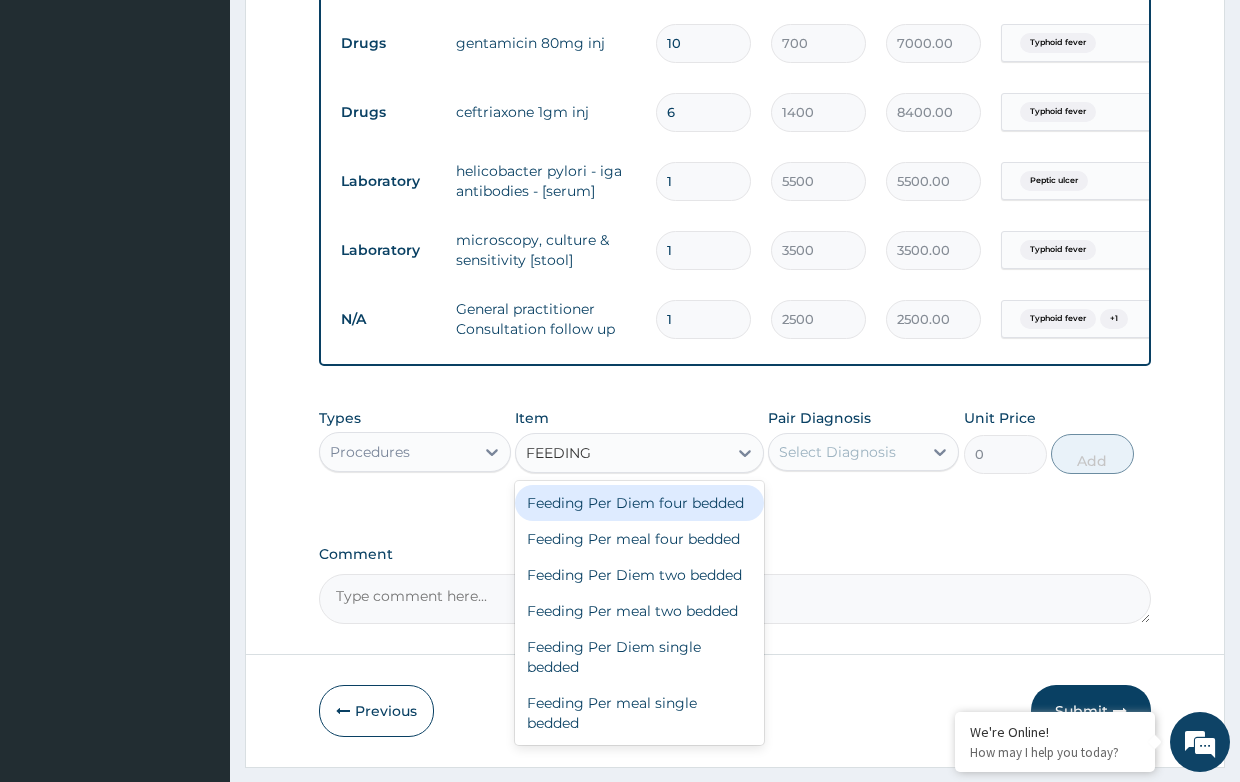 click on "Feeding Per Diem four bedded" at bounding box center [639, 503] 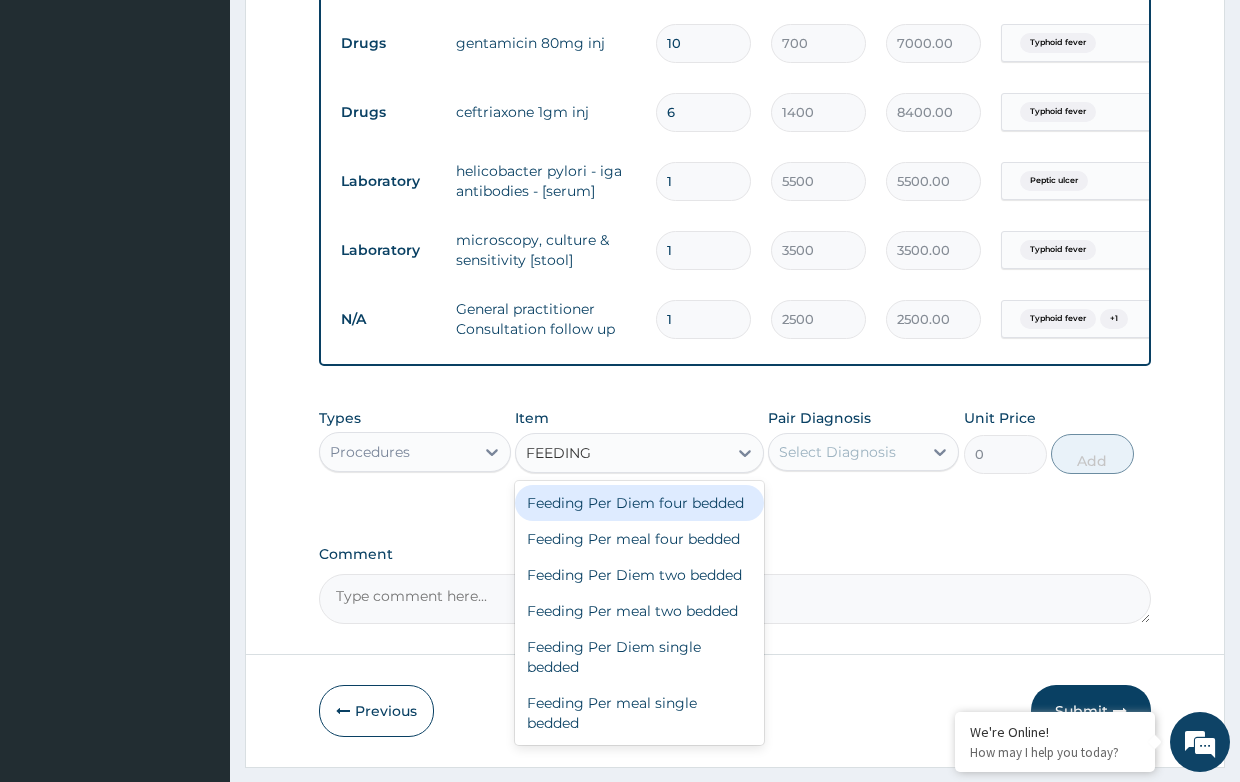 type 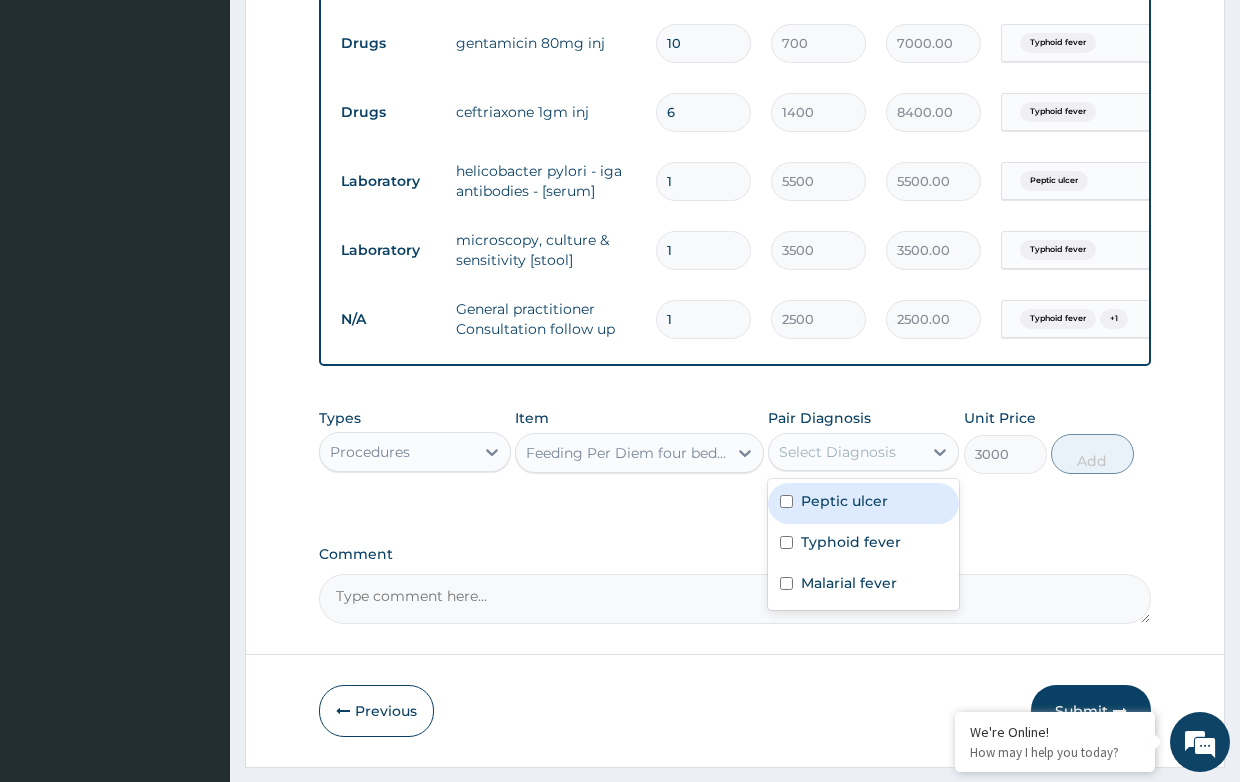 click on "Select Diagnosis" at bounding box center [837, 452] 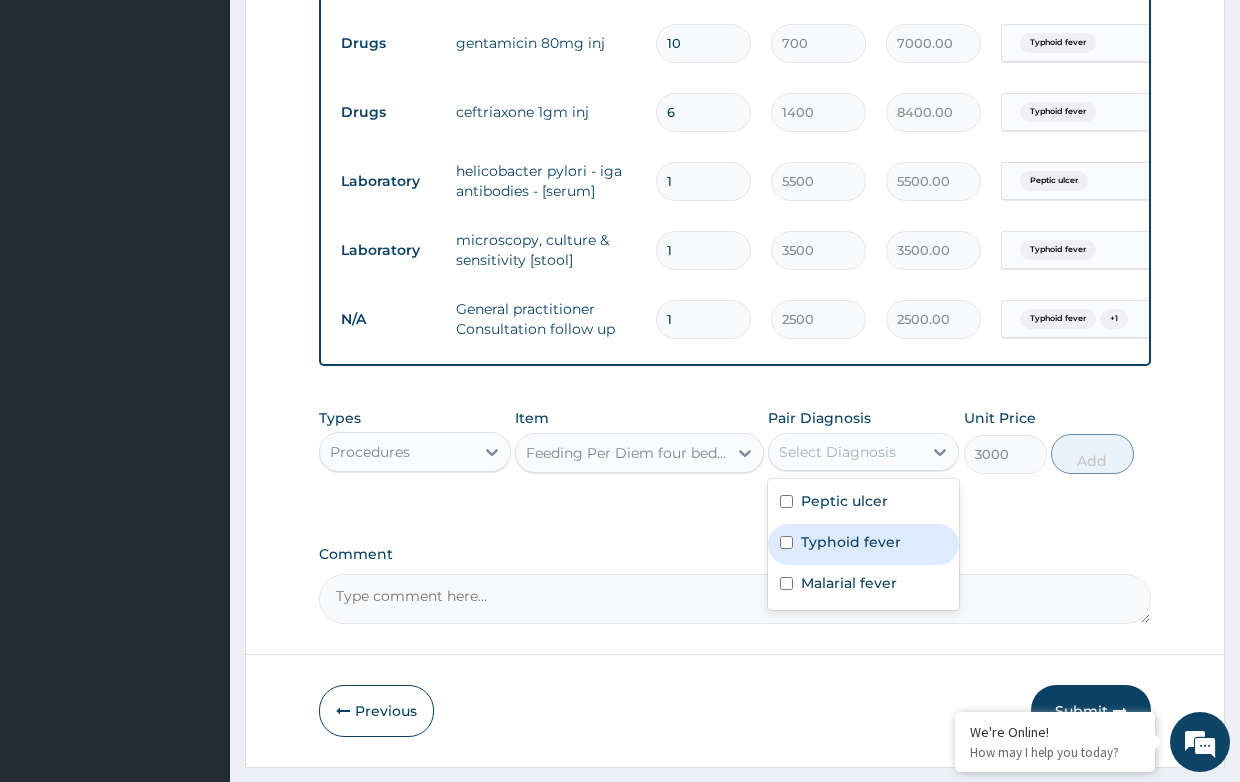 click on "Typhoid fever" at bounding box center [851, 542] 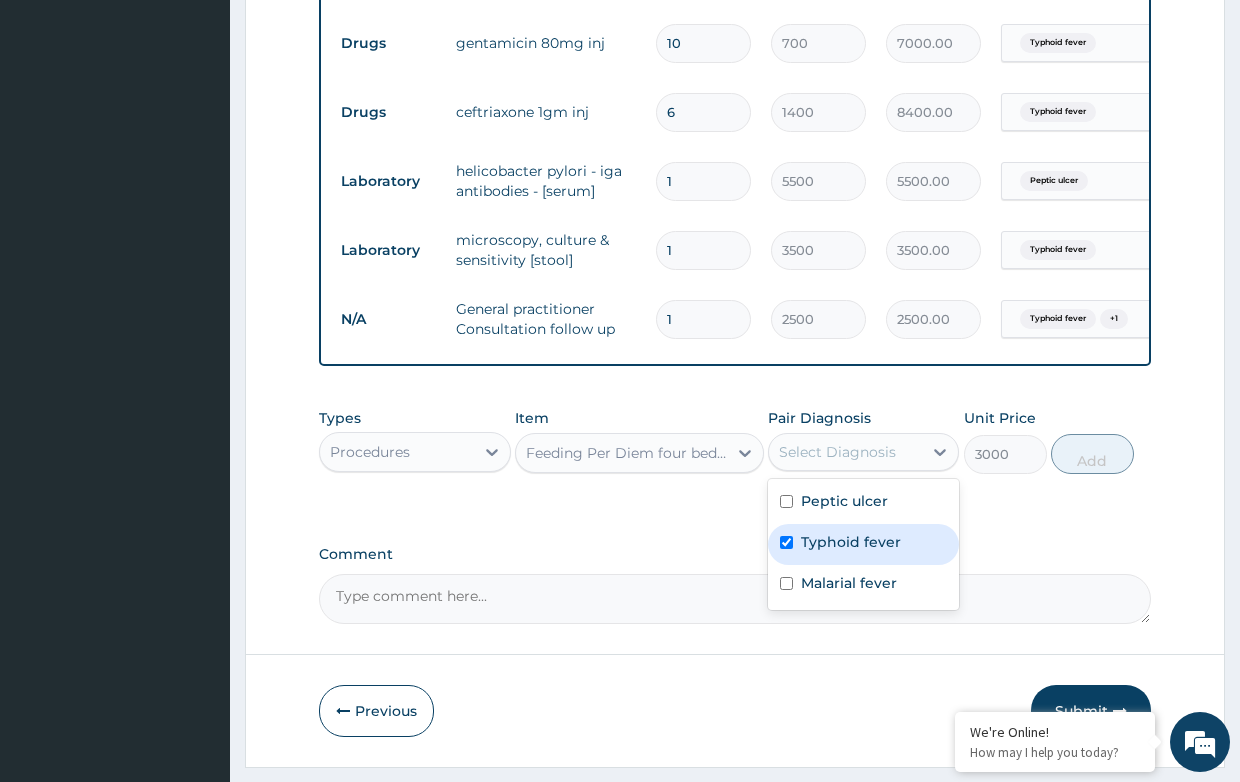 checkbox on "true" 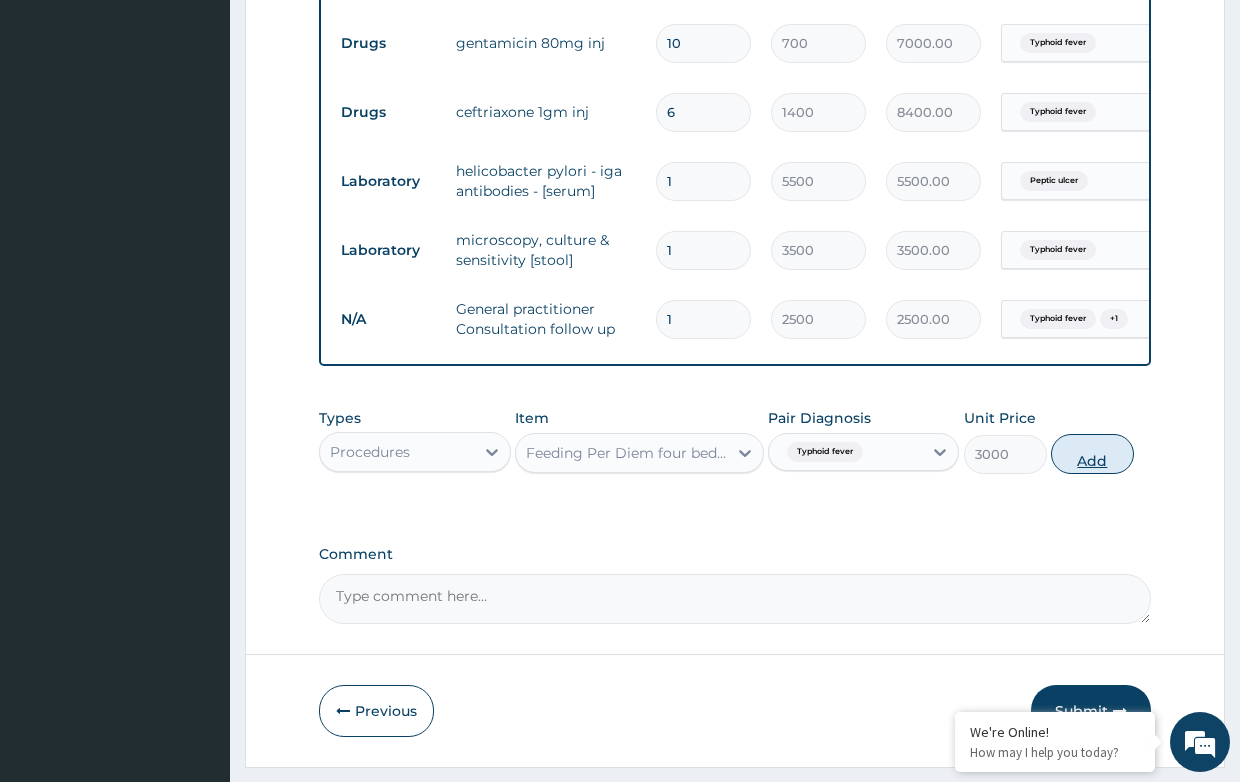 click on "Add" at bounding box center (1092, 454) 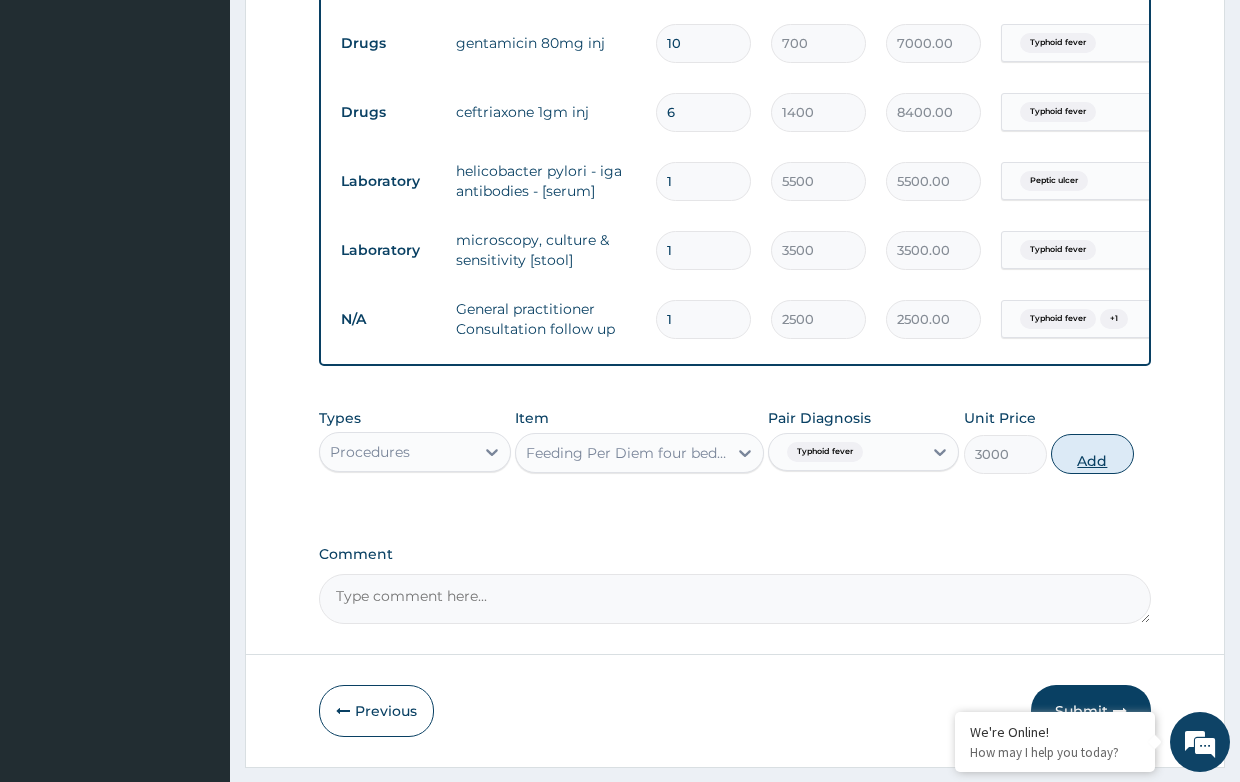 type on "0" 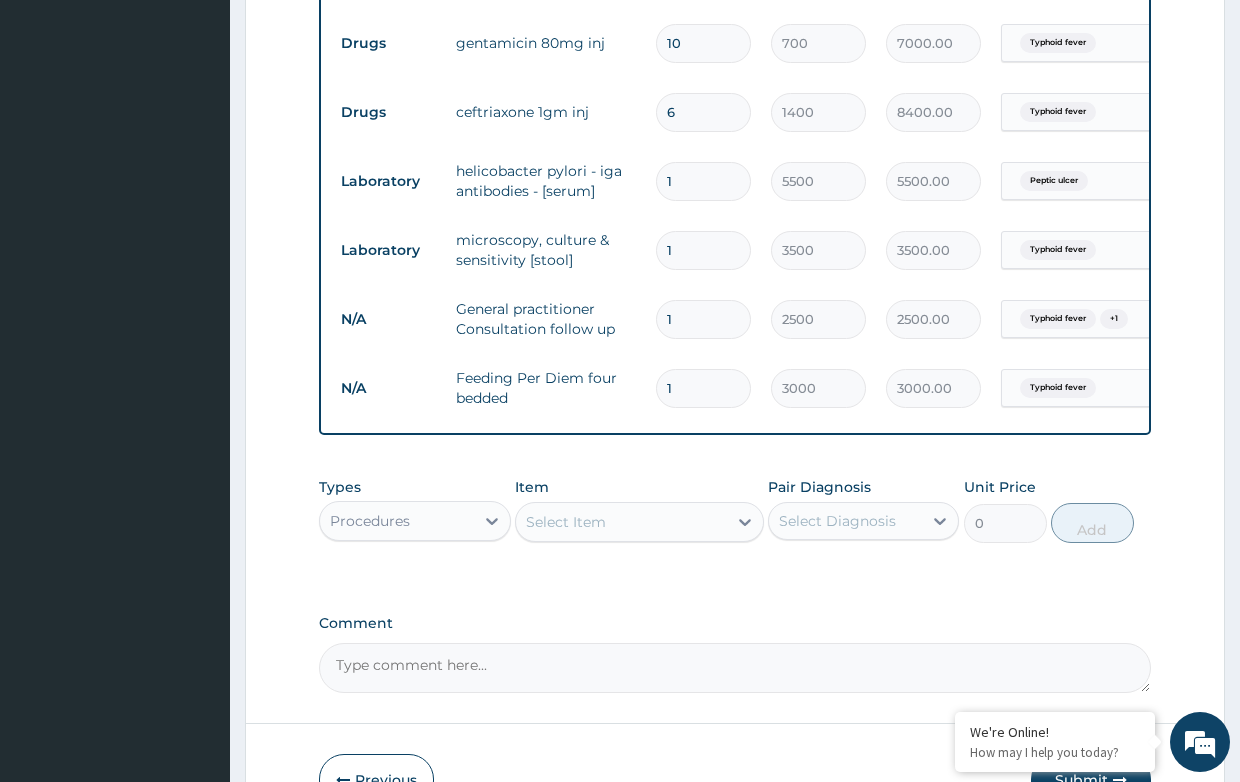 drag, startPoint x: 681, startPoint y: 389, endPoint x: 659, endPoint y: 382, distance: 23.086792 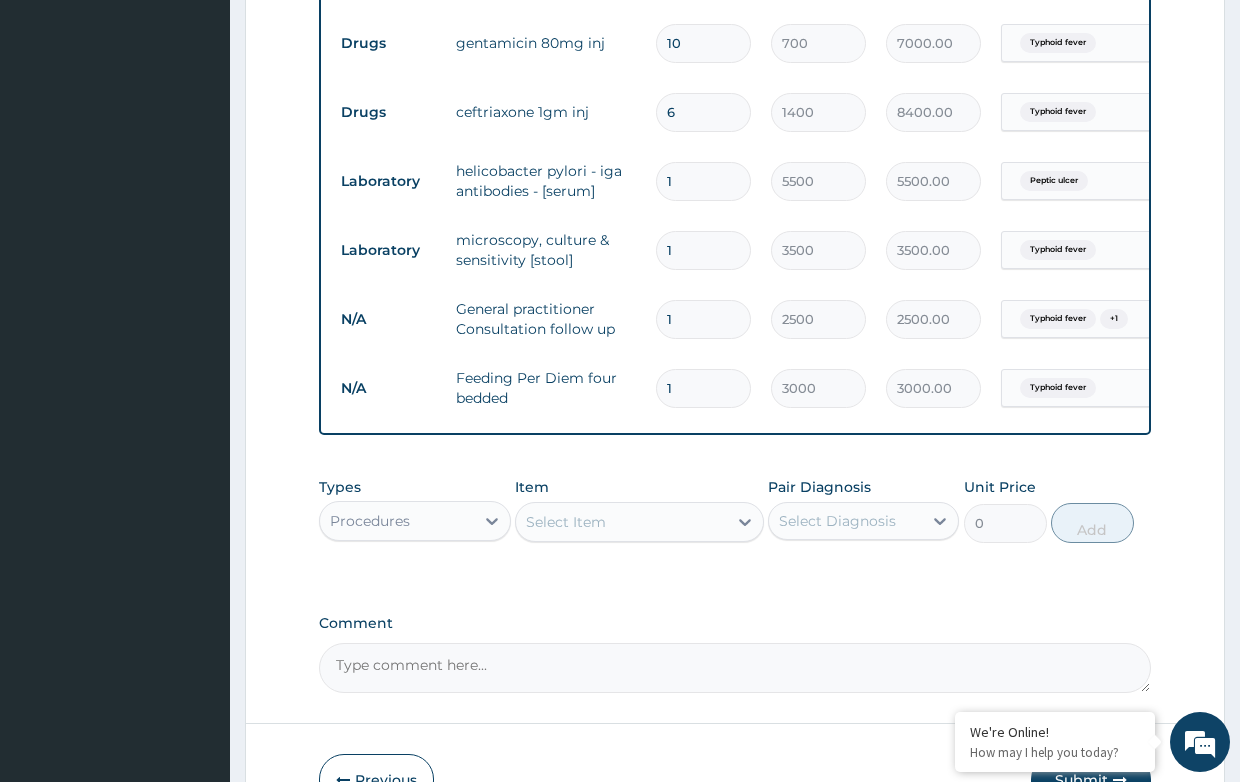 click on "1" at bounding box center [703, 388] 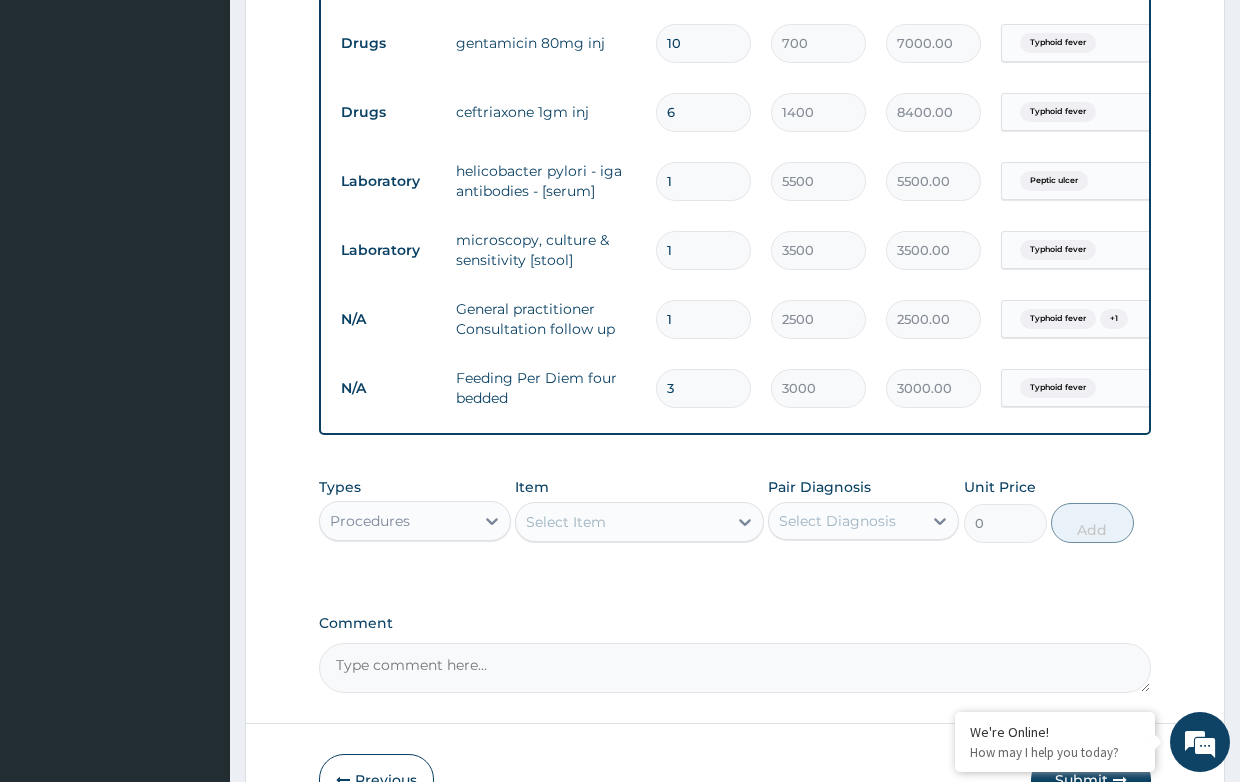 type on "9000.00" 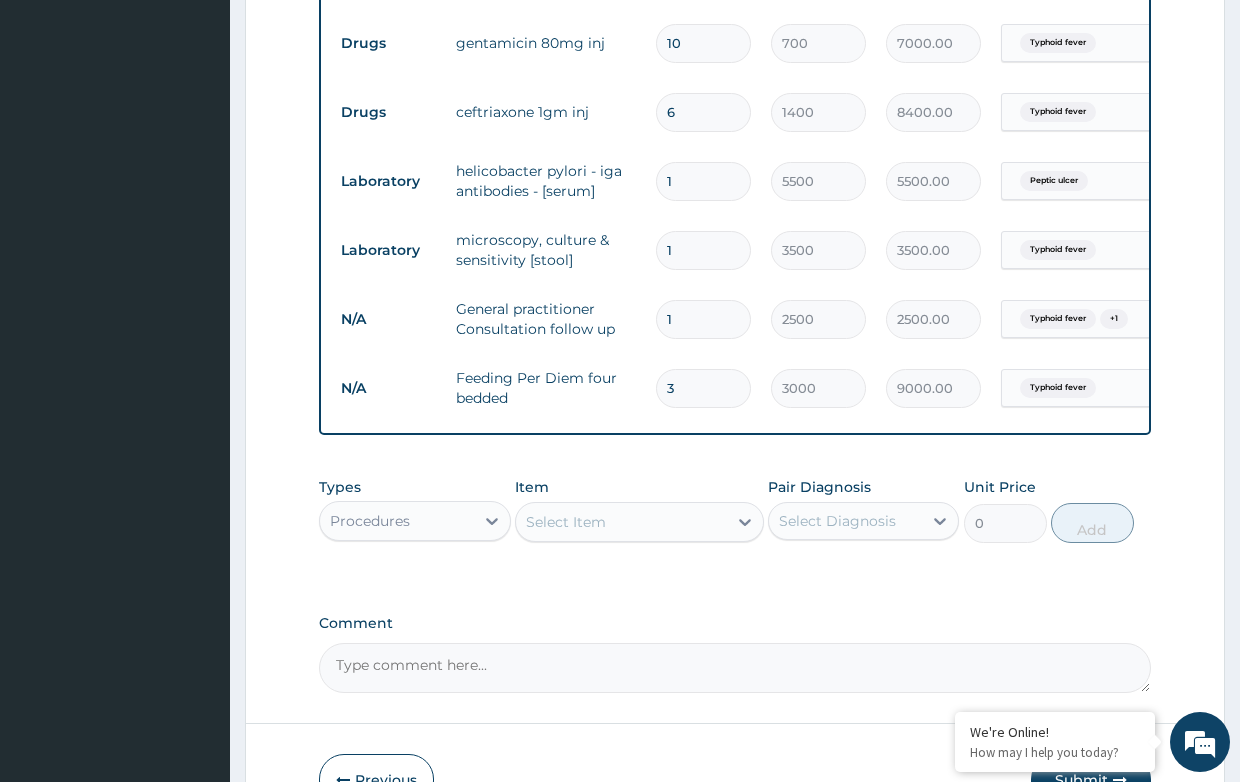 type on "3" 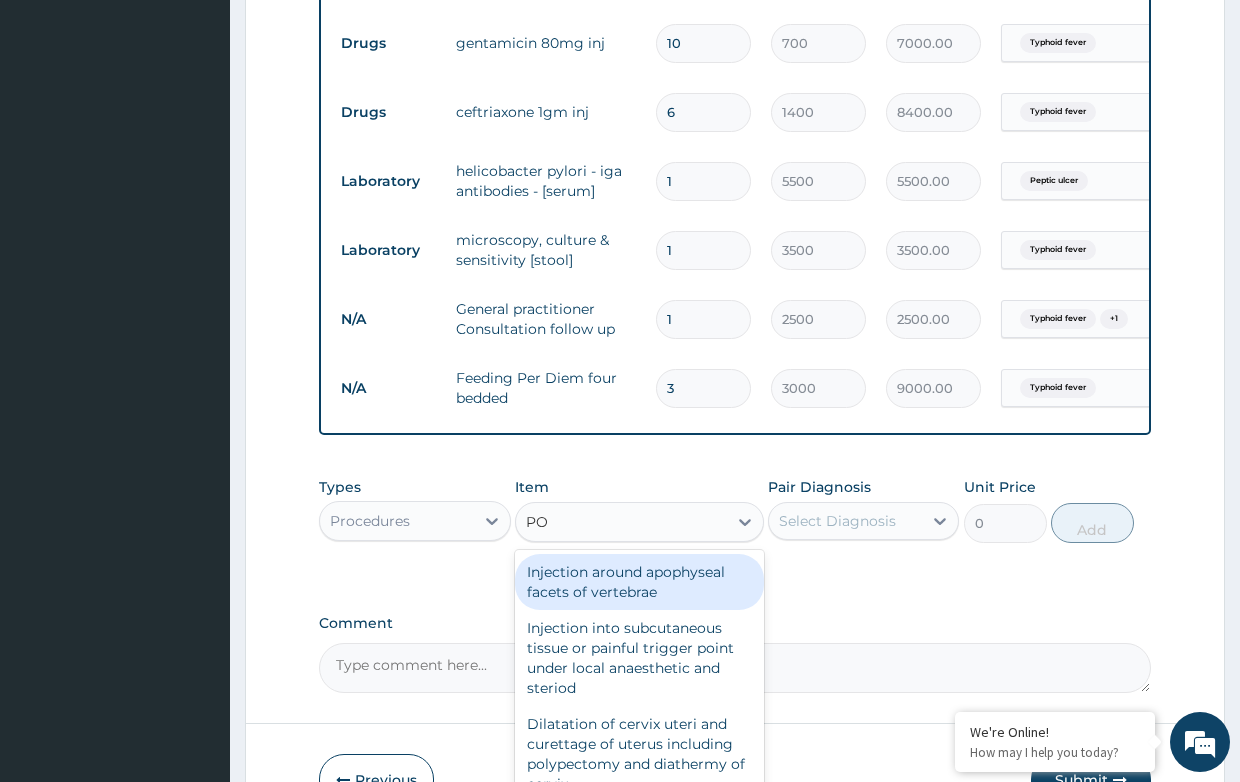 type on "P" 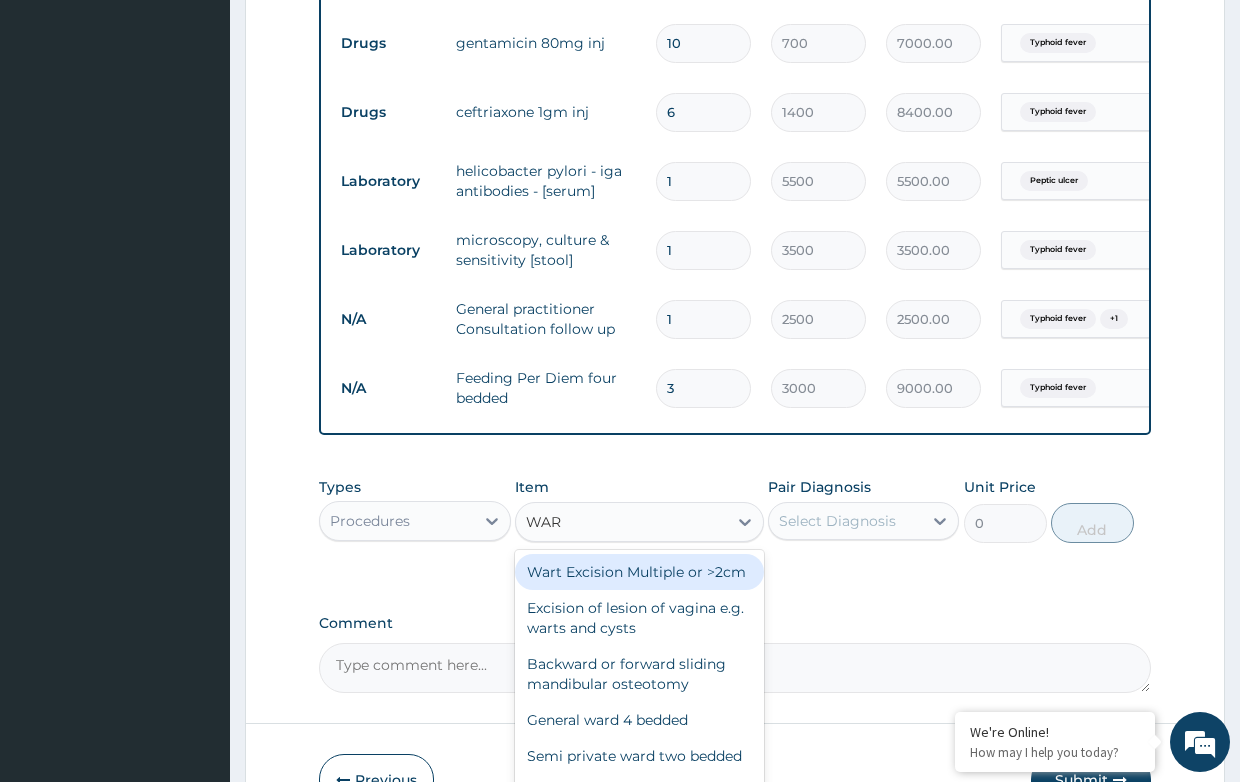 type on "WARD" 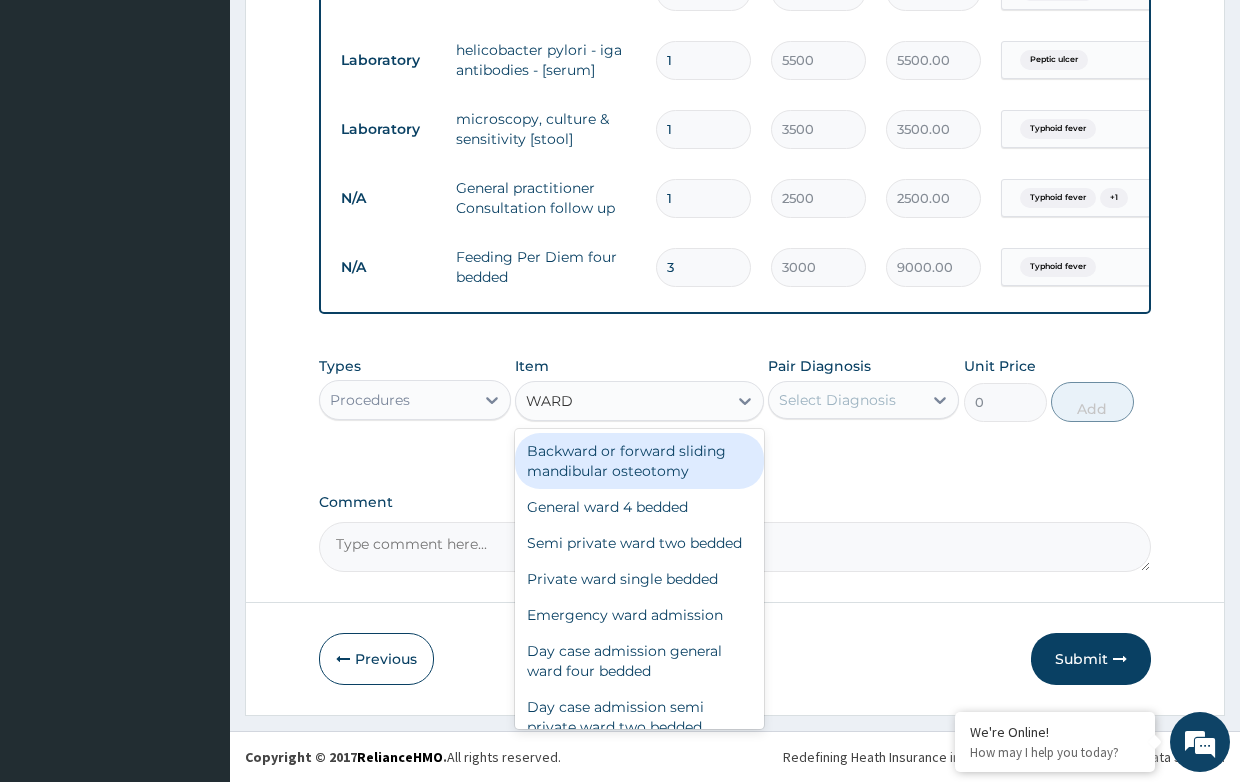 scroll, scrollTop: 1134, scrollLeft: 0, axis: vertical 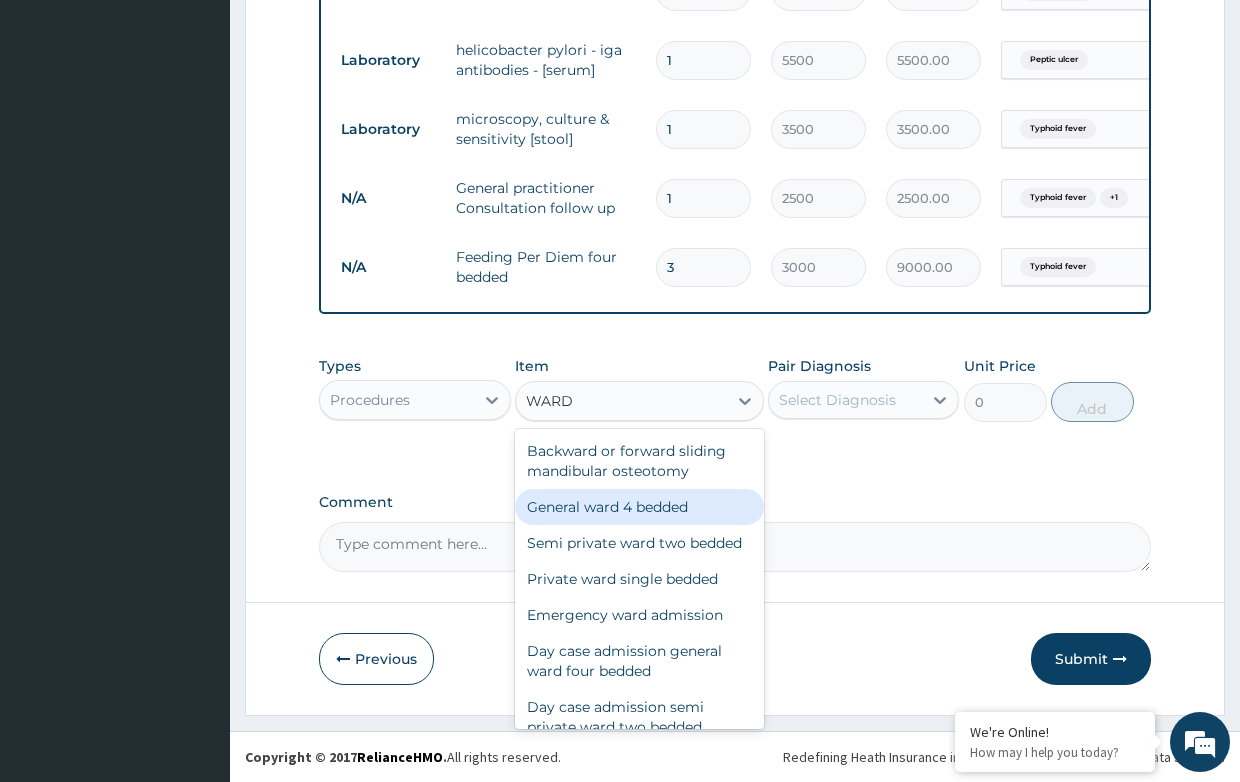 click on "General ward 4 bedded" at bounding box center [639, 507] 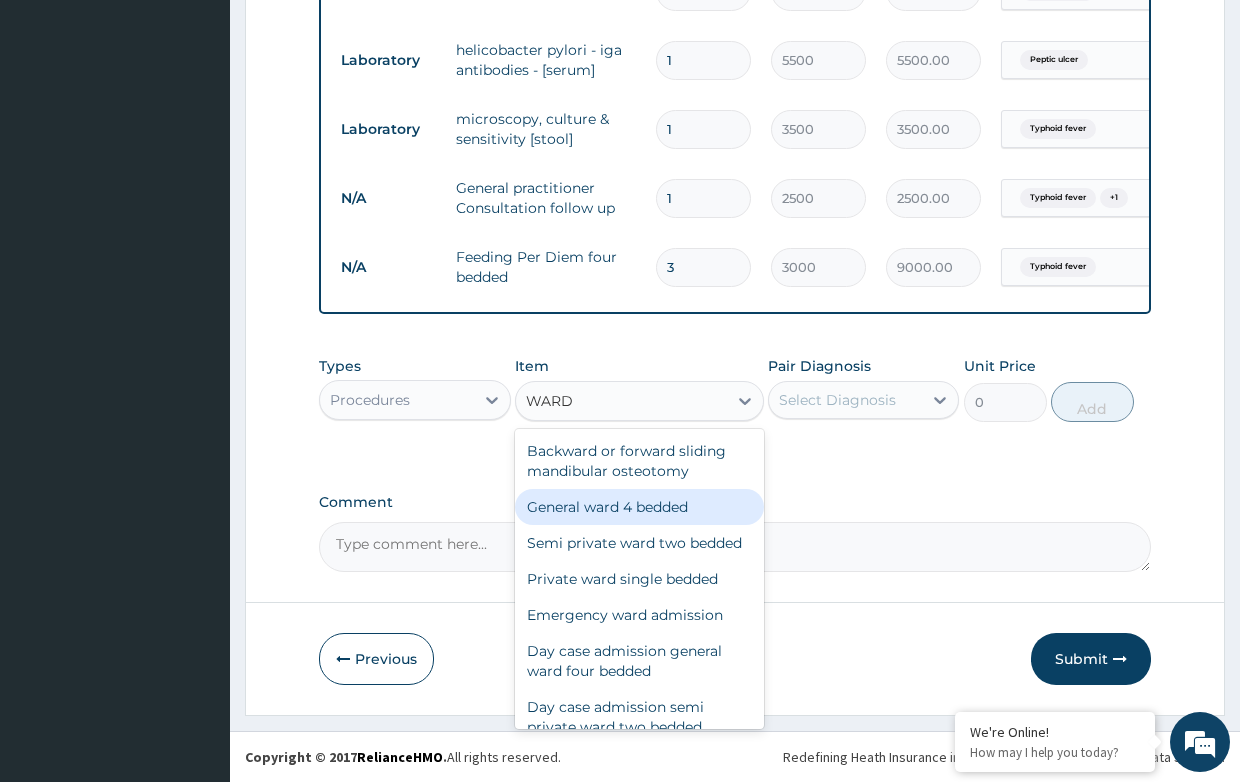 type 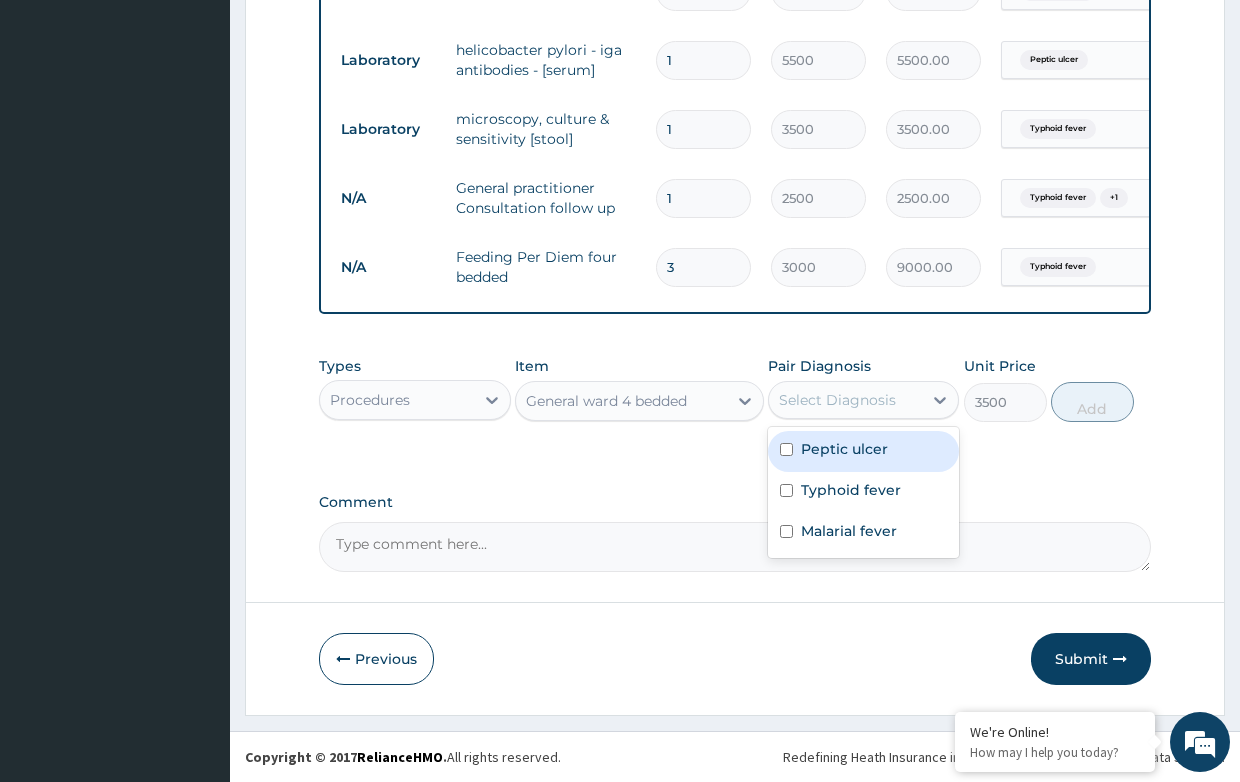 click on "Select Diagnosis" at bounding box center (837, 400) 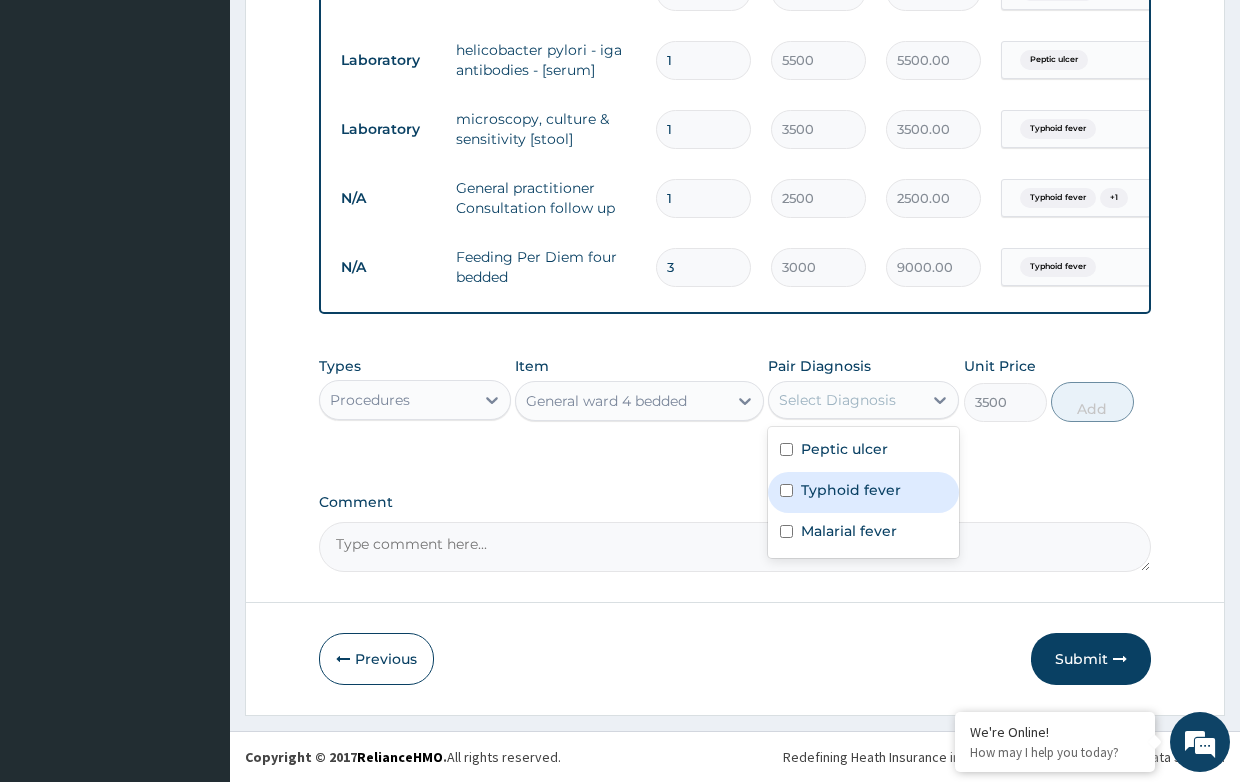 click on "Typhoid fever" at bounding box center (851, 490) 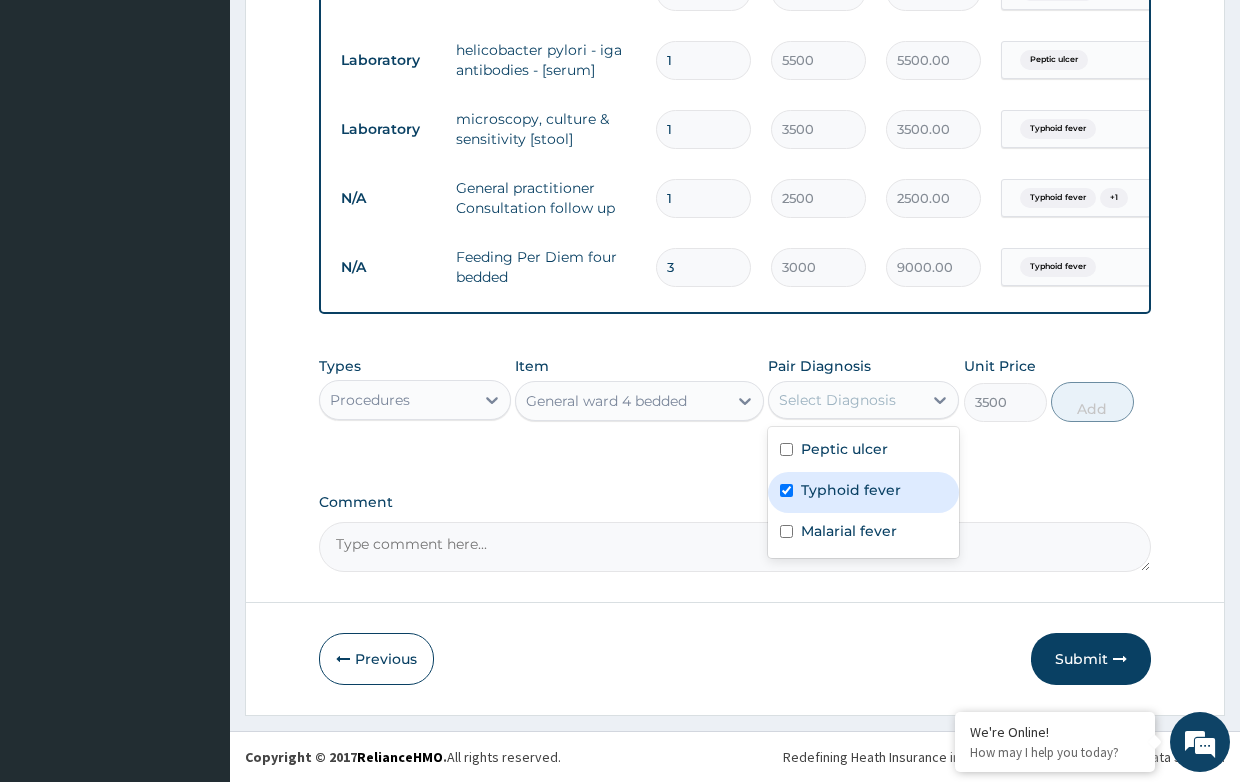 checkbox on "true" 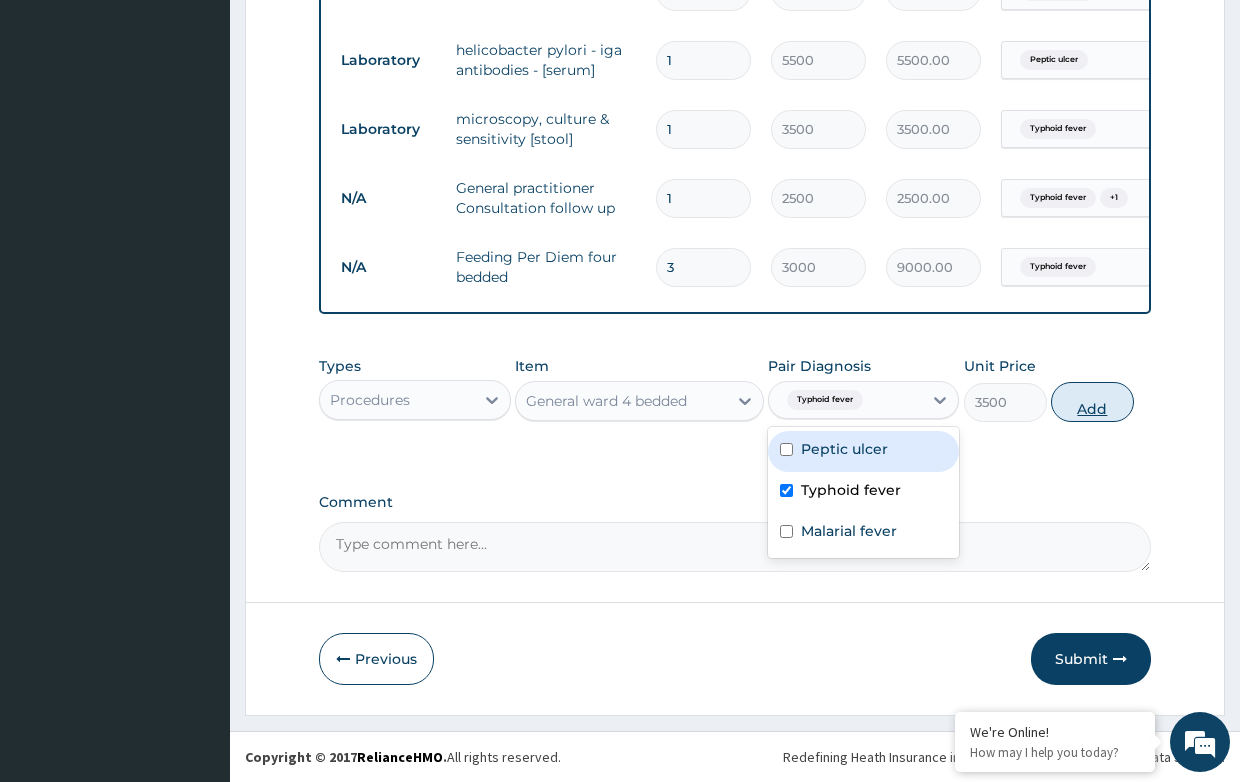 click on "Add" at bounding box center (1092, 402) 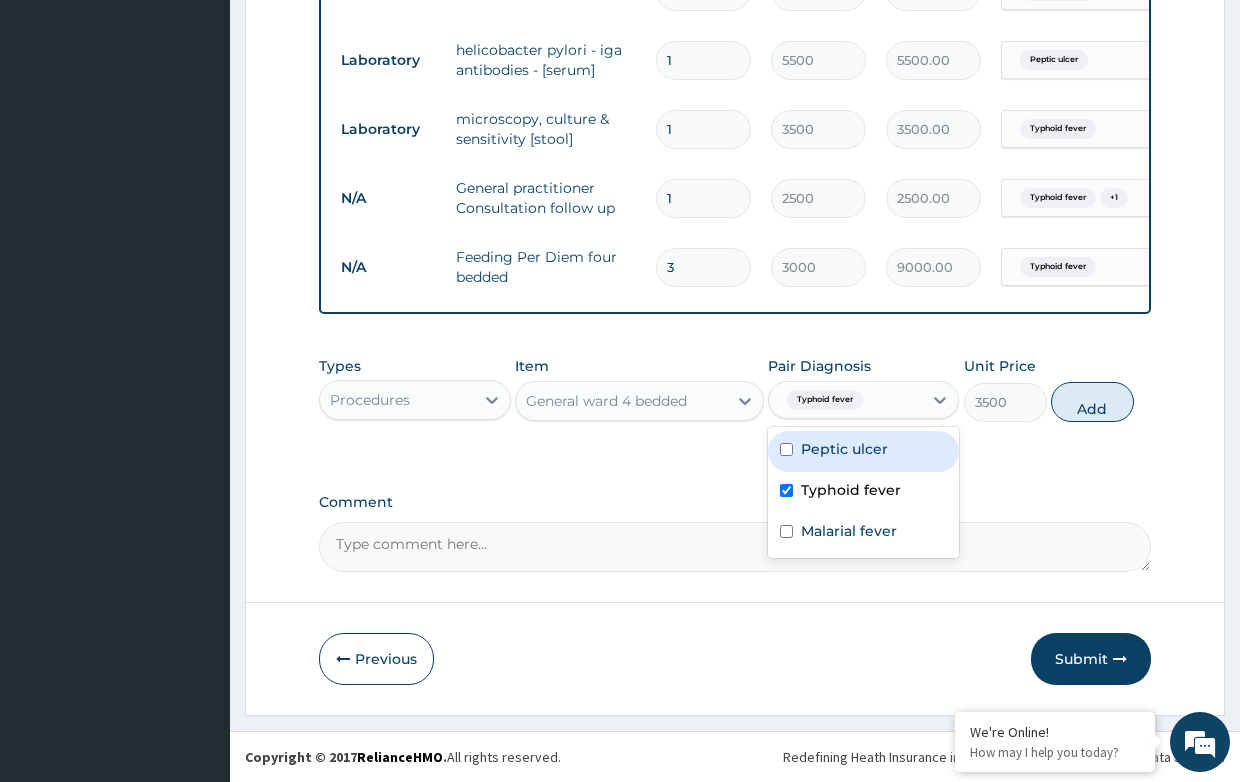 type on "0" 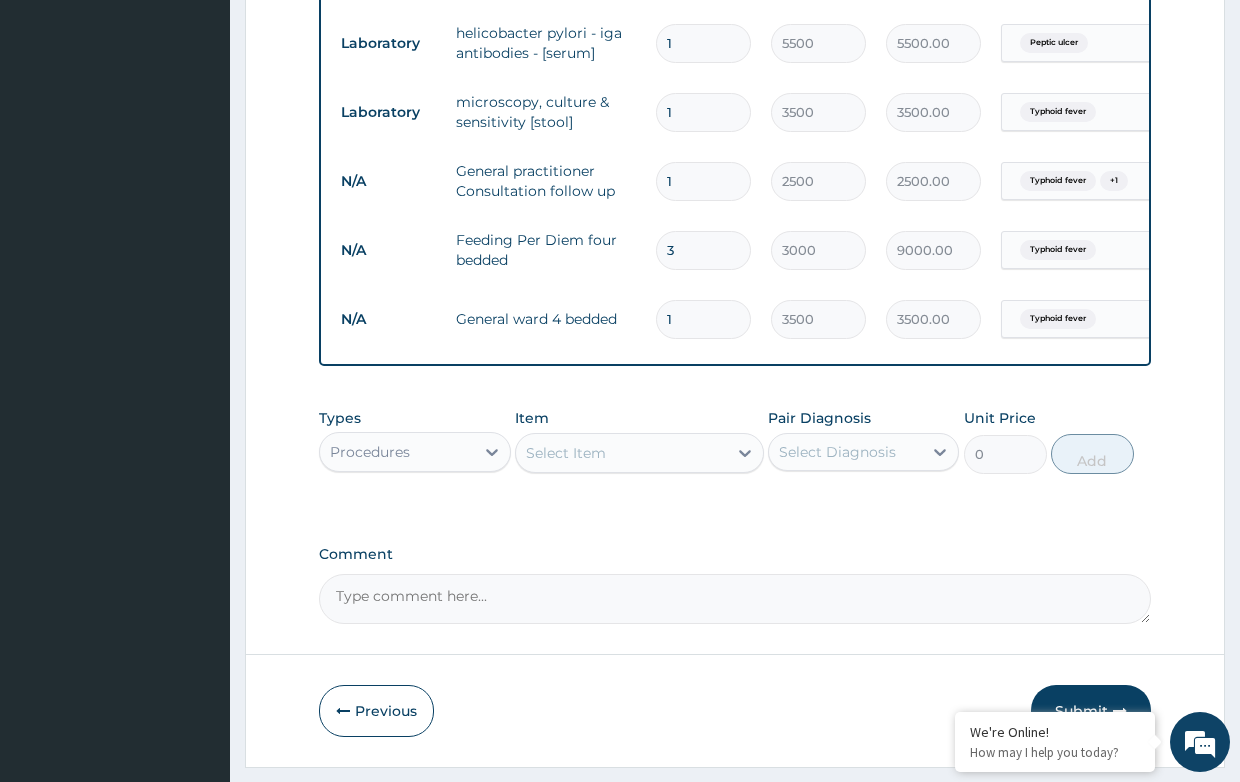 drag, startPoint x: 676, startPoint y: 318, endPoint x: 611, endPoint y: 306, distance: 66.09841 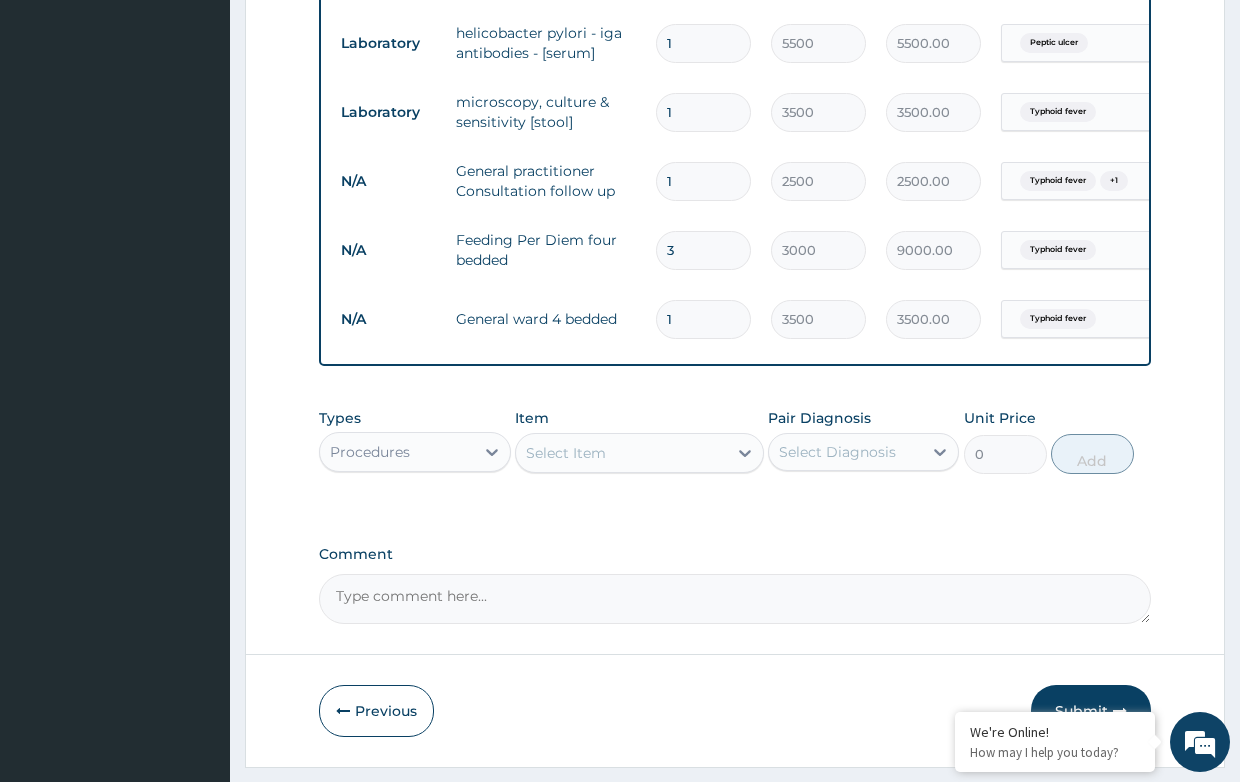 click on "N/A General ward 4 bedded 1 3500 3500.00 Typhoid fever Delete" at bounding box center [821, 319] 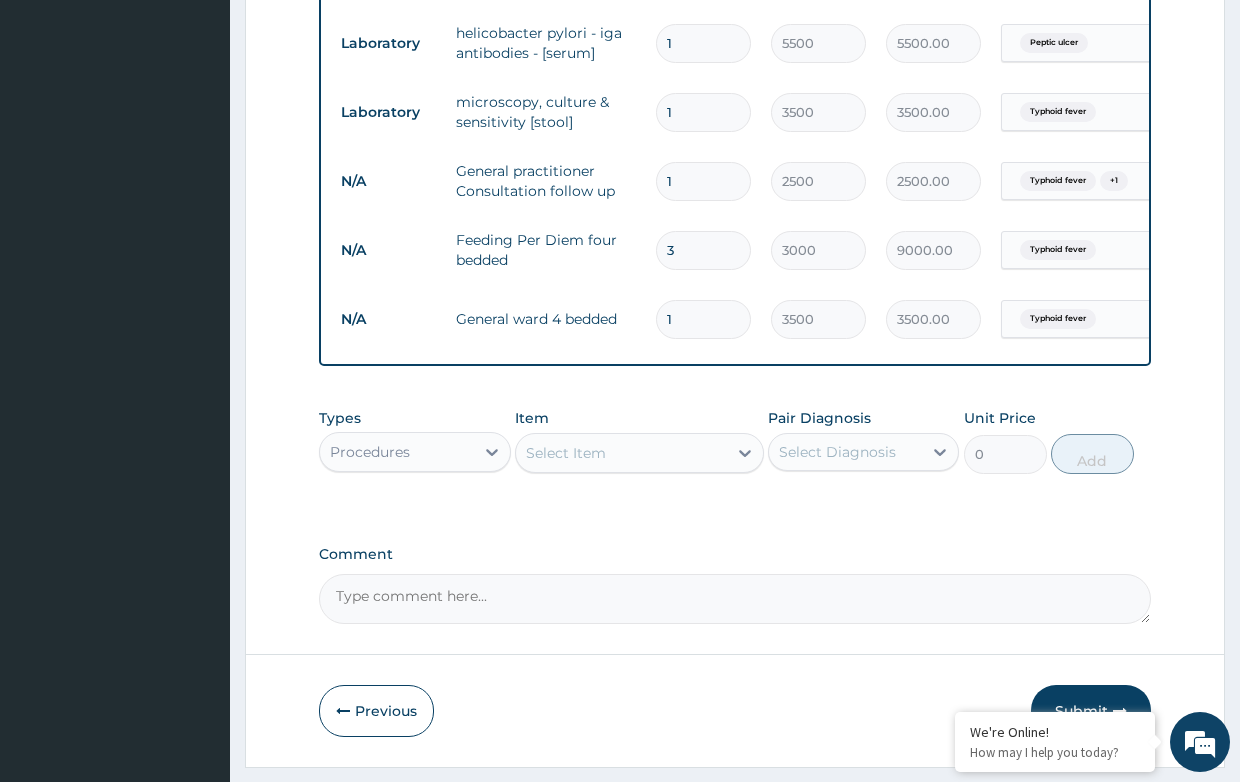 type on "3" 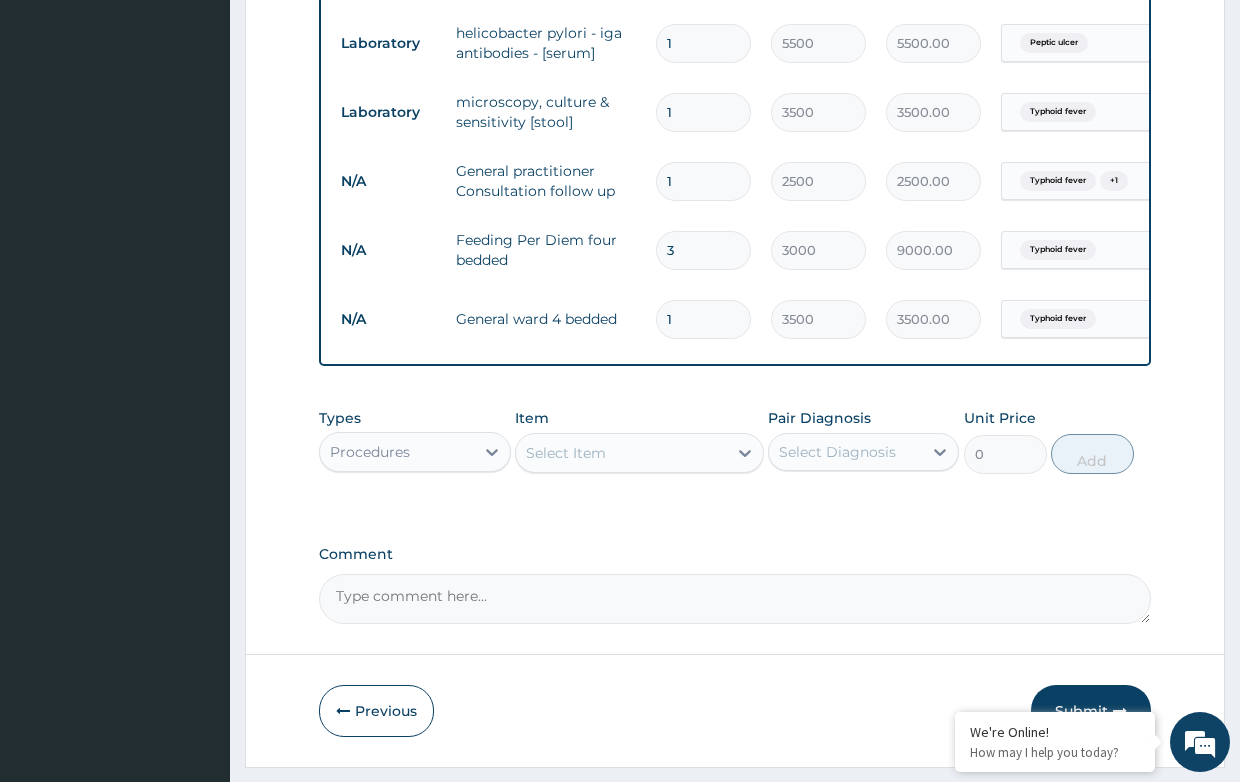 type on "10500.00" 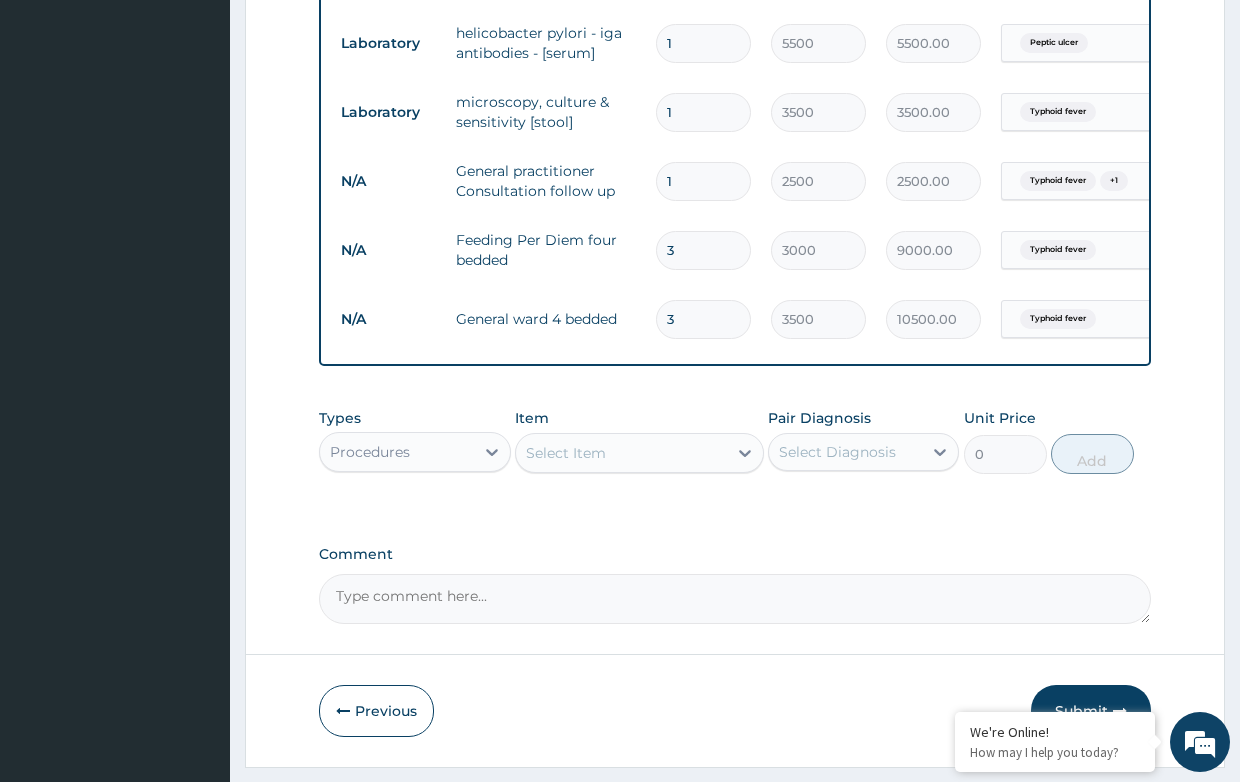 type on "4" 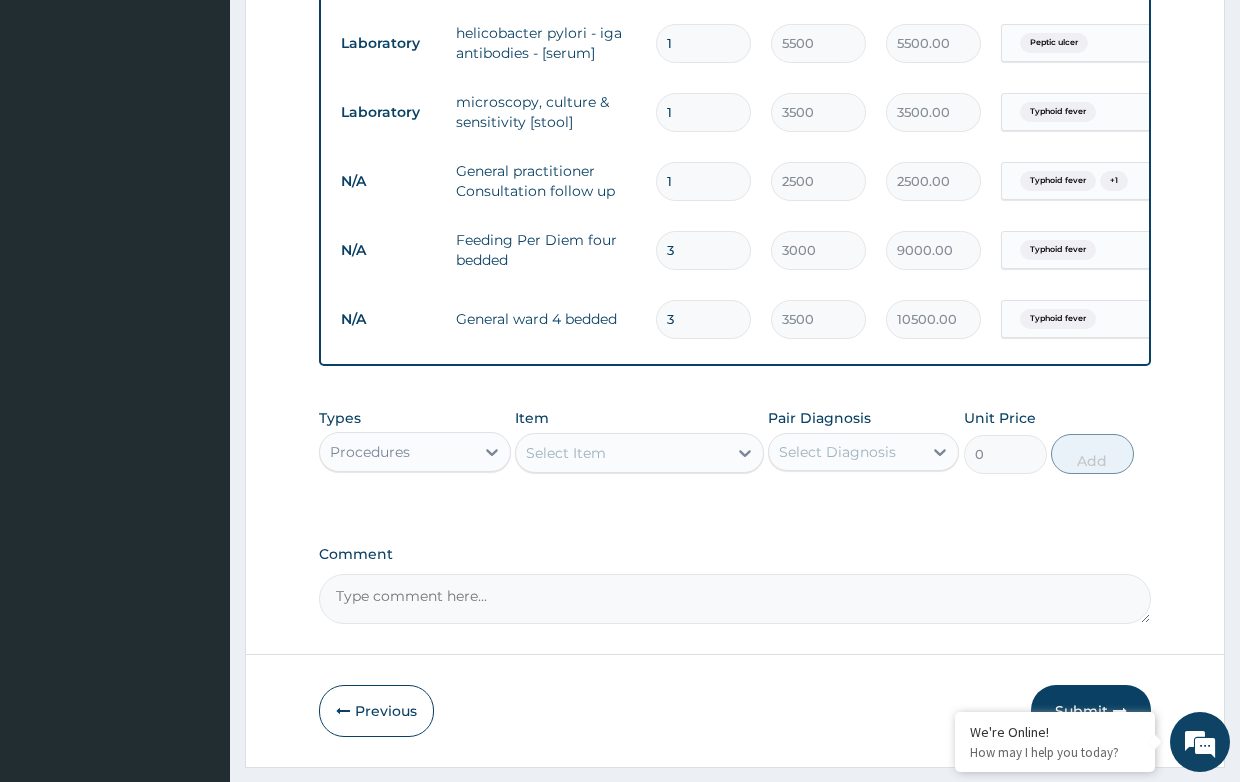 type on "14000.00" 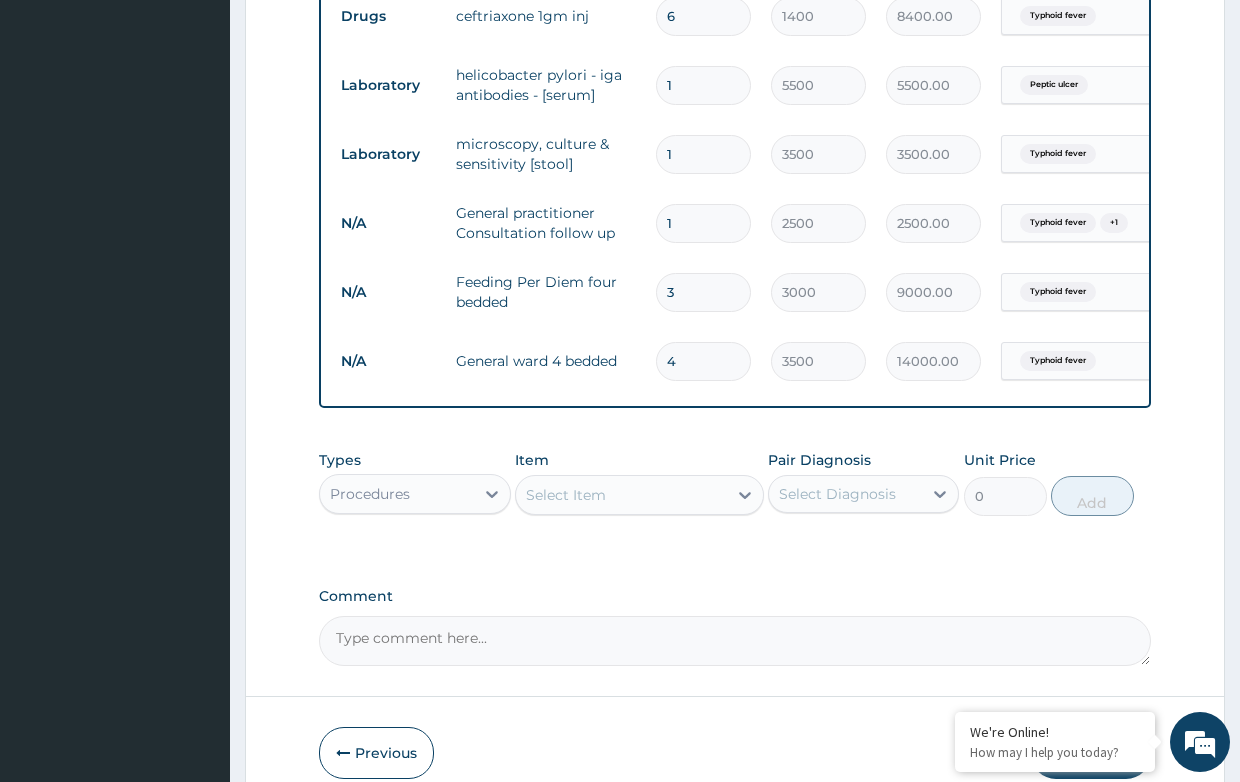 scroll, scrollTop: 1103, scrollLeft: 0, axis: vertical 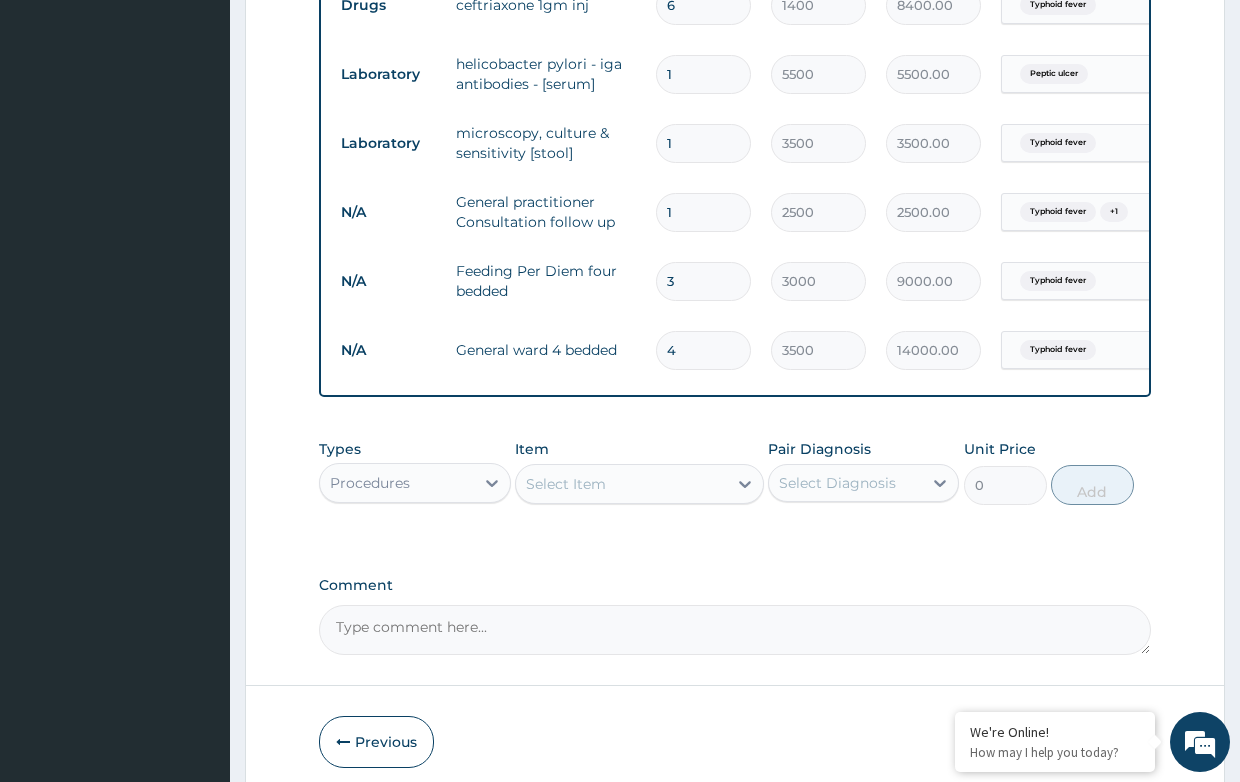 type on "4" 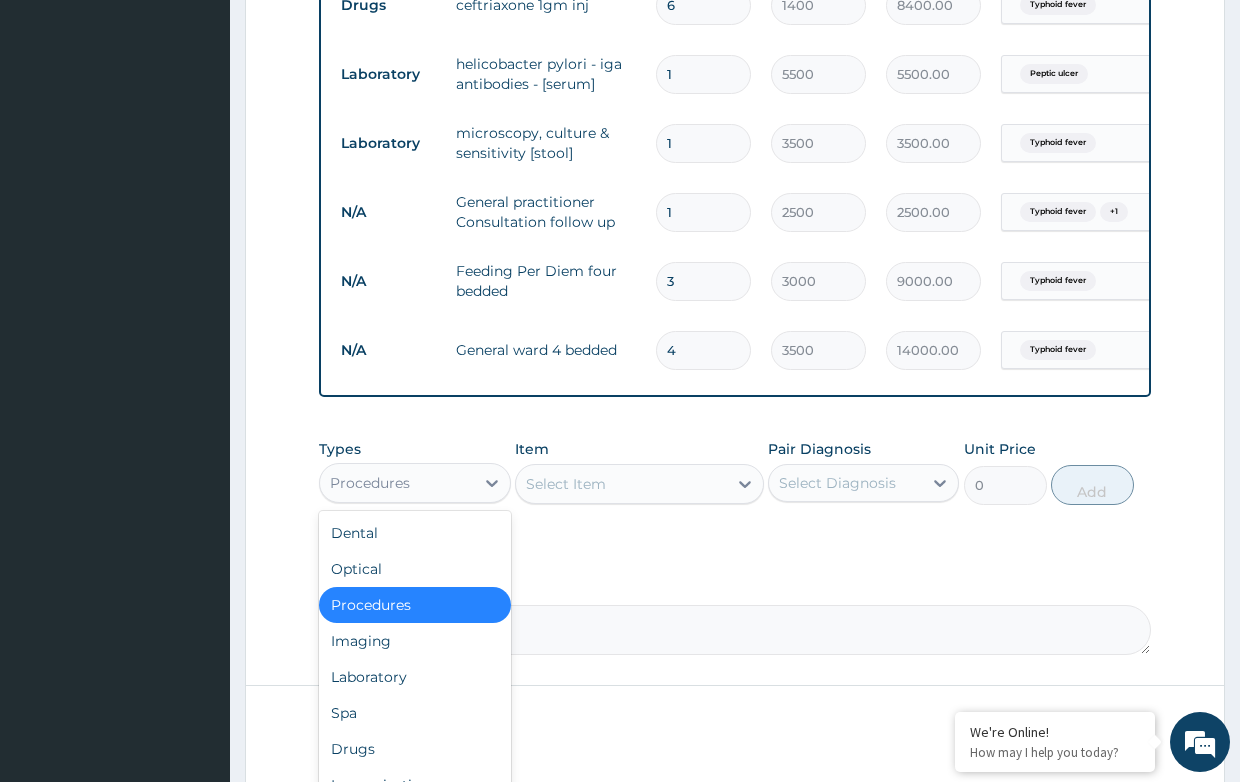 click on "Procedures" at bounding box center (396, 483) 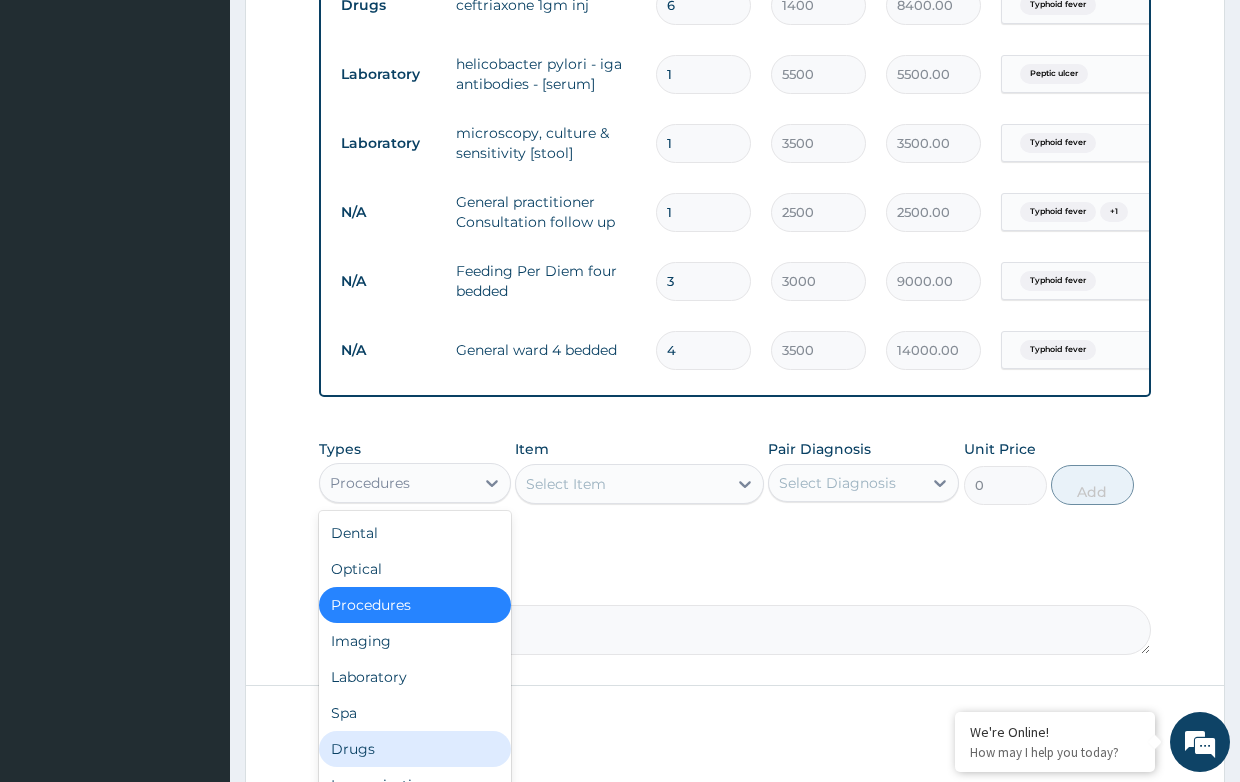 scroll, scrollTop: 68, scrollLeft: 0, axis: vertical 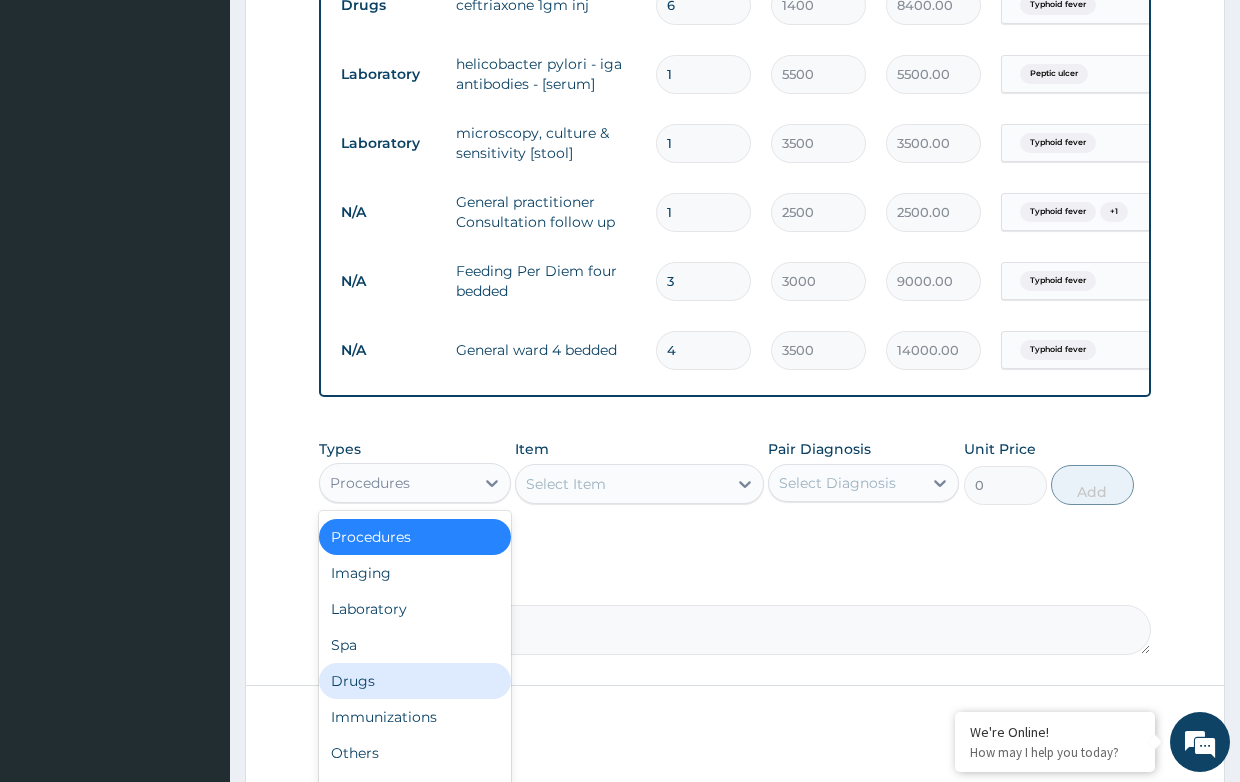 click on "Drugs" at bounding box center (414, 681) 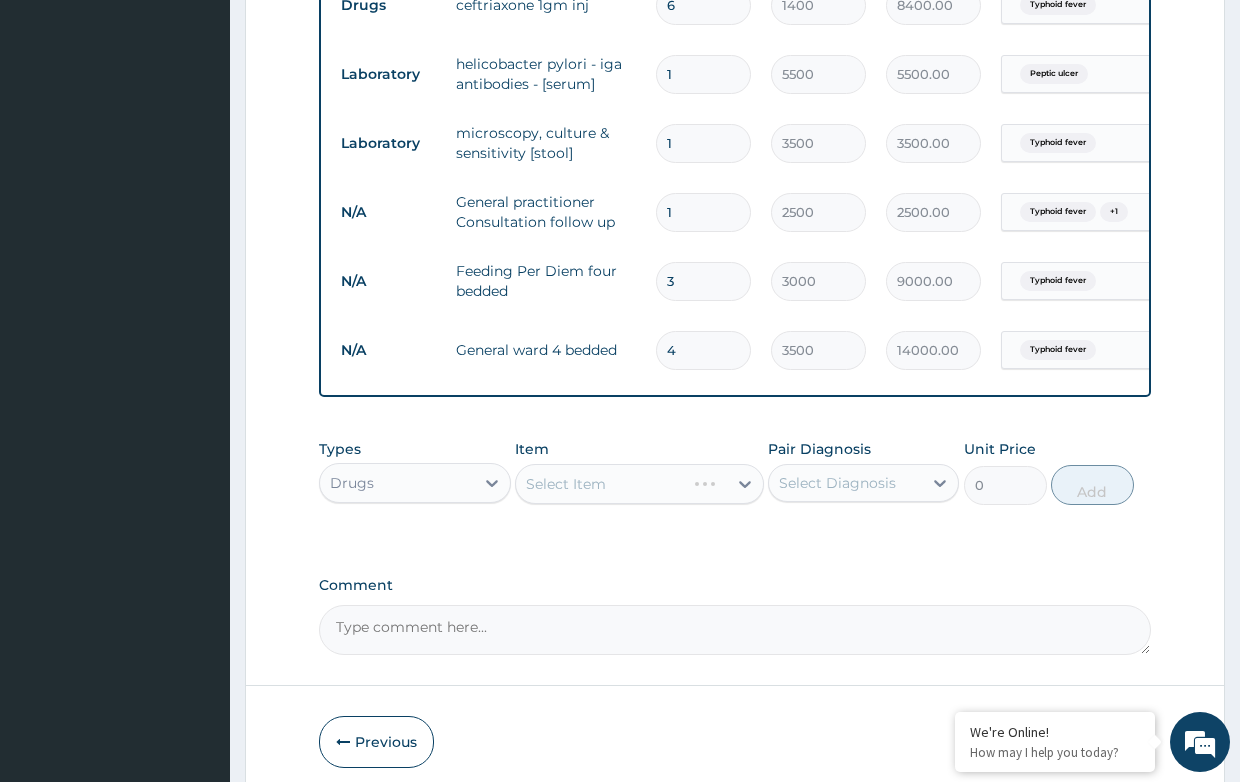 click on "Select Item" at bounding box center (639, 484) 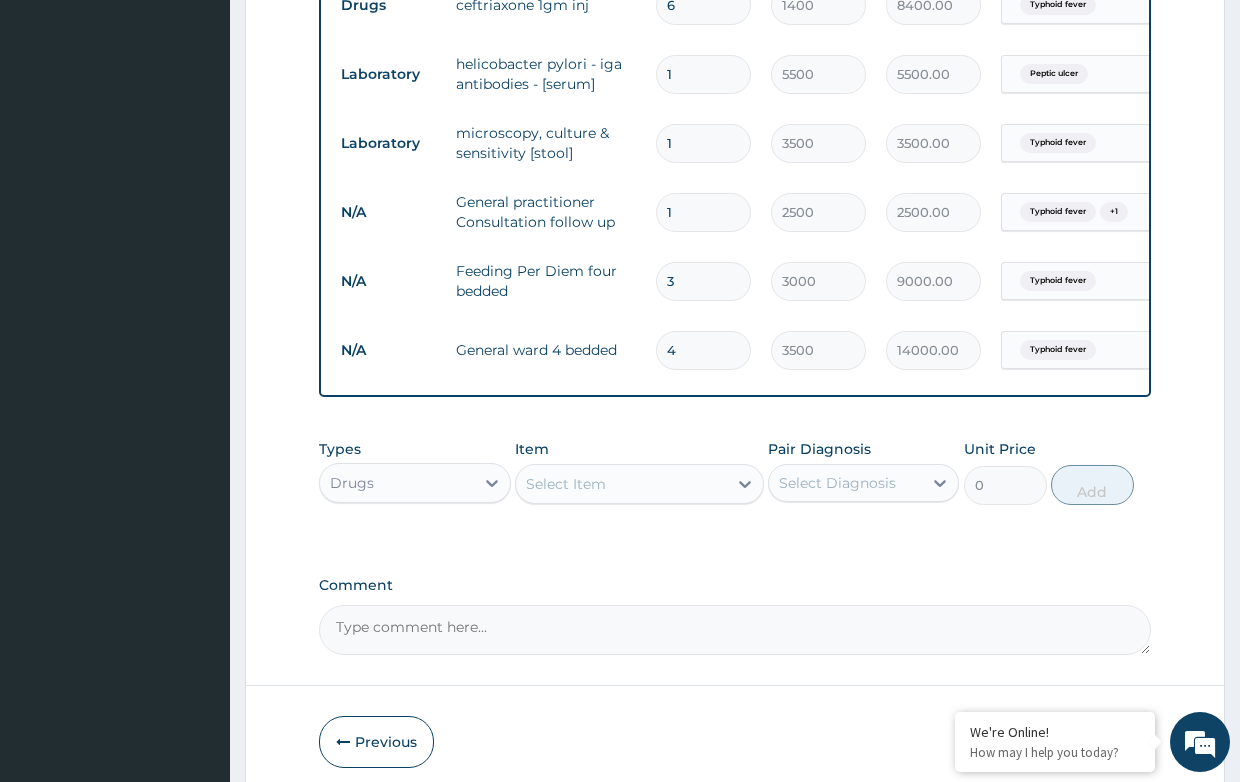 click on "Select Item" at bounding box center [621, 484] 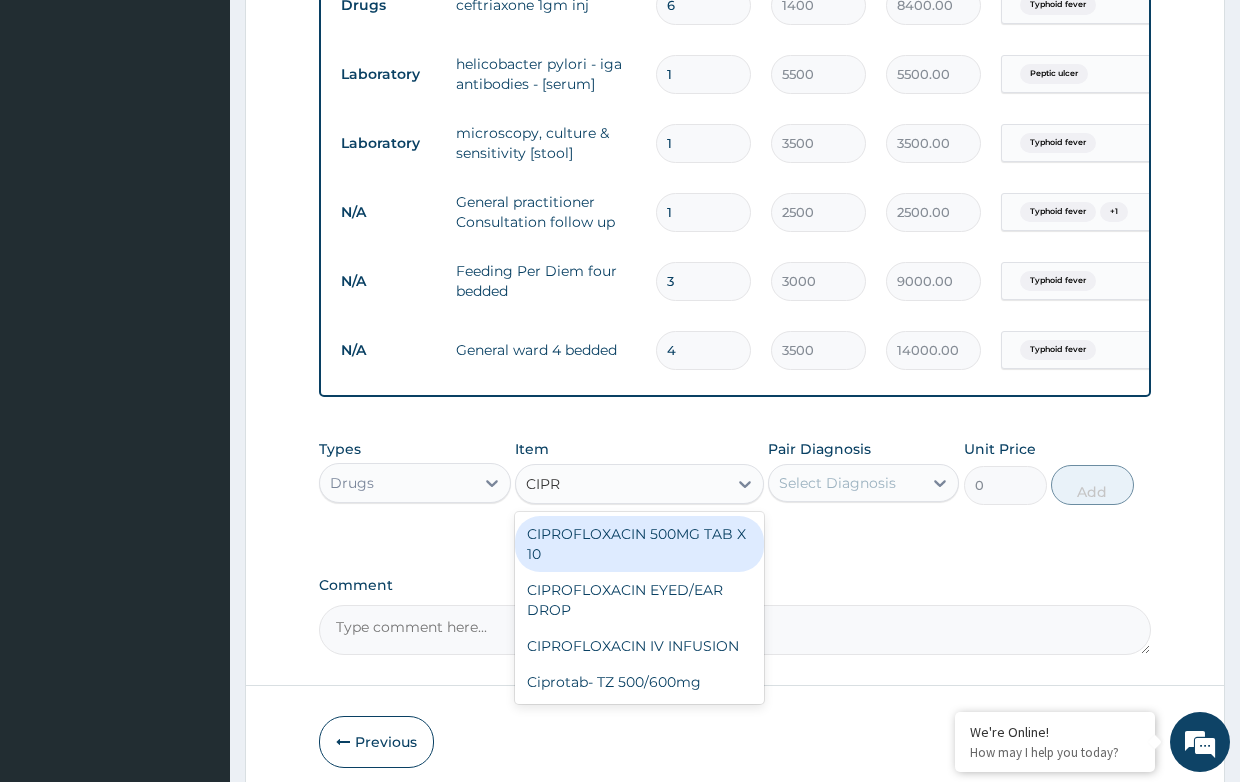 type on "CIPRO" 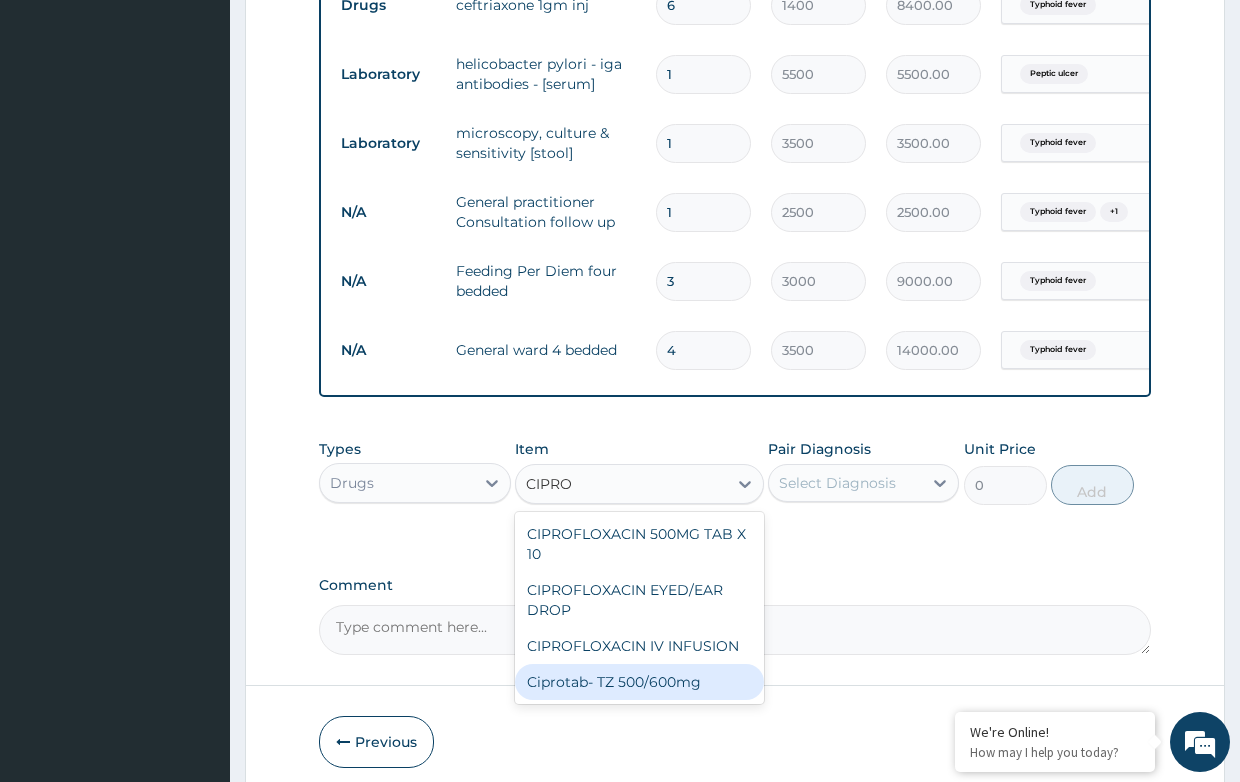 click on "Ciprotab- TZ 500/600mg" at bounding box center [639, 682] 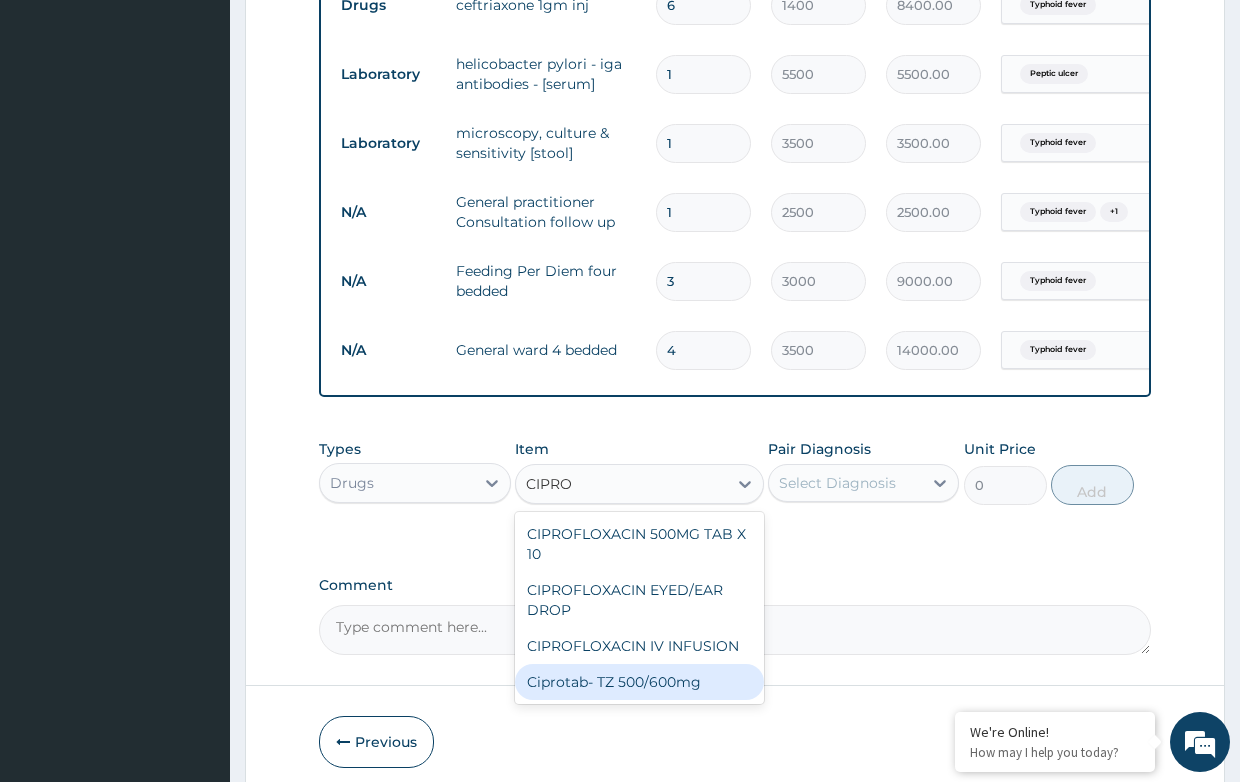 type 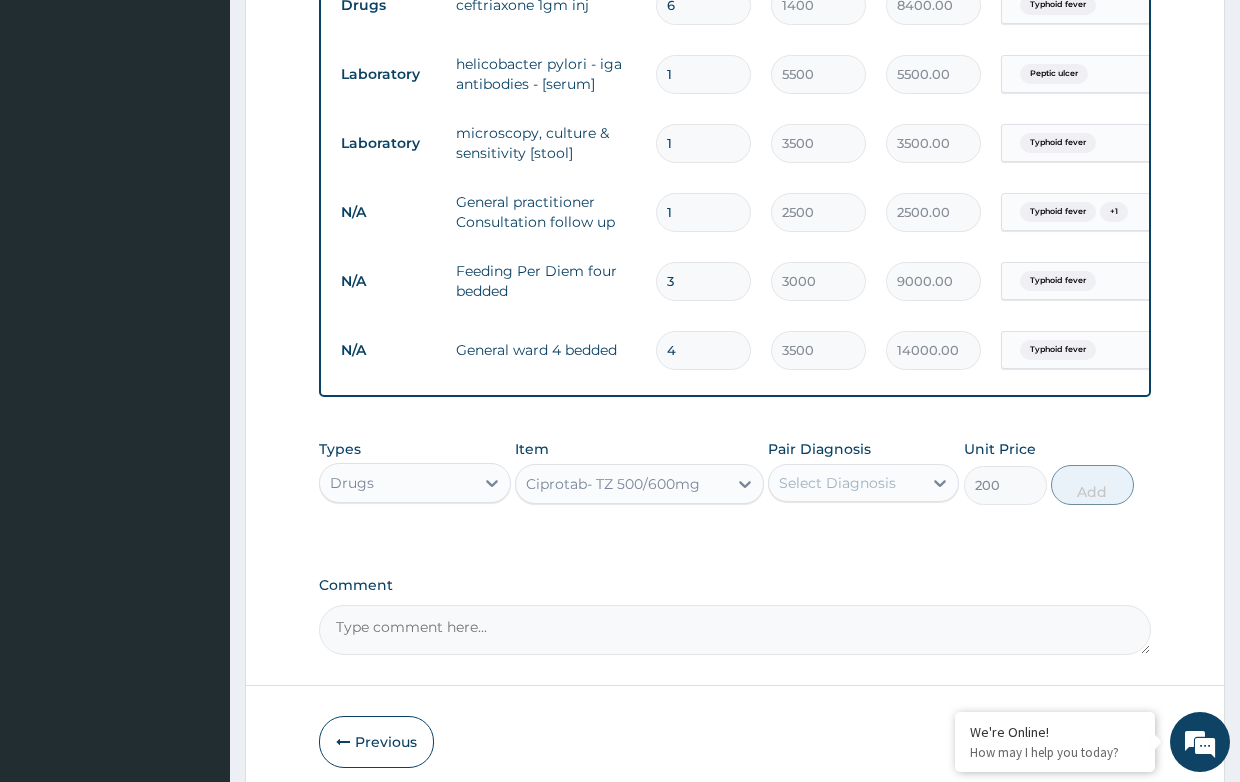 click on "Select Diagnosis" at bounding box center [837, 483] 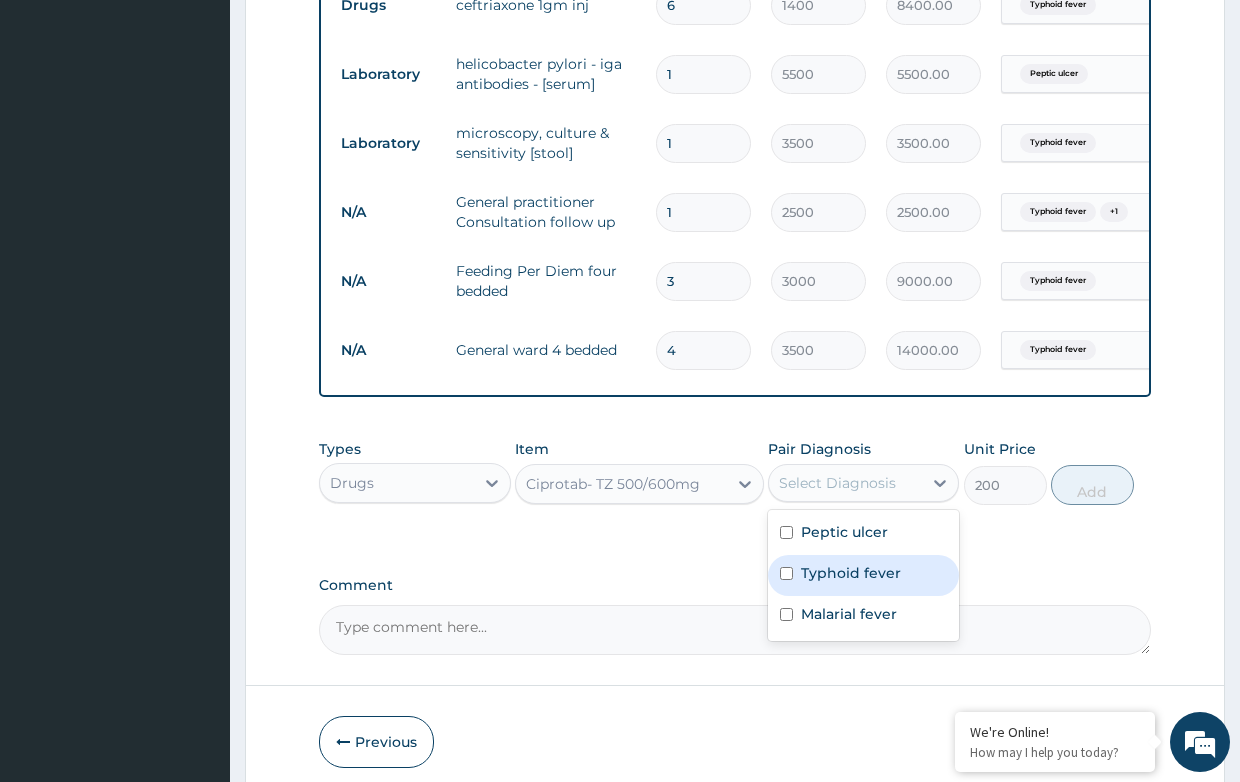 click on "Typhoid fever" at bounding box center (851, 573) 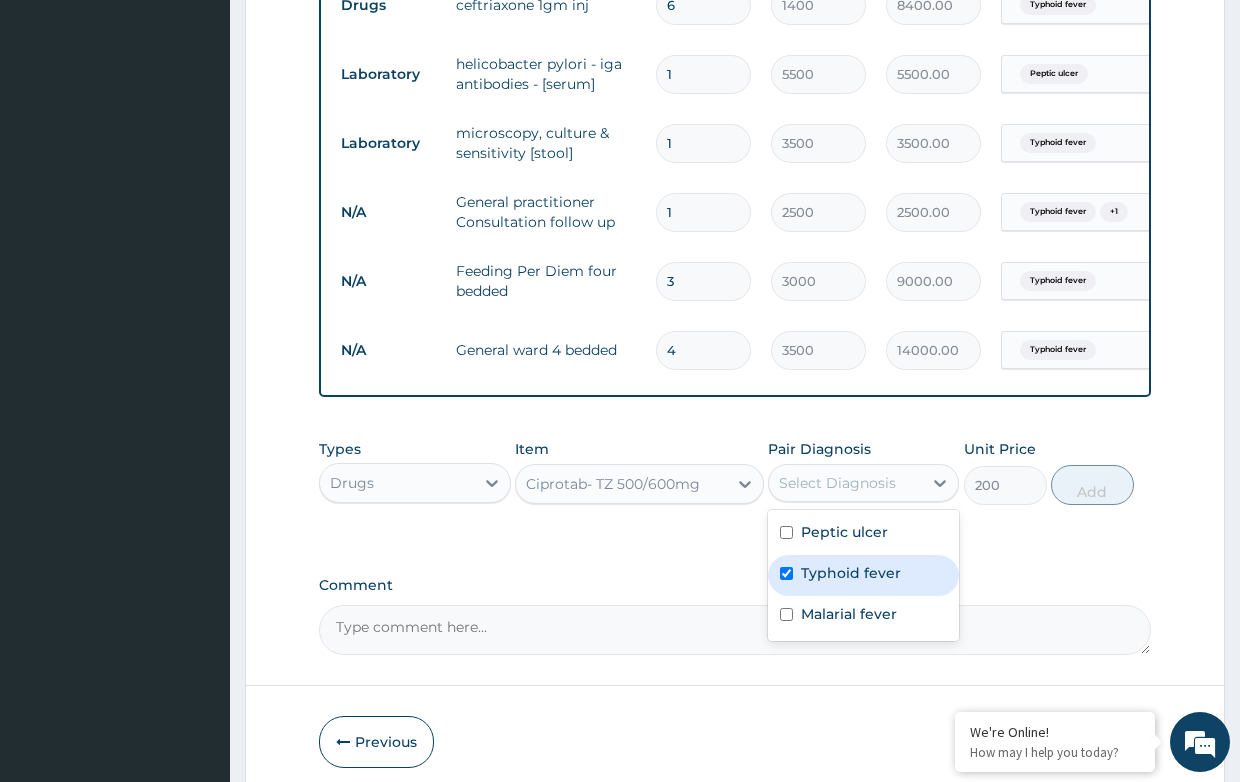 checkbox on "true" 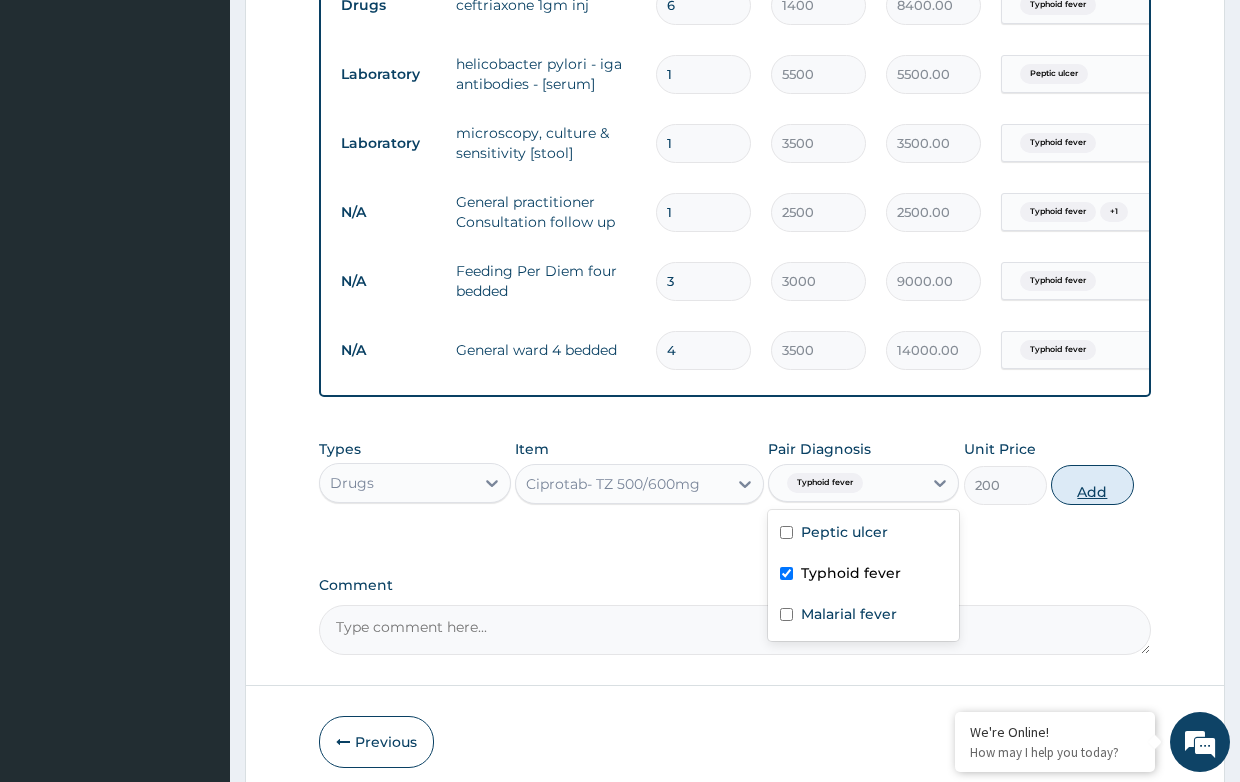 click on "Add" at bounding box center (1092, 485) 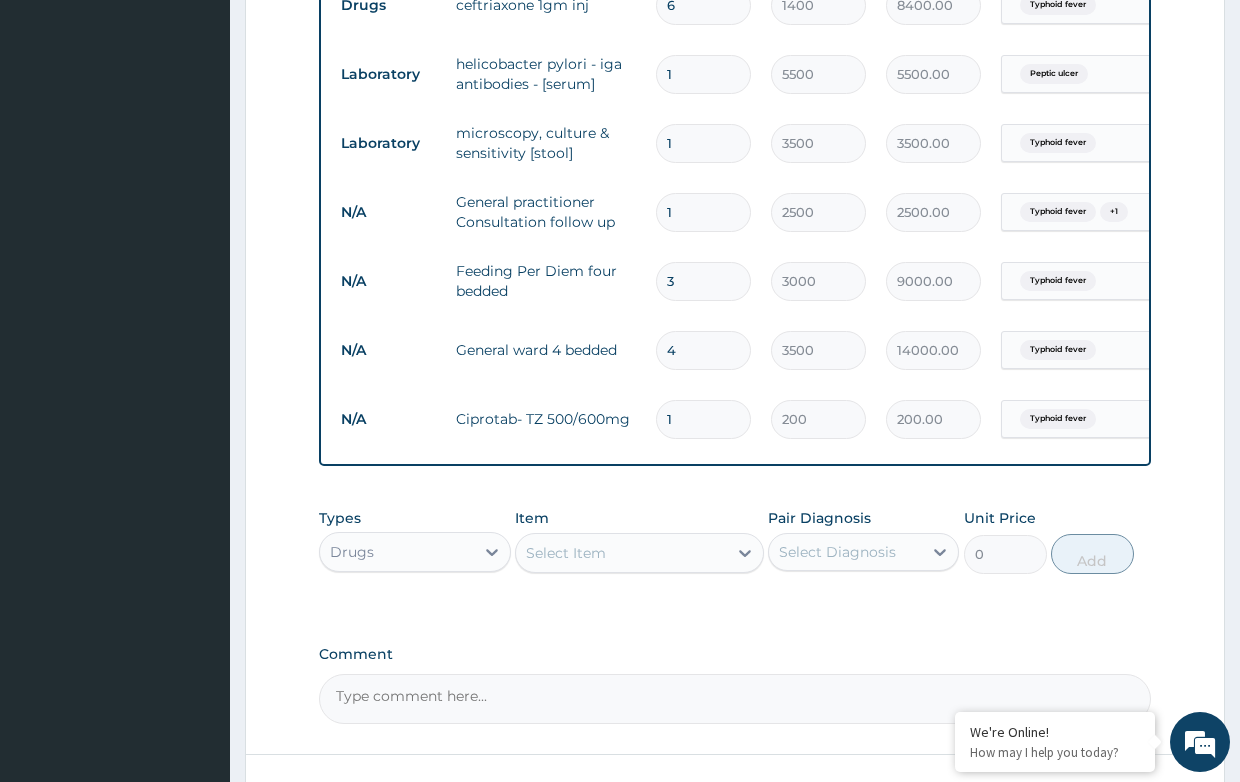 type on "14" 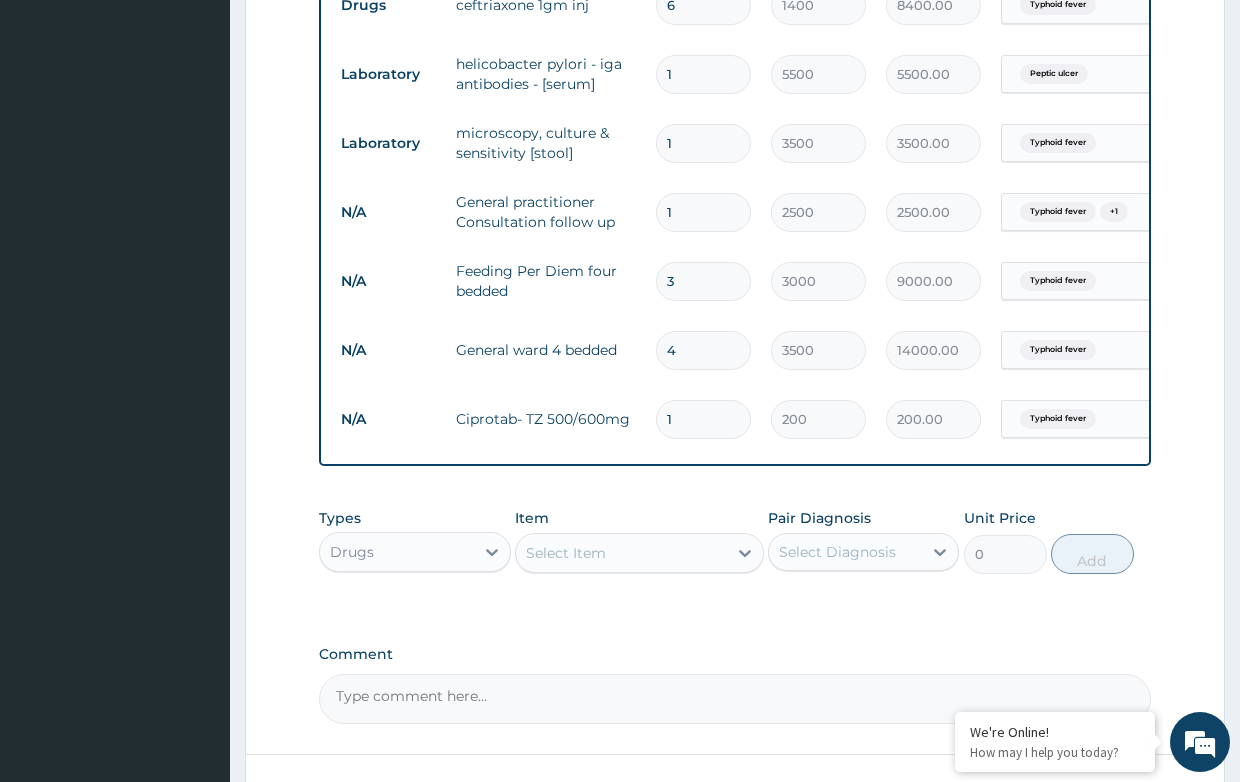 type on "2800.00" 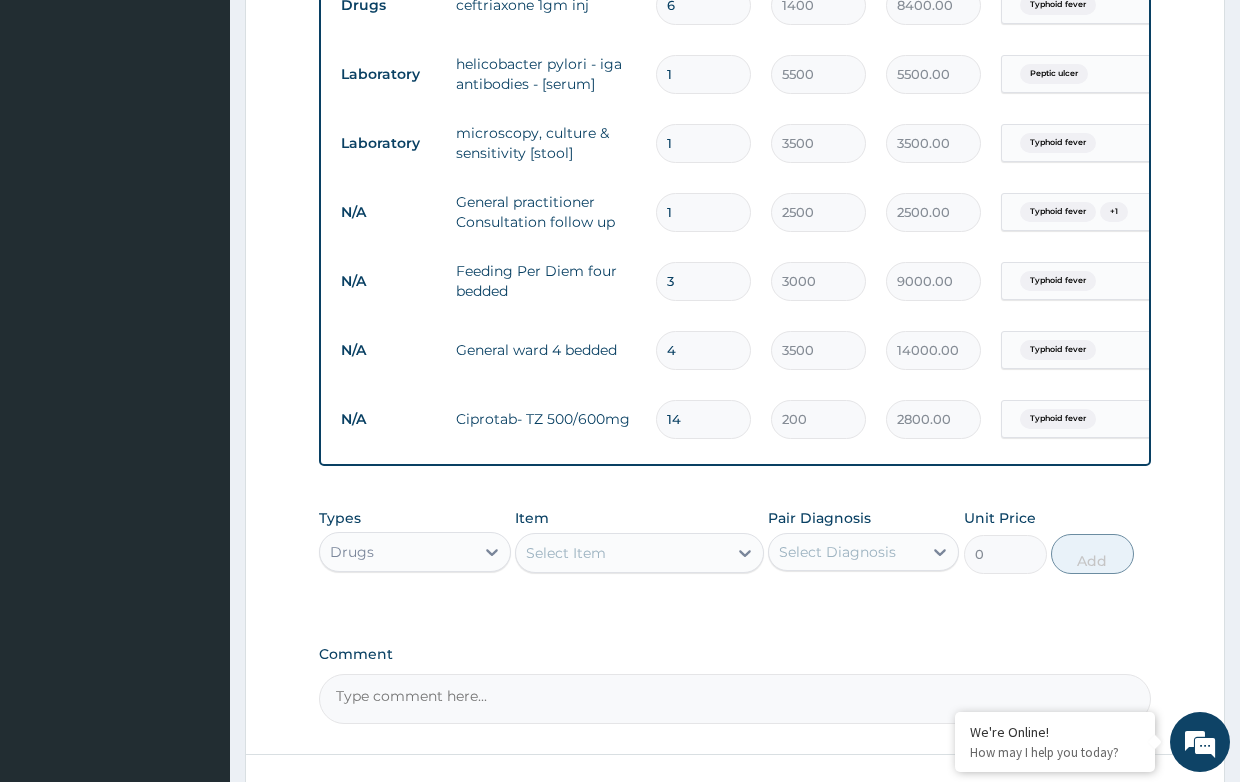 type on "14" 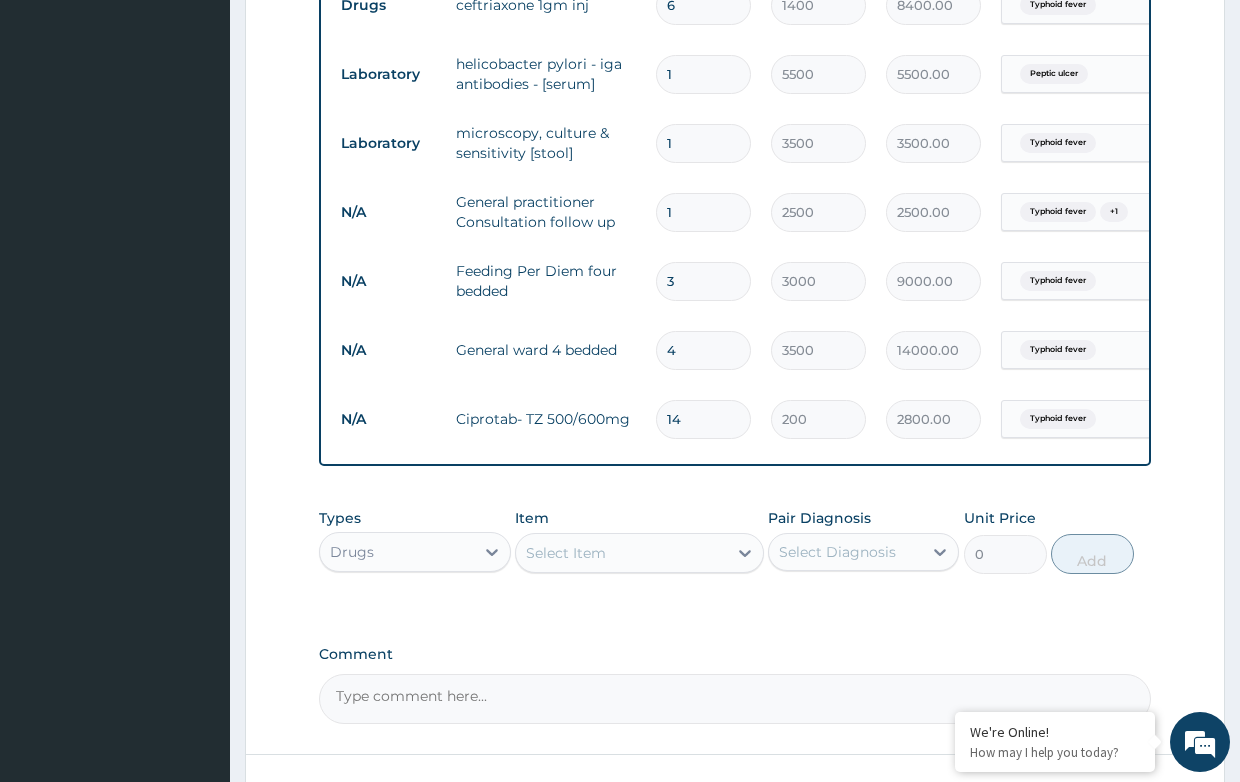 click on "Select Item" at bounding box center (566, 553) 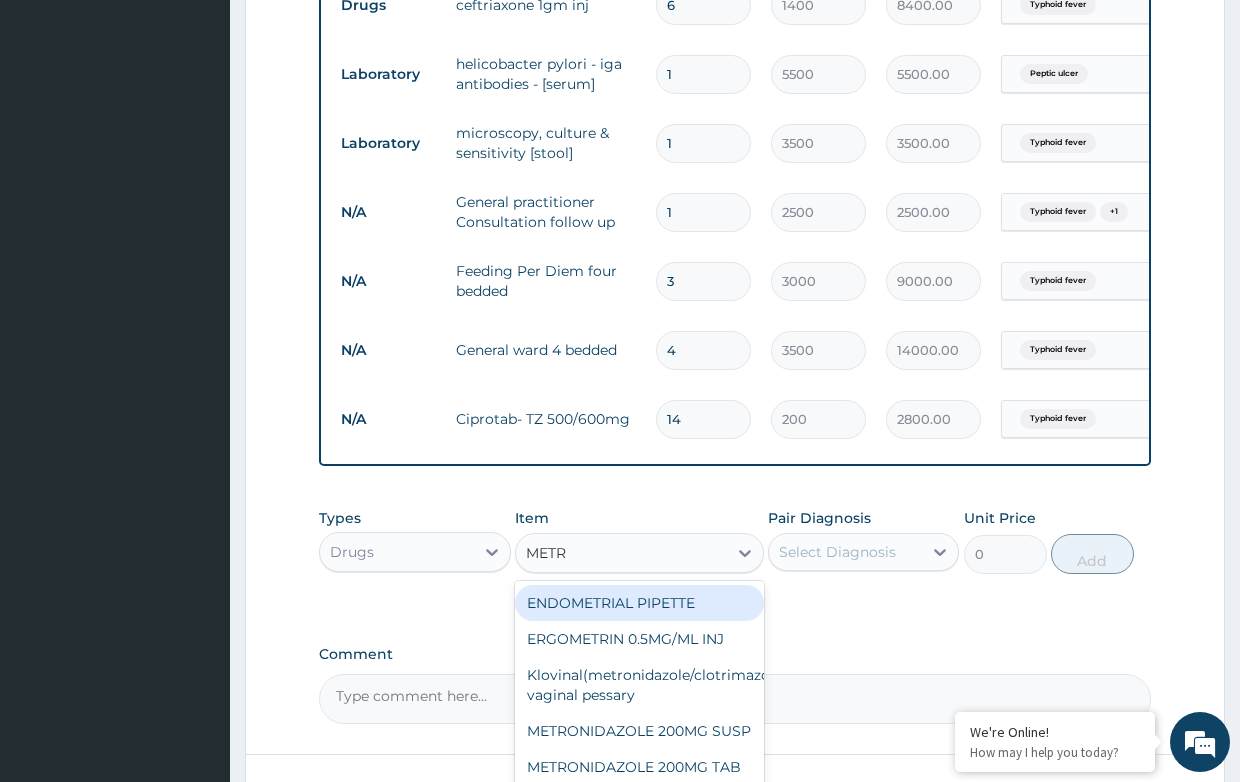 type on "METRO" 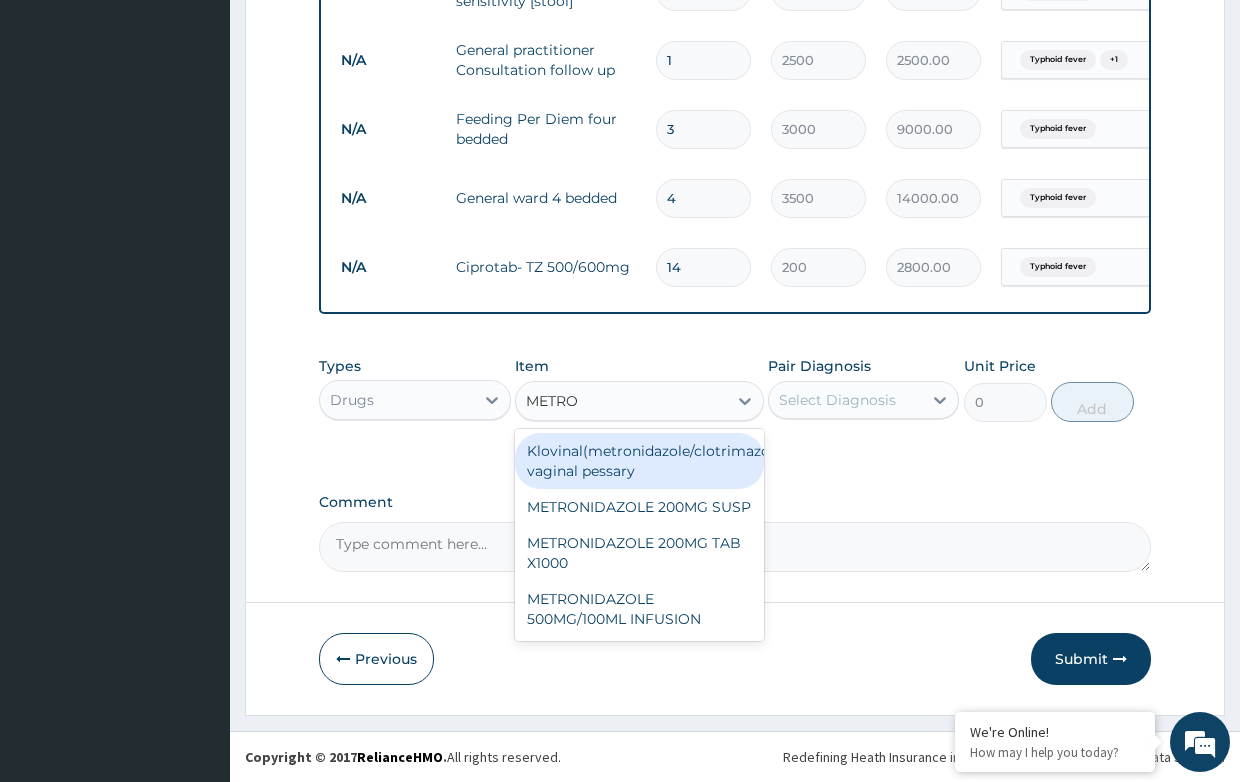 scroll, scrollTop: 1272, scrollLeft: 0, axis: vertical 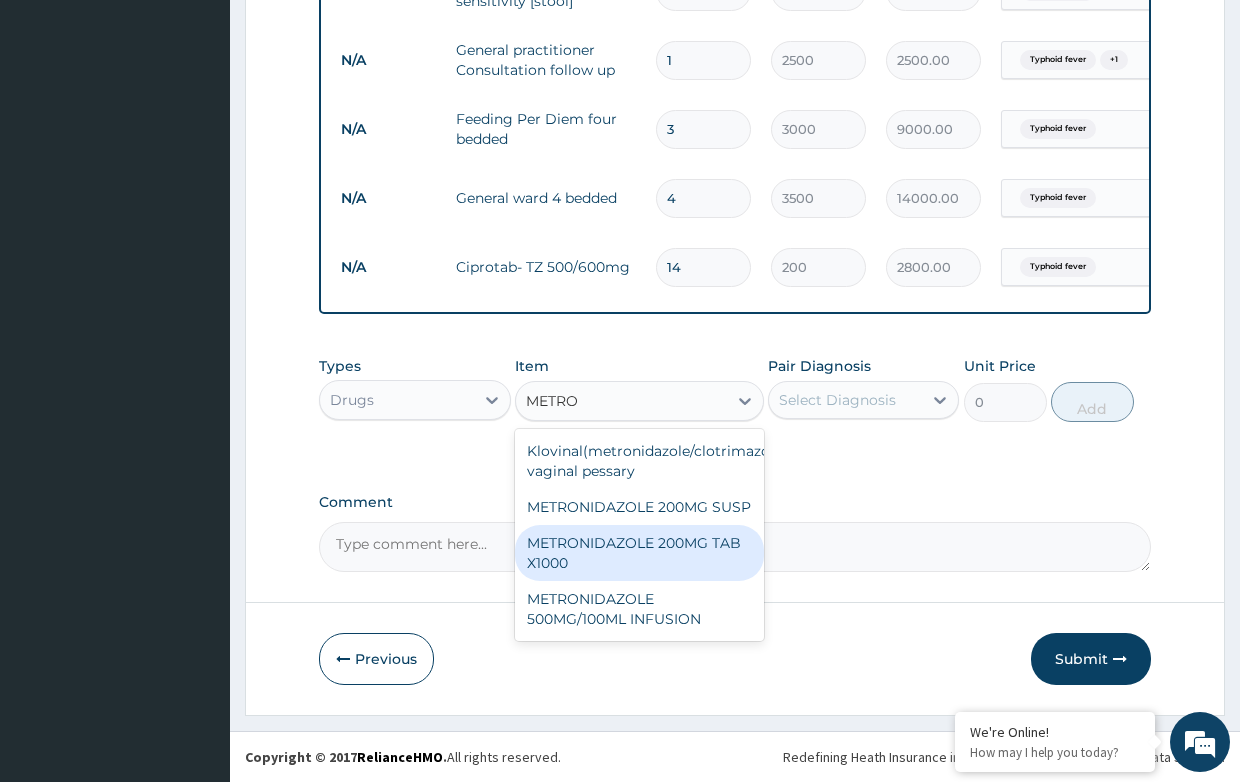 click on "METRONIDAZOLE 200MG TAB X1000" at bounding box center [639, 553] 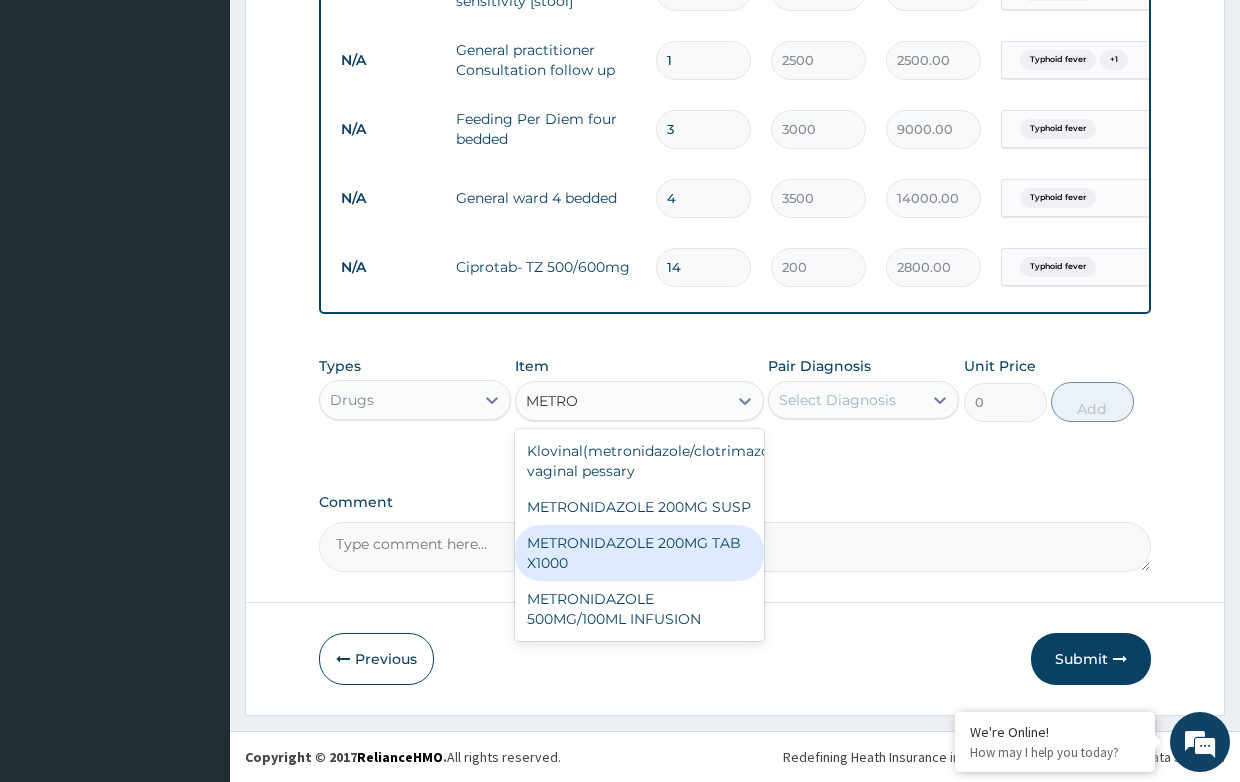 type 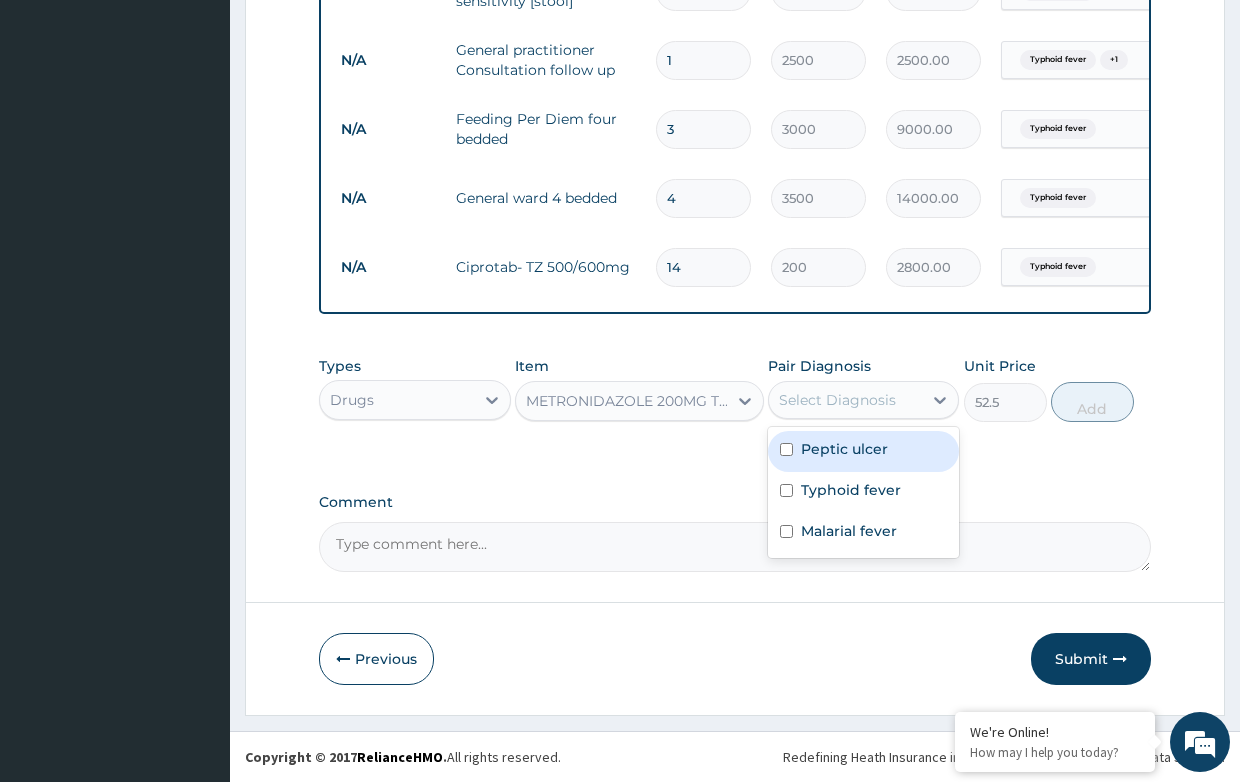 click on "Select Diagnosis" at bounding box center (837, 400) 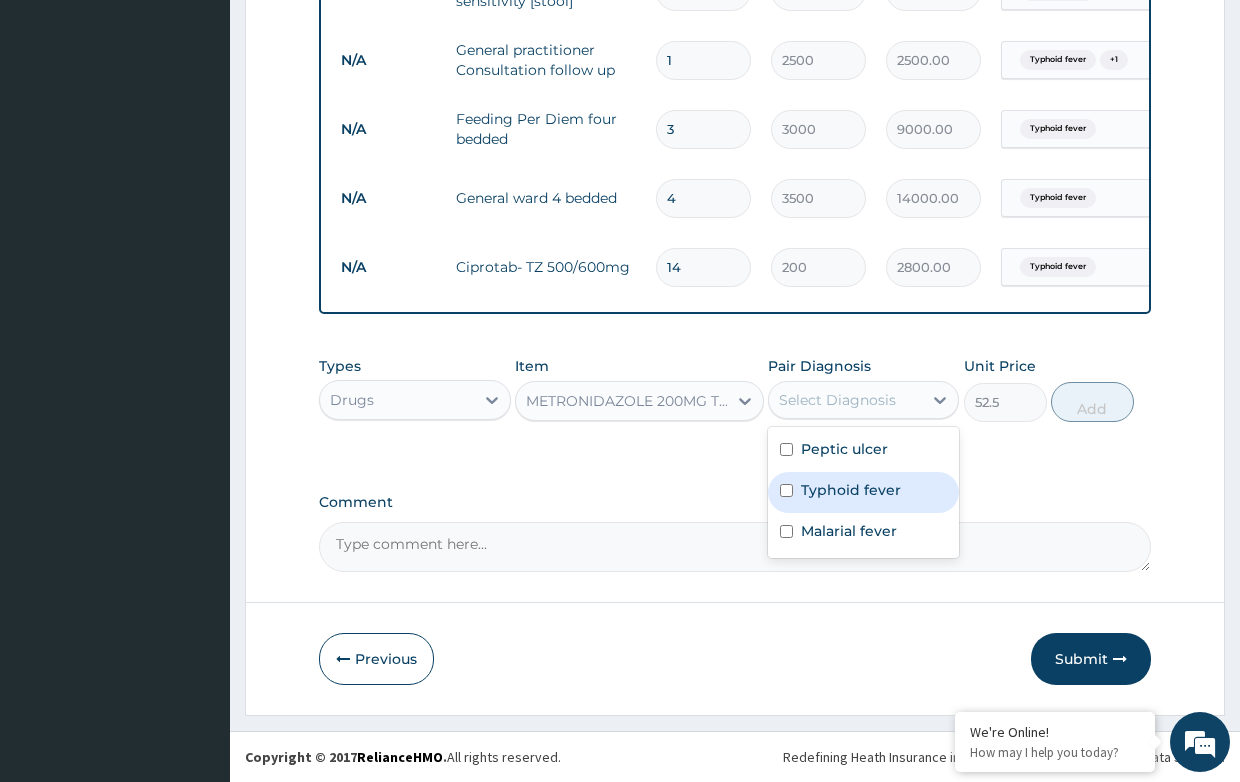 click on "Typhoid fever" at bounding box center [851, 490] 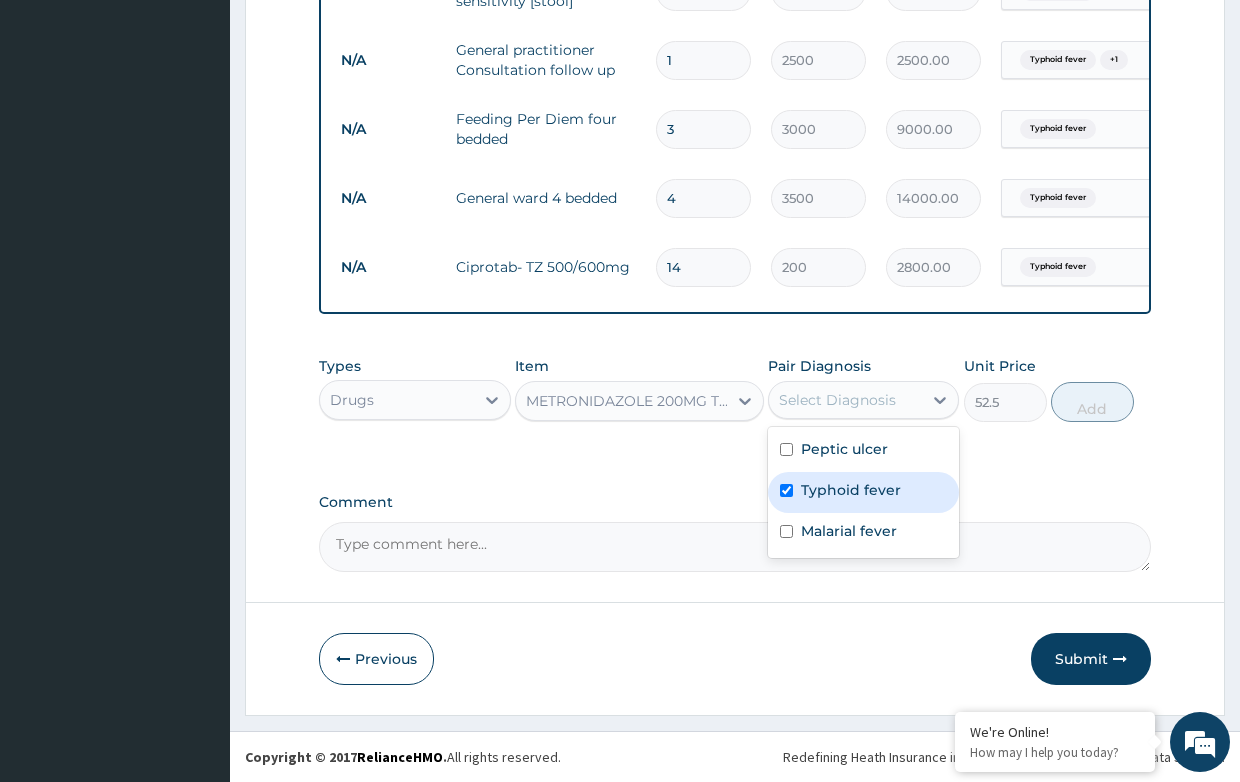 checkbox on "true" 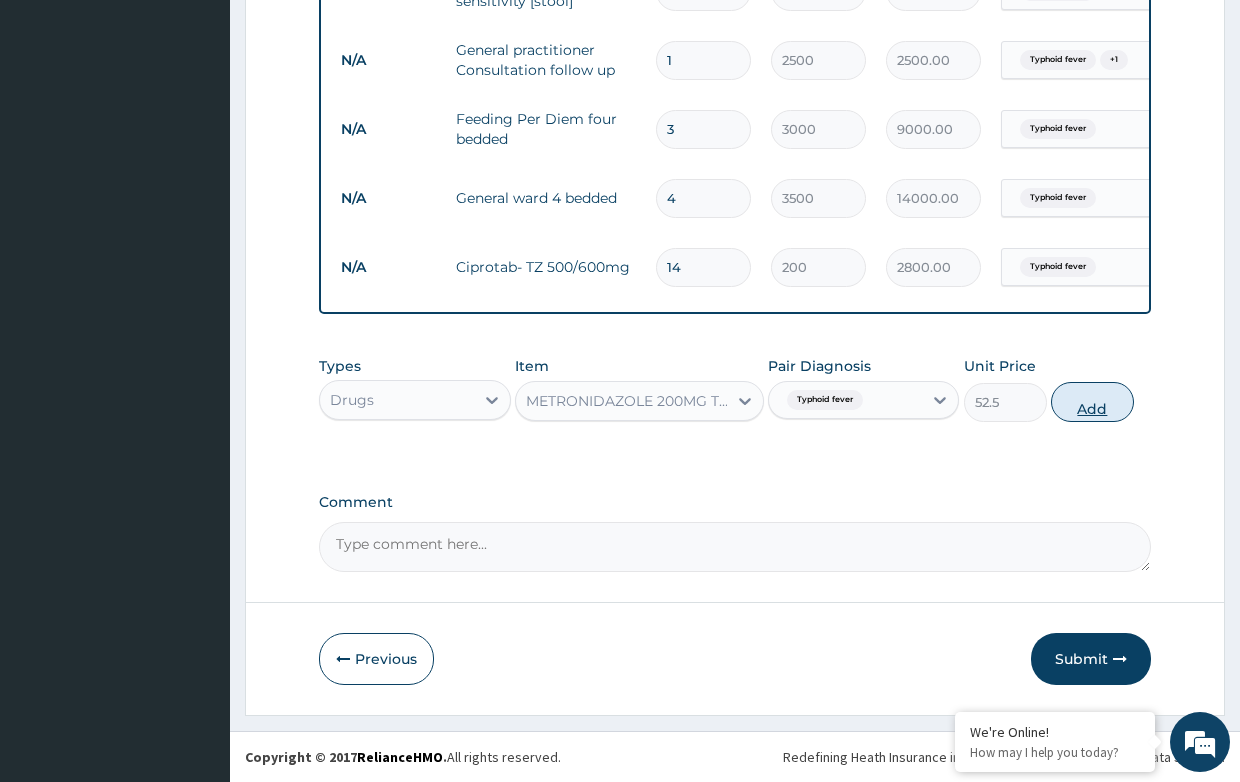 click on "Add" at bounding box center [1092, 402] 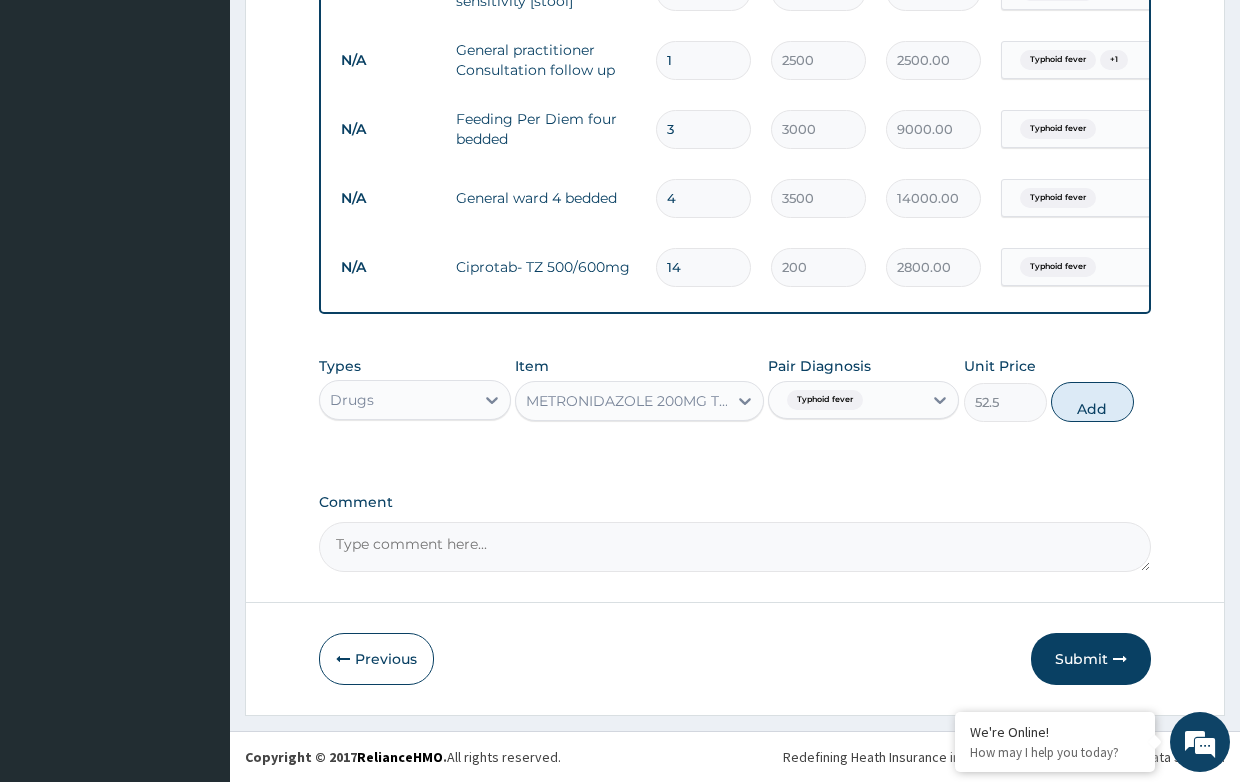 type on "0" 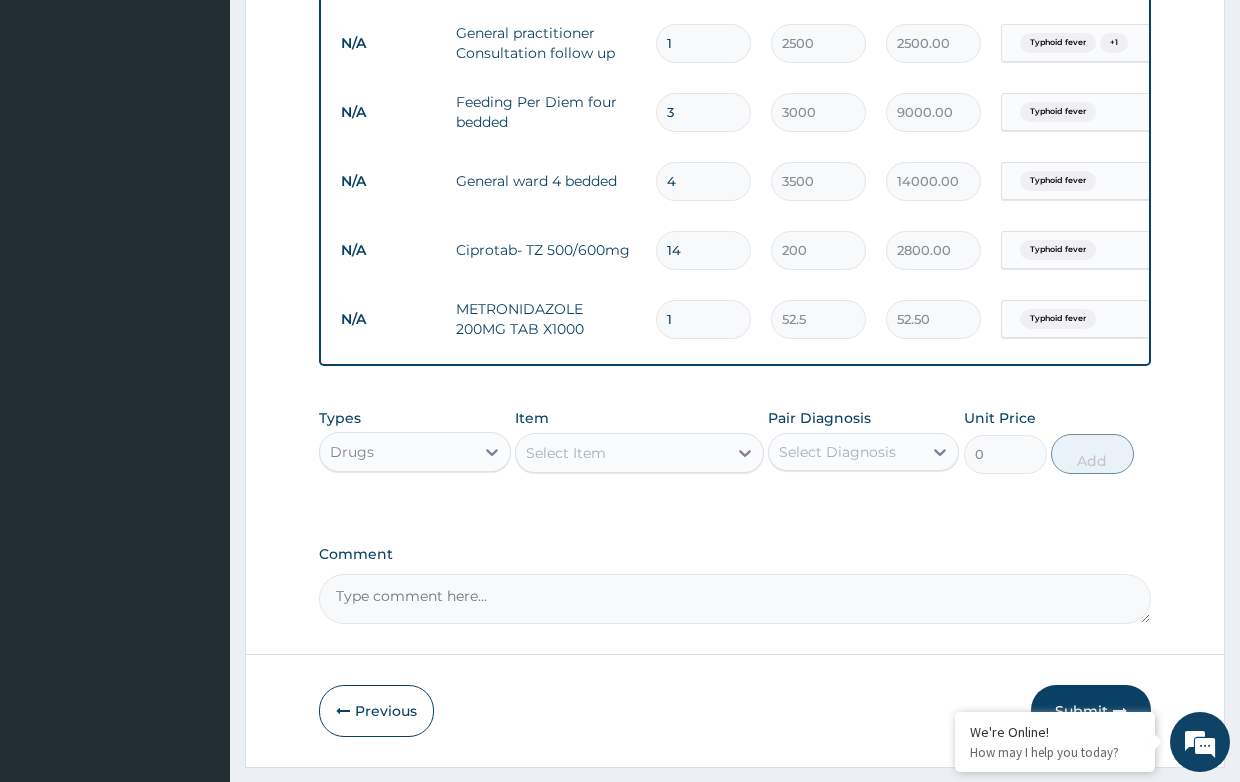 drag, startPoint x: 676, startPoint y: 319, endPoint x: 648, endPoint y: 312, distance: 28.86174 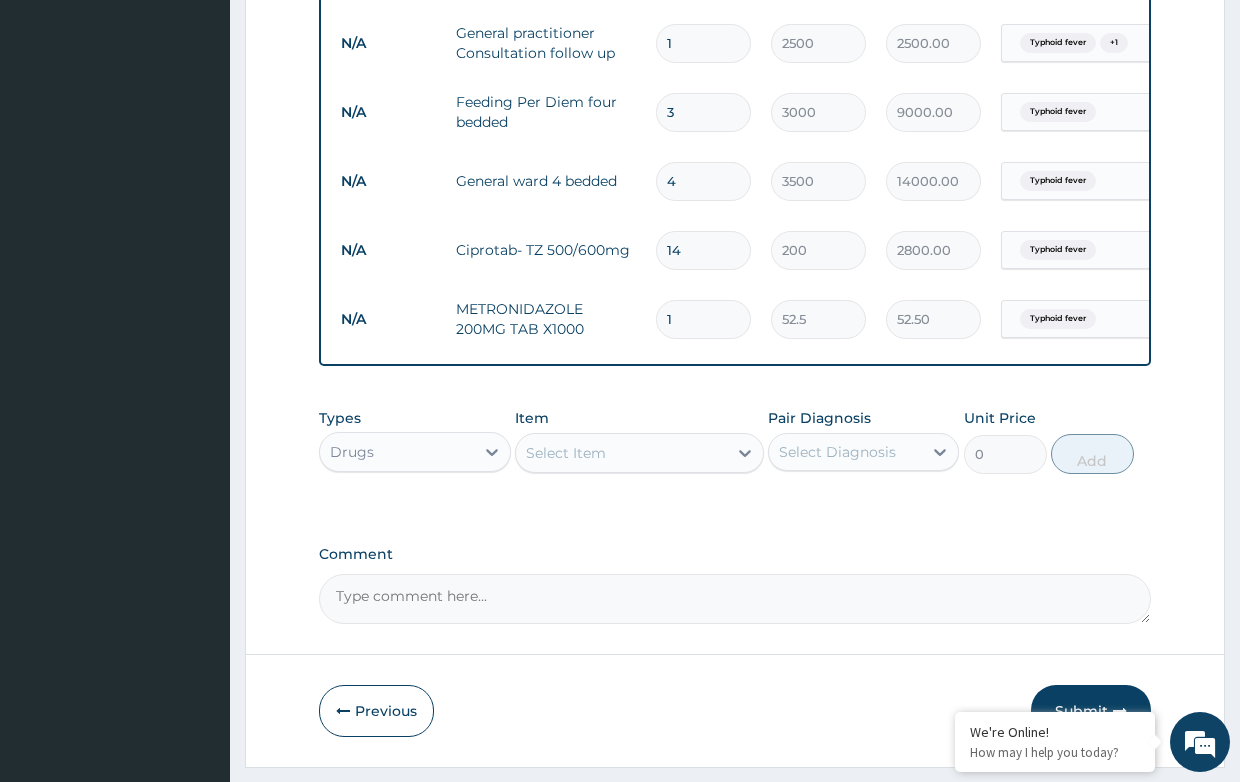 click on "1" at bounding box center (703, 319) 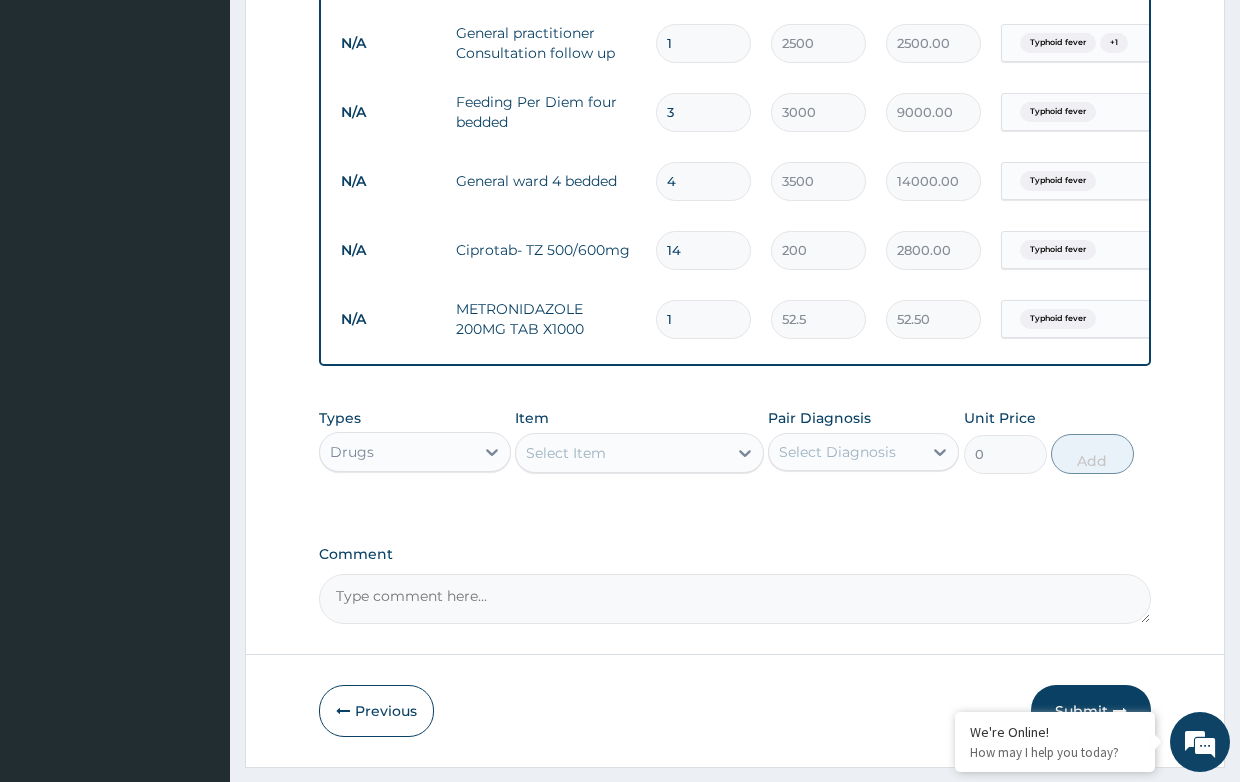 type on "4" 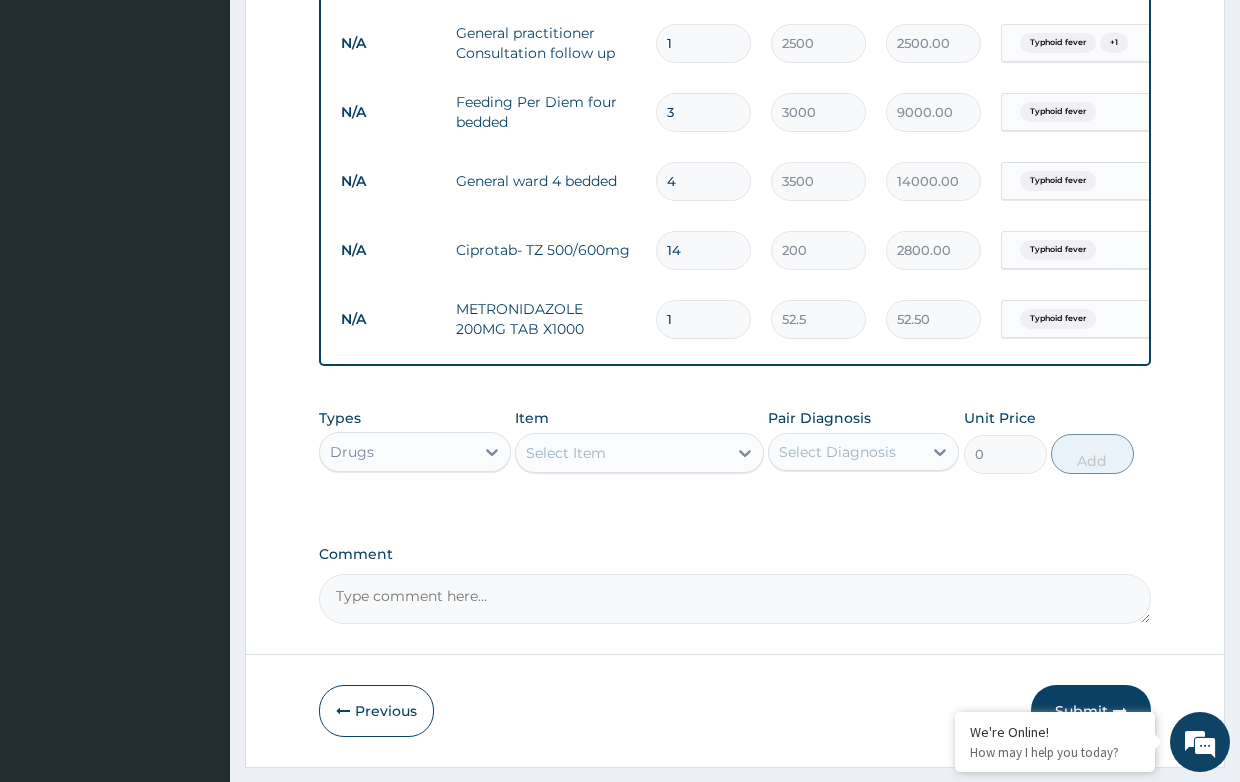 type on "210.00" 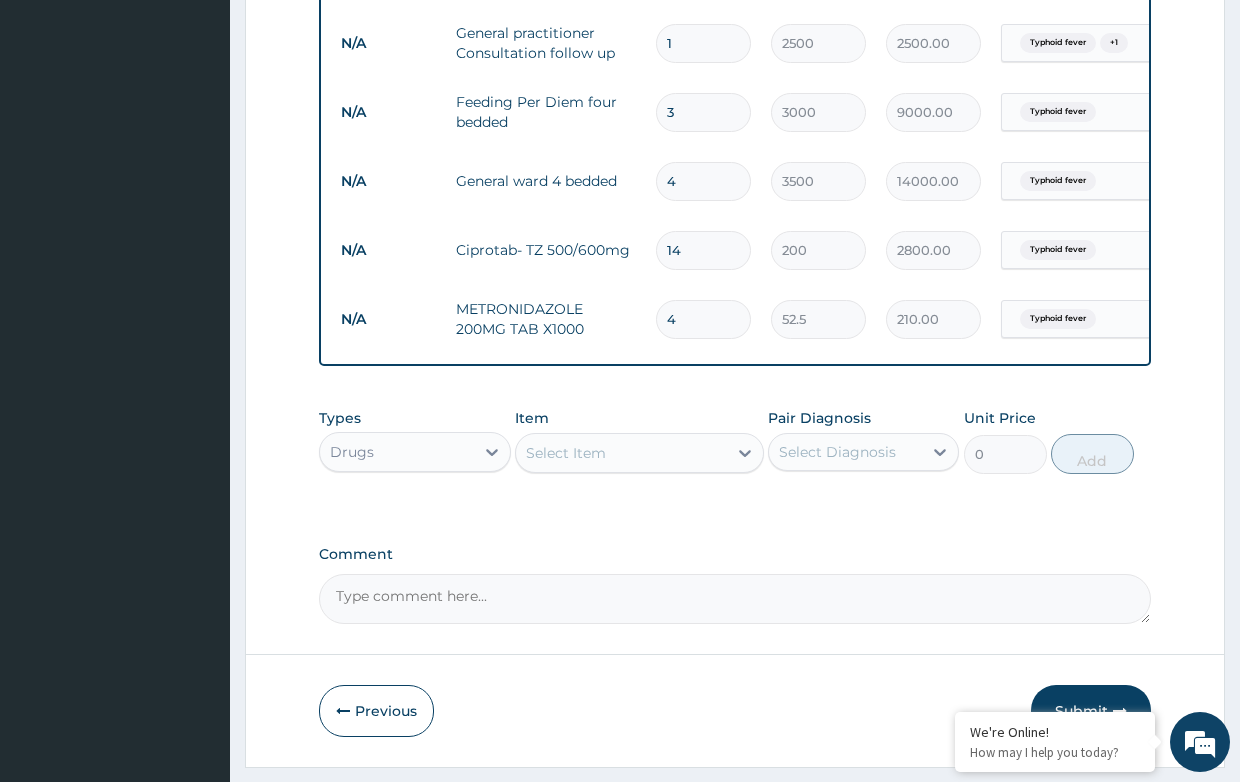 type on "42" 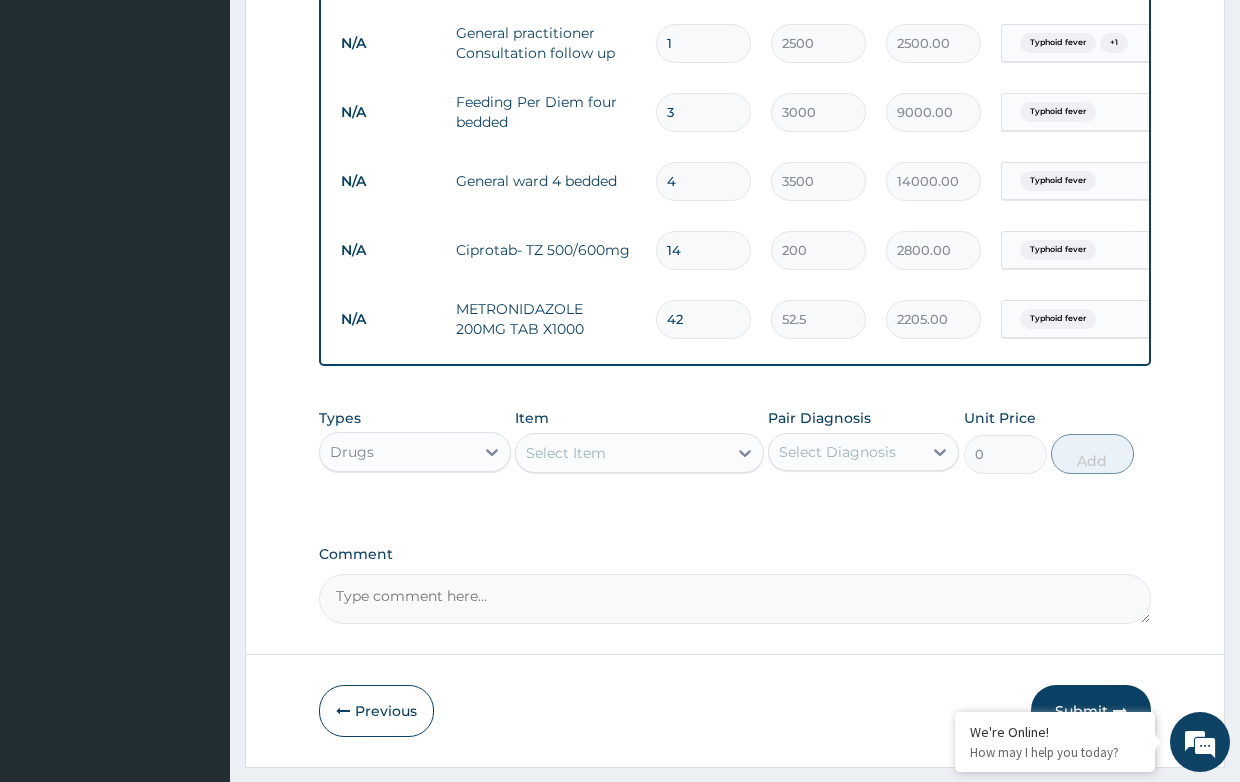 type on "42" 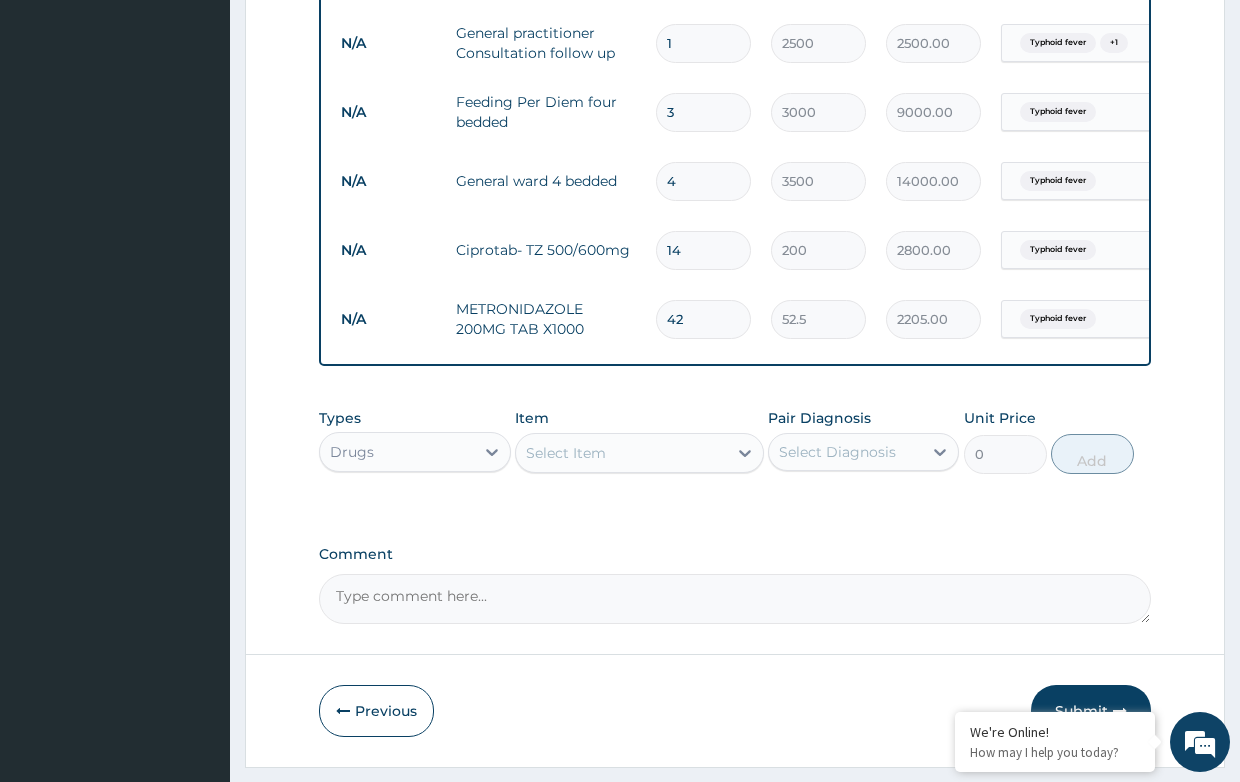 click on "Select Item" at bounding box center [566, 453] 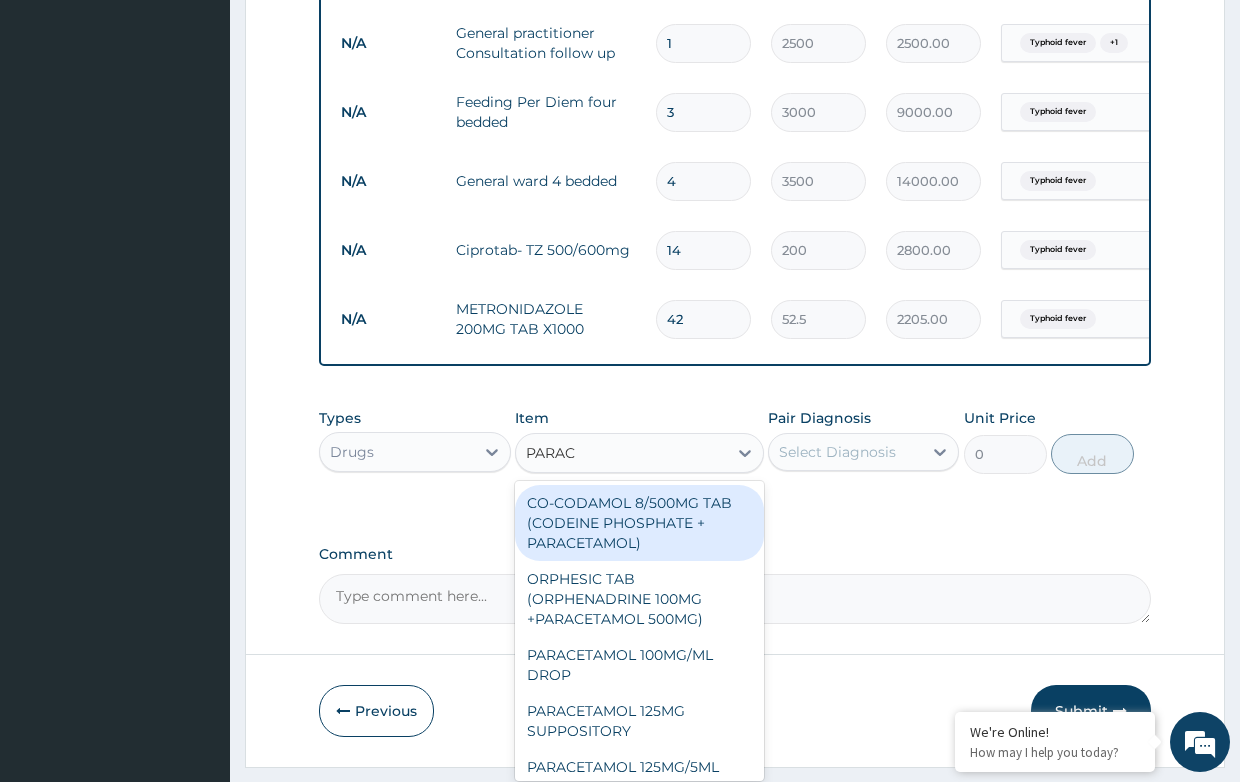 type on "PARACE" 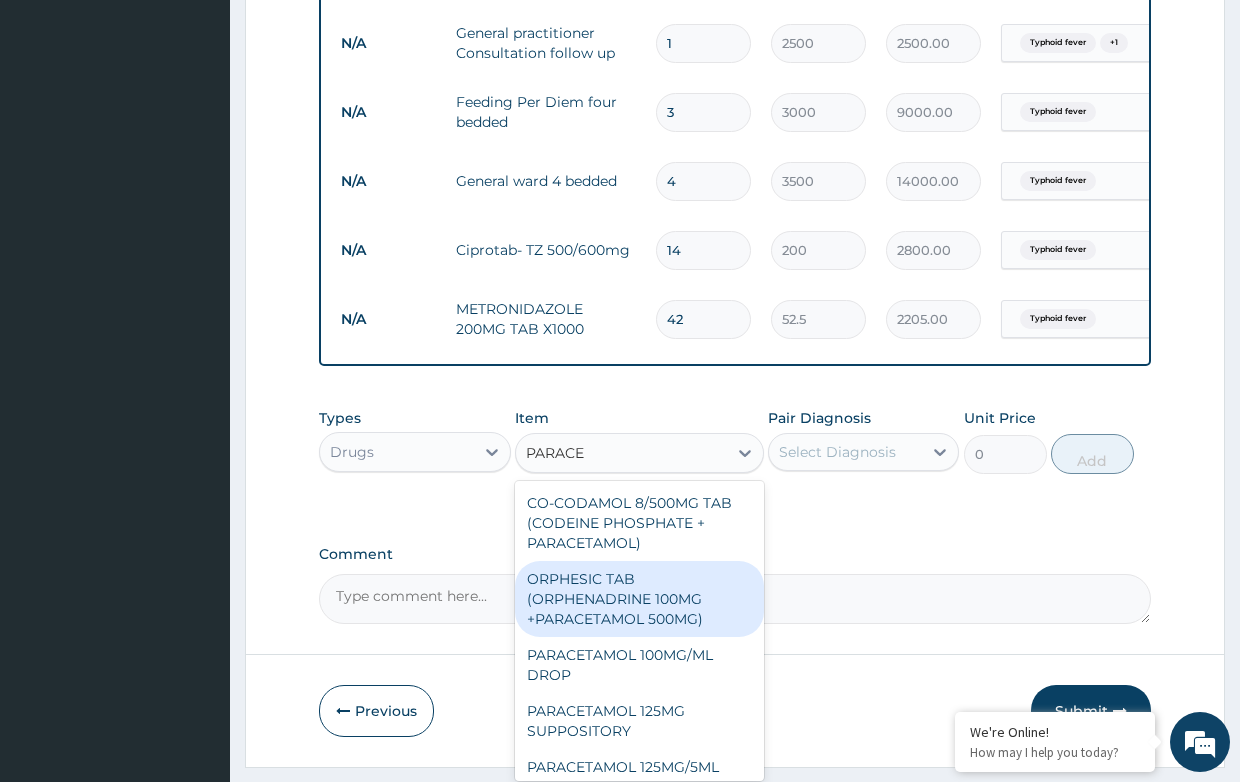 click on "ORPHESIC TAB (ORPHENADRINE 100MG +PARACETAMOL 500MG)" at bounding box center [639, 599] 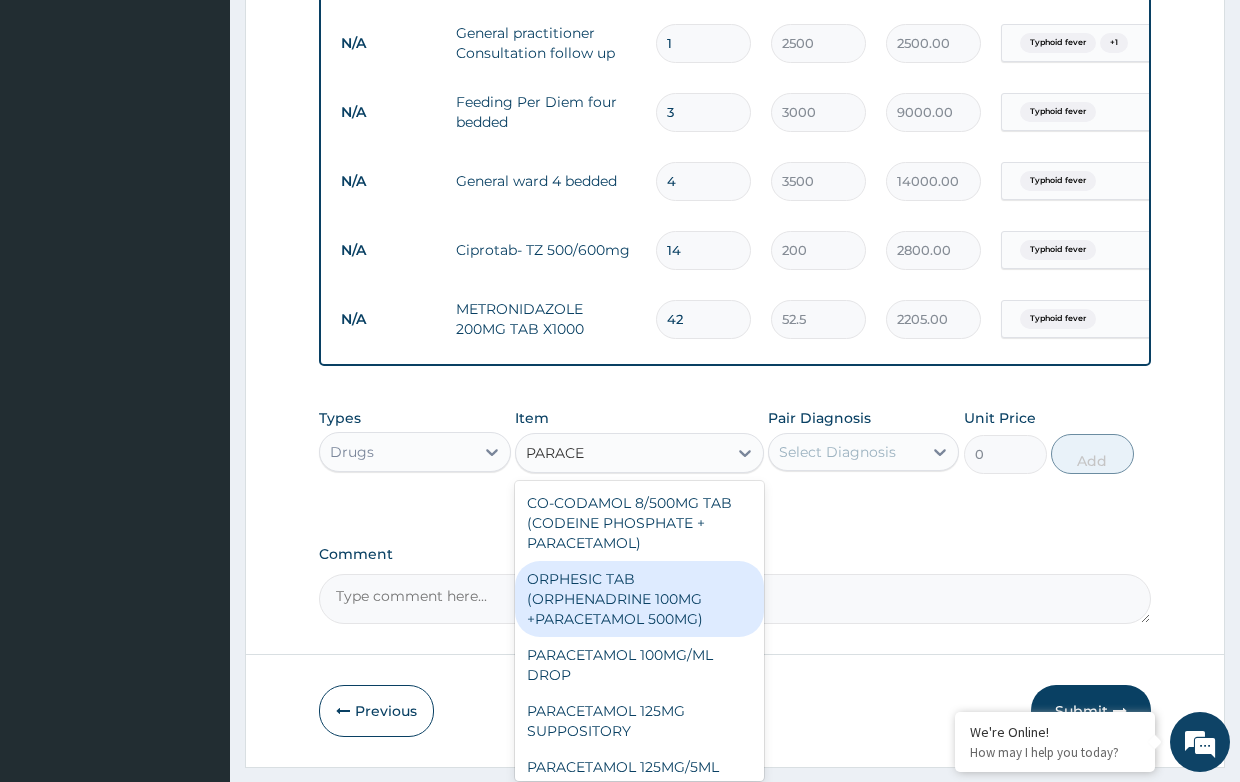 type 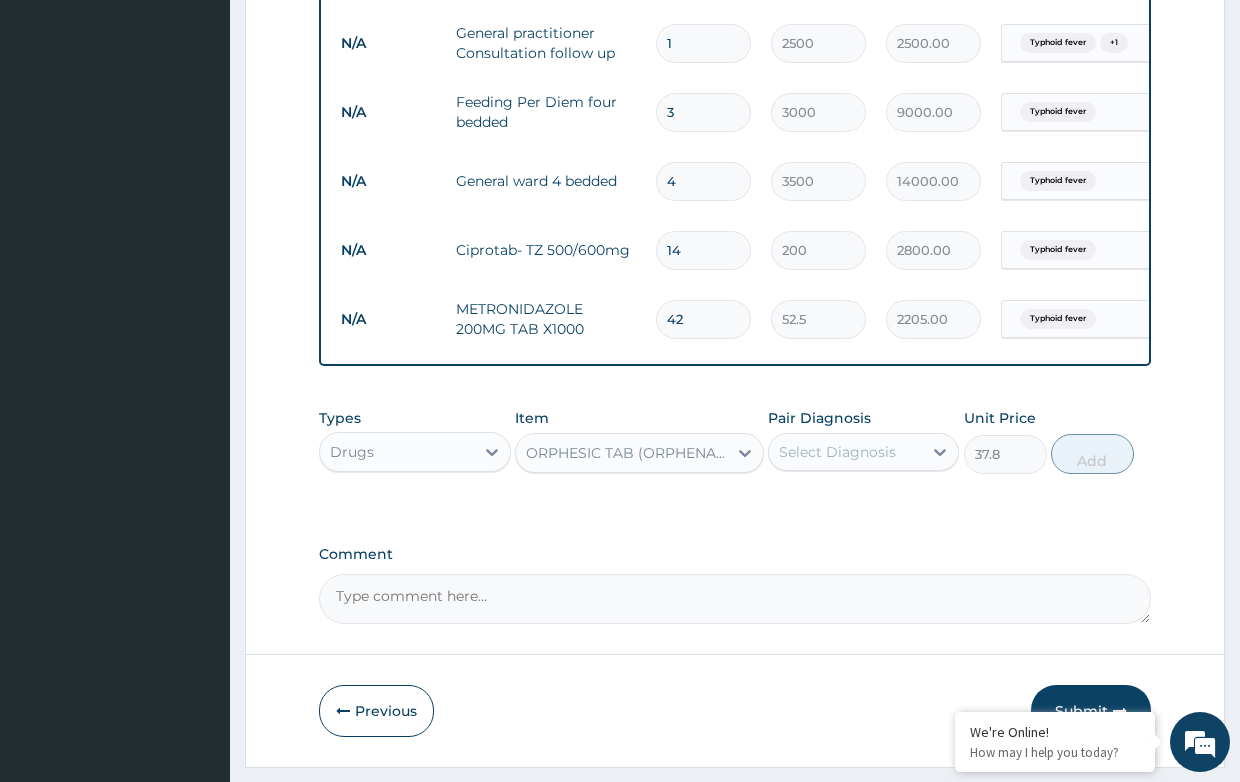 click on "Select Diagnosis" at bounding box center [837, 452] 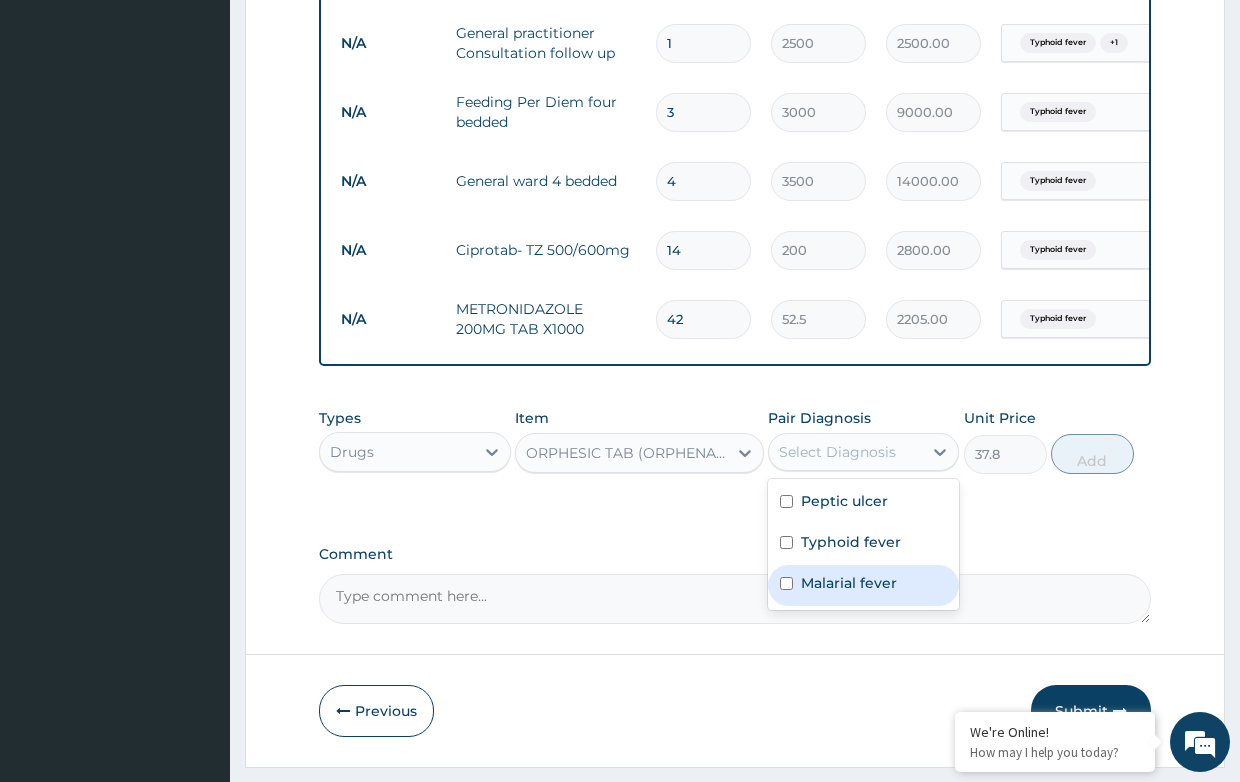 click on "Malarial fever" at bounding box center (849, 583) 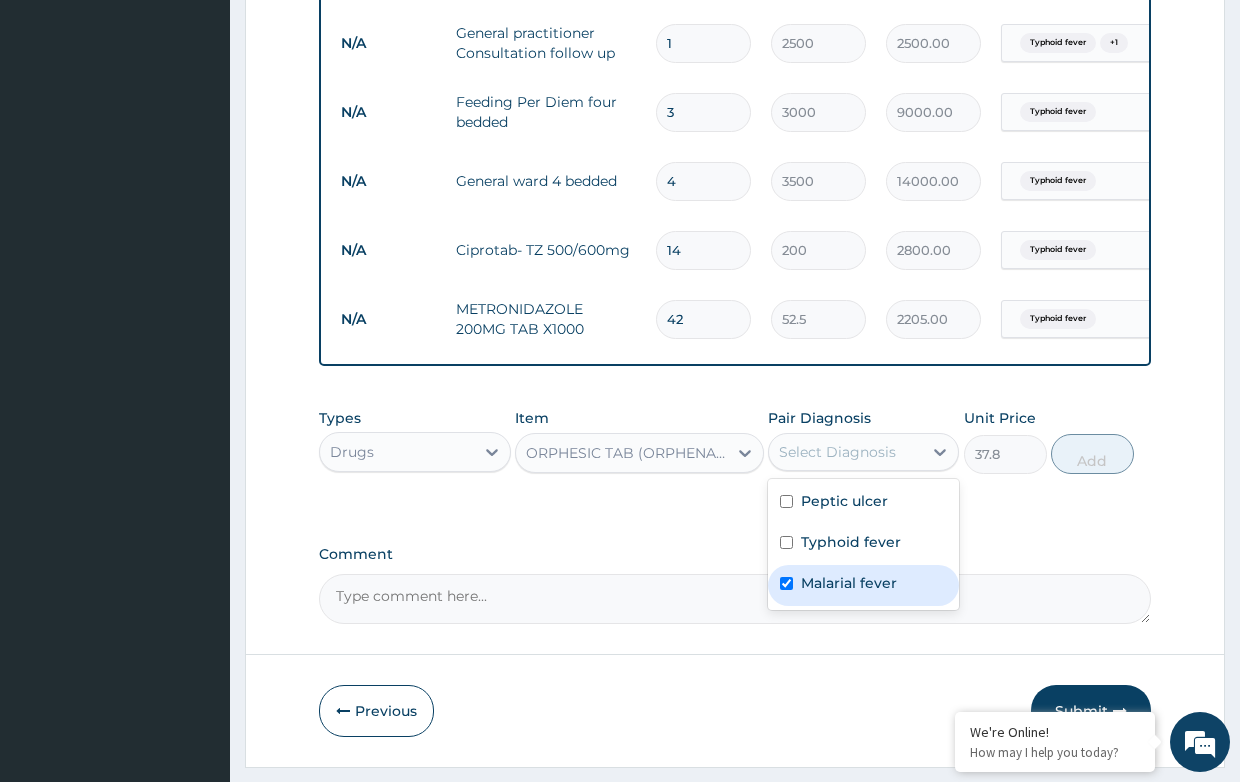 checkbox on "true" 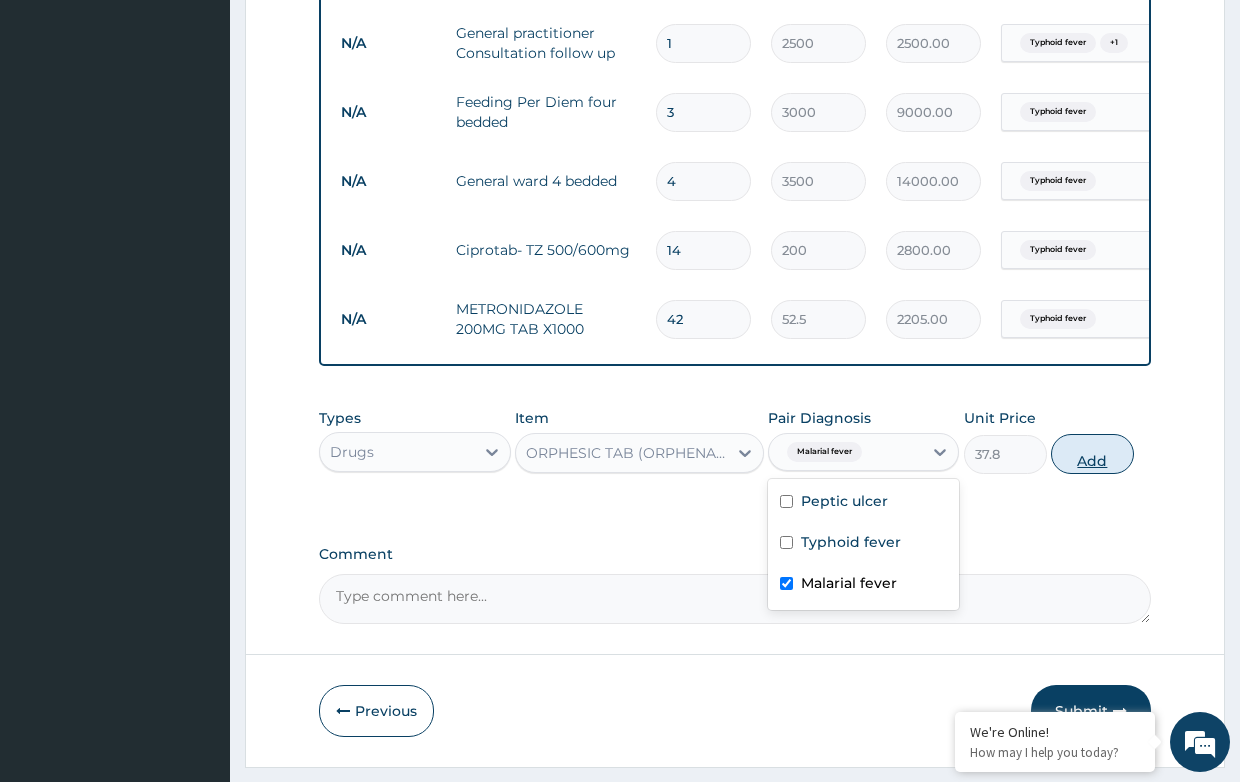 click on "Add" at bounding box center (1092, 454) 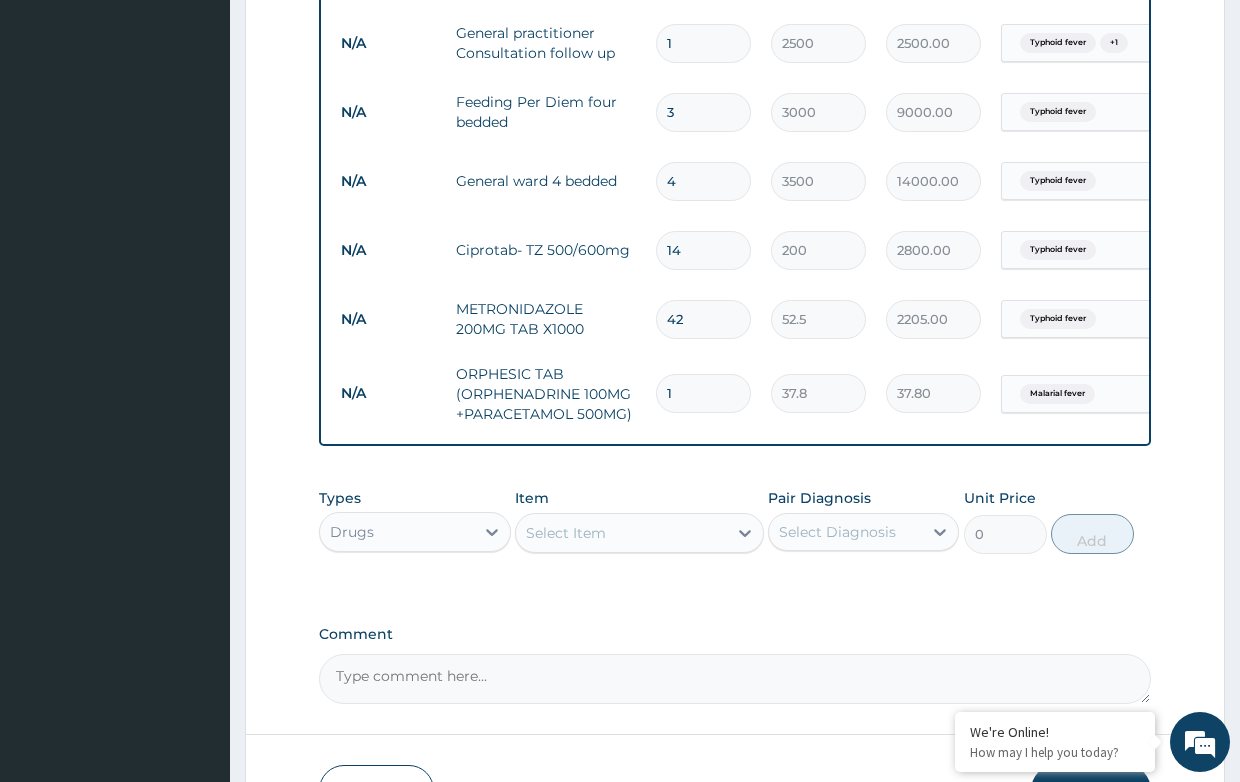 type on "18" 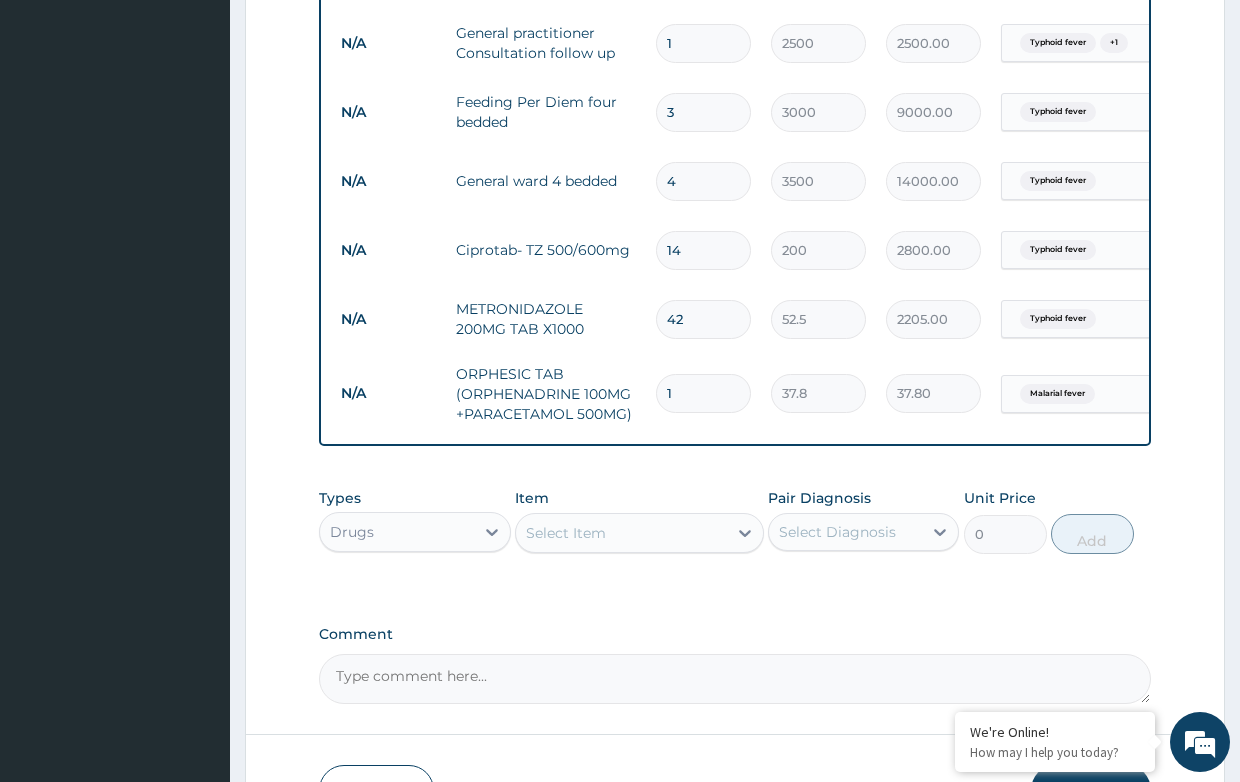 type on "680.40" 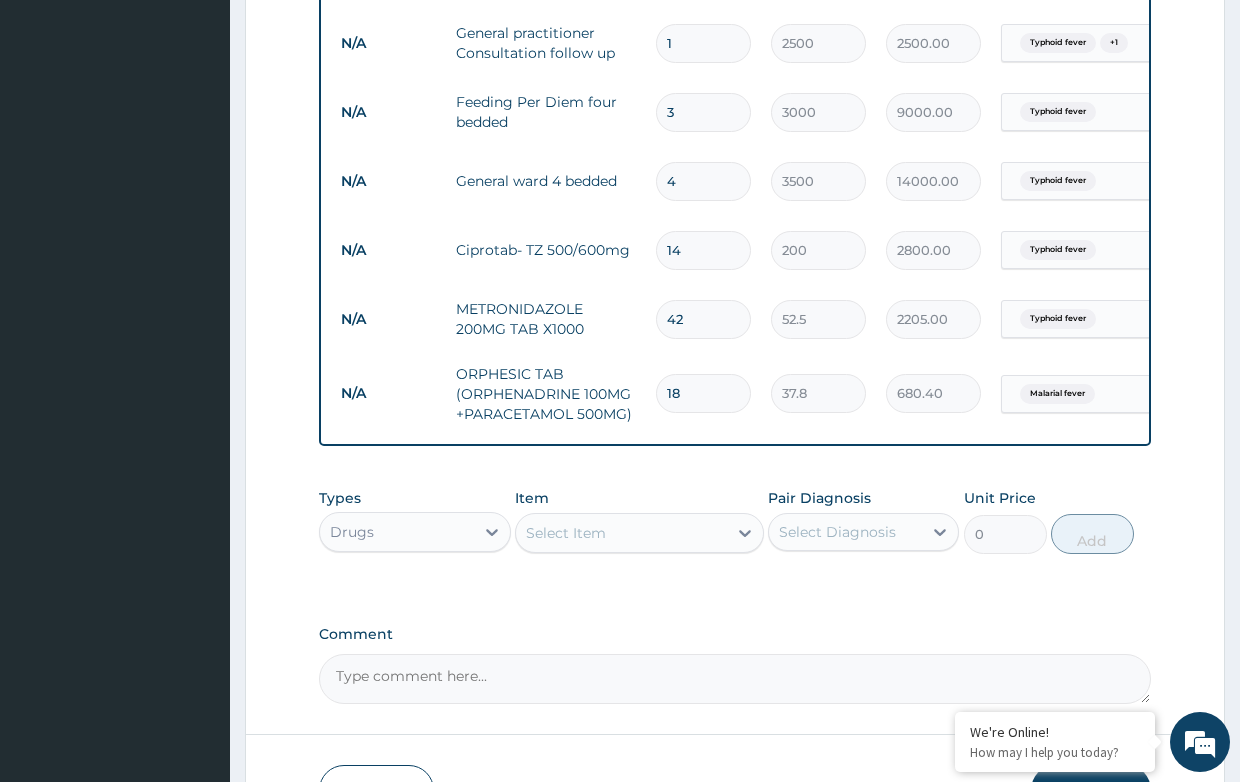 type on "19" 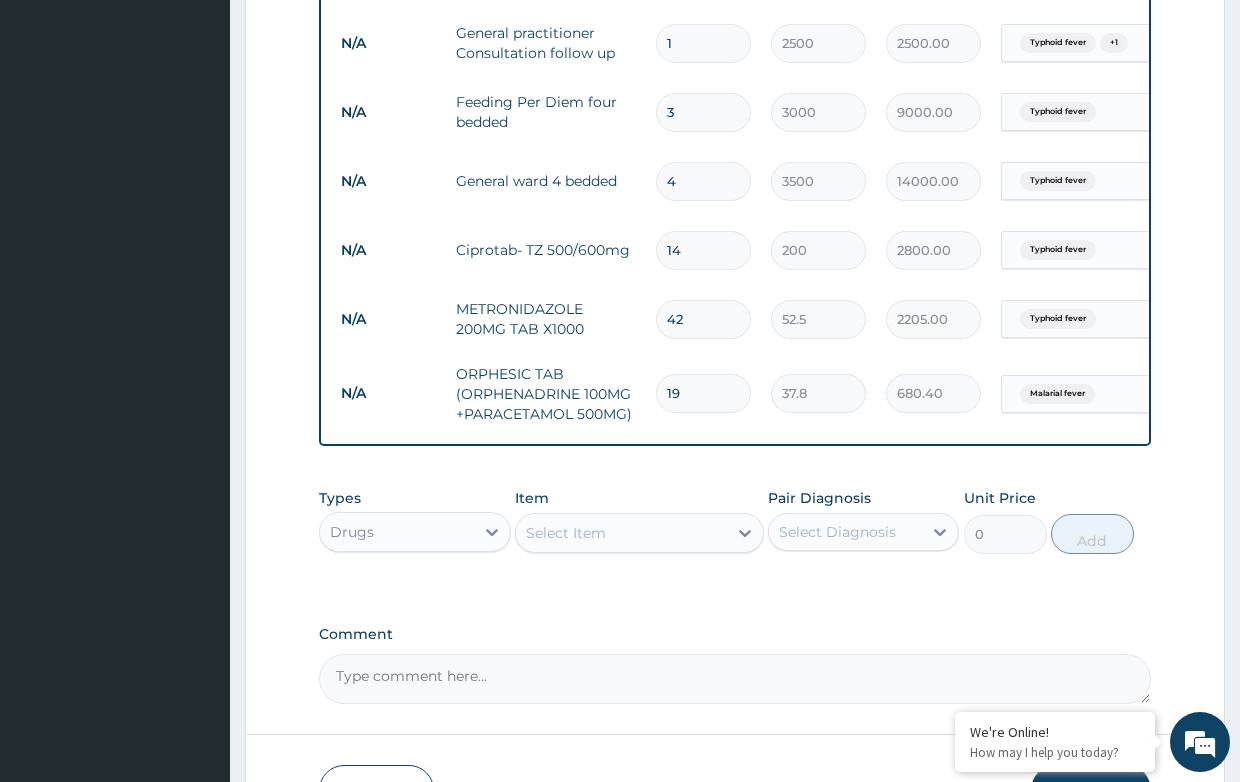 type on "718.20" 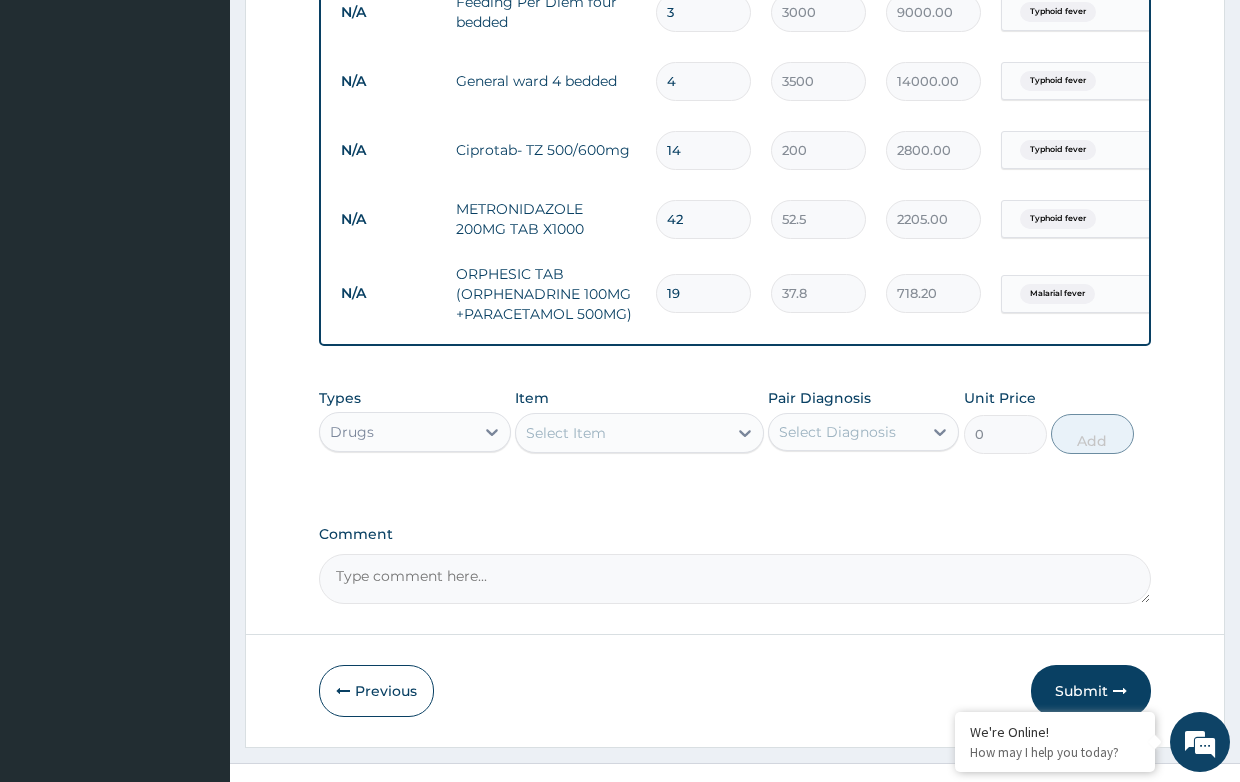 scroll, scrollTop: 1421, scrollLeft: 0, axis: vertical 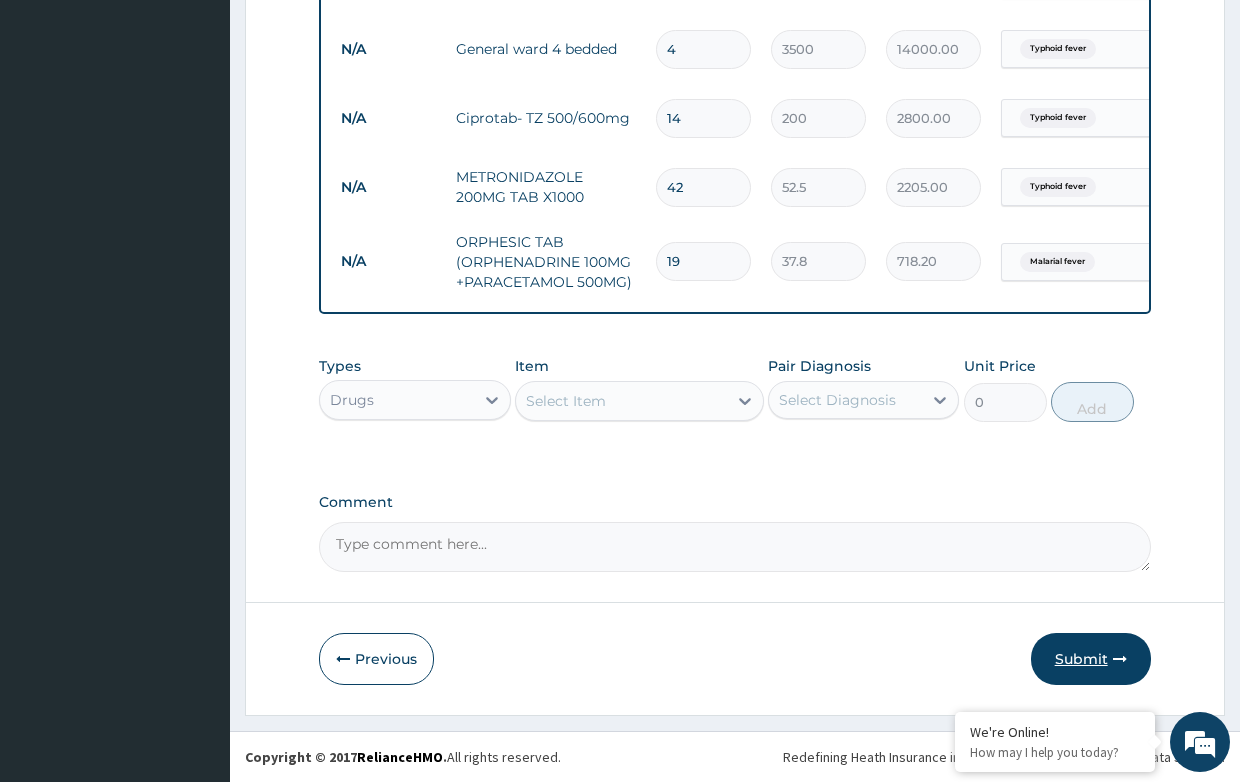 type on "19" 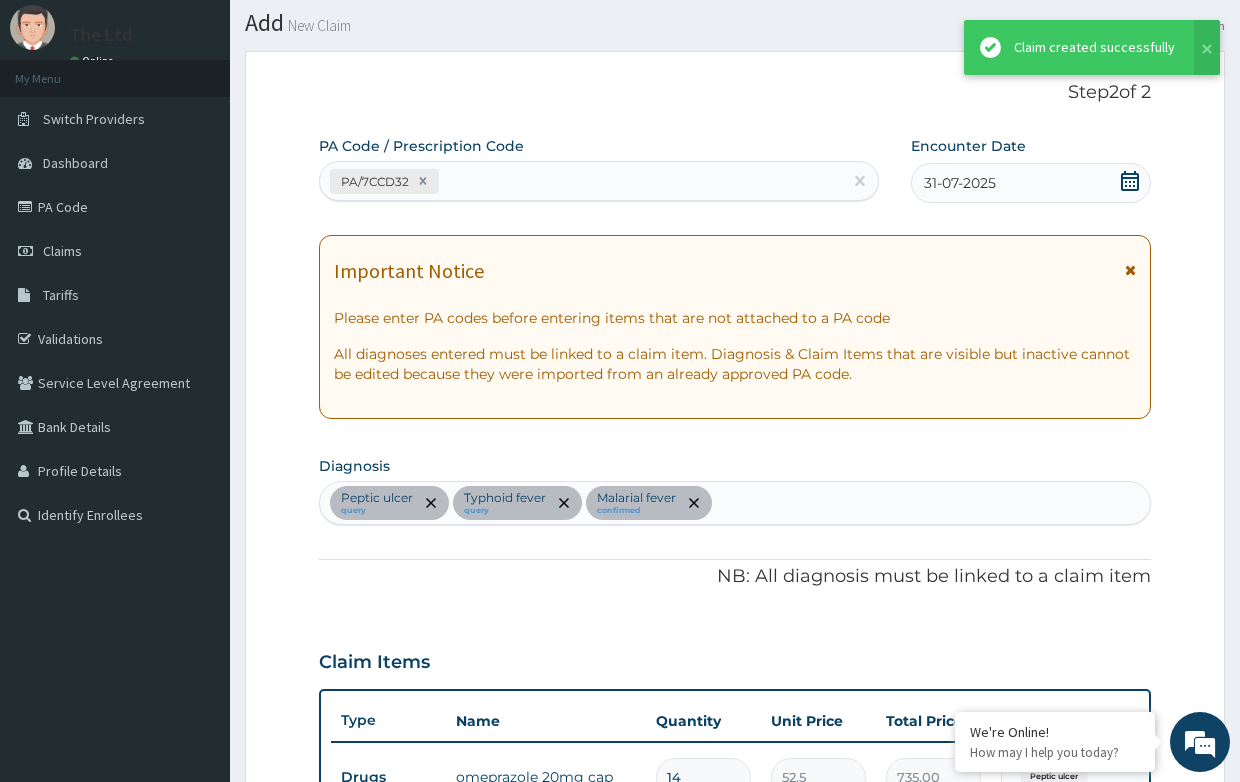 scroll, scrollTop: 1421, scrollLeft: 0, axis: vertical 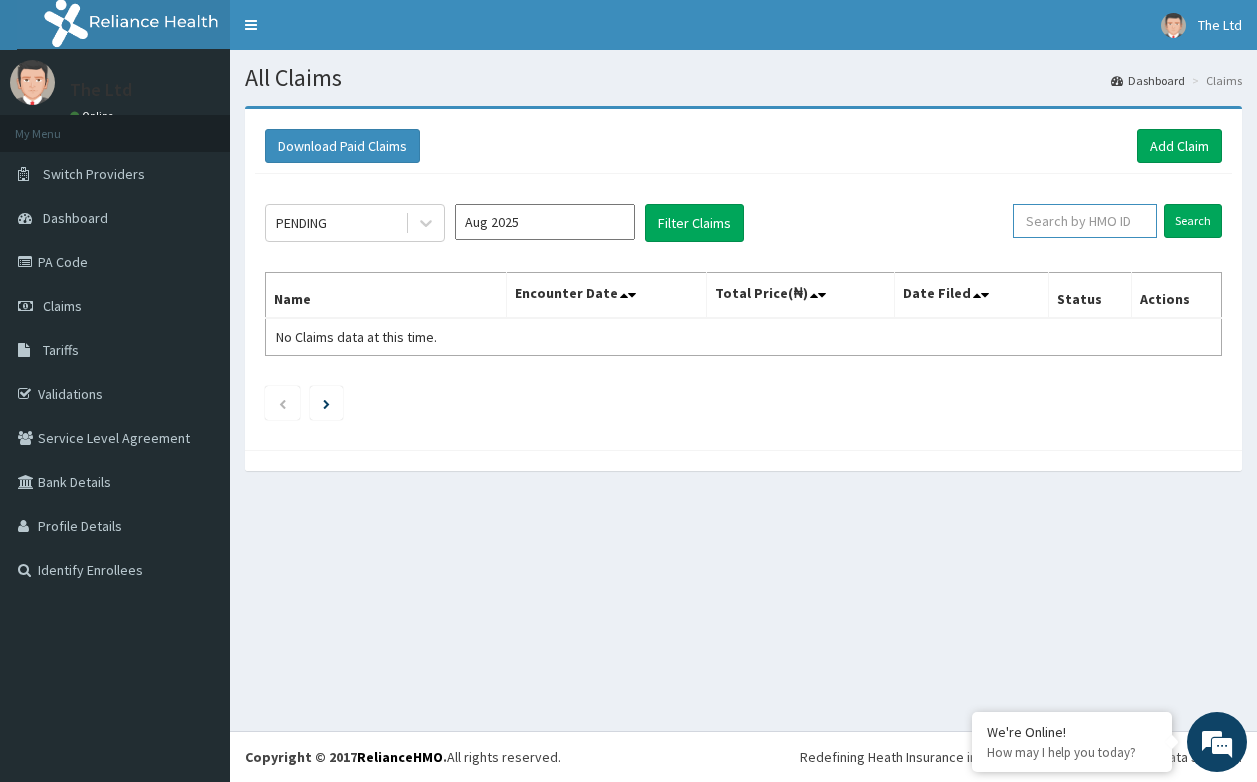 click at bounding box center [1085, 221] 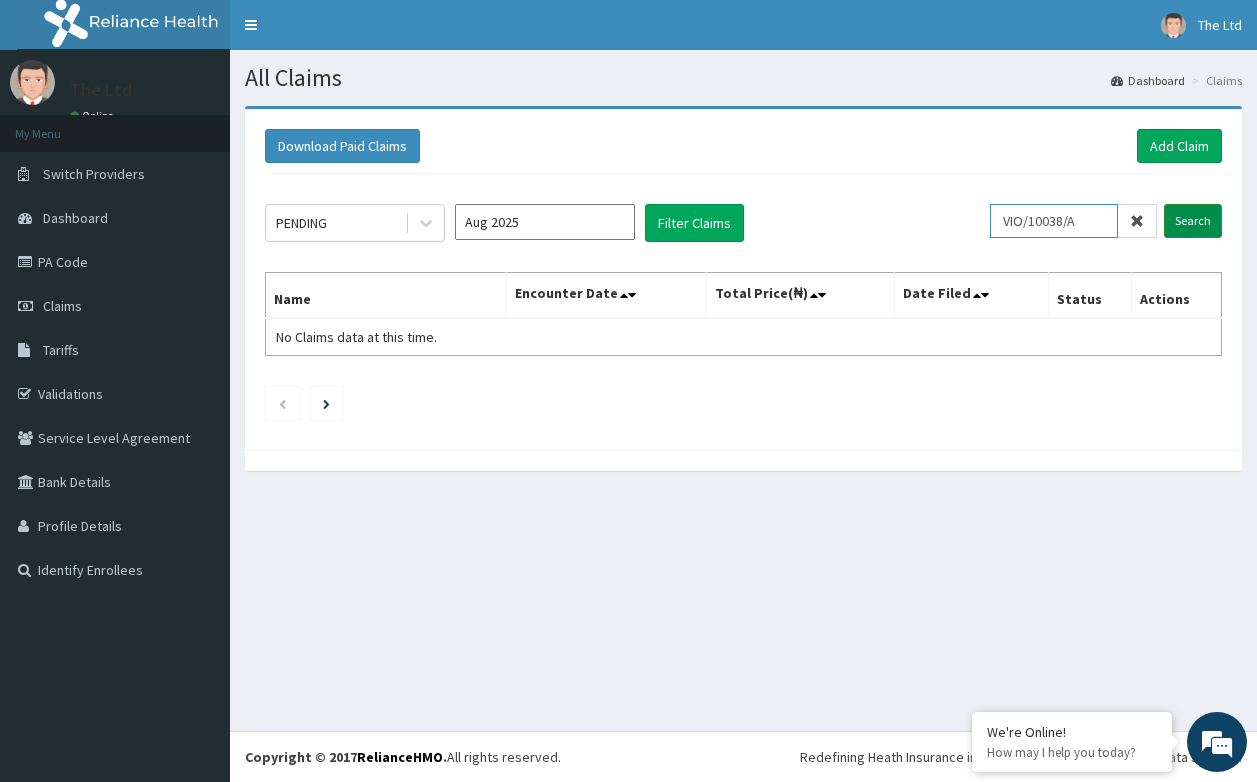 type on "VIO/10038/A" 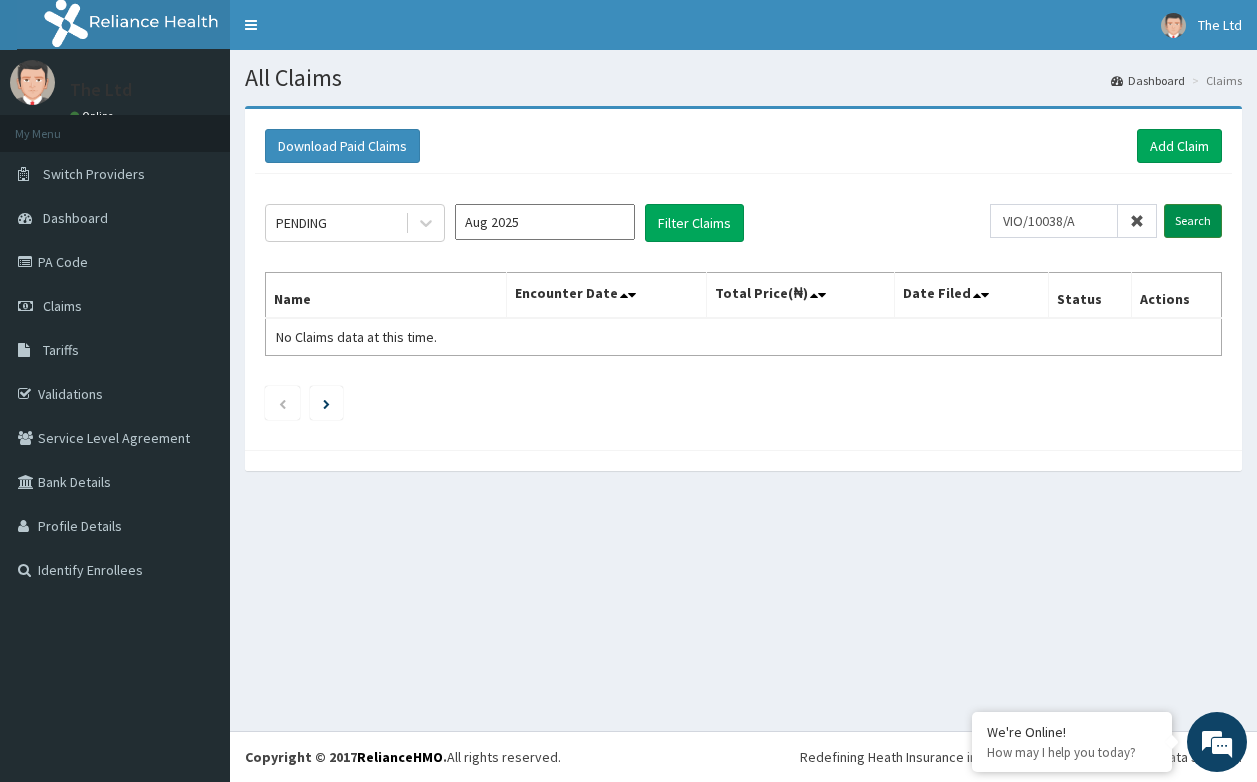 click on "Search" at bounding box center (1193, 221) 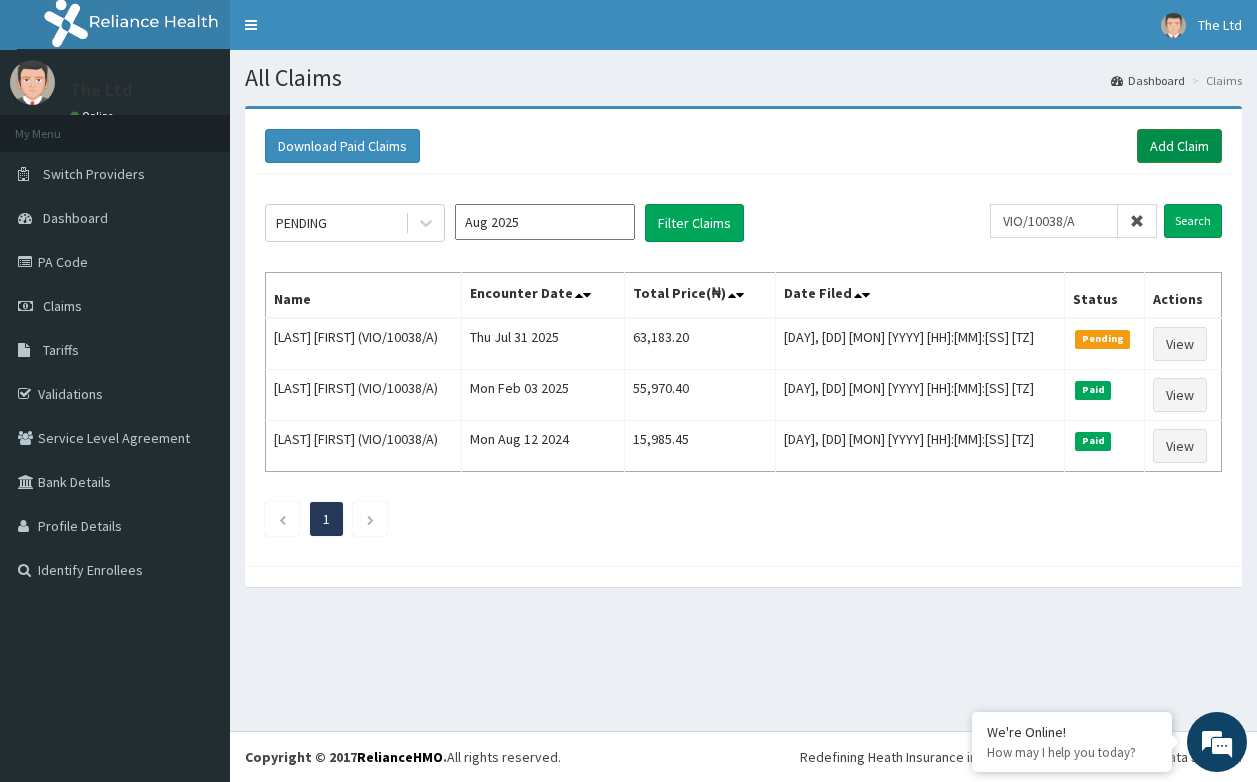 click on "Add Claim" at bounding box center [1179, 146] 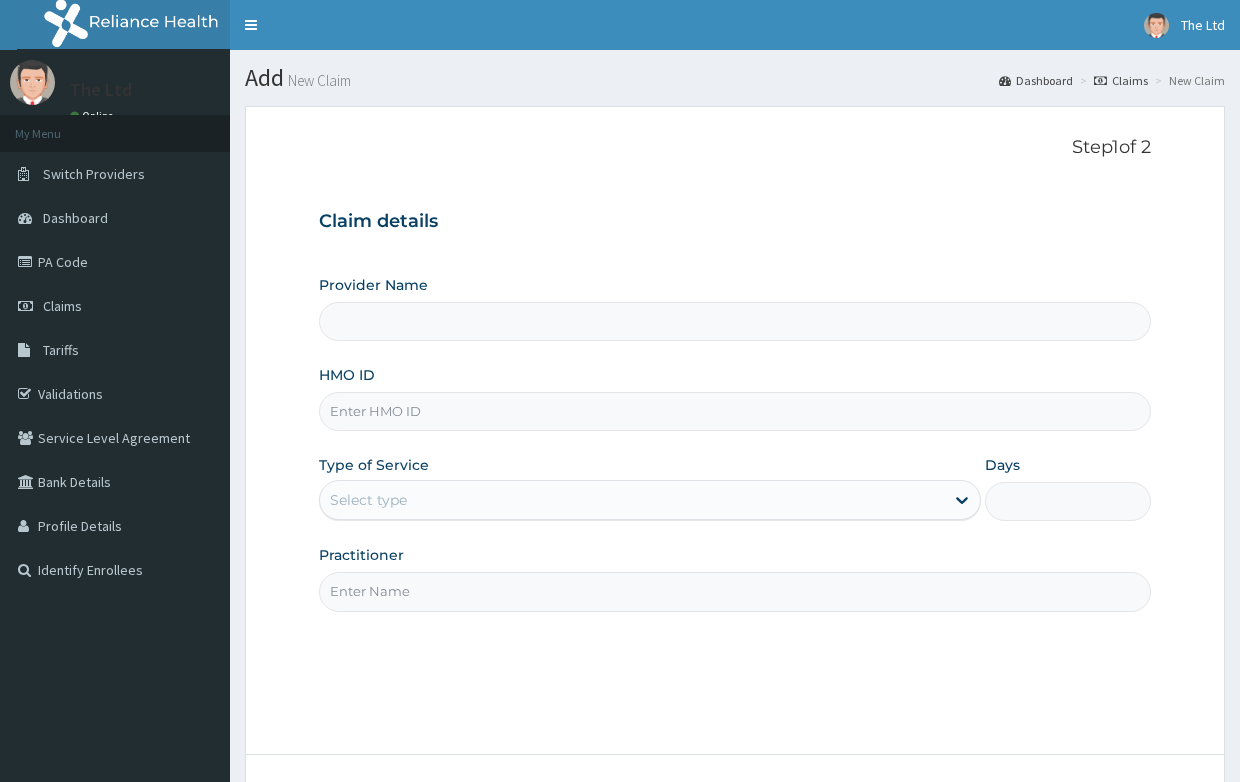 scroll, scrollTop: 0, scrollLeft: 0, axis: both 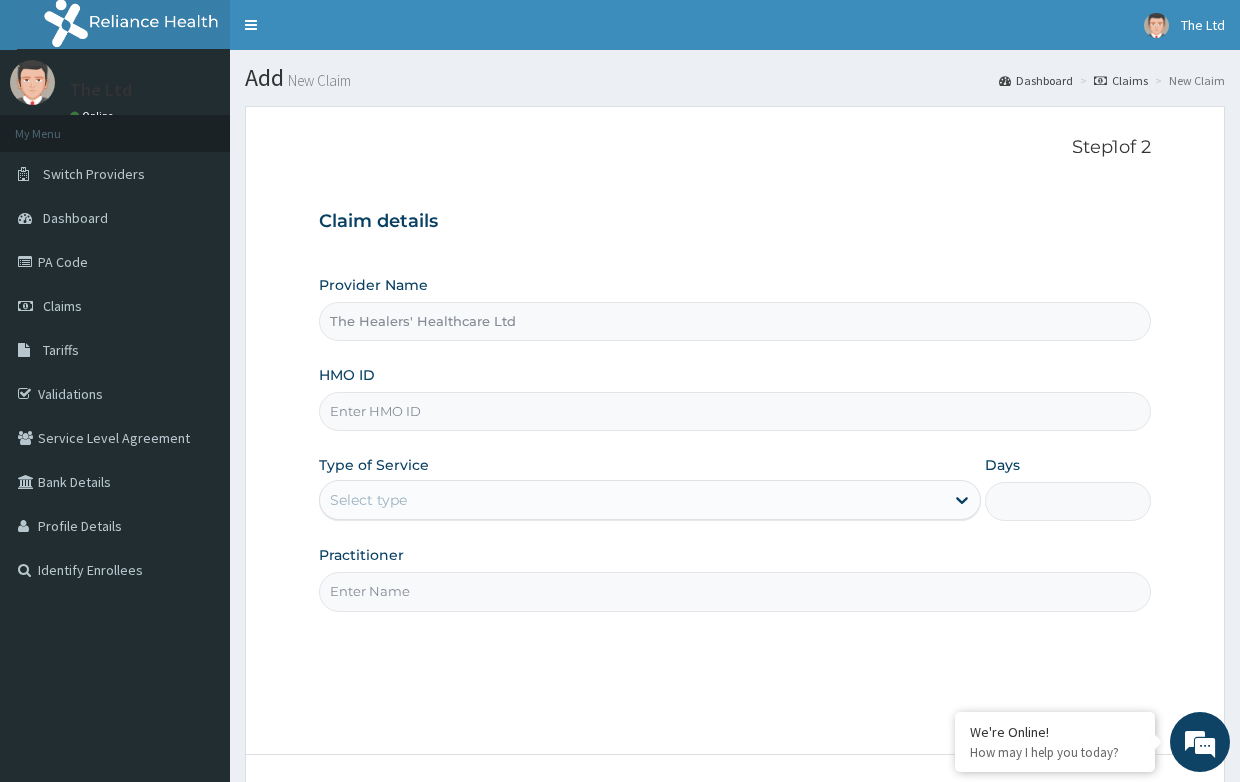 click on "HMO ID" at bounding box center (734, 411) 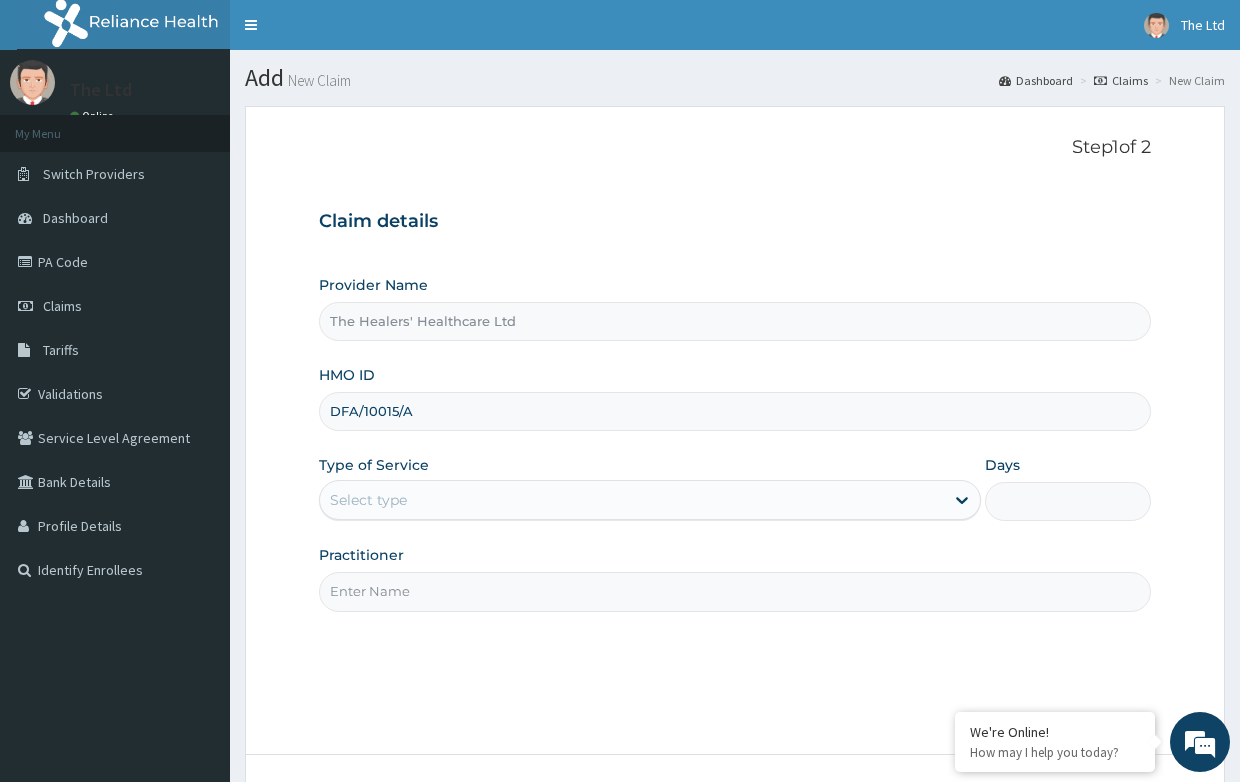 type on "DFA/10015/A" 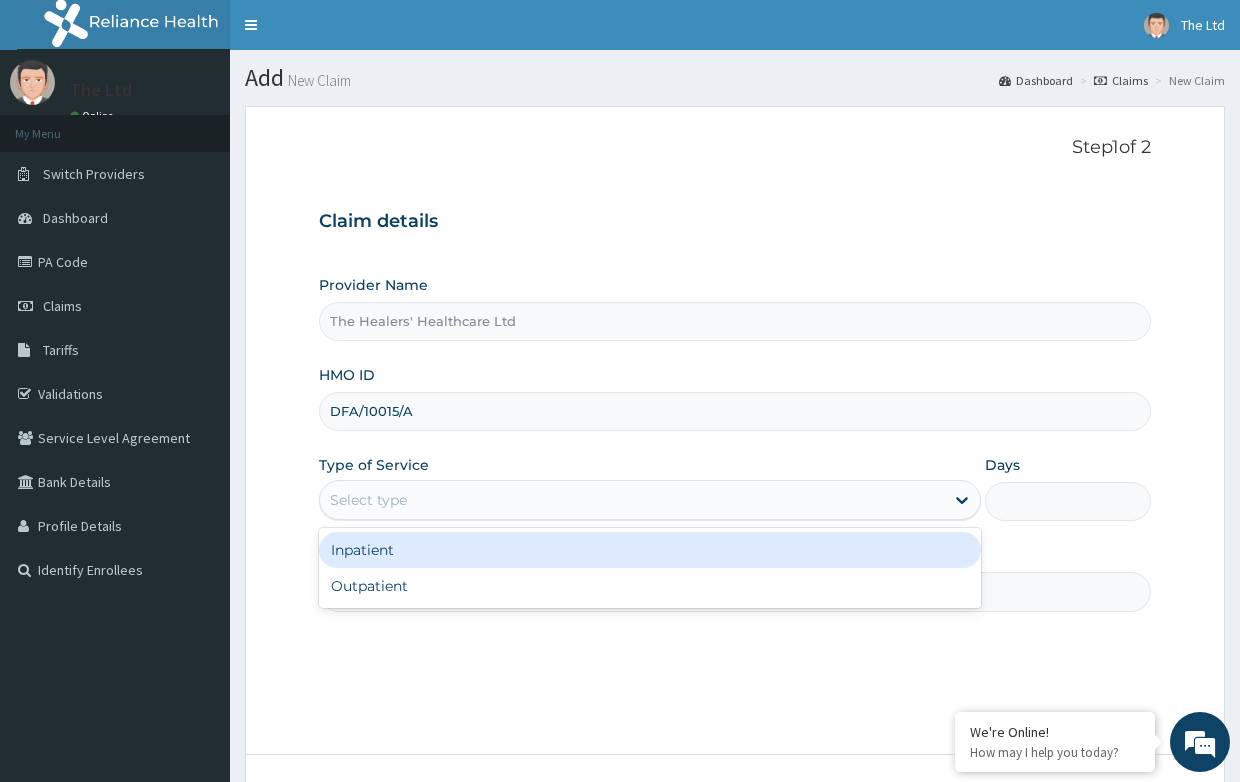 click on "Inpatient" at bounding box center [650, 550] 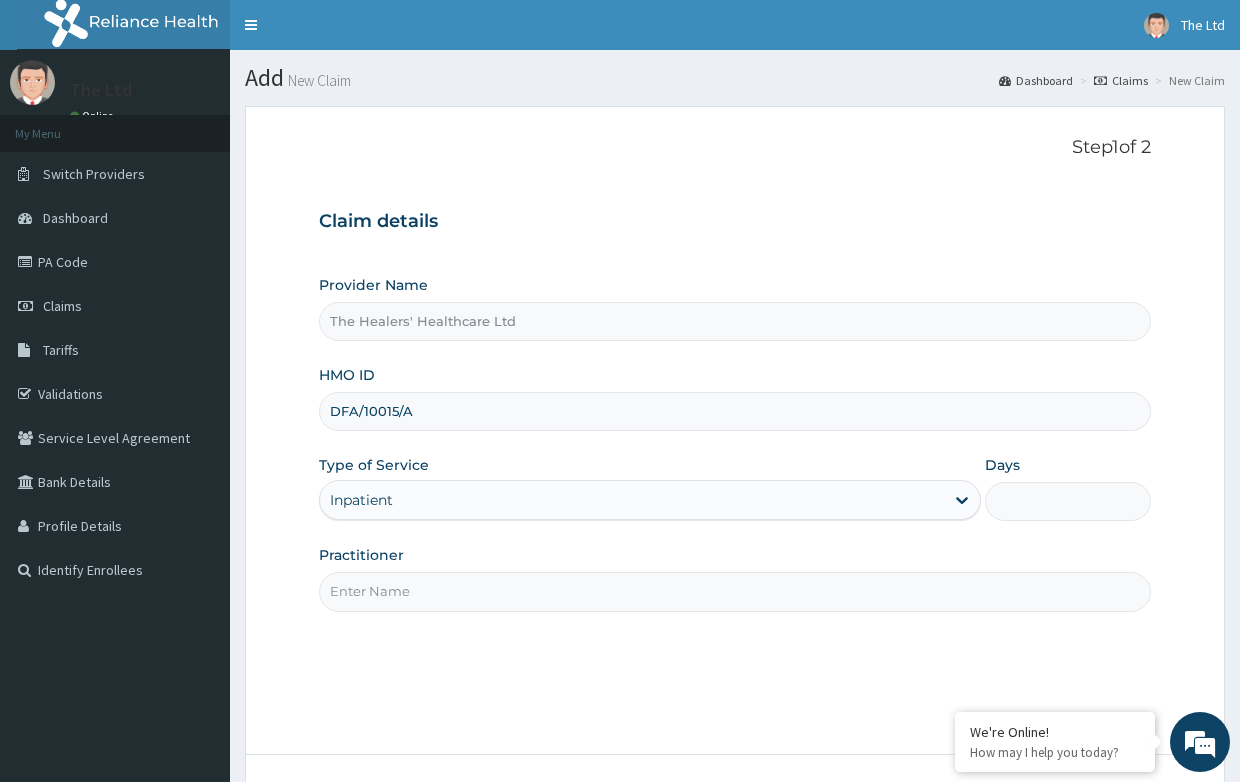 click on "Practitioner" at bounding box center [734, 591] 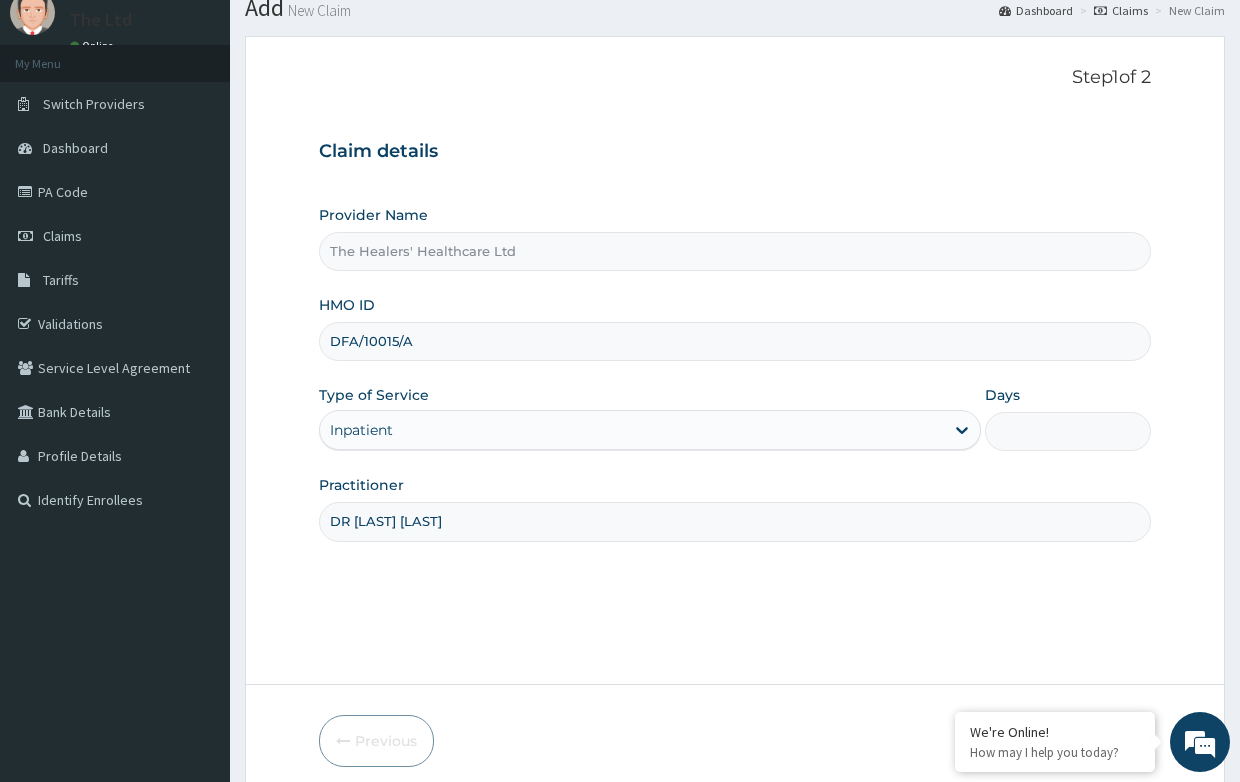 scroll, scrollTop: 152, scrollLeft: 0, axis: vertical 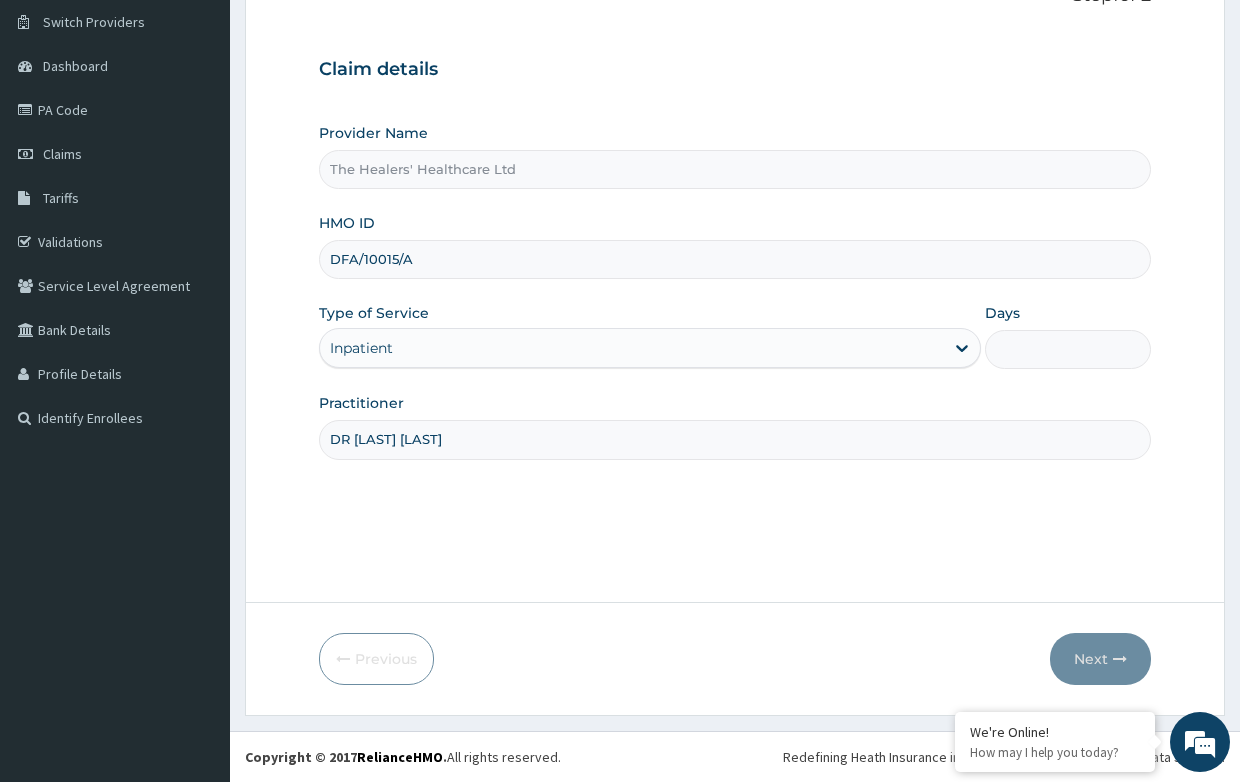 click on "Days" at bounding box center [1067, 349] 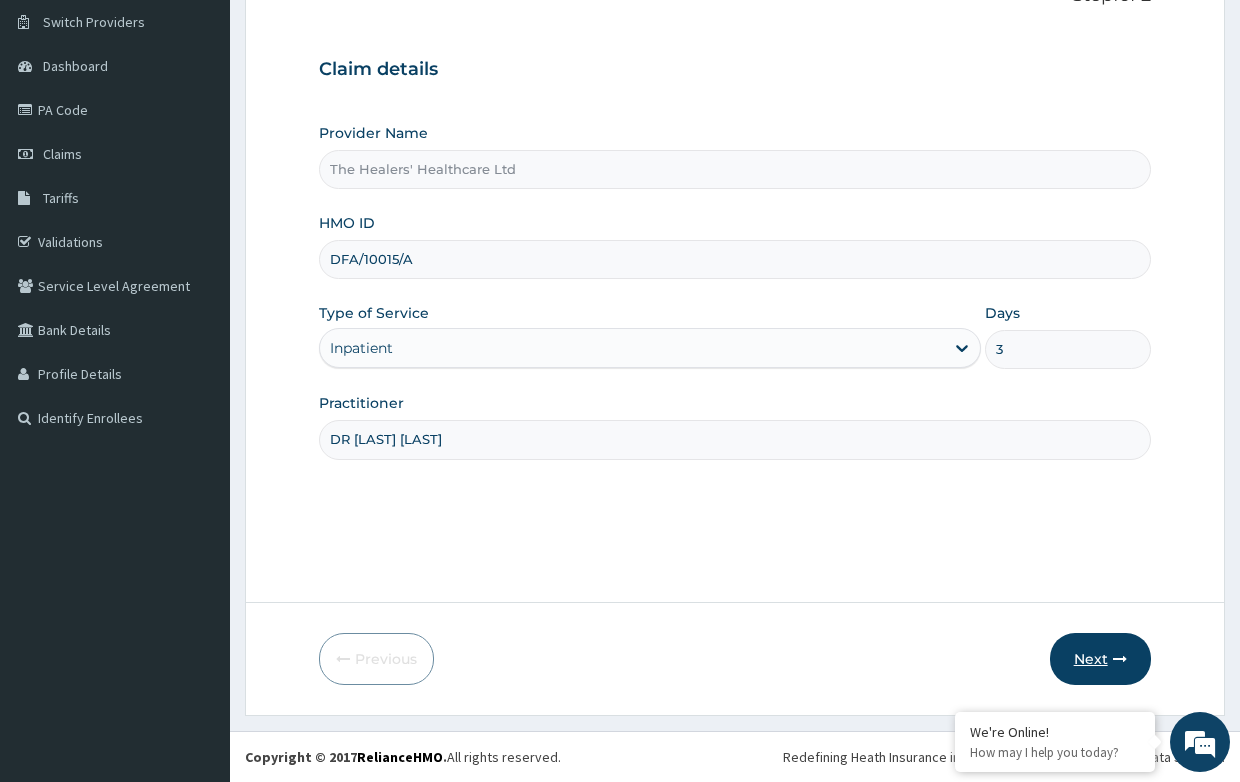click on "Next" at bounding box center (1100, 659) 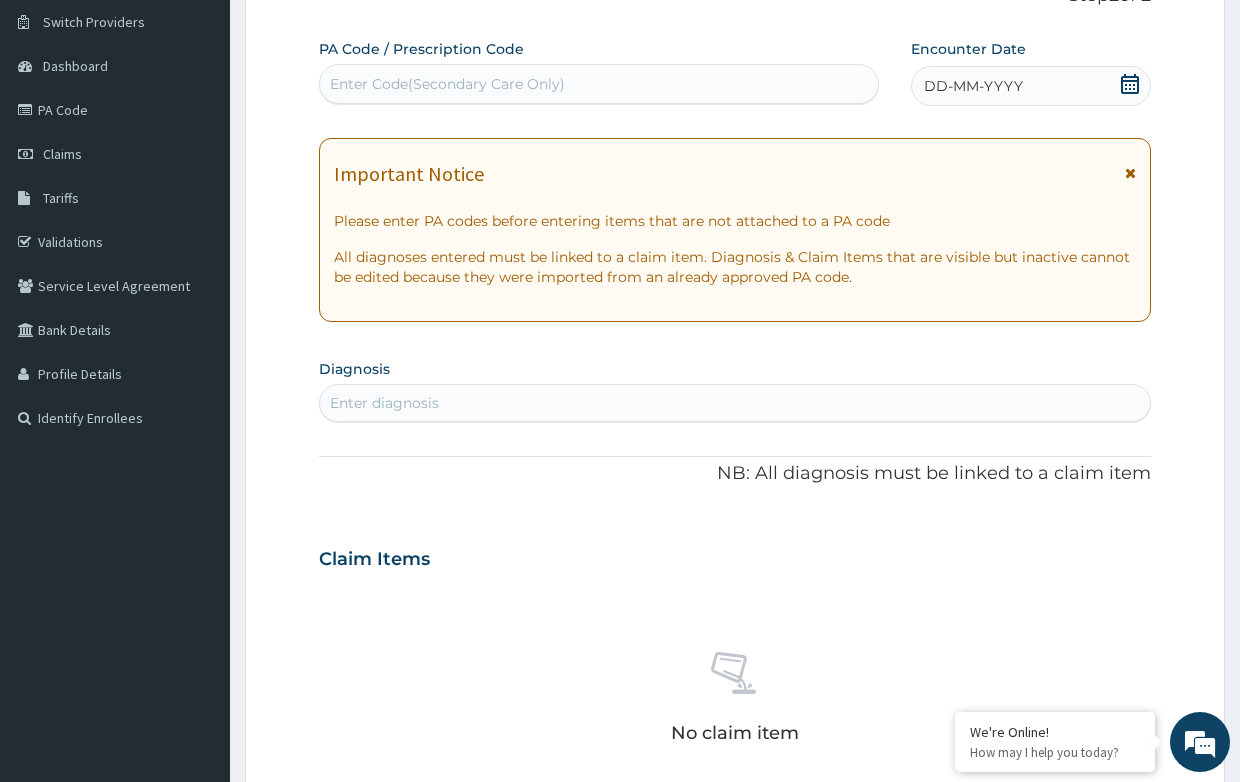 click on "Enter Code(Secondary Care Only)" at bounding box center [447, 84] 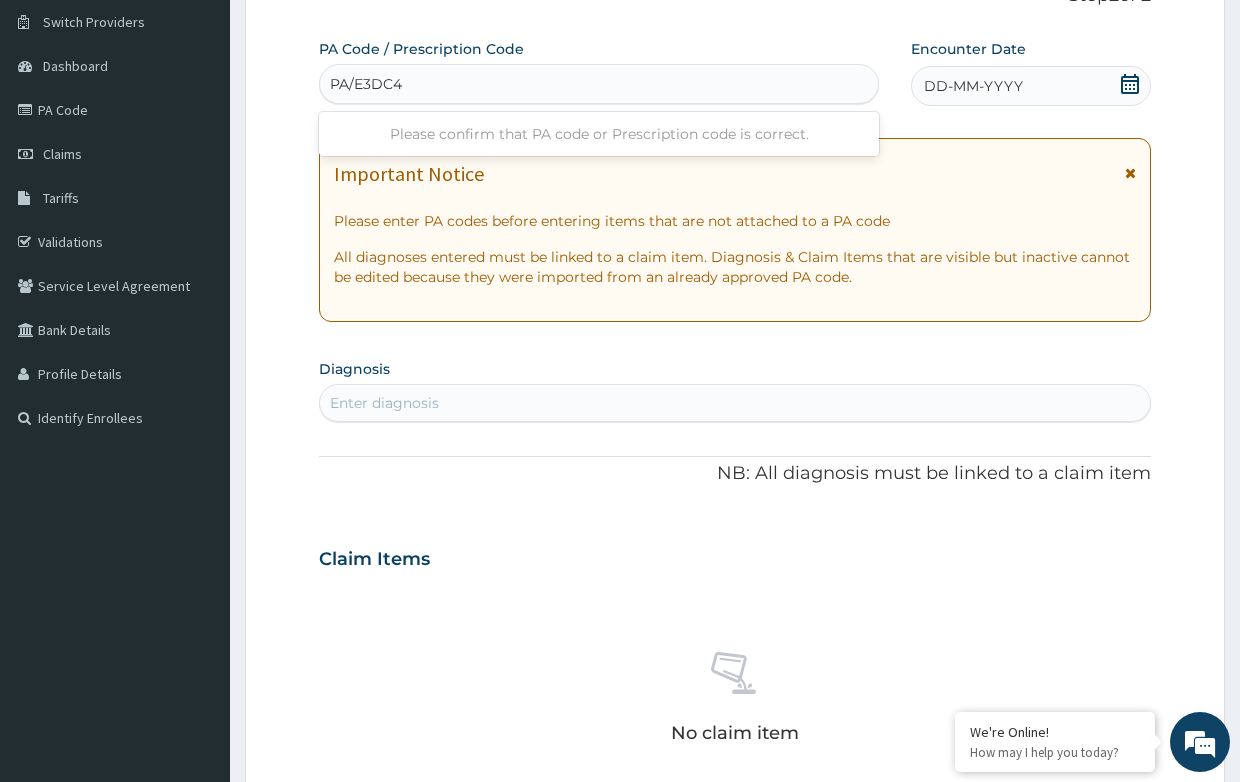 type on "PA/E3DC4F" 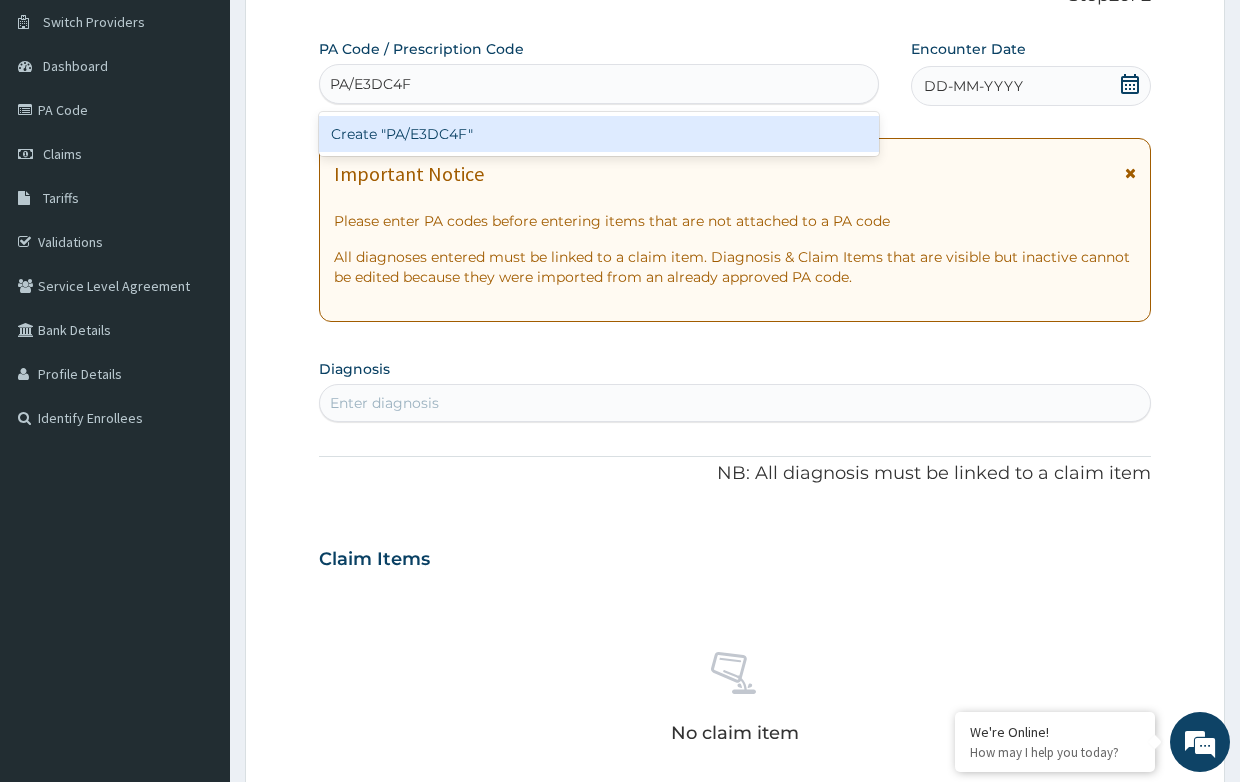 click on "Create "PA/E3DC4F"" at bounding box center [599, 134] 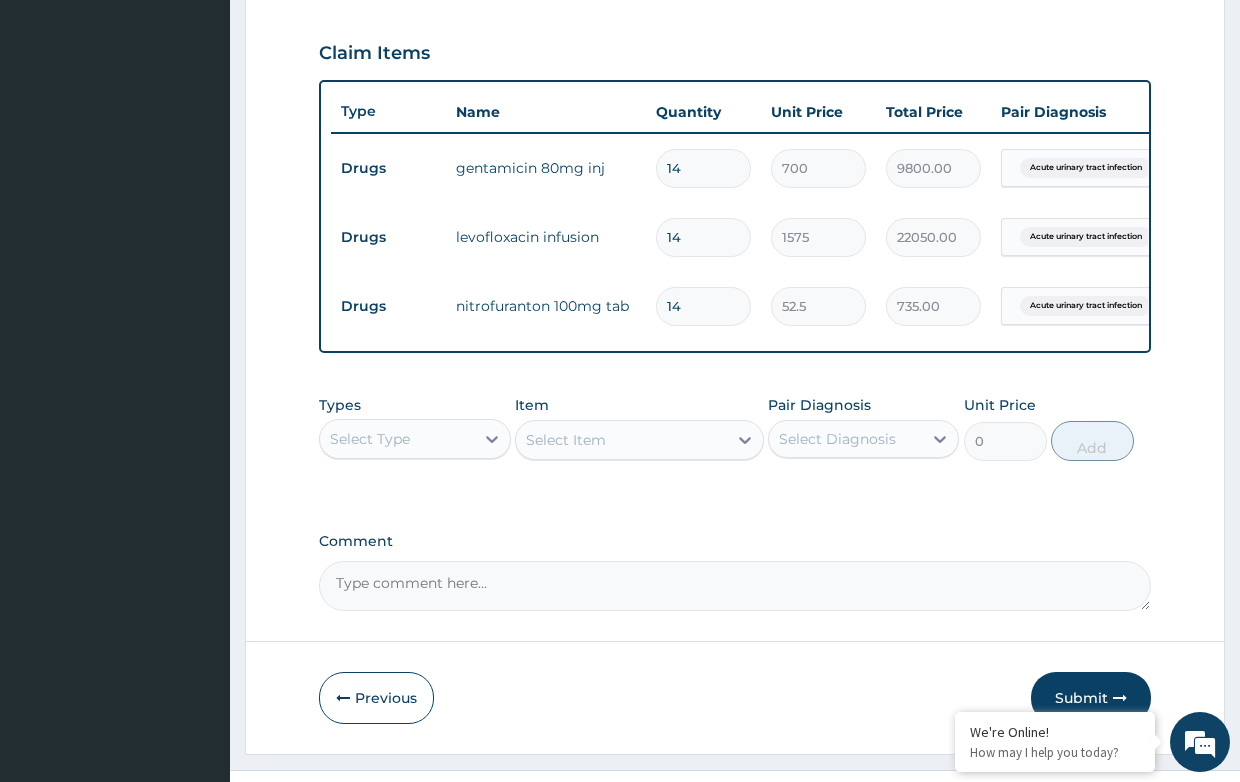 scroll, scrollTop: 679, scrollLeft: 0, axis: vertical 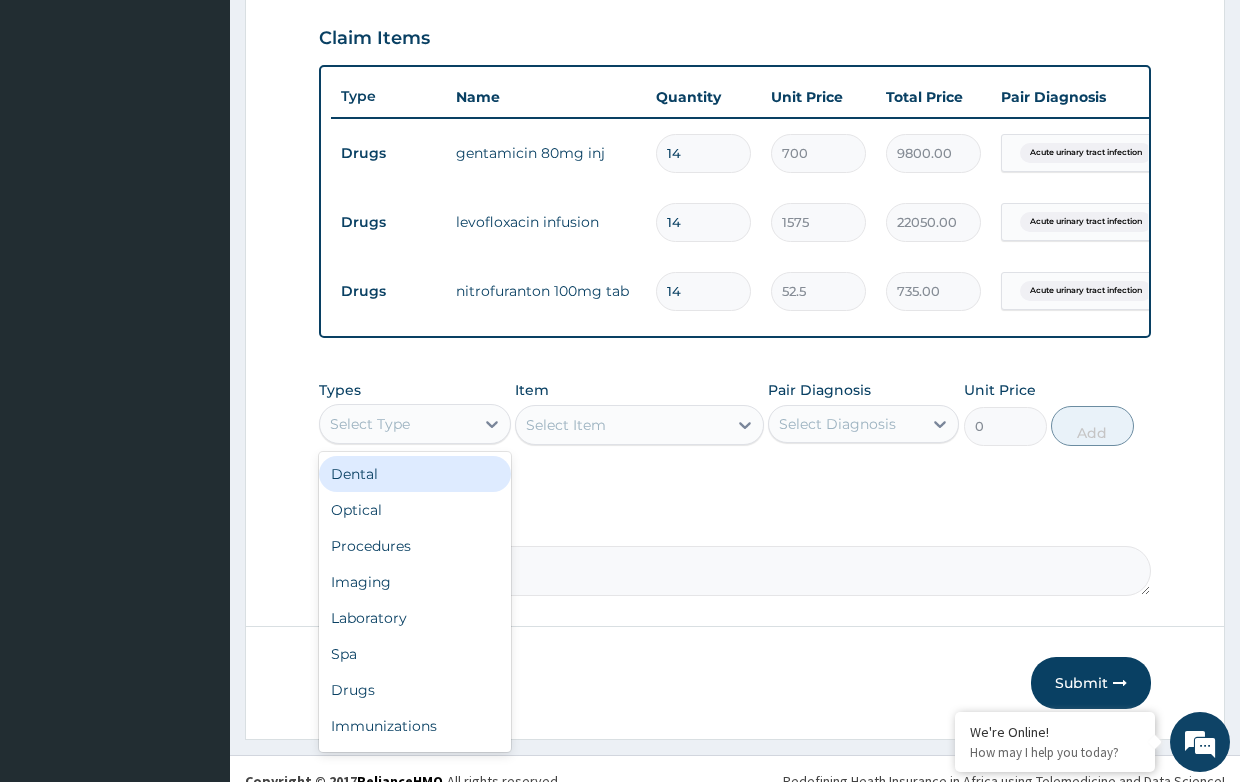 click on "Select Type" at bounding box center (396, 424) 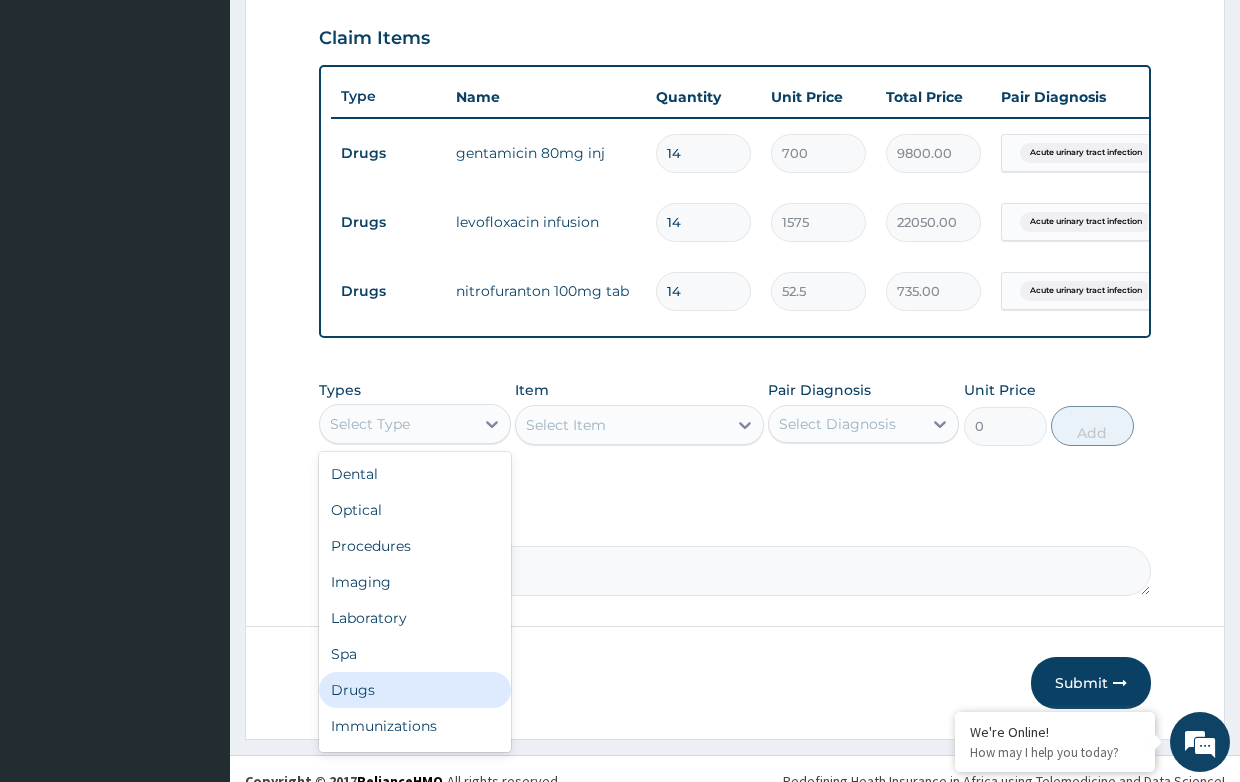 click on "Drugs" at bounding box center (414, 690) 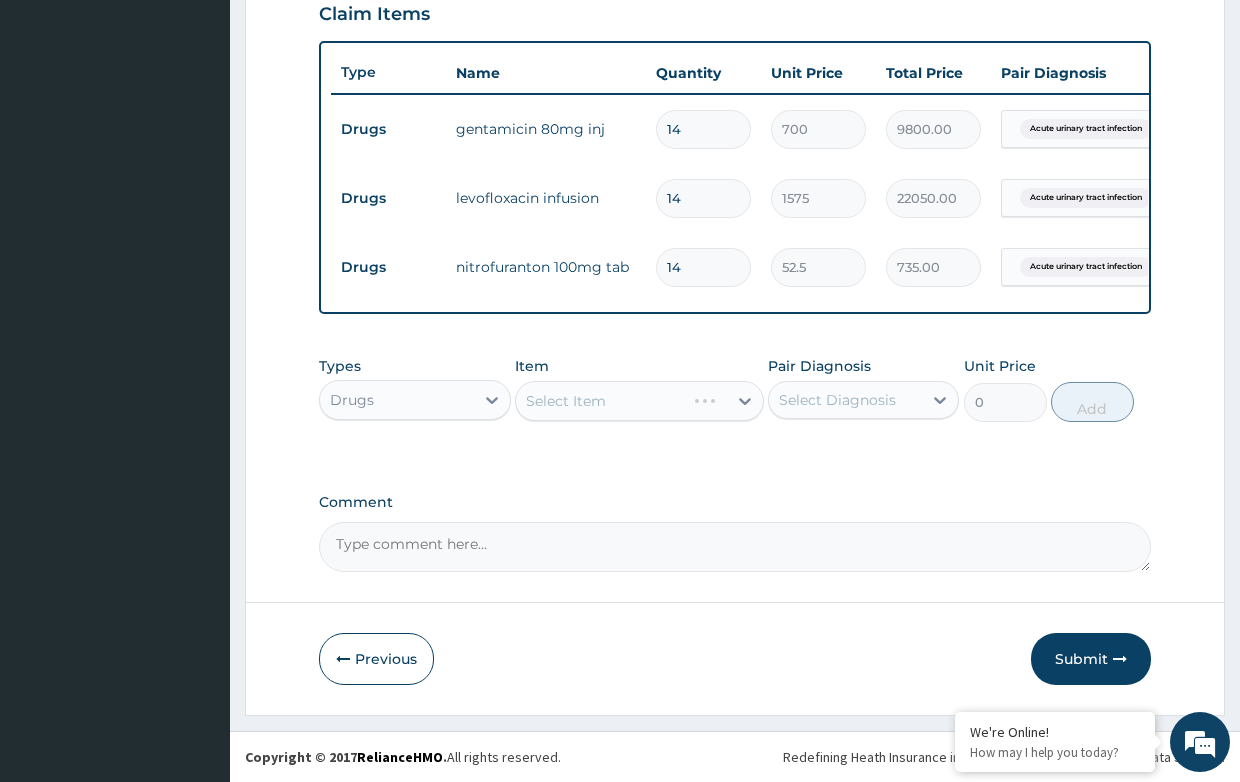 scroll, scrollTop: 720, scrollLeft: 0, axis: vertical 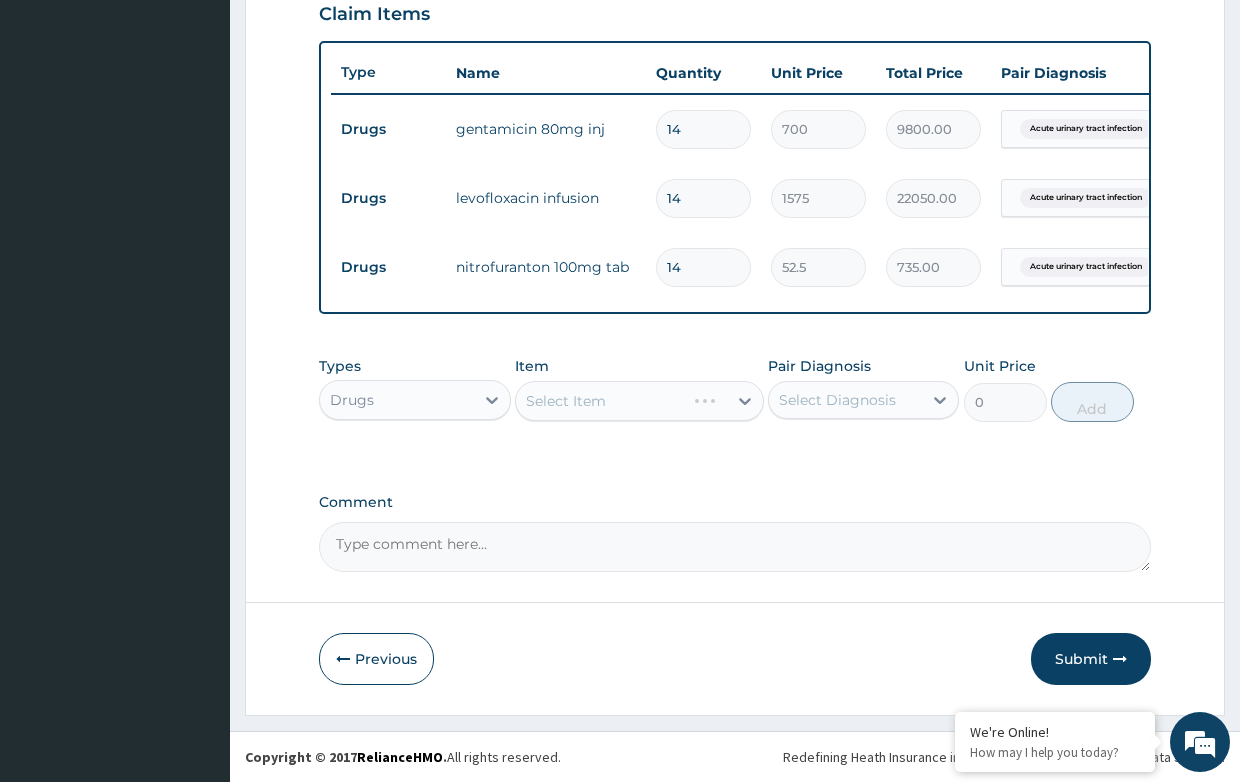 click on "Select Item" at bounding box center (639, 401) 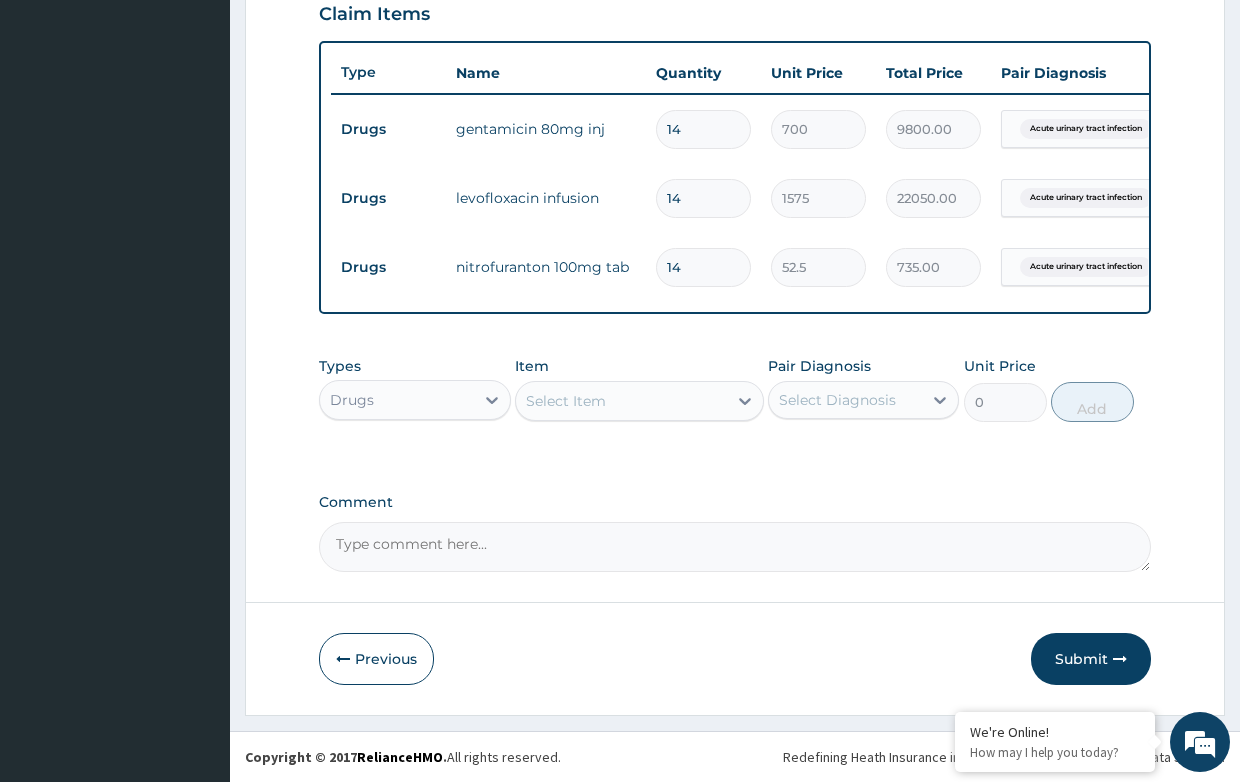 click on "Select Item" at bounding box center (566, 401) 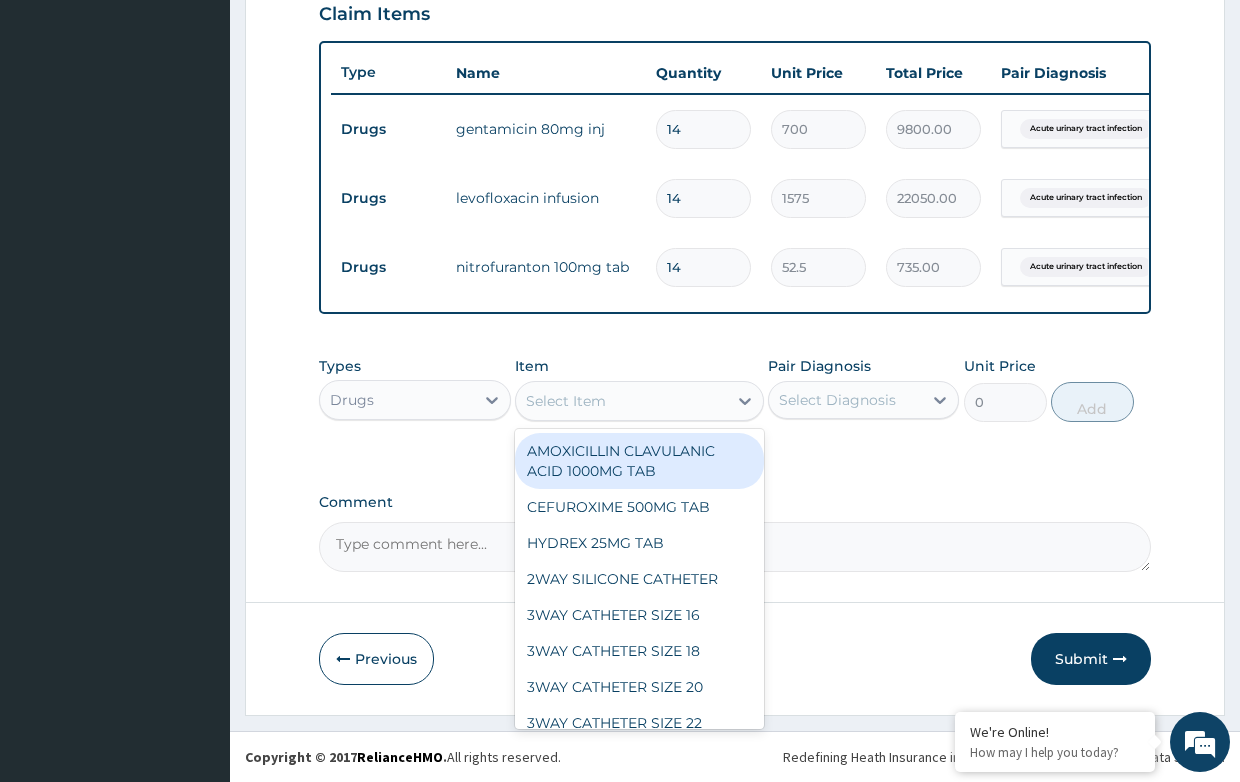 click on "Select Item" at bounding box center (621, 401) 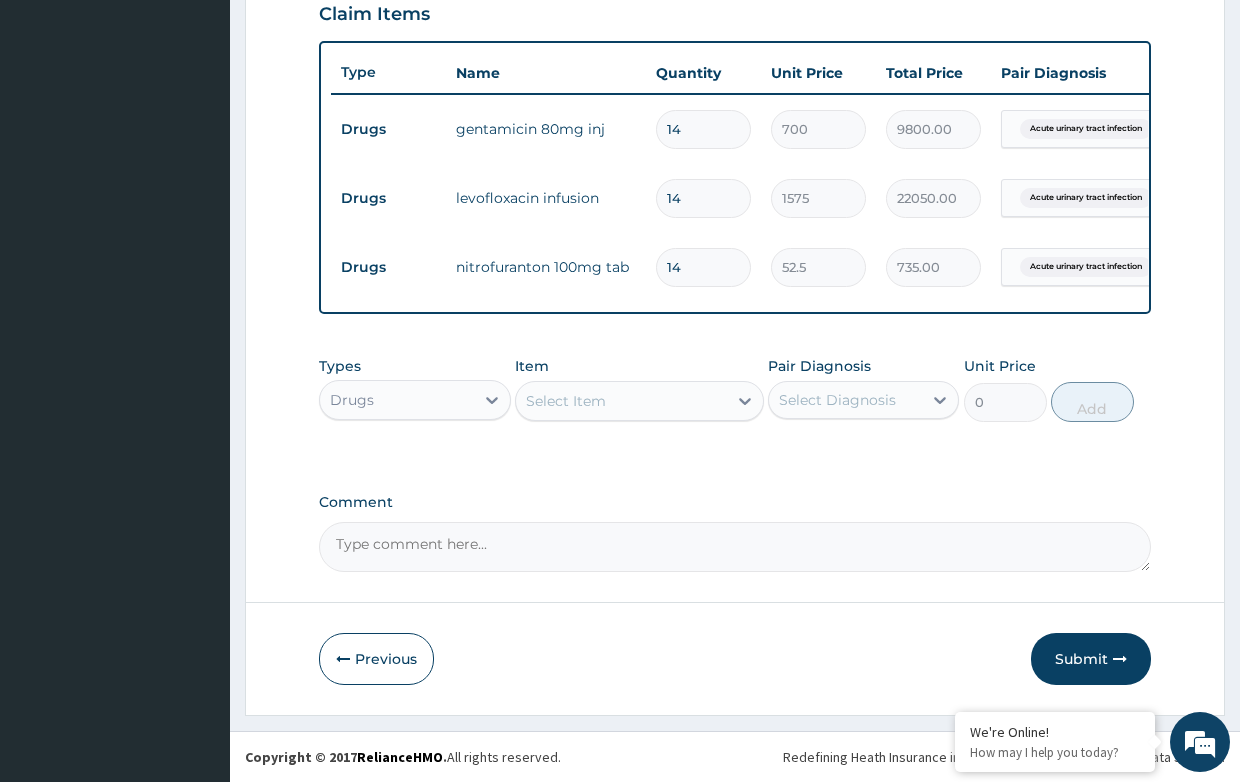 click on "Select Item" at bounding box center (621, 401) 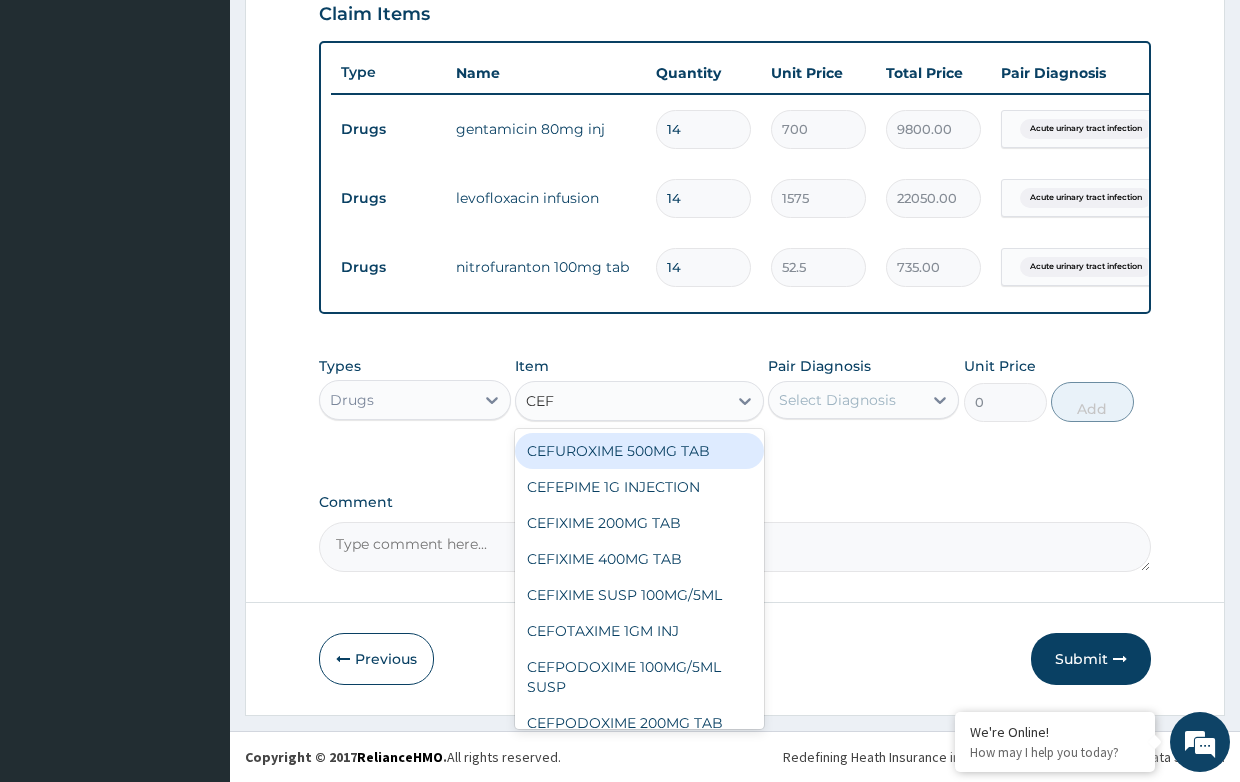 type on "CEFU" 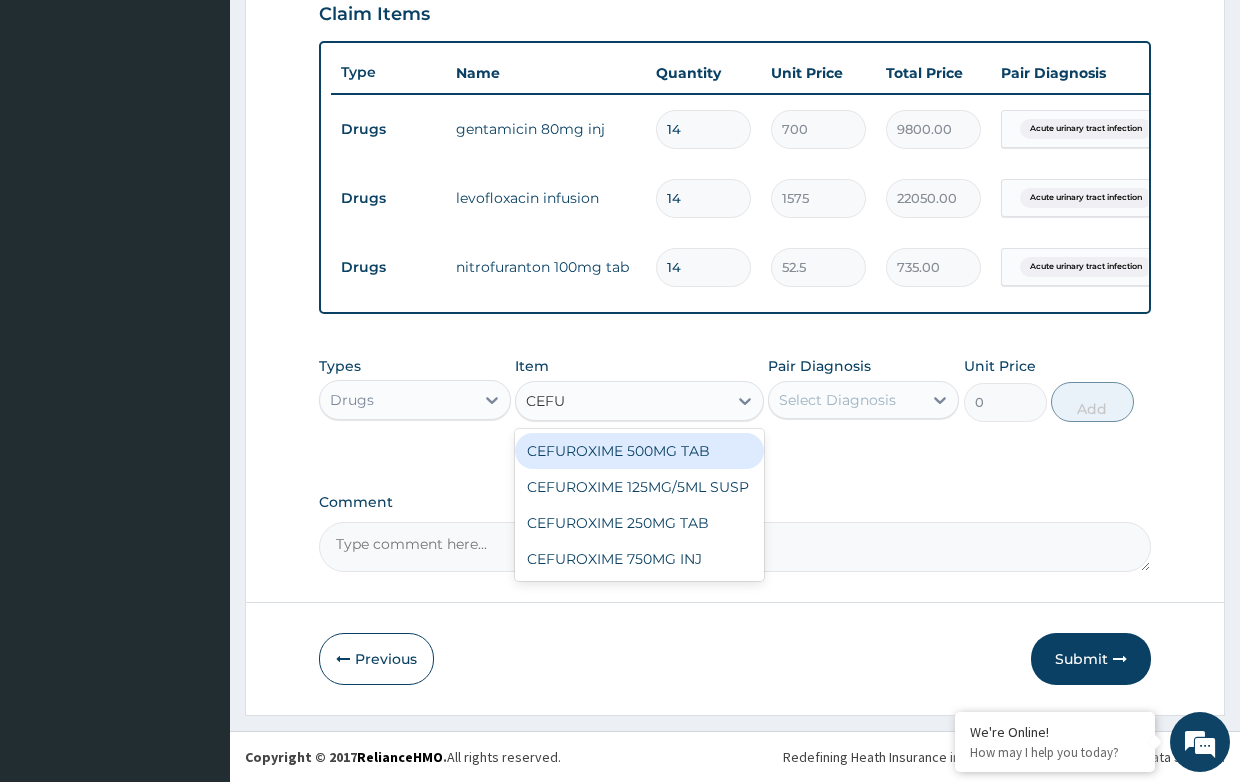 click on "CEFUROXIME 500MG TAB" at bounding box center [639, 451] 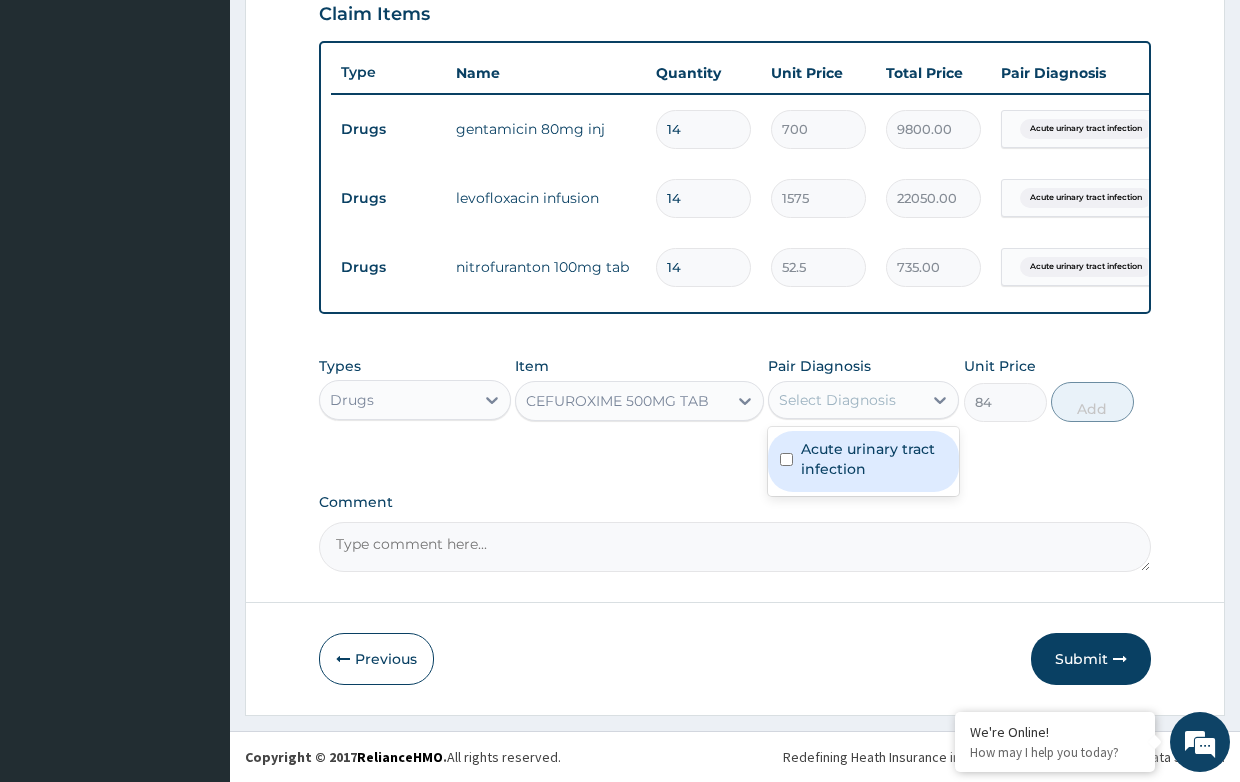click on "Select Diagnosis" at bounding box center (837, 400) 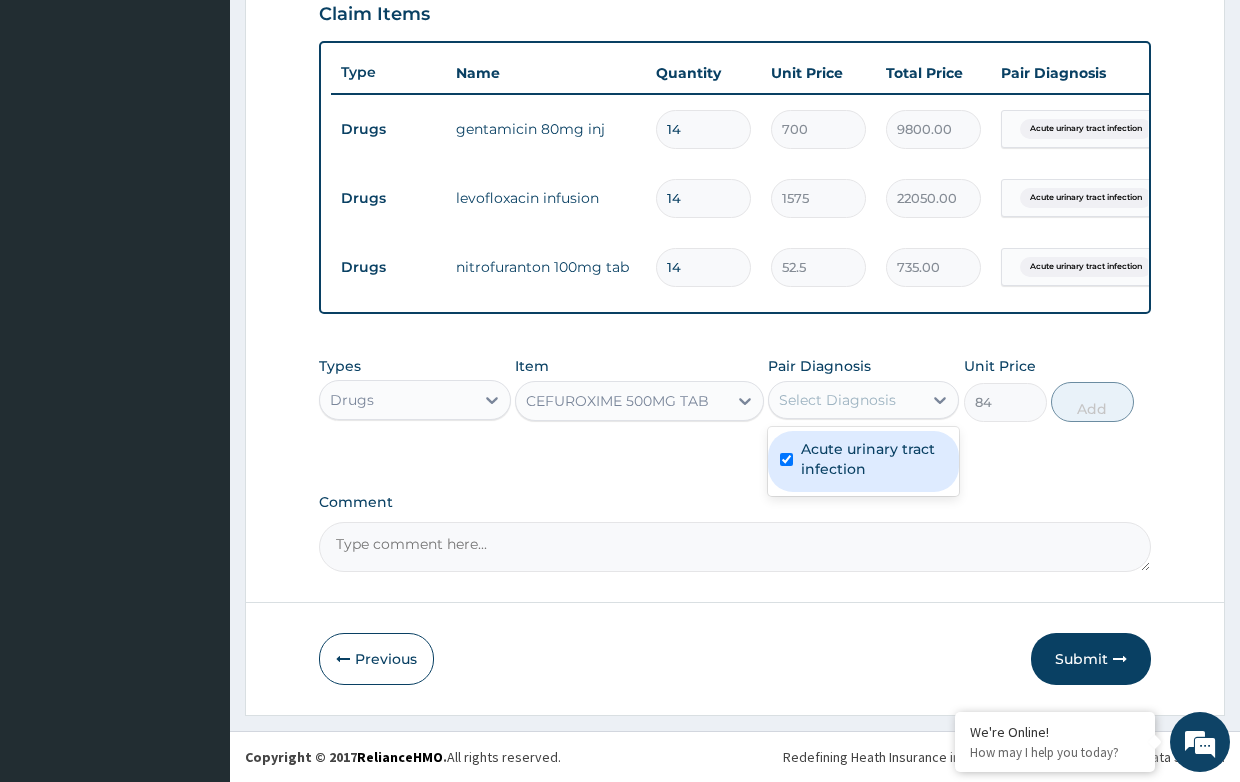 checkbox on "true" 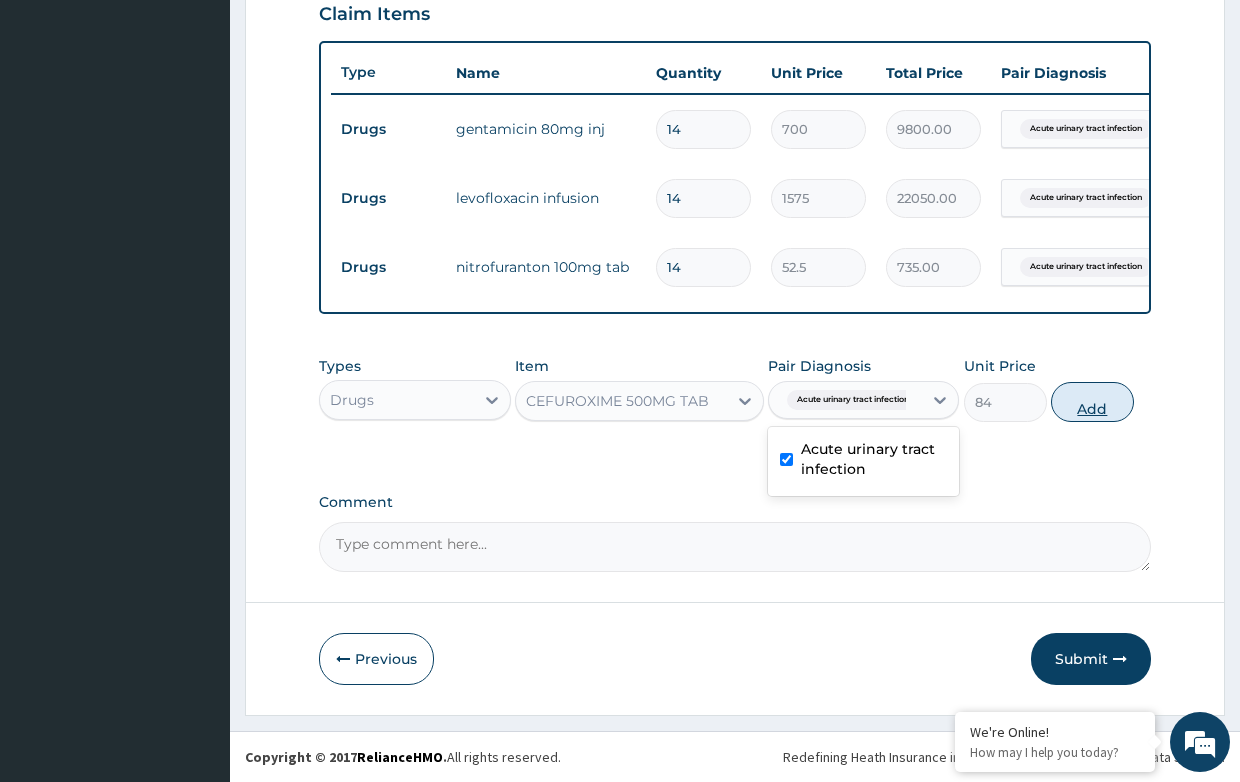 click on "Add" at bounding box center [1092, 402] 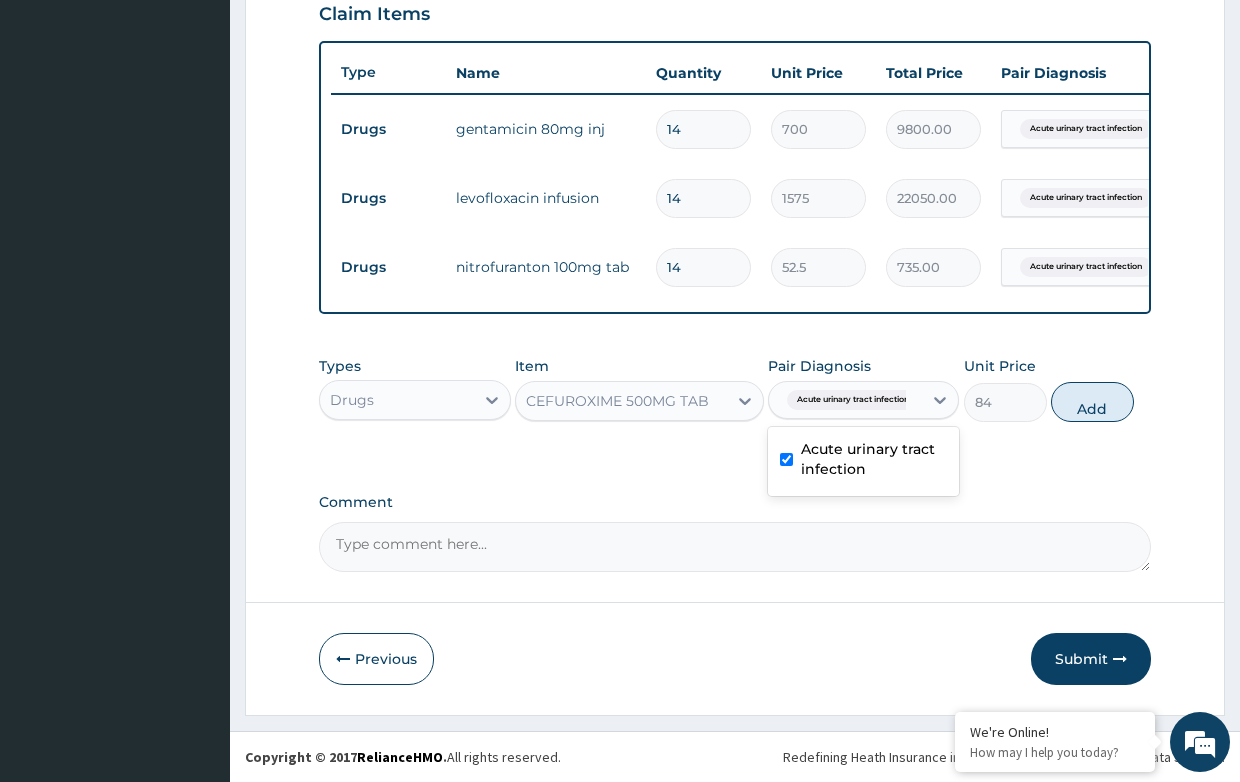 type on "0" 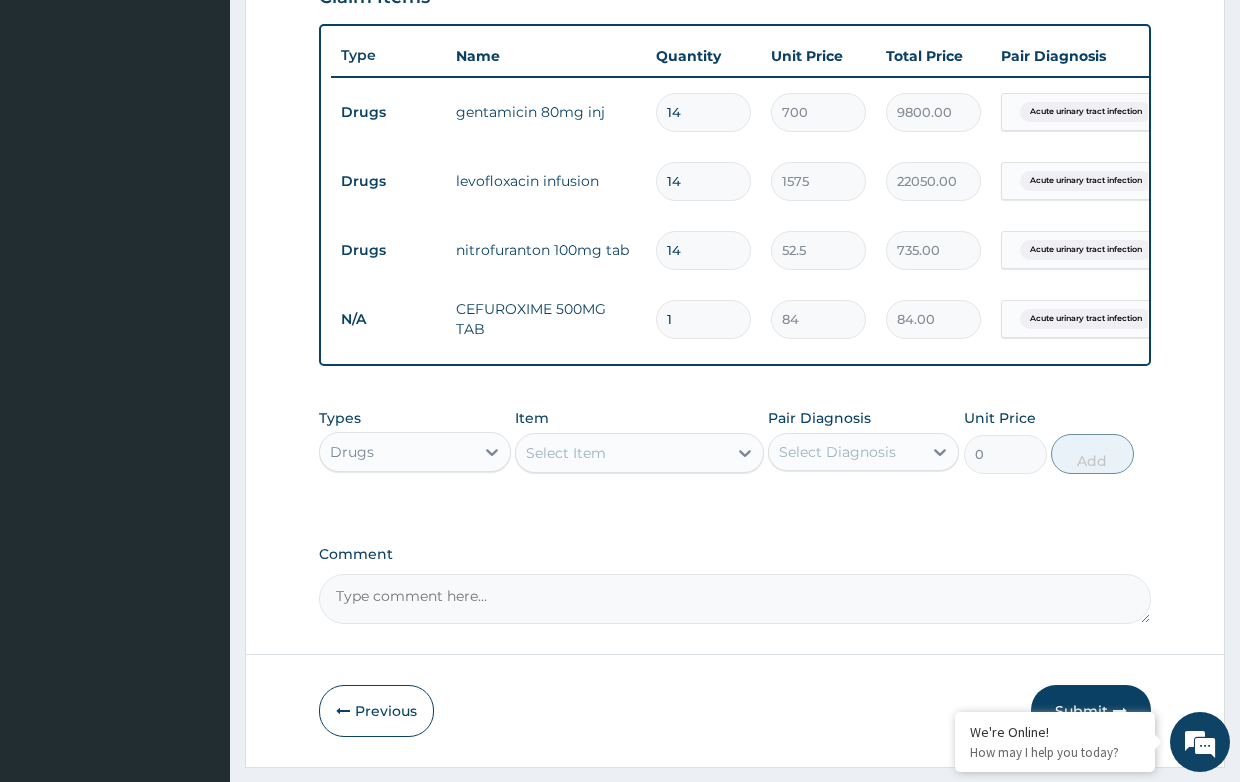 type on "14" 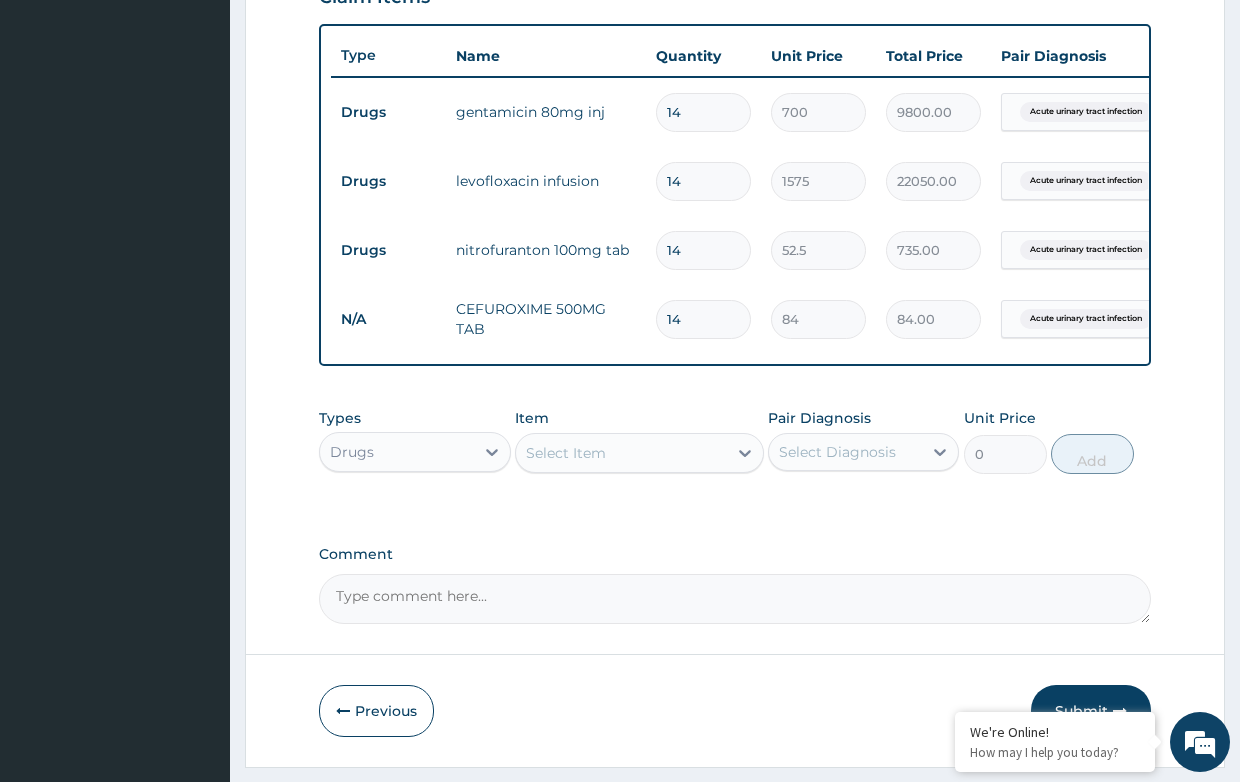 type on "1176.00" 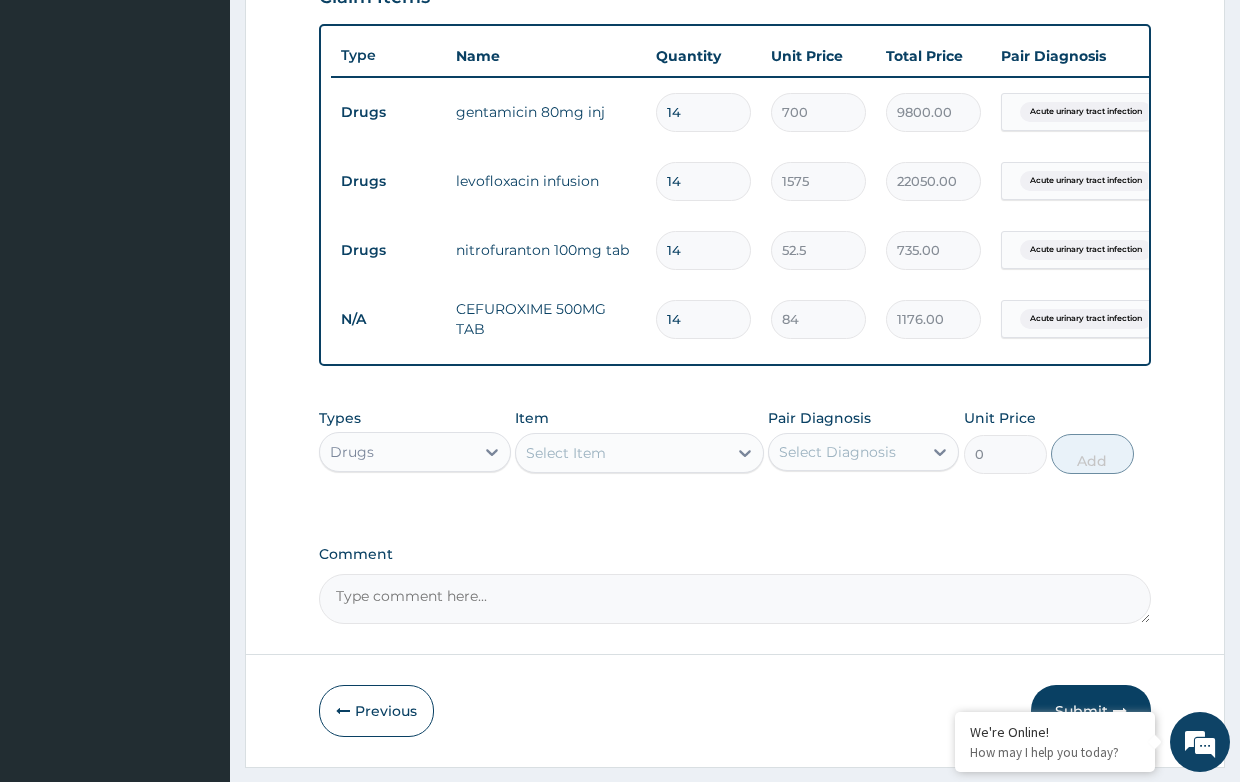 type on "14" 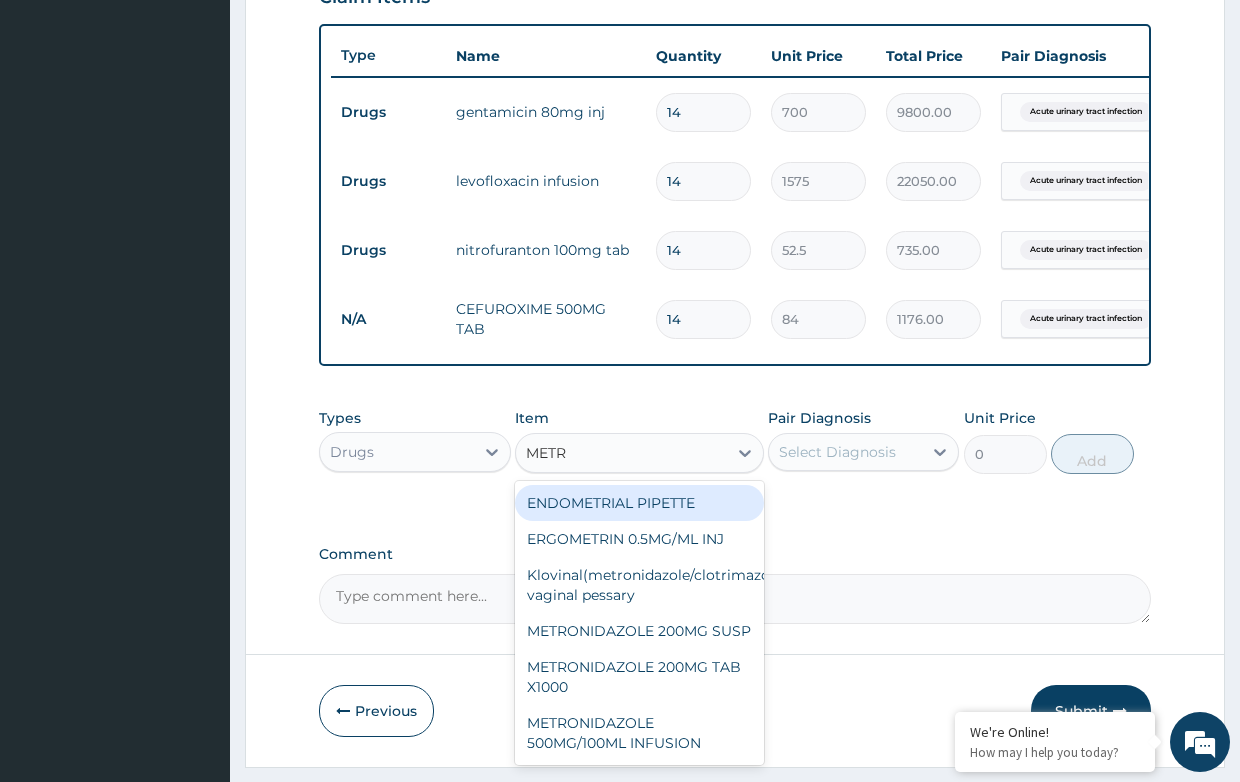 type on "METRO" 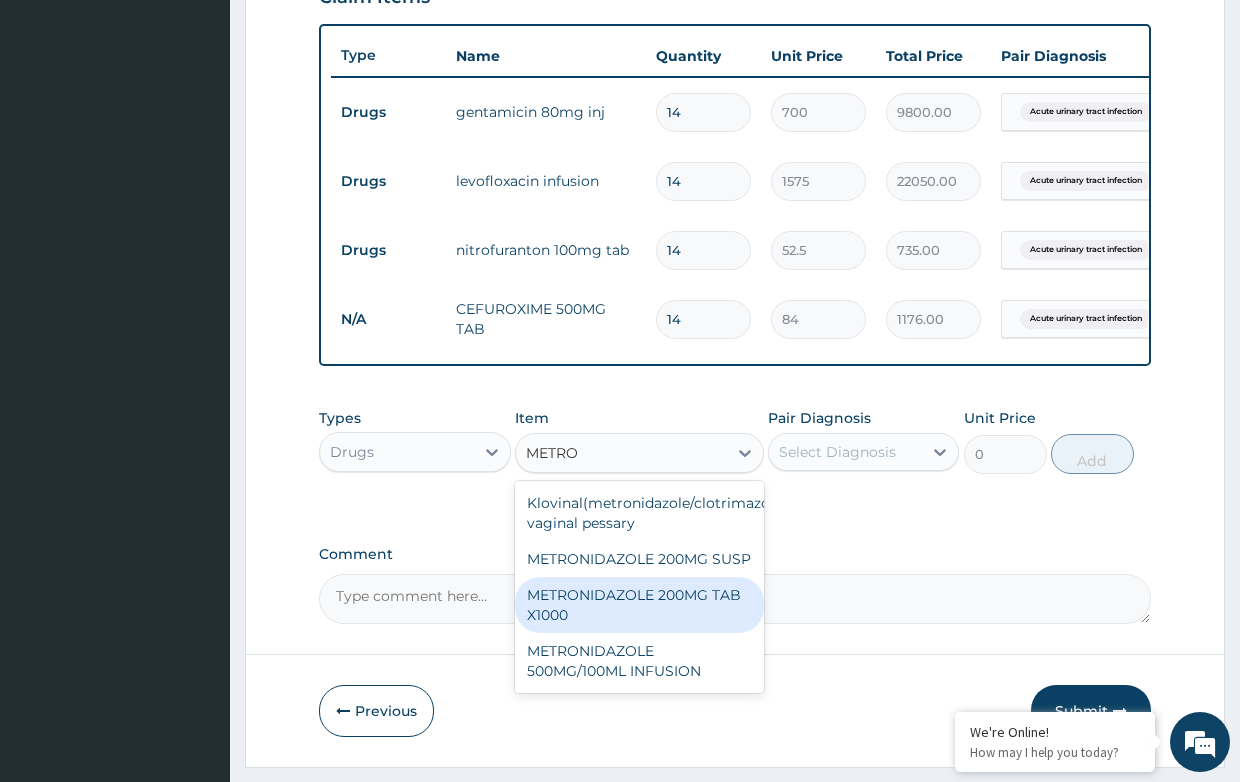 click on "METRONIDAZOLE 200MG TAB X1000" at bounding box center (639, 605) 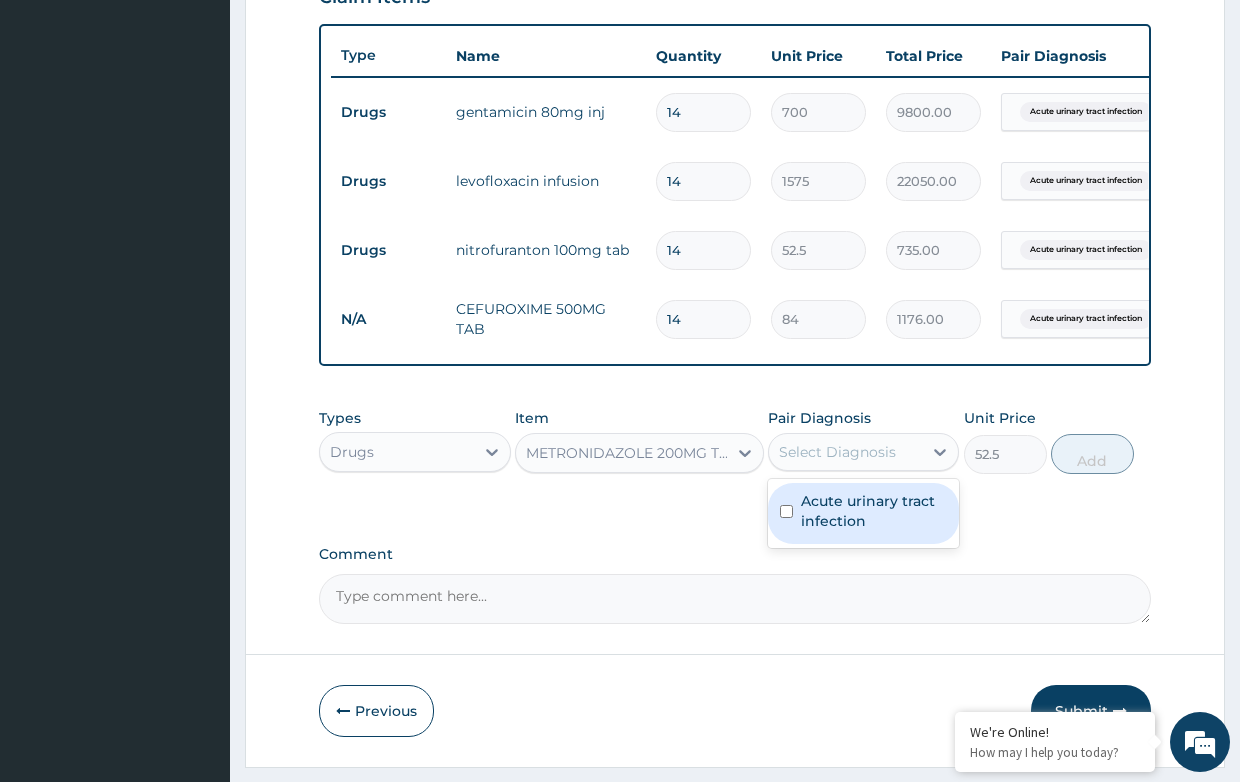 click on "Select Diagnosis" at bounding box center (837, 452) 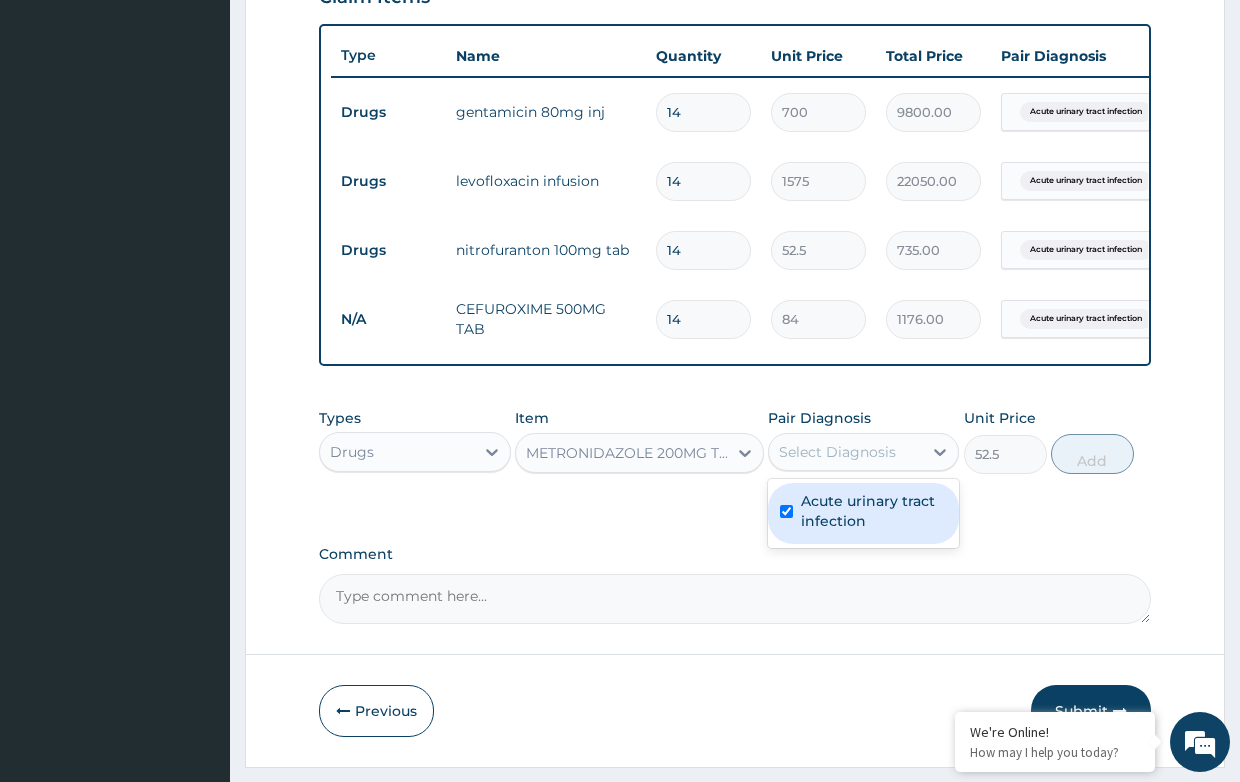 checkbox on "true" 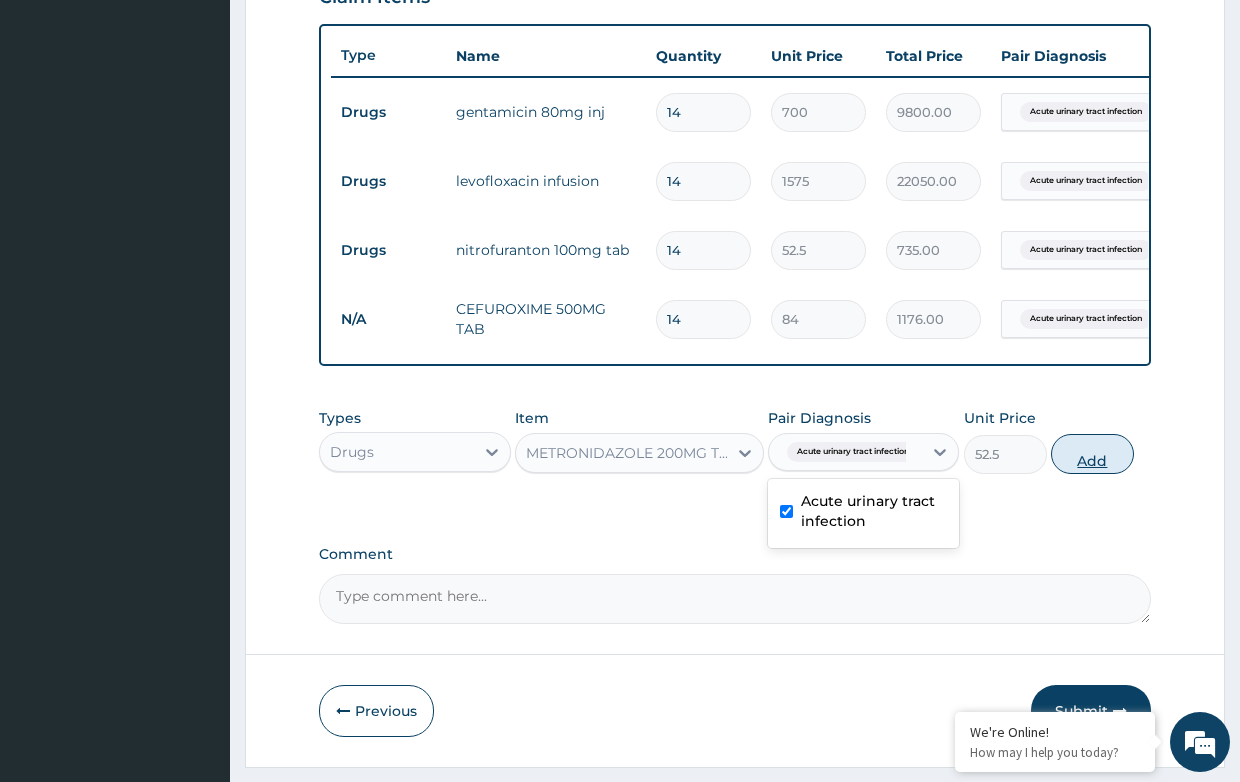 click on "Add" at bounding box center [1092, 454] 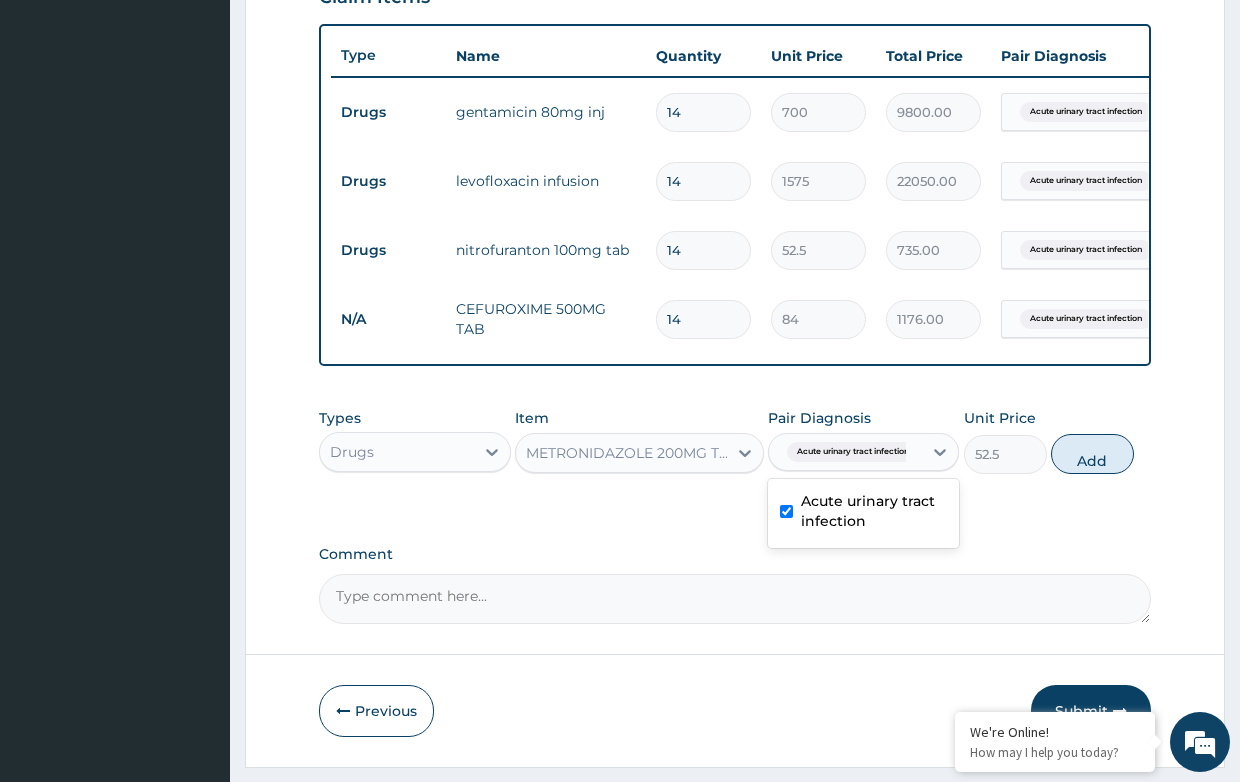type on "0" 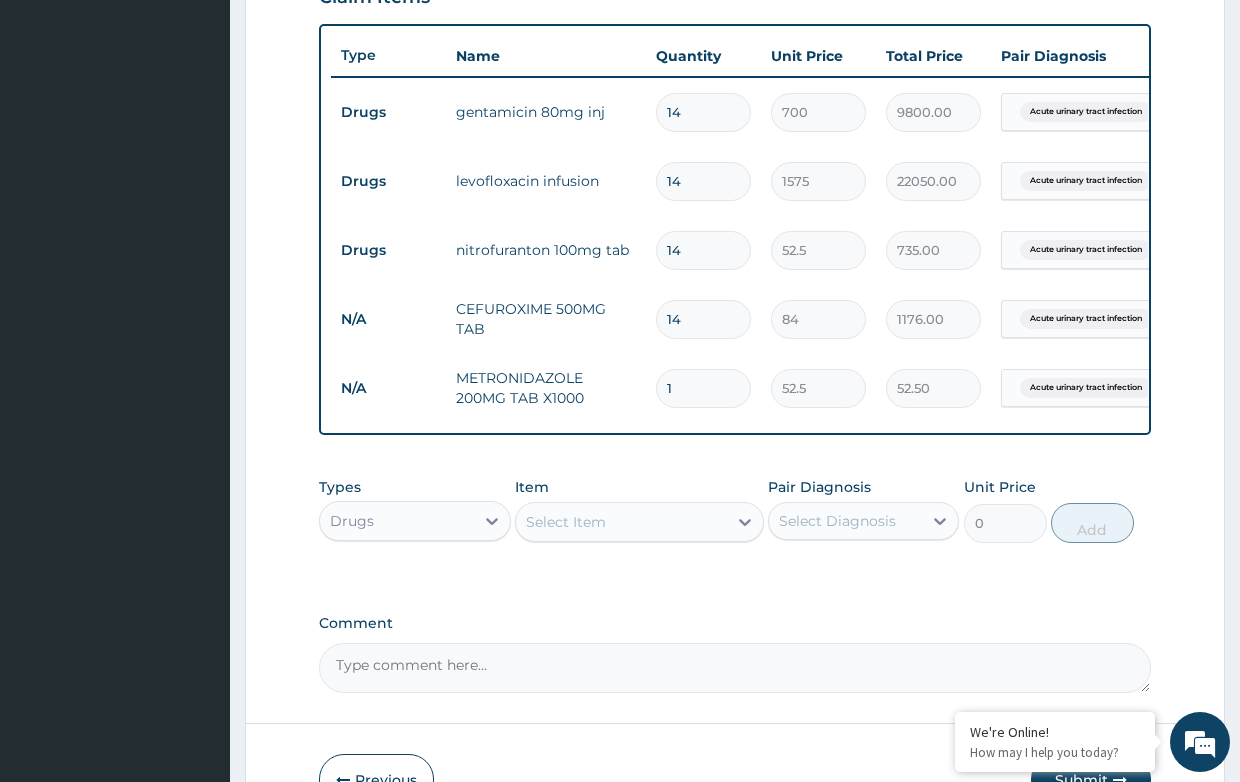 type 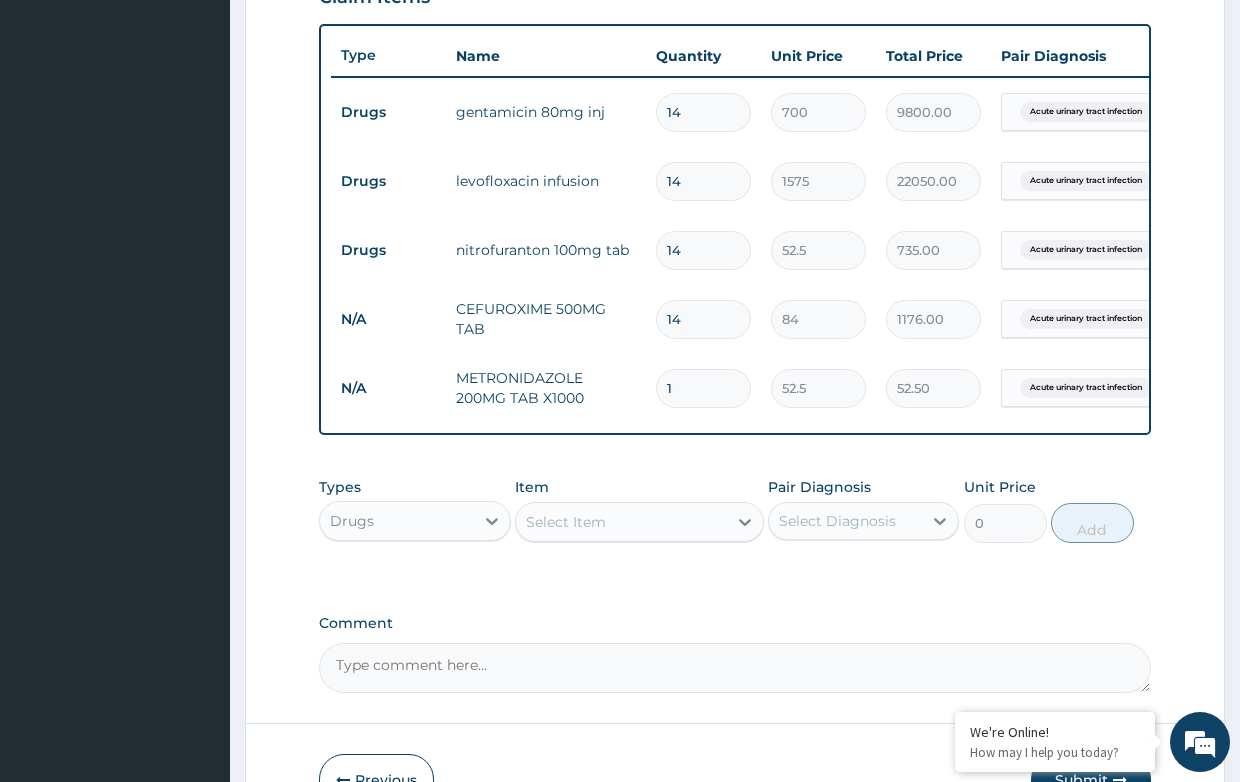 type on "0.00" 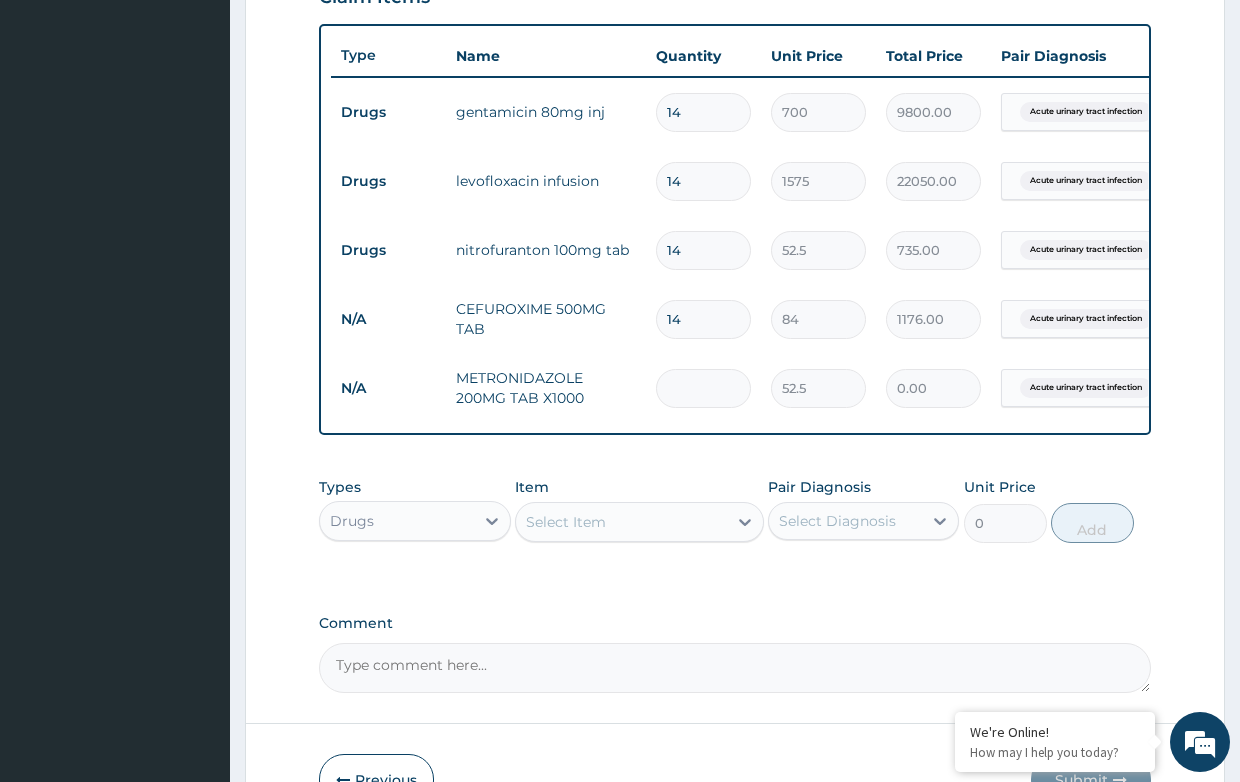 type on "4" 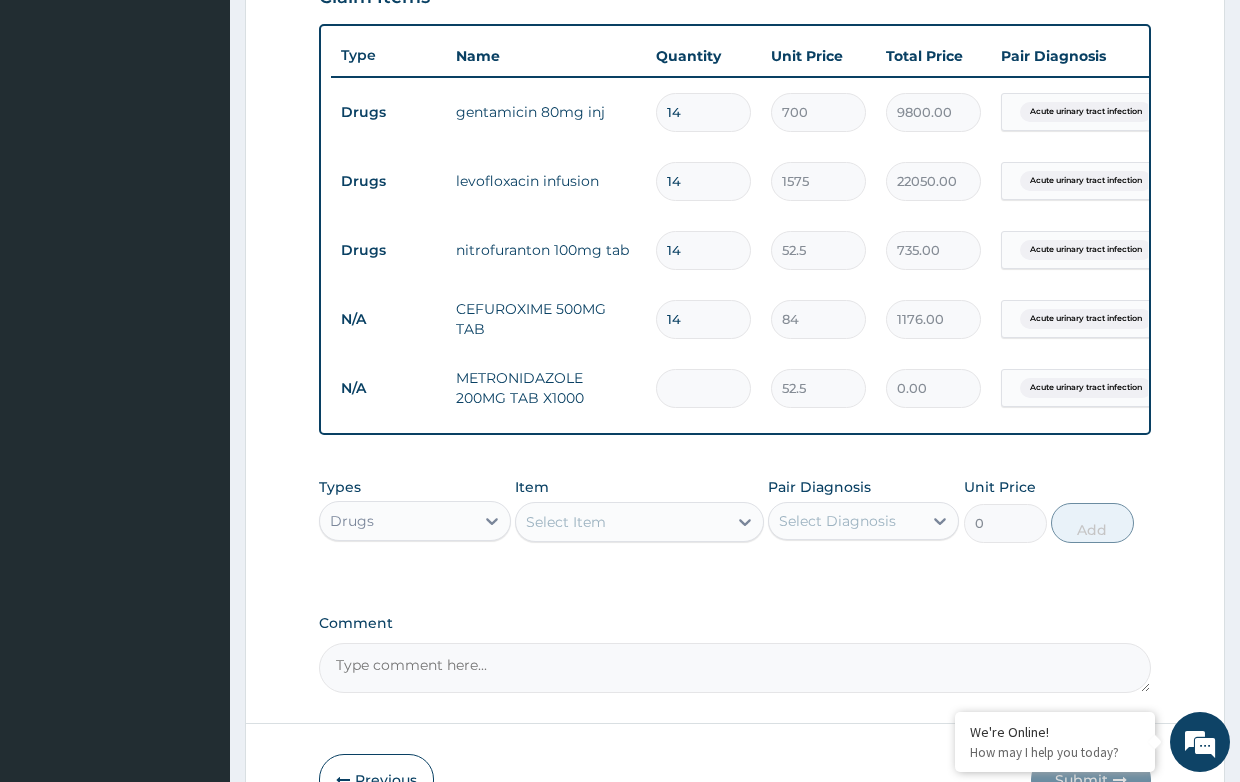 type on "210.00" 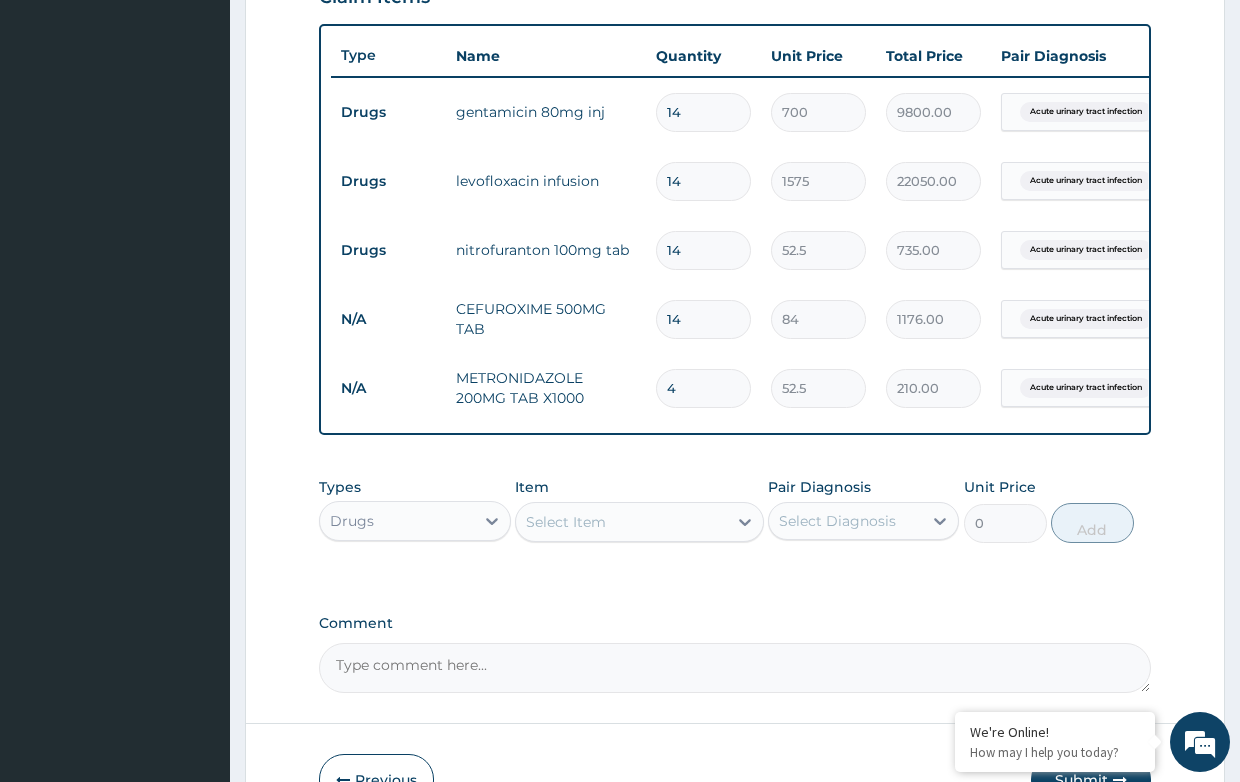 type on "42" 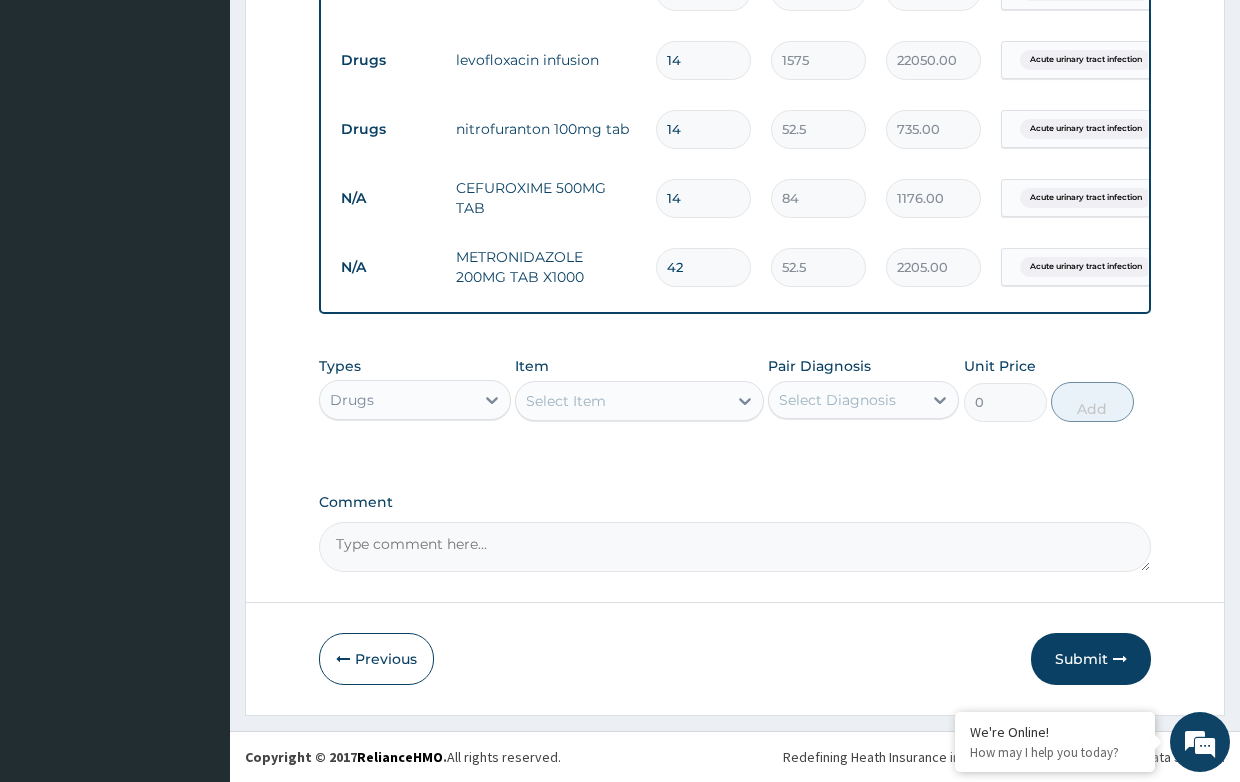 scroll, scrollTop: 858, scrollLeft: 0, axis: vertical 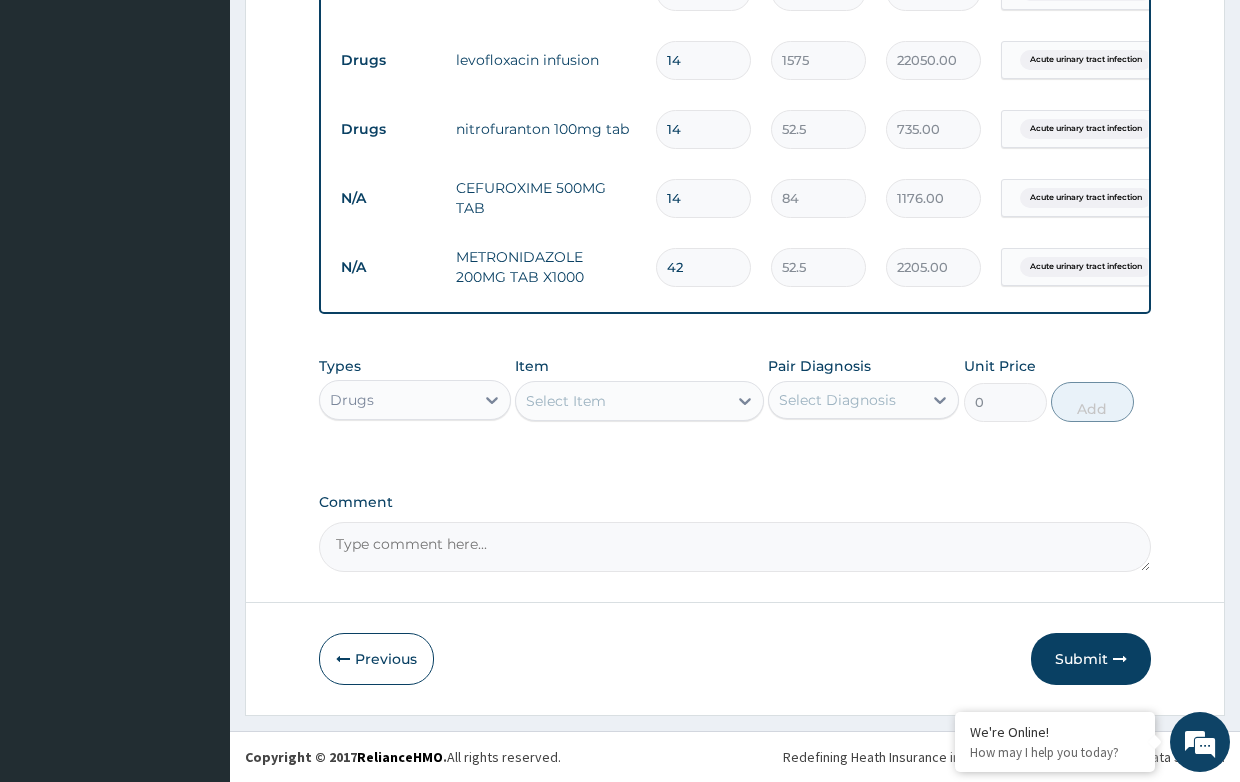 type on "42" 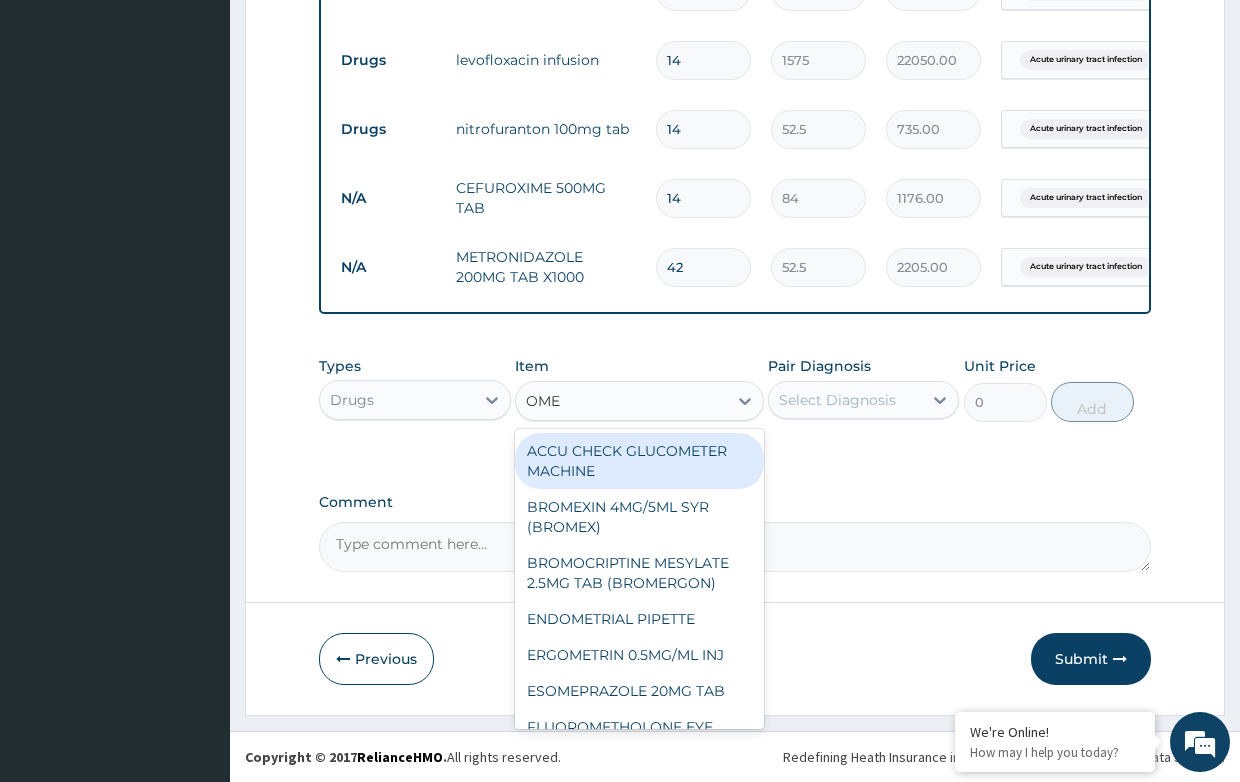 type on "OMEP" 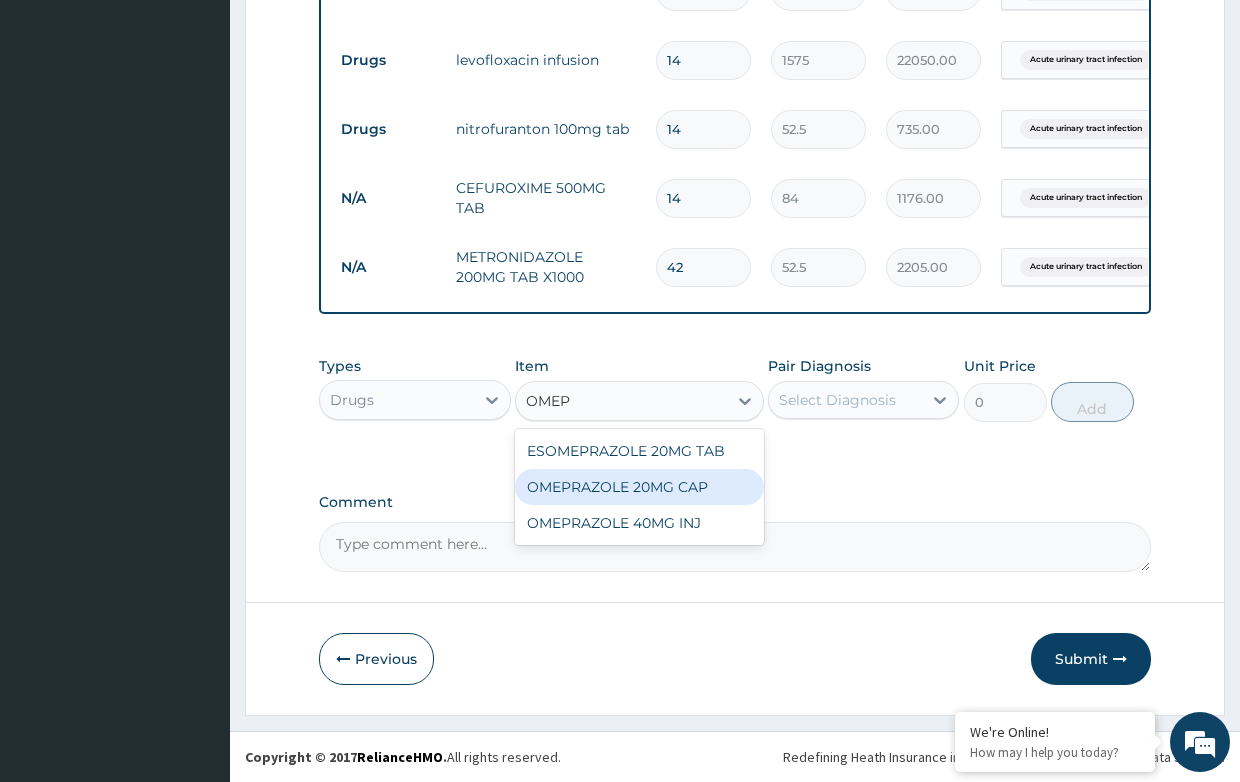click on "OMEPRAZOLE 20MG CAP" at bounding box center (639, 487) 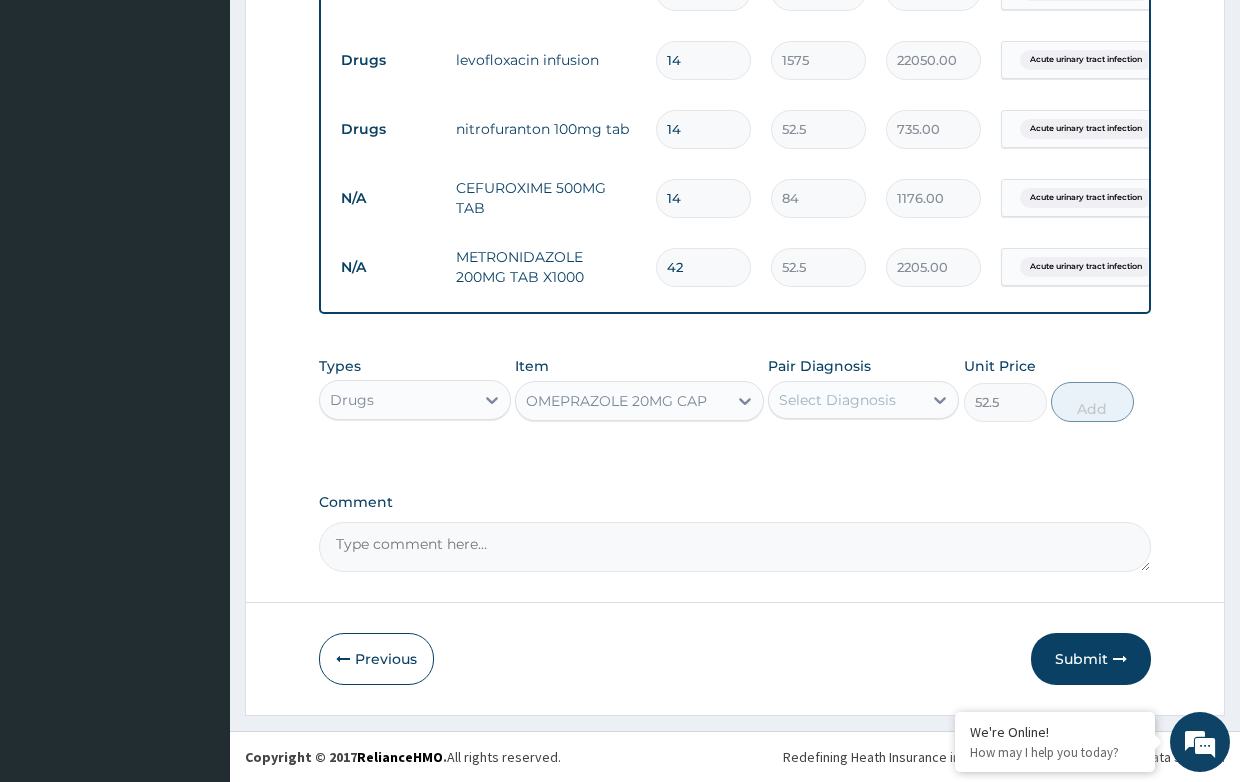click on "Select Diagnosis" at bounding box center (837, 400) 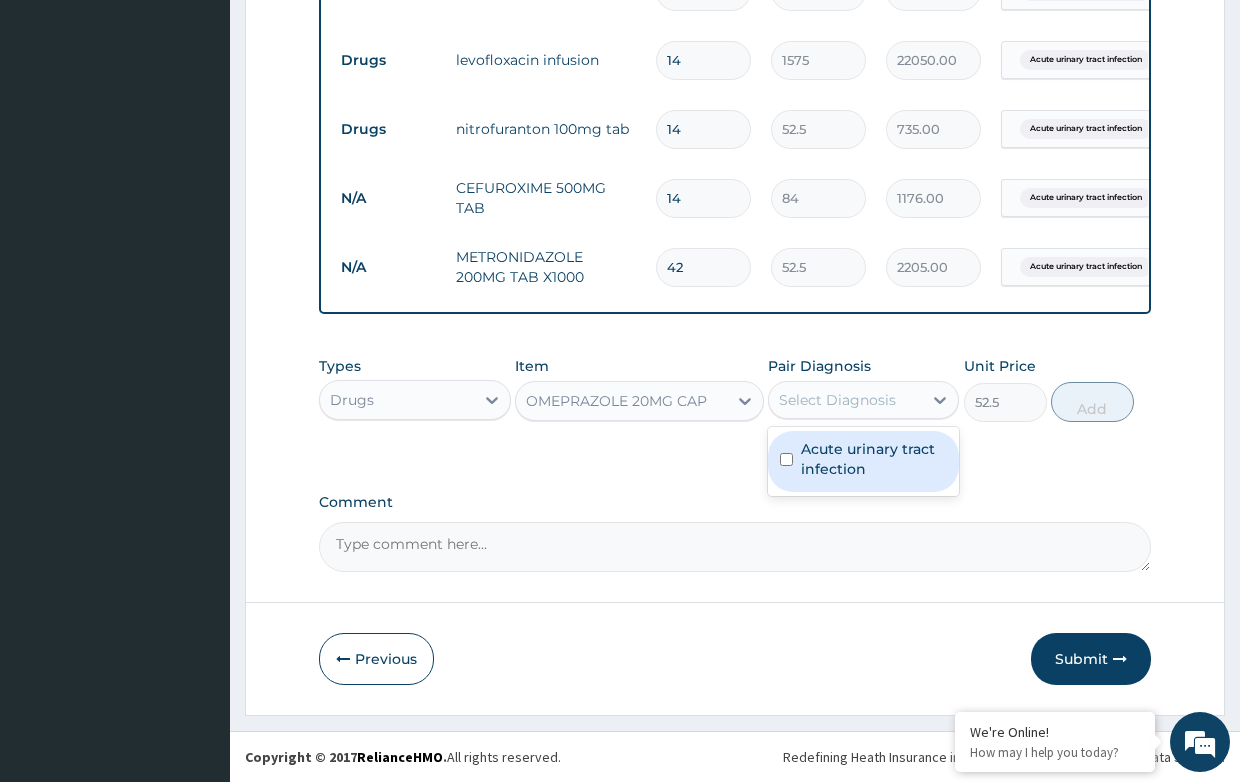 click on "Acute urinary tract infection" at bounding box center [874, 459] 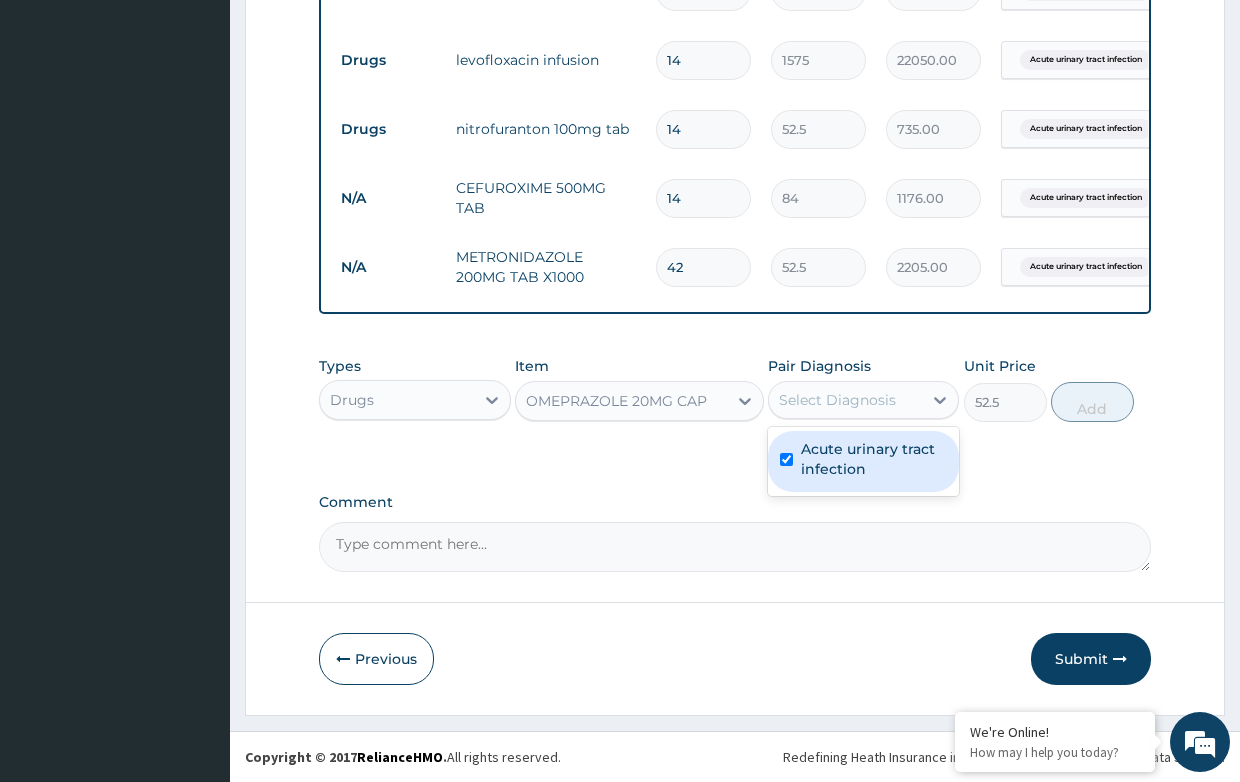 checkbox on "true" 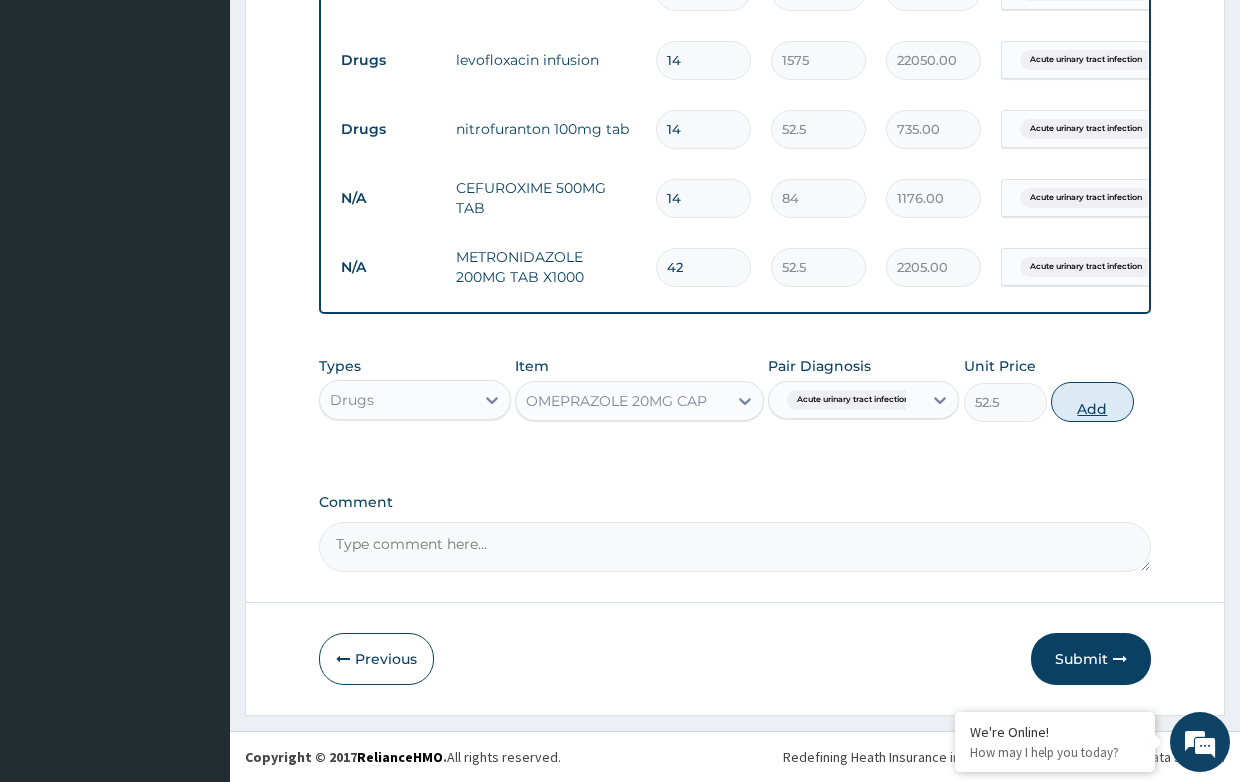 click on "Add" at bounding box center [1092, 402] 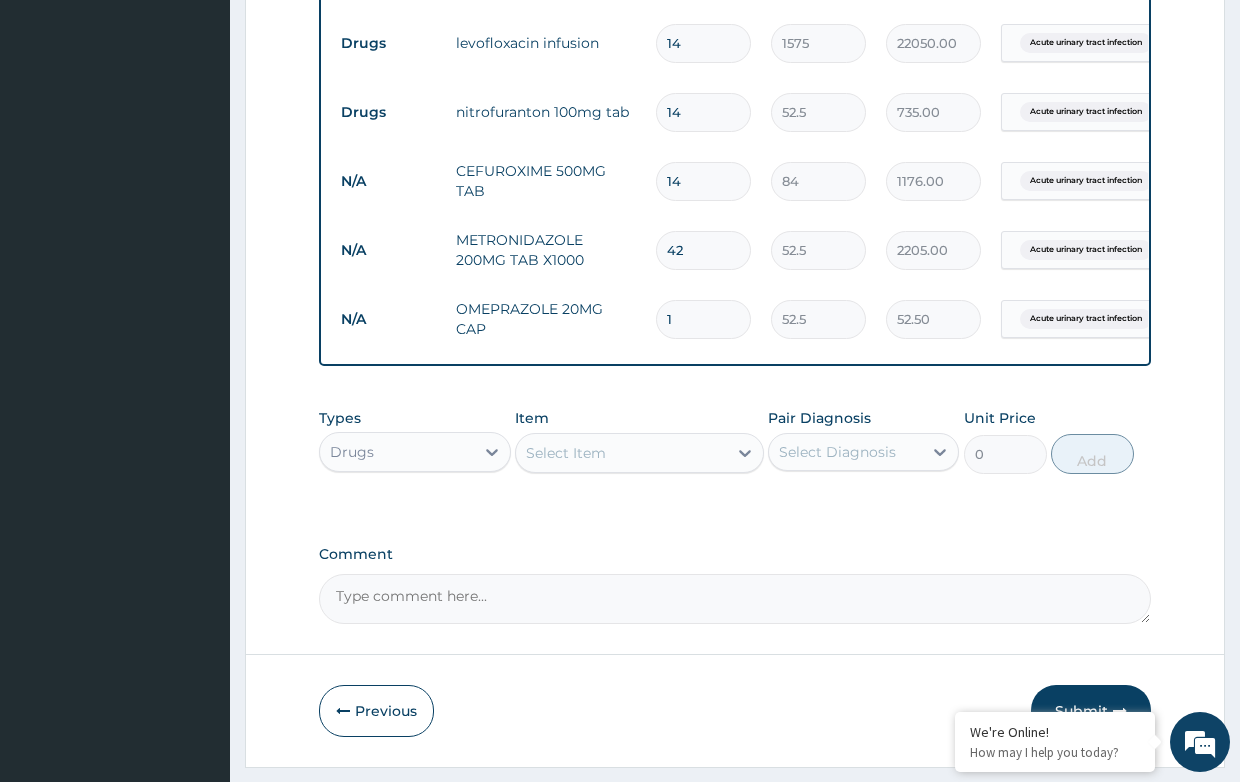 type on "14" 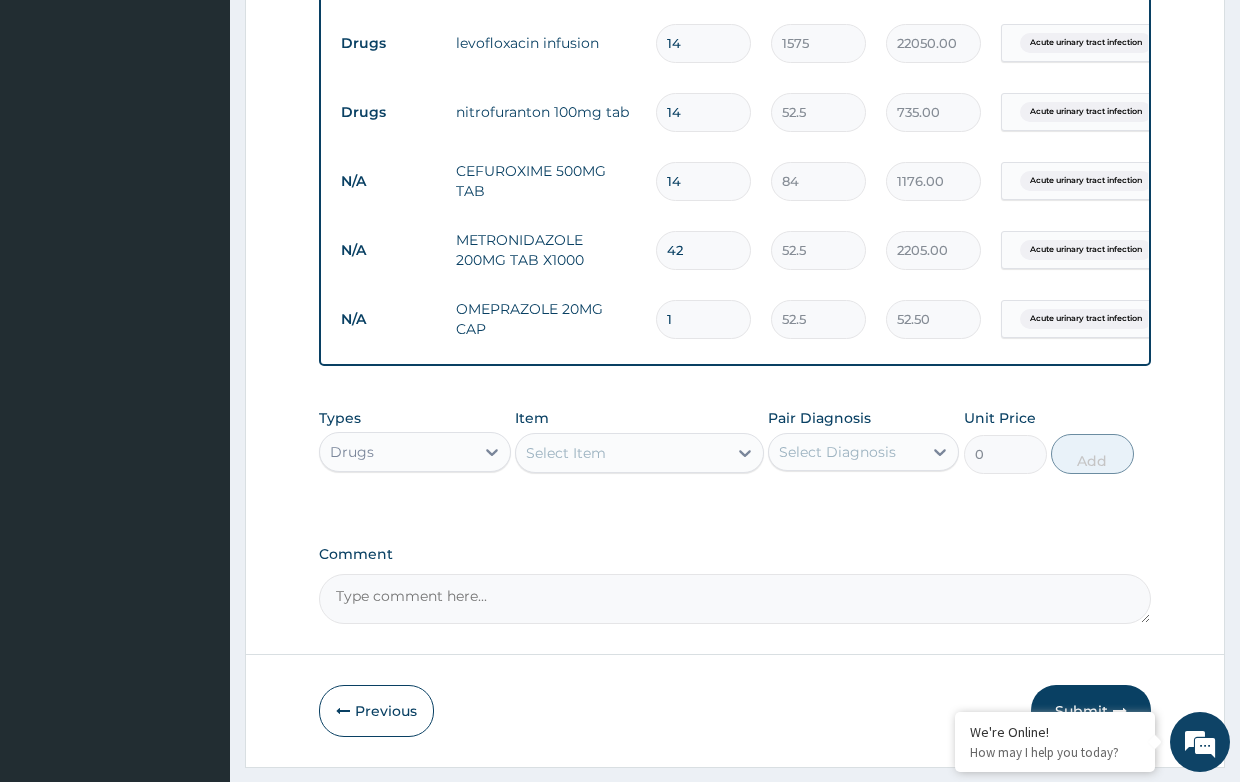 type on "735.00" 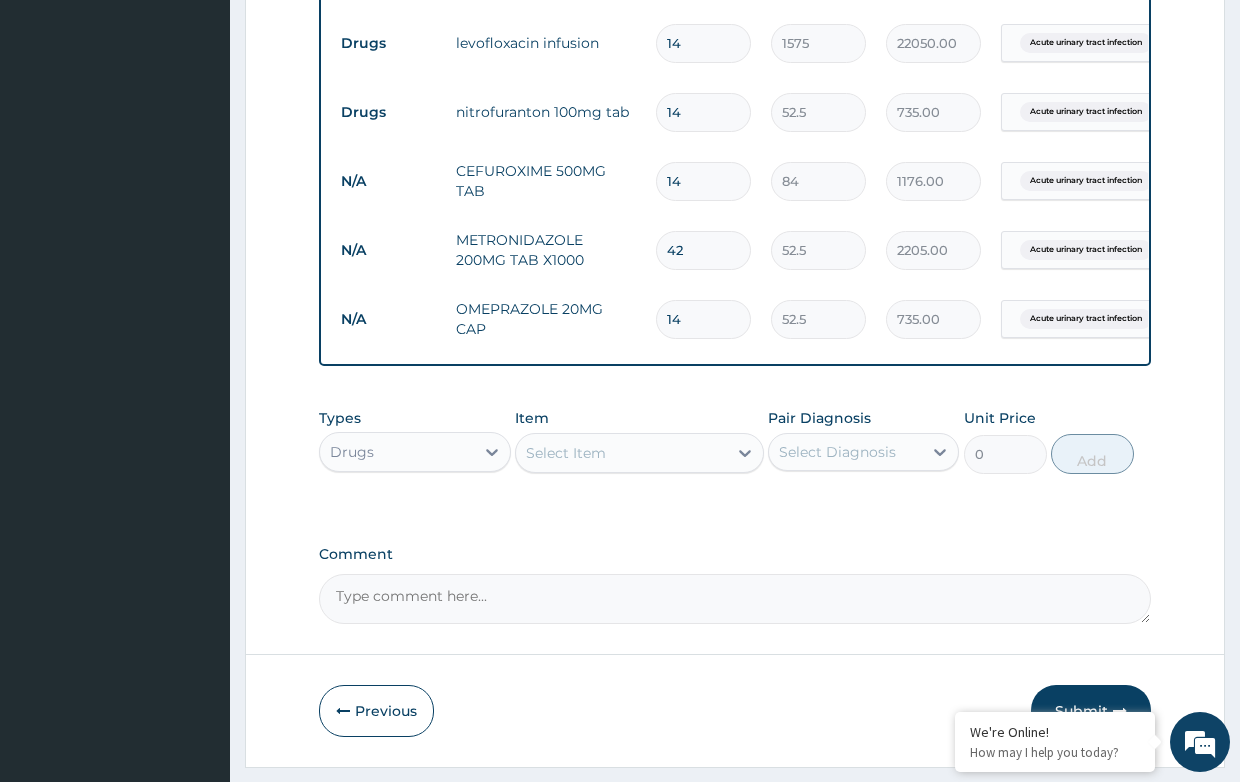 type on "14" 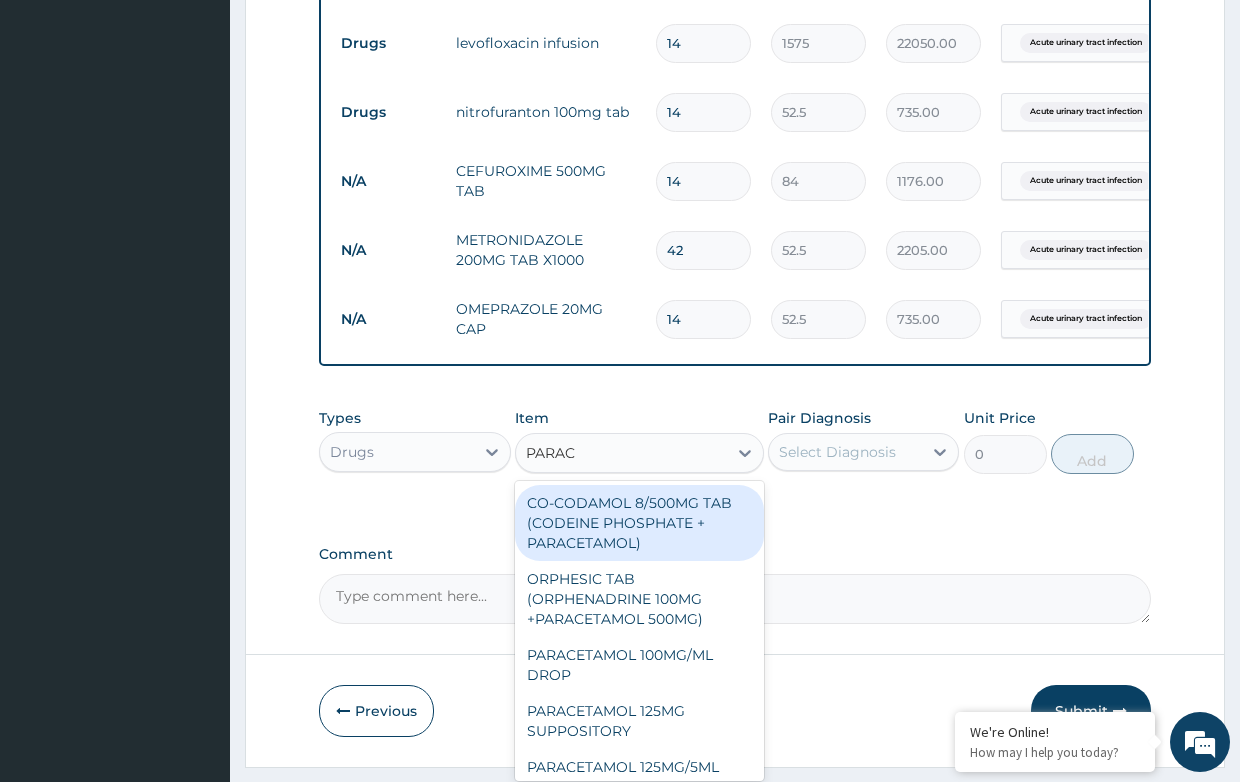 type on "PARACE" 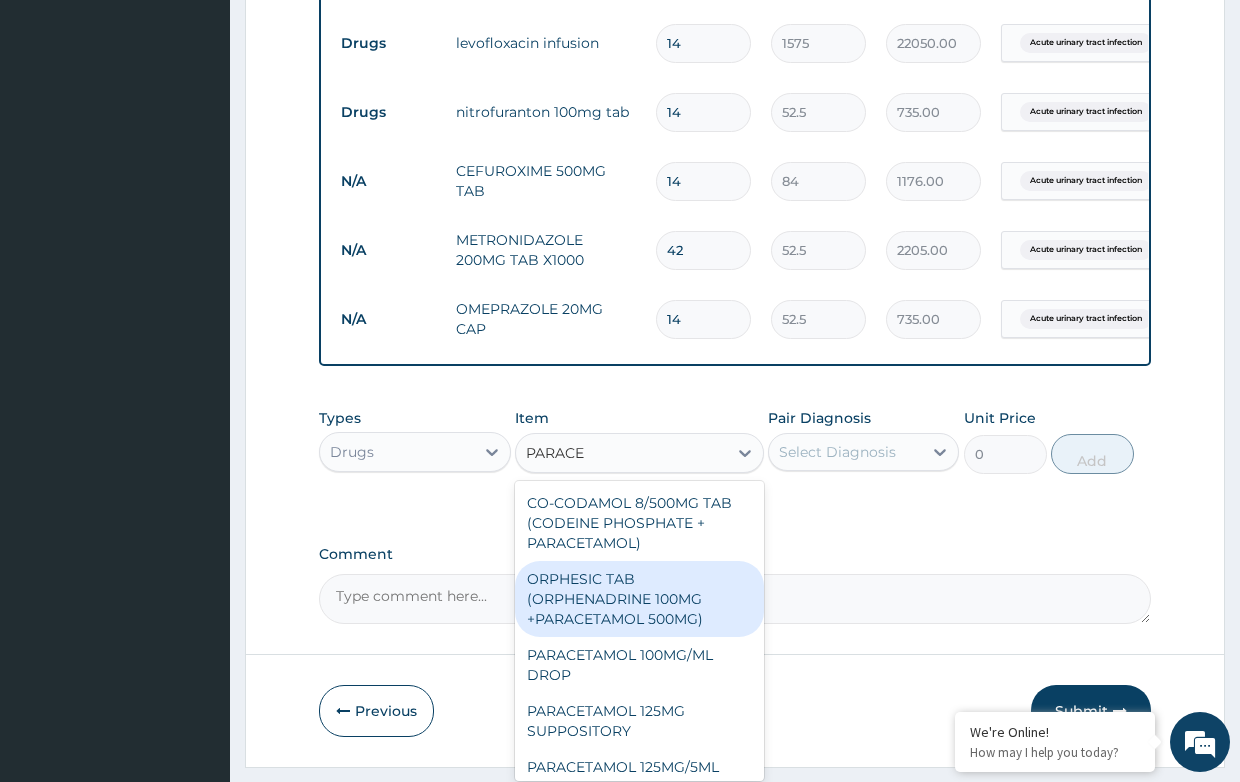 click on "ORPHESIC TAB (ORPHENADRINE 100MG +PARACETAMOL 500MG)" at bounding box center (639, 599) 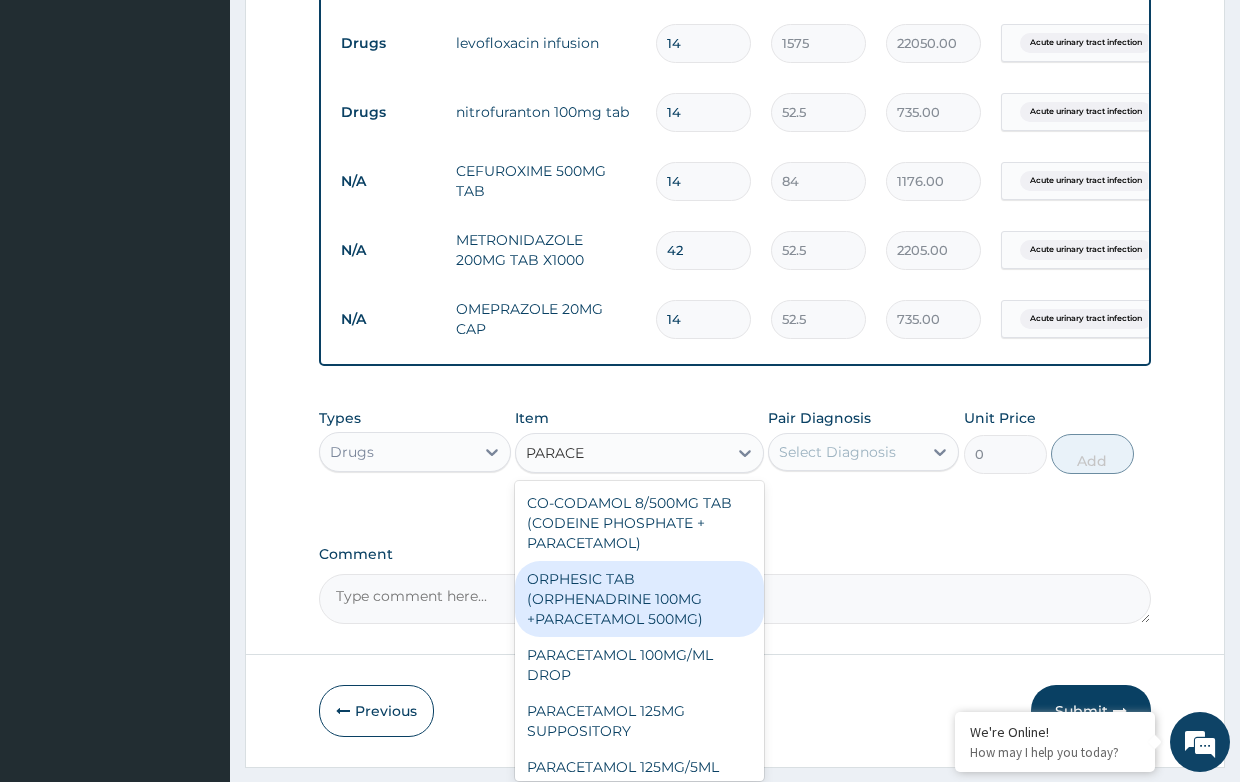 type 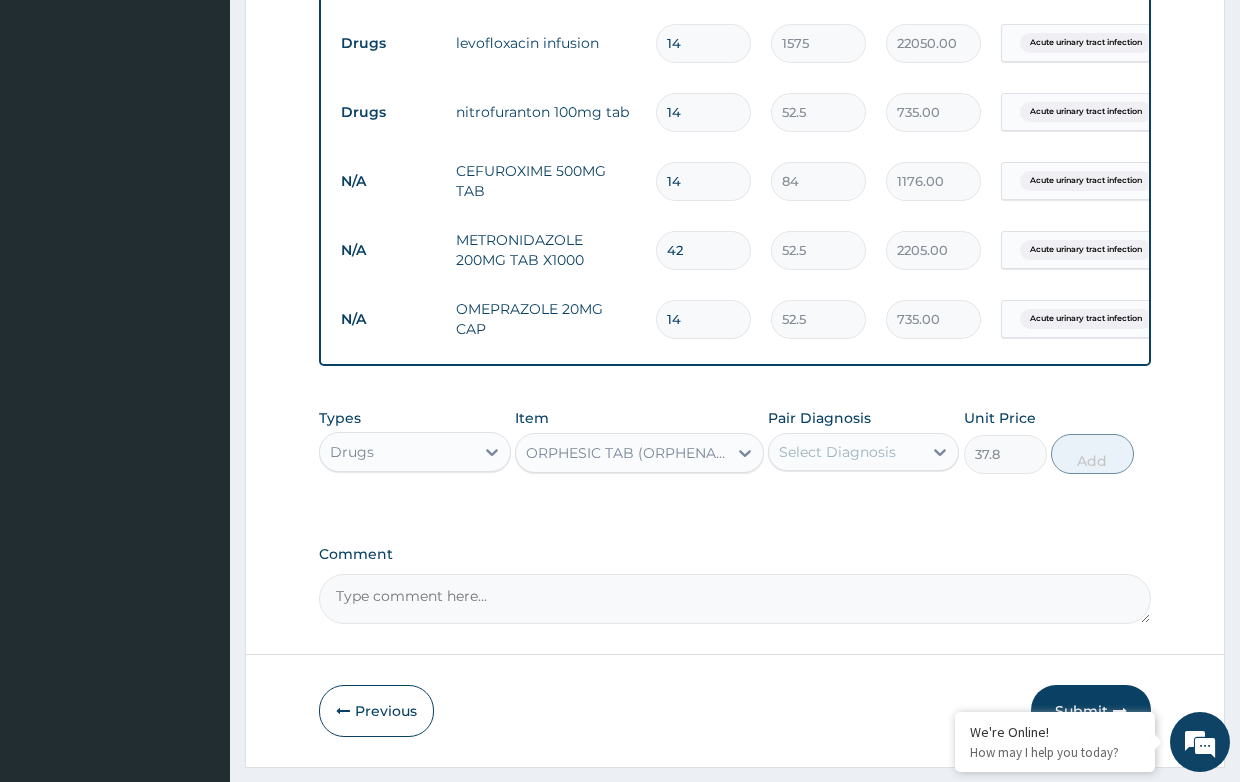 click on "Select Diagnosis" at bounding box center (837, 452) 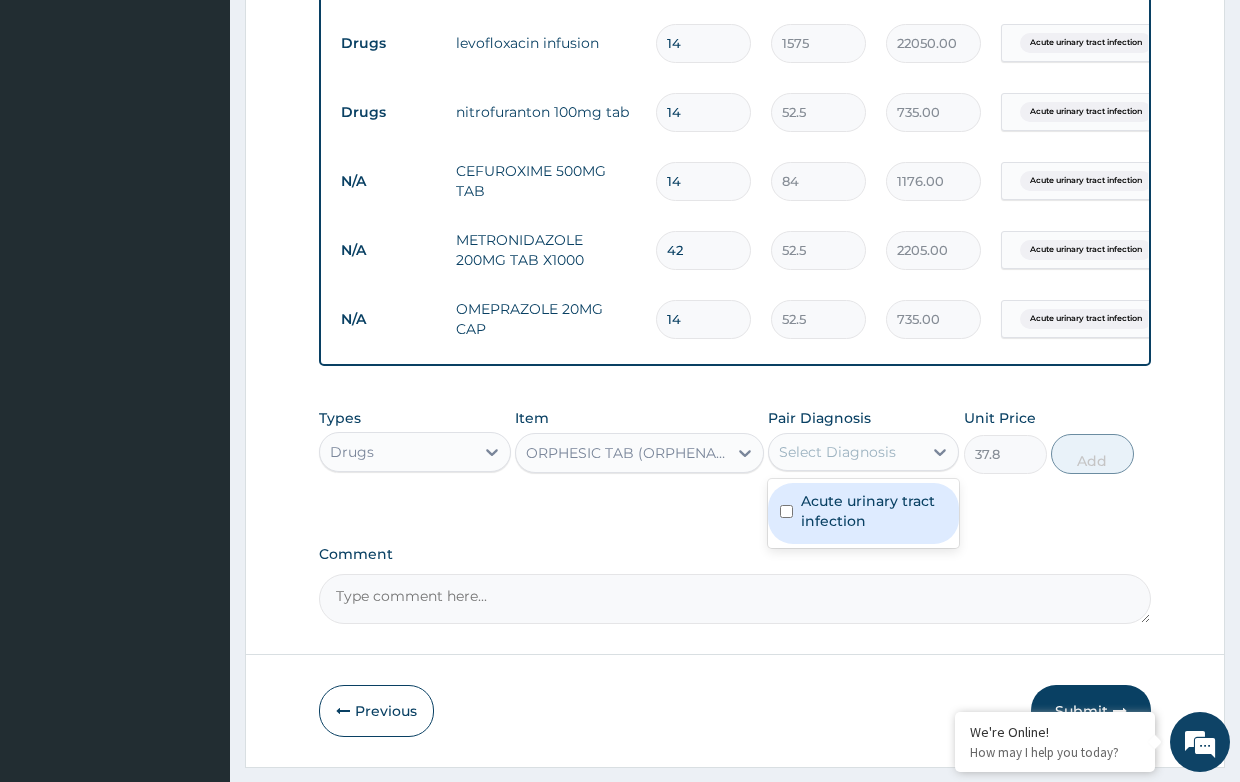 click on "Acute urinary tract infection" at bounding box center [874, 511] 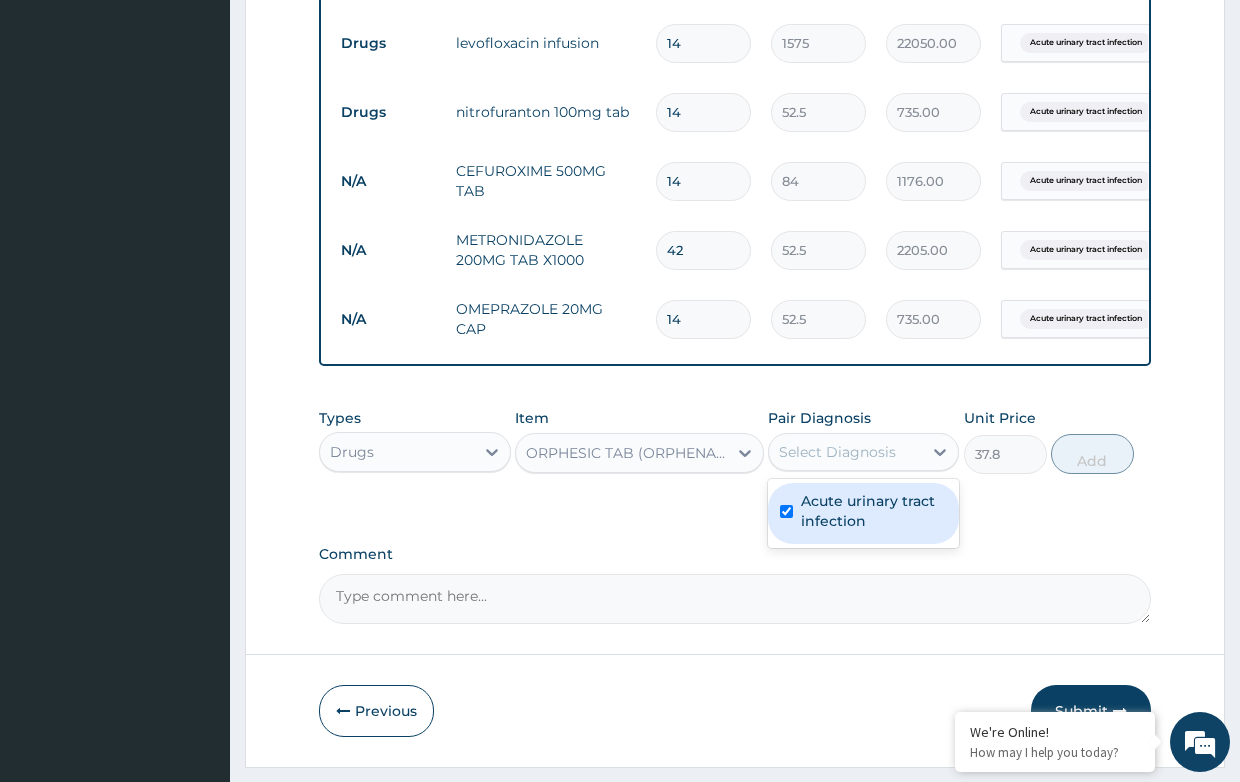 checkbox on "true" 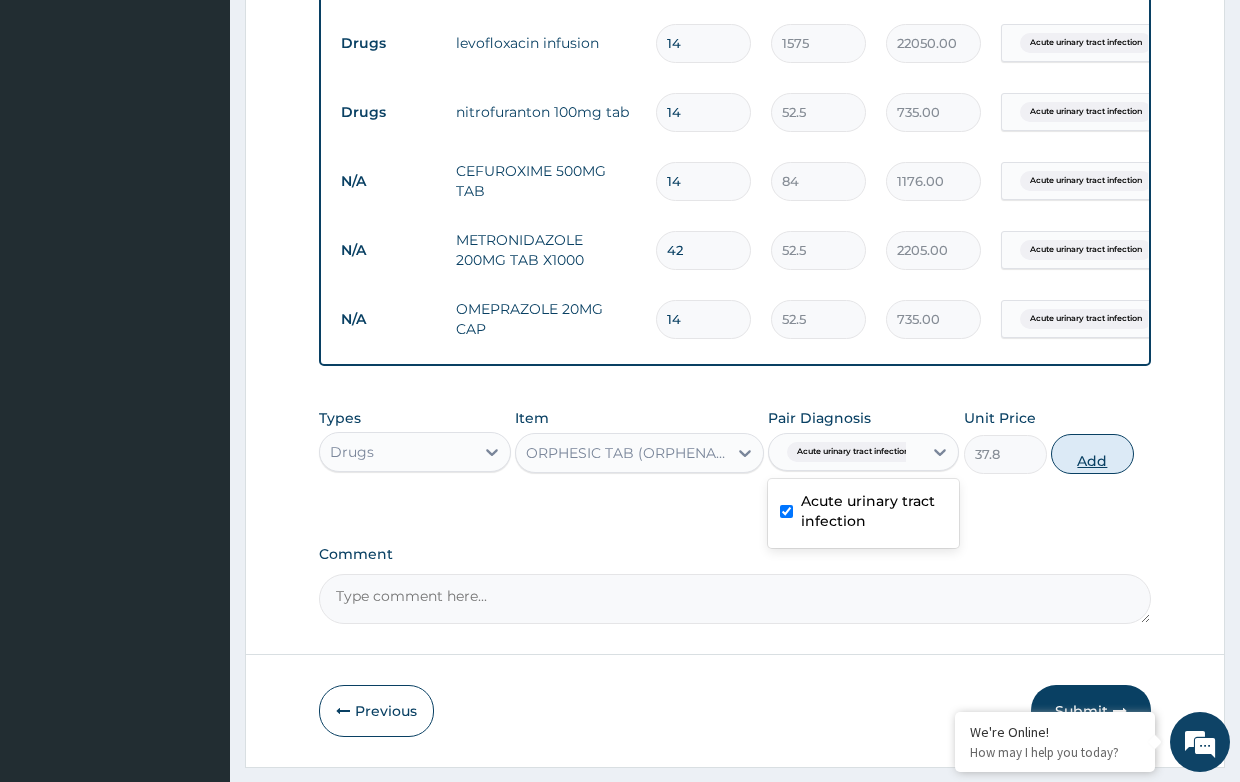click on "Add" at bounding box center [1092, 454] 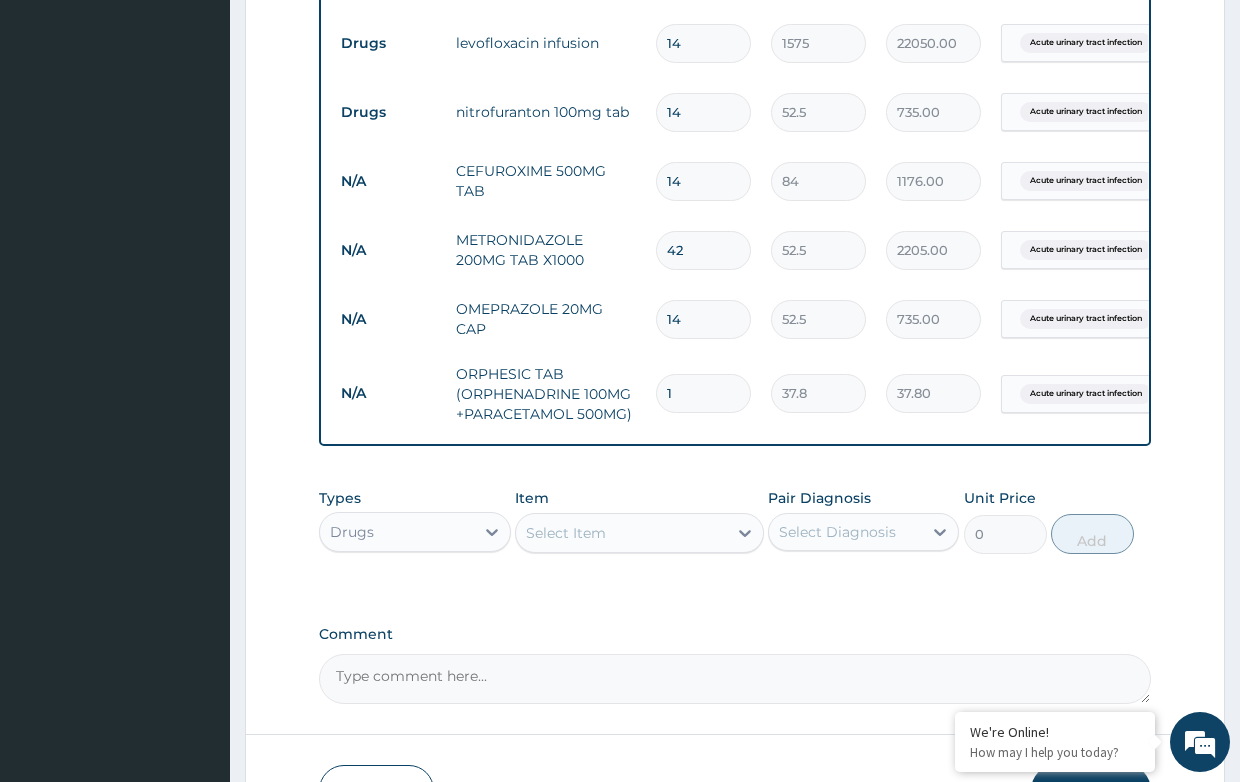 type on "18" 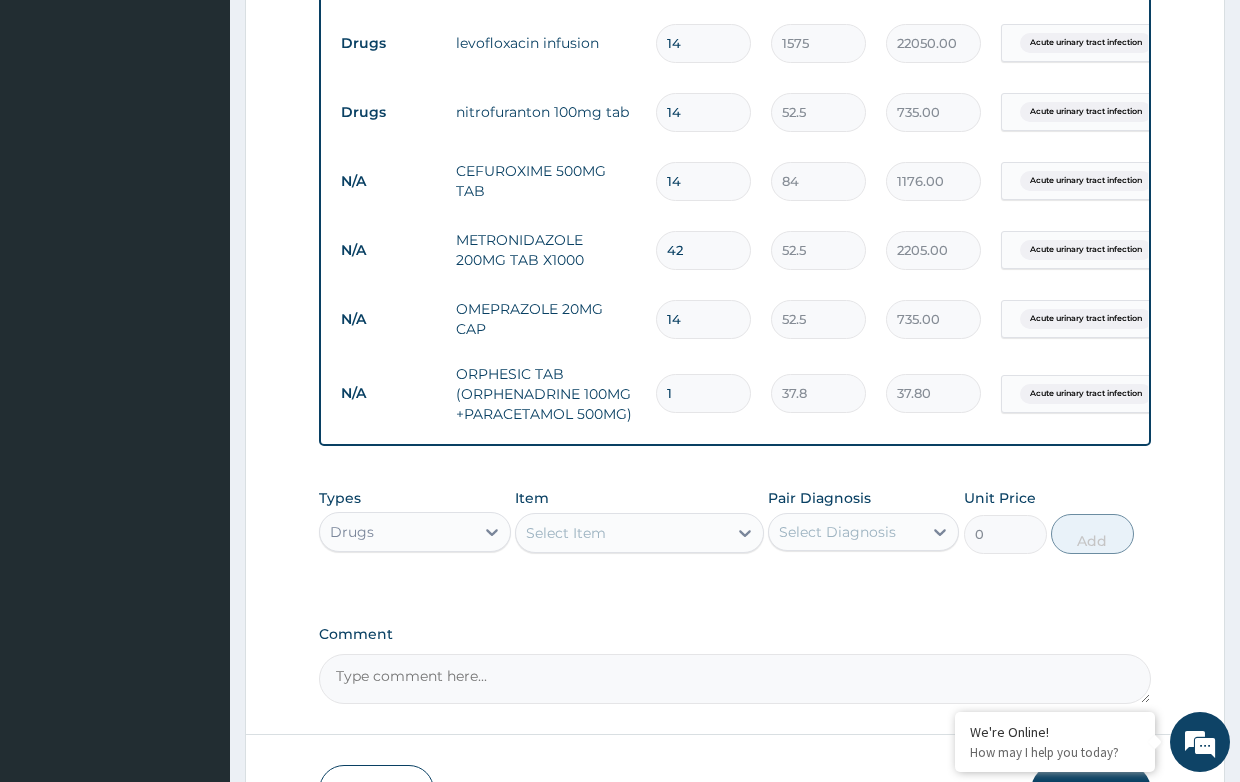 type on "680.40" 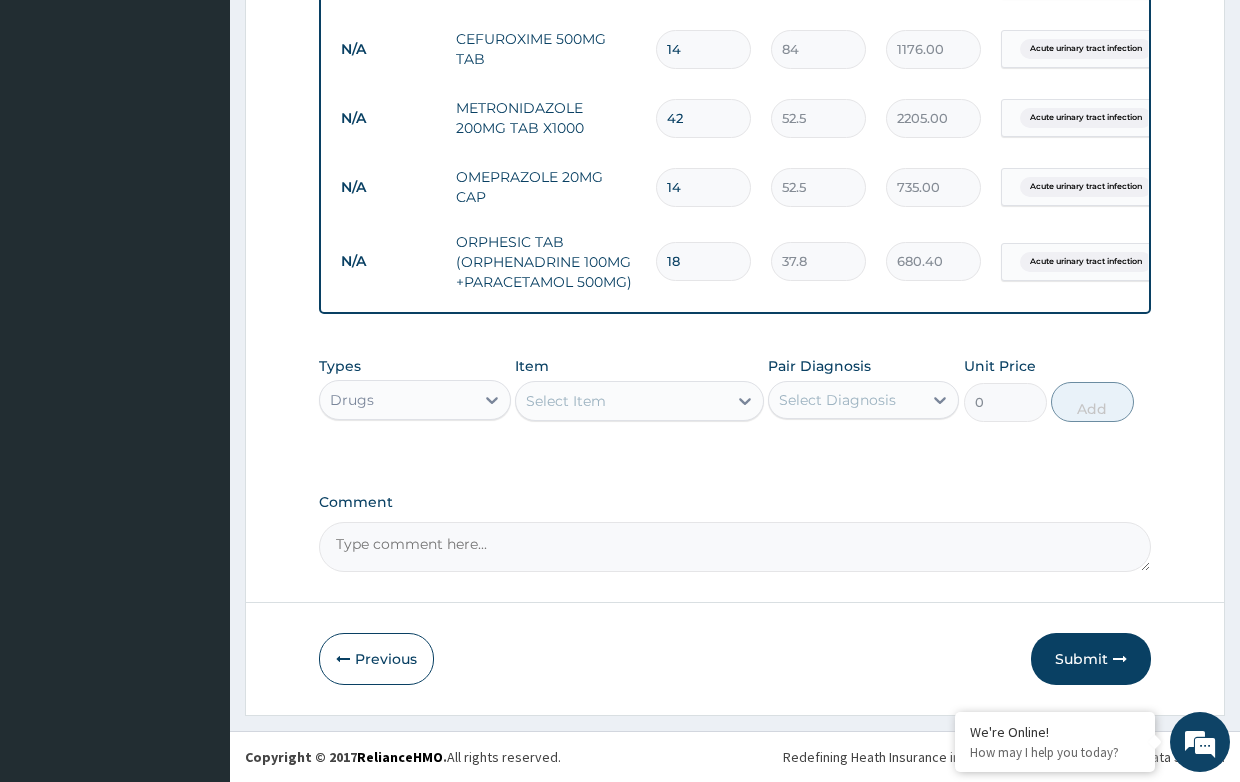 scroll, scrollTop: 1007, scrollLeft: 0, axis: vertical 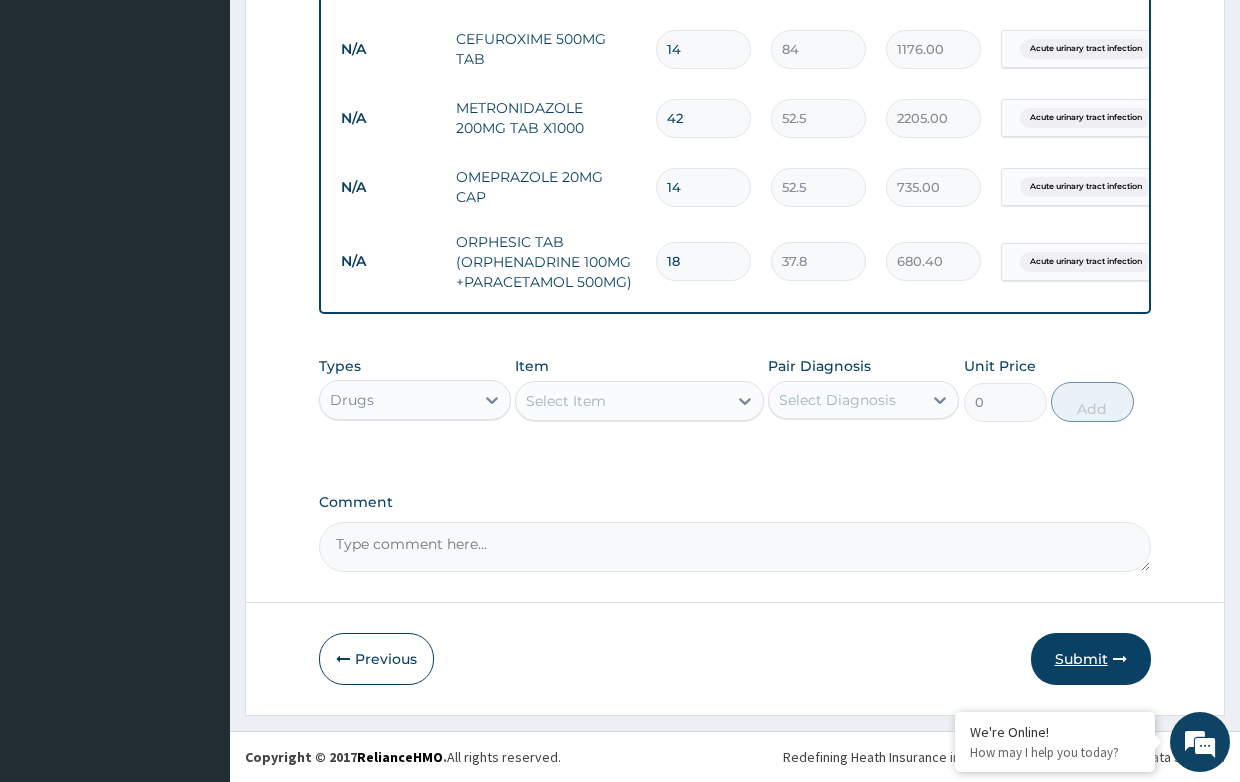 type on "18" 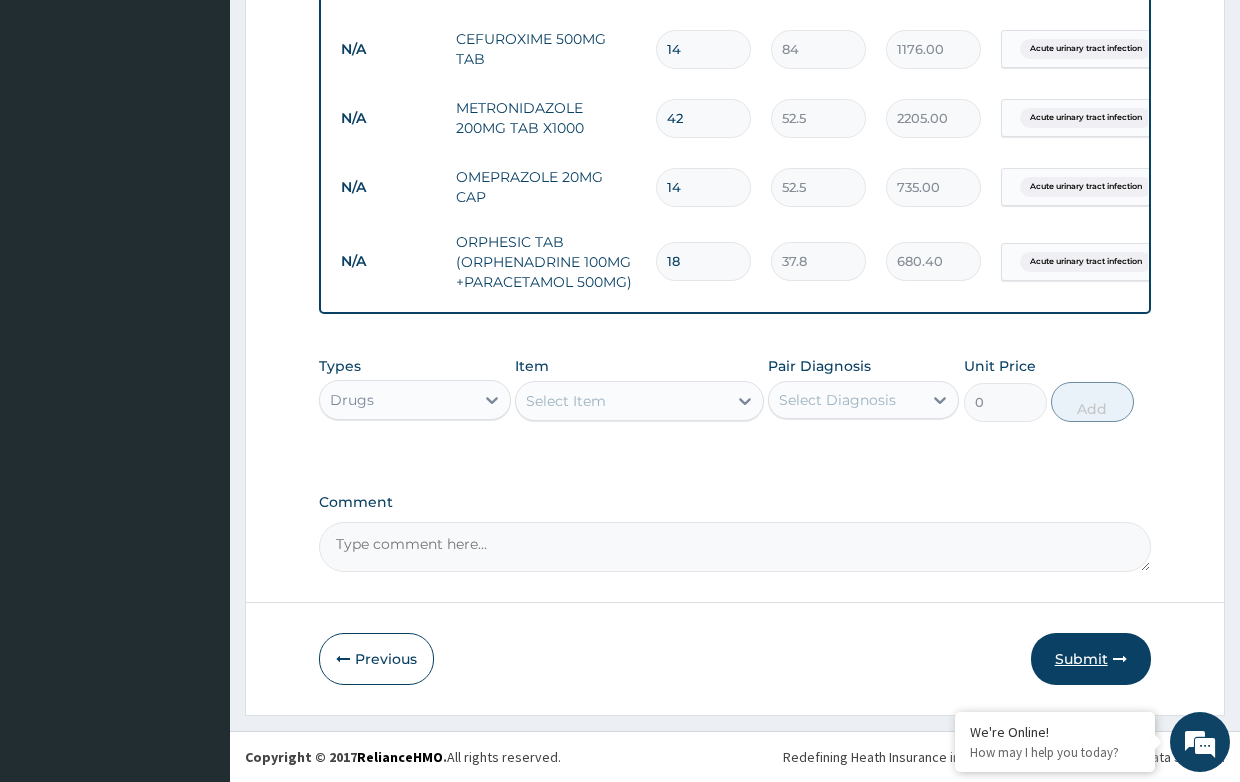 click on "Submit" at bounding box center [1091, 659] 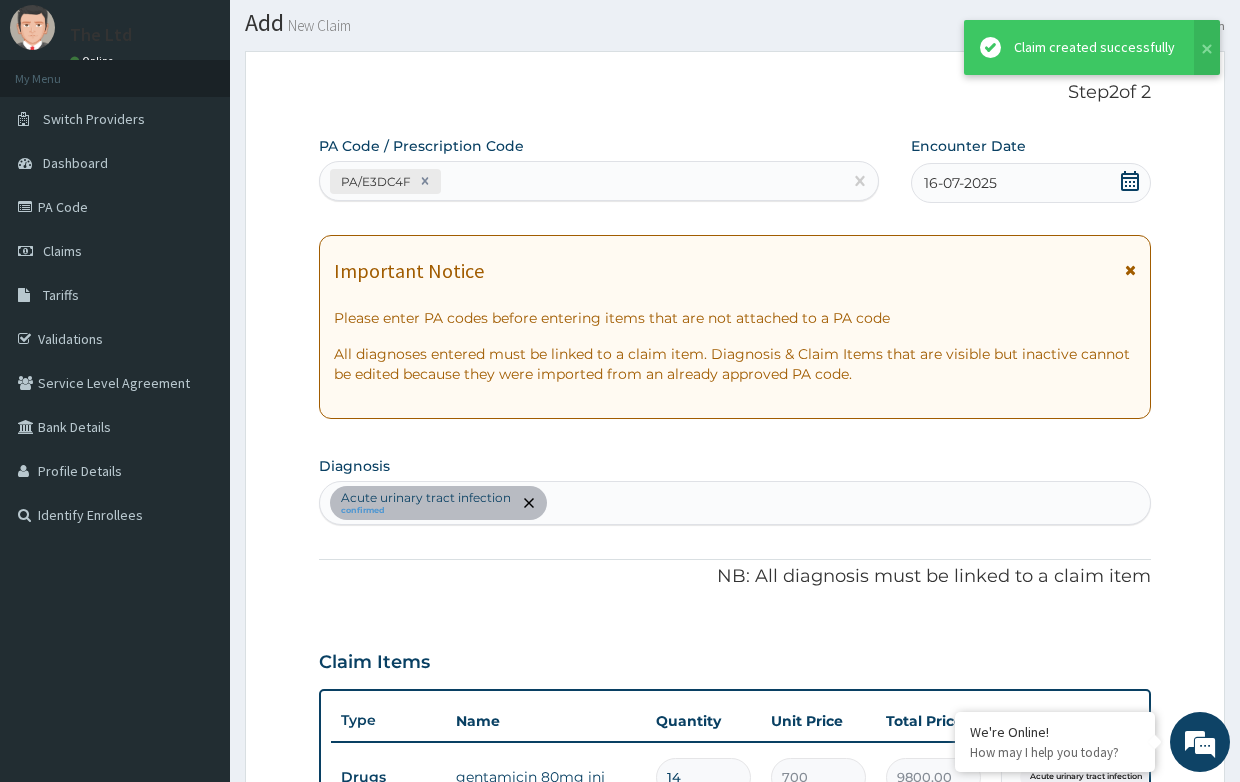 scroll, scrollTop: 1007, scrollLeft: 0, axis: vertical 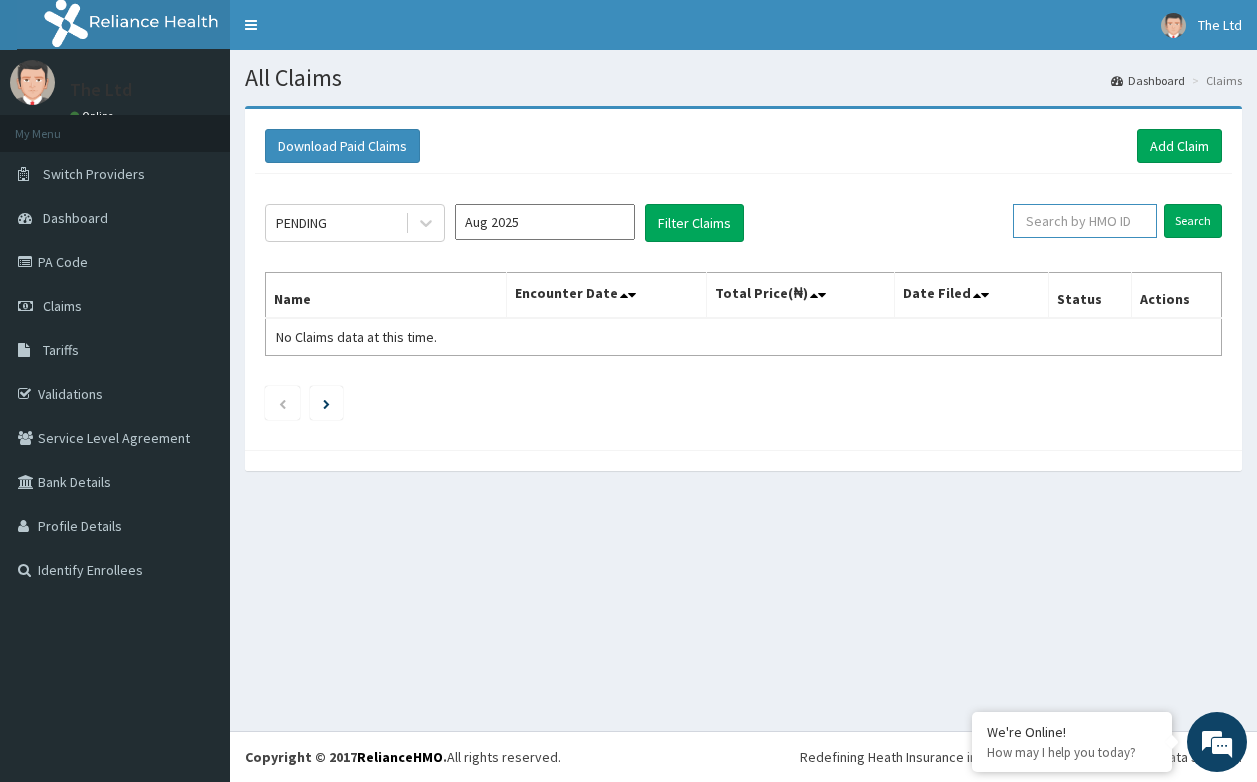 click at bounding box center [1085, 221] 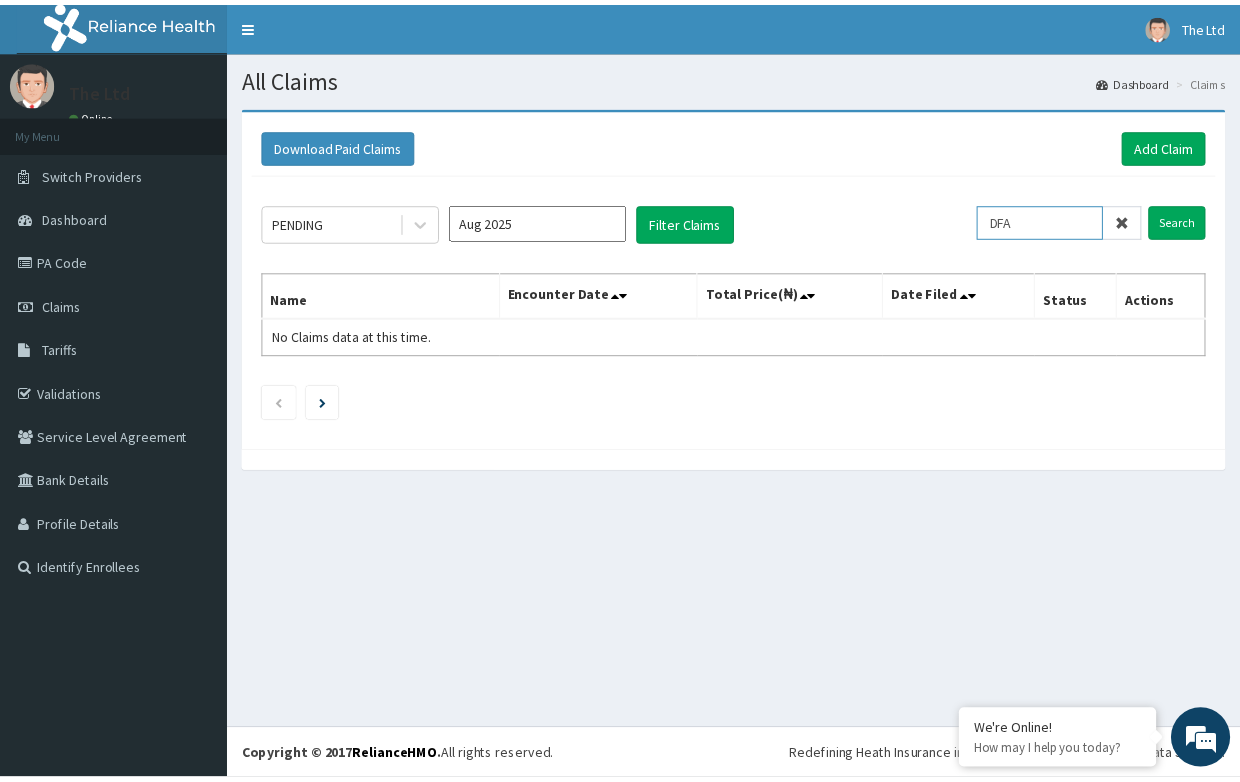 scroll, scrollTop: 0, scrollLeft: 0, axis: both 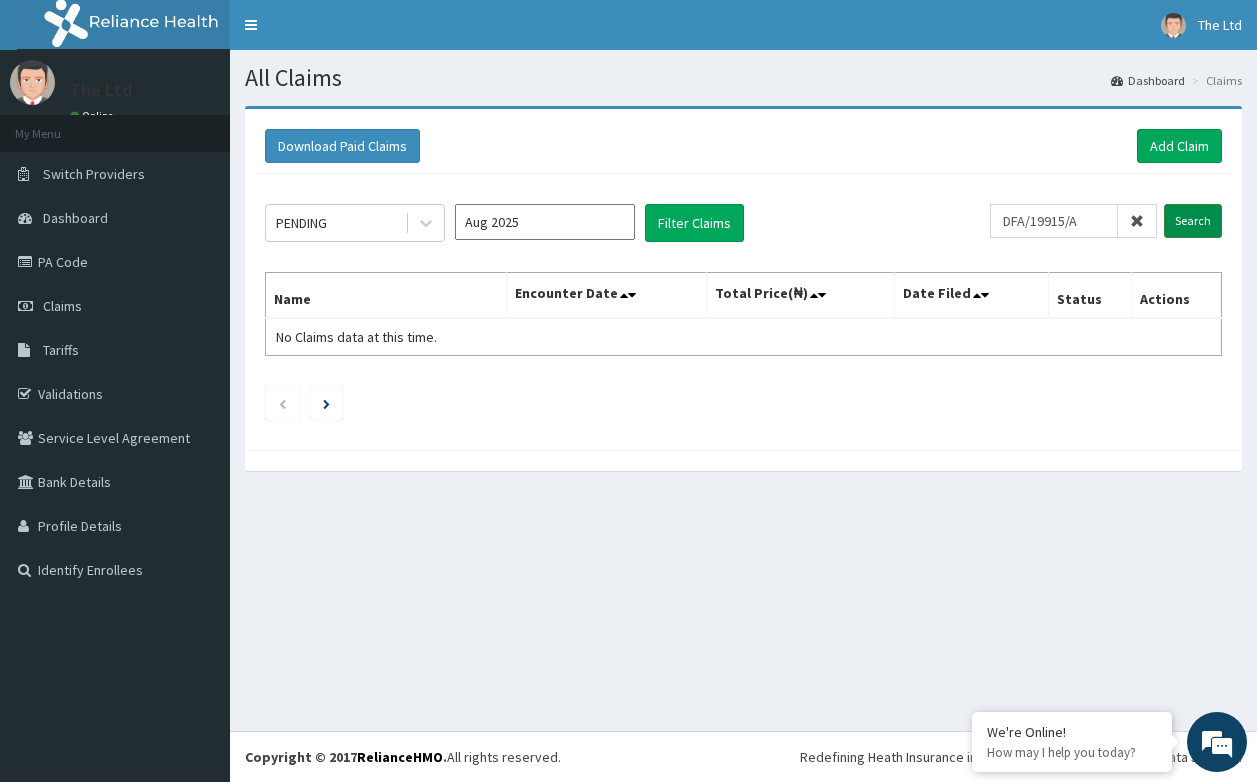 click on "Search" at bounding box center (1193, 221) 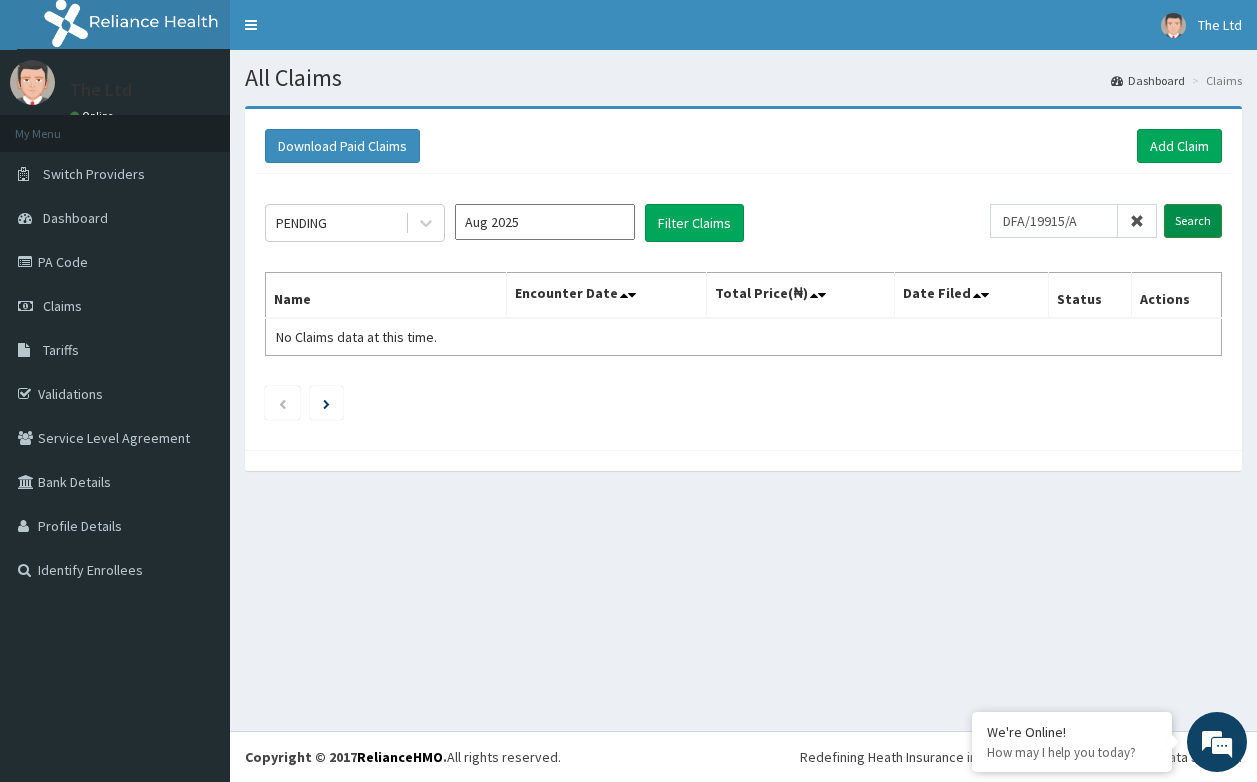 click on "Search" at bounding box center [1193, 221] 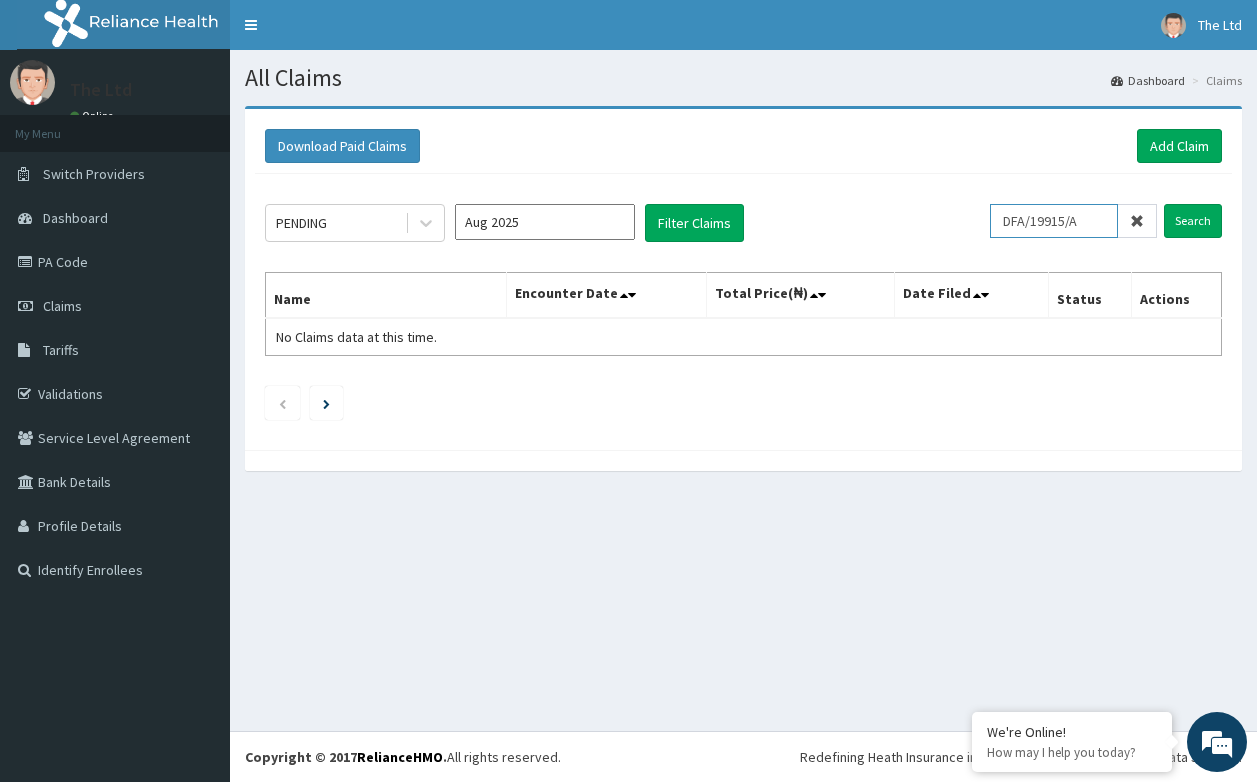 click on "DFA/19915/A" at bounding box center (1054, 221) 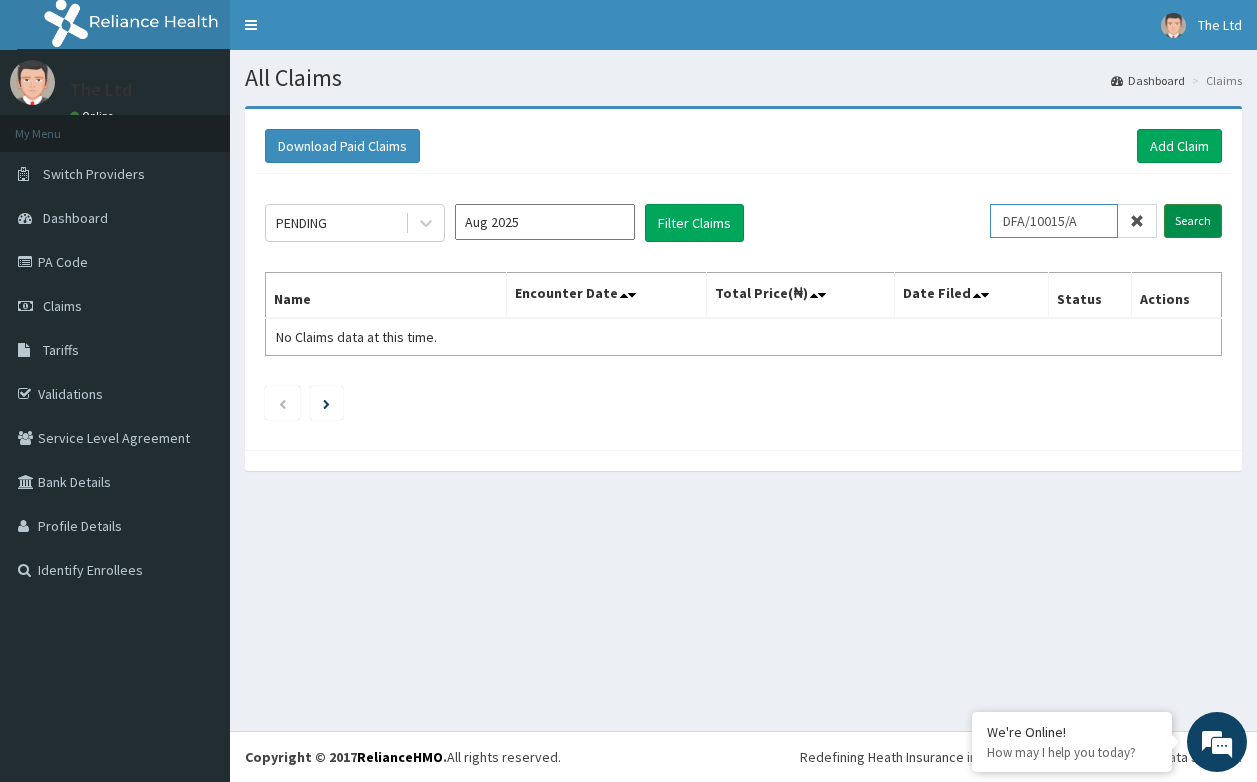 type on "DFA/10015/A" 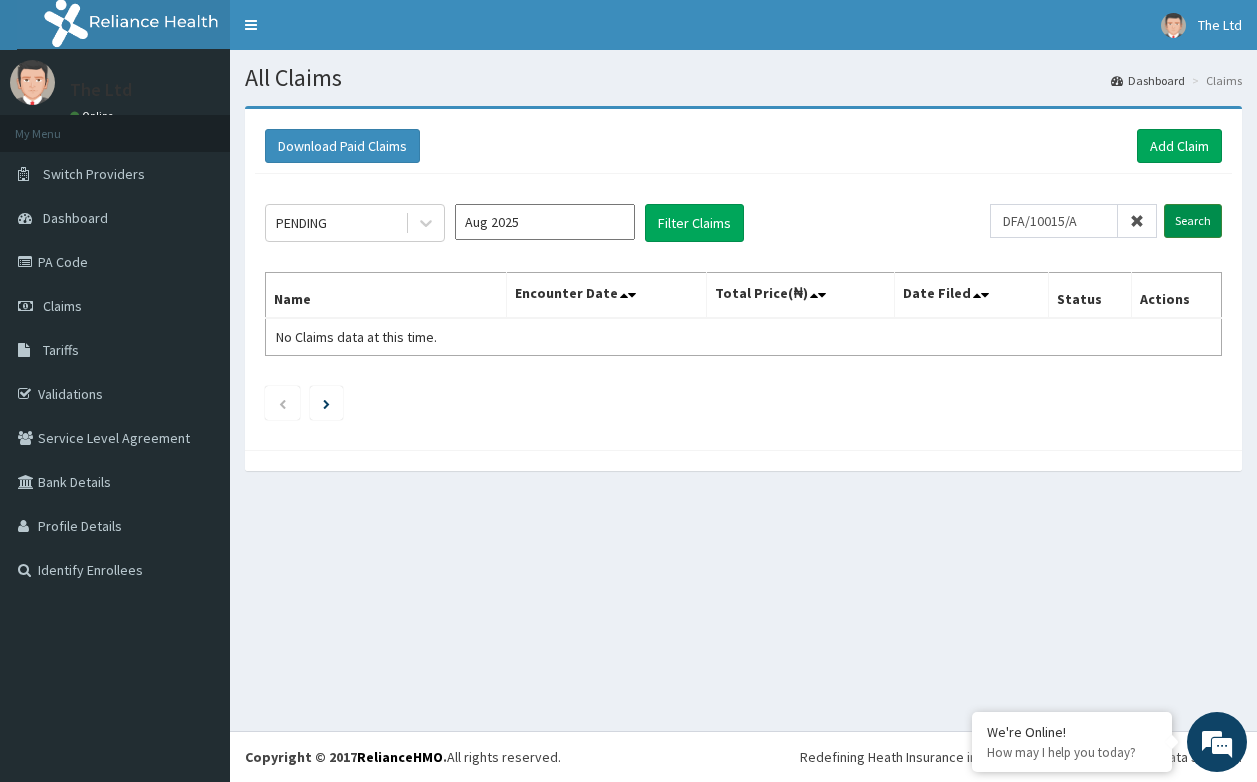 click on "Search" at bounding box center (1193, 221) 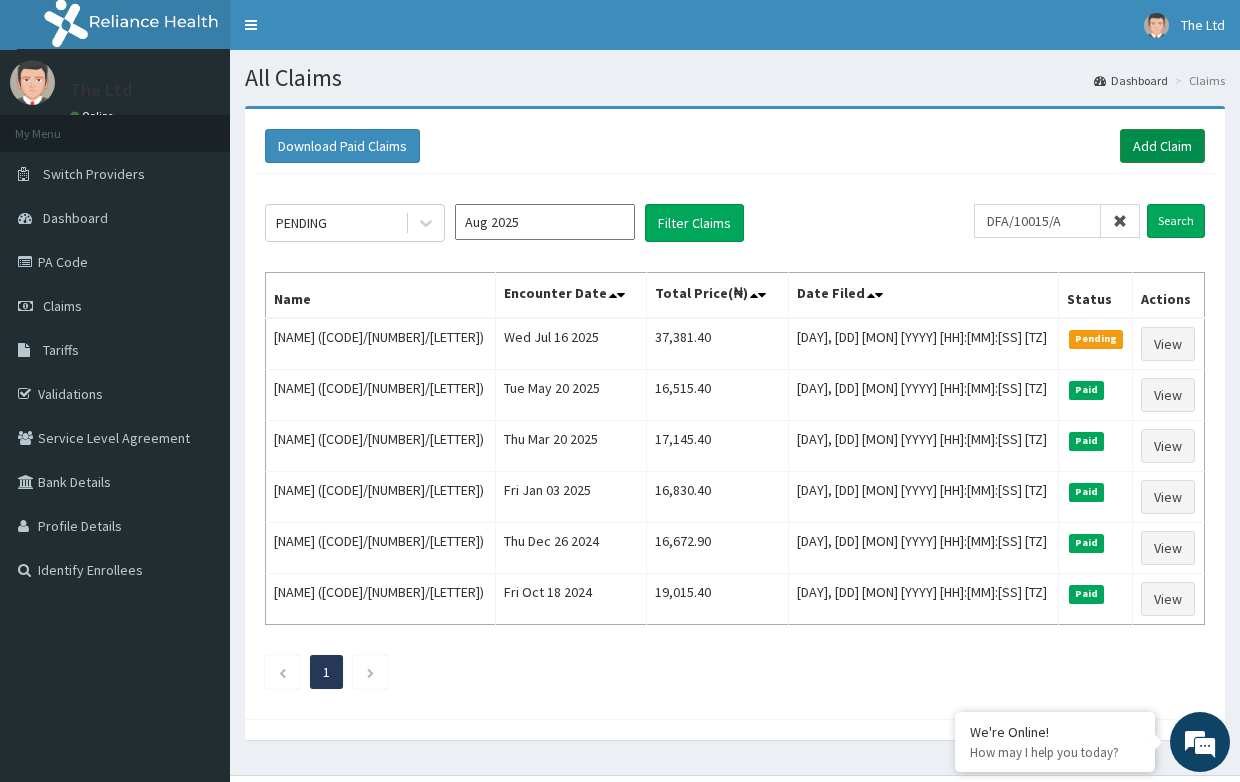click on "Add Claim" at bounding box center [1162, 146] 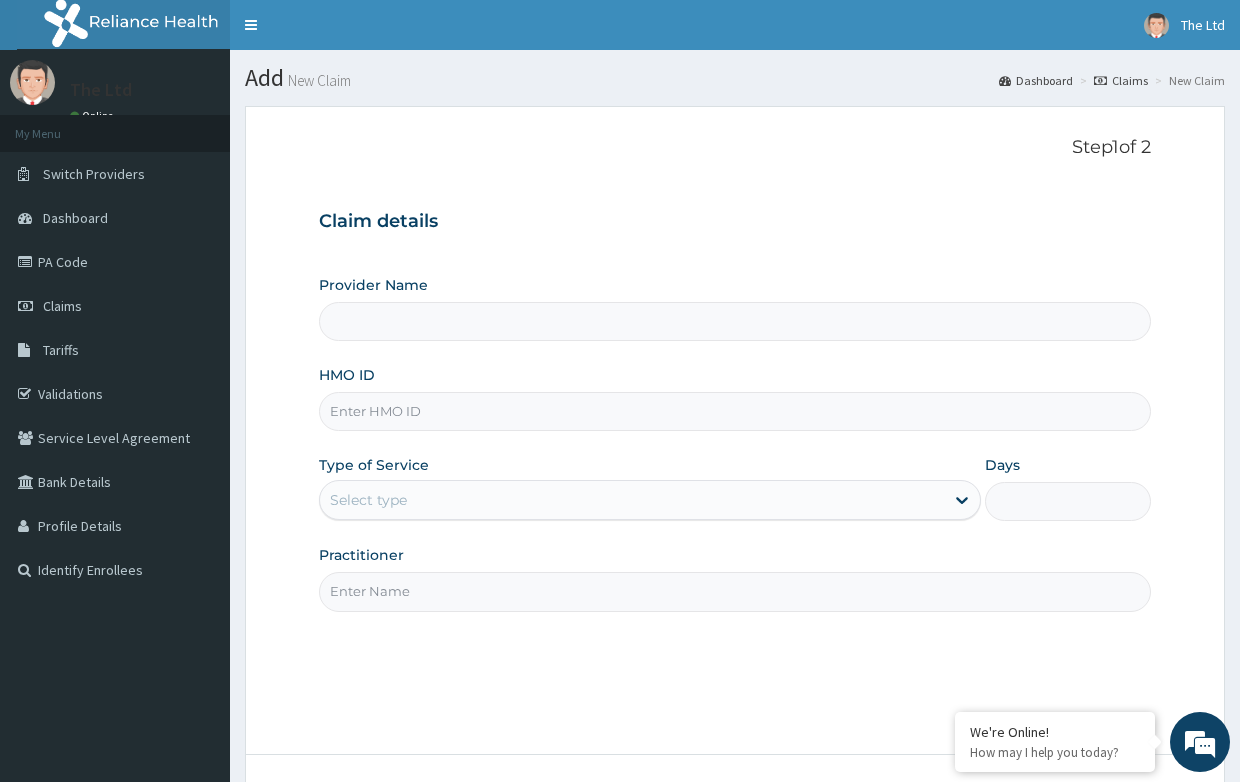 scroll, scrollTop: 0, scrollLeft: 0, axis: both 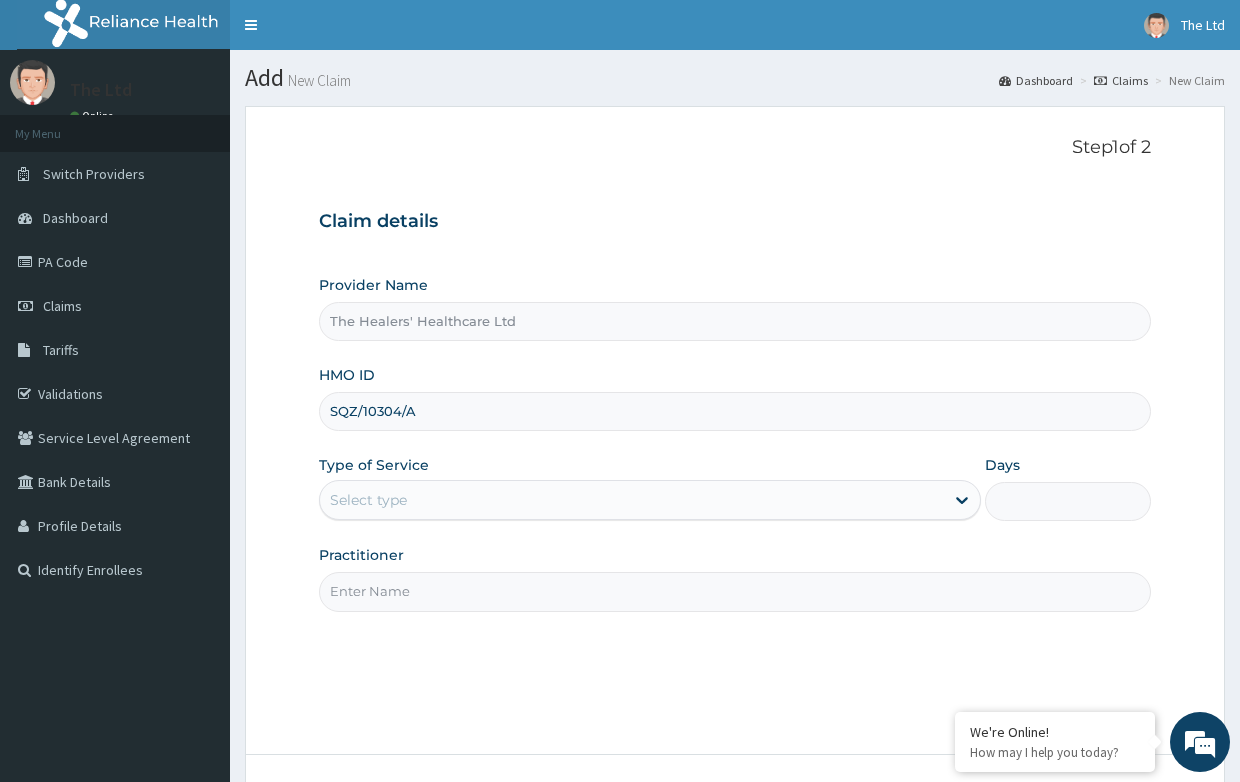 type on "SQZ/10304/A" 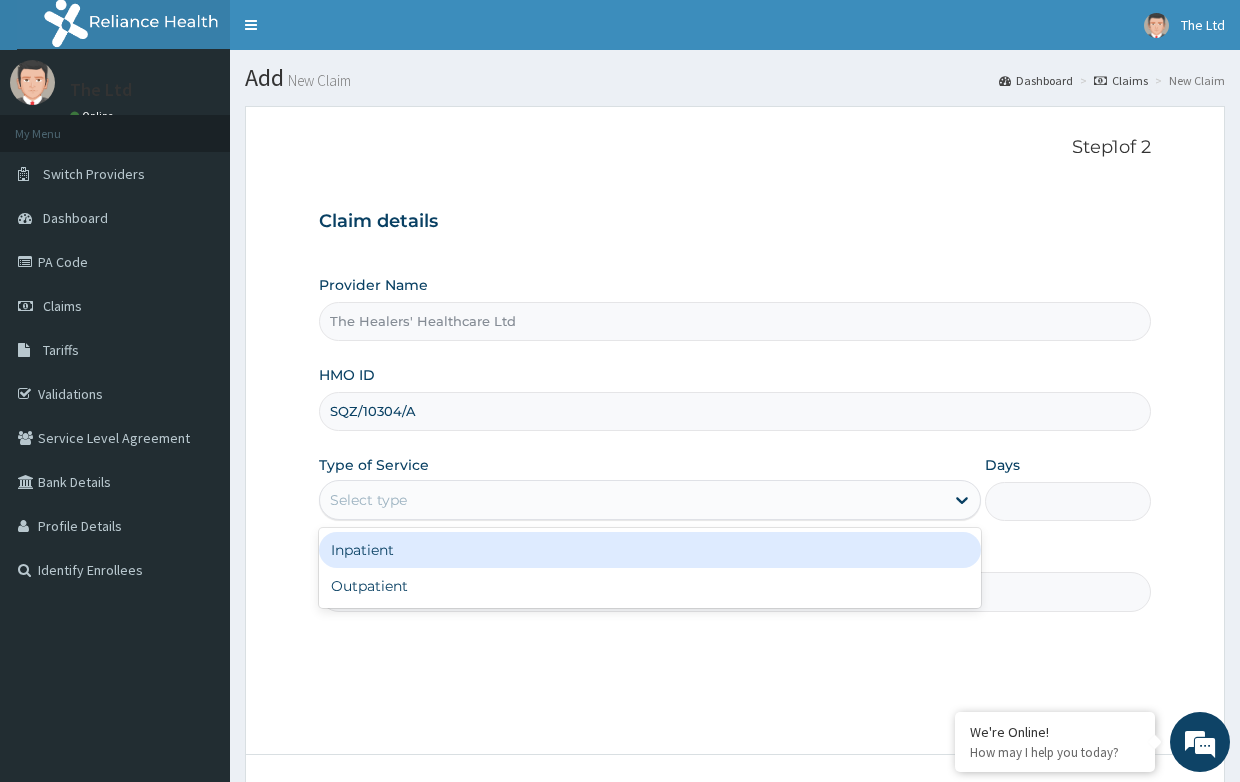 click on "Select type" at bounding box center (632, 500) 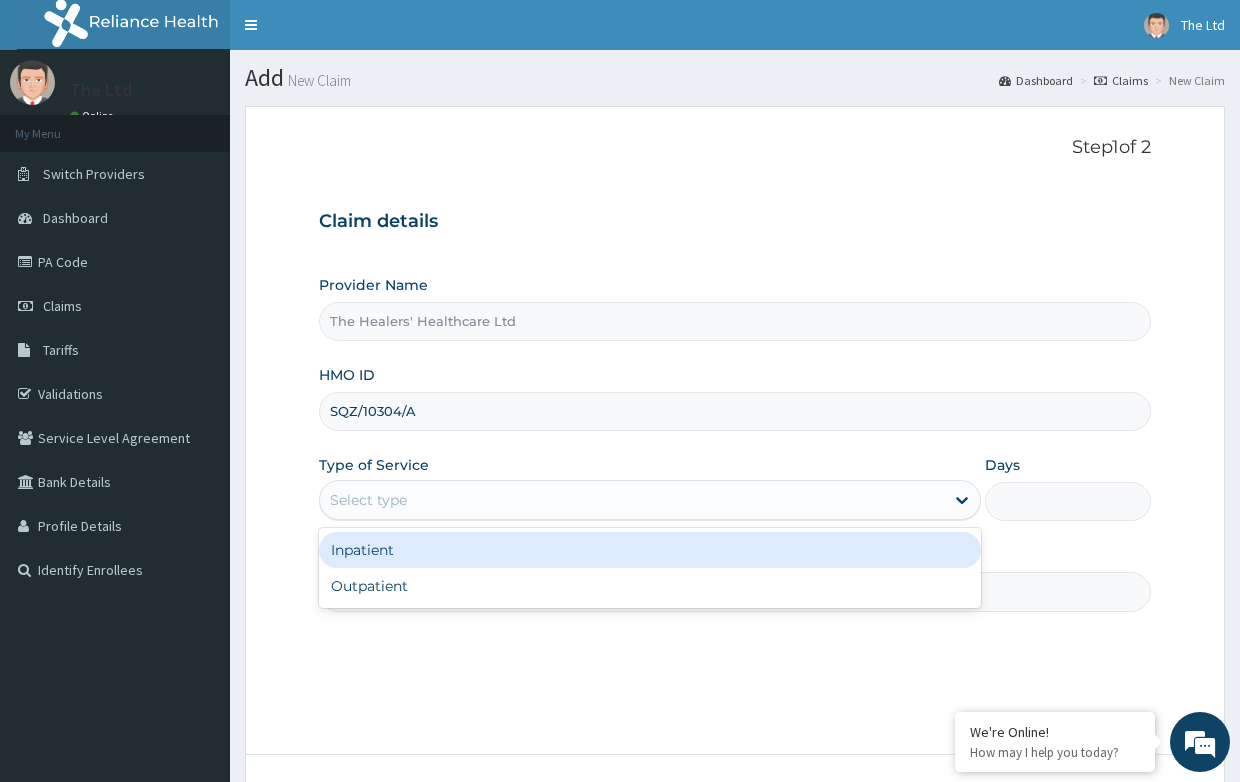 click on "Select type" at bounding box center [632, 500] 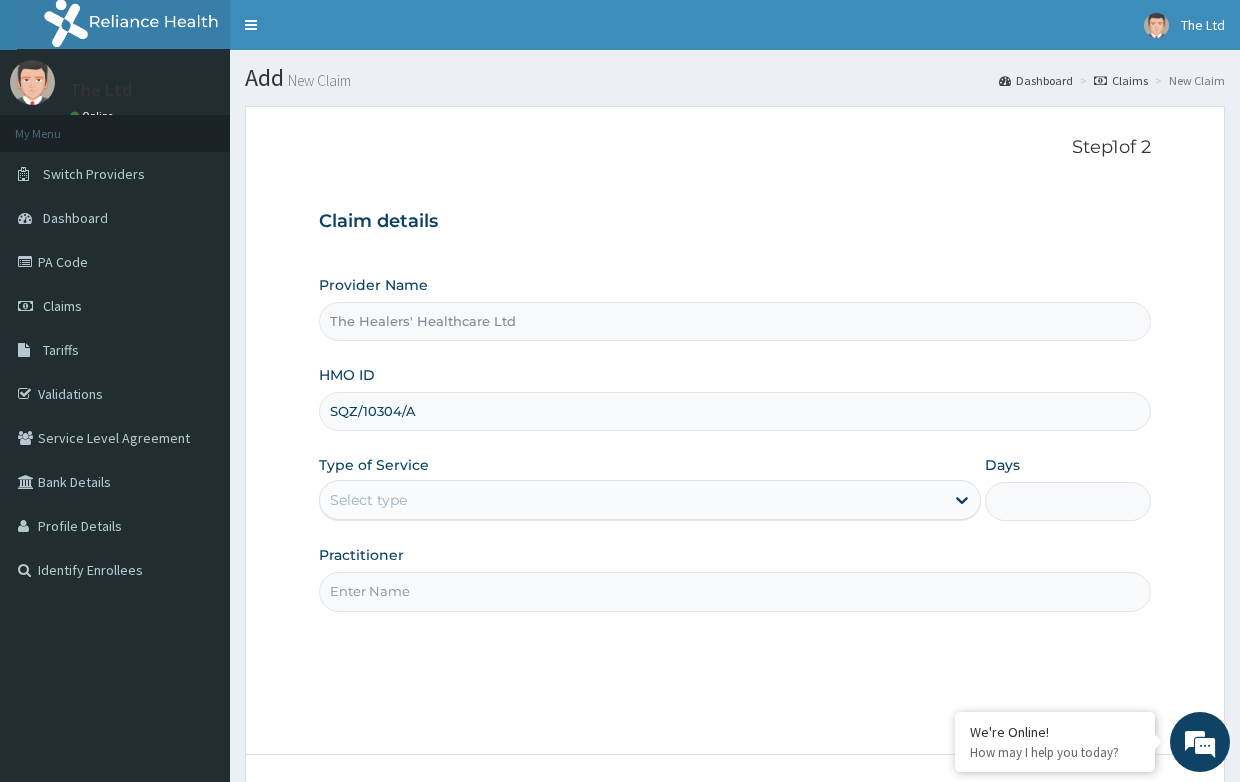 click on "Select type" at bounding box center (632, 500) 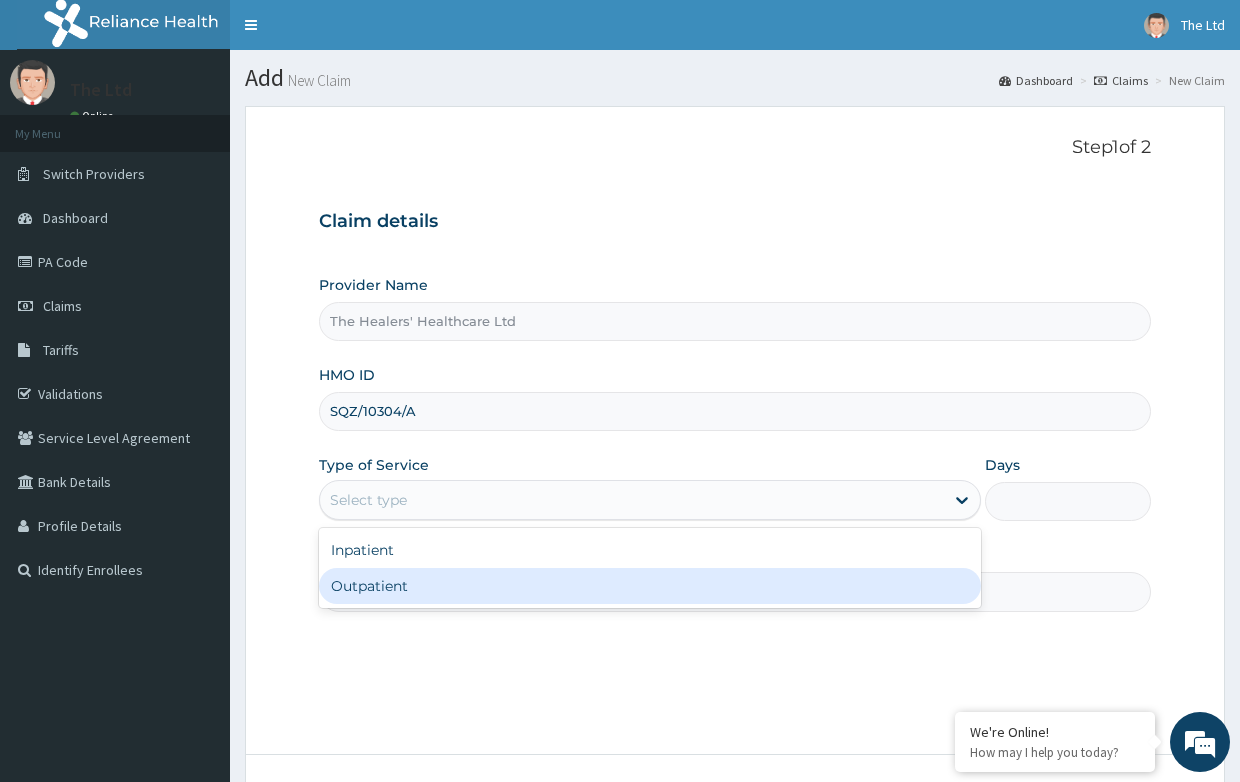 click on "Outpatient" at bounding box center (650, 586) 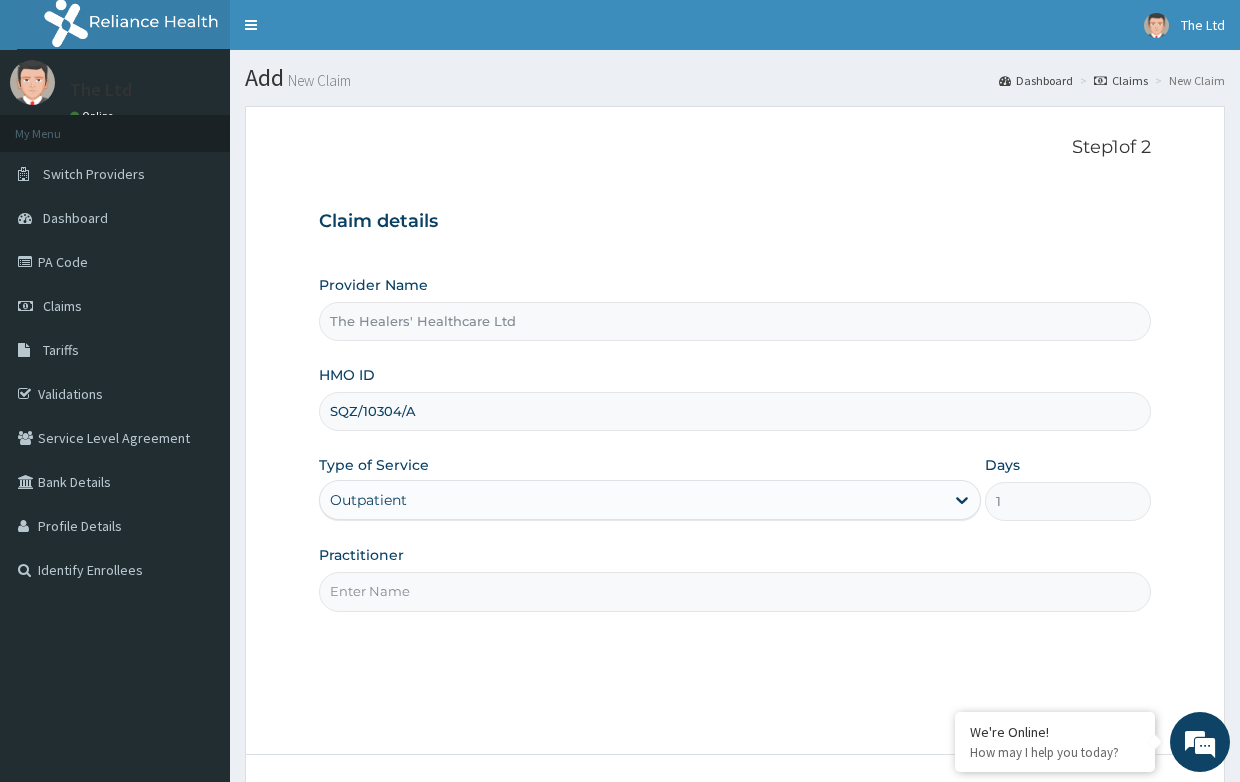 click on "Practitioner" at bounding box center [734, 591] 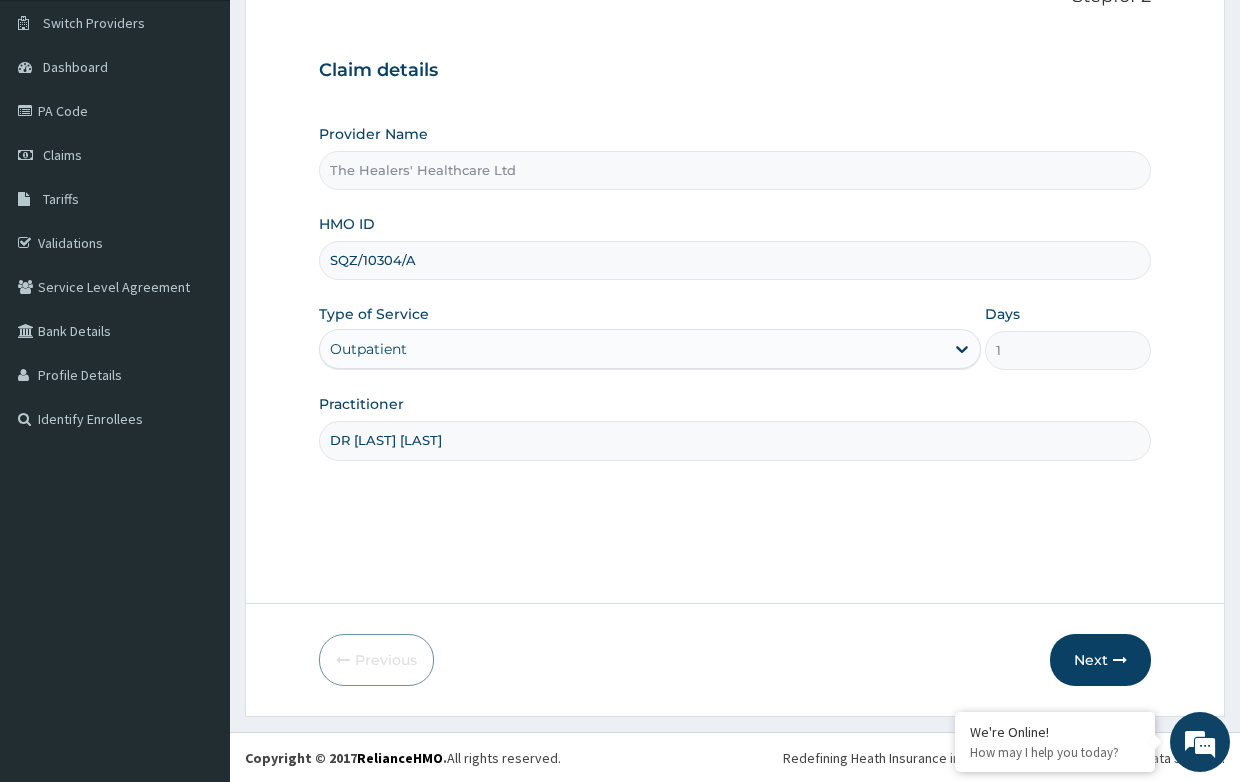 scroll, scrollTop: 152, scrollLeft: 0, axis: vertical 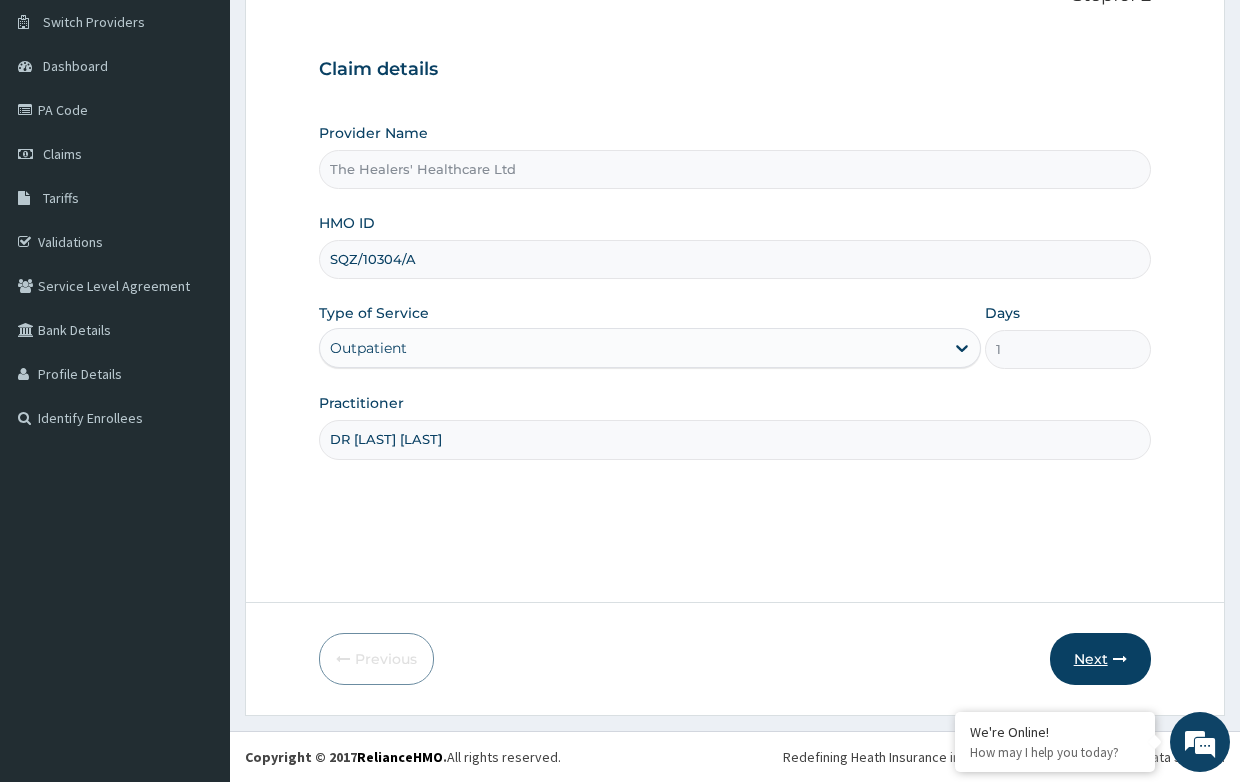 click on "Next" at bounding box center [1100, 659] 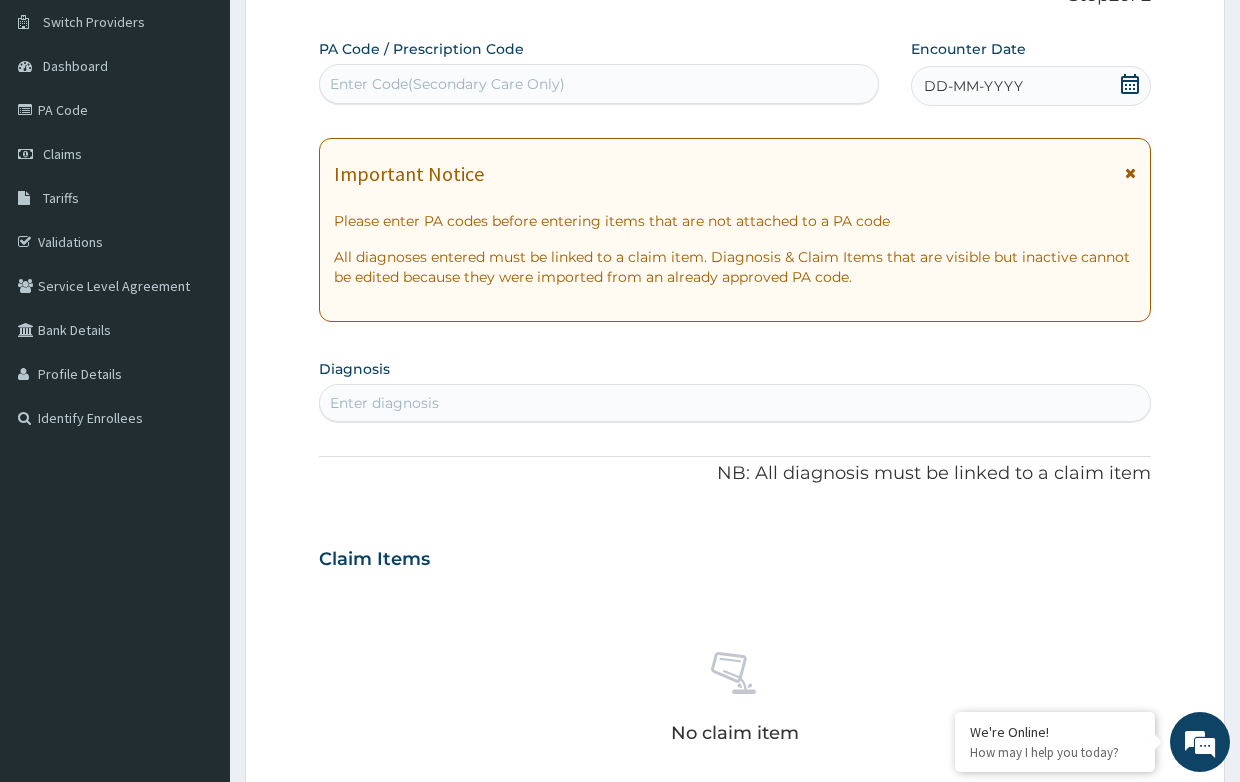 click on "DD-MM-YYYY" at bounding box center (973, 86) 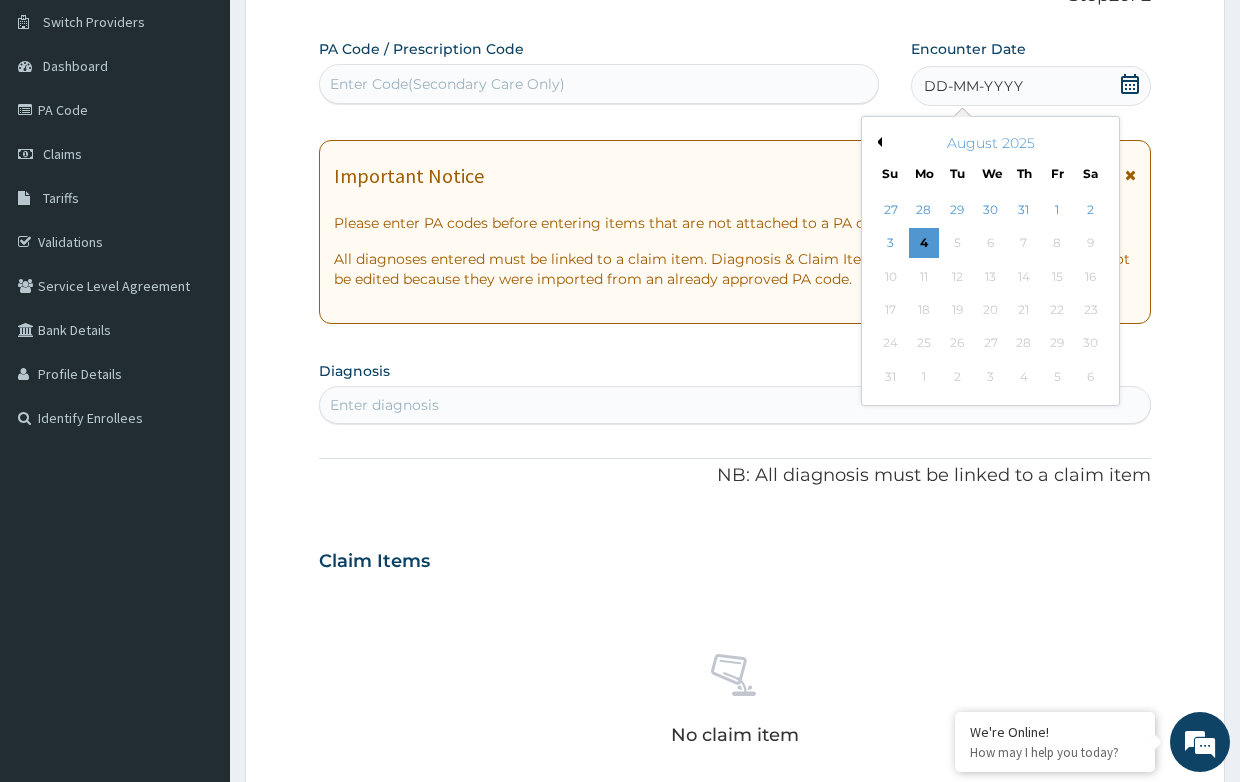 click on "August 2025" at bounding box center [990, 143] 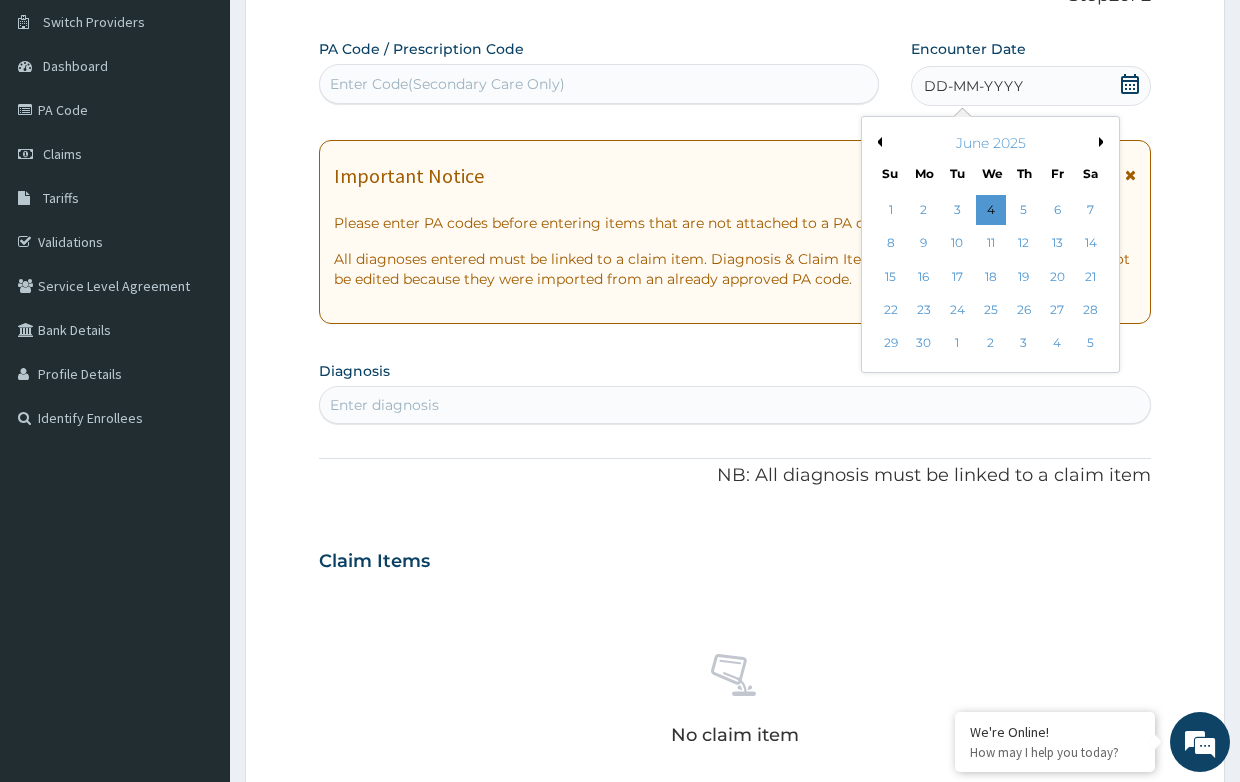 click on "June 2025" at bounding box center [990, 143] 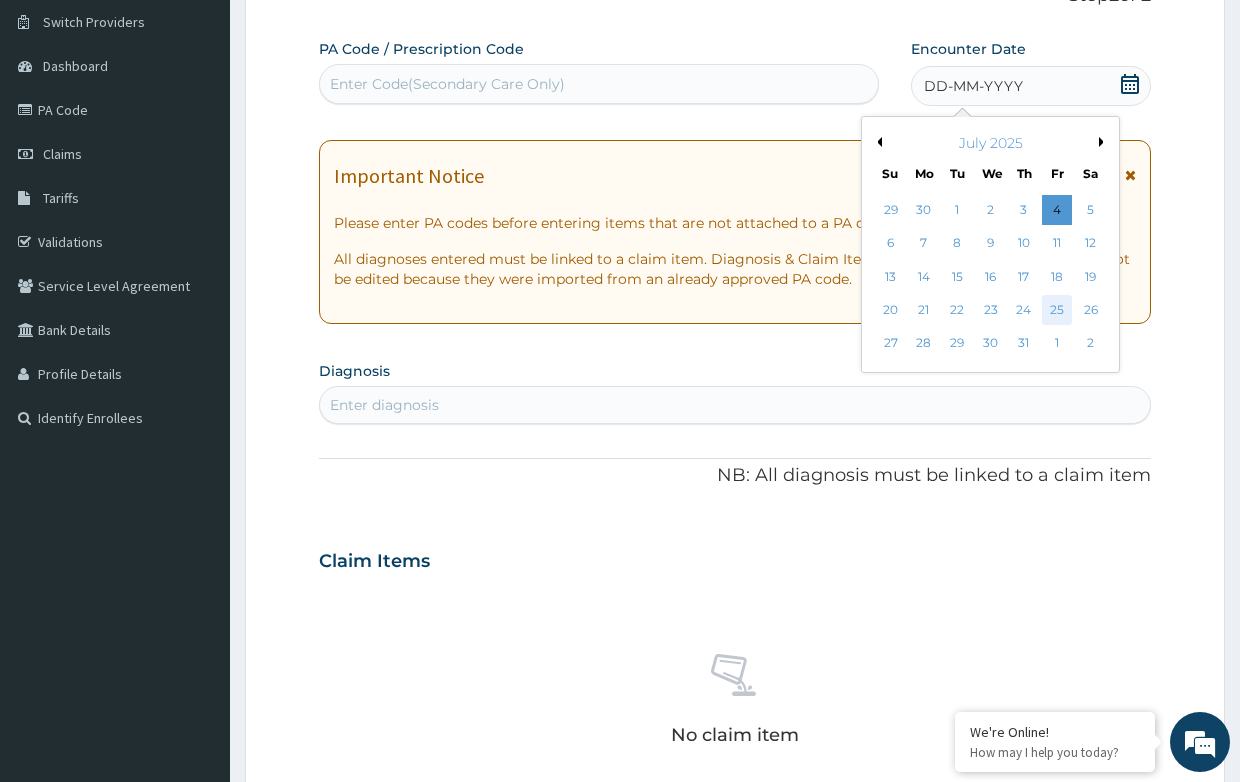 click on "25" at bounding box center (1057, 310) 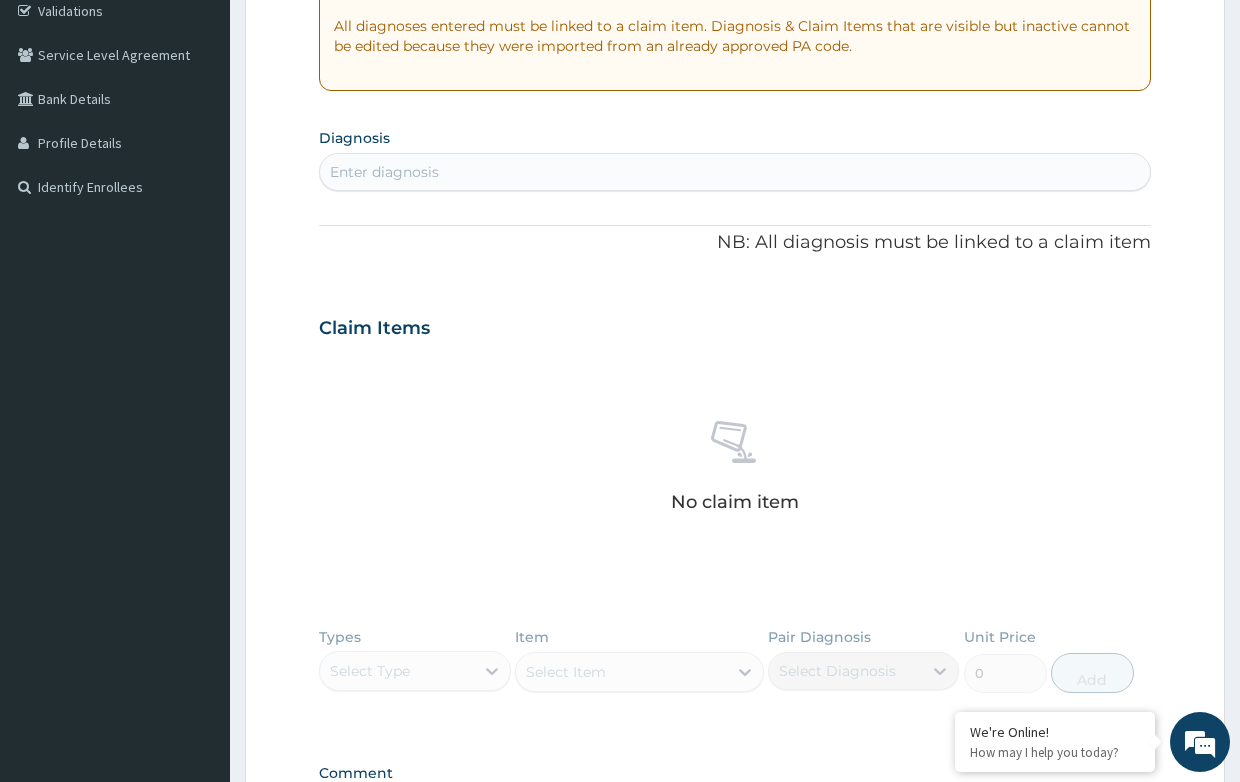 scroll, scrollTop: 452, scrollLeft: 0, axis: vertical 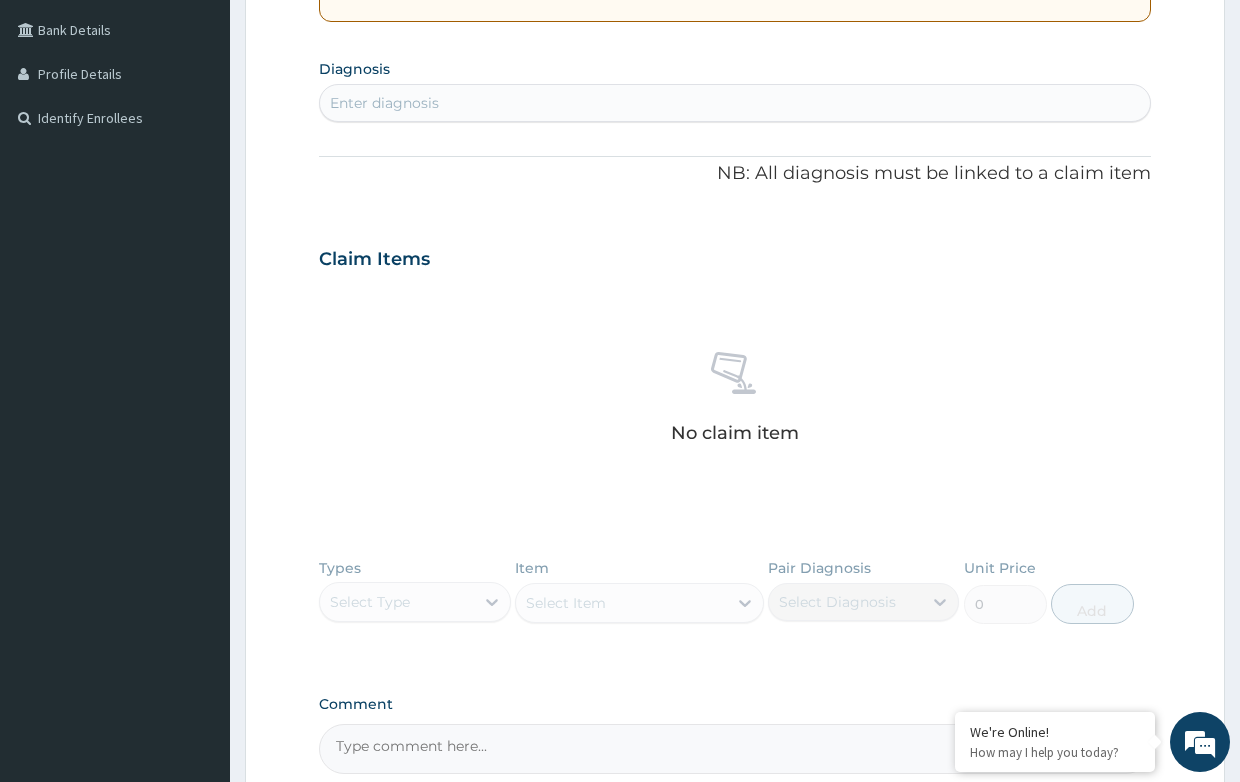 click on "Enter diagnosis" at bounding box center (734, 103) 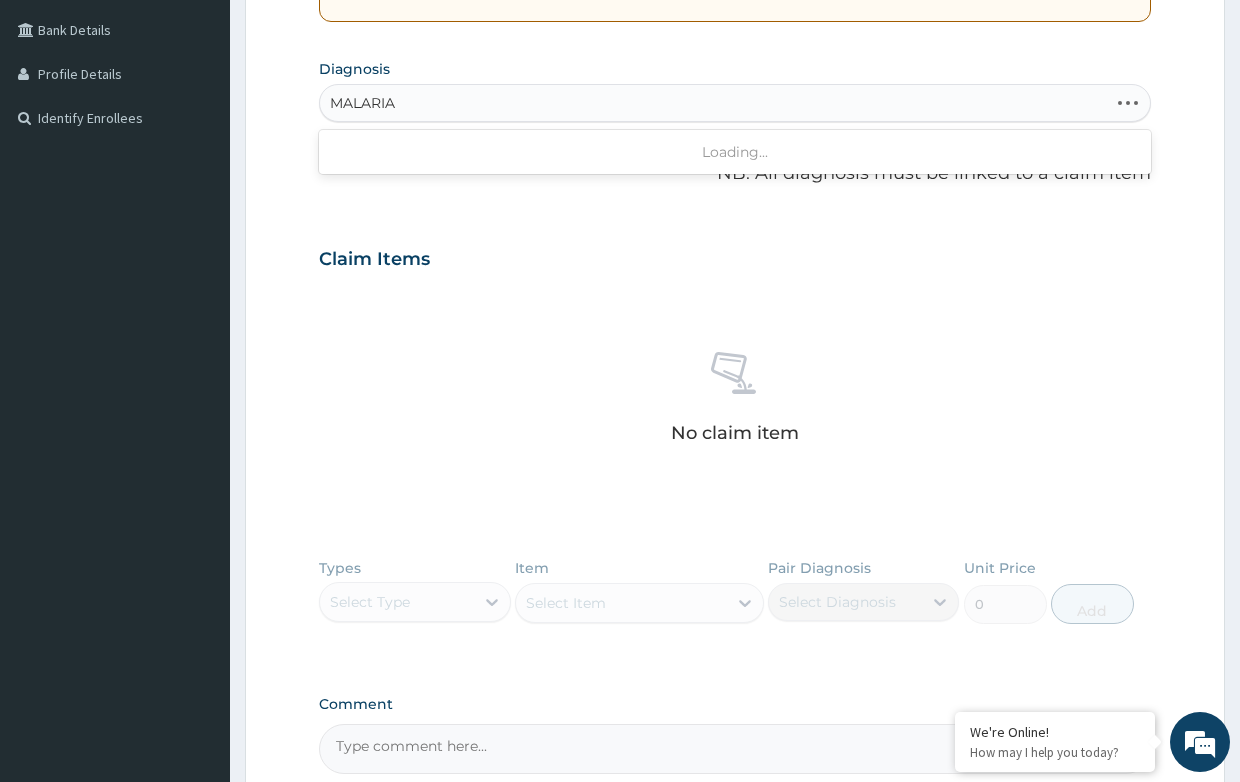 type on "MALARIA" 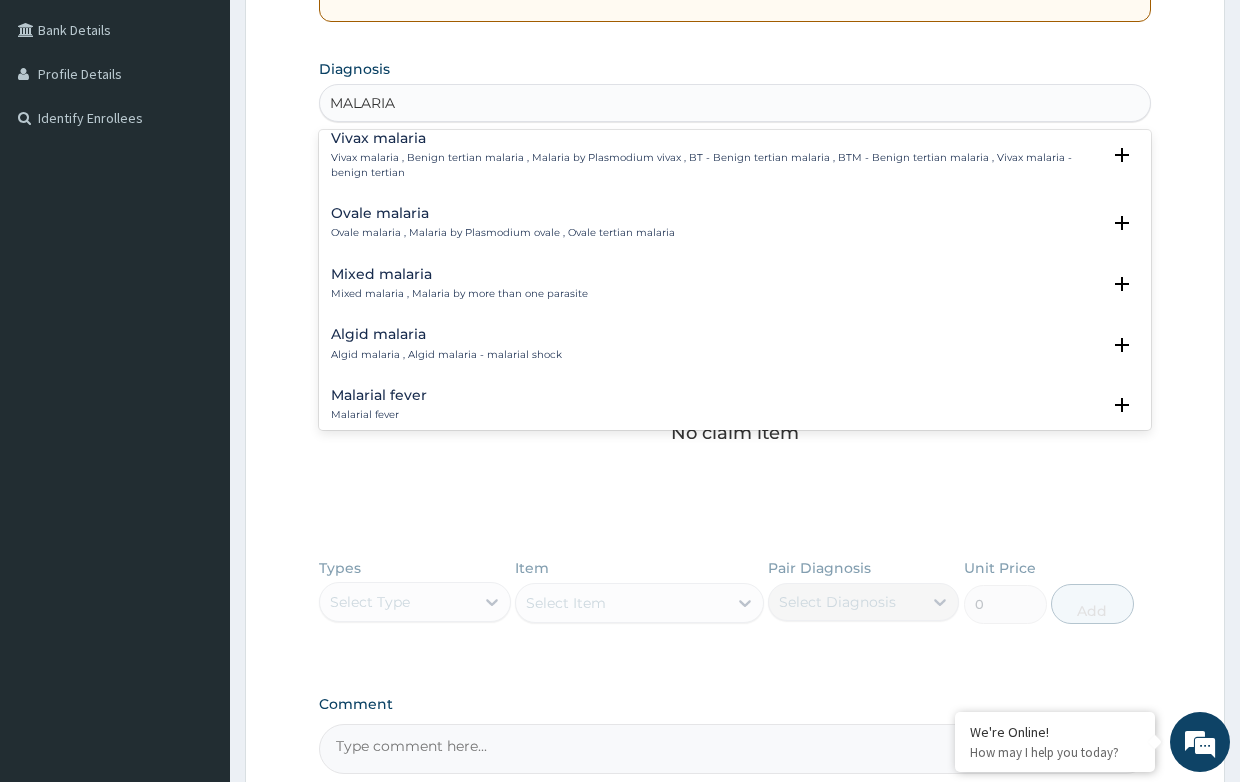 scroll, scrollTop: 100, scrollLeft: 0, axis: vertical 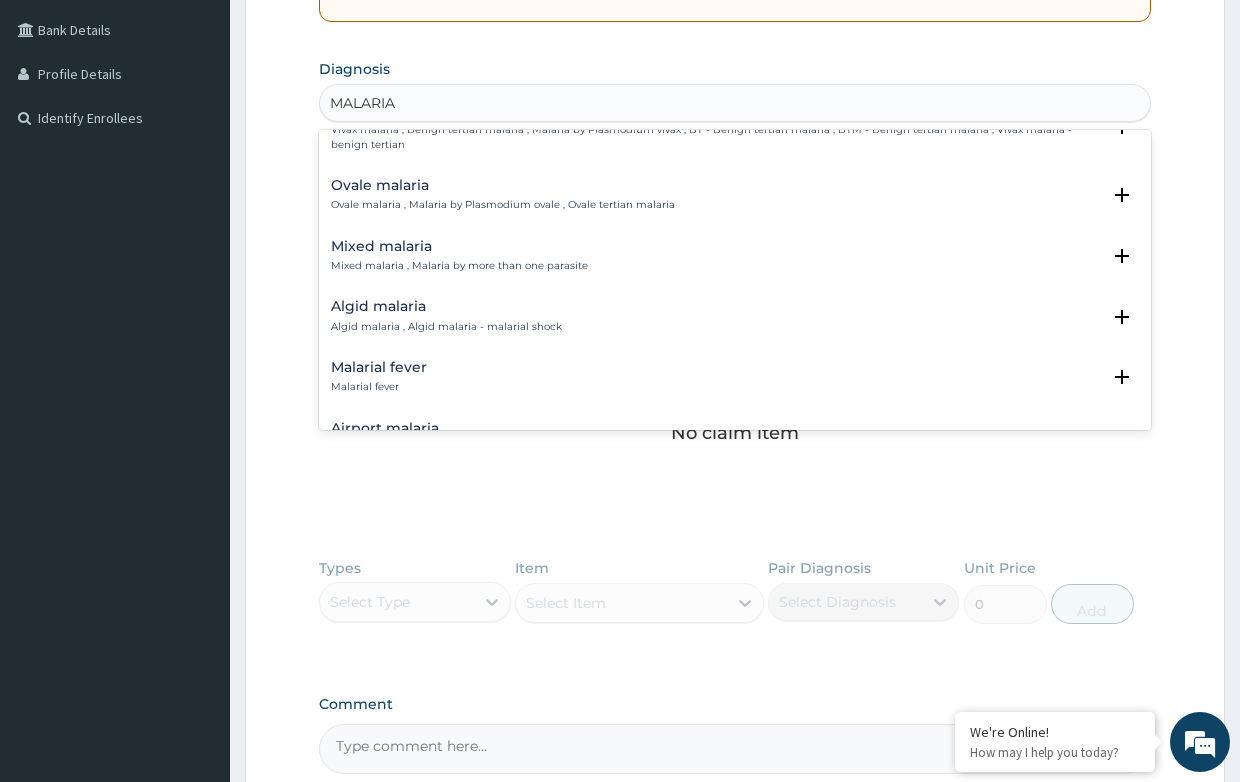 click on "Malarial fever" at bounding box center [379, 367] 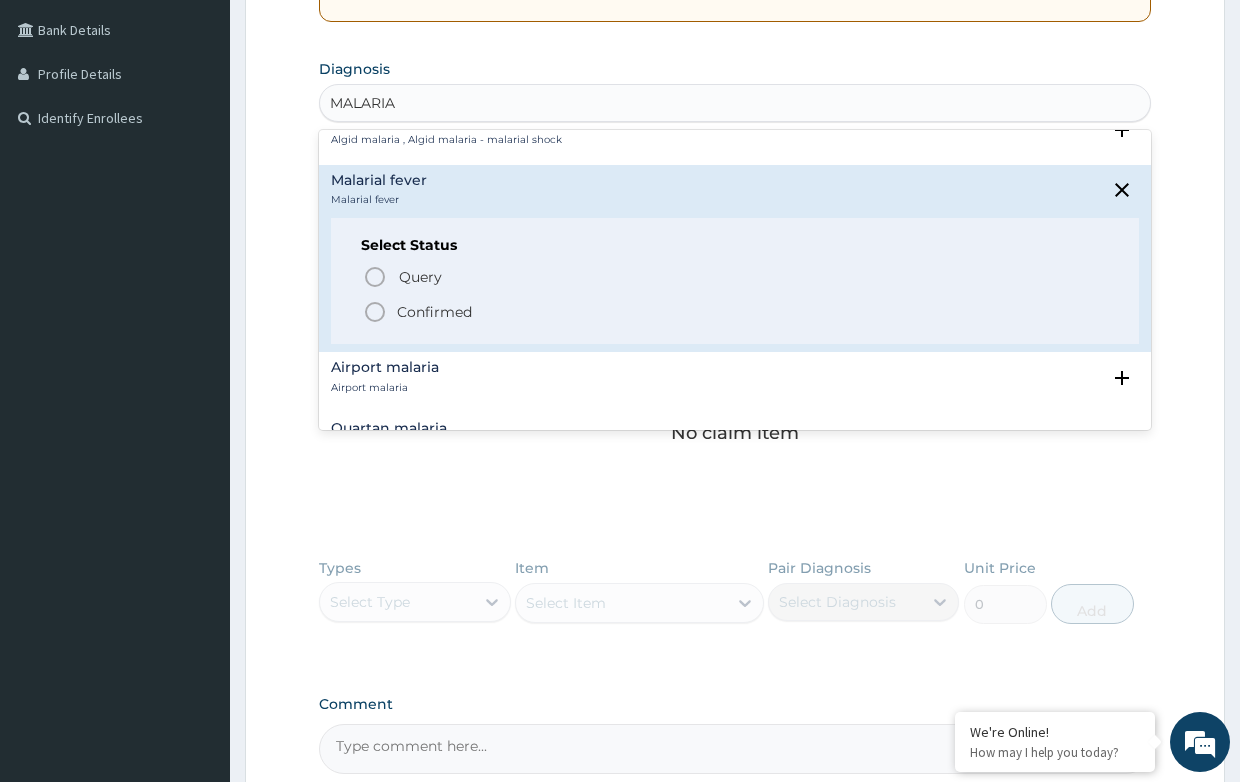 scroll, scrollTop: 300, scrollLeft: 0, axis: vertical 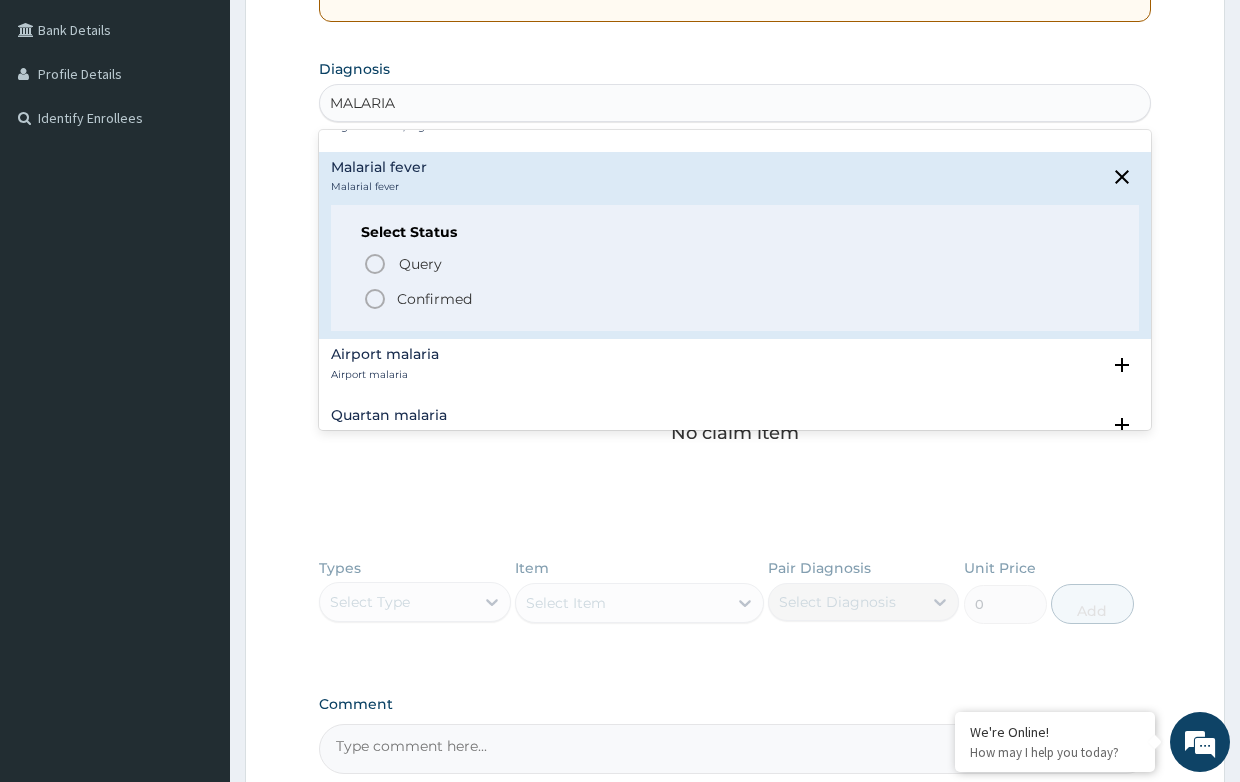 click 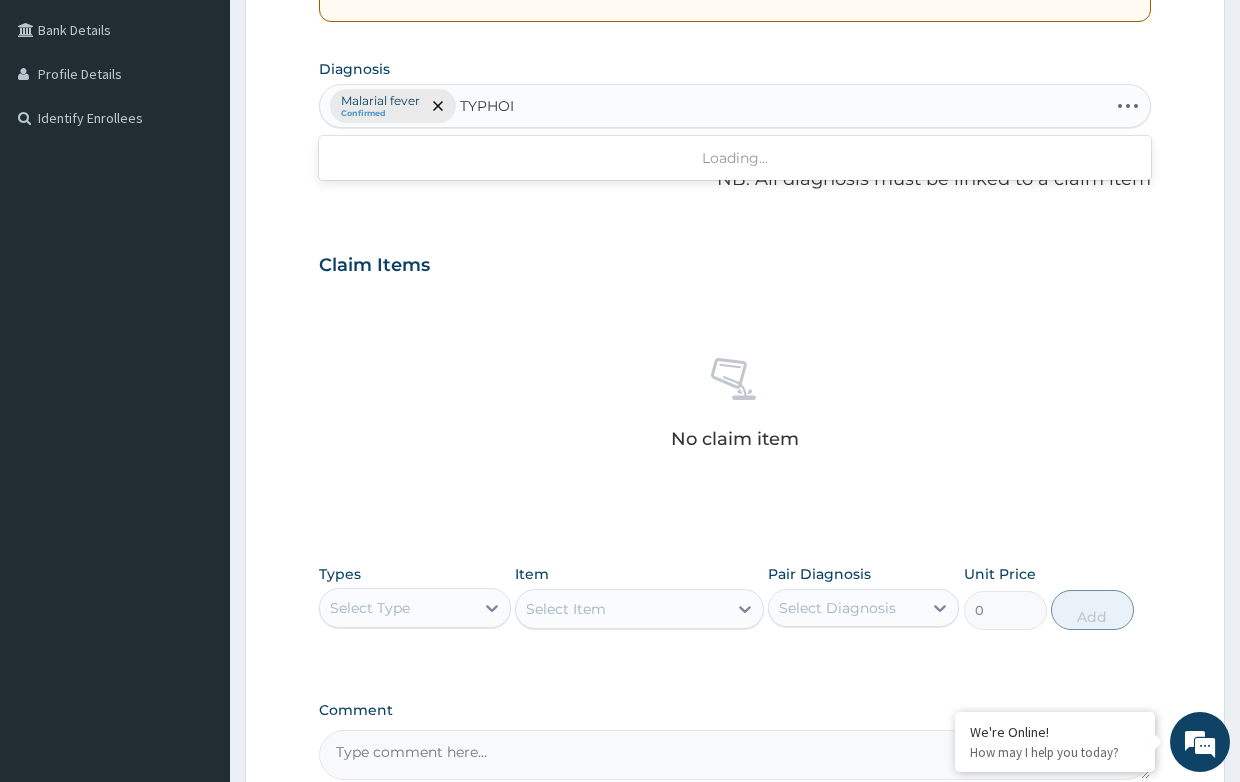 type on "TYPHOID" 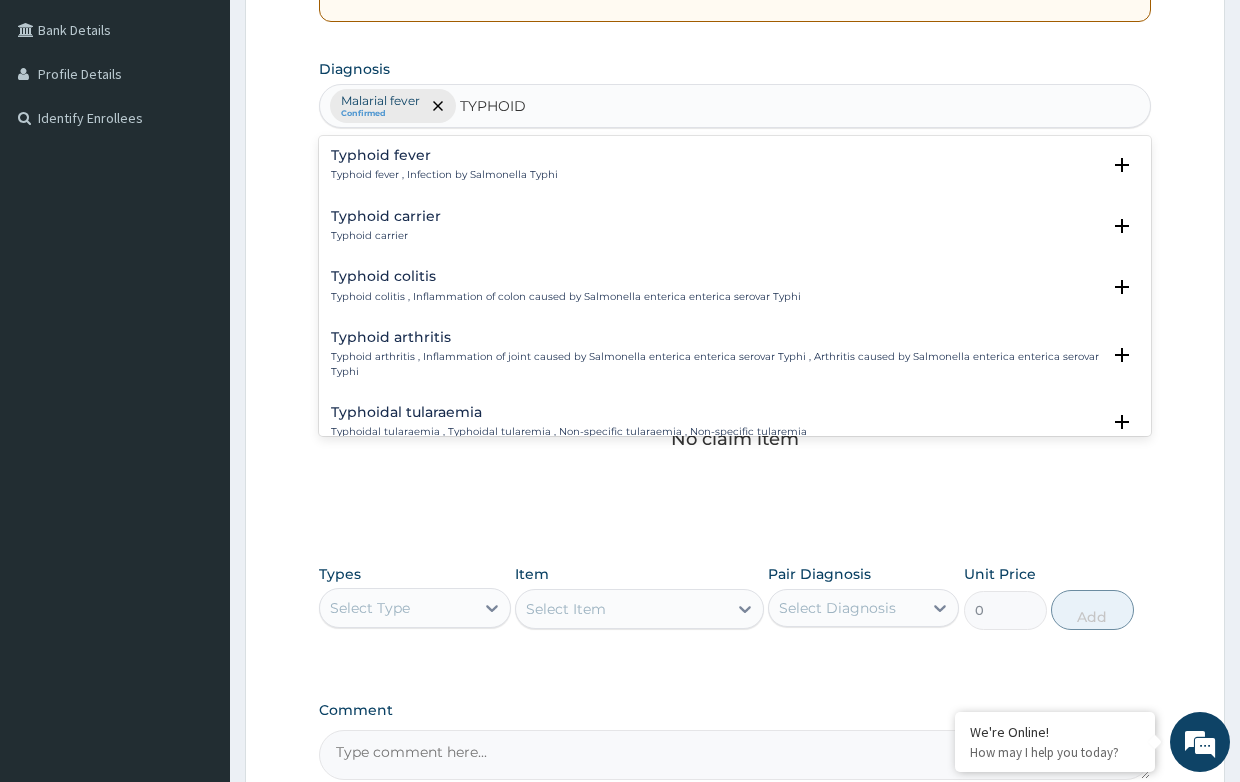 click on "Typhoid fever" at bounding box center (444, 155) 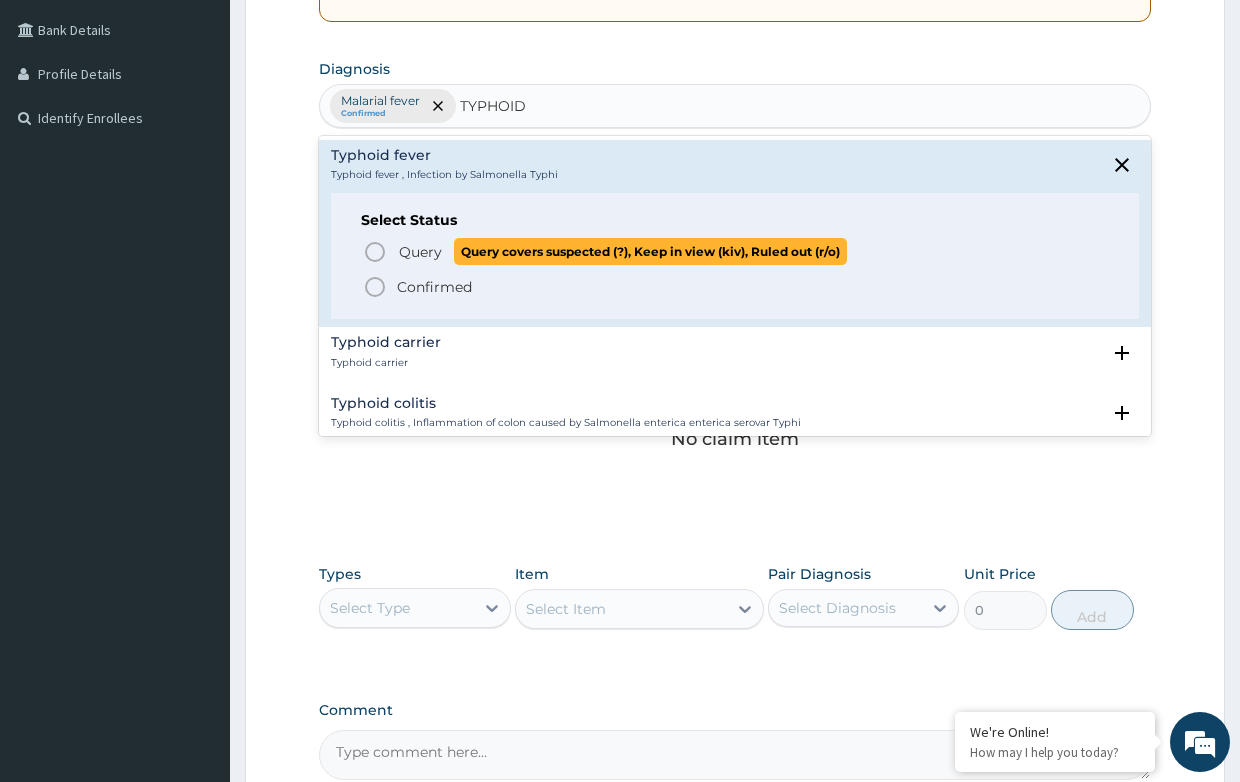 click 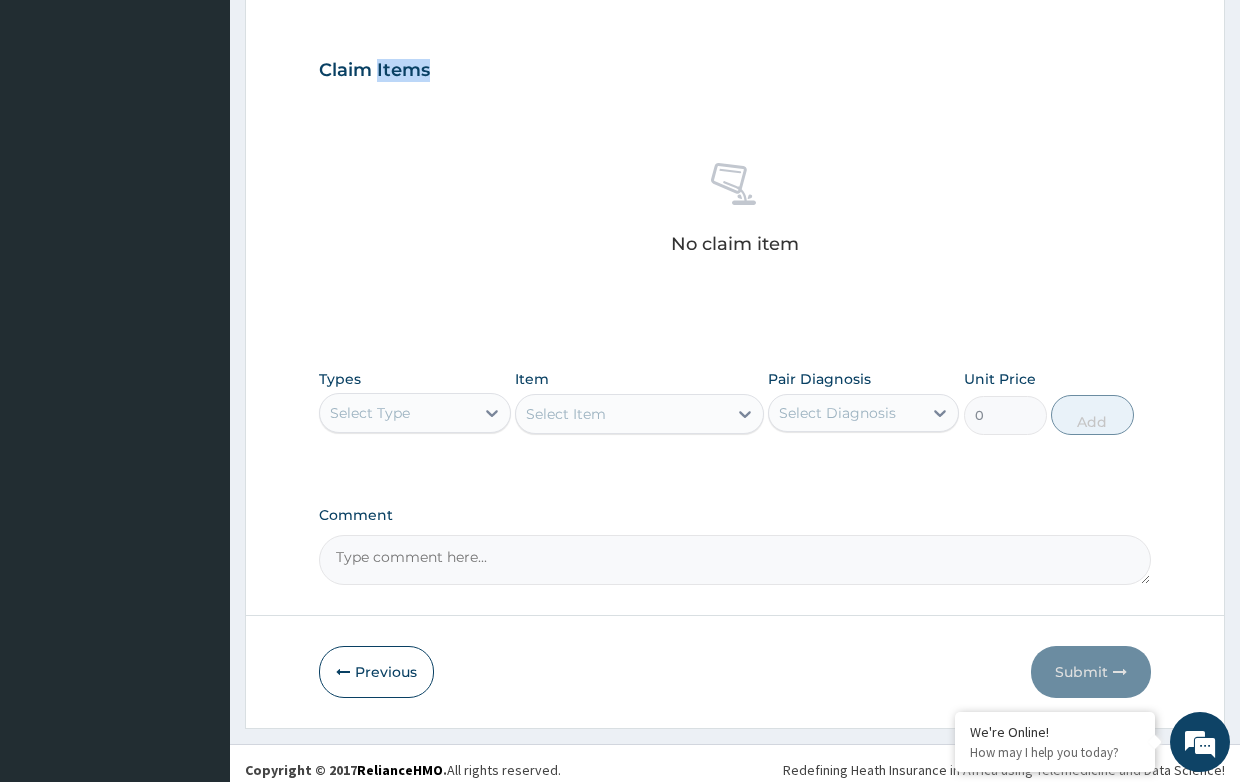 scroll, scrollTop: 660, scrollLeft: 0, axis: vertical 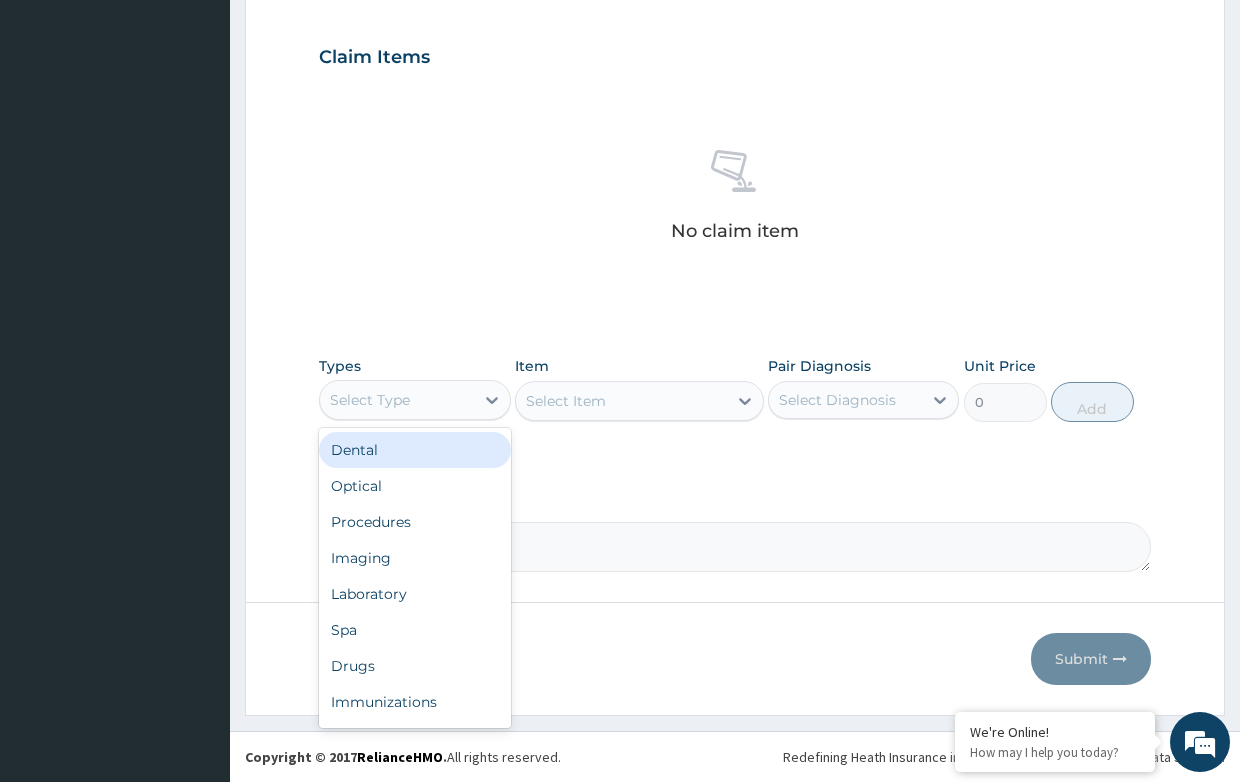 click on "Select Type" at bounding box center [370, 400] 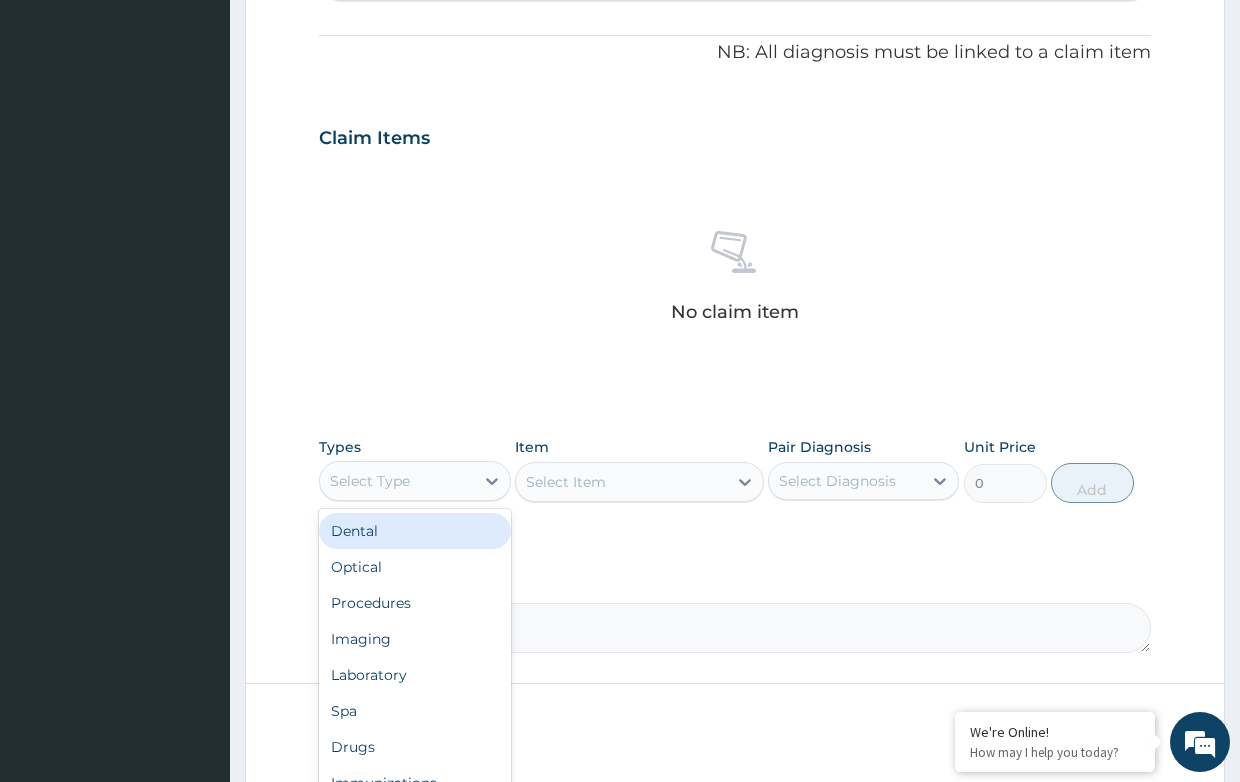 scroll, scrollTop: 460, scrollLeft: 0, axis: vertical 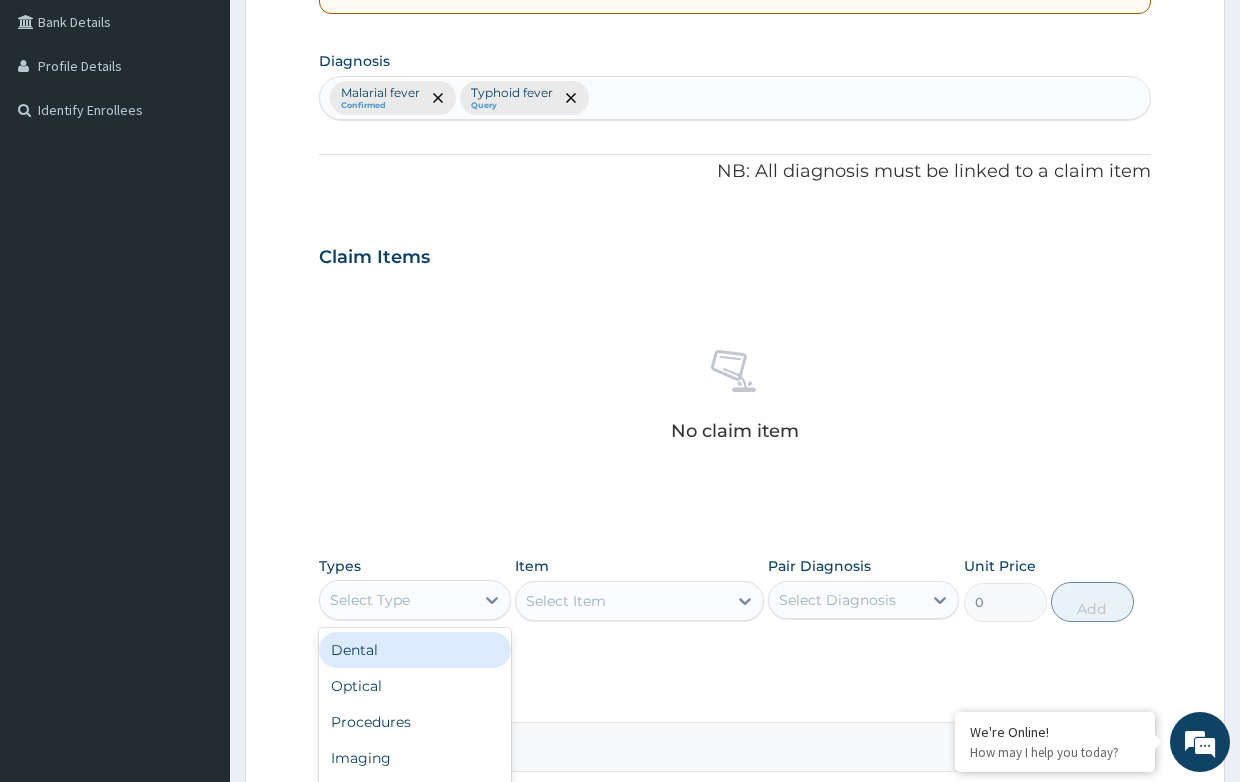 click on "Malarial fever Confirmed Typhoid fever Query" at bounding box center (734, 98) 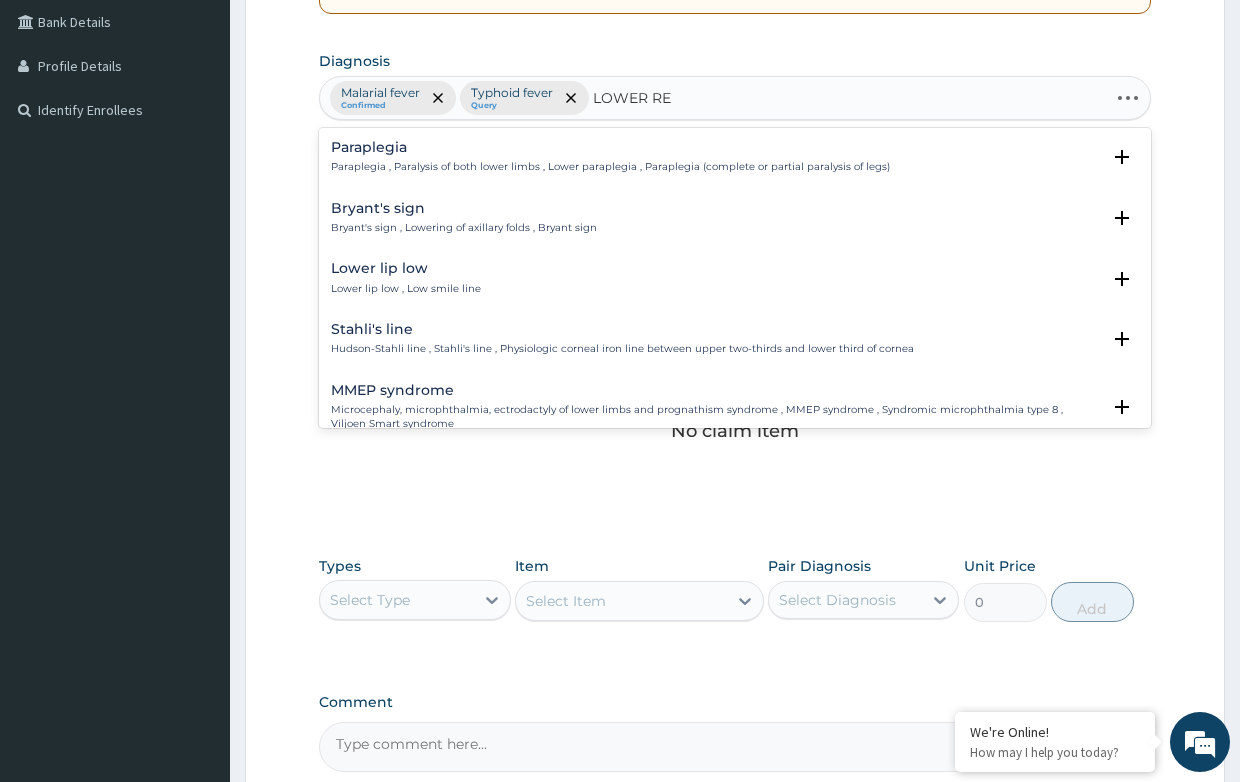 type on "LOWER RES" 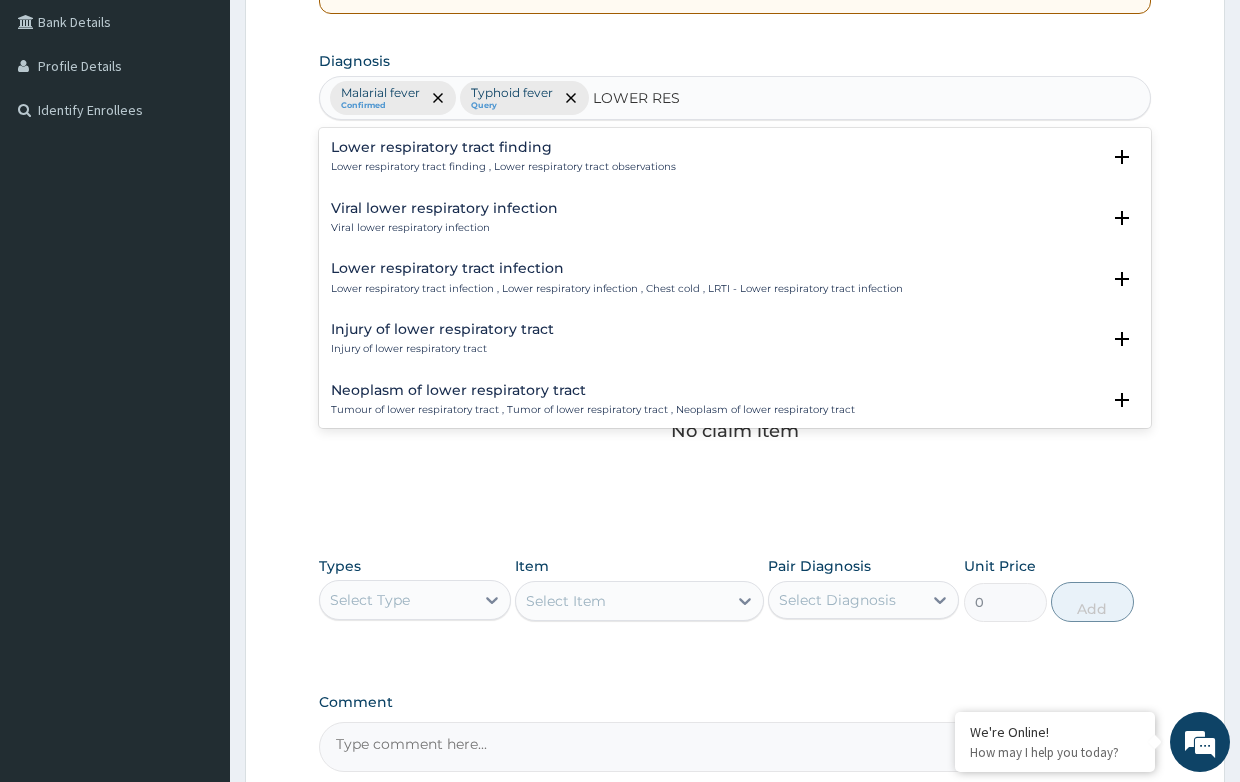 click on "Lower respiratory tract finding" at bounding box center [503, 147] 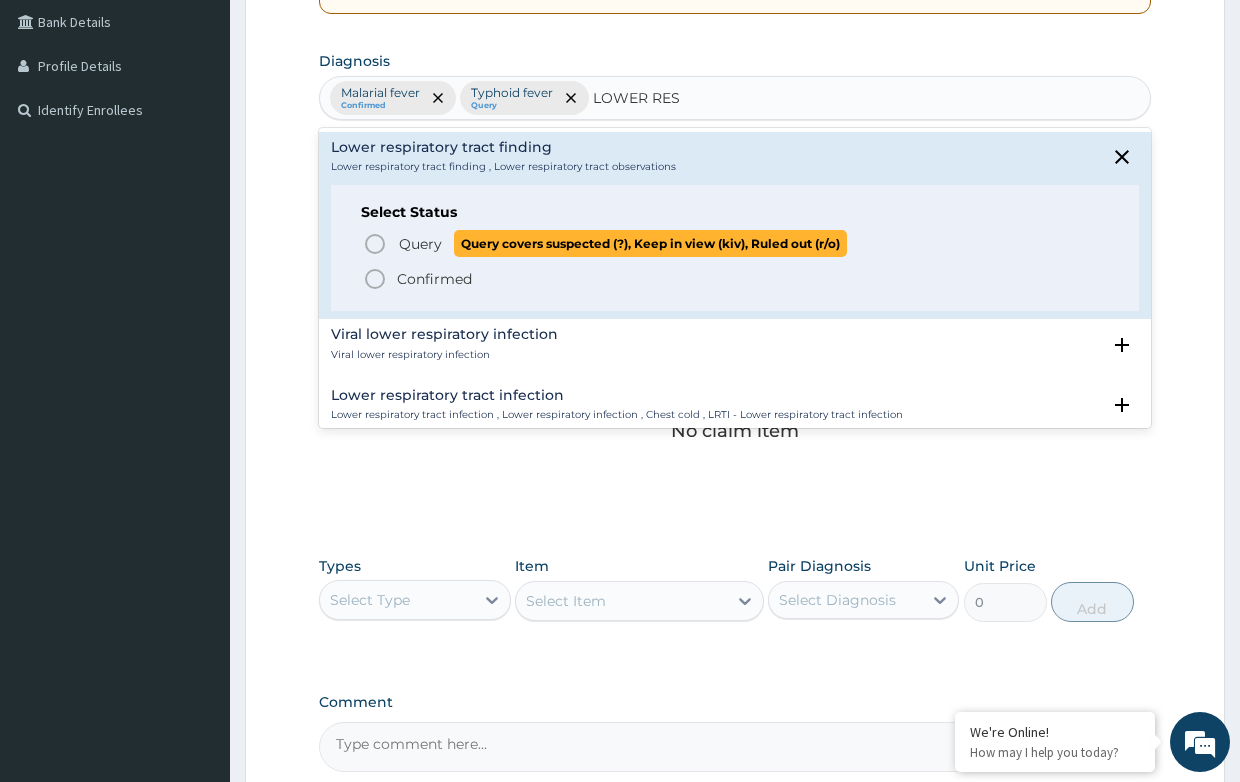 click 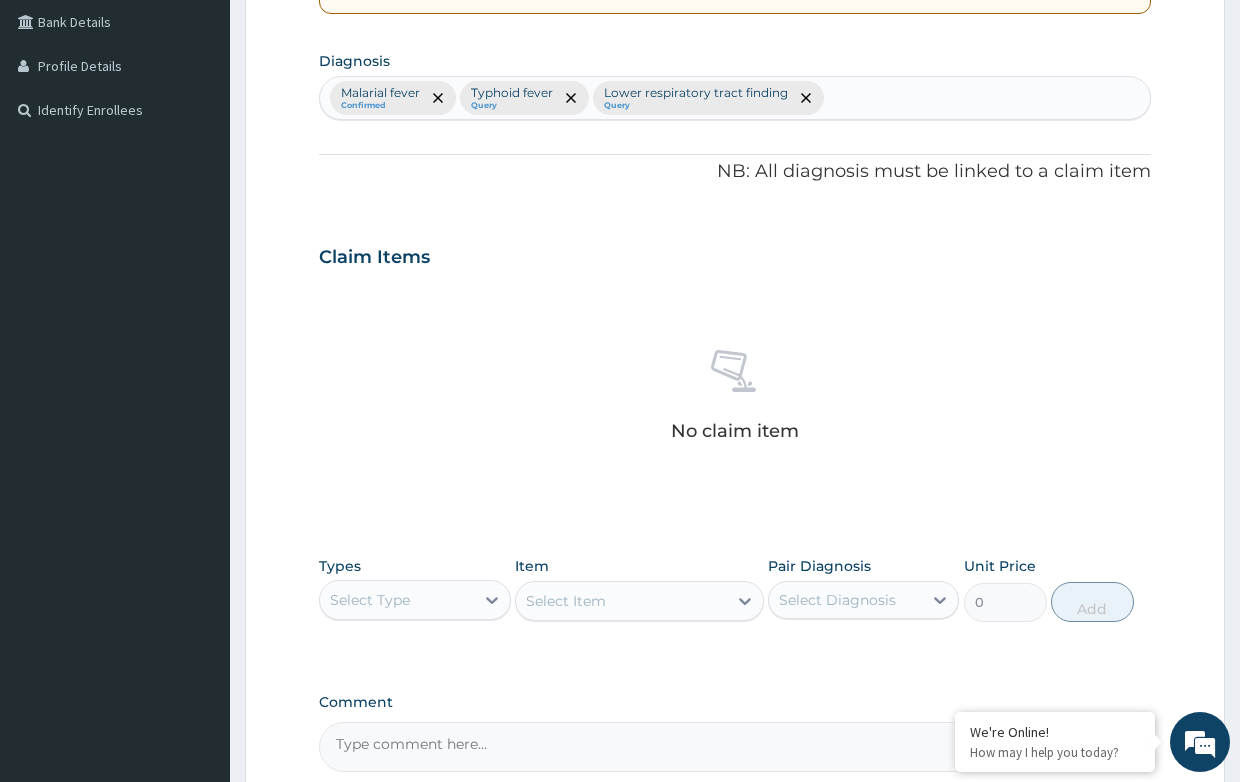 scroll, scrollTop: 660, scrollLeft: 0, axis: vertical 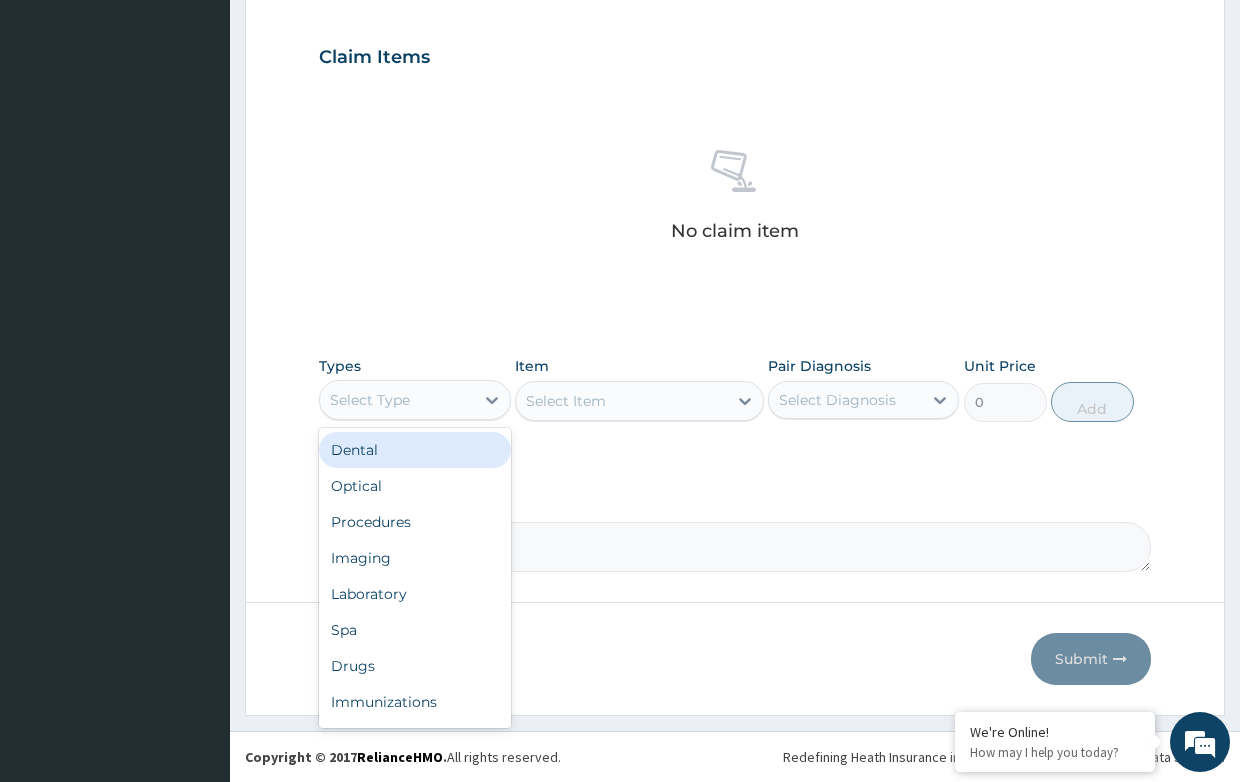 click on "Select Type" at bounding box center [396, 400] 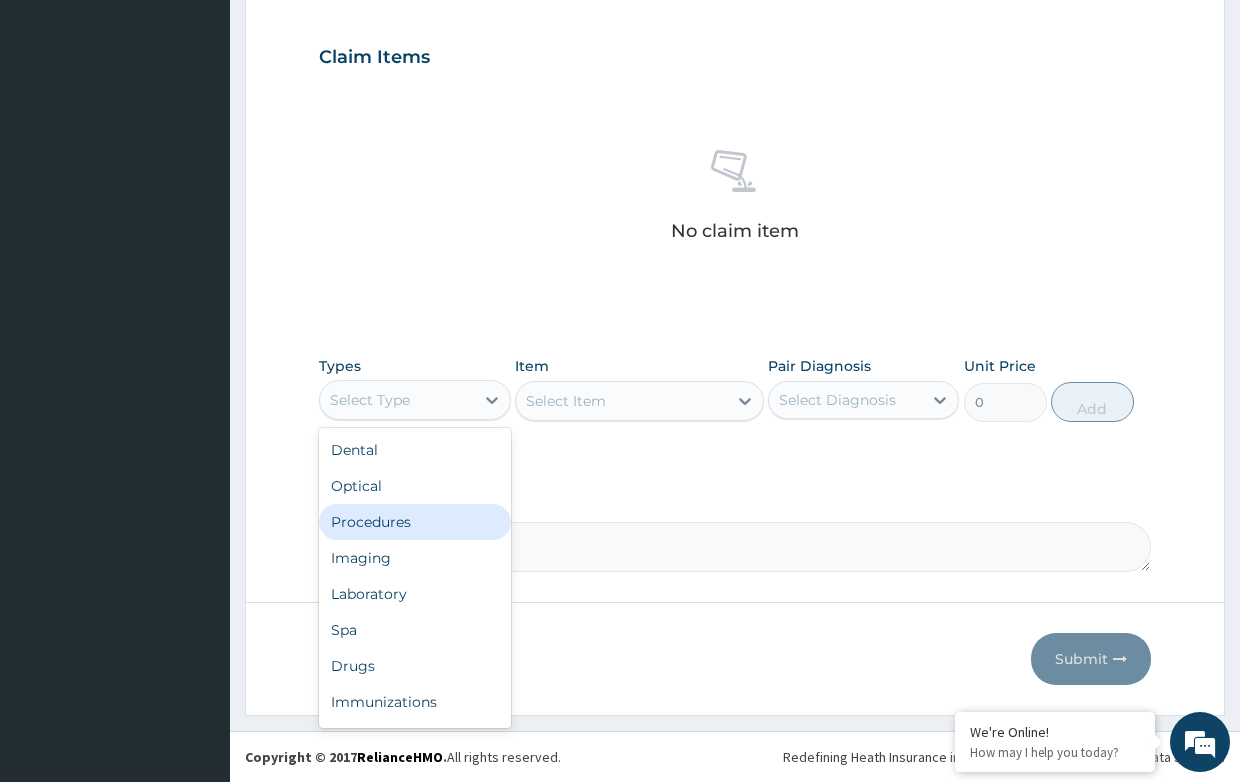 click on "Procedures" at bounding box center (414, 522) 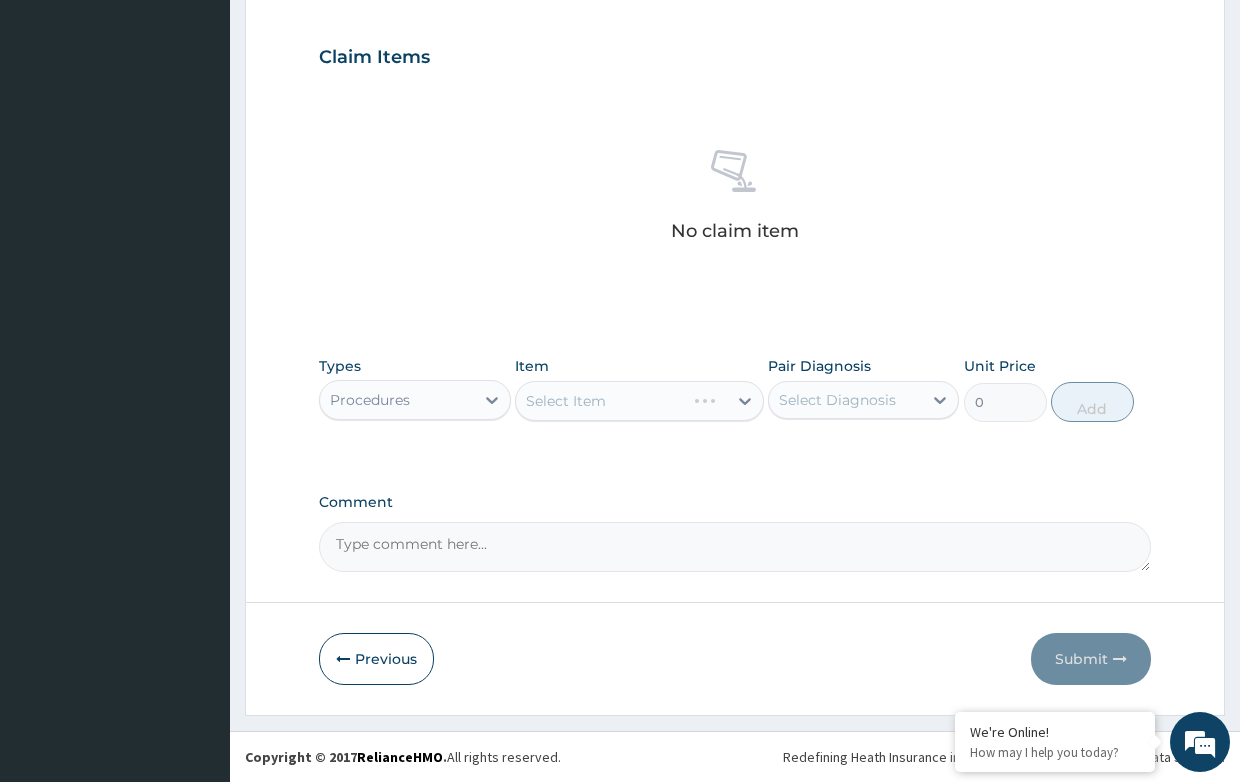 click on "Select Item" at bounding box center (639, 401) 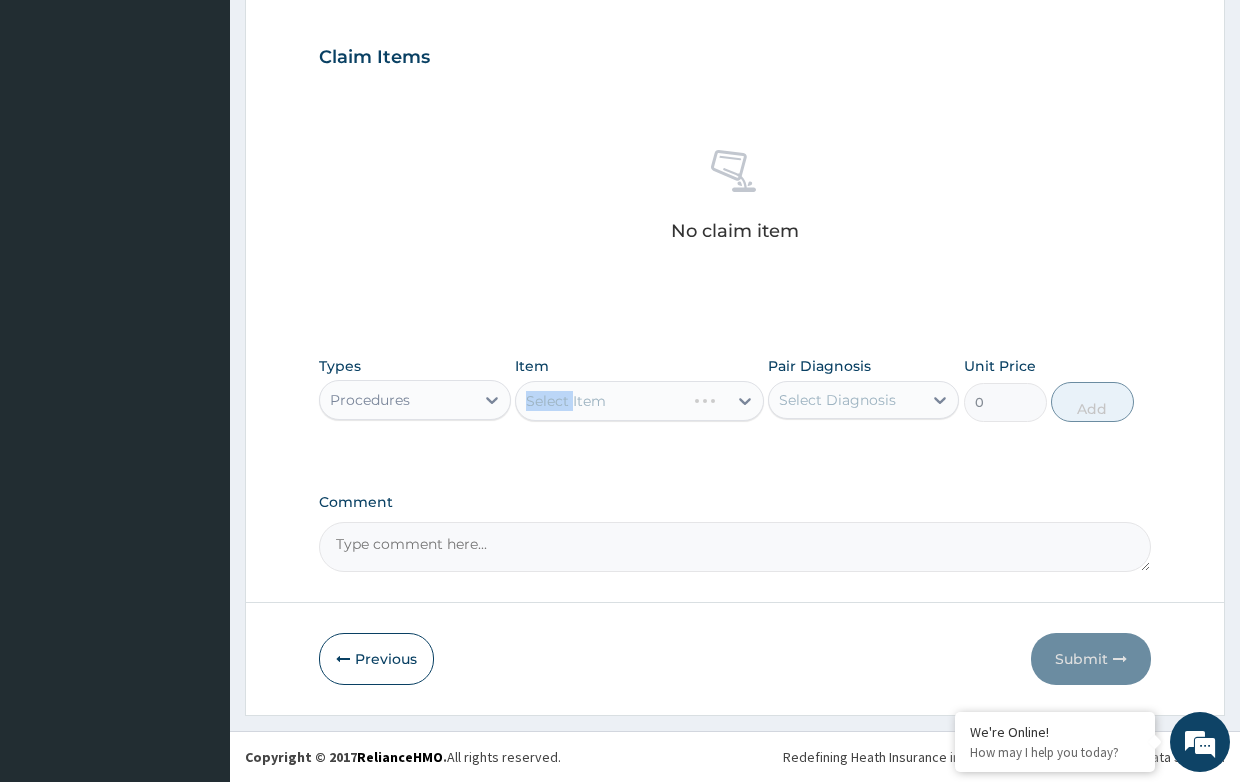 click on "Select Item" at bounding box center (639, 401) 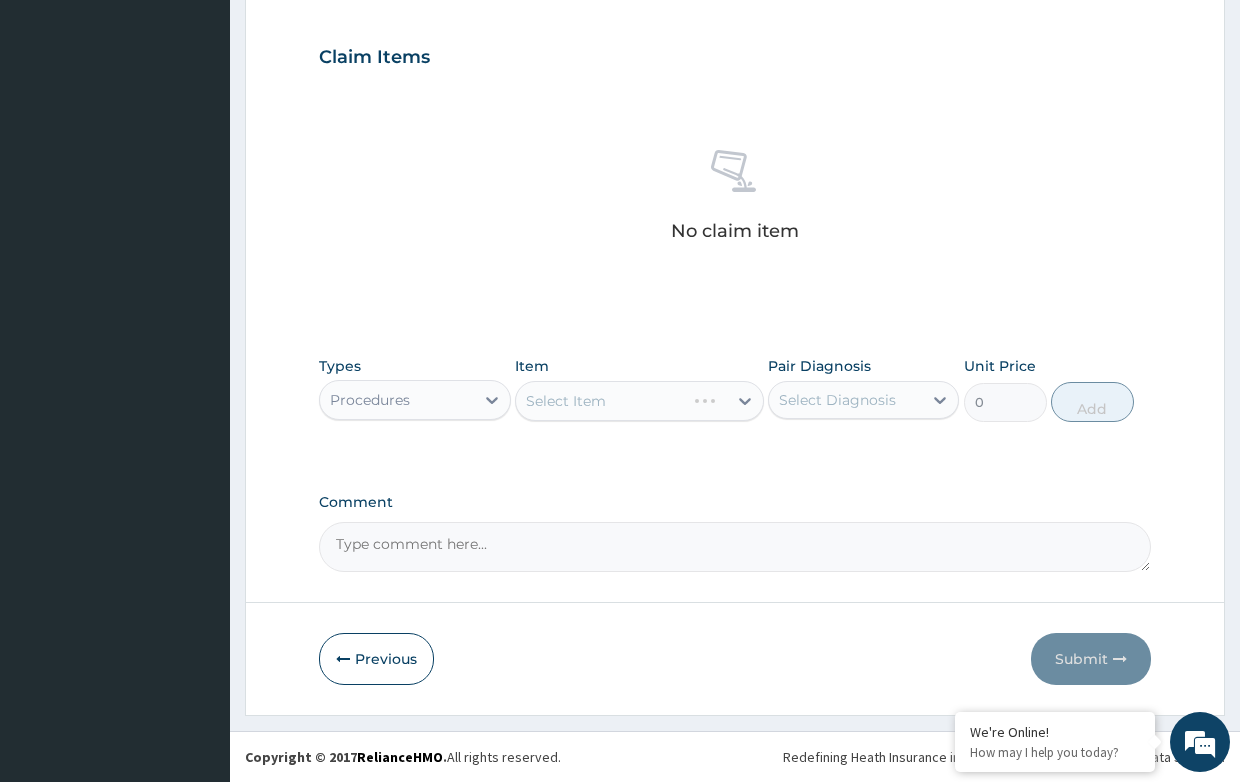 click on "Select Item" at bounding box center [639, 401] 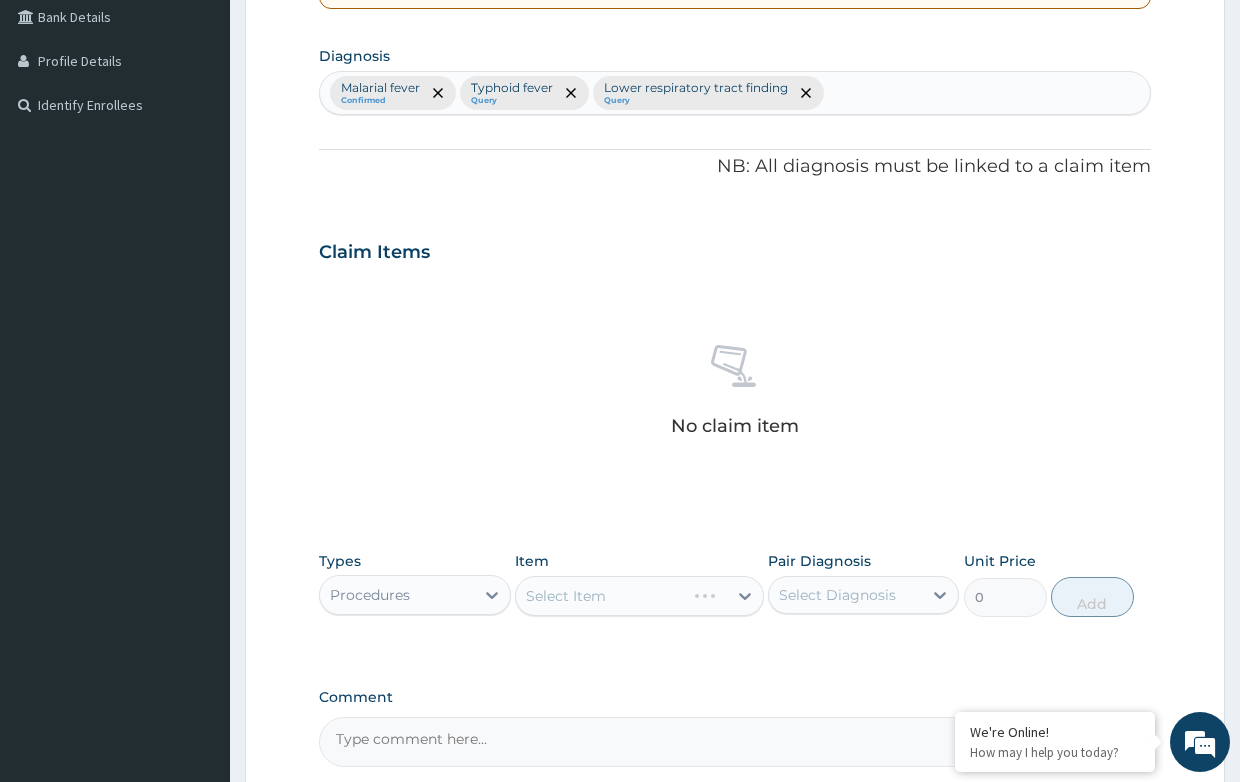 scroll, scrollTop: 660, scrollLeft: 0, axis: vertical 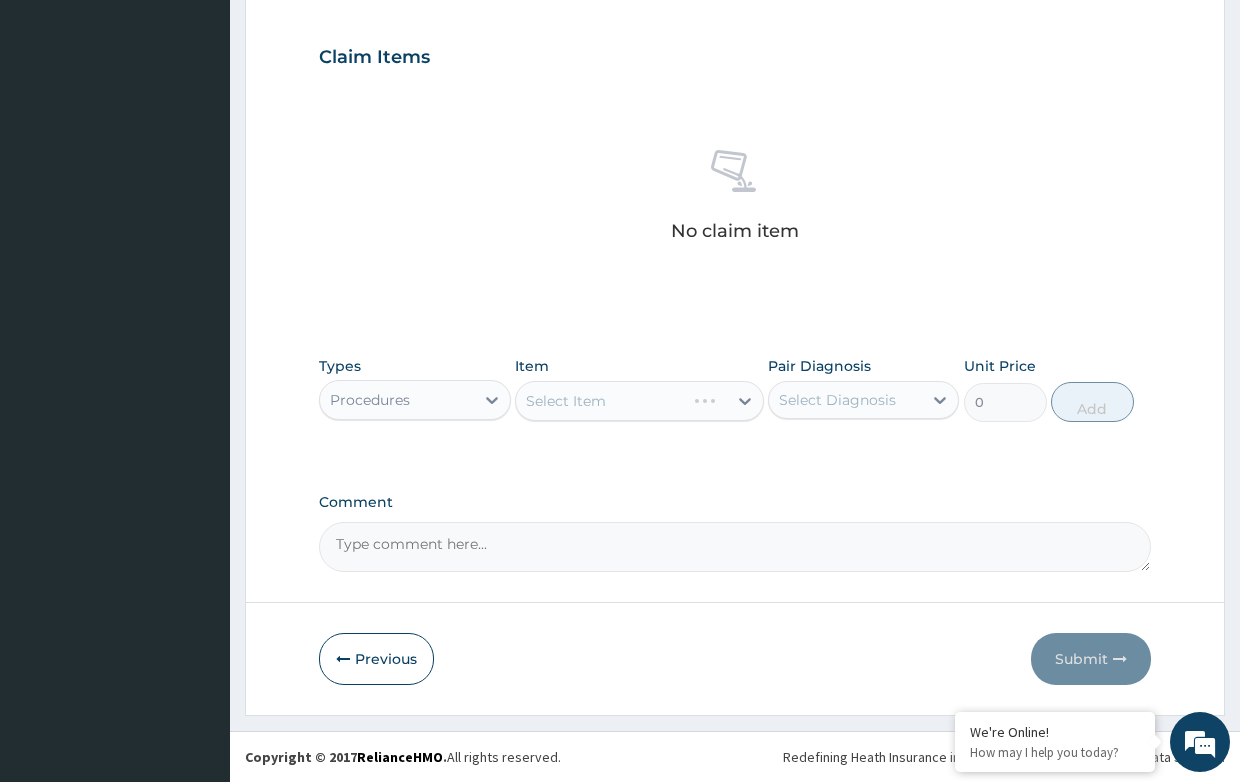 click on "Select Item" at bounding box center (639, 401) 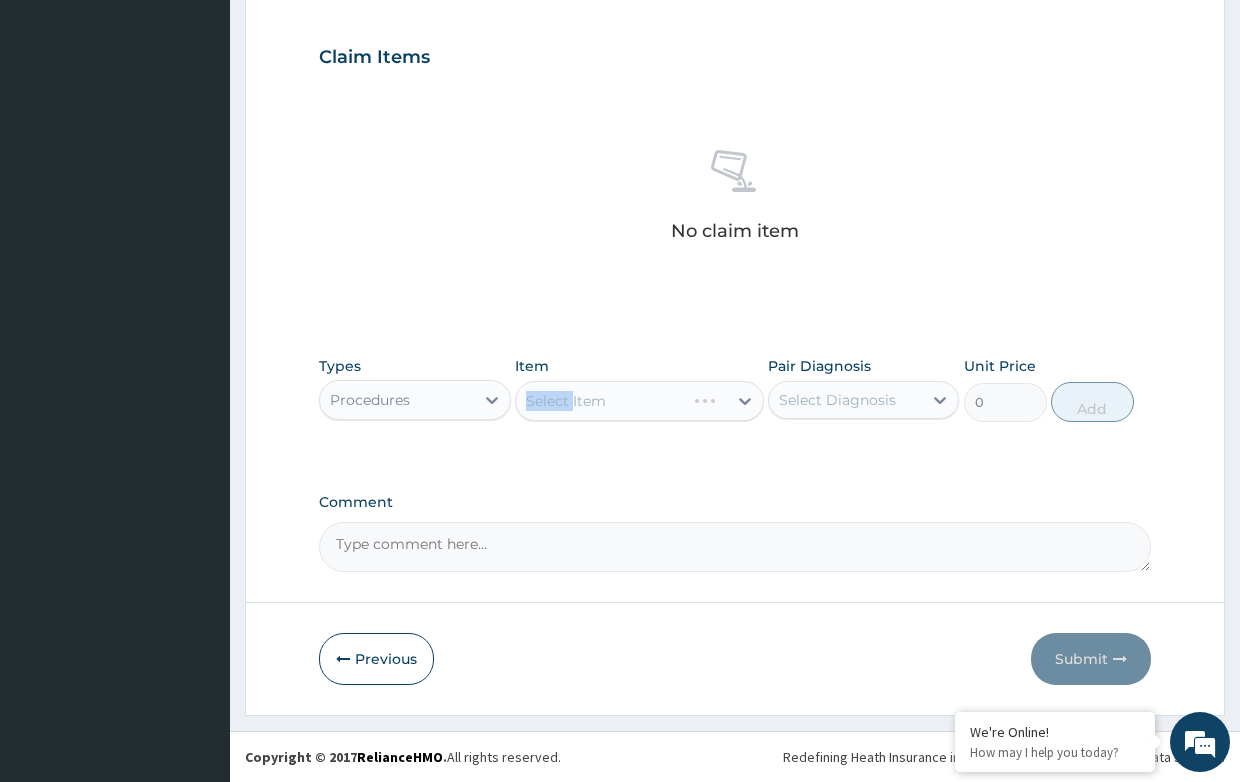 drag, startPoint x: 536, startPoint y: 407, endPoint x: 544, endPoint y: 399, distance: 11.313708 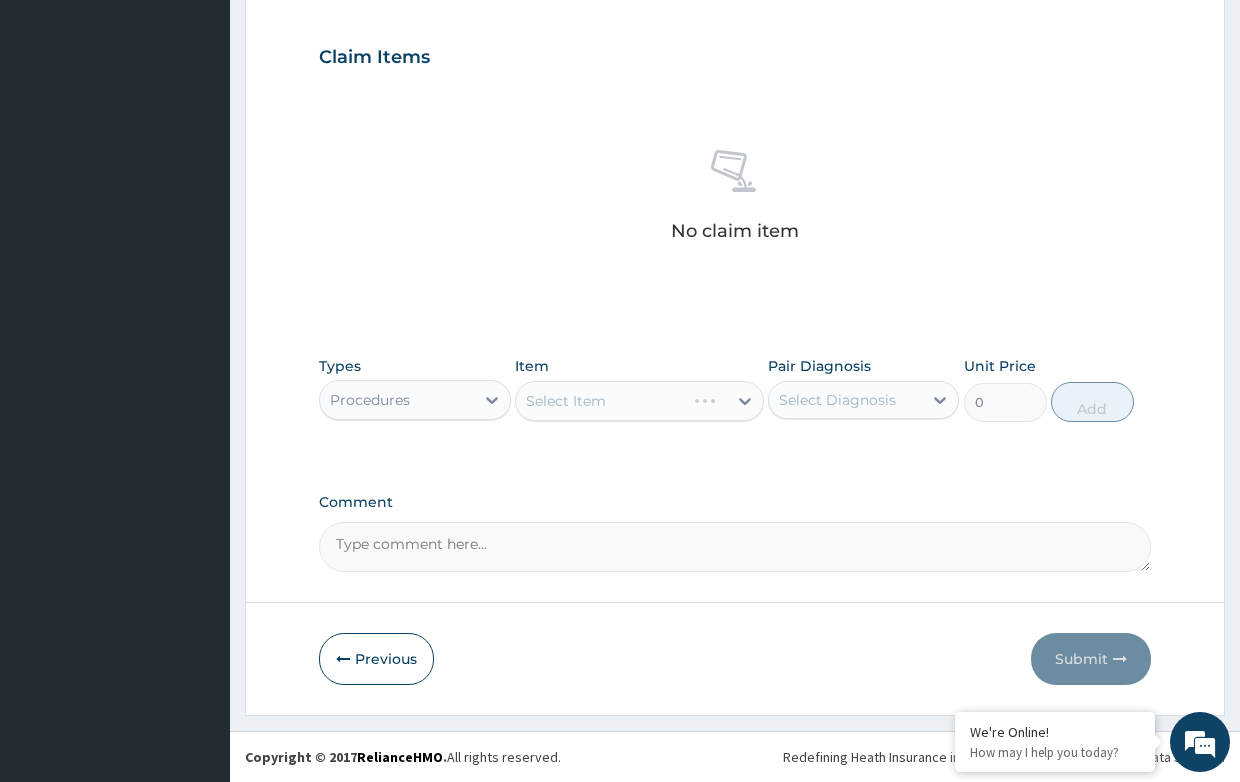 click on "Select Item" at bounding box center [639, 401] 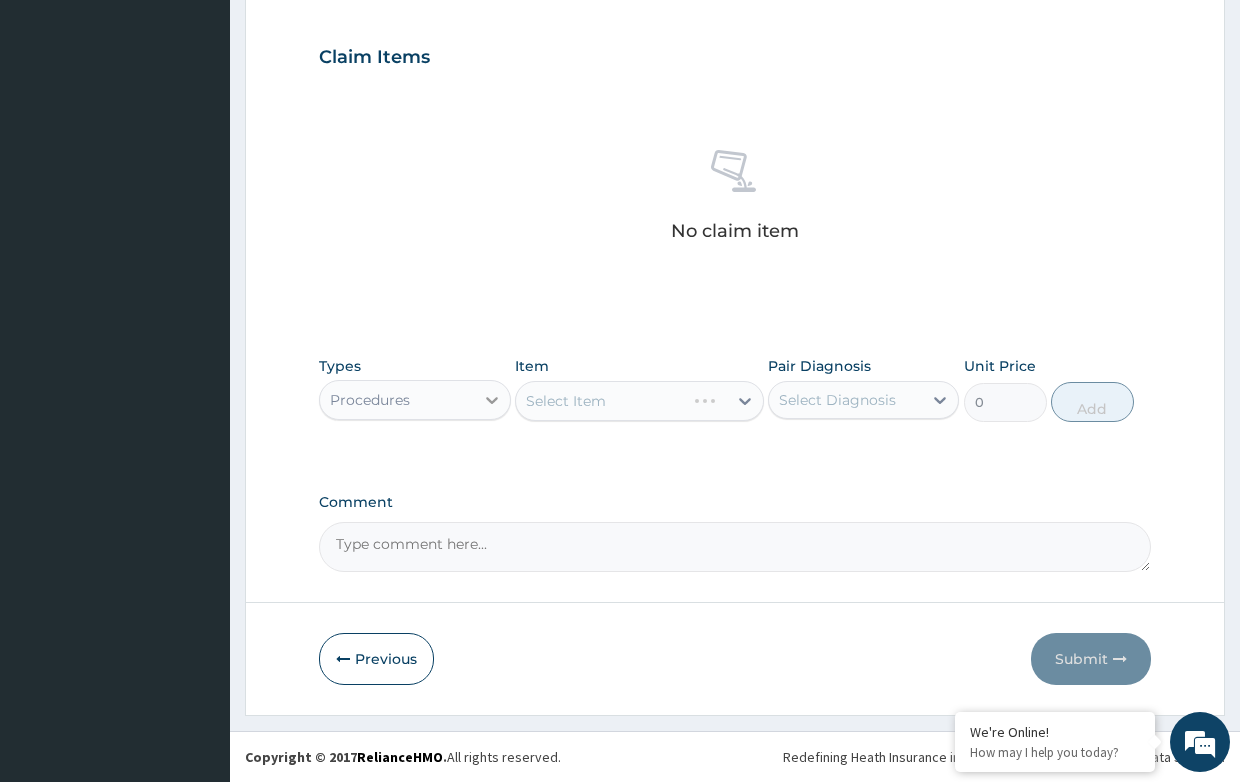 click 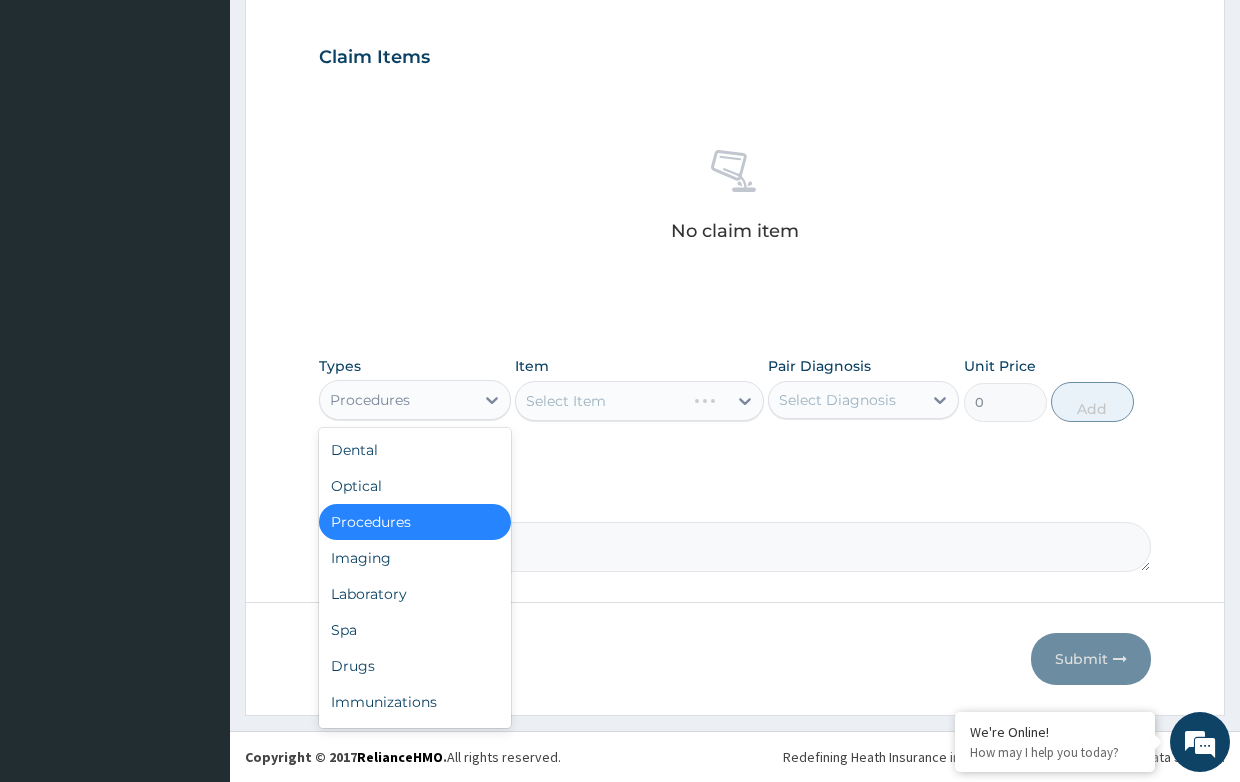click on "Procedures" at bounding box center [414, 522] 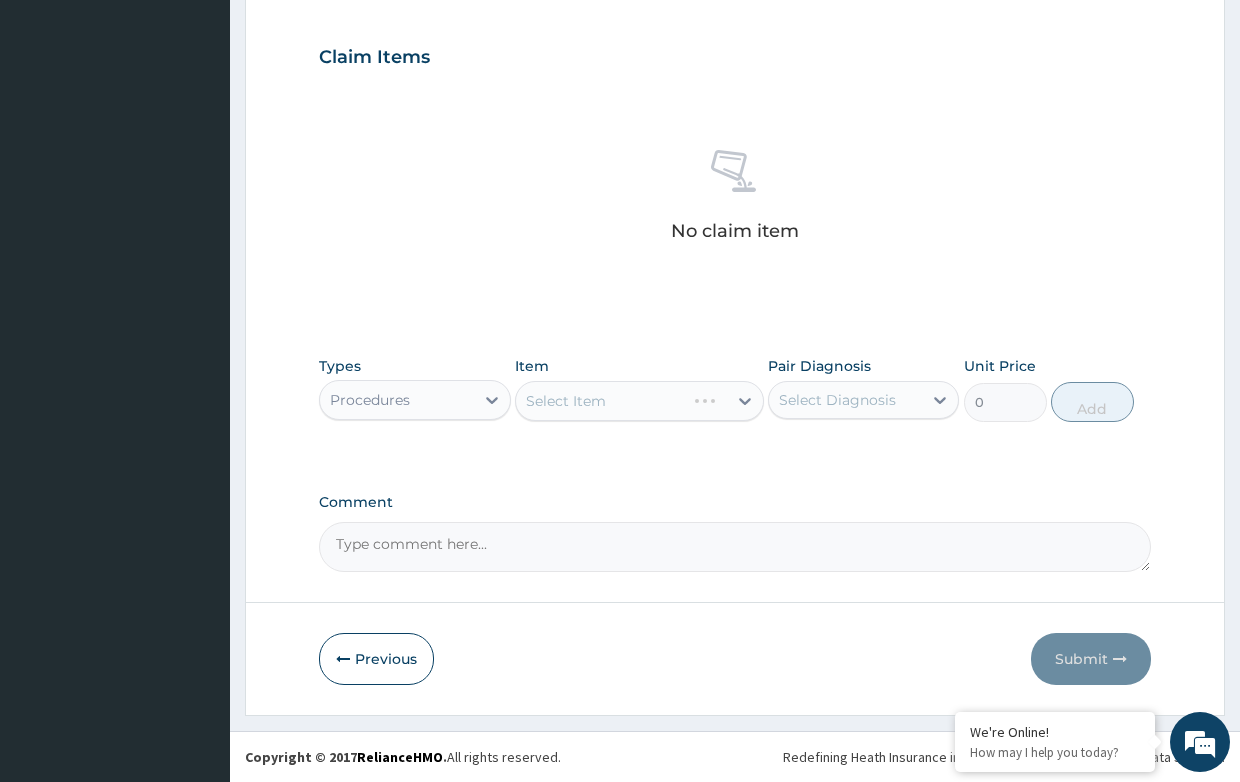 click on "Select Item" at bounding box center [639, 401] 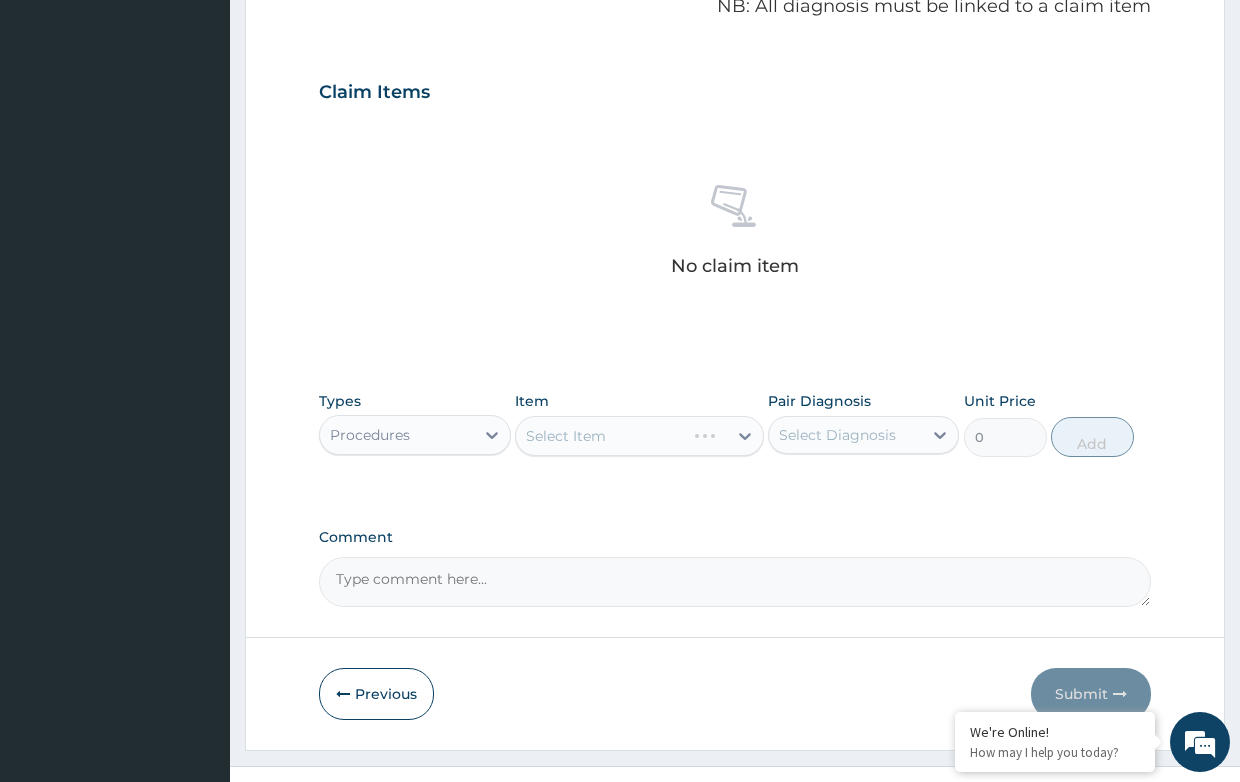 scroll, scrollTop: 660, scrollLeft: 0, axis: vertical 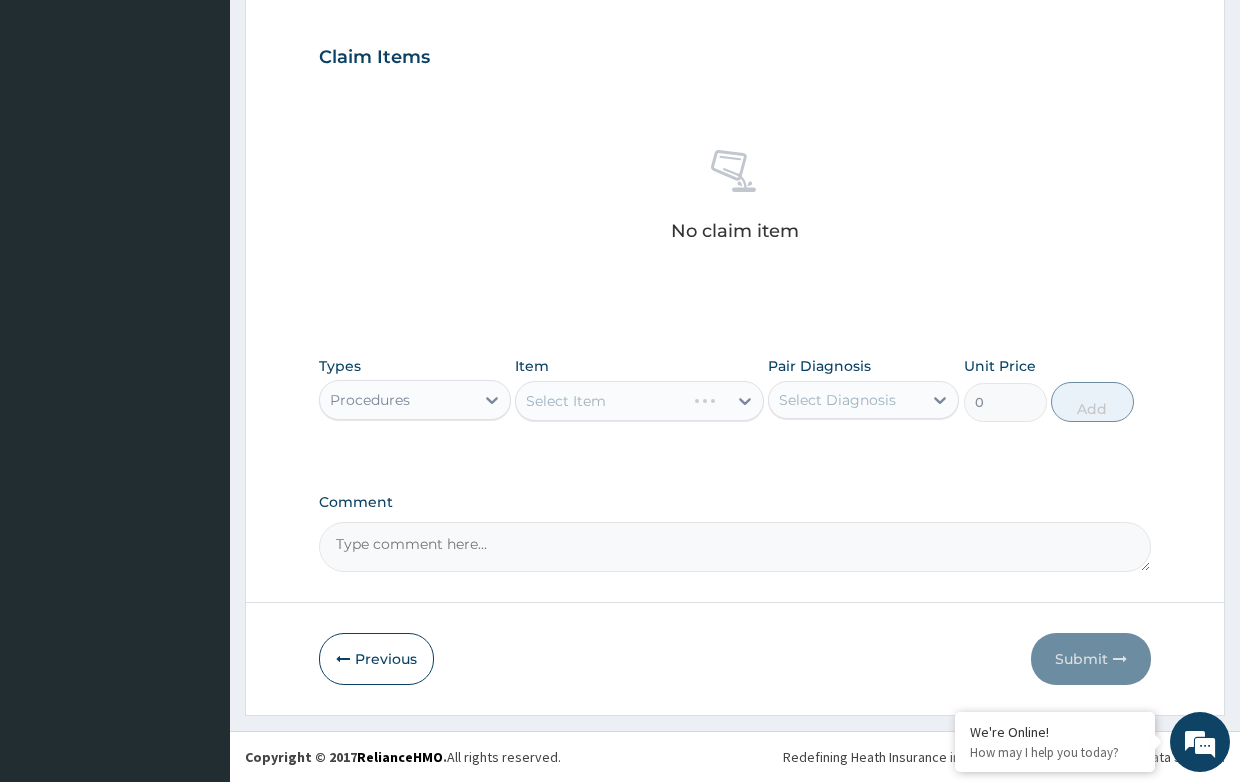 click on "Select Item" at bounding box center (639, 401) 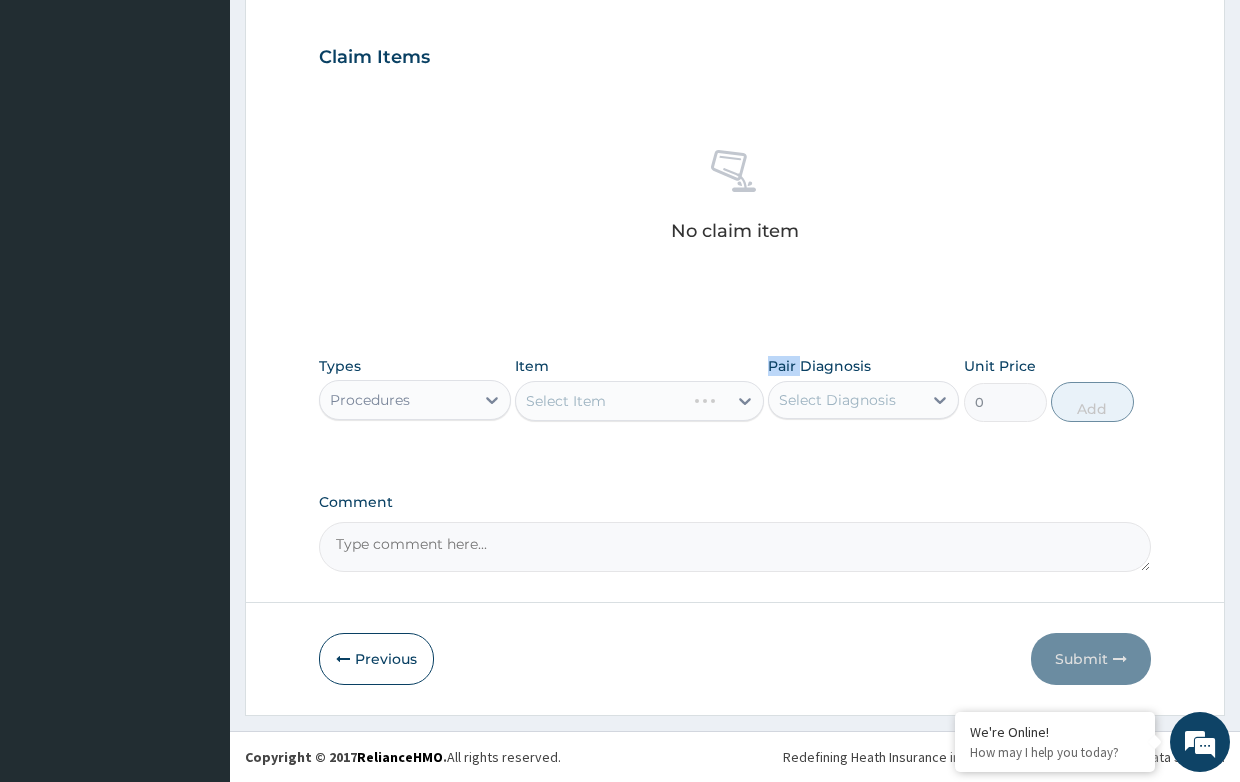click on "Select Item" at bounding box center [639, 401] 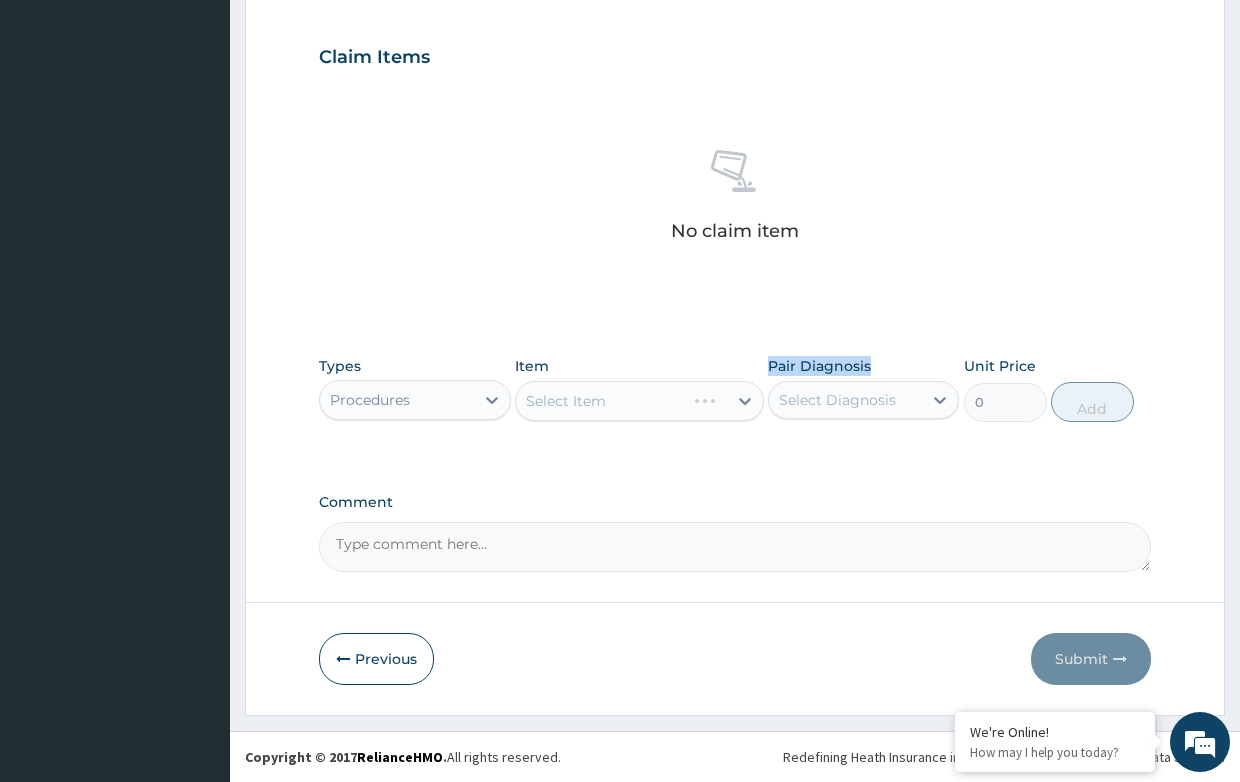 click on "Select Item" at bounding box center [639, 401] 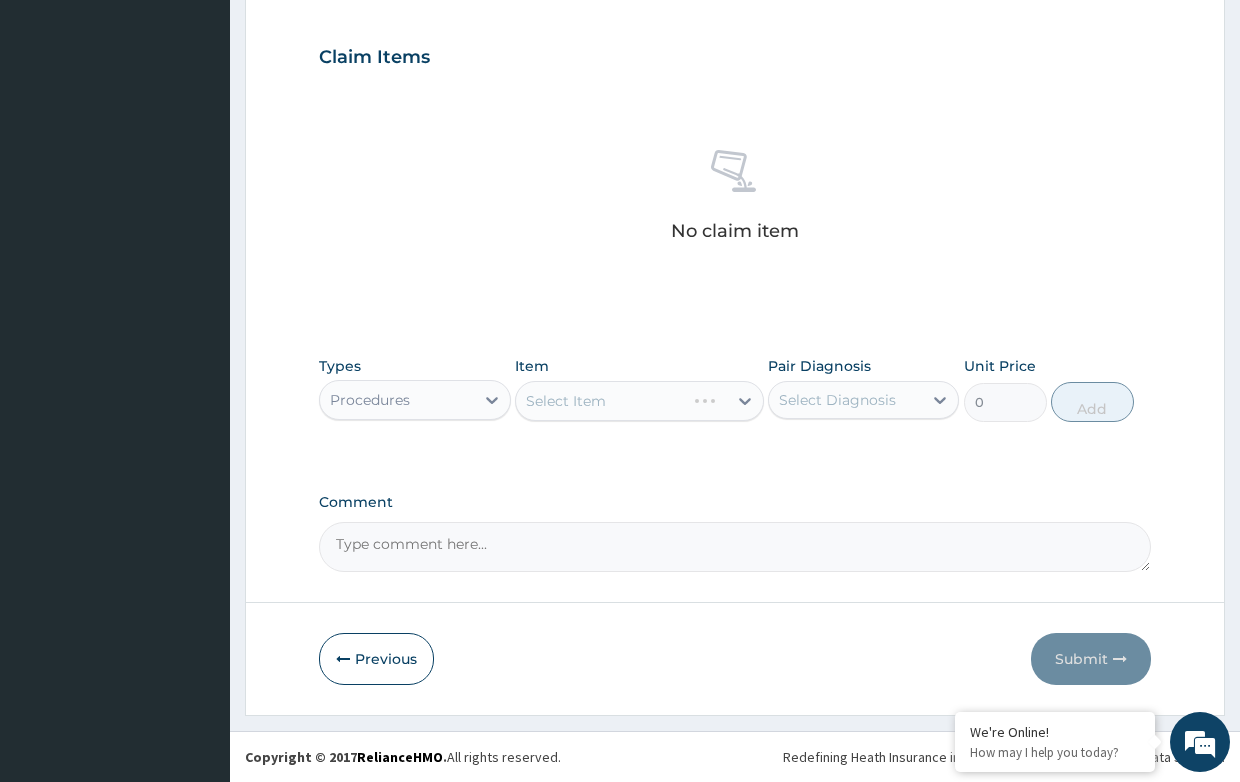 drag, startPoint x: 738, startPoint y: 396, endPoint x: 883, endPoint y: 415, distance: 146.23953 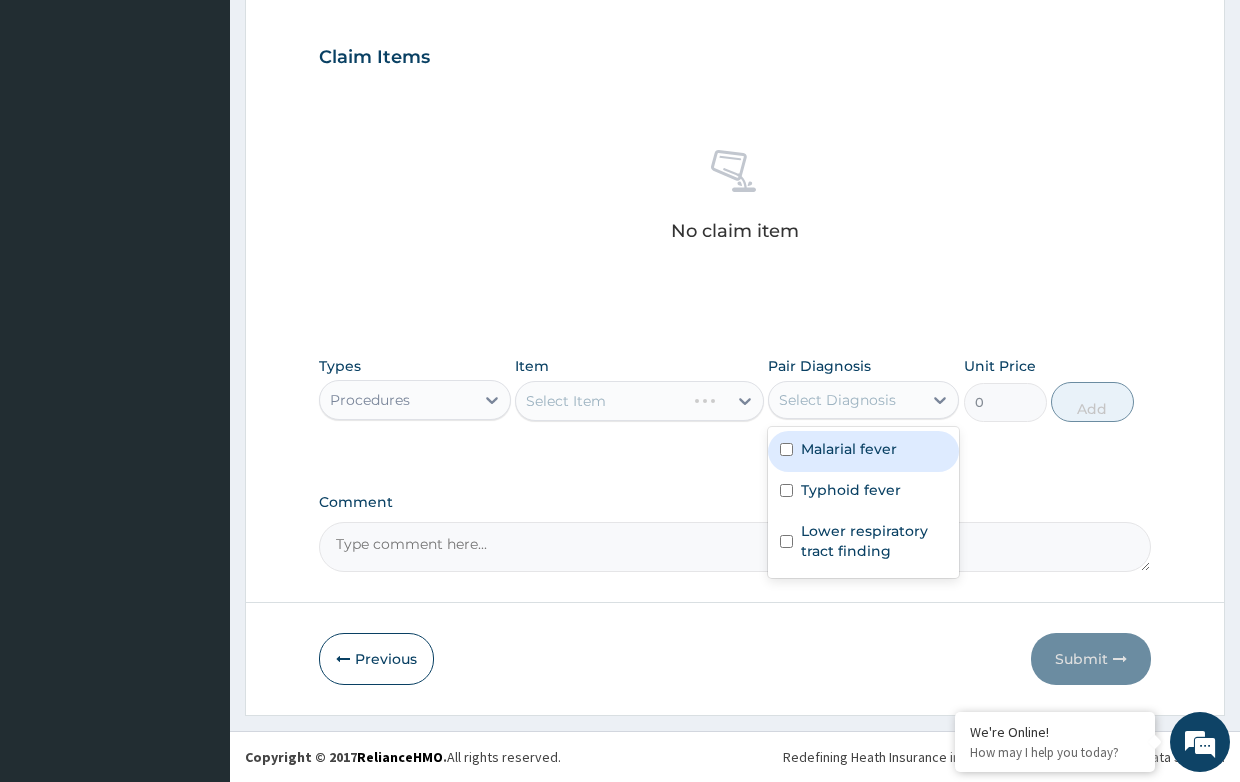 click on "Select Diagnosis" at bounding box center [845, 400] 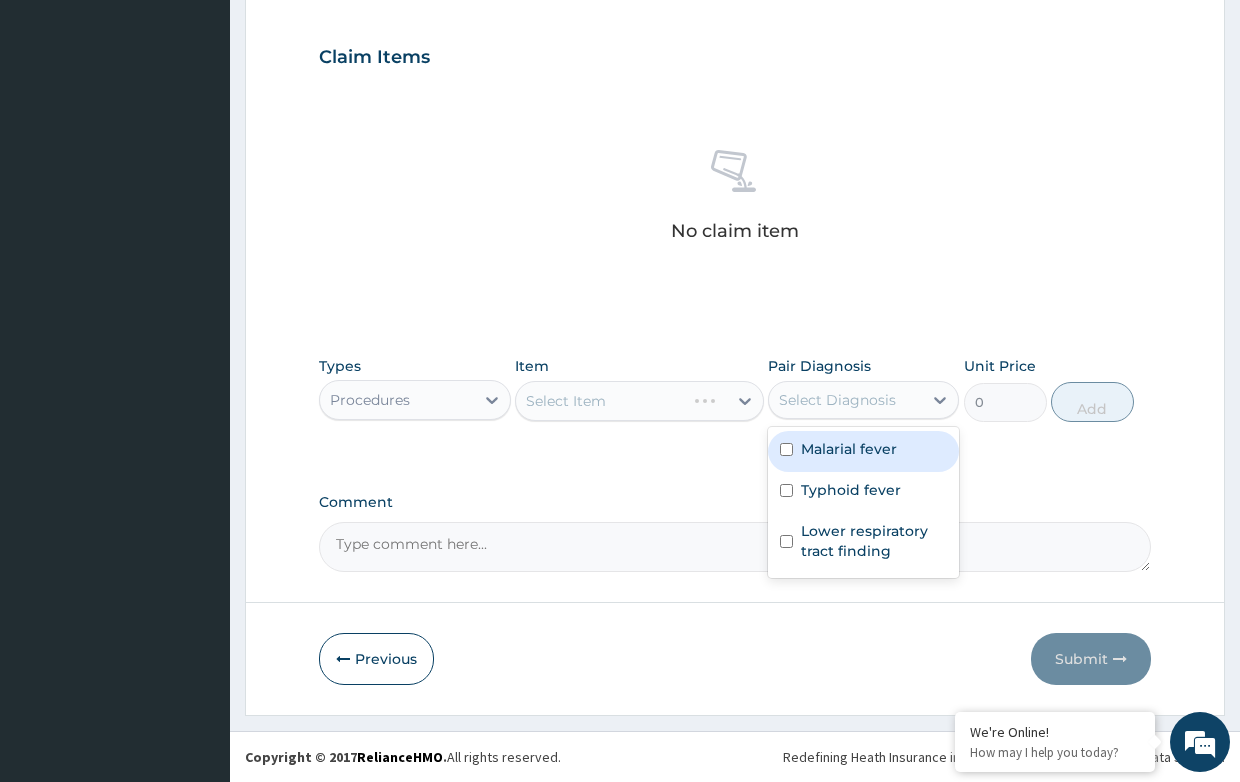 click on "Malarial fever" at bounding box center (849, 449) 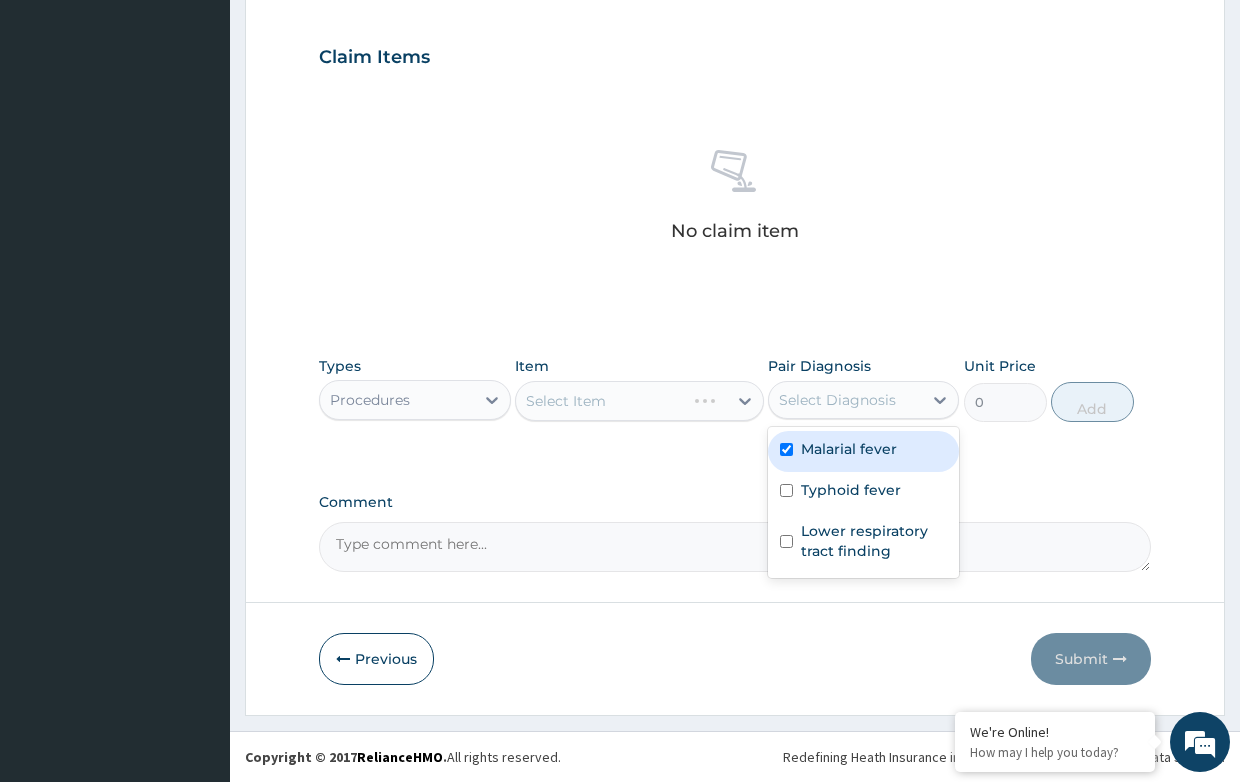 checkbox on "true" 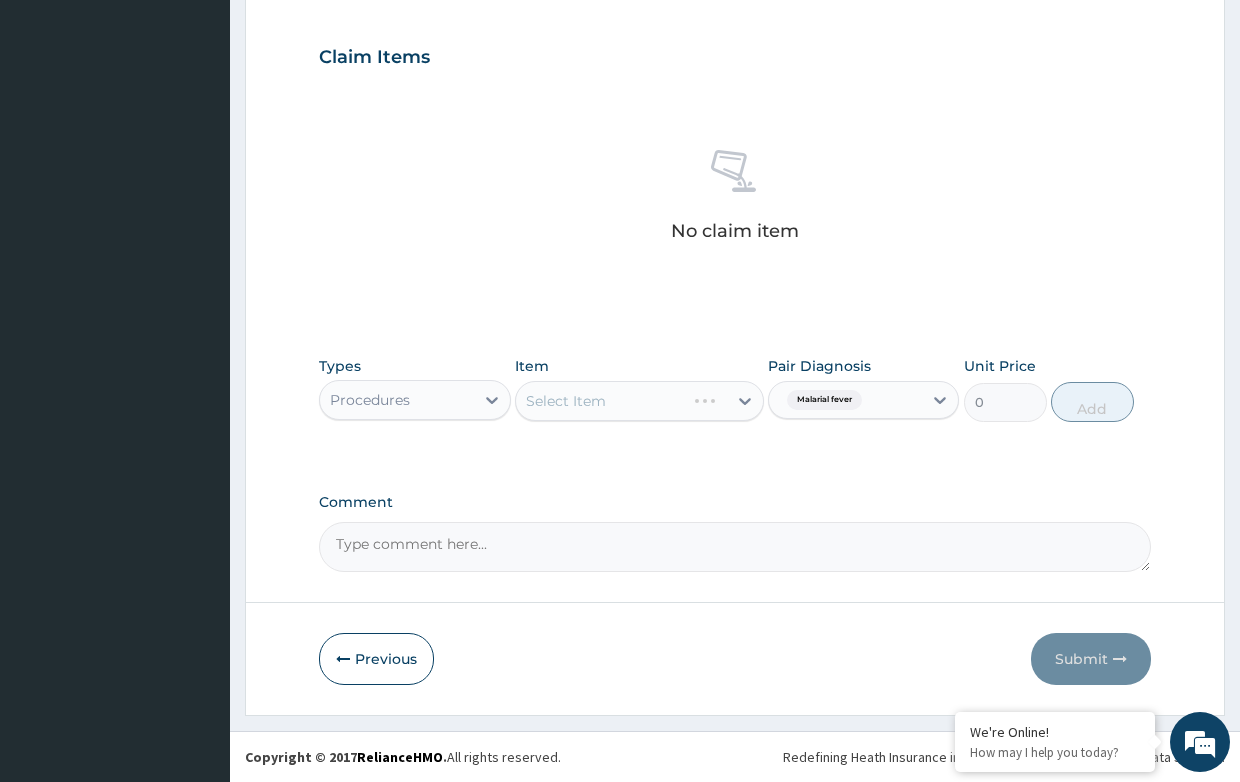 click on "Select Item" at bounding box center [639, 401] 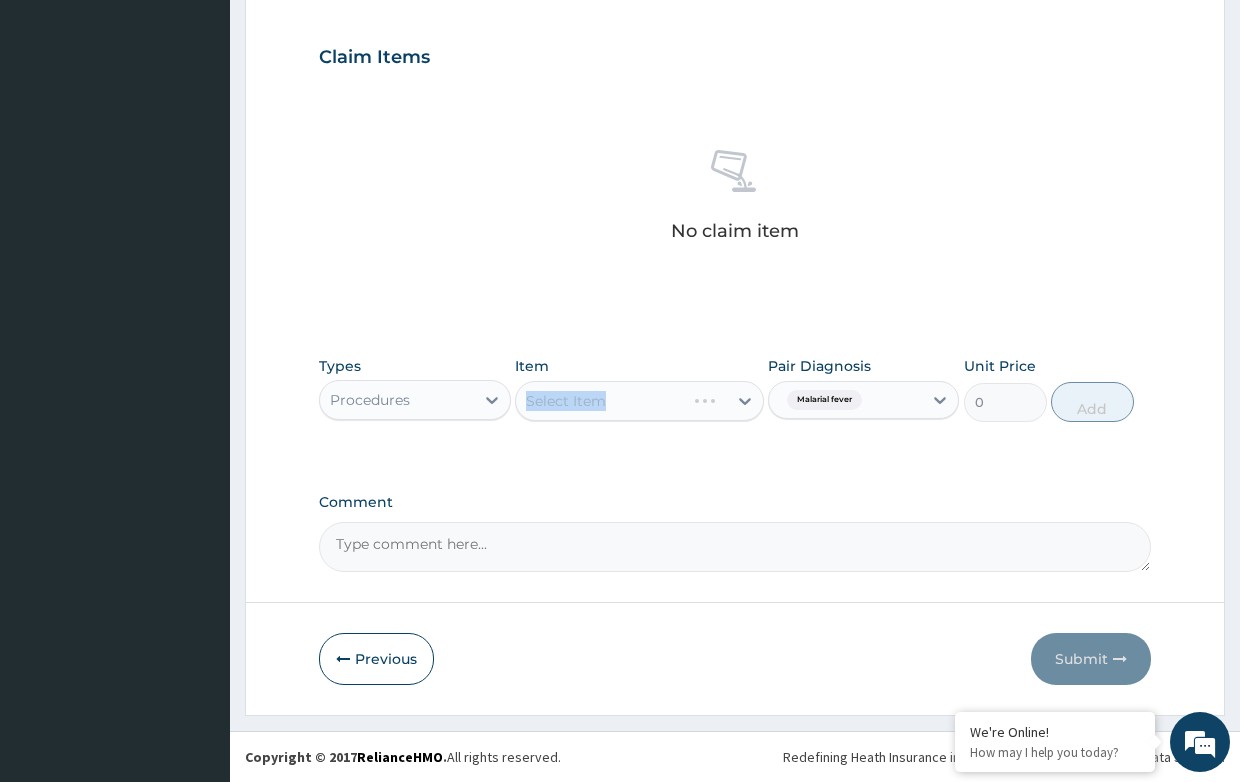 click on "Select Item" at bounding box center [639, 401] 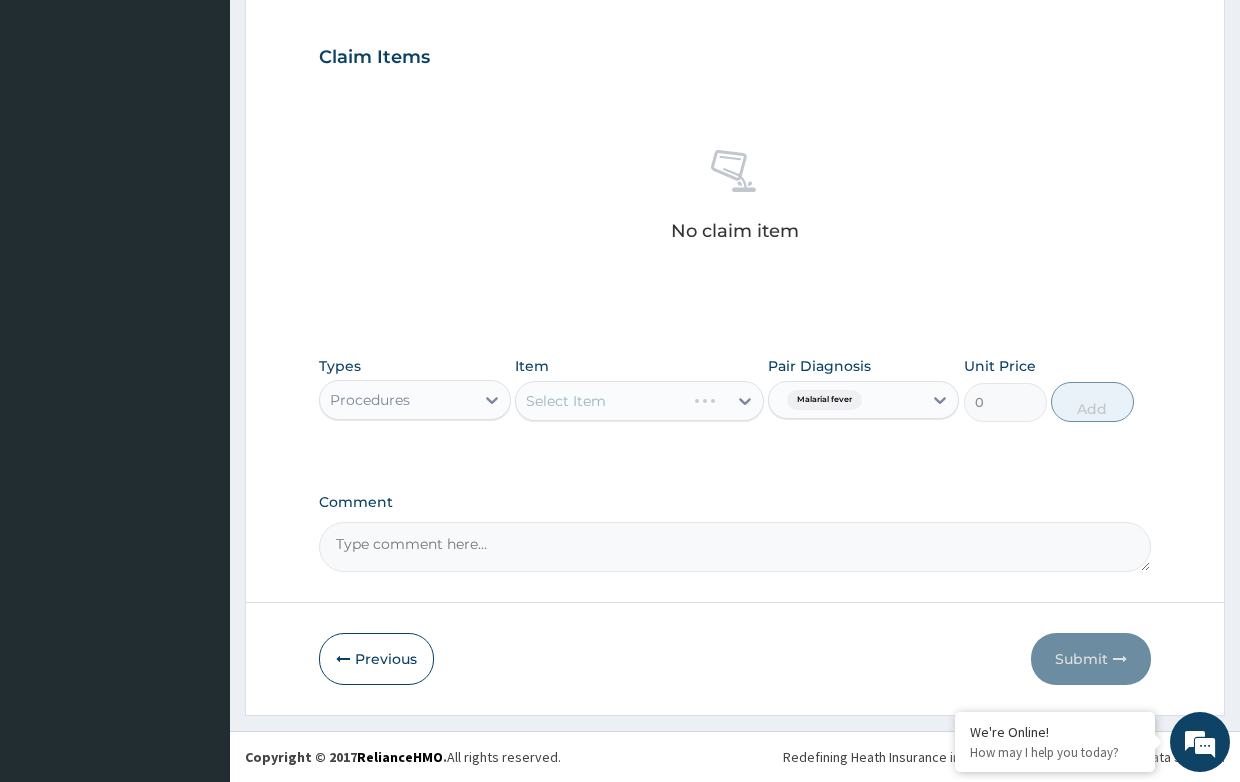 click on "Select Item" at bounding box center (639, 401) 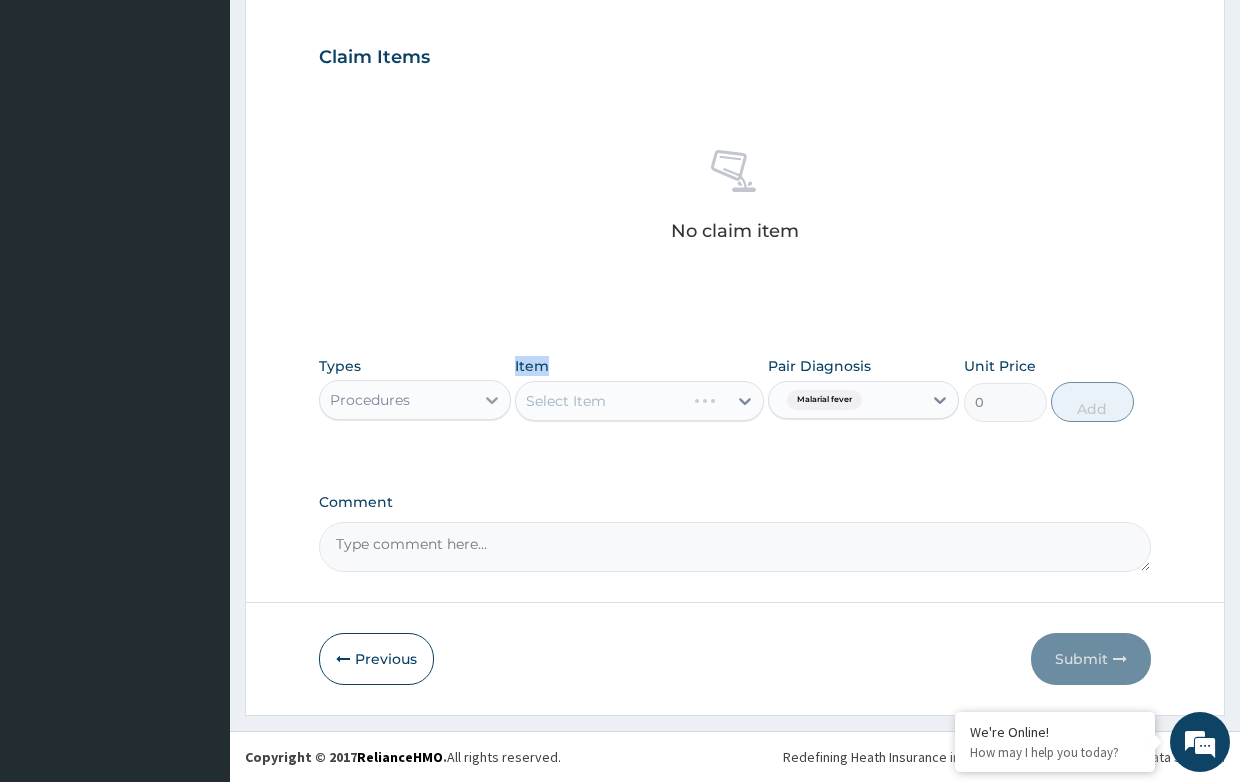 drag, startPoint x: 514, startPoint y: 398, endPoint x: 488, endPoint y: 401, distance: 26.172504 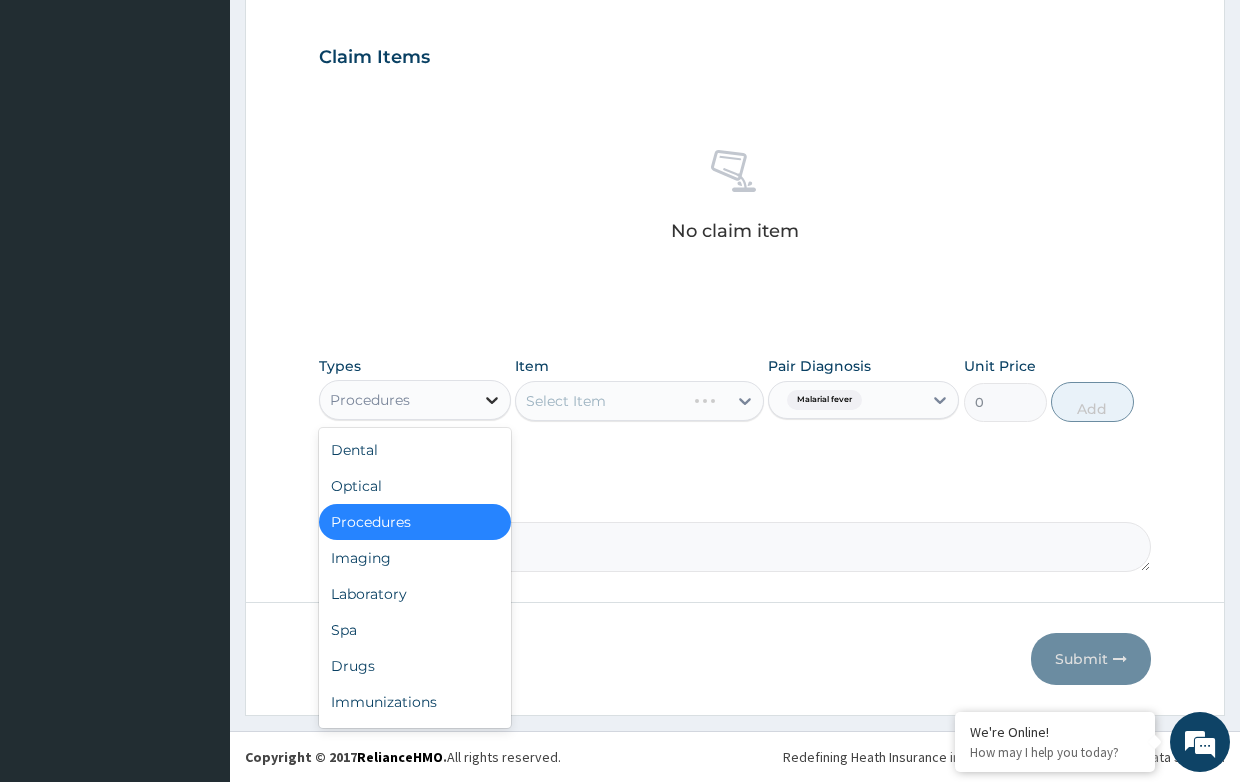 click 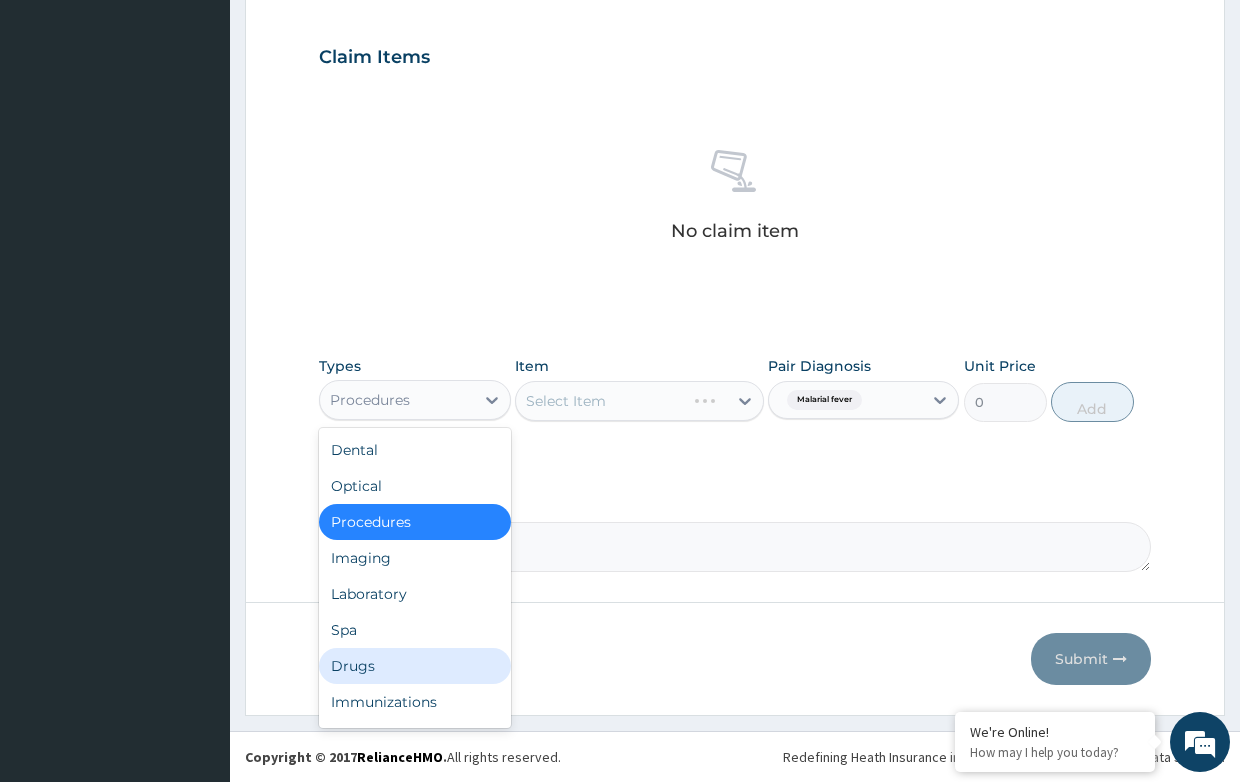click on "Drugs" at bounding box center (414, 666) 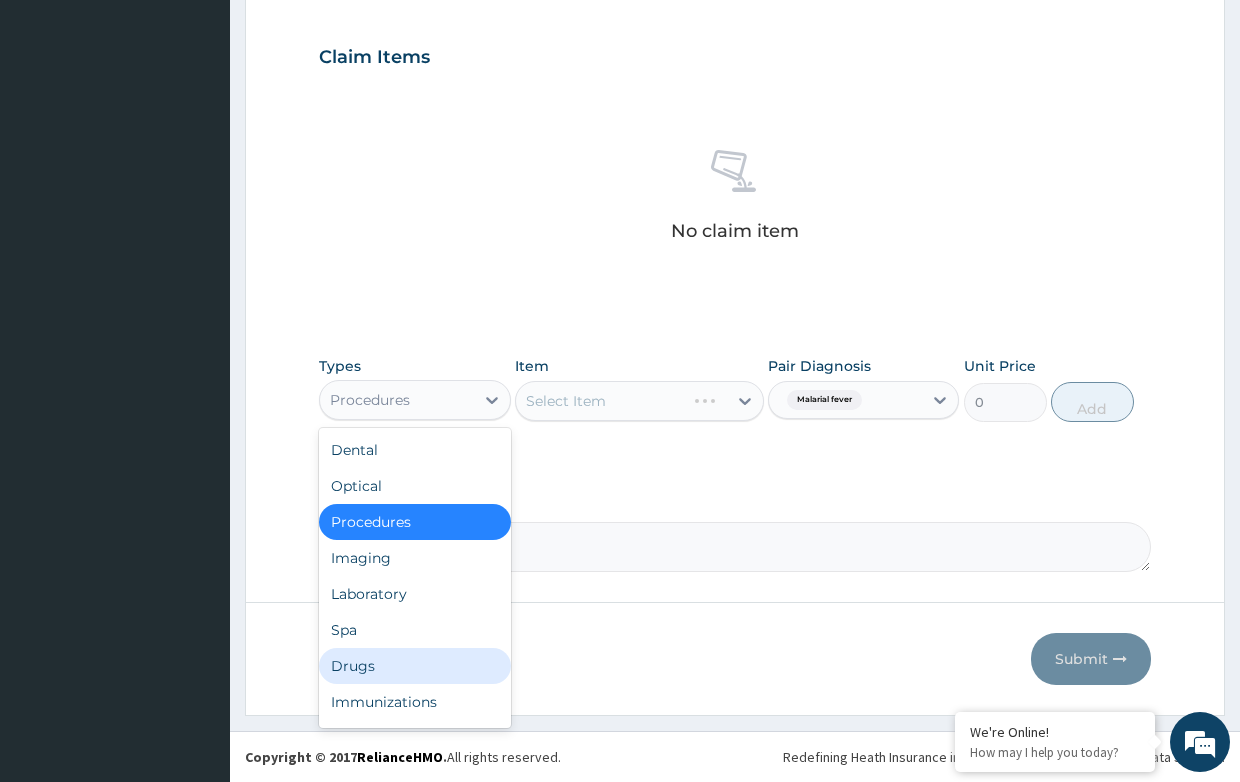 click at bounding box center (343, 659) 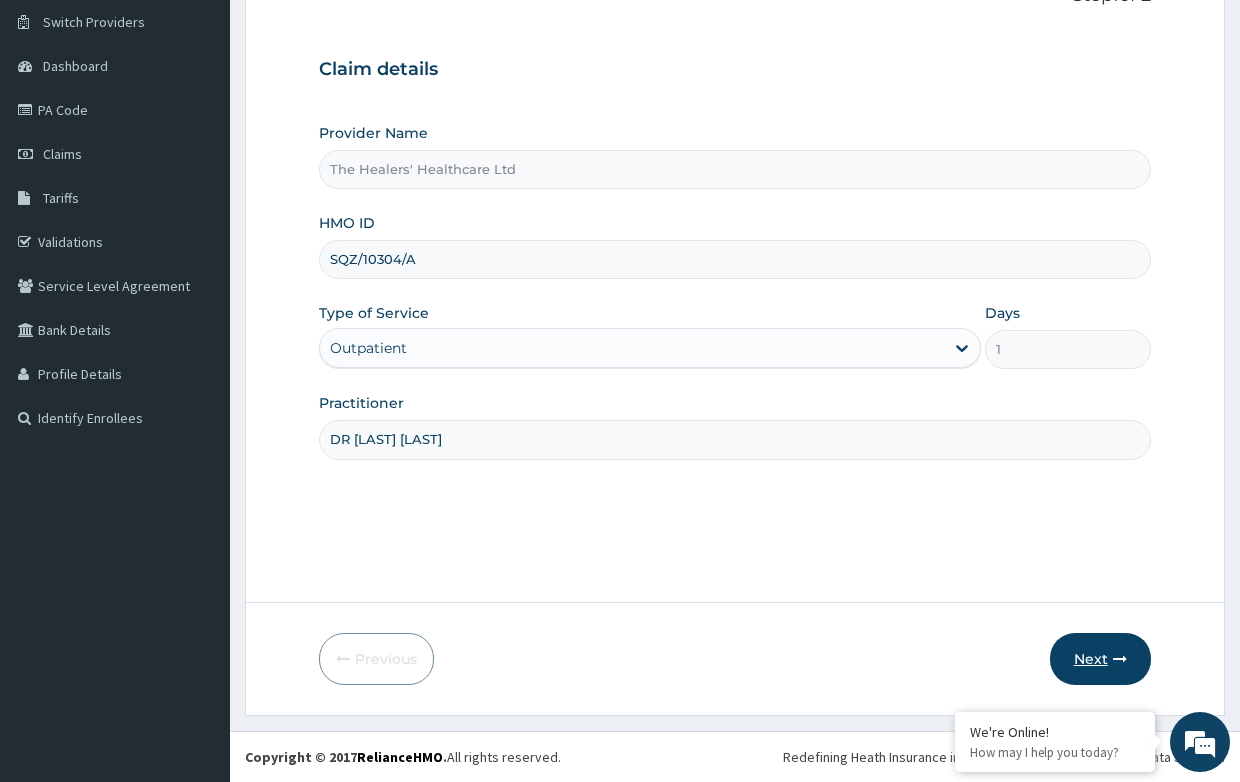click on "Next" at bounding box center [1100, 659] 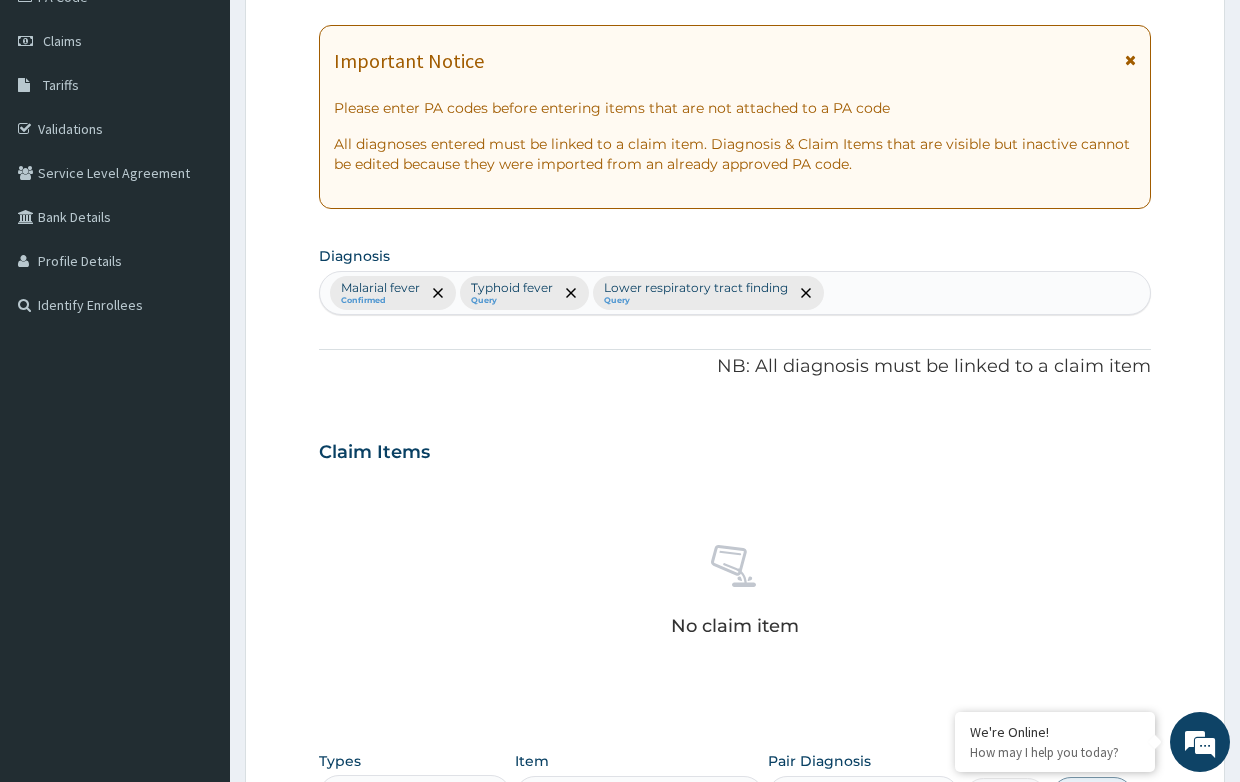 scroll, scrollTop: 452, scrollLeft: 0, axis: vertical 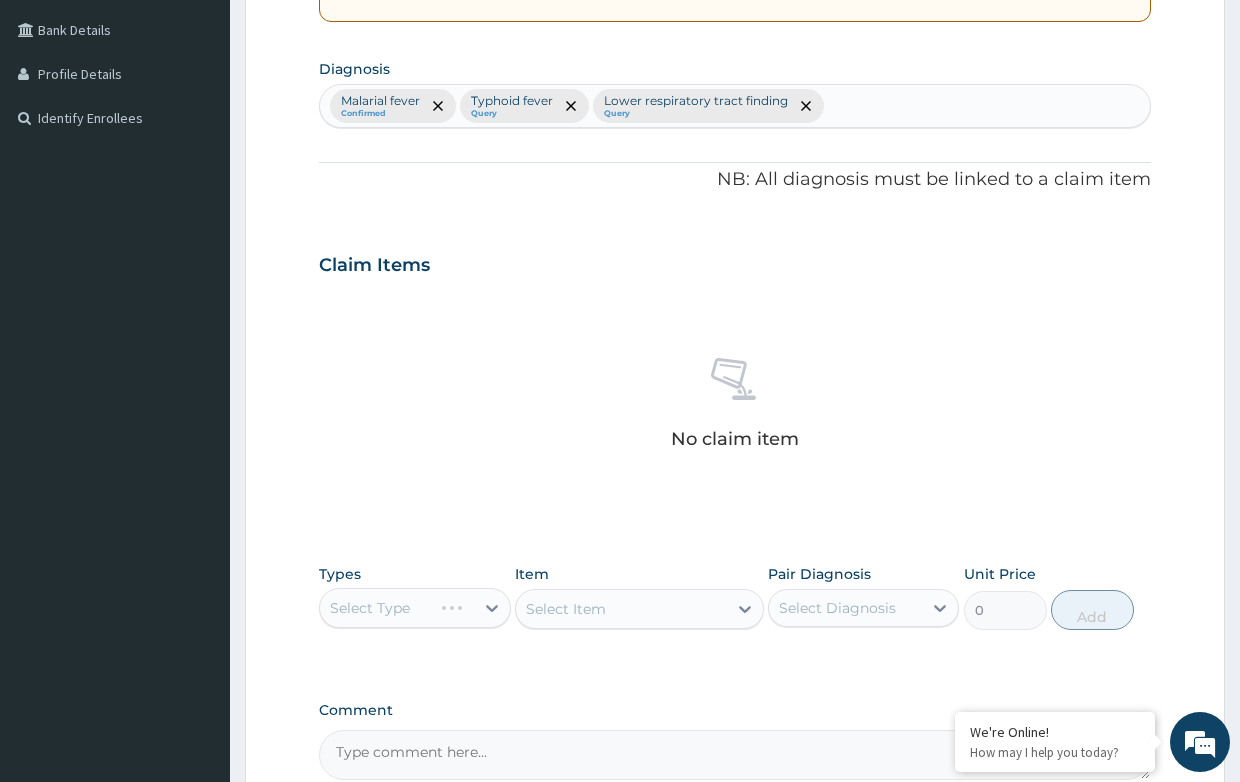 click on "Select Type" at bounding box center (414, 608) 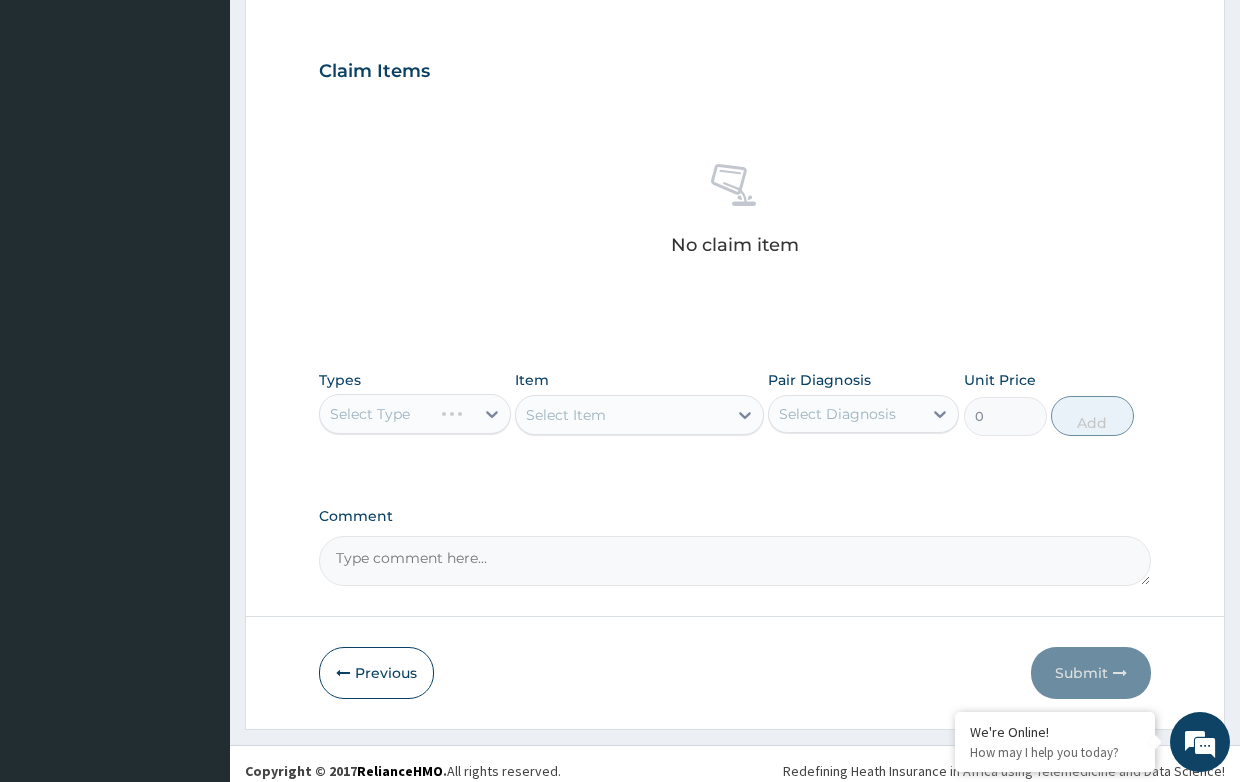 scroll, scrollTop: 652, scrollLeft: 0, axis: vertical 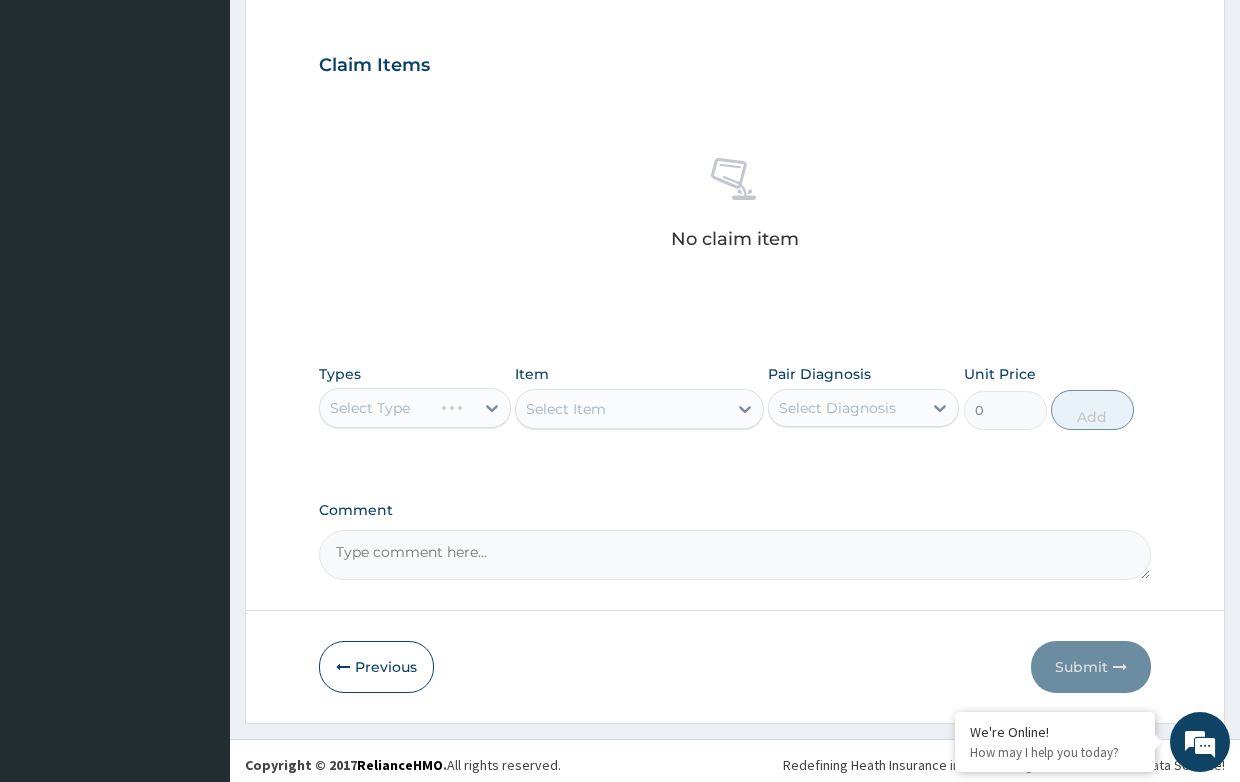 click on "Select Type" at bounding box center (414, 408) 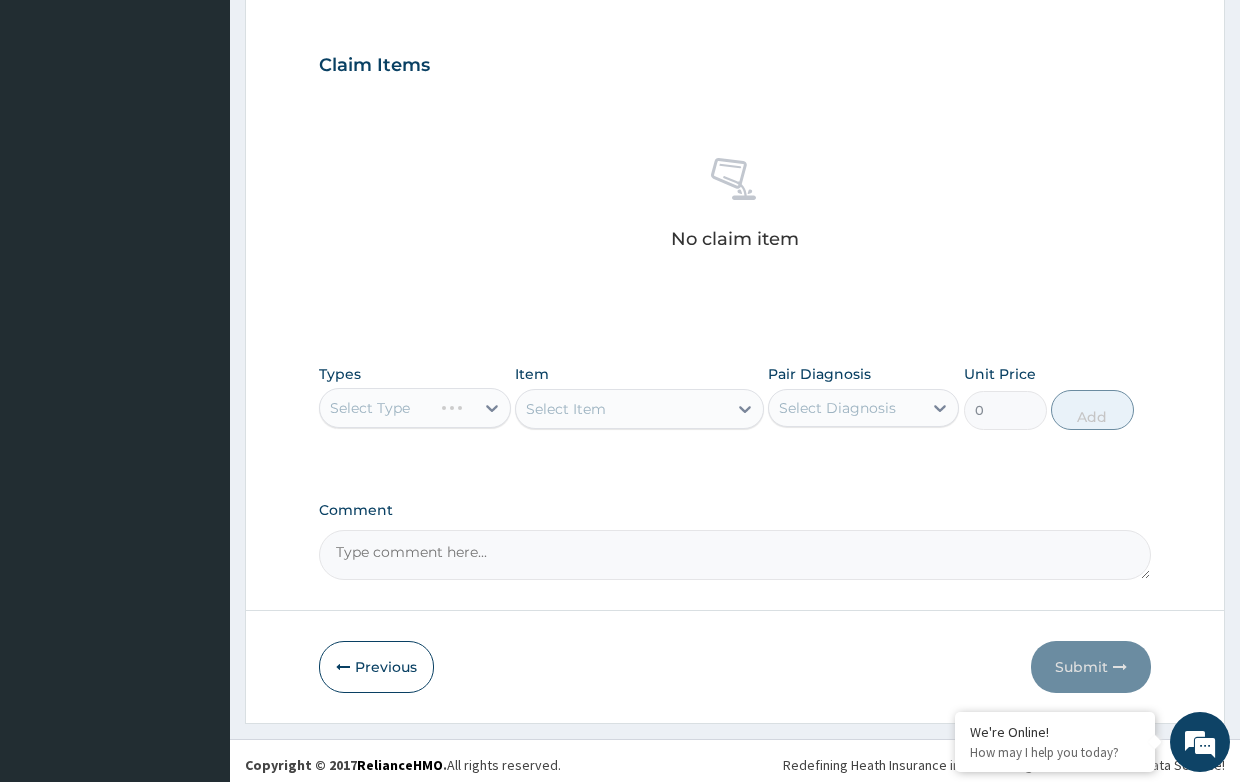 click on "Select Type" at bounding box center [414, 408] 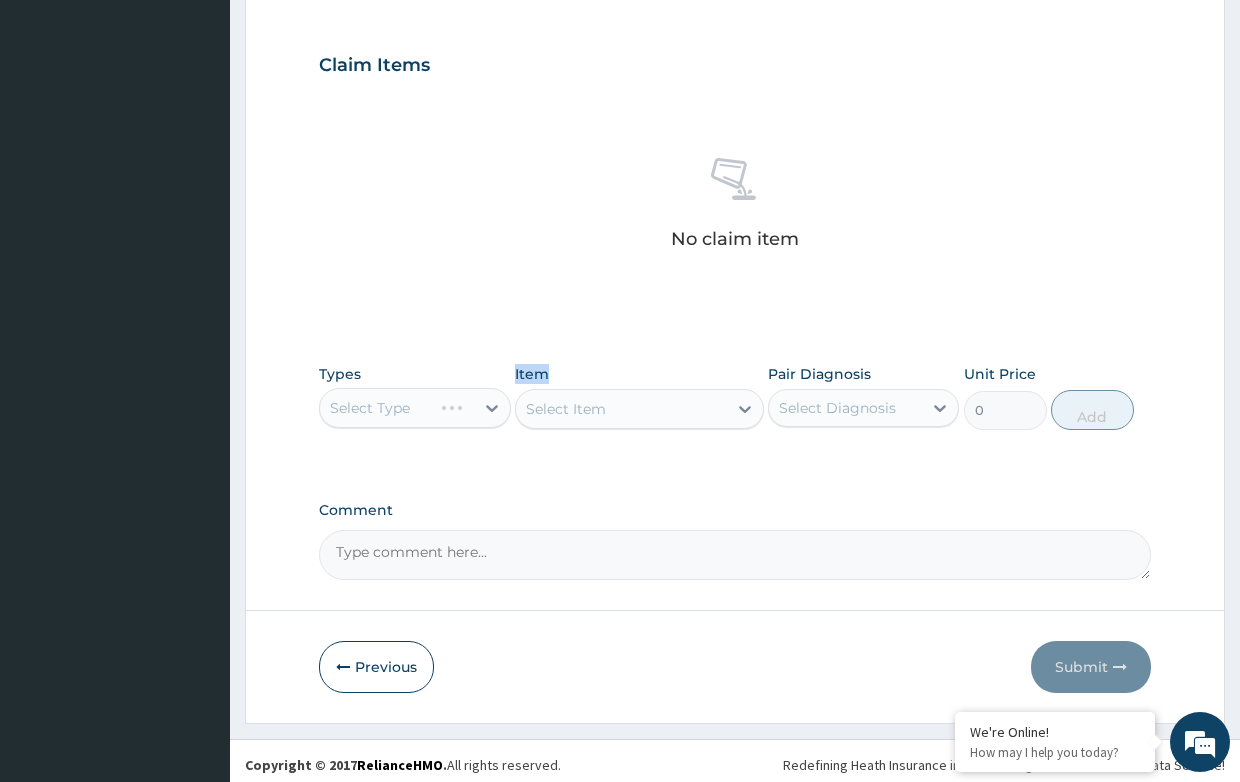 click on "Select Type" at bounding box center [414, 408] 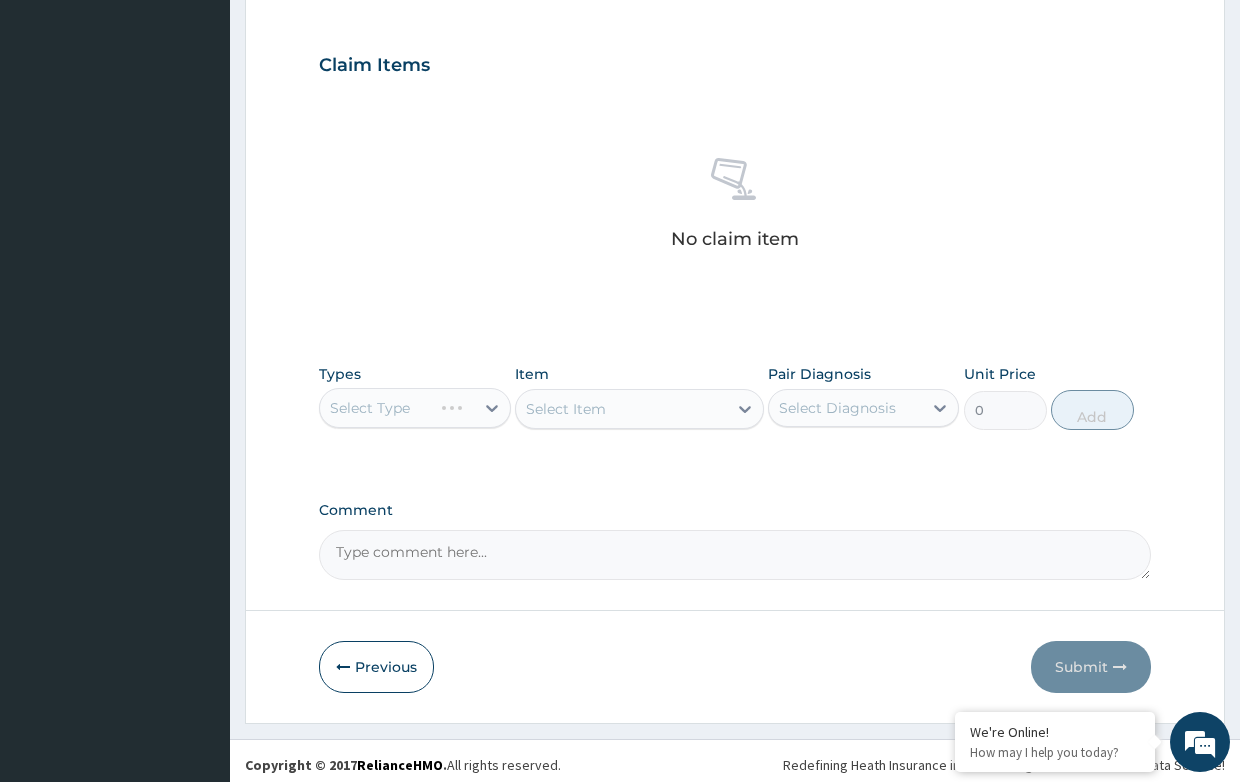 click on "Select Item" at bounding box center (639, 409) 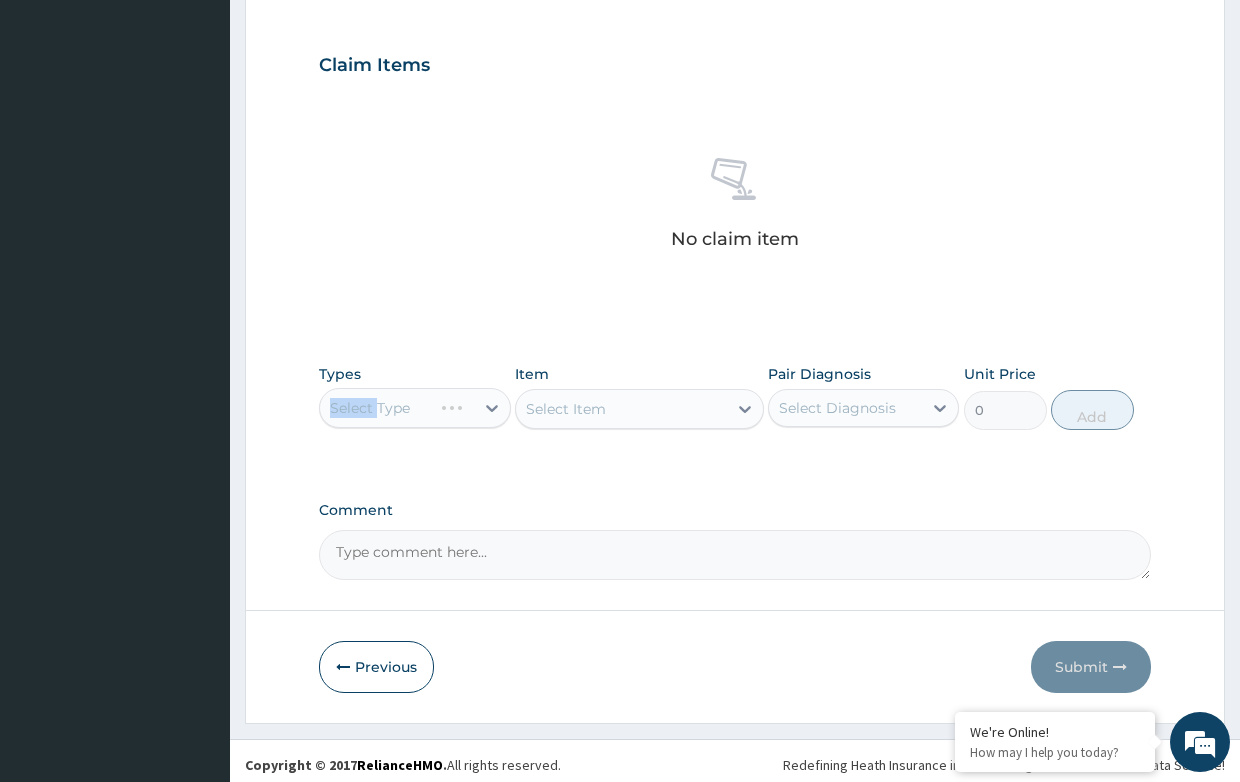 click on "Select Type" at bounding box center [414, 408] 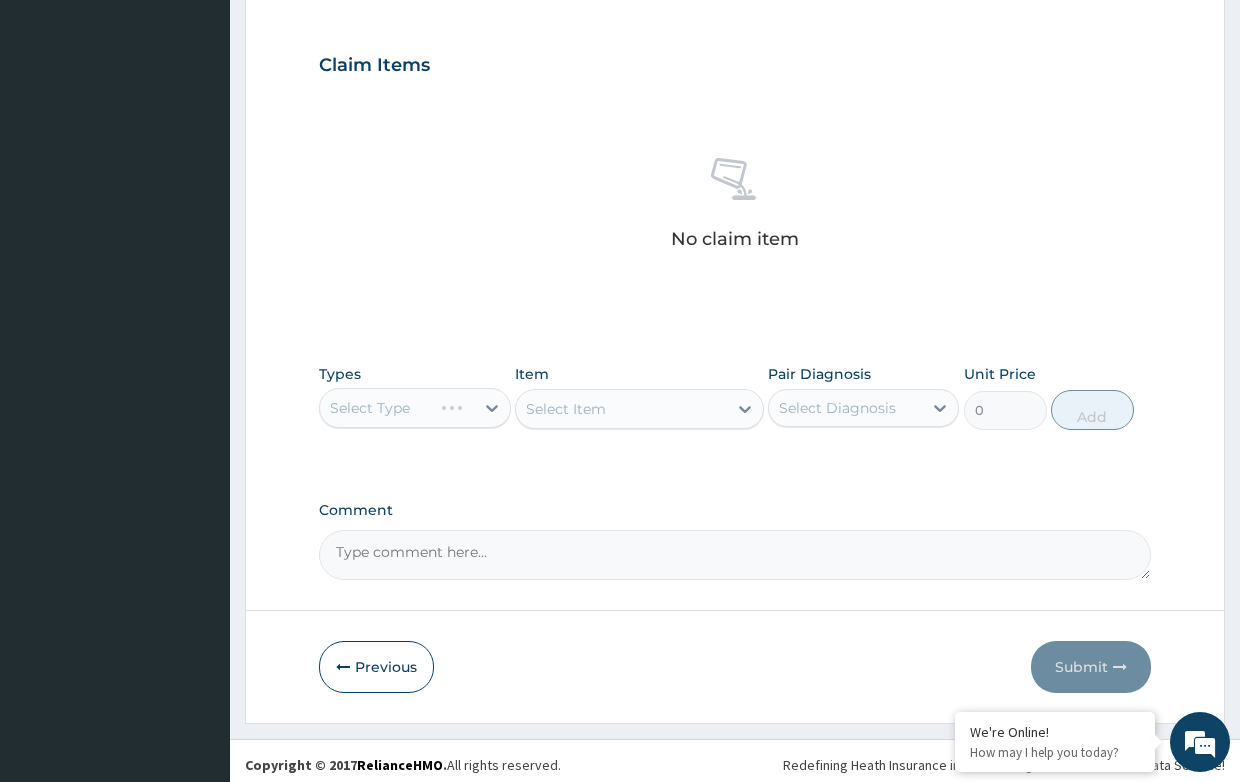 click on "Select Type" at bounding box center [414, 408] 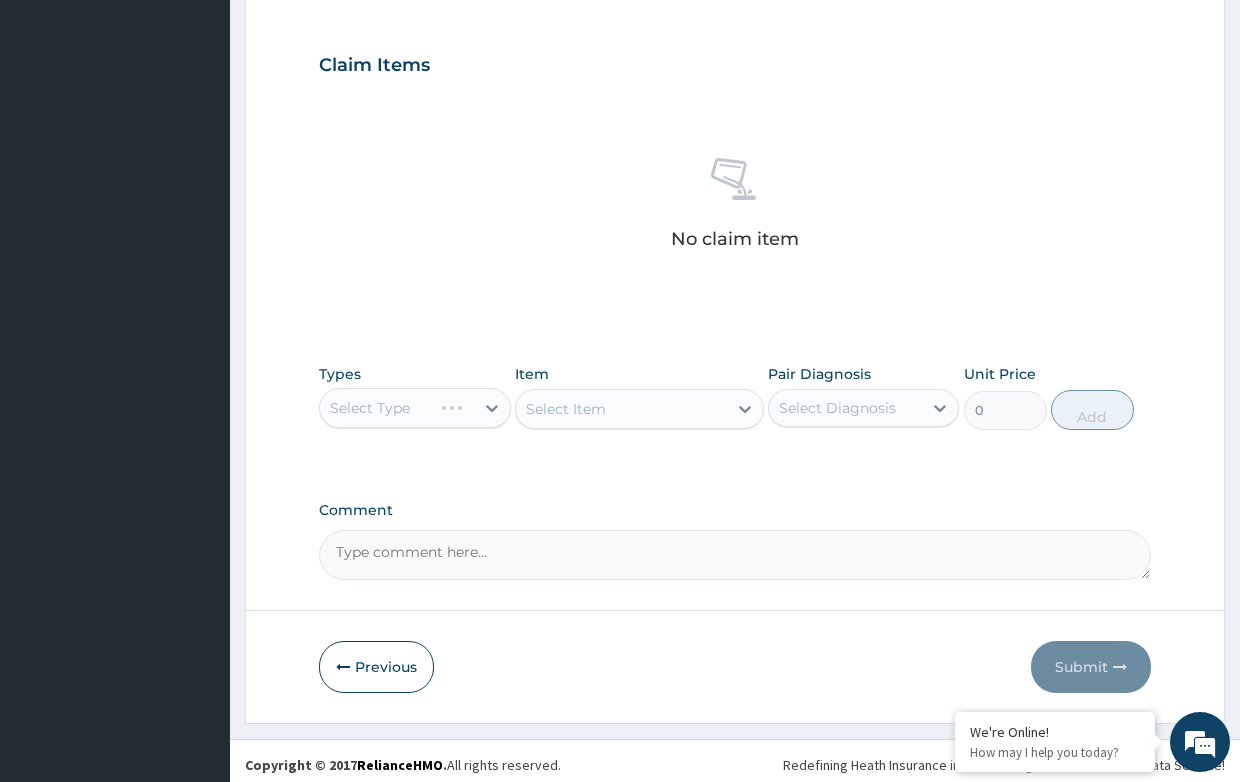 click on "Select Type" at bounding box center [414, 408] 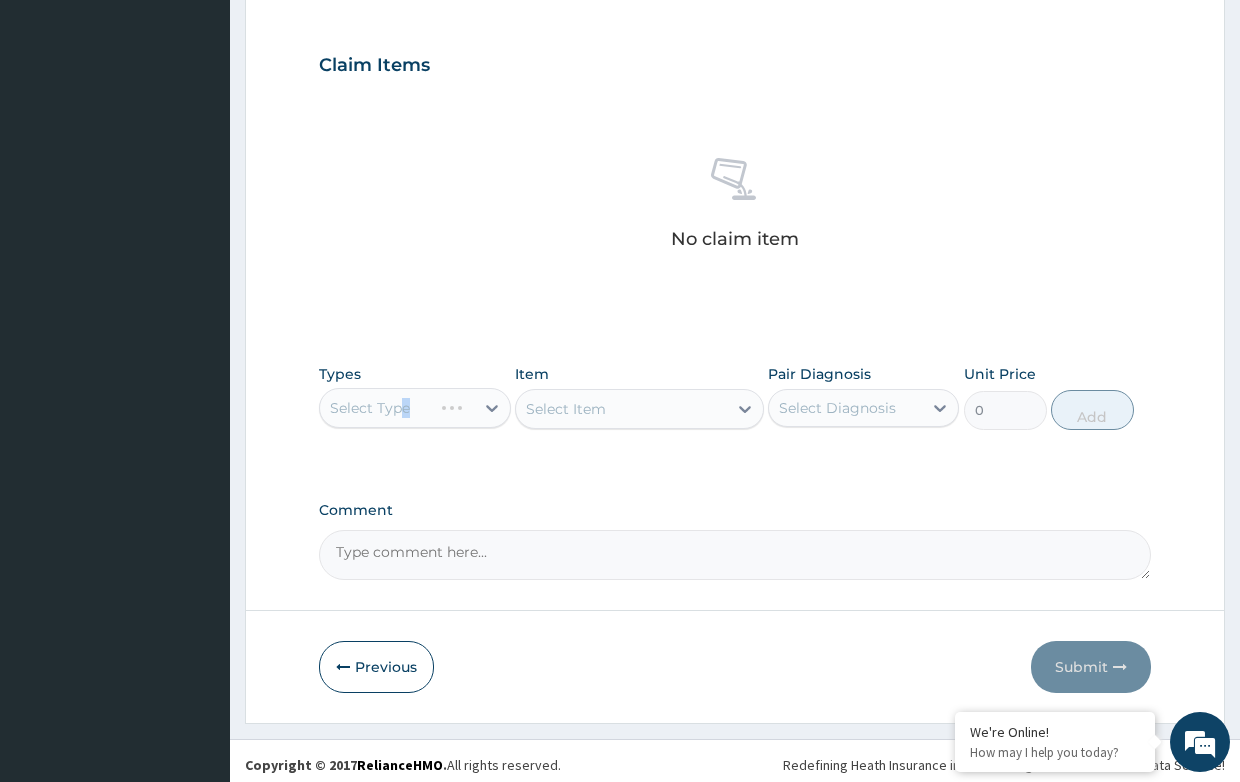 click on "Select Type" at bounding box center (414, 408) 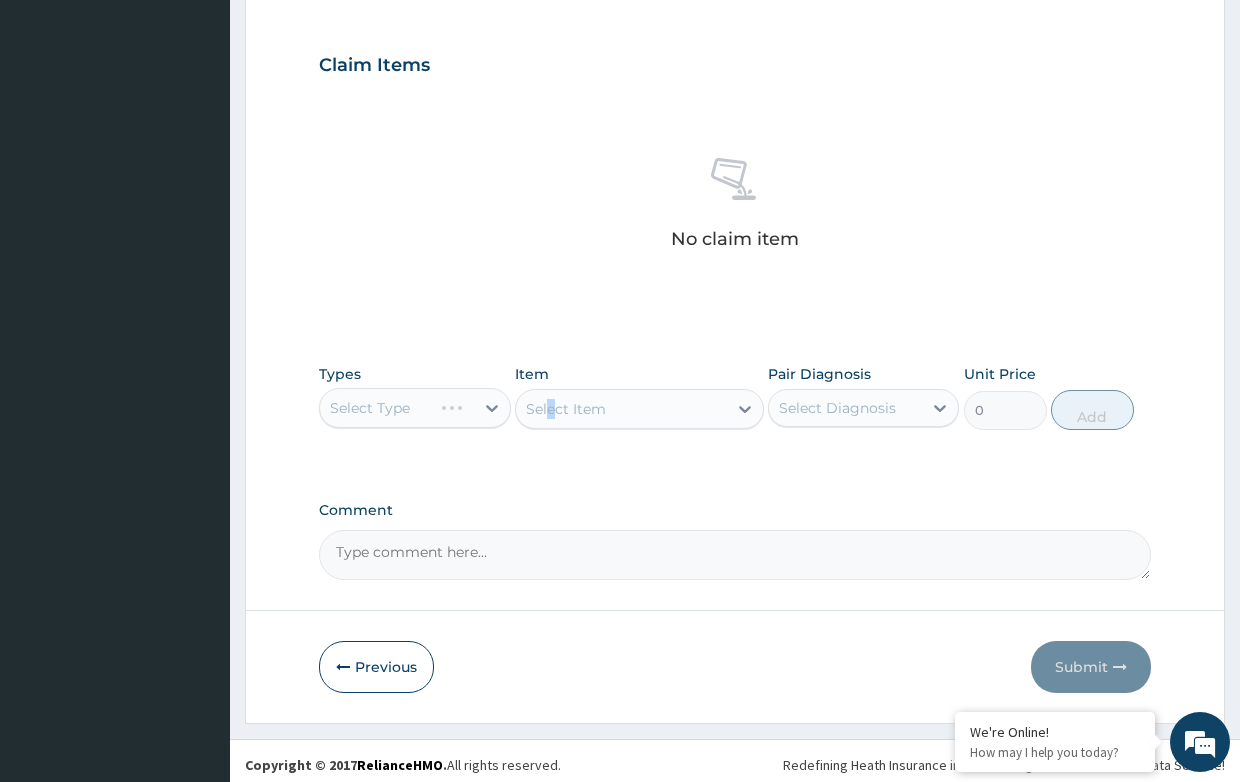 click on "Select Item" at bounding box center [639, 409] 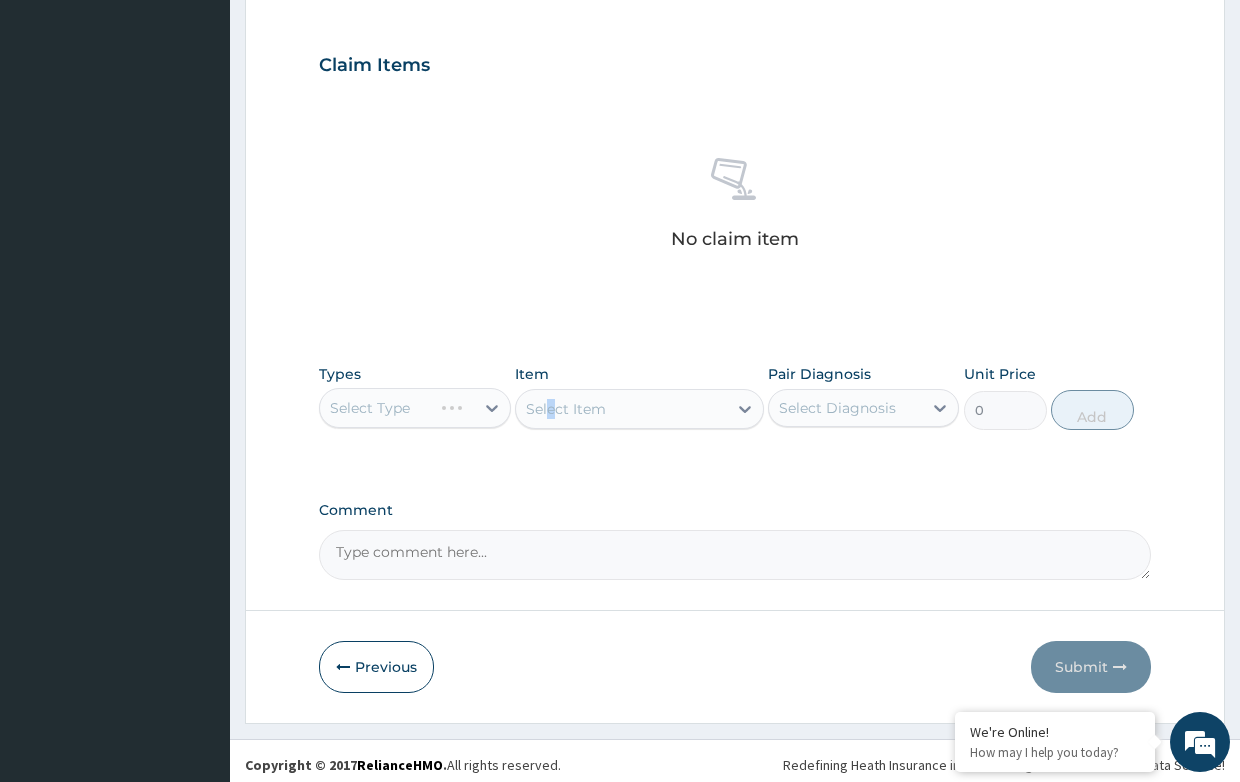 drag, startPoint x: 551, startPoint y: 410, endPoint x: 630, endPoint y: 404, distance: 79.22752 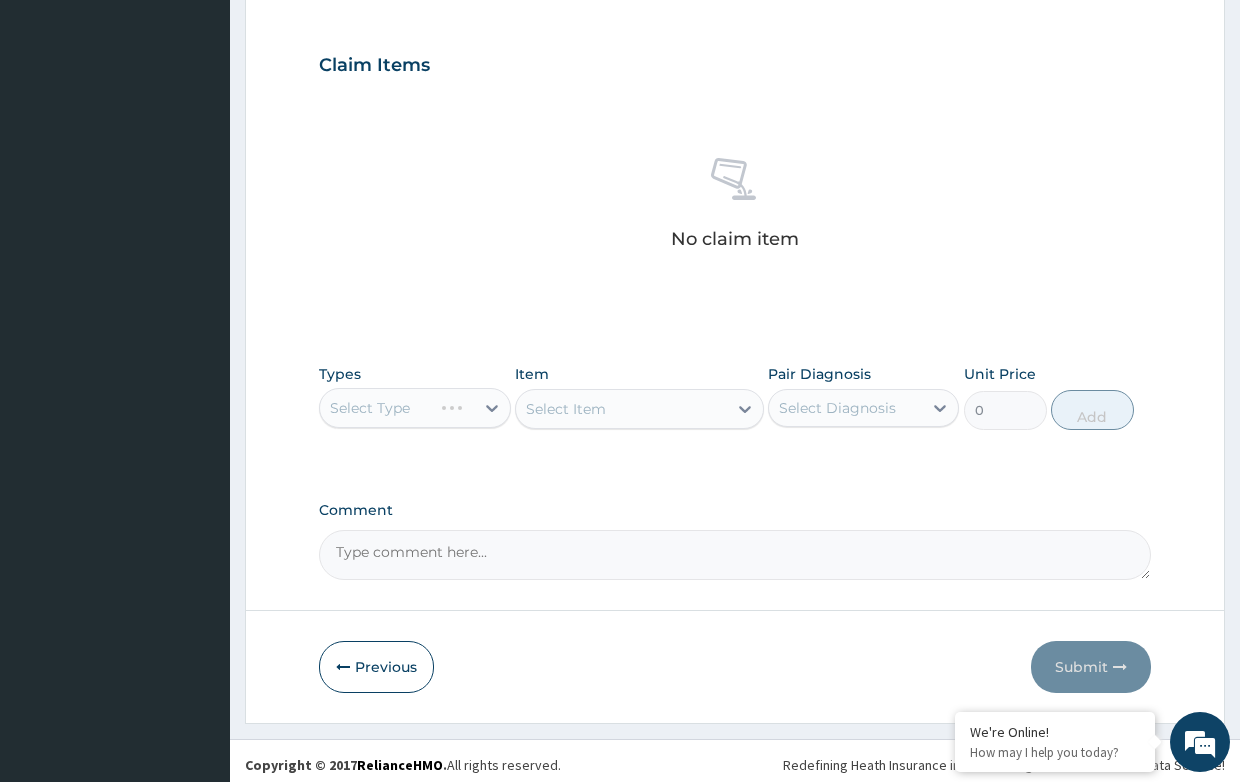 click on "Select Item" at bounding box center (639, 409) 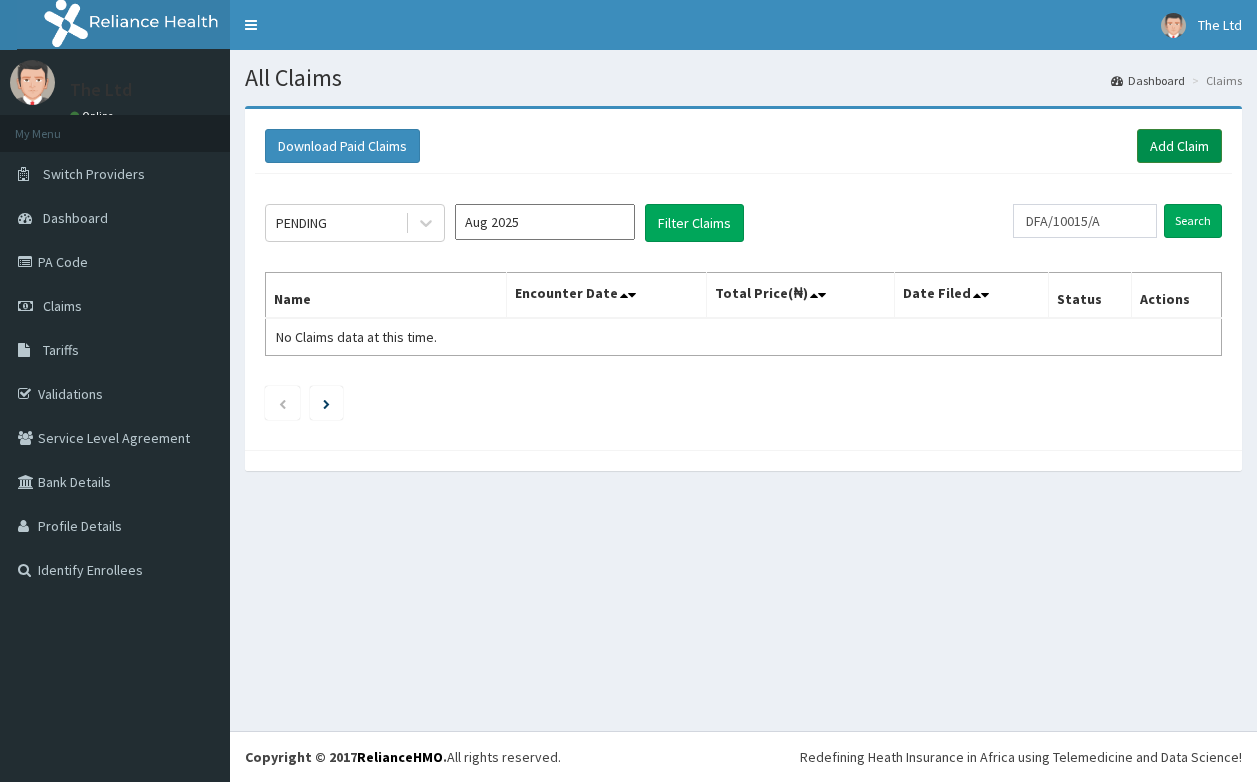 scroll, scrollTop: 0, scrollLeft: 0, axis: both 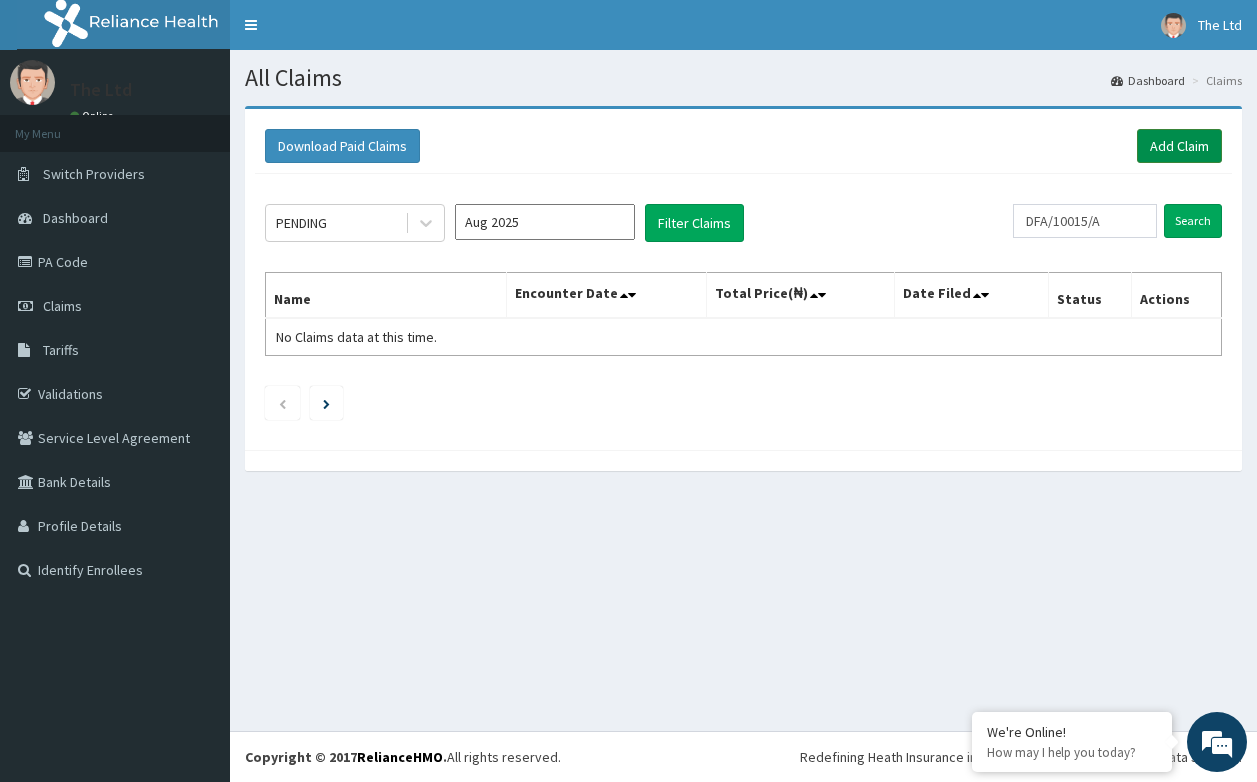 click on "Add Claim" at bounding box center [1179, 146] 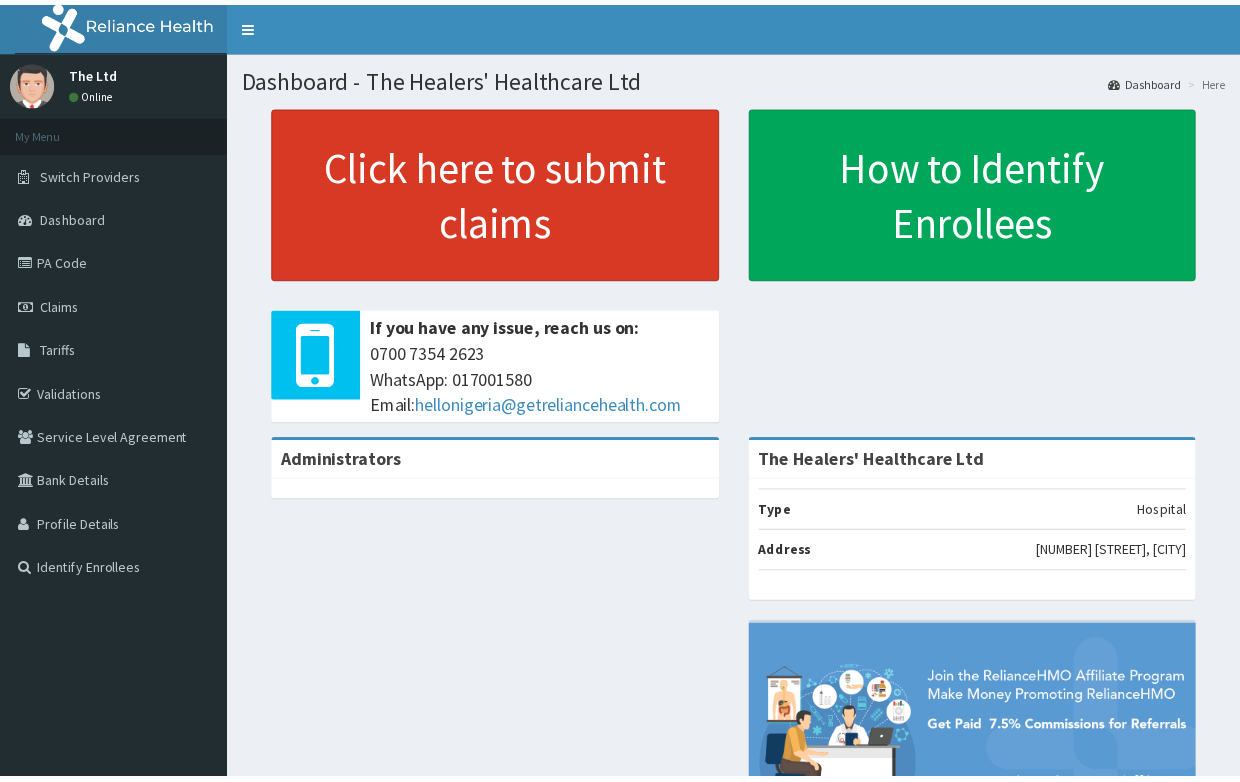 scroll, scrollTop: 0, scrollLeft: 0, axis: both 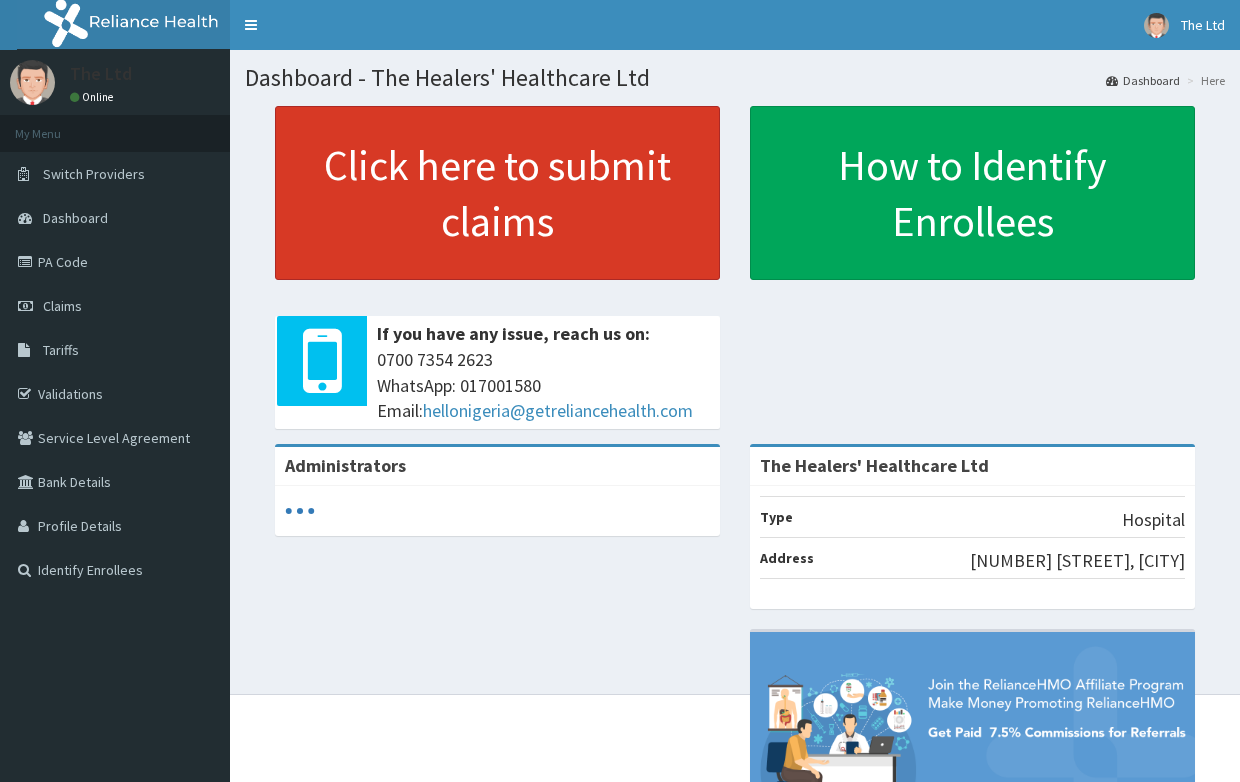 click on "Click here to submit claims" at bounding box center [497, 193] 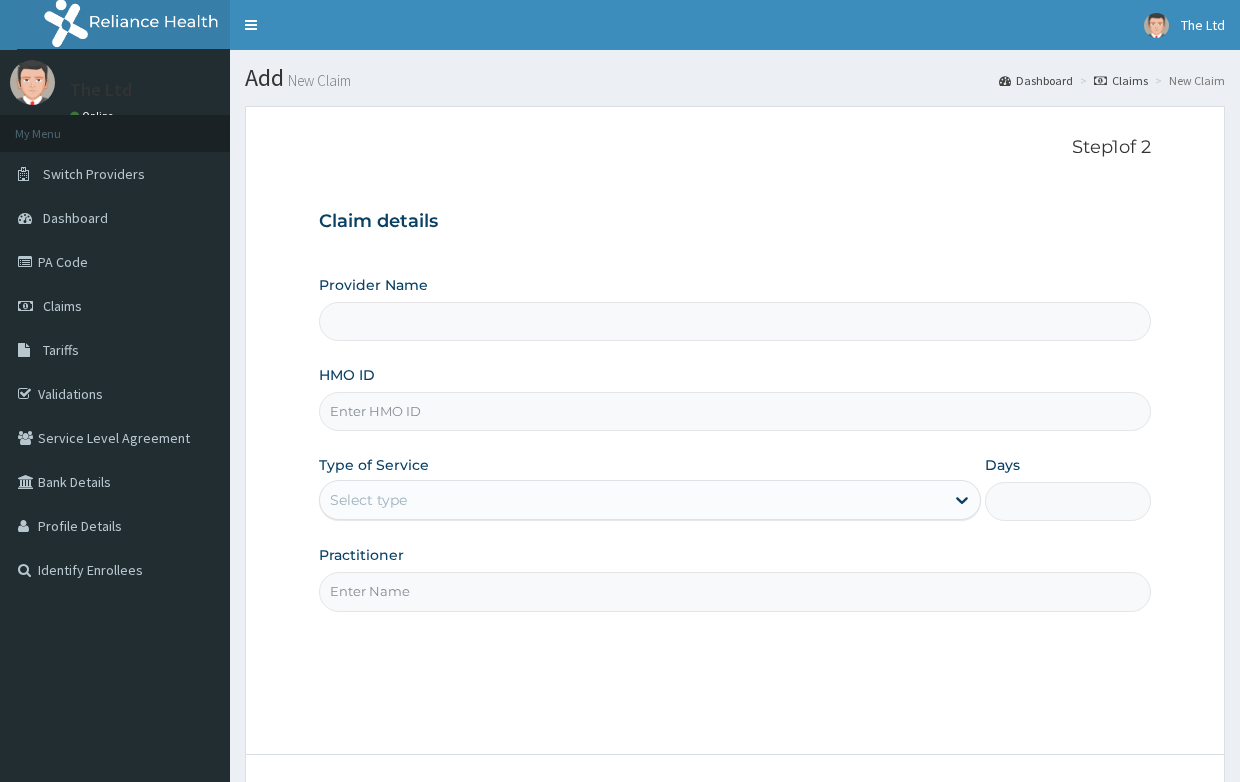 scroll, scrollTop: 0, scrollLeft: 0, axis: both 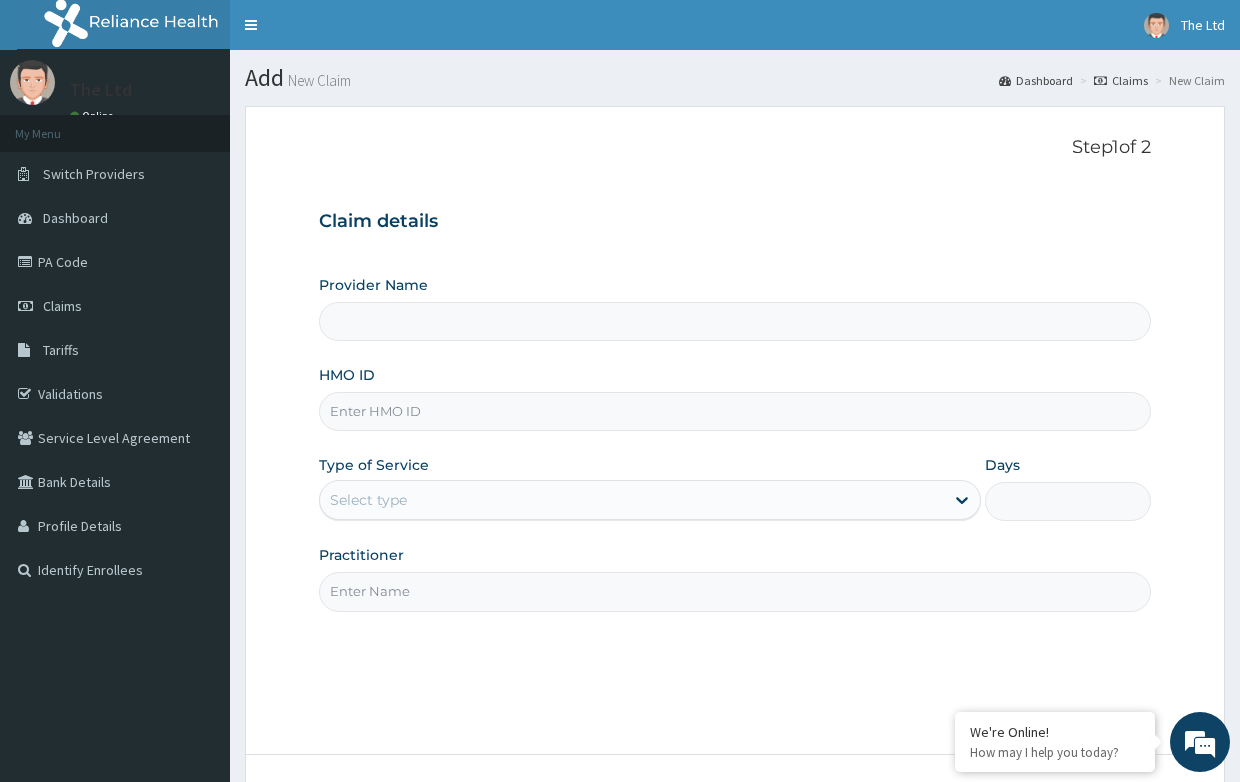 type on "The Healers' Healthcare Ltd" 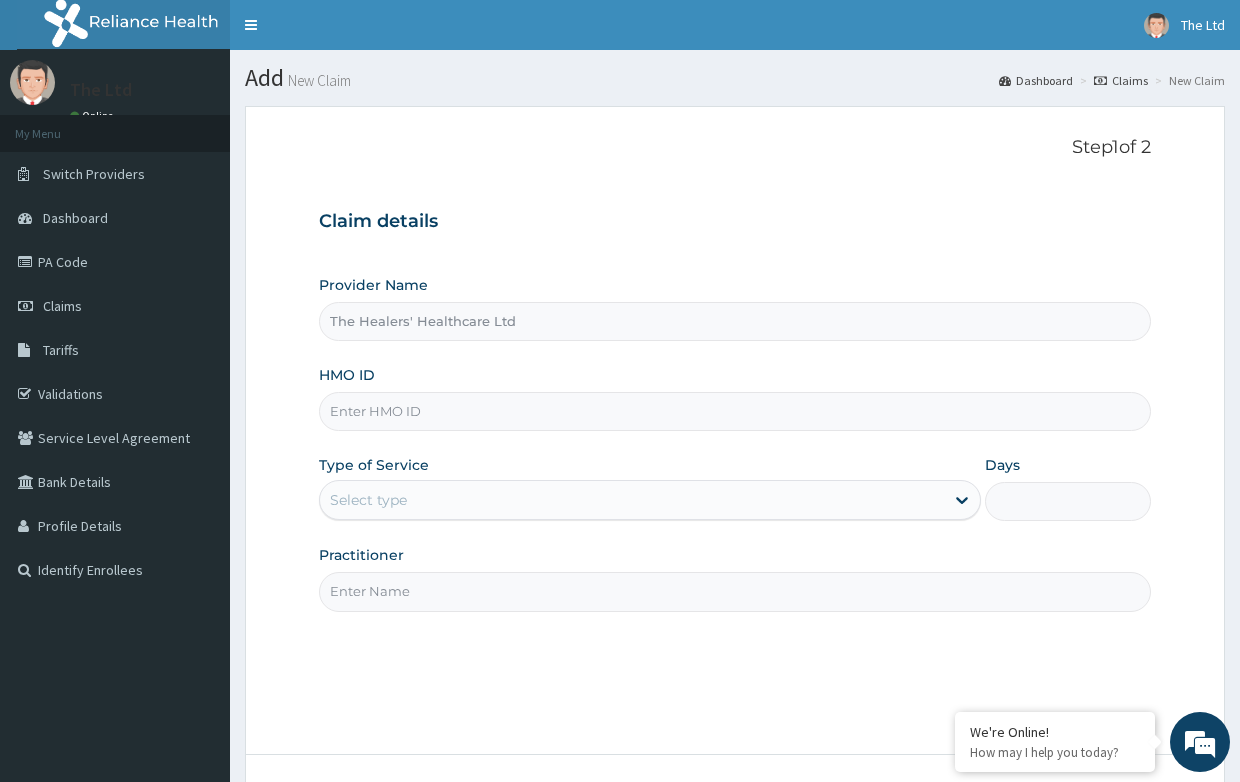 scroll, scrollTop: 0, scrollLeft: 0, axis: both 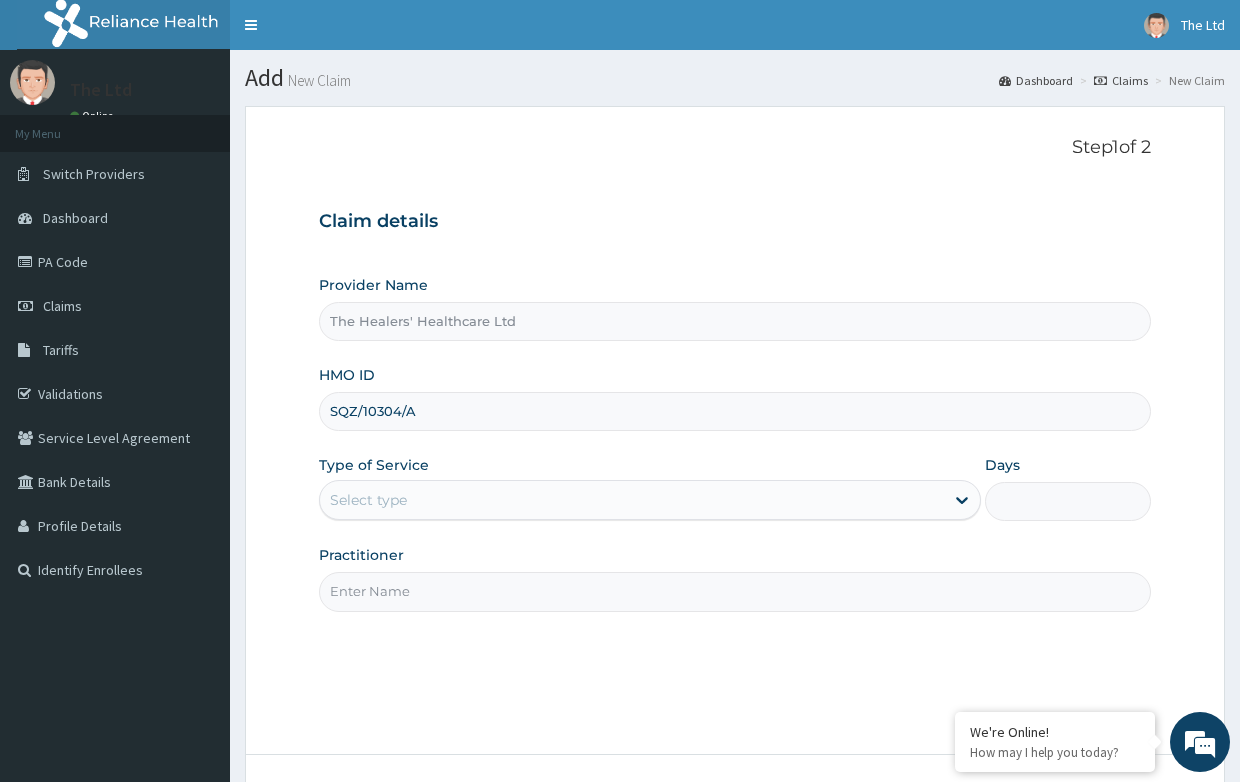 type on "SQZ/10304/A" 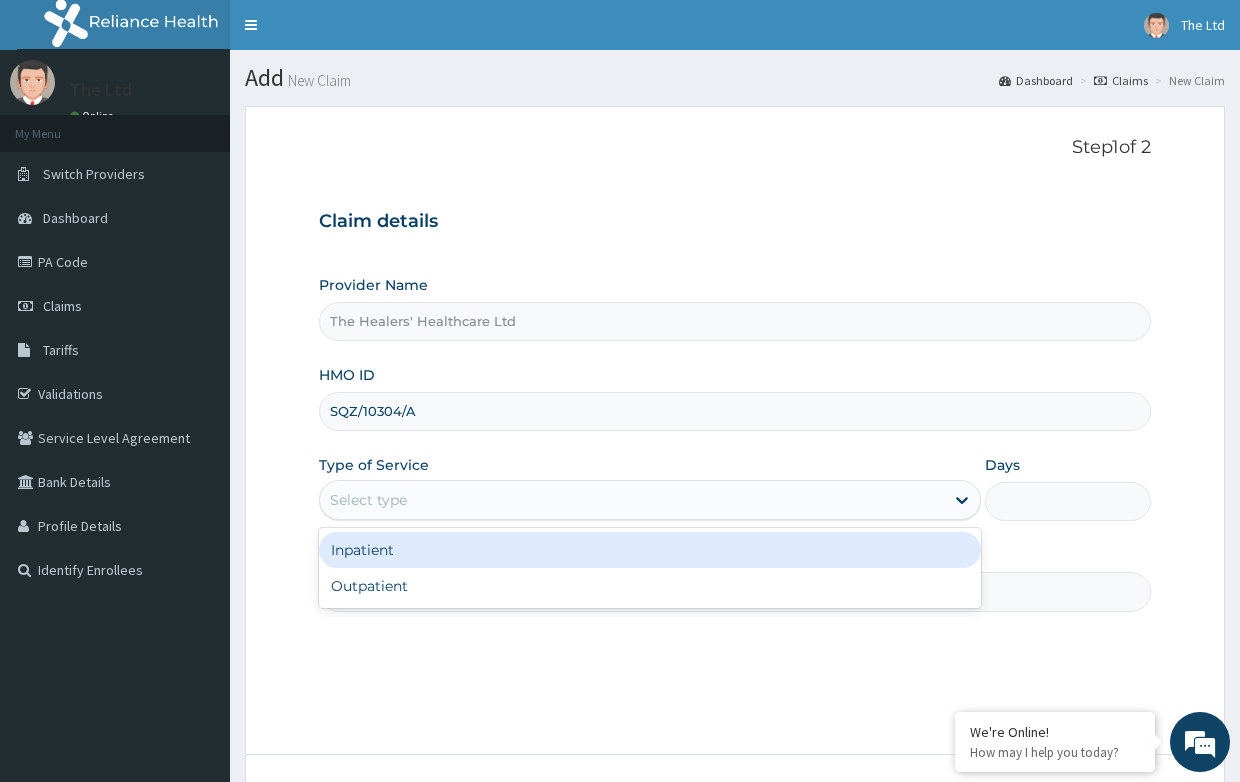 click on "Select type" at bounding box center (632, 500) 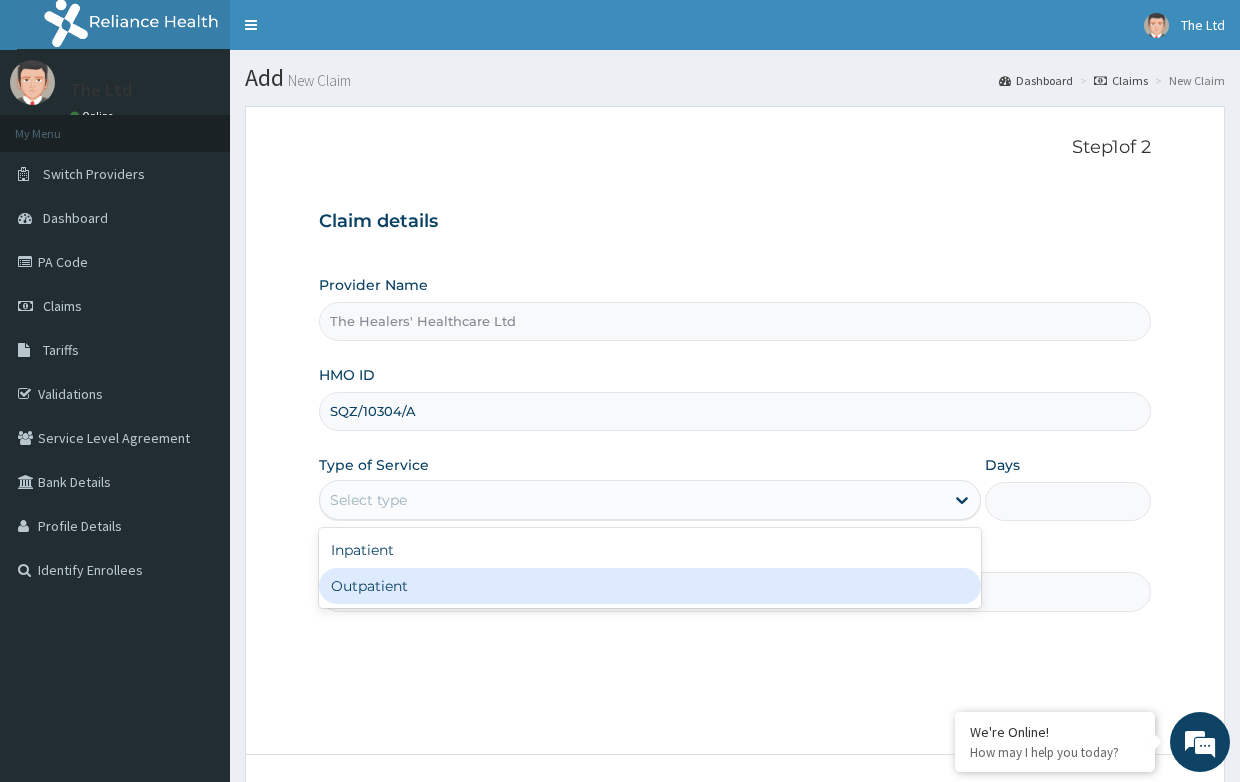 click on "Outpatient" at bounding box center (650, 586) 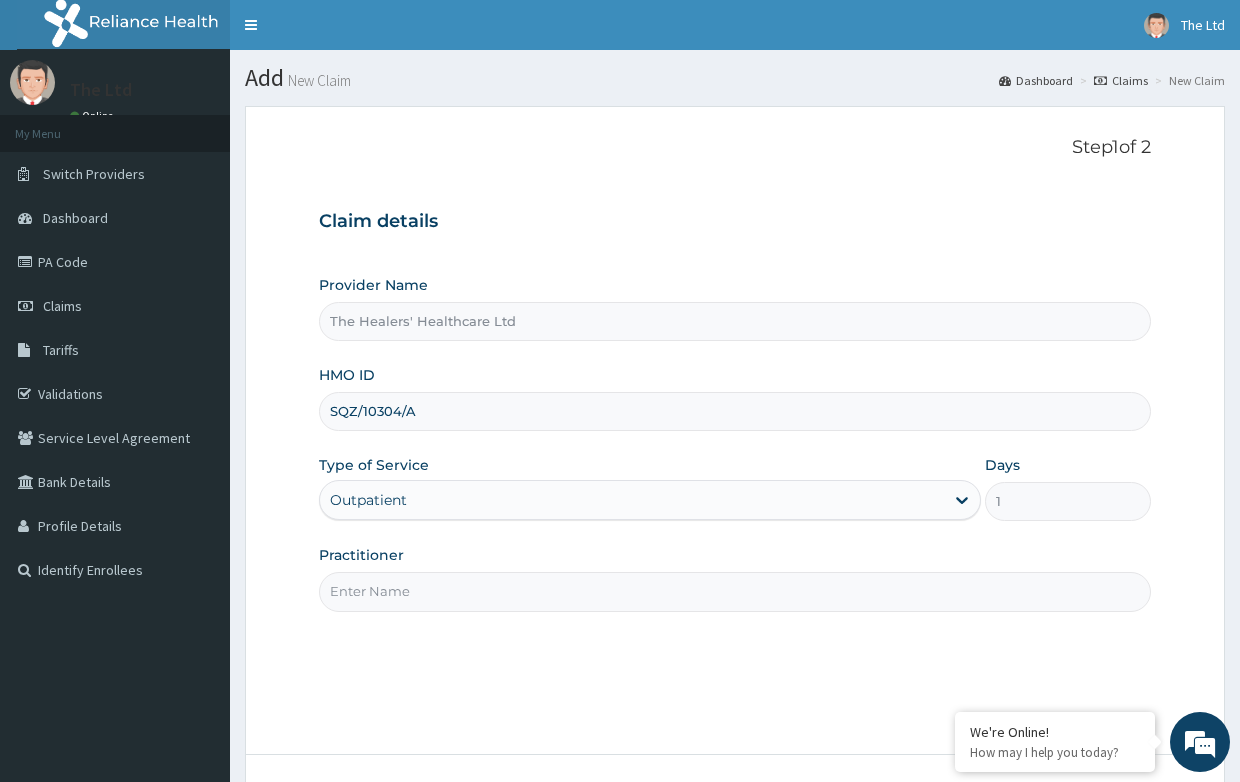 click on "Practitioner" at bounding box center [734, 591] 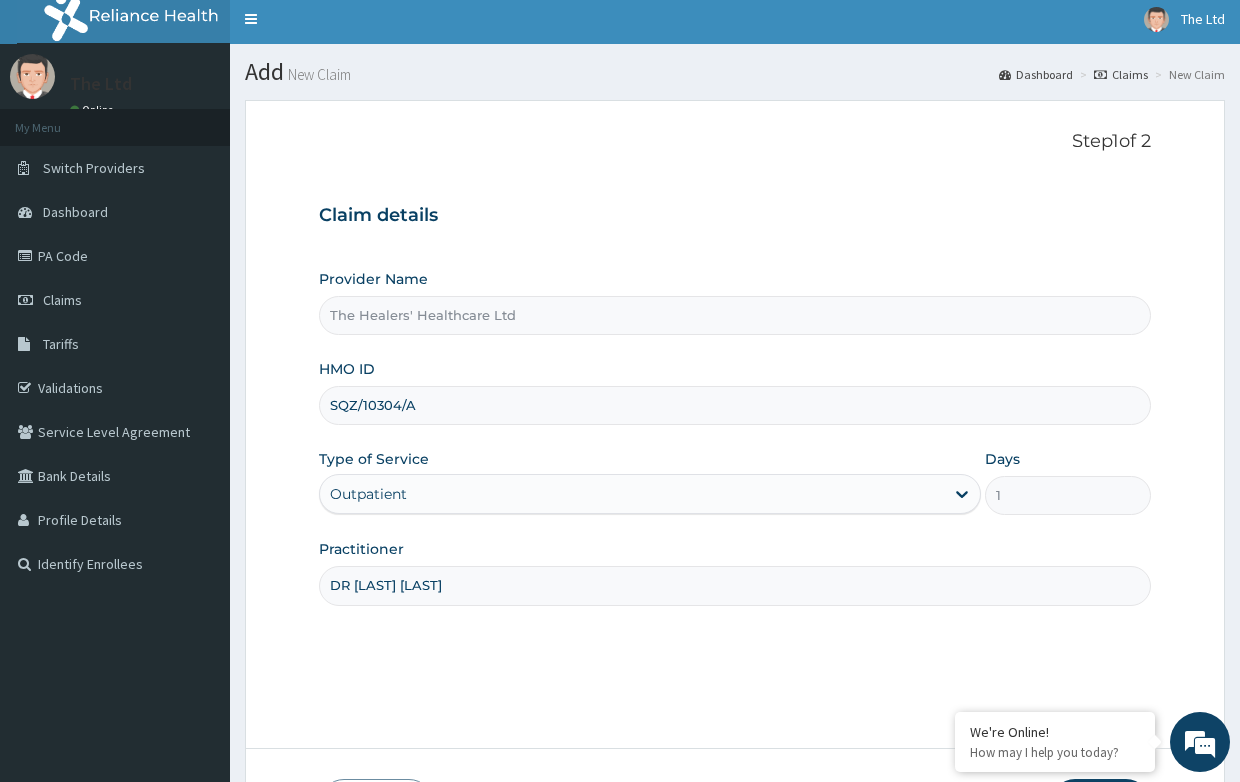 scroll, scrollTop: 152, scrollLeft: 0, axis: vertical 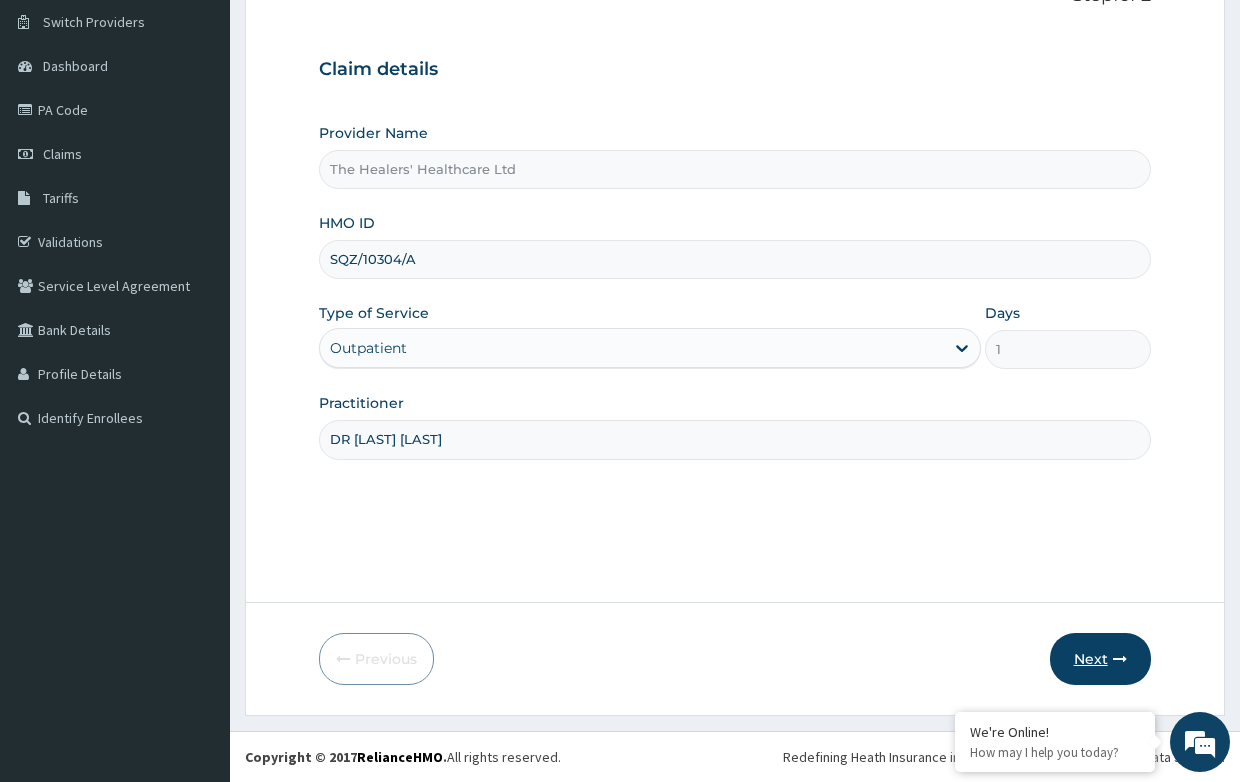 click on "Next" at bounding box center [1100, 659] 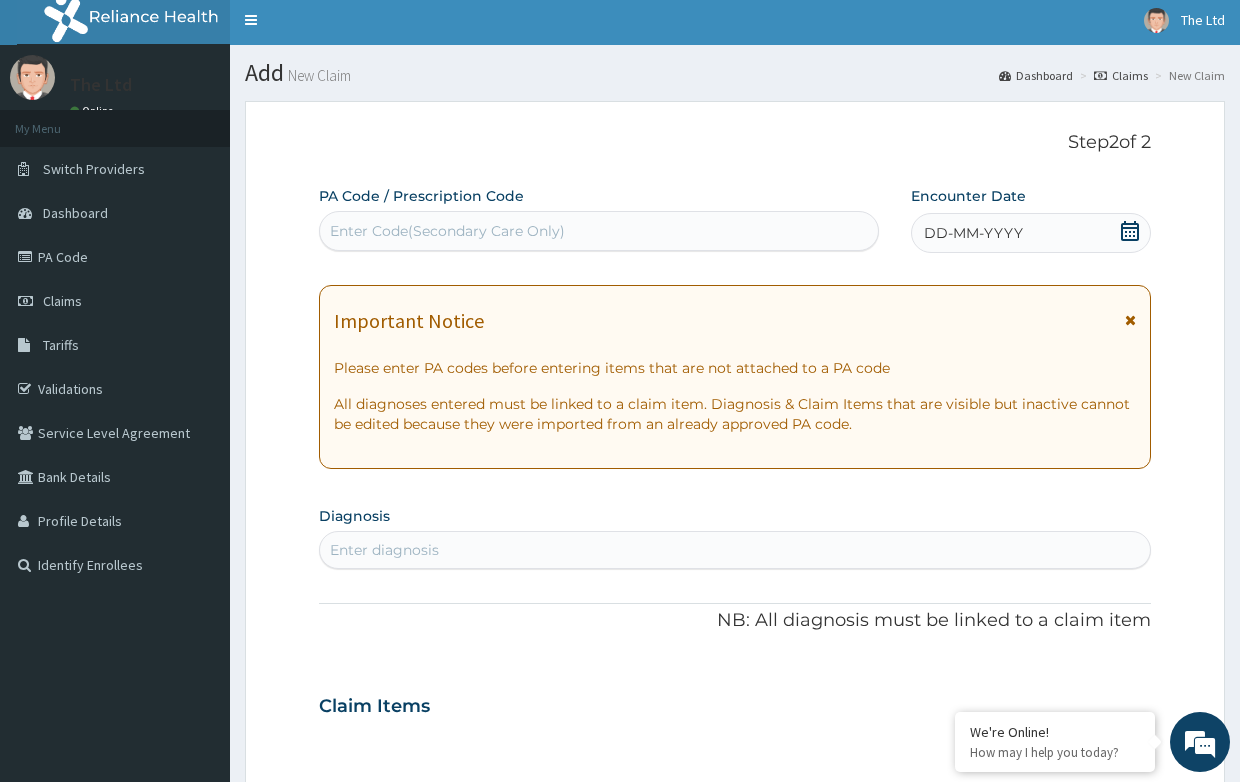 scroll, scrollTop: 0, scrollLeft: 0, axis: both 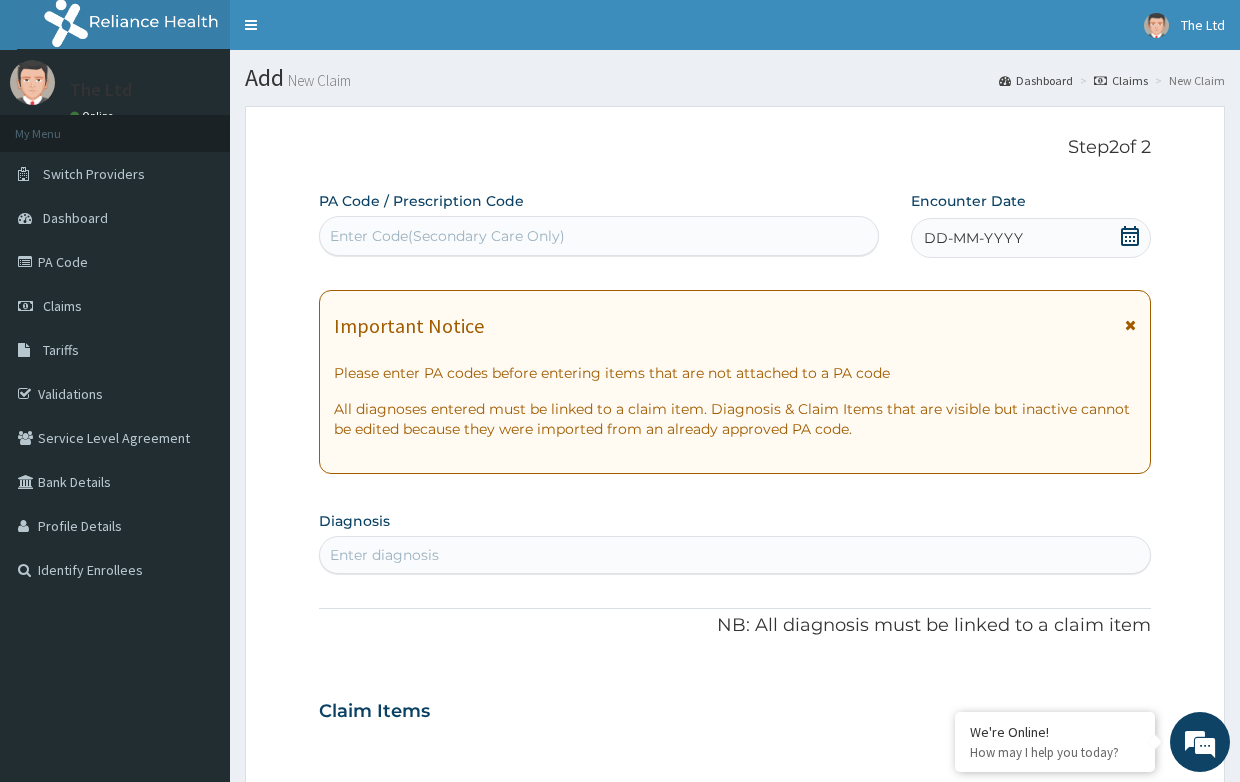 click on "DD-MM-YYYY" at bounding box center [1031, 238] 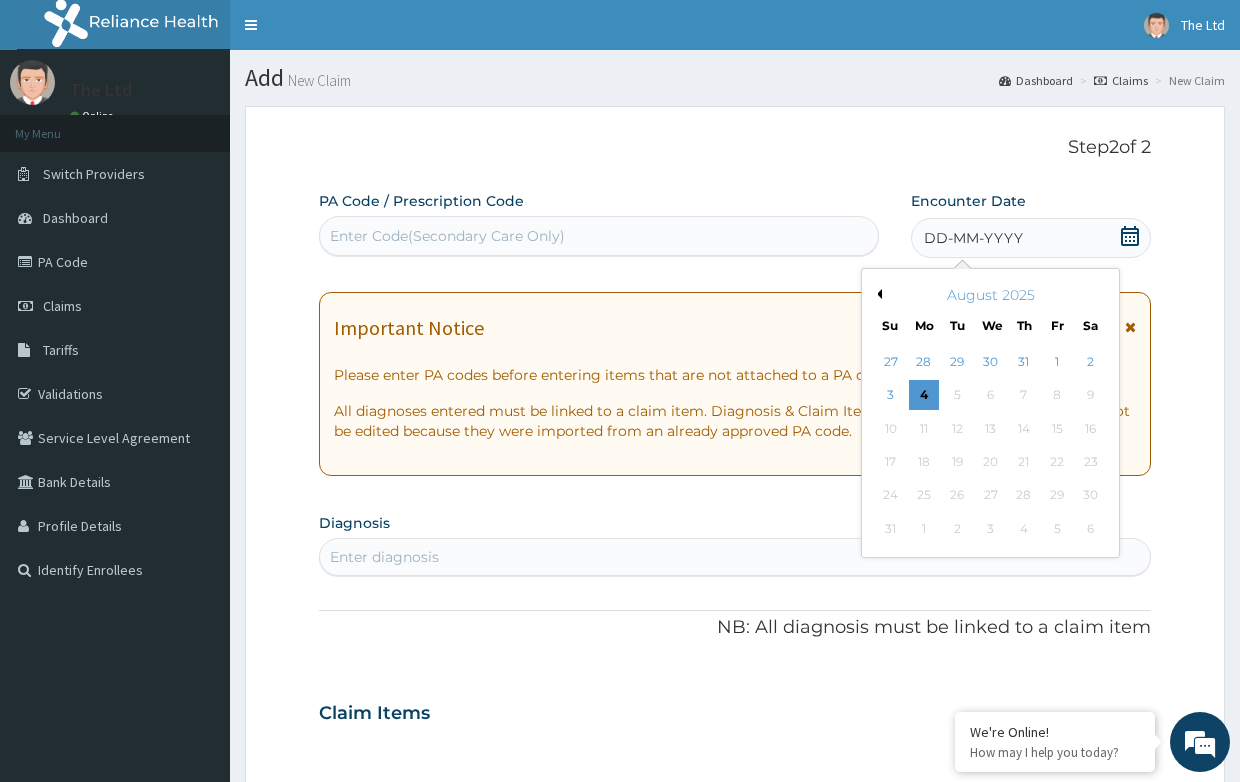 click on "August 2025" at bounding box center (990, 295) 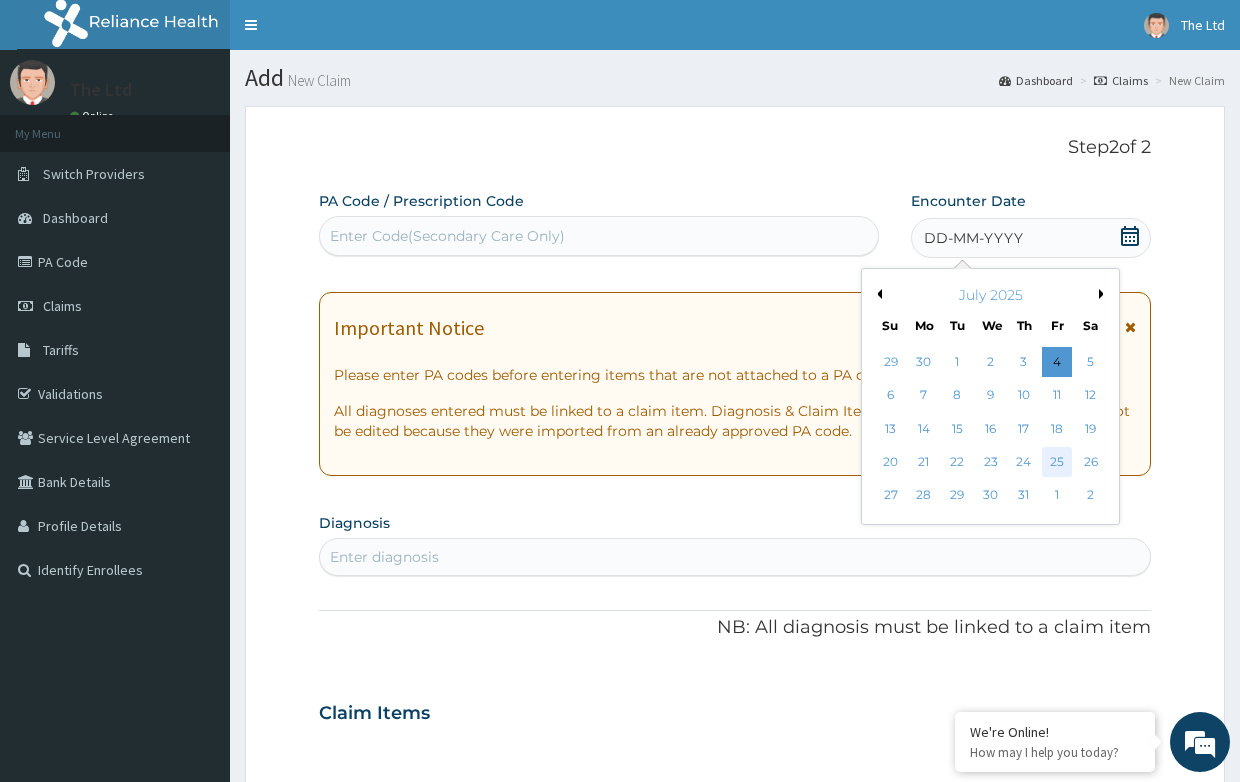 click on "25" at bounding box center (1057, 462) 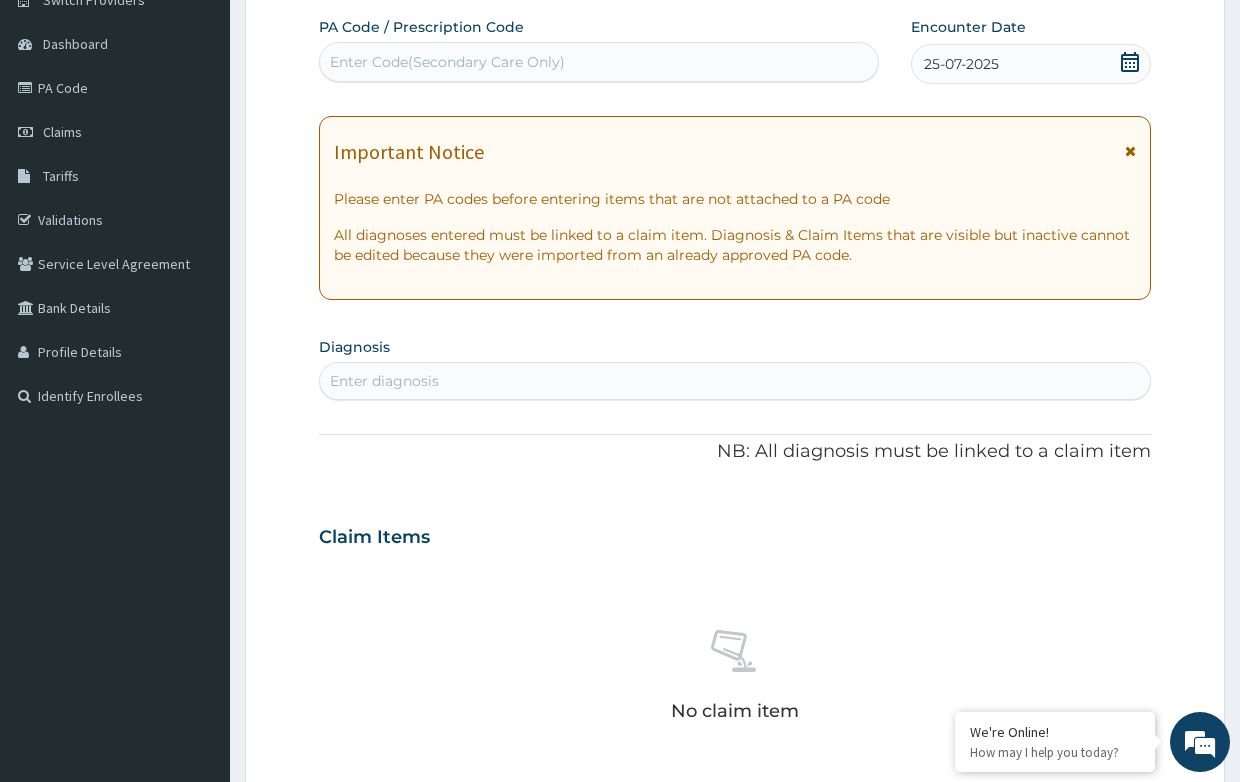 scroll, scrollTop: 300, scrollLeft: 0, axis: vertical 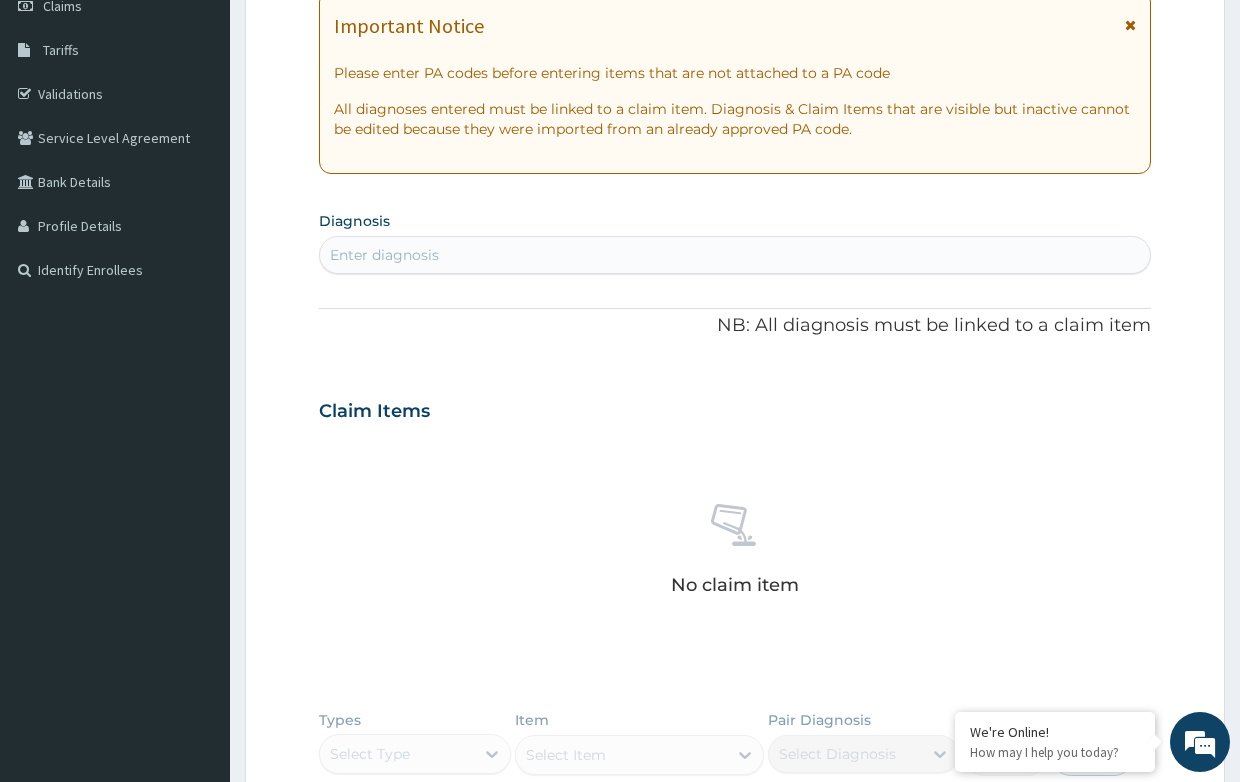 click on "Enter diagnosis" at bounding box center [384, 255] 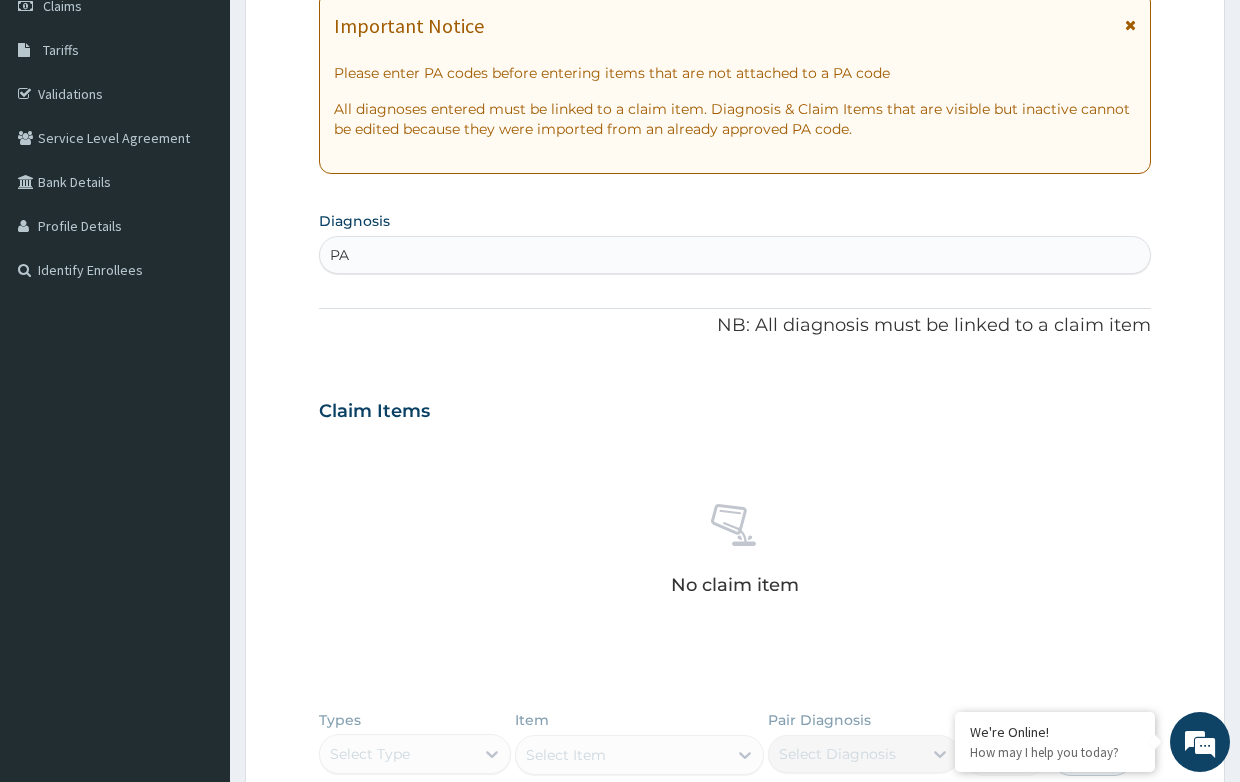 type on "P" 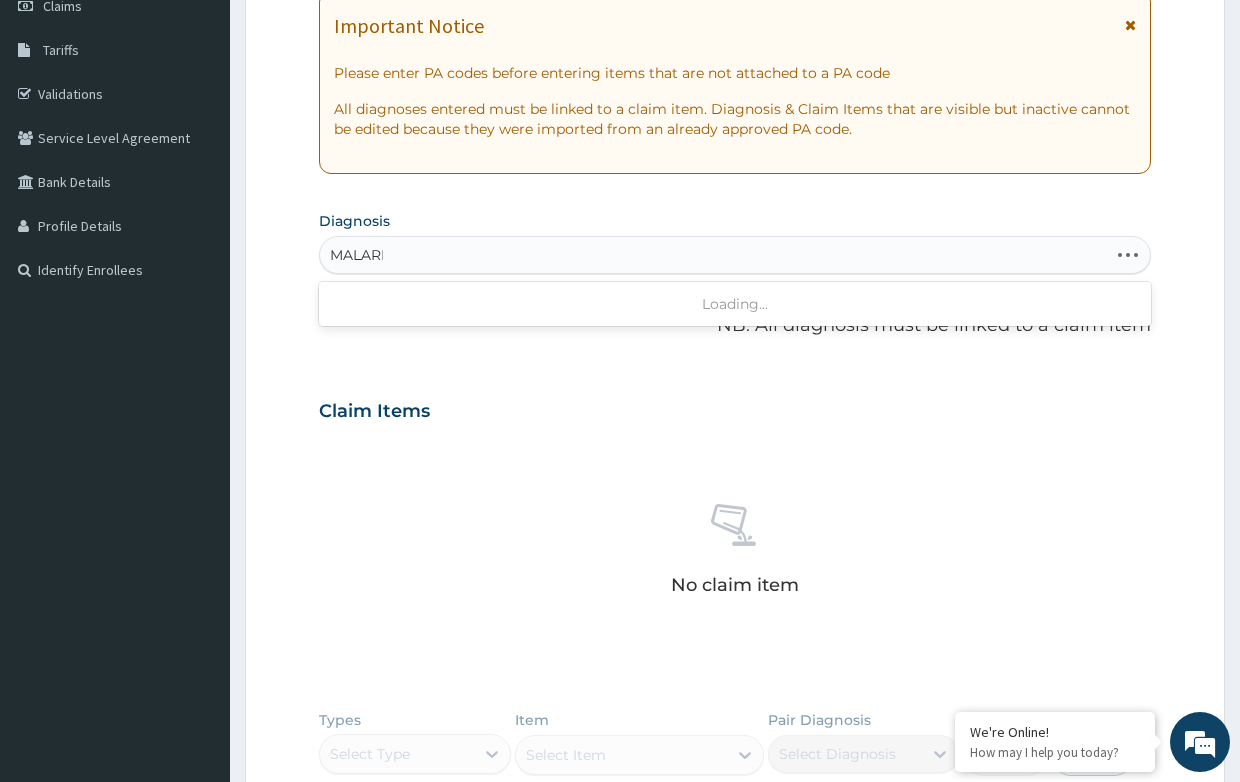 type on "MALARIA" 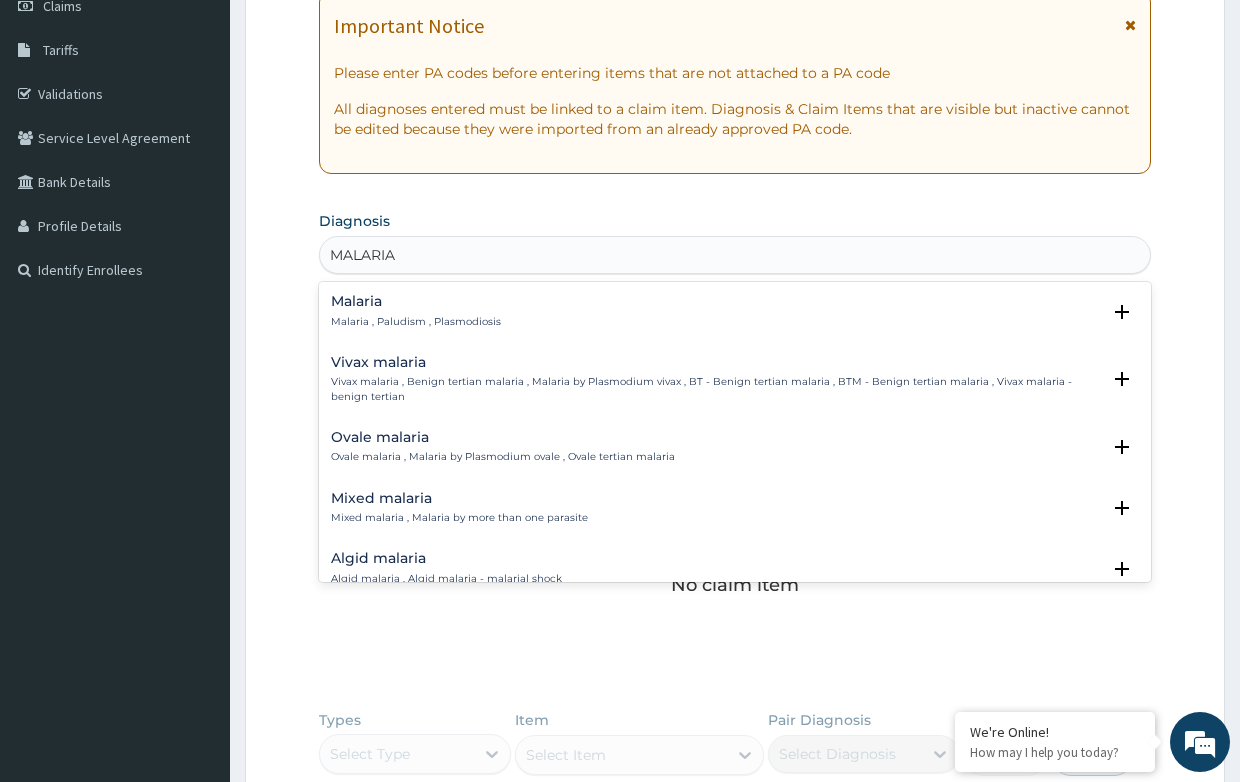 scroll, scrollTop: 100, scrollLeft: 0, axis: vertical 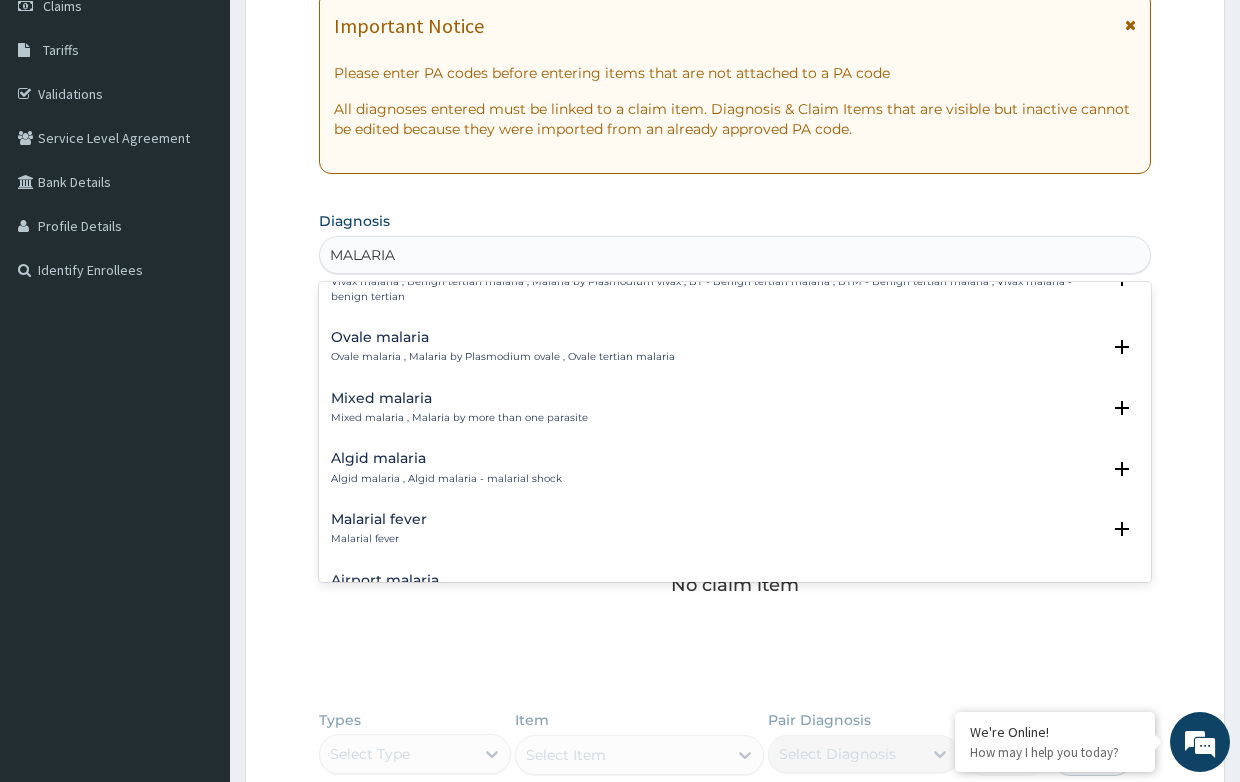 click on "Malarial fever" at bounding box center [379, 519] 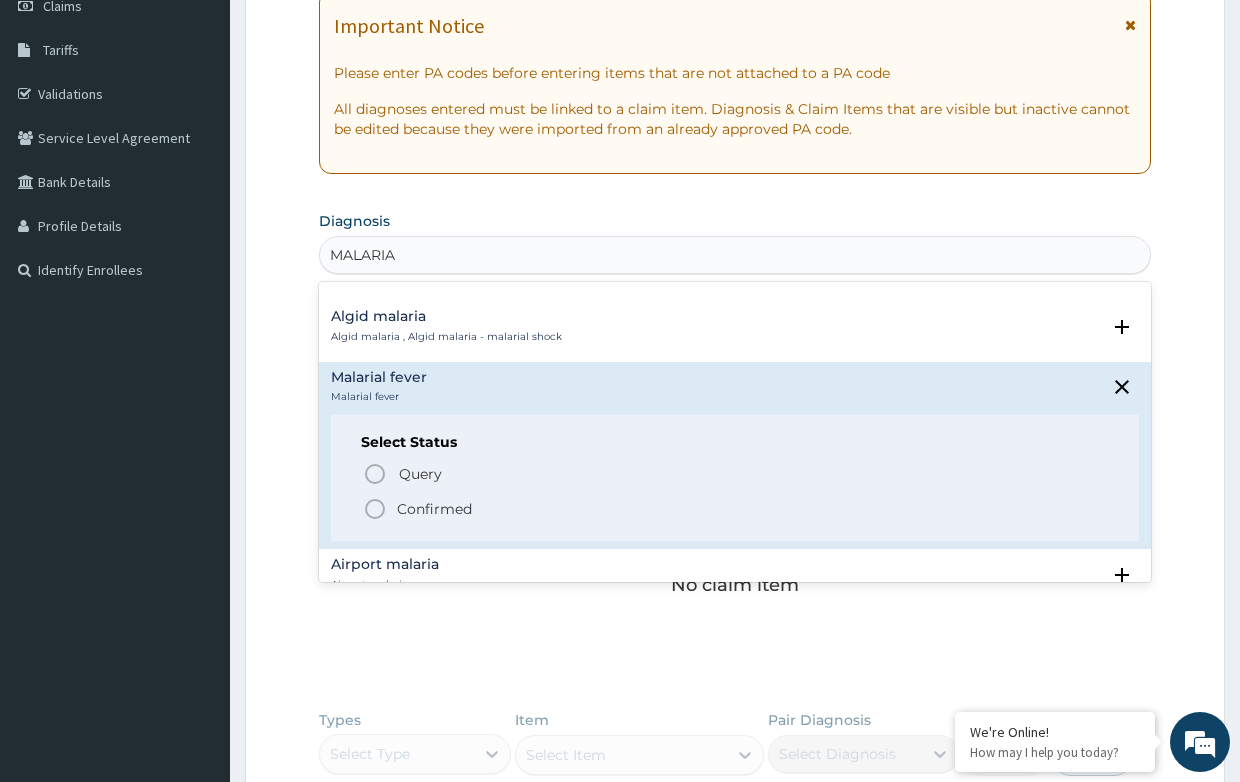 scroll, scrollTop: 300, scrollLeft: 0, axis: vertical 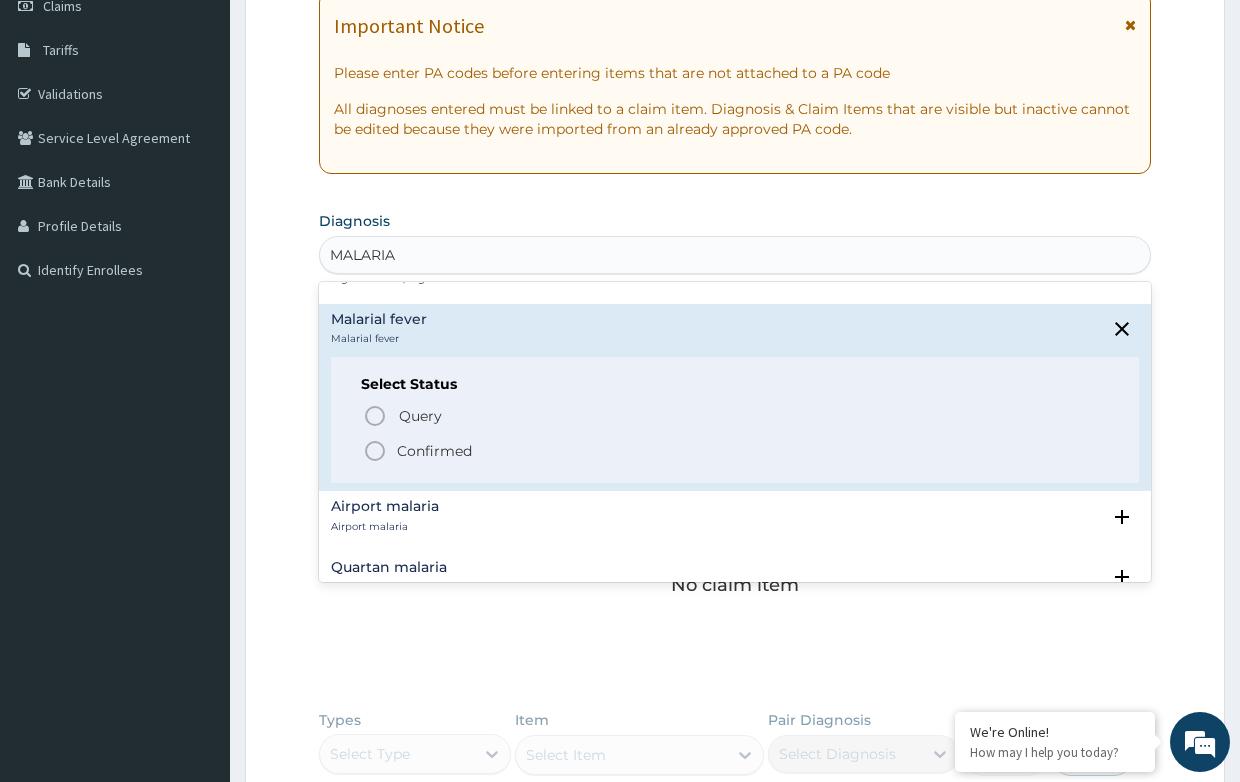 click 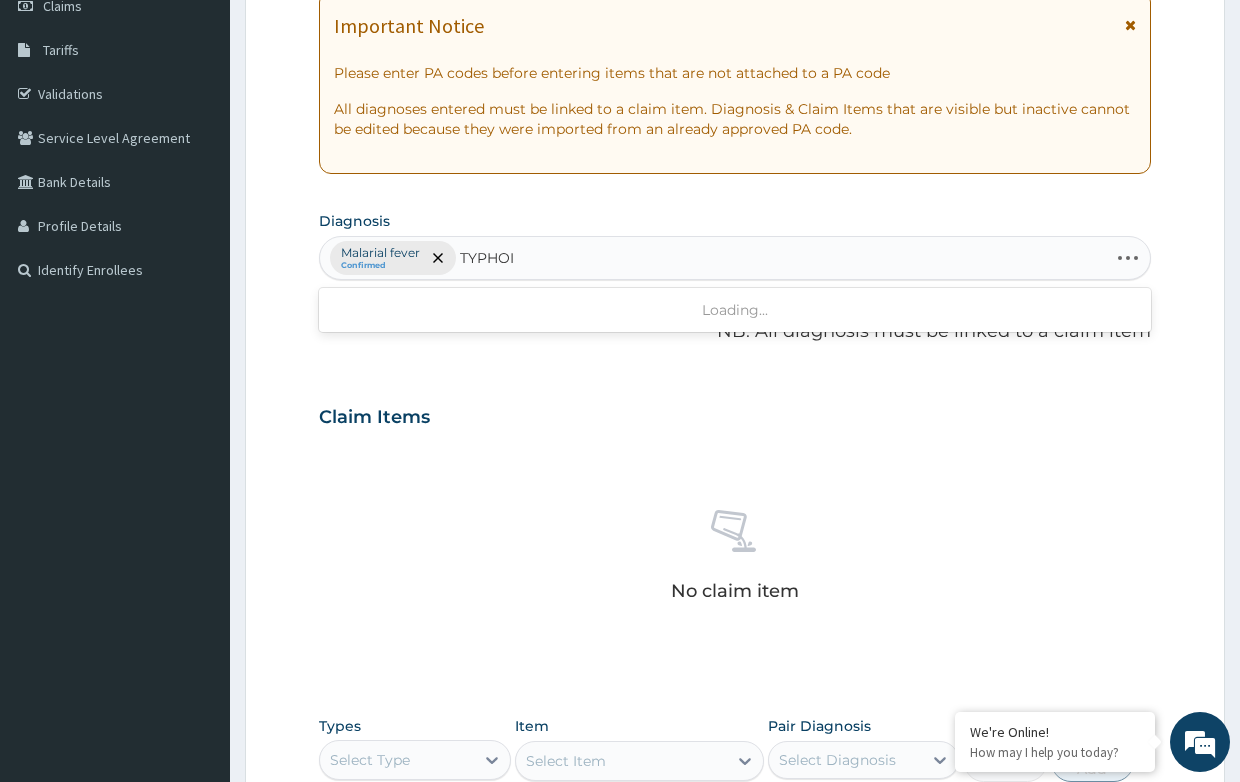 type on "TYPHOID" 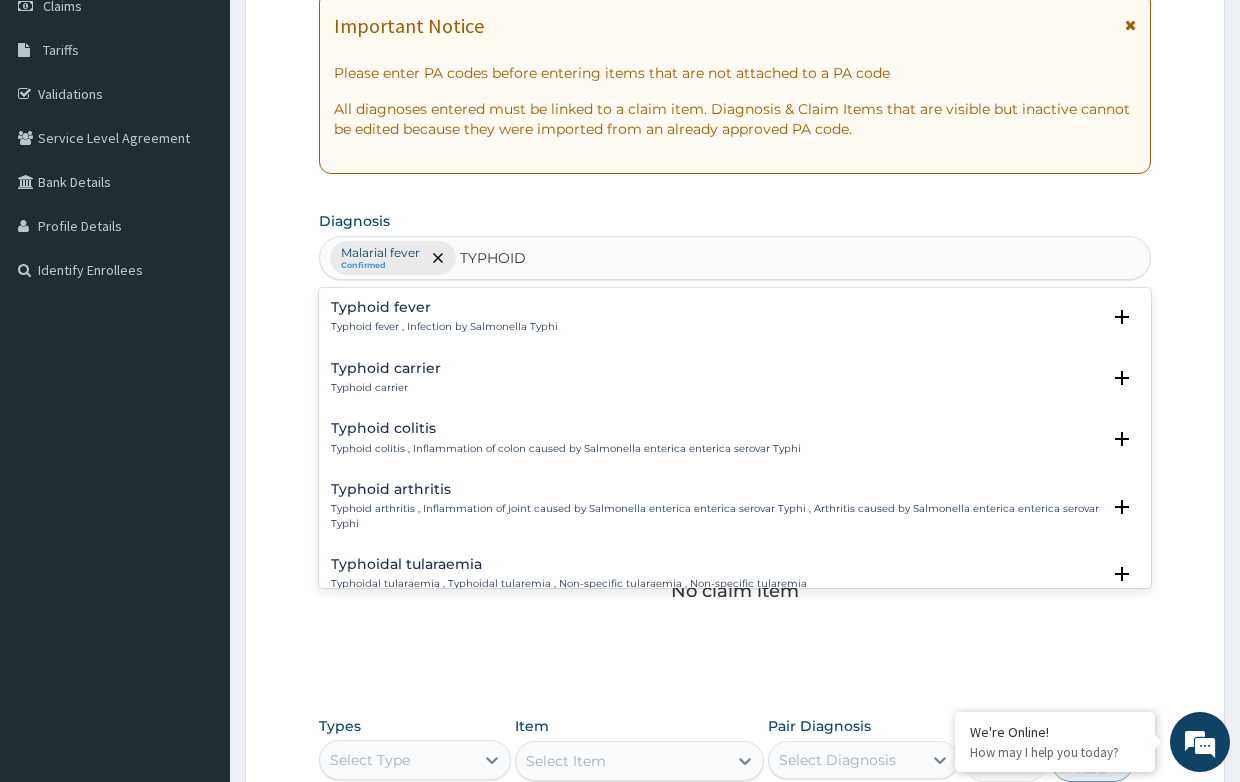 click on "Typhoid fever Typhoid fever , Infection by Salmonella Typhi" at bounding box center [444, 317] 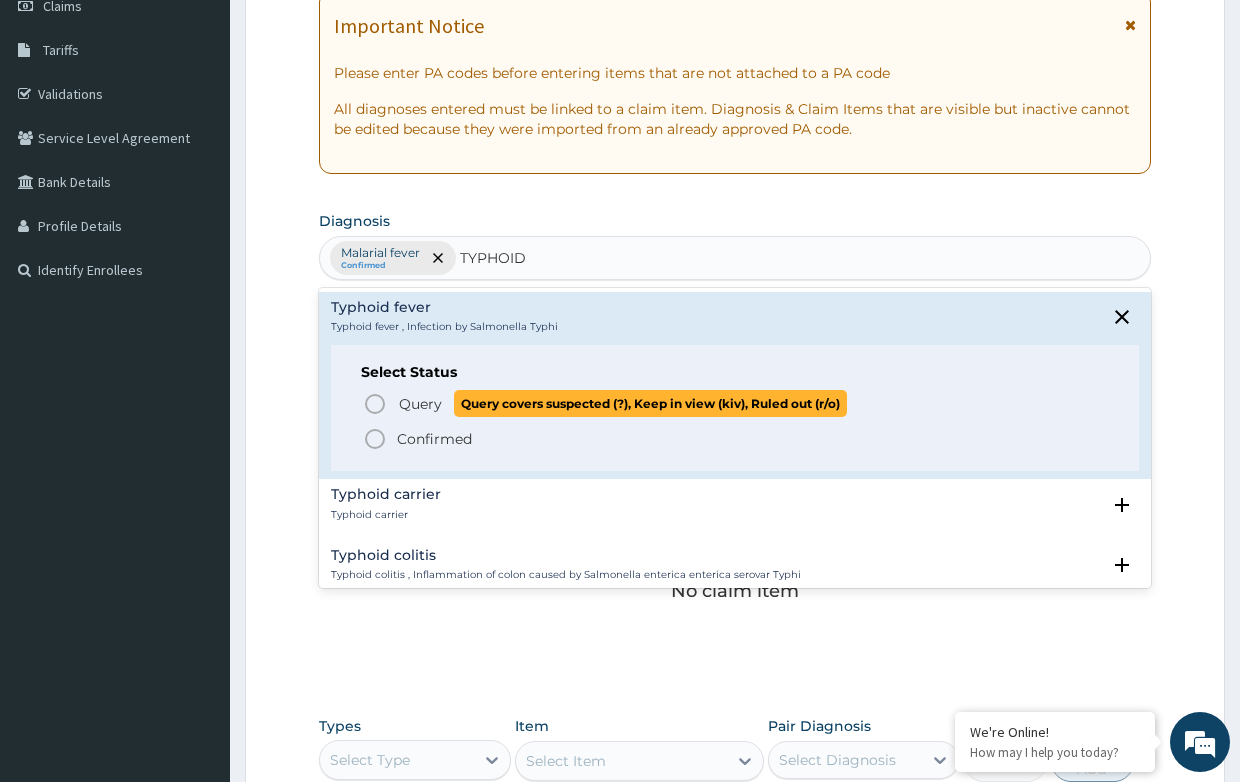 click 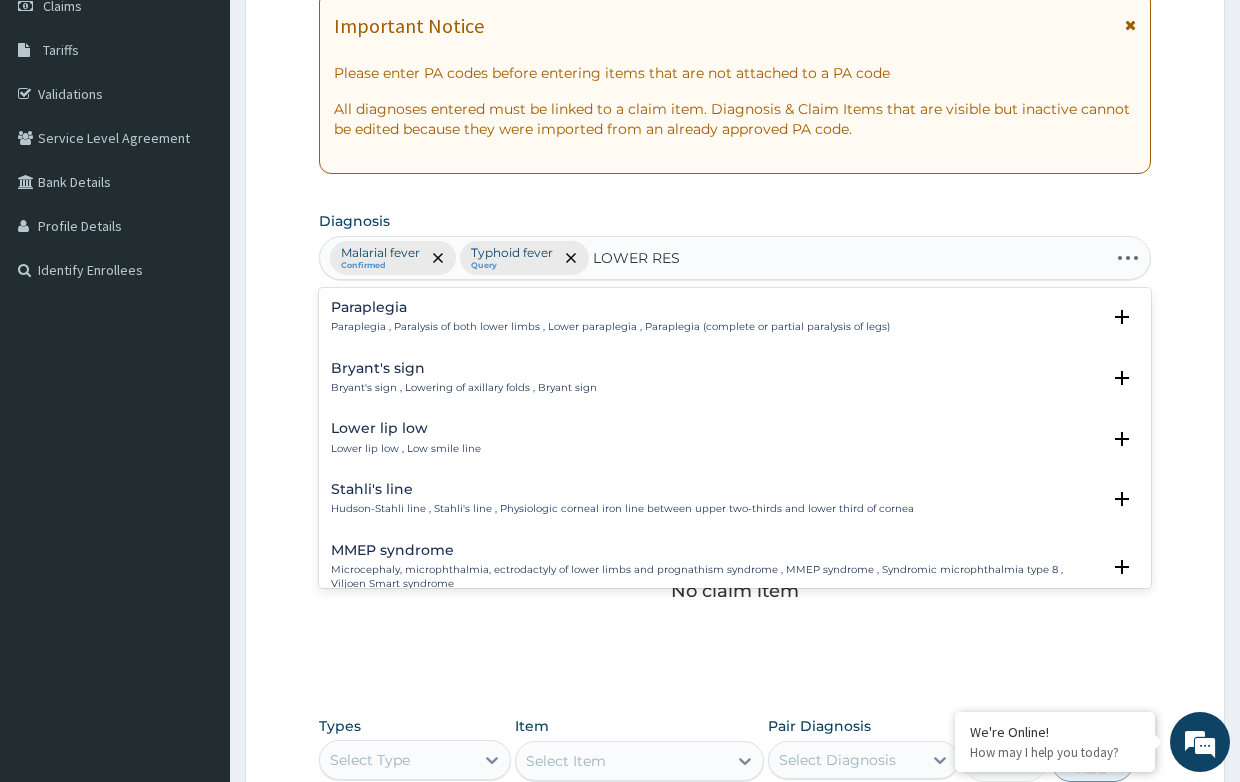 type on "LOWER RESP" 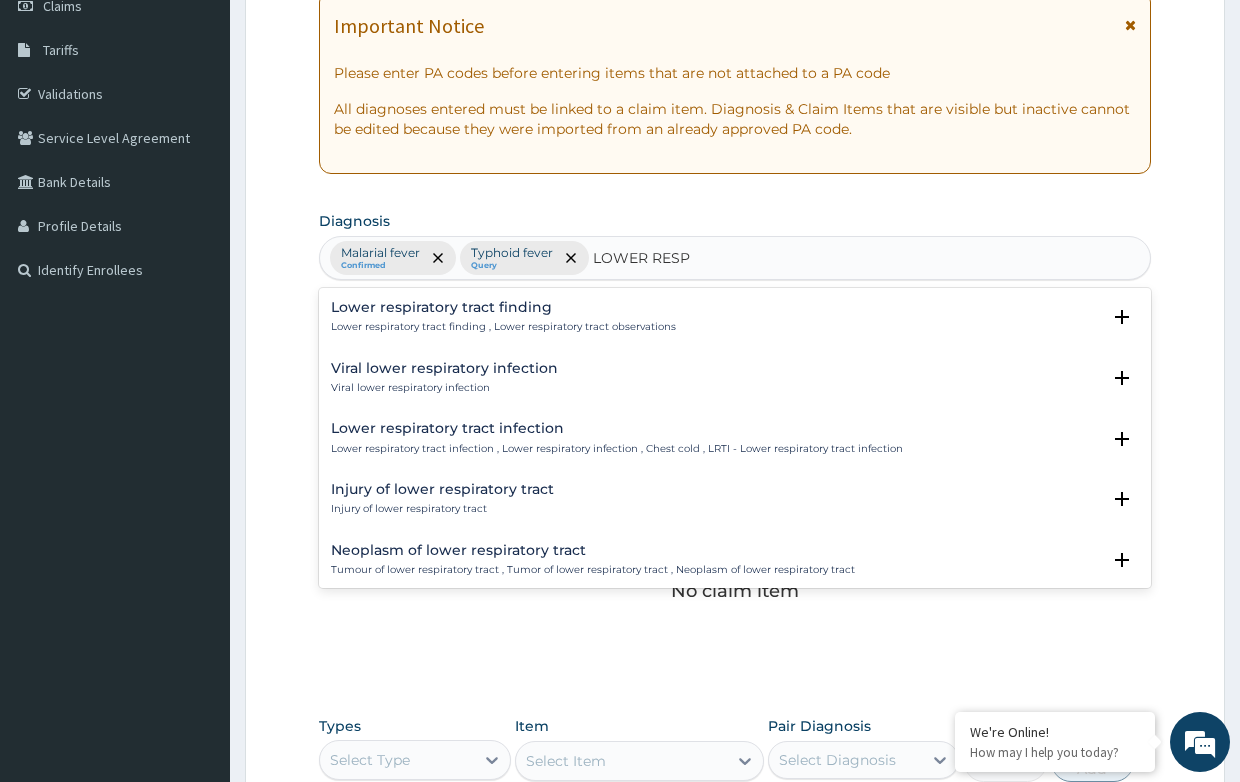 click on "Lower respiratory tract finding" at bounding box center (503, 307) 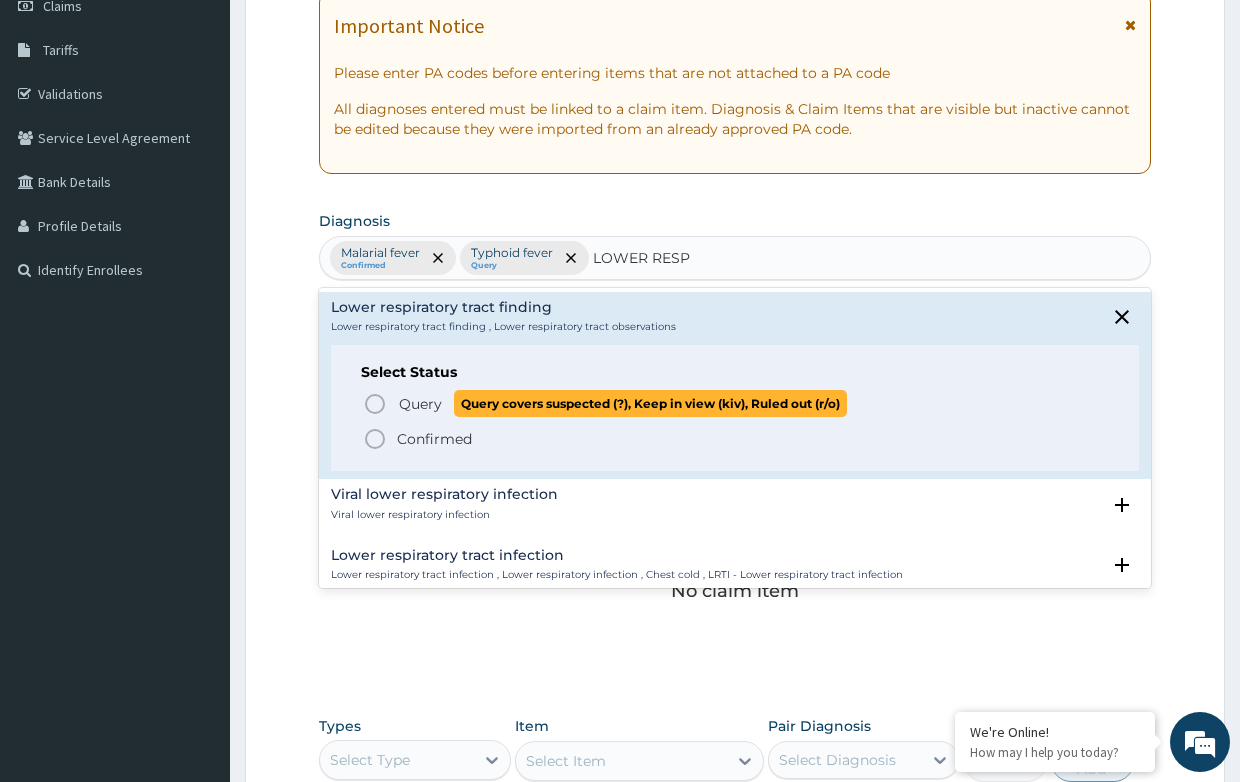 click 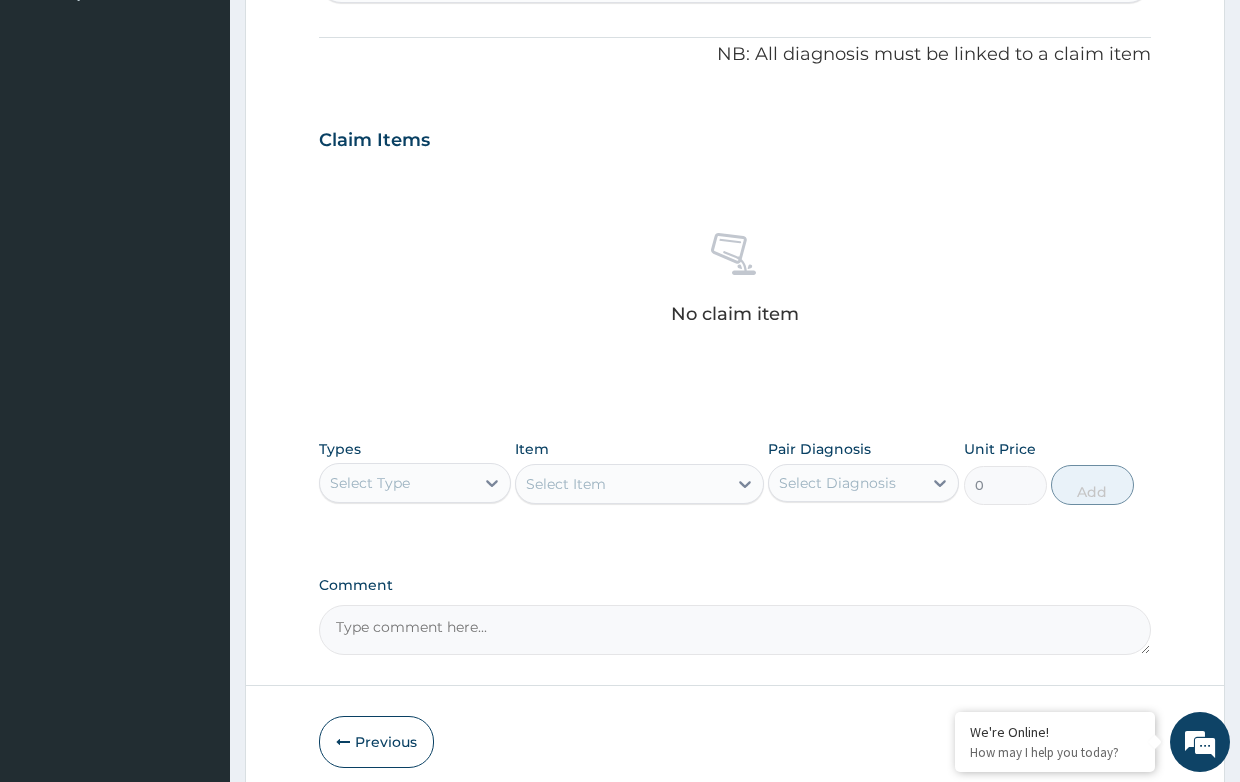 scroll, scrollTop: 600, scrollLeft: 0, axis: vertical 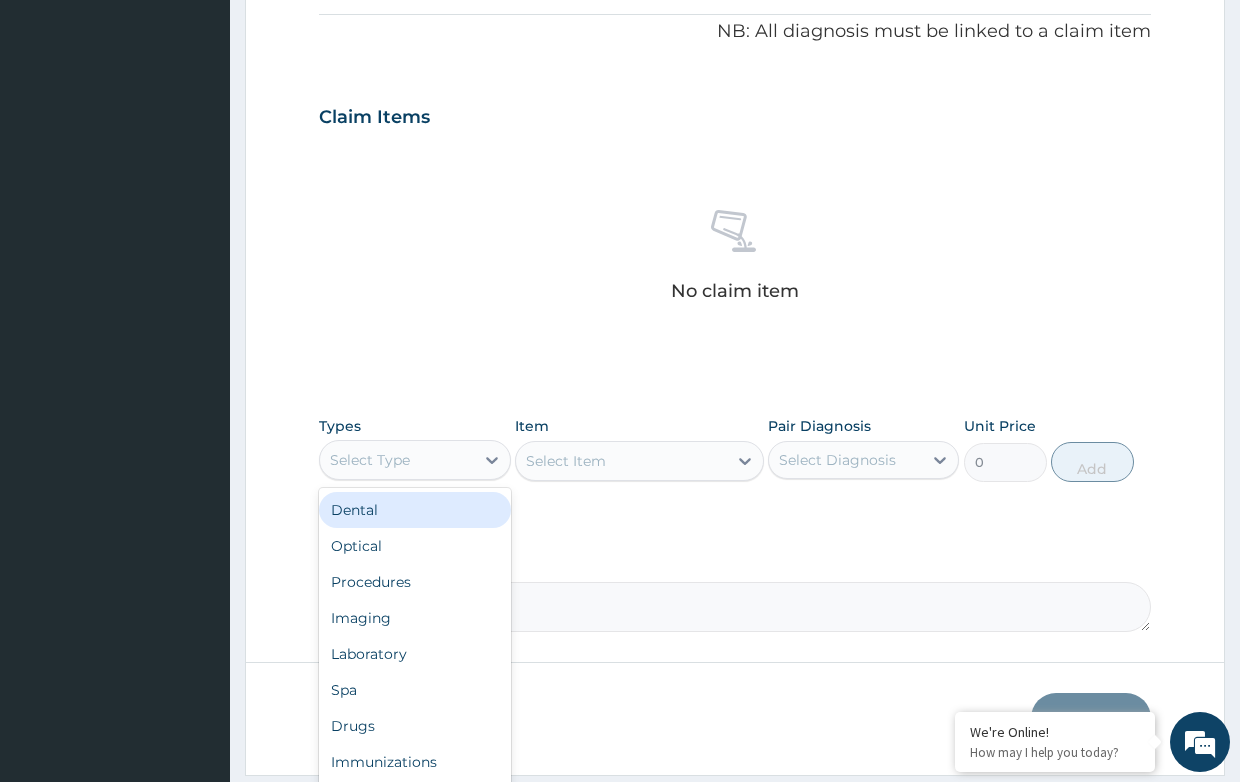 click on "Select Type" at bounding box center (370, 460) 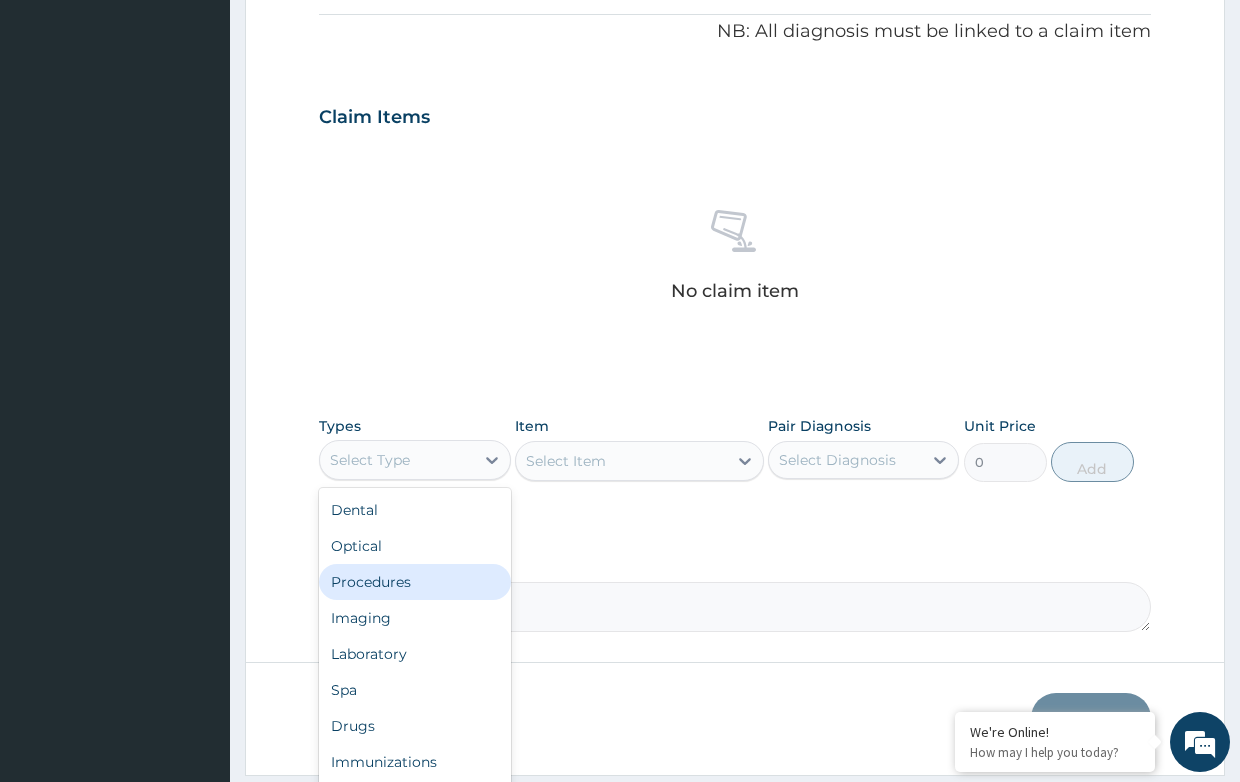 click on "Procedures" at bounding box center [414, 582] 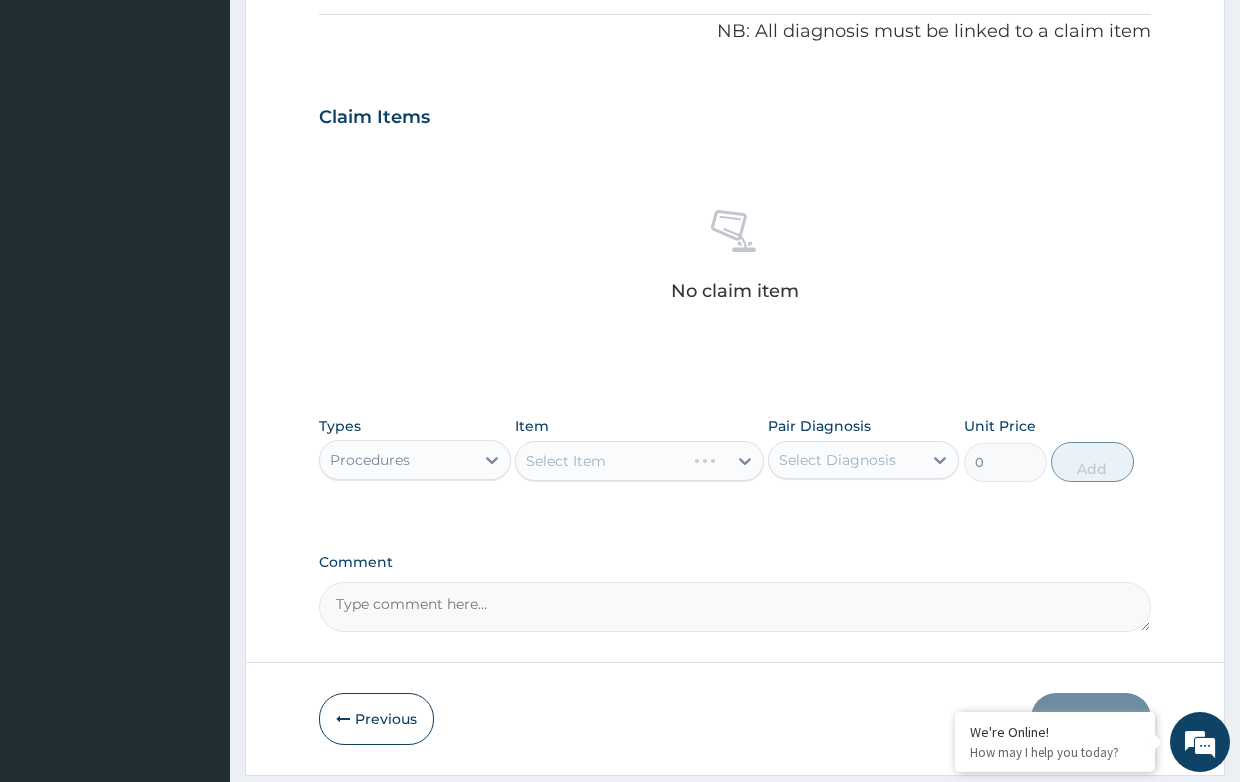 click on "Select Item" at bounding box center (639, 461) 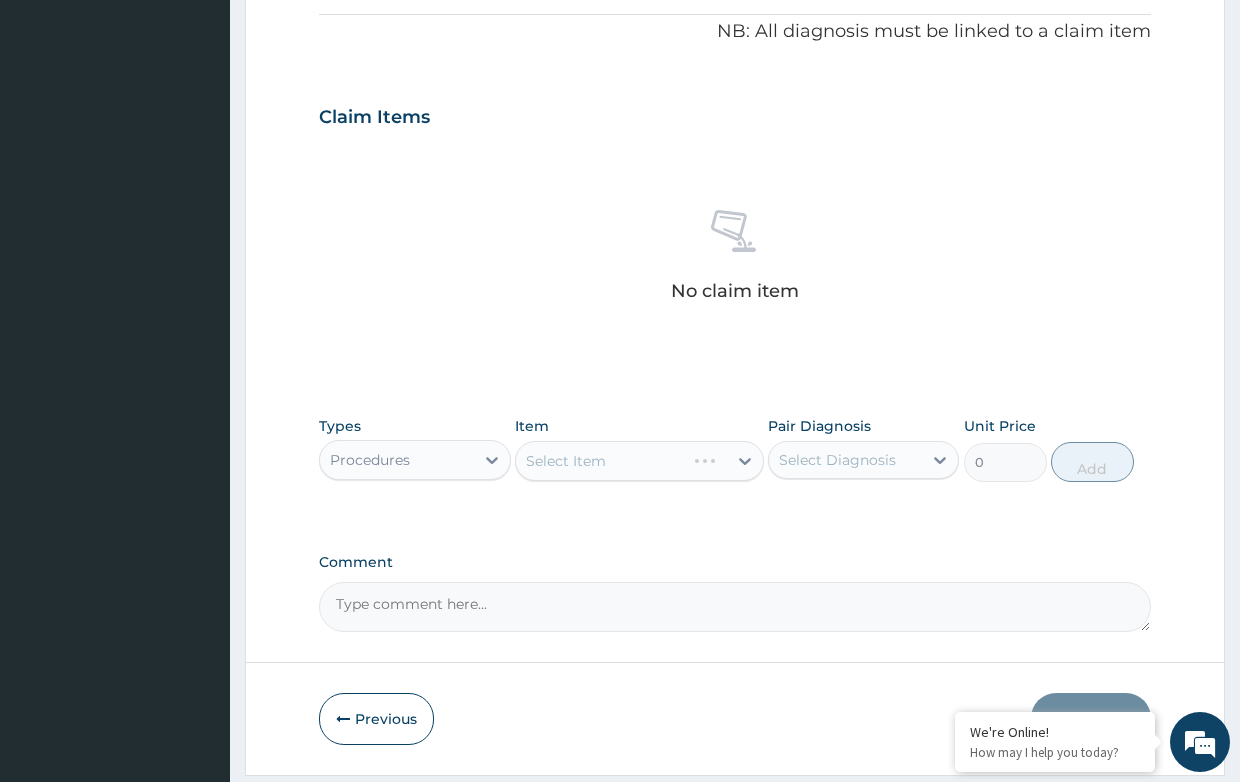 click on "Select Item" at bounding box center [639, 461] 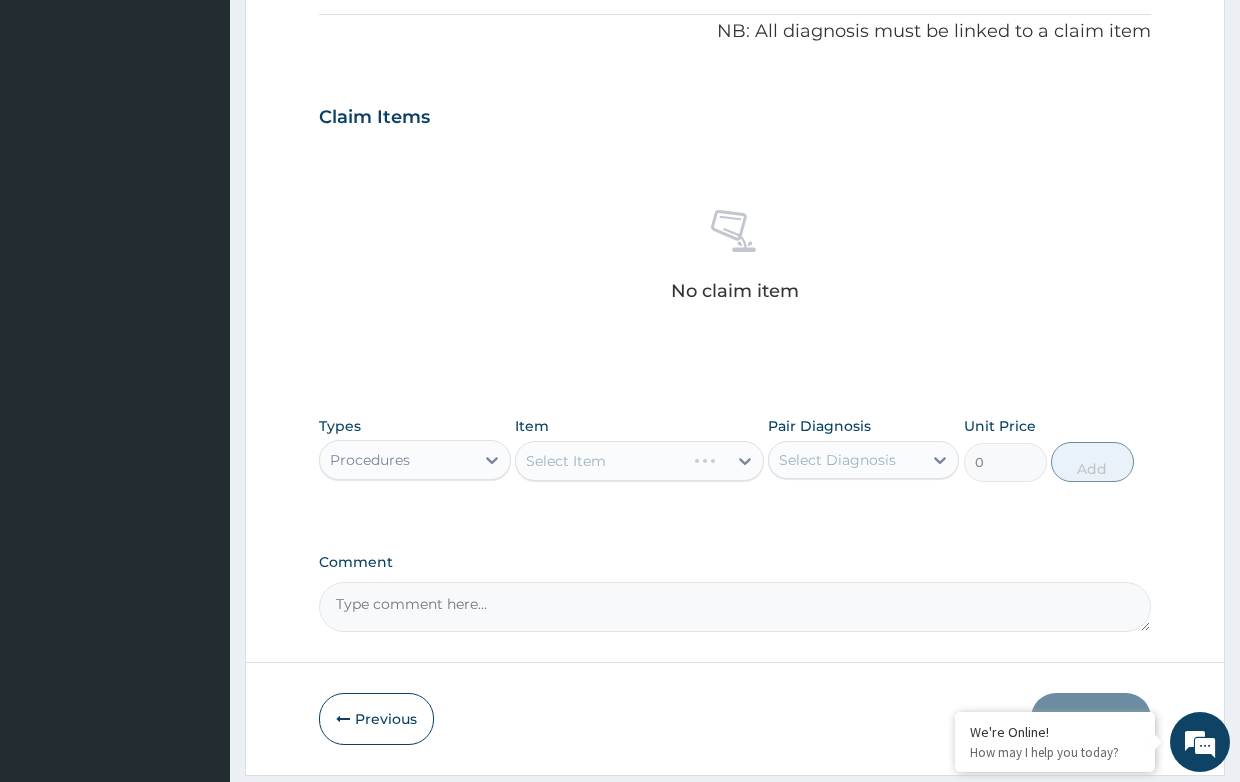 click on "Select Item" at bounding box center [639, 461] 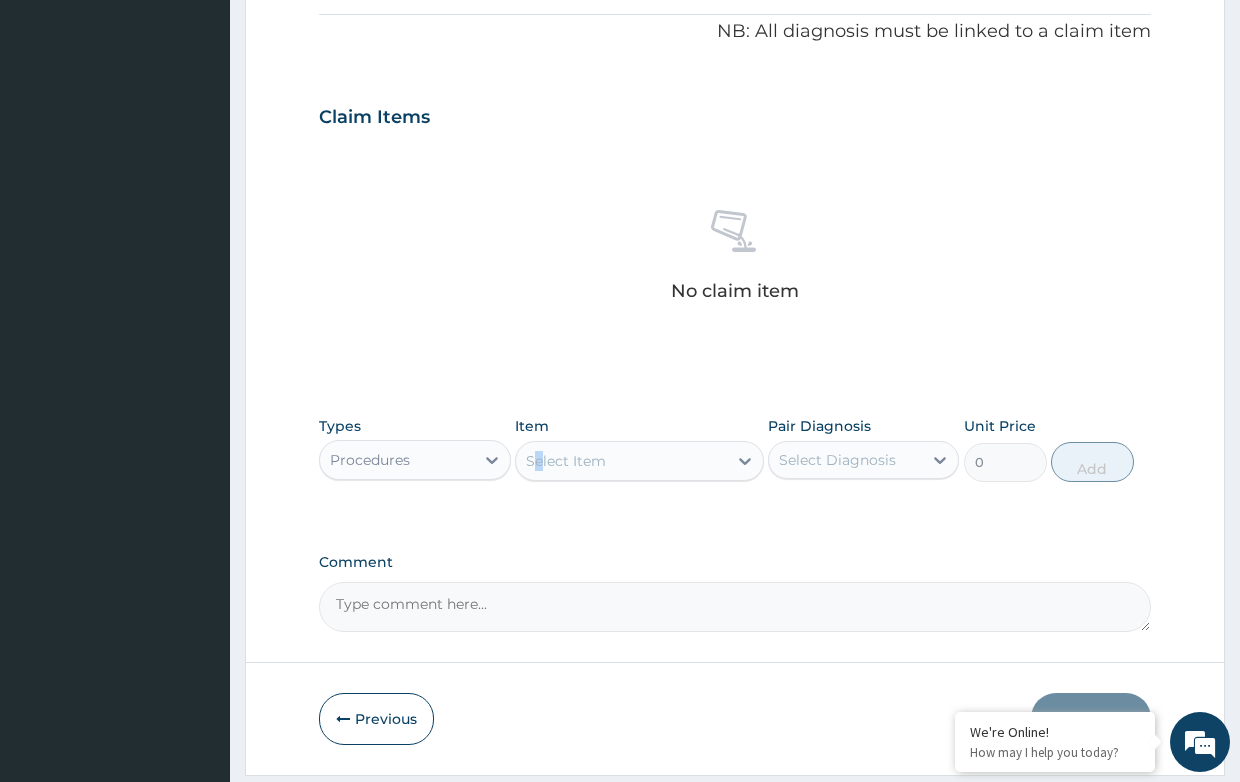 click on "Select Item" at bounding box center [566, 461] 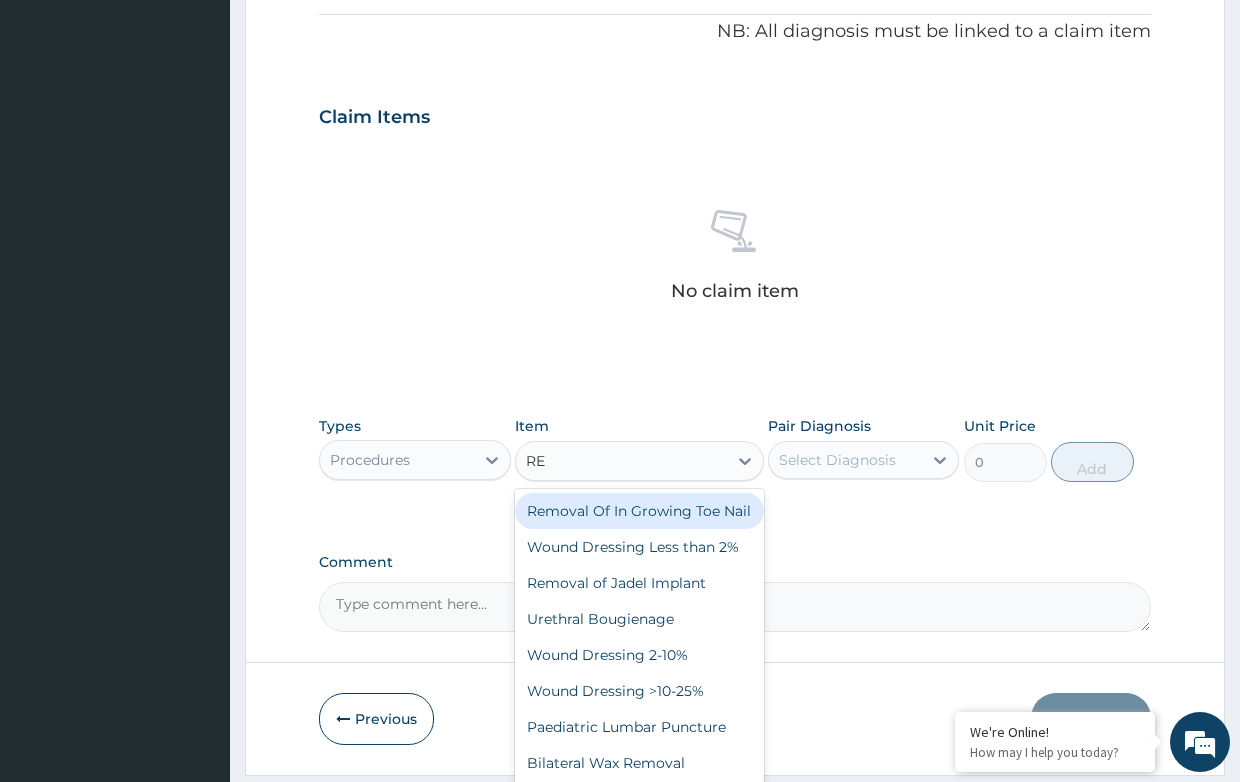 type on "R" 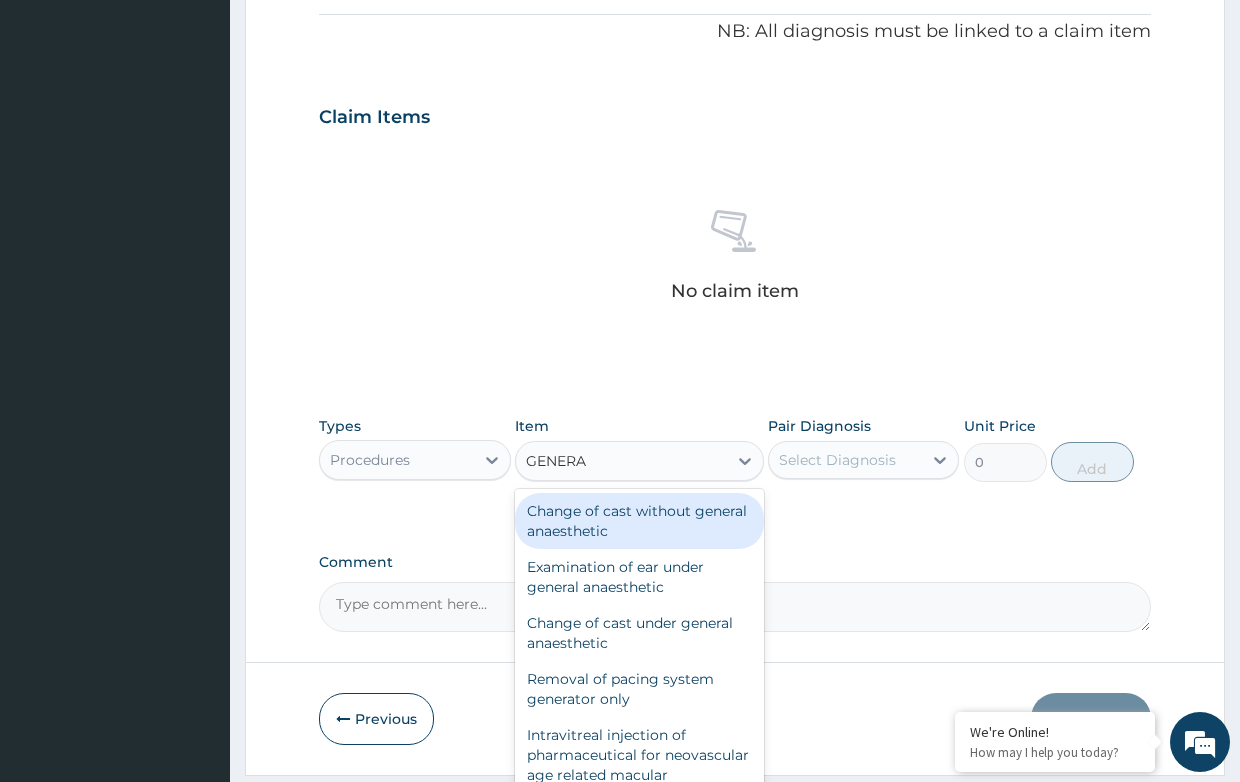 type on "GENERAL" 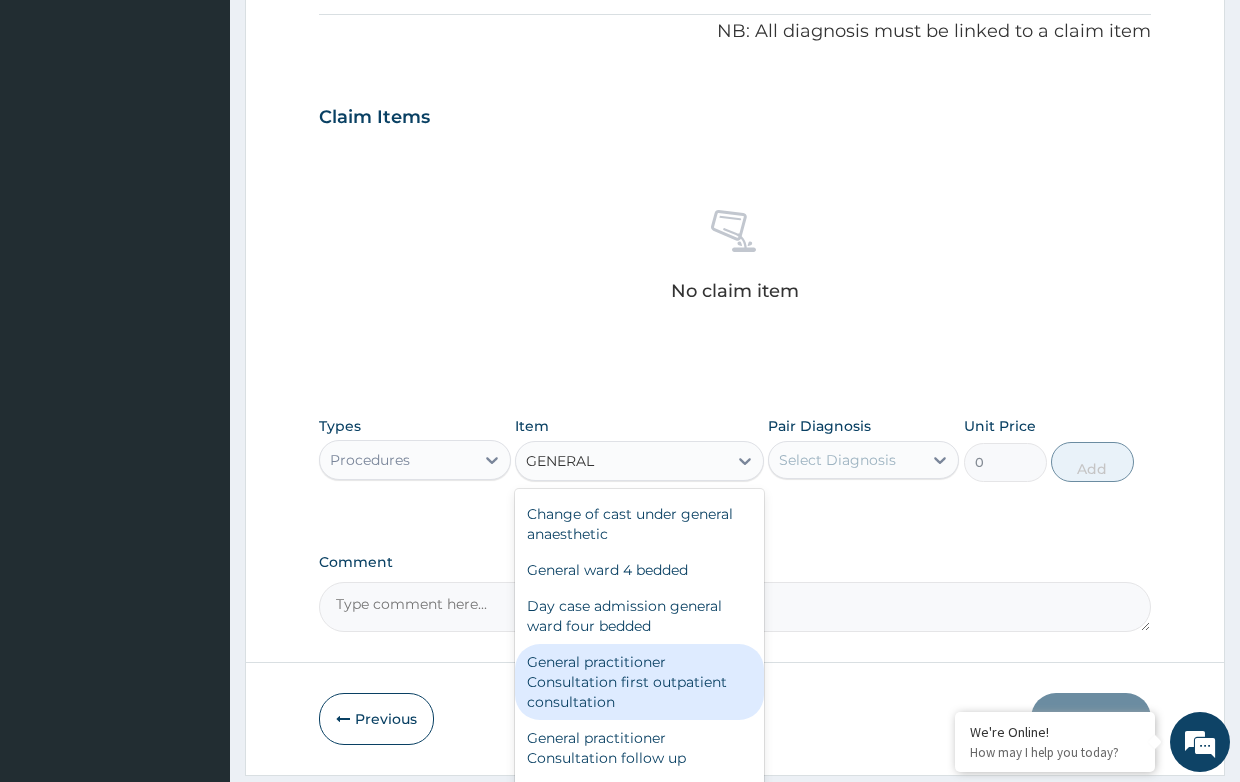 scroll, scrollTop: 120, scrollLeft: 0, axis: vertical 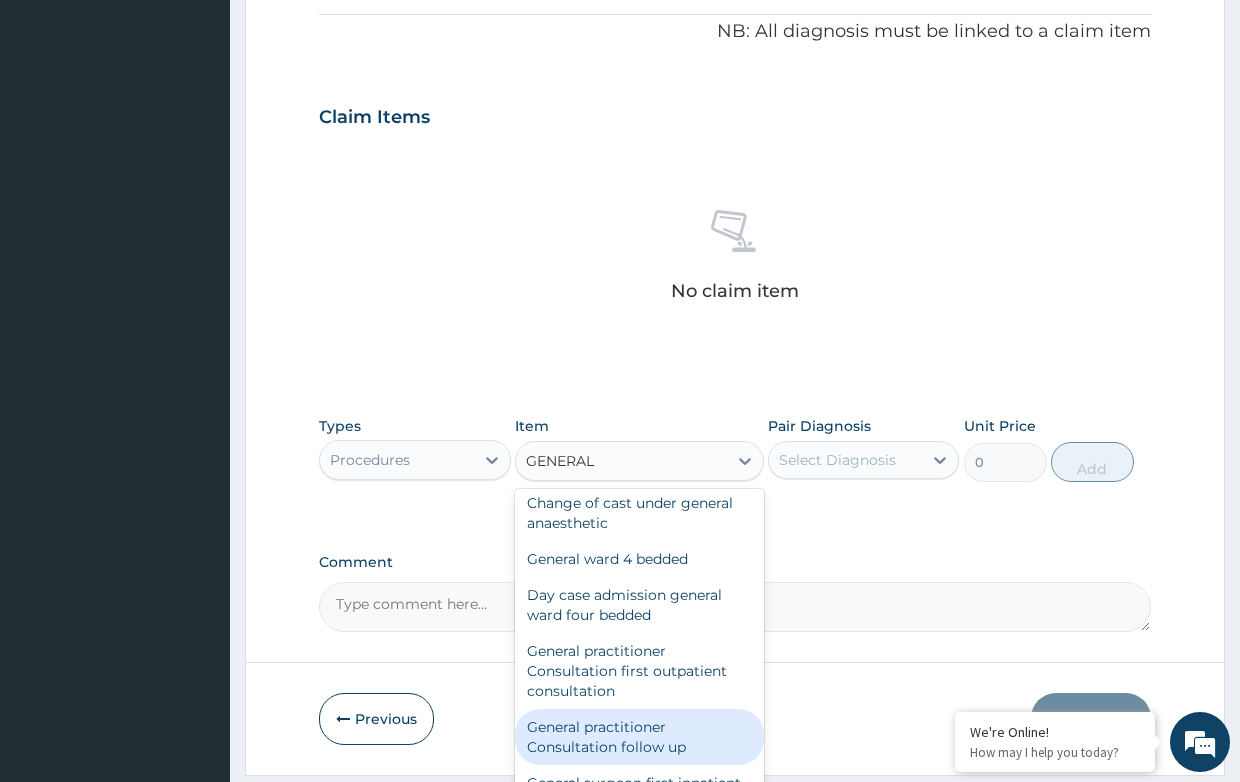 click on "General practitioner Consultation follow up" at bounding box center [639, 737] 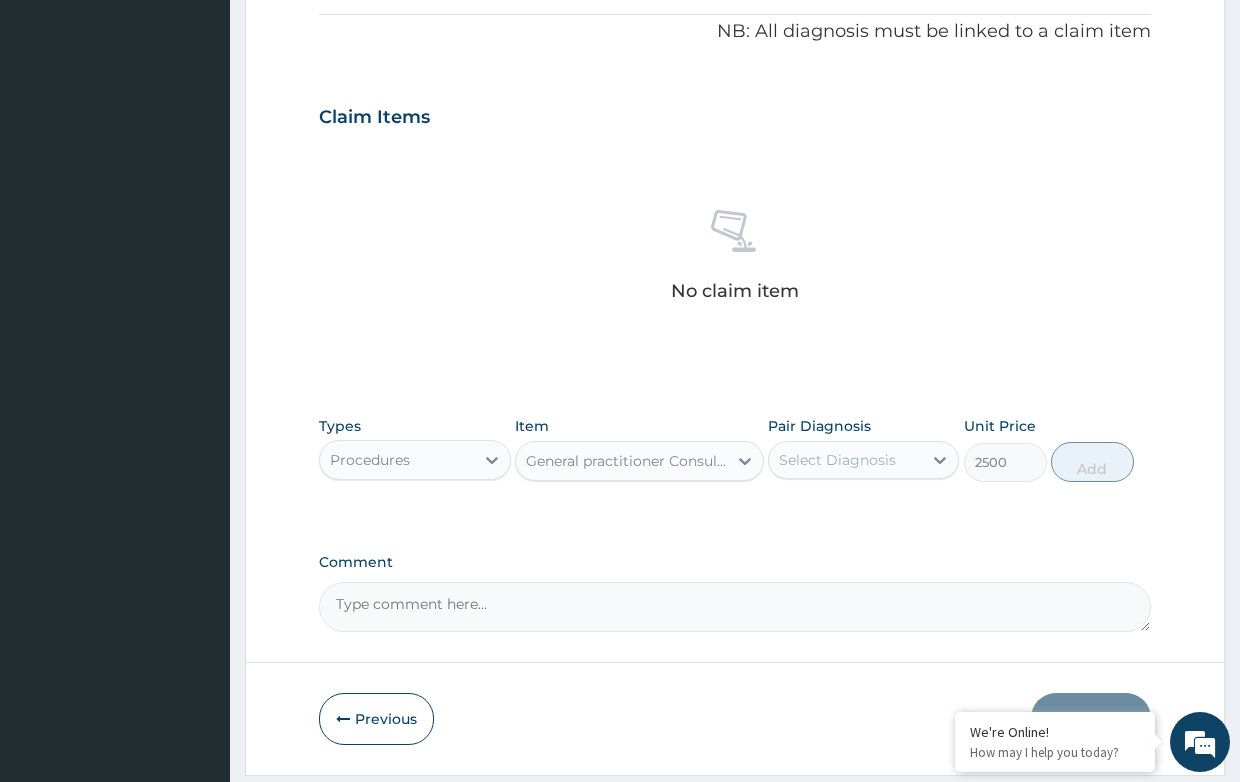 click on "Select Diagnosis" at bounding box center (837, 460) 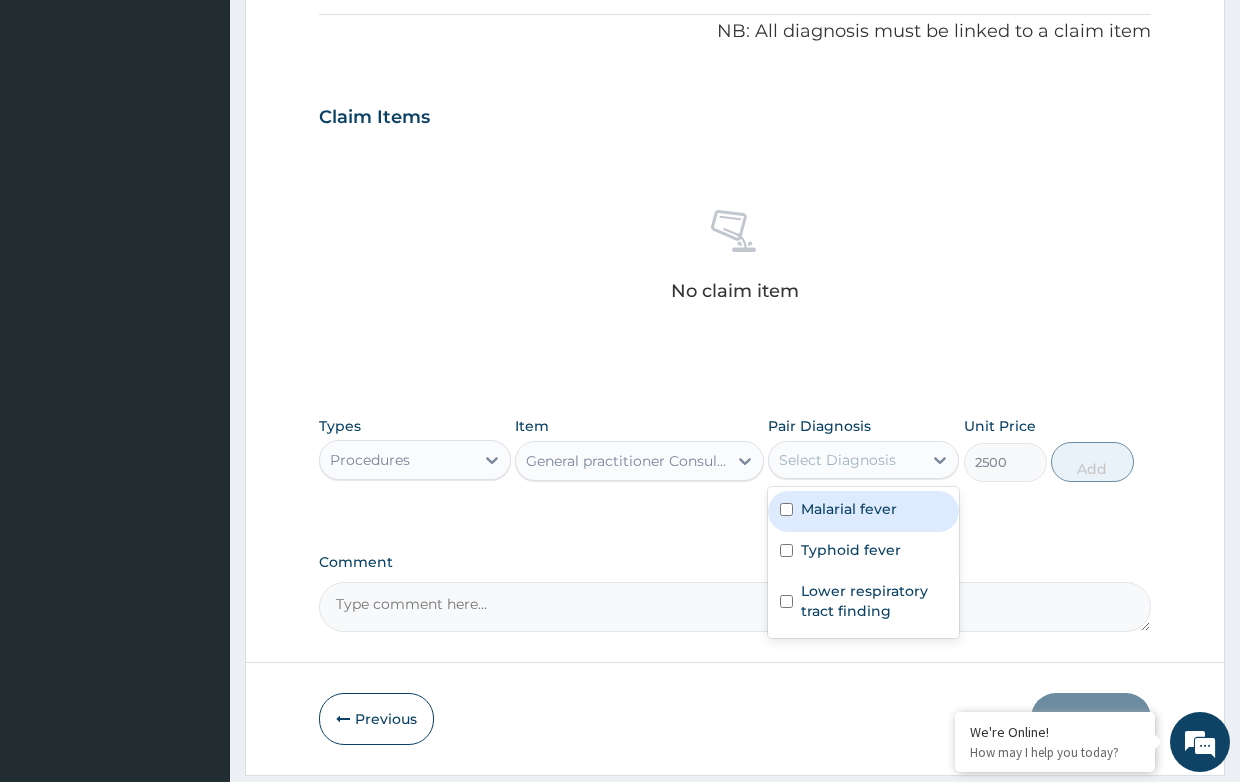 click on "Malarial fever" at bounding box center [849, 509] 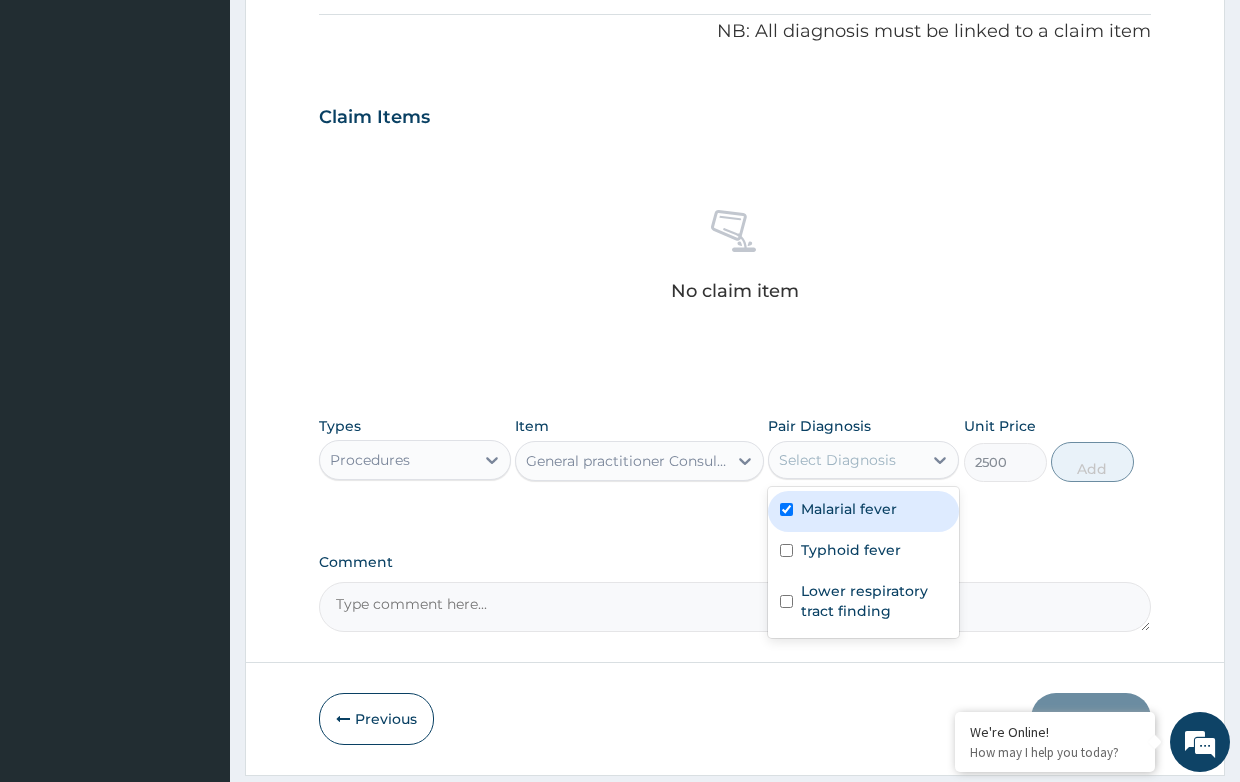 checkbox on "true" 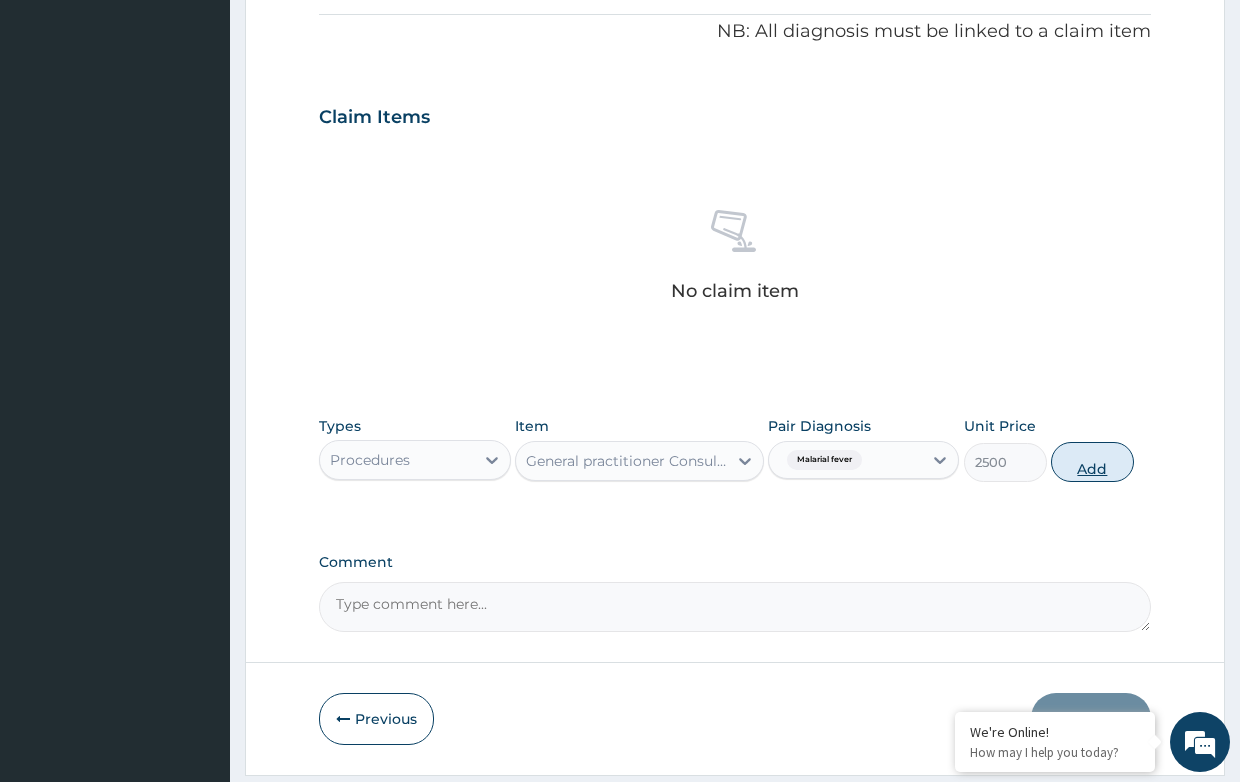 click on "Add" at bounding box center [1092, 462] 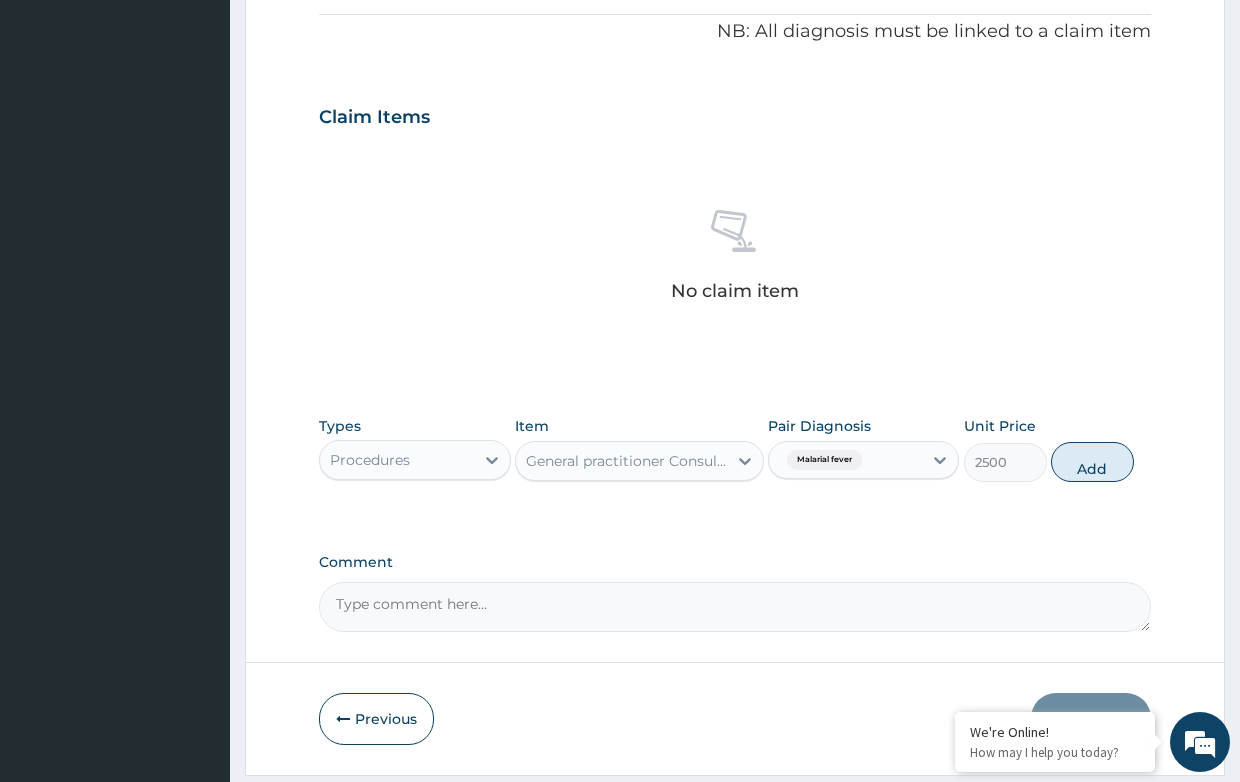 type on "0" 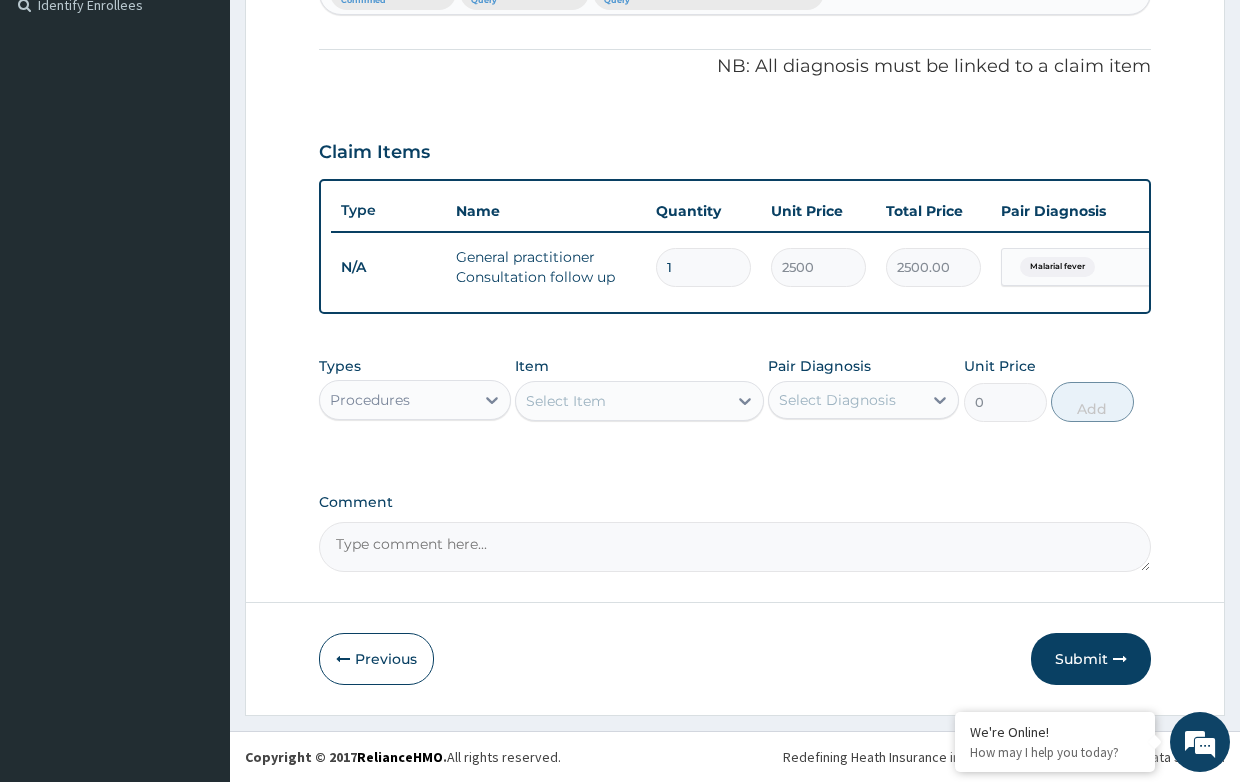 scroll, scrollTop: 582, scrollLeft: 0, axis: vertical 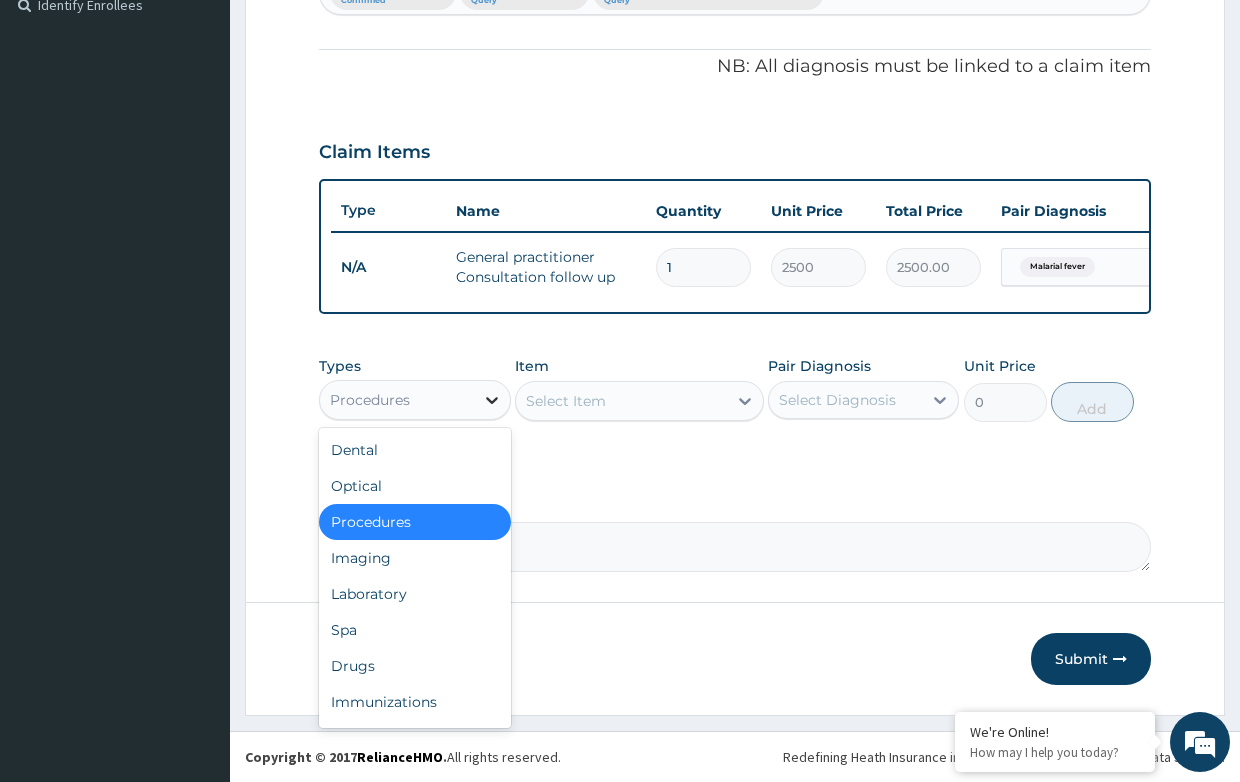 click at bounding box center (492, 400) 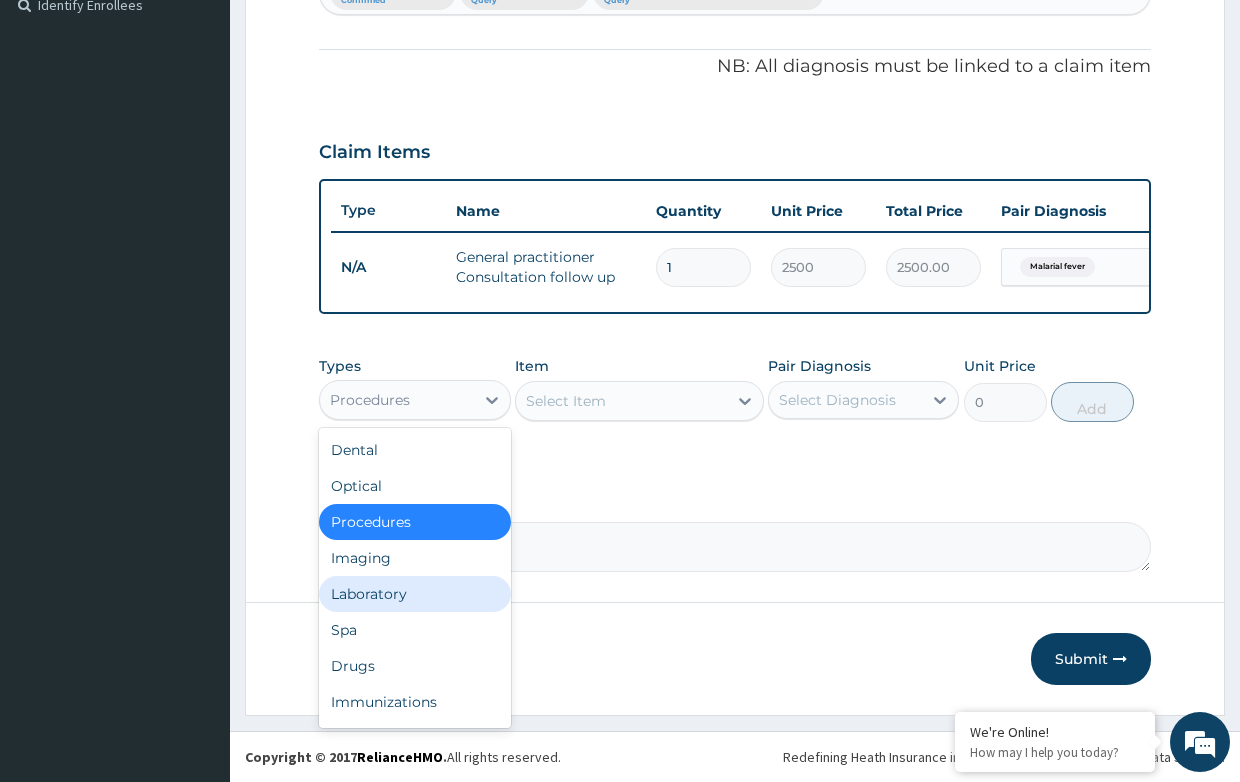 click on "Laboratory" at bounding box center (414, 594) 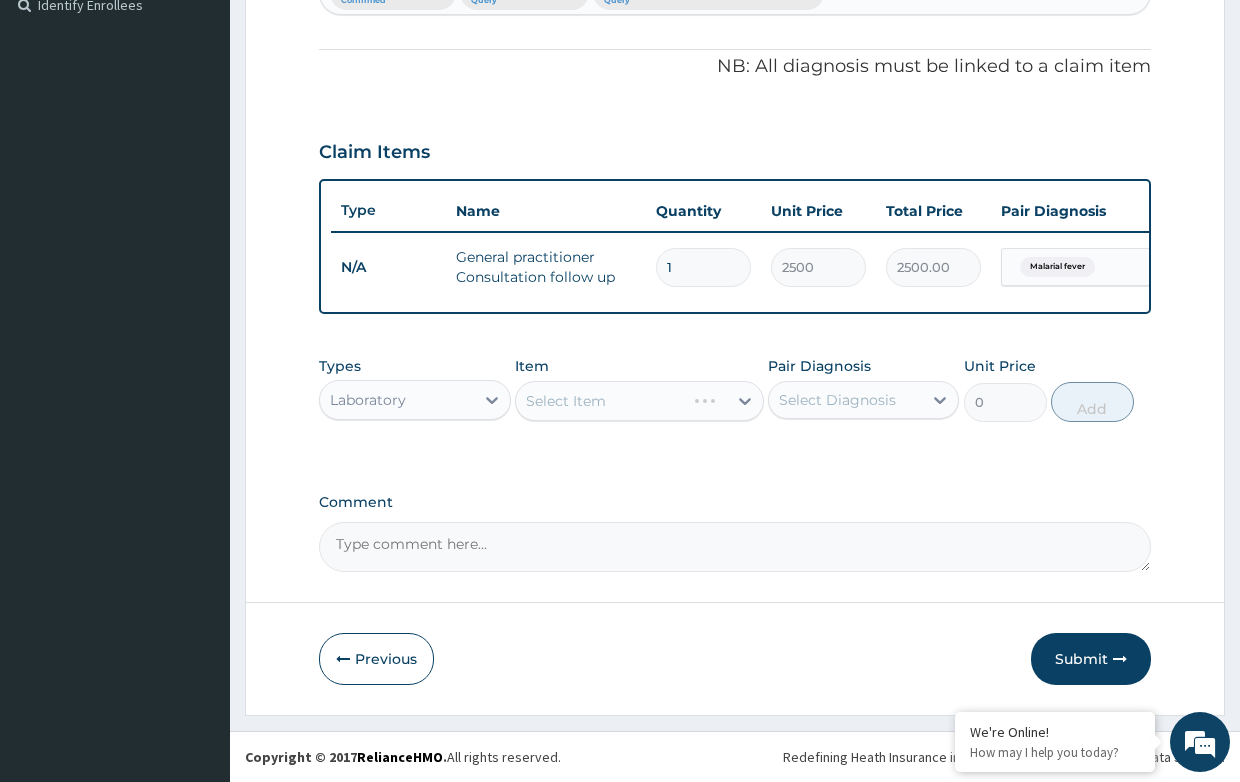 click on "Select Item" at bounding box center (639, 401) 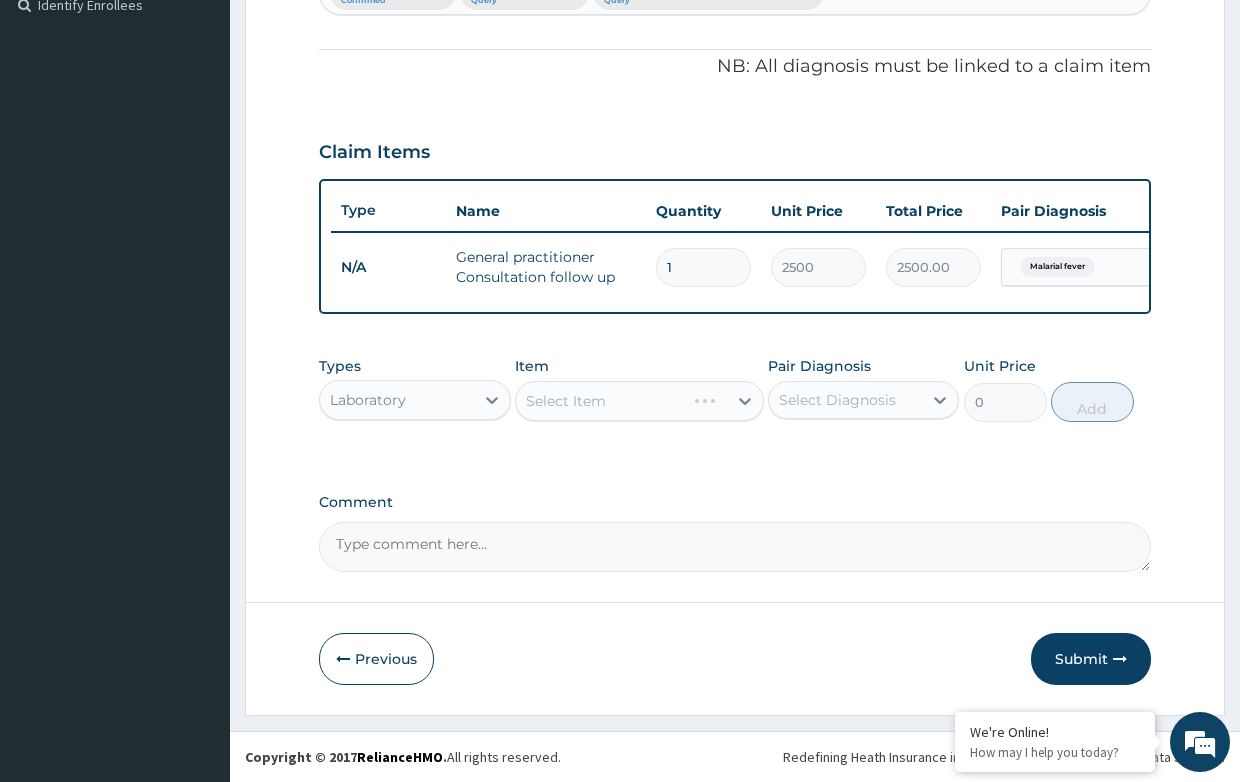 click on "Select Item" at bounding box center [639, 401] 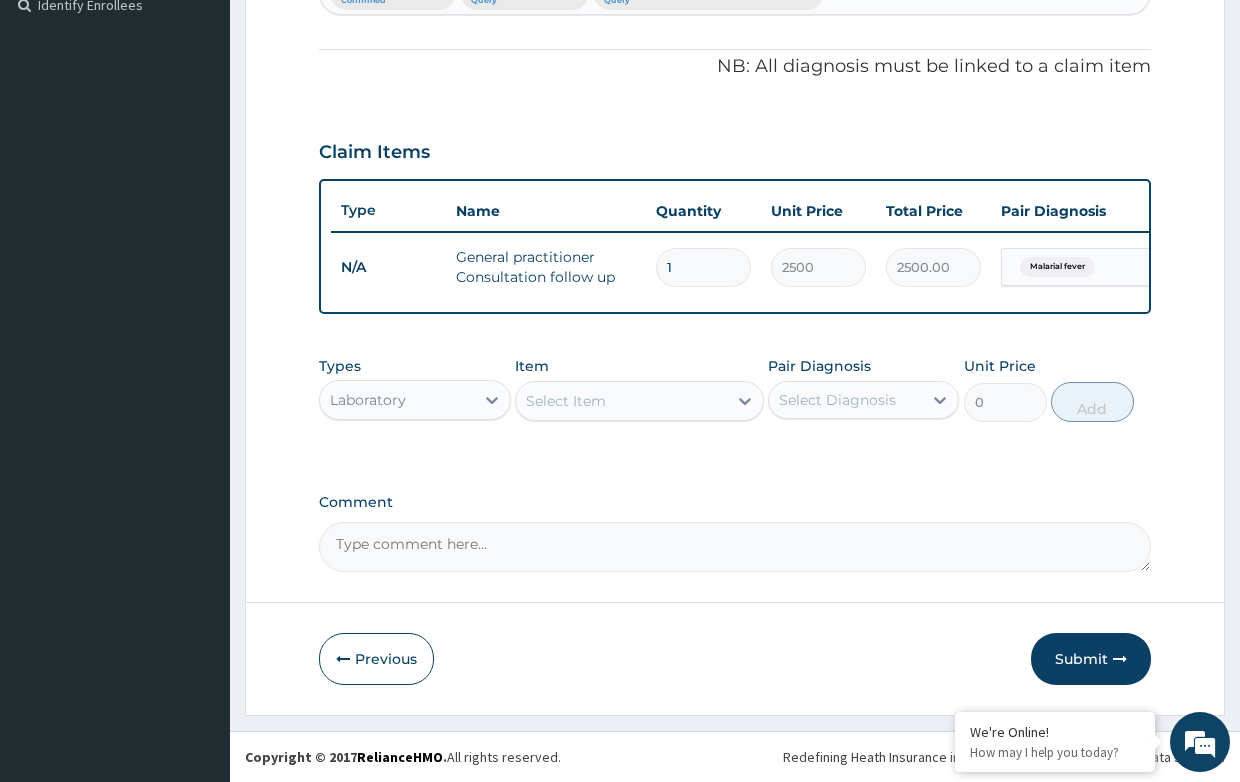 drag, startPoint x: 622, startPoint y: 402, endPoint x: 603, endPoint y: 401, distance: 19.026299 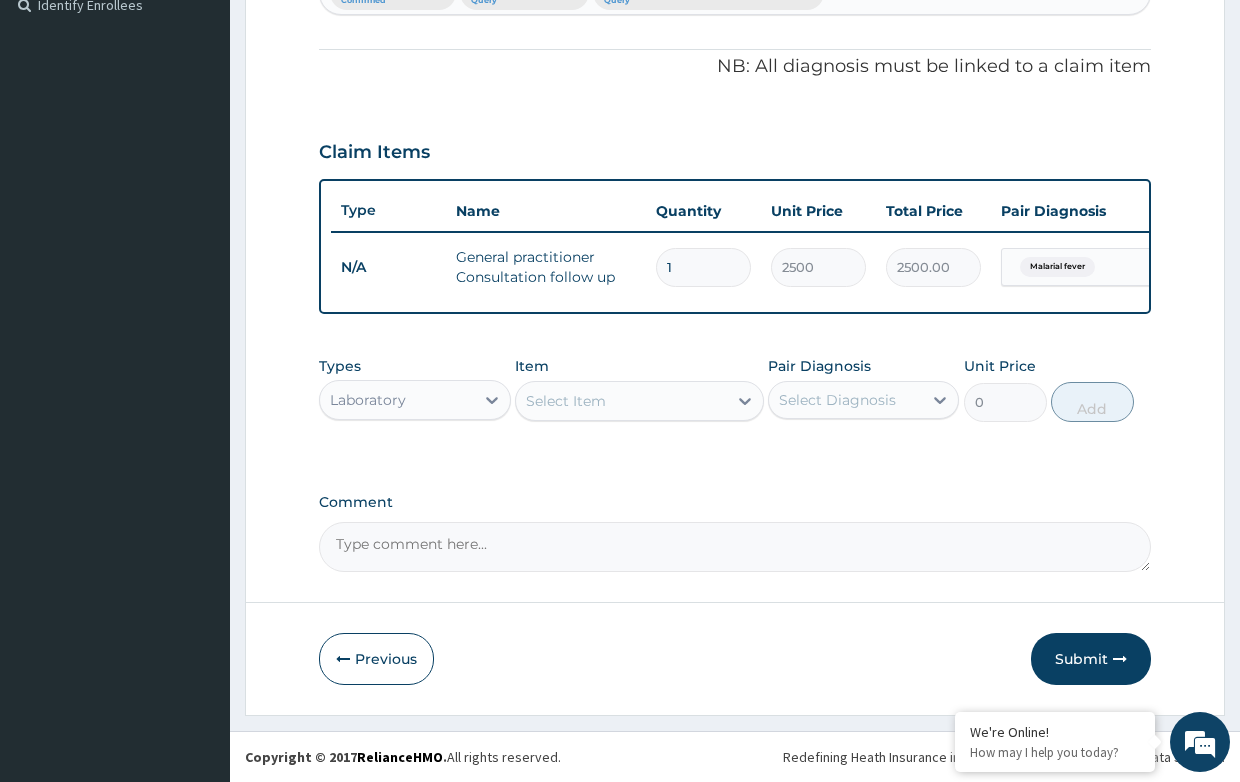 click on "Select Item" at bounding box center (566, 401) 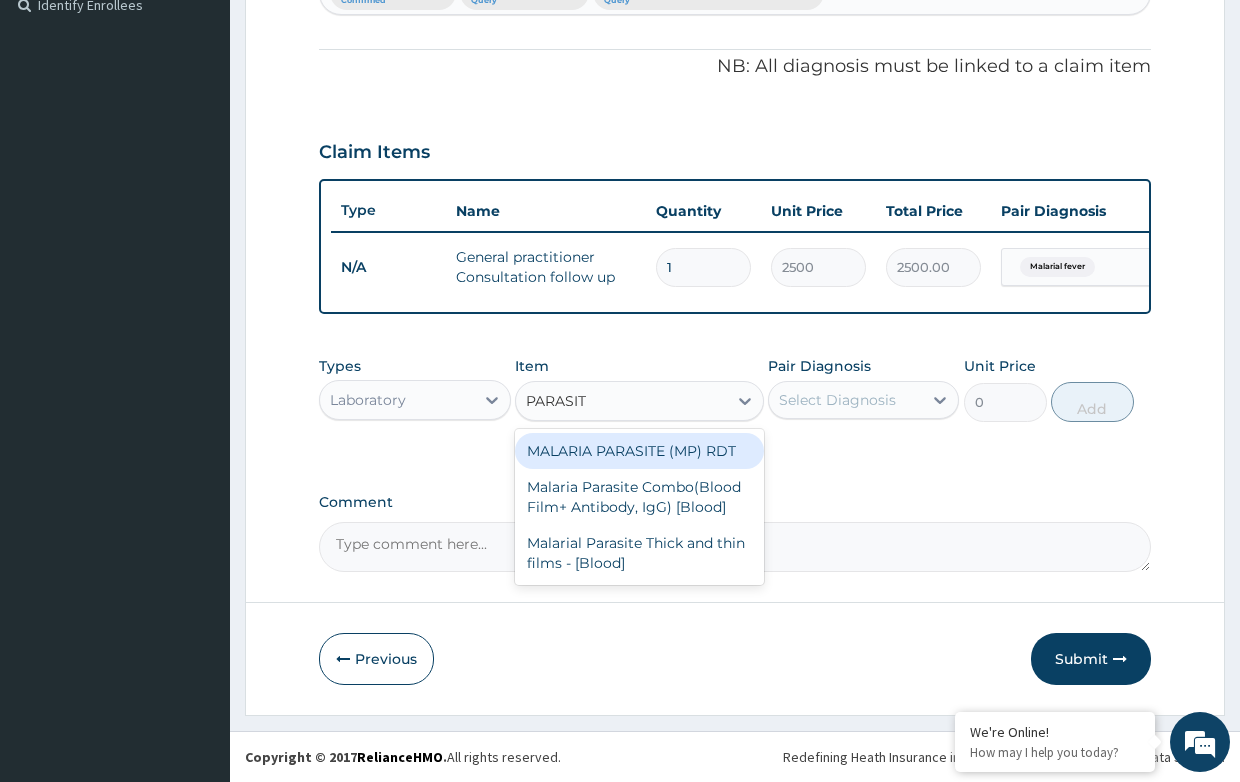 type on "PARASITE" 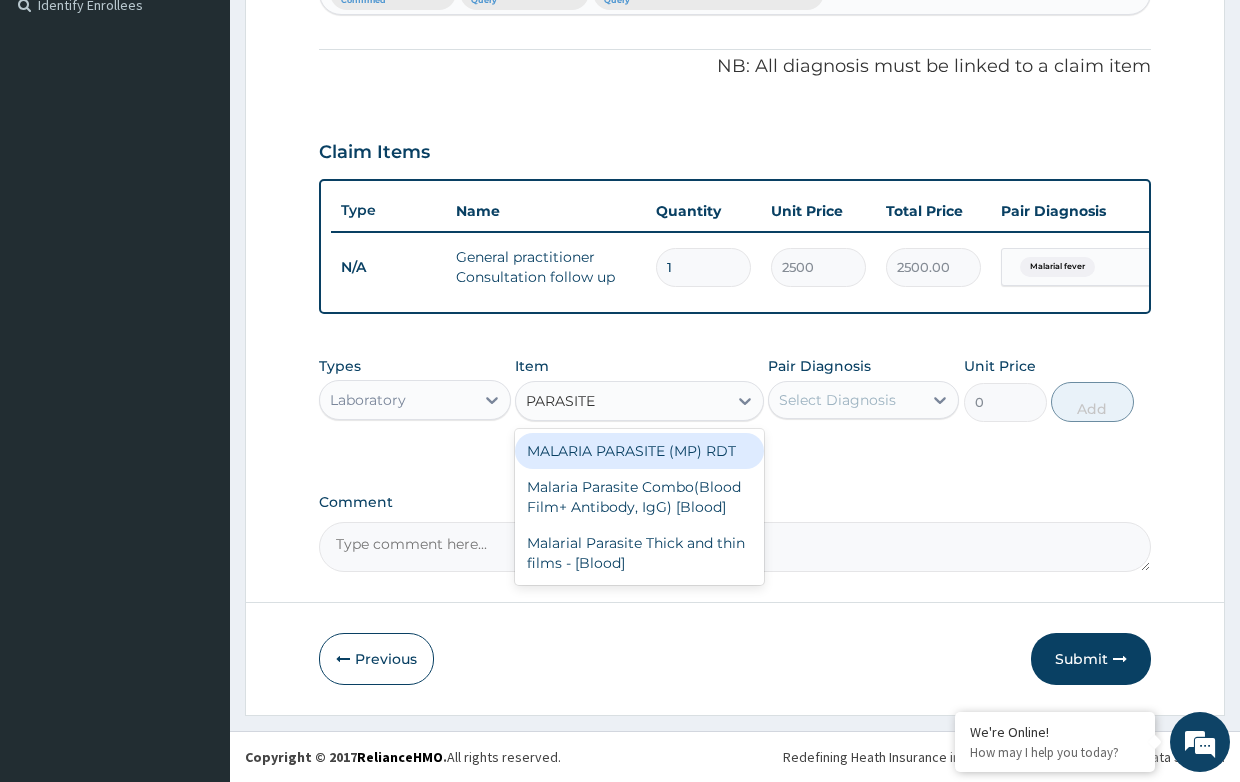 click on "MALARIA PARASITE (MP) RDT" at bounding box center (639, 451) 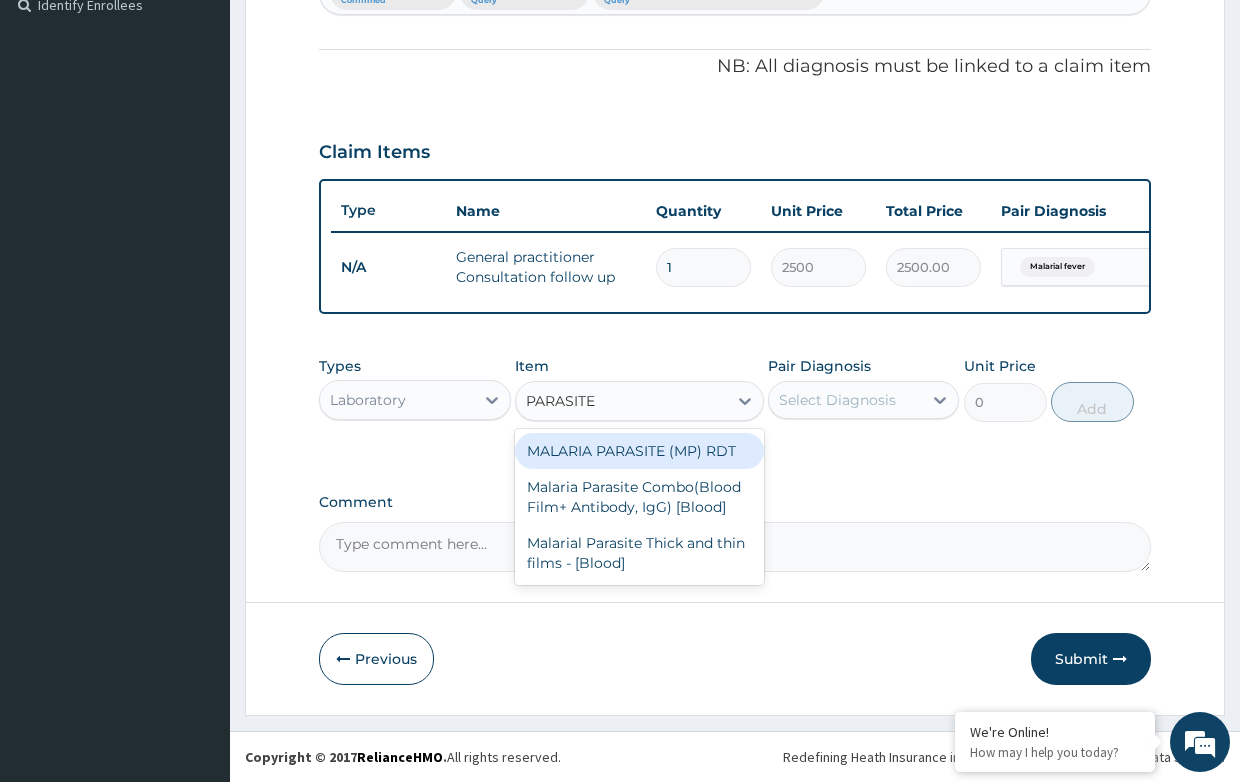 type 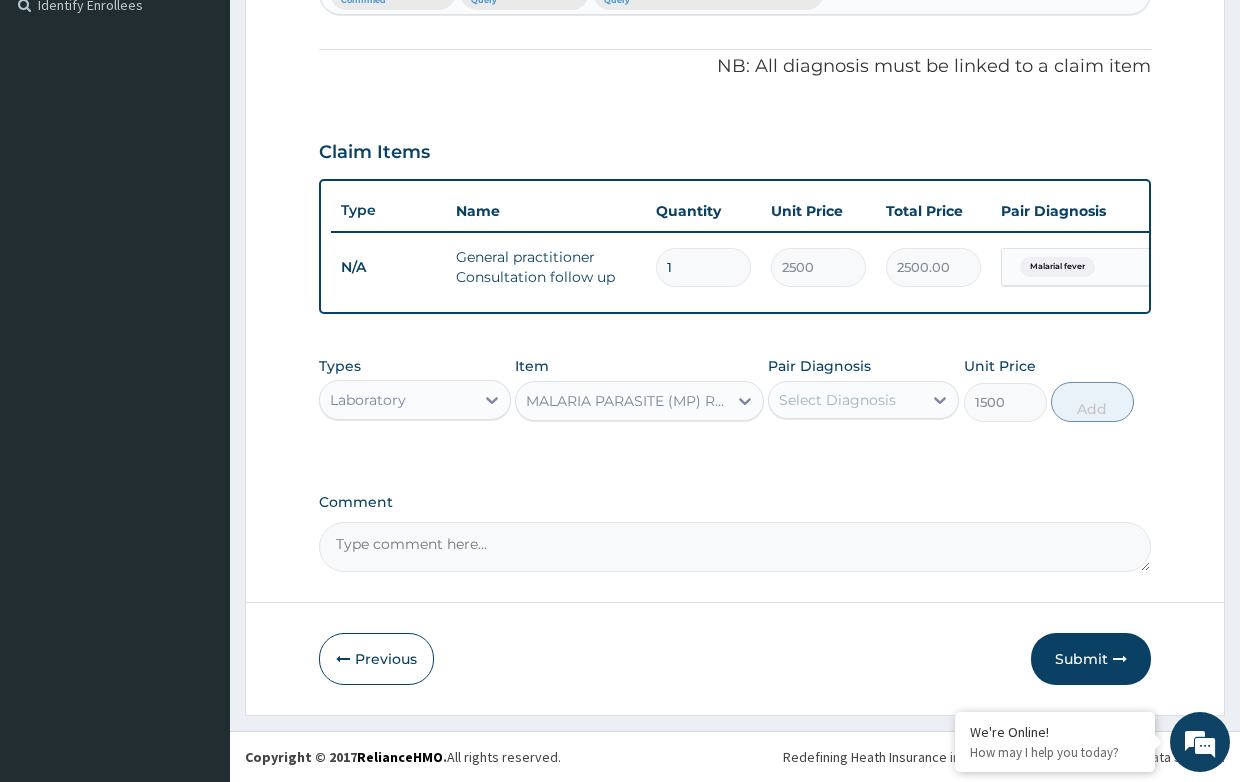 click on "Select Diagnosis" at bounding box center [837, 400] 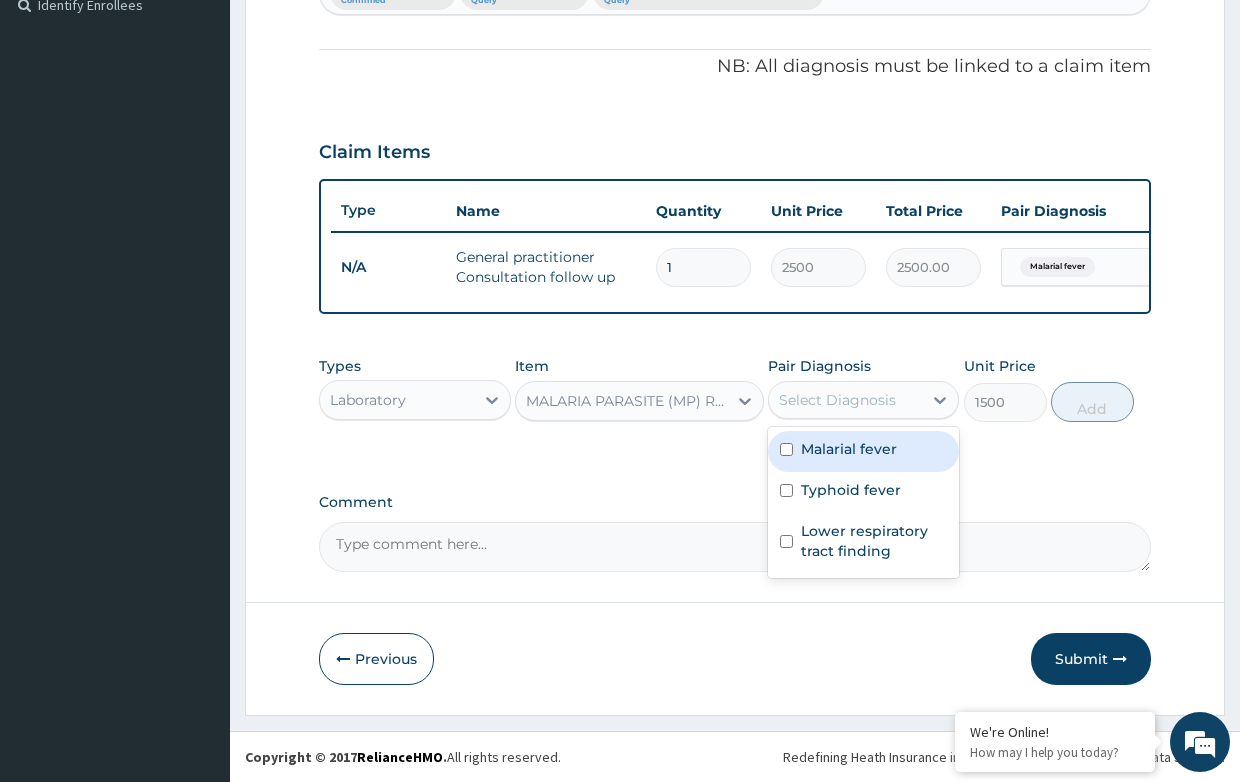 click on "Malarial fever" at bounding box center [849, 449] 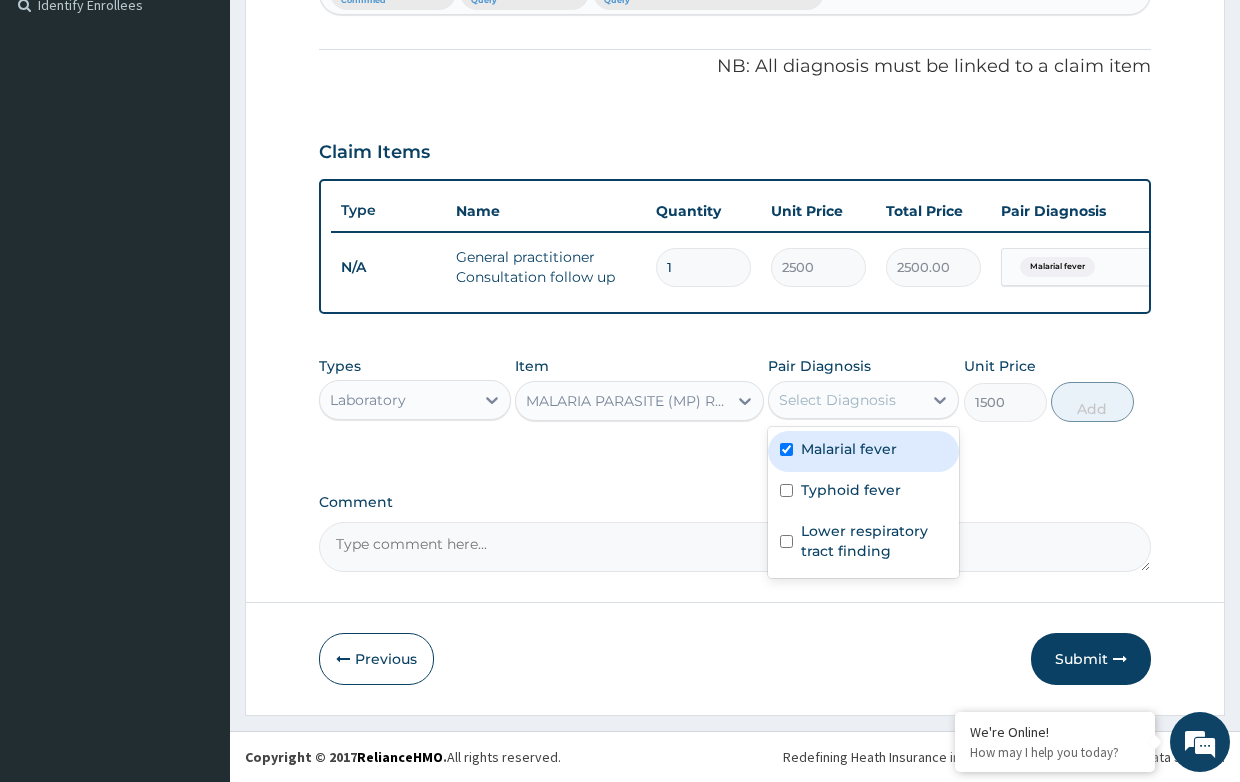 checkbox on "true" 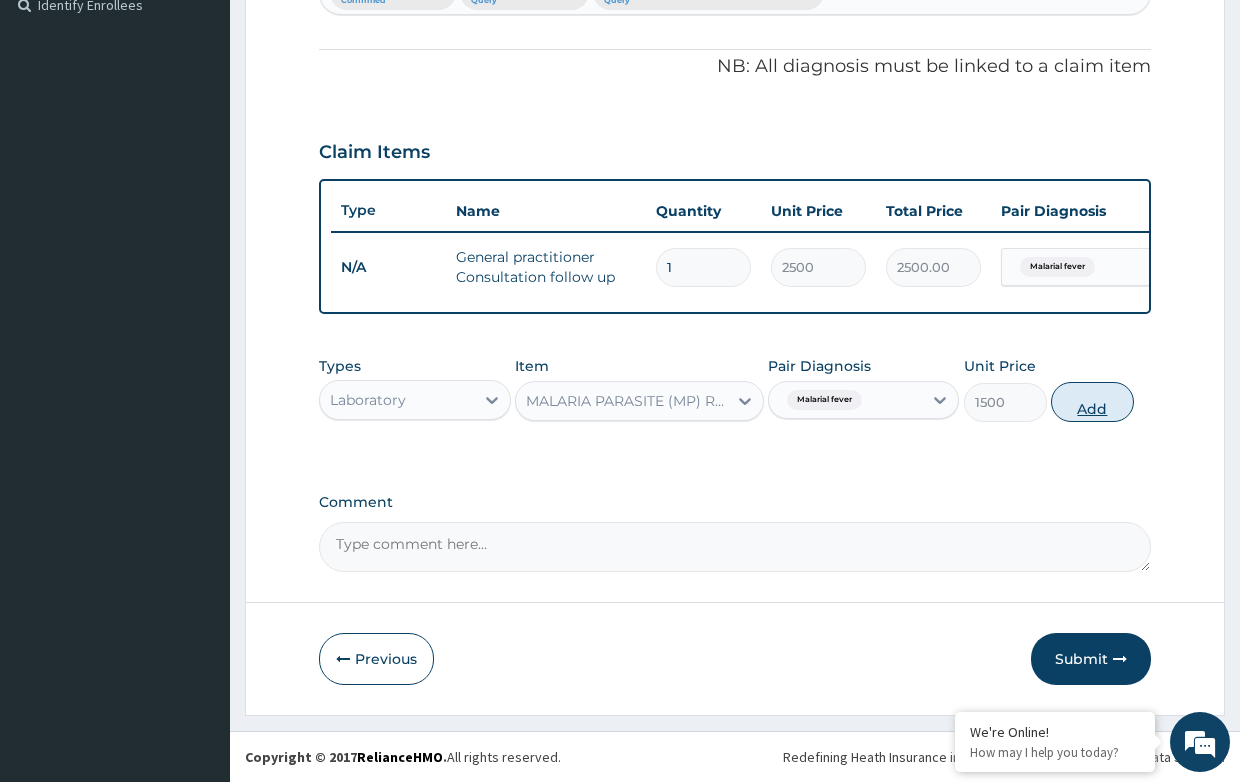 click on "Add" at bounding box center [1092, 402] 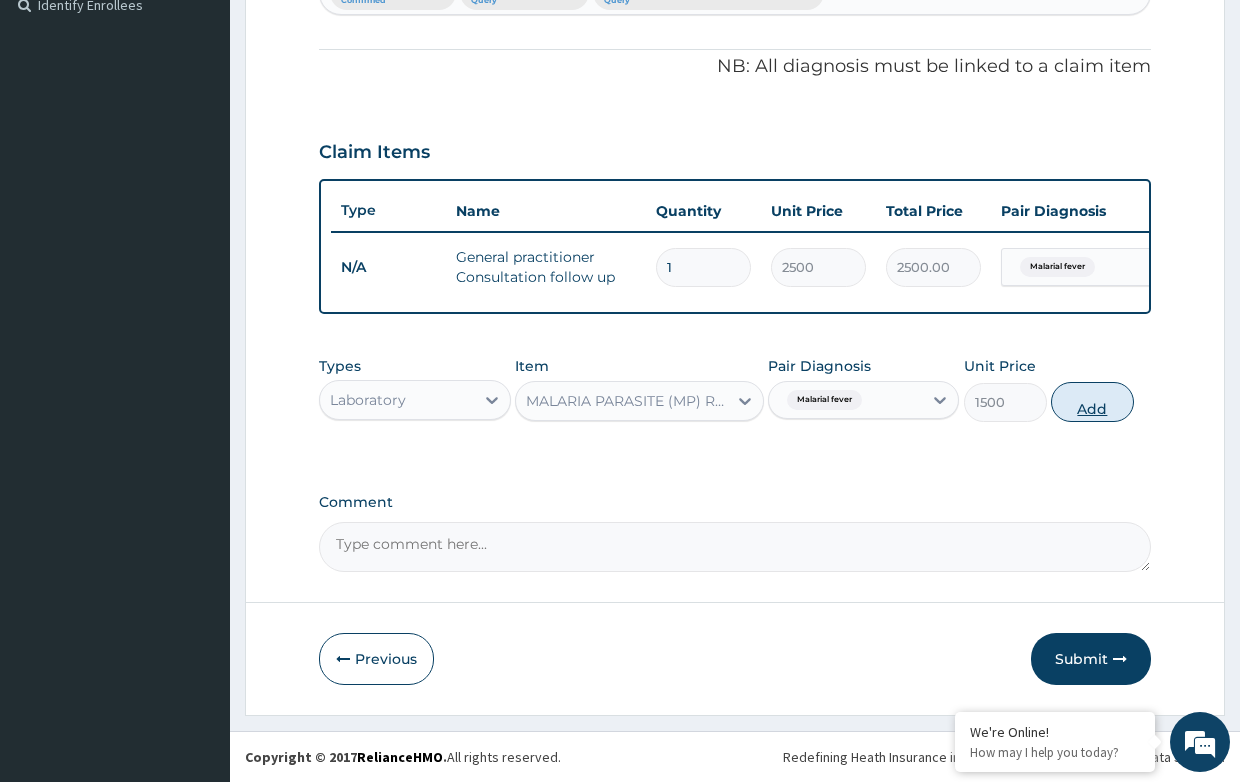 type on "0" 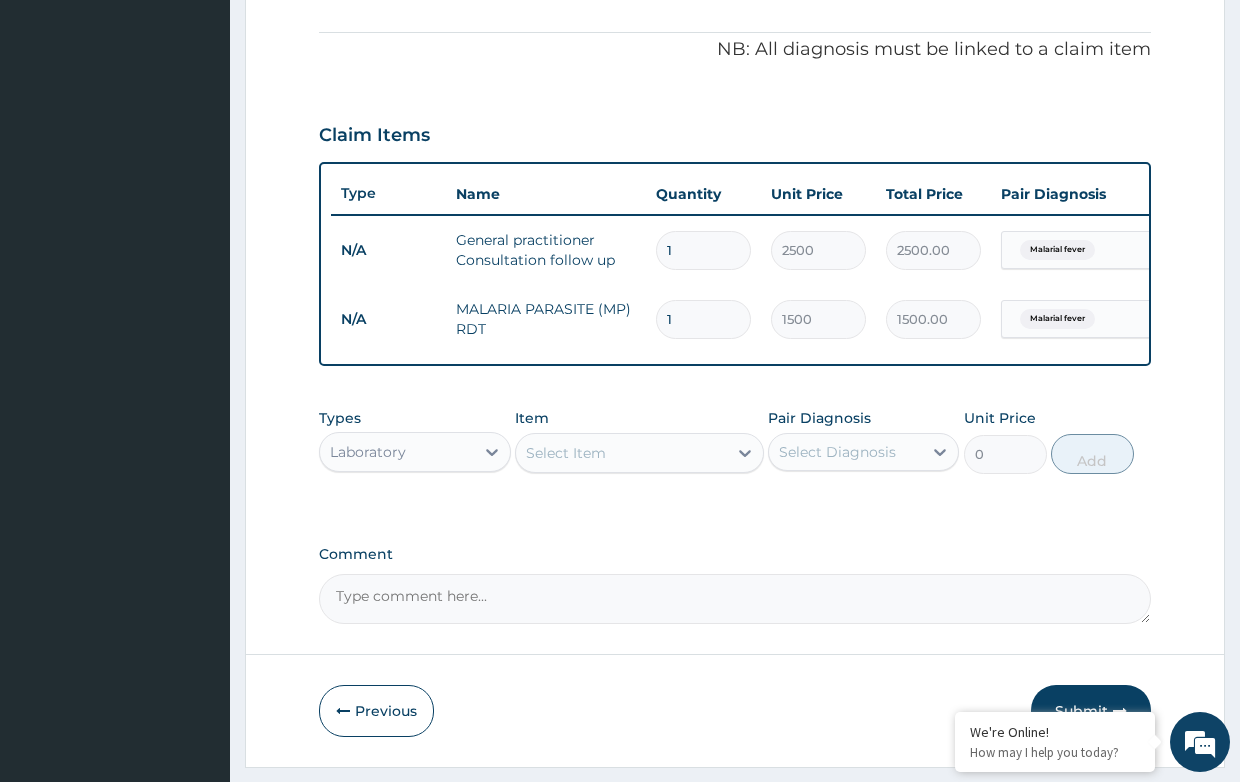 click on "Select Item" at bounding box center [566, 453] 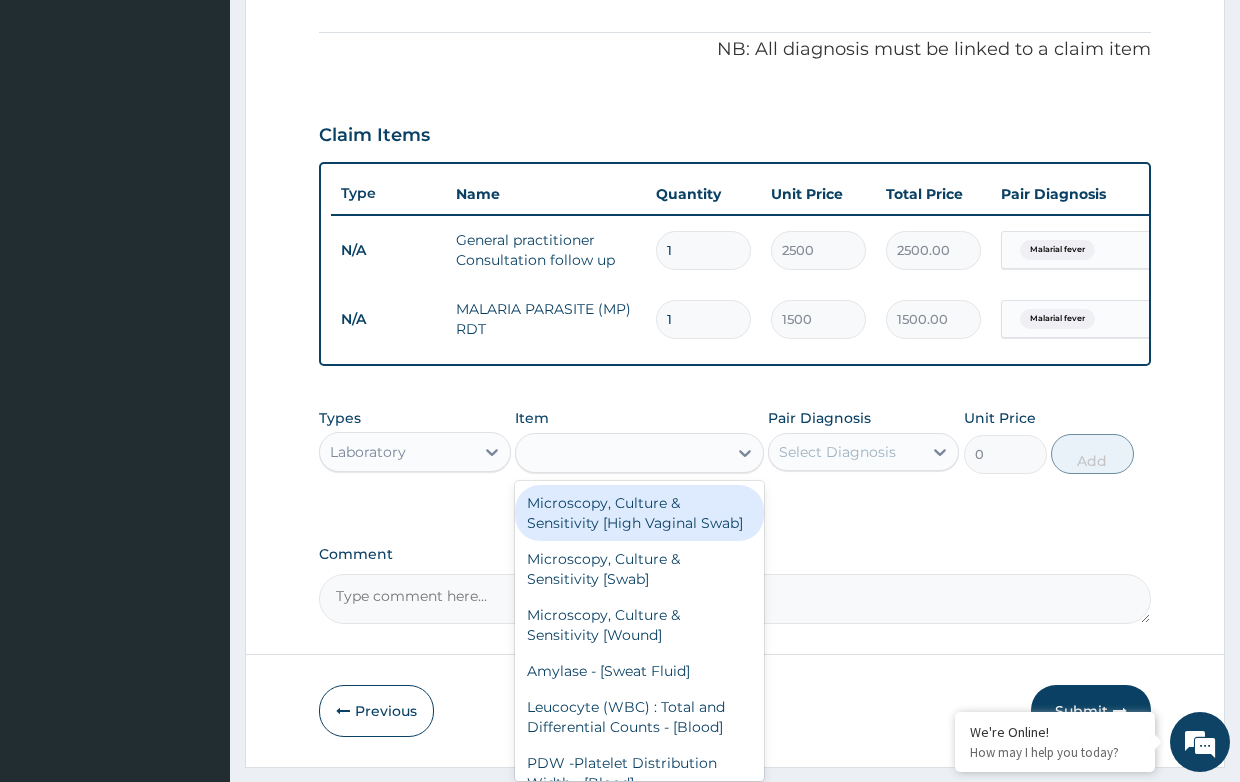 type on "W" 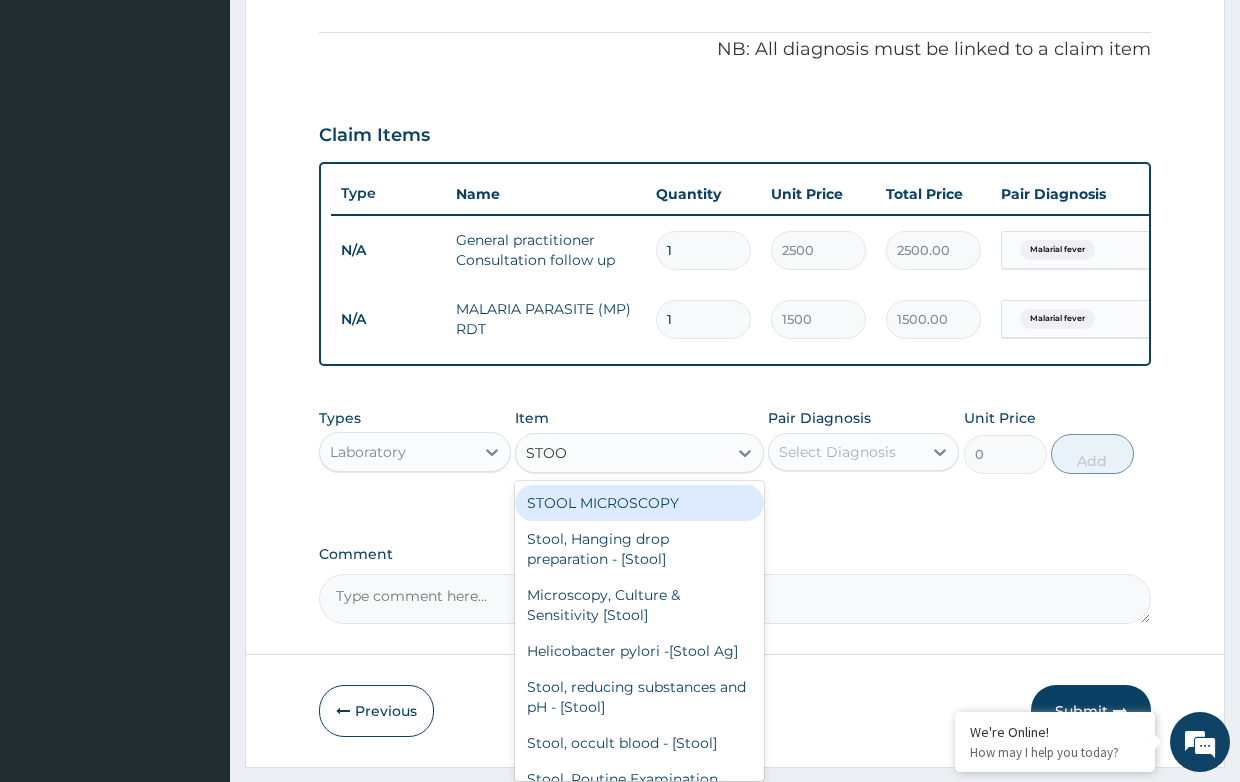 type on "STOOL" 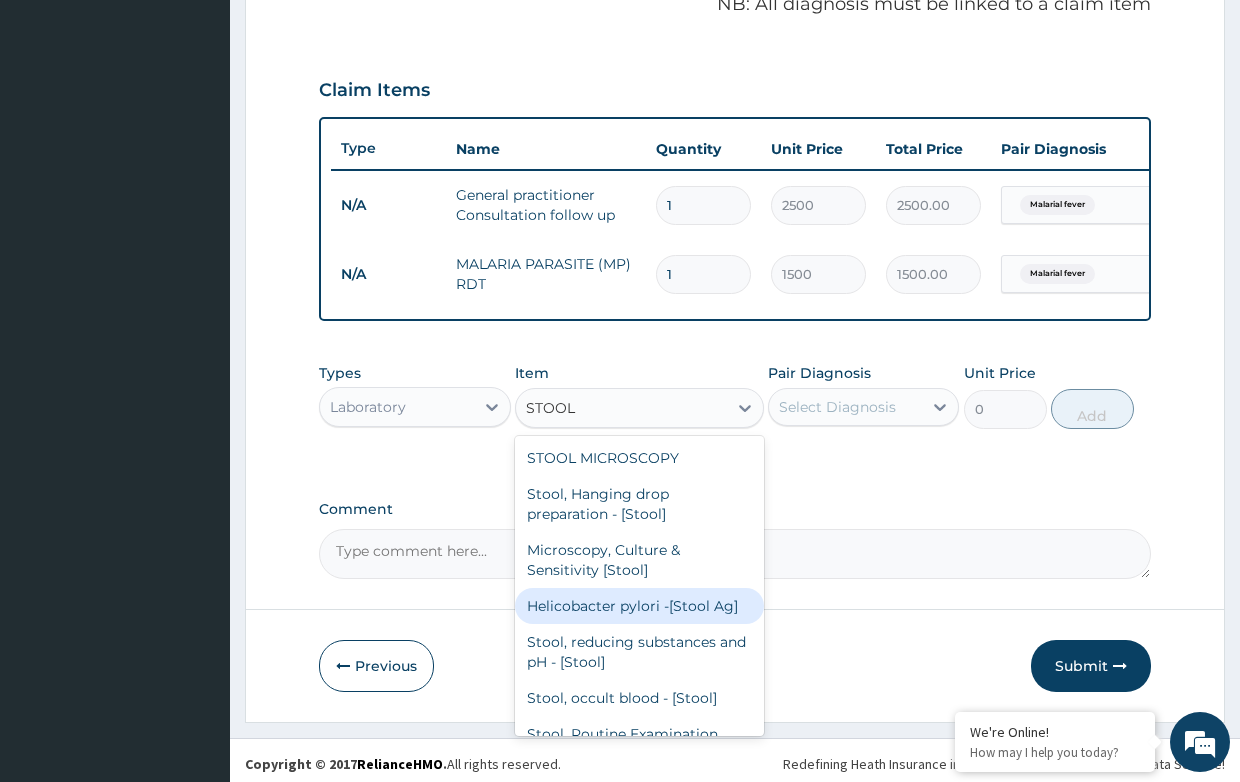 scroll, scrollTop: 651, scrollLeft: 0, axis: vertical 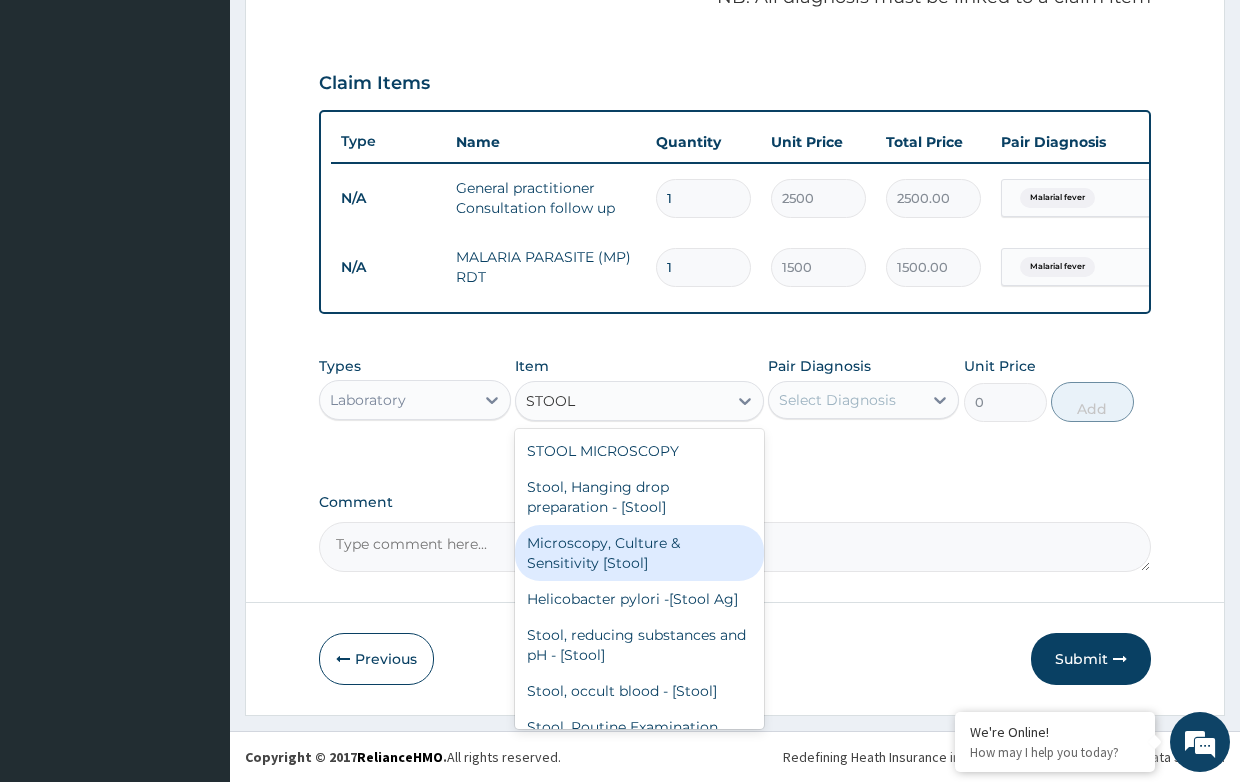 click on "Microscopy, Culture & Sensitivity [Stool]" at bounding box center (639, 553) 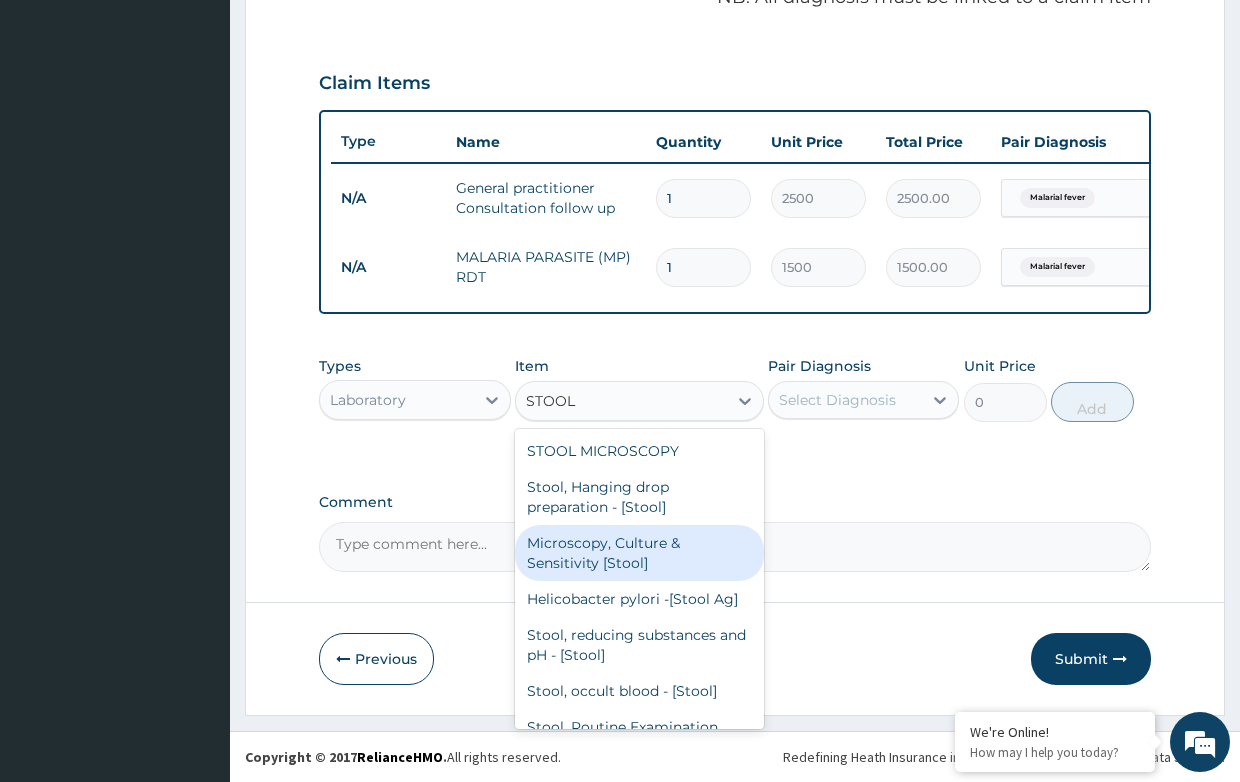 type 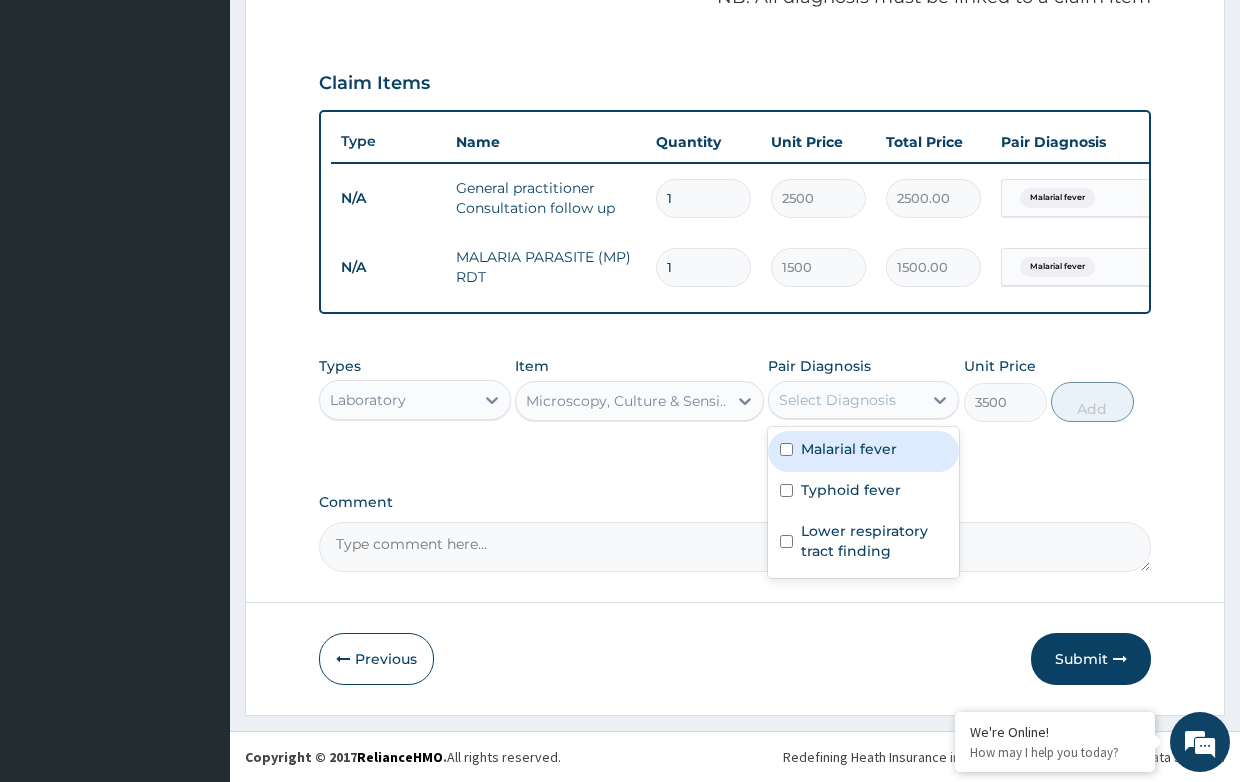 click on "Select Diagnosis" at bounding box center [837, 400] 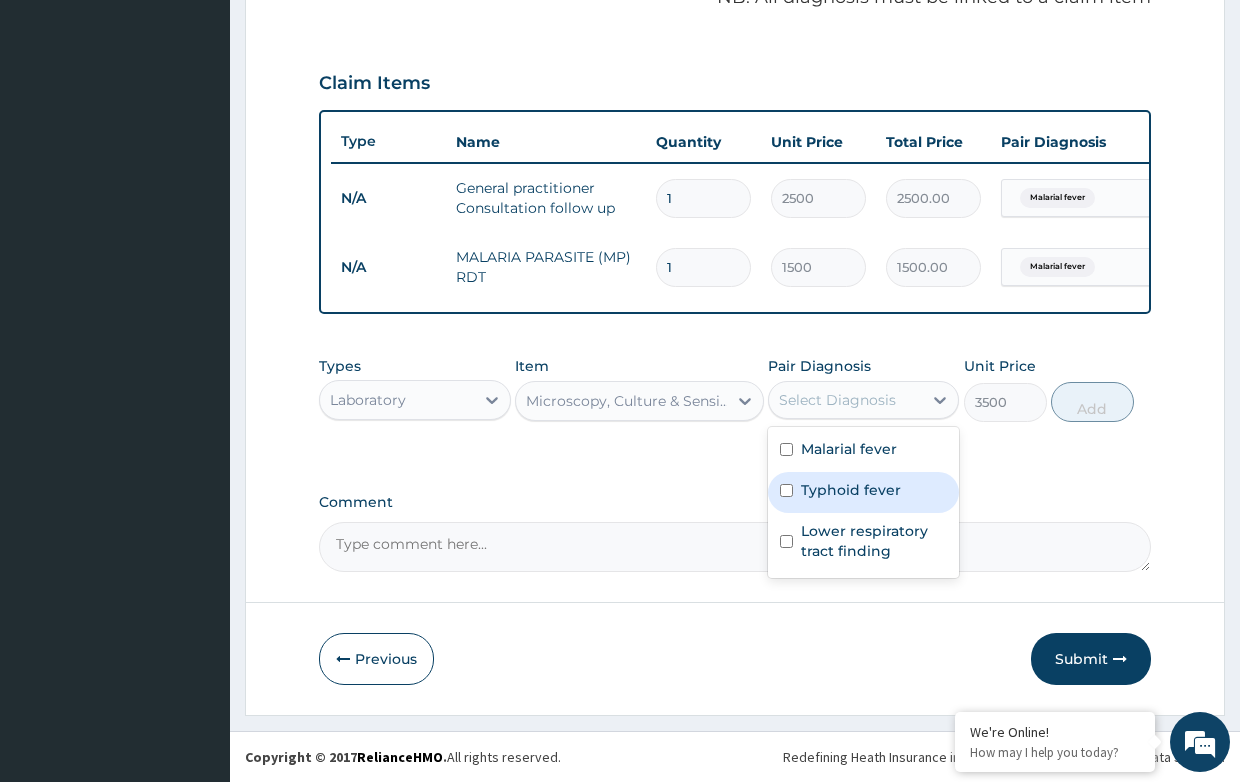 click on "Typhoid fever" at bounding box center (851, 490) 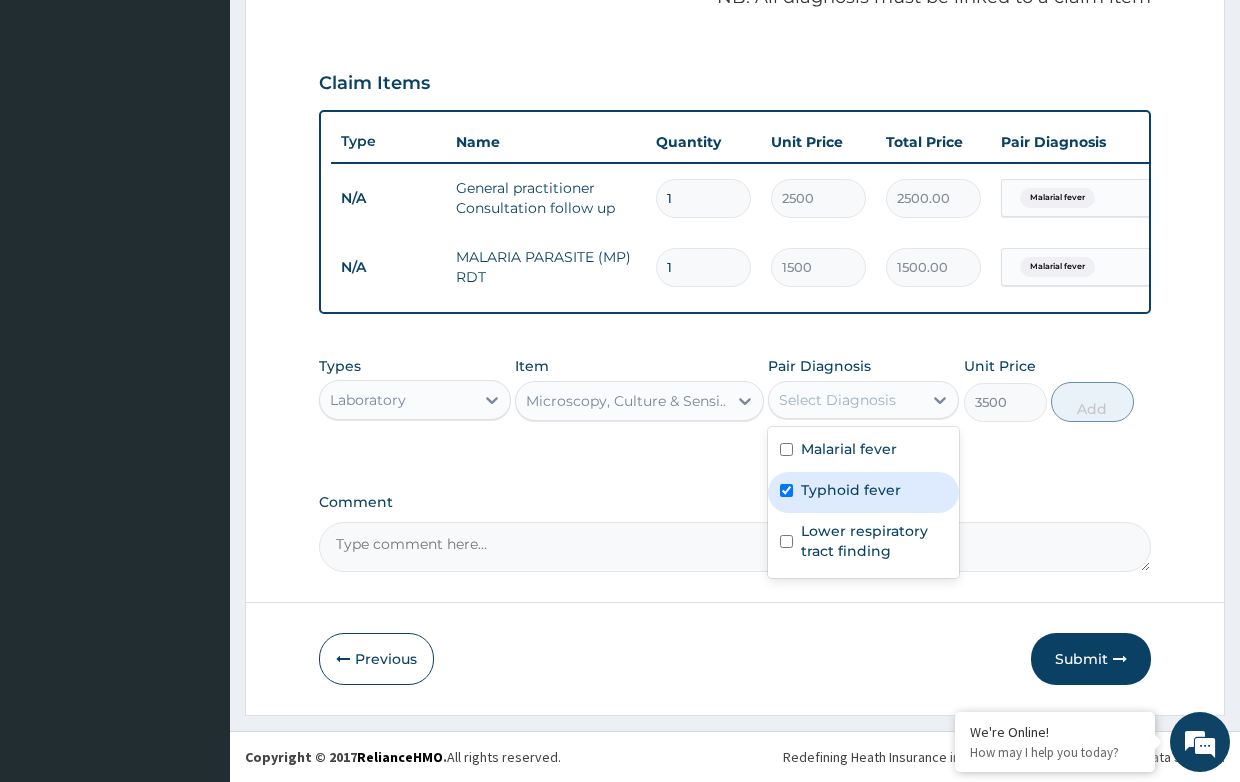 checkbox on "true" 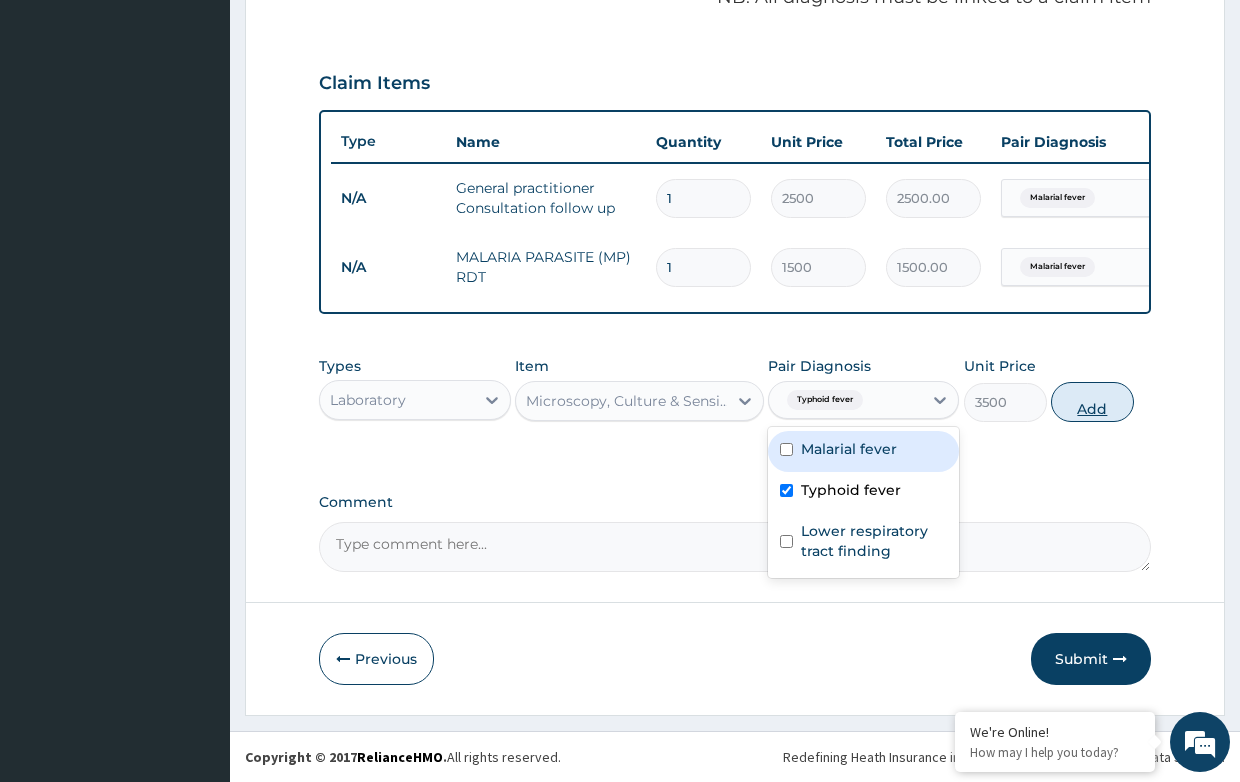 click on "Add" at bounding box center [1092, 402] 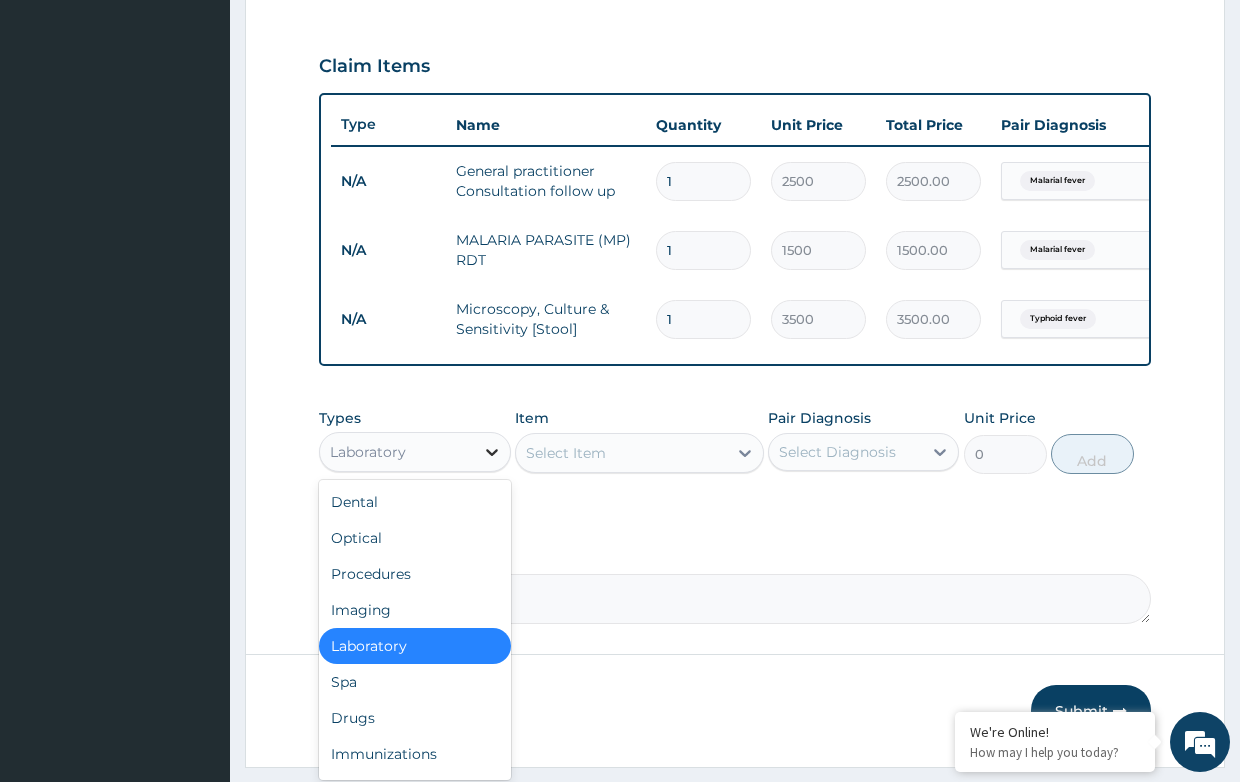 click 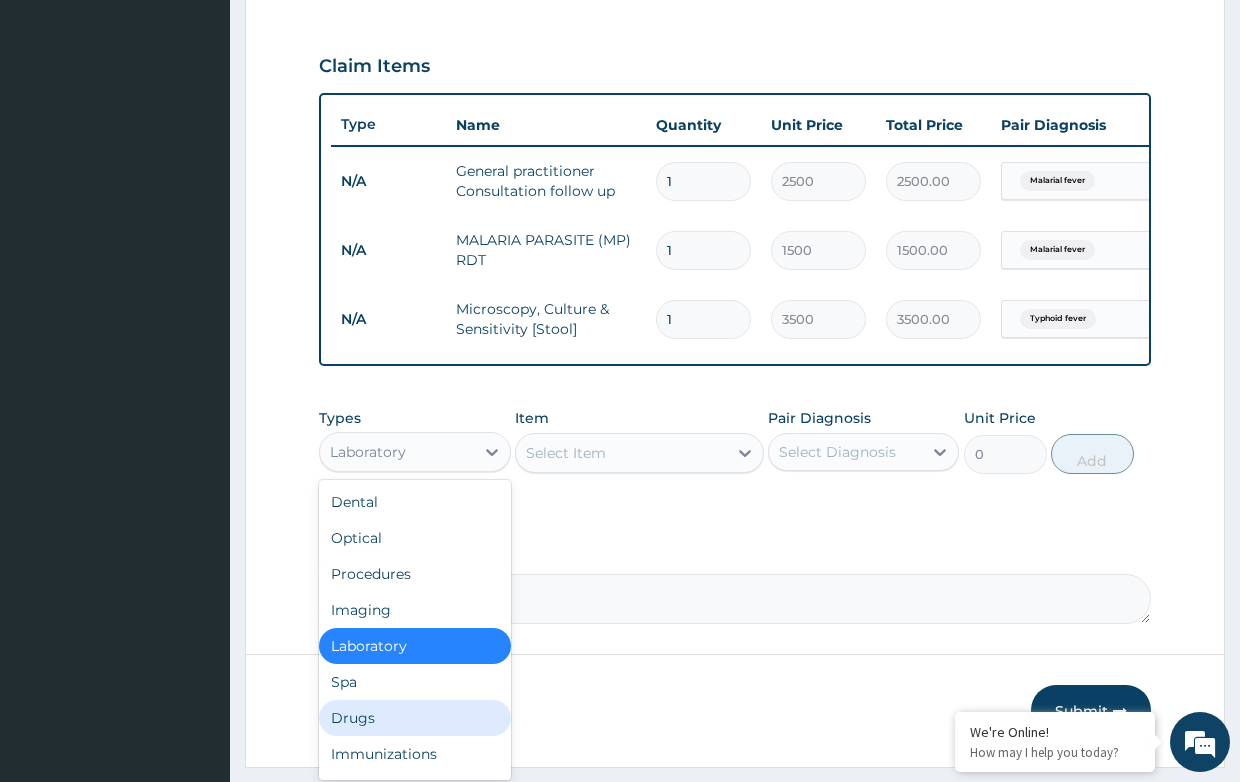 click on "Drugs" at bounding box center [414, 718] 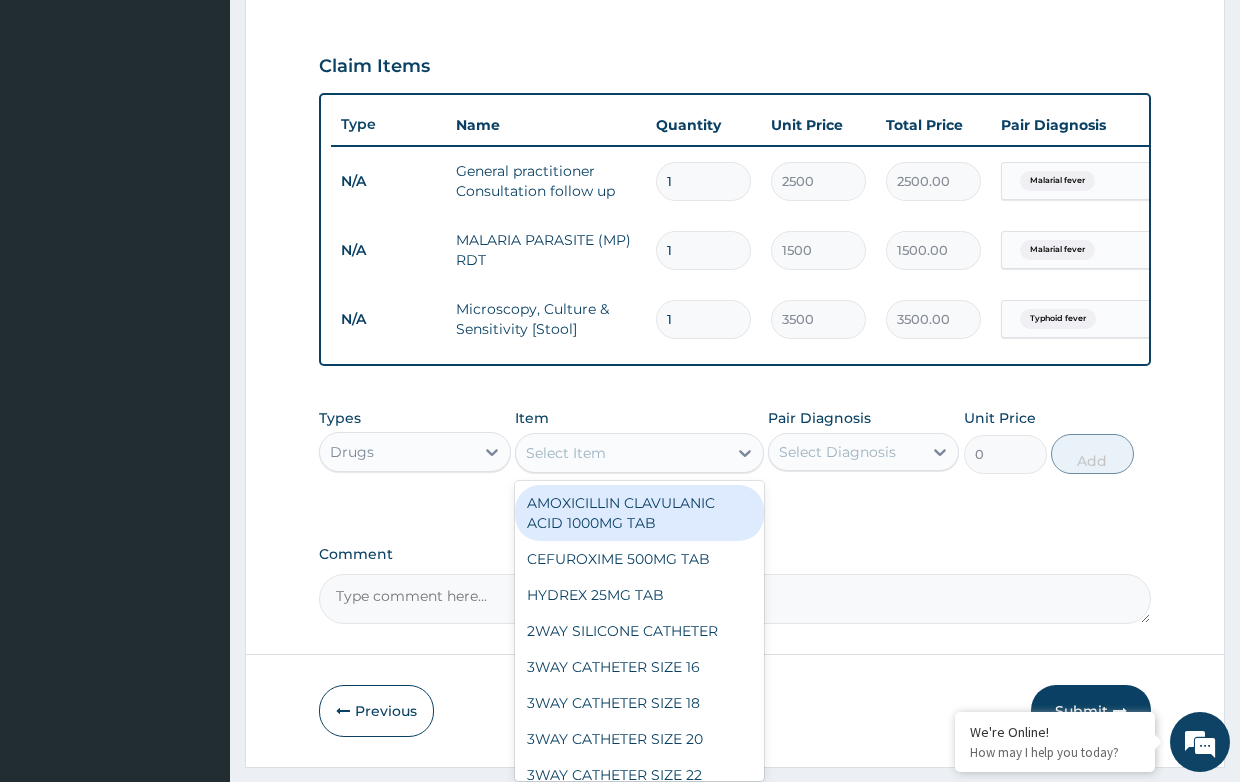 click on "Select Item" at bounding box center [566, 453] 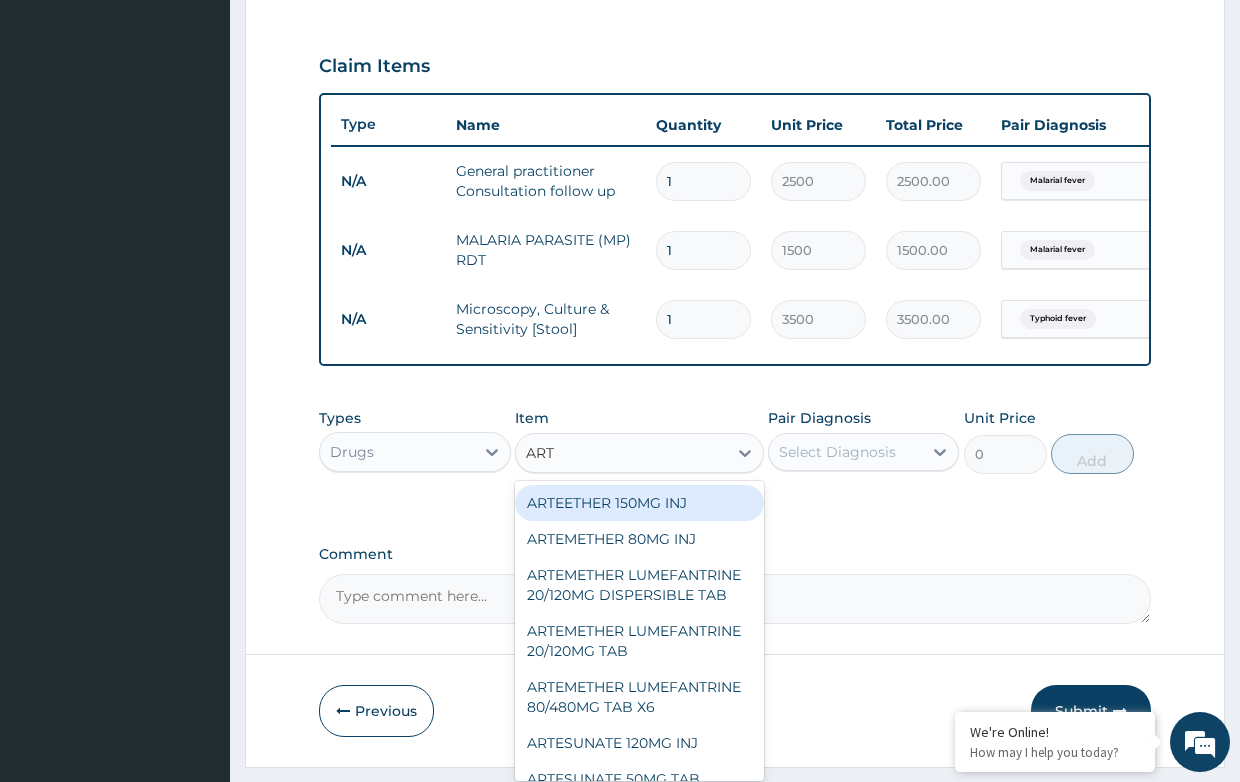type on "ARTE" 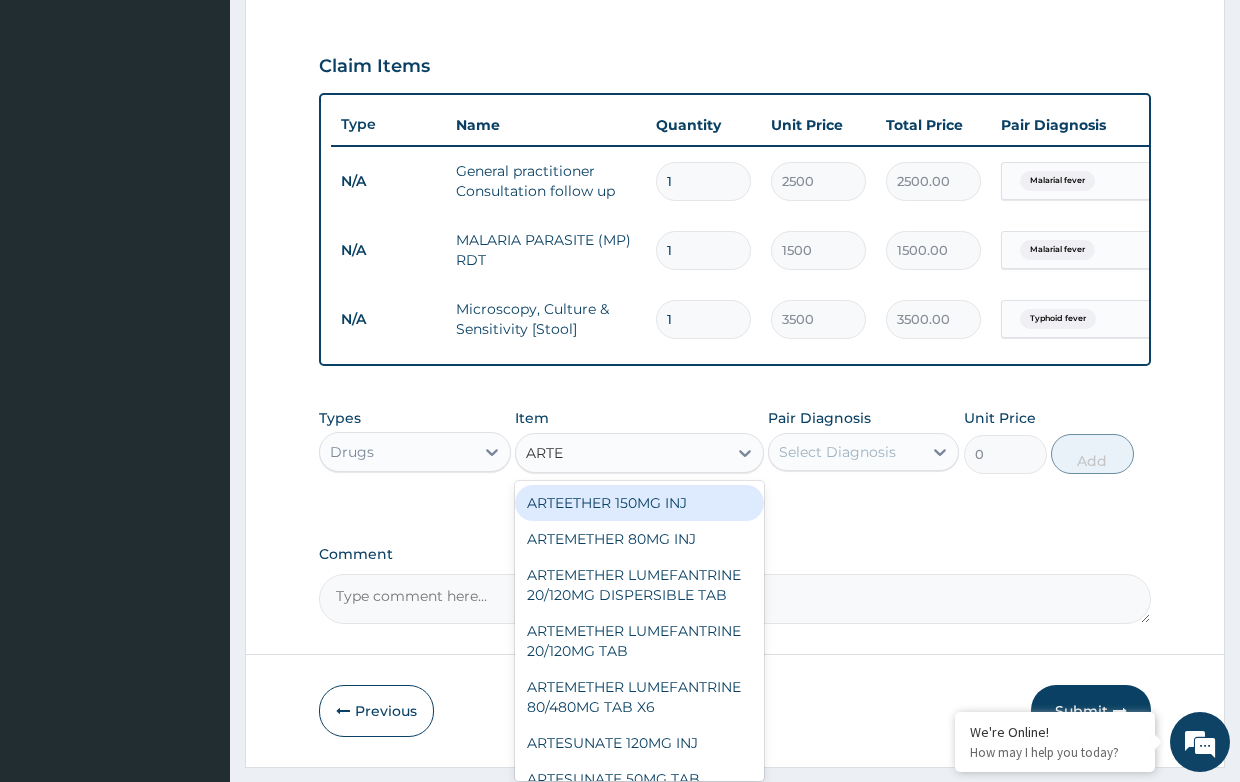 click on "ARTEETHER 150MG INJ" at bounding box center [639, 503] 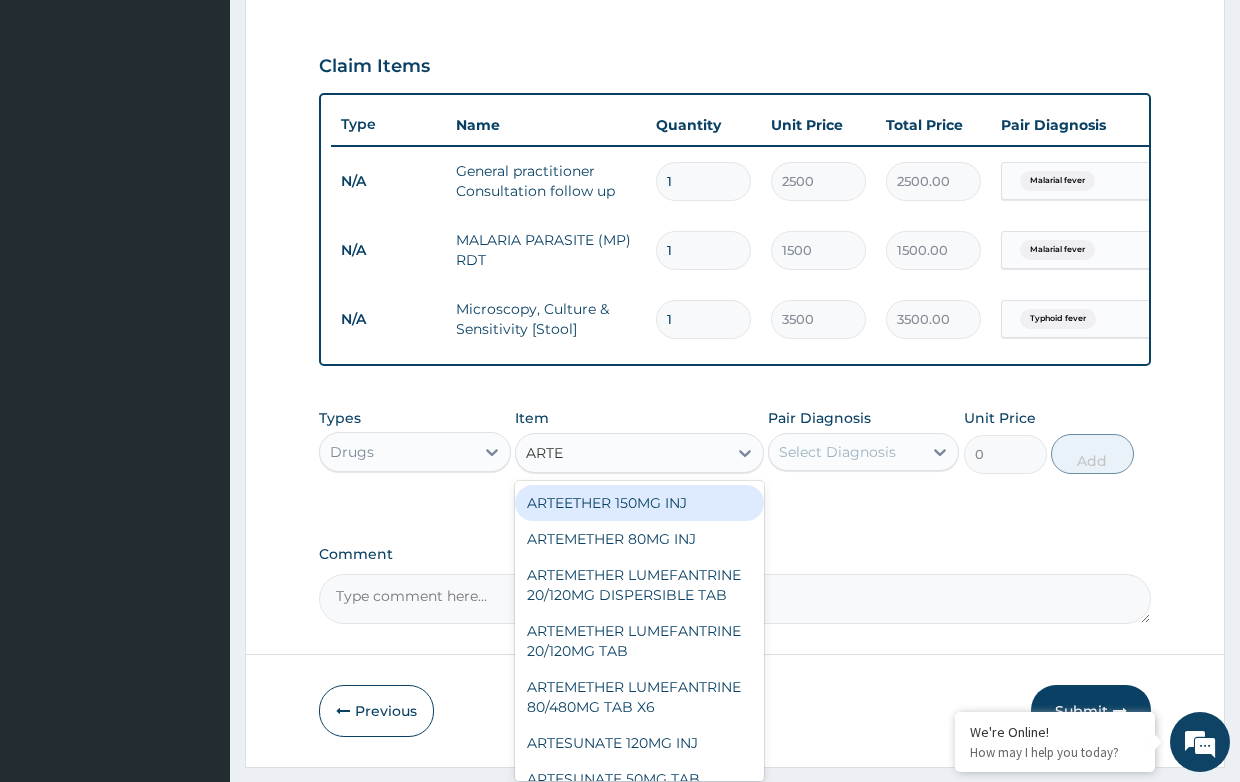type 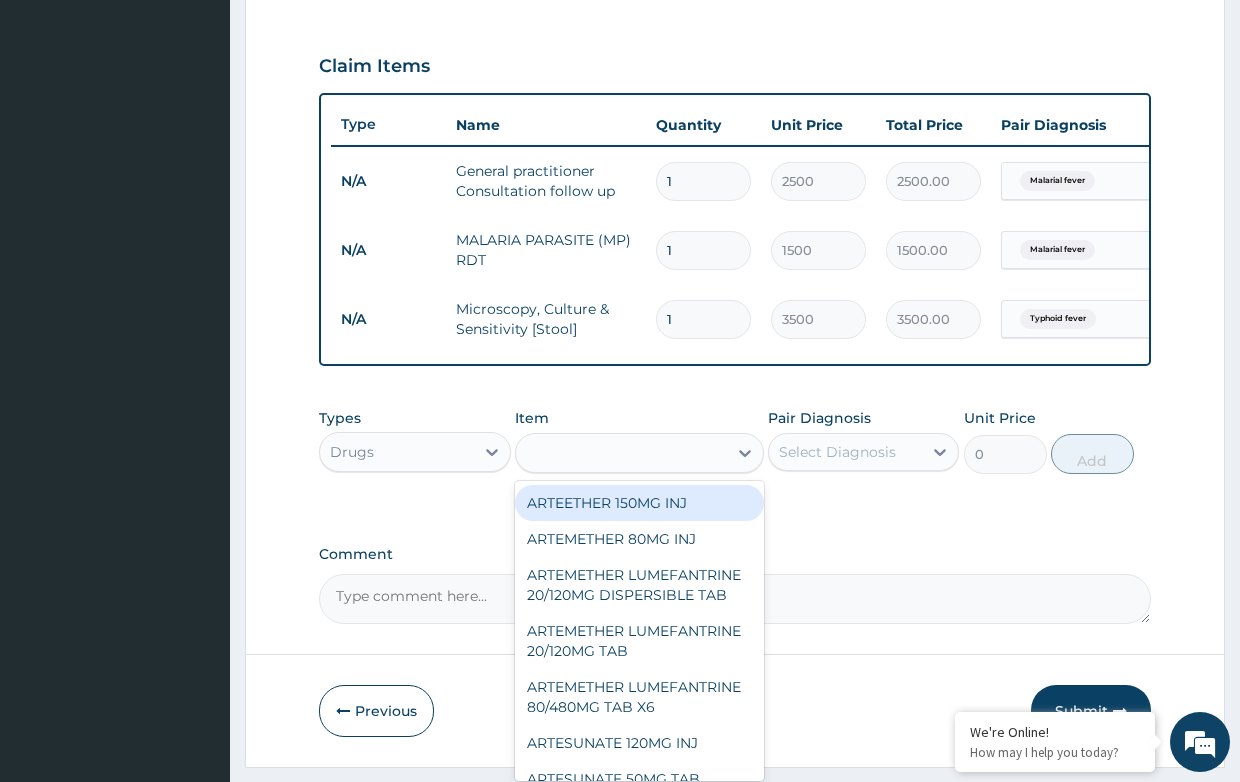 type on "1400" 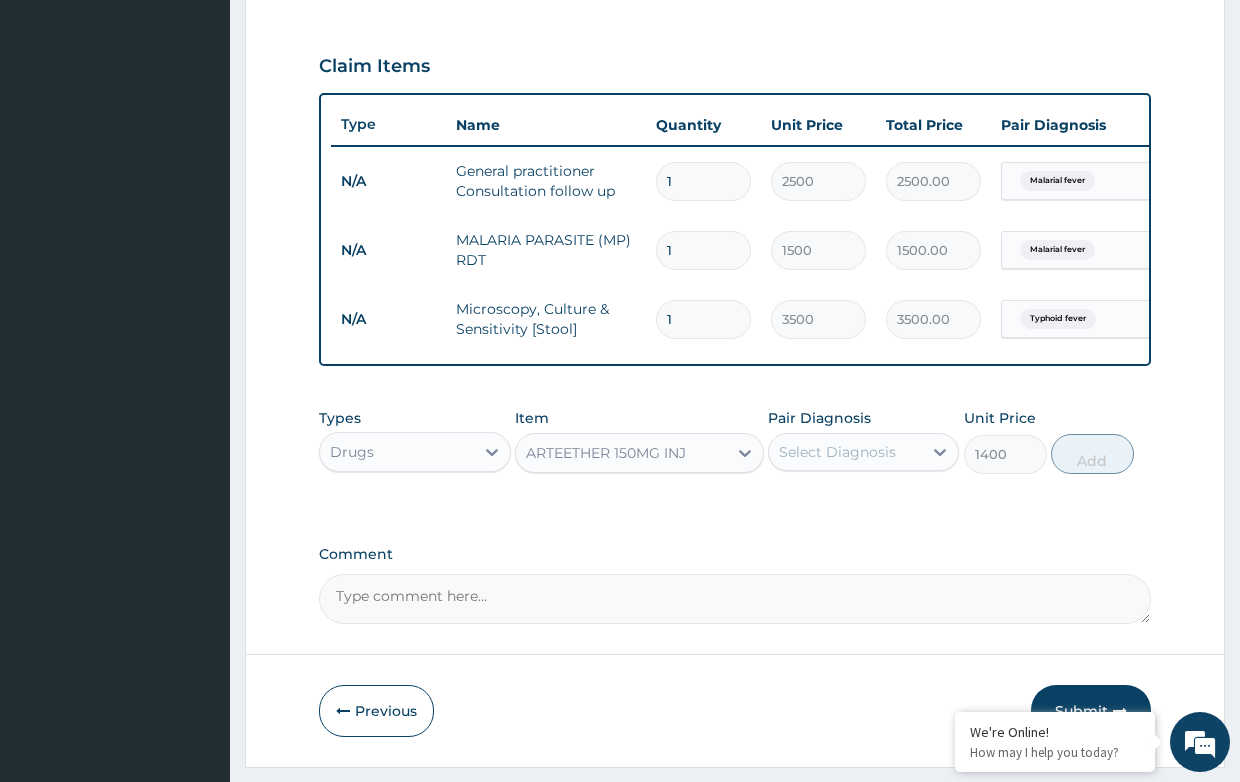 click on "Select Diagnosis" at bounding box center [837, 452] 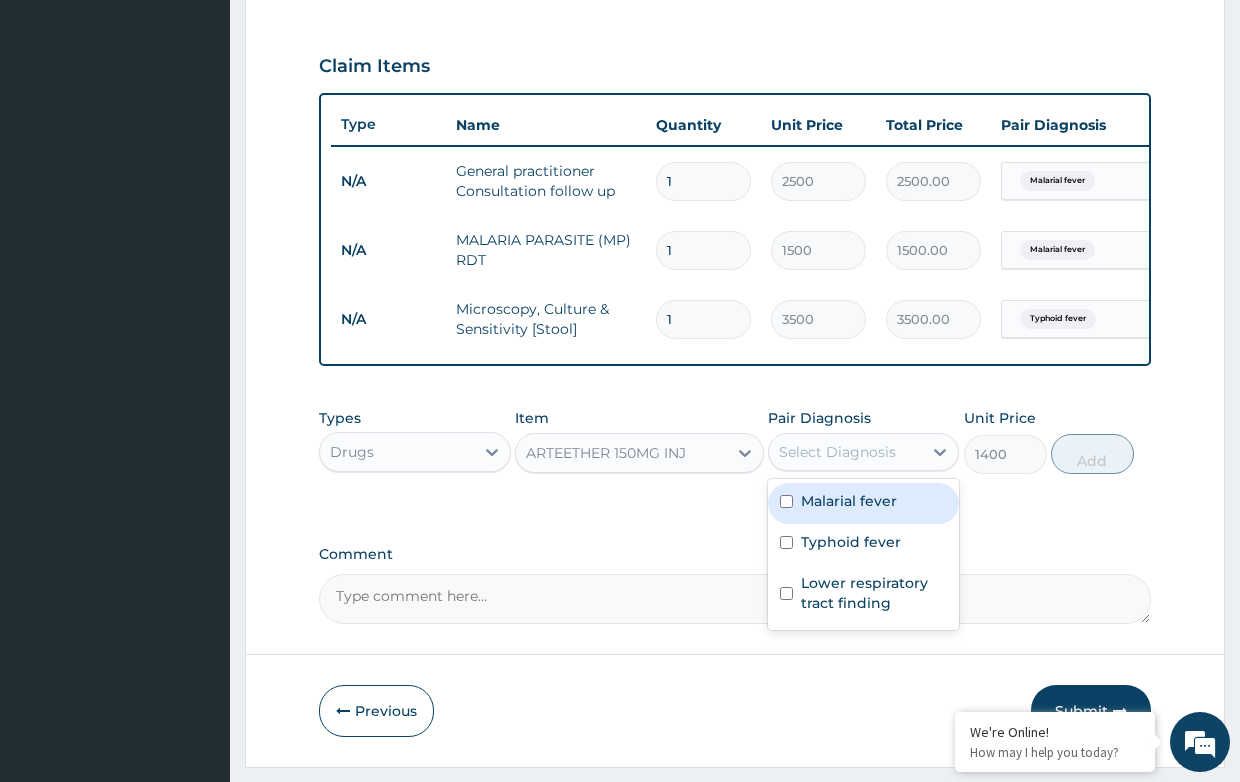click on "Malarial fever" at bounding box center (849, 501) 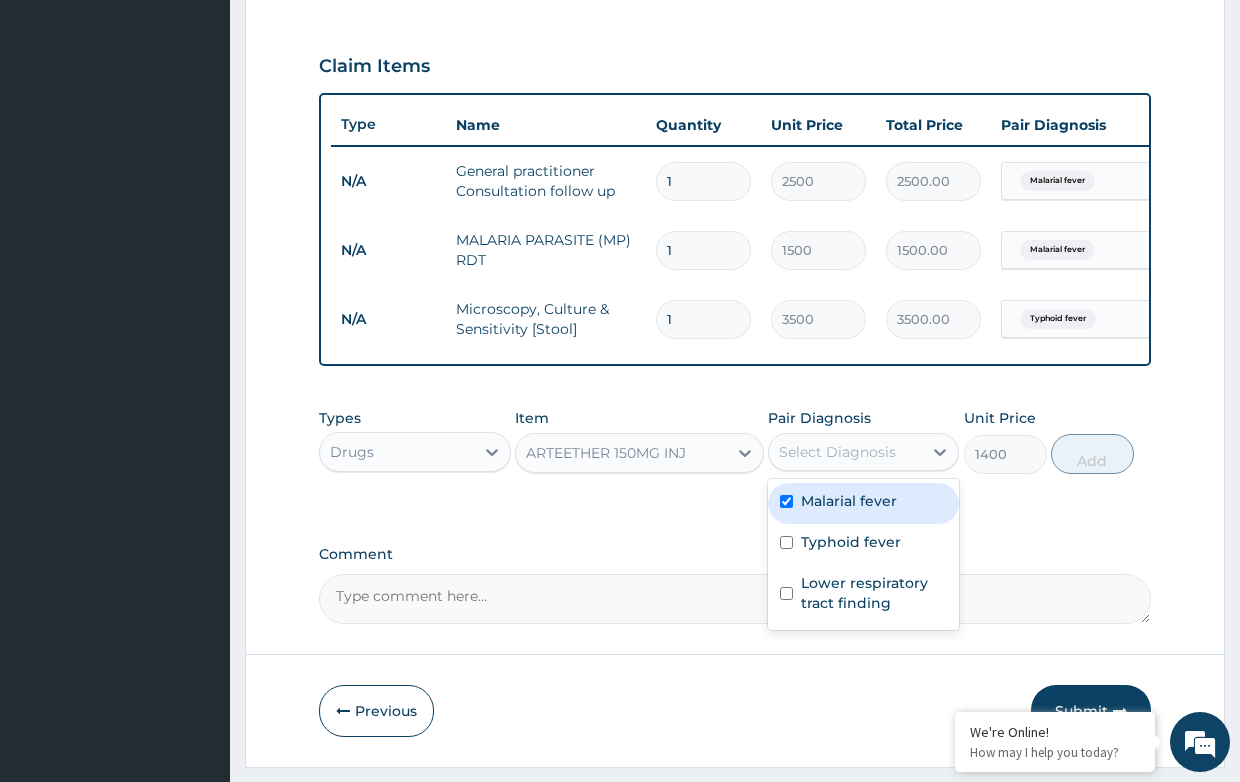 checkbox on "true" 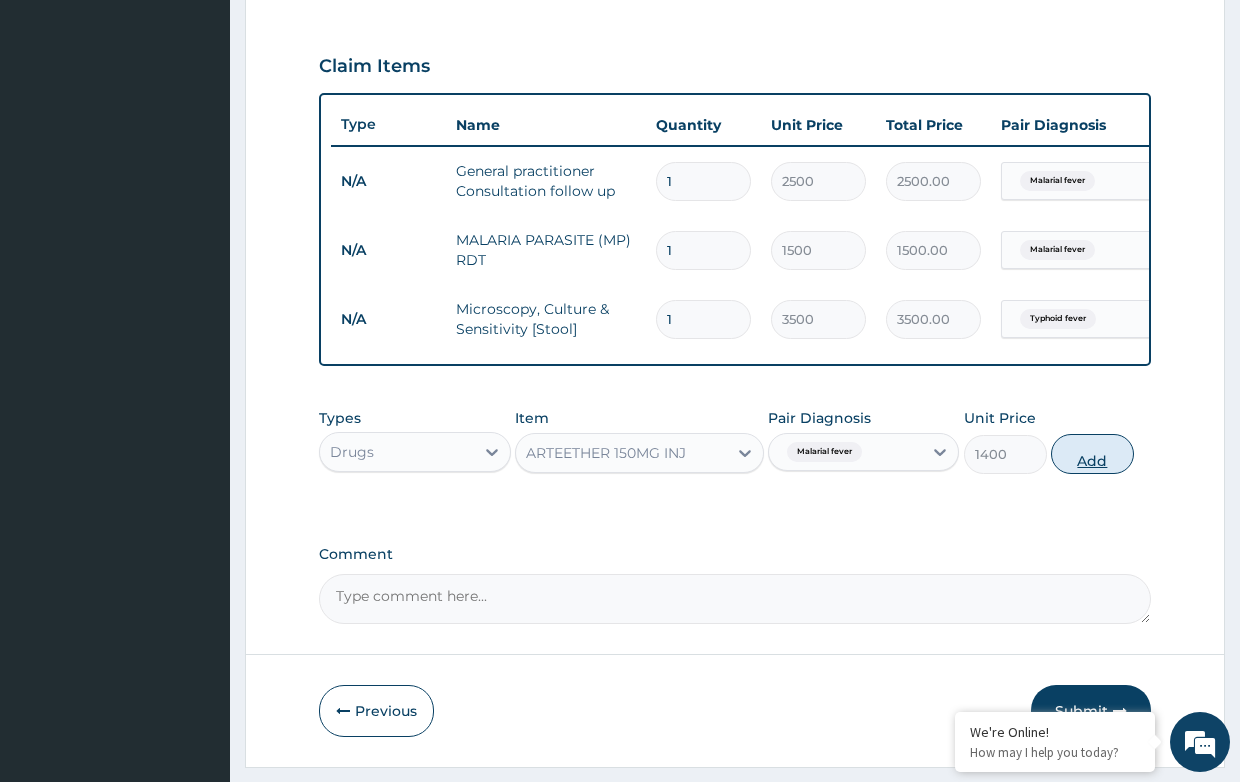 click on "Add" at bounding box center [1092, 454] 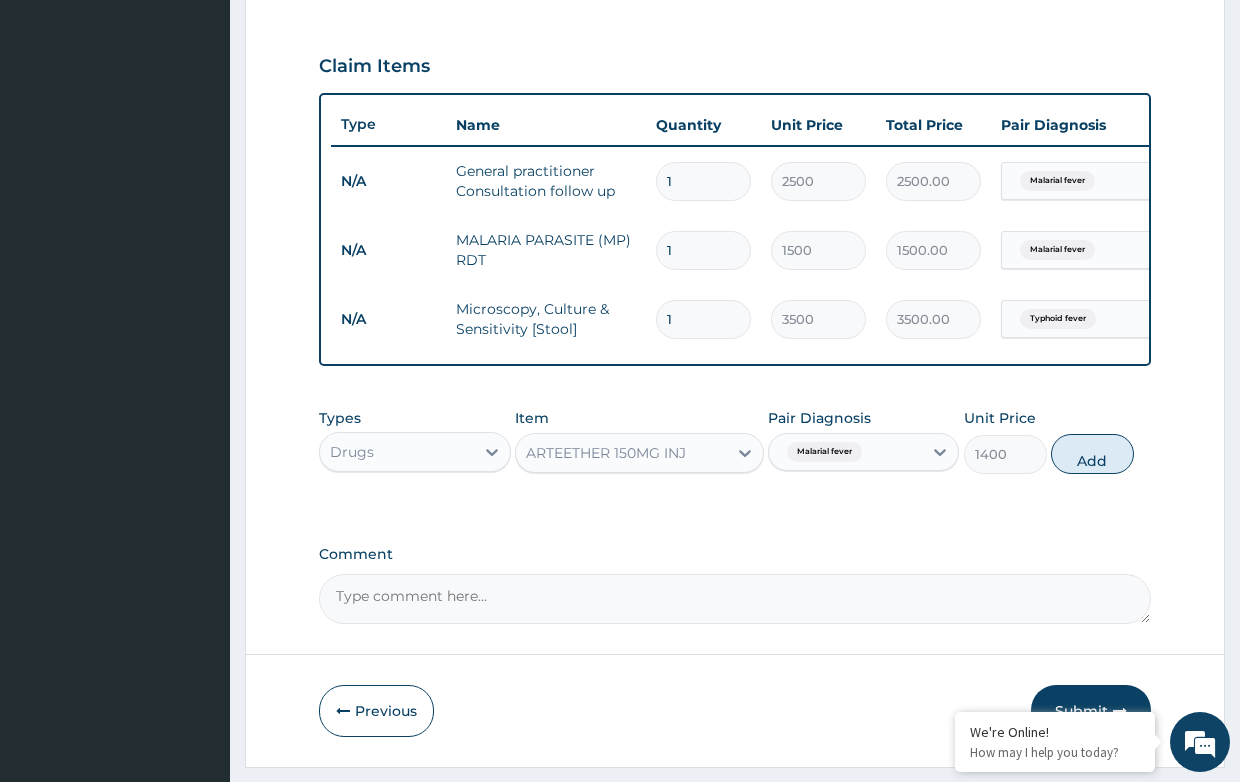 type on "0" 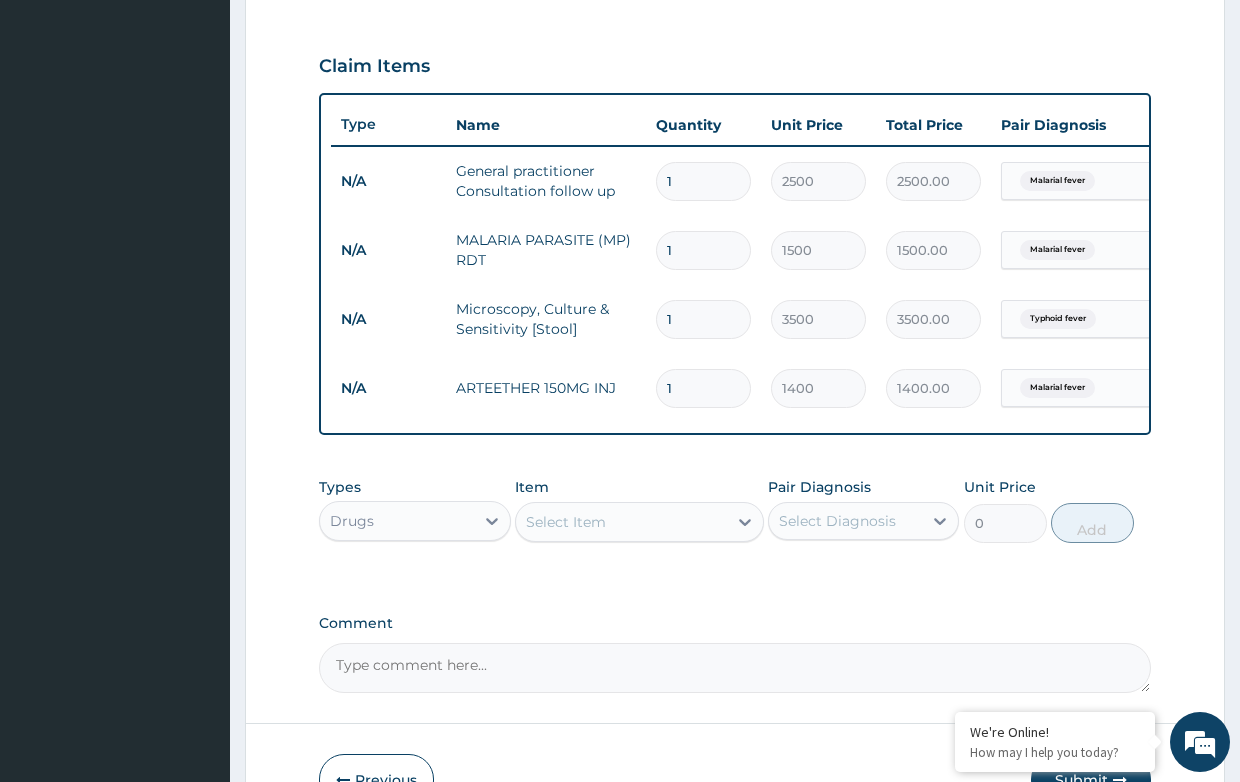 drag, startPoint x: 681, startPoint y: 387, endPoint x: 631, endPoint y: 375, distance: 51.41984 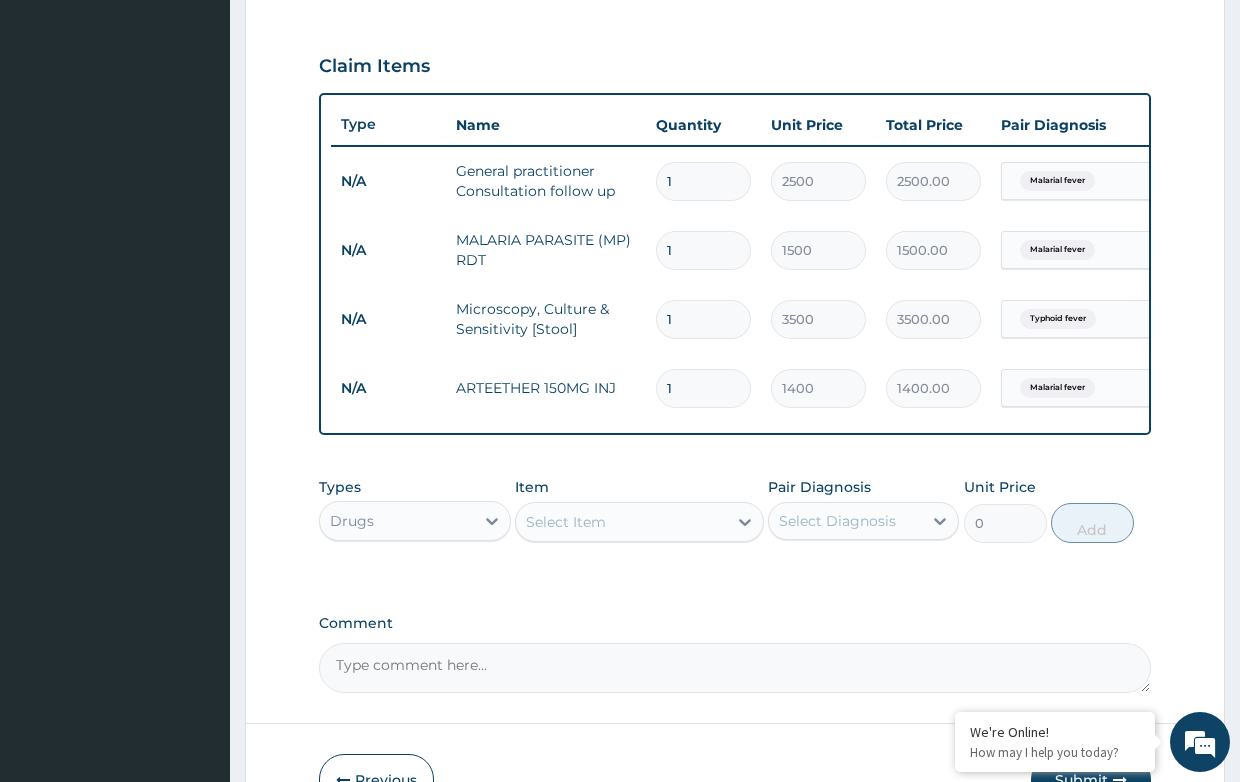 click on "N/A ARTEETHER 150MG INJ 1 1400 1400.00 Malarial fever Delete" at bounding box center (821, 388) 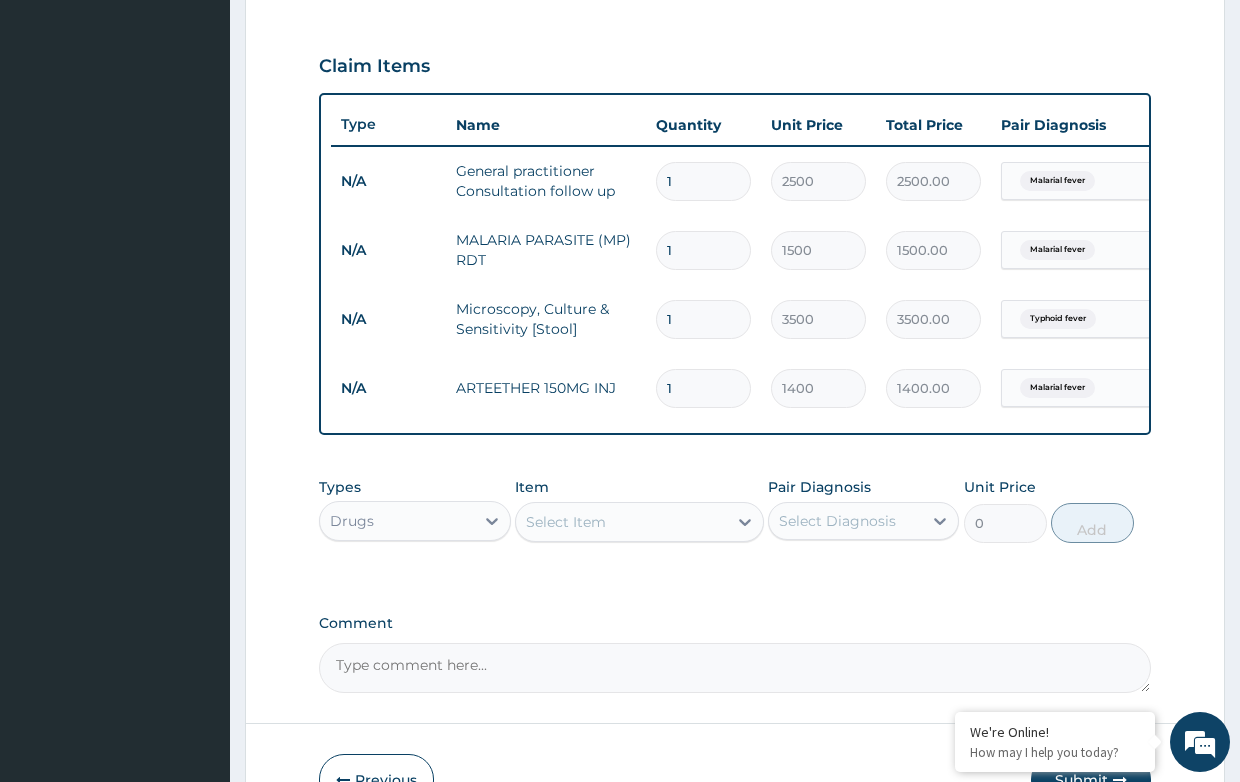 type on "3" 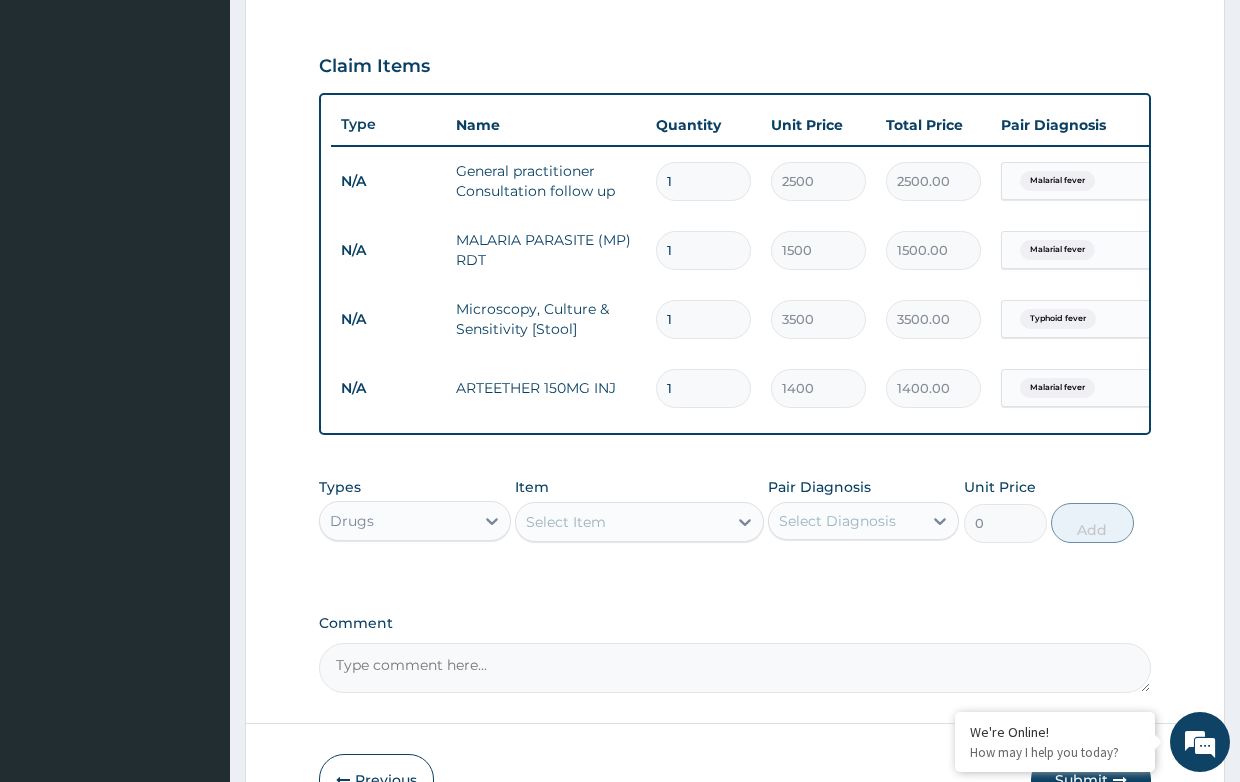 type on "4200.00" 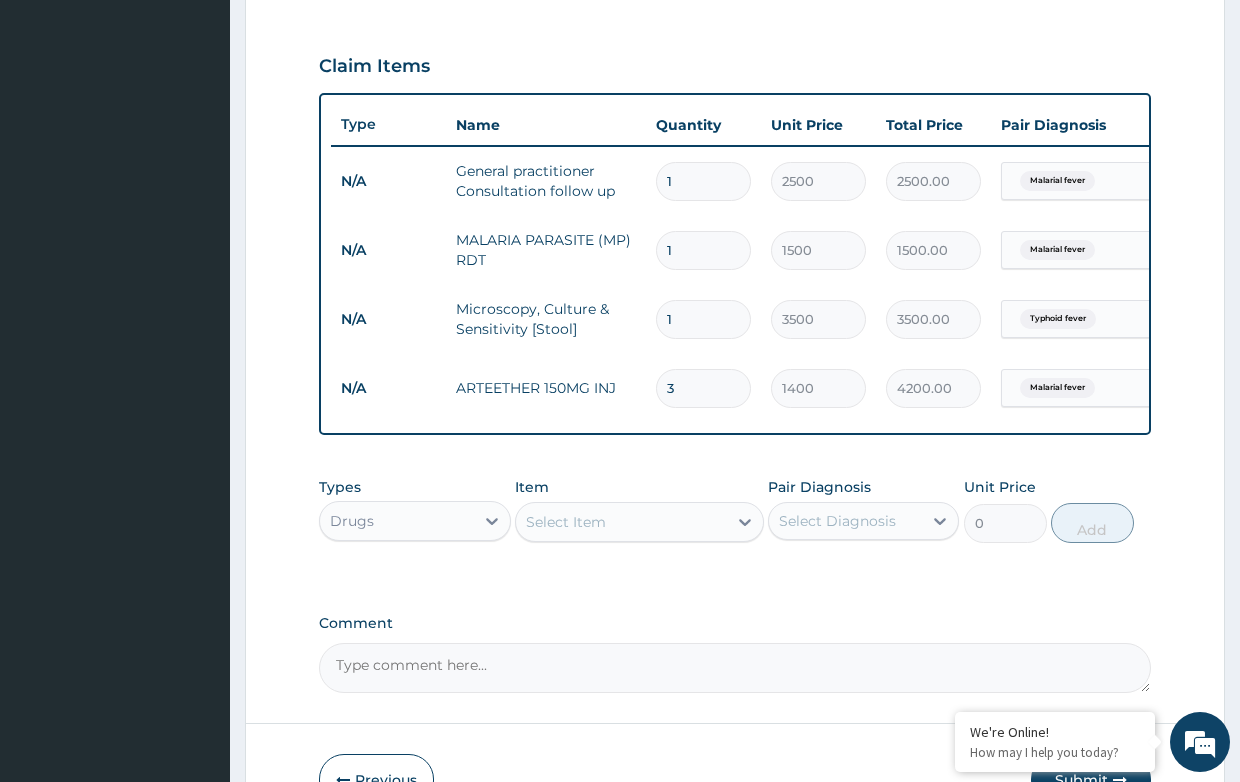 type on "3" 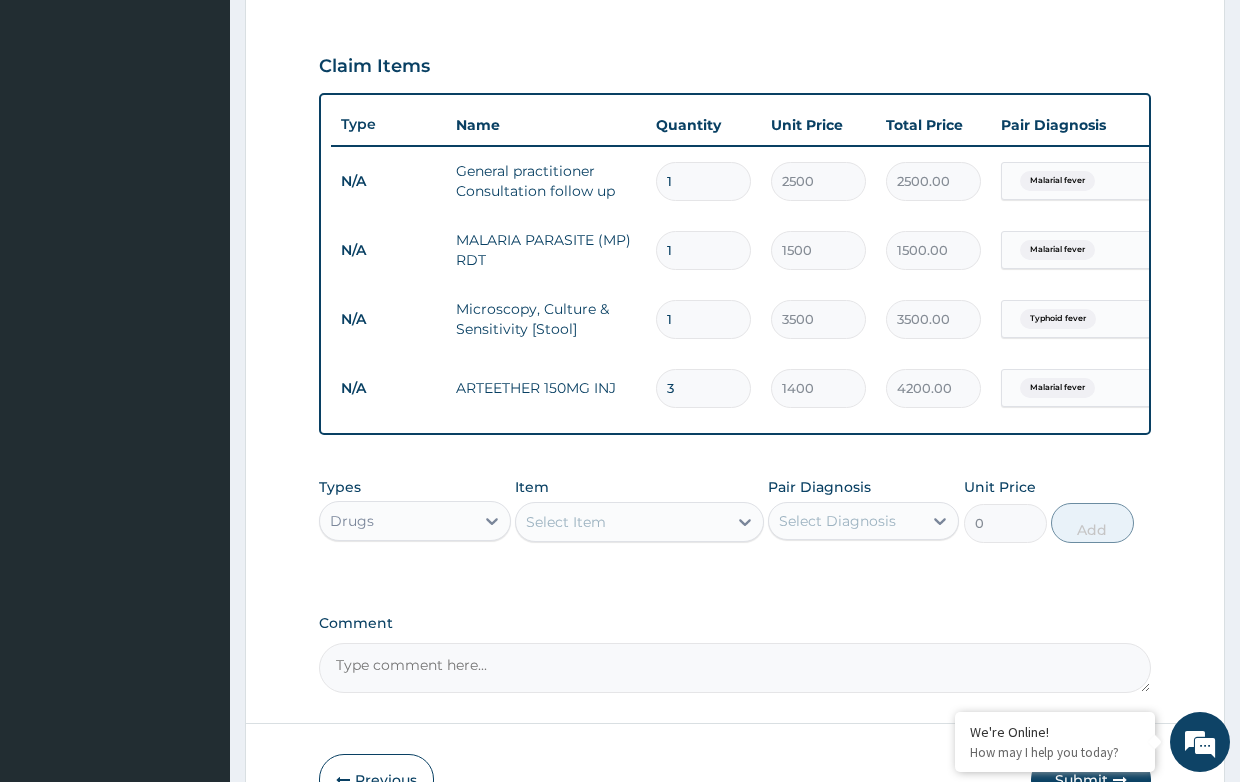click on "Select Item" at bounding box center (566, 522) 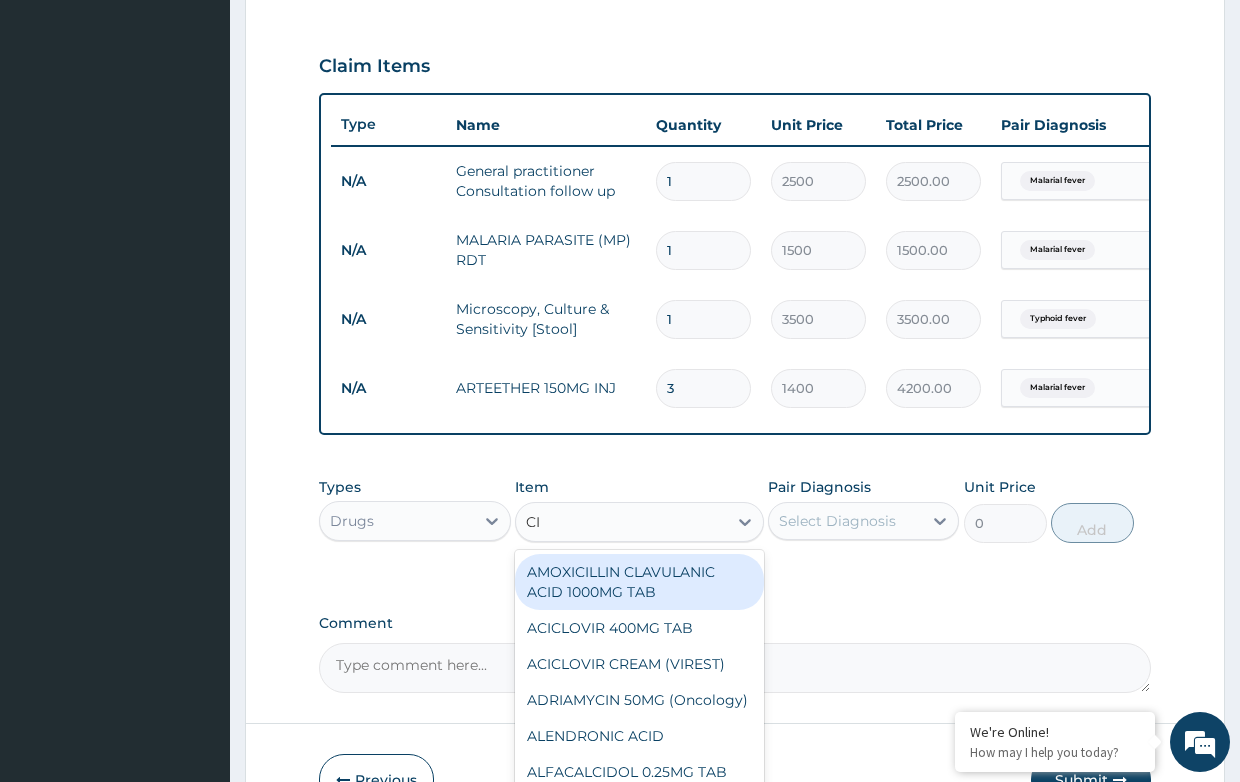 type on "CIP" 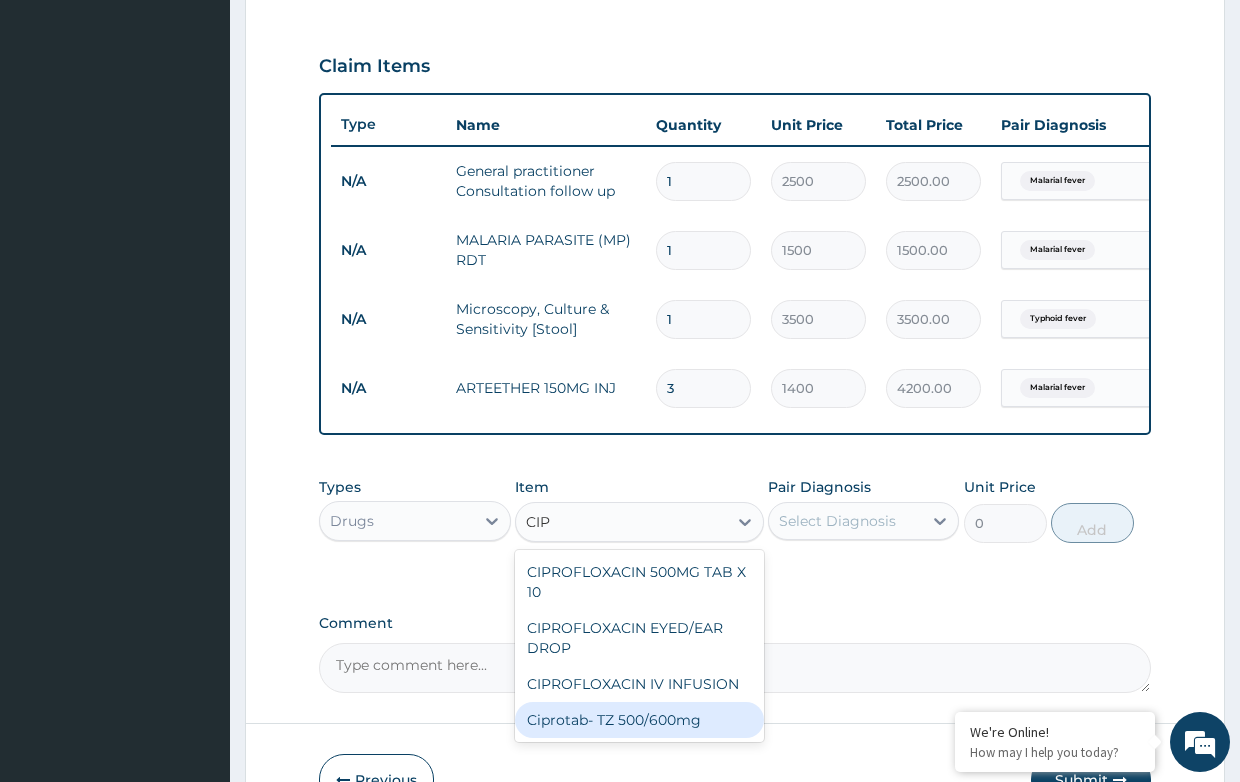 click on "Ciprotab- TZ 500/600mg" at bounding box center [639, 720] 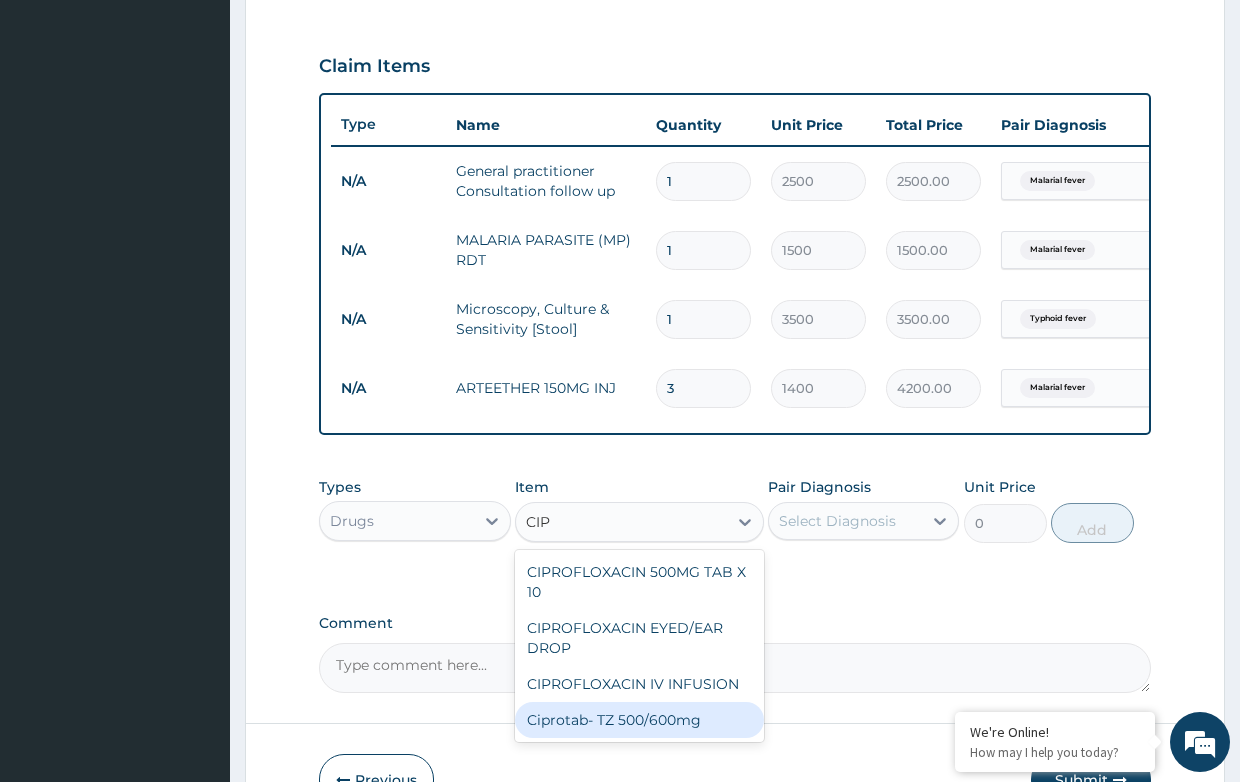 type 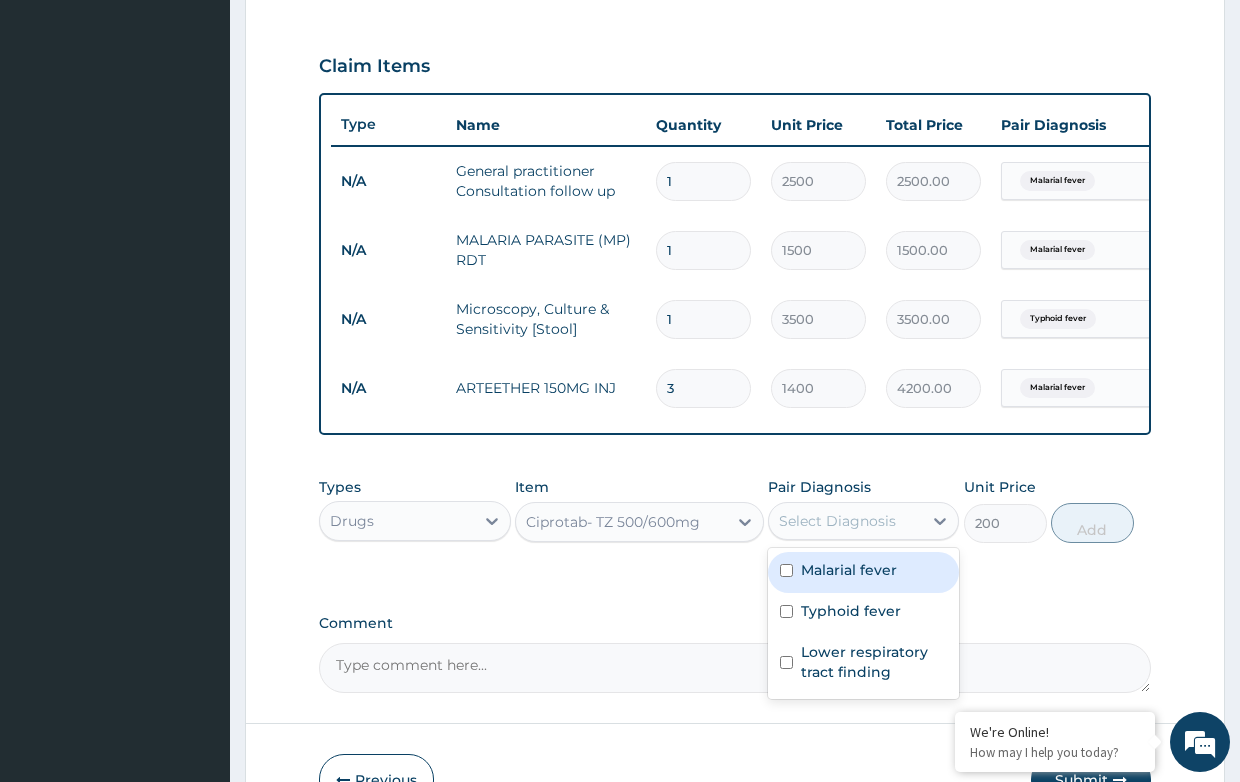 click on "Select Diagnosis" at bounding box center [837, 521] 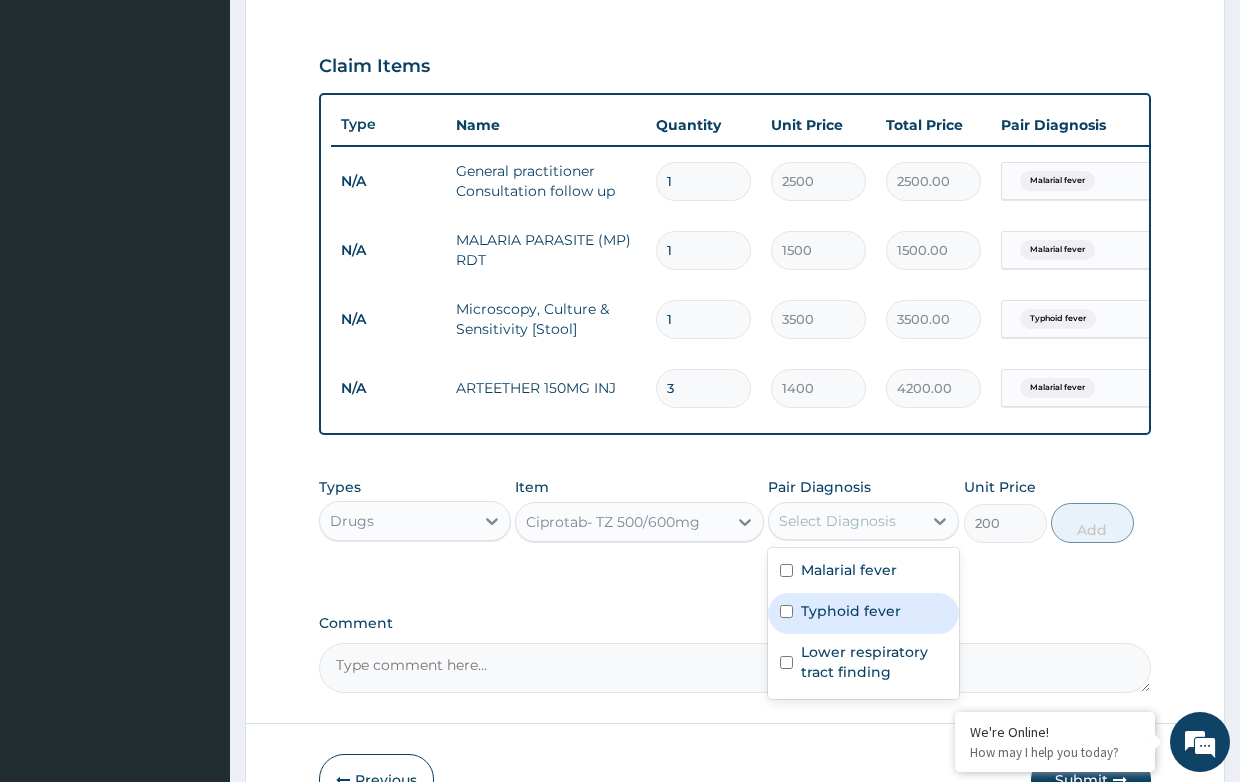 click on "Typhoid fever" at bounding box center (851, 611) 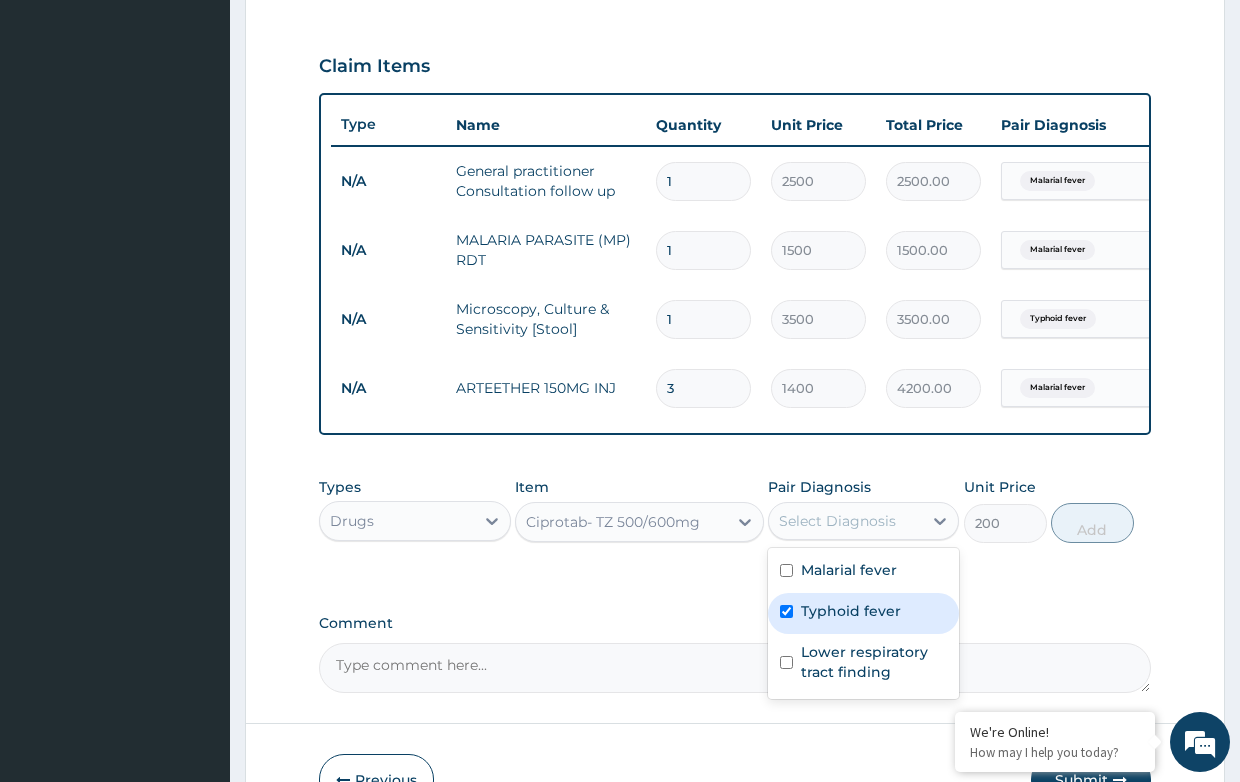 checkbox on "true" 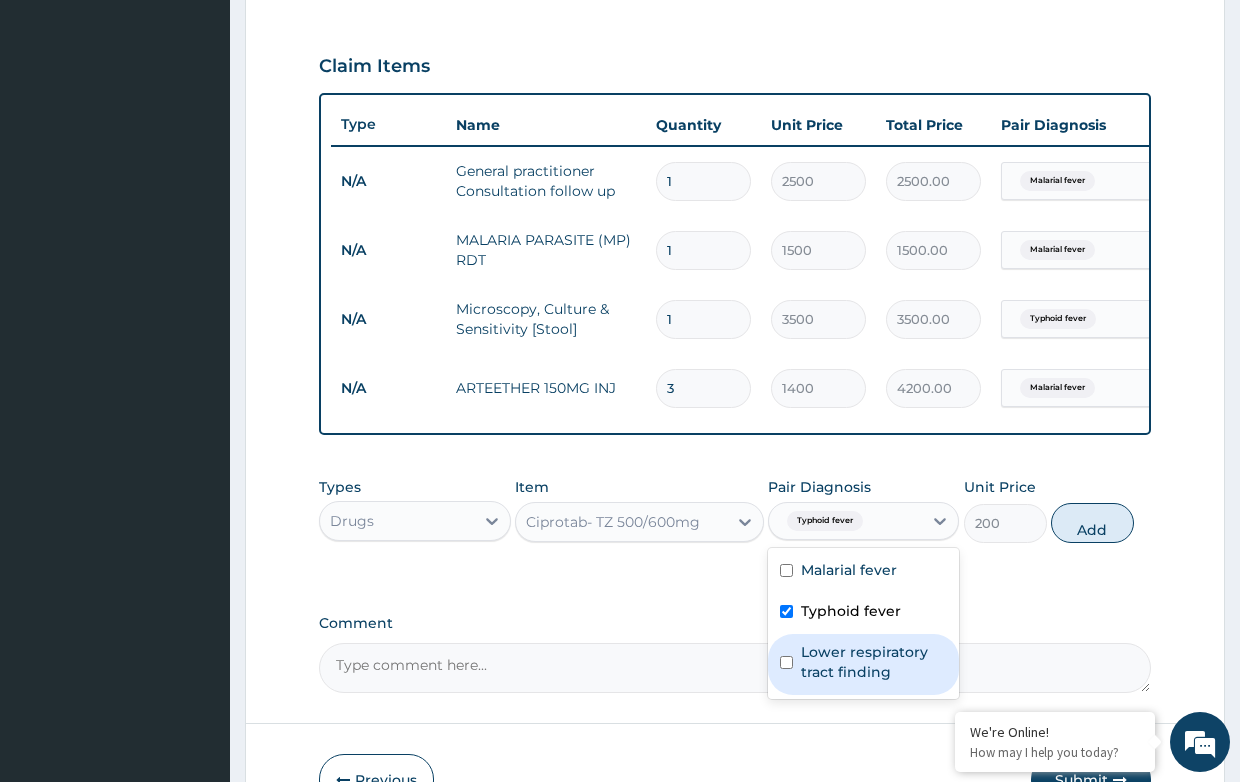click on "Lower respiratory tract finding" at bounding box center (874, 662) 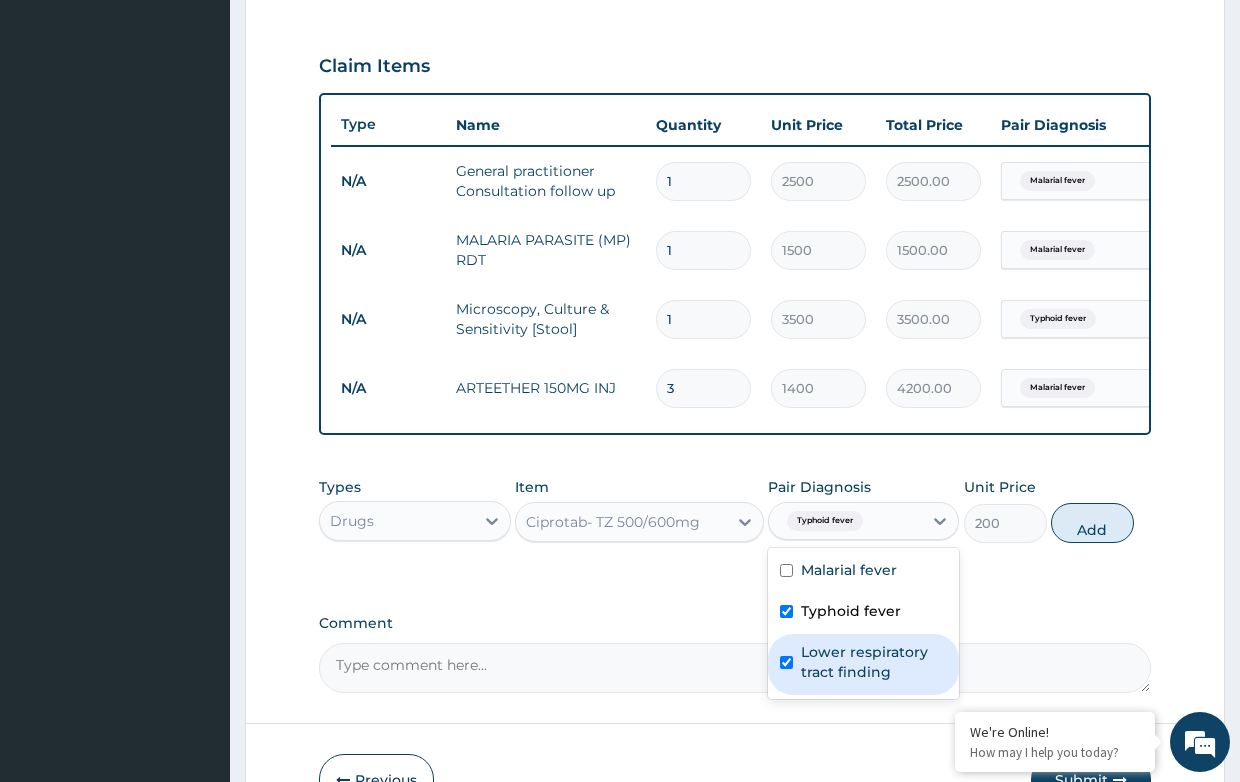 checkbox on "true" 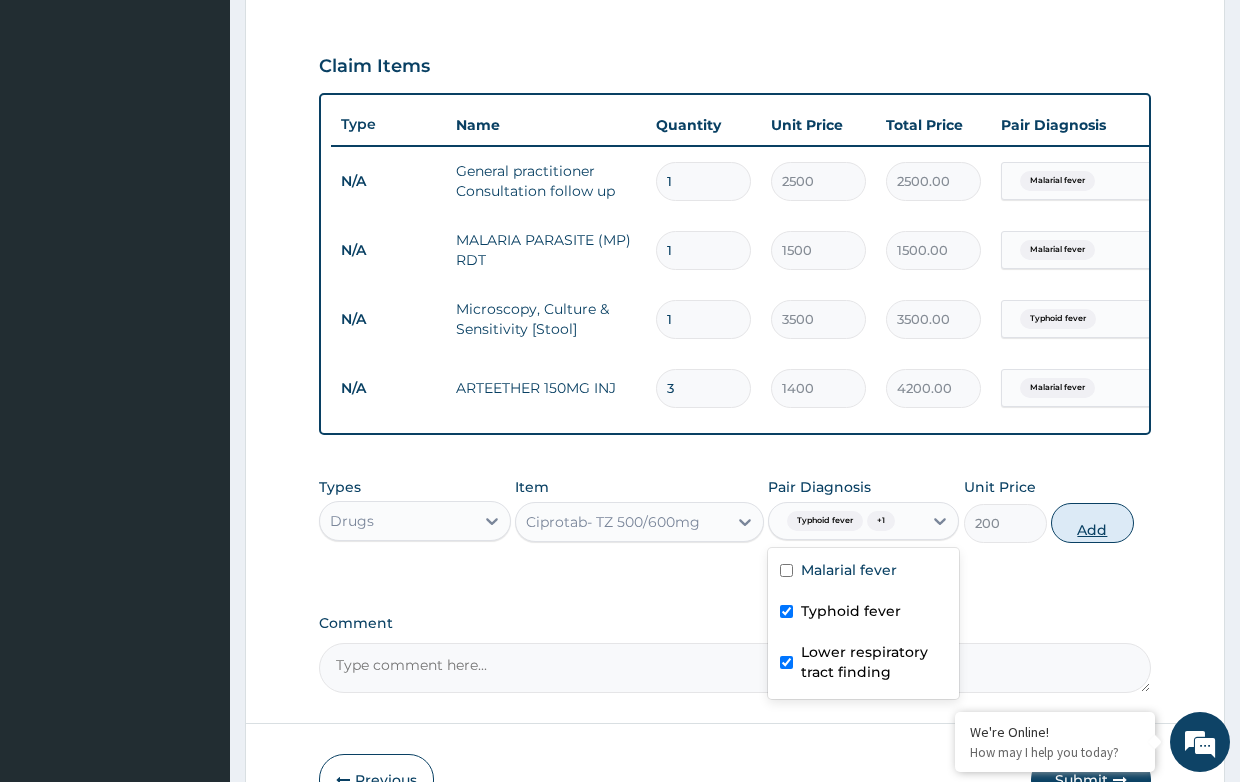 click on "Add" at bounding box center (1092, 523) 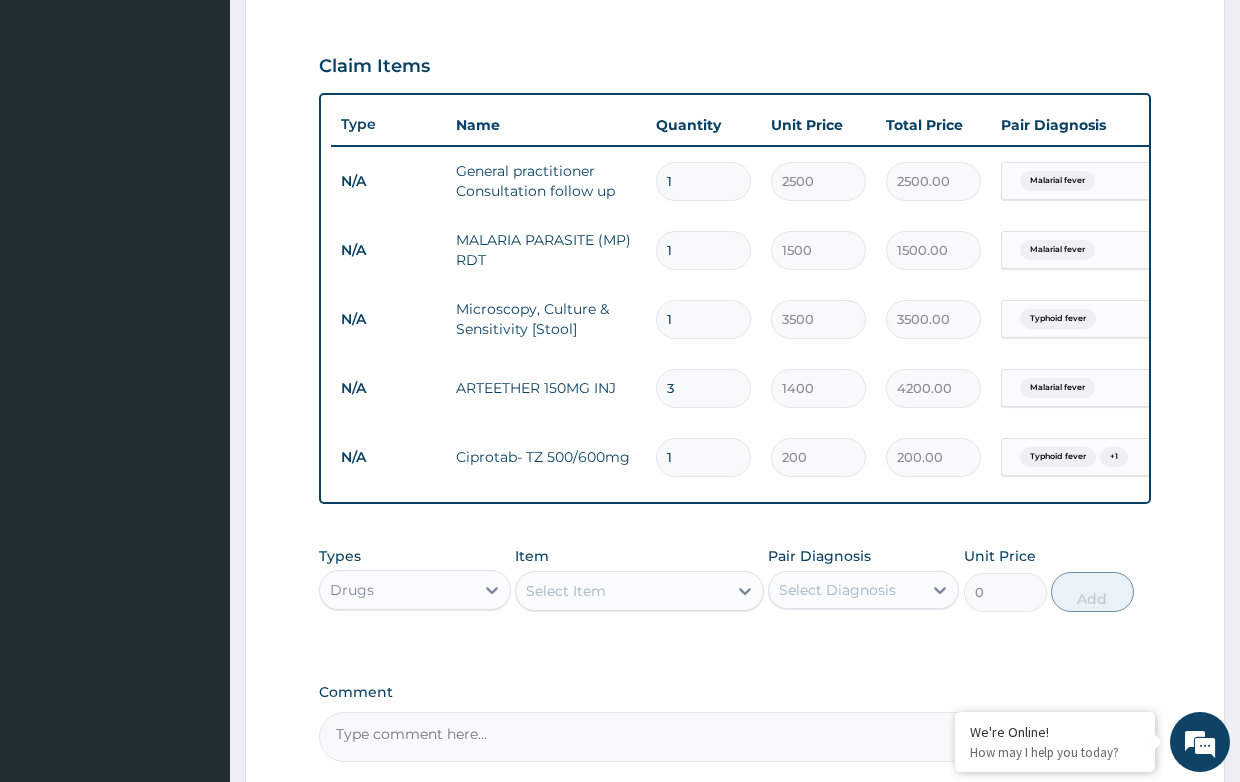 type on "14" 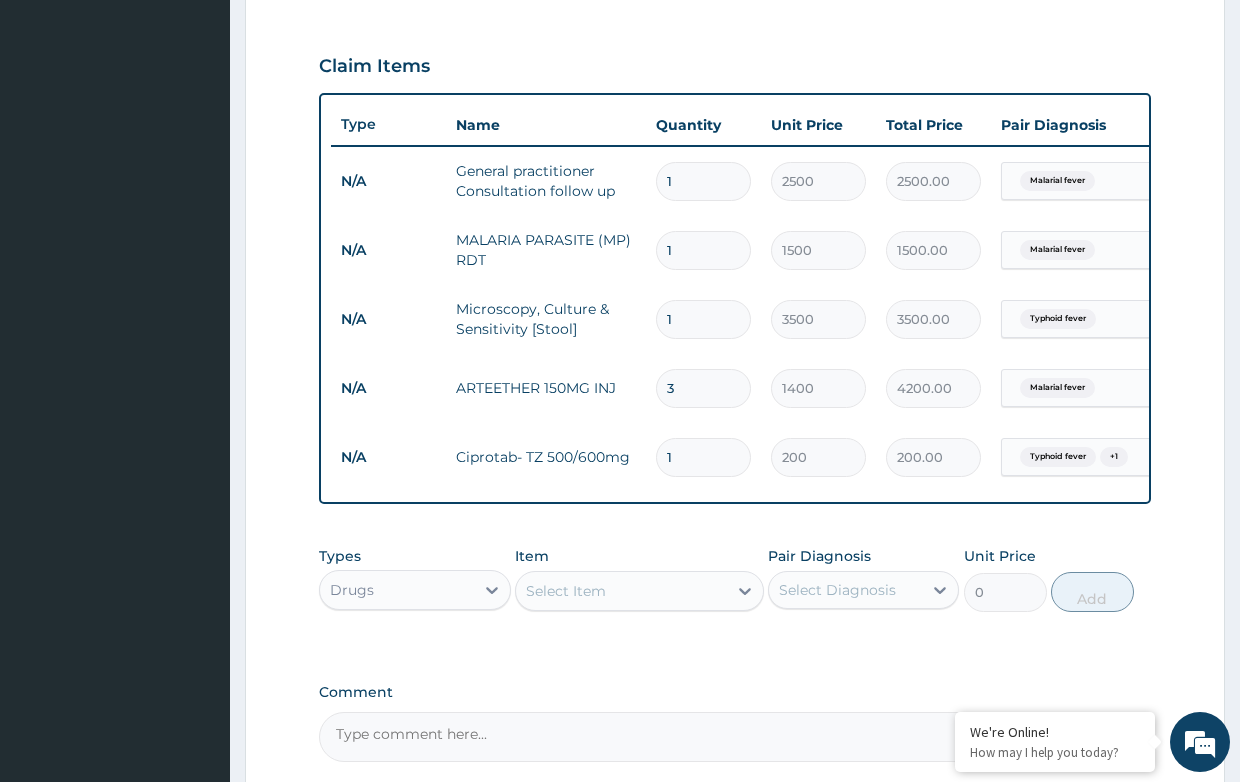 type on "2800.00" 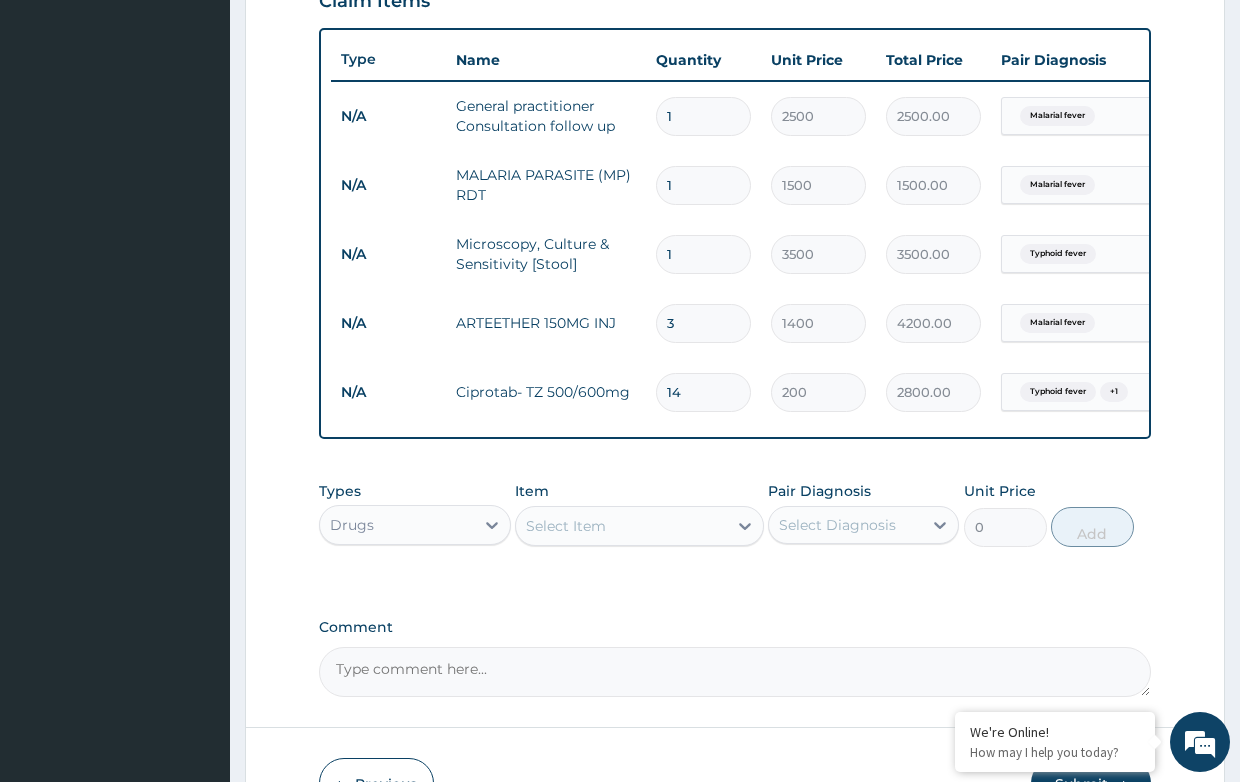 scroll, scrollTop: 751, scrollLeft: 0, axis: vertical 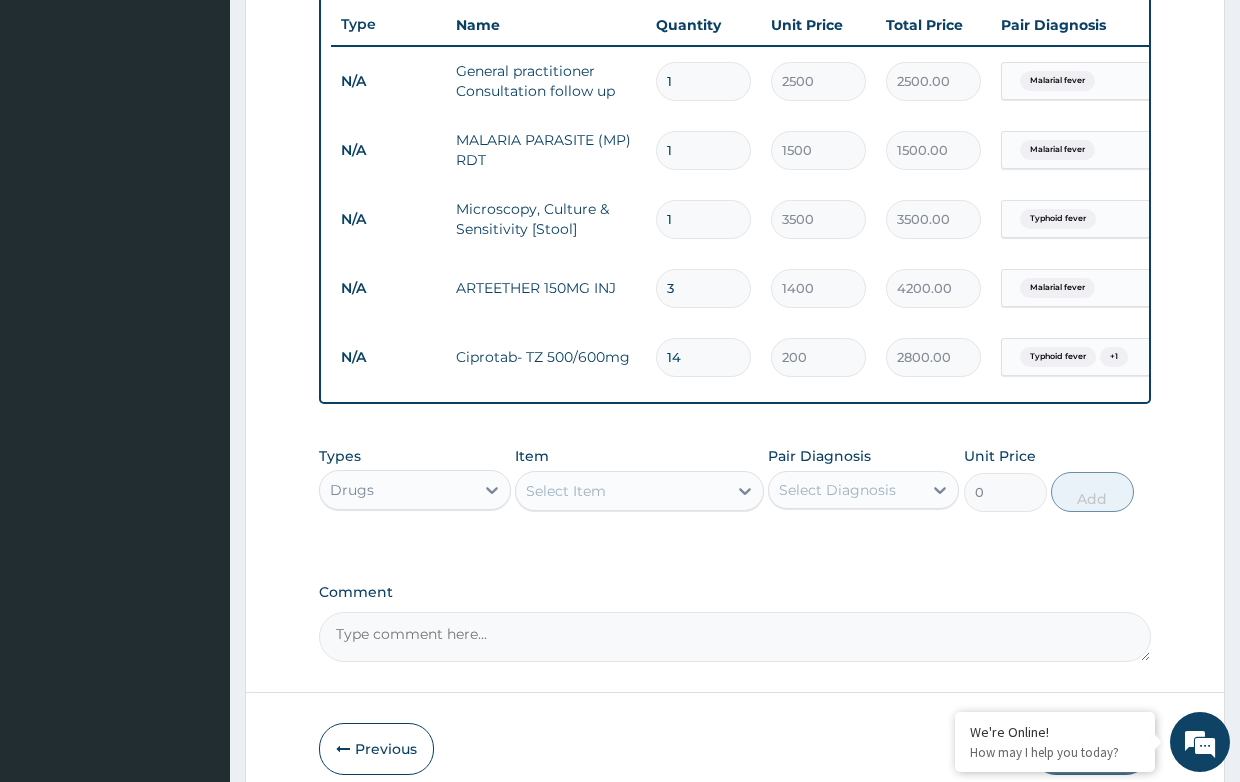 type on "14" 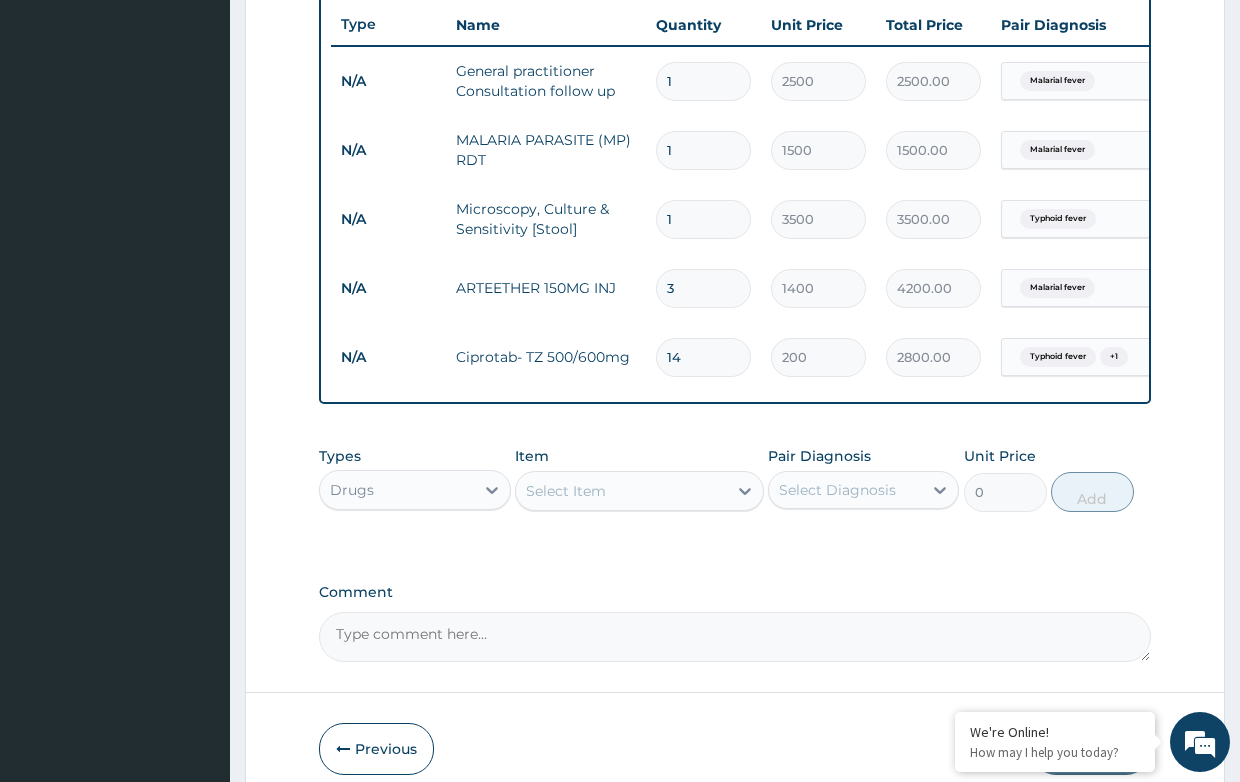 click on "Select Item" at bounding box center [566, 491] 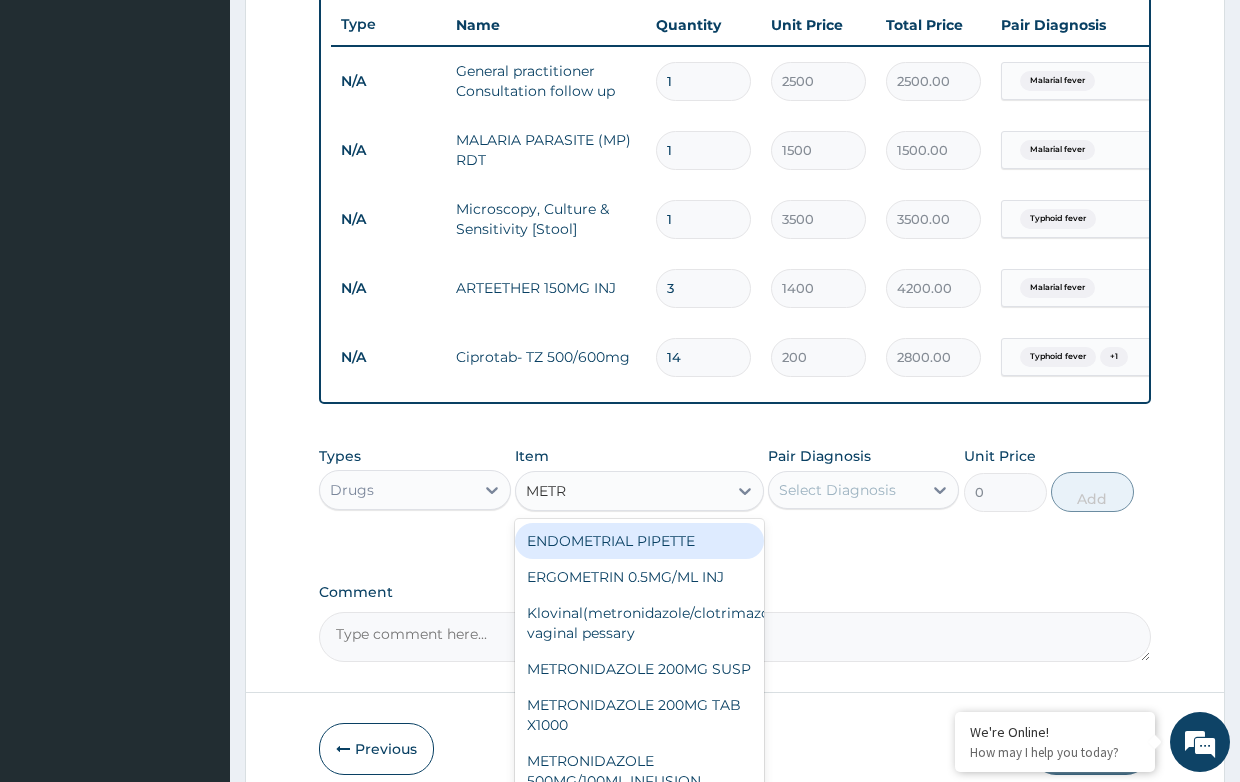 type on "METRO" 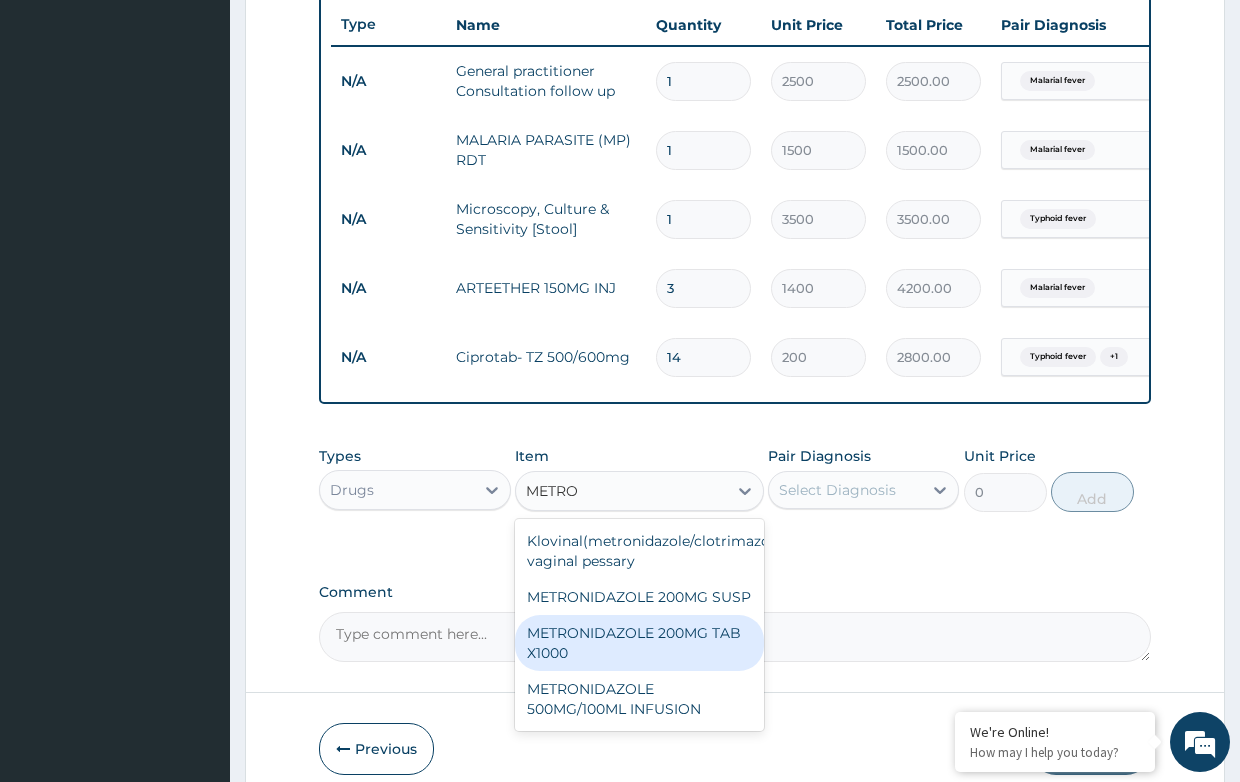 click on "METRONIDAZOLE 200MG TAB X1000" at bounding box center (639, 643) 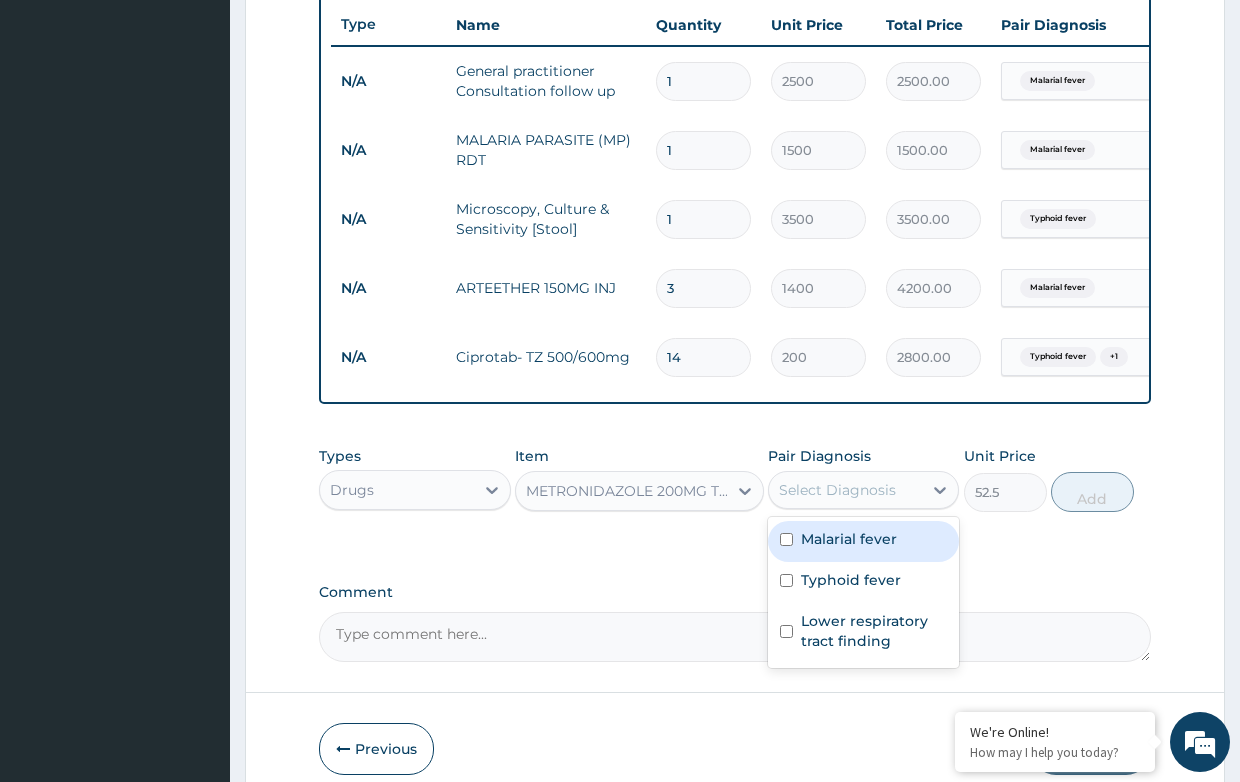 click on "Select Diagnosis" at bounding box center (837, 490) 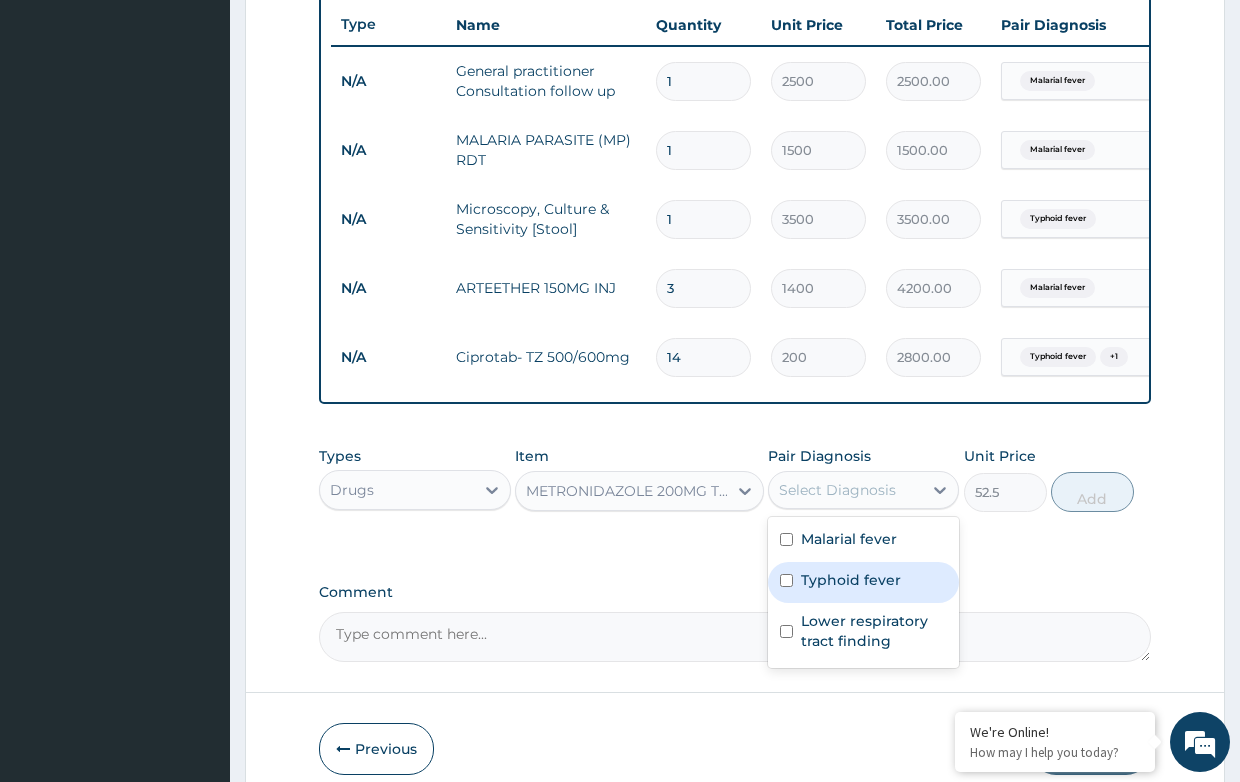click on "Typhoid fever" at bounding box center (851, 580) 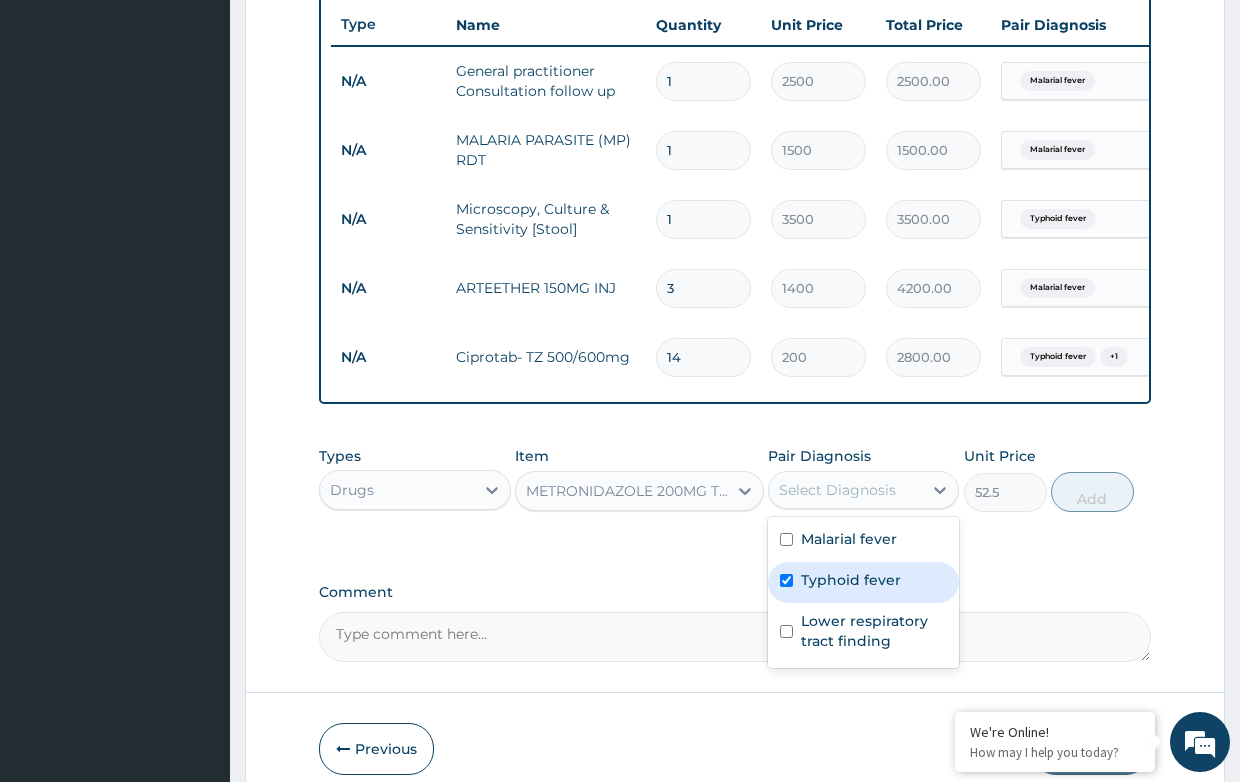 checkbox on "true" 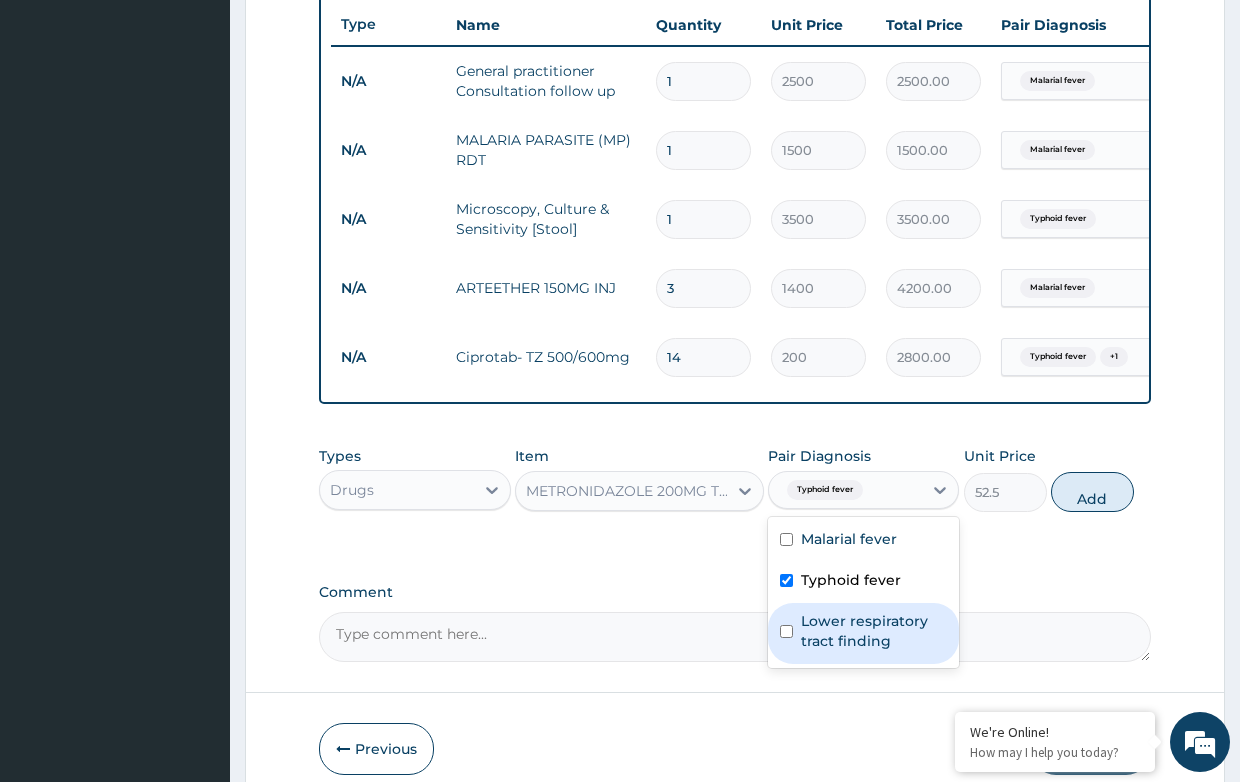 click on "Lower respiratory tract finding" at bounding box center (874, 631) 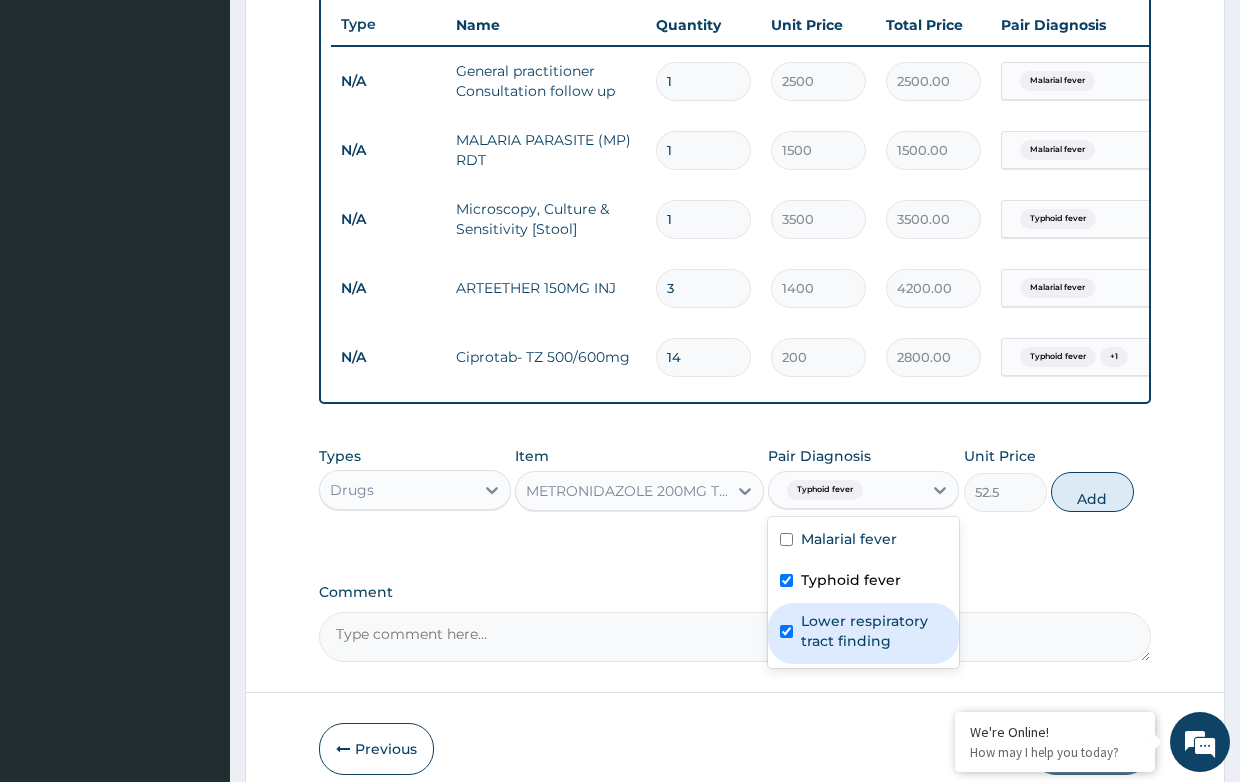 checkbox on "true" 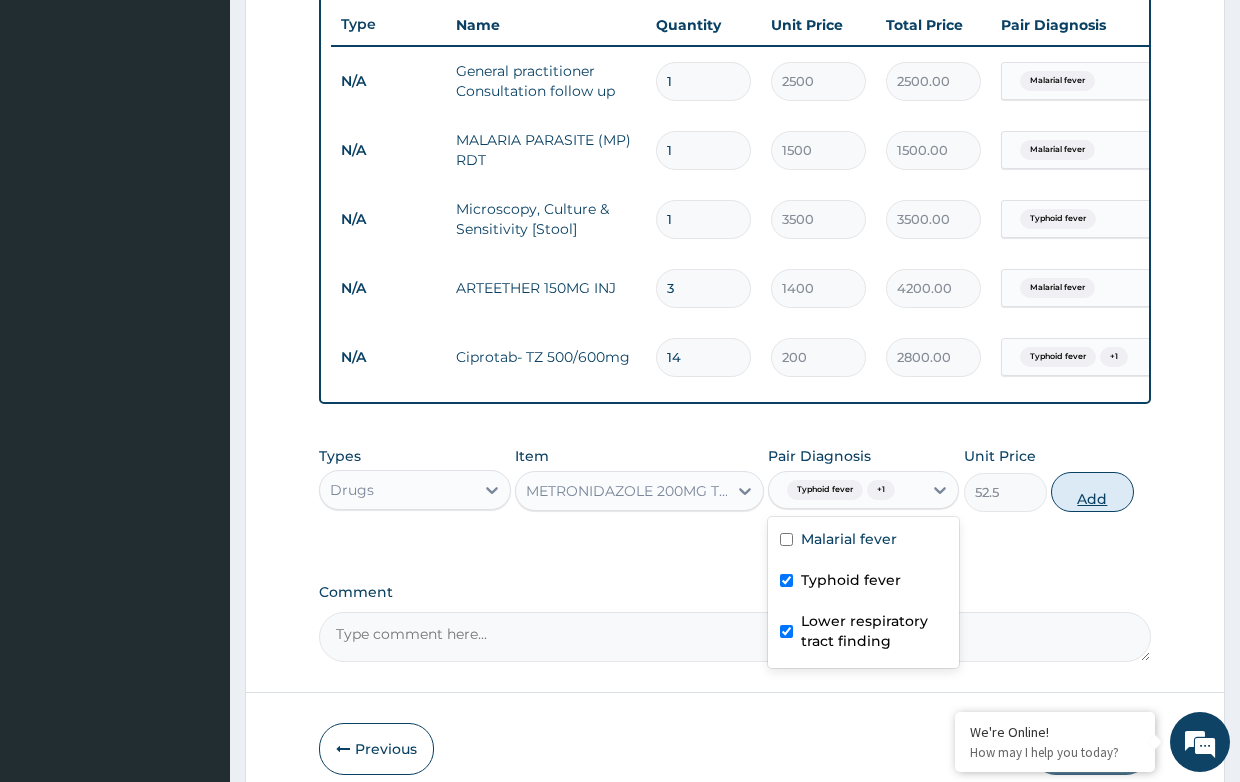 click on "Add" at bounding box center [1092, 492] 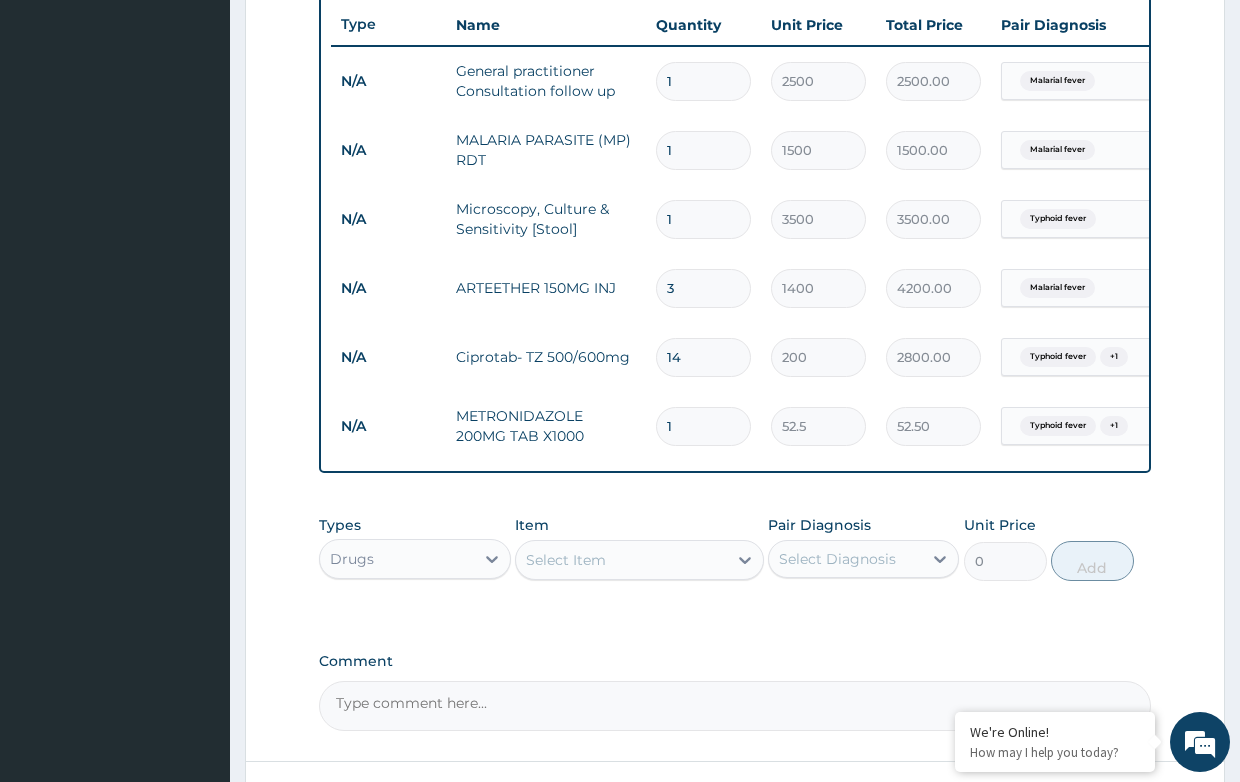 drag, startPoint x: 682, startPoint y: 425, endPoint x: 612, endPoint y: 405, distance: 72.8011 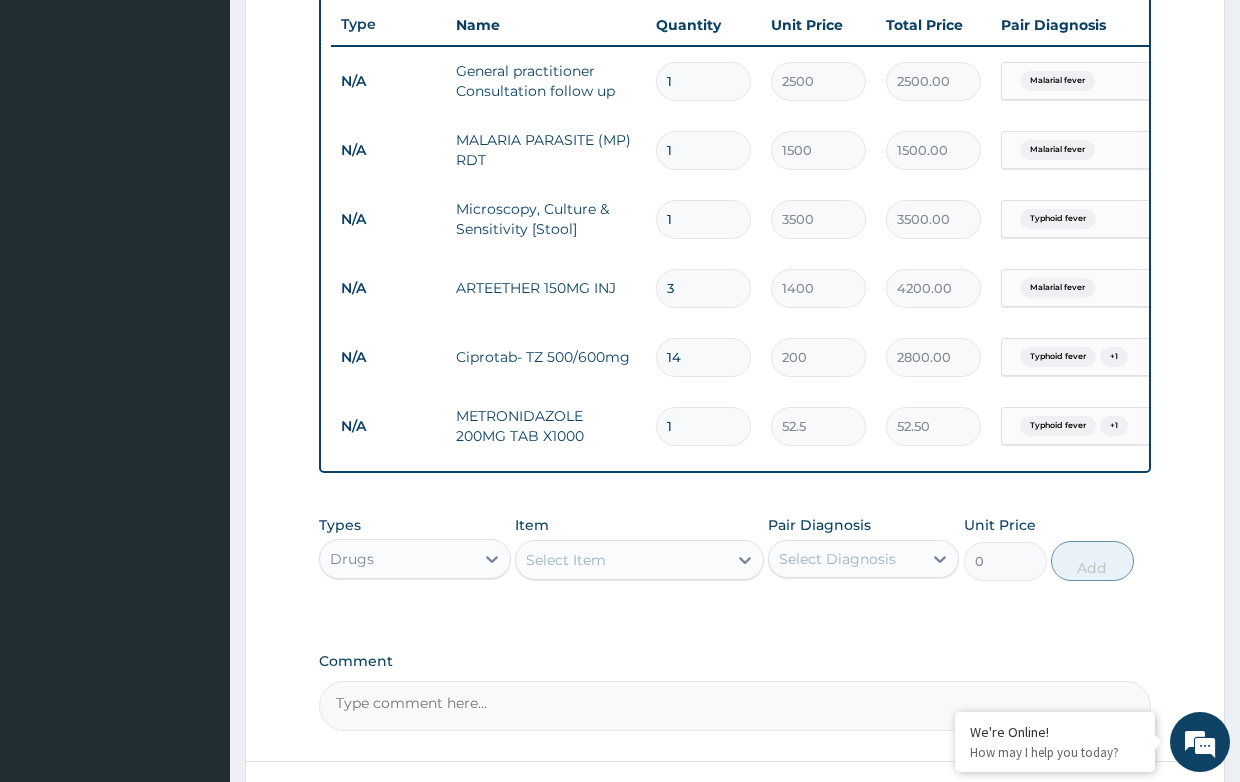 click on "N/A METRONIDAZOLE 200MG TAB X1000 1 52.5 52.50 Typhoid fever  + 1 Delete" at bounding box center (821, 426) 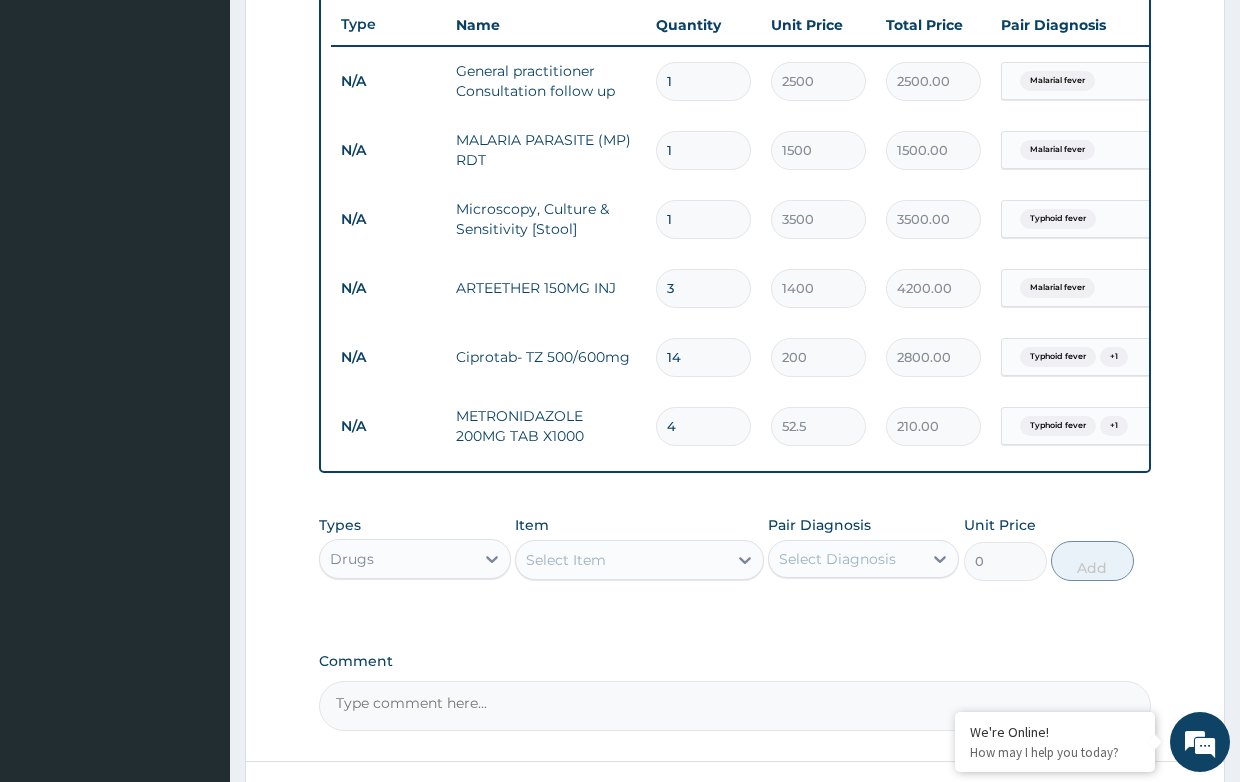 type on "42" 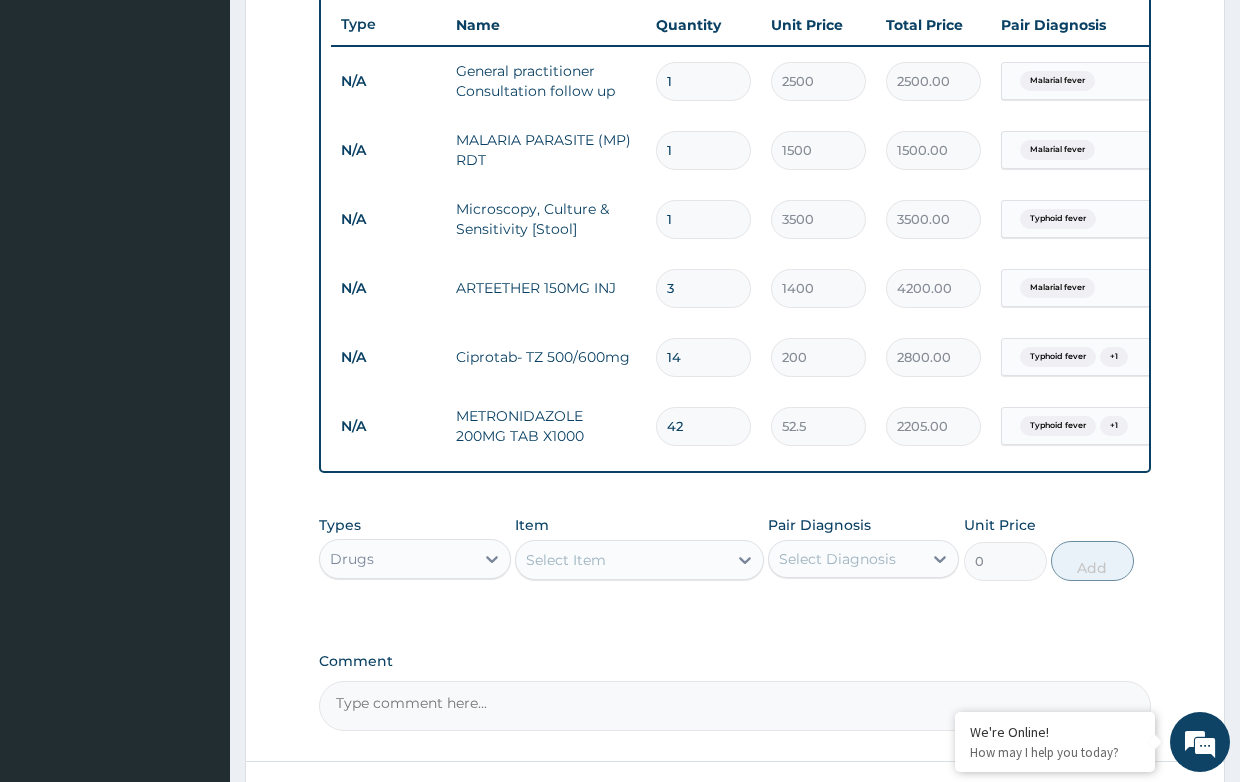 type on "42" 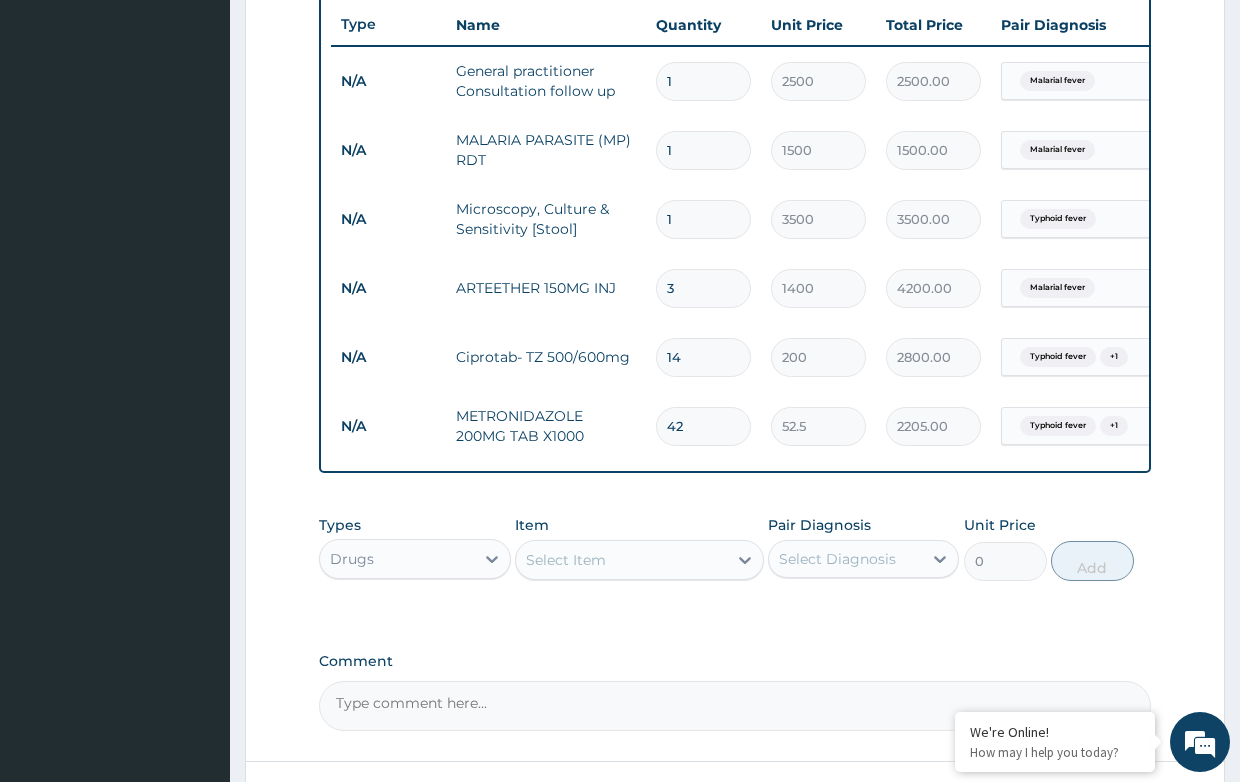 click on "Select Item" at bounding box center [566, 560] 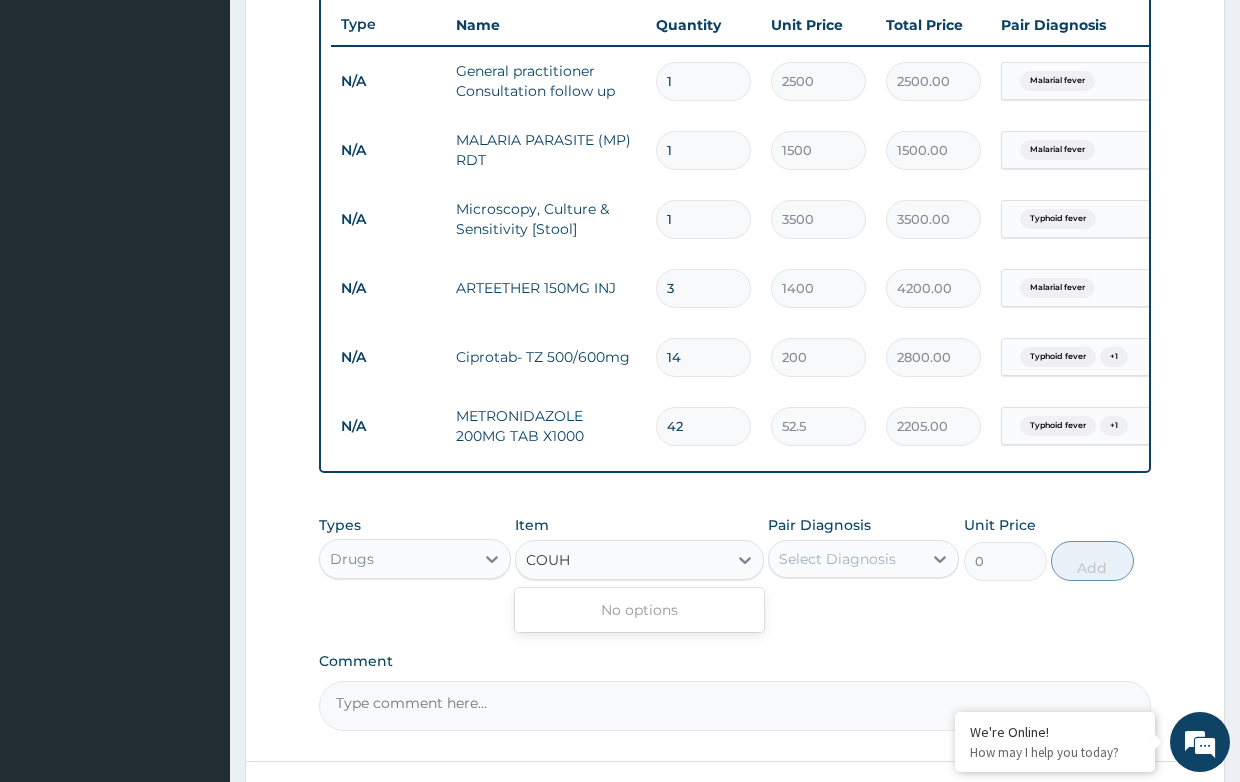 type on "COU" 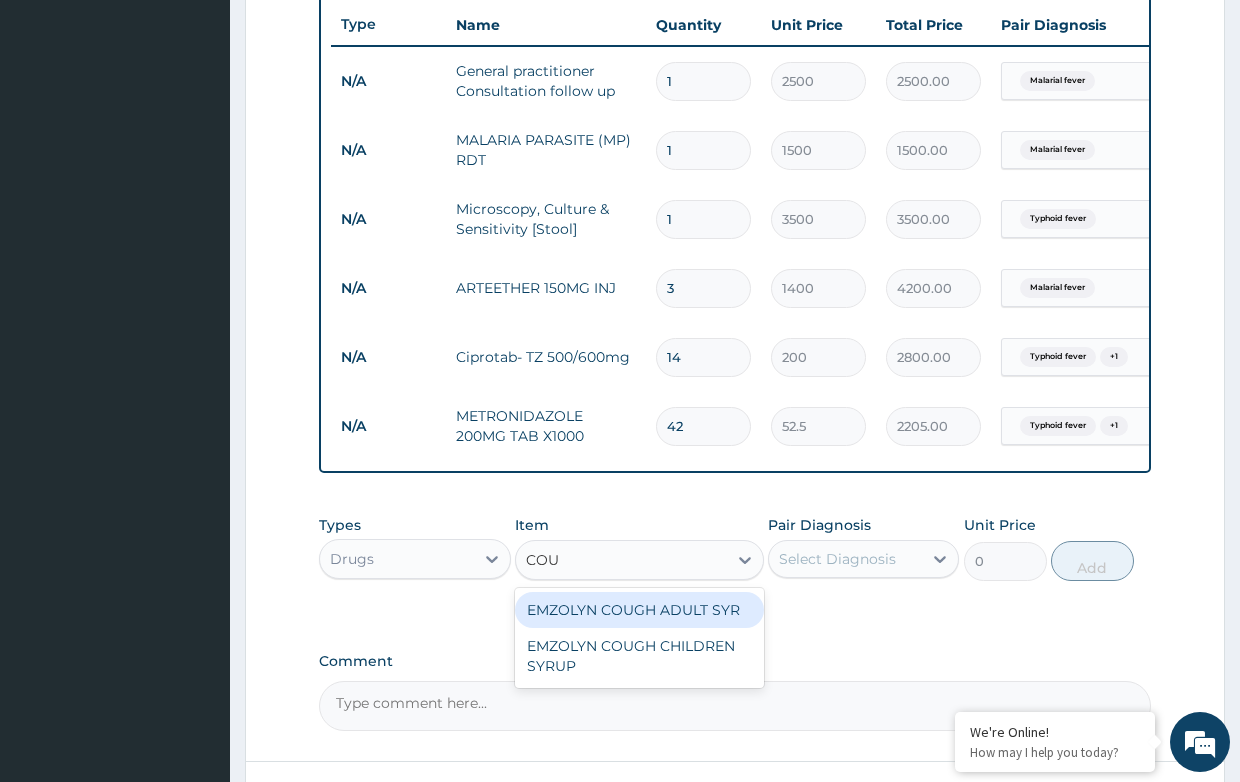 click on "EMZOLYN COUGH ADULT SYR" at bounding box center [639, 610] 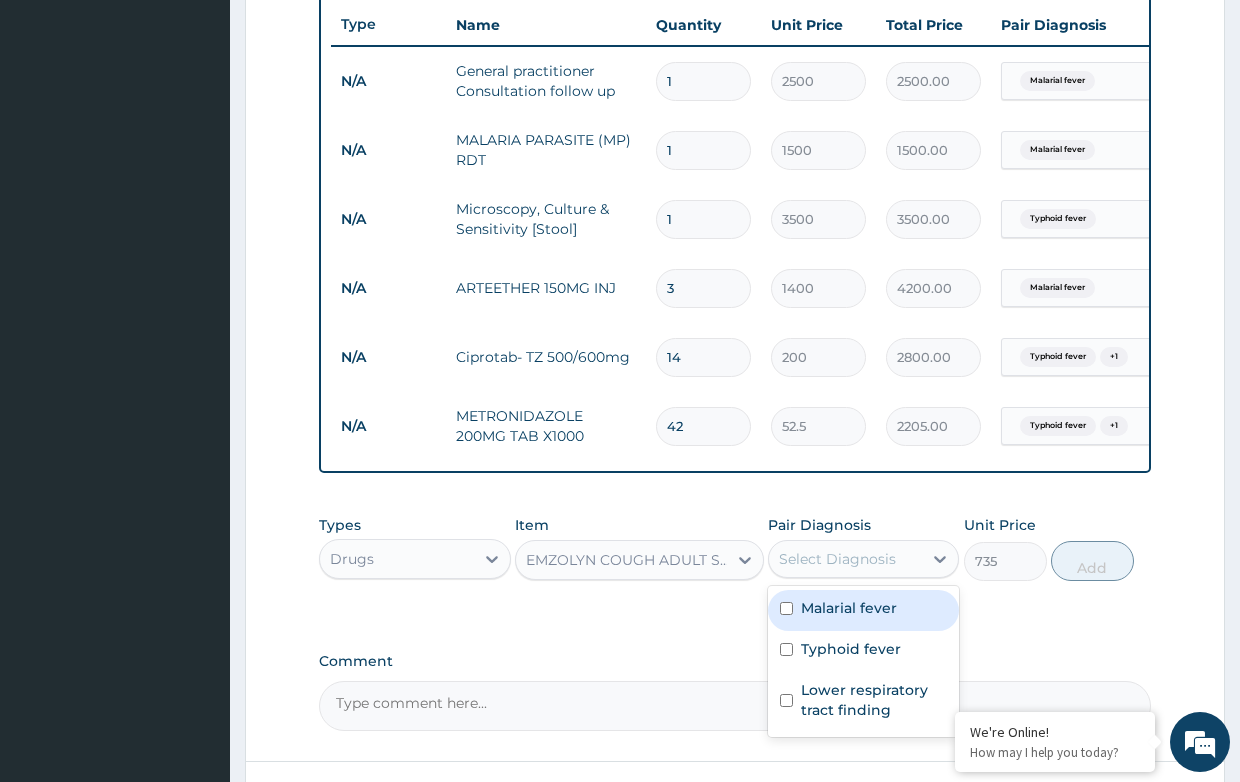 click on "Select Diagnosis" at bounding box center (845, 559) 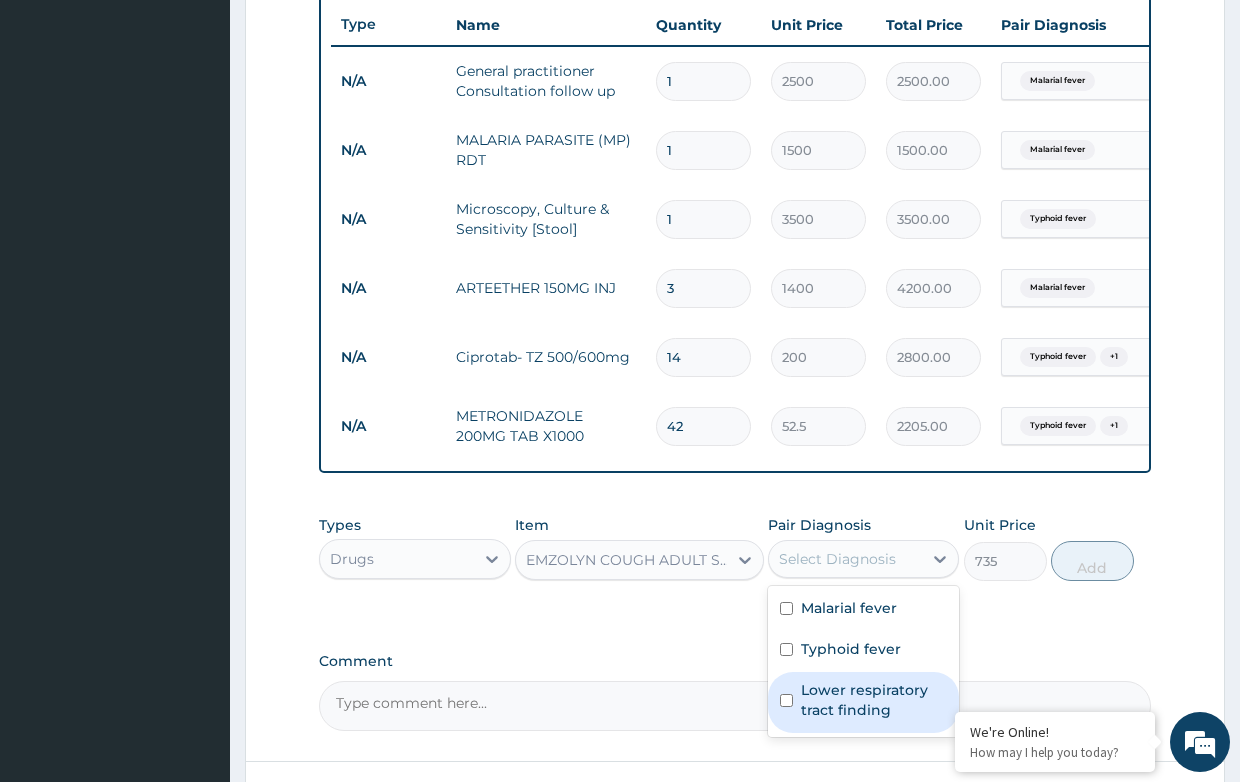 click on "Lower respiratory tract finding" at bounding box center (874, 700) 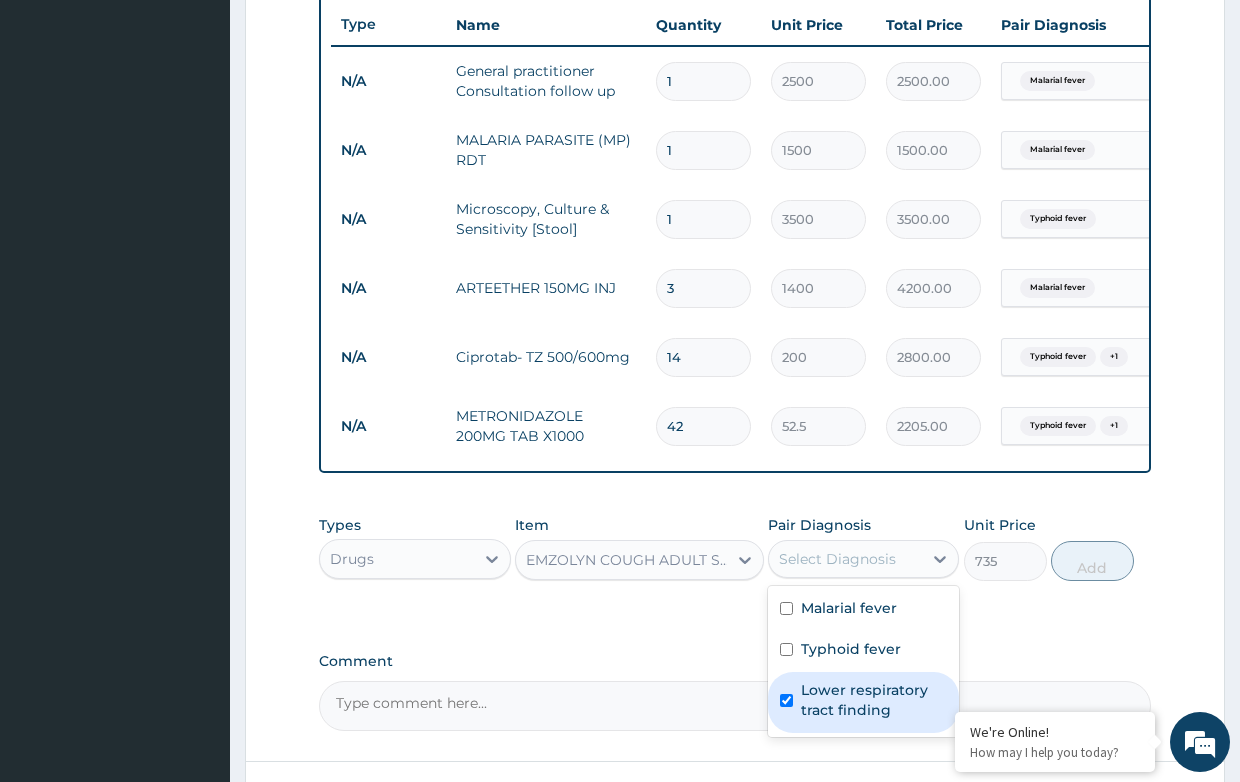 checkbox on "true" 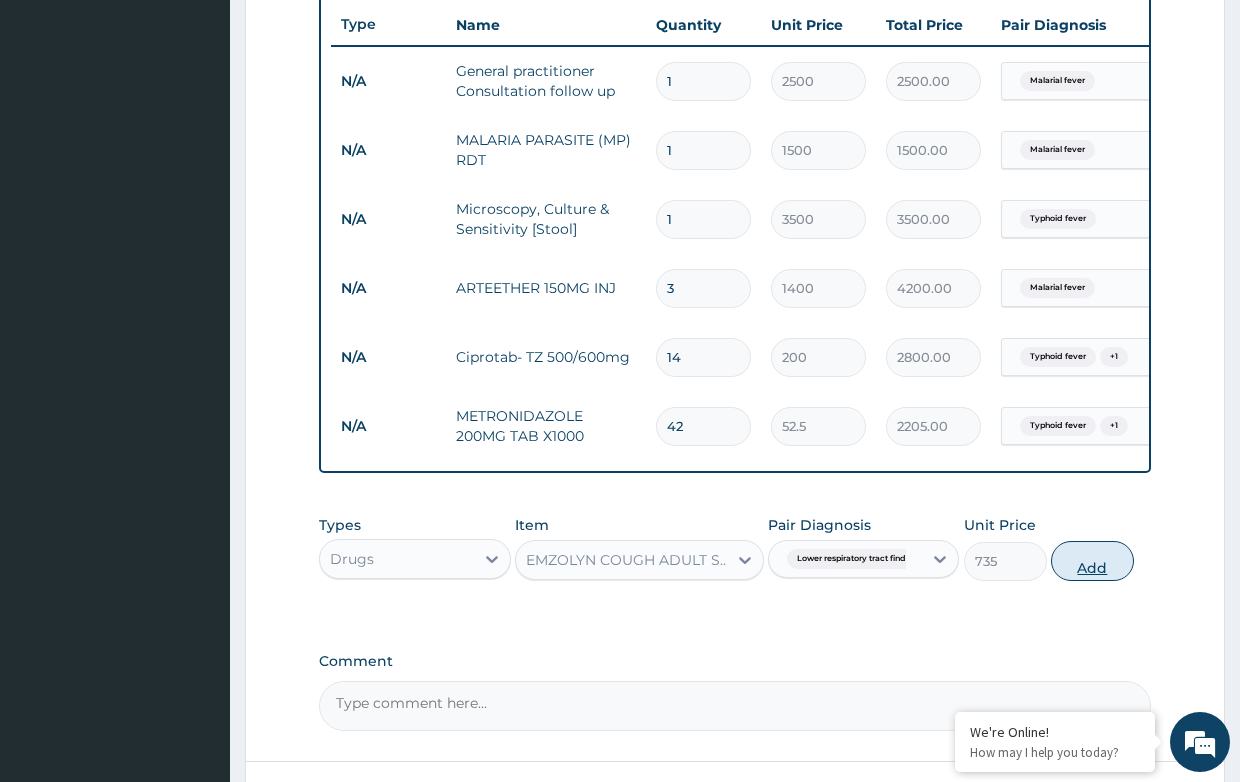 click on "Add" at bounding box center [1092, 561] 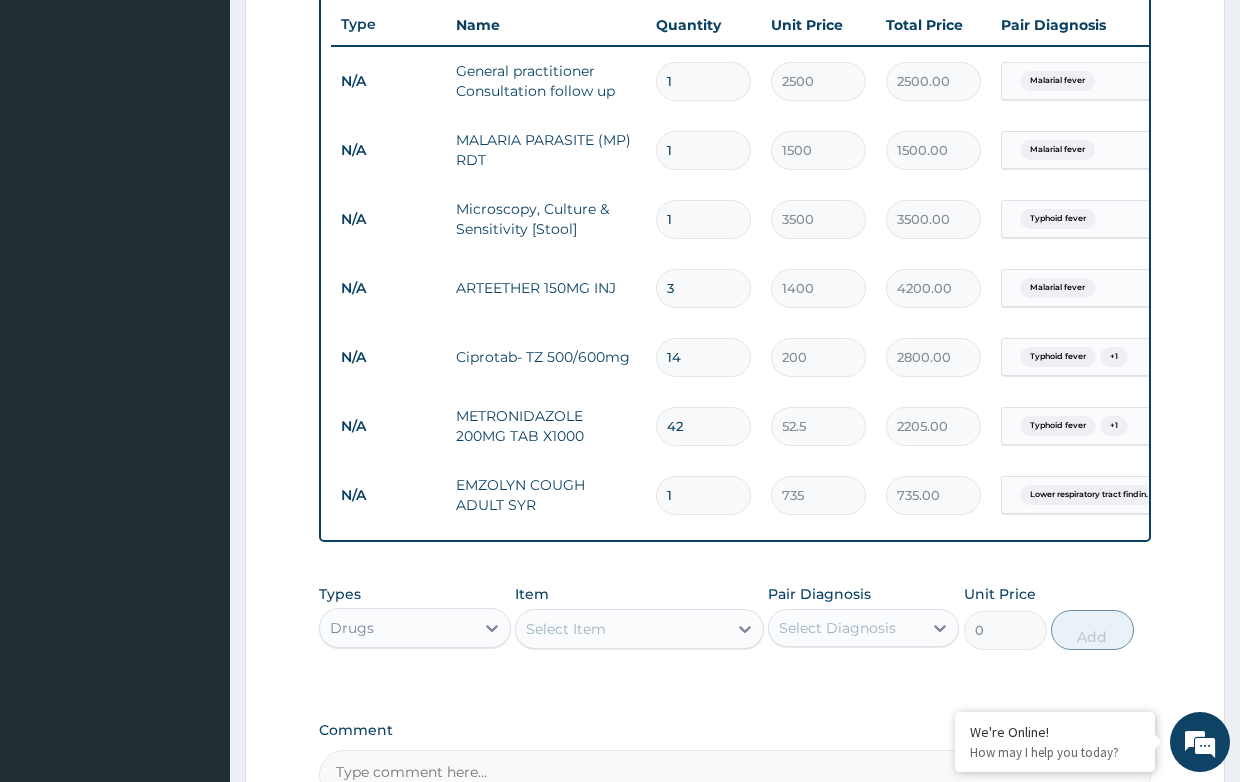 click on "Select Item" at bounding box center (566, 629) 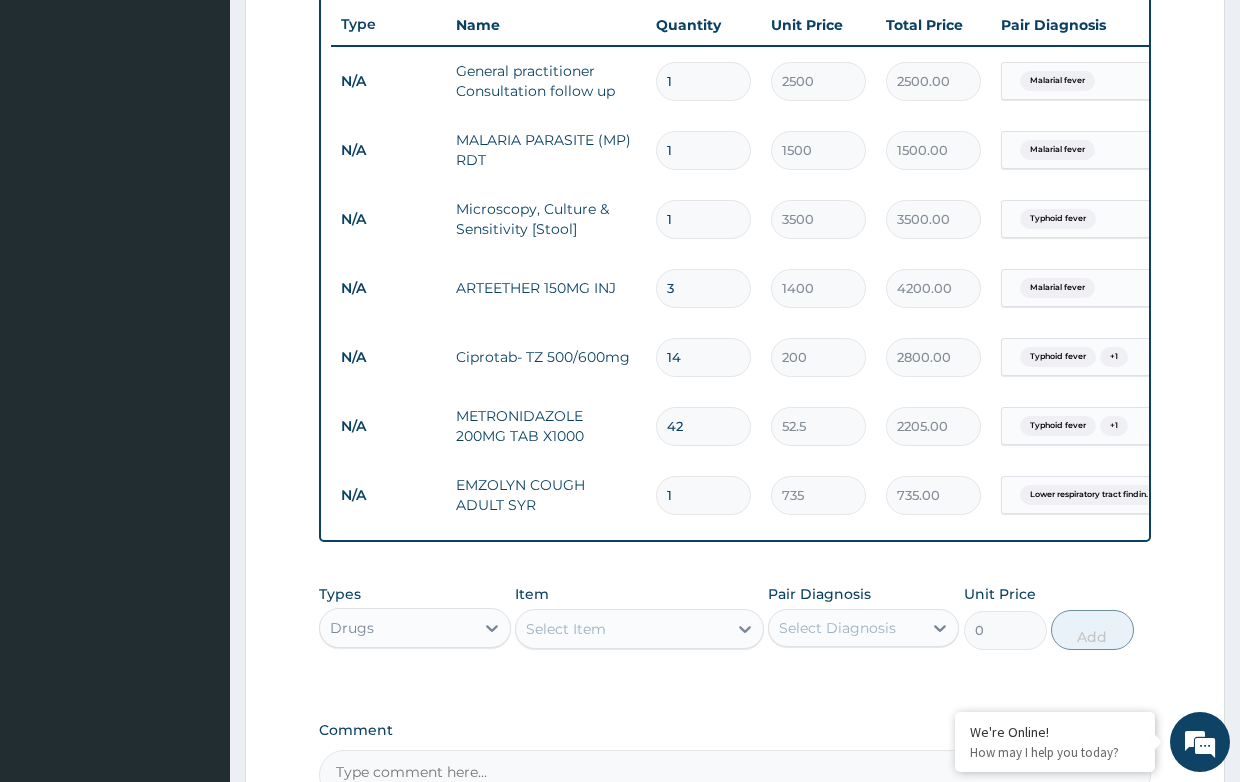 click on "Select Item" at bounding box center [566, 629] 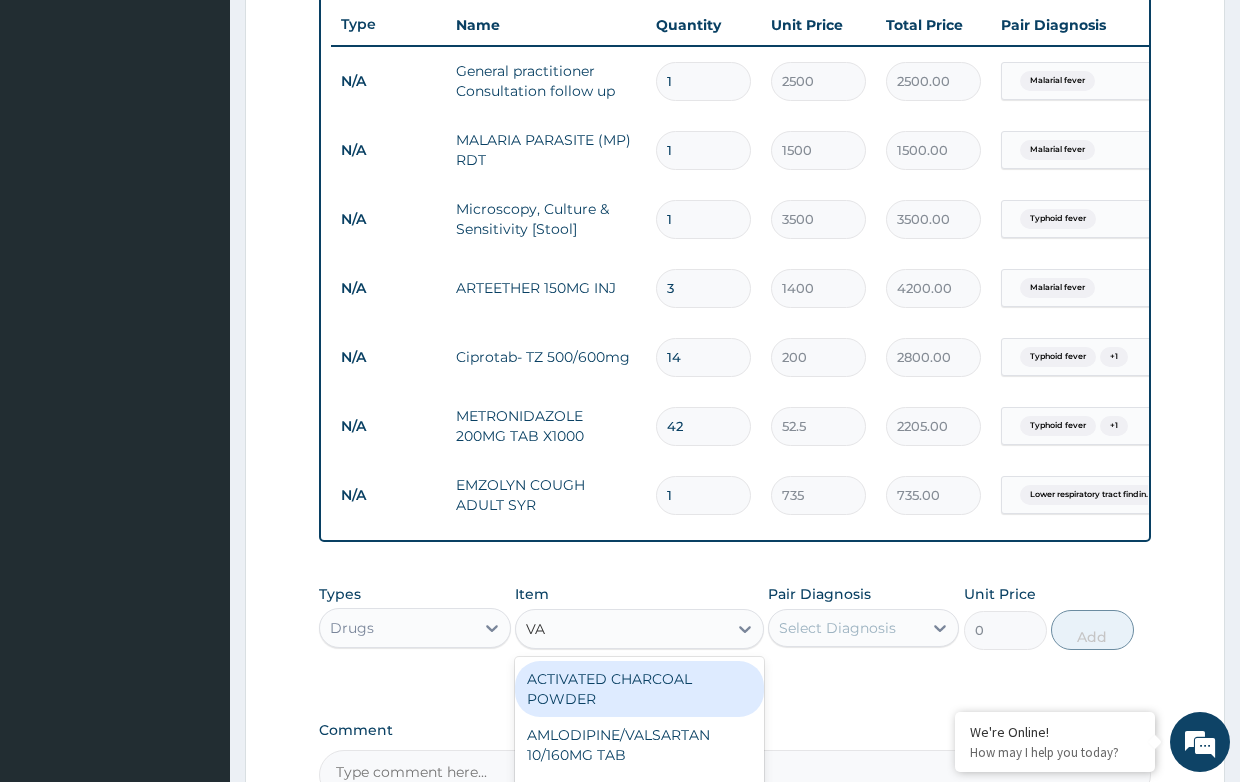type on "VAG" 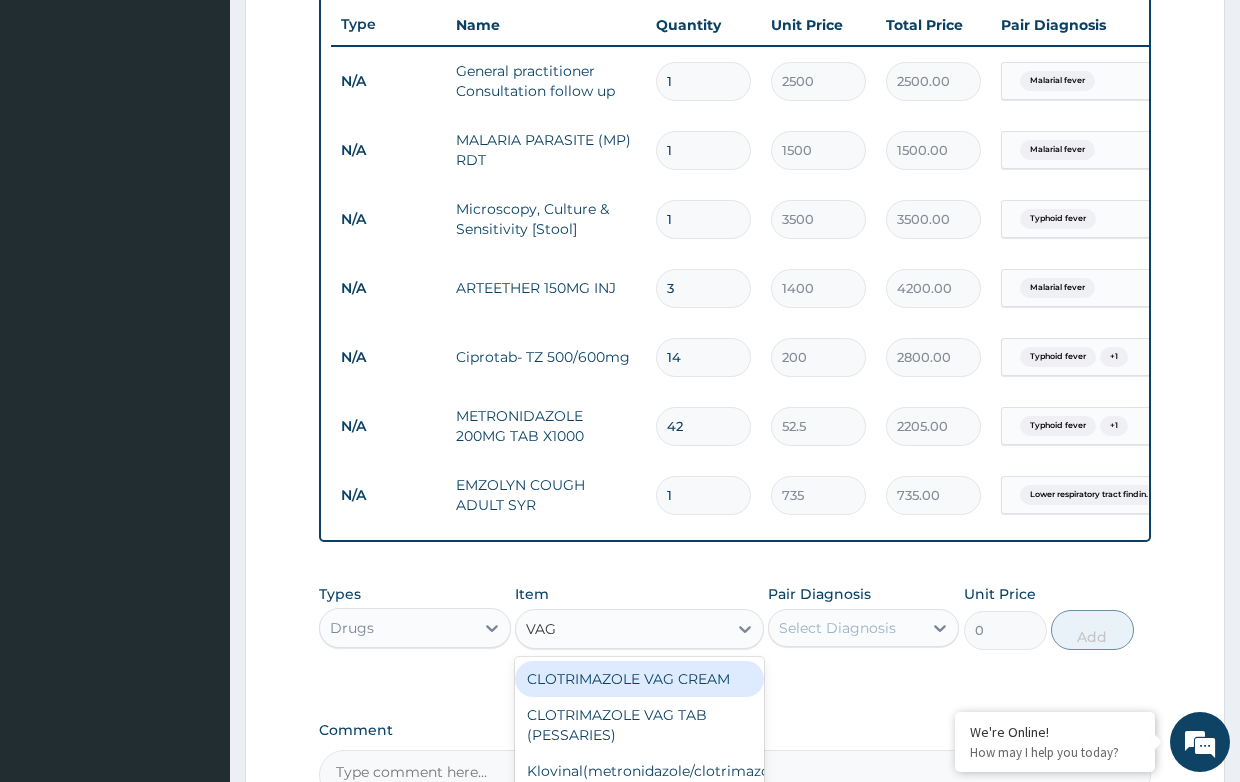 scroll, scrollTop: 851, scrollLeft: 0, axis: vertical 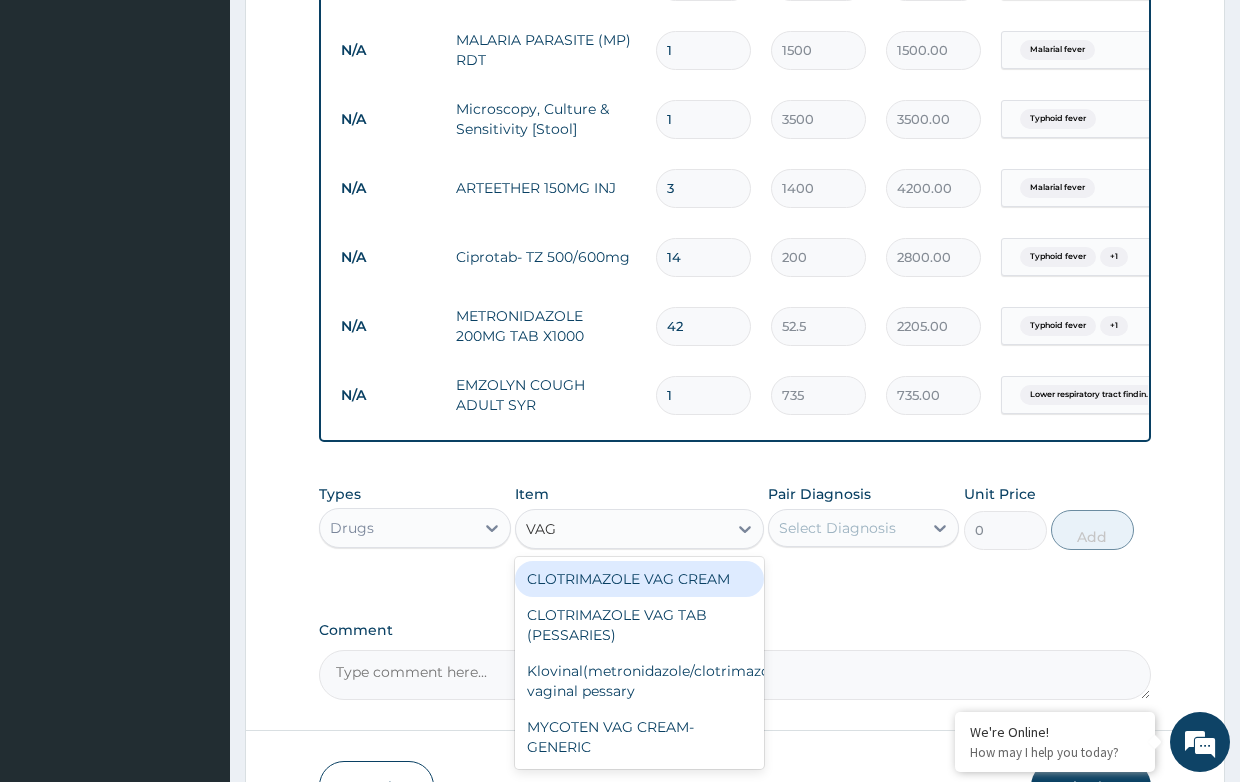 click on "CLOTRIMAZOLE VAG CREAM" at bounding box center (639, 579) 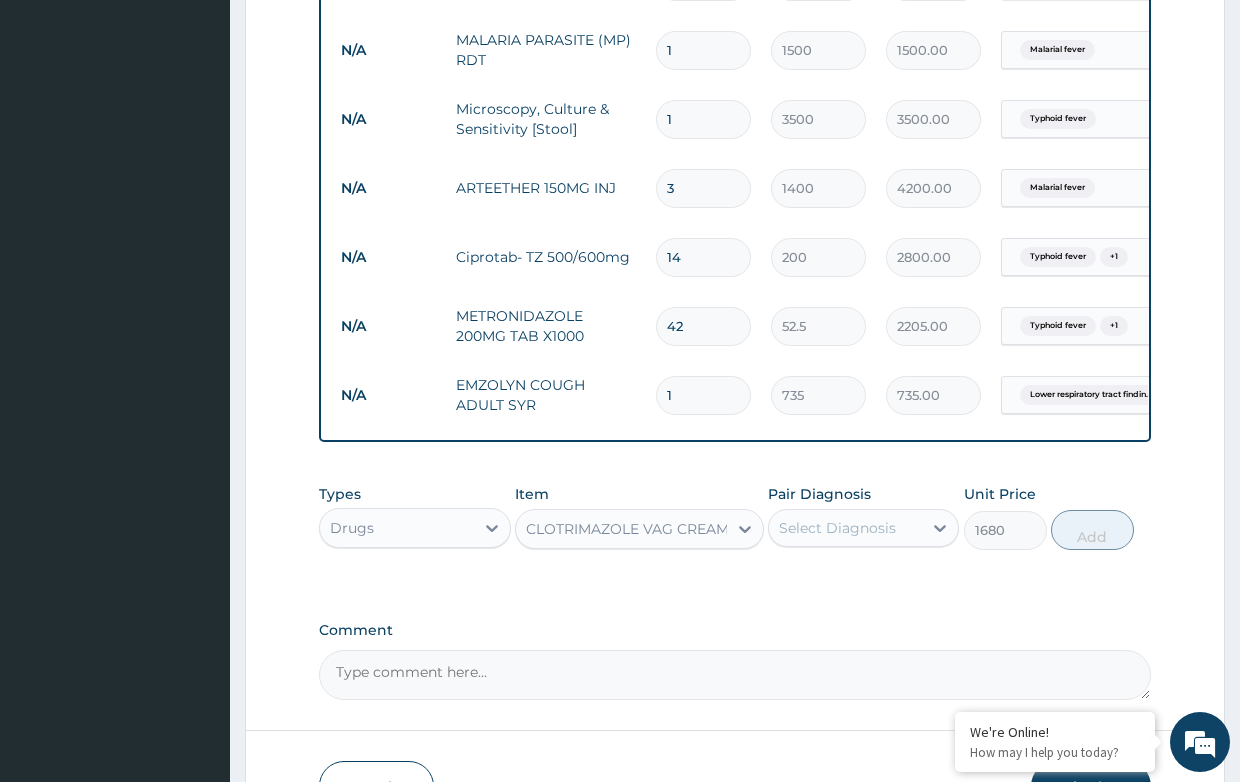 click on "Select Diagnosis" at bounding box center [837, 528] 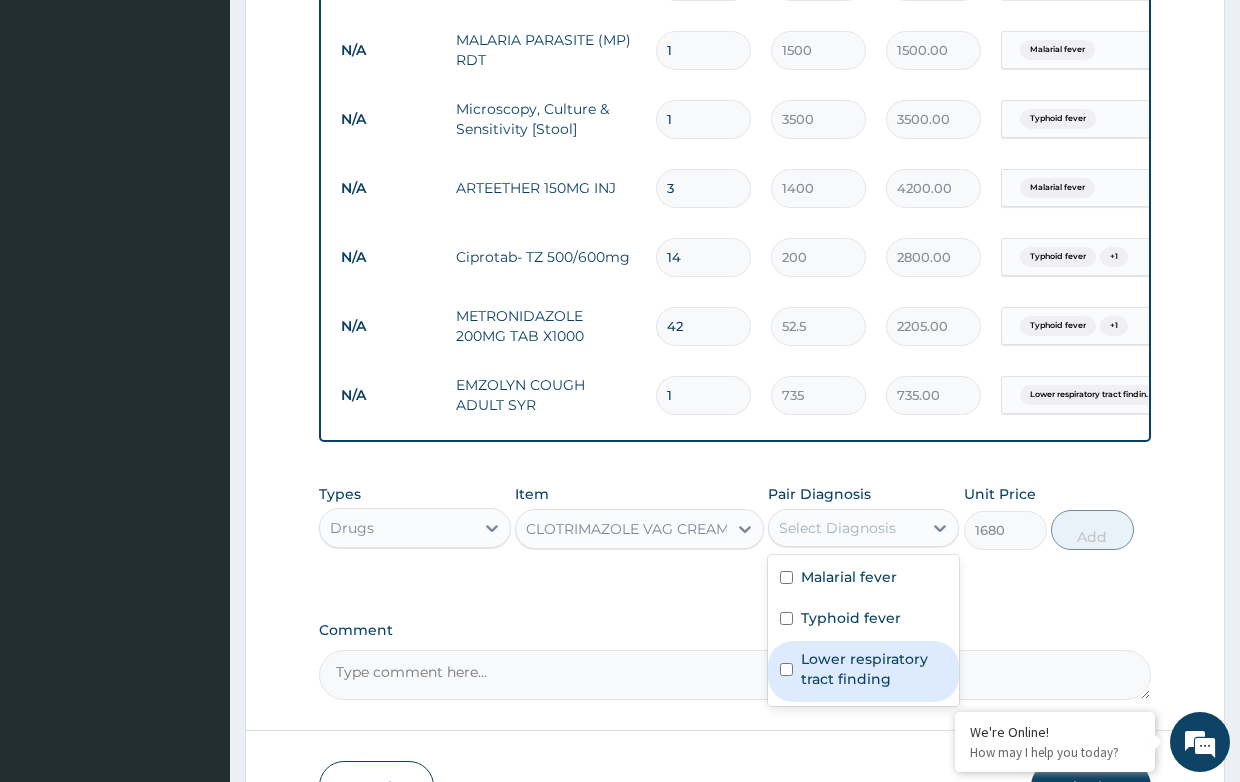 click on "Lower respiratory tract finding" at bounding box center (874, 669) 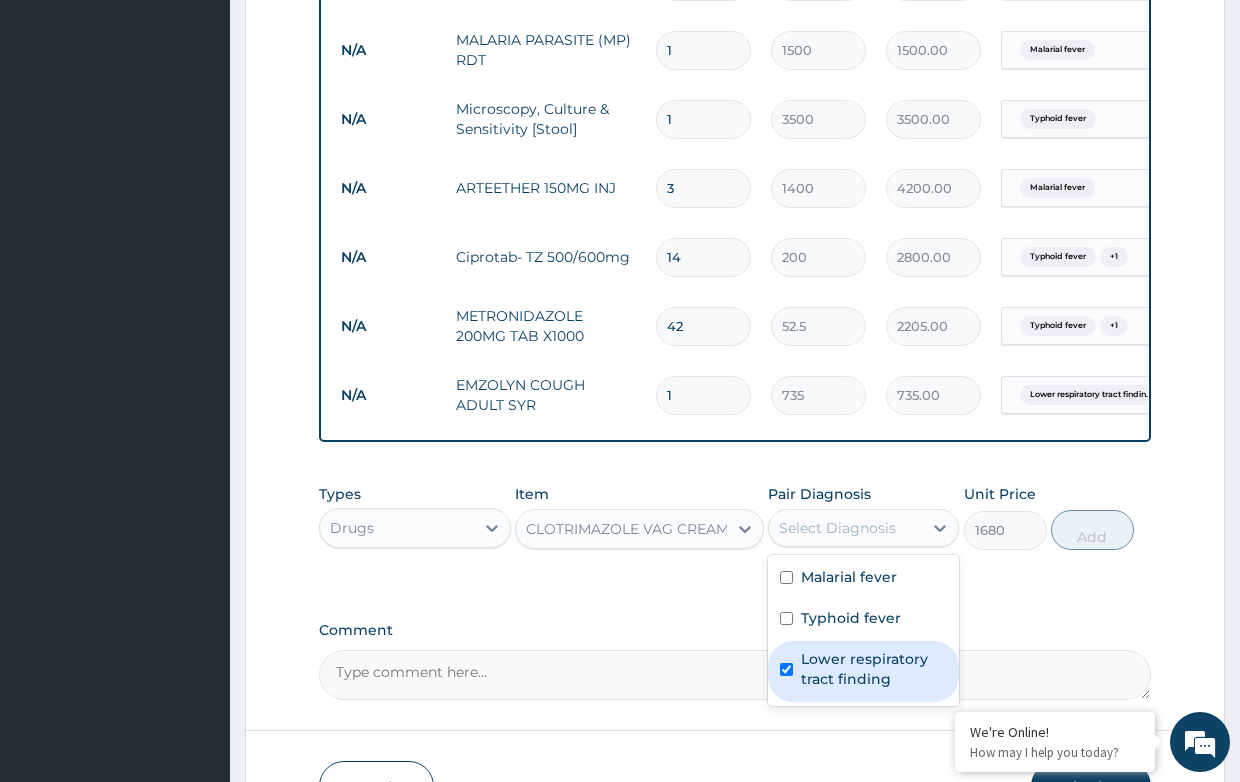 checkbox on "true" 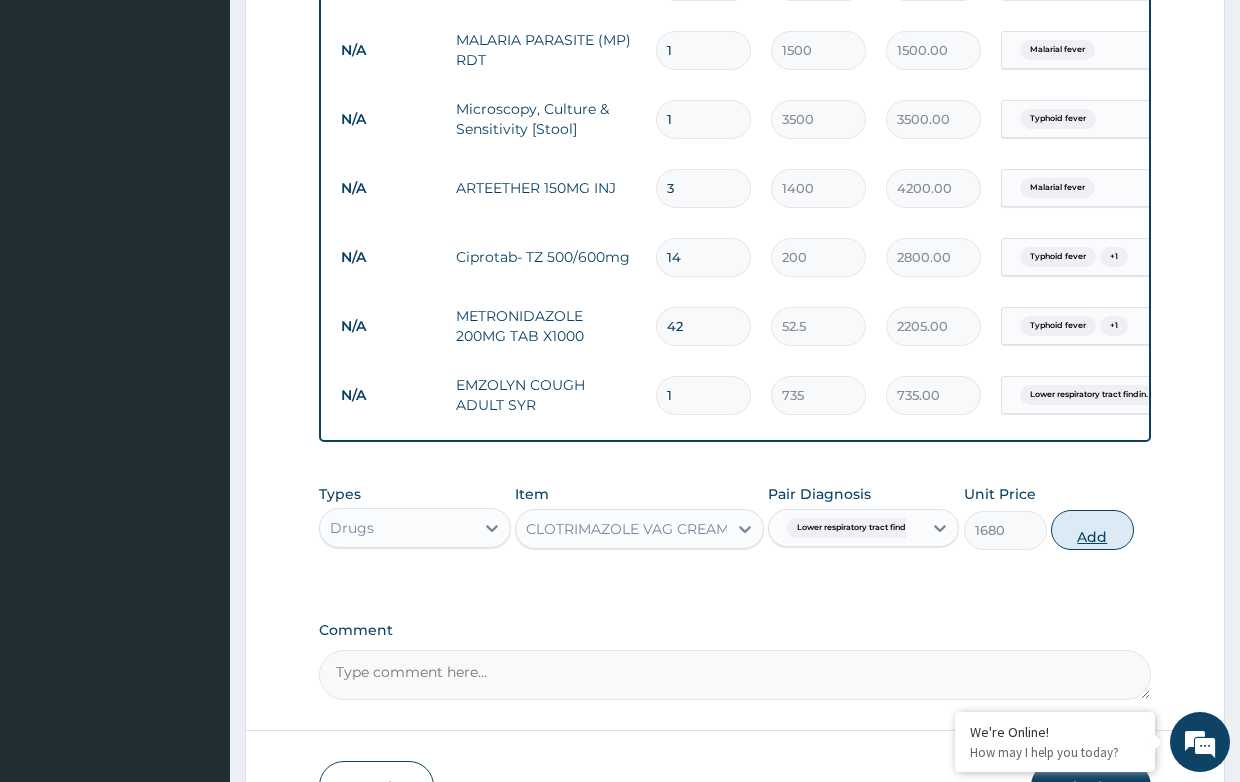 click on "Add" at bounding box center [1092, 530] 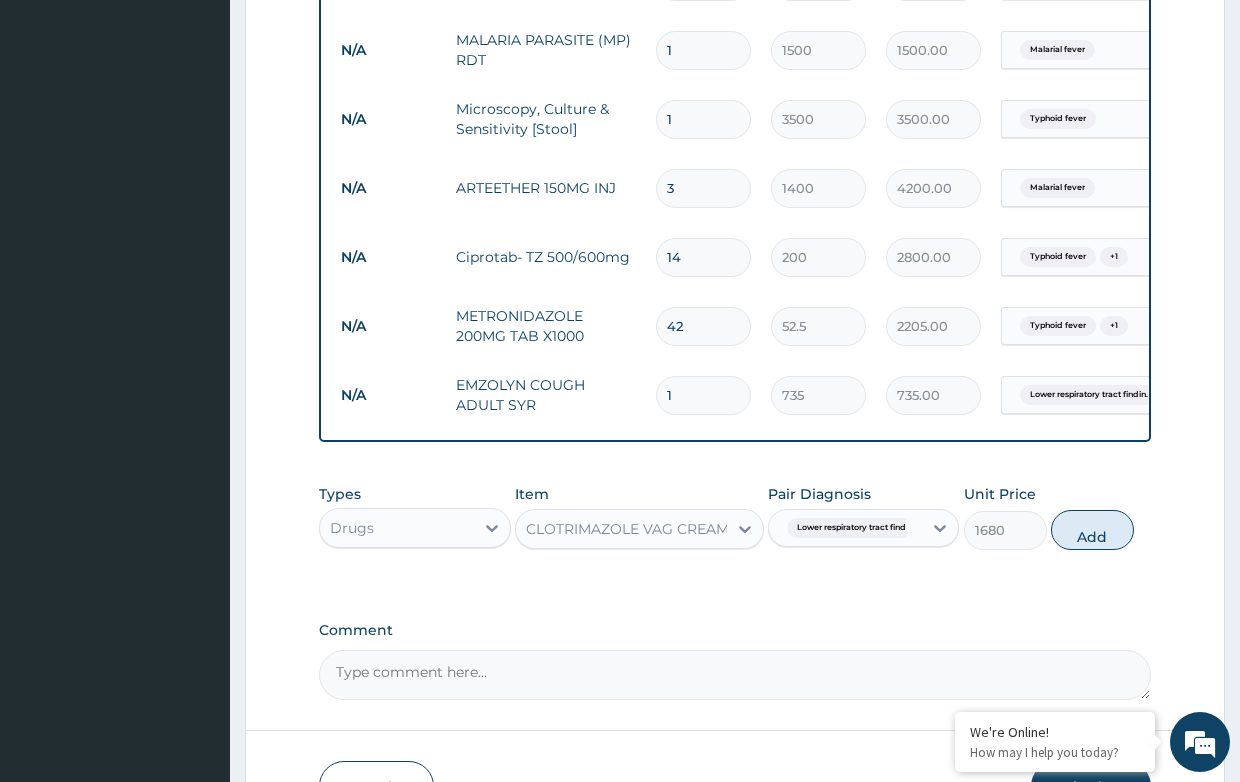 type on "0" 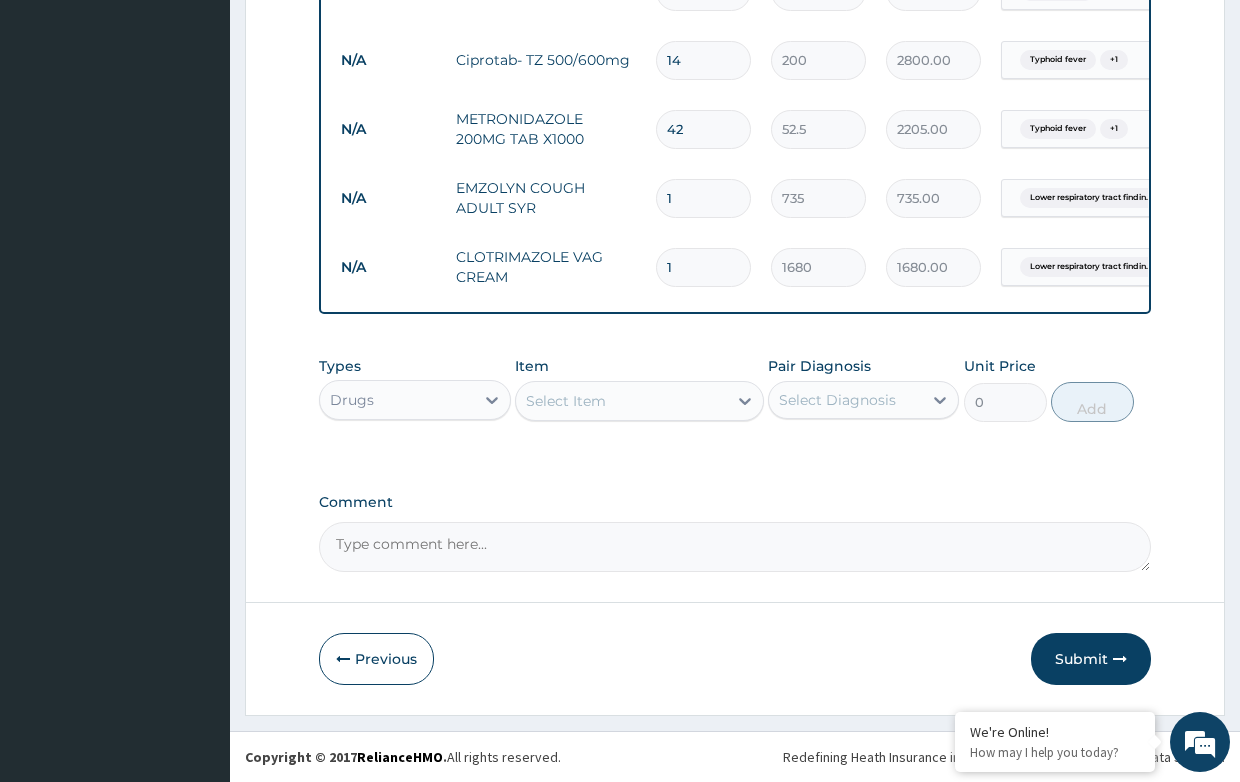 scroll, scrollTop: 1065, scrollLeft: 0, axis: vertical 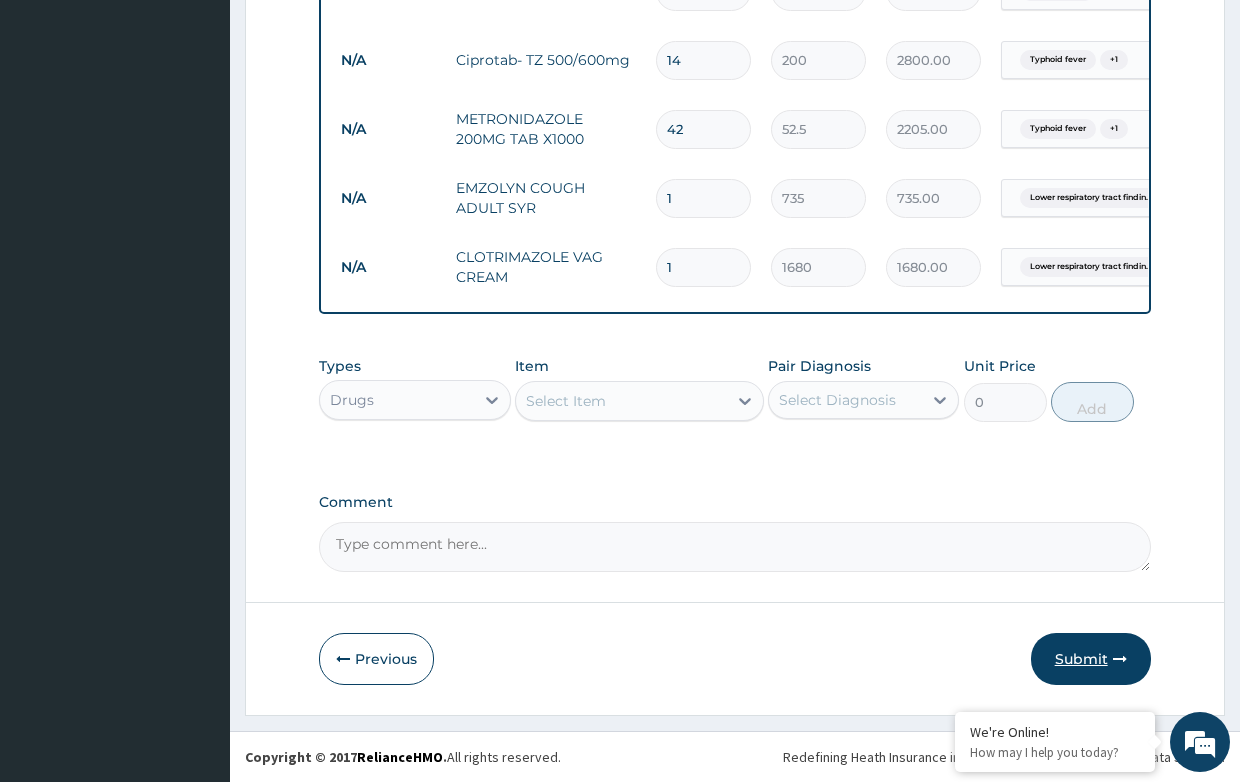 click on "Submit" at bounding box center (1091, 659) 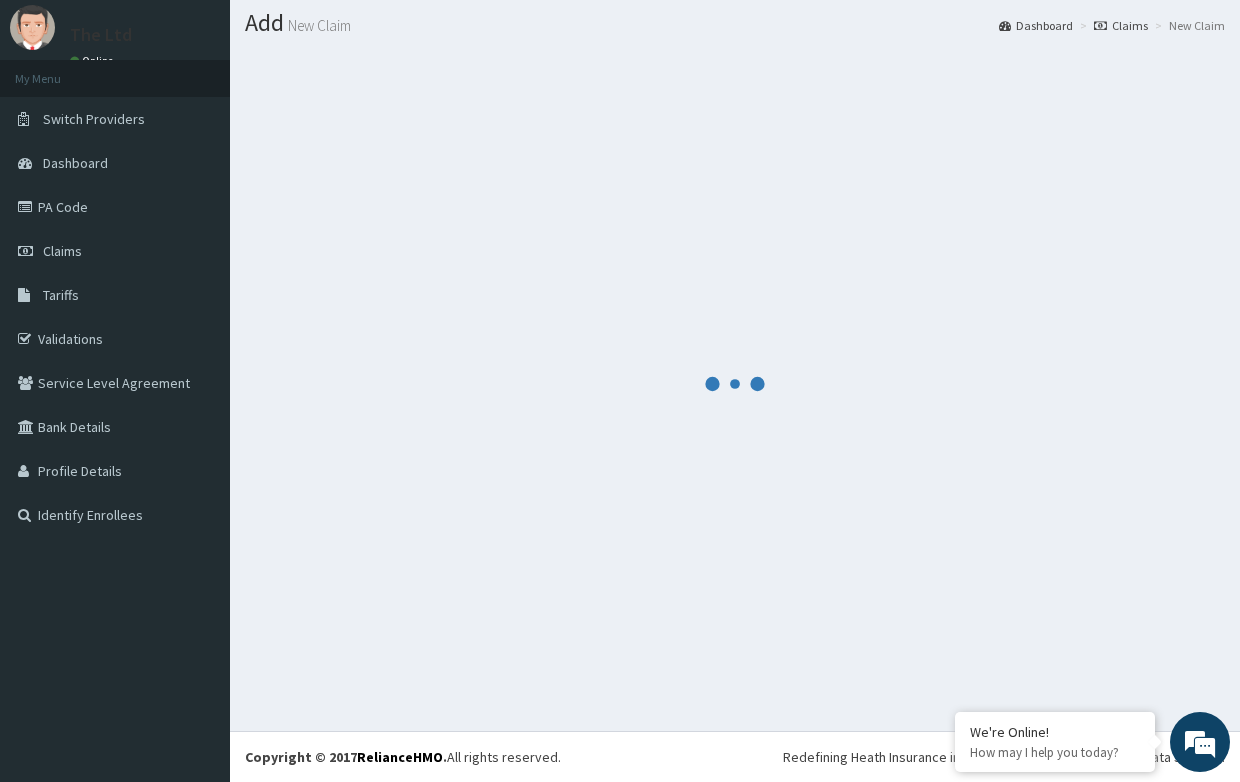 scroll, scrollTop: 1065, scrollLeft: 0, axis: vertical 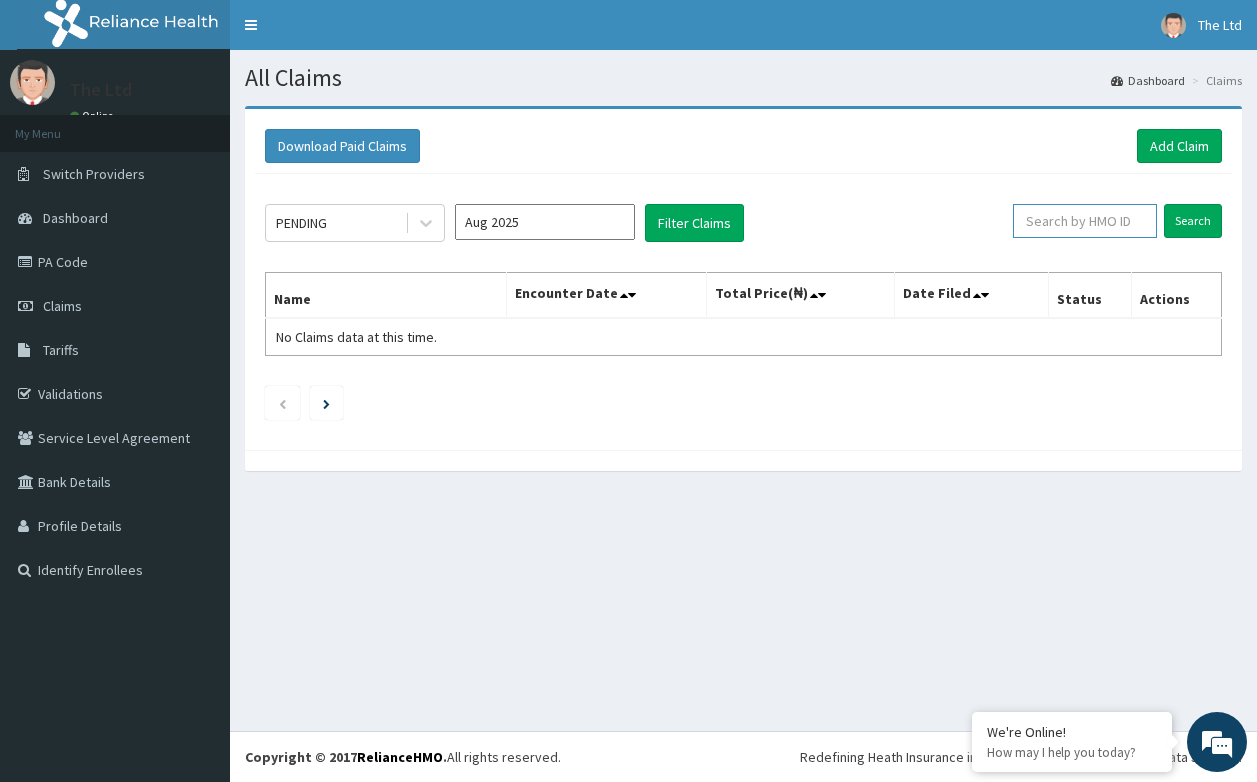 click at bounding box center [1085, 221] 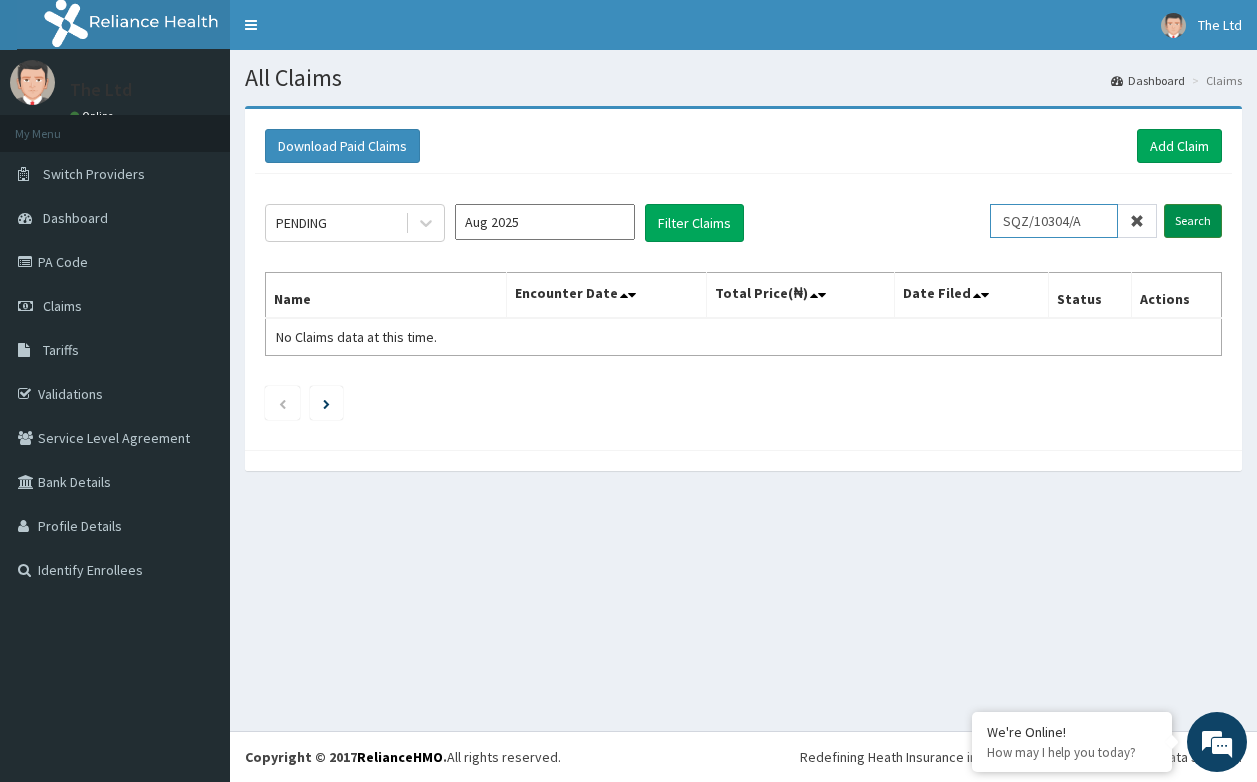 type on "SQZ/10304/A" 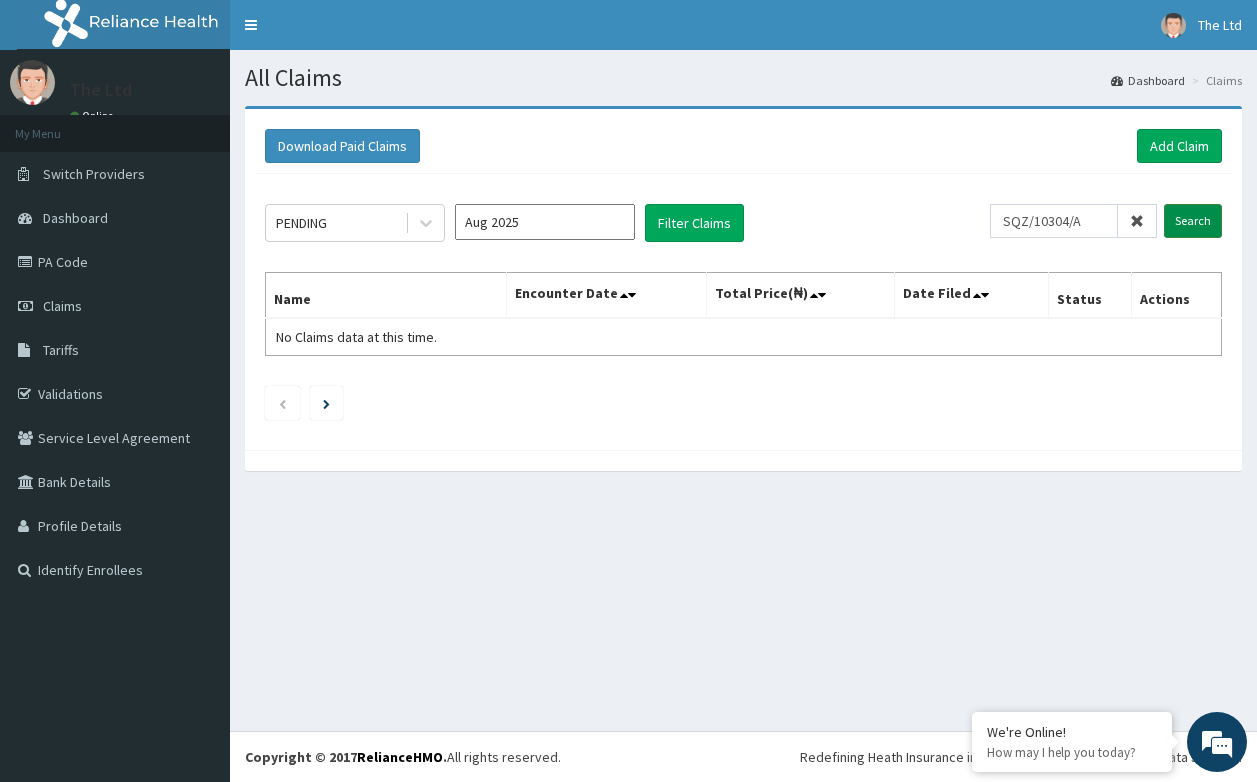 click on "Search" at bounding box center (1193, 221) 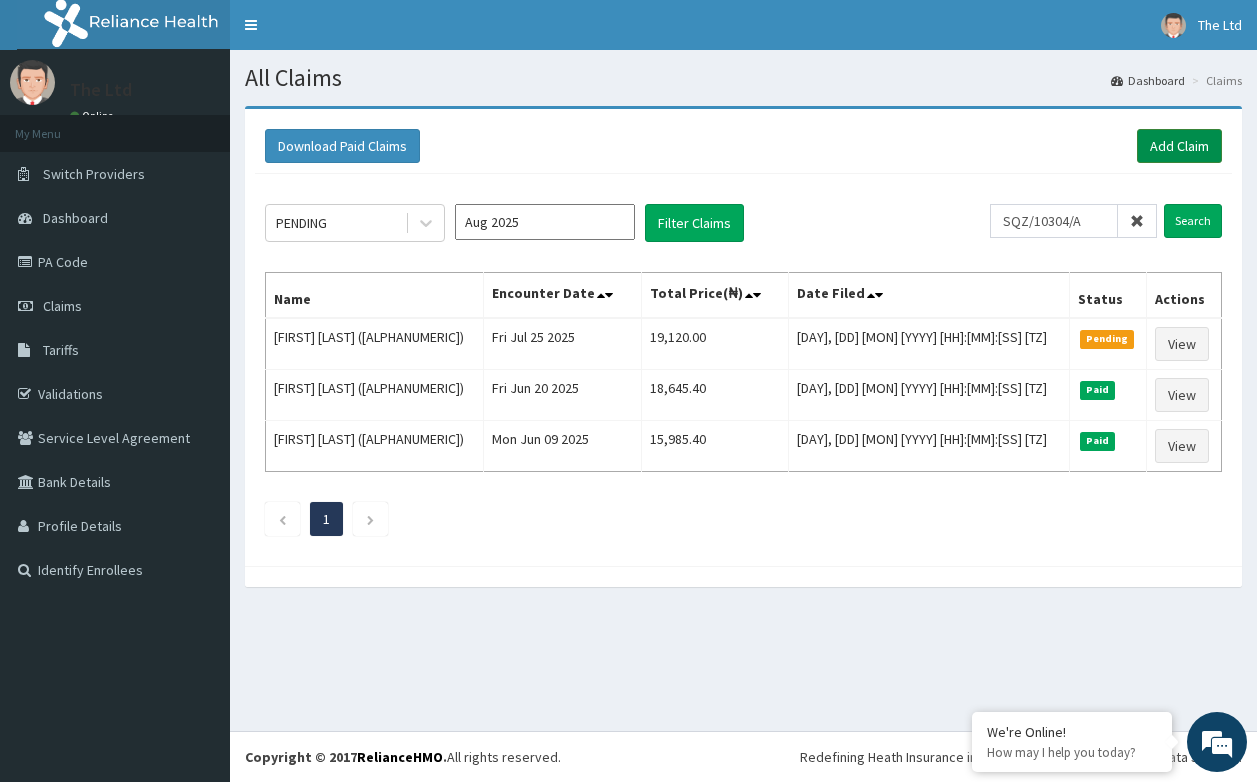 click on "Add Claim" at bounding box center [1179, 146] 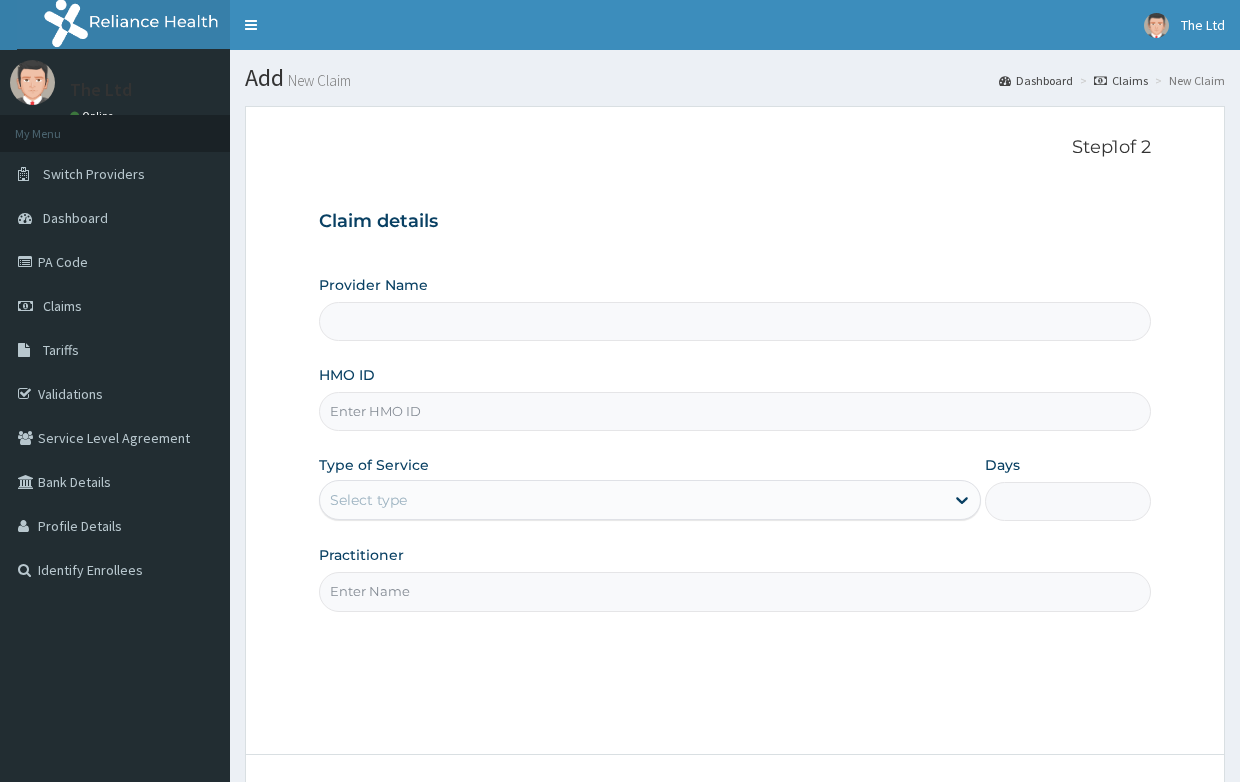 scroll, scrollTop: 0, scrollLeft: 0, axis: both 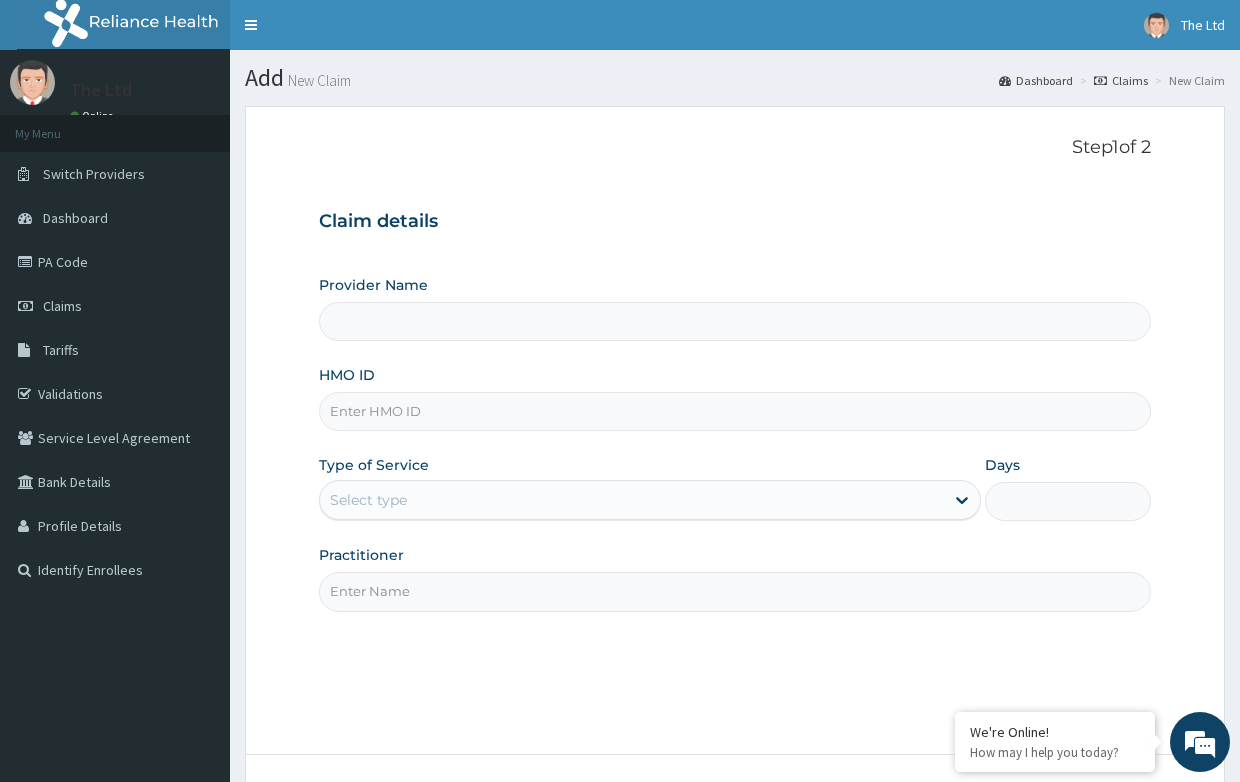 type on "The Healers' Healthcare Ltd" 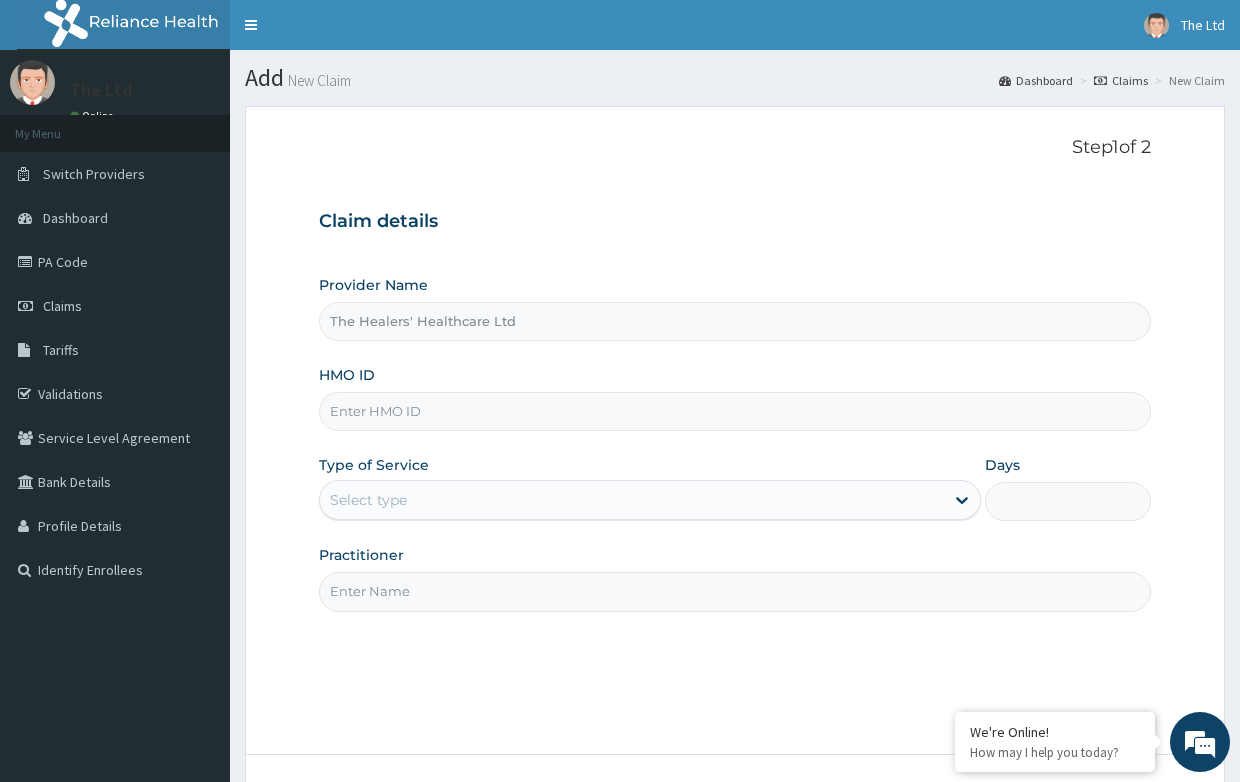 click on "HMO ID" at bounding box center [734, 411] 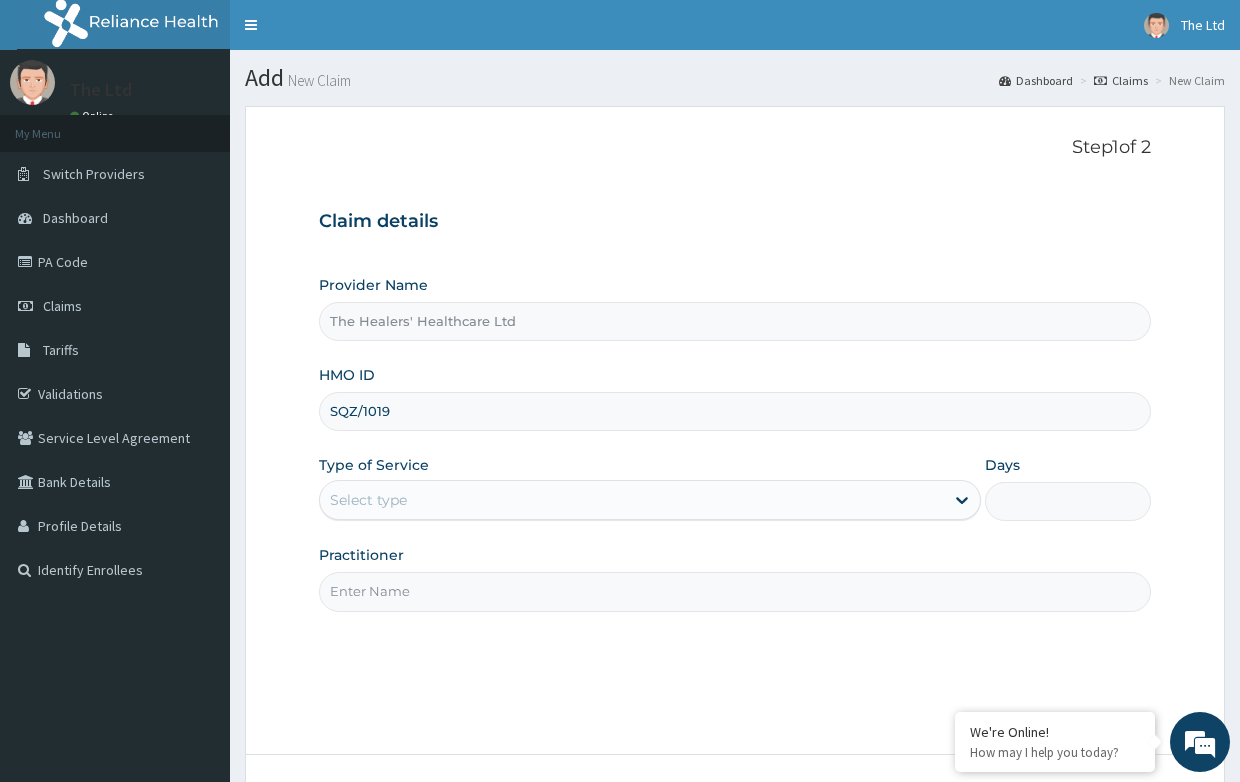 scroll, scrollTop: 0, scrollLeft: 0, axis: both 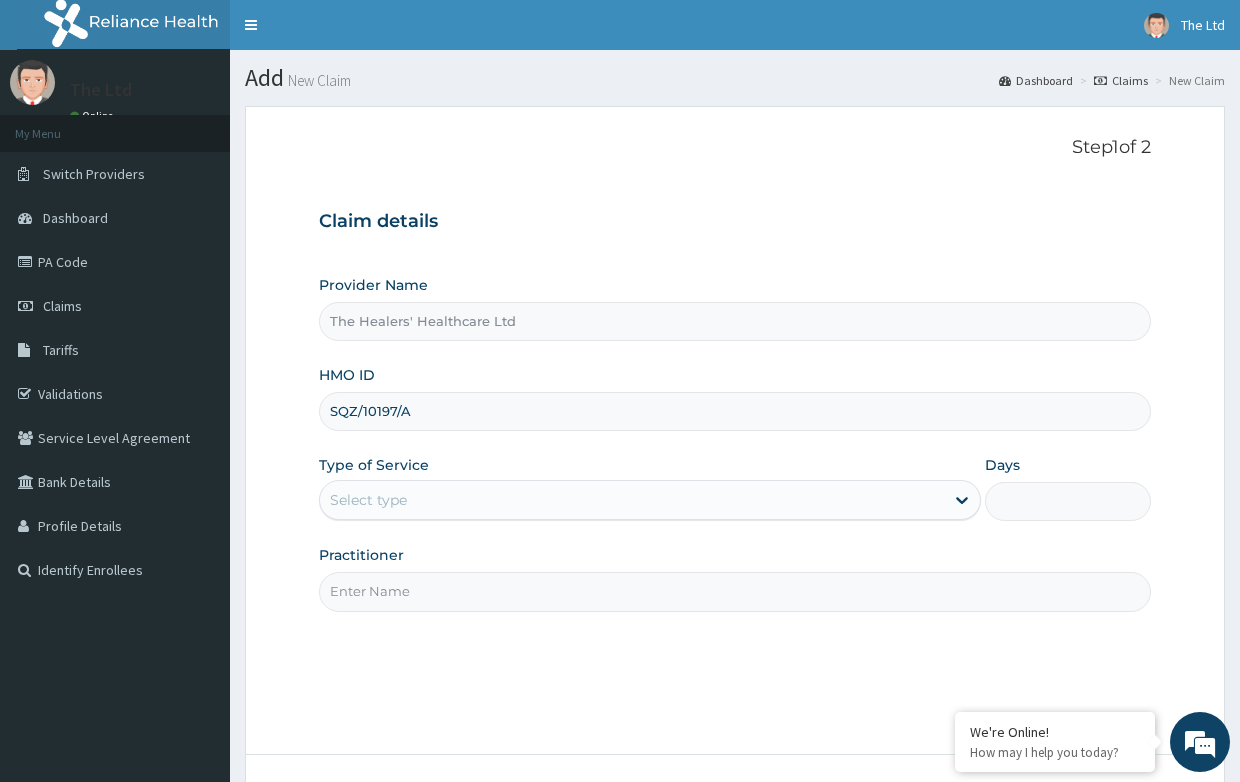 type on "SQZ/10197/A" 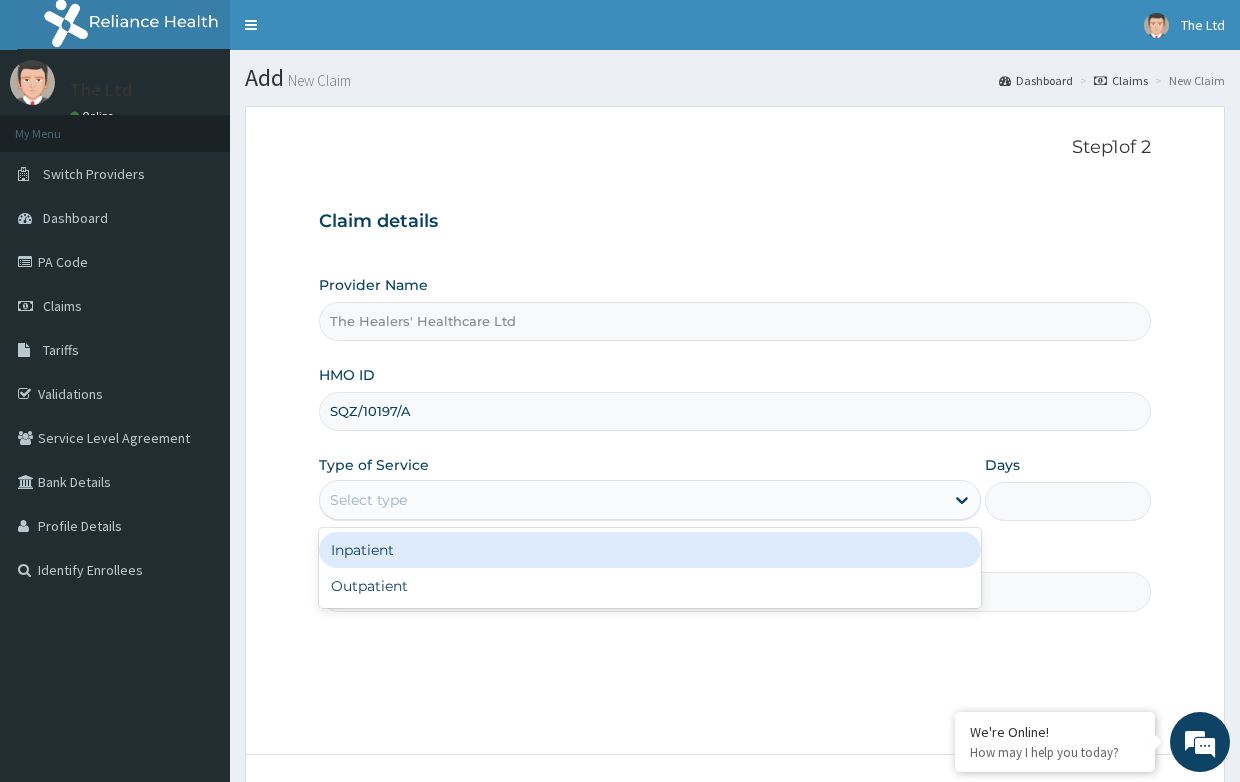 click on "Select type" at bounding box center (632, 500) 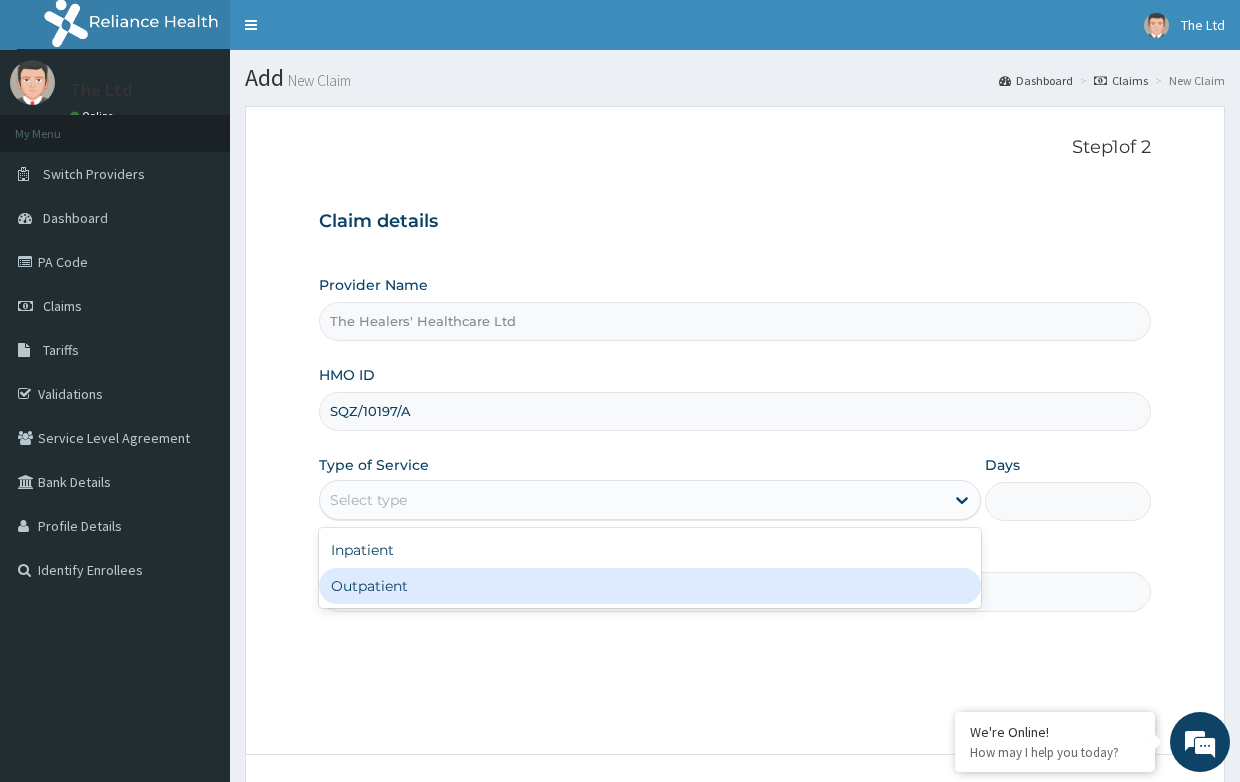 click on "Outpatient" at bounding box center (650, 586) 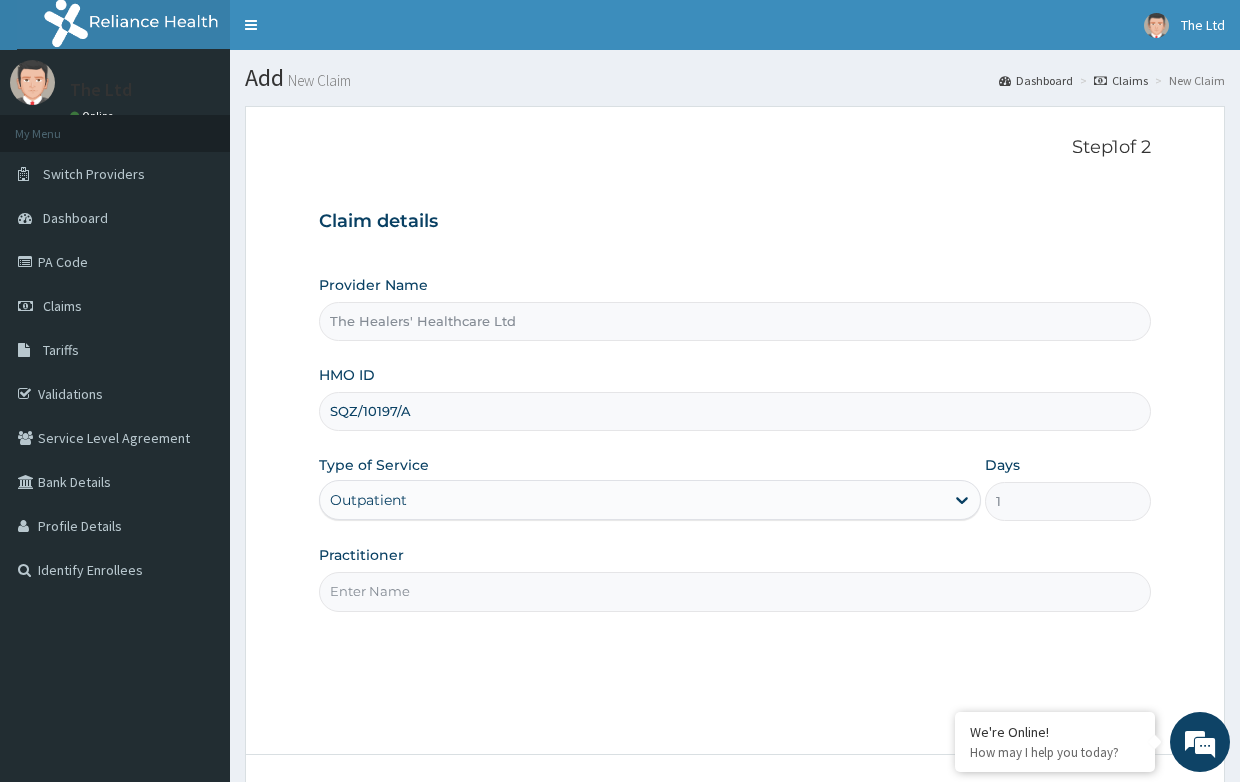 click on "Practitioner" at bounding box center (734, 591) 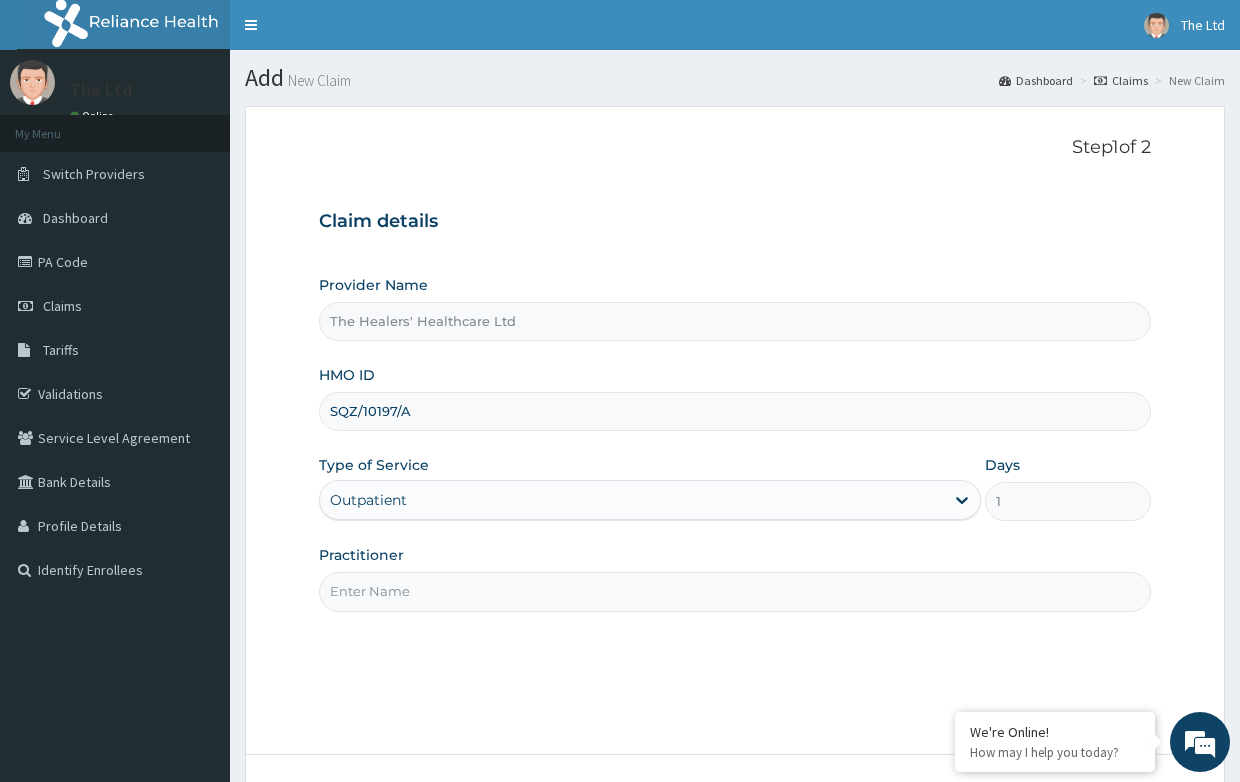type on "DR [LAST] [LAST]" 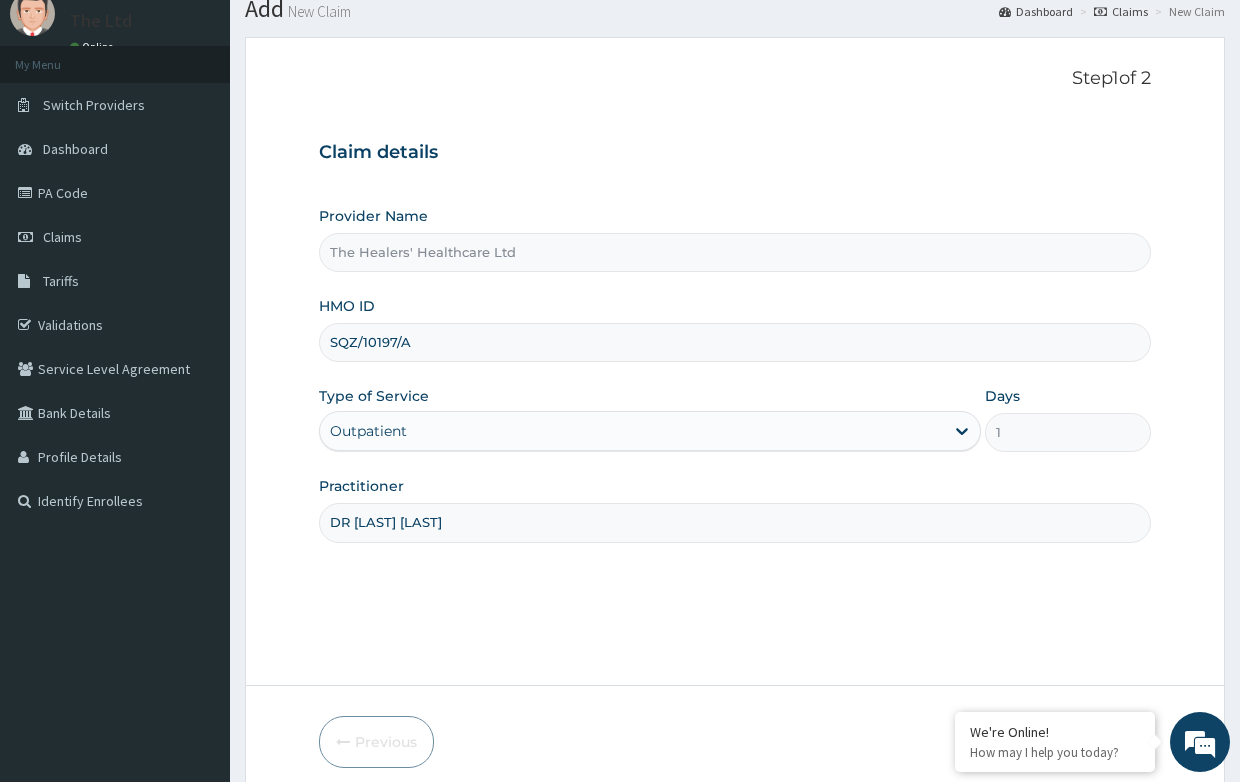 scroll, scrollTop: 152, scrollLeft: 0, axis: vertical 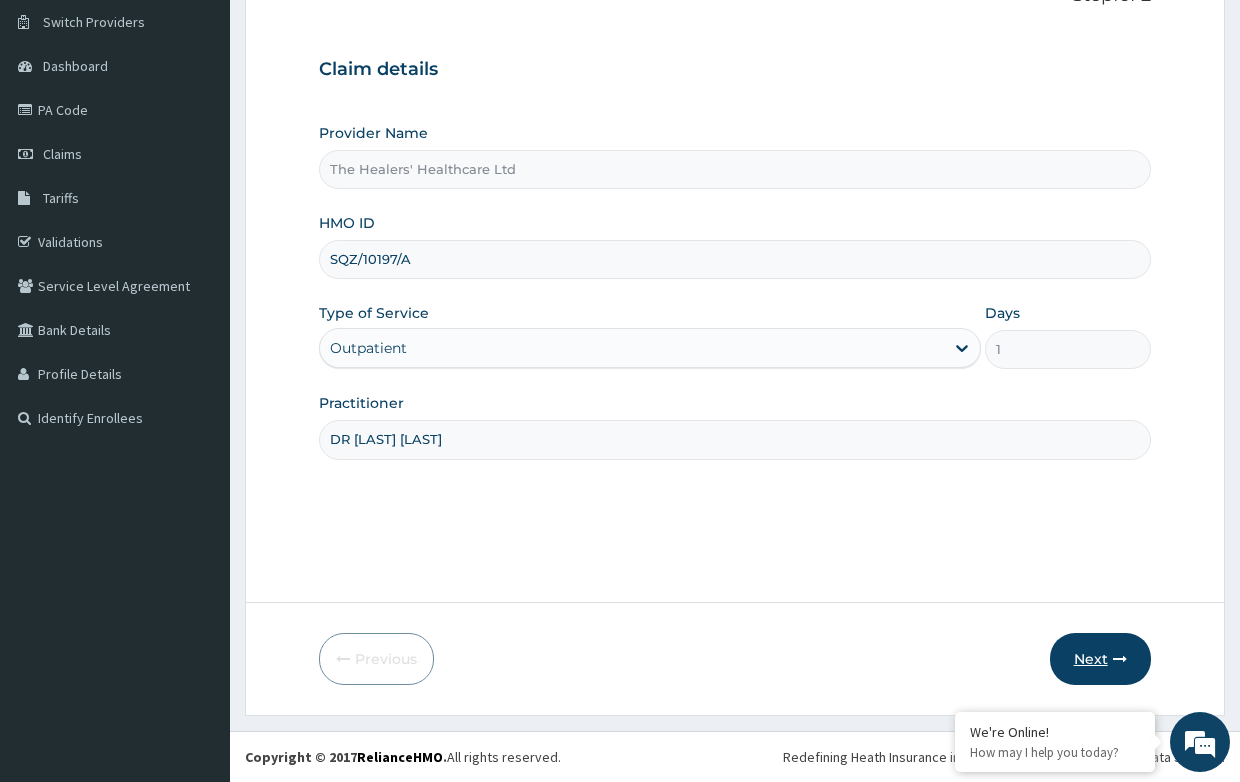 click on "Next" at bounding box center (1100, 659) 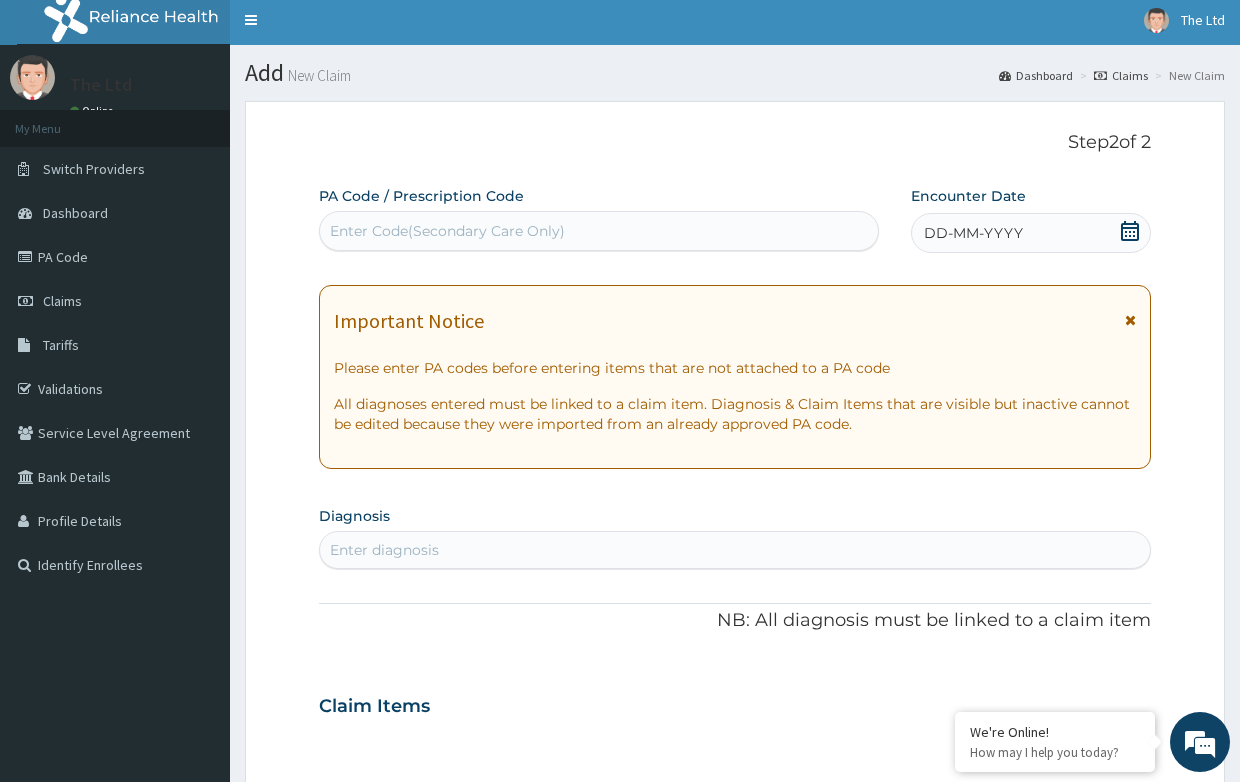 scroll, scrollTop: 0, scrollLeft: 0, axis: both 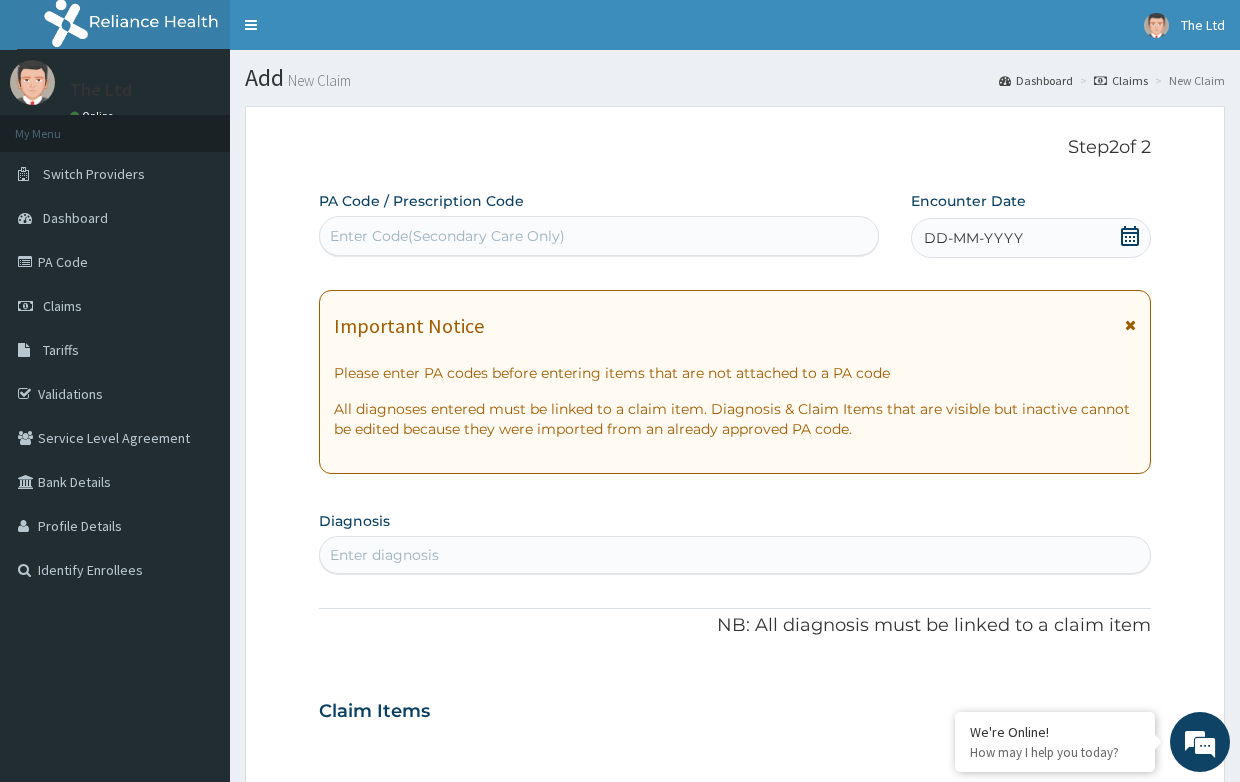 click on "DD-MM-YYYY" at bounding box center [973, 238] 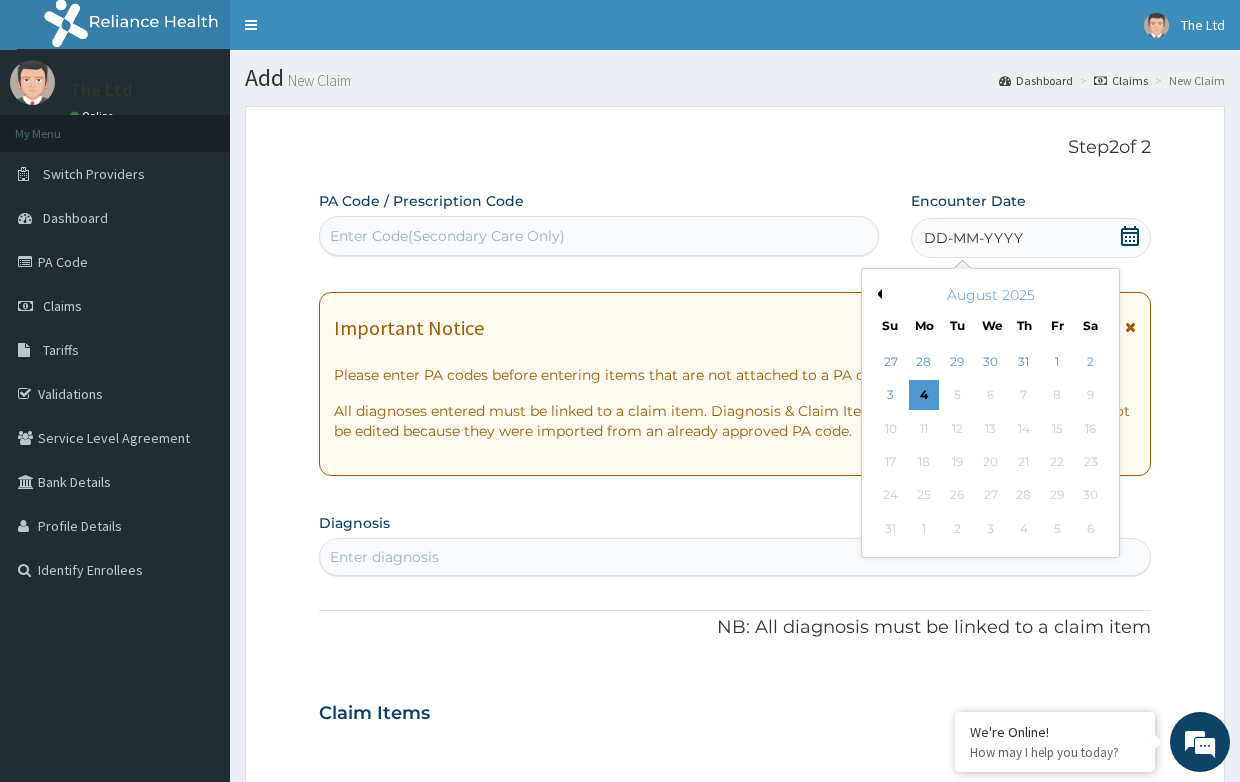 click on "August 2025" at bounding box center [990, 295] 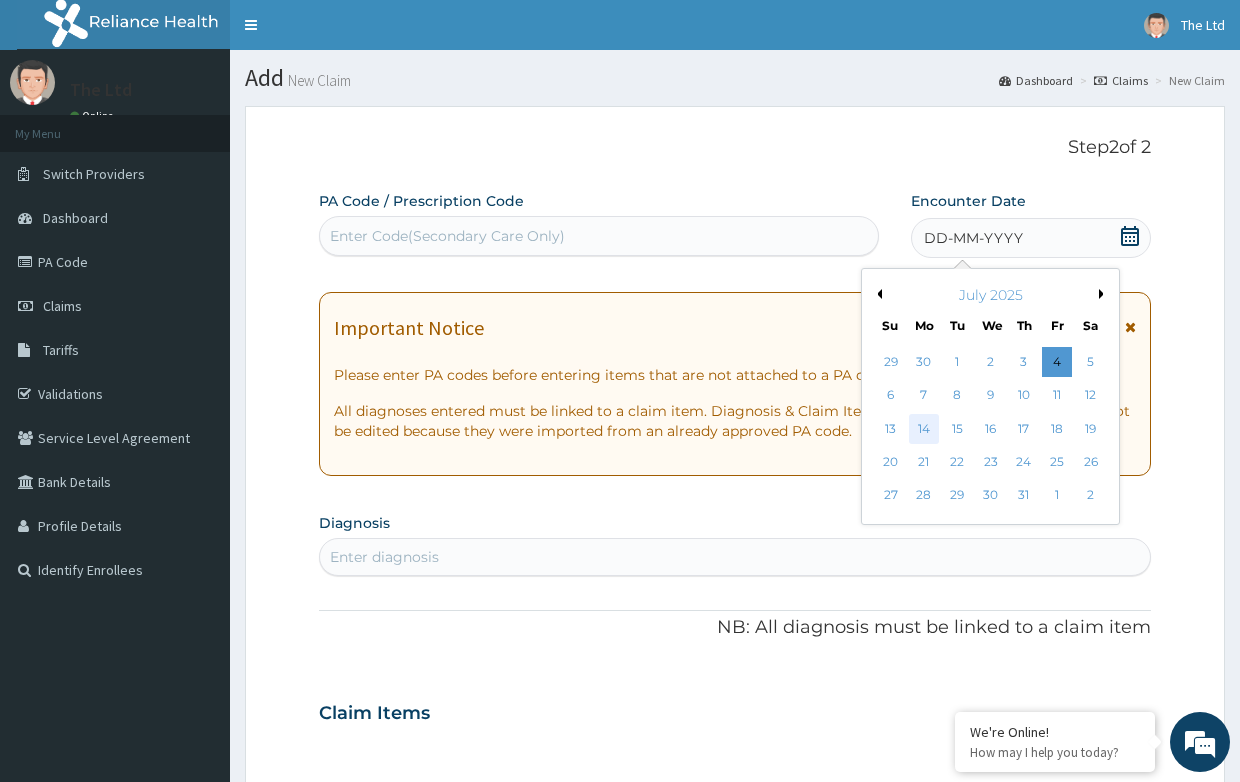 click on "14" at bounding box center (924, 429) 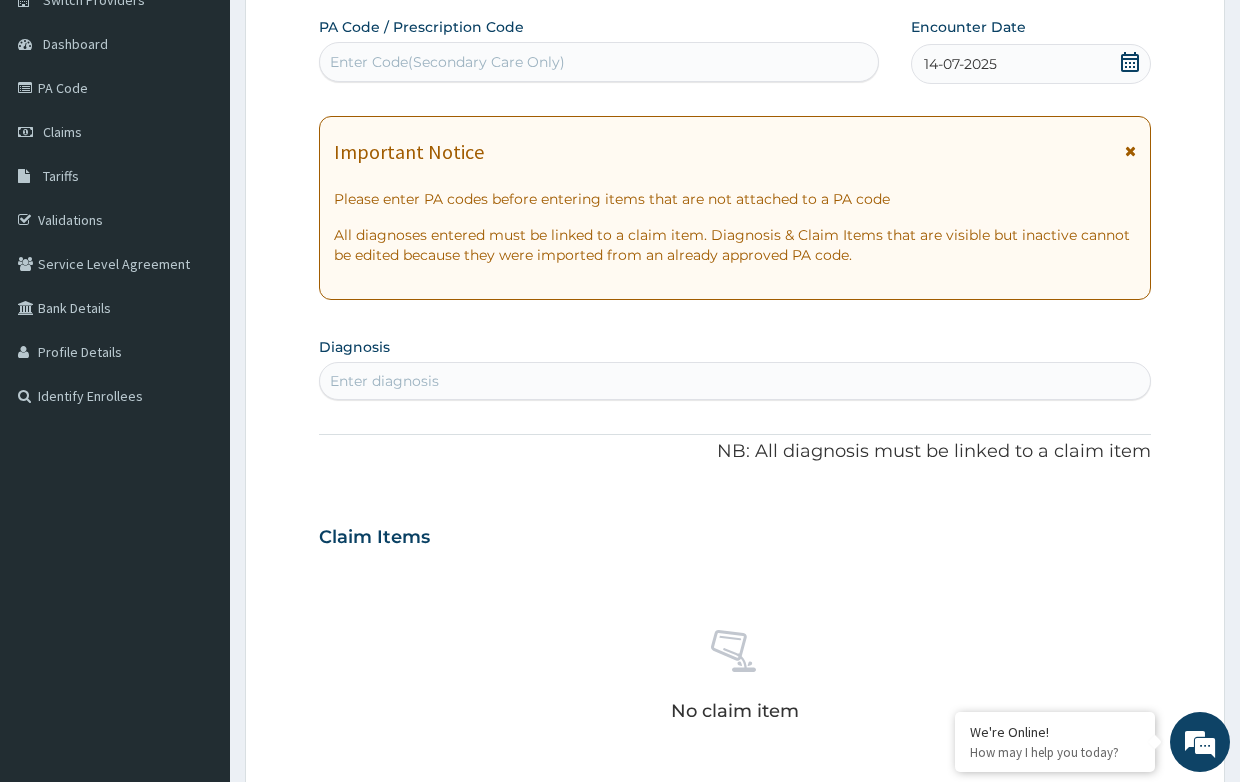 scroll, scrollTop: 200, scrollLeft: 0, axis: vertical 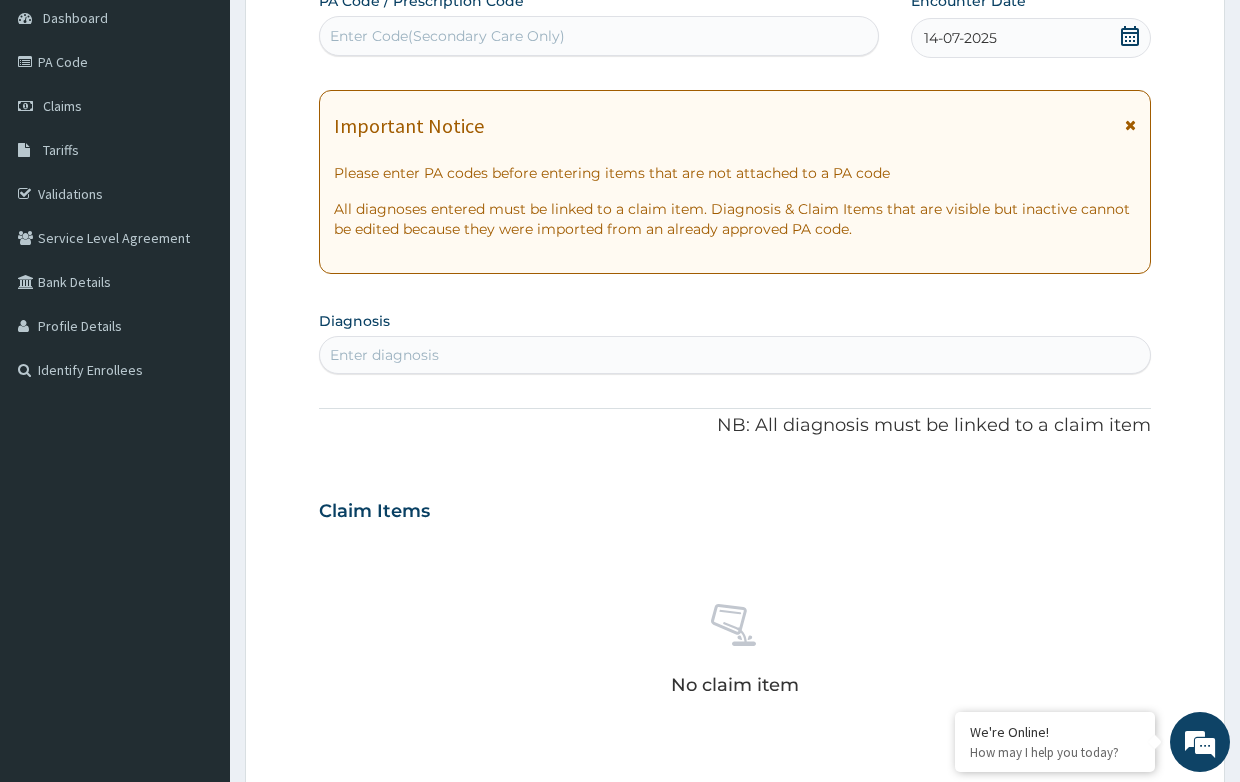 click on "Enter diagnosis" at bounding box center [734, 355] 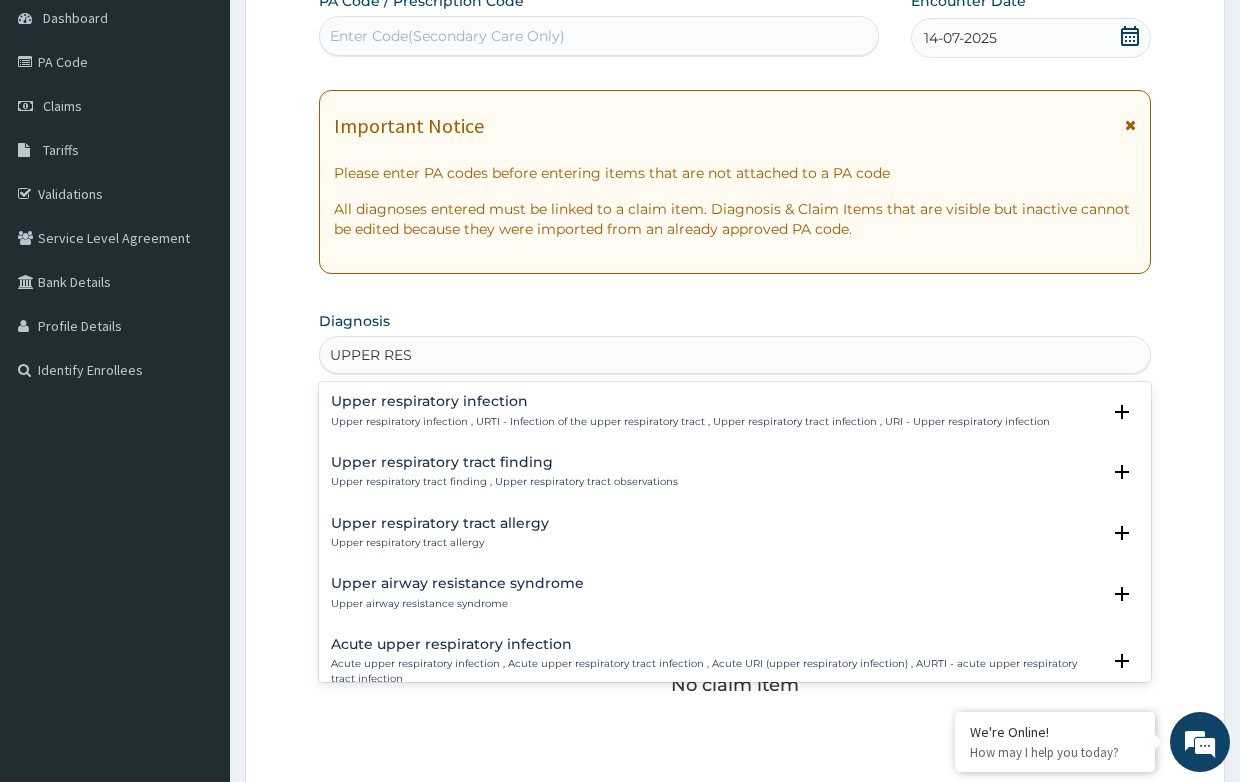 type on "UPPER RESP" 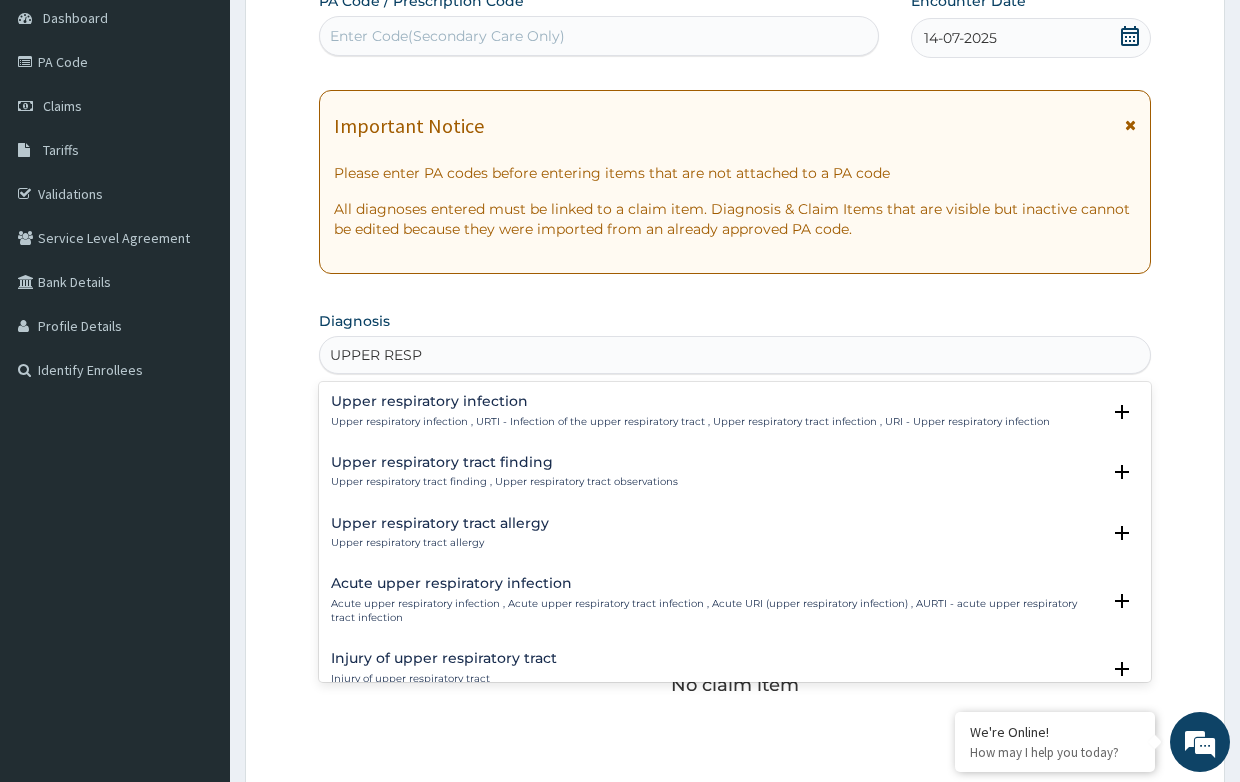click on "Upper respiratory infection" at bounding box center [690, 401] 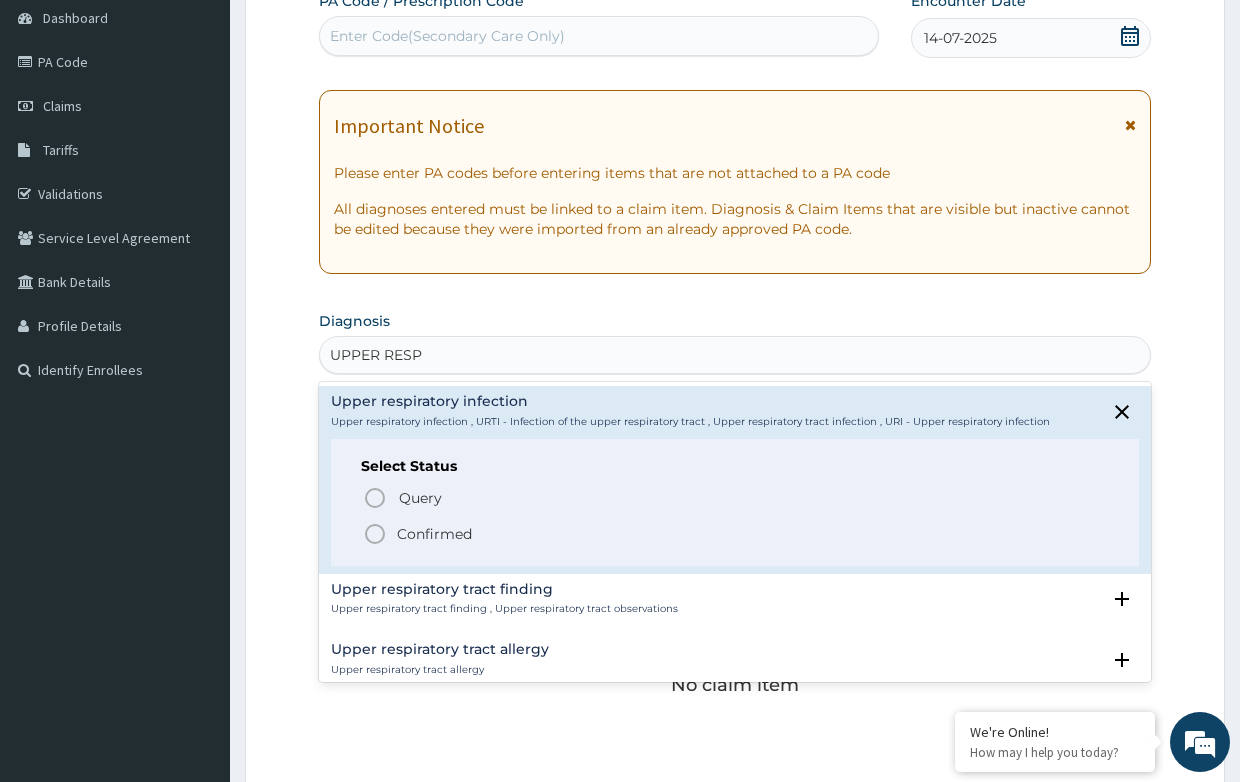 click 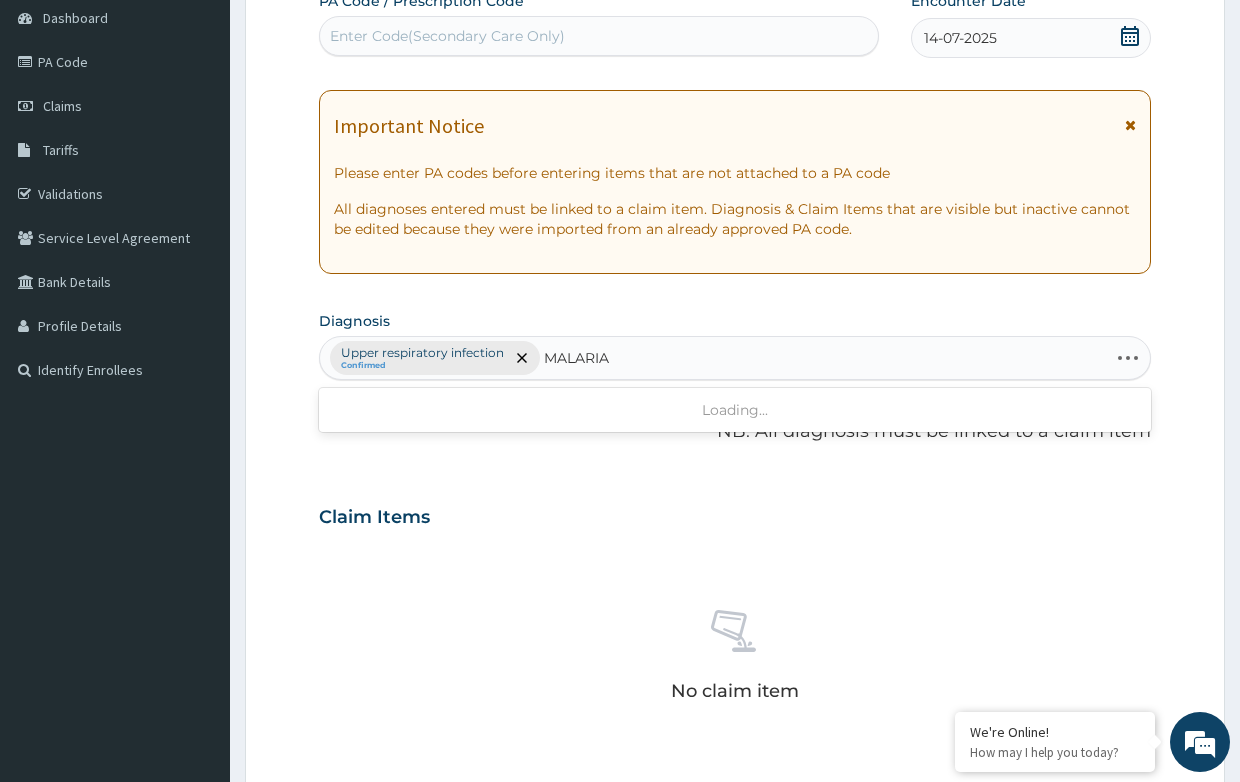 type on "MALARIA" 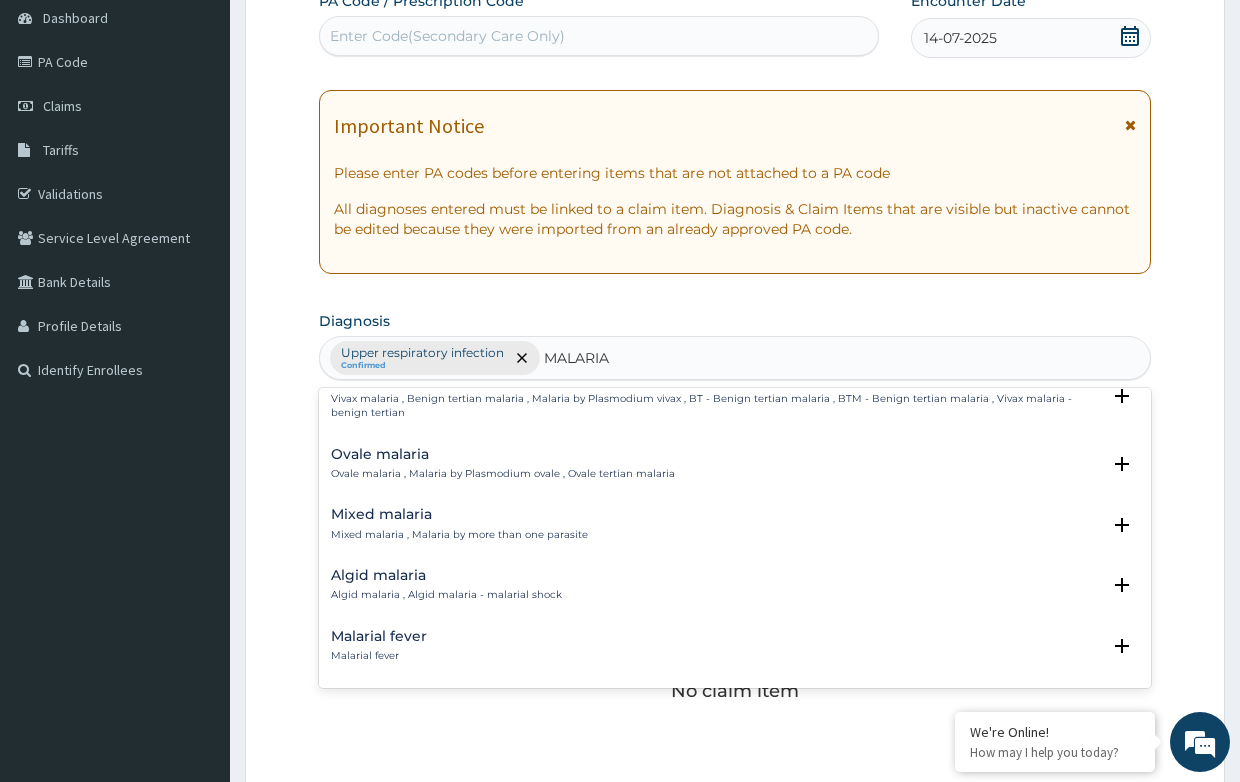 scroll, scrollTop: 100, scrollLeft: 0, axis: vertical 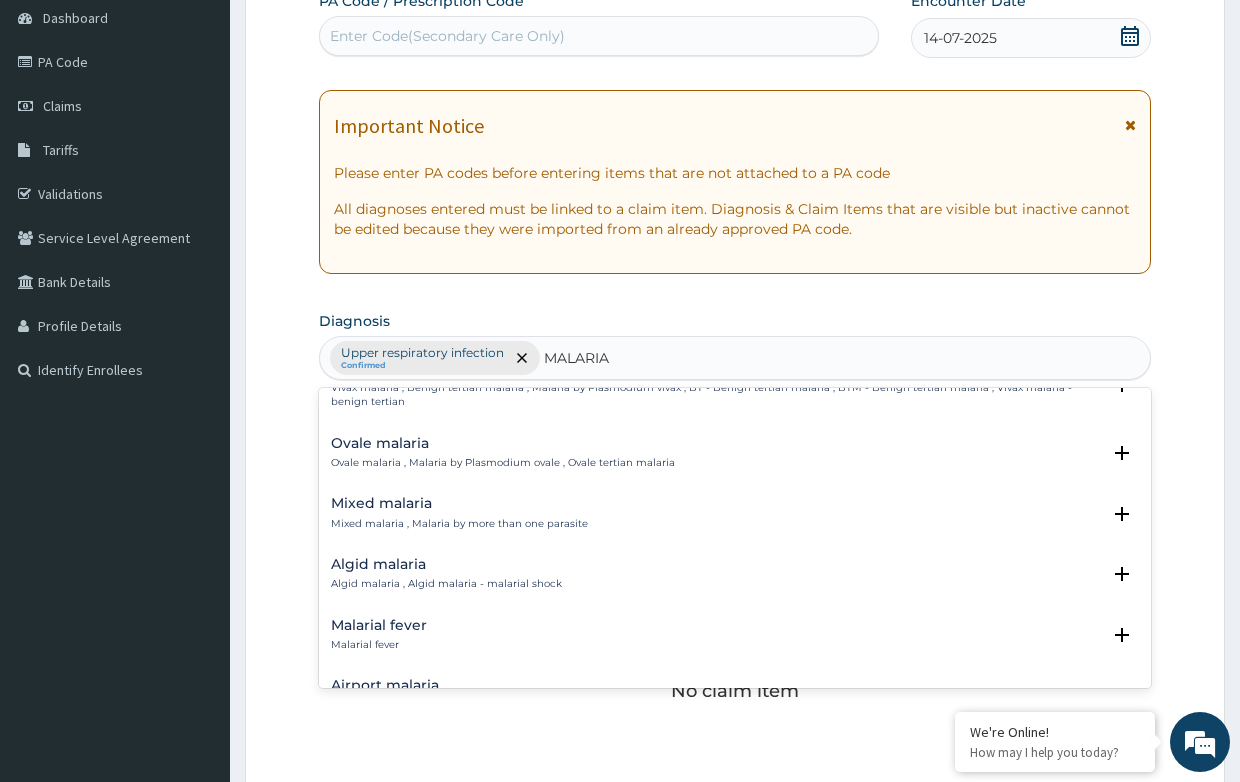 click on "Malarial fever" at bounding box center (379, 625) 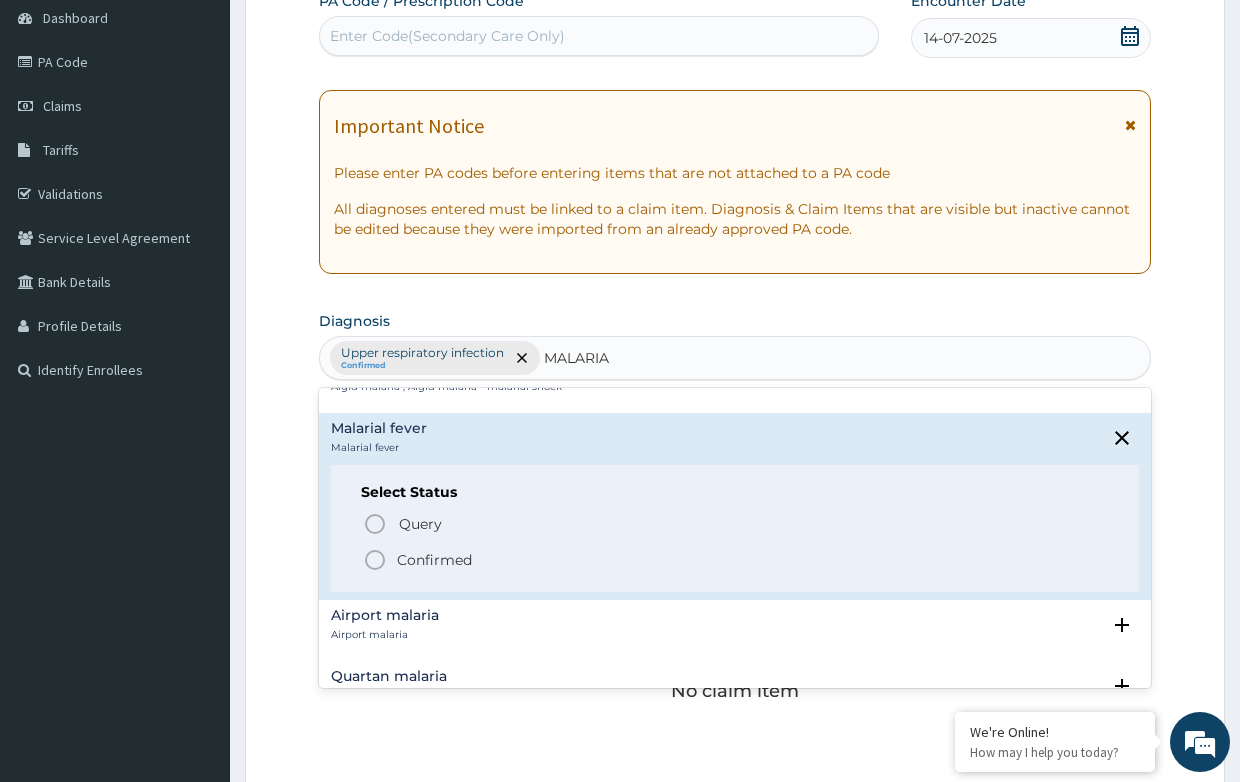 scroll, scrollTop: 300, scrollLeft: 0, axis: vertical 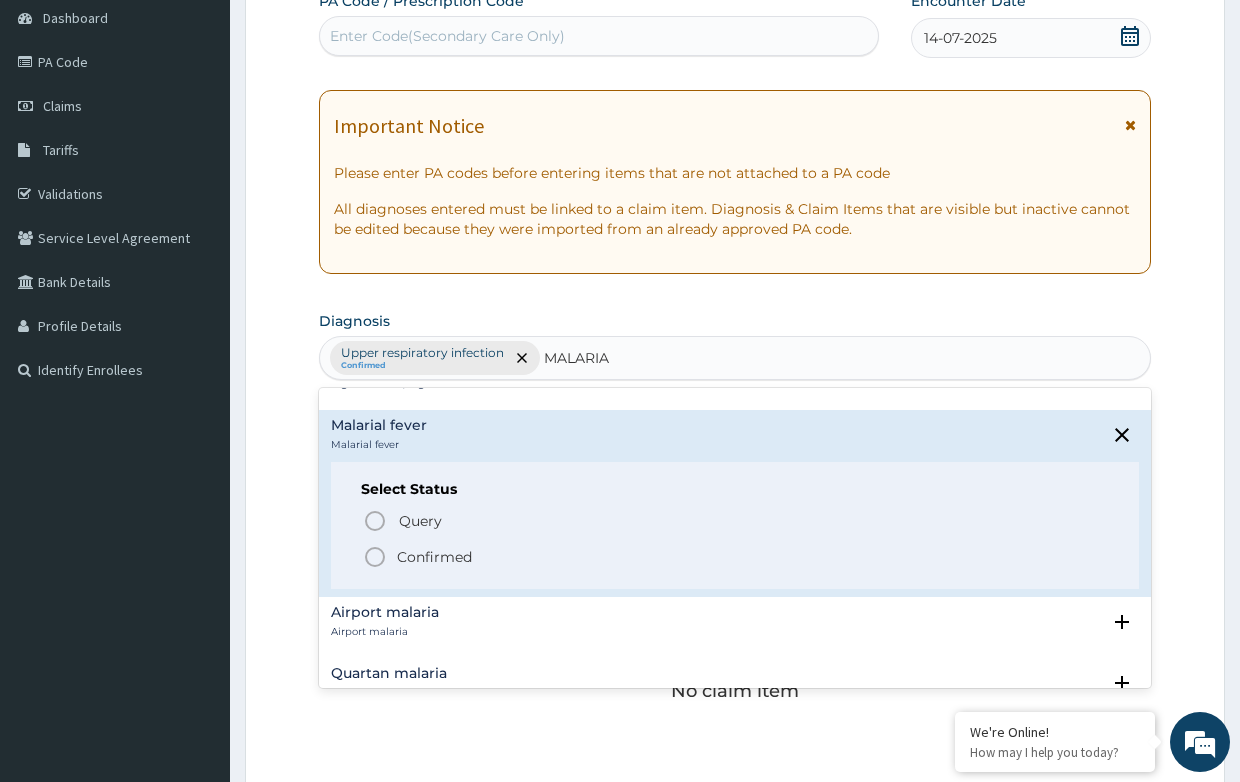 click 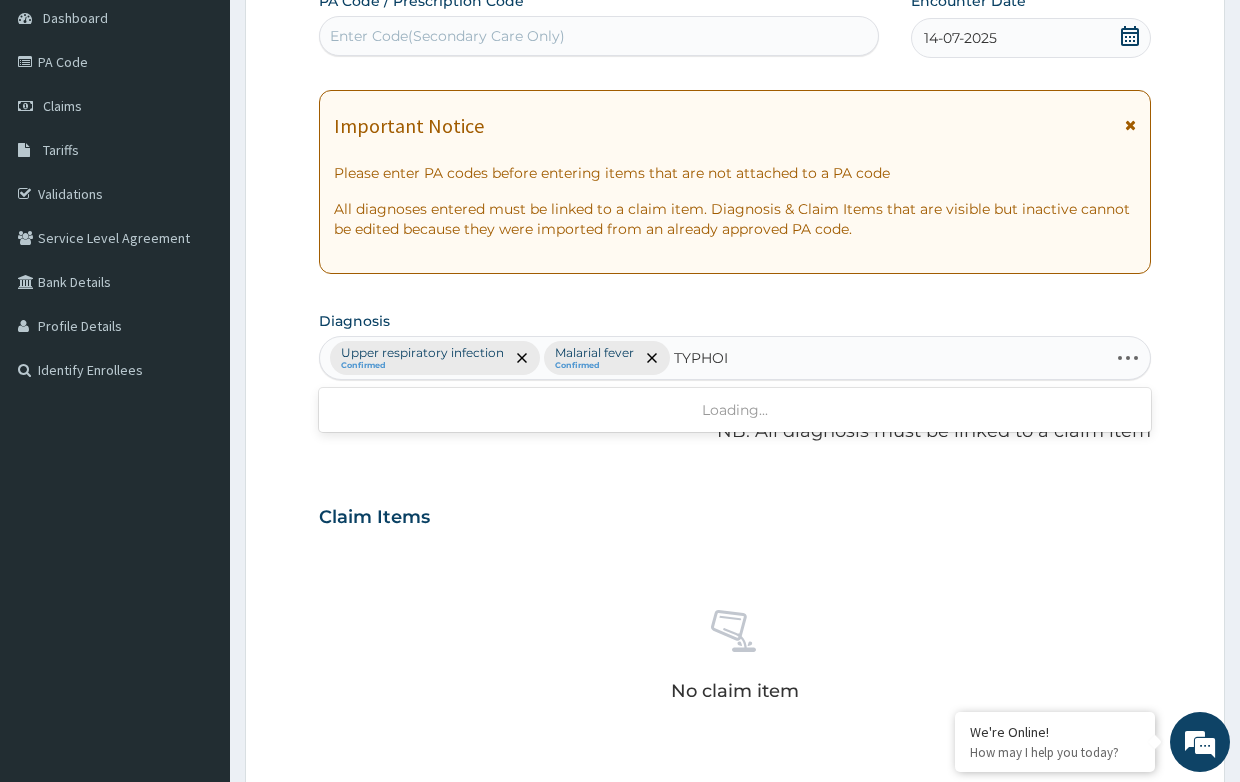 type on "TYPHOID" 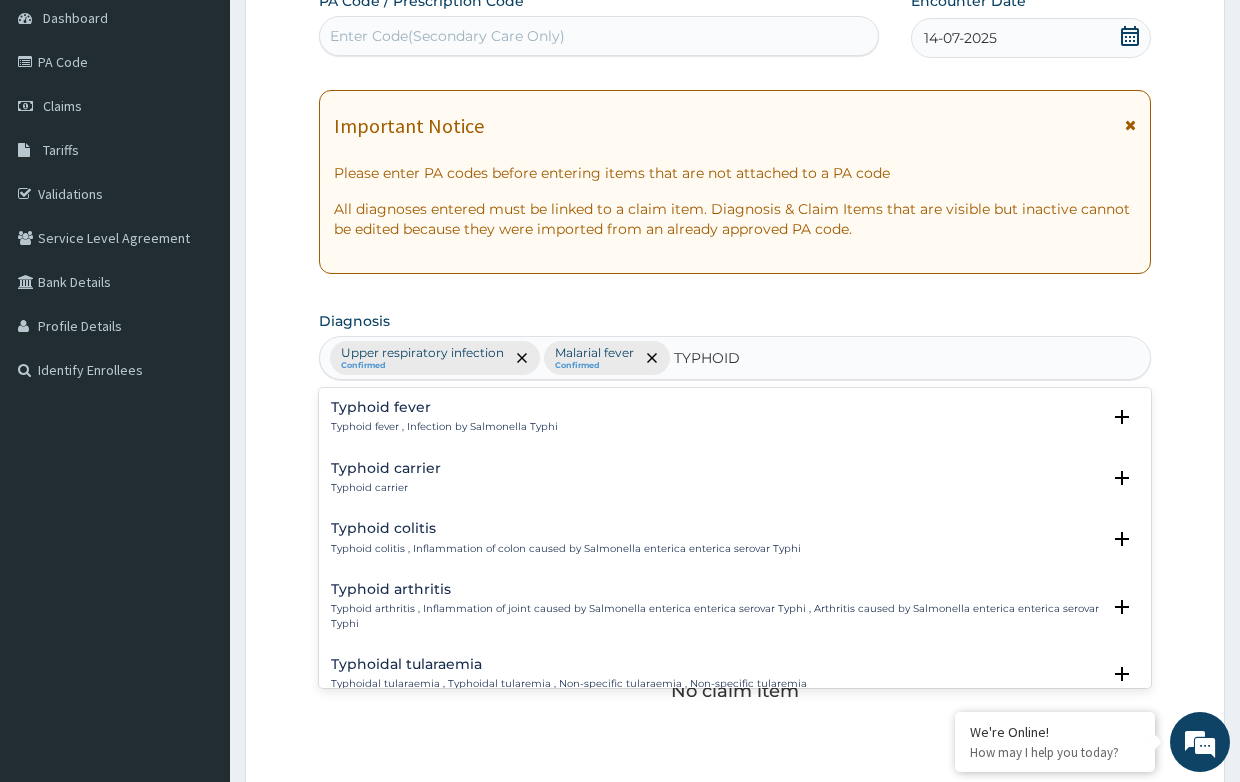 click on "Typhoid fever Typhoid fever , Infection by Salmonella Typhi" at bounding box center [444, 417] 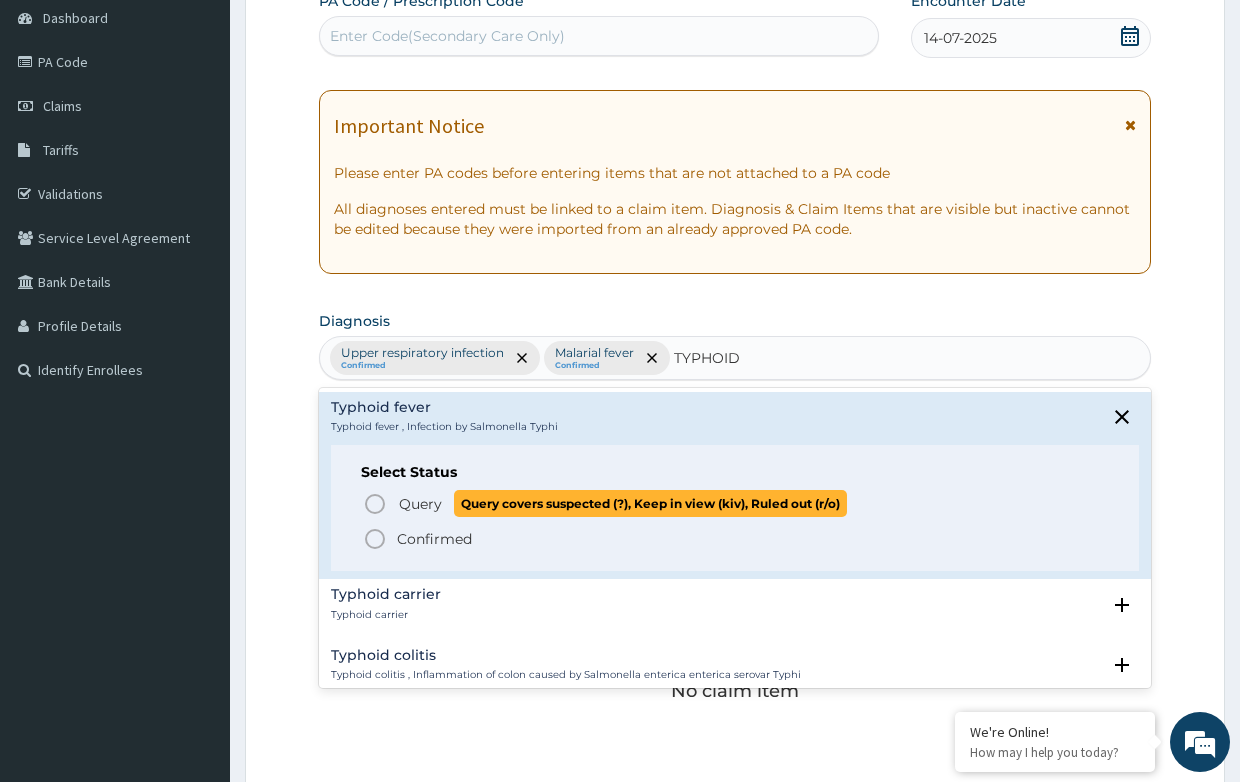 click on "Query" at bounding box center [420, 504] 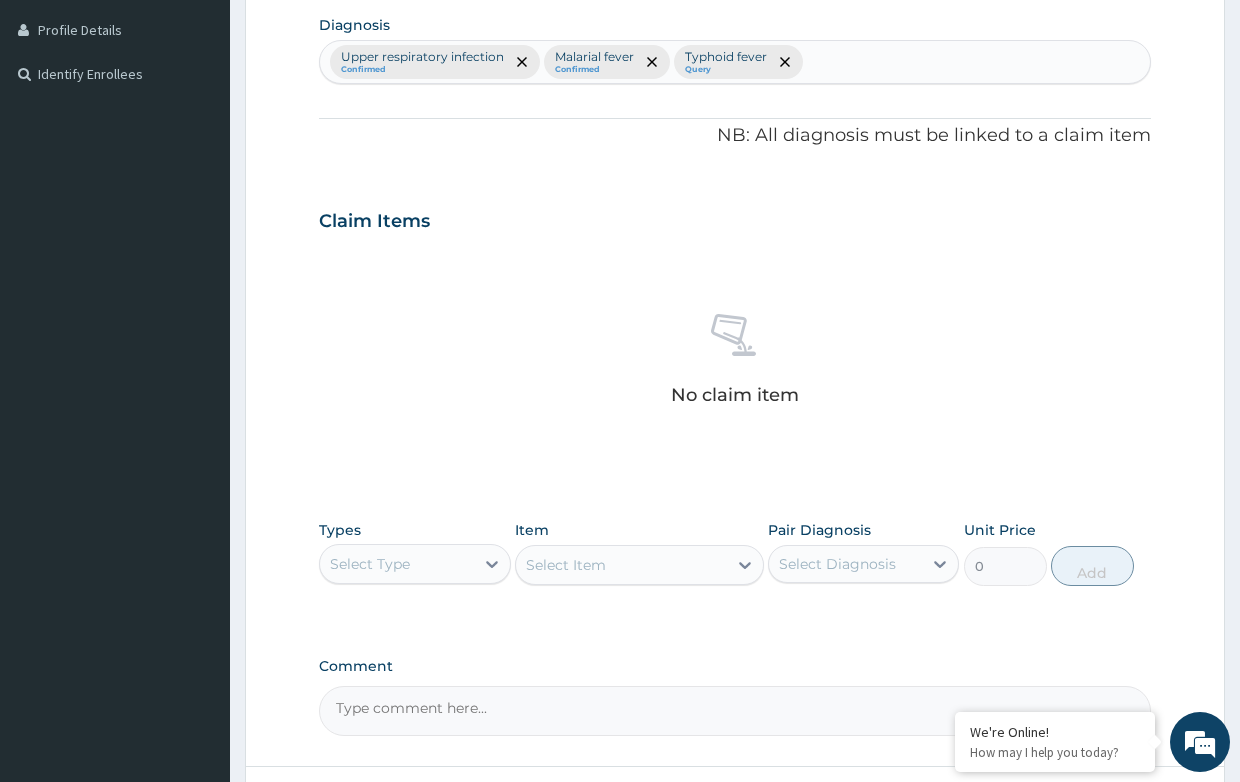 scroll, scrollTop: 500, scrollLeft: 0, axis: vertical 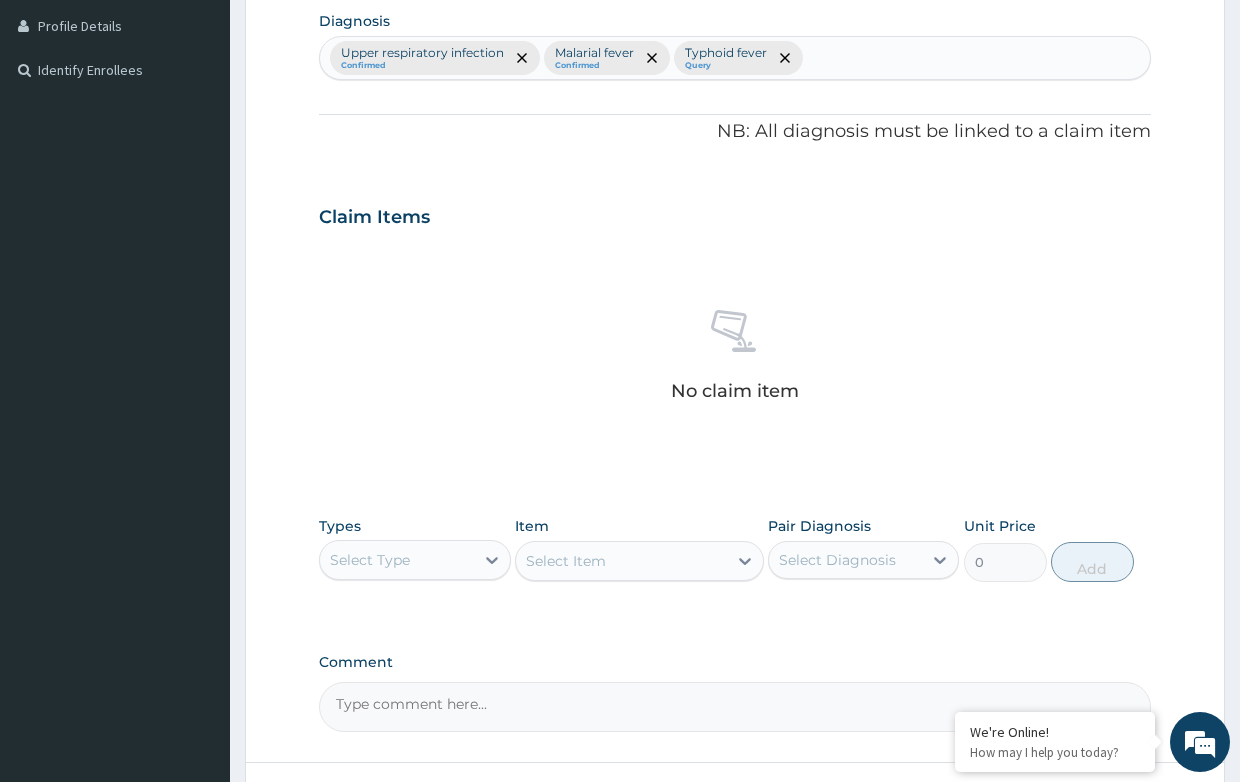 click on "Select Type" at bounding box center (396, 560) 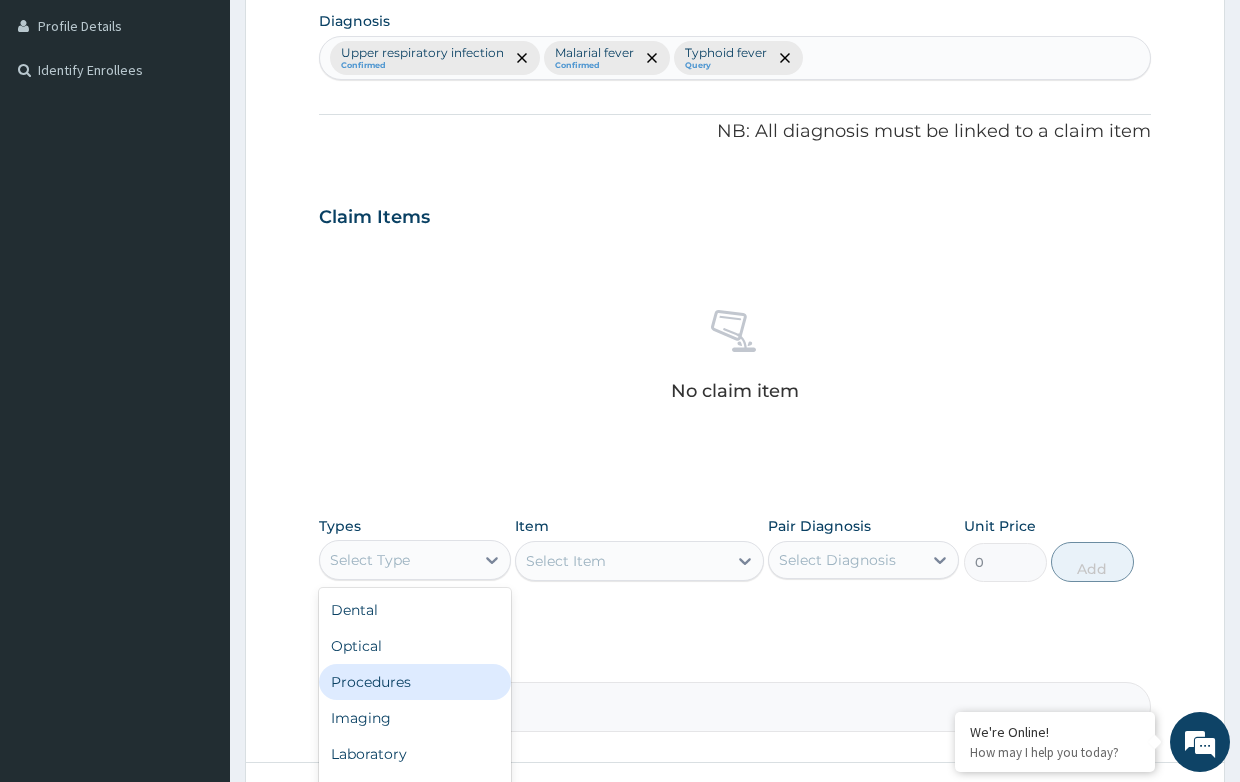 click on "Procedures" at bounding box center (414, 682) 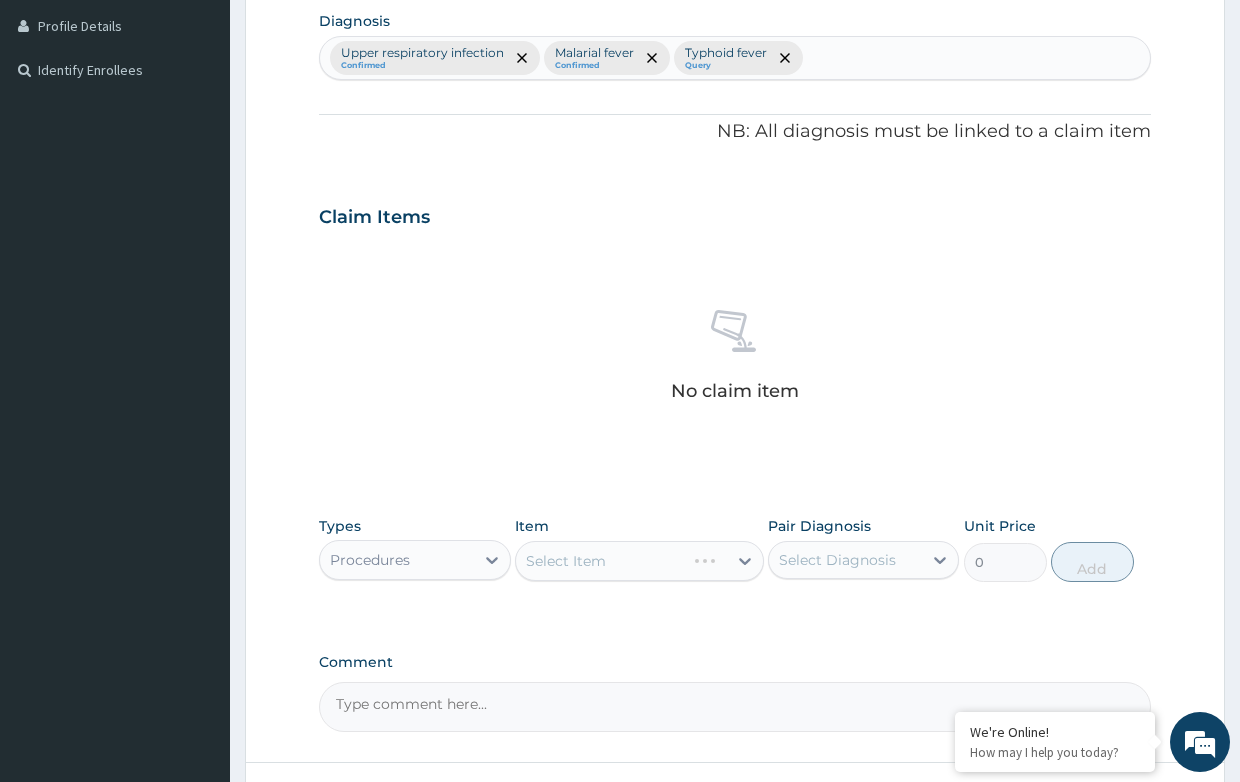 click on "Select Item" at bounding box center (639, 561) 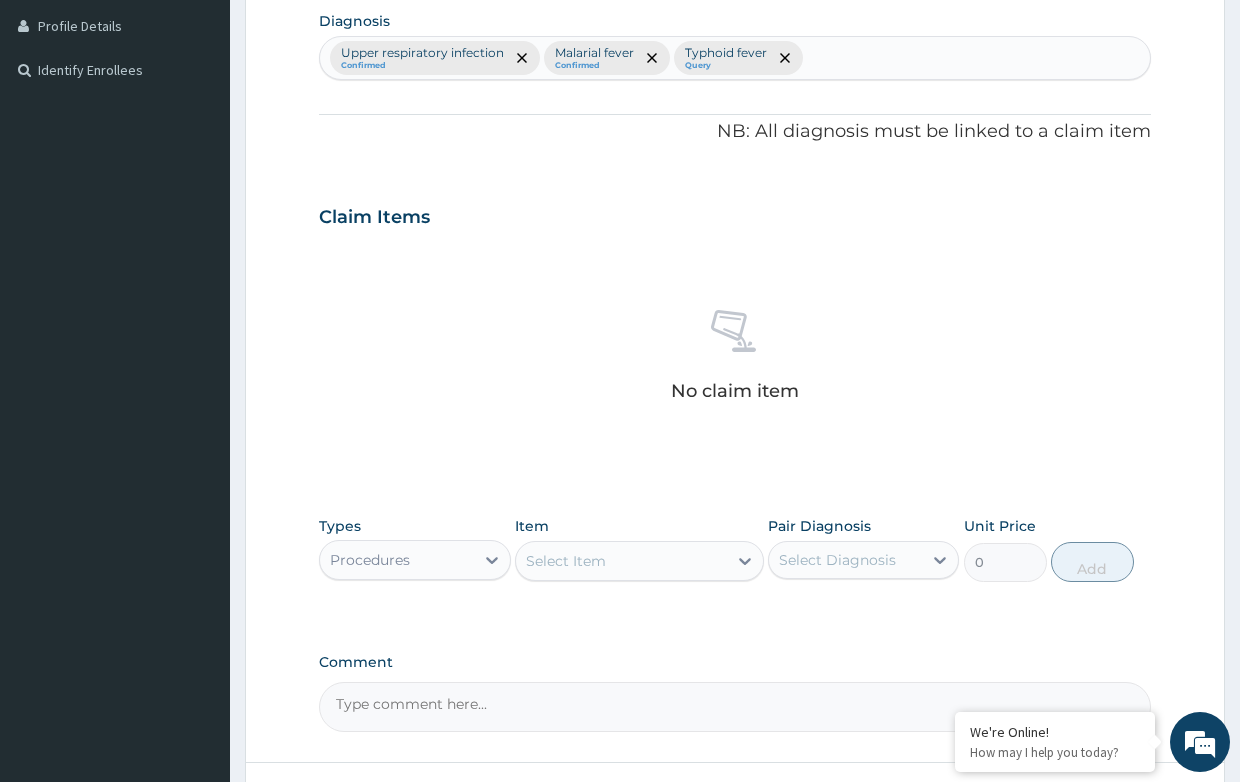 click on "Select Item" at bounding box center (566, 561) 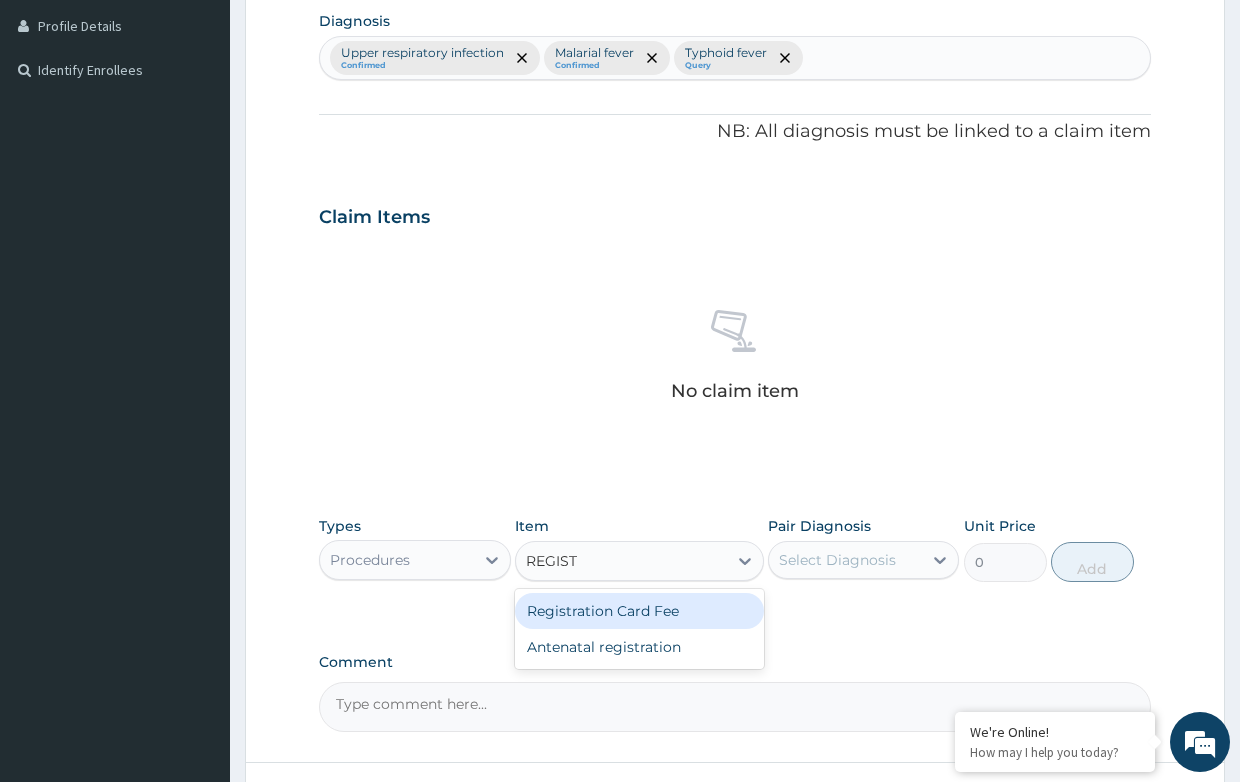 type on "REGISTR" 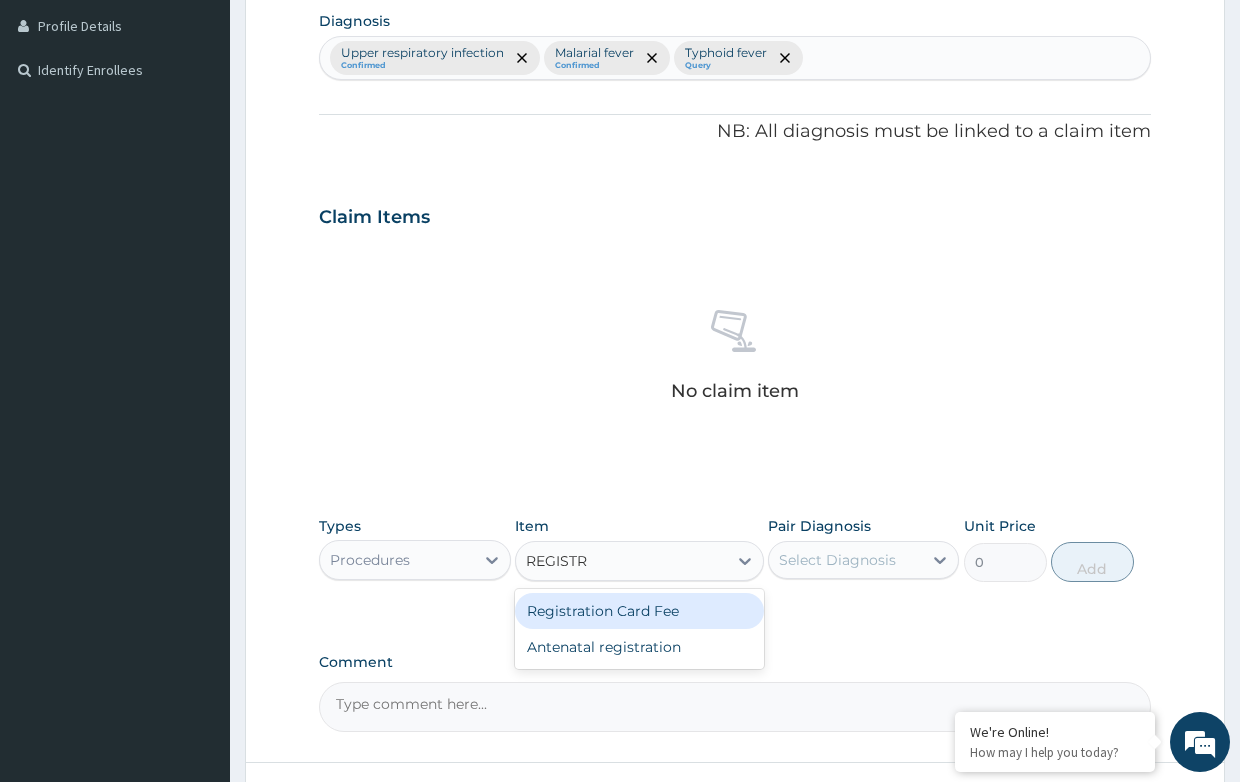 click on "Registration Card Fee" at bounding box center (639, 611) 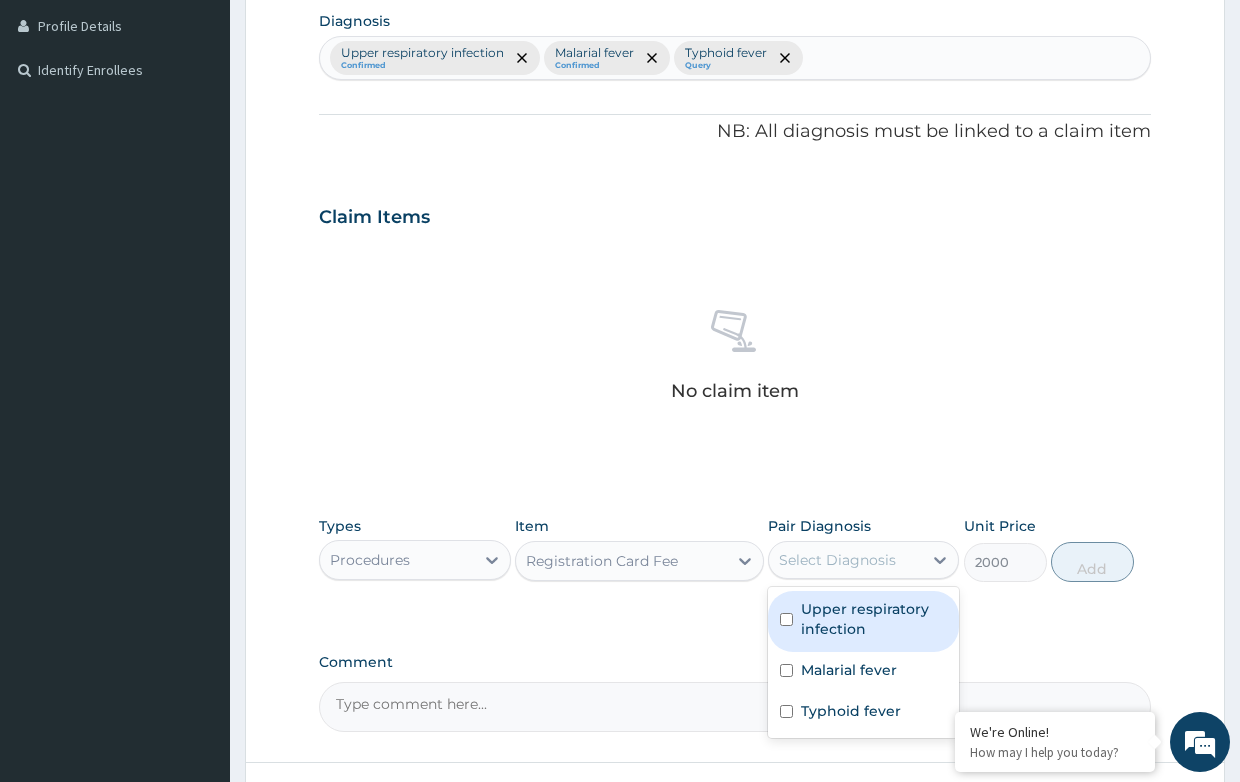 click on "Select Diagnosis" at bounding box center [837, 560] 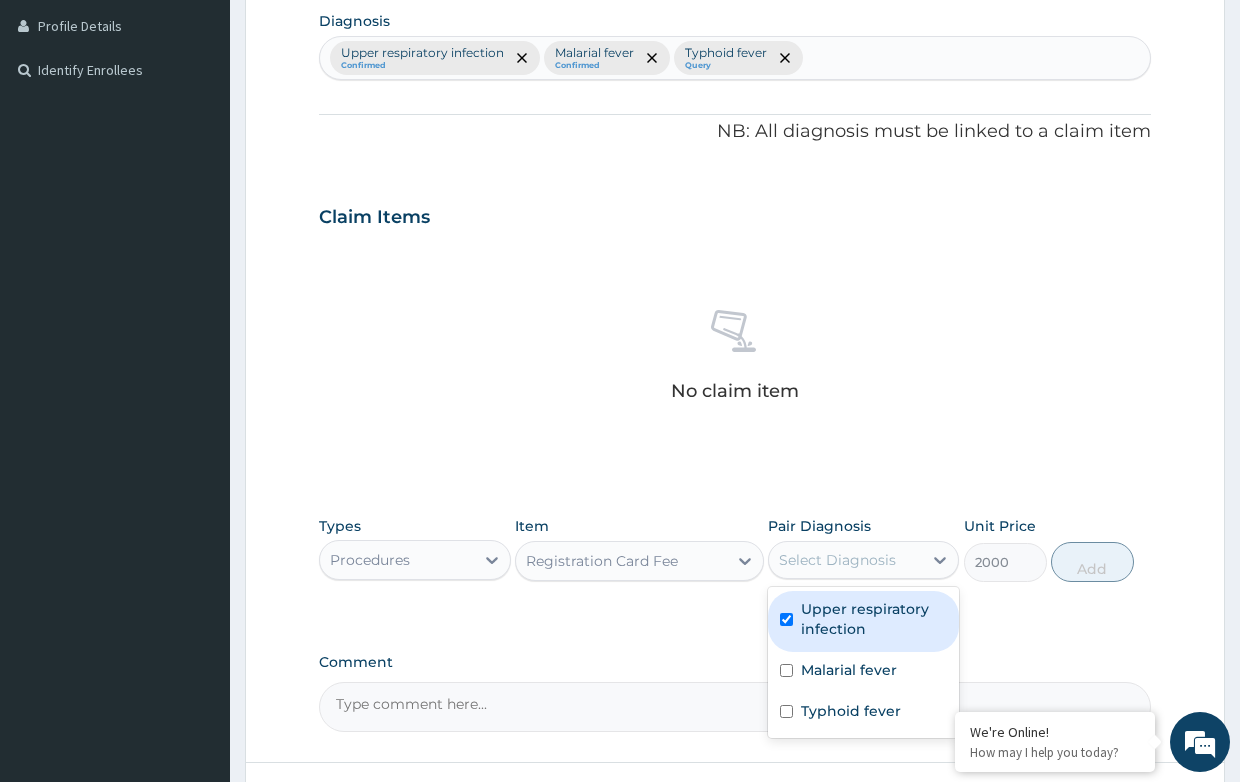 checkbox on "true" 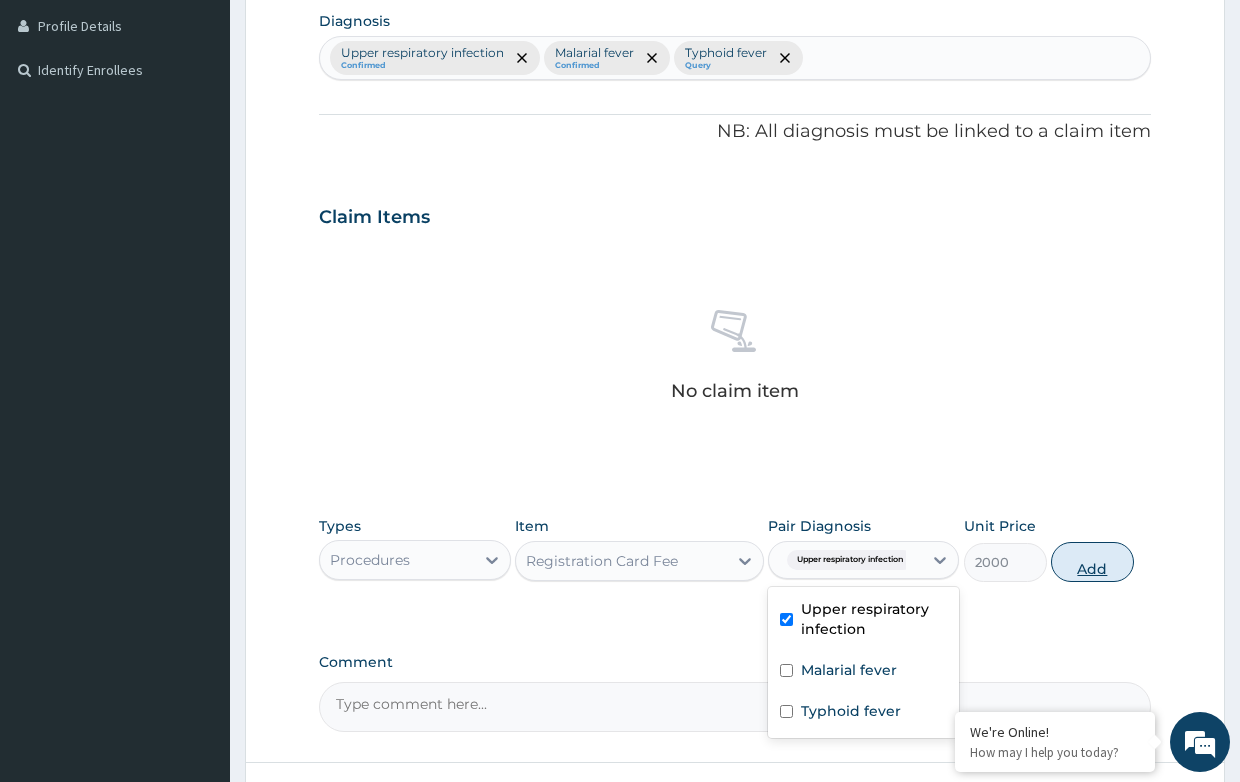 click on "Add" at bounding box center (1092, 562) 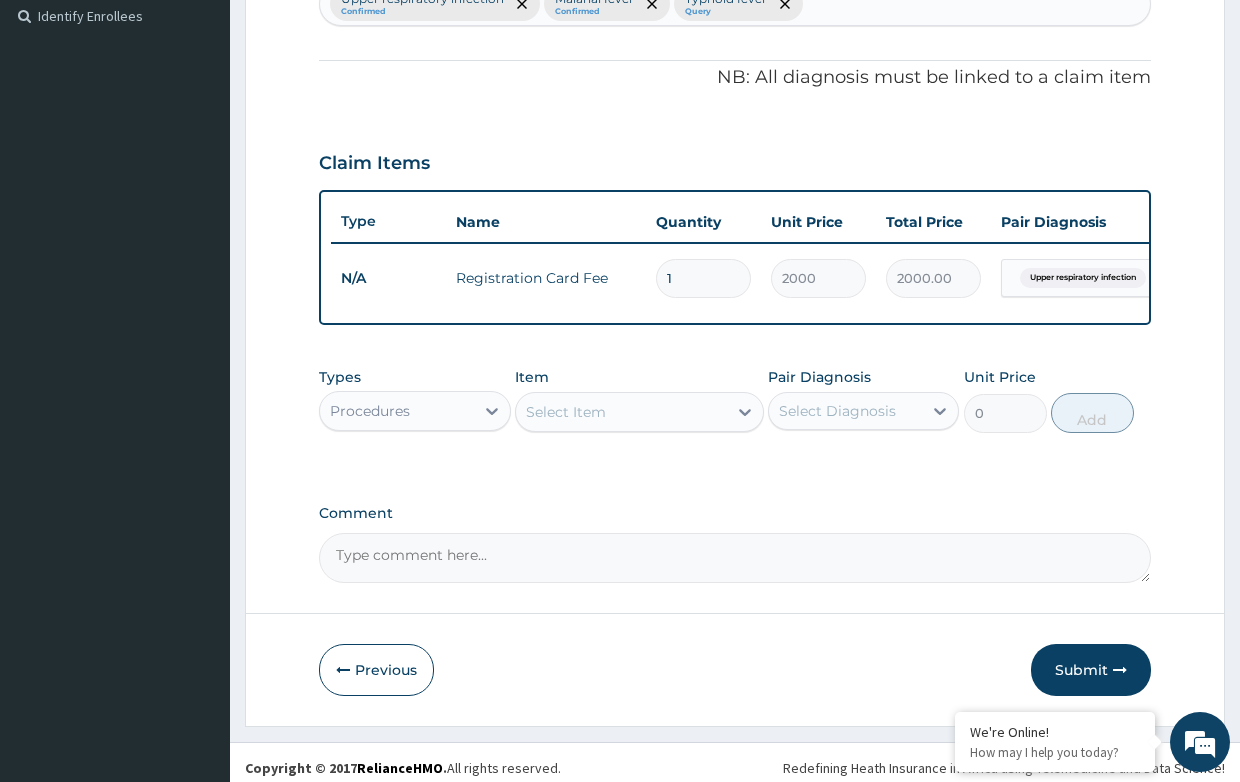 scroll, scrollTop: 582, scrollLeft: 0, axis: vertical 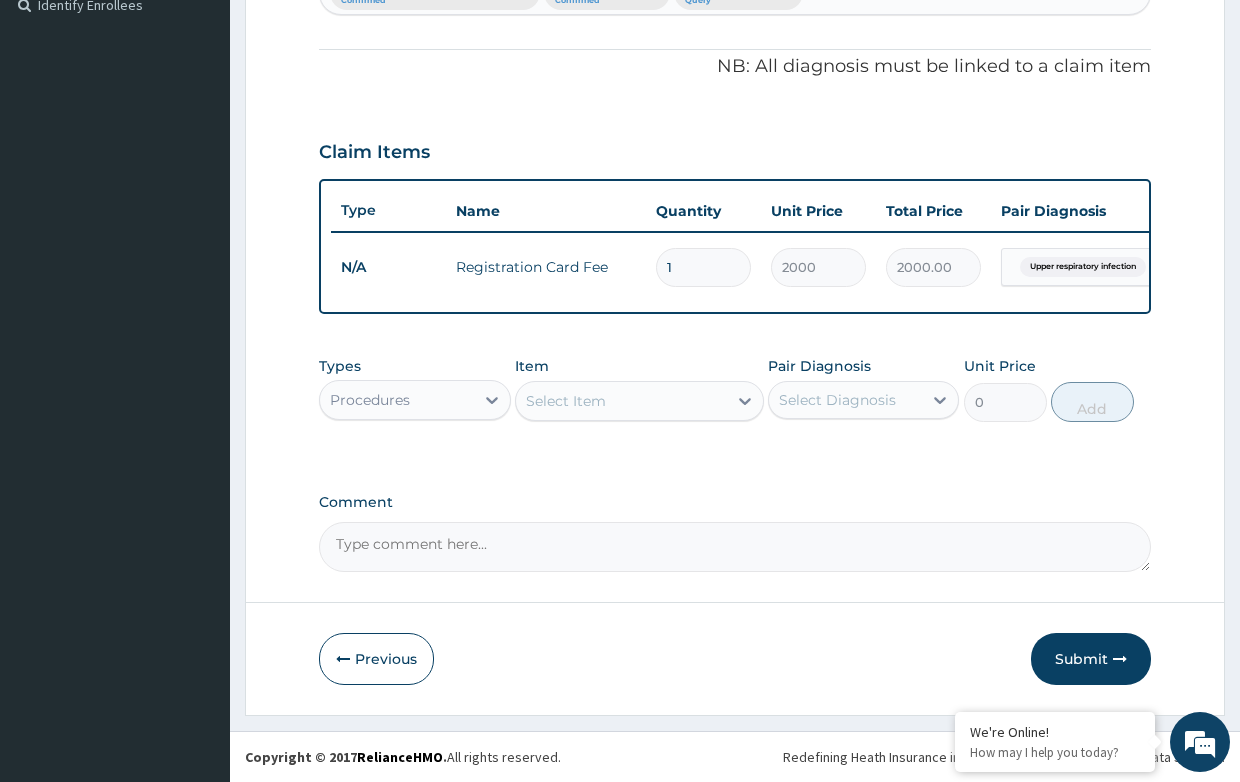 click on "Select Item" at bounding box center [566, 401] 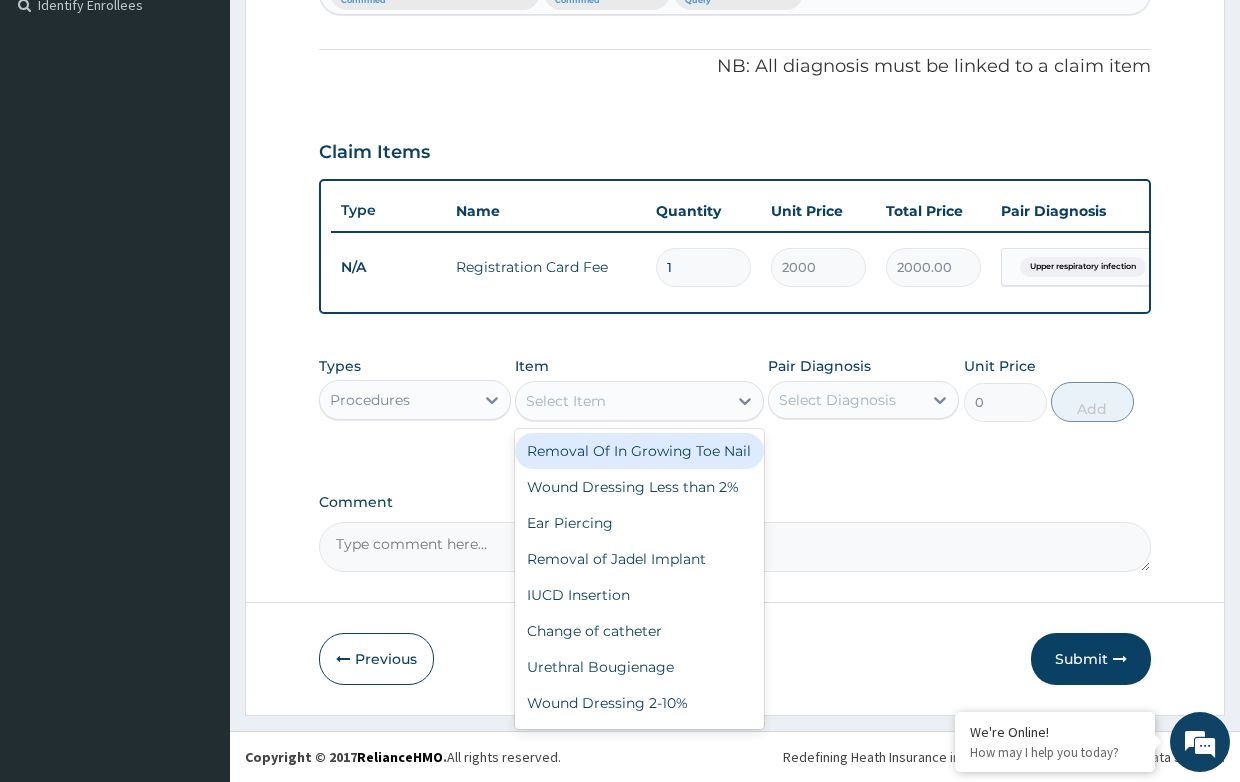 click on "Select Item" at bounding box center [566, 401] 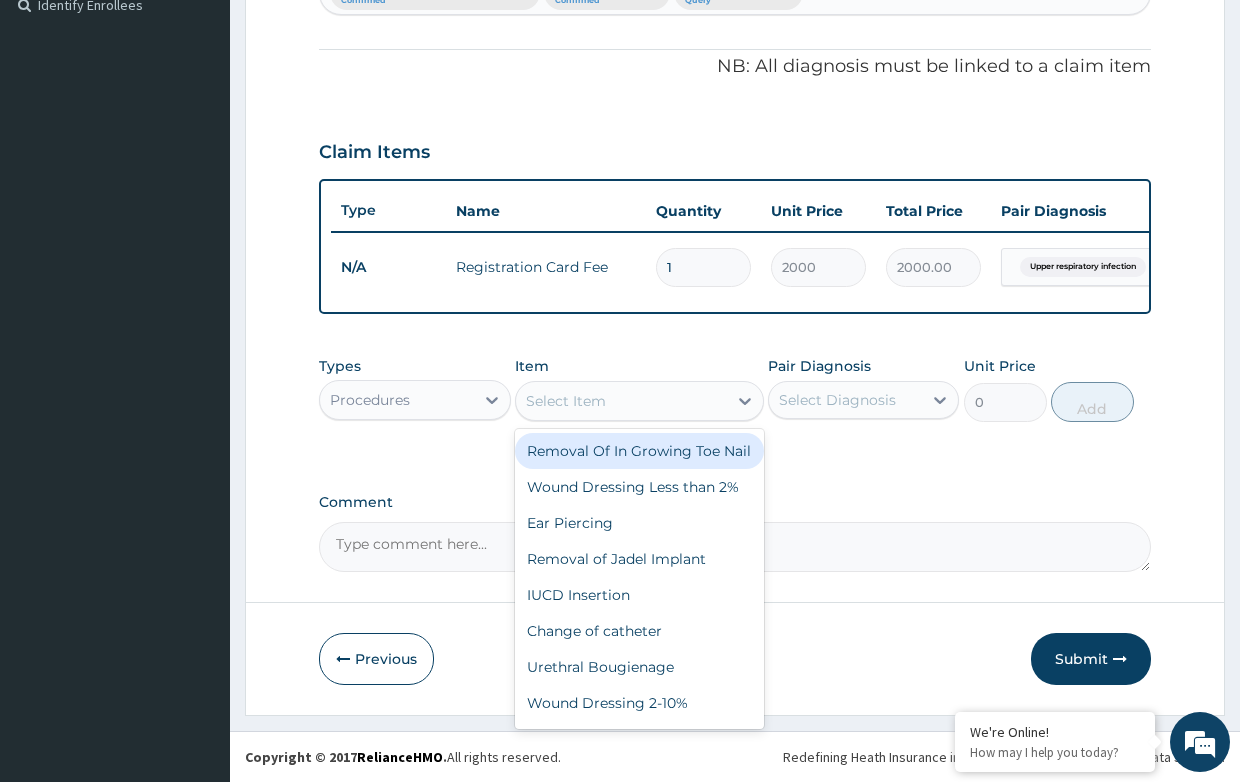 click on "Select Item" at bounding box center (566, 401) 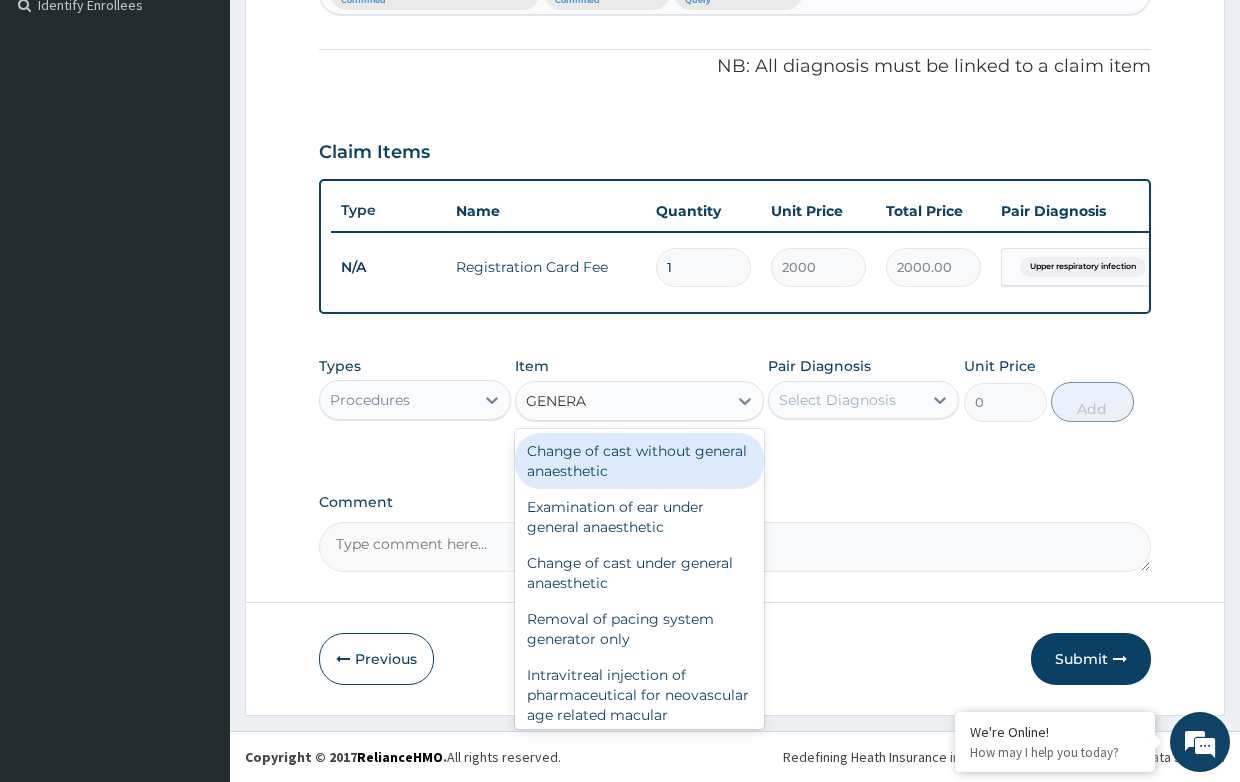 type on "GENERAL" 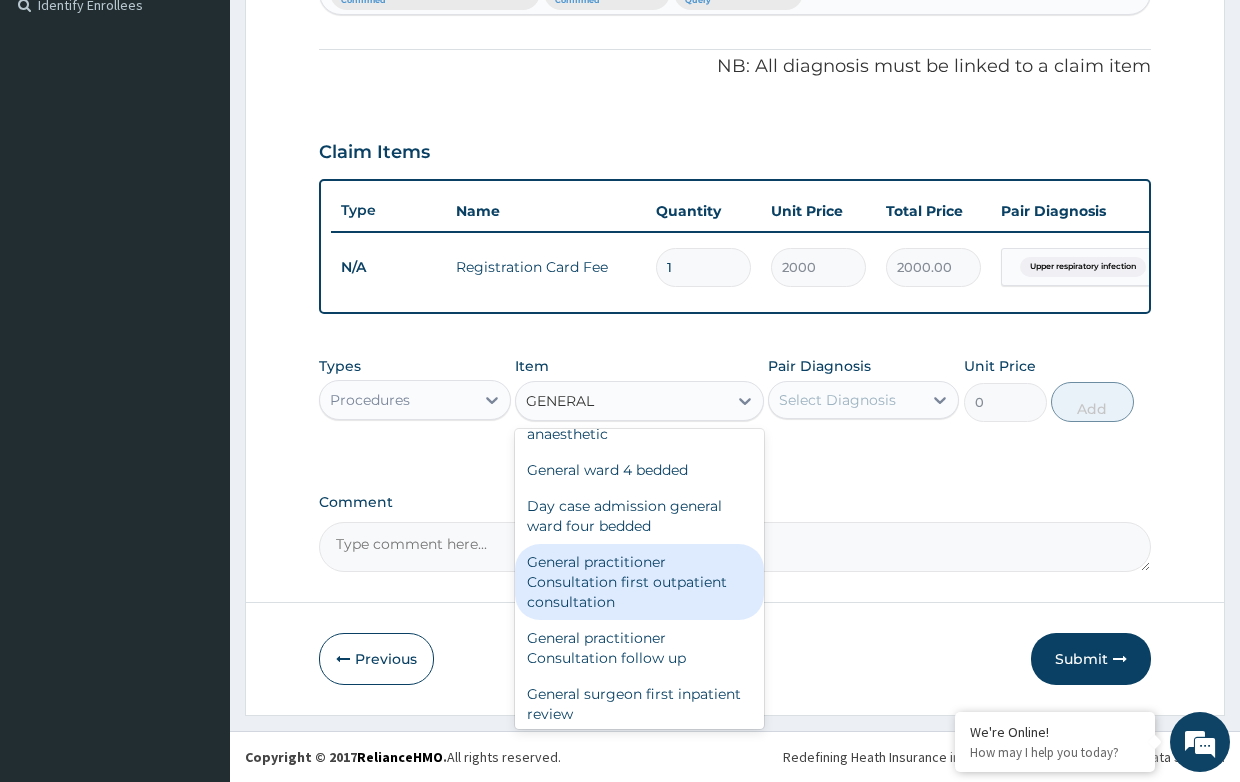 scroll, scrollTop: 160, scrollLeft: 0, axis: vertical 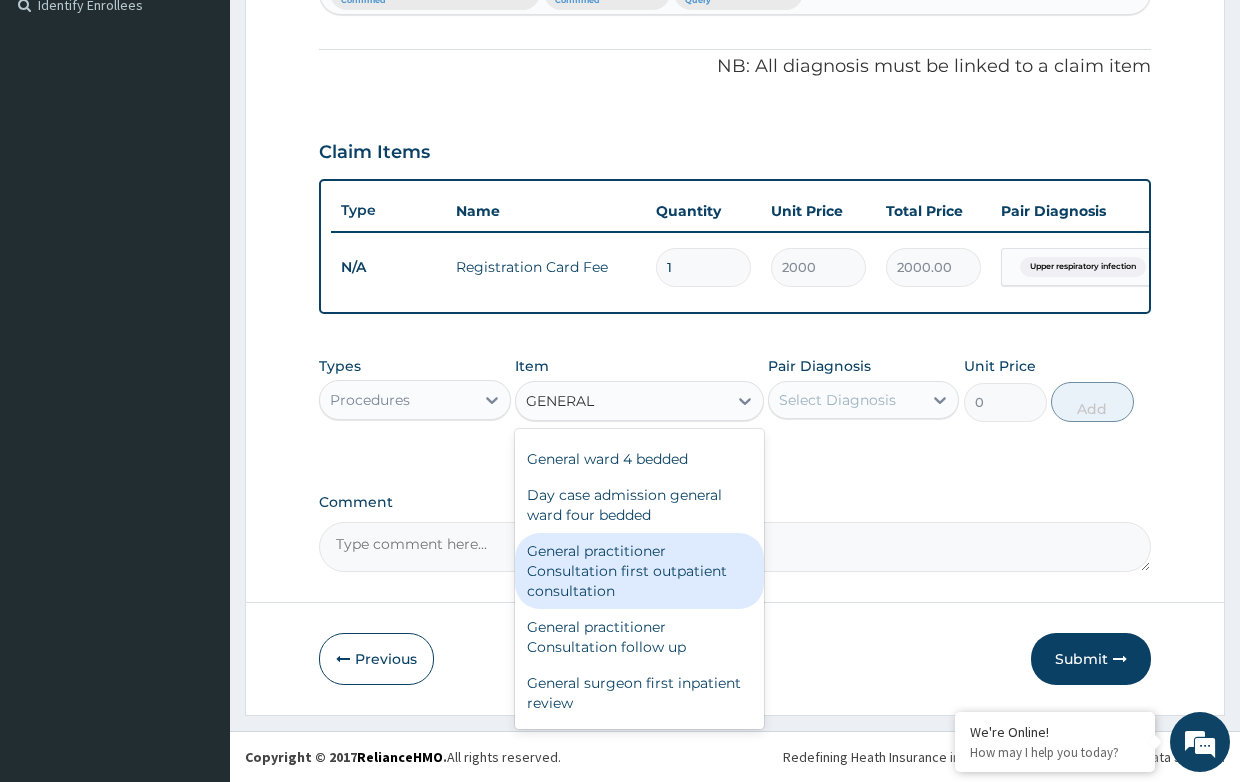 click on "General practitioner Consultation first outpatient consultation" at bounding box center (639, 571) 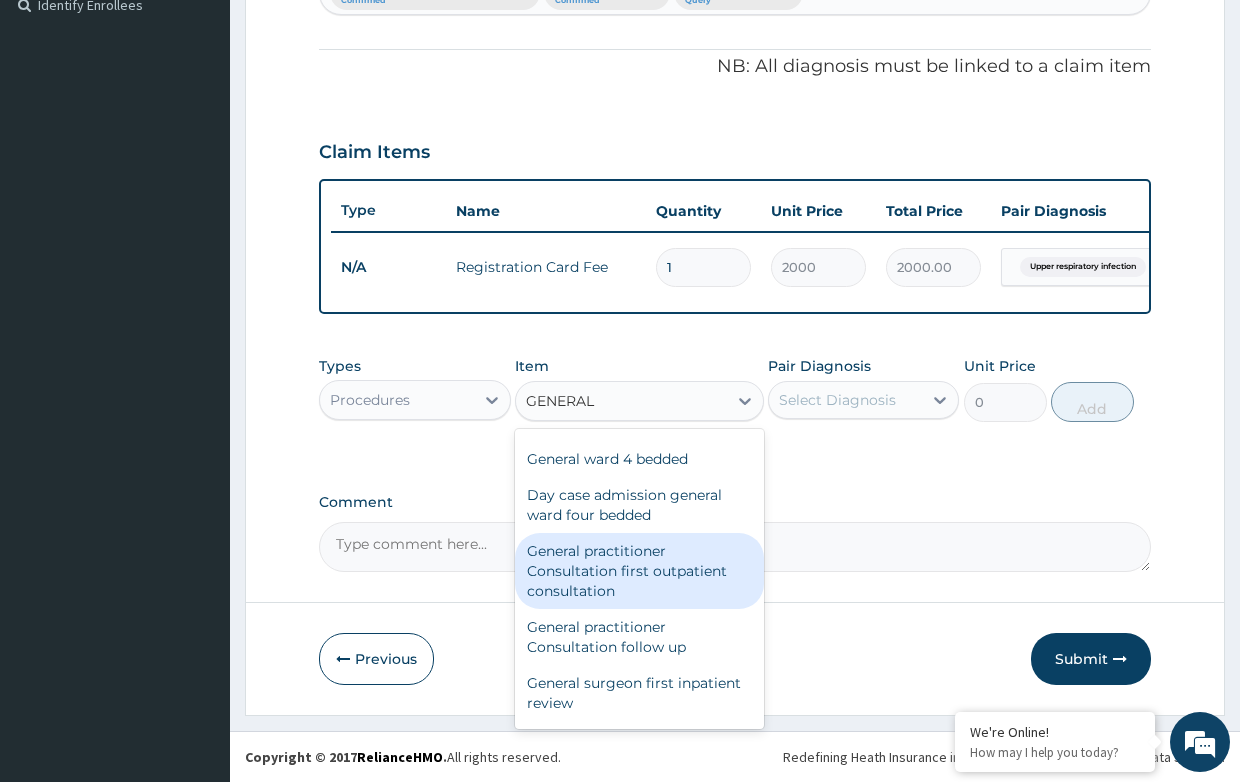 type 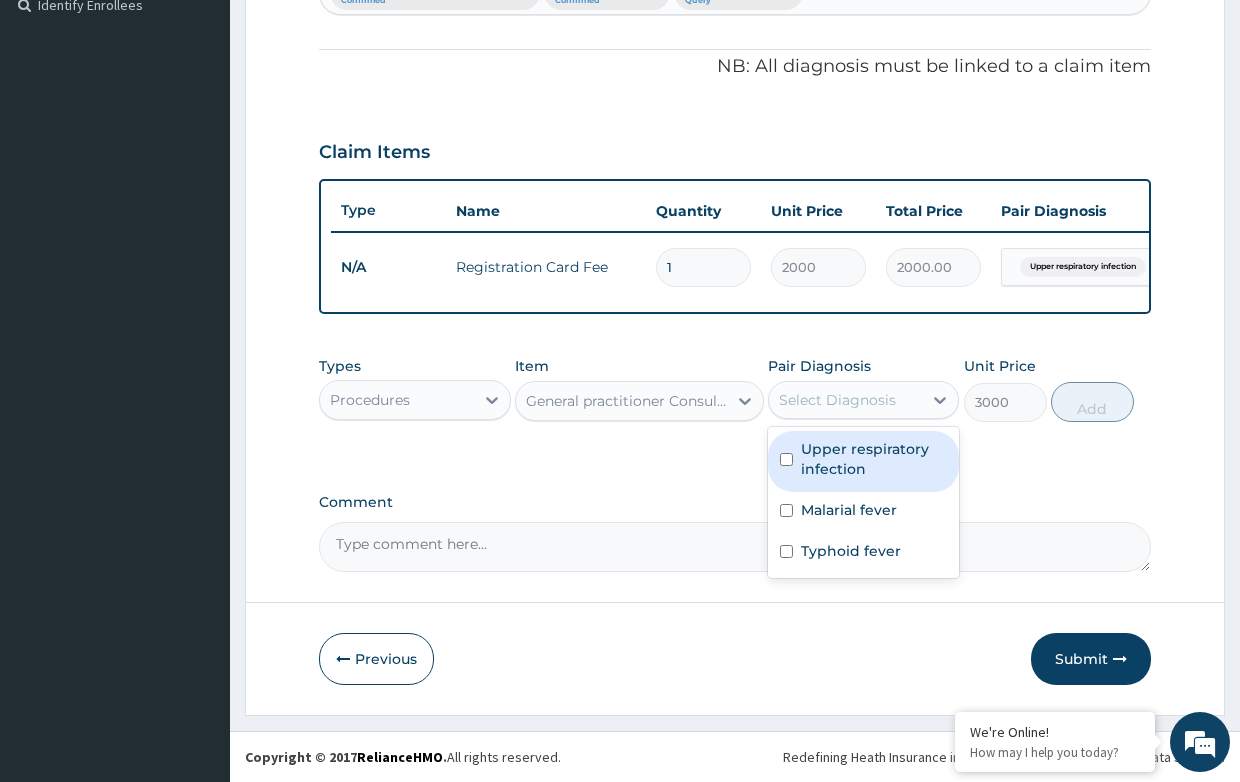 click on "Select Diagnosis" at bounding box center [837, 400] 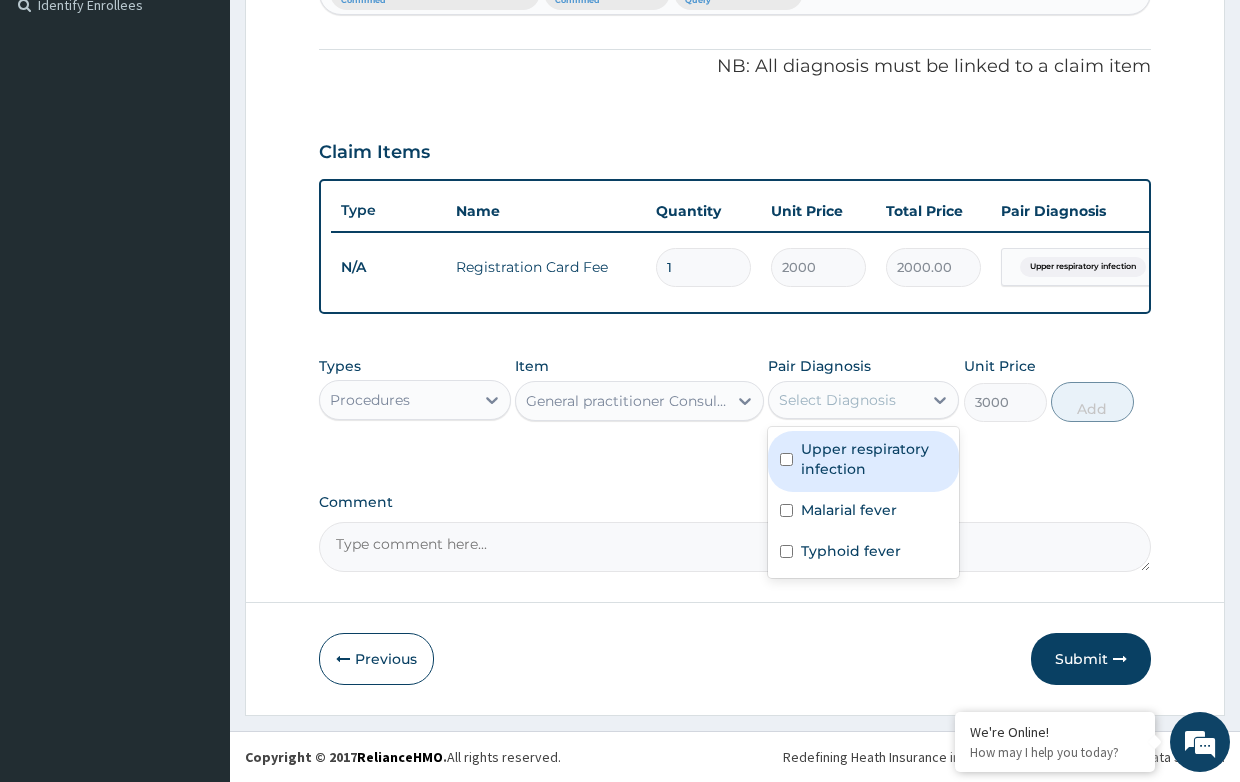 click on "Upper respiratory infection" at bounding box center (874, 459) 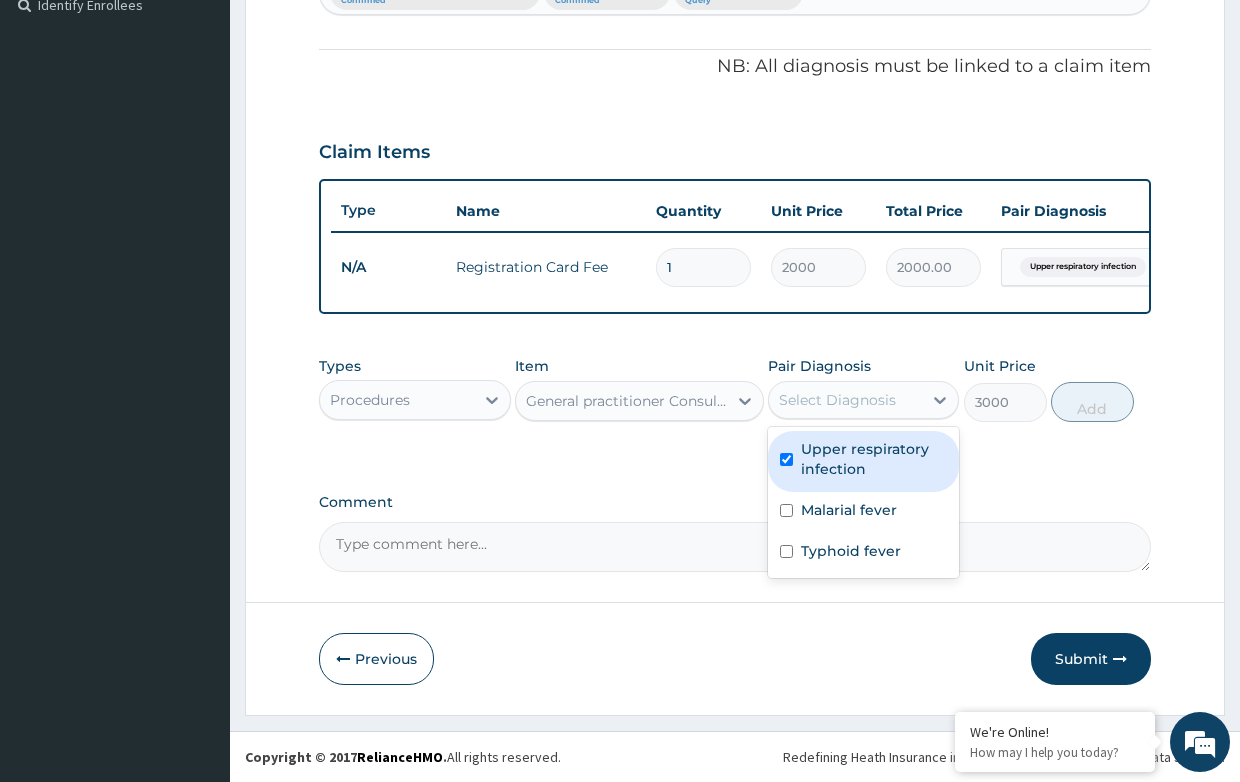 checkbox on "true" 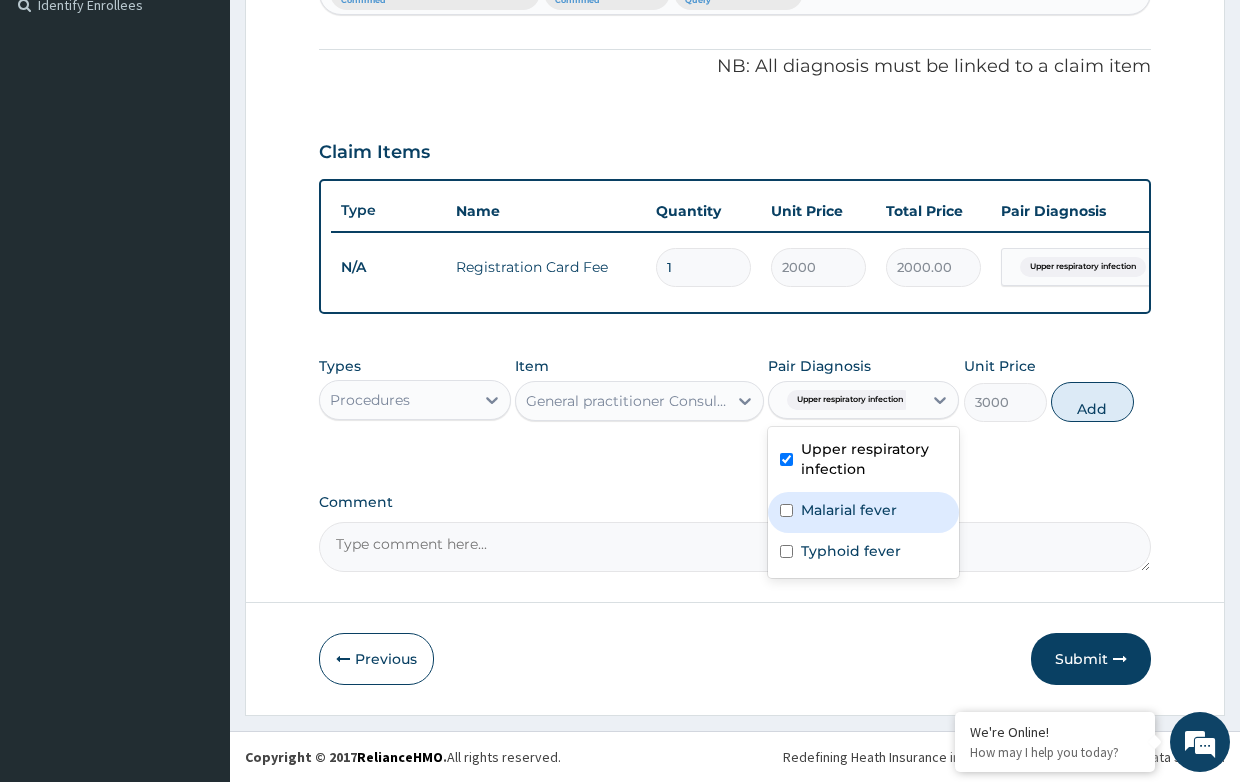 click on "Malarial fever" at bounding box center (849, 510) 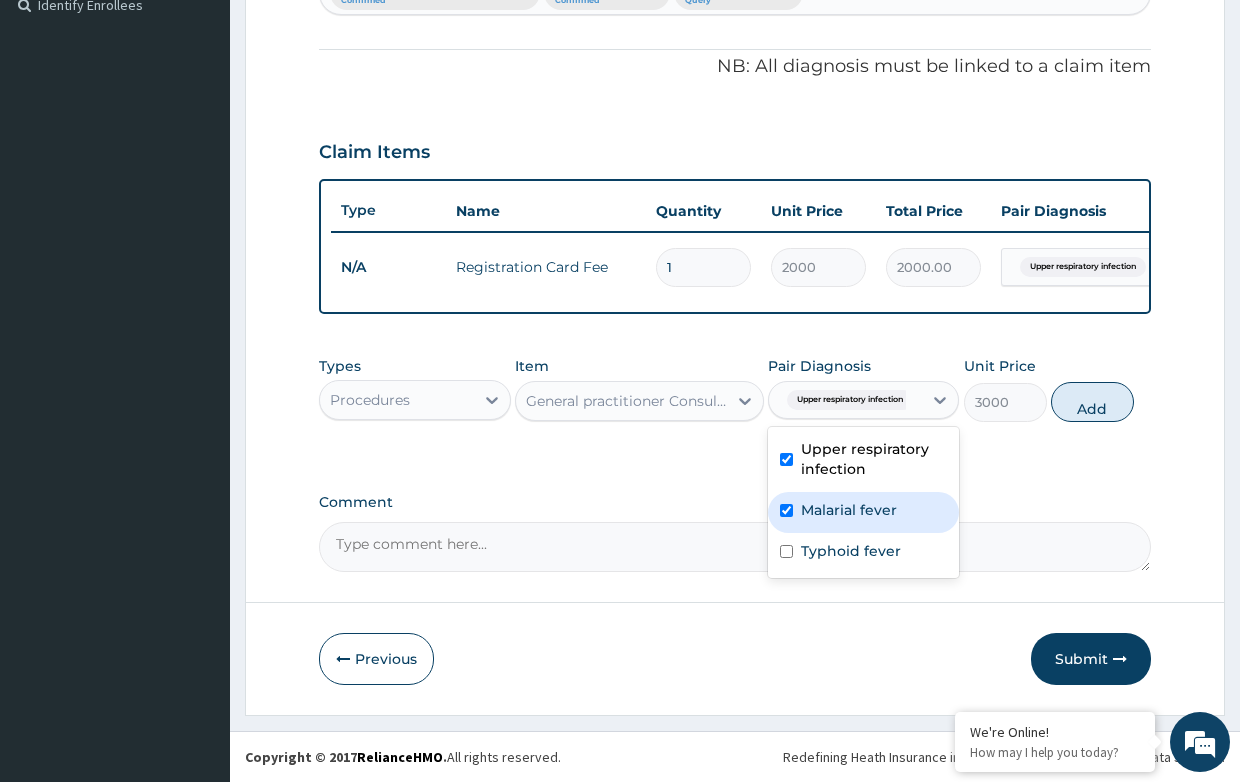 checkbox on "true" 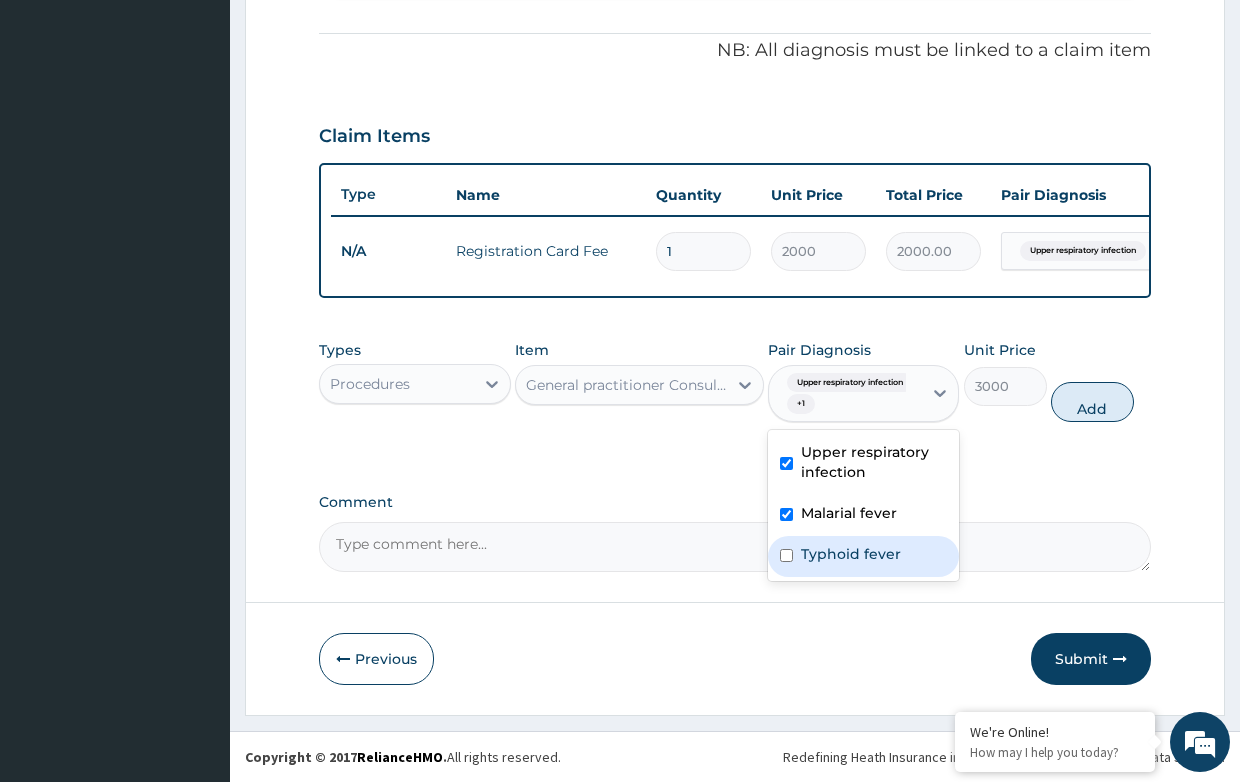click on "Typhoid fever" at bounding box center [851, 554] 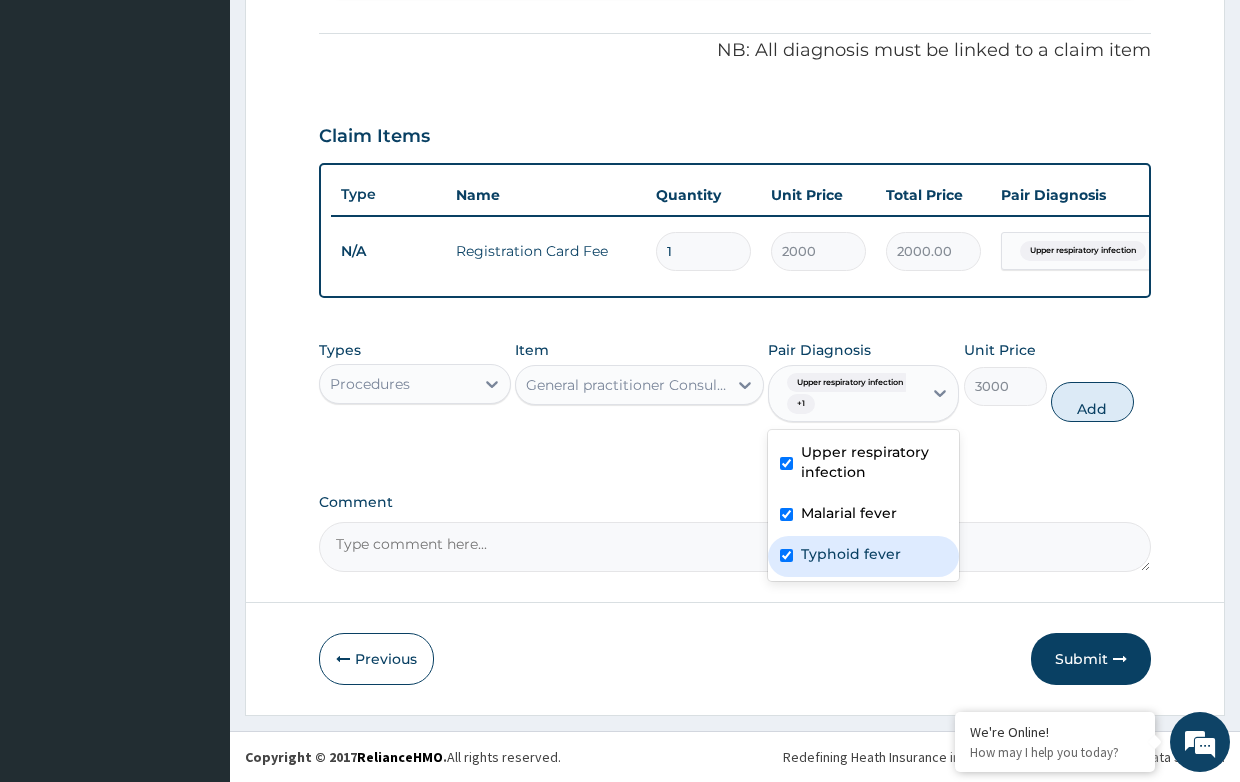 checkbox on "true" 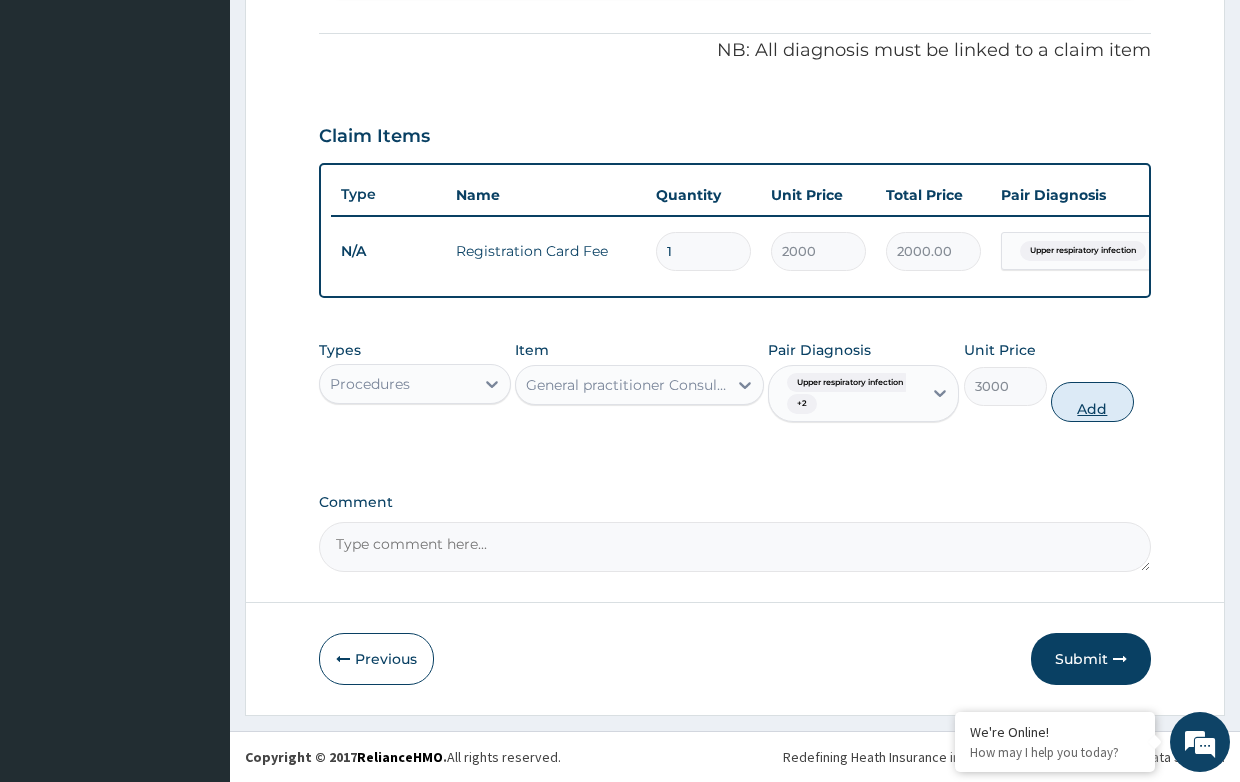 click on "Add" at bounding box center (1092, 402) 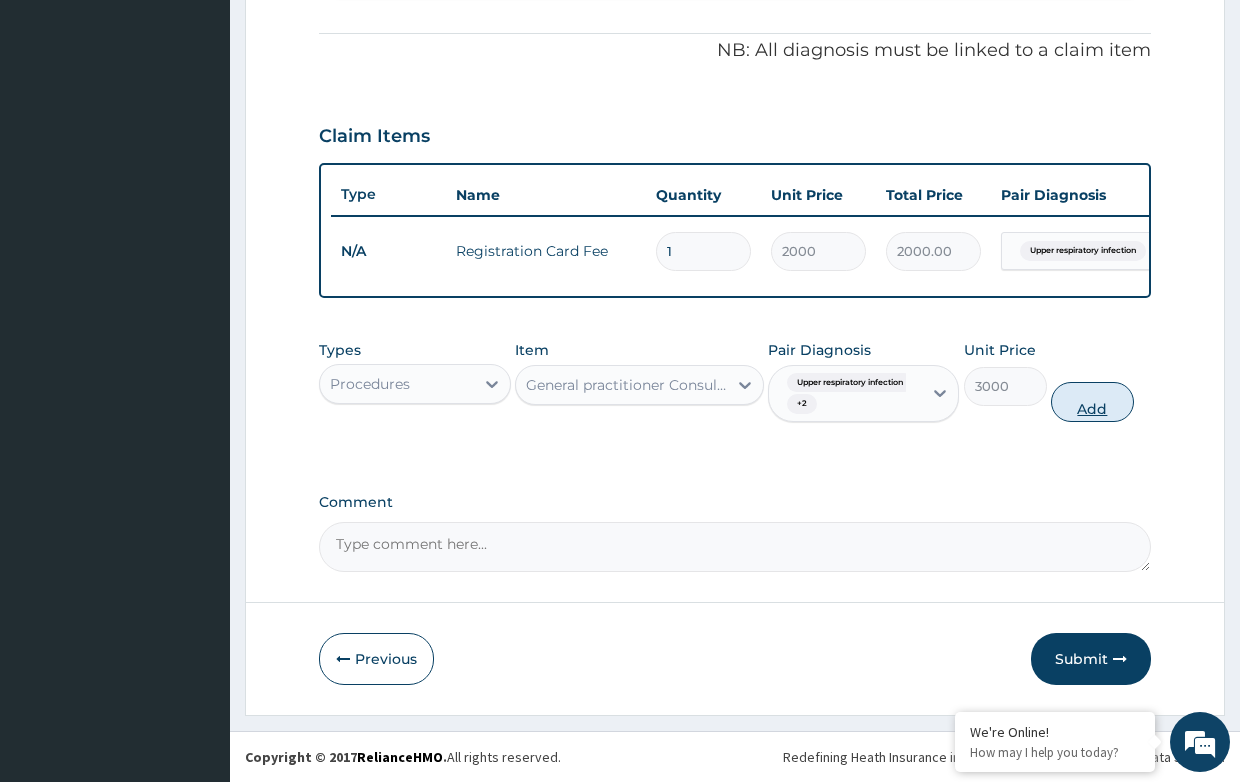 type on "0" 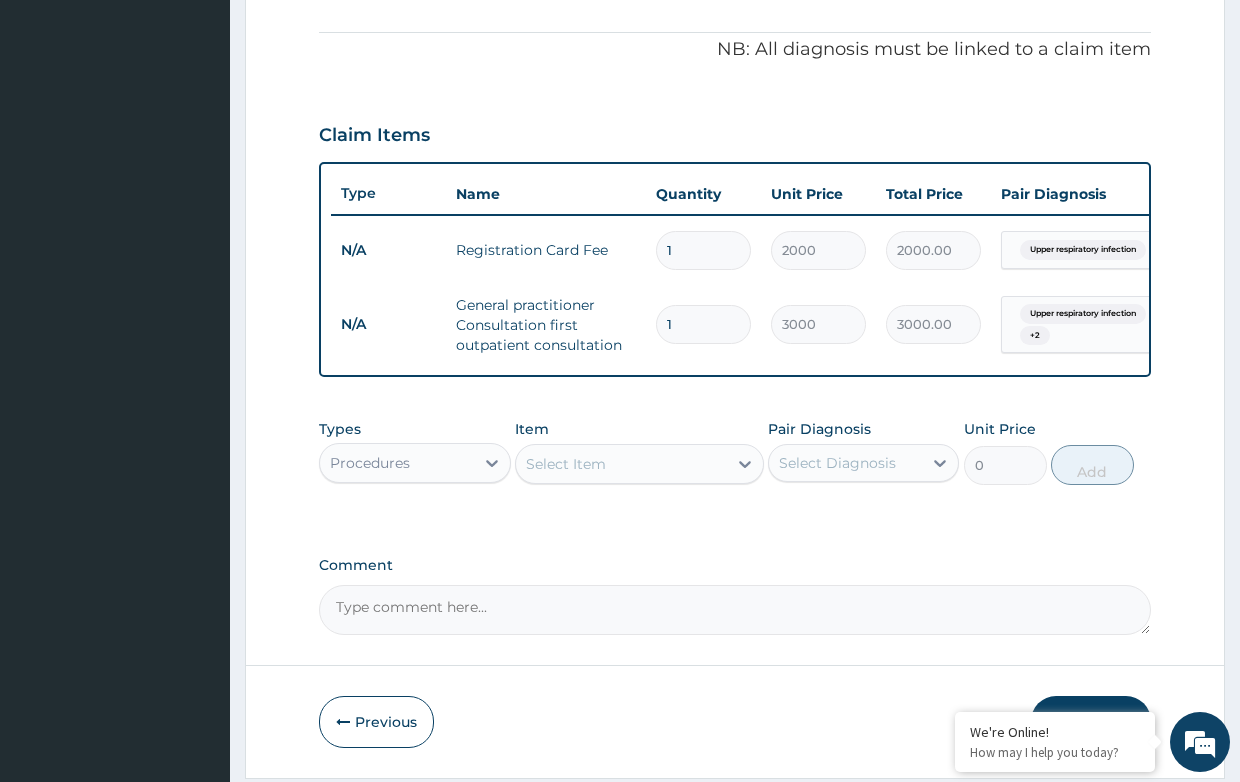 click on "Procedures" at bounding box center (396, 463) 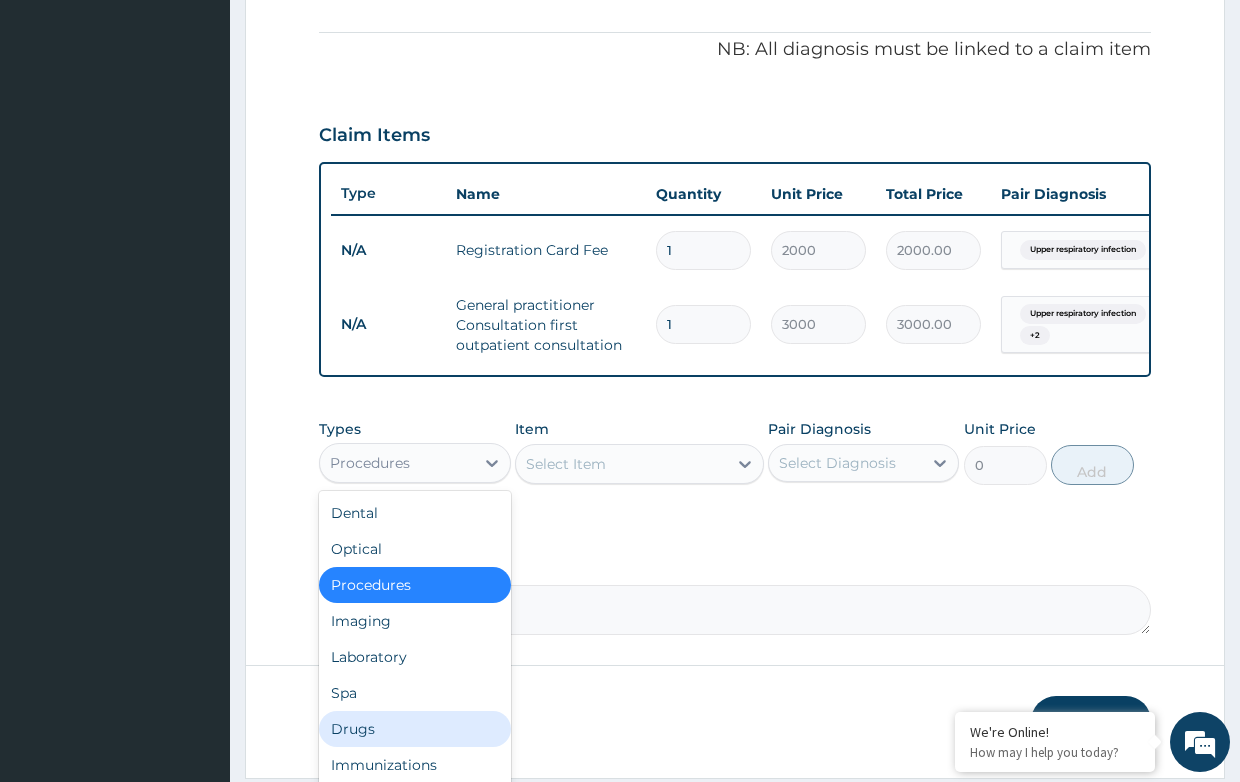click on "Drugs" at bounding box center [414, 729] 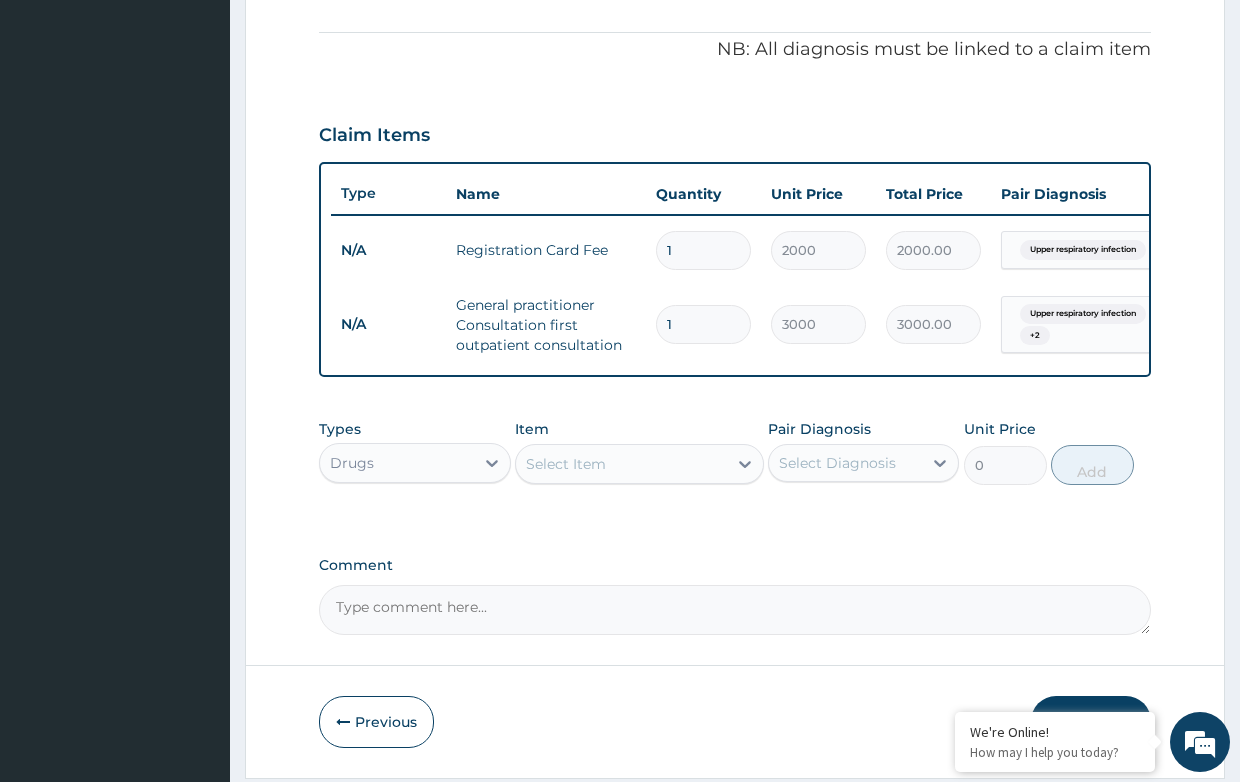 click on "Select Item" at bounding box center [566, 464] 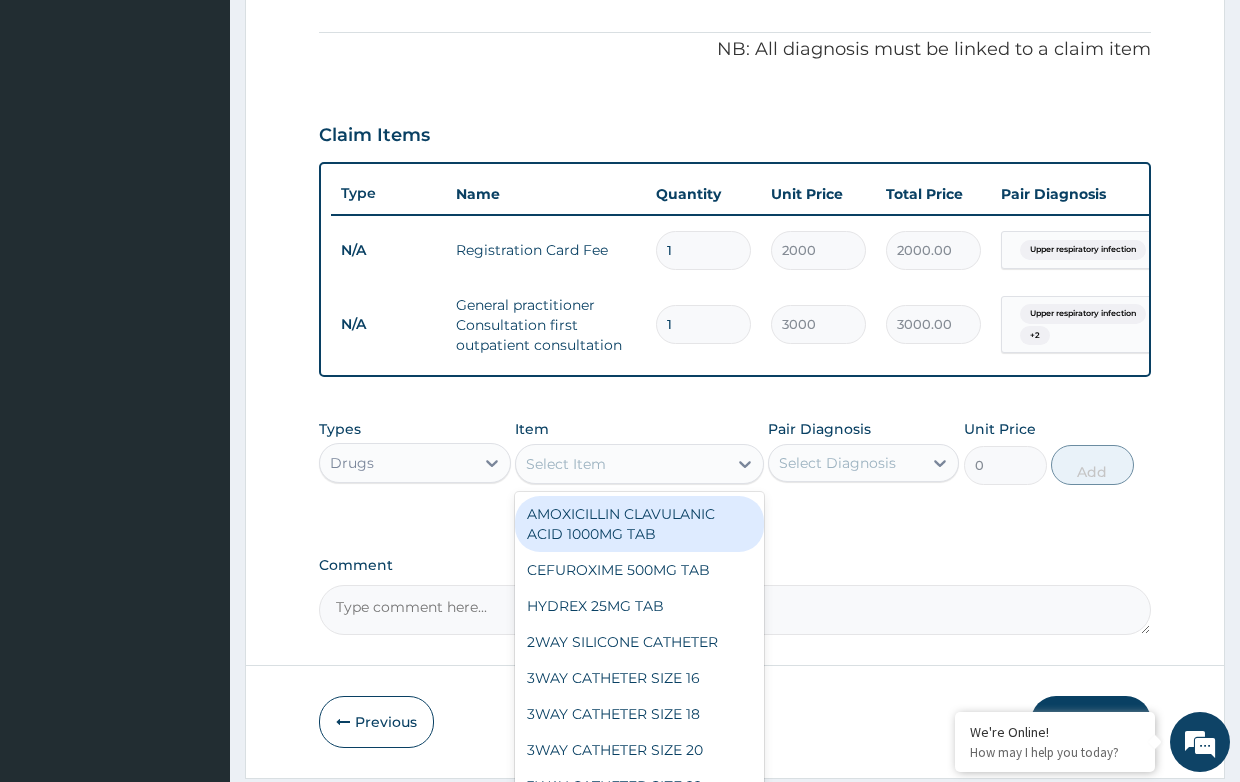 type on "C" 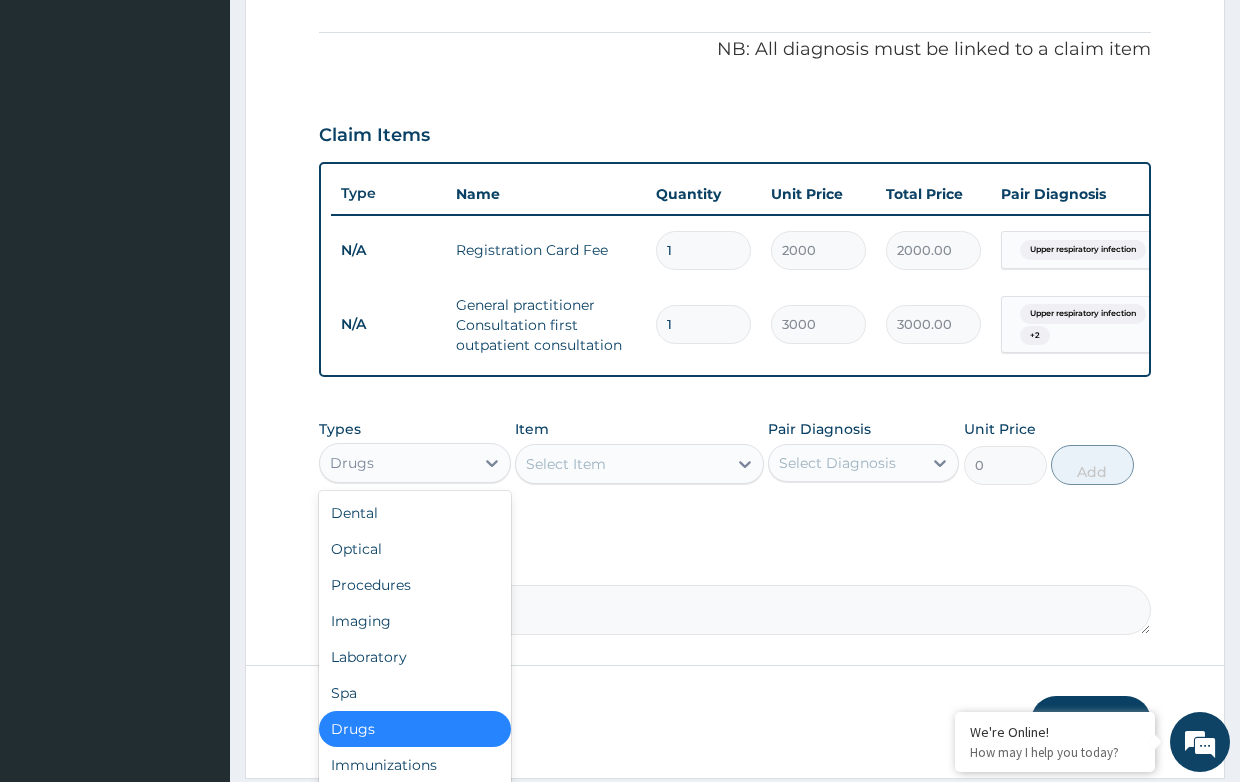 click on "Drugs" at bounding box center (396, 463) 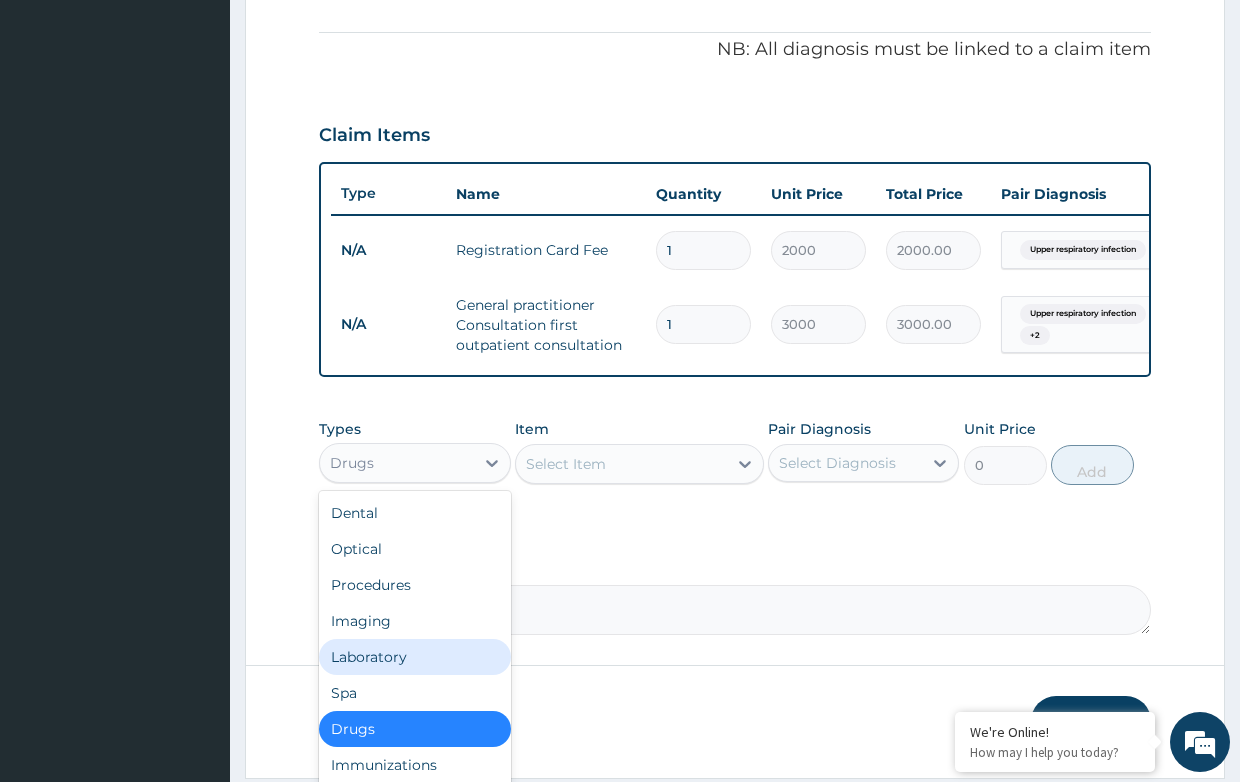 click on "Laboratory" at bounding box center (414, 657) 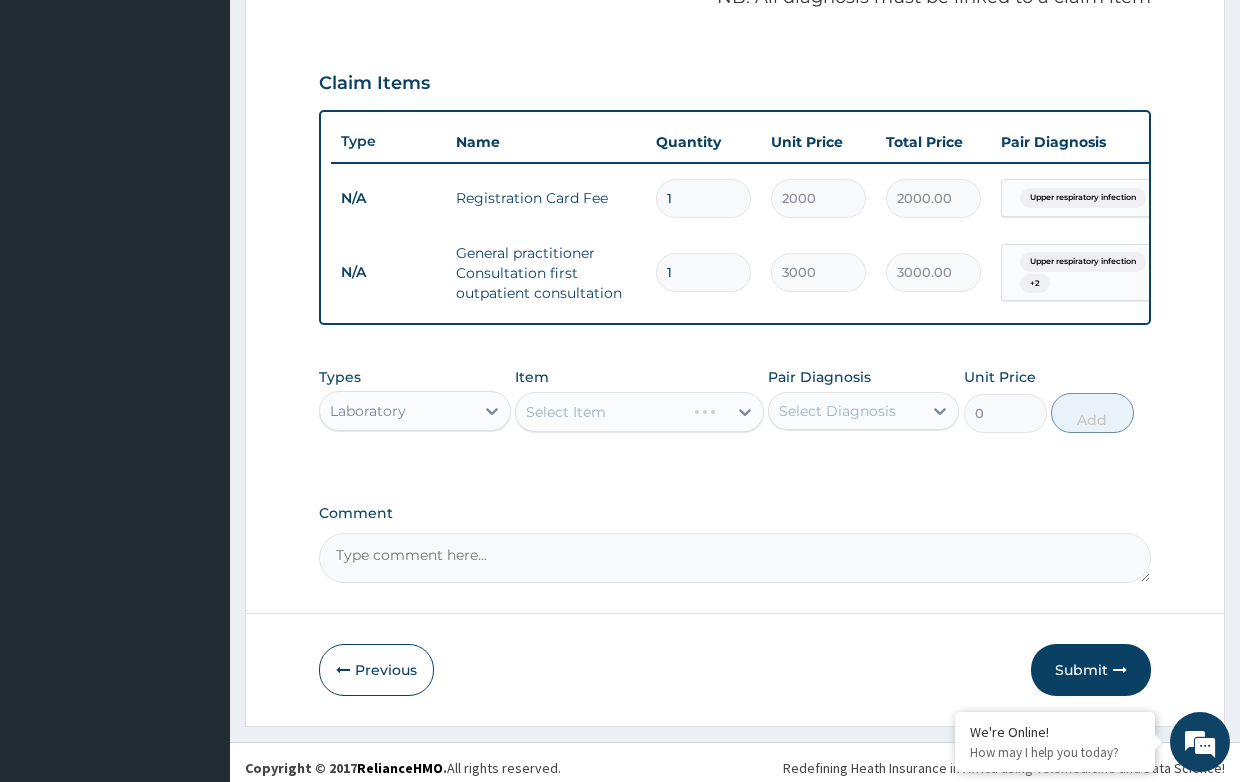 scroll, scrollTop: 662, scrollLeft: 0, axis: vertical 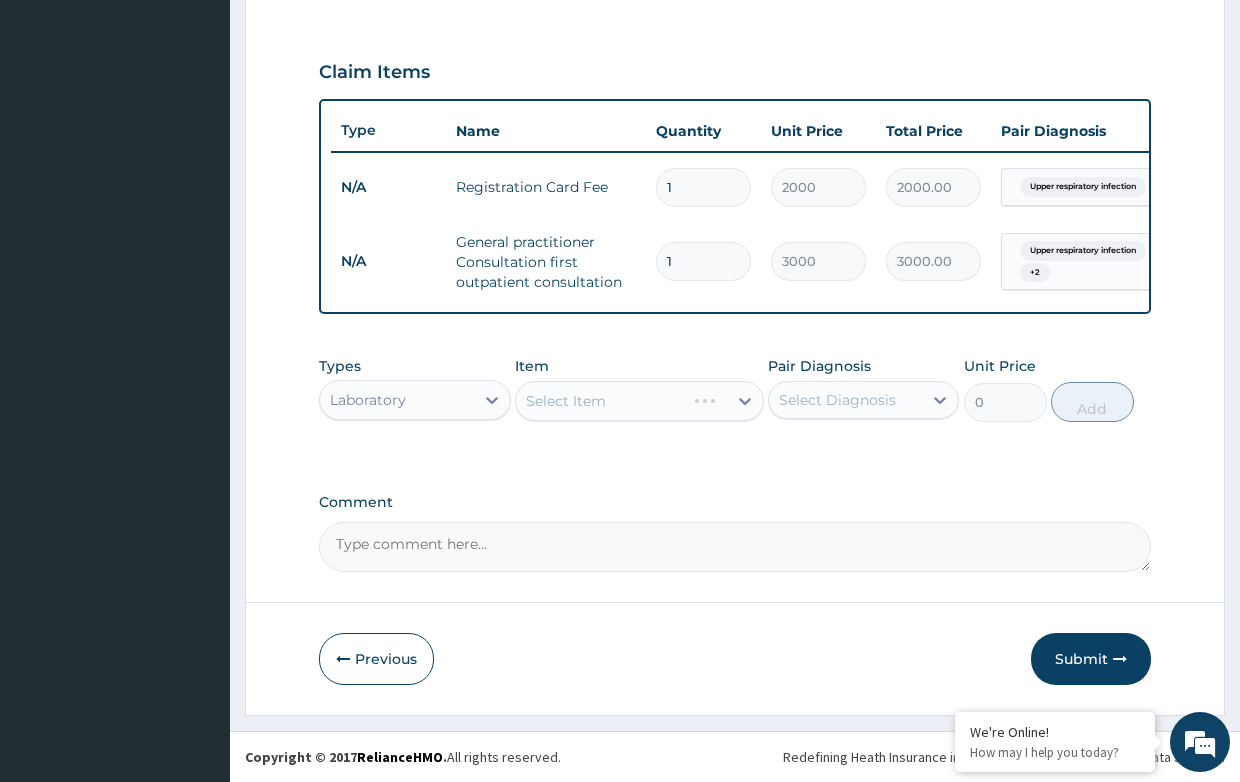 click on "Select Item" at bounding box center [639, 401] 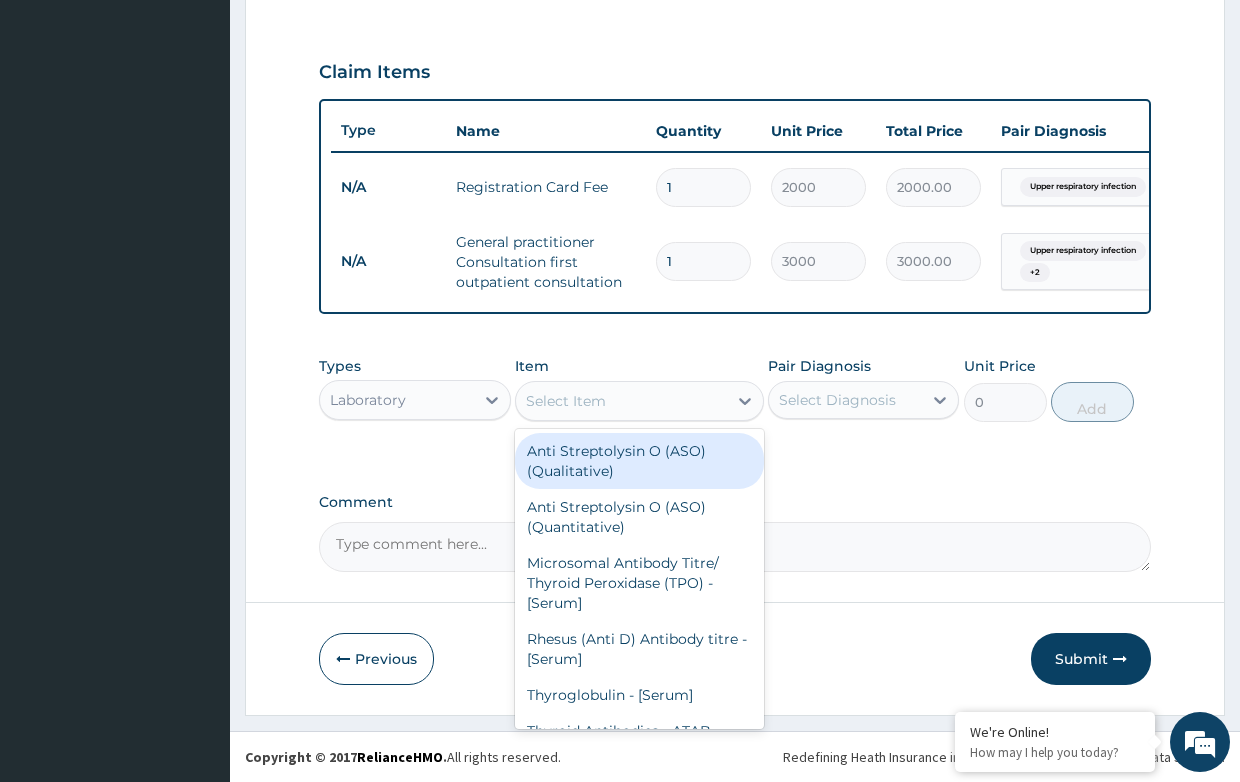 drag, startPoint x: 558, startPoint y: 402, endPoint x: 541, endPoint y: 401, distance: 17.029387 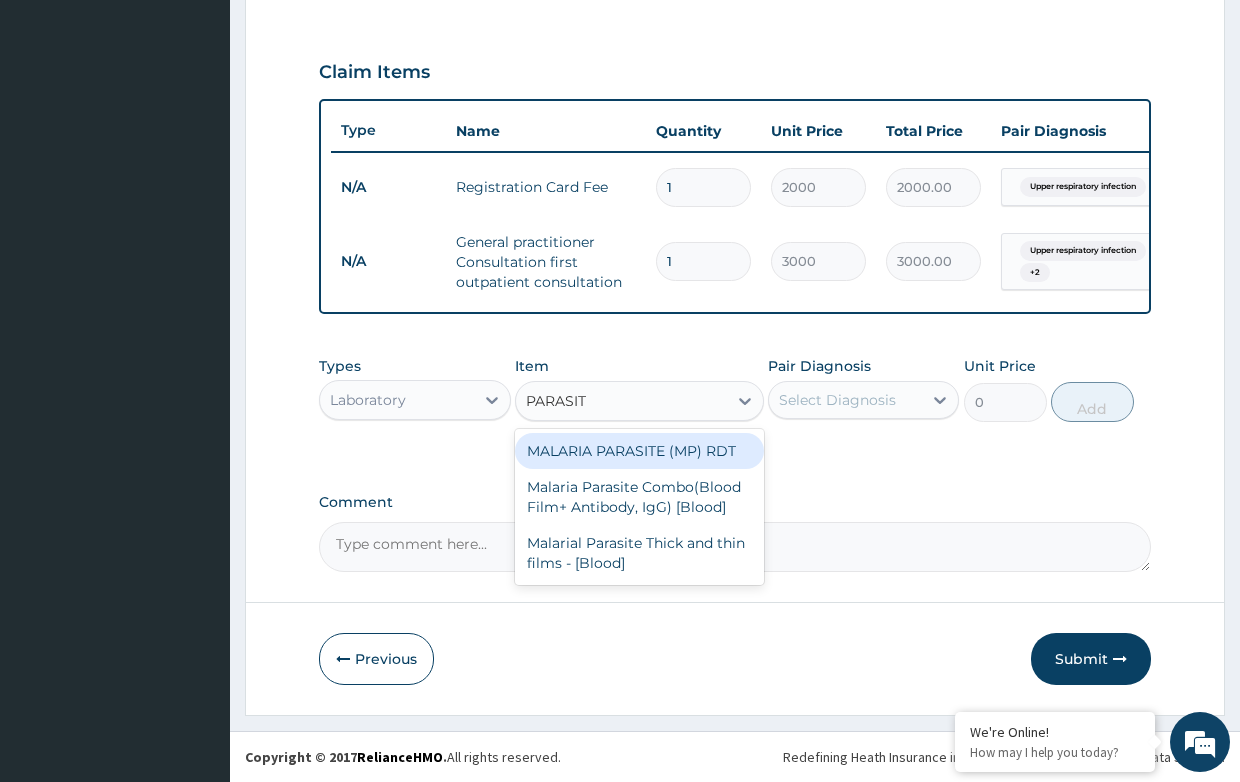 type on "PARASITE" 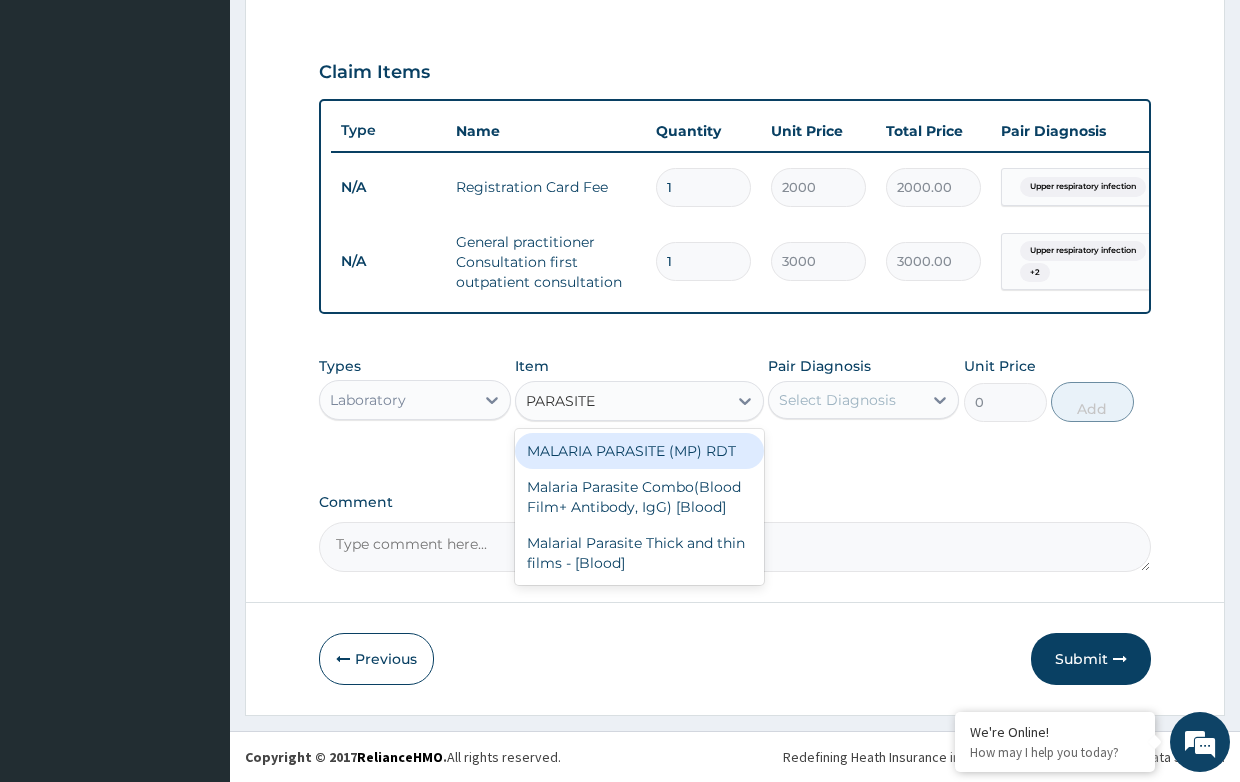 click on "MALARIA PARASITE (MP) RDT" at bounding box center (639, 451) 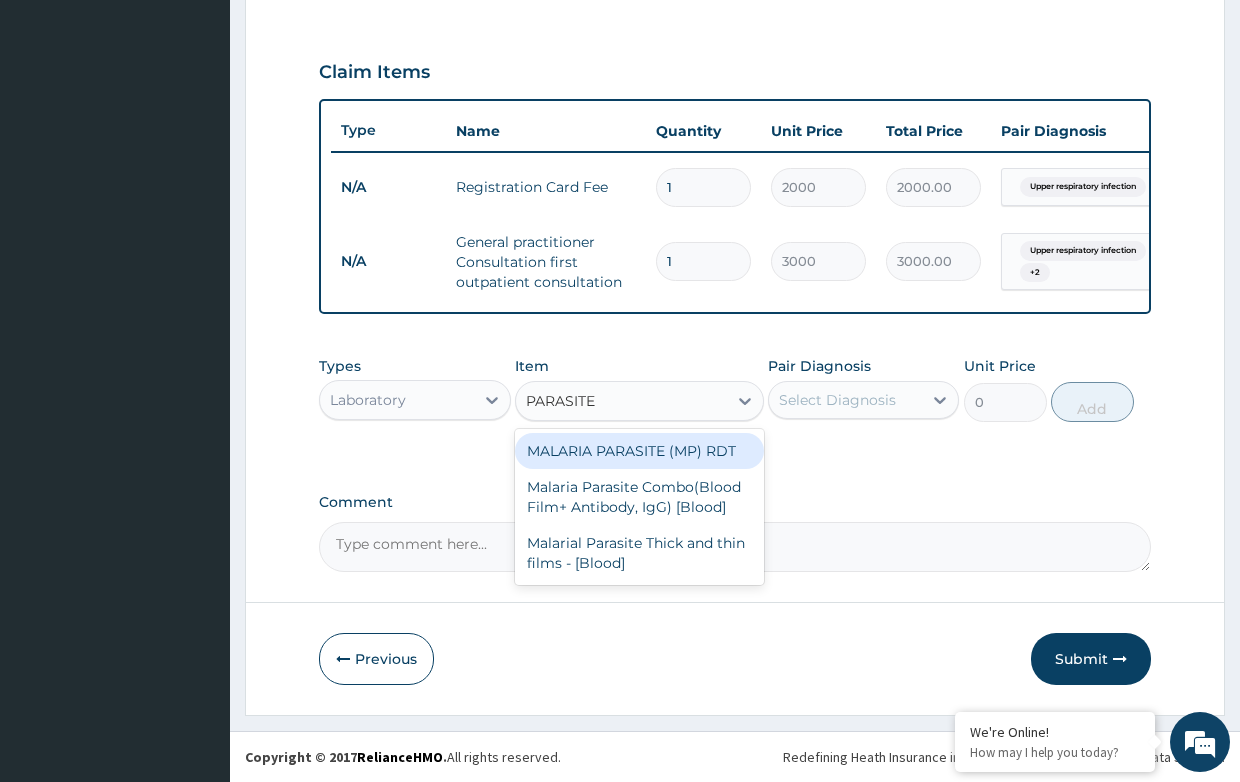 type 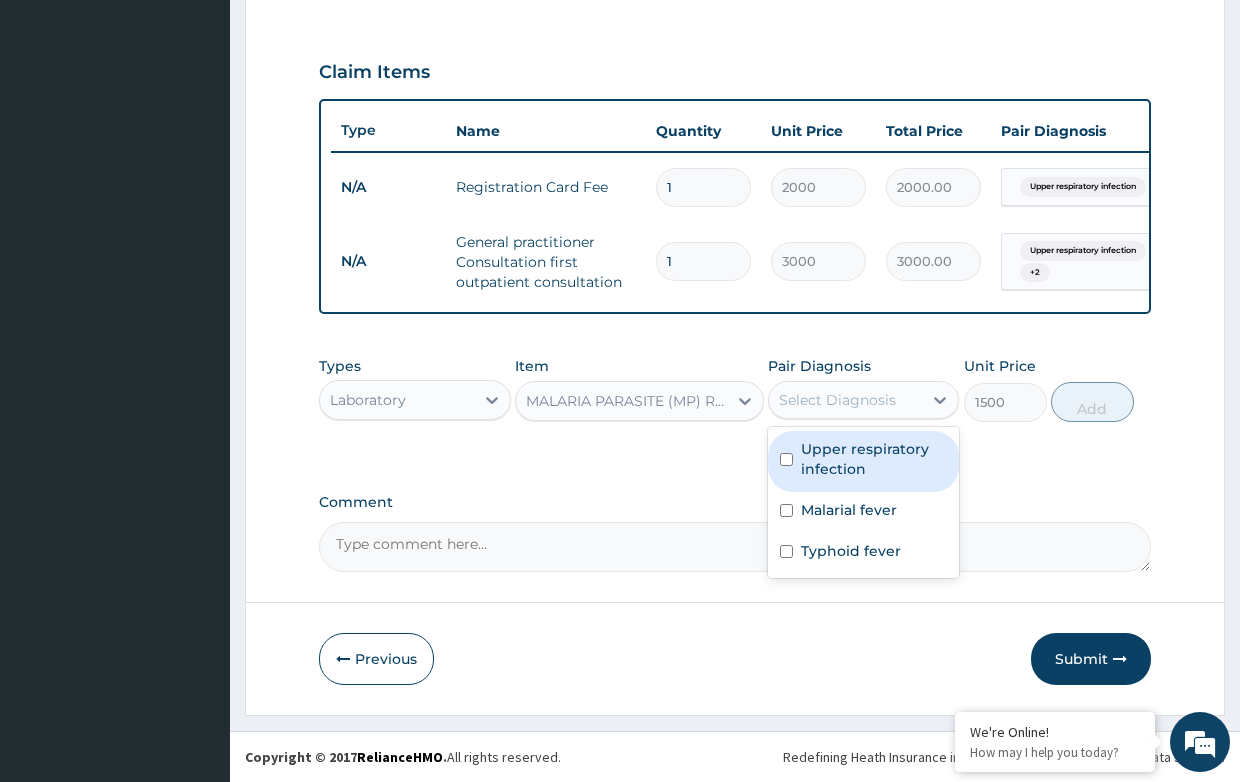 click on "Select Diagnosis" at bounding box center [837, 400] 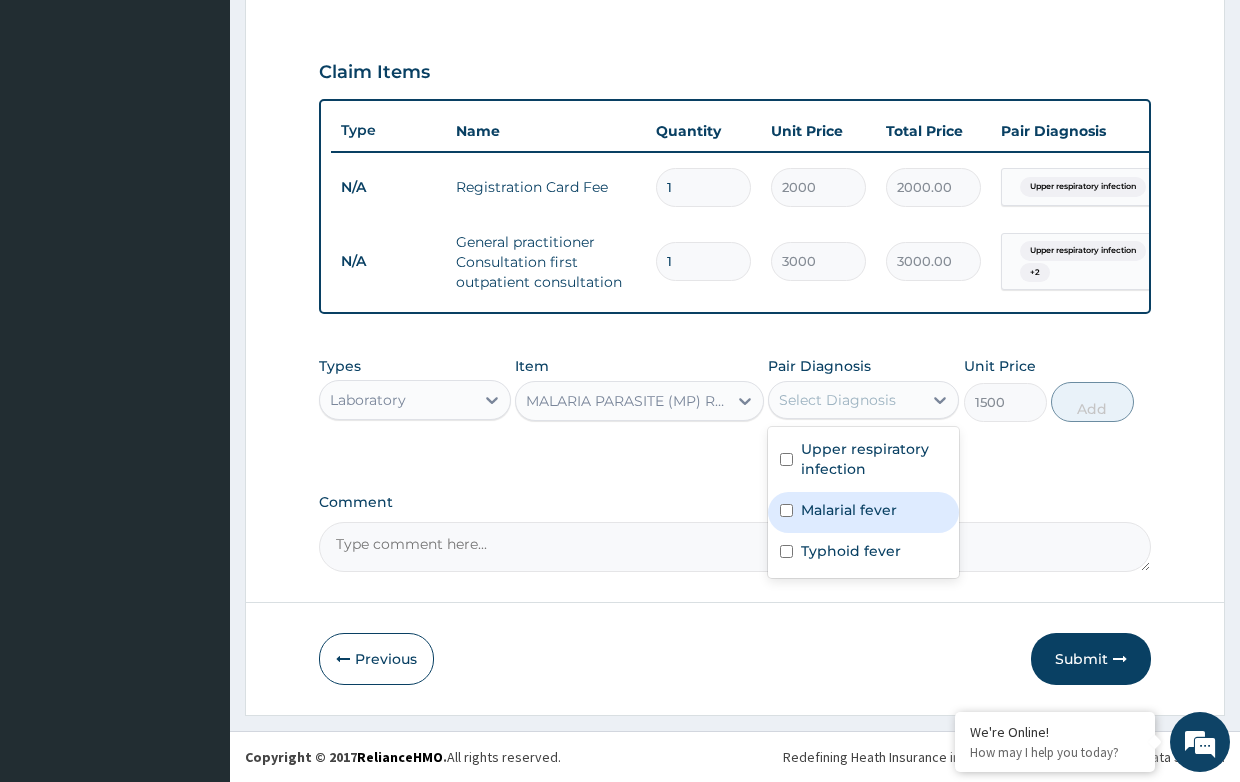 click on "Malarial fever" at bounding box center (849, 510) 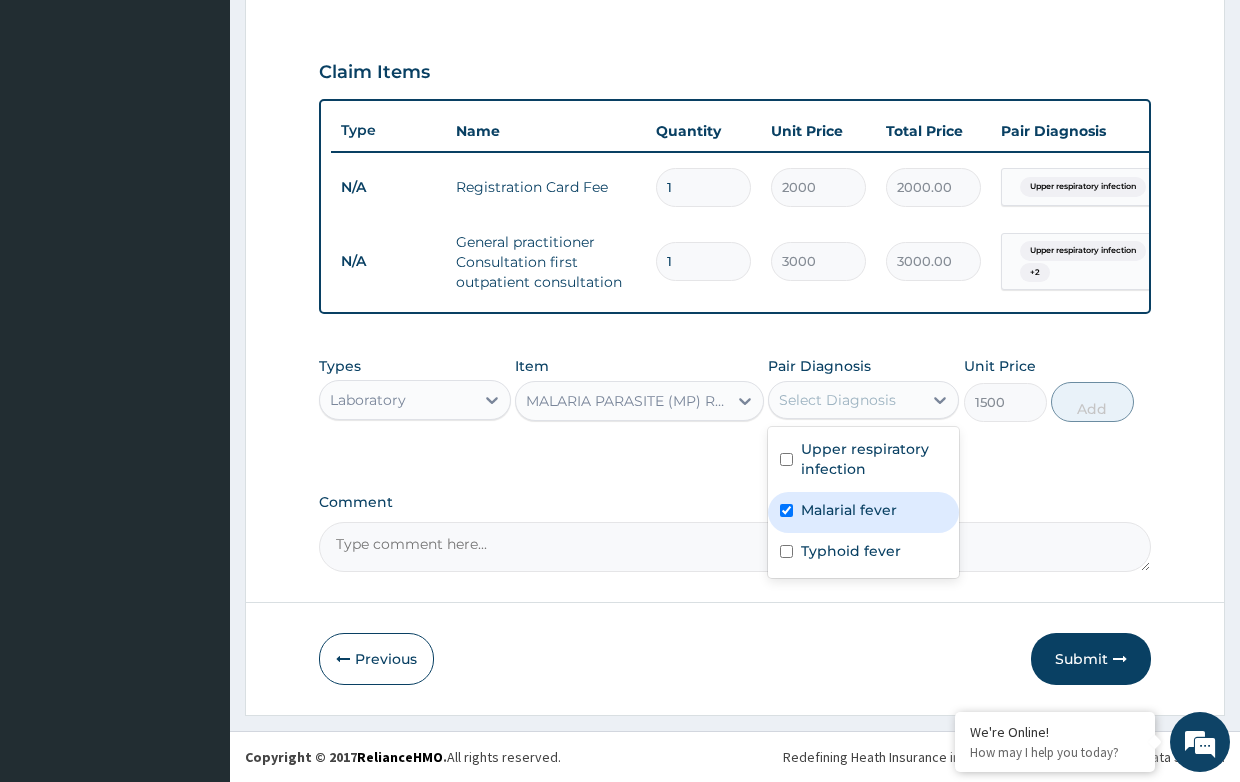 checkbox on "true" 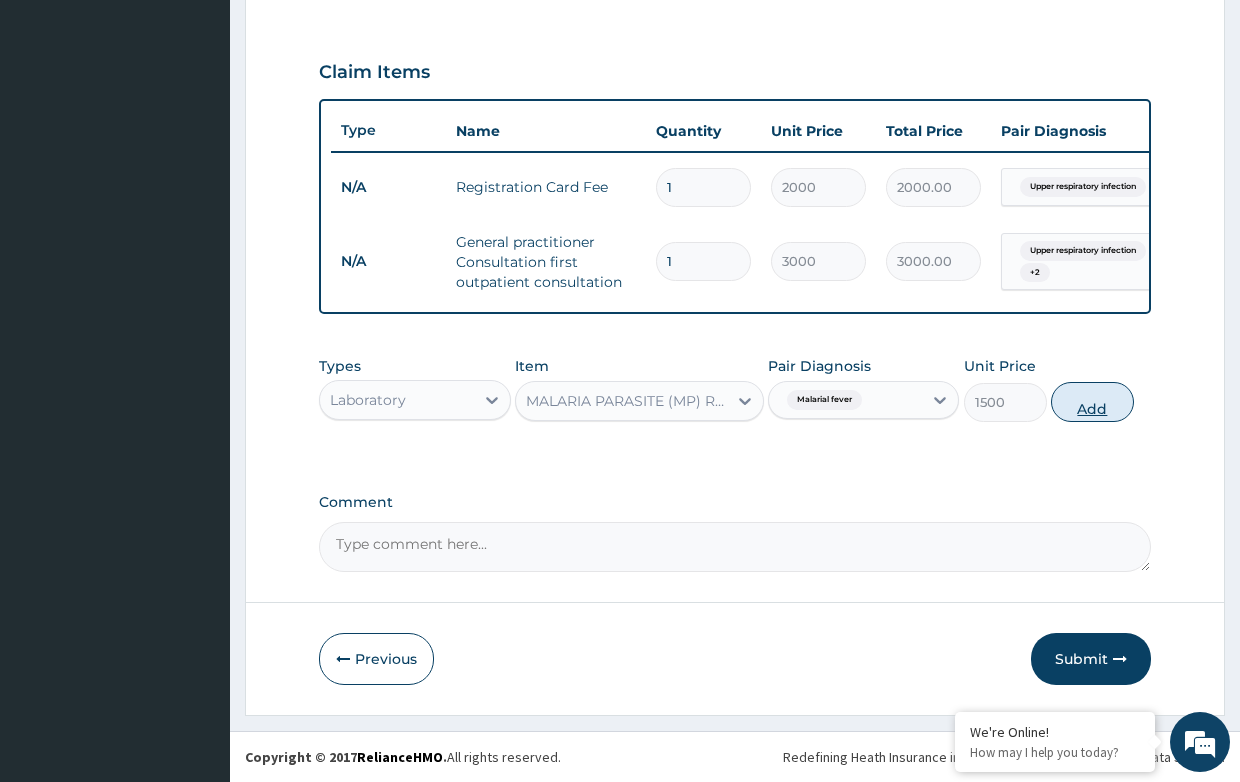 click on "Add" at bounding box center (1092, 402) 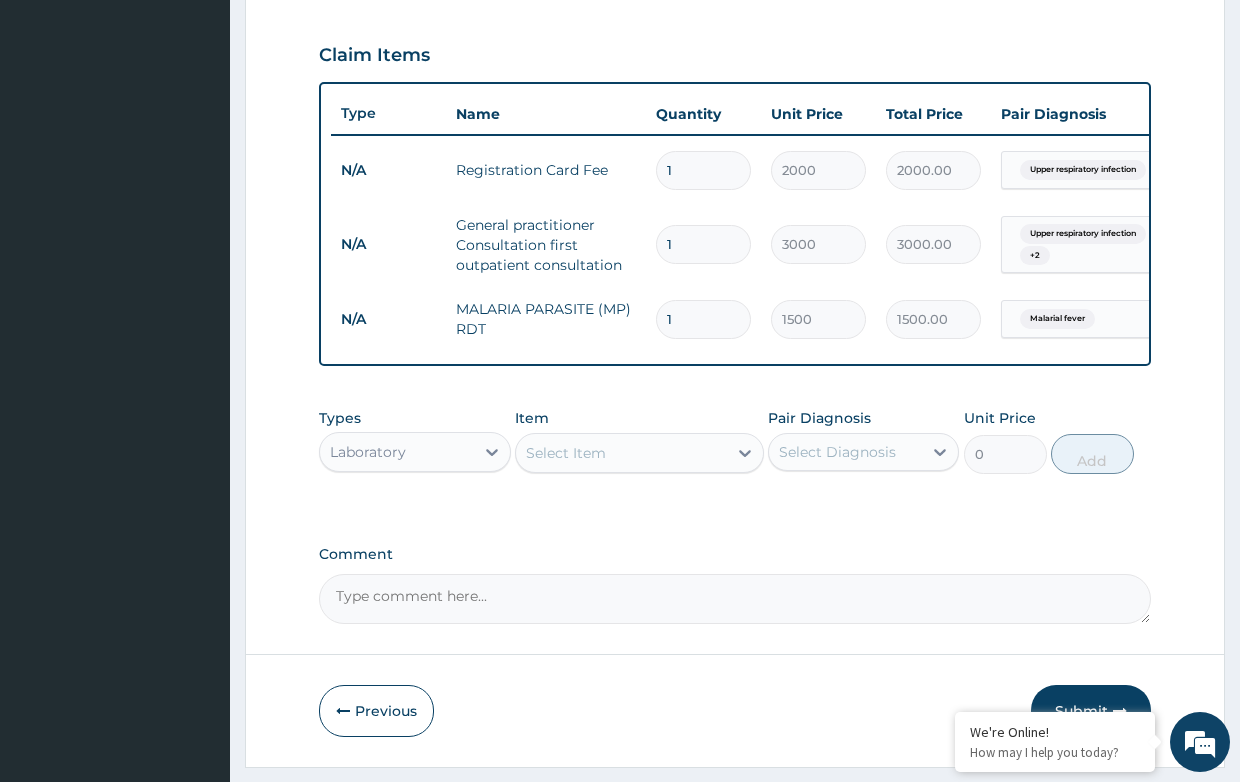 drag, startPoint x: 616, startPoint y: 468, endPoint x: 594, endPoint y: 472, distance: 22.36068 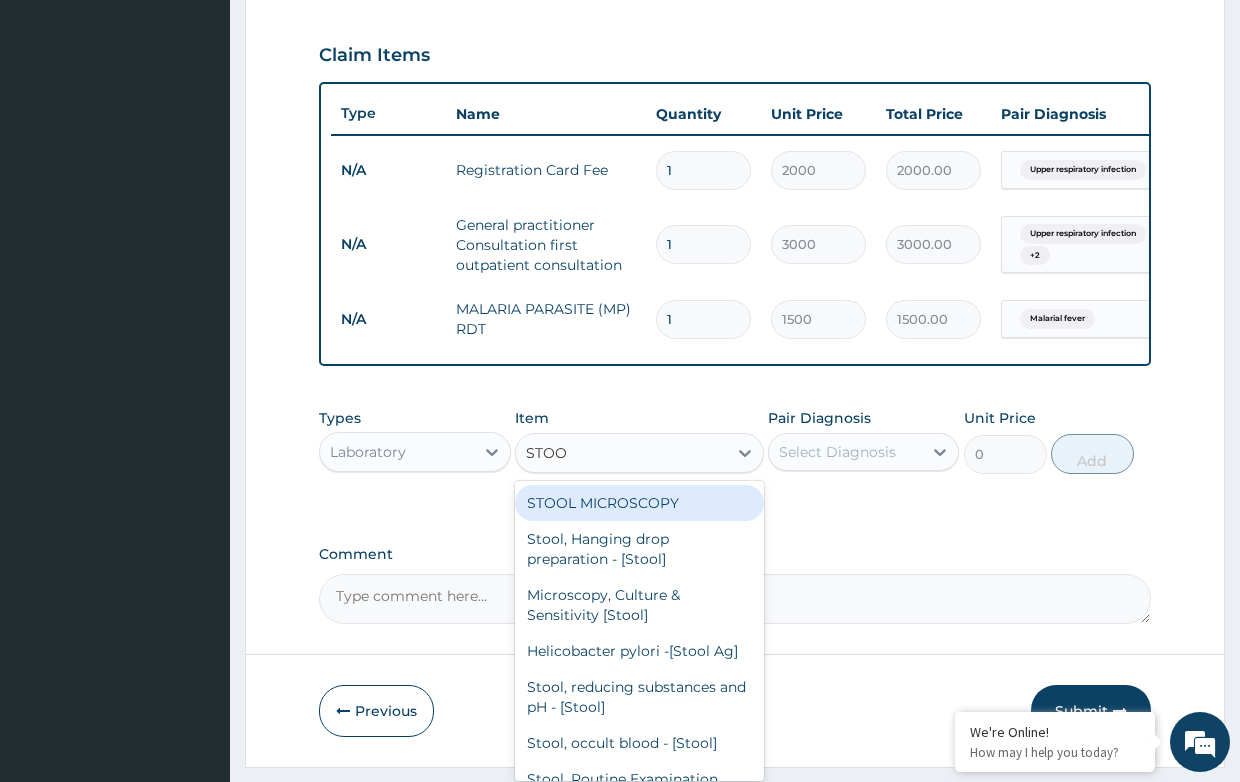 type on "STOOL" 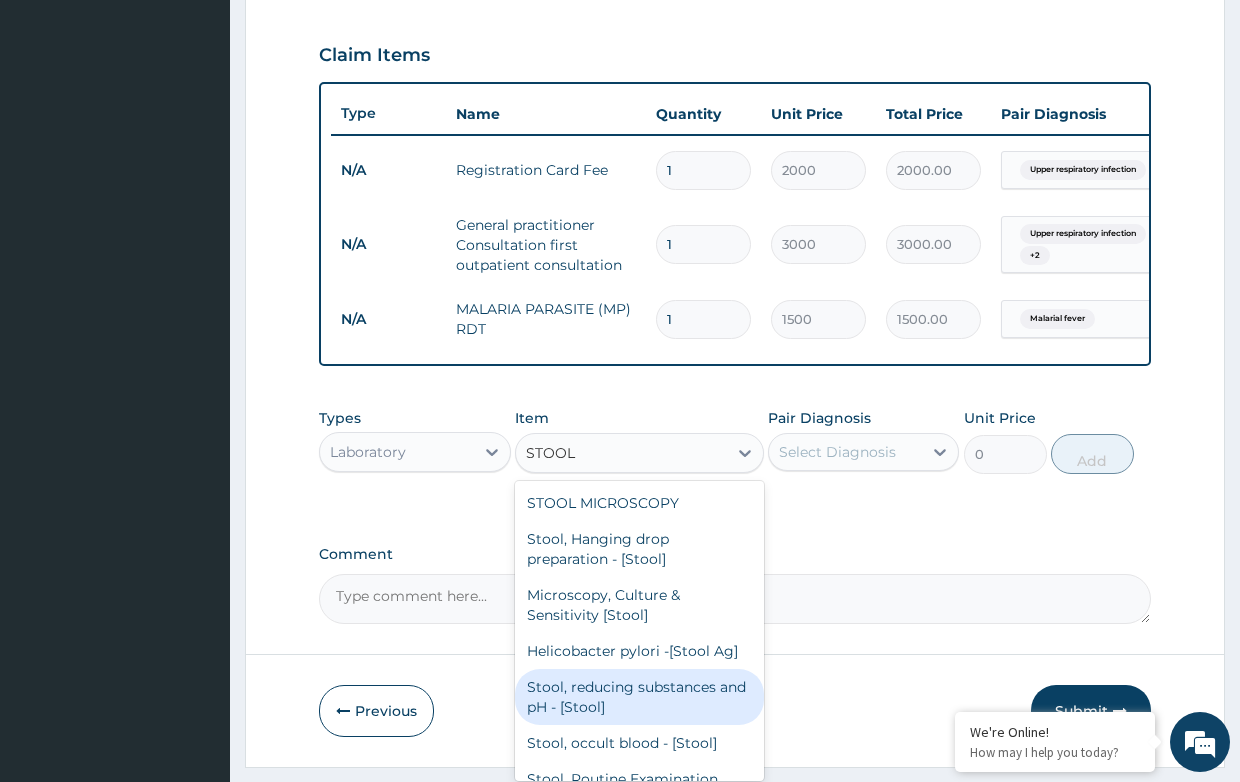 scroll, scrollTop: 60, scrollLeft: 0, axis: vertical 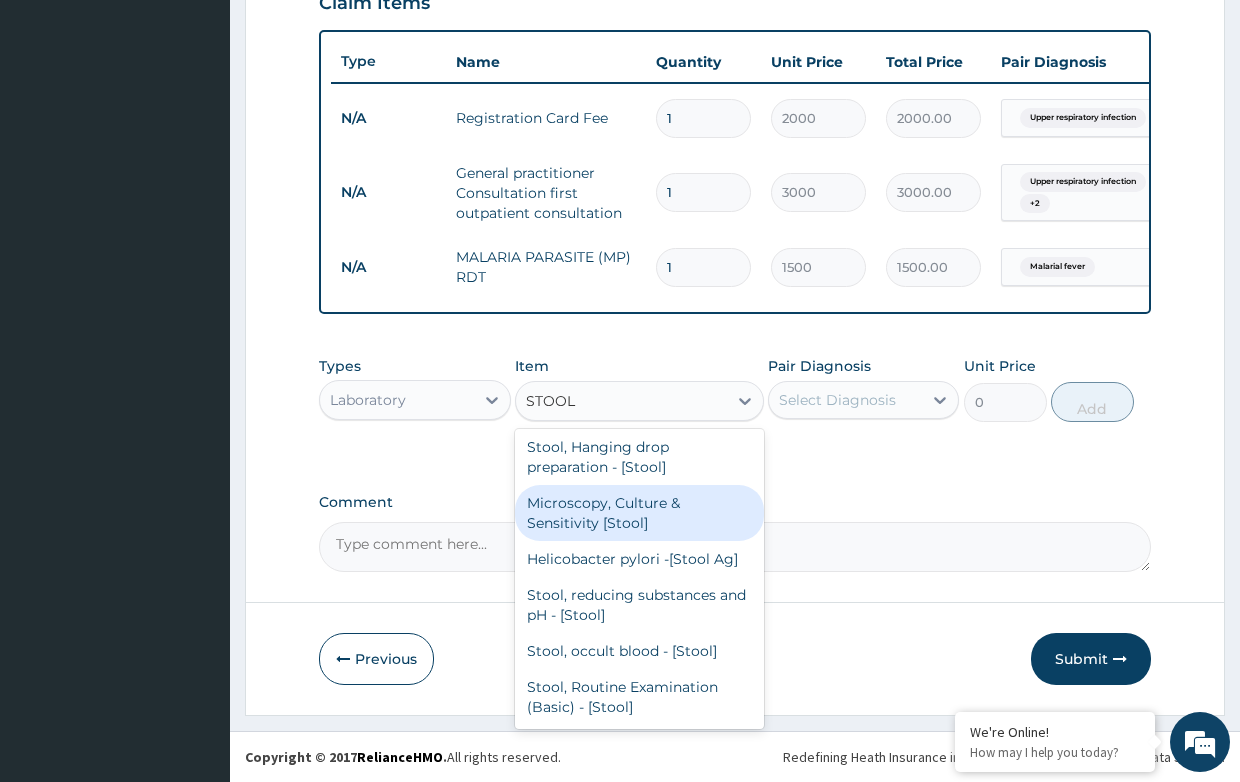 click on "Microscopy, Culture & Sensitivity [Stool]" at bounding box center [639, 513] 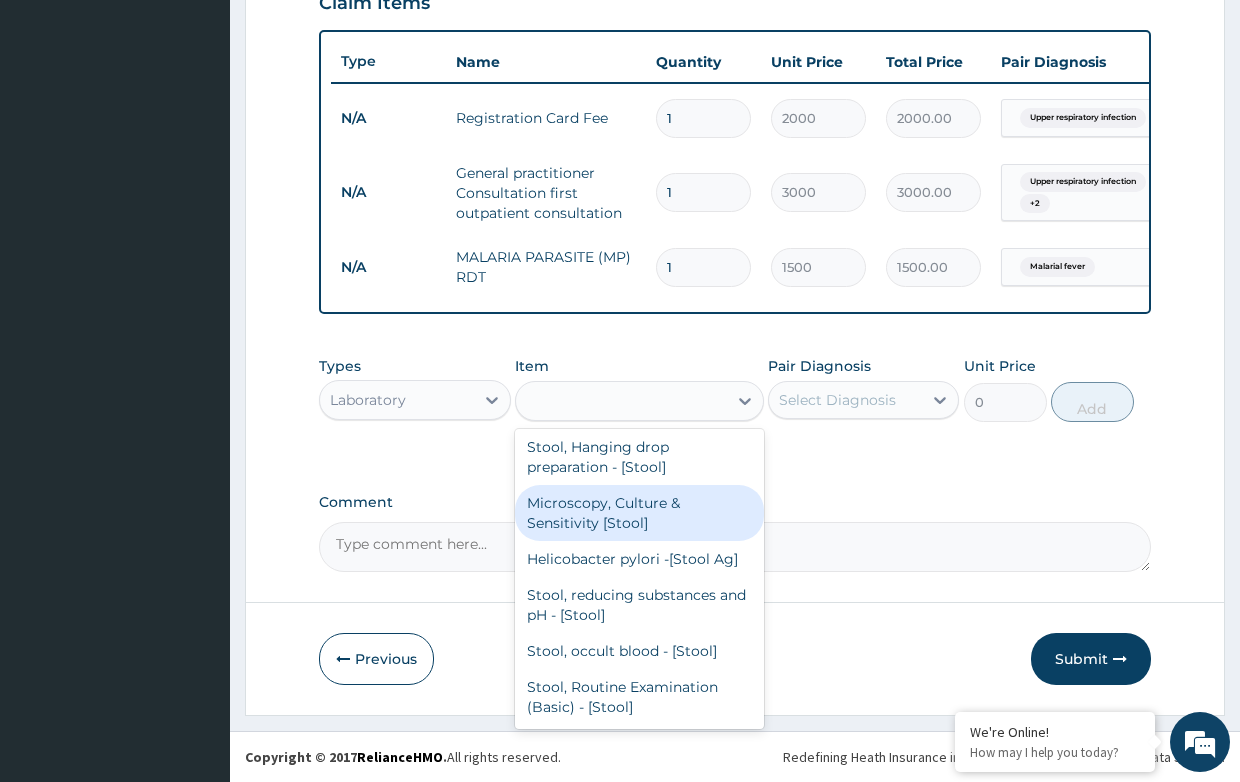 type on "3500" 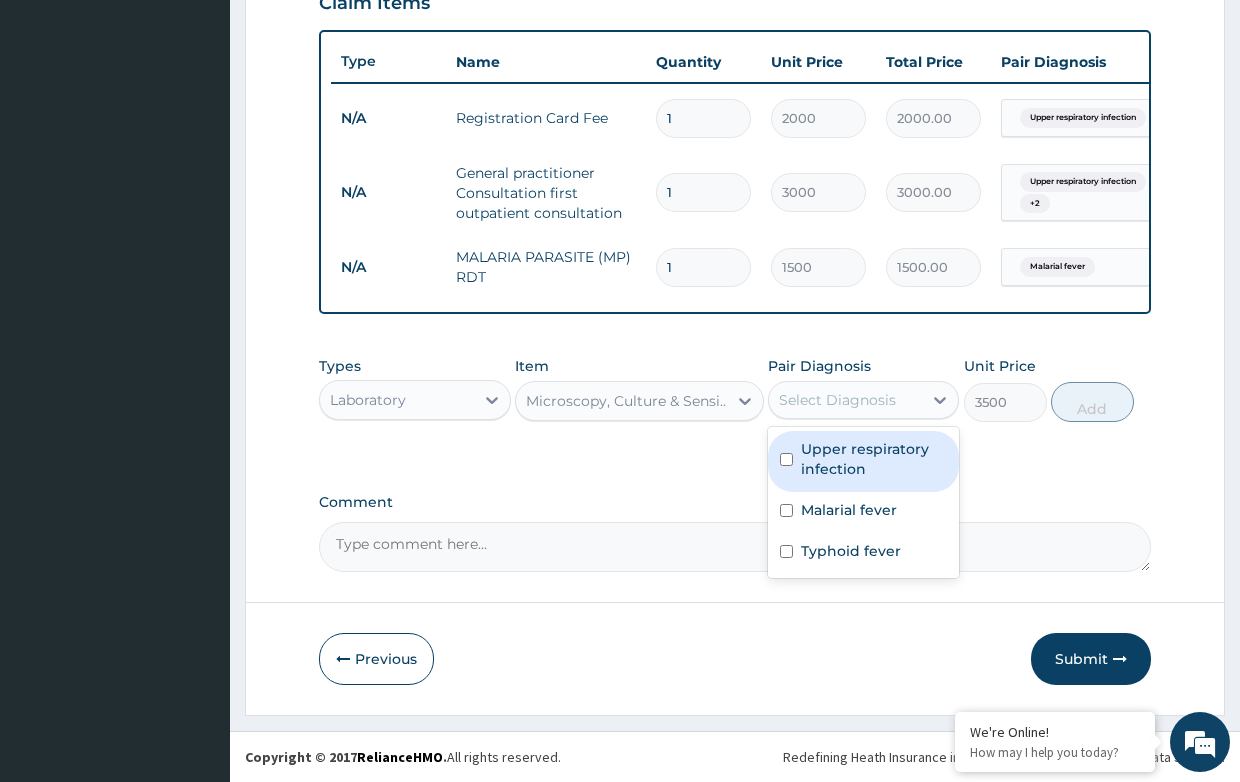 click on "Select Diagnosis" at bounding box center (837, 400) 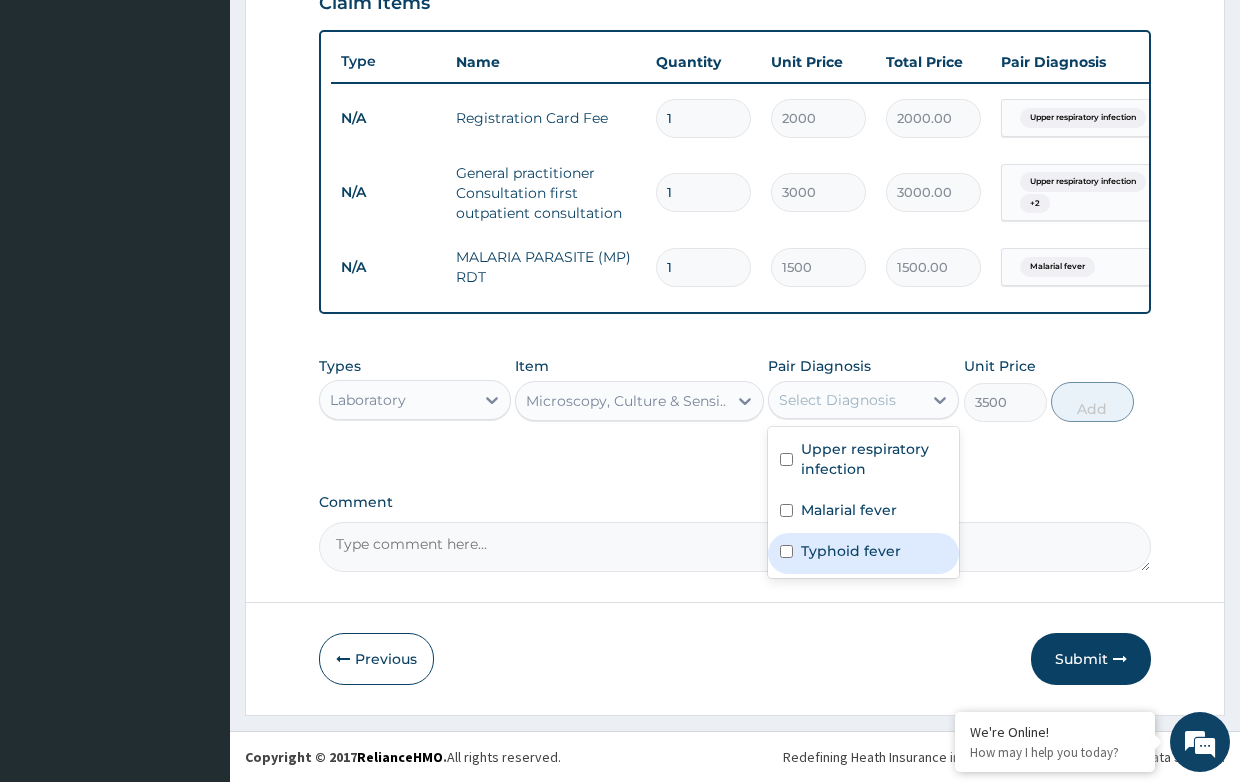 click on "Typhoid fever" at bounding box center (851, 551) 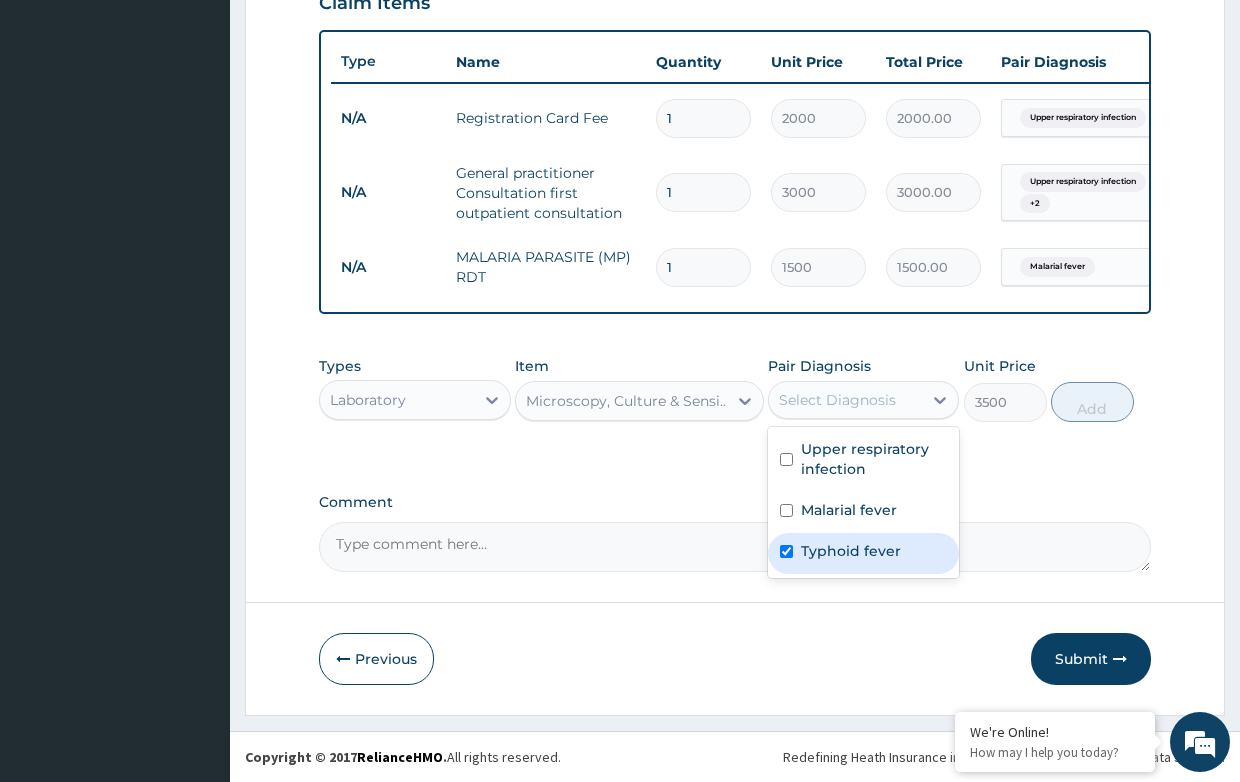 checkbox on "true" 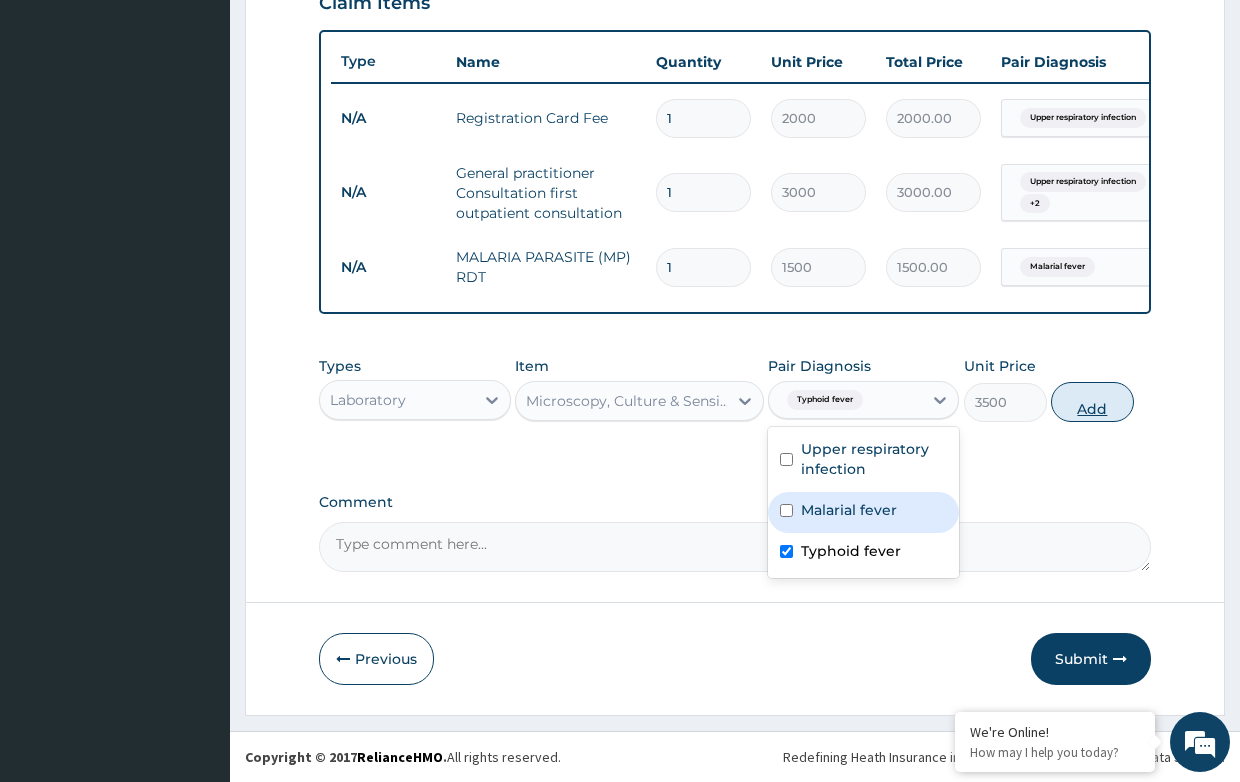 click on "Add" at bounding box center [1092, 402] 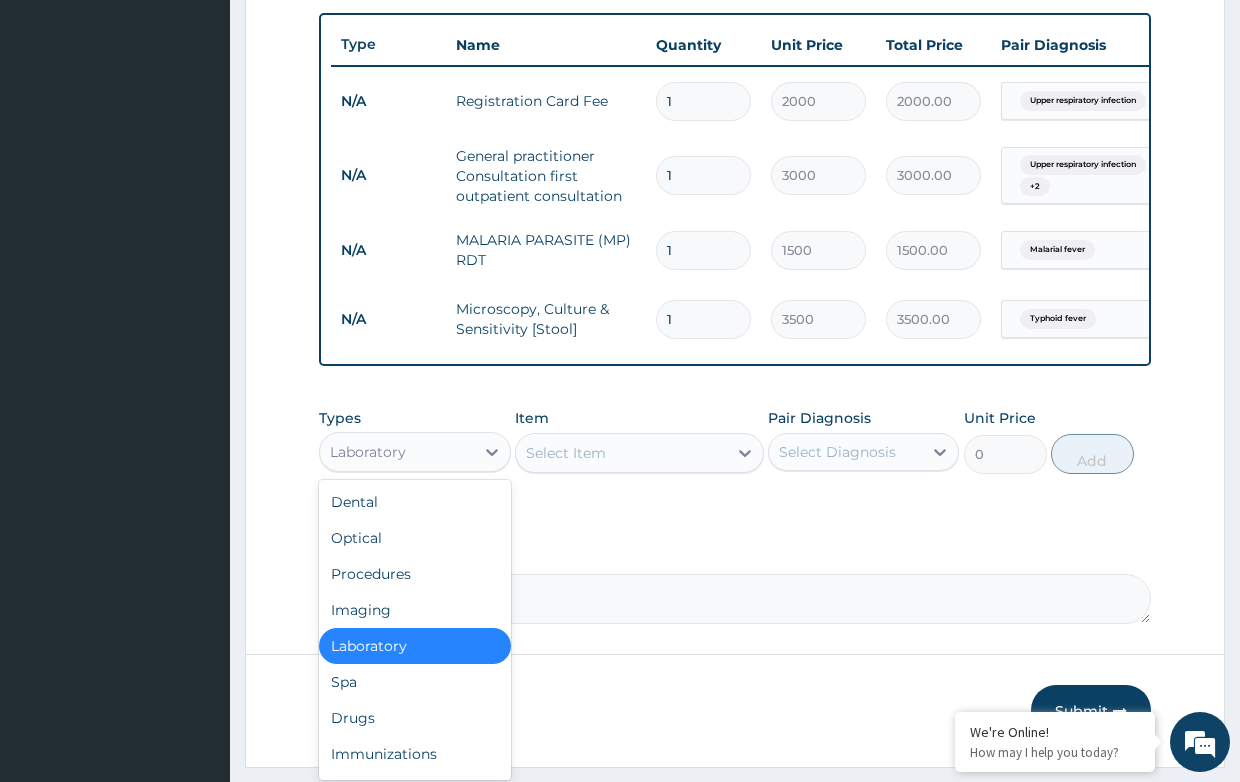 click on "Laboratory" at bounding box center [396, 452] 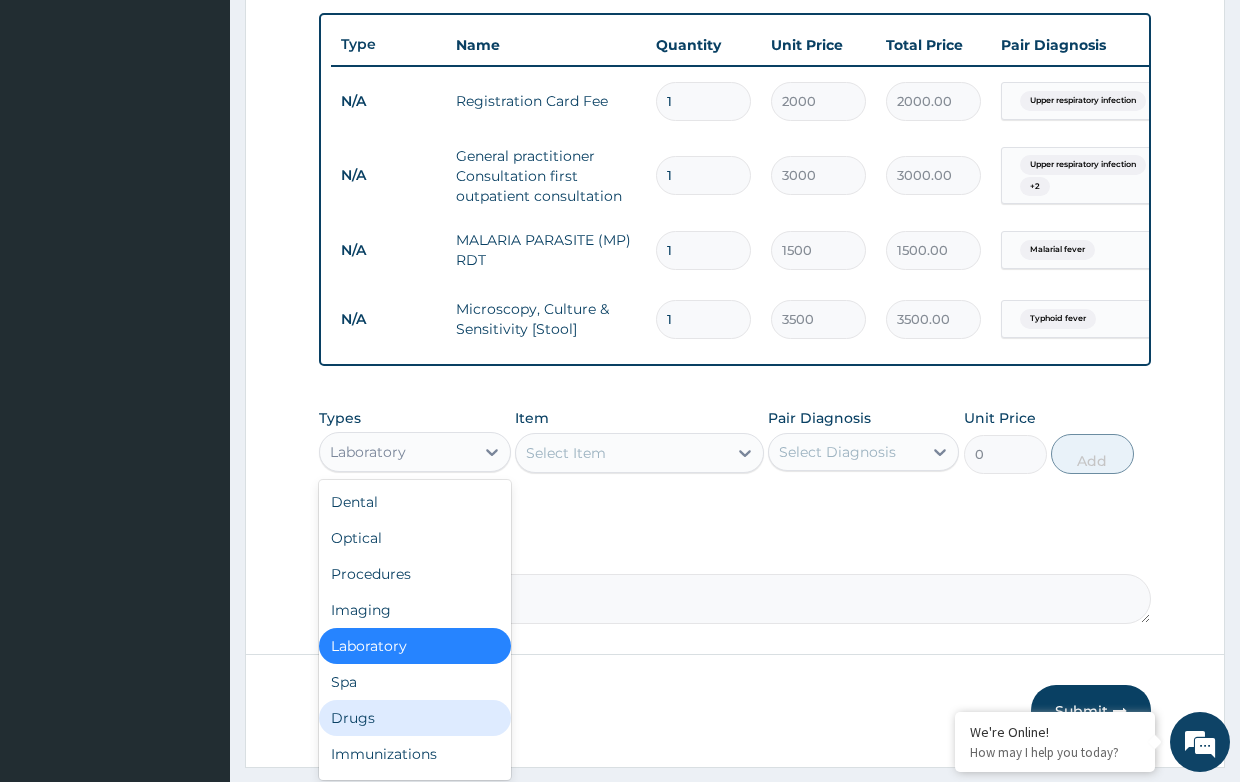 click on "Drugs" at bounding box center [414, 718] 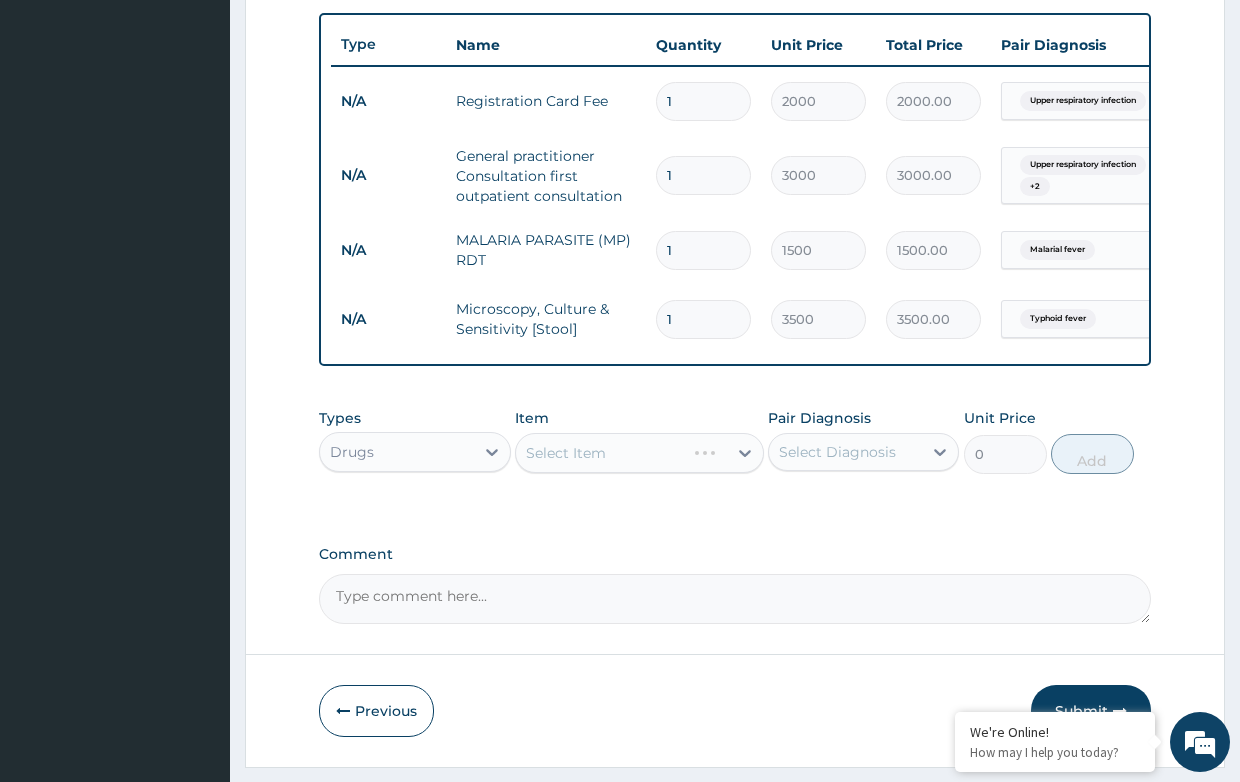 click on "Select Item" at bounding box center [639, 453] 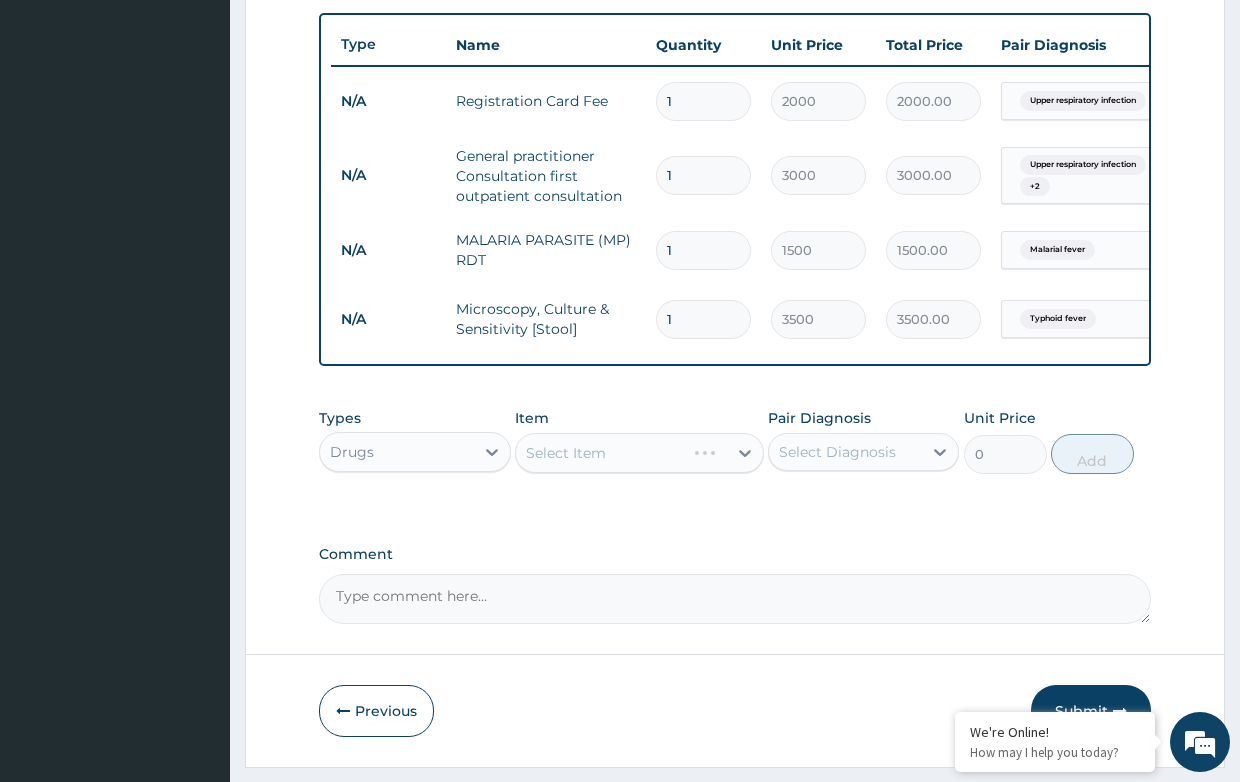 click on "Select Item" at bounding box center [639, 453] 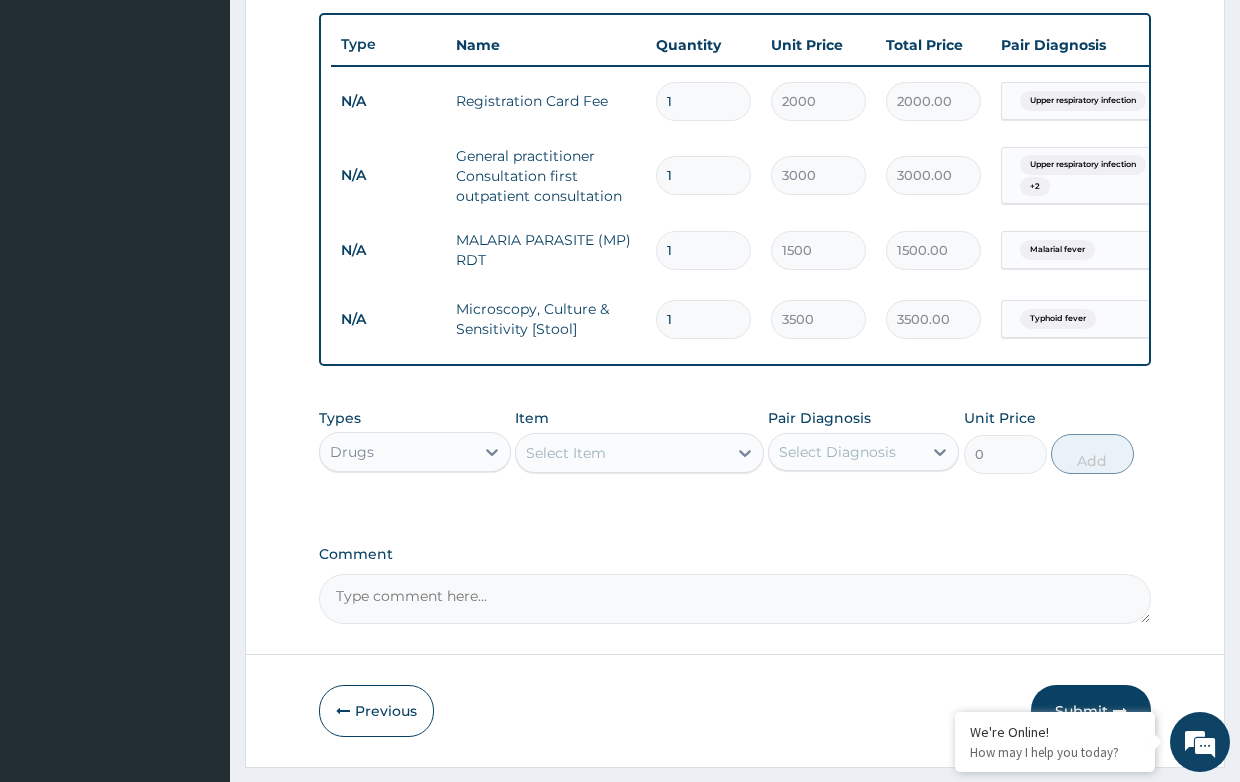click on "Select Item" at bounding box center [566, 453] 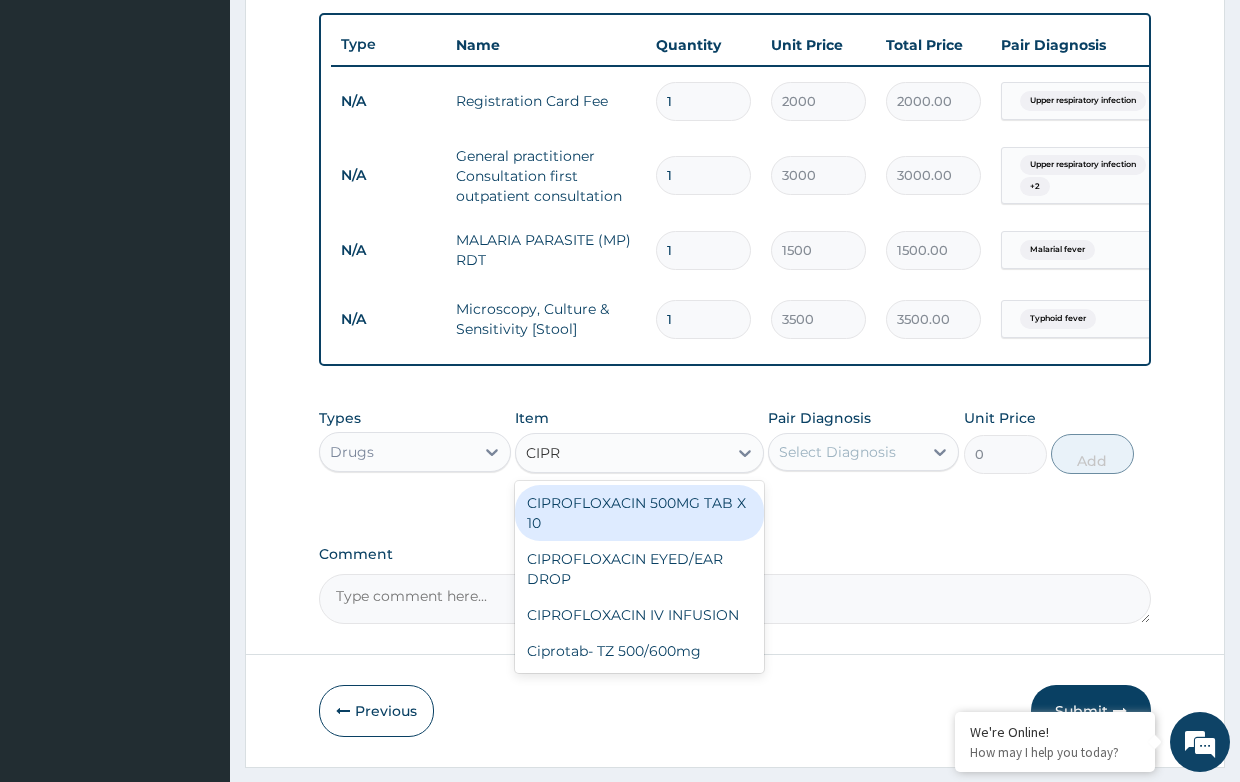 type on "CIPRO" 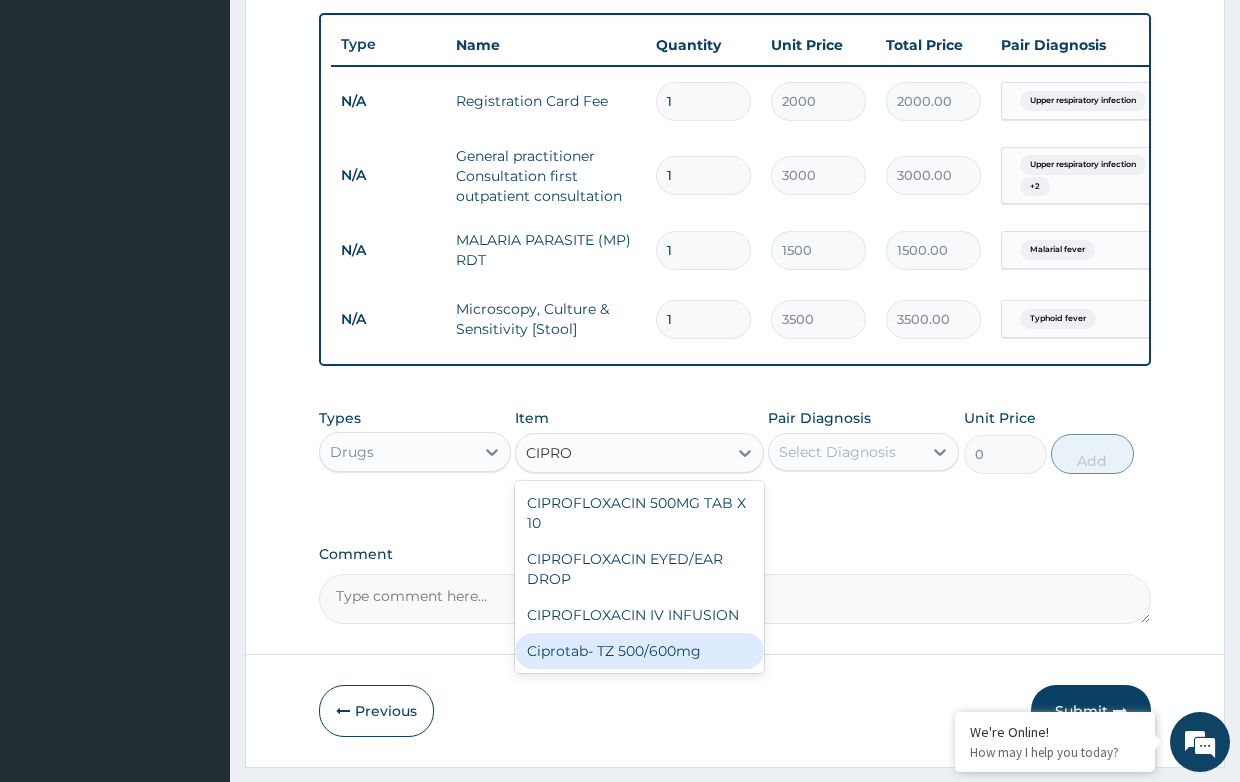 click on "Ciprotab- TZ 500/600mg" at bounding box center [639, 651] 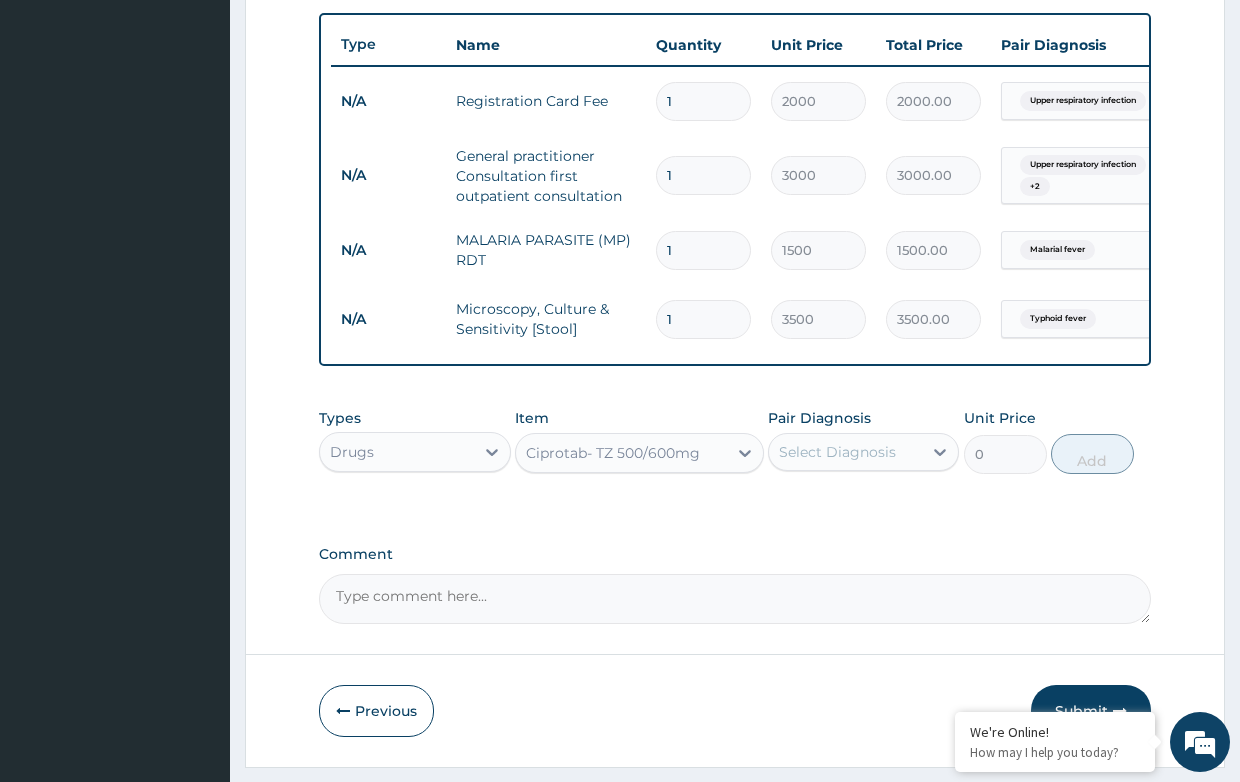 type 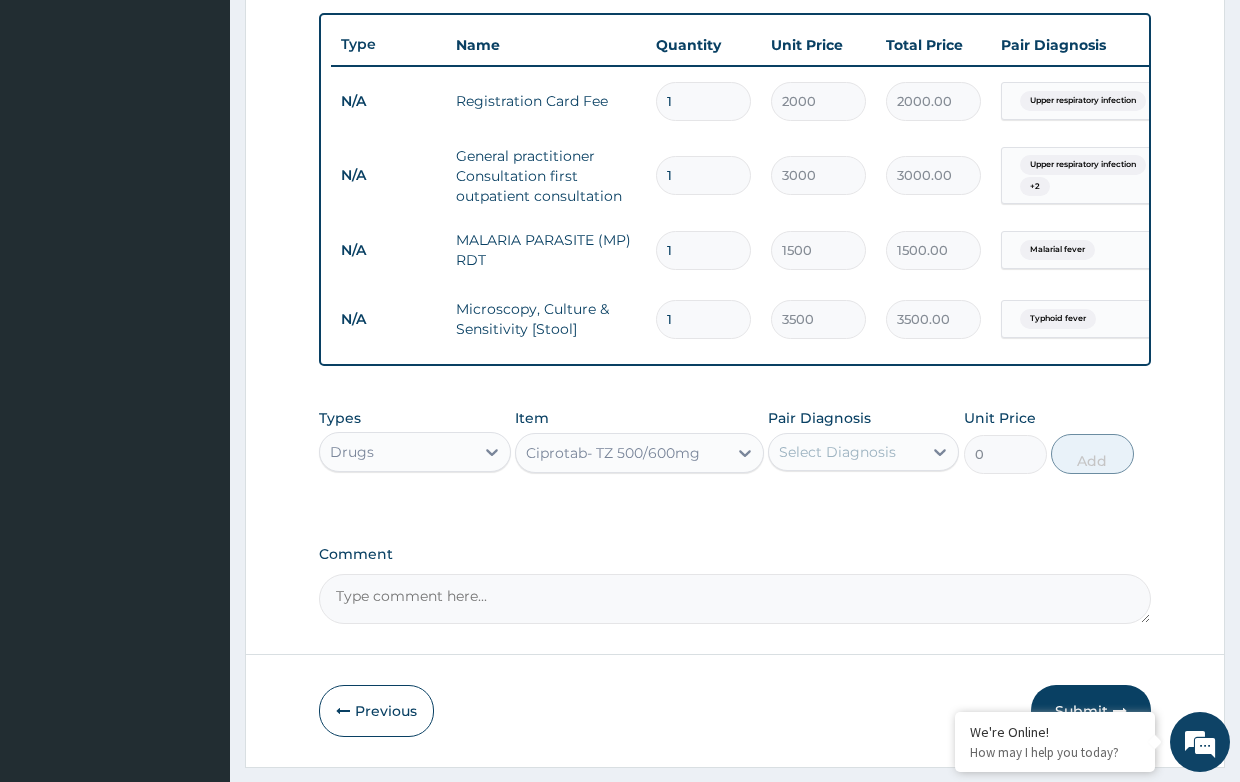 type on "200" 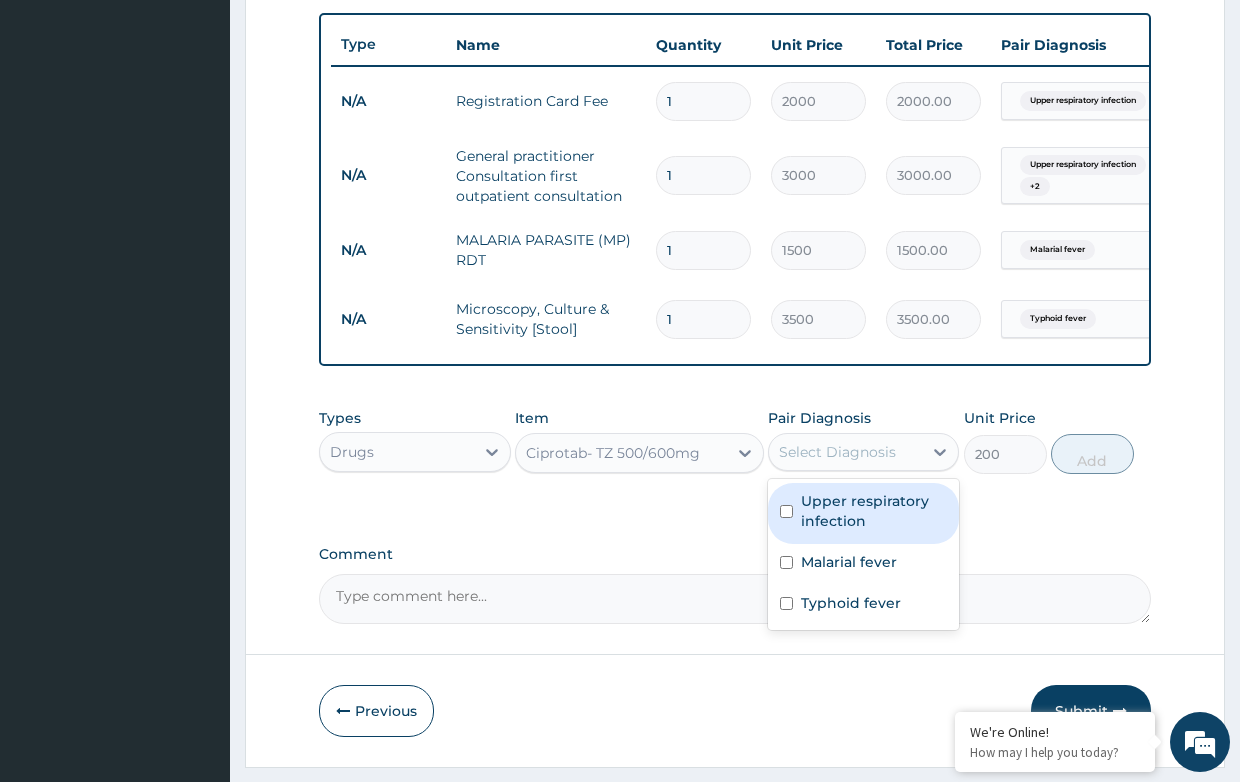click on "Select Diagnosis" at bounding box center (837, 452) 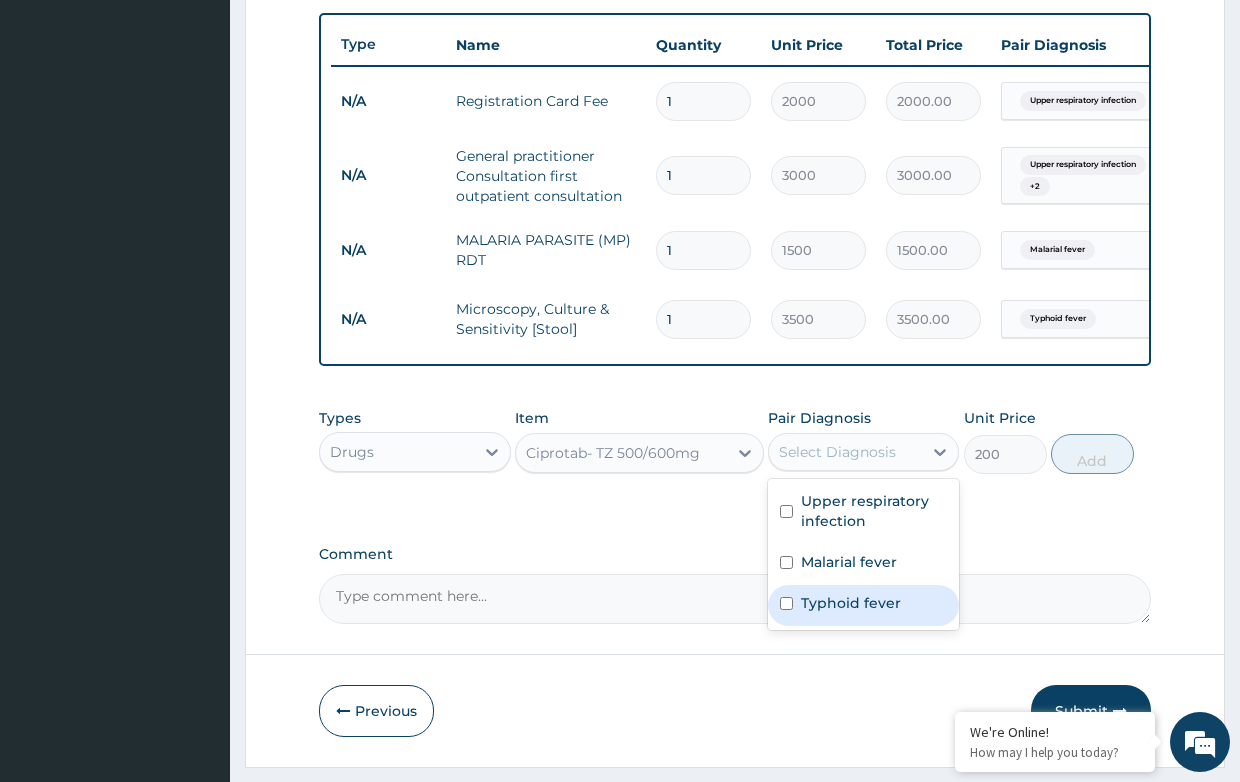 click on "Typhoid fever" at bounding box center [851, 603] 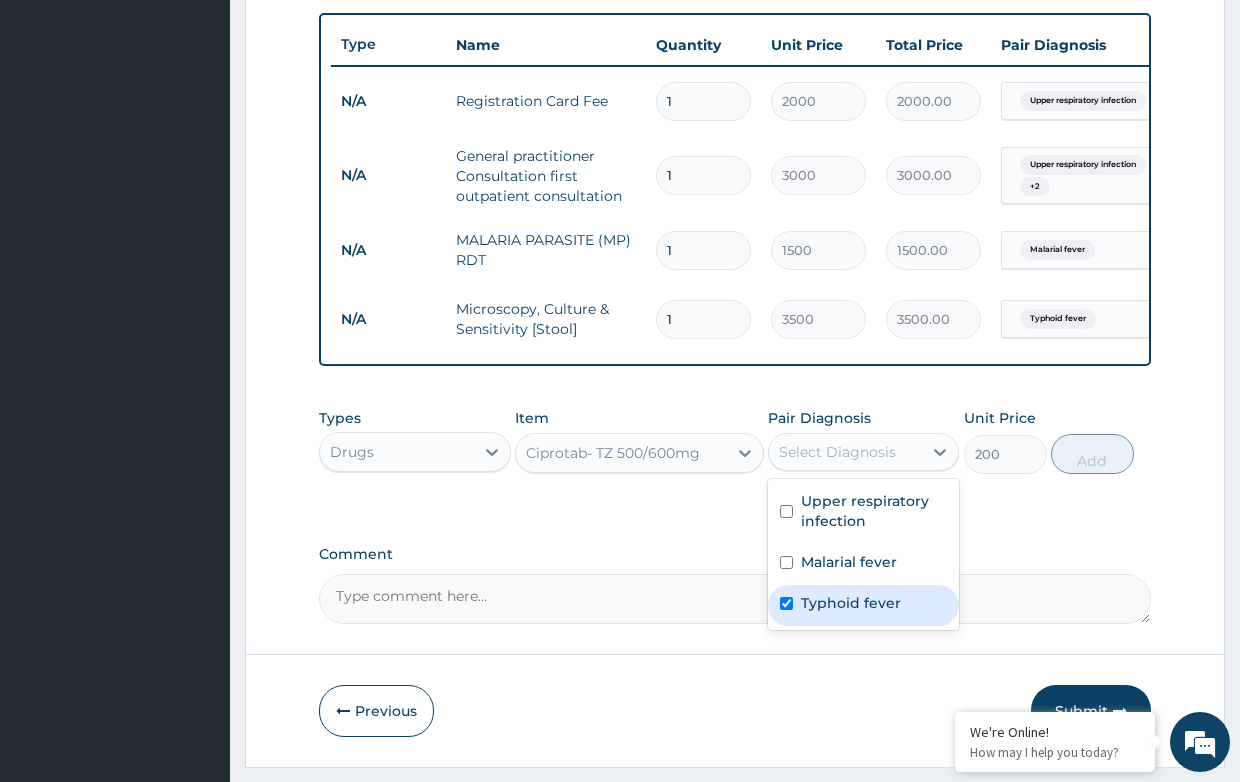 checkbox on "true" 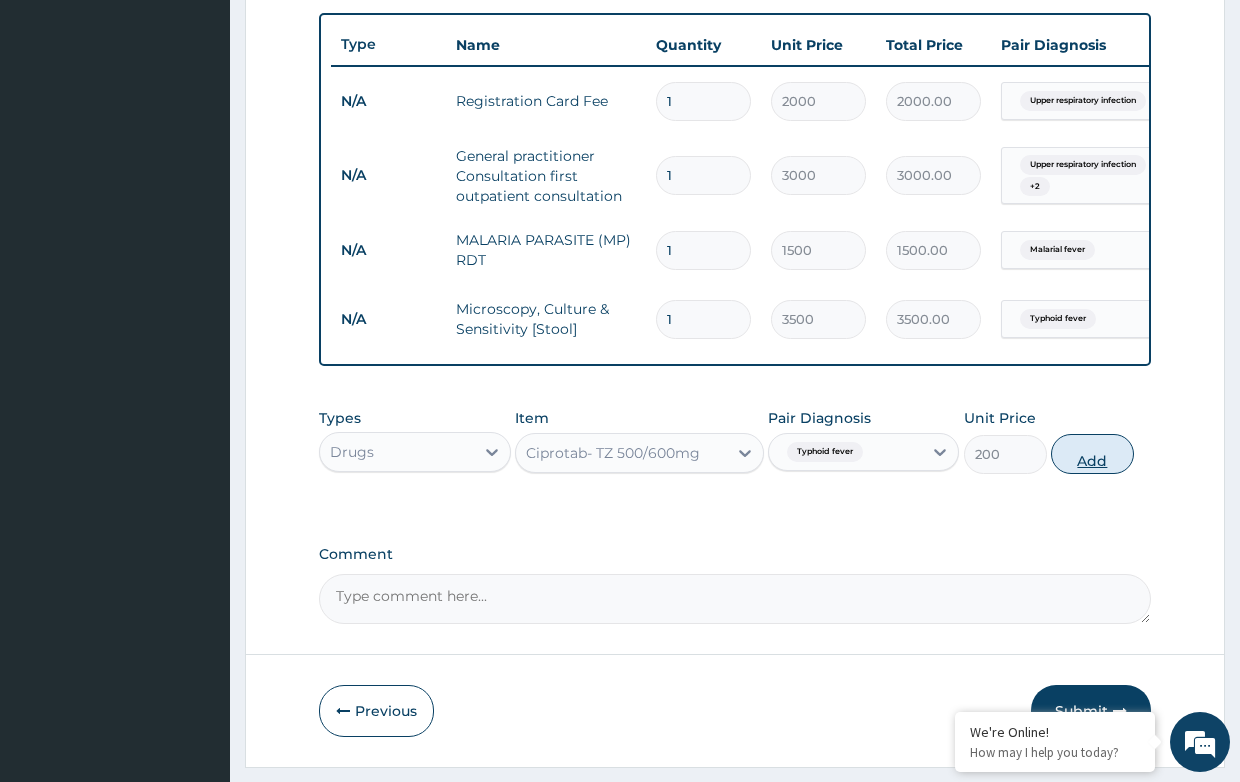 click on "Add" at bounding box center (1092, 454) 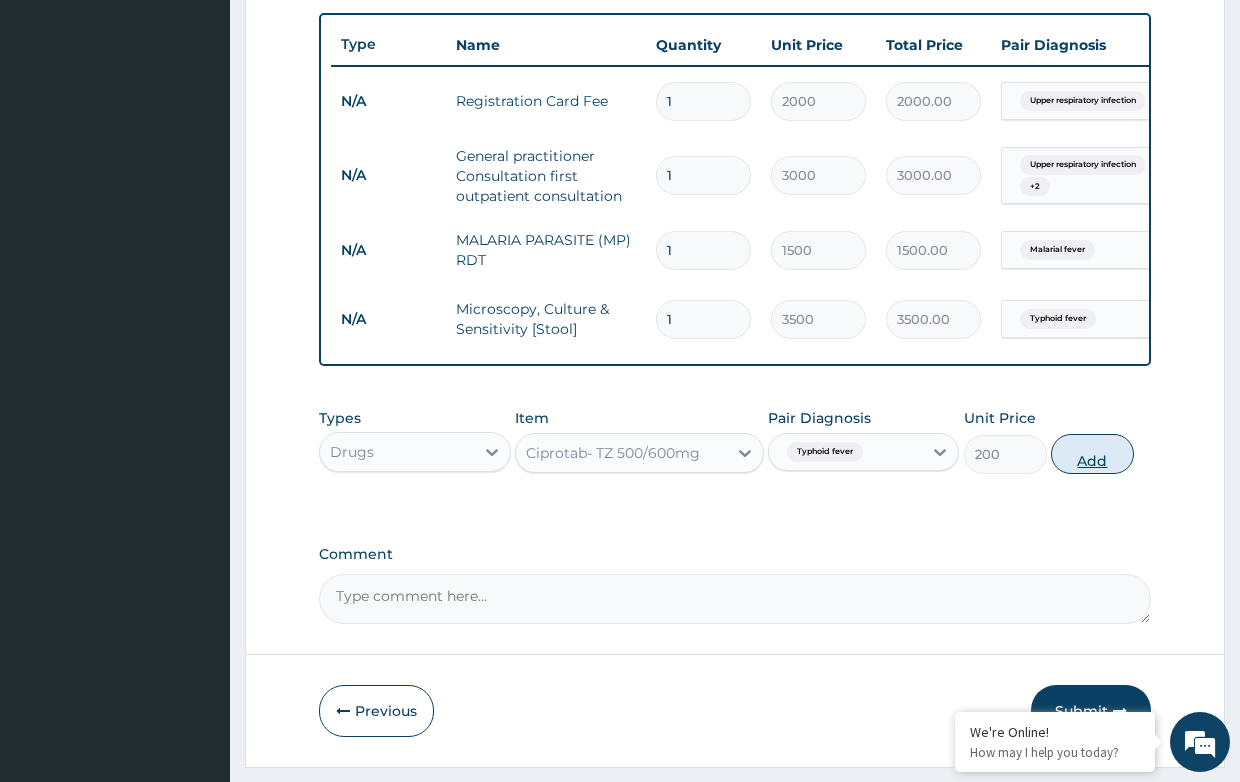 type on "0" 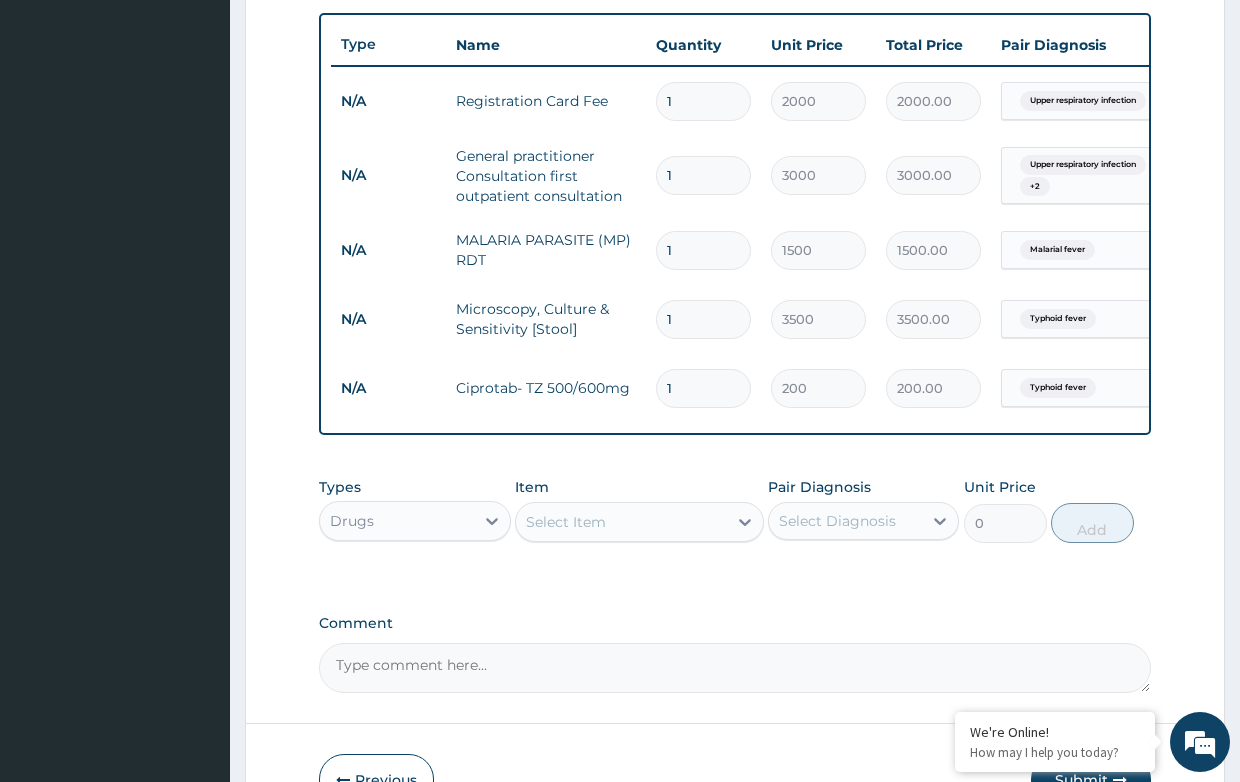 click on "Select Item" at bounding box center [566, 522] 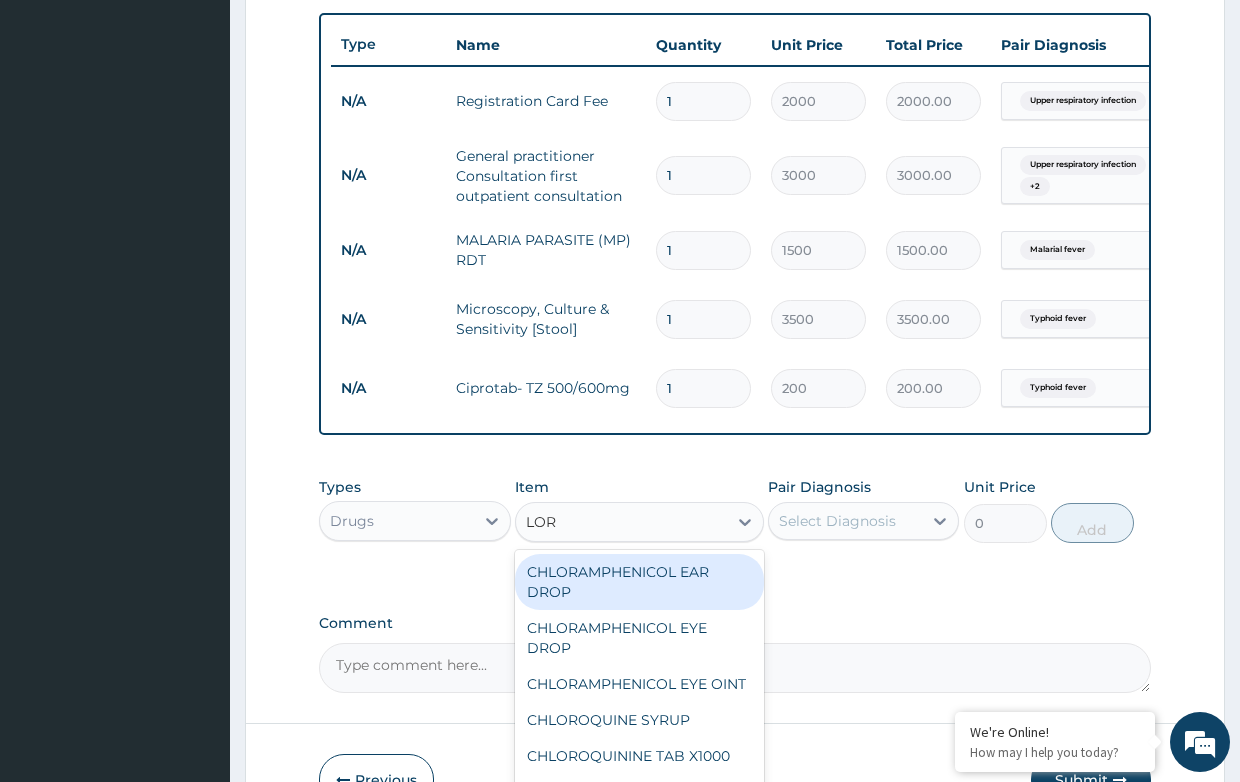type on "LORA" 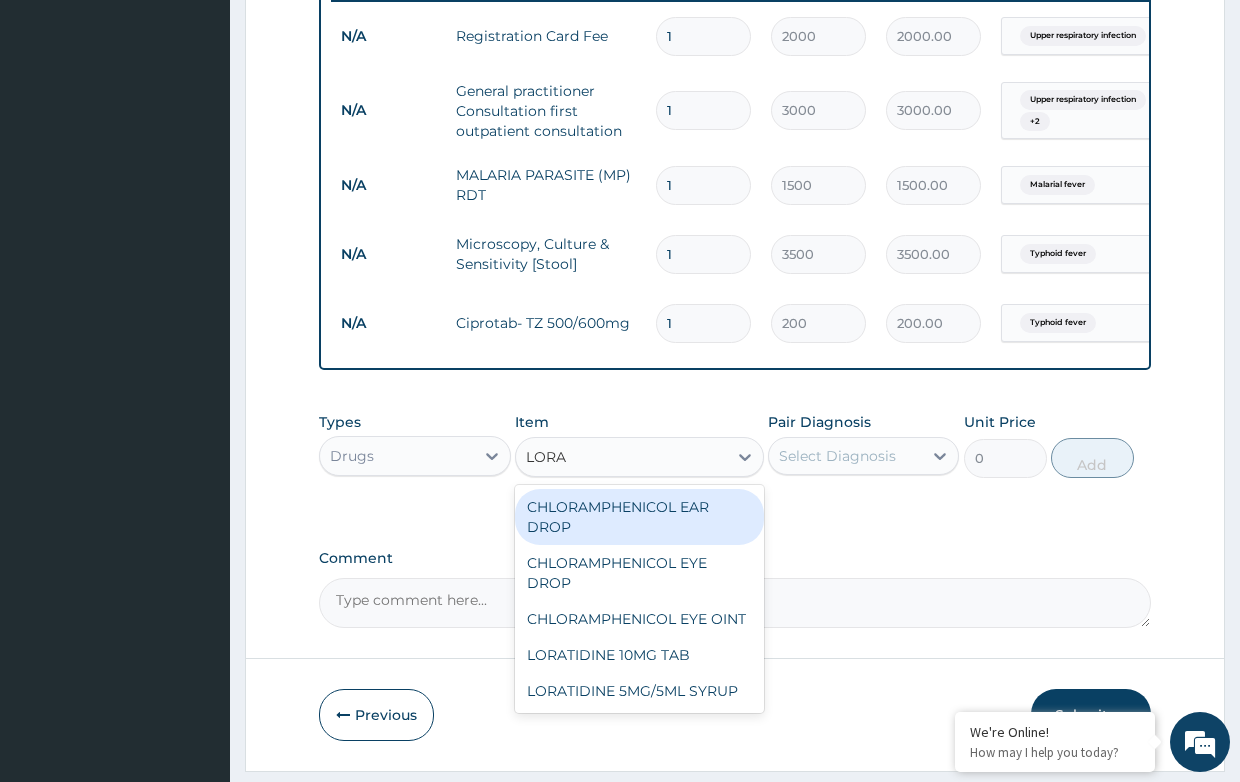 scroll, scrollTop: 831, scrollLeft: 0, axis: vertical 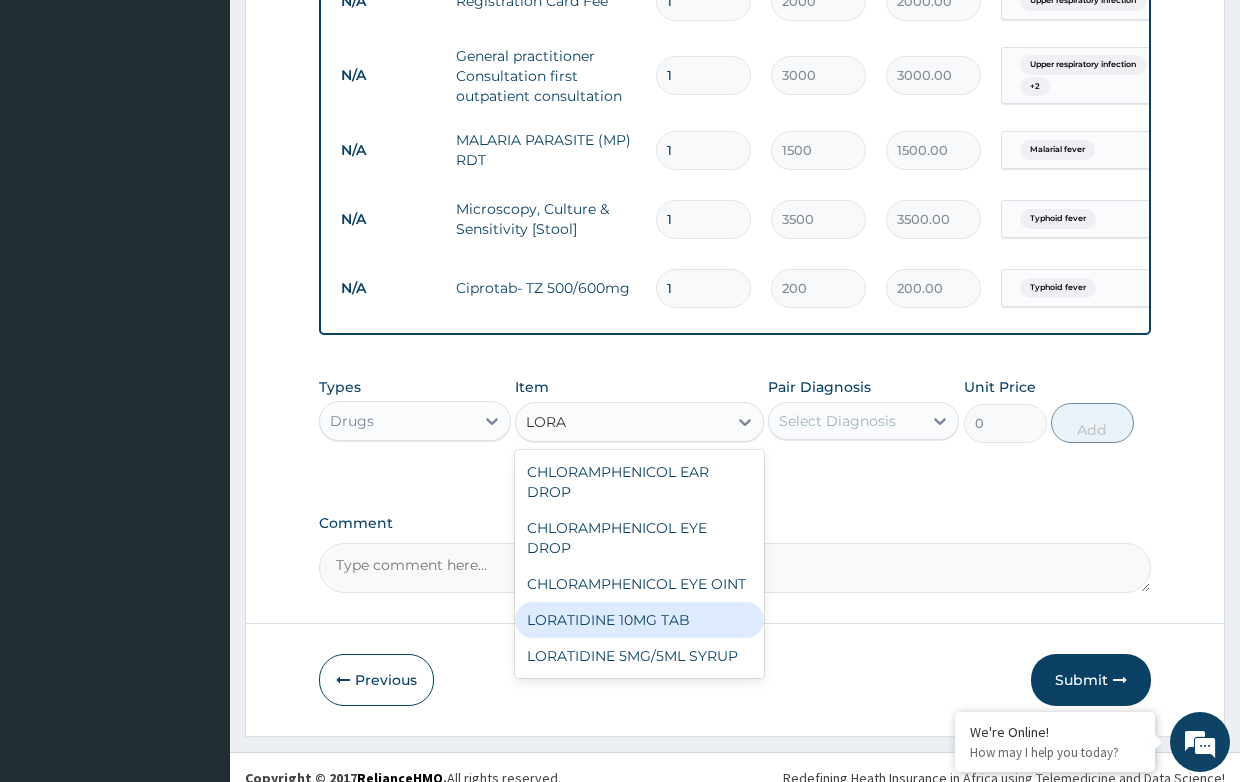 click on "LORATIDINE 10MG TAB" at bounding box center (639, 620) 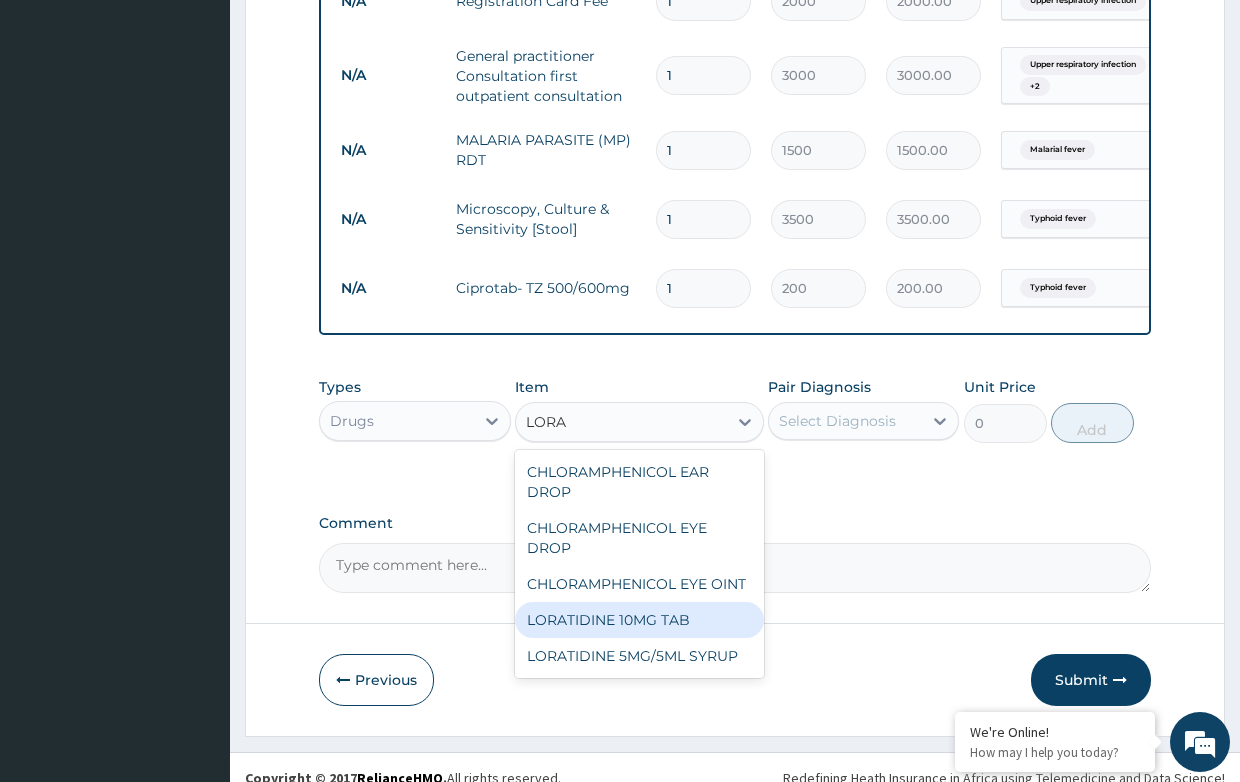 type 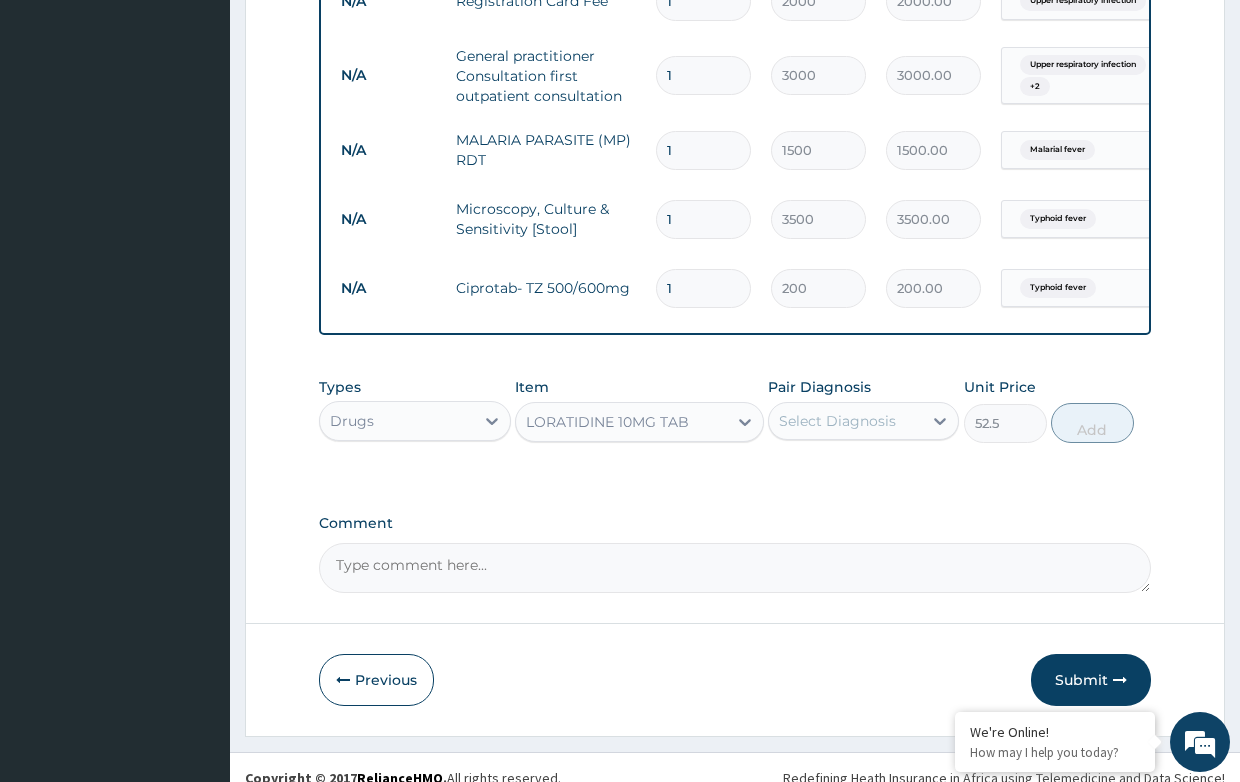 click on "Select Diagnosis" at bounding box center [837, 421] 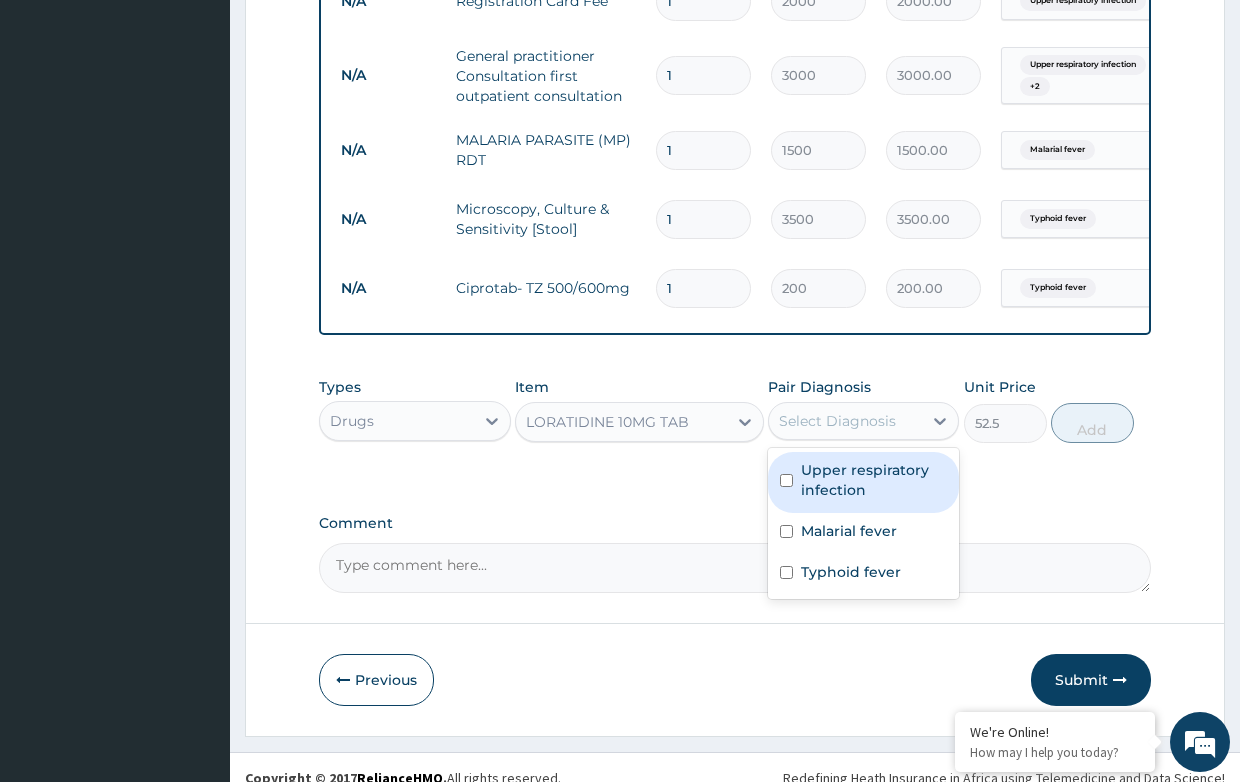 click on "Upper respiratory infection" at bounding box center (874, 480) 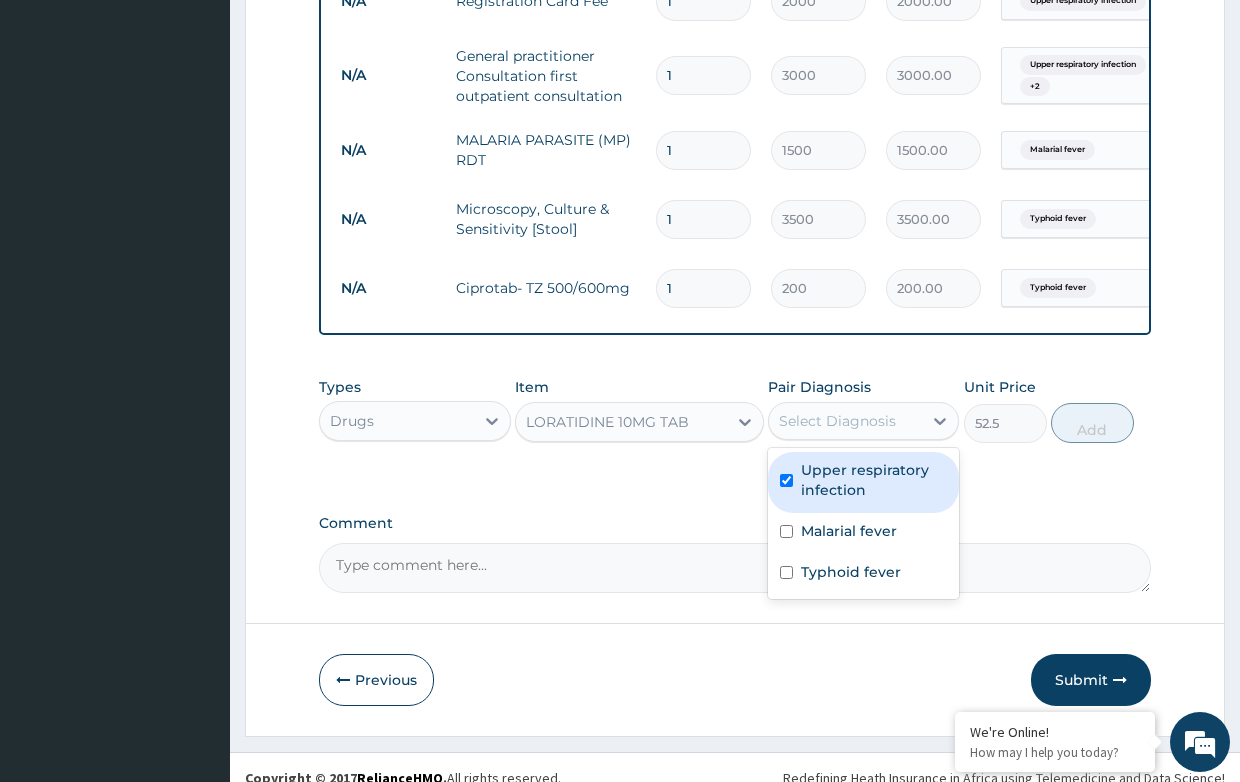 checkbox on "true" 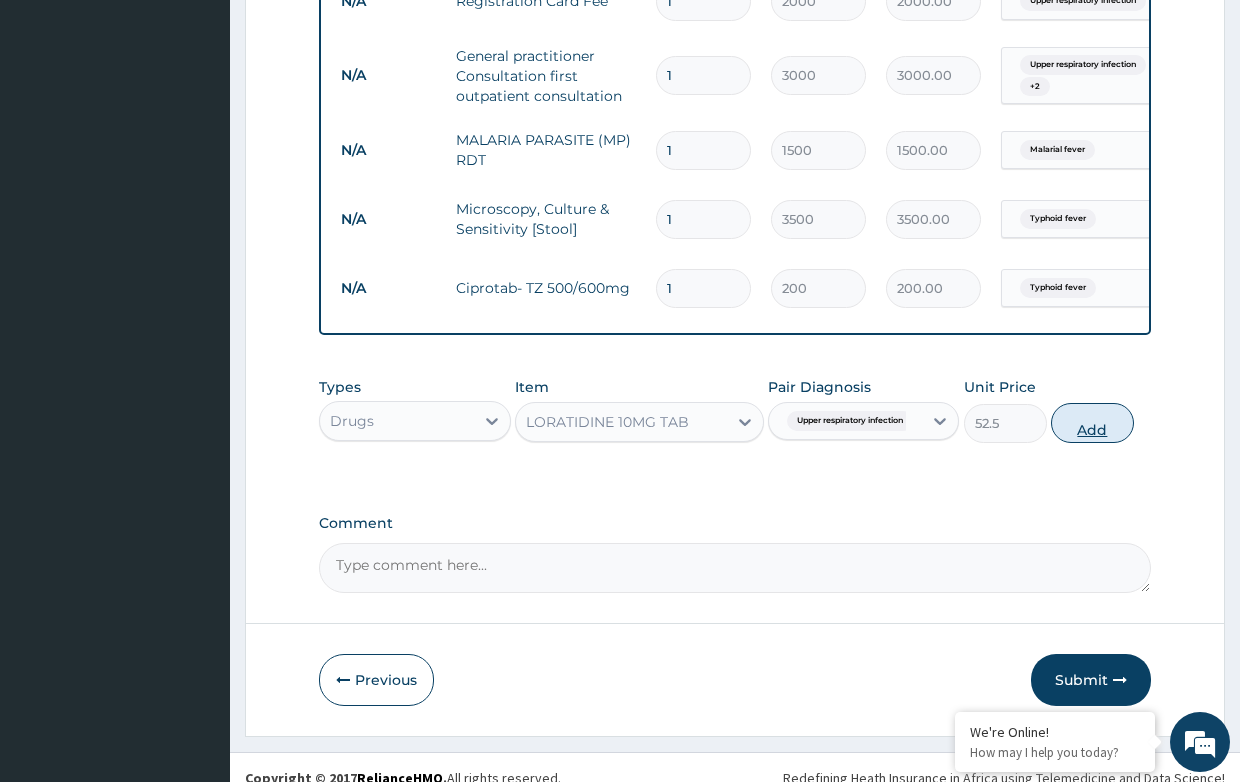 click on "Add" at bounding box center [1092, 423] 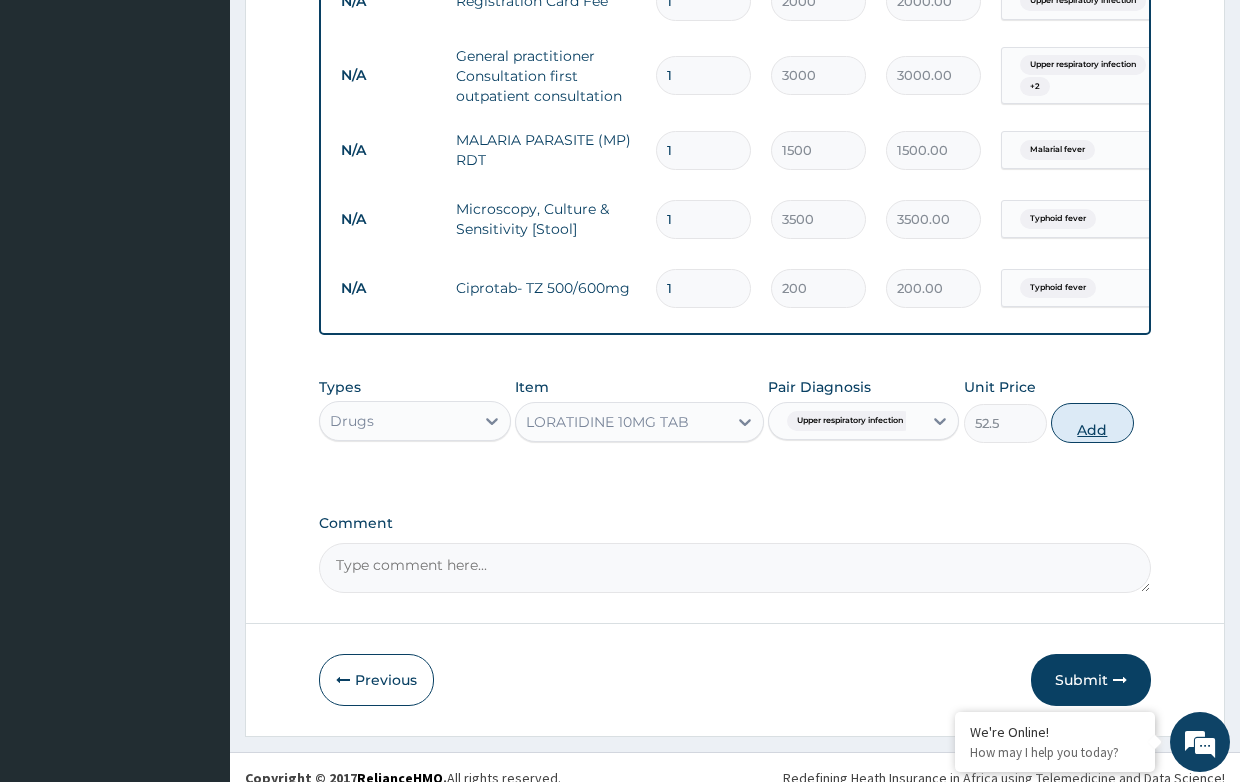 type on "0" 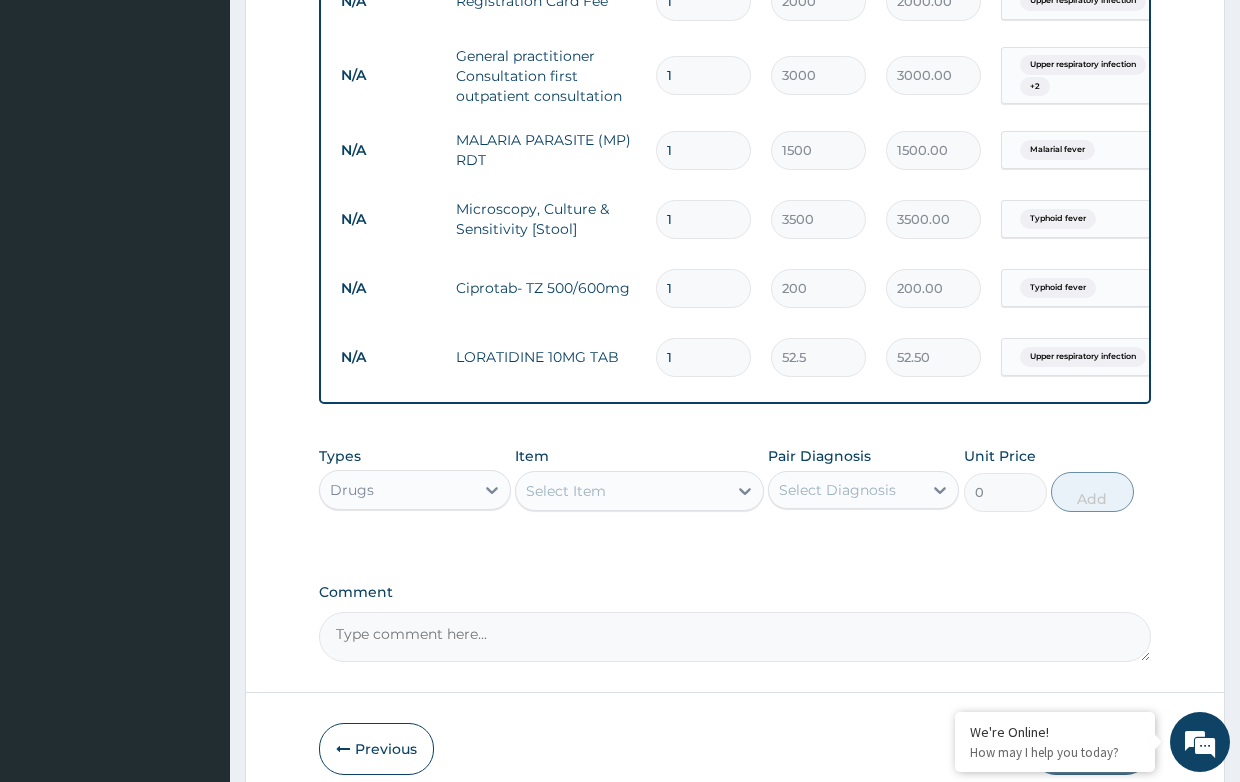 type on "10" 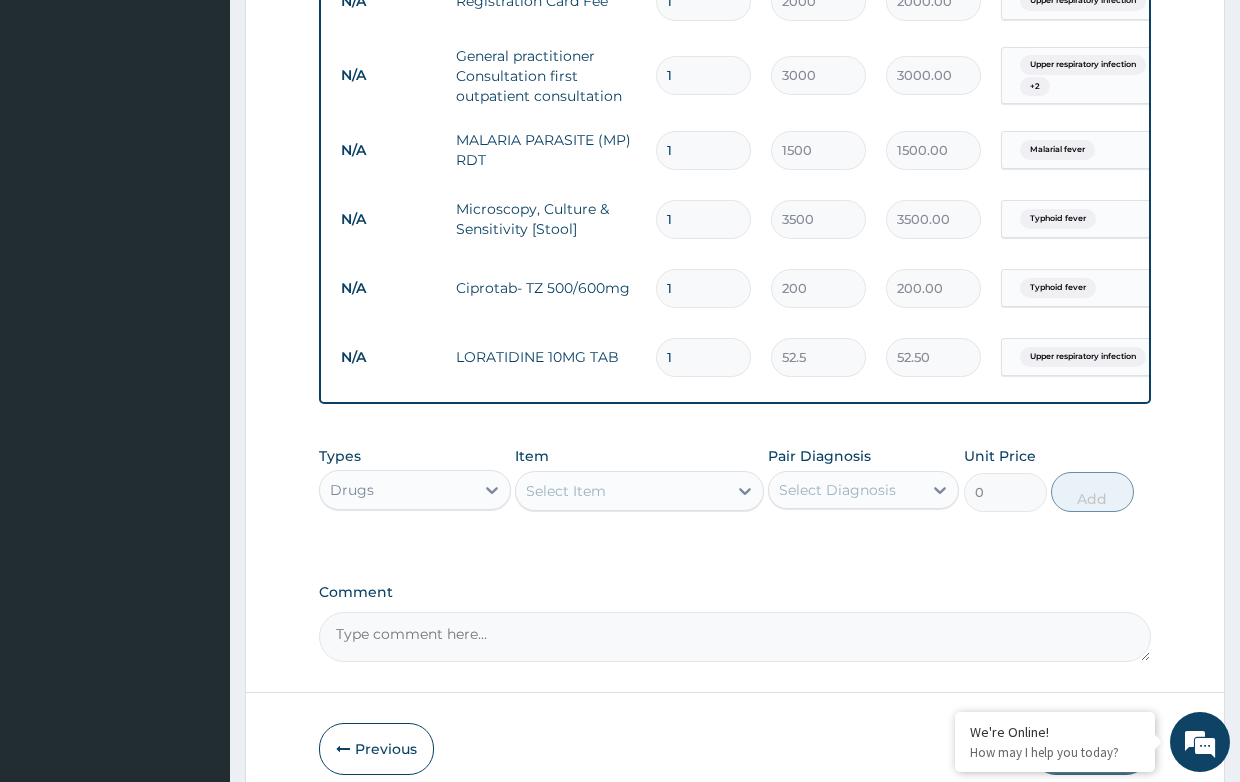 type on "525.00" 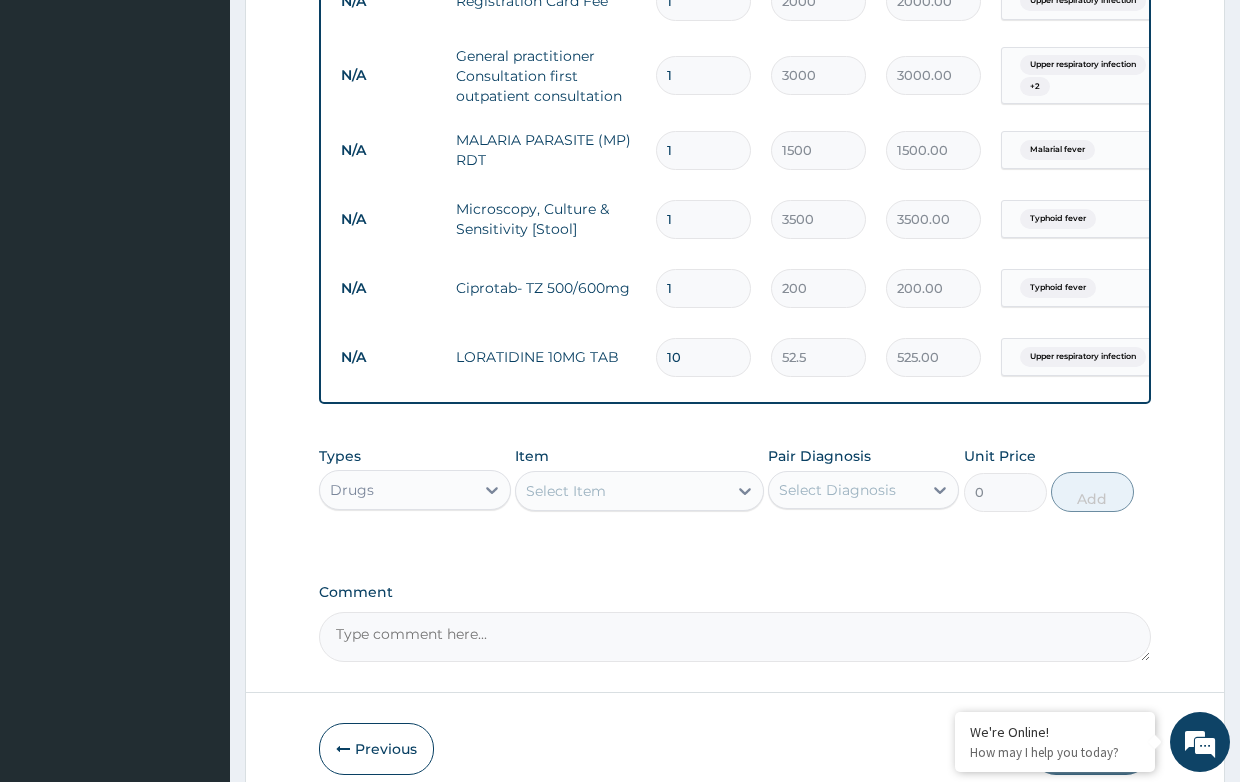 type on "10" 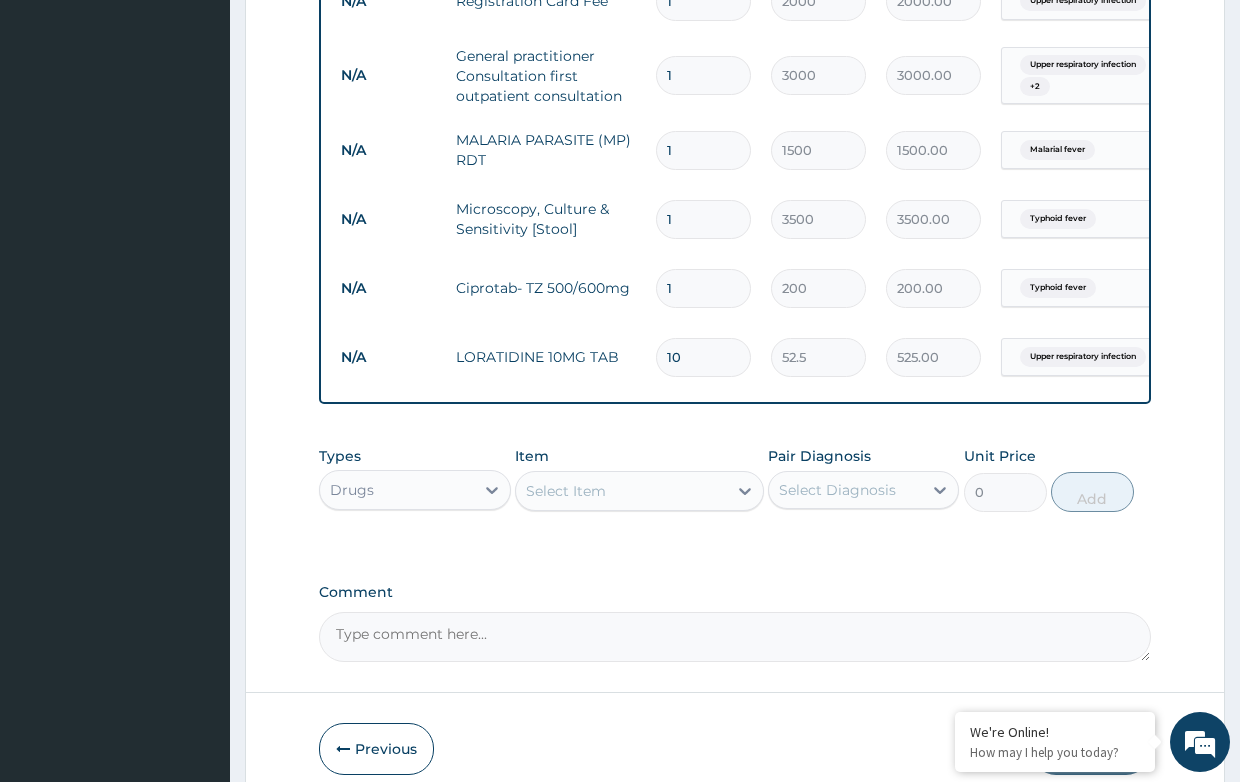 click on "Select Item" at bounding box center (566, 491) 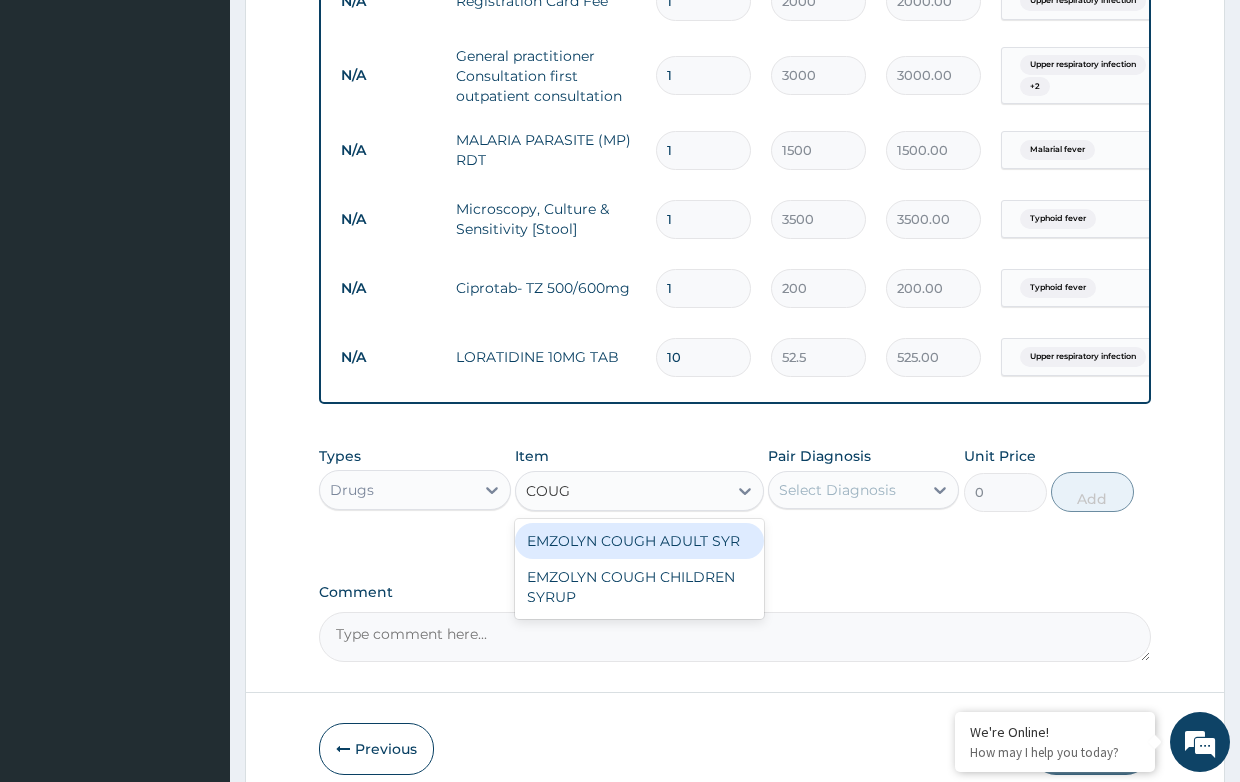 type on "COUGH" 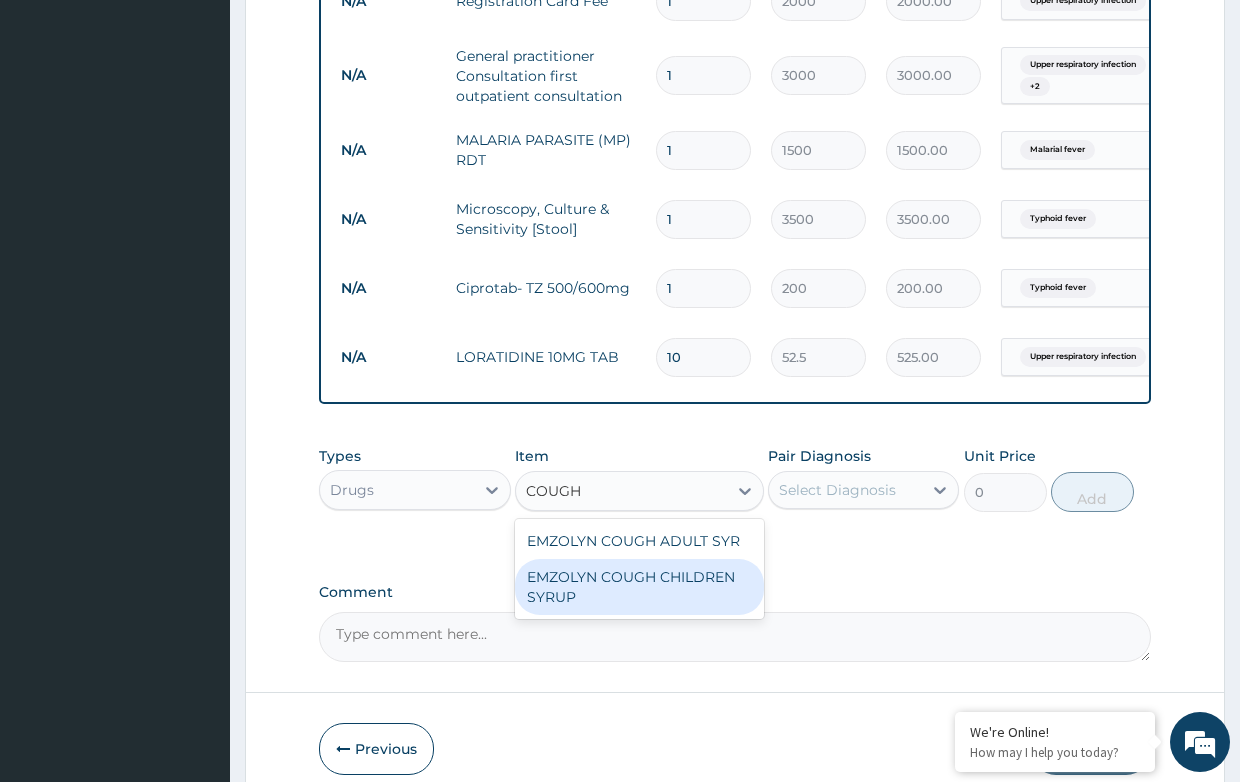 click on "EMZOLYN COUGH CHILDREN SYRUP" at bounding box center [639, 587] 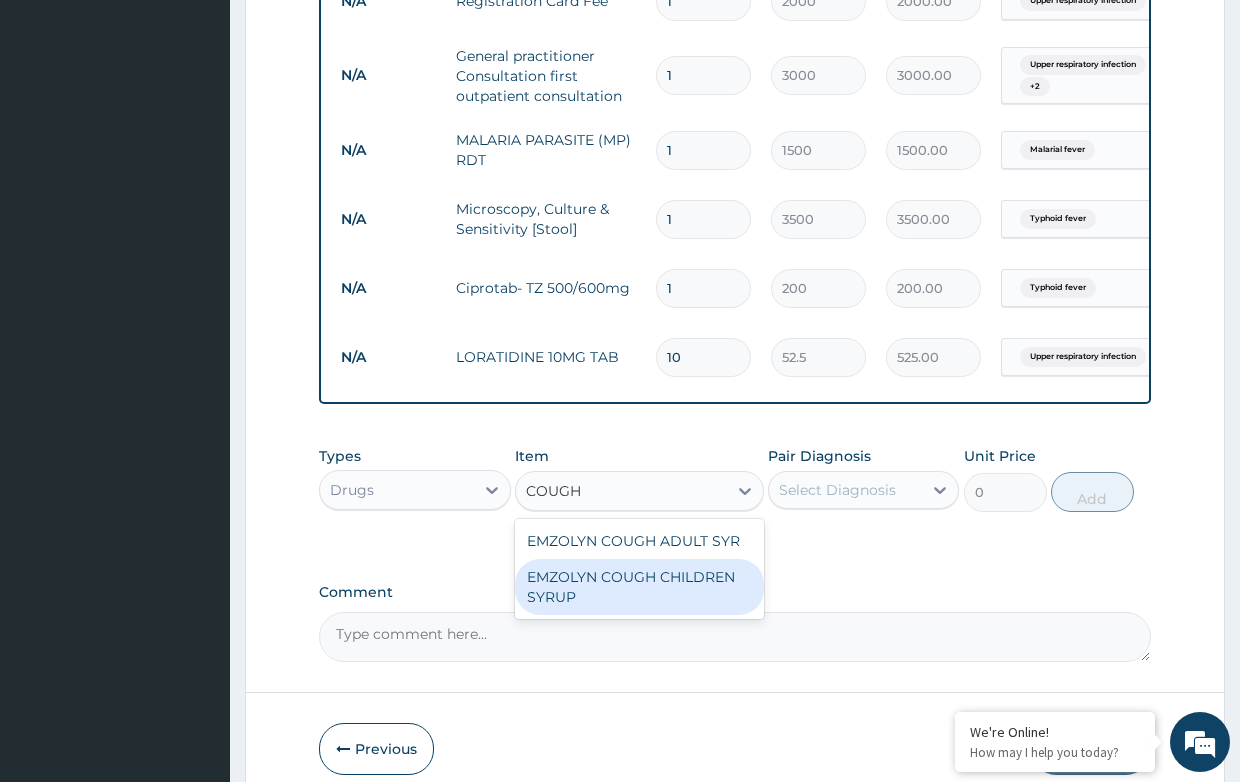 type 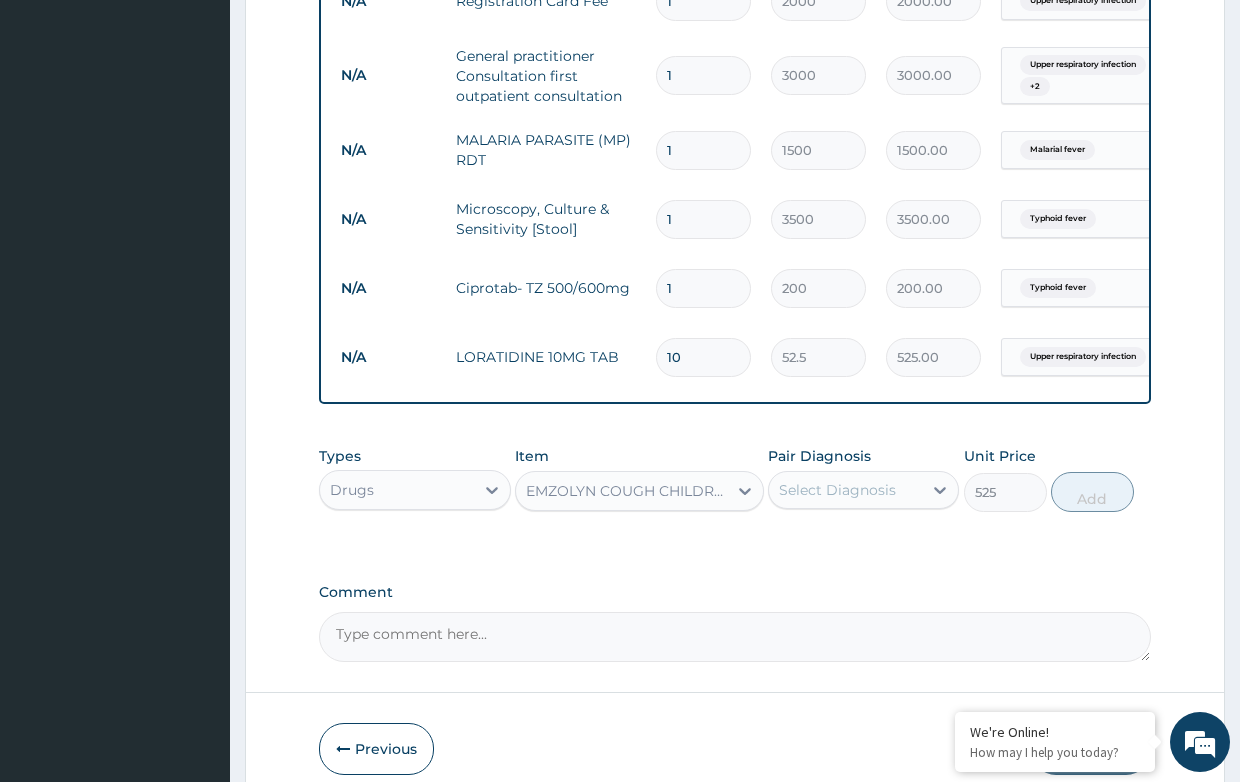 click on "EMZOLYN COUGH CHILDREN SYRUP" at bounding box center (627, 491) 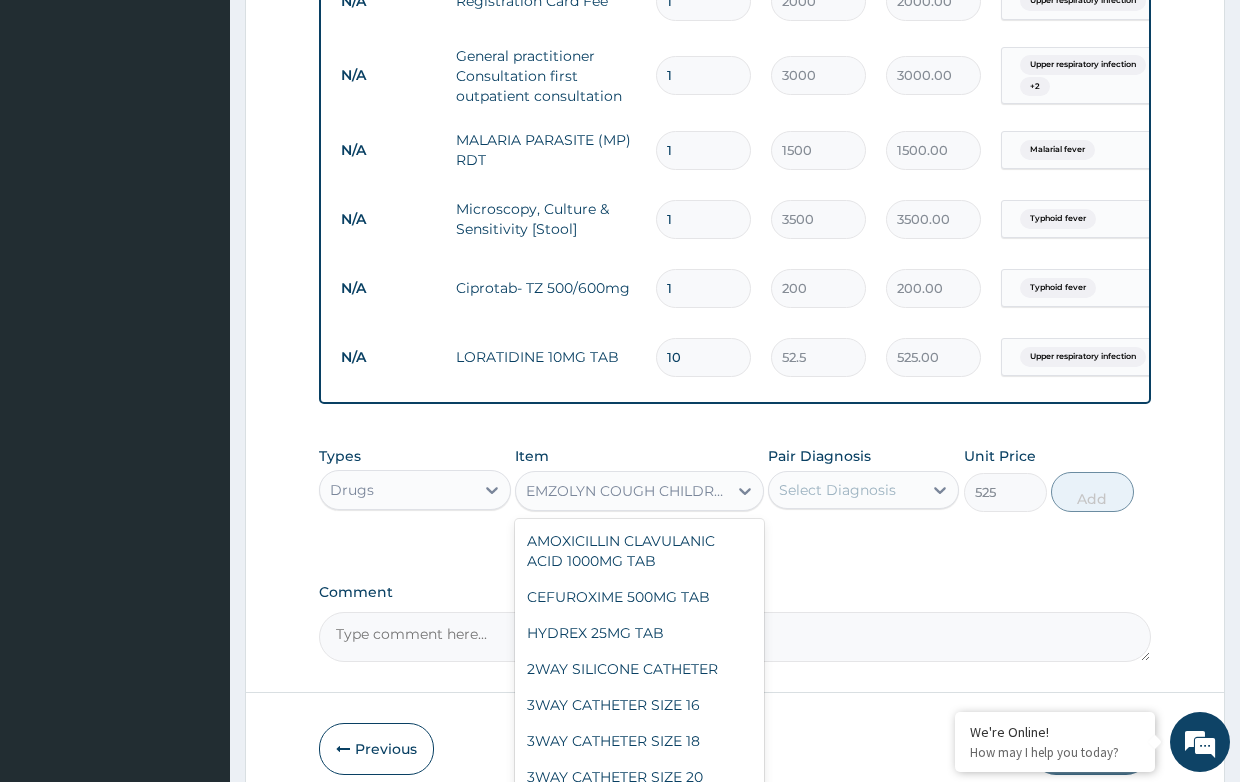 scroll, scrollTop: 14194, scrollLeft: 0, axis: vertical 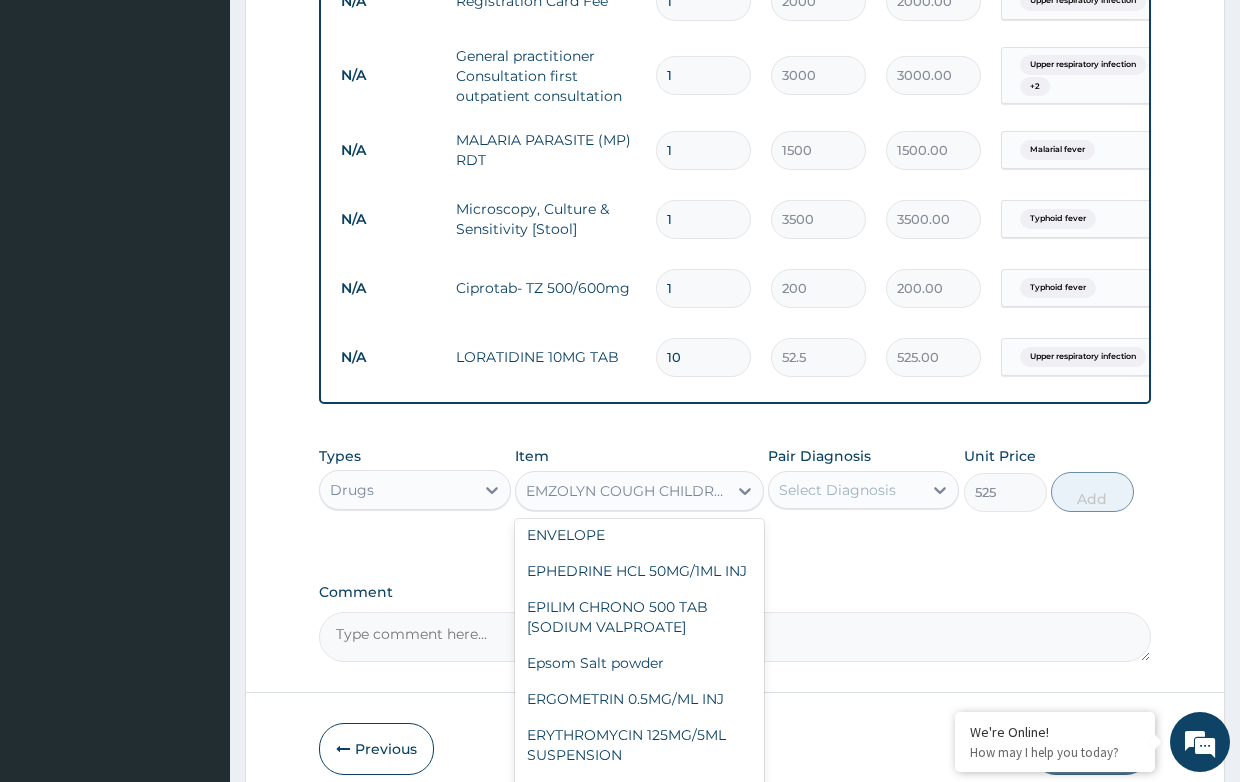 click on "EMZOLYN COUGH ADULT SYR" at bounding box center (639, 187) 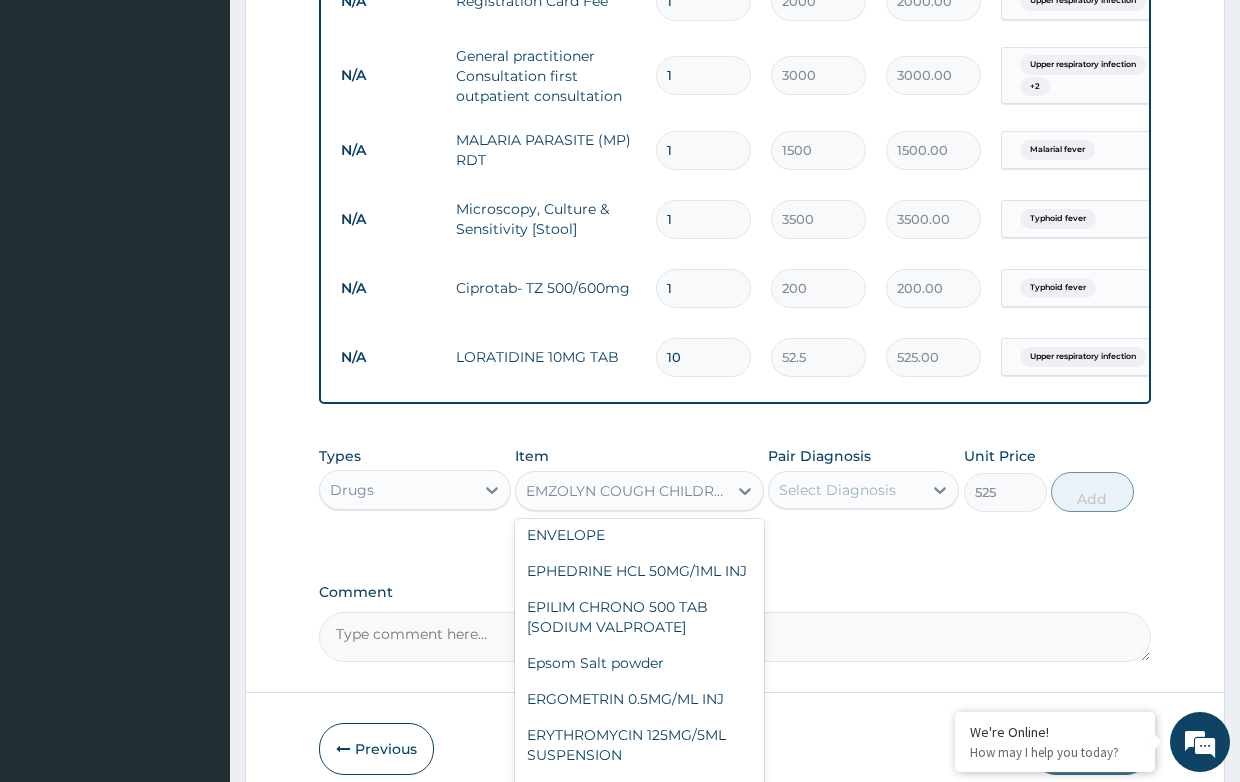 type on "735" 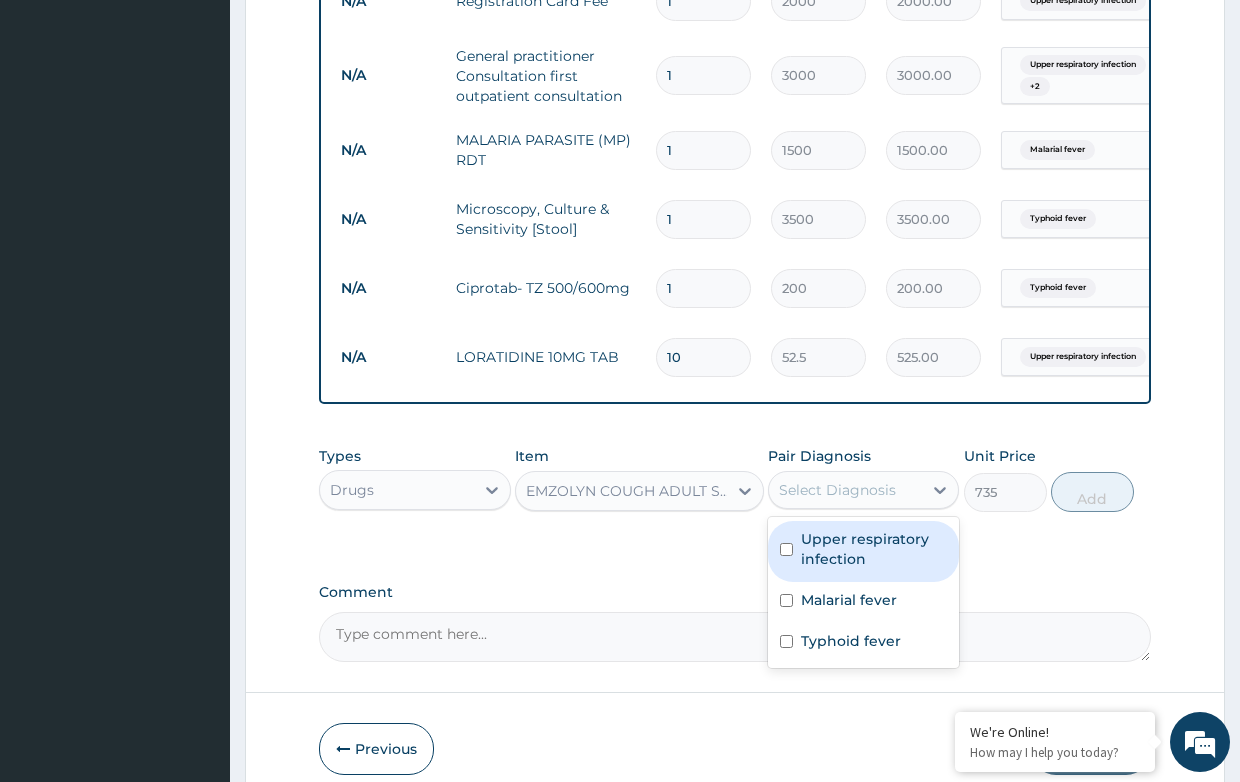 click on "Select Diagnosis" at bounding box center [837, 490] 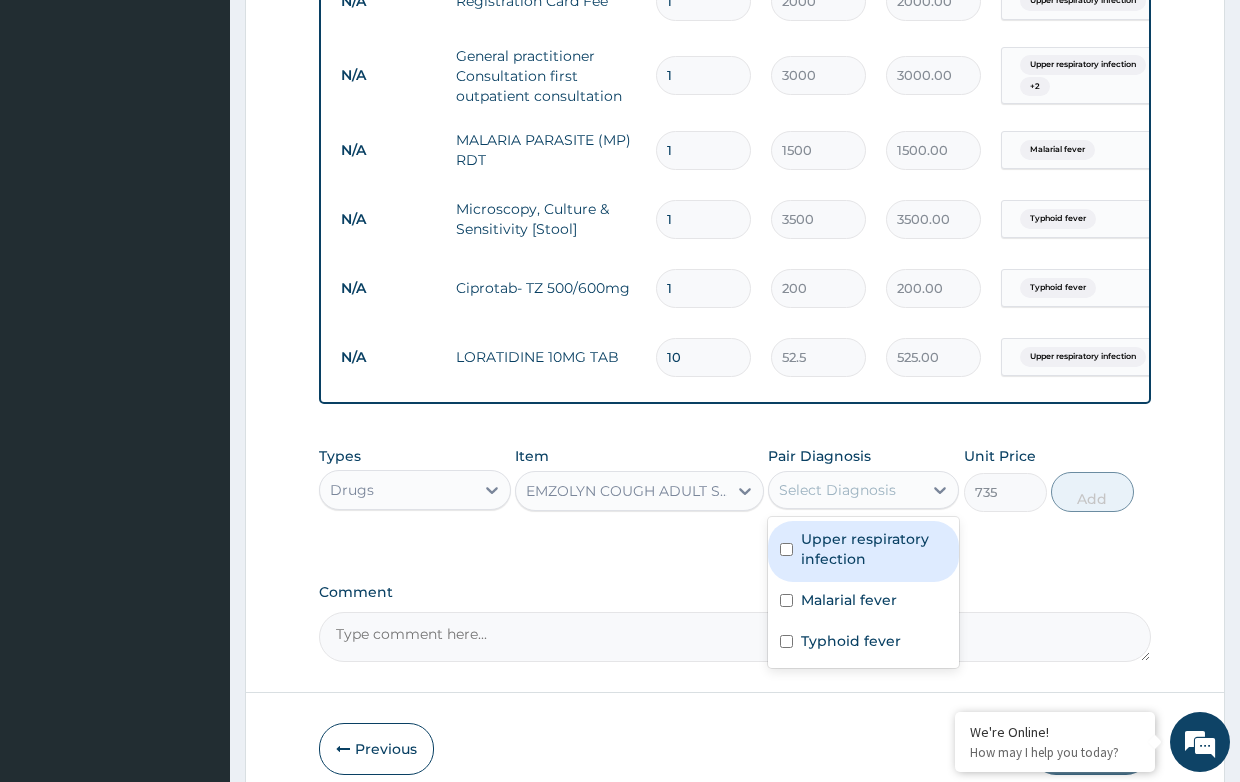 click on "Upper respiratory infection" at bounding box center [874, 549] 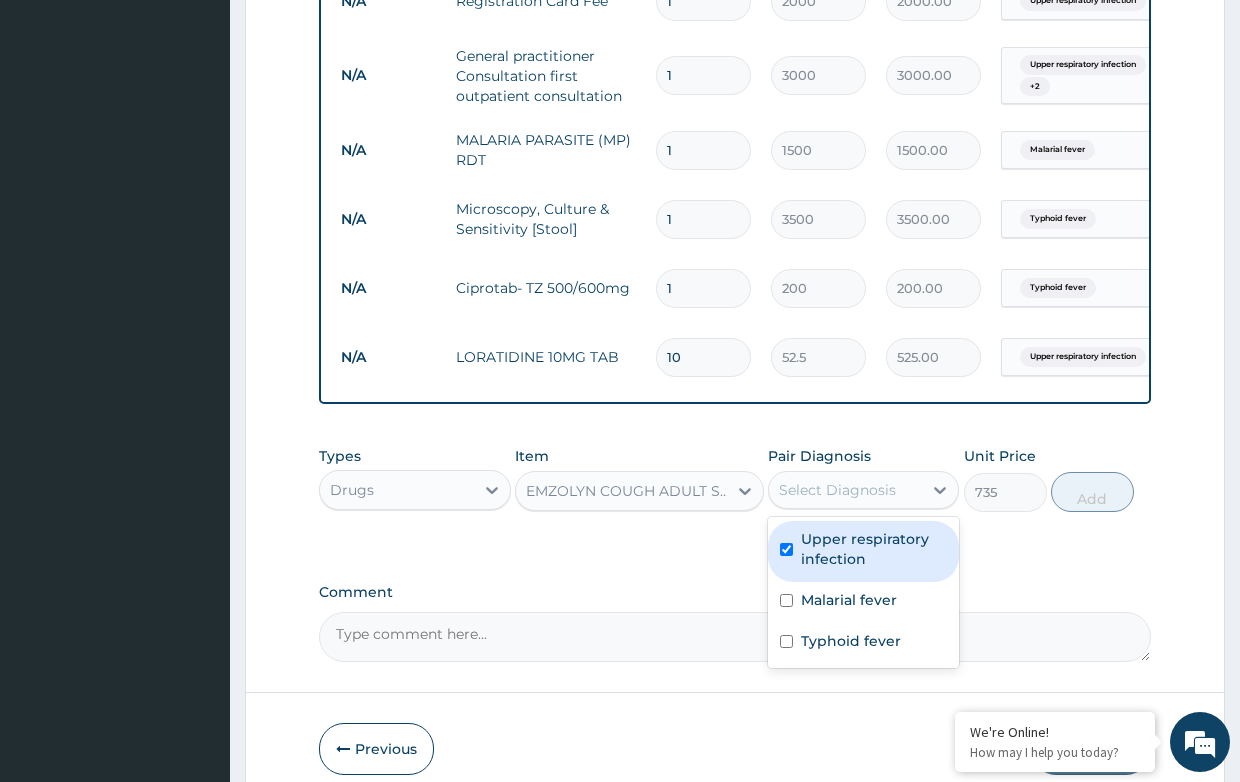 checkbox on "true" 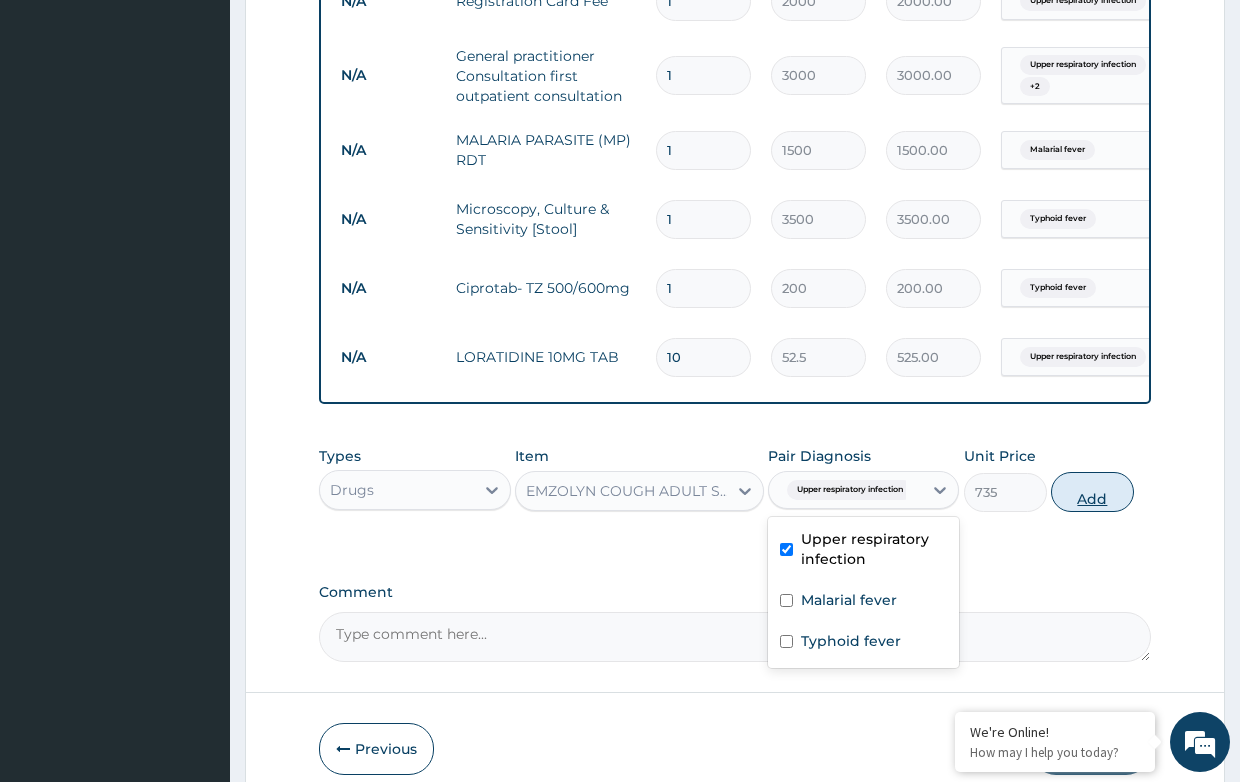 click on "Add" at bounding box center (1092, 492) 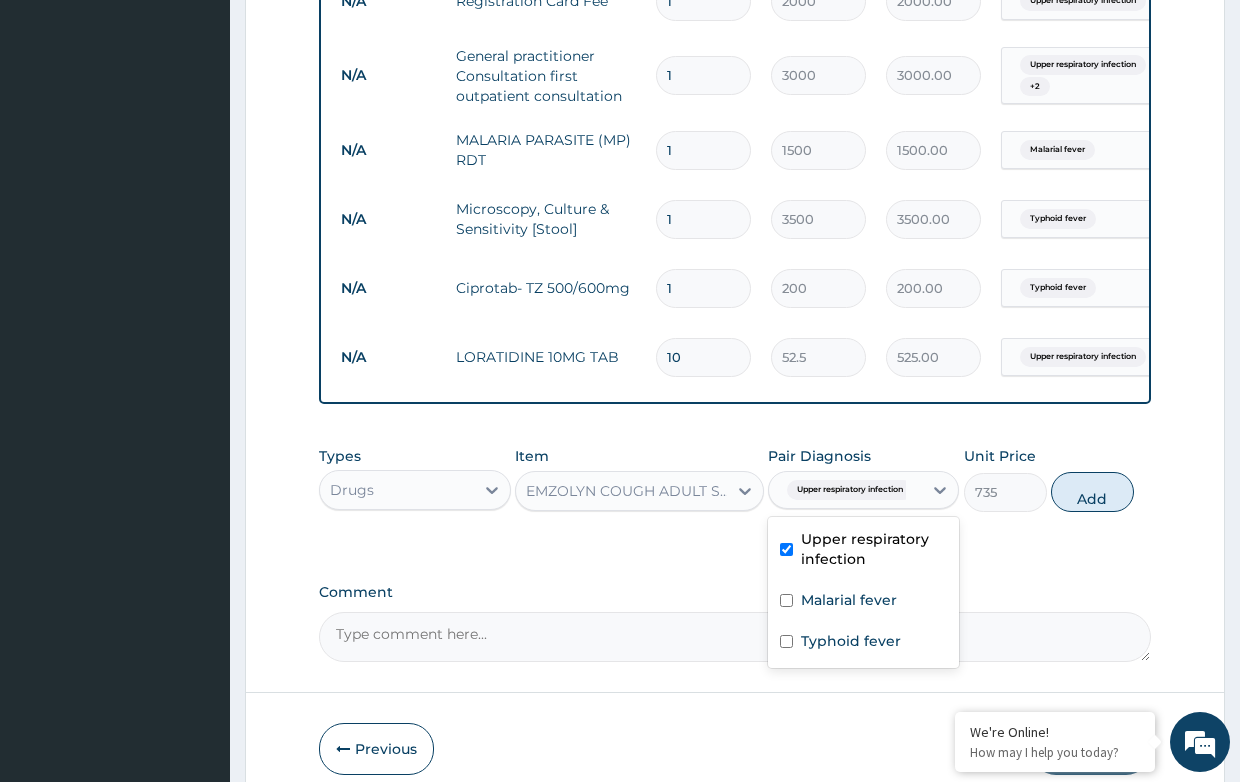 type on "0" 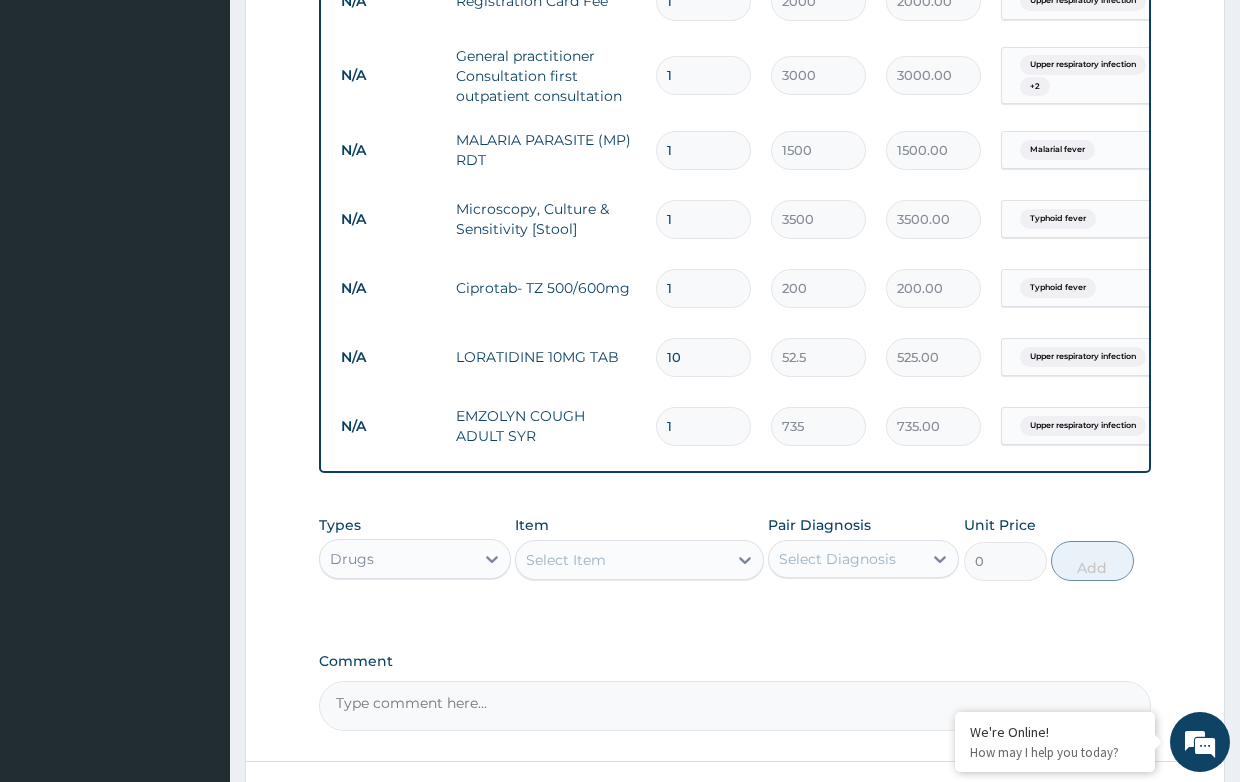 scroll, scrollTop: 931, scrollLeft: 0, axis: vertical 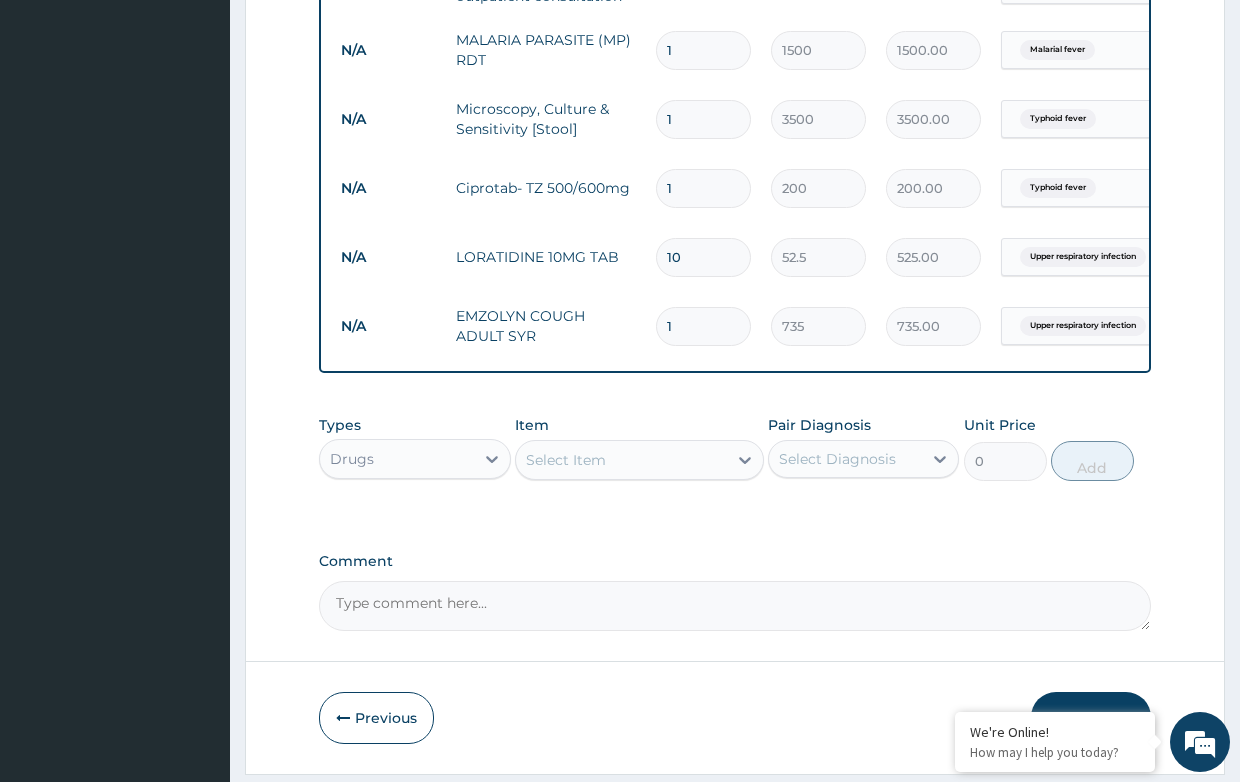 click on "Select Item" at bounding box center [566, 460] 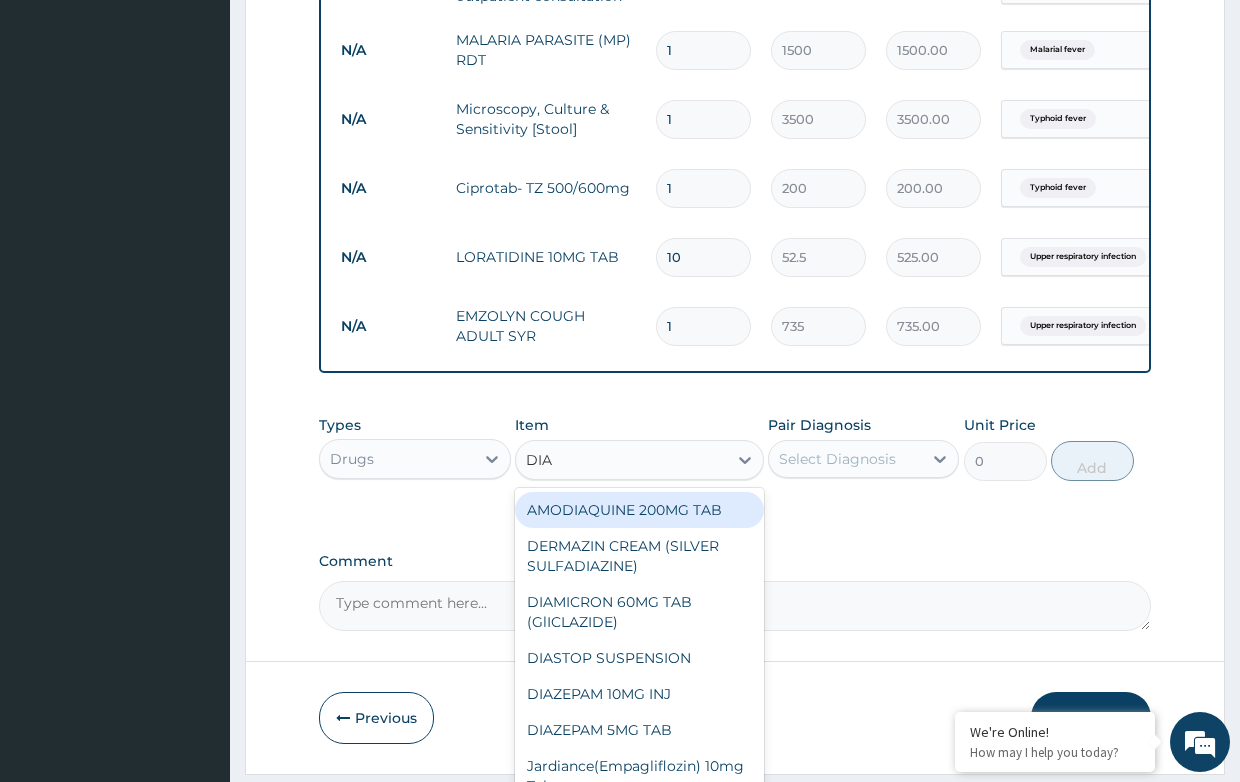 type on "DIAZ" 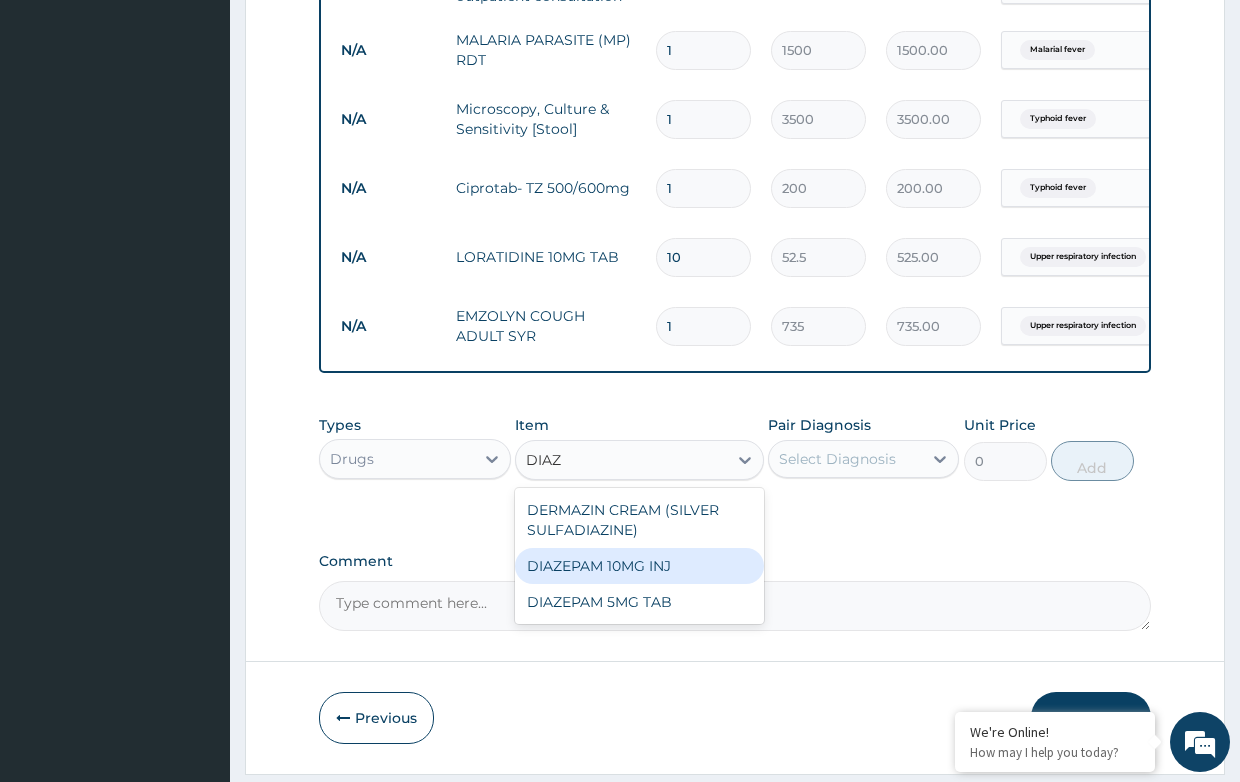 click on "DIAZEPAM 10MG INJ" at bounding box center [639, 566] 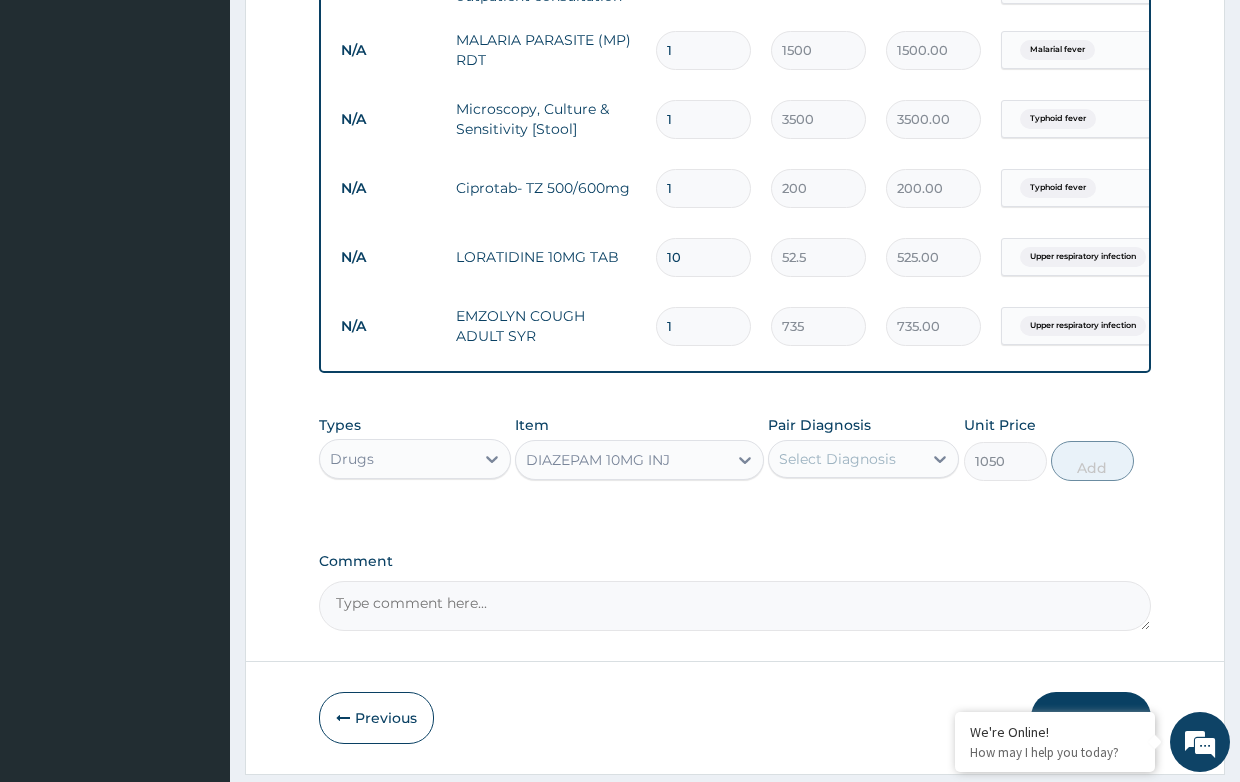 click on "DIAZEPAM 10MG INJ" at bounding box center (598, 460) 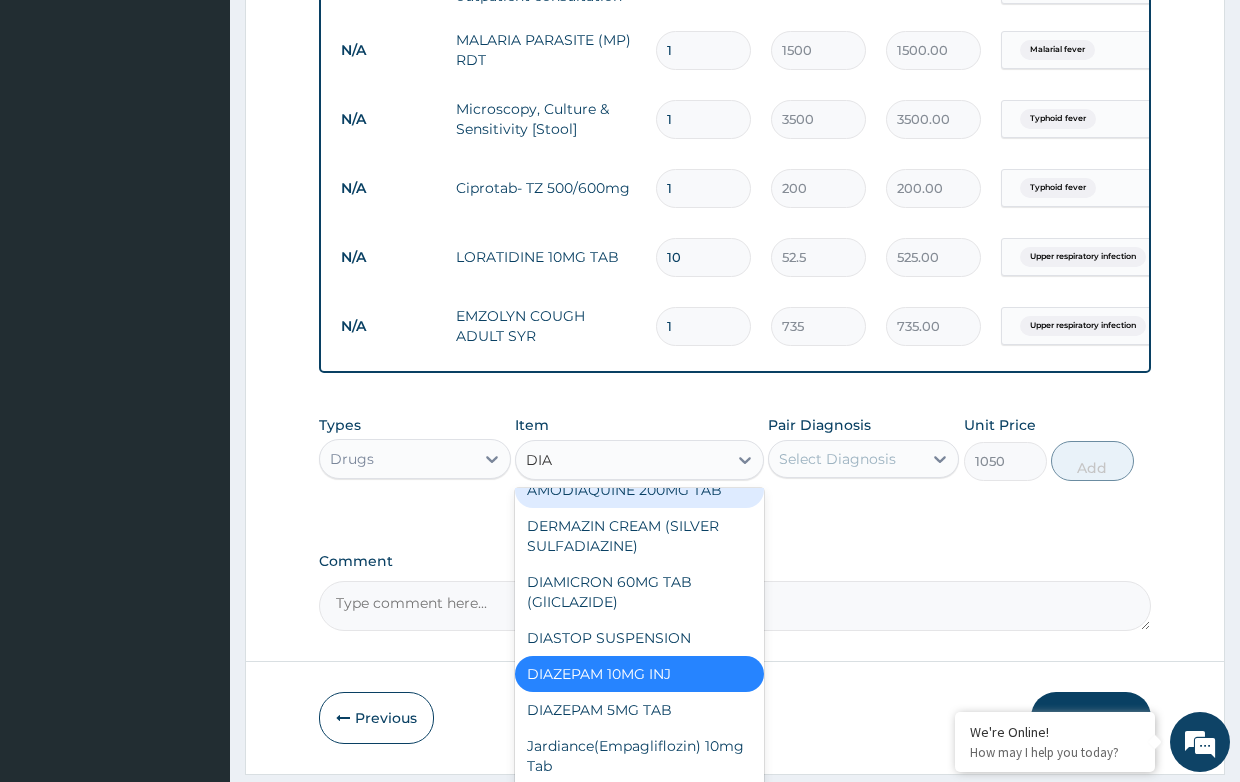 scroll, scrollTop: 0, scrollLeft: 0, axis: both 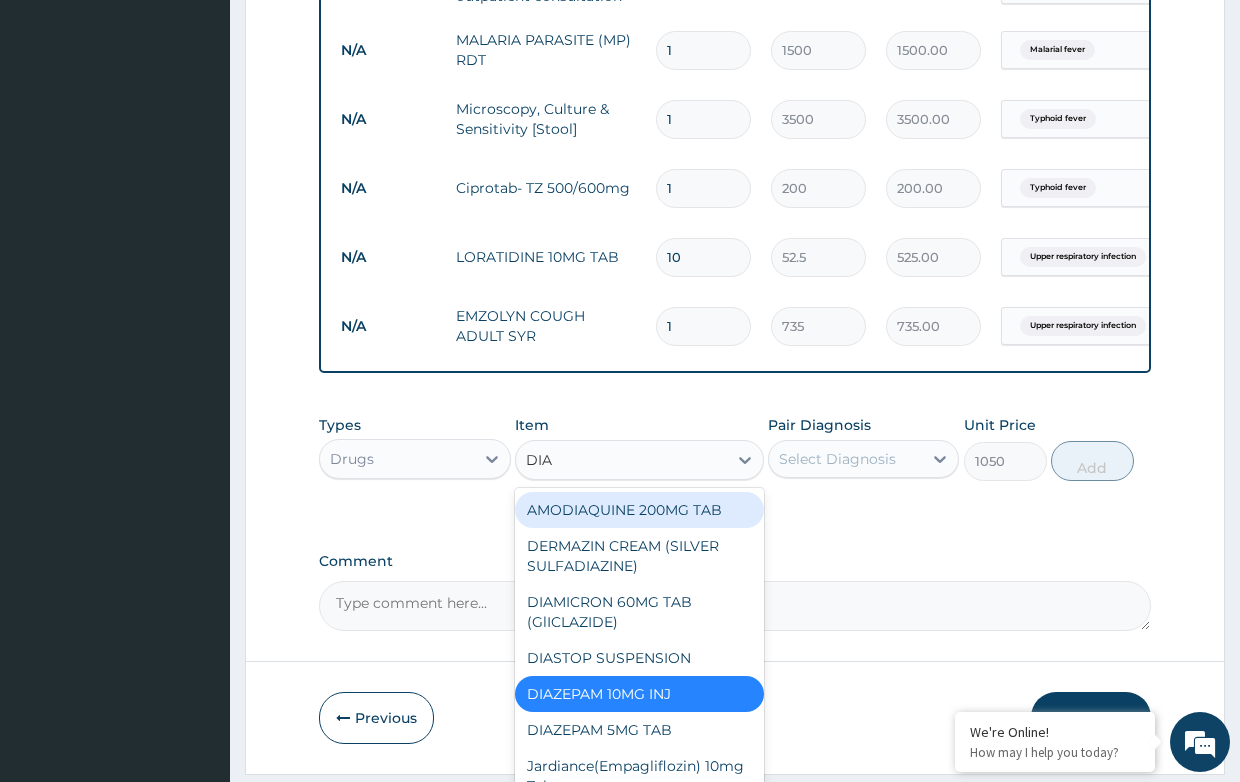 type on "DIAZ" 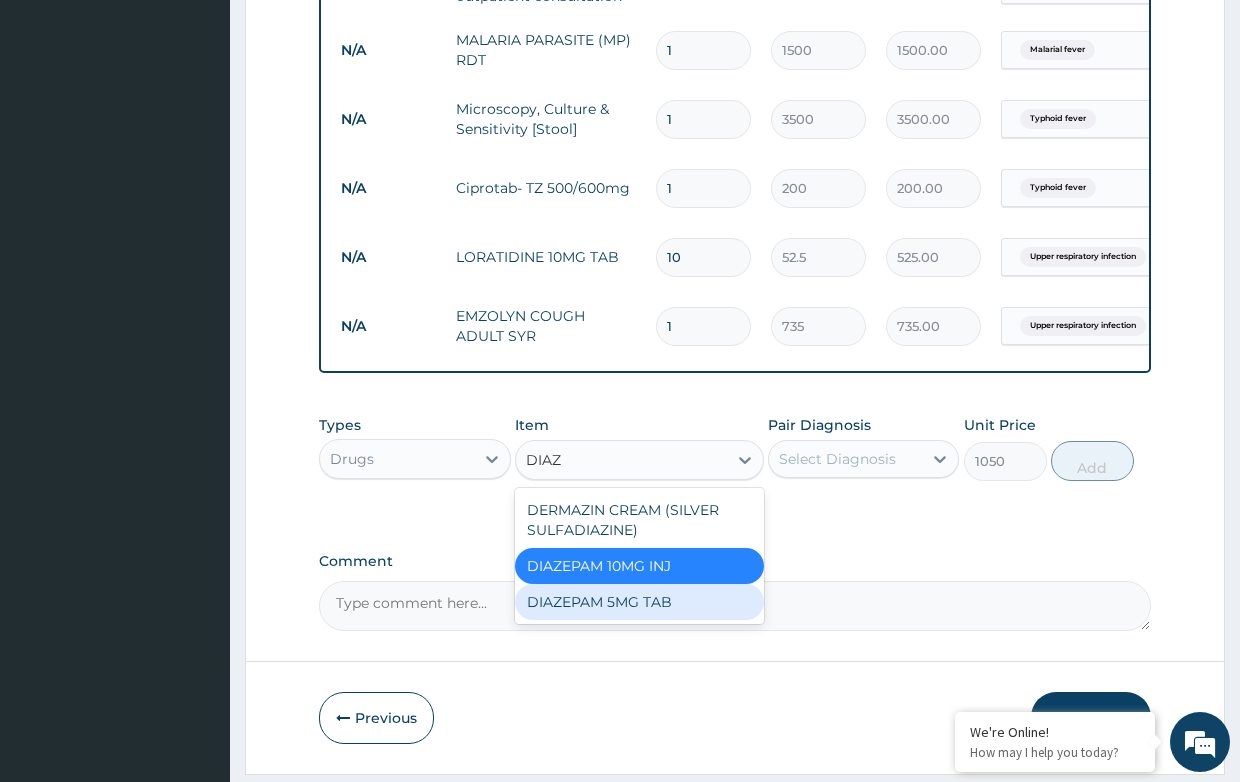 click on "DIAZEPAM 5MG TAB" at bounding box center (639, 602) 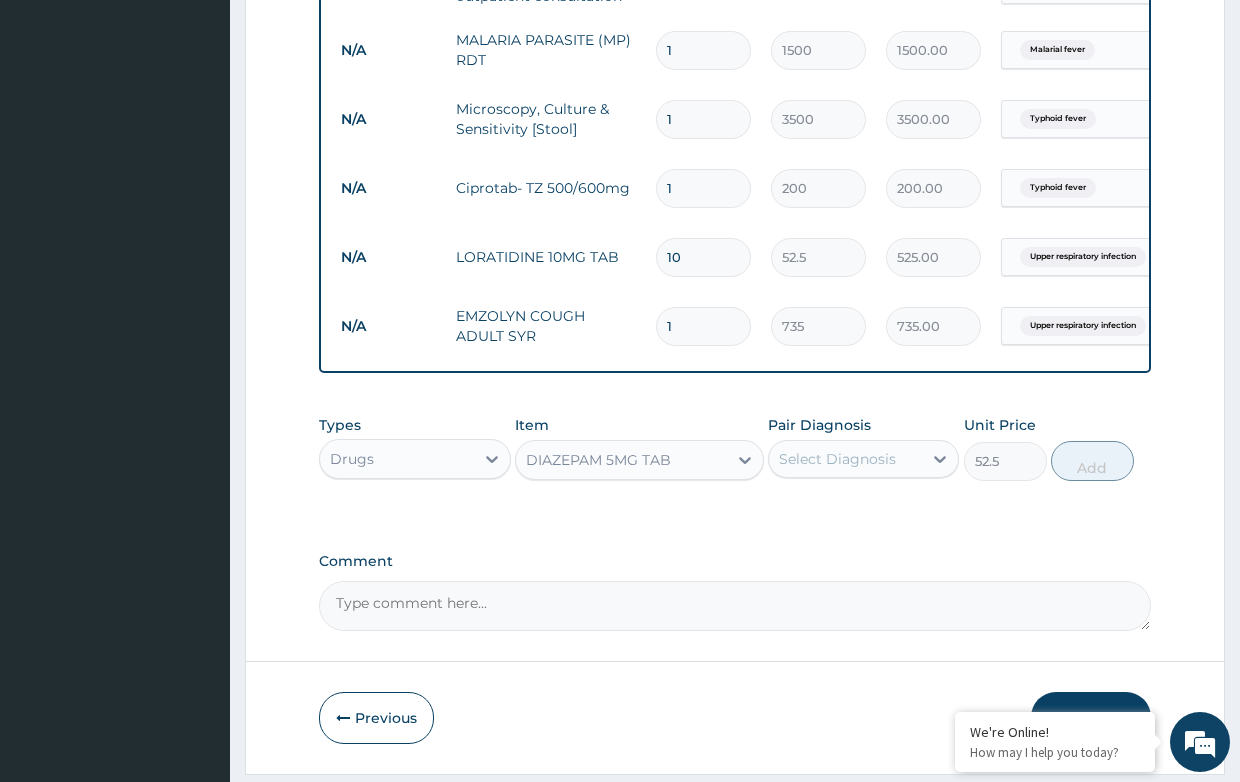 click on "Select Diagnosis" at bounding box center [837, 459] 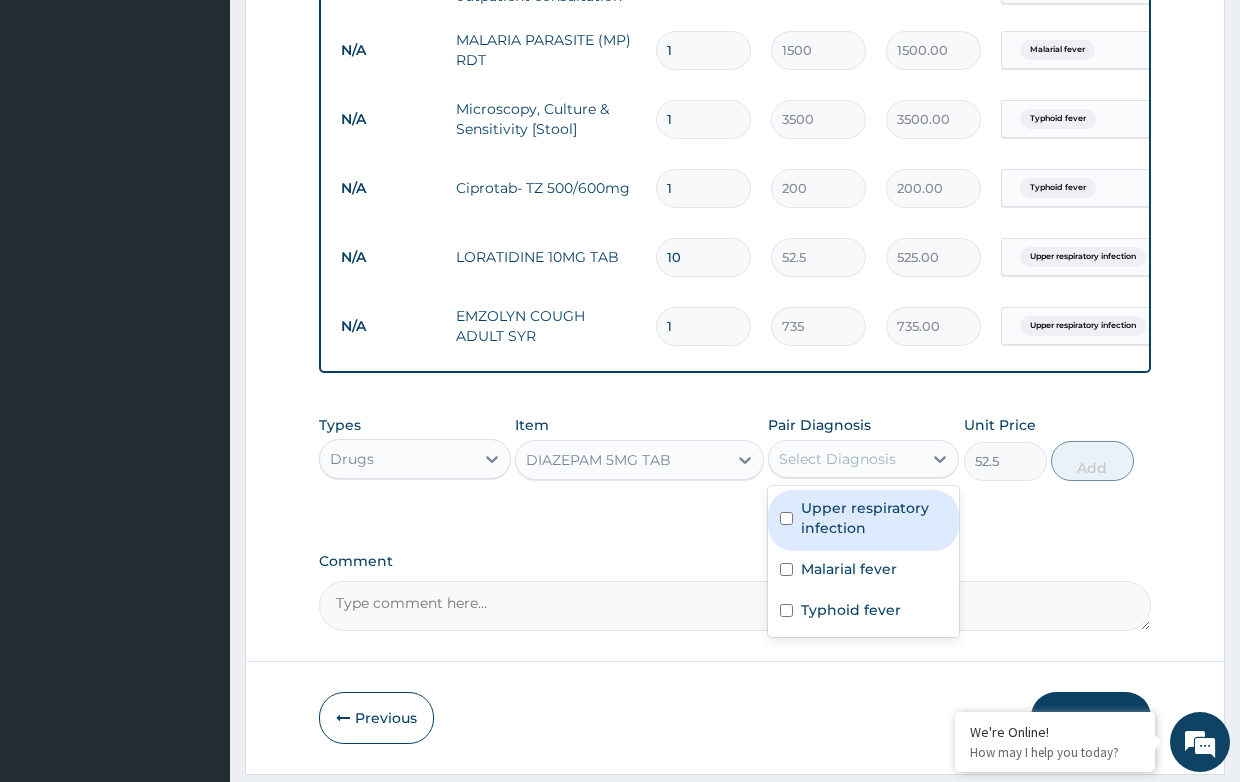 click on "Upper respiratory infection" at bounding box center [874, 518] 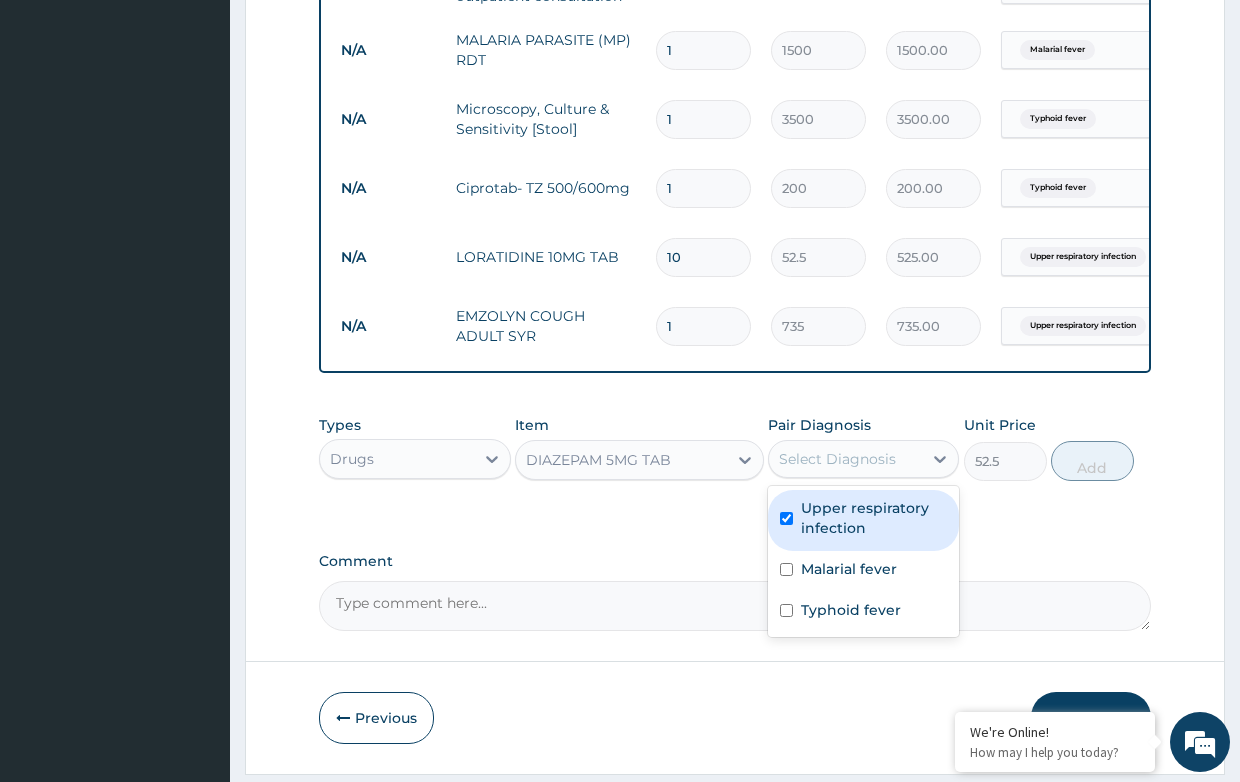 checkbox on "true" 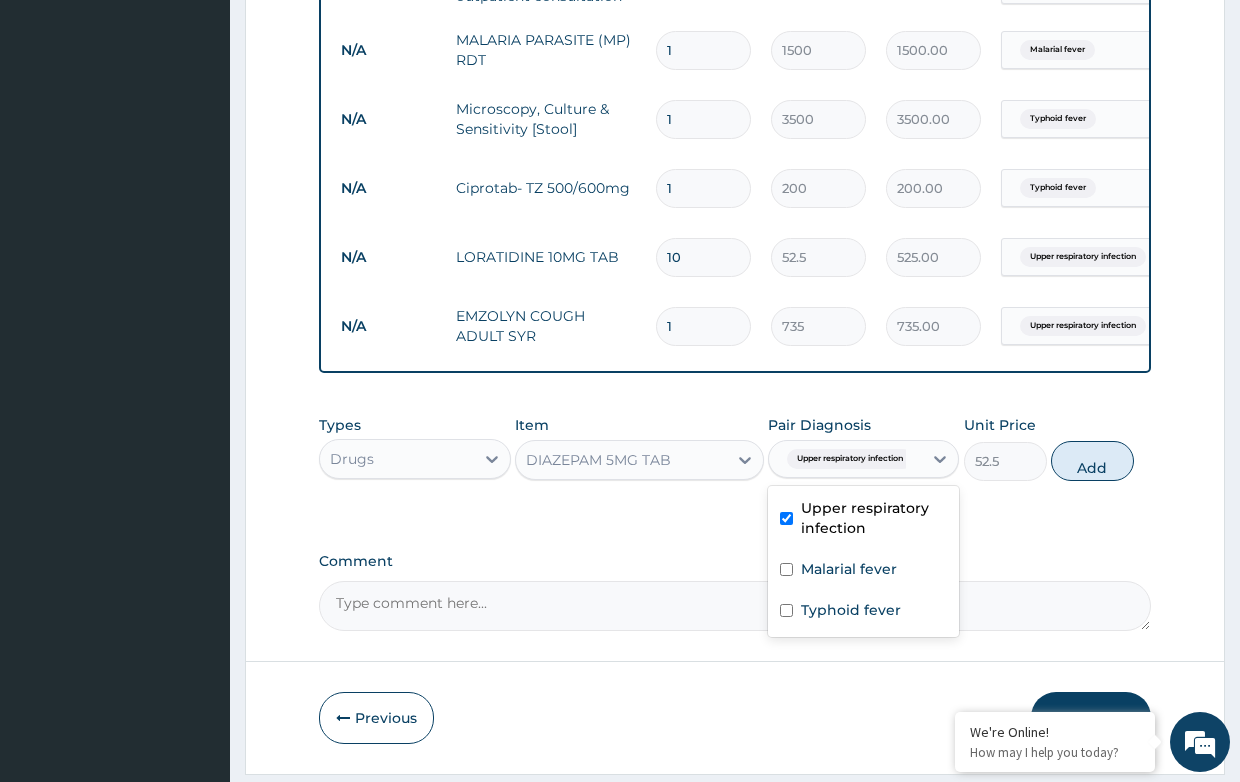 click on "Add" at bounding box center [1092, 461] 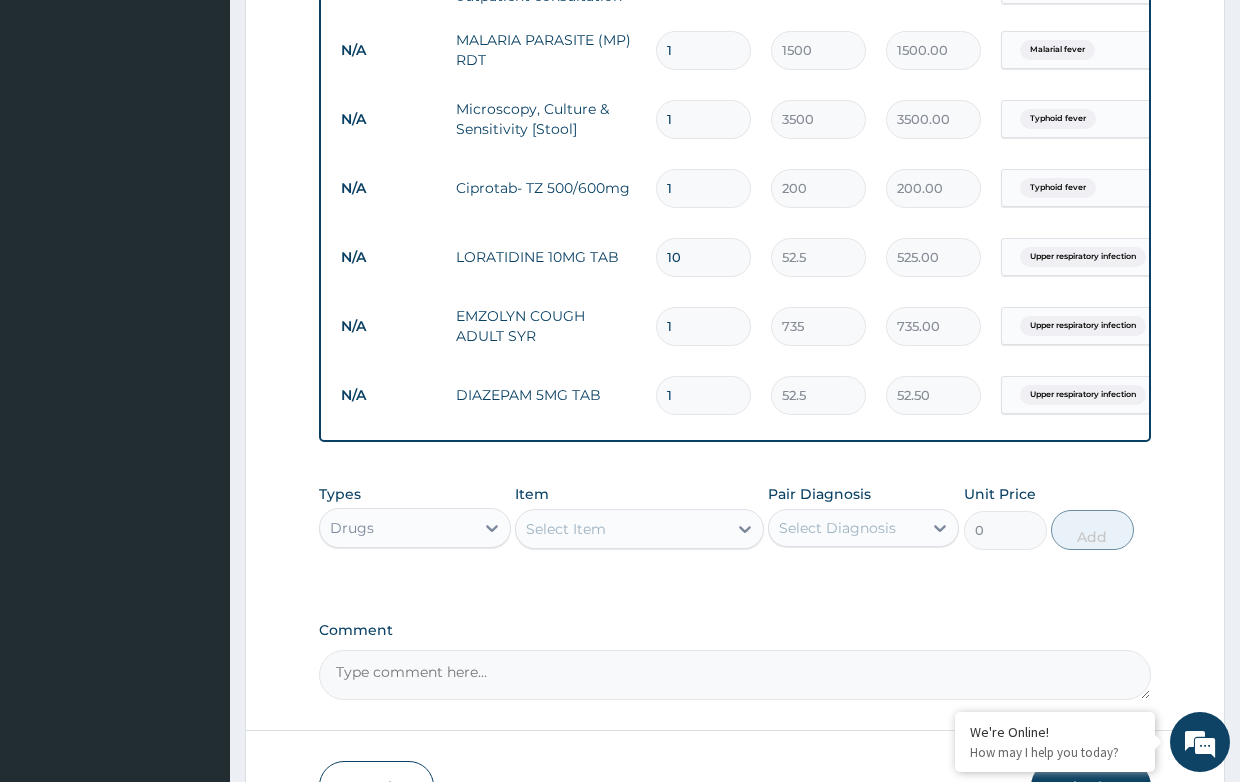 drag, startPoint x: 691, startPoint y: 393, endPoint x: 635, endPoint y: 385, distance: 56.568542 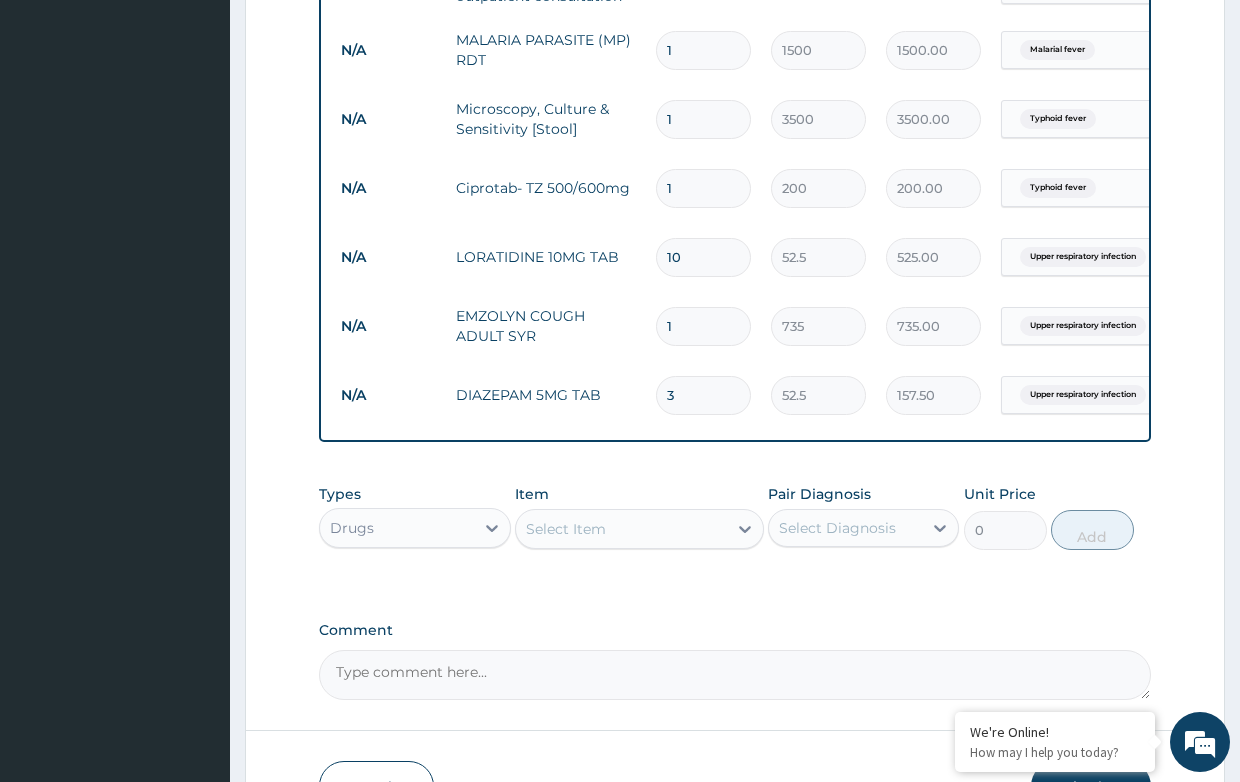 type on "3" 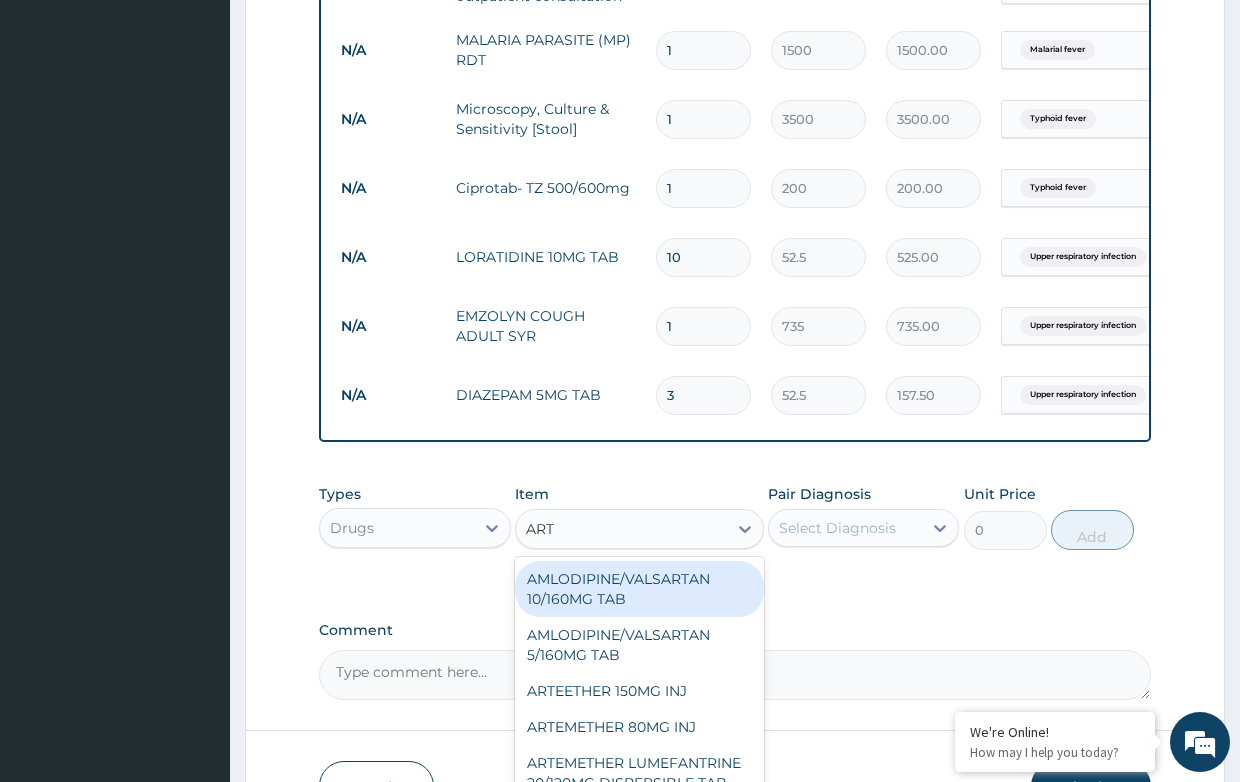 type on "ARTE" 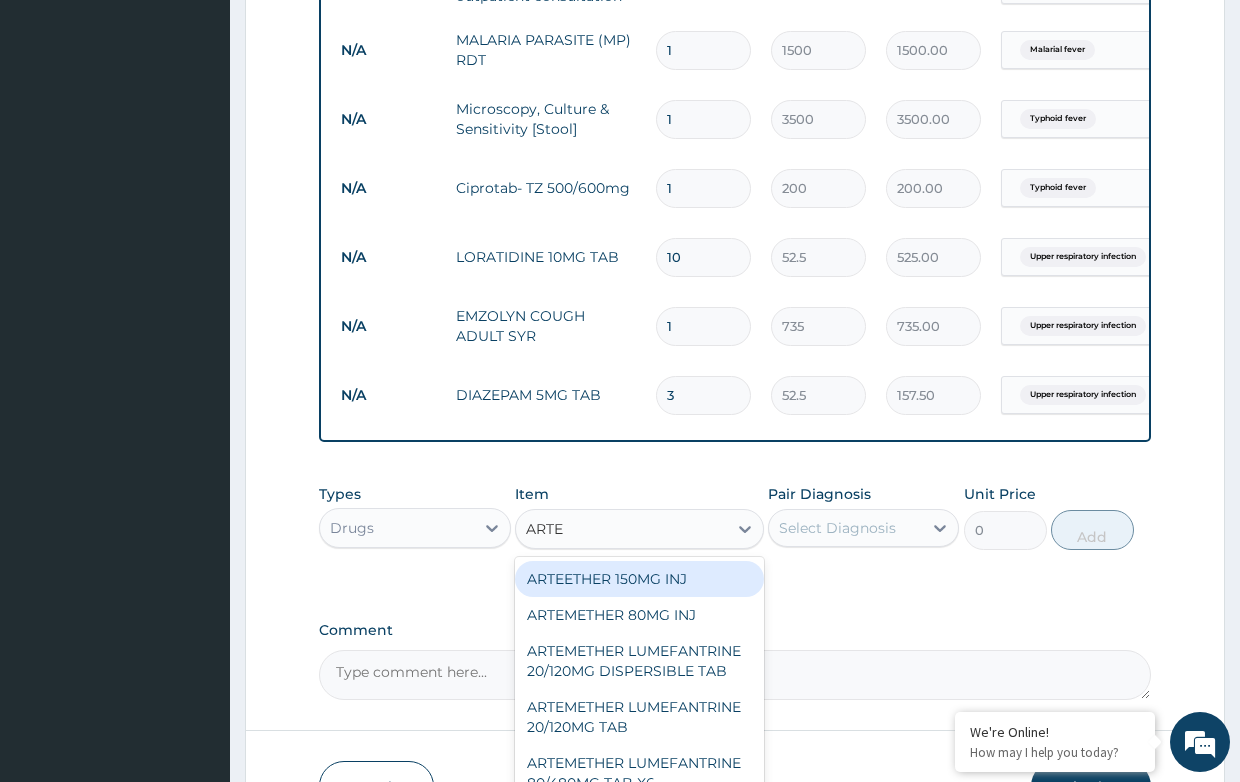click on "ARTEETHER 150MG INJ" at bounding box center [639, 579] 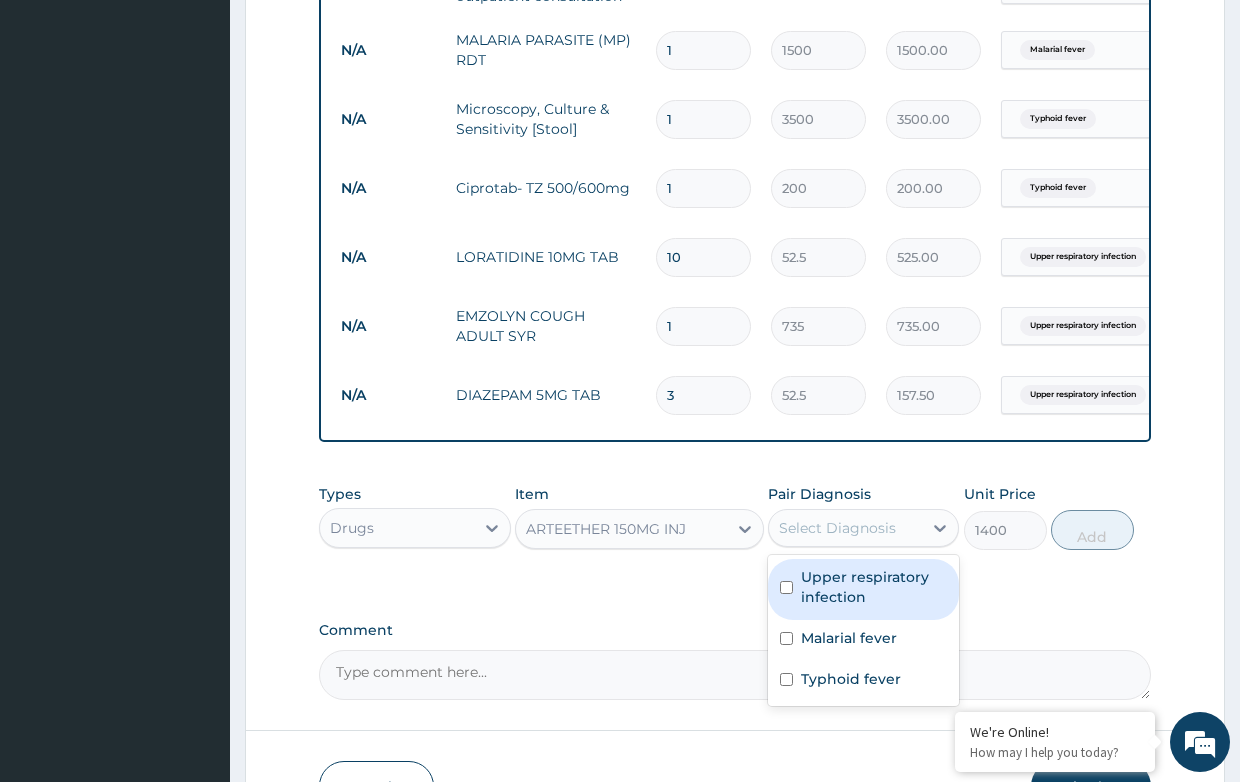 click on "Select Diagnosis" at bounding box center (837, 528) 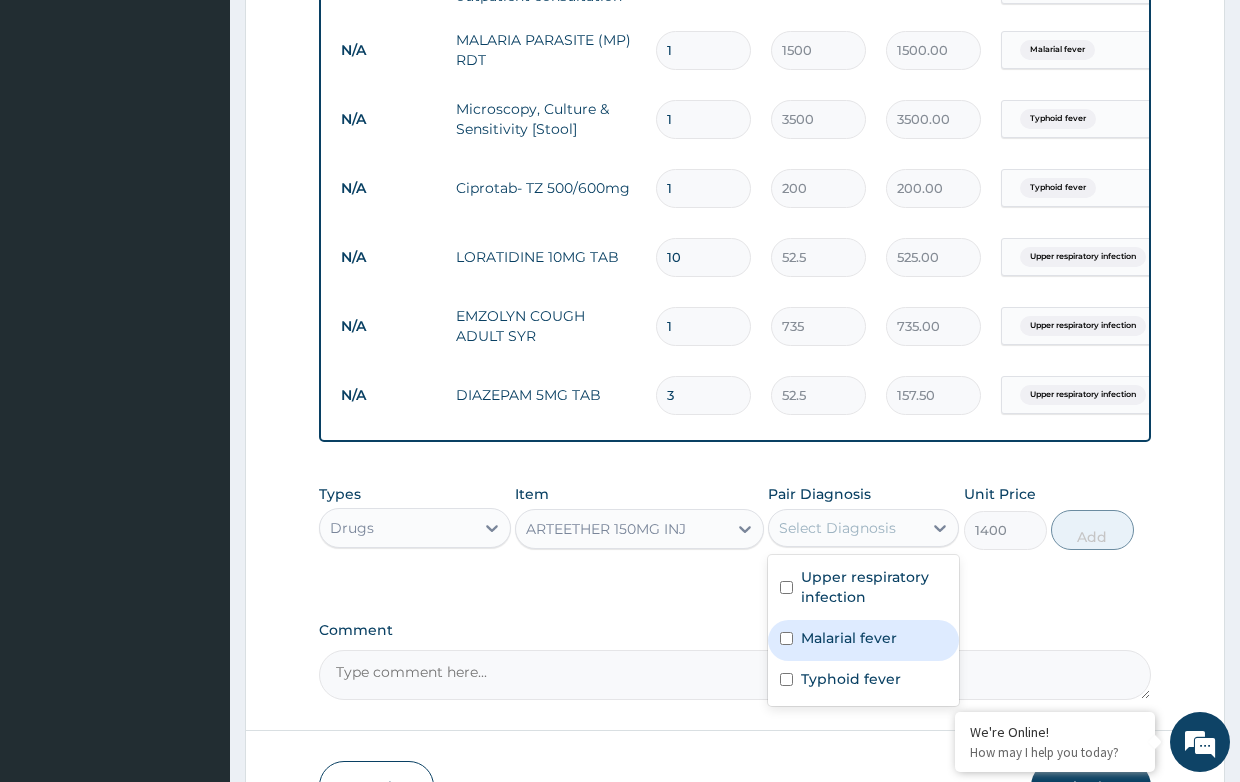 click on "Malarial fever" at bounding box center [849, 638] 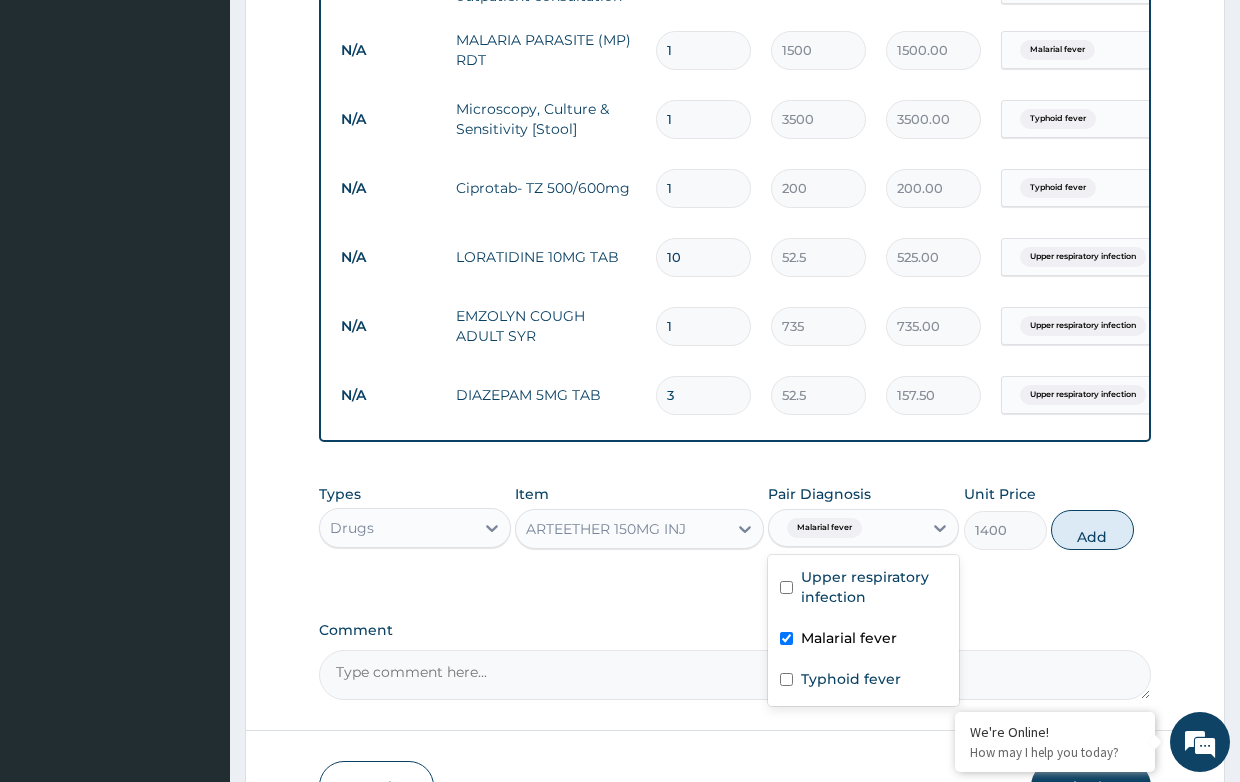 checkbox on "true" 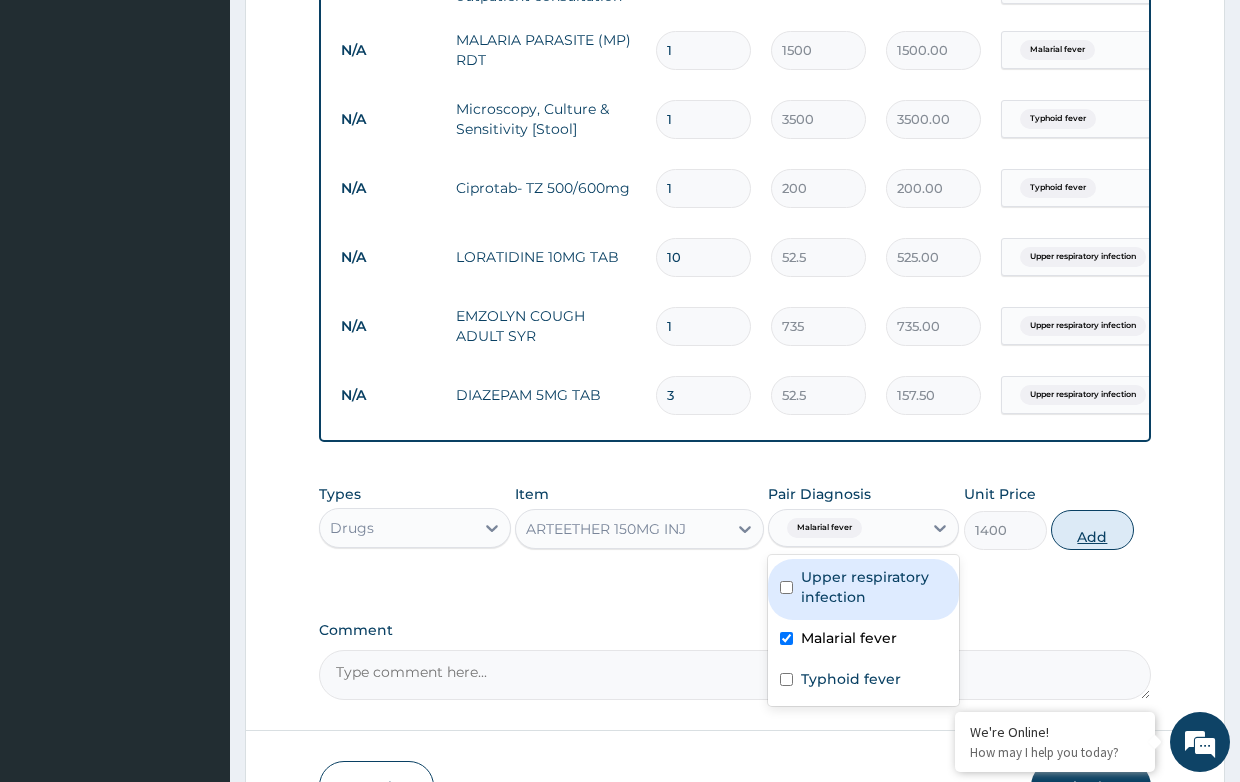 click on "Add" at bounding box center (1092, 530) 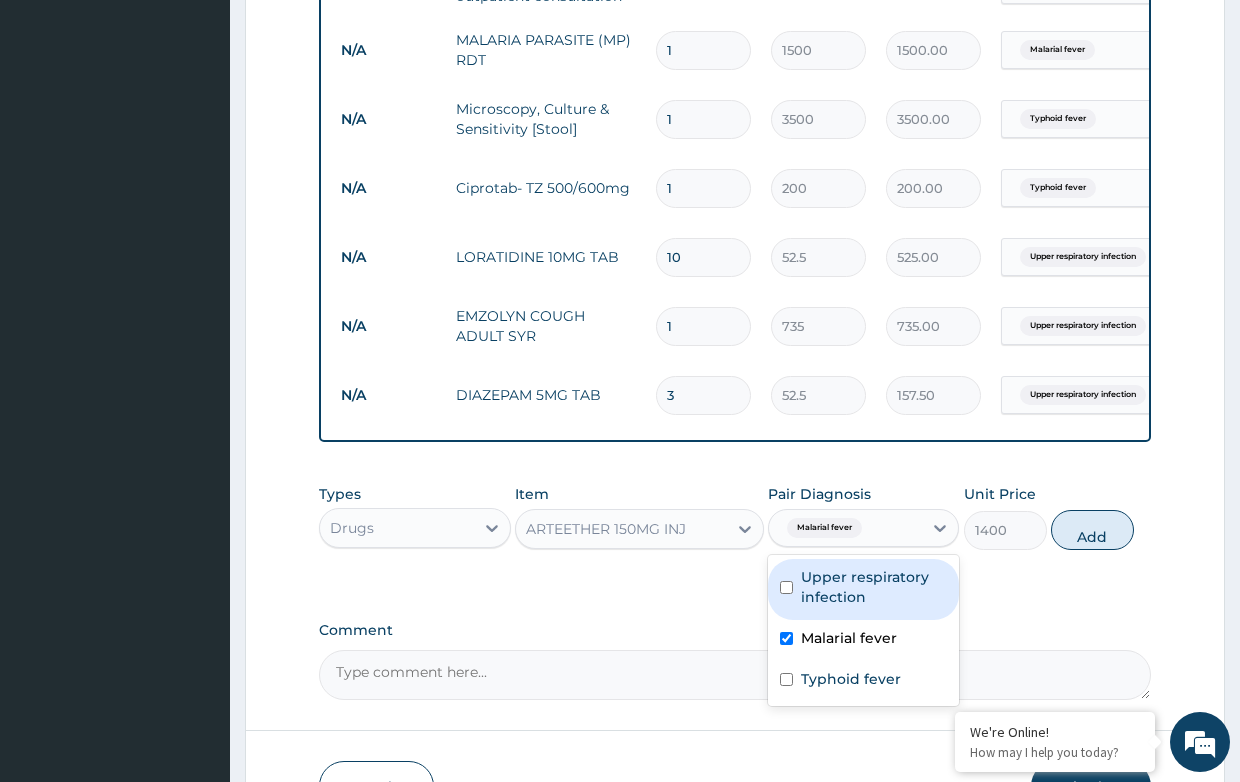type on "0" 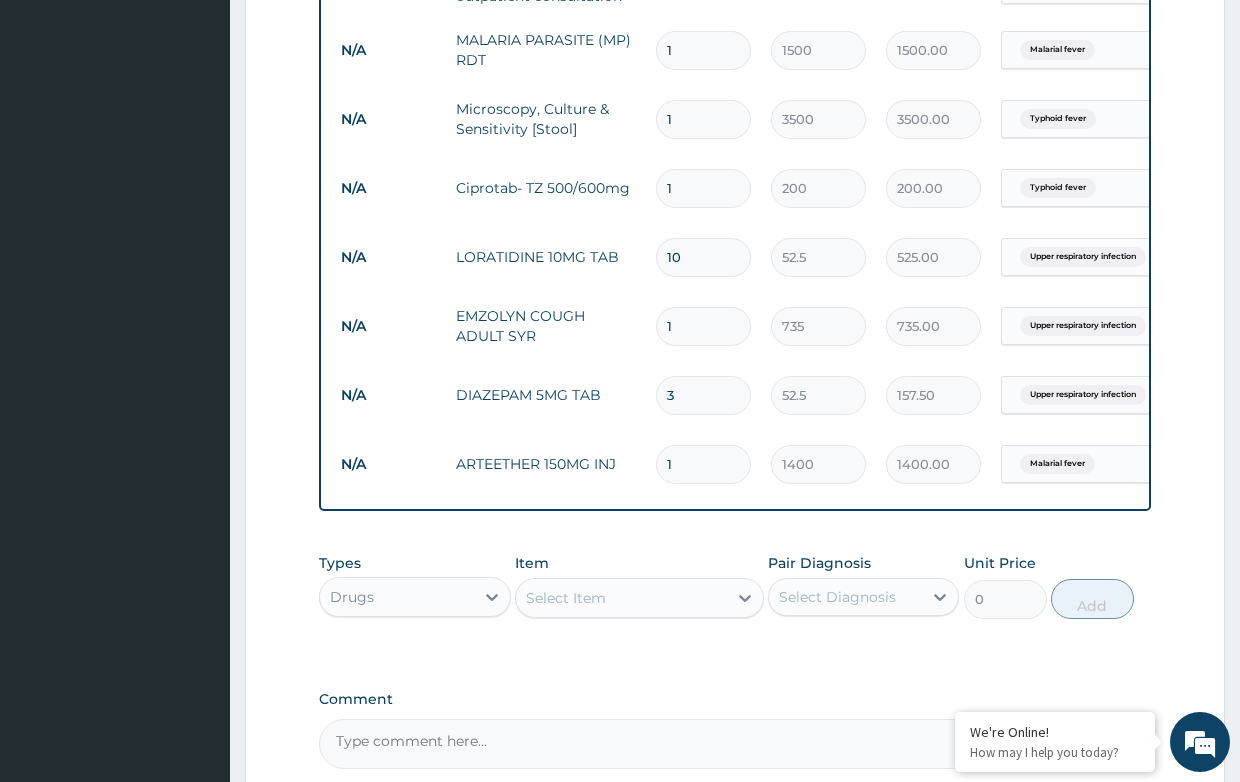 drag, startPoint x: 682, startPoint y: 458, endPoint x: 593, endPoint y: 448, distance: 89.560036 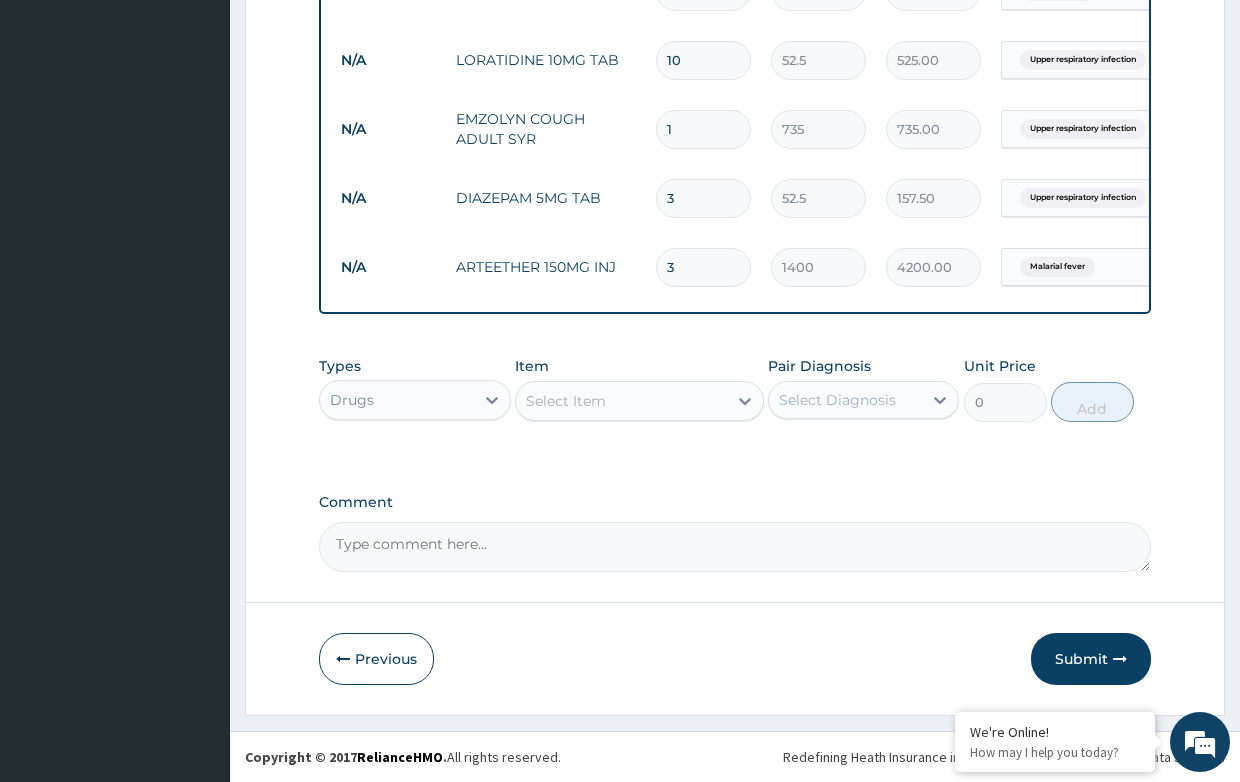 scroll, scrollTop: 1145, scrollLeft: 0, axis: vertical 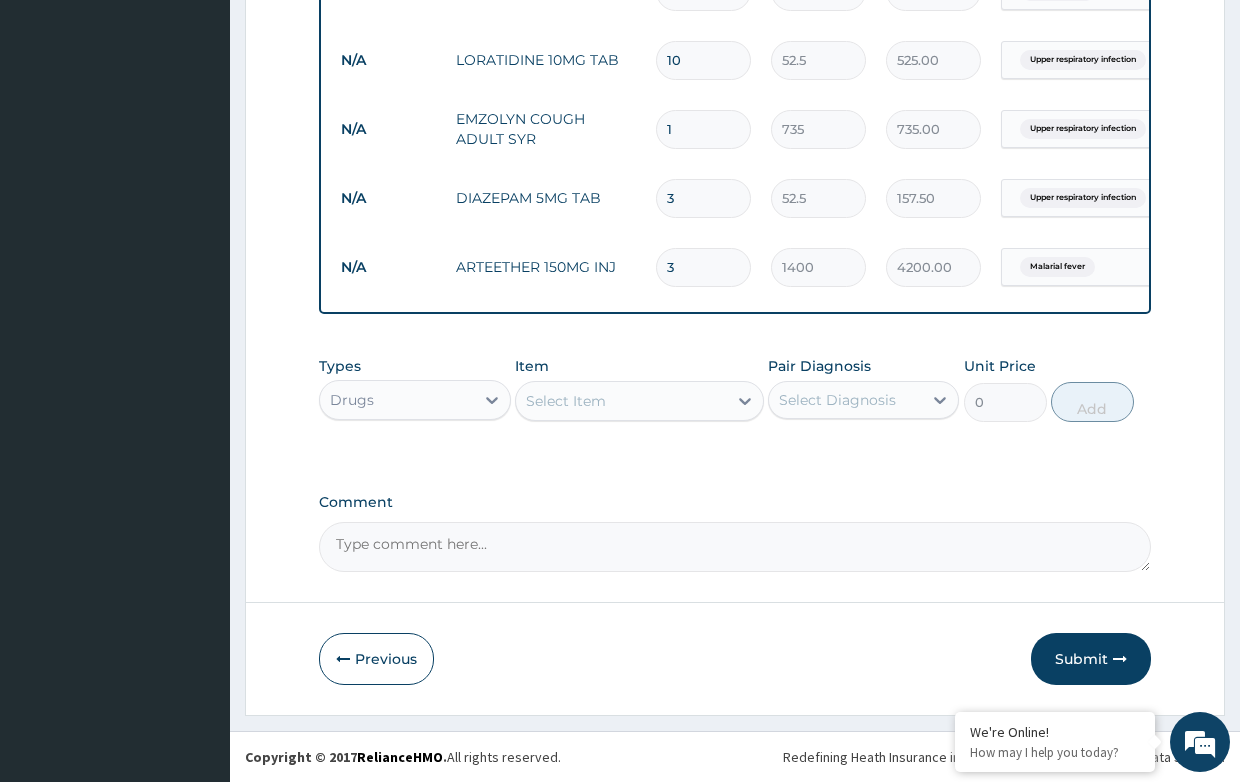 type on "3" 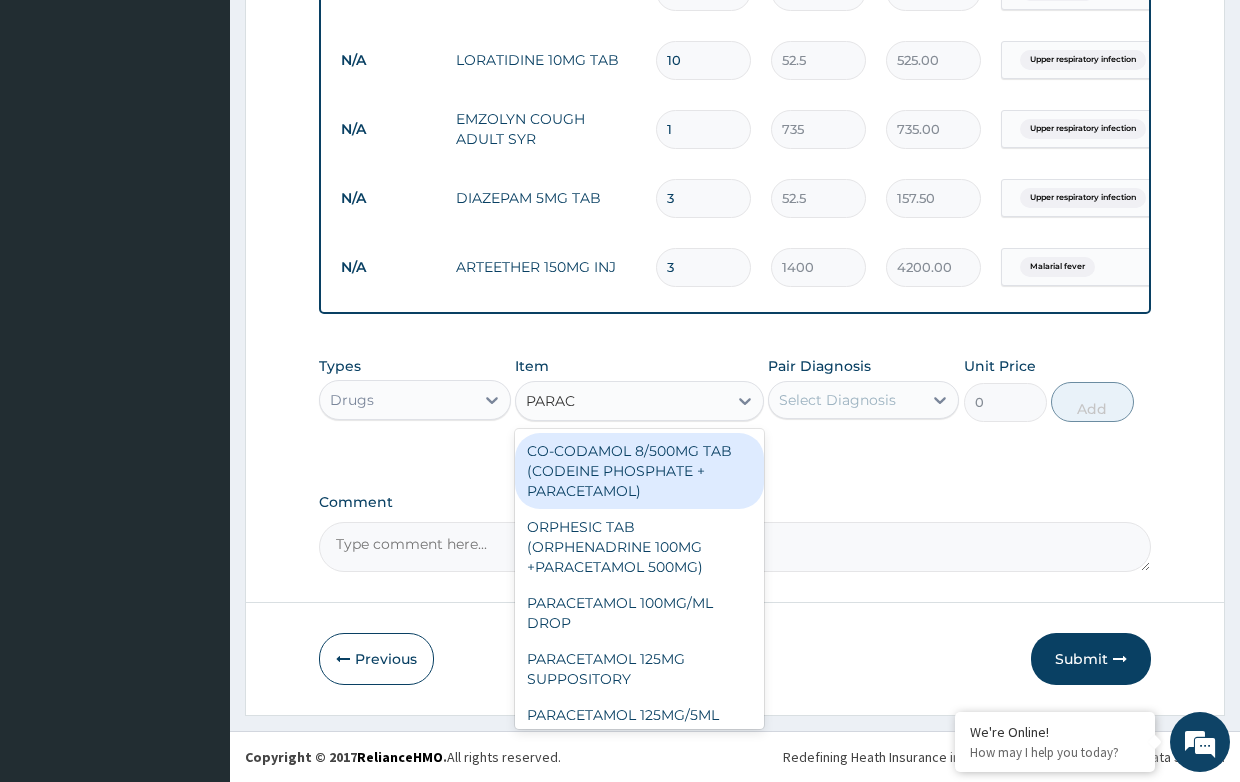 type on "PARACE" 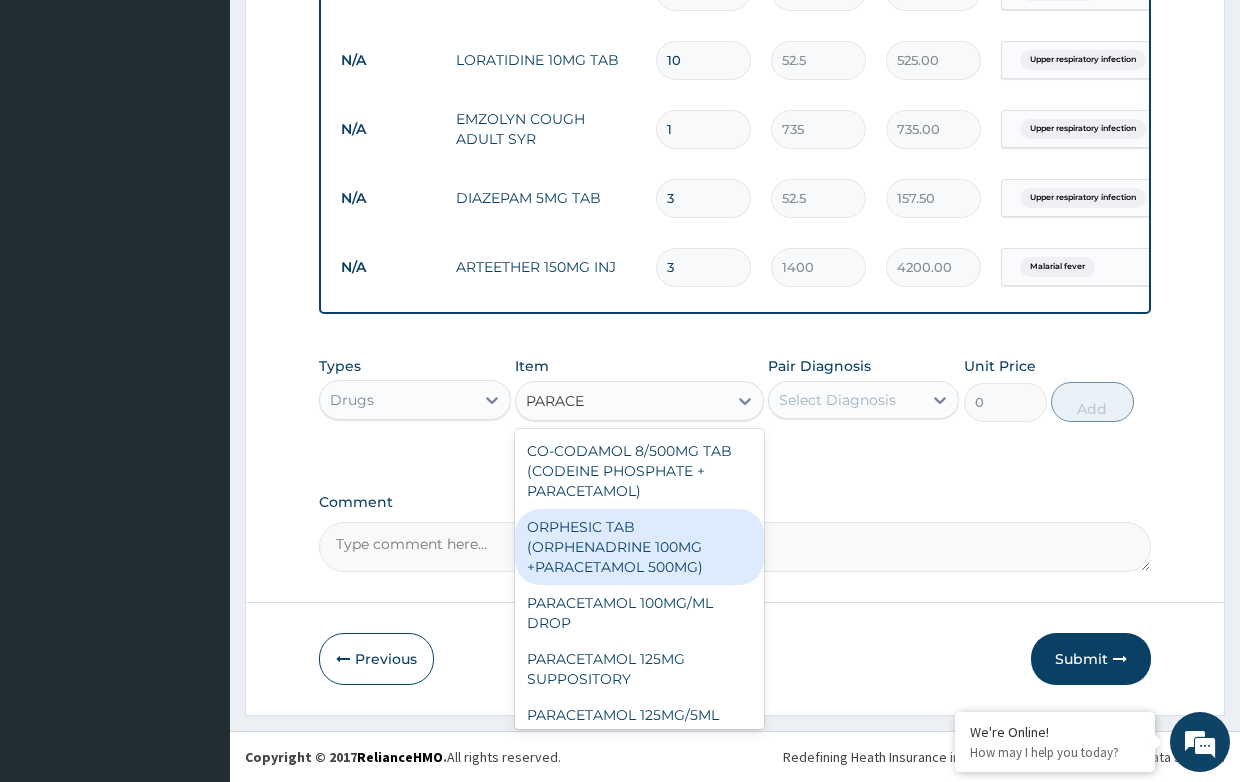 click on "ORPHESIC TAB (ORPHENADRINE 100MG +PARACETAMOL 500MG)" at bounding box center [639, 547] 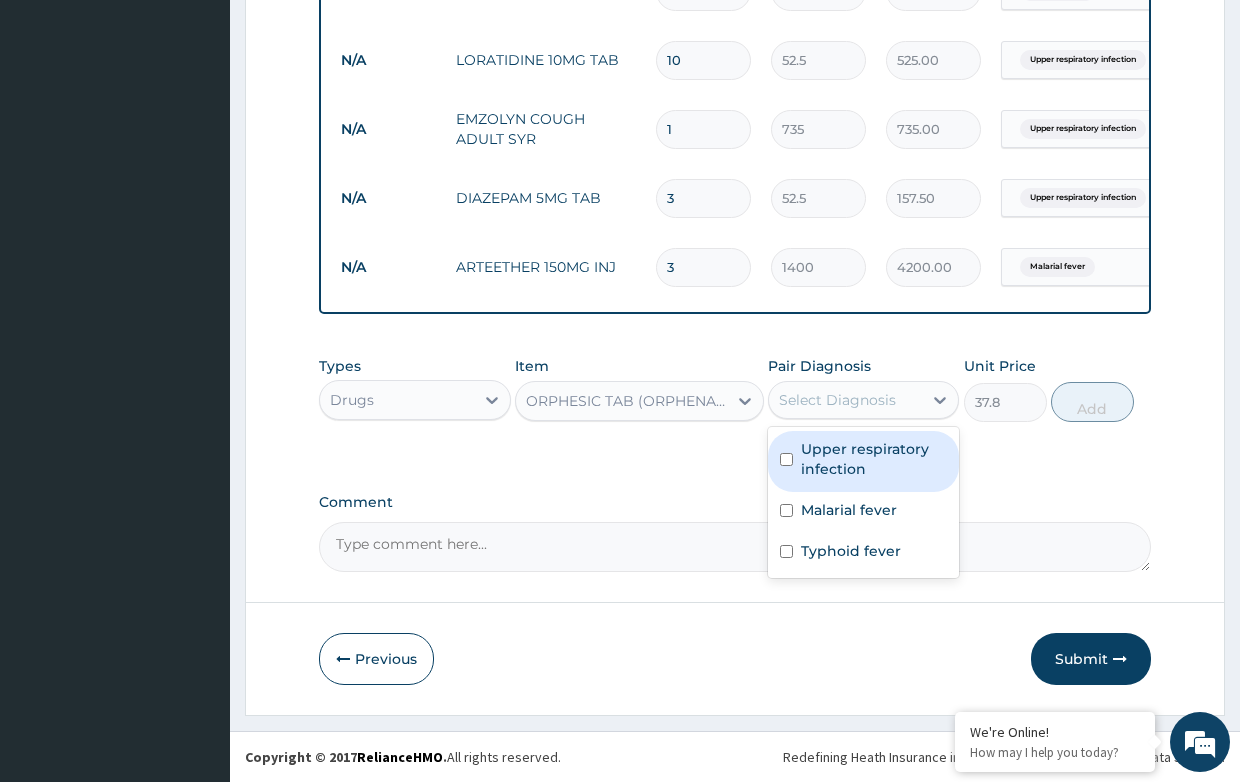 click on "Select Diagnosis" at bounding box center [837, 400] 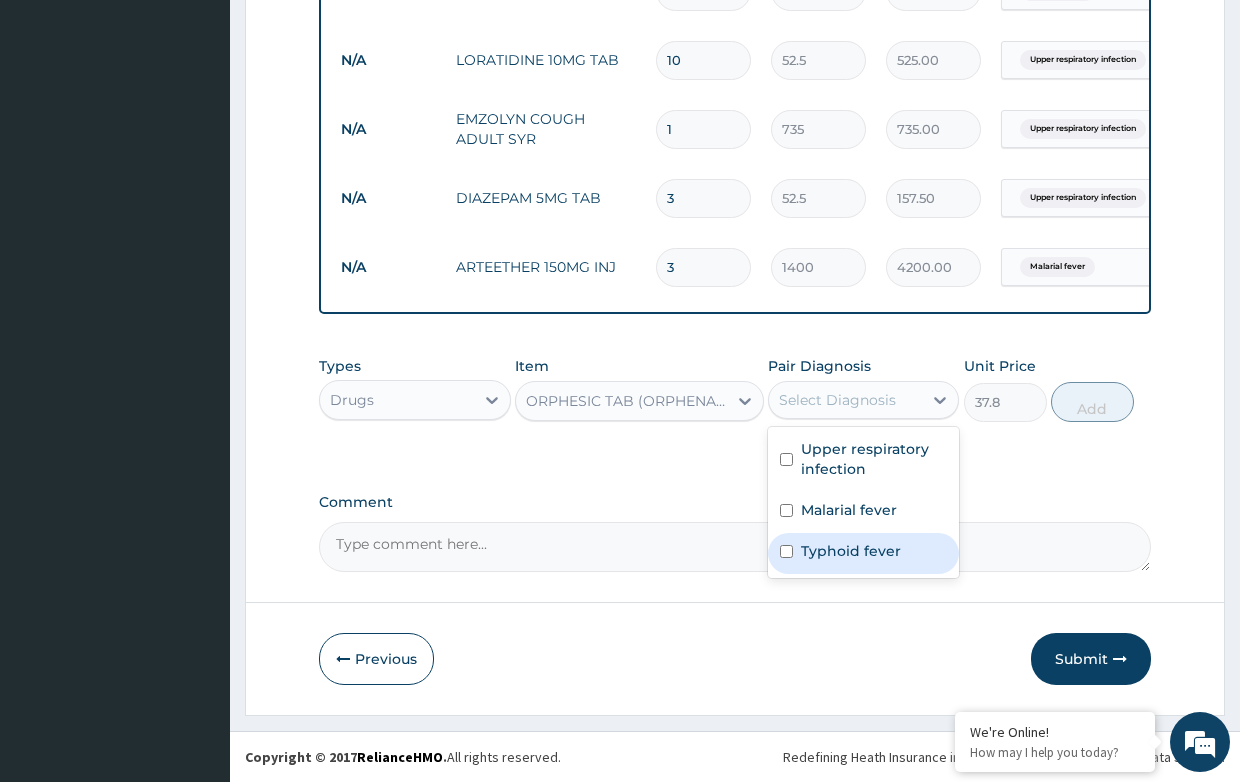 drag, startPoint x: 833, startPoint y: 552, endPoint x: 835, endPoint y: 537, distance: 15.132746 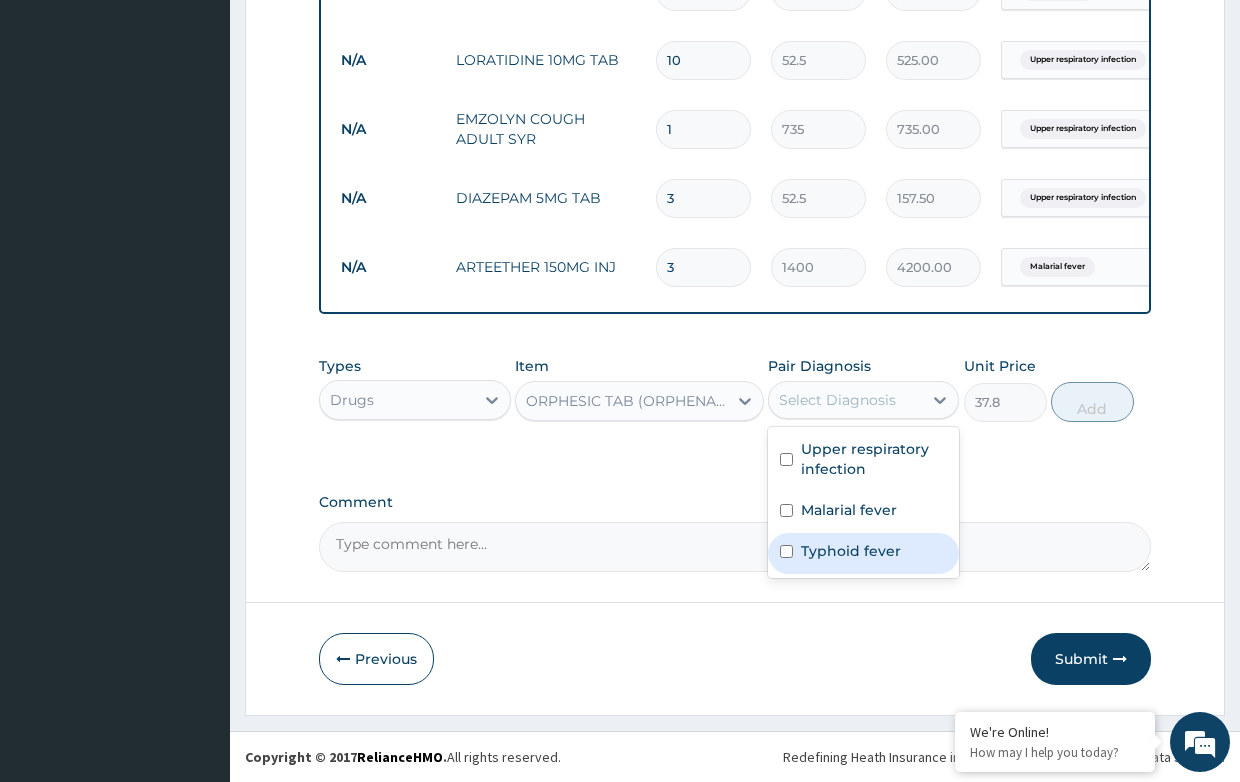 click on "Typhoid fever" at bounding box center (851, 551) 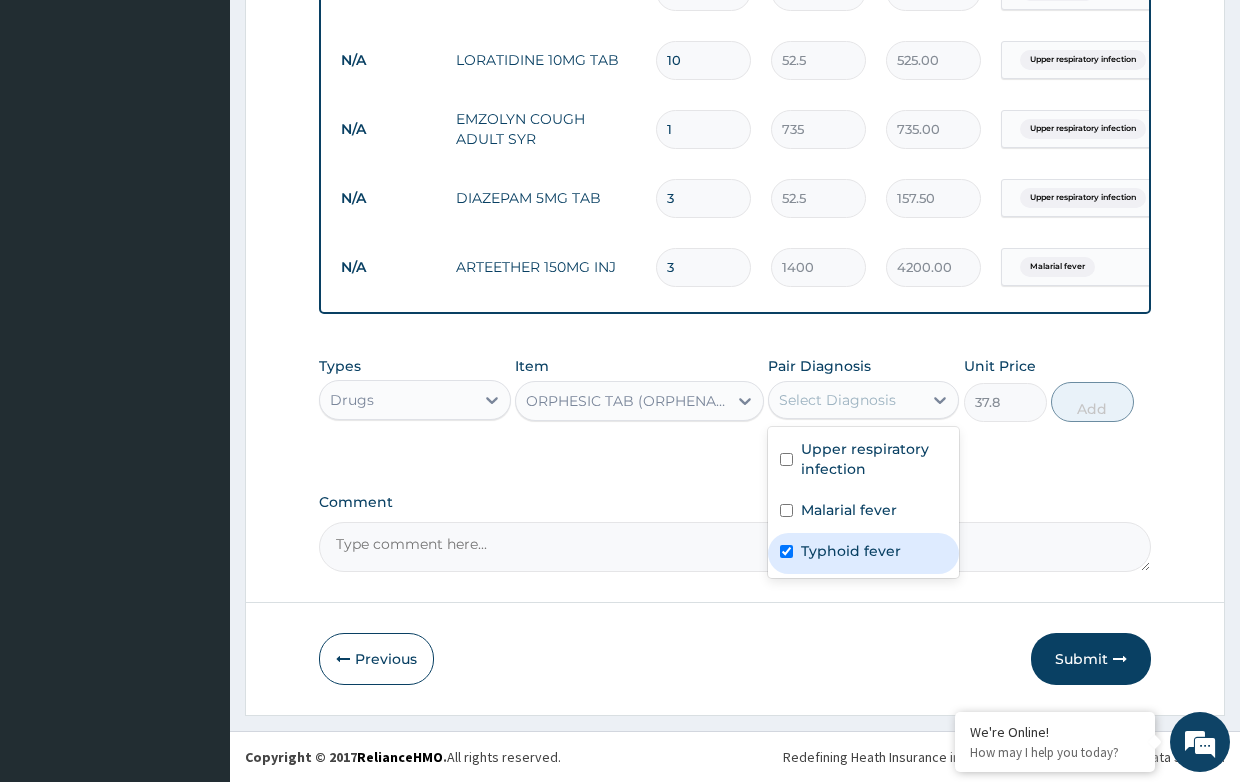 checkbox on "true" 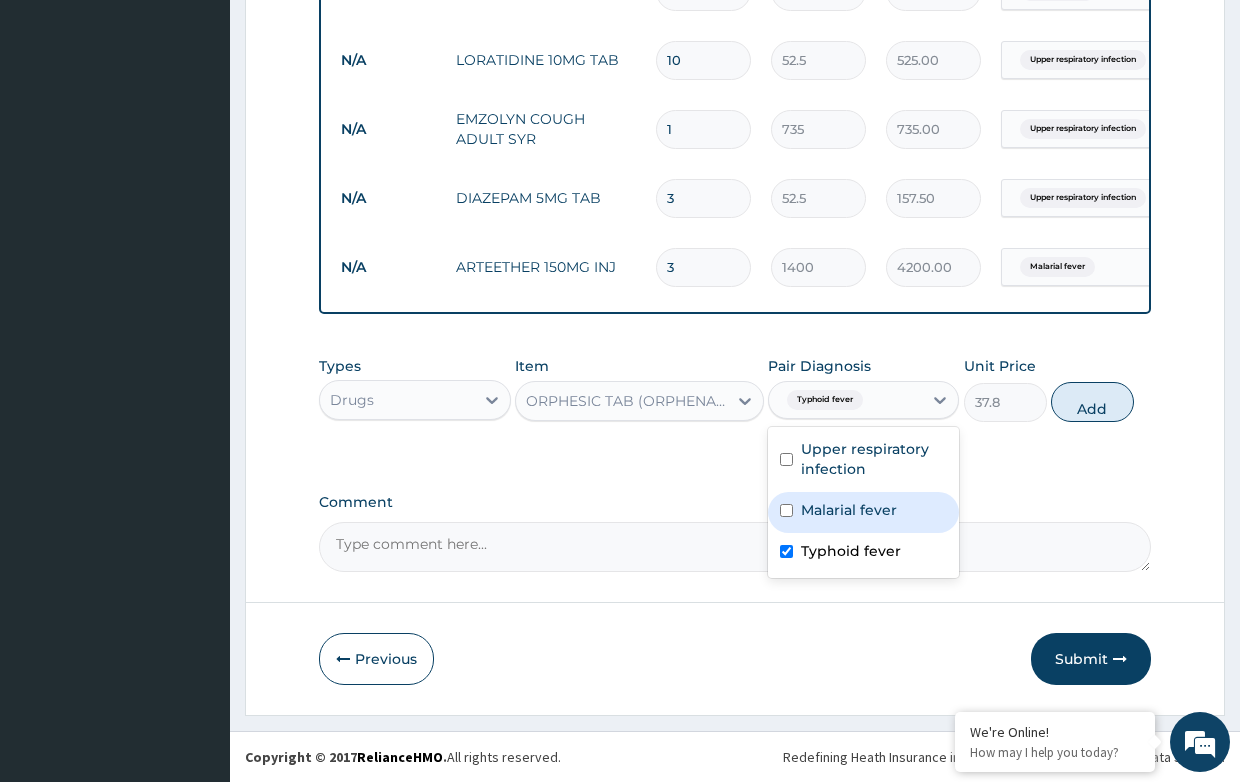 drag, startPoint x: 832, startPoint y: 521, endPoint x: 844, endPoint y: 511, distance: 15.6205 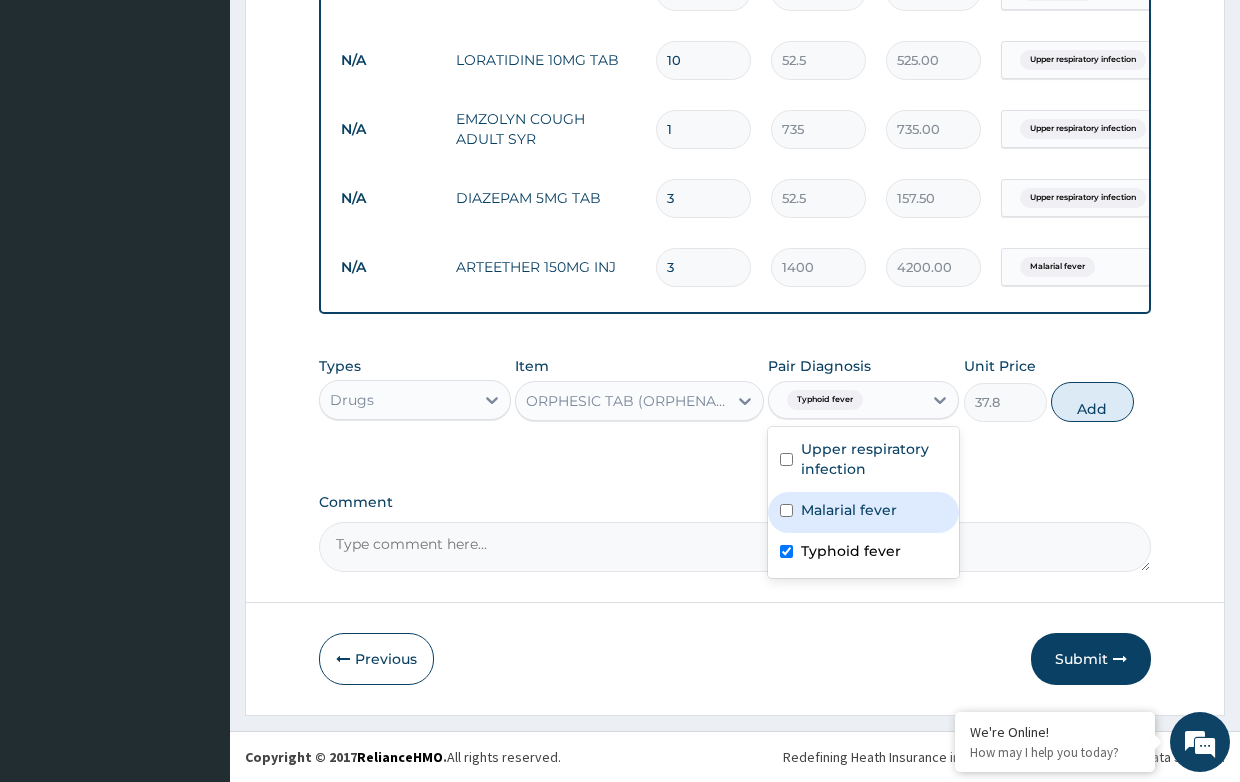 click on "Malarial fever" at bounding box center [863, 512] 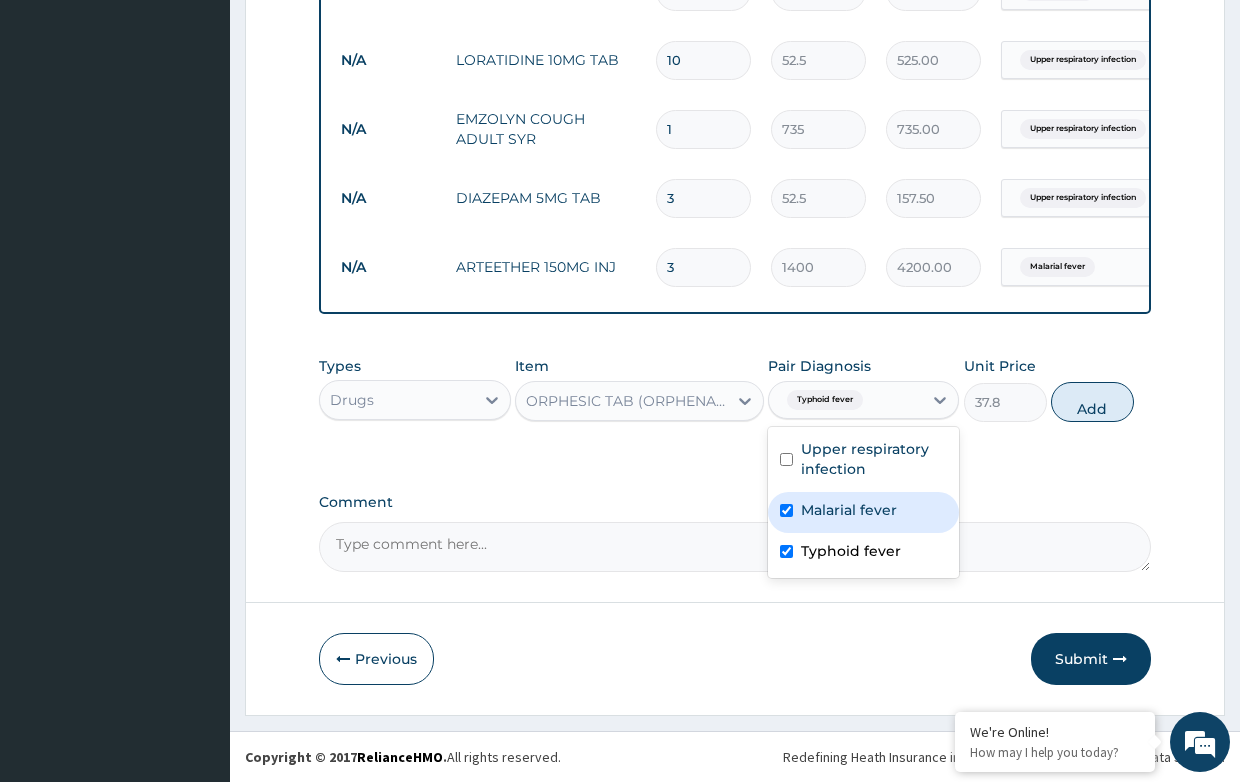 checkbox on "true" 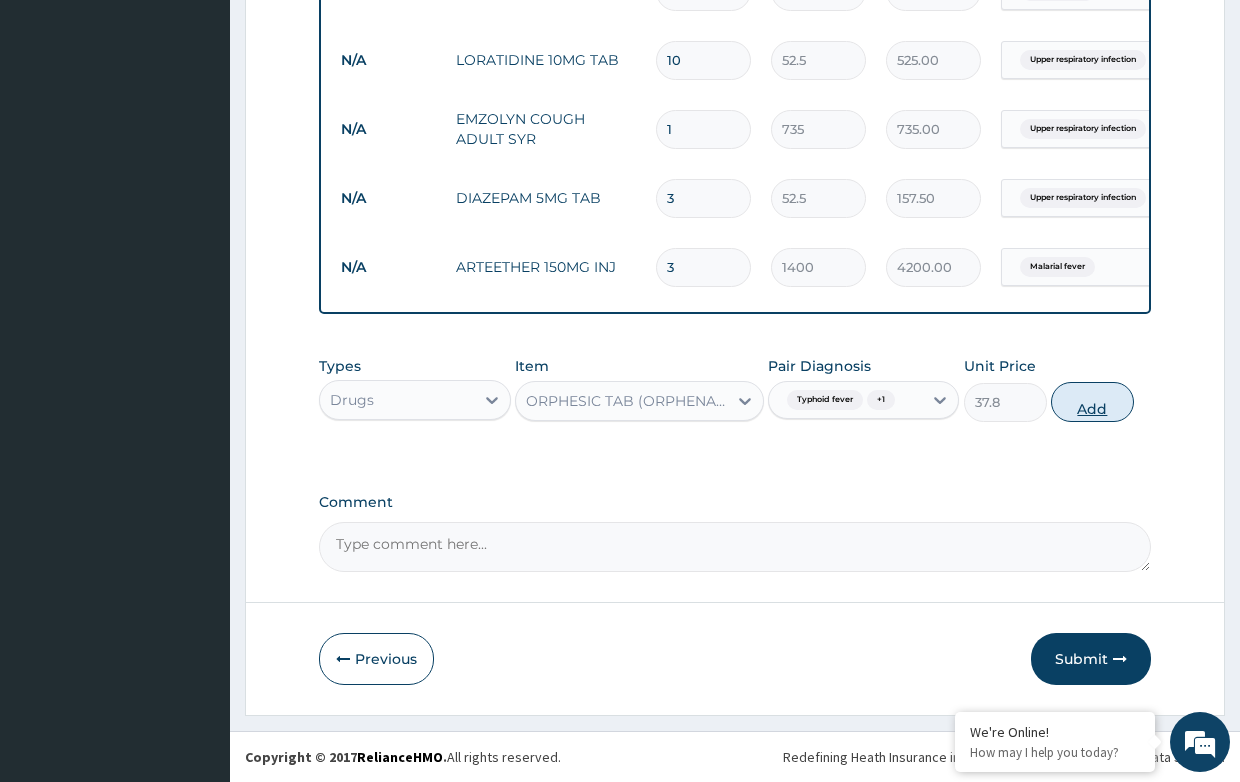 click on "Add" at bounding box center (1092, 402) 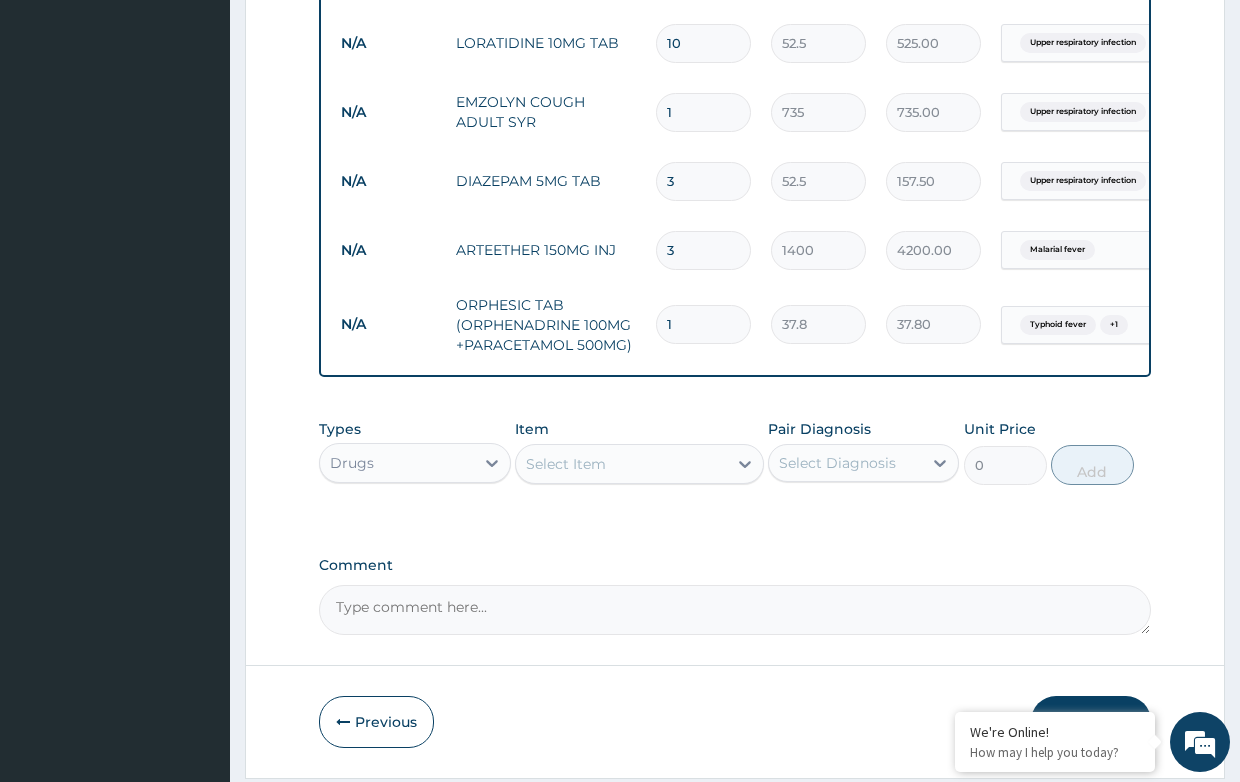 click on "1" at bounding box center [703, 324] 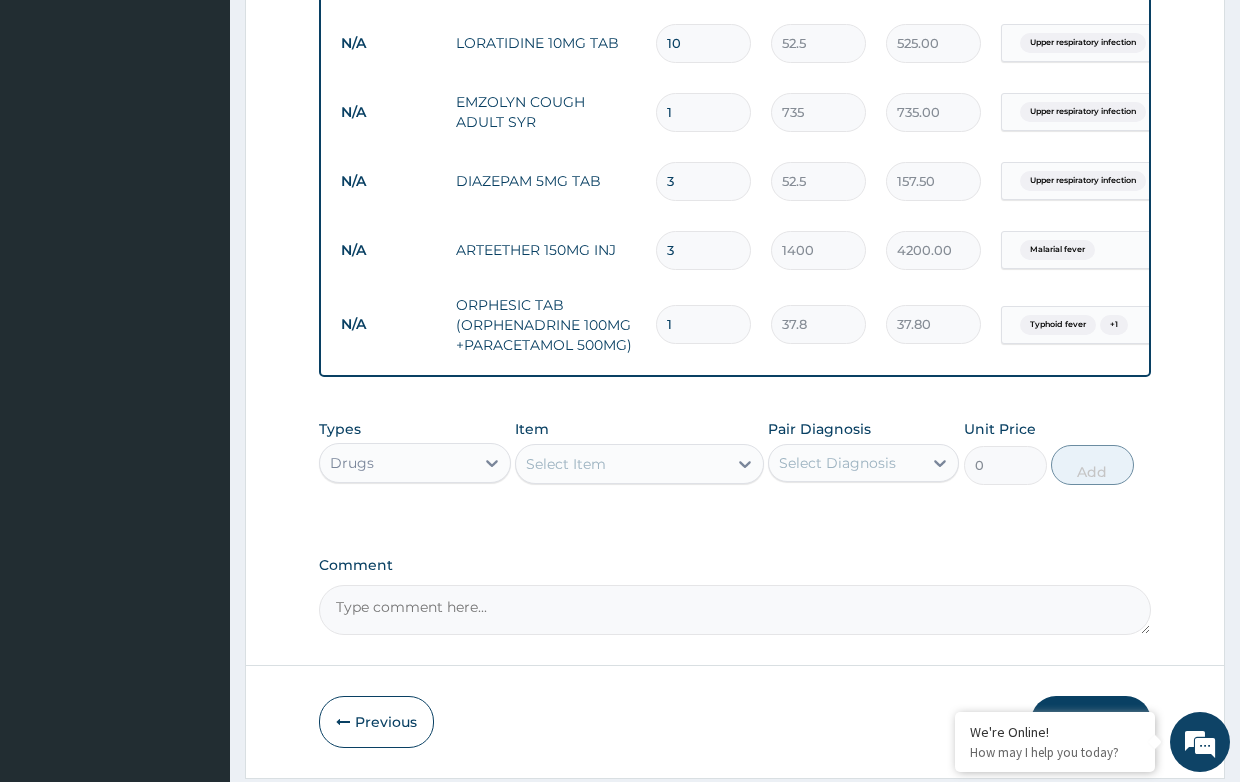 type on "680.40" 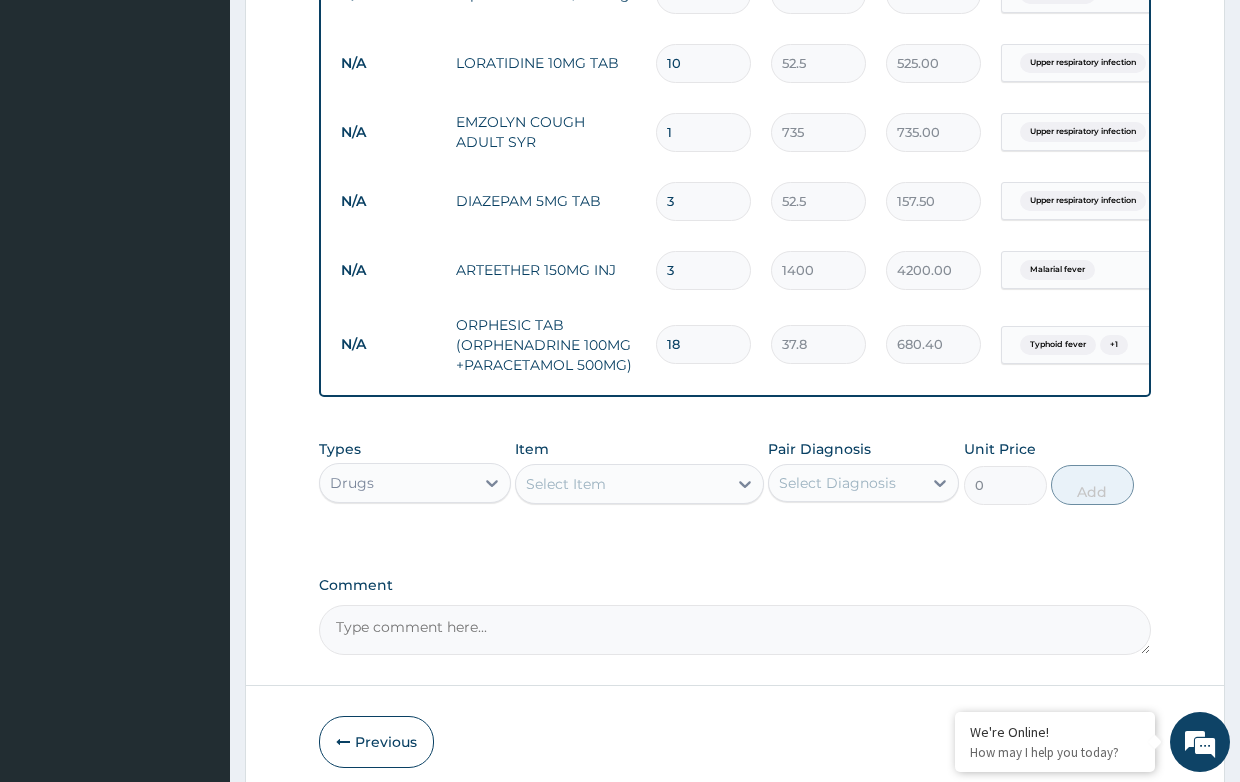 scroll, scrollTop: 1225, scrollLeft: 0, axis: vertical 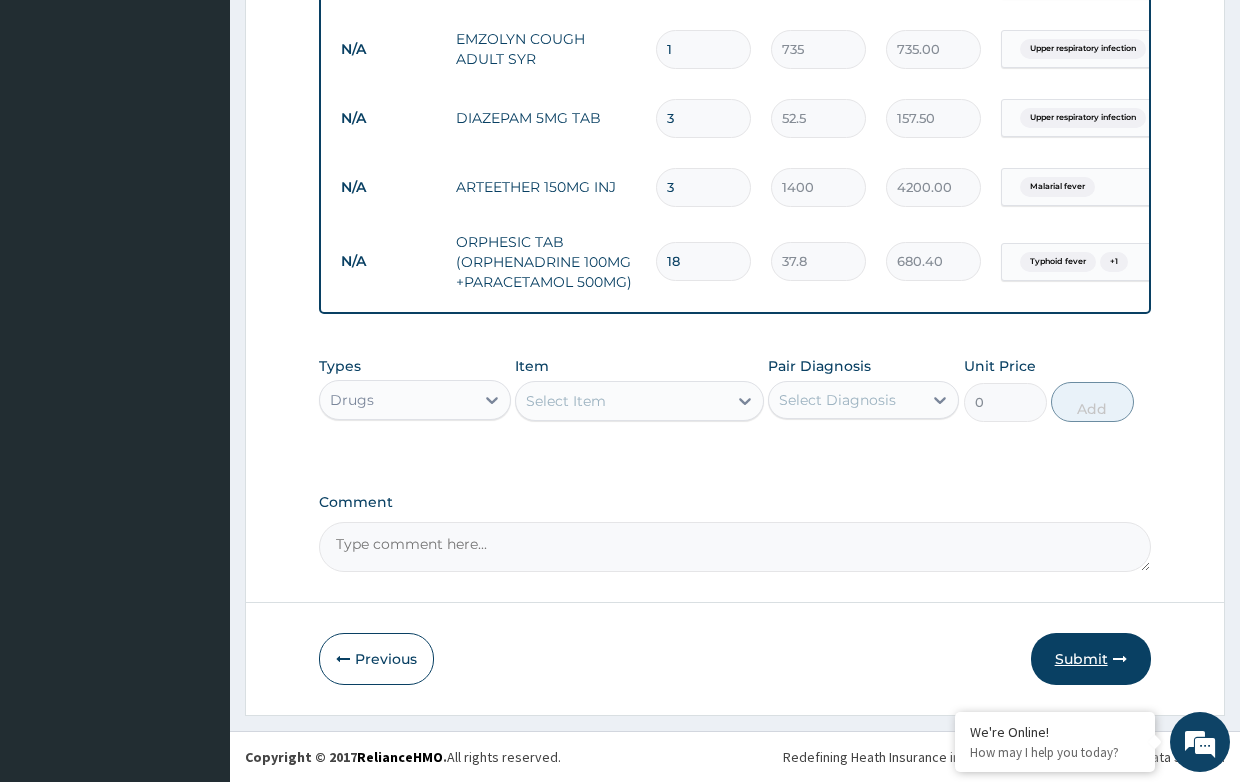 type on "18" 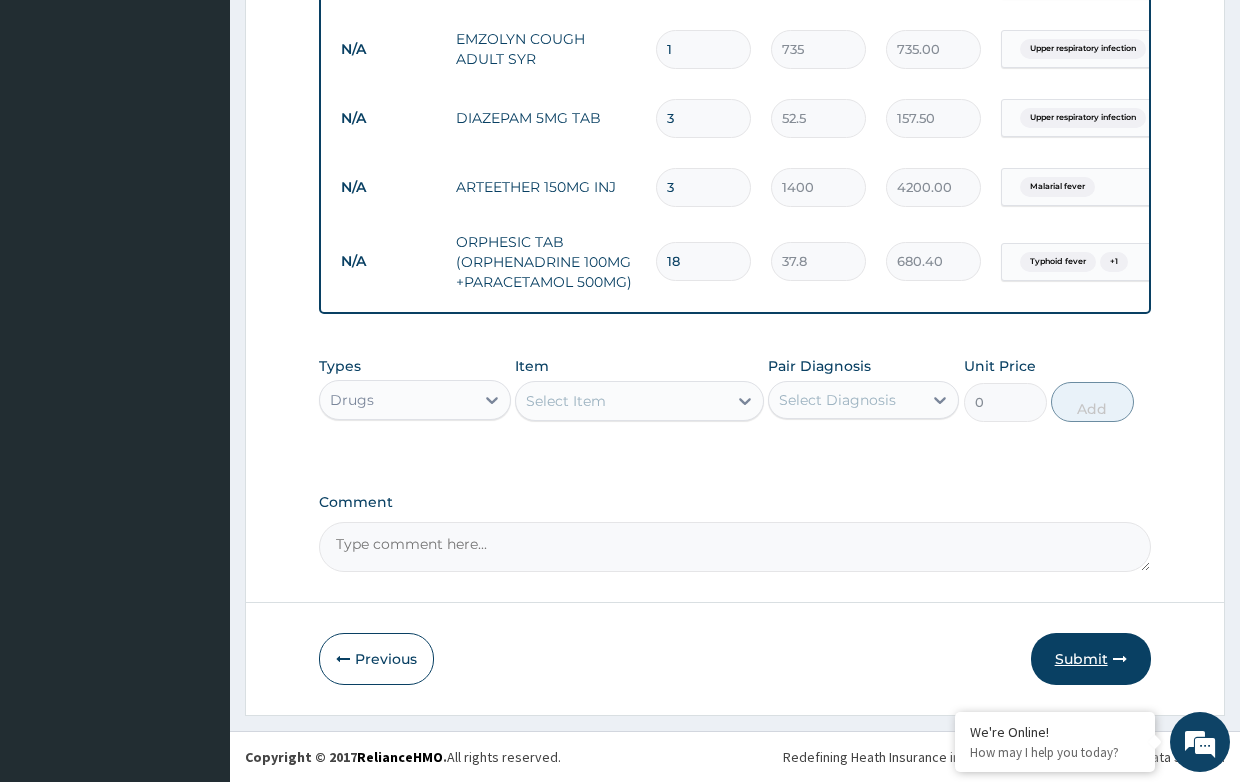 click on "Submit" at bounding box center (1091, 659) 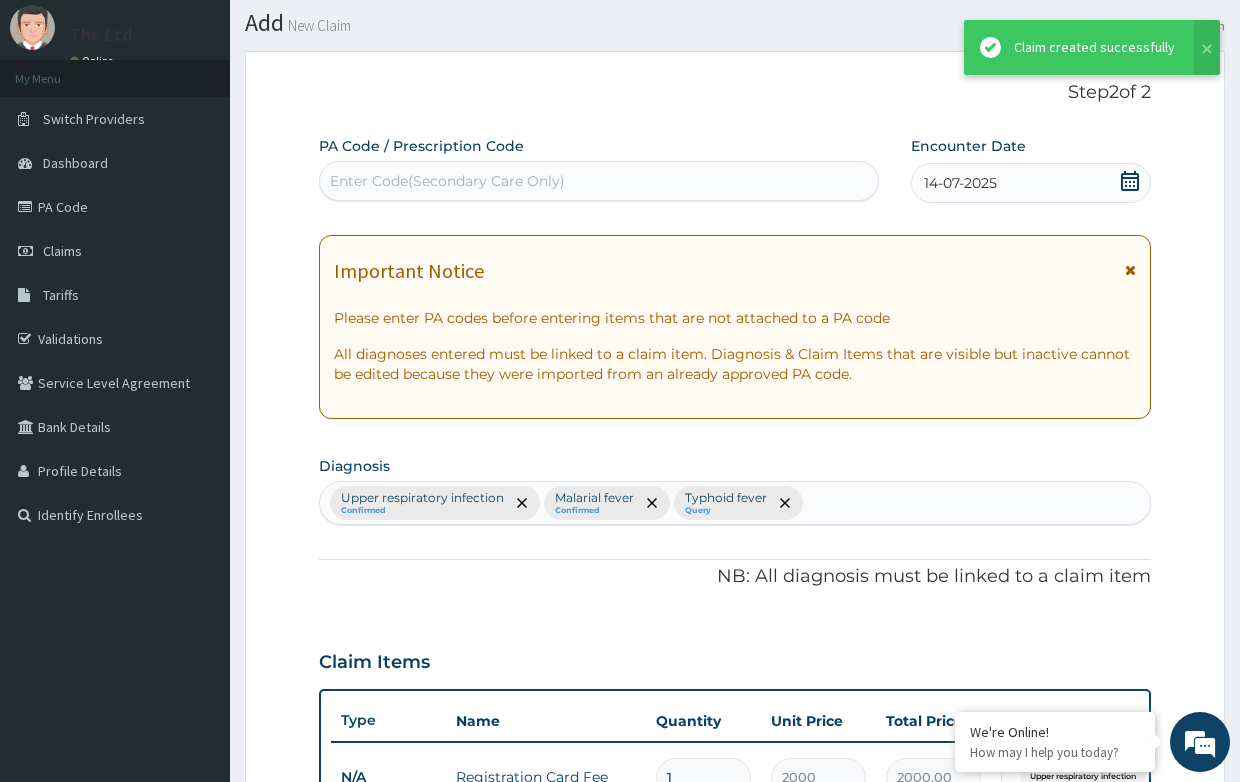 scroll, scrollTop: 1225, scrollLeft: 0, axis: vertical 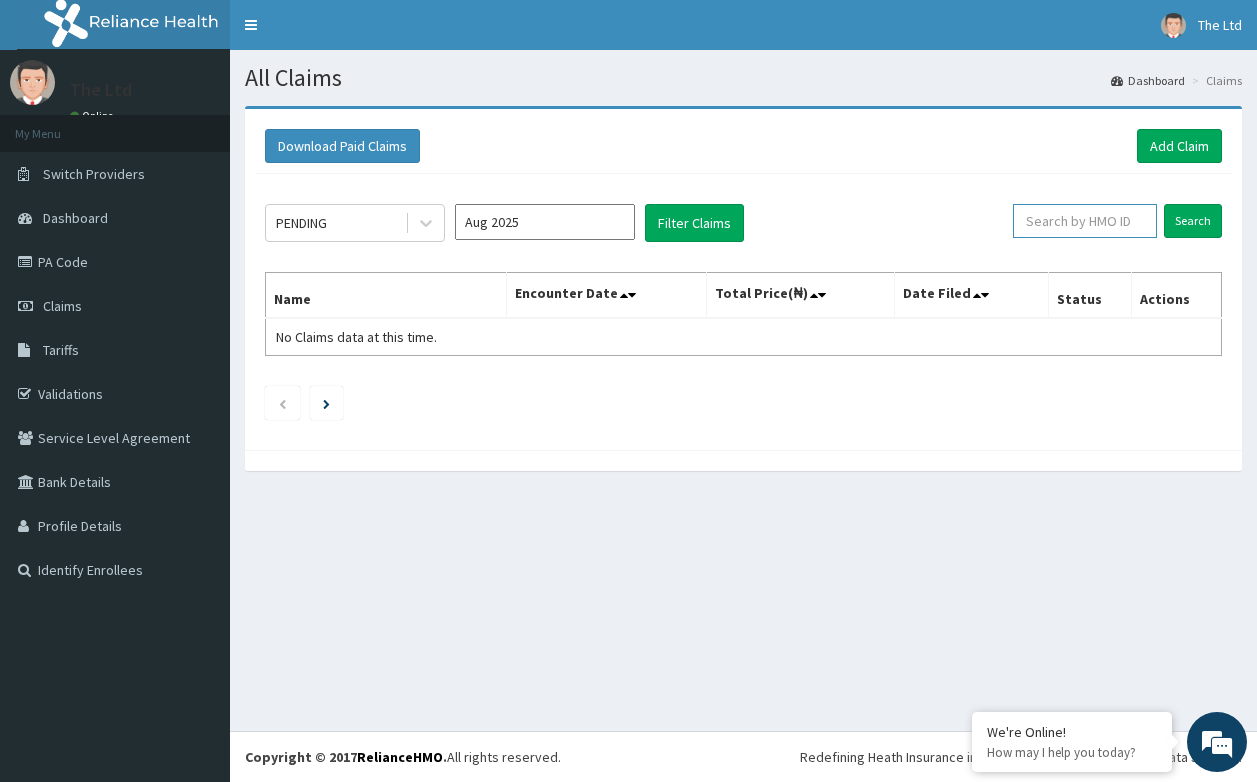 click at bounding box center (1085, 221) 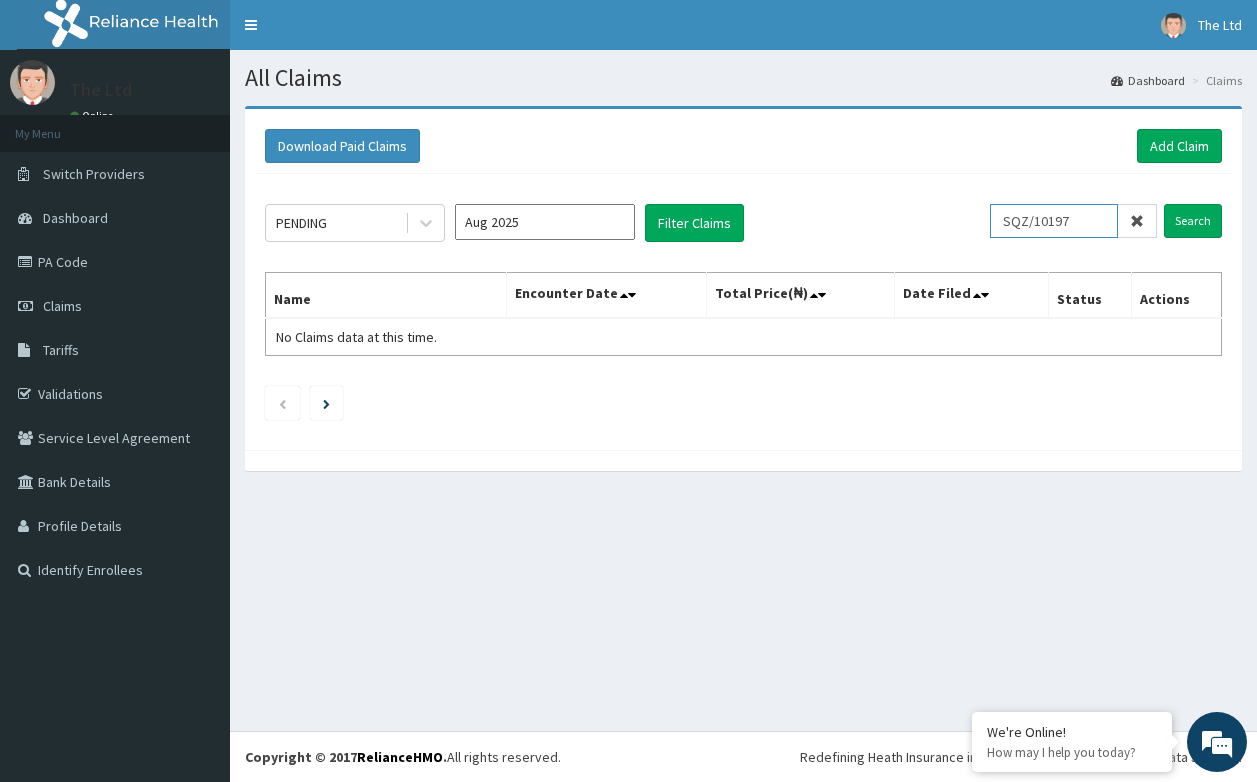 scroll, scrollTop: 0, scrollLeft: 0, axis: both 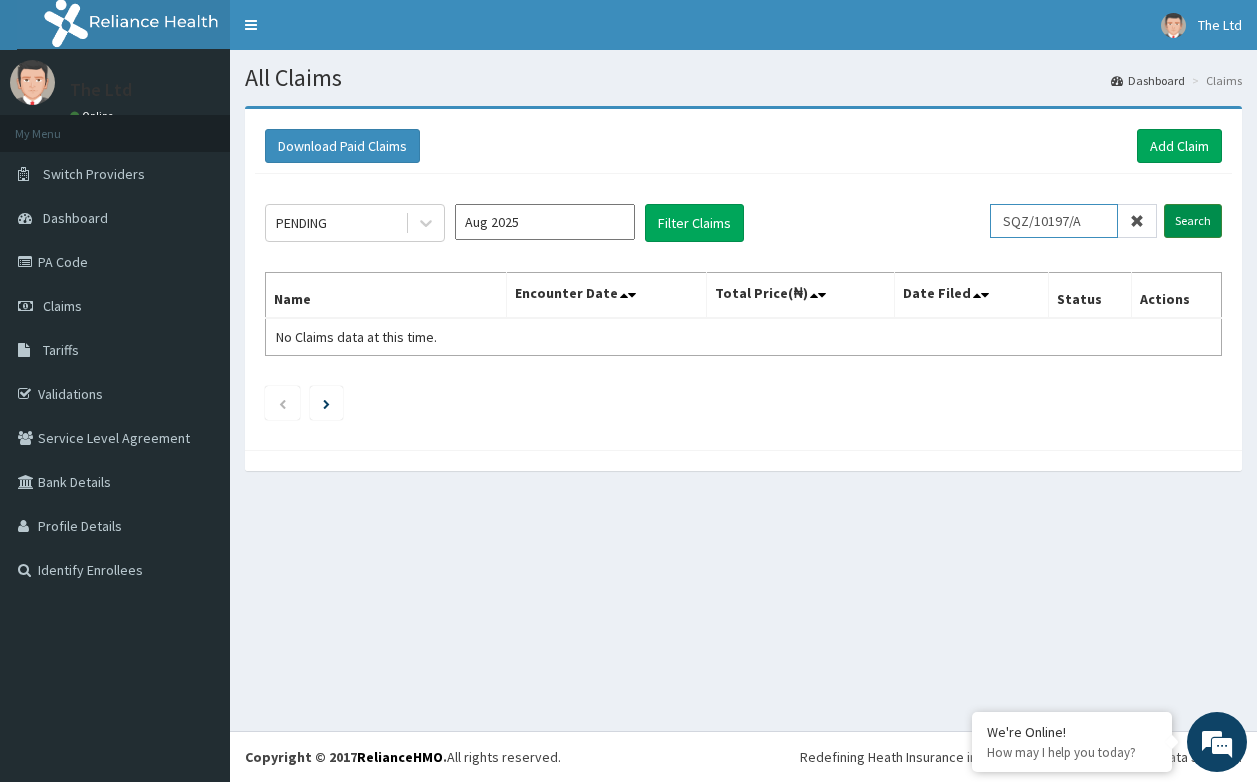 type on "SQZ/10197/A" 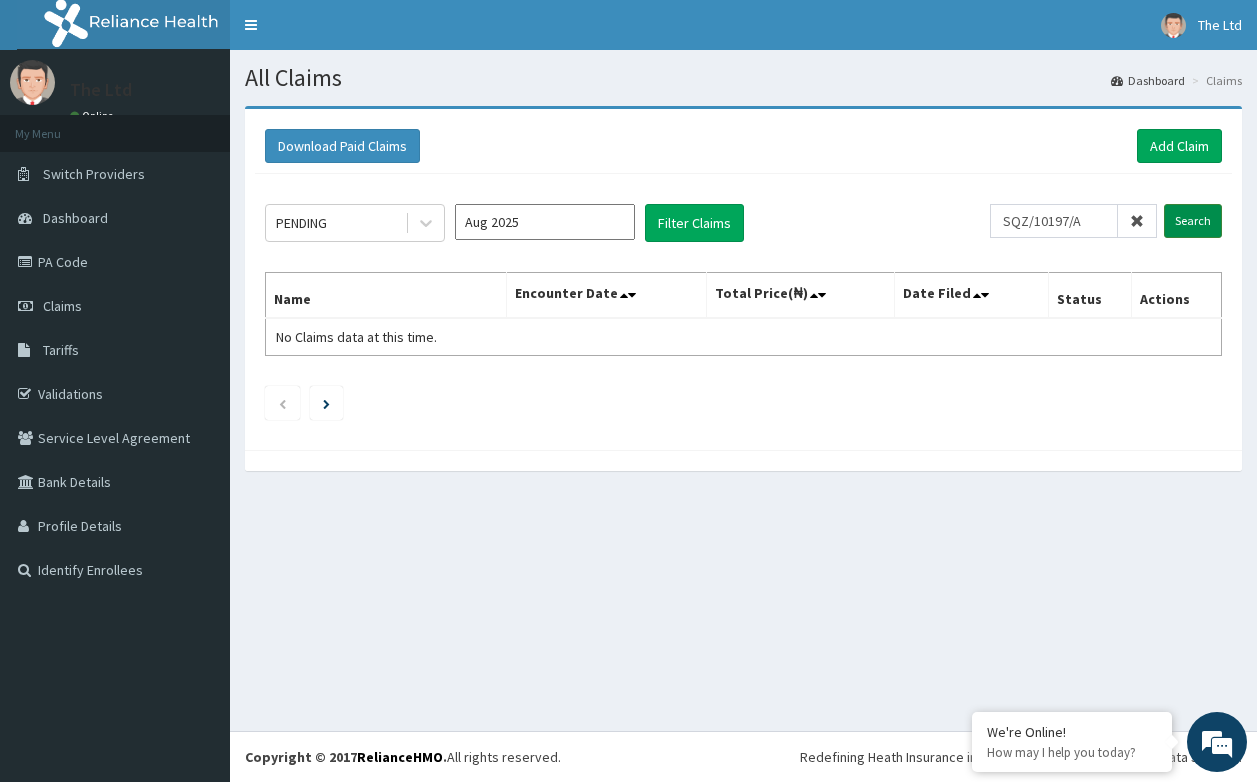 click on "Search" at bounding box center [1193, 221] 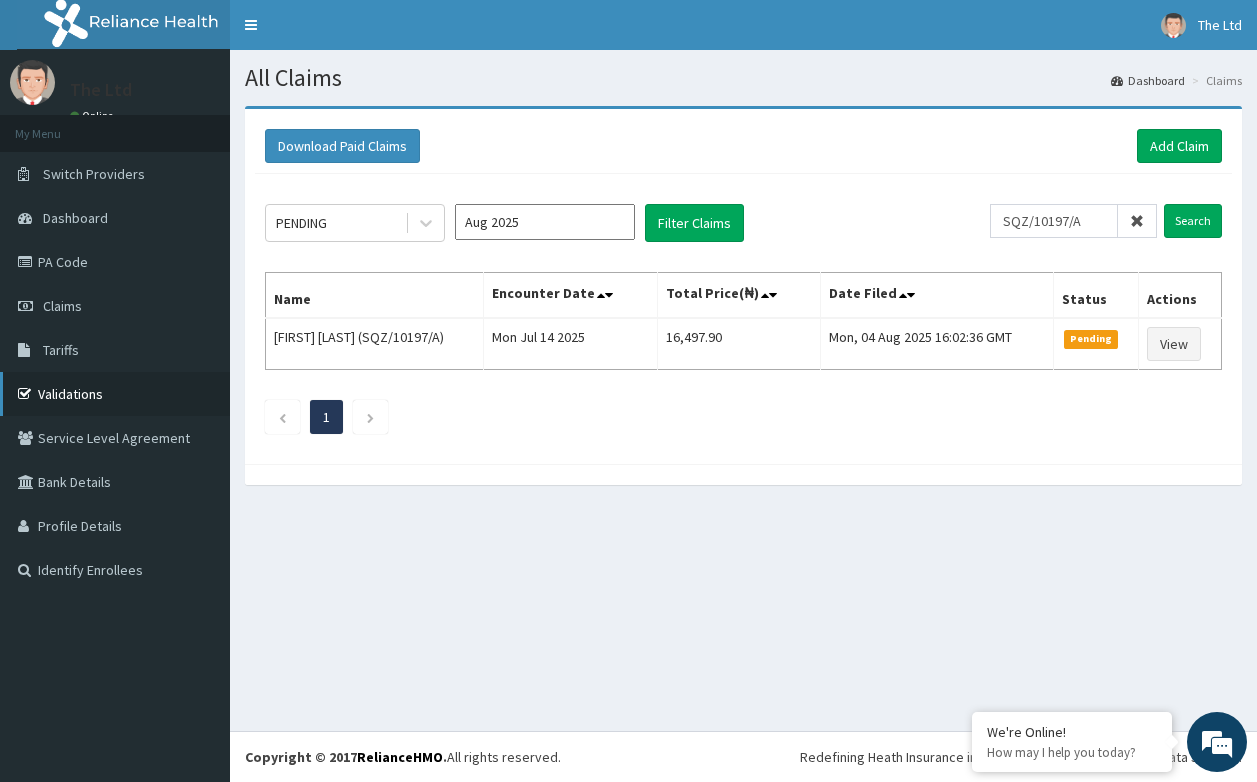 click on "Validations" at bounding box center [115, 394] 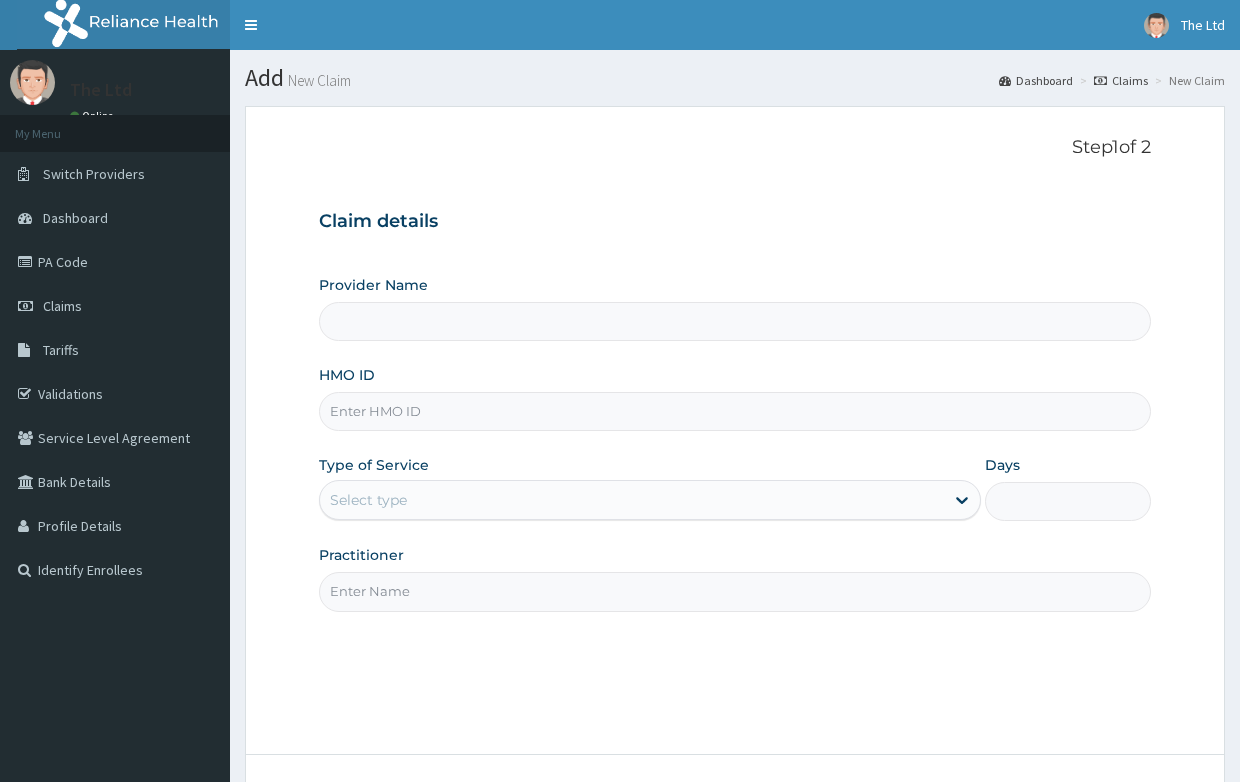 scroll, scrollTop: 0, scrollLeft: 0, axis: both 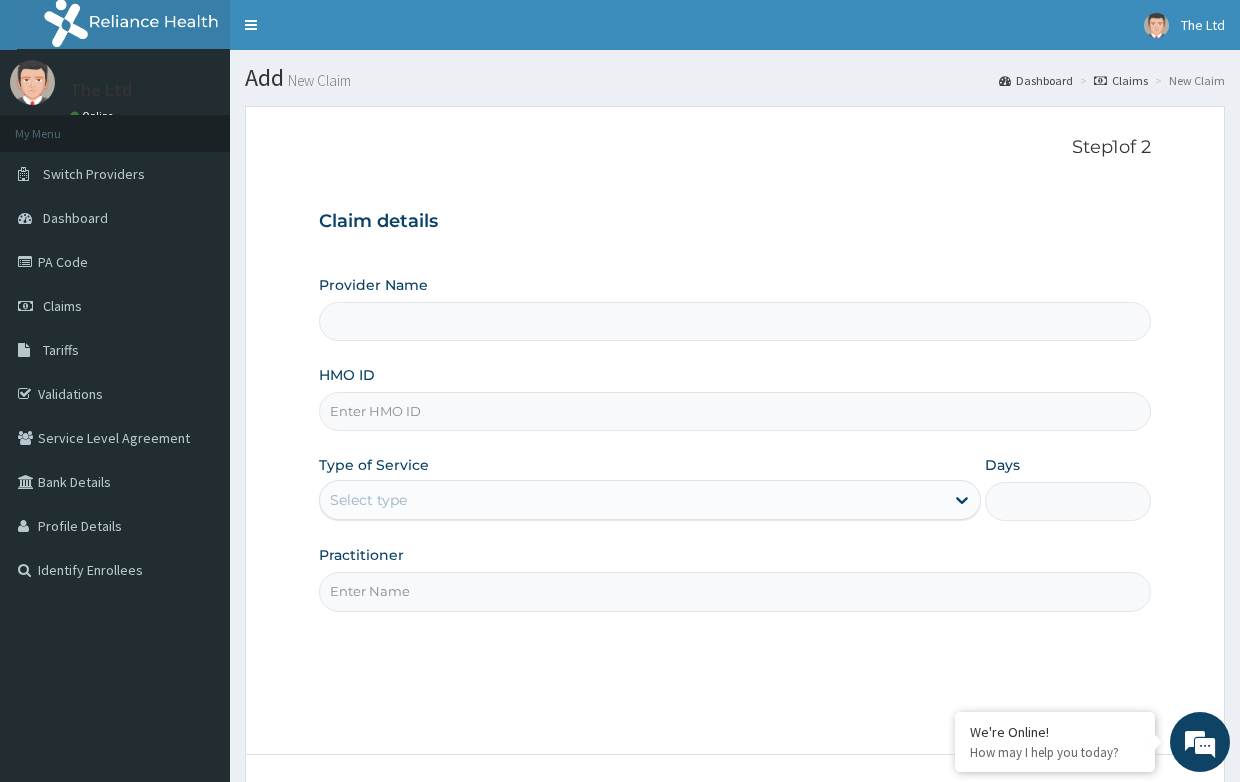 type on "The Healers' Healthcare Ltd" 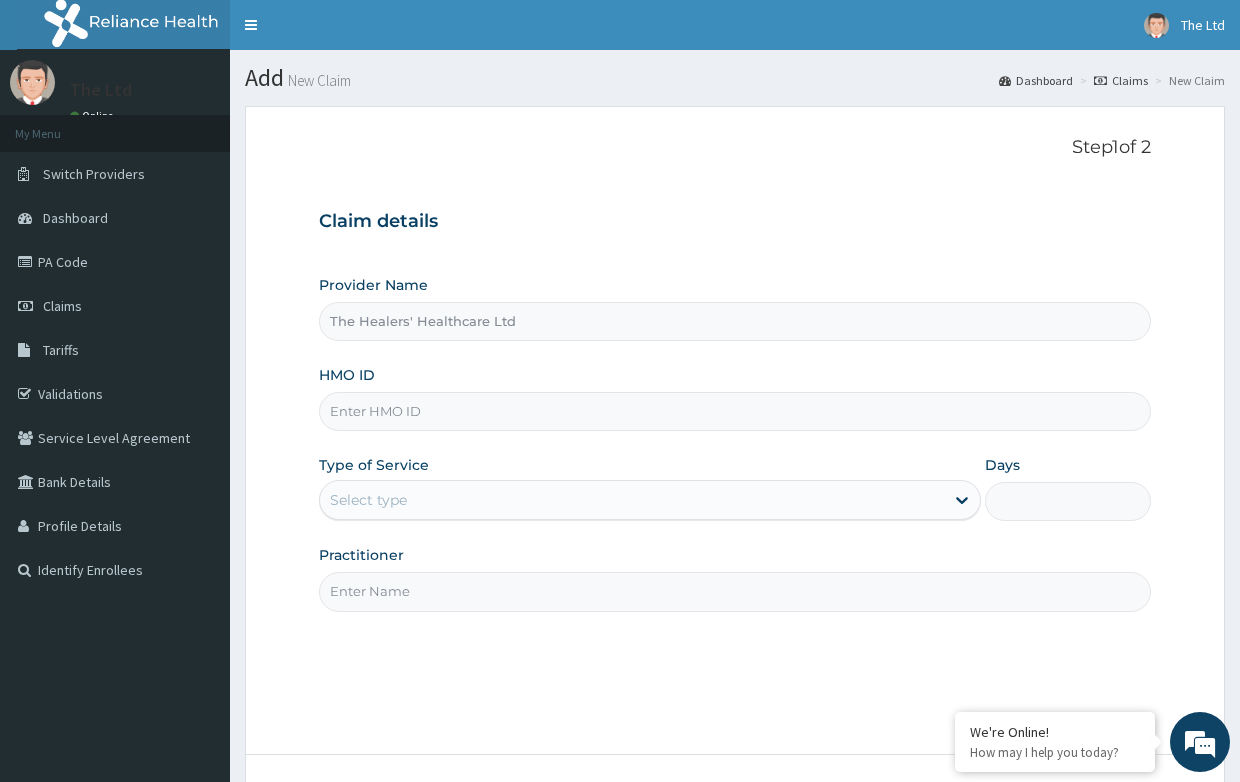 scroll, scrollTop: 0, scrollLeft: 0, axis: both 